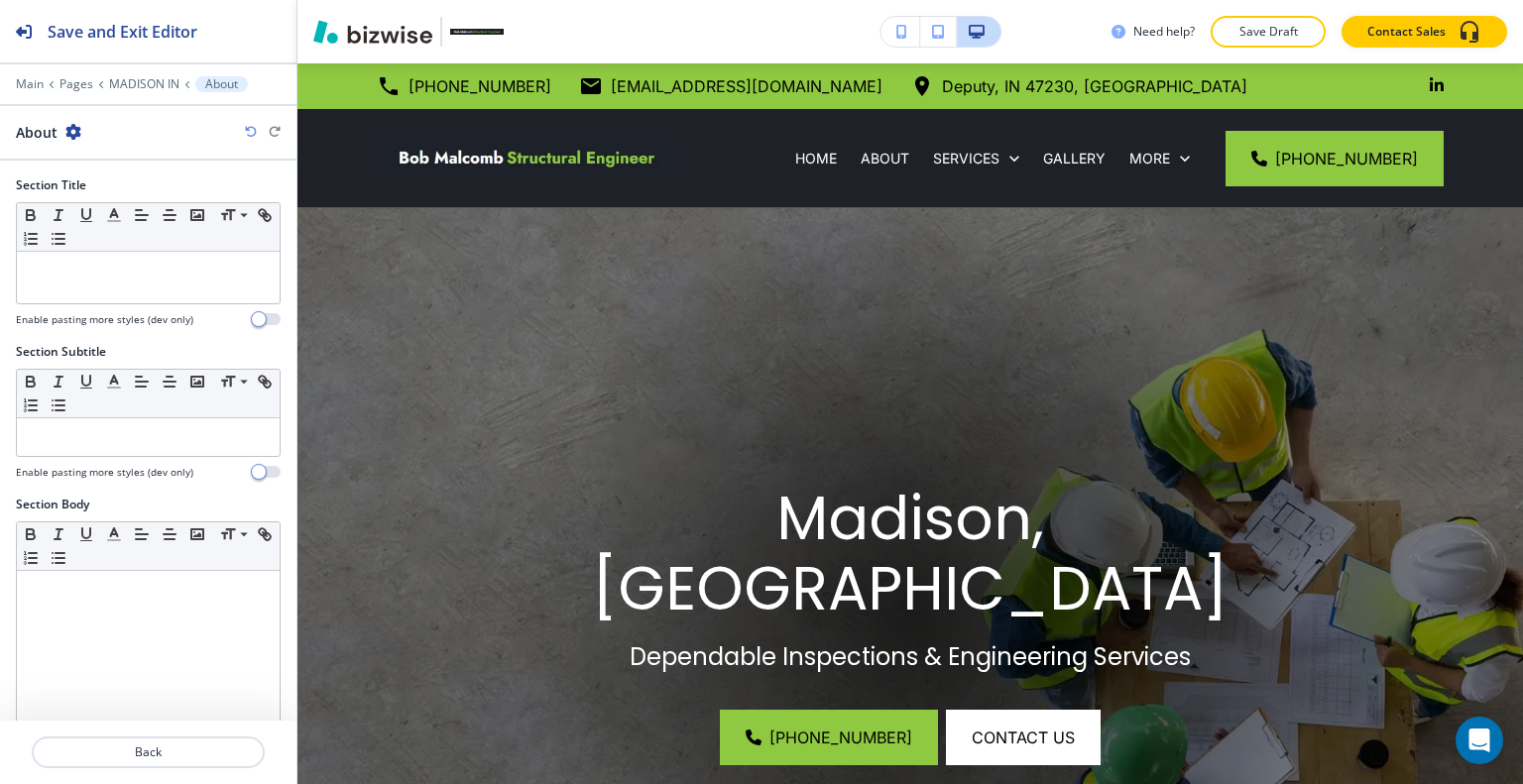 scroll, scrollTop: 0, scrollLeft: 0, axis: both 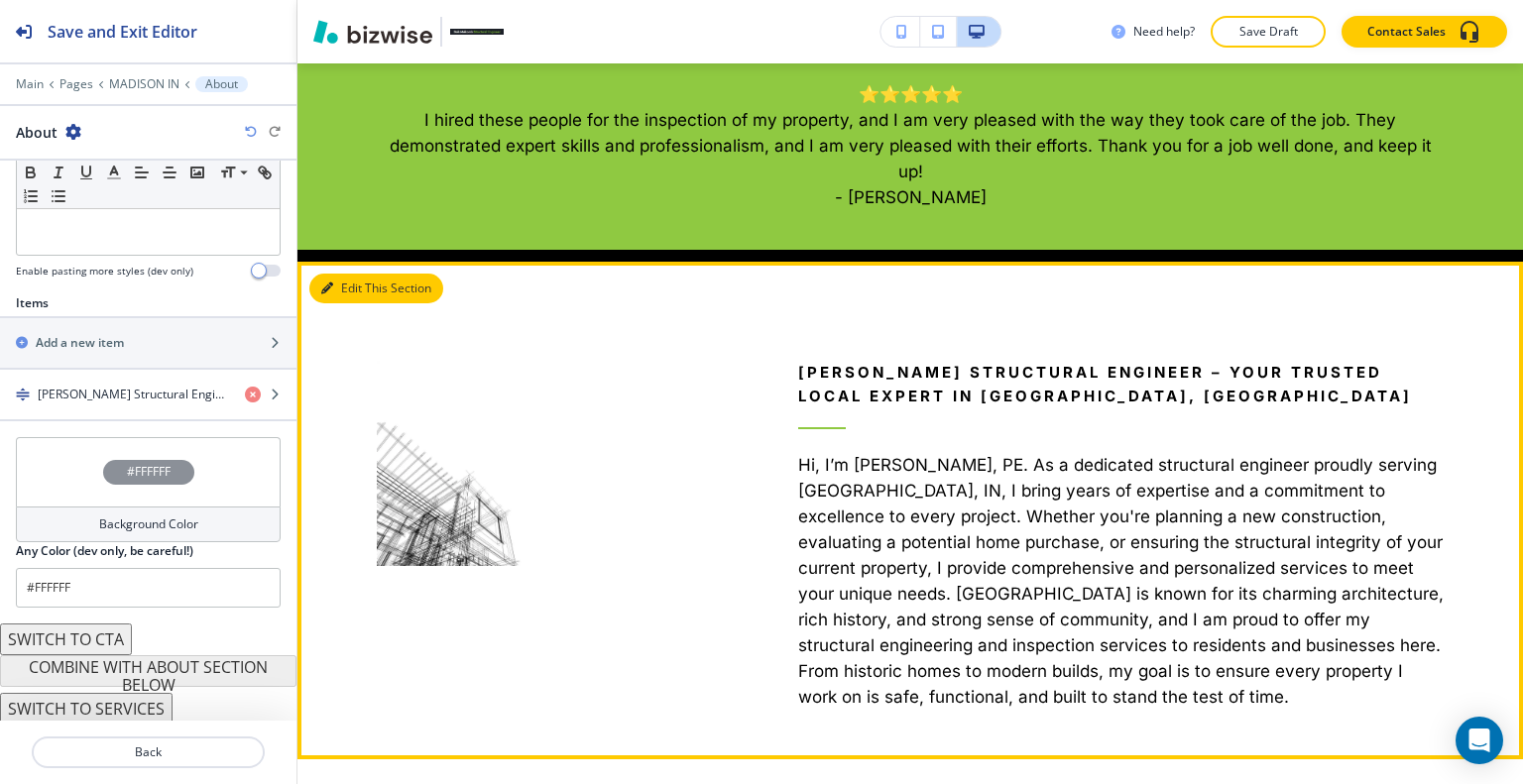 click on "Edit This Section" at bounding box center [376, 288] 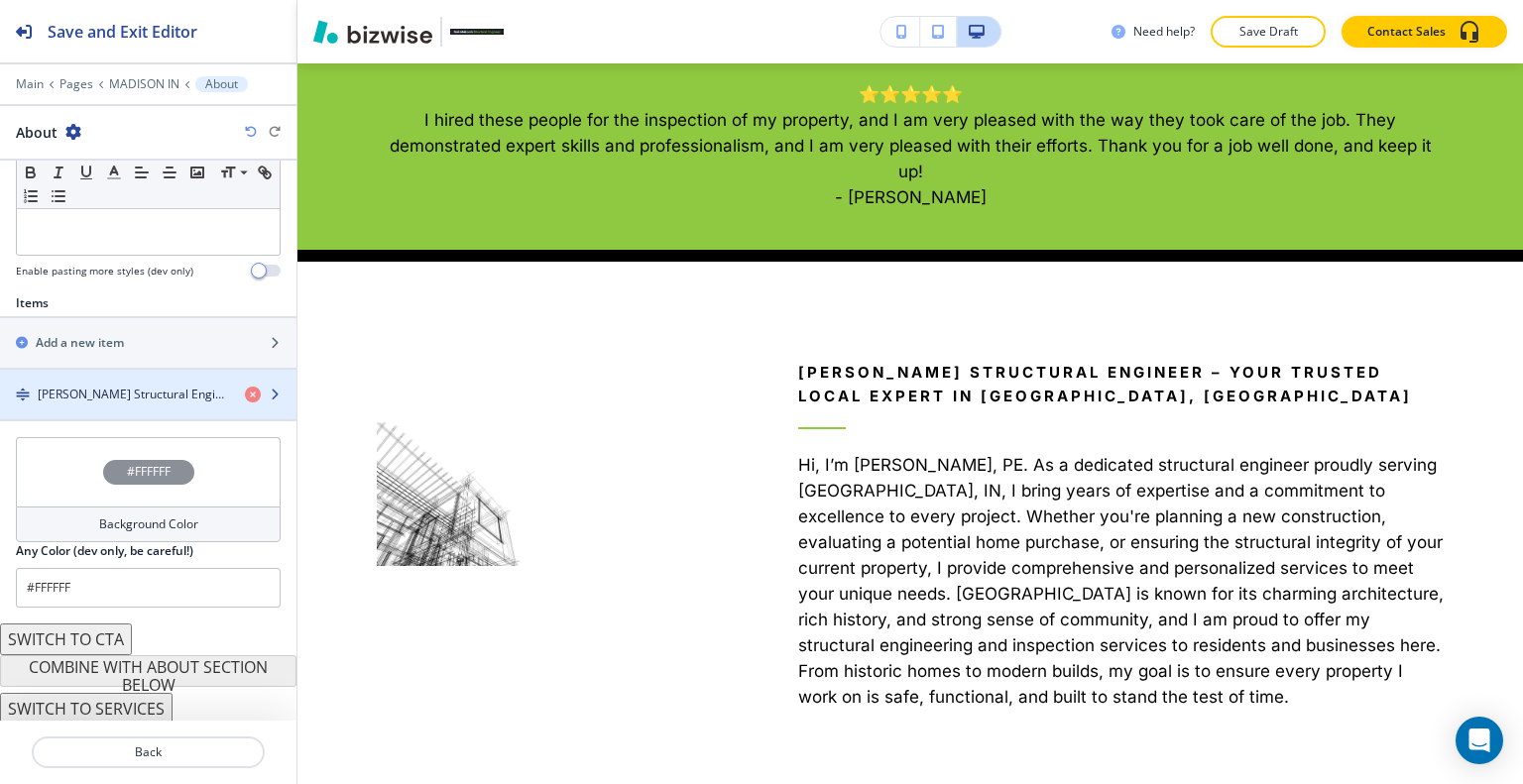 click at bounding box center (148, 378) 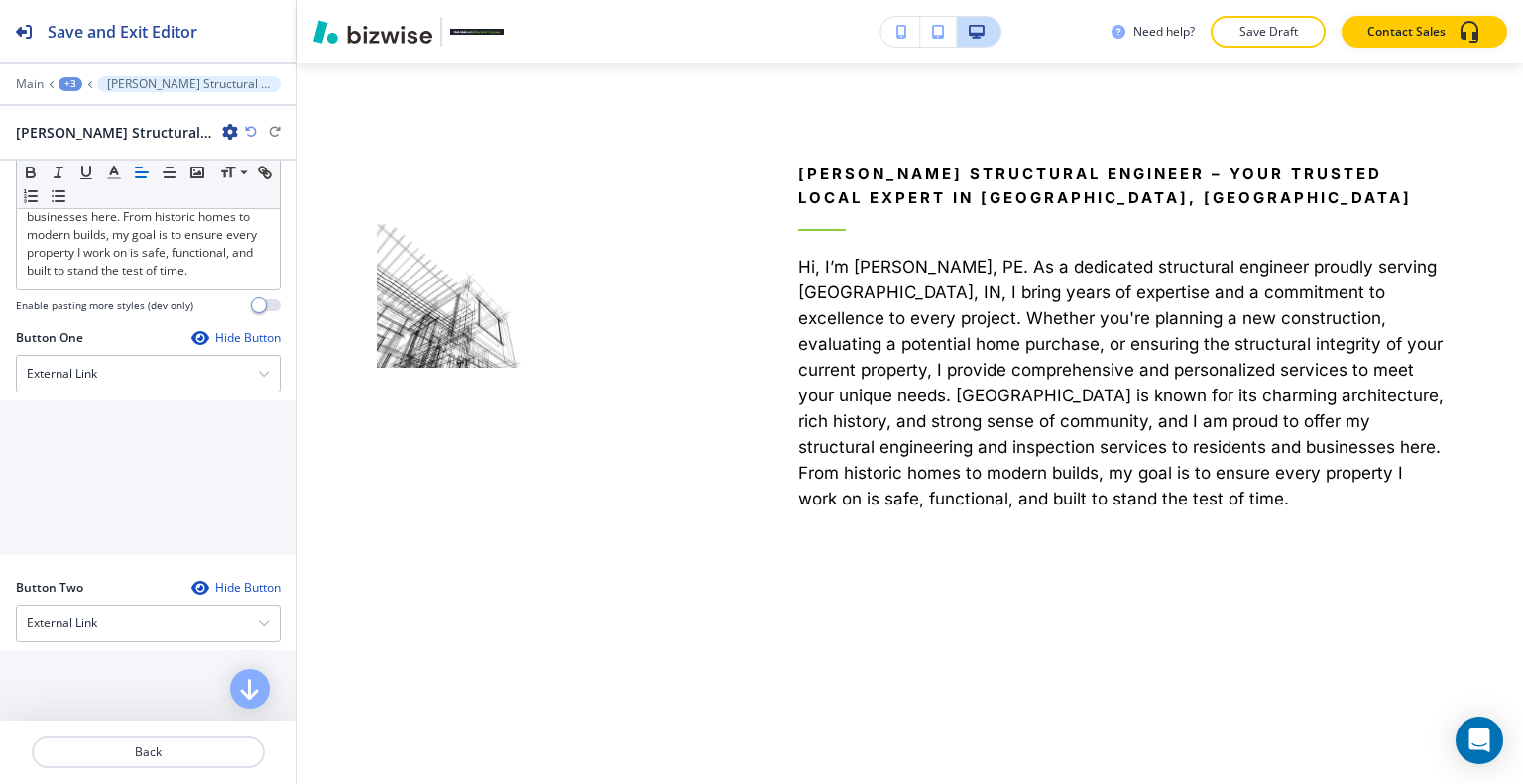 scroll, scrollTop: 1039, scrollLeft: 0, axis: vertical 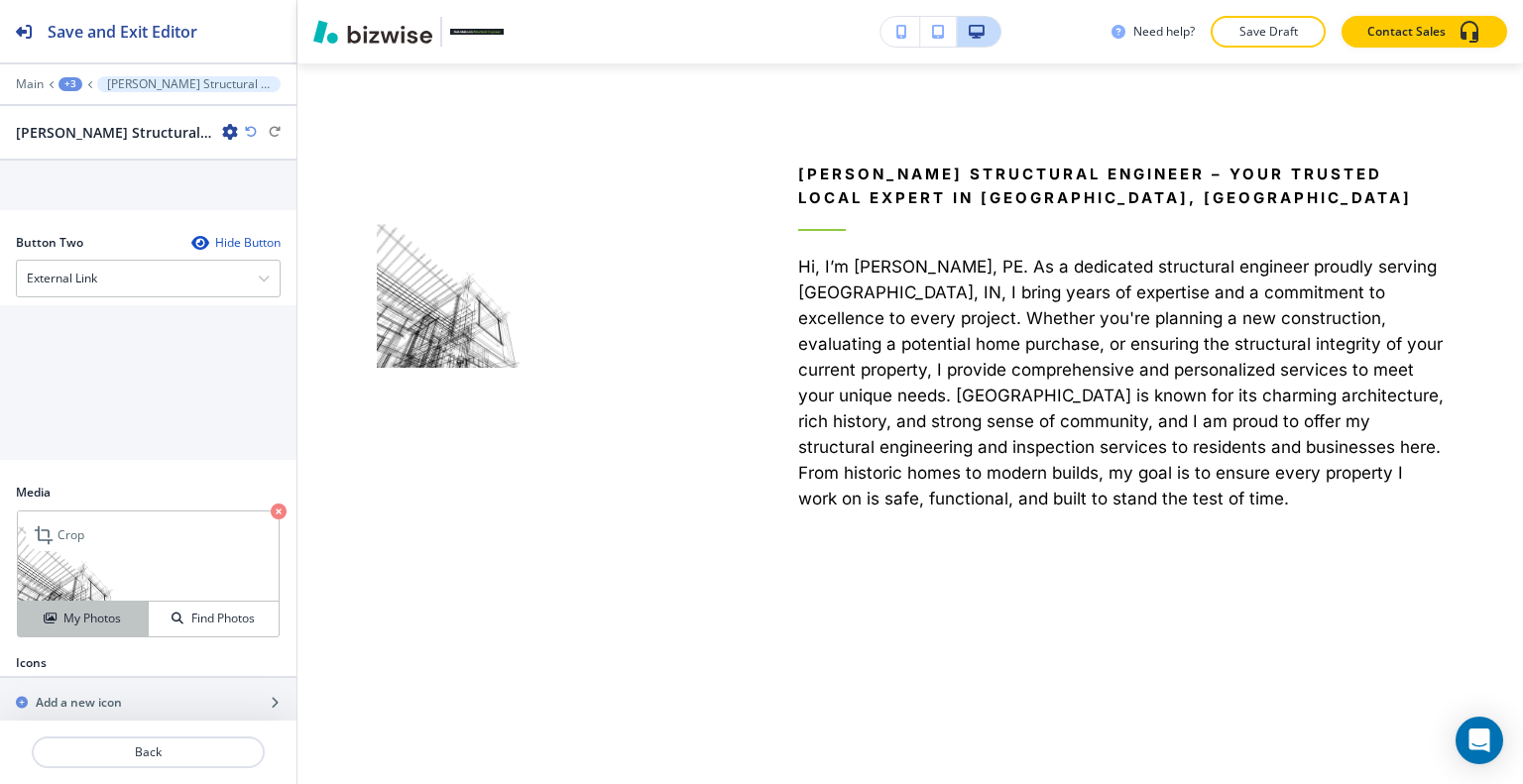 click on "My Photos" at bounding box center [92, 618] 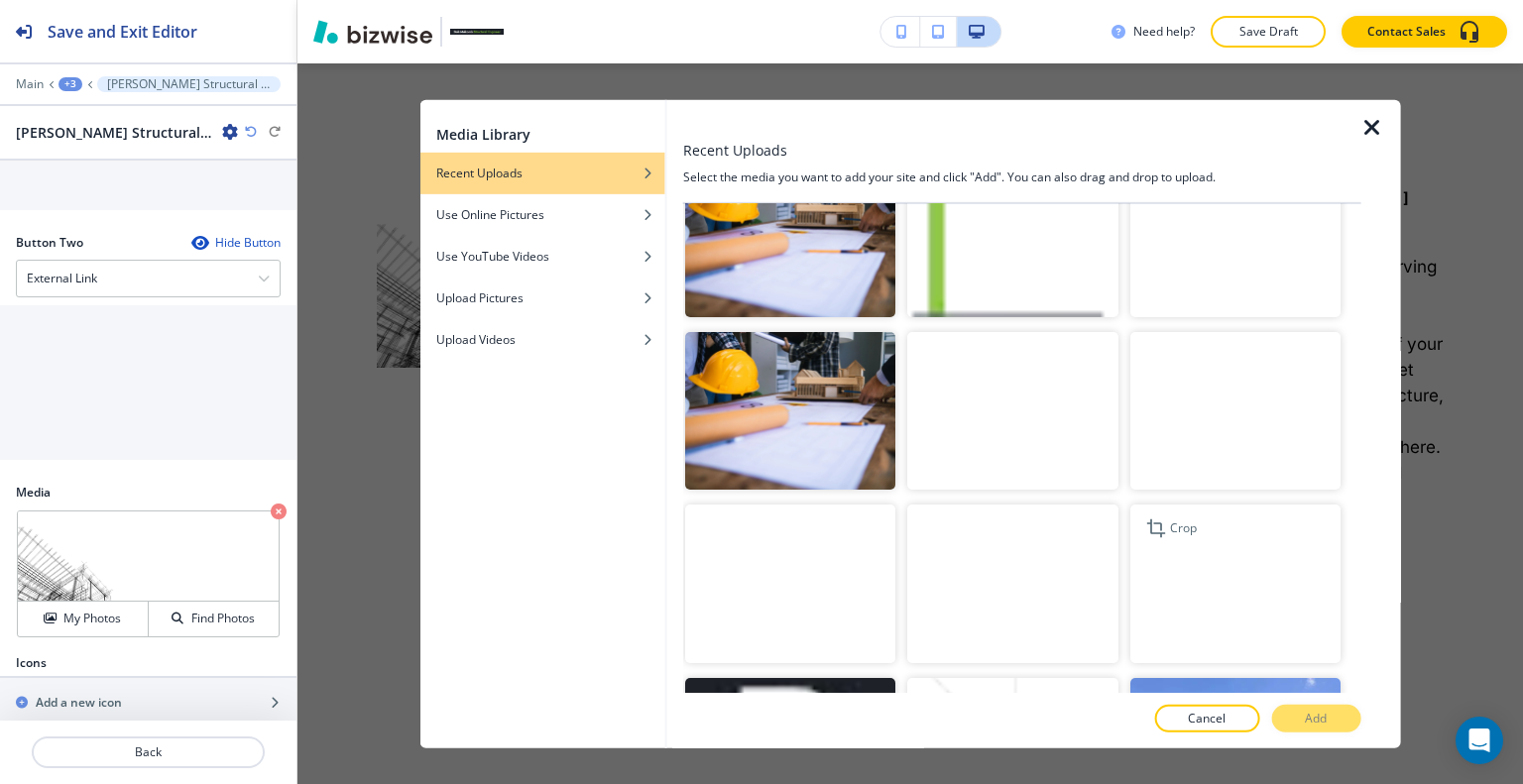 scroll, scrollTop: 2203, scrollLeft: 0, axis: vertical 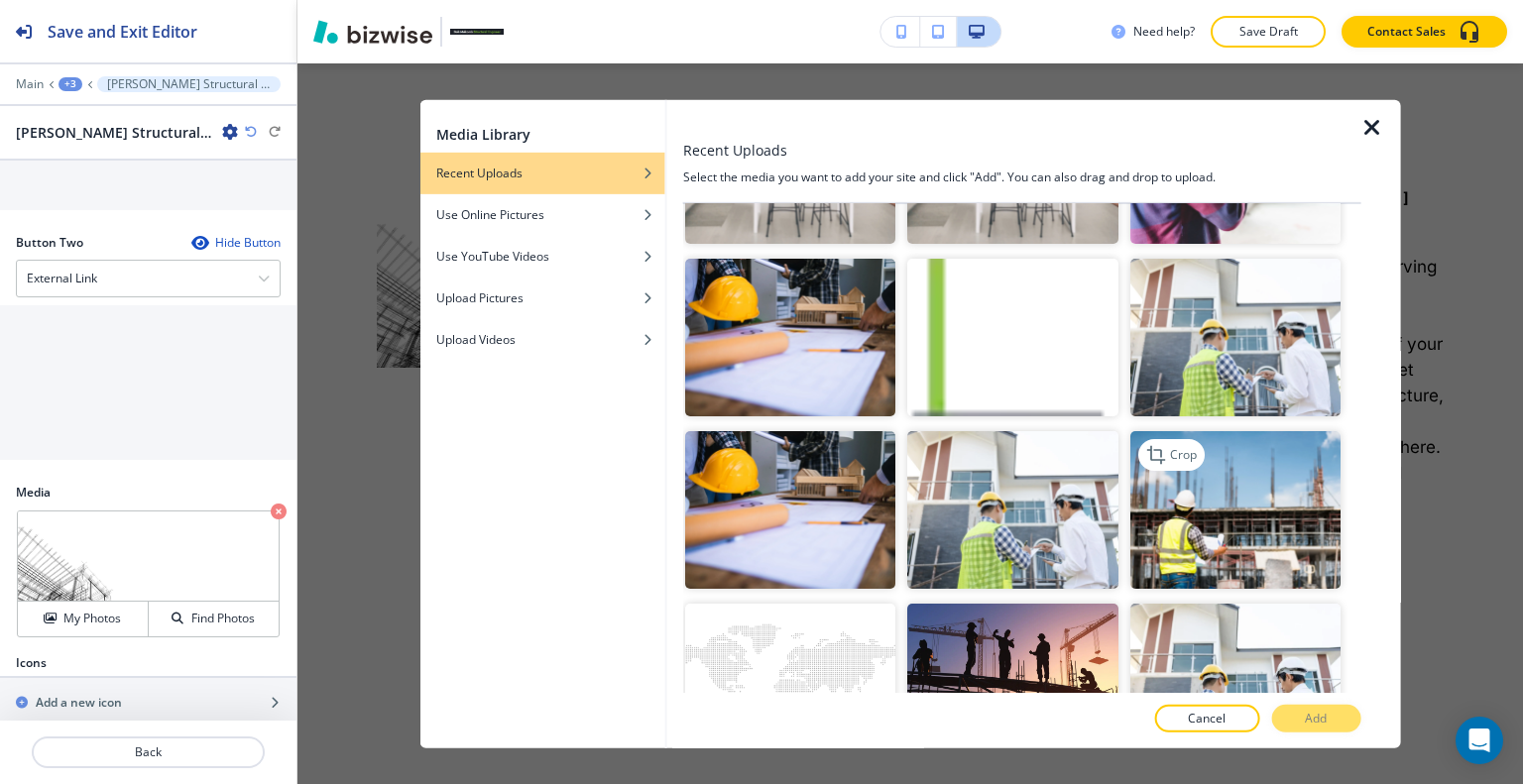 click at bounding box center (1234, 509) 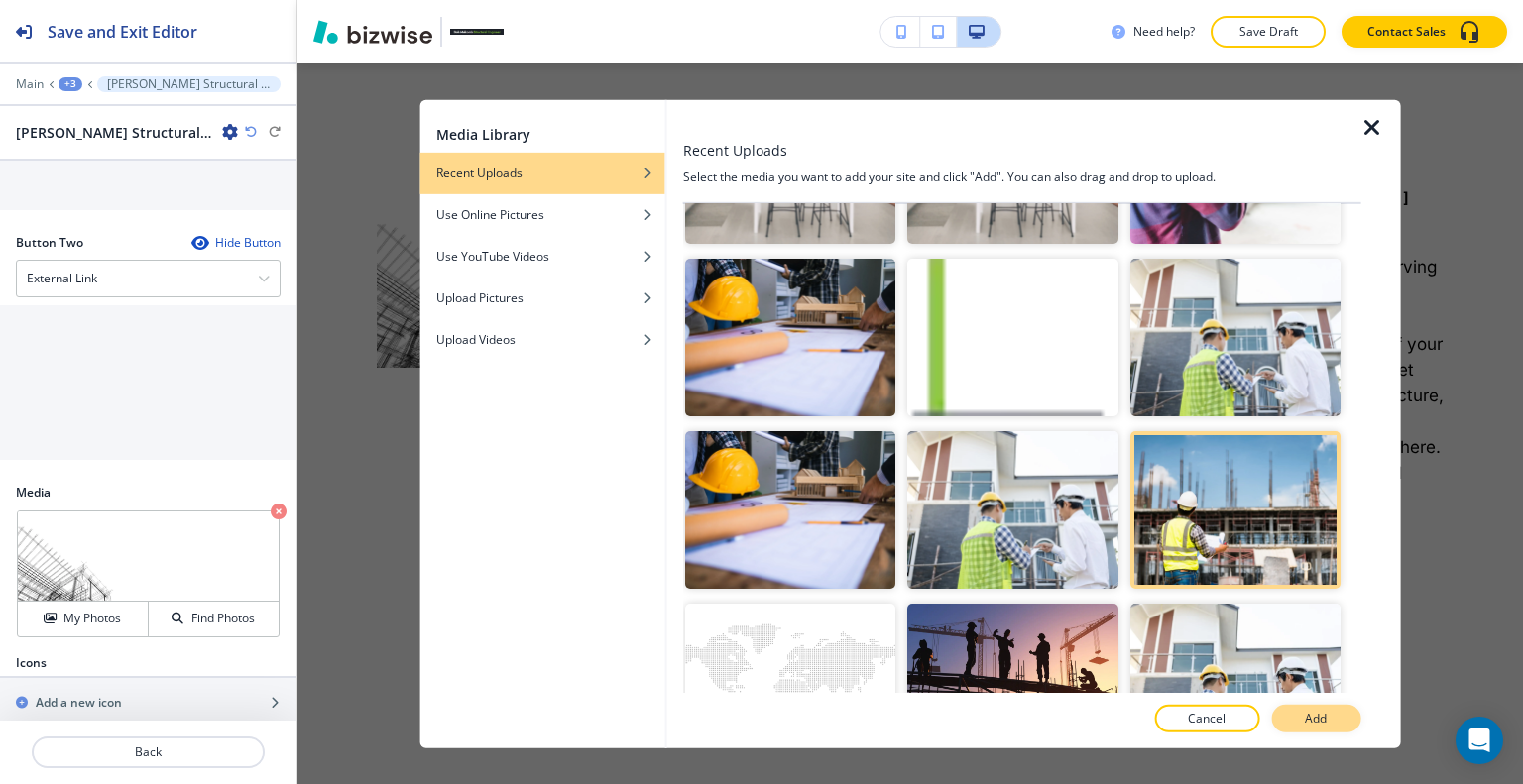click on "Add" at bounding box center [1316, 719] 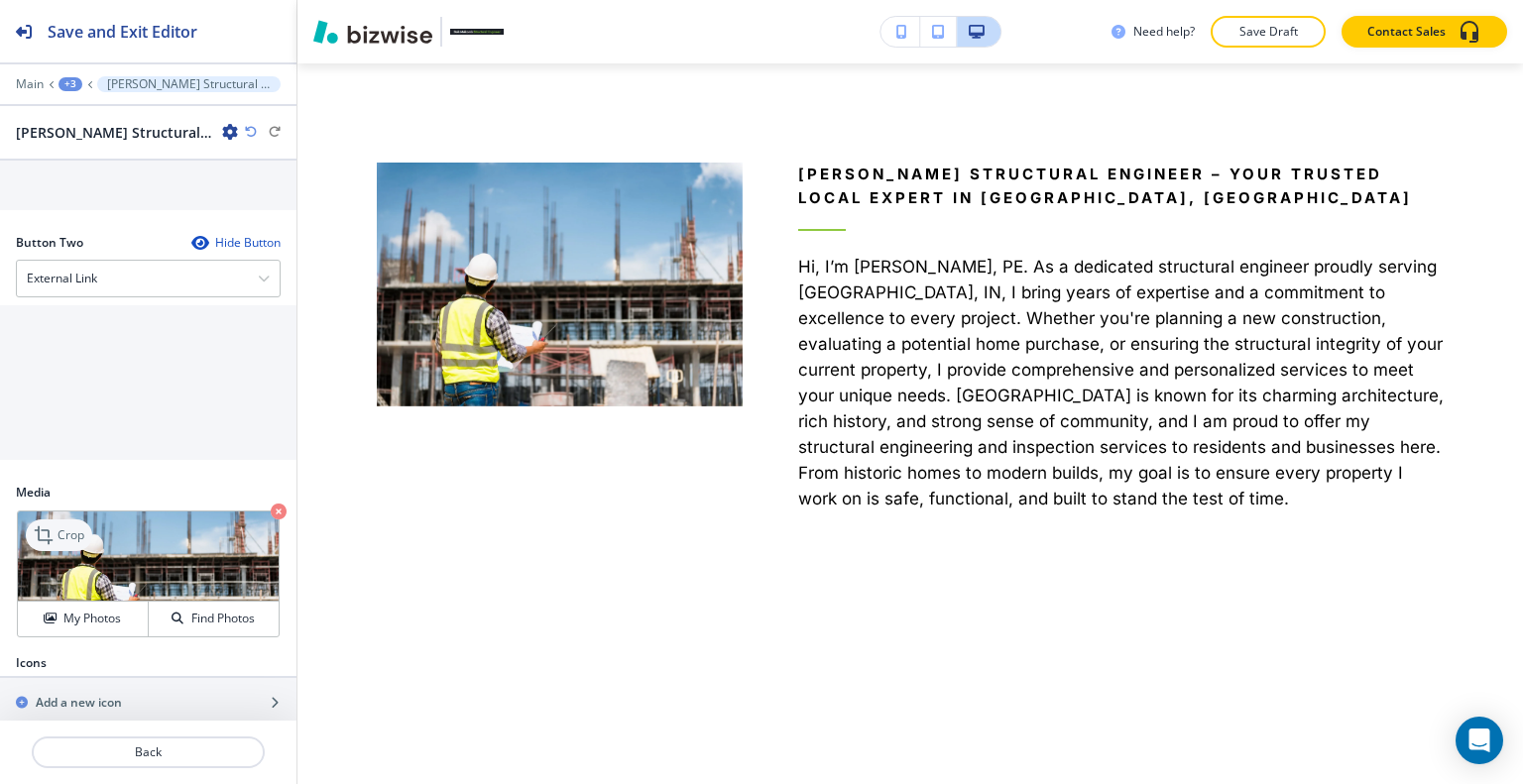 click on "Crop" at bounding box center (70, 535) 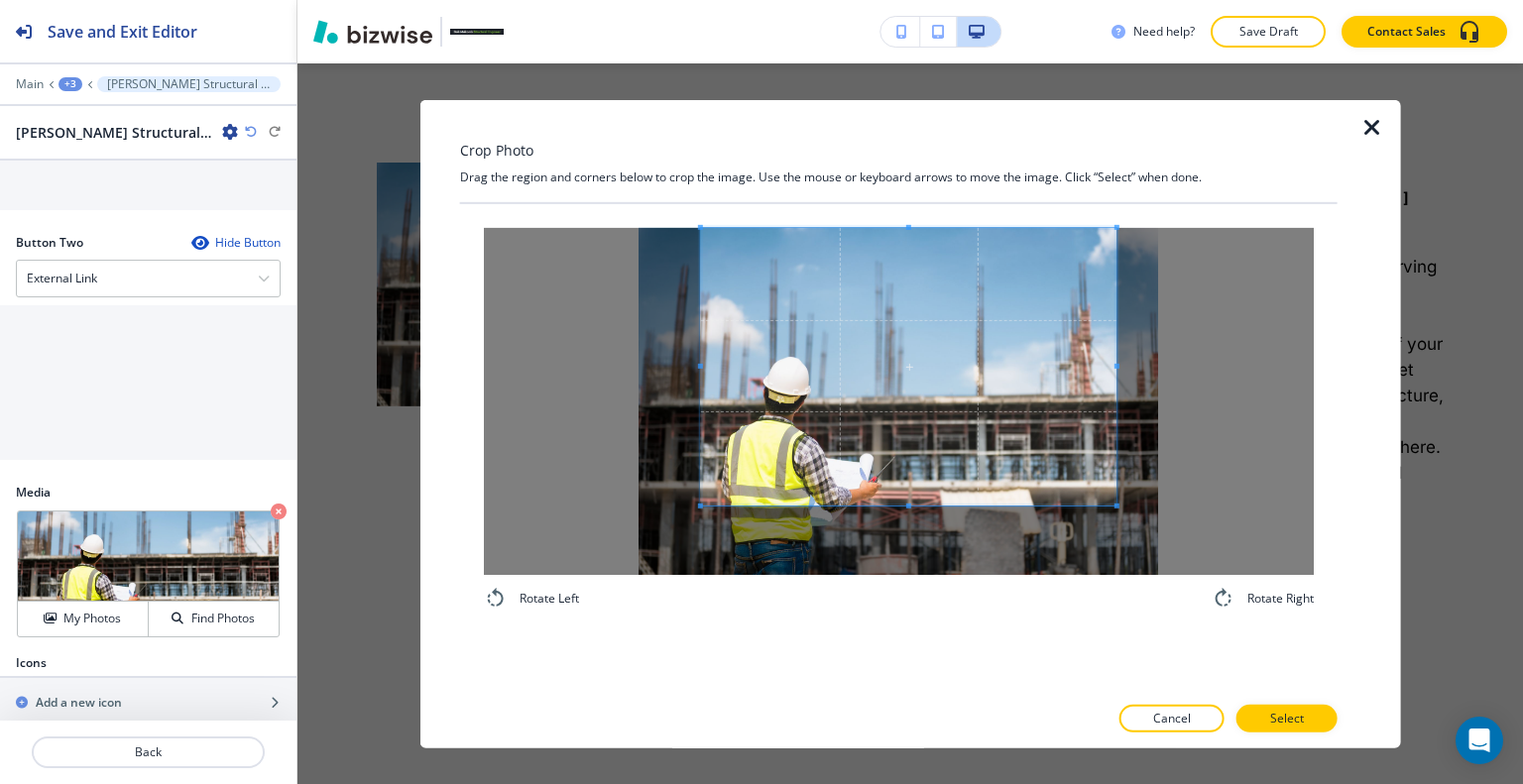 click at bounding box center (908, 366) 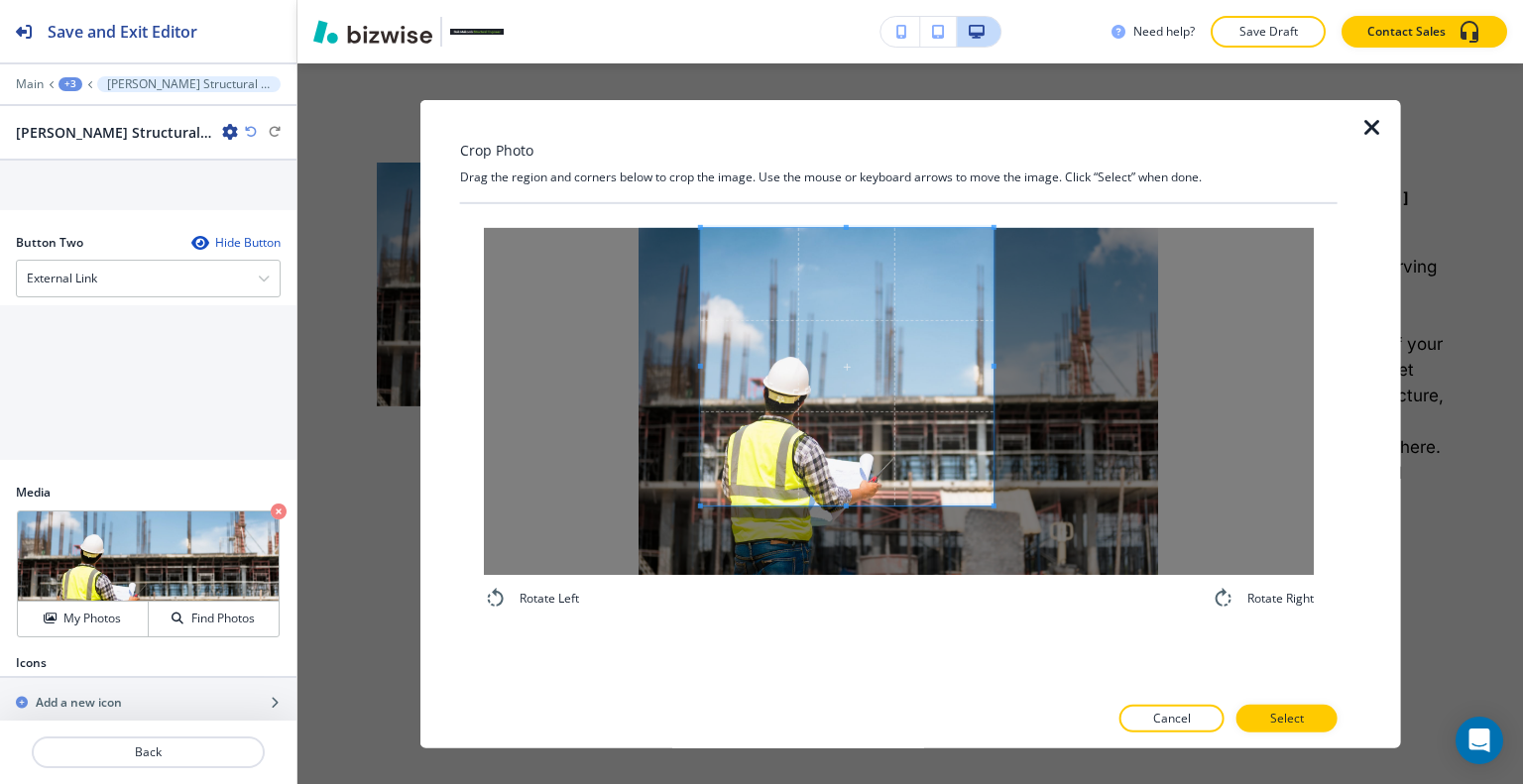 click at bounding box center [847, 366] 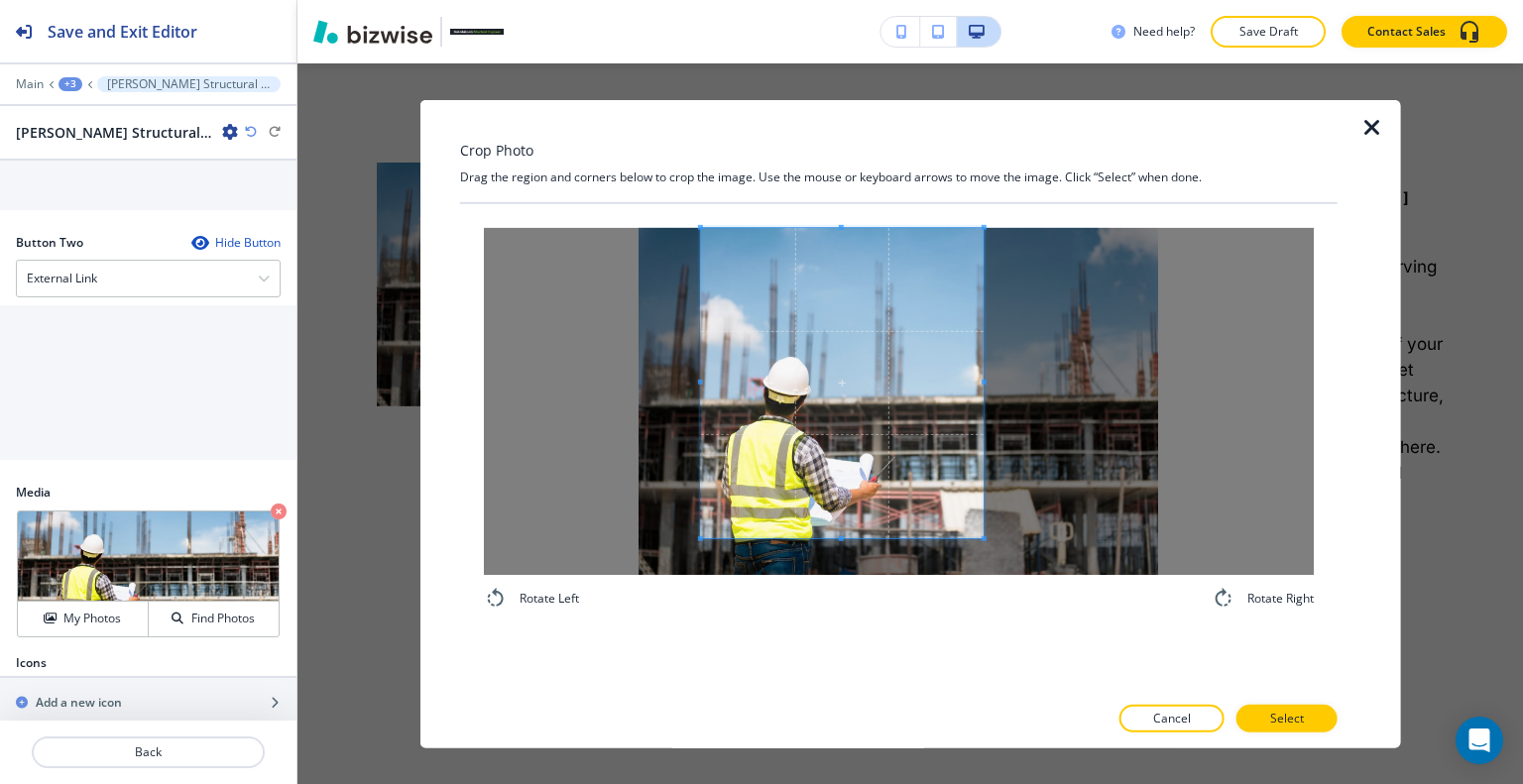 click on "Rotate Left Rotate Right" at bounding box center (898, 418) 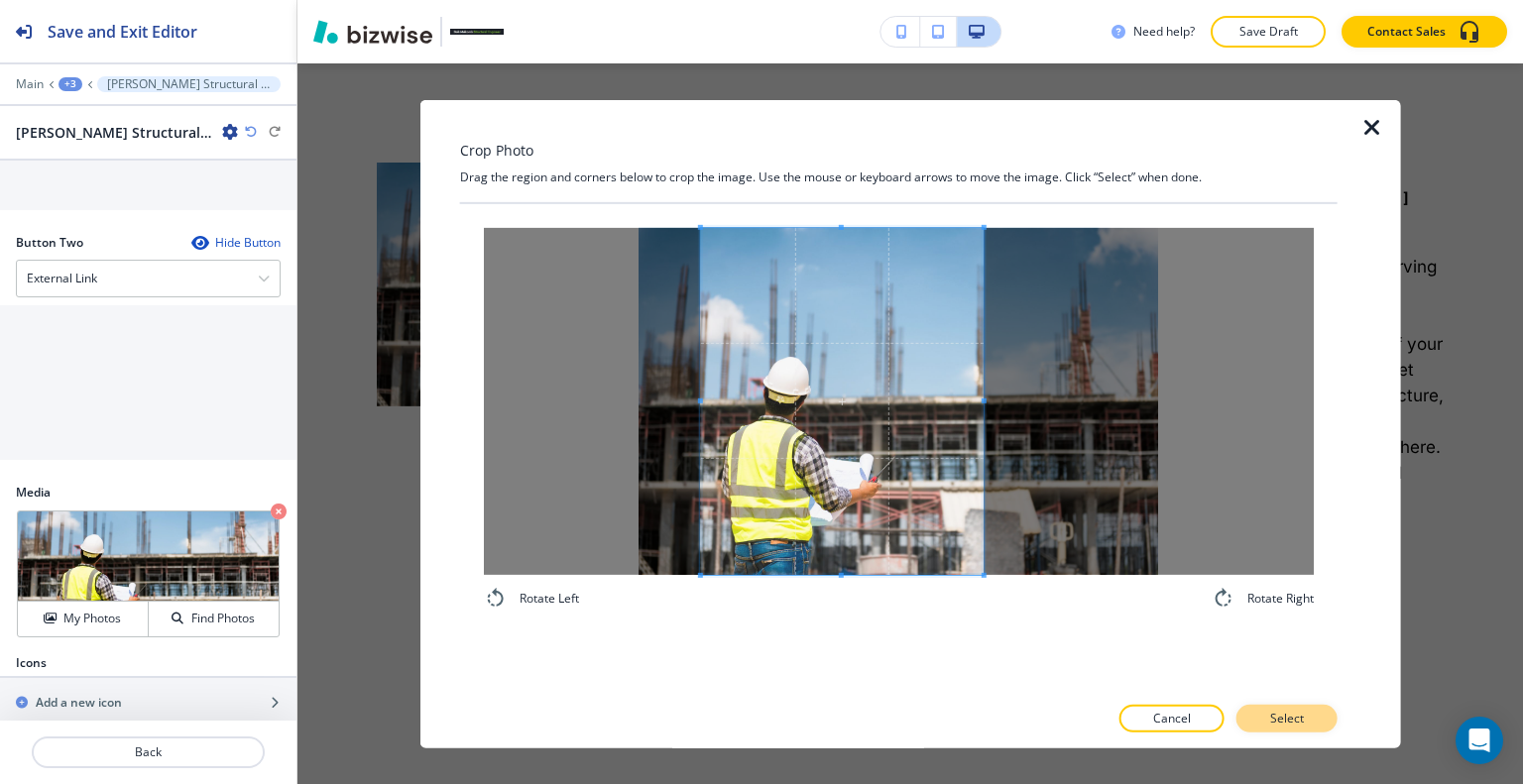 click on "Select" at bounding box center (1287, 719) 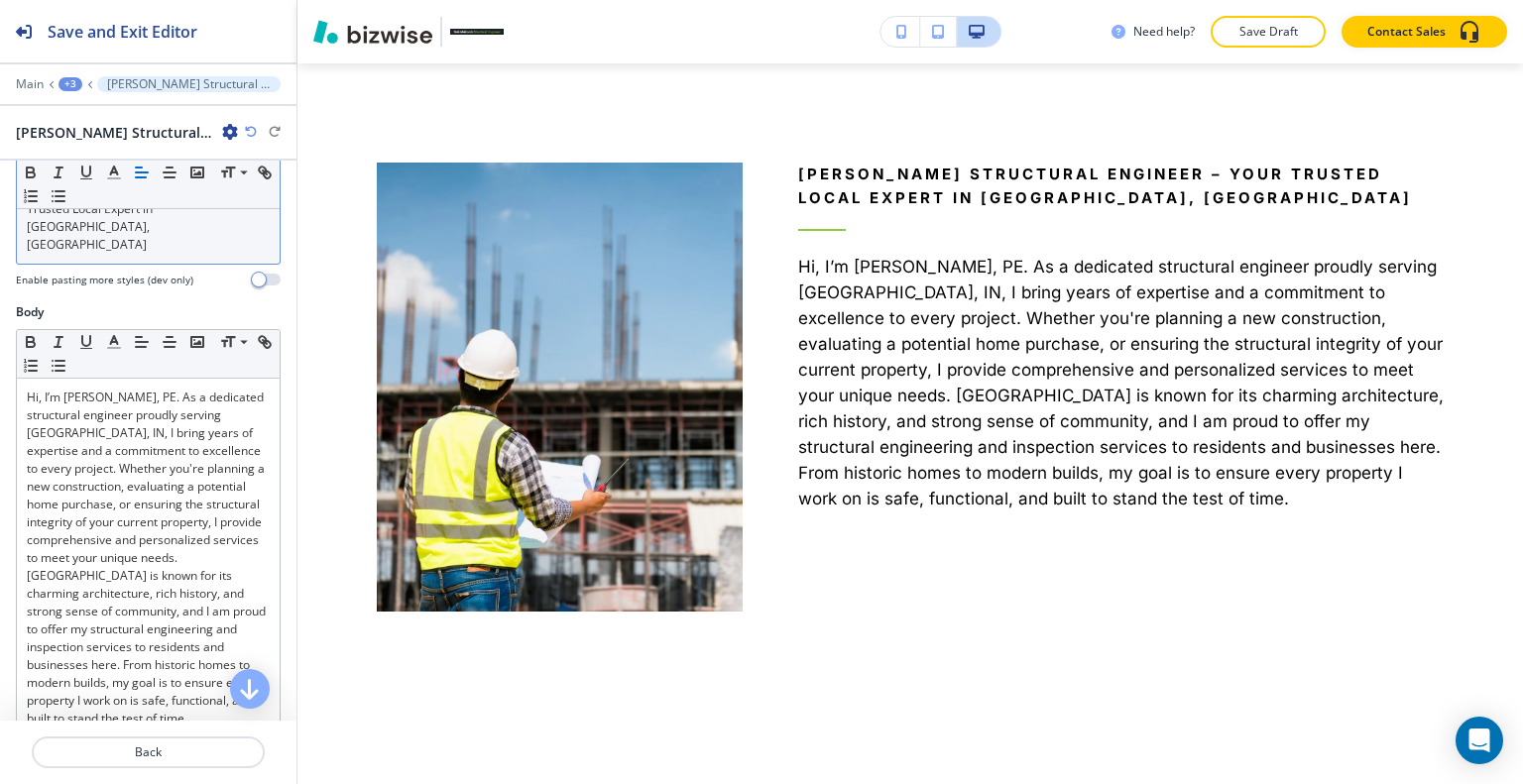 scroll, scrollTop: 0, scrollLeft: 0, axis: both 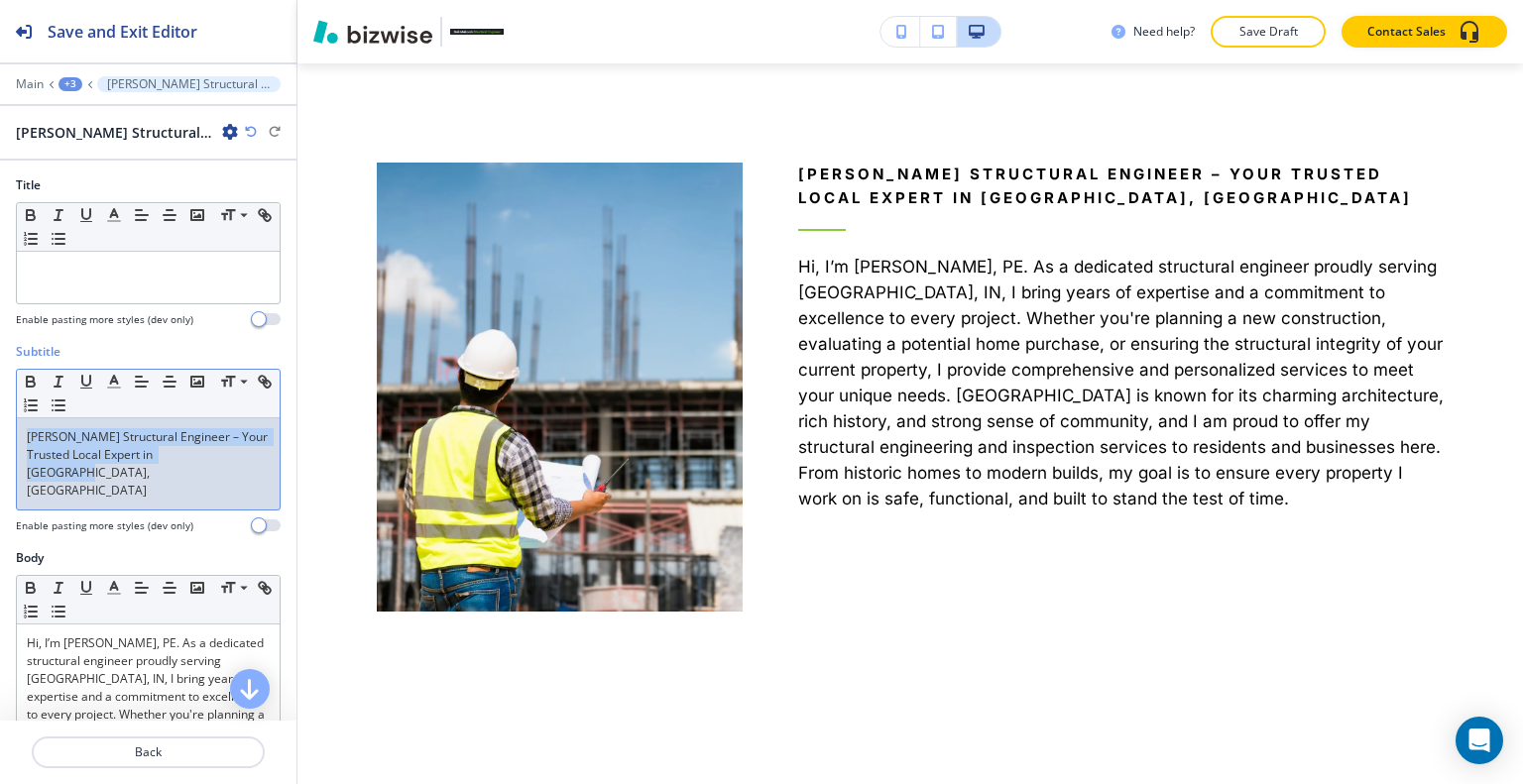 drag, startPoint x: 238, startPoint y: 459, endPoint x: 91, endPoint y: 446, distance: 147.57371 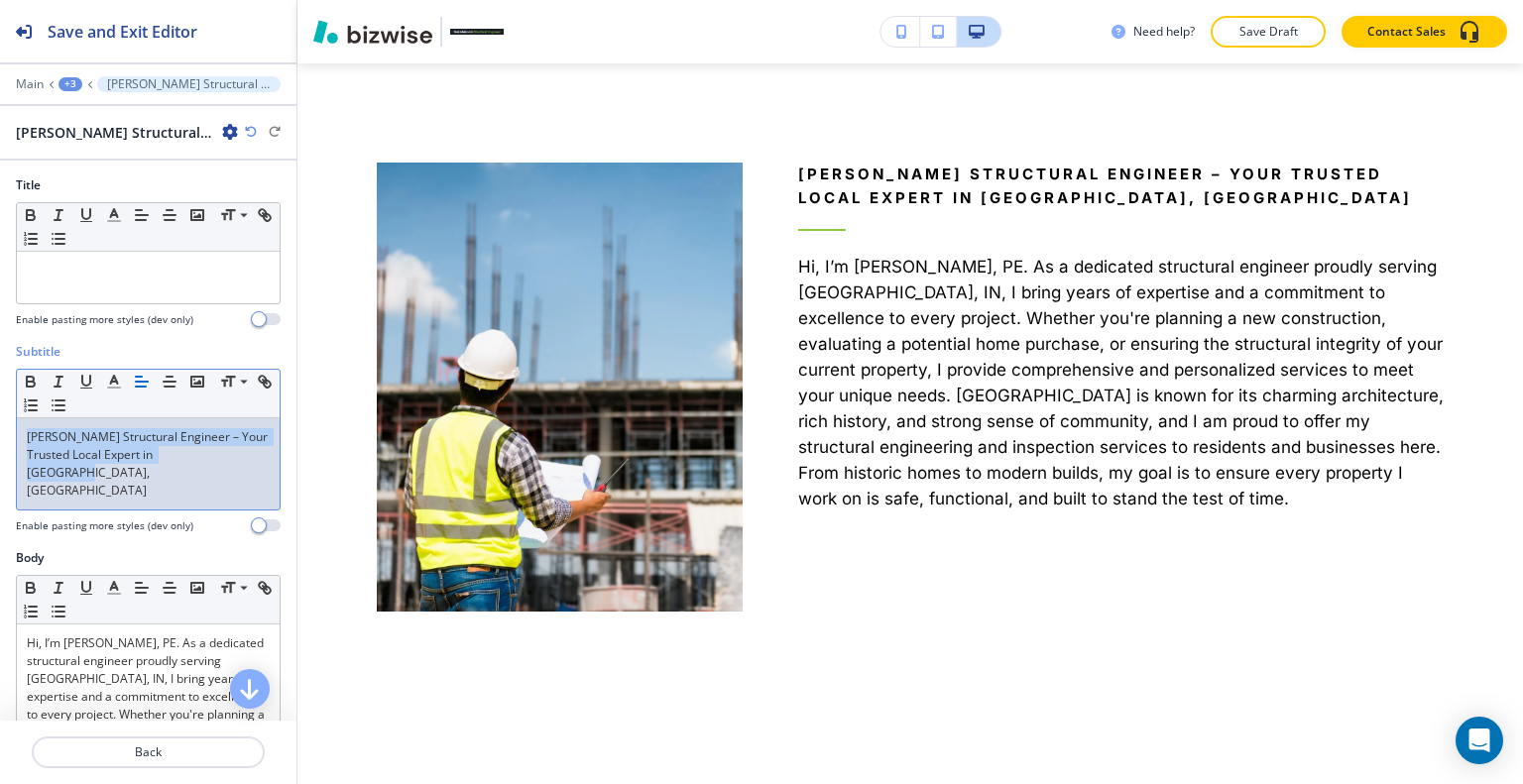 copy on "[PERSON_NAME] Structural Engineer – Your Trusted Local Expert in [GEOGRAPHIC_DATA], [GEOGRAPHIC_DATA]" 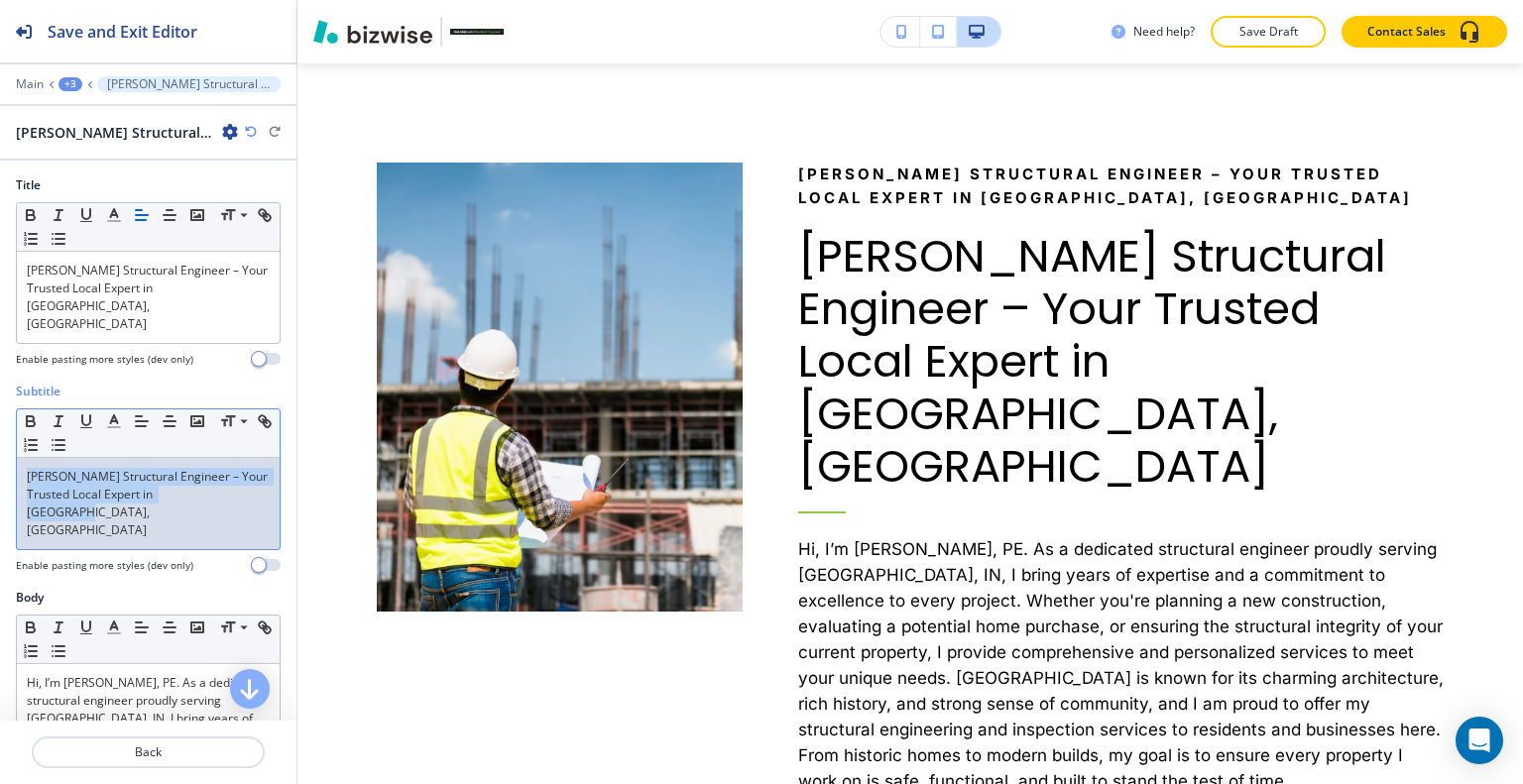 drag, startPoint x: 218, startPoint y: 459, endPoint x: 0, endPoint y: 396, distance: 226.92069 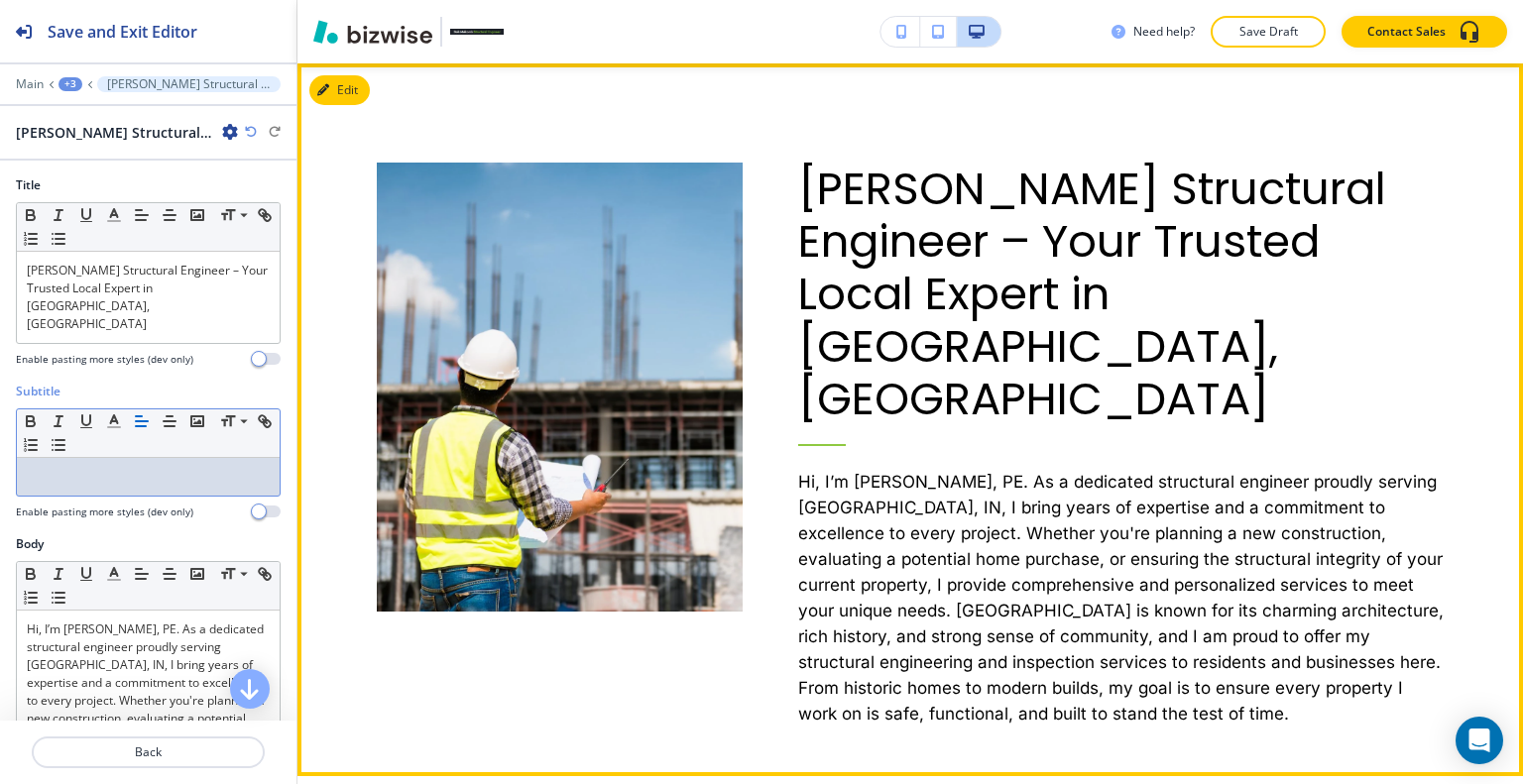 scroll, scrollTop: 1578, scrollLeft: 0, axis: vertical 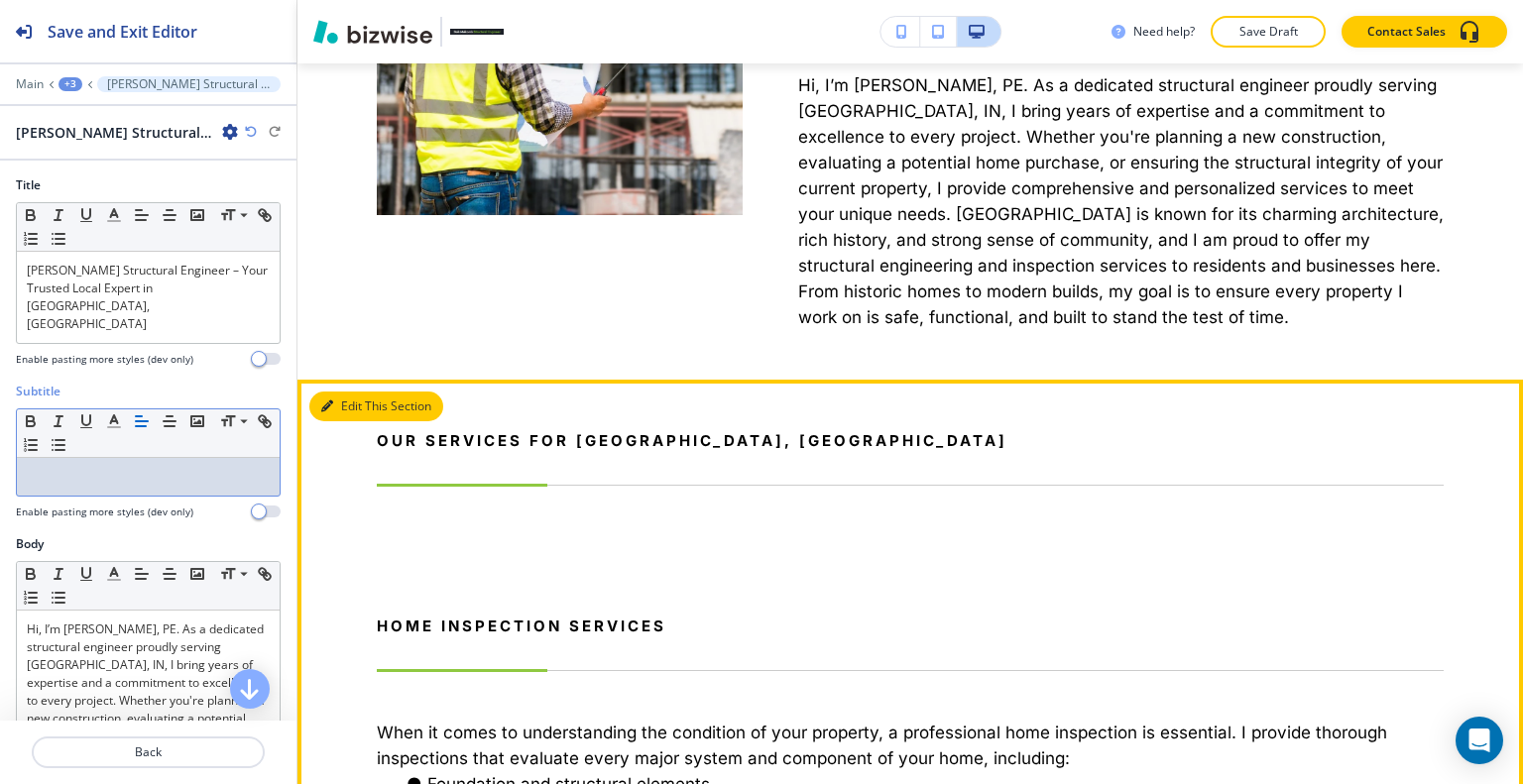 click on "Edit This Section" at bounding box center (376, 406) 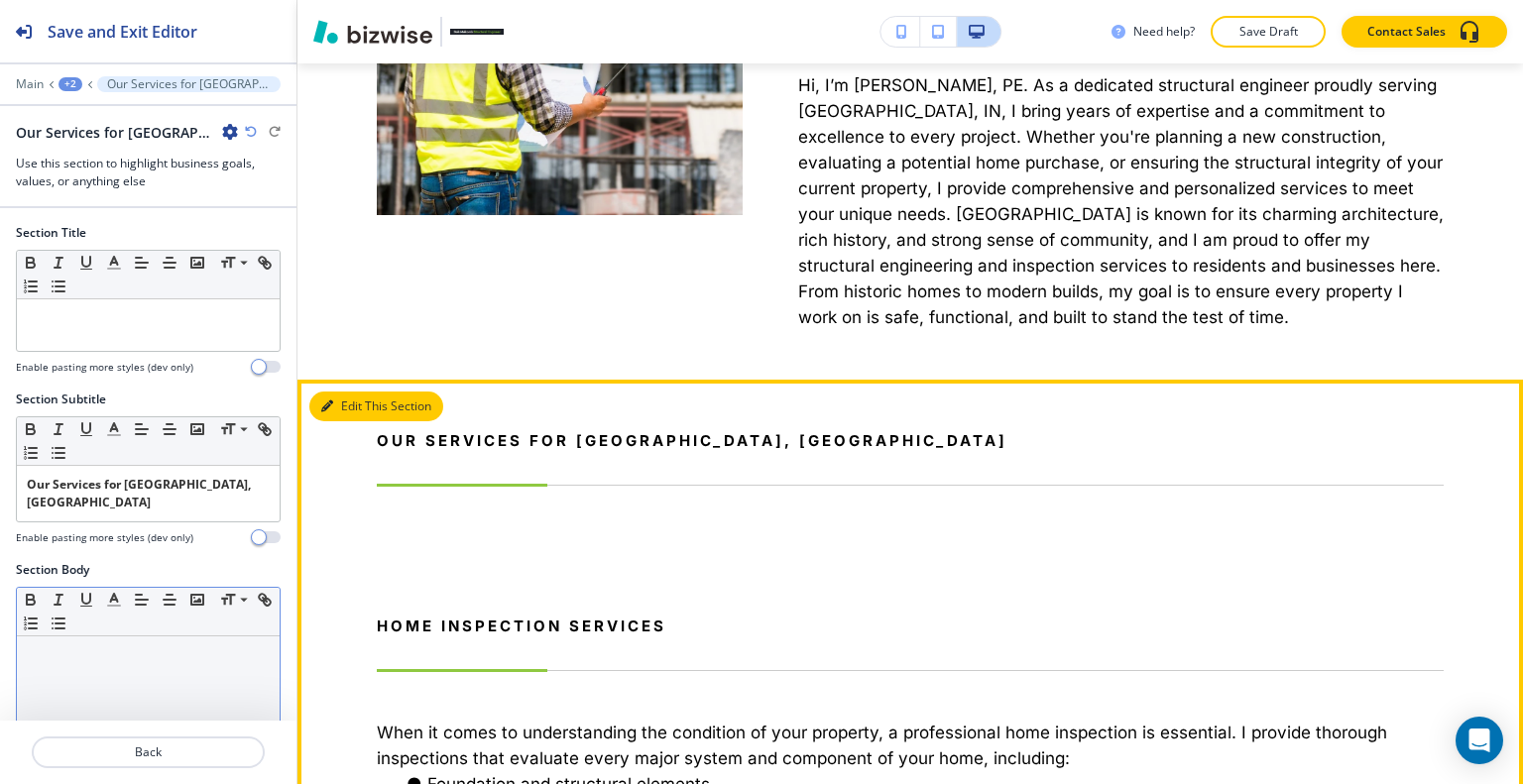 scroll, scrollTop: 1788, scrollLeft: 0, axis: vertical 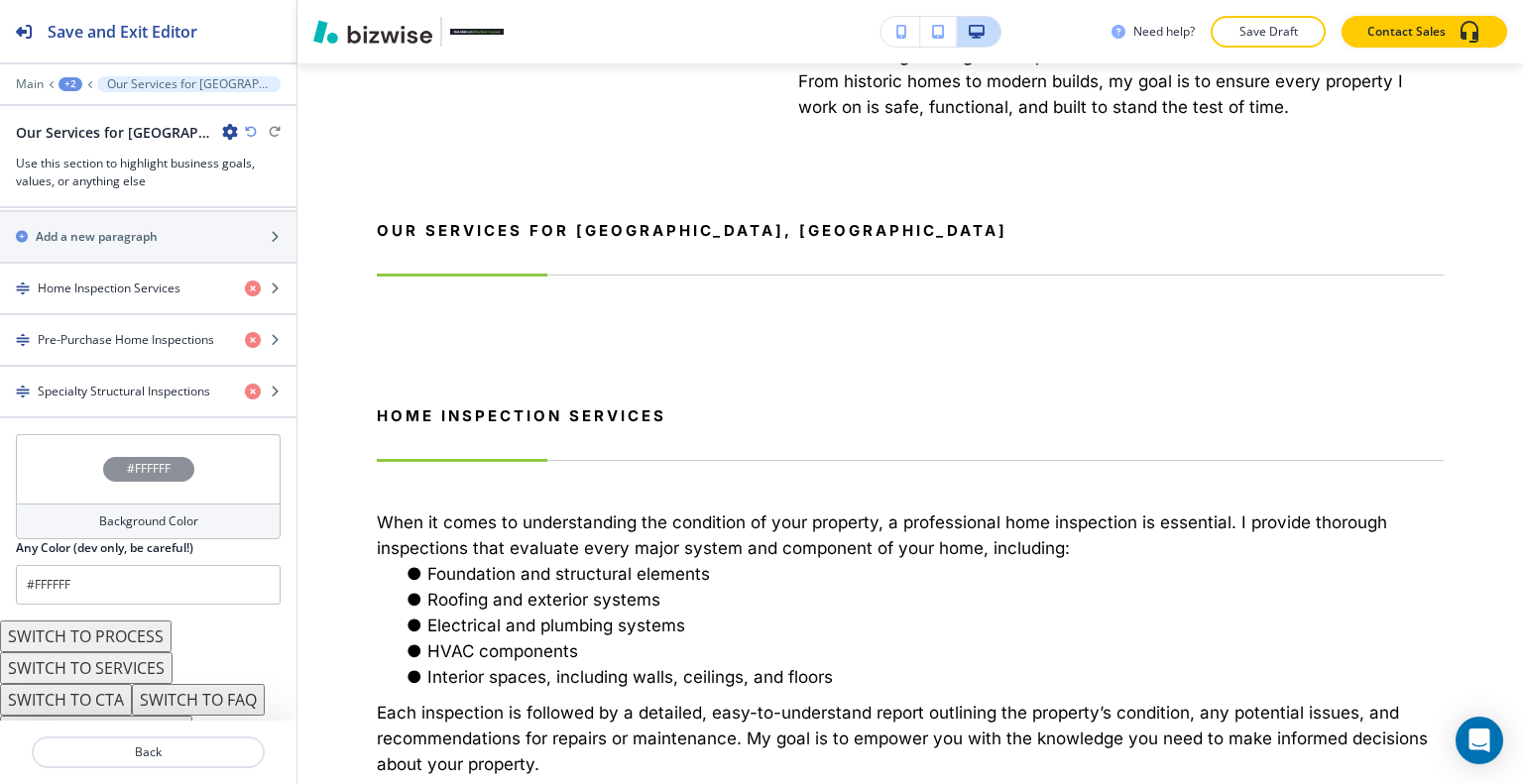 click on "SWITCH TO FAQ" at bounding box center [198, 700] 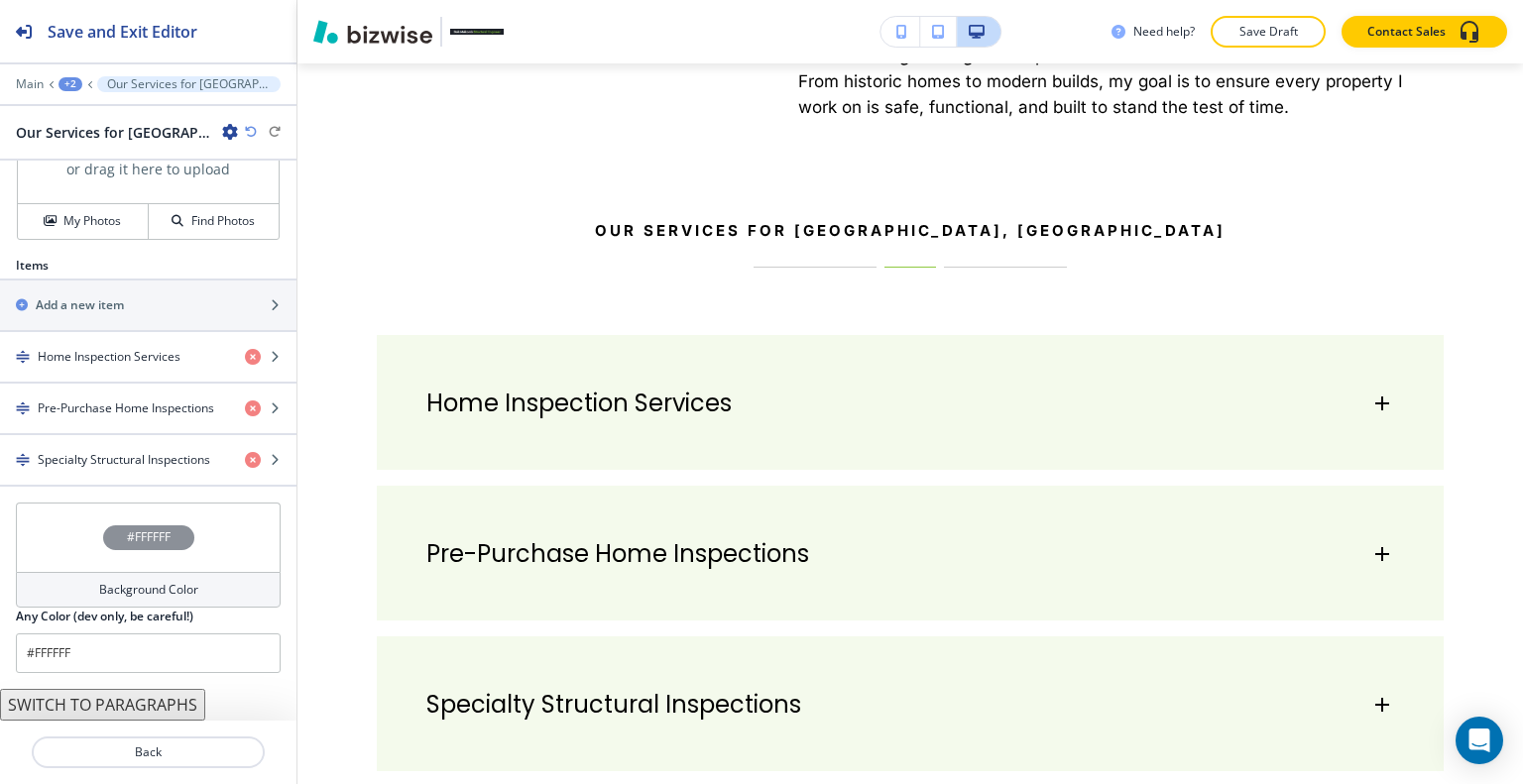 scroll, scrollTop: 776, scrollLeft: 0, axis: vertical 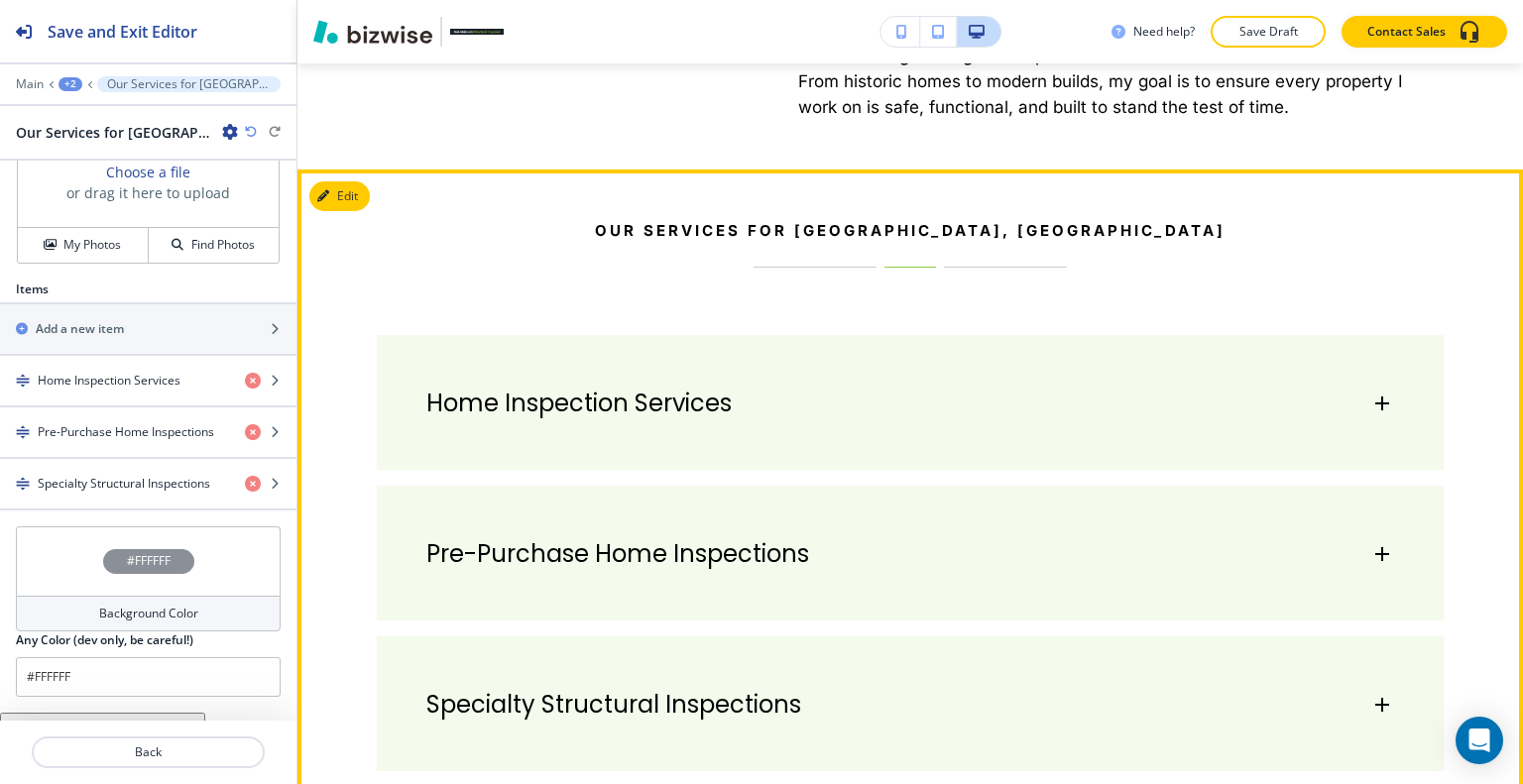 click on "Edit" at bounding box center [339, 196] 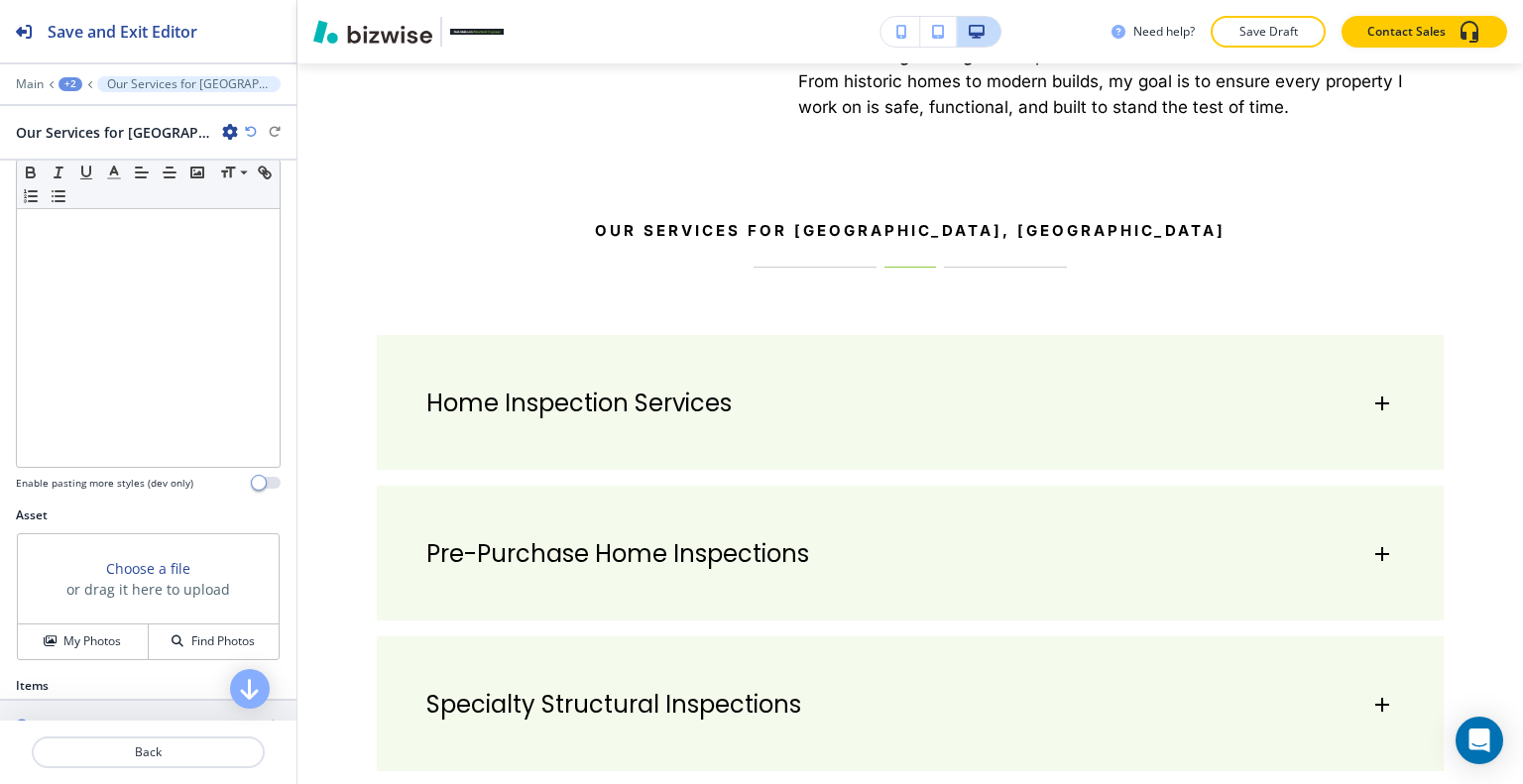 scroll, scrollTop: 0, scrollLeft: 0, axis: both 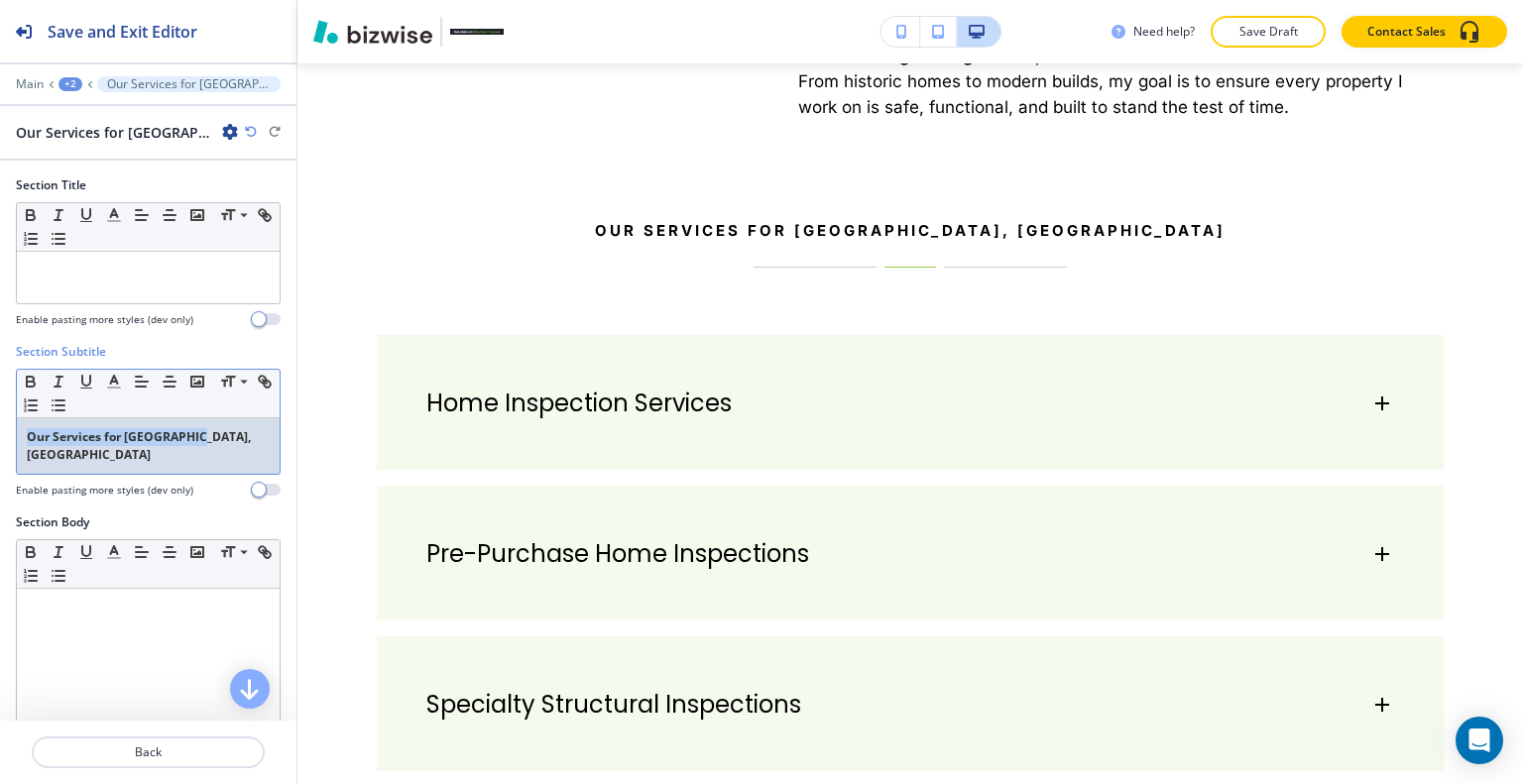 drag, startPoint x: 222, startPoint y: 431, endPoint x: 21, endPoint y: 416, distance: 201.55892 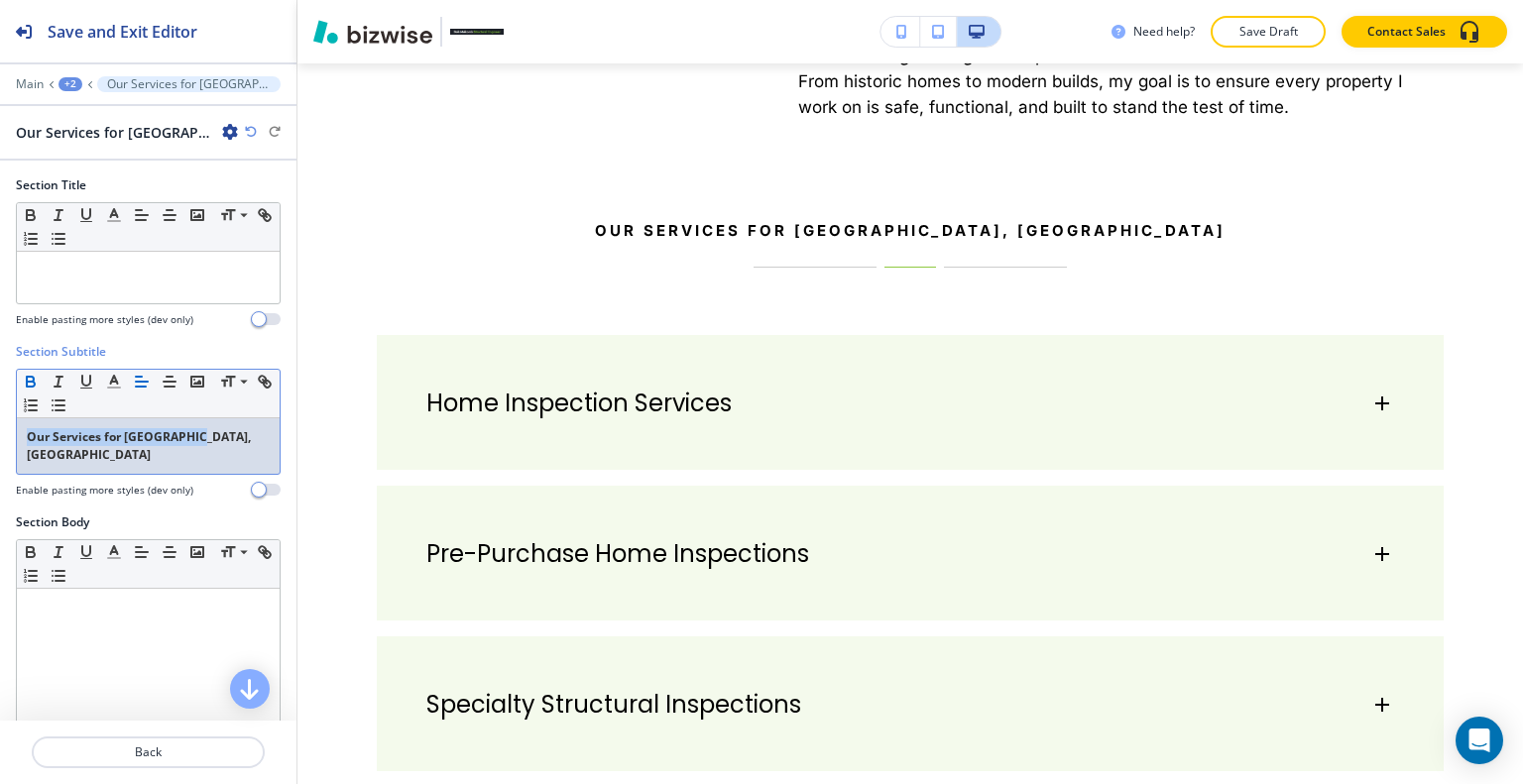 copy on "Our Services for Madison, IN" 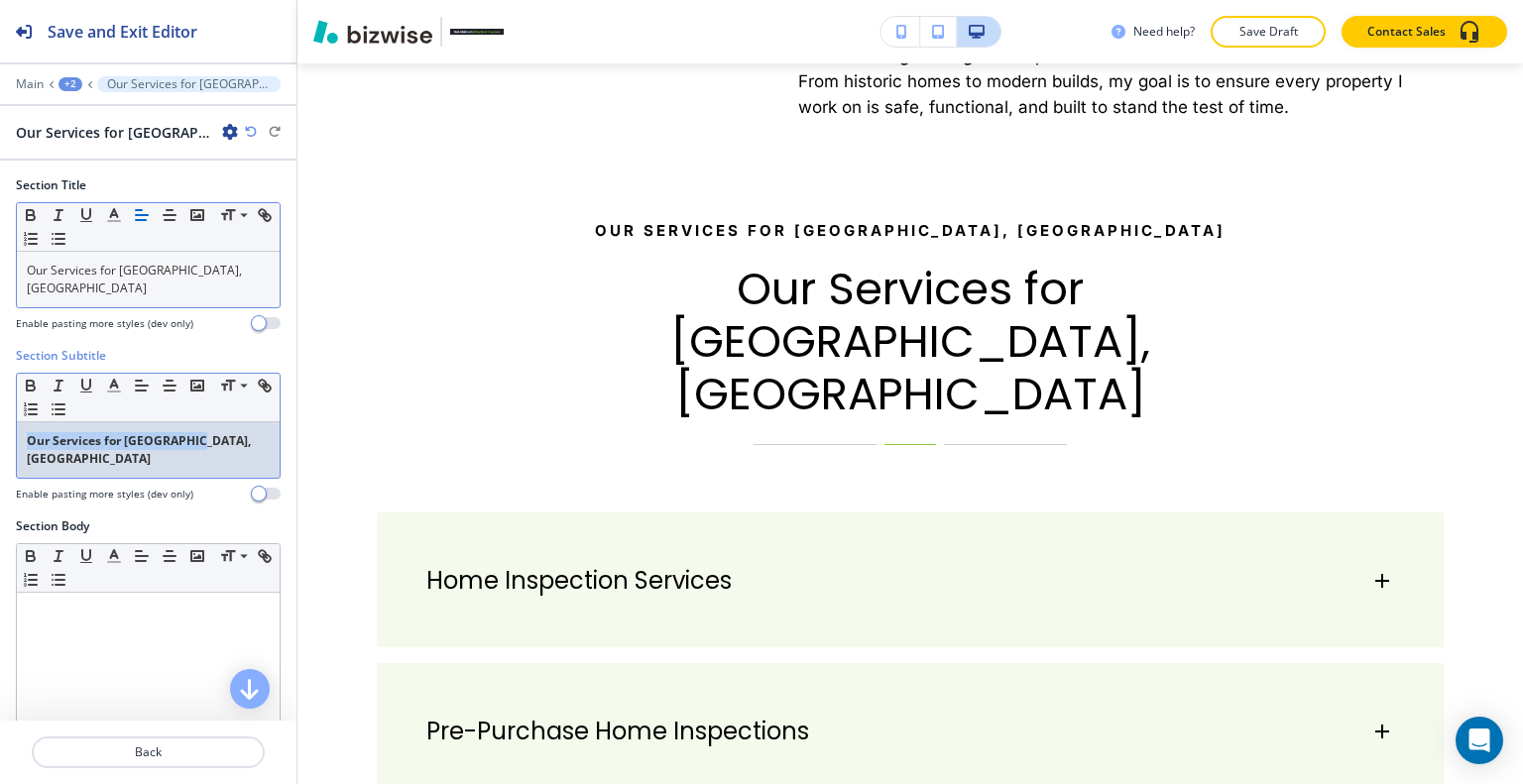 drag, startPoint x: 227, startPoint y: 437, endPoint x: 0, endPoint y: 401, distance: 229.8369 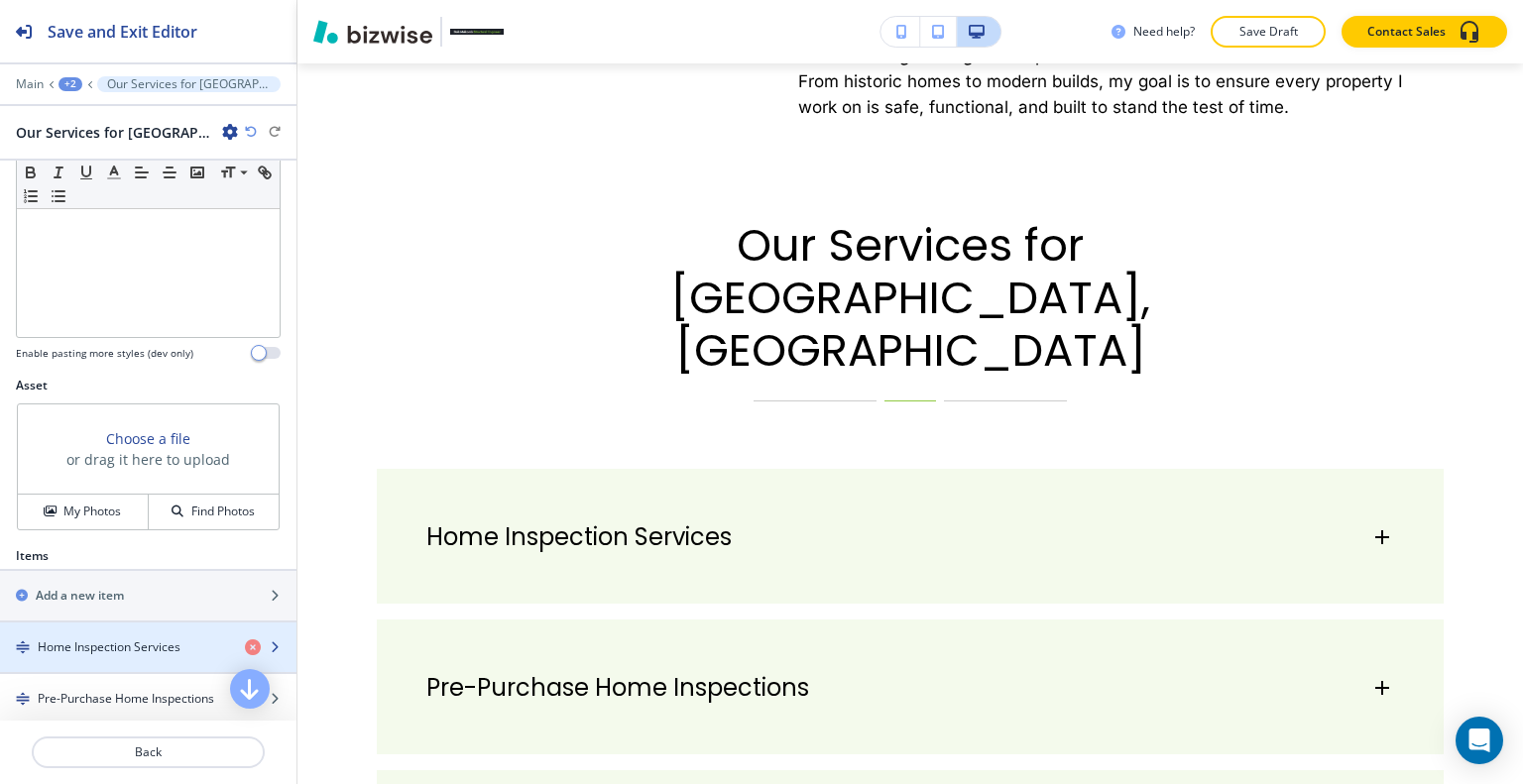 scroll, scrollTop: 694, scrollLeft: 0, axis: vertical 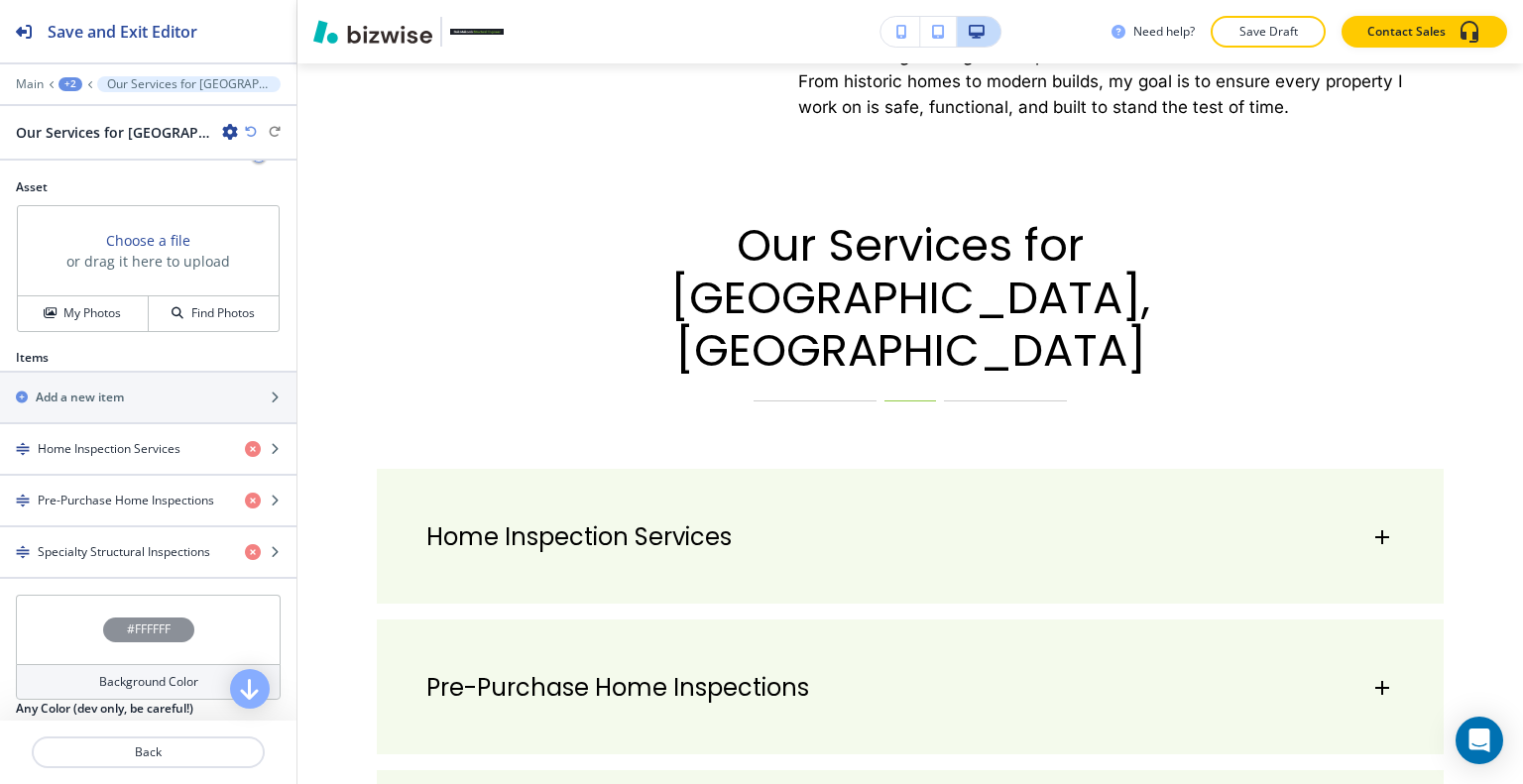 click on "#FFFFFF" at bounding box center [148, 629] 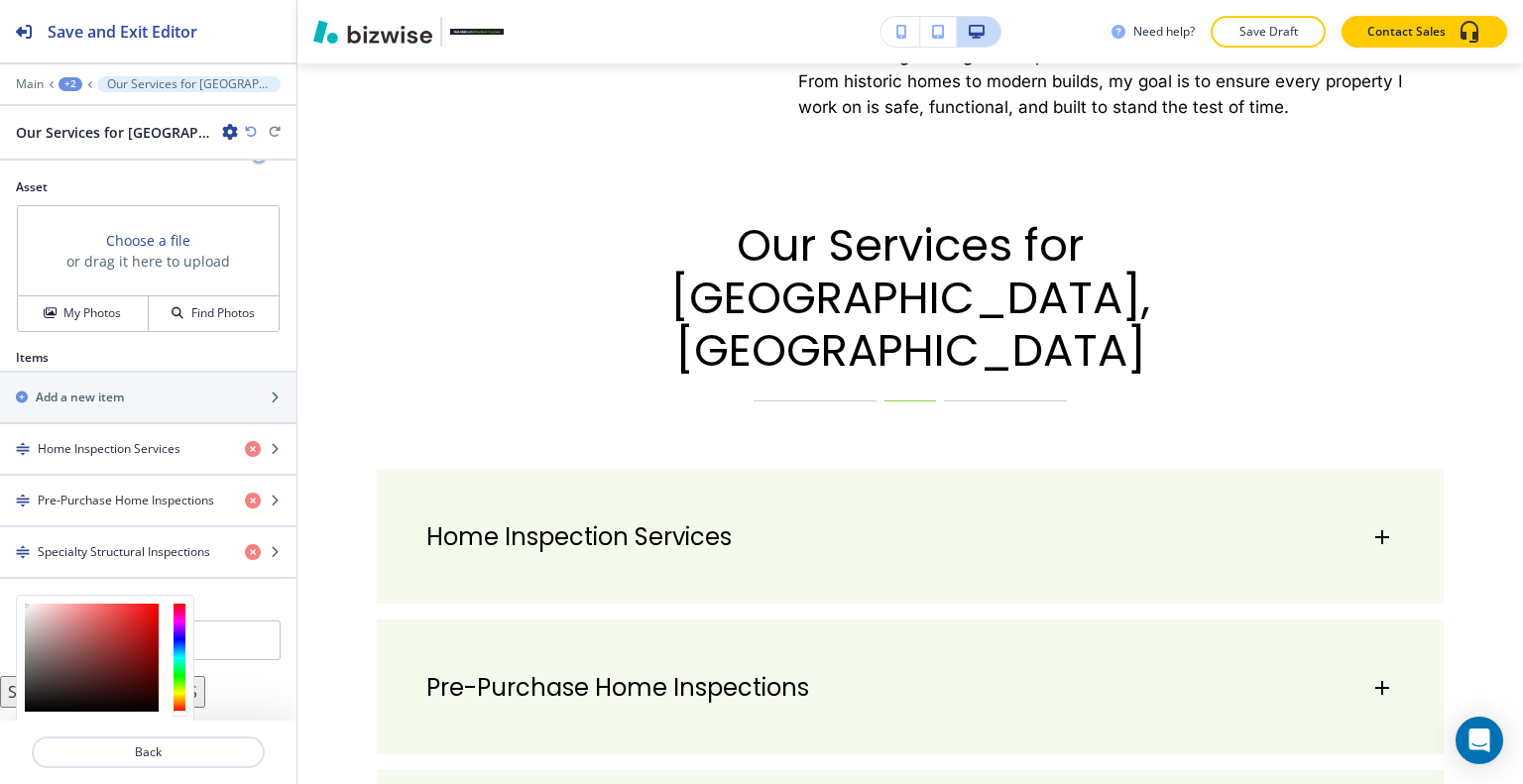 scroll, scrollTop: 839, scrollLeft: 0, axis: vertical 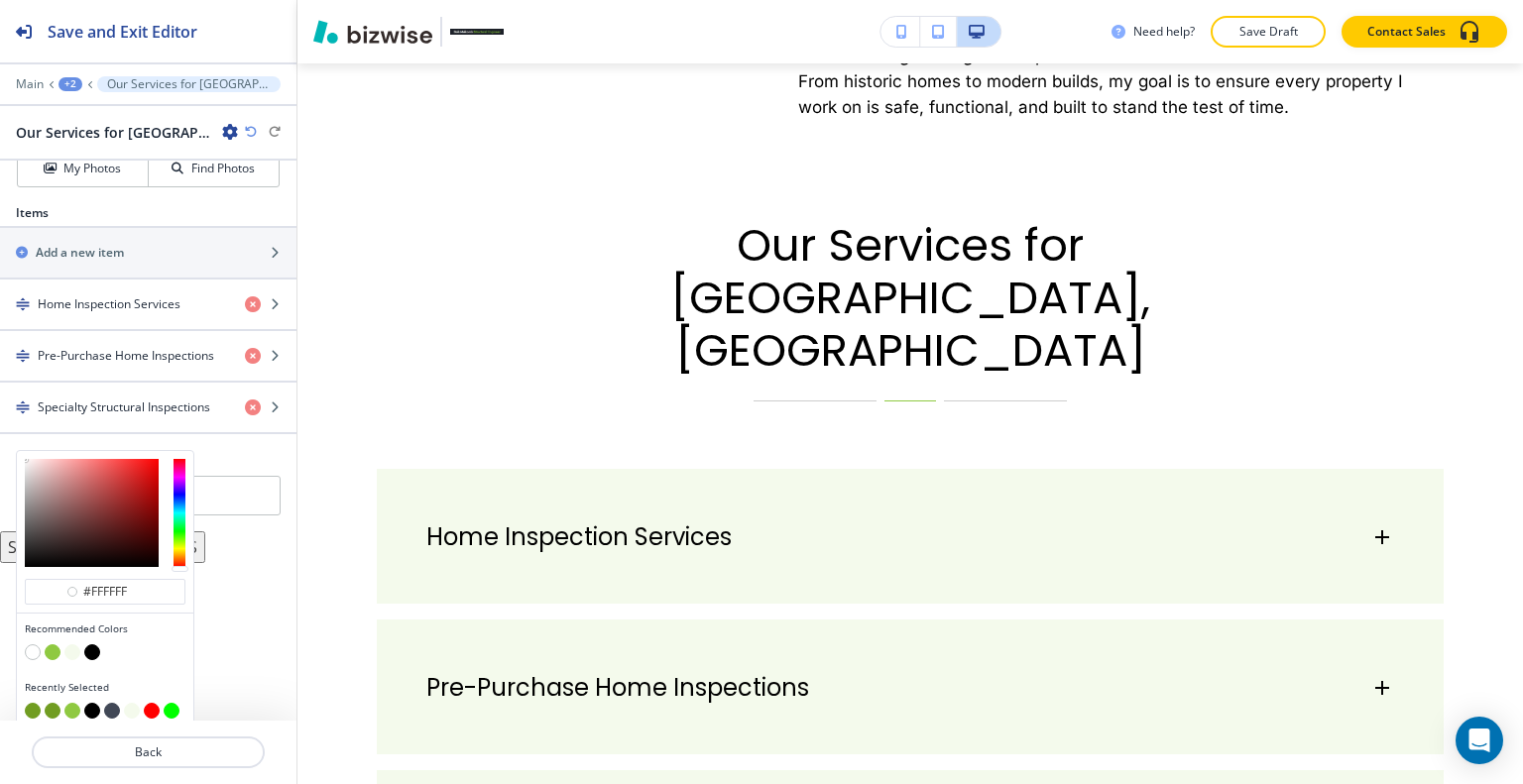 click at bounding box center (53, 711) 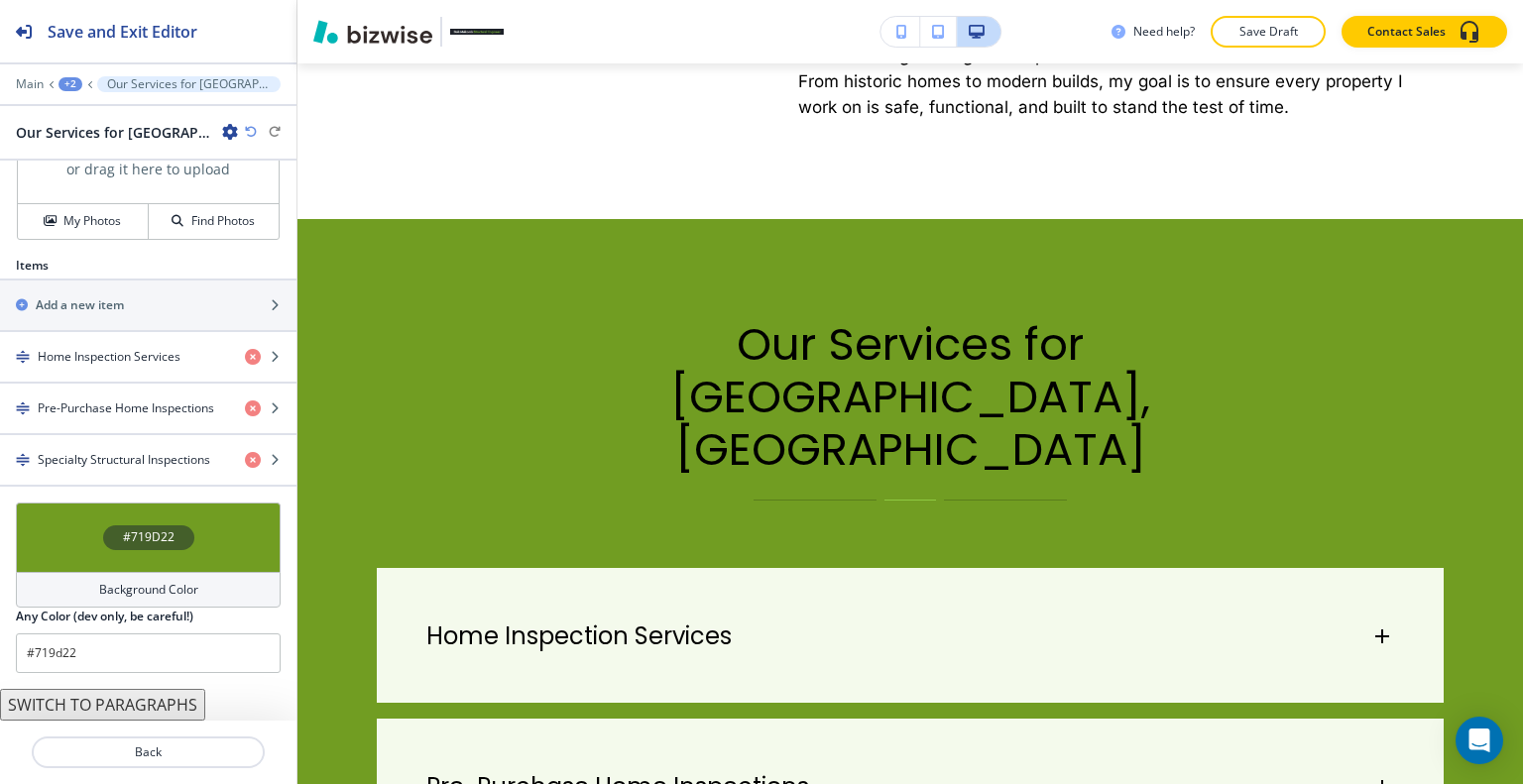 scroll, scrollTop: 776, scrollLeft: 0, axis: vertical 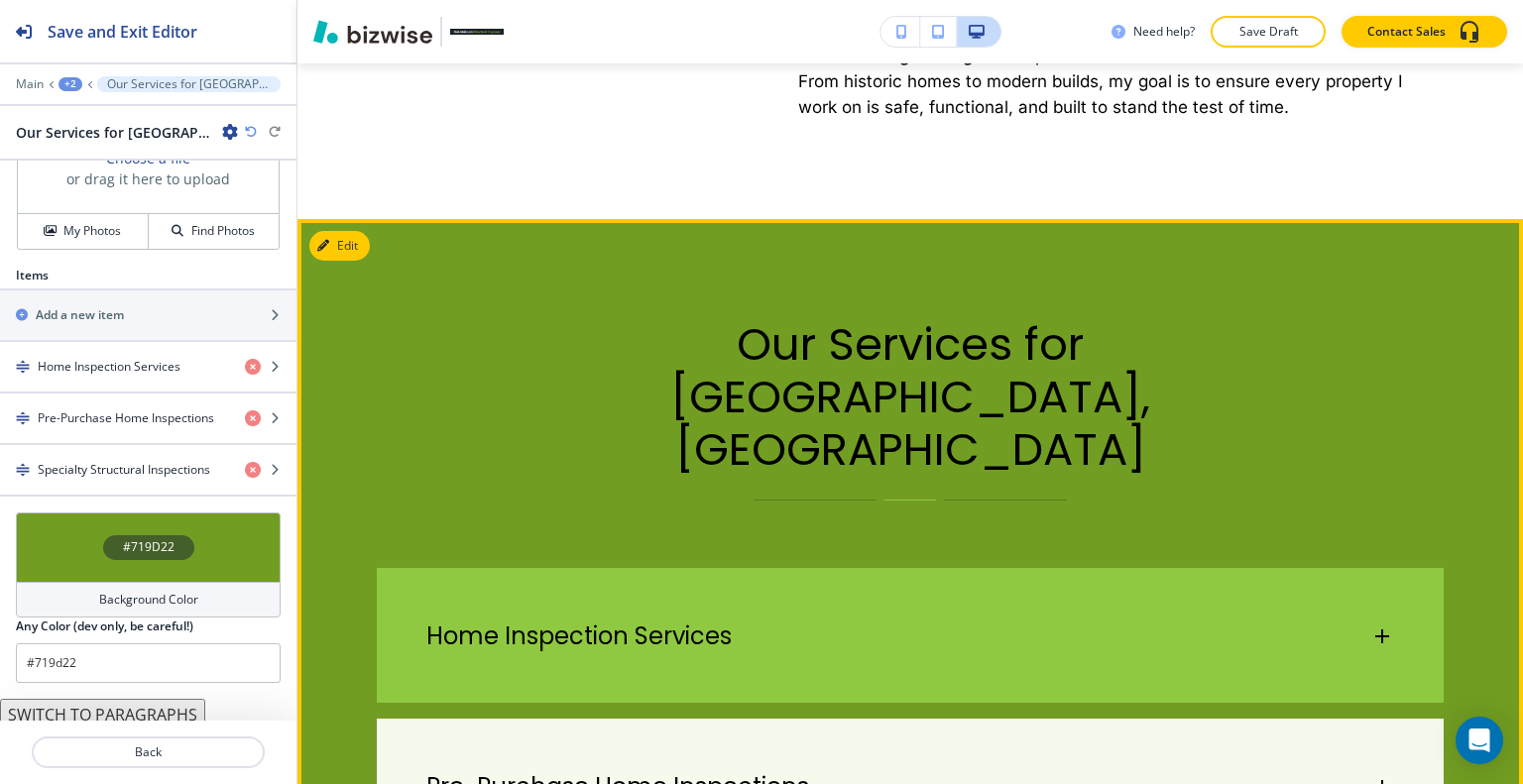 click on "Home Inspection Services" at bounding box center (579, 636) 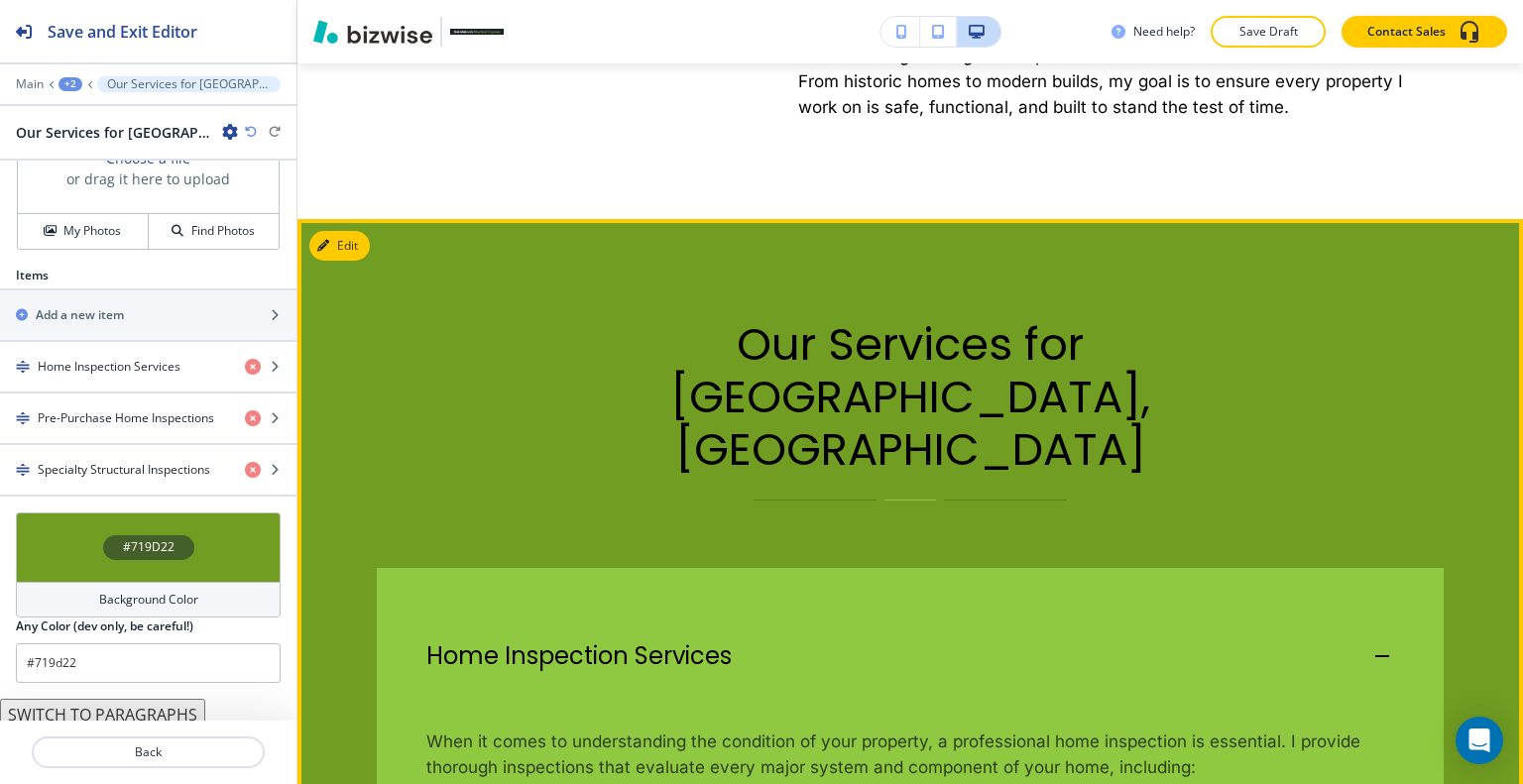 click on "Home Inspection Services" at bounding box center [579, 656] 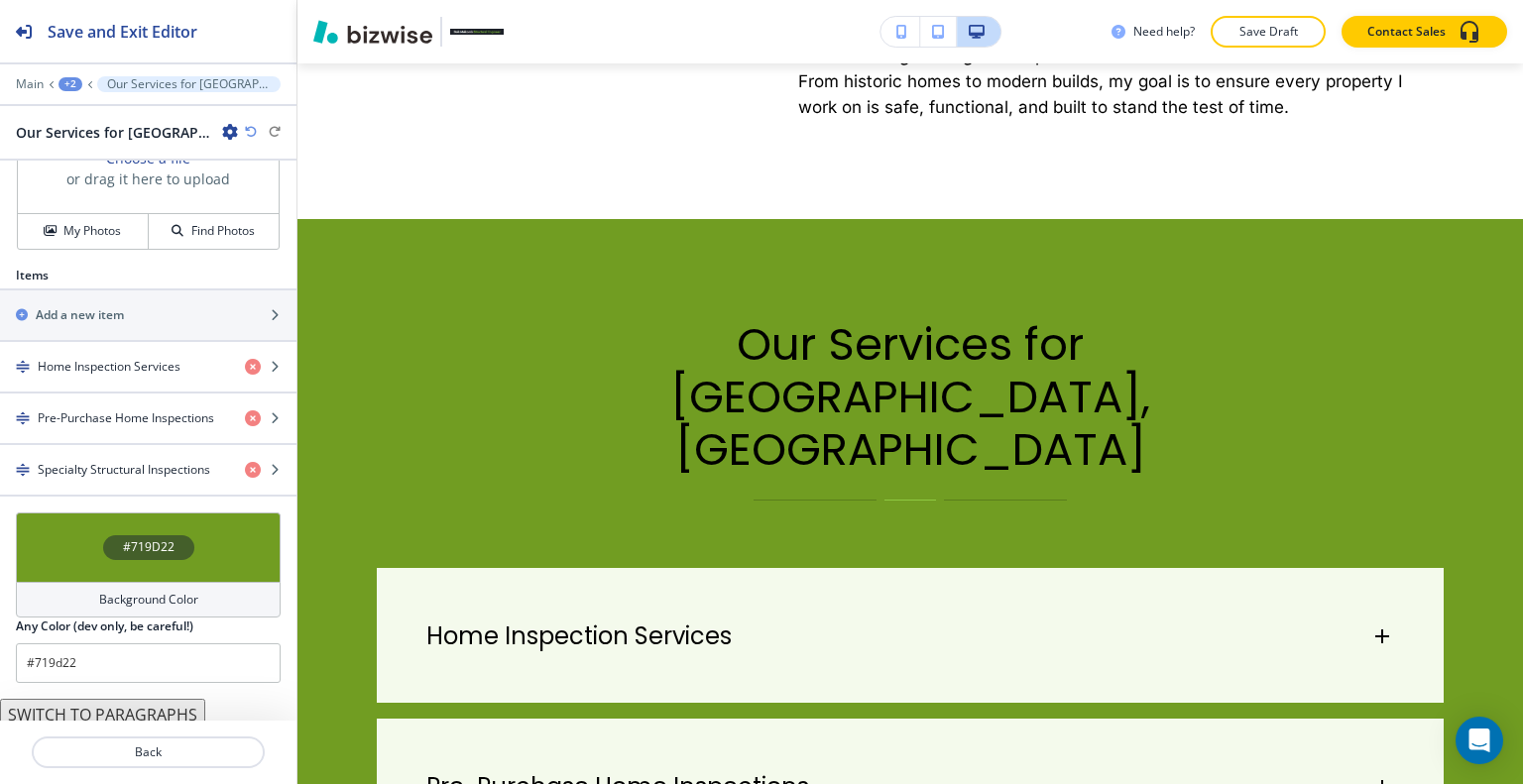 click on "#719D22" at bounding box center [148, 547] 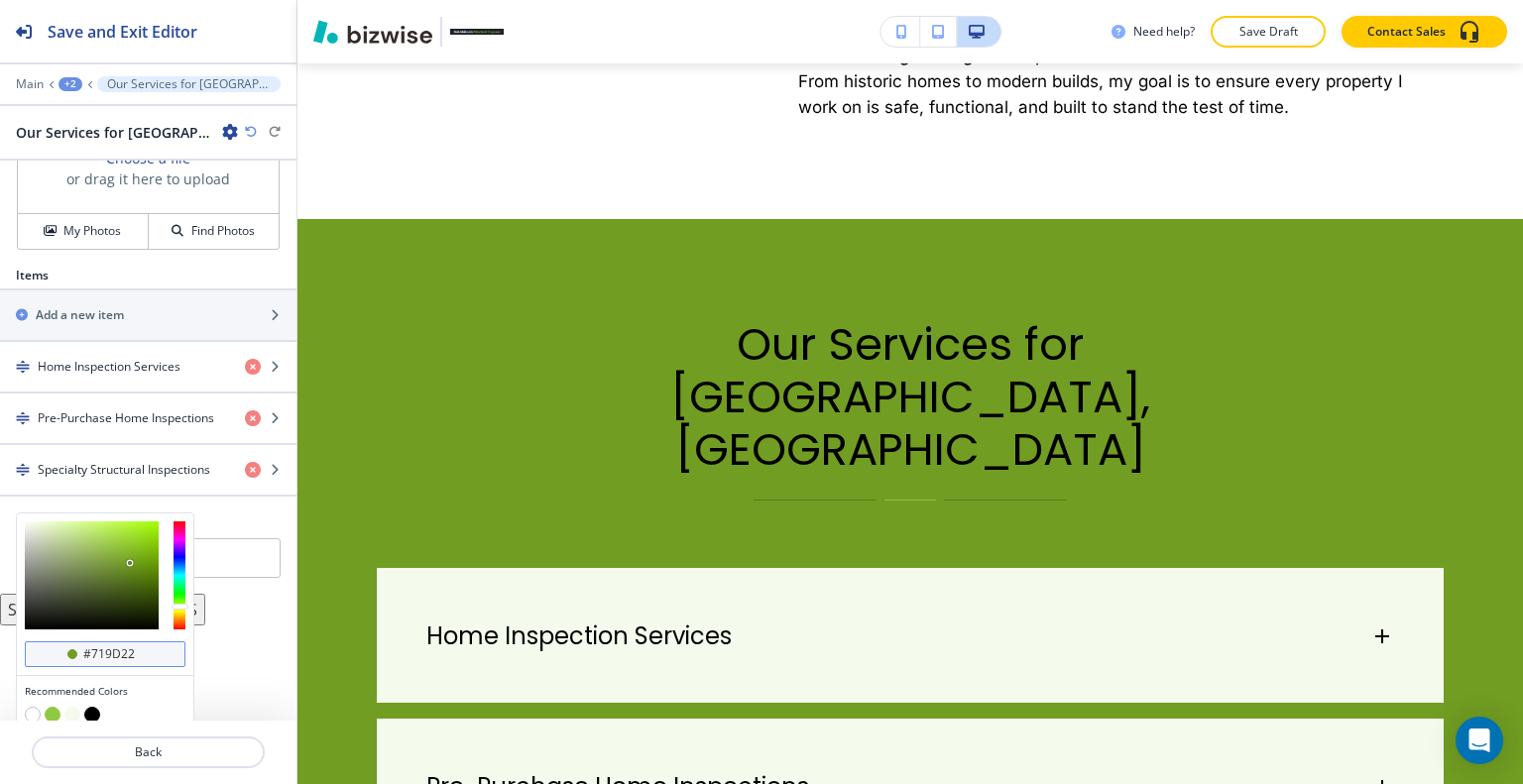 scroll, scrollTop: 839, scrollLeft: 0, axis: vertical 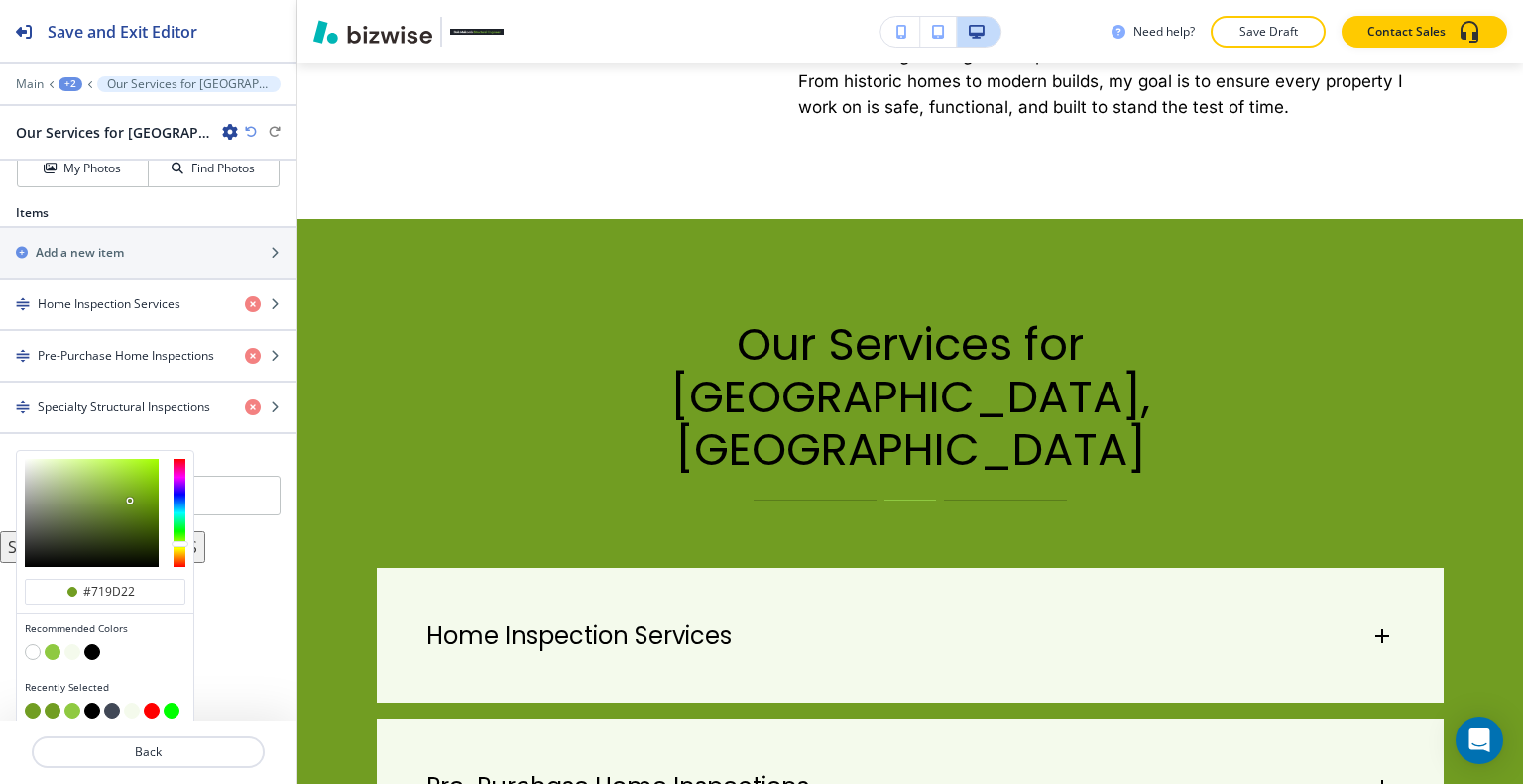click at bounding box center (112, 711) 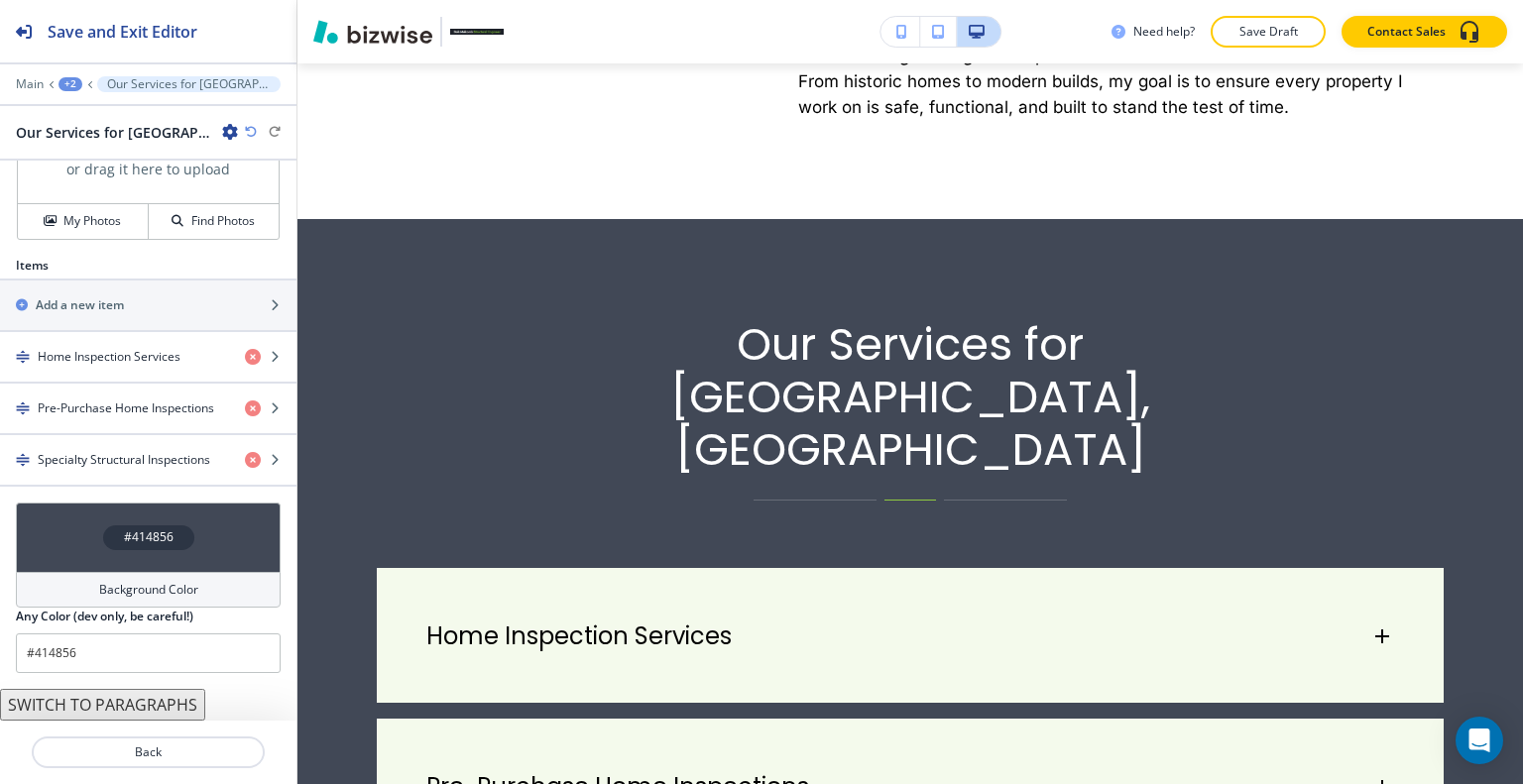 scroll, scrollTop: 776, scrollLeft: 0, axis: vertical 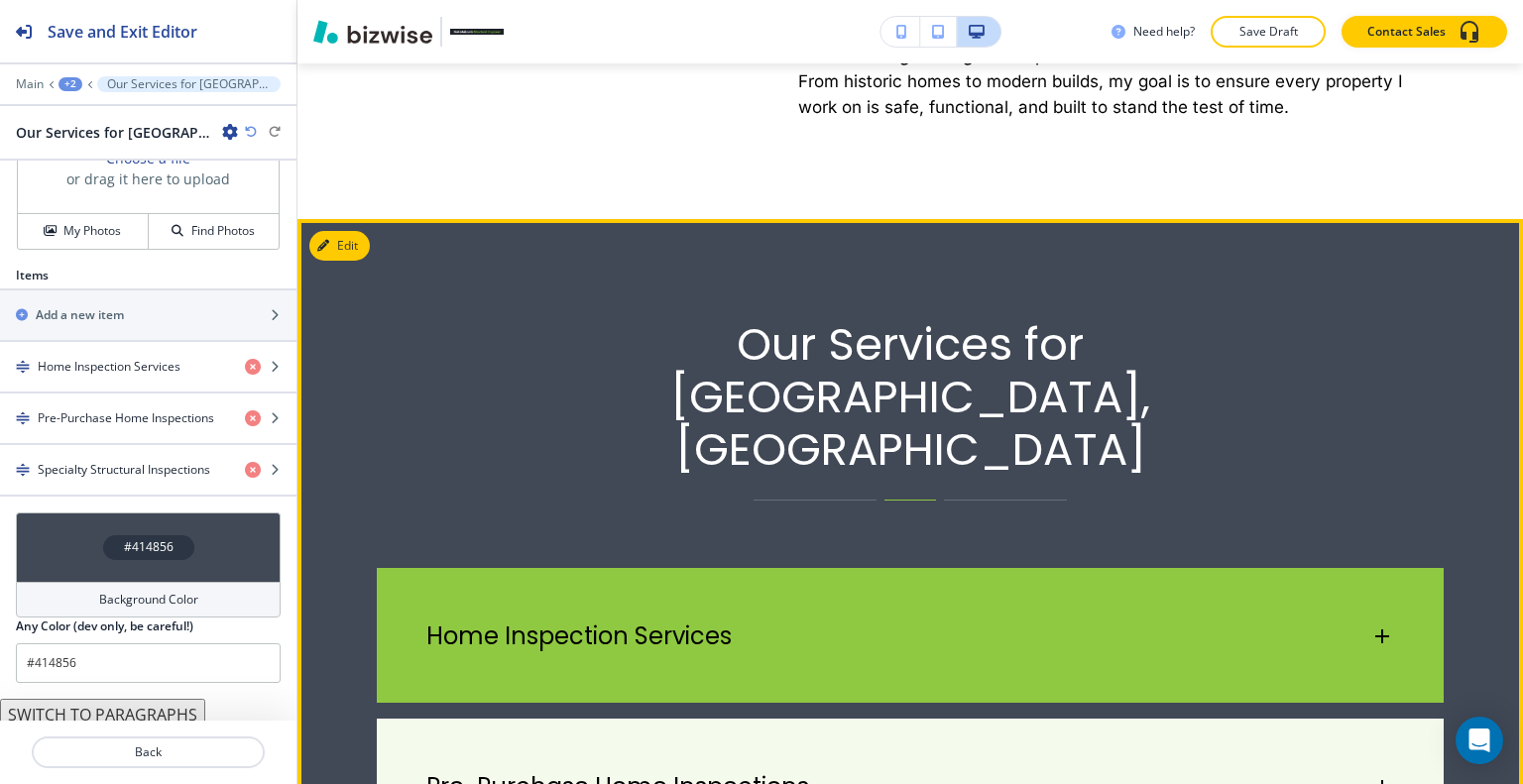click on "Home Inspection Services" at bounding box center (910, 626) 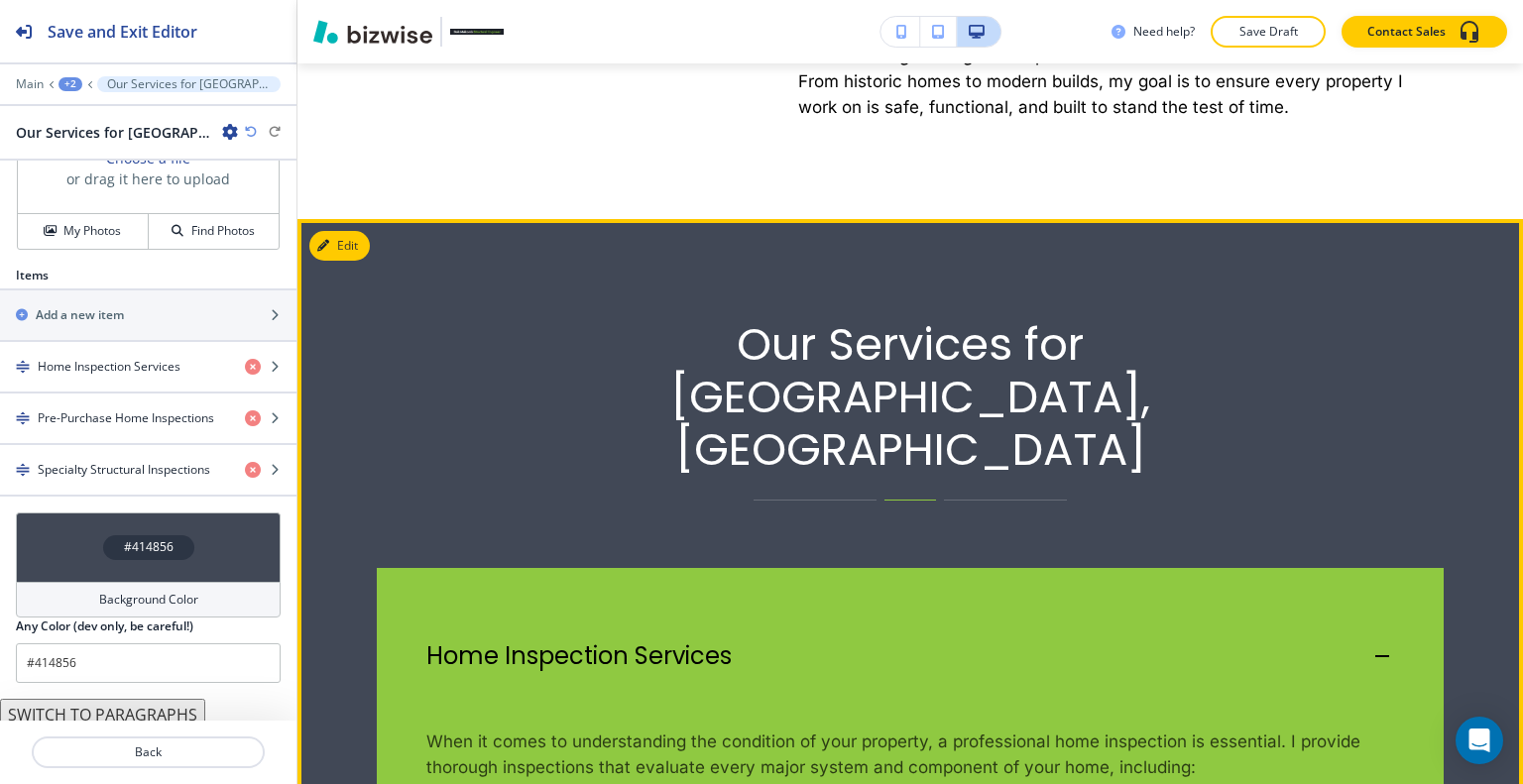 click on "Home Inspection Services" at bounding box center (910, 646) 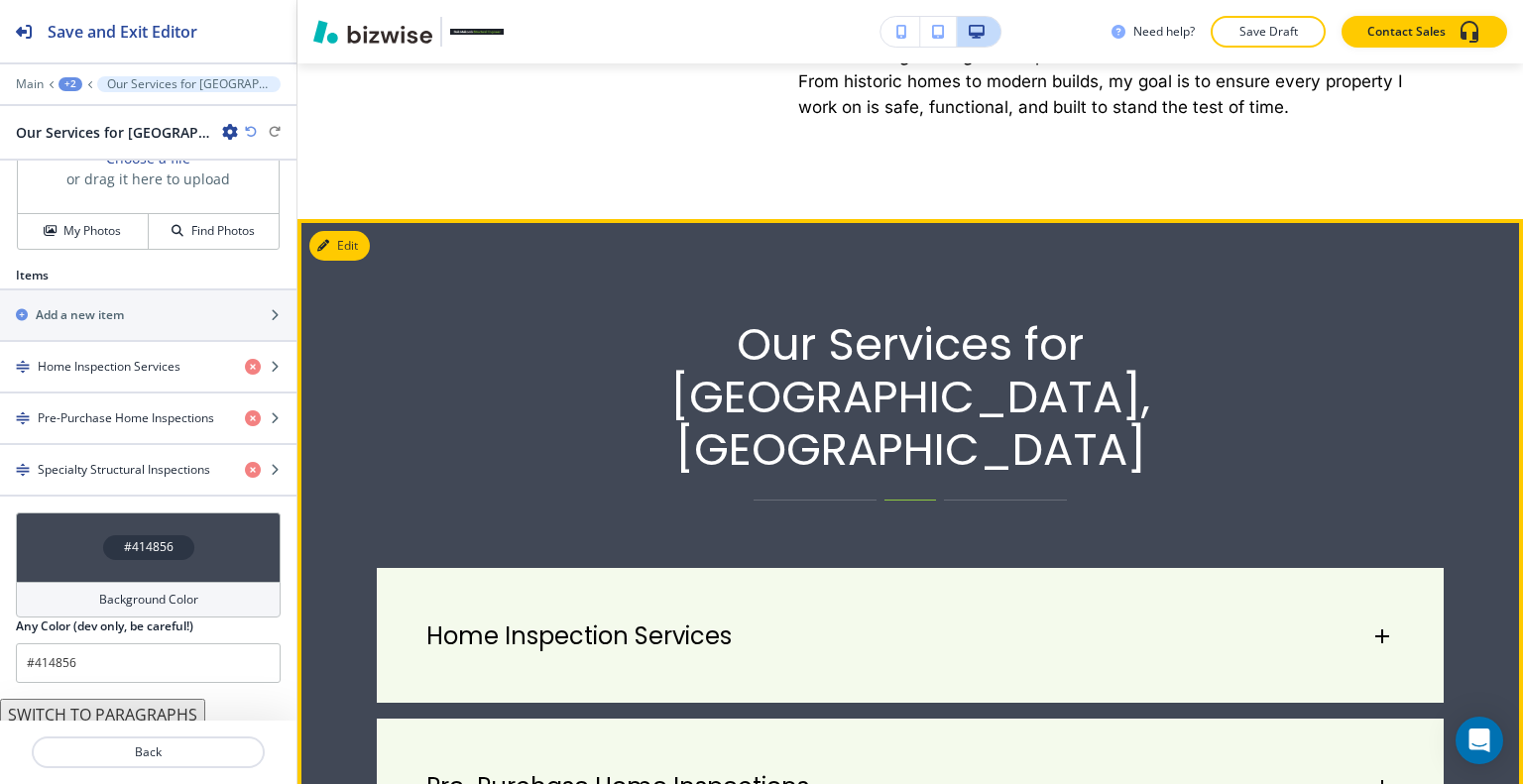 scroll, scrollTop: 2184, scrollLeft: 0, axis: vertical 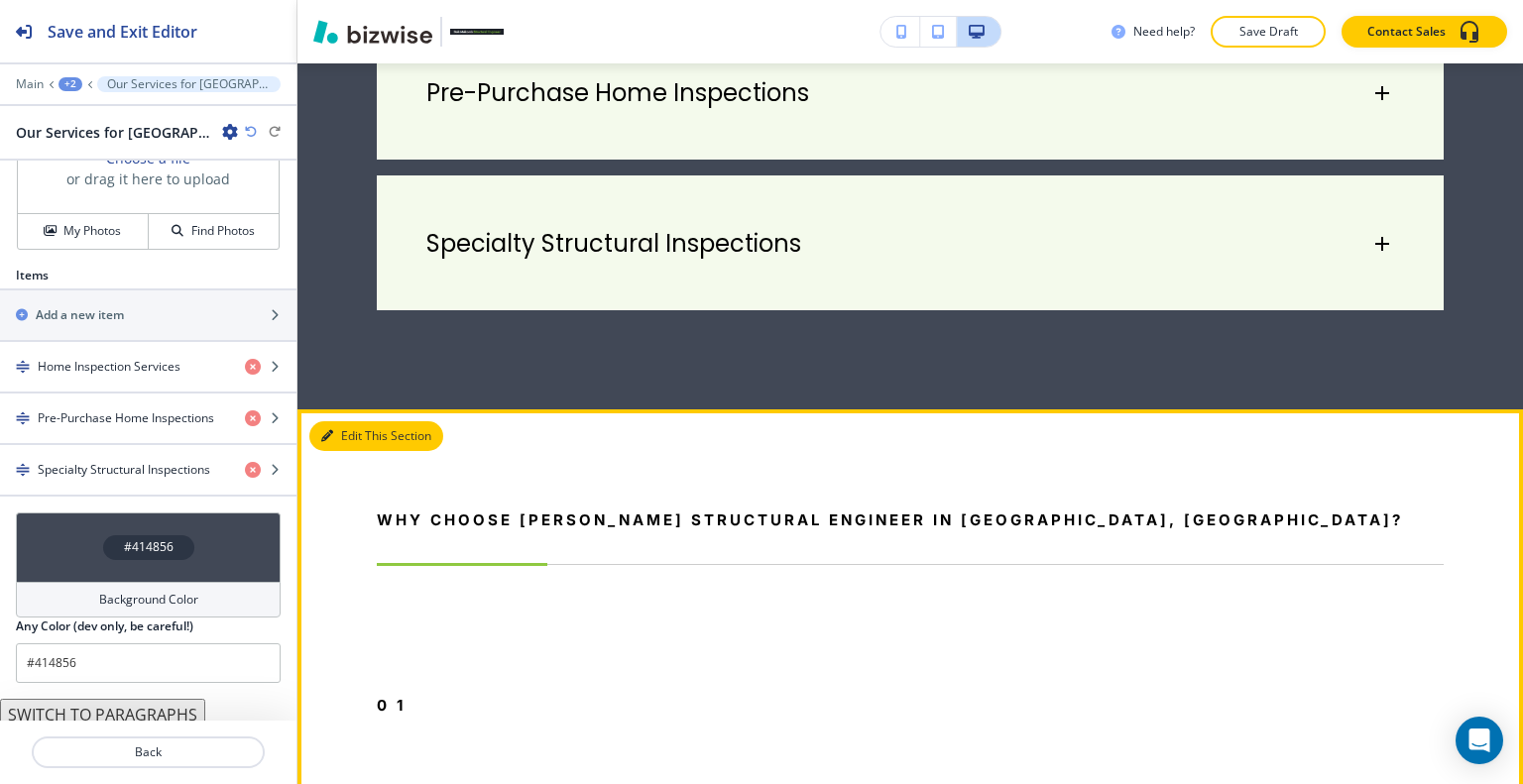 click on "Edit This Section" at bounding box center [376, 436] 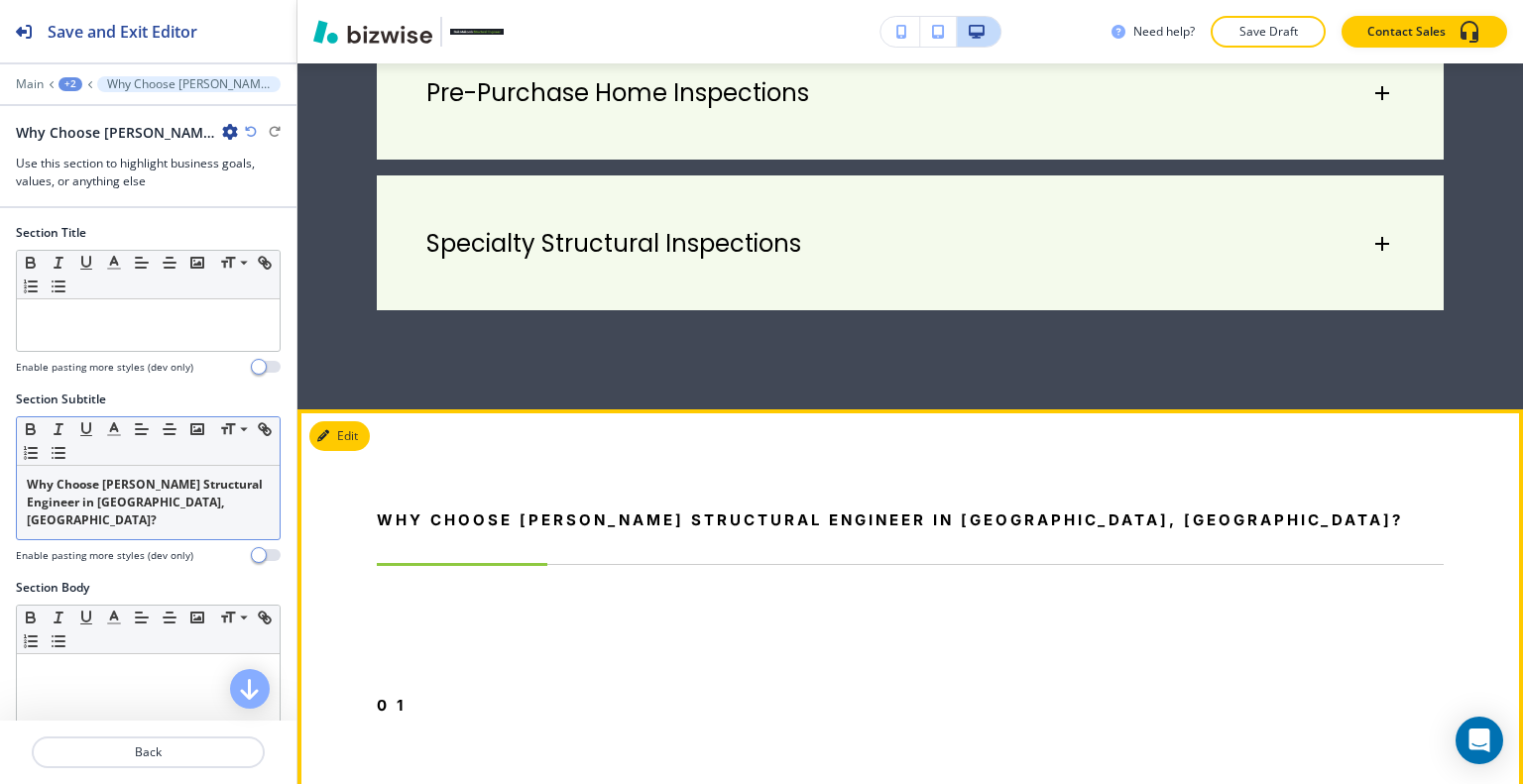scroll, scrollTop: 2617, scrollLeft: 0, axis: vertical 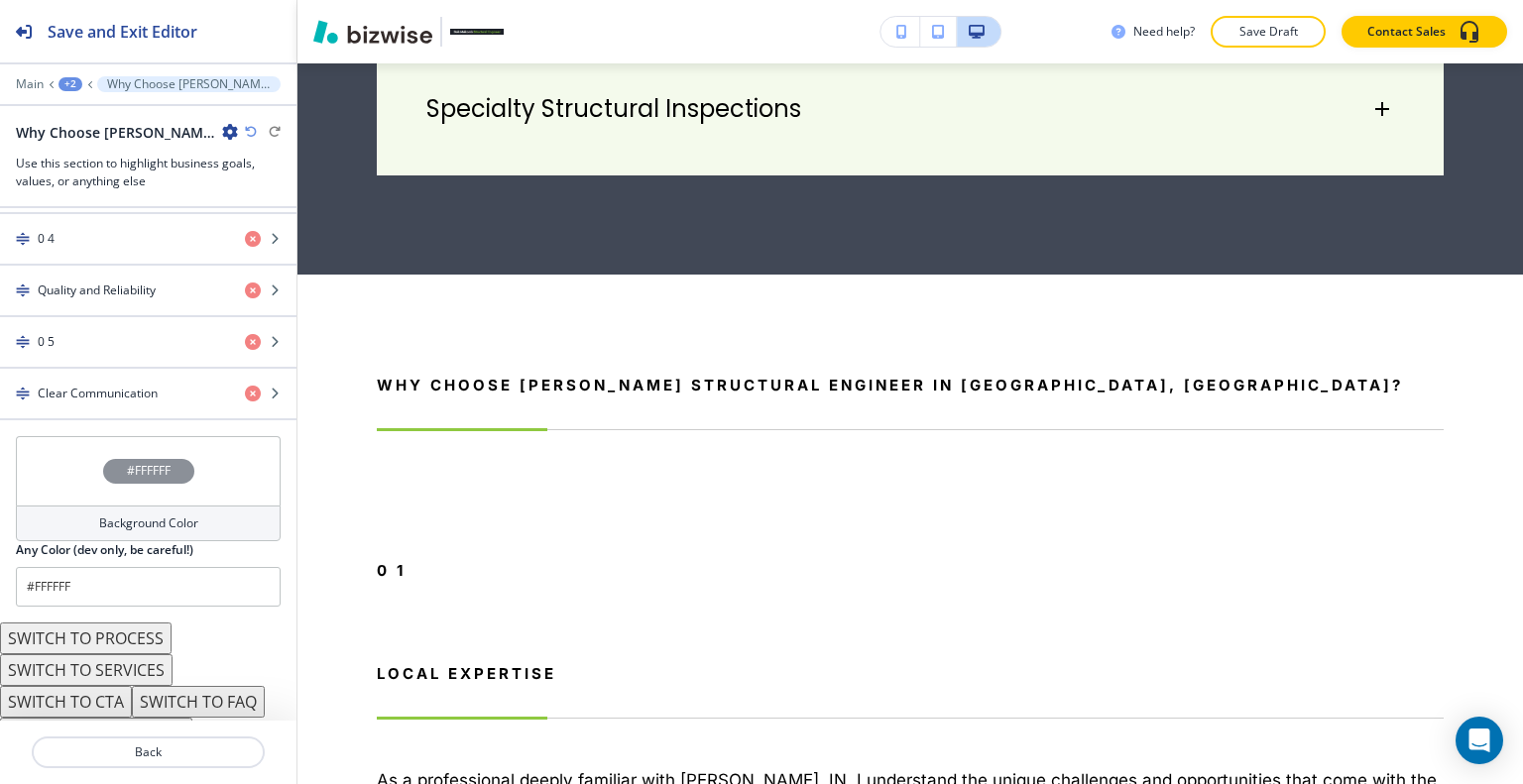 click on "SWITCH TO SERVICES" at bounding box center [86, 670] 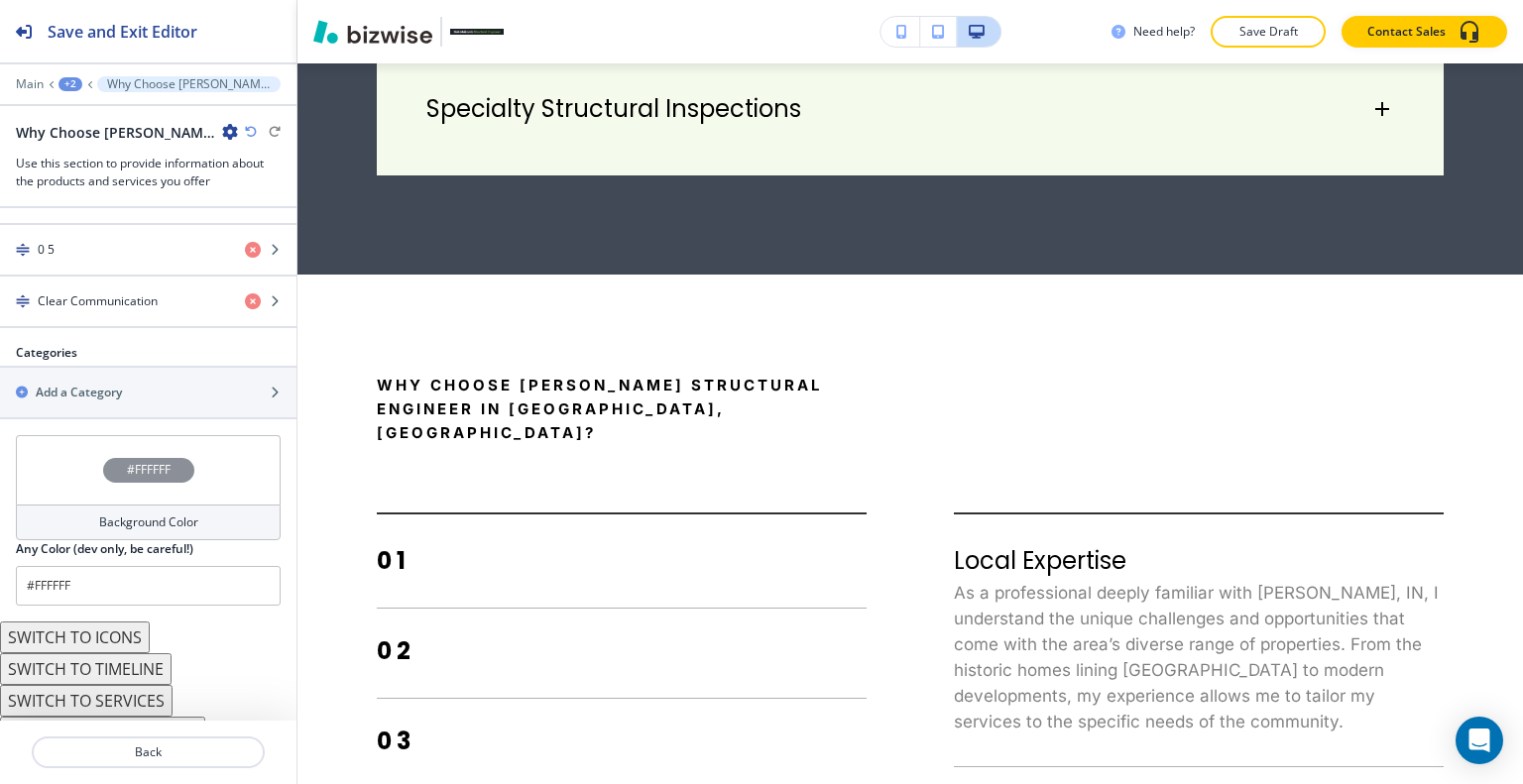 scroll, scrollTop: 1325, scrollLeft: 0, axis: vertical 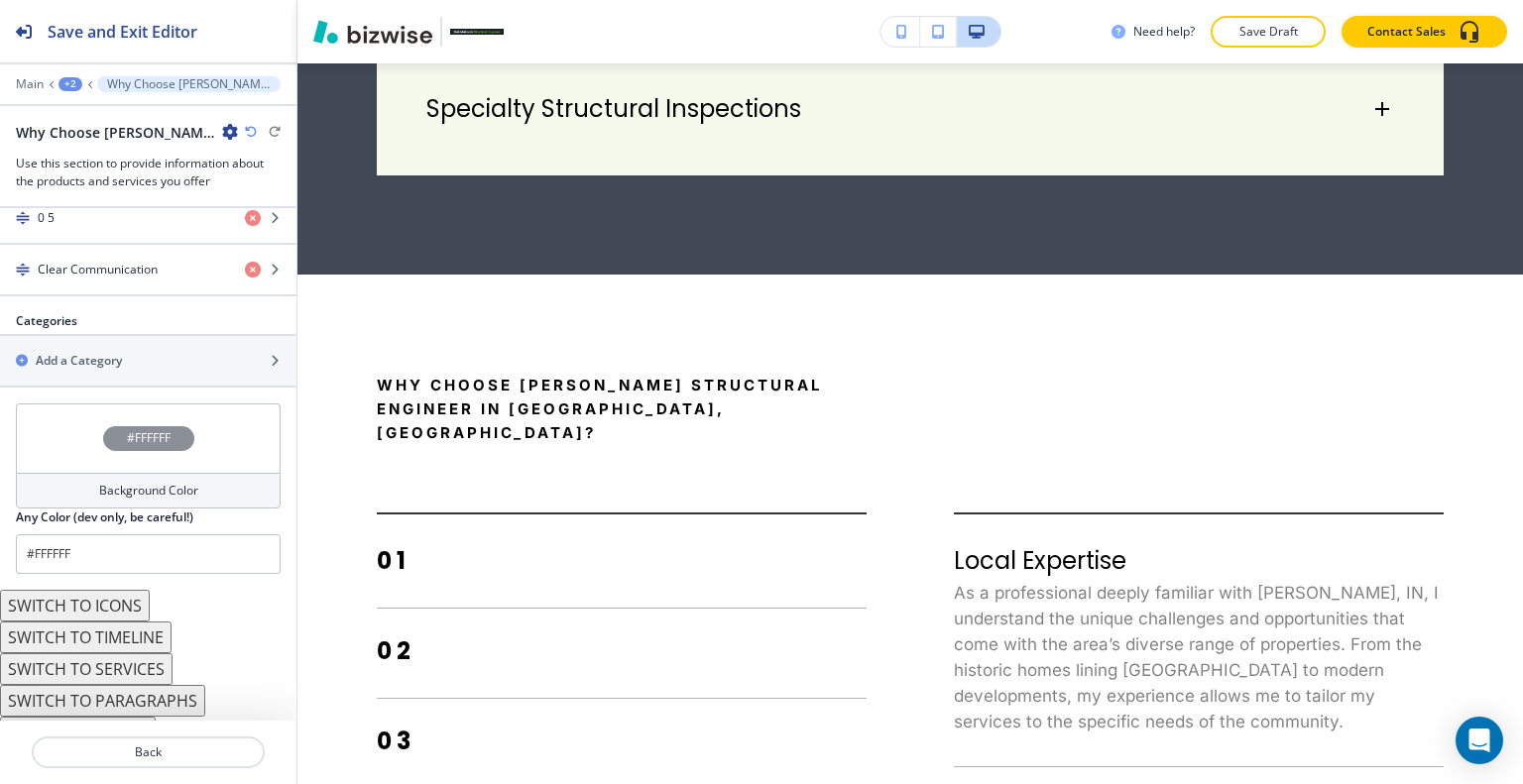 click on "SWITCH TO ICONS" at bounding box center (74, 606) 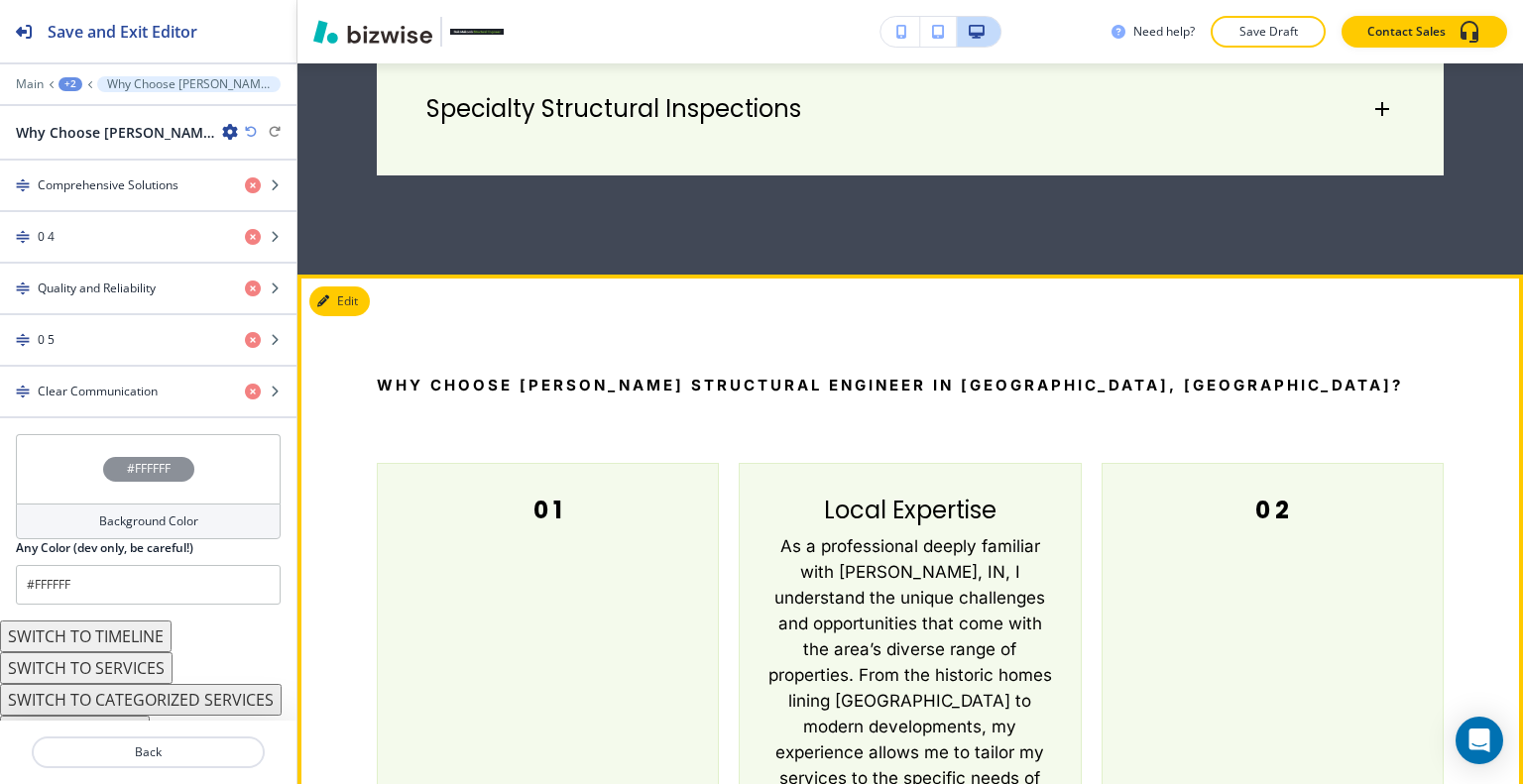 scroll, scrollTop: 2518, scrollLeft: 0, axis: vertical 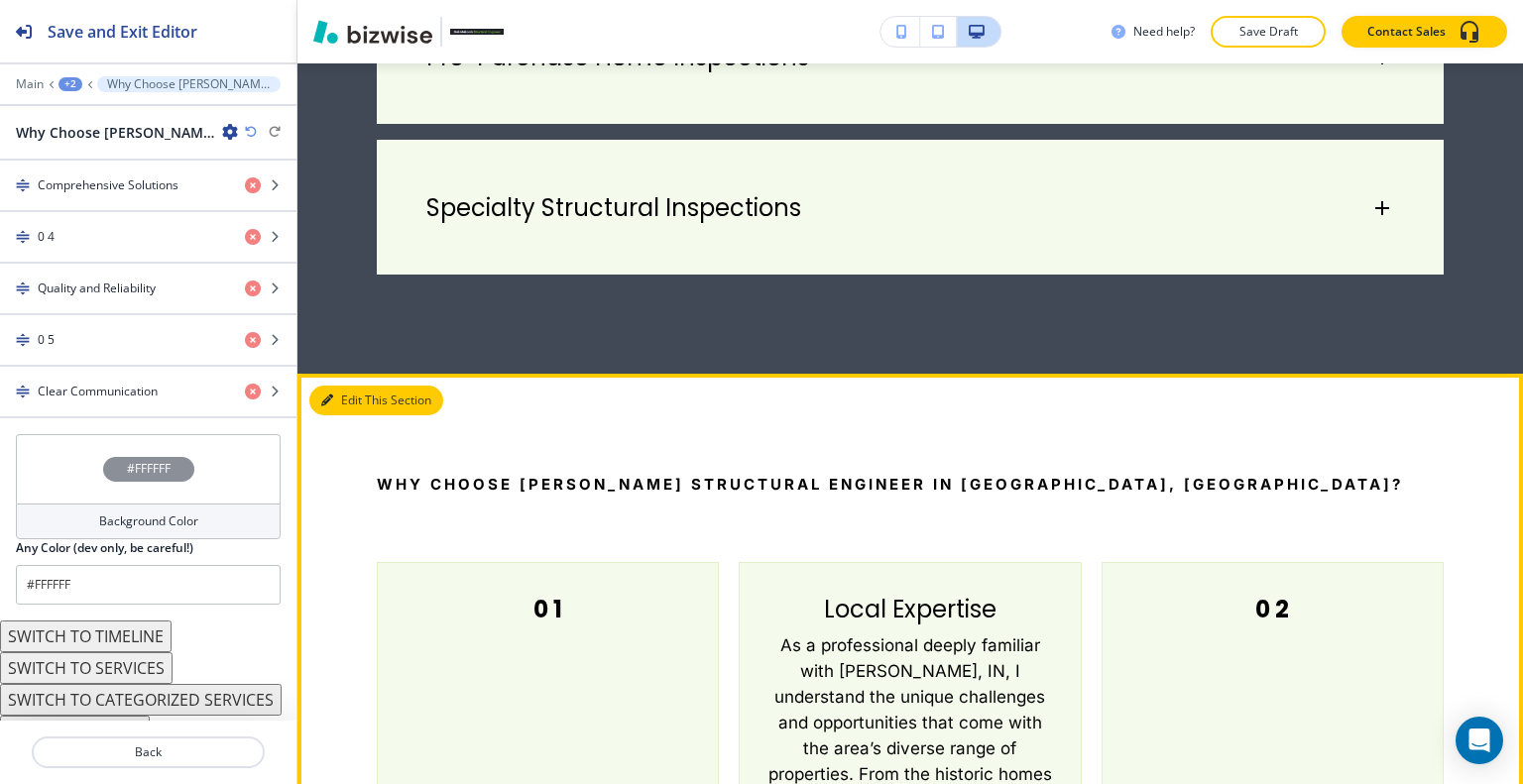 click on "Edit This Section" at bounding box center (376, 400) 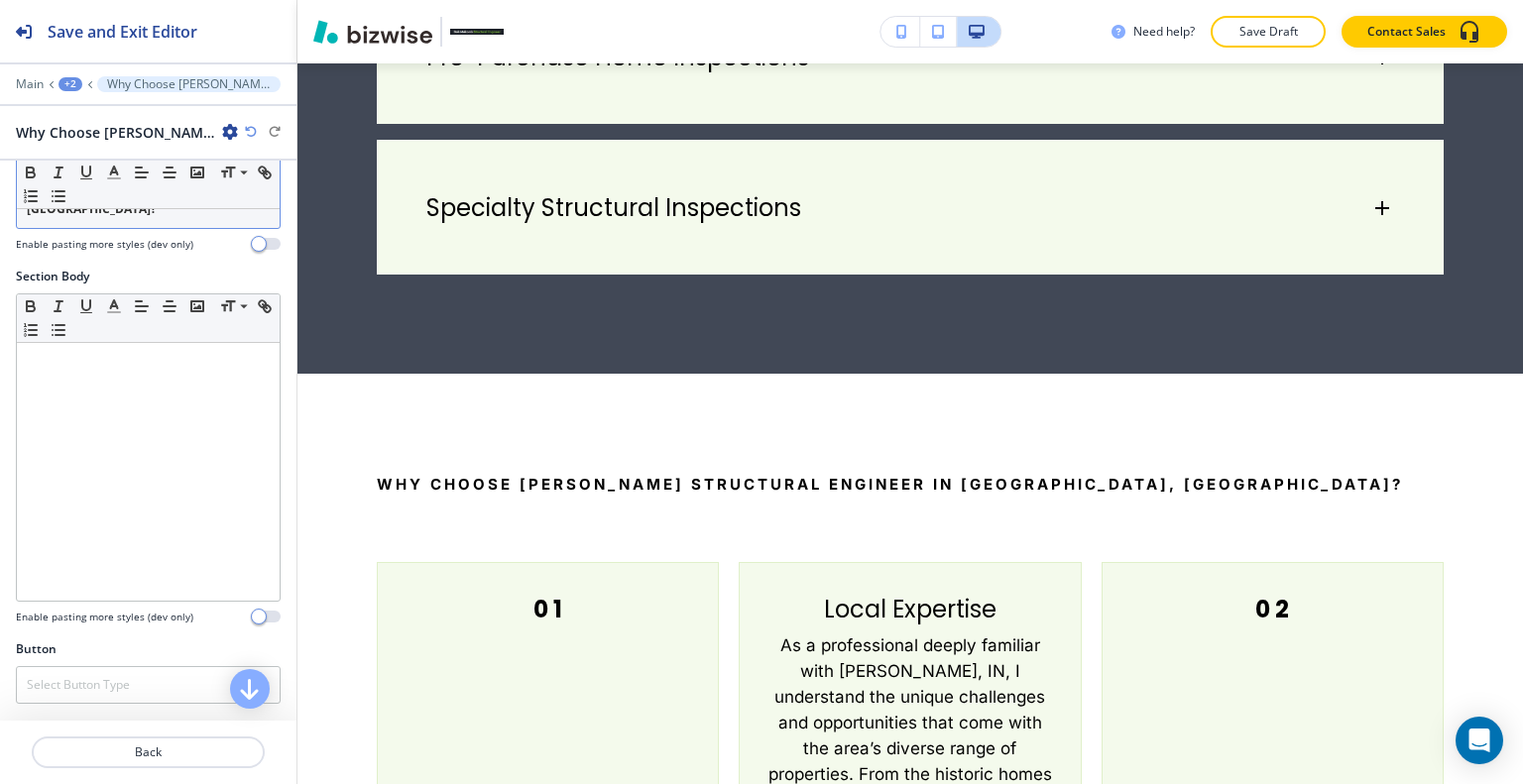 scroll, scrollTop: 0, scrollLeft: 0, axis: both 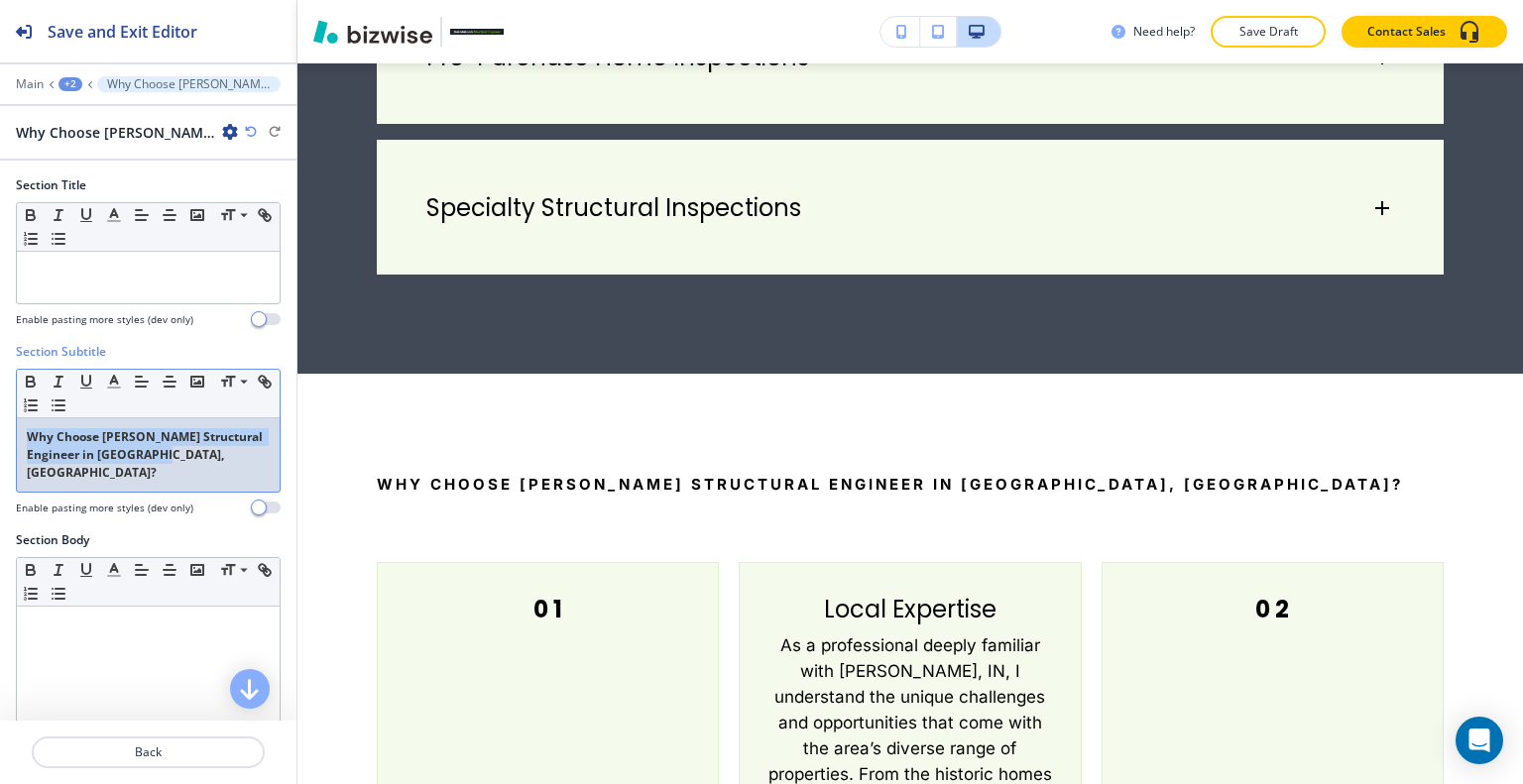 drag, startPoint x: 230, startPoint y: 456, endPoint x: 4, endPoint y: 424, distance: 228.25424 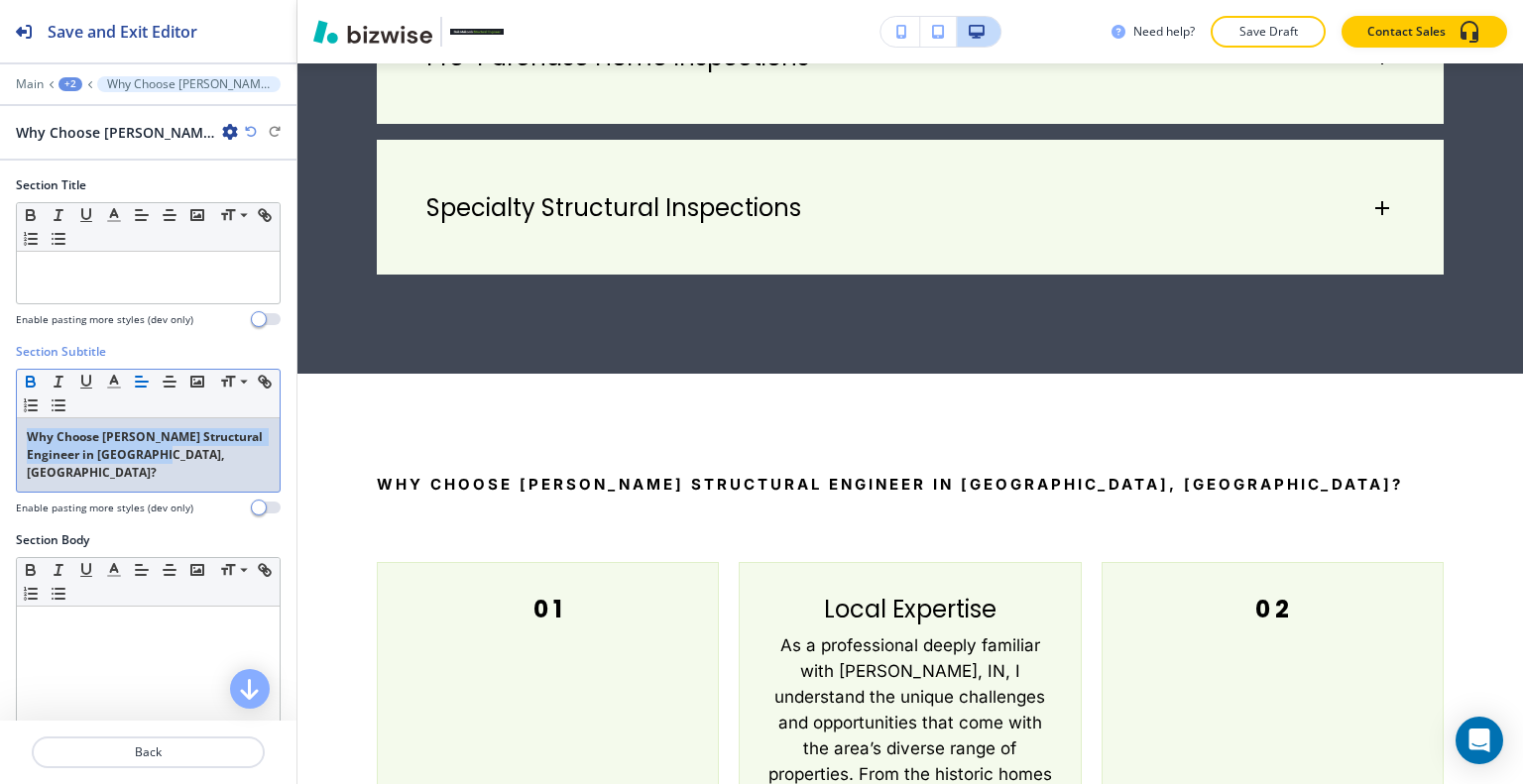 copy on "Why Choose Bob Malcomb Structural Engineer in Madison, IN?" 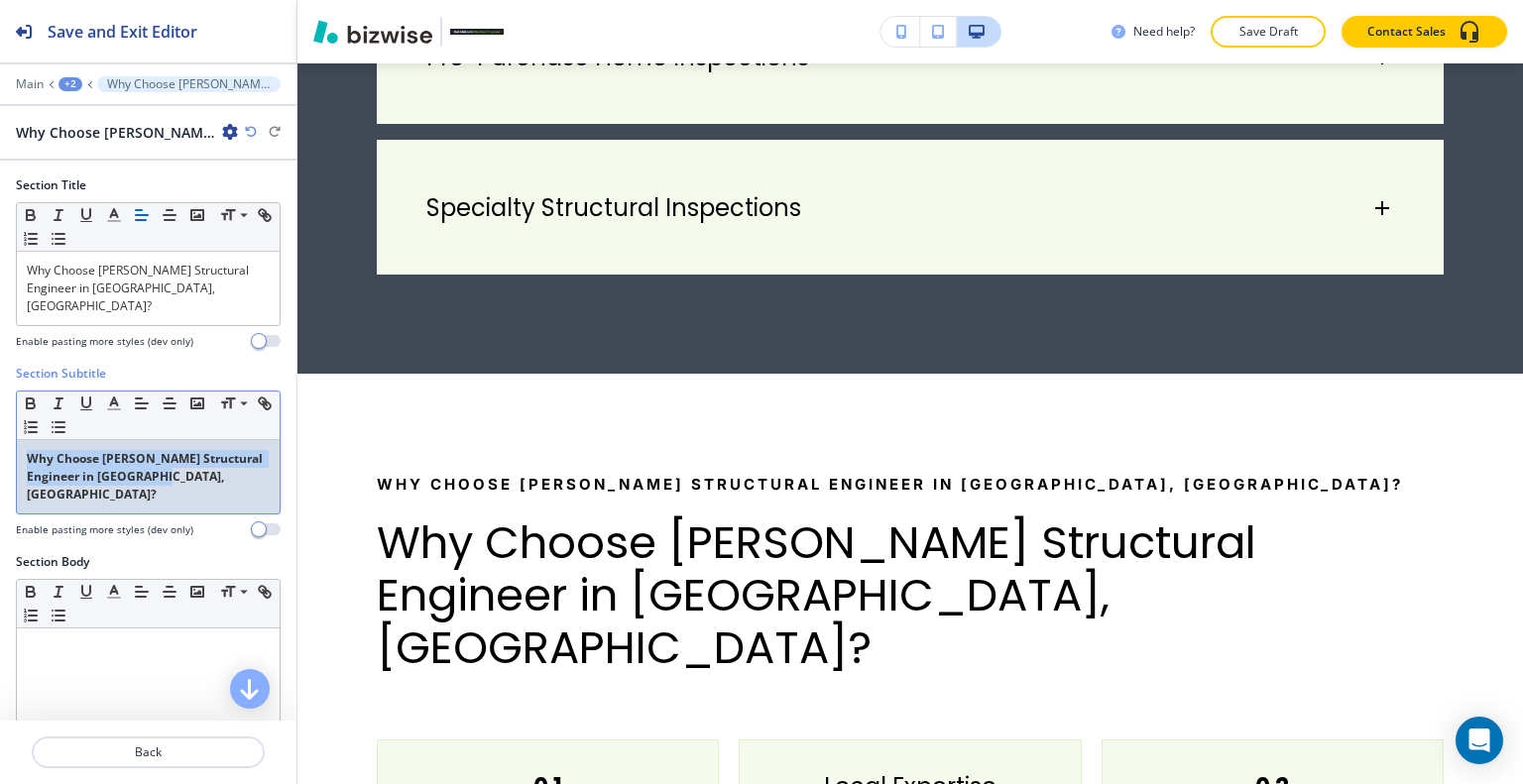 drag, startPoint x: 62, startPoint y: 428, endPoint x: 0, endPoint y: 383, distance: 76.6094 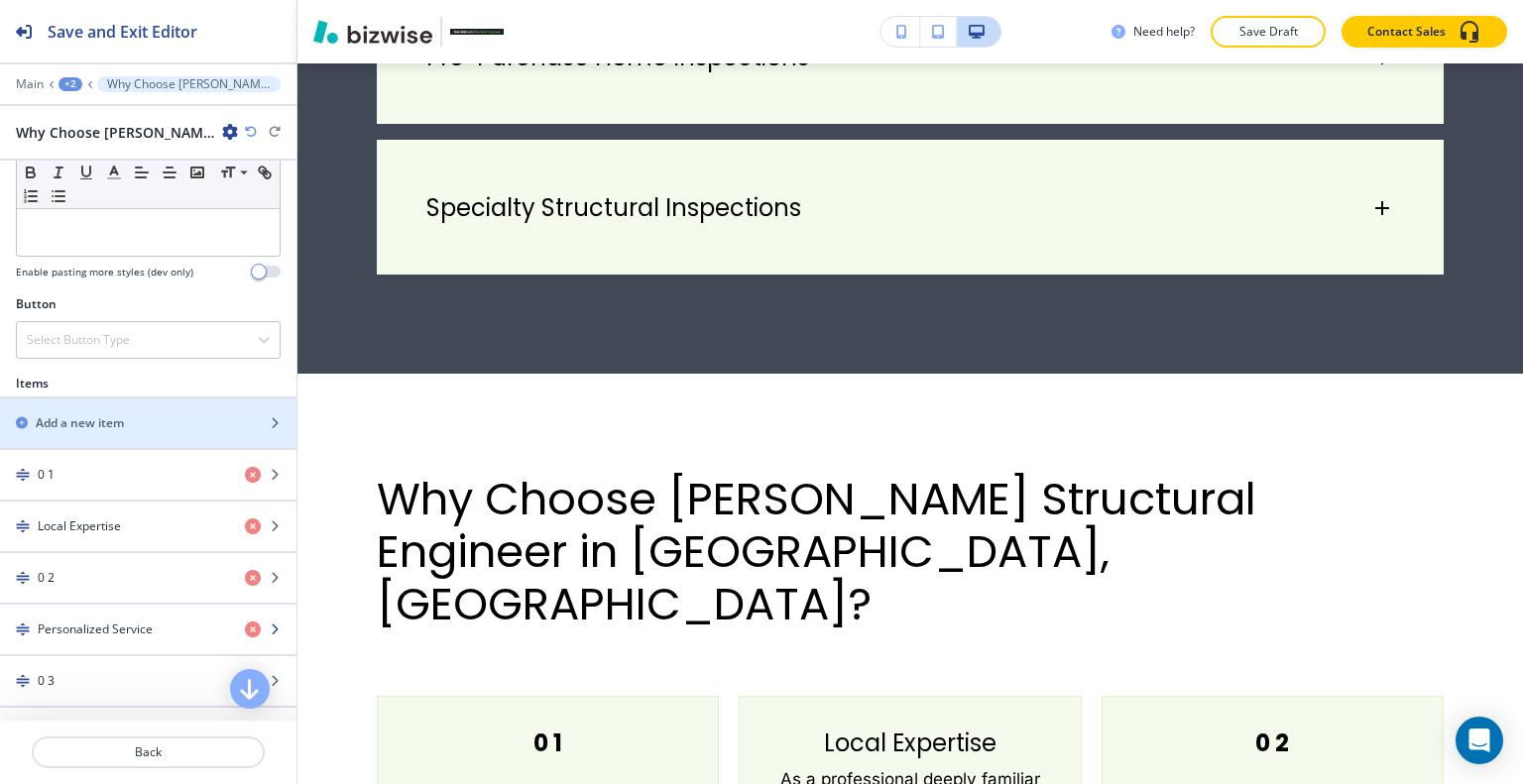 scroll, scrollTop: 694, scrollLeft: 0, axis: vertical 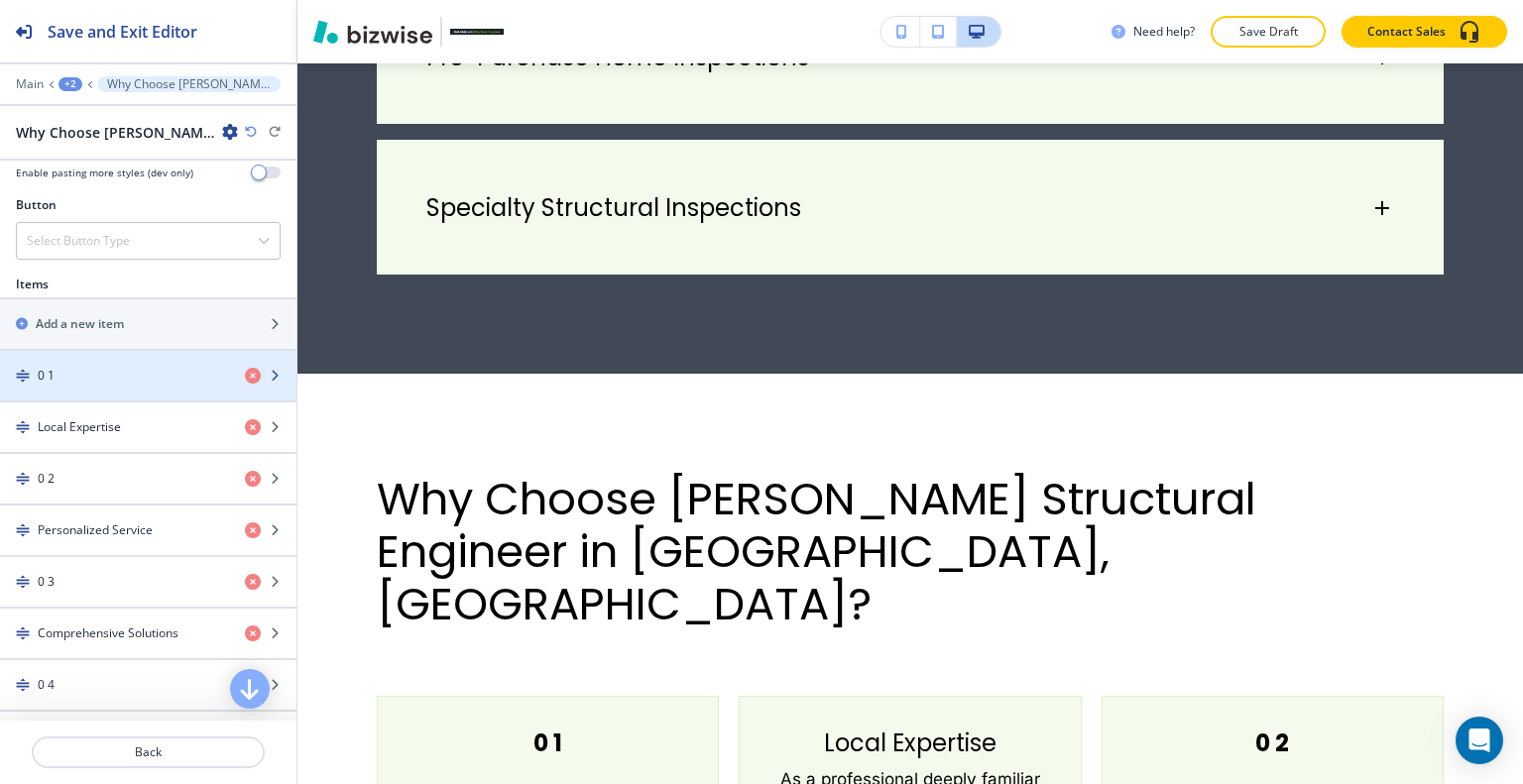click on "0 1" at bounding box center (114, 376) 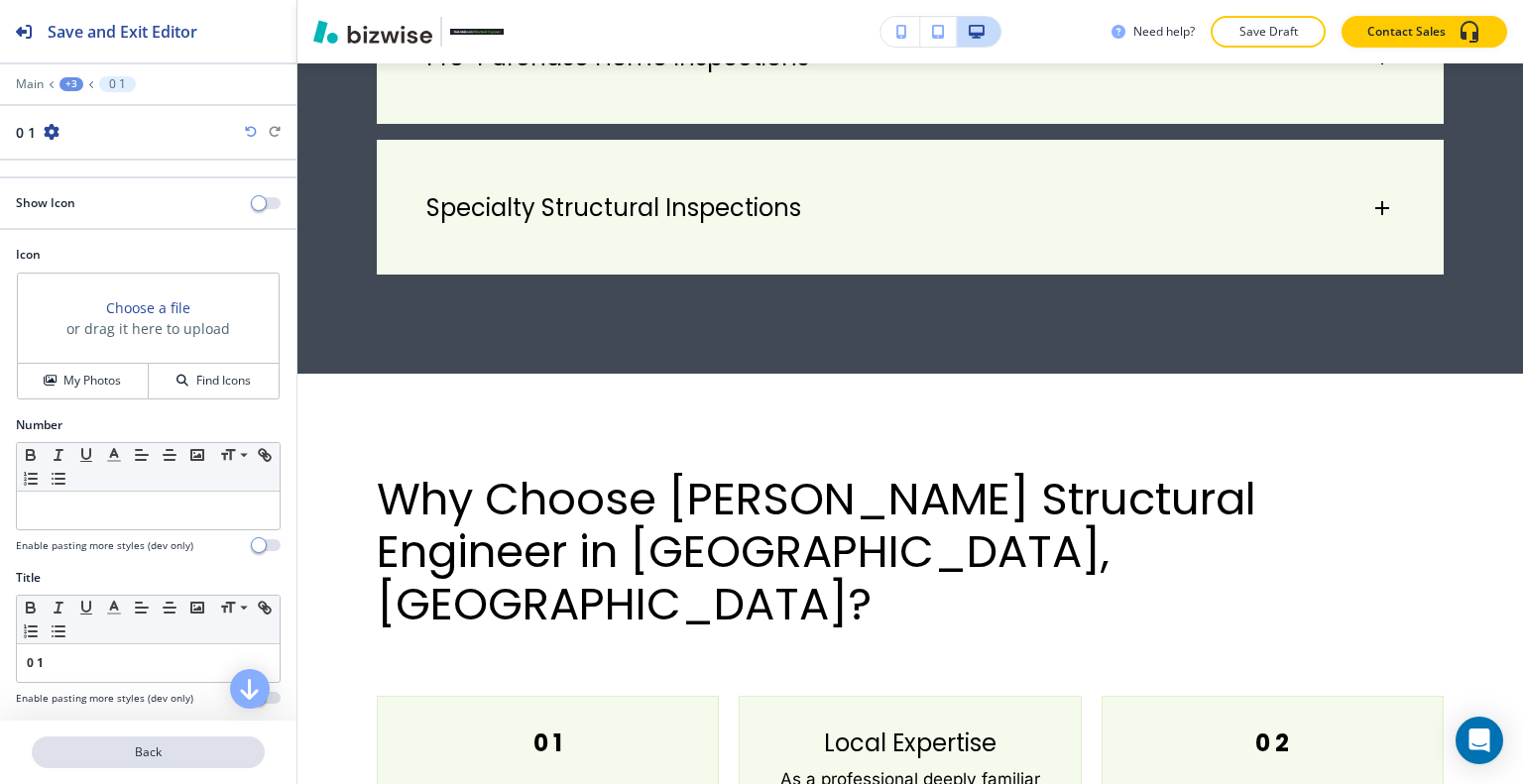 click on "Back" at bounding box center (148, 752) 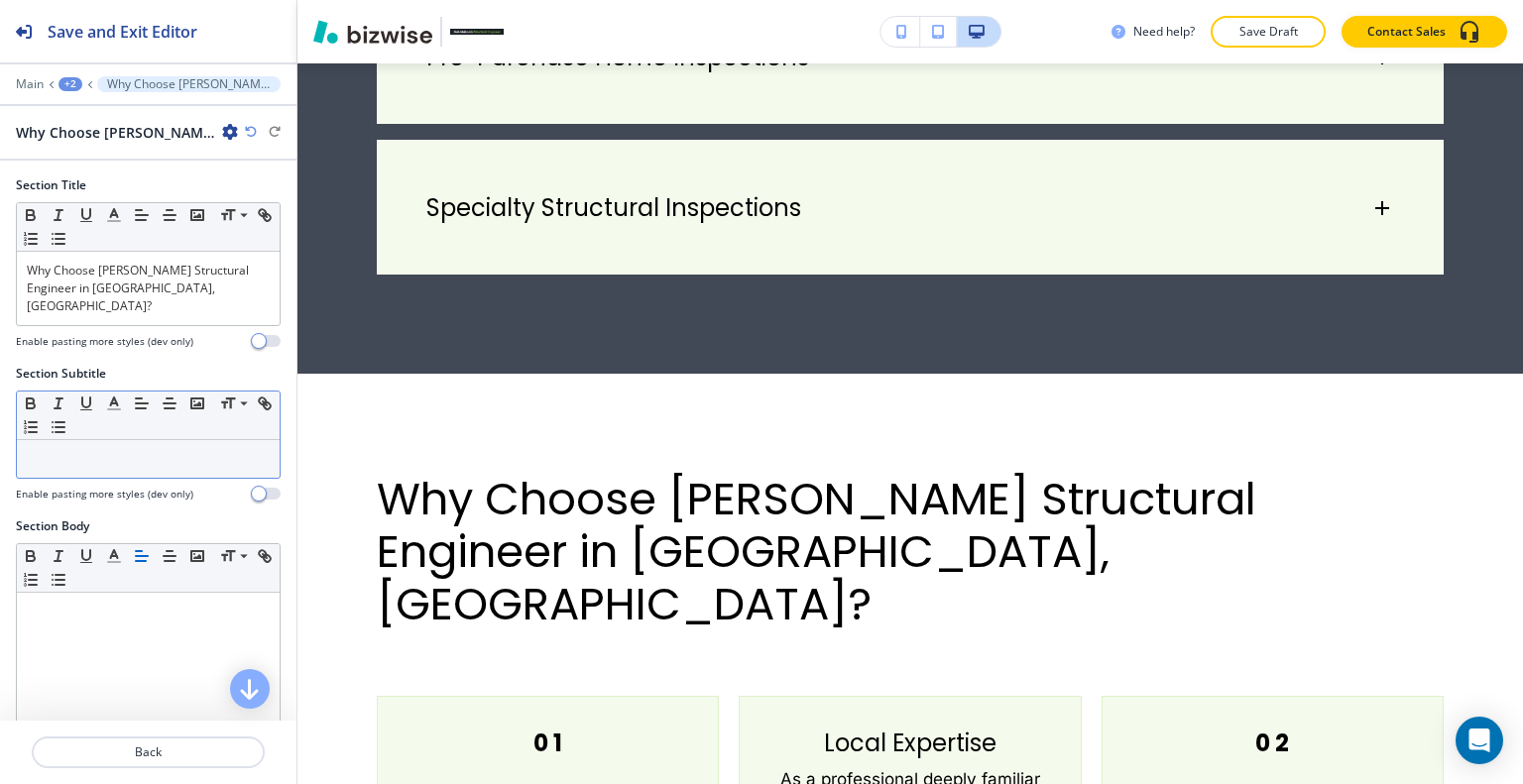 scroll, scrollTop: 2617, scrollLeft: 0, axis: vertical 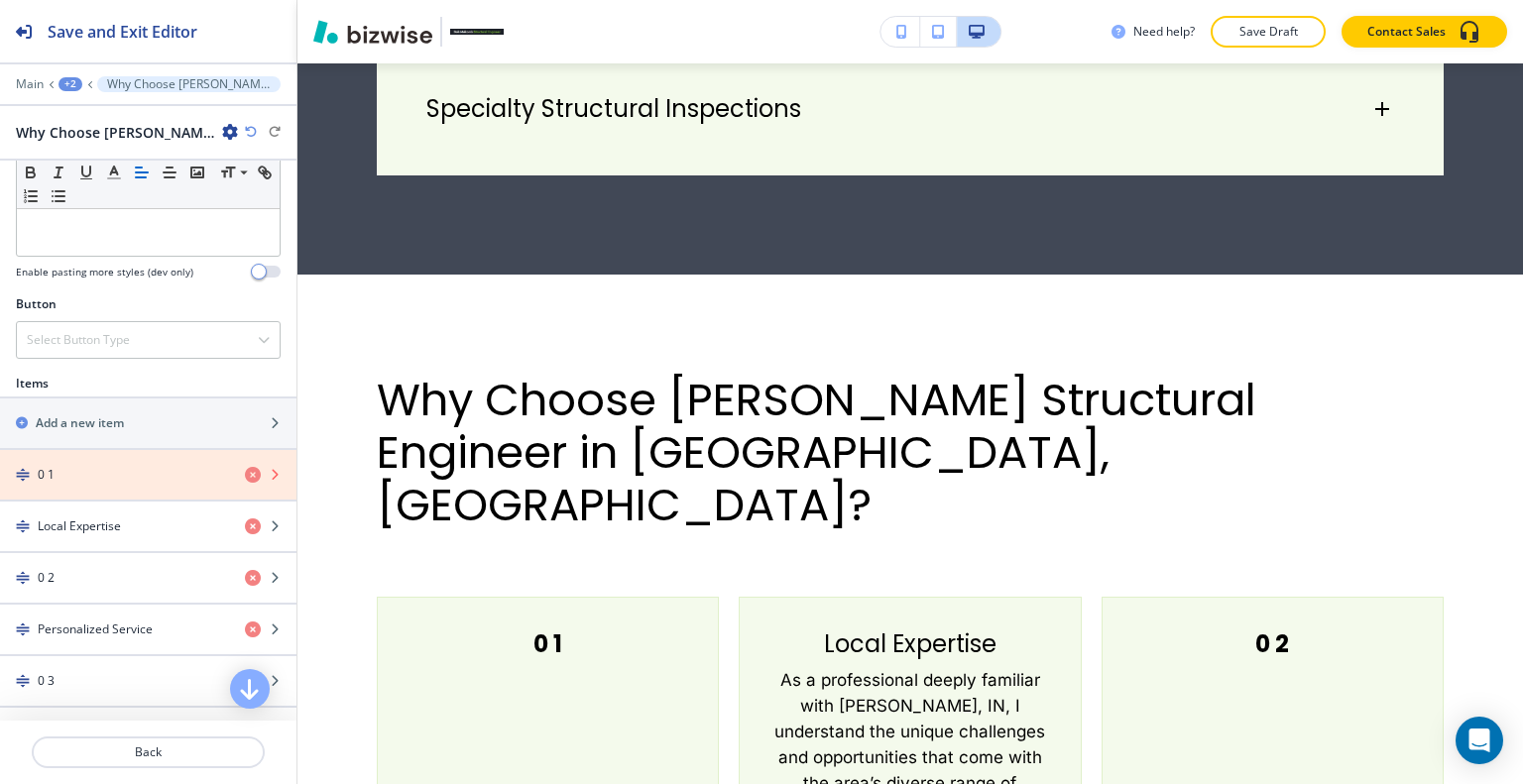 click at bounding box center [253, 475] 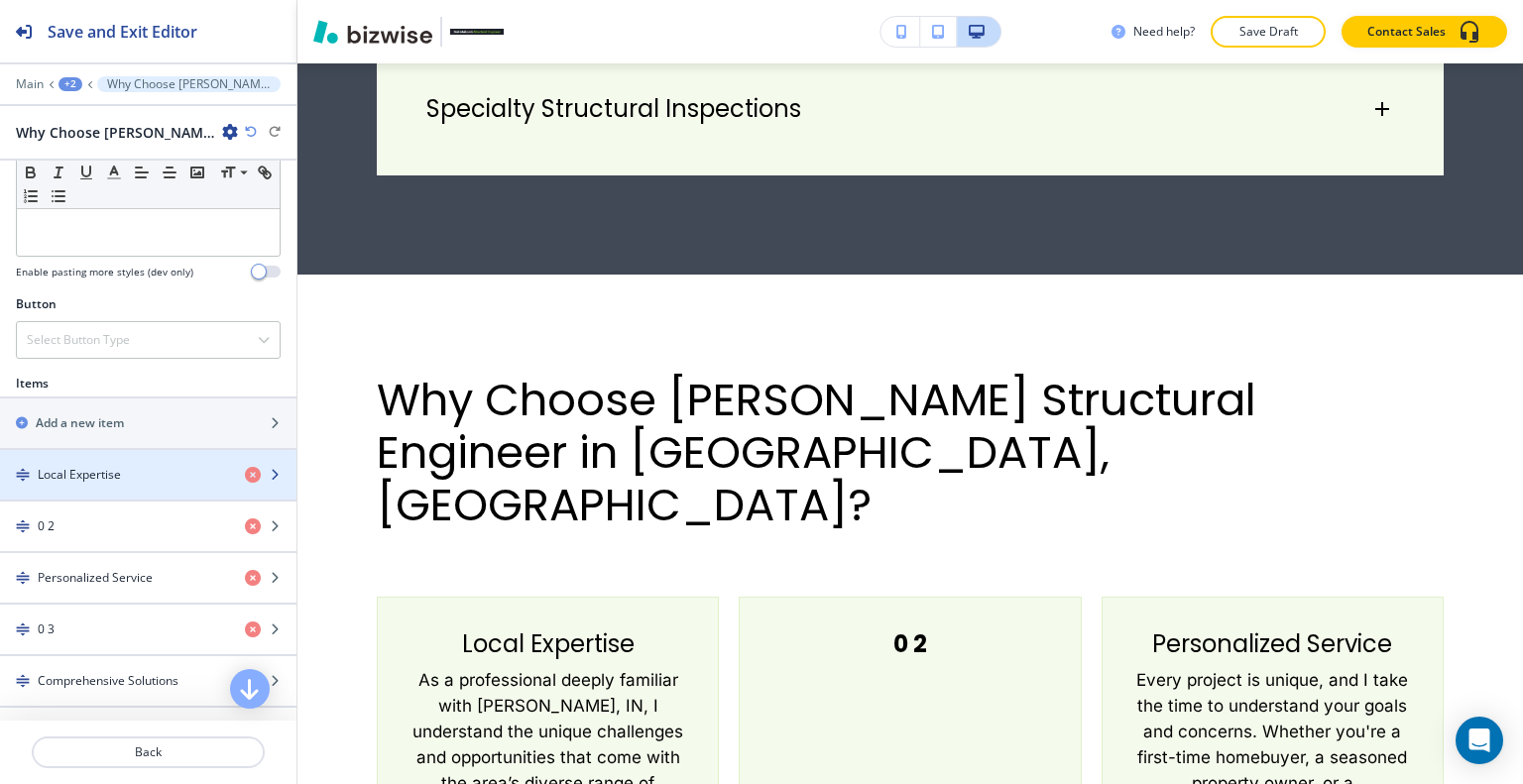 click at bounding box center [148, 458] 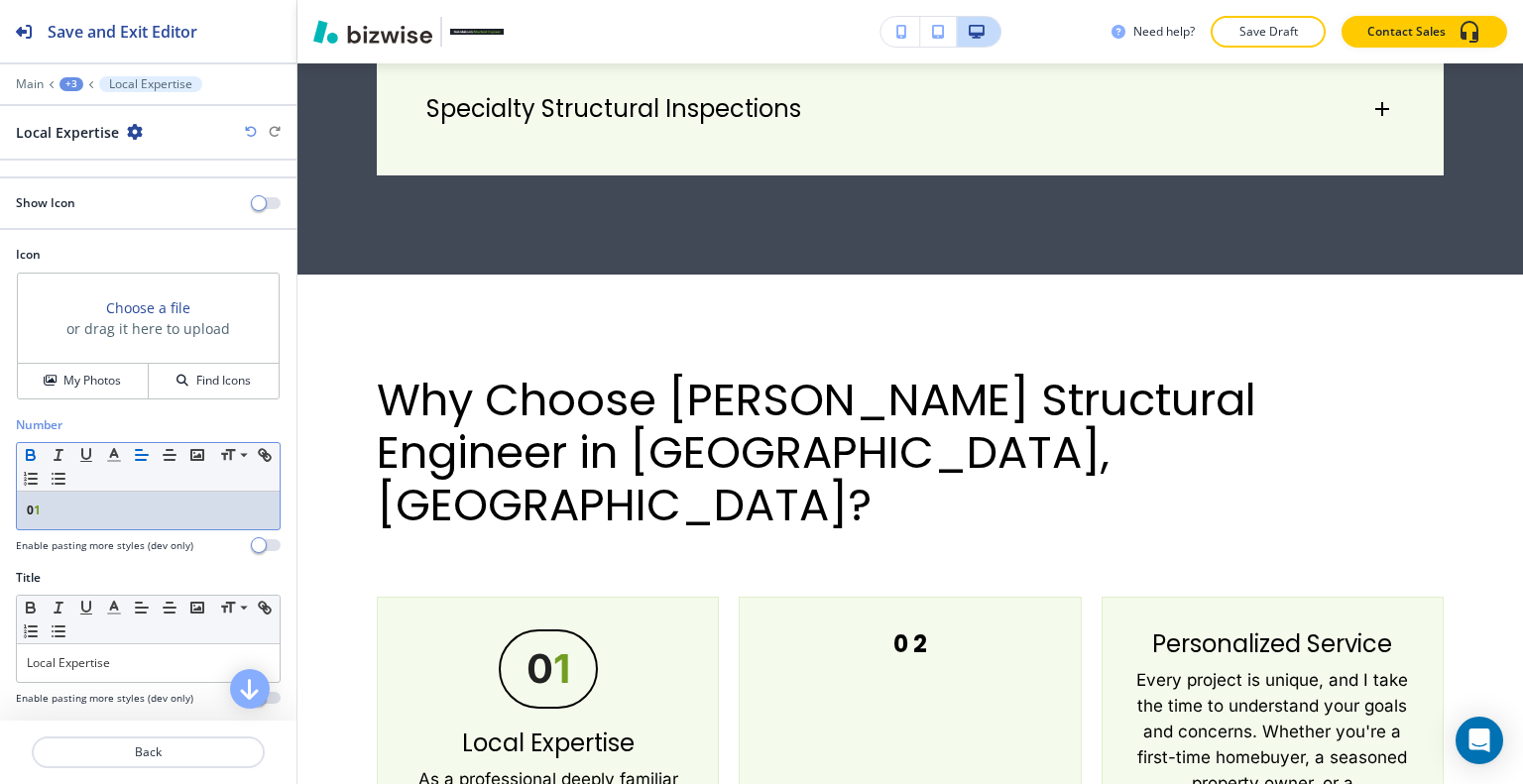 scroll, scrollTop: 297, scrollLeft: 0, axis: vertical 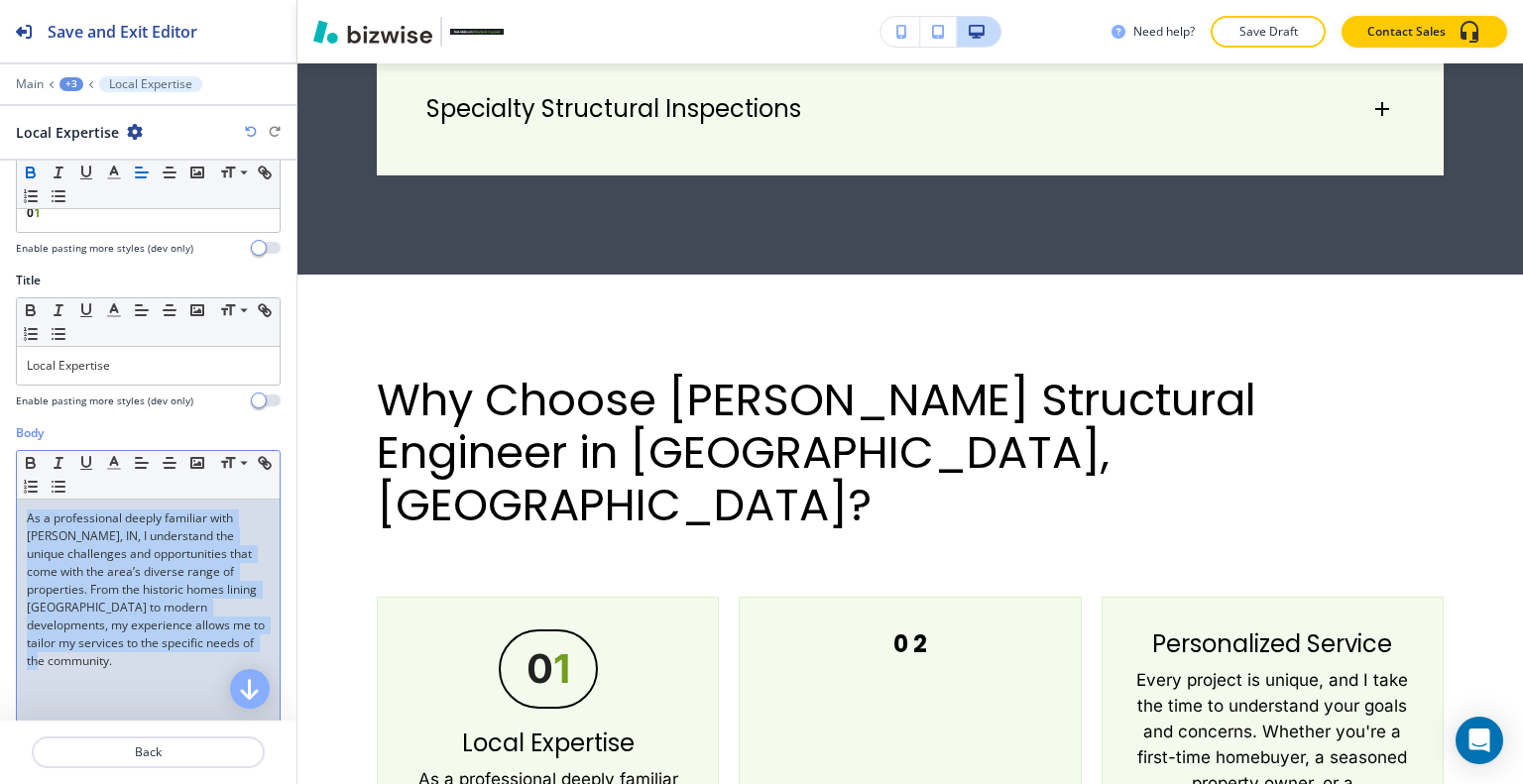 drag, startPoint x: 148, startPoint y: 661, endPoint x: 0, endPoint y: 486, distance: 229.19206 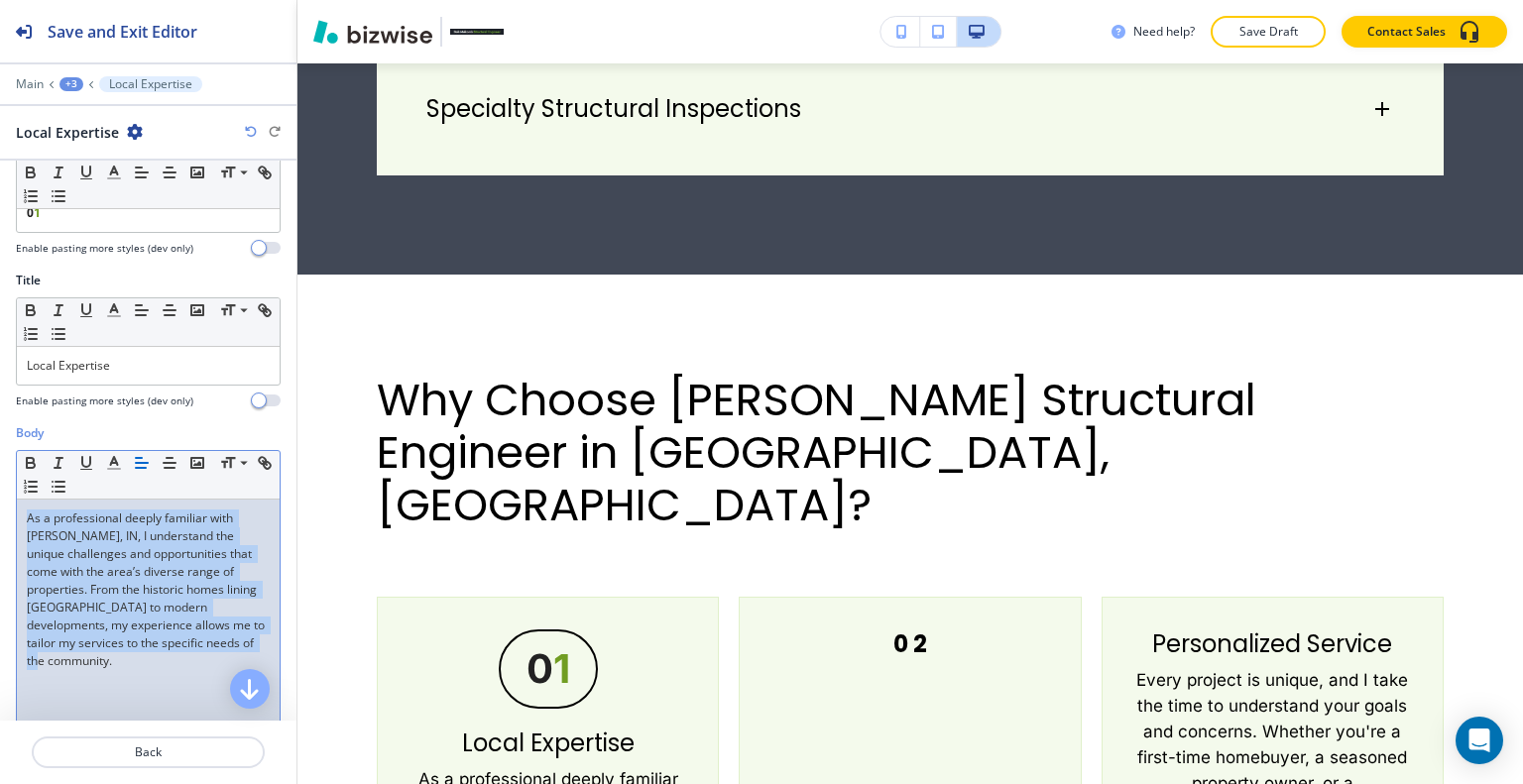 click 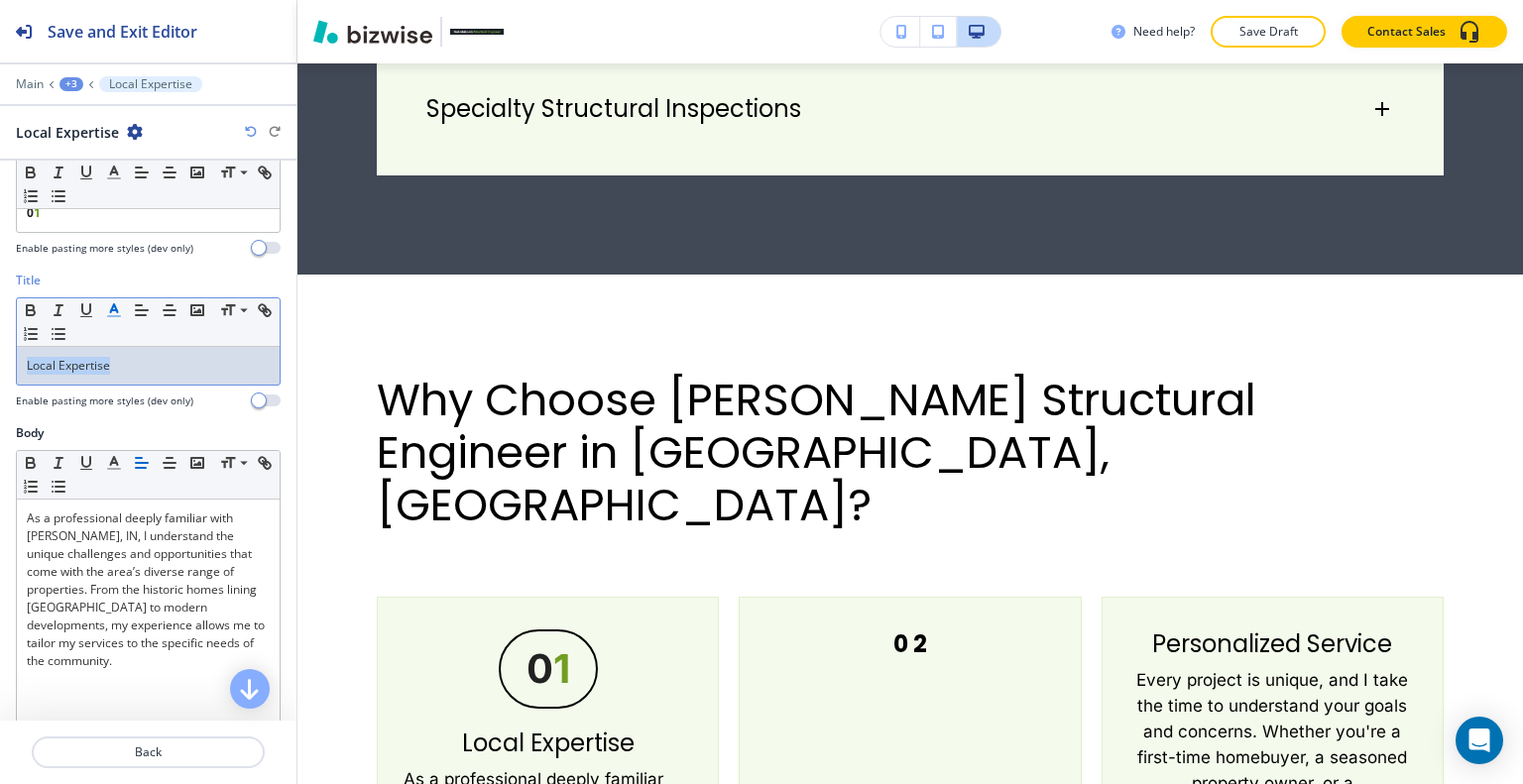 drag, startPoint x: 129, startPoint y: 356, endPoint x: 127, endPoint y: 315, distance: 41.04875 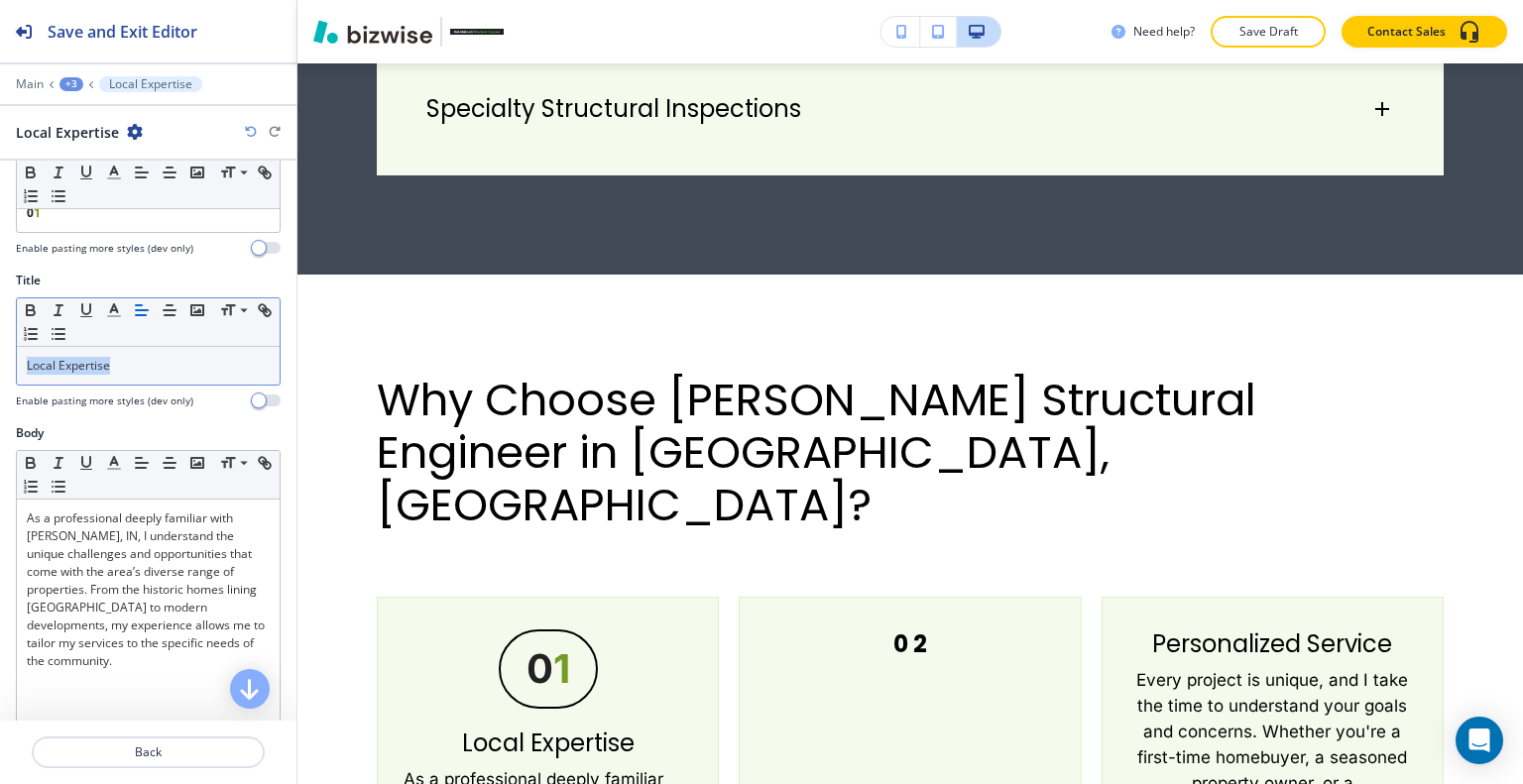 click 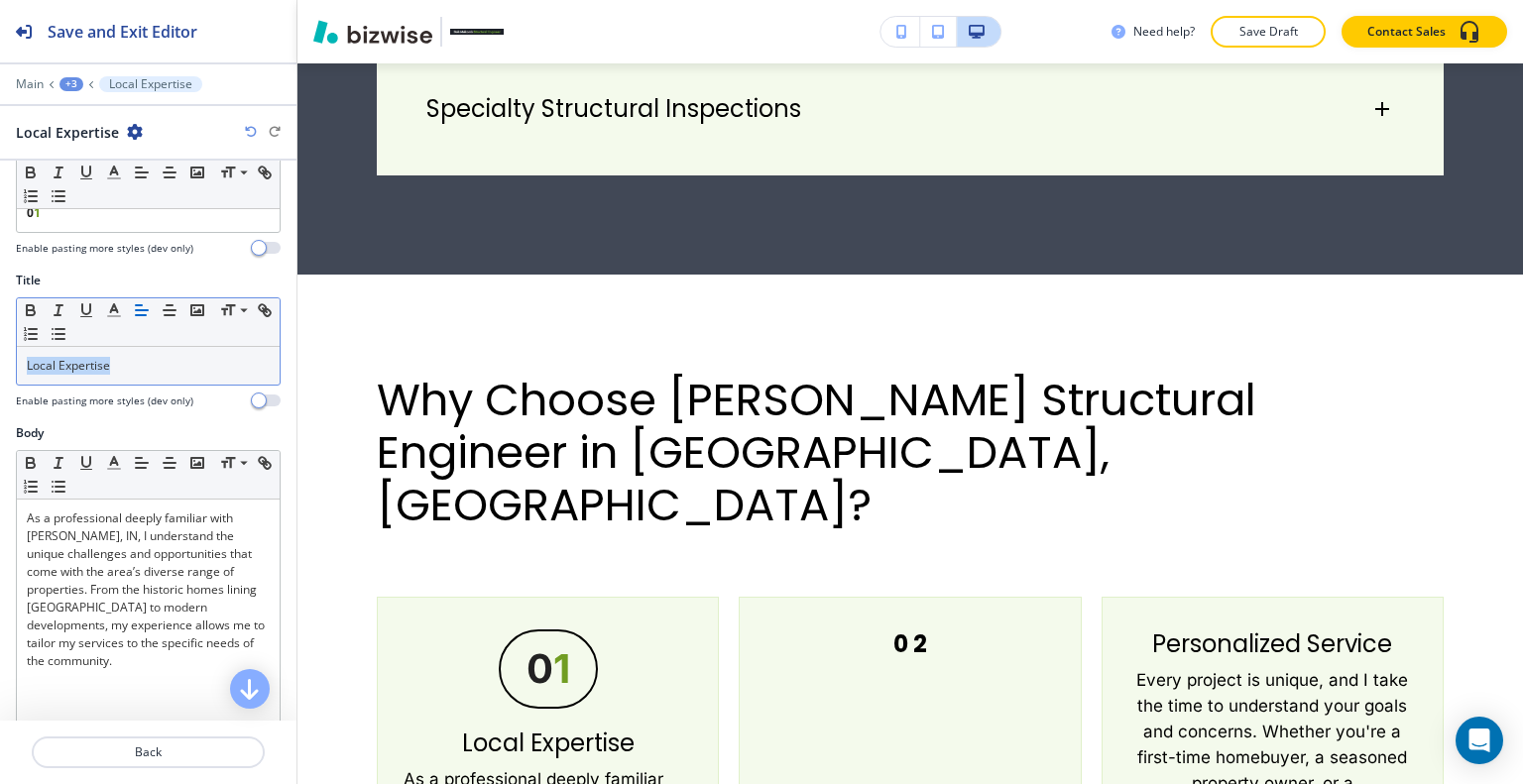 click 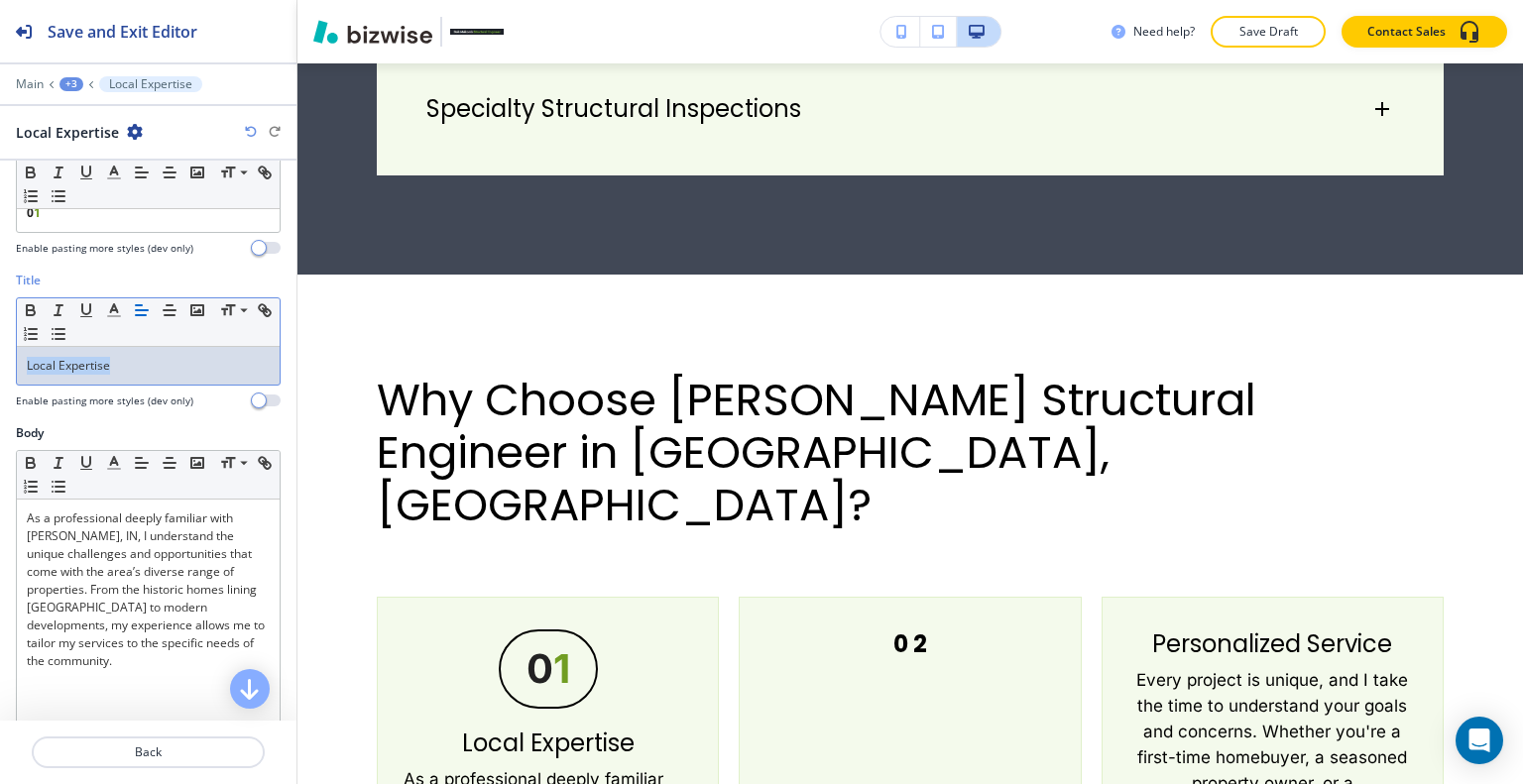 click on "Local Expertise" at bounding box center (148, 366) 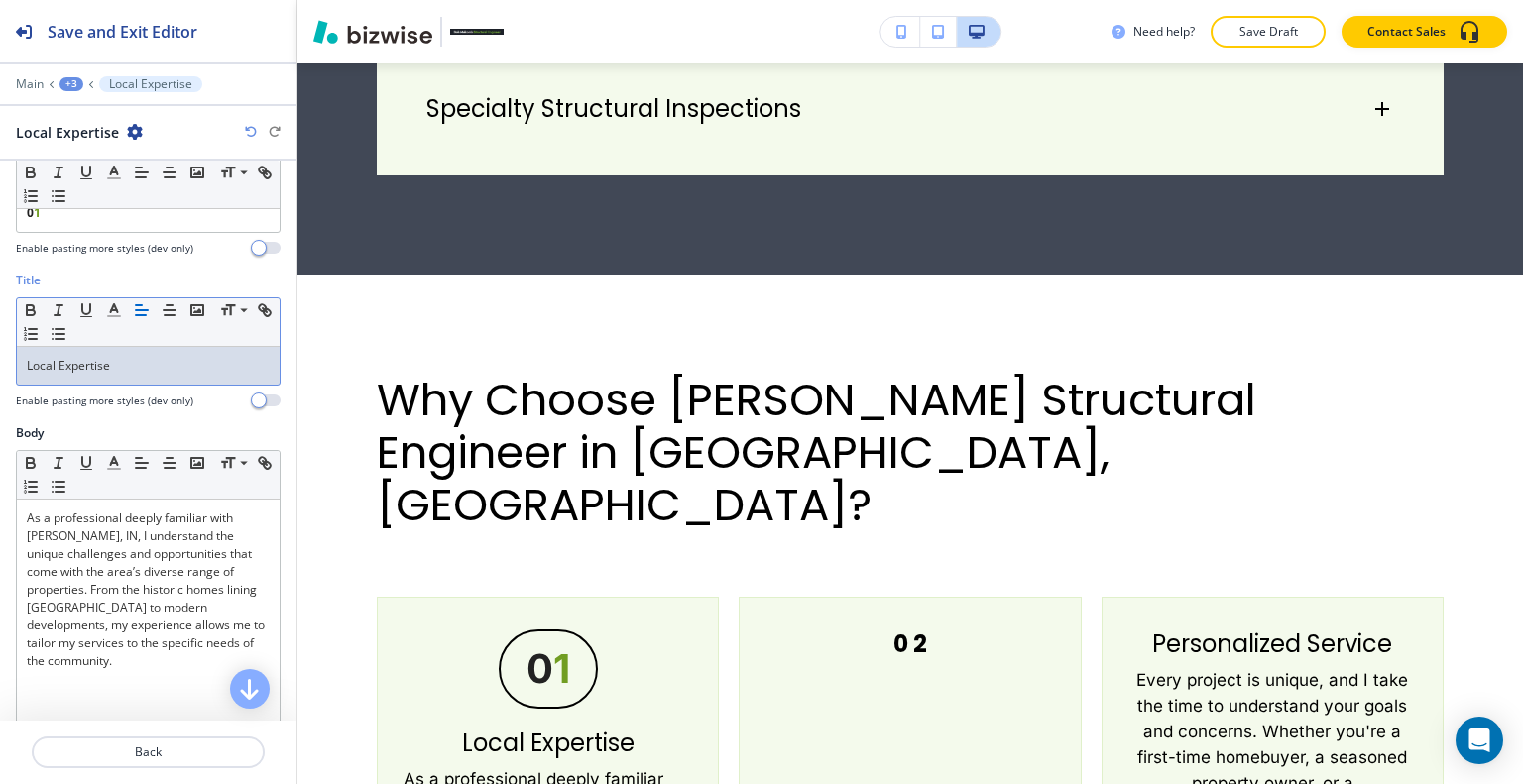 scroll, scrollTop: 617, scrollLeft: 0, axis: vertical 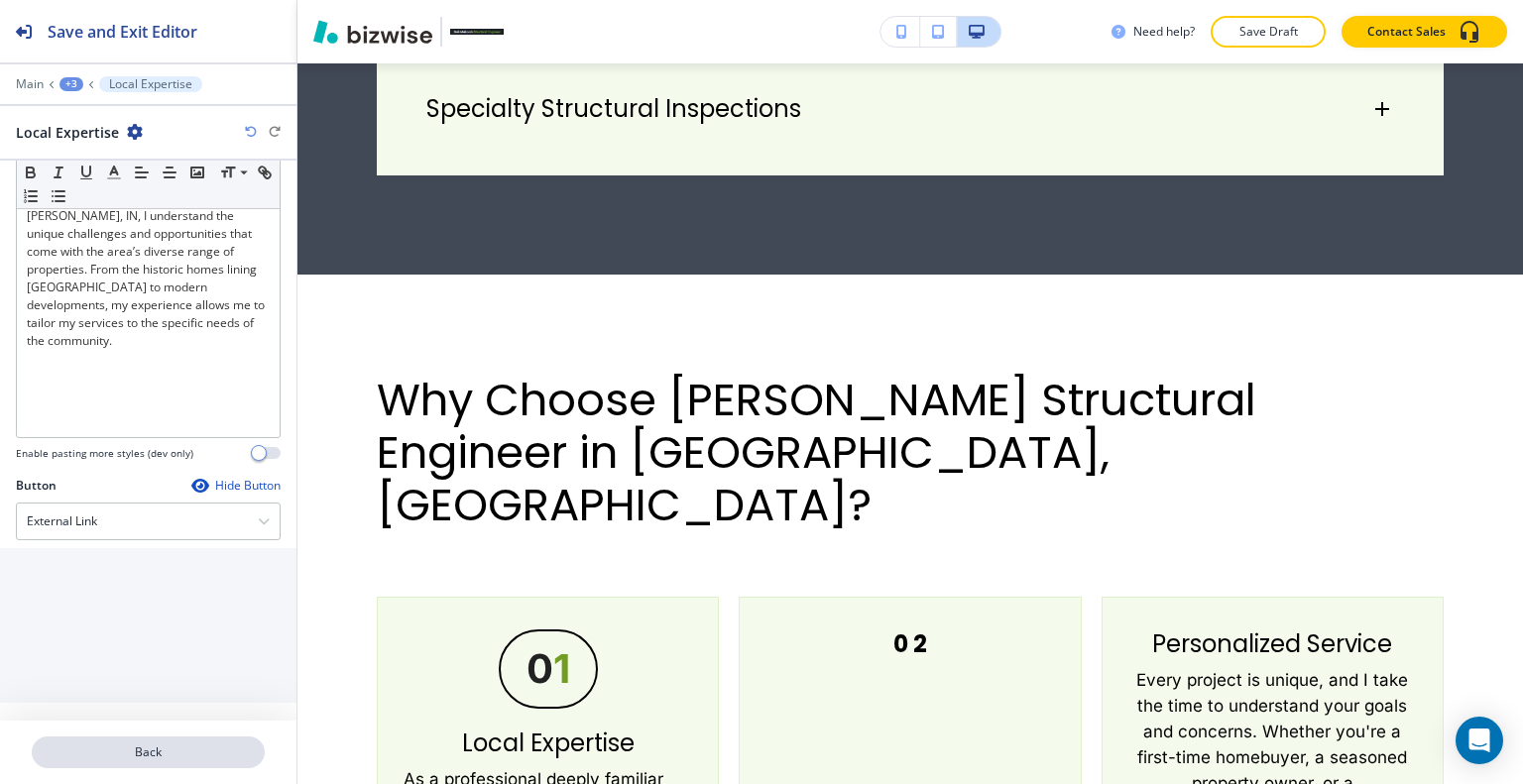 click on "Back" at bounding box center (148, 752) 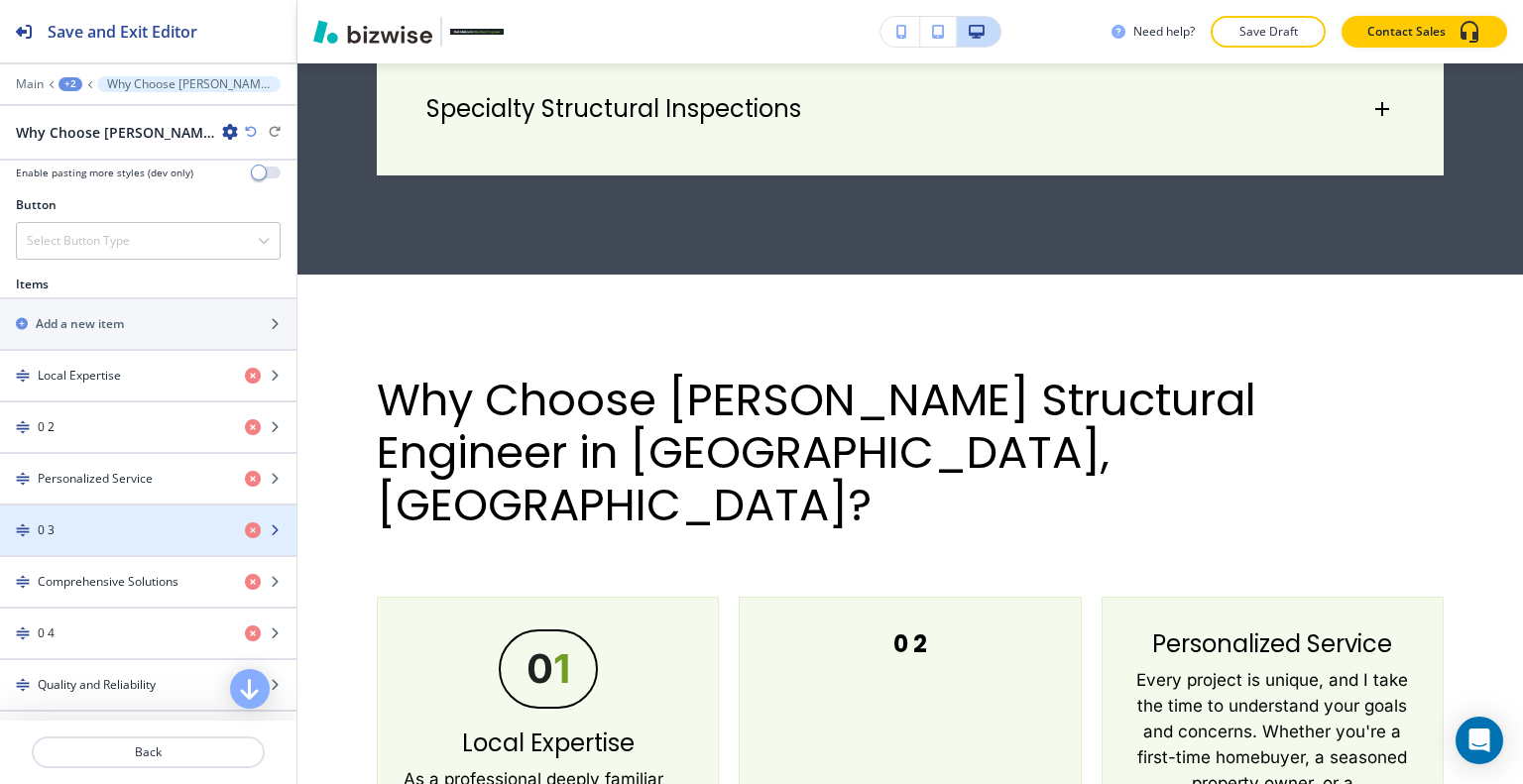 scroll, scrollTop: 793, scrollLeft: 0, axis: vertical 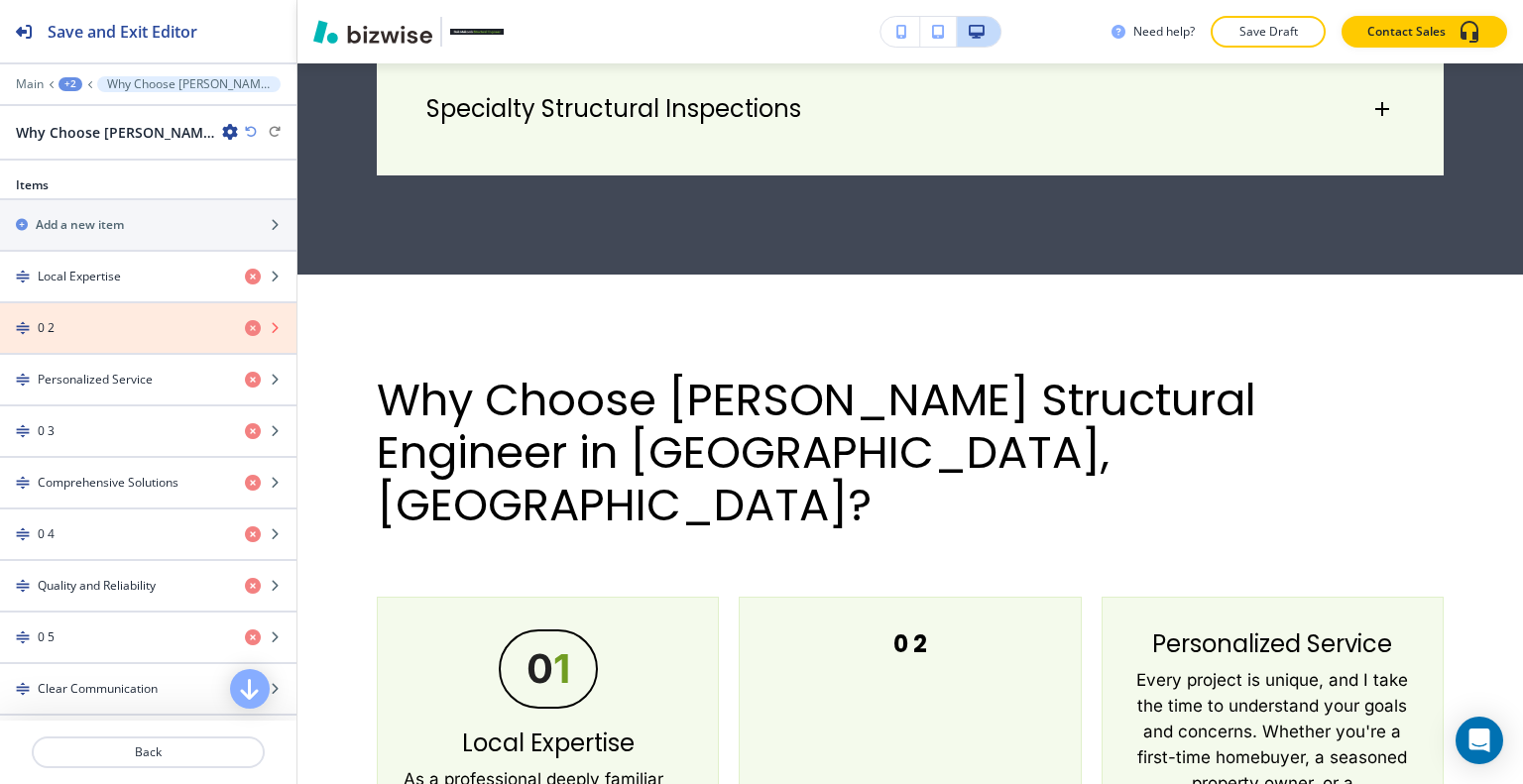 click at bounding box center (253, 328) 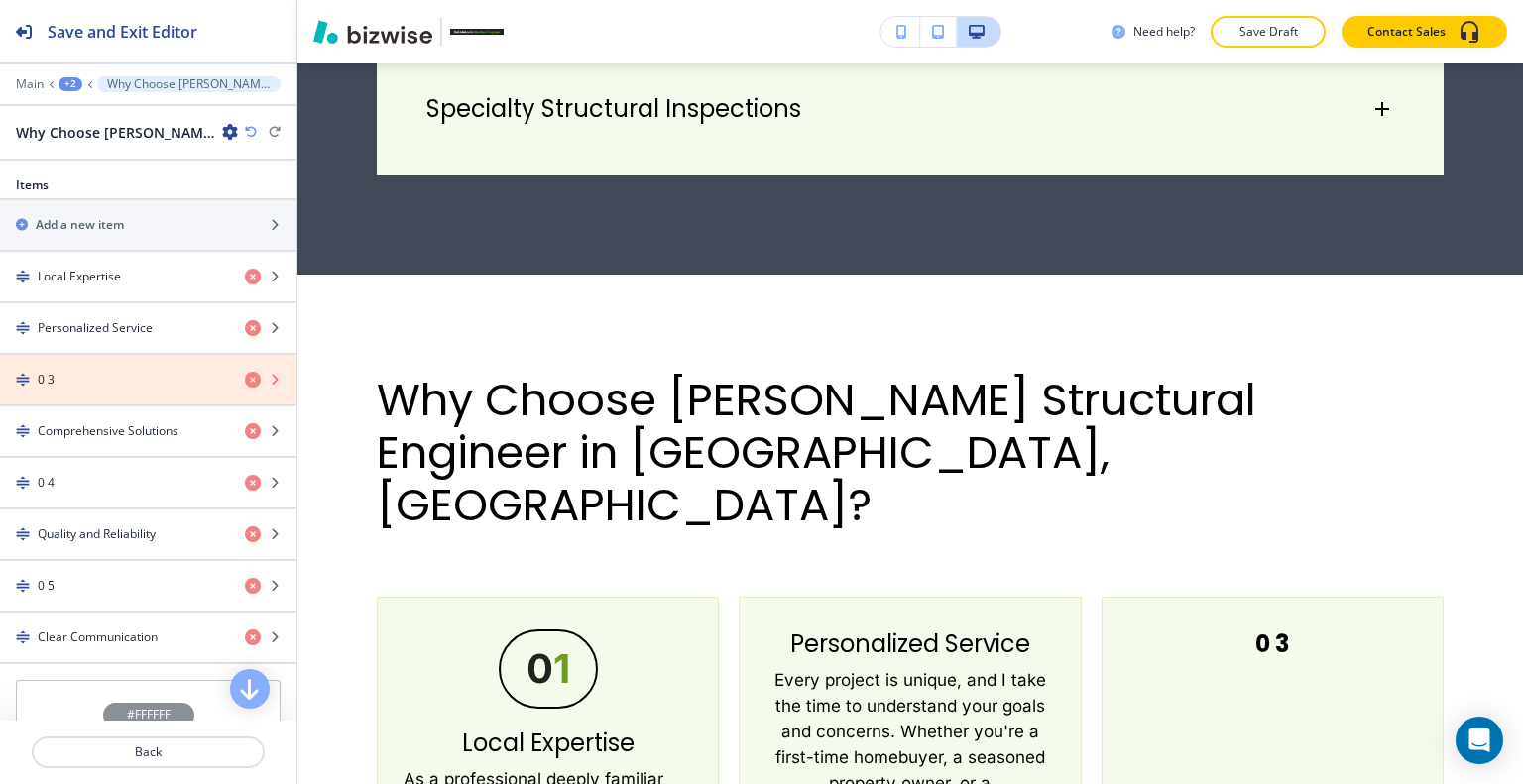 click at bounding box center [253, 380] 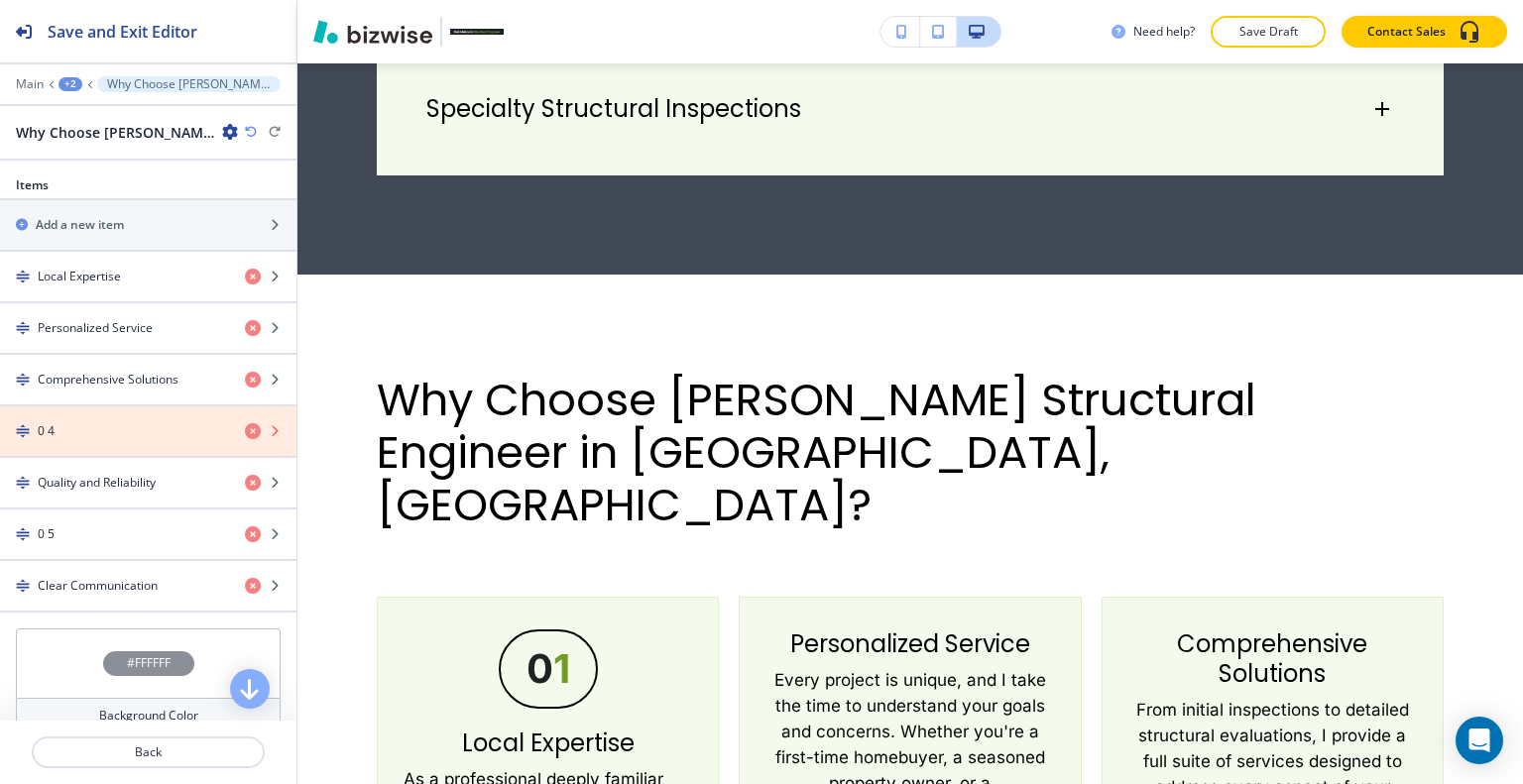 click at bounding box center [253, 431] 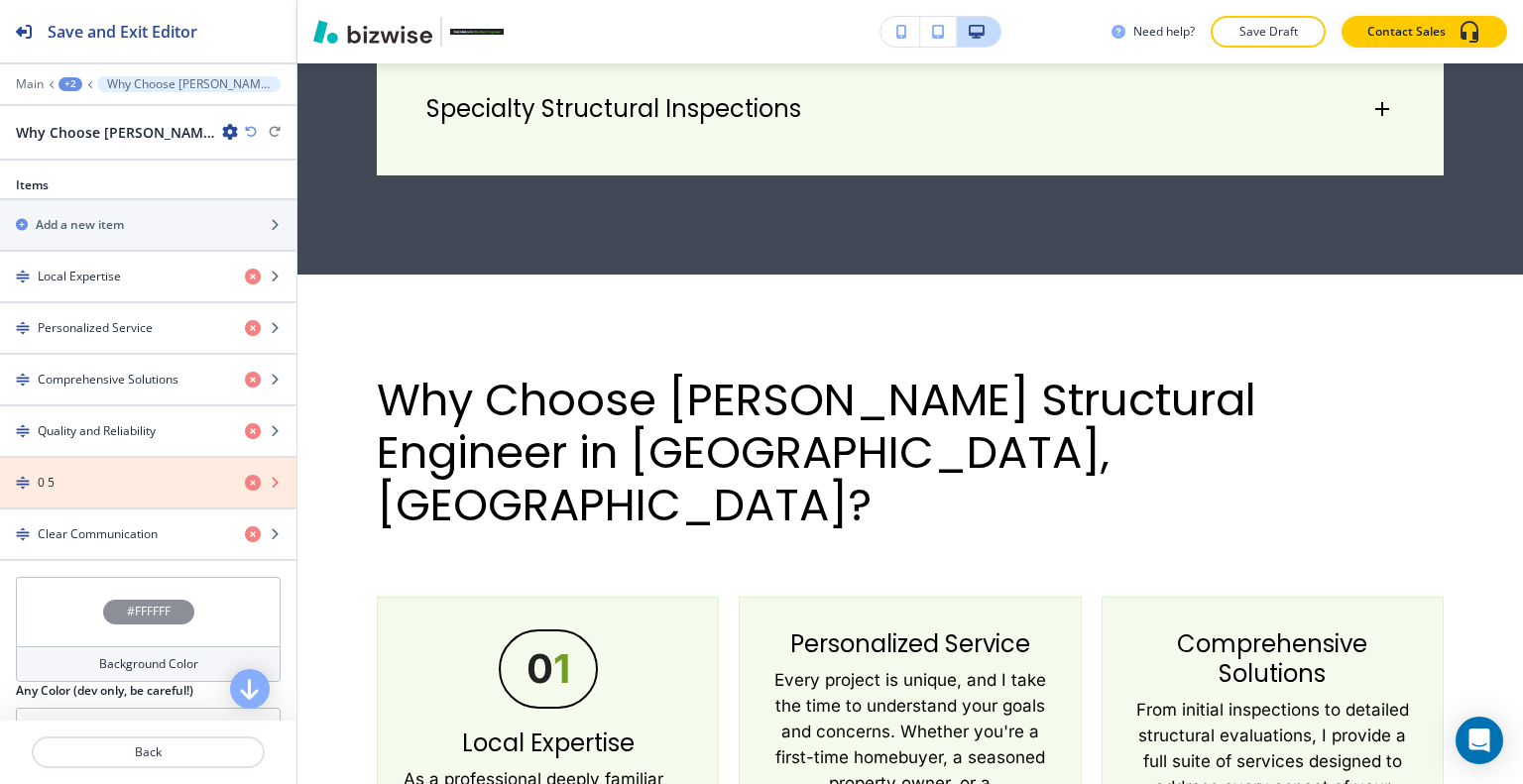 click at bounding box center (253, 483) 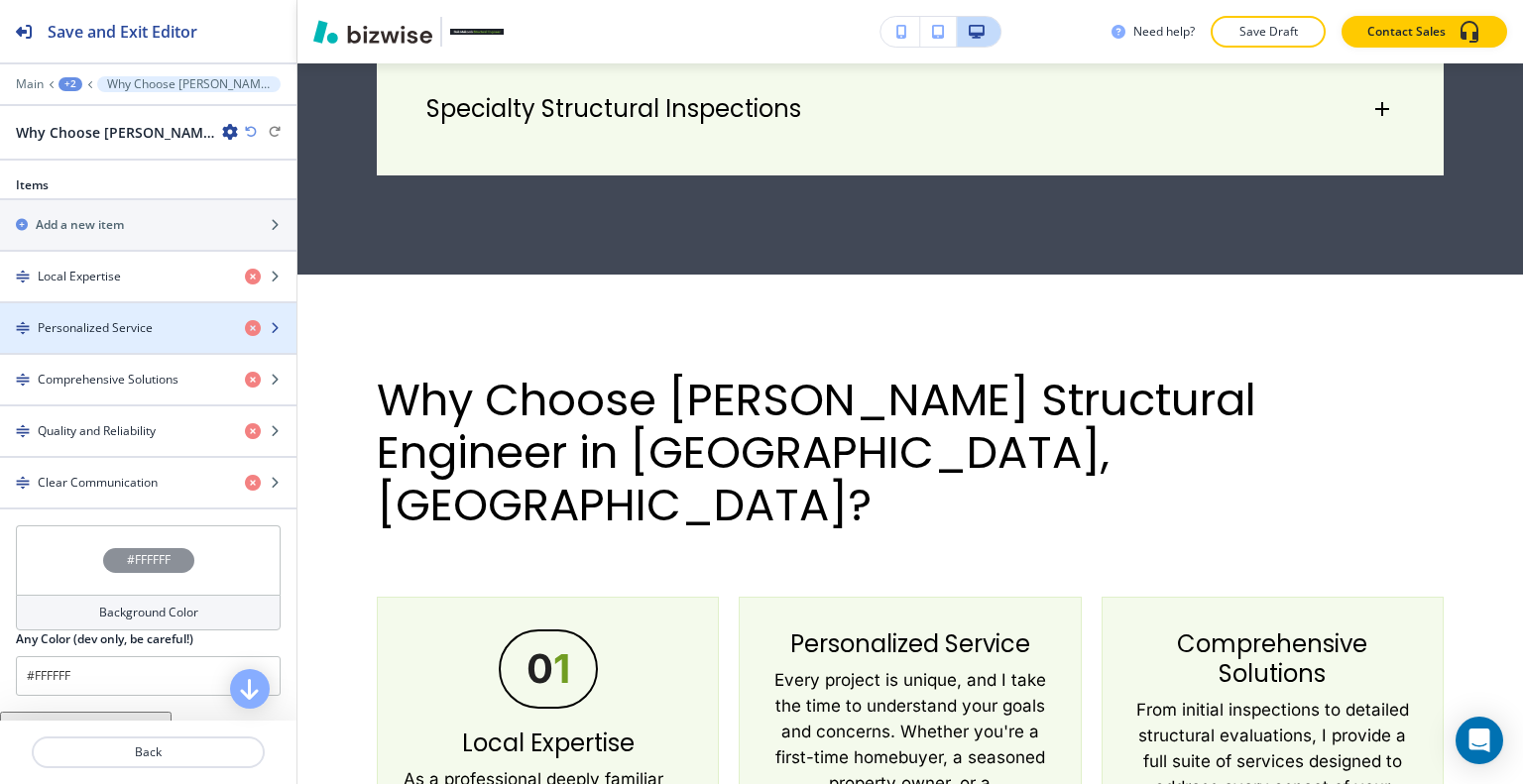 click at bounding box center [148, 345] 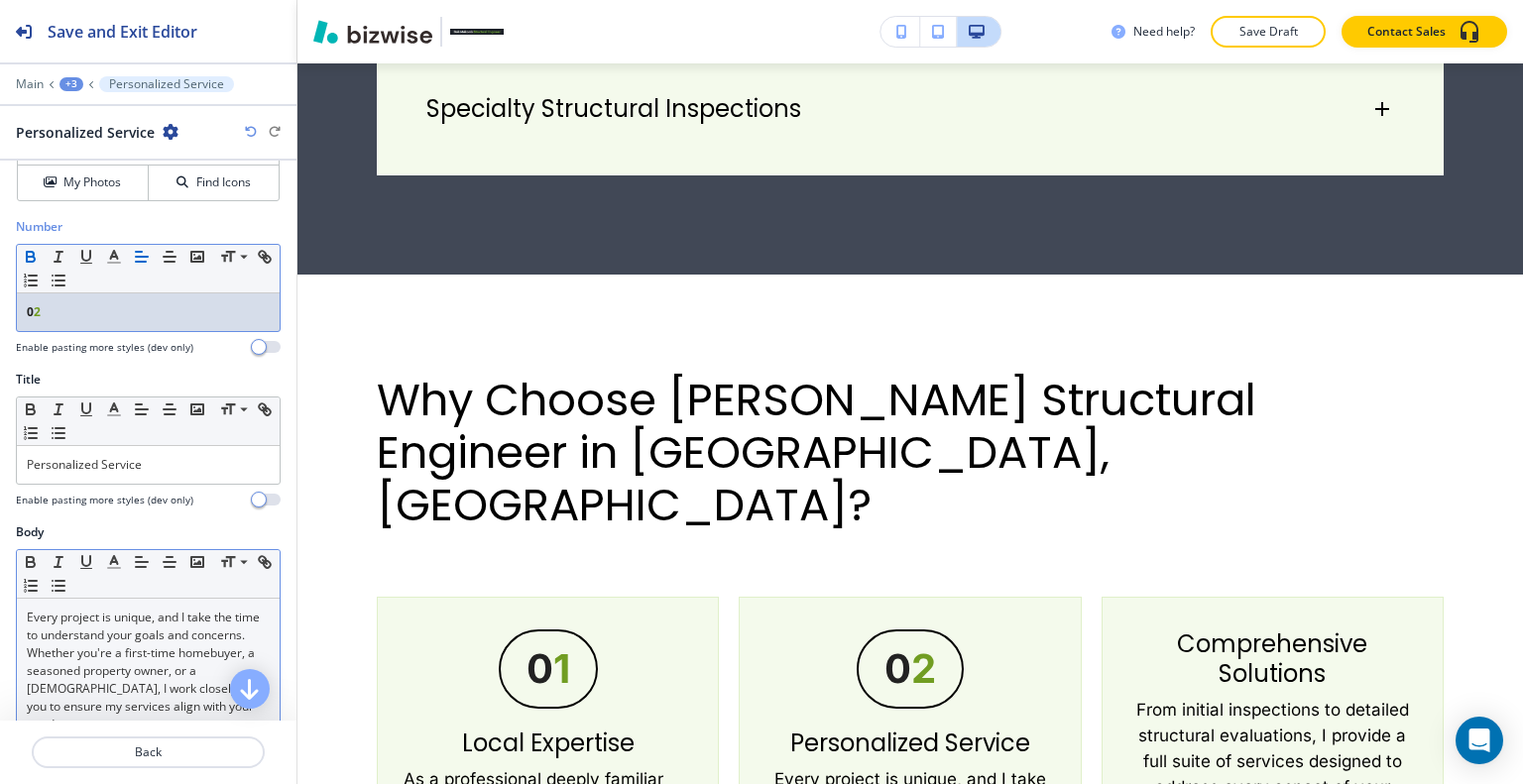 scroll, scrollTop: 396, scrollLeft: 0, axis: vertical 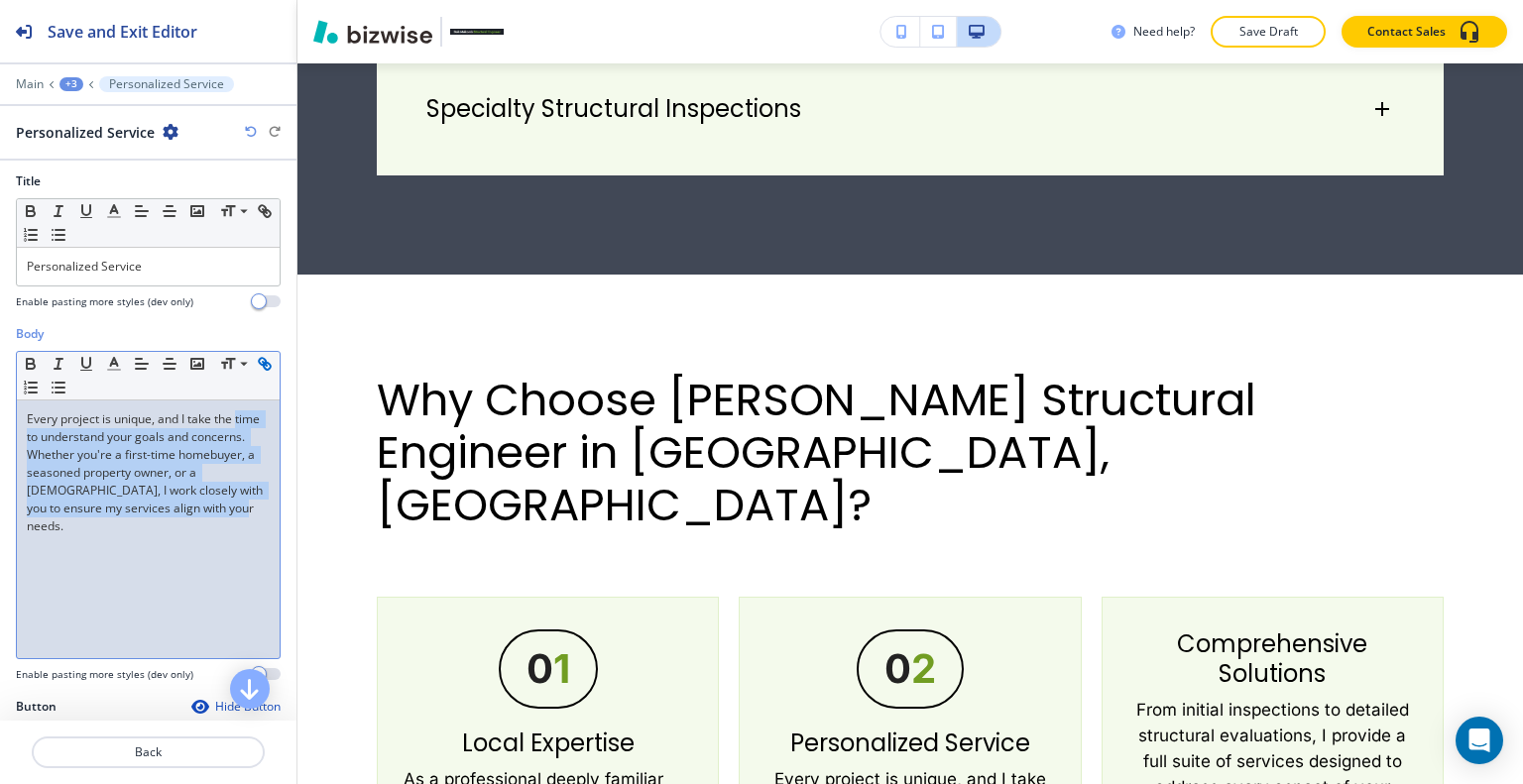 drag, startPoint x: 109, startPoint y: 605, endPoint x: 17, endPoint y: 389, distance: 234.77649 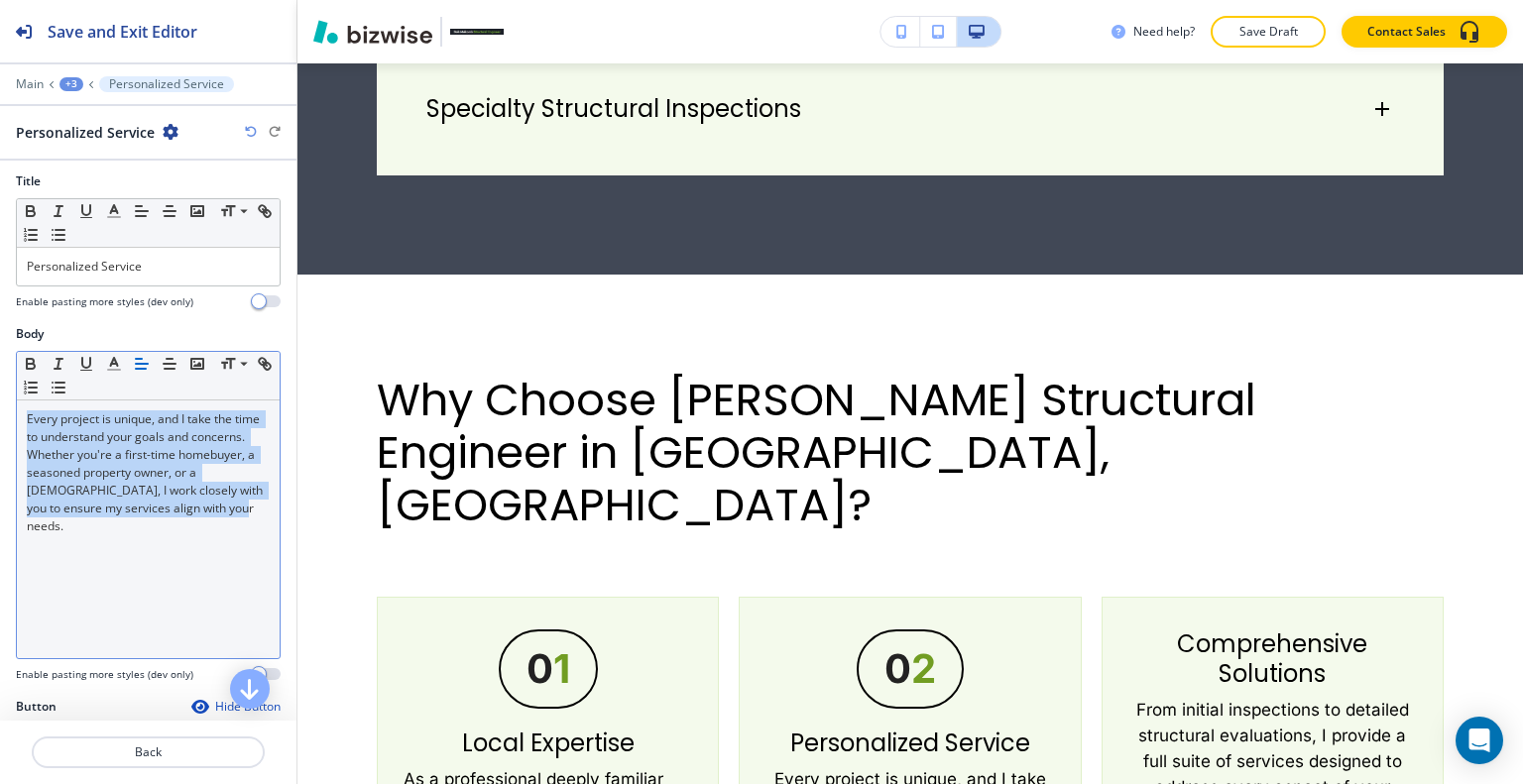click 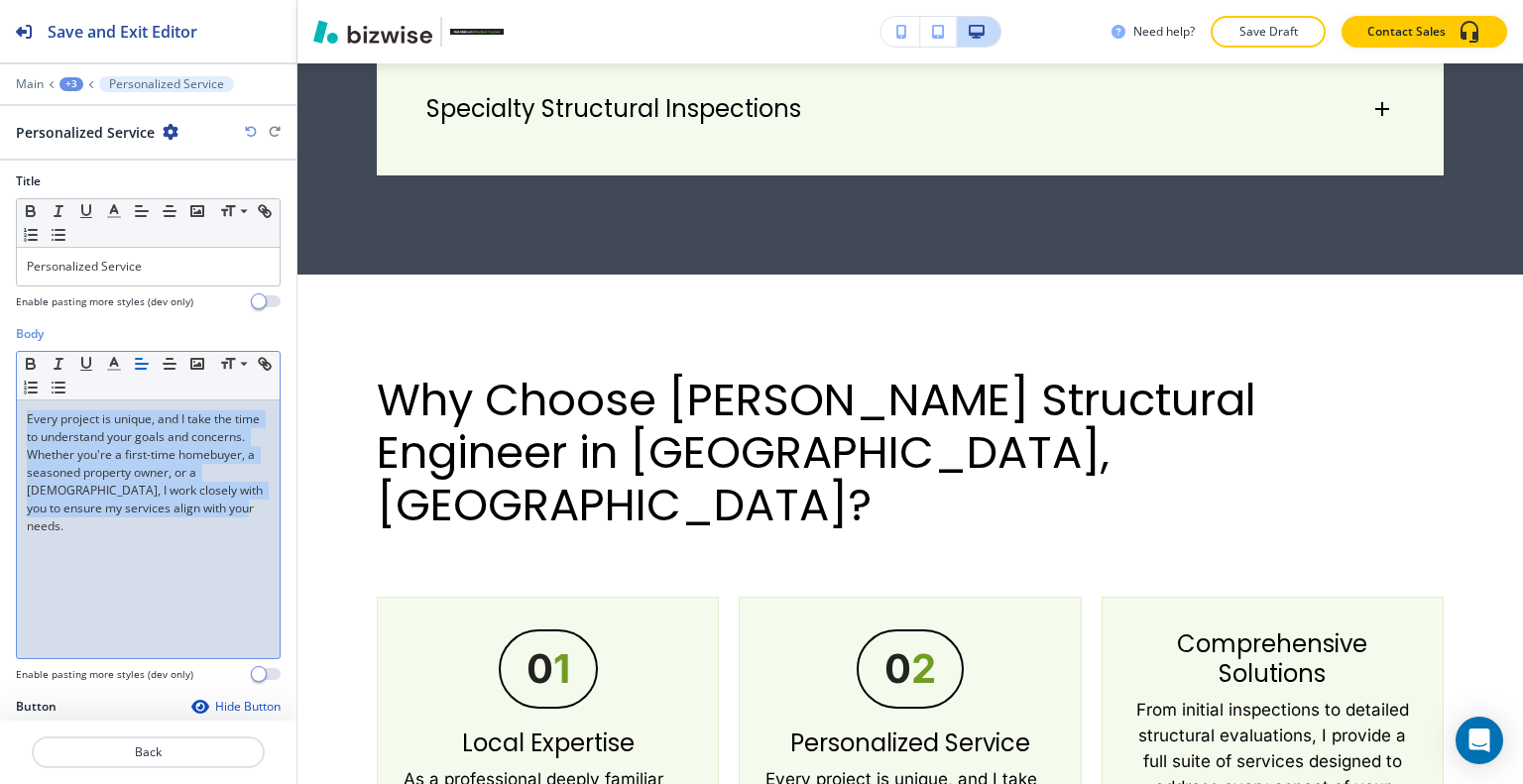 scroll, scrollTop: 617, scrollLeft: 0, axis: vertical 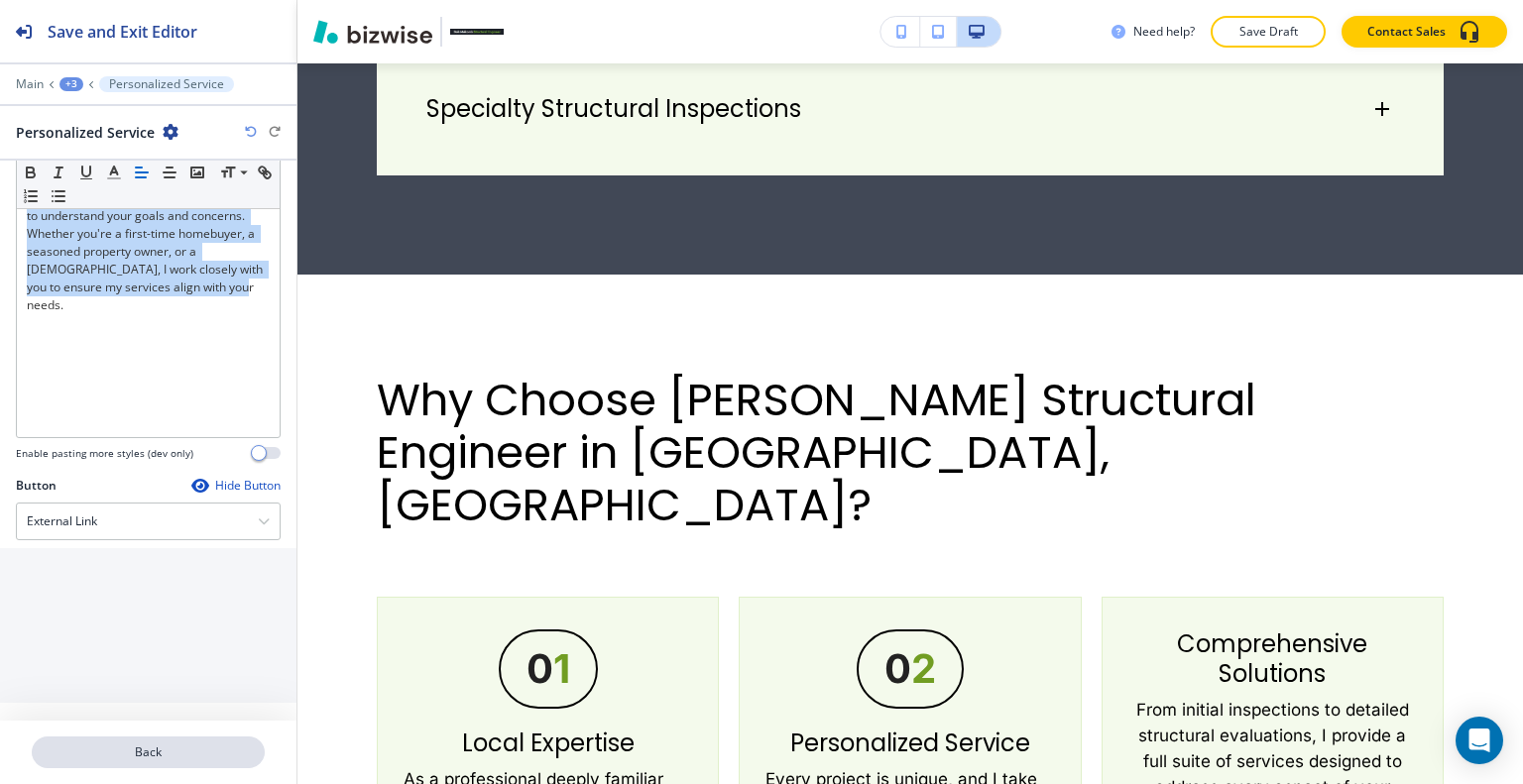 click on "Back" at bounding box center [148, 752] 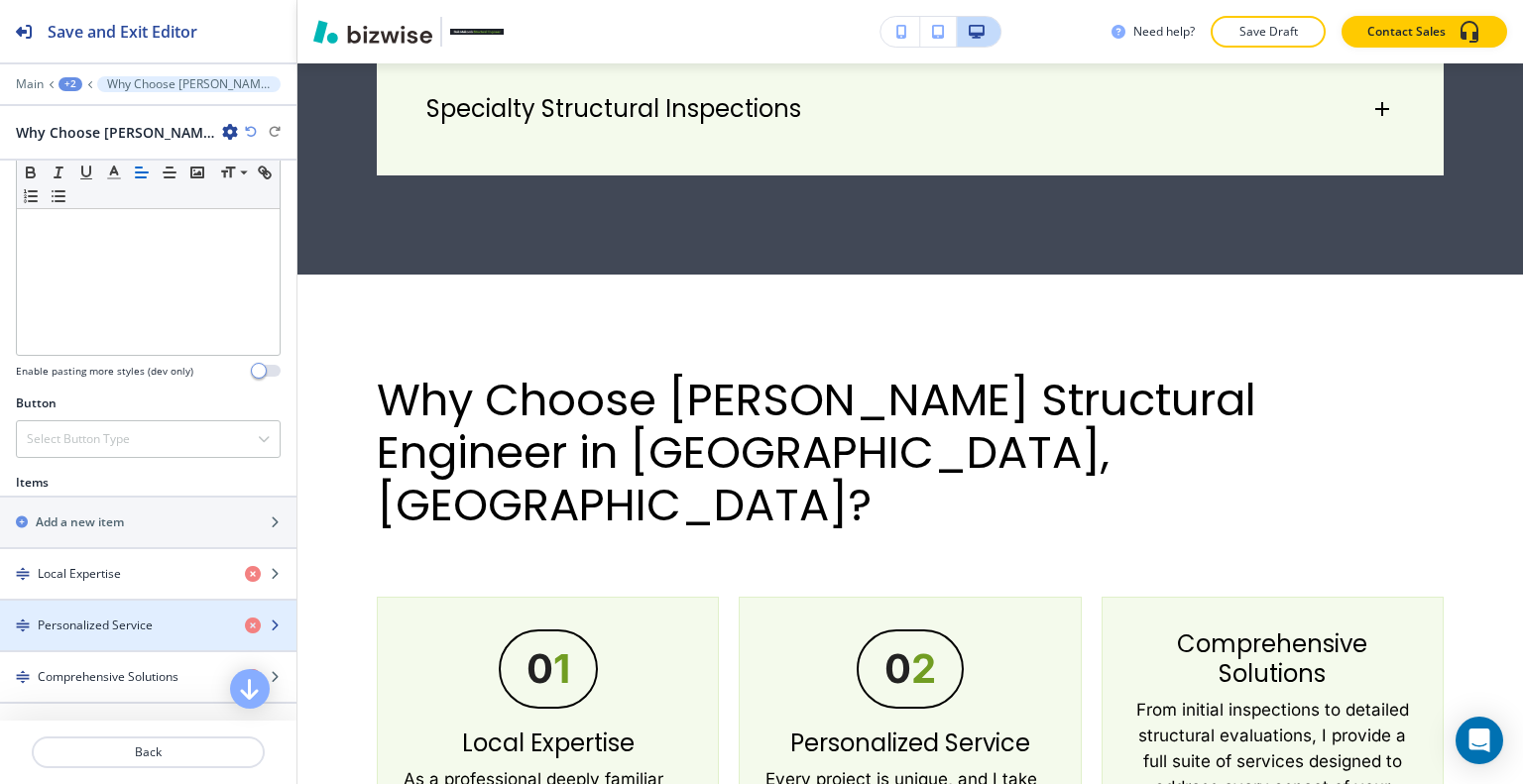 scroll, scrollTop: 595, scrollLeft: 0, axis: vertical 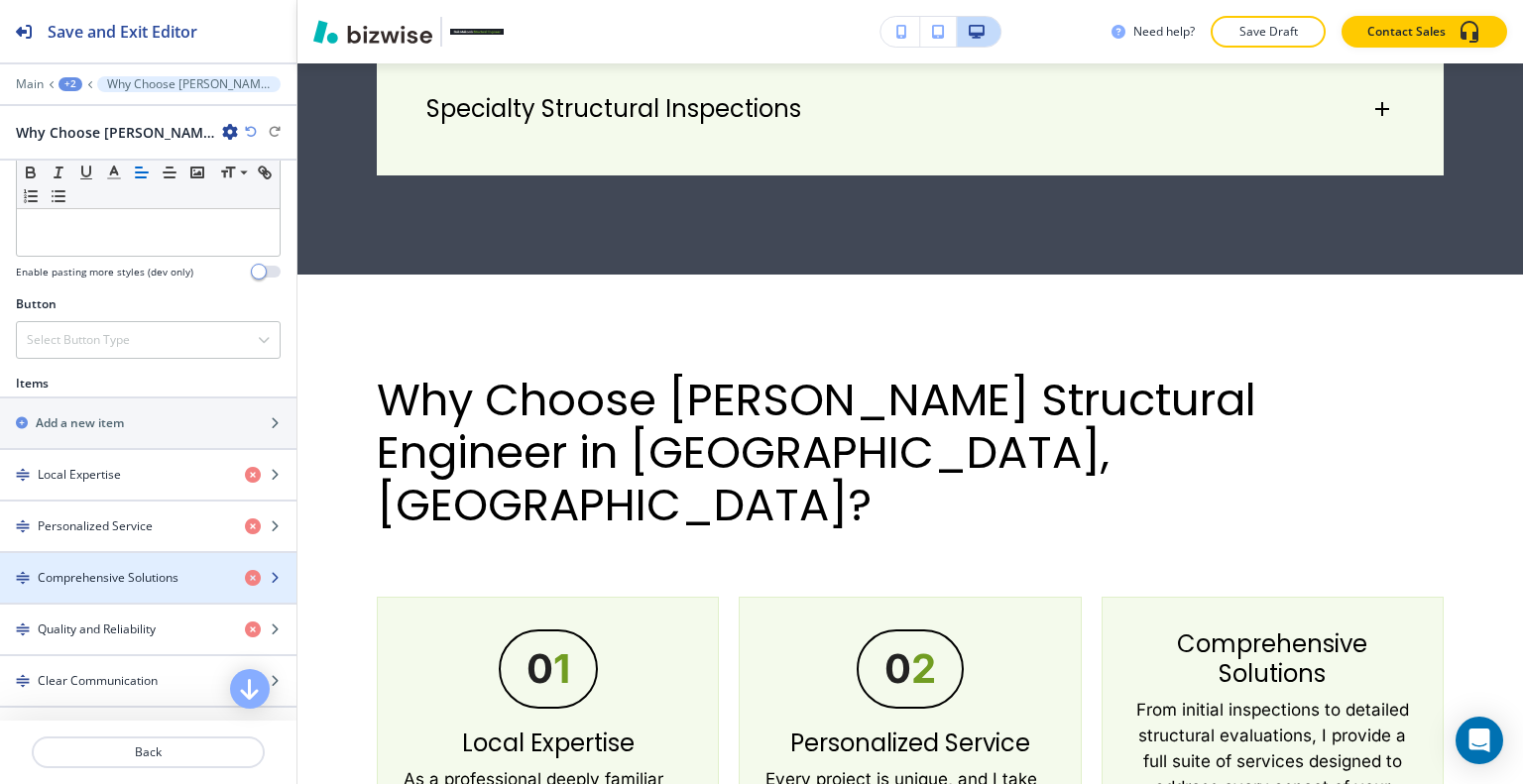 click on "Comprehensive Solutions" at bounding box center (108, 578) 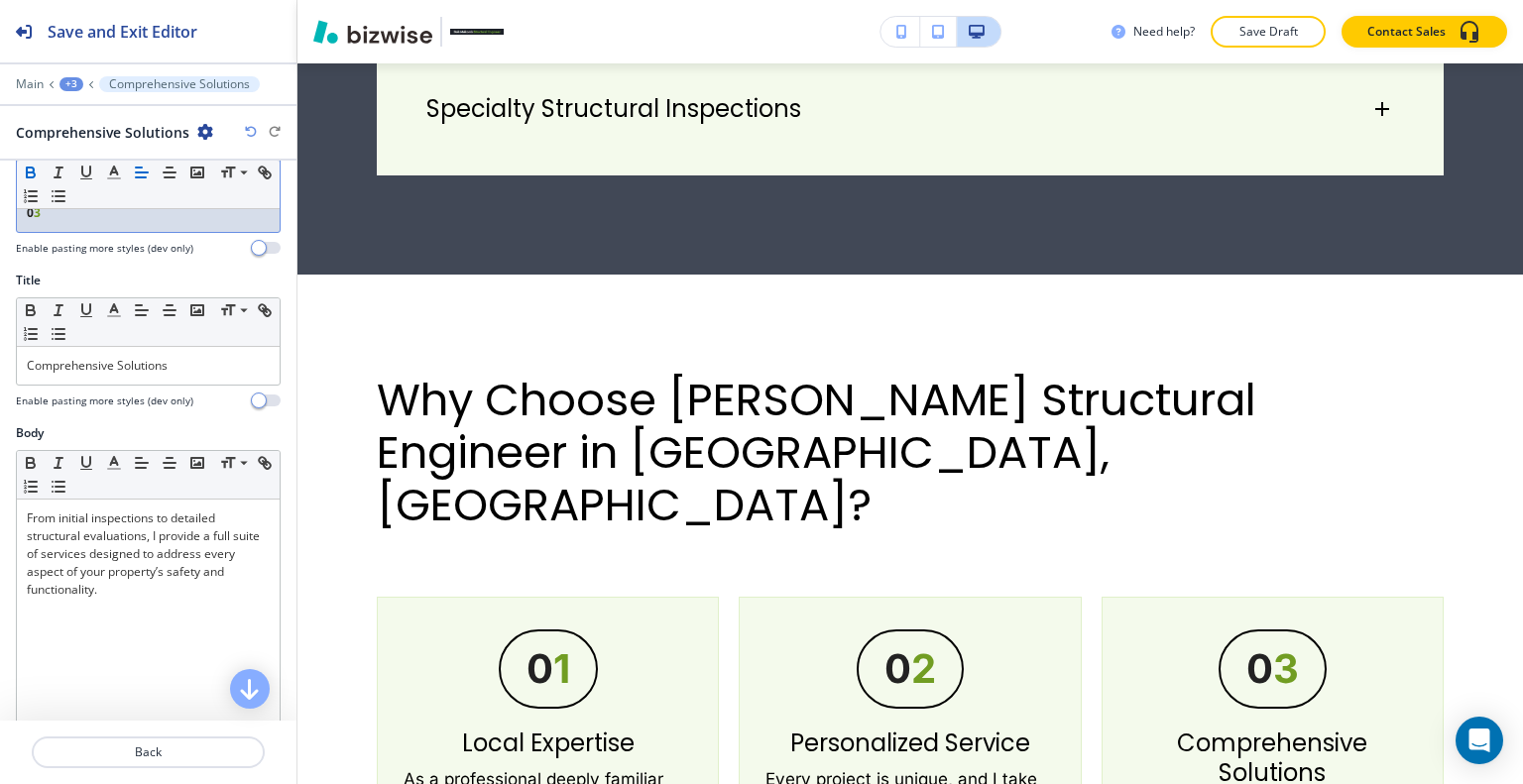 scroll, scrollTop: 396, scrollLeft: 0, axis: vertical 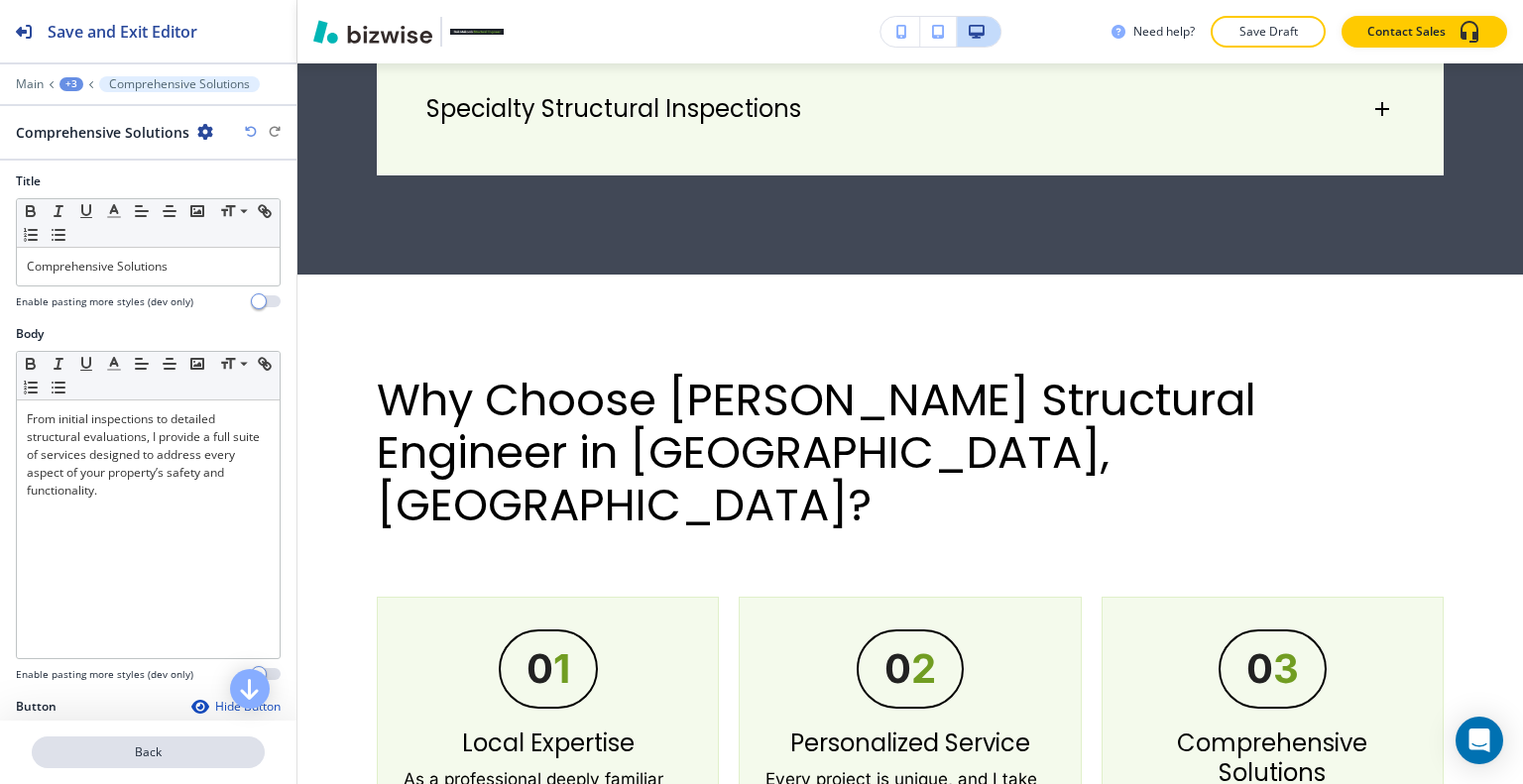 click on "Back" at bounding box center [148, 752] 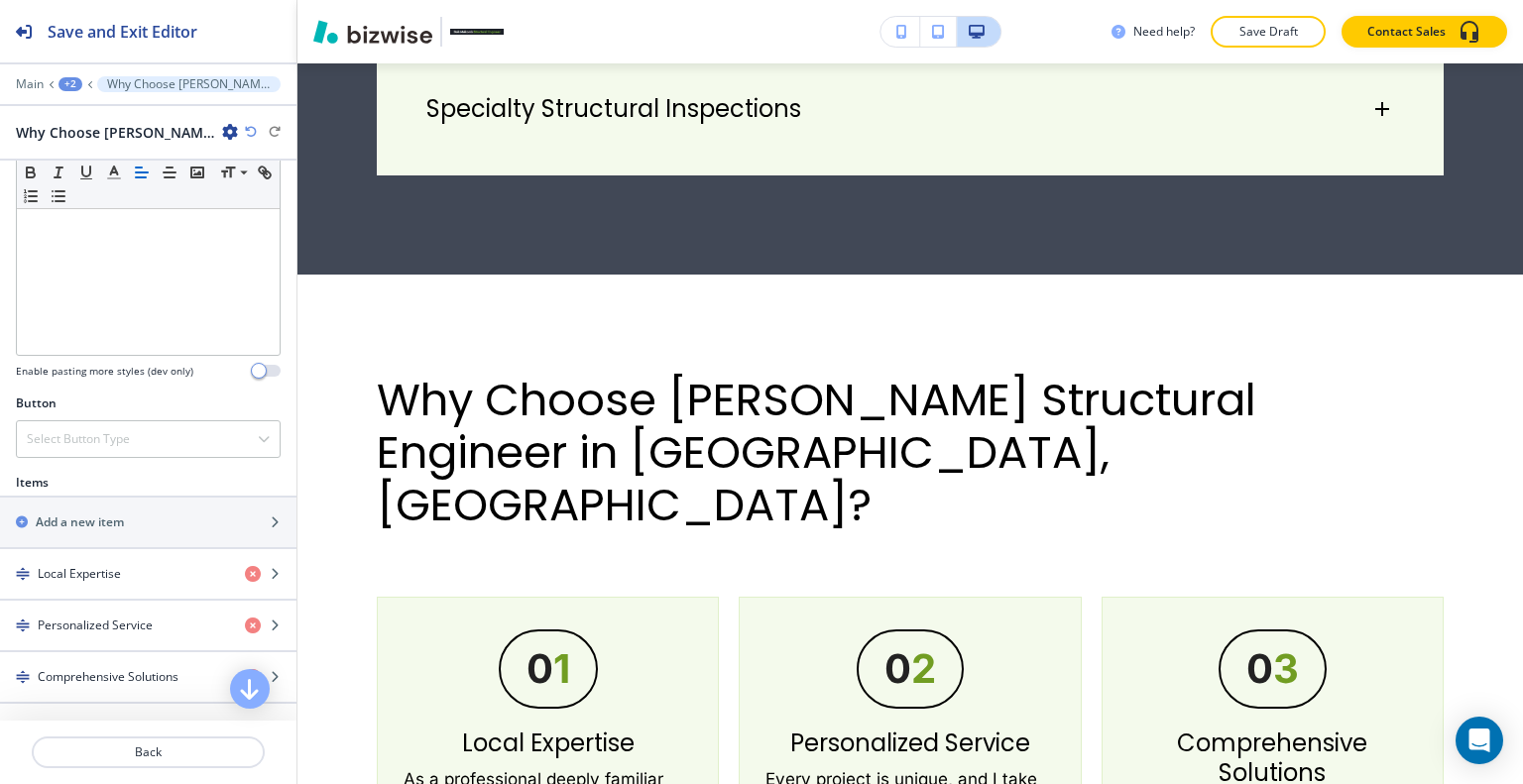 scroll, scrollTop: 694, scrollLeft: 0, axis: vertical 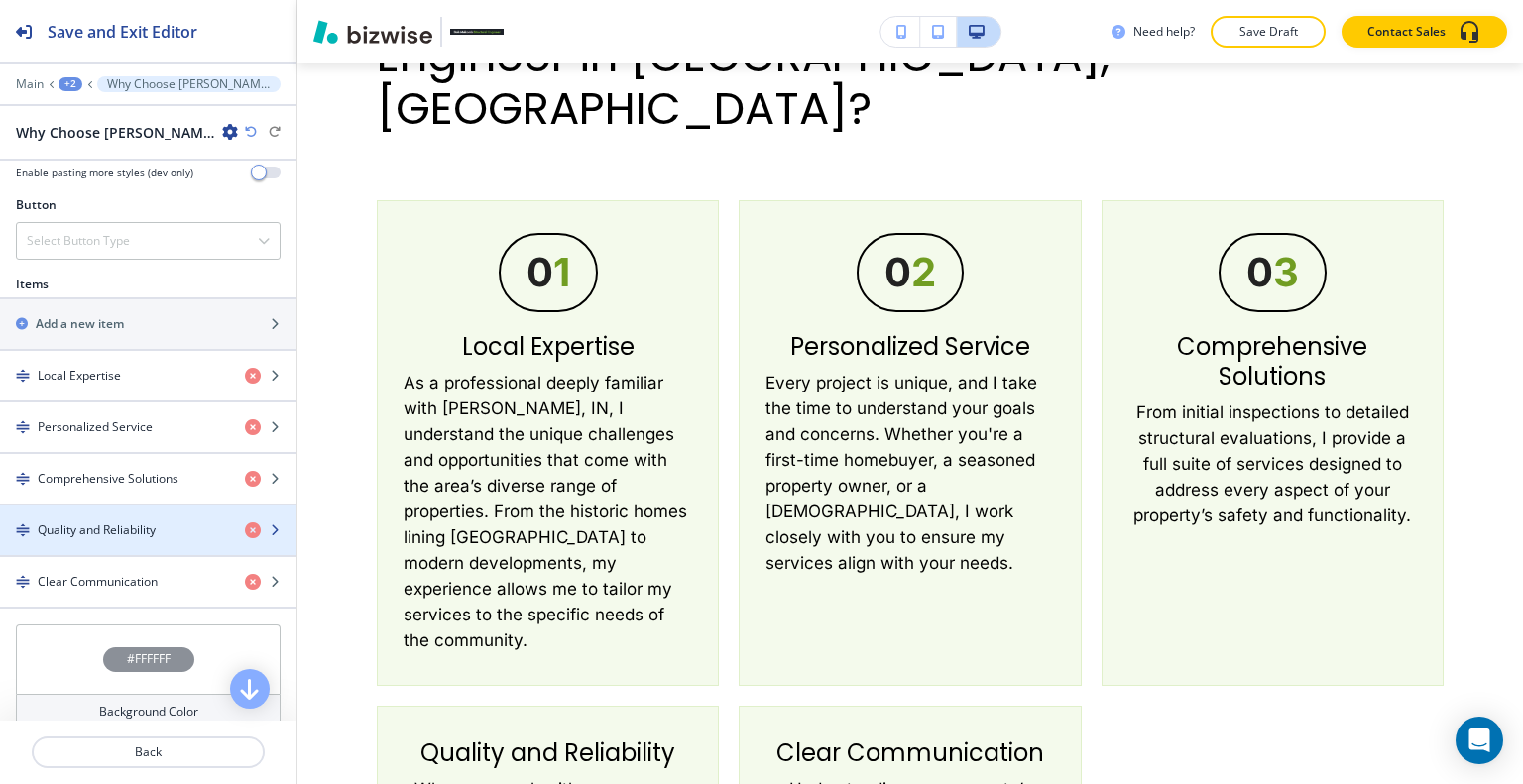 click on "Quality and Reliability" at bounding box center (96, 530) 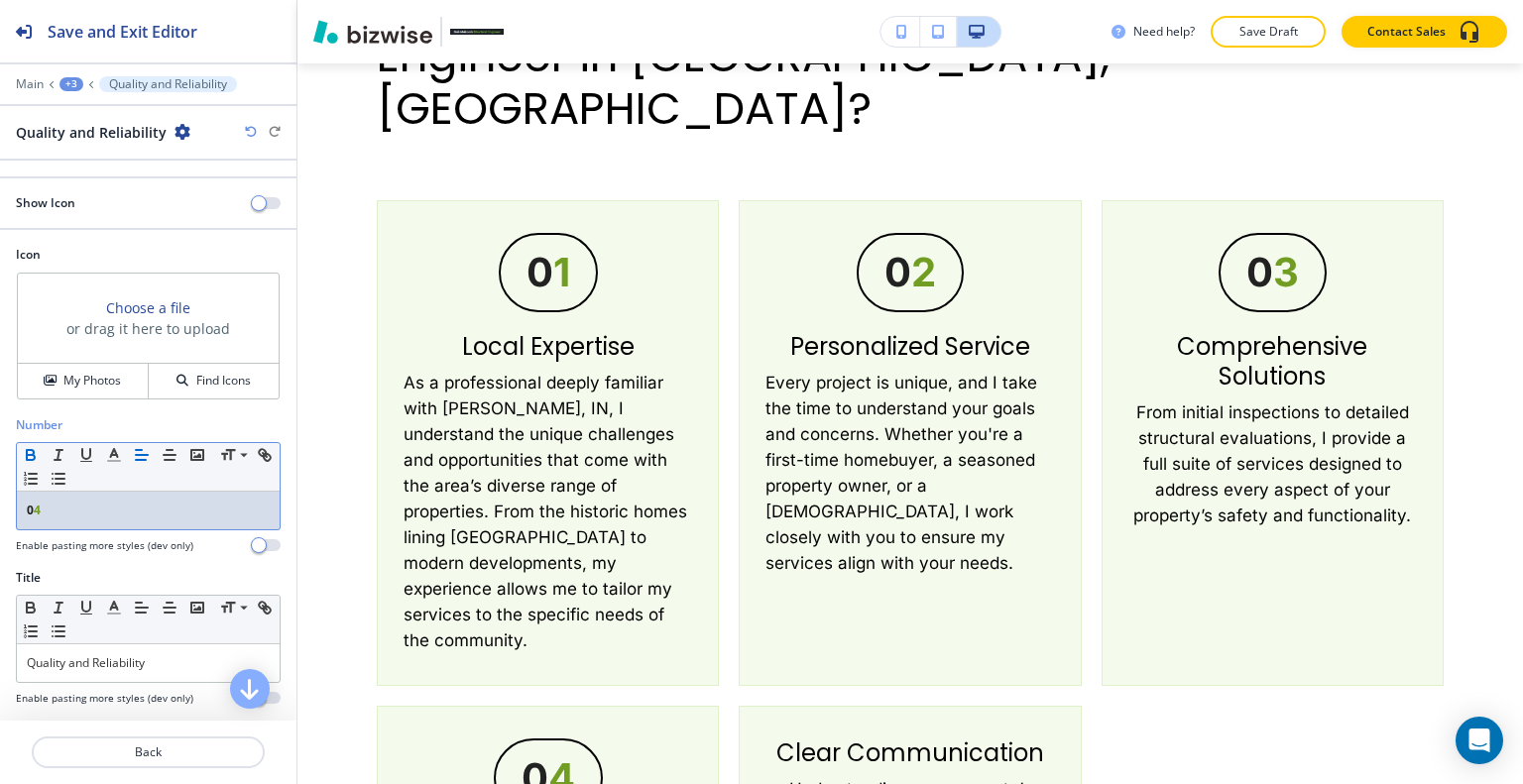 scroll, scrollTop: 297, scrollLeft: 0, axis: vertical 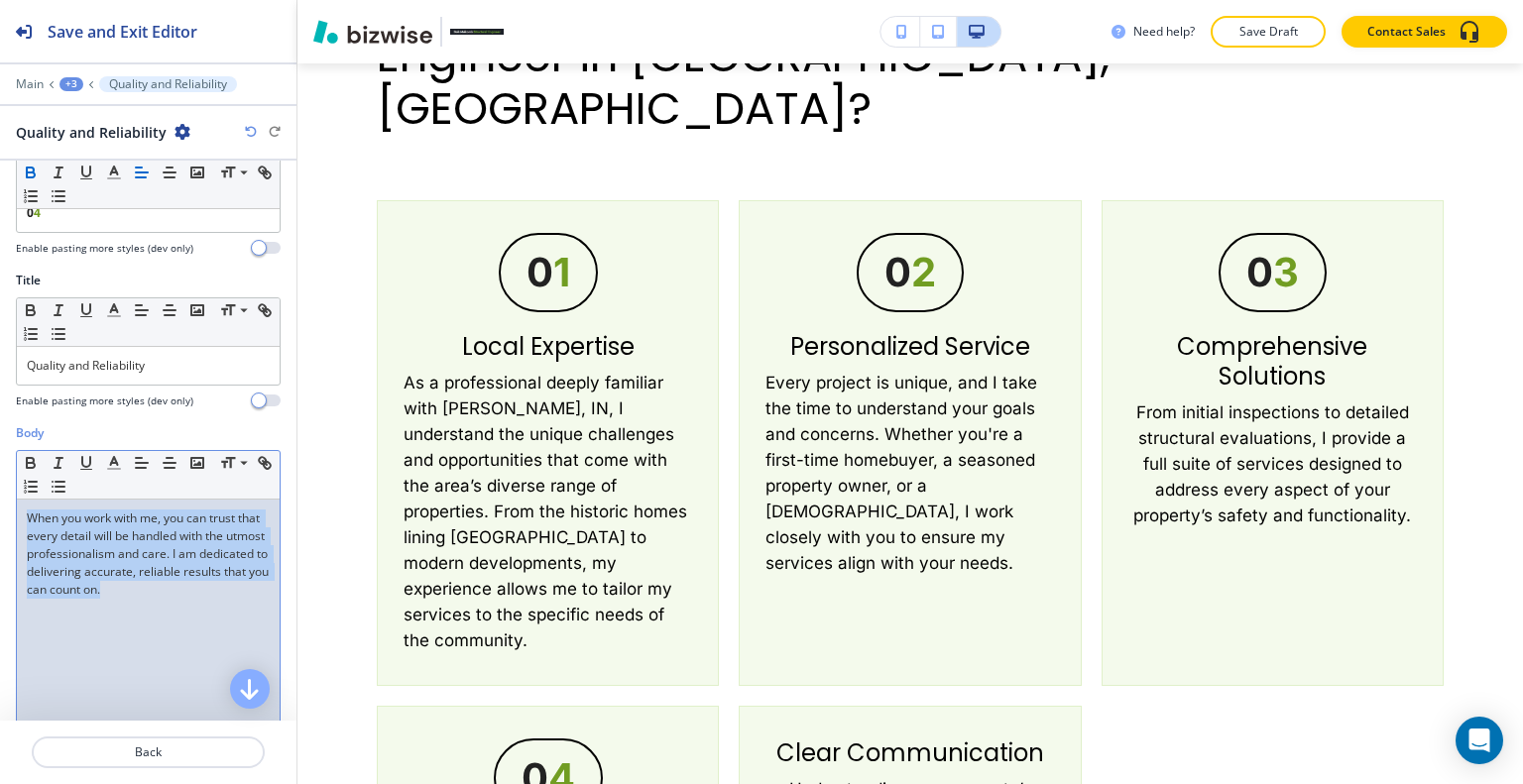 drag, startPoint x: 226, startPoint y: 602, endPoint x: 0, endPoint y: 518, distance: 241.10579 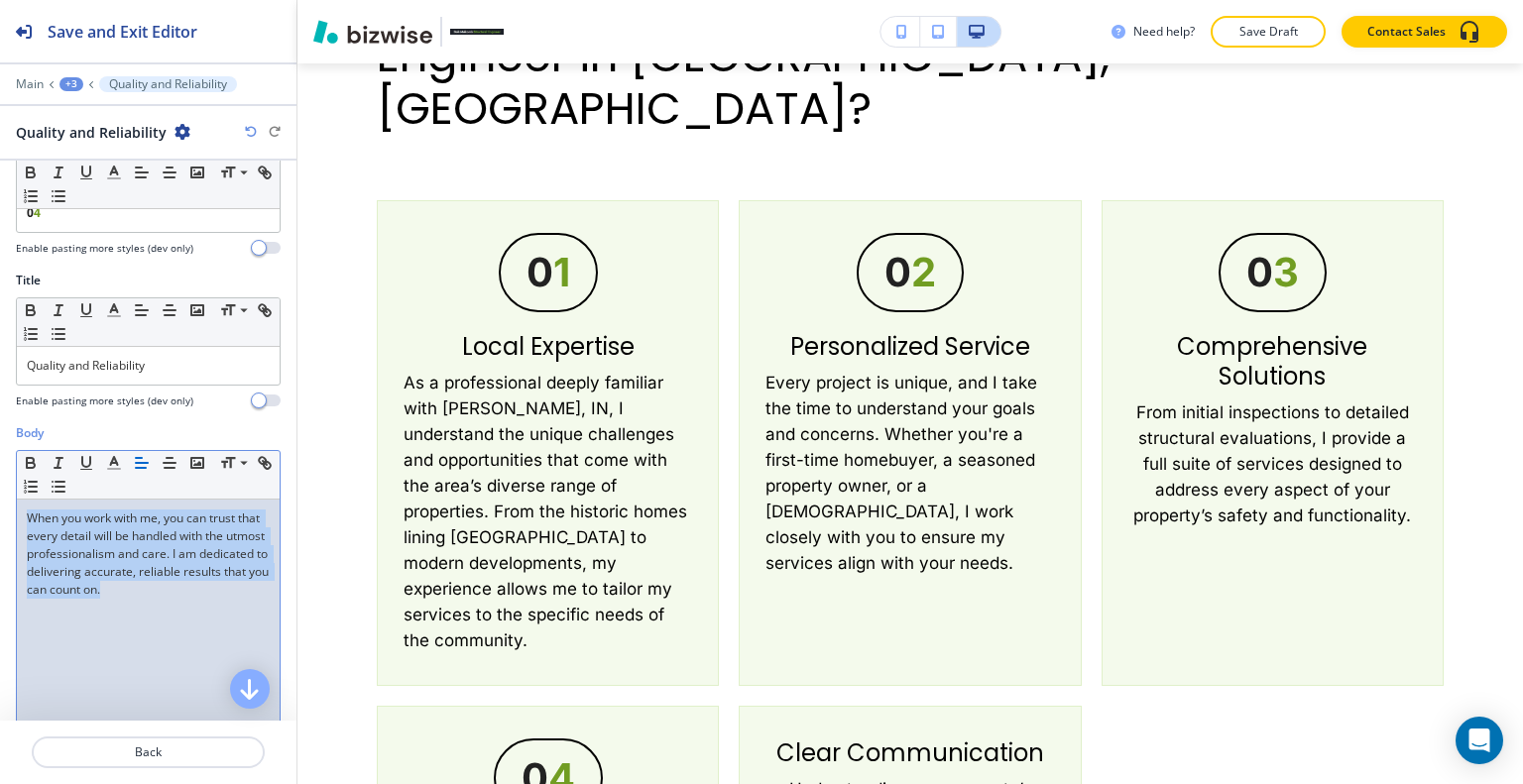 click 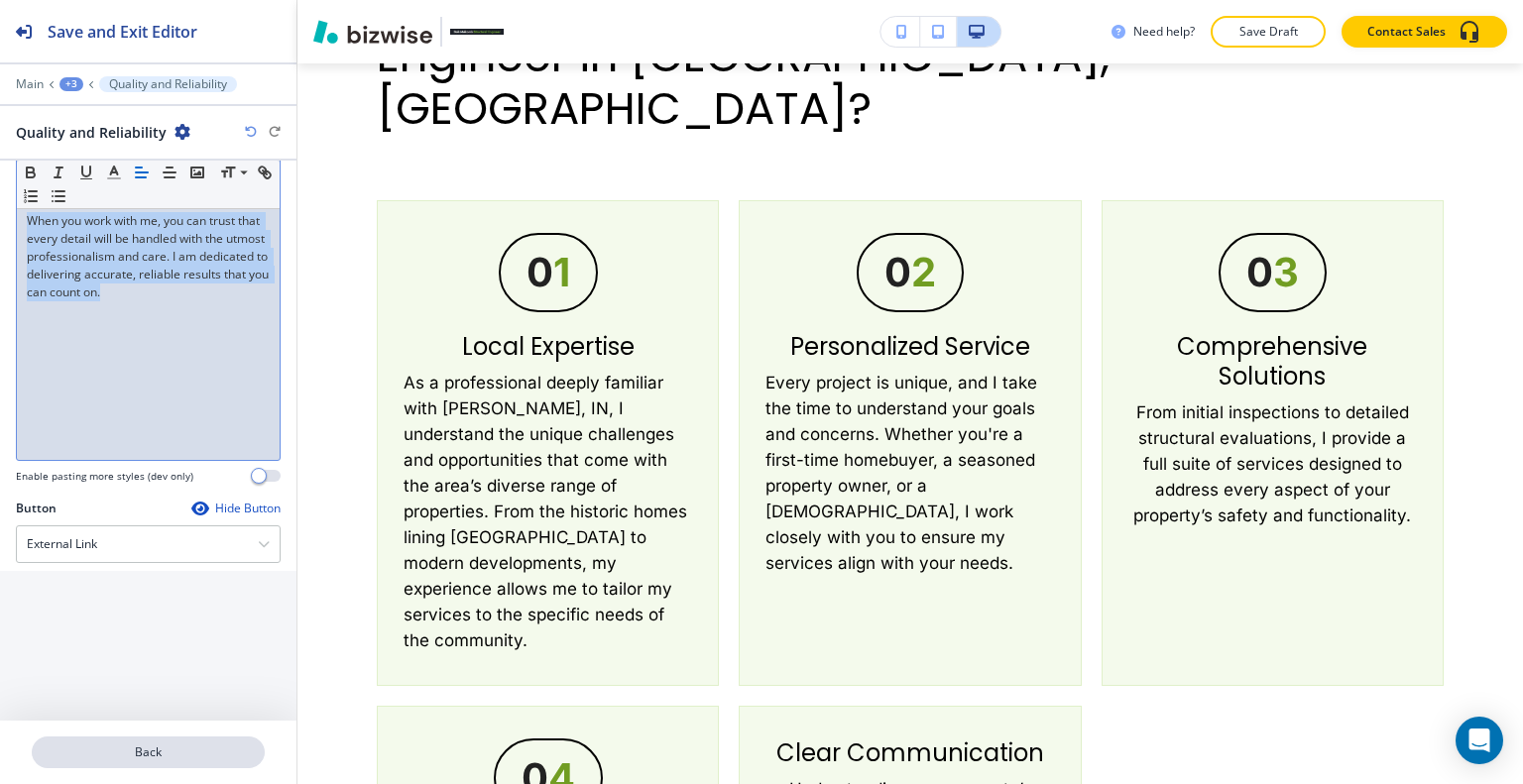 click on "Back" at bounding box center [148, 752] 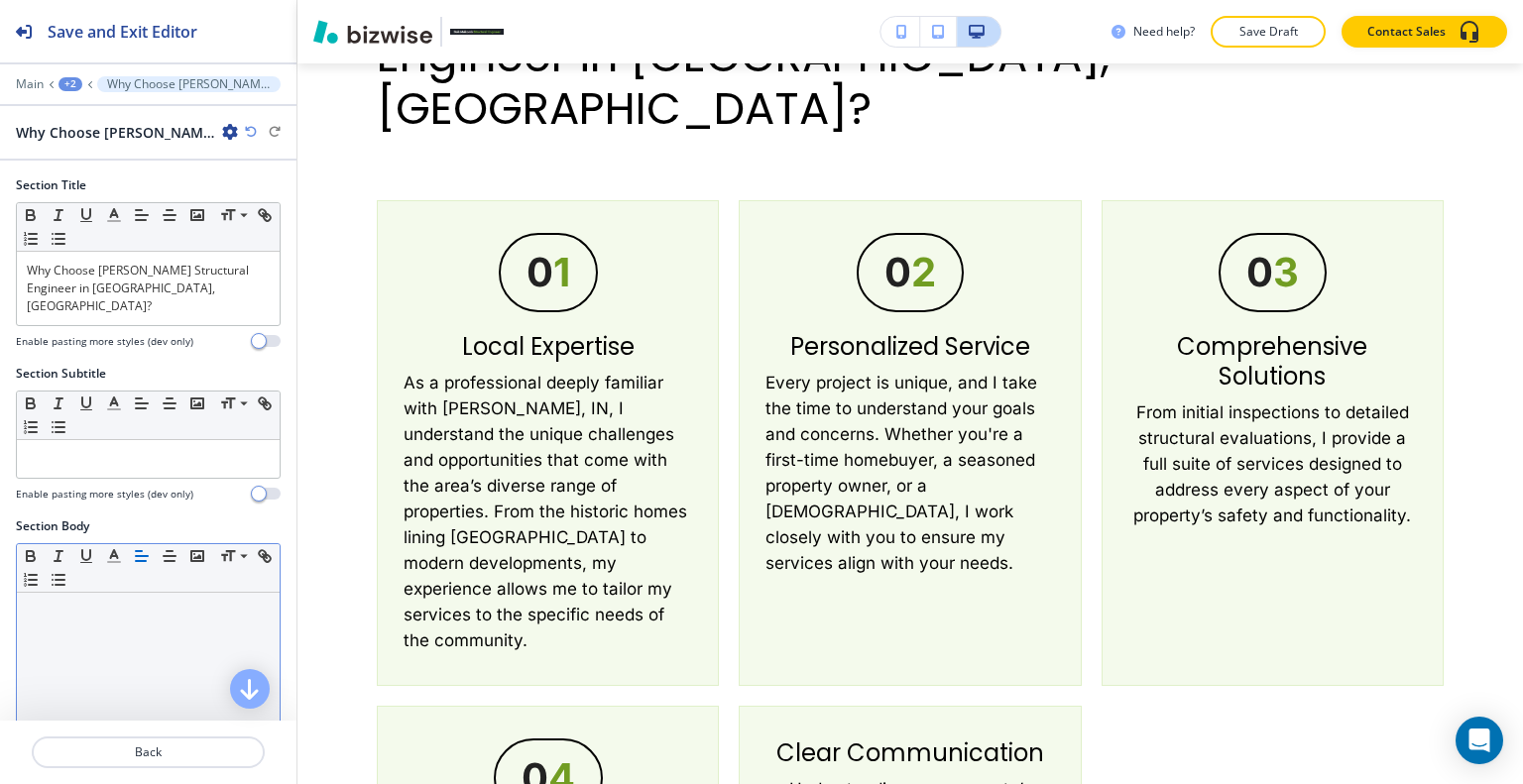 scroll, scrollTop: 2617, scrollLeft: 0, axis: vertical 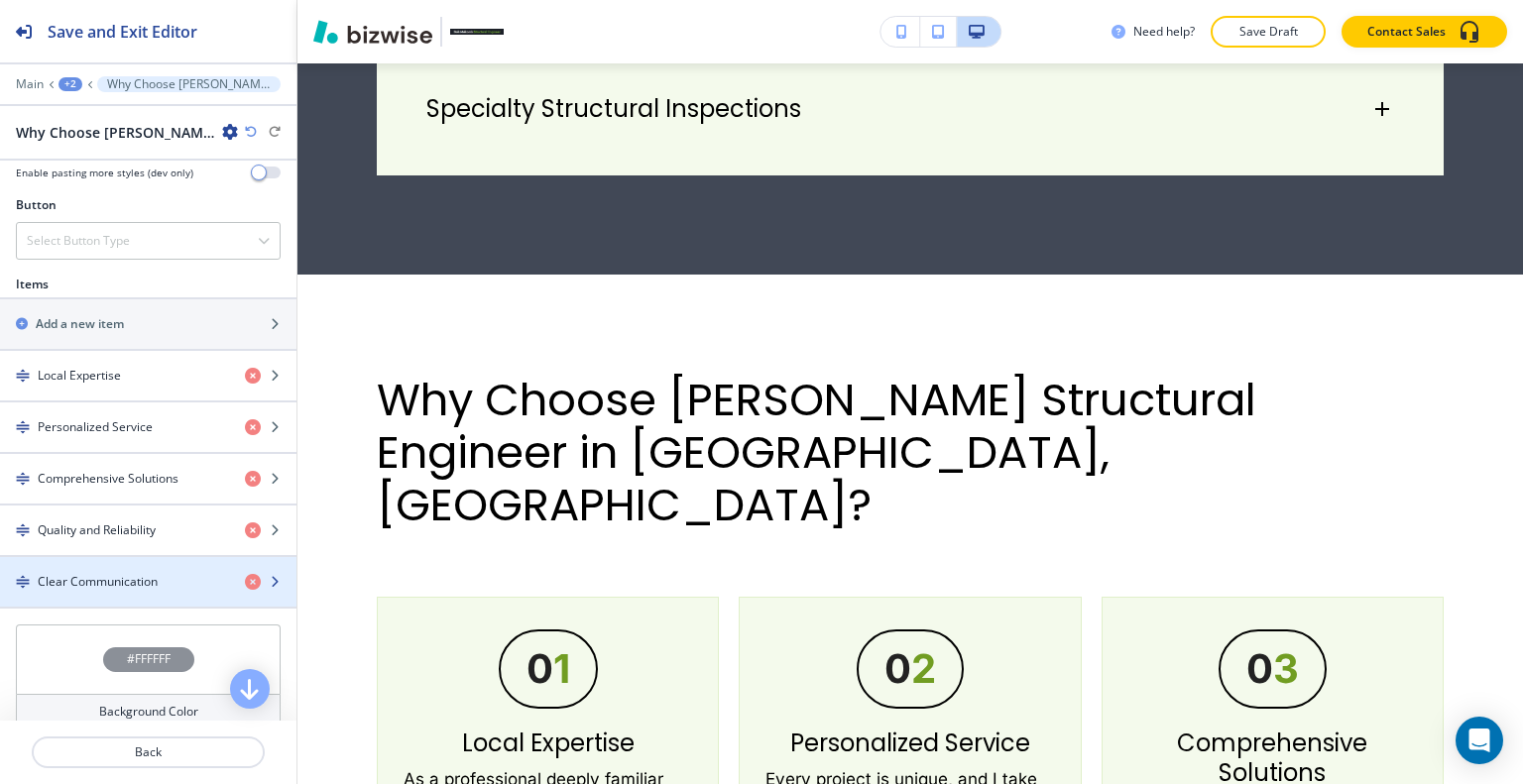 click at bounding box center [148, 599] 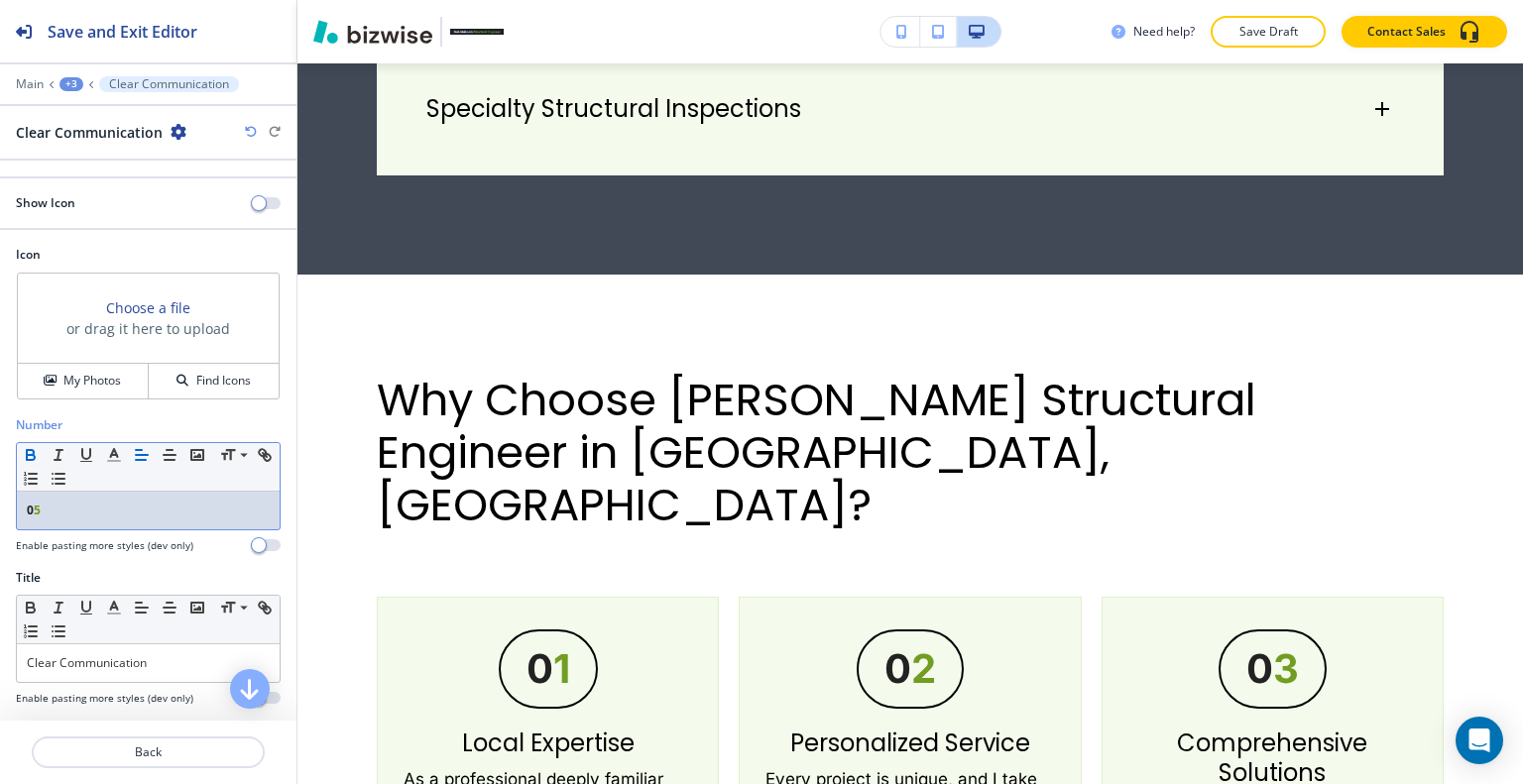 scroll, scrollTop: 297, scrollLeft: 0, axis: vertical 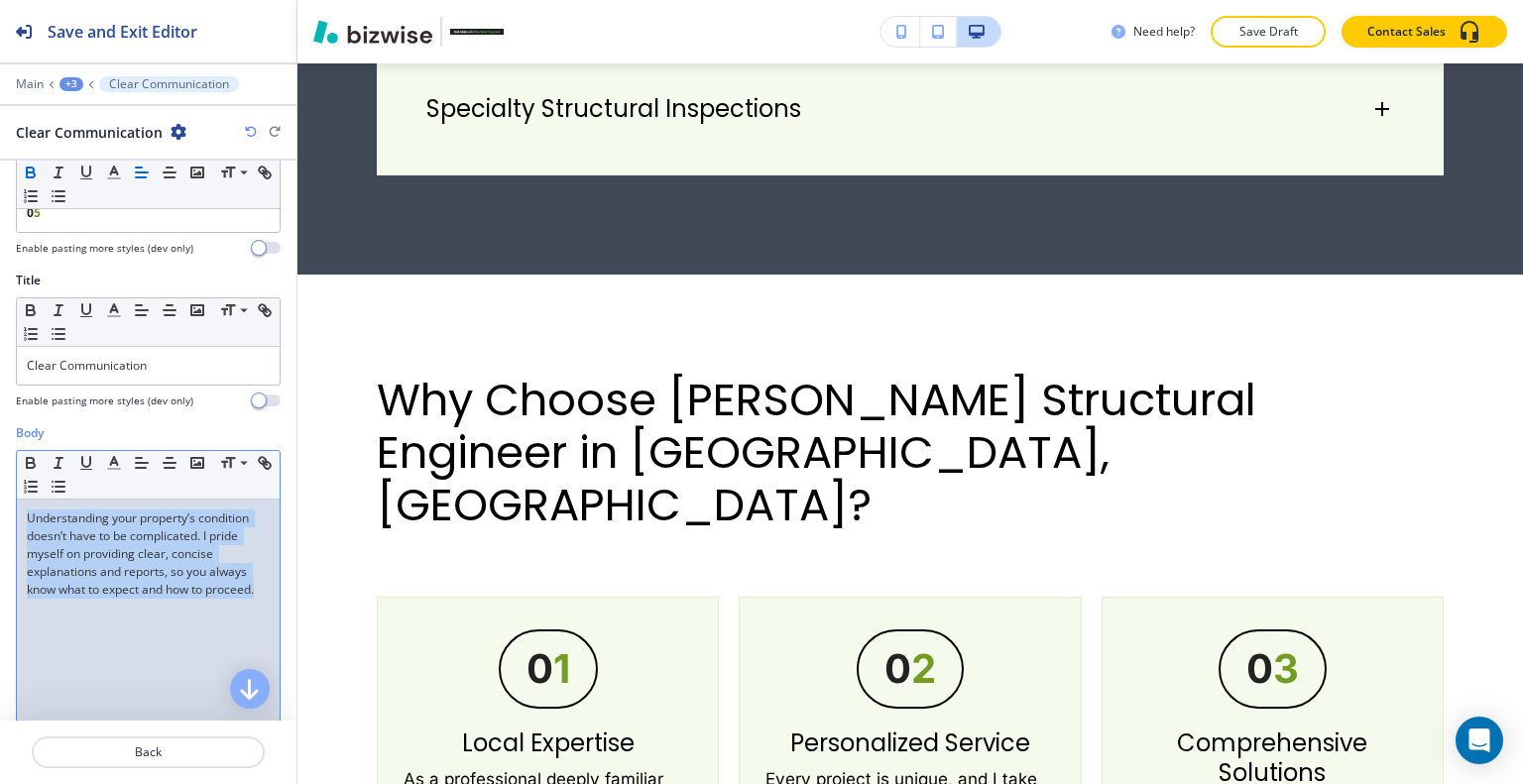 drag, startPoint x: 119, startPoint y: 607, endPoint x: 0, endPoint y: 498, distance: 161.37534 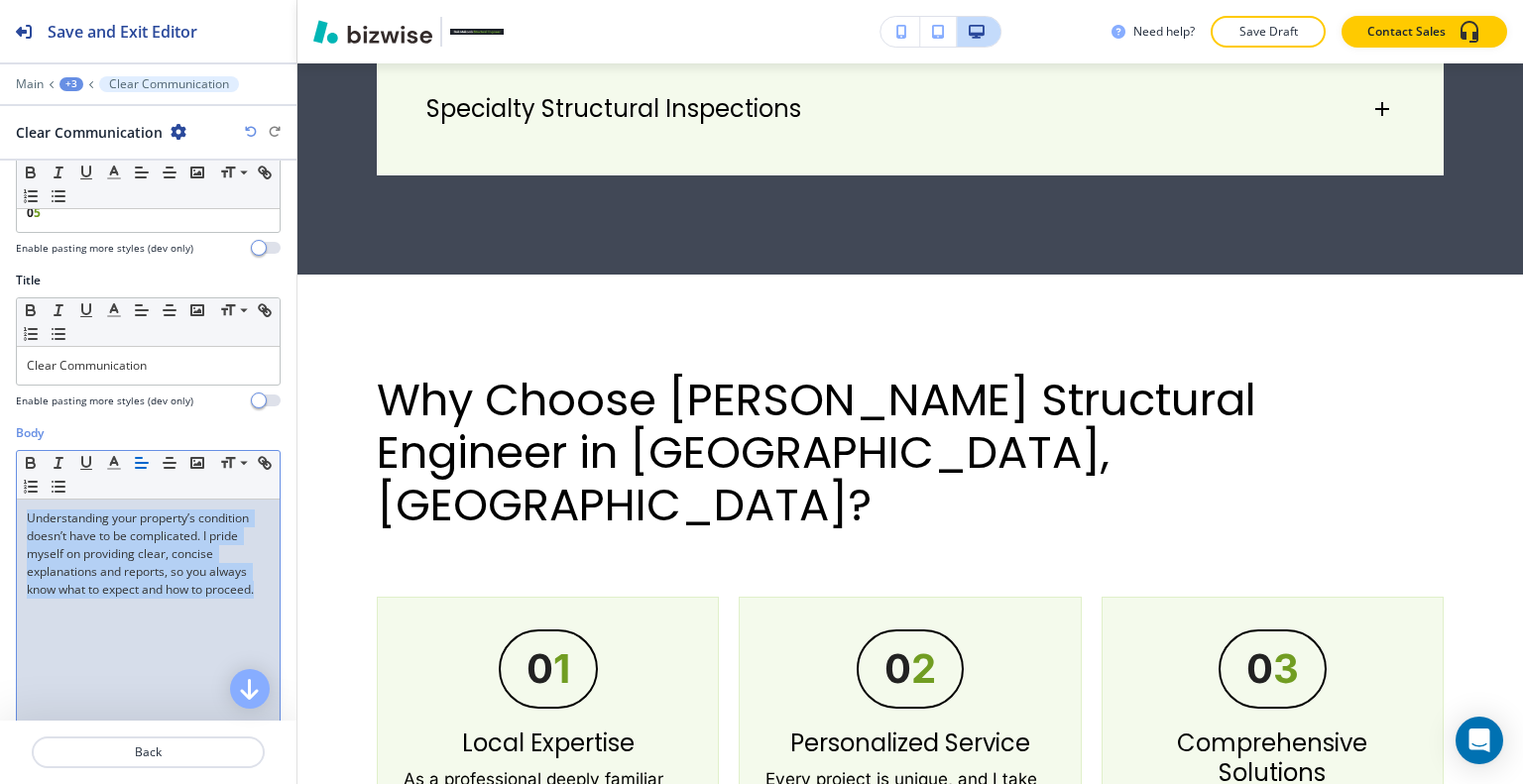 click 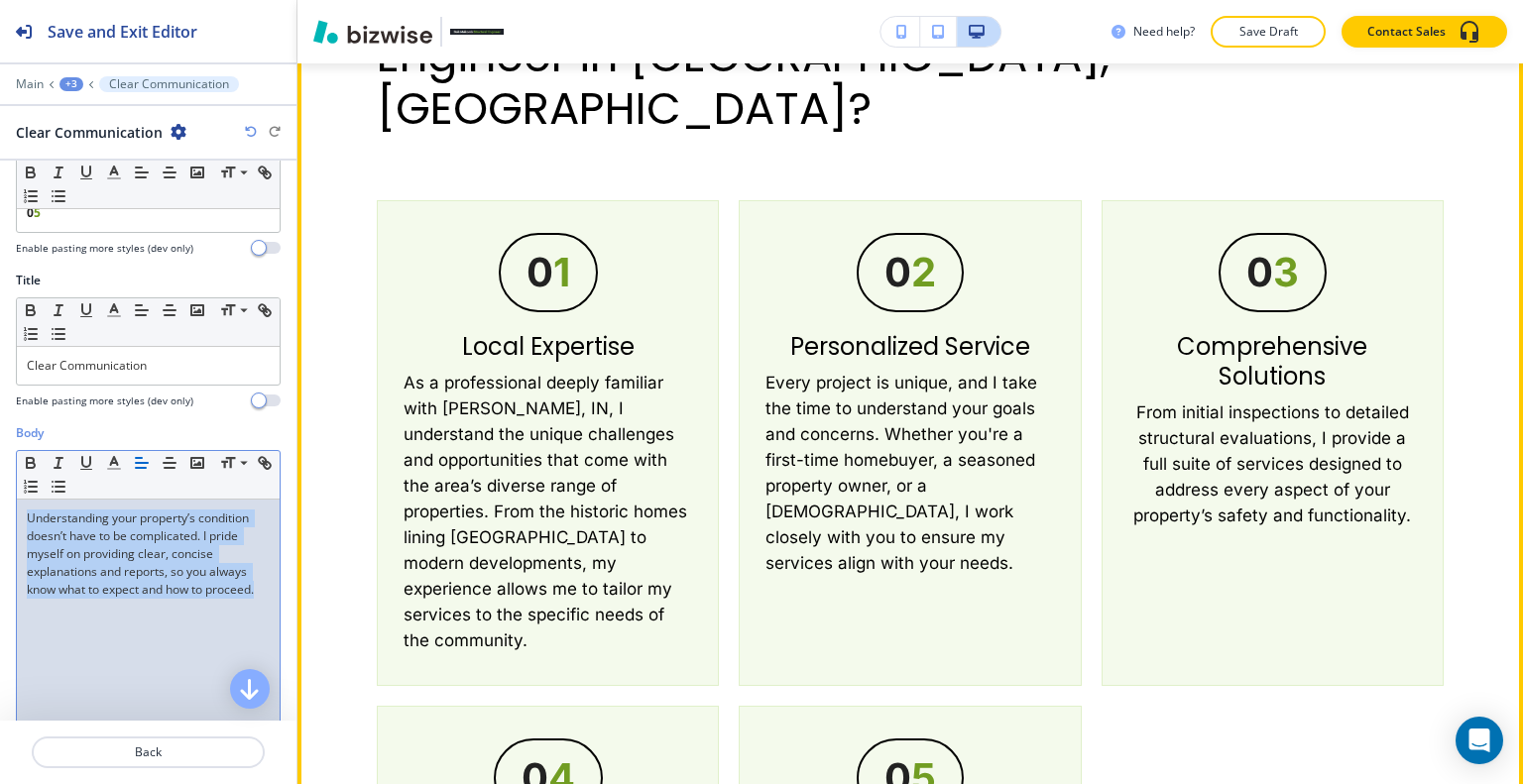 scroll, scrollTop: 3112, scrollLeft: 0, axis: vertical 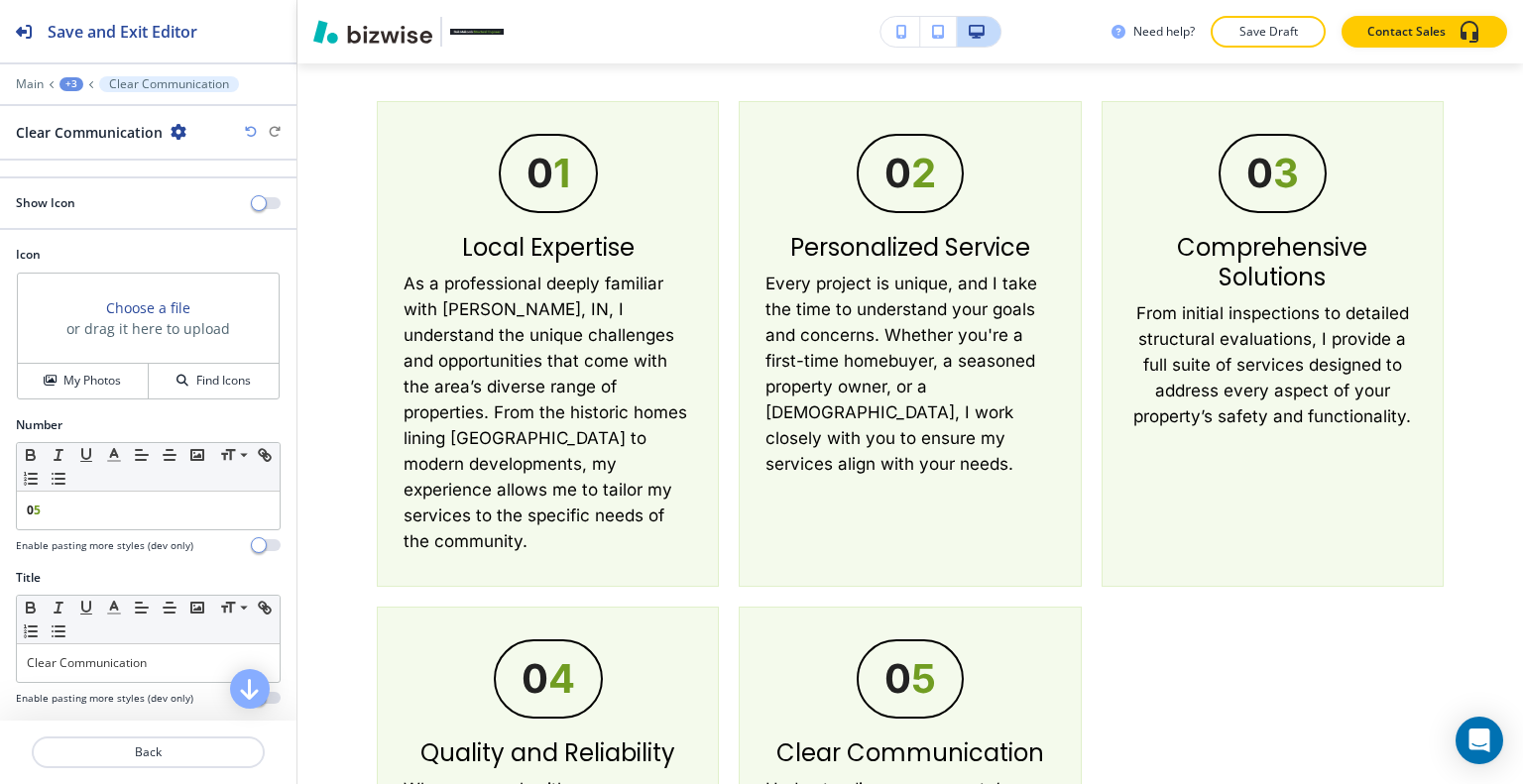 click at bounding box center (148, 728) 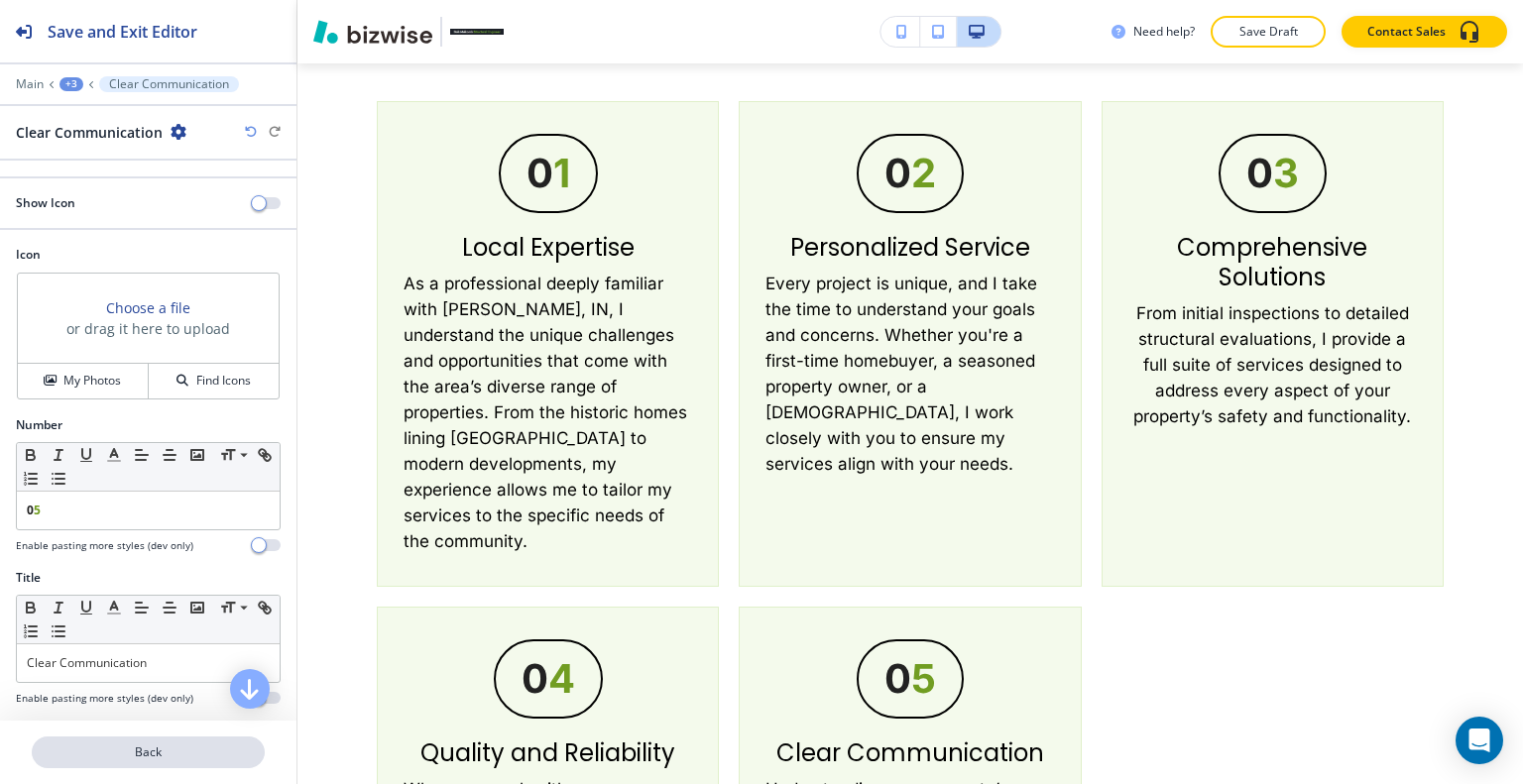 click on "Back" at bounding box center [148, 752] 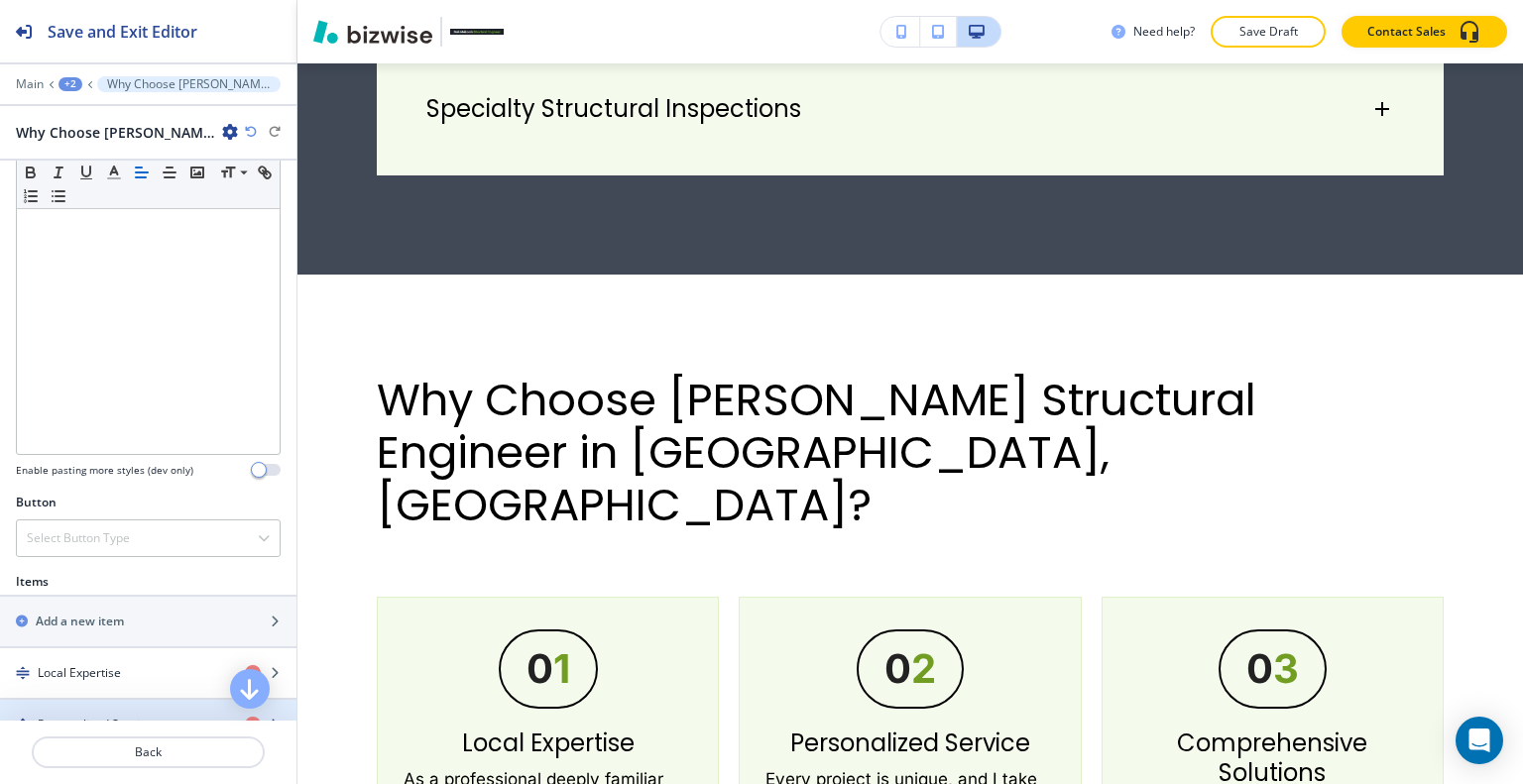 scroll, scrollTop: 694, scrollLeft: 0, axis: vertical 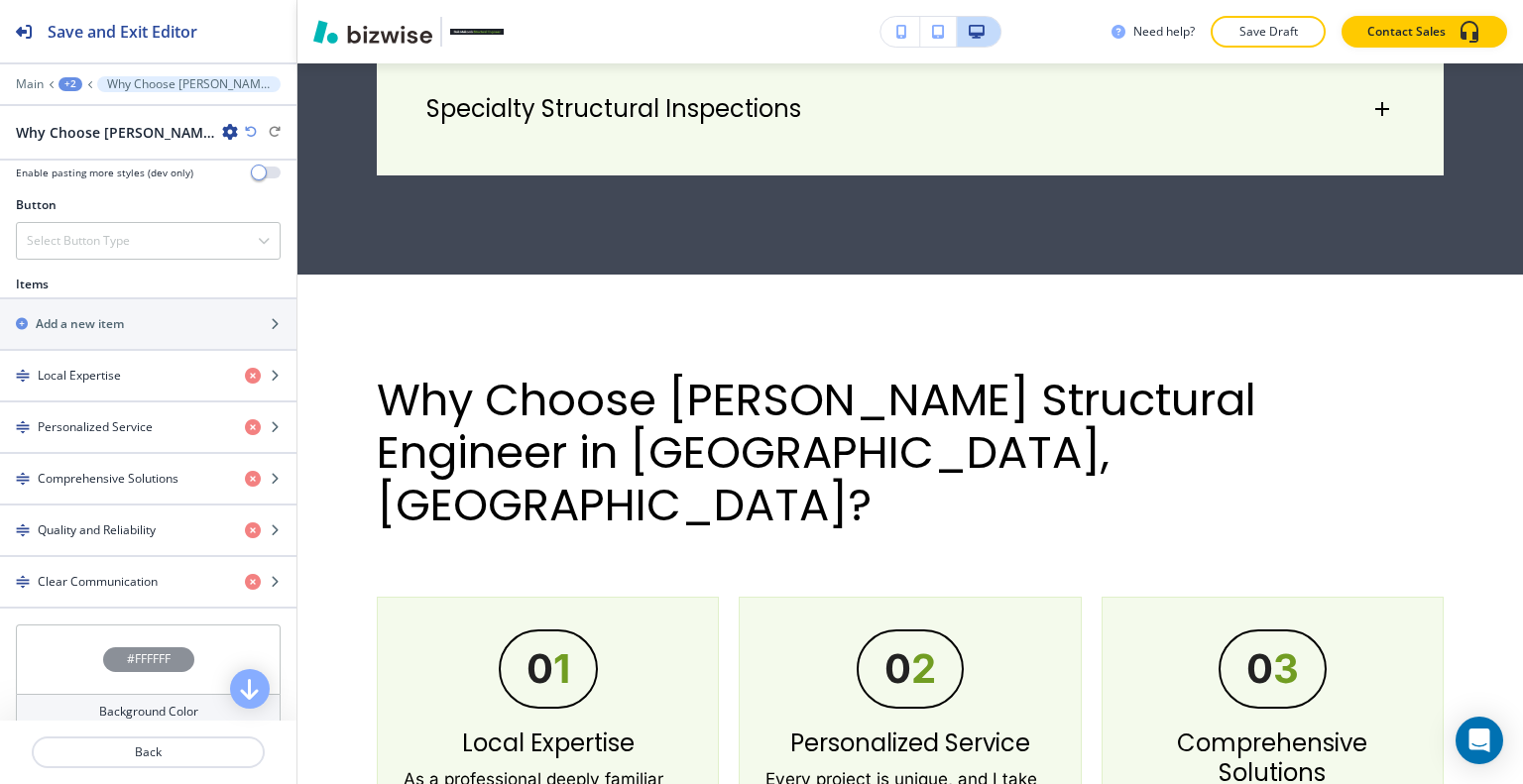 click on "#FFFFFF" at bounding box center (148, 659) 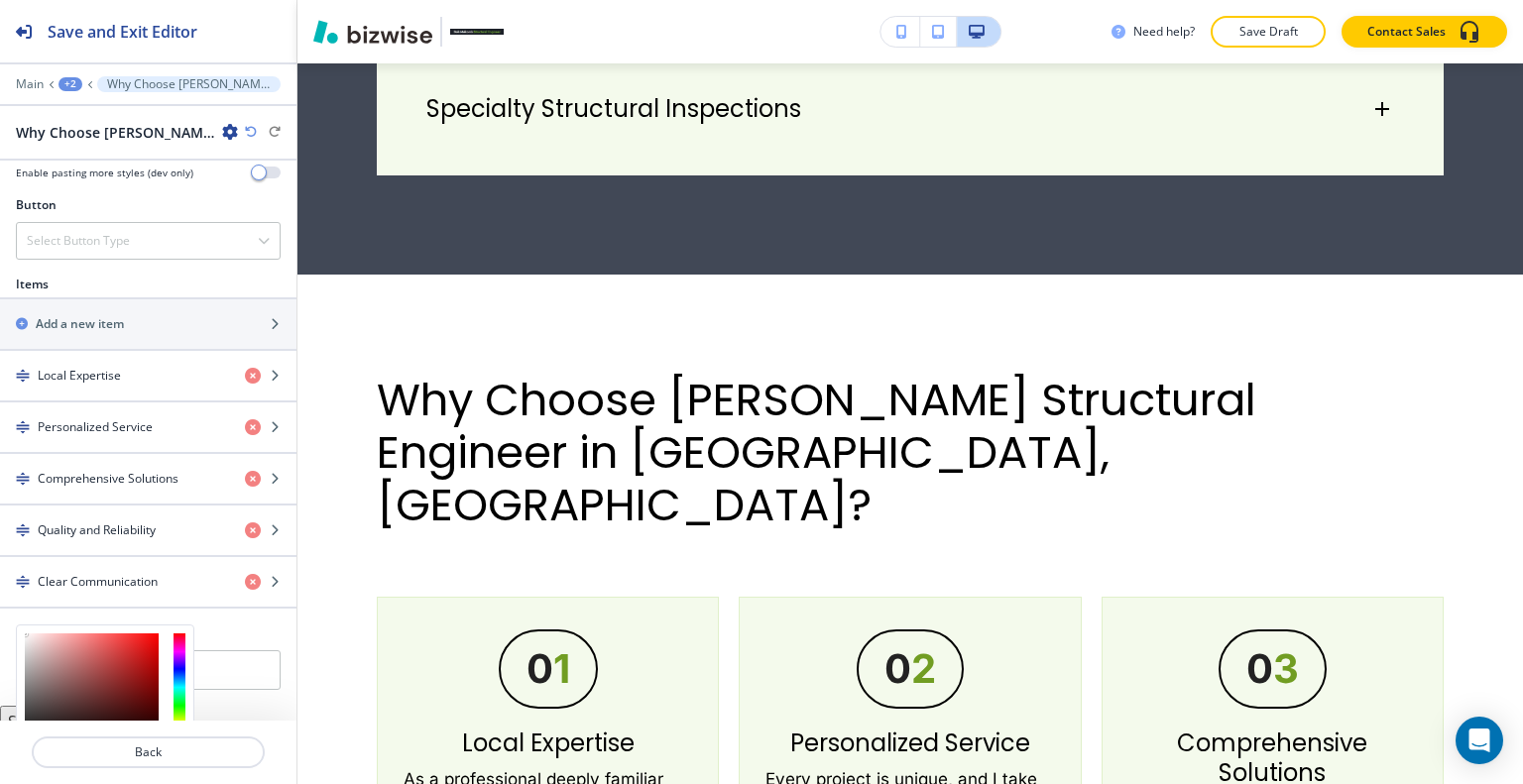 scroll, scrollTop: 853, scrollLeft: 0, axis: vertical 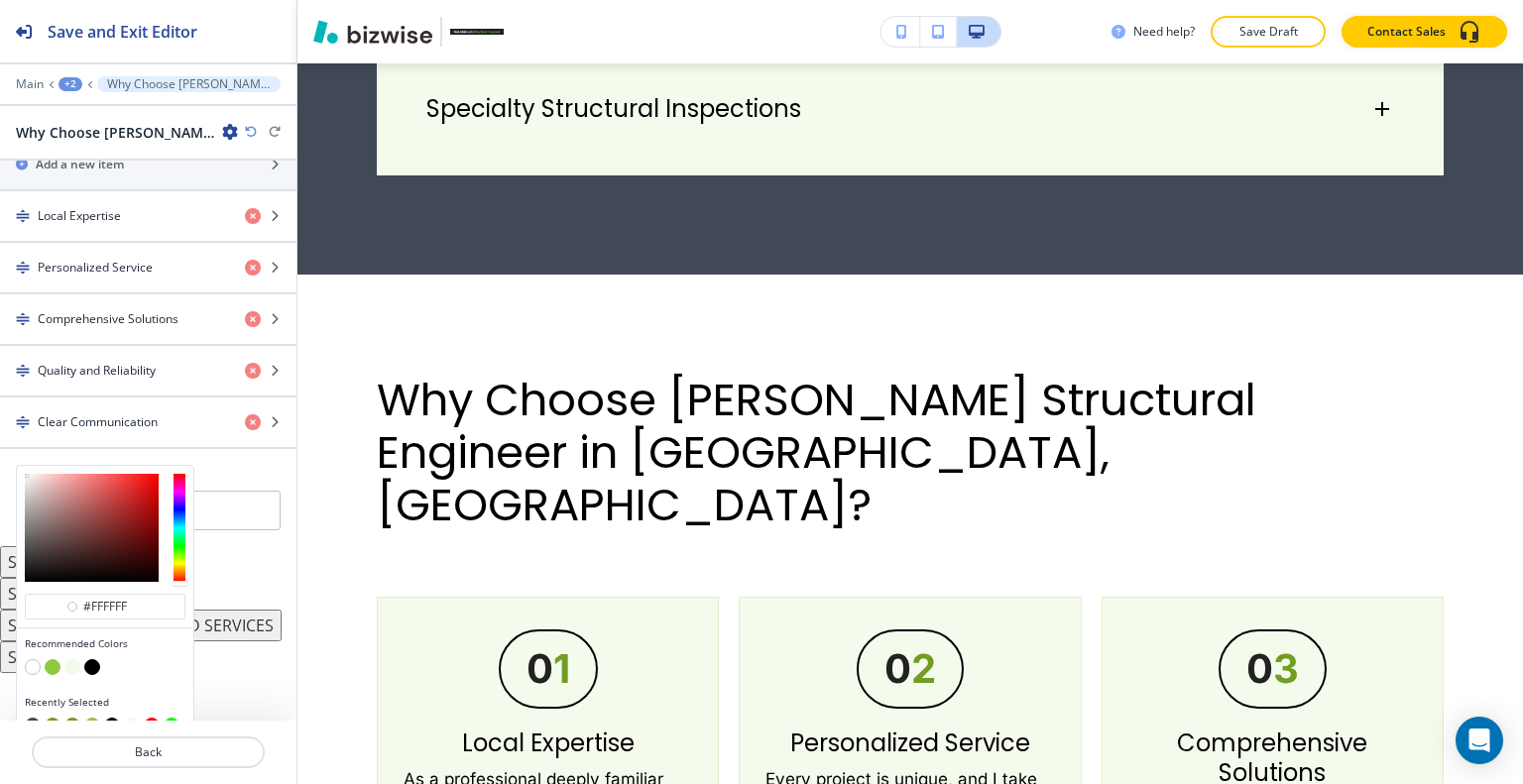 click at bounding box center [72, 667] 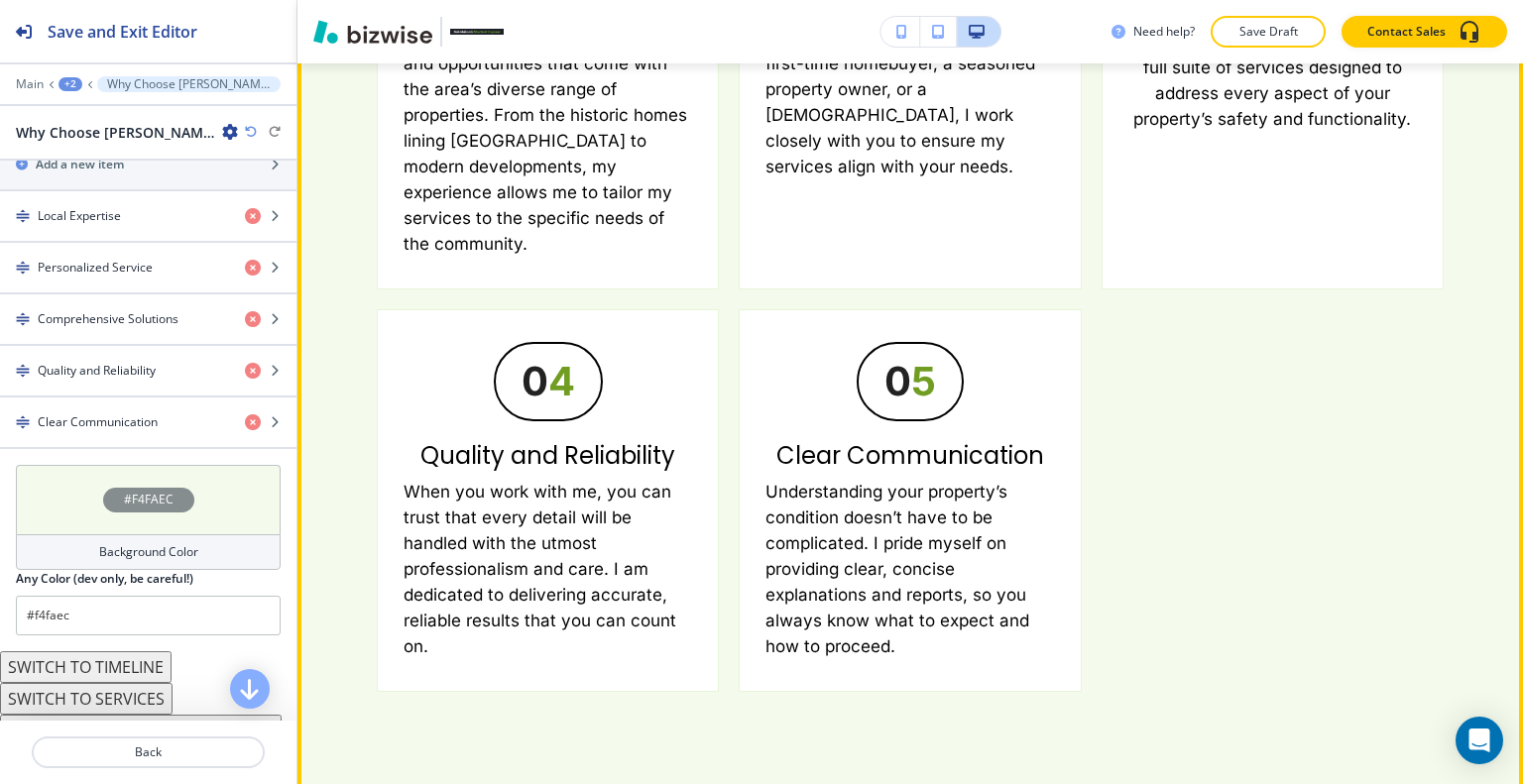 scroll, scrollTop: 3707, scrollLeft: 0, axis: vertical 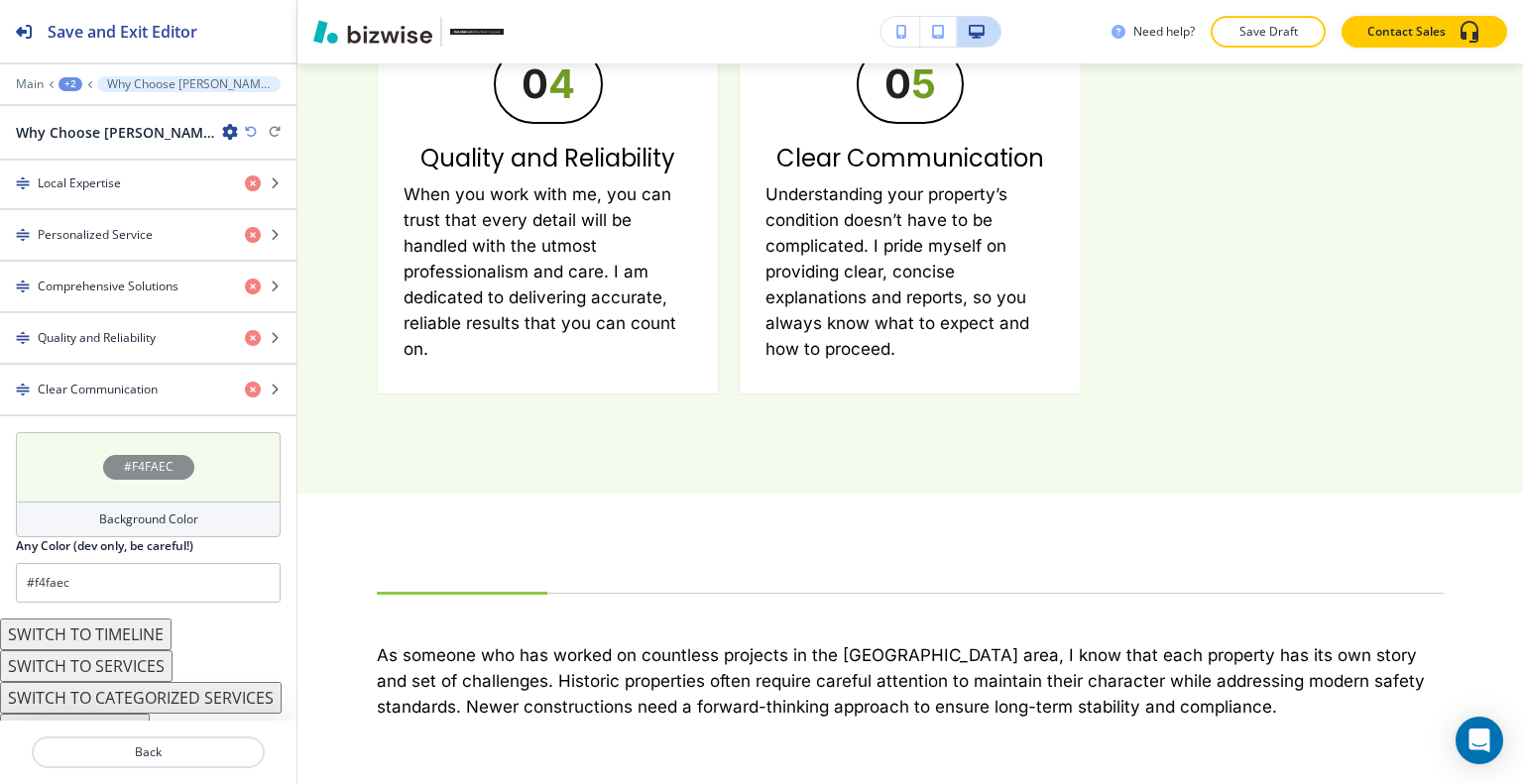 click on "SWITCH TO TIMELINE" at bounding box center (85, 634) 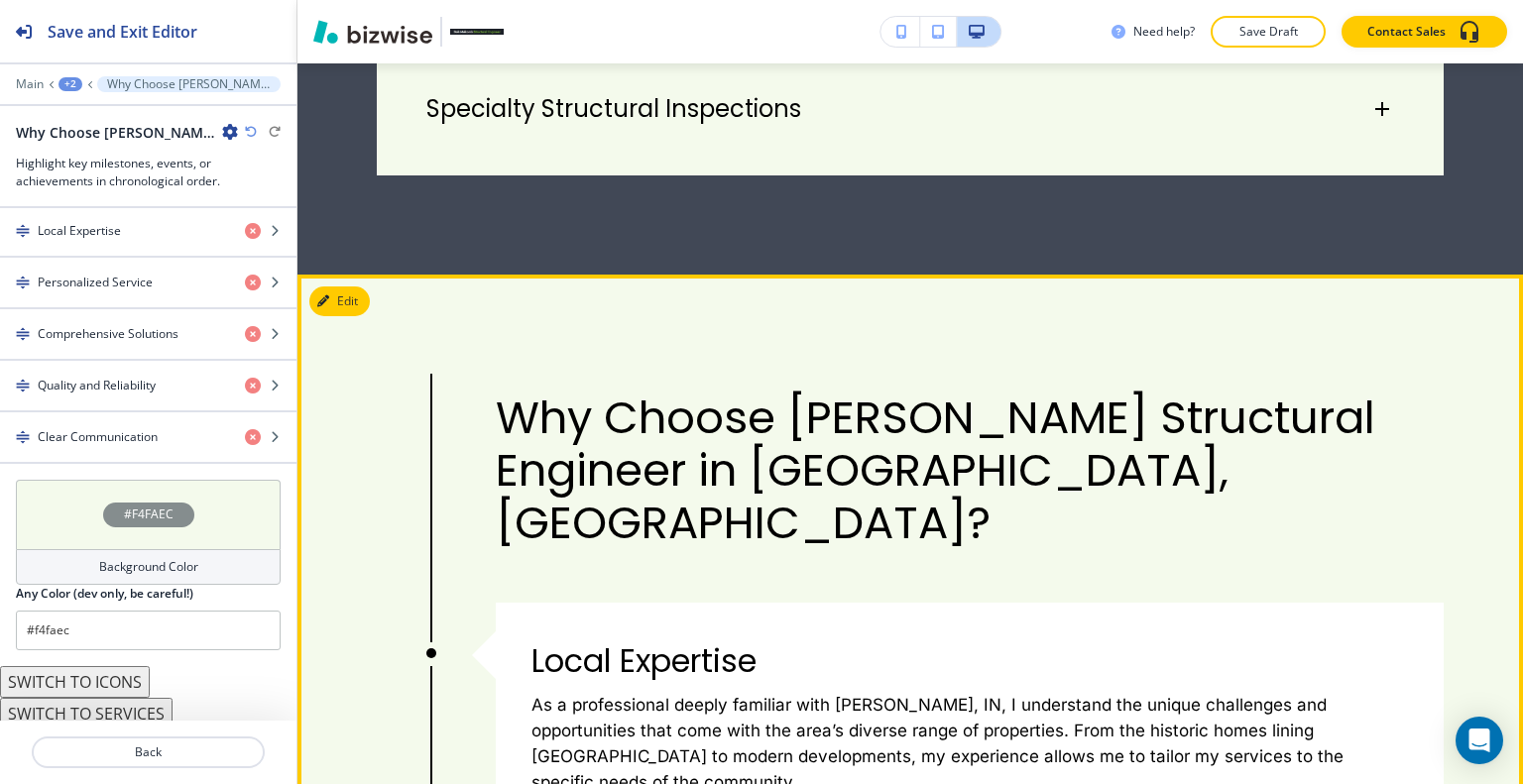 scroll, scrollTop: 2319, scrollLeft: 0, axis: vertical 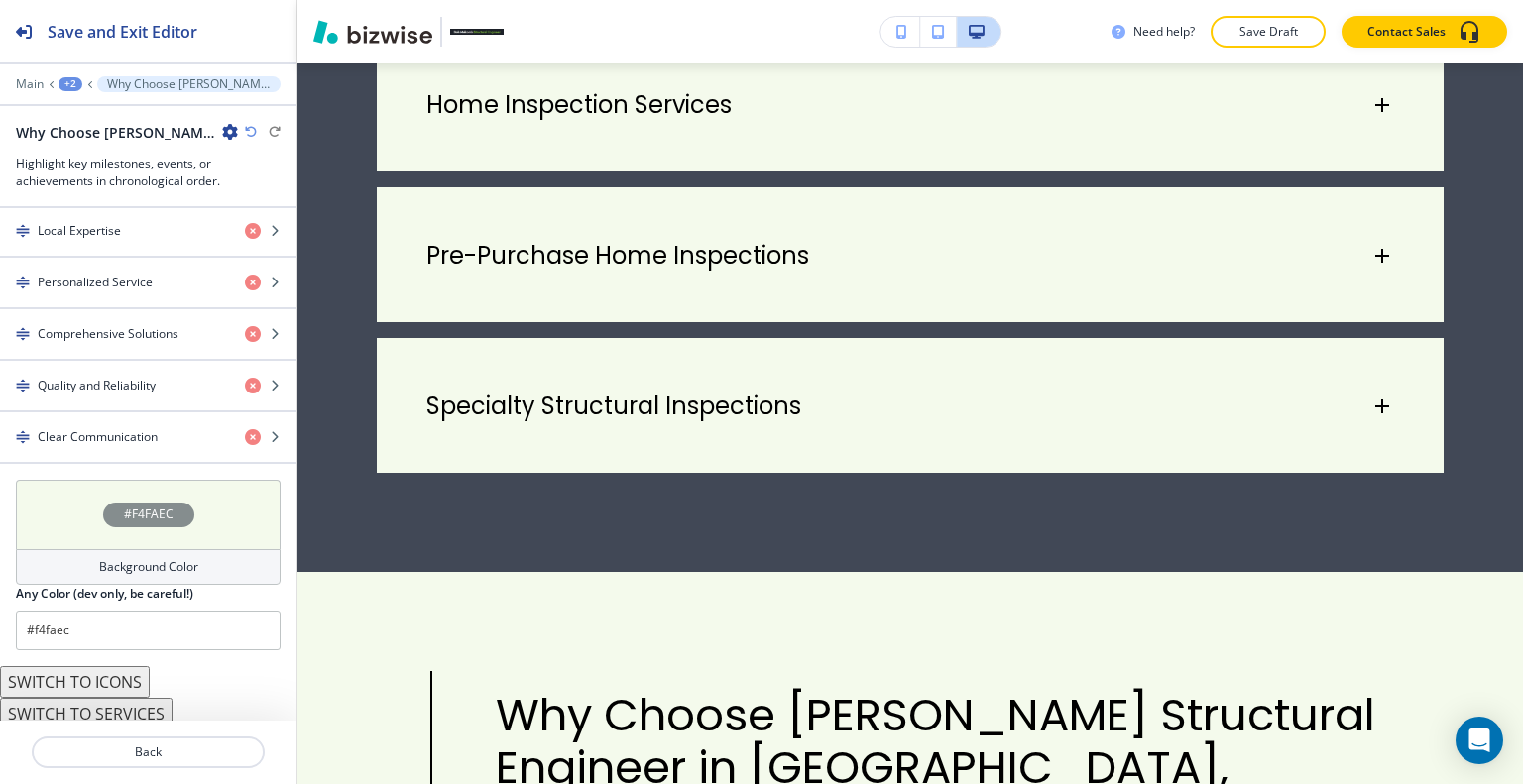 click at bounding box center (251, 132) 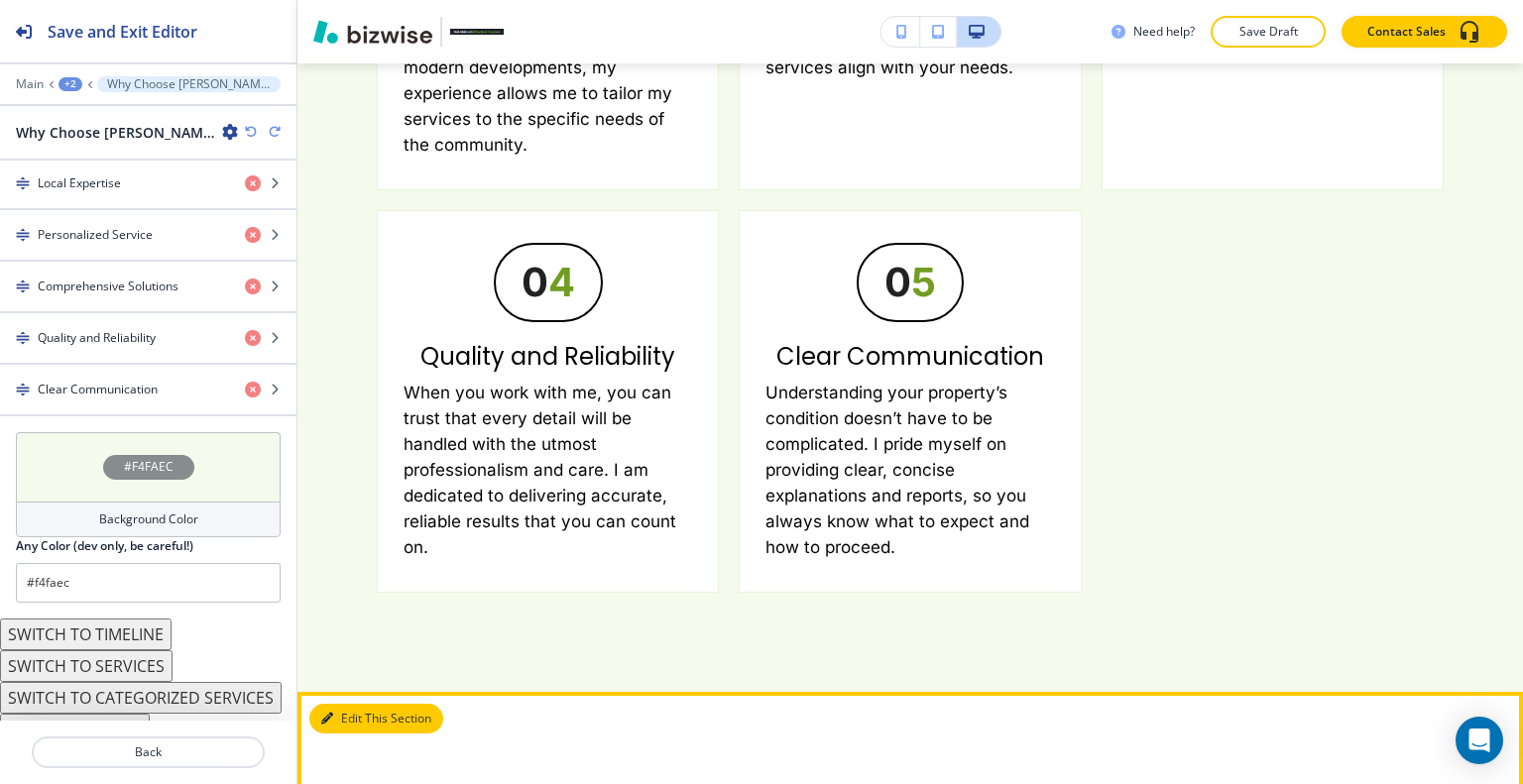 click on "Edit This Section" at bounding box center [376, 719] 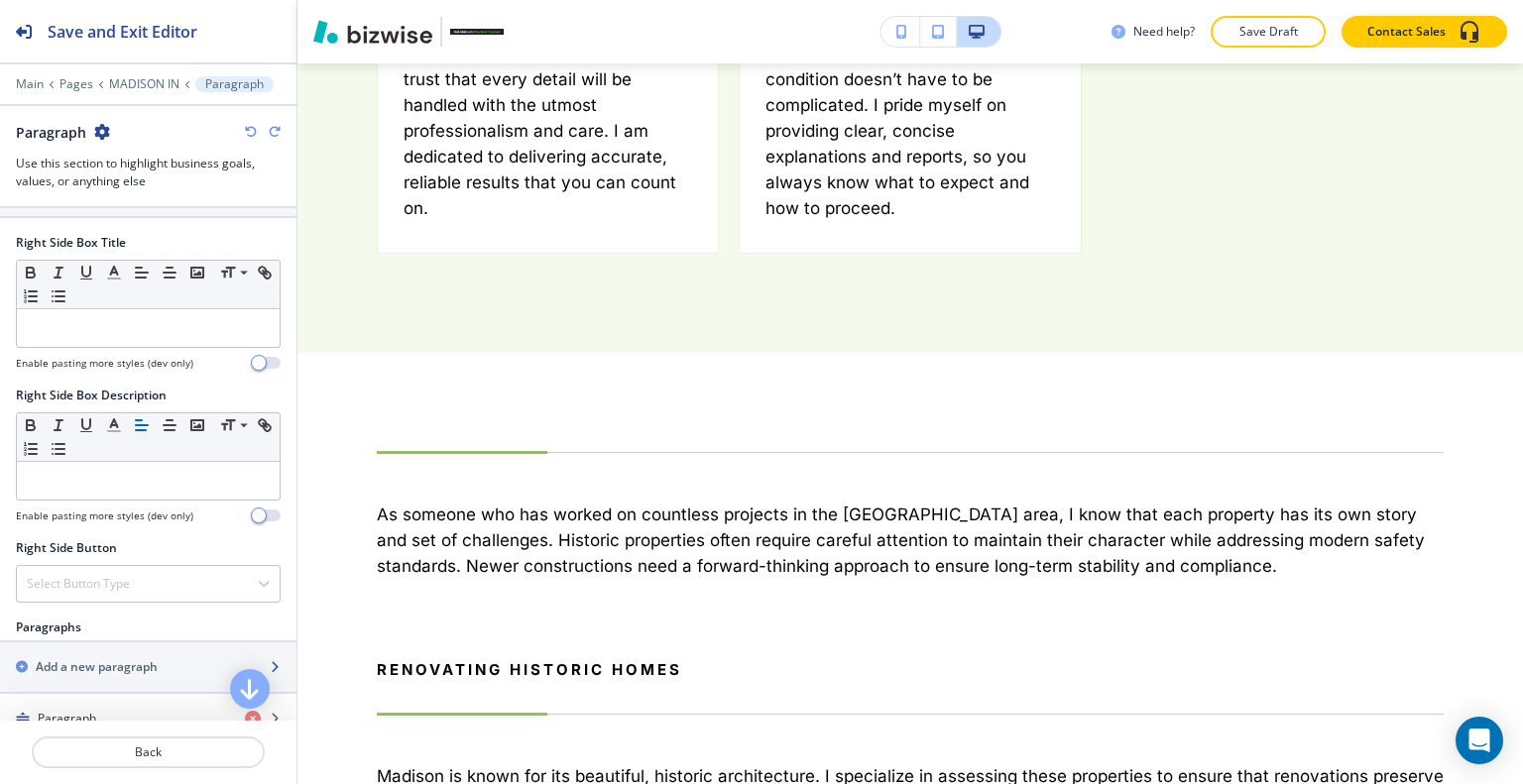 scroll, scrollTop: 1292, scrollLeft: 0, axis: vertical 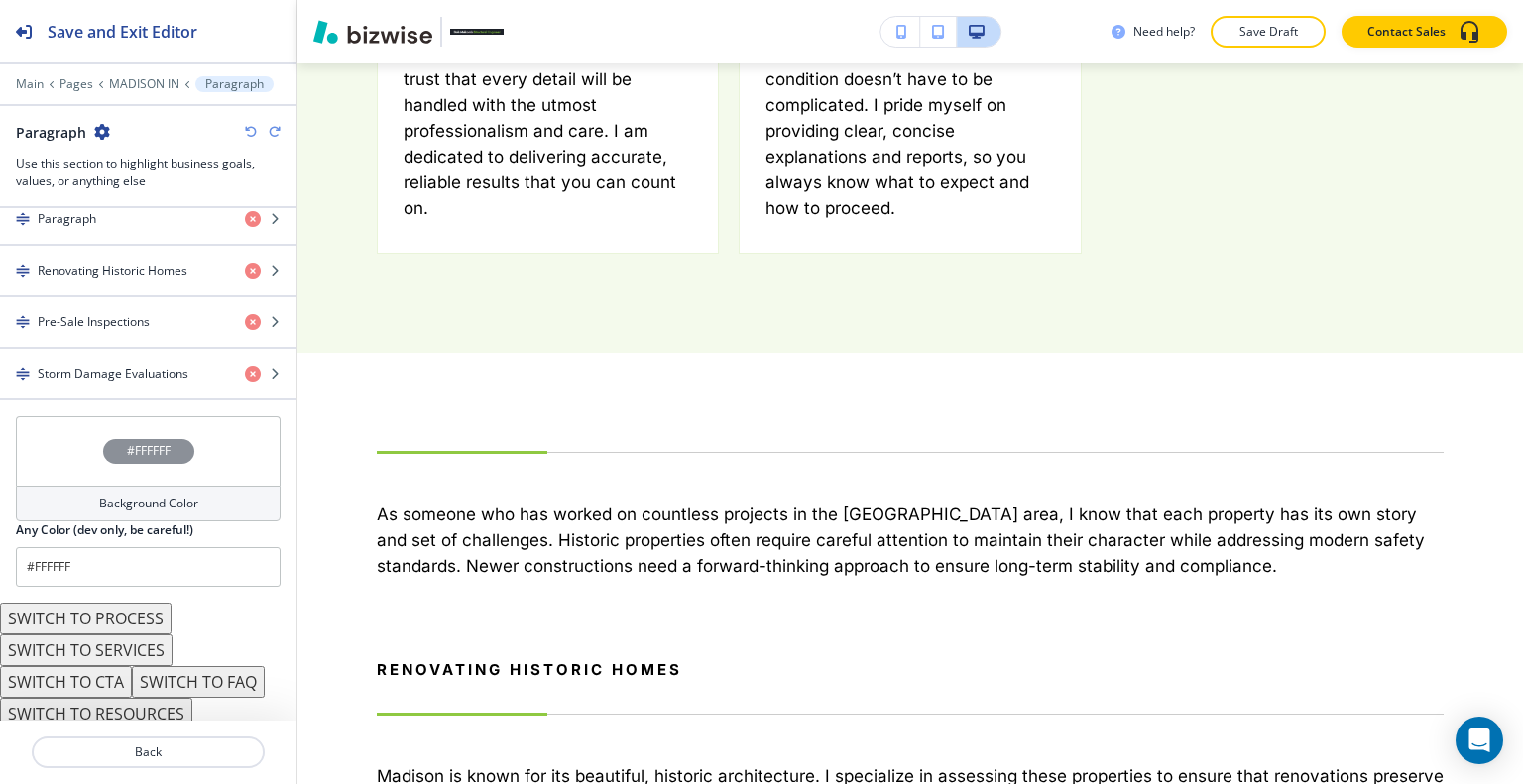 click on "SWITCH TO SERVICES" at bounding box center (86, 650) 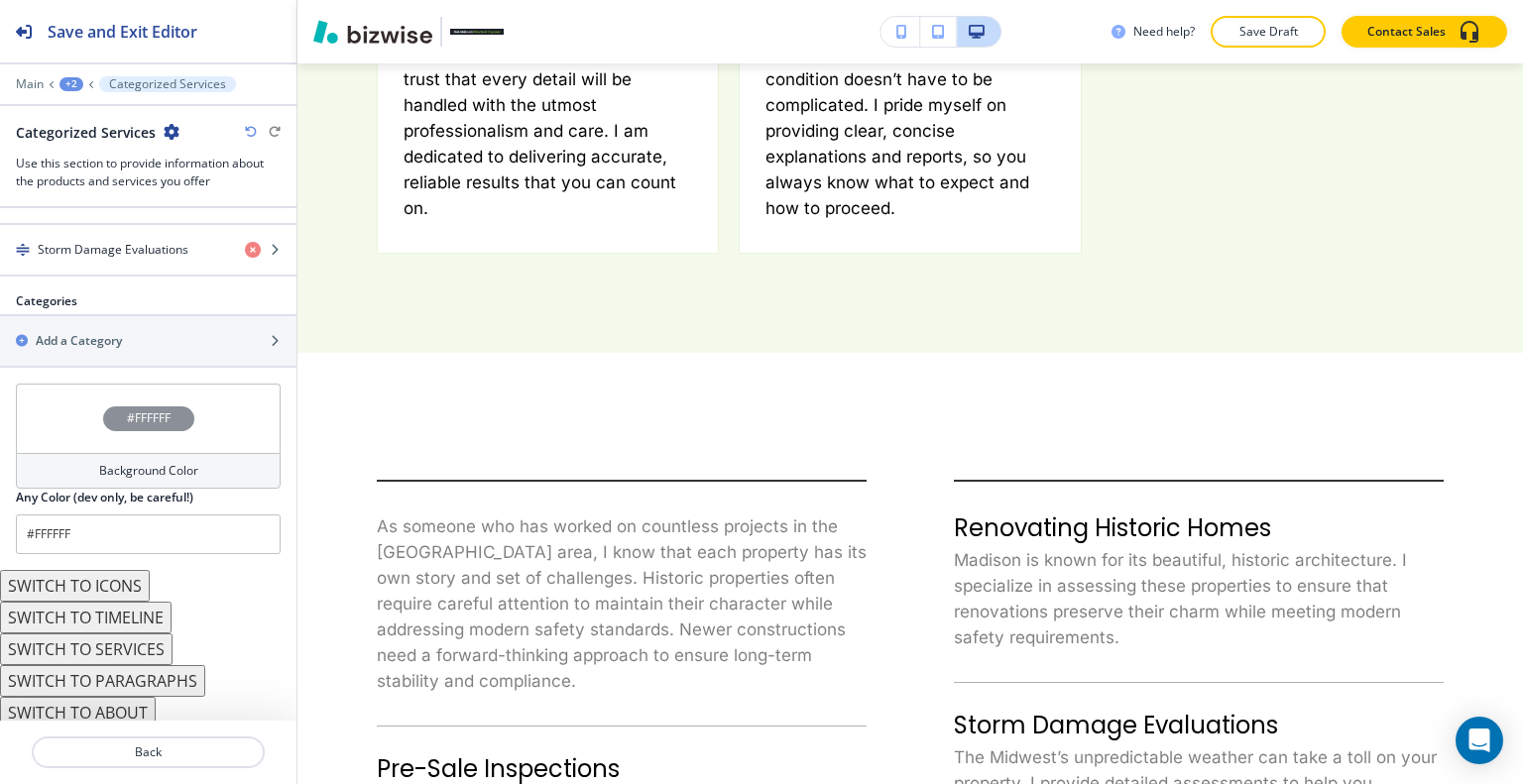 click on "SWITCH TO TIMELINE" at bounding box center (85, 617) 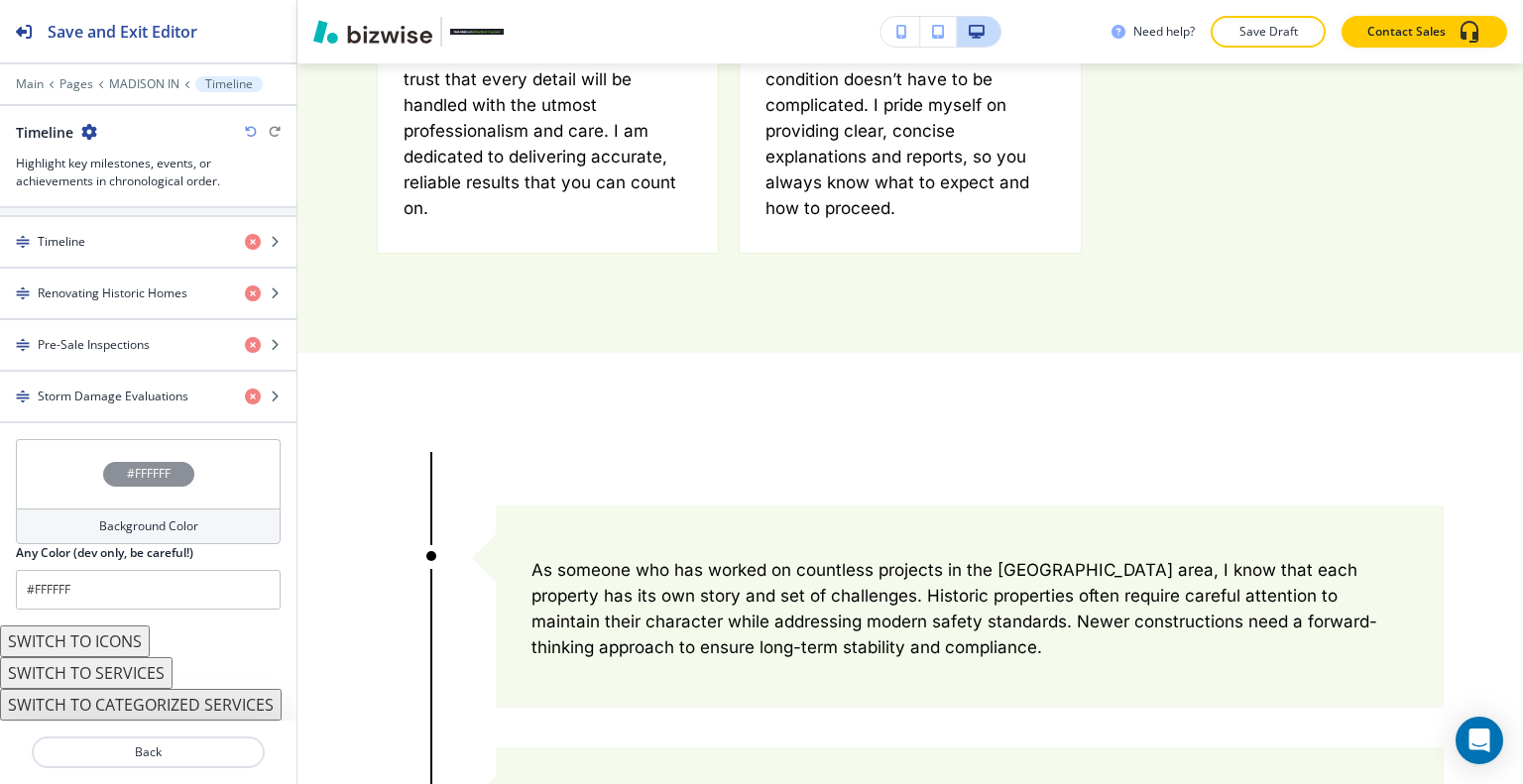 scroll, scrollTop: 846, scrollLeft: 0, axis: vertical 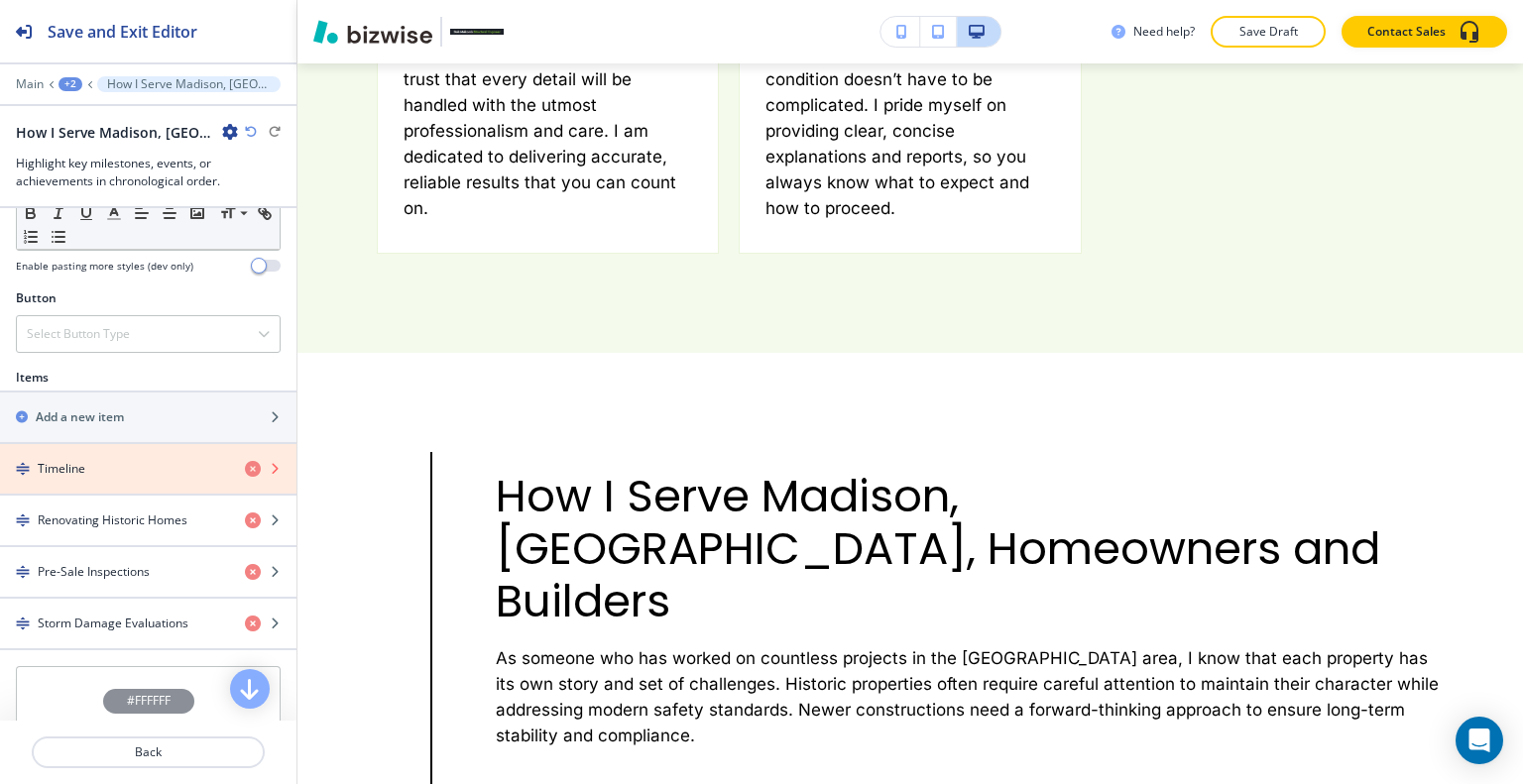 click at bounding box center (253, 469) 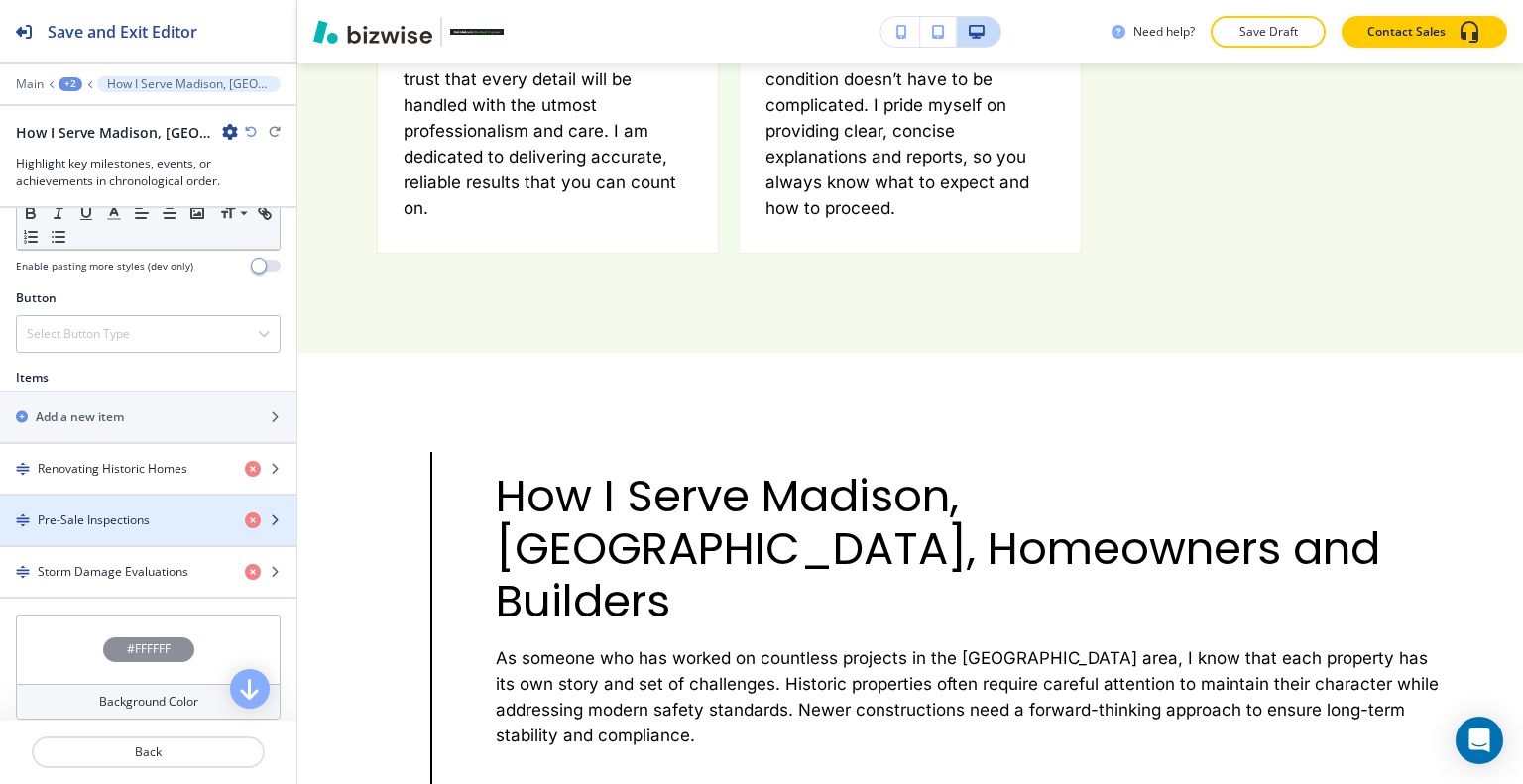 scroll, scrollTop: 800, scrollLeft: 0, axis: vertical 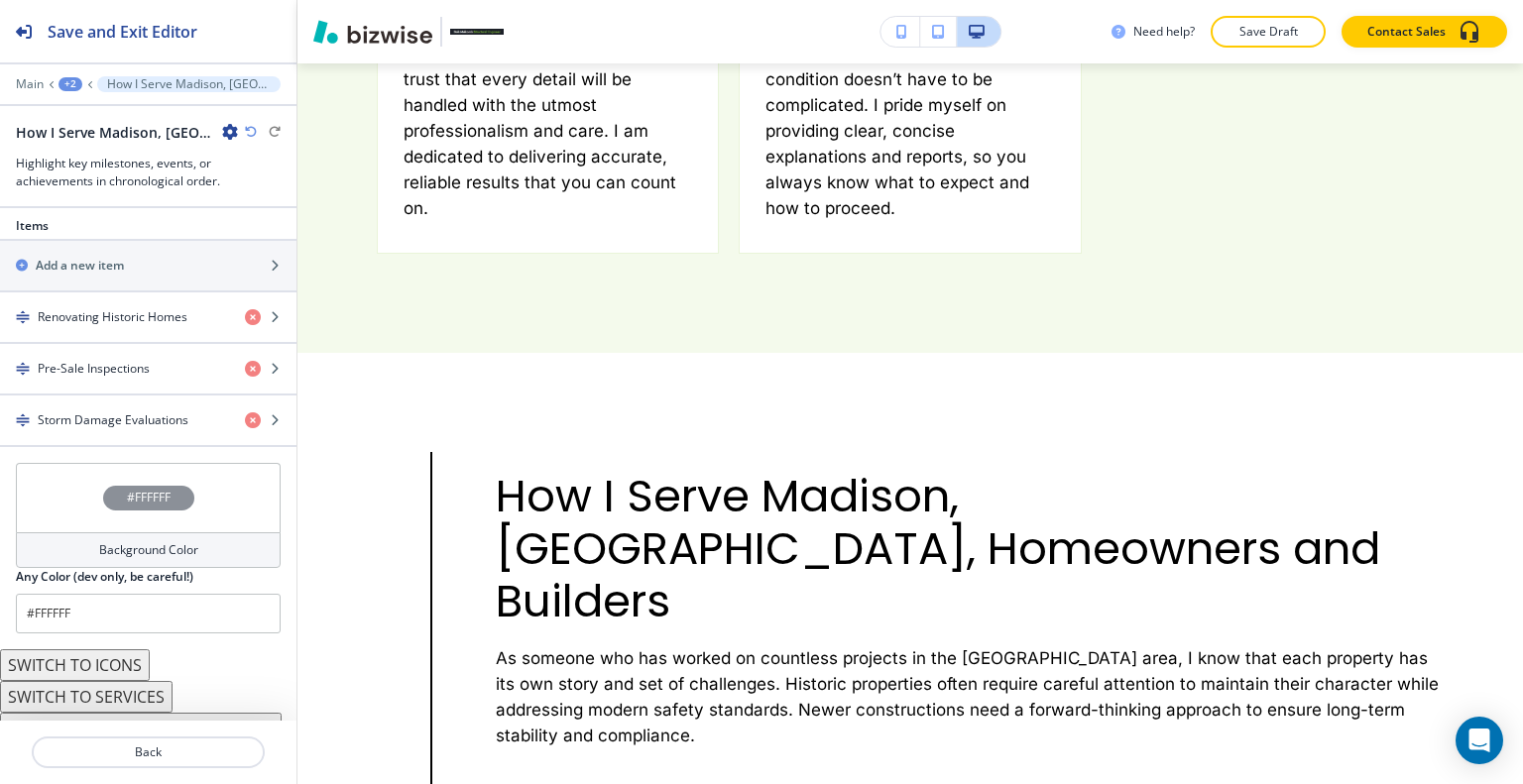 click on "#FFFFFF" at bounding box center [148, 498] 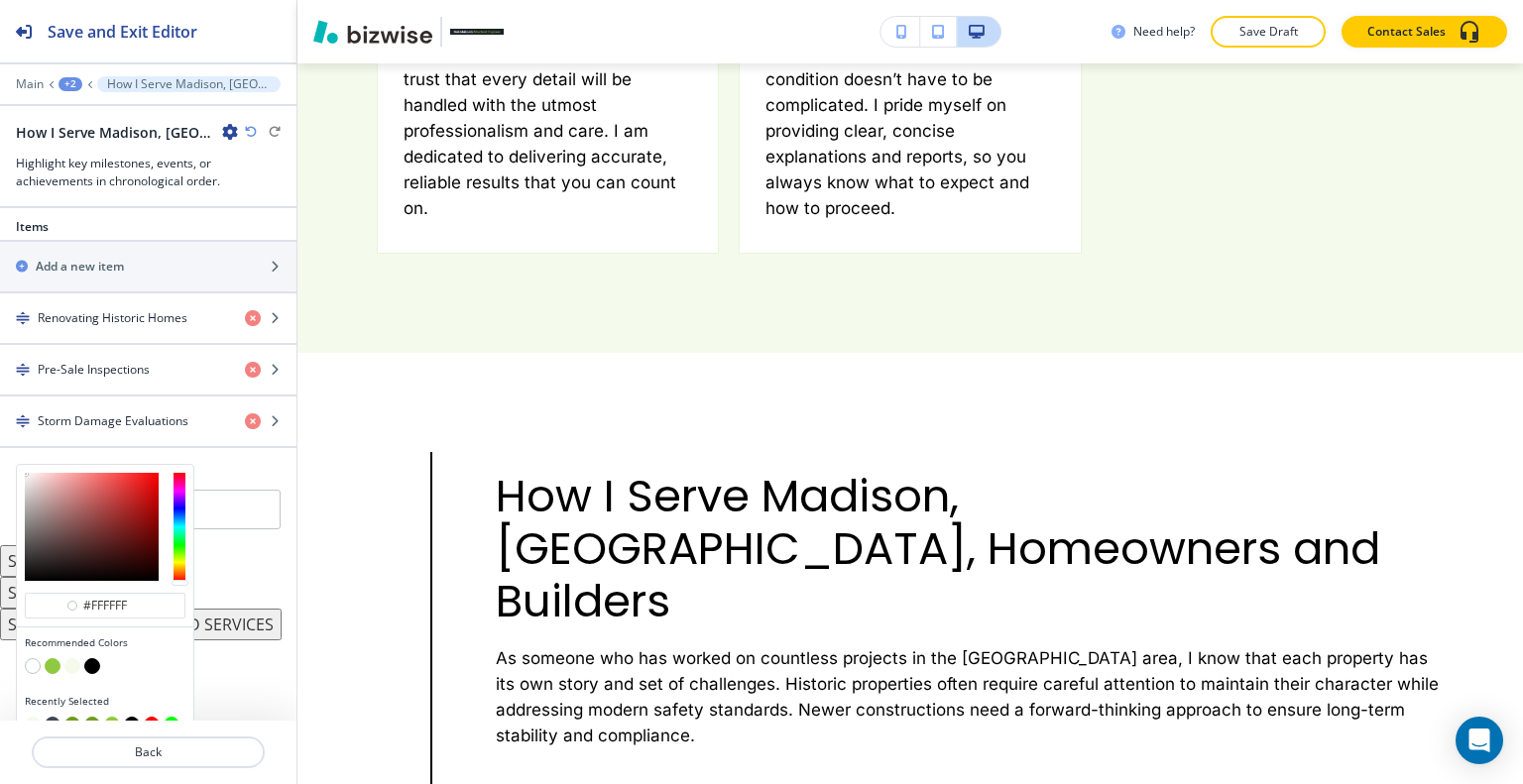 click at bounding box center [53, 725] 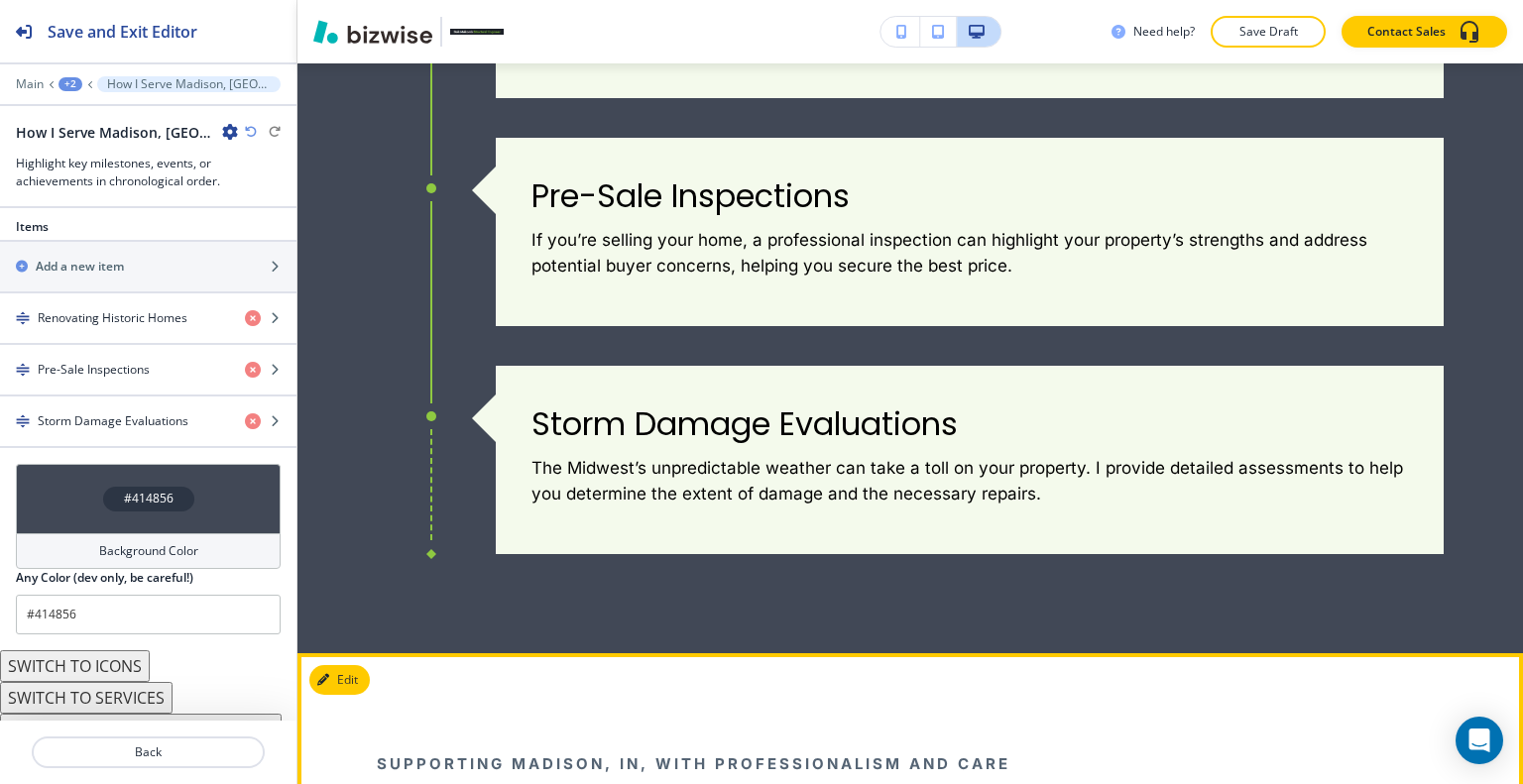 scroll, scrollTop: 4839, scrollLeft: 0, axis: vertical 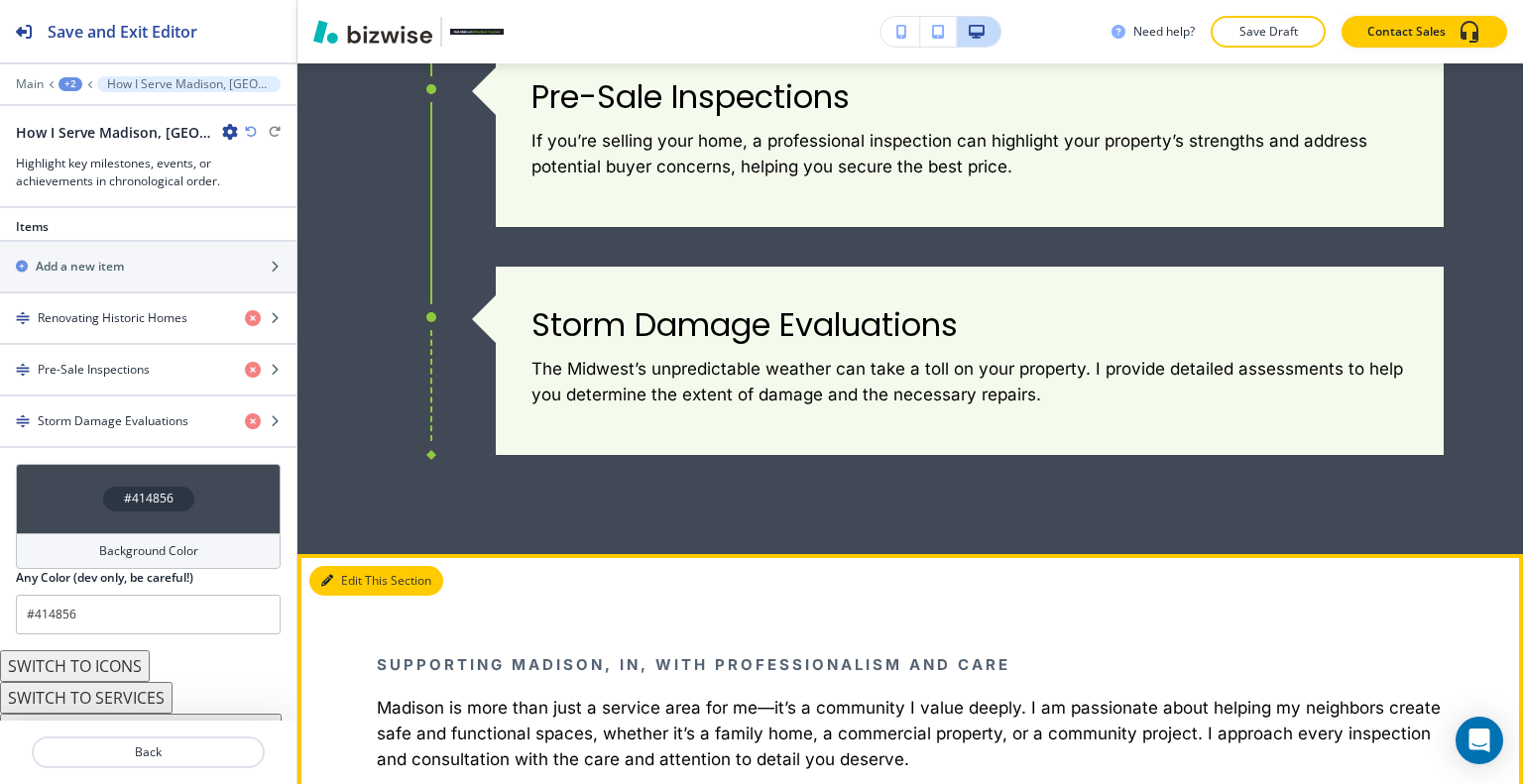 click on "Edit This Section" at bounding box center (376, 581) 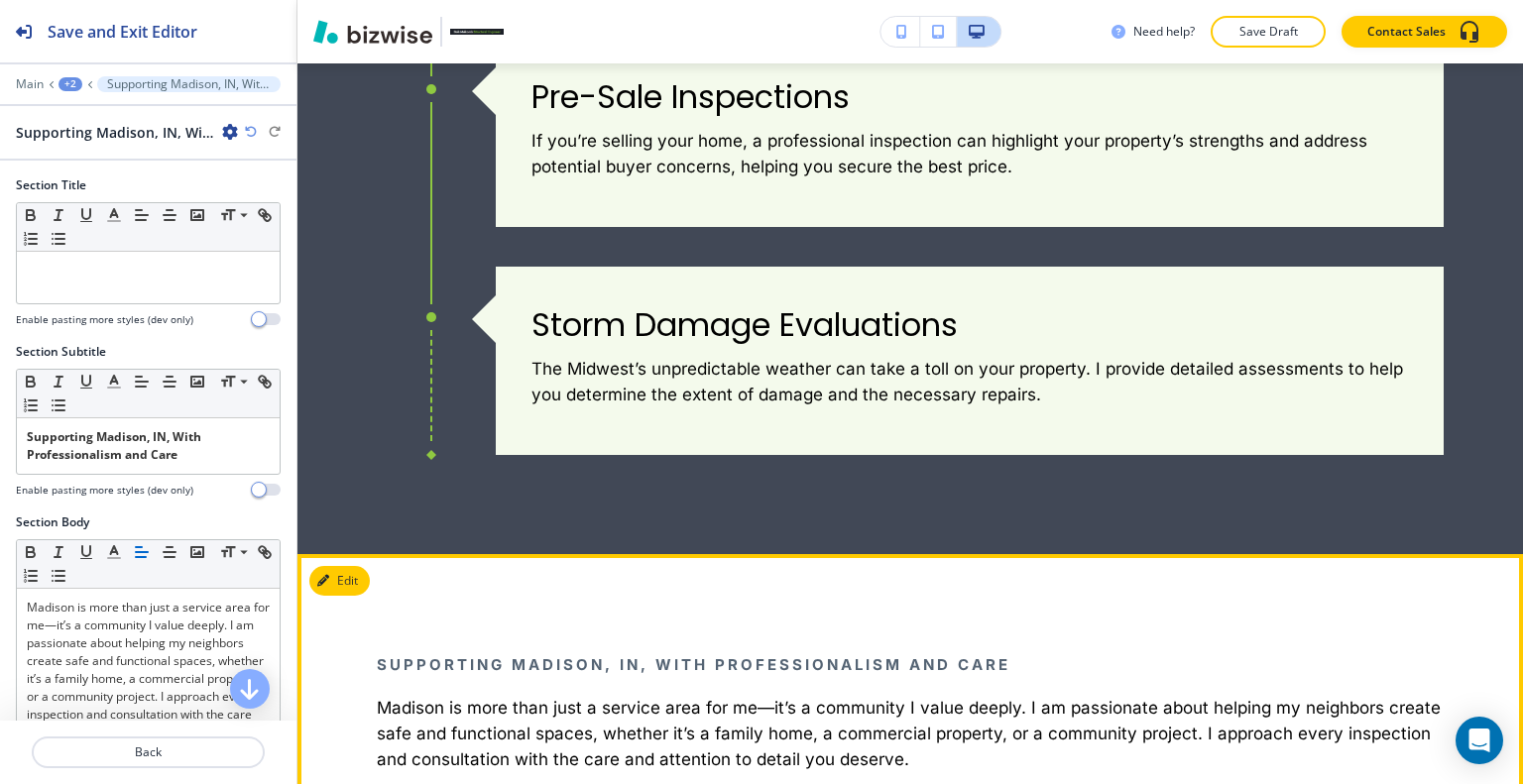 scroll, scrollTop: 4987, scrollLeft: 0, axis: vertical 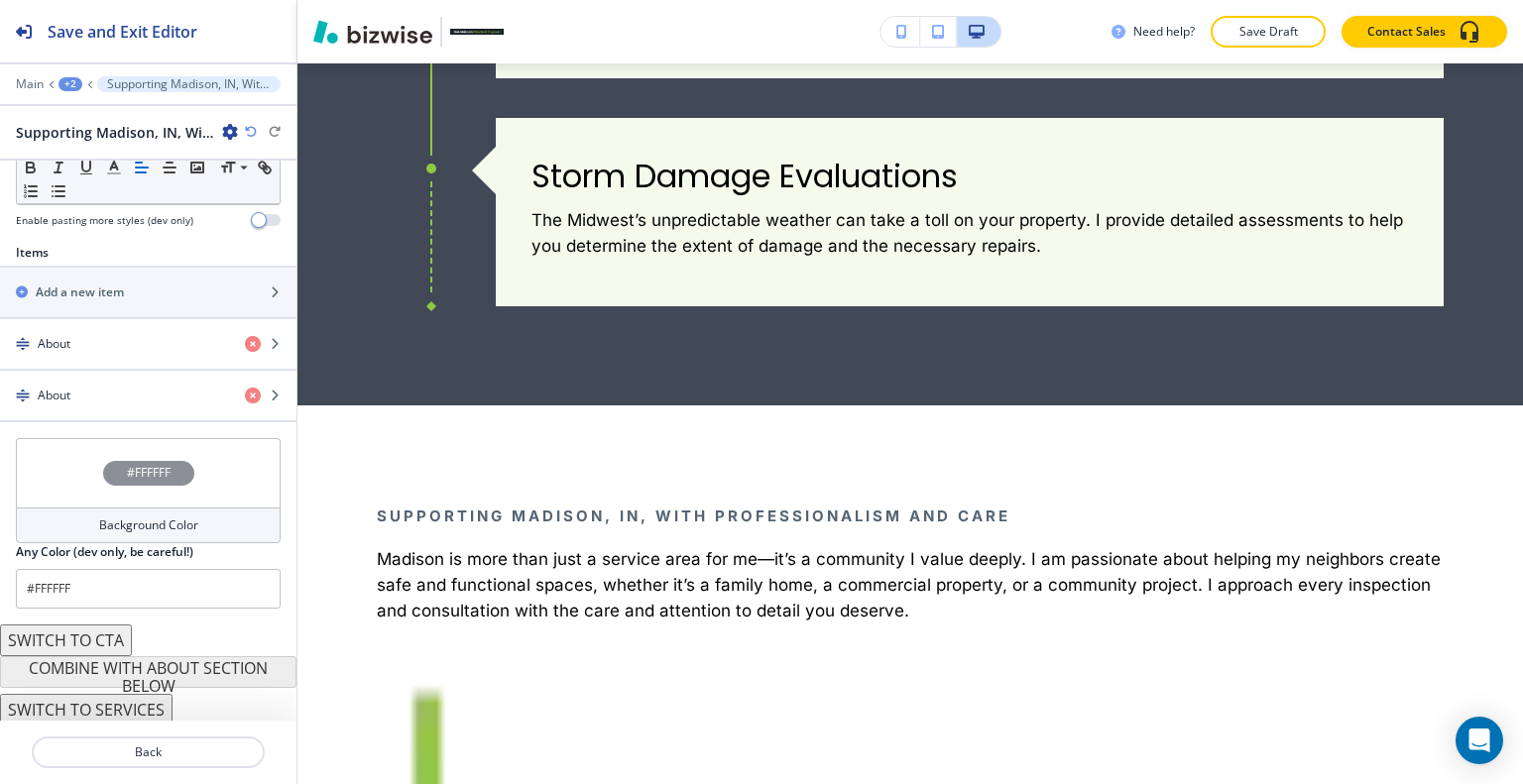 click on "SWITCH TO SERVICES" at bounding box center [86, 710] 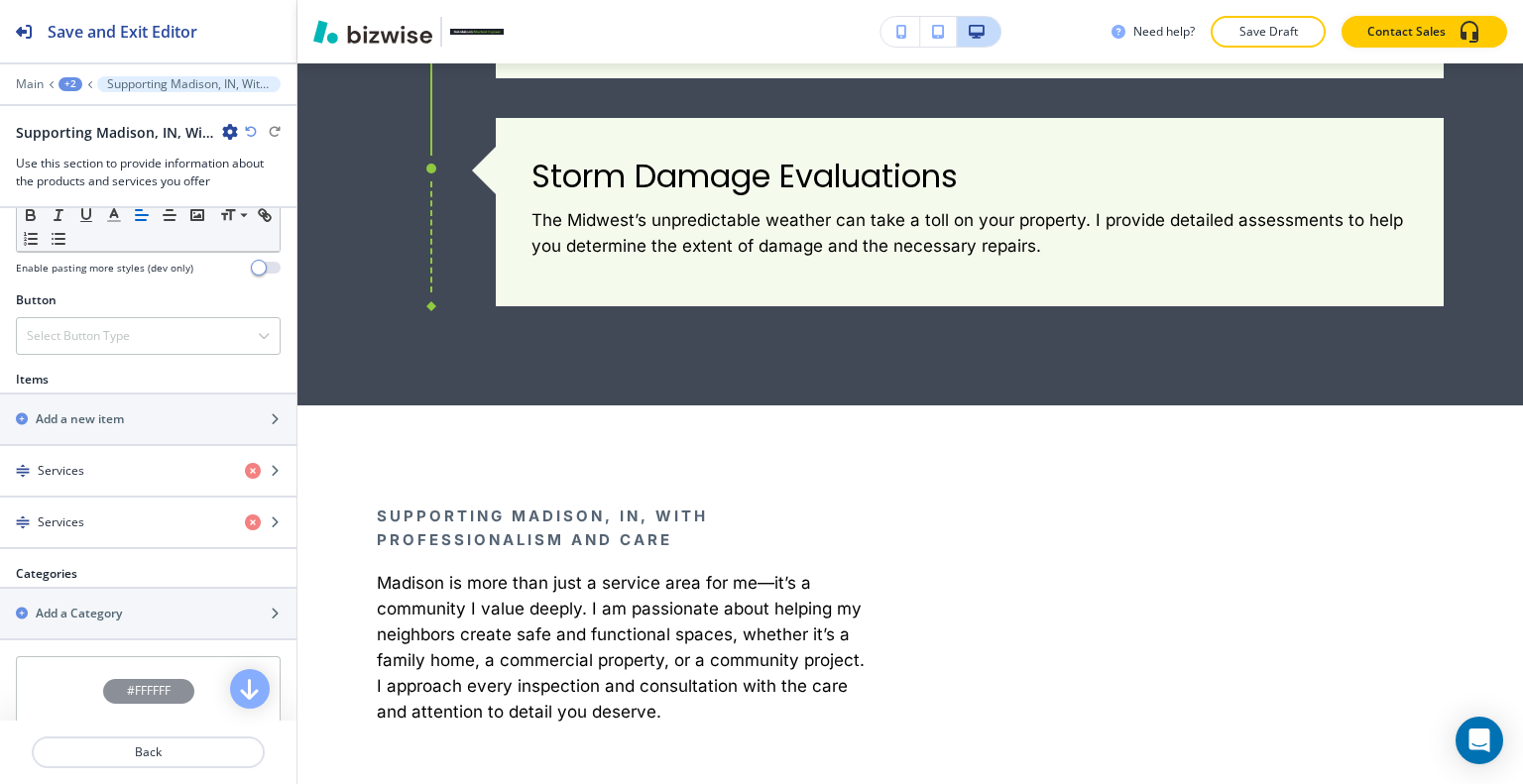 scroll, scrollTop: 916, scrollLeft: 0, axis: vertical 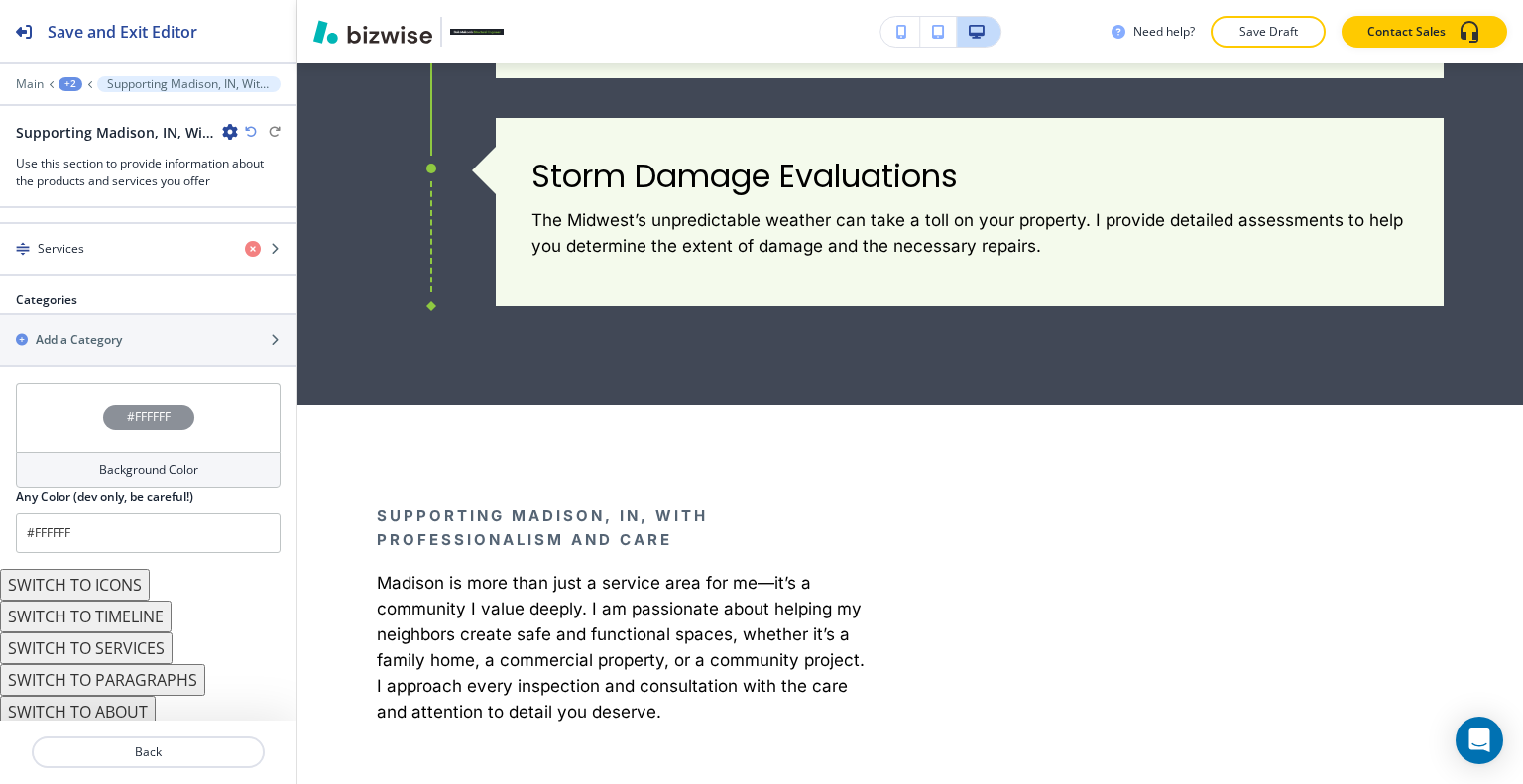 click on "SWITCH TO ABOUT" at bounding box center [77, 712] 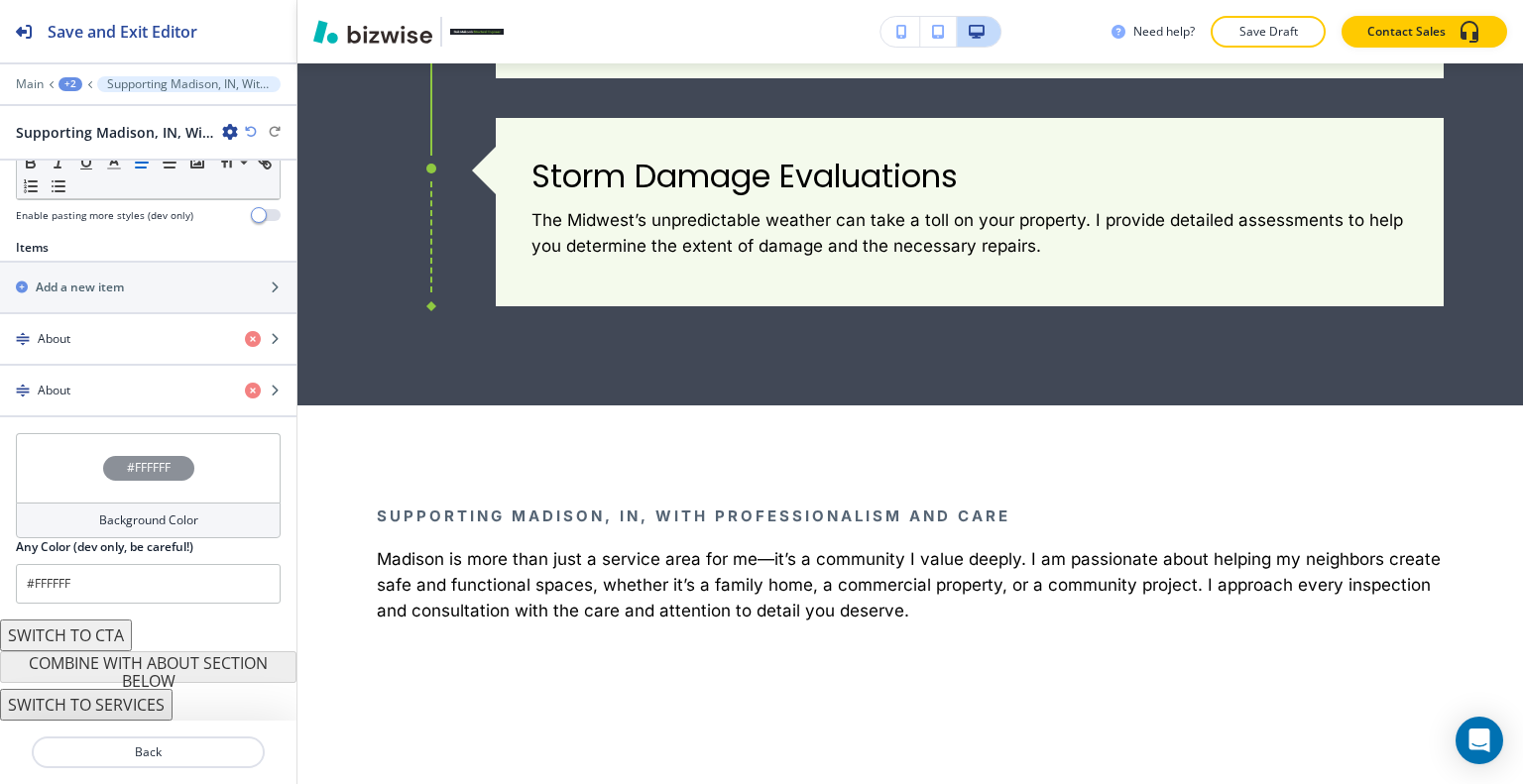 scroll, scrollTop: 642, scrollLeft: 0, axis: vertical 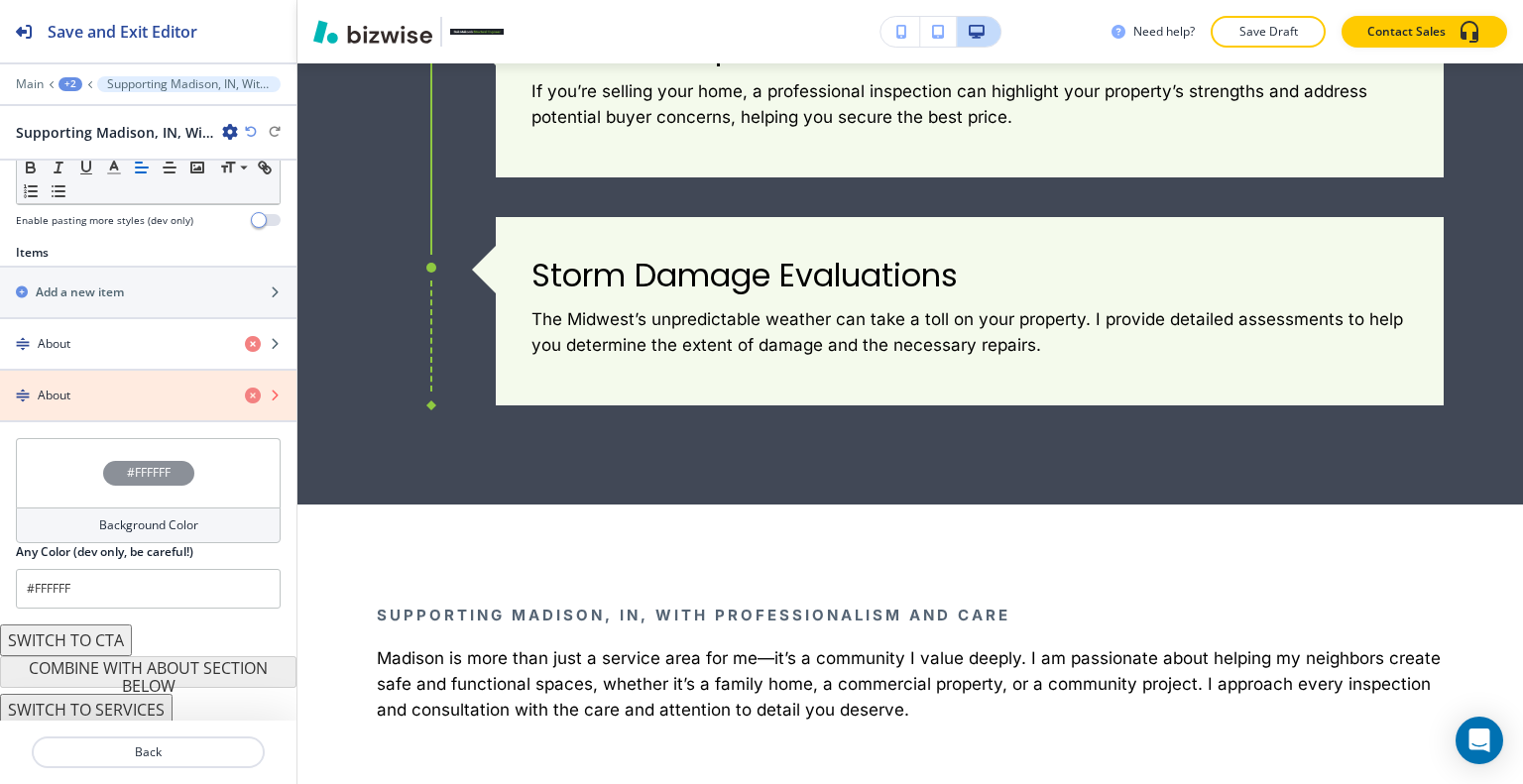 click at bounding box center (253, 395) 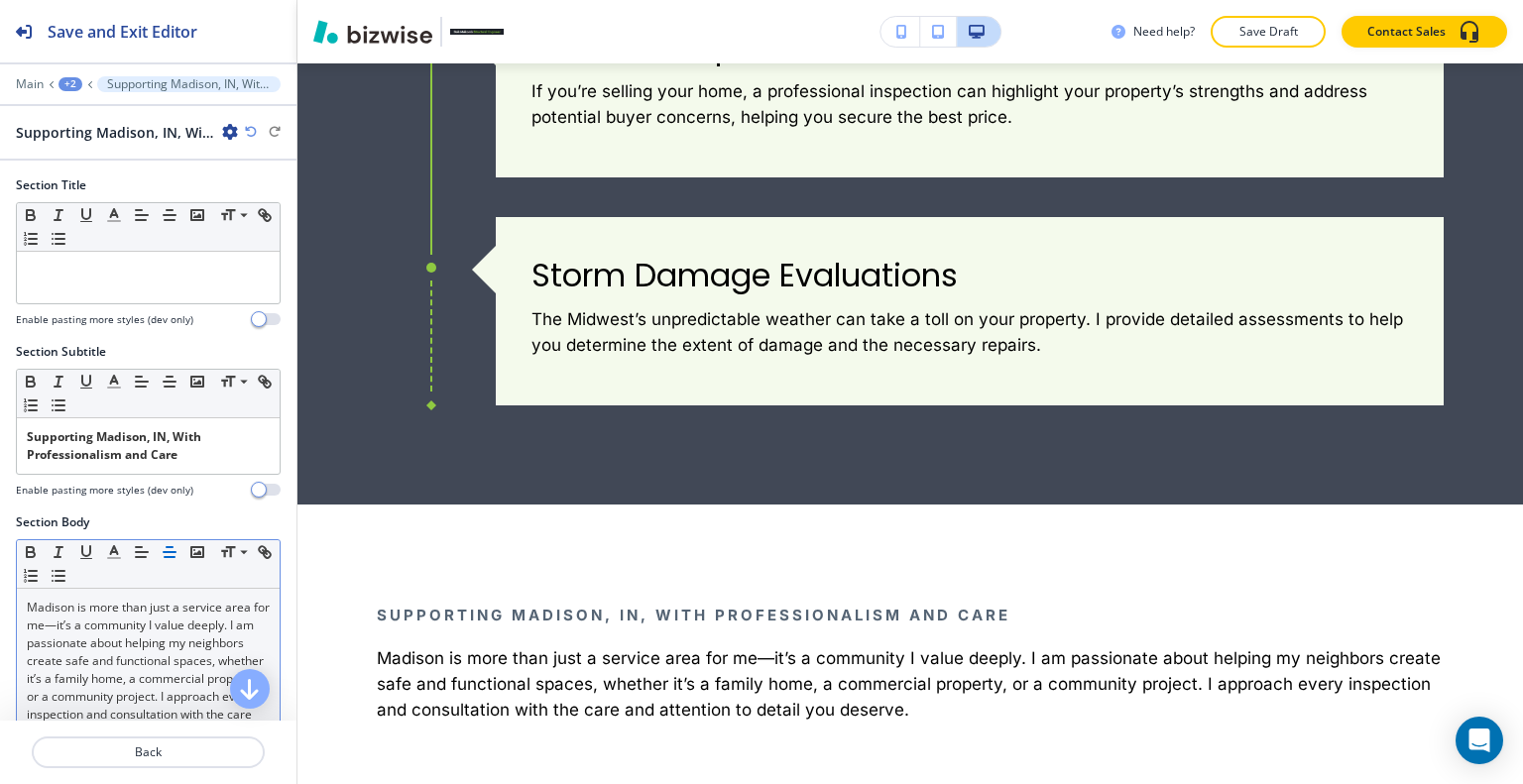 scroll, scrollTop: 99, scrollLeft: 0, axis: vertical 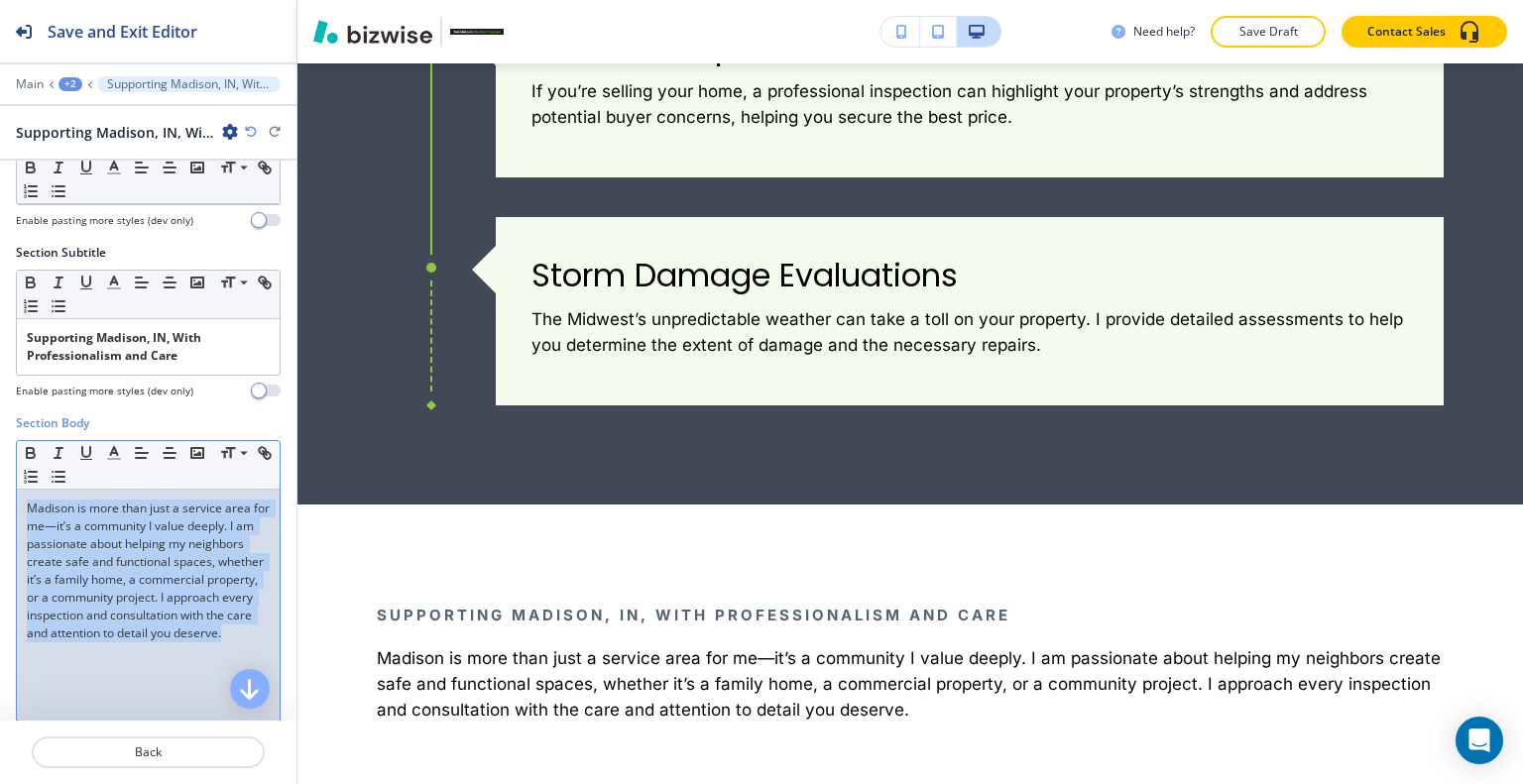 drag, startPoint x: 171, startPoint y: 661, endPoint x: 0, endPoint y: 388, distance: 322.1335 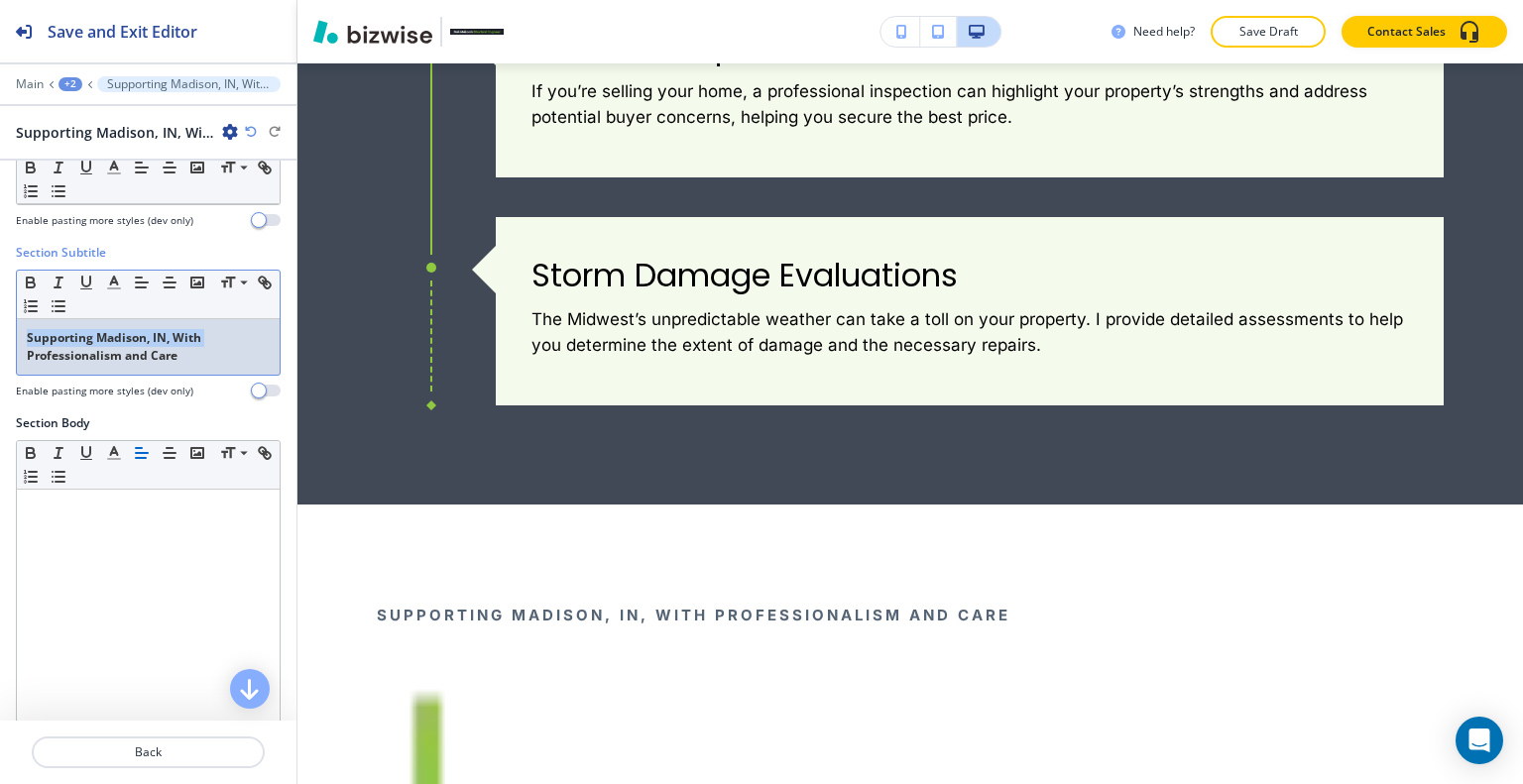 drag, startPoint x: 205, startPoint y: 343, endPoint x: 0, endPoint y: 291, distance: 211.49232 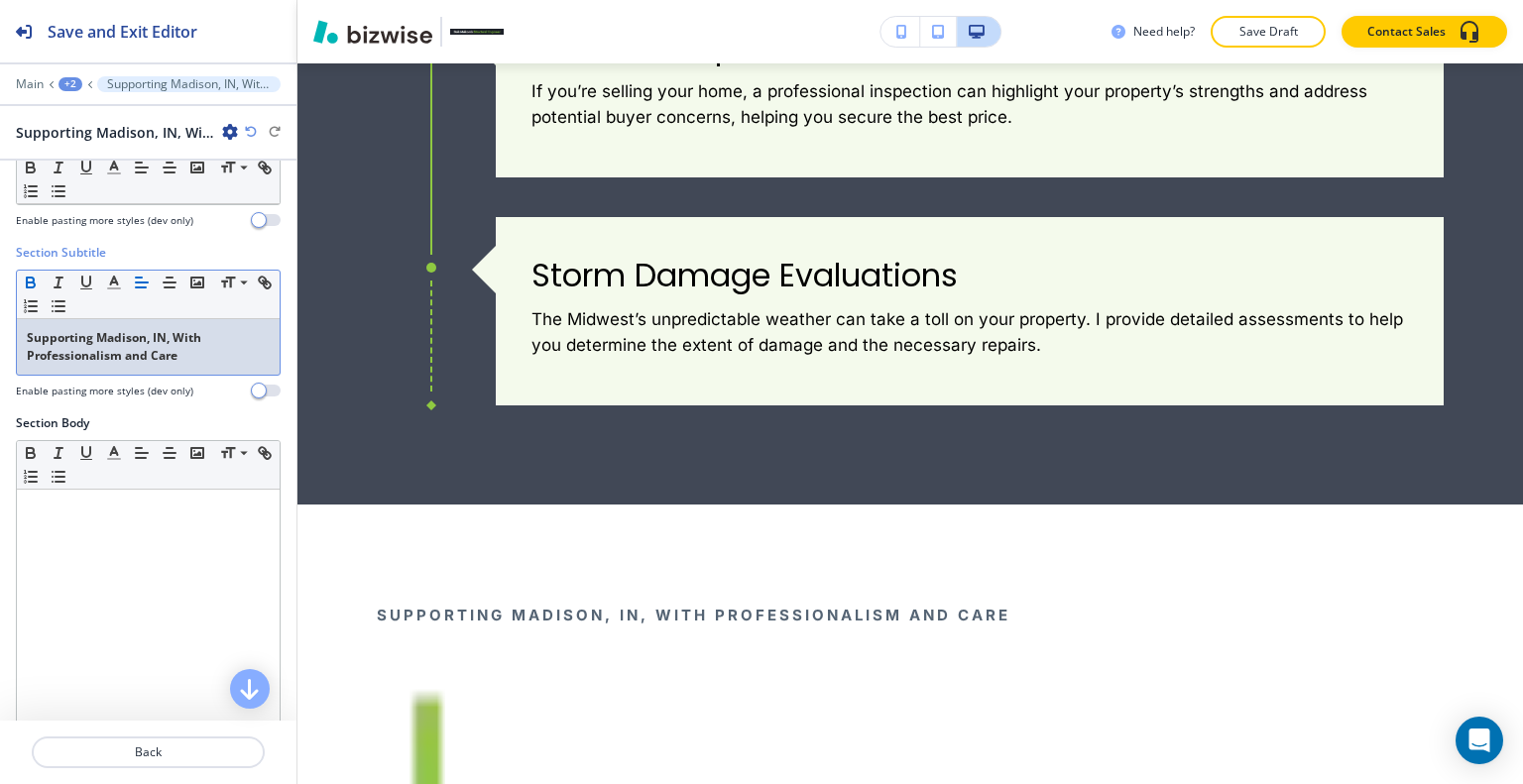 click on "Supporting Madison, IN, With Professionalism and Care" at bounding box center (148, 347) 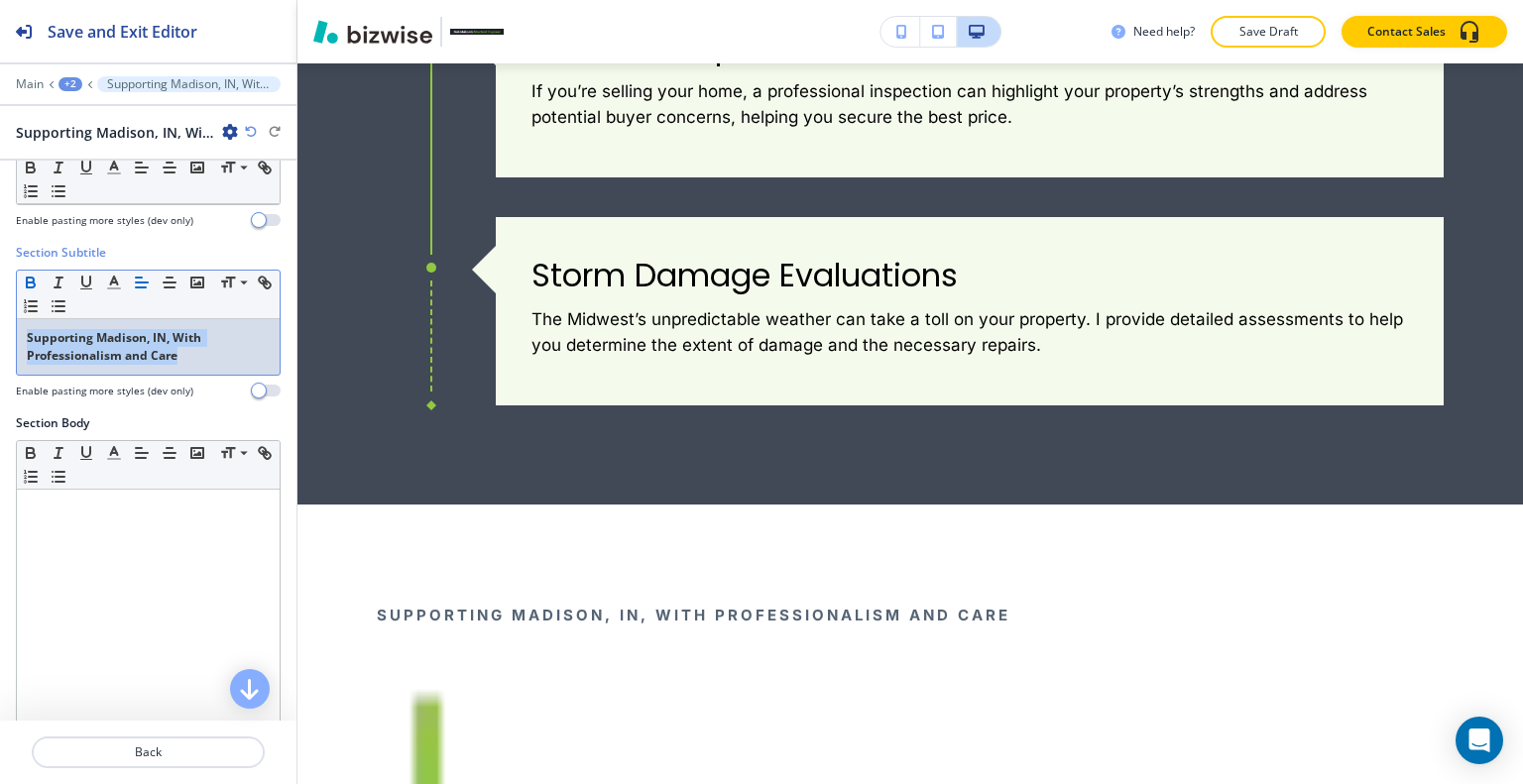drag, startPoint x: 215, startPoint y: 359, endPoint x: 0, endPoint y: 316, distance: 219.25784 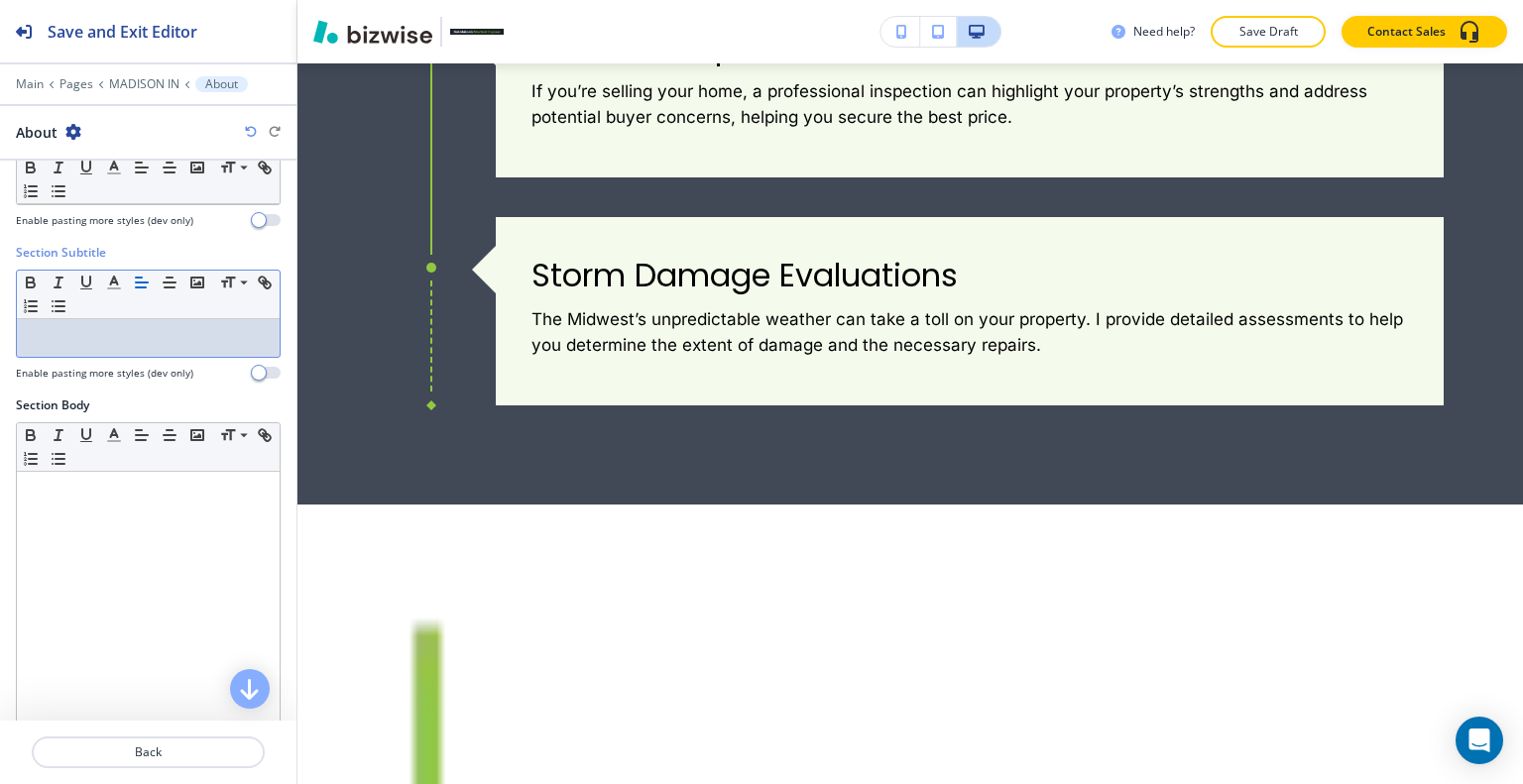 scroll, scrollTop: 198, scrollLeft: 0, axis: vertical 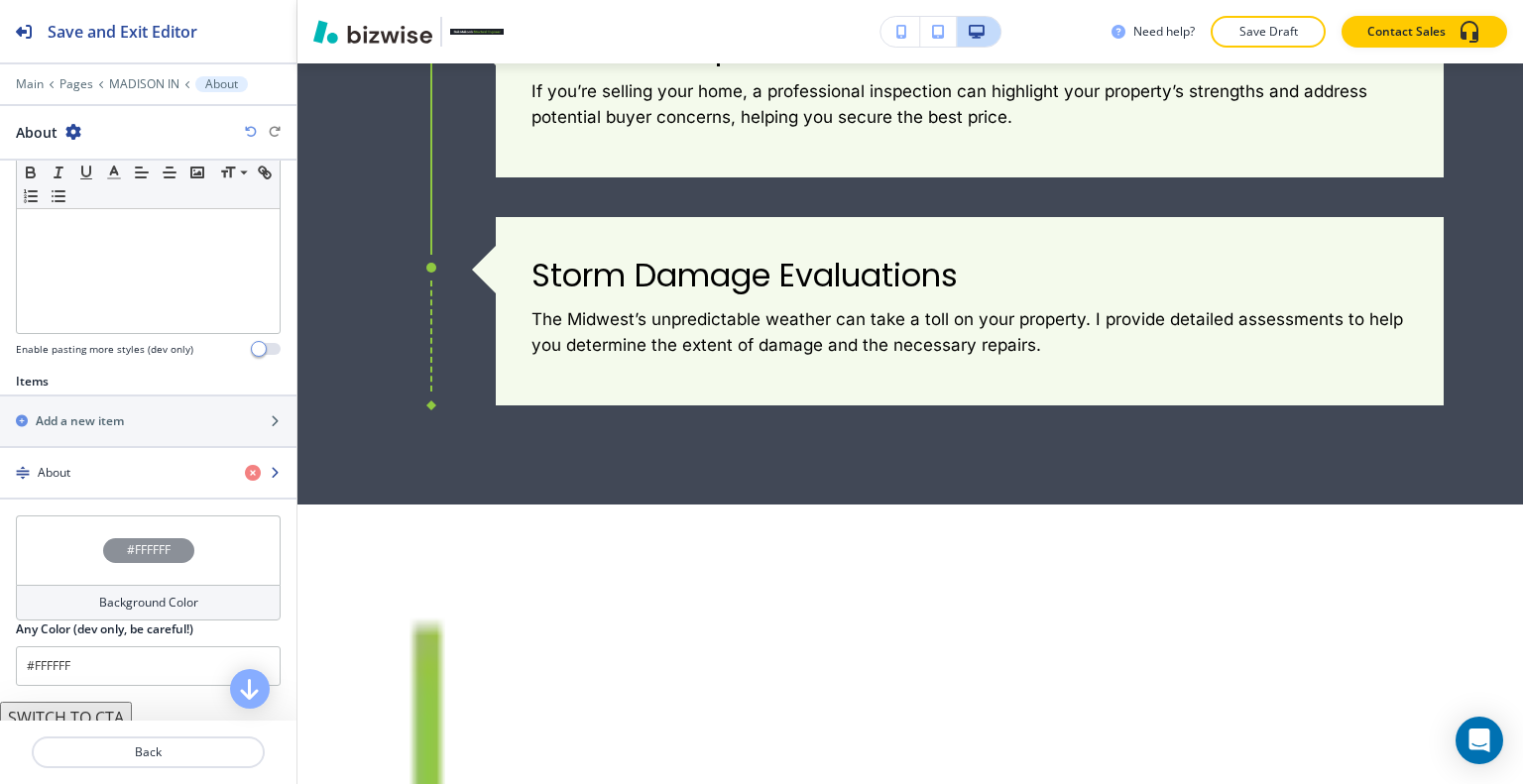 click at bounding box center (148, 490) 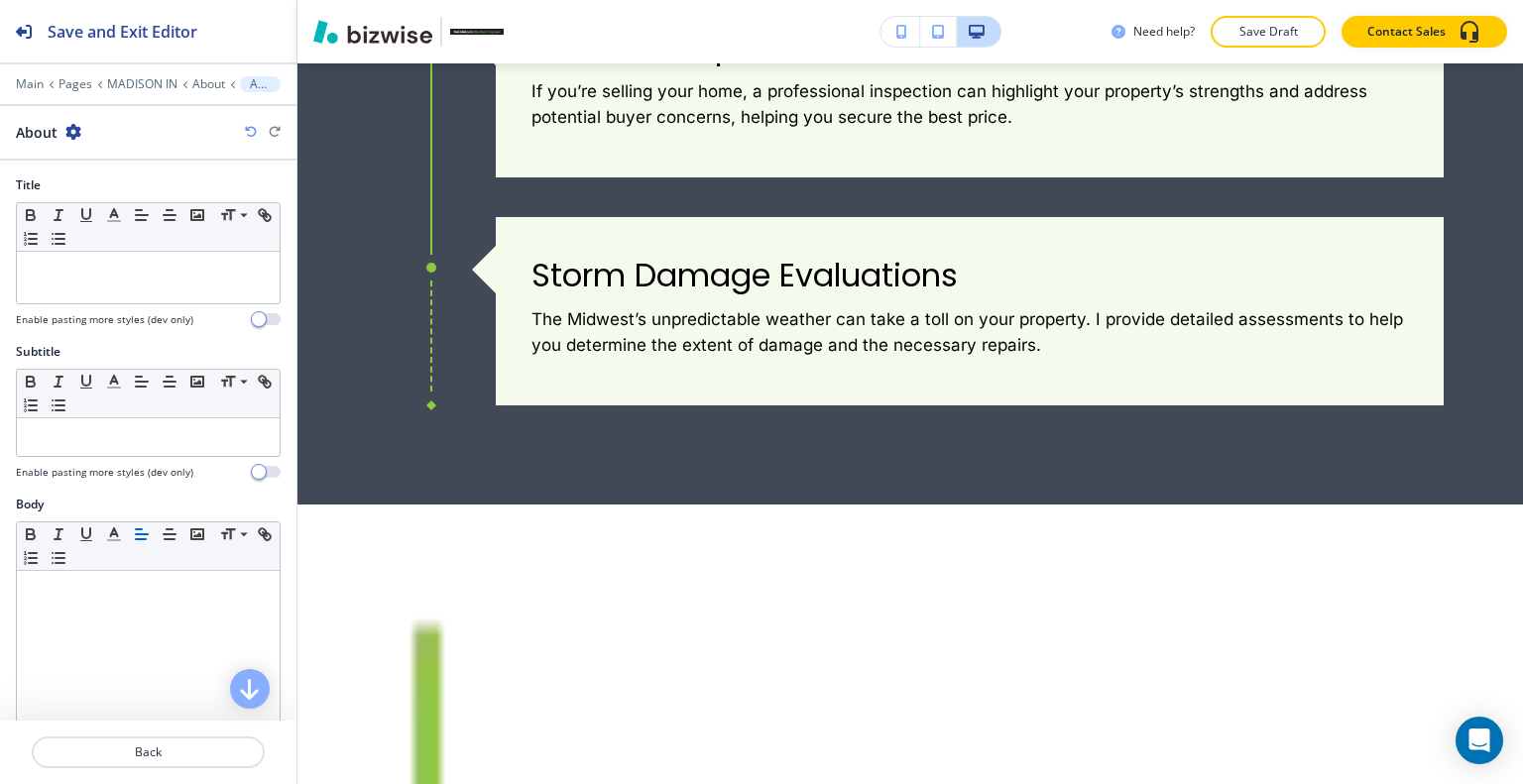 scroll, scrollTop: 4987, scrollLeft: 0, axis: vertical 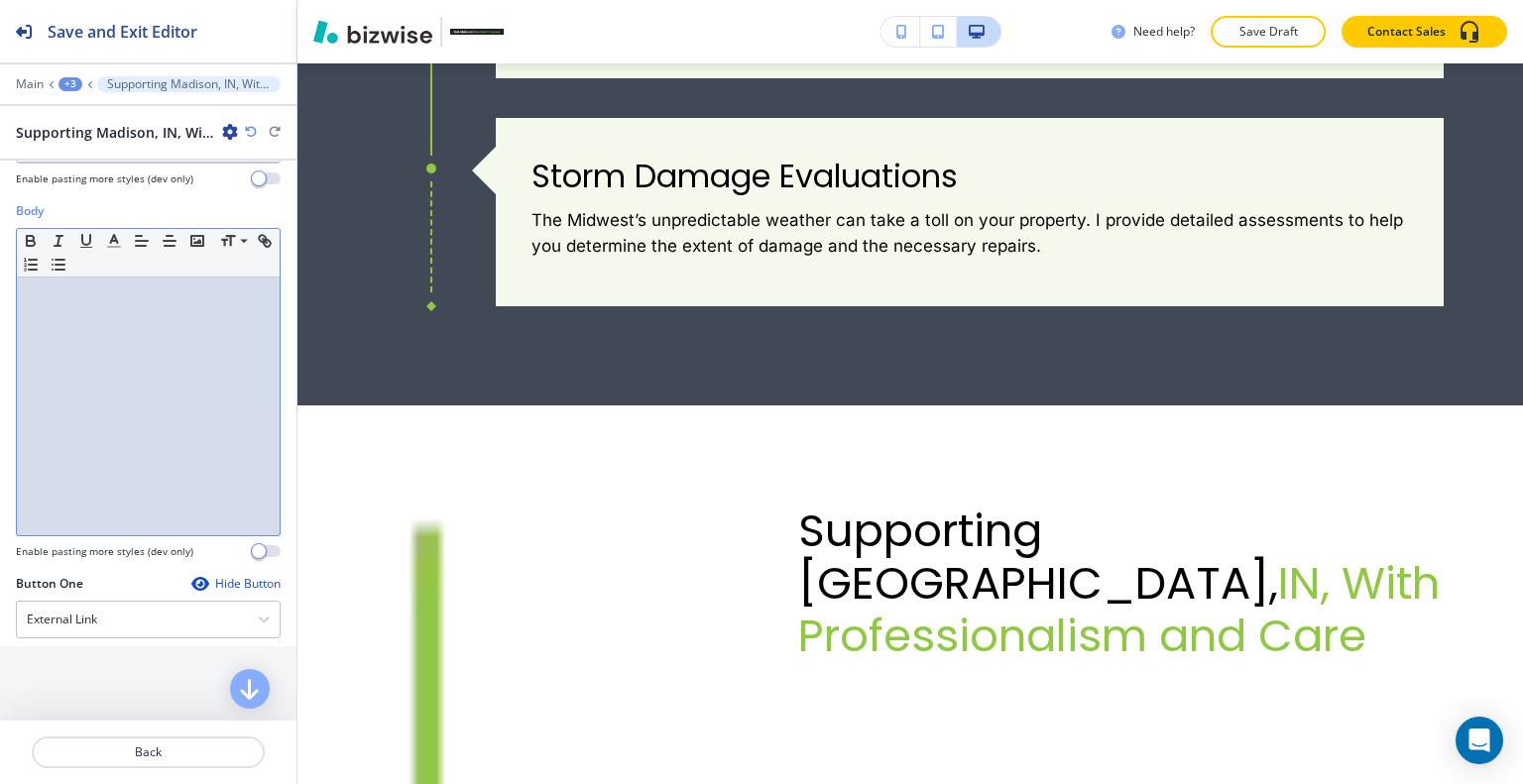 drag, startPoint x: 181, startPoint y: 558, endPoint x: 73, endPoint y: 432, distance: 165.9518 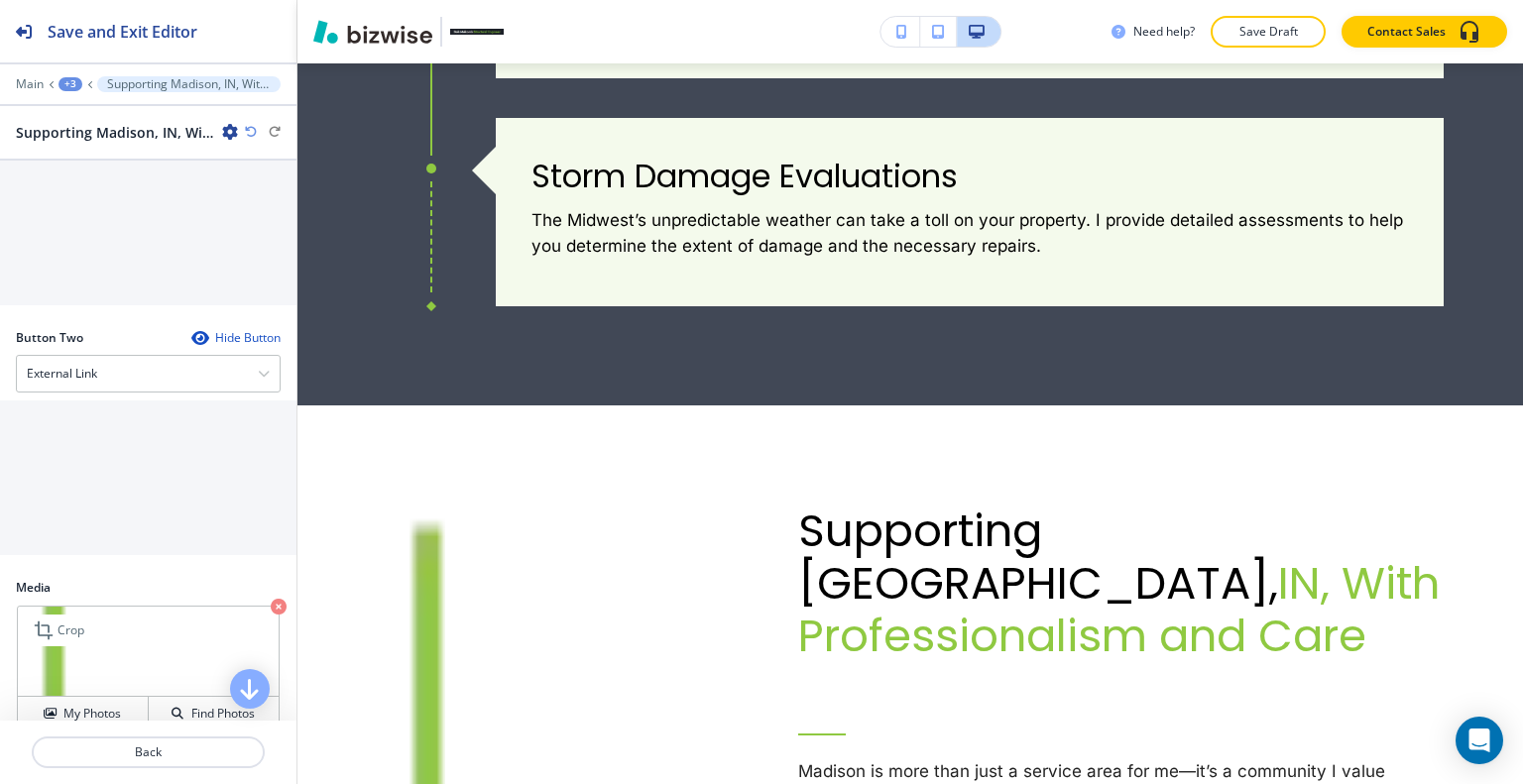 scroll, scrollTop: 892, scrollLeft: 0, axis: vertical 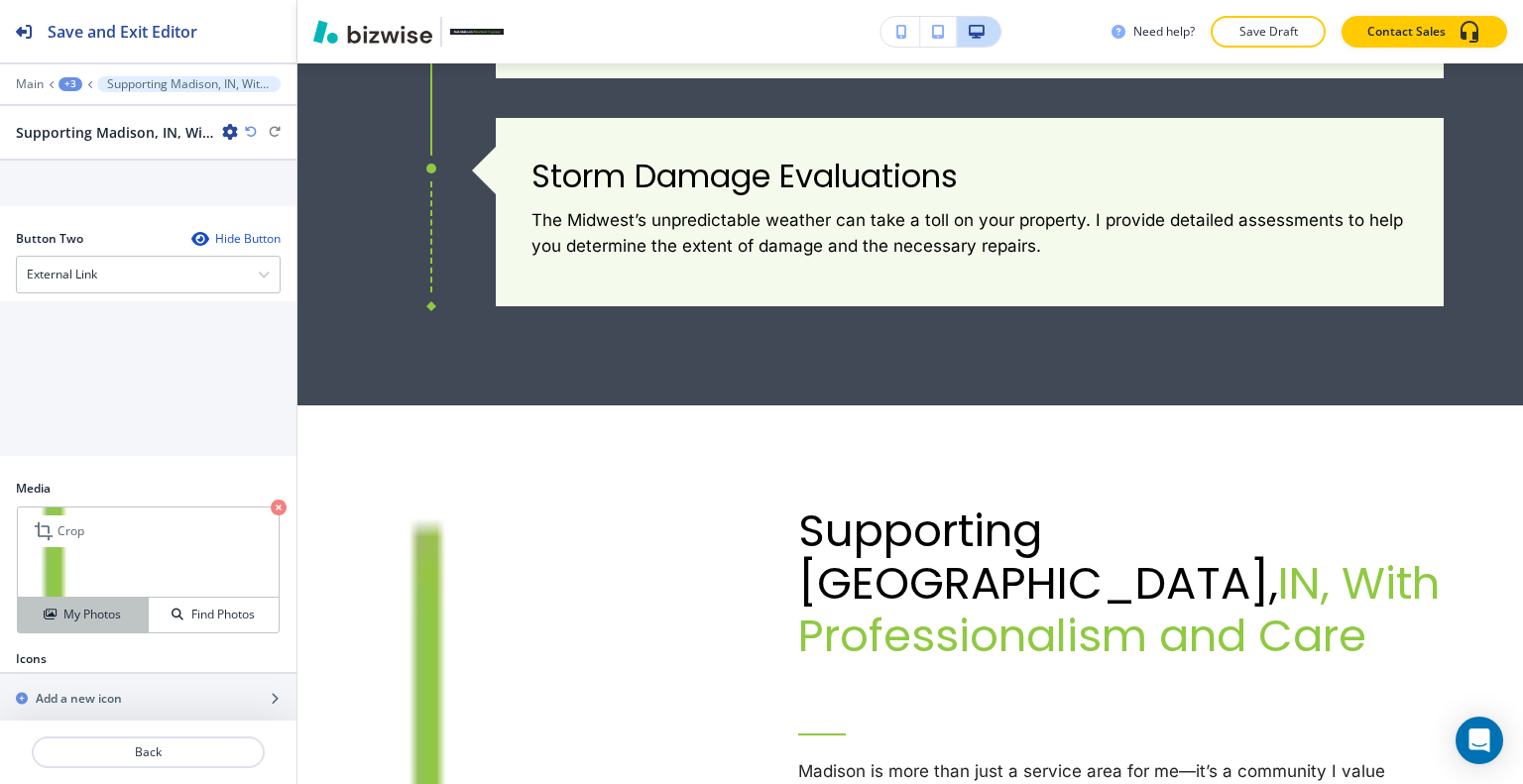 click on "My Photos" at bounding box center (92, 615) 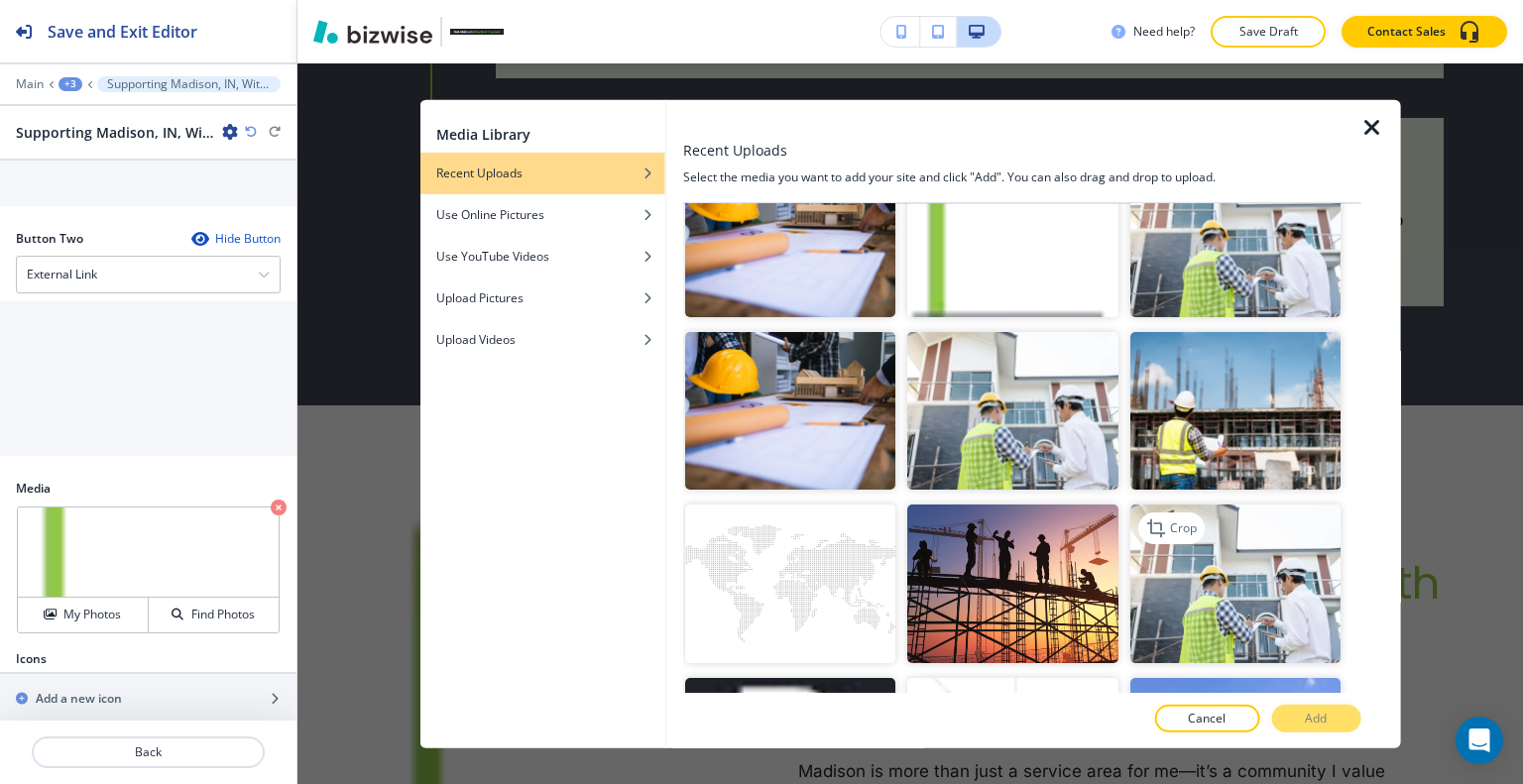 scroll, scrollTop: 2104, scrollLeft: 0, axis: vertical 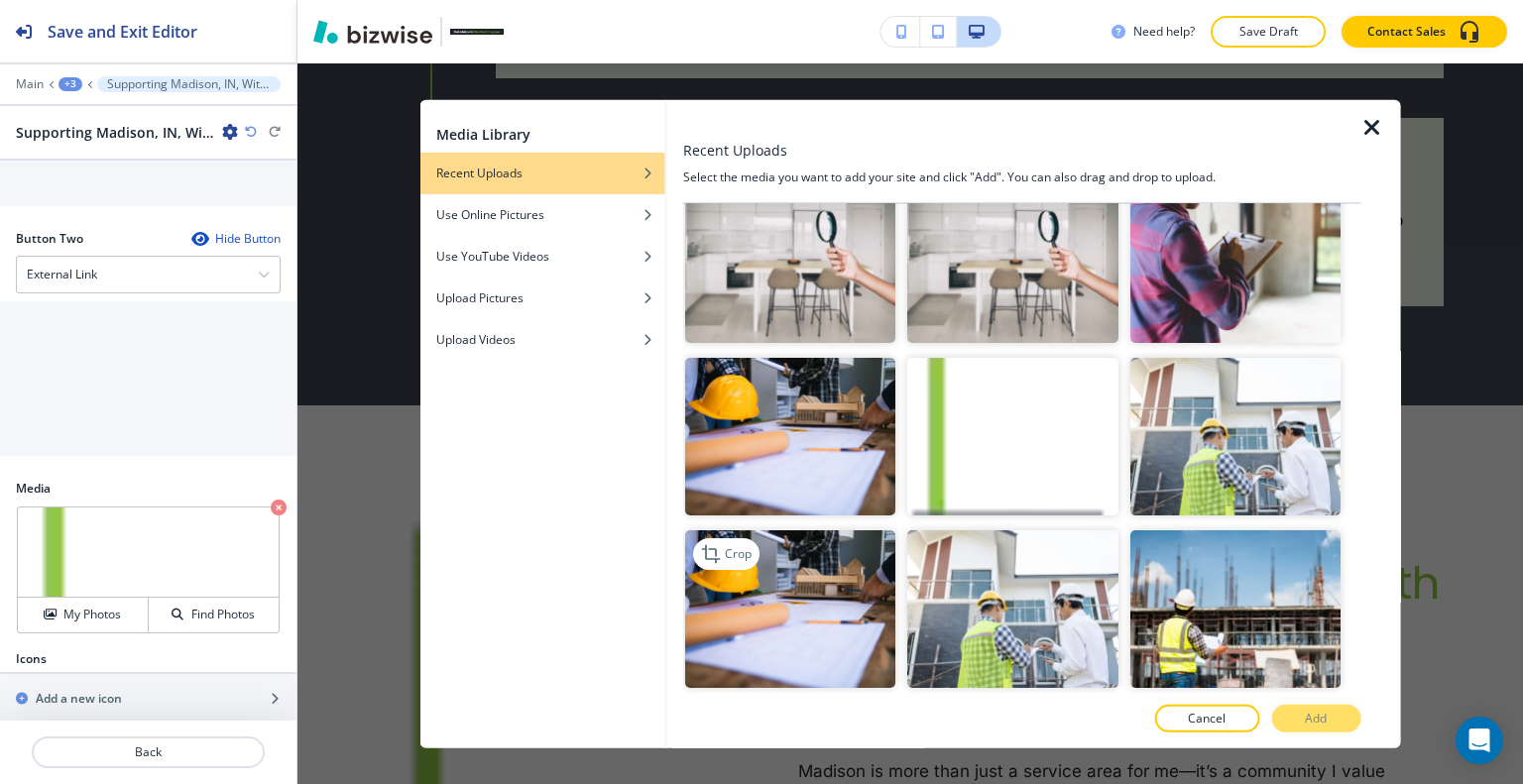 click at bounding box center [790, 609] 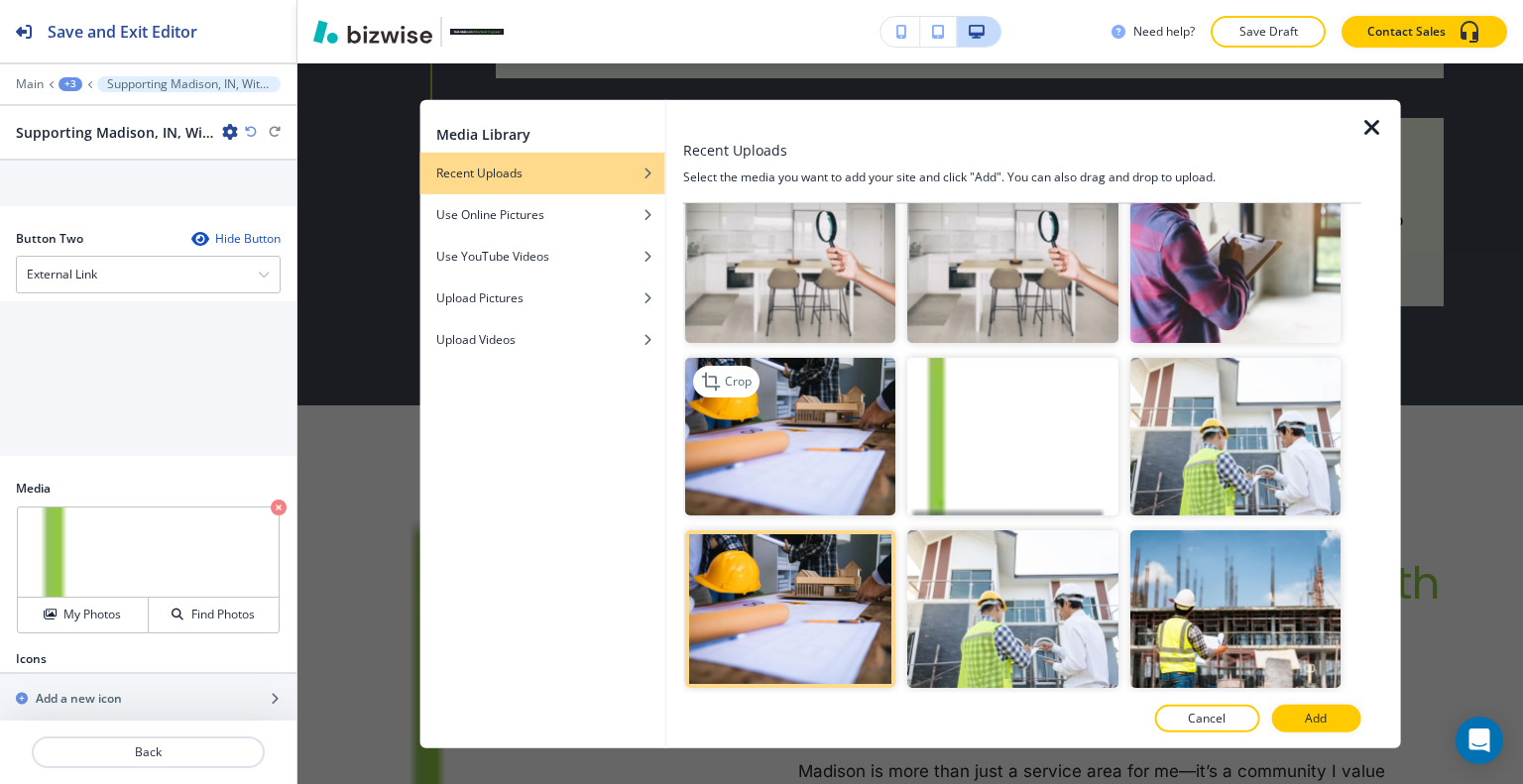 click at bounding box center (790, 436) 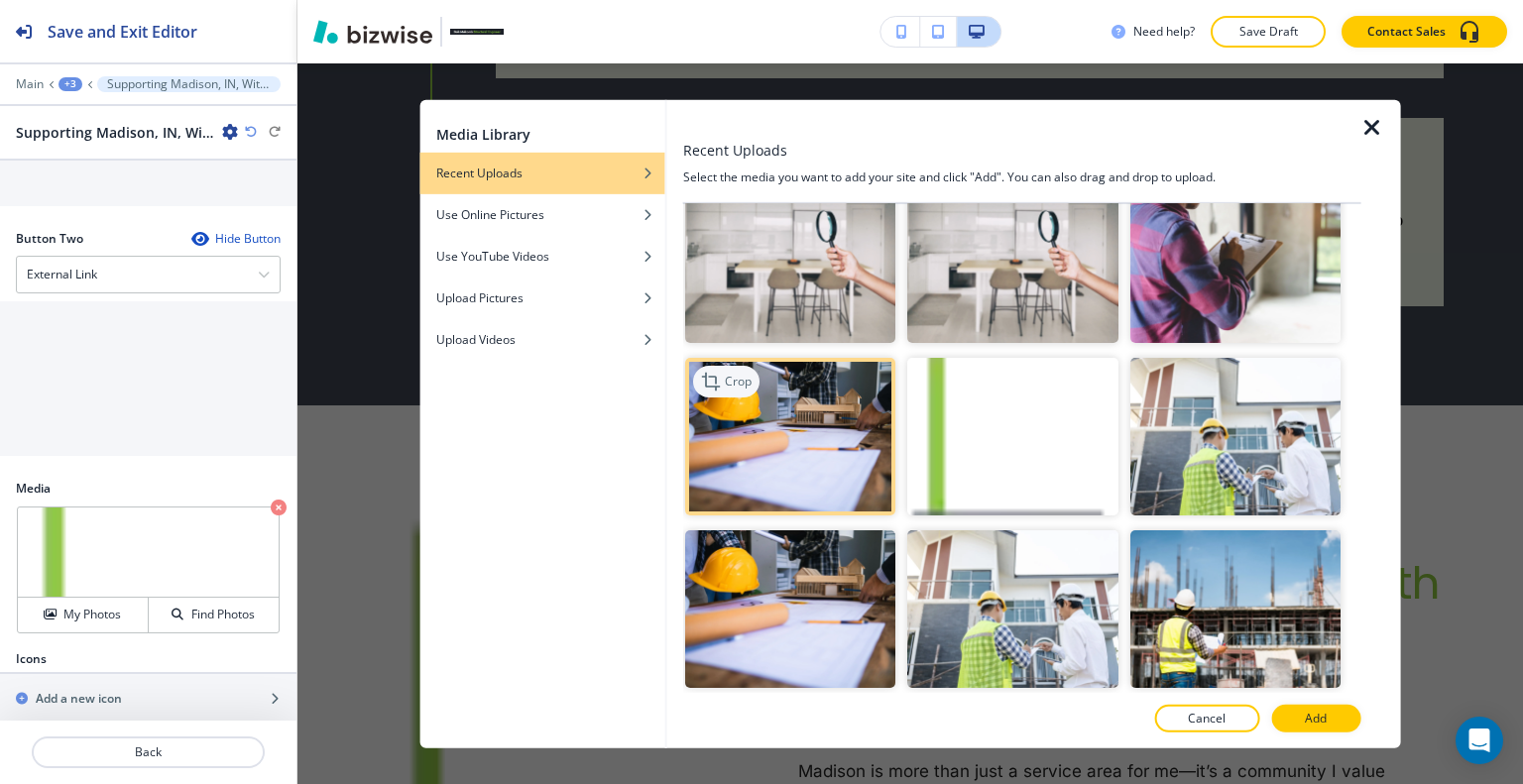 click on "Crop" at bounding box center [738, 382] 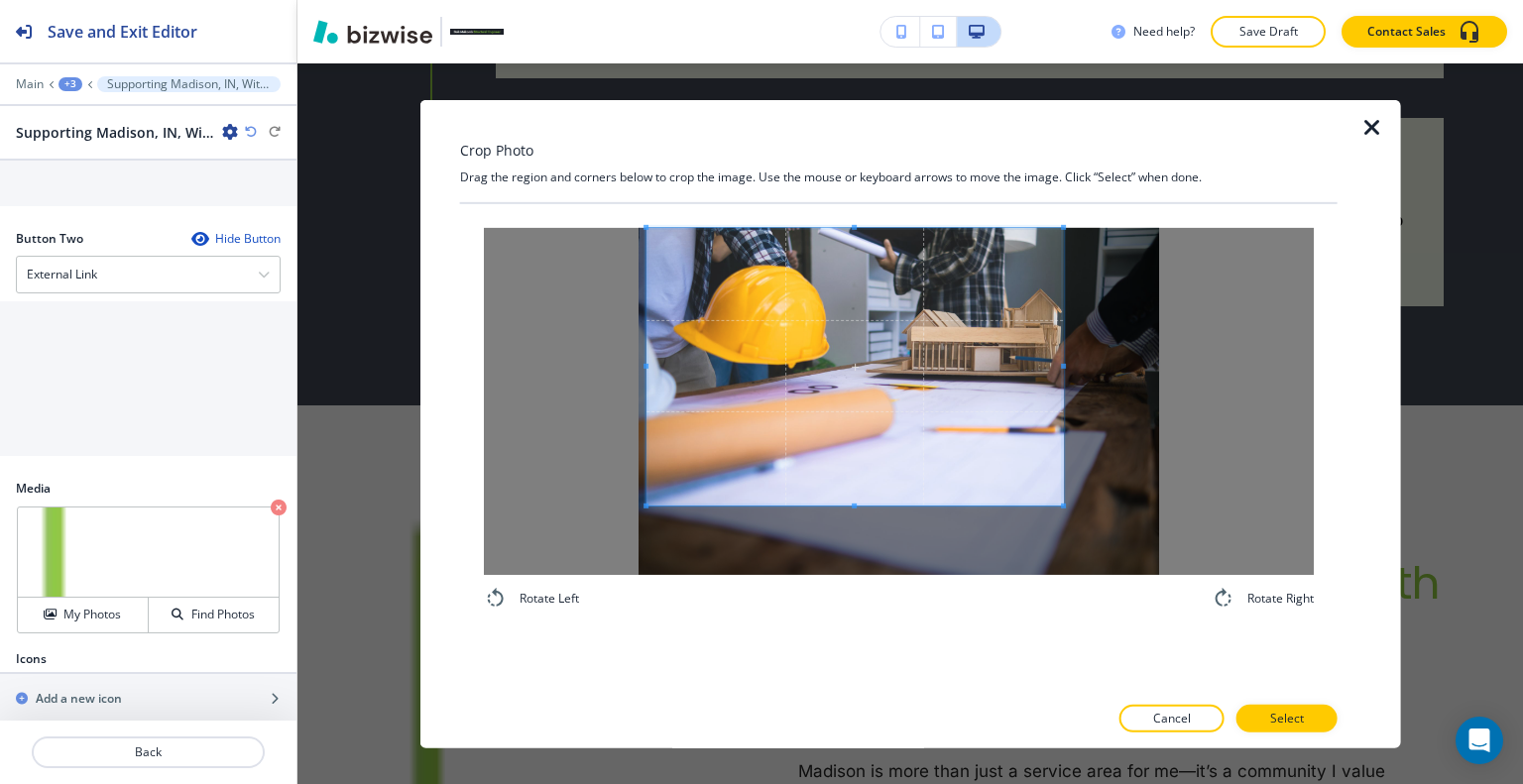 click at bounding box center (855, 366) 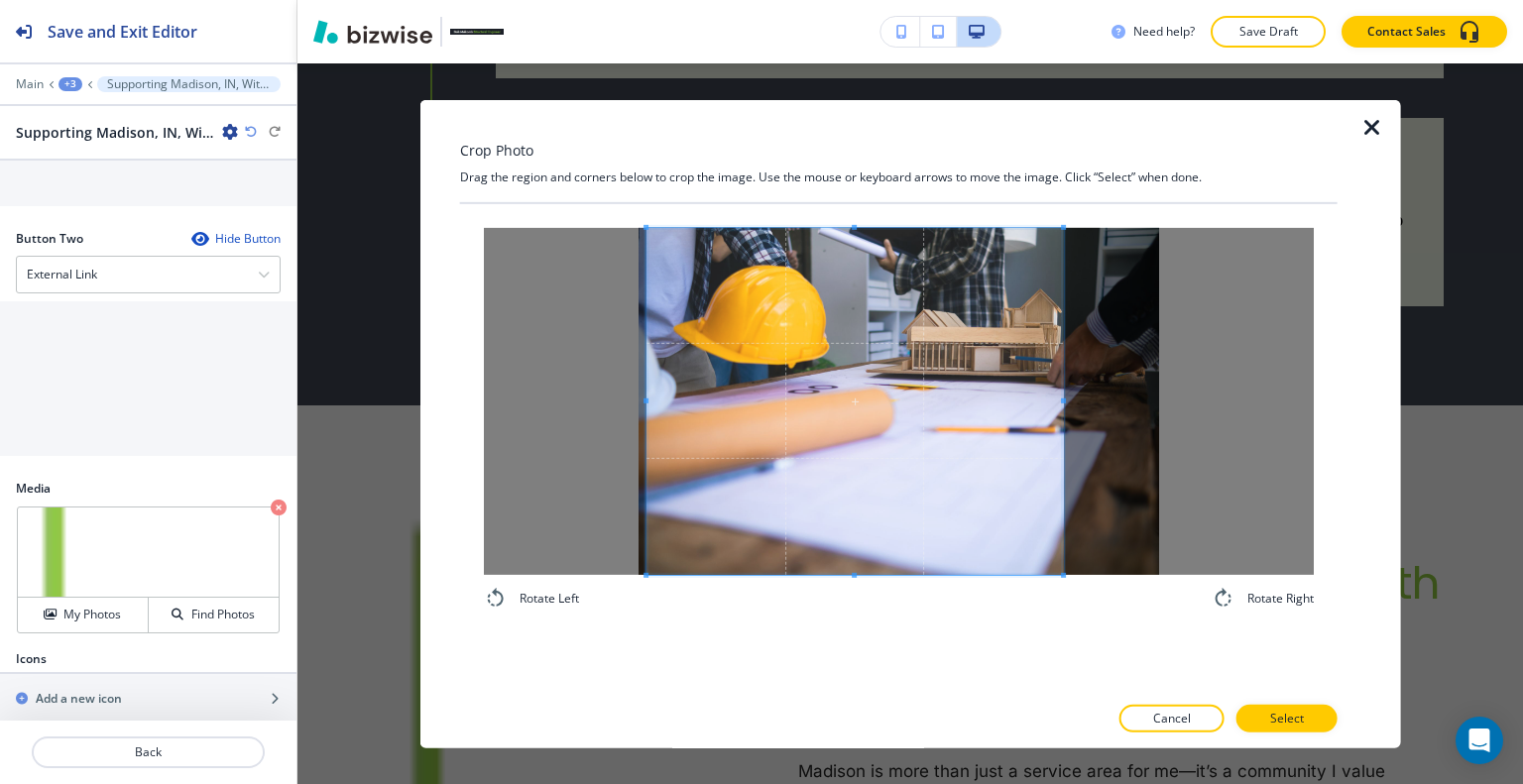click on "Rotate Left Rotate Right" at bounding box center [898, 418] 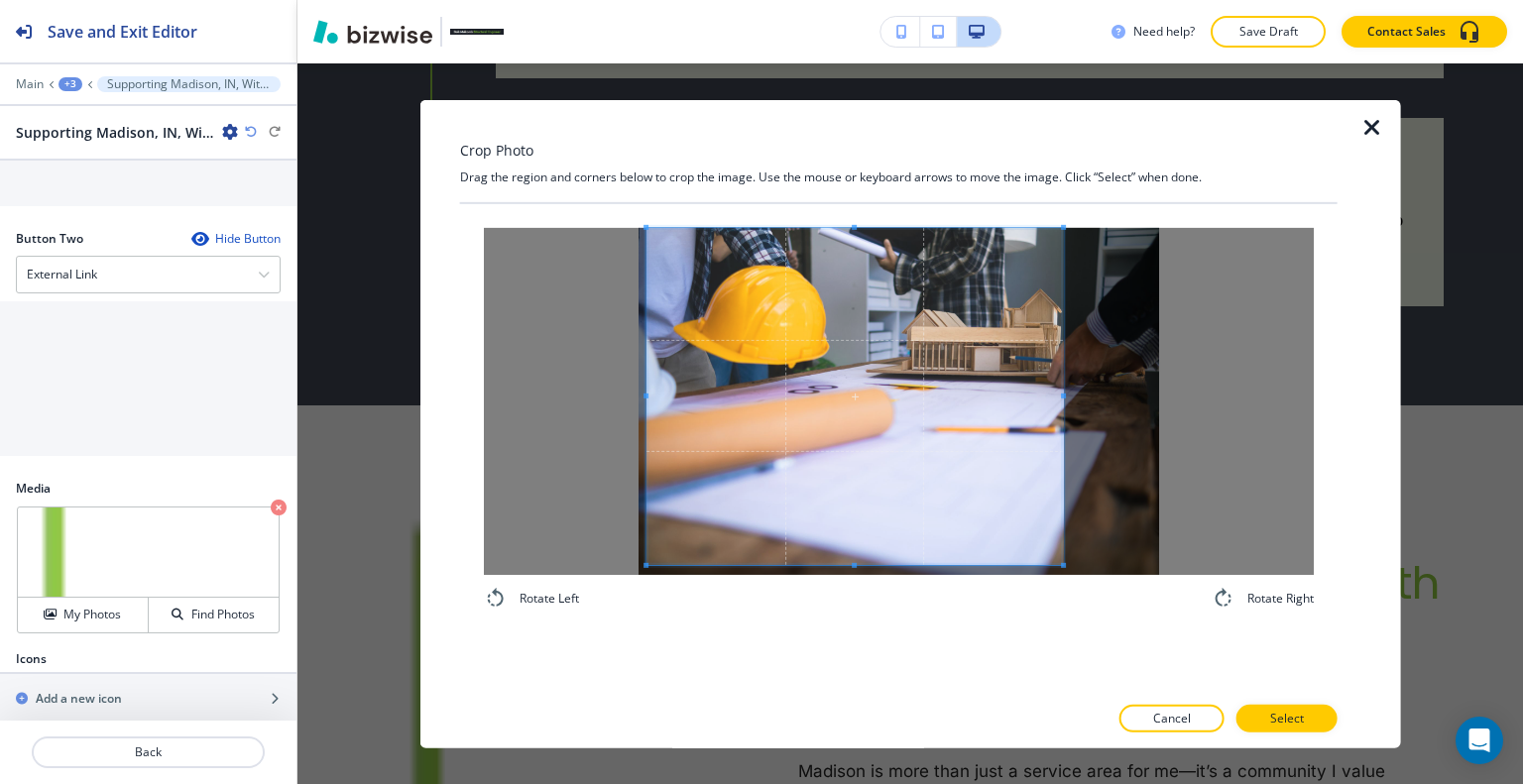 click on "Rotate Left Rotate Right" at bounding box center [898, 418] 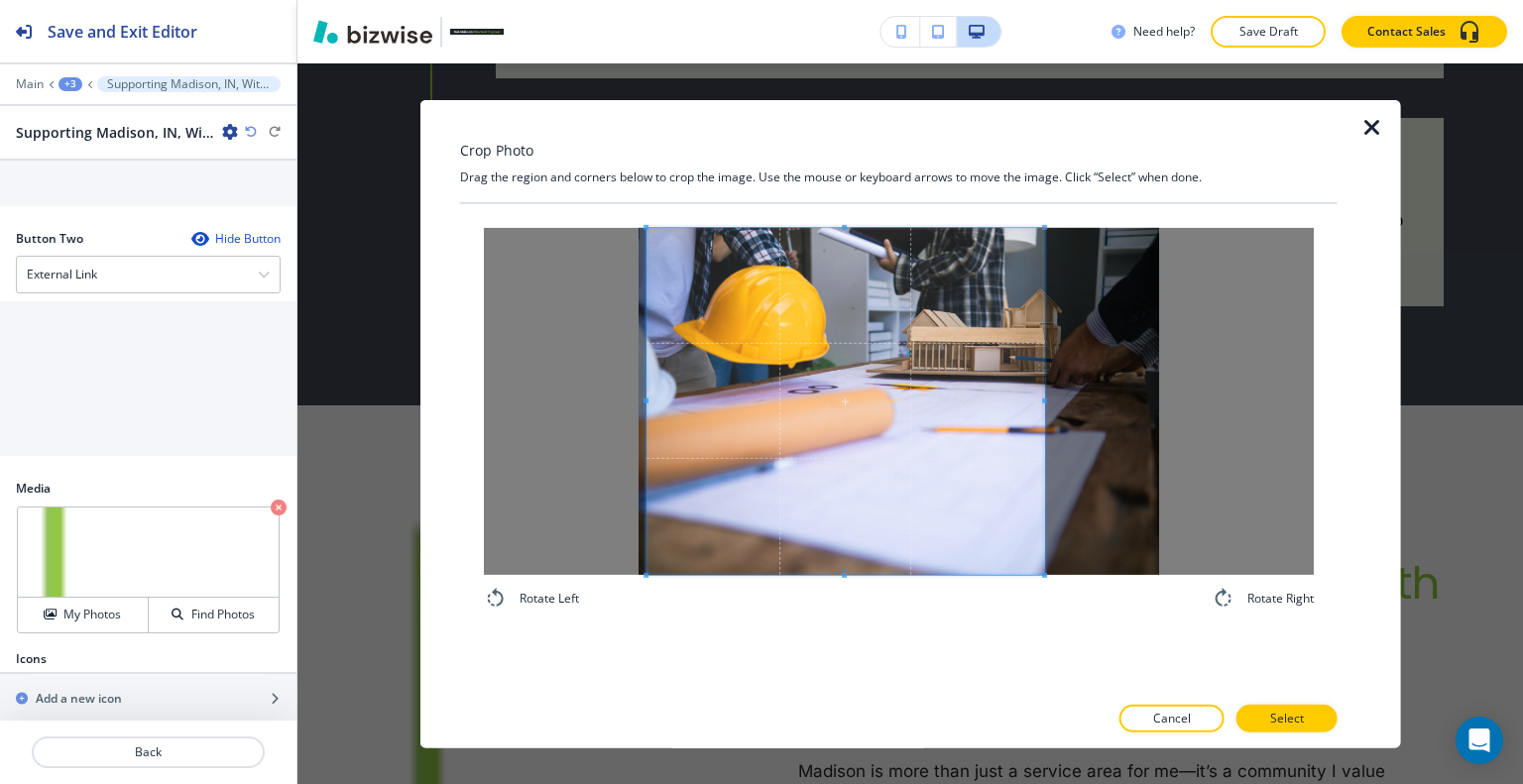 click at bounding box center (845, 400) 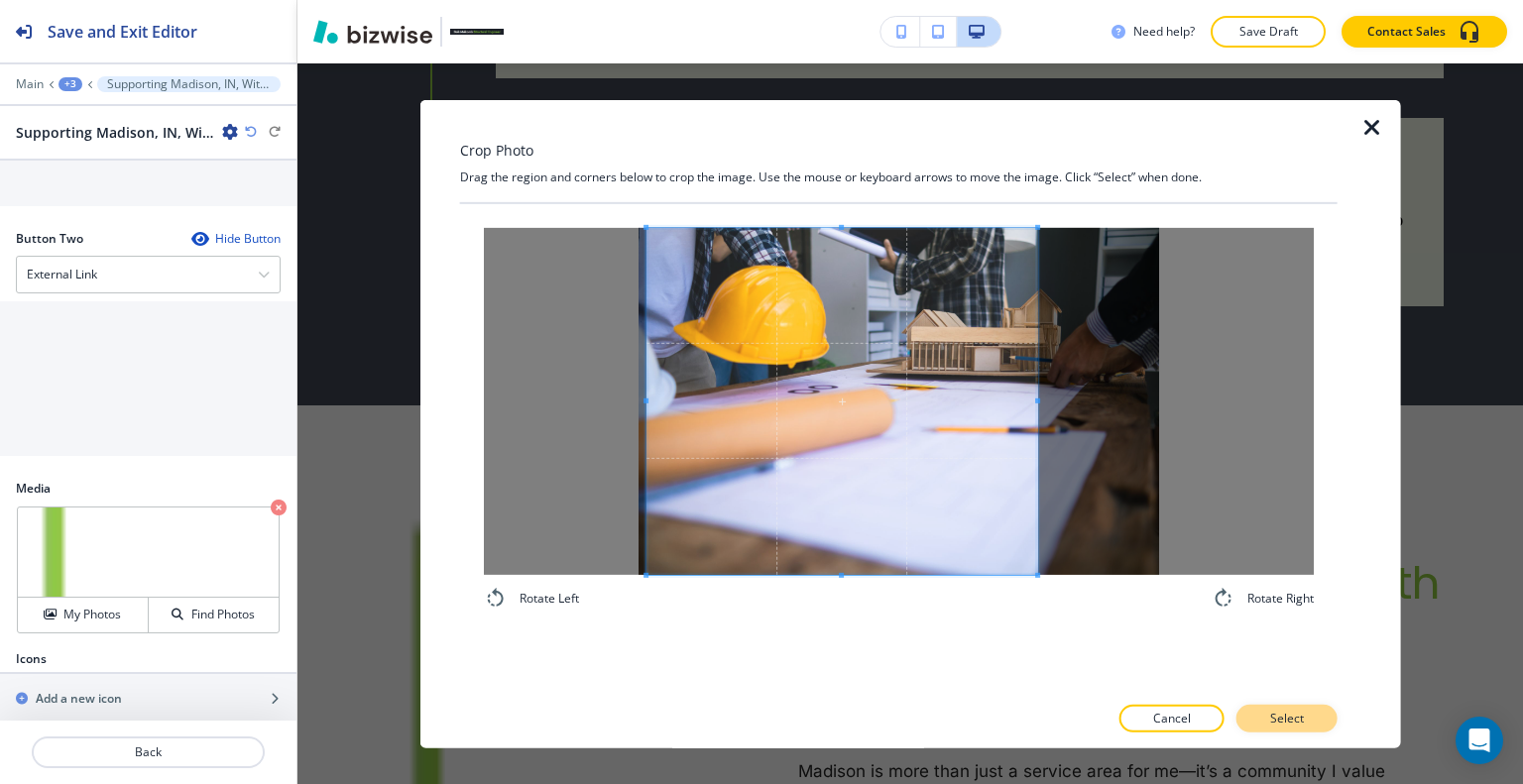click on "Select" at bounding box center [1287, 719] 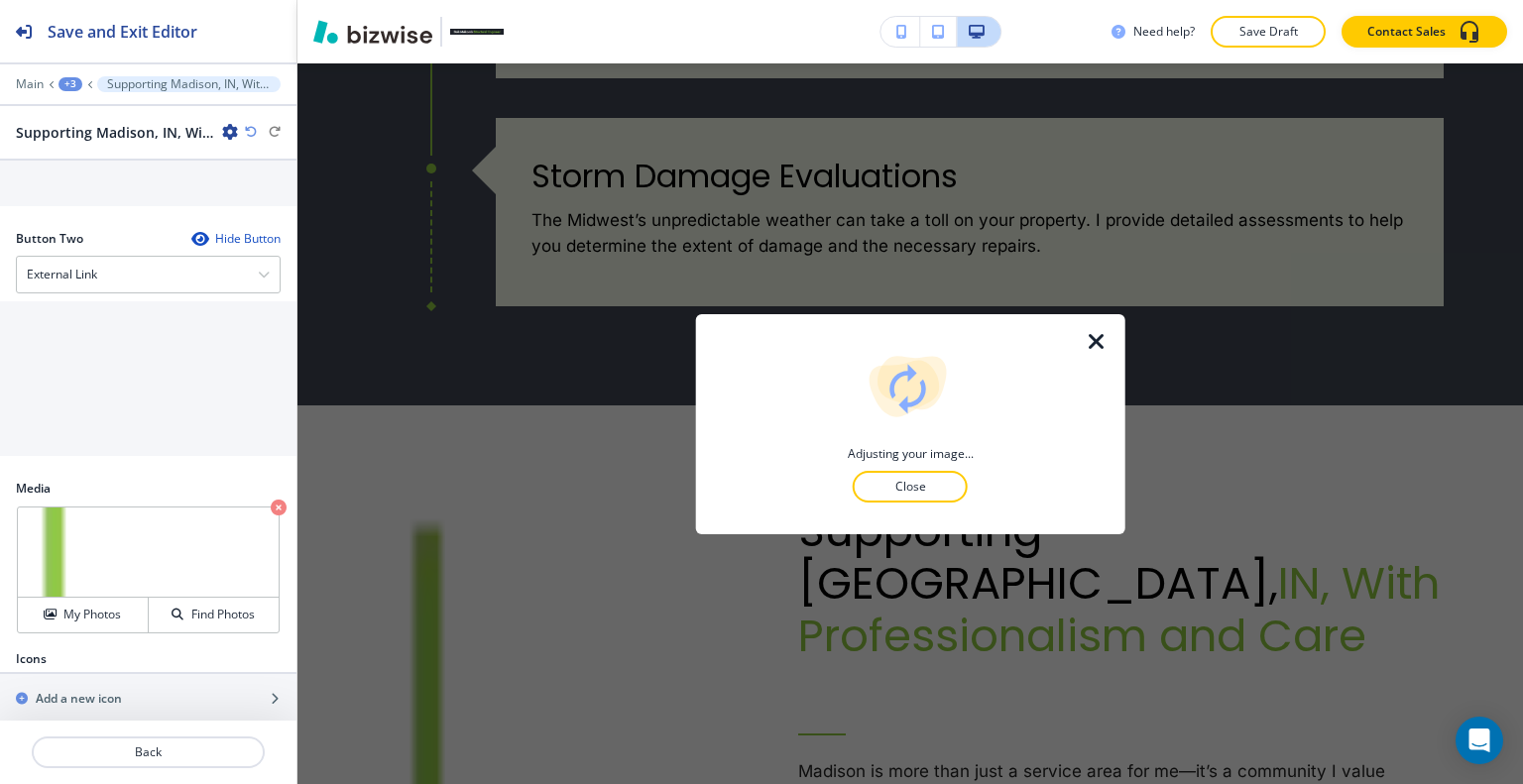 click on "Need help? Save Draft Contact Sales" at bounding box center (910, 32) 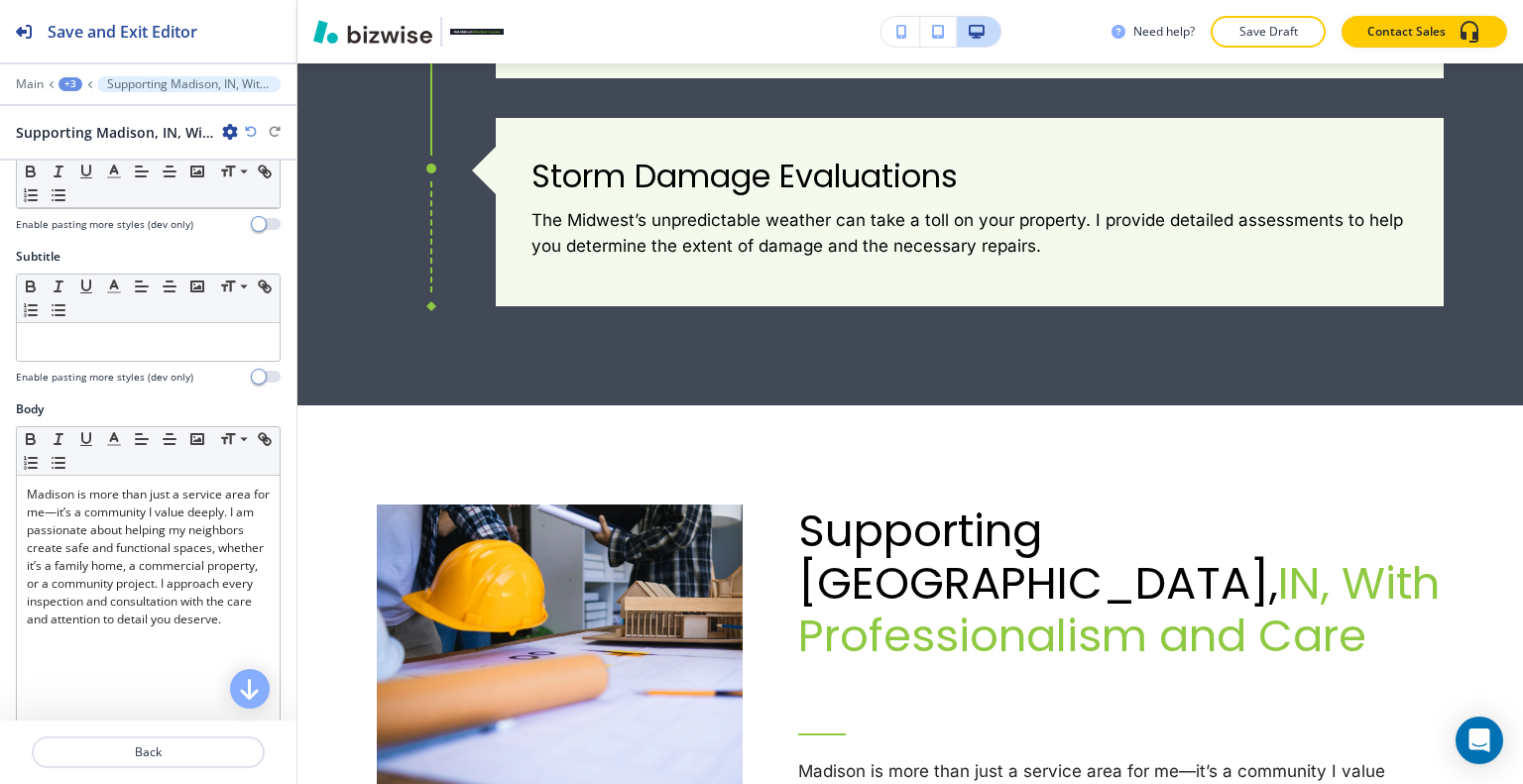 scroll, scrollTop: 0, scrollLeft: 0, axis: both 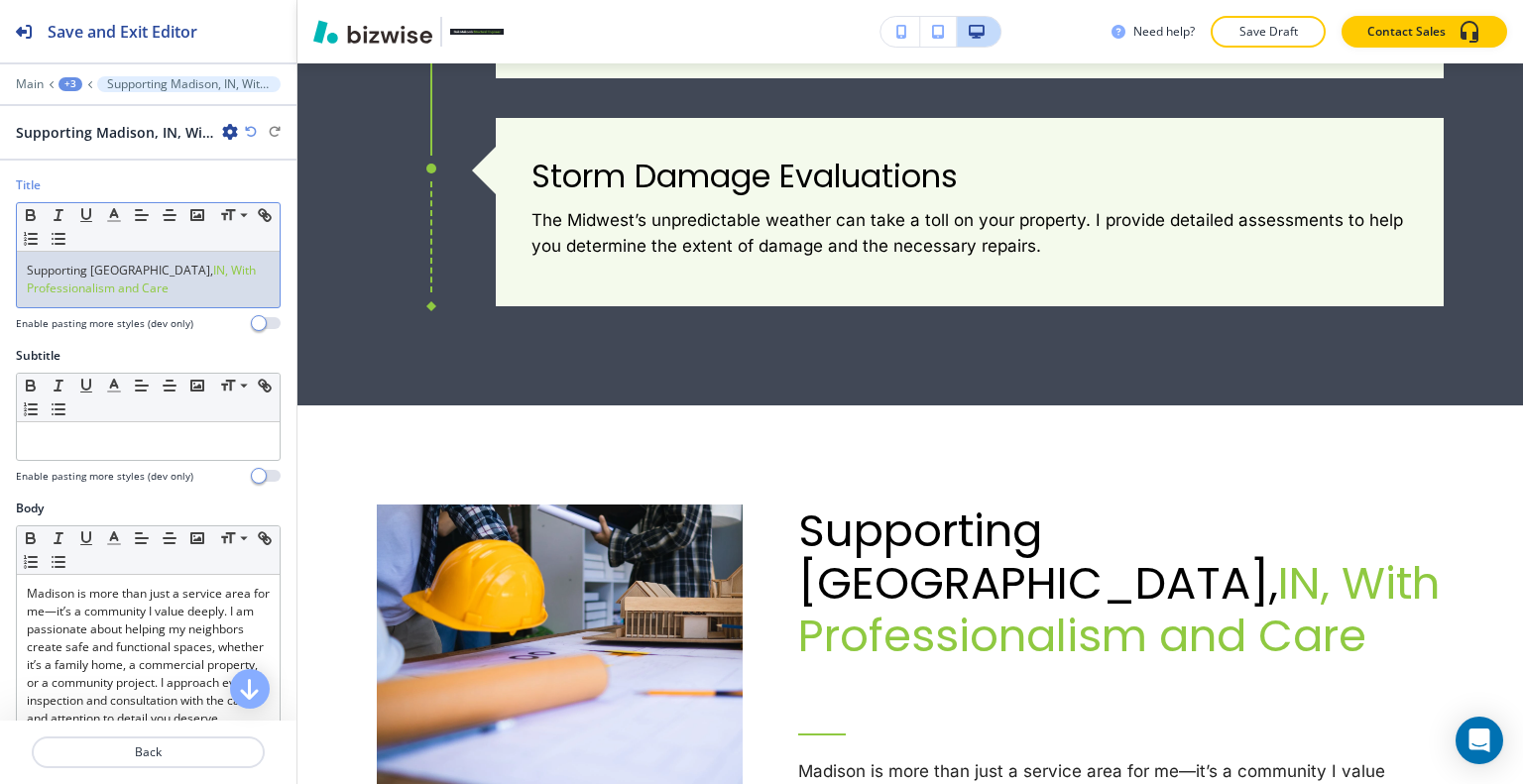 click on "Supporting Madison,  IN, With Professionalism and Care" at bounding box center (148, 280) 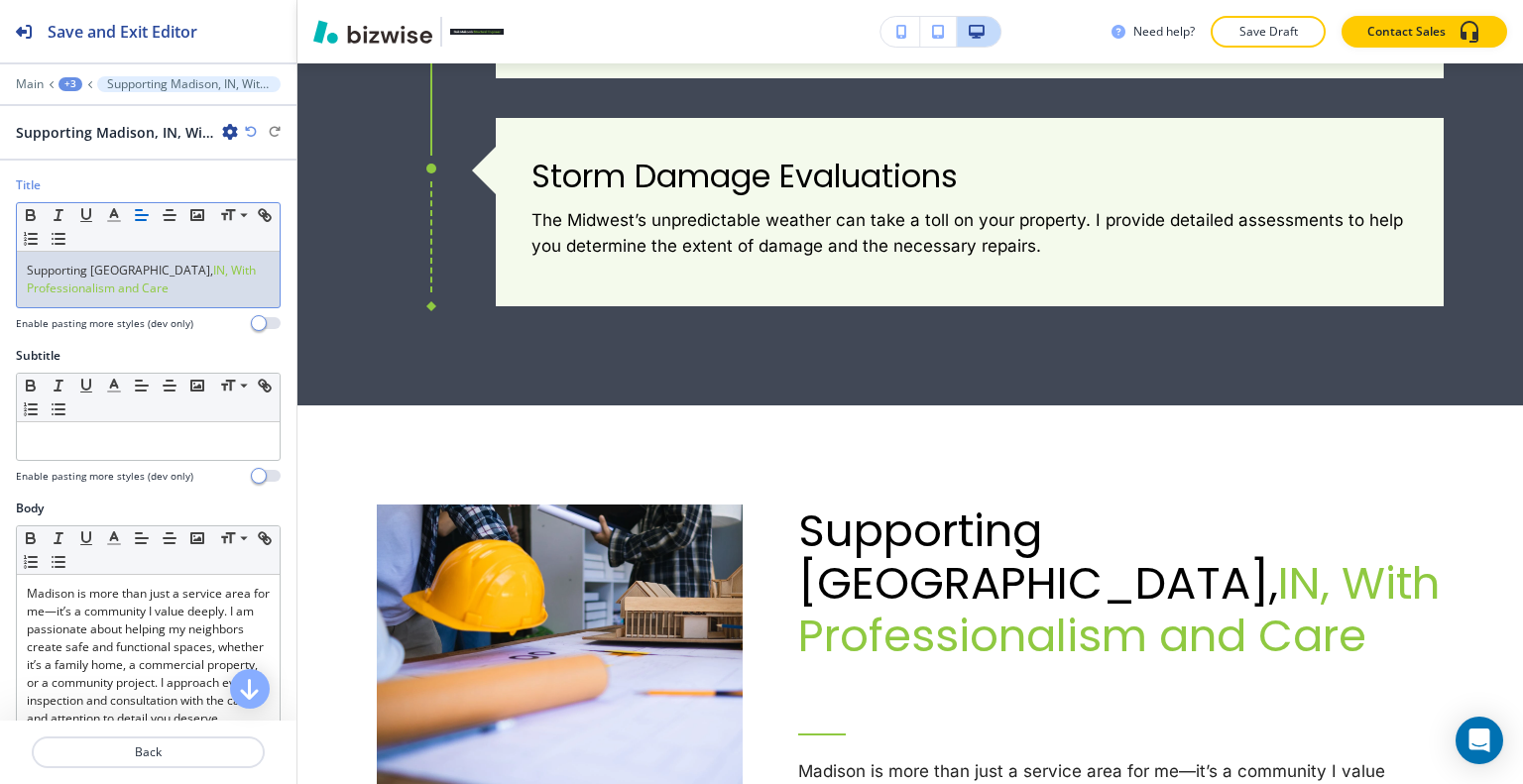 type 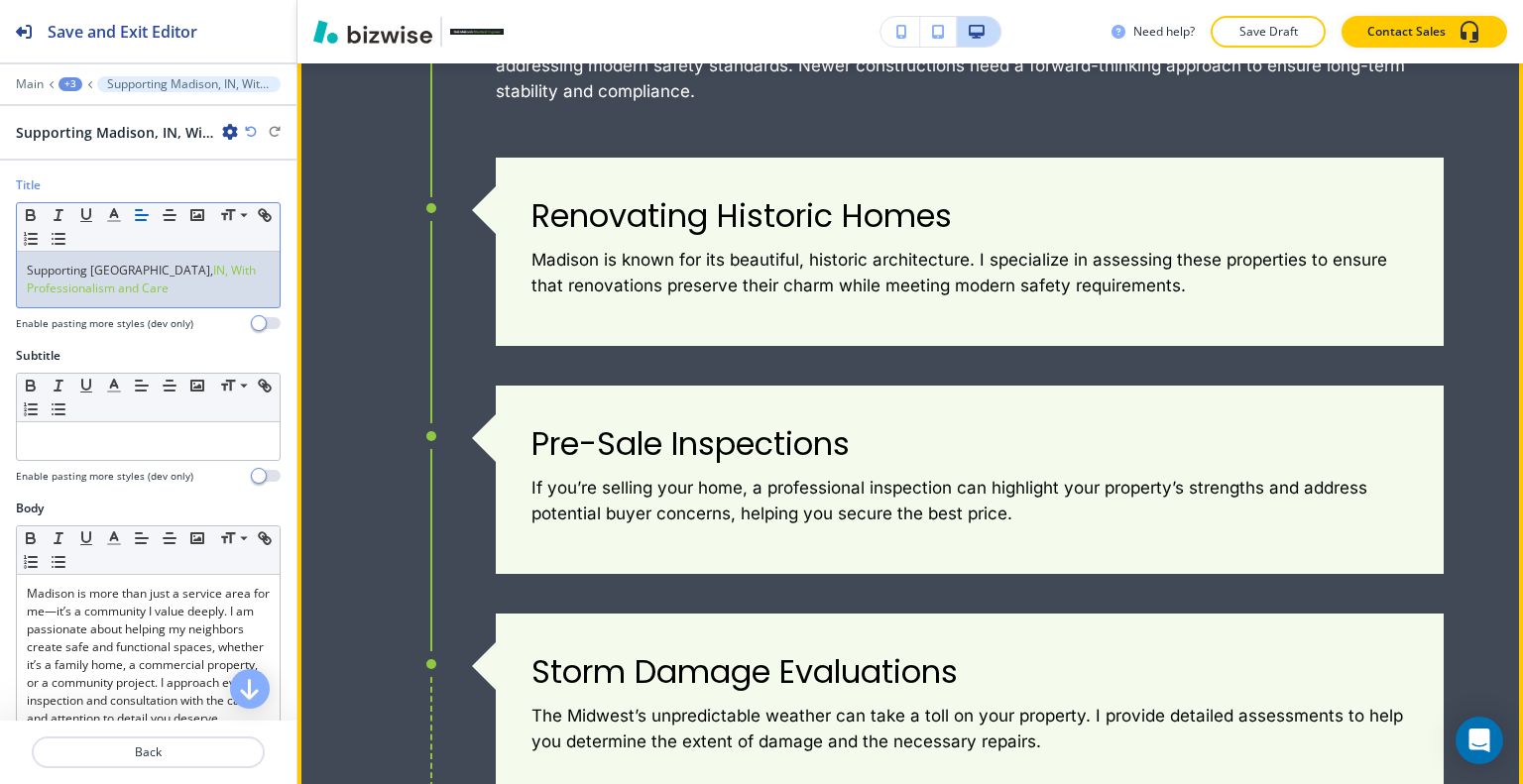 scroll, scrollTop: 4987, scrollLeft: 0, axis: vertical 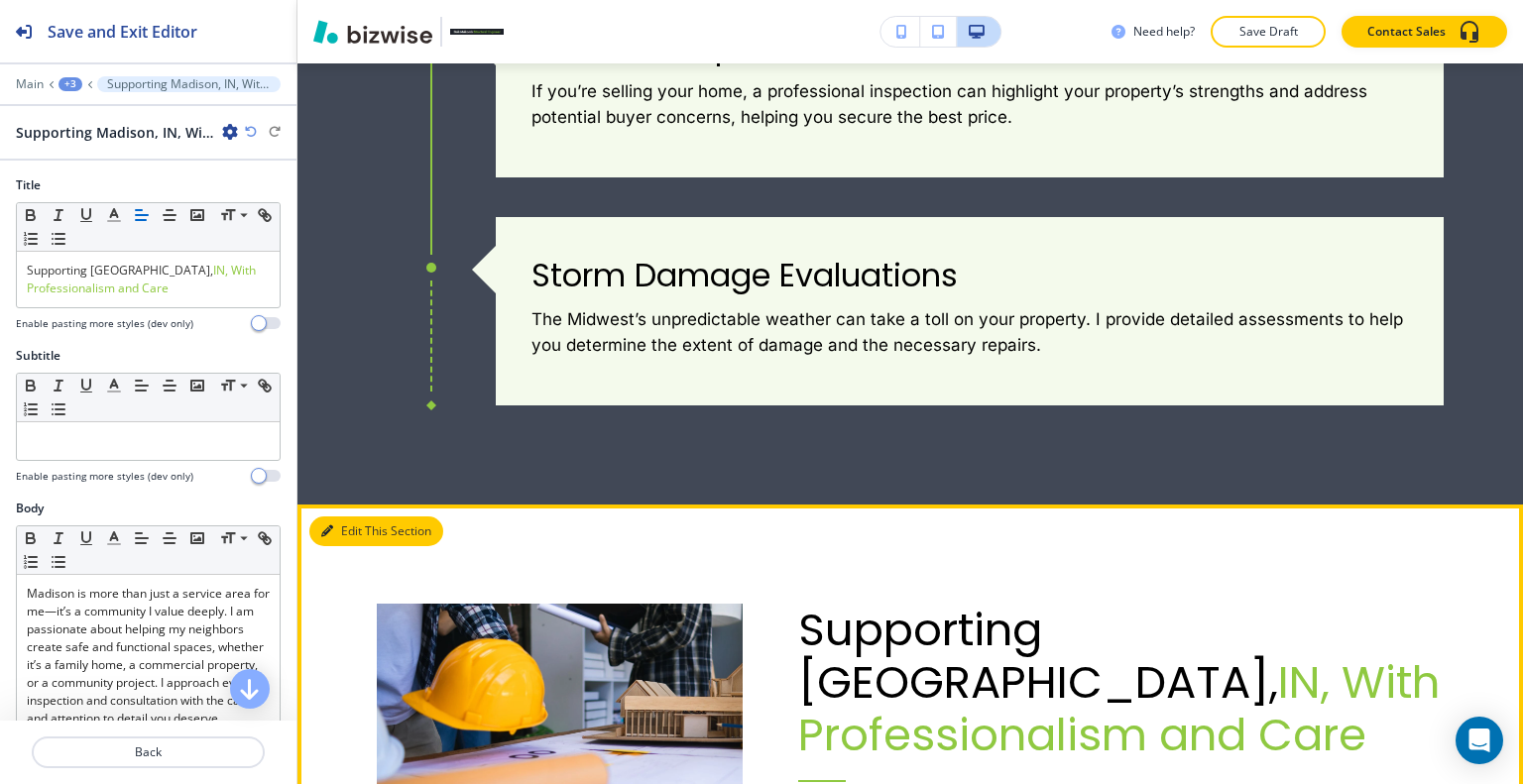 click on "Edit This Section" at bounding box center [376, 531] 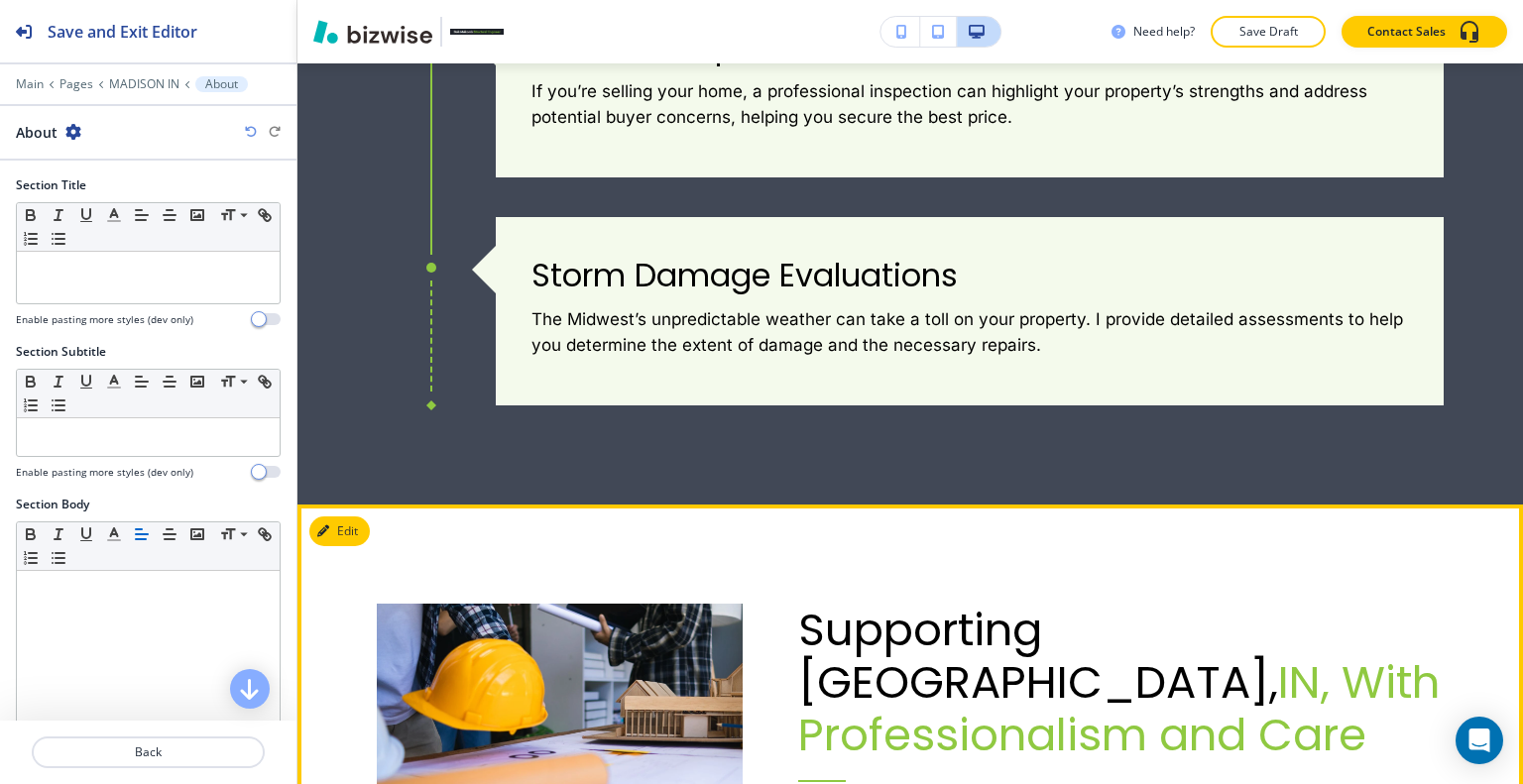scroll, scrollTop: 4987, scrollLeft: 0, axis: vertical 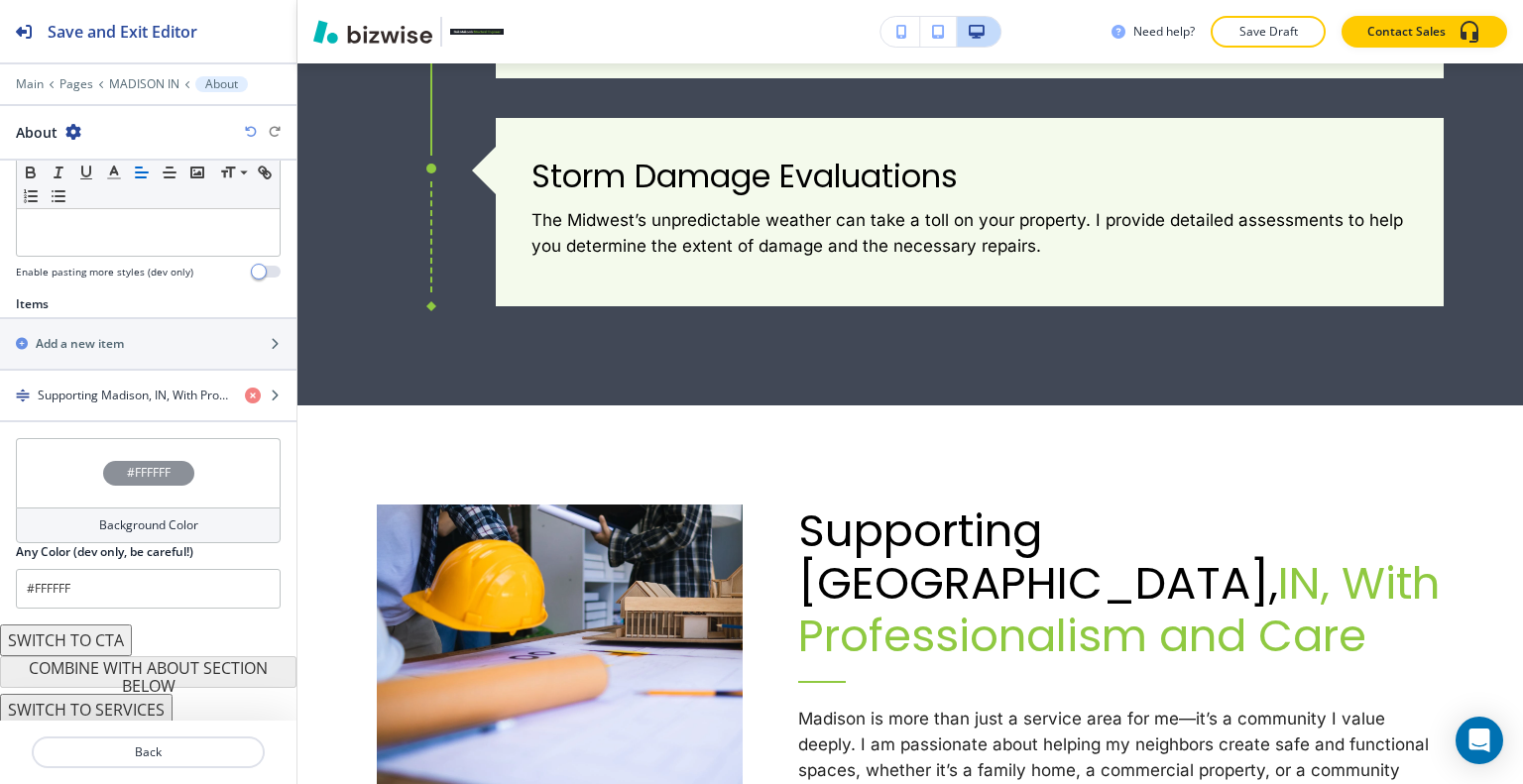 click on "#FFFFFF" at bounding box center (148, 473) 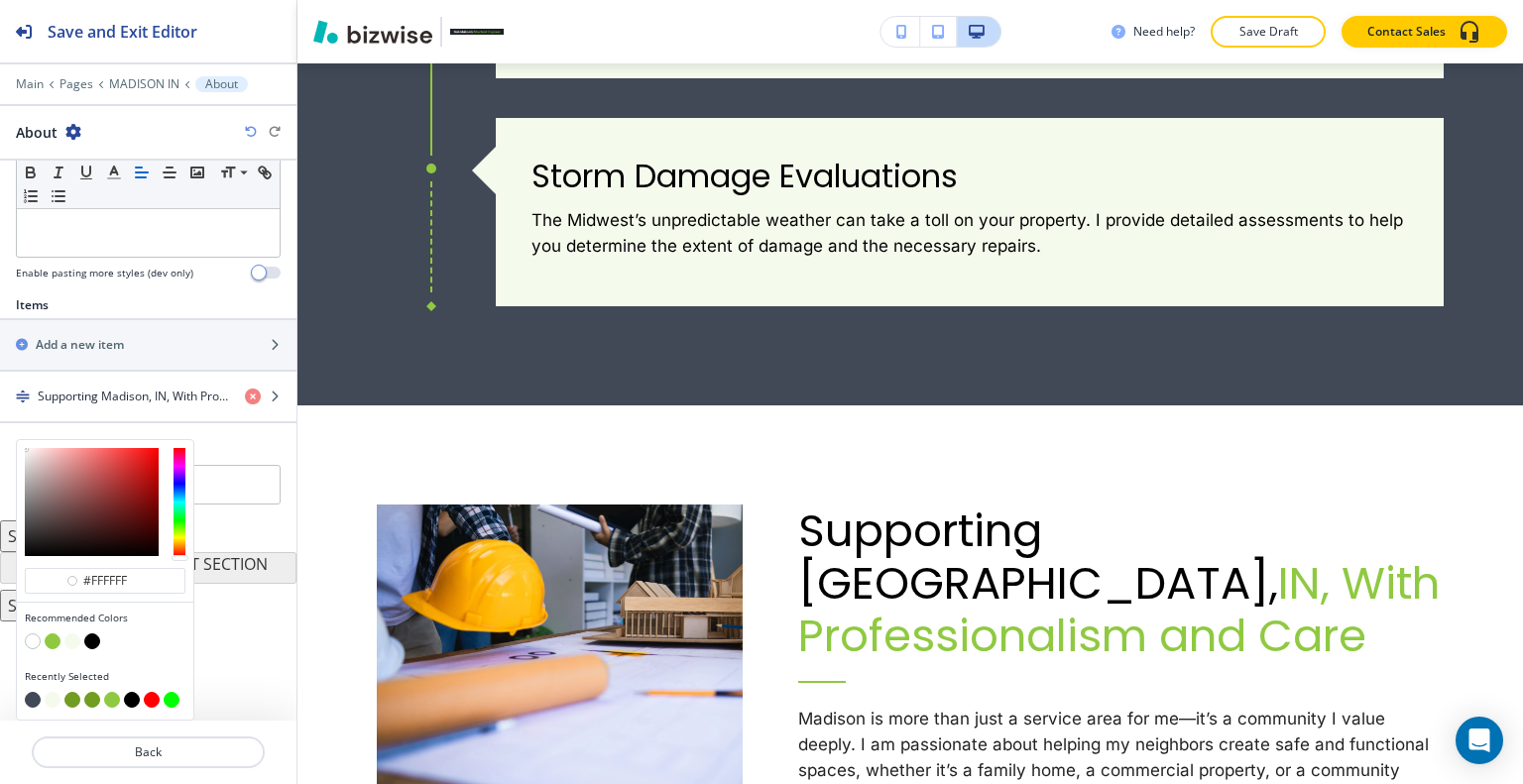 scroll, scrollTop: 566, scrollLeft: 0, axis: vertical 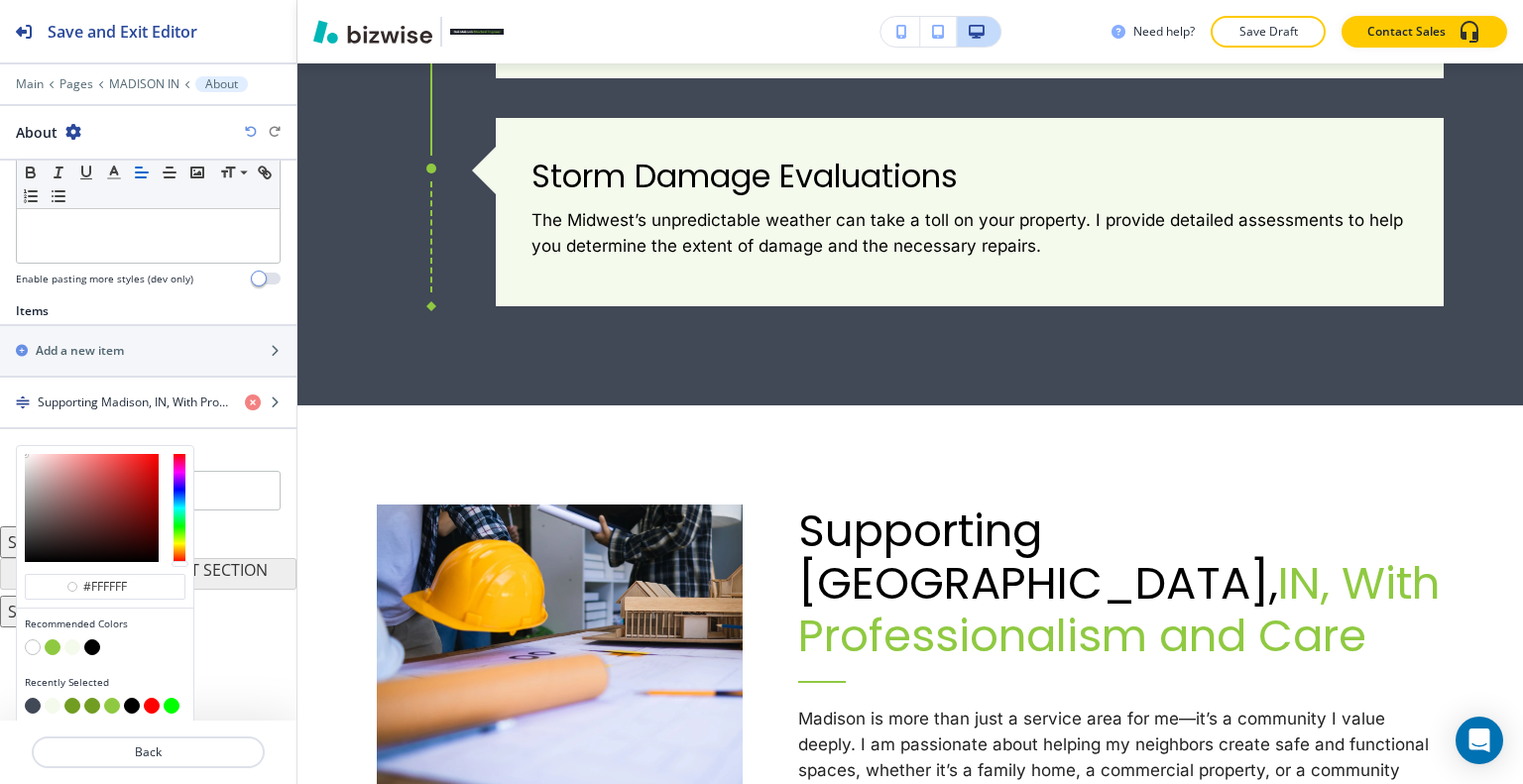 click at bounding box center (72, 706) 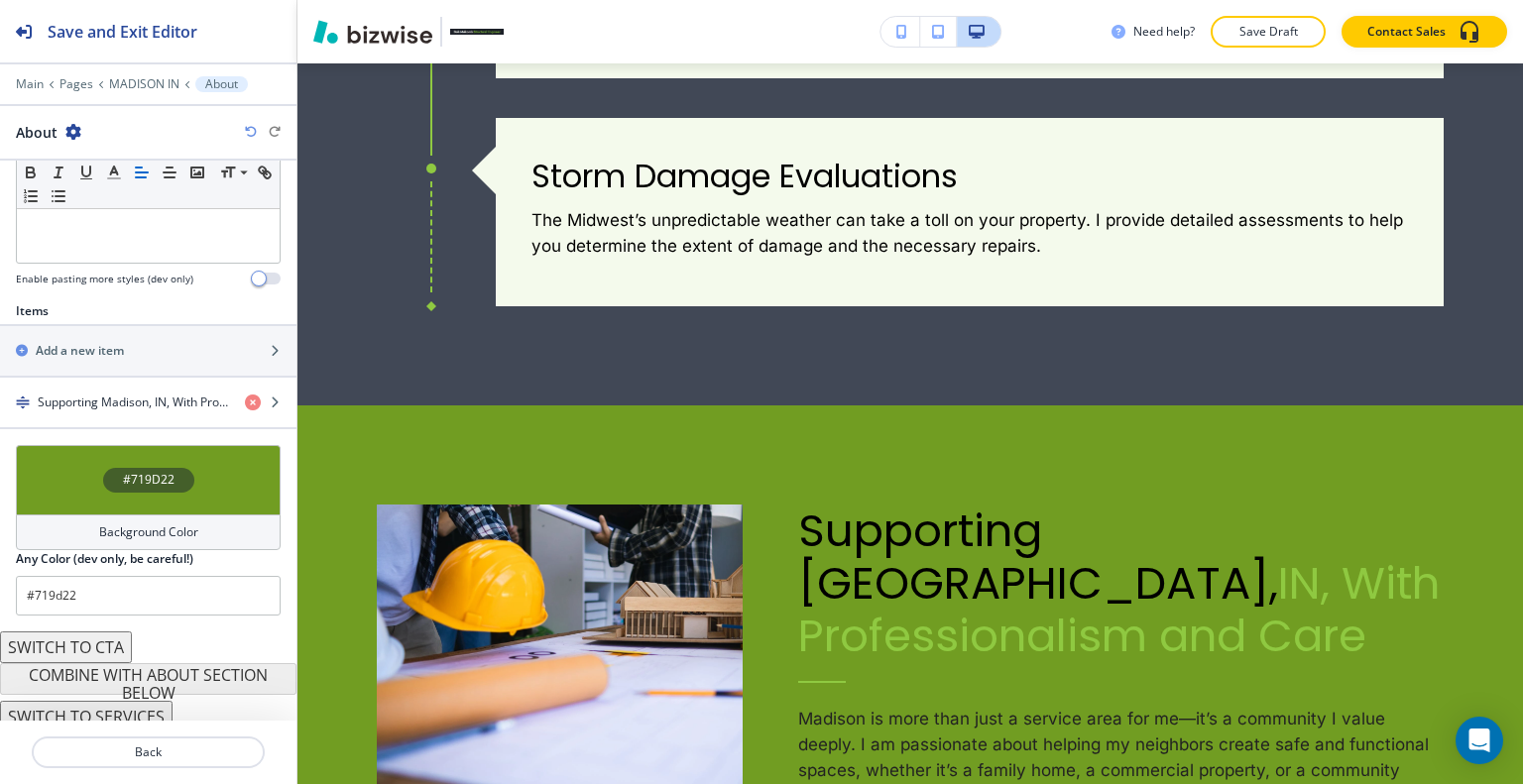 click at bounding box center (251, 132) 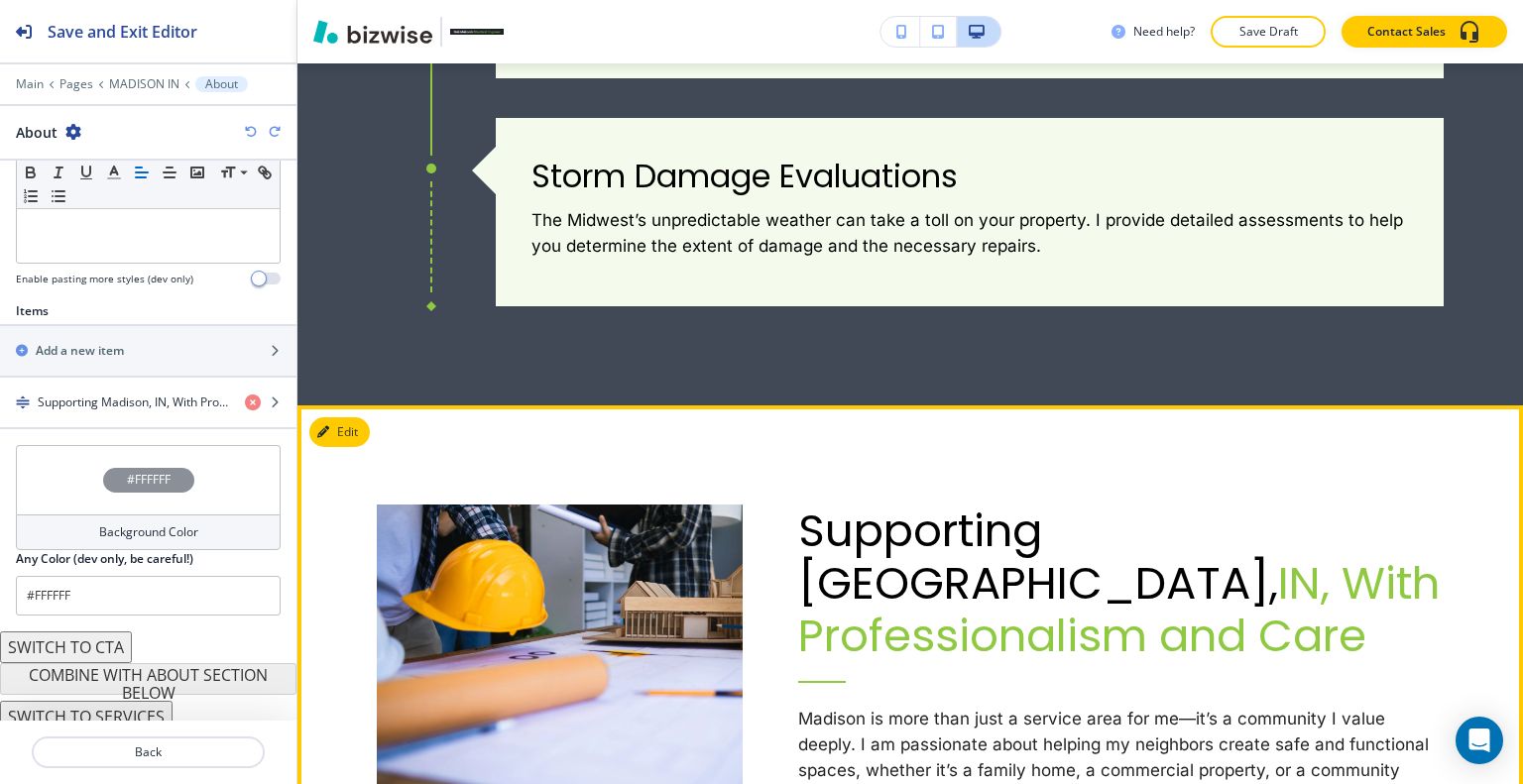 scroll, scrollTop: 5285, scrollLeft: 0, axis: vertical 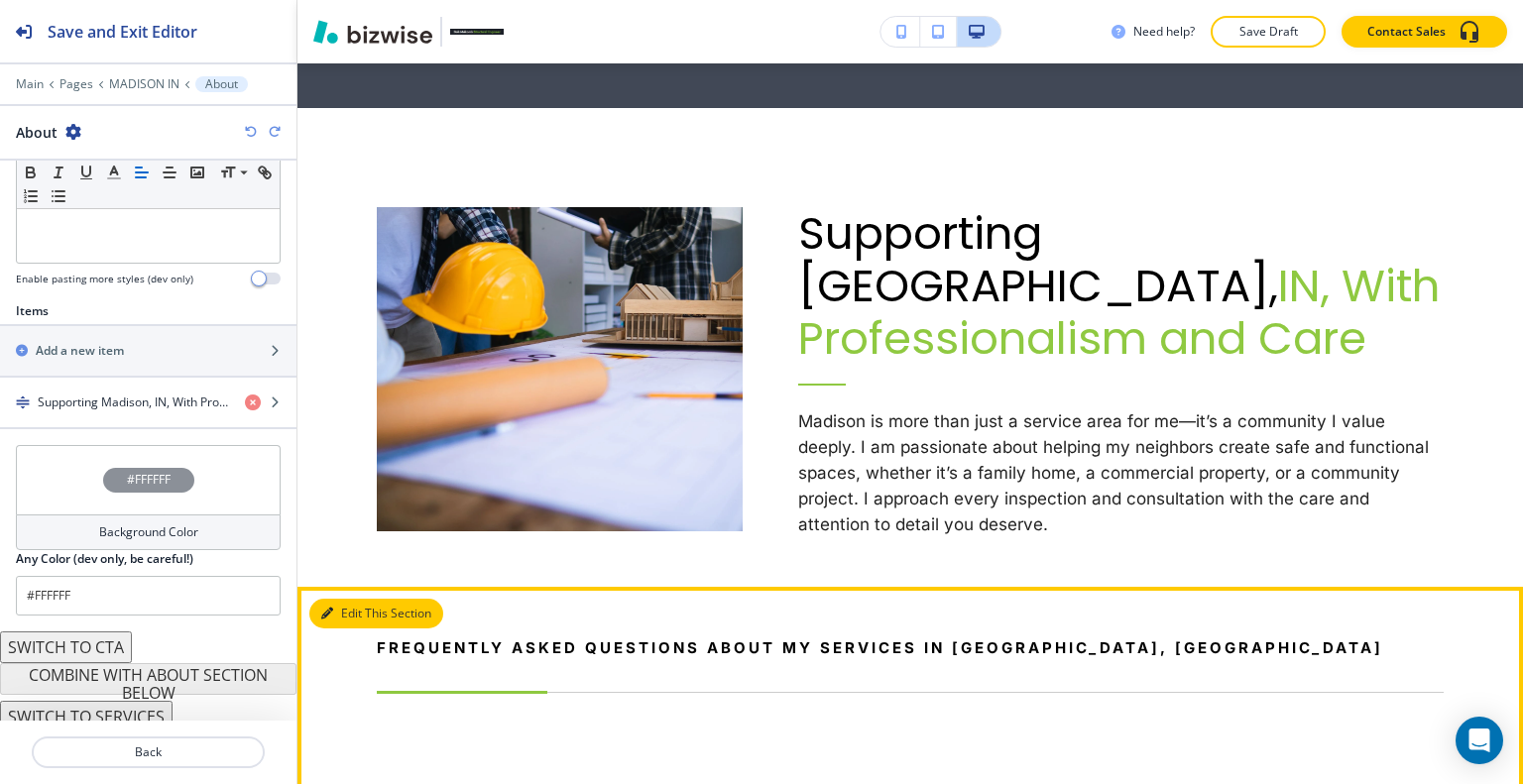 click on "Edit This Section" at bounding box center [376, 614] 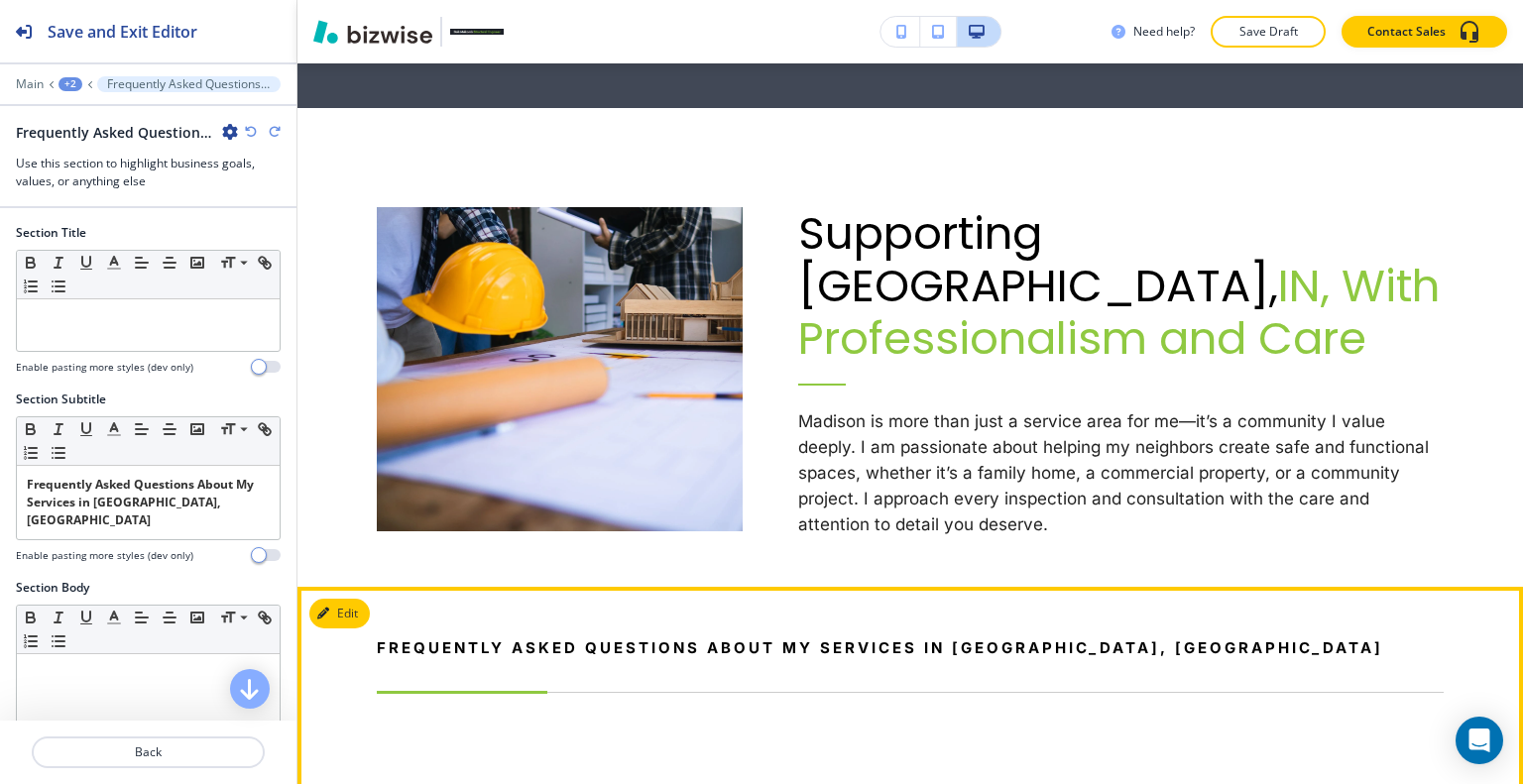 scroll, scrollTop: 5455, scrollLeft: 0, axis: vertical 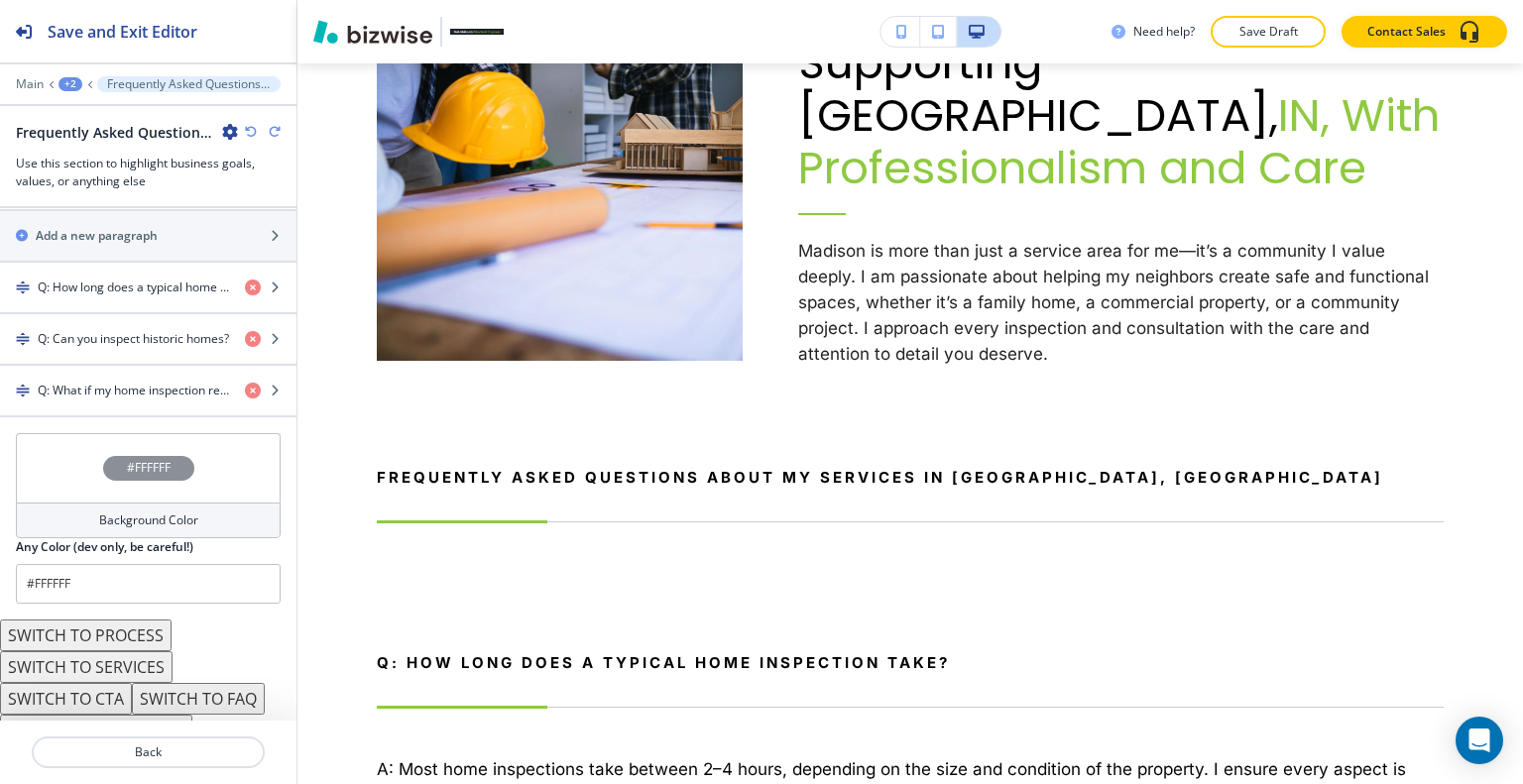 click on "SWITCH TO FAQ" at bounding box center (198, 699) 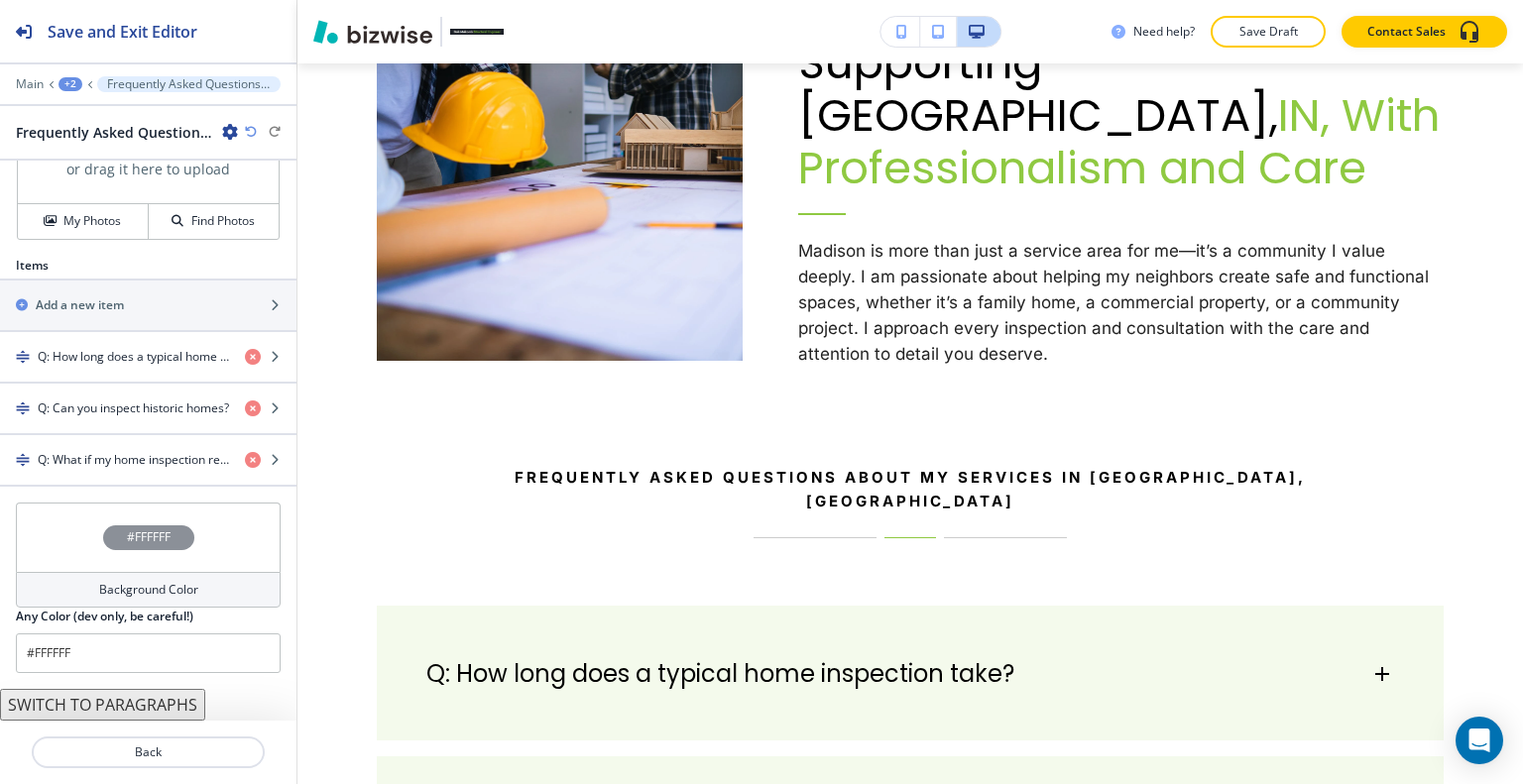 scroll, scrollTop: 793, scrollLeft: 0, axis: vertical 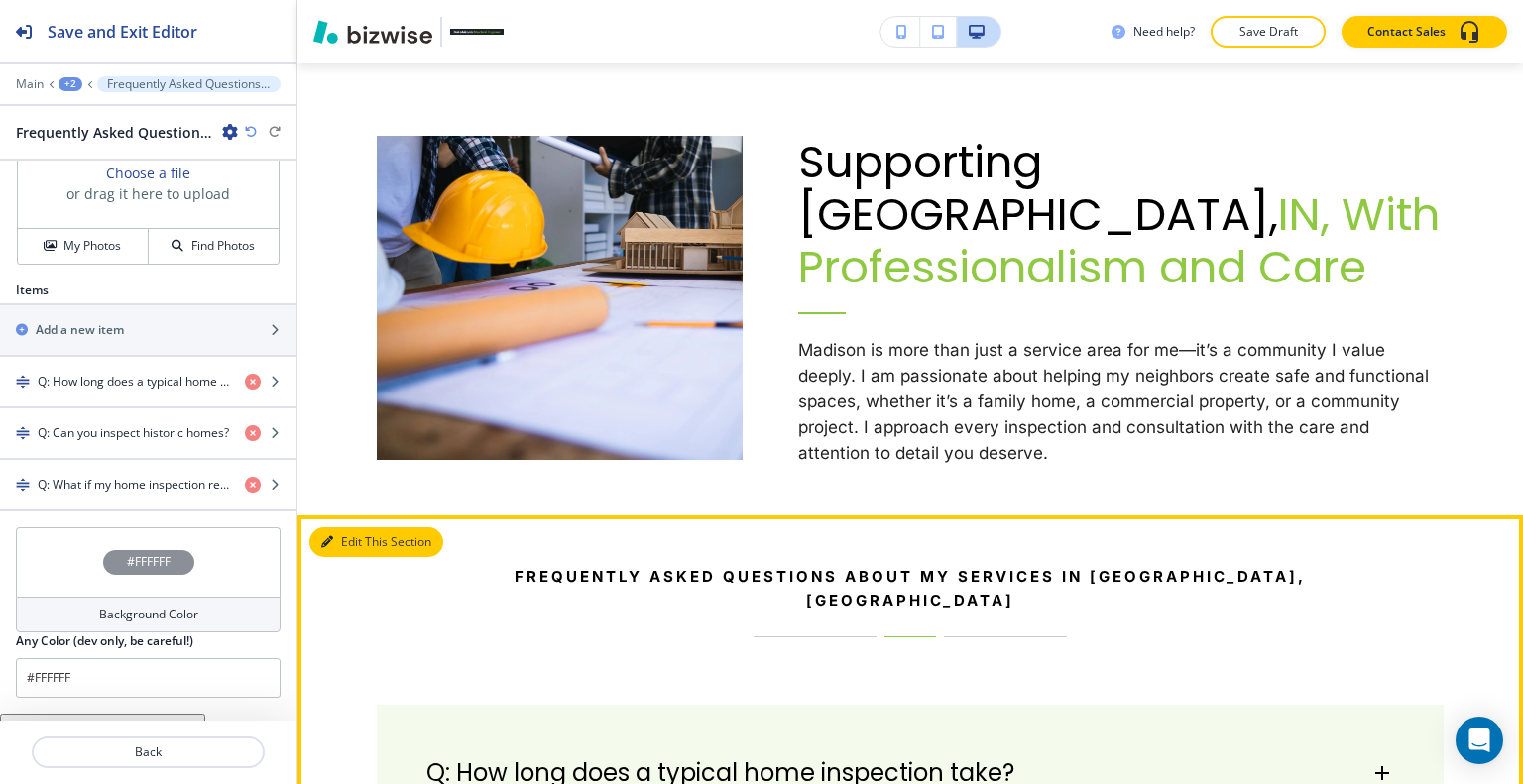 click on "Edit This Section" at bounding box center [376, 542] 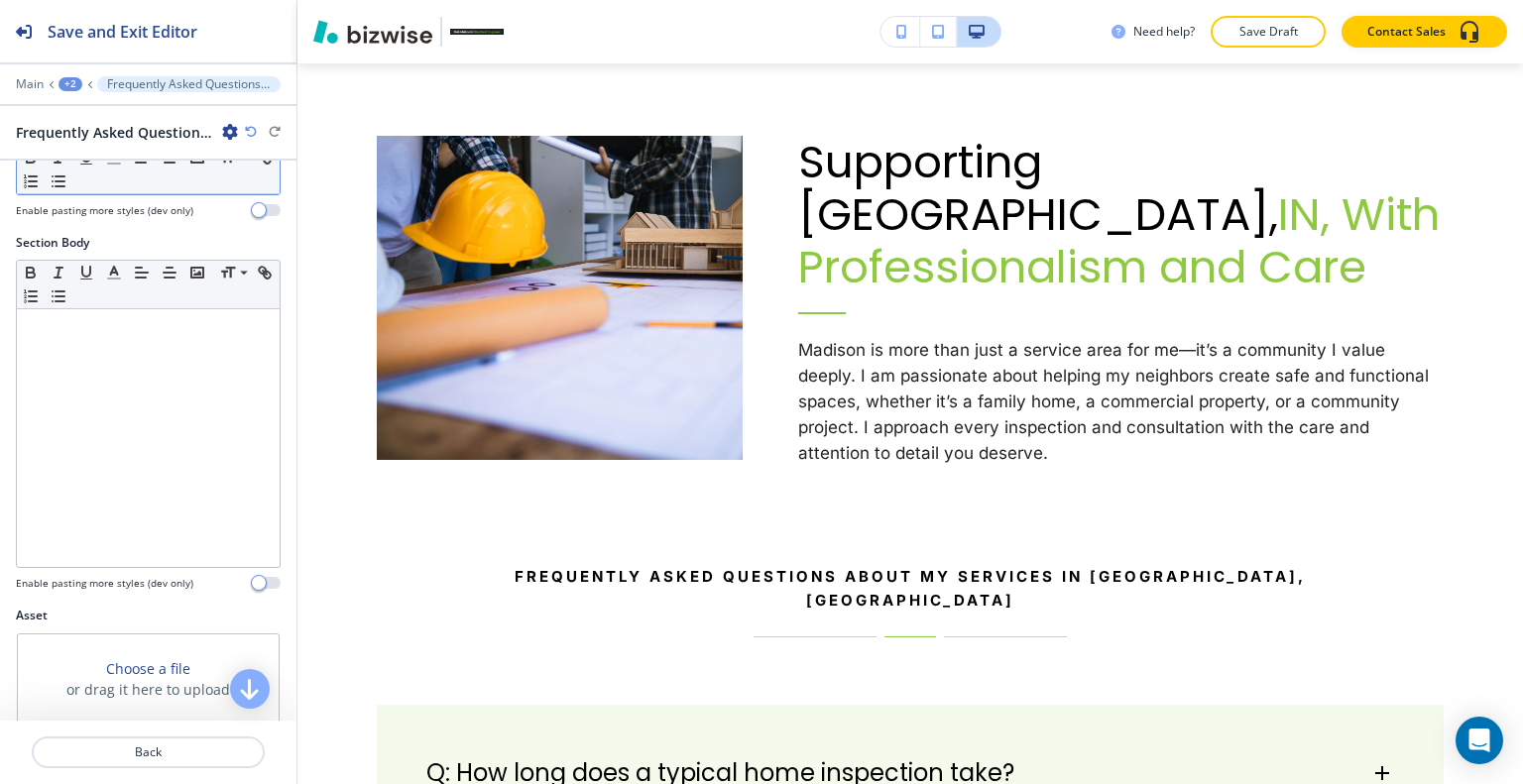 scroll, scrollTop: 0, scrollLeft: 0, axis: both 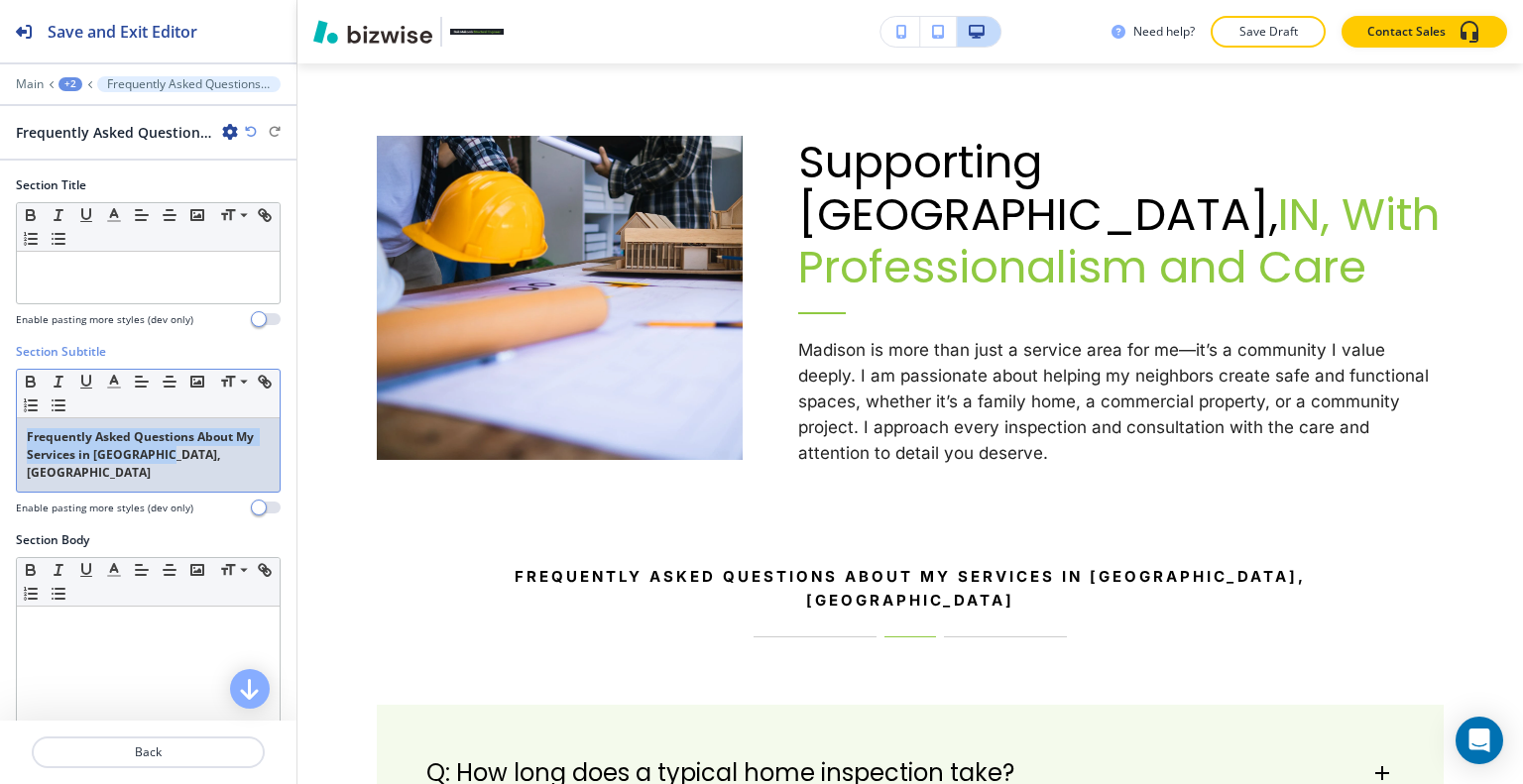 drag, startPoint x: 189, startPoint y: 459, endPoint x: 5, endPoint y: 419, distance: 188.29764 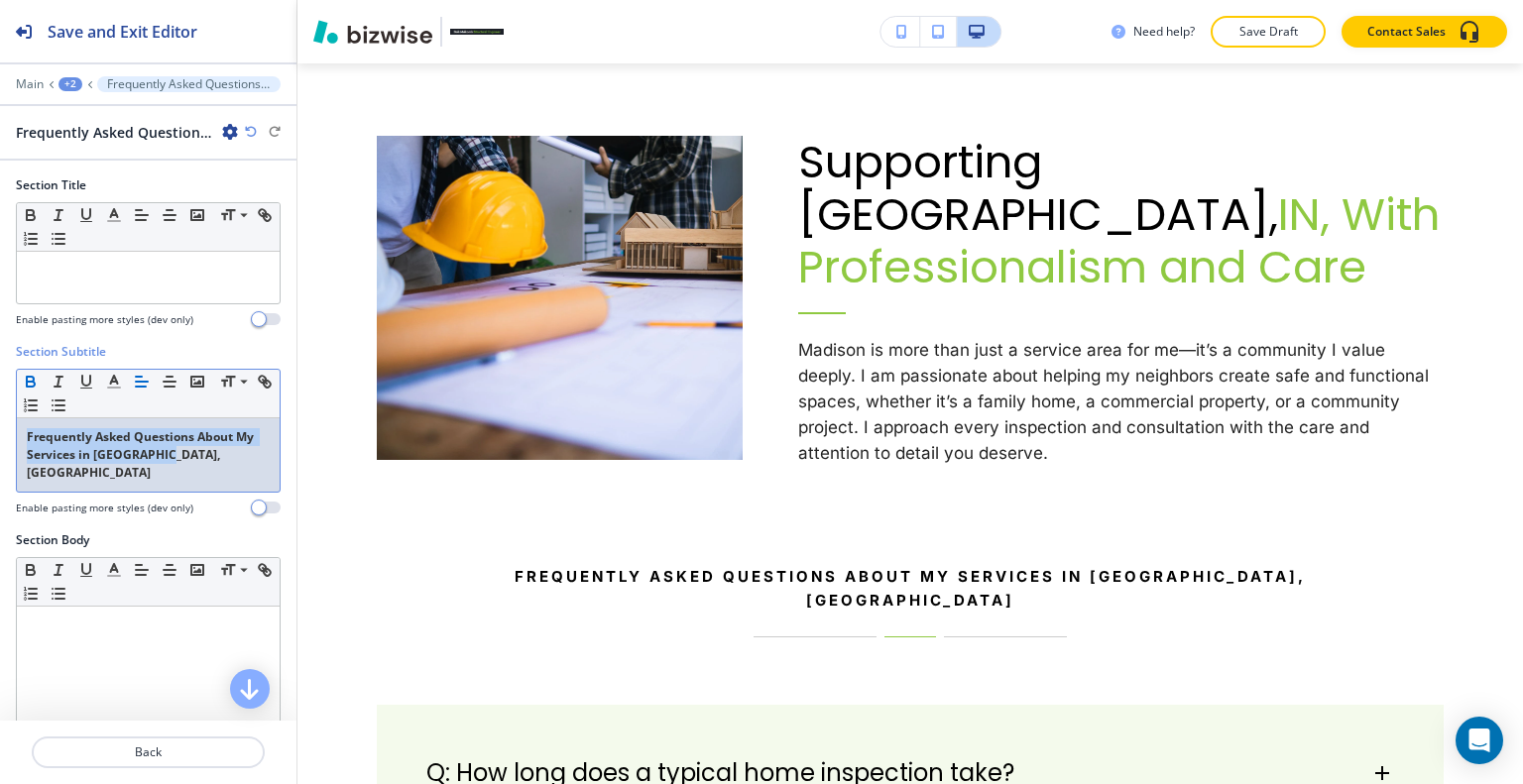 copy on "Frequently Asked Questions About My Services in Madison, IN" 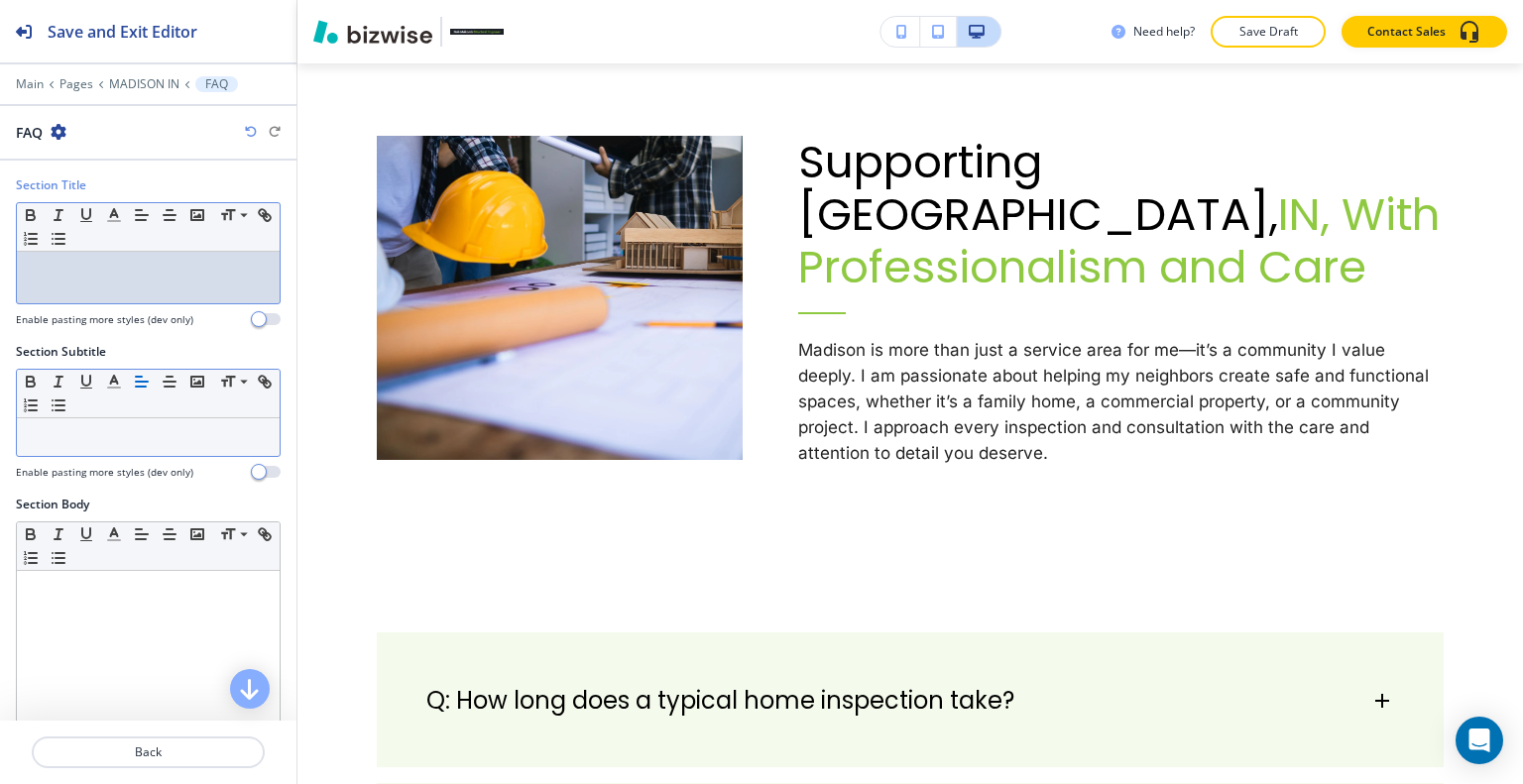 drag, startPoint x: 44, startPoint y: 238, endPoint x: 41, endPoint y: 267, distance: 29.15476 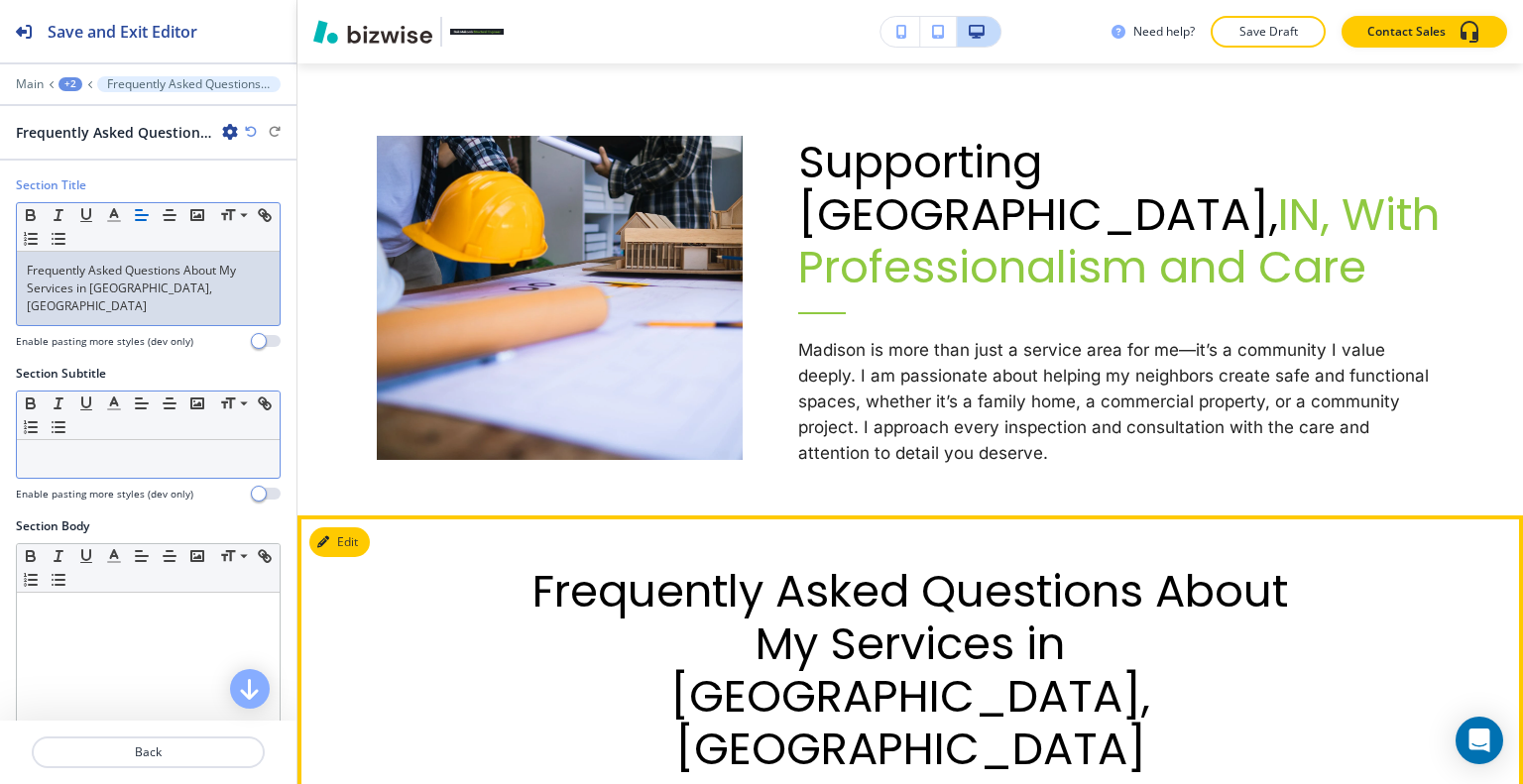 click on "Q: How long does a typical home inspection take?" at bounding box center (720, 936) 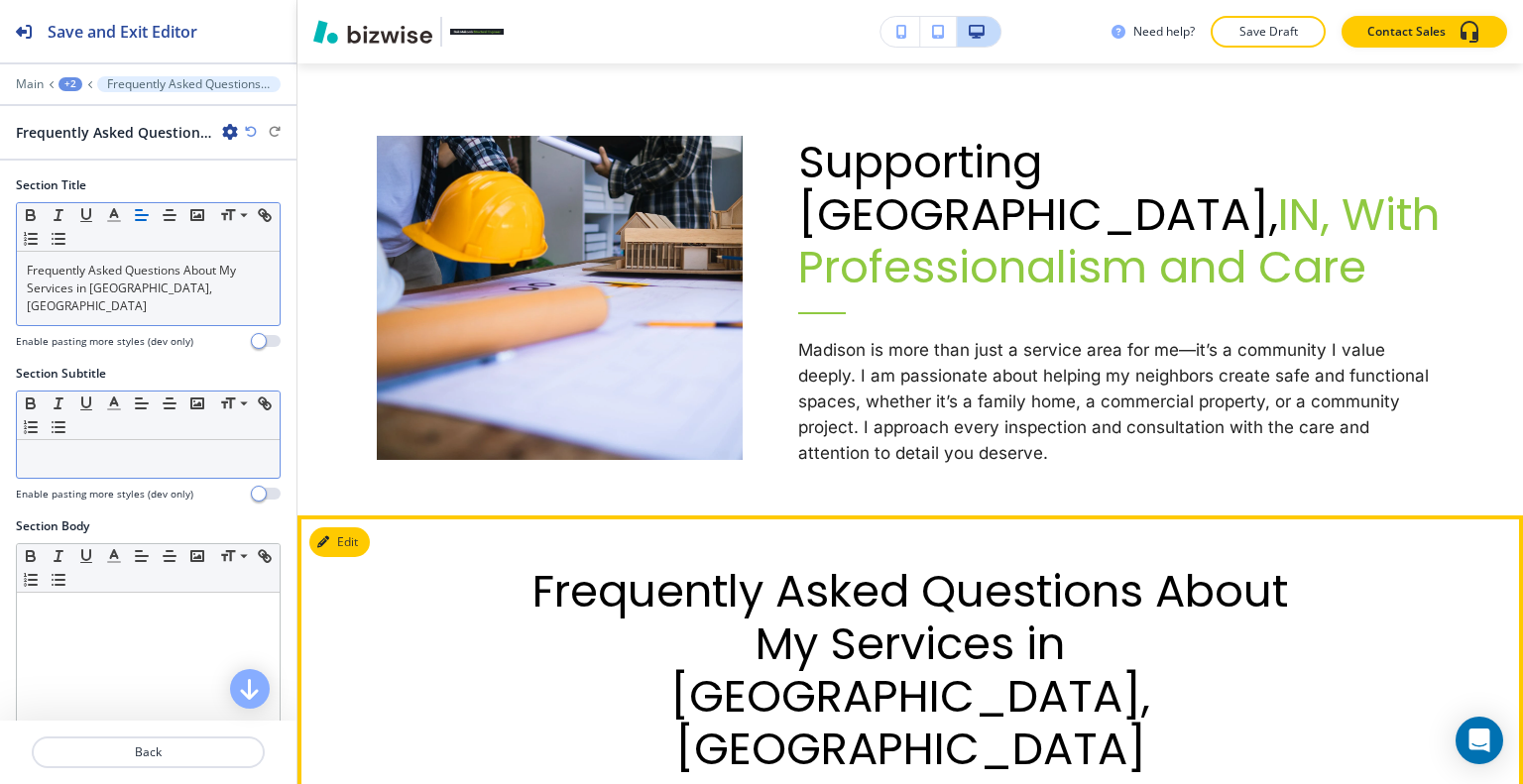 click on "Q: How long does a typical home inspection take?" at bounding box center [910, 946] 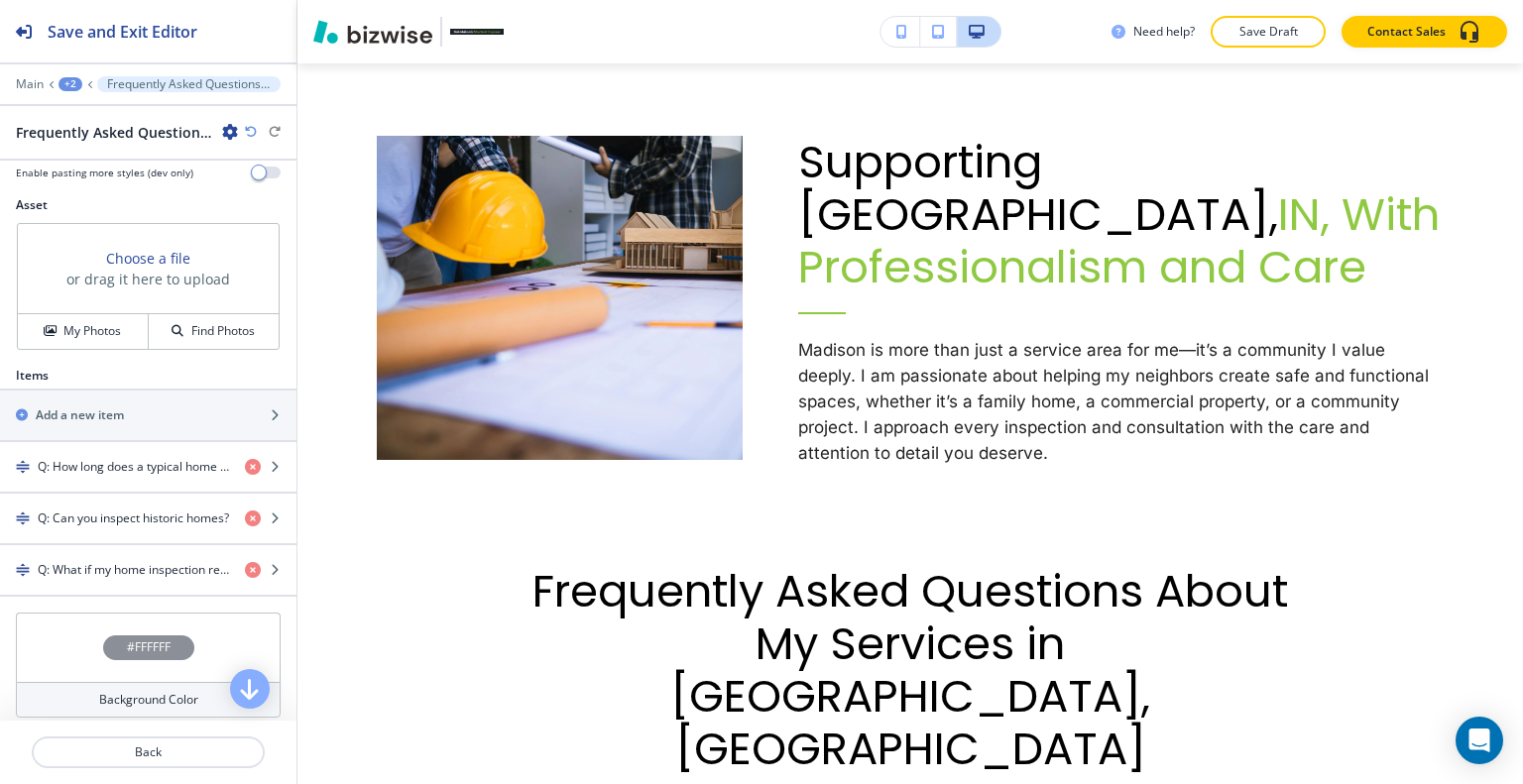 click on "#FFFFFF" at bounding box center (148, 647) 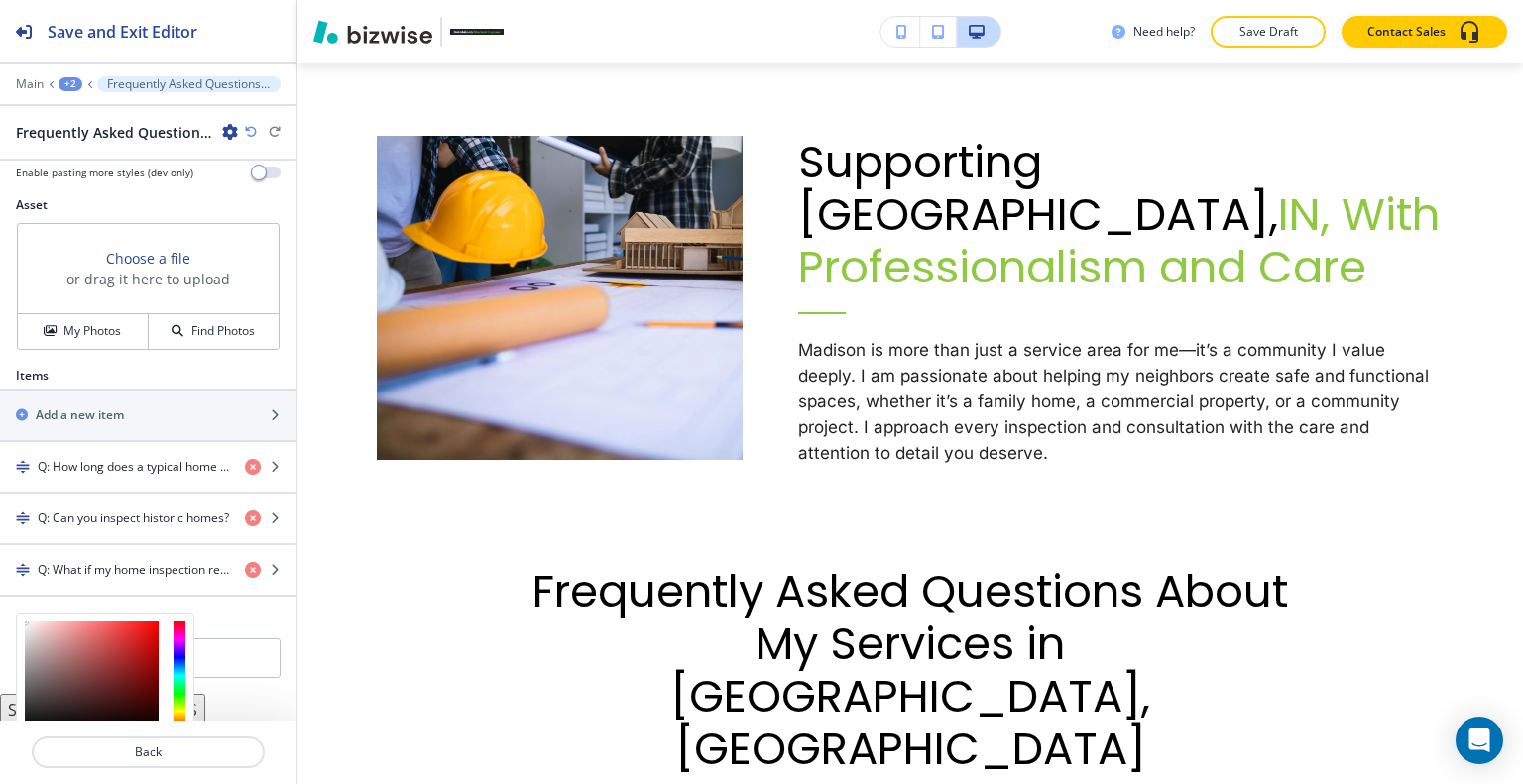 scroll, scrollTop: 842, scrollLeft: 0, axis: vertical 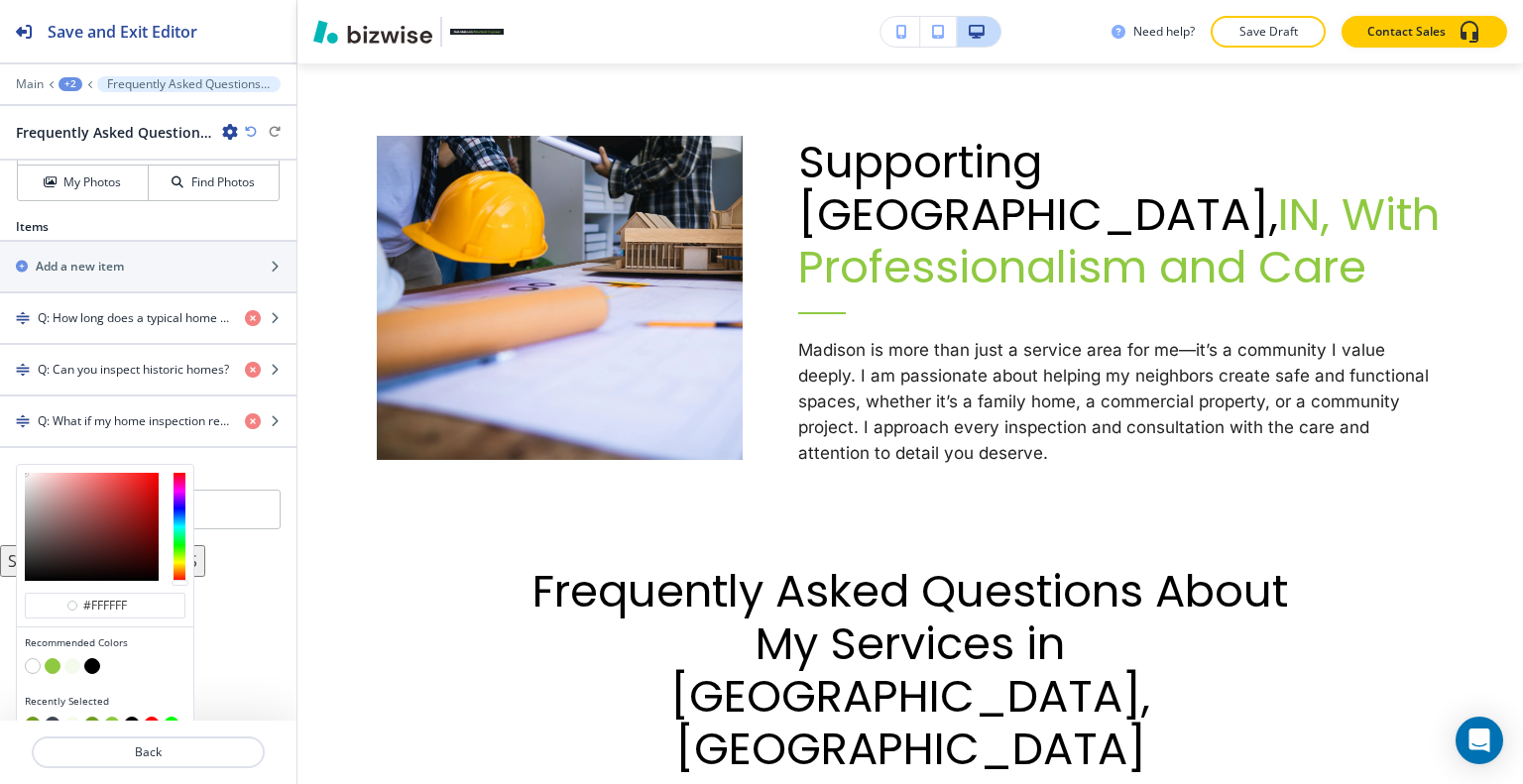 click at bounding box center (53, 725) 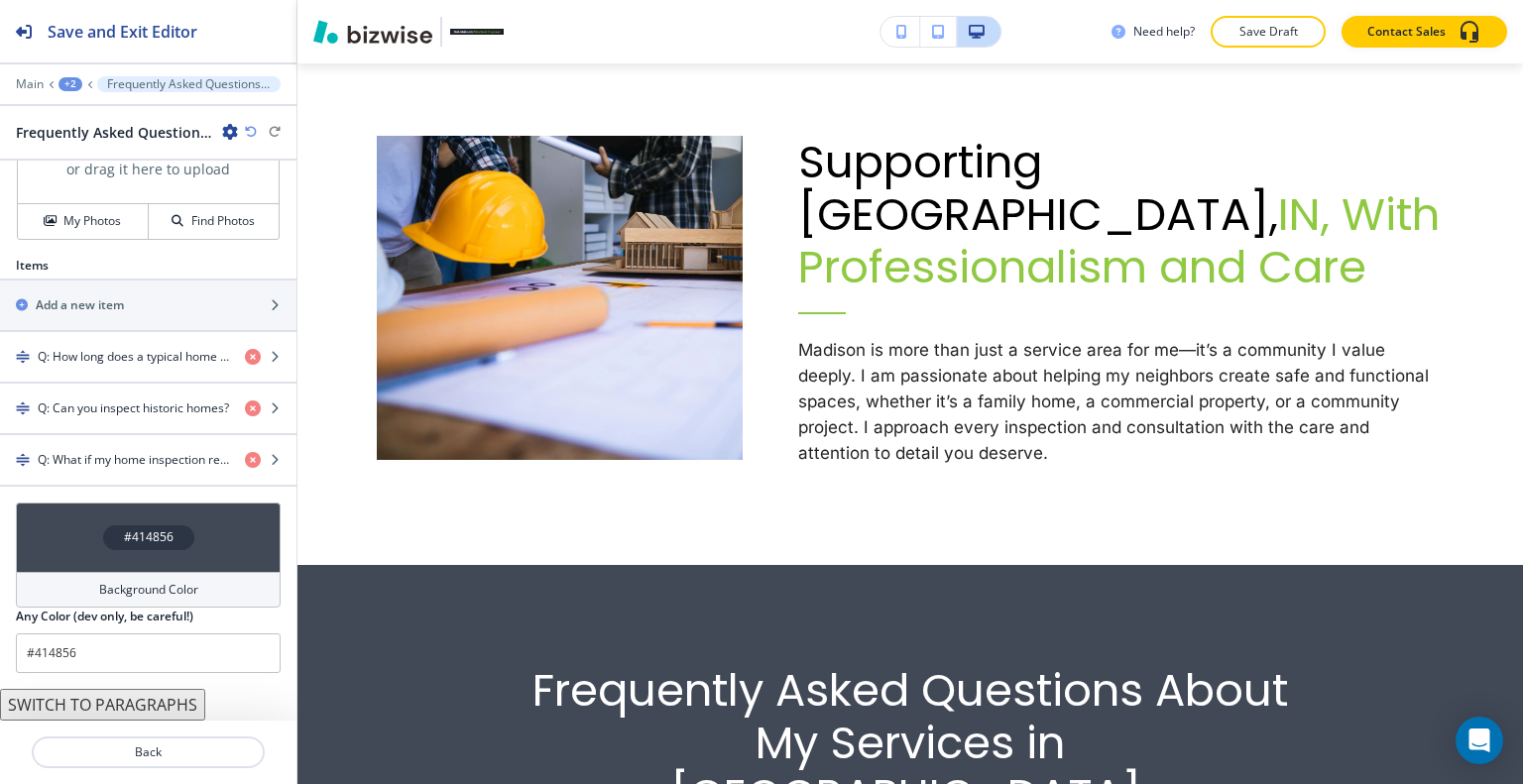 scroll, scrollTop: 780, scrollLeft: 0, axis: vertical 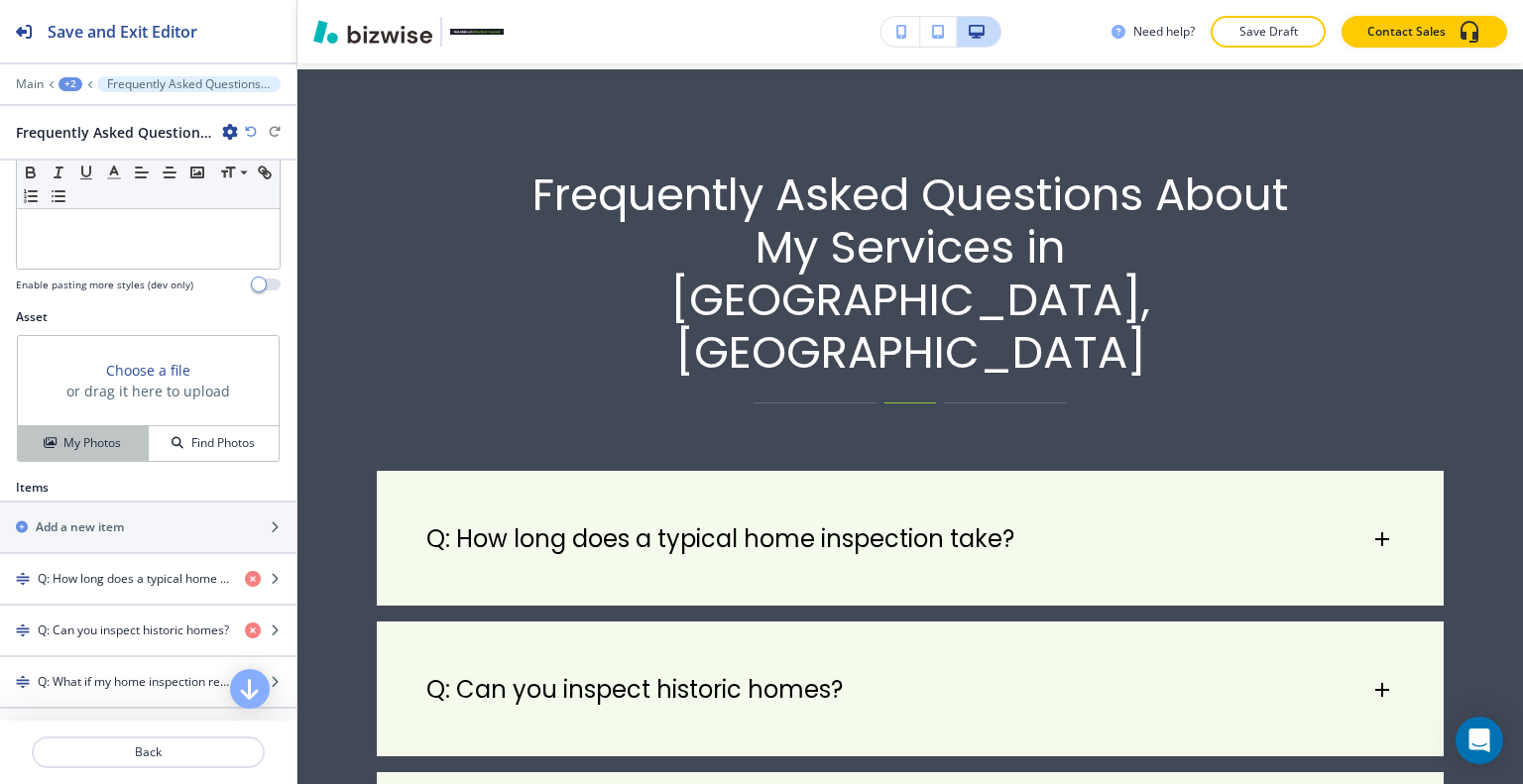 click on "My Photos" at bounding box center (92, 443) 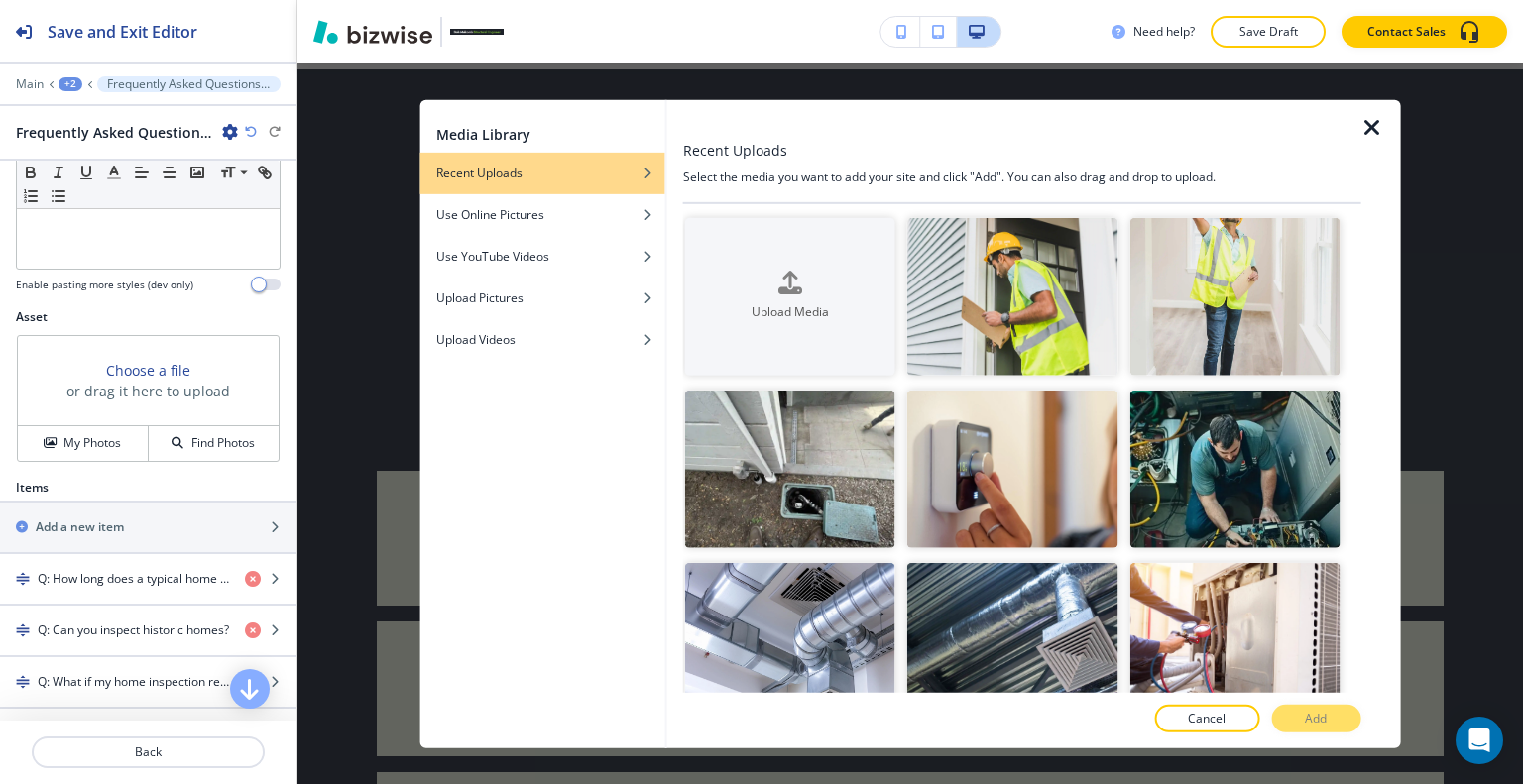 click at bounding box center (1372, 127) 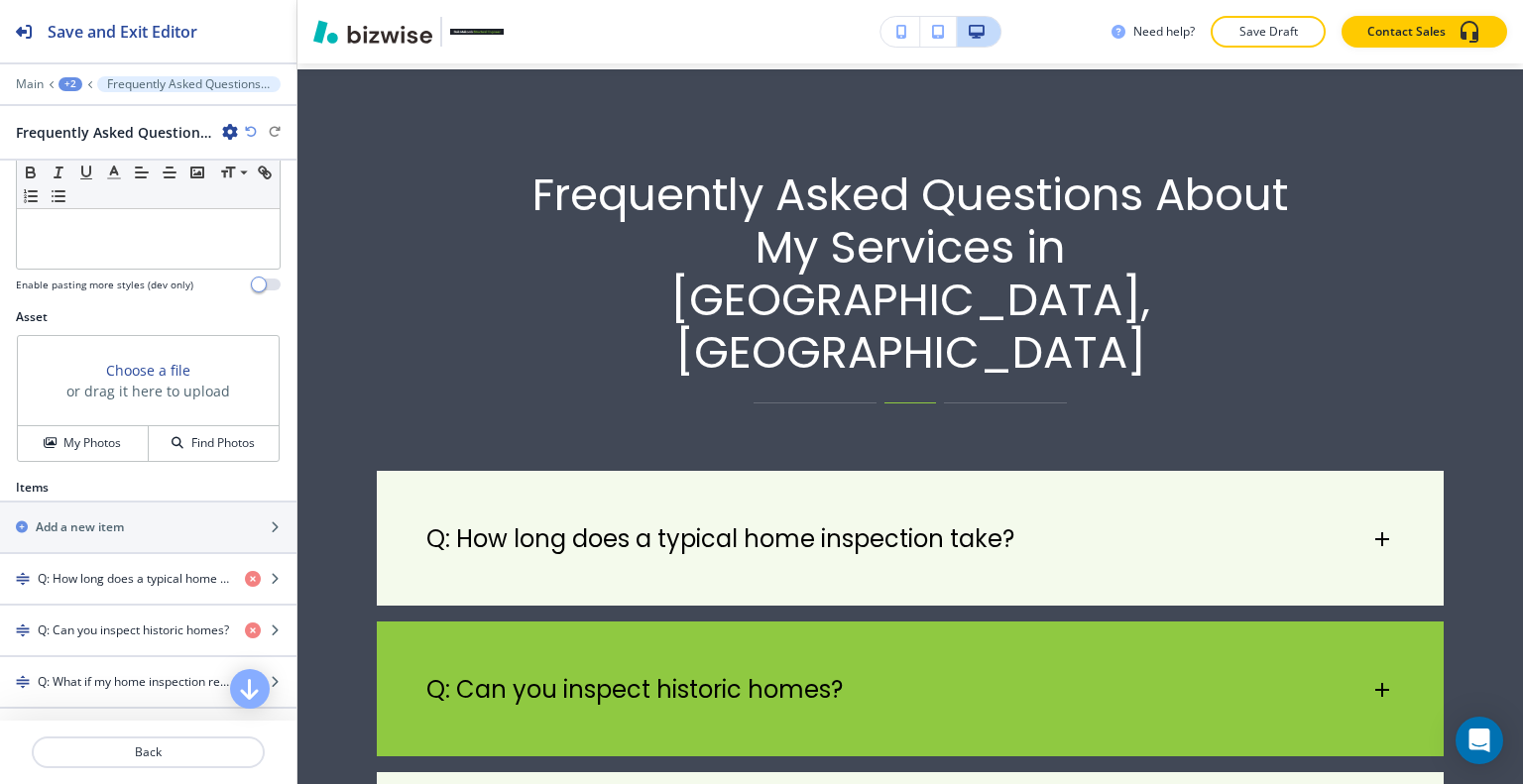 scroll, scrollTop: 5654, scrollLeft: 0, axis: vertical 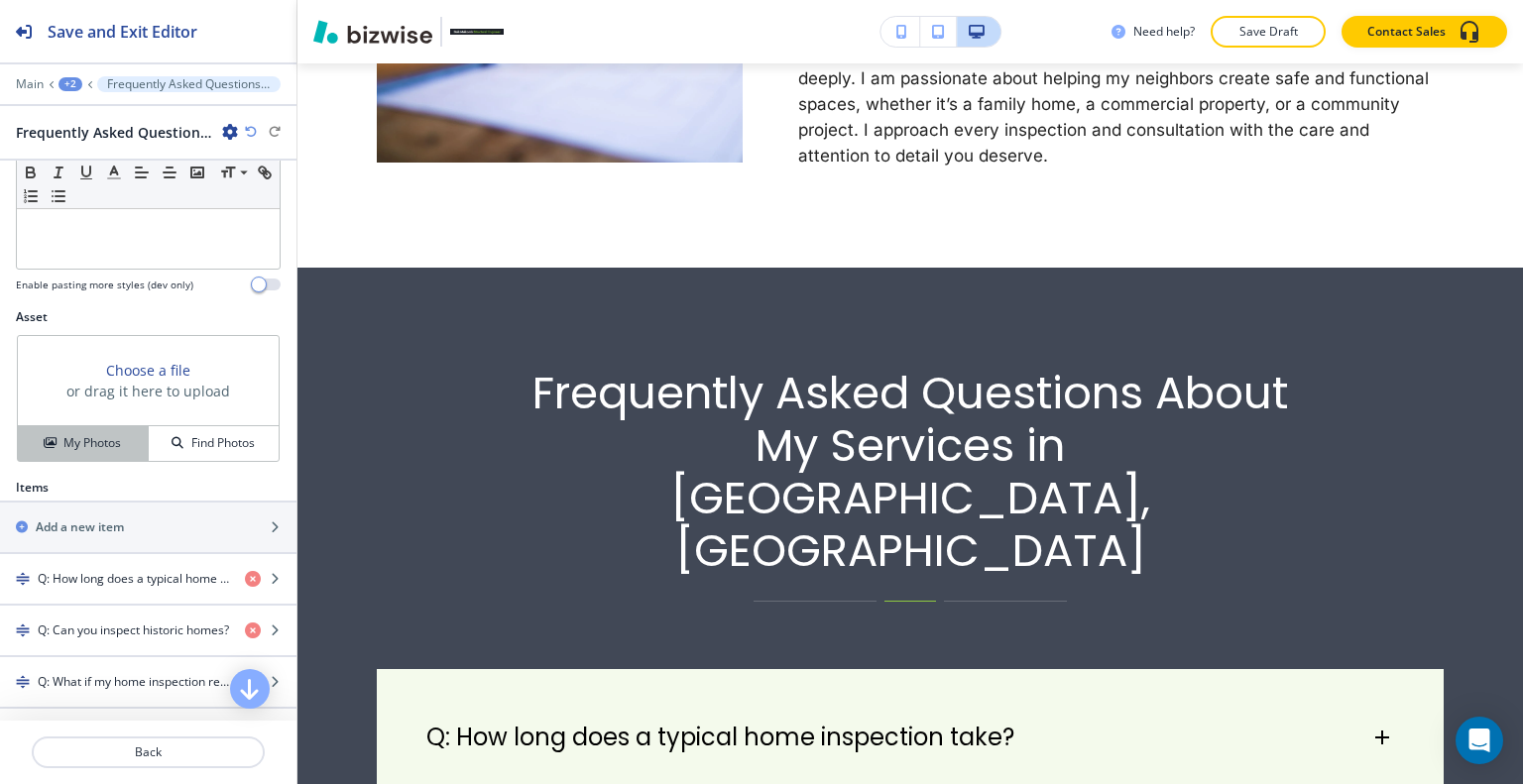 click on "My Photos" at bounding box center (92, 443) 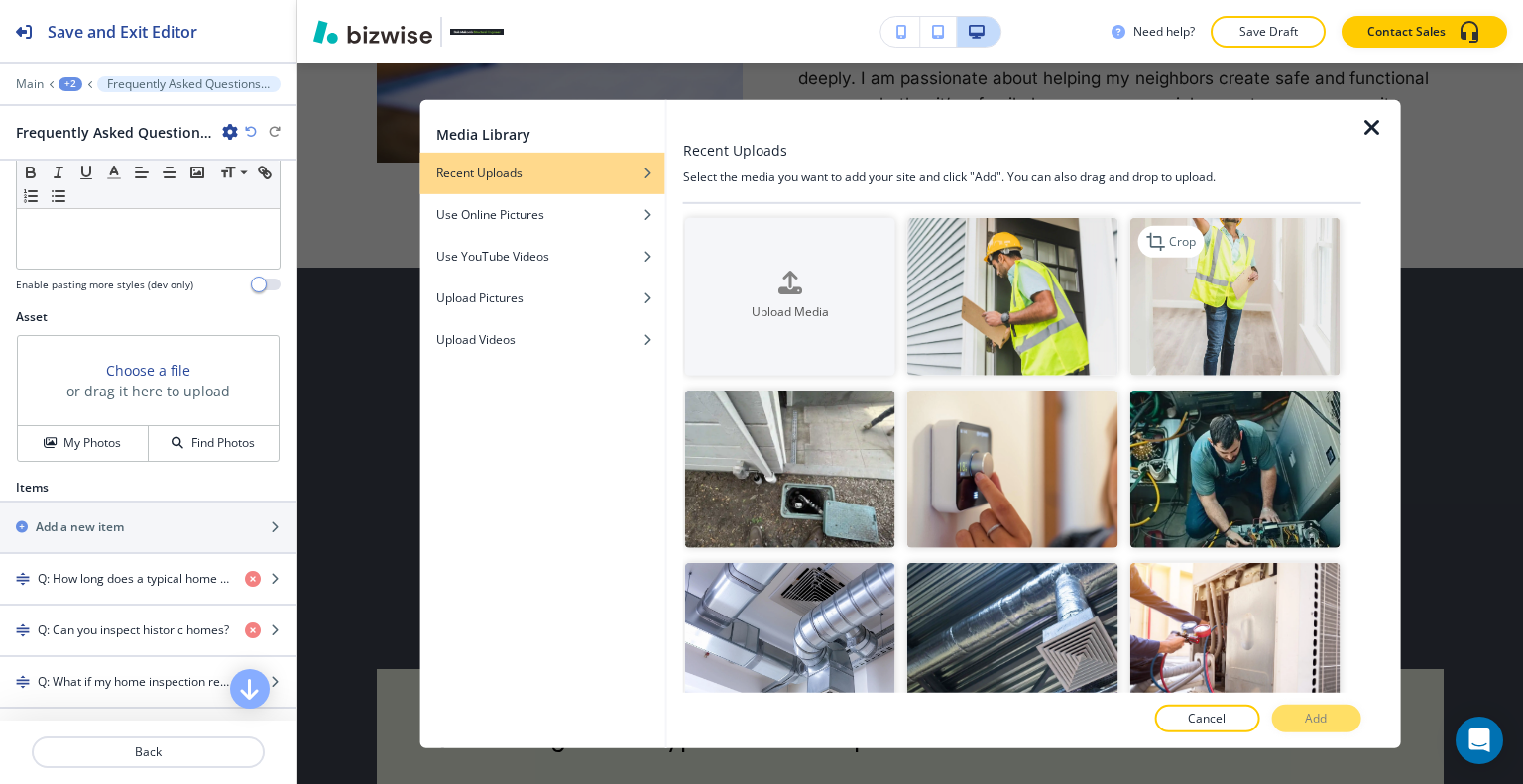 click at bounding box center [1234, 295] 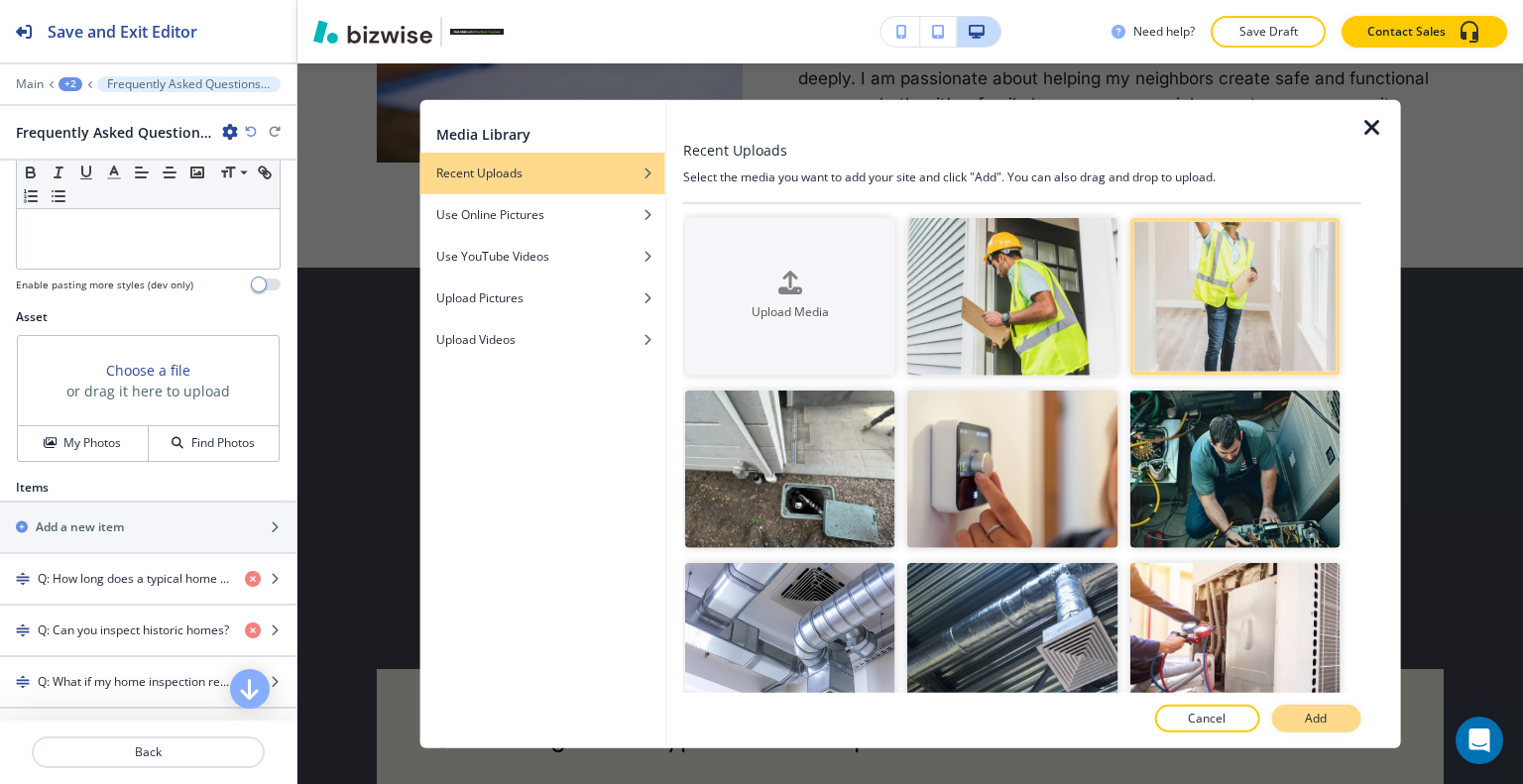 click on "Add" at bounding box center (1316, 719) 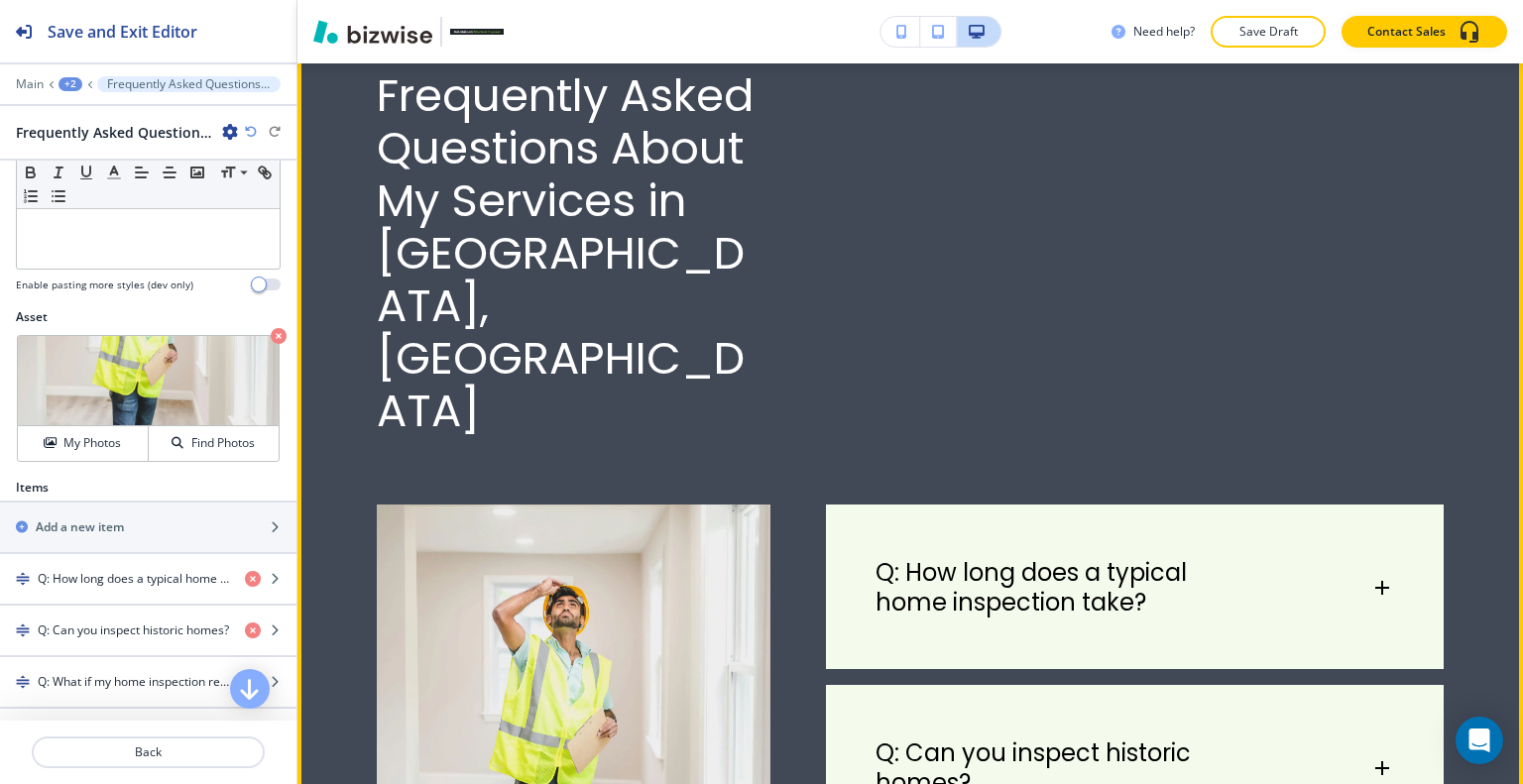 scroll, scrollTop: 5654, scrollLeft: 0, axis: vertical 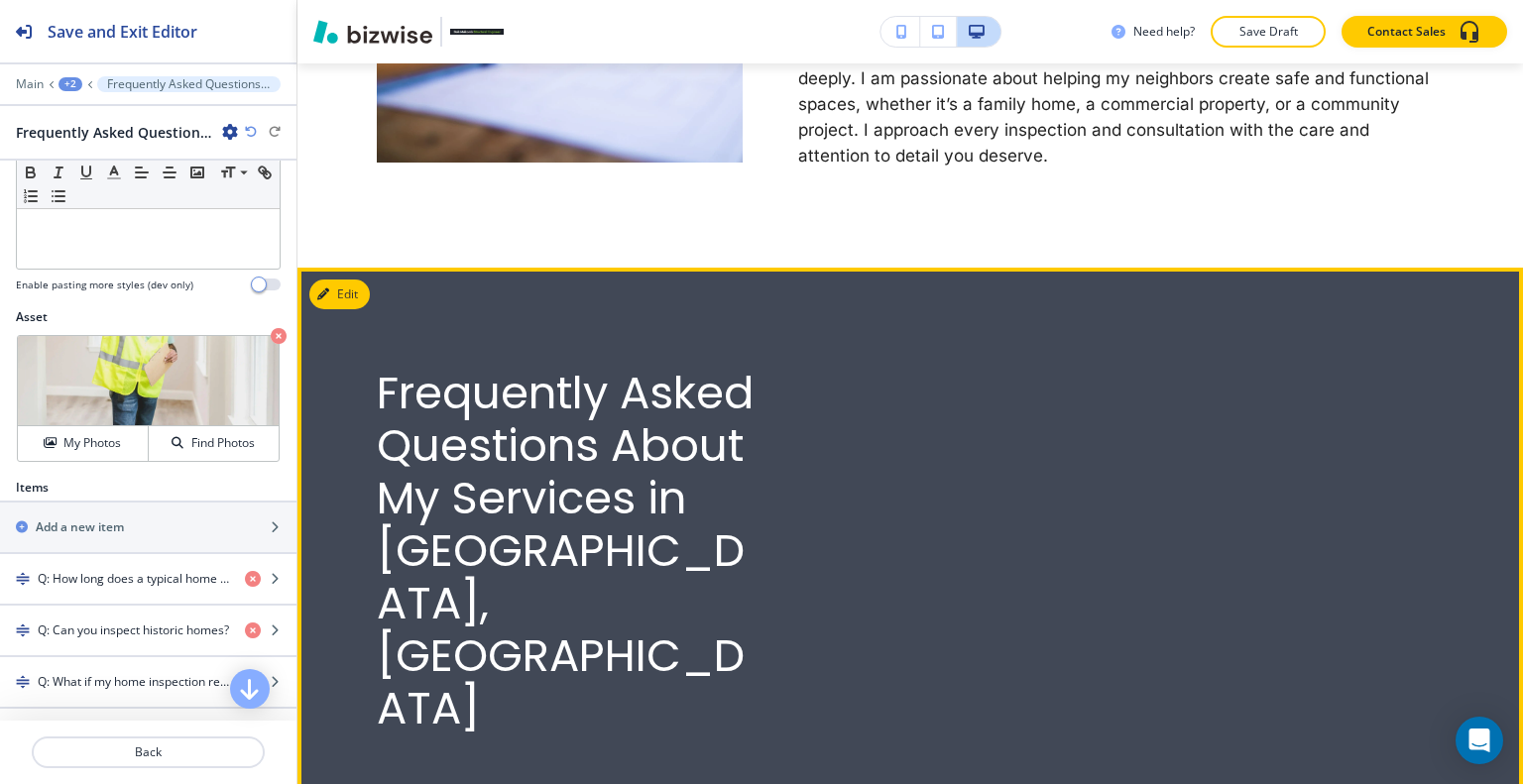 click on "Q: How long does a typical home inspection take?" at bounding box center [1134, 875] 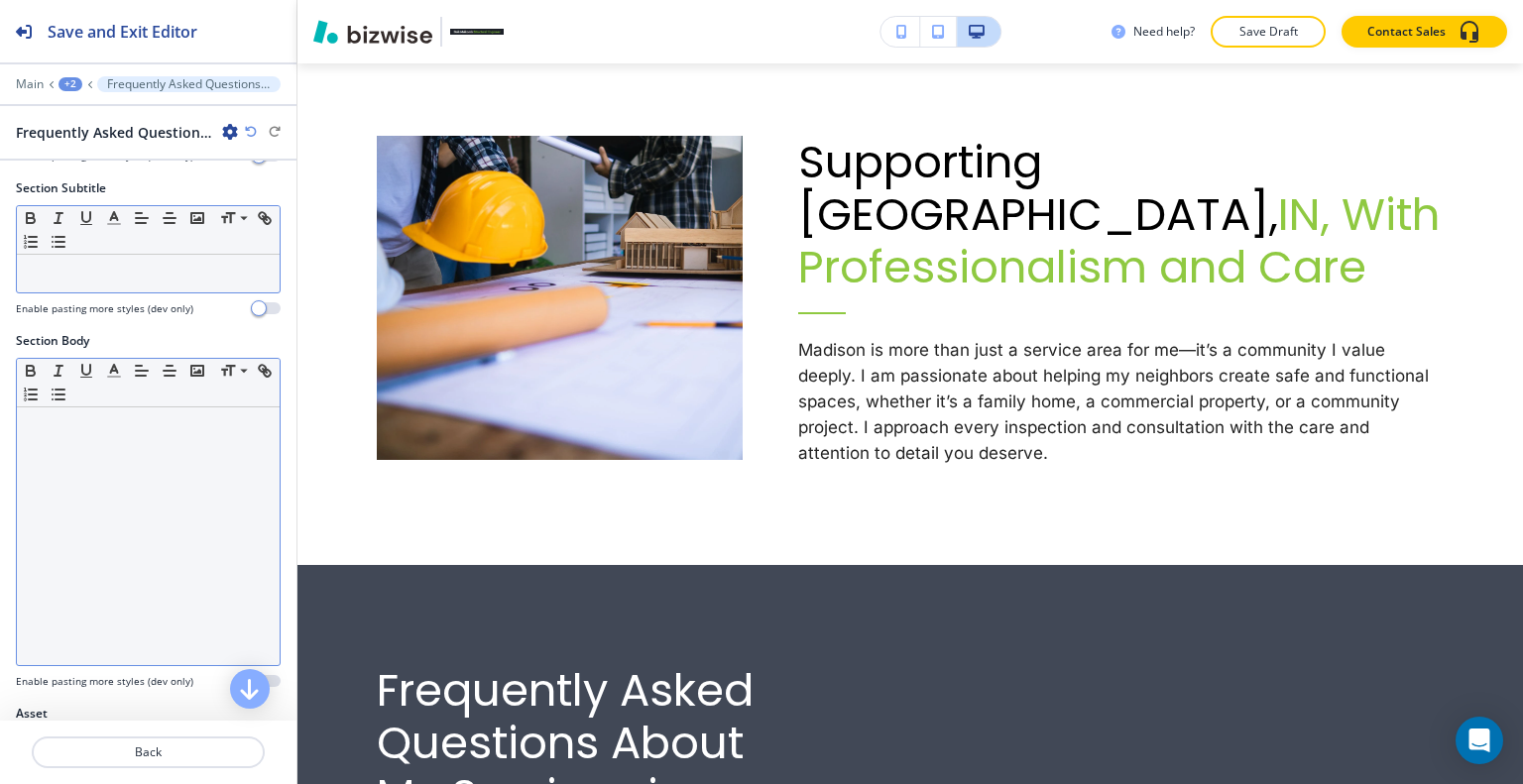 scroll, scrollTop: 0, scrollLeft: 0, axis: both 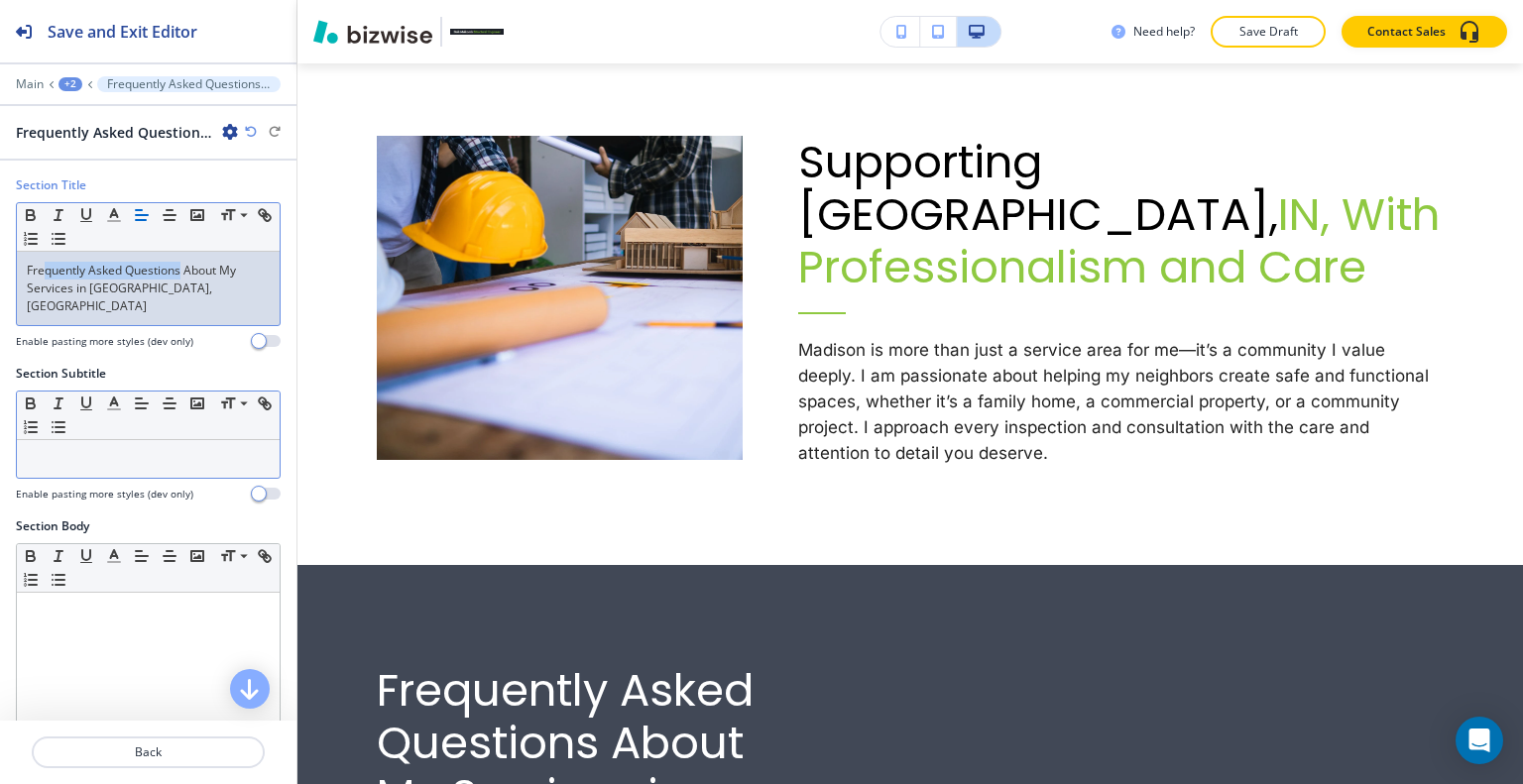 drag, startPoint x: 180, startPoint y: 274, endPoint x: 128, endPoint y: 281, distance: 52.469038 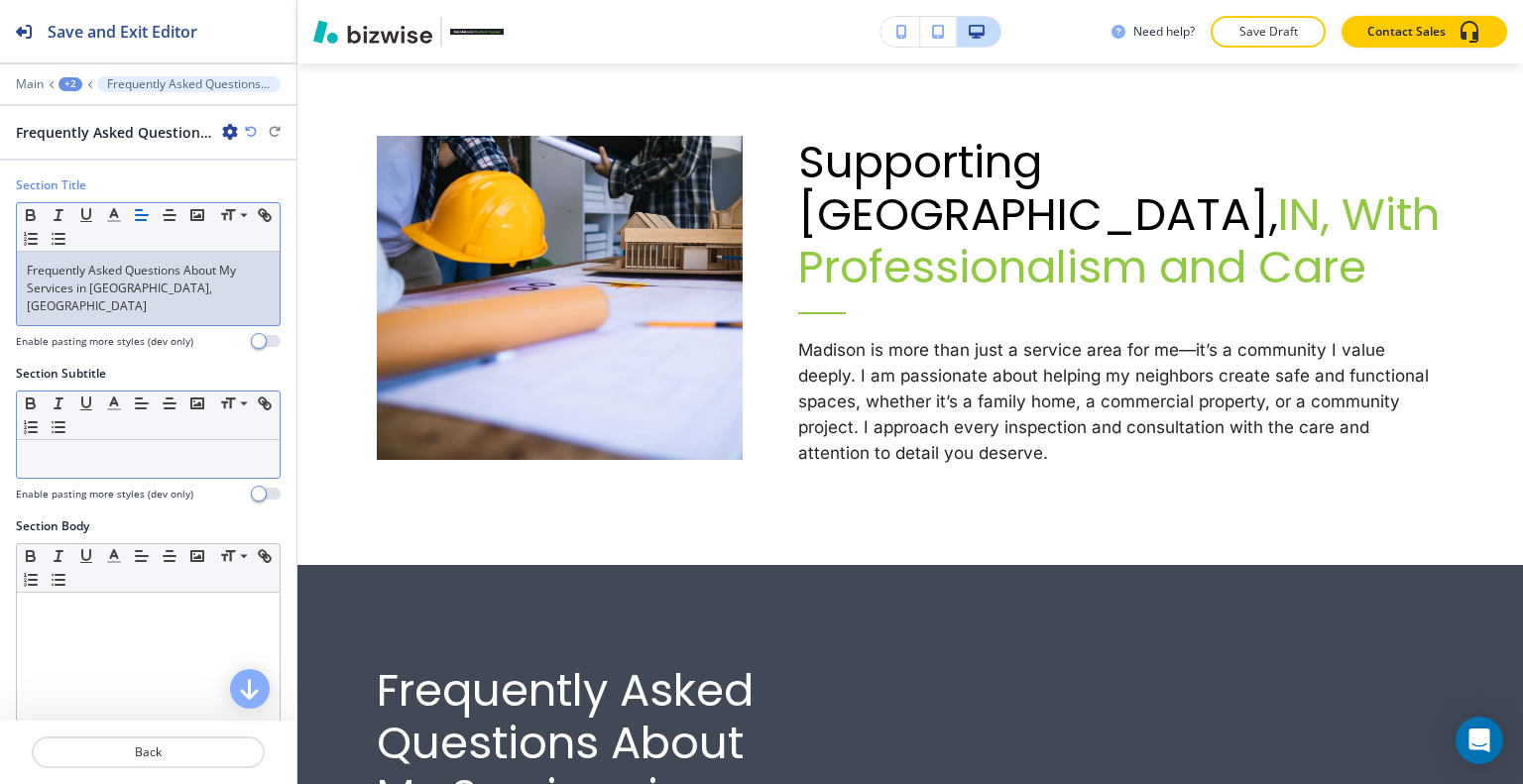 click on "Frequently Asked Questions About My Services in Madison, IN" at bounding box center [148, 288] 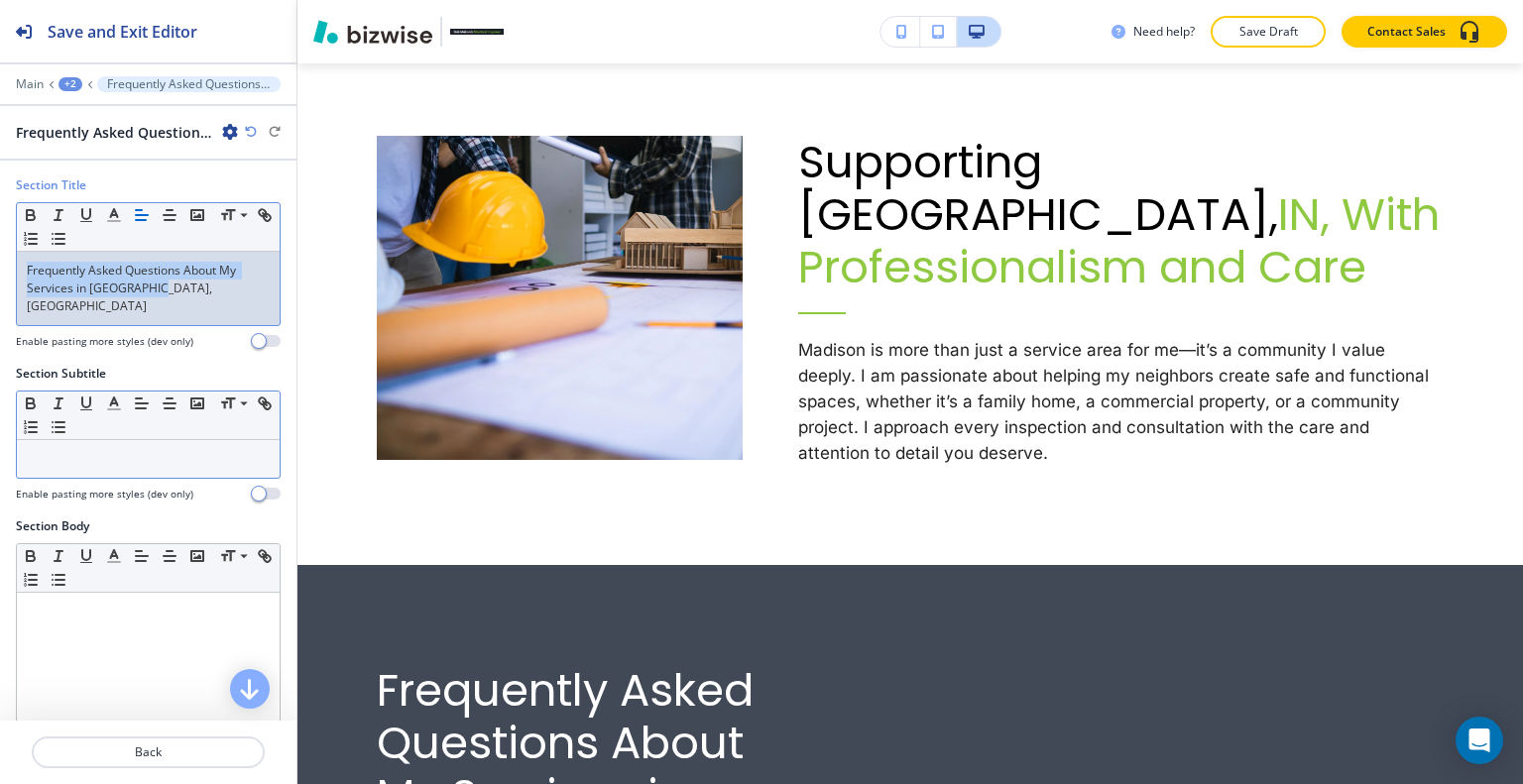 drag, startPoint x: 154, startPoint y: 288, endPoint x: 53, endPoint y: 270, distance: 102.59142 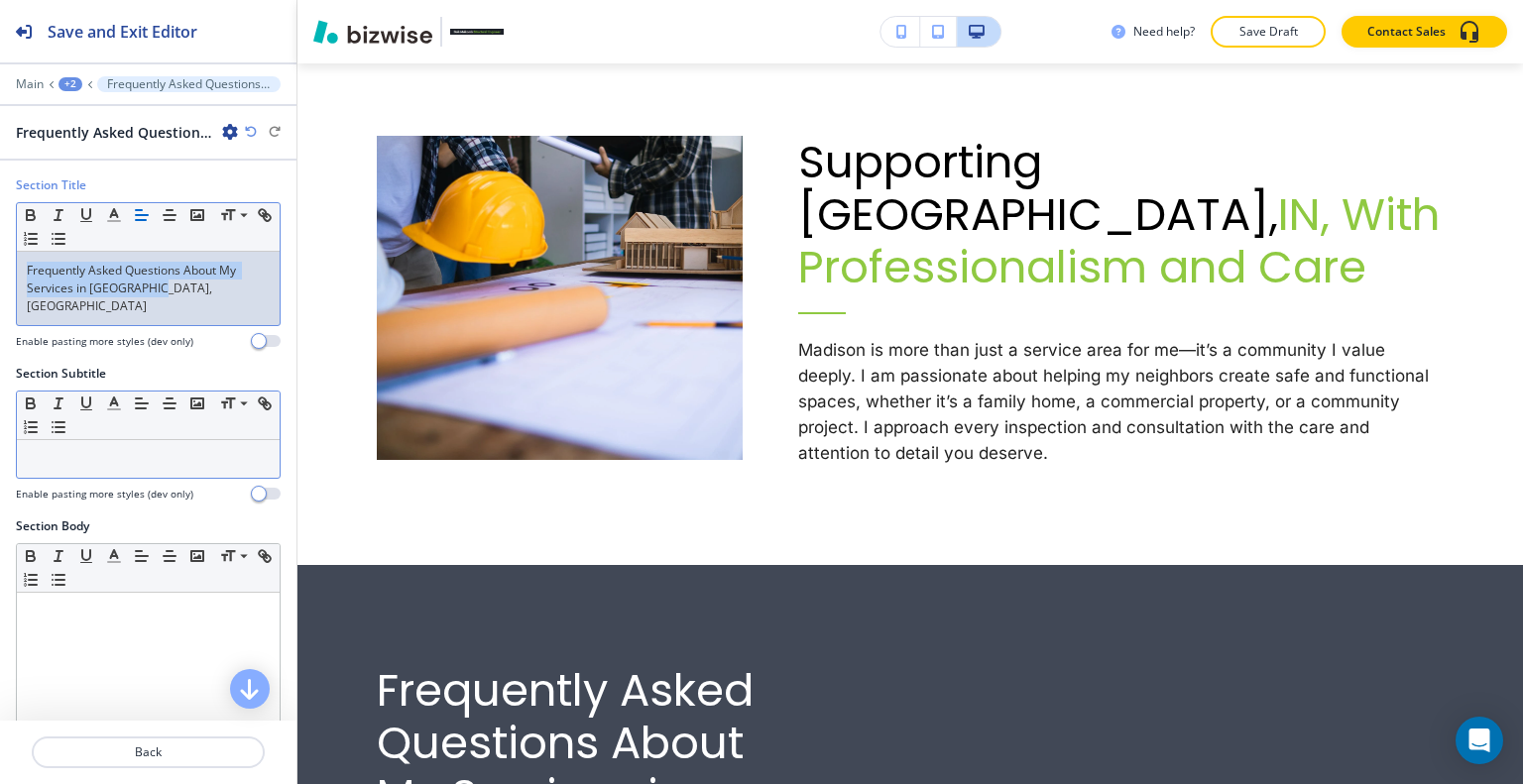 copy on "Frequently Asked Questions About My Services in Madison, IN" 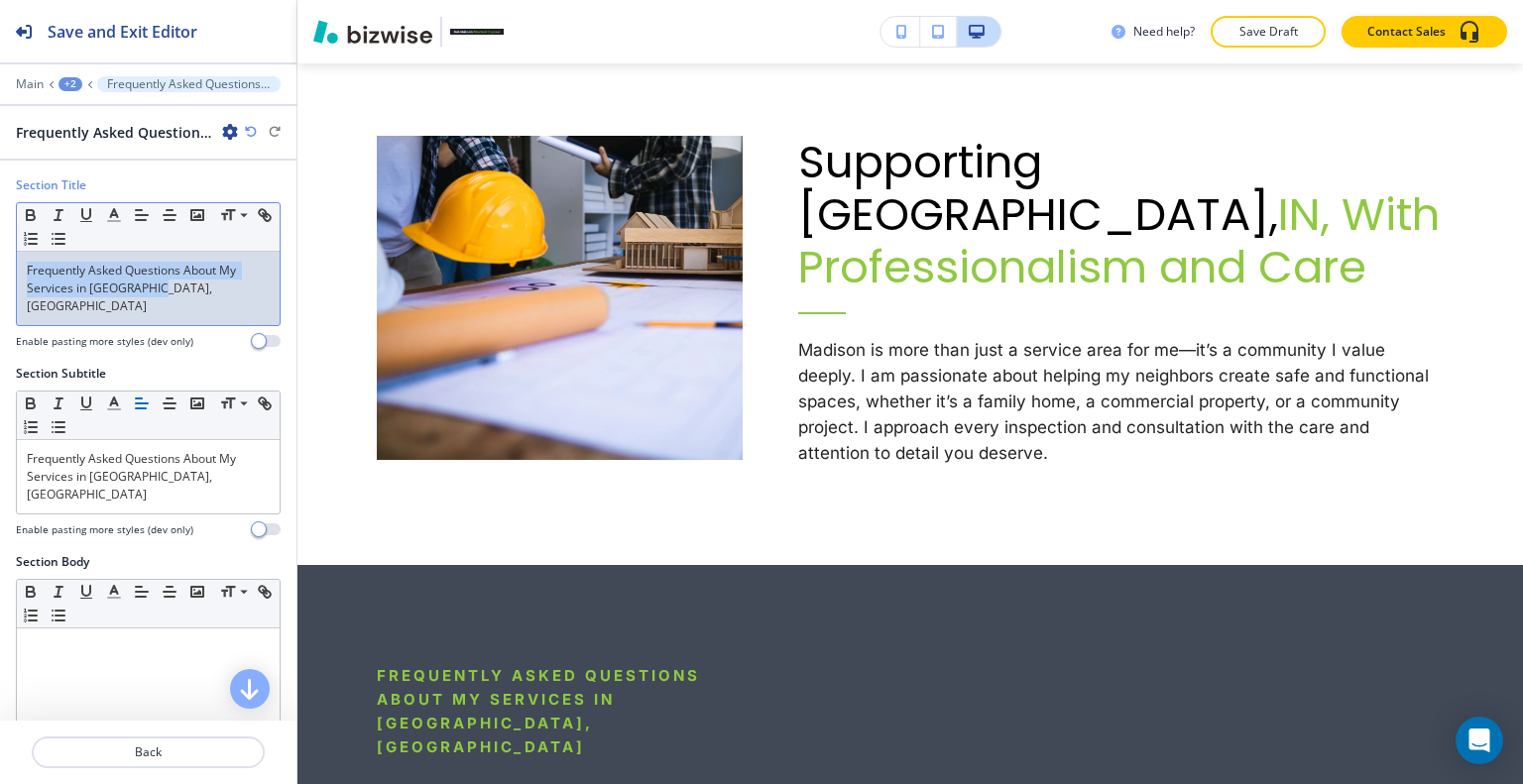 drag, startPoint x: 175, startPoint y: 297, endPoint x: 0, endPoint y: 253, distance: 180.44667 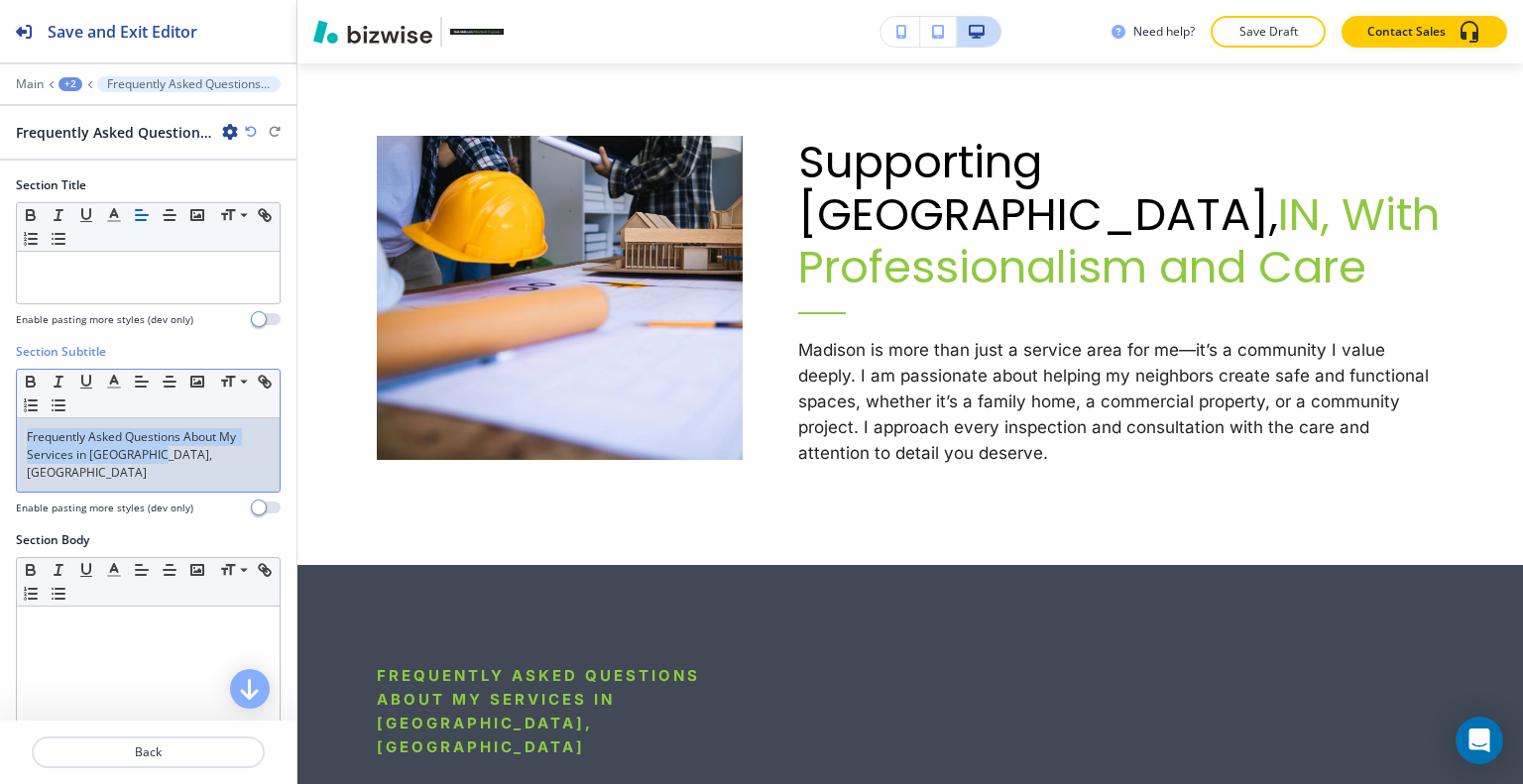 drag, startPoint x: 176, startPoint y: 463, endPoint x: 5, endPoint y: 414, distance: 177.88198 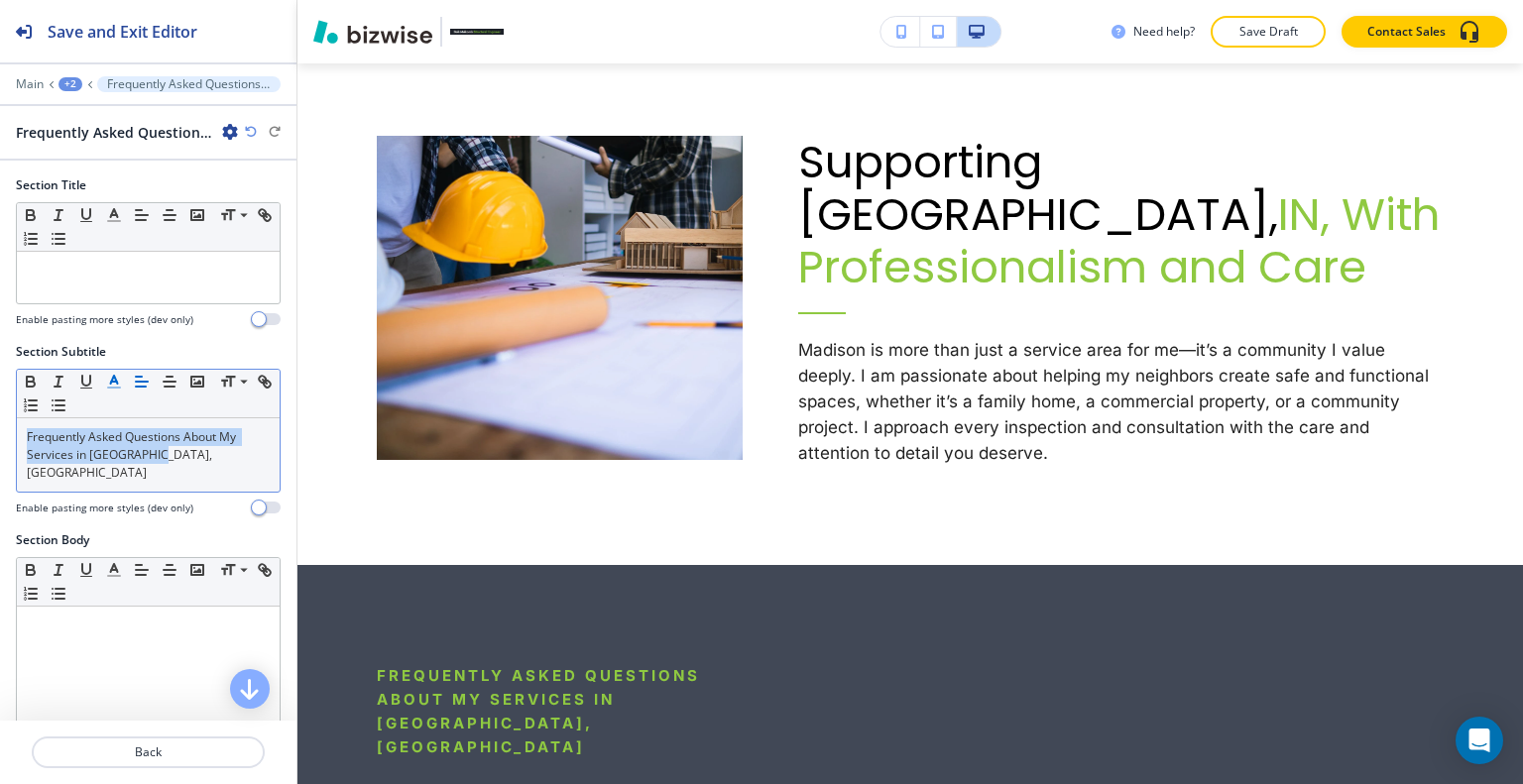 click 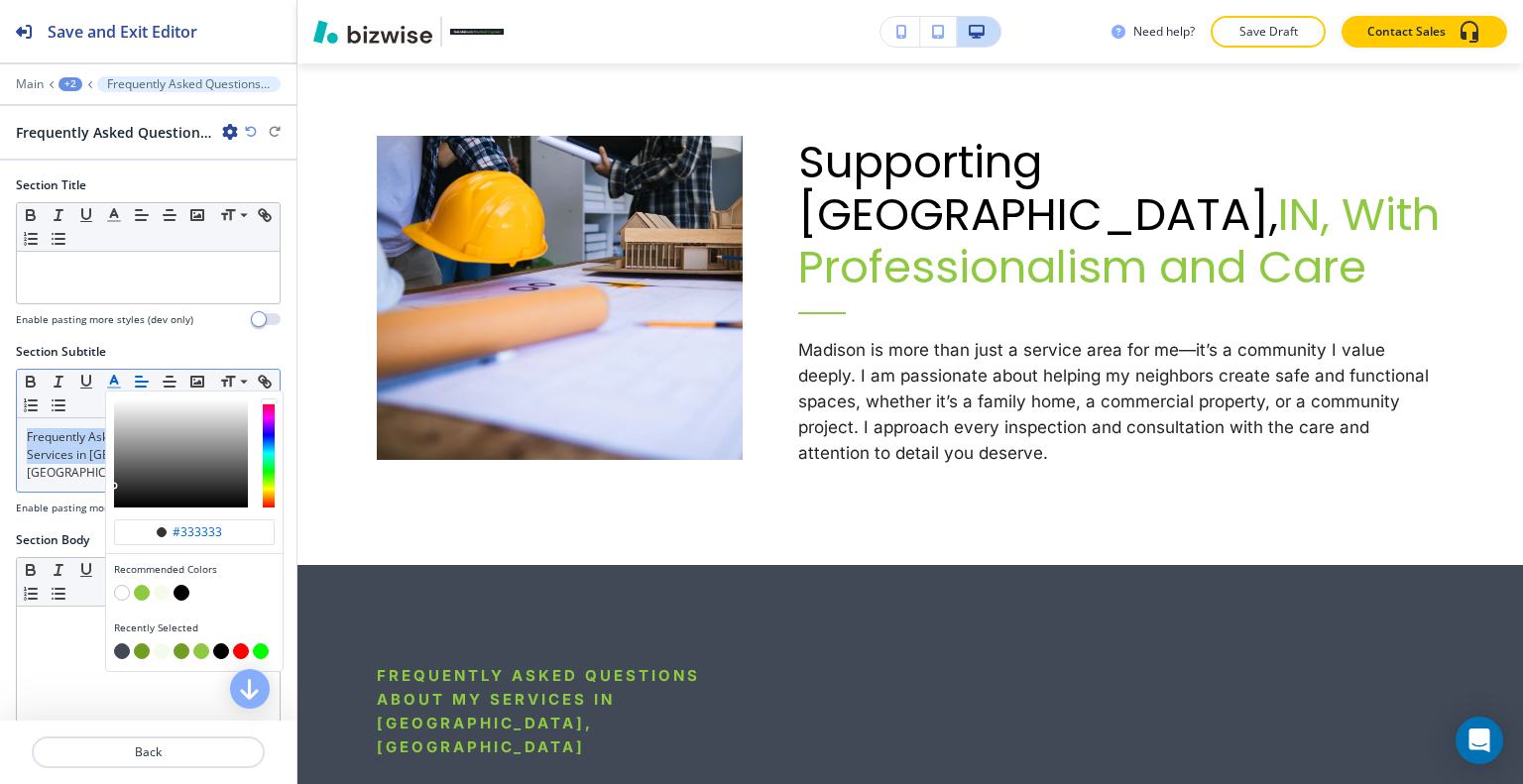 click at bounding box center (122, 593) 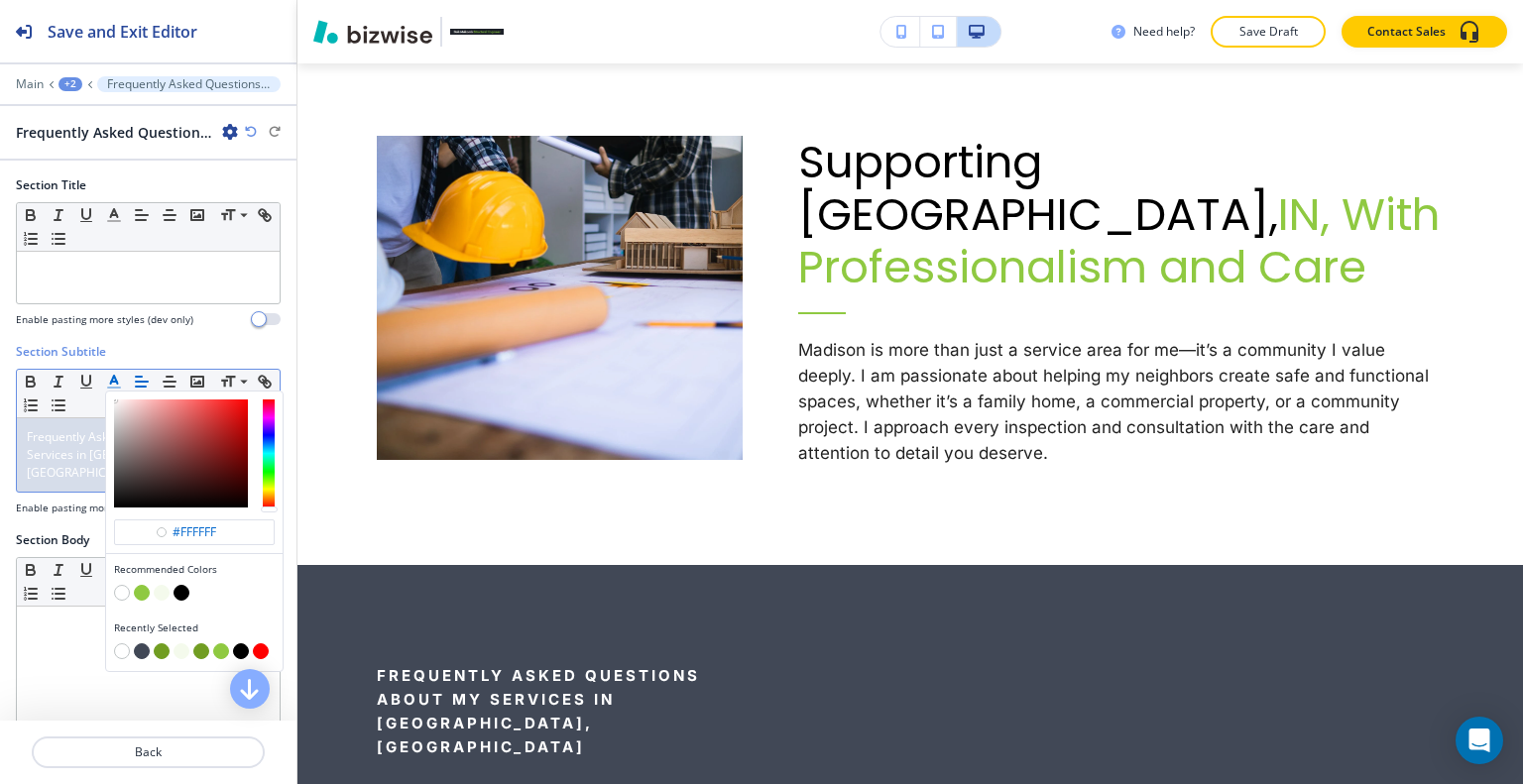 click at bounding box center [162, 593] 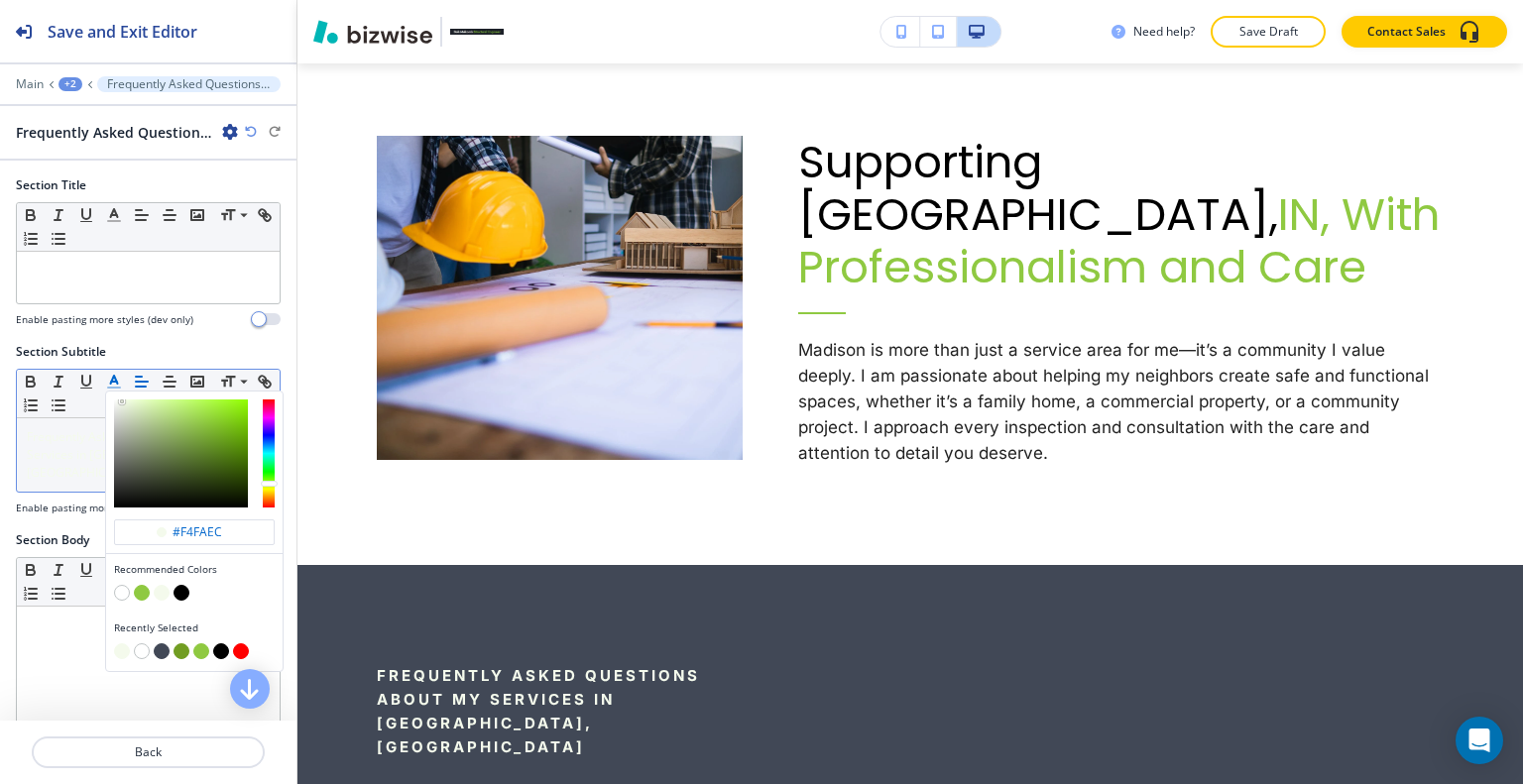 click at bounding box center (142, 593) 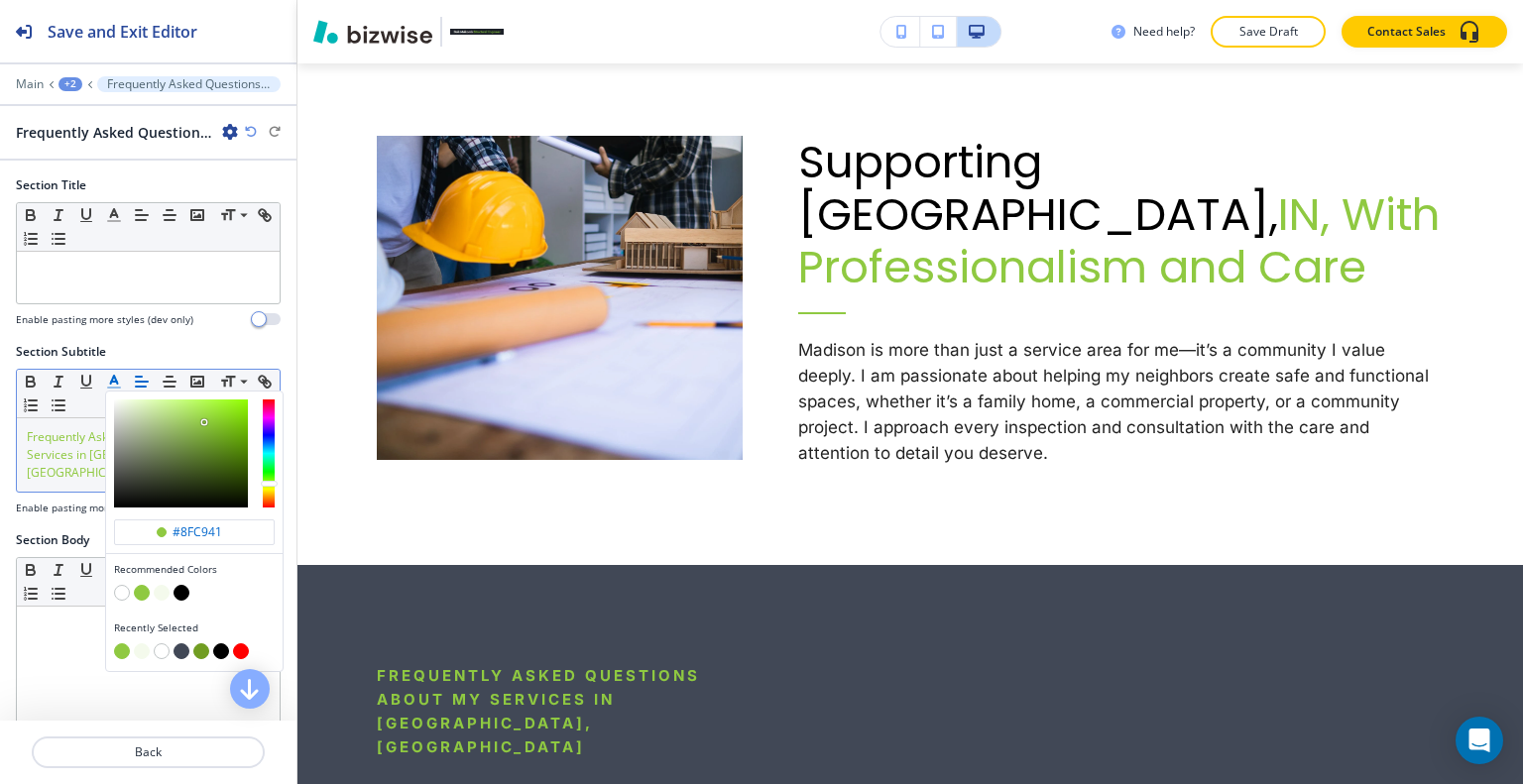 click at bounding box center [201, 651] 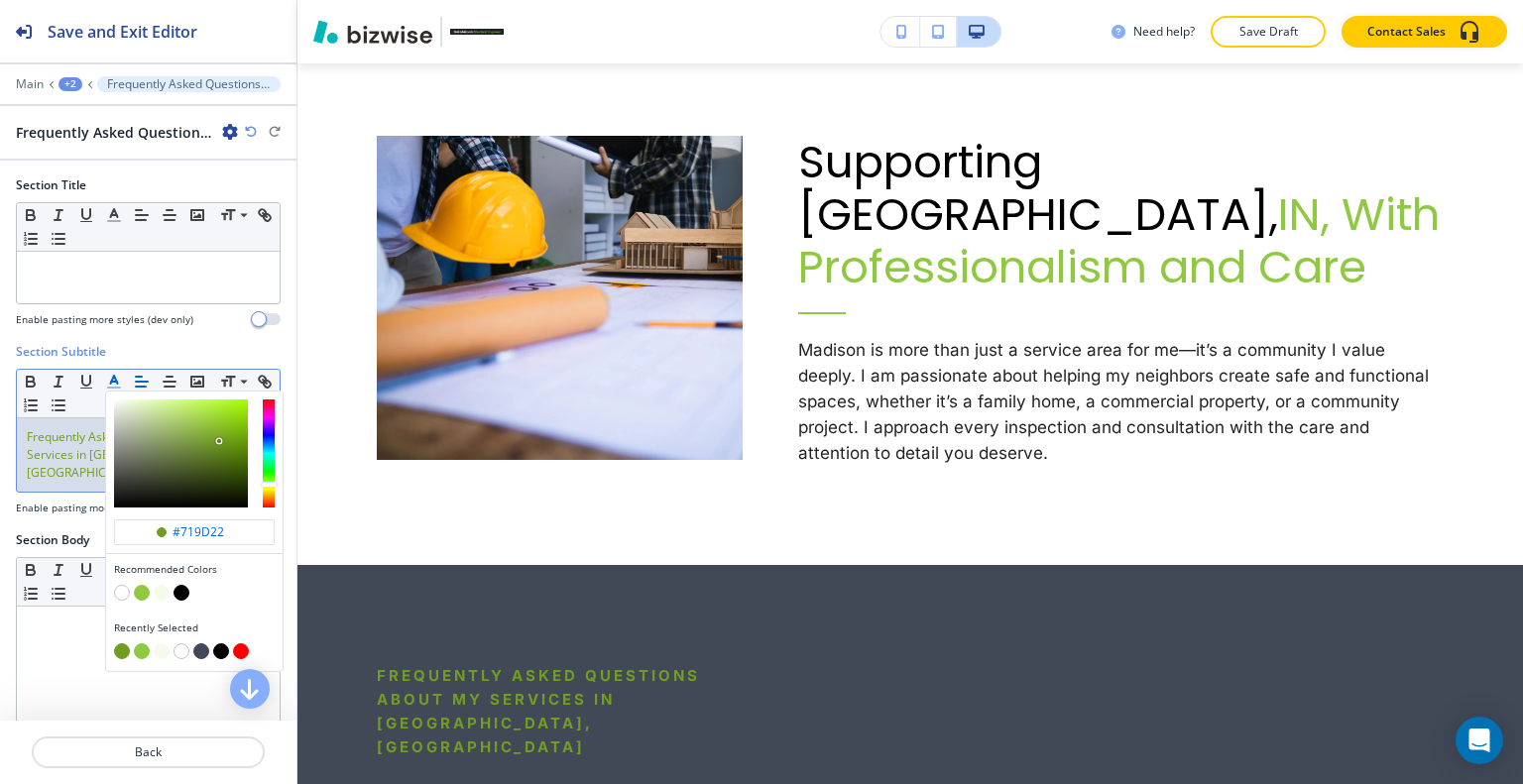 click at bounding box center [142, 651] 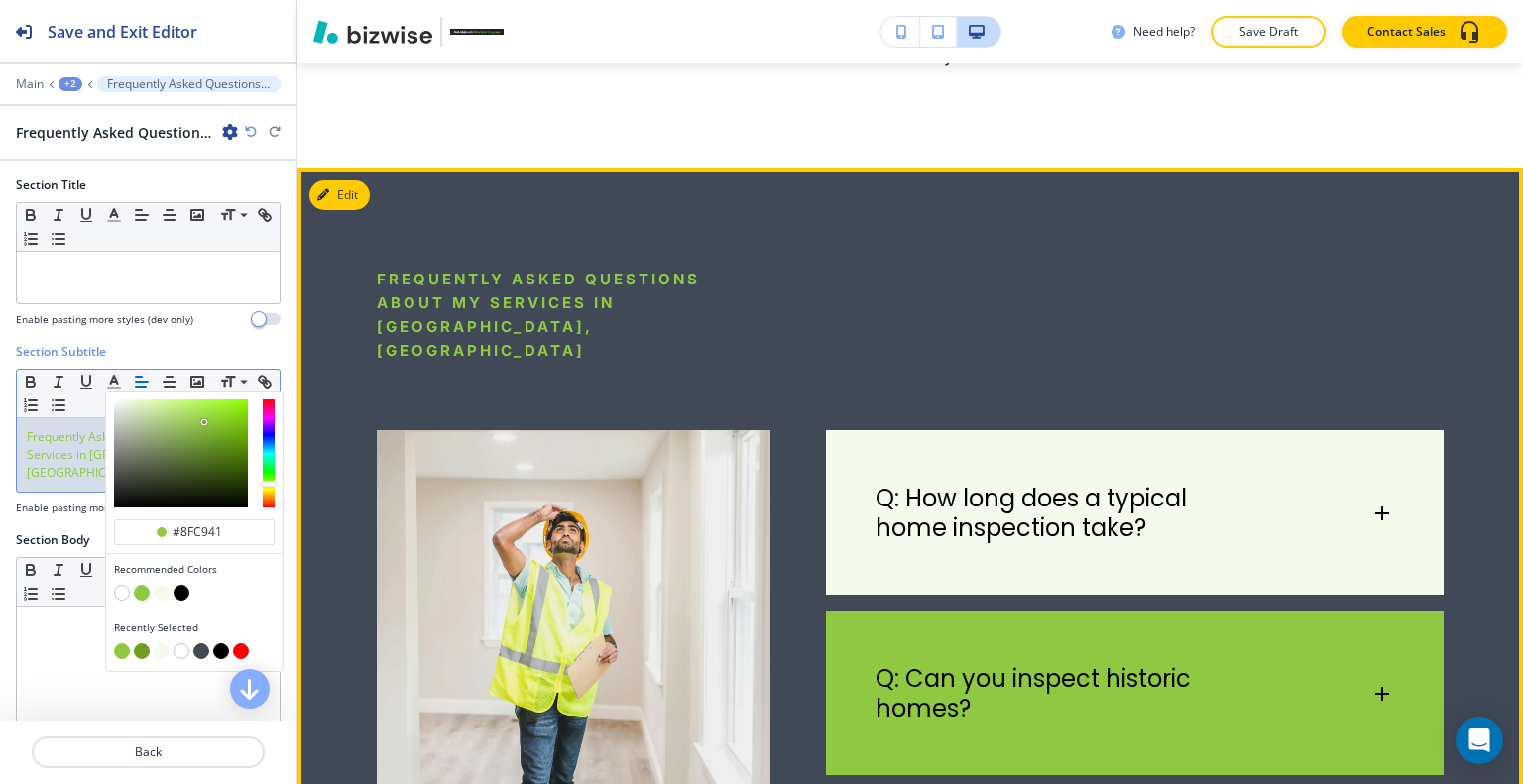 scroll, scrollTop: 6149, scrollLeft: 0, axis: vertical 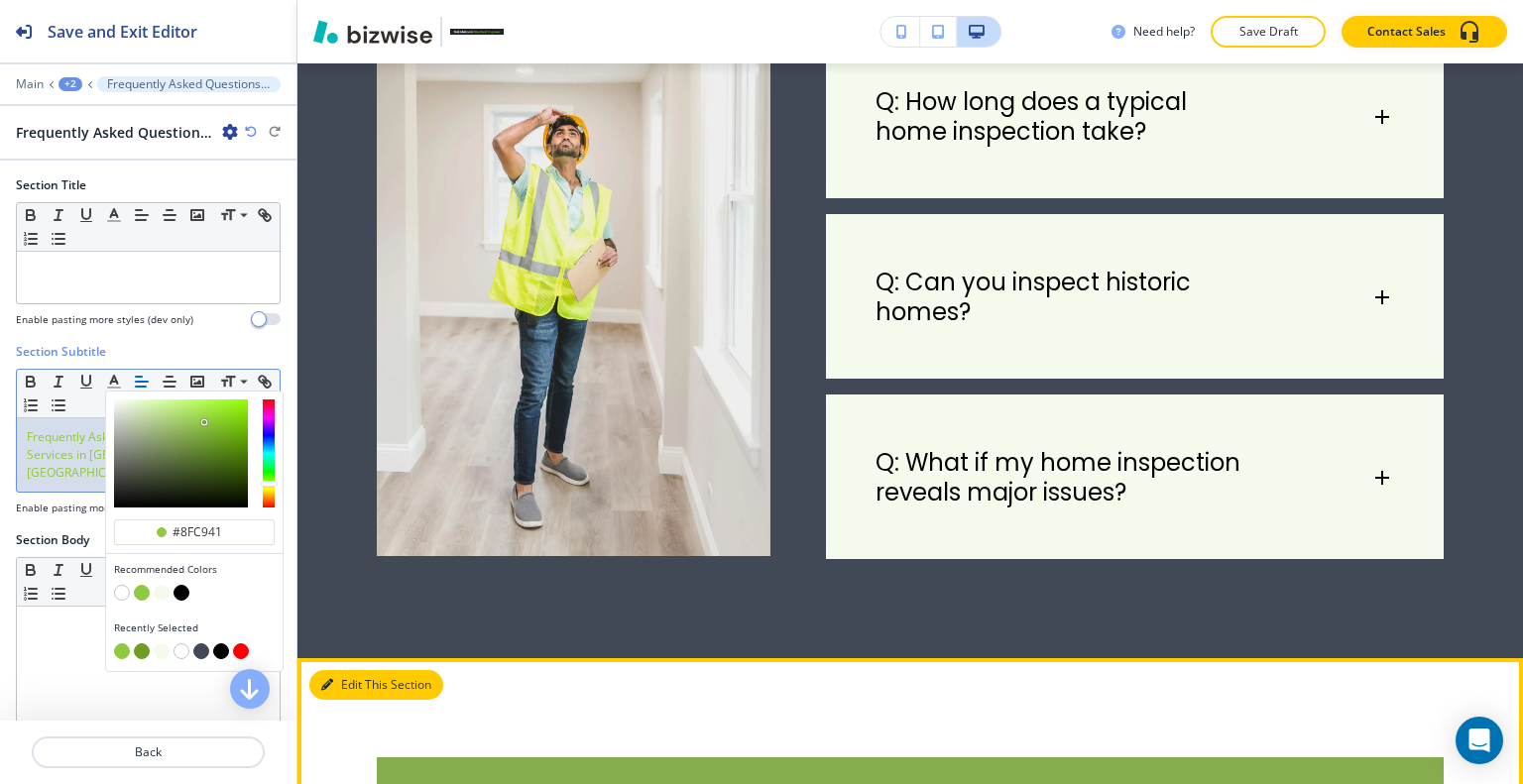 click on "Edit This Section" at bounding box center (376, 685) 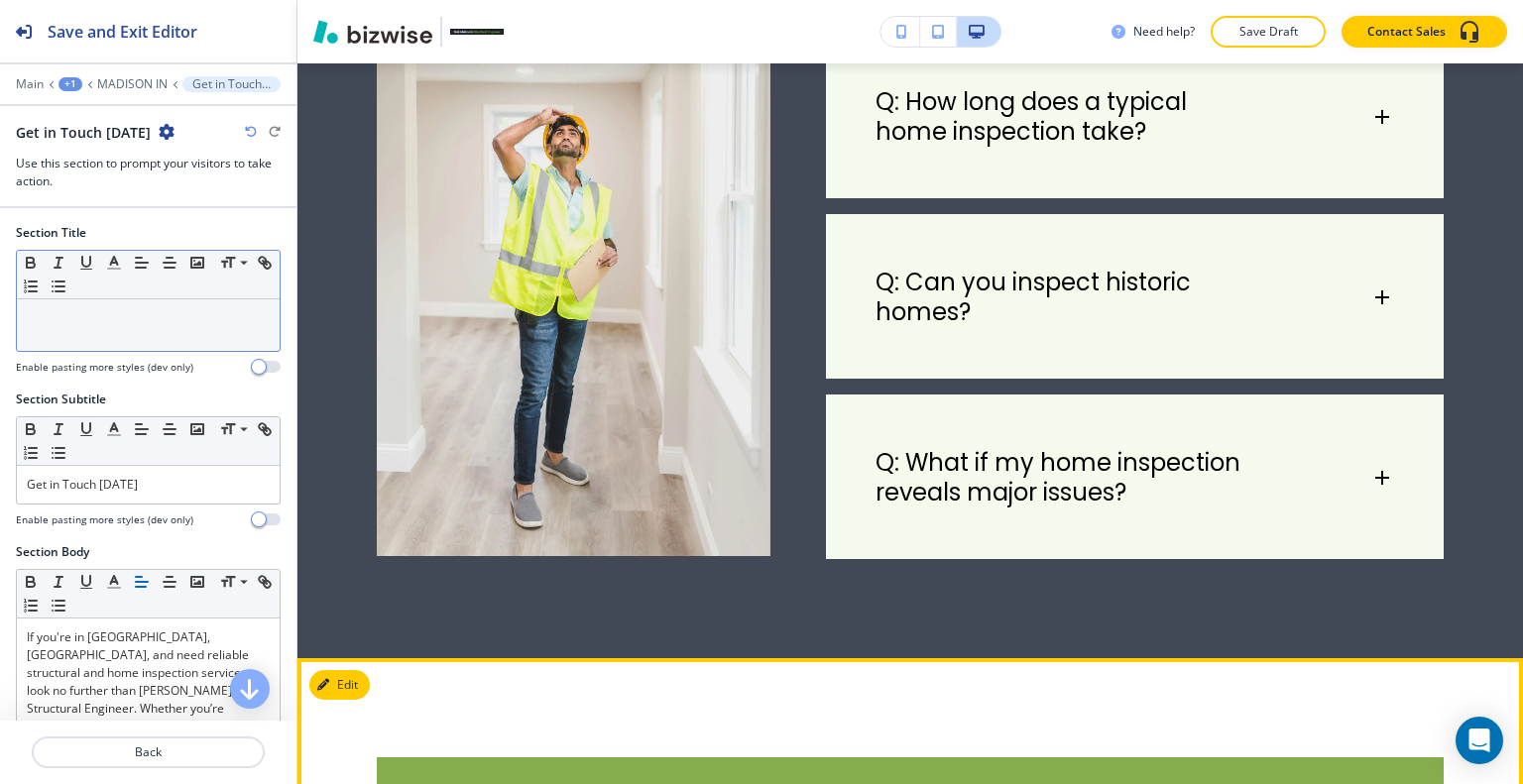 scroll, scrollTop: 6343, scrollLeft: 0, axis: vertical 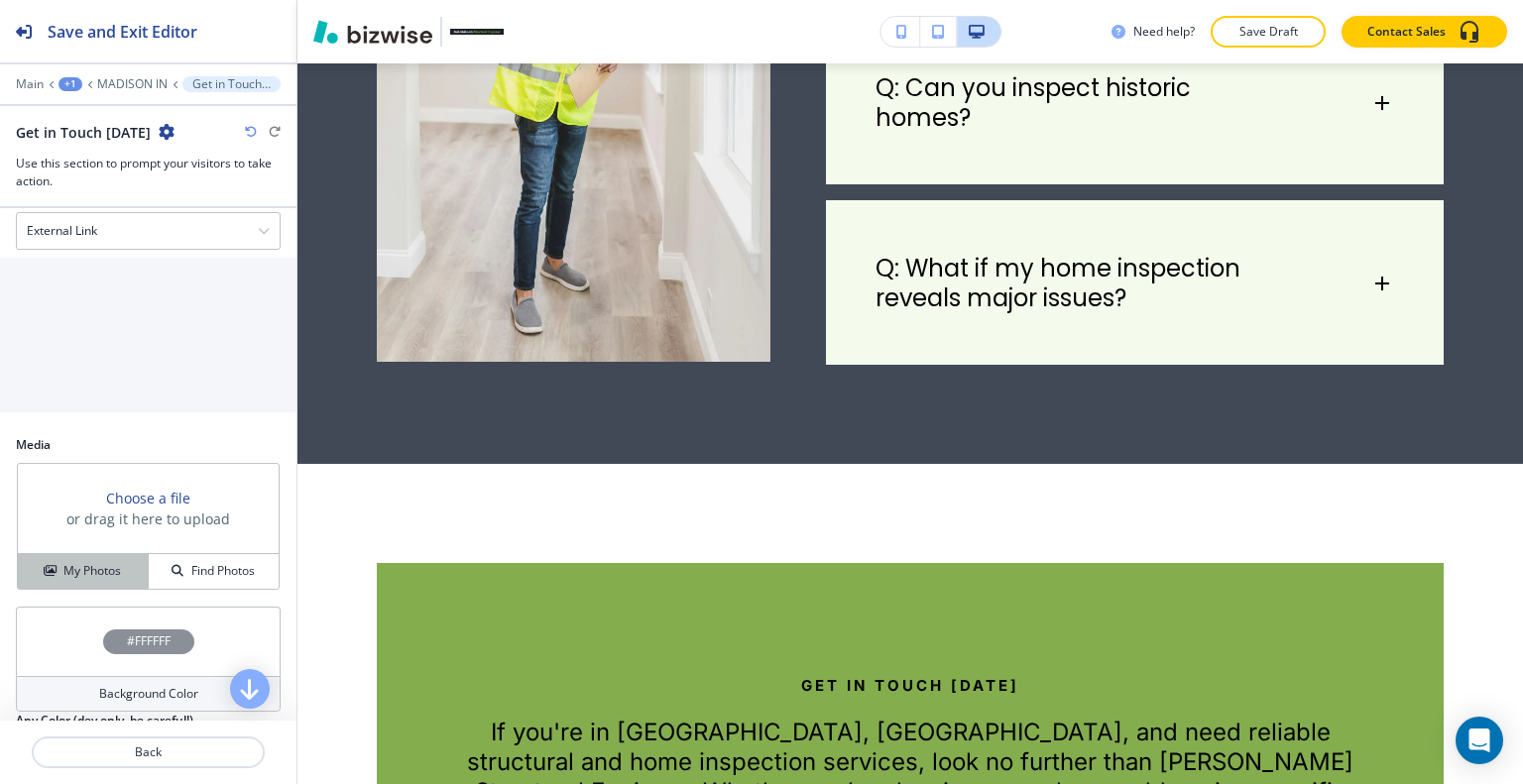 click on "My Photos" at bounding box center [92, 571] 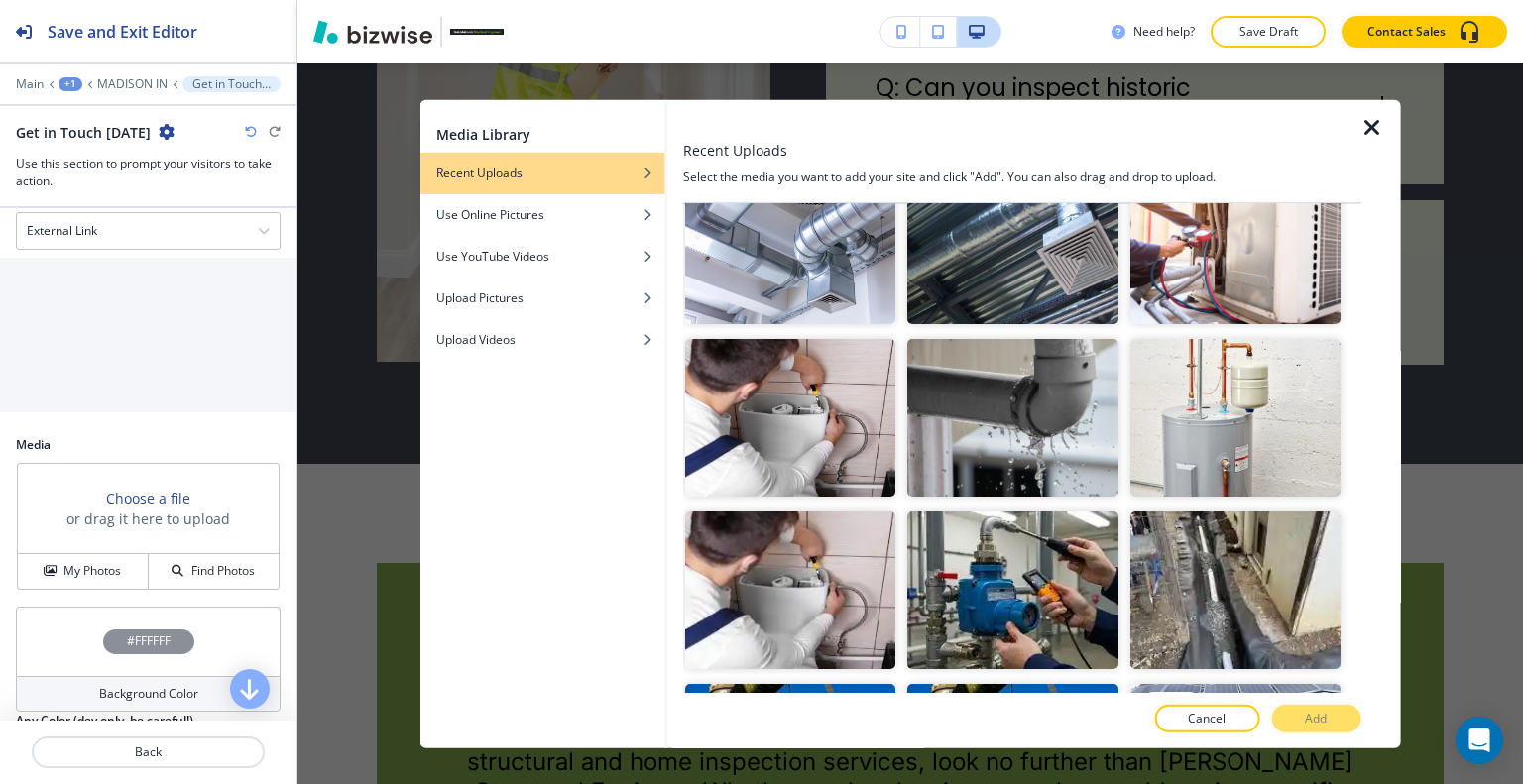 scroll, scrollTop: 694, scrollLeft: 0, axis: vertical 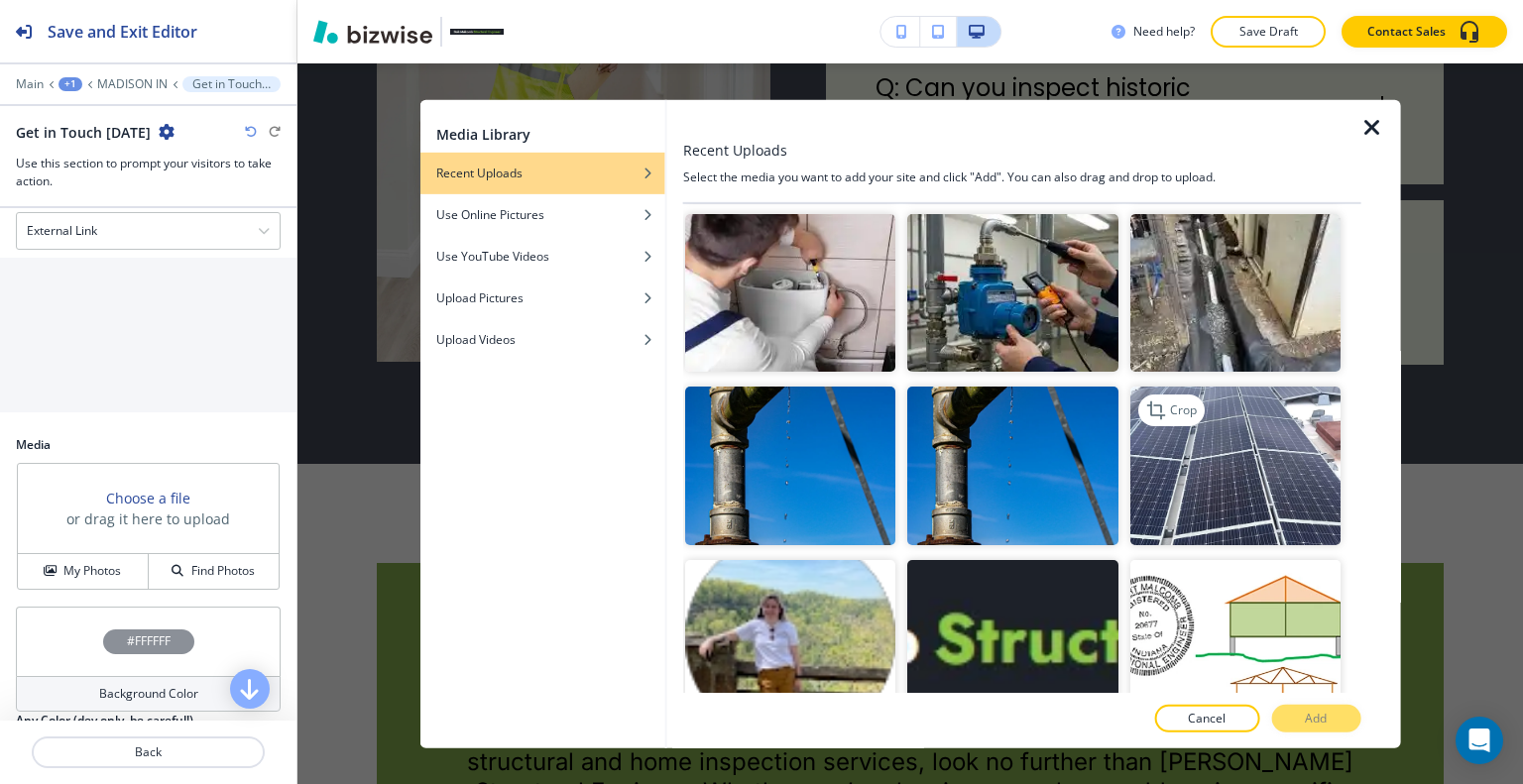 click at bounding box center (1234, 465) 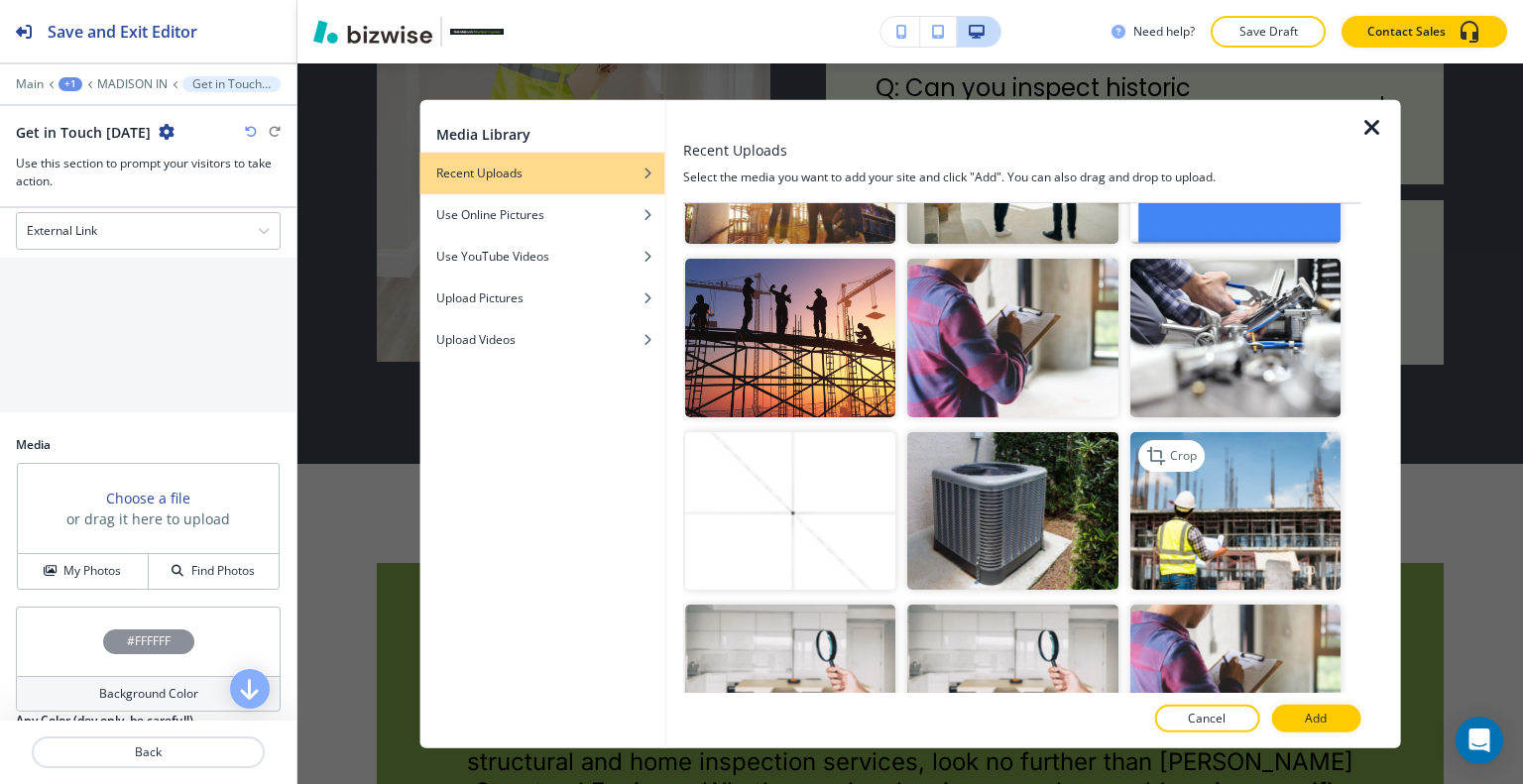 scroll, scrollTop: 1784, scrollLeft: 0, axis: vertical 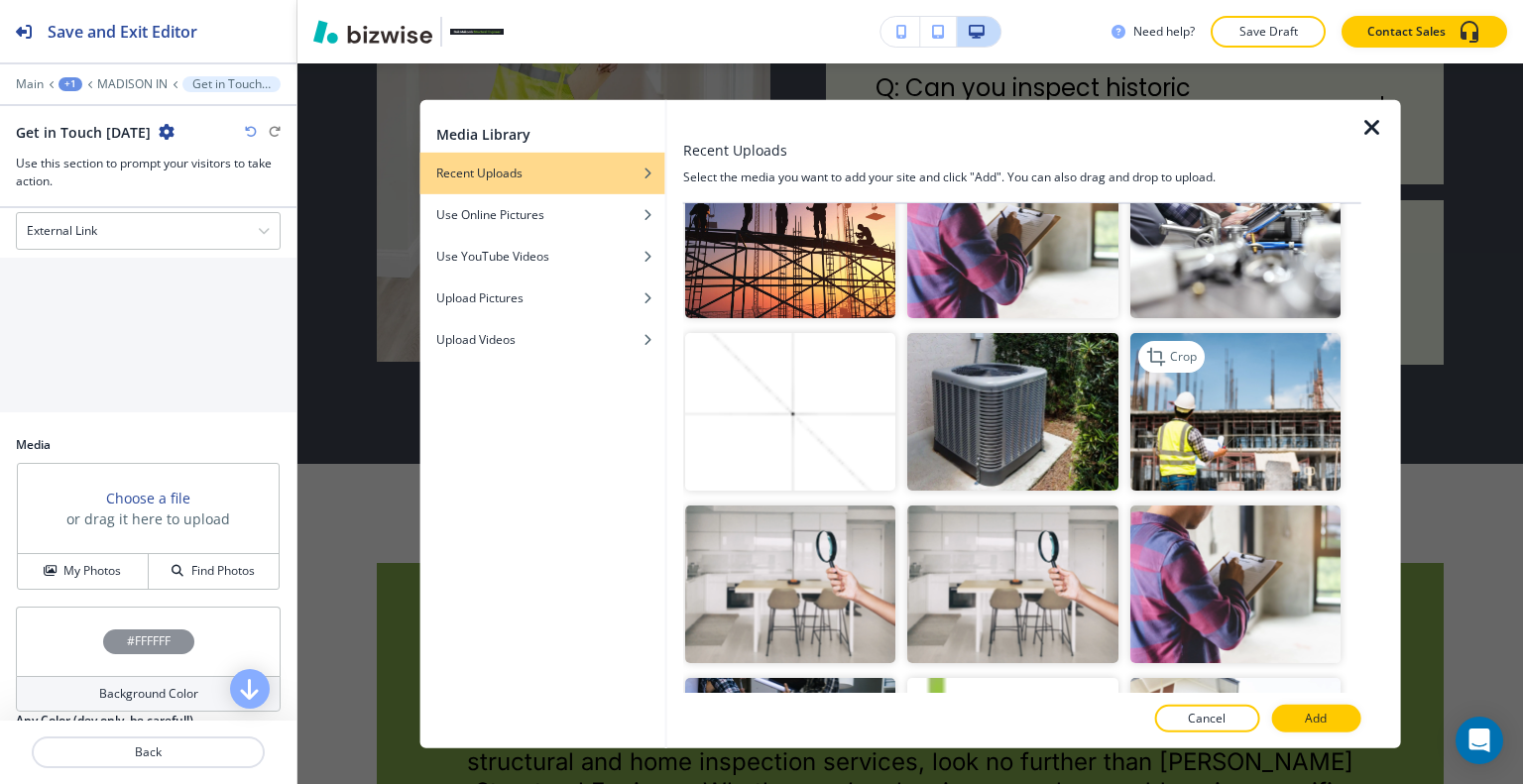 click at bounding box center (1234, 410) 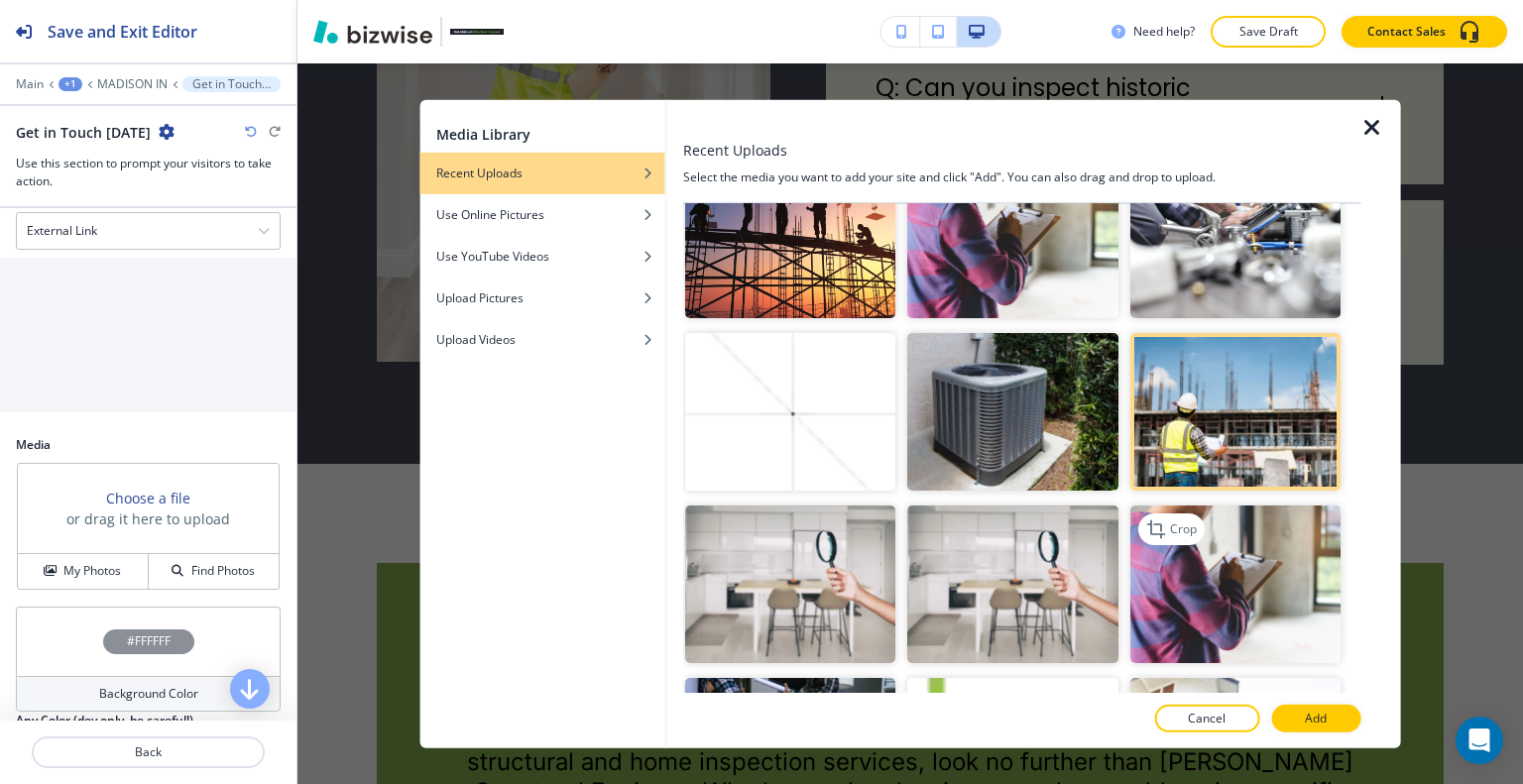 click at bounding box center (1234, 584) 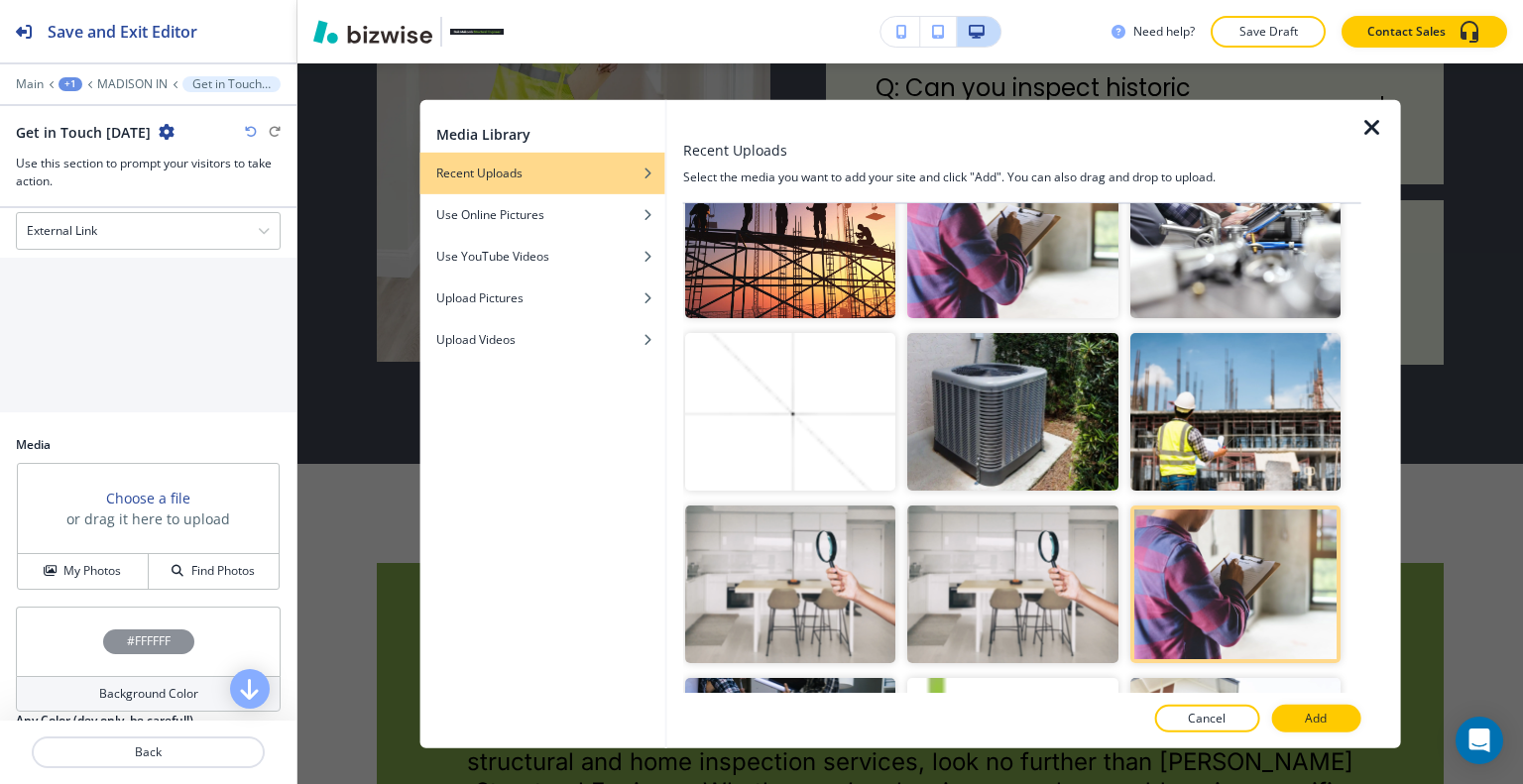 scroll, scrollTop: 2081, scrollLeft: 0, axis: vertical 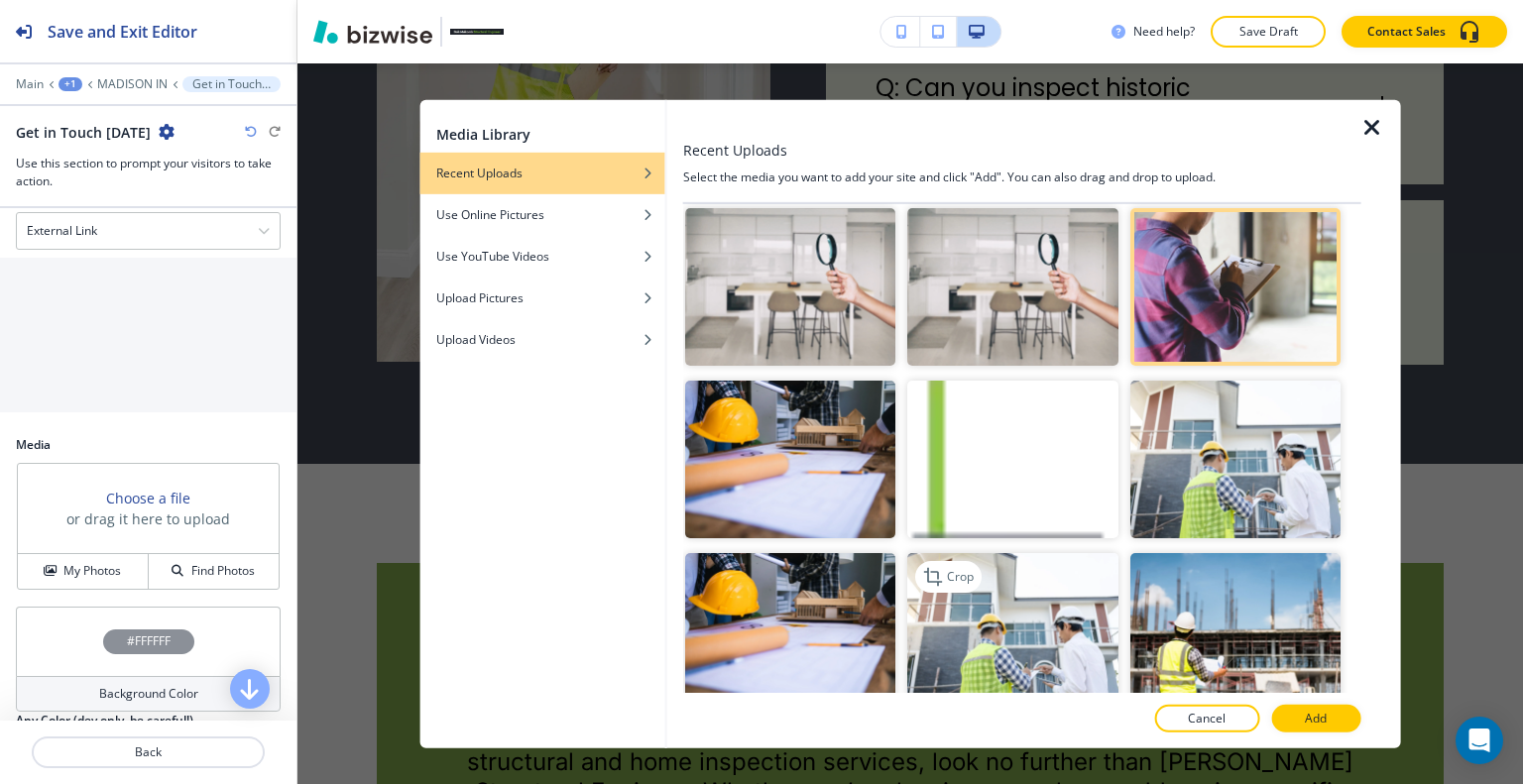click at bounding box center [1012, 631] 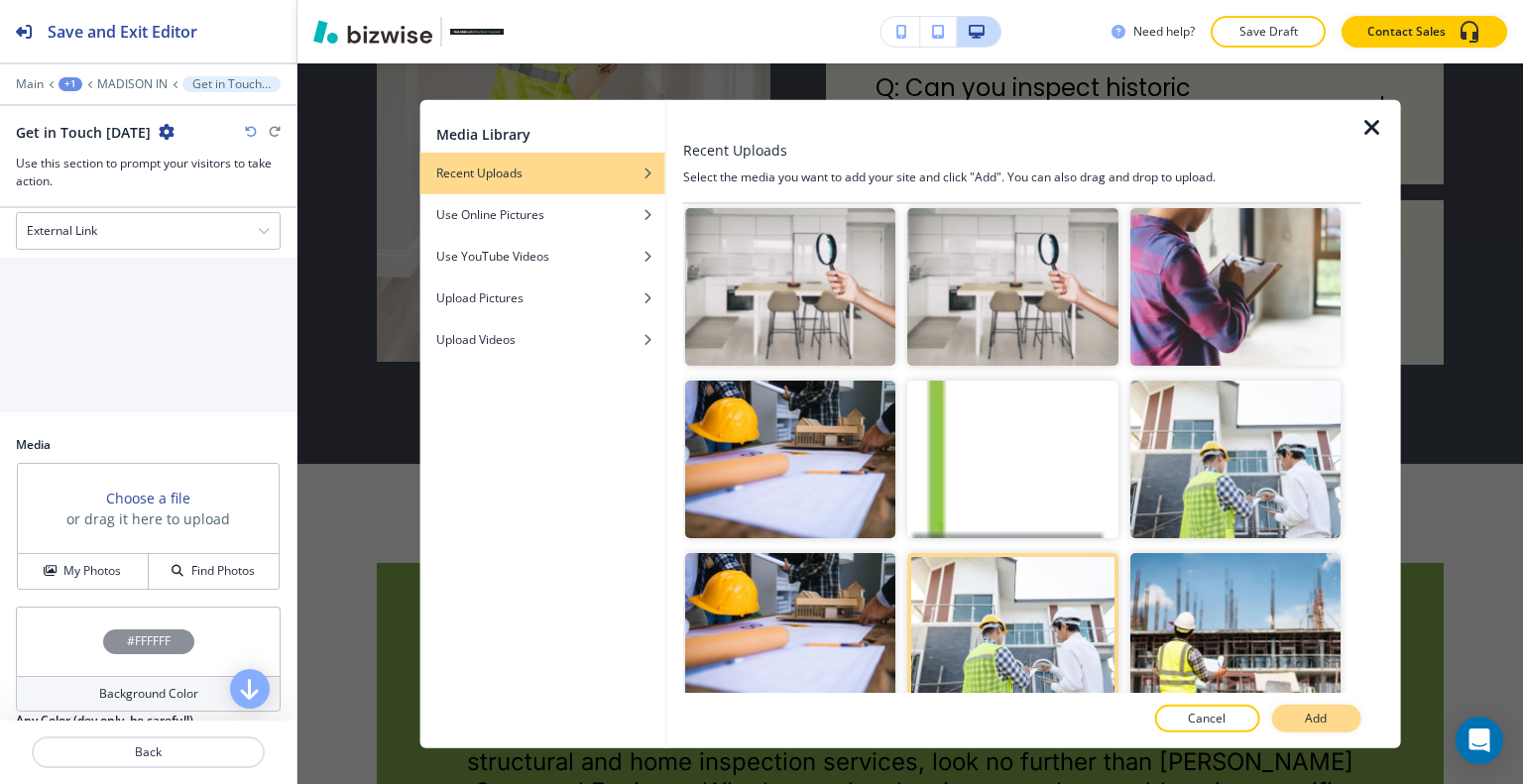 click on "Add" at bounding box center (1316, 719) 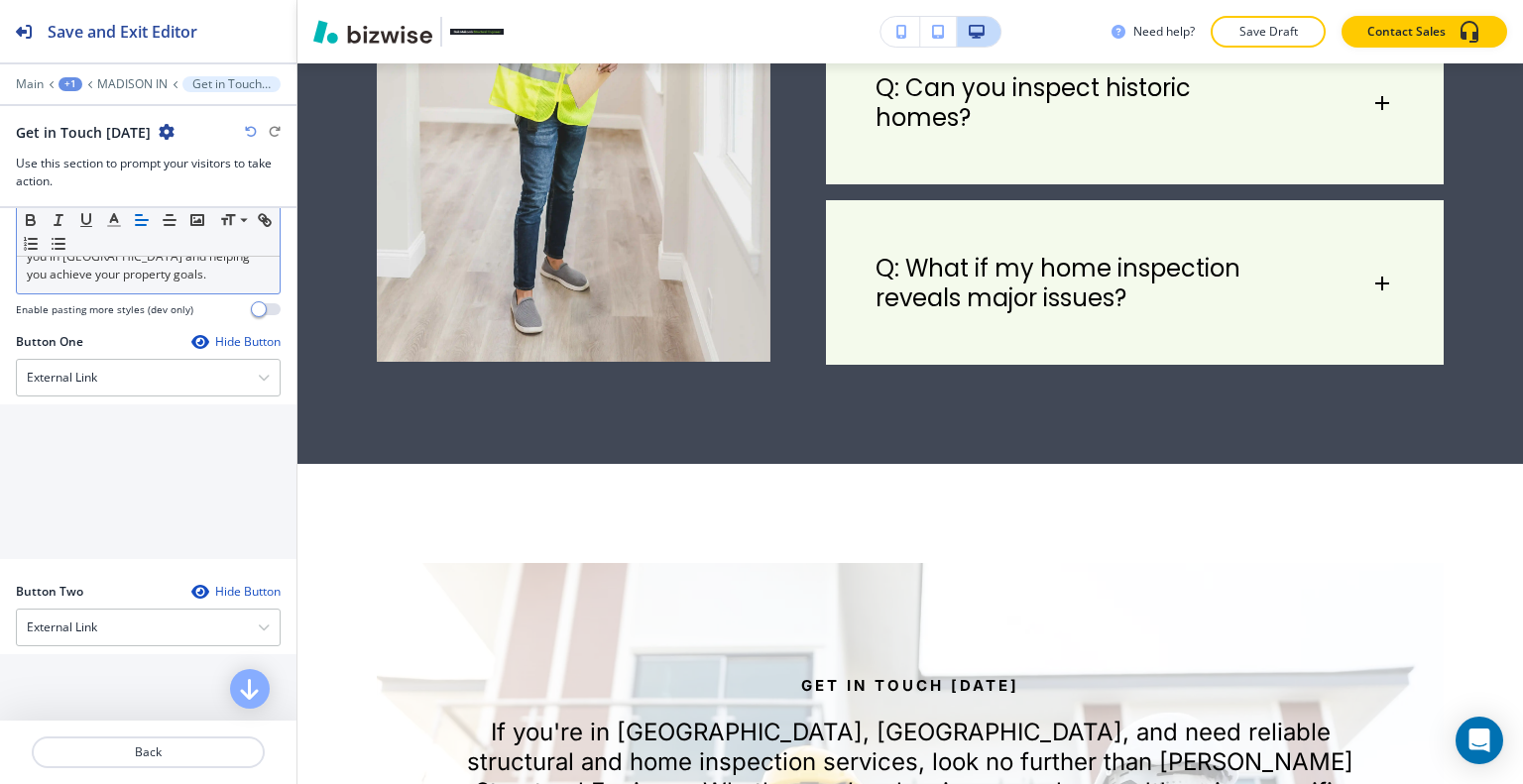 scroll, scrollTop: 99, scrollLeft: 0, axis: vertical 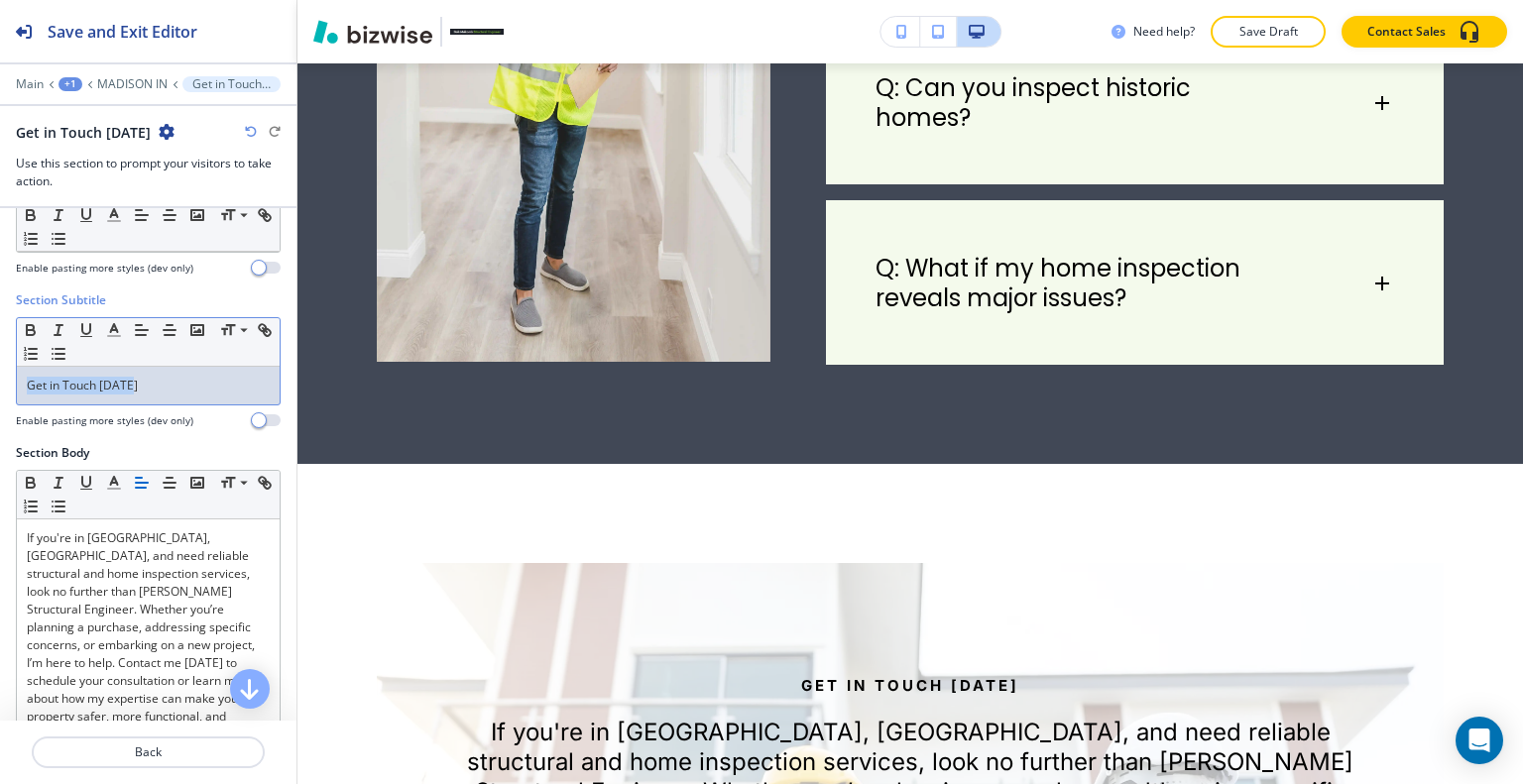 drag, startPoint x: 166, startPoint y: 384, endPoint x: 29, endPoint y: 378, distance: 137.13132 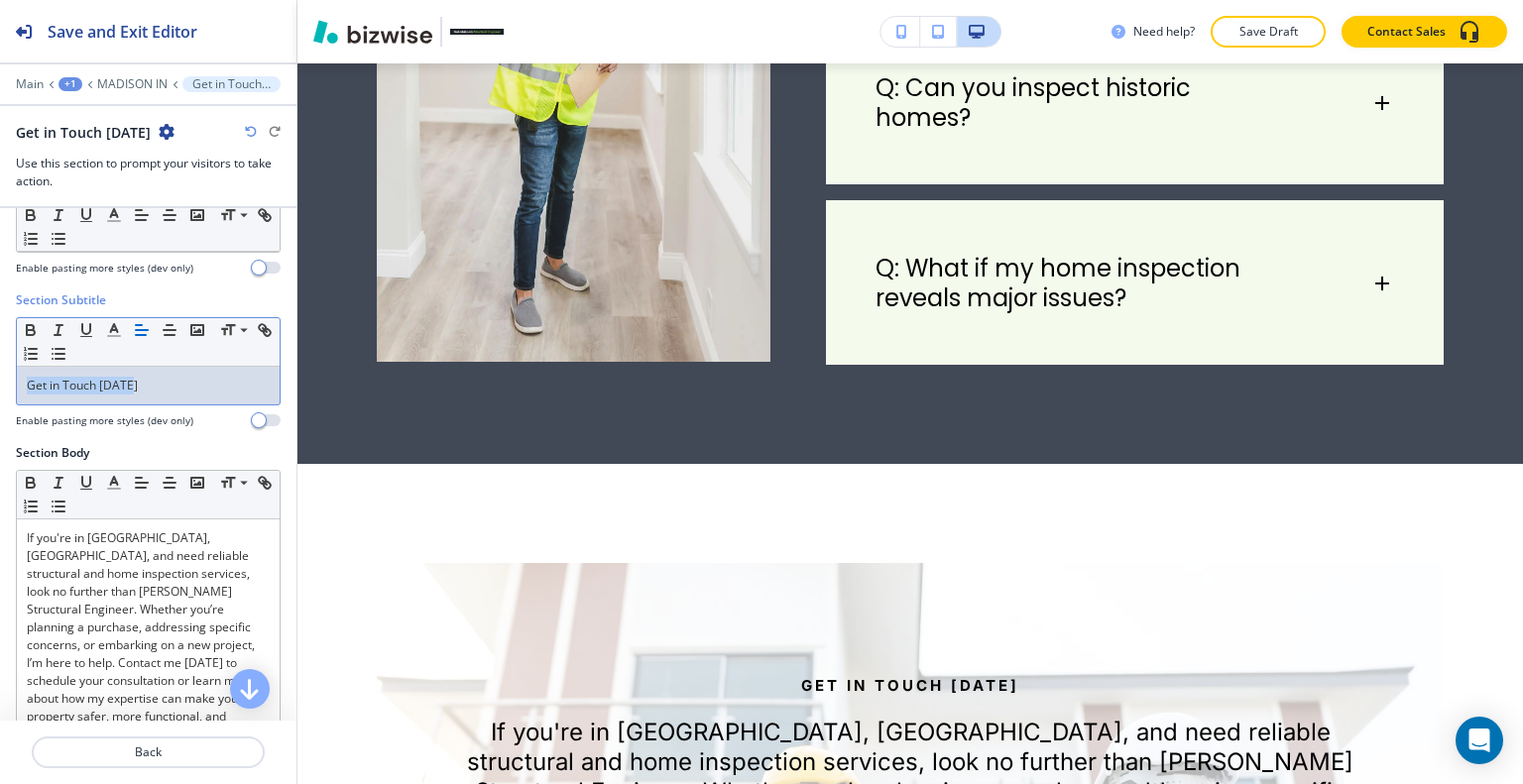 copy on "Get in Touch [DATE]" 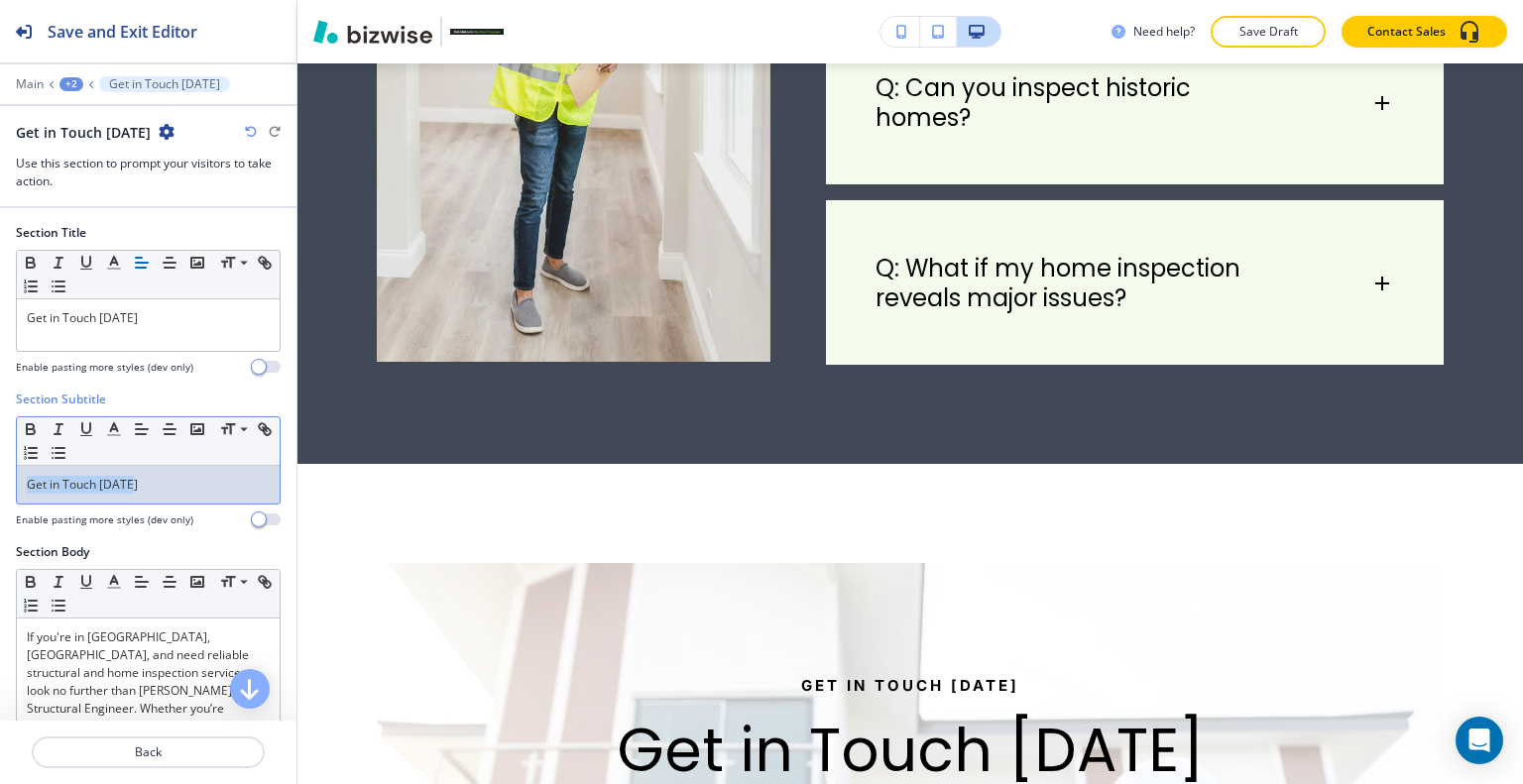 drag, startPoint x: 155, startPoint y: 490, endPoint x: 0, endPoint y: 459, distance: 158.0696 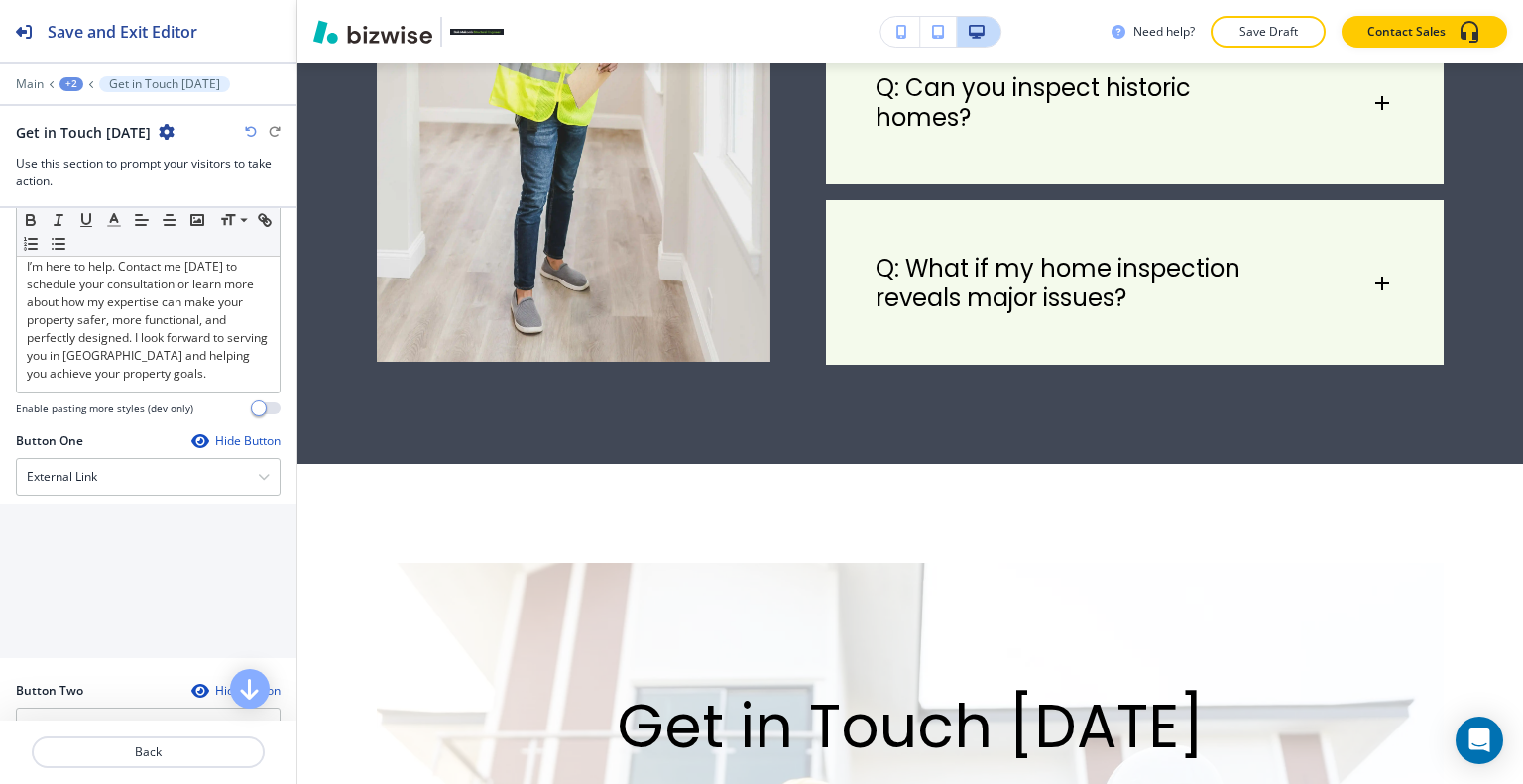 scroll, scrollTop: 595, scrollLeft: 0, axis: vertical 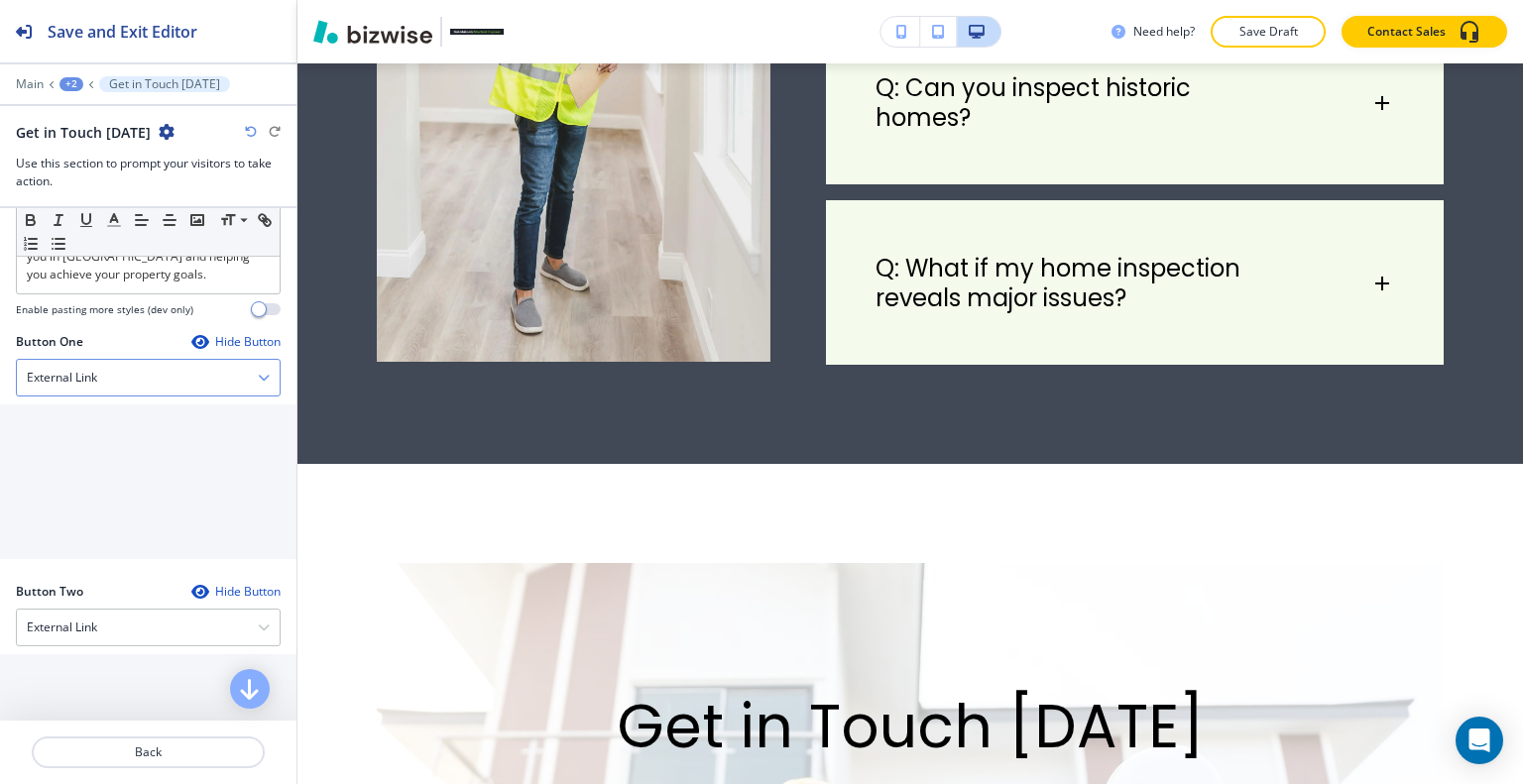 click on "External Link" at bounding box center [148, 378] 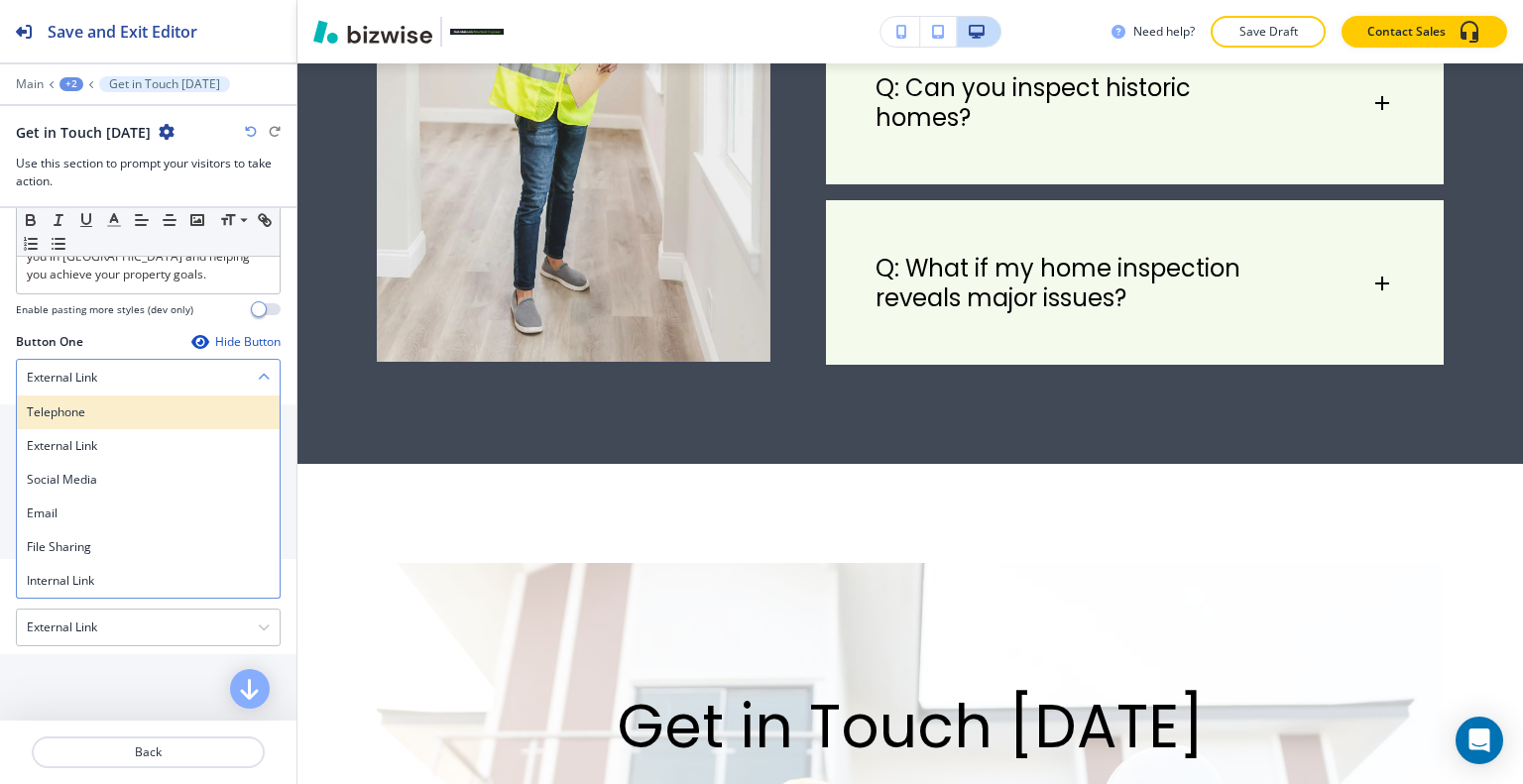 click on "Telephone" at bounding box center [148, 412] 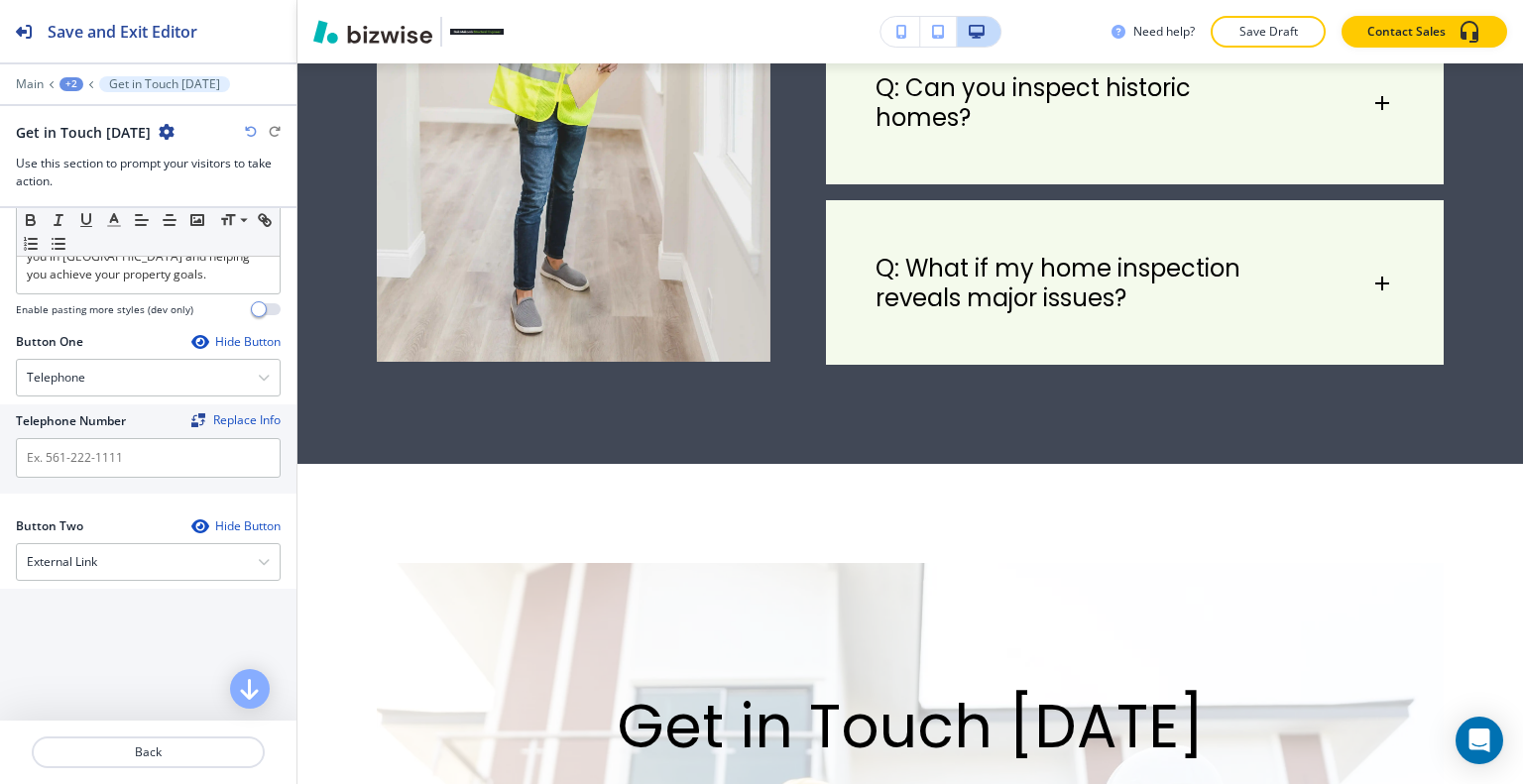 scroll, scrollTop: 6938, scrollLeft: 0, axis: vertical 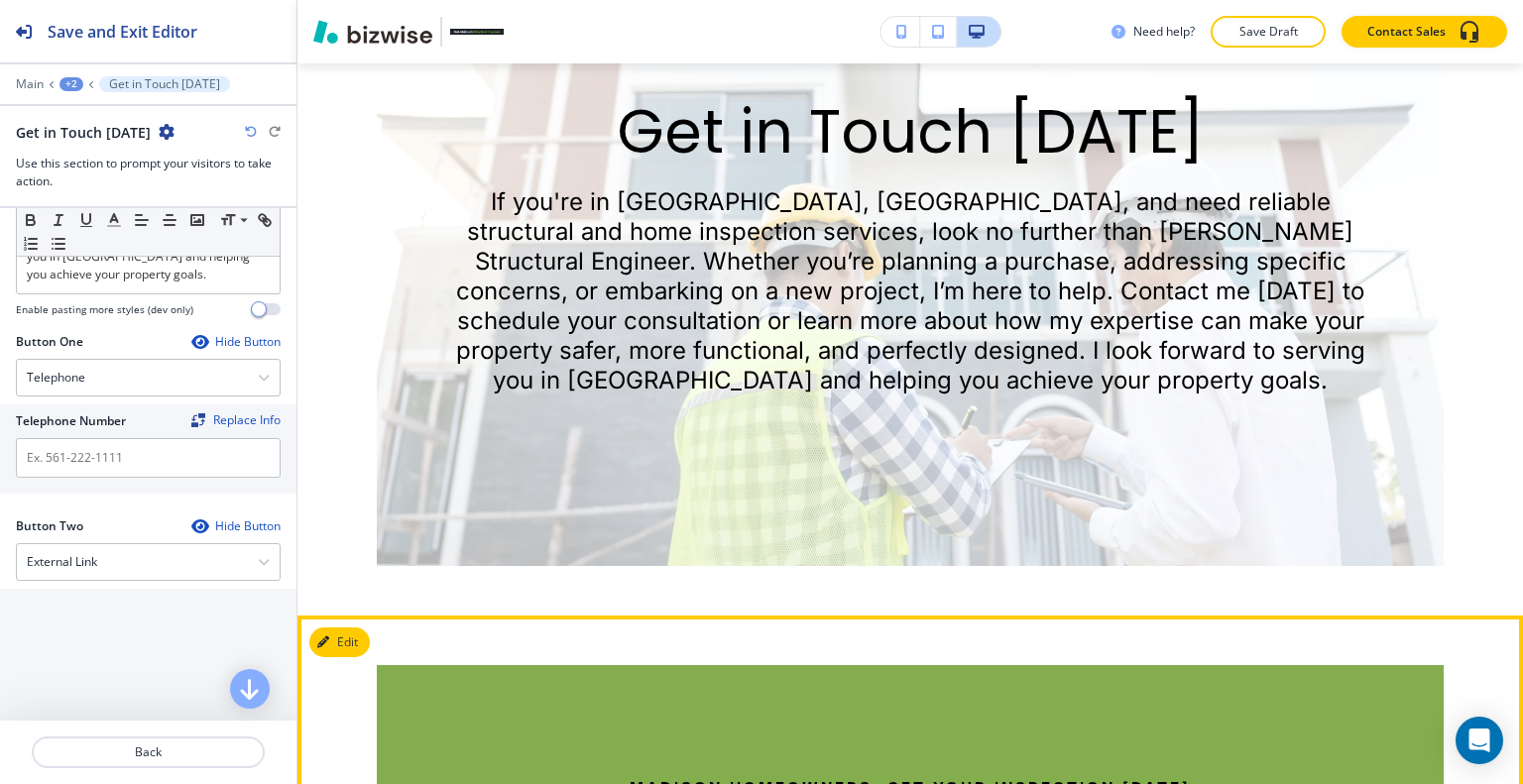 drag, startPoint x: 1143, startPoint y: 510, endPoint x: 764, endPoint y: 515, distance: 379.033 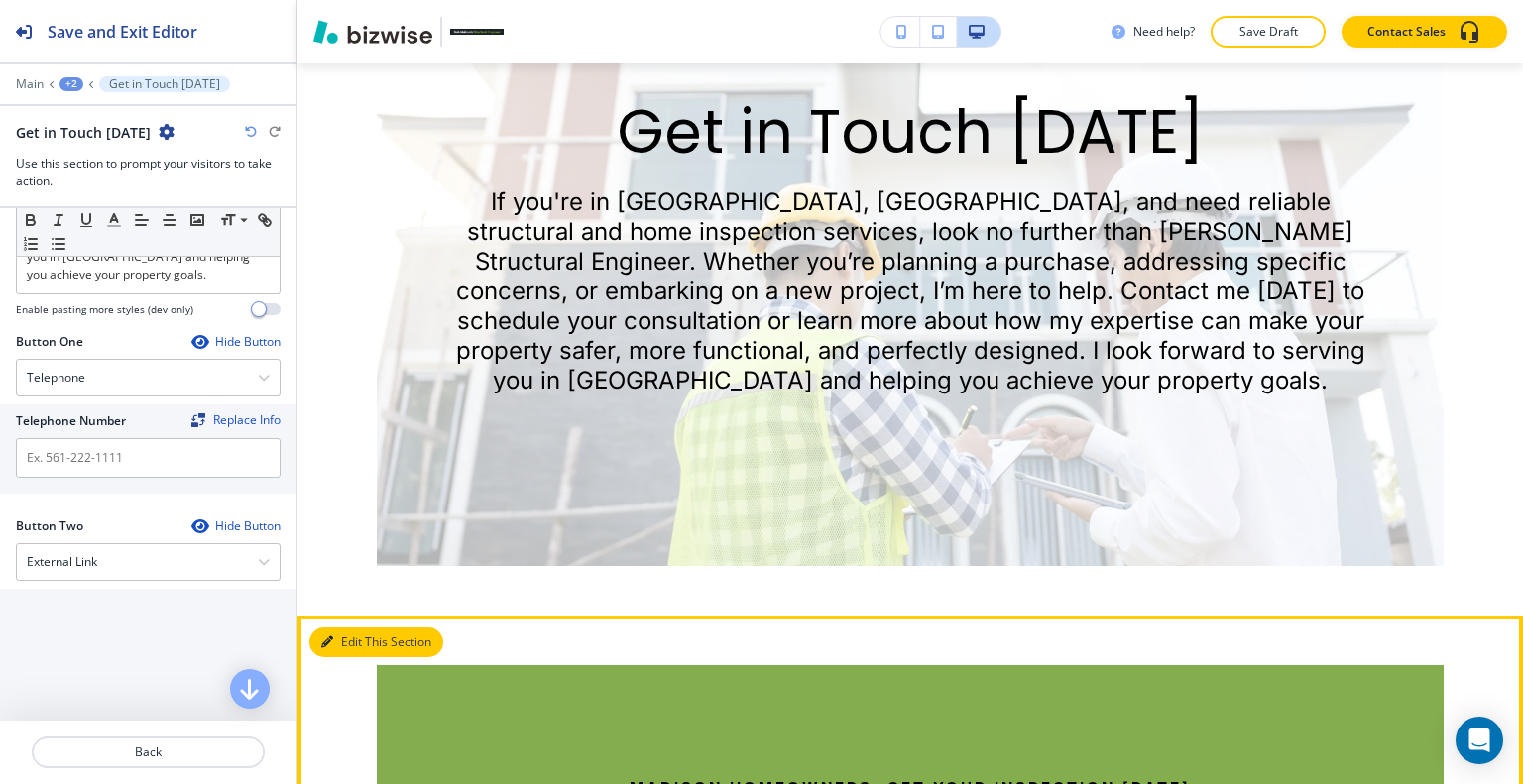 click on "Edit This Section" at bounding box center [376, 642] 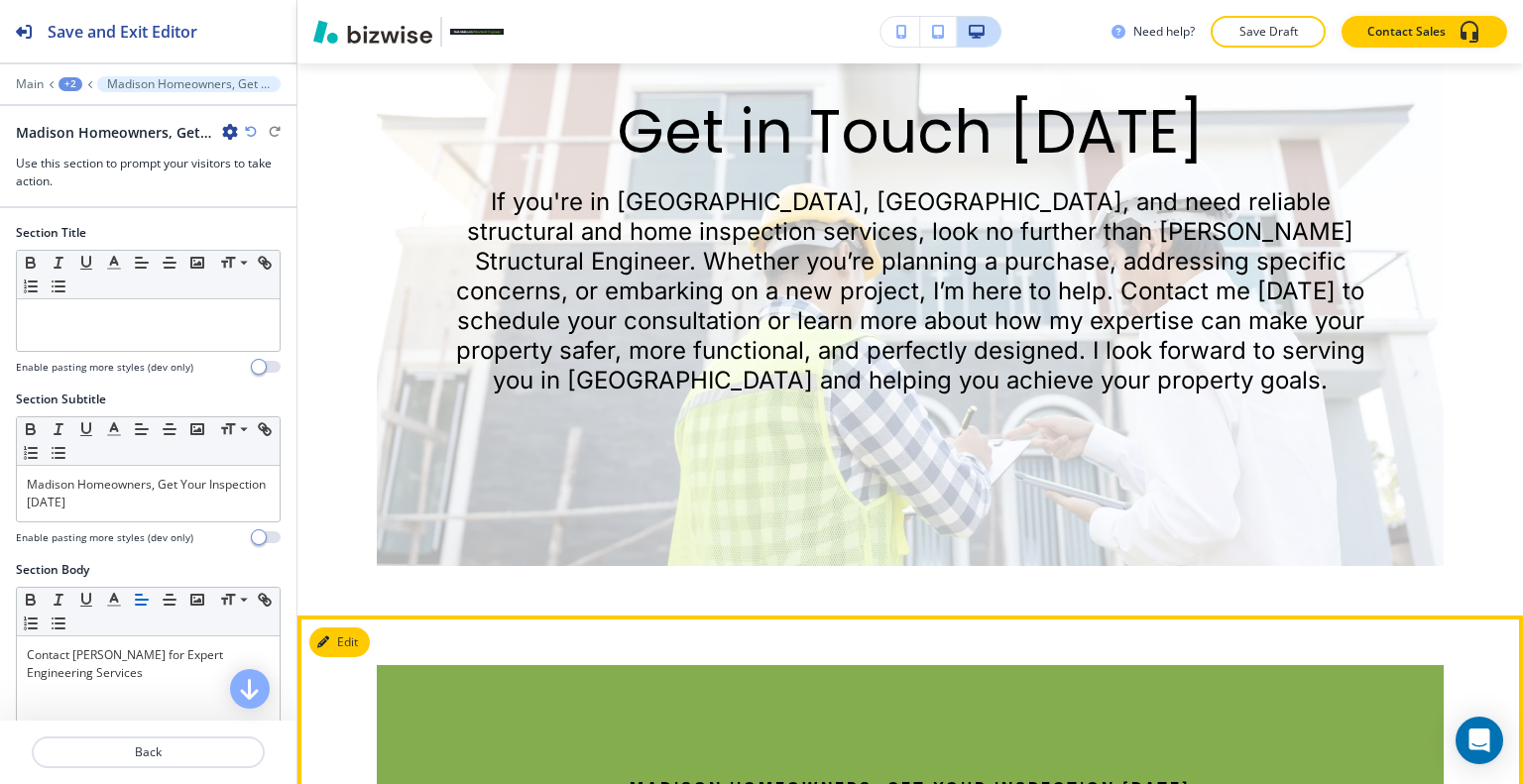scroll, scrollTop: 7090, scrollLeft: 0, axis: vertical 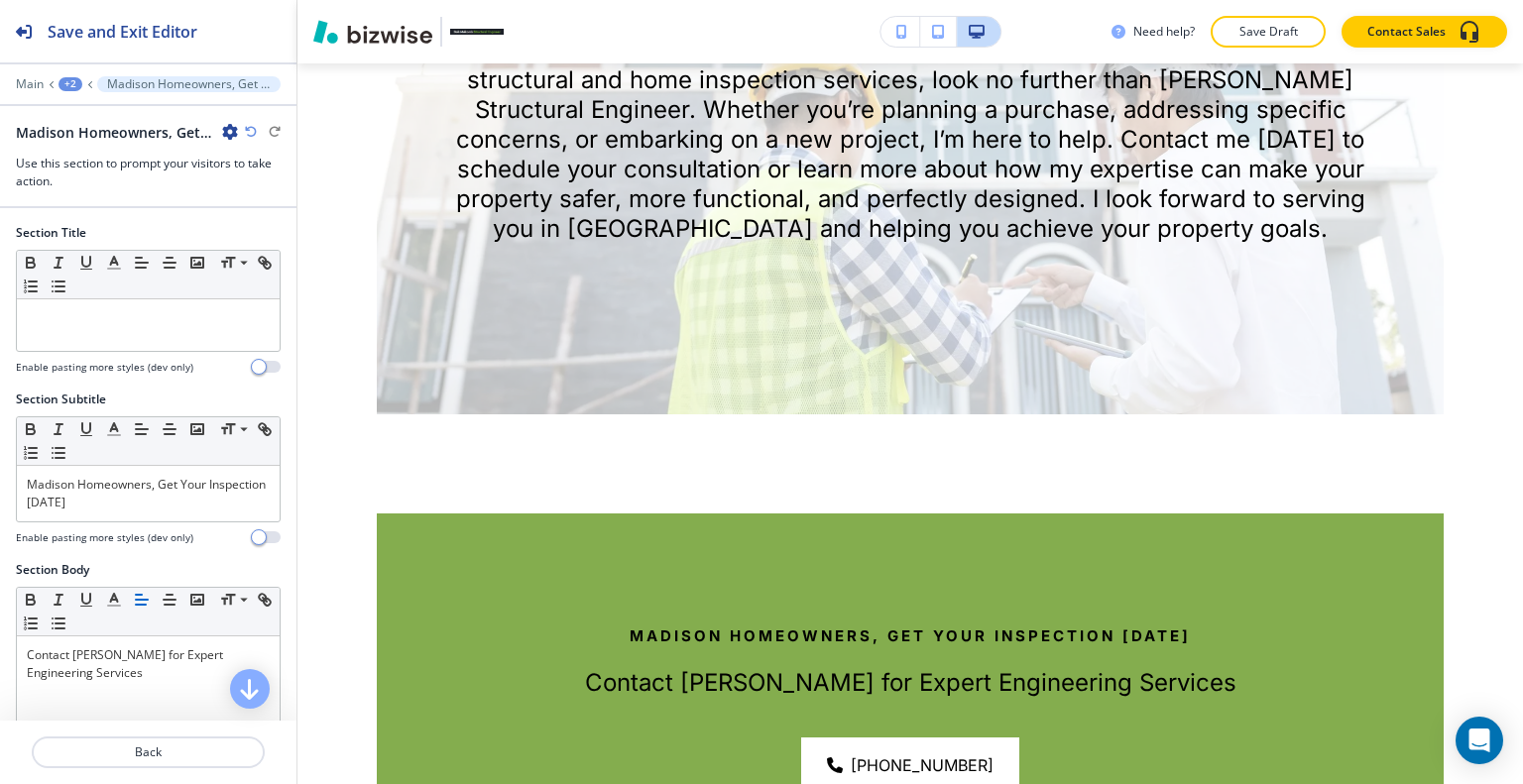 click at bounding box center (230, 132) 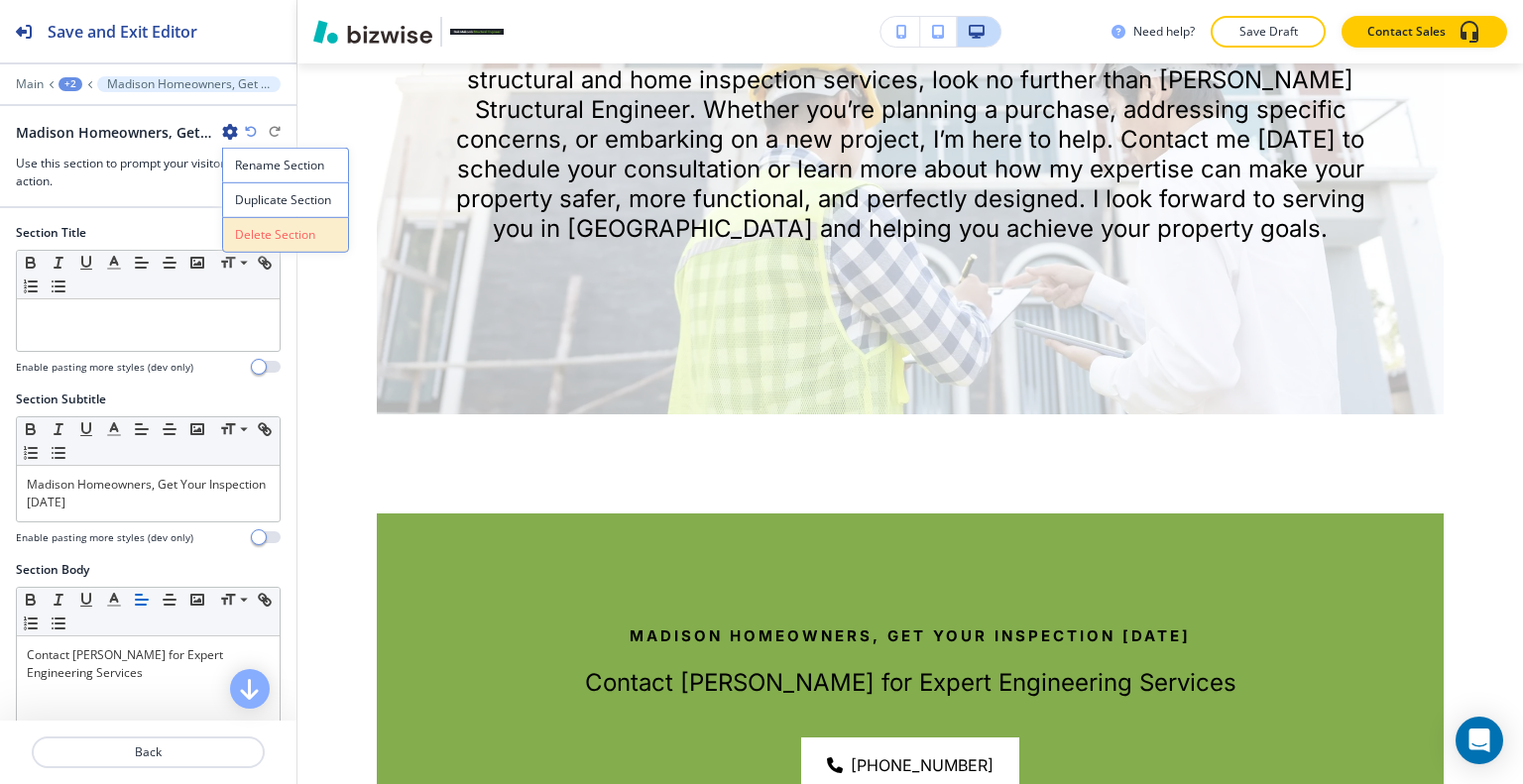 click on "Delete Section" at bounding box center [286, 235] 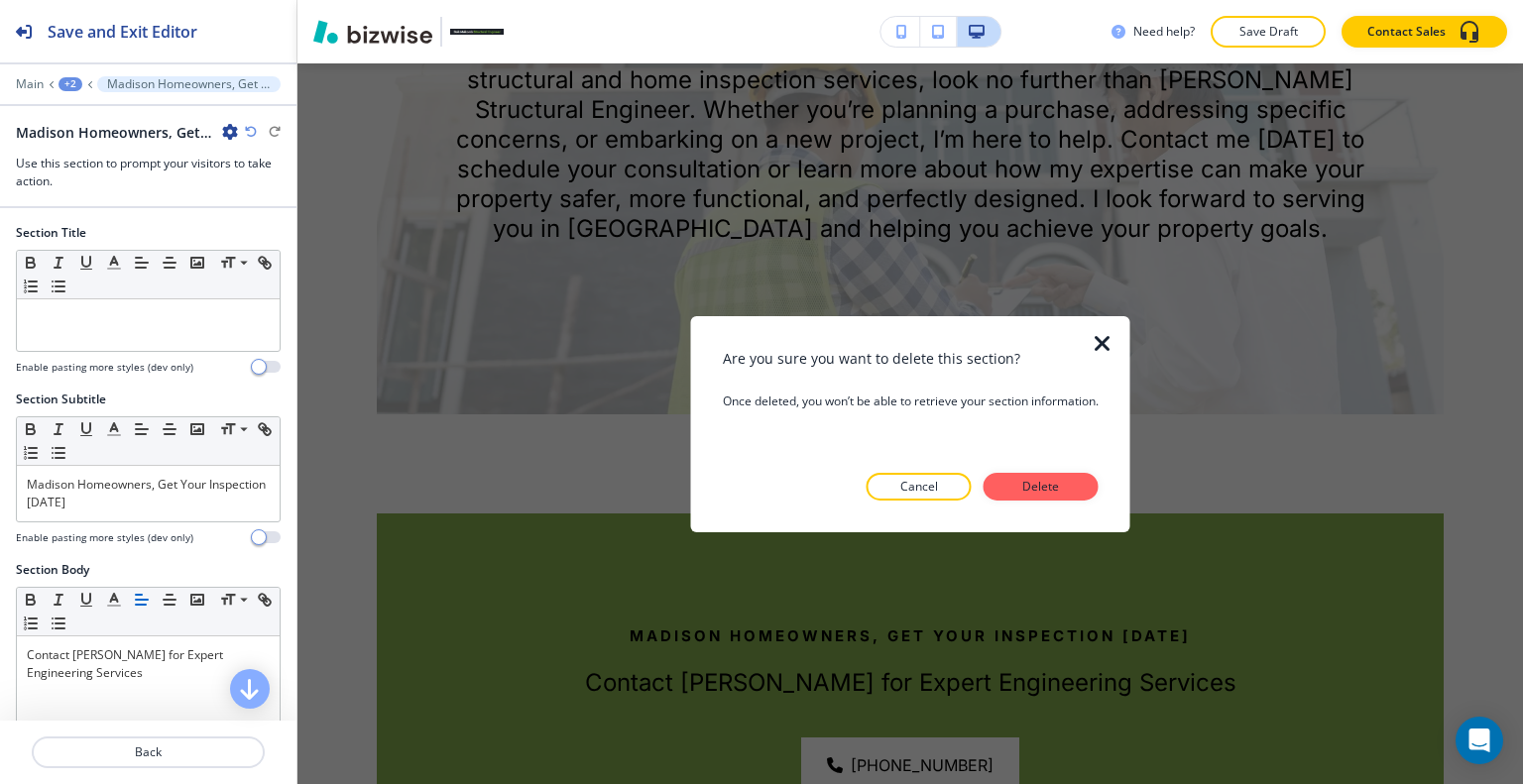 click at bounding box center [1103, 343] 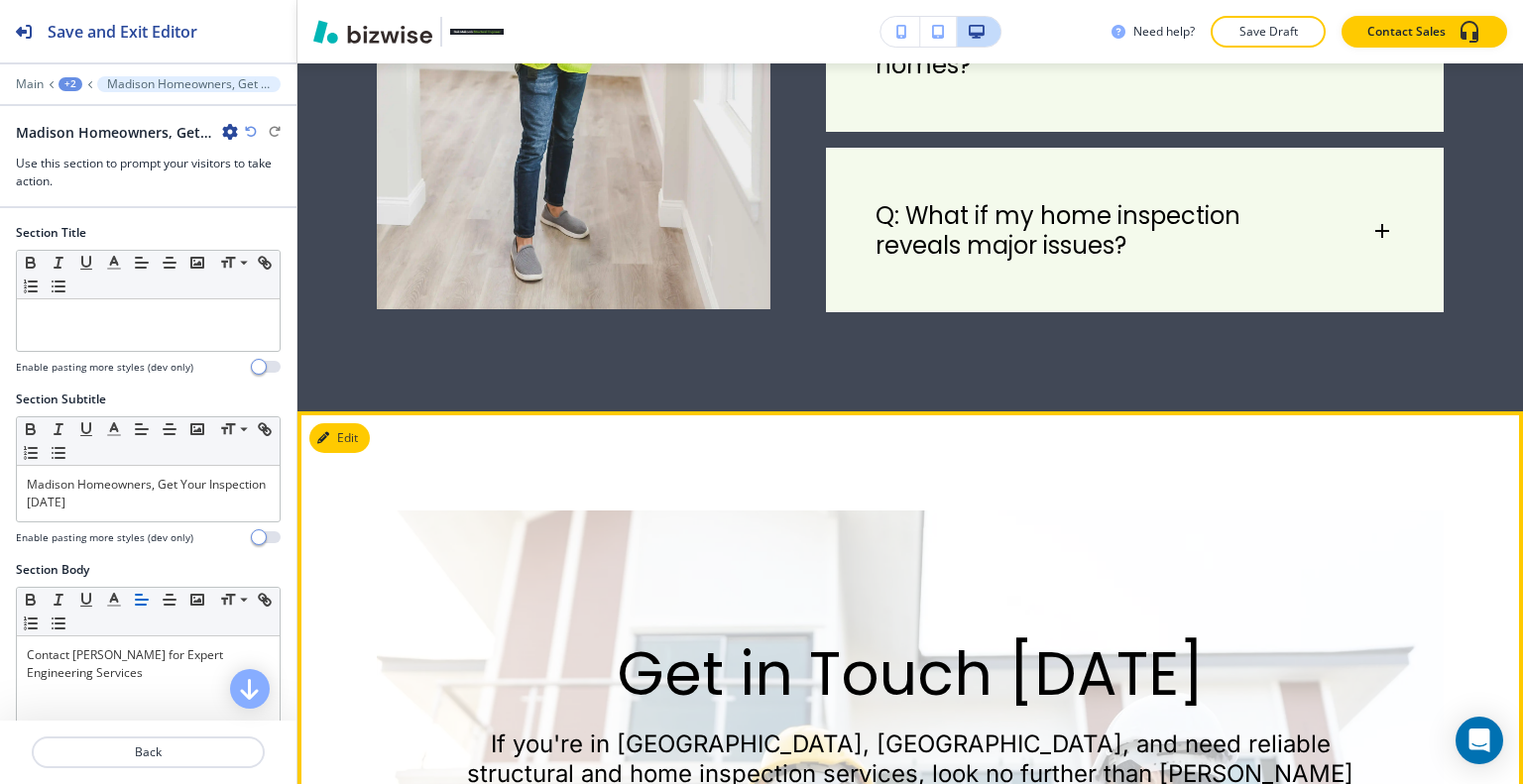 scroll, scrollTop: 6891, scrollLeft: 0, axis: vertical 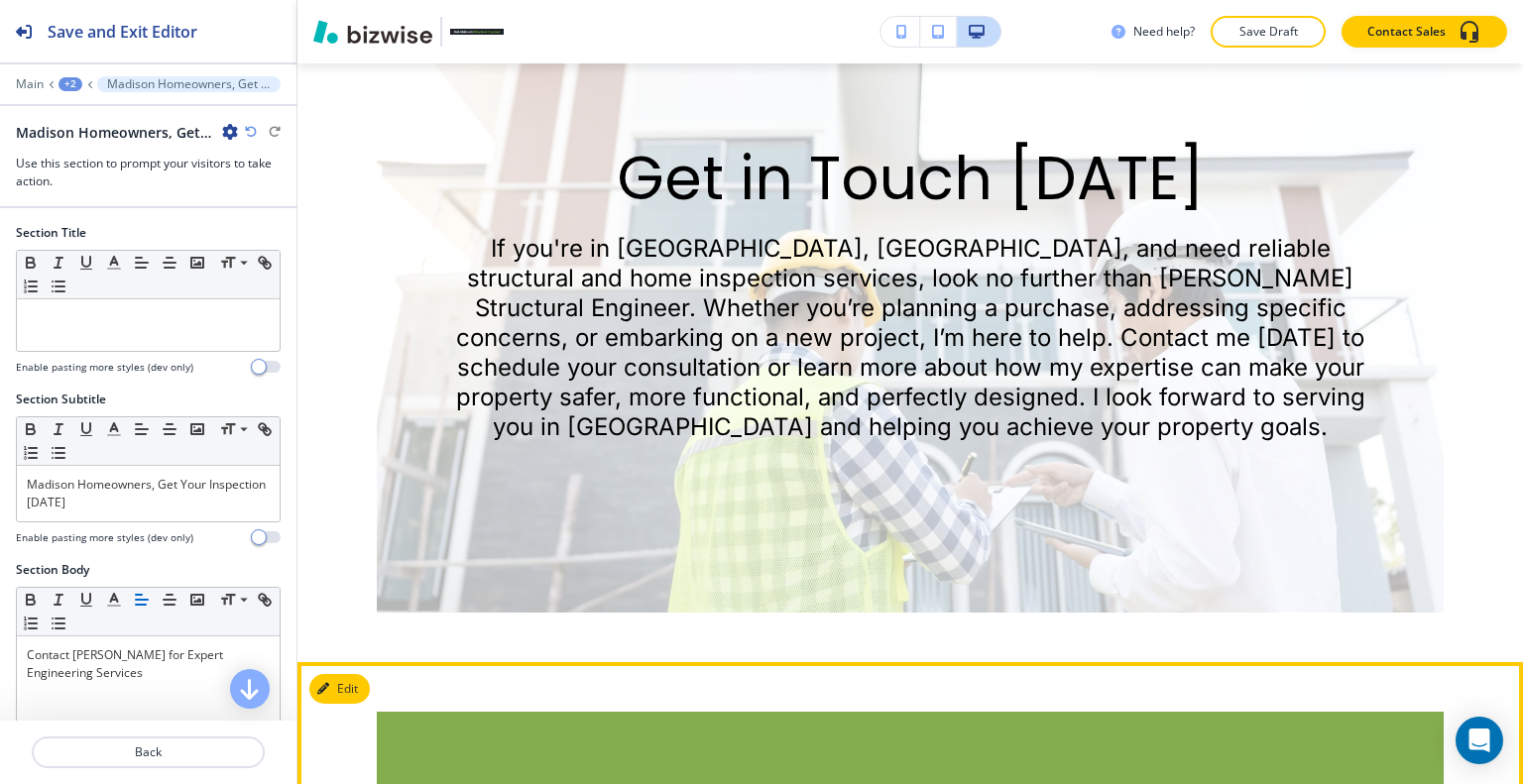 drag, startPoint x: 1217, startPoint y: 431, endPoint x: 606, endPoint y: 431, distance: 611 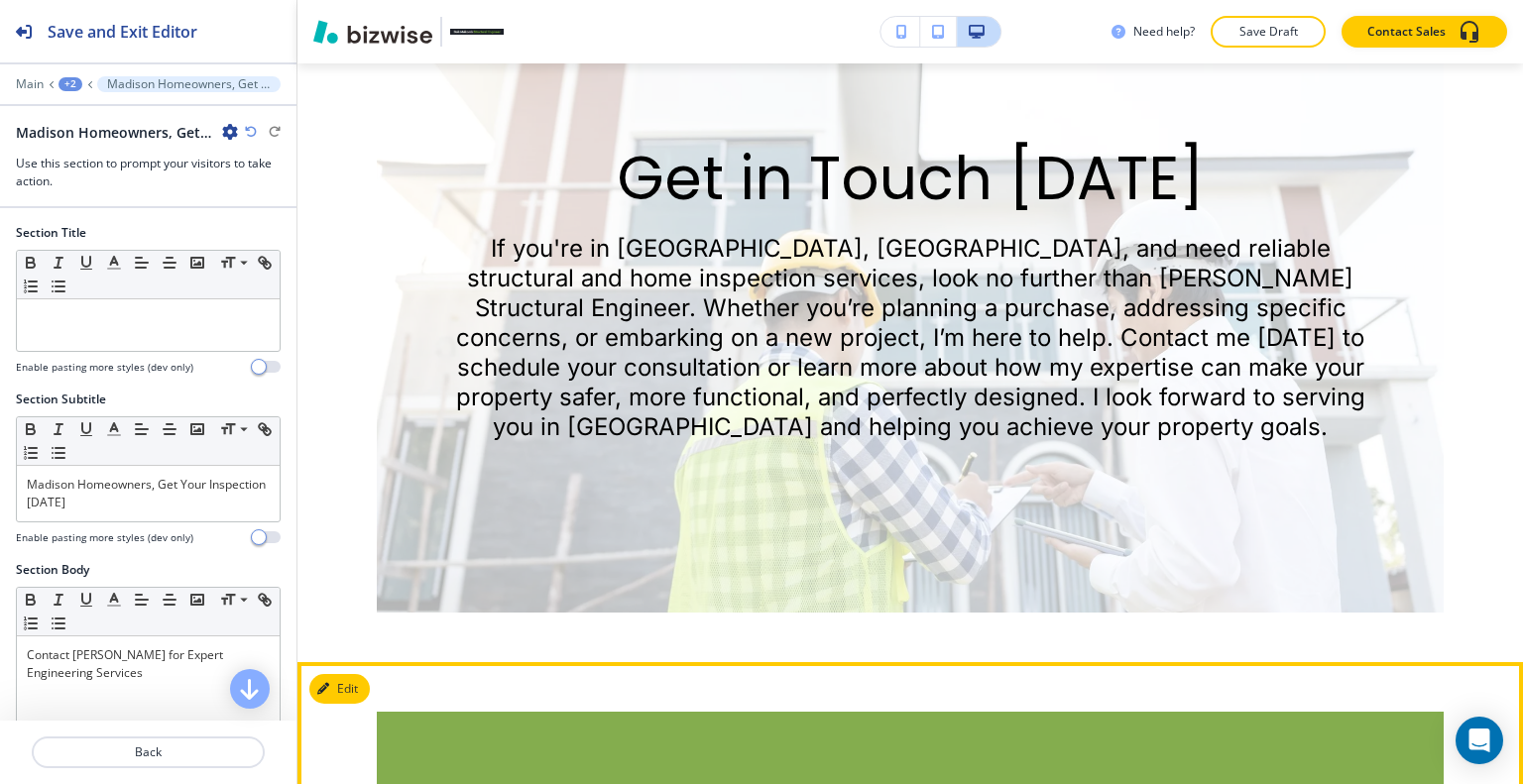 copy on "Madison Homeowners, Get Your Inspection Today" 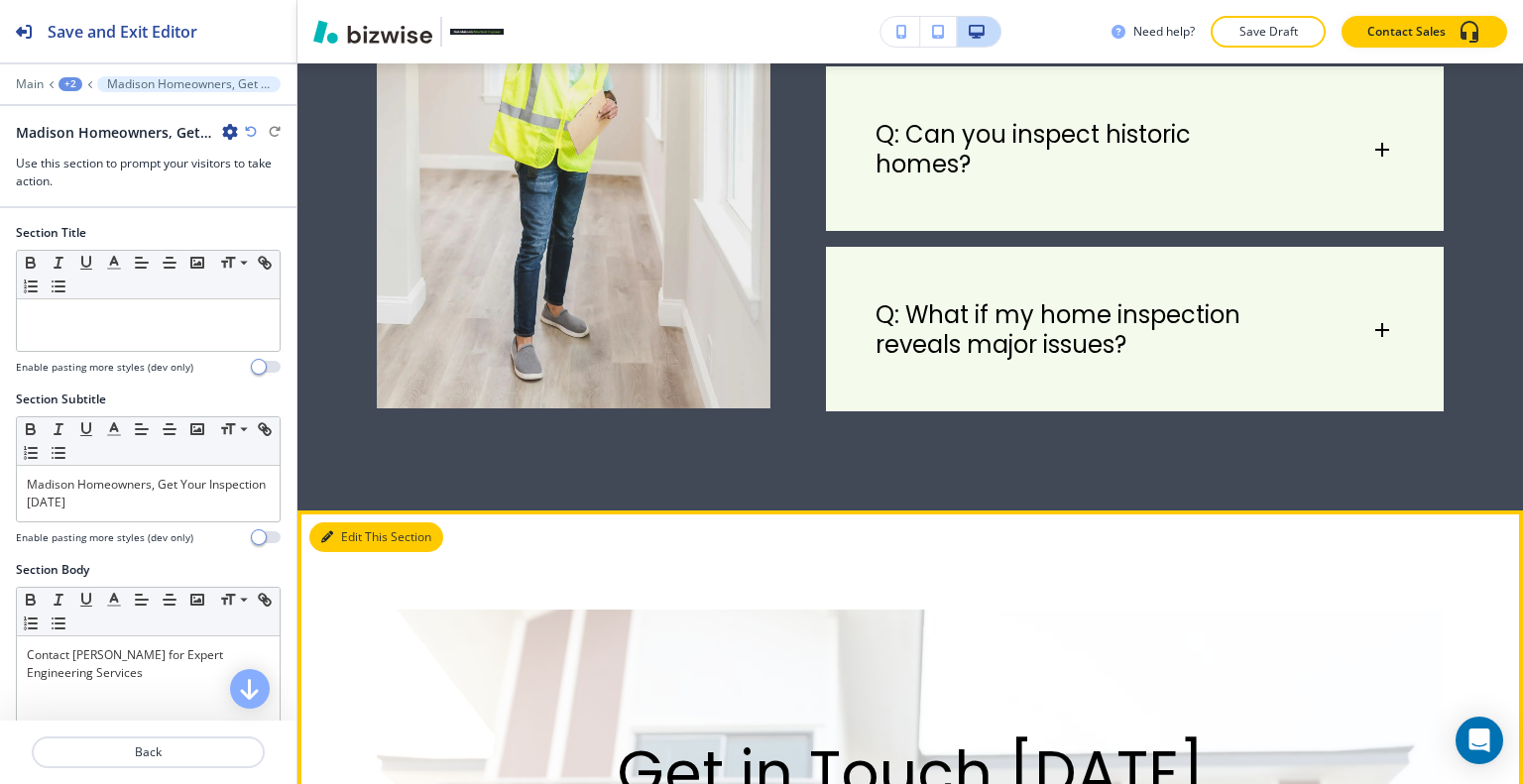 click on "Edit This Section" at bounding box center (376, 537) 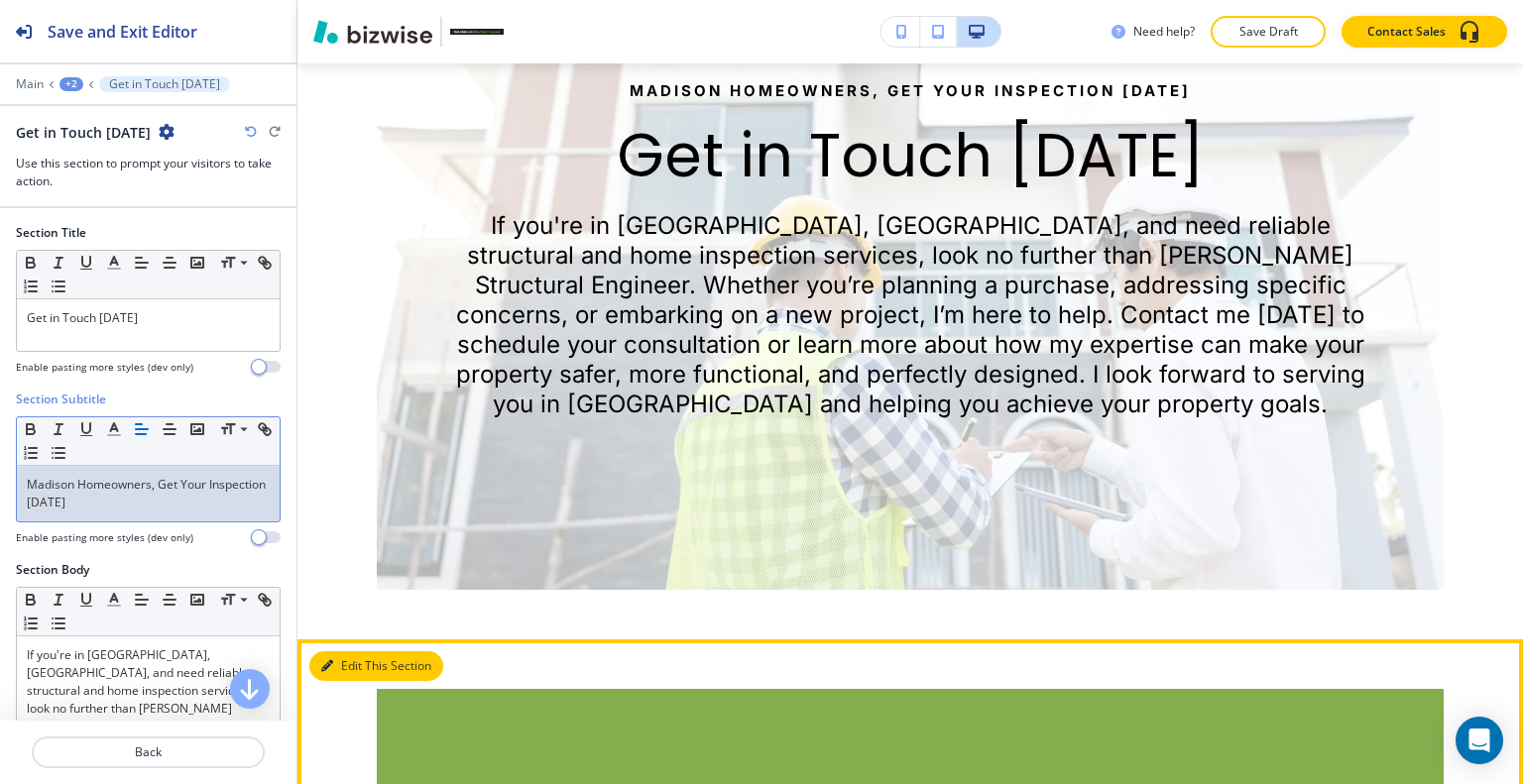 click on "Edit This Section" at bounding box center (376, 666) 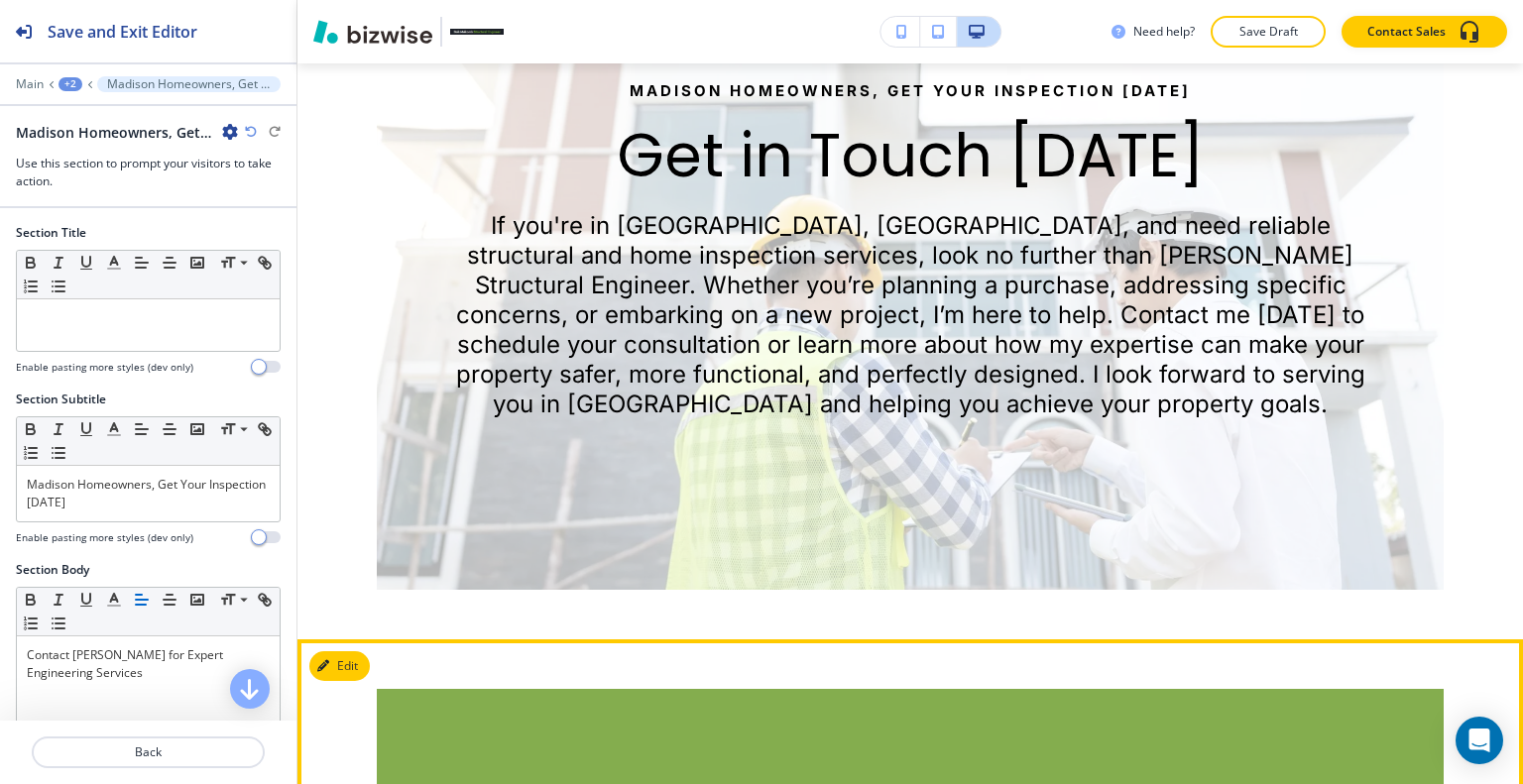 scroll, scrollTop: 7113, scrollLeft: 0, axis: vertical 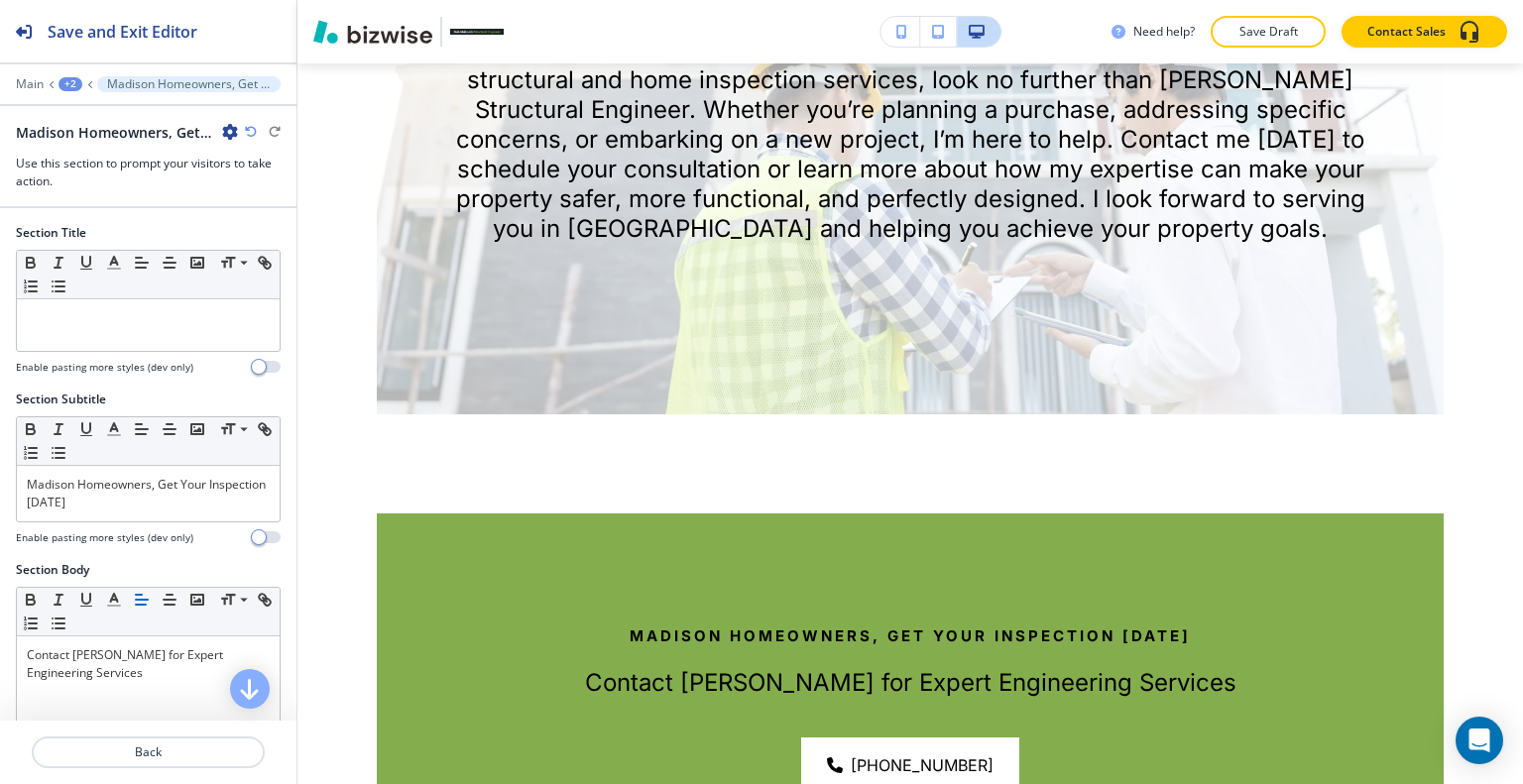 click on "+2" at bounding box center (70, 84) 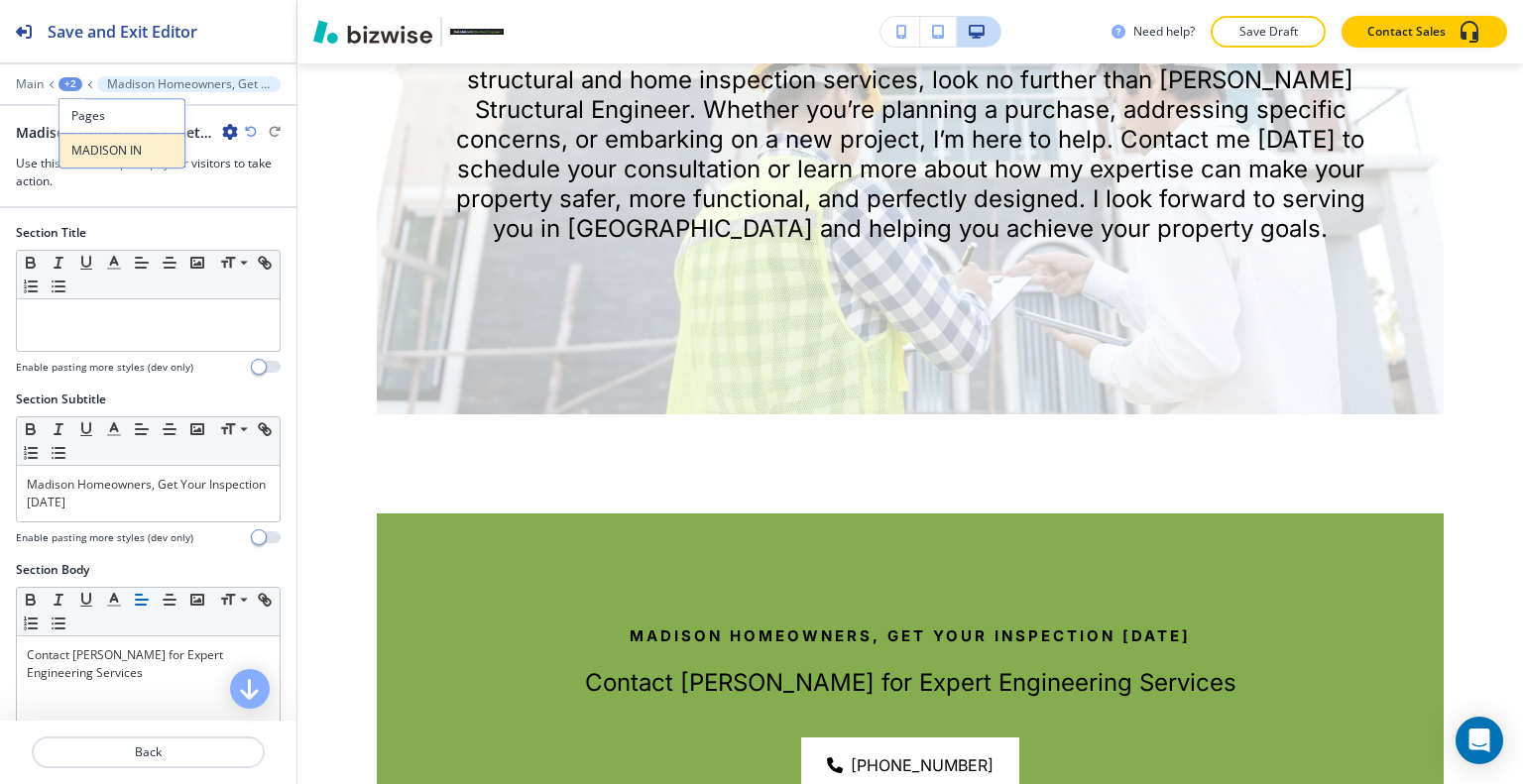 click on "MADISON IN" at bounding box center (122, 151) 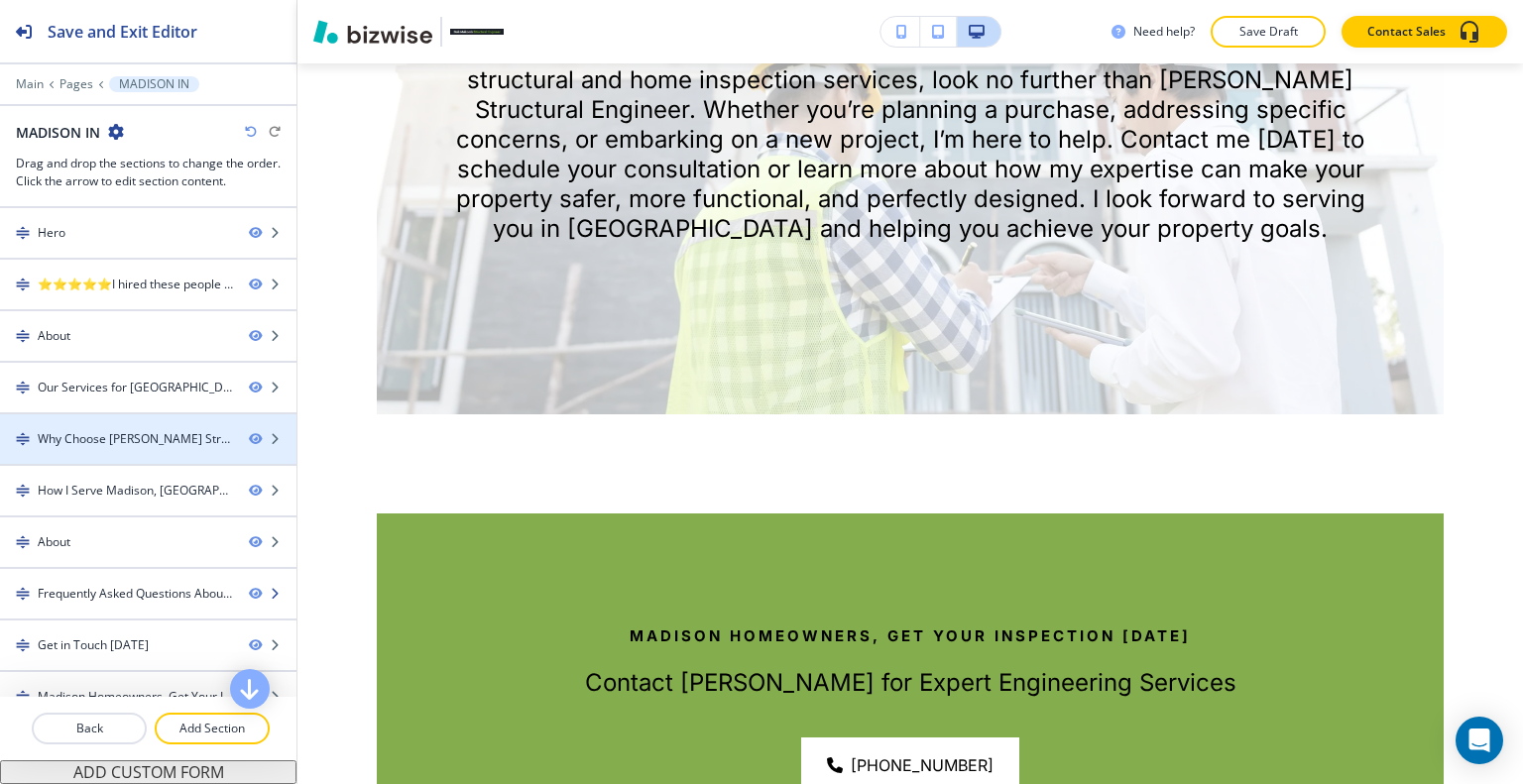 scroll, scrollTop: 123, scrollLeft: 0, axis: vertical 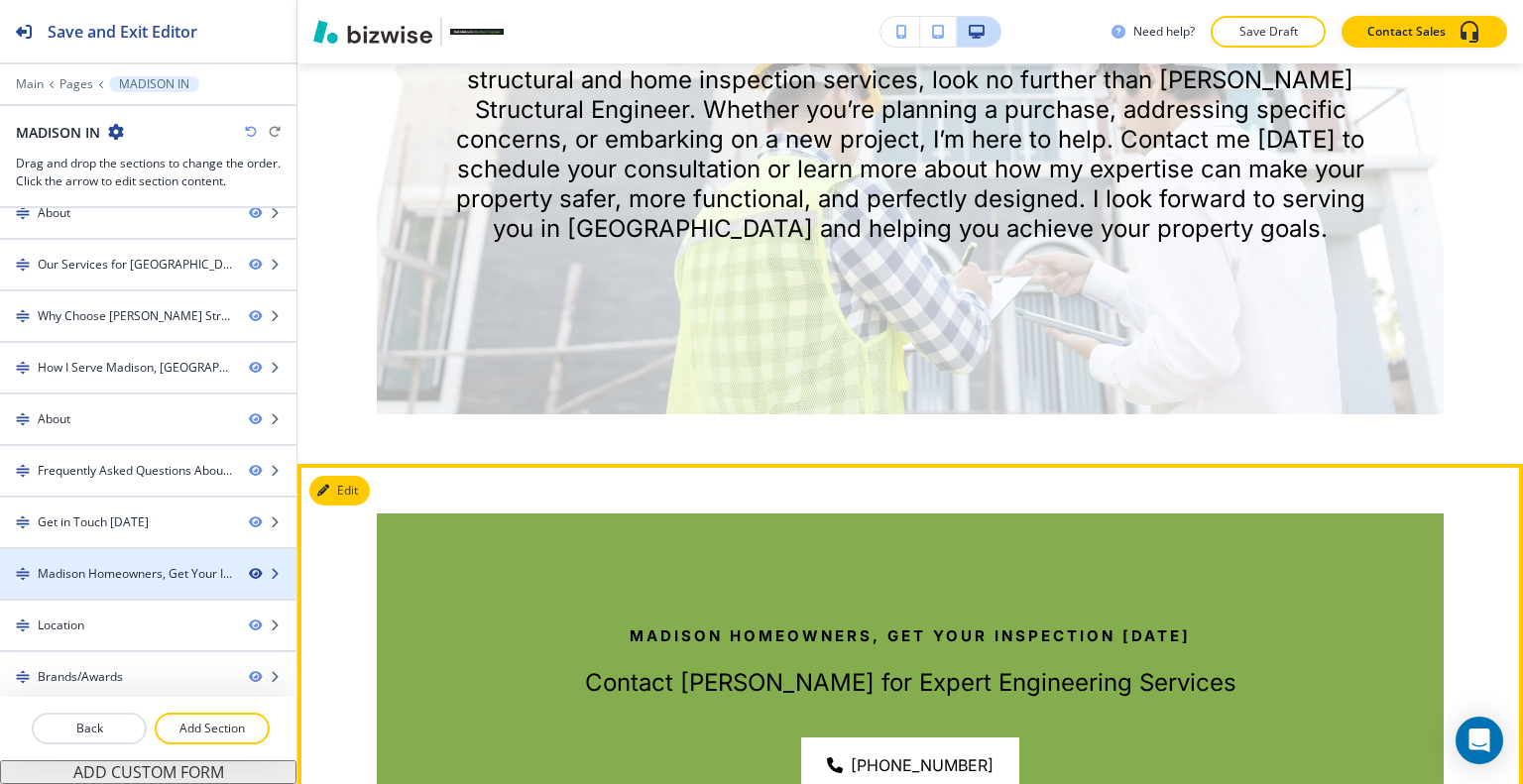 click at bounding box center (255, 574) 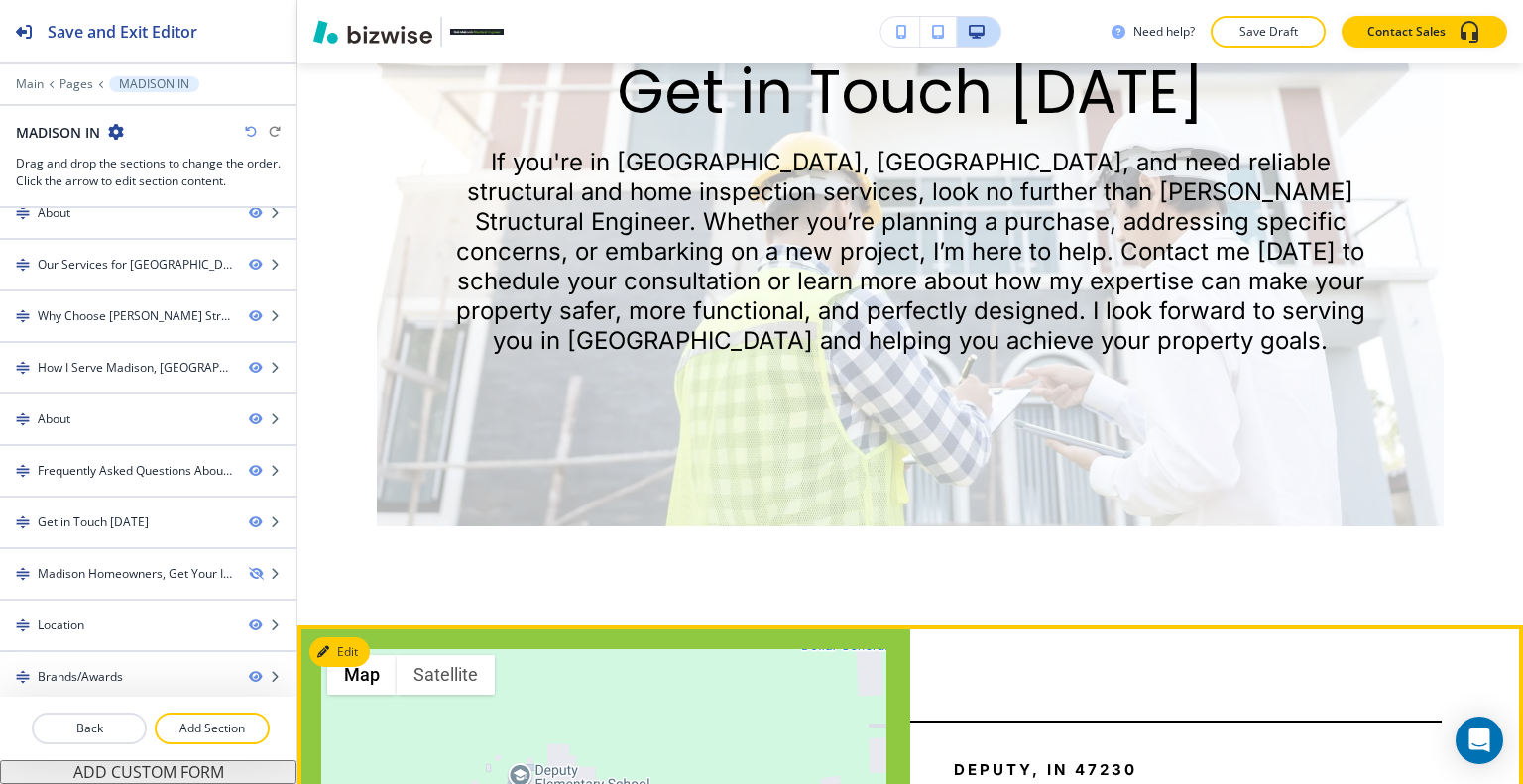 scroll, scrollTop: 7596, scrollLeft: 0, axis: vertical 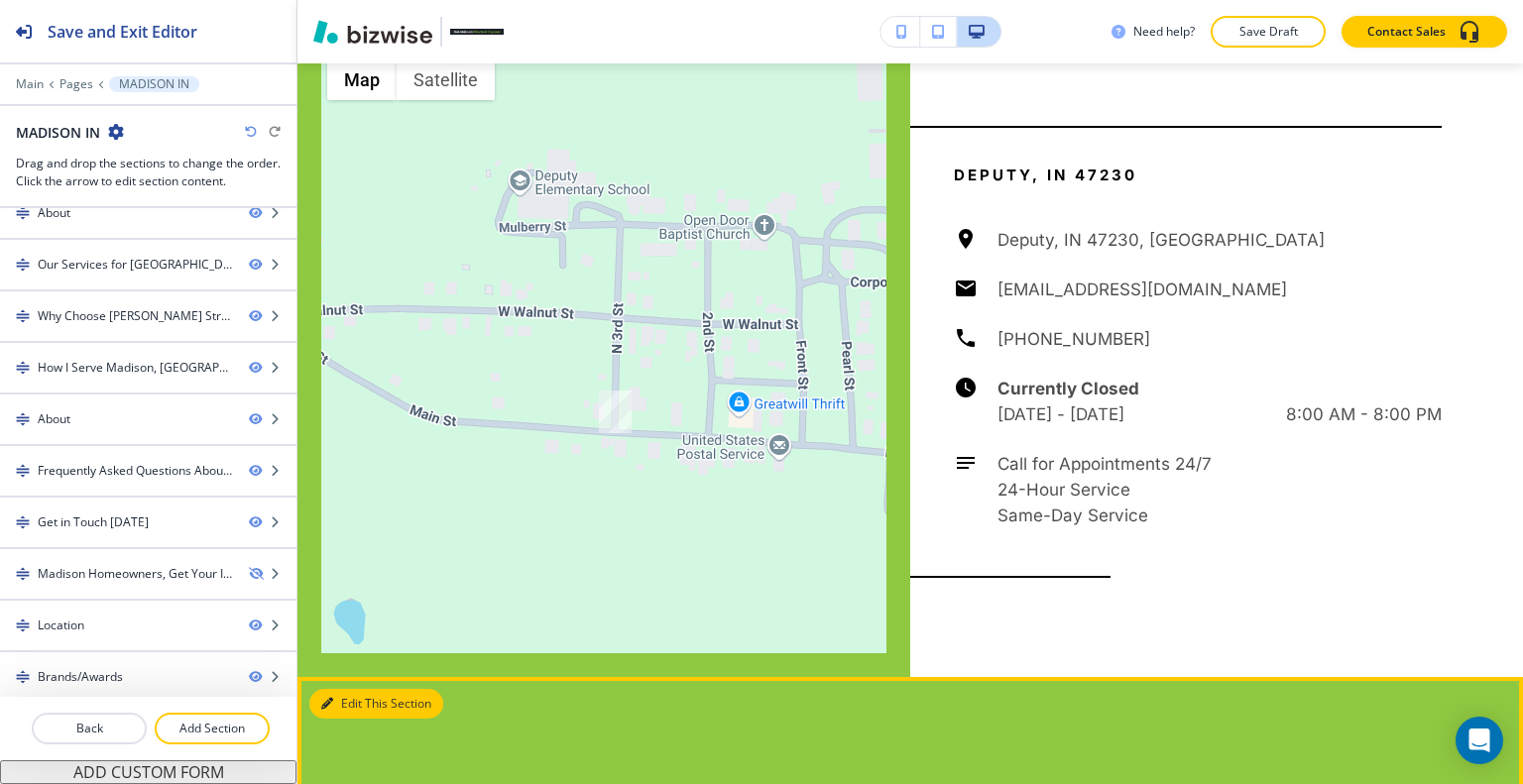 click on "Edit This Section" at bounding box center [376, 704] 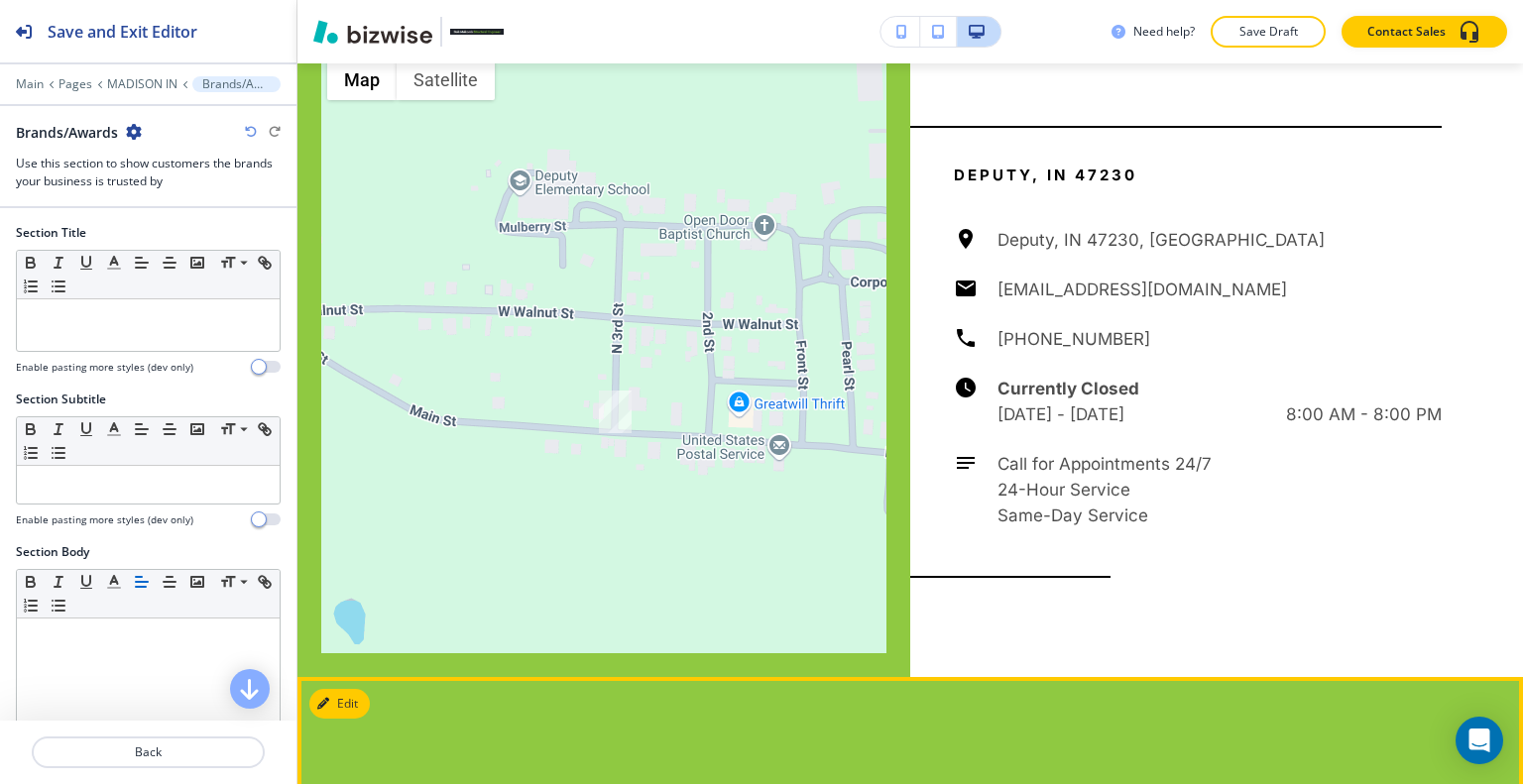 scroll, scrollTop: 7809, scrollLeft: 0, axis: vertical 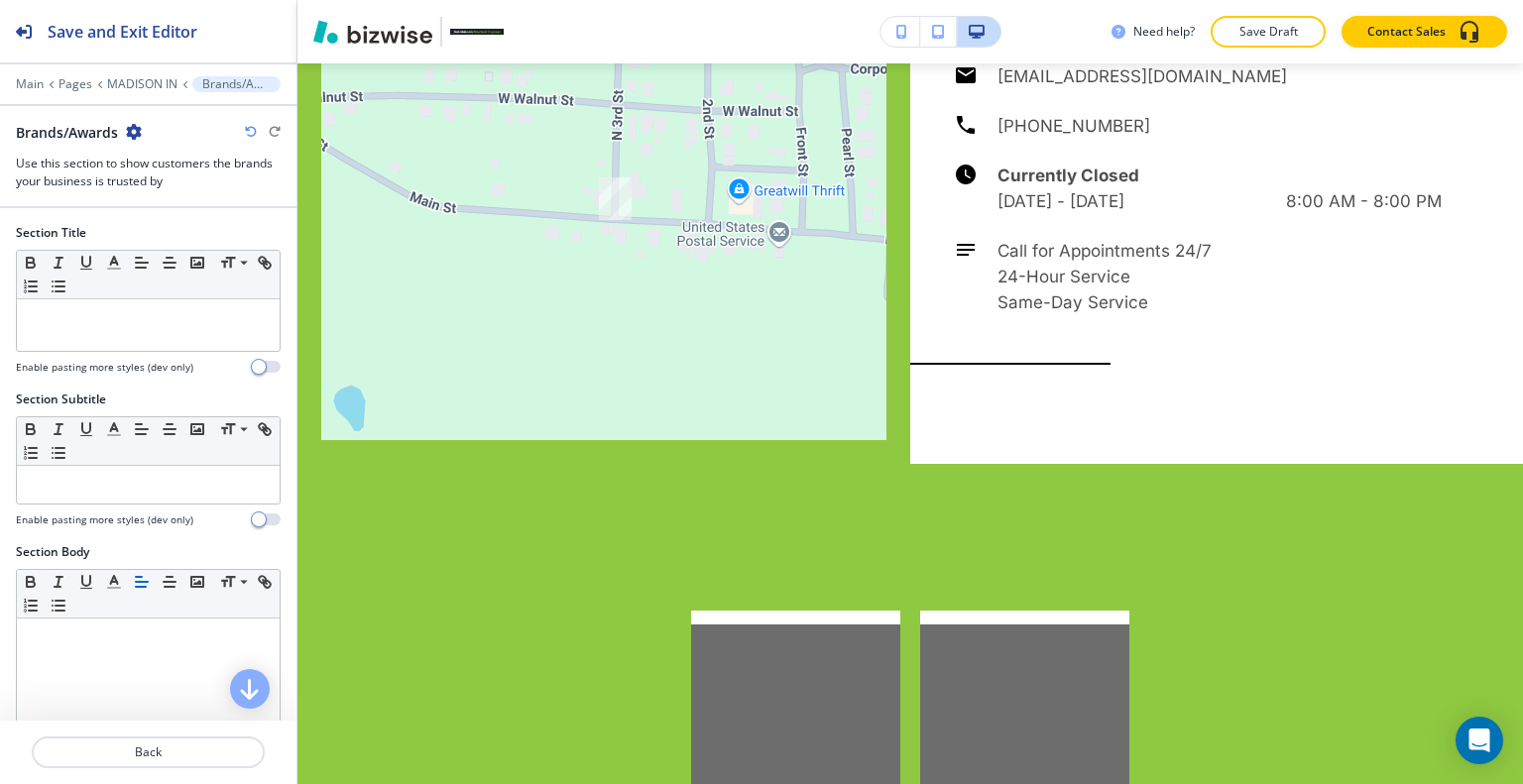 click at bounding box center [134, 132] 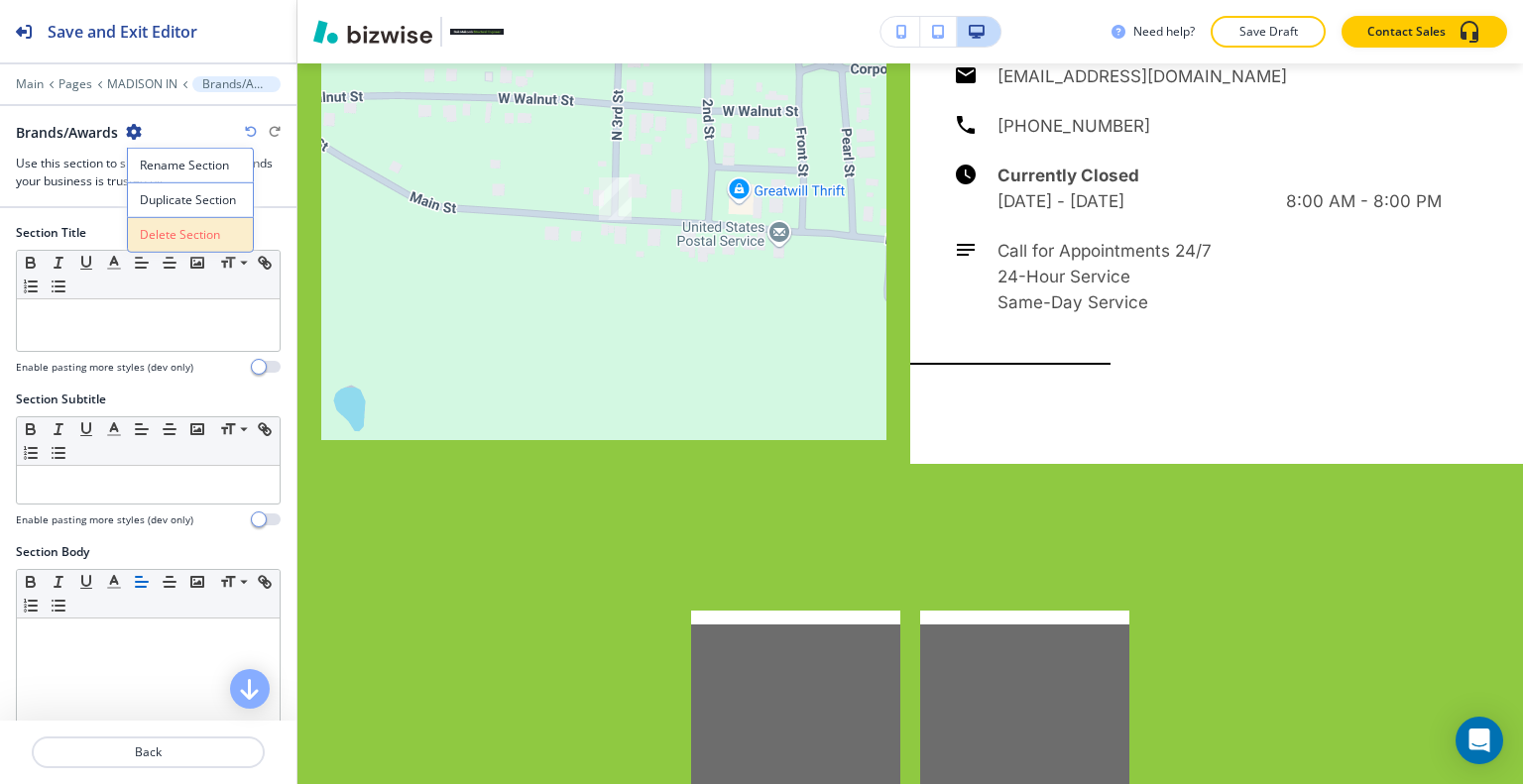 click on "Delete Section" at bounding box center (190, 235) 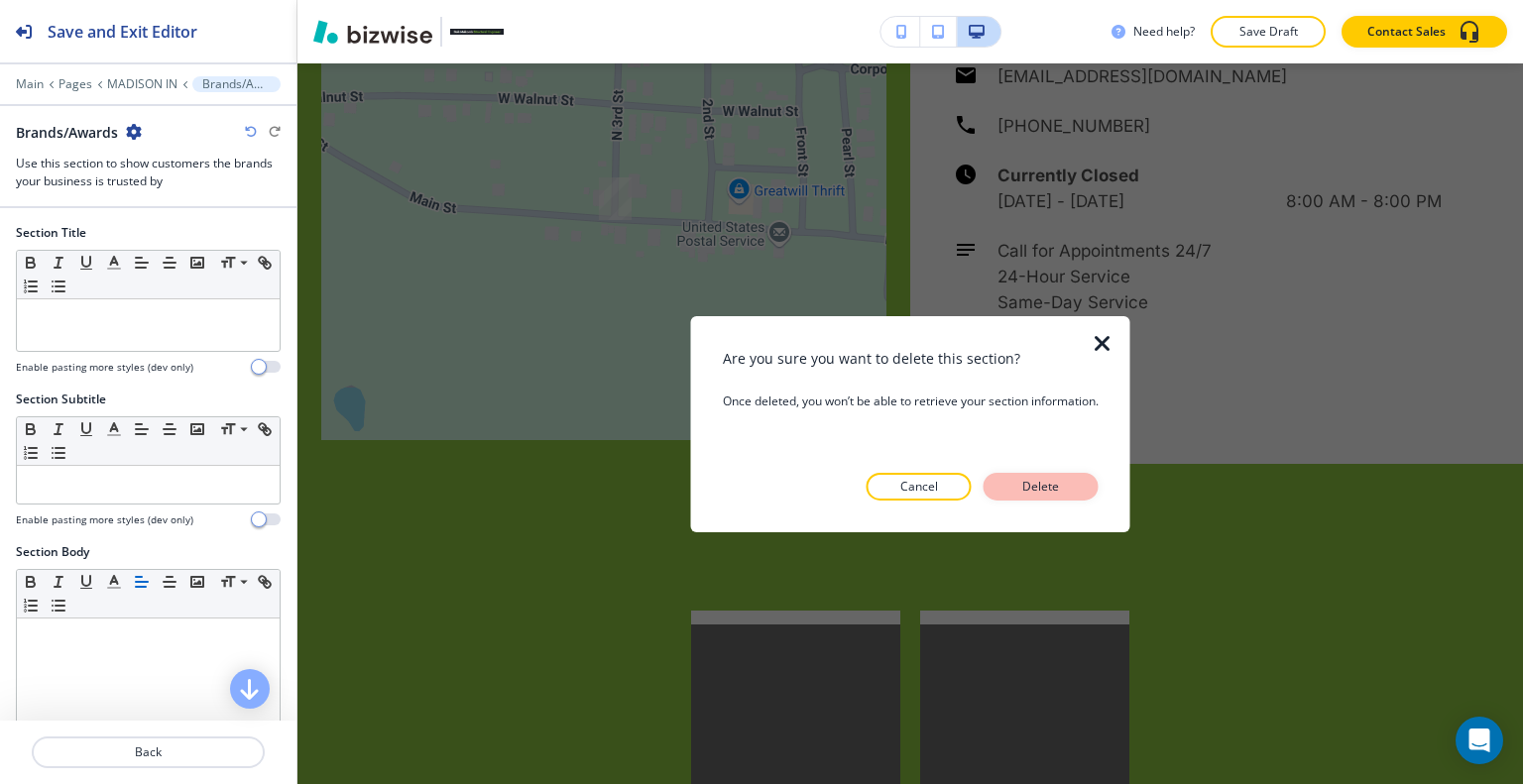click on "Delete" at bounding box center (1041, 487) 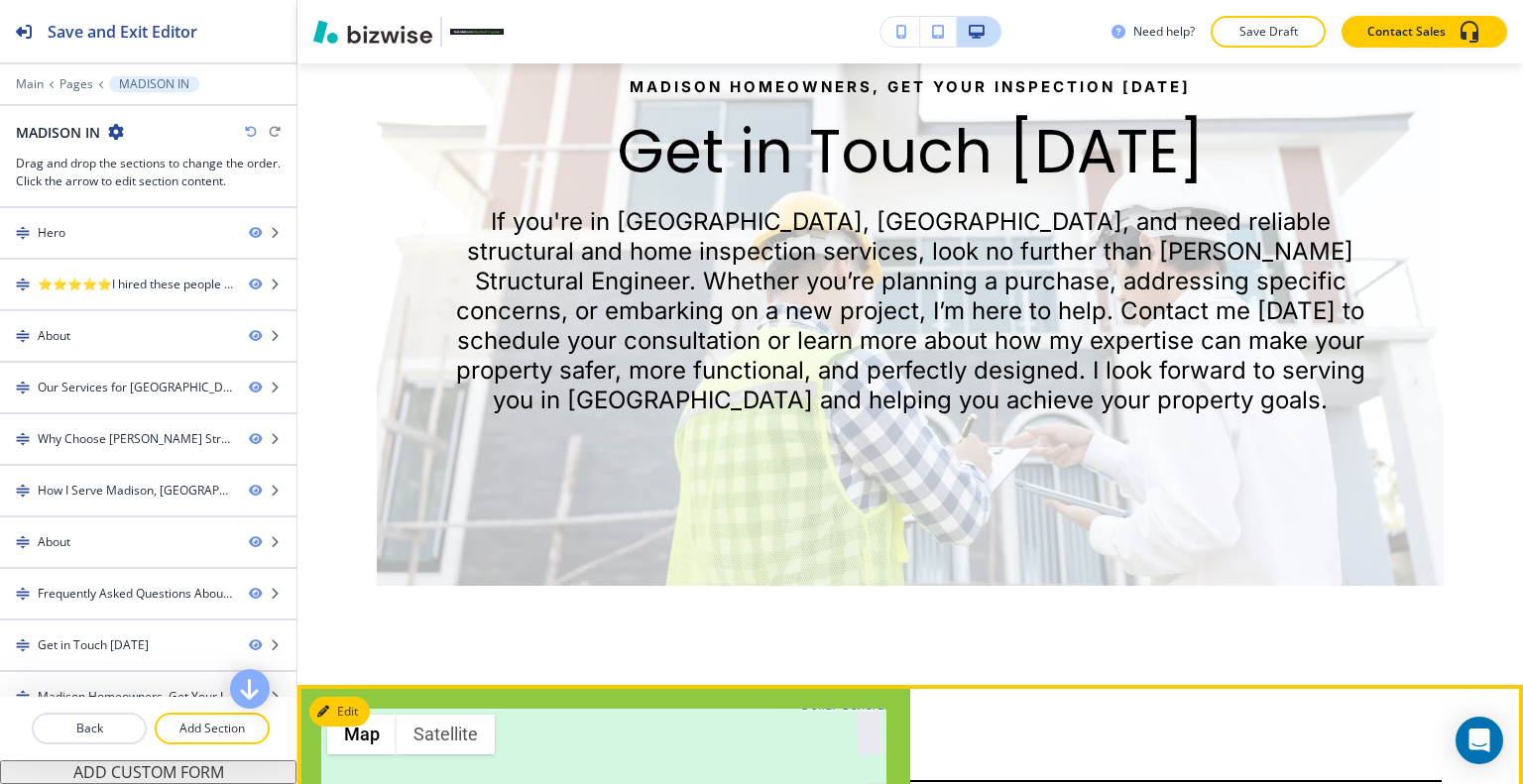 scroll, scrollTop: 7537, scrollLeft: 0, axis: vertical 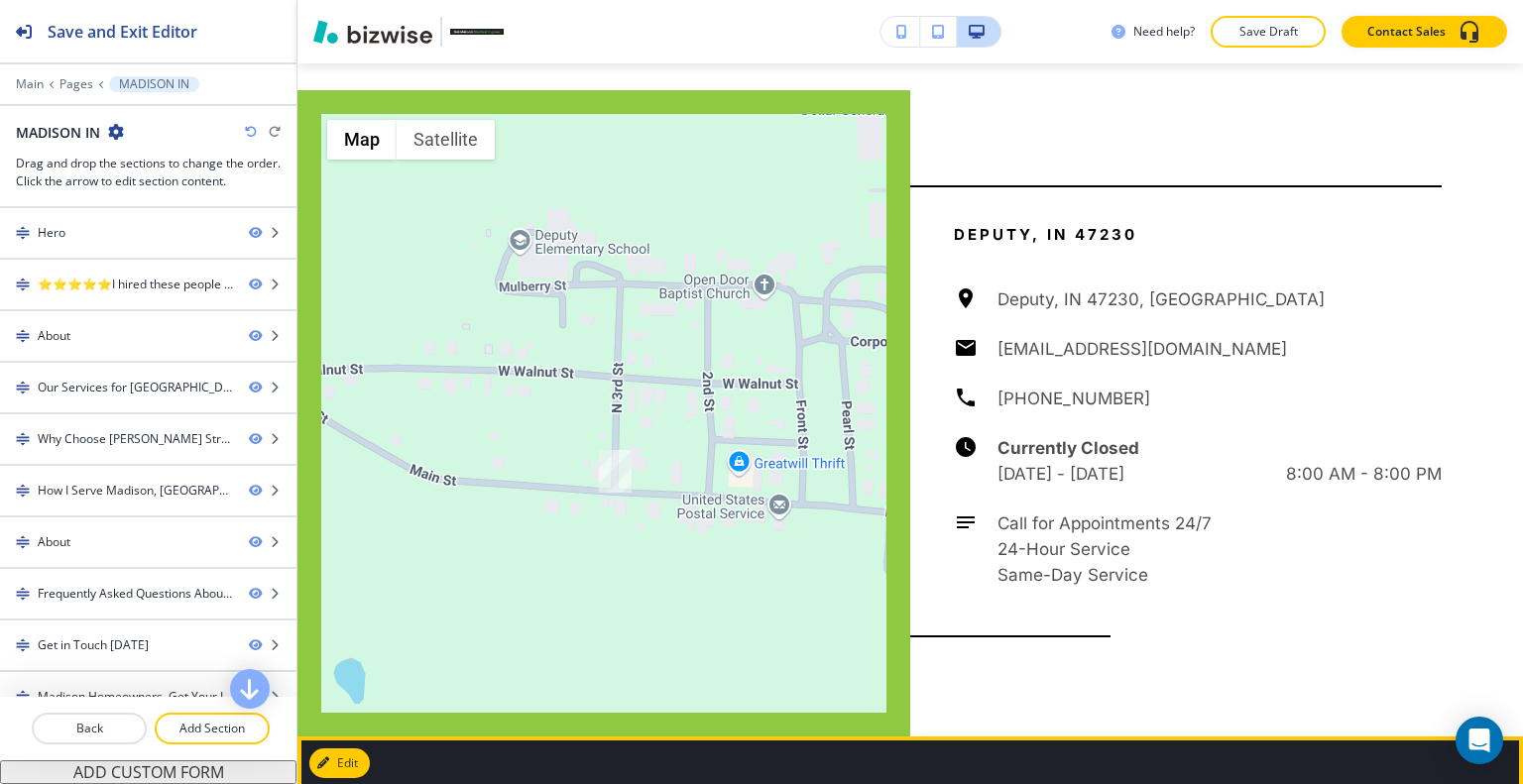 drag, startPoint x: 1046, startPoint y: 602, endPoint x: 922, endPoint y: 600, distance: 124.016 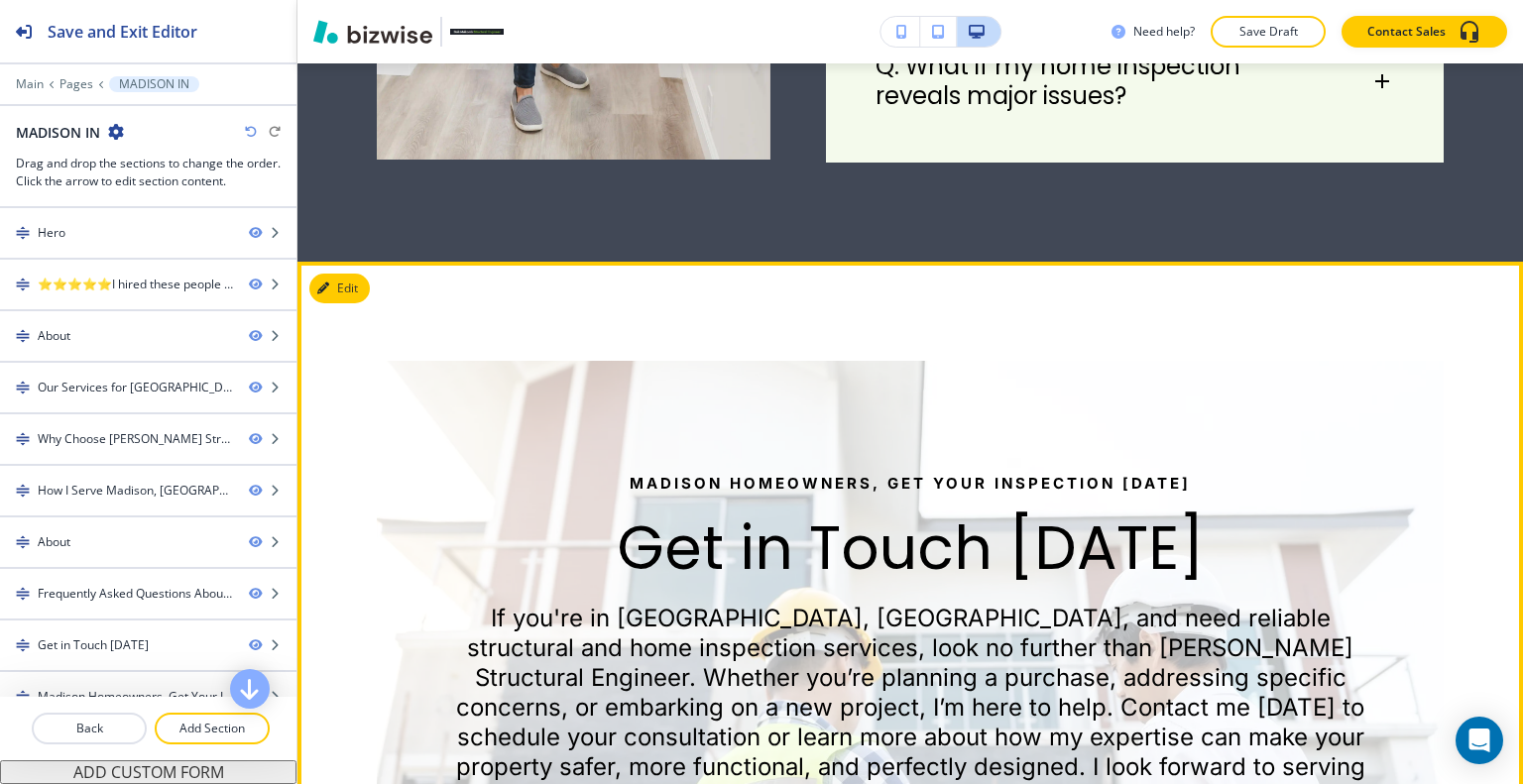 scroll, scrollTop: 6347, scrollLeft: 0, axis: vertical 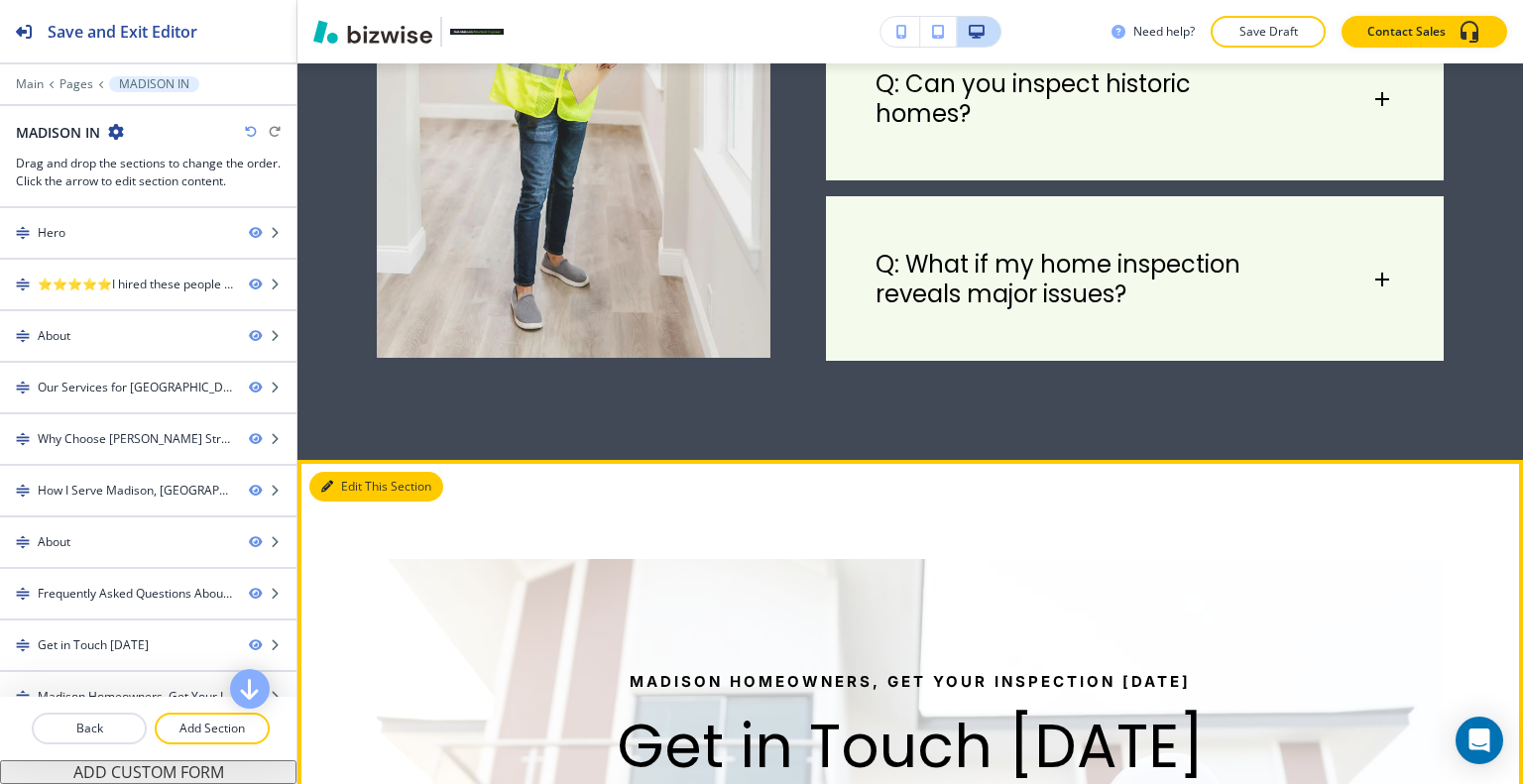 click on "Edit This Section" at bounding box center [376, 487] 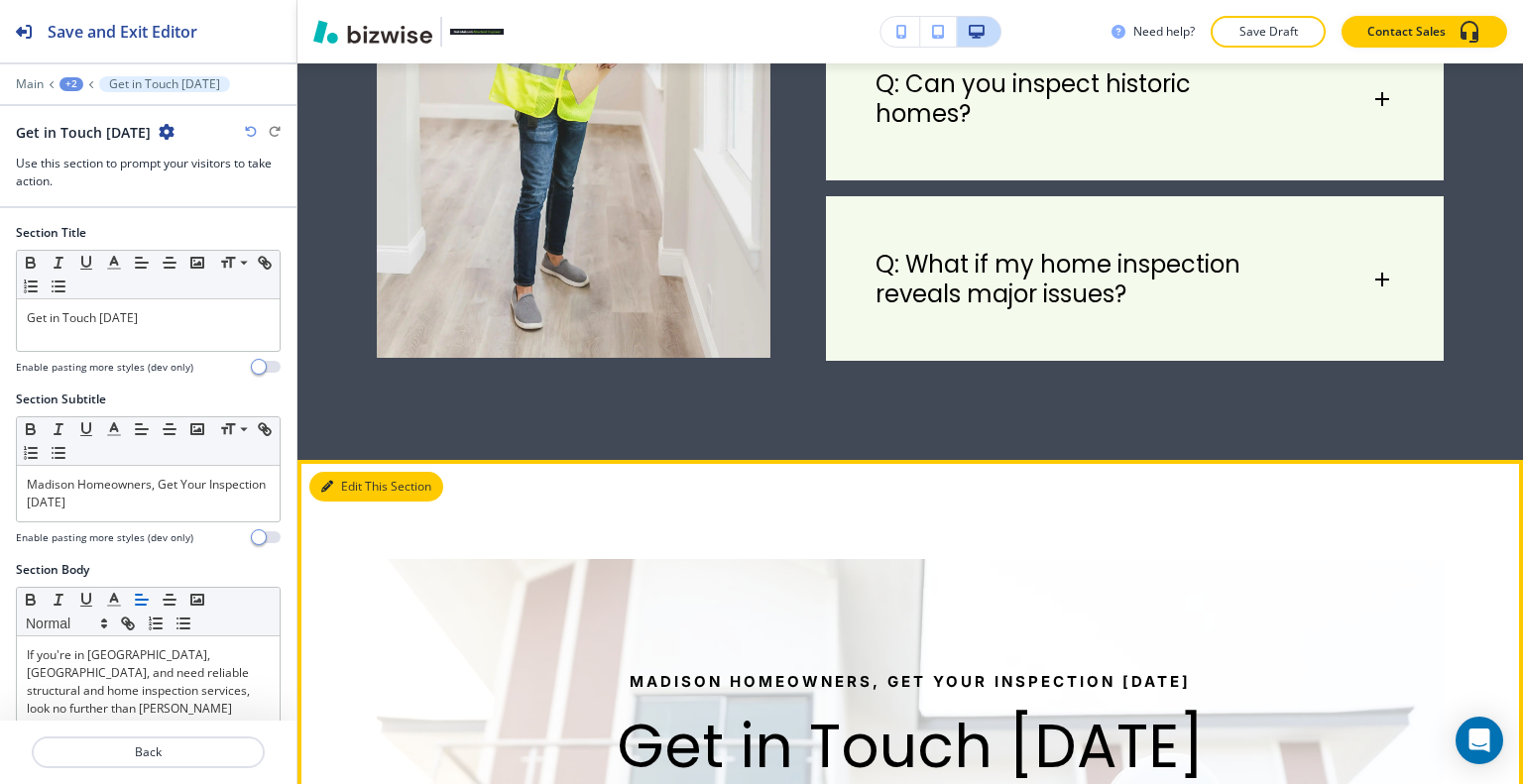scroll, scrollTop: 6343, scrollLeft: 0, axis: vertical 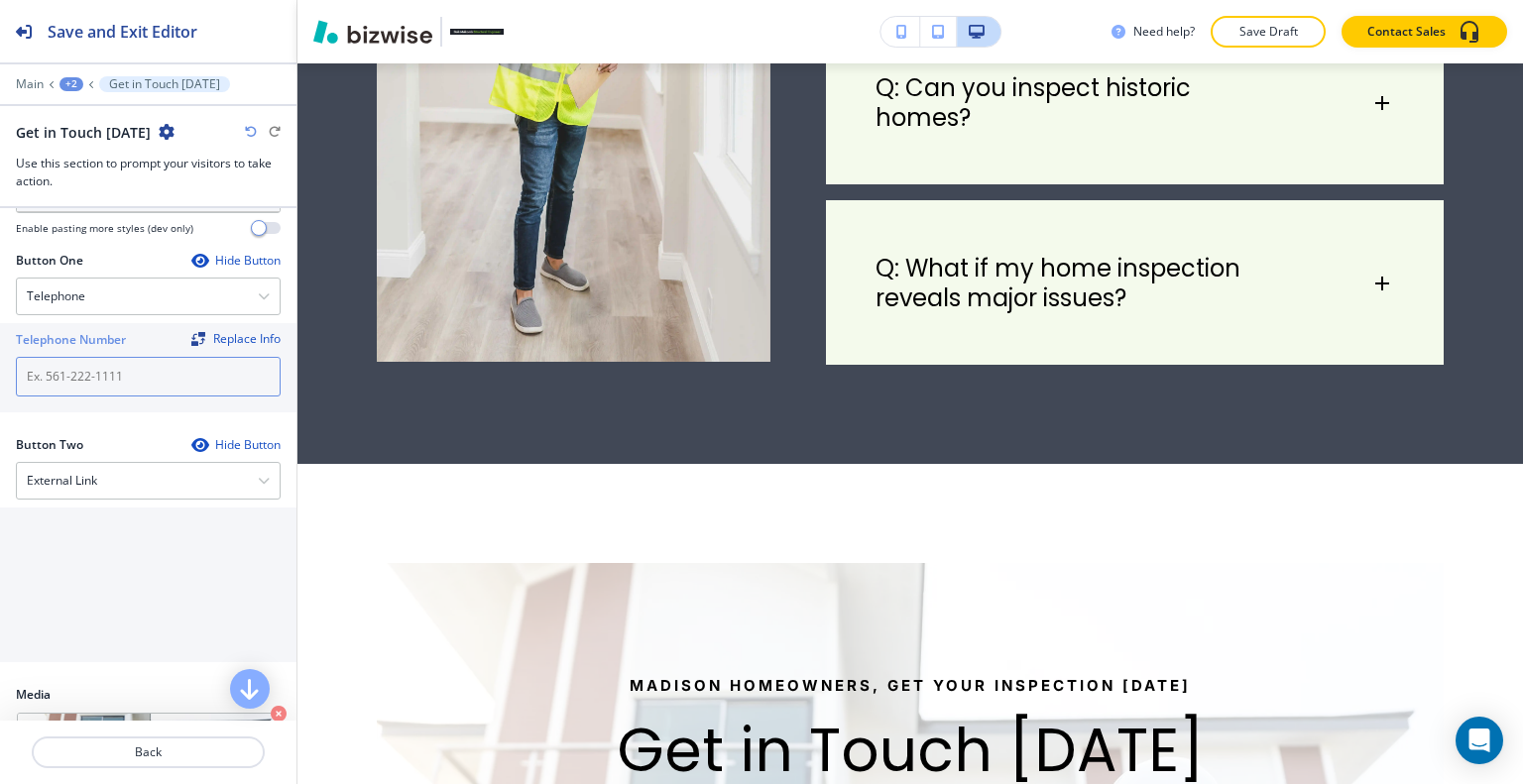paste on "[PHONE_NUMBER]" 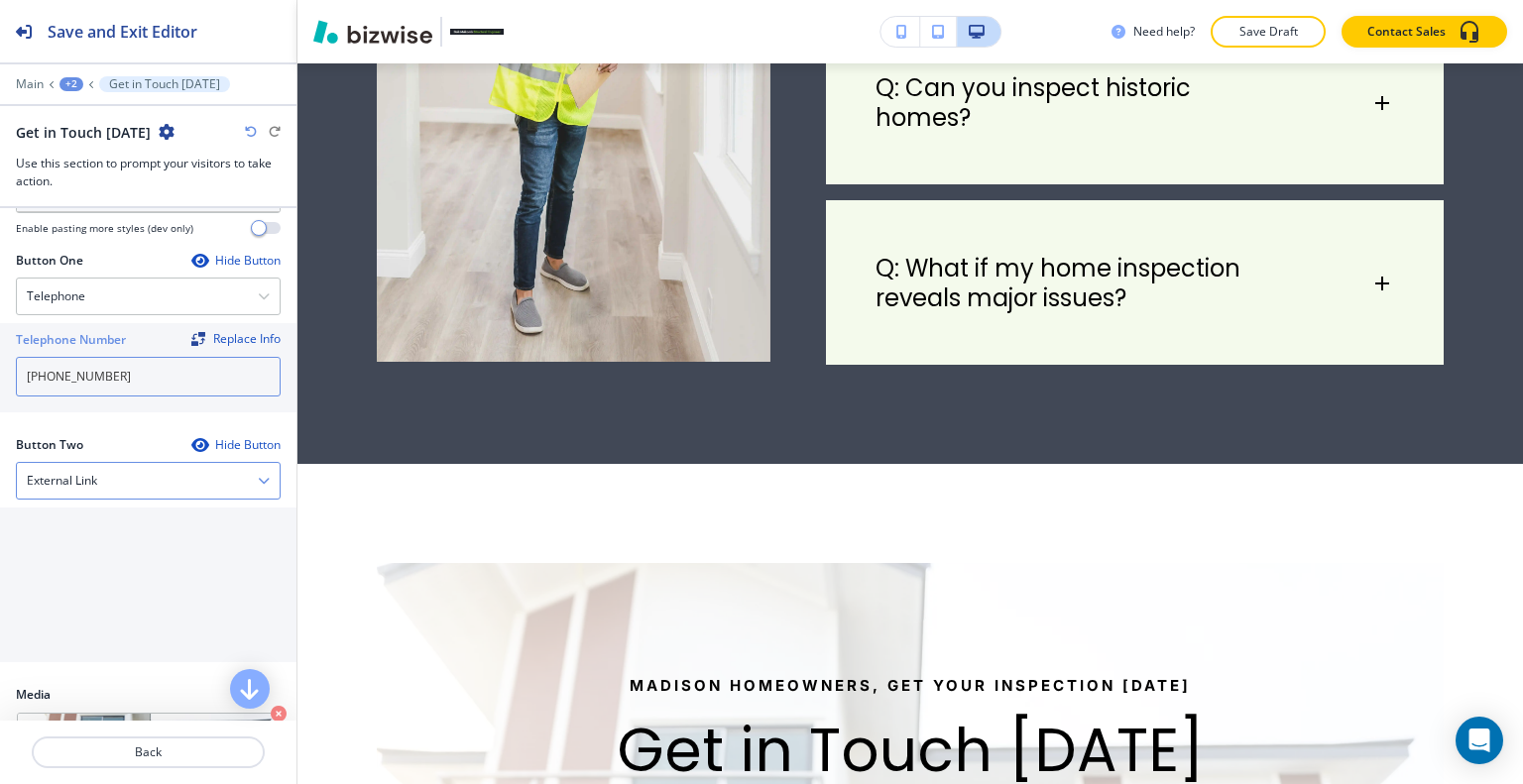 type on "[PHONE_NUMBER]" 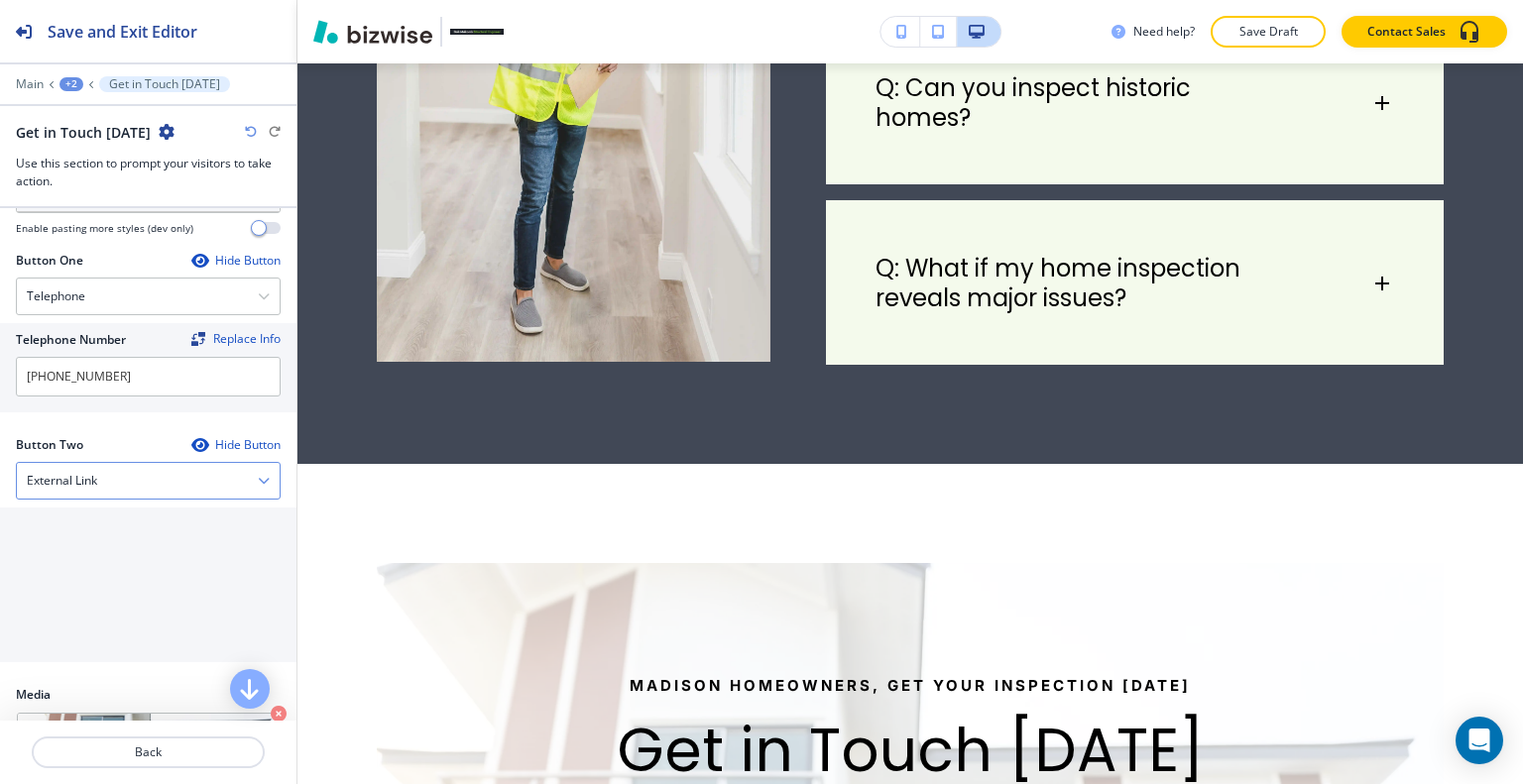 click on "External Link" at bounding box center (148, 481) 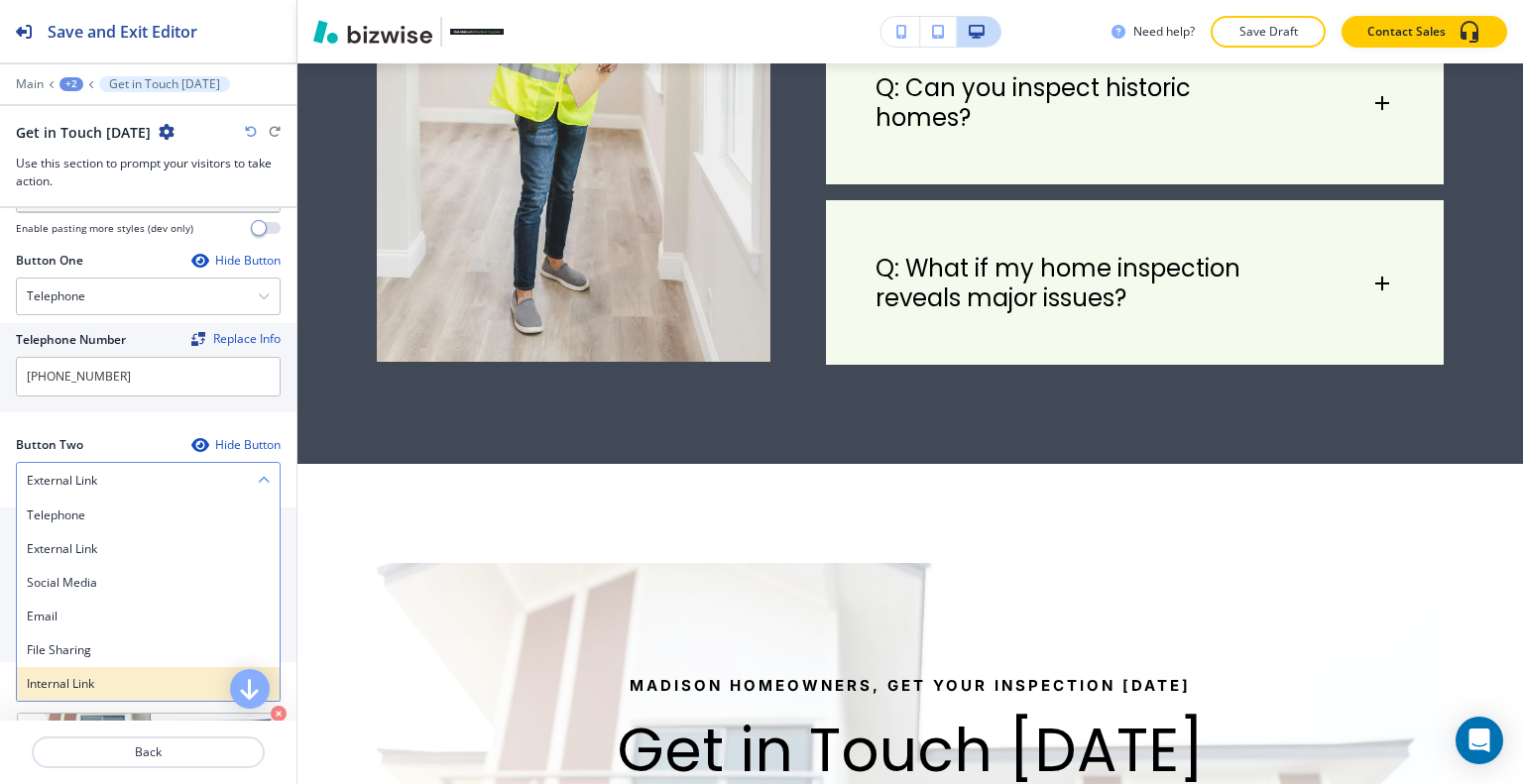 click on "Internal Link" at bounding box center (148, 684) 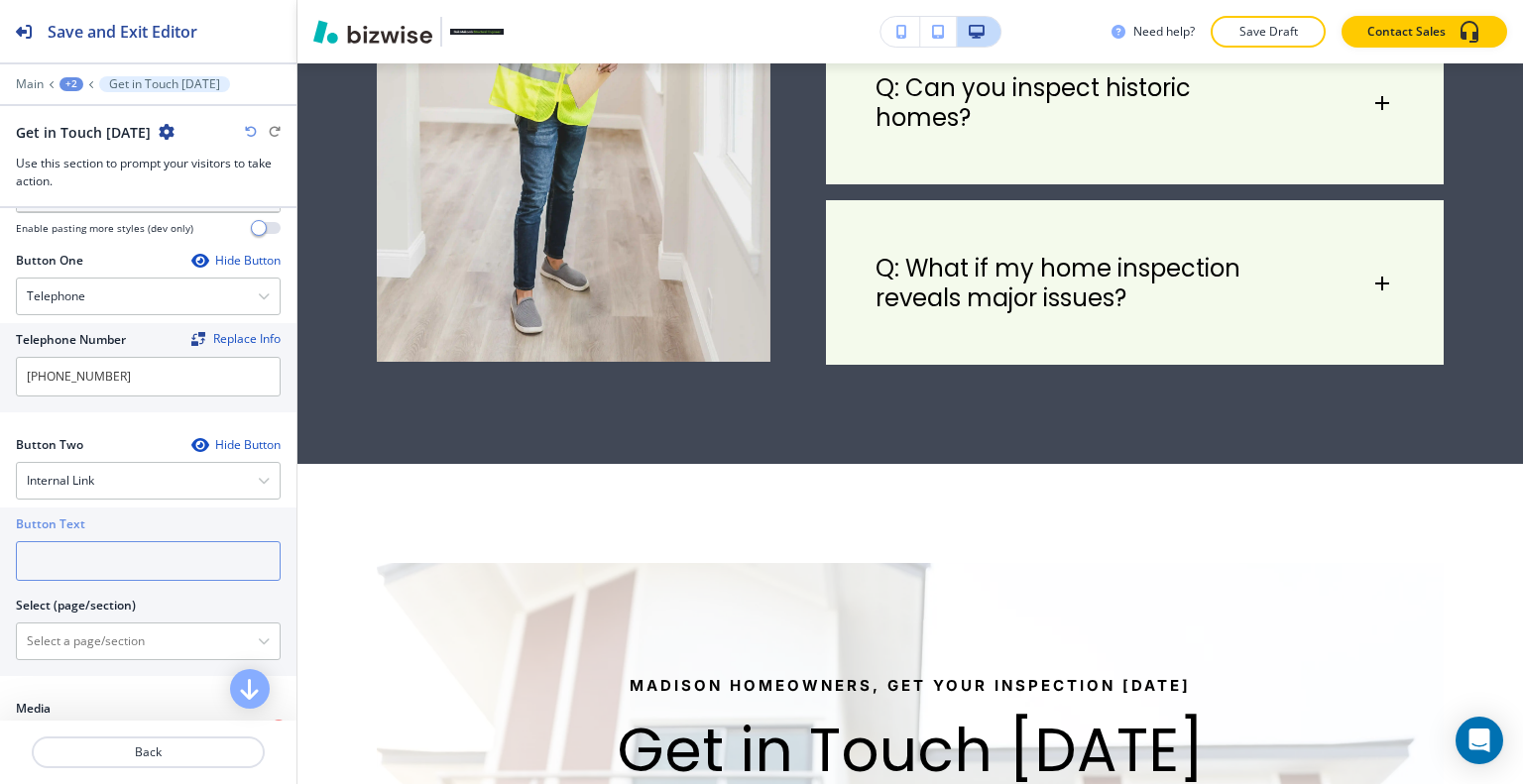 click at bounding box center (148, 561) 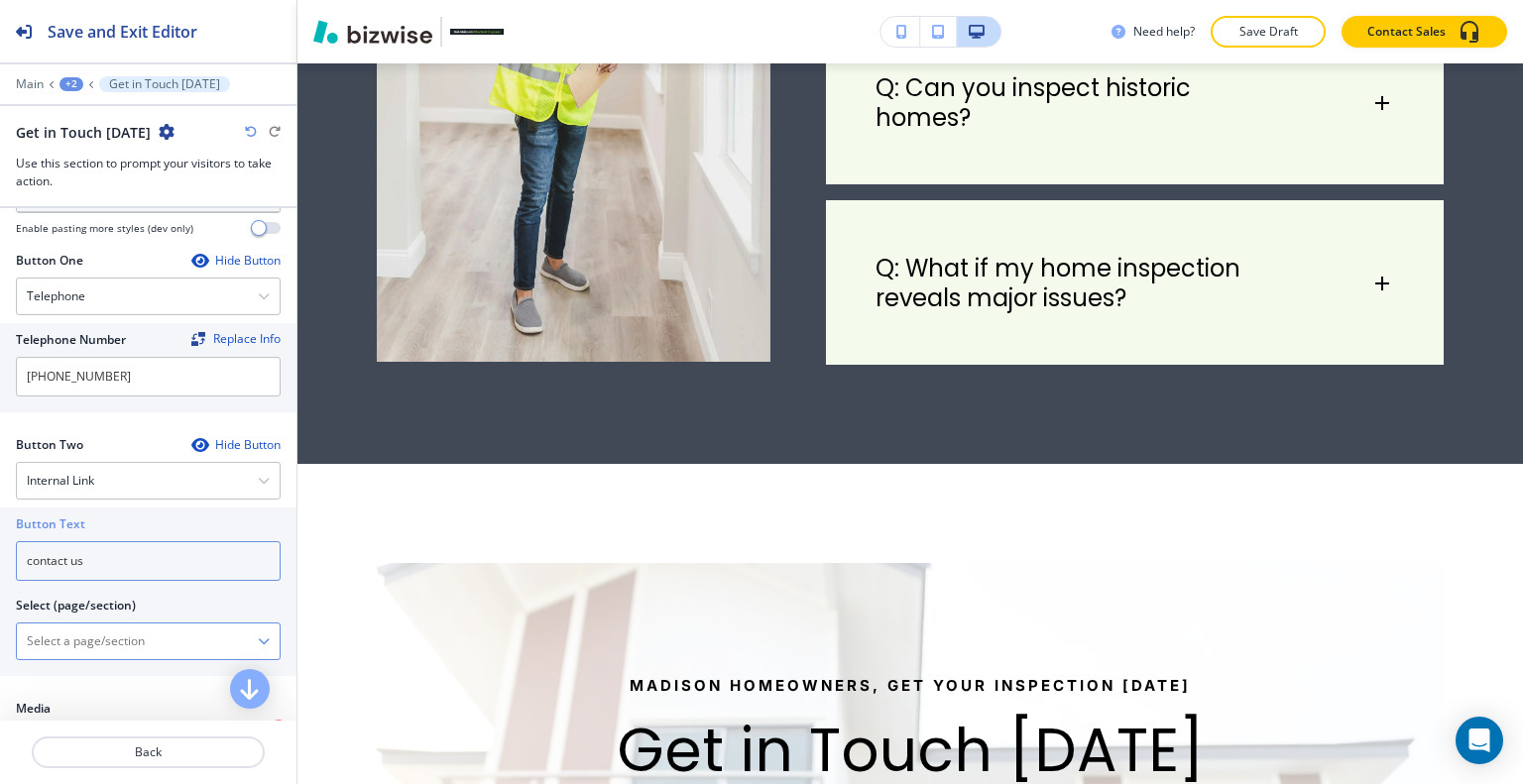 type on "contact us" 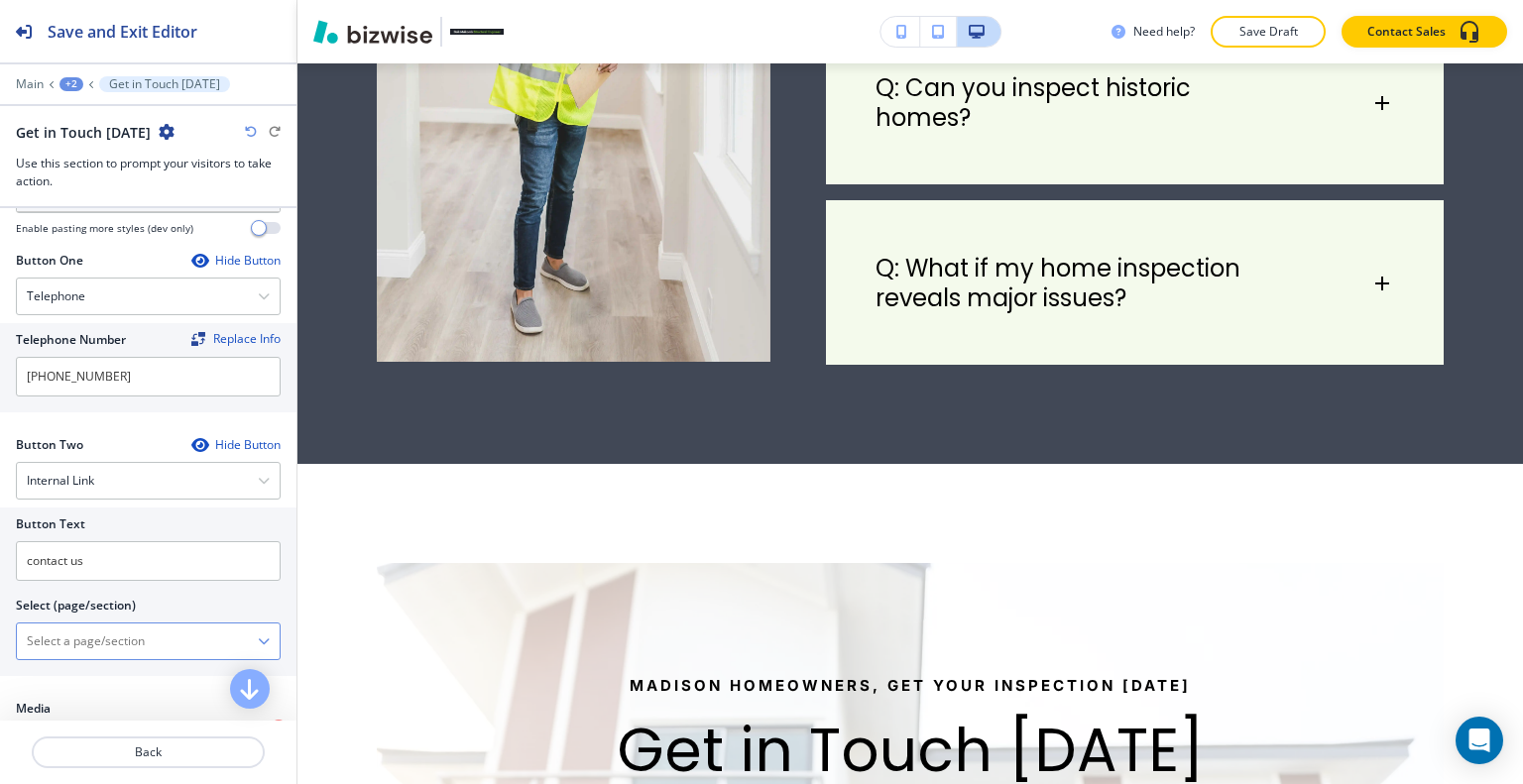 click at bounding box center (137, 641) 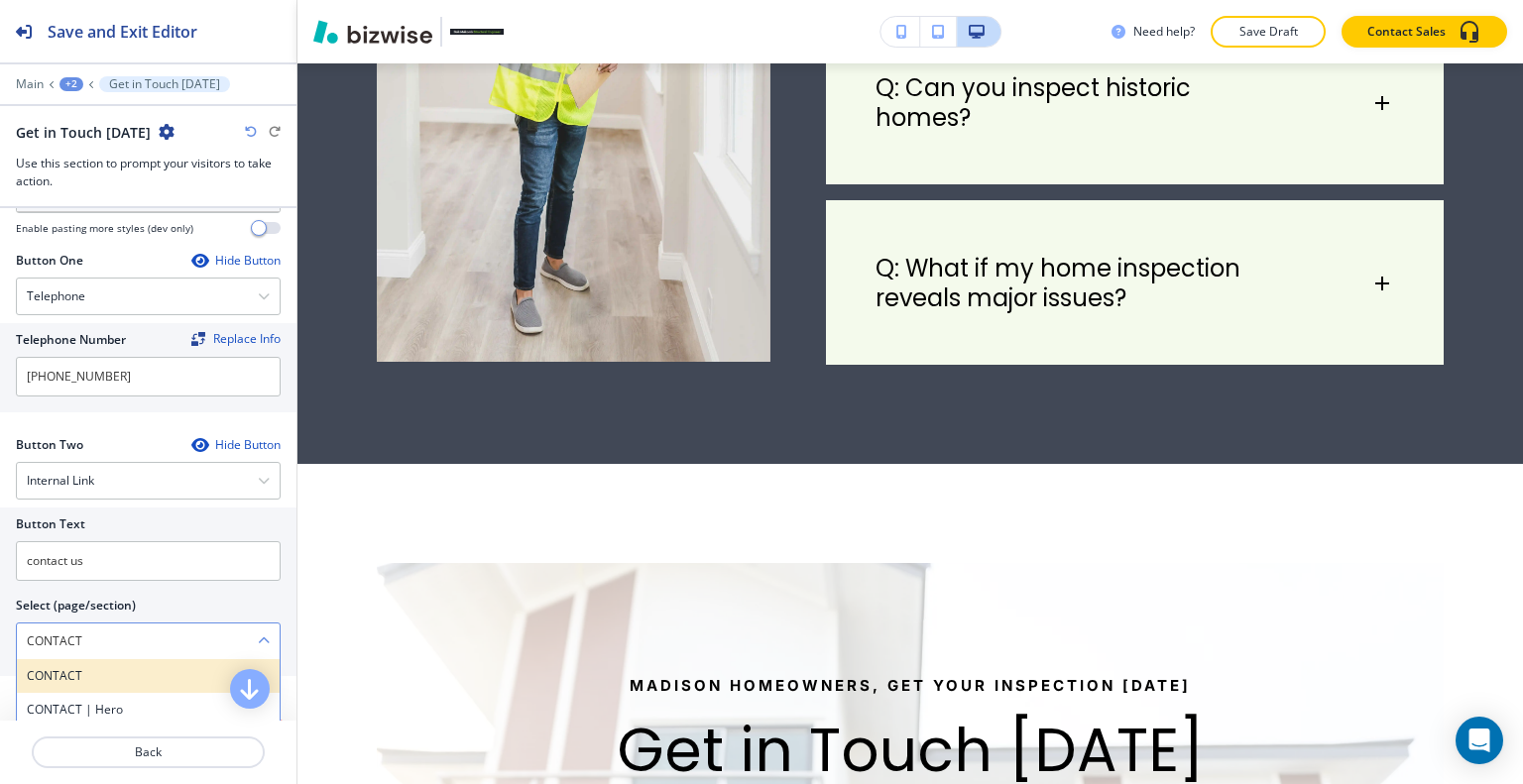 click on "CONTACT" at bounding box center [148, 676] 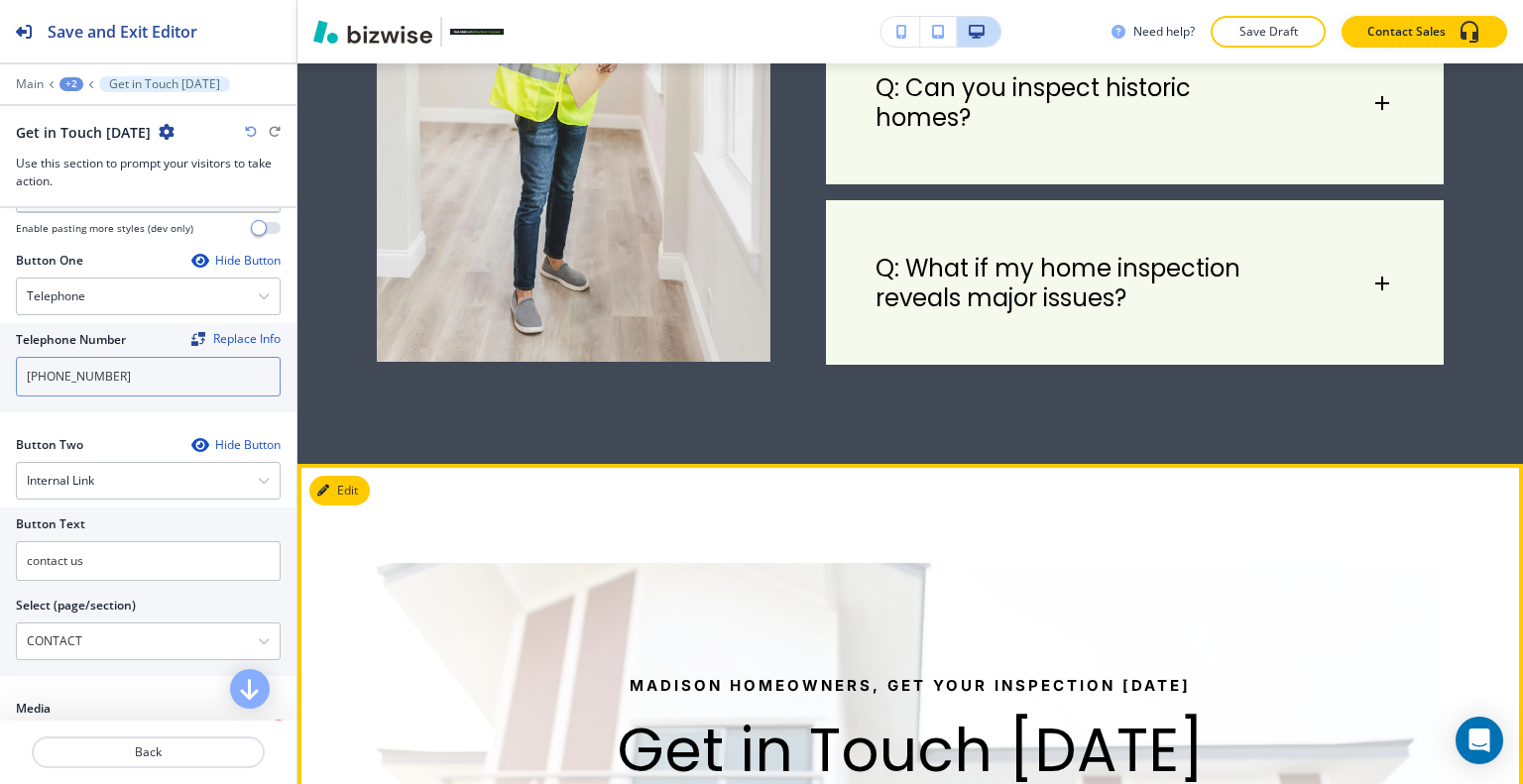 scroll, scrollTop: 6244, scrollLeft: 0, axis: vertical 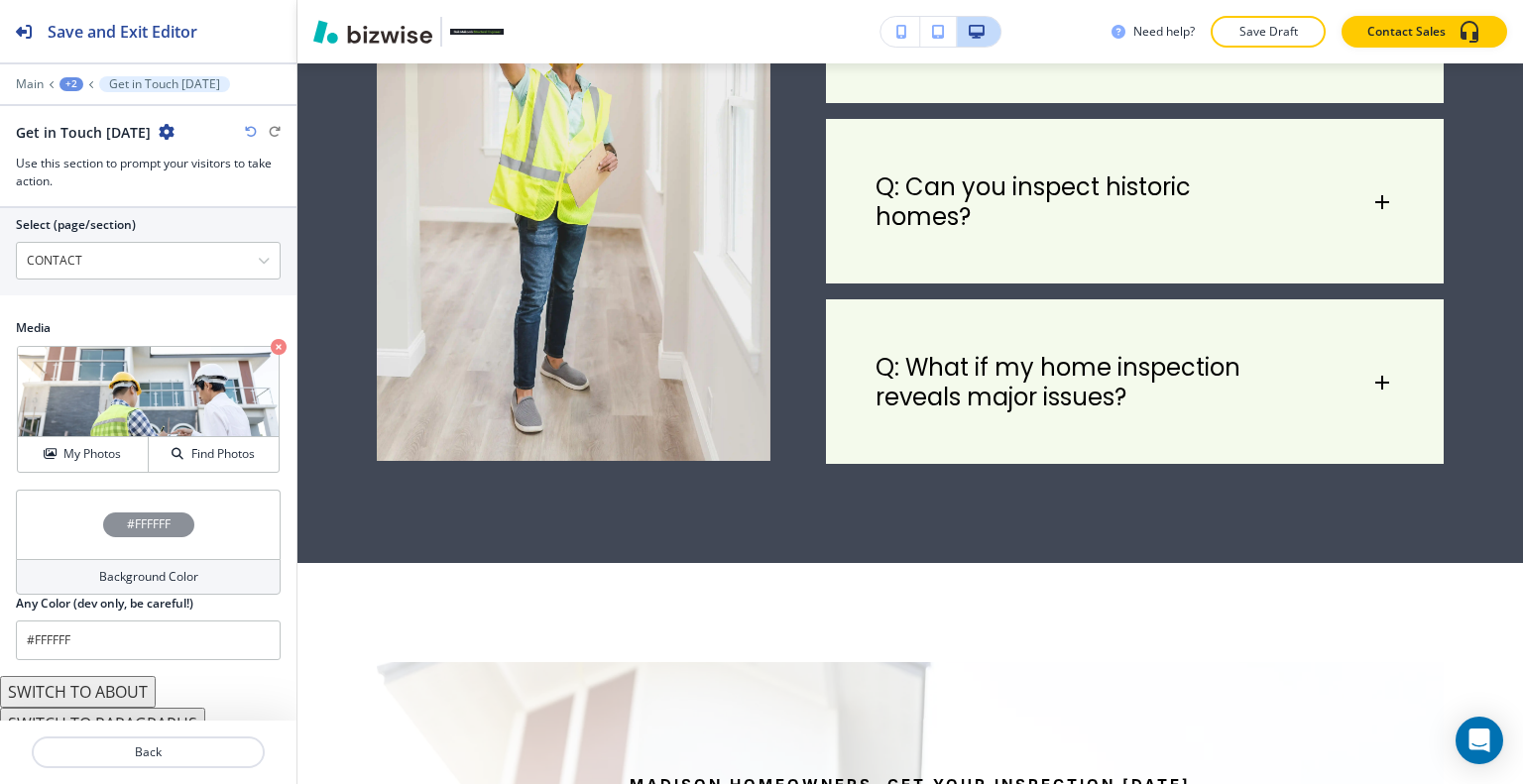 click on "#FFFFFF" at bounding box center [148, 524] 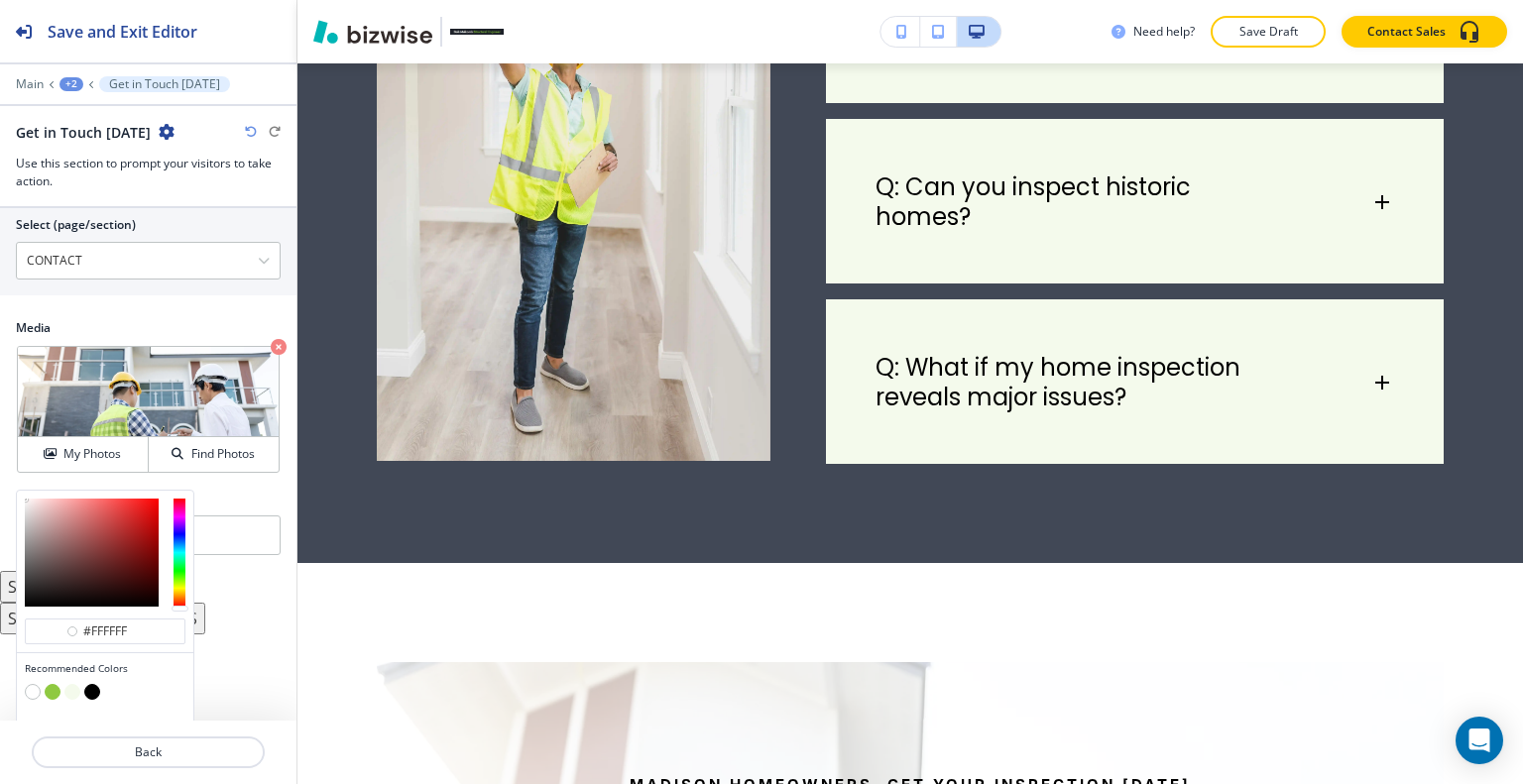 scroll, scrollTop: 1106, scrollLeft: 0, axis: vertical 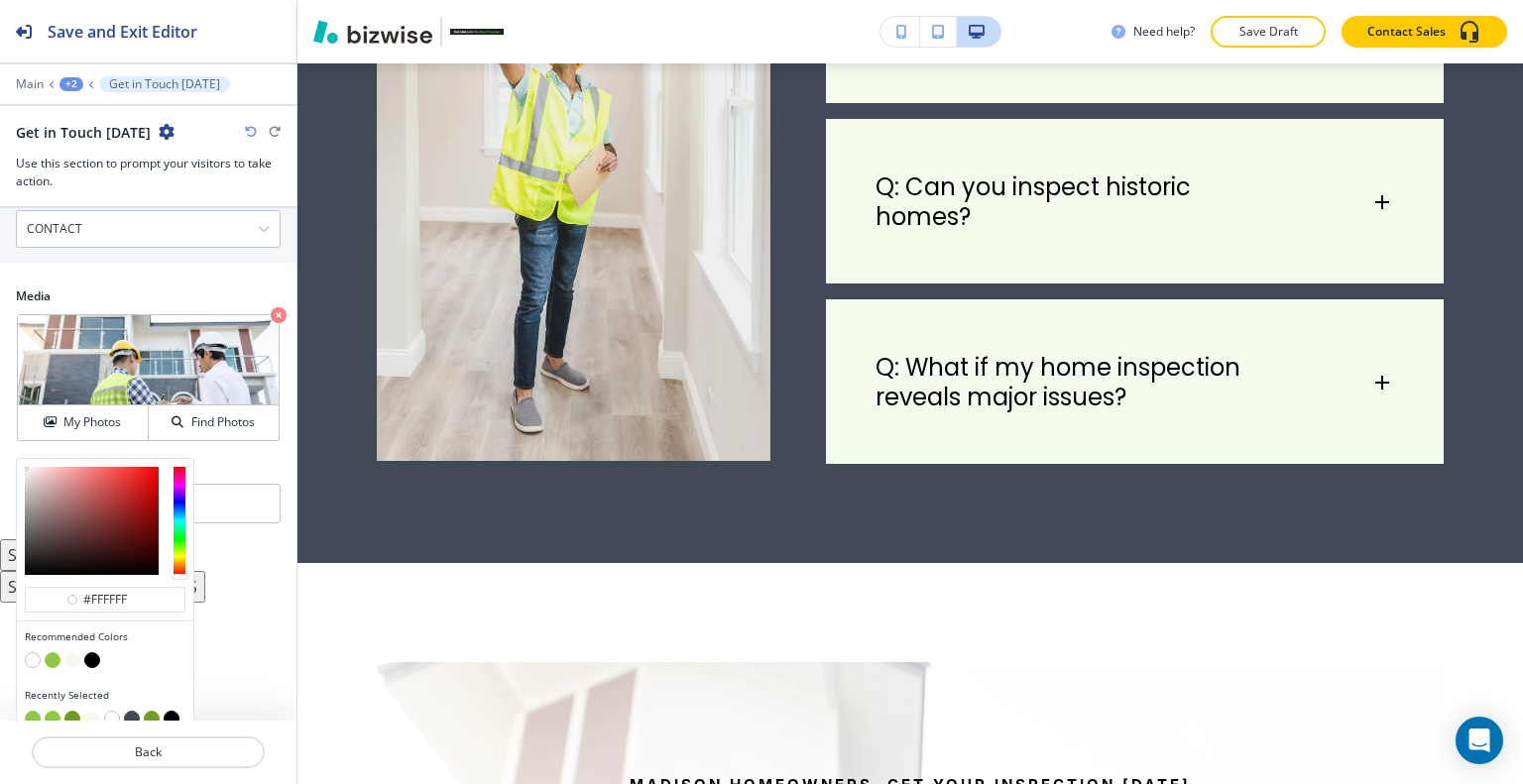 click at bounding box center (105, 662) 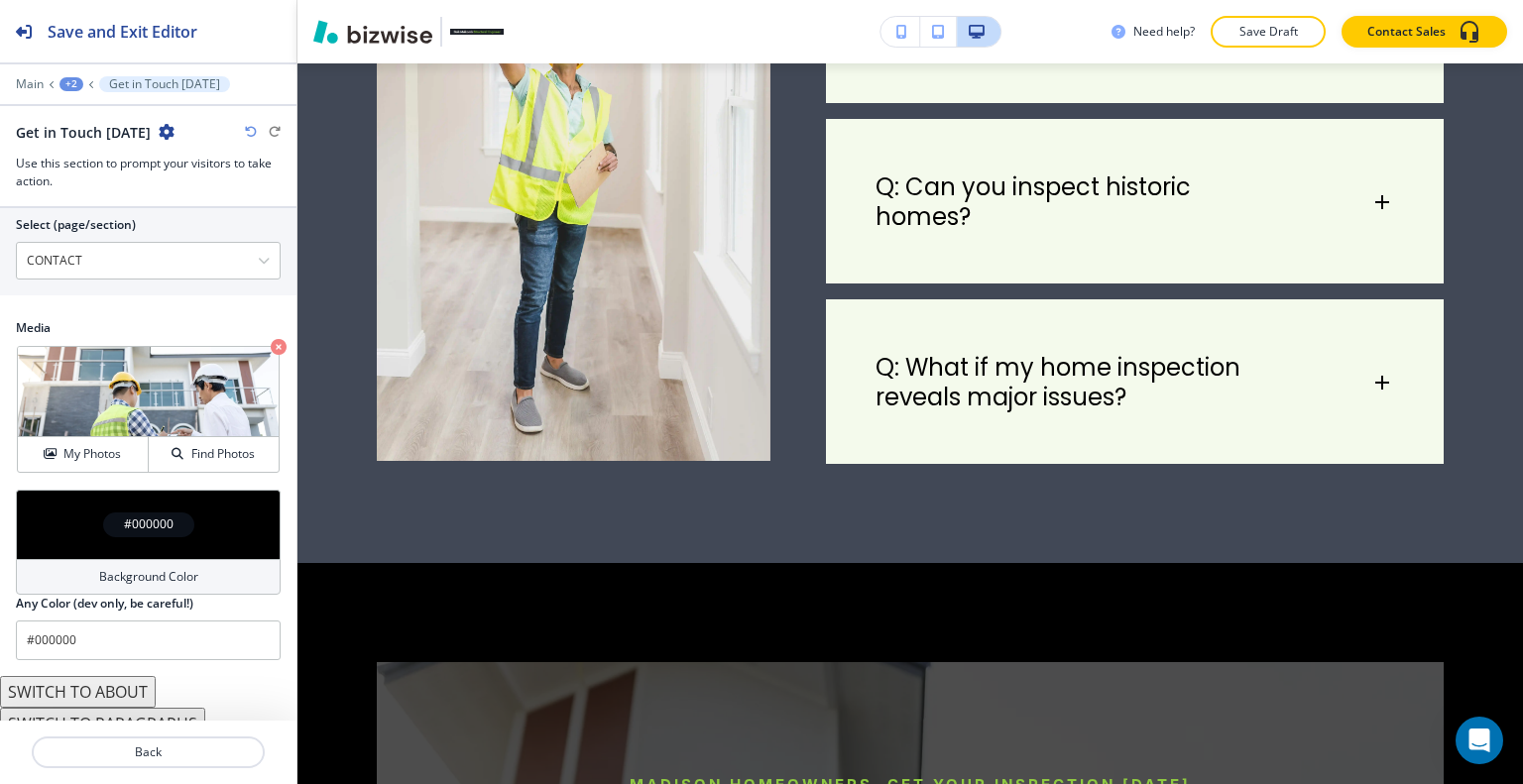 click on "#000000" at bounding box center (148, 524) 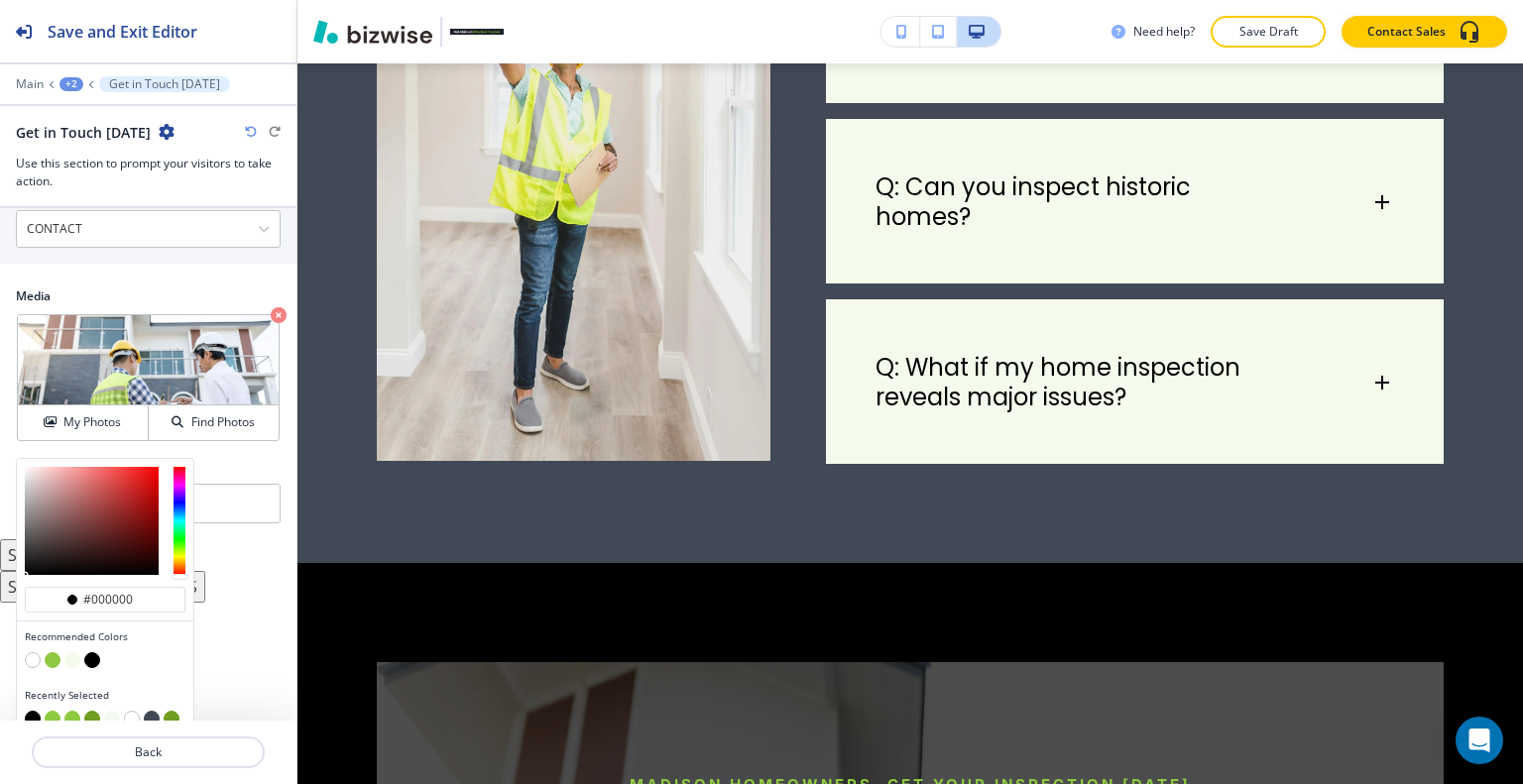 click at bounding box center [92, 719] 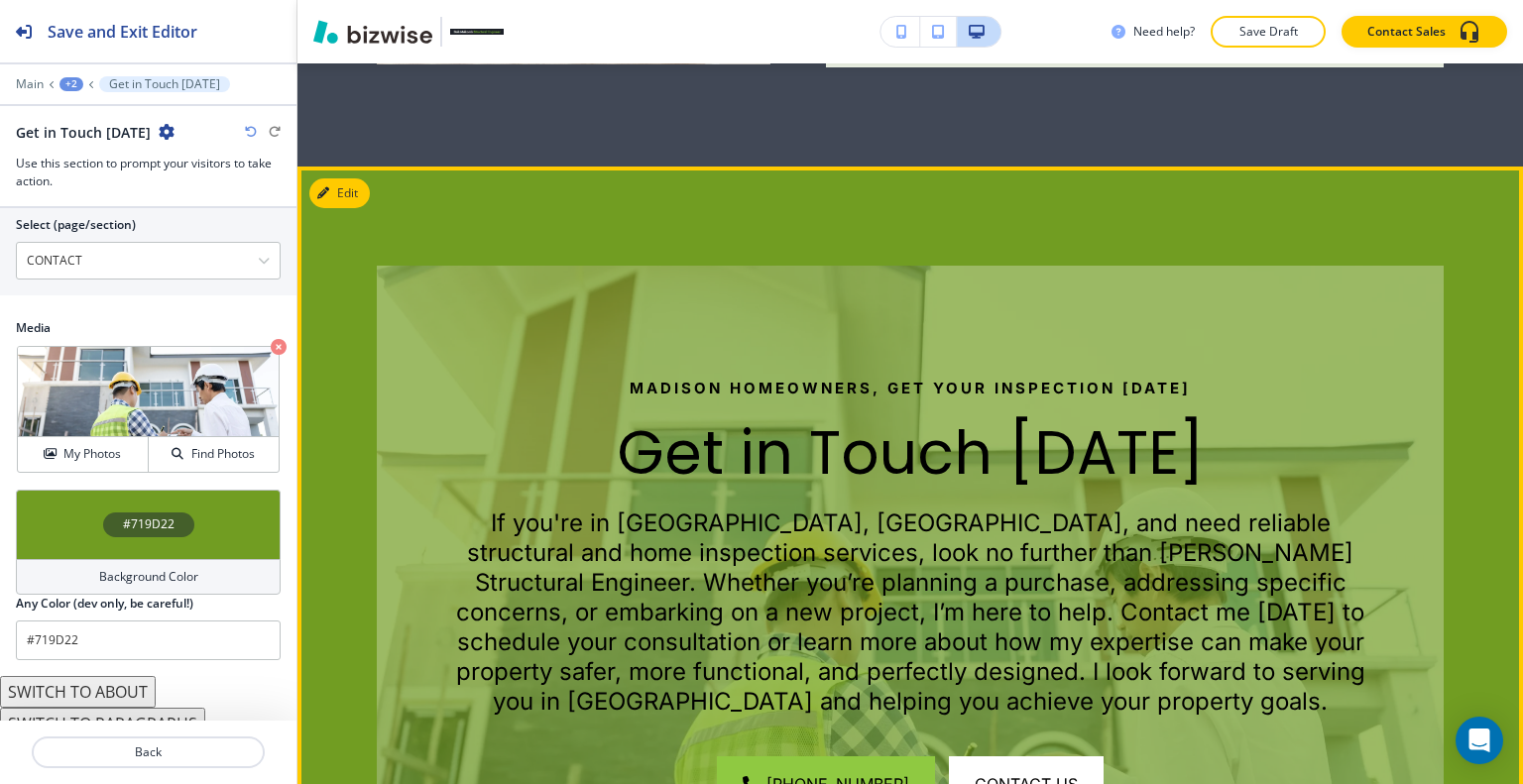 scroll, scrollTop: 6343, scrollLeft: 0, axis: vertical 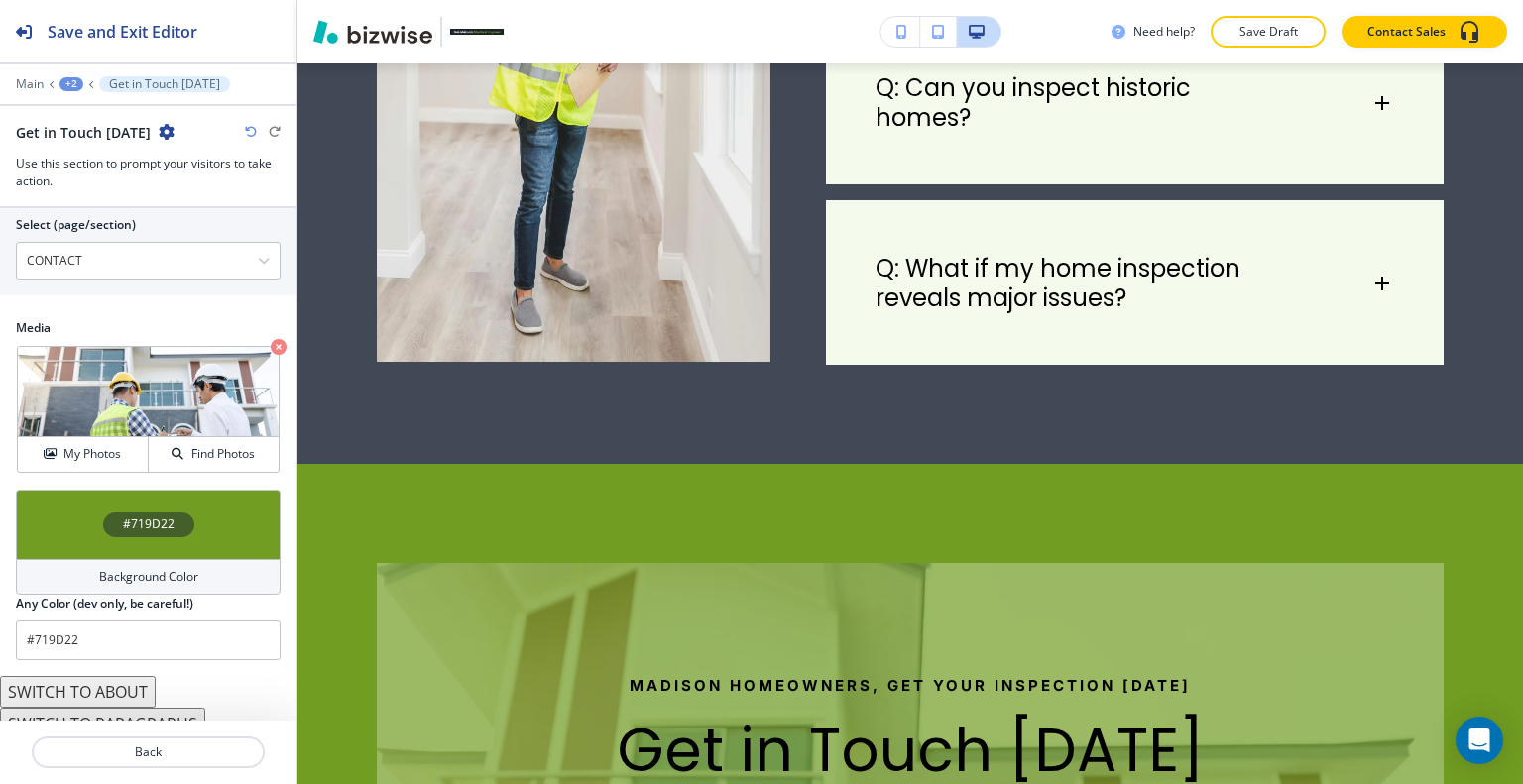 click on "#719D22" at bounding box center (148, 524) 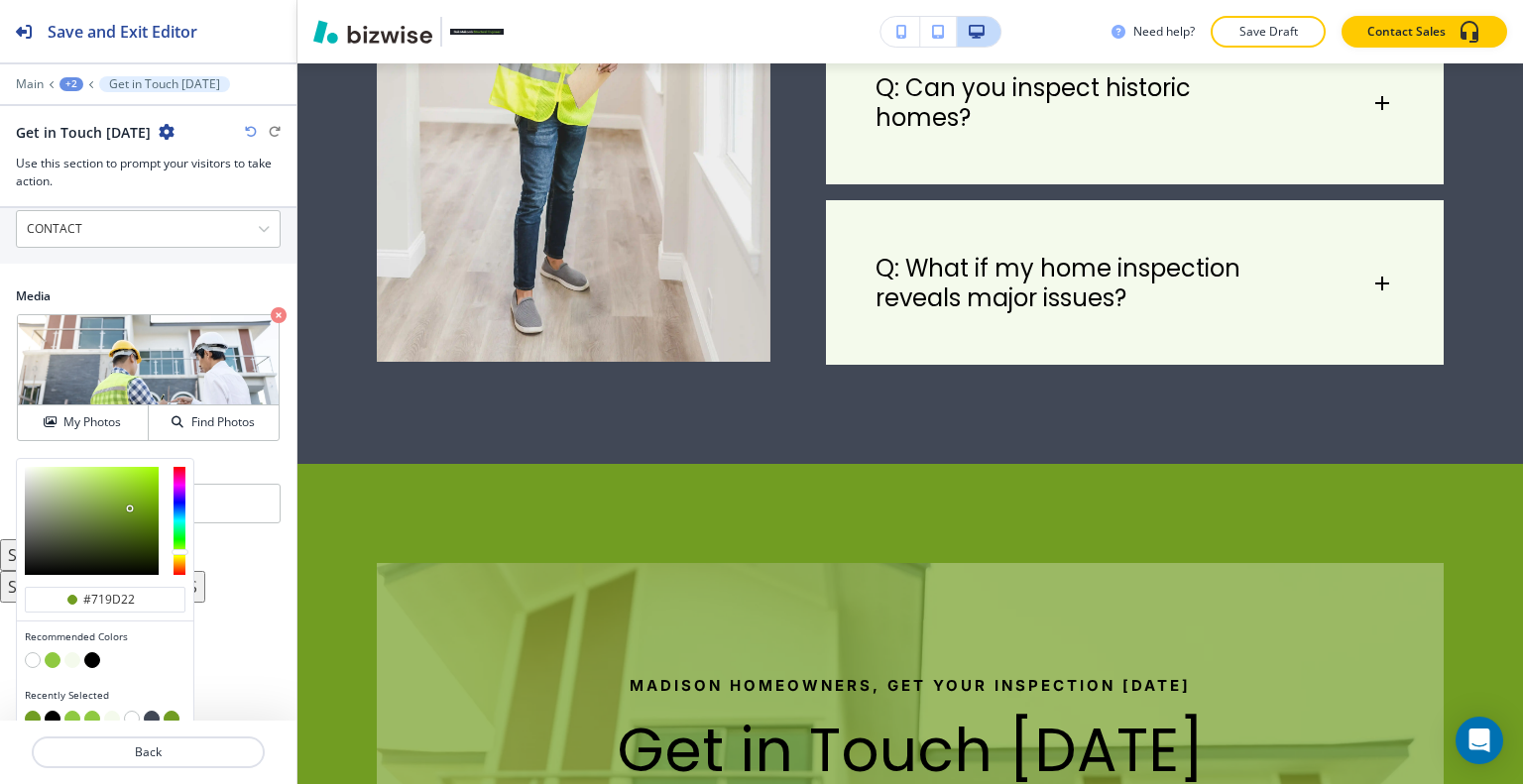 click at bounding box center (92, 660) 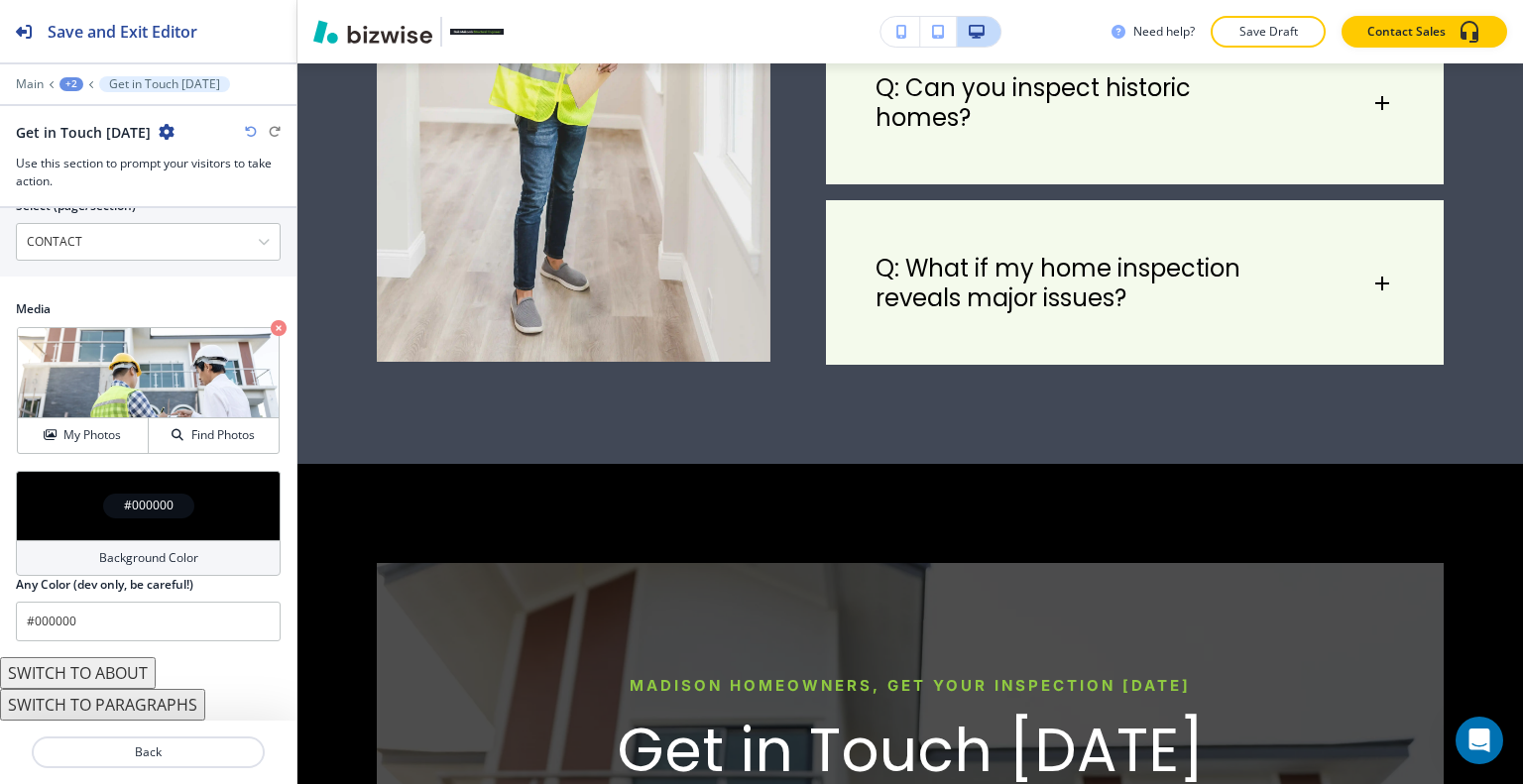 scroll, scrollTop: 1074, scrollLeft: 0, axis: vertical 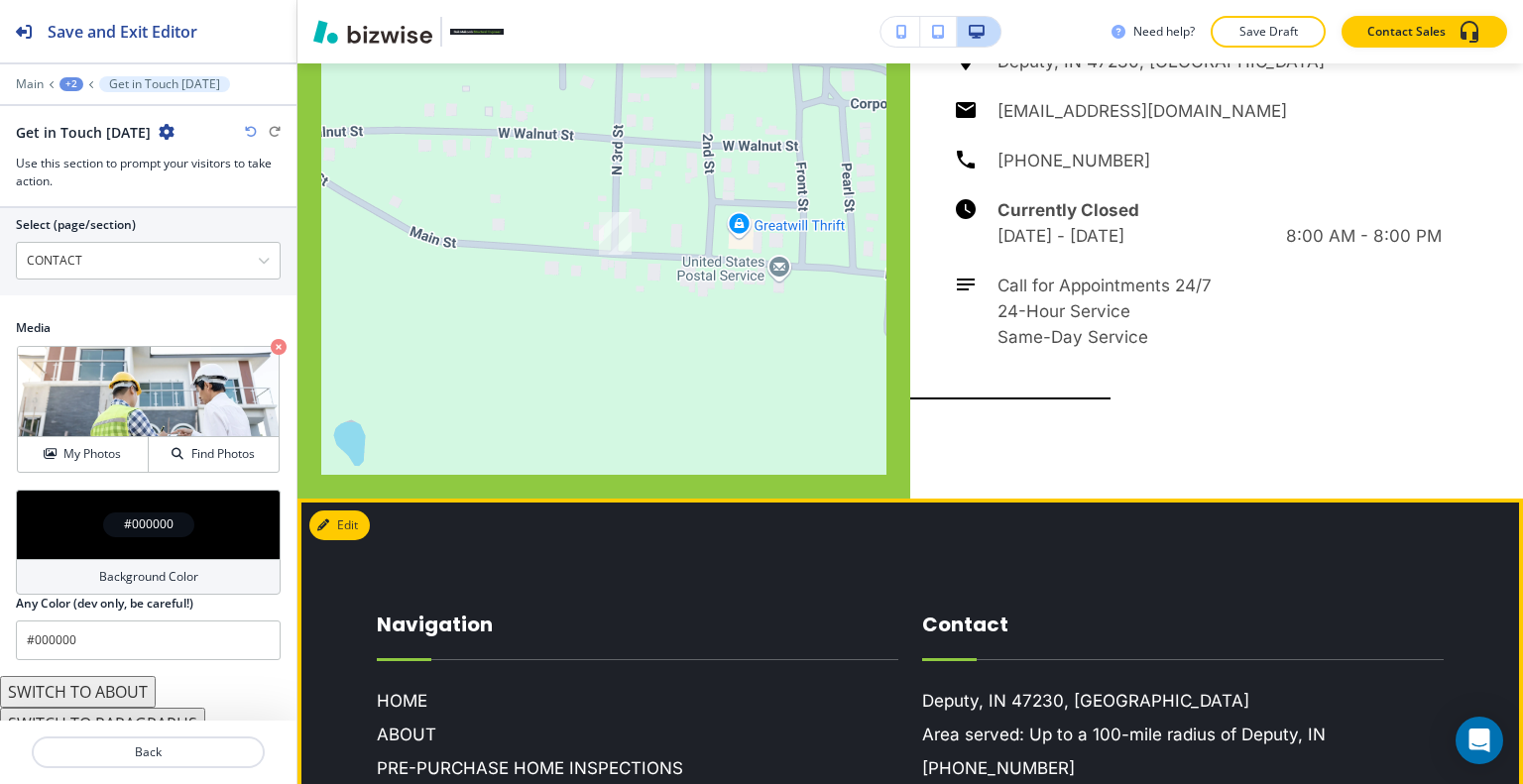 drag, startPoint x: 1432, startPoint y: 720, endPoint x: 1190, endPoint y: 699, distance: 242.90945 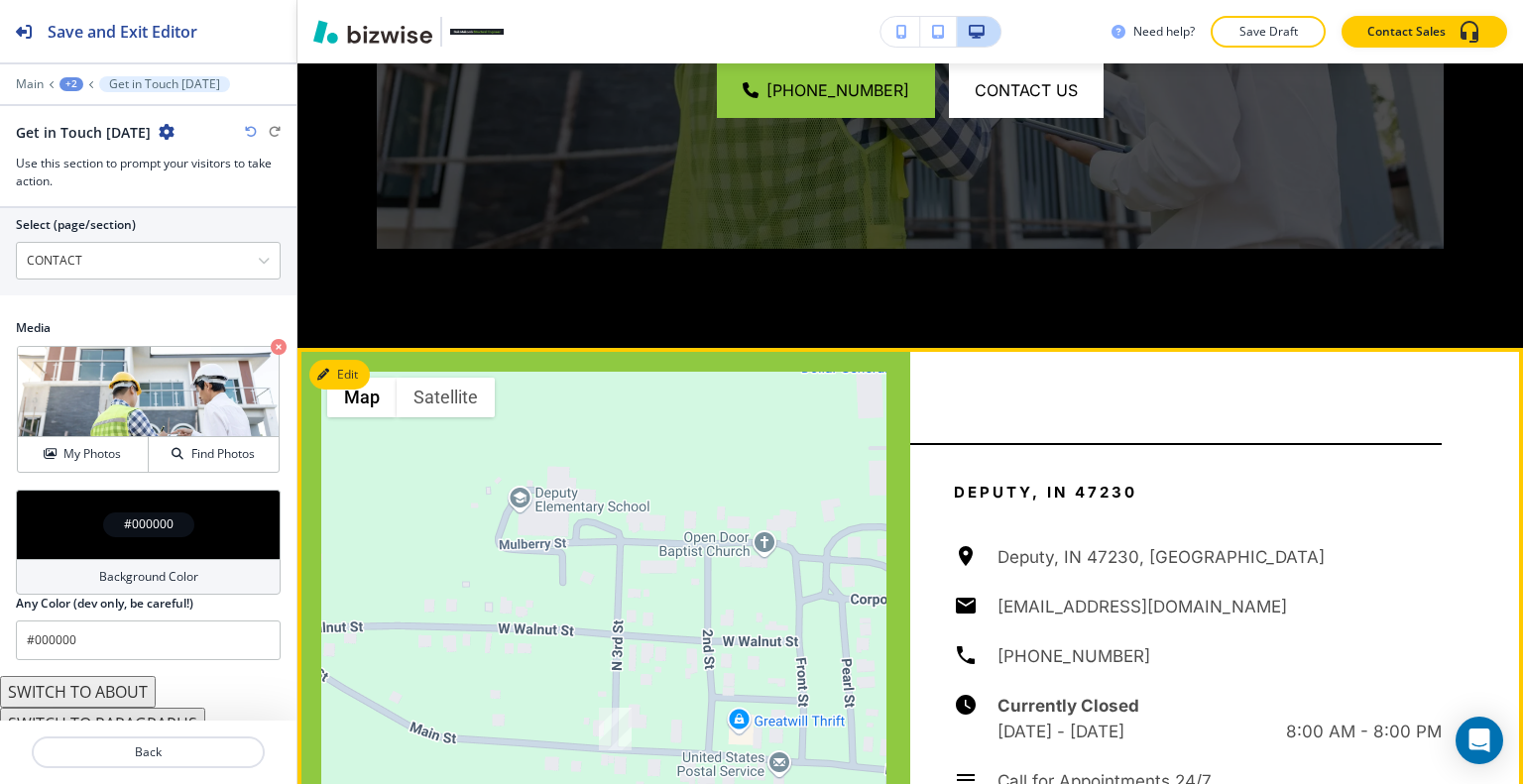 scroll, scrollTop: 7037, scrollLeft: 0, axis: vertical 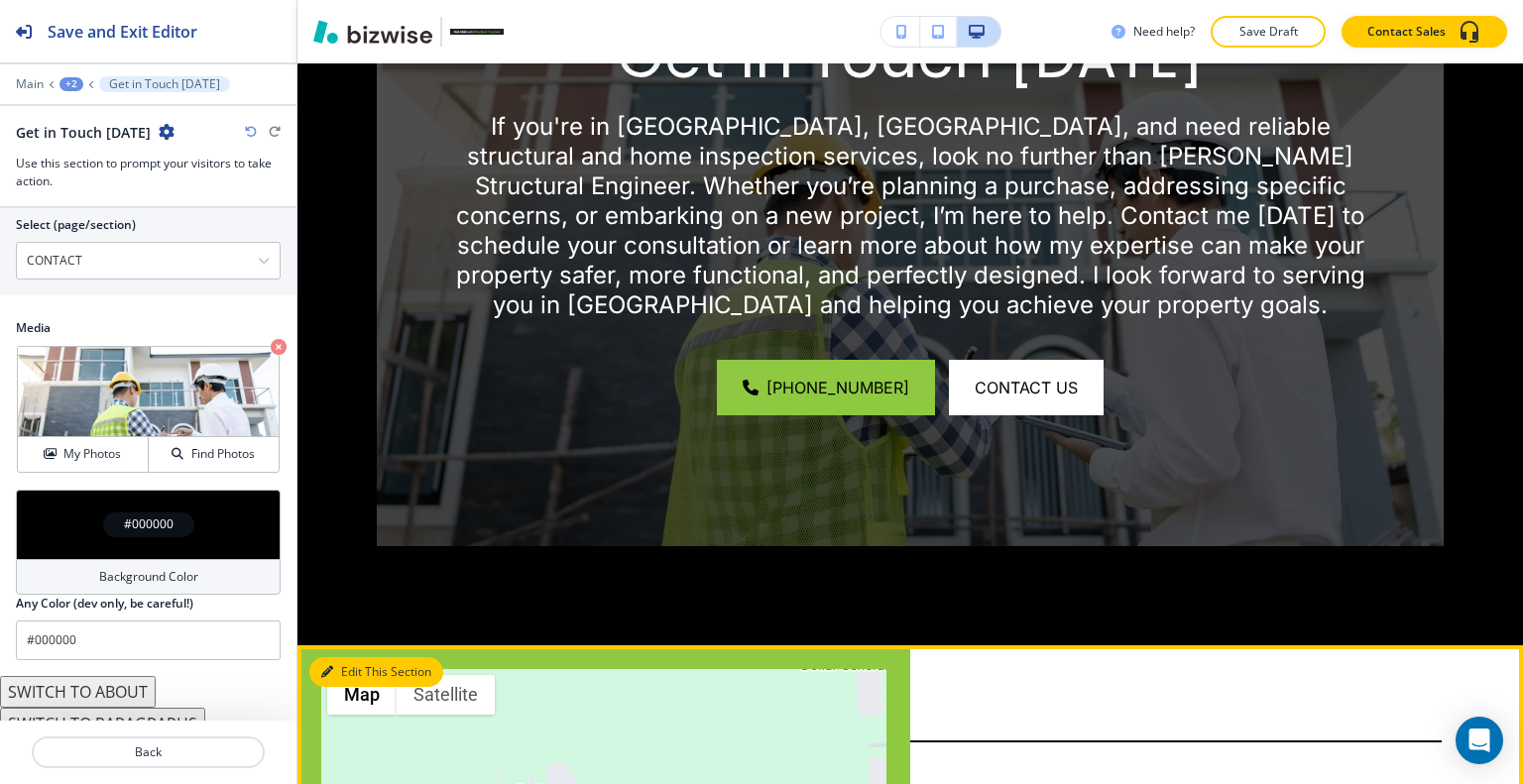 click on "Edit This Section" at bounding box center (376, 672) 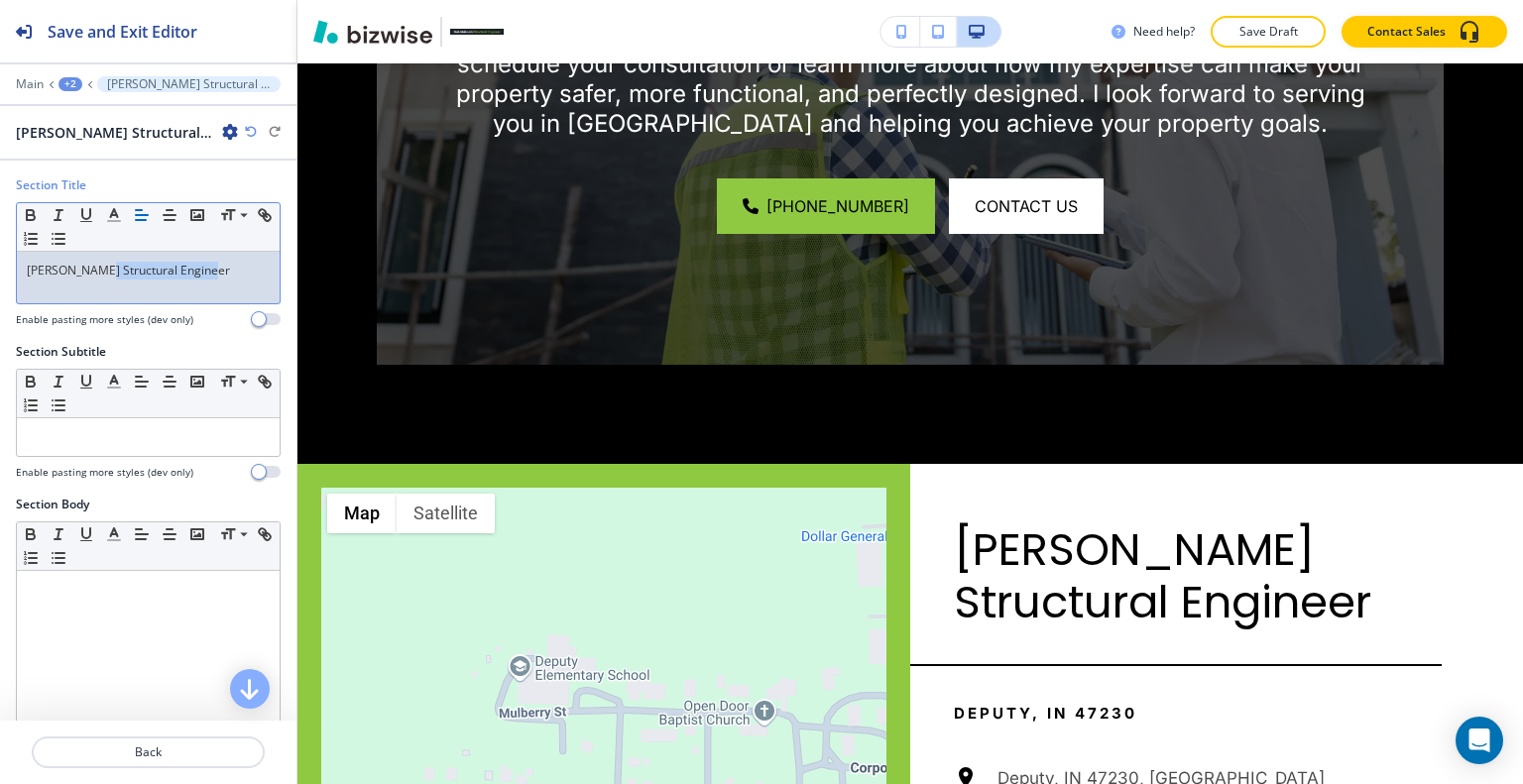 drag, startPoint x: 231, startPoint y: 266, endPoint x: 106, endPoint y: 270, distance: 125.06398 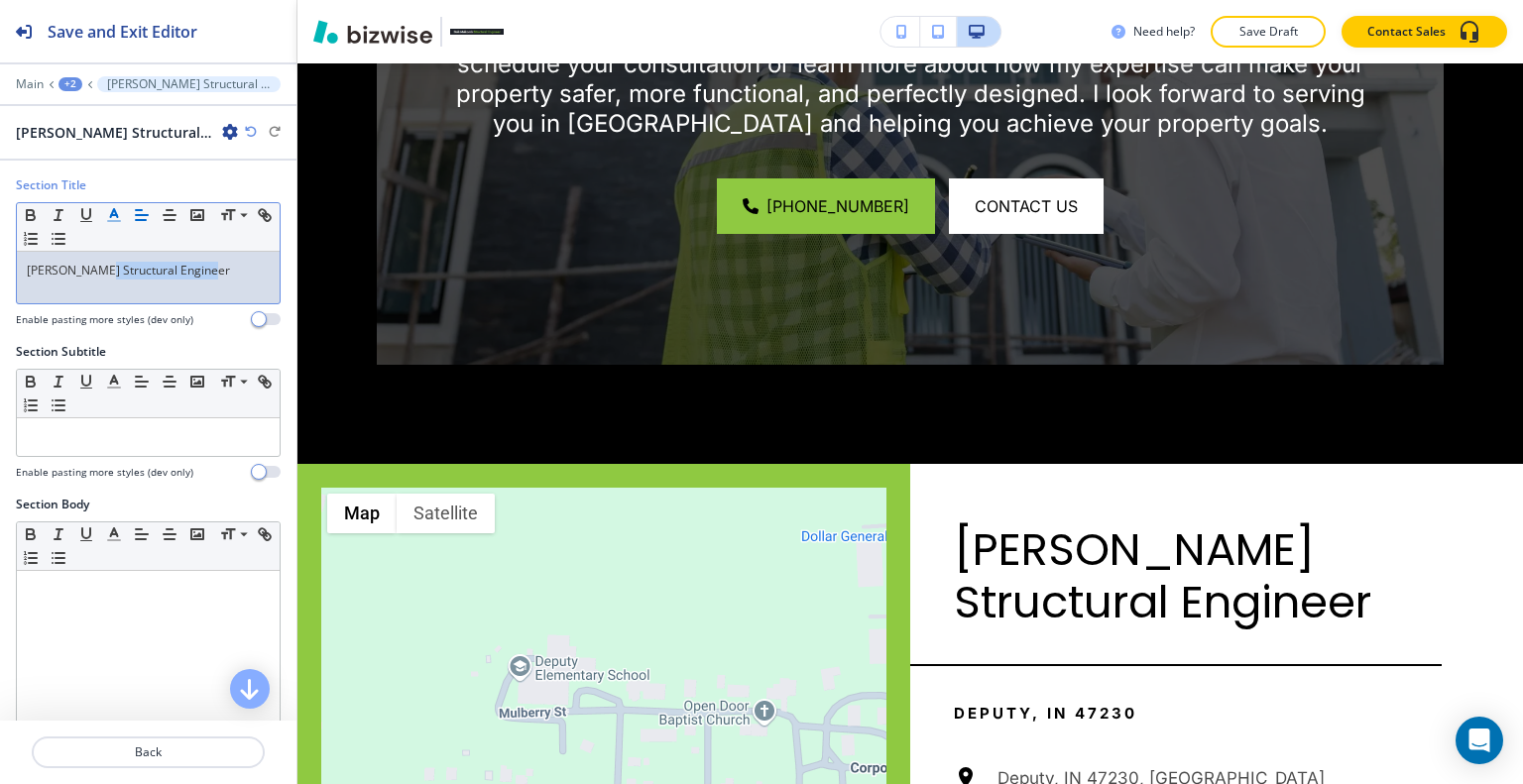 click 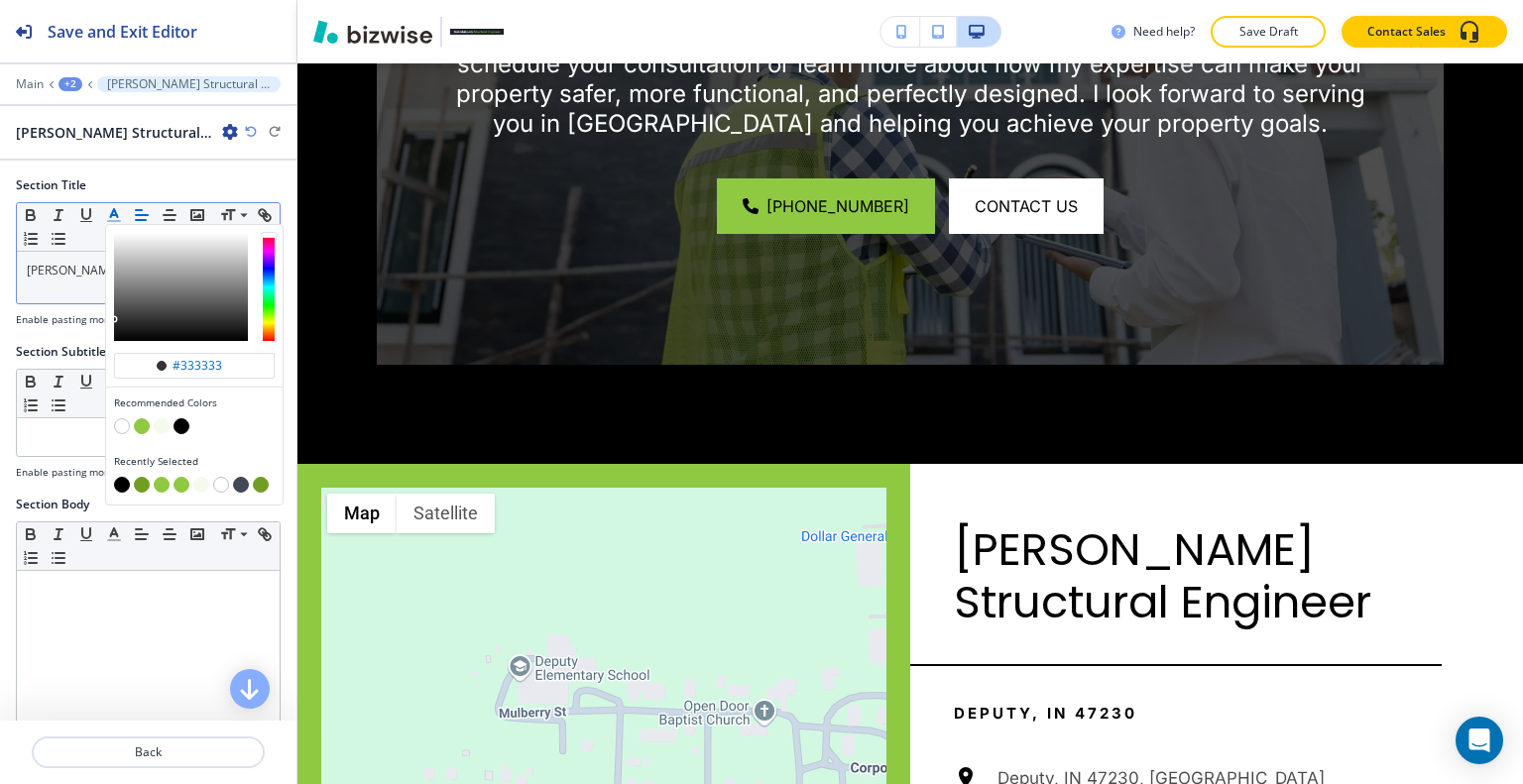click at bounding box center (142, 426) 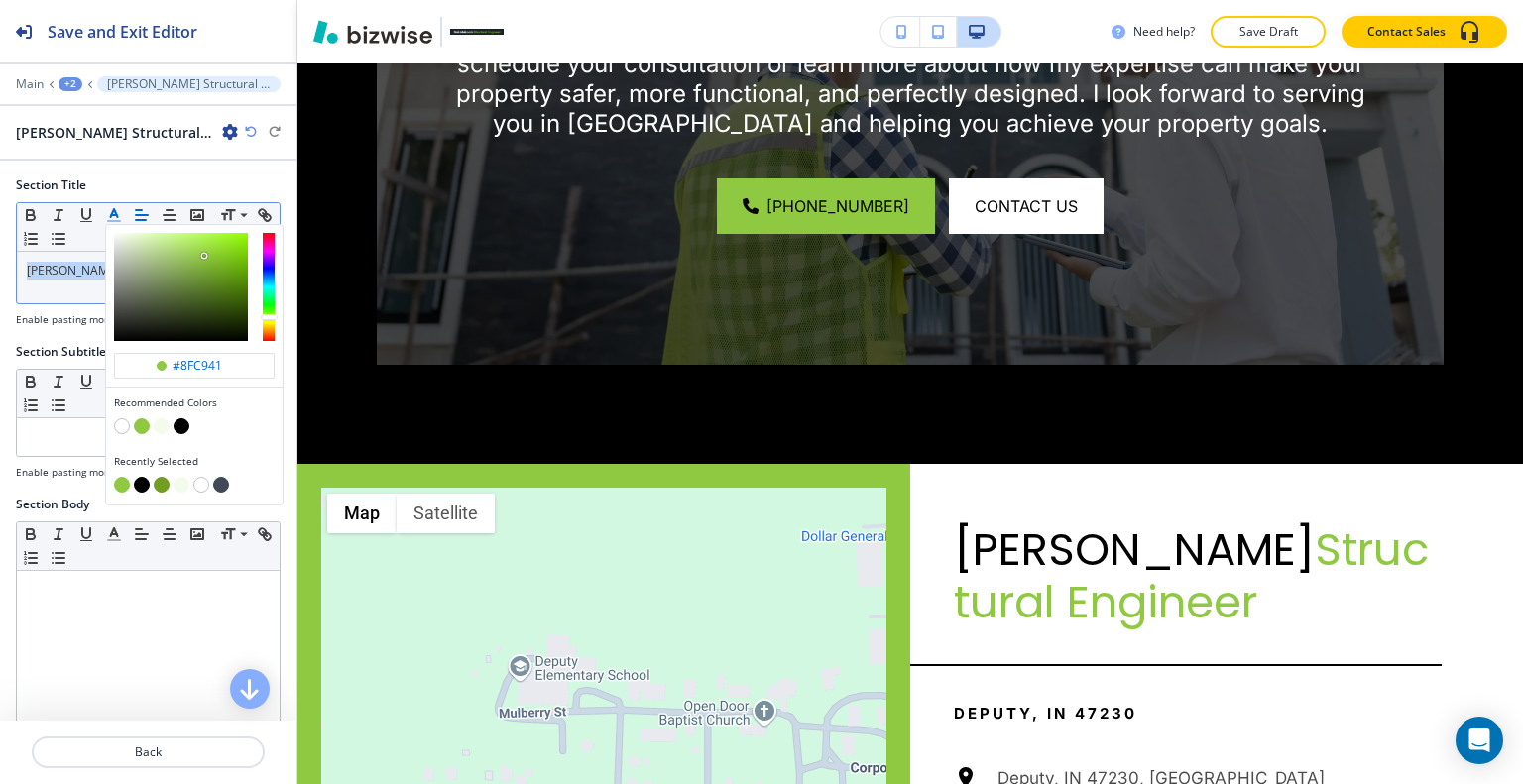 click at bounding box center [162, 485] 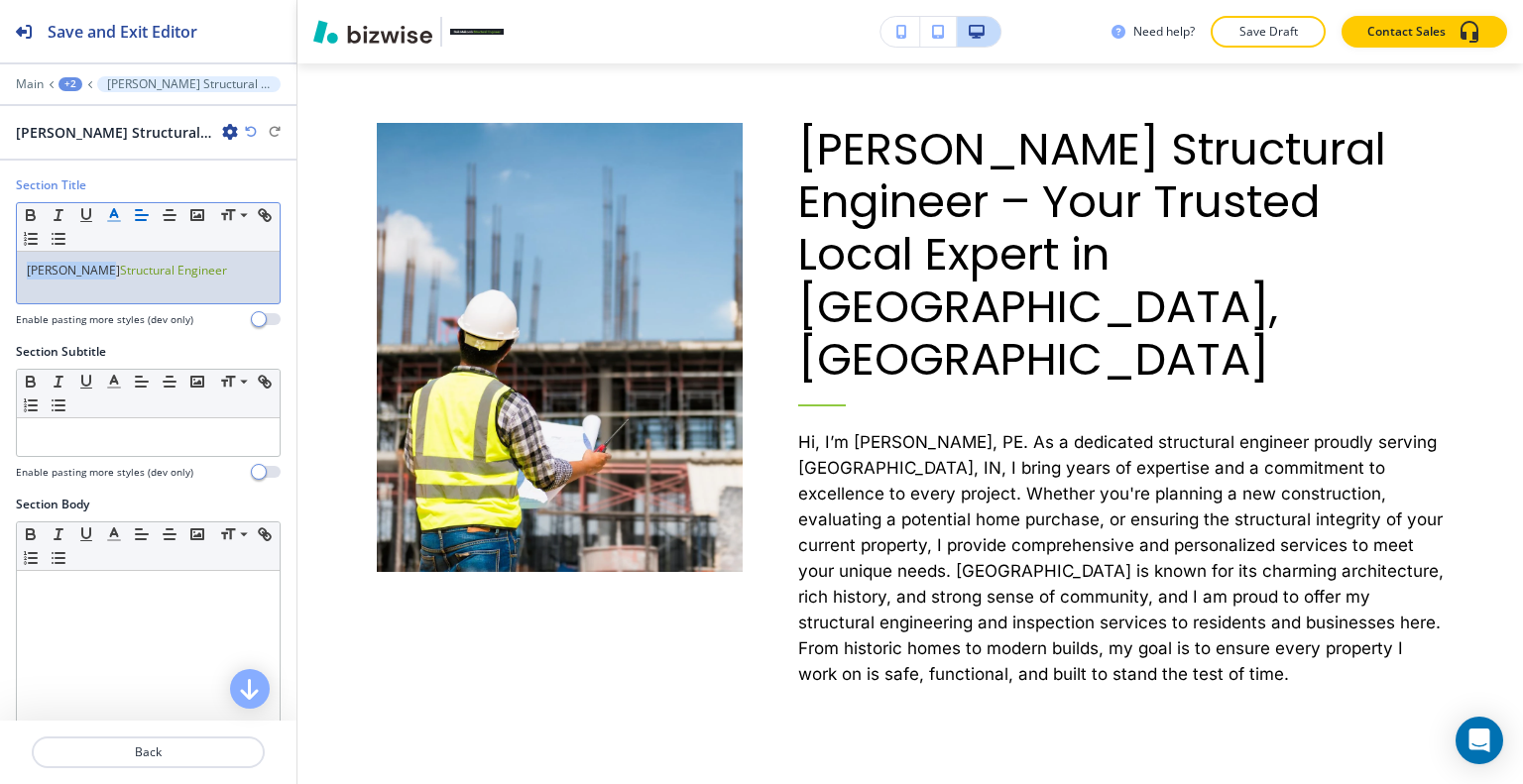 scroll, scrollTop: 0, scrollLeft: 0, axis: both 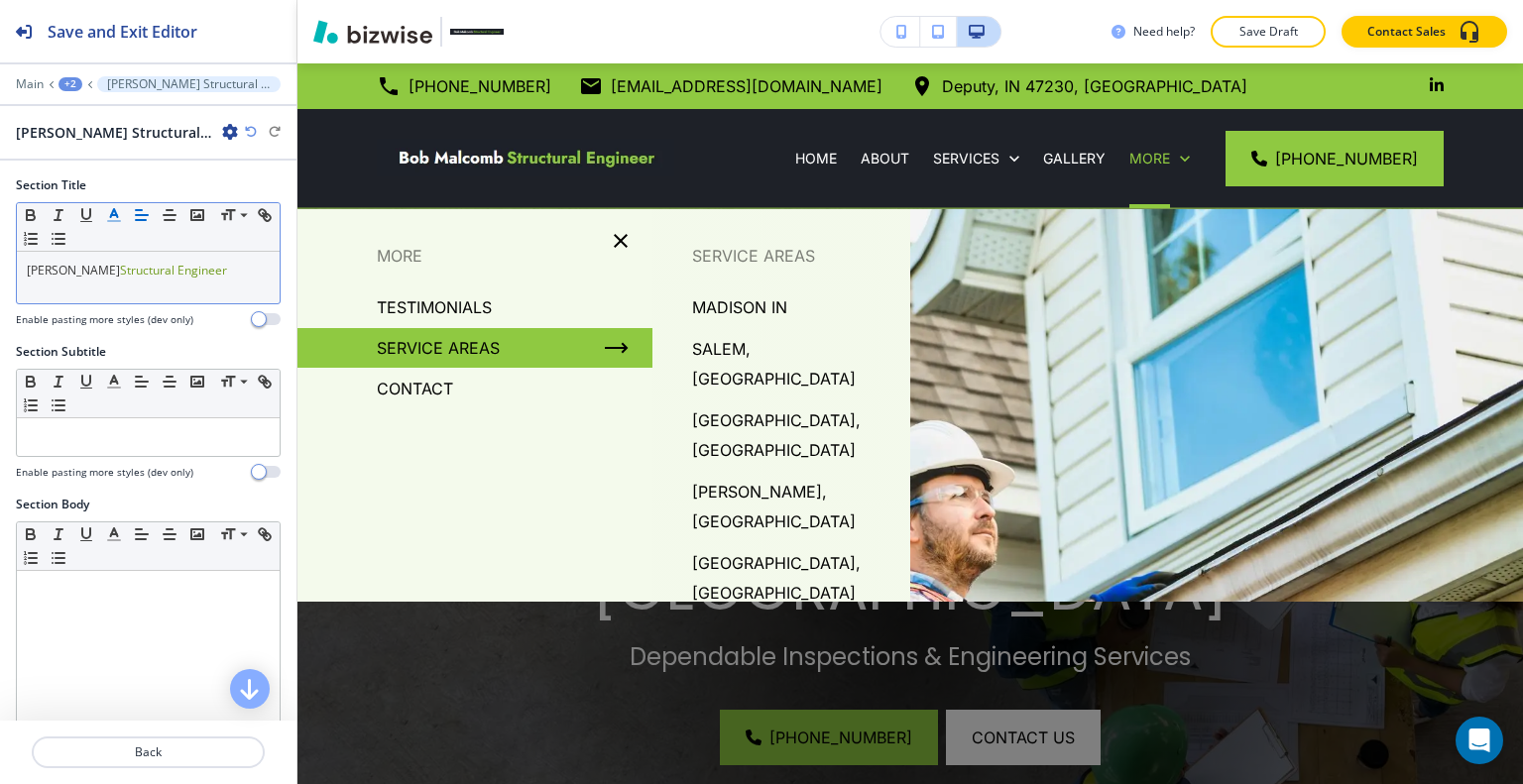 click on "SALEM, [GEOGRAPHIC_DATA]" at bounding box center [793, 364] 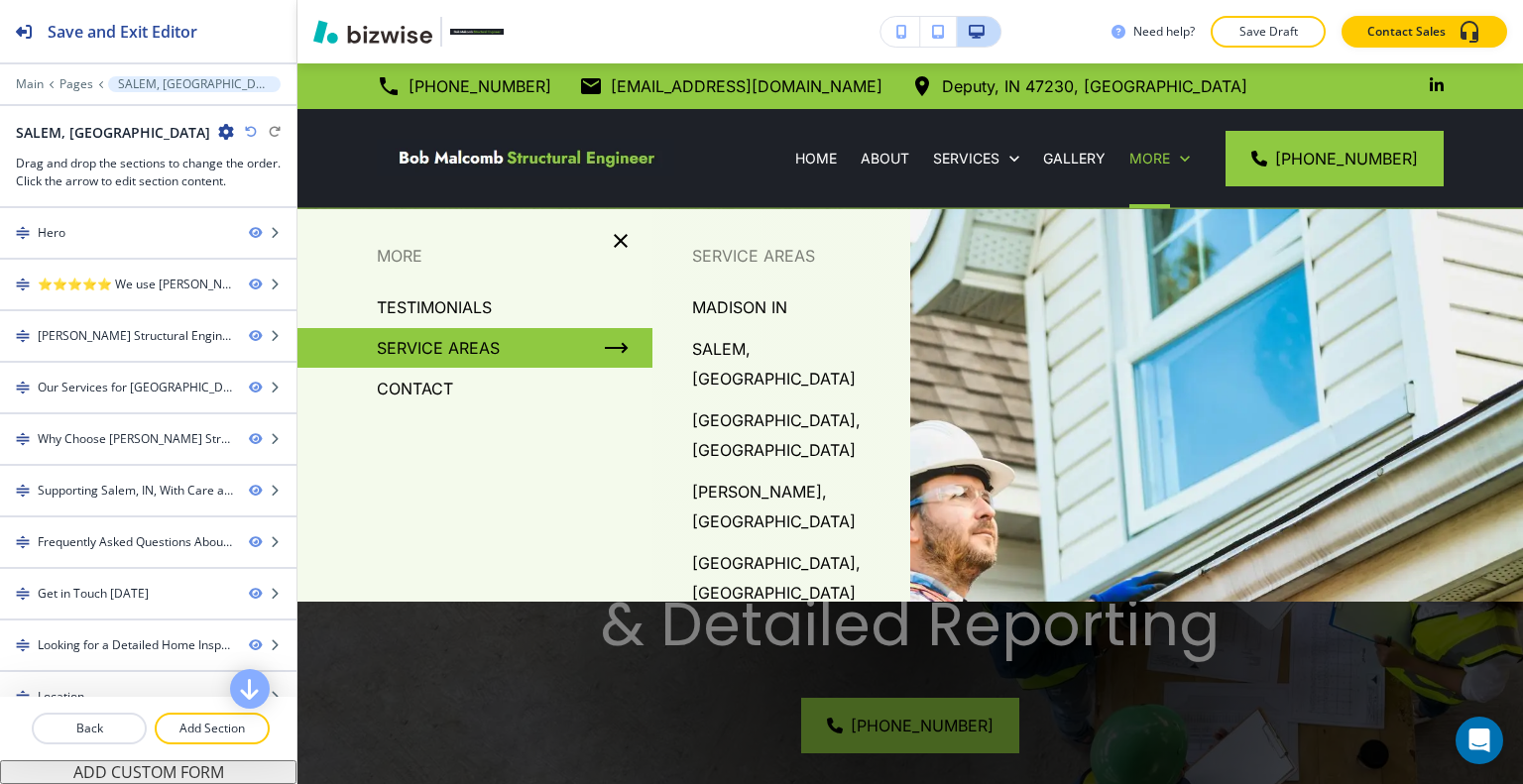 click on "MADISON IN" at bounding box center (740, 307) 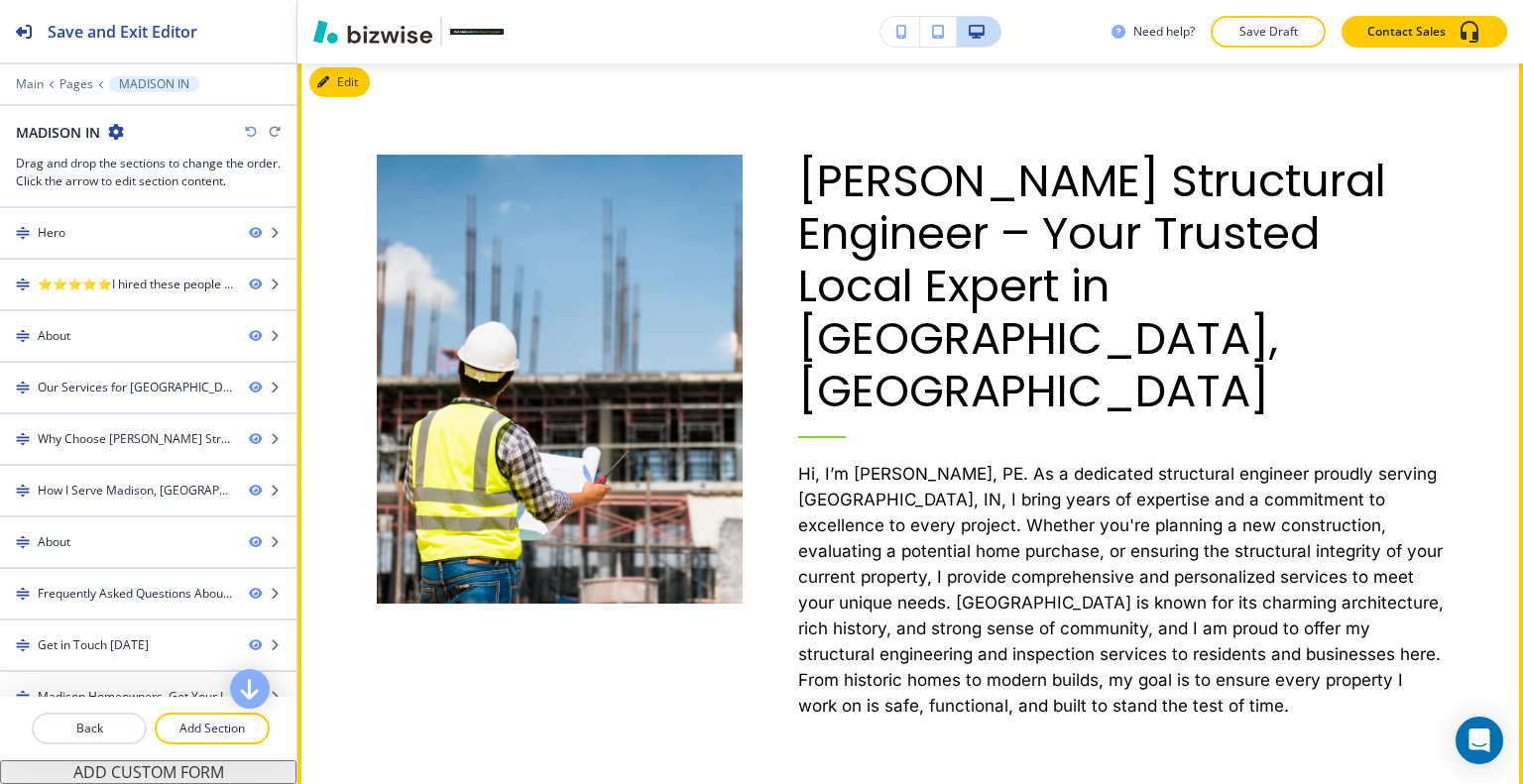 scroll, scrollTop: 1784, scrollLeft: 0, axis: vertical 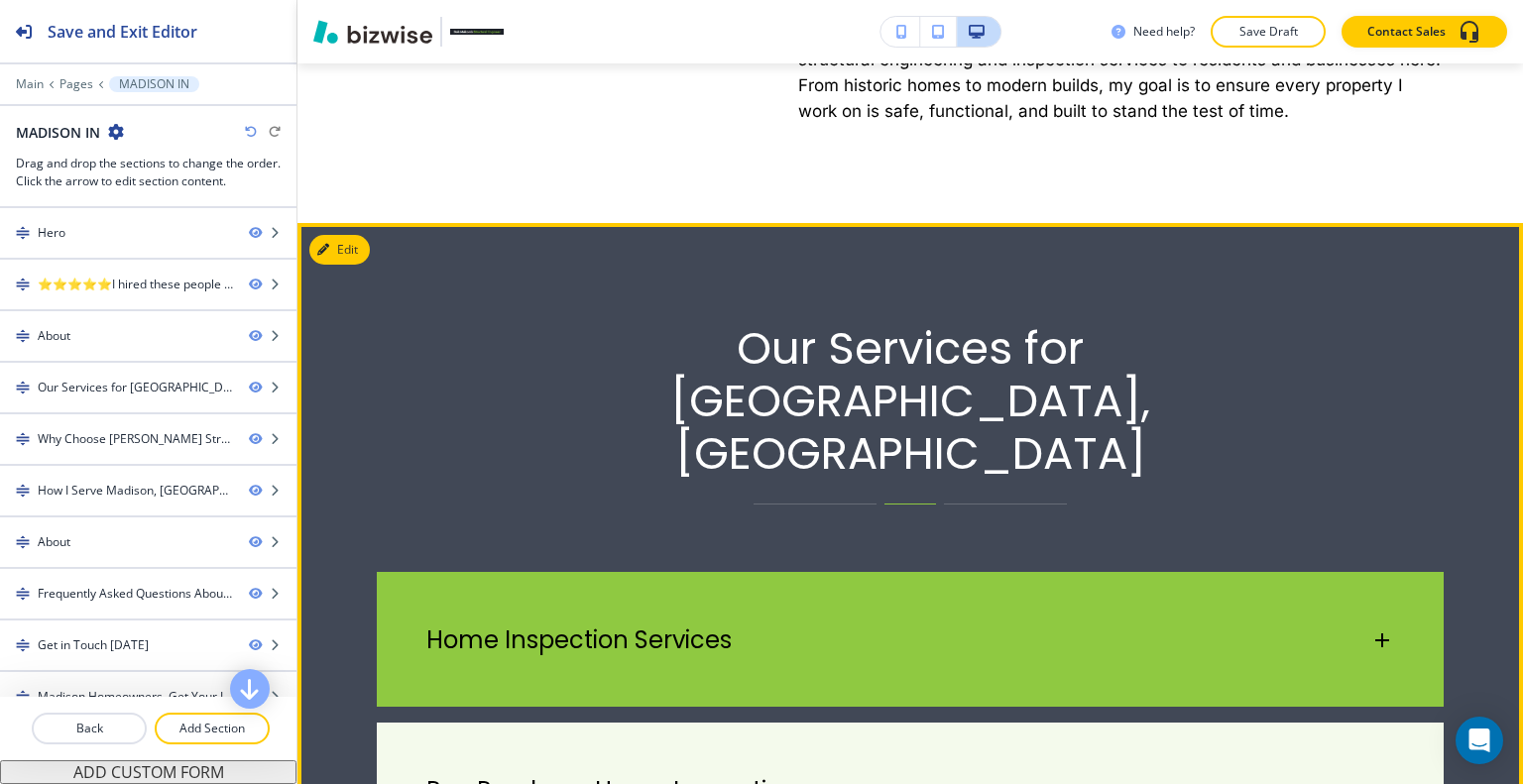 click on "Home Inspection Services" at bounding box center (910, 630) 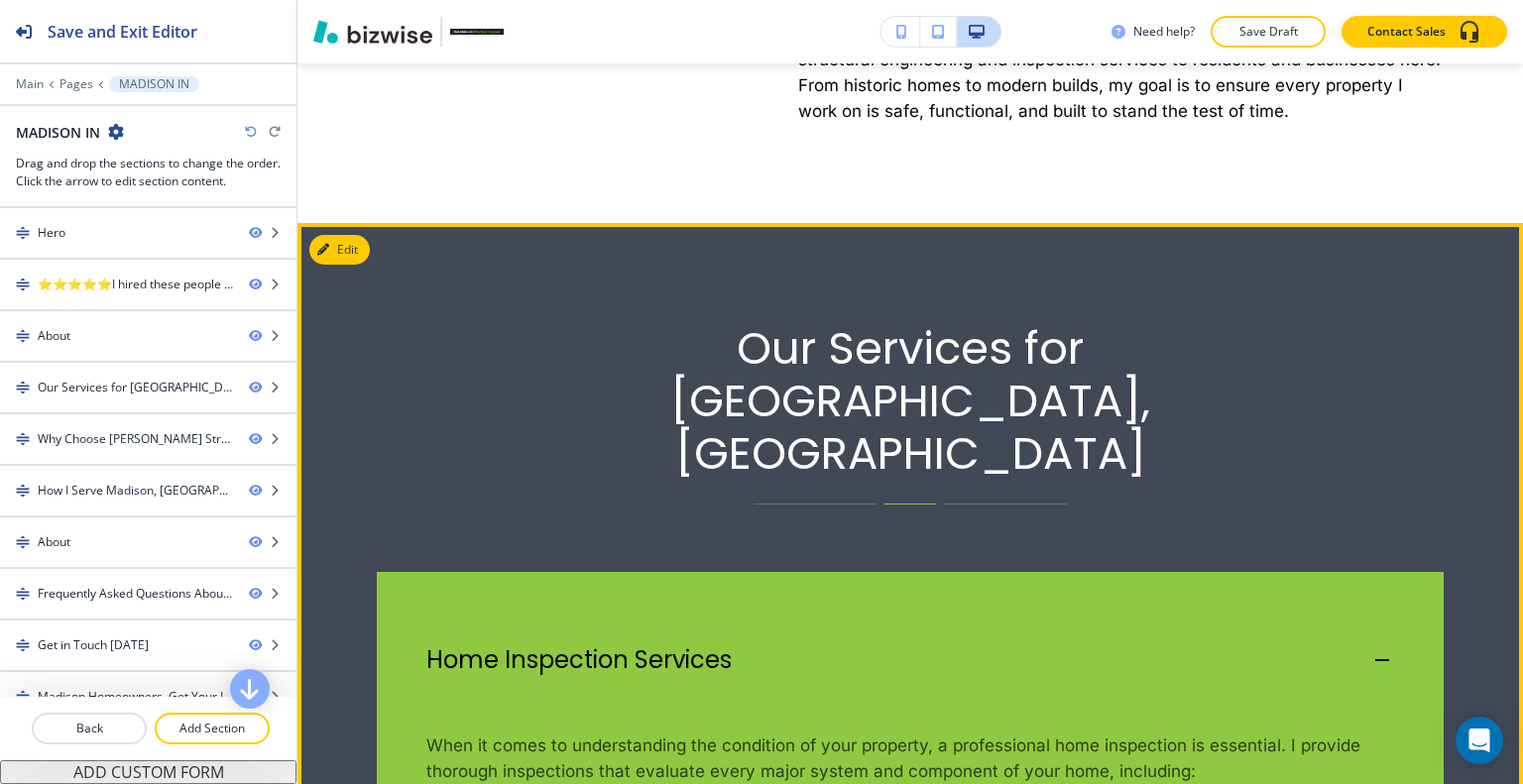 click on "Home Inspection Services" at bounding box center (910, 650) 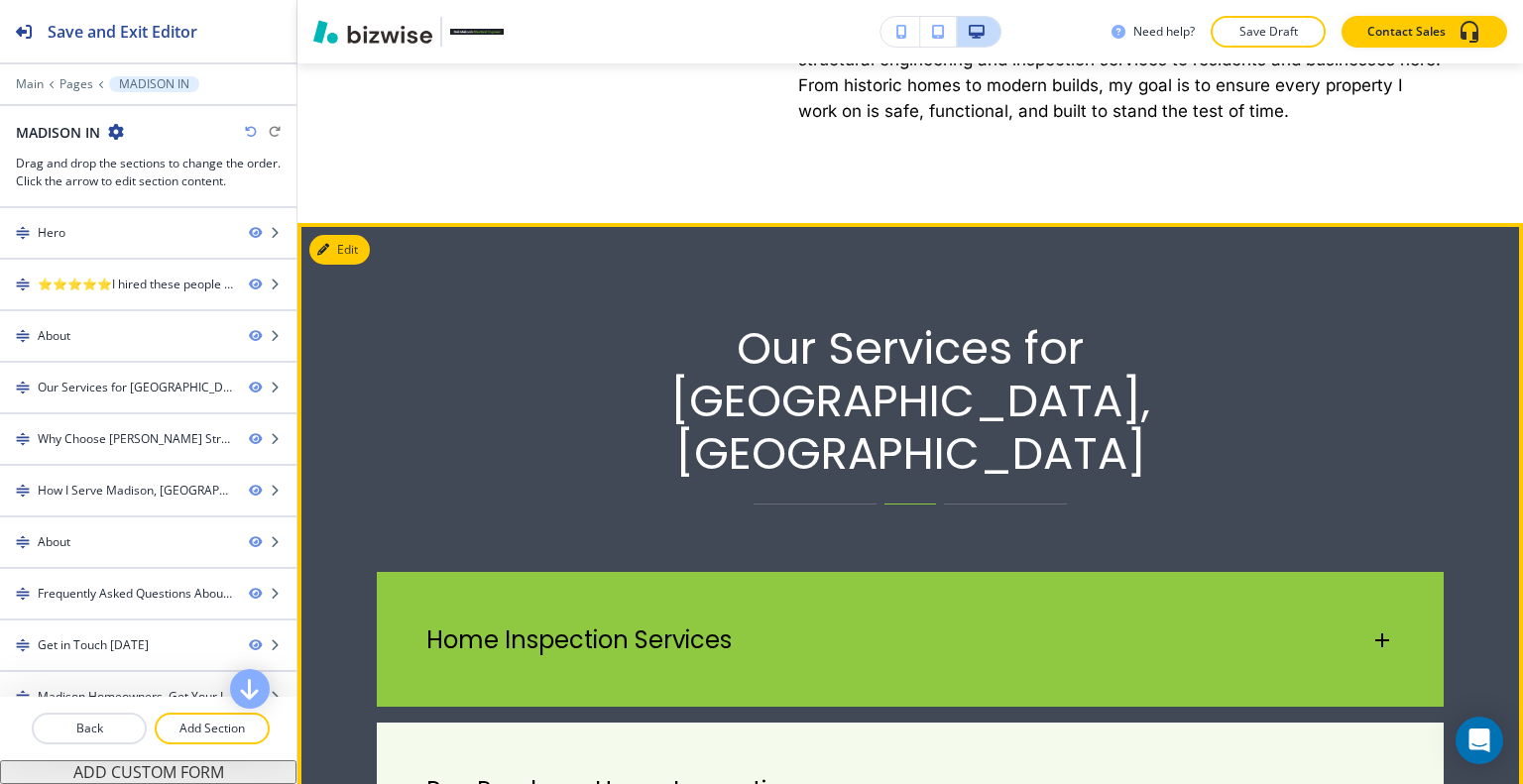 scroll, scrollTop: 2081, scrollLeft: 0, axis: vertical 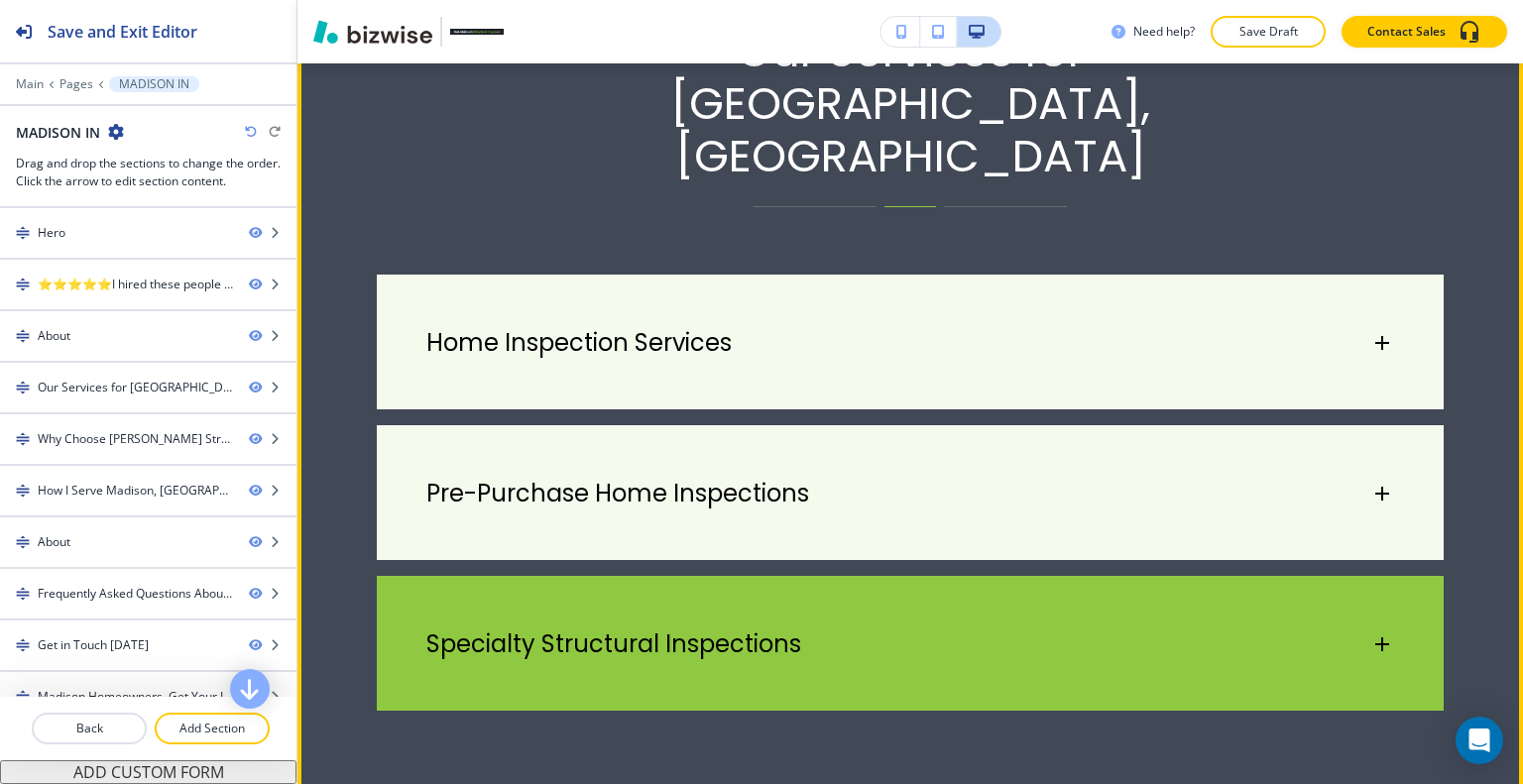 click on "Specialty Structural Inspections" at bounding box center (614, 644) 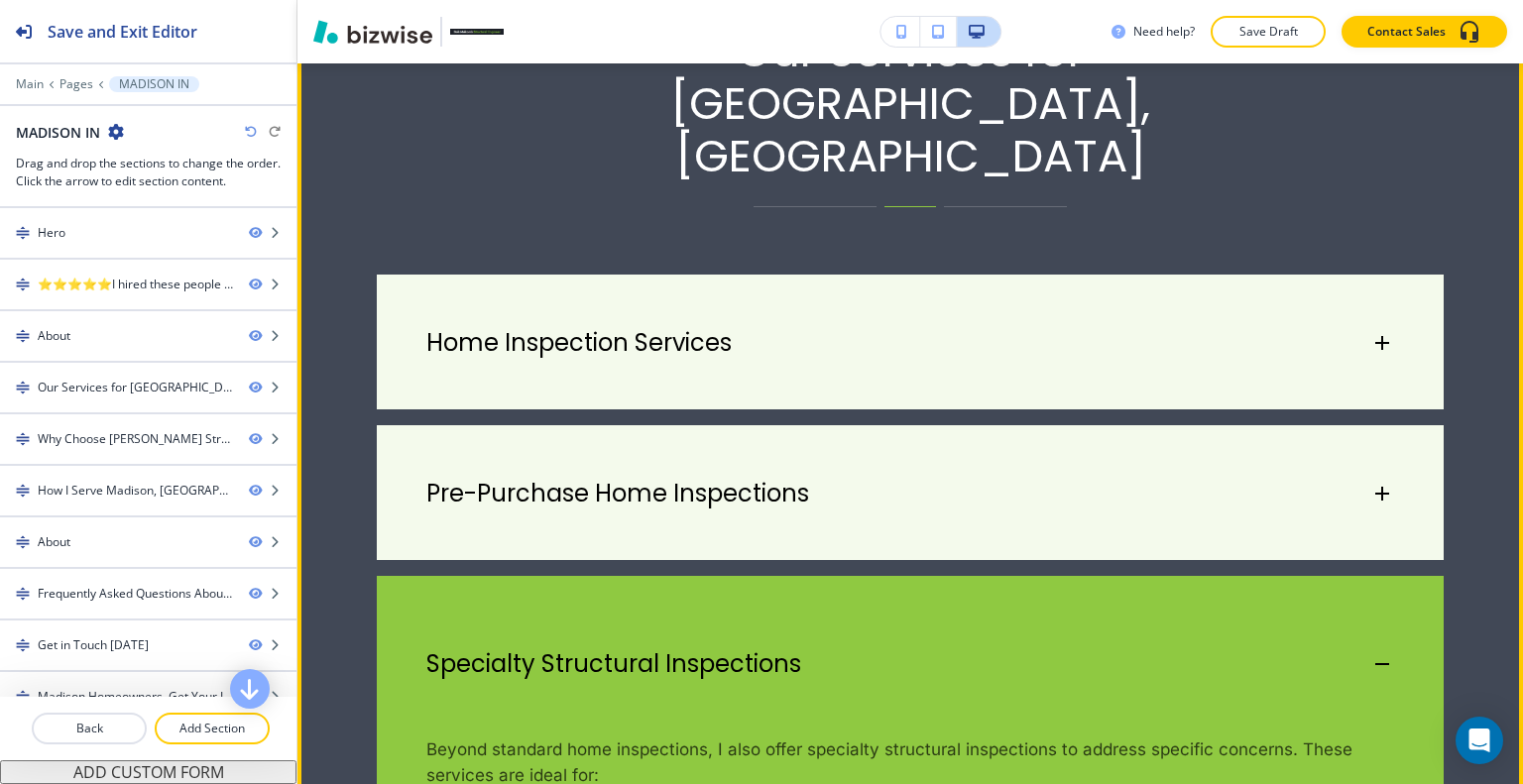 scroll, scrollTop: 2181, scrollLeft: 0, axis: vertical 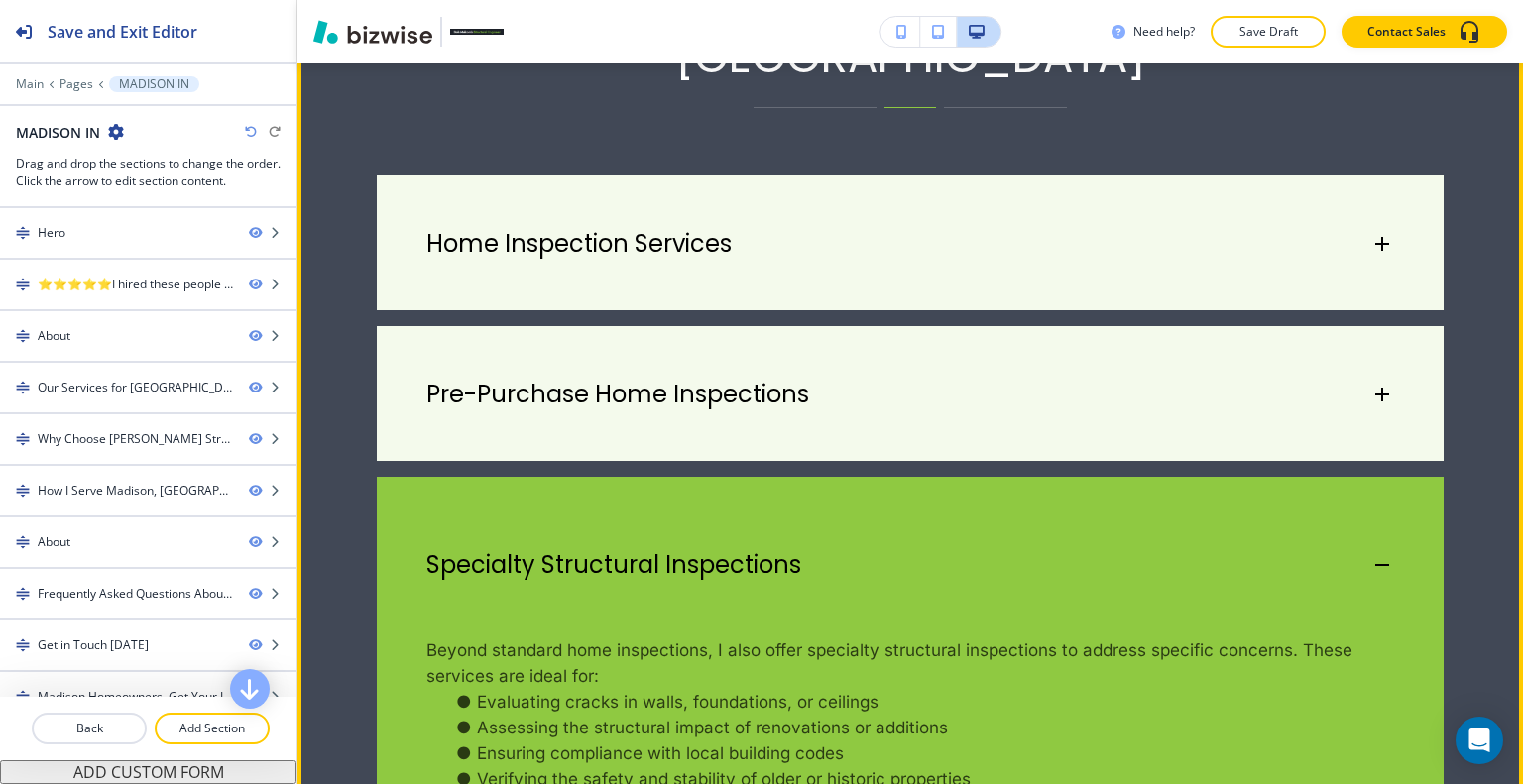 click on "Specialty Structural Inspections" at bounding box center (910, 555) 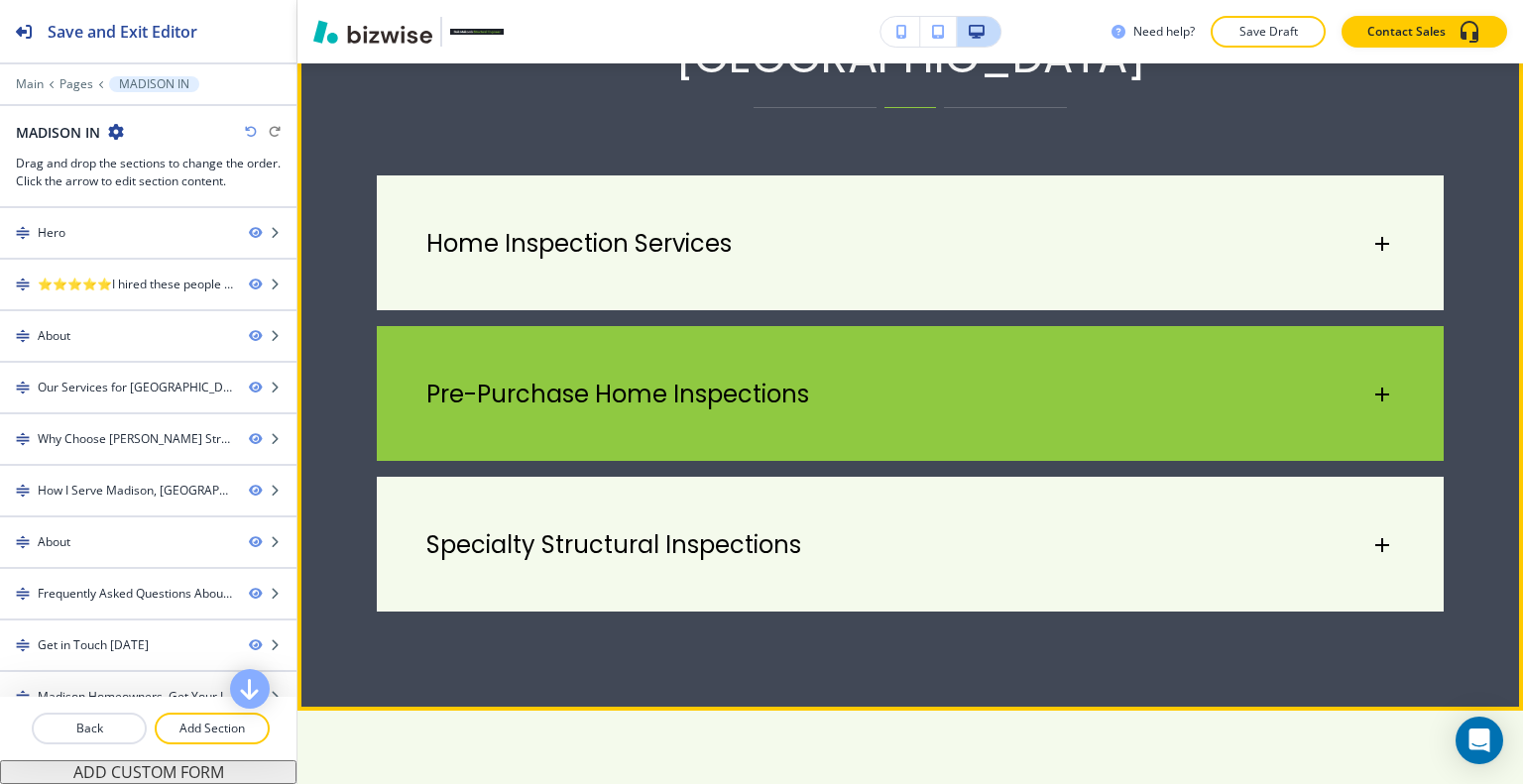 click on "Pre-Purchase Home Inspections" at bounding box center (898, 394) 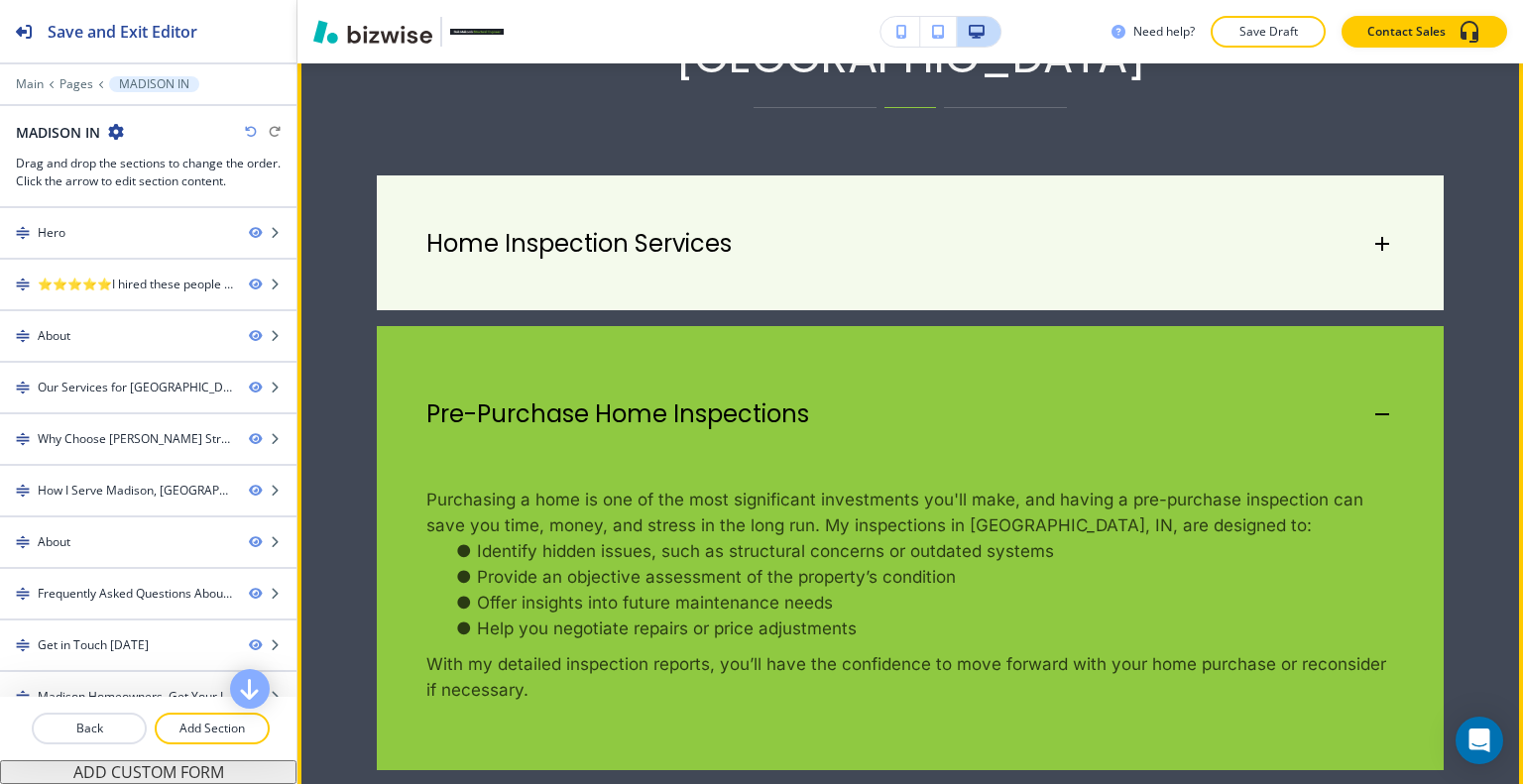 click on "Purchasing a home is one of the most significant investments you'll make, and having a pre-purchase inspection can save you time, money, and stress in the long run. My inspections in Madison, IN, are designed to: Identify hidden issues, such as structural concerns or outdated systems Provide an objective assessment of the property’s condition Offer insights into future maintenance needs Help you negotiate repairs or price adjustments With my detailed inspection reports, you’ll have the confidence to move forward with your home purchase or reconsider if necessary." at bounding box center (910, 595) 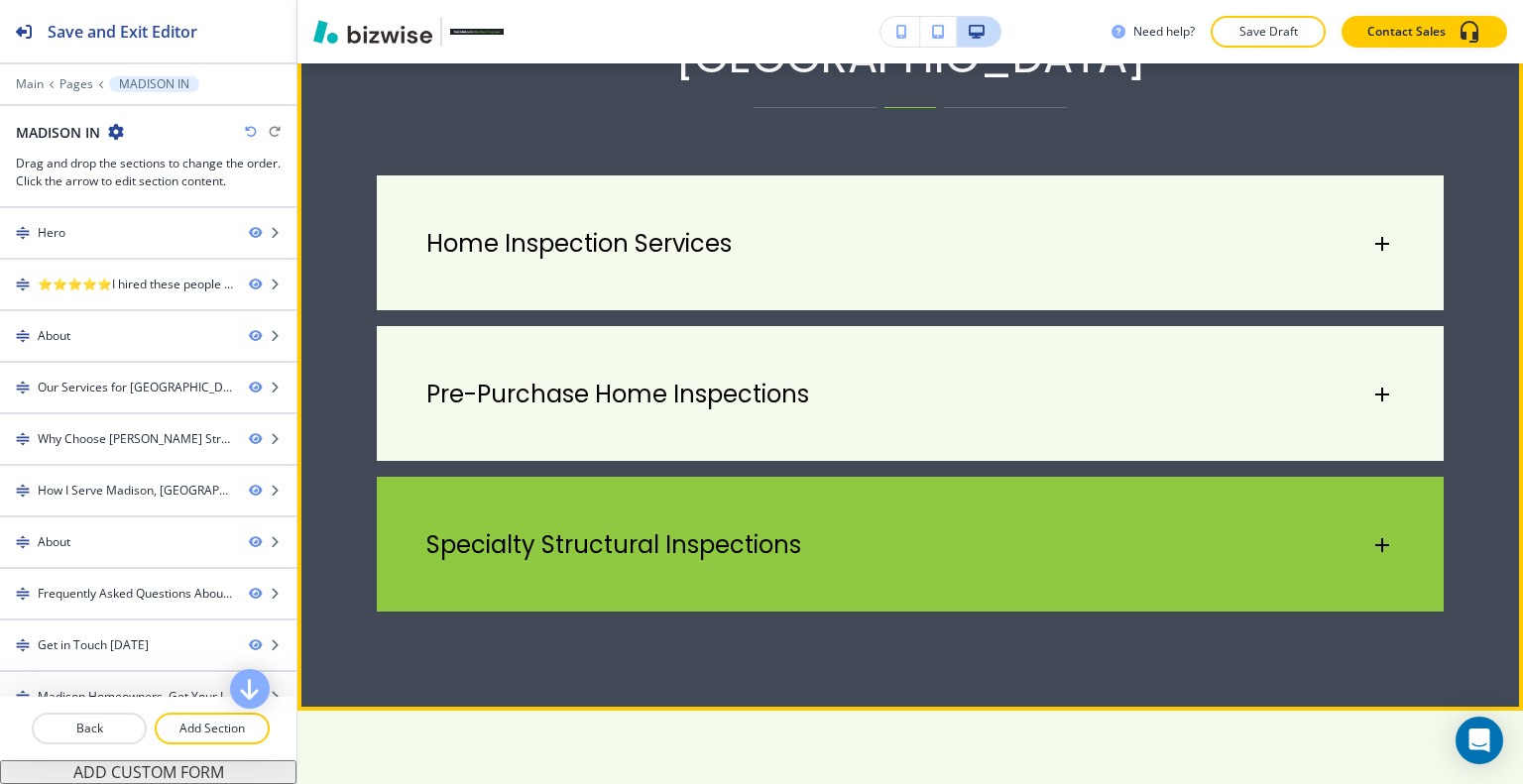 scroll, scrollTop: 2478, scrollLeft: 0, axis: vertical 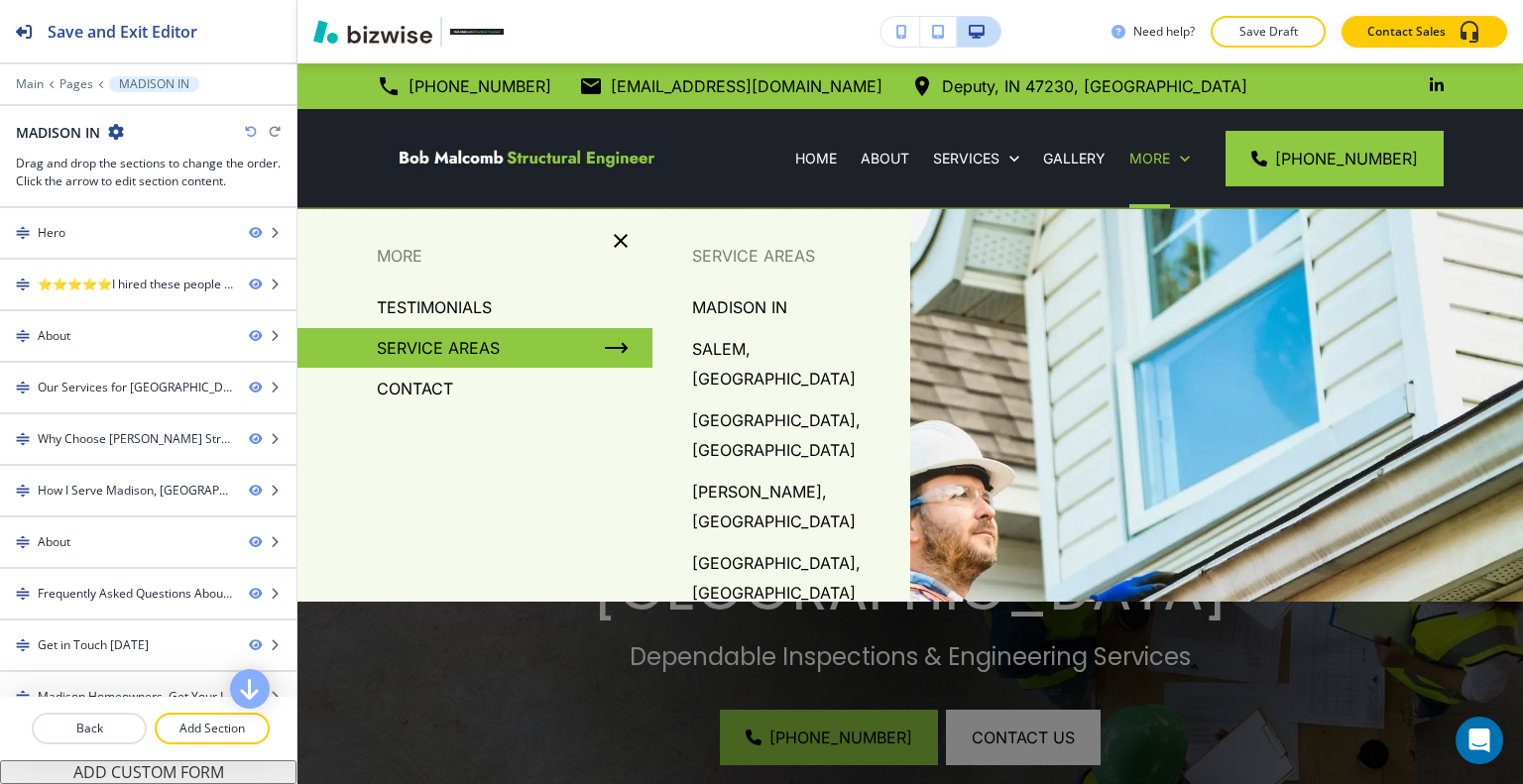 click on "SALEM, [GEOGRAPHIC_DATA]" at bounding box center (793, 364) 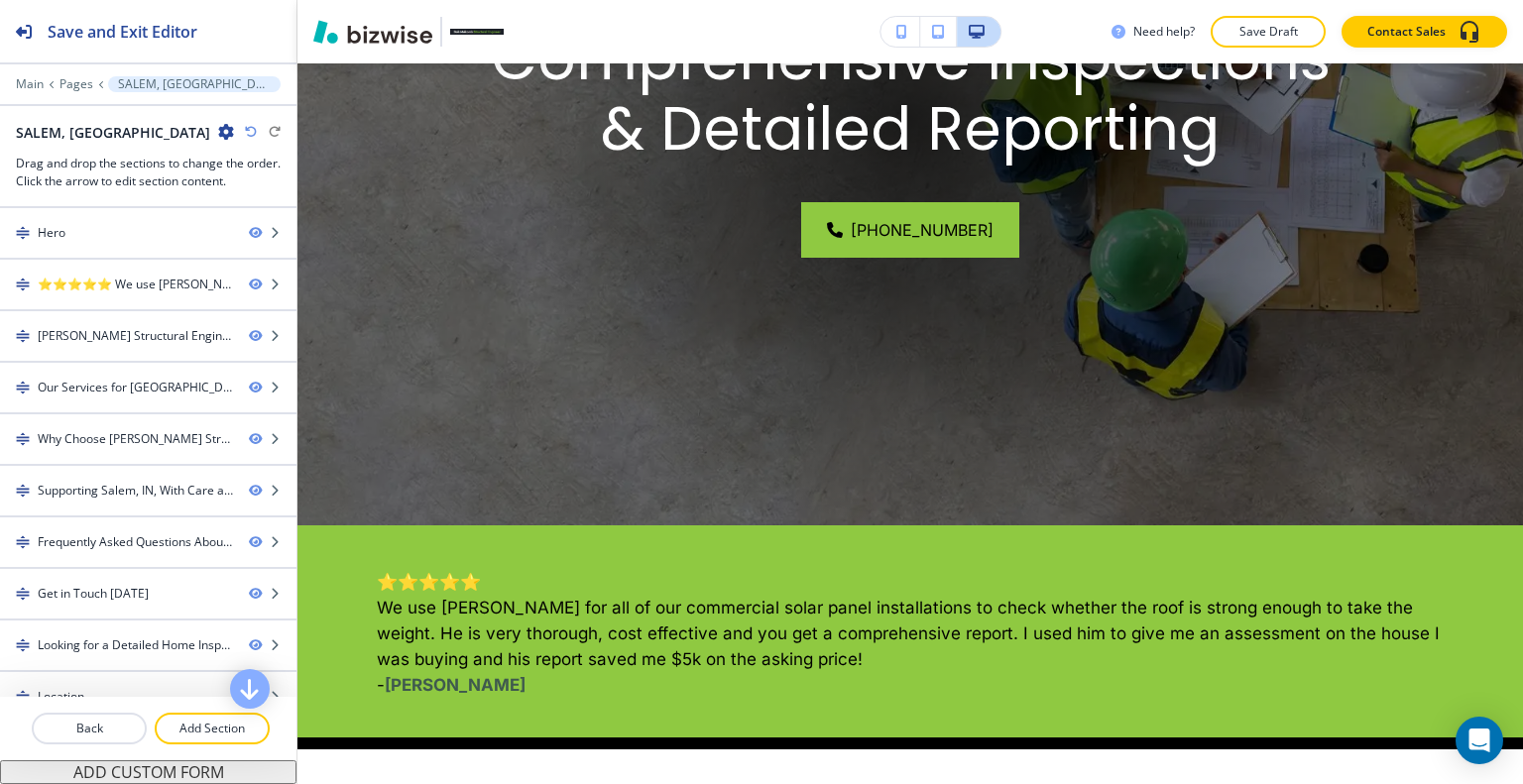 scroll, scrollTop: 892, scrollLeft: 0, axis: vertical 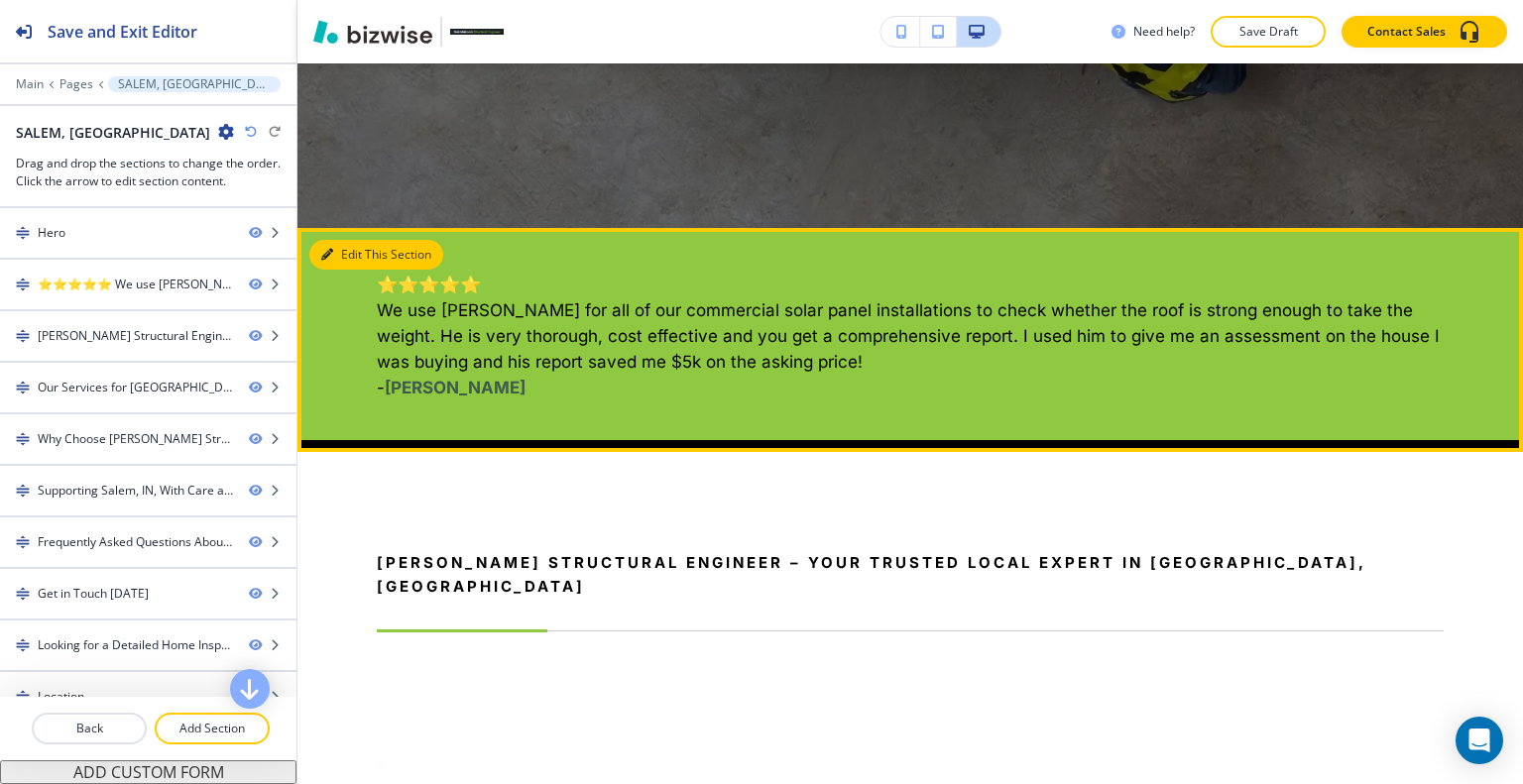 click on "Edit This Section" at bounding box center (376, 255) 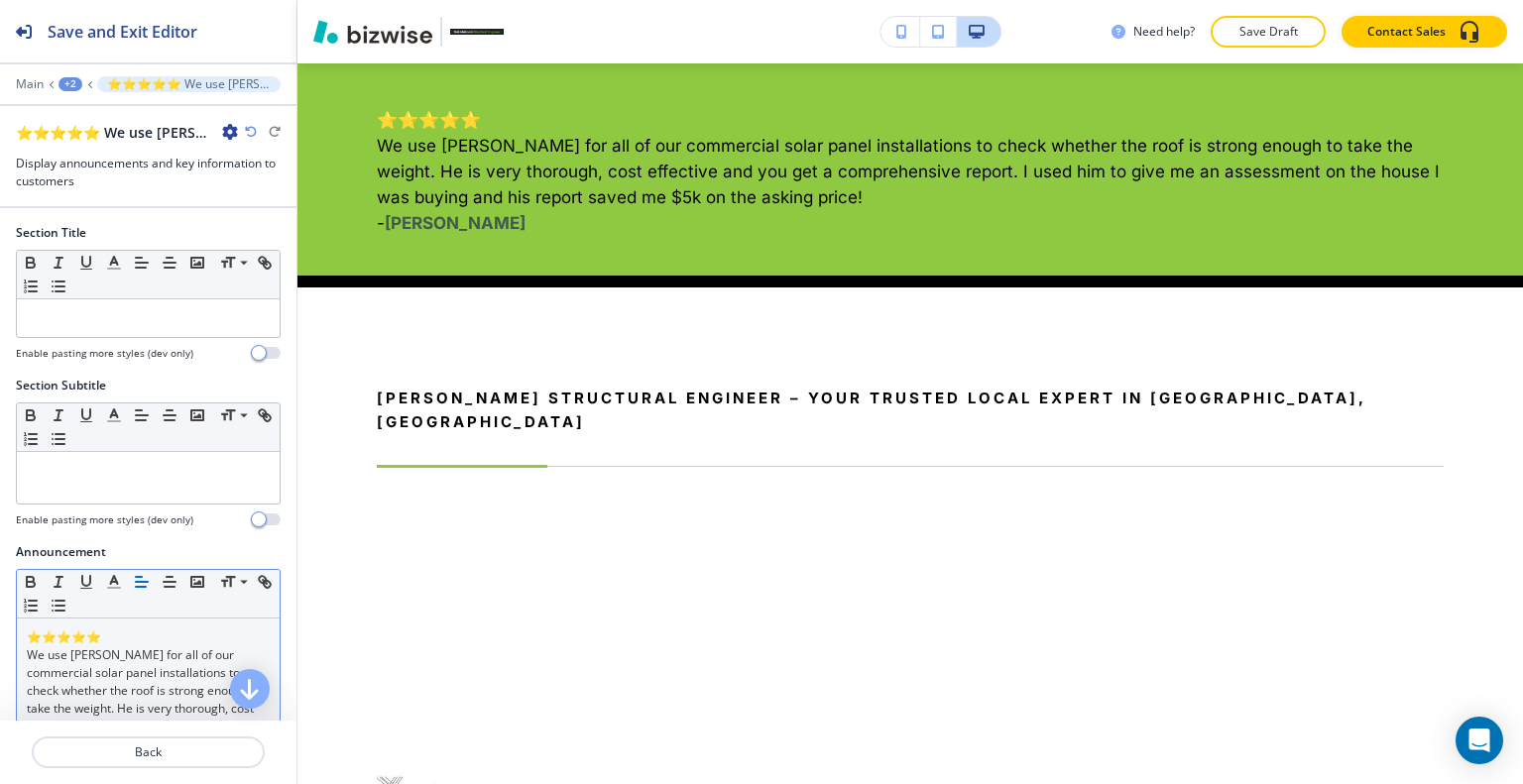 scroll, scrollTop: 297, scrollLeft: 0, axis: vertical 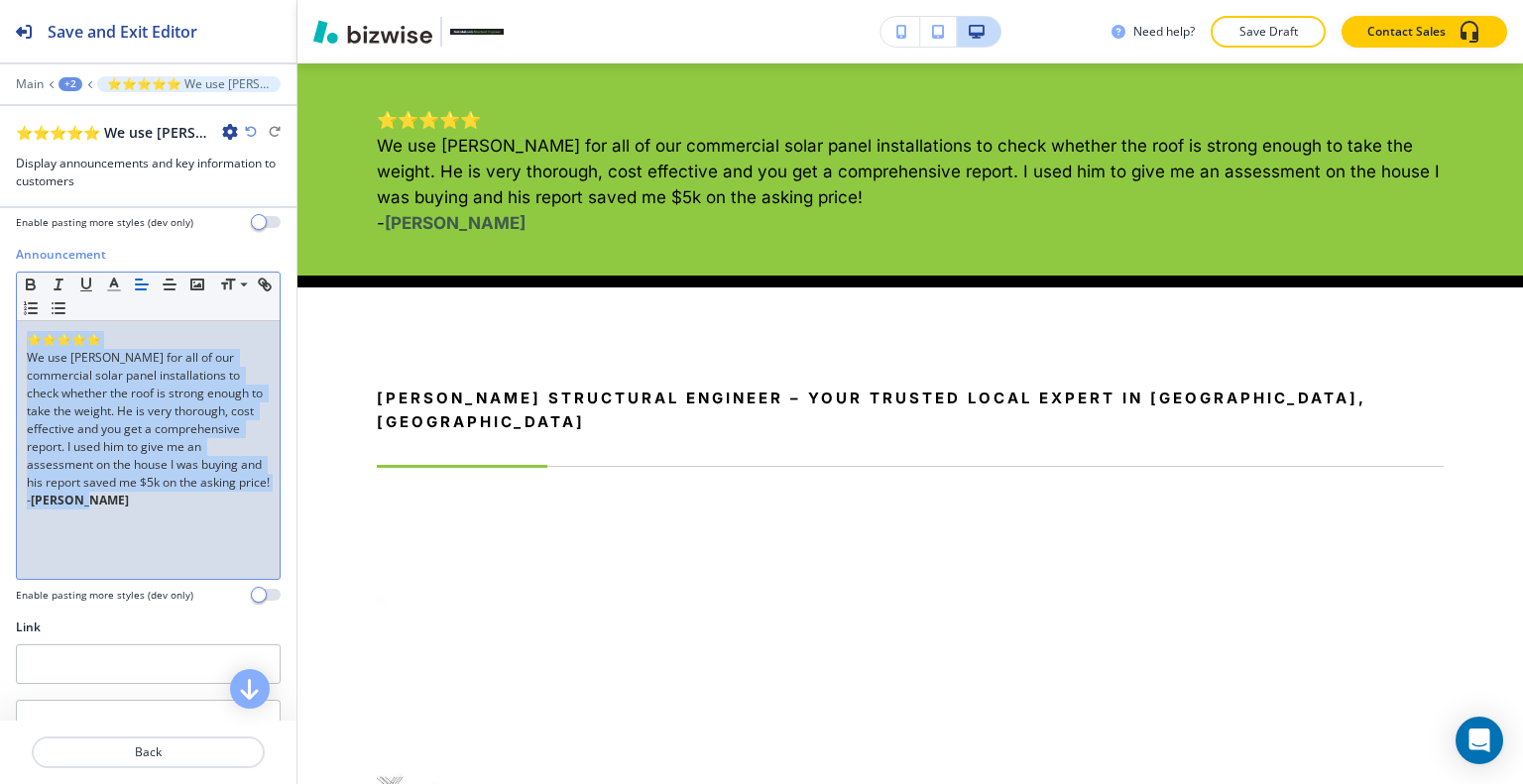 drag, startPoint x: 110, startPoint y: 538, endPoint x: 0, endPoint y: 313, distance: 250.4496 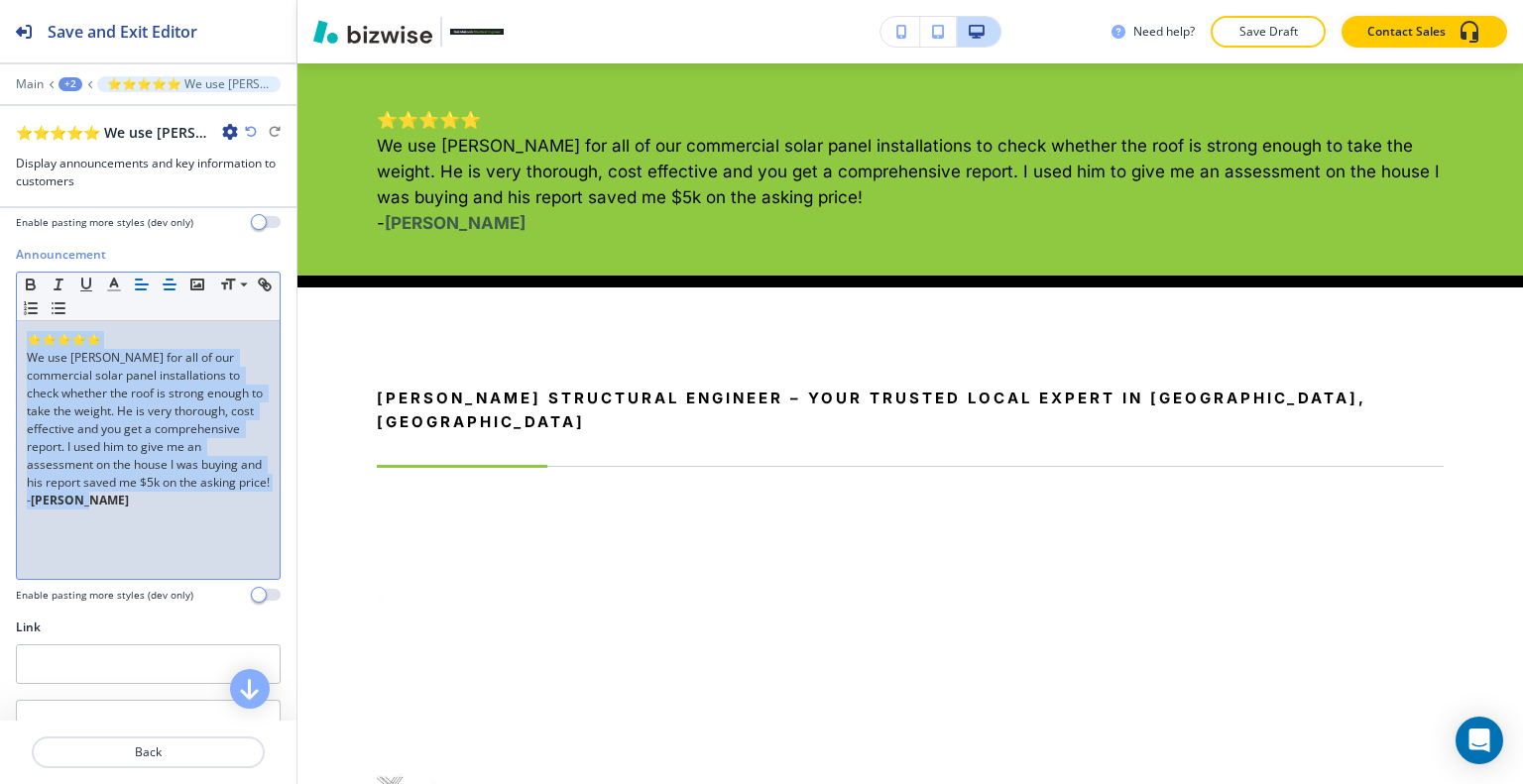 click 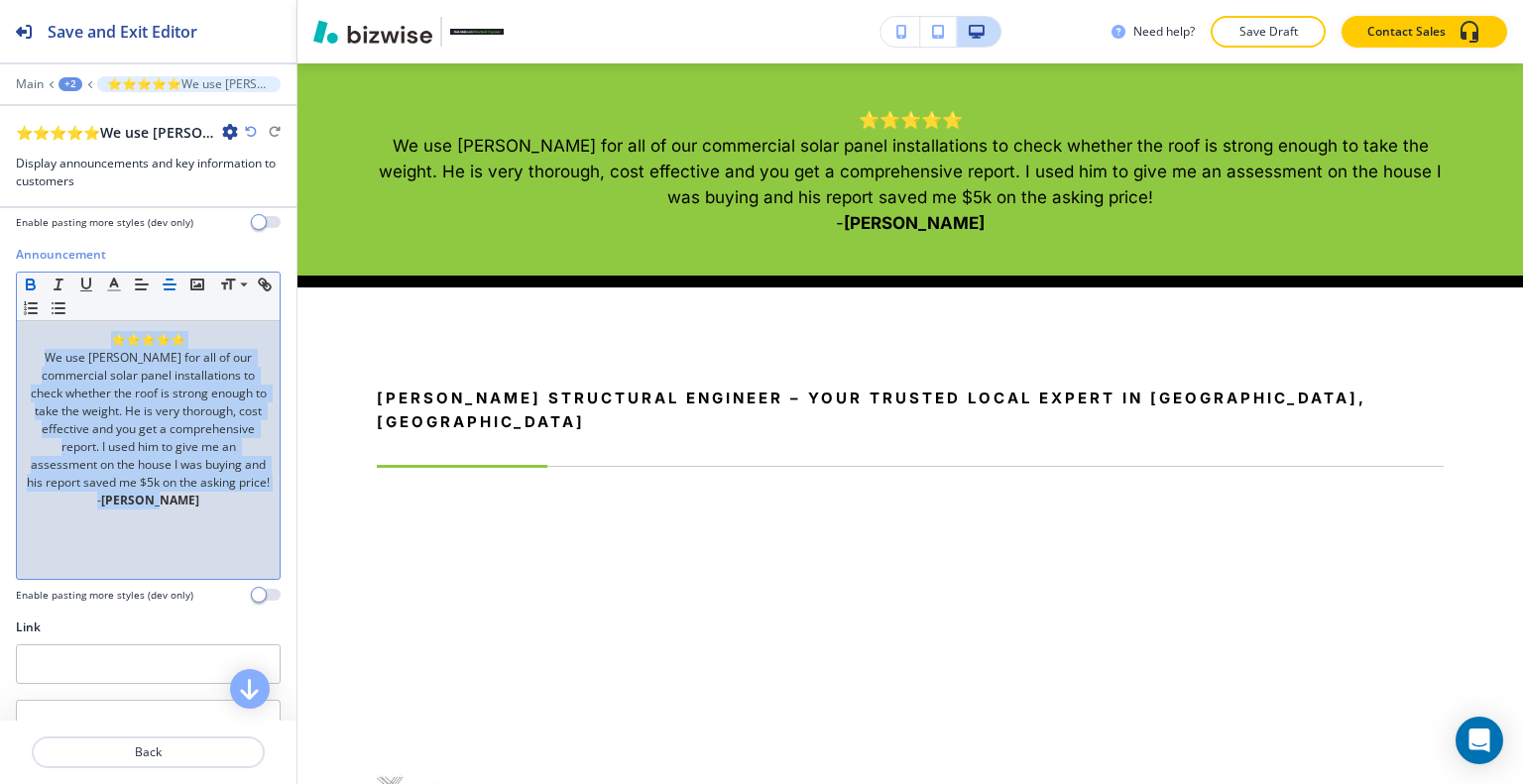 click 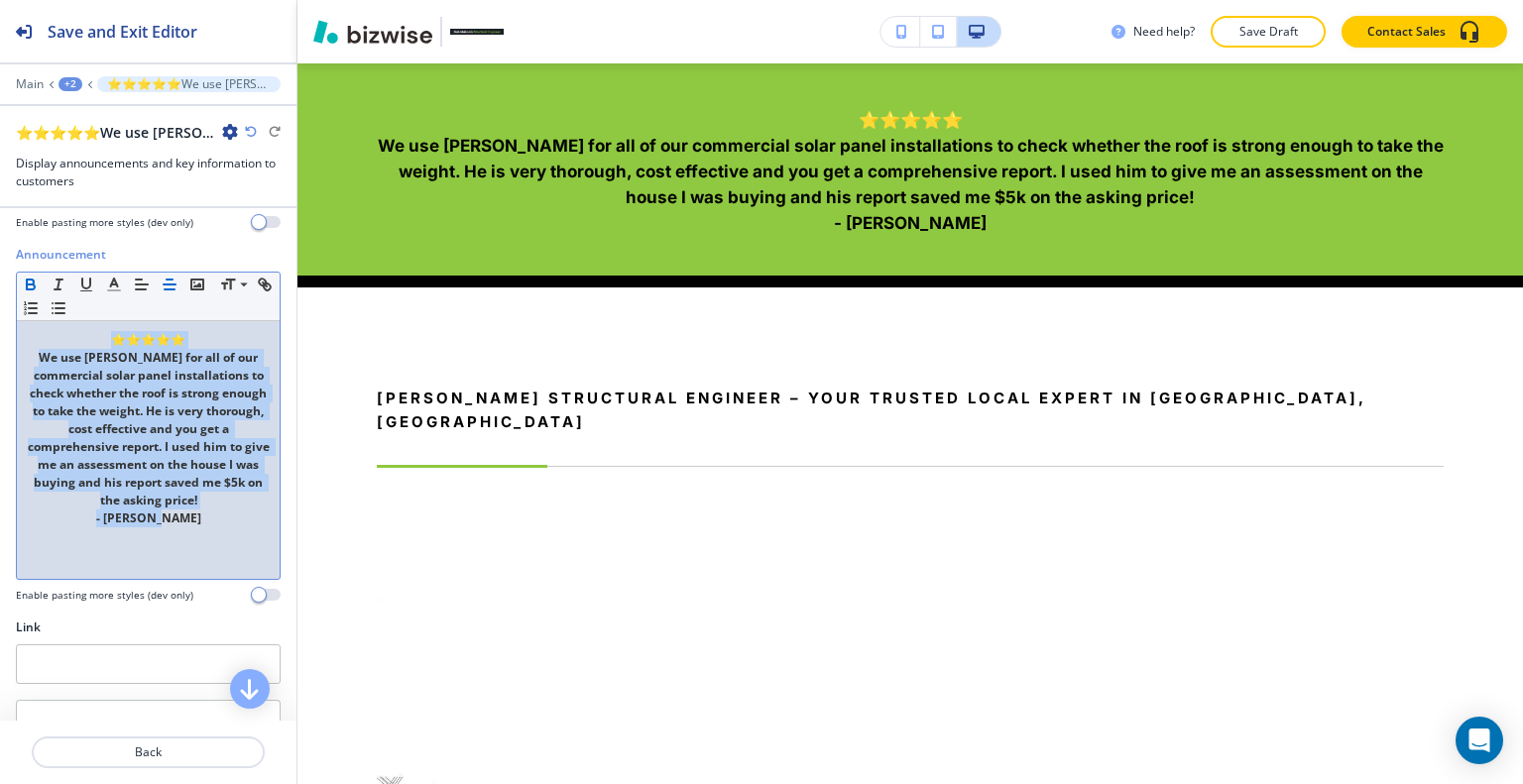 click 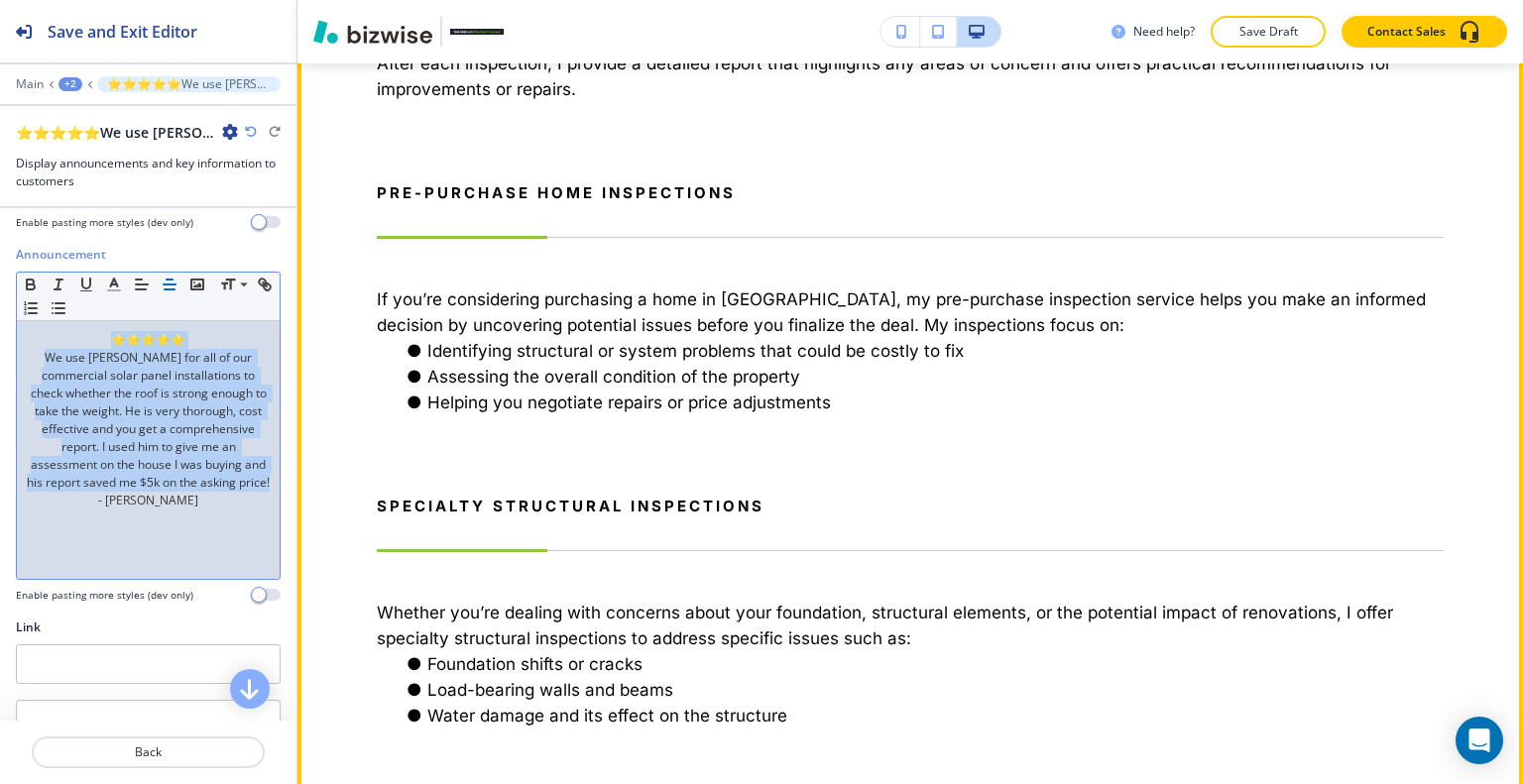 scroll, scrollTop: 3039, scrollLeft: 0, axis: vertical 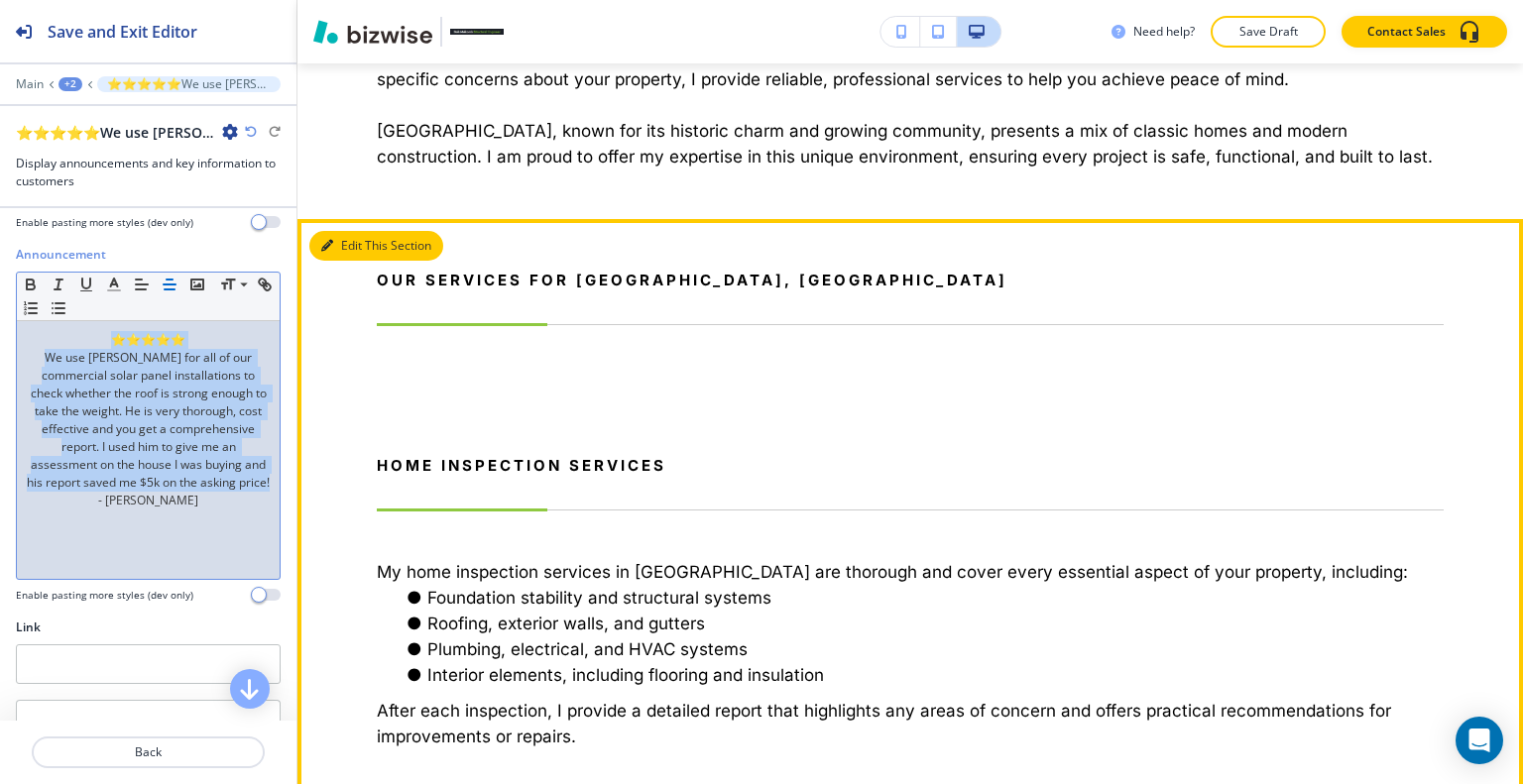 click on "Edit This Section" at bounding box center (376, 246) 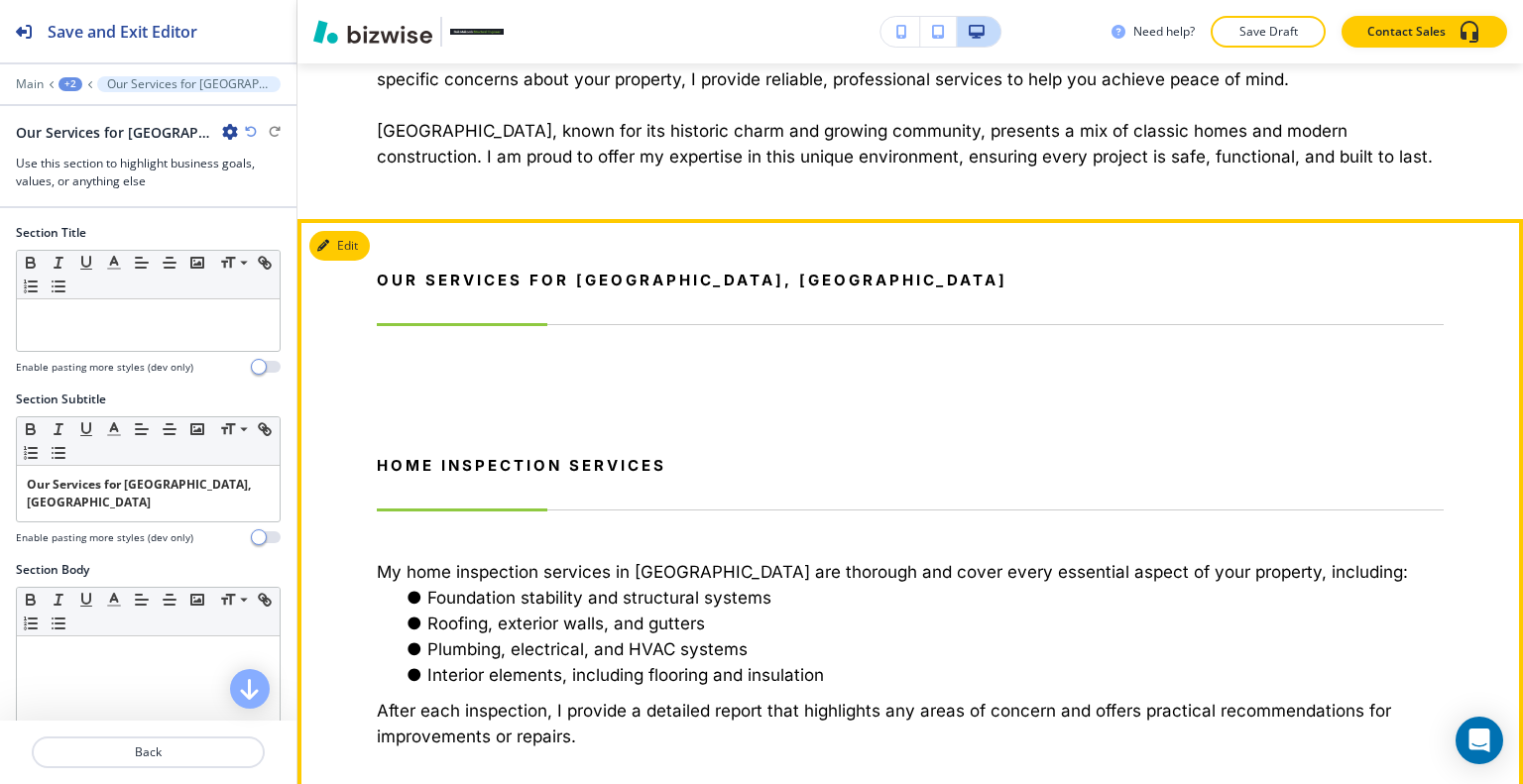 scroll, scrollTop: 2415, scrollLeft: 0, axis: vertical 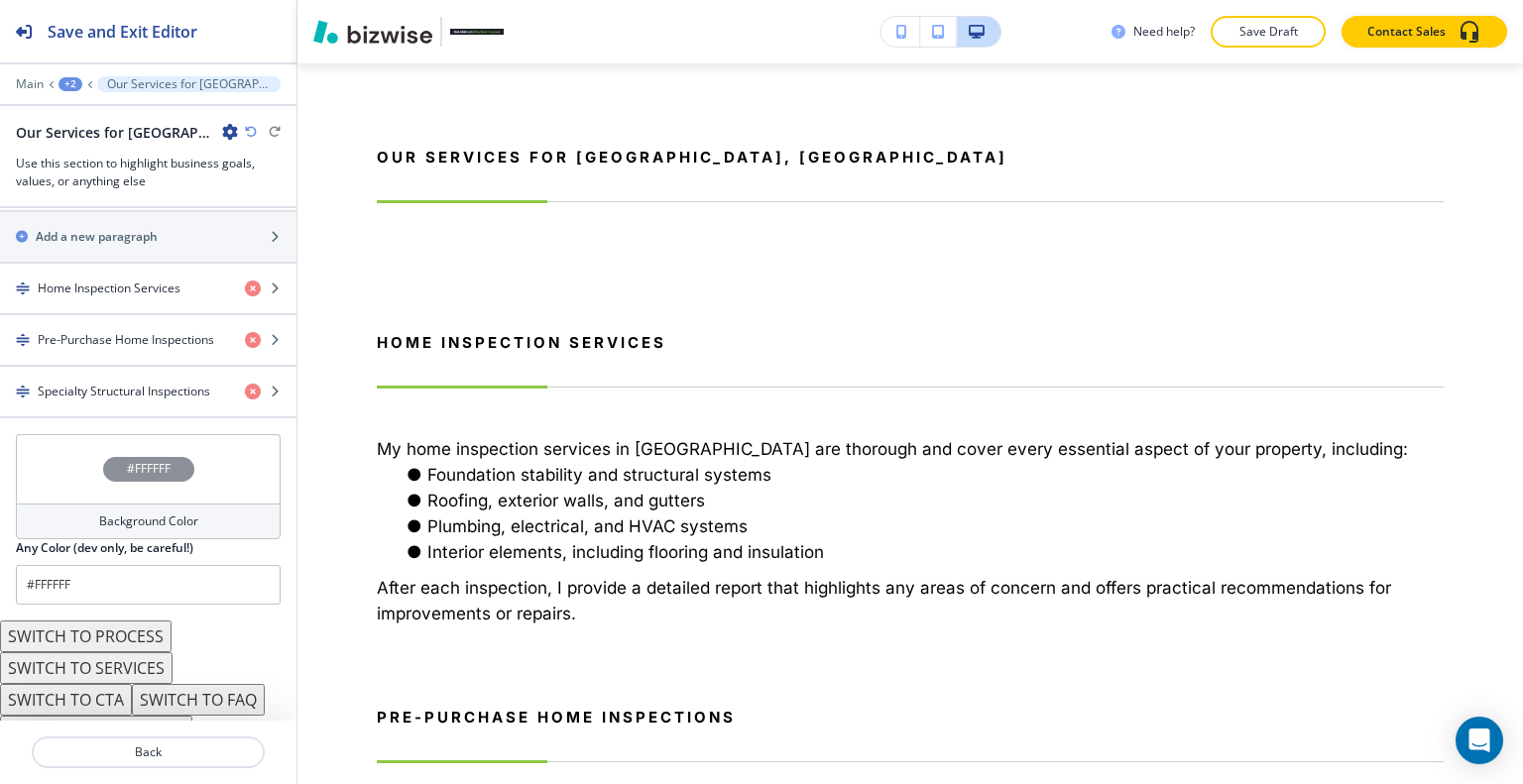 click on "SWITCH TO FAQ" at bounding box center (198, 700) 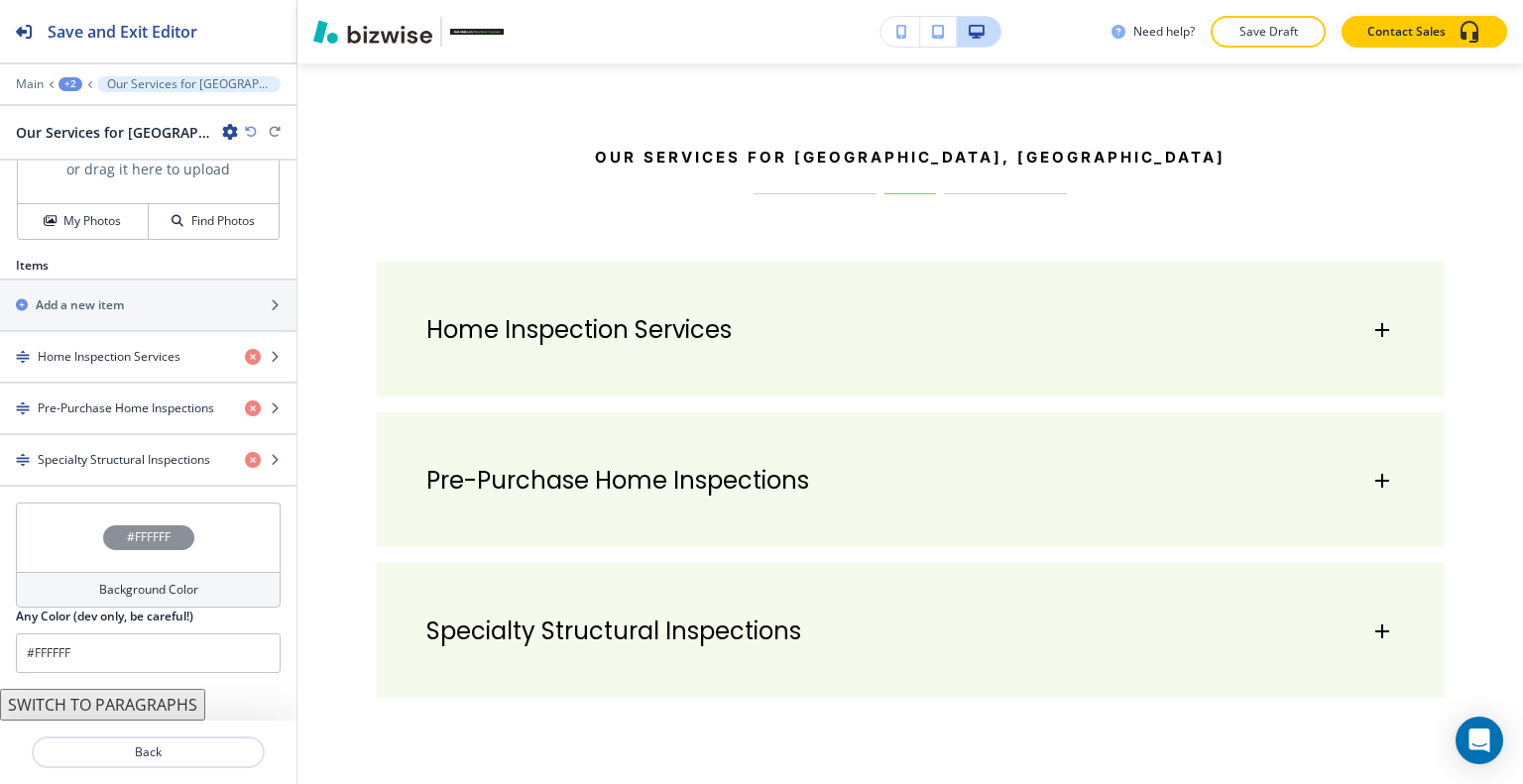 scroll, scrollTop: 776, scrollLeft: 0, axis: vertical 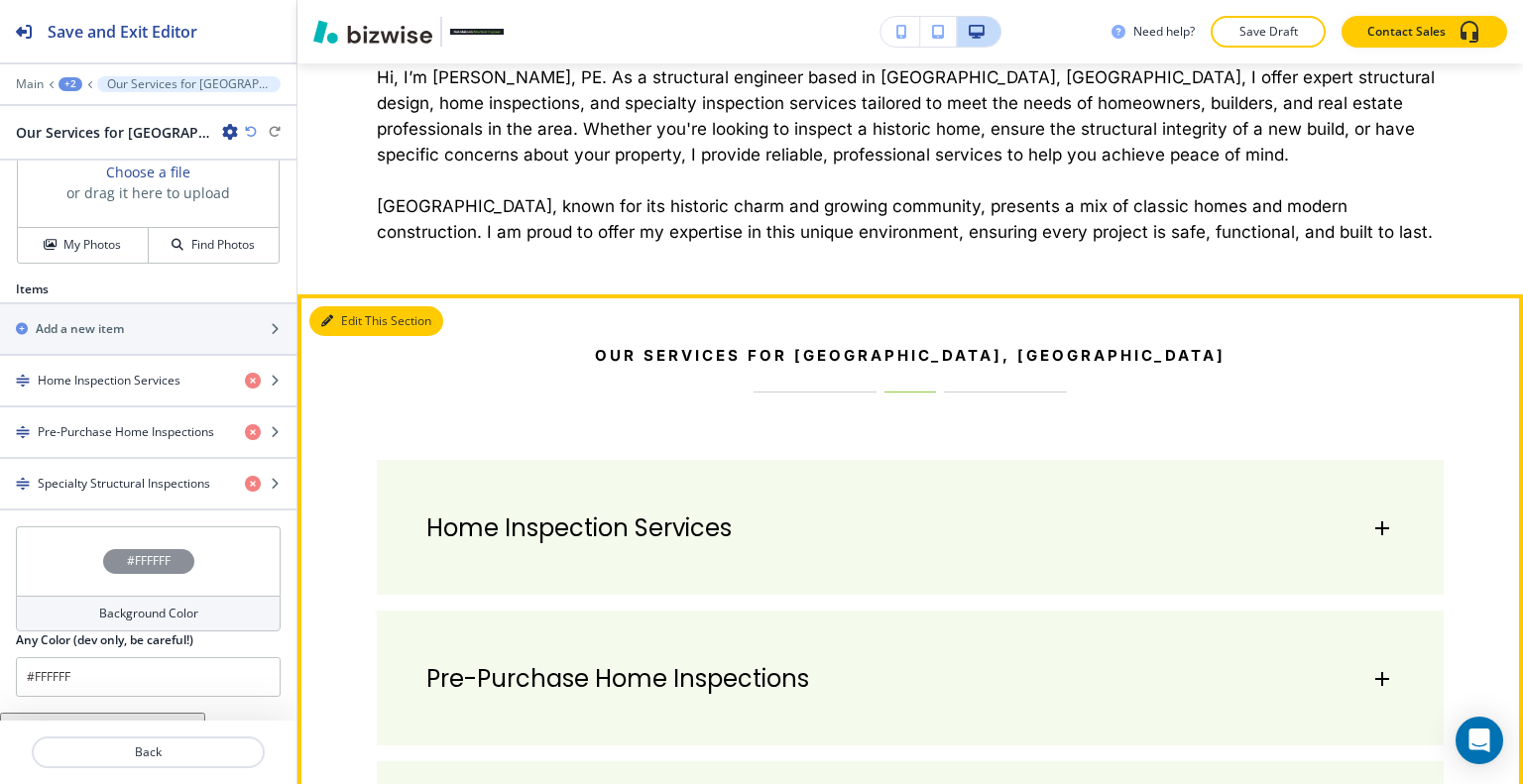 click on "Edit This Section" at bounding box center [376, 321] 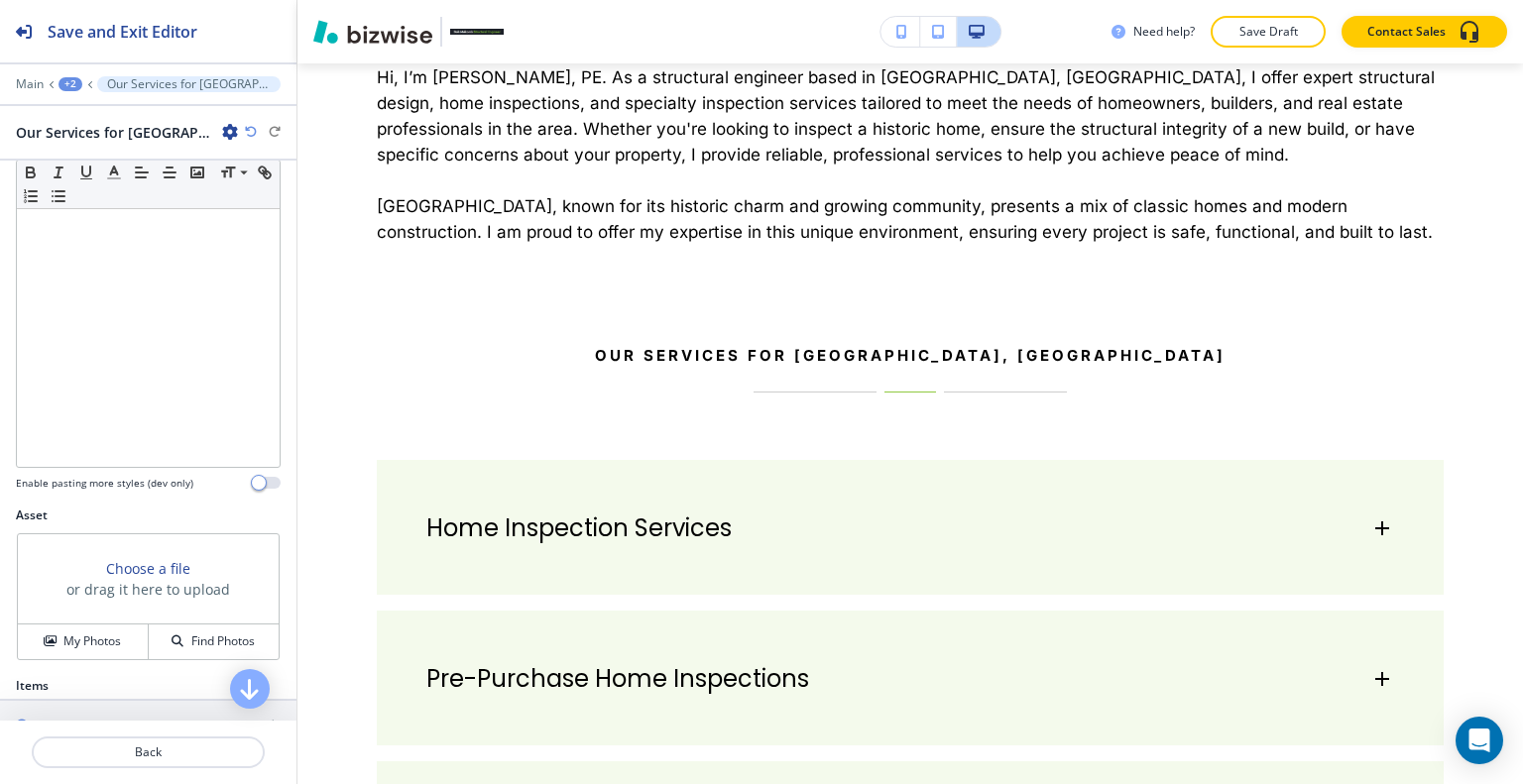 scroll, scrollTop: 0, scrollLeft: 0, axis: both 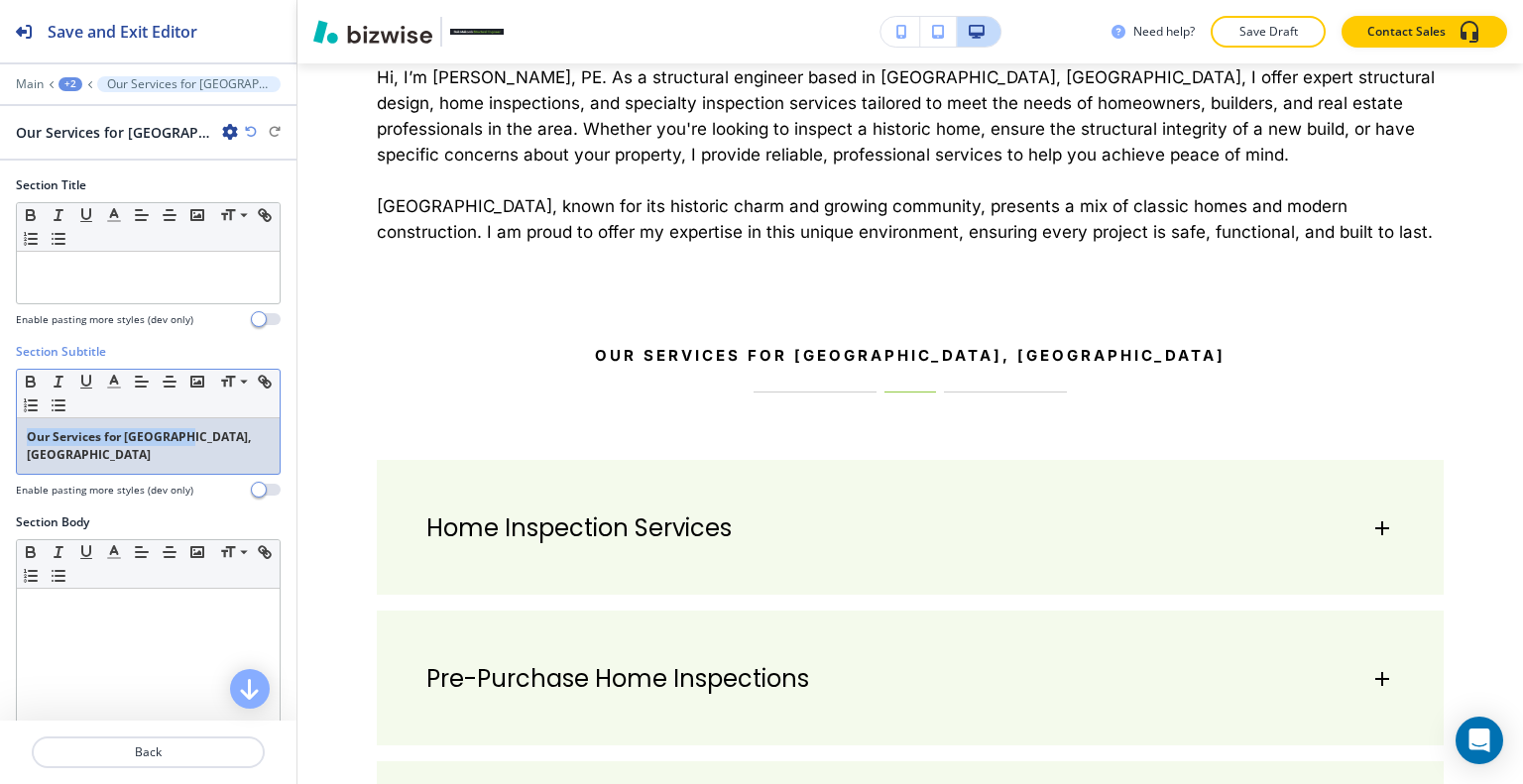 drag, startPoint x: 222, startPoint y: 439, endPoint x: 0, endPoint y: 431, distance: 222.1441 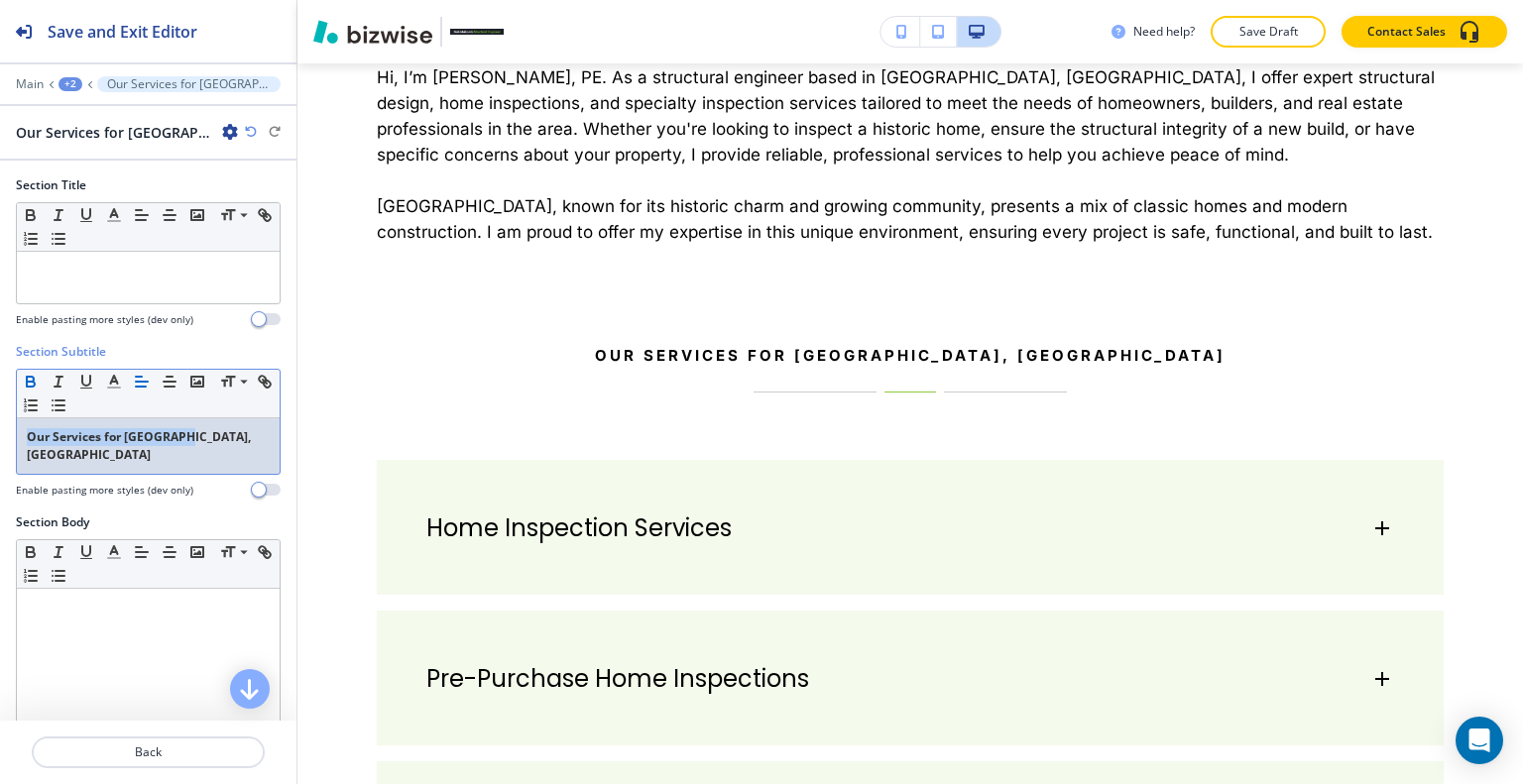copy on "Our Services for [GEOGRAPHIC_DATA], [GEOGRAPHIC_DATA]" 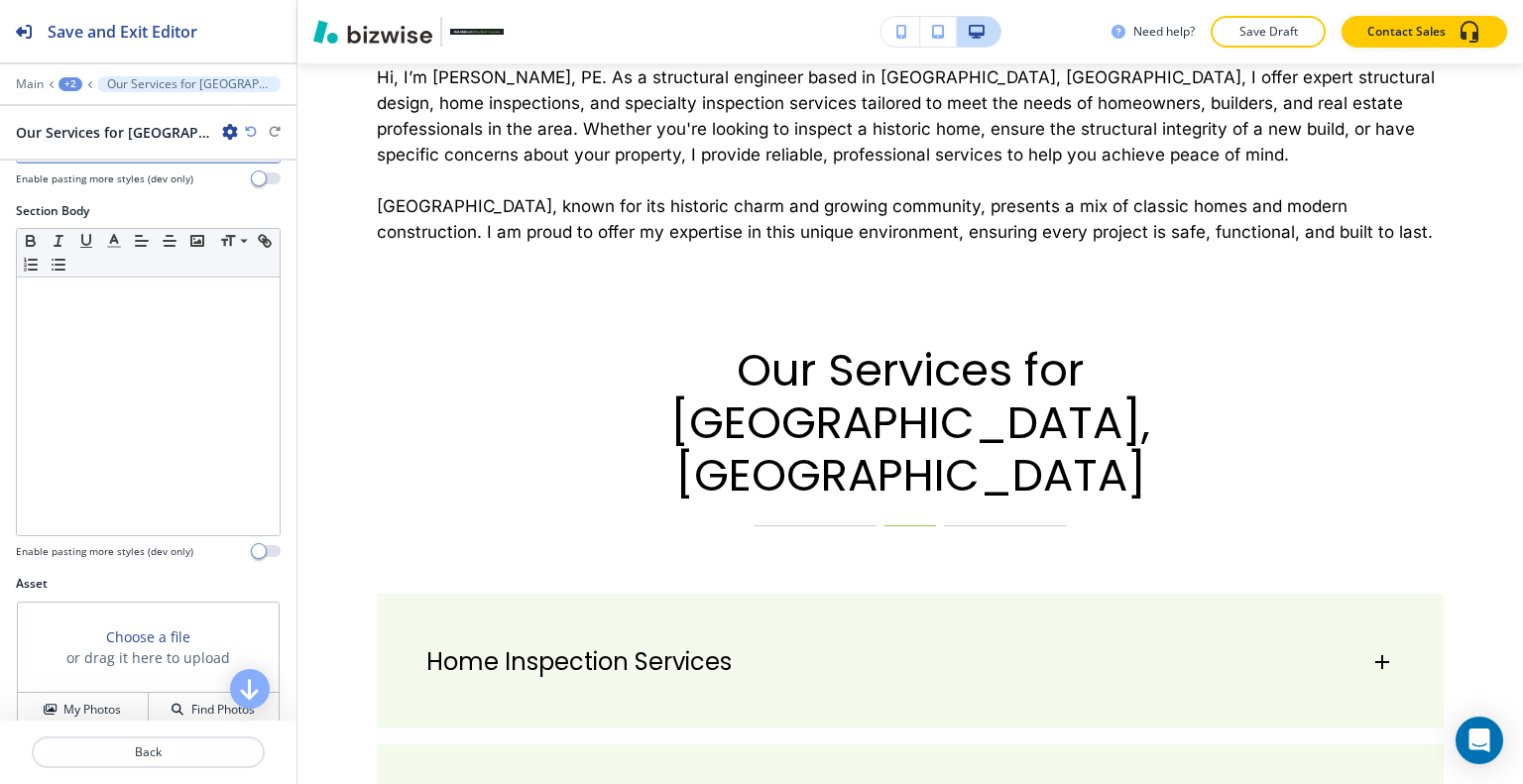 scroll, scrollTop: 396, scrollLeft: 0, axis: vertical 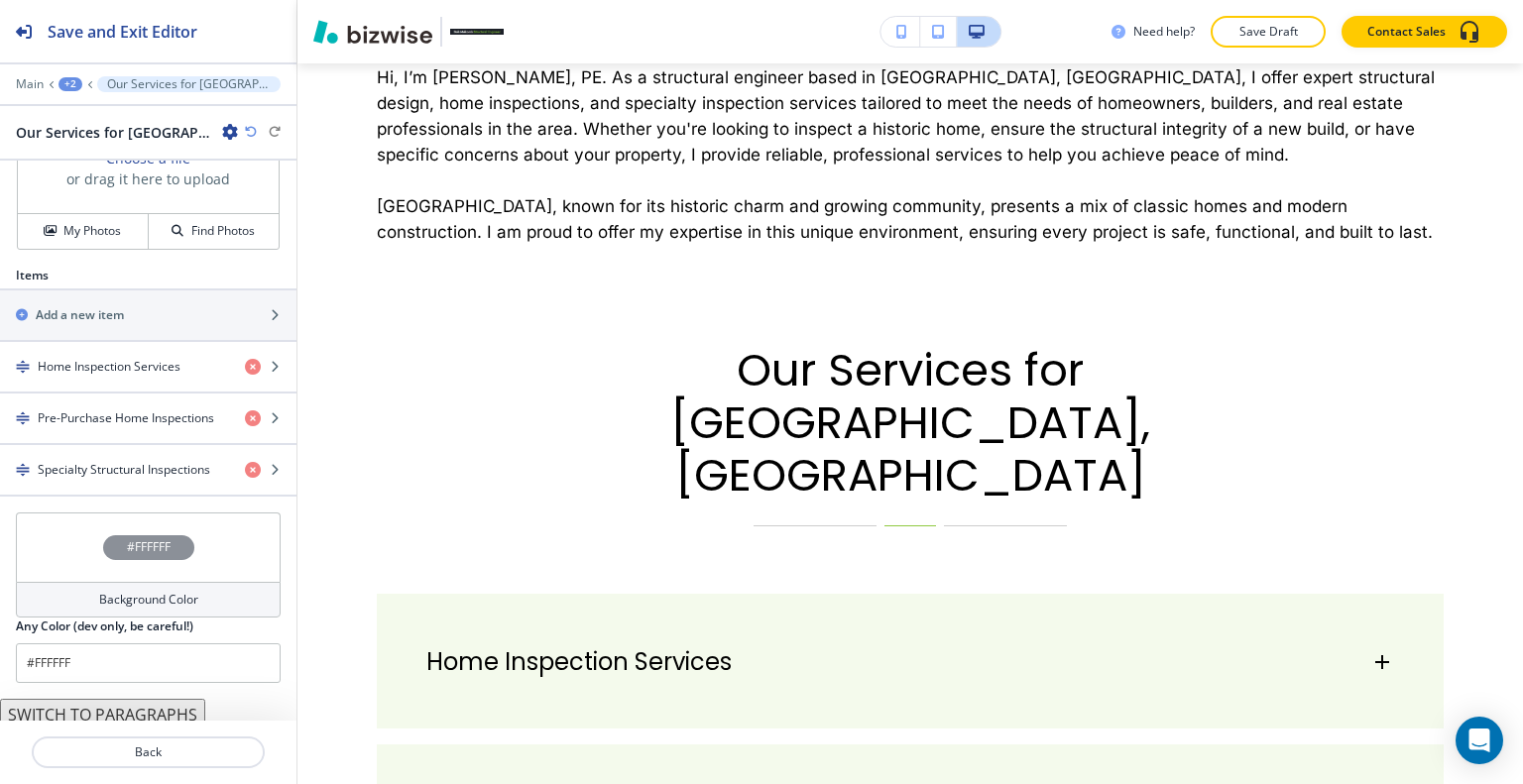 click on "#FFFFFF" at bounding box center (148, 547) 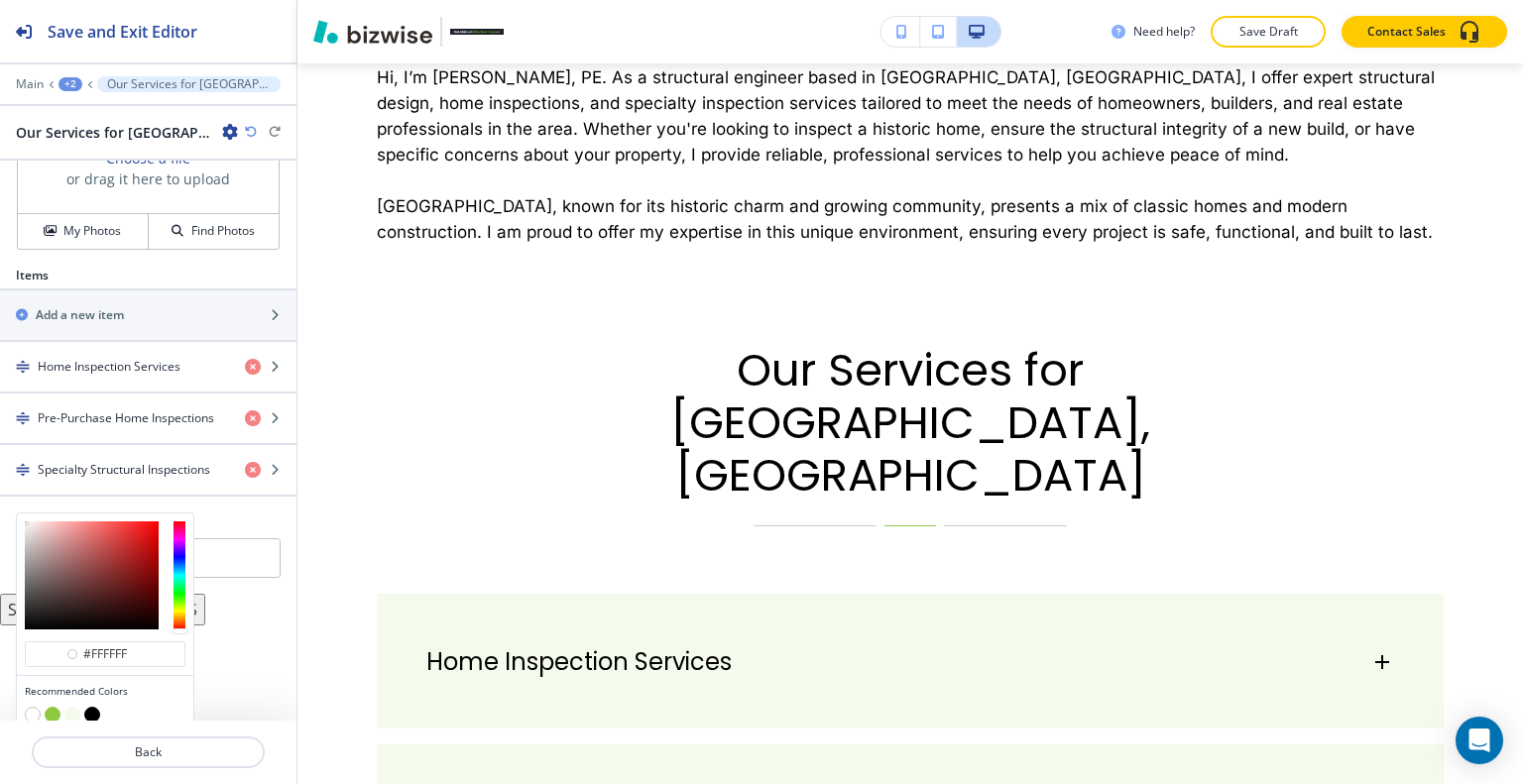 scroll, scrollTop: 839, scrollLeft: 0, axis: vertical 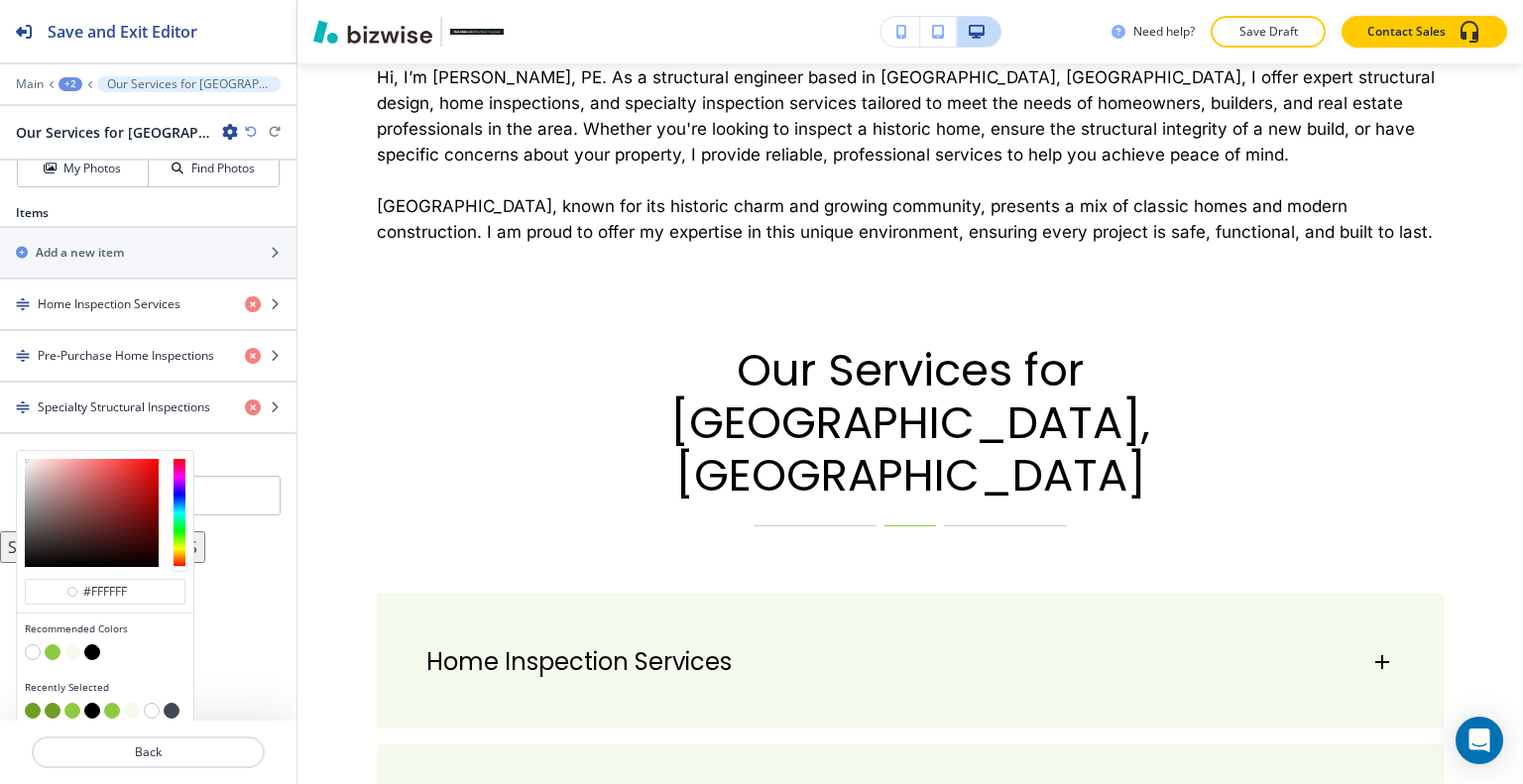 click at bounding box center (172, 711) 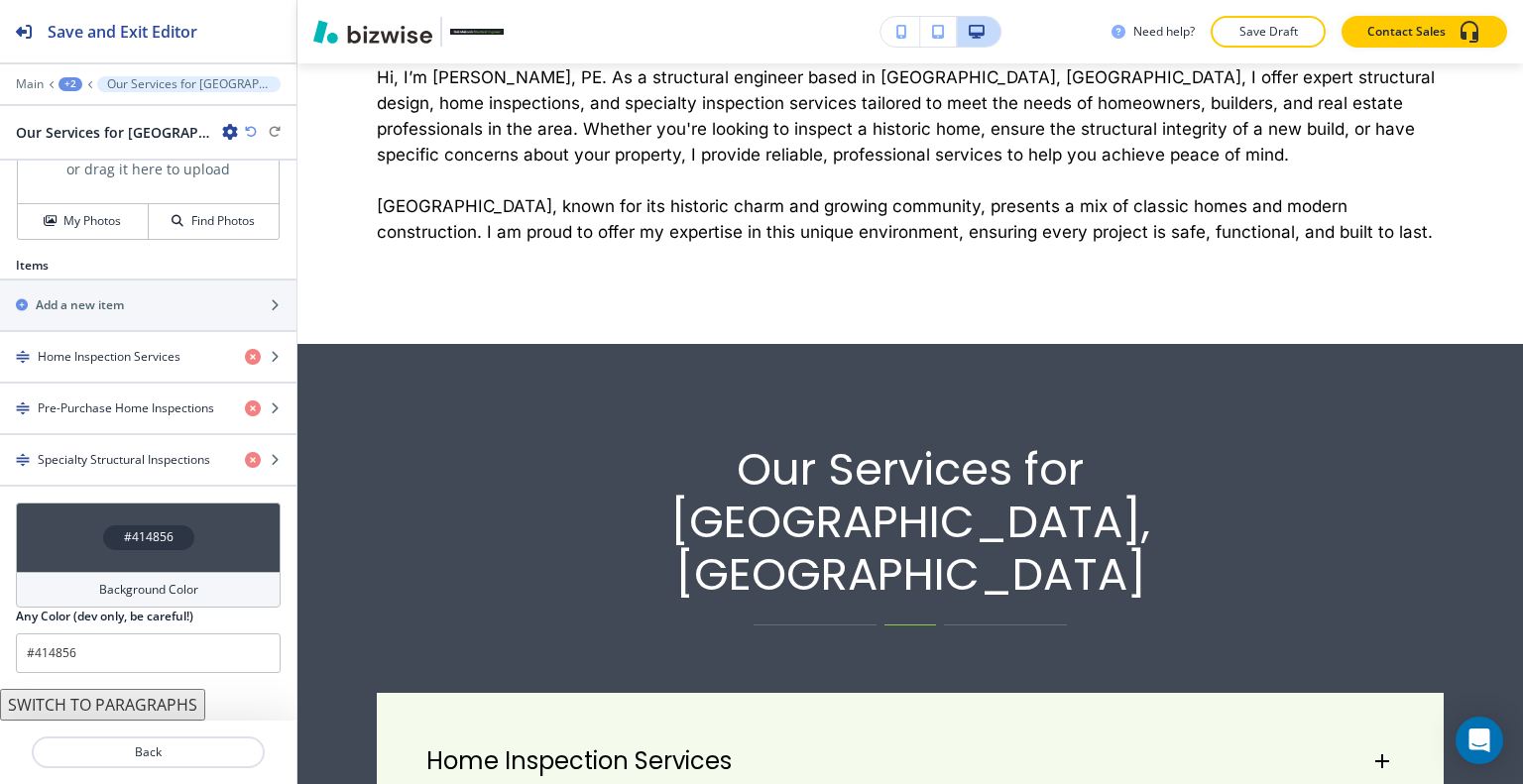 scroll, scrollTop: 776, scrollLeft: 0, axis: vertical 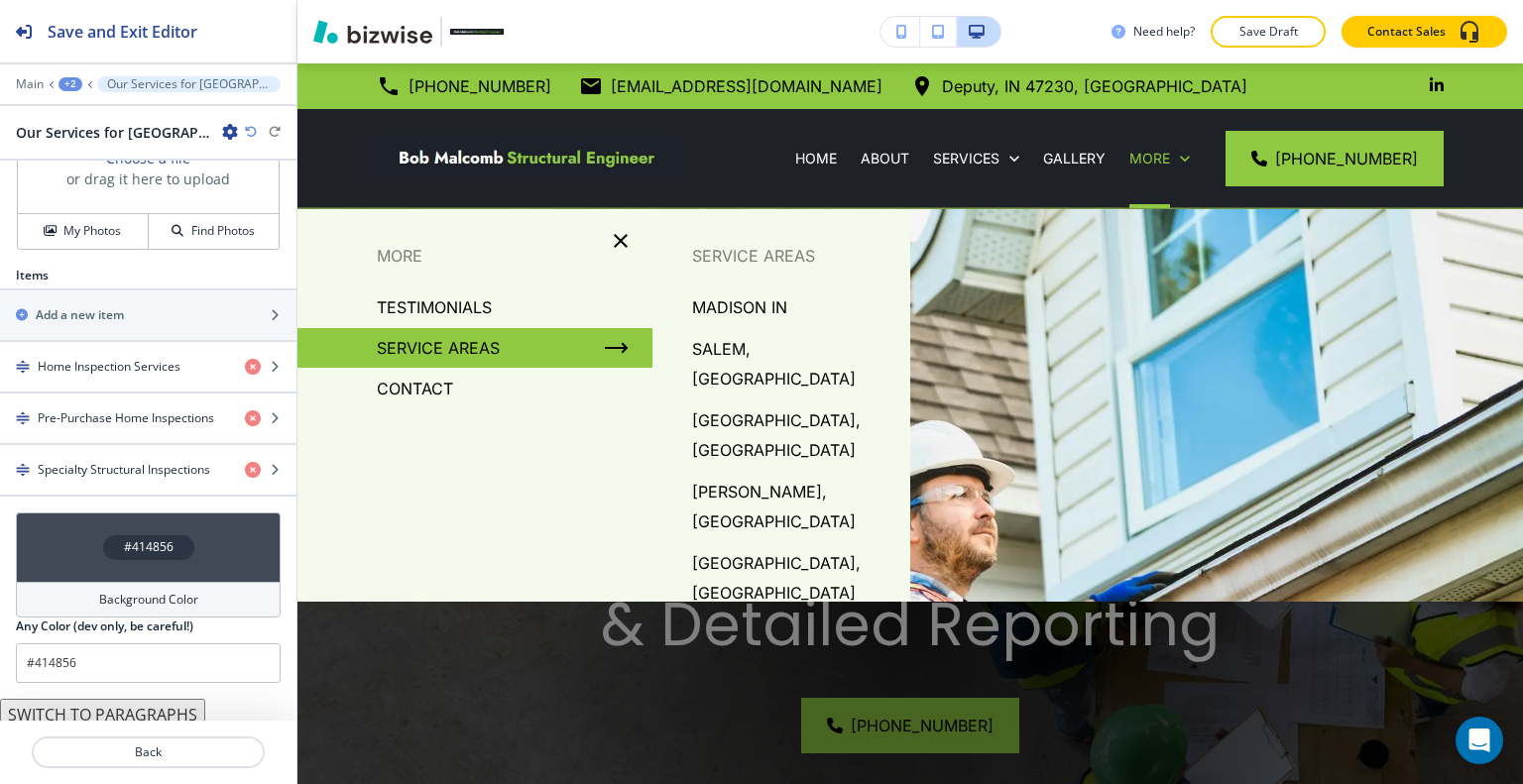 click on "SERVICE AREAS" at bounding box center [475, 348] 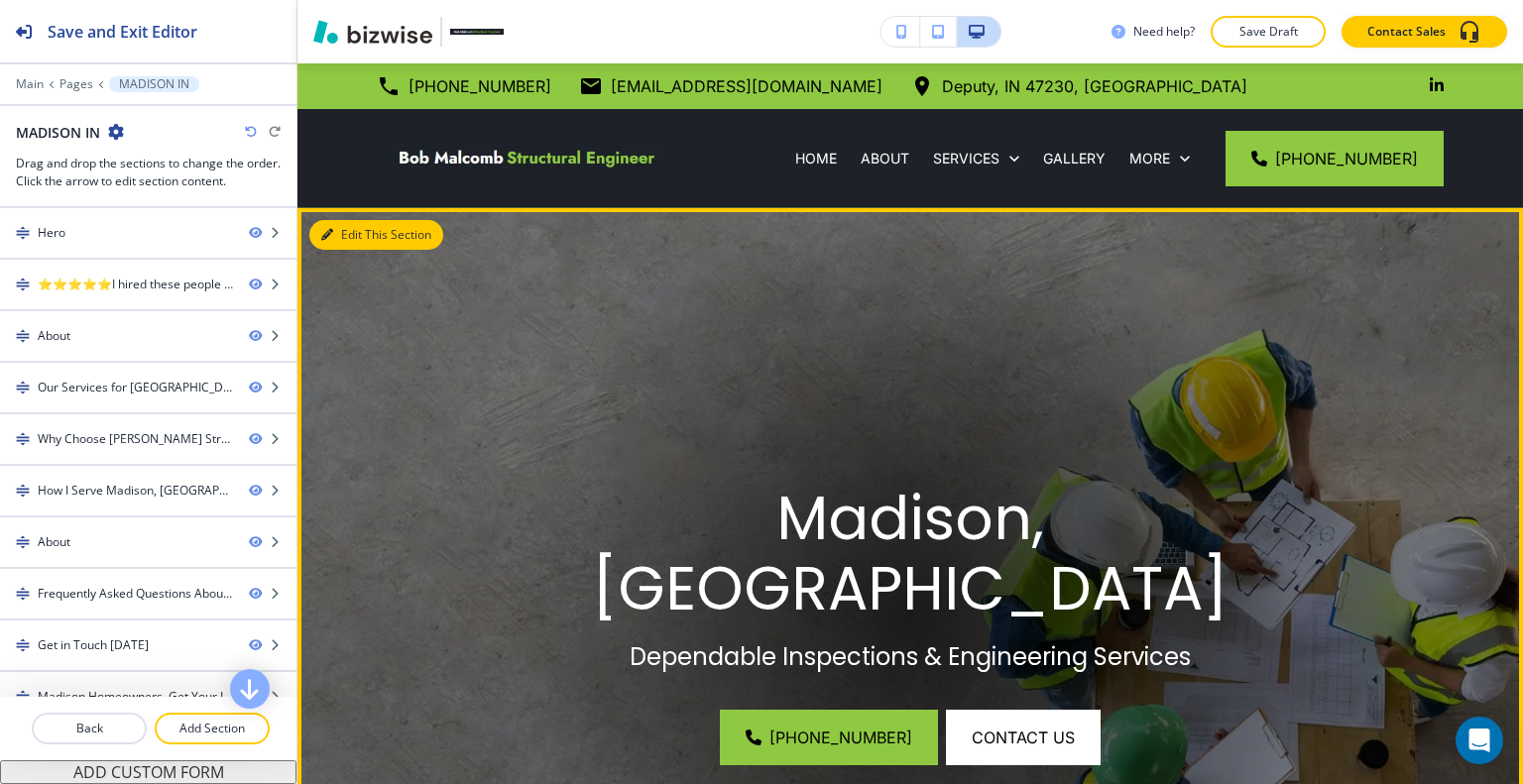 click on "Edit This Section" at bounding box center (376, 235) 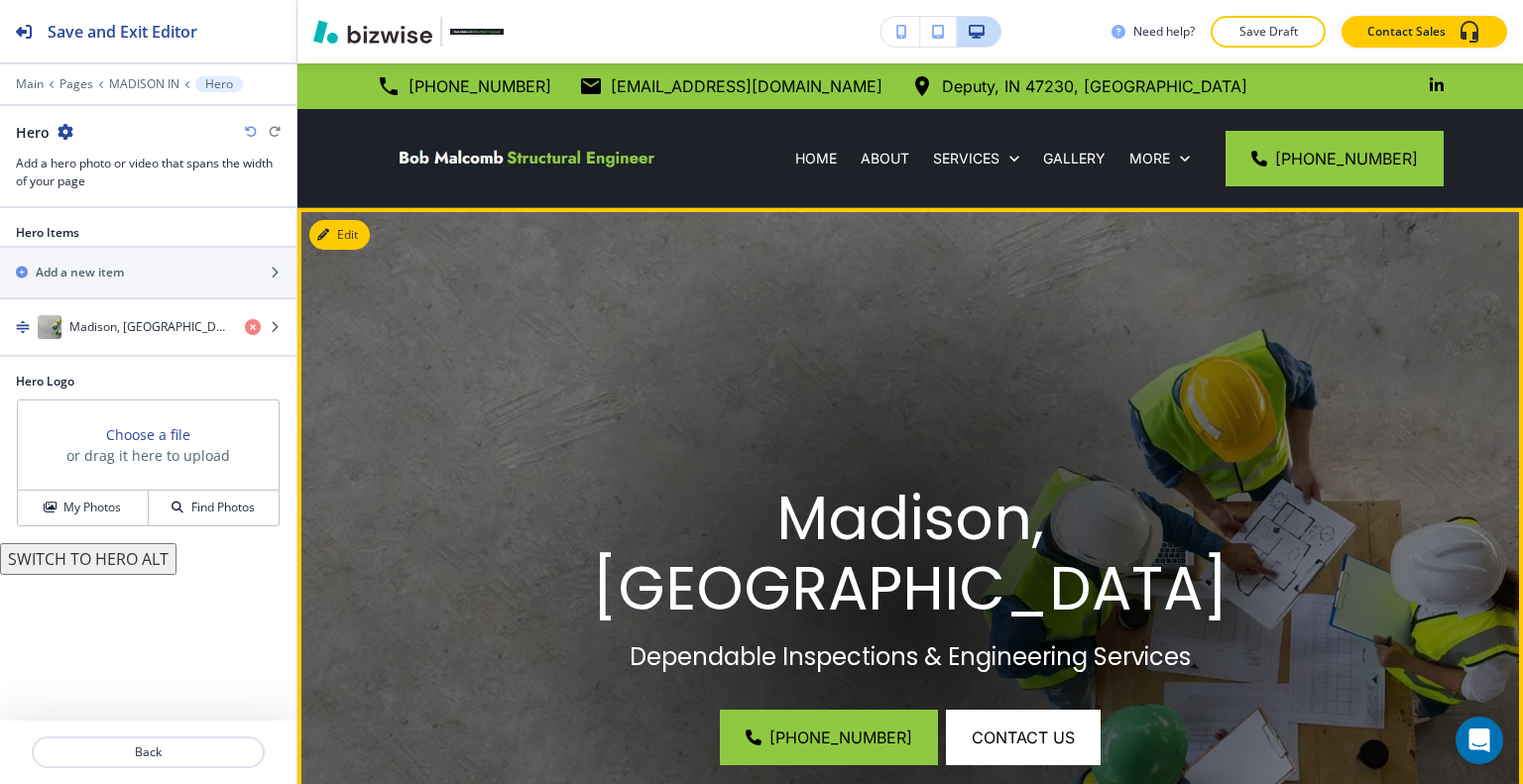 scroll, scrollTop: 145, scrollLeft: 0, axis: vertical 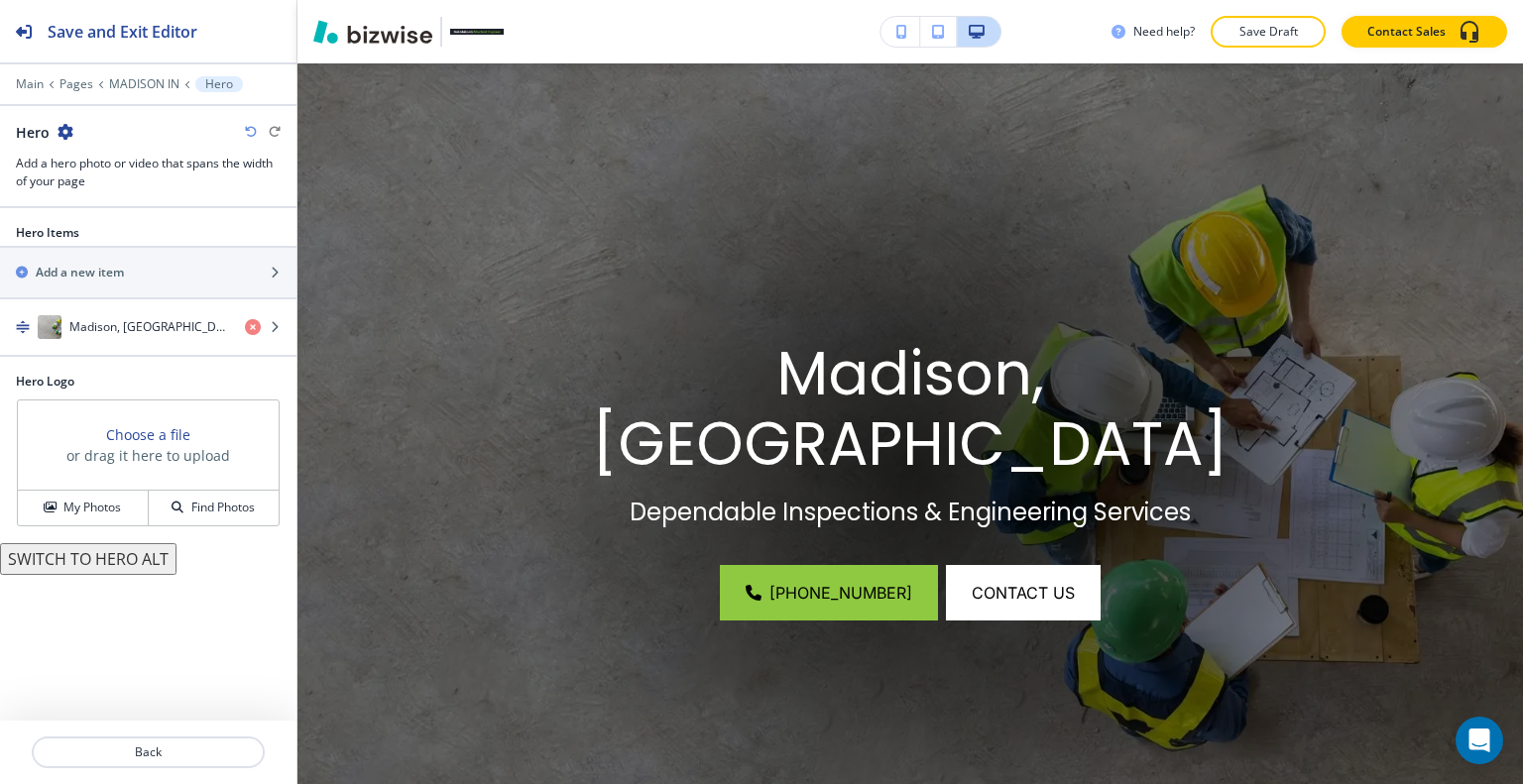 click at bounding box center [65, 132] 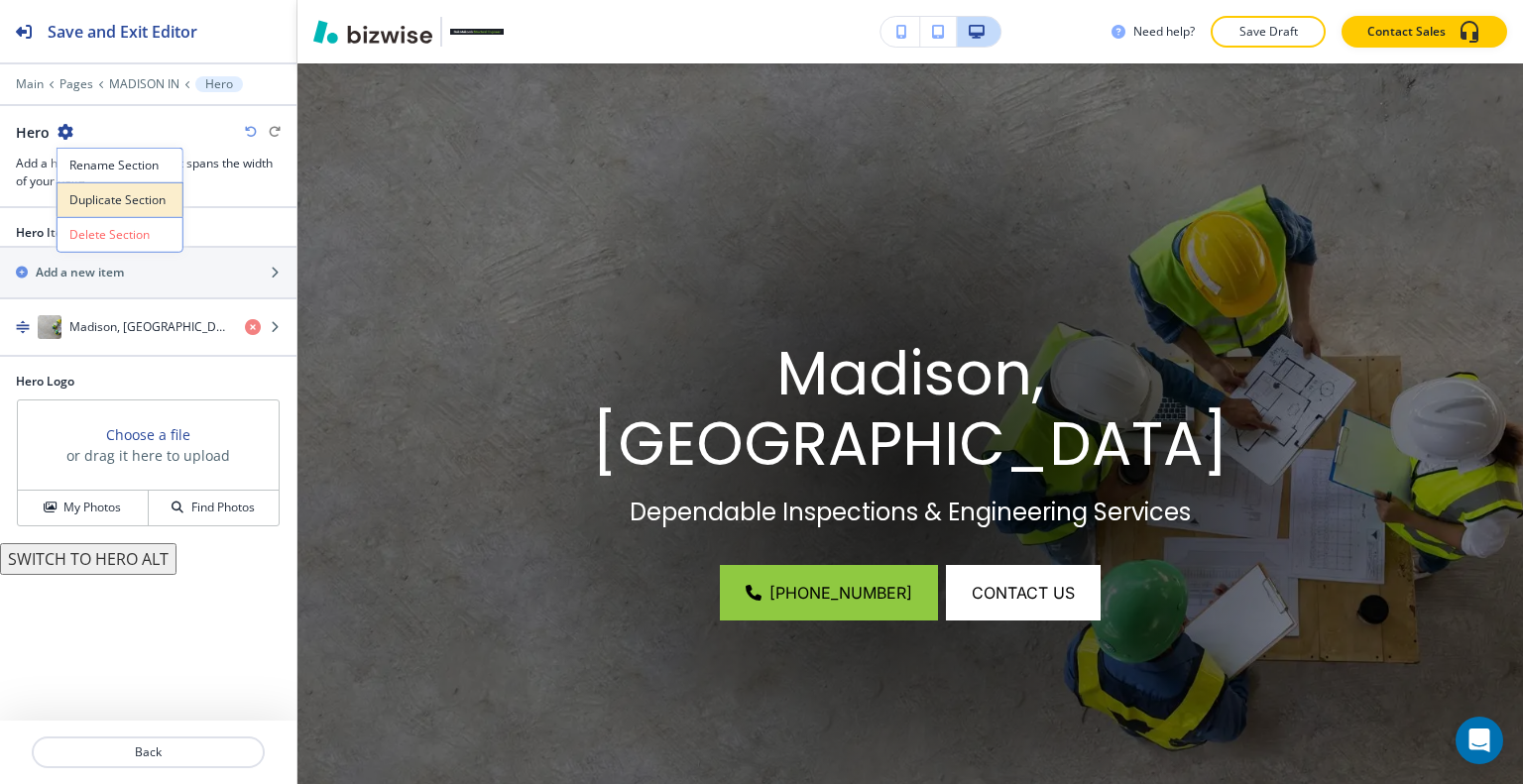 click on "Duplicate Section" at bounding box center (120, 200) 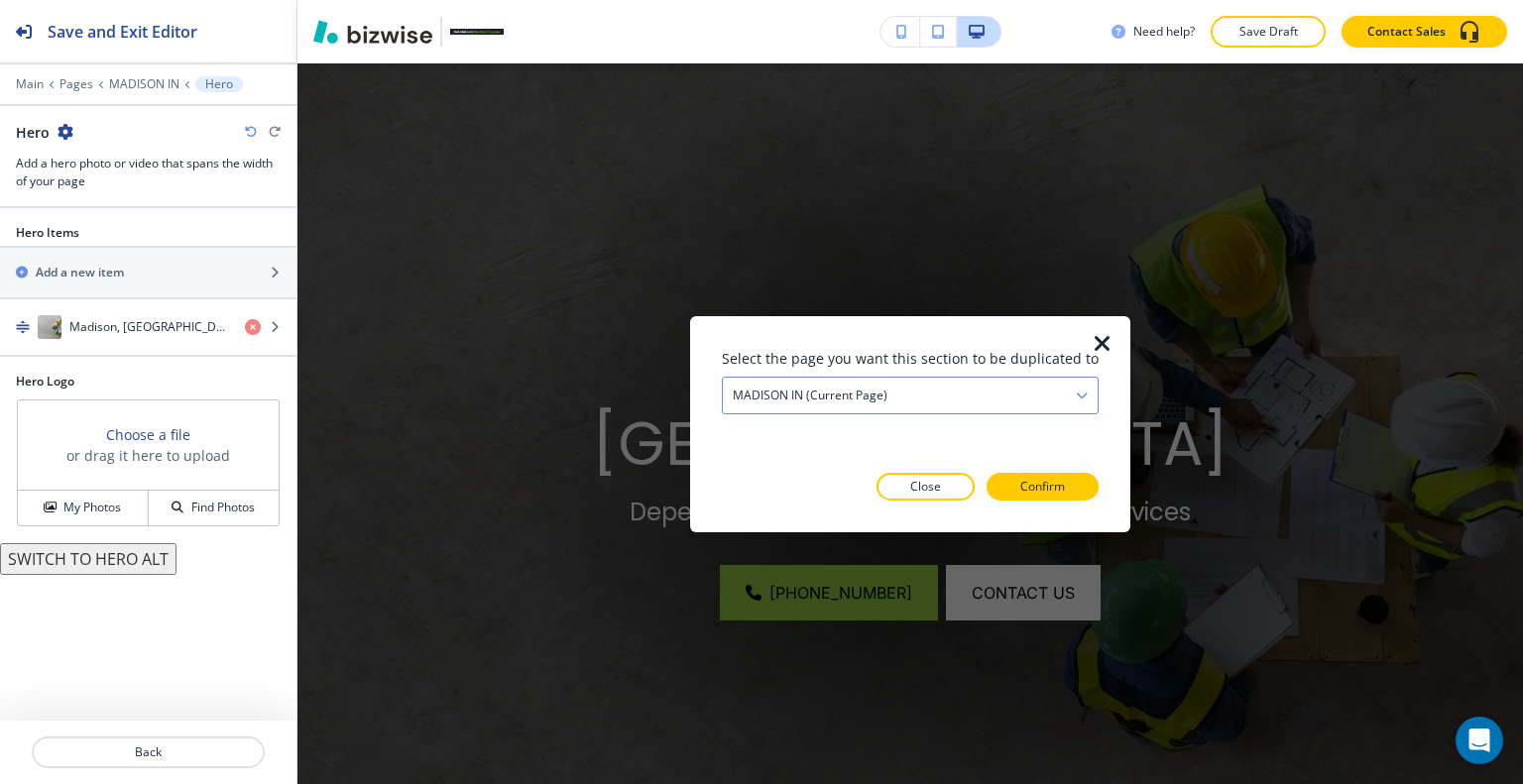 click on "MADISON IN (current page)" at bounding box center [910, 394] 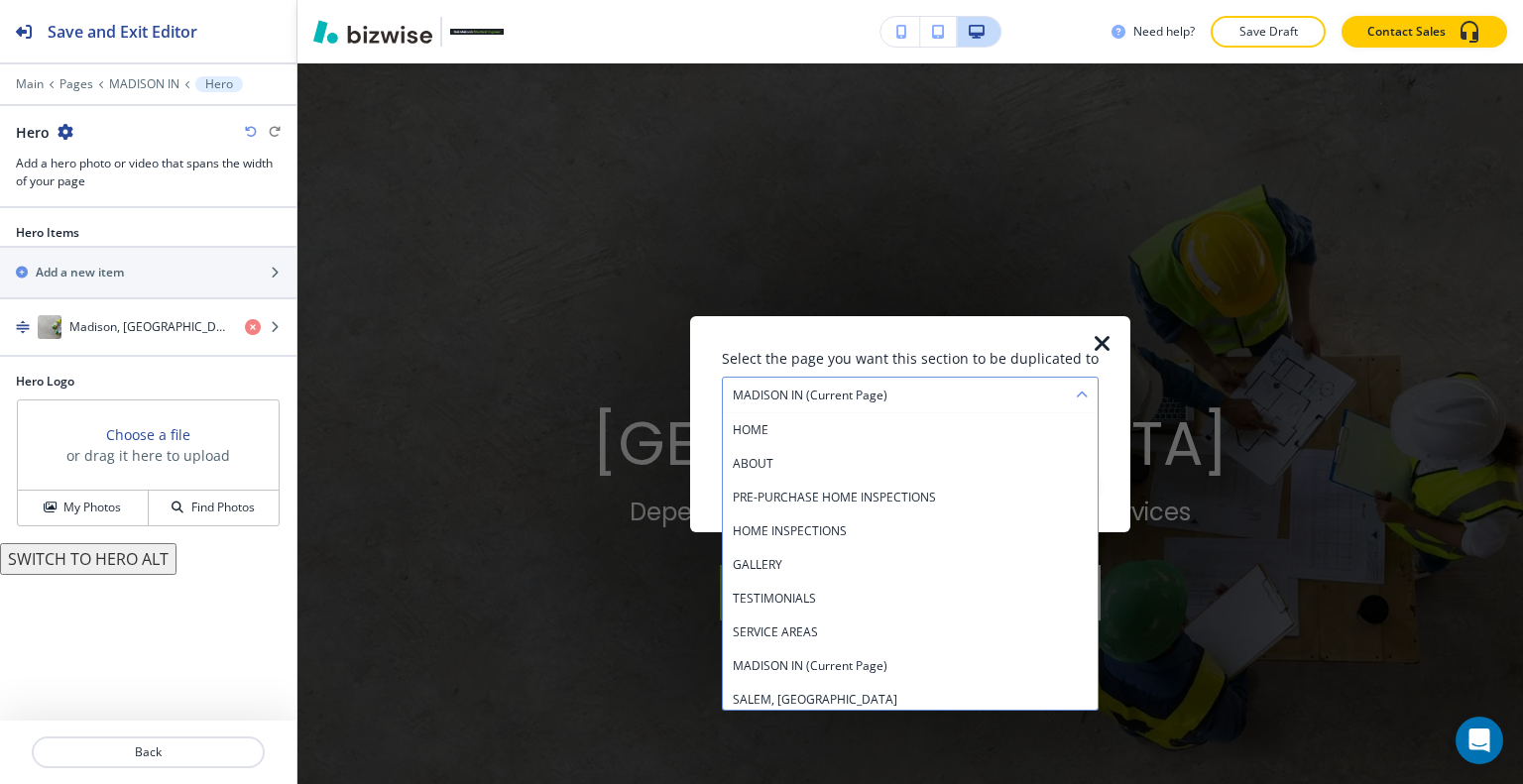 scroll, scrollTop: 99, scrollLeft: 0, axis: vertical 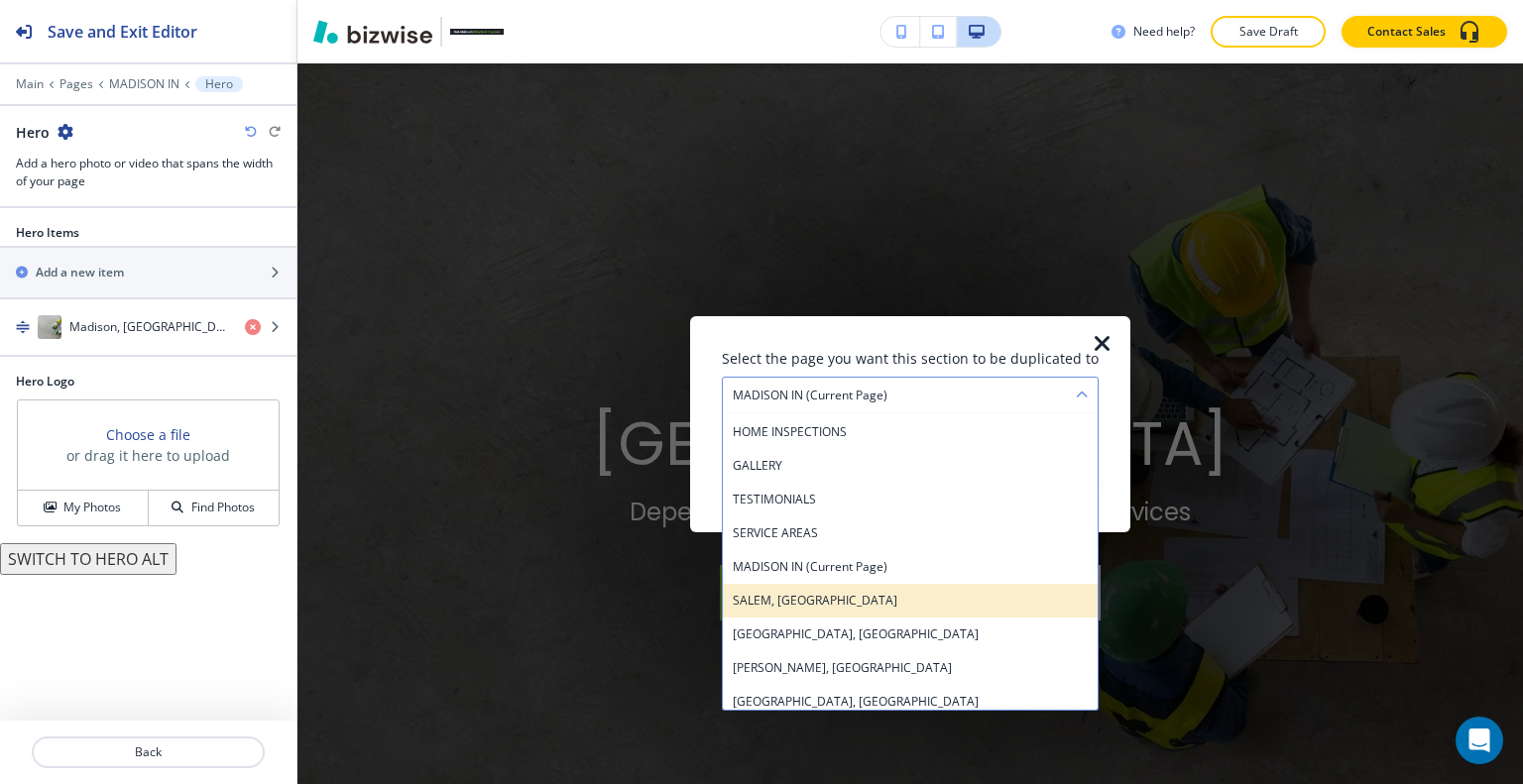 click on "SALEM, [GEOGRAPHIC_DATA]" at bounding box center [910, 600] 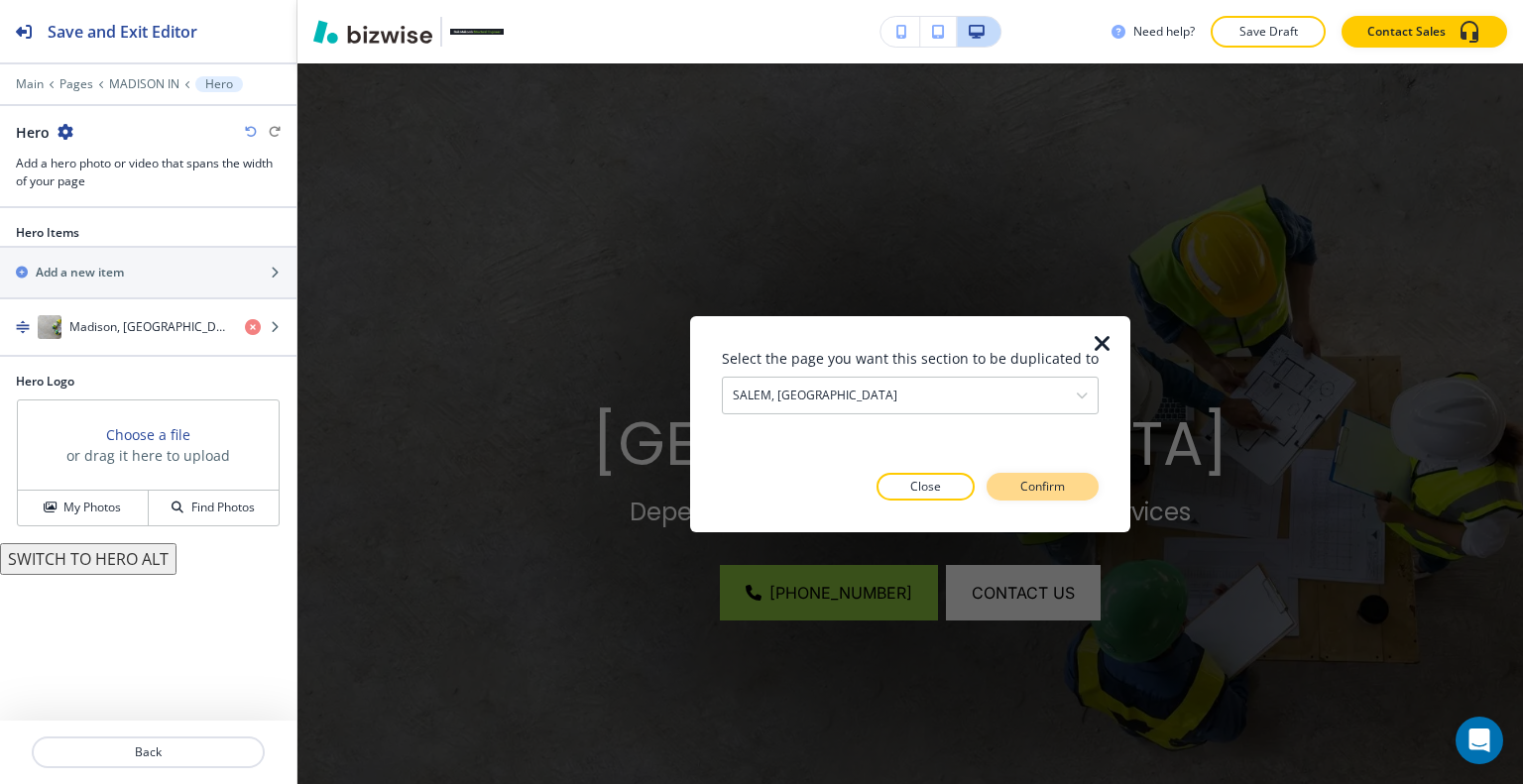 click on "Confirm" at bounding box center (1042, 487) 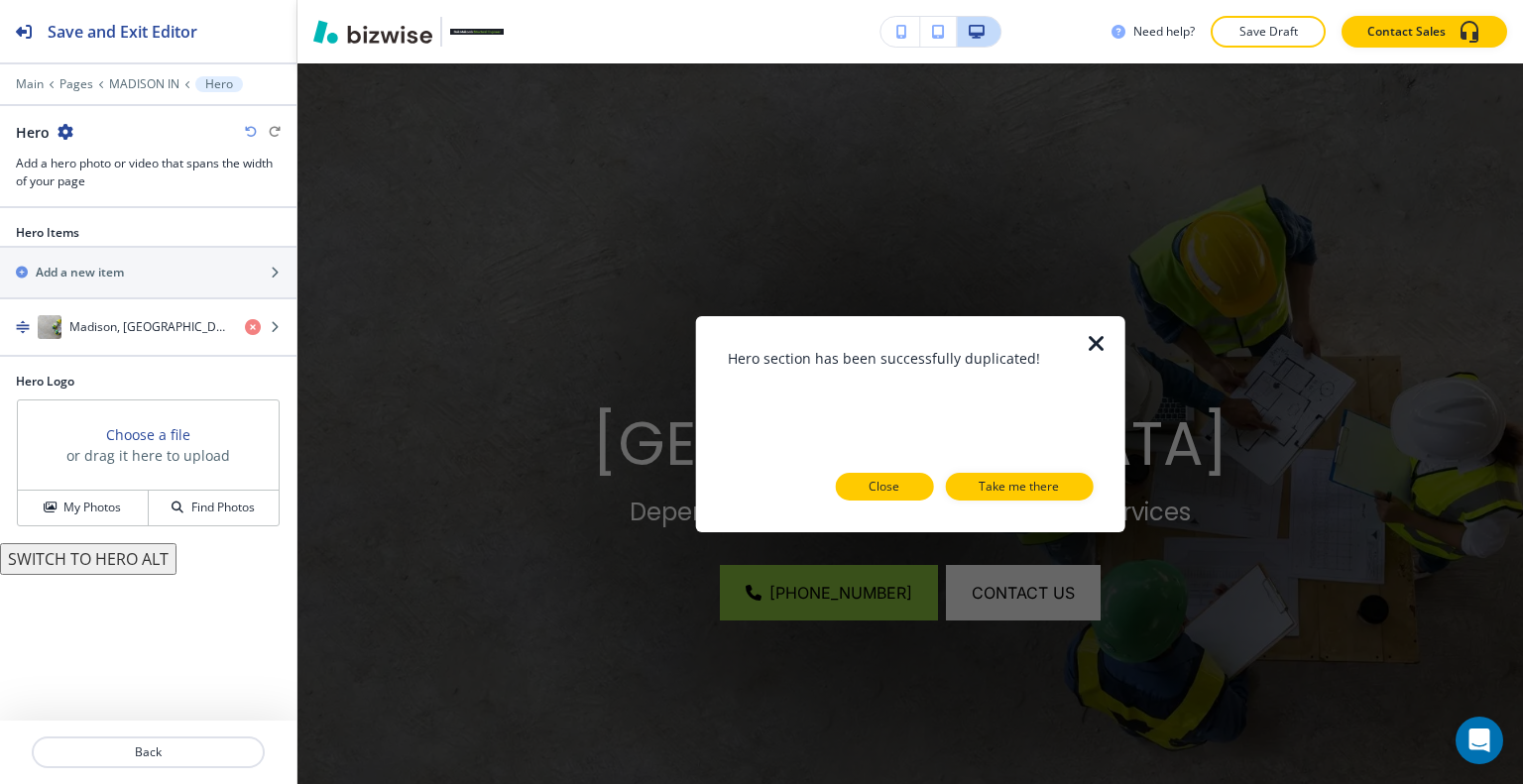 click on "Close" at bounding box center (883, 487) 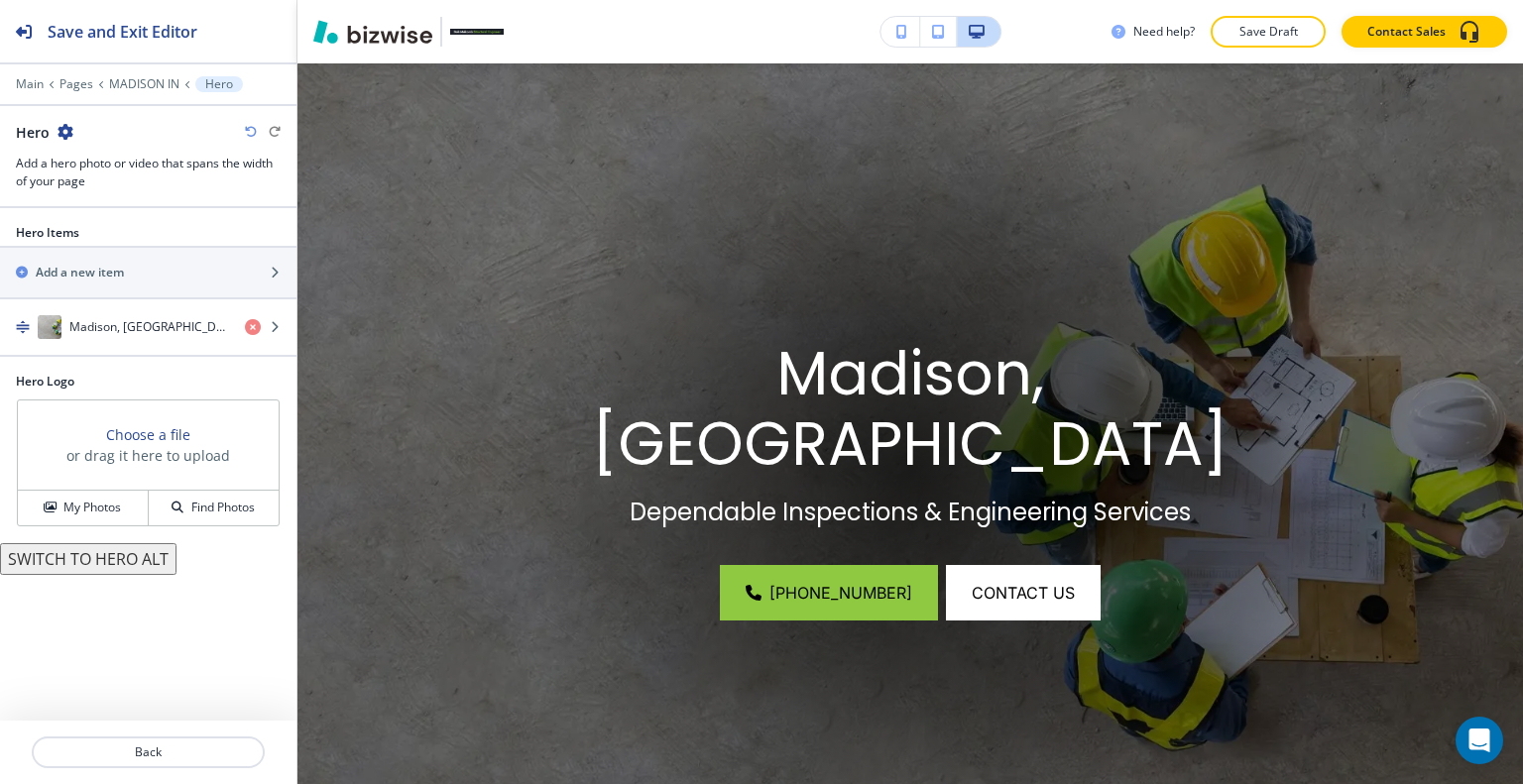 click at bounding box center (65, 132) 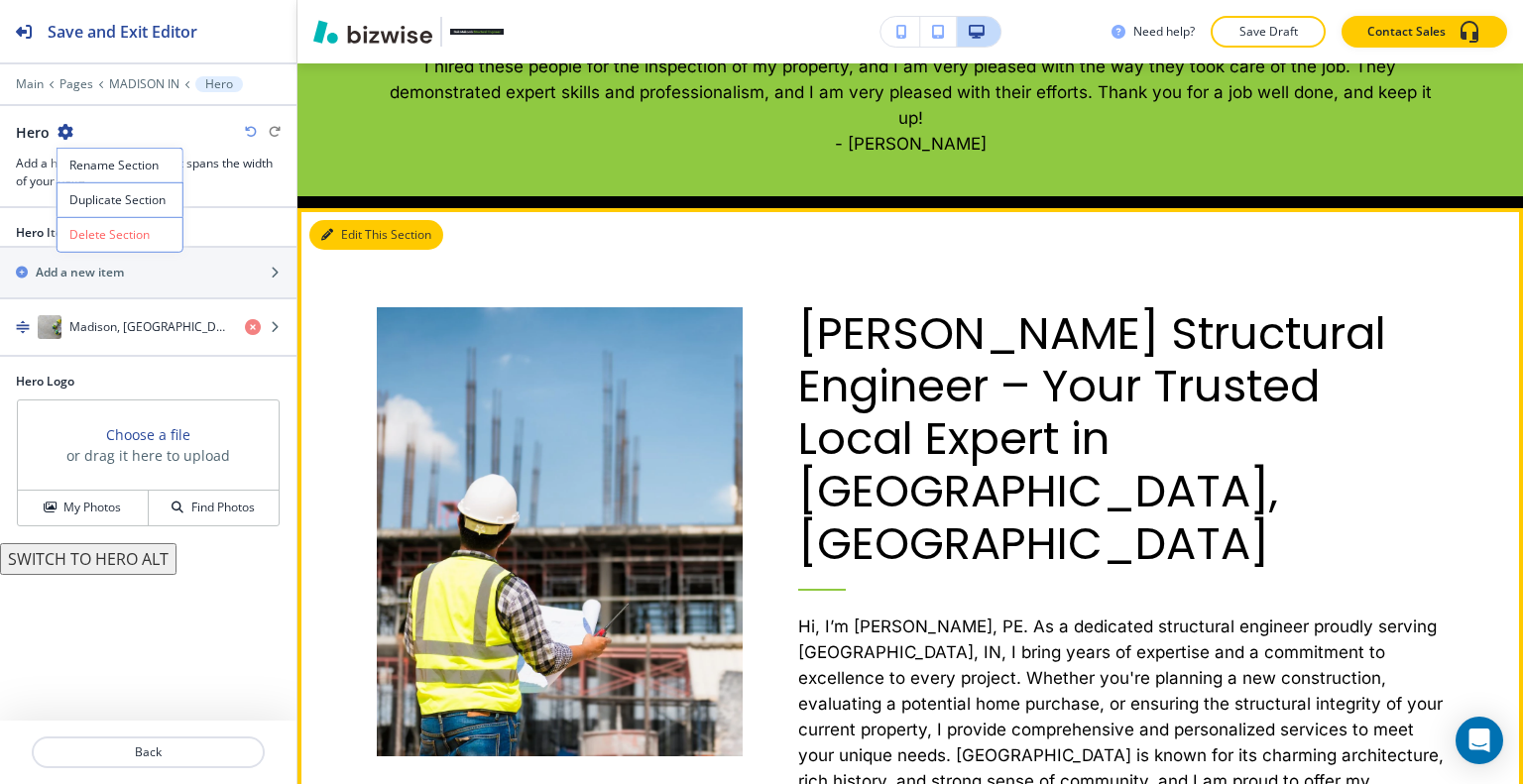click on "Edit This Section" at bounding box center [376, 235] 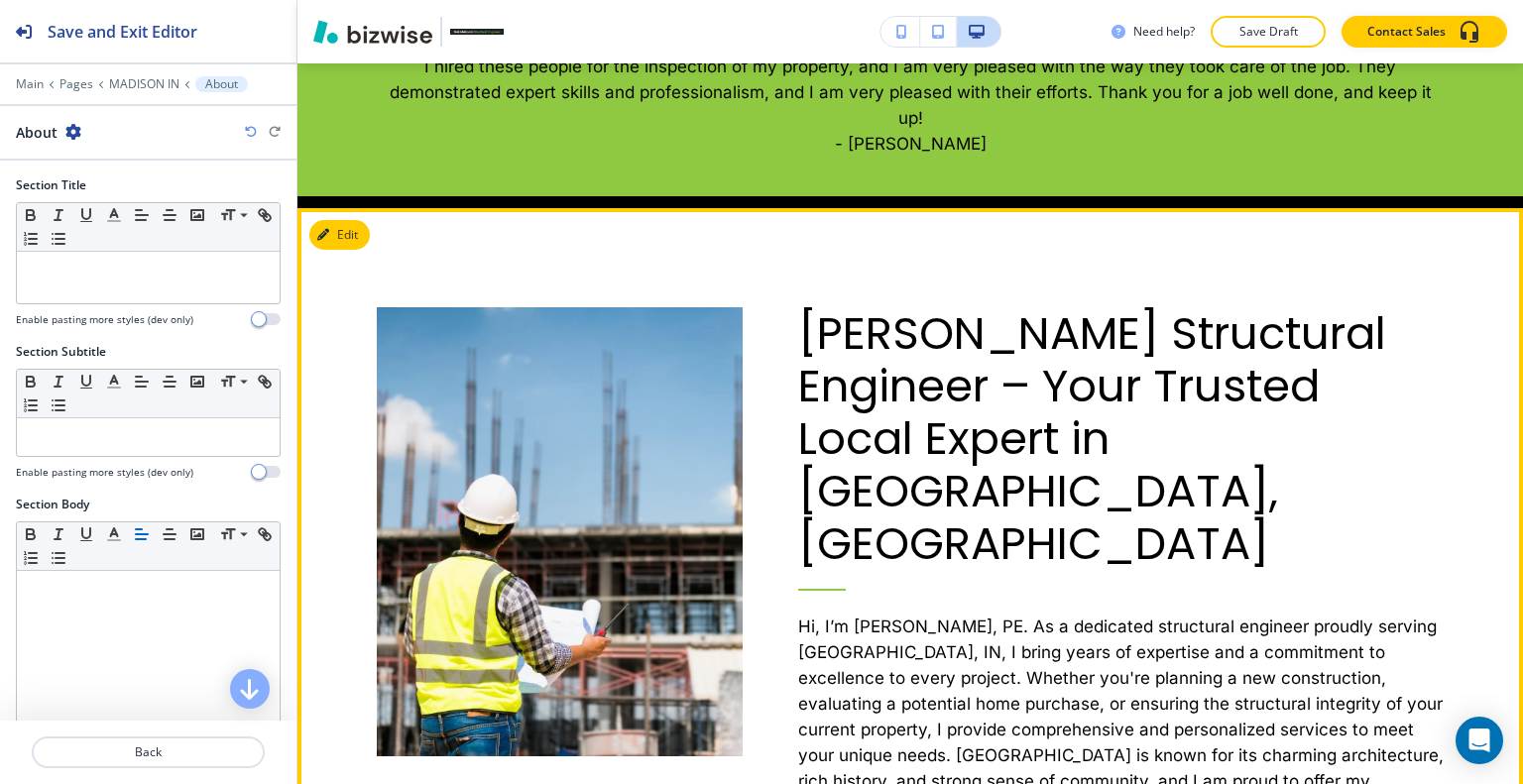 scroll, scrollTop: 1181, scrollLeft: 0, axis: vertical 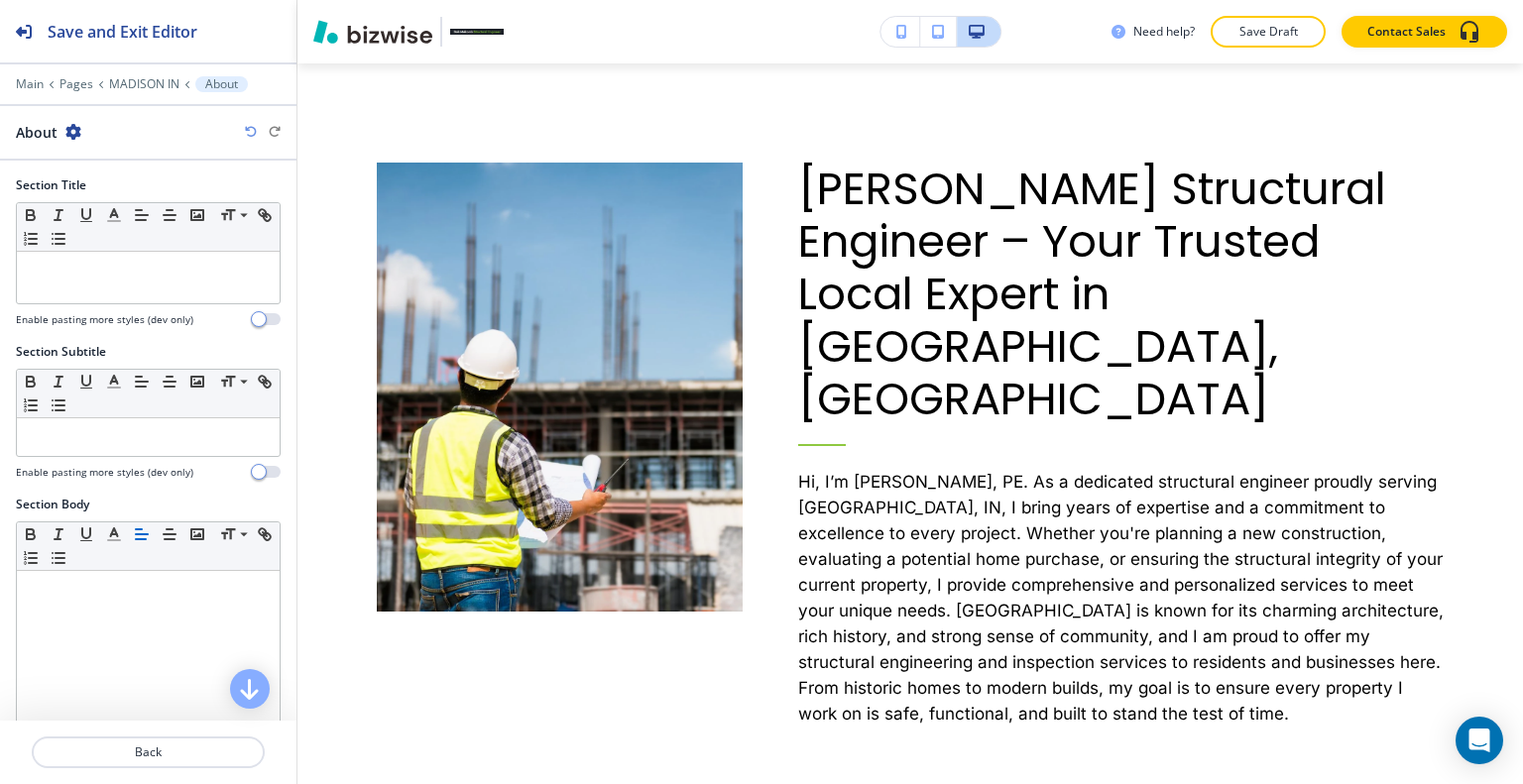 click at bounding box center (73, 132) 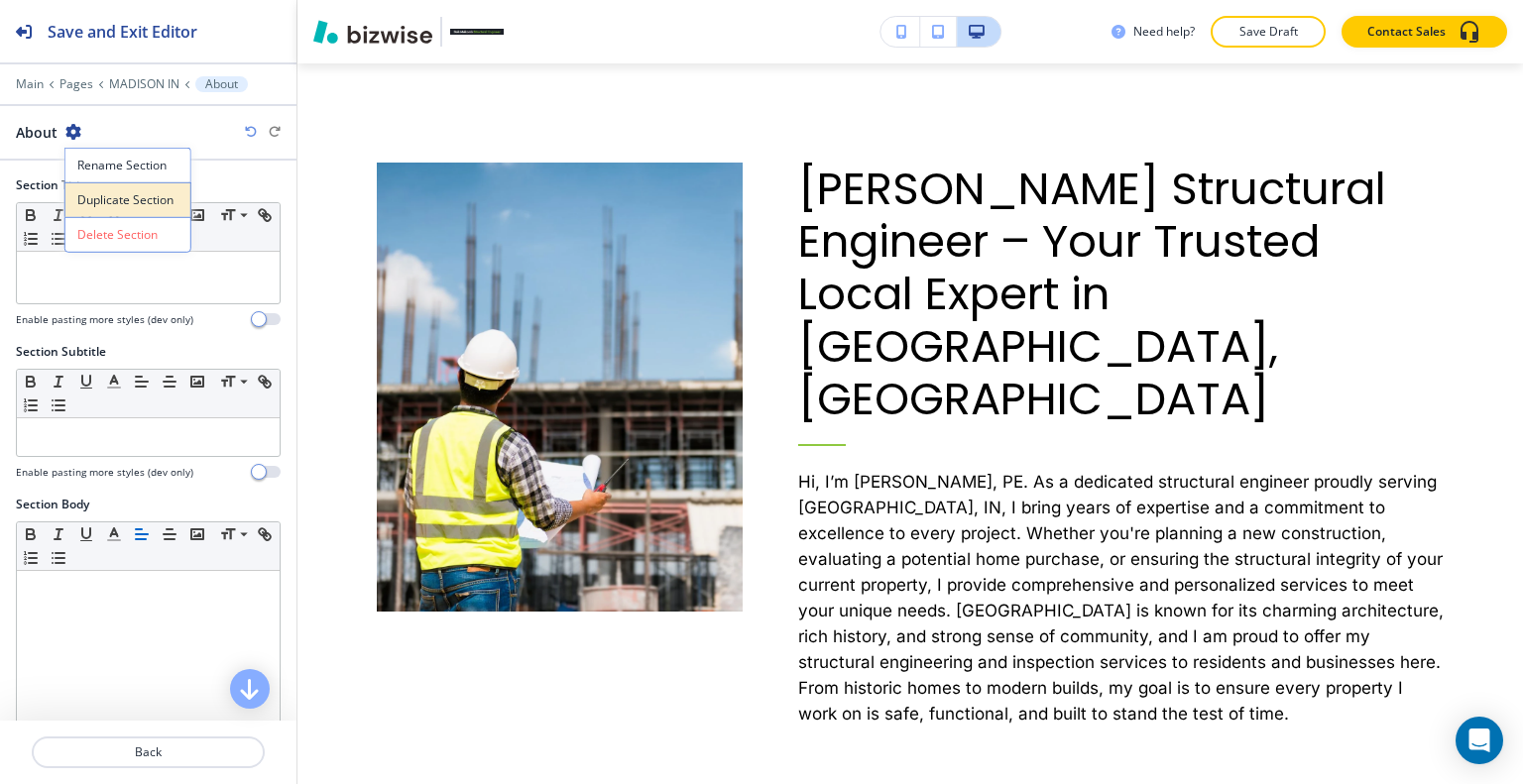 click on "Duplicate Section" at bounding box center [128, 200] 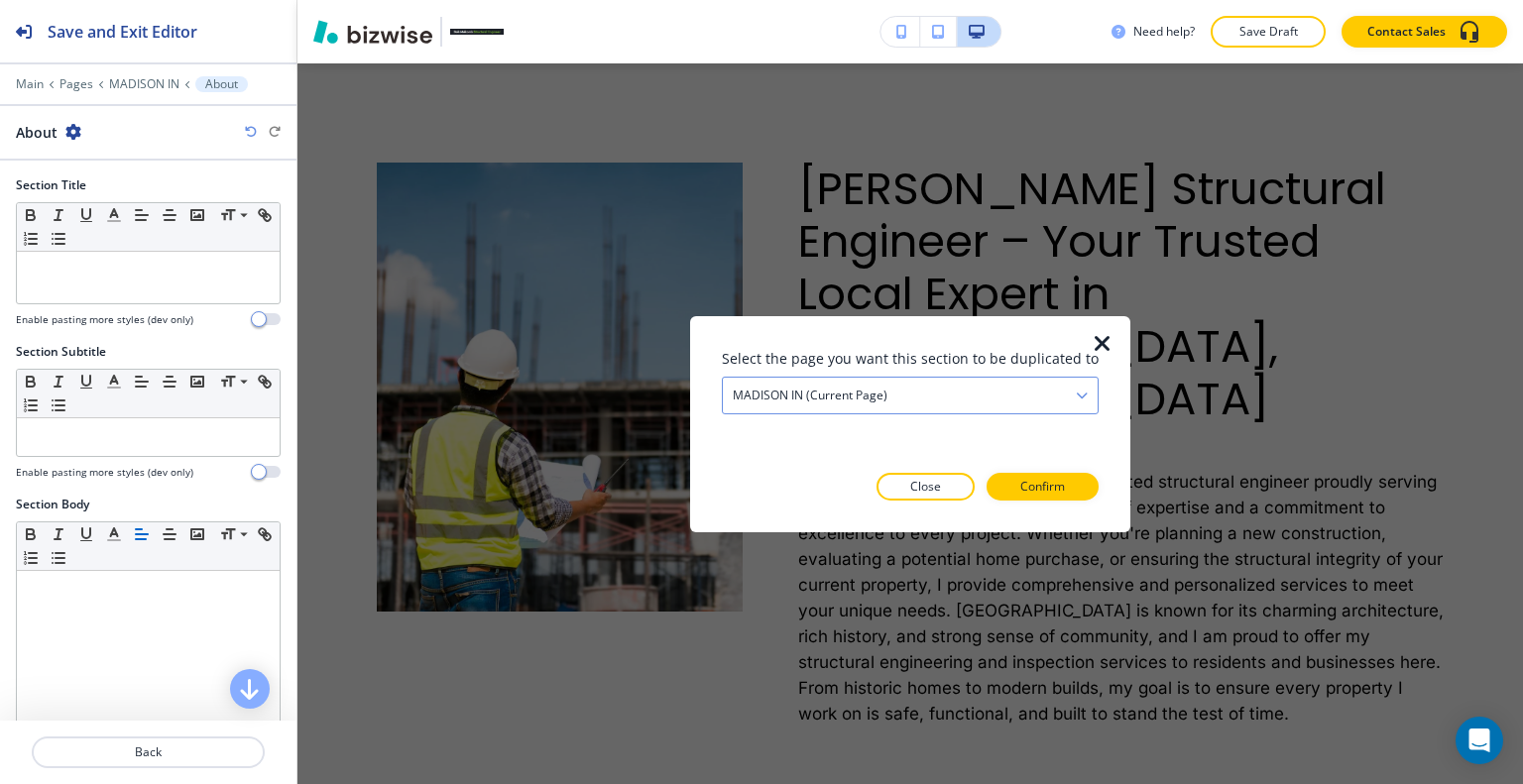 click on "MADISON IN (current page)" at bounding box center [910, 394] 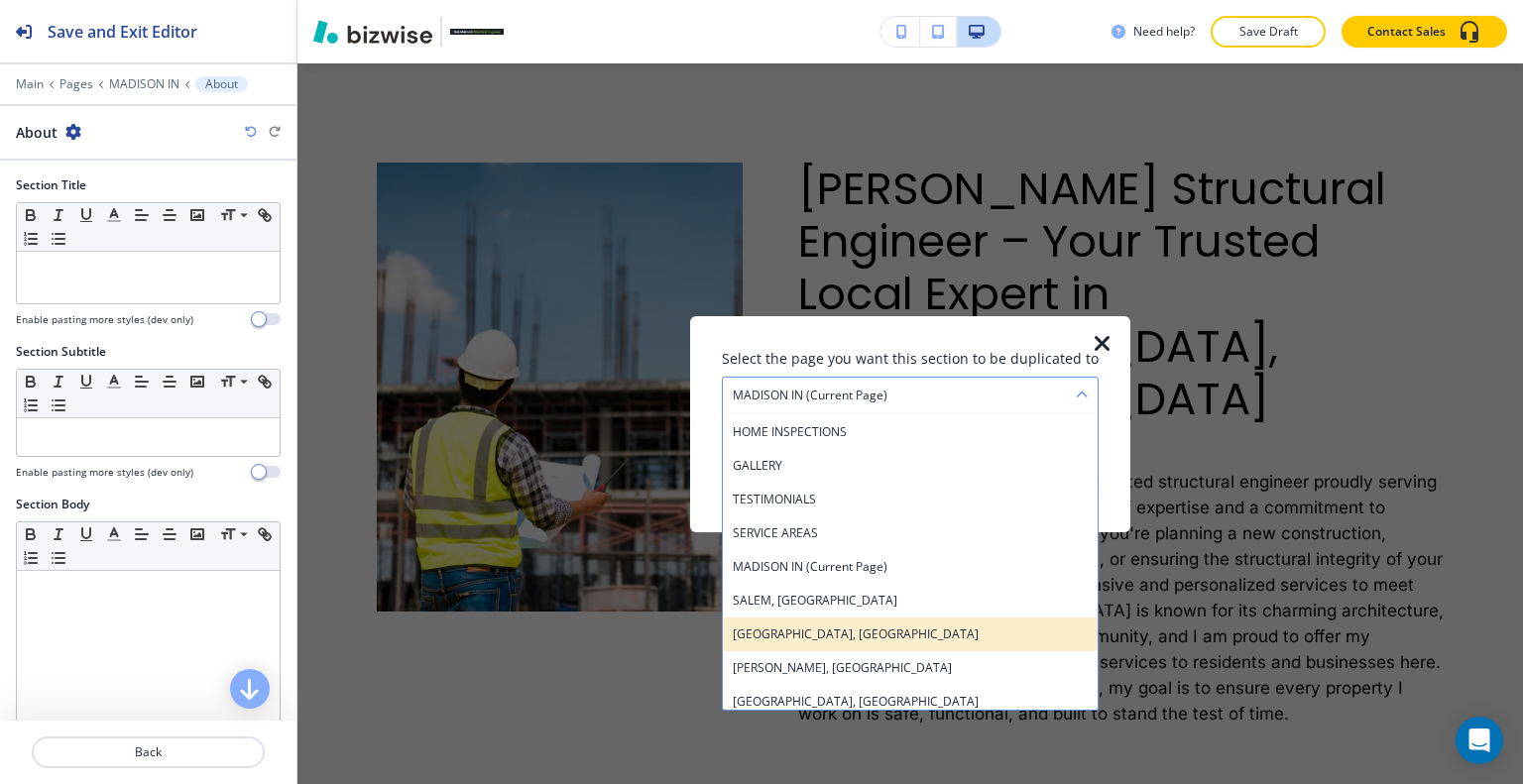 scroll, scrollTop: 141, scrollLeft: 0, axis: vertical 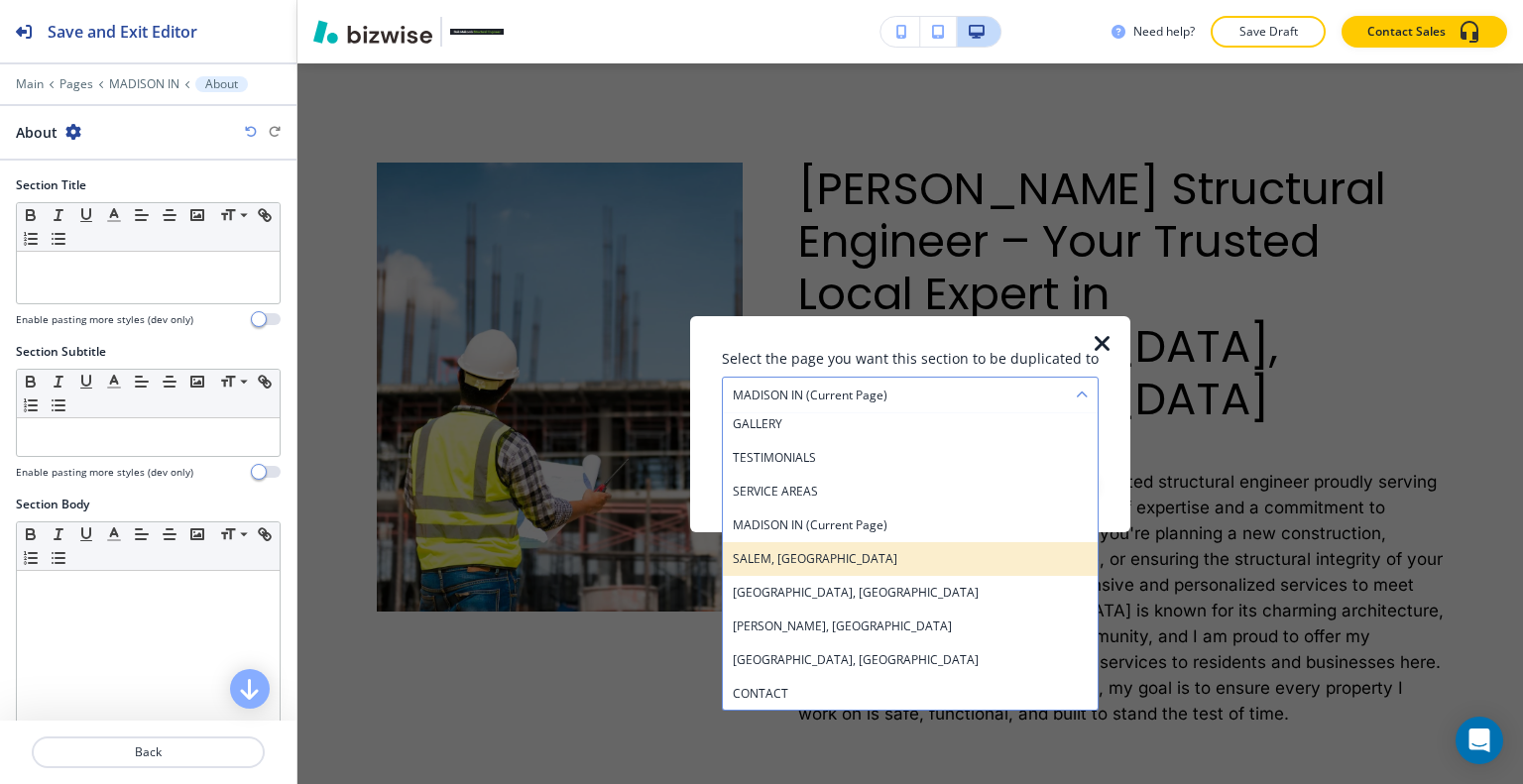 click on "SALEM, [GEOGRAPHIC_DATA]" at bounding box center [910, 558] 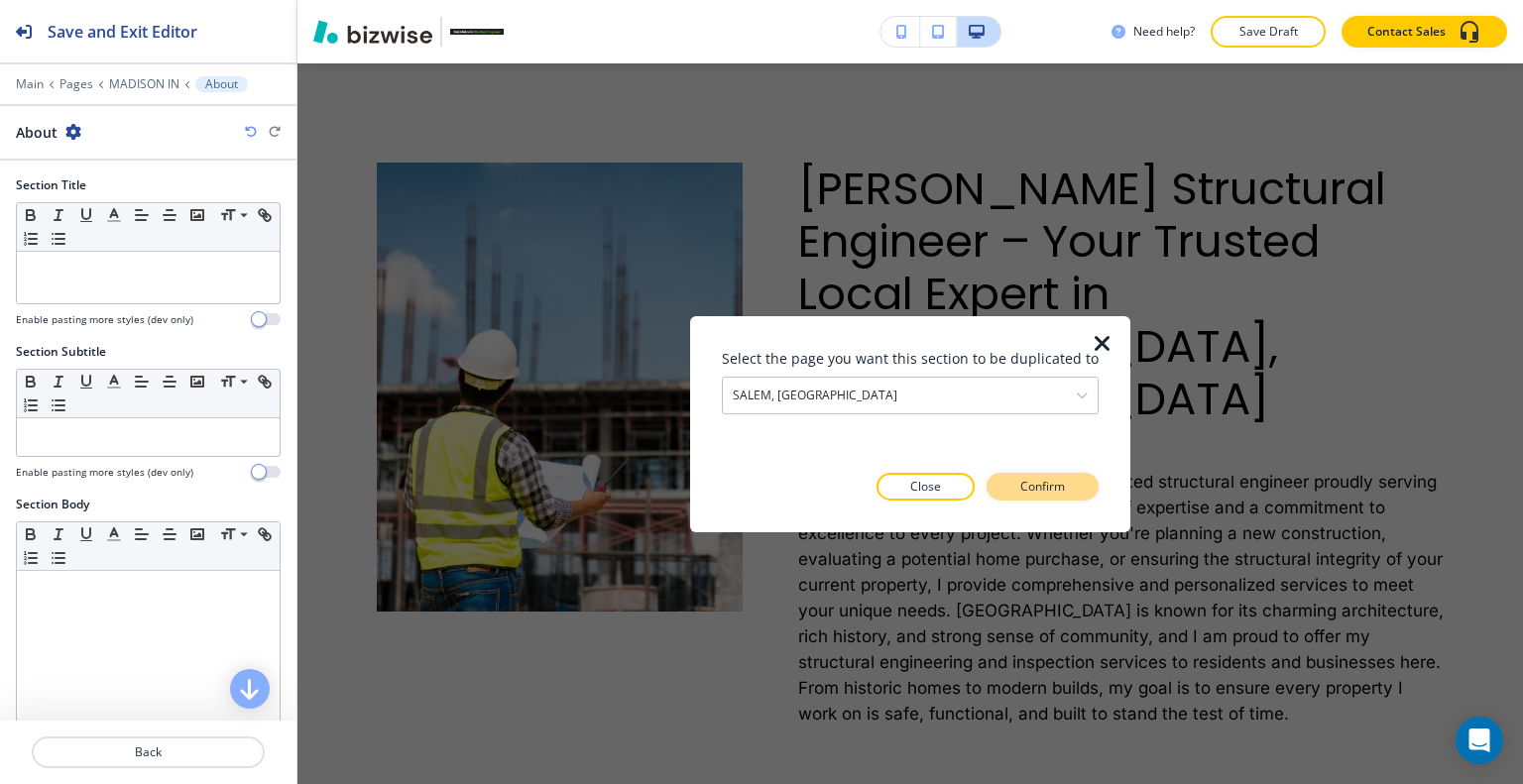 click on "Confirm" at bounding box center (1042, 487) 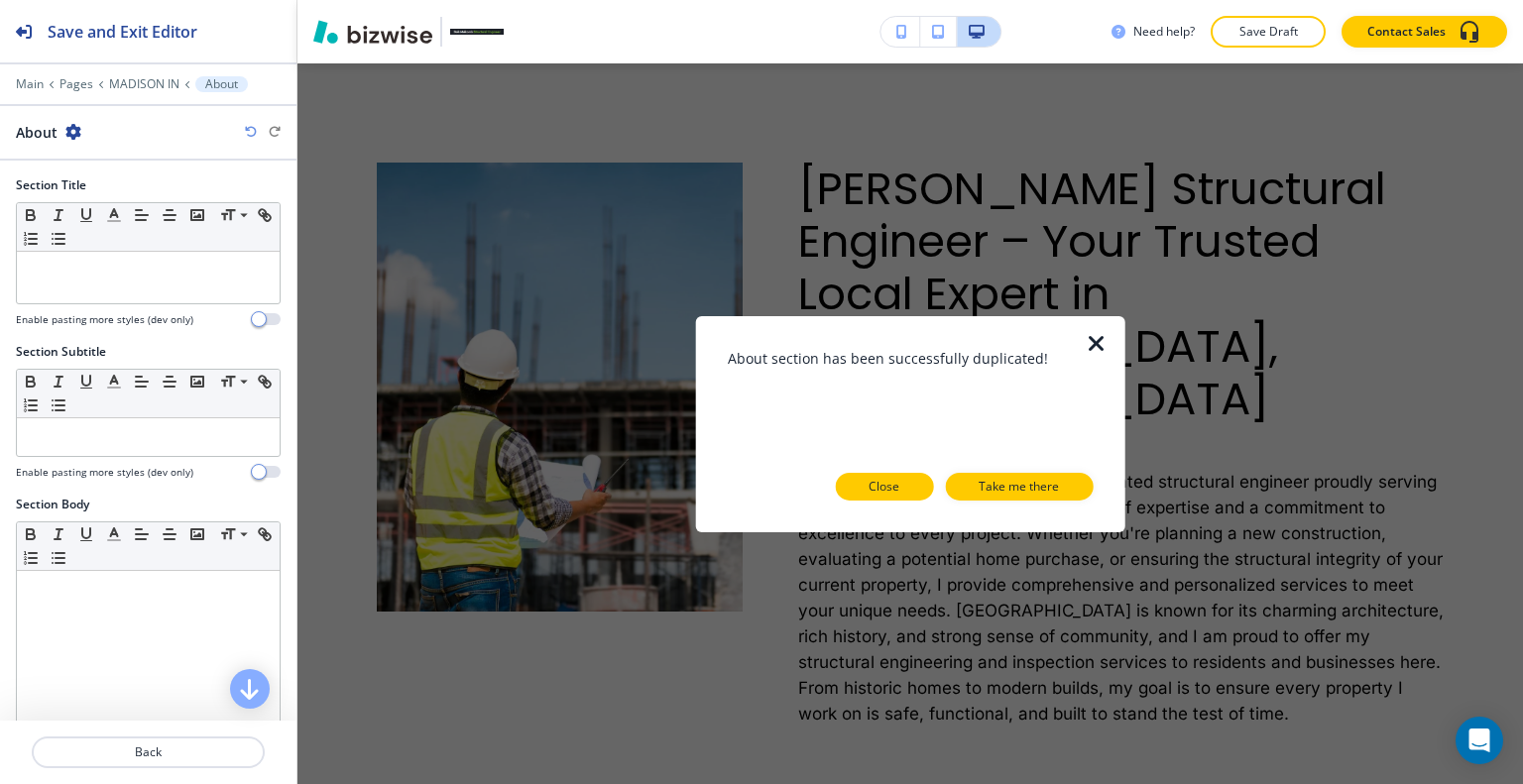 click on "Close" at bounding box center [883, 487] 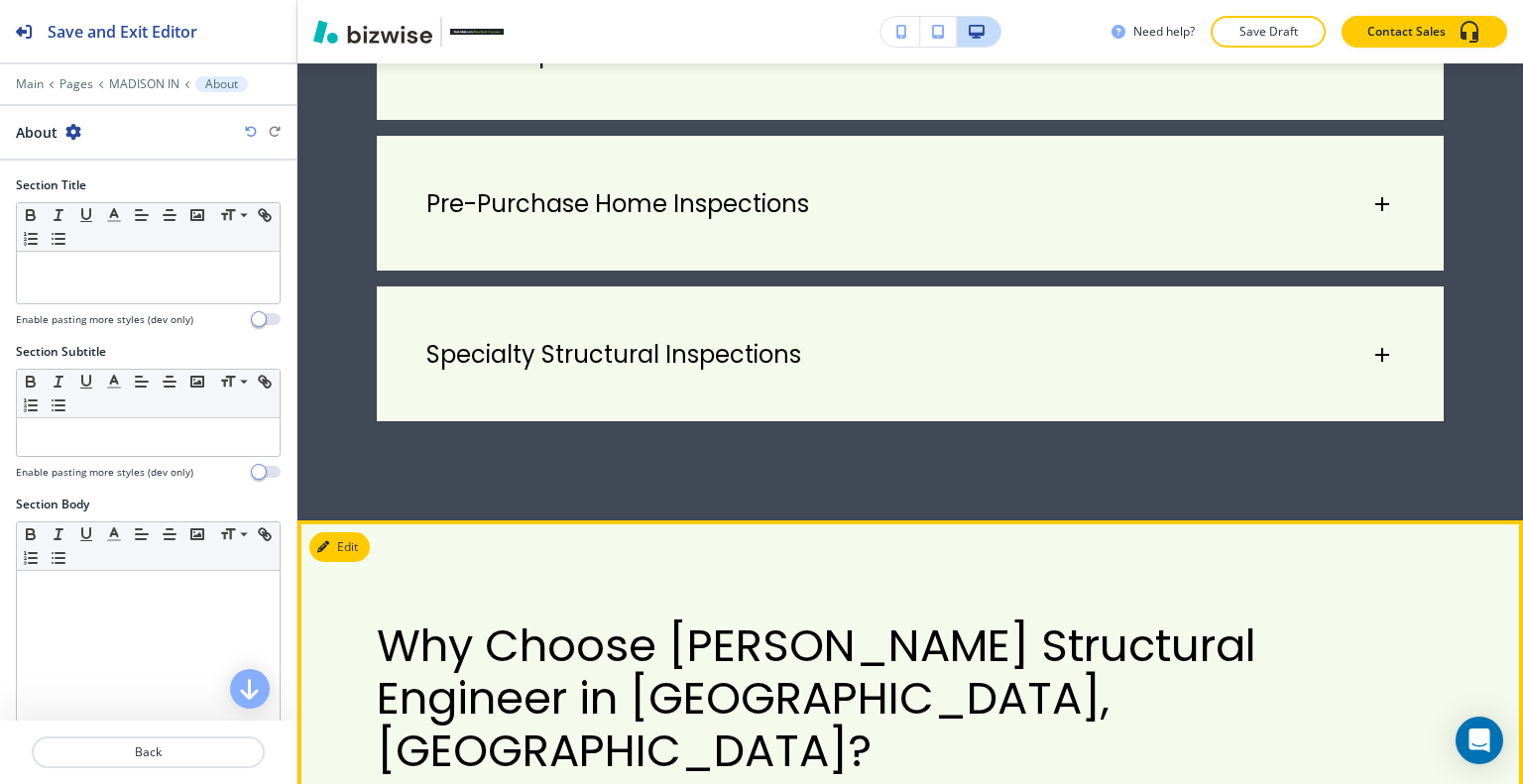 scroll, scrollTop: 2470, scrollLeft: 0, axis: vertical 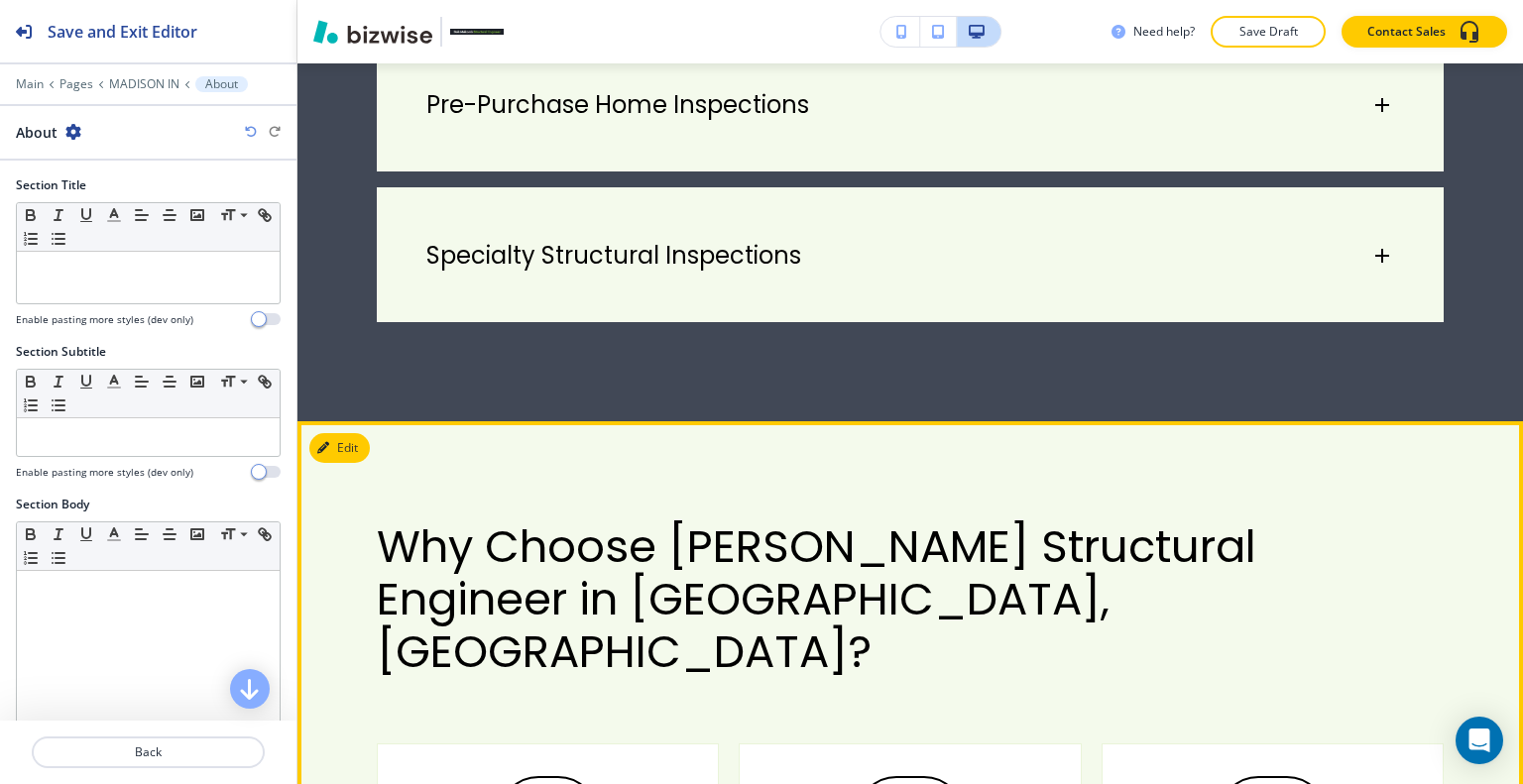 click on "Edit" at bounding box center (339, 448) 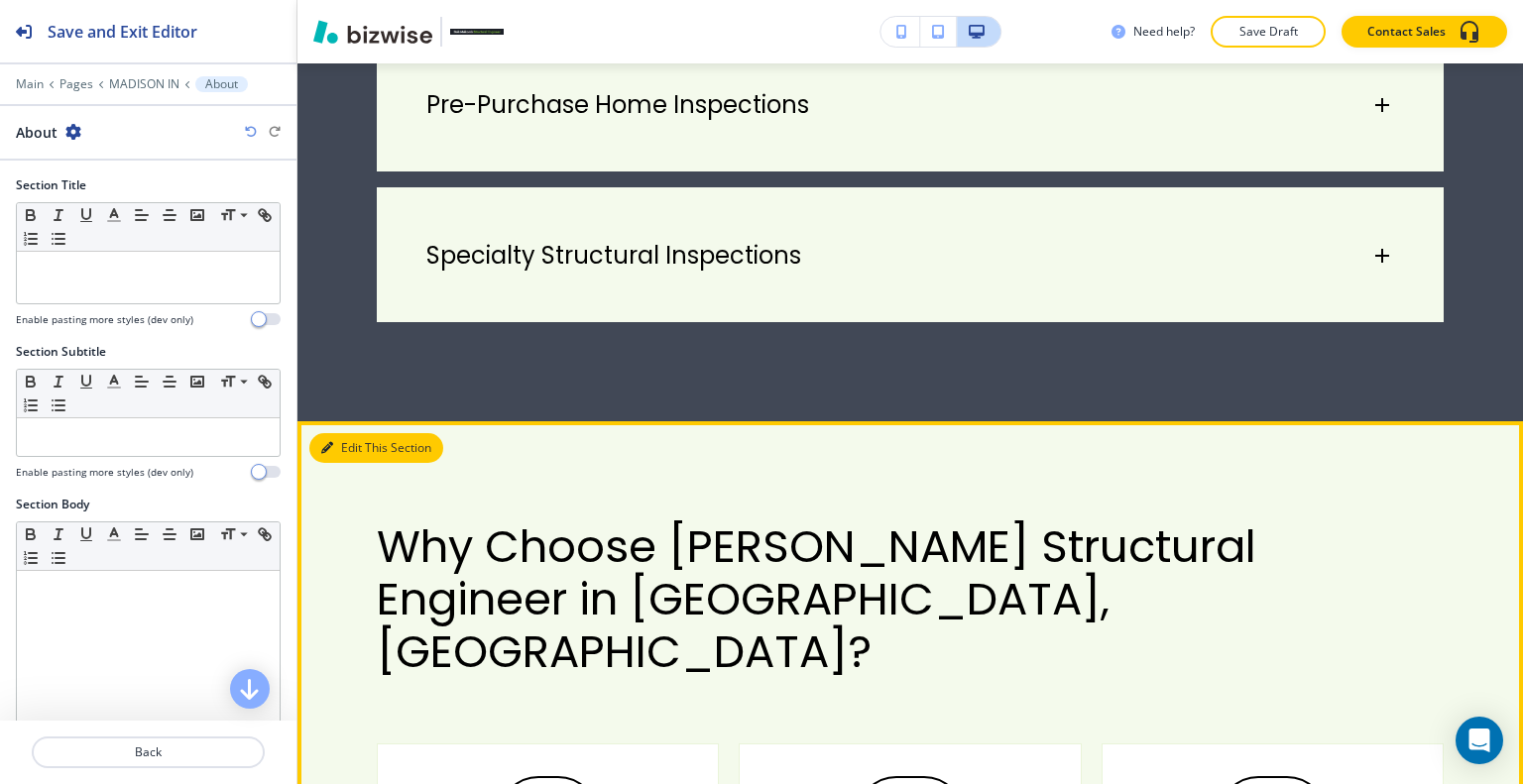scroll, scrollTop: 2617, scrollLeft: 0, axis: vertical 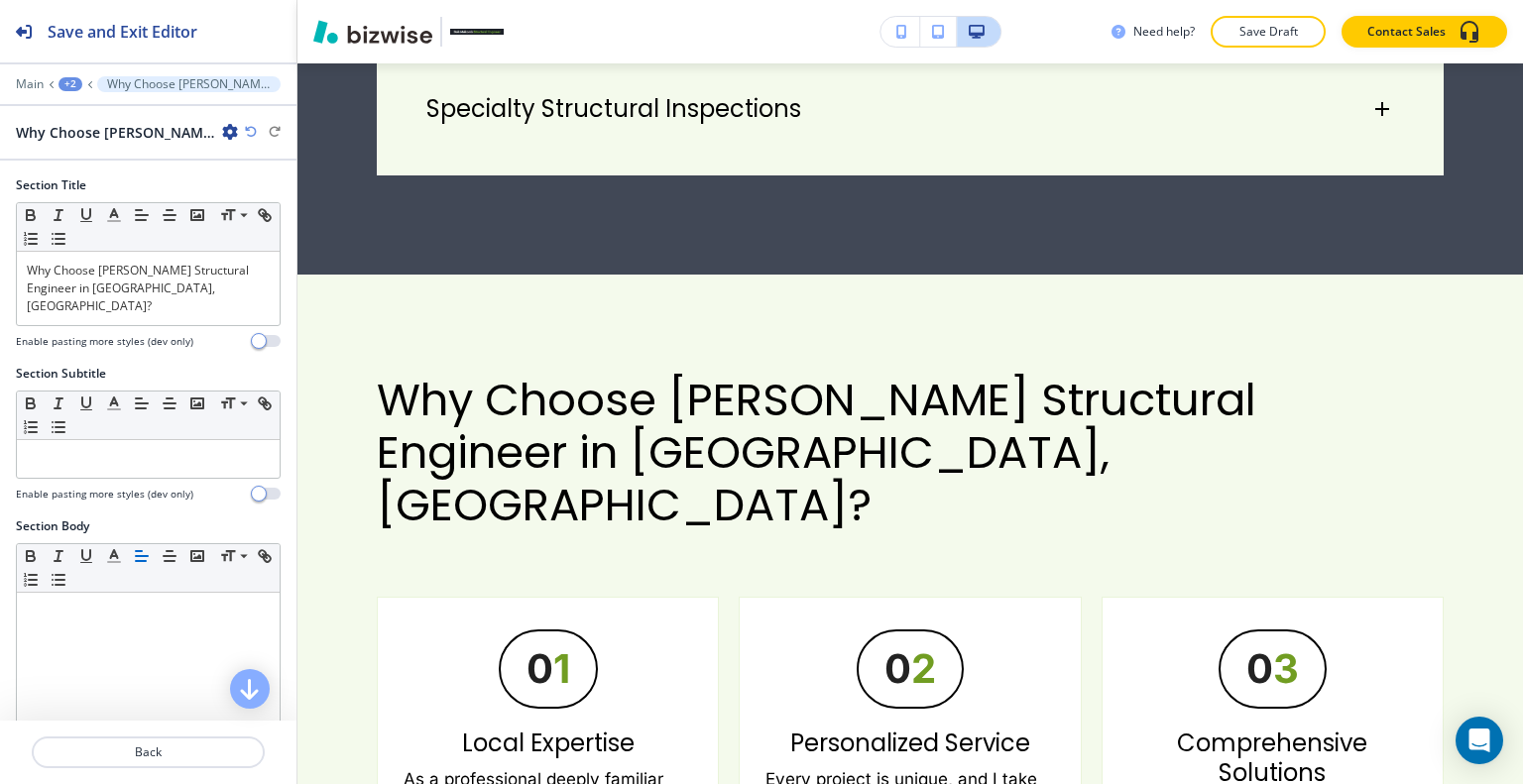 click at bounding box center [230, 132] 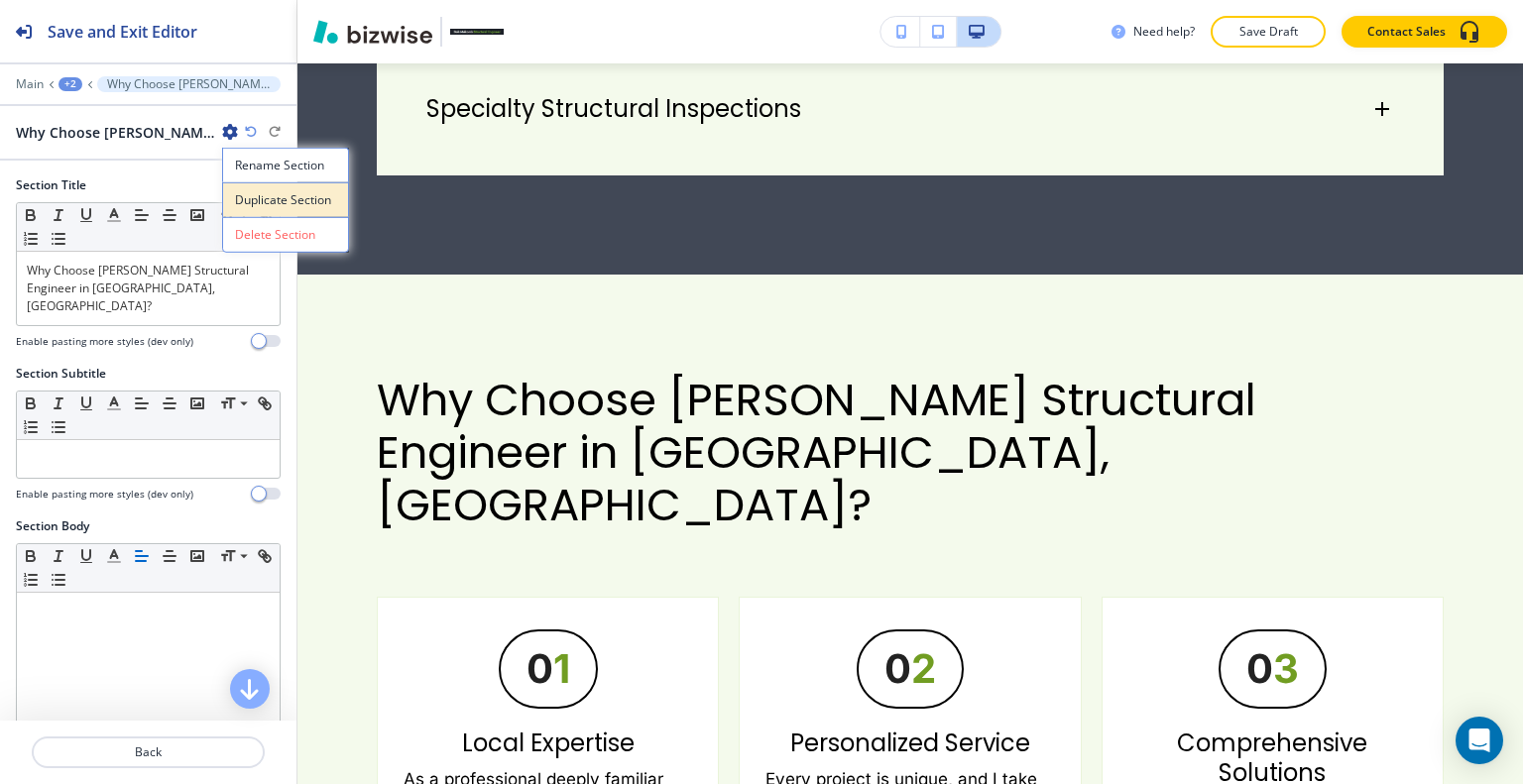 click on "Duplicate Section" at bounding box center (286, 200) 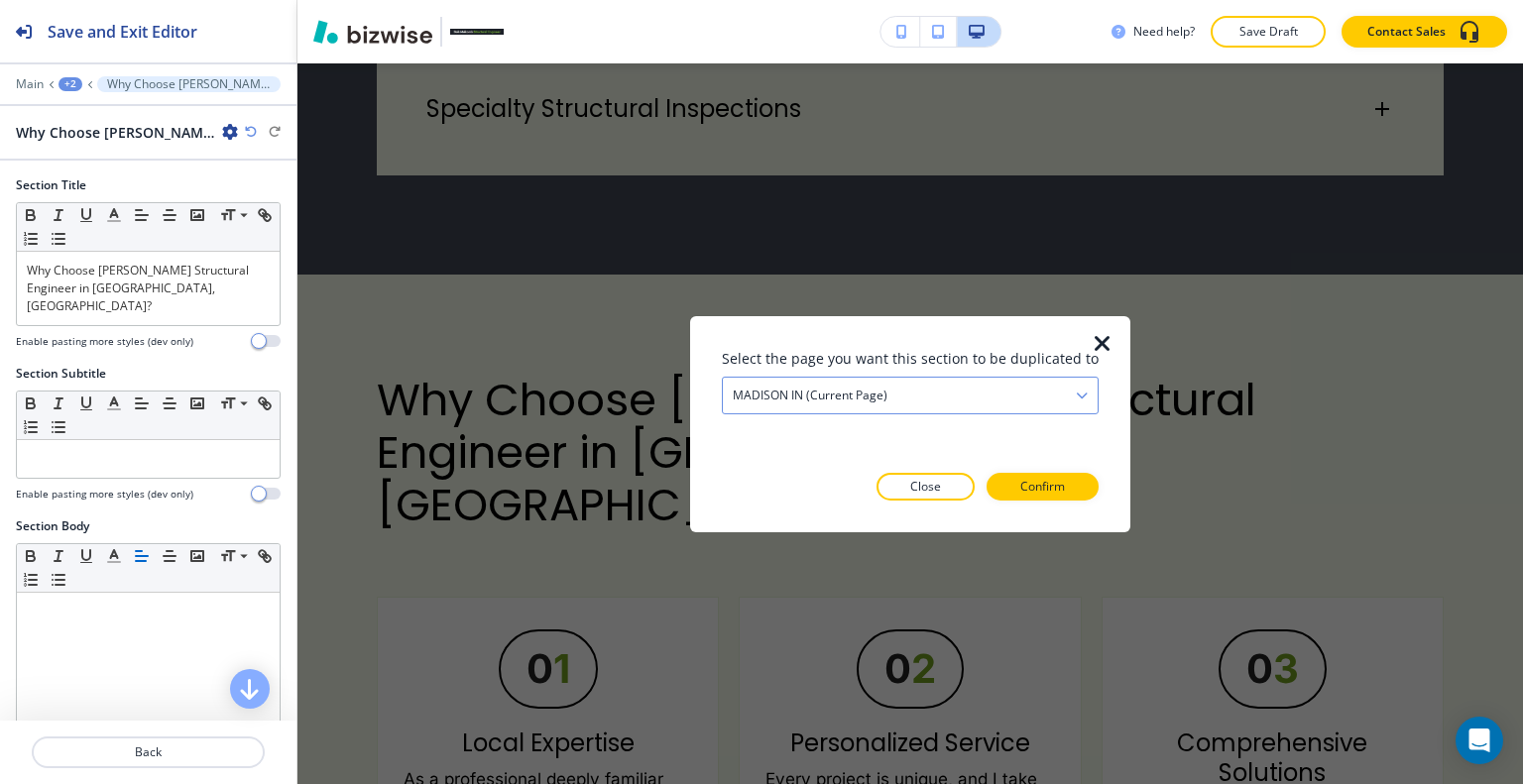 click on "MADISON IN (current page)" at bounding box center (910, 394) 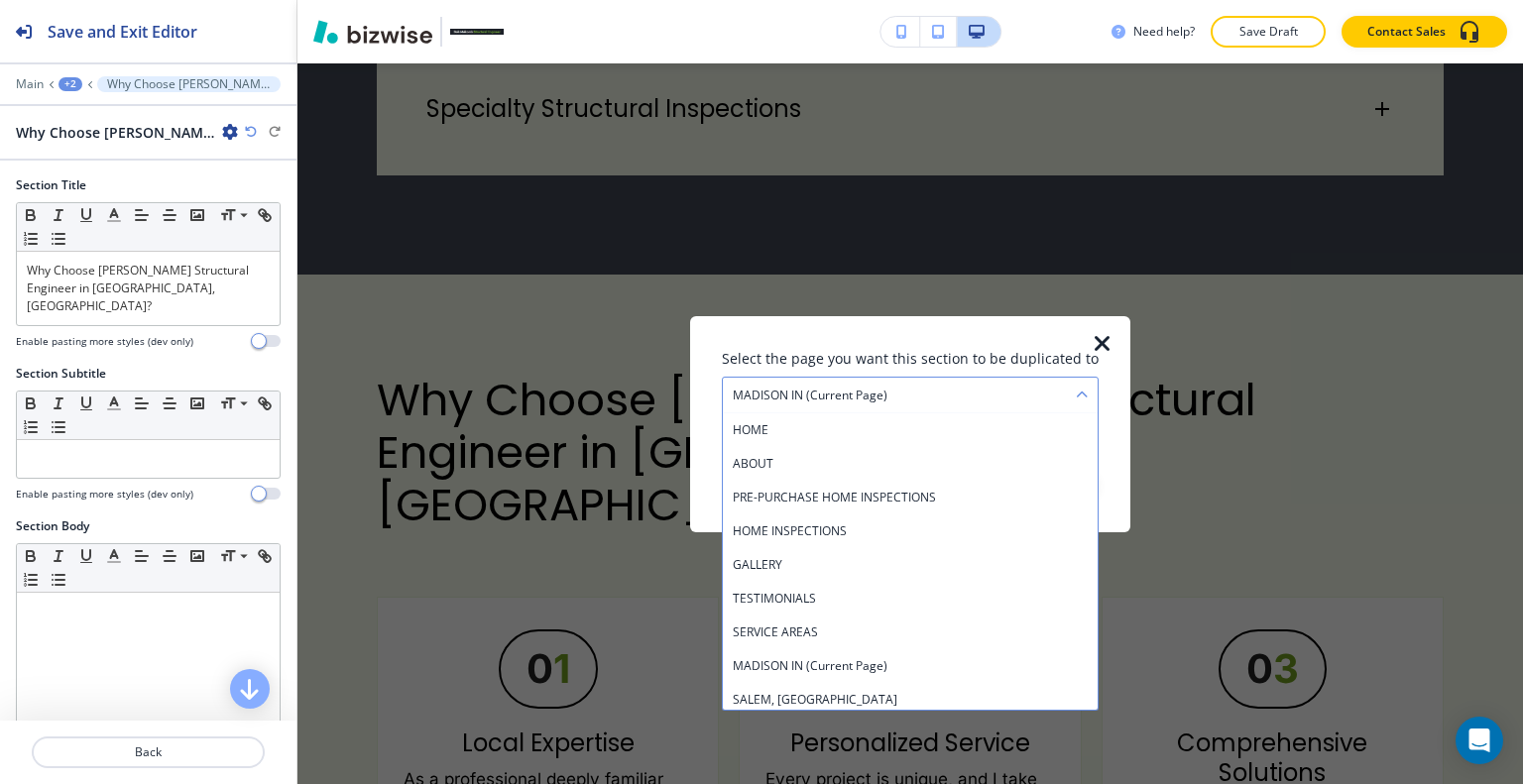 scroll, scrollTop: 141, scrollLeft: 0, axis: vertical 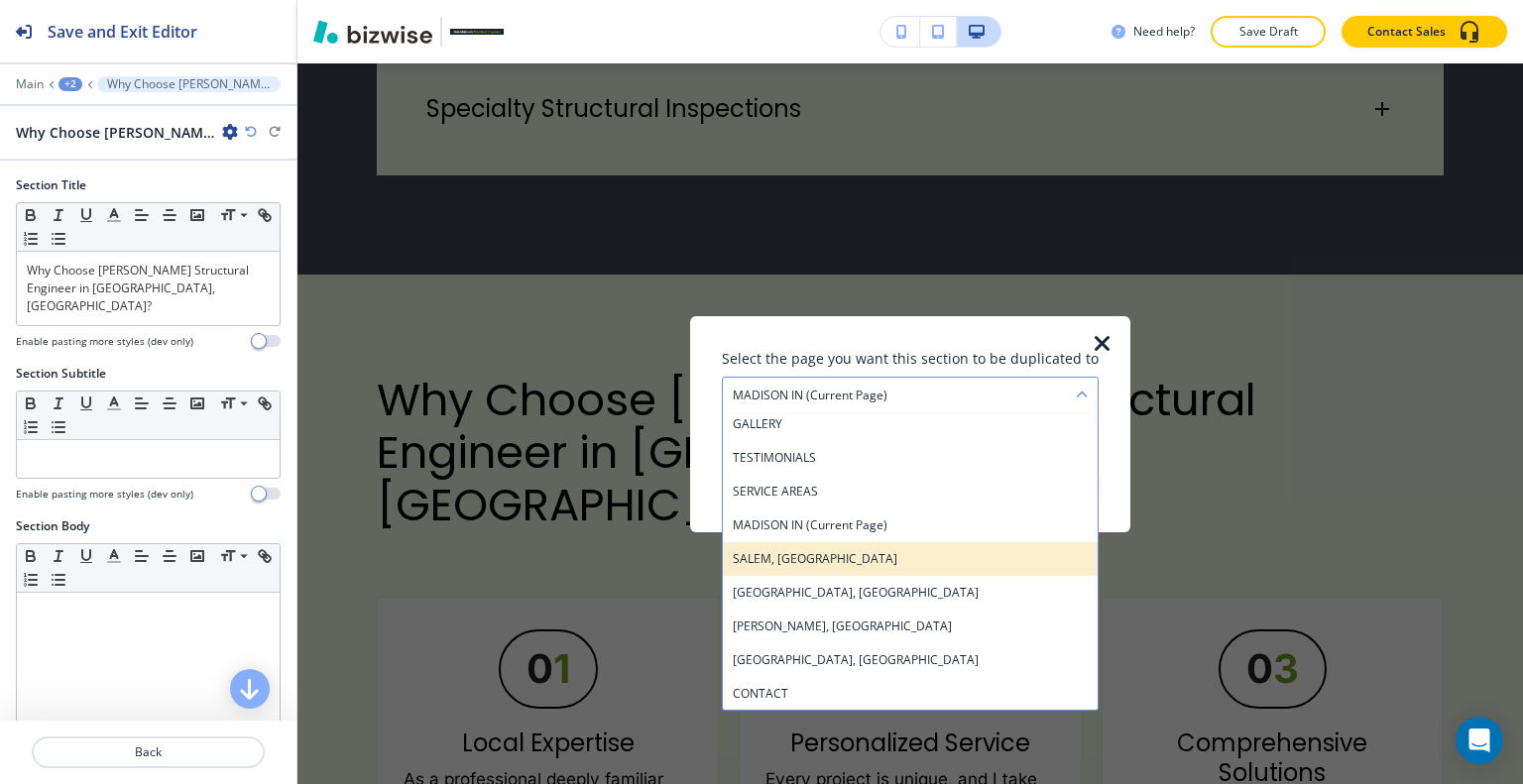 click on "SALEM, [GEOGRAPHIC_DATA]" at bounding box center (910, 558) 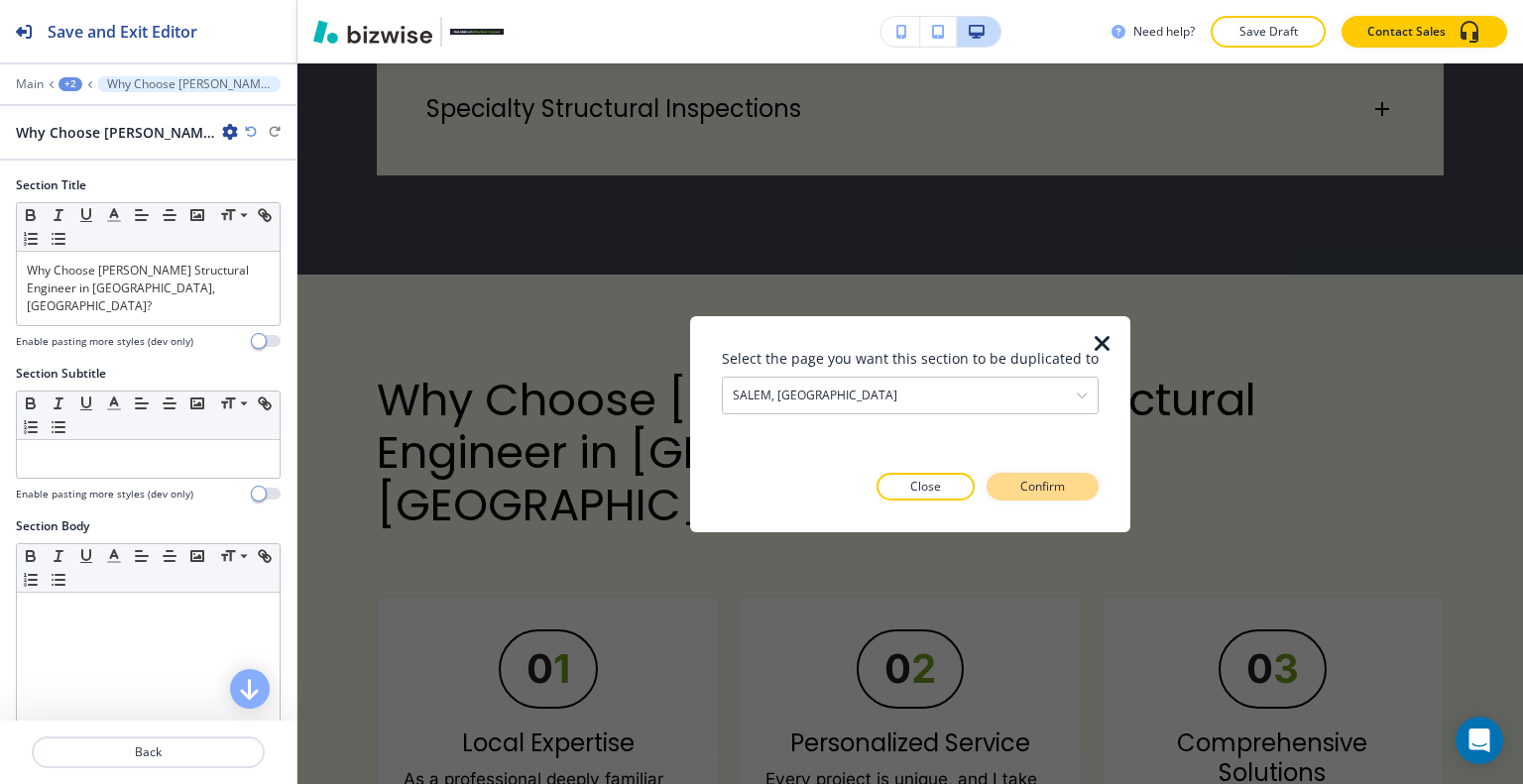 click on "Confirm" at bounding box center [1042, 487] 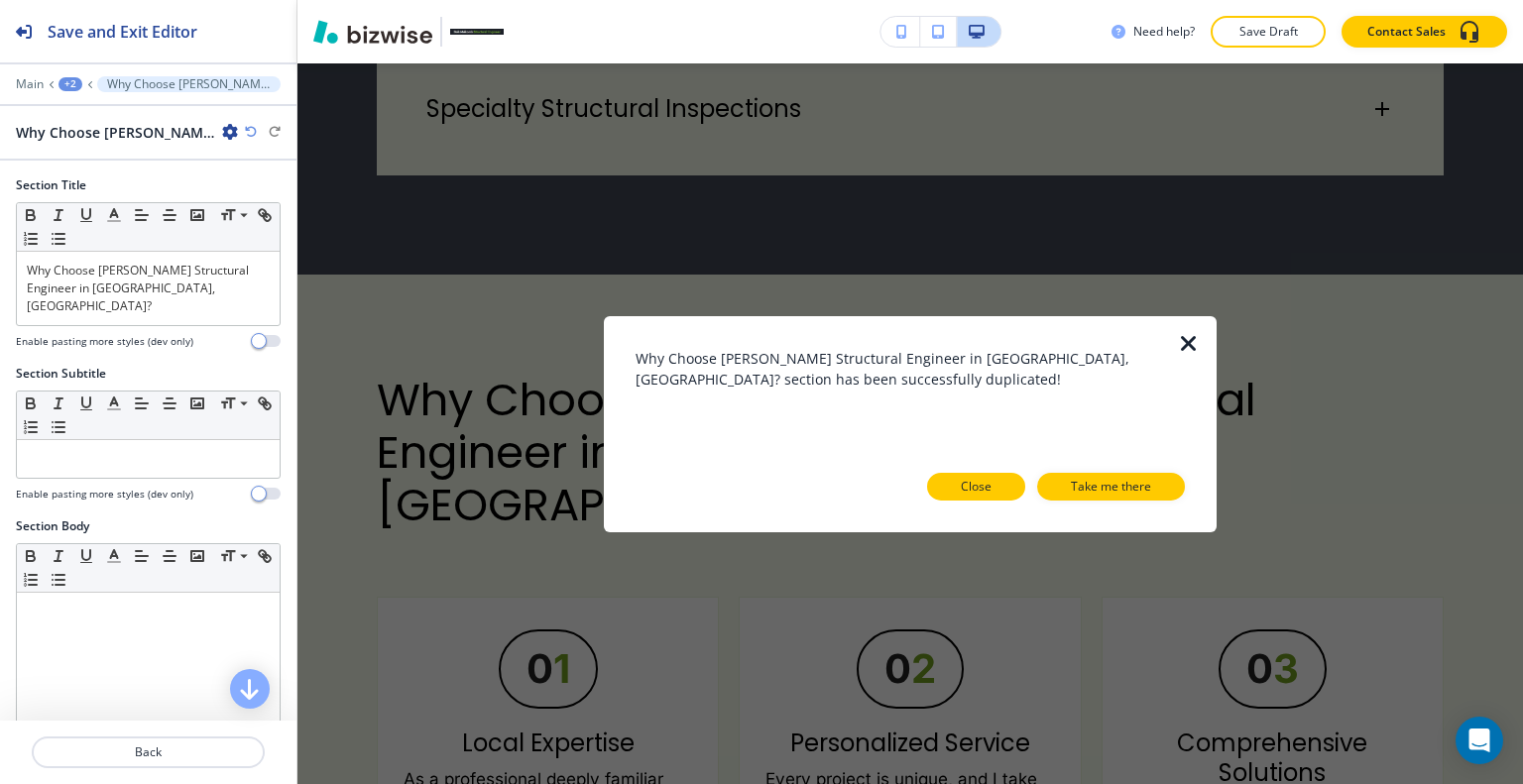 click on "Close" at bounding box center [976, 487] 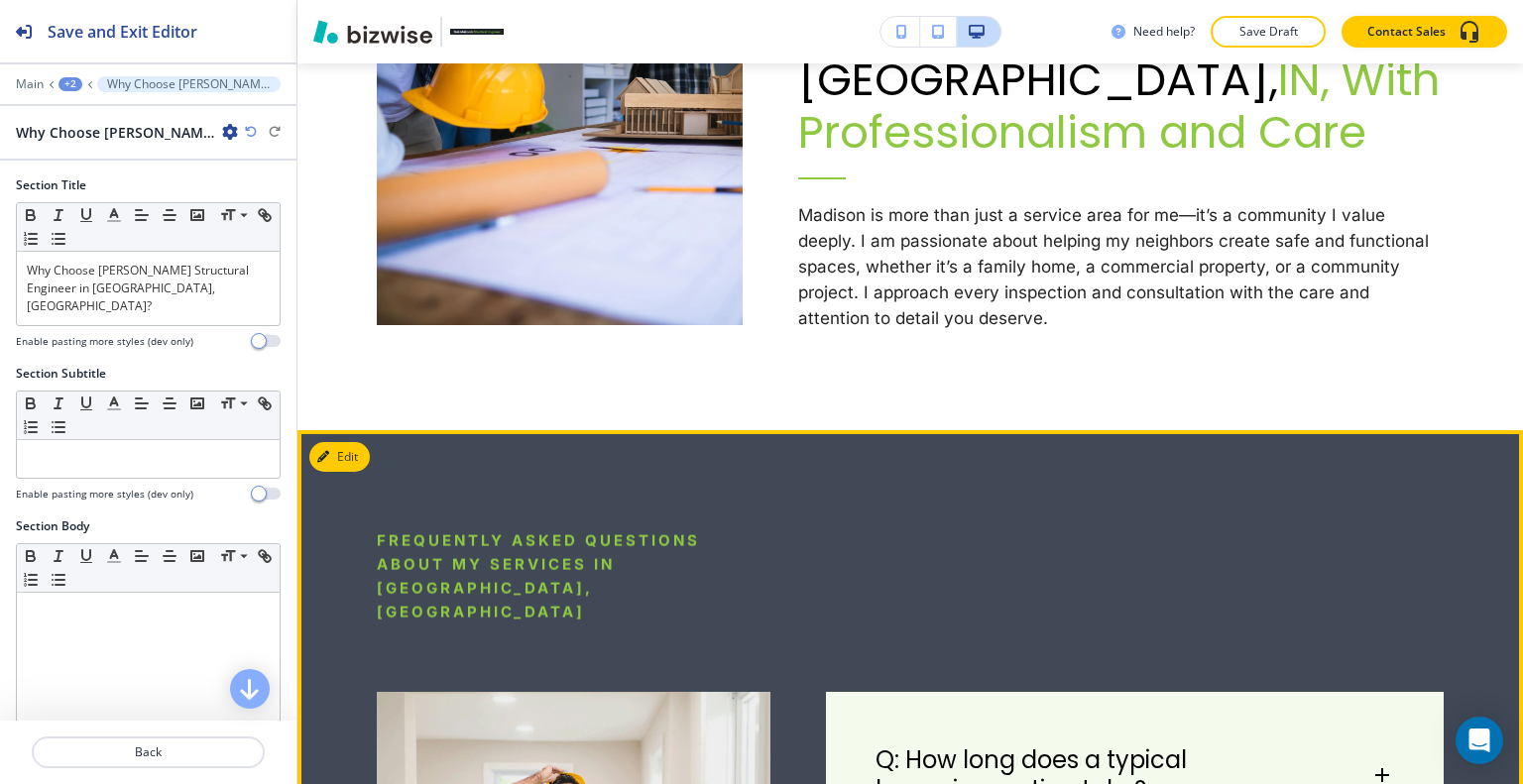 scroll, scrollTop: 6284, scrollLeft: 0, axis: vertical 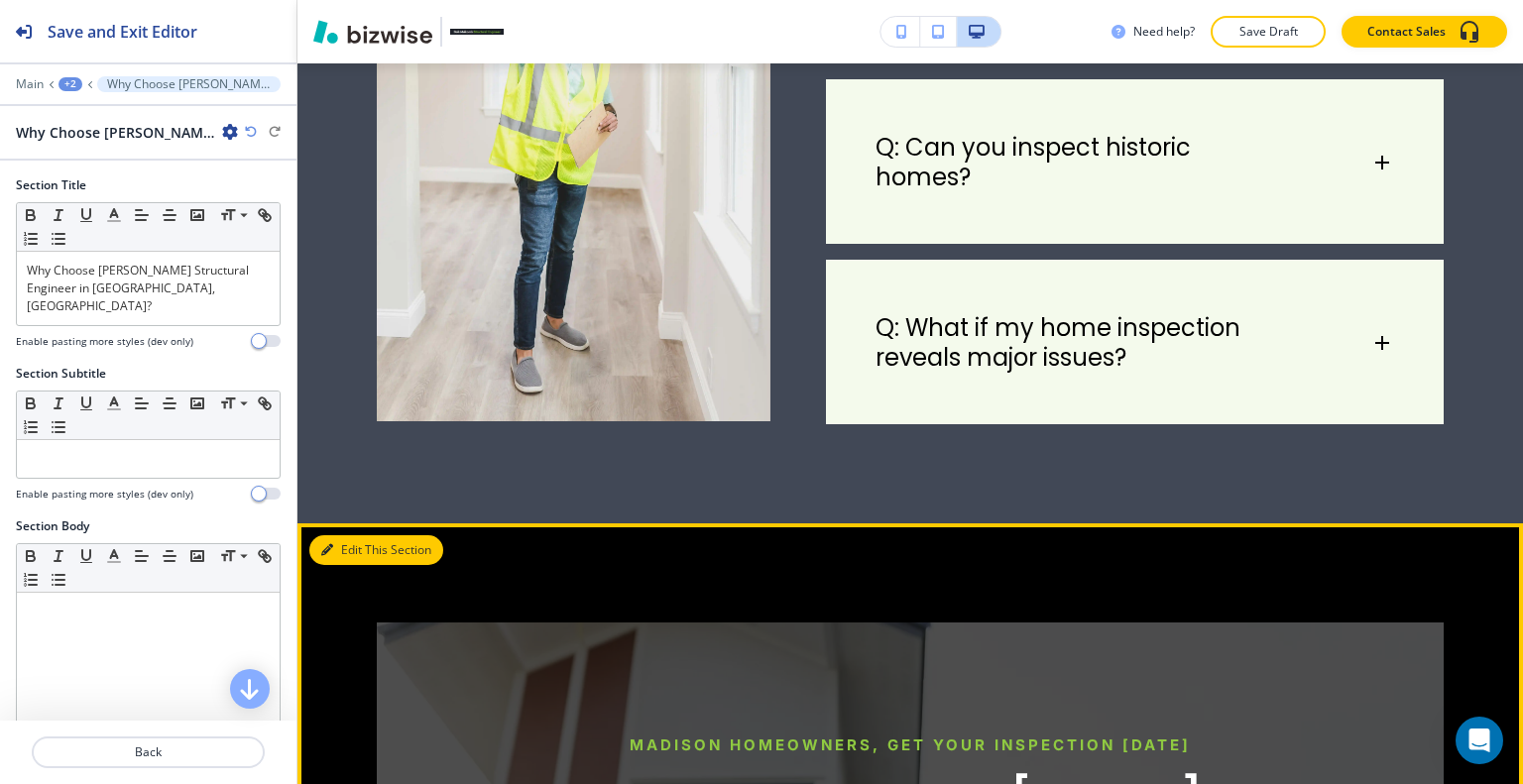click on "Edit This Section" at bounding box center (376, 550) 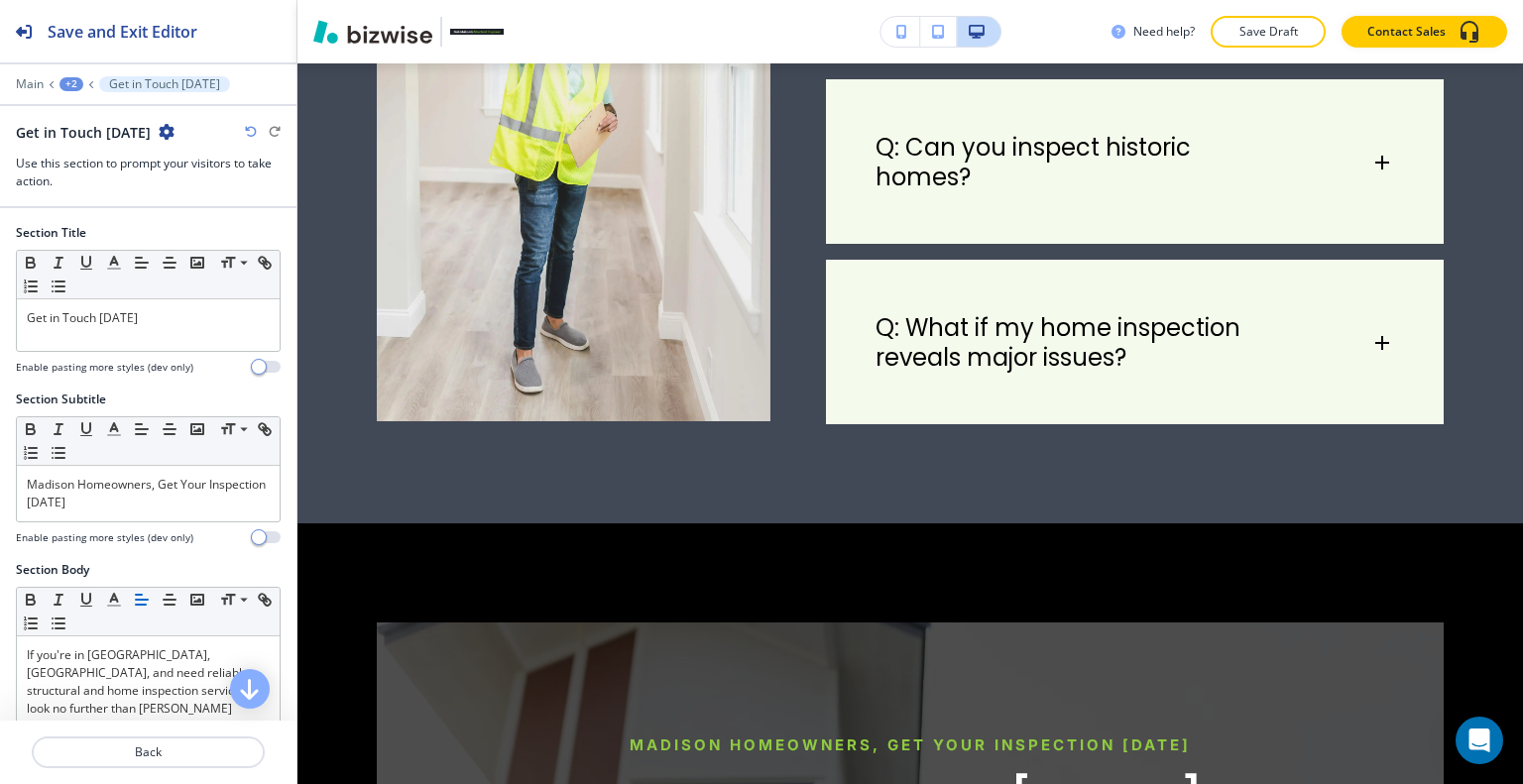 scroll, scrollTop: 6343, scrollLeft: 0, axis: vertical 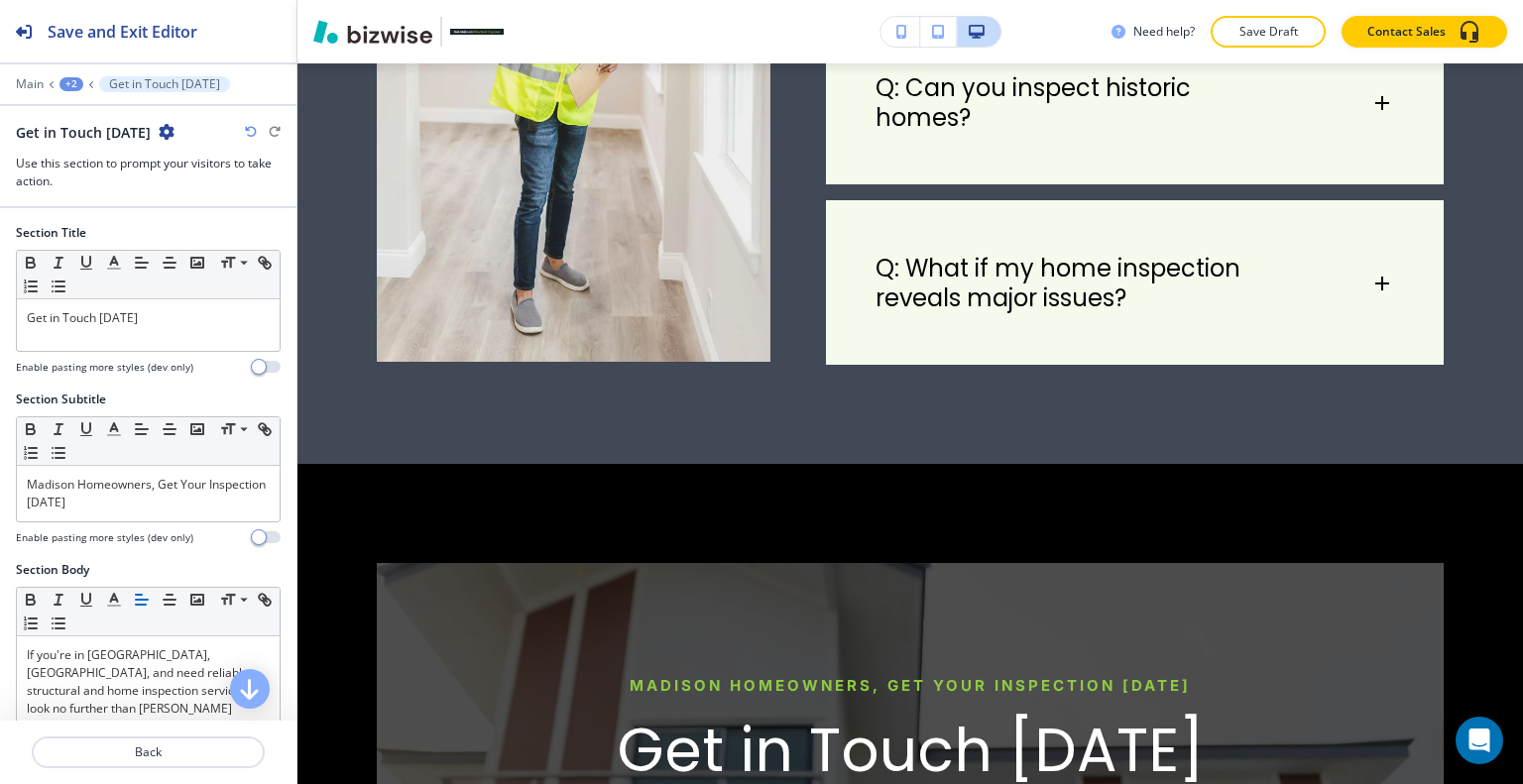 click at bounding box center (167, 132) 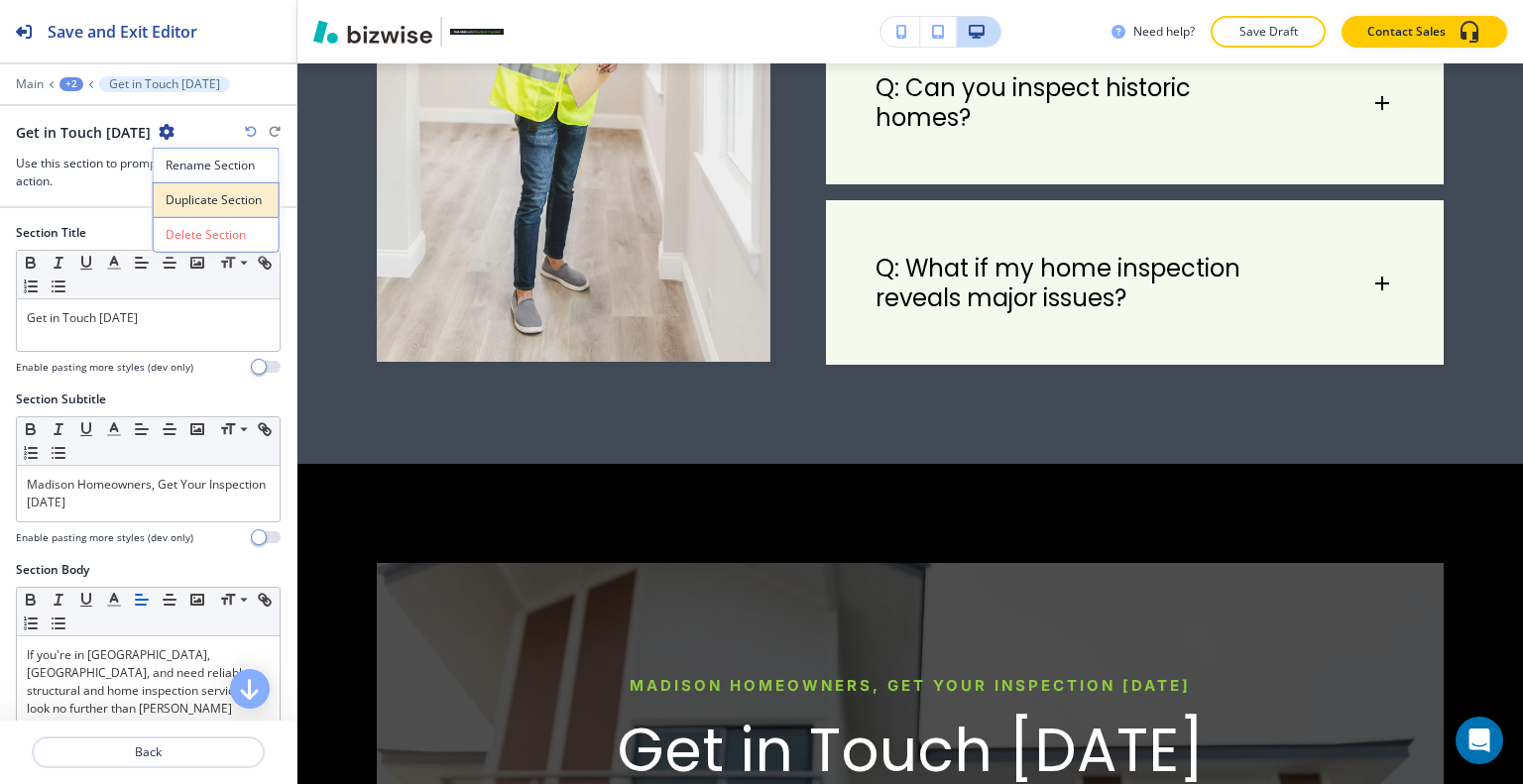 click on "Duplicate Section" at bounding box center (216, 199) 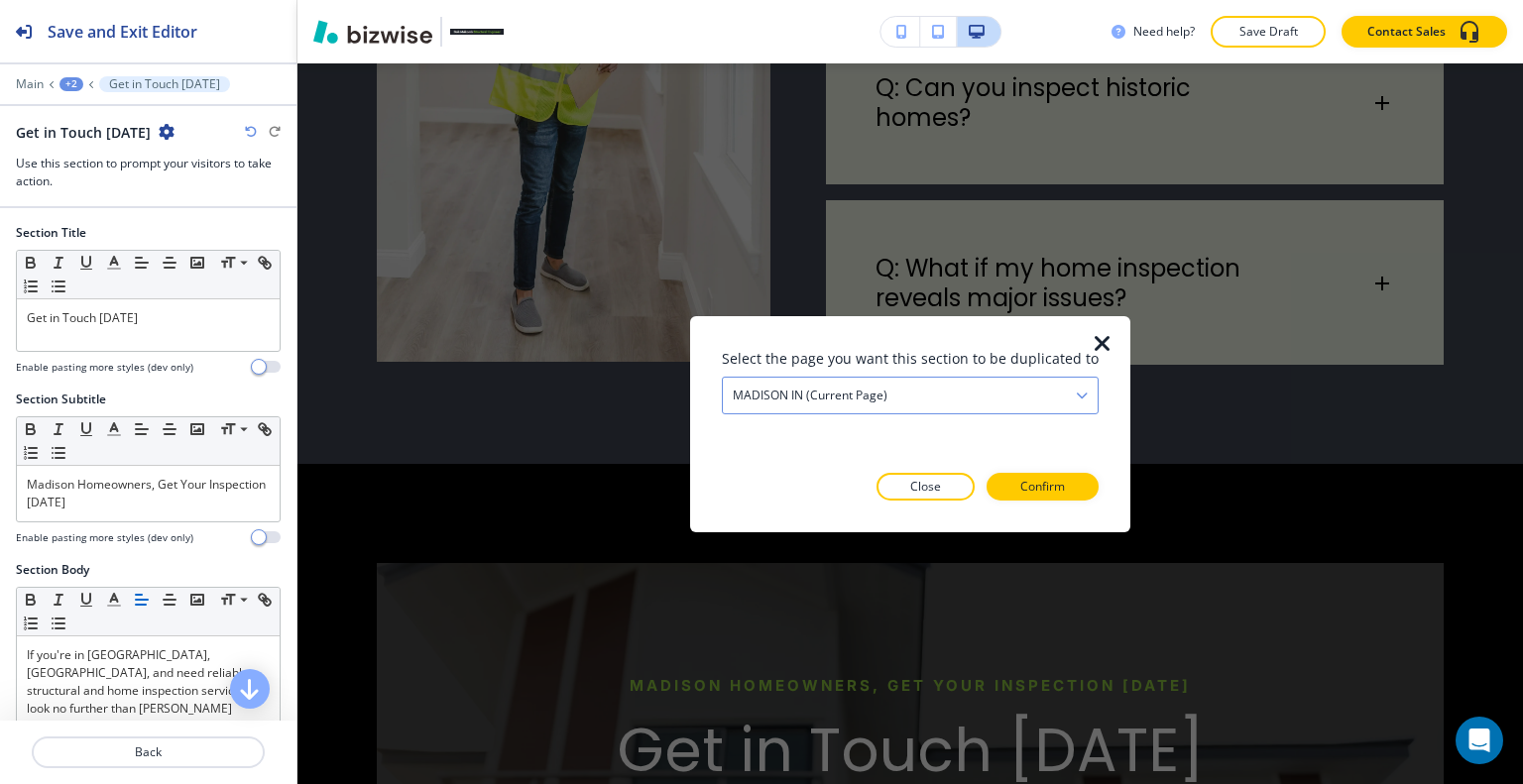 click on "MADISON IN (current page)" at bounding box center (910, 394) 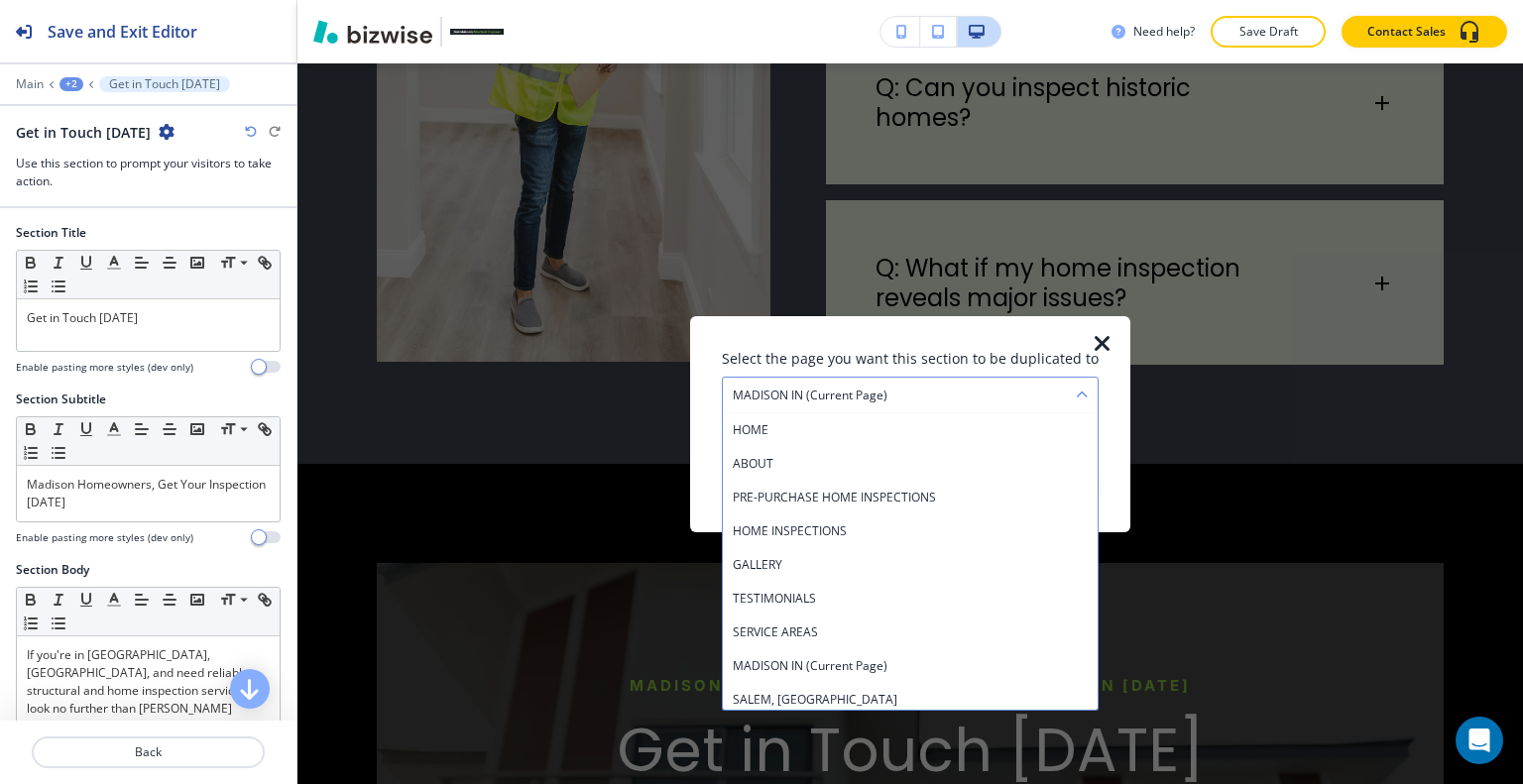 scroll, scrollTop: 141, scrollLeft: 0, axis: vertical 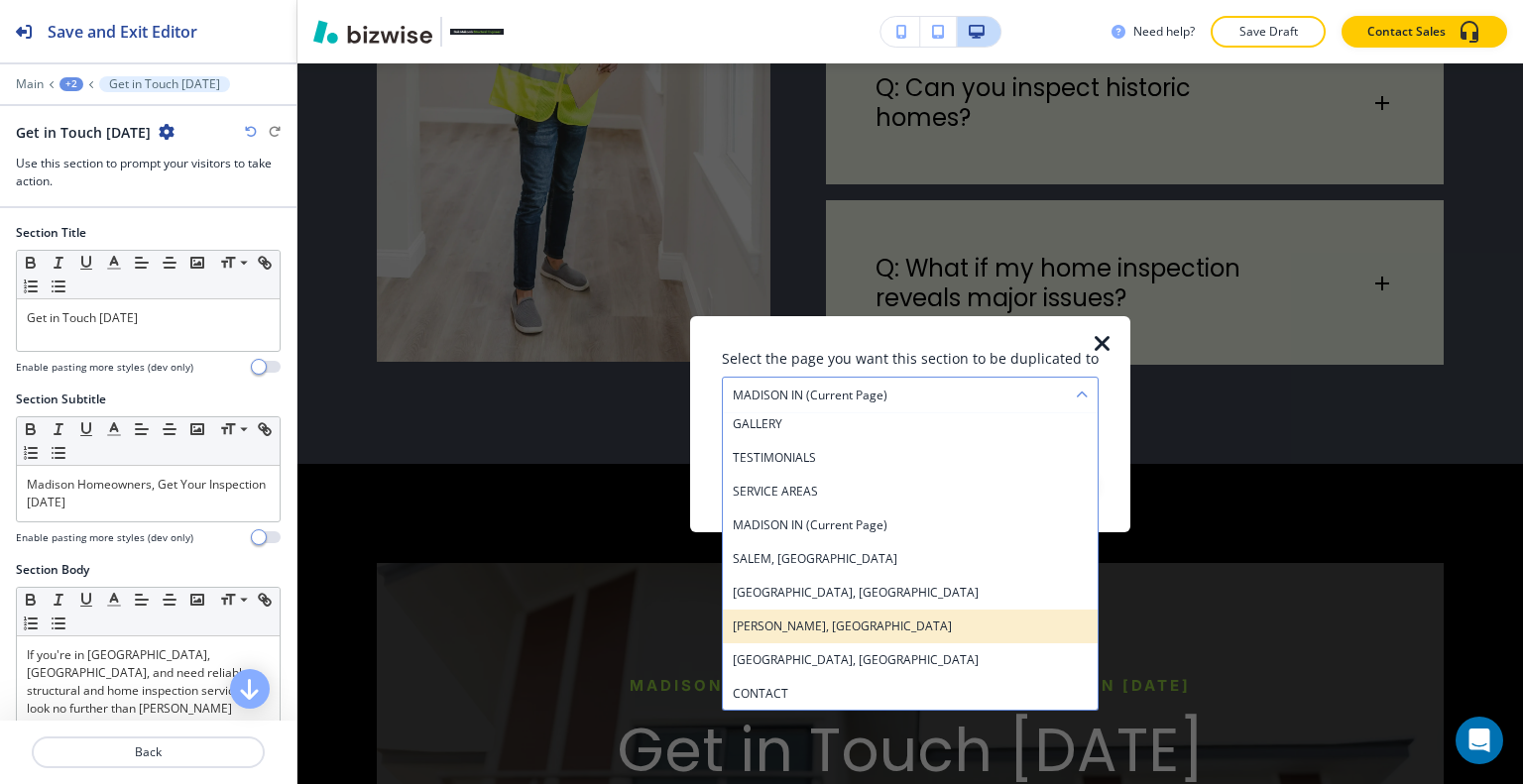 click on "[PERSON_NAME], [GEOGRAPHIC_DATA]" at bounding box center [910, 625] 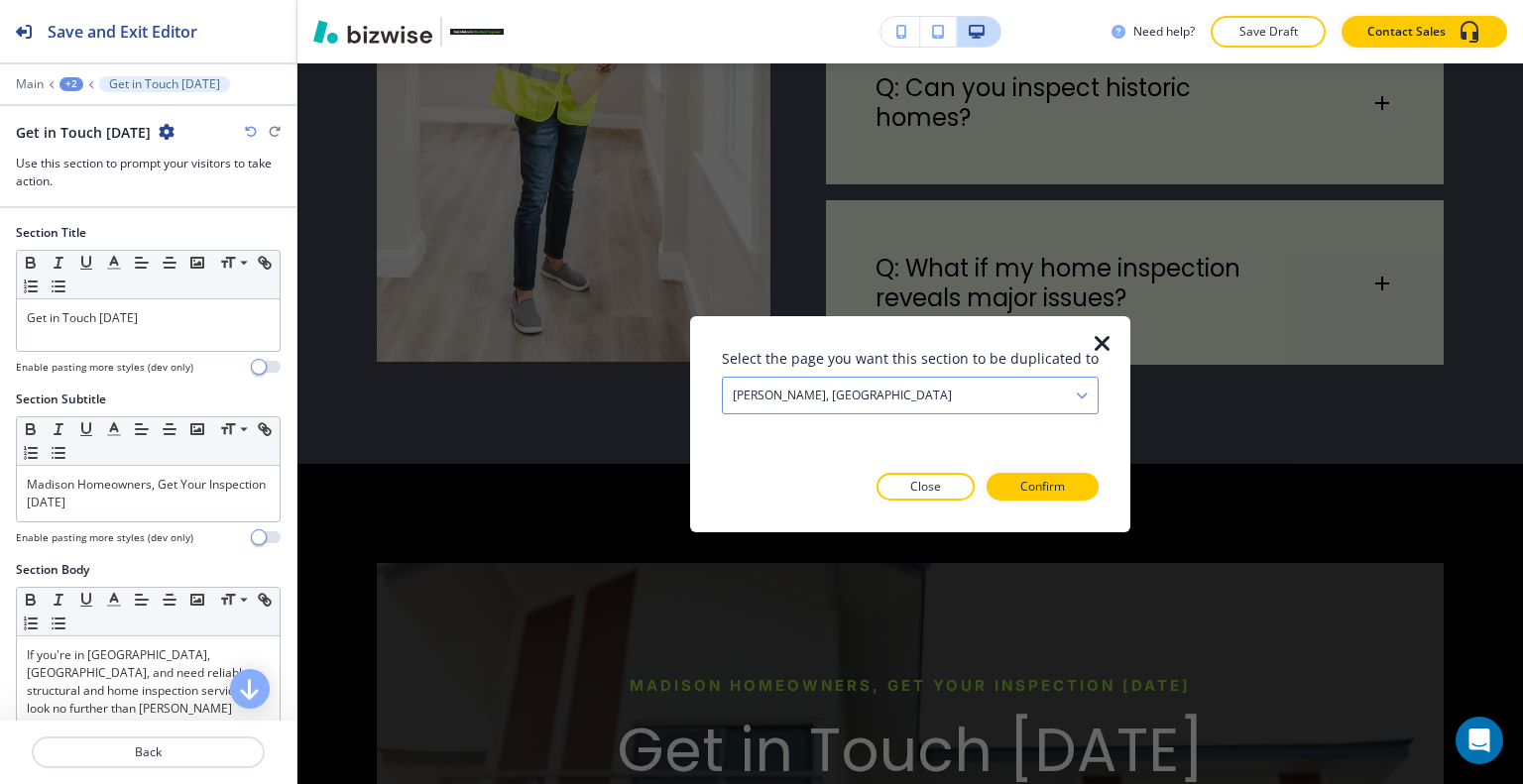 click on "[PERSON_NAME], [GEOGRAPHIC_DATA]" at bounding box center (910, 394) 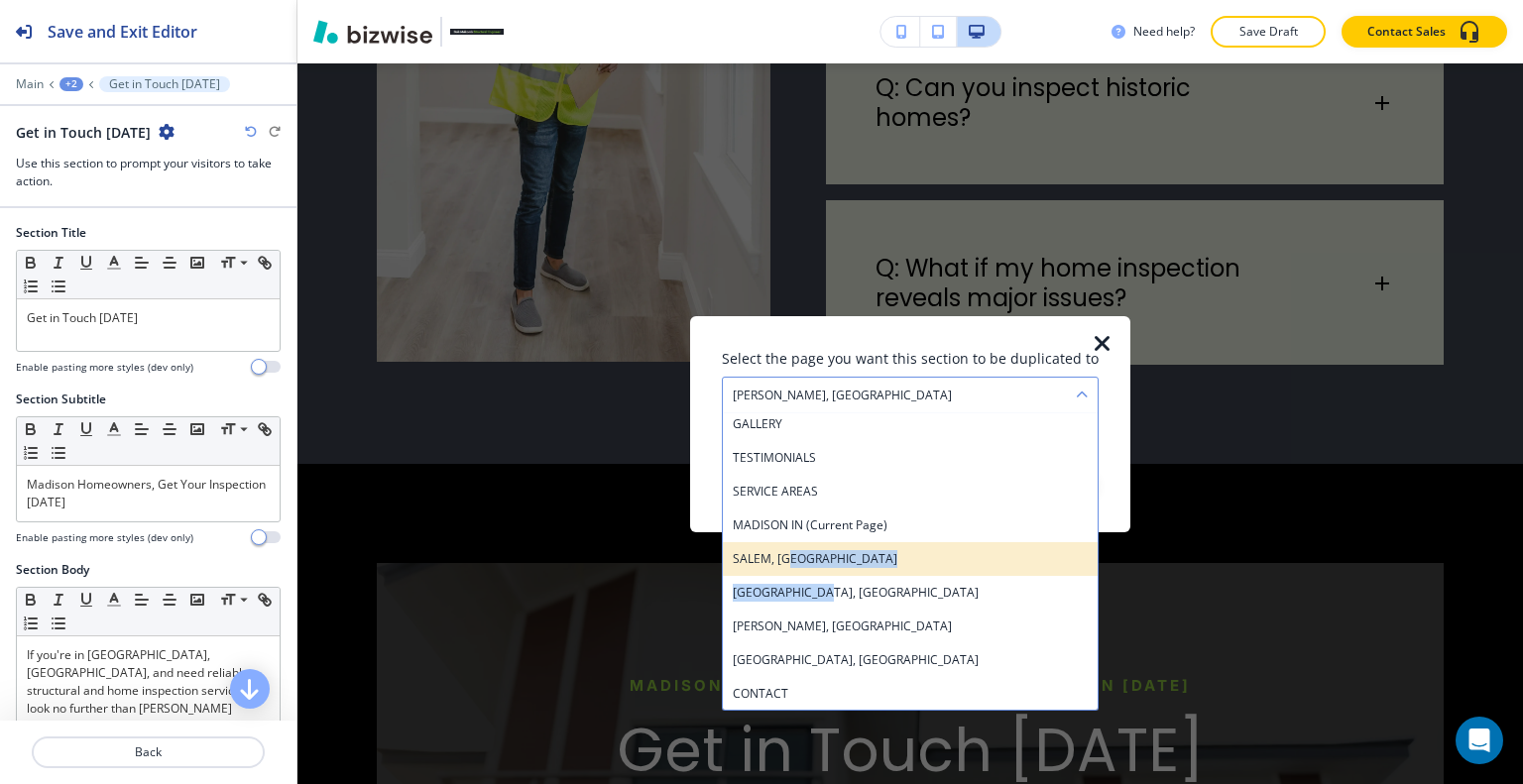 drag, startPoint x: 884, startPoint y: 578, endPoint x: 888, endPoint y: 566, distance: 12.649111 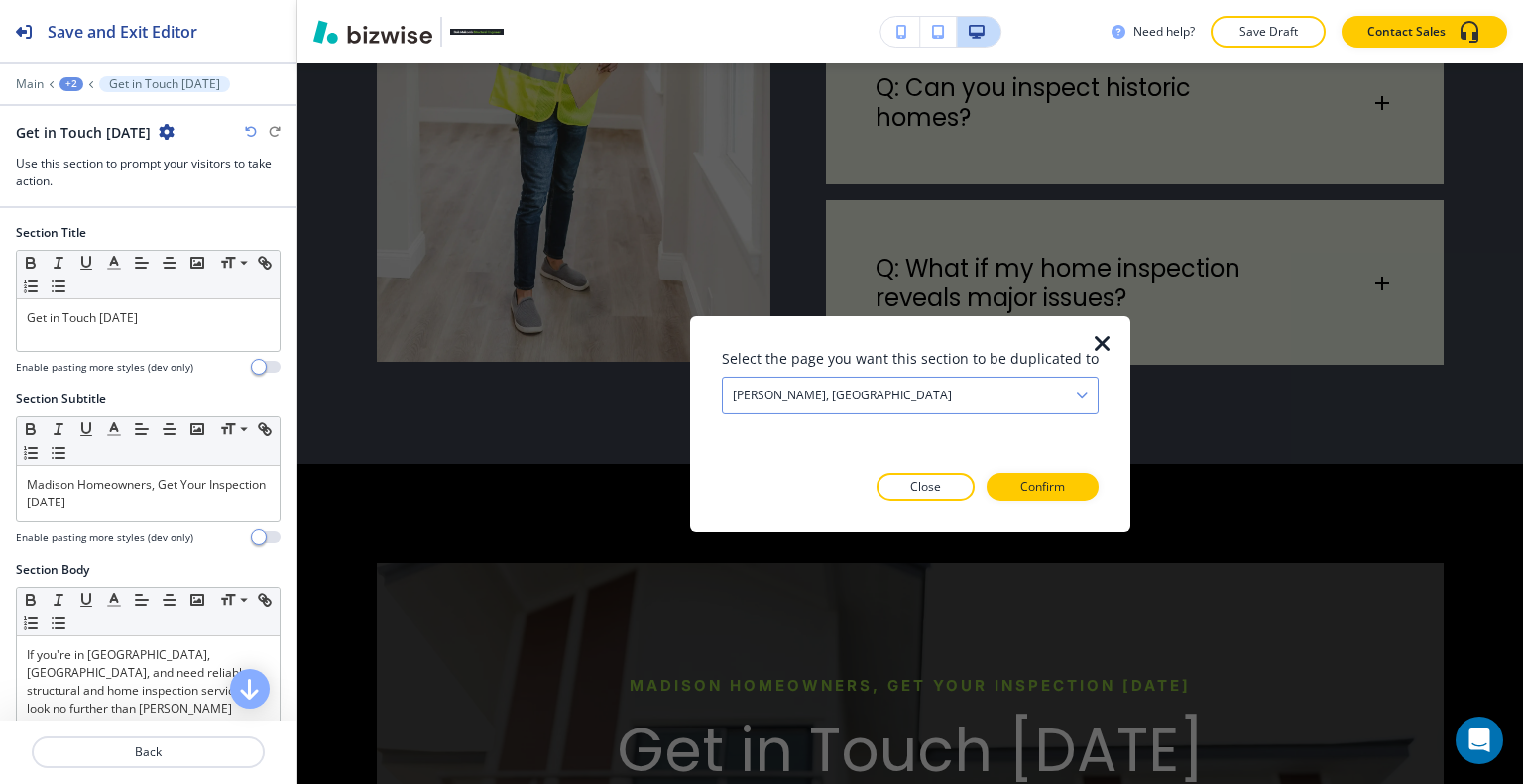 click on "[PERSON_NAME], [GEOGRAPHIC_DATA]" at bounding box center (910, 394) 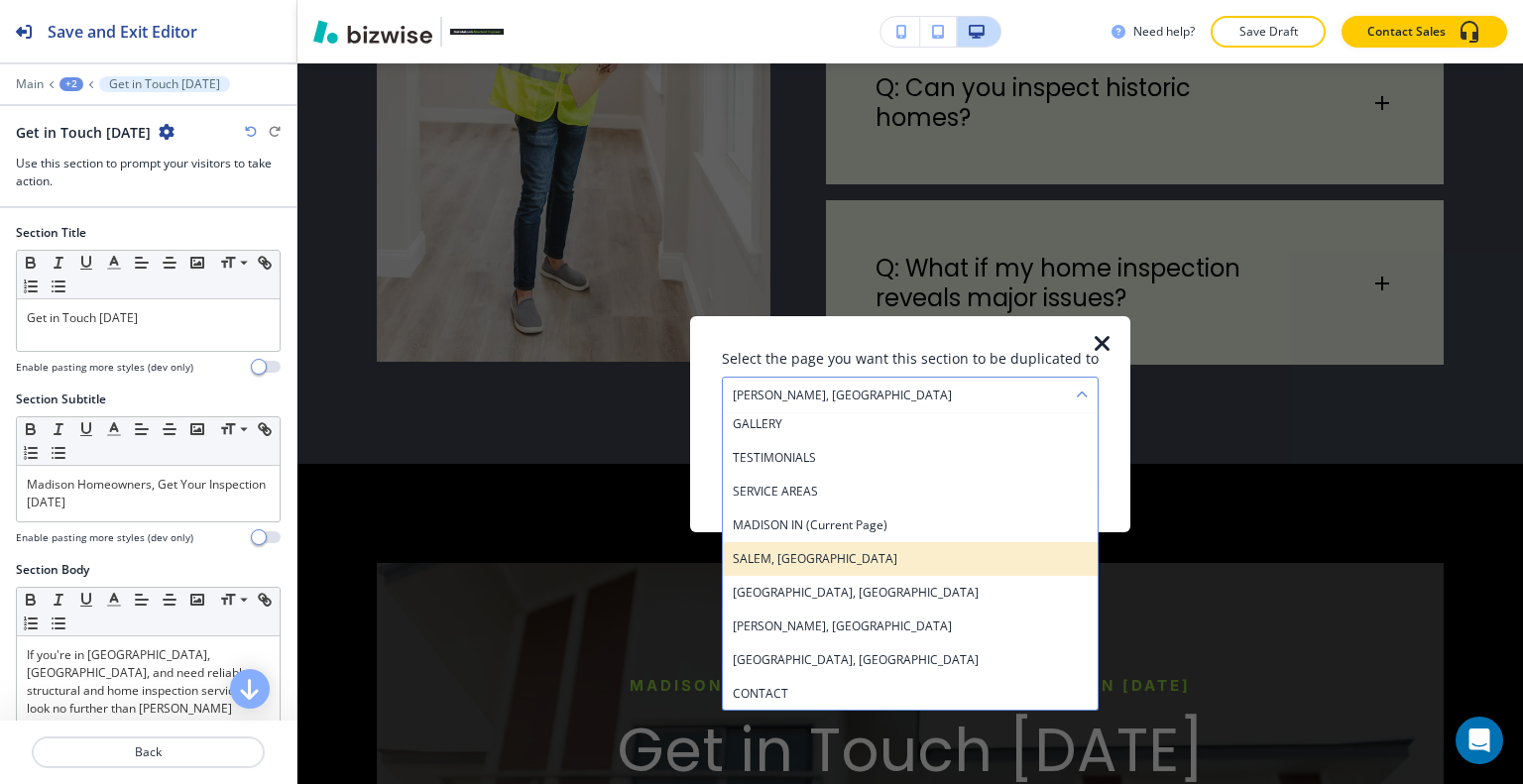click on "SALEM, [GEOGRAPHIC_DATA]" at bounding box center (910, 558) 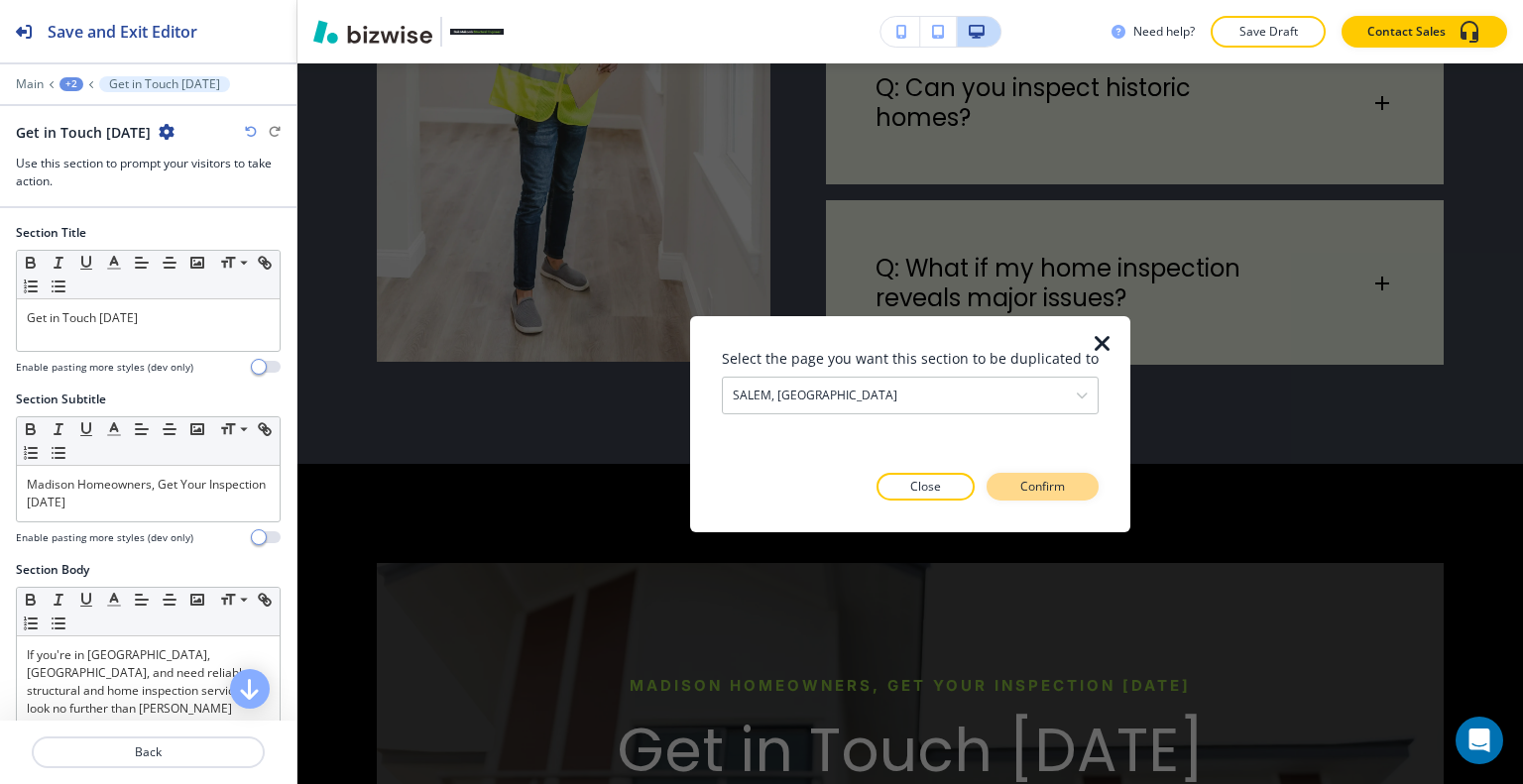 click on "Confirm" at bounding box center (1042, 487) 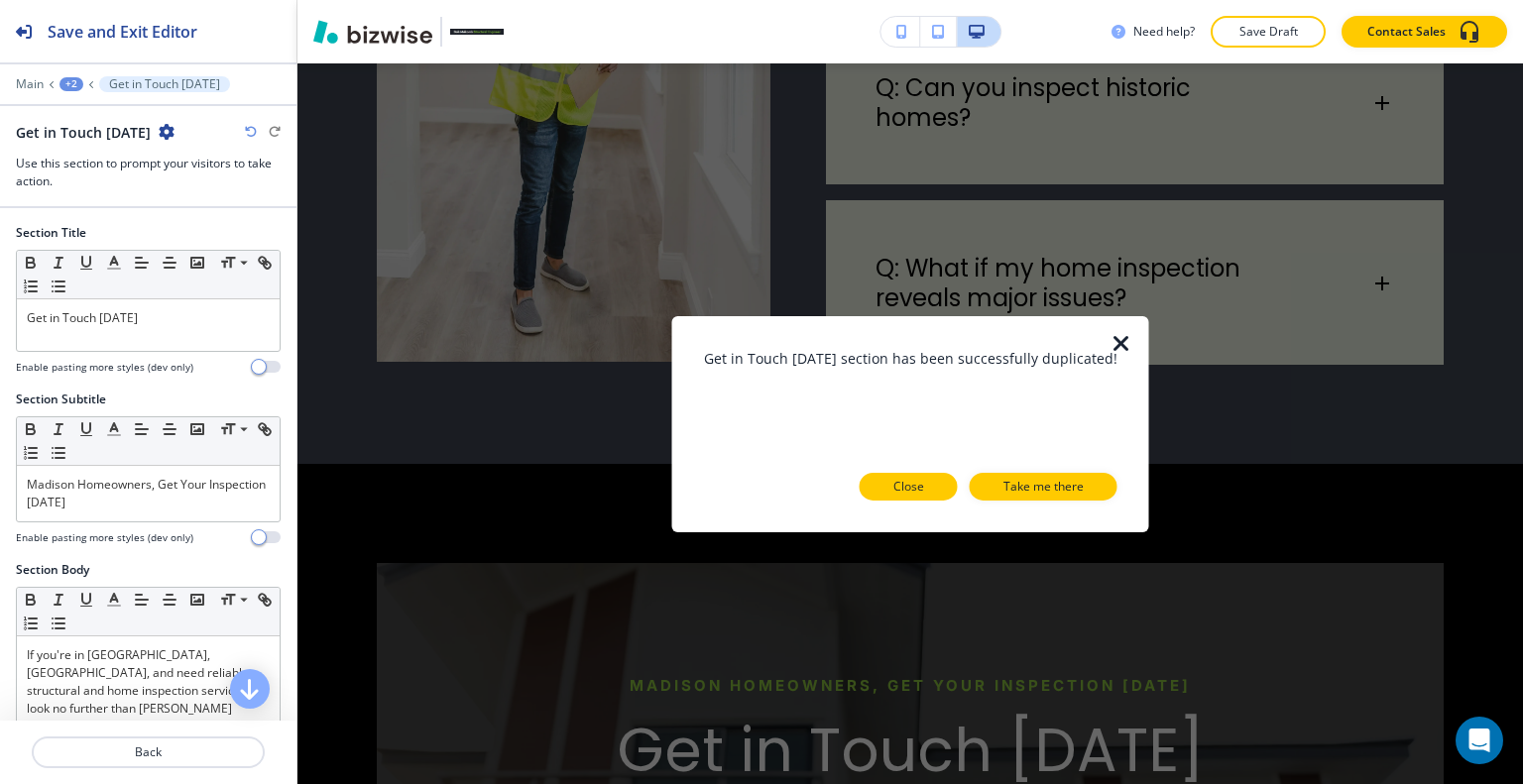click on "Close" at bounding box center [908, 487] 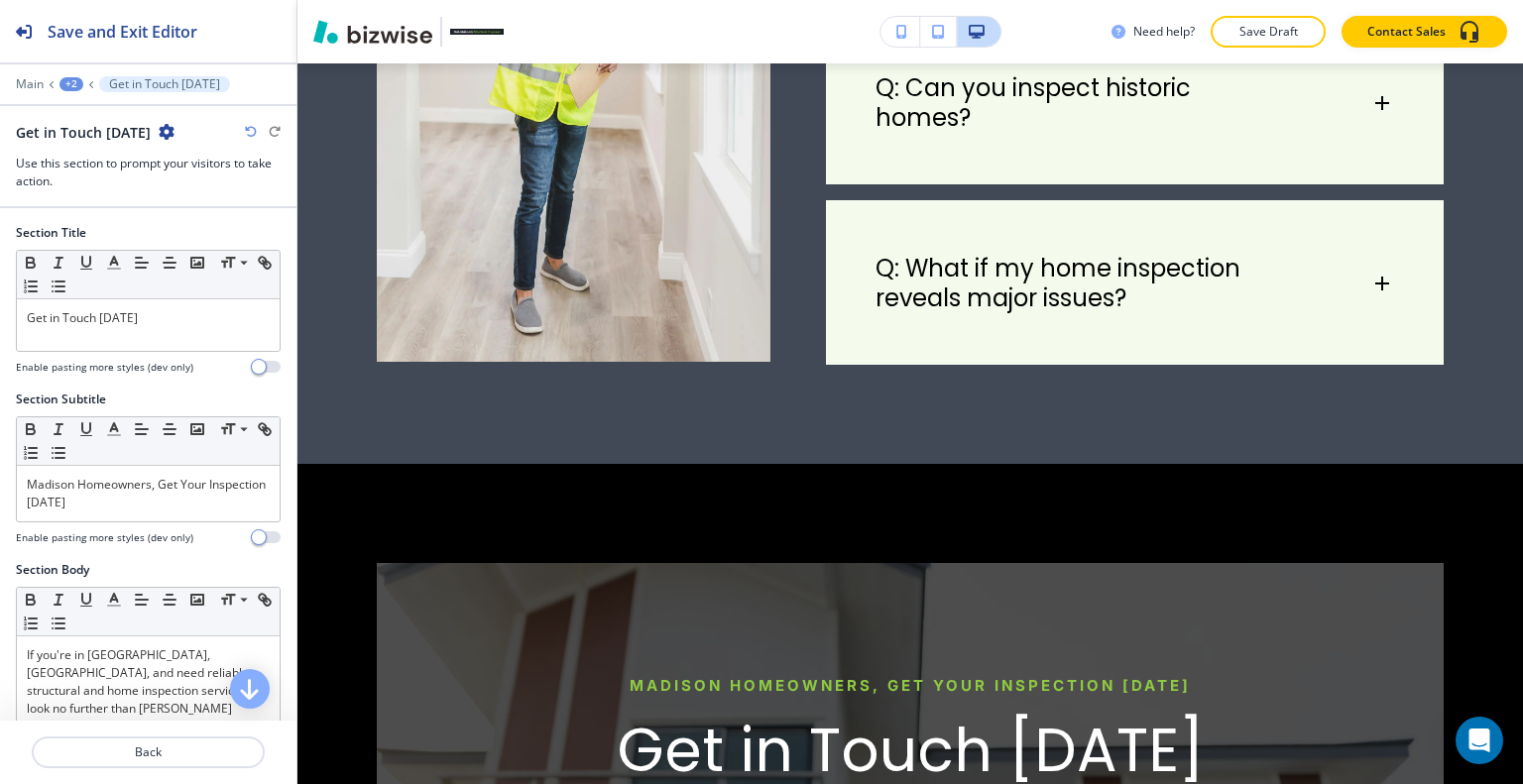 scroll, scrollTop: 7136, scrollLeft: 0, axis: vertical 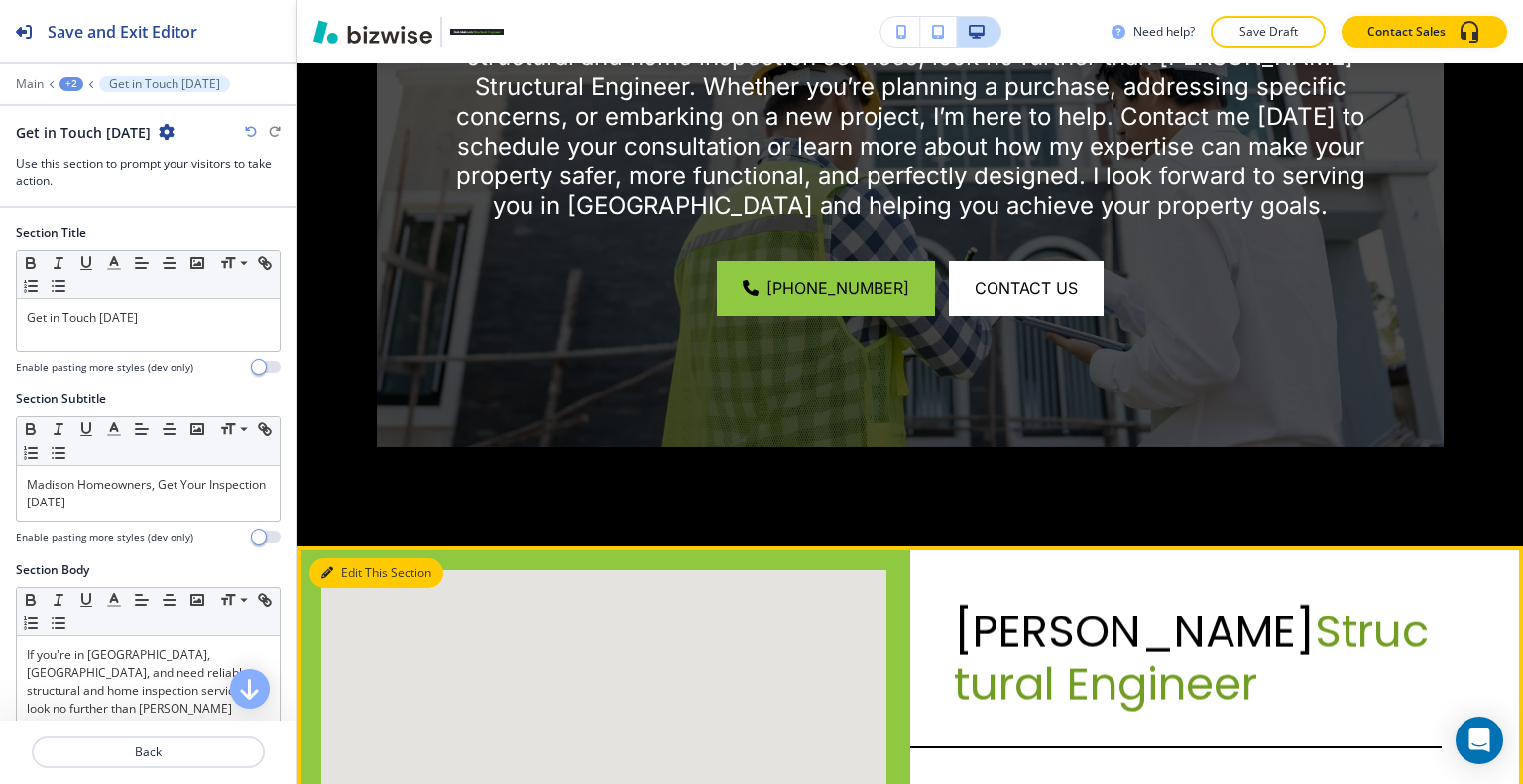 click on "Edit This Section" at bounding box center (376, 573) 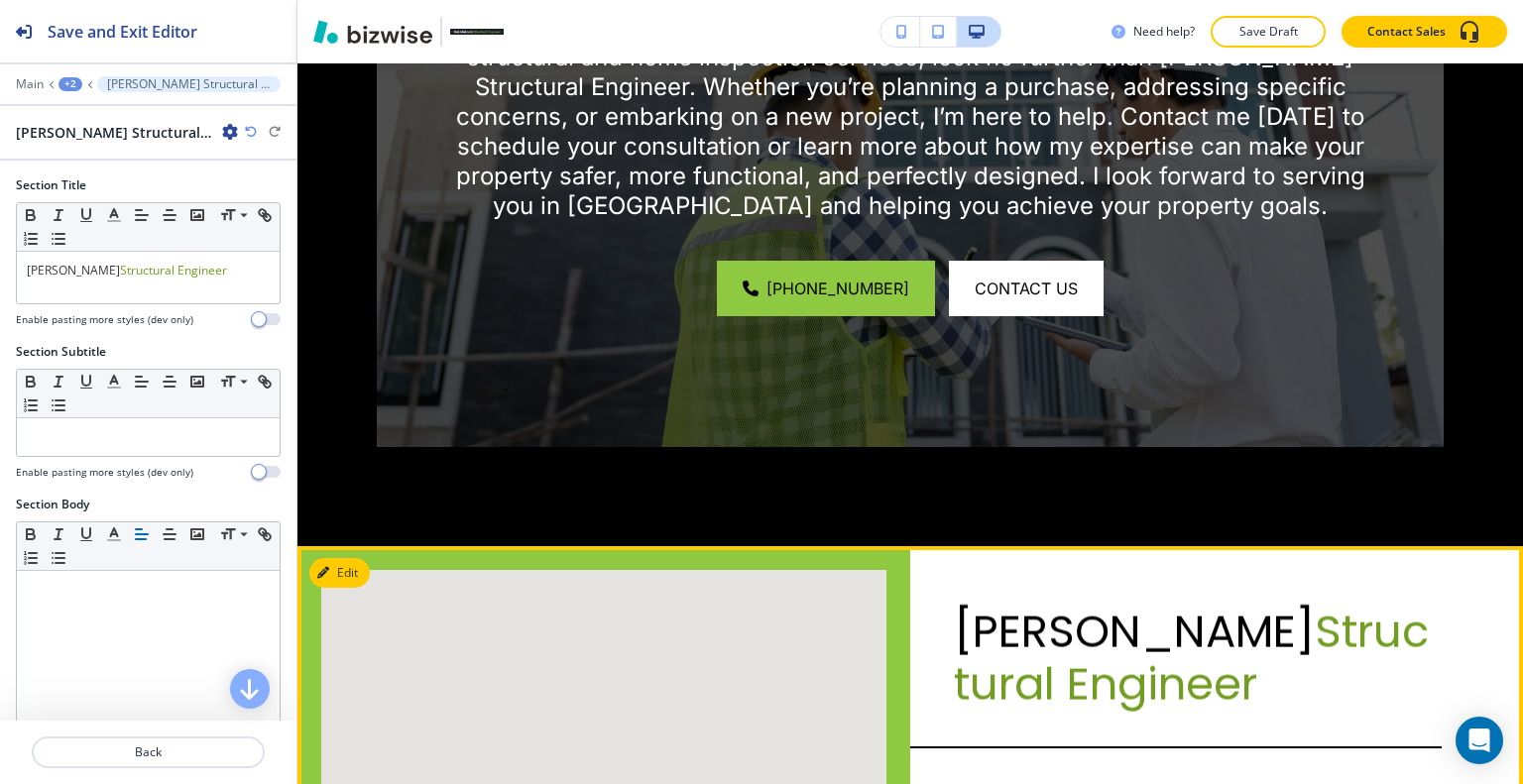 scroll, scrollTop: 7219, scrollLeft: 0, axis: vertical 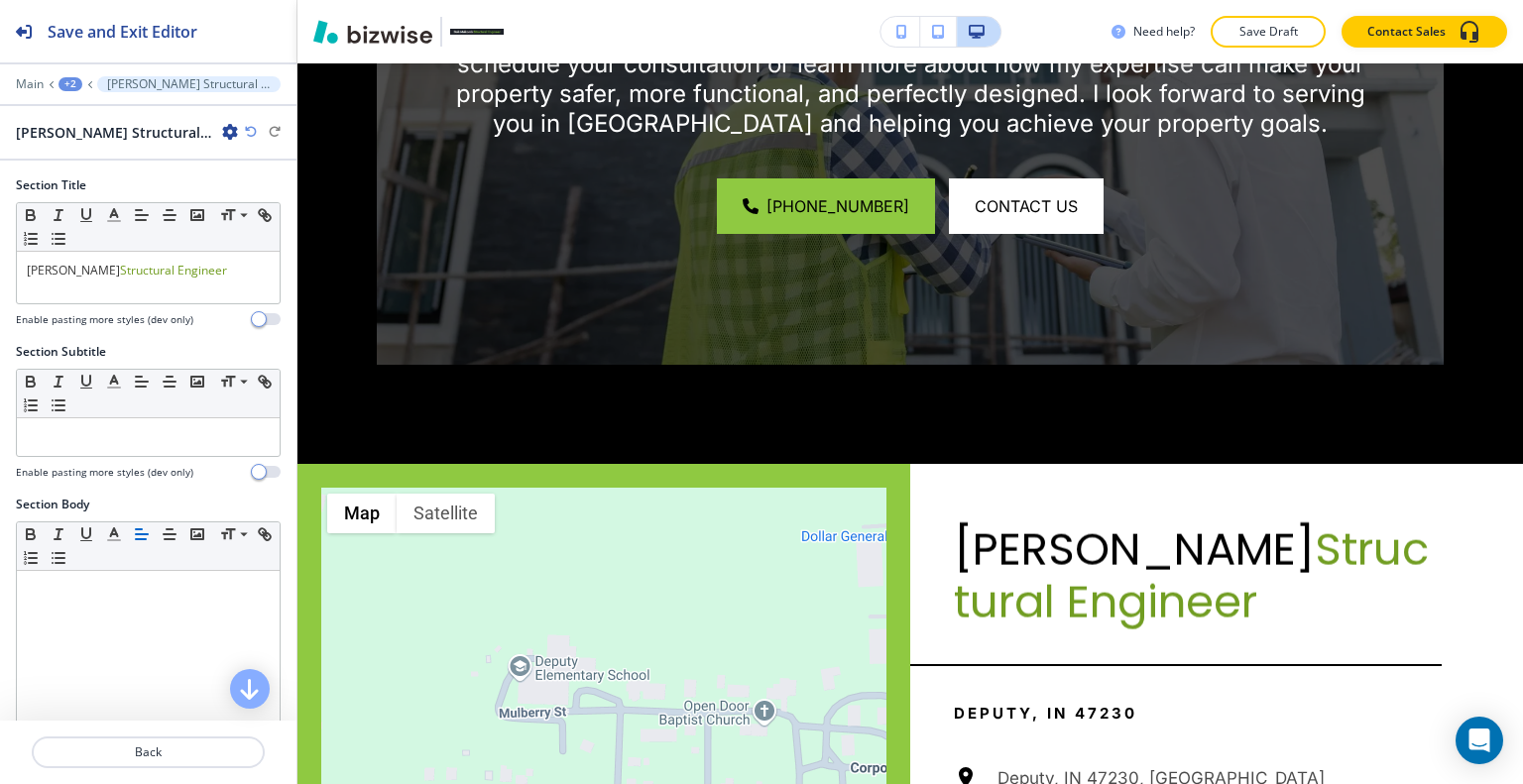 click at bounding box center [230, 132] 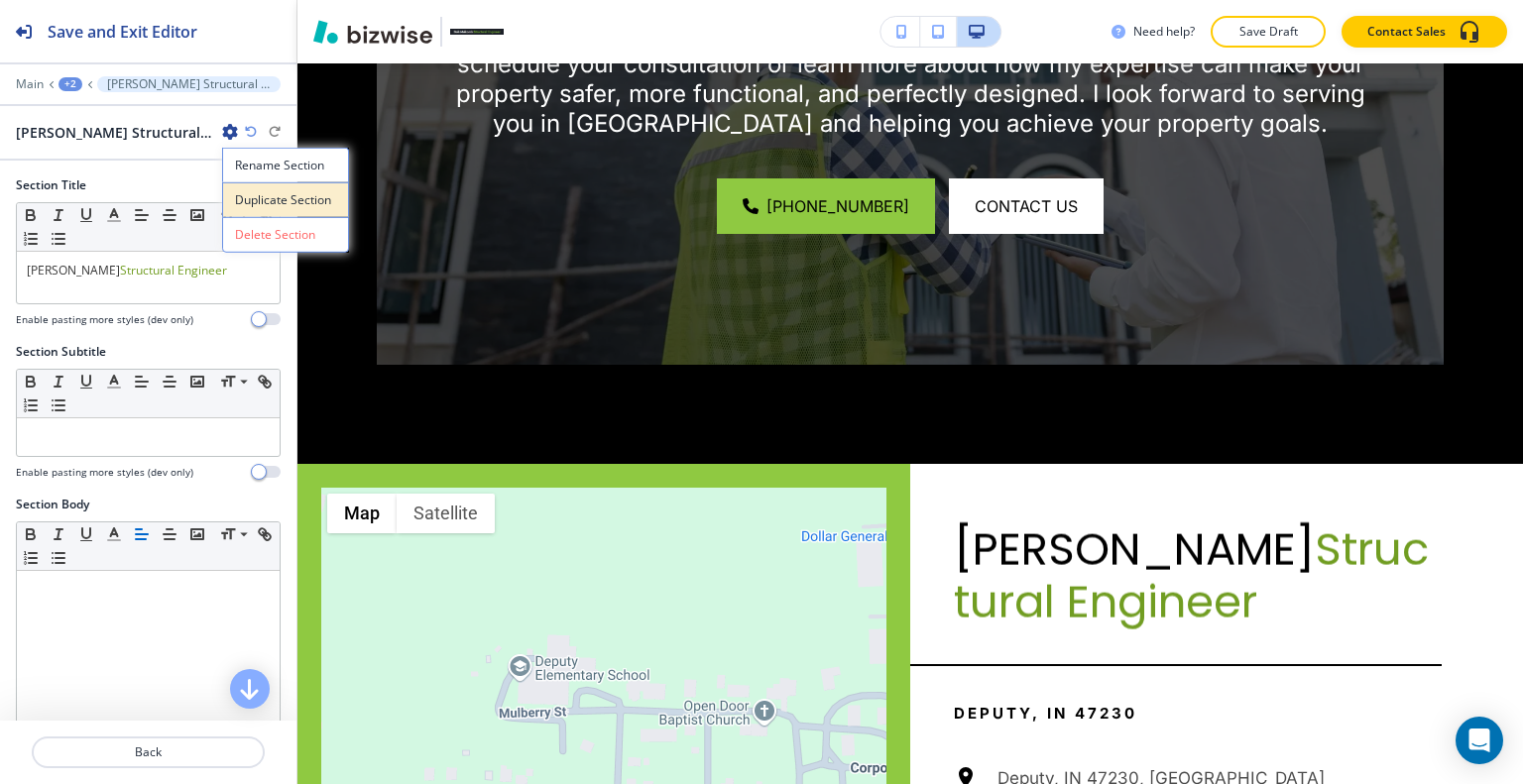 click on "Duplicate Section" at bounding box center (286, 200) 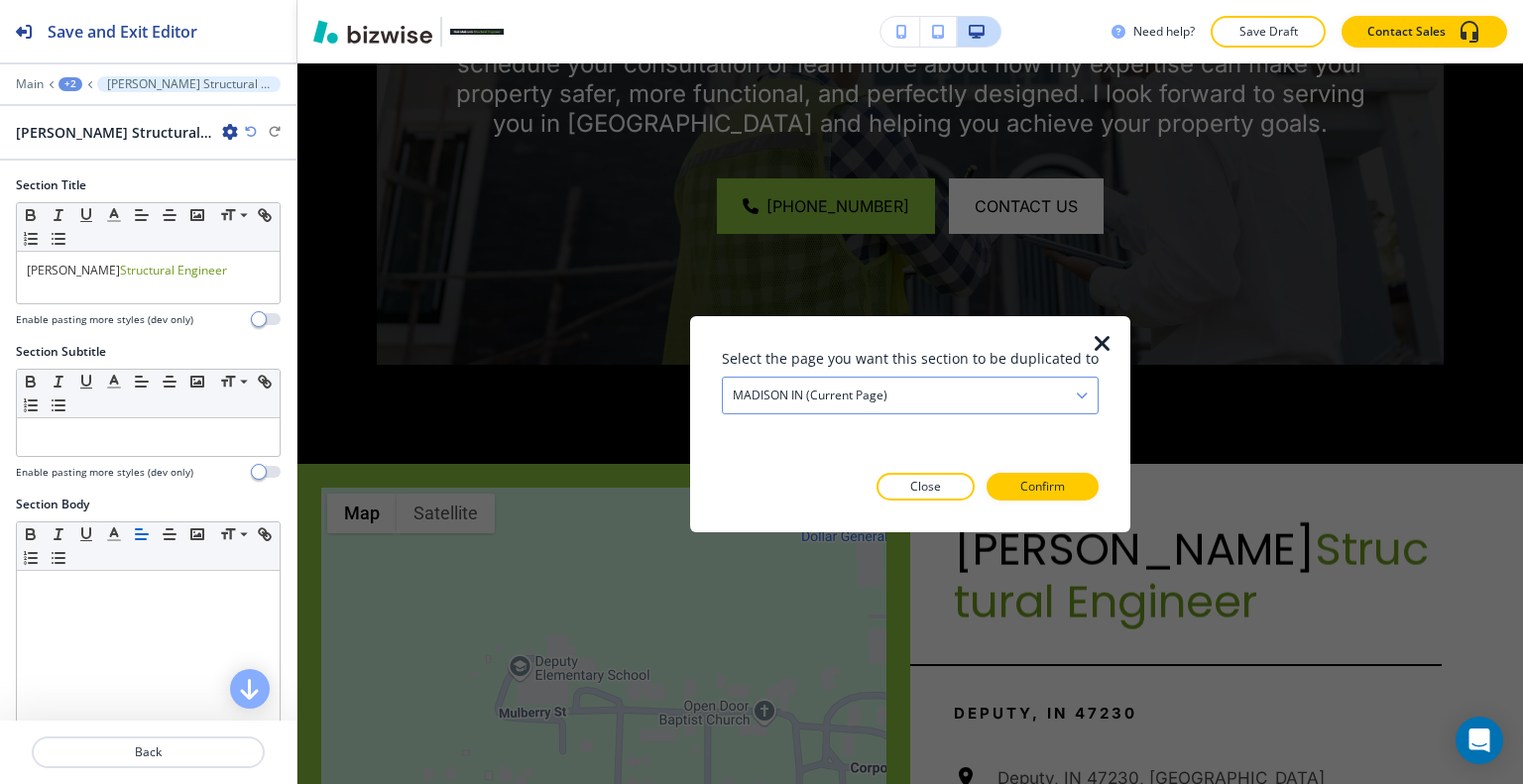 click on "MADISON IN (current page)" at bounding box center [910, 394] 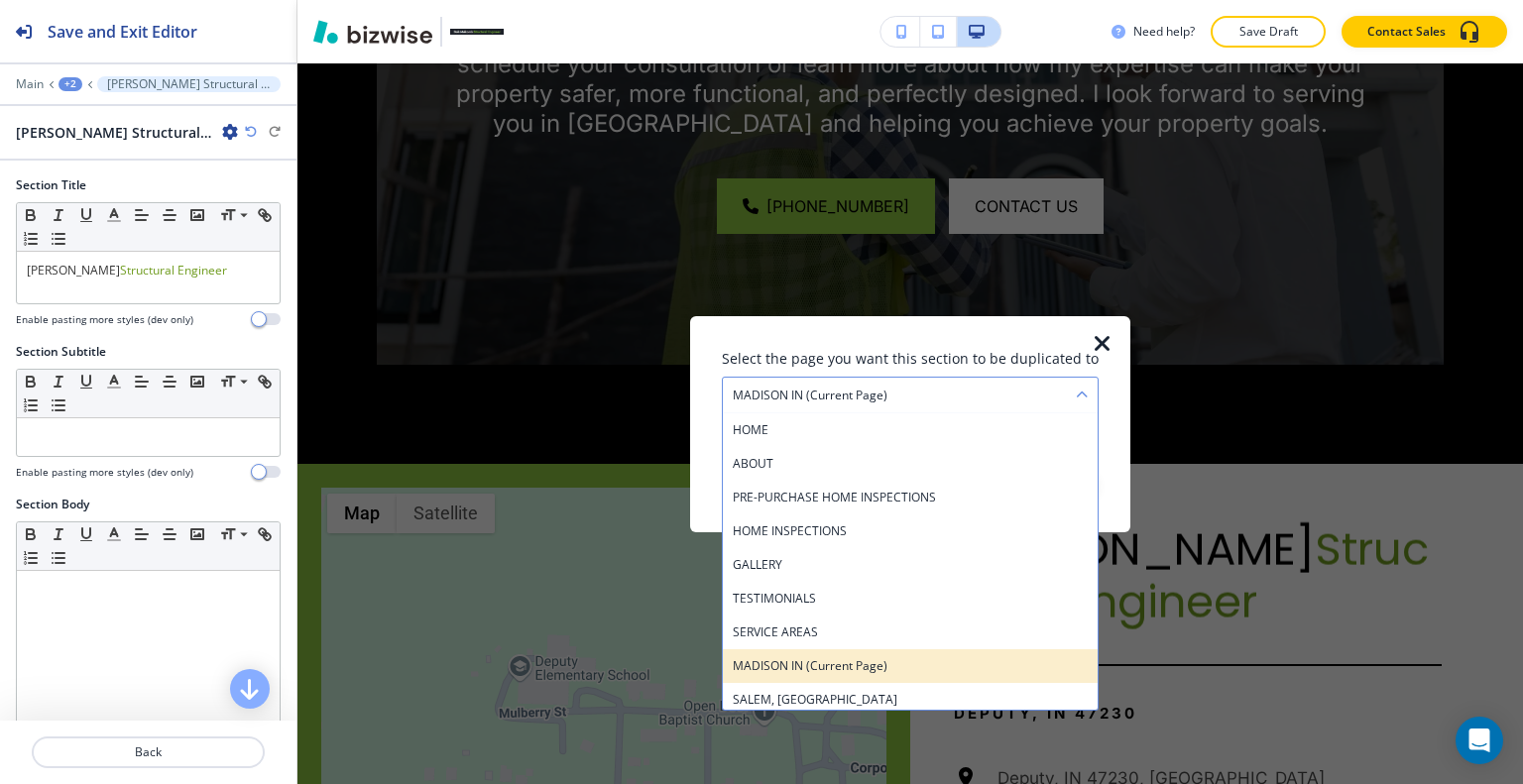 scroll, scrollTop: 141, scrollLeft: 0, axis: vertical 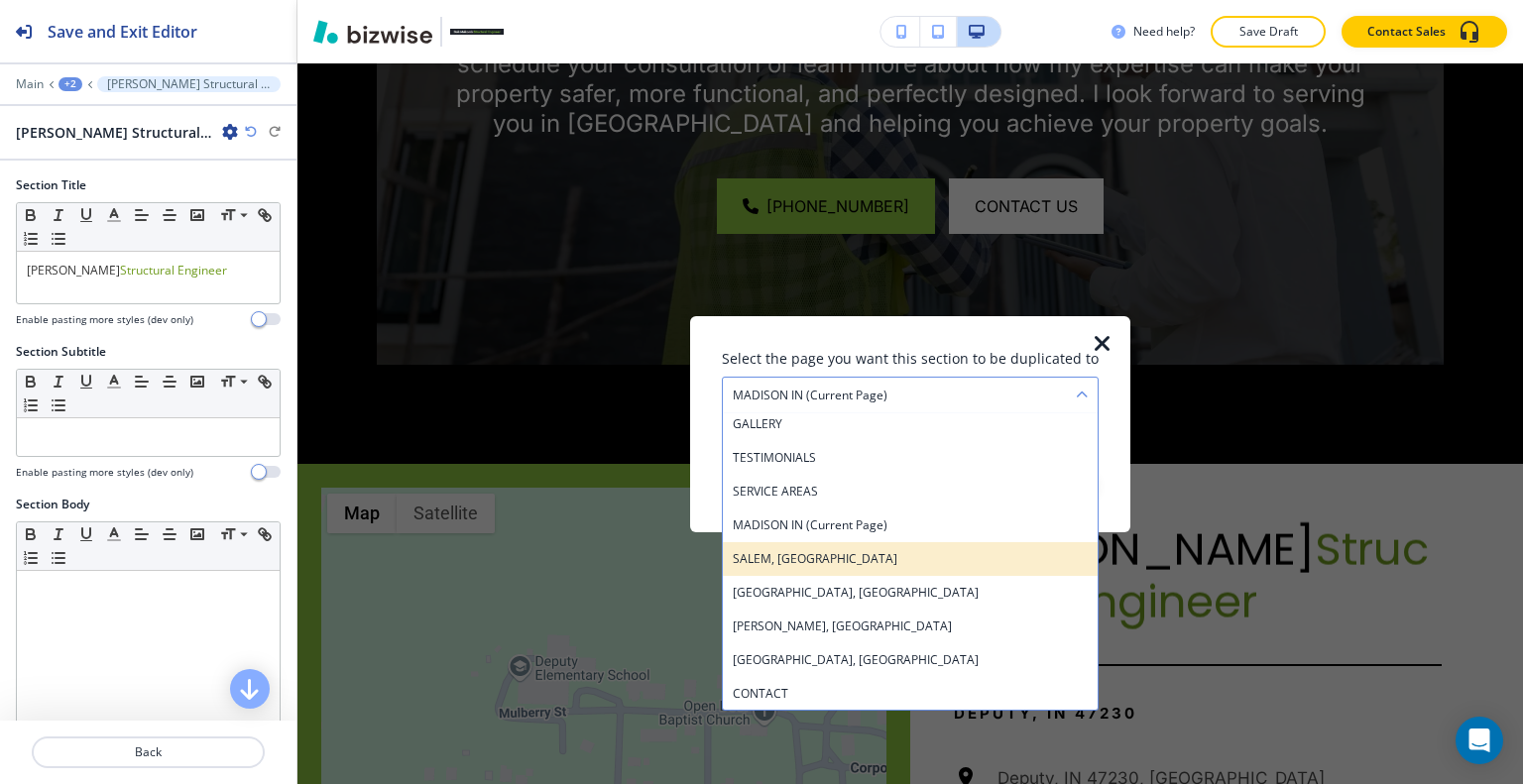 click on "SALEM, [GEOGRAPHIC_DATA]" at bounding box center [910, 558] 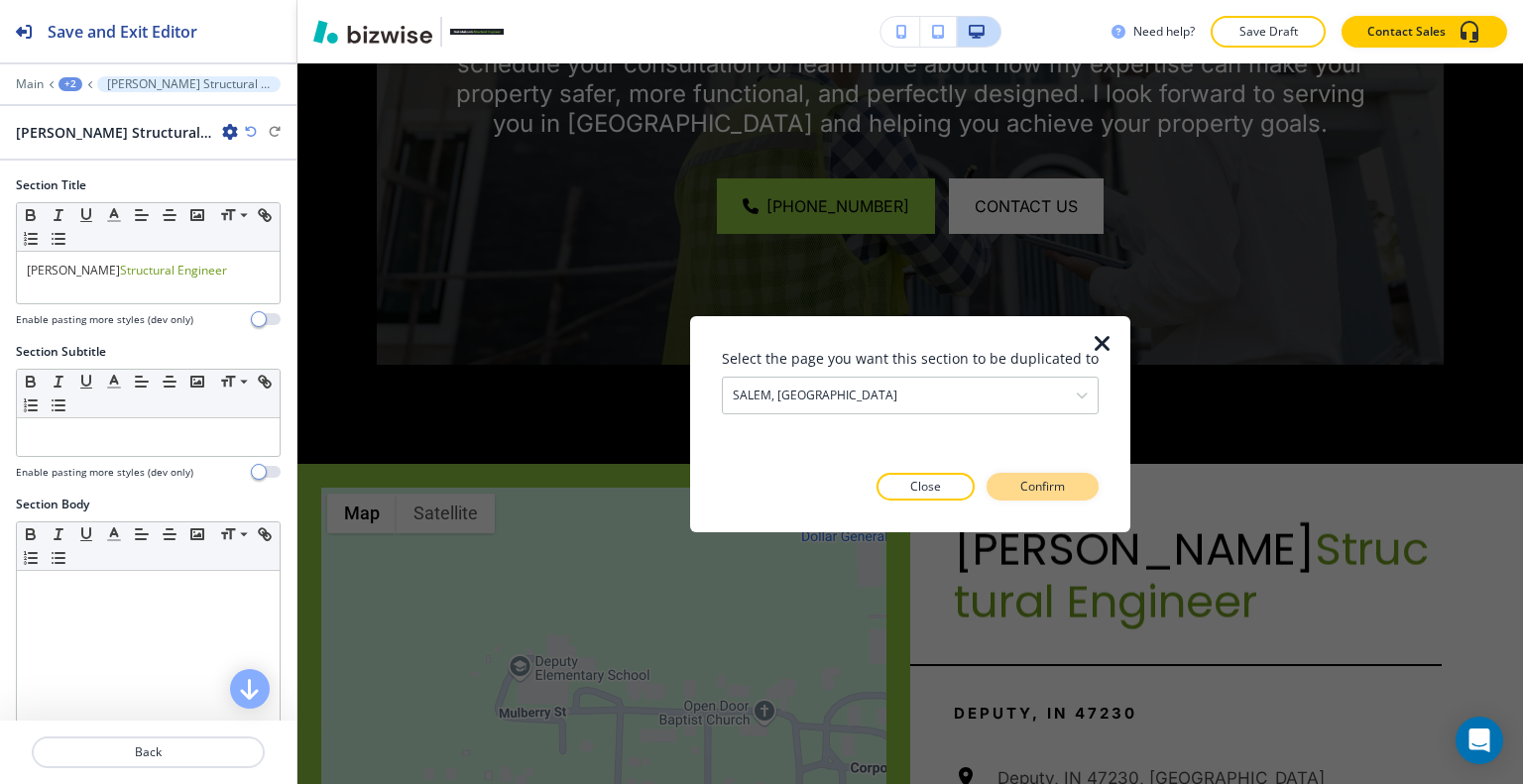 click on "Confirm" at bounding box center [1042, 487] 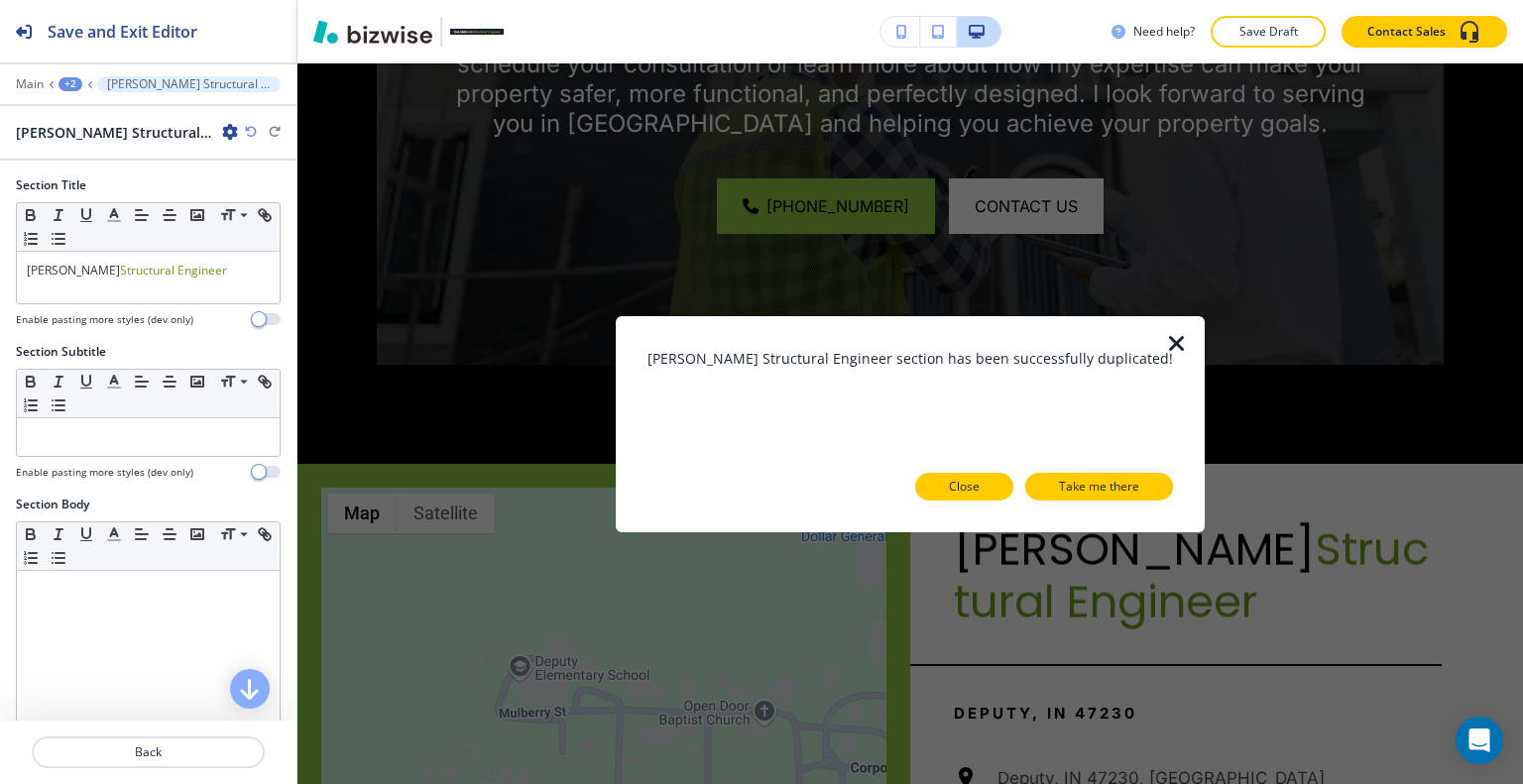 click on "Close" at bounding box center [964, 487] 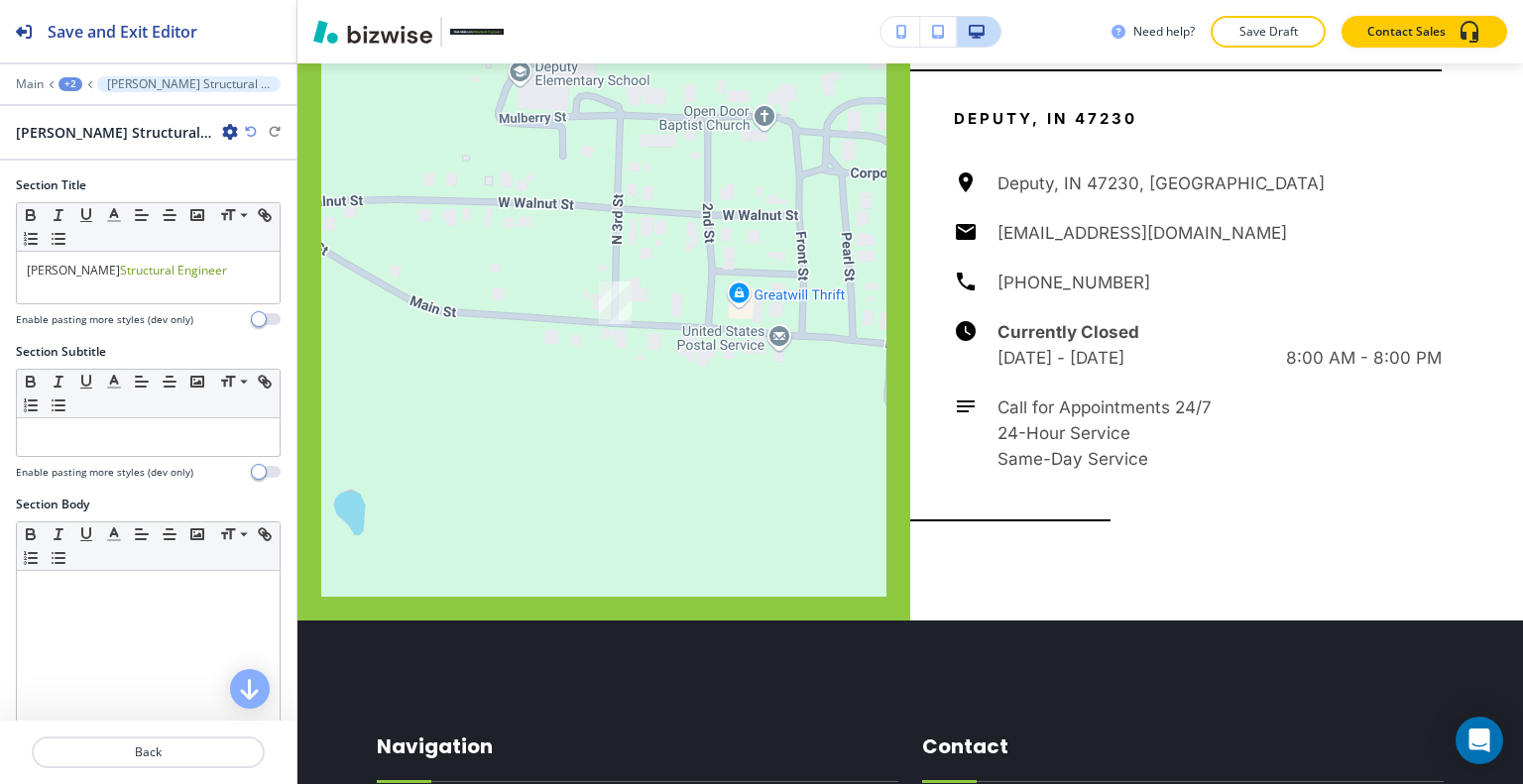 scroll, scrollTop: 0, scrollLeft: 0, axis: both 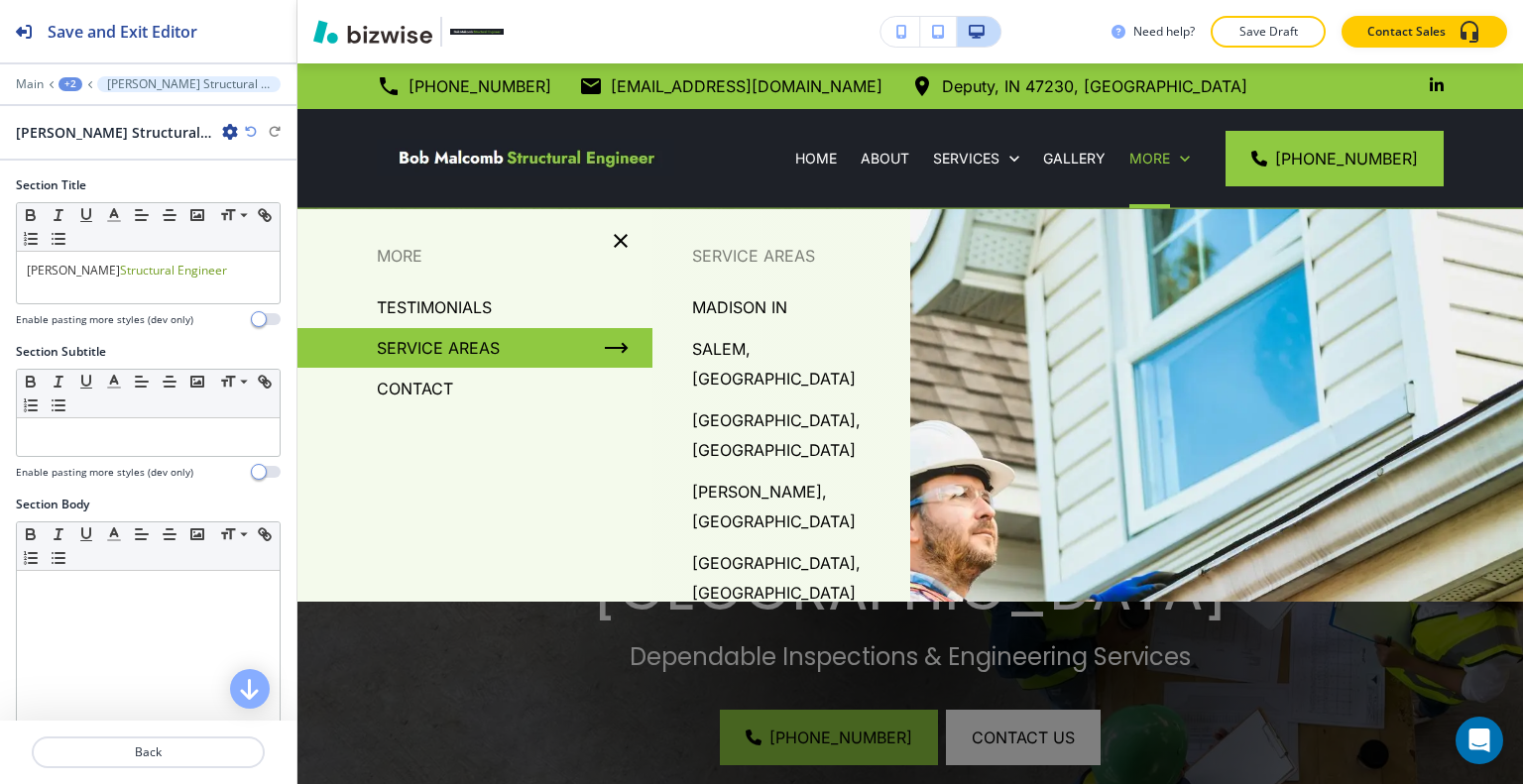click on "SALEM, [GEOGRAPHIC_DATA]" at bounding box center (793, 364) 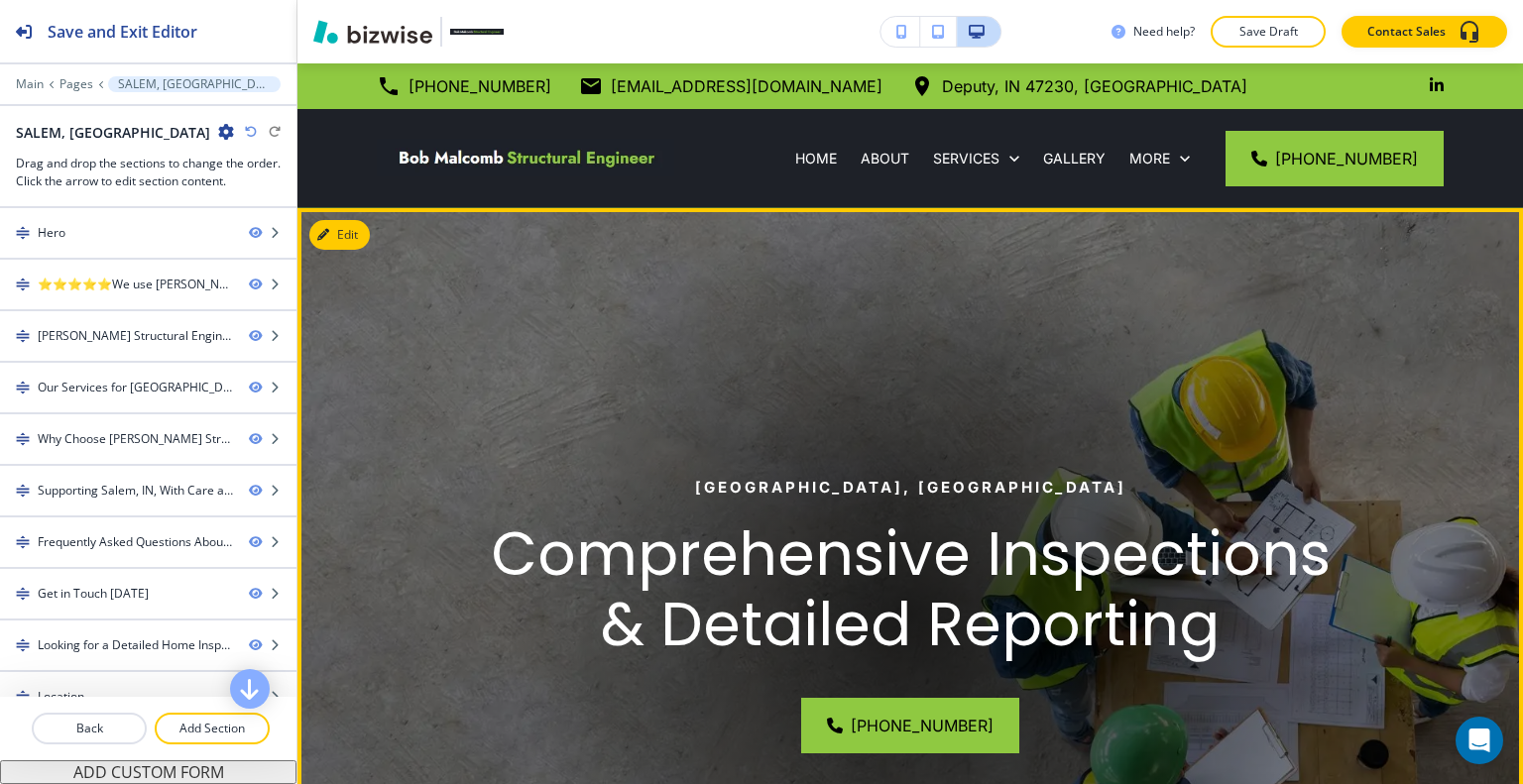 scroll, scrollTop: 396, scrollLeft: 0, axis: vertical 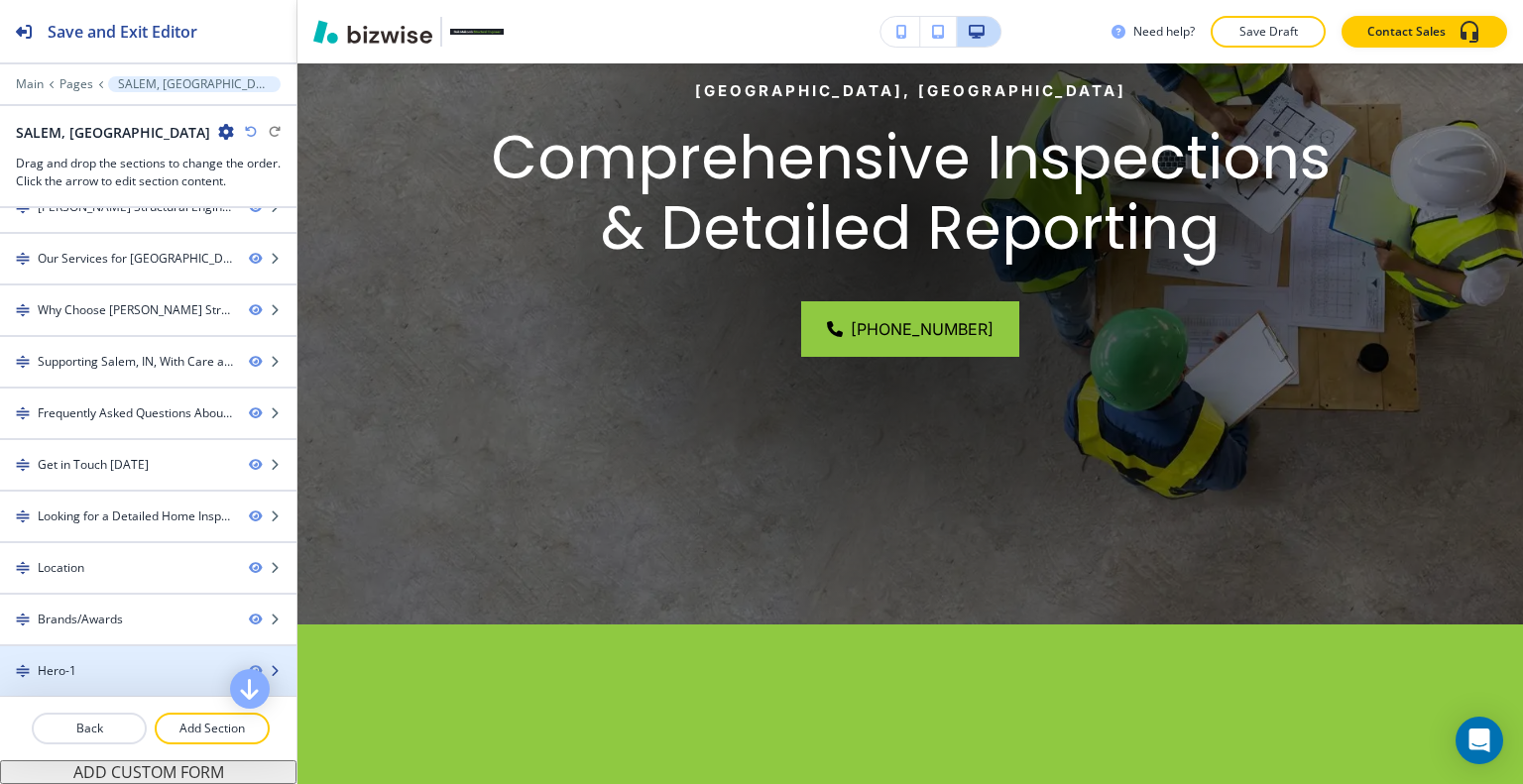 type 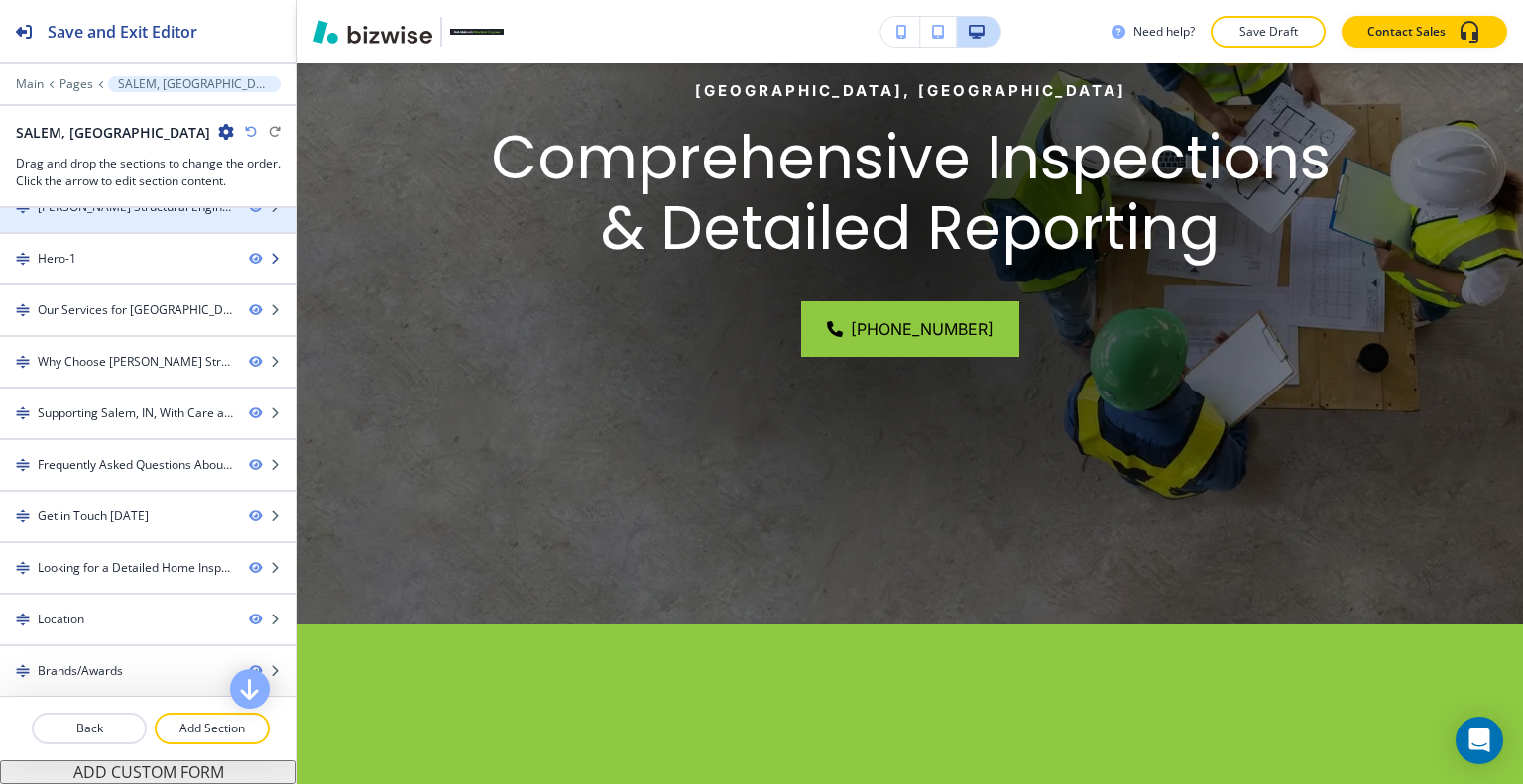 scroll, scrollTop: 2466, scrollLeft: 0, axis: vertical 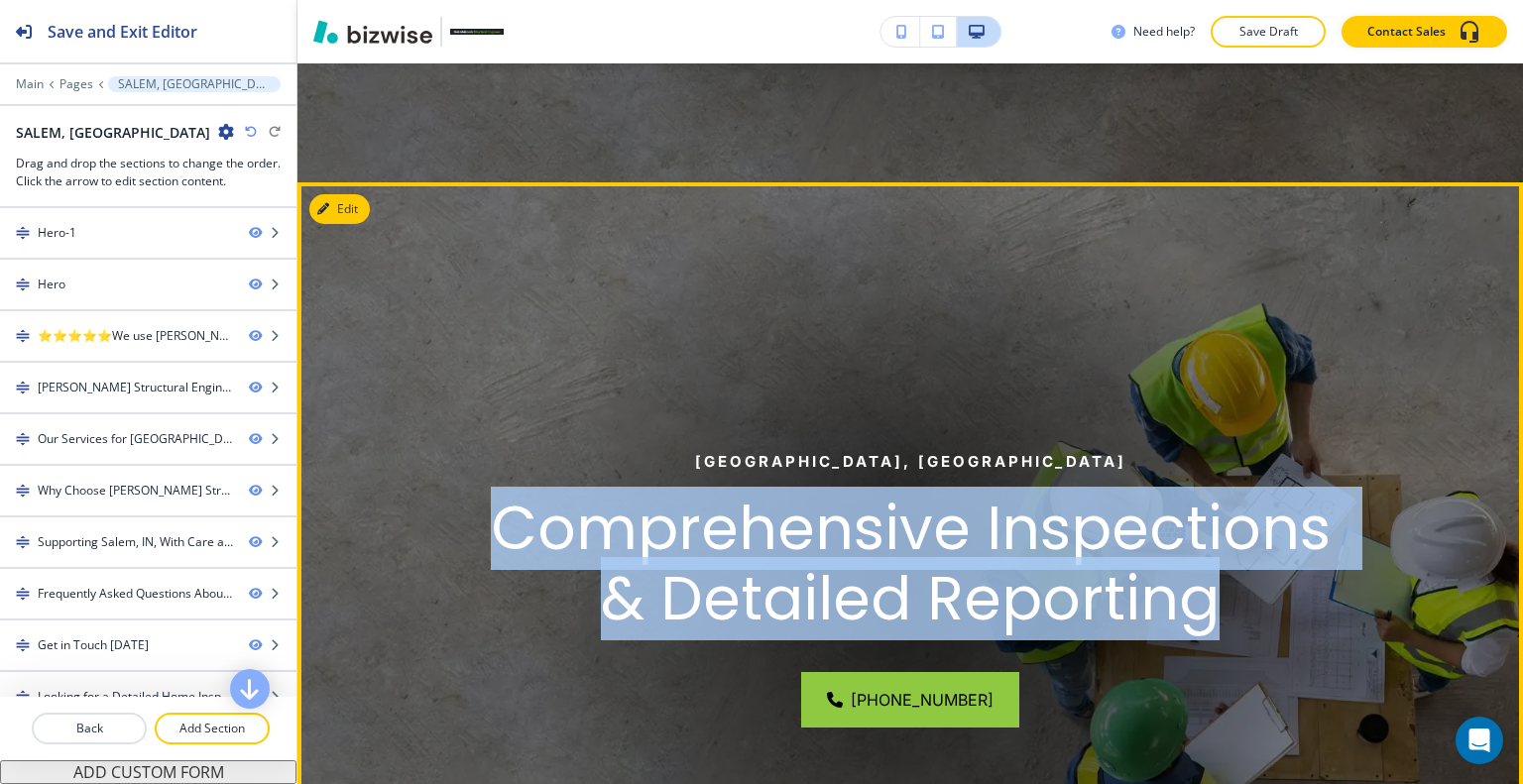 drag, startPoint x: 1215, startPoint y: 602, endPoint x: 494, endPoint y: 508, distance: 727.1018 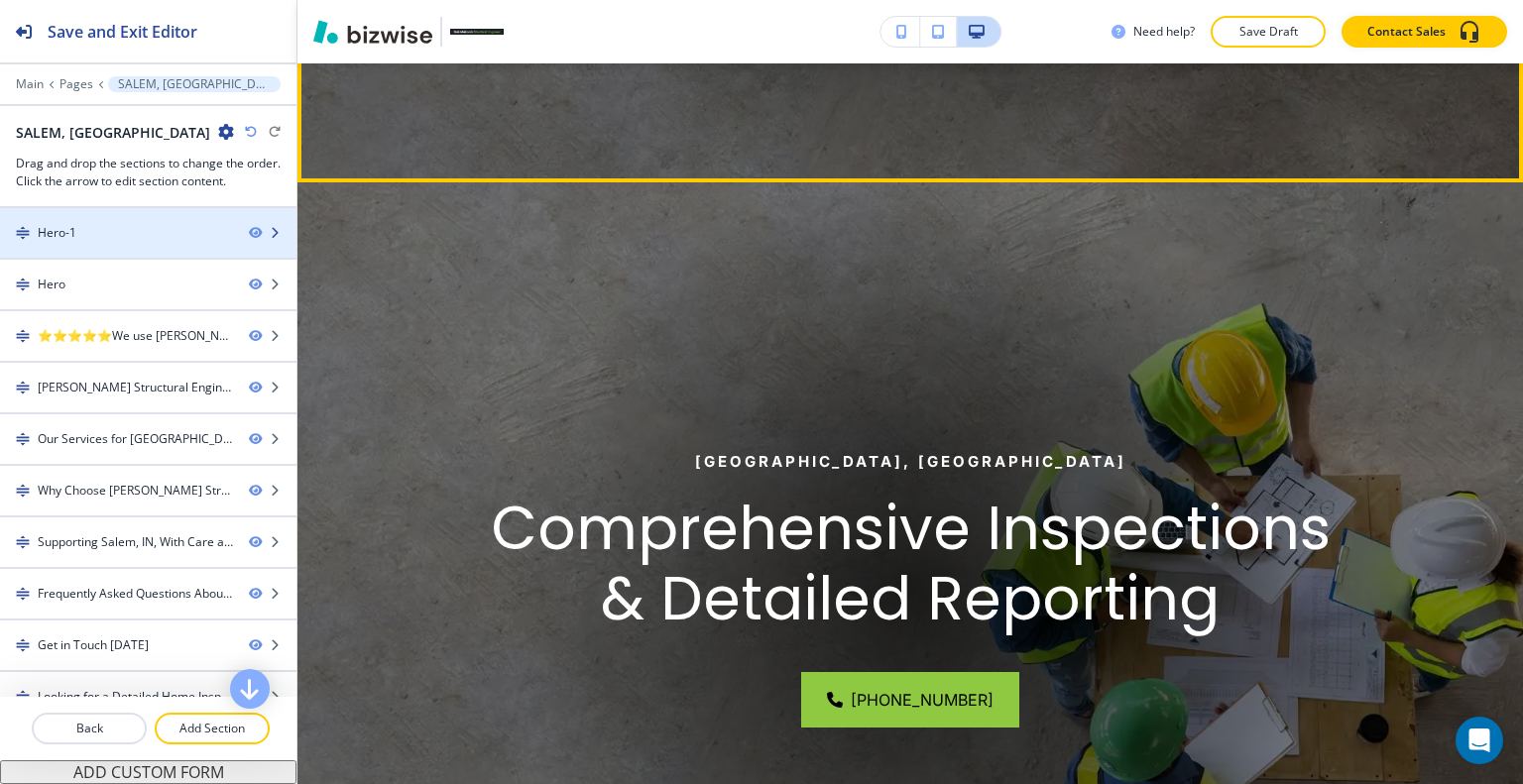 click at bounding box center [148, 250] 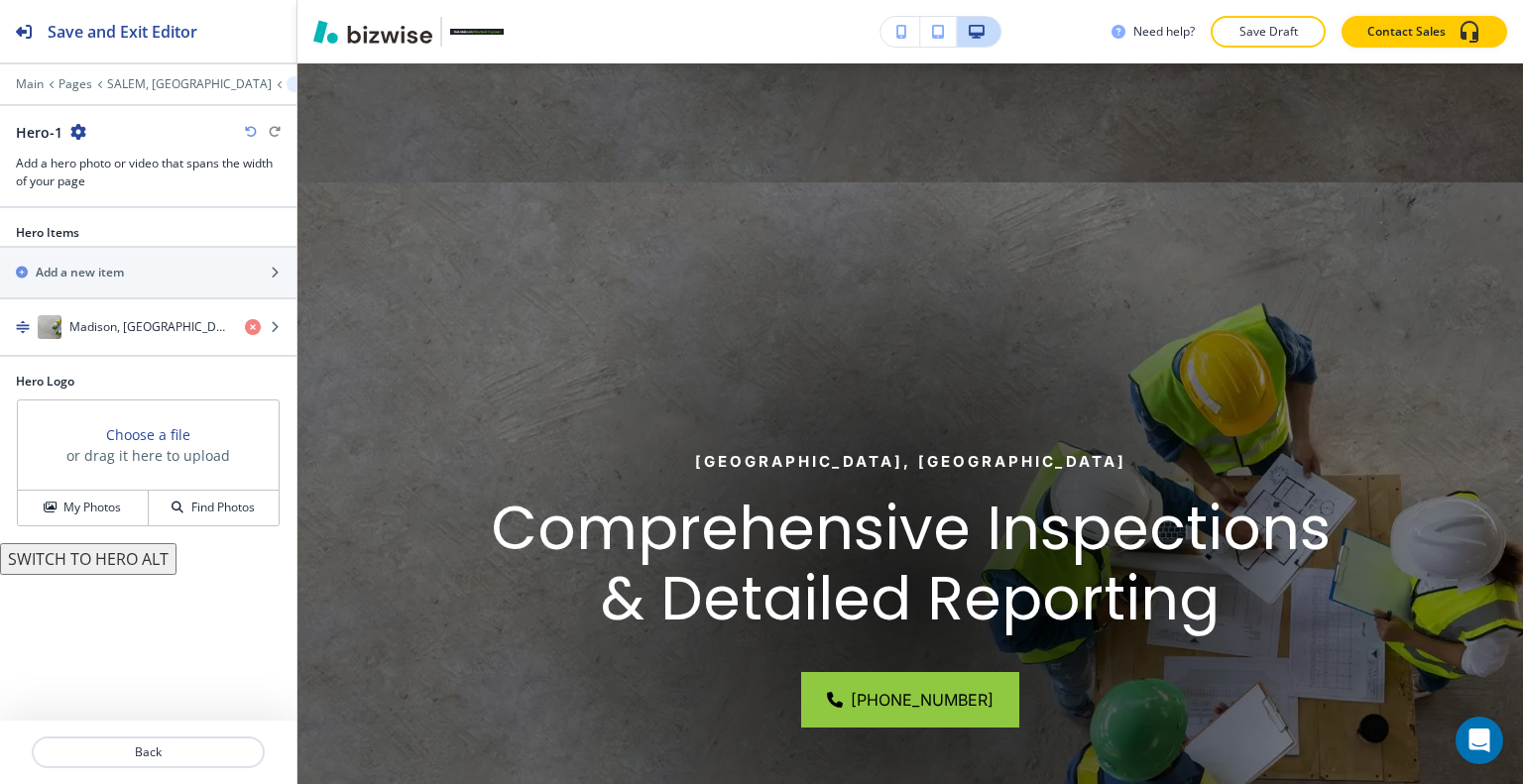 scroll, scrollTop: 145, scrollLeft: 0, axis: vertical 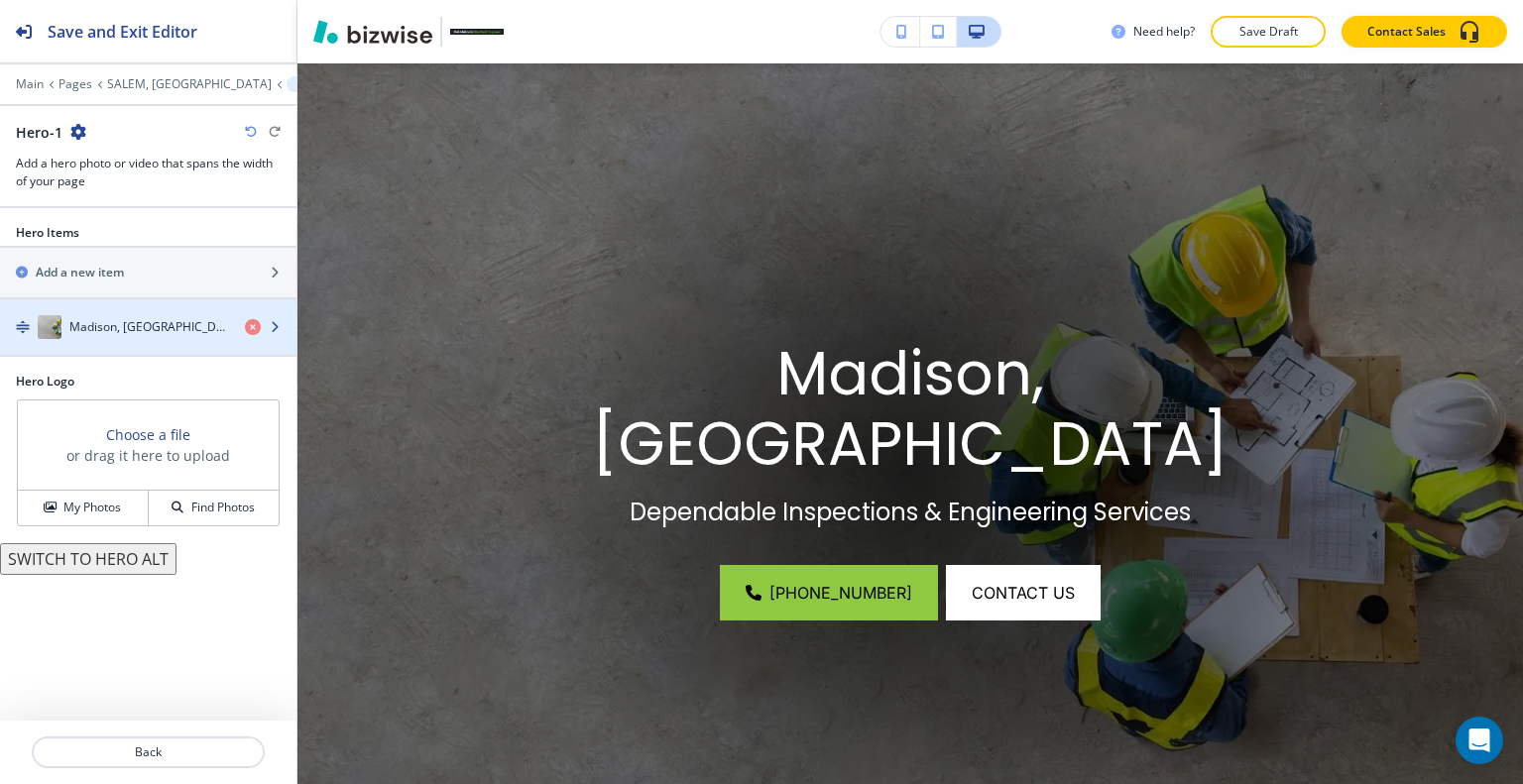 click at bounding box center [148, 347] 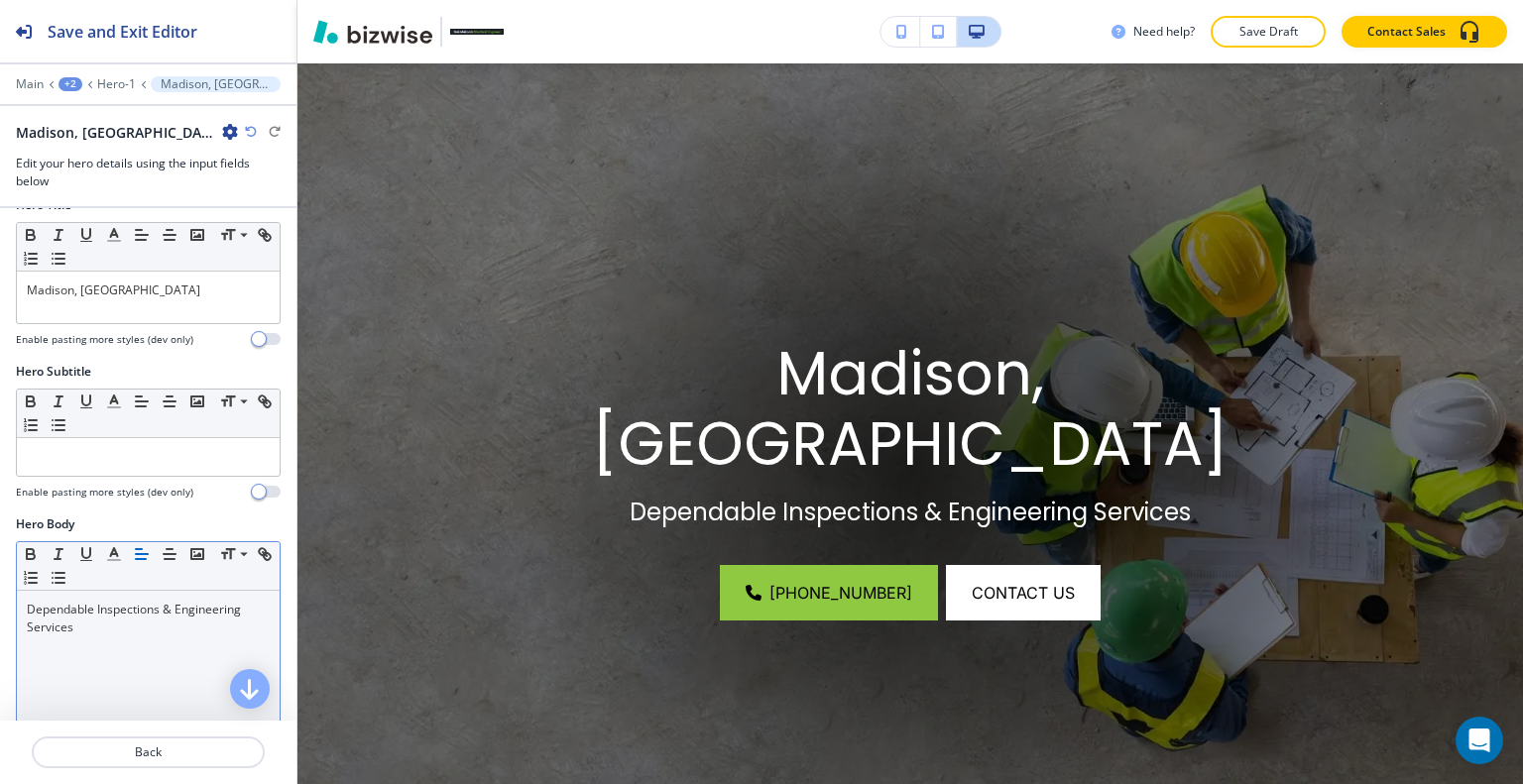 scroll, scrollTop: 396, scrollLeft: 0, axis: vertical 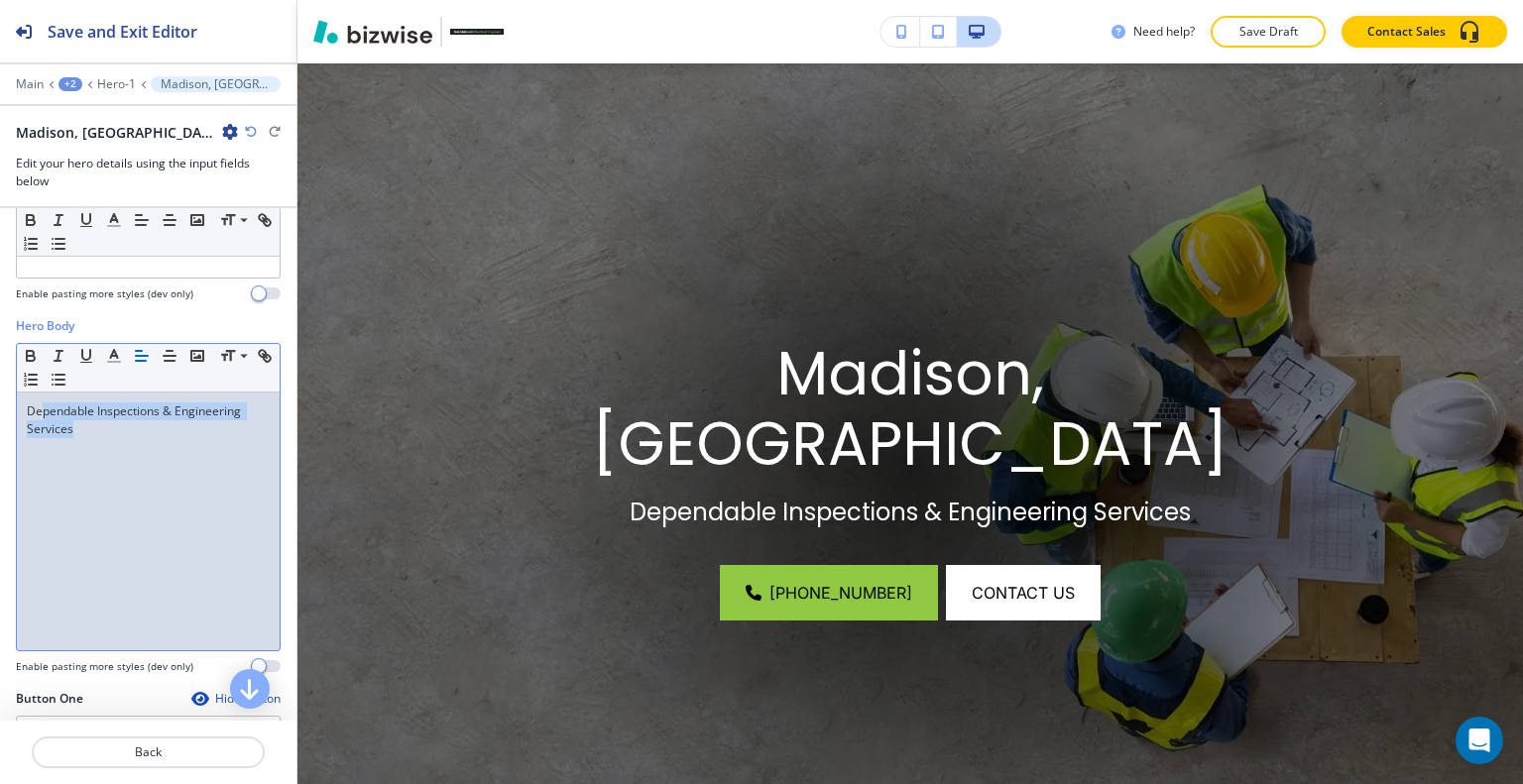 drag, startPoint x: 139, startPoint y: 445, endPoint x: 39, endPoint y: 404, distance: 108.078675 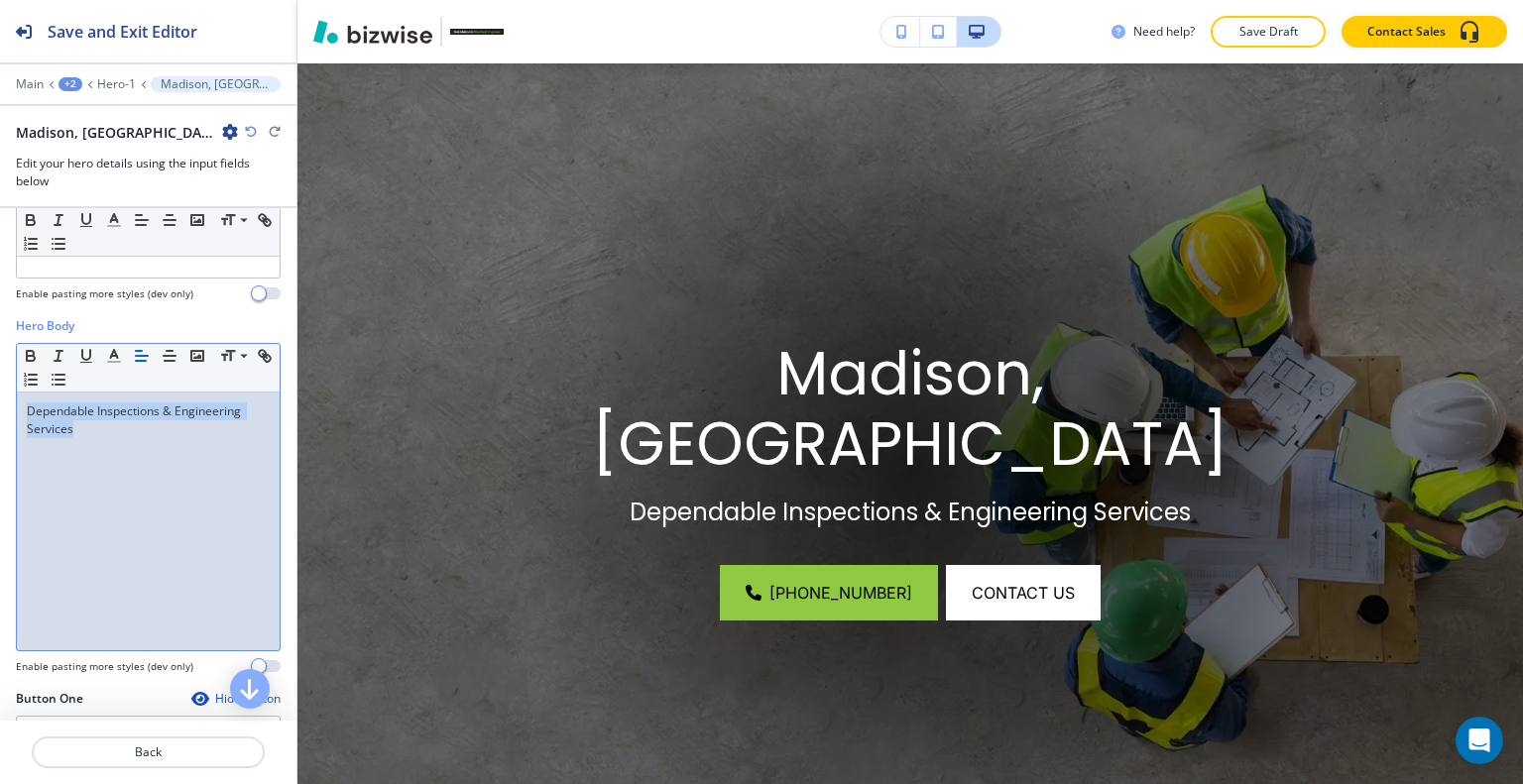 drag, startPoint x: 87, startPoint y: 430, endPoint x: 4, endPoint y: 404, distance: 86.97701 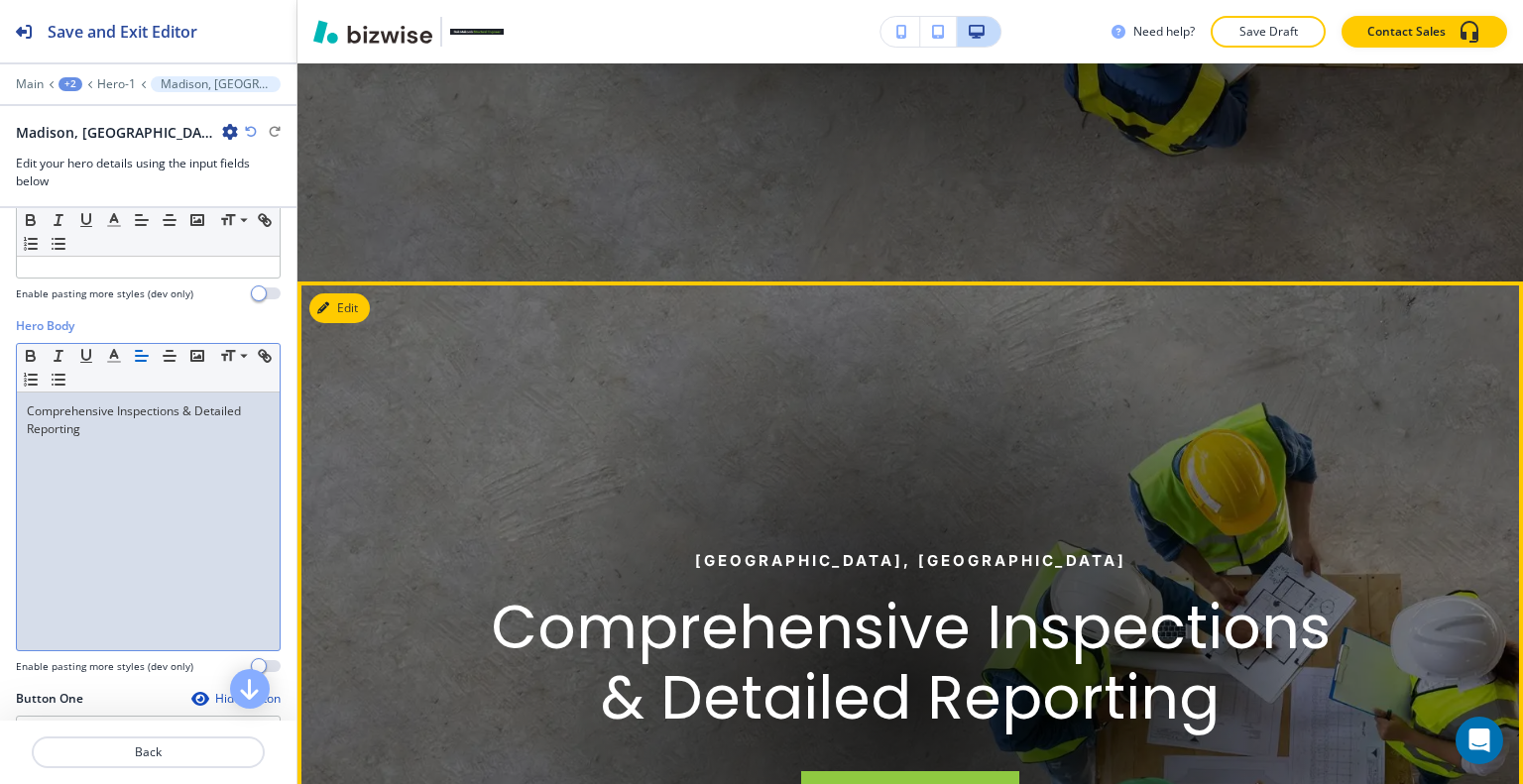 scroll, scrollTop: 1037, scrollLeft: 0, axis: vertical 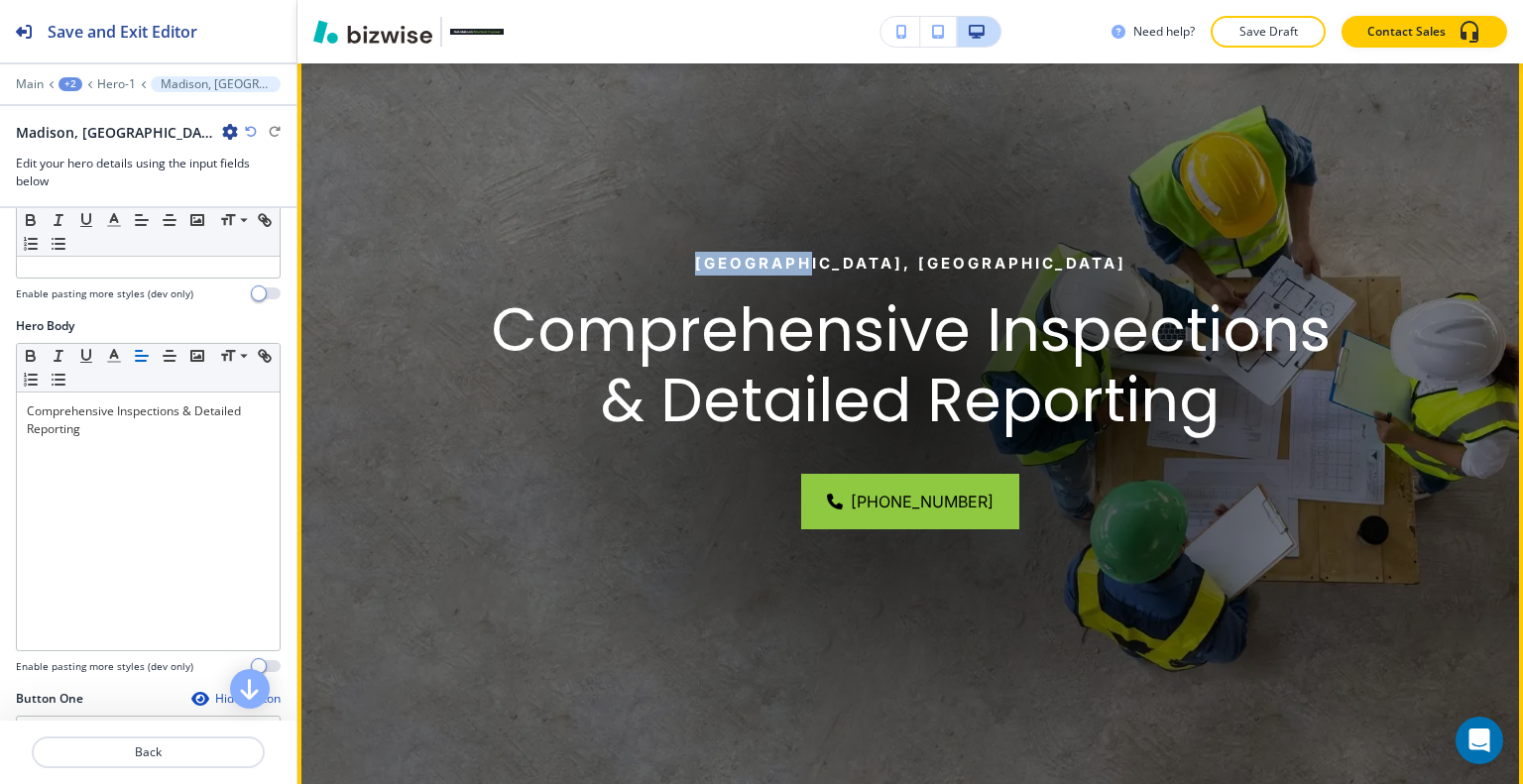 drag, startPoint x: 975, startPoint y: 270, endPoint x: 817, endPoint y: 257, distance: 158.53391 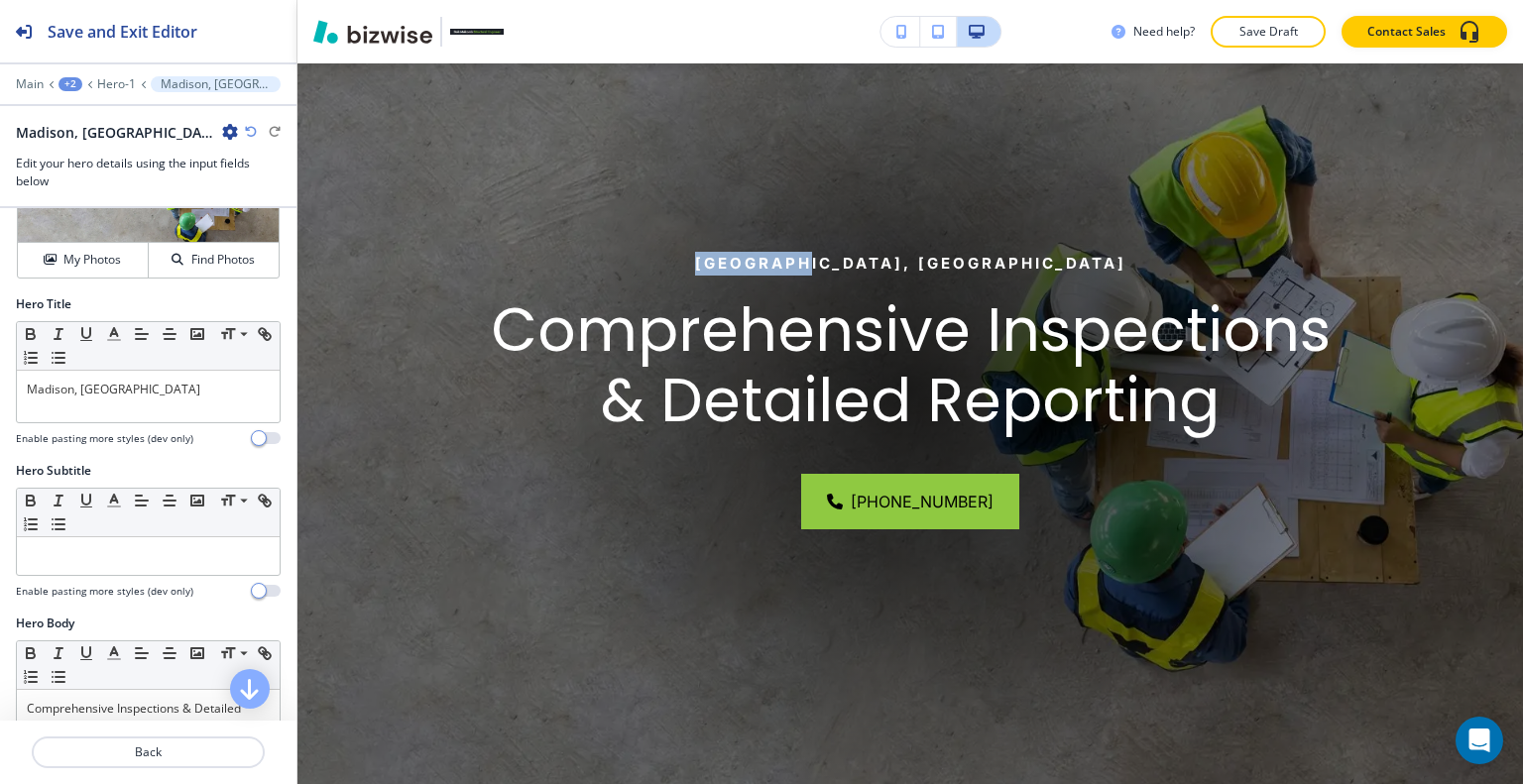 scroll, scrollTop: 0, scrollLeft: 0, axis: both 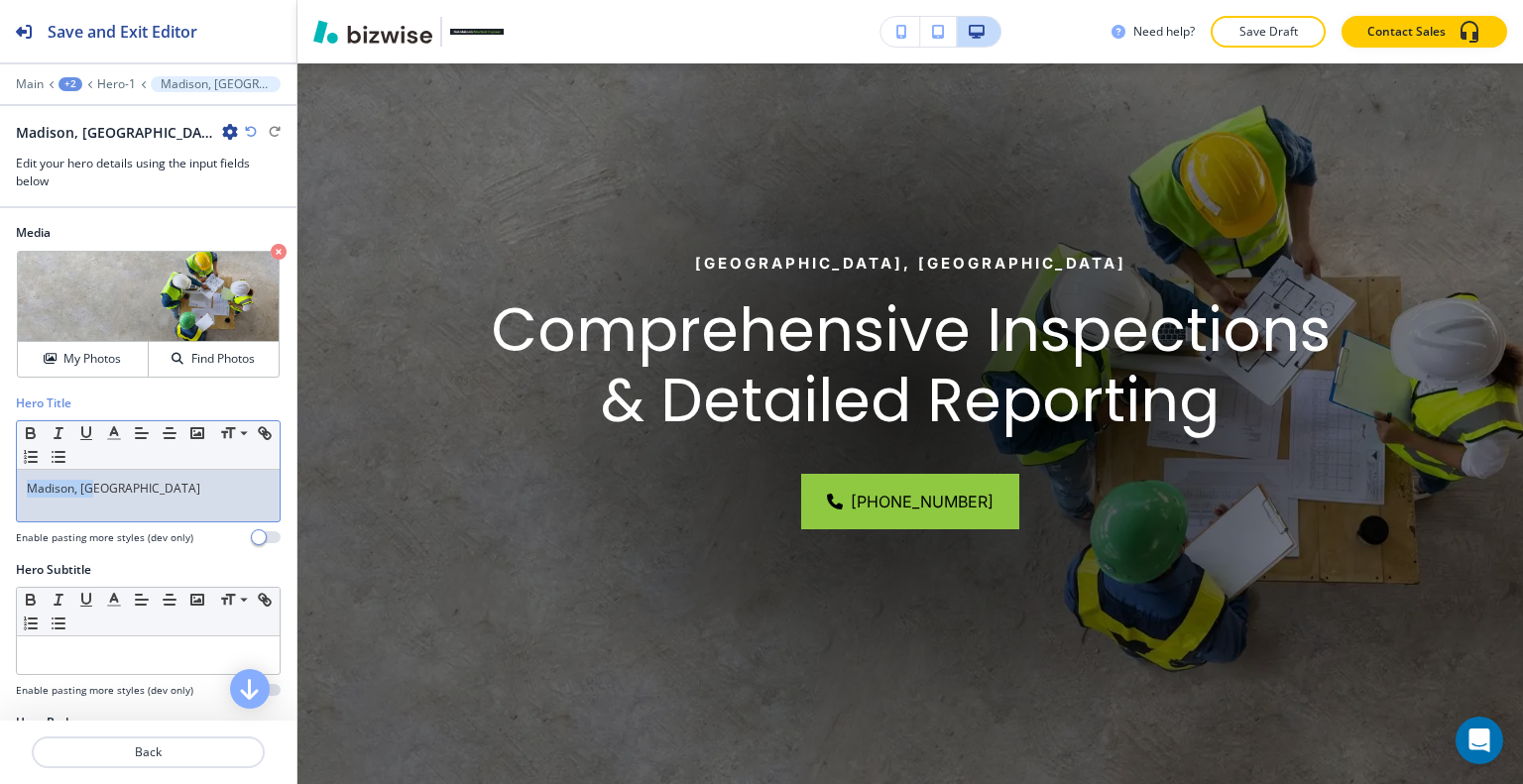 drag, startPoint x: 139, startPoint y: 492, endPoint x: 24, endPoint y: 487, distance: 115.10864 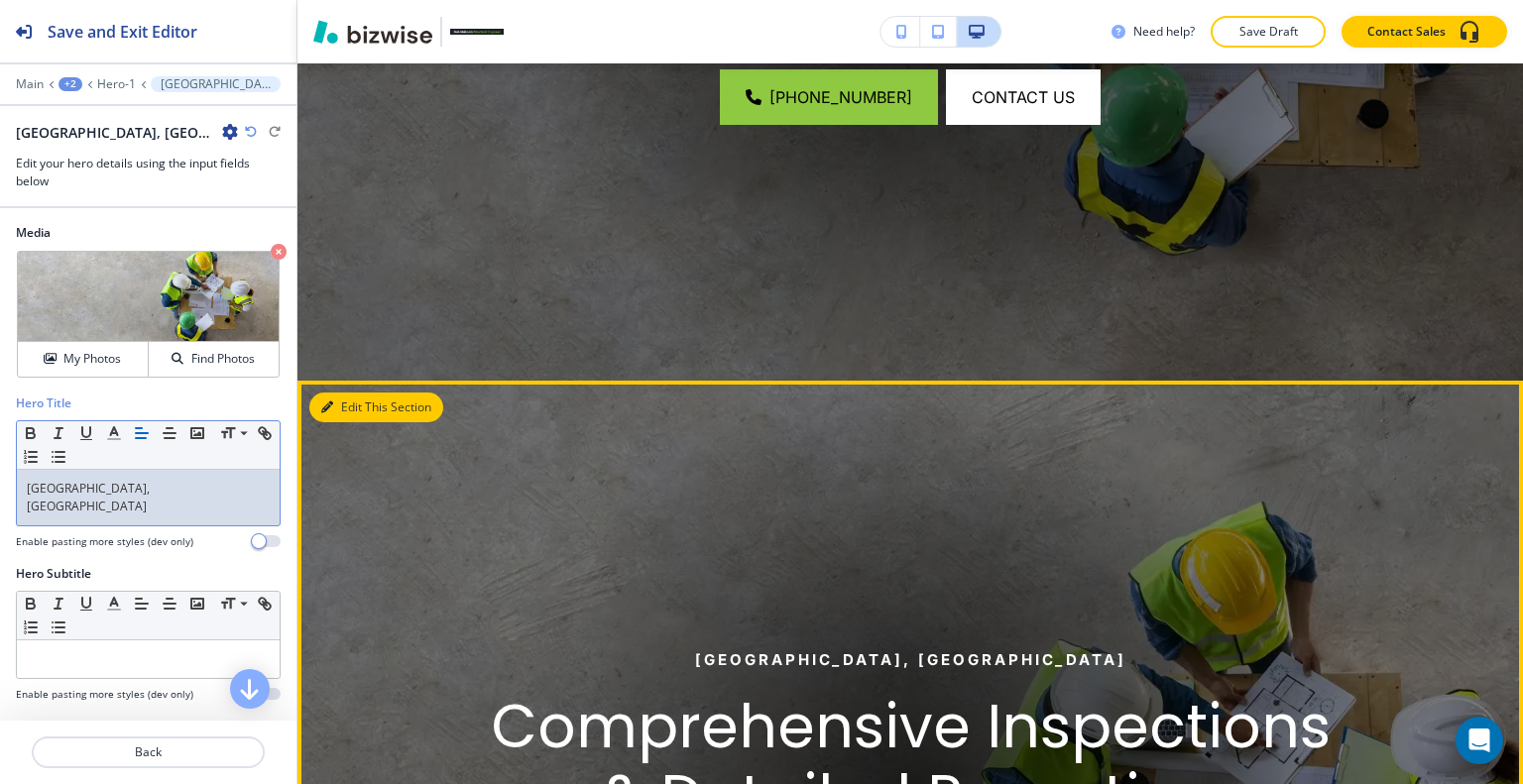 click on "Edit This Section" at bounding box center [376, 407] 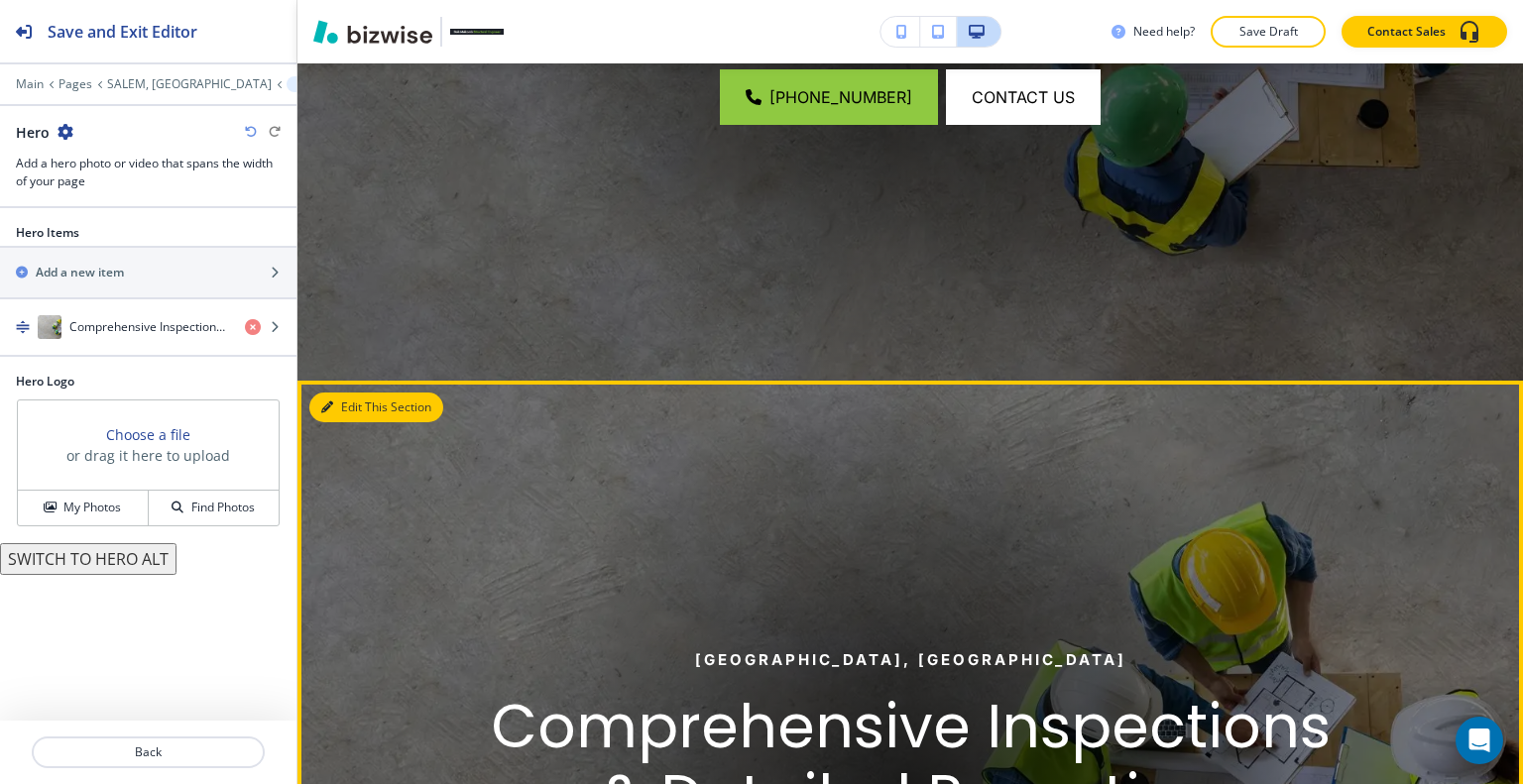 scroll, scrollTop: 957, scrollLeft: 0, axis: vertical 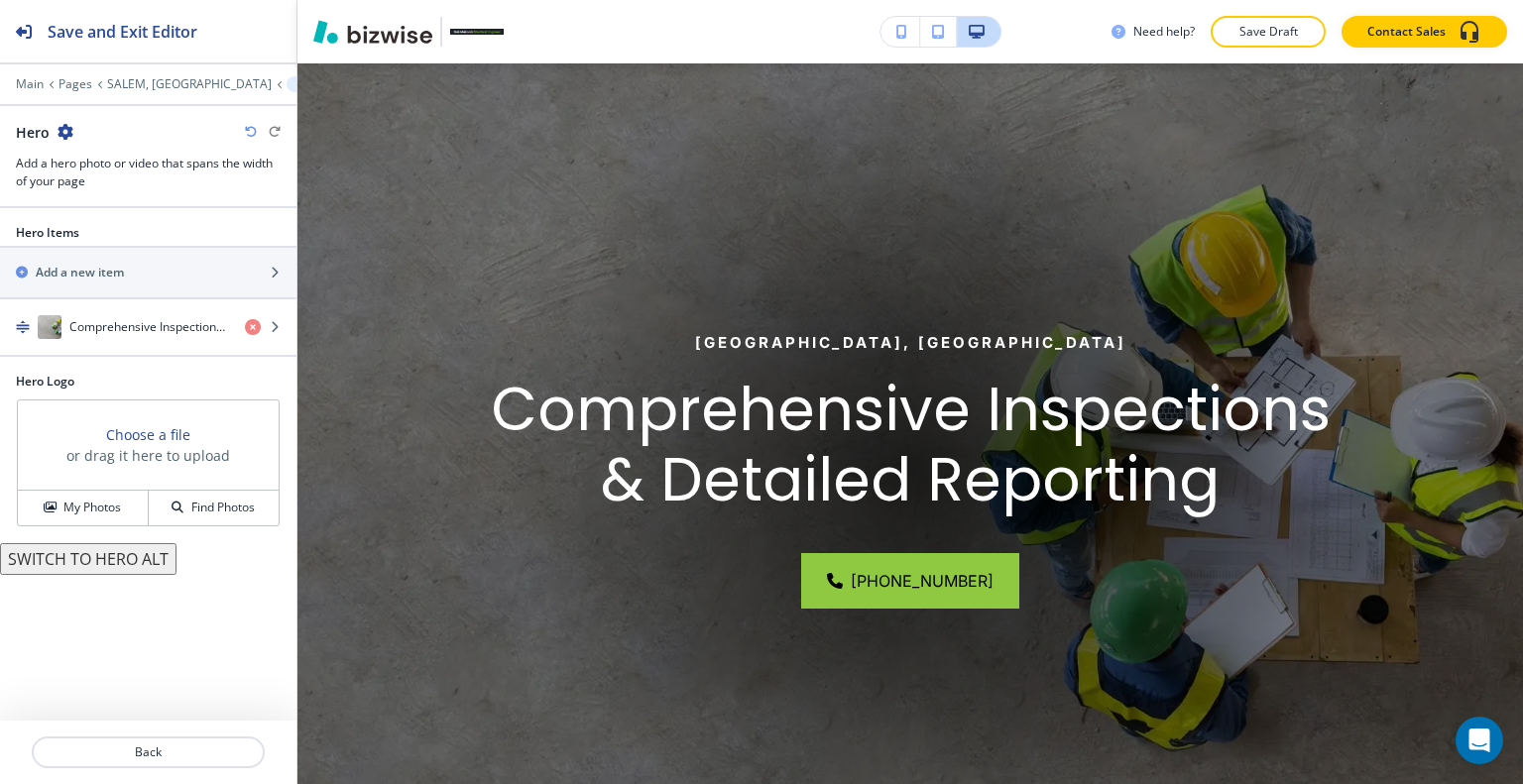 click at bounding box center [65, 132] 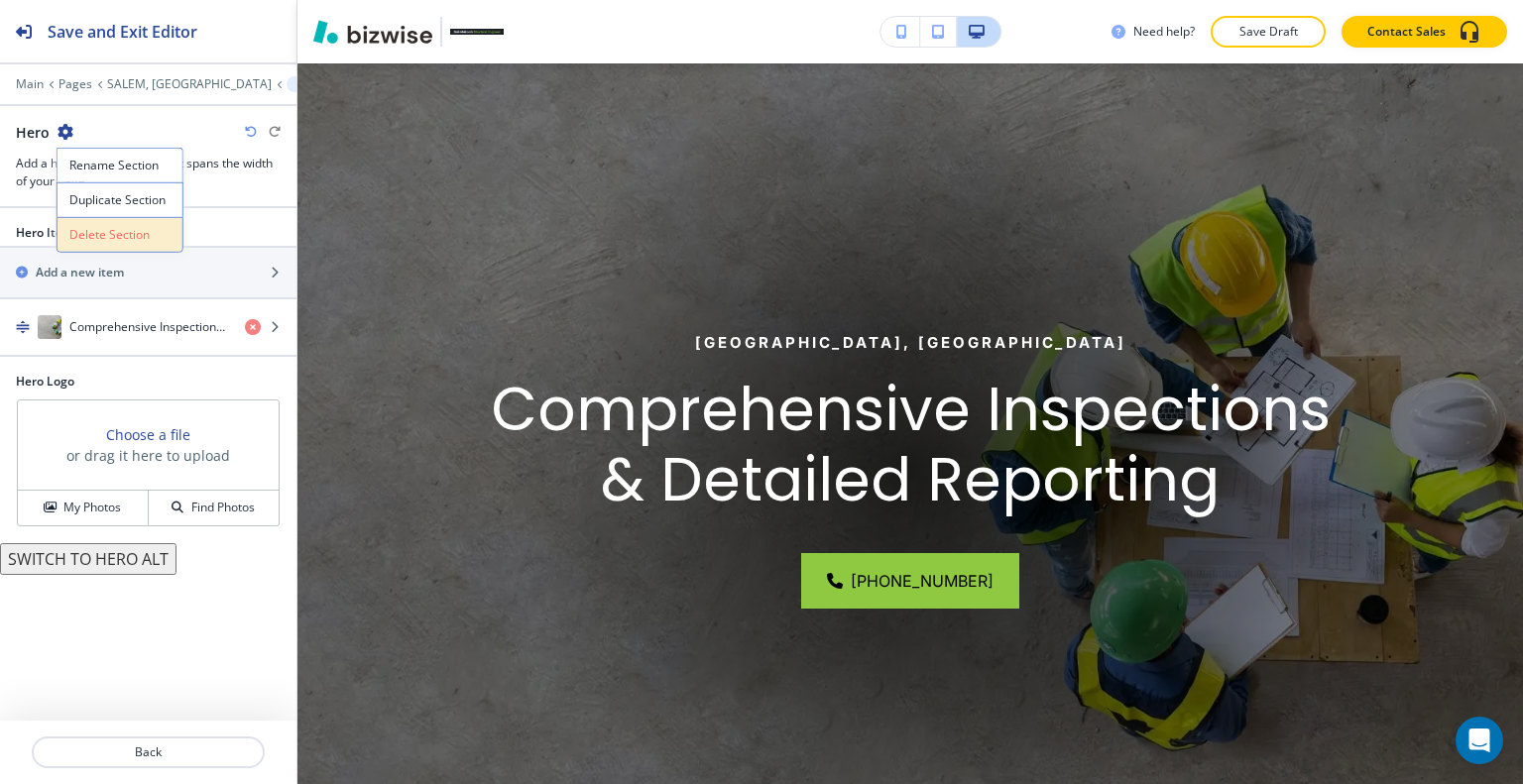 click on "Delete Section" at bounding box center (120, 235) 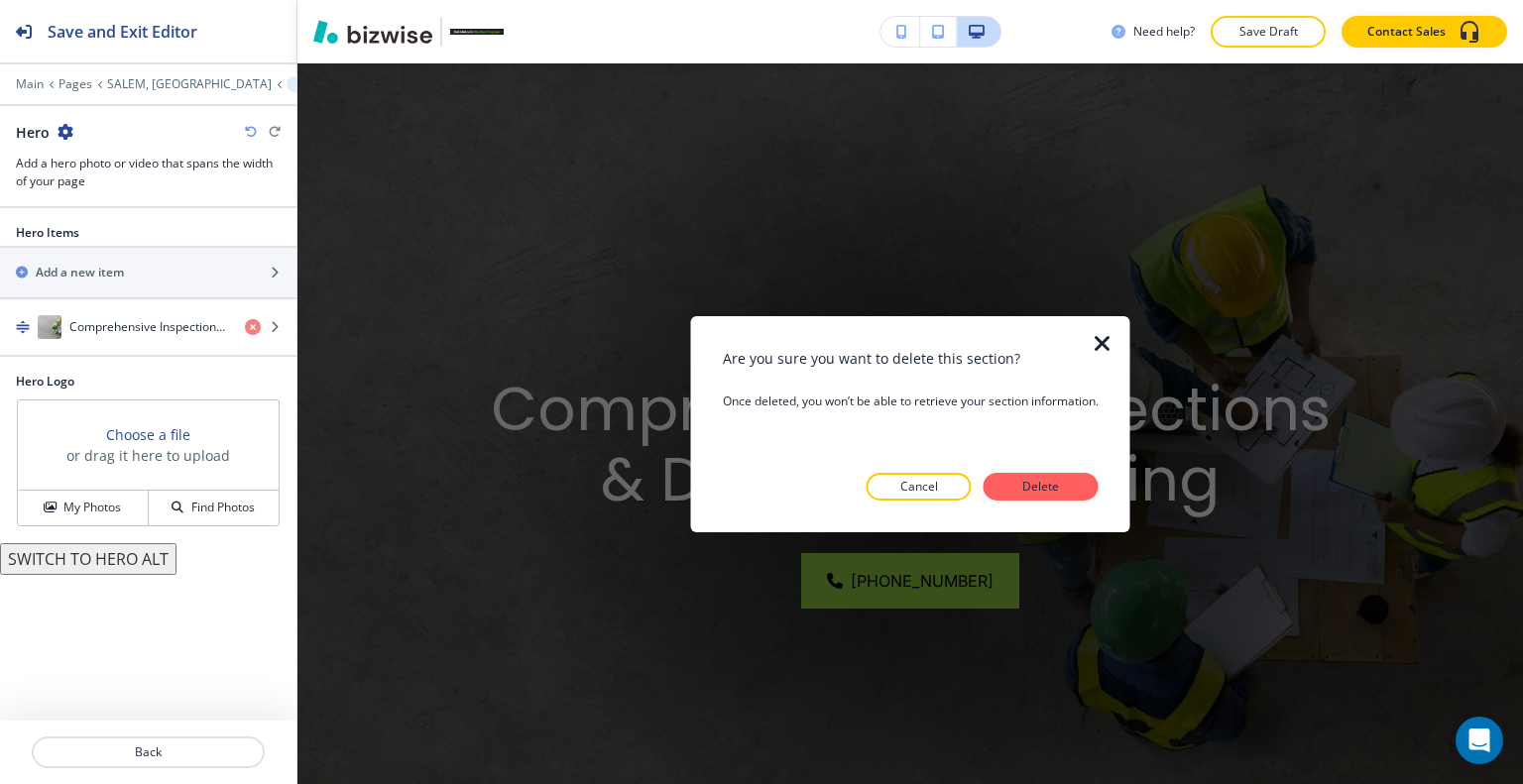 click on "Delete" at bounding box center [1041, 487] 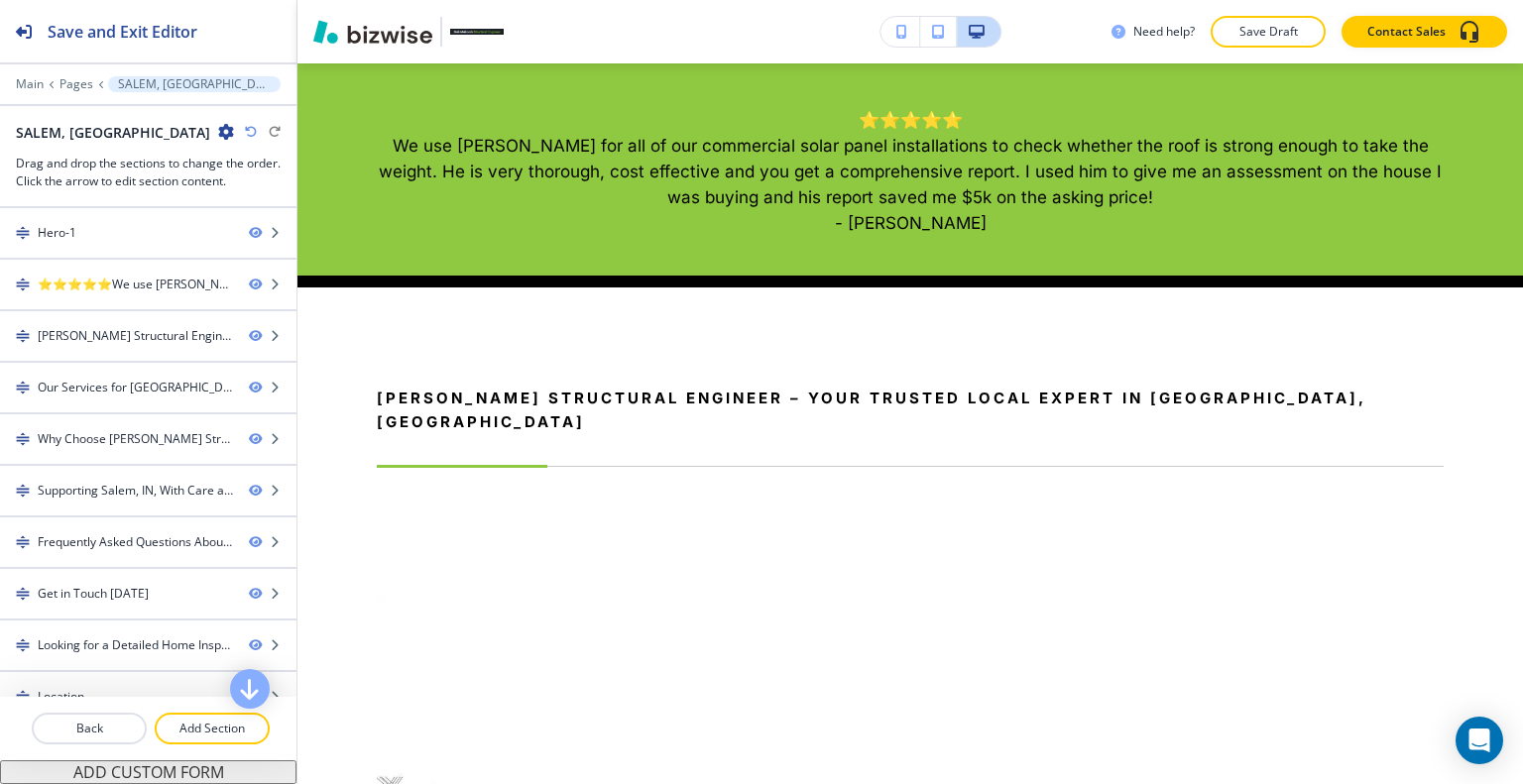 scroll, scrollTop: 1255, scrollLeft: 0, axis: vertical 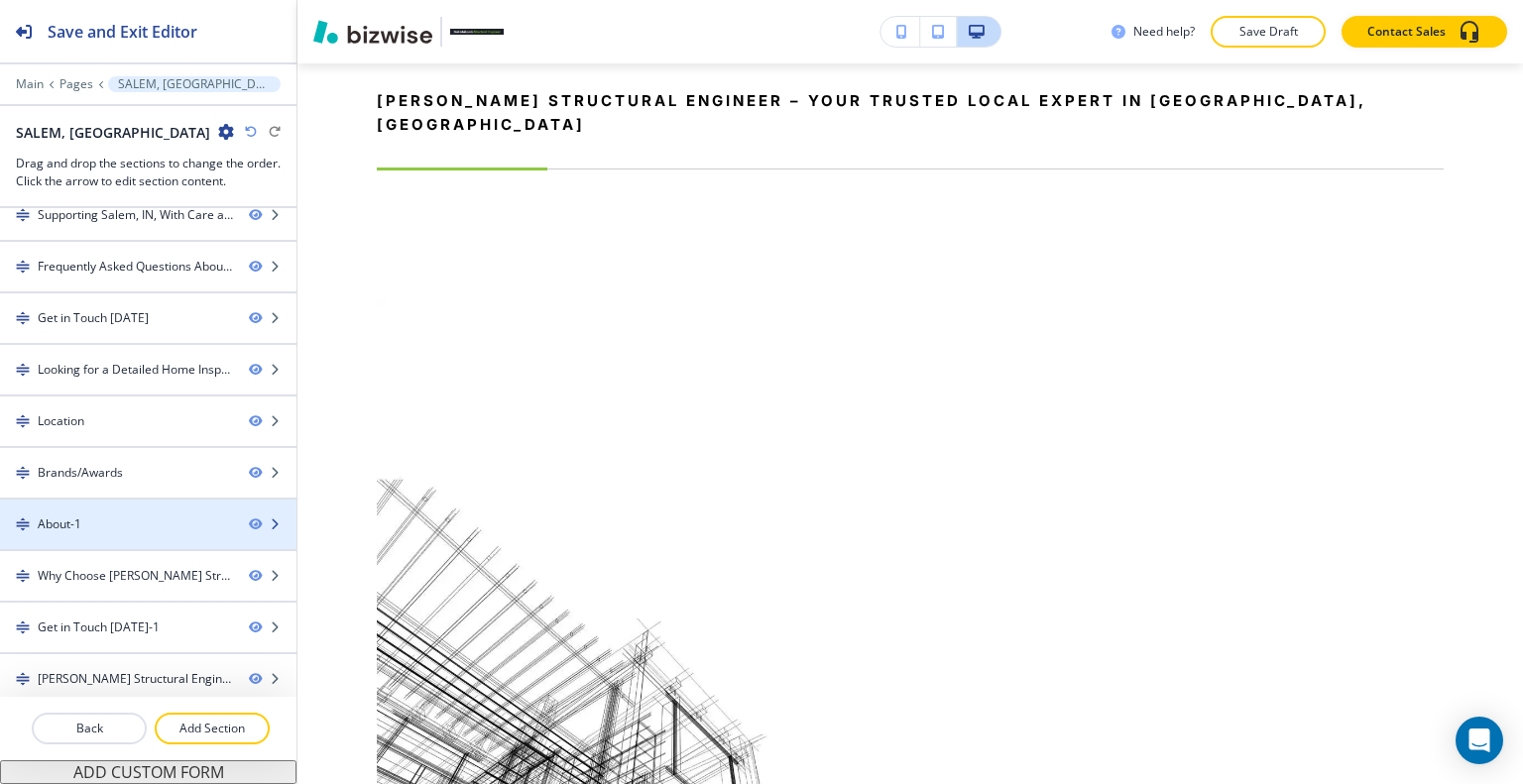type 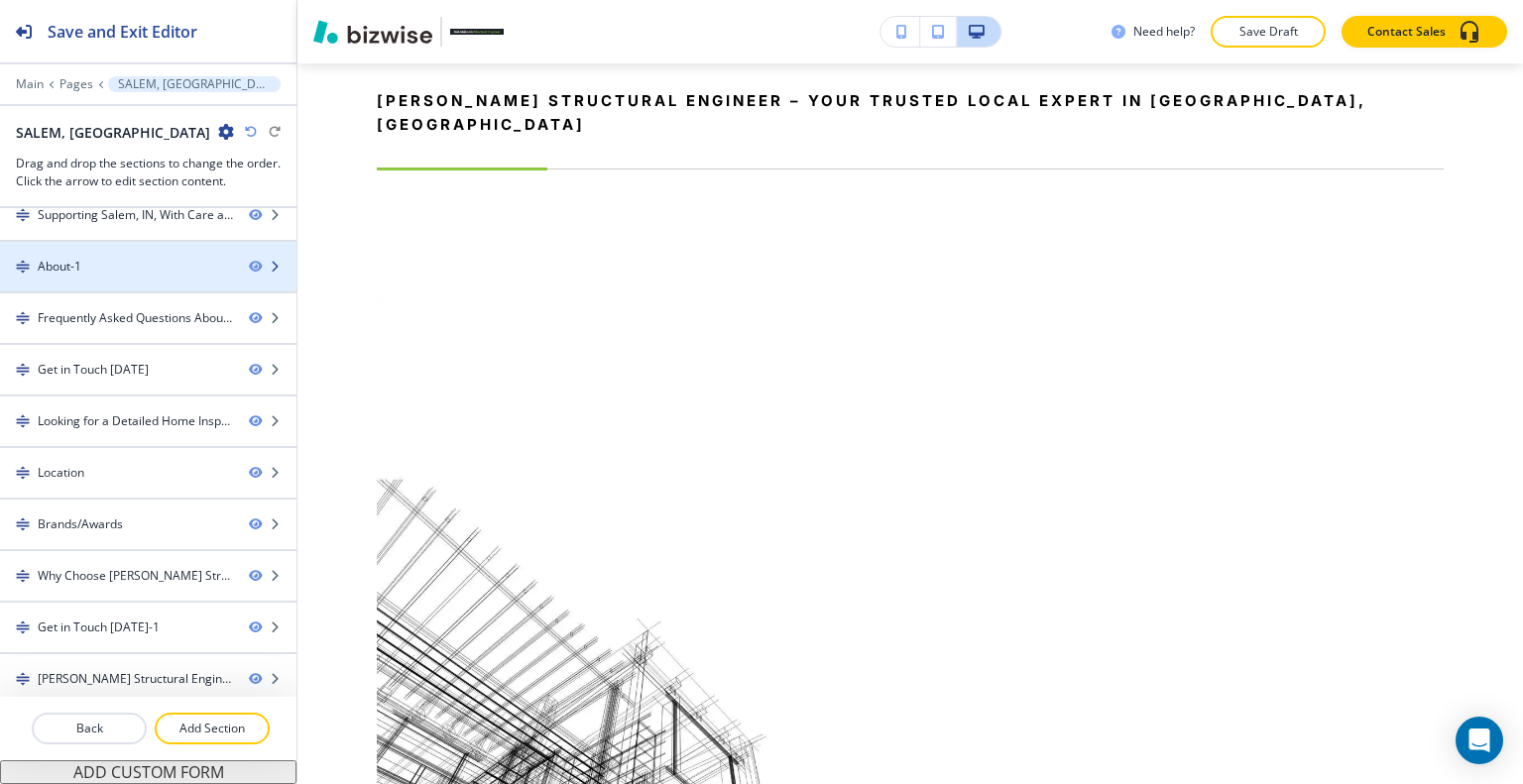 scroll, scrollTop: 5698, scrollLeft: 0, axis: vertical 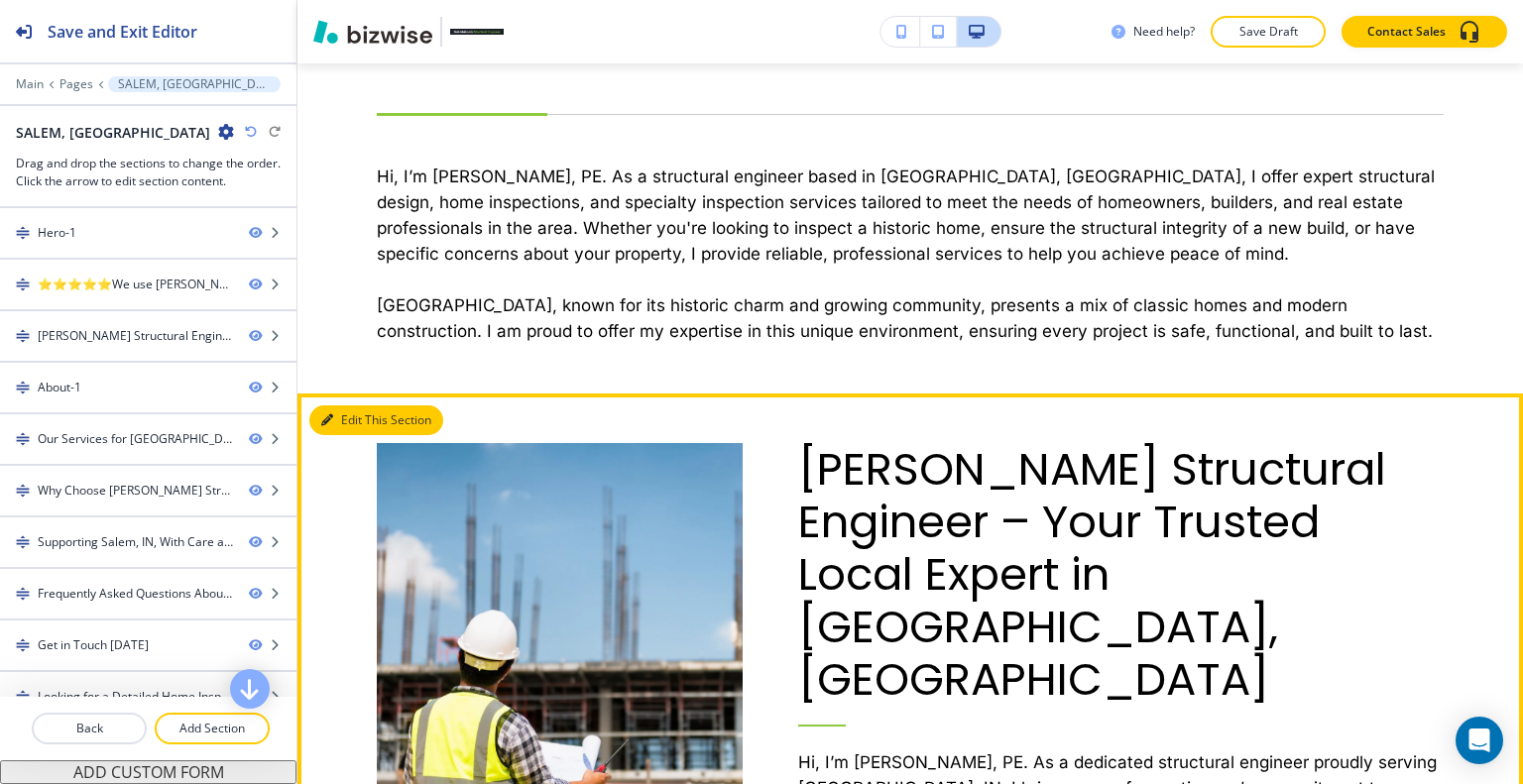 click on "Edit This Section" at bounding box center (376, 420) 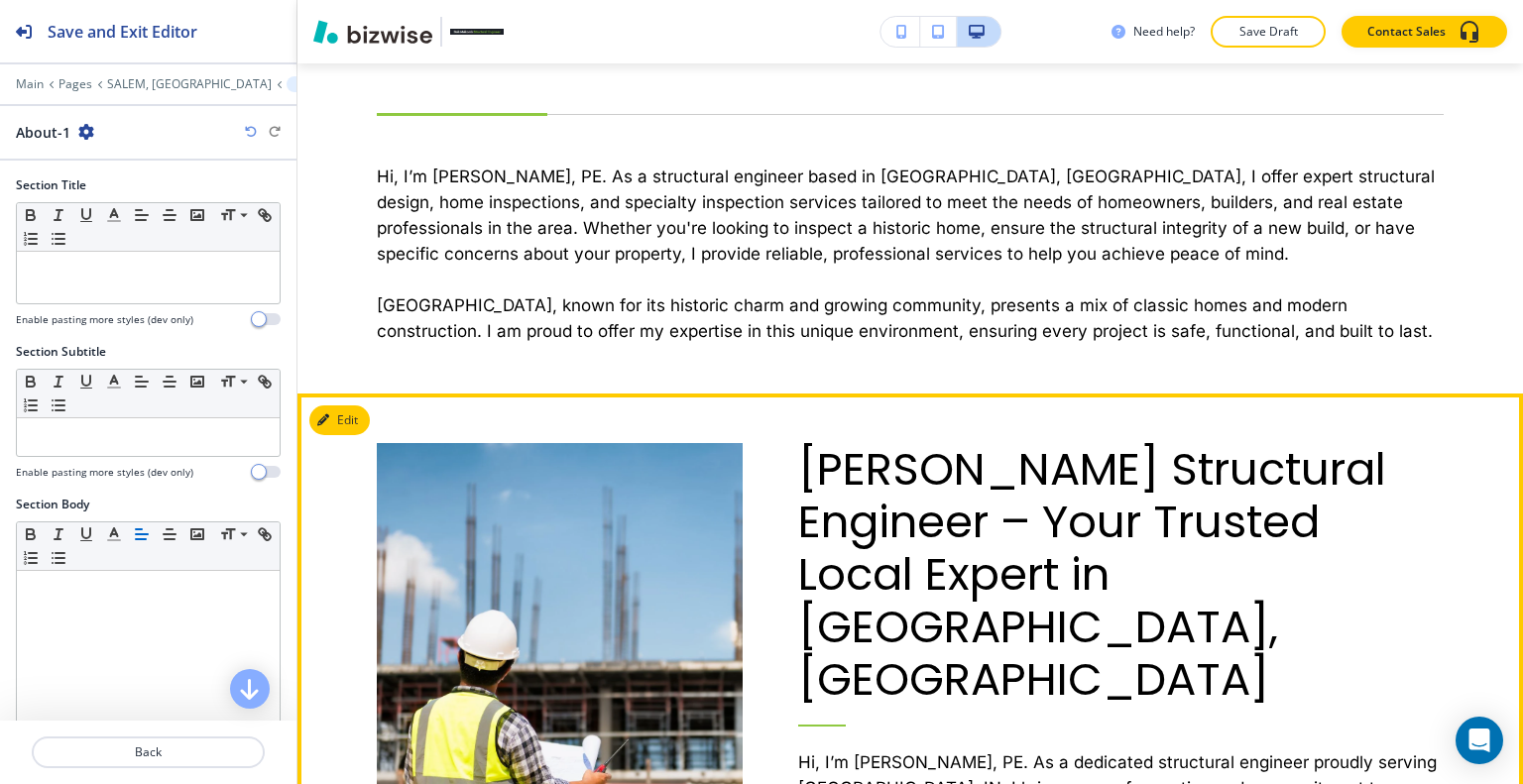 scroll, scrollTop: 2415, scrollLeft: 0, axis: vertical 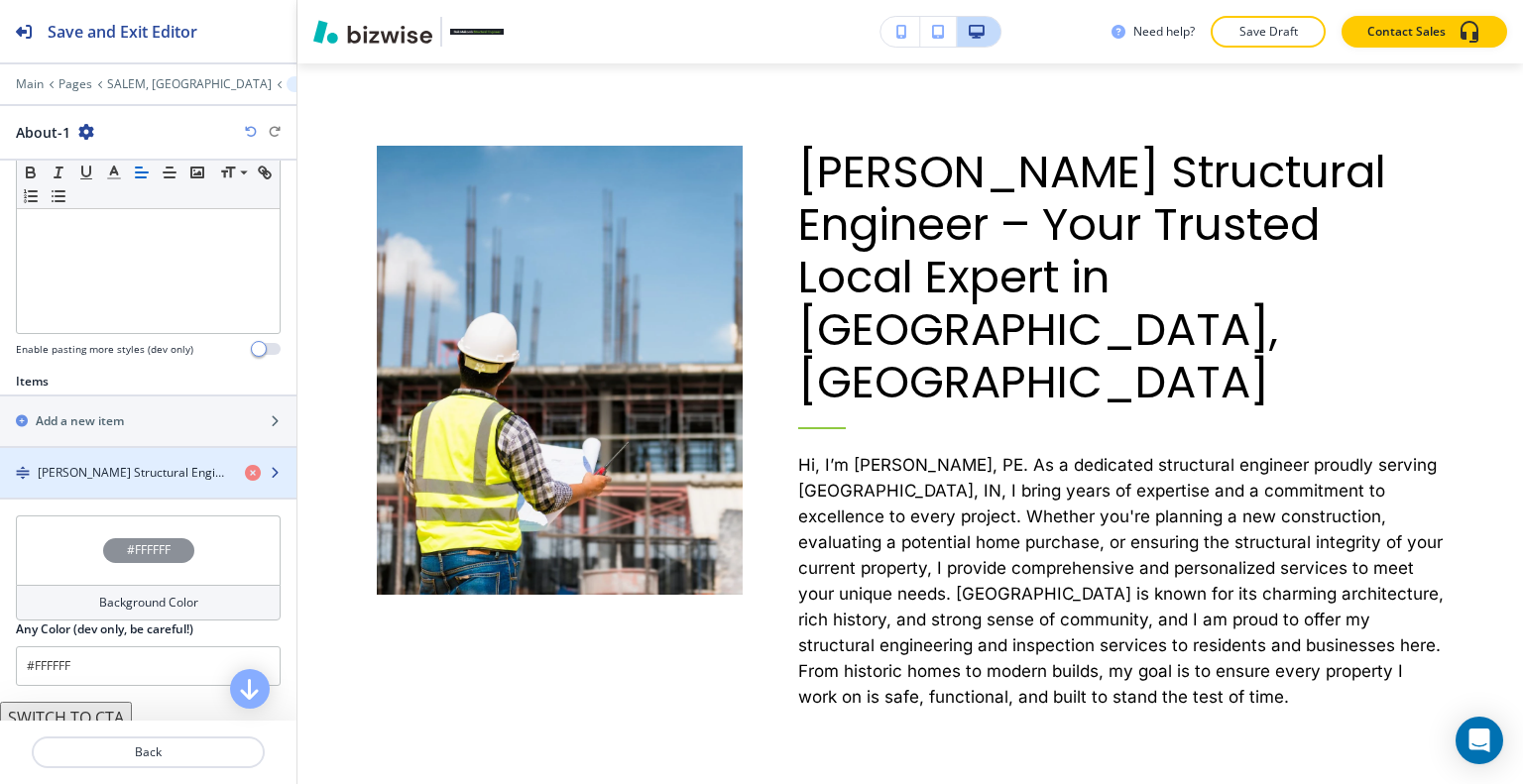 click on "[PERSON_NAME] Structural Engineer – Your Trusted Local Expert in [GEOGRAPHIC_DATA], [GEOGRAPHIC_DATA]" at bounding box center (133, 473) 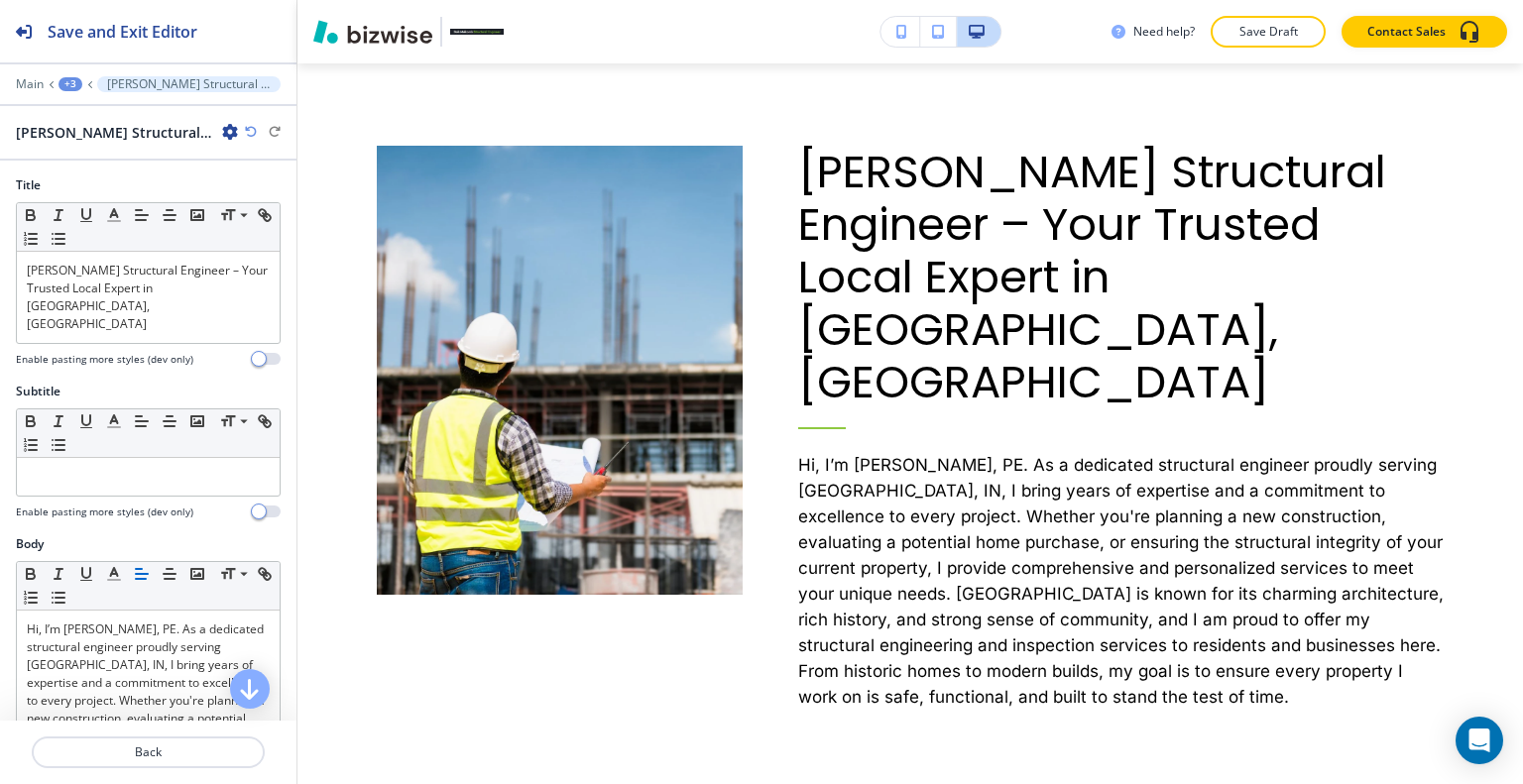 scroll, scrollTop: 2367, scrollLeft: 0, axis: vertical 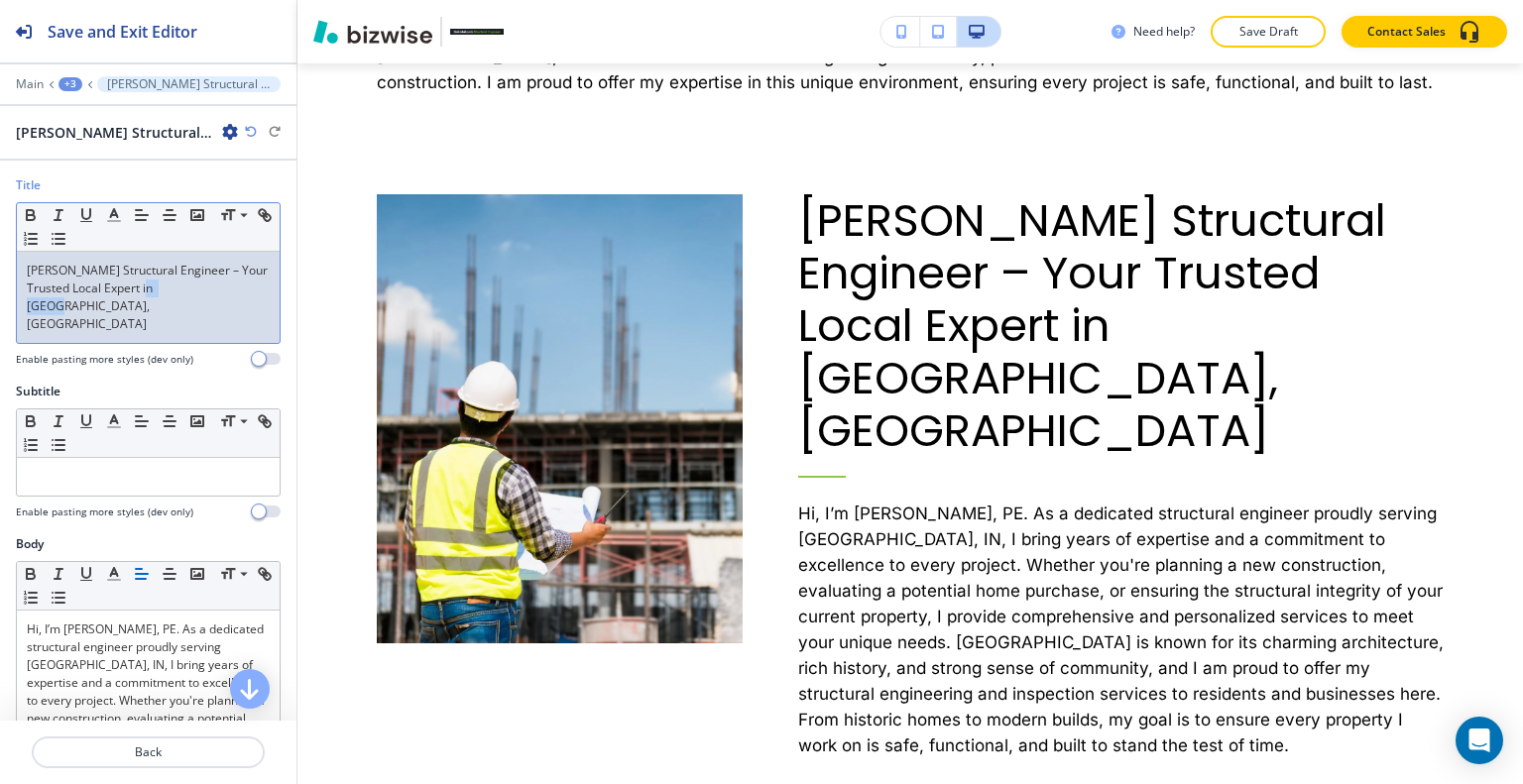 drag, startPoint x: 202, startPoint y: 288, endPoint x: 158, endPoint y: 289, distance: 44.01136 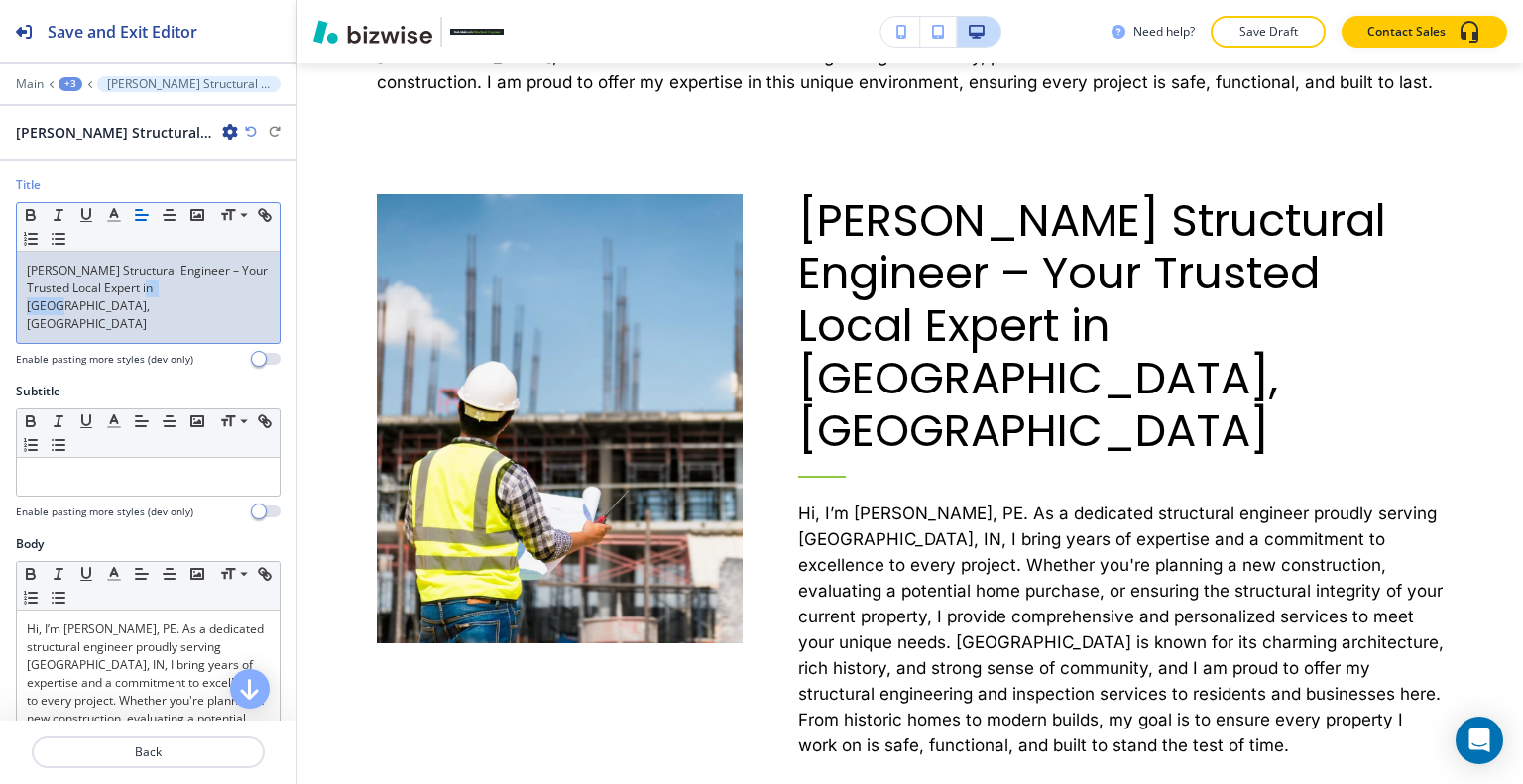 type 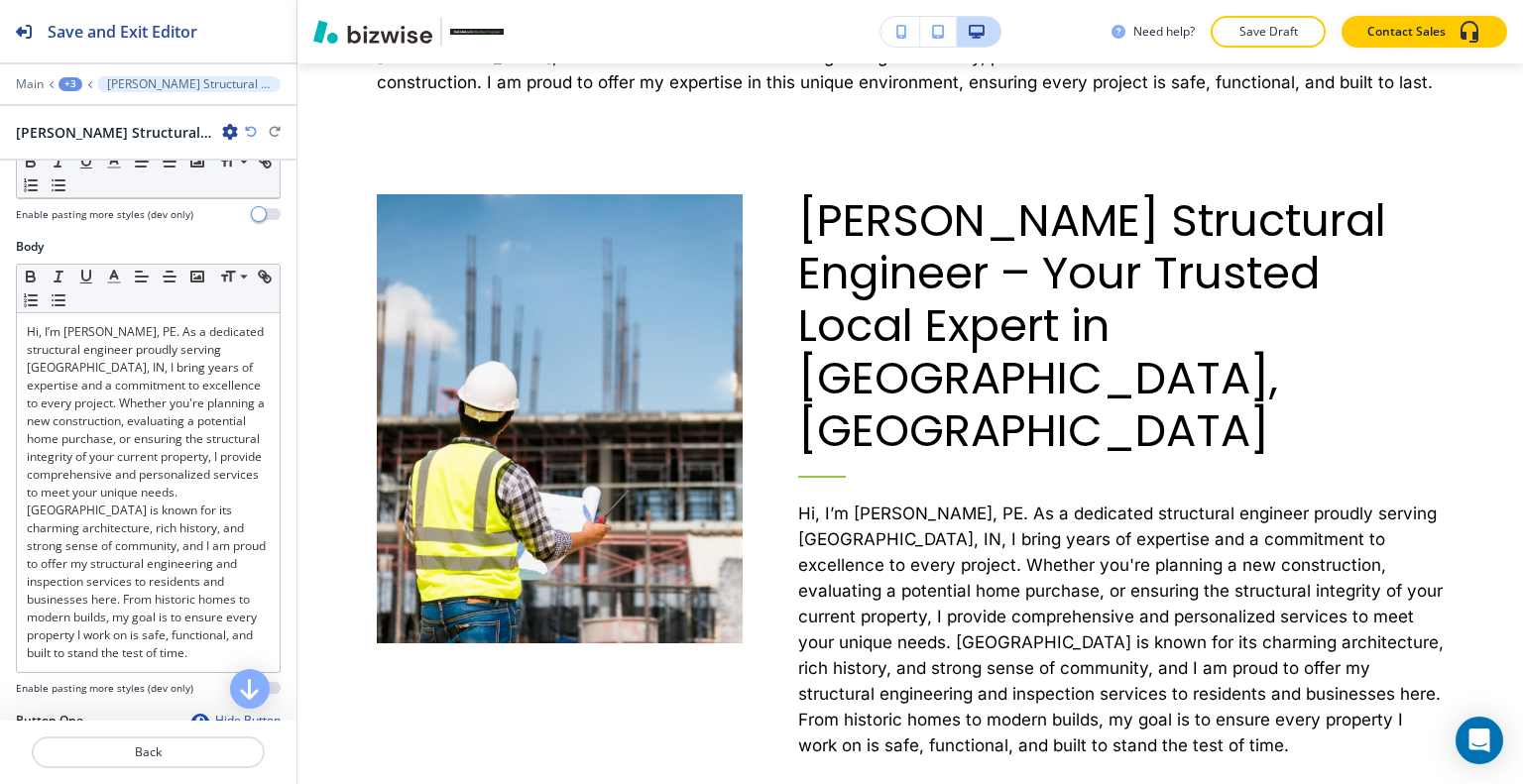 scroll, scrollTop: 396, scrollLeft: 0, axis: vertical 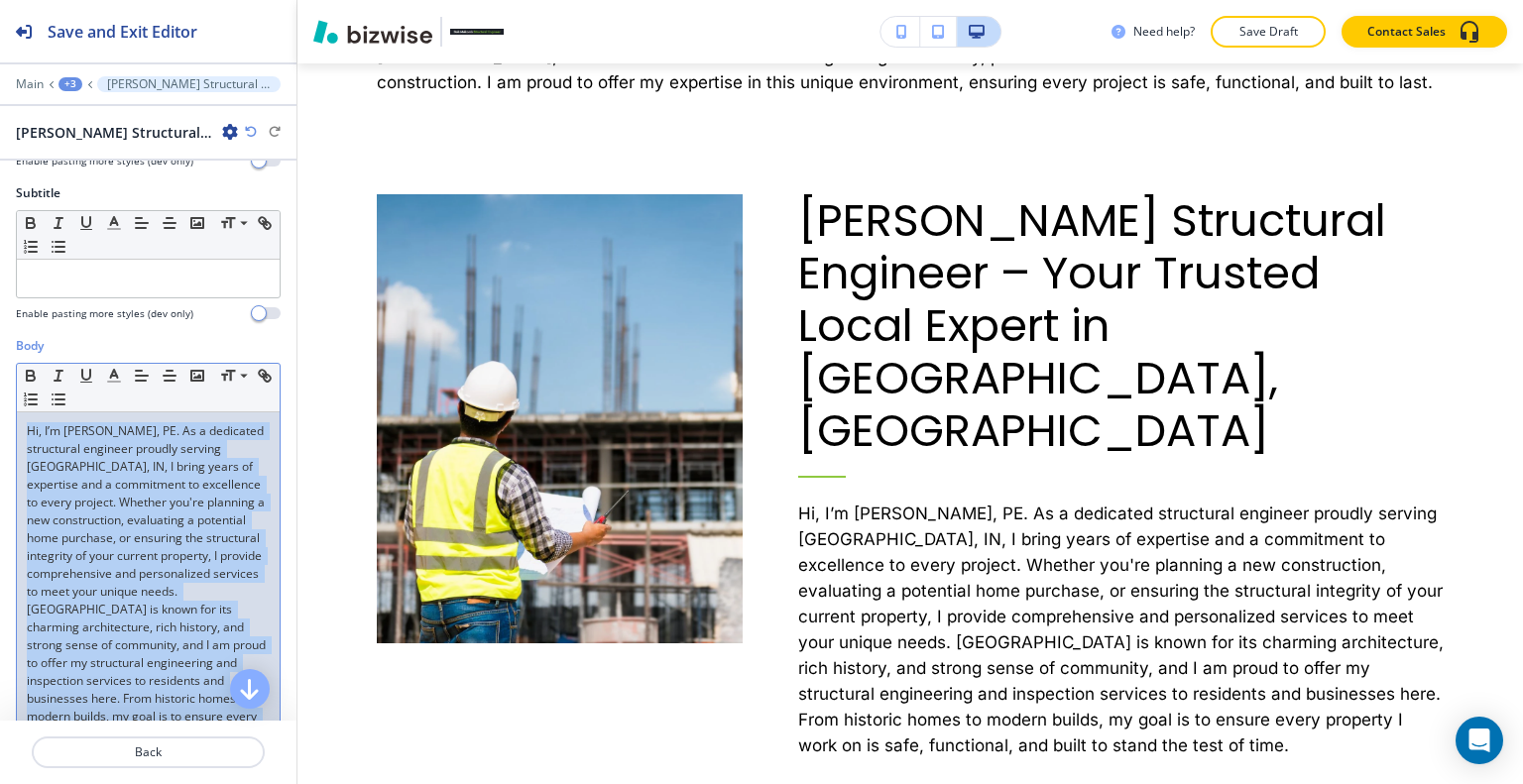 drag, startPoint x: 99, startPoint y: 536, endPoint x: 0, endPoint y: 373, distance: 190.7092 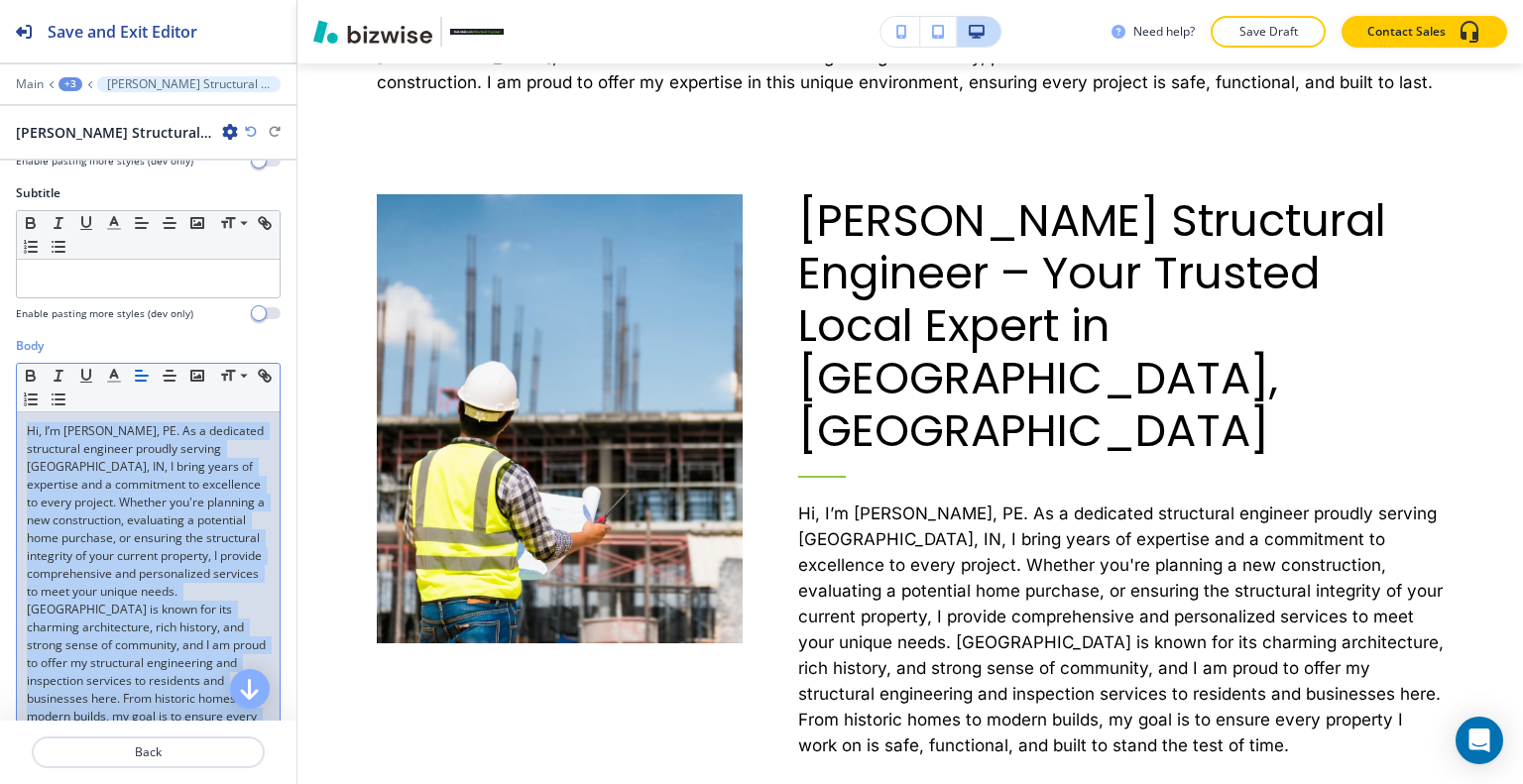 scroll, scrollTop: 0, scrollLeft: 0, axis: both 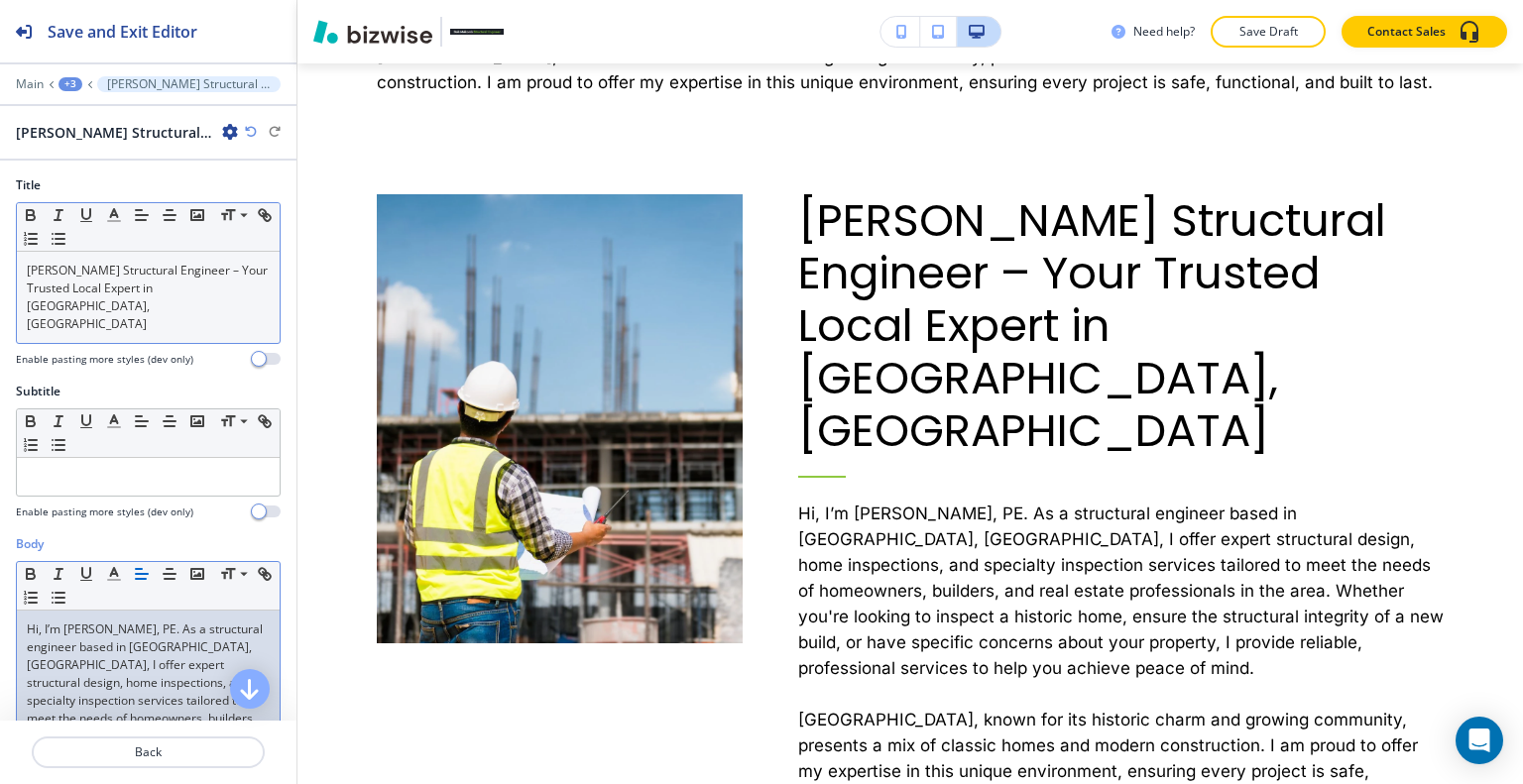 click on "[PERSON_NAME] Structural Engineer – Your Trusted Local Expert in [GEOGRAPHIC_DATA], [GEOGRAPHIC_DATA]" at bounding box center (148, 297) 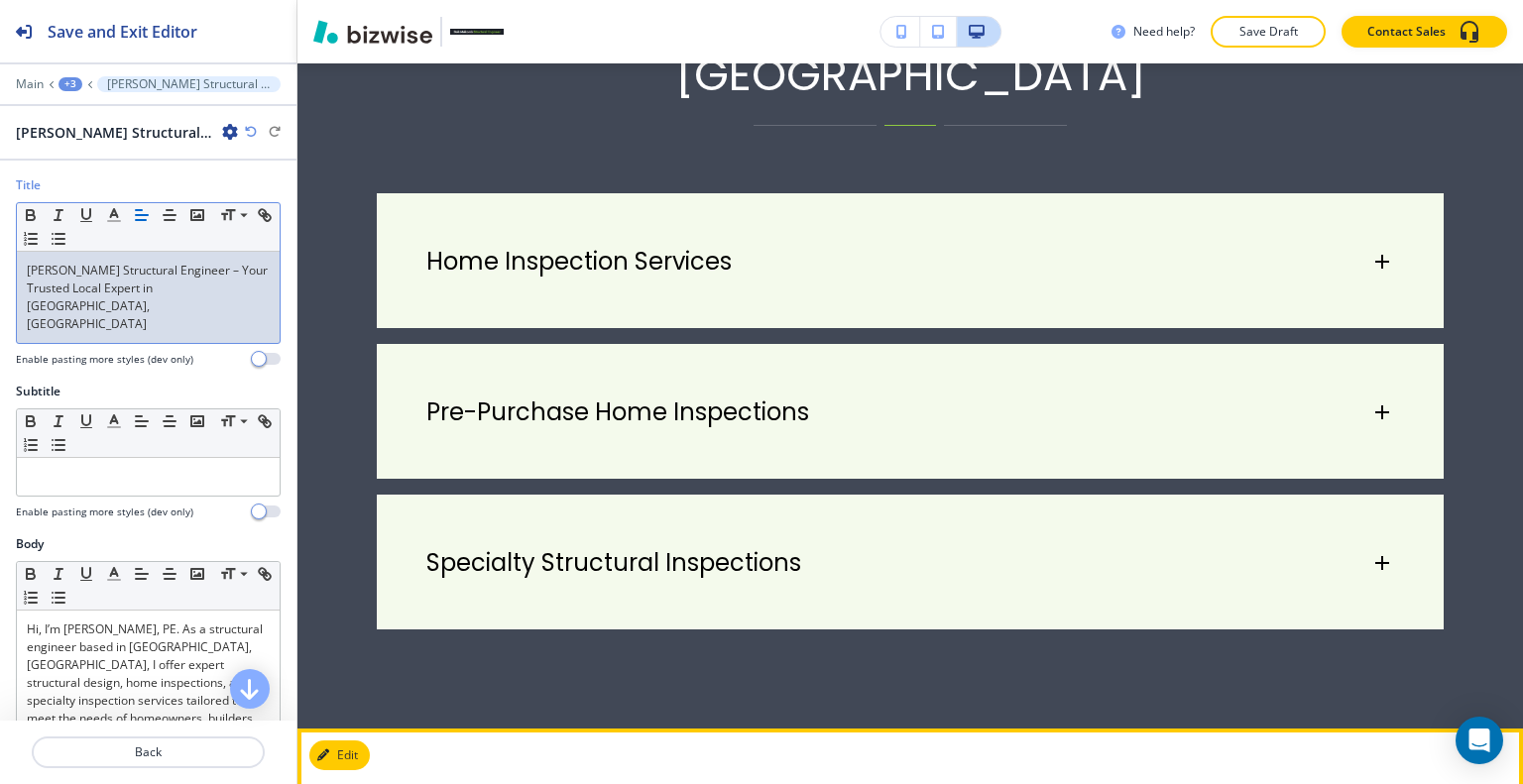 scroll, scrollTop: 3854, scrollLeft: 0, axis: vertical 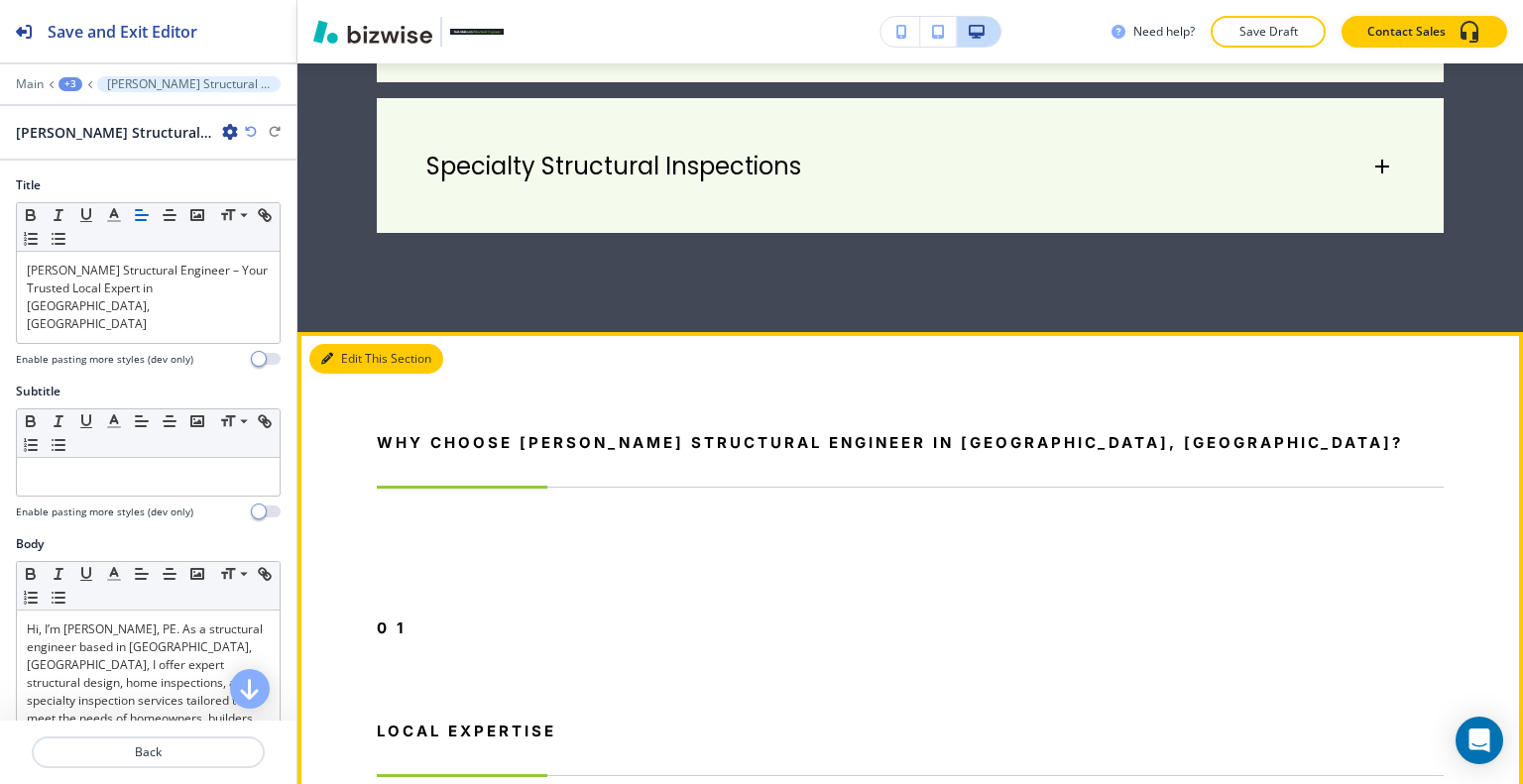 click on "Edit This Section" at bounding box center (376, 359) 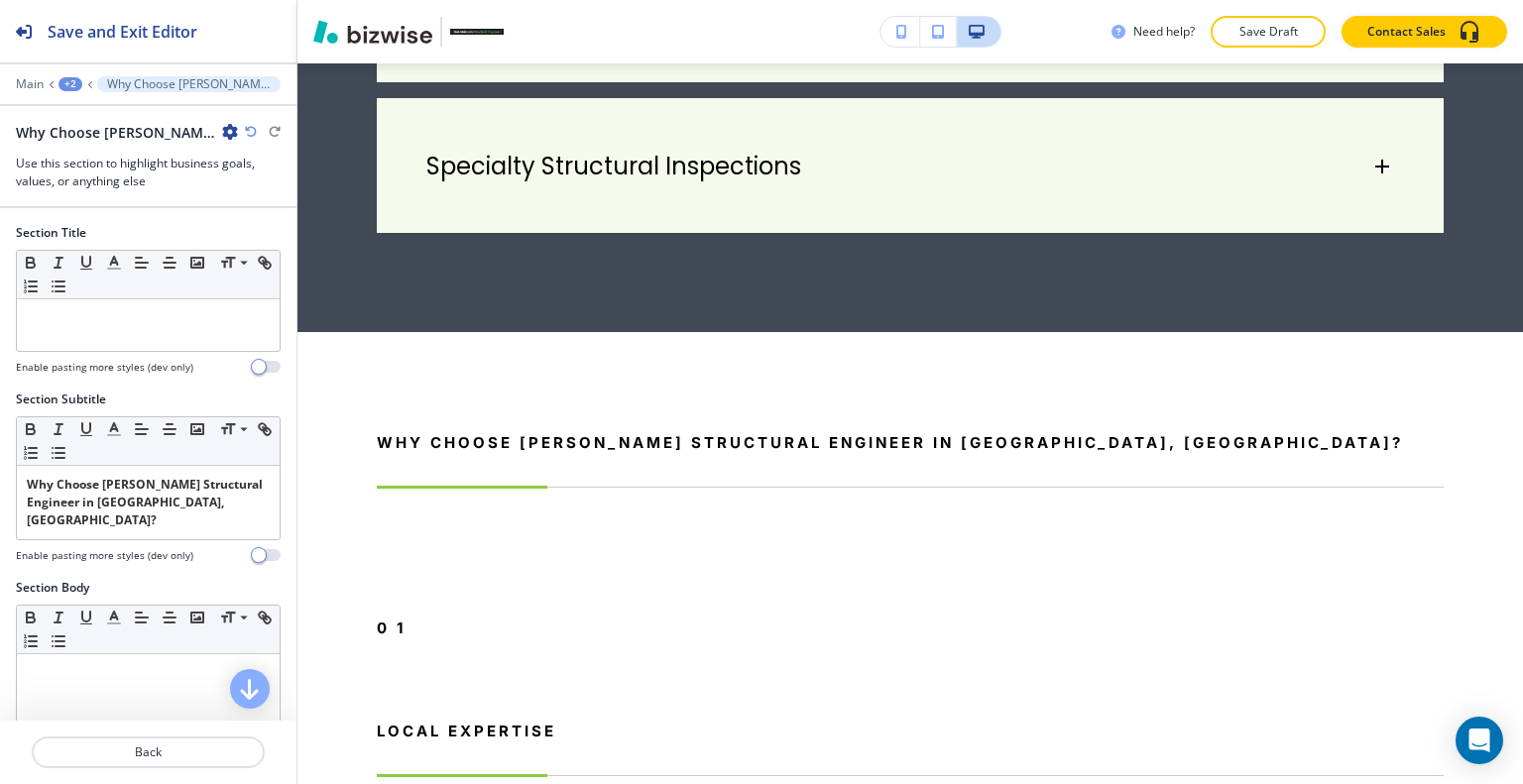 scroll, scrollTop: 3854, scrollLeft: 0, axis: vertical 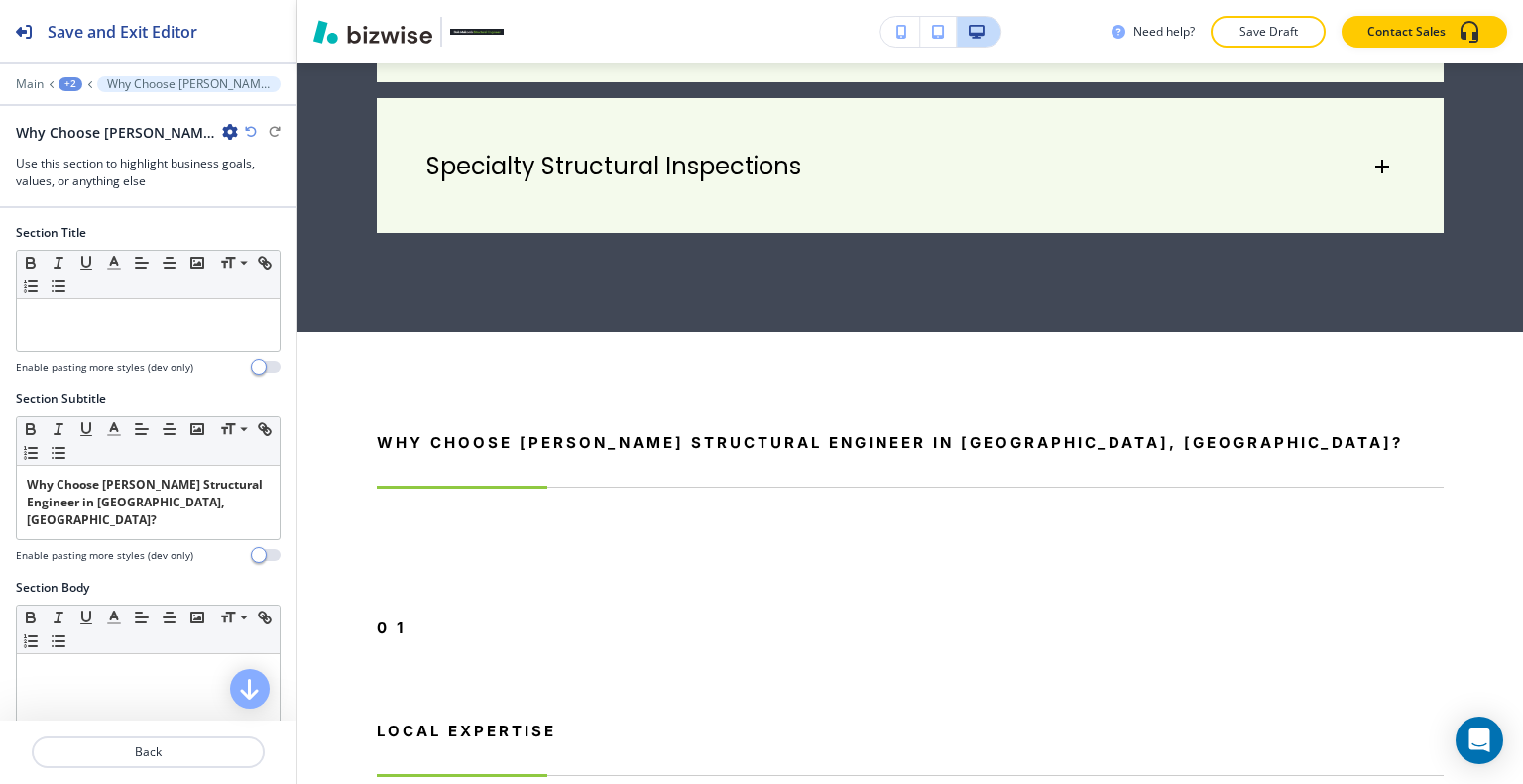 click at bounding box center (148, 70) 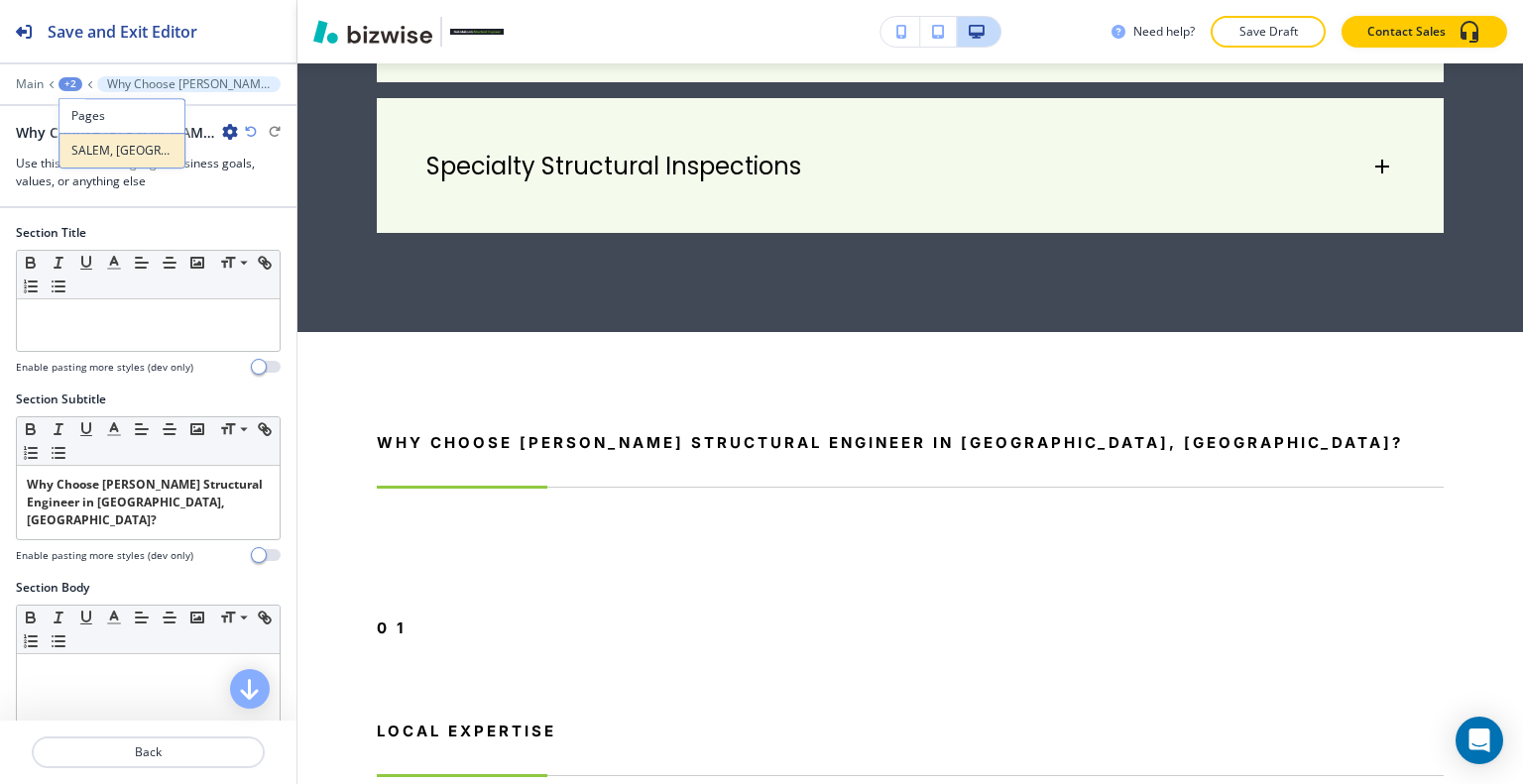 click on "SALEM, [GEOGRAPHIC_DATA]" at bounding box center [122, 151] 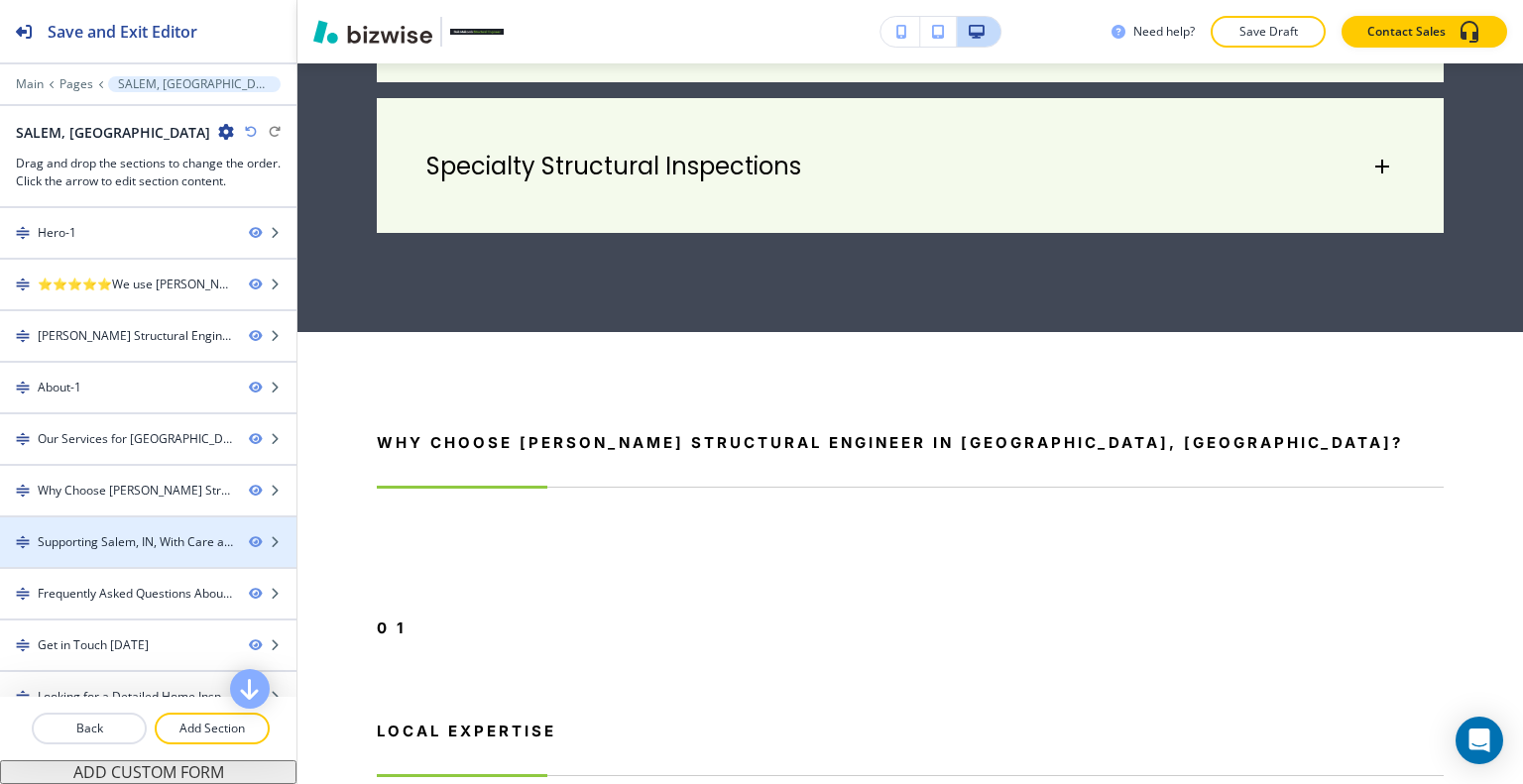 scroll, scrollTop: 276, scrollLeft: 0, axis: vertical 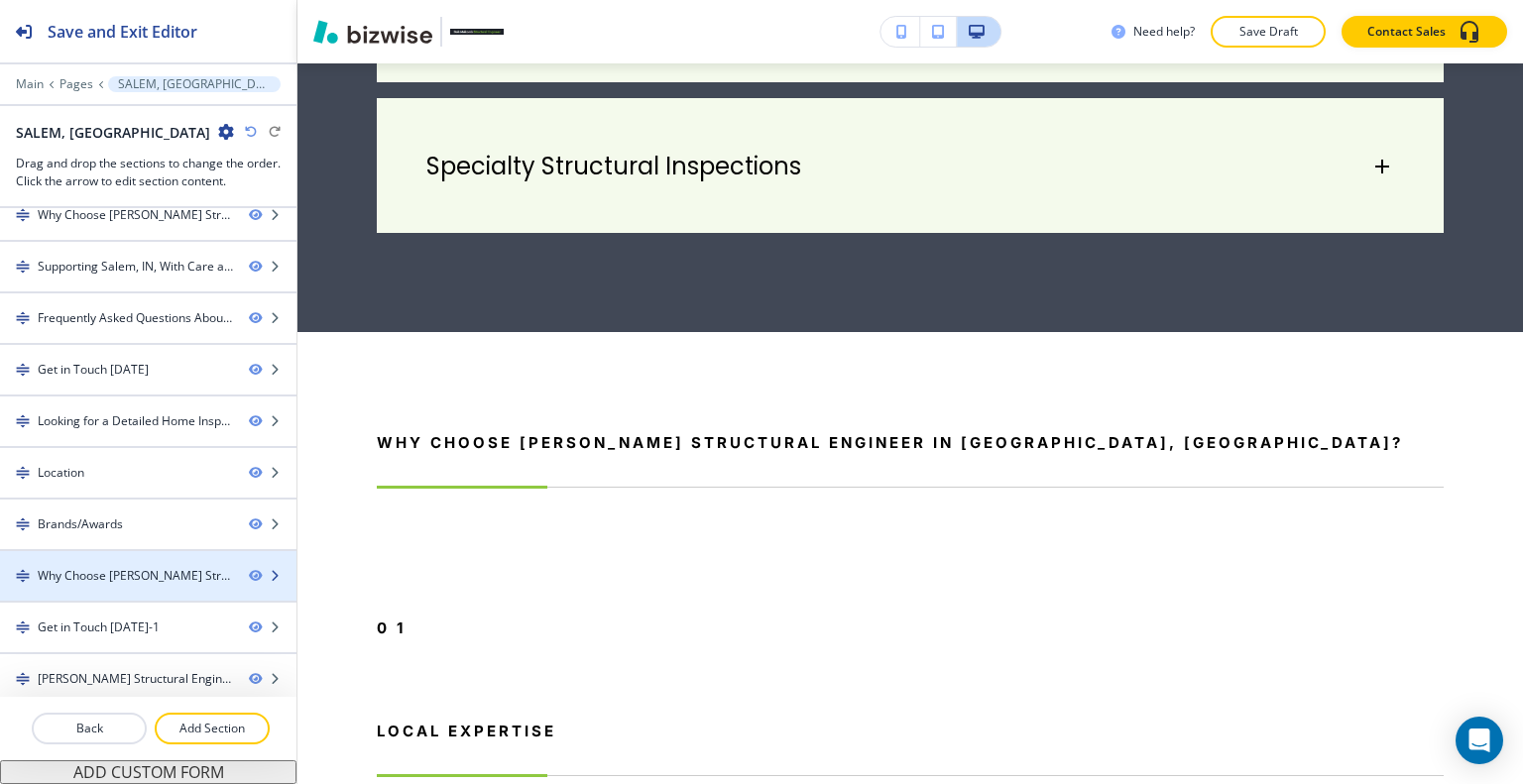 type 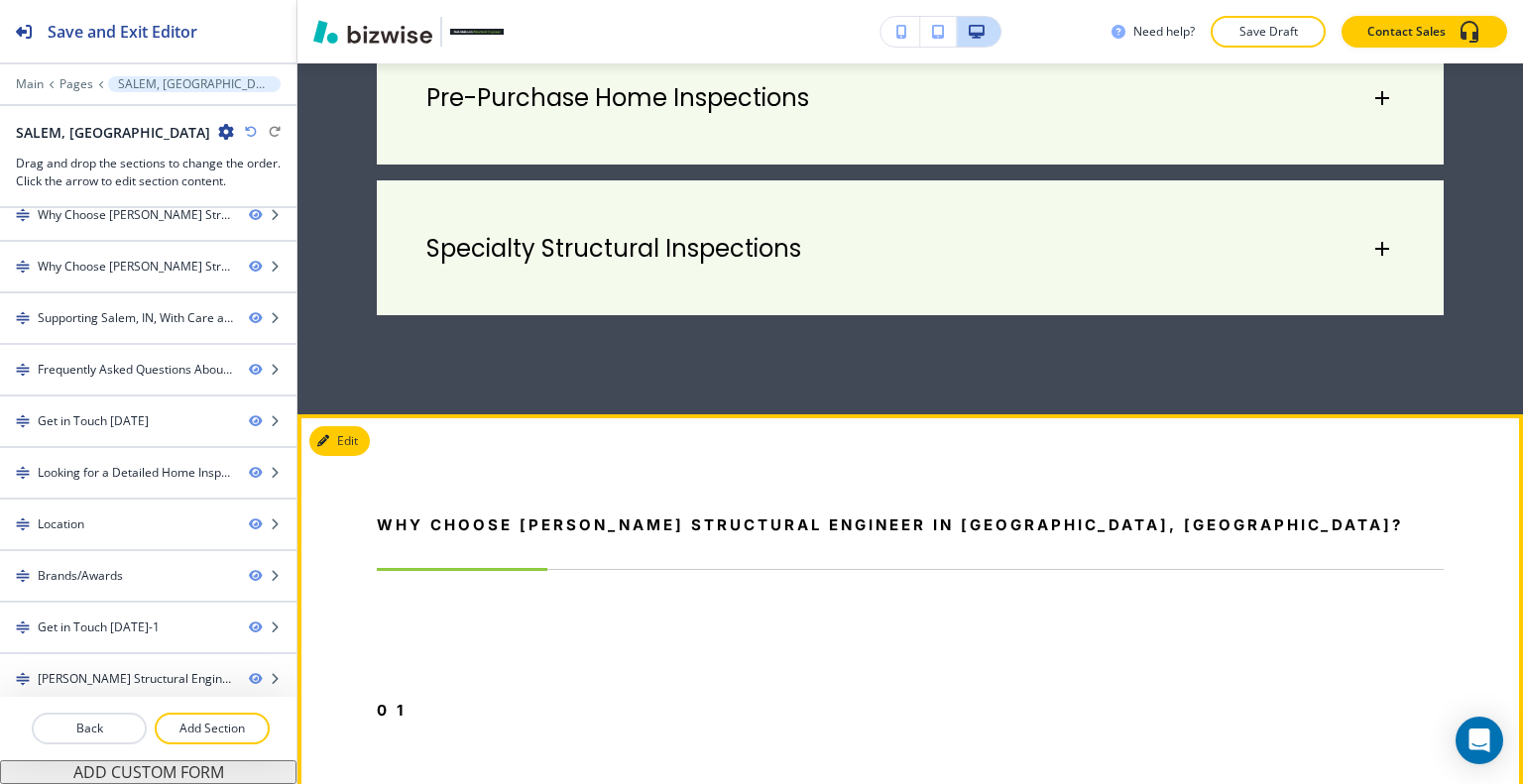 scroll, scrollTop: 3672, scrollLeft: 0, axis: vertical 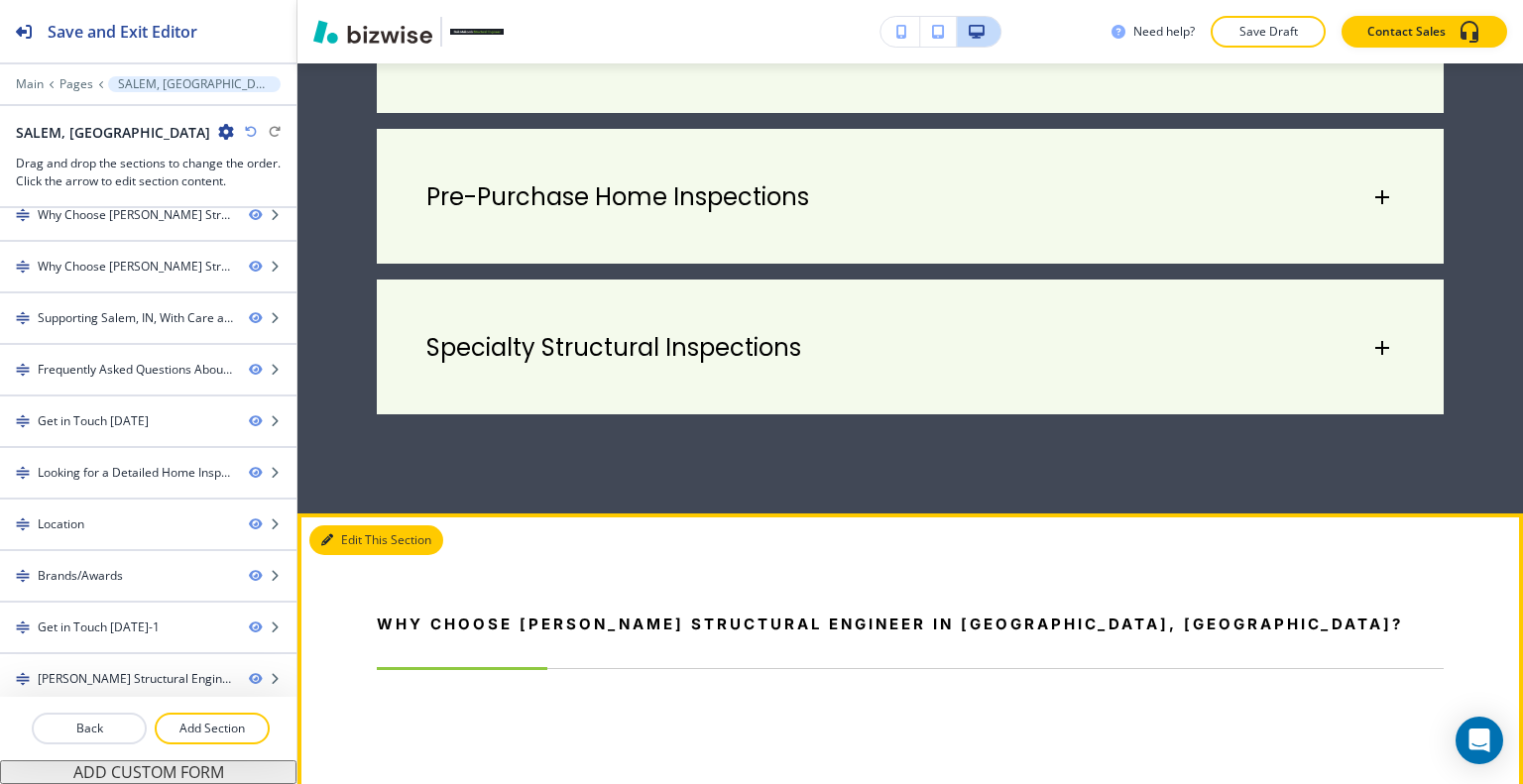 click on "Edit This Section" at bounding box center (376, 540) 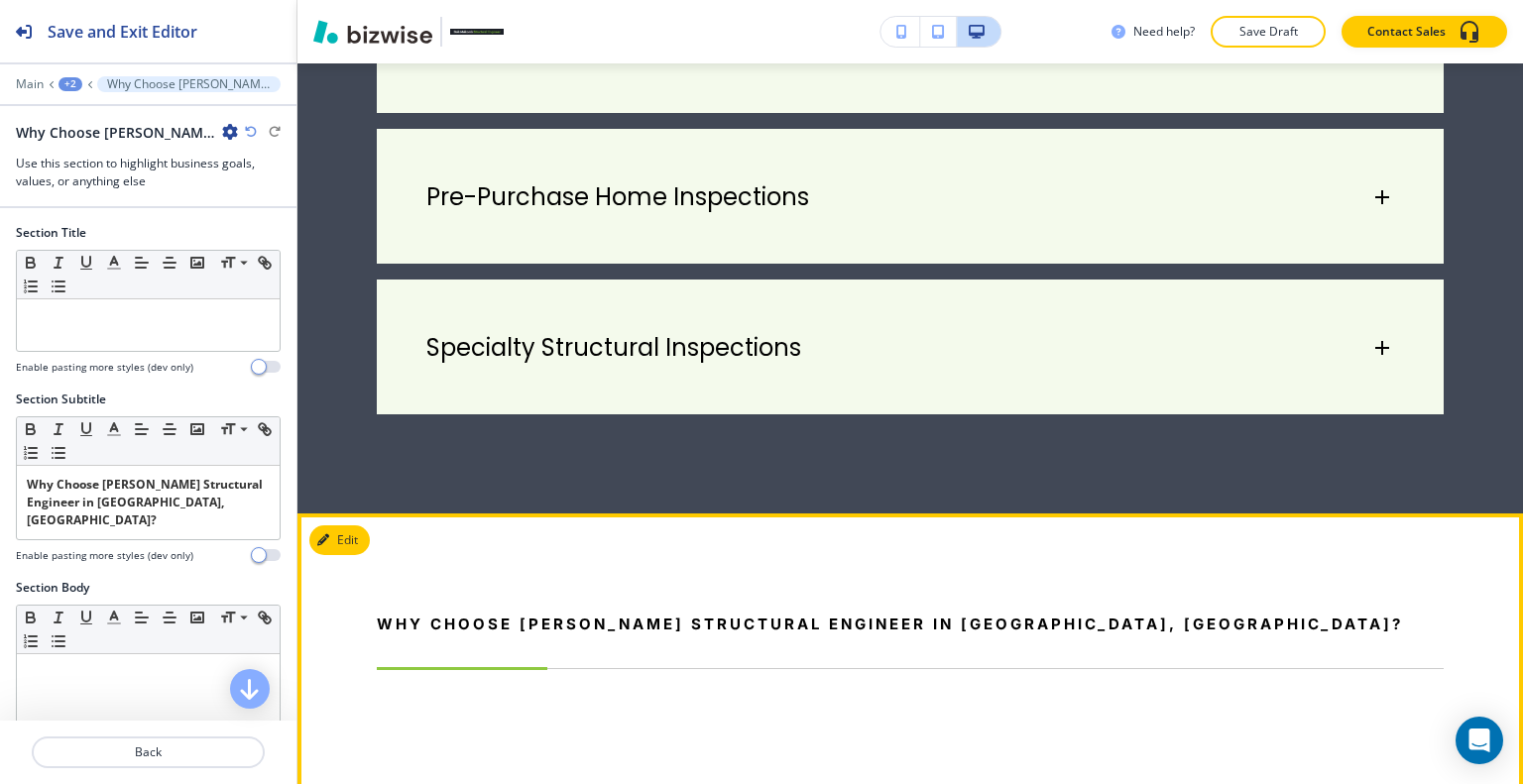scroll, scrollTop: 3854, scrollLeft: 0, axis: vertical 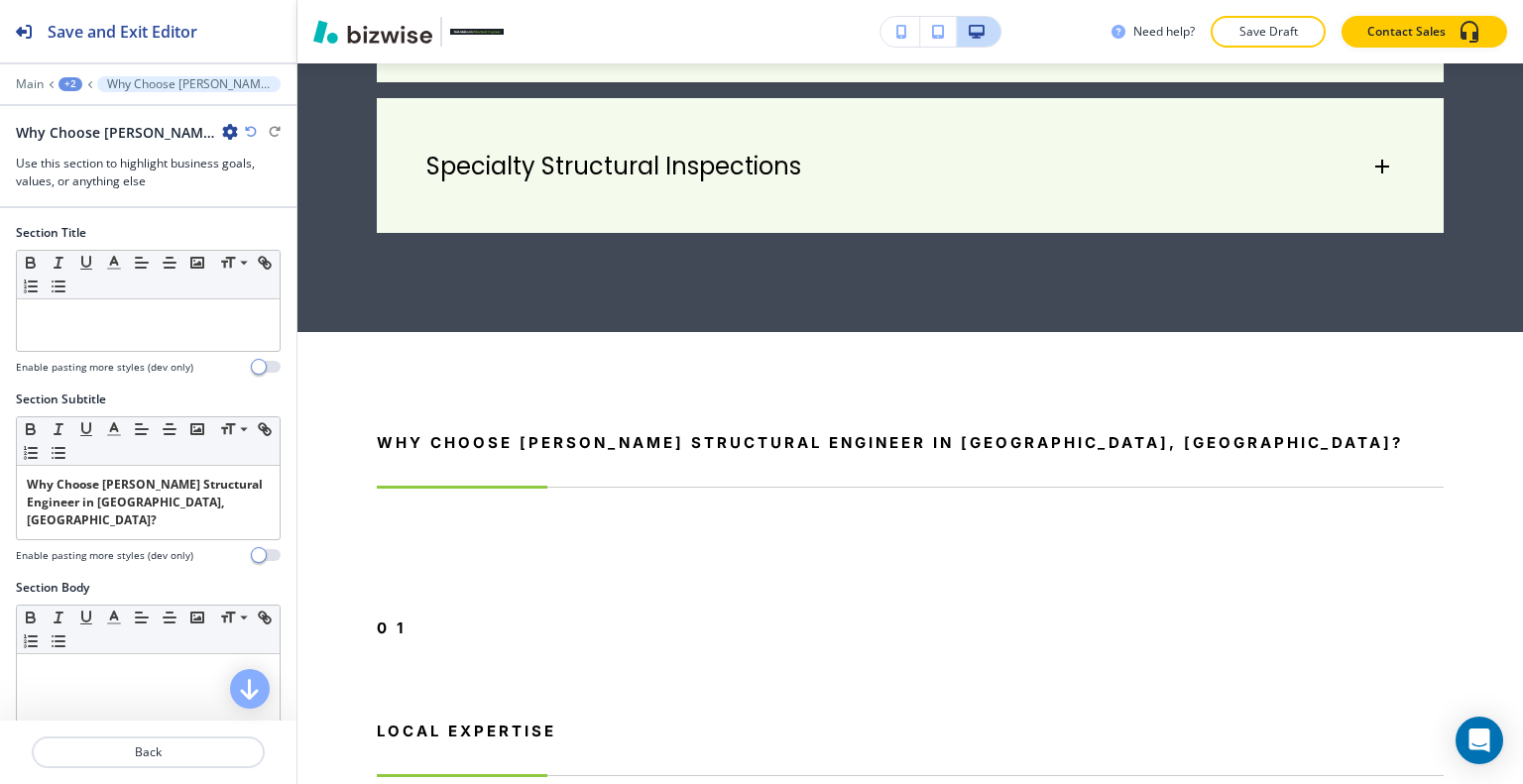 click on "Why Choose [PERSON_NAME] Structural Engineer in [GEOGRAPHIC_DATA], [GEOGRAPHIC_DATA]?" at bounding box center (127, 132) 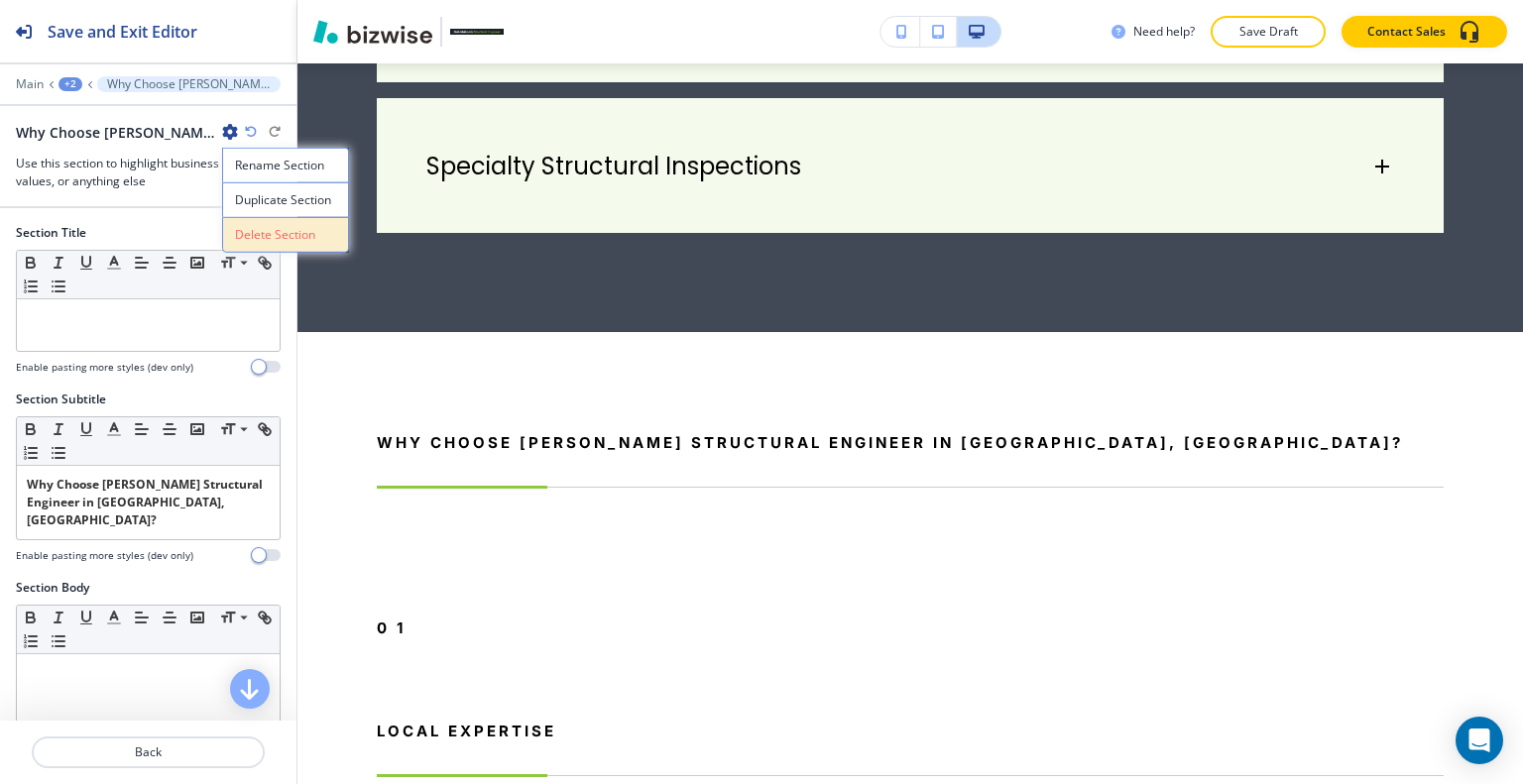 click on "Delete Section" at bounding box center [286, 235] 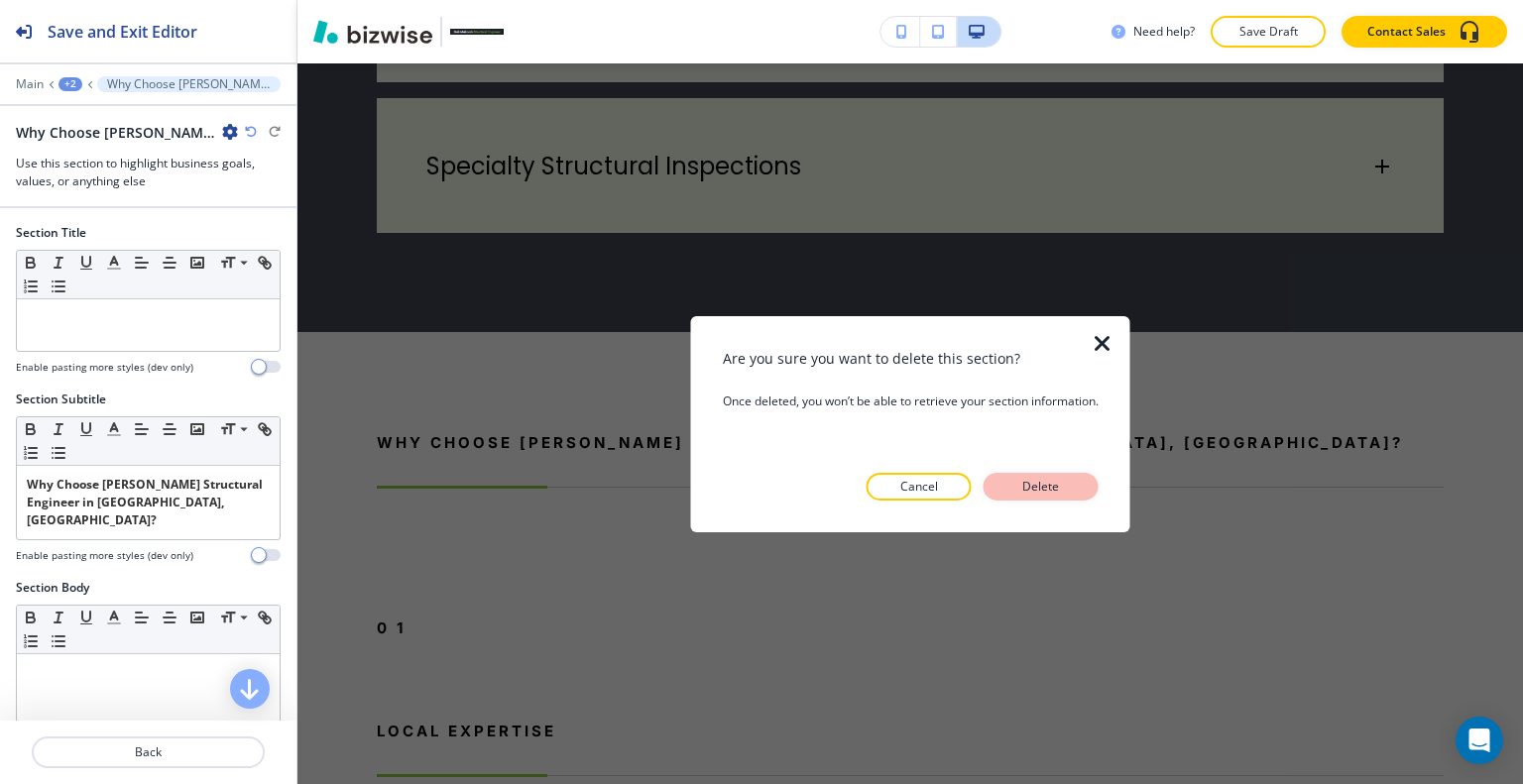 click on "Delete" at bounding box center [1041, 487] 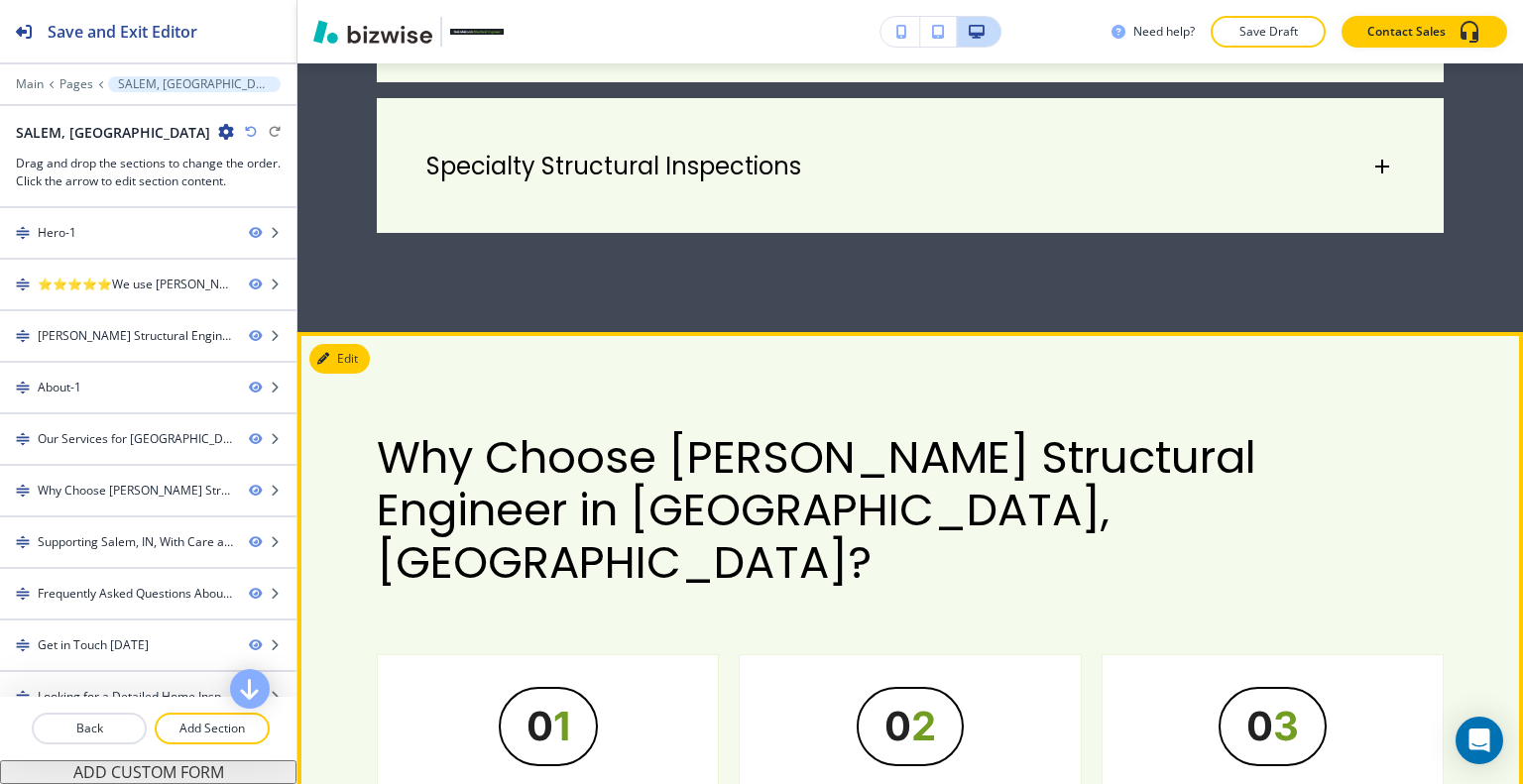 scroll, scrollTop: 3655, scrollLeft: 0, axis: vertical 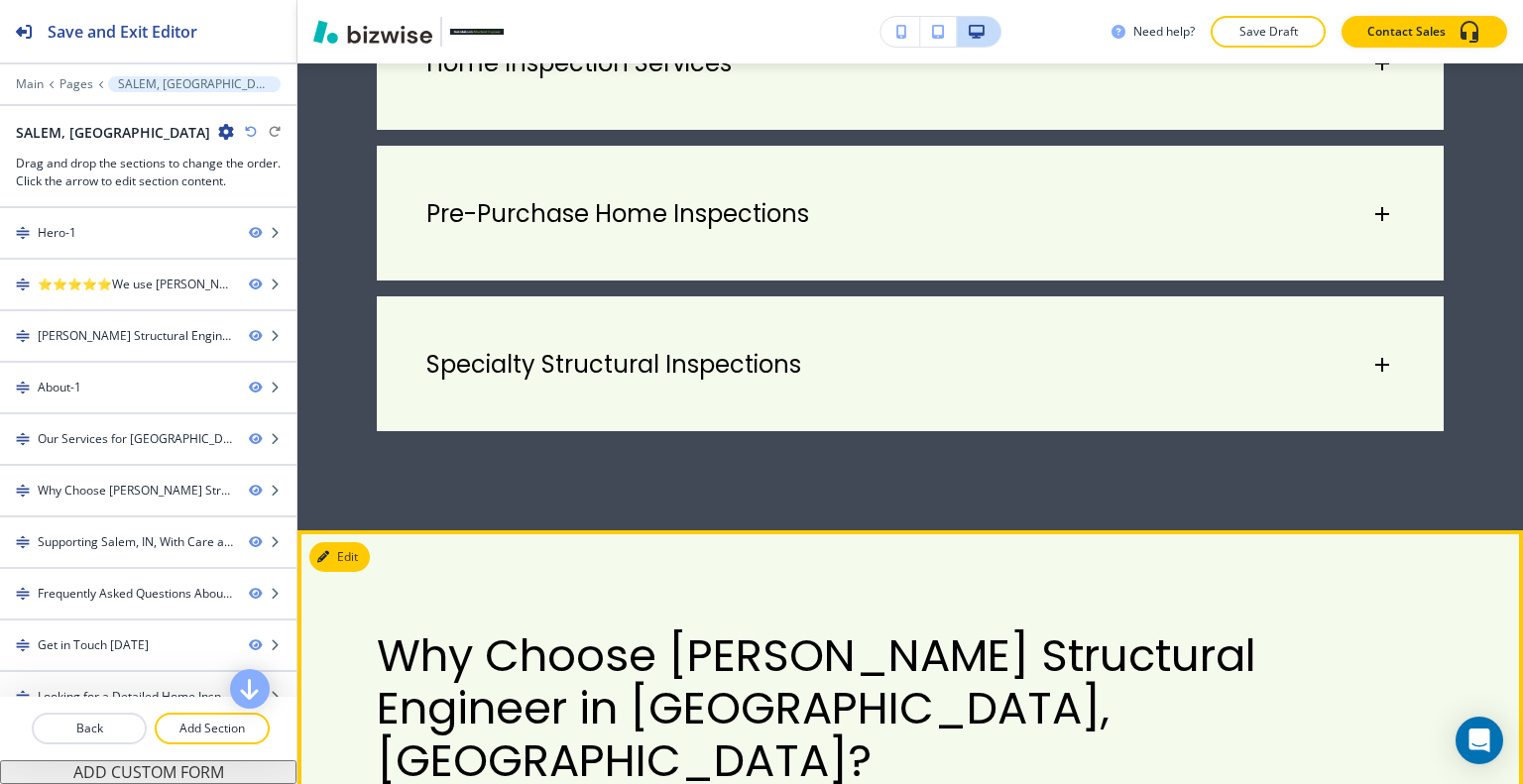 click on "Why Choose Bob Malcomb Structural Engineer in Madison, IN? 0 1 Local Expertise As a professional deeply familiar with Madison, IN, I understand the unique challenges and opportunities that come with the area’s diverse range of properties. From the historic homes lining Main Street to modern developments, my experience allows me to tailor my services to the specific needs of the community. 0 2 Personalized Service Every project is unique, and I take the time to understand your goals and concerns. Whether you're a first-time homebuyer, a seasoned property owner, or a contractor, I work closely with you to ensure my services align with your needs. 0 3 Comprehensive Solutions From initial inspections to detailed structural evaluations, I provide a full suite of services designed to address every aspect of your property’s safety and functionality. 0 4 Quality and Reliability 0 5 Clear Communication" at bounding box center (910, 1184) 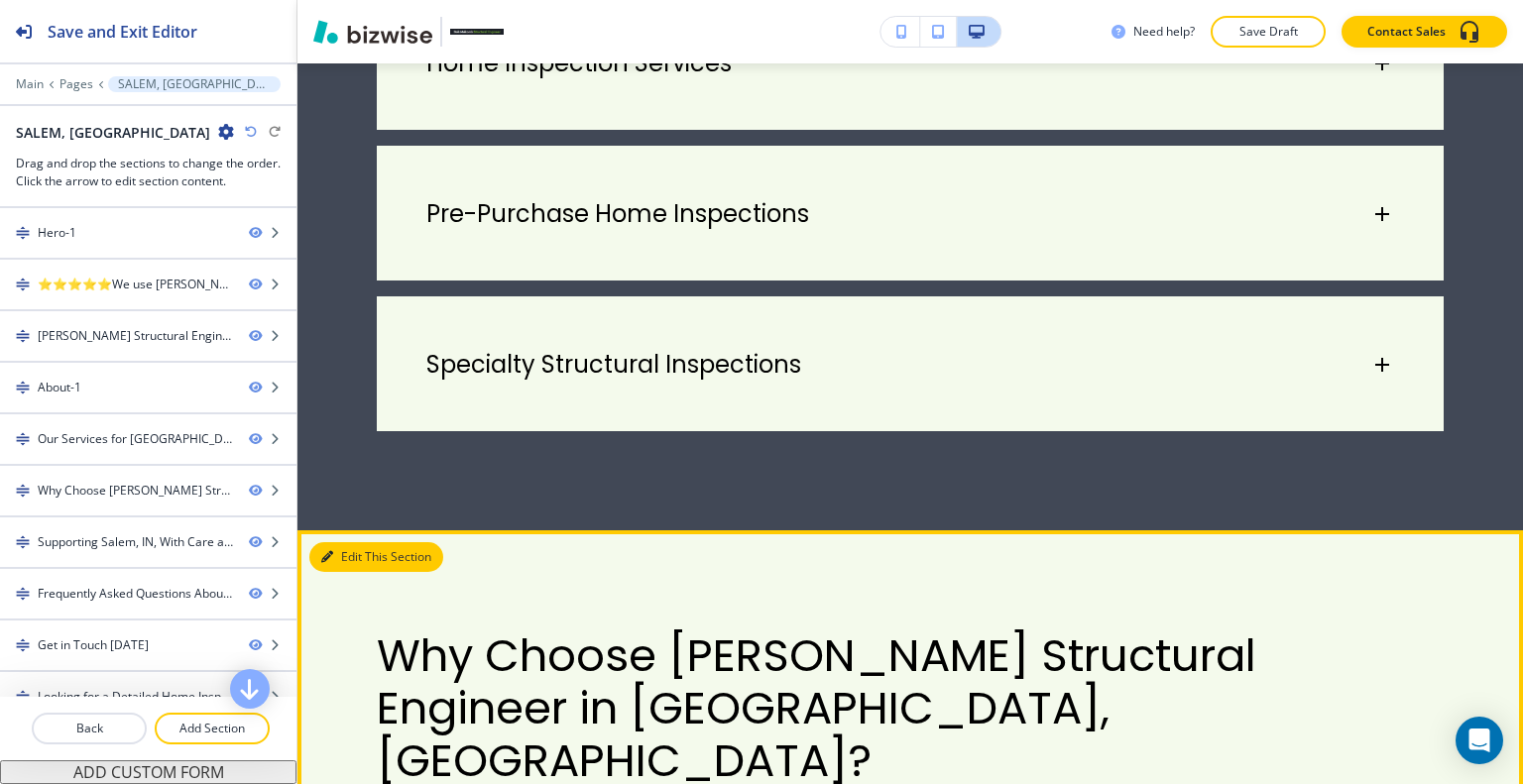 click on "Edit This Section" at bounding box center (376, 557) 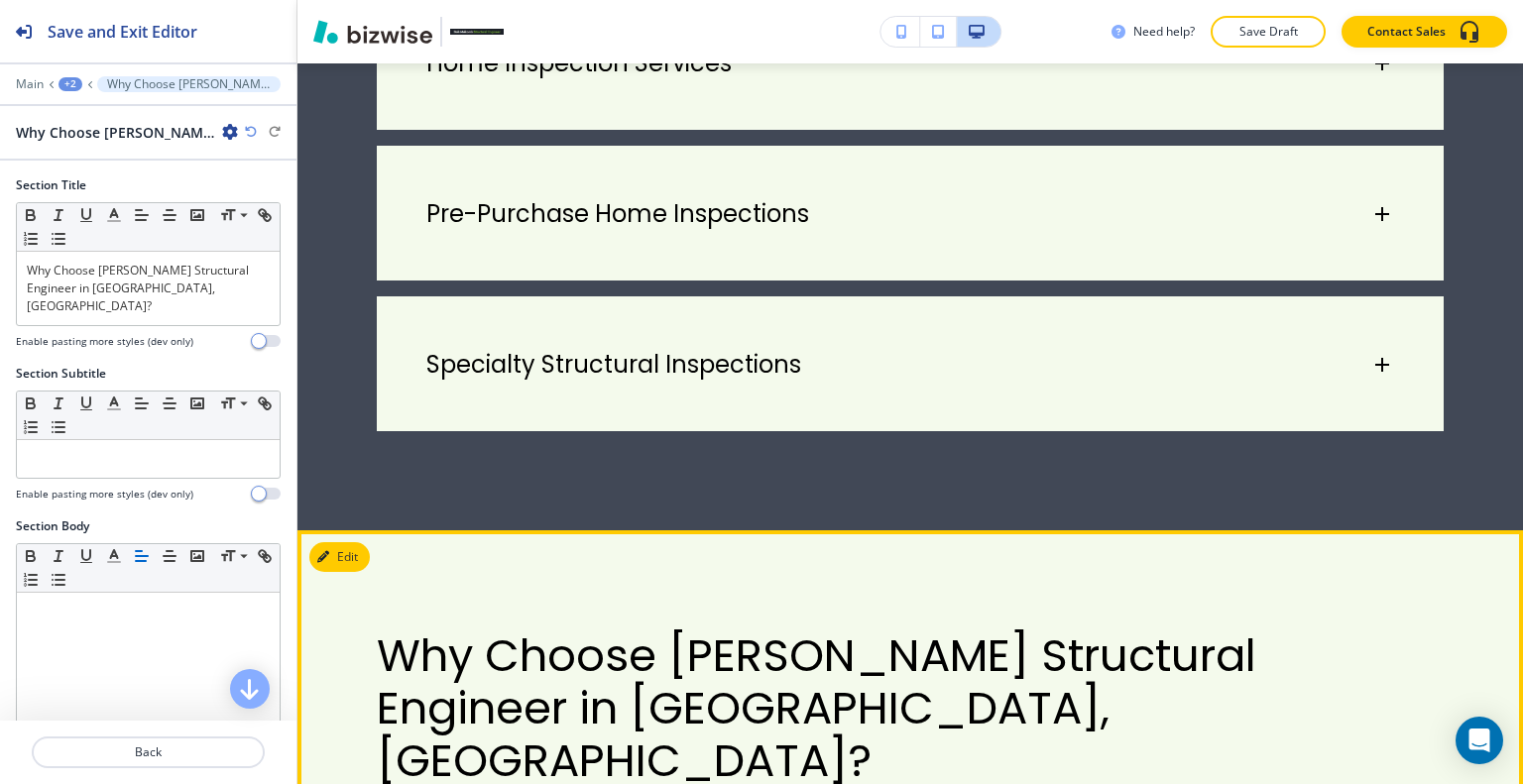 scroll, scrollTop: 3854, scrollLeft: 0, axis: vertical 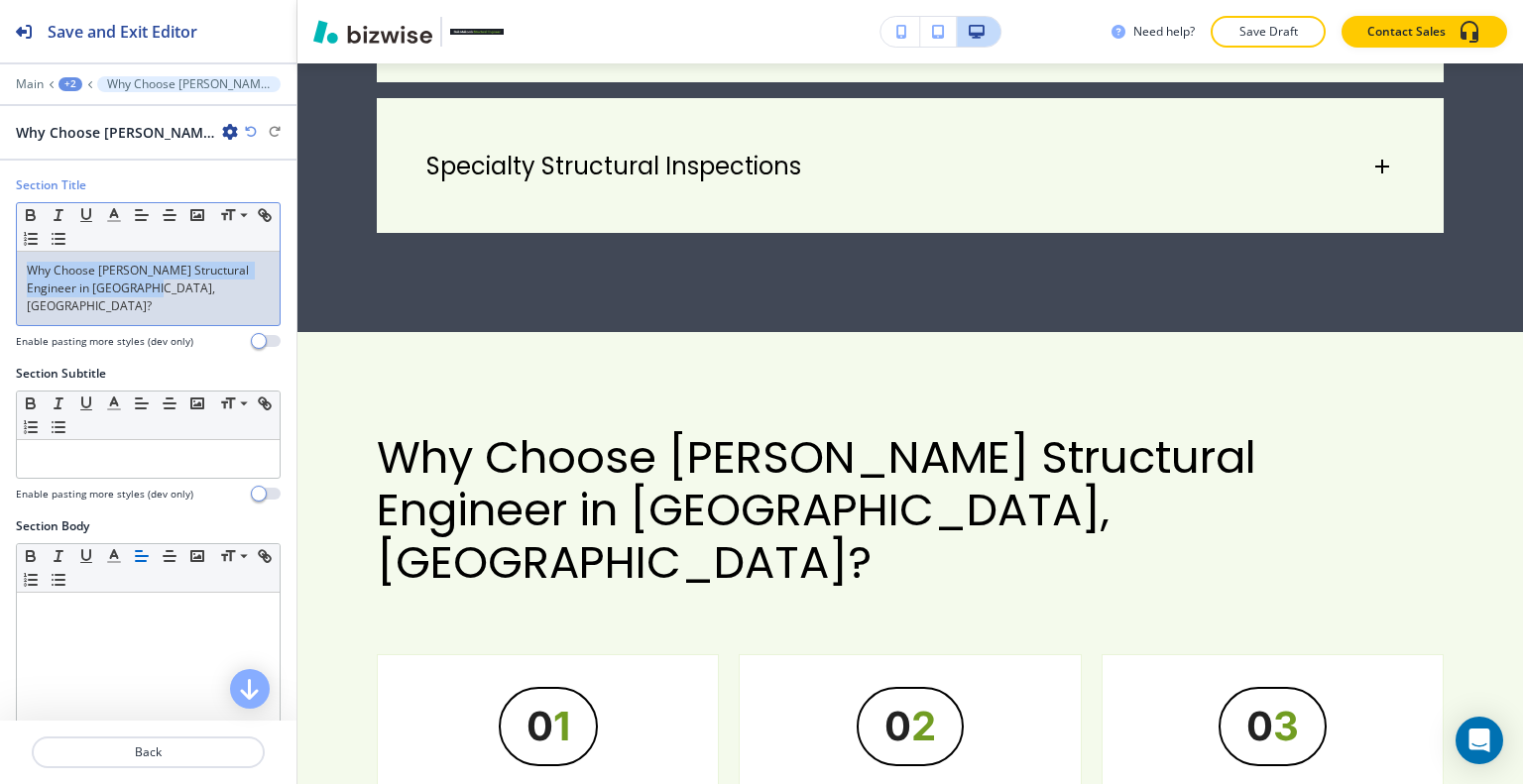 drag, startPoint x: 184, startPoint y: 289, endPoint x: 16, endPoint y: 265, distance: 169.7056 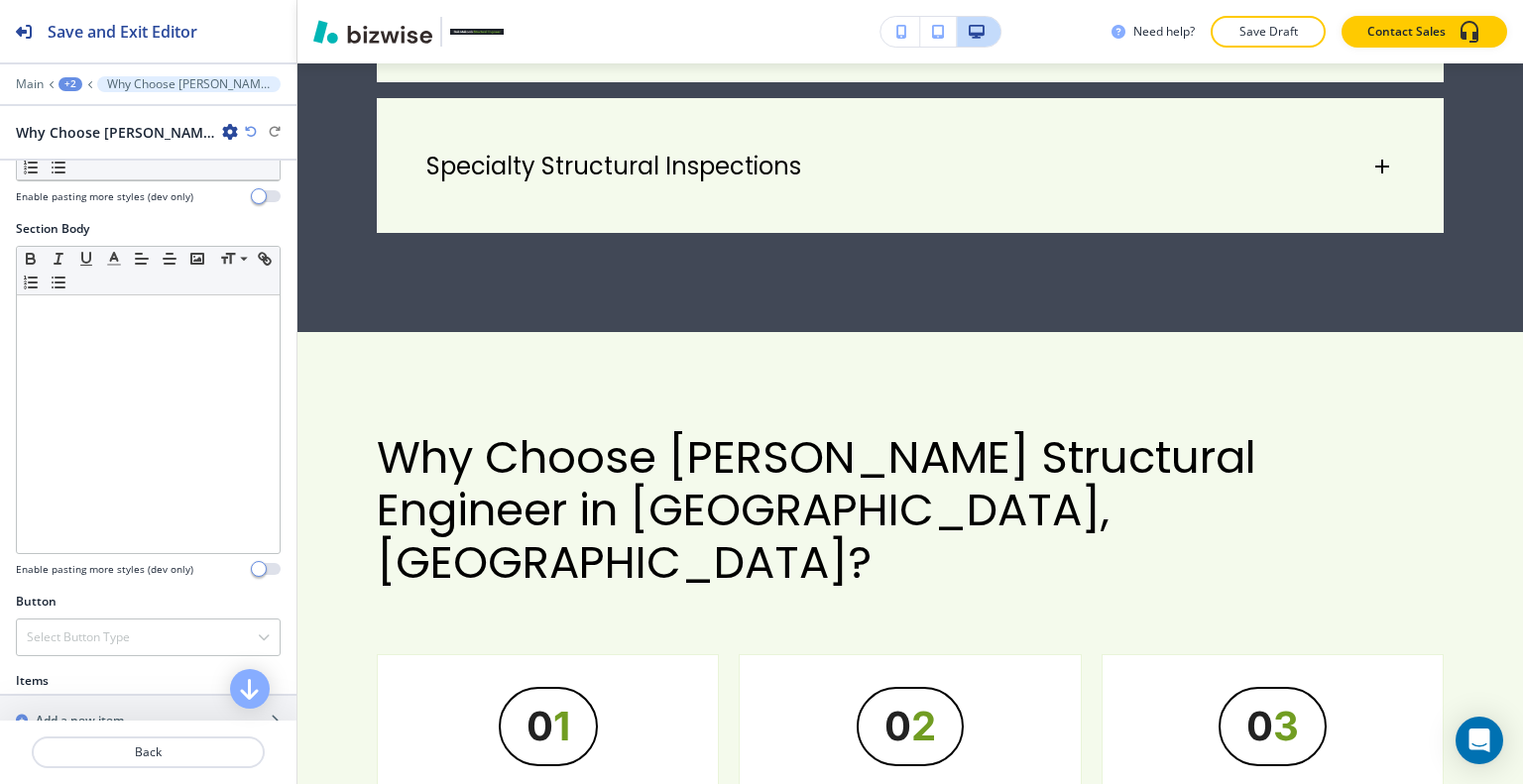 scroll, scrollTop: 496, scrollLeft: 0, axis: vertical 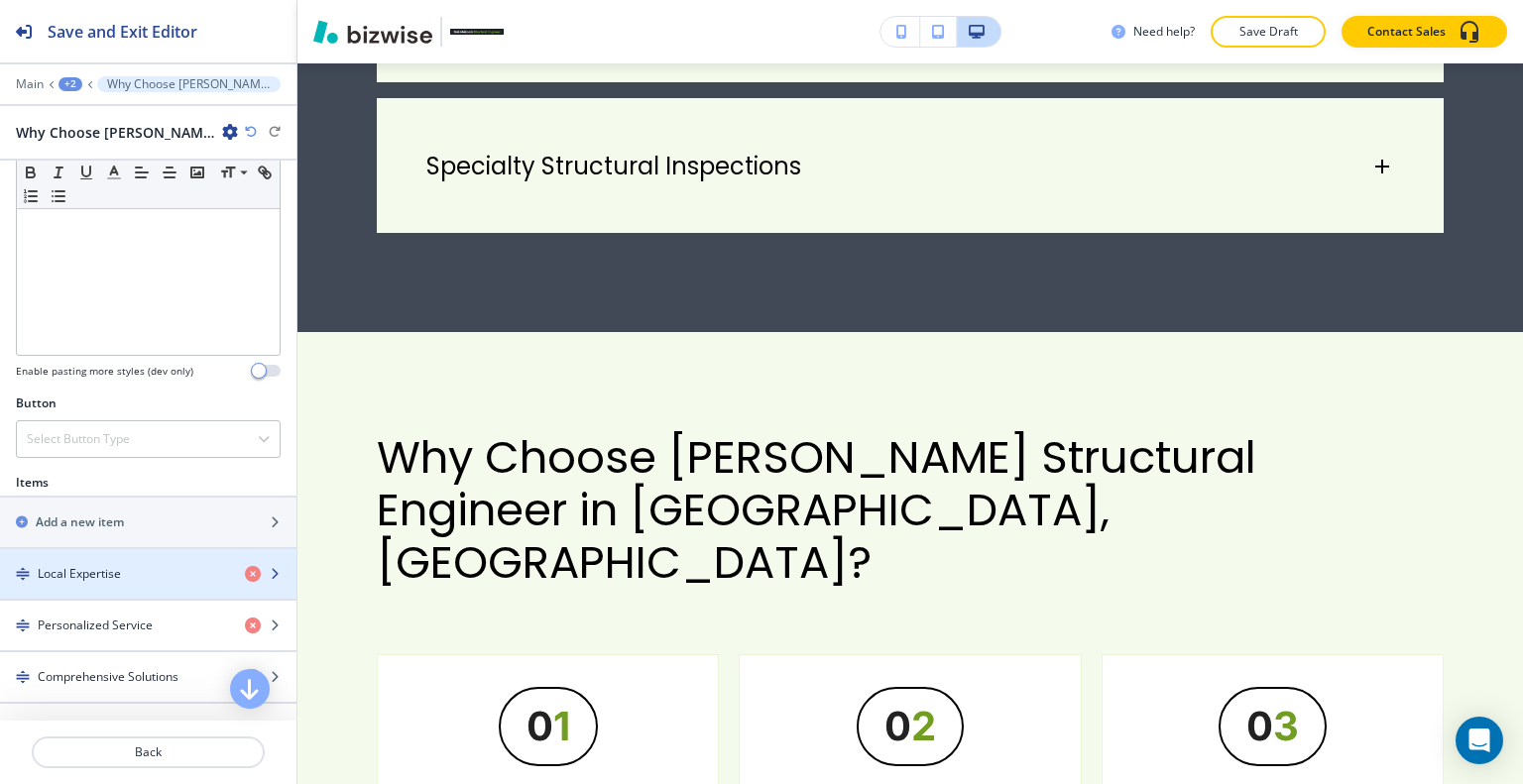click on "Local Expertise" at bounding box center [114, 574] 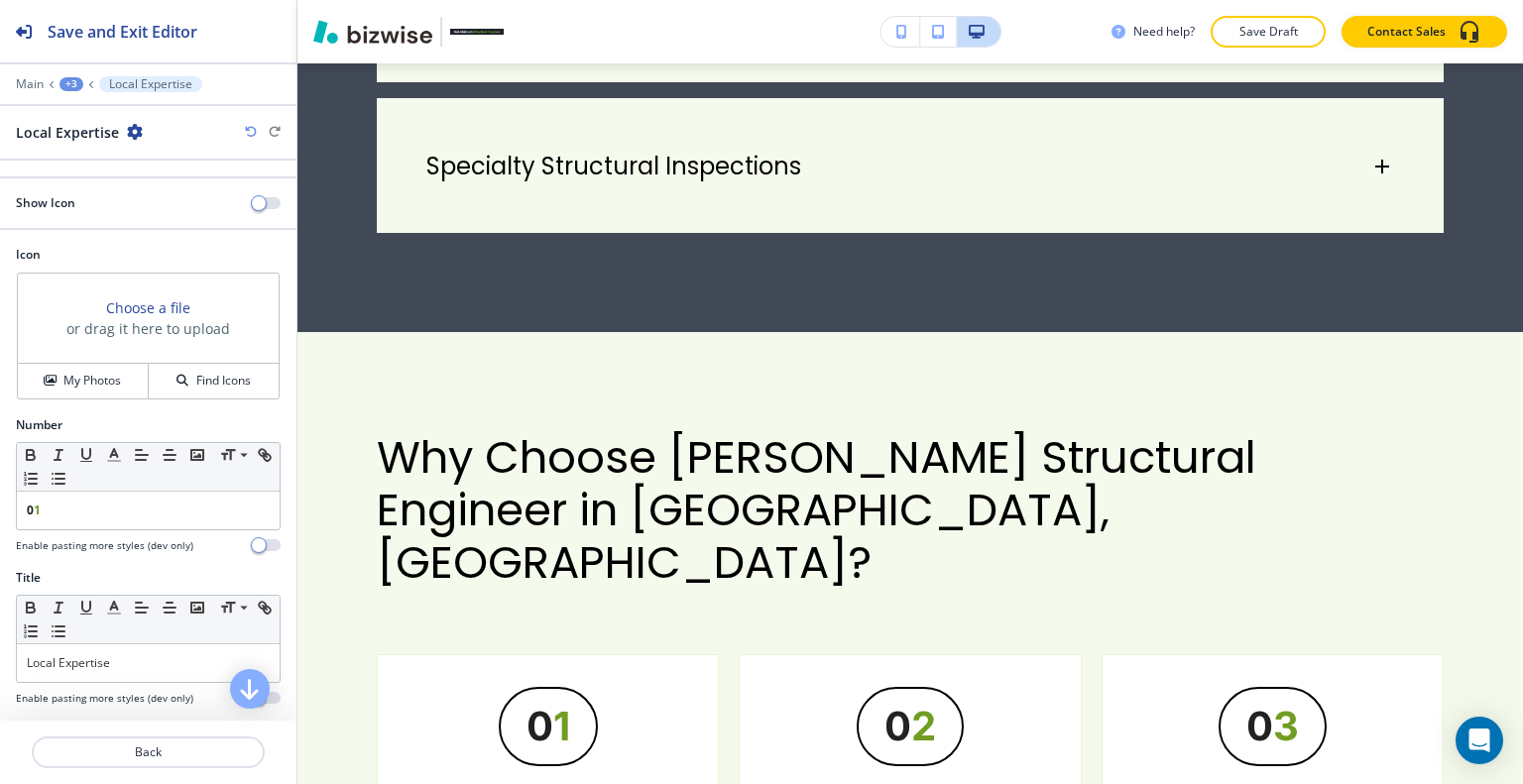 scroll, scrollTop: 297, scrollLeft: 0, axis: vertical 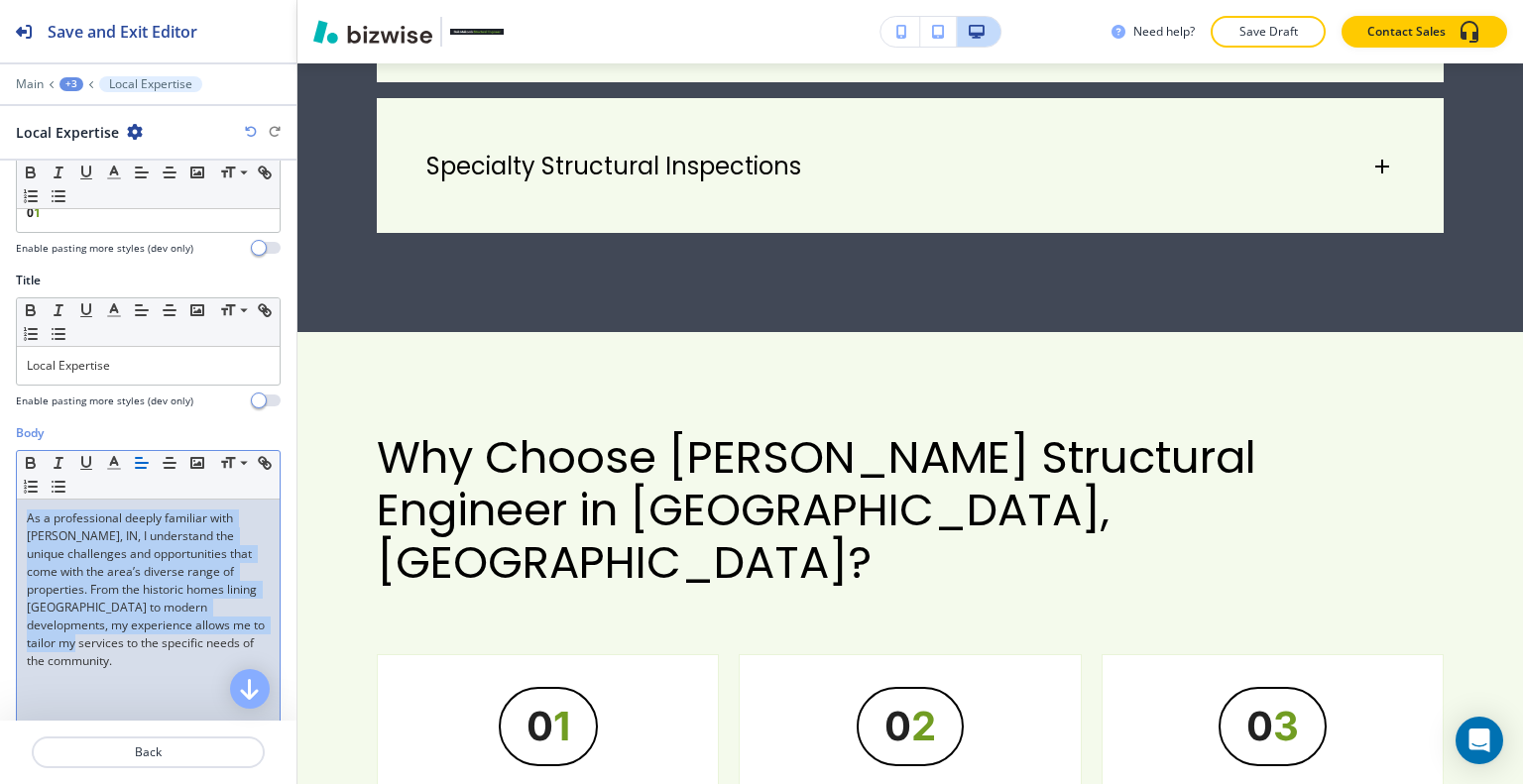 drag, startPoint x: 152, startPoint y: 644, endPoint x: 0, endPoint y: 495, distance: 212.84971 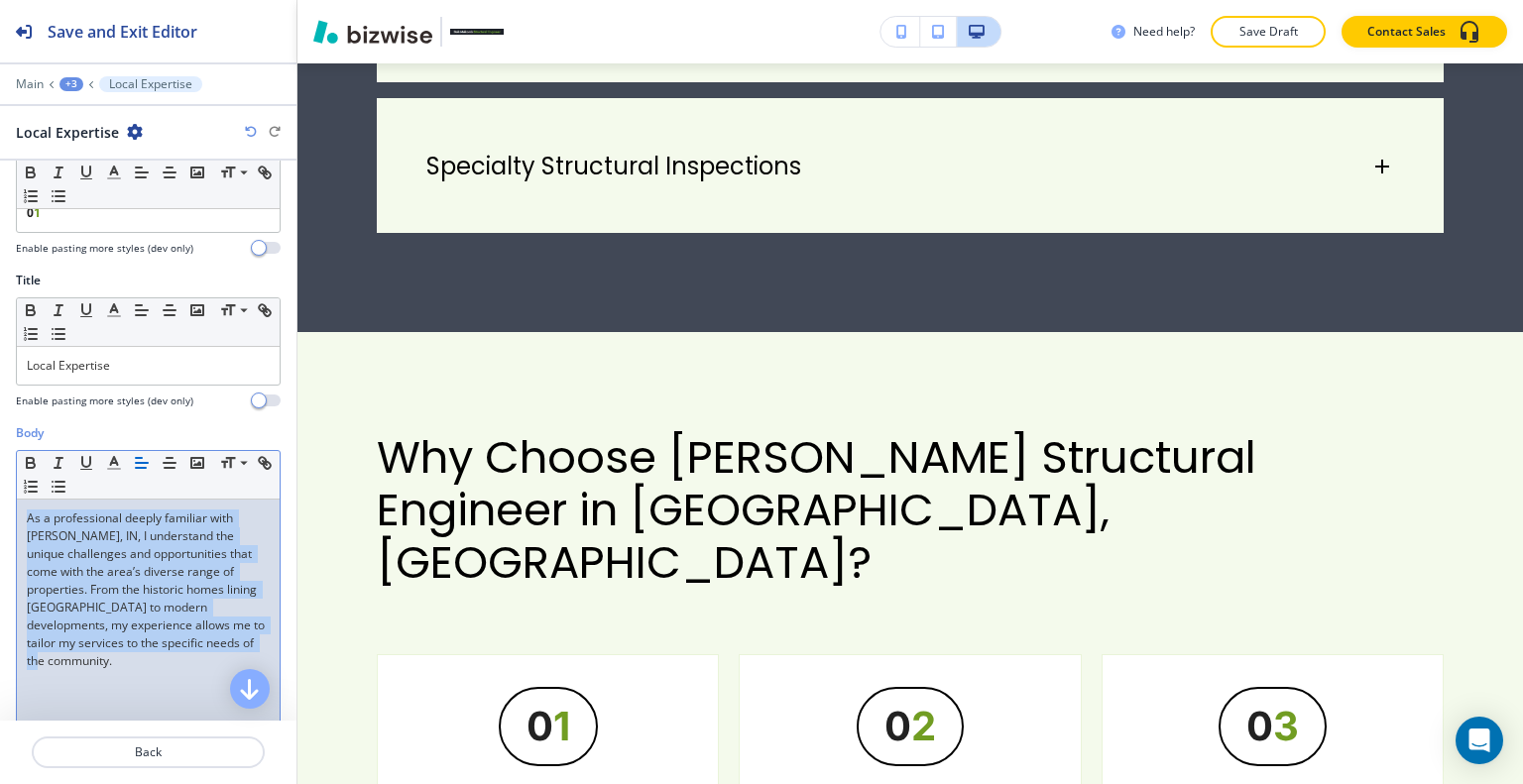 drag, startPoint x: 140, startPoint y: 674, endPoint x: 0, endPoint y: 503, distance: 221 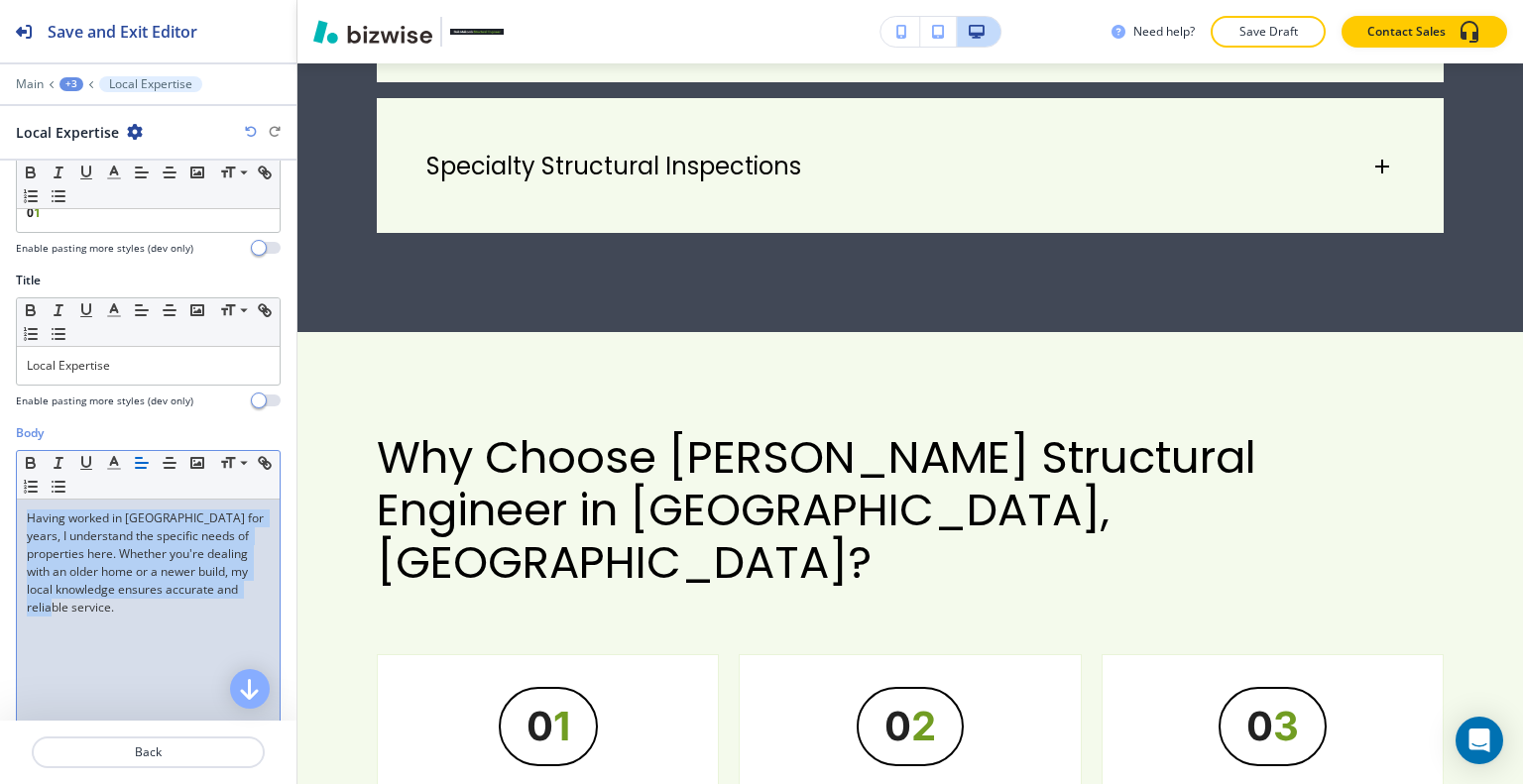 drag, startPoint x: 151, startPoint y: 609, endPoint x: 0, endPoint y: 463, distance: 210.04047 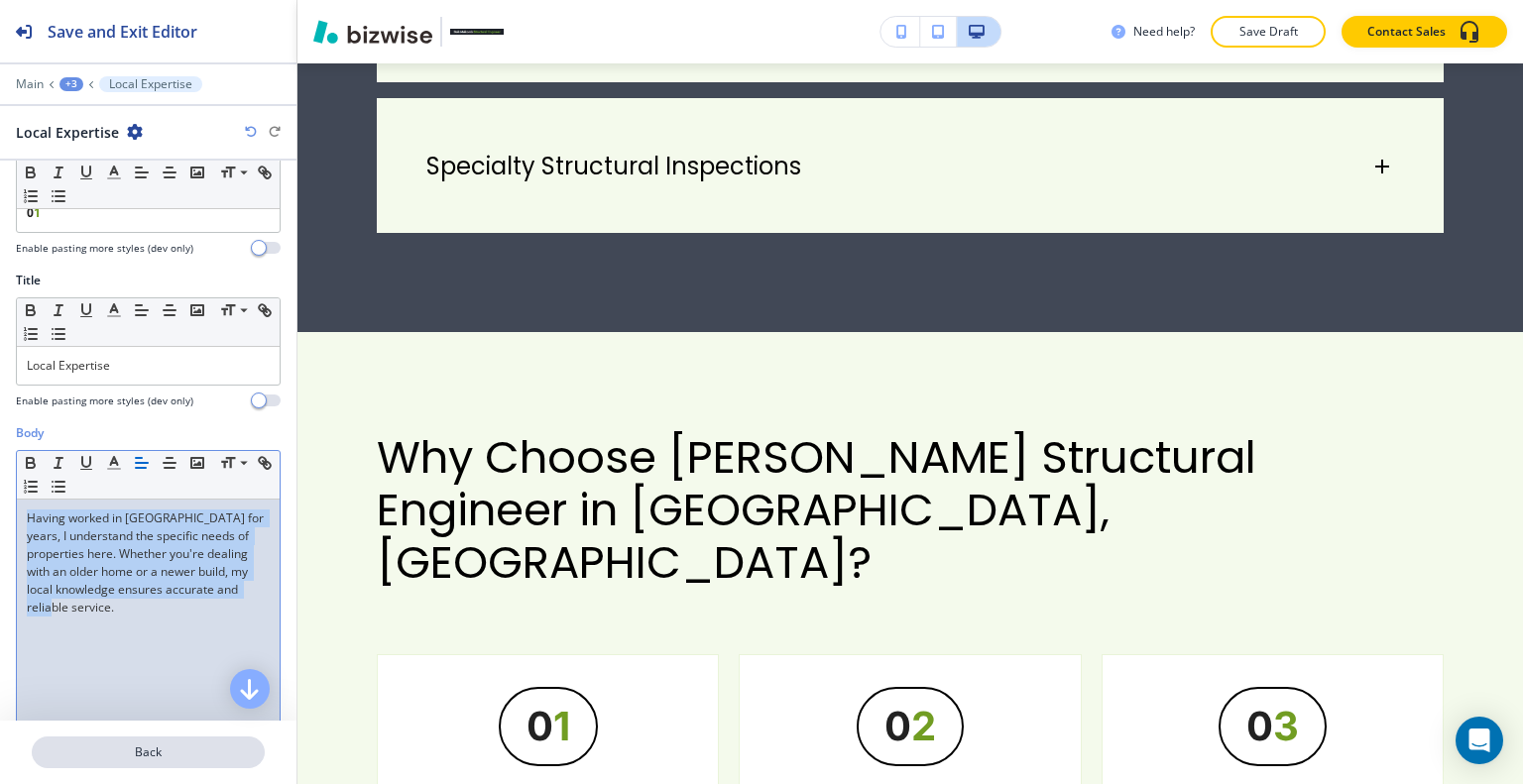 click on "Back" at bounding box center [148, 752] 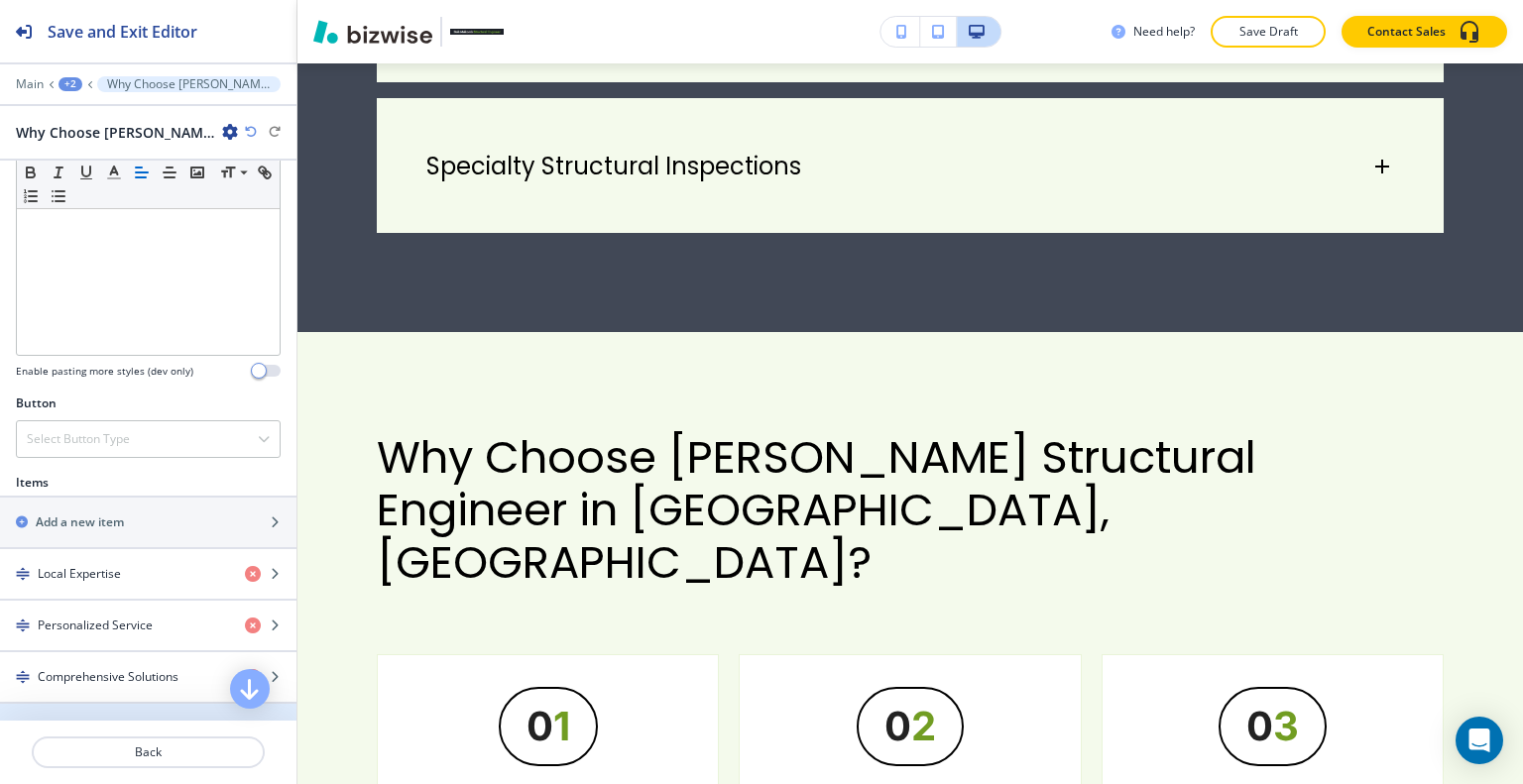 scroll, scrollTop: 595, scrollLeft: 0, axis: vertical 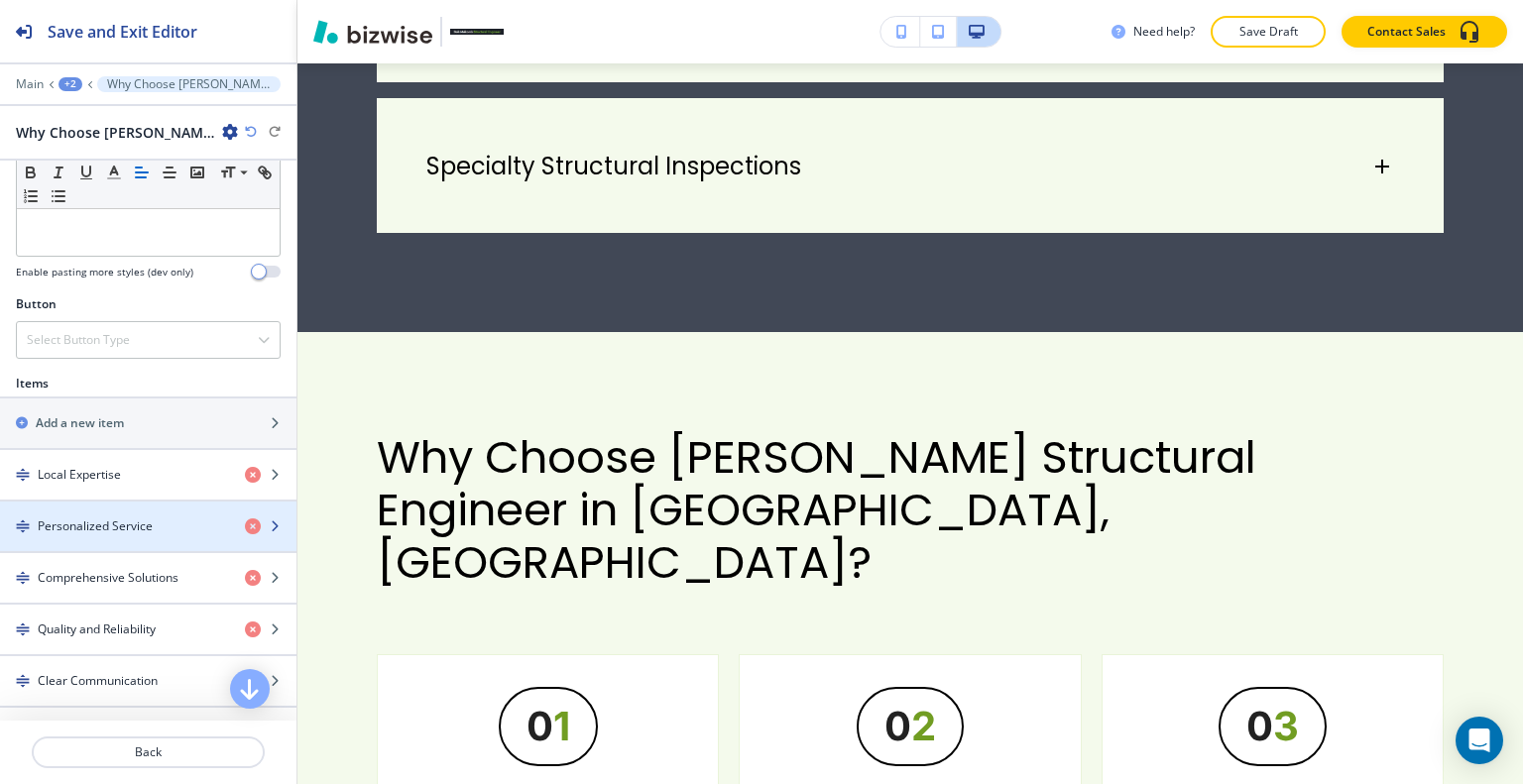 click at bounding box center [148, 543] 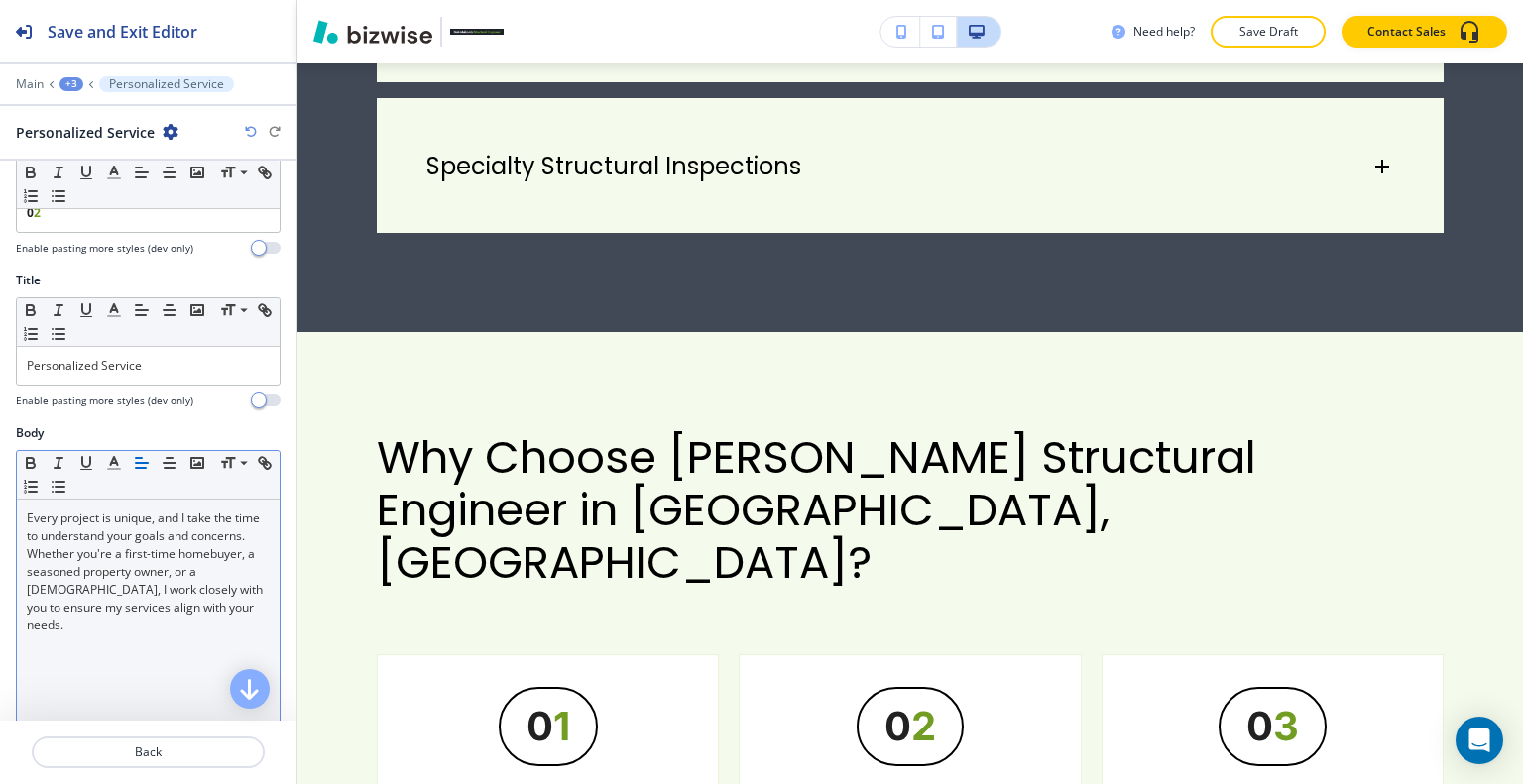 scroll, scrollTop: 396, scrollLeft: 0, axis: vertical 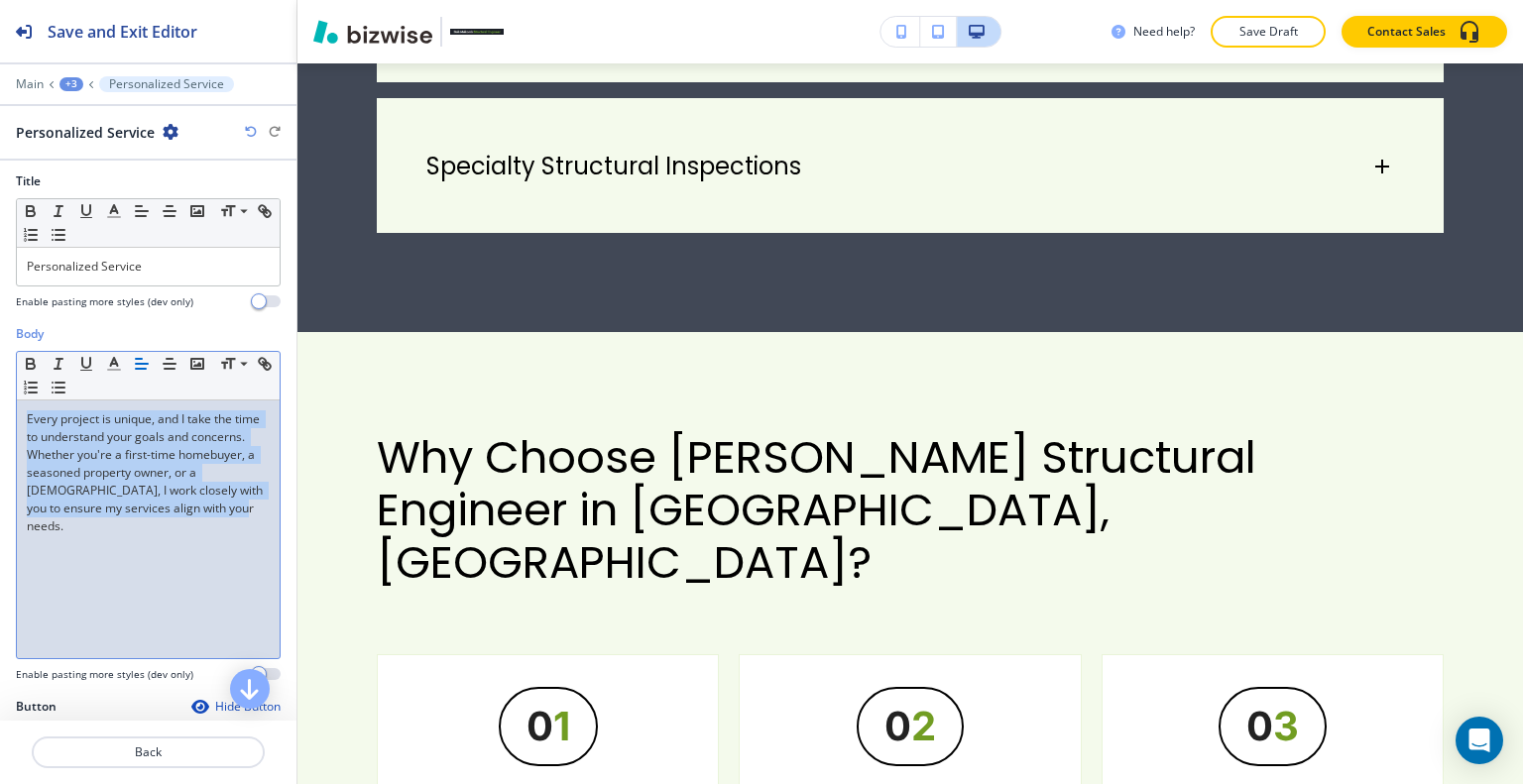 drag, startPoint x: 53, startPoint y: 514, endPoint x: 0, endPoint y: 421, distance: 107.042 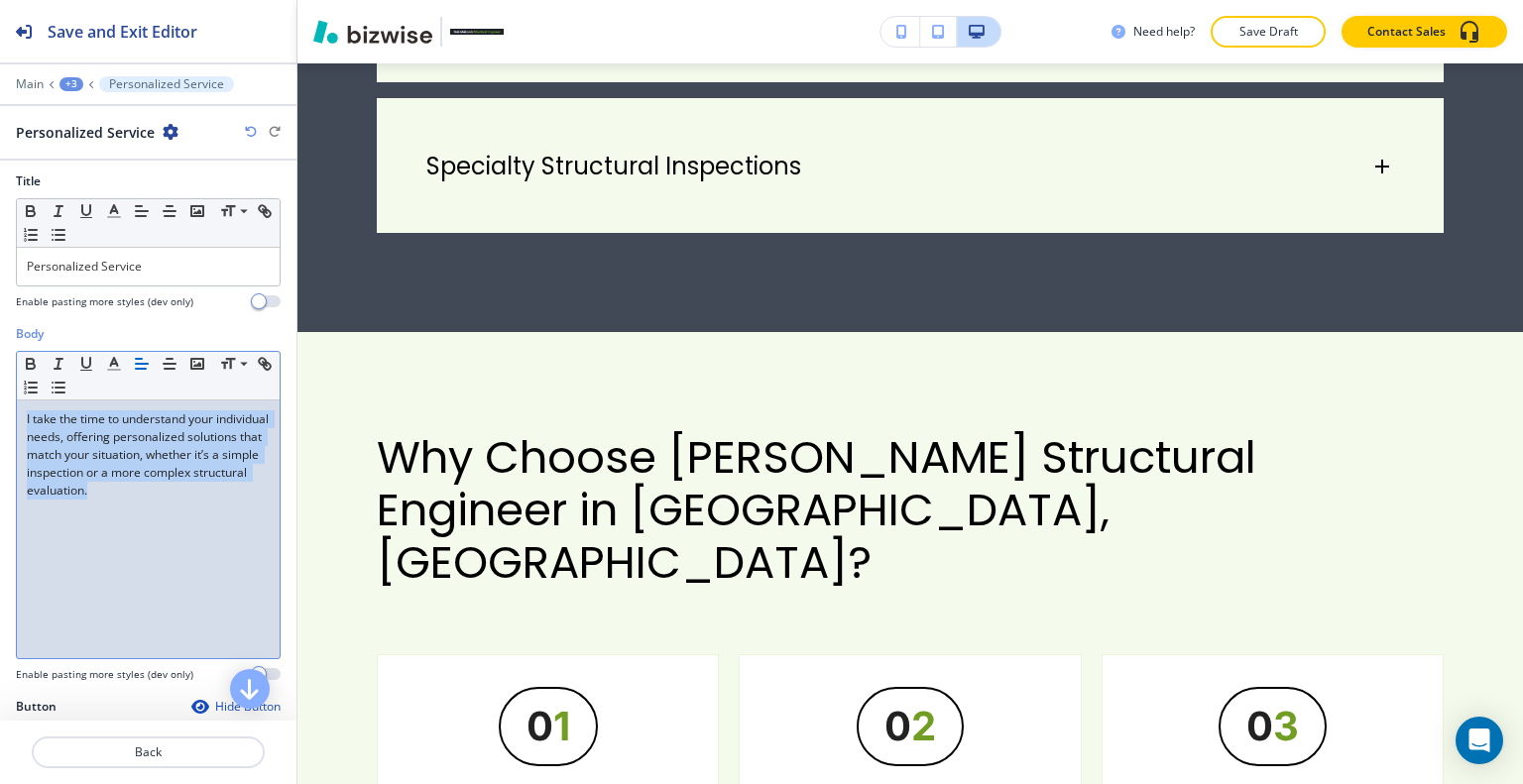 drag, startPoint x: 238, startPoint y: 504, endPoint x: 8, endPoint y: 410, distance: 248.4673 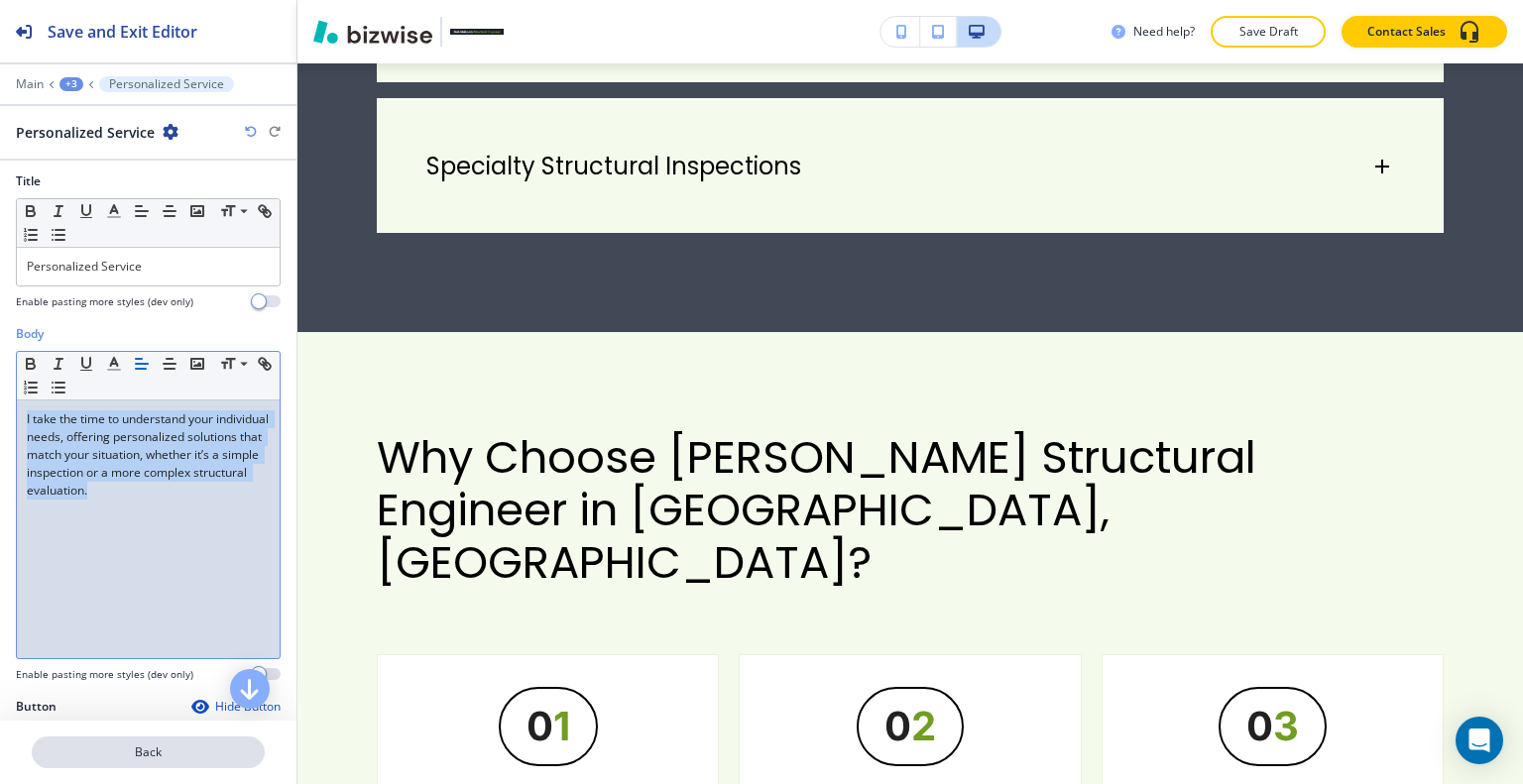 click on "Back" at bounding box center [148, 752] 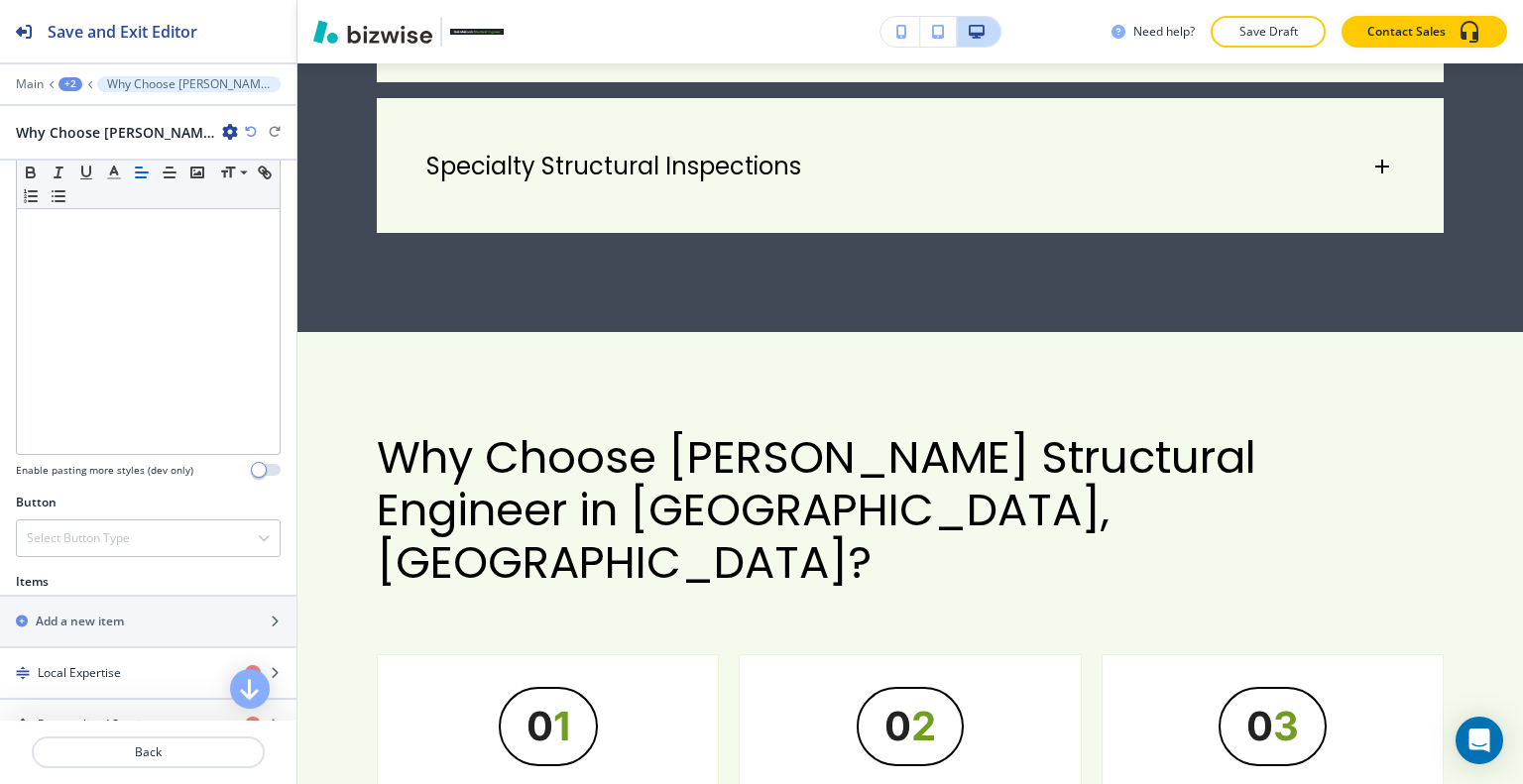 scroll, scrollTop: 694, scrollLeft: 0, axis: vertical 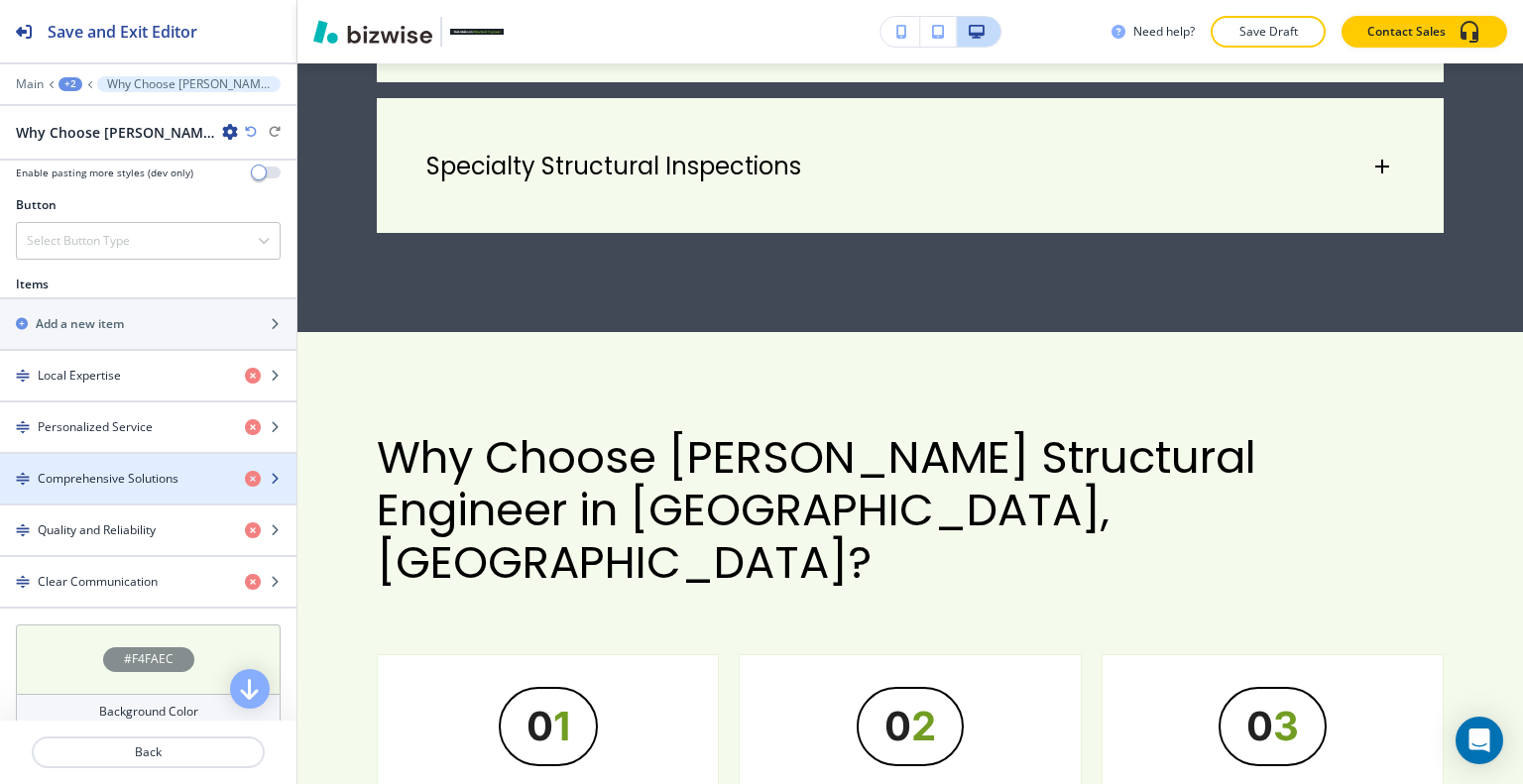 click at bounding box center (148, 496) 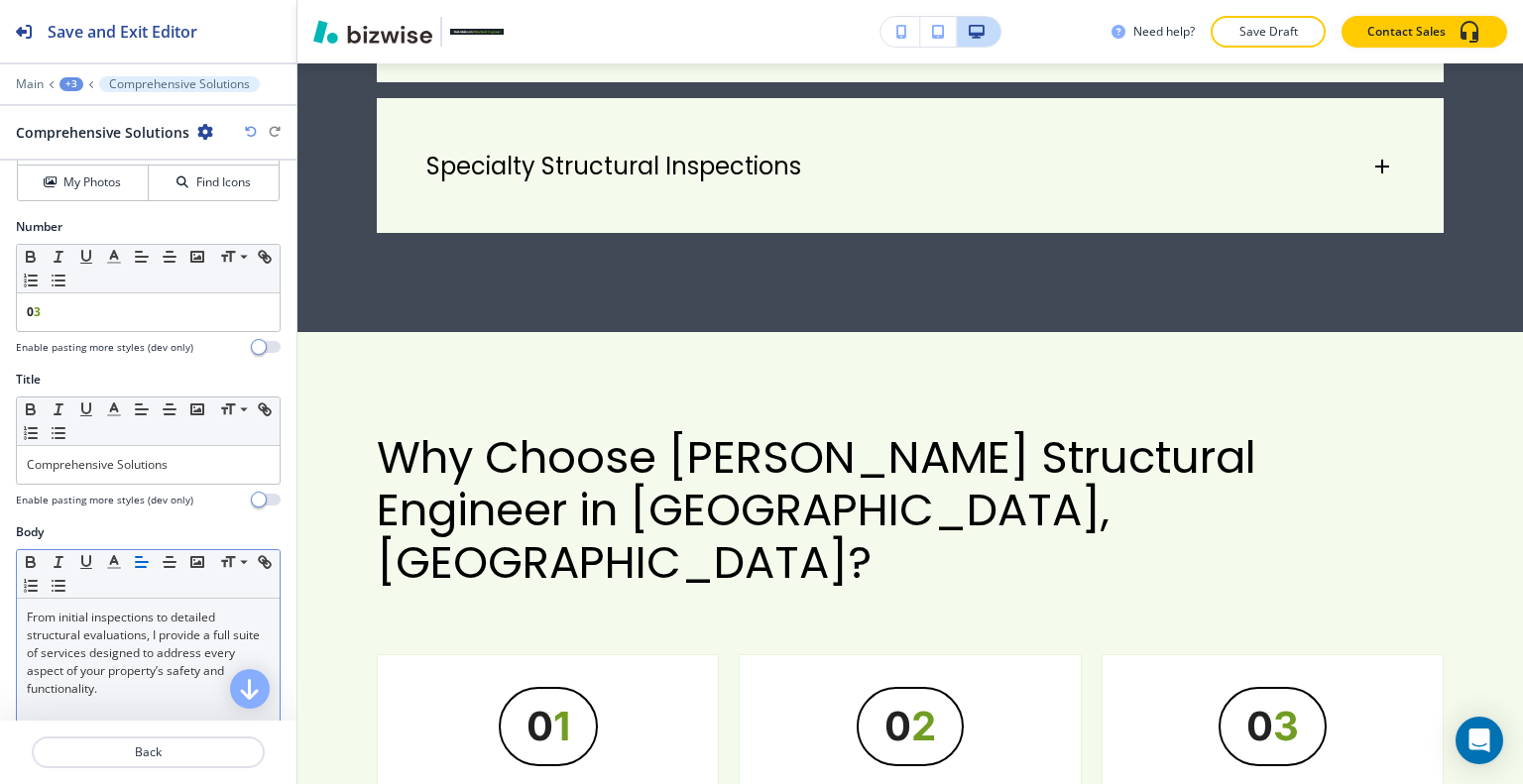 scroll, scrollTop: 297, scrollLeft: 0, axis: vertical 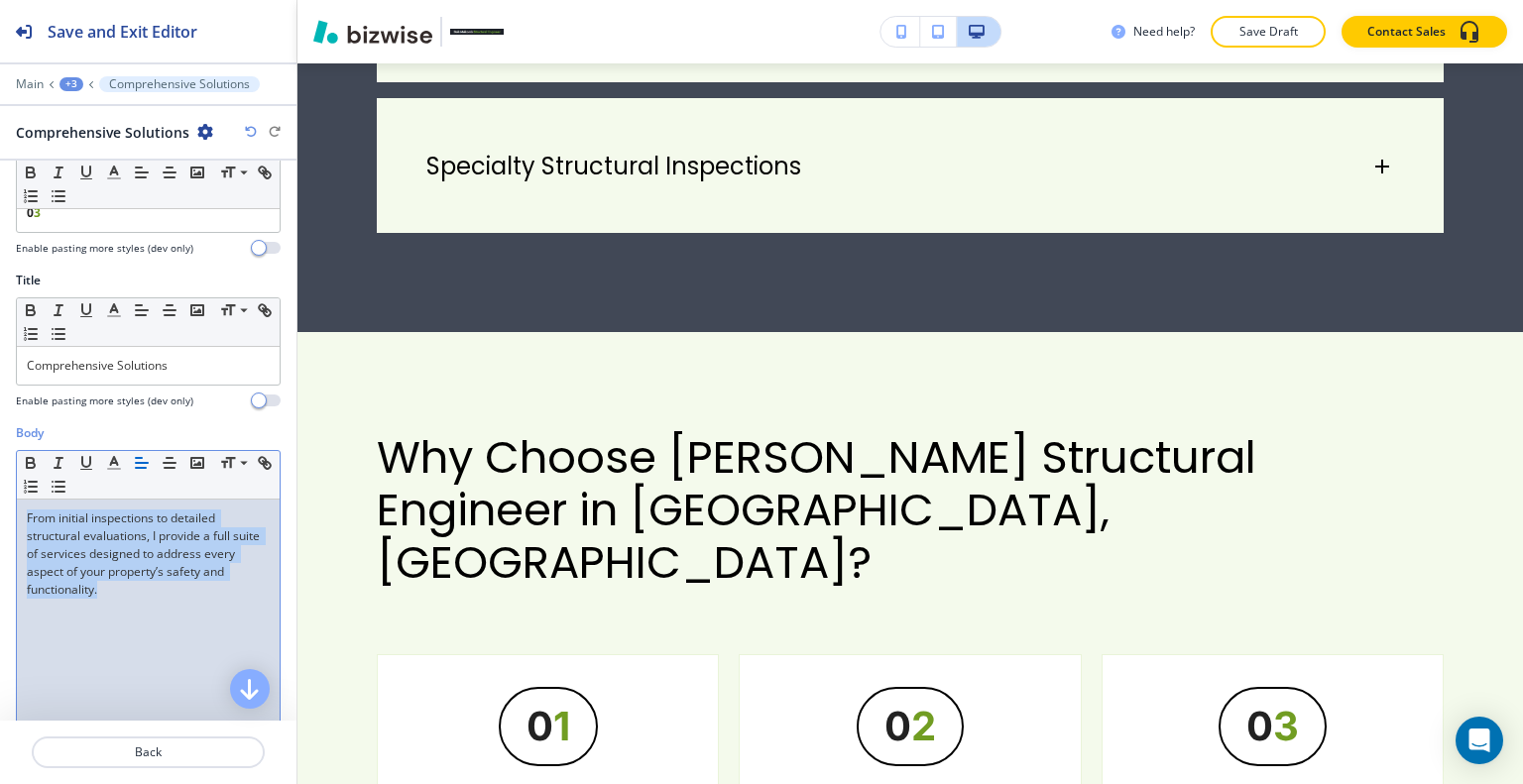 drag, startPoint x: 145, startPoint y: 601, endPoint x: 0, endPoint y: 510, distance: 171.18995 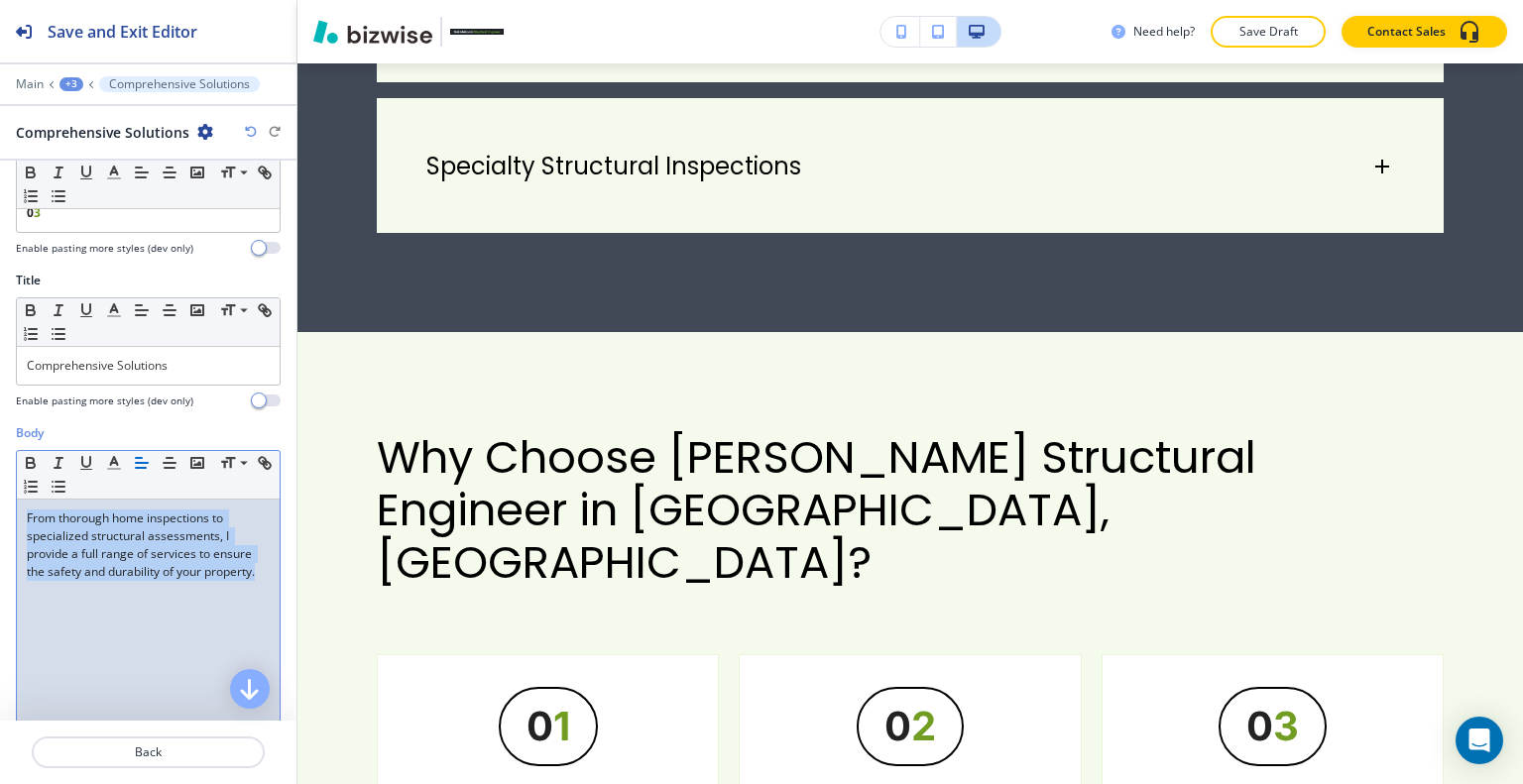 drag, startPoint x: 107, startPoint y: 598, endPoint x: 12, endPoint y: 489, distance: 145 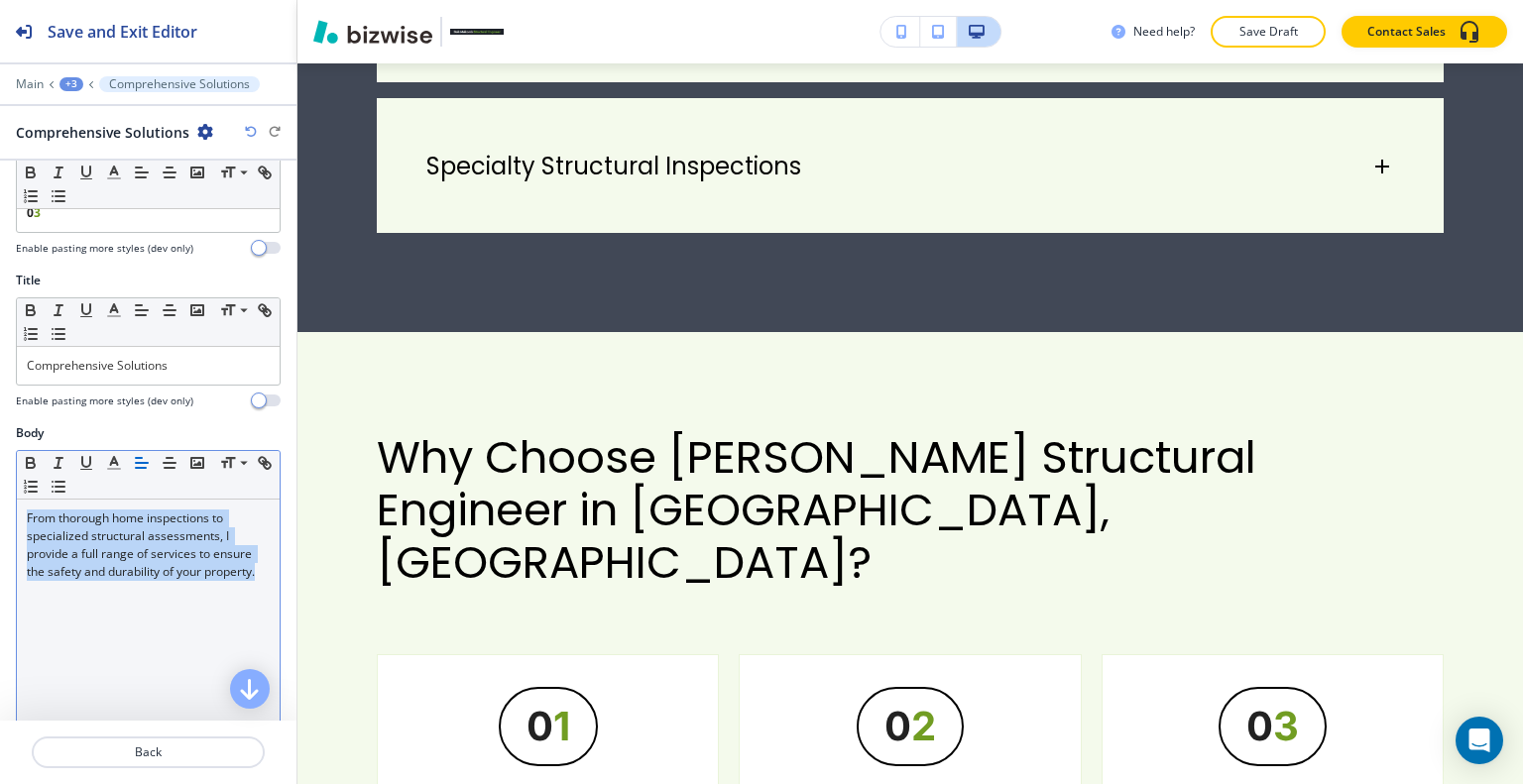 click 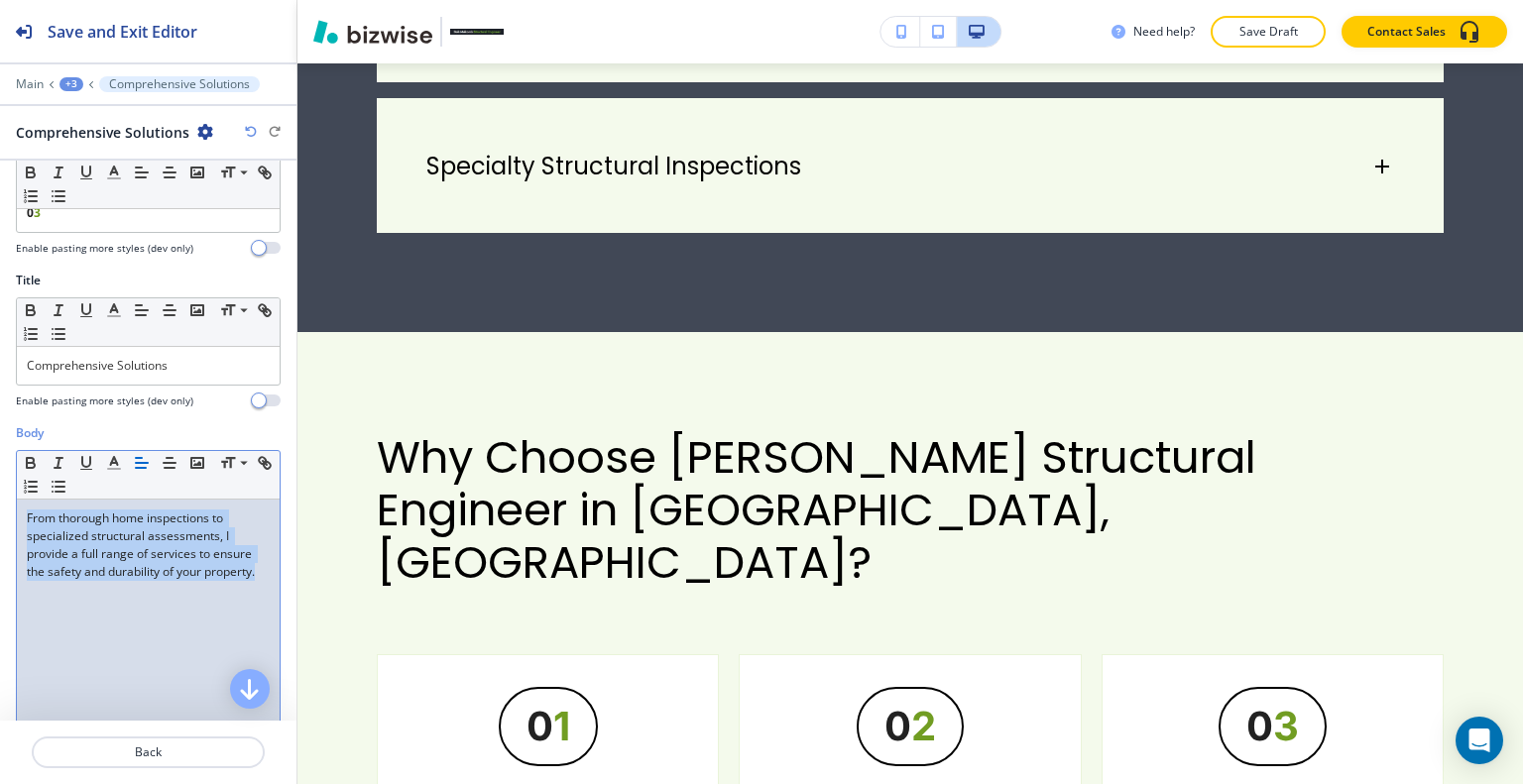 scroll, scrollTop: 595, scrollLeft: 0, axis: vertical 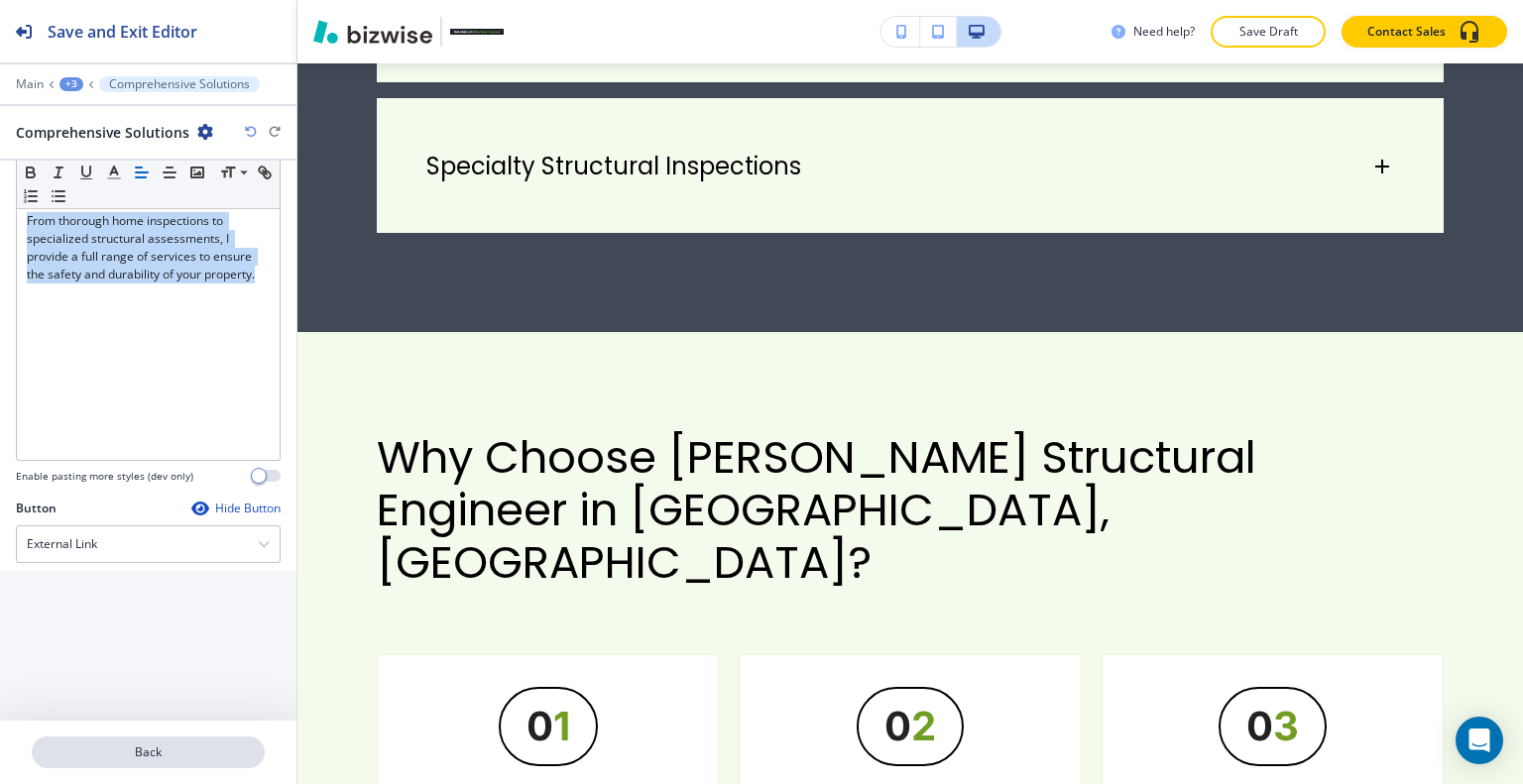 click on "Back" at bounding box center [148, 752] 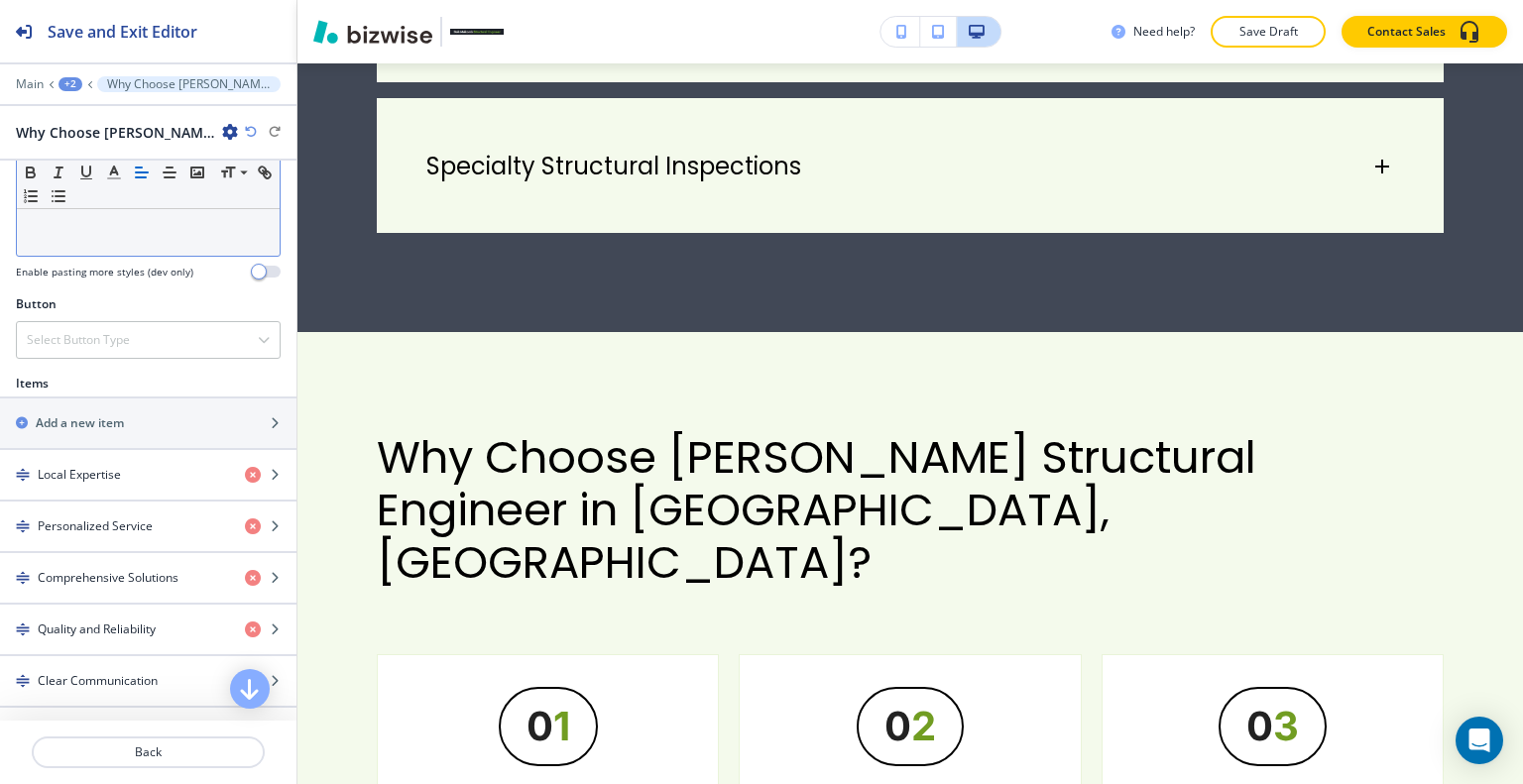 scroll, scrollTop: 694, scrollLeft: 0, axis: vertical 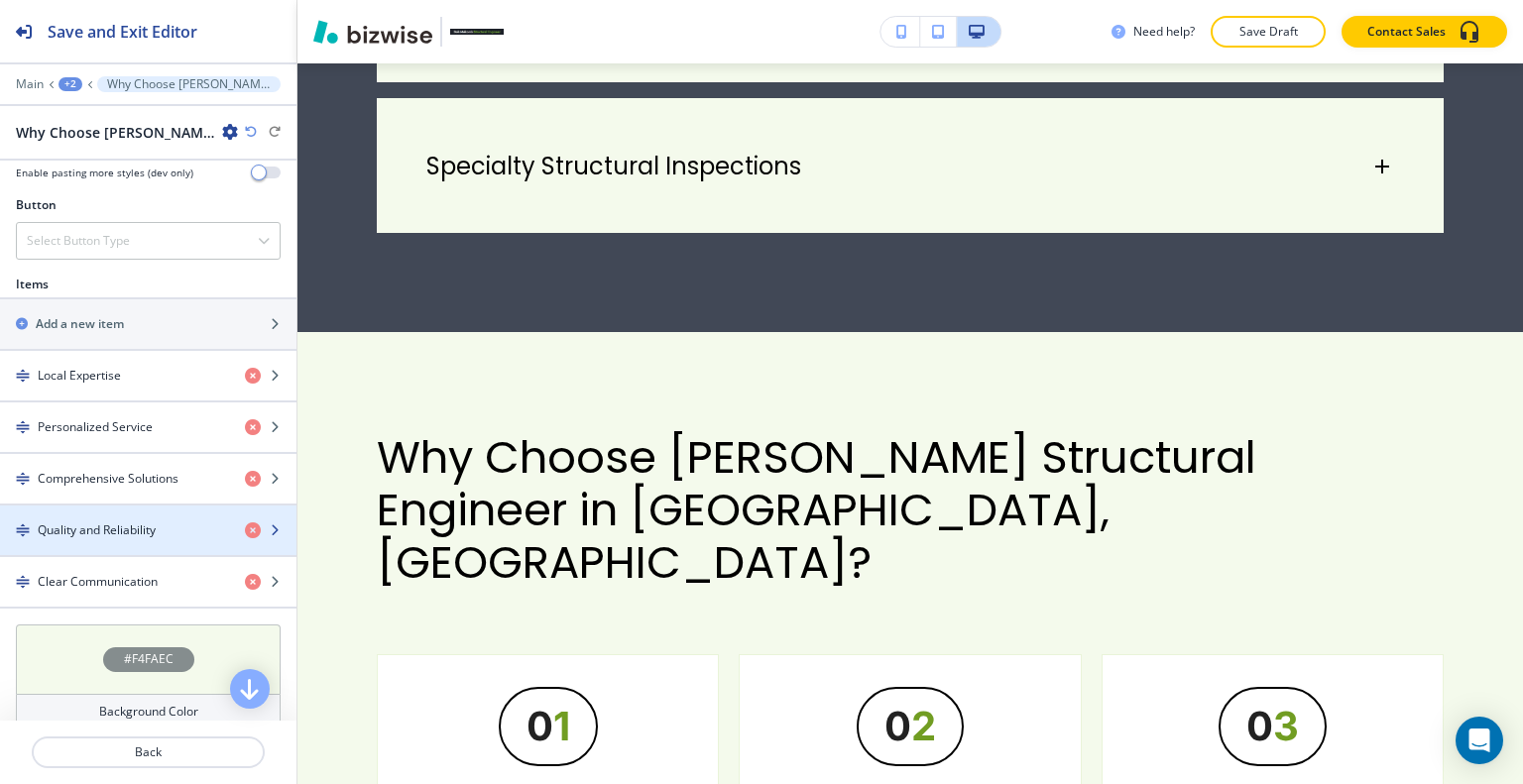 click on "Quality and Reliability" at bounding box center (96, 530) 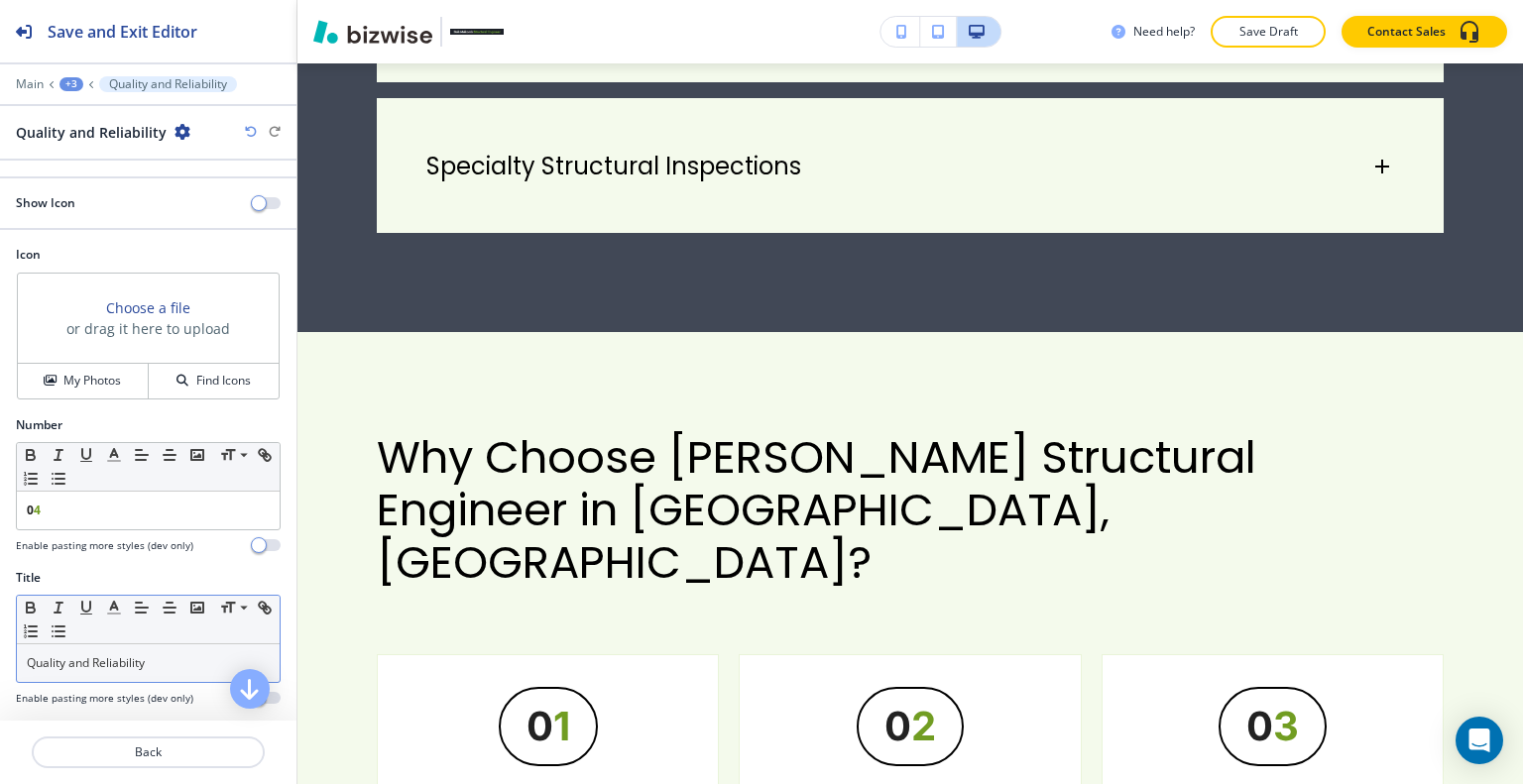 scroll, scrollTop: 297, scrollLeft: 0, axis: vertical 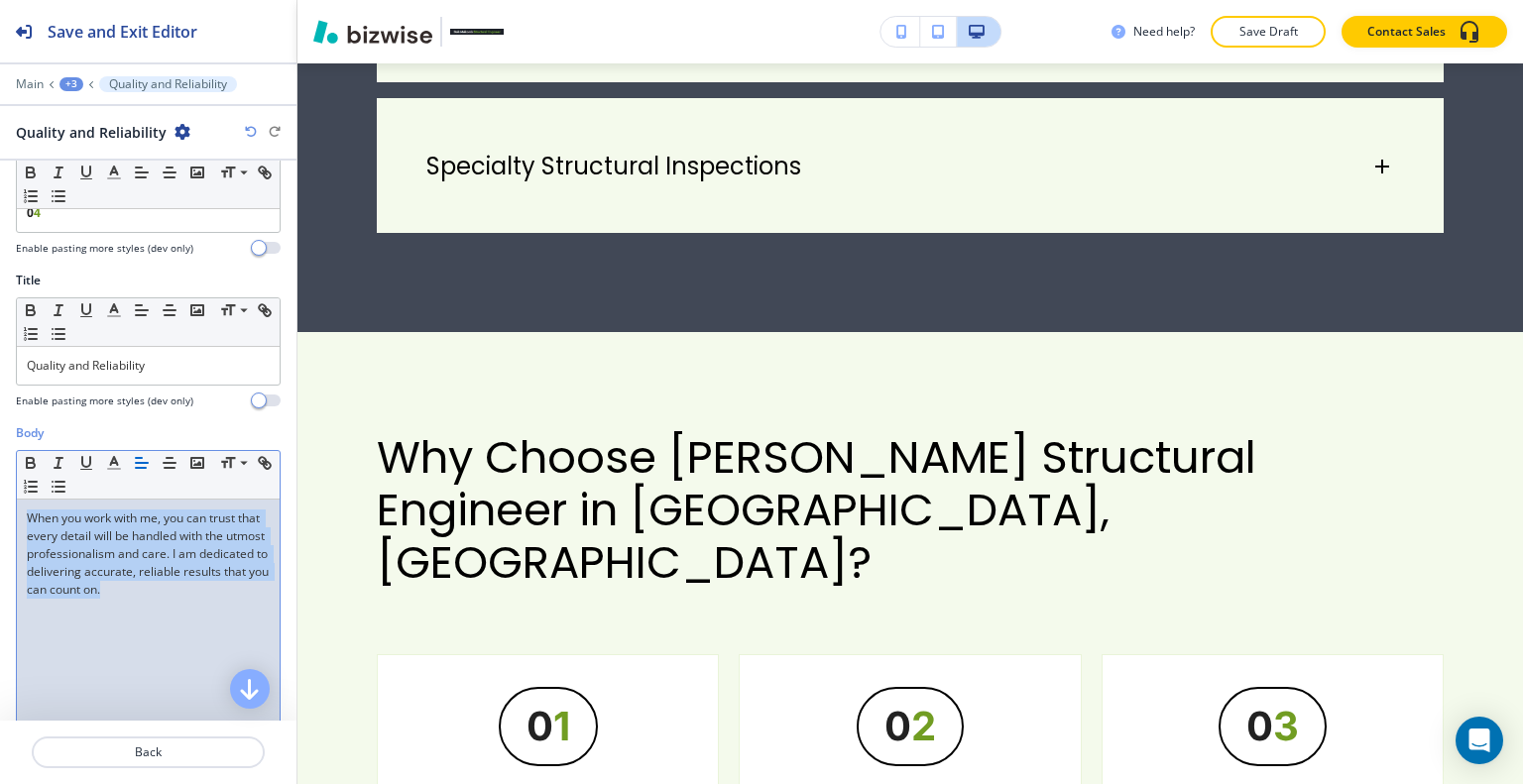 drag, startPoint x: 222, startPoint y: 587, endPoint x: 4, endPoint y: 502, distance: 233.98504 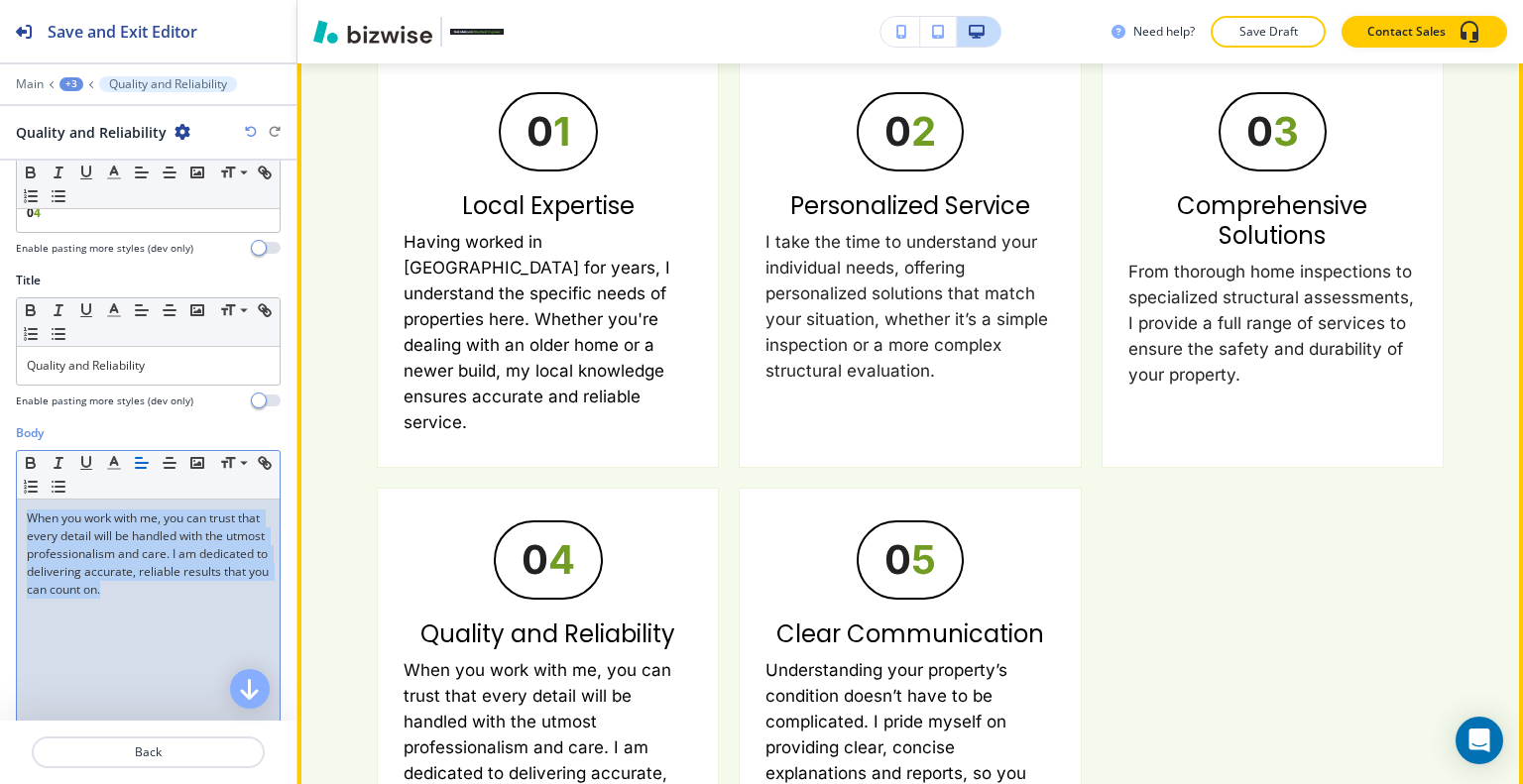 scroll, scrollTop: 4151, scrollLeft: 0, axis: vertical 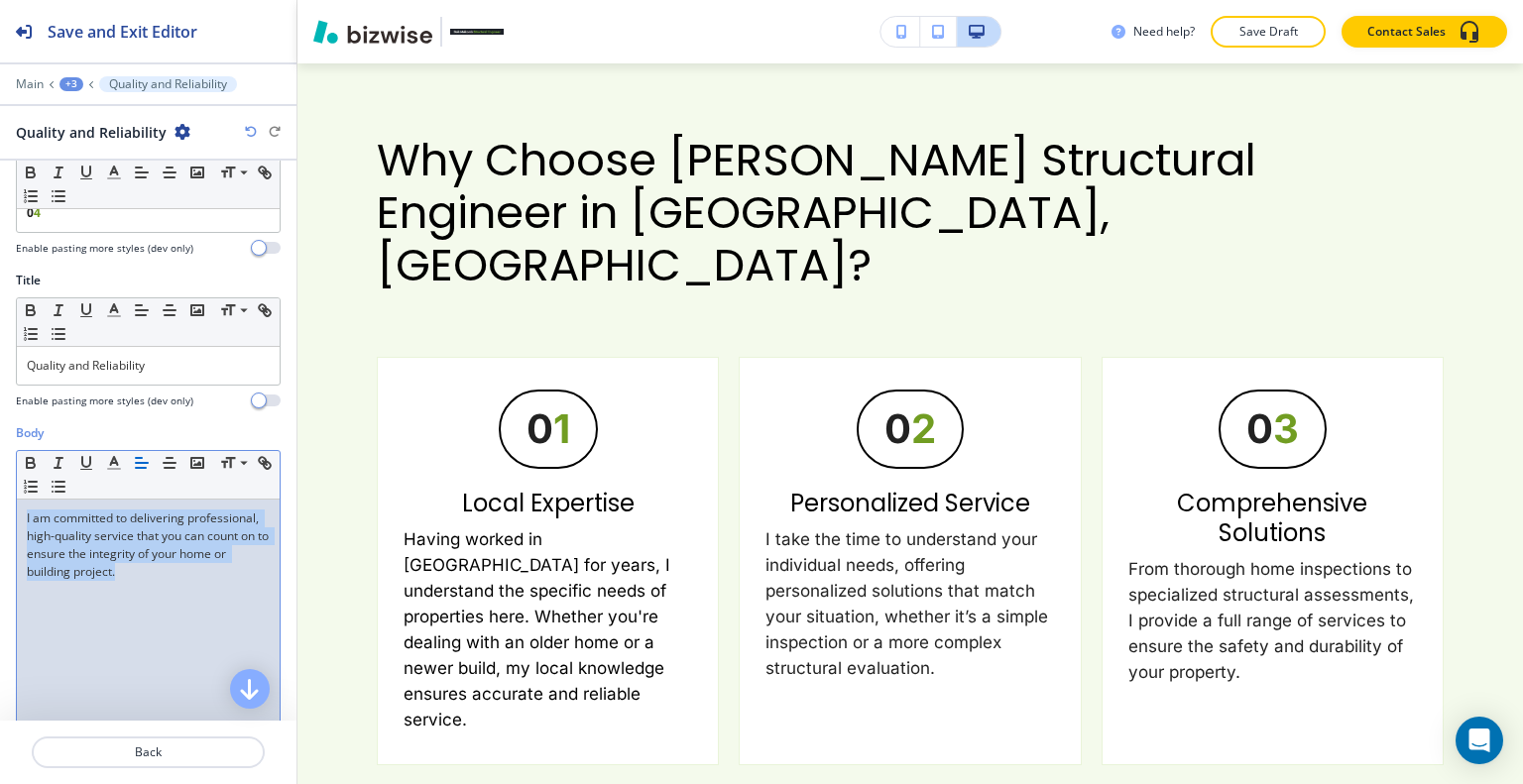 drag, startPoint x: 218, startPoint y: 582, endPoint x: 0, endPoint y: 475, distance: 242.84357 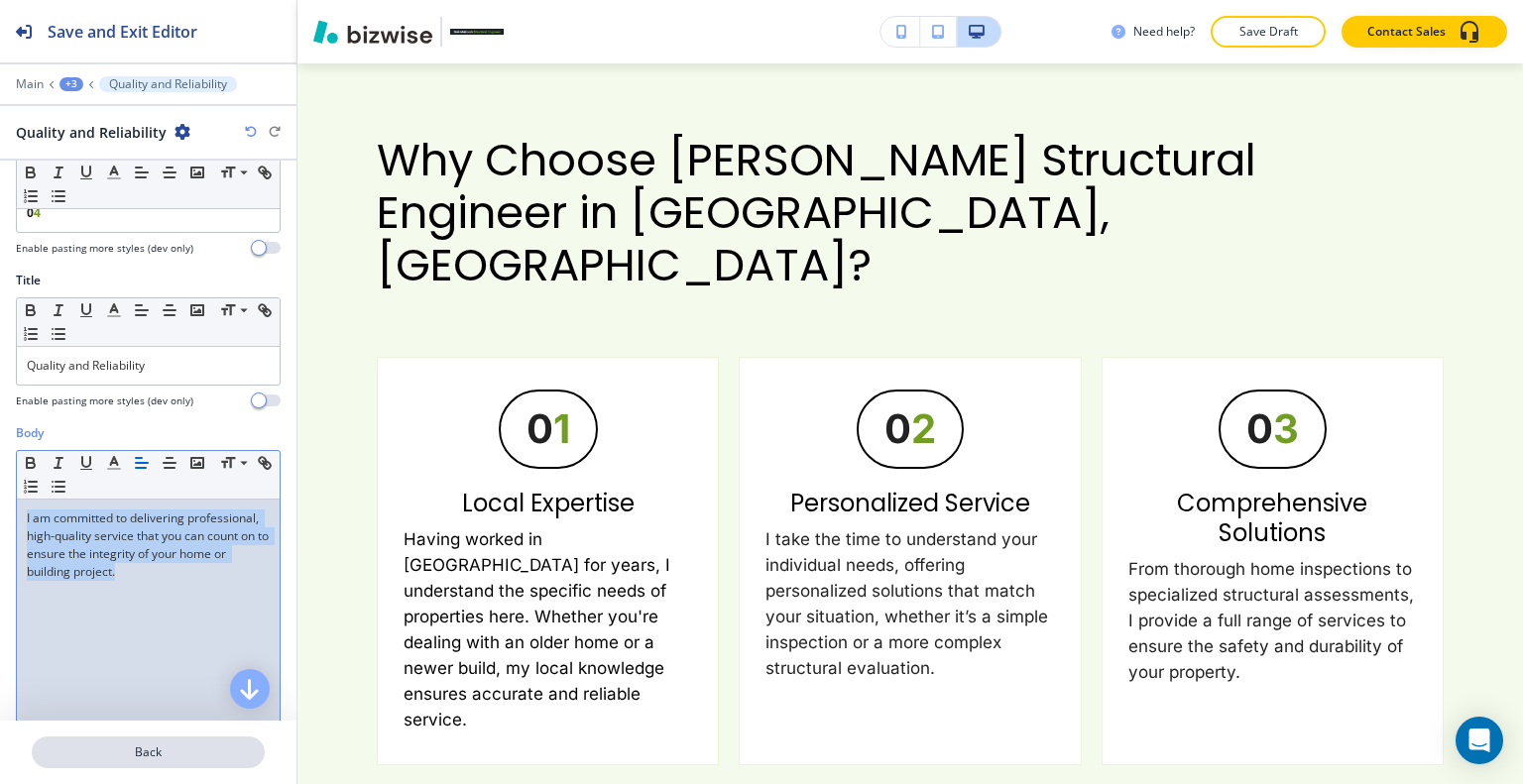 click on "Back" at bounding box center [148, 752] 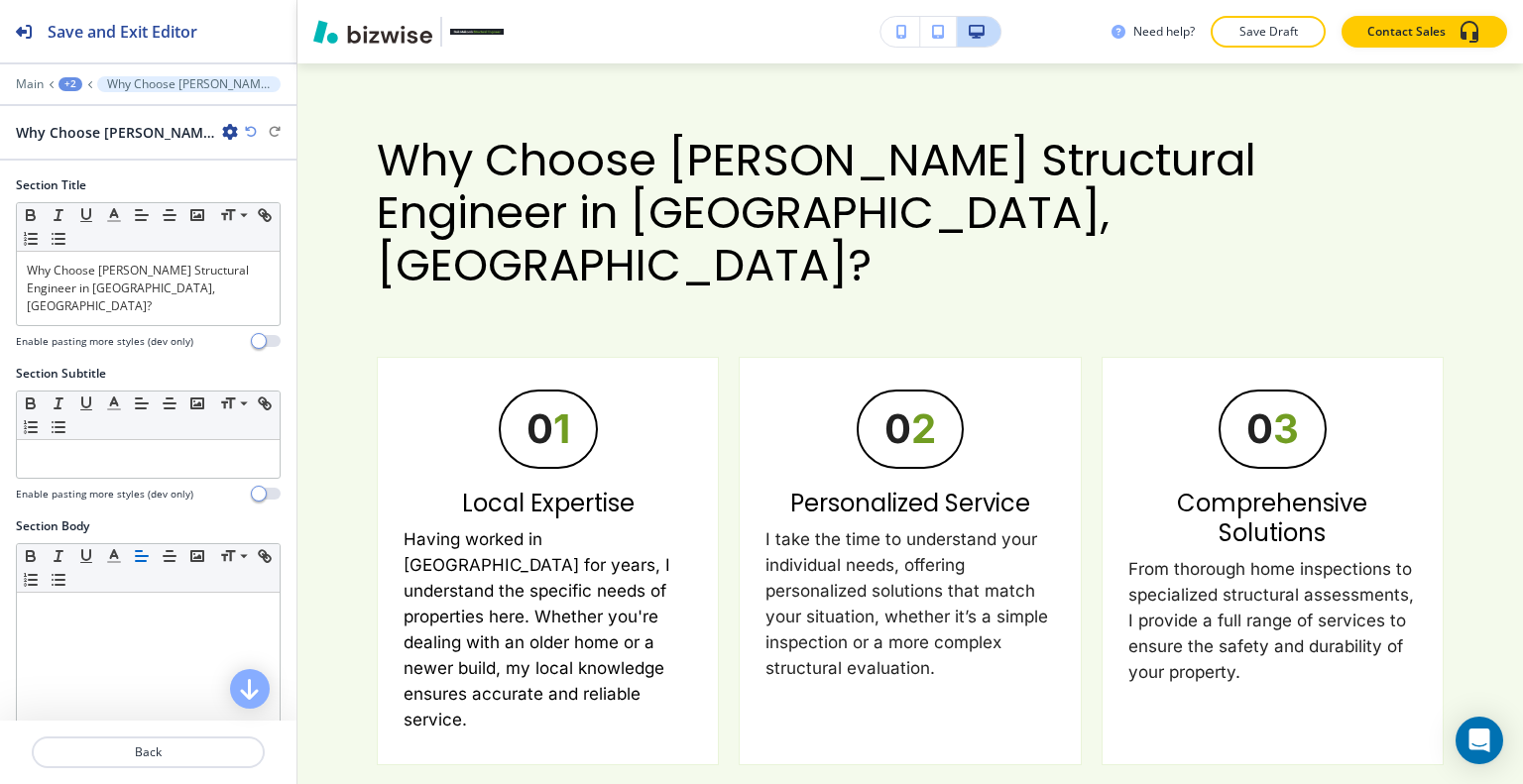 scroll, scrollTop: 3854, scrollLeft: 0, axis: vertical 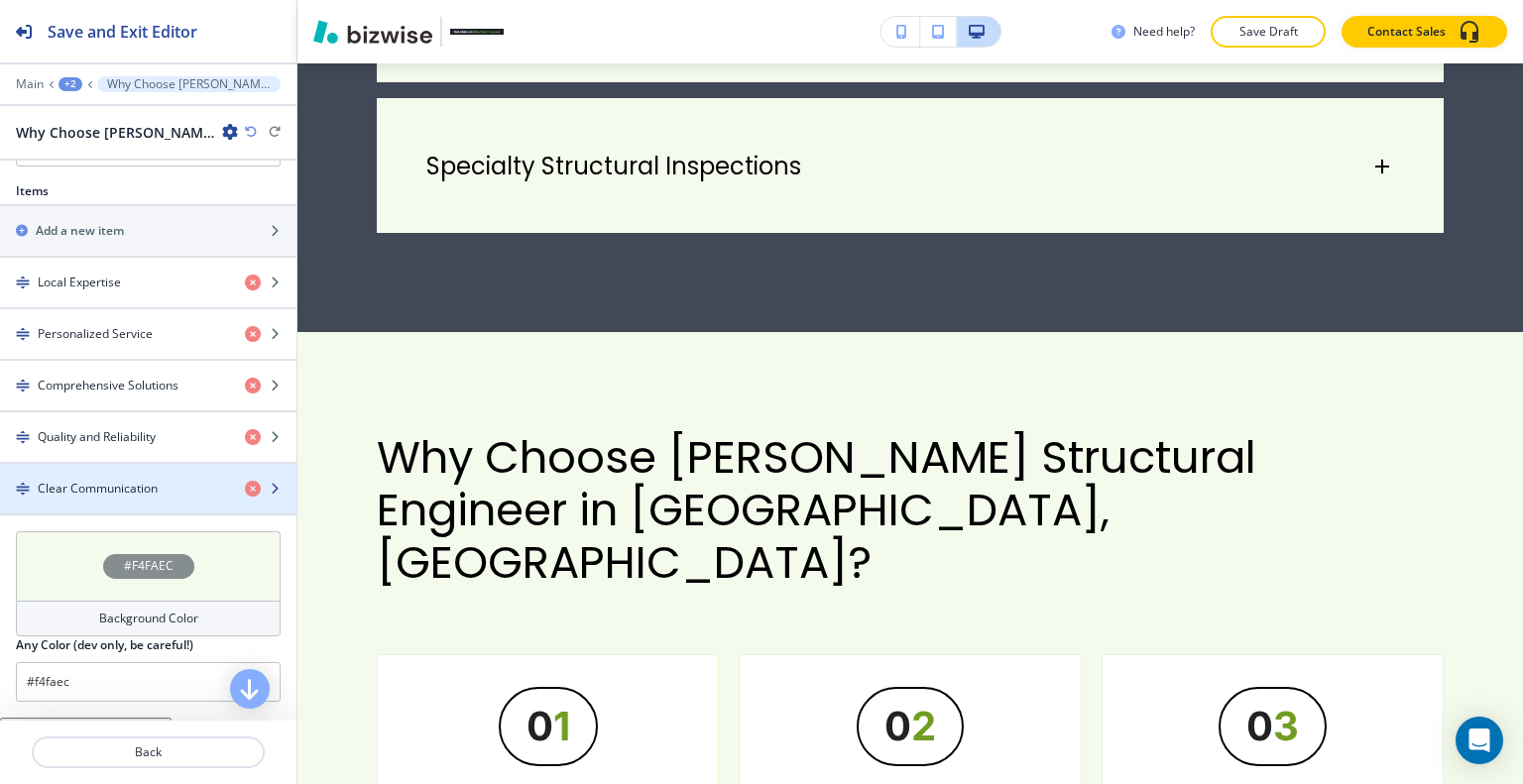 click on "Clear Communication" at bounding box center [97, 489] 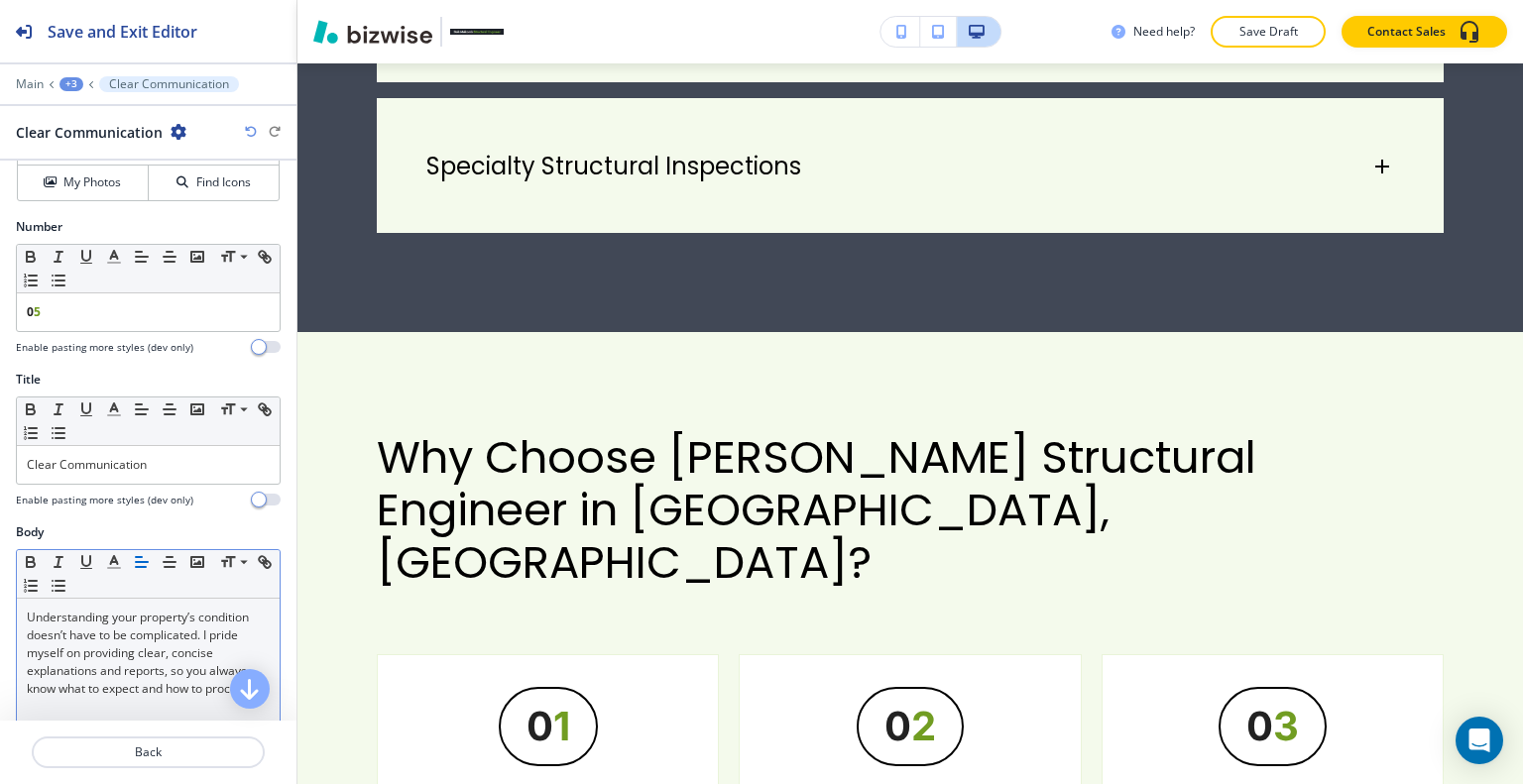 scroll, scrollTop: 297, scrollLeft: 0, axis: vertical 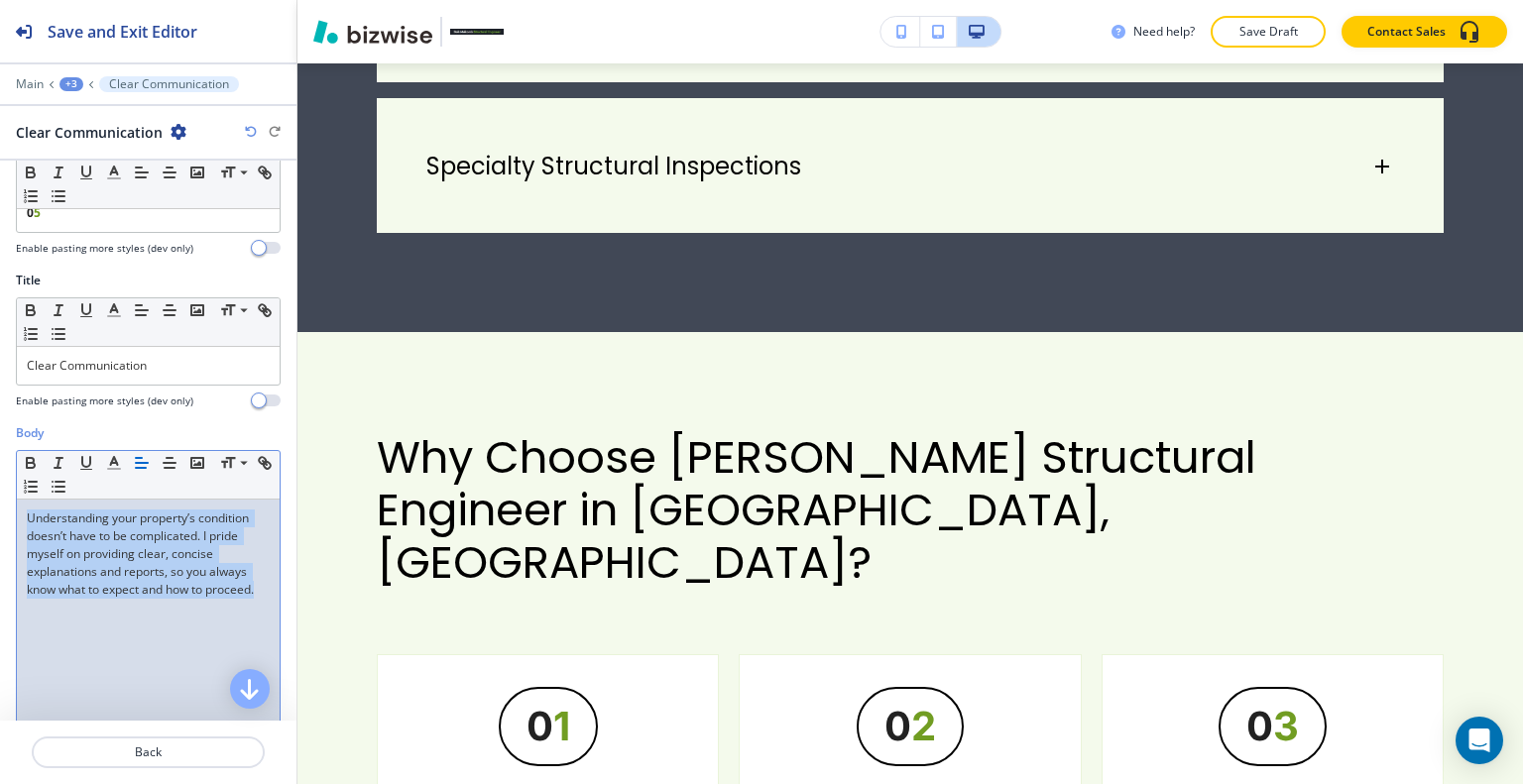drag, startPoint x: 95, startPoint y: 629, endPoint x: 0, endPoint y: 515, distance: 148.3947 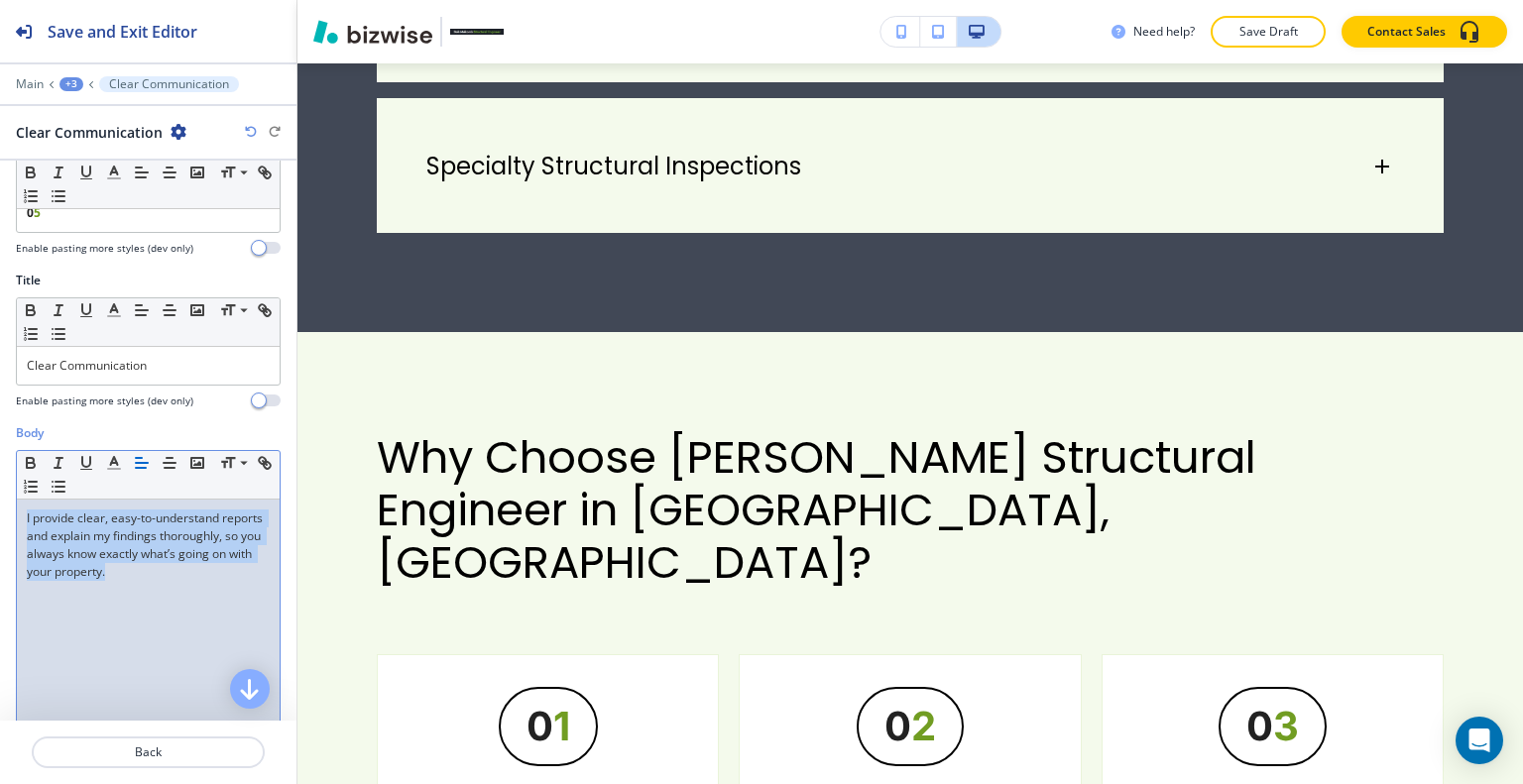 drag, startPoint x: 182, startPoint y: 553, endPoint x: 0, endPoint y: 487, distance: 193.59752 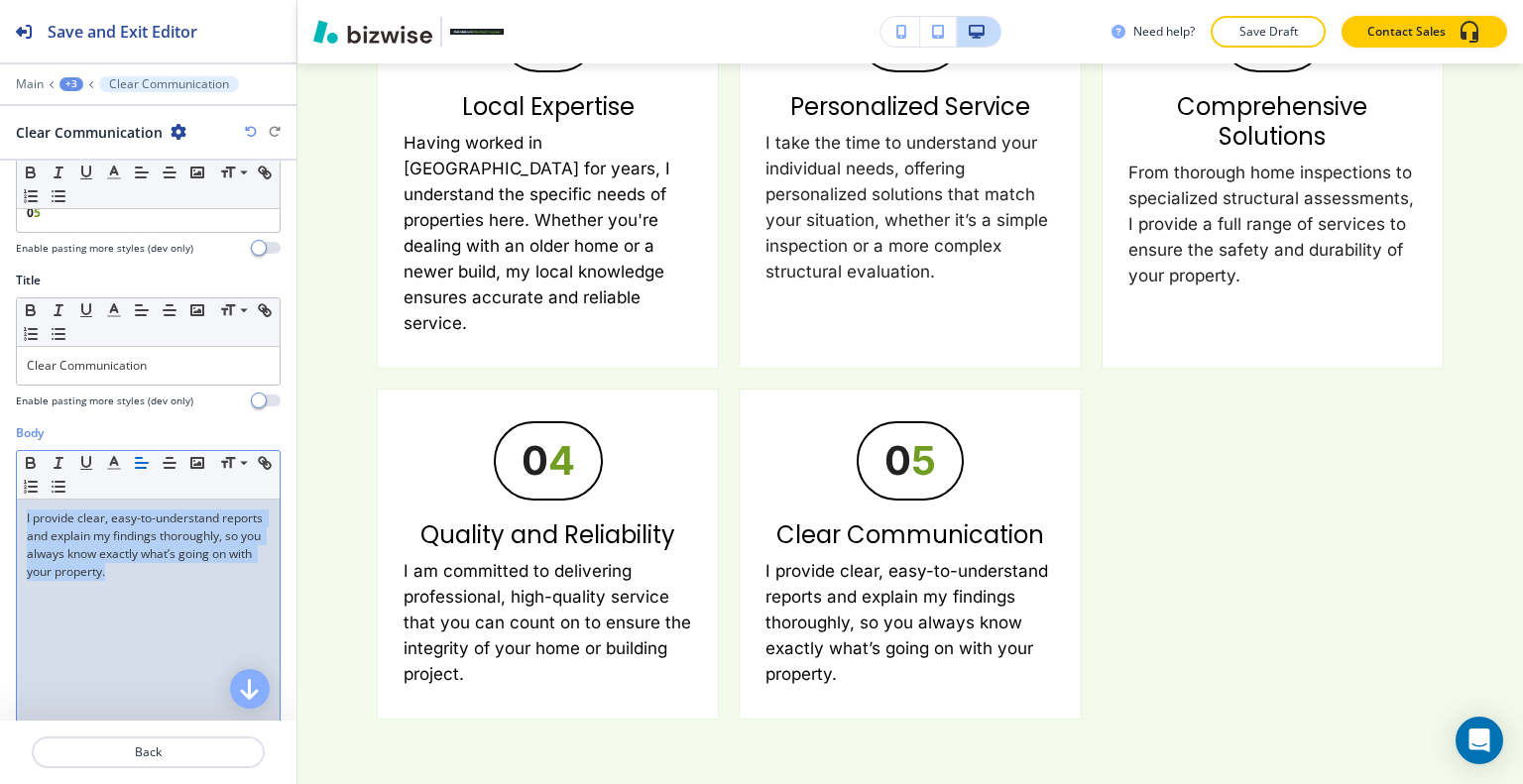 scroll, scrollTop: 4845, scrollLeft: 0, axis: vertical 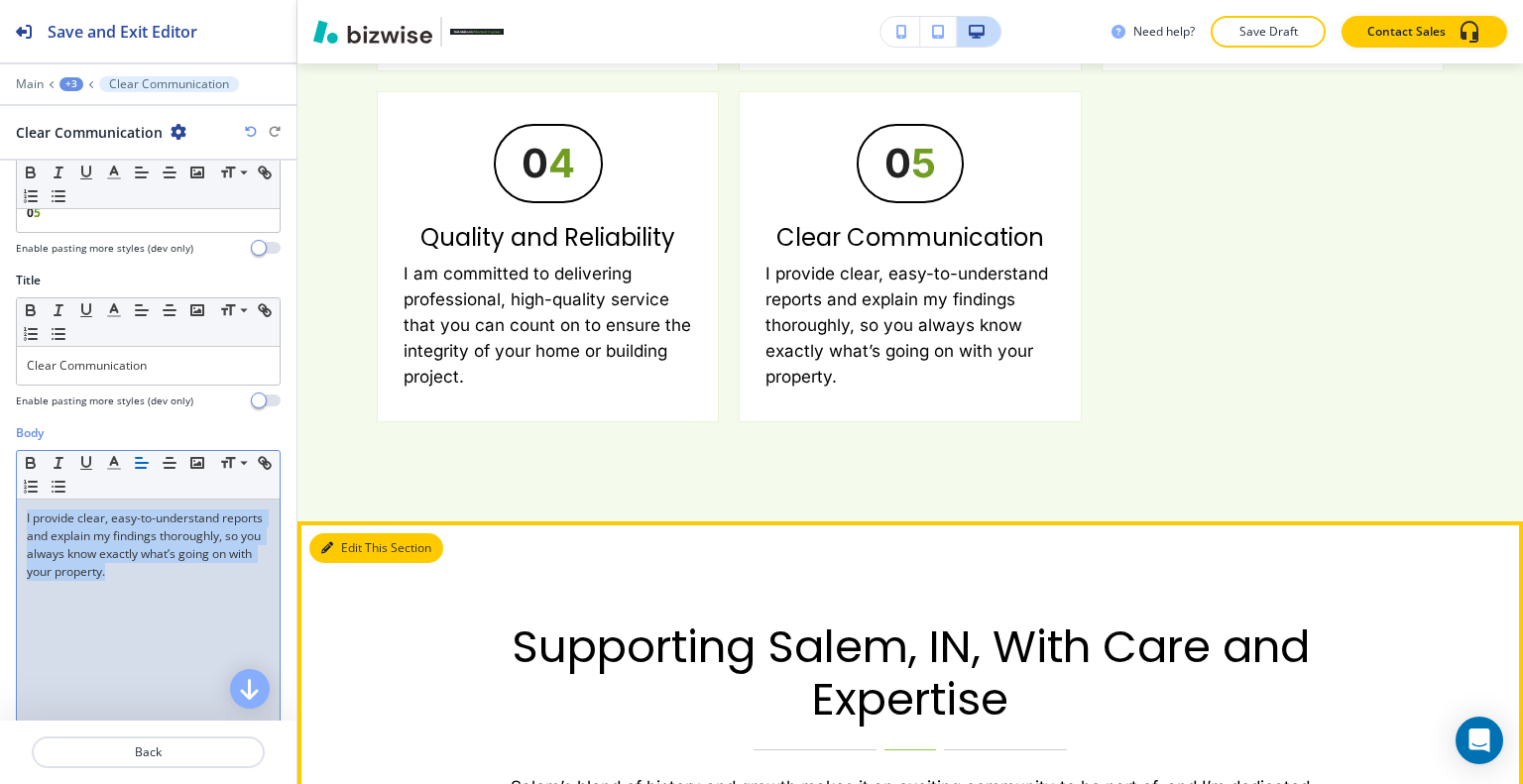 click on "Edit This Section" at bounding box center [376, 548] 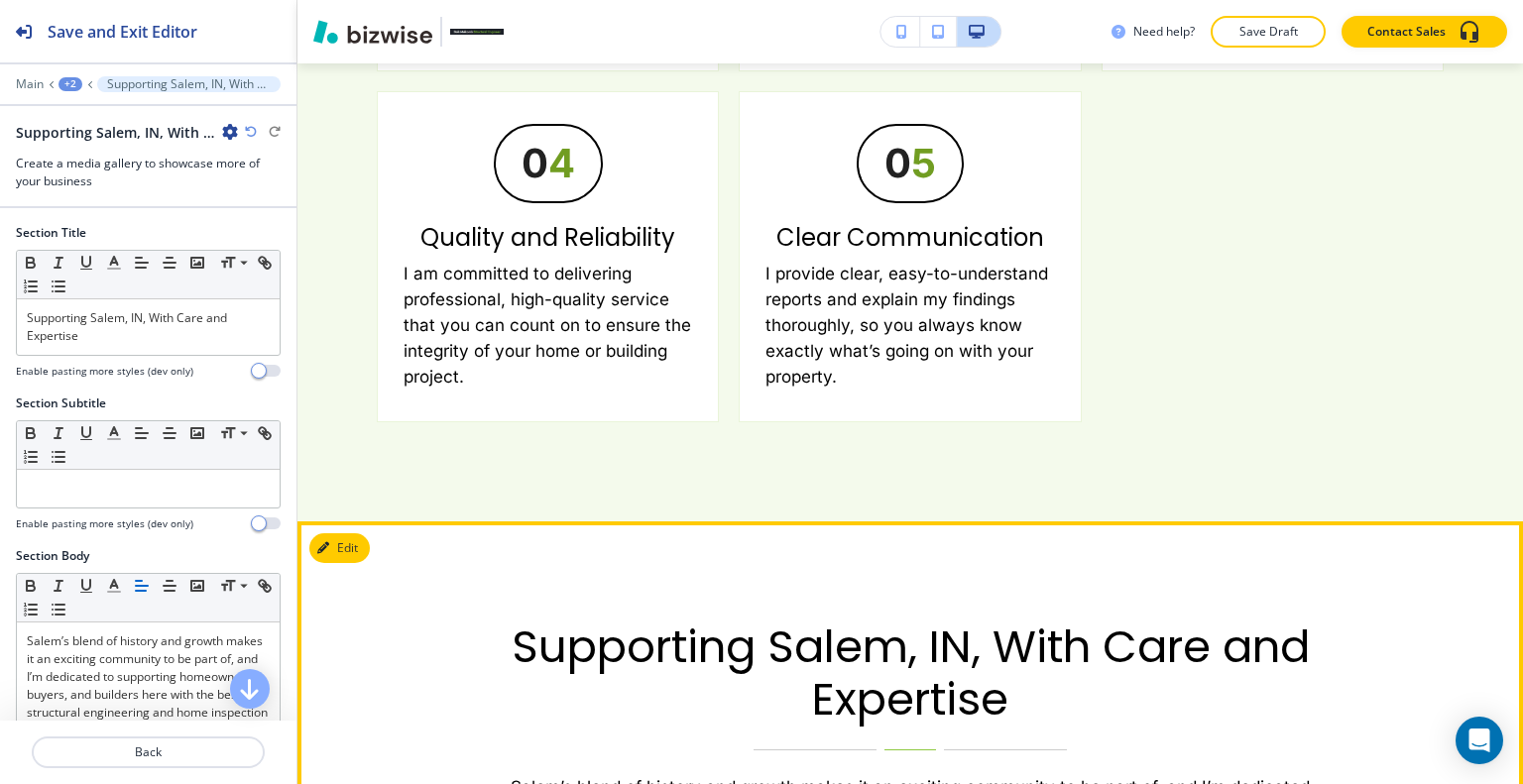 scroll, scrollTop: 4956, scrollLeft: 0, axis: vertical 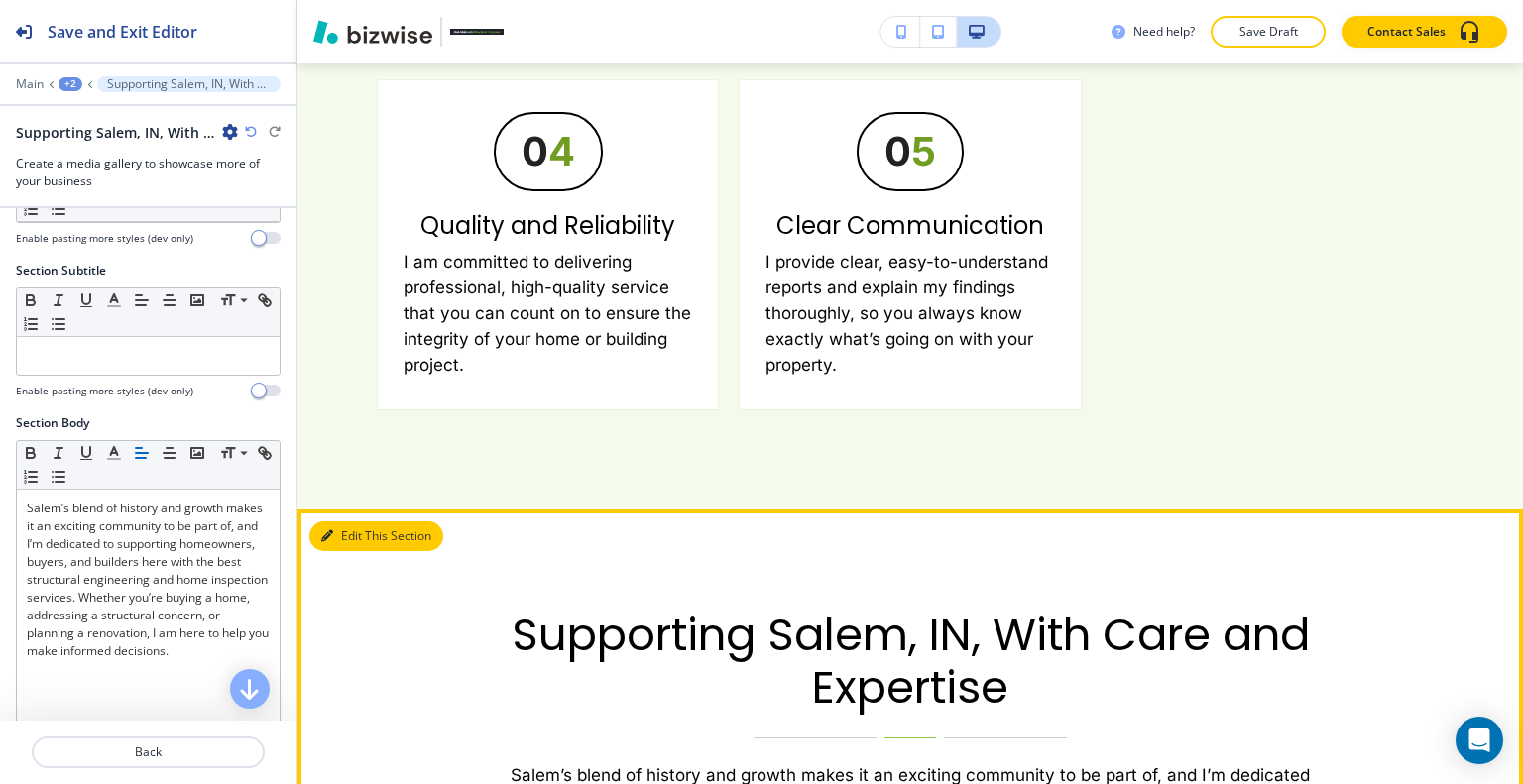 click on "Edit This Section" at bounding box center [376, 536] 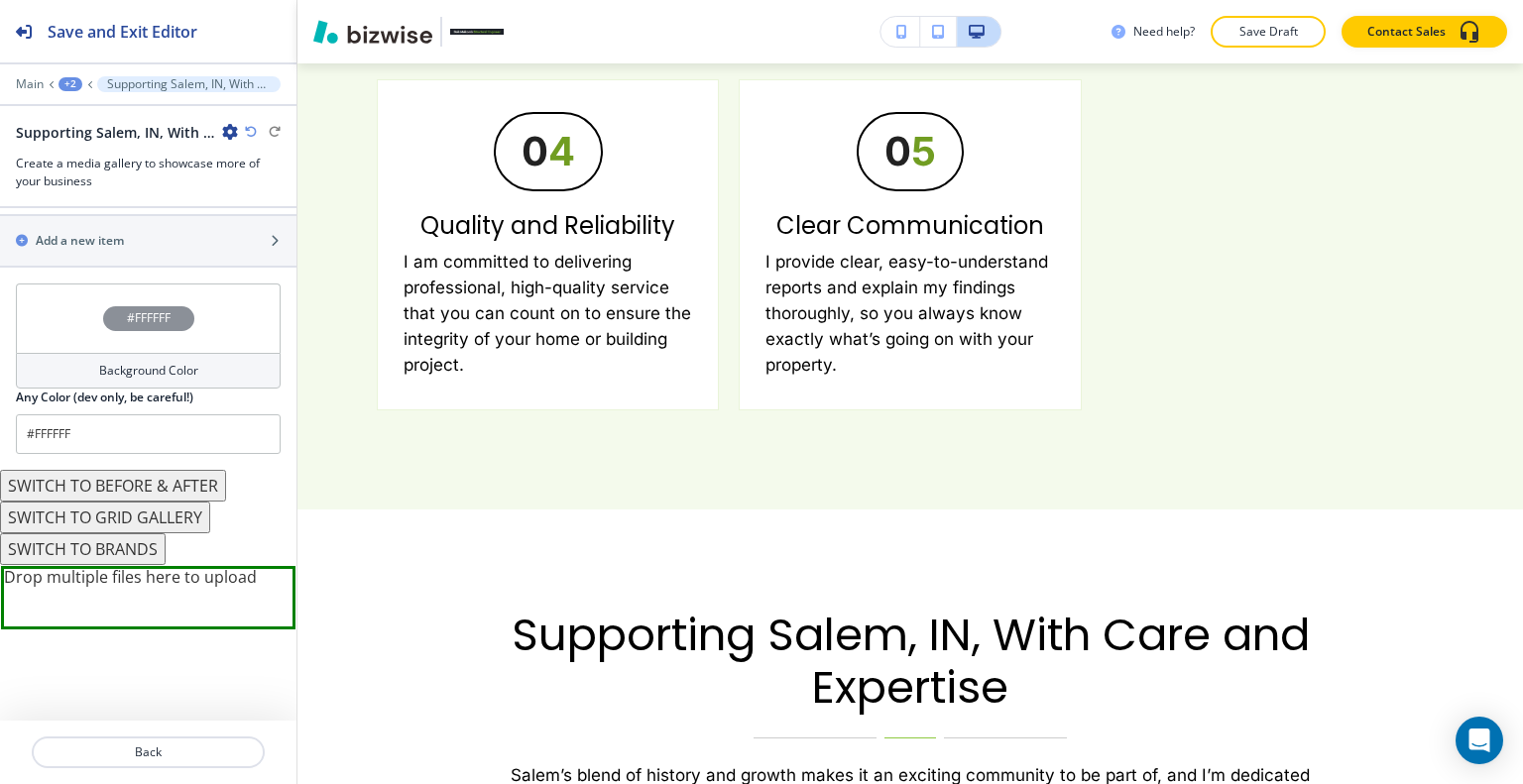 scroll, scrollTop: 430, scrollLeft: 0, axis: vertical 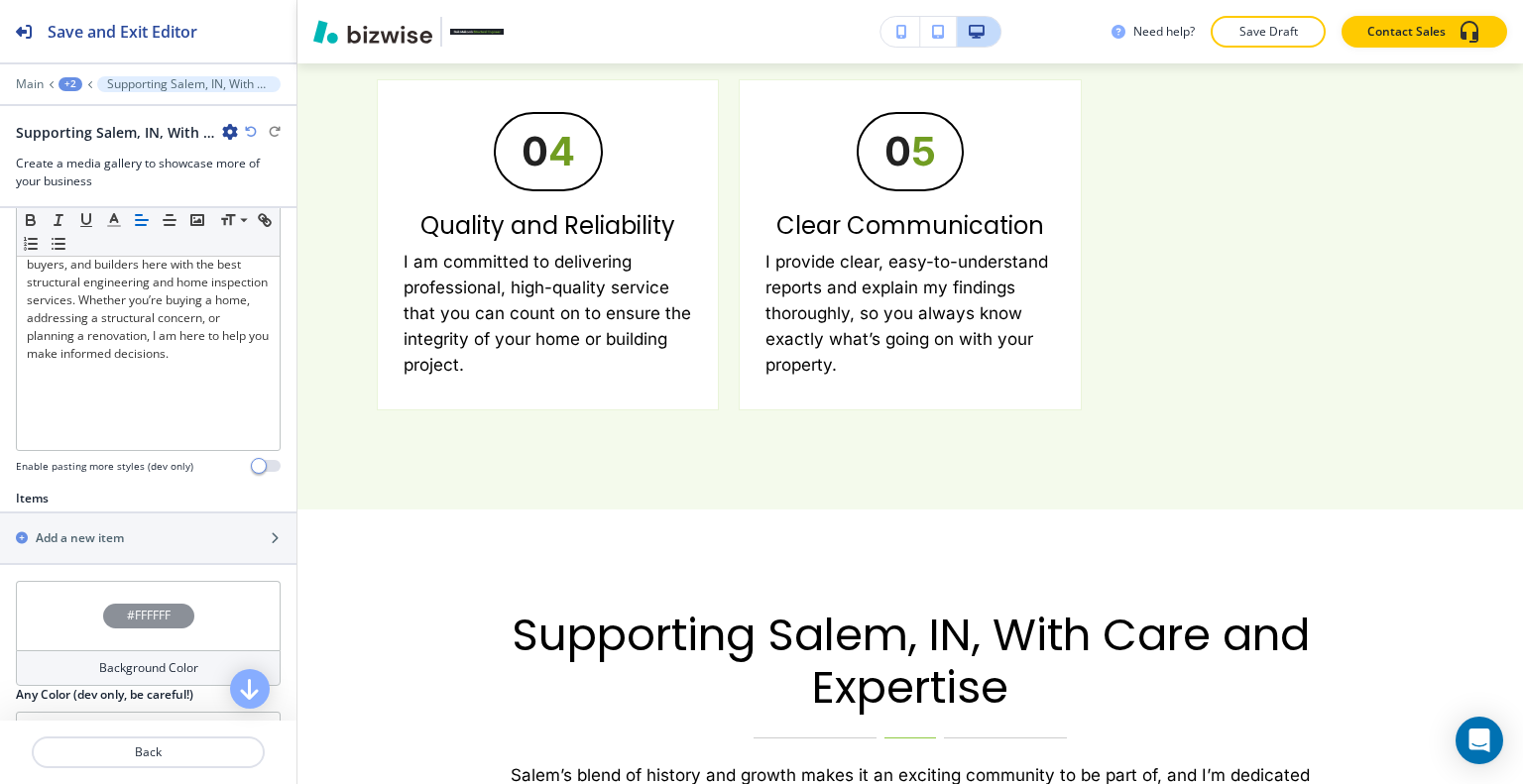 click on "#FFFFFF" at bounding box center (148, 616) 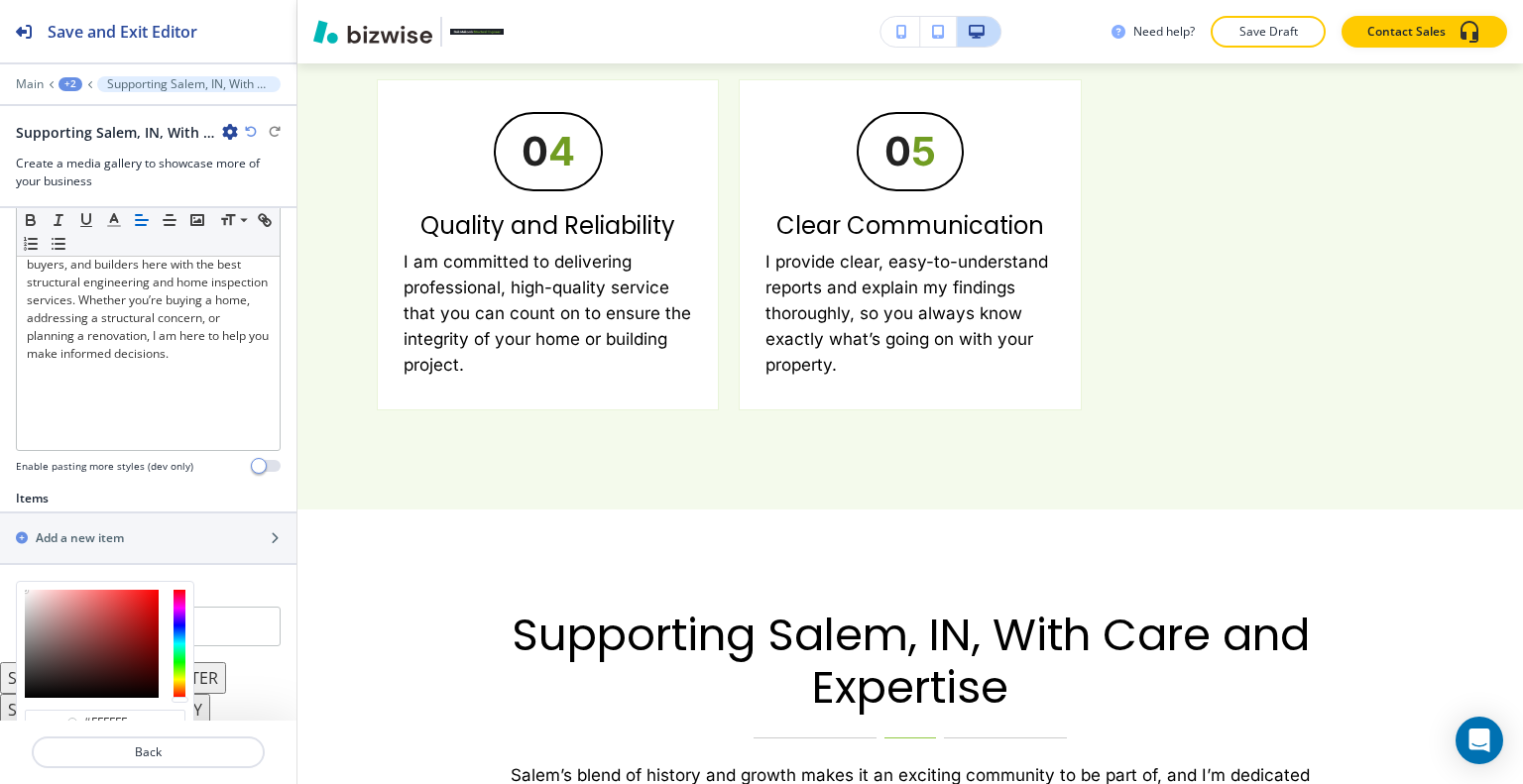 scroll, scrollTop: 622, scrollLeft: 0, axis: vertical 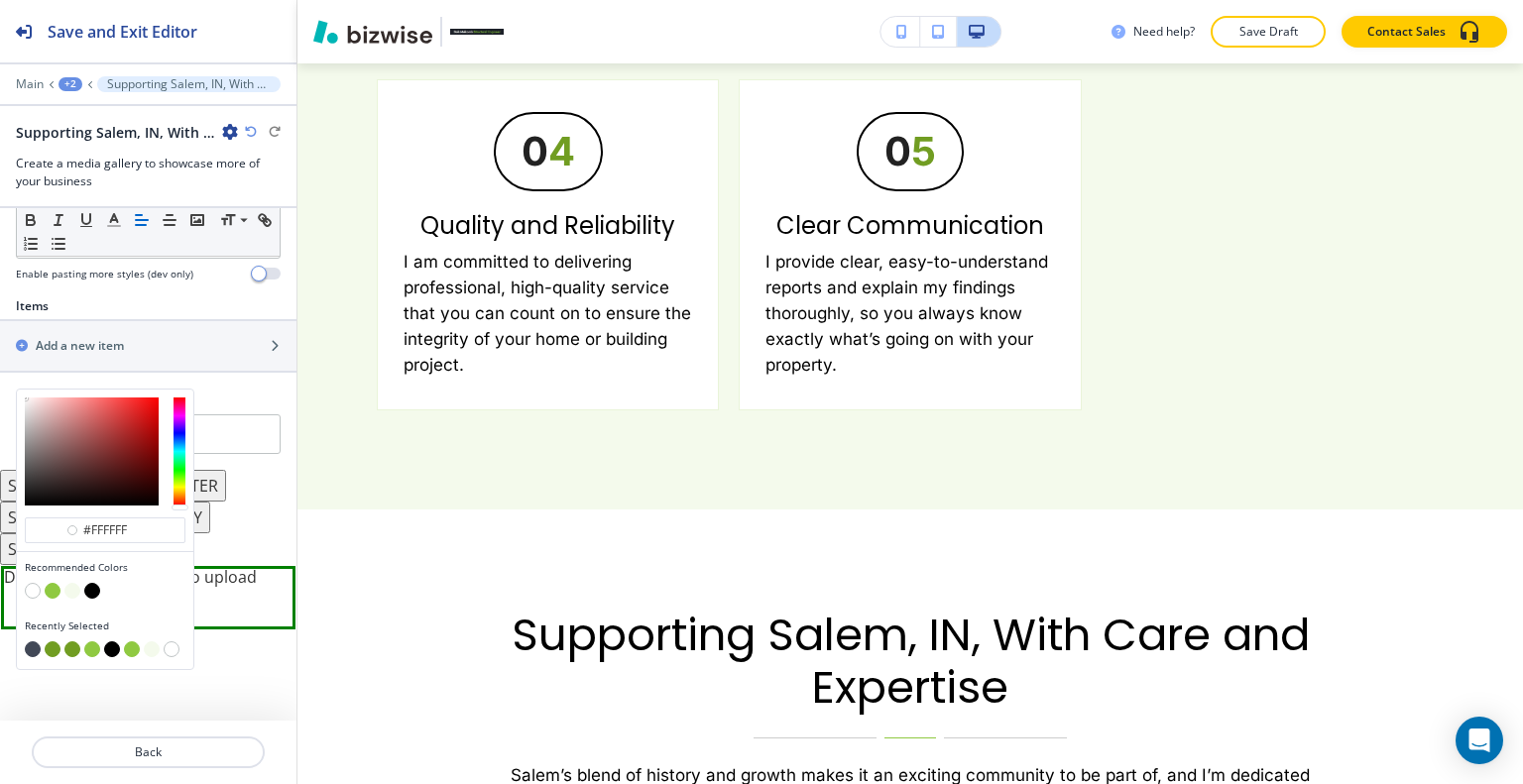 click at bounding box center [72, 591] 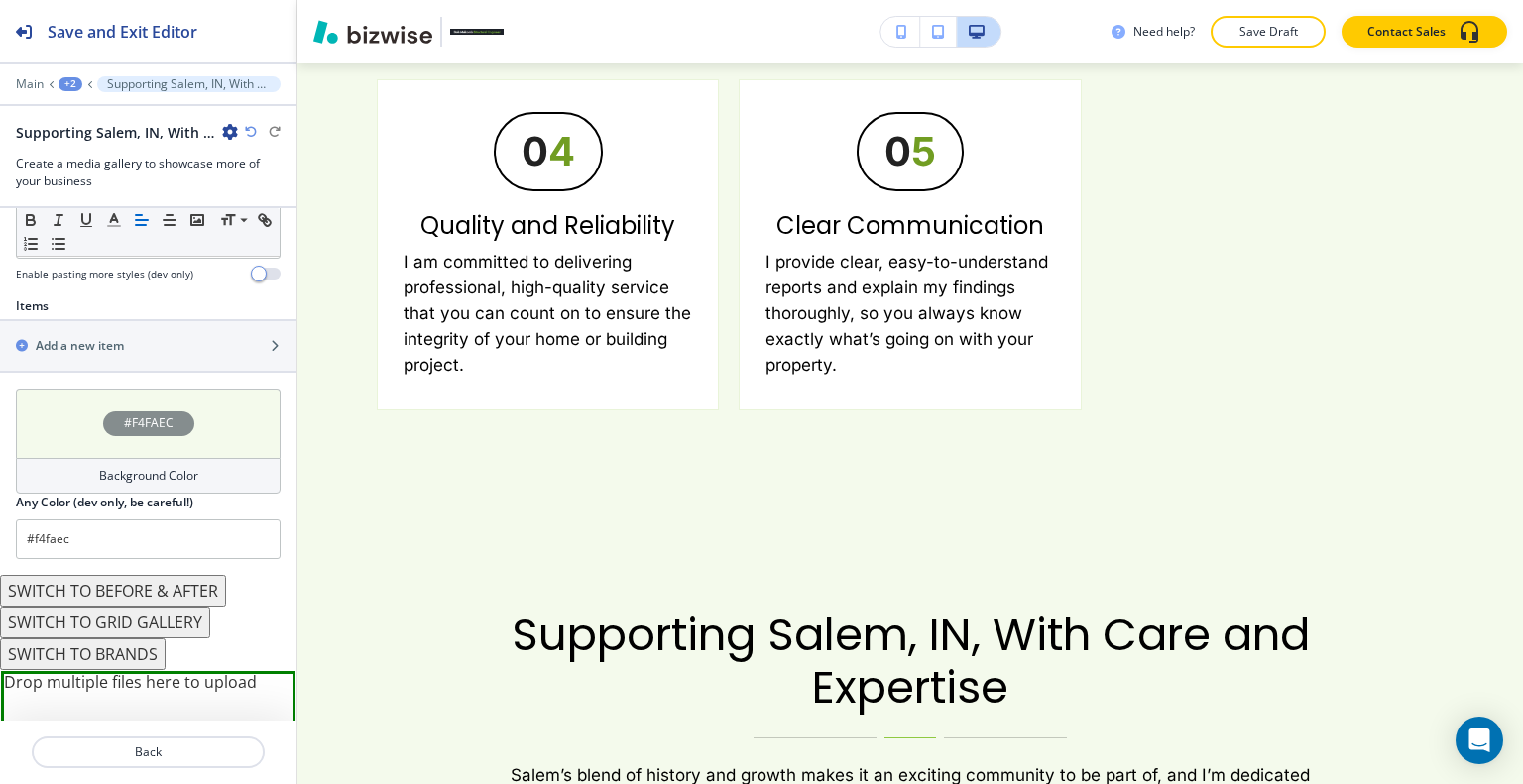 click on "#F4FAEC" at bounding box center (148, 423) 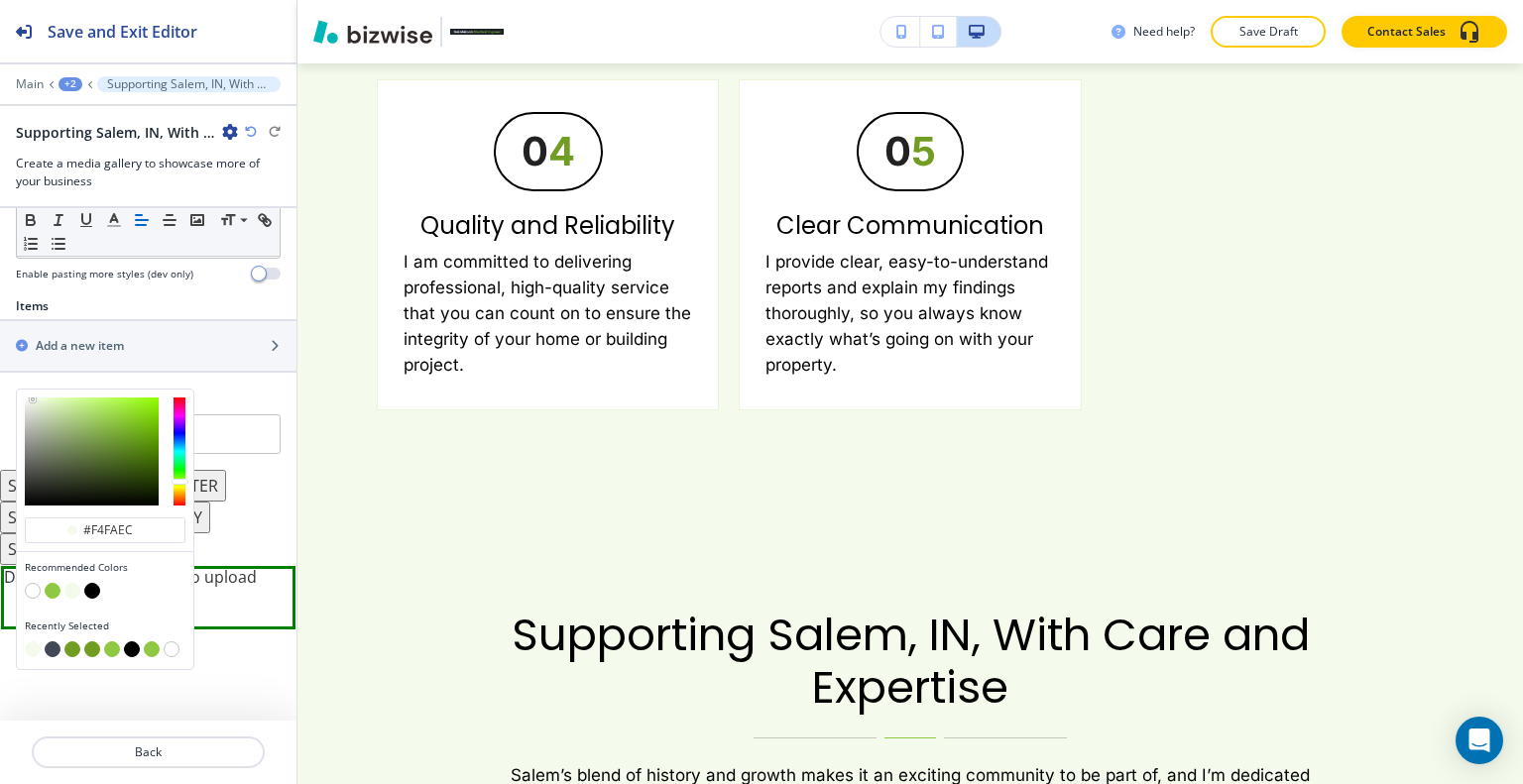 click at bounding box center [72, 649] 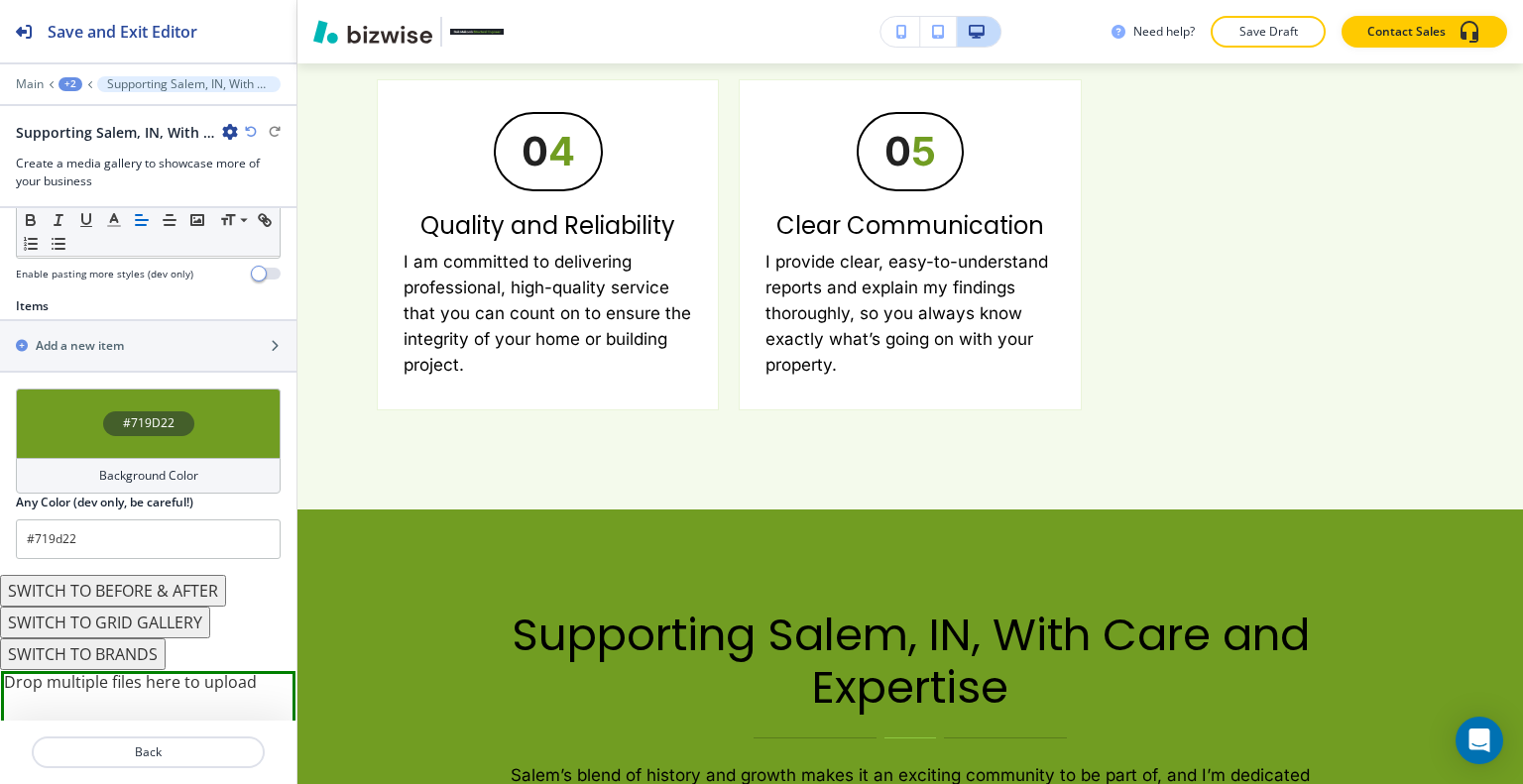 click on "SWITCH TO GRID GALLERY" at bounding box center [105, 622] 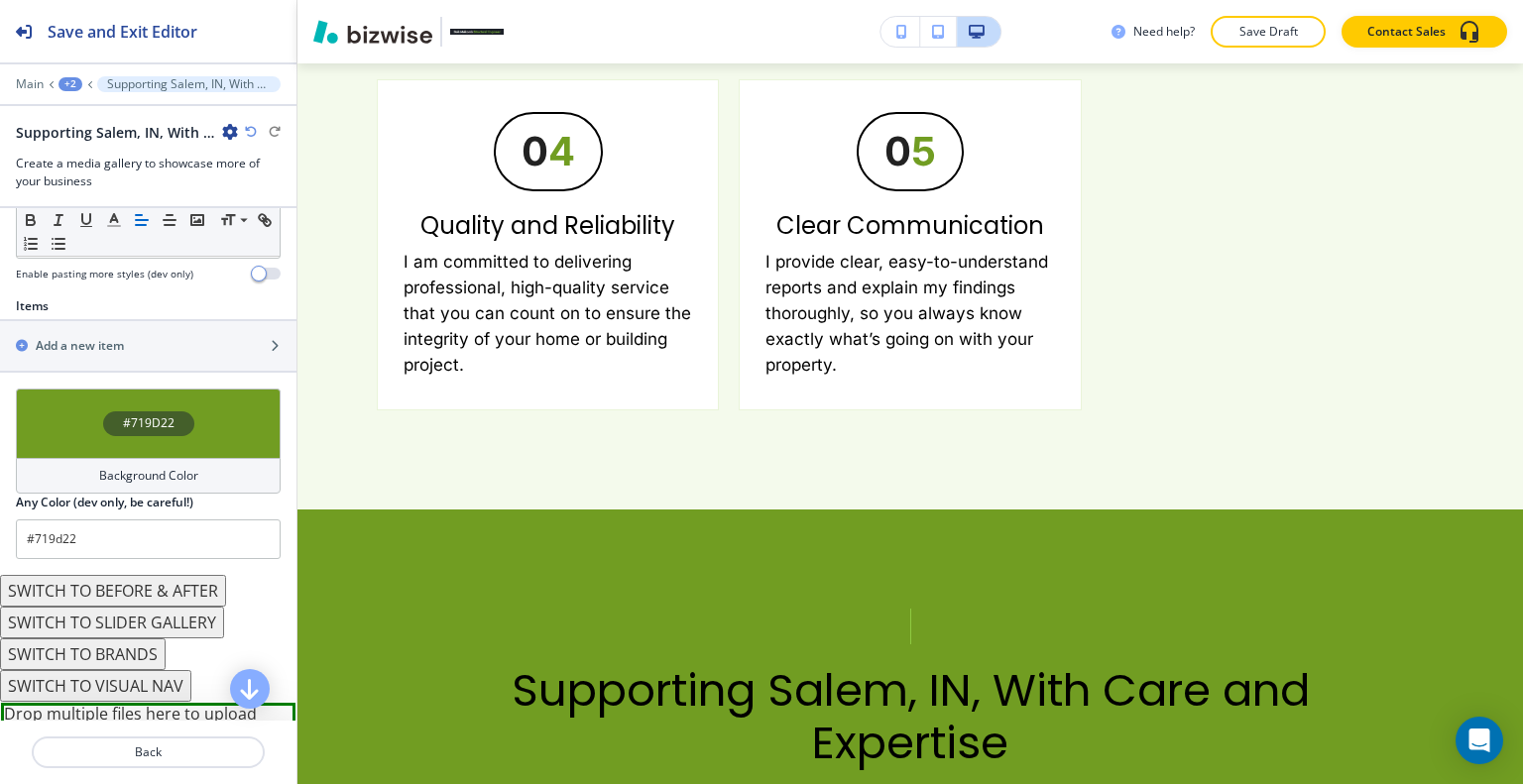 scroll, scrollTop: 722, scrollLeft: 0, axis: vertical 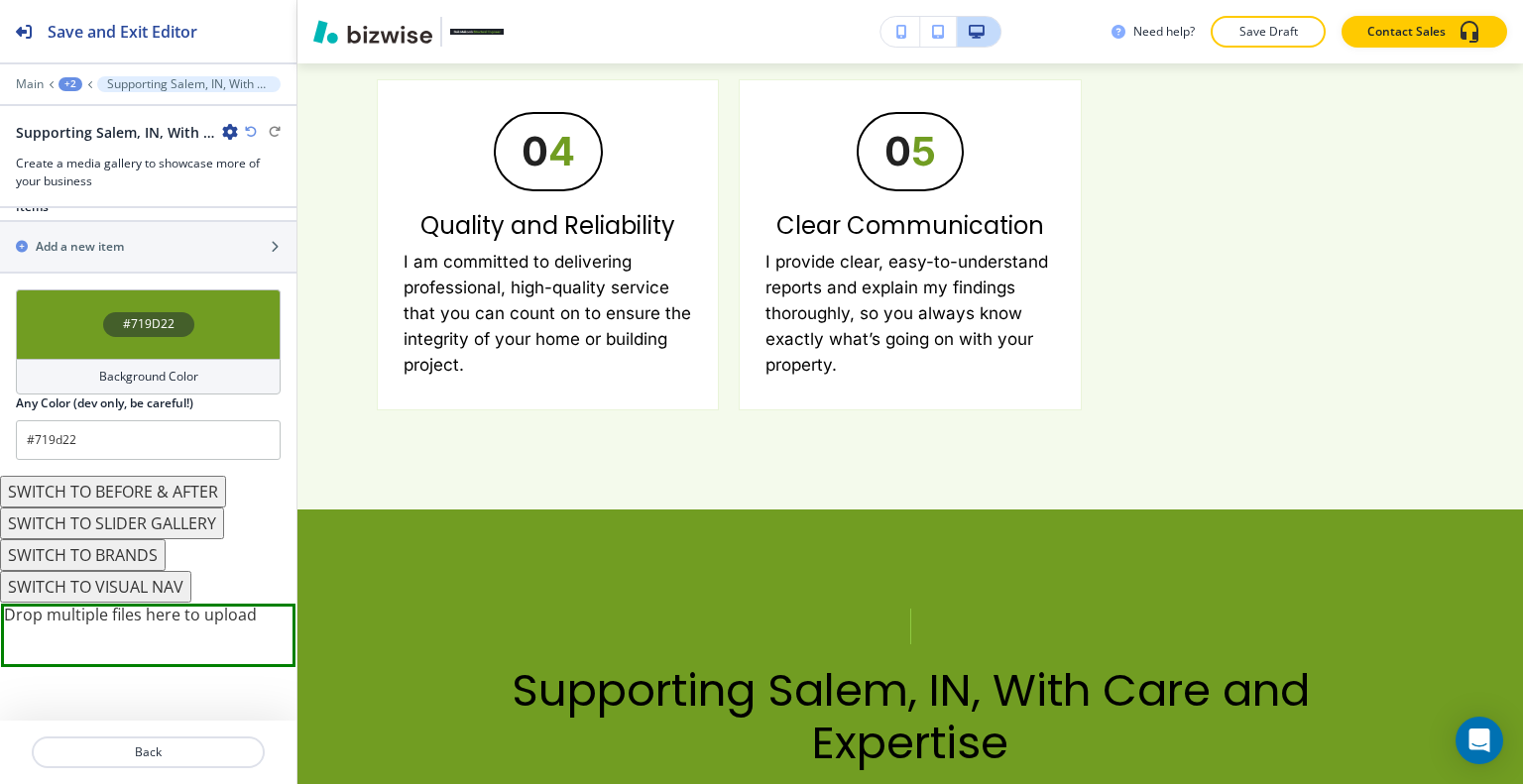 click on "SWITCH TO VISUAL NAV" at bounding box center [95, 587] 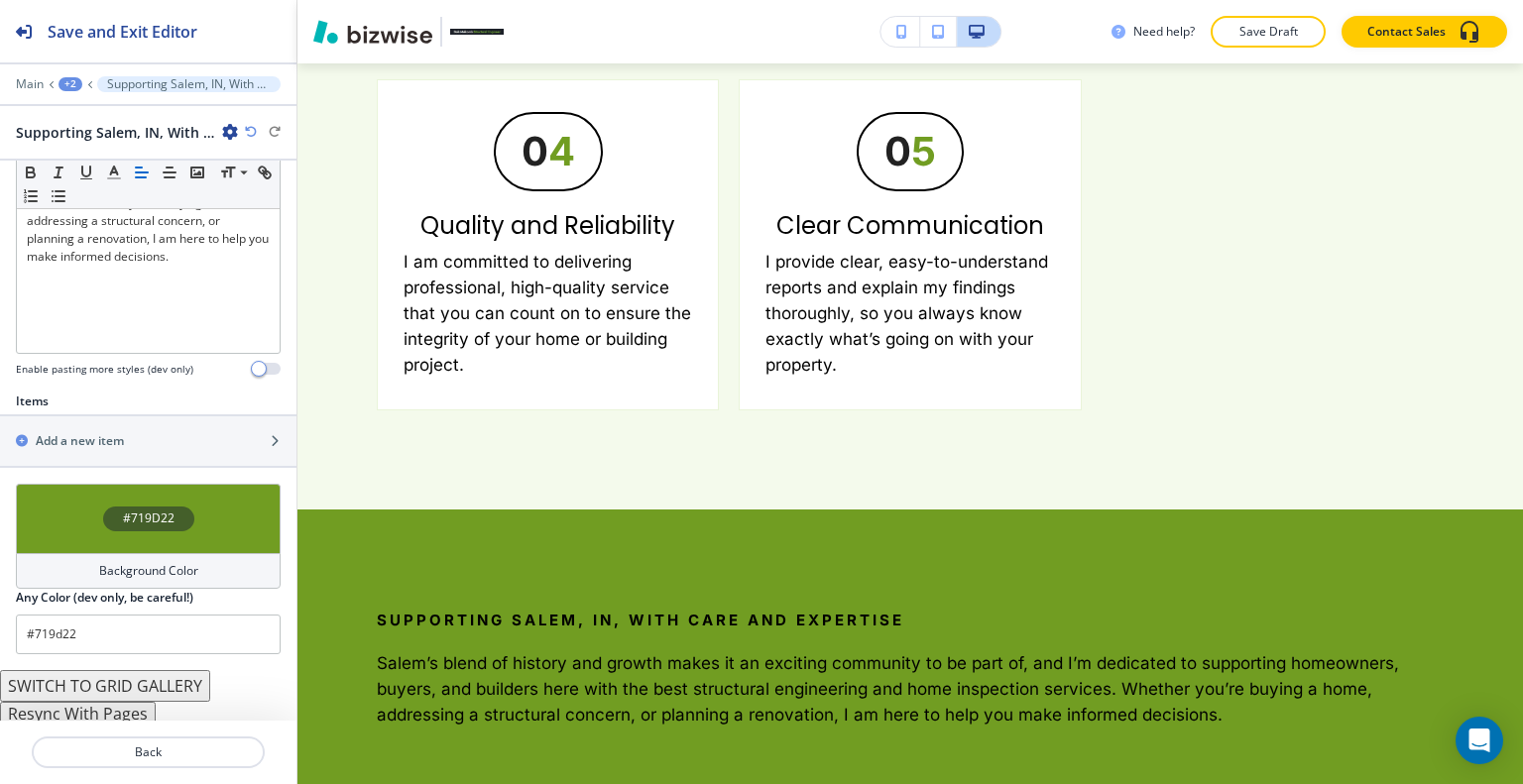 click on "SWITCH TO GRID GALLERY" at bounding box center [105, 686] 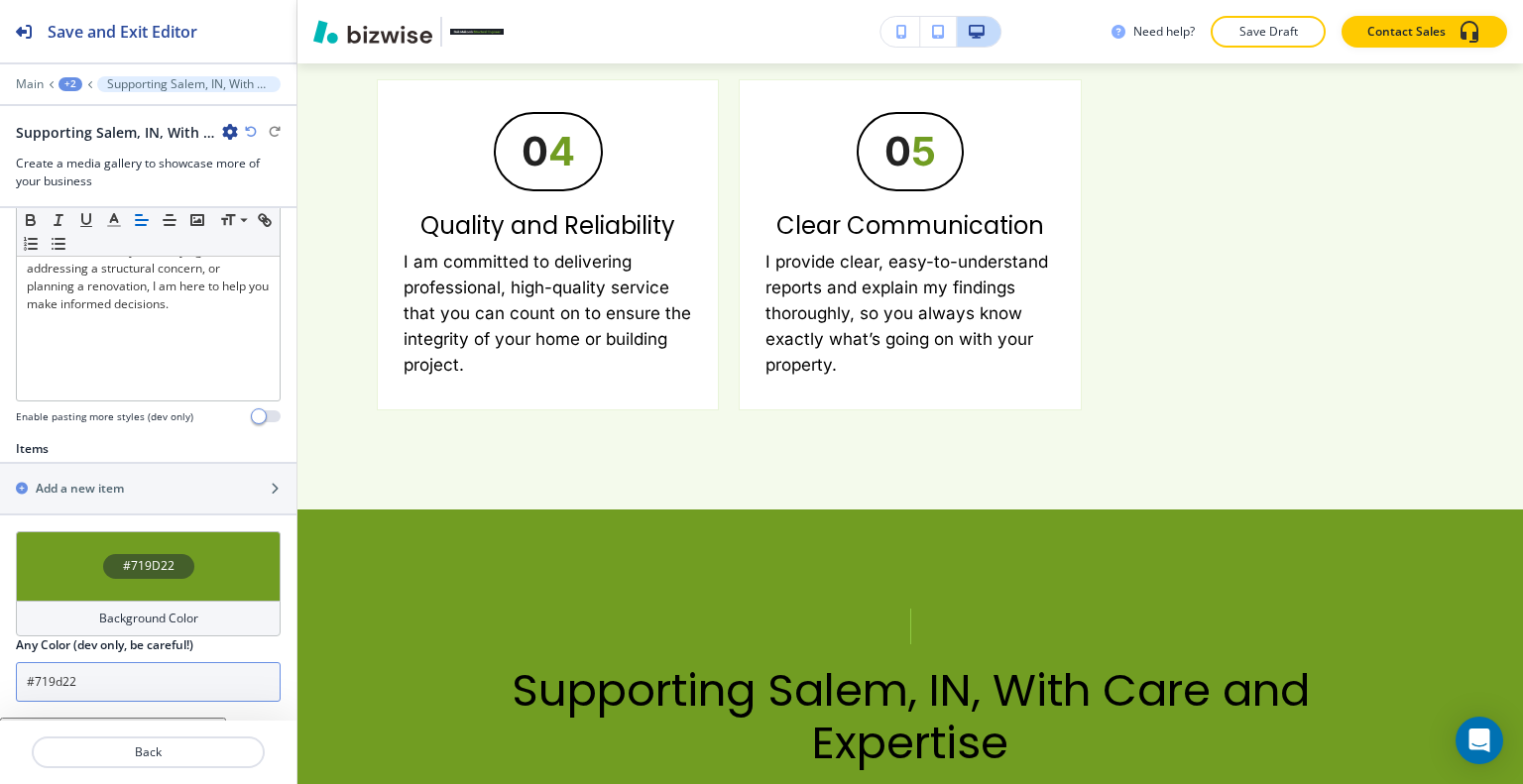 scroll, scrollTop: 791, scrollLeft: 0, axis: vertical 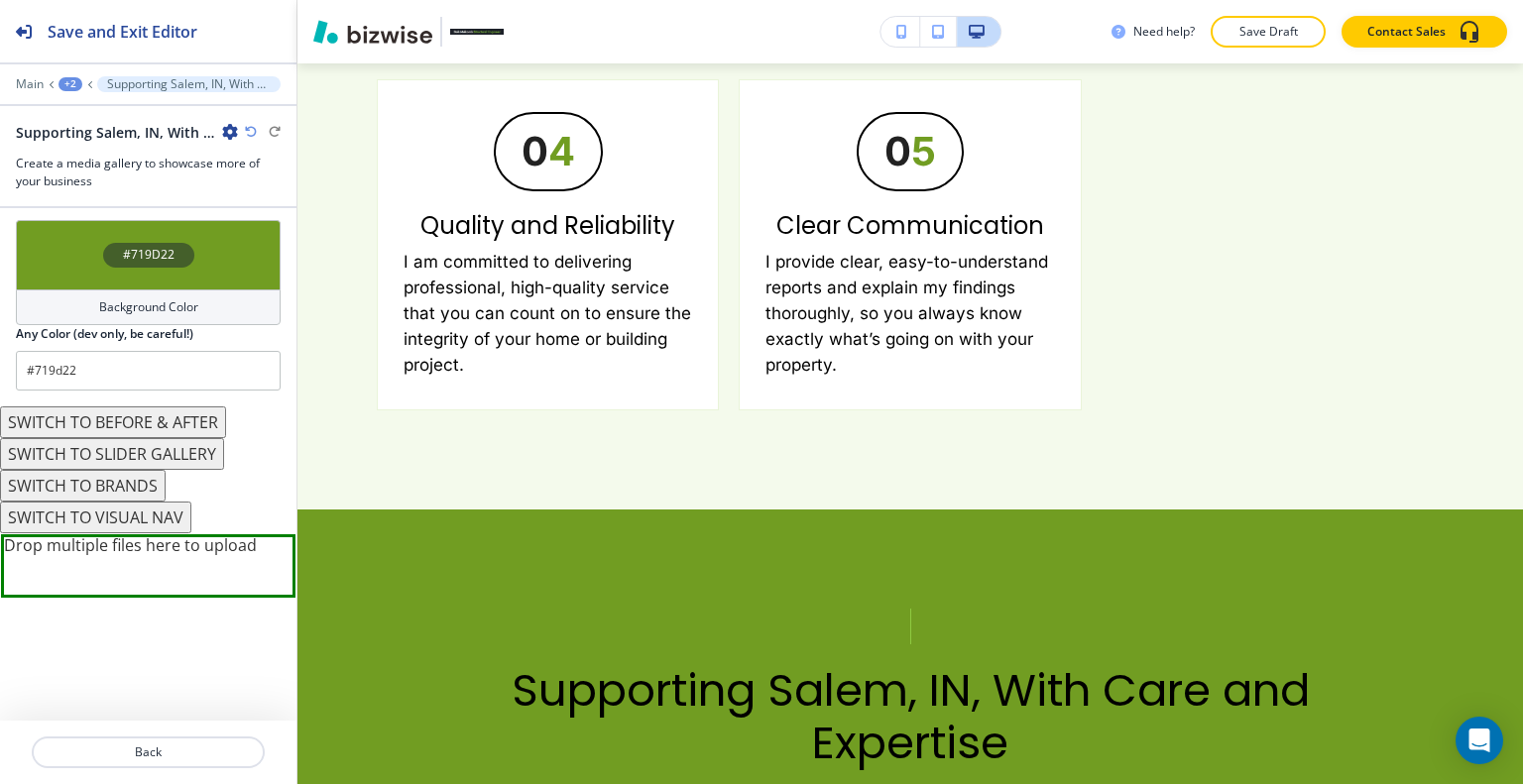 click on "SWITCH TO VISUAL NAV" at bounding box center [95, 517] 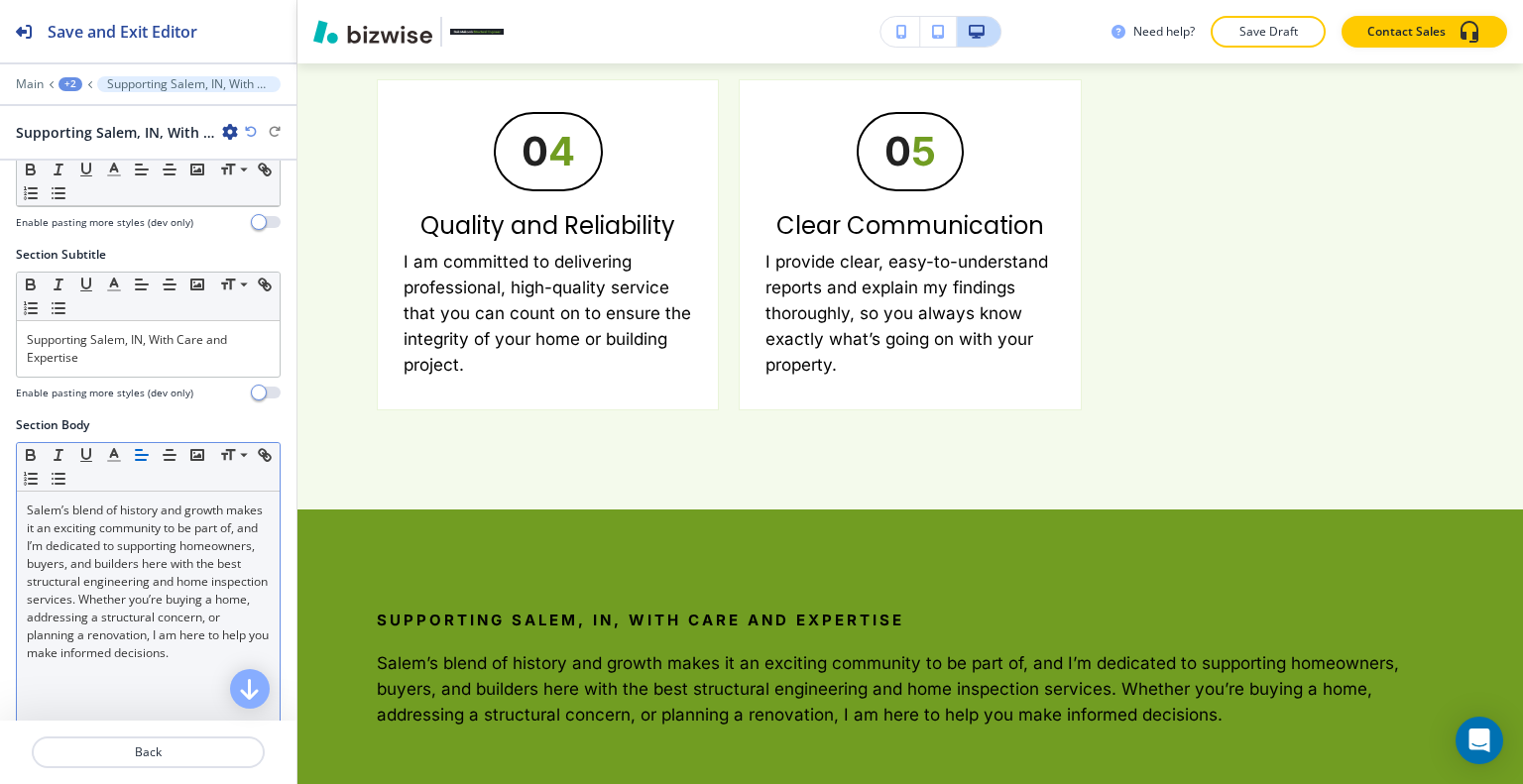 scroll, scrollTop: 0, scrollLeft: 0, axis: both 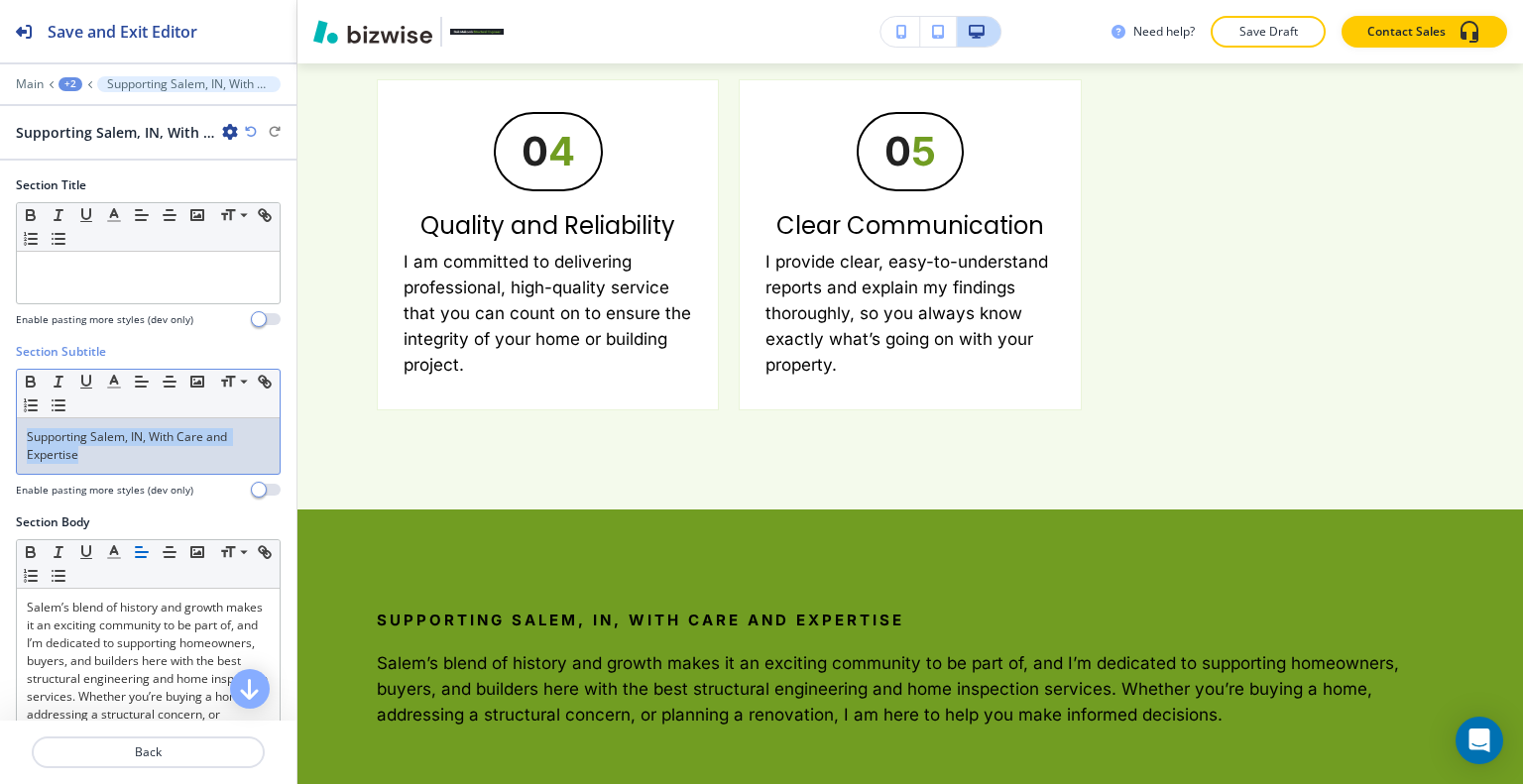 drag, startPoint x: 101, startPoint y: 451, endPoint x: 12, endPoint y: 433, distance: 90.80198 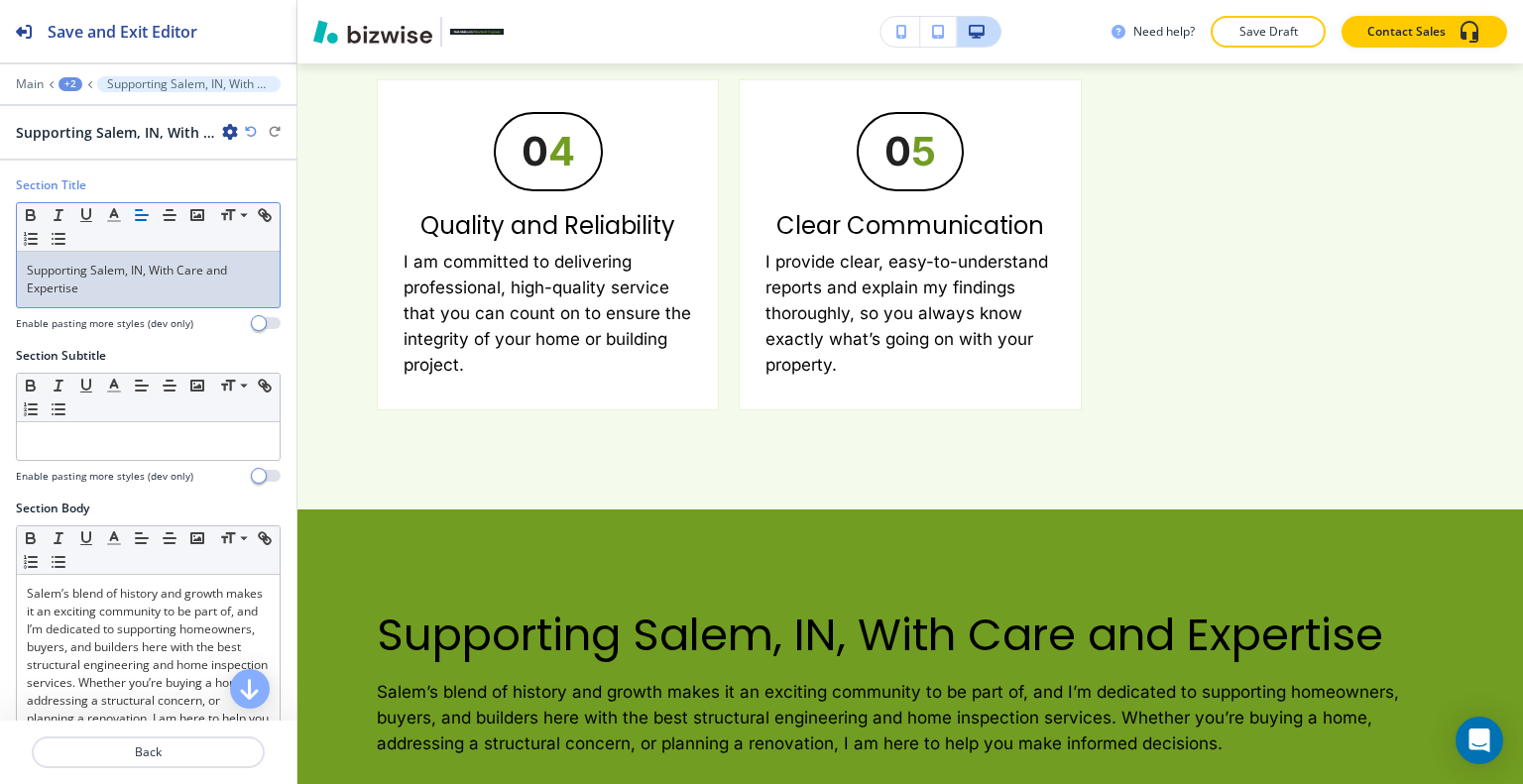 scroll, scrollTop: 480, scrollLeft: 0, axis: vertical 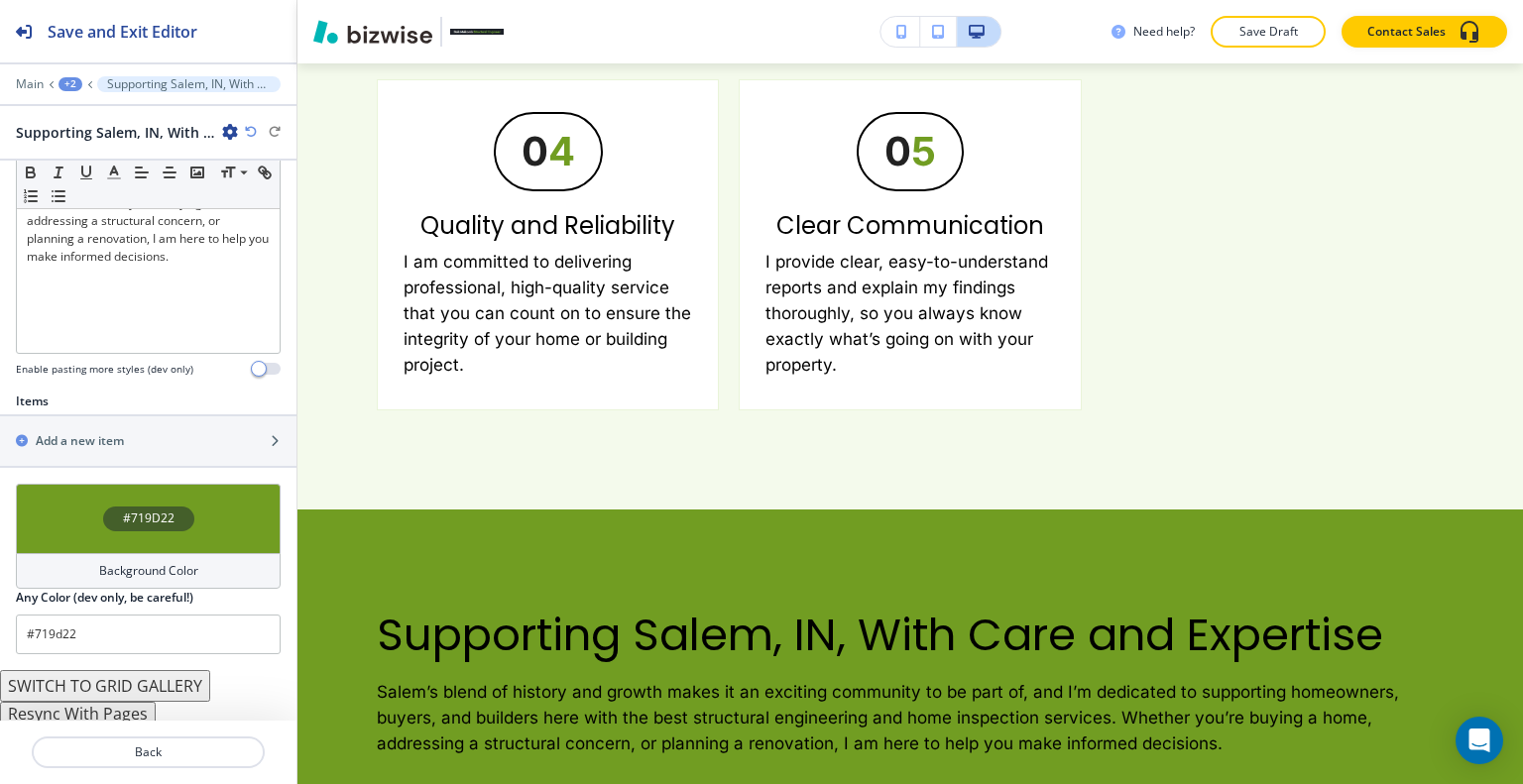 click on "SWITCH TO GRID GALLERY" at bounding box center (105, 686) 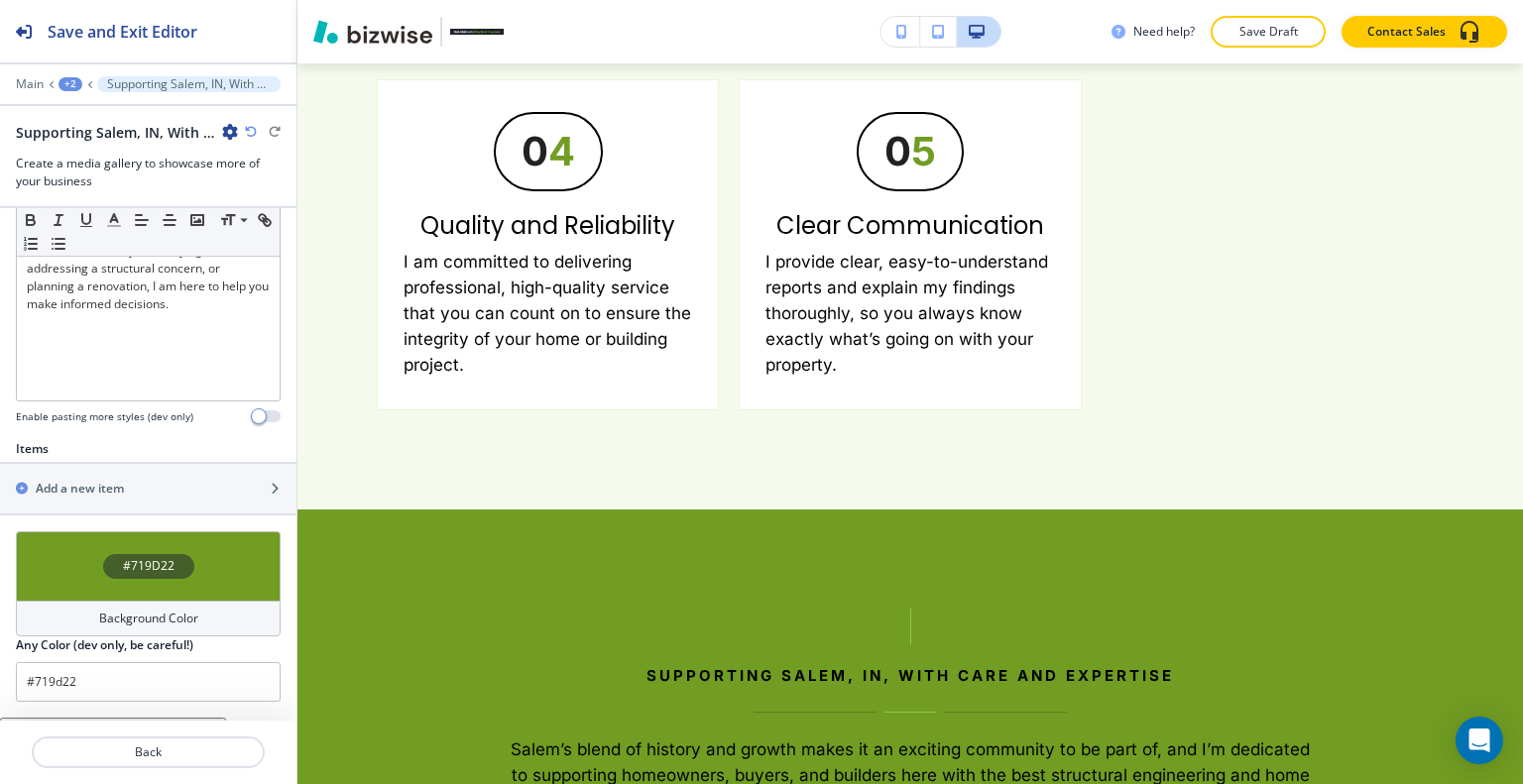 scroll, scrollTop: 805, scrollLeft: 0, axis: vertical 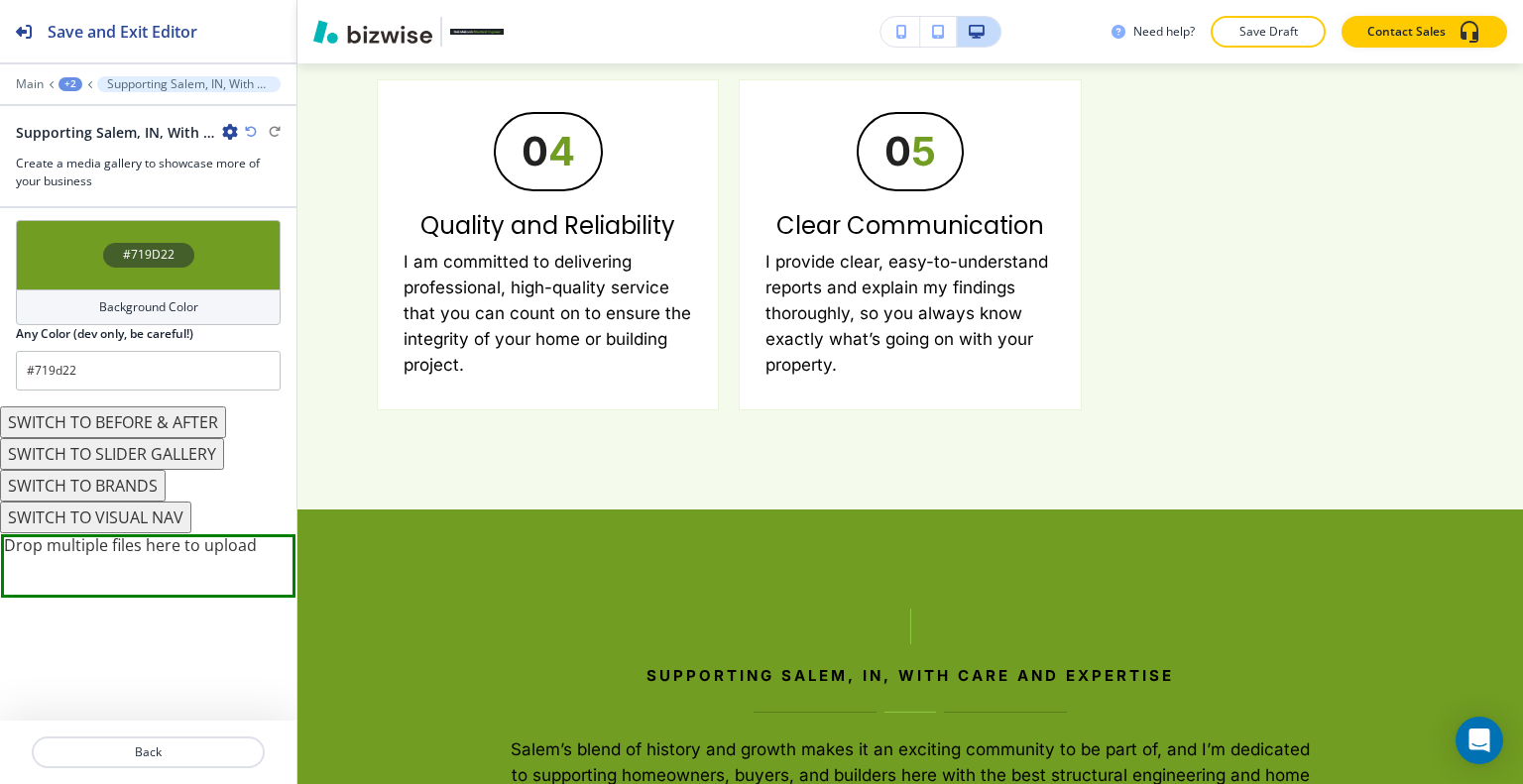 click on "SWITCH TO BRANDS" at bounding box center (82, 486) 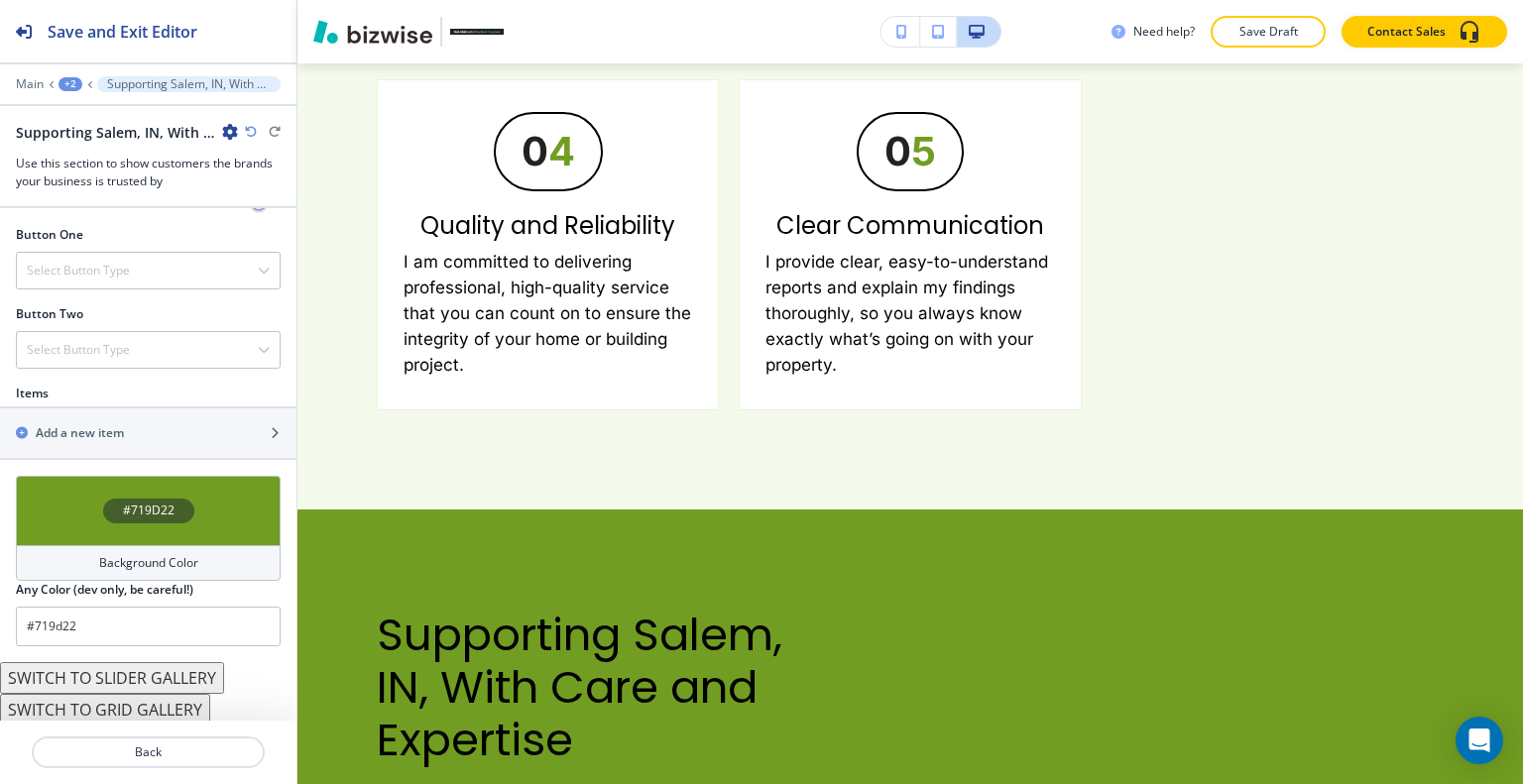 click on "SWITCH TO GRID GALLERY" at bounding box center (105, 710) 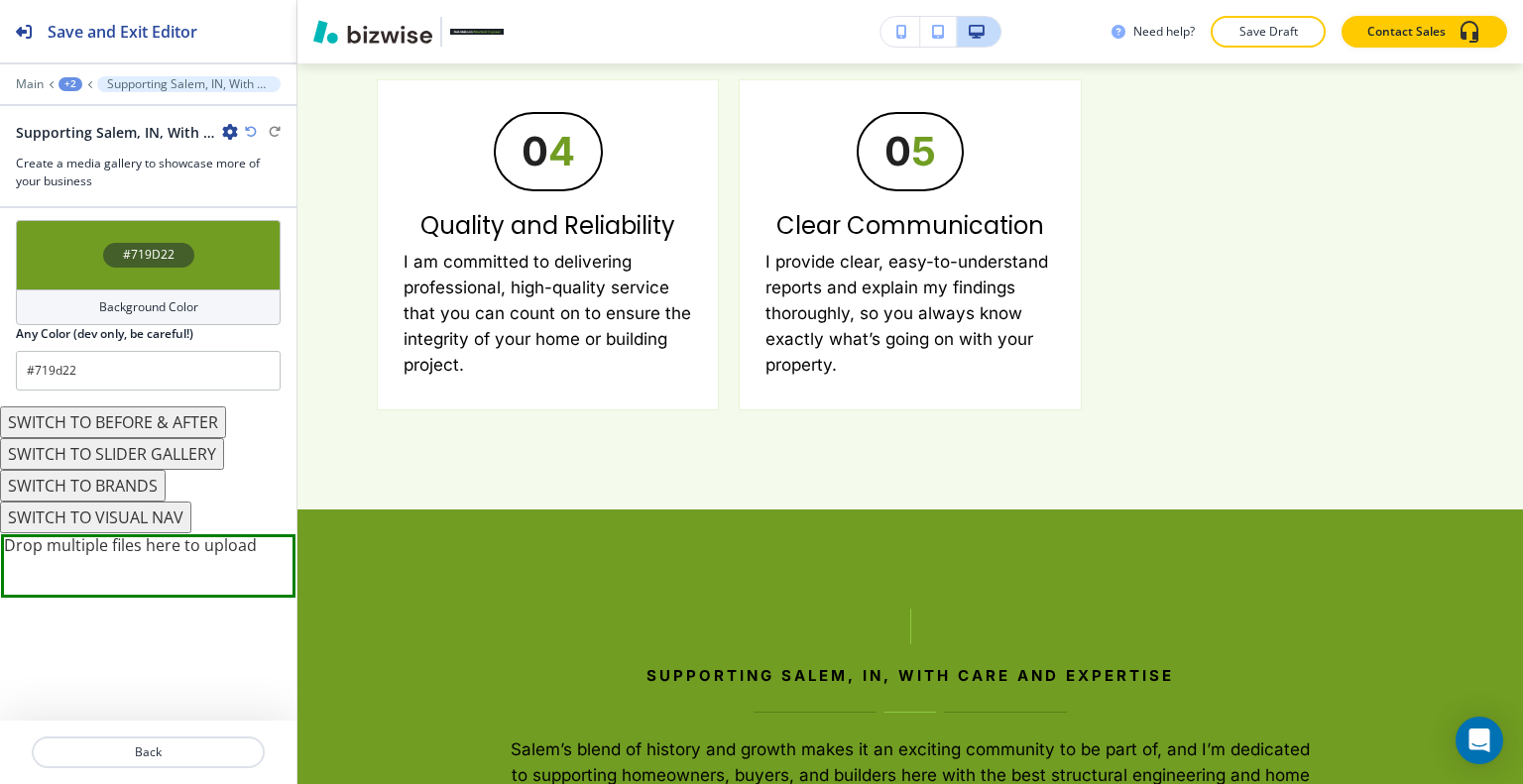 click on "SWITCH TO VISUAL NAV" at bounding box center [95, 517] 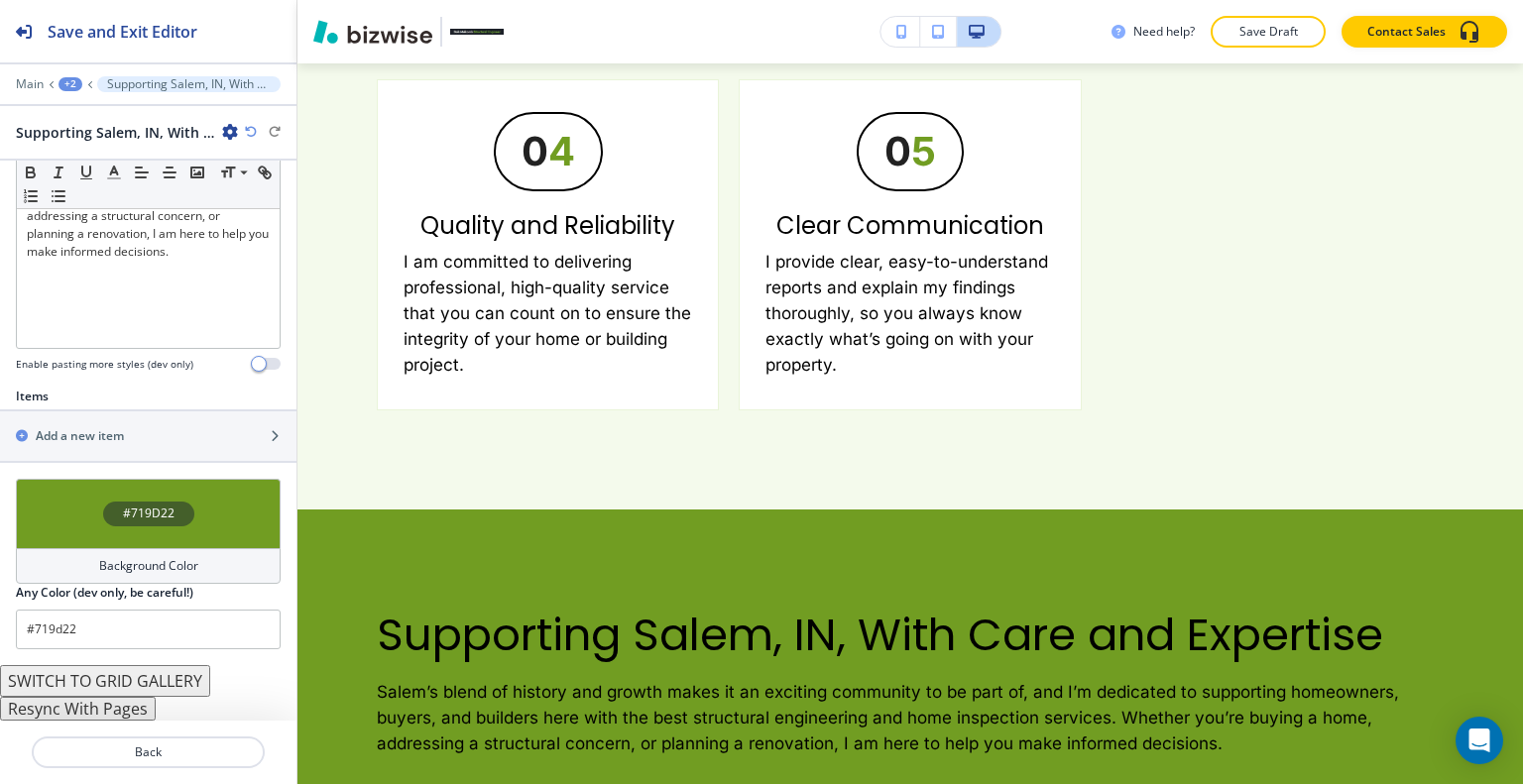 scroll, scrollTop: 480, scrollLeft: 0, axis: vertical 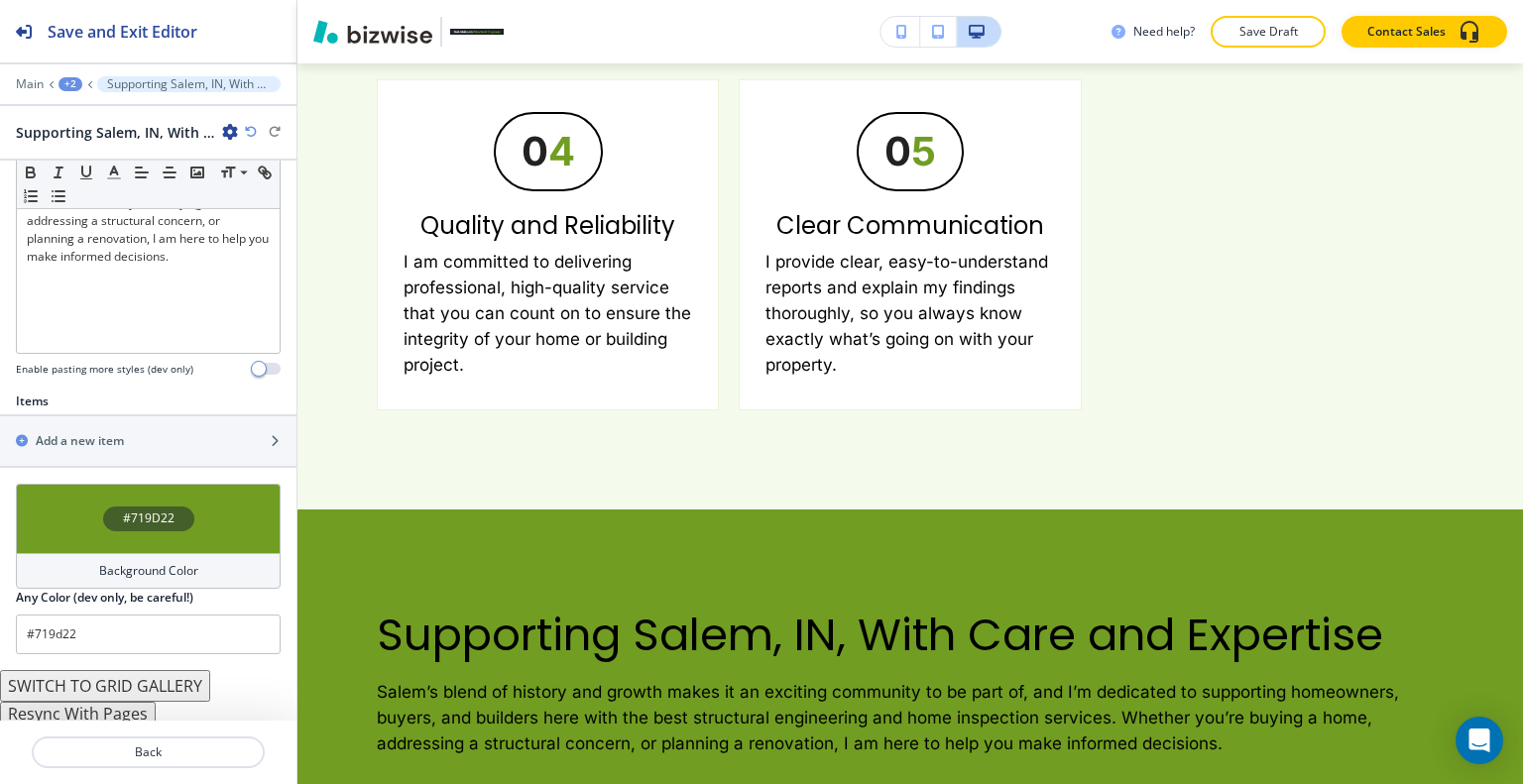 click on "#719D22" at bounding box center (148, 518) 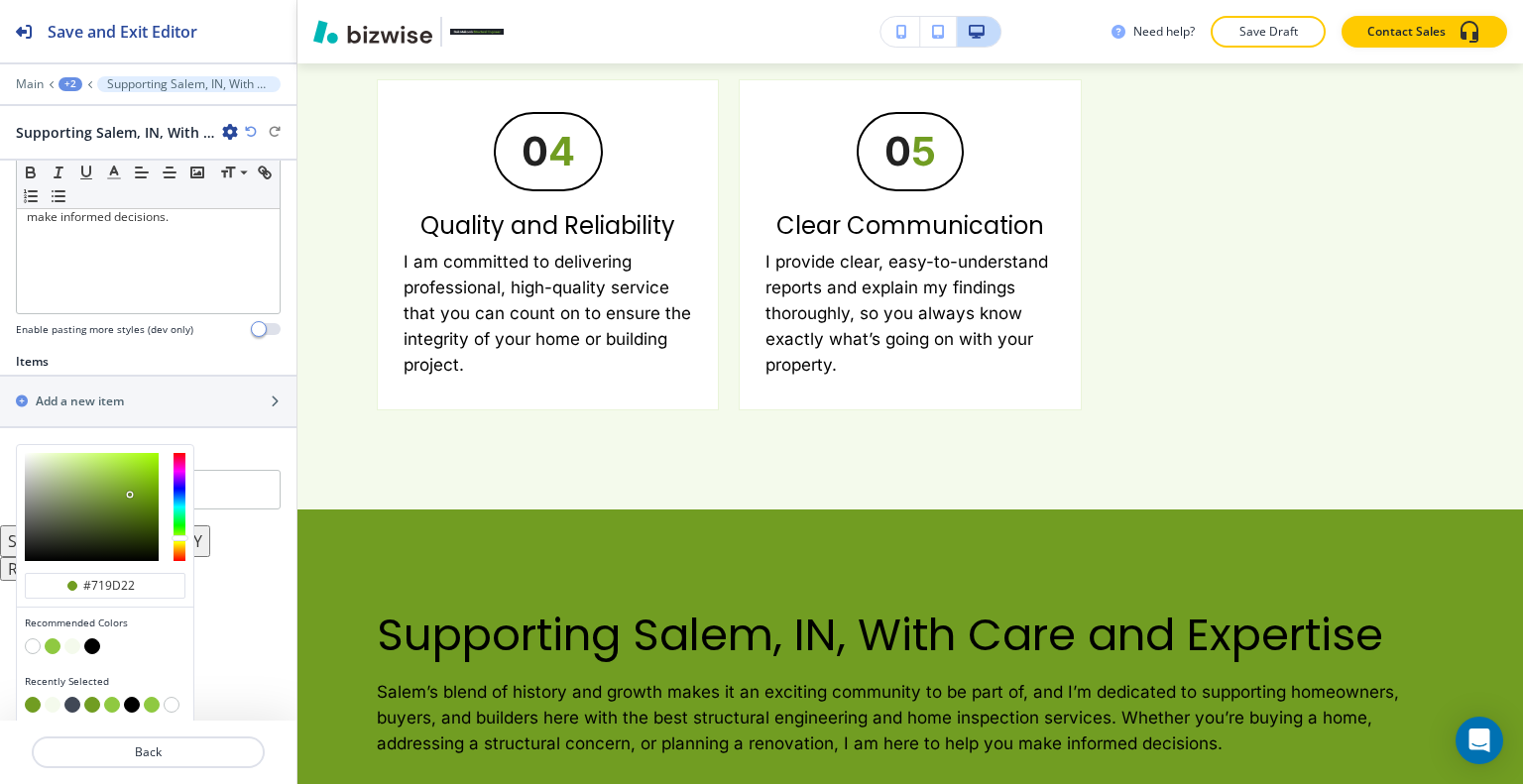 click at bounding box center (92, 646) 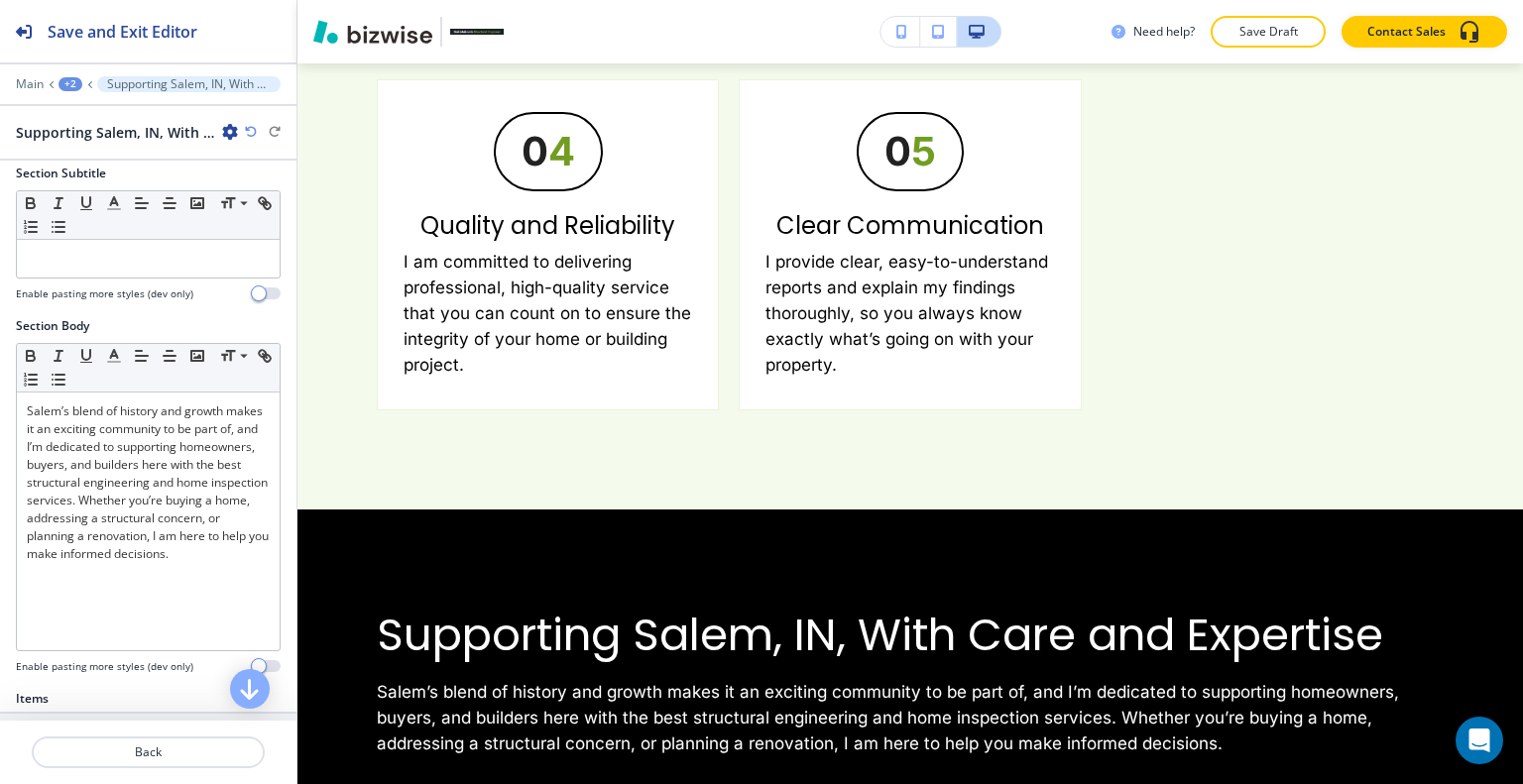 scroll, scrollTop: 480, scrollLeft: 0, axis: vertical 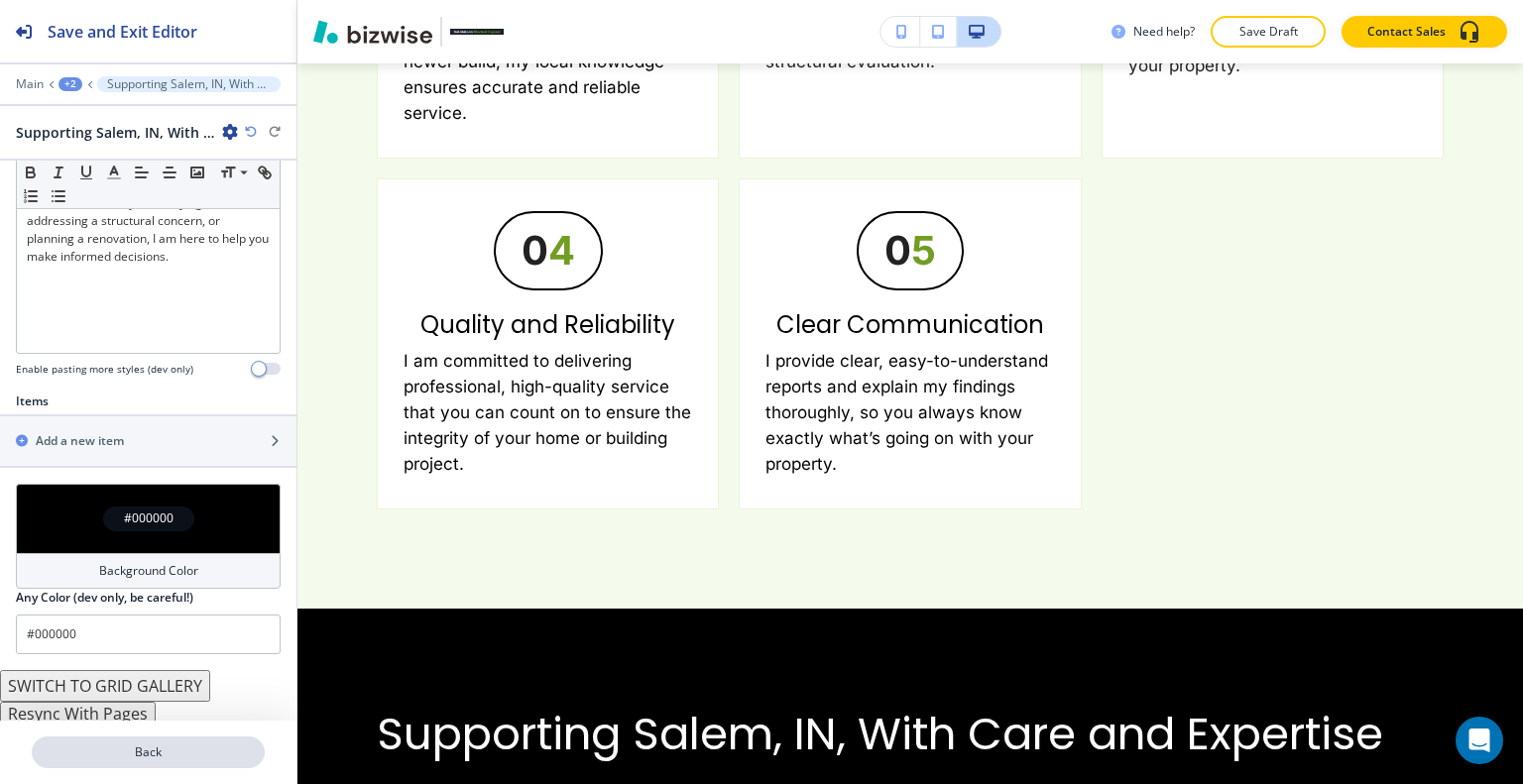 click on "Back" at bounding box center [148, 752] 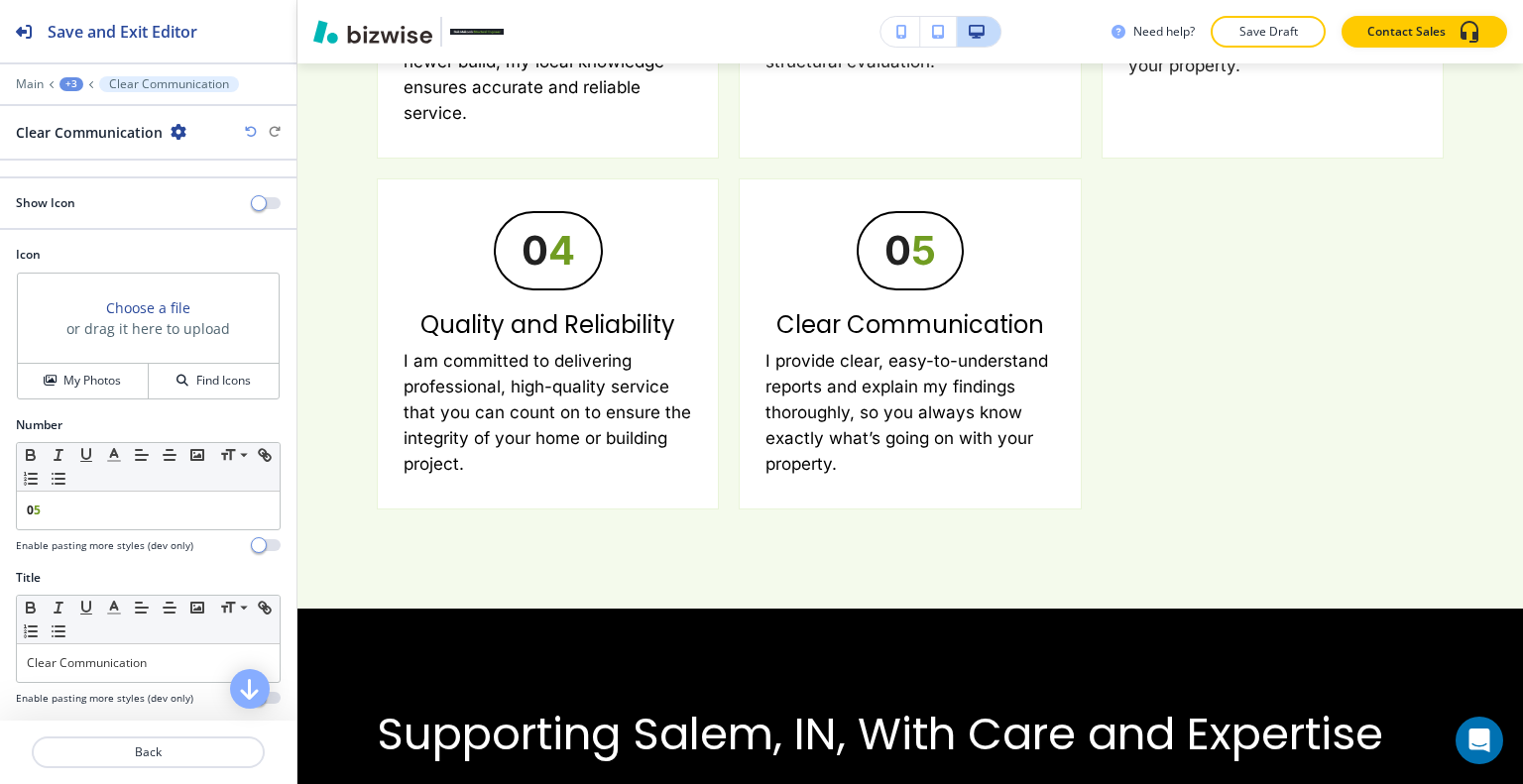 click on "+3" at bounding box center (71, 84) 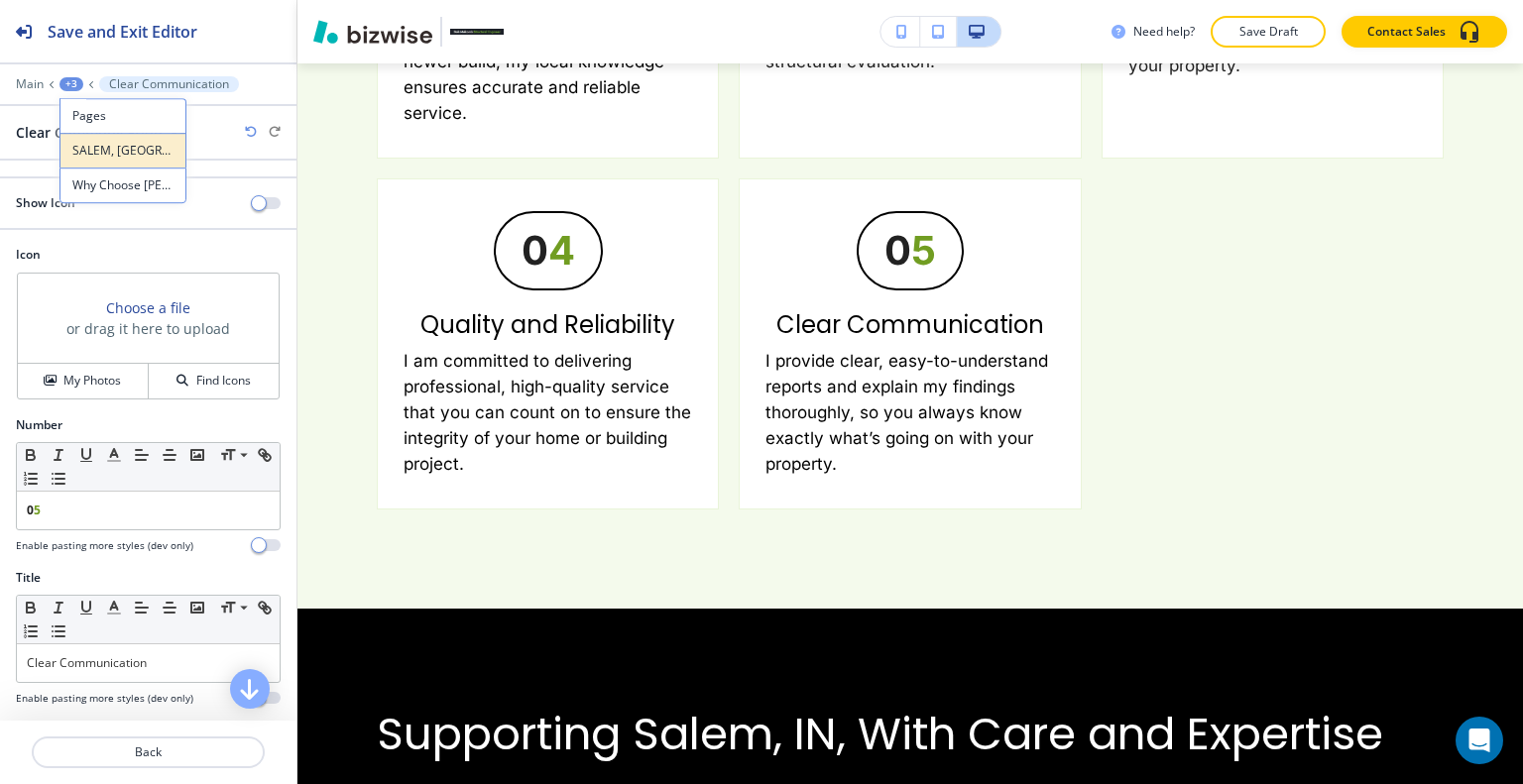 click on "SALEM, [GEOGRAPHIC_DATA]" at bounding box center [123, 151] 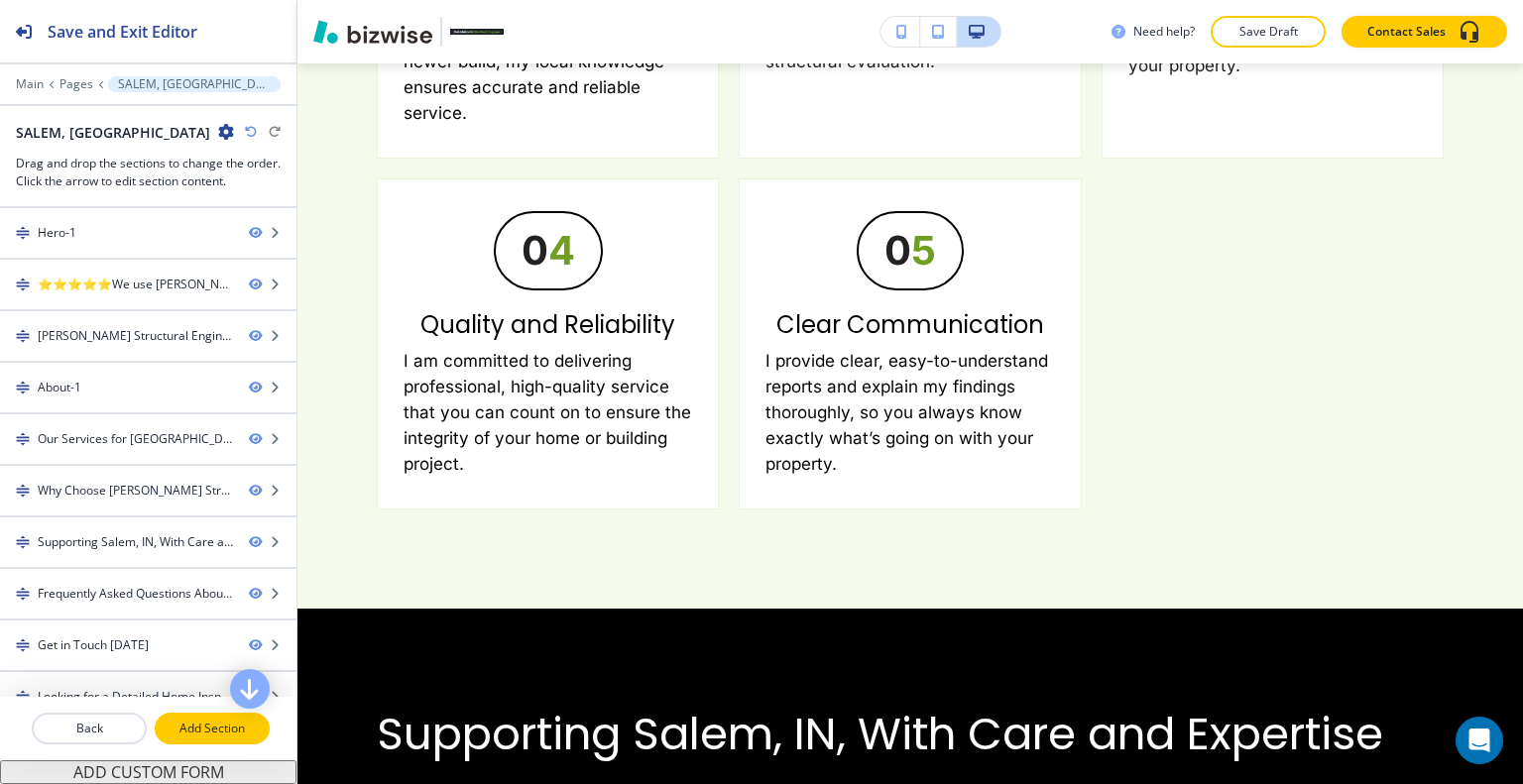 click on "Add Section" at bounding box center (212, 728) 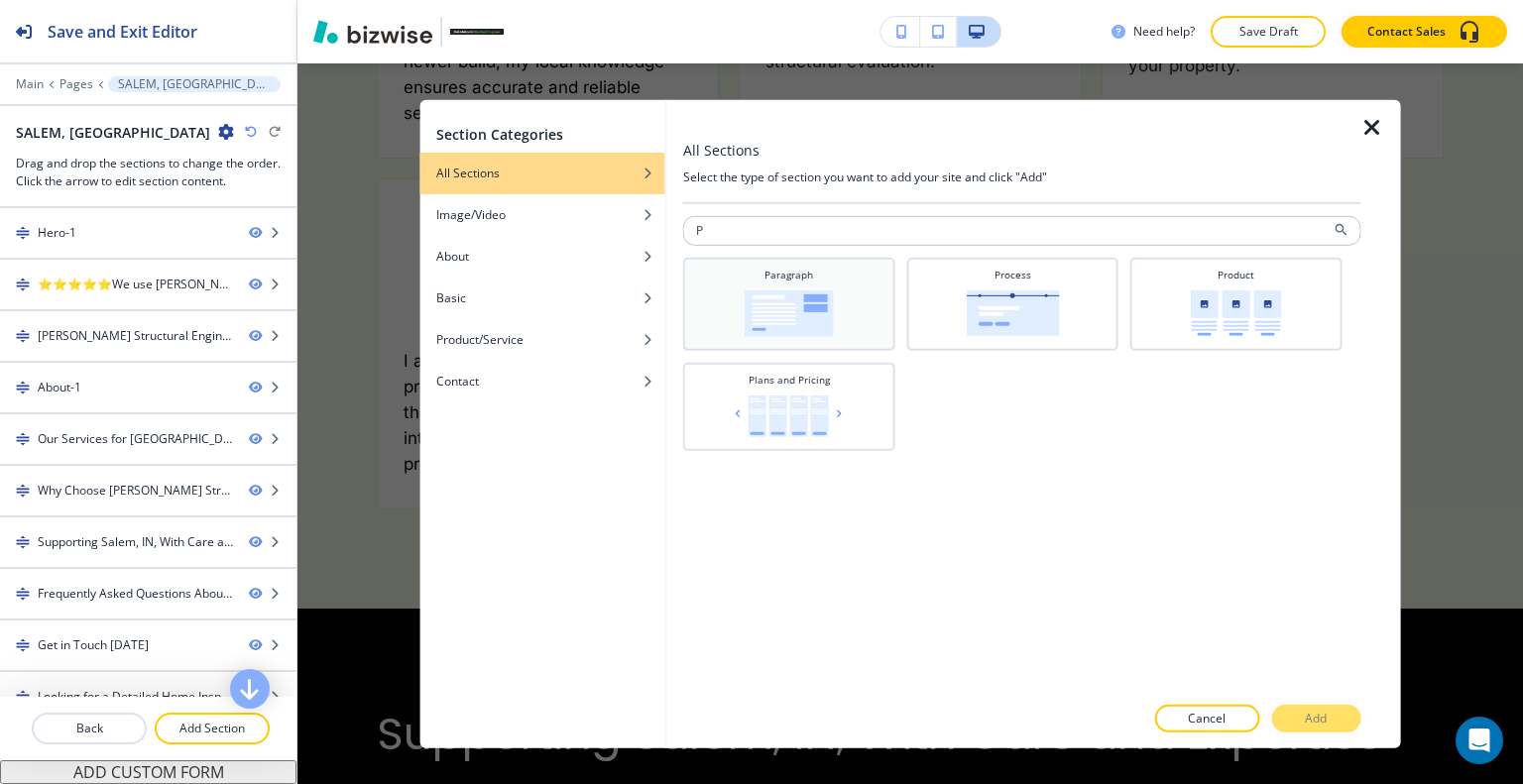 type on "P" 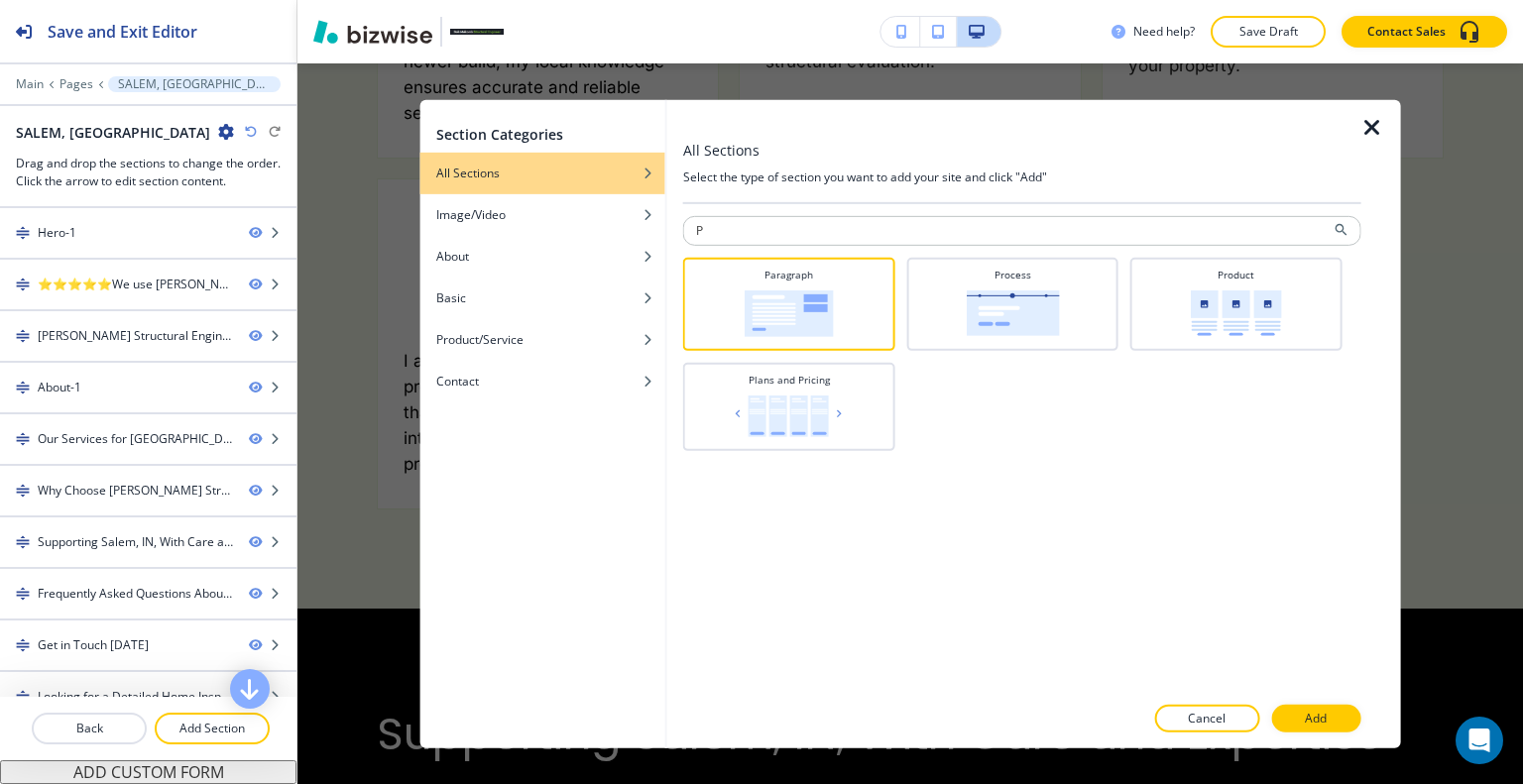 drag, startPoint x: 1313, startPoint y: 714, endPoint x: 1263, endPoint y: 671, distance: 65.946948 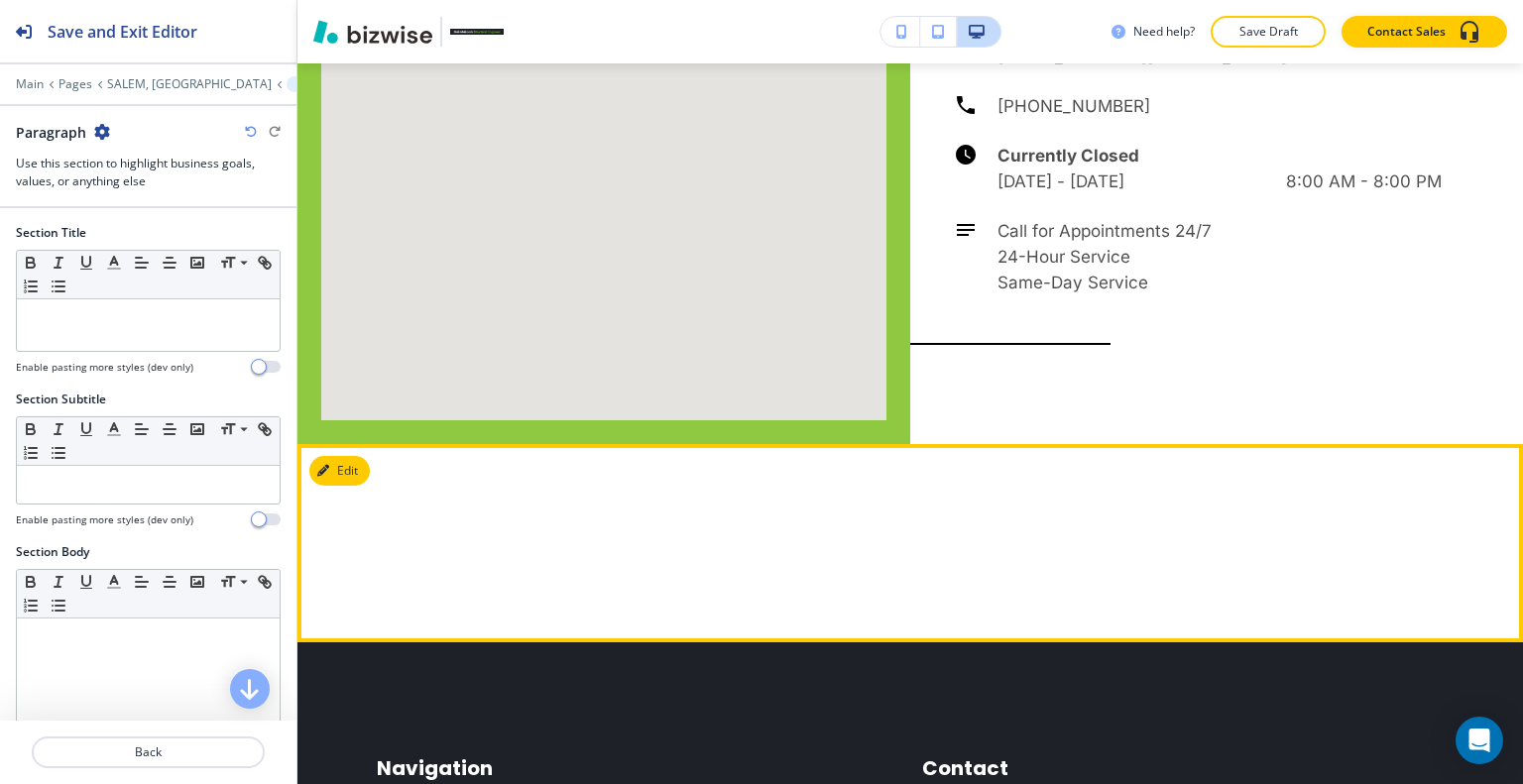 scroll, scrollTop: 9995, scrollLeft: 0, axis: vertical 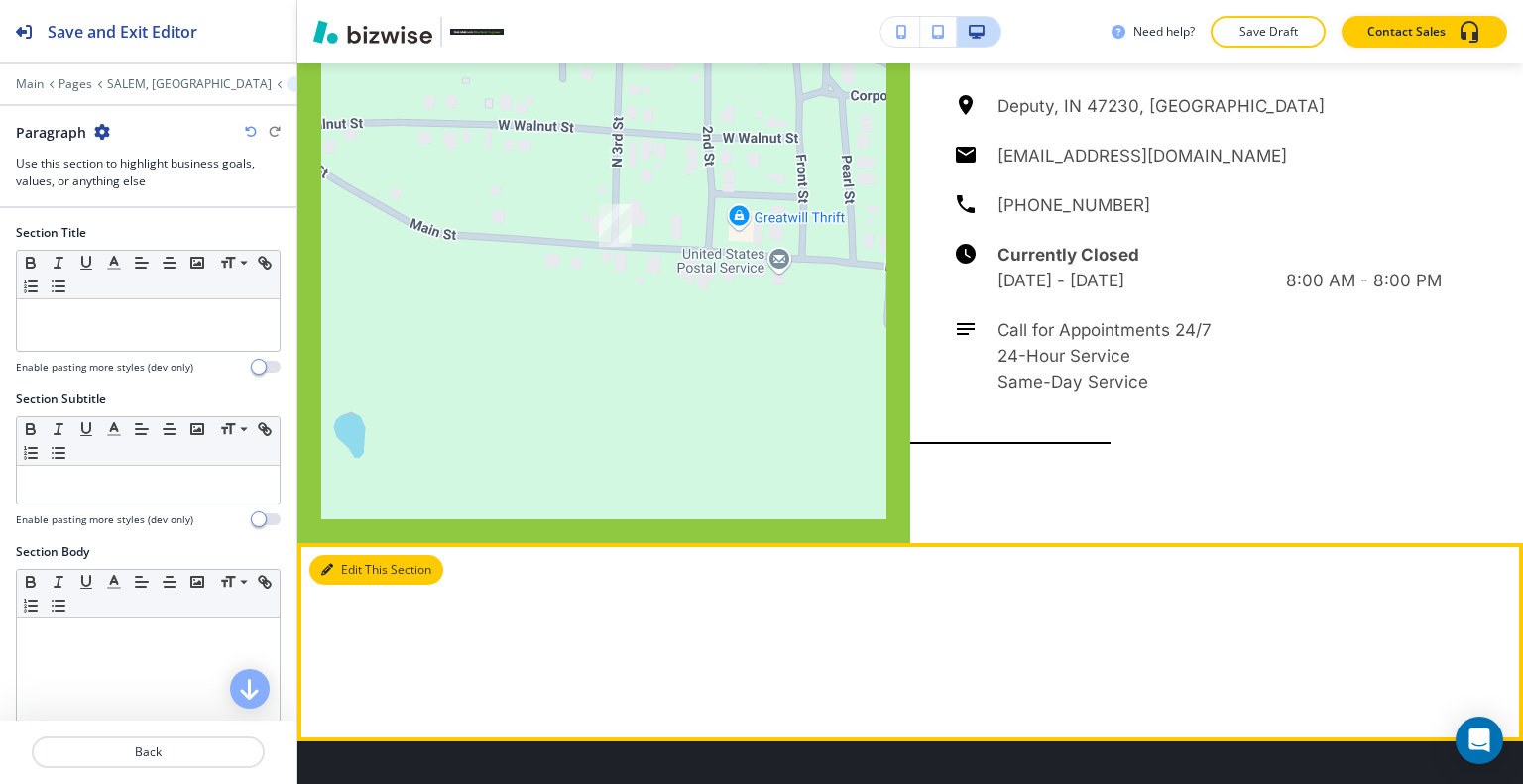 click on "Edit This Section" at bounding box center [376, 570] 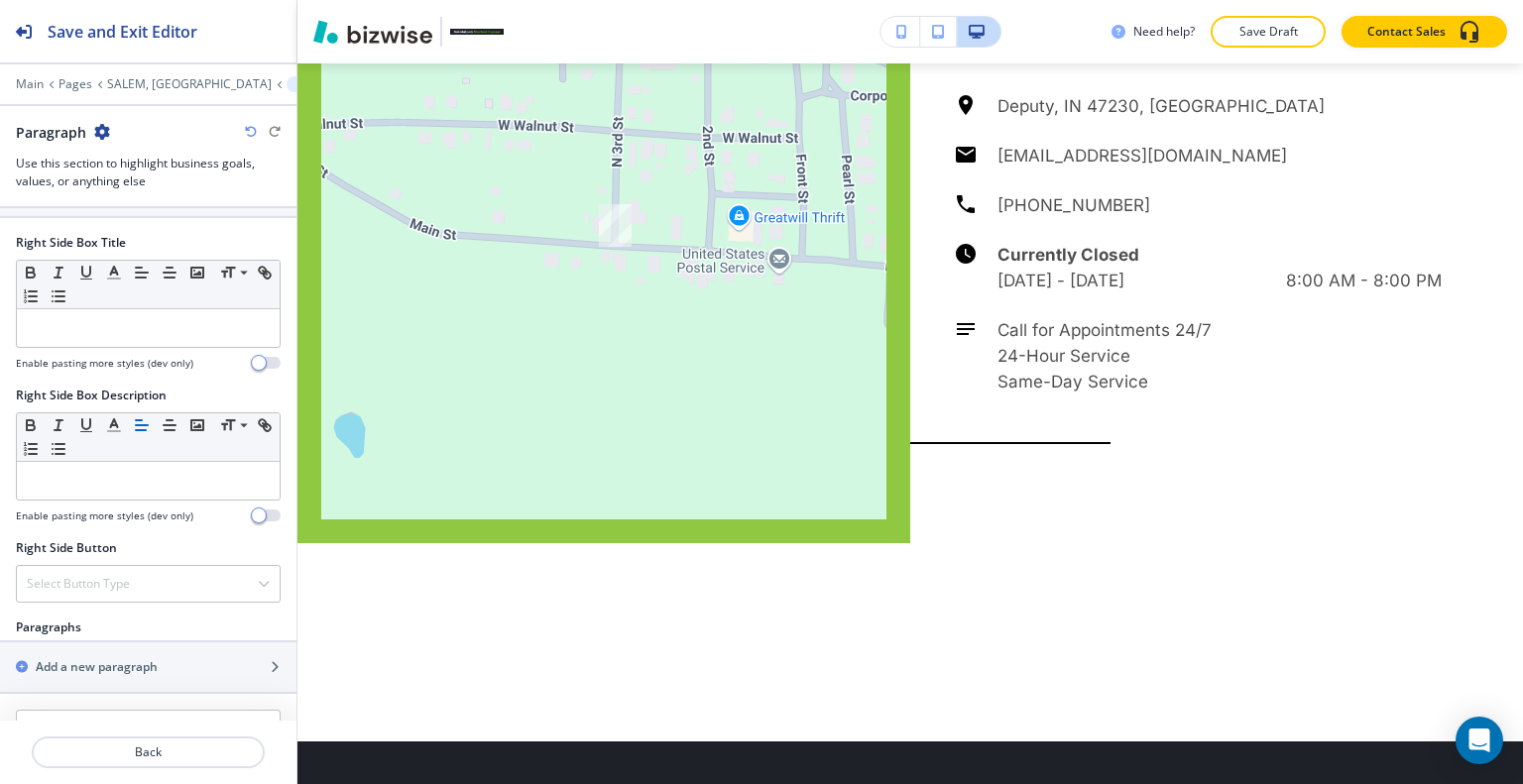 scroll, scrollTop: 1088, scrollLeft: 0, axis: vertical 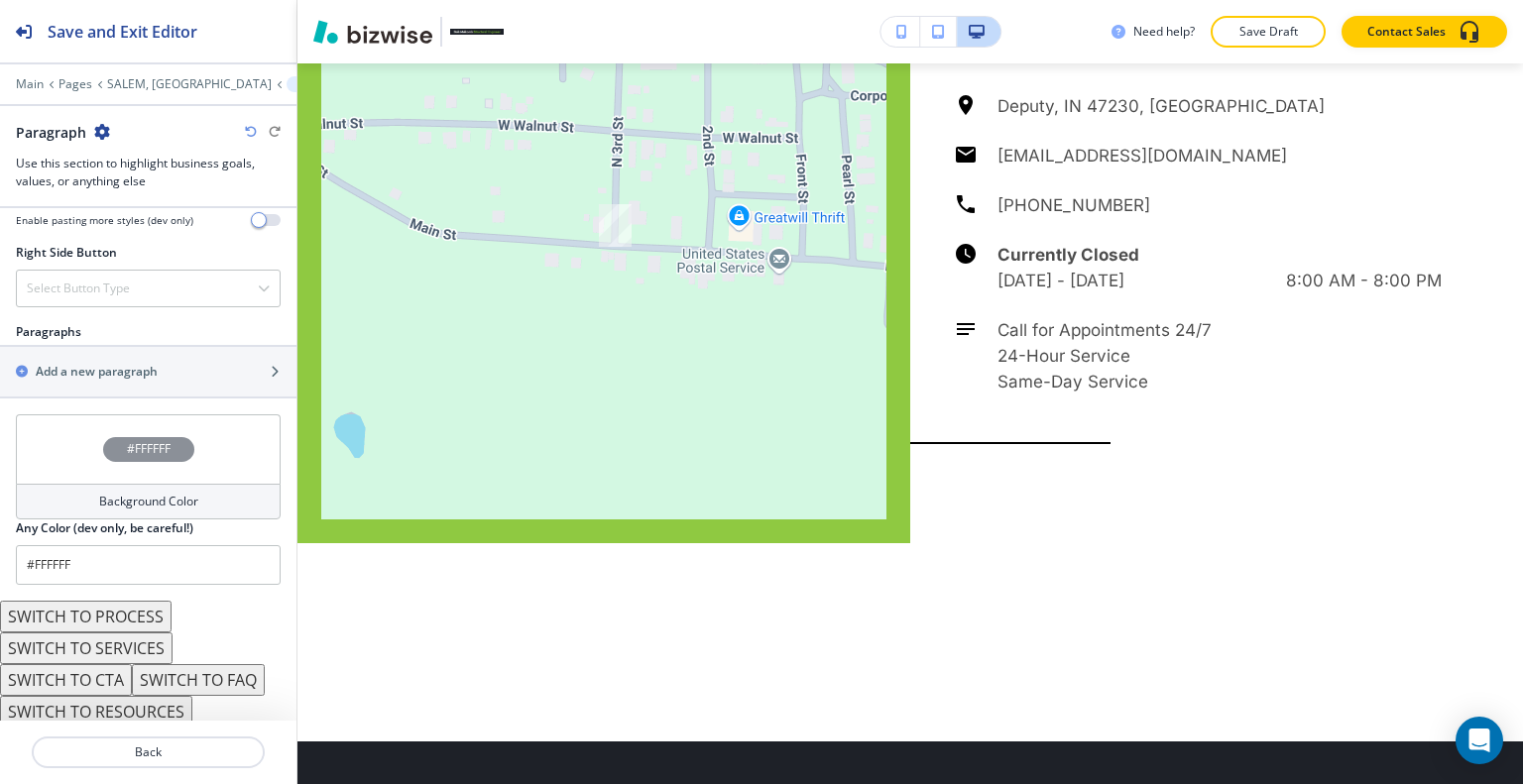 click on "SWITCH TO SERVICES" at bounding box center (86, 648) 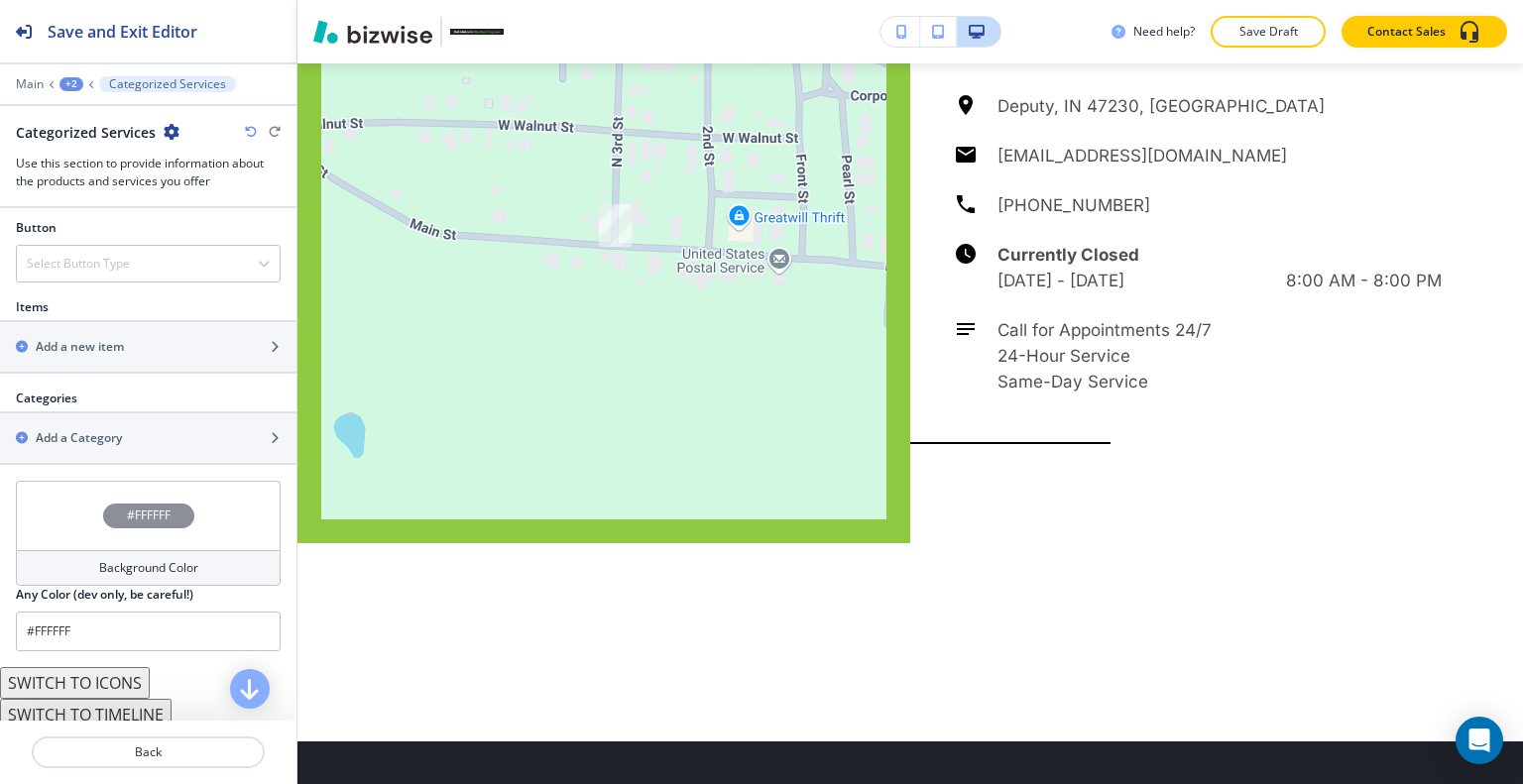 scroll, scrollTop: 796, scrollLeft: 0, axis: vertical 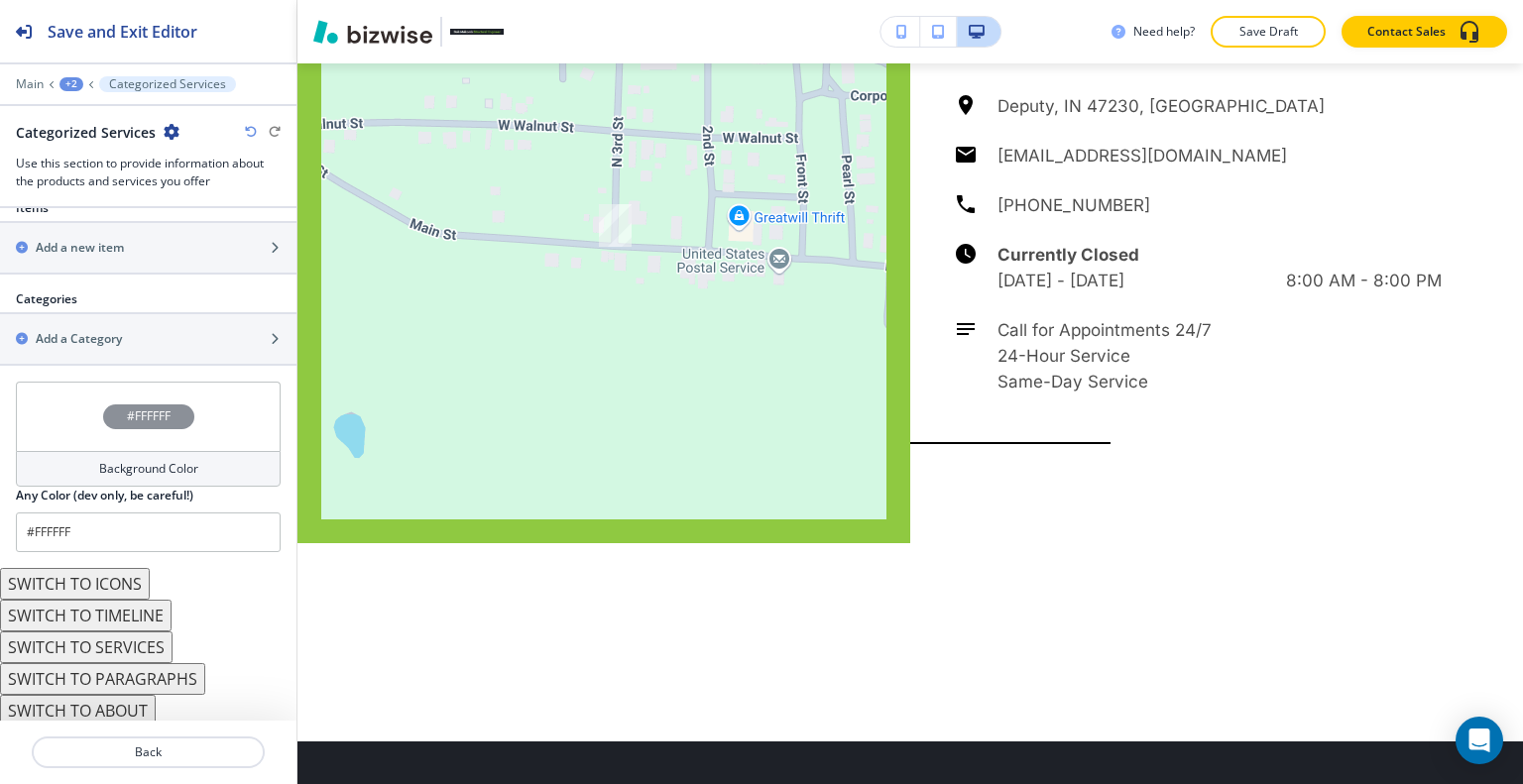 click on "SWITCH TO PARAGRAPHS" at bounding box center [102, 679] 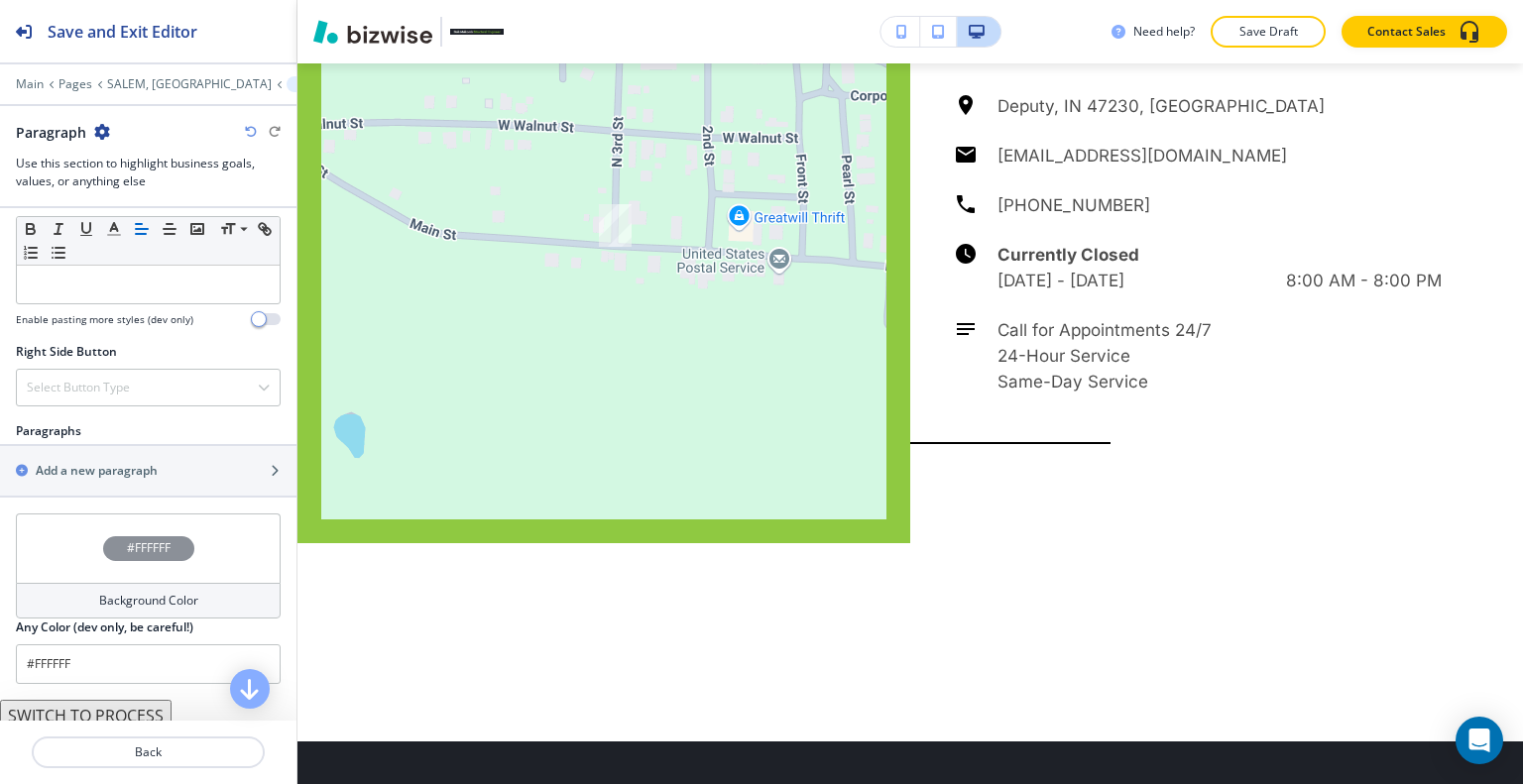 scroll, scrollTop: 890, scrollLeft: 0, axis: vertical 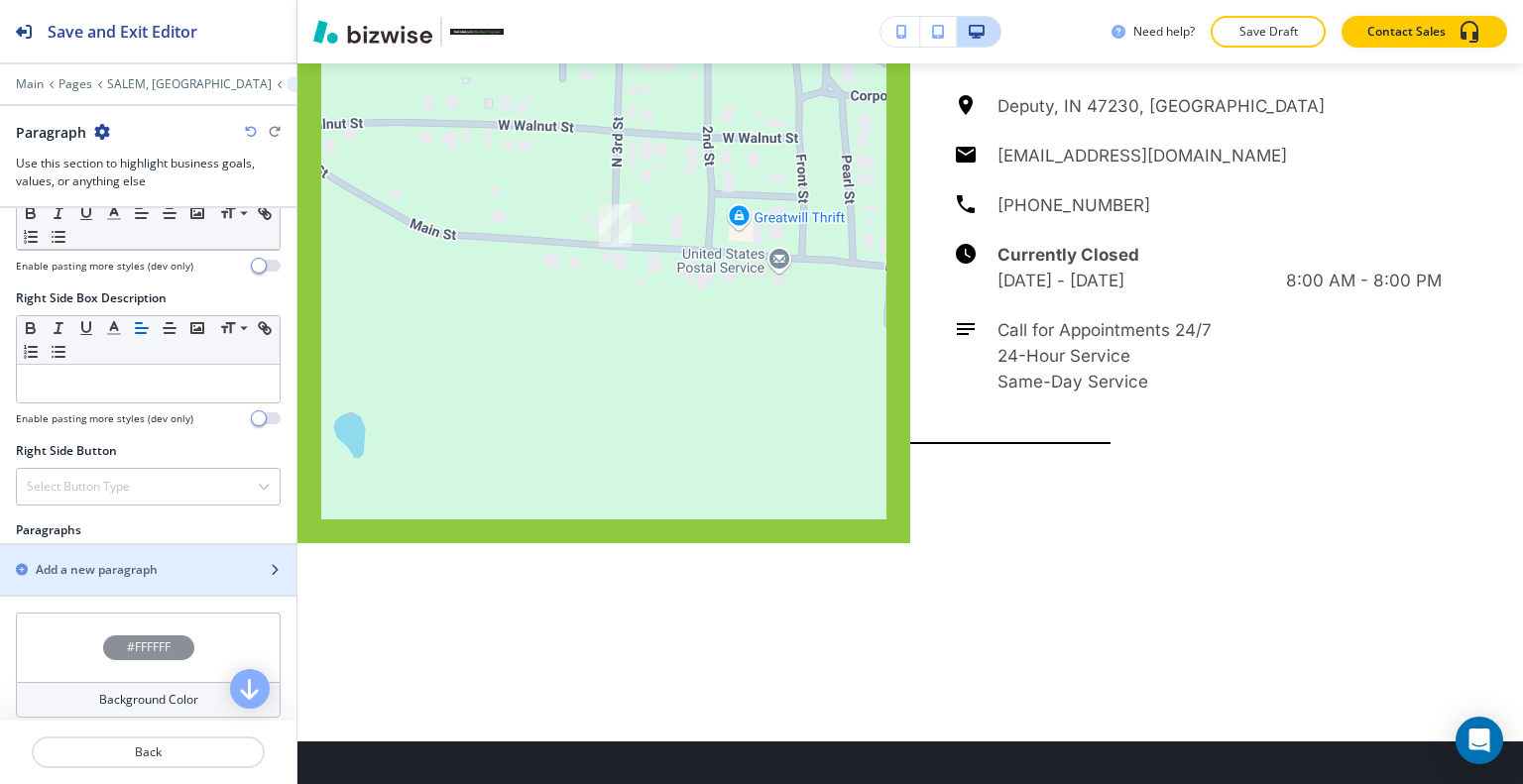 click on "Add a new paragraph" at bounding box center [126, 570] 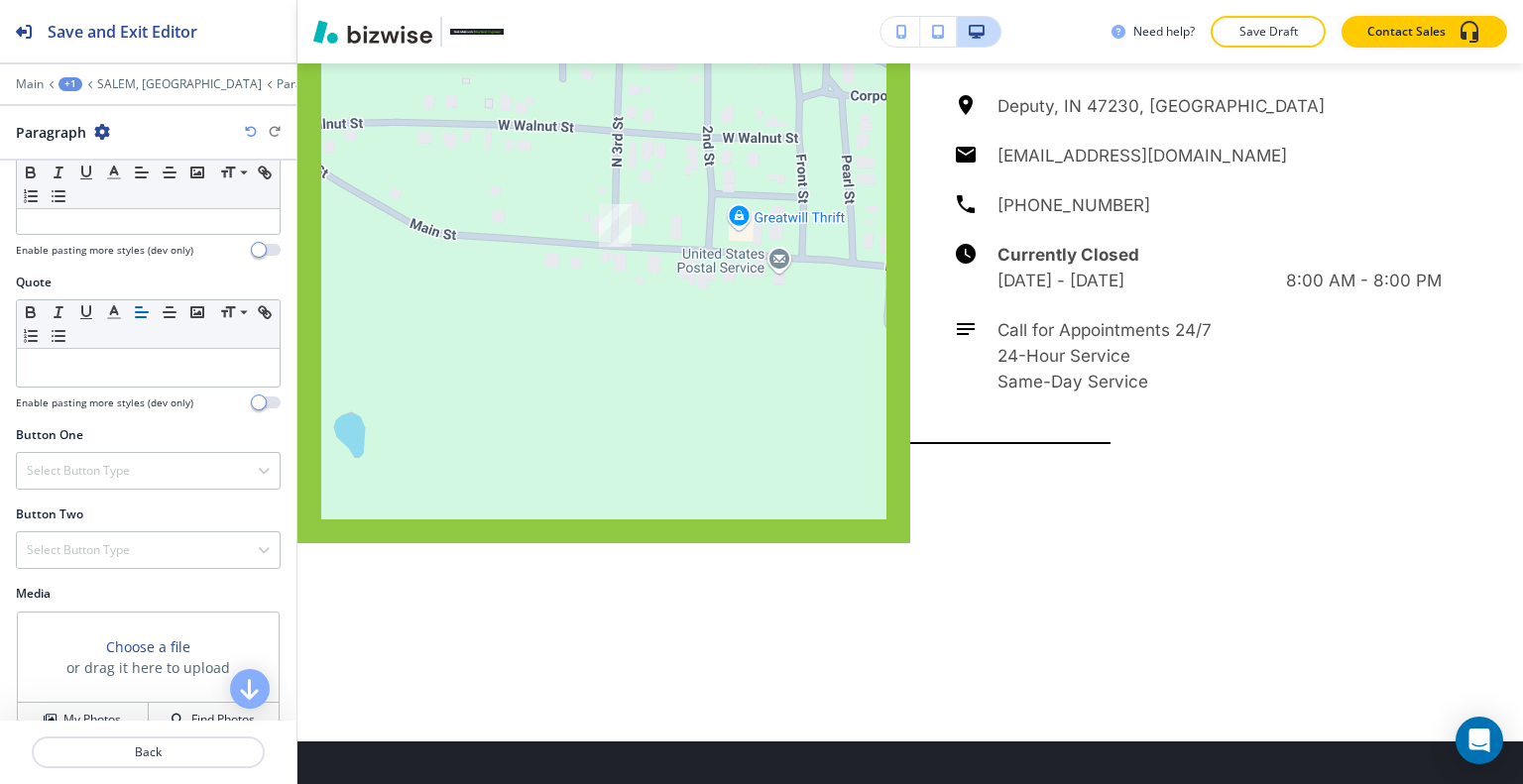 scroll, scrollTop: 623, scrollLeft: 0, axis: vertical 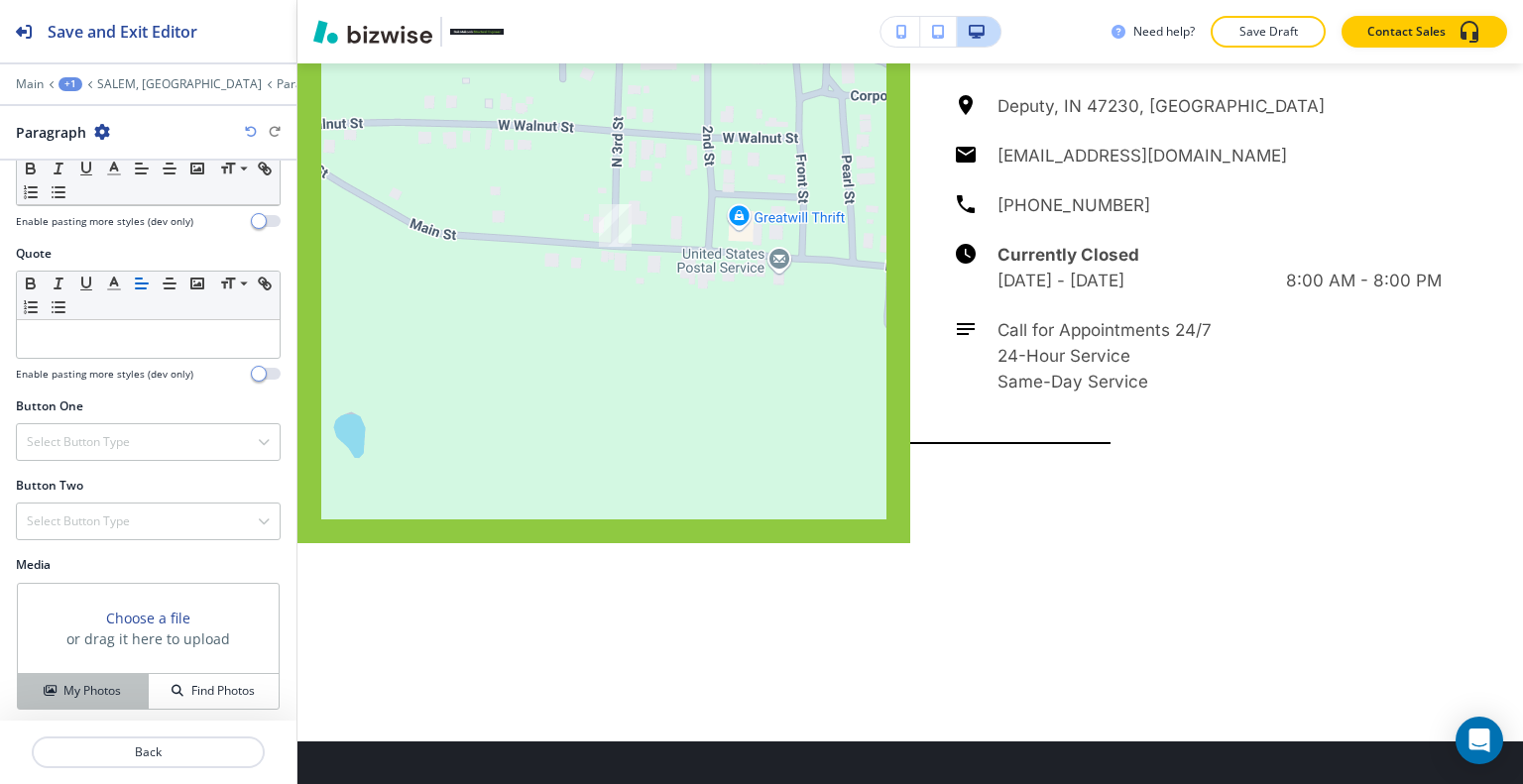 click on "My Photos" at bounding box center [82, 691] 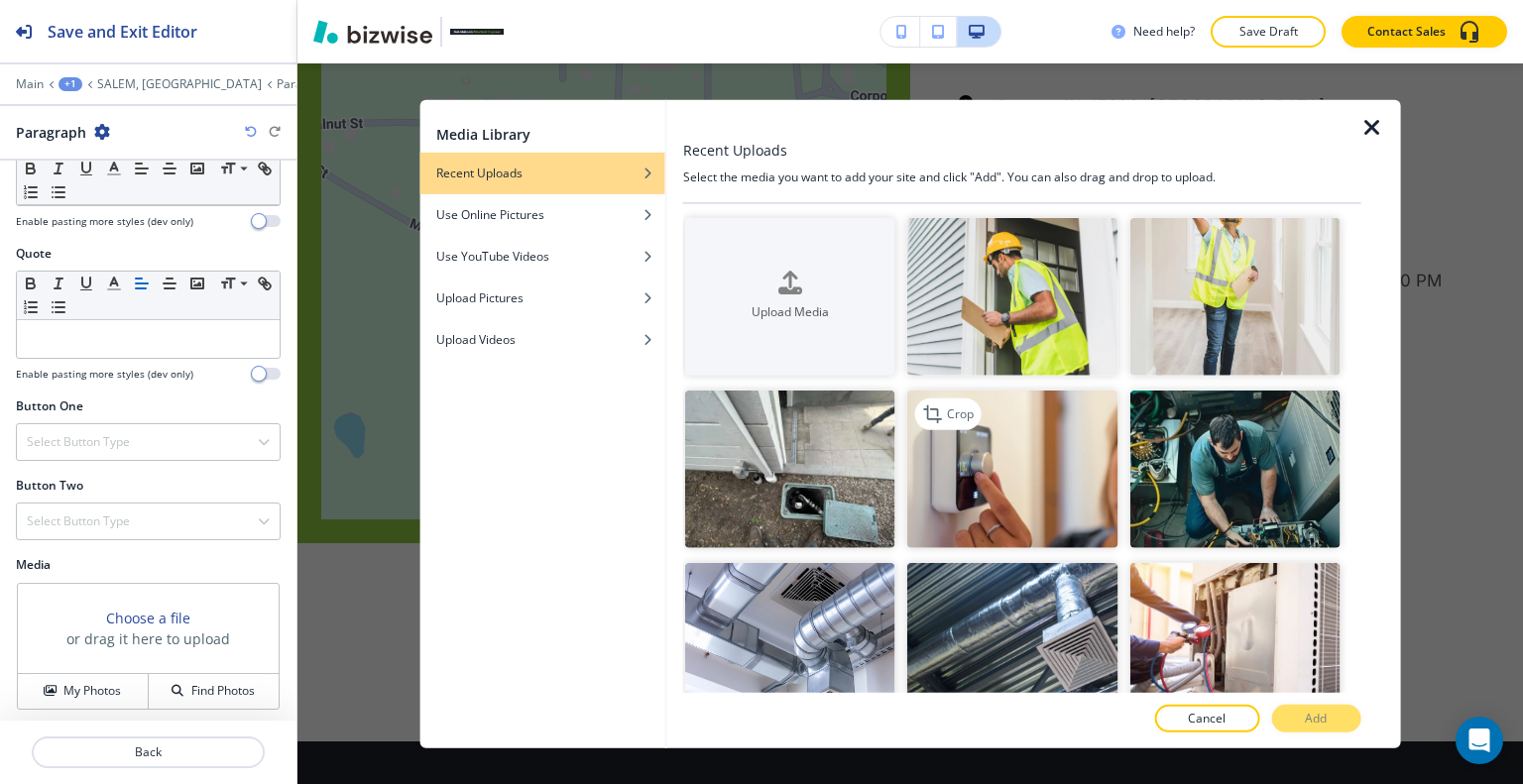 click at bounding box center (1012, 469) 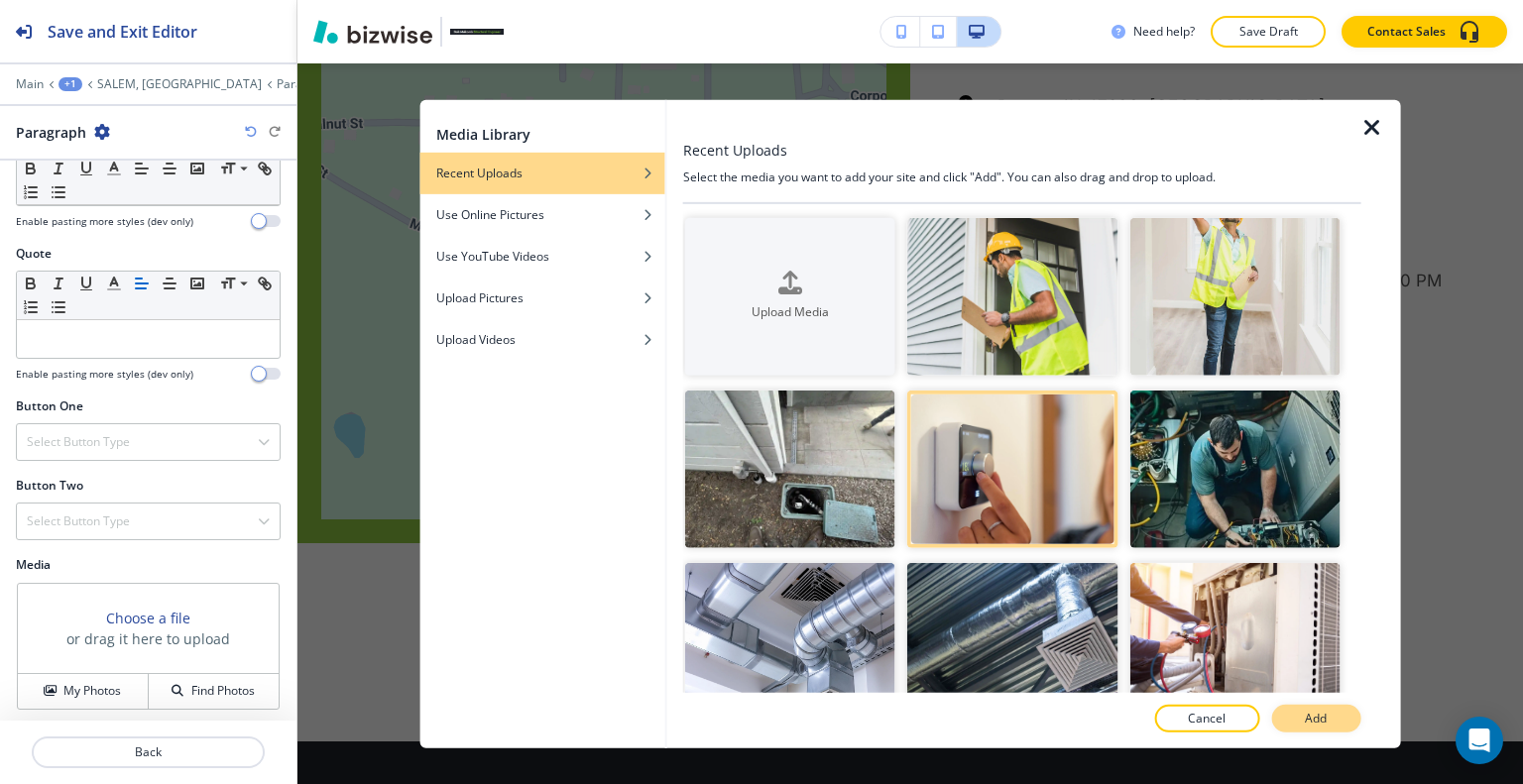 click on "Add" at bounding box center [1316, 719] 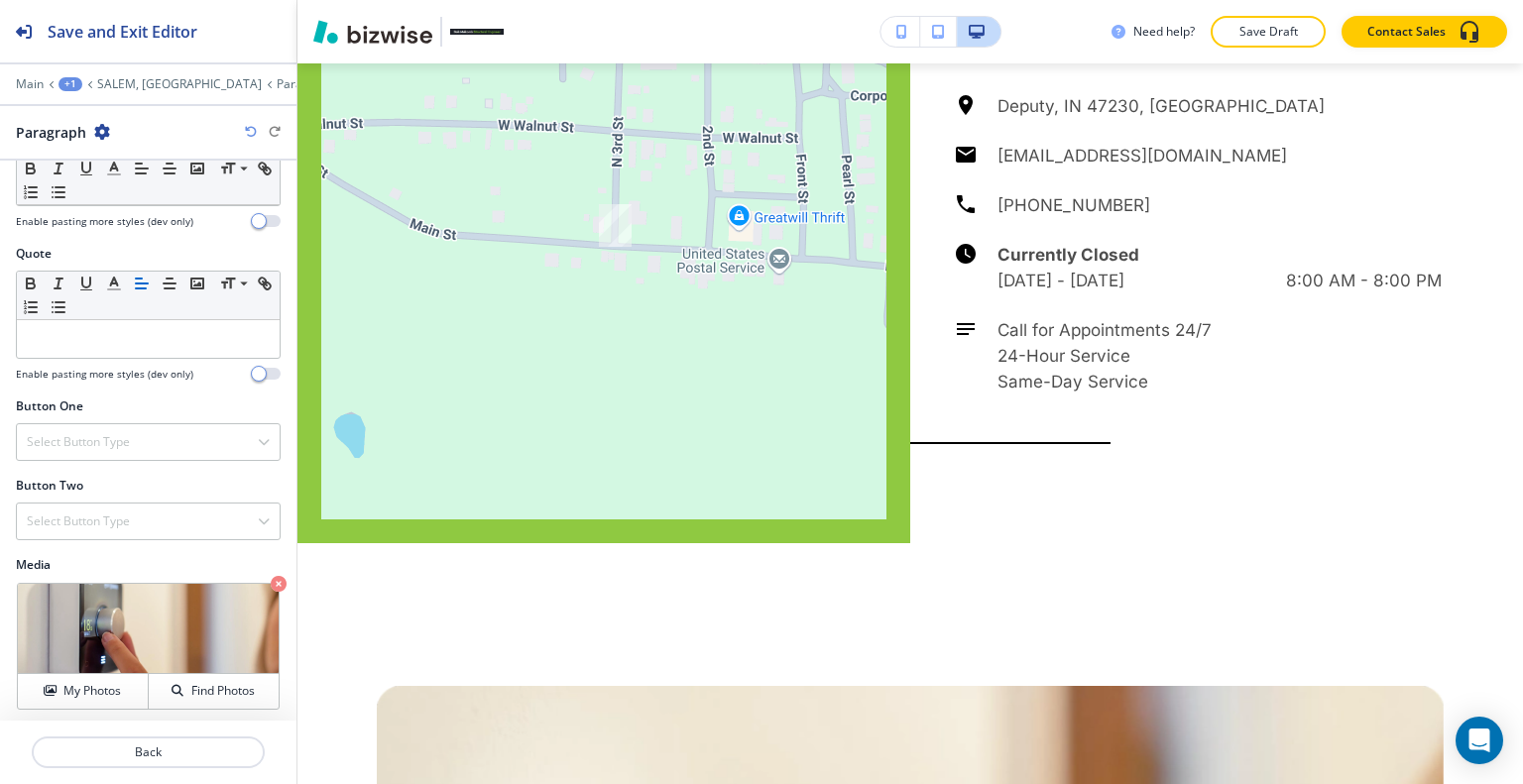 click at bounding box center (279, 584) 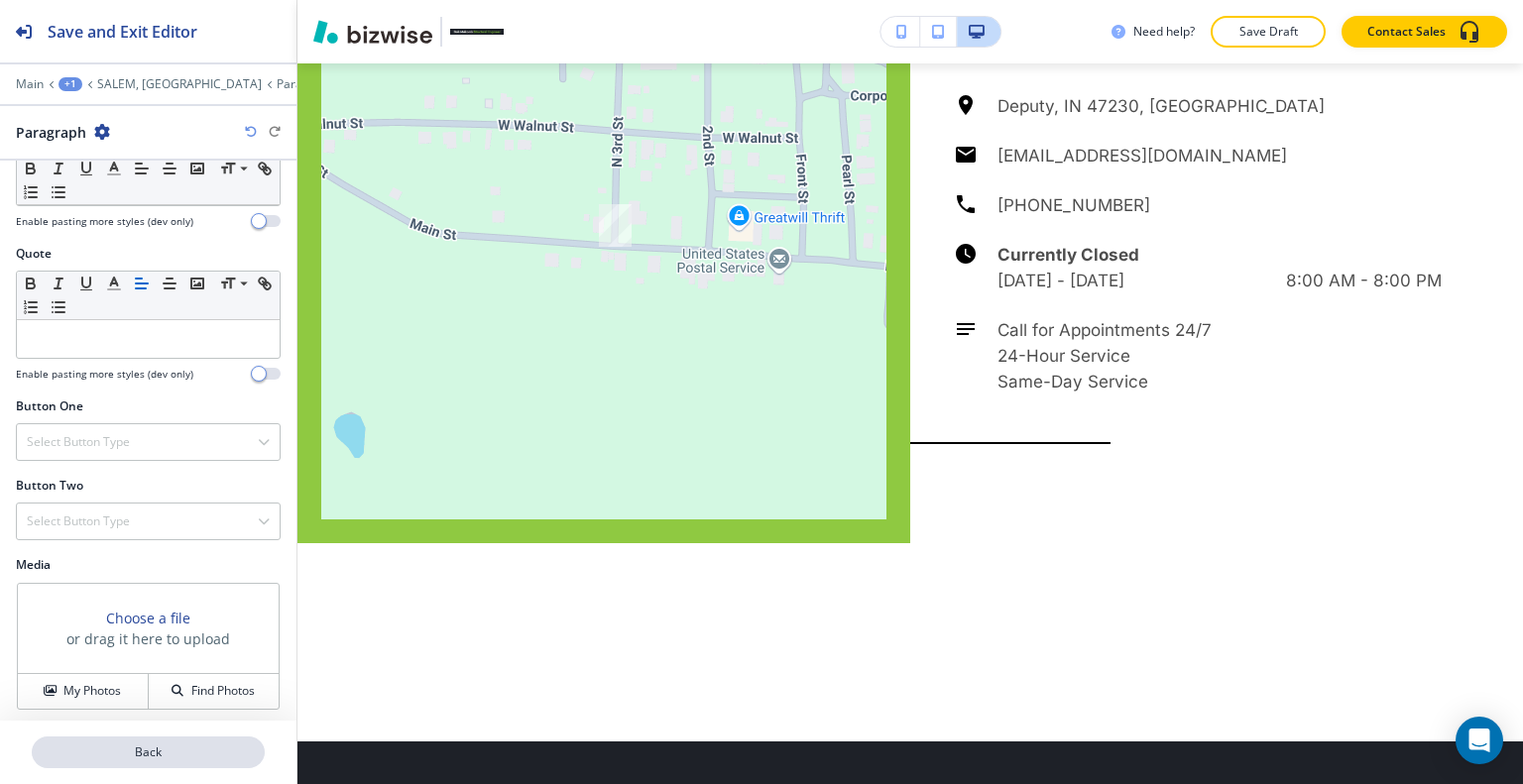 click on "Back" at bounding box center [148, 752] 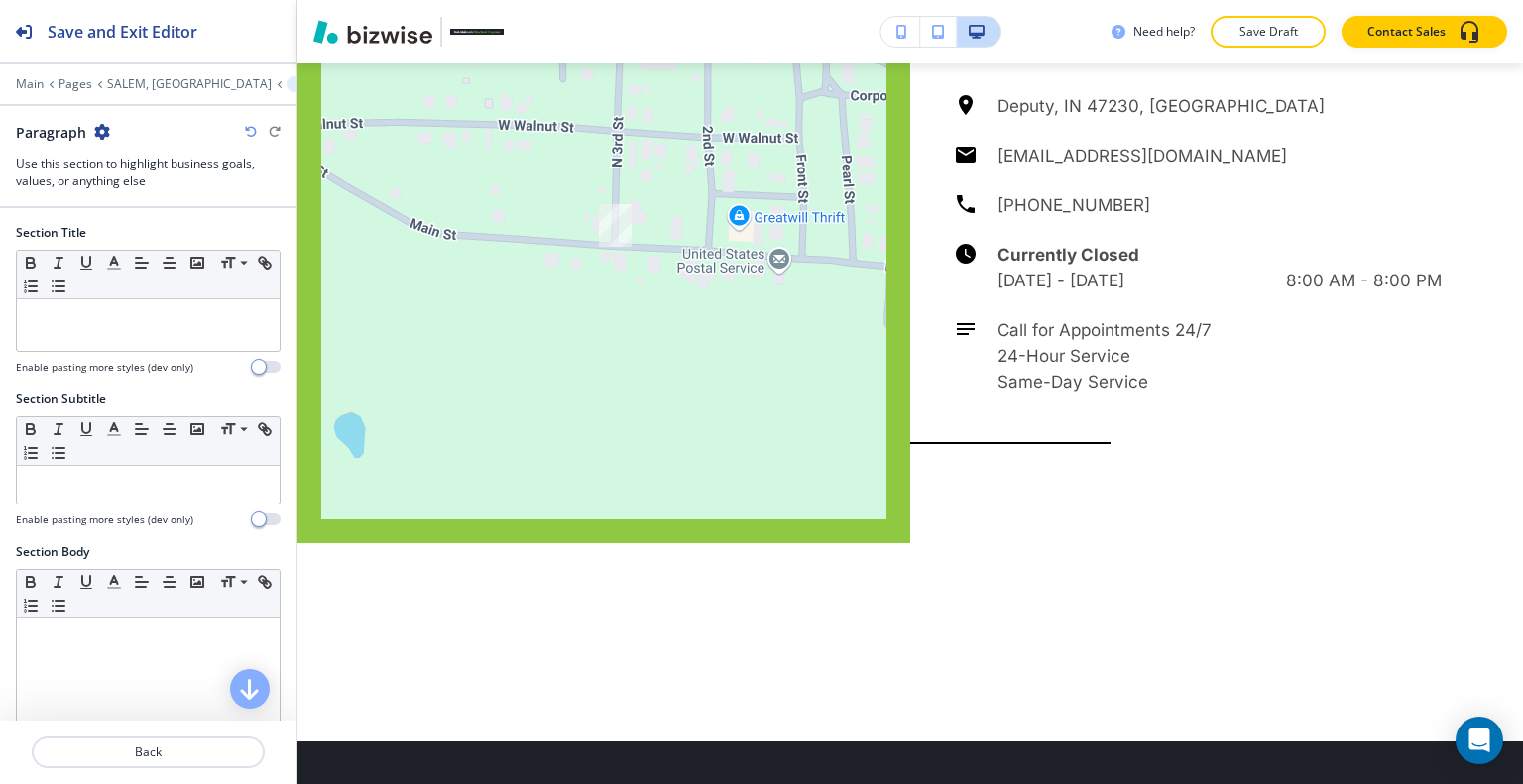scroll, scrollTop: 10094, scrollLeft: 0, axis: vertical 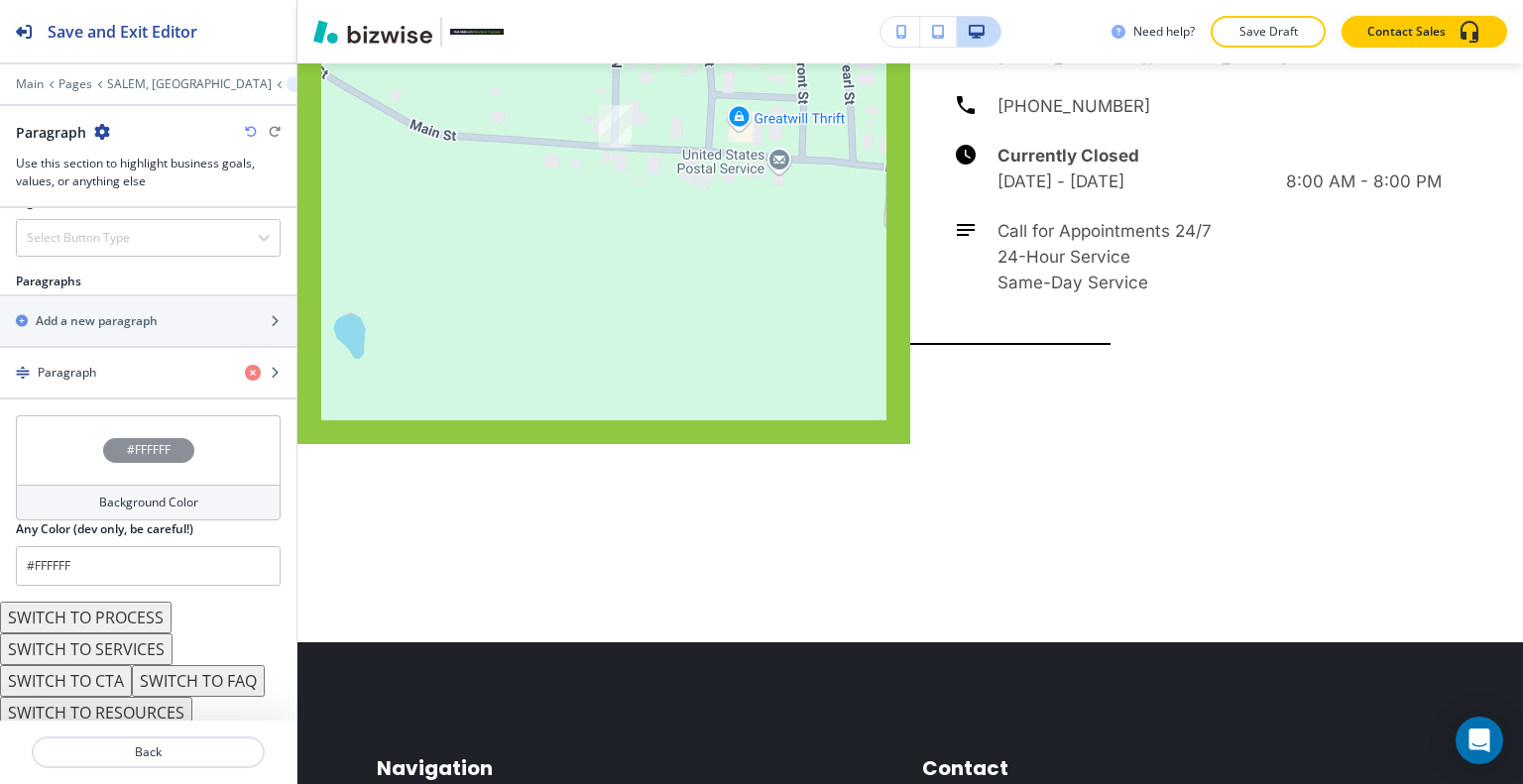 click on "SWITCH TO PROCESS" at bounding box center [85, 617] 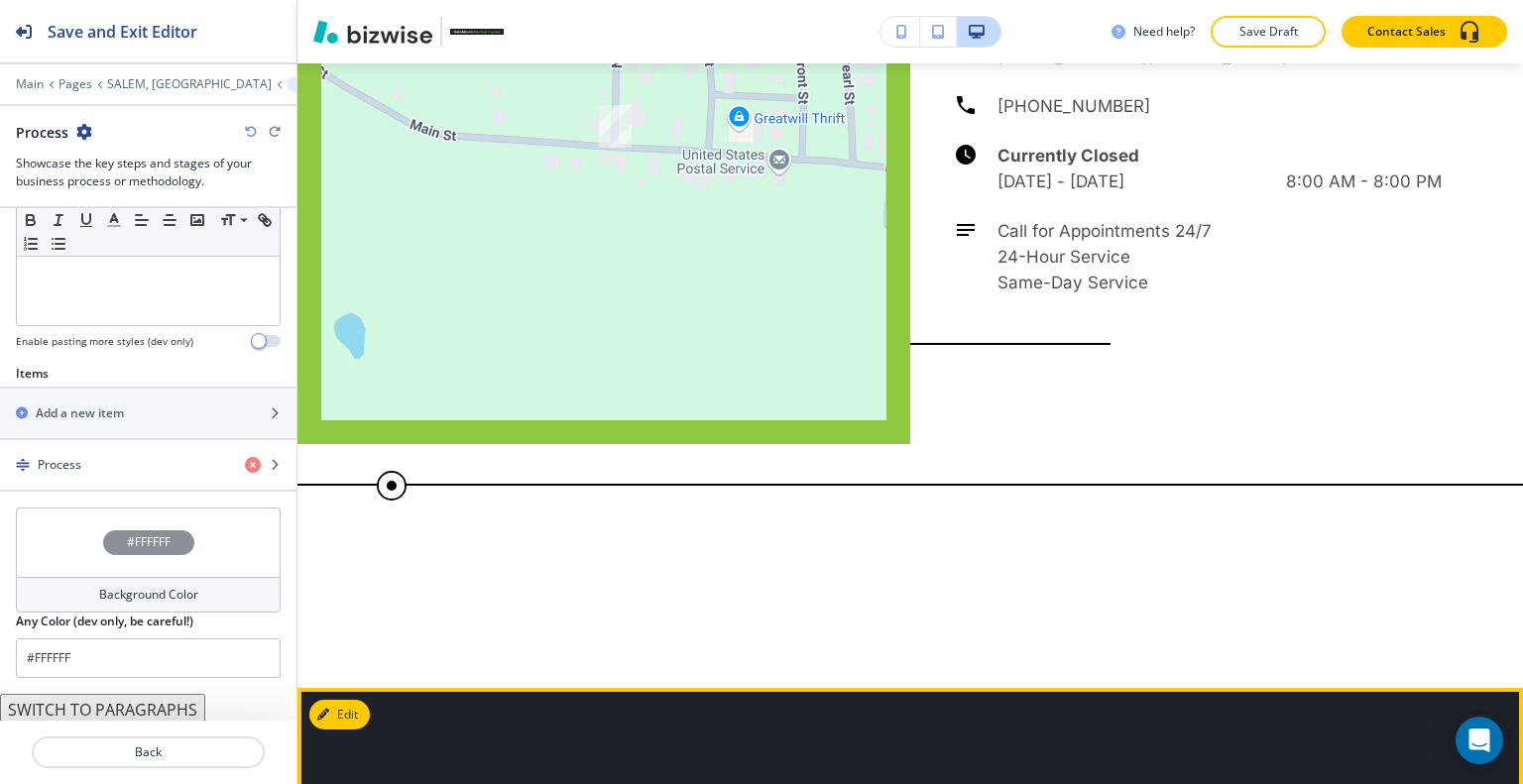 scroll, scrollTop: 9896, scrollLeft: 0, axis: vertical 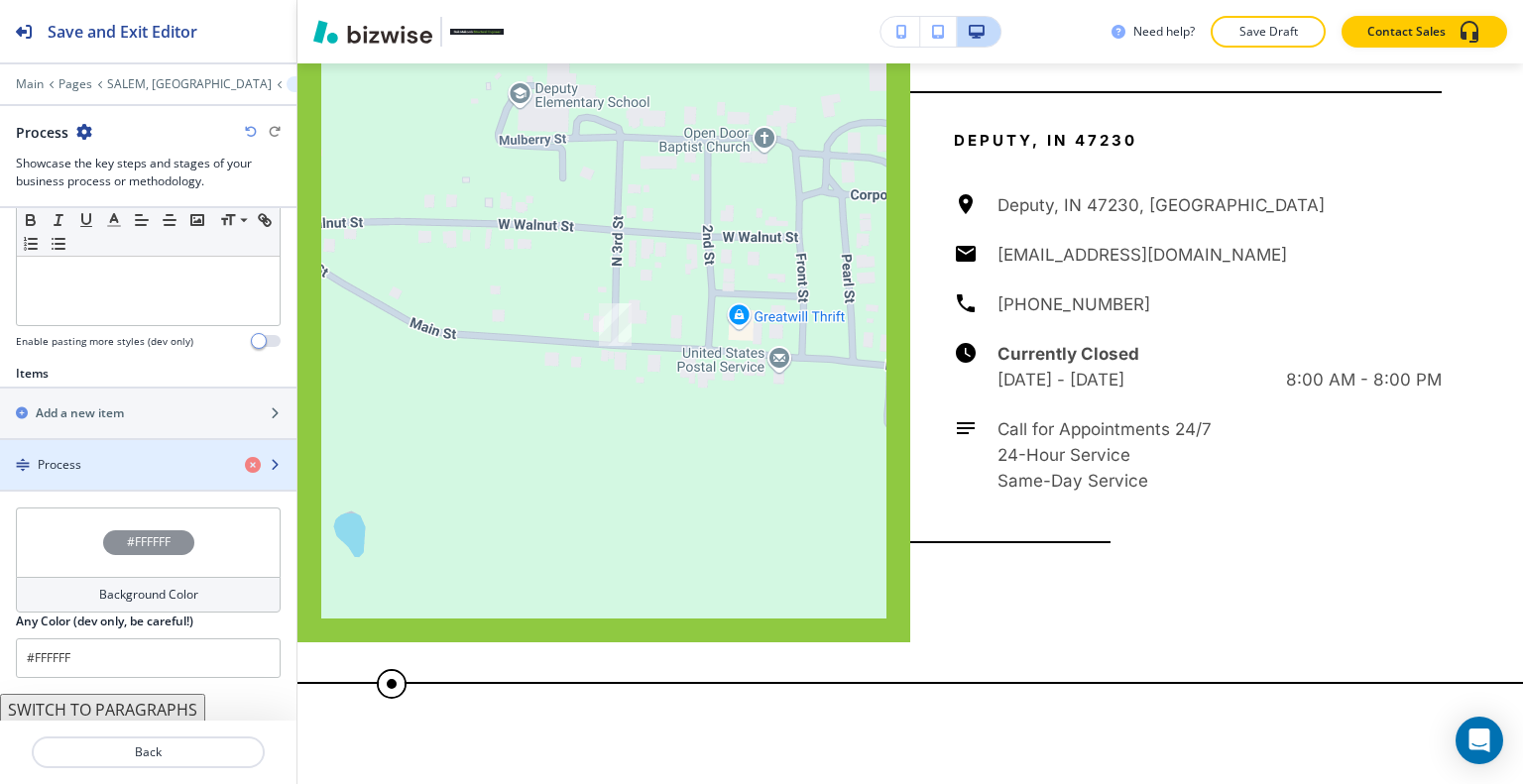 click on "Process" at bounding box center [114, 465] 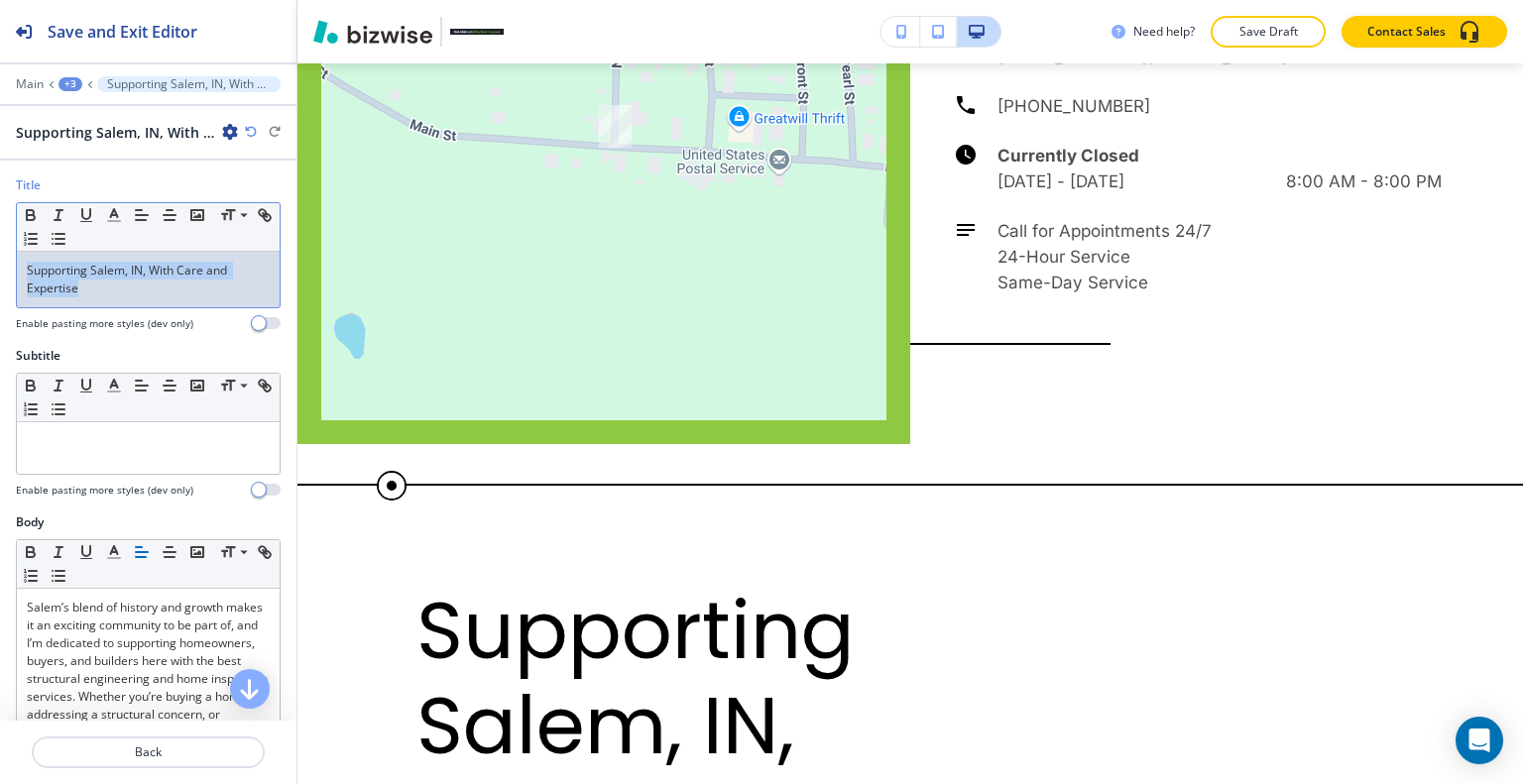 drag, startPoint x: 148, startPoint y: 302, endPoint x: 0, endPoint y: 257, distance: 154.69001 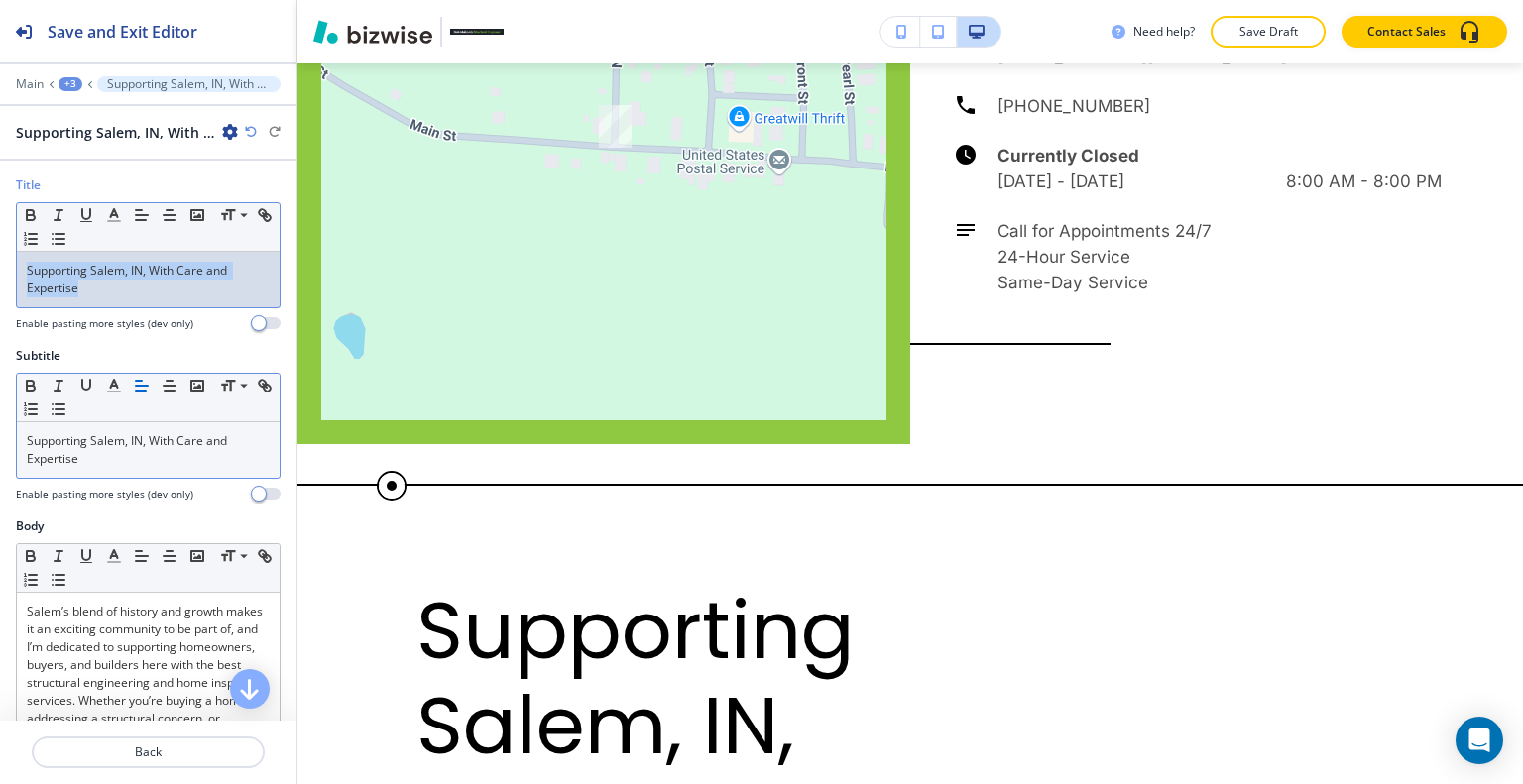 drag, startPoint x: 112, startPoint y: 302, endPoint x: 0, endPoint y: 229, distance: 133.68994 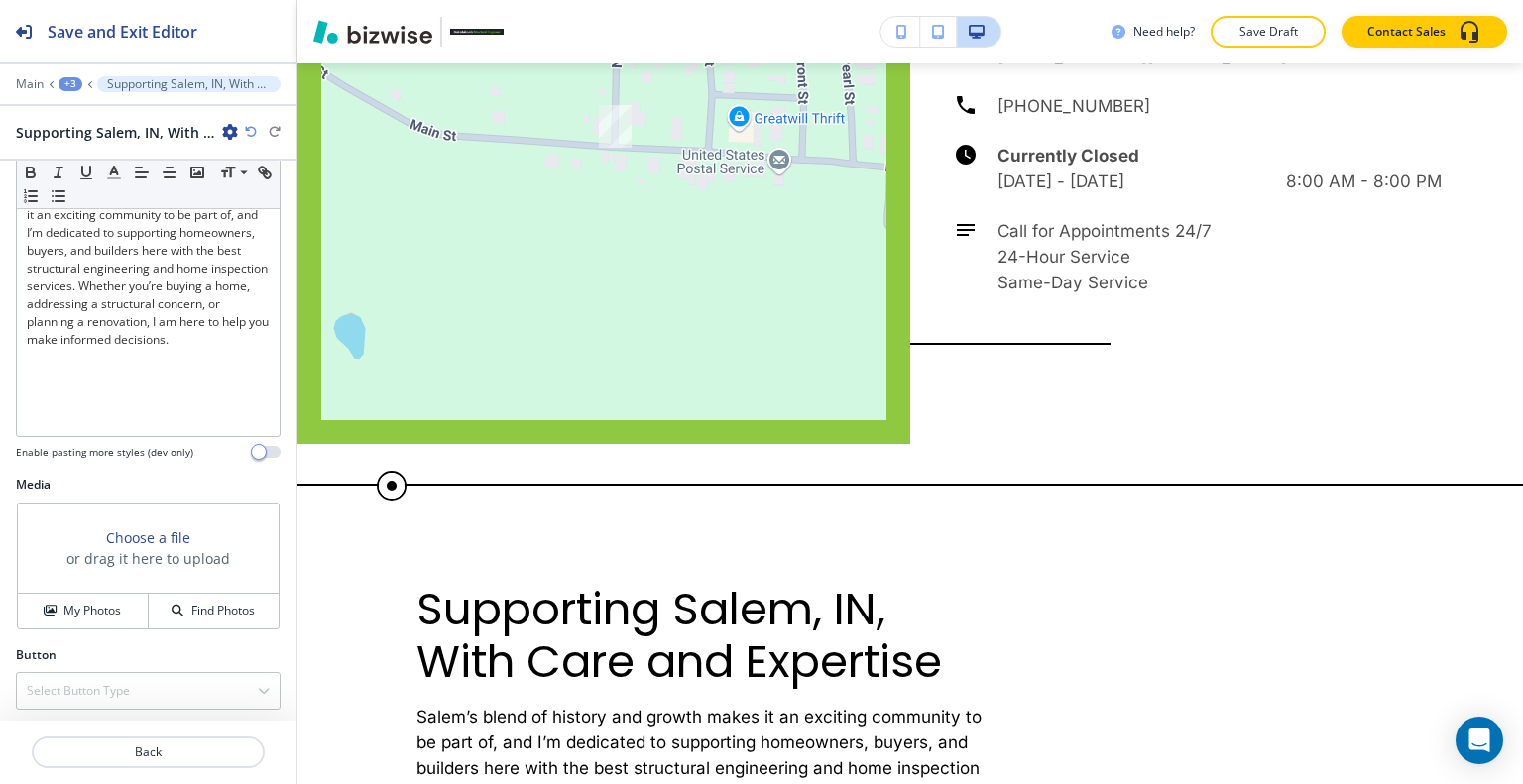 scroll, scrollTop: 396, scrollLeft: 0, axis: vertical 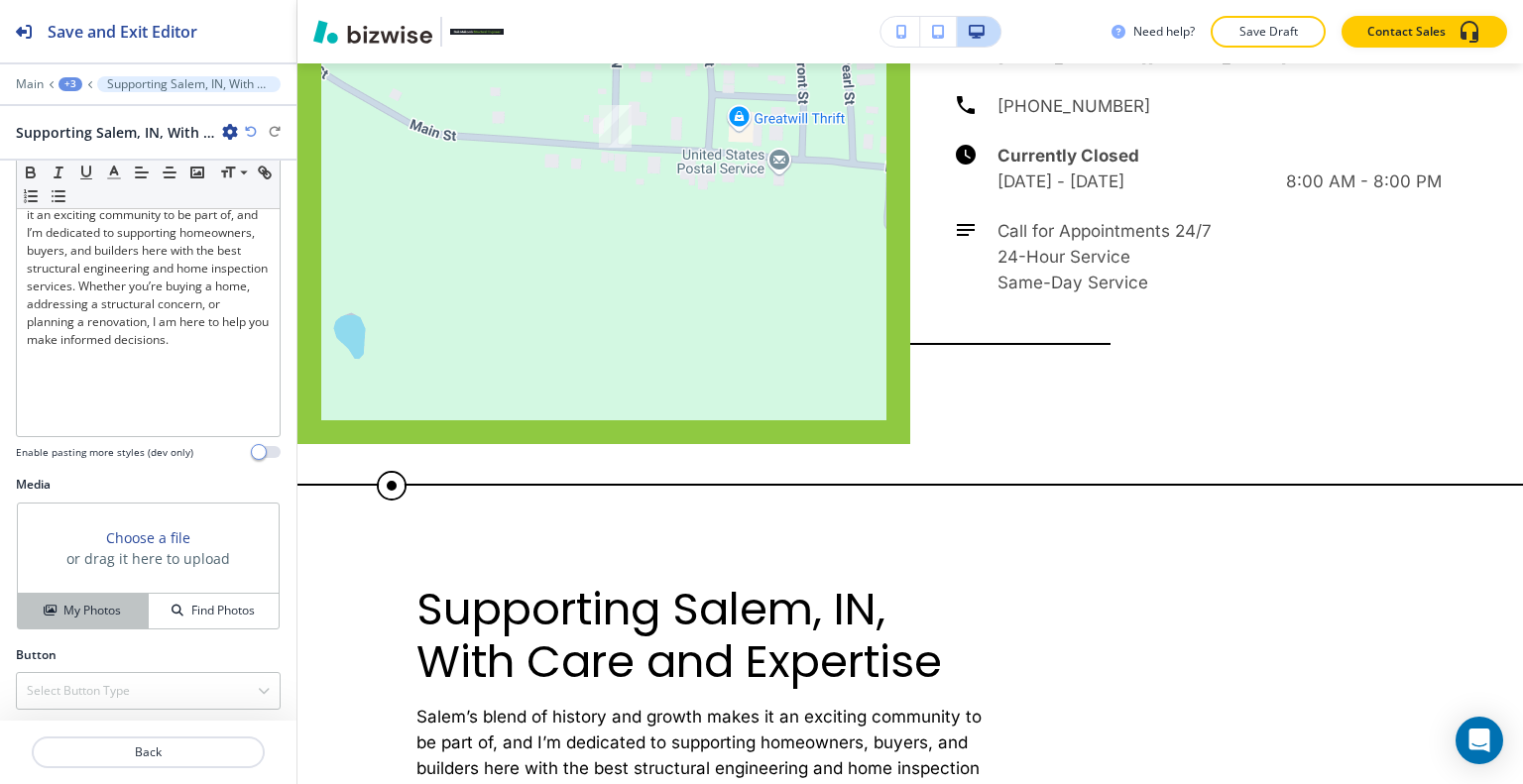 click on "My Photos" at bounding box center (92, 611) 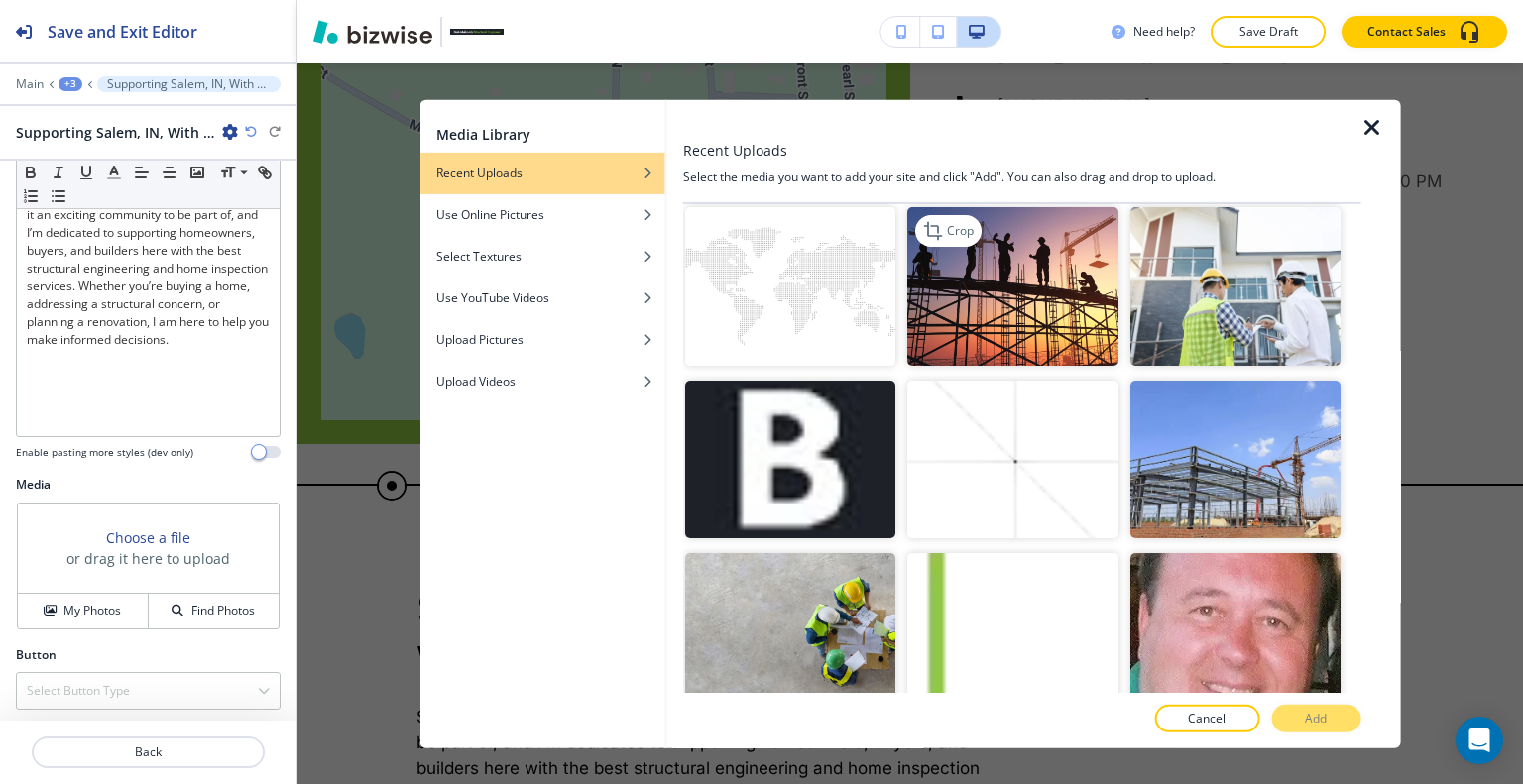 scroll, scrollTop: 2302, scrollLeft: 0, axis: vertical 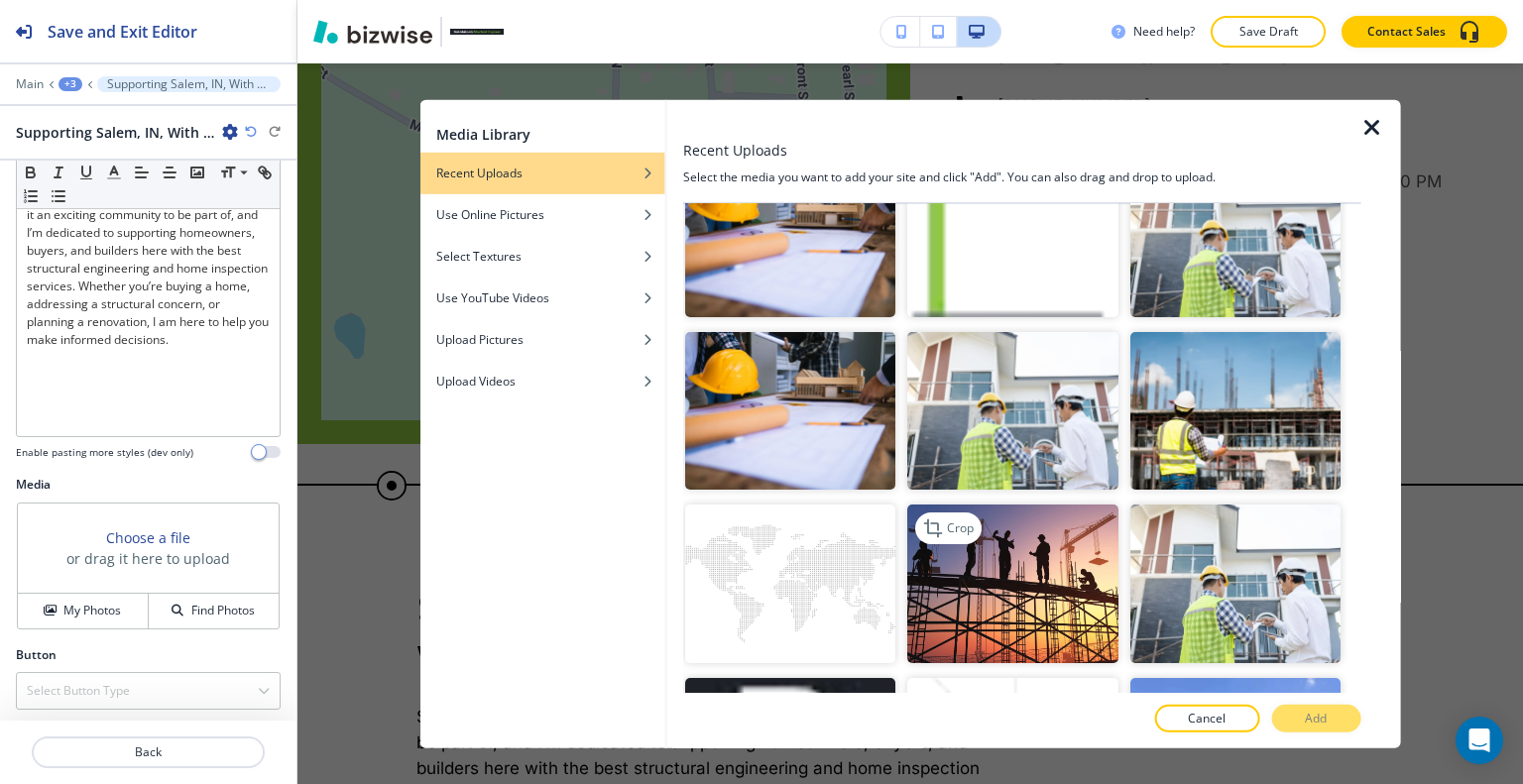 click at bounding box center (1012, 583) 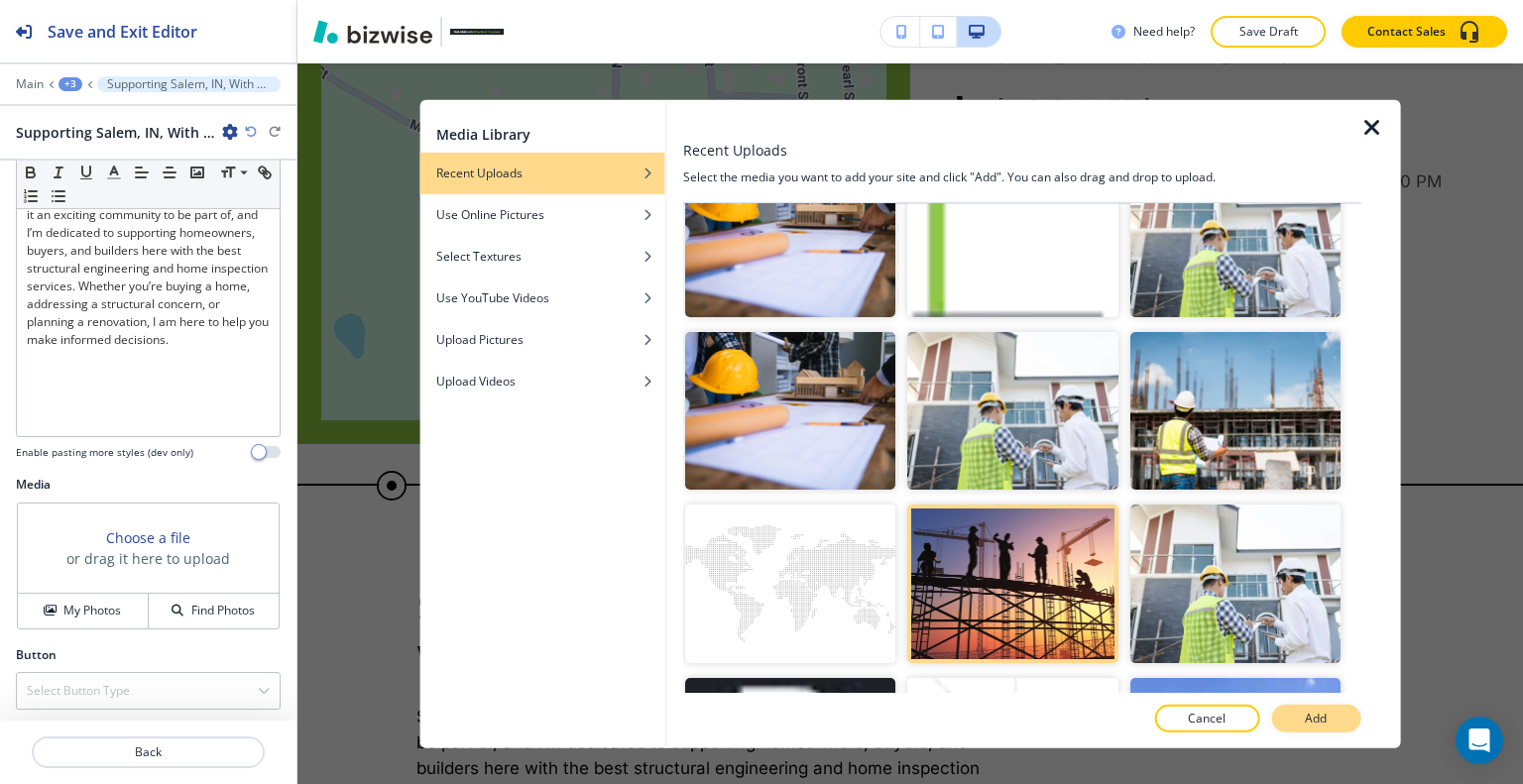 click on "Add" at bounding box center [1316, 719] 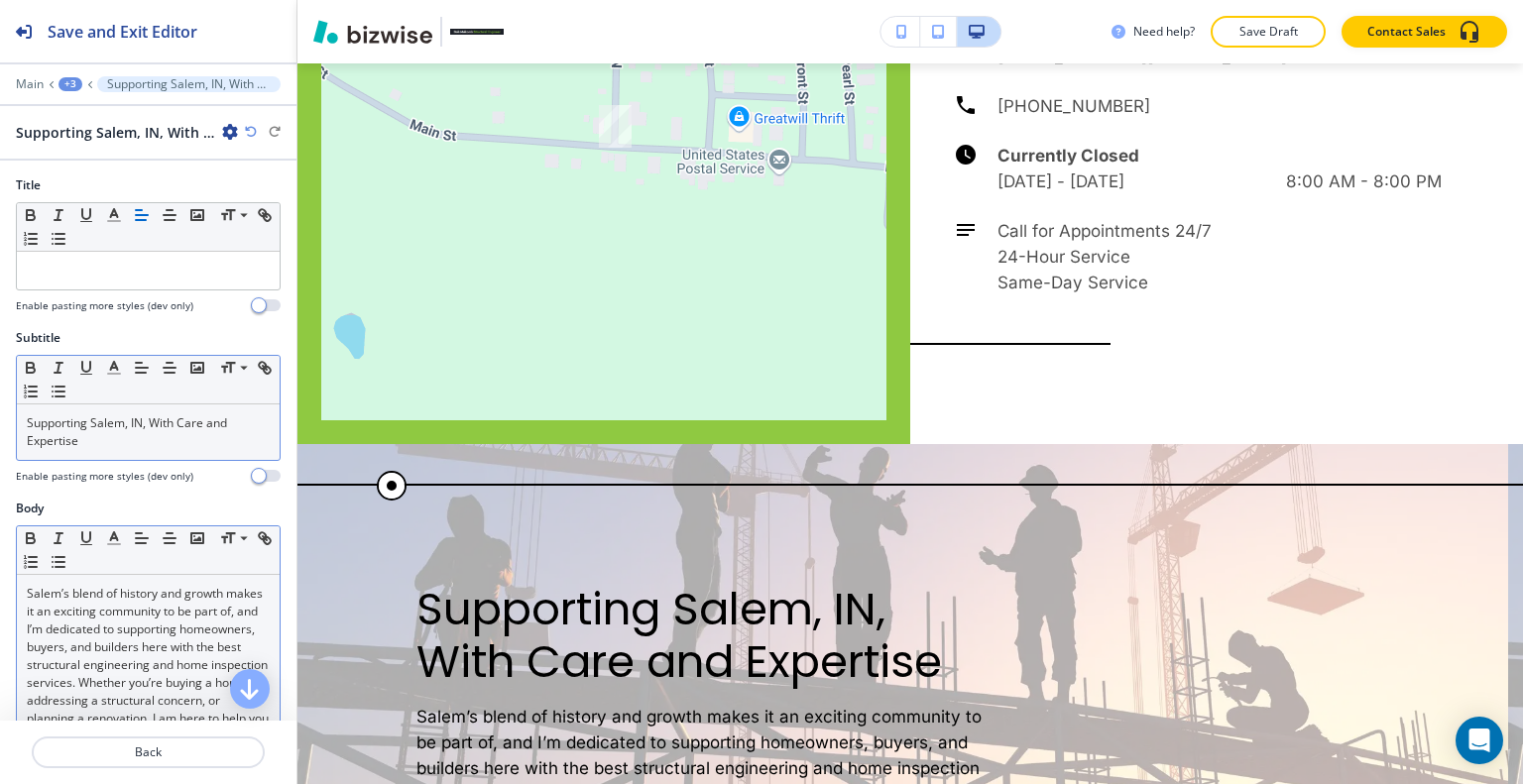 scroll, scrollTop: 0, scrollLeft: 0, axis: both 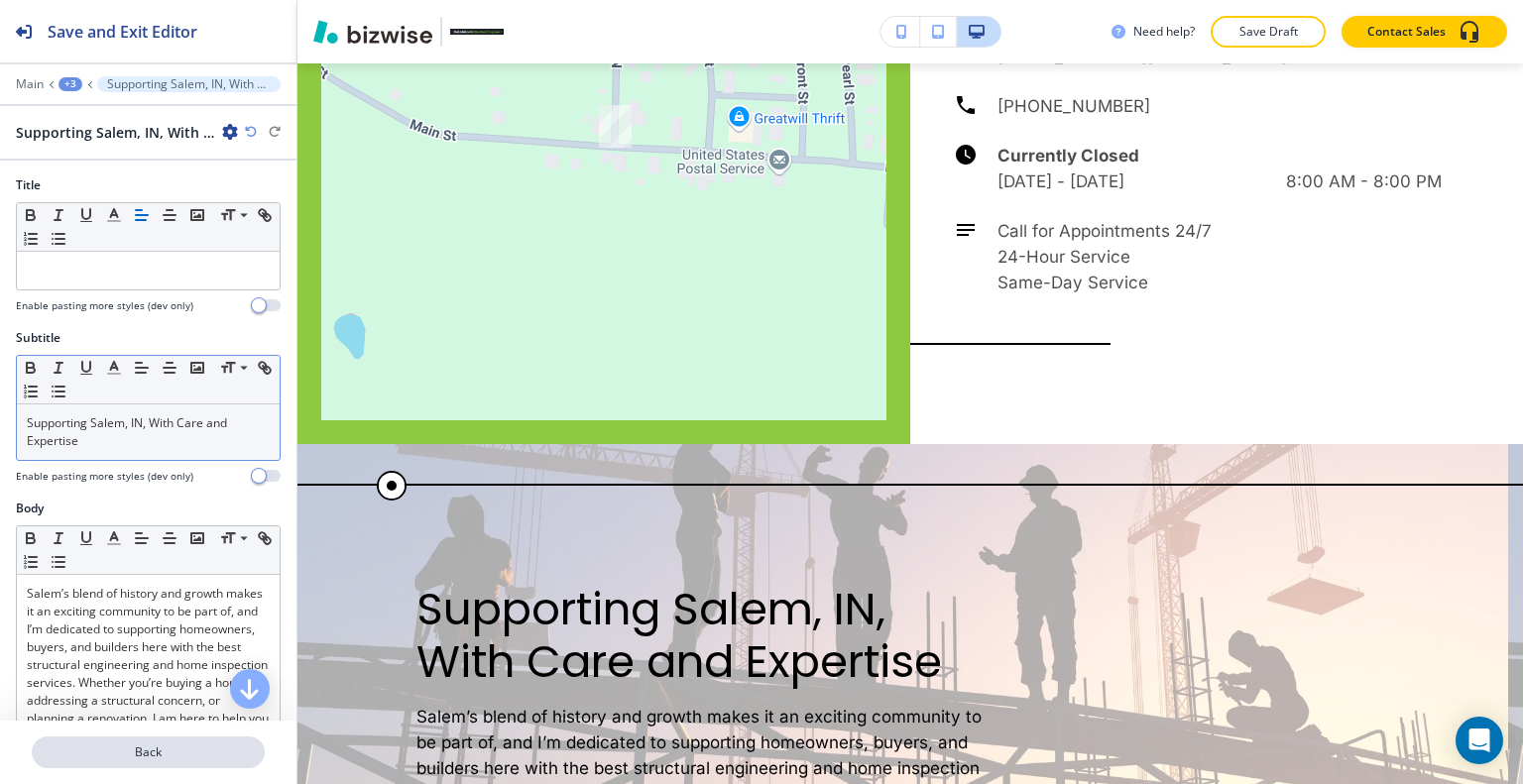 click on "Back" at bounding box center [148, 752] 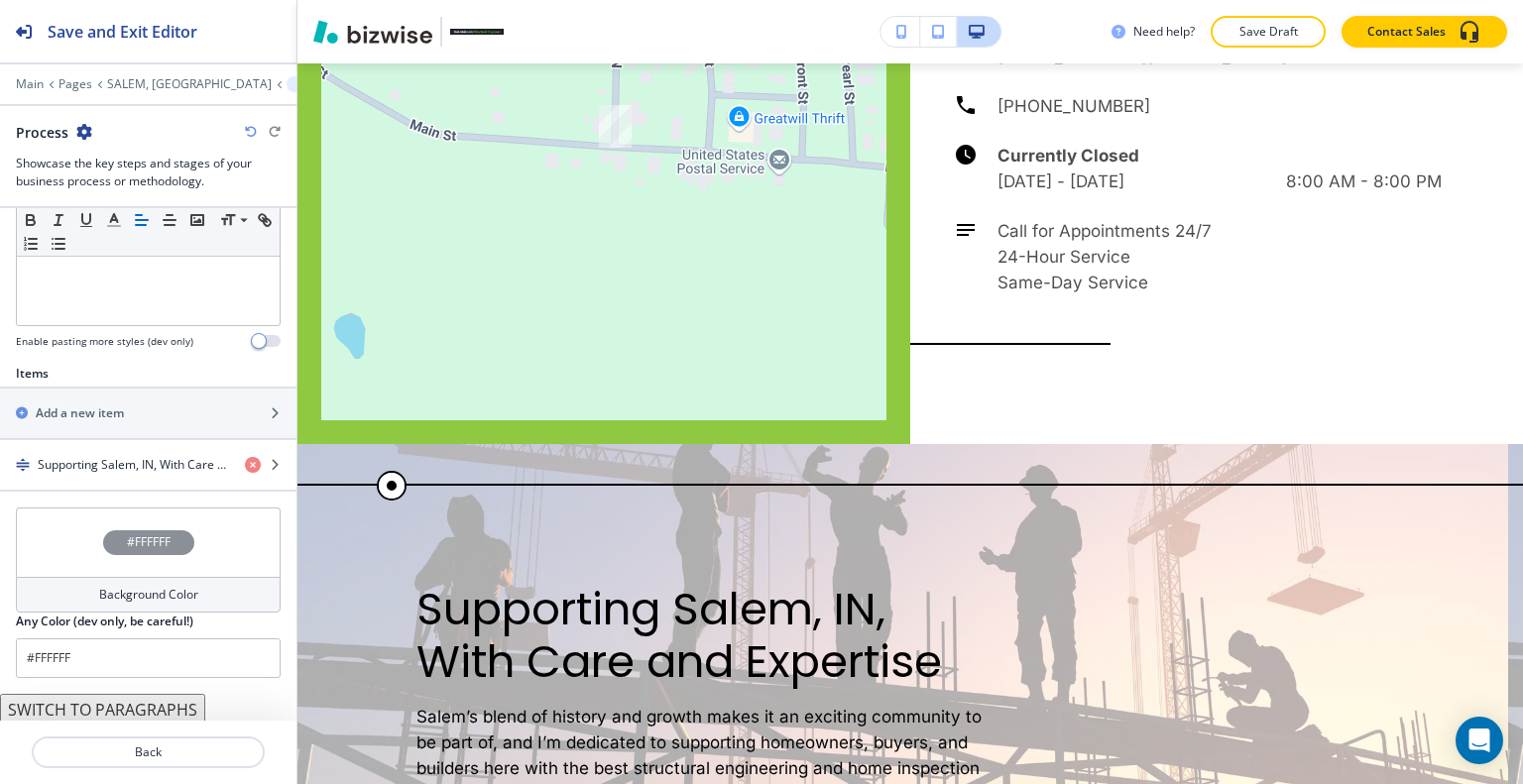 click on "#FFFFFF" at bounding box center [148, 542] 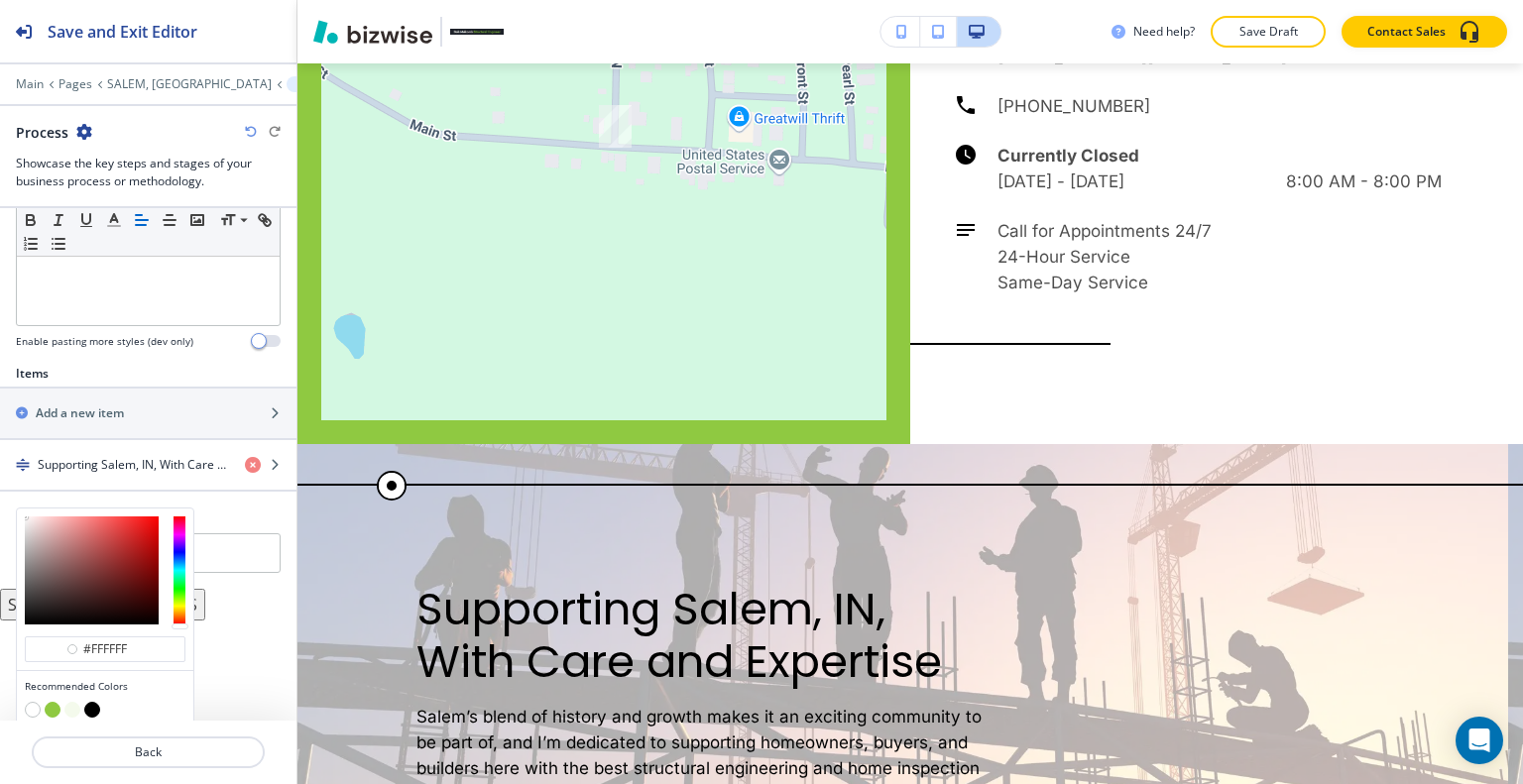 scroll, scrollTop: 614, scrollLeft: 0, axis: vertical 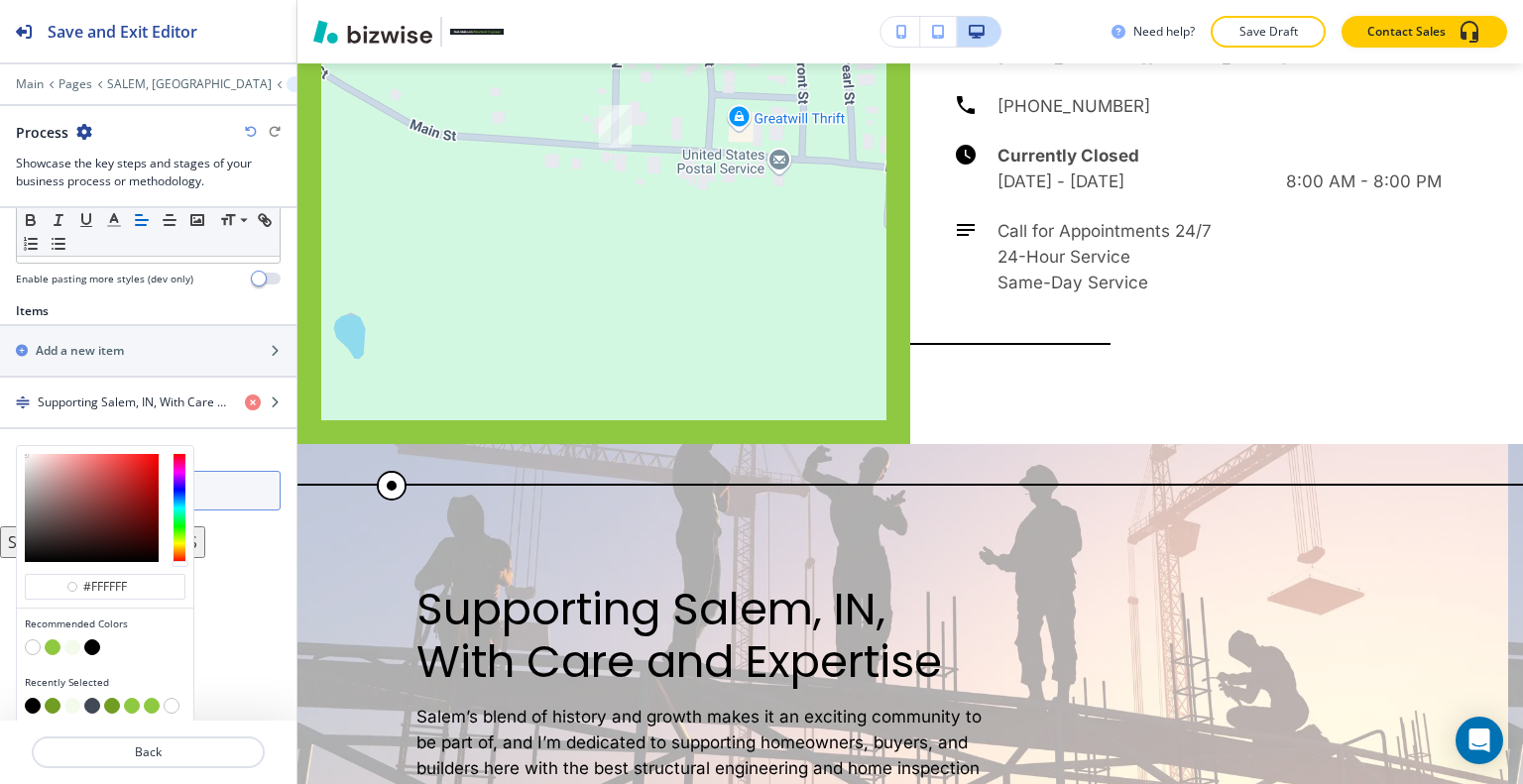 click at bounding box center (92, 647) 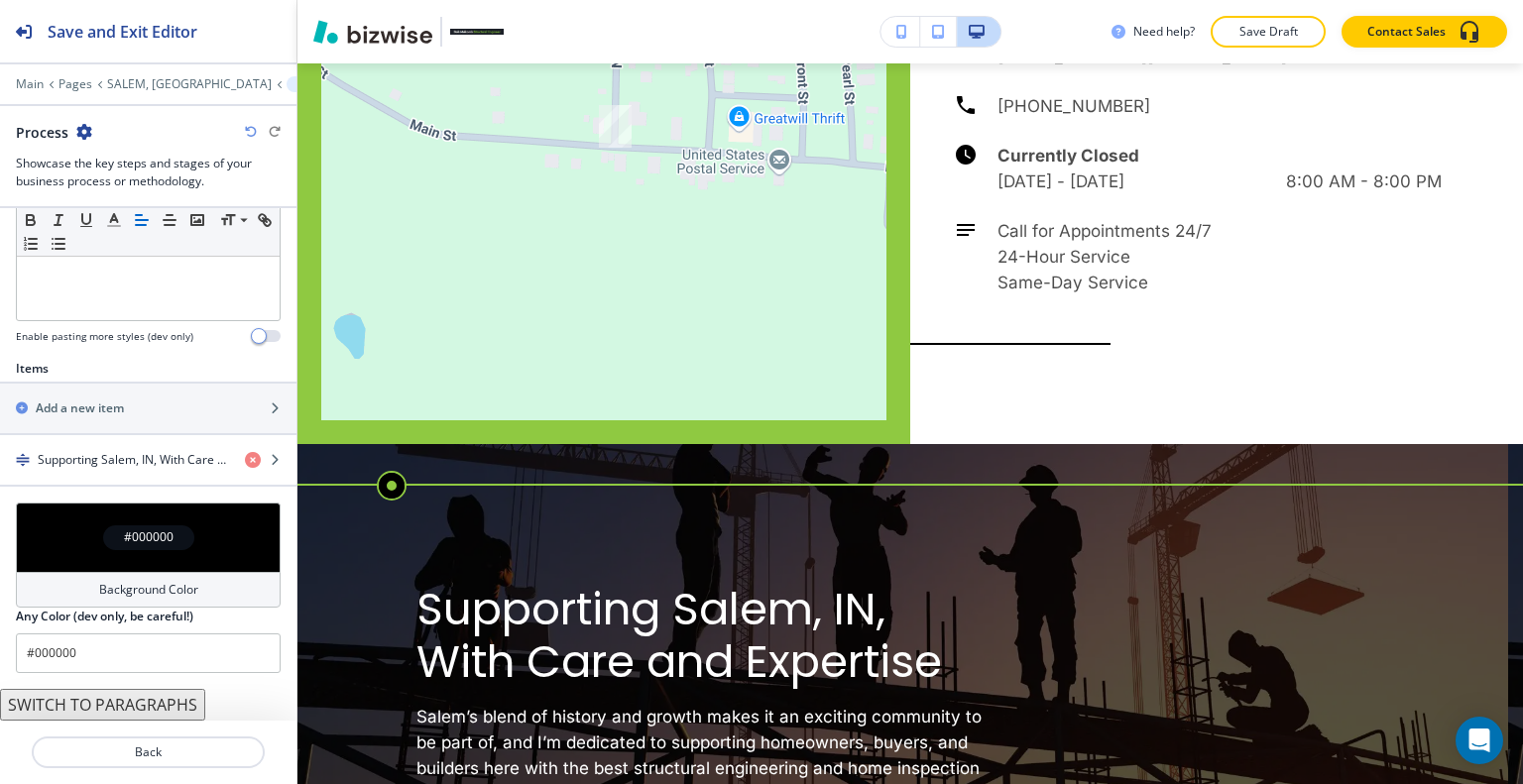 scroll, scrollTop: 551, scrollLeft: 0, axis: vertical 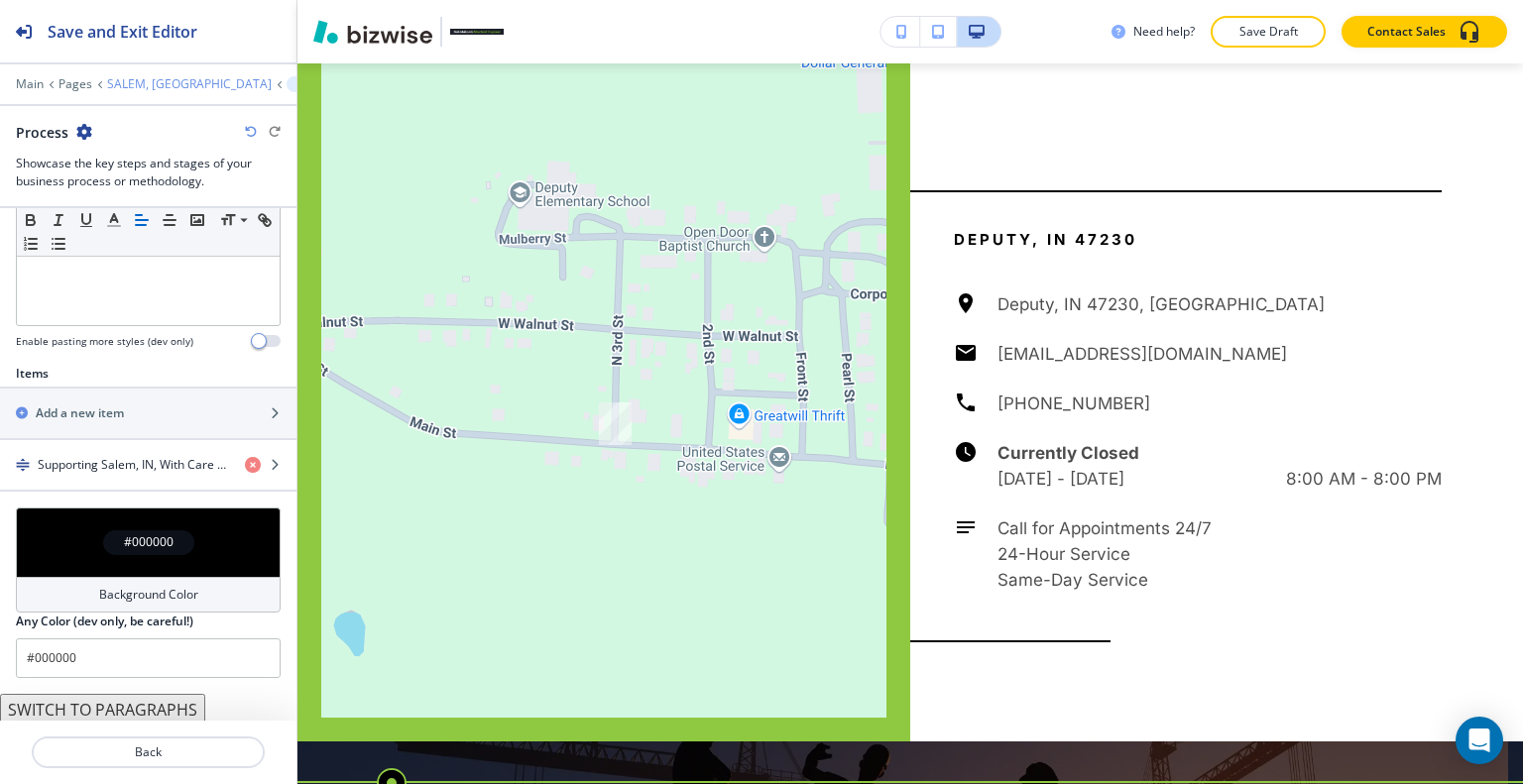 click on "SALEM, [GEOGRAPHIC_DATA]" at bounding box center (189, 84) 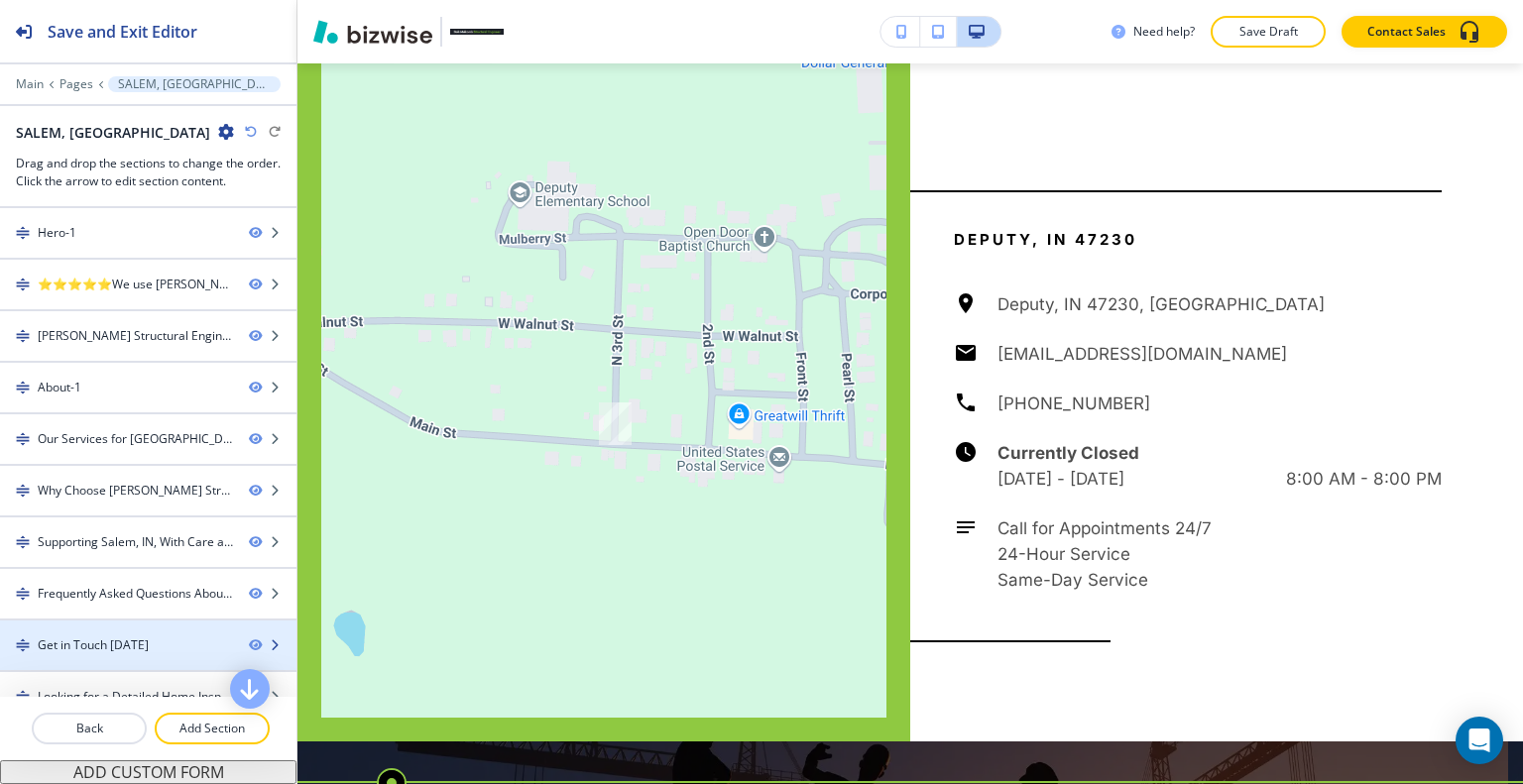 scroll, scrollTop: 276, scrollLeft: 0, axis: vertical 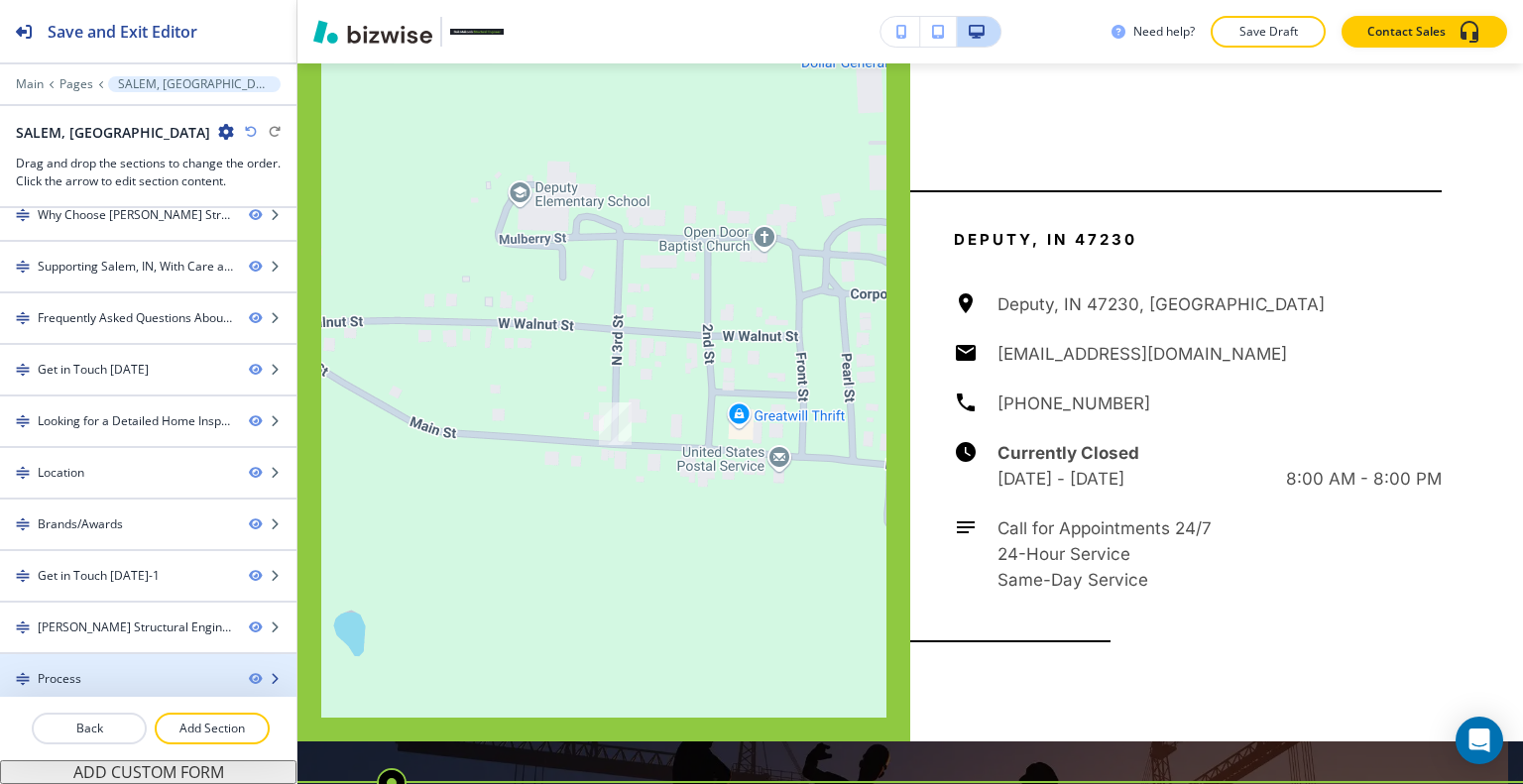 type 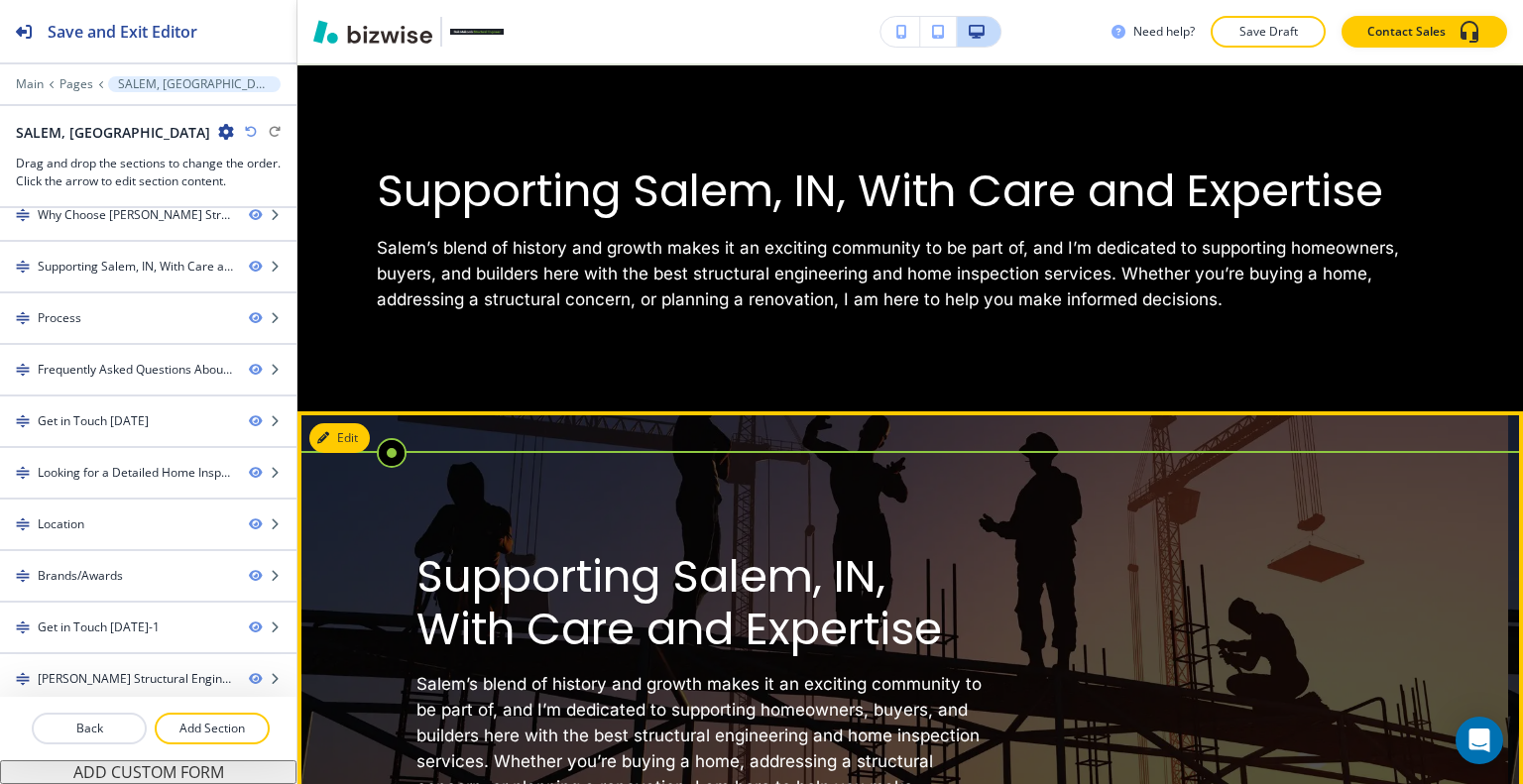 scroll, scrollTop: 4904, scrollLeft: 0, axis: vertical 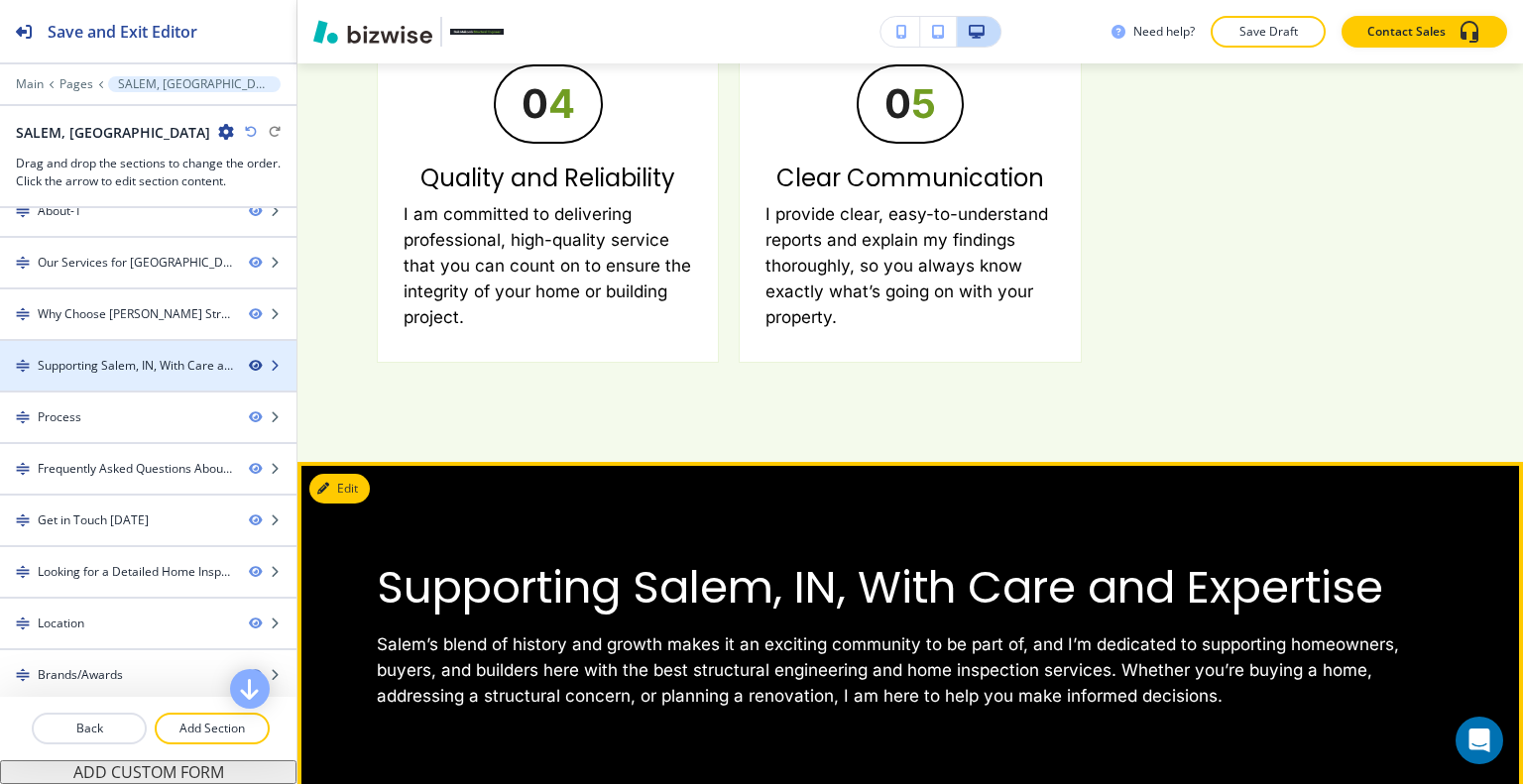 click at bounding box center [255, 366] 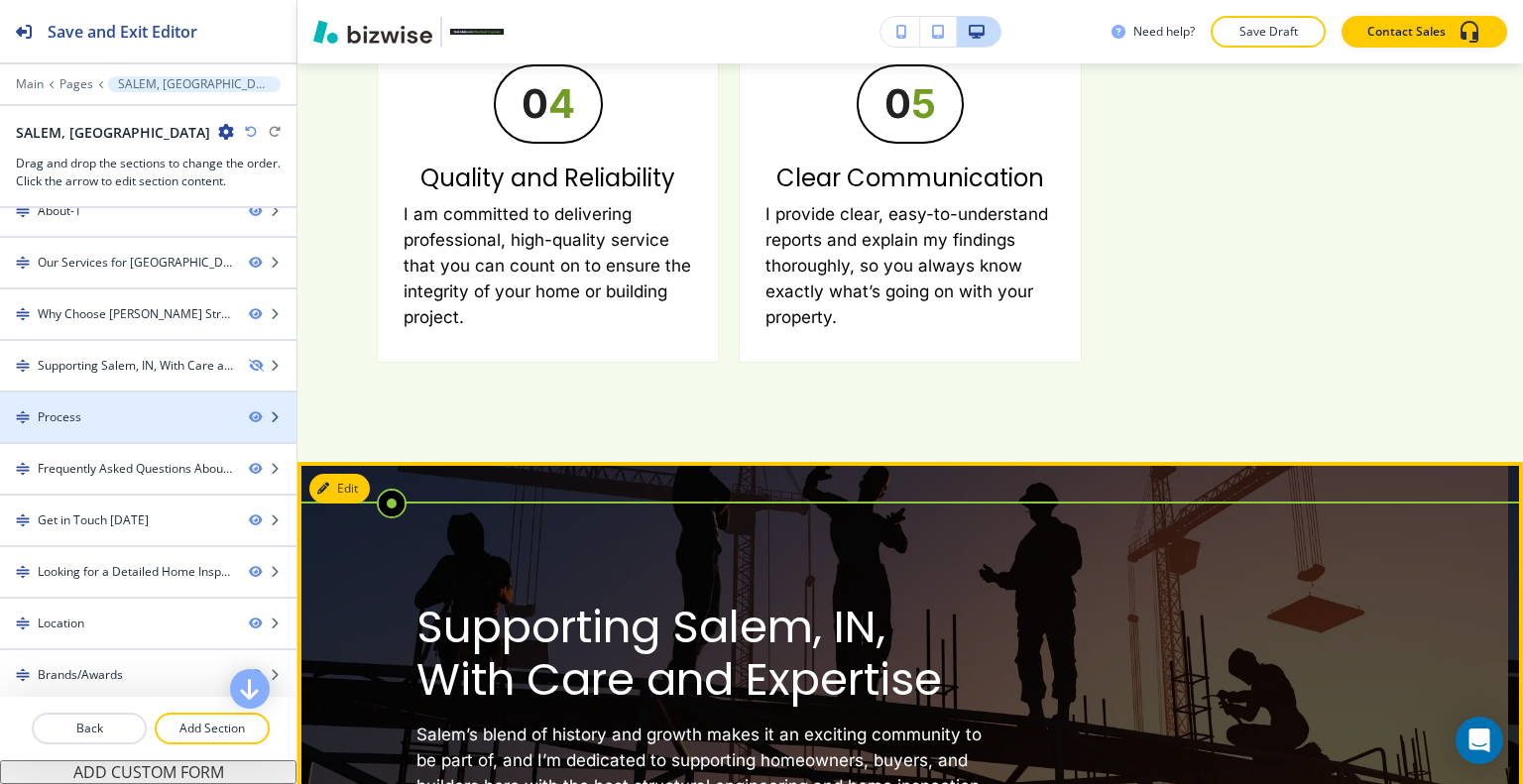 click on "Process" at bounding box center [116, 417] 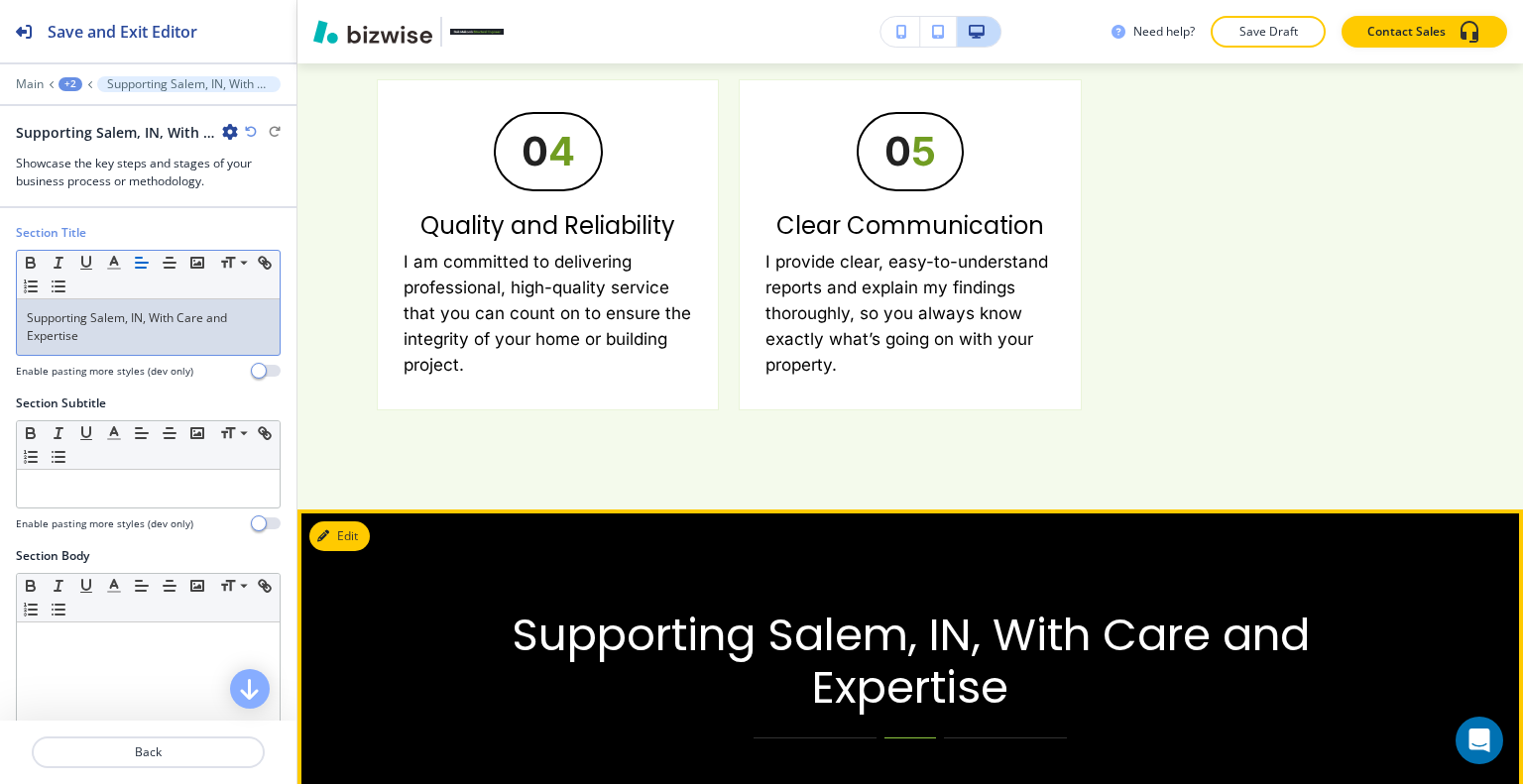scroll, scrollTop: 5055, scrollLeft: 0, axis: vertical 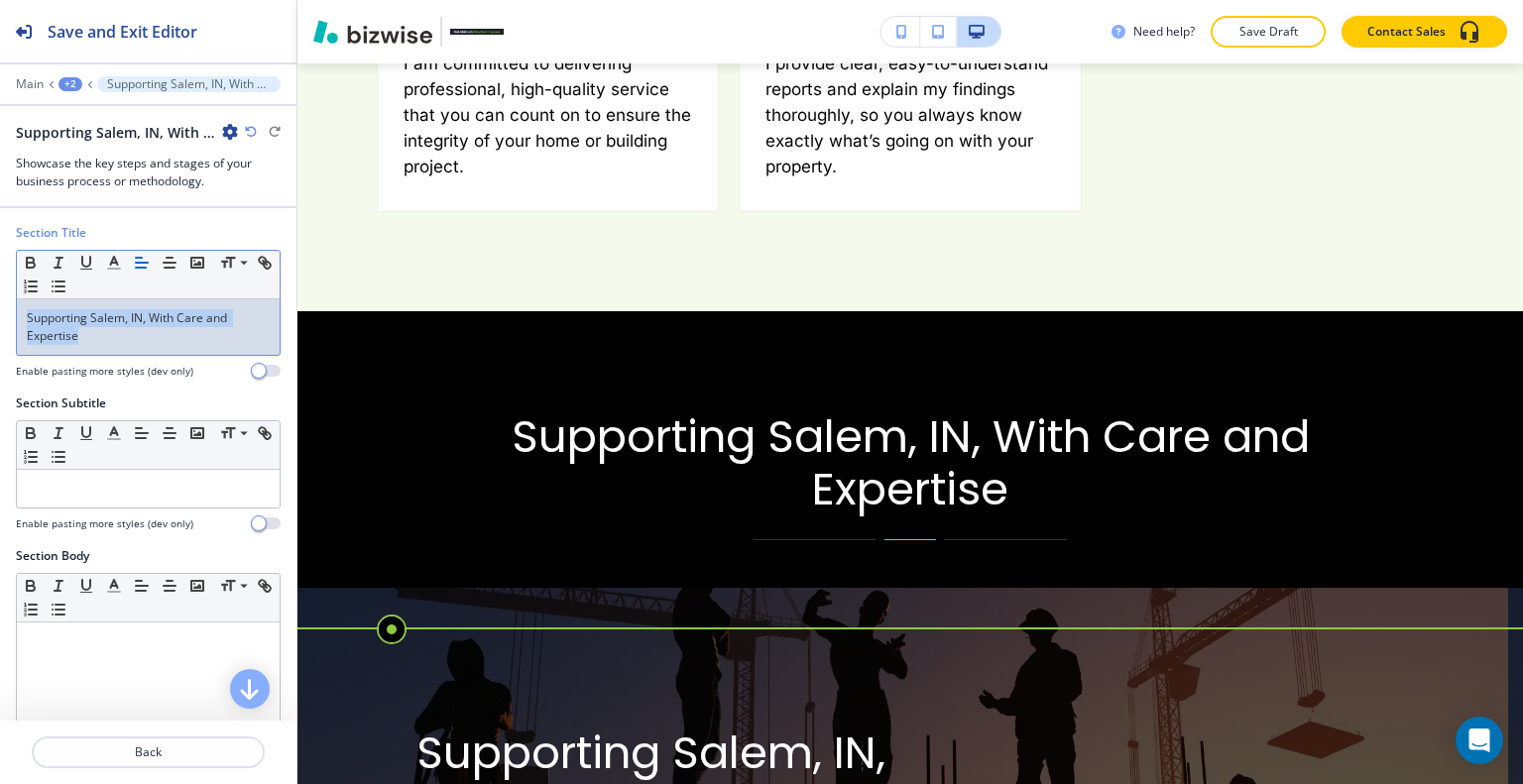 drag, startPoint x: 194, startPoint y: 341, endPoint x: 0, endPoint y: 270, distance: 206.58412 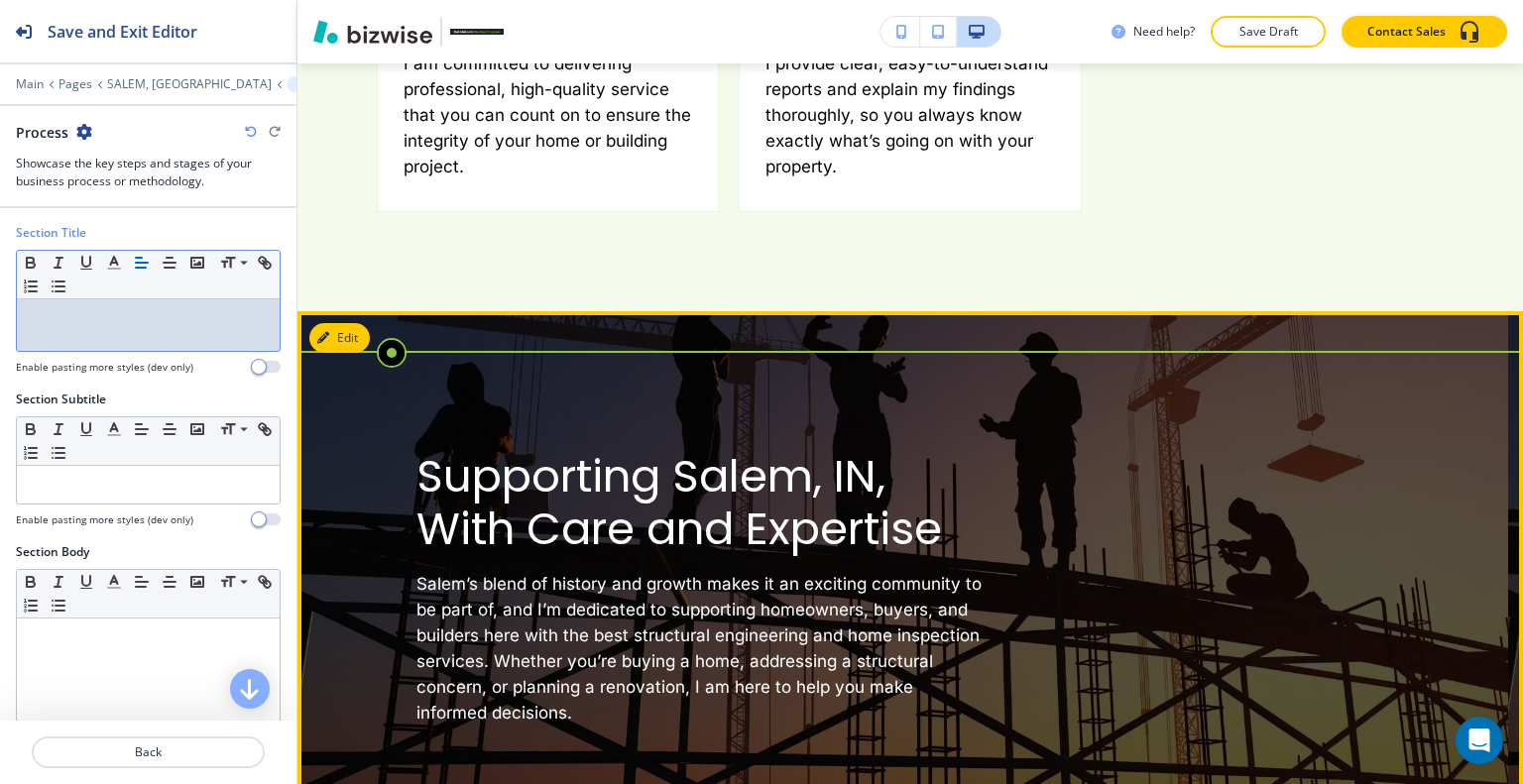 scroll, scrollTop: 5352, scrollLeft: 0, axis: vertical 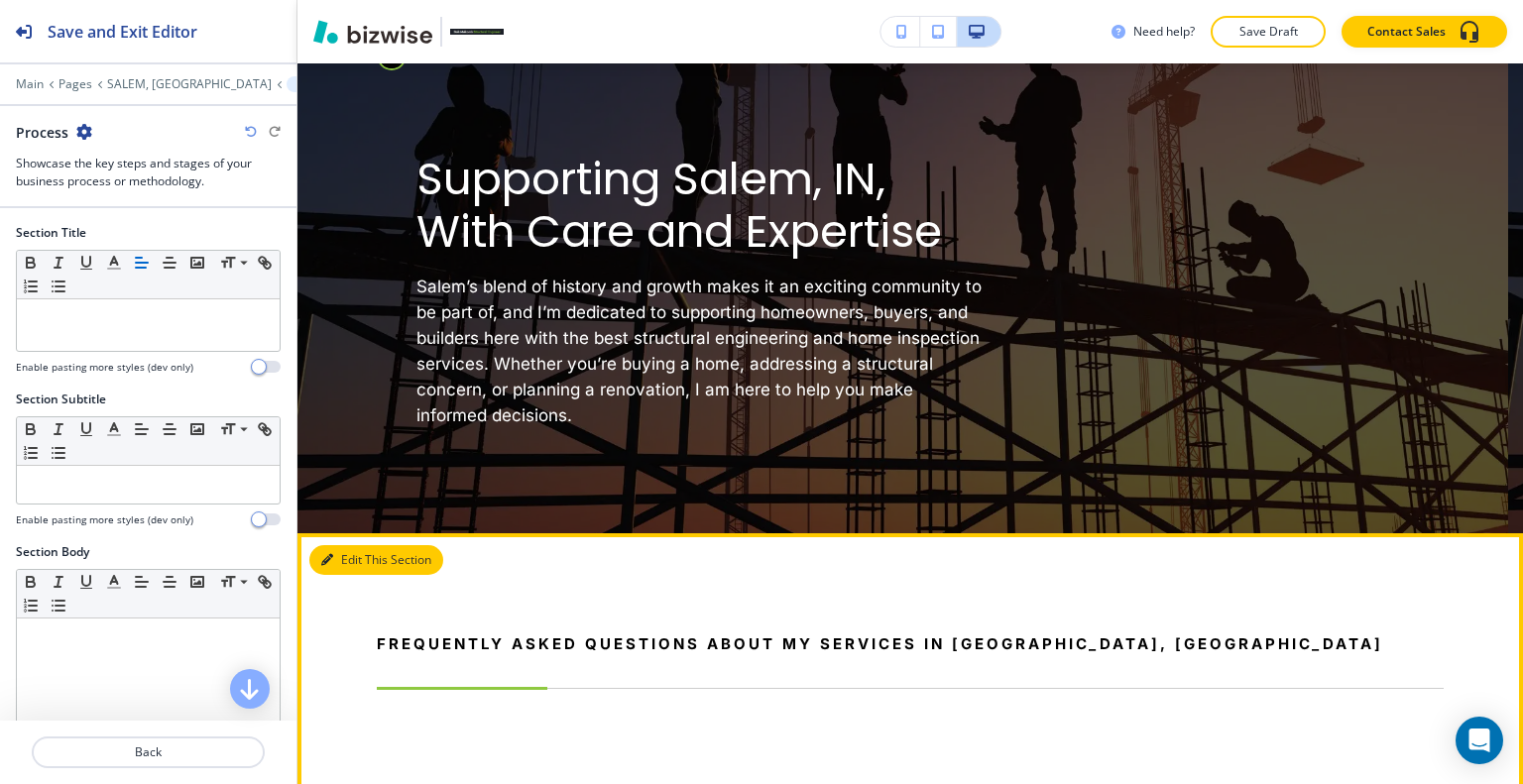 click on "Edit This Section" at bounding box center [376, 560] 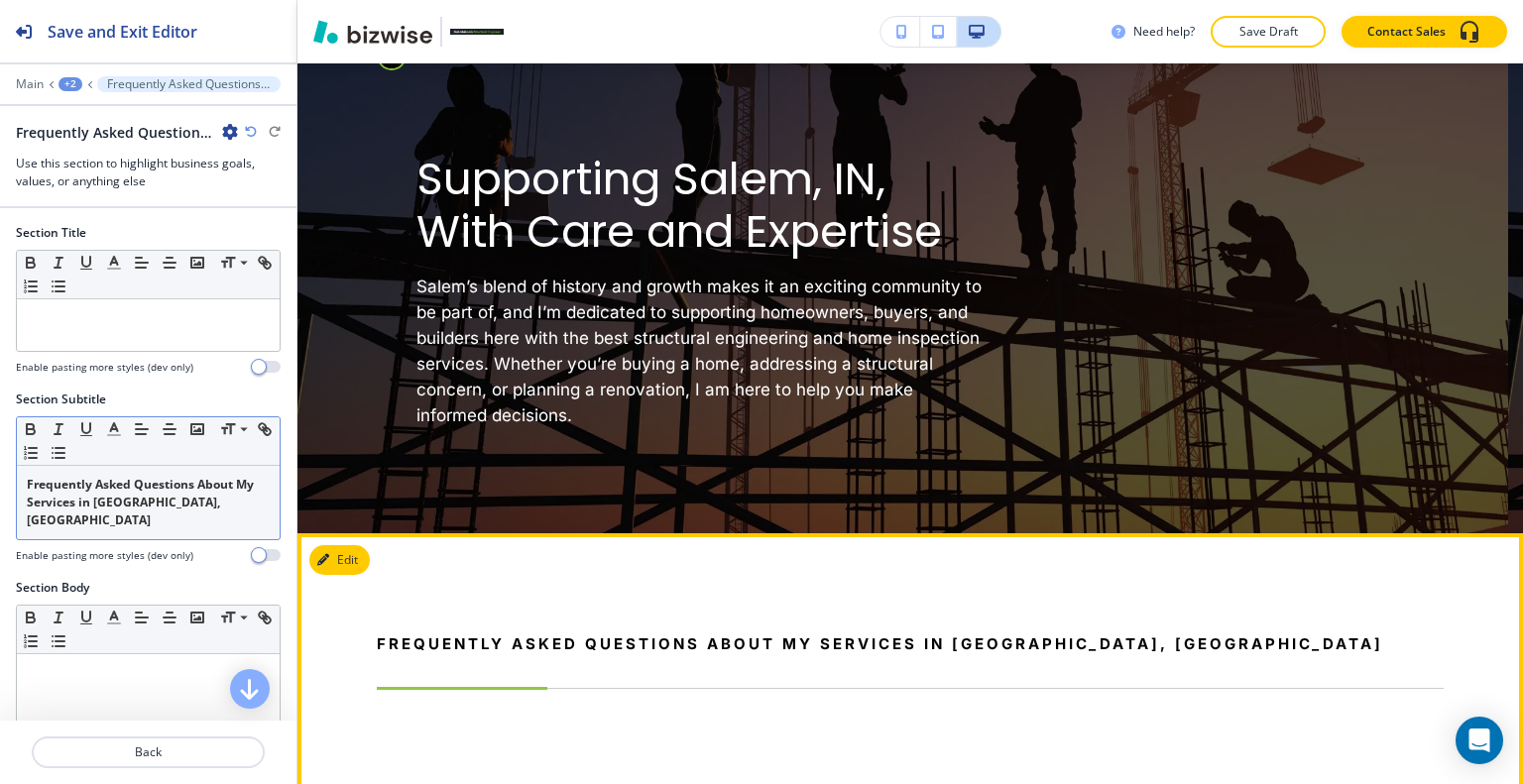 scroll, scrollTop: 5475, scrollLeft: 0, axis: vertical 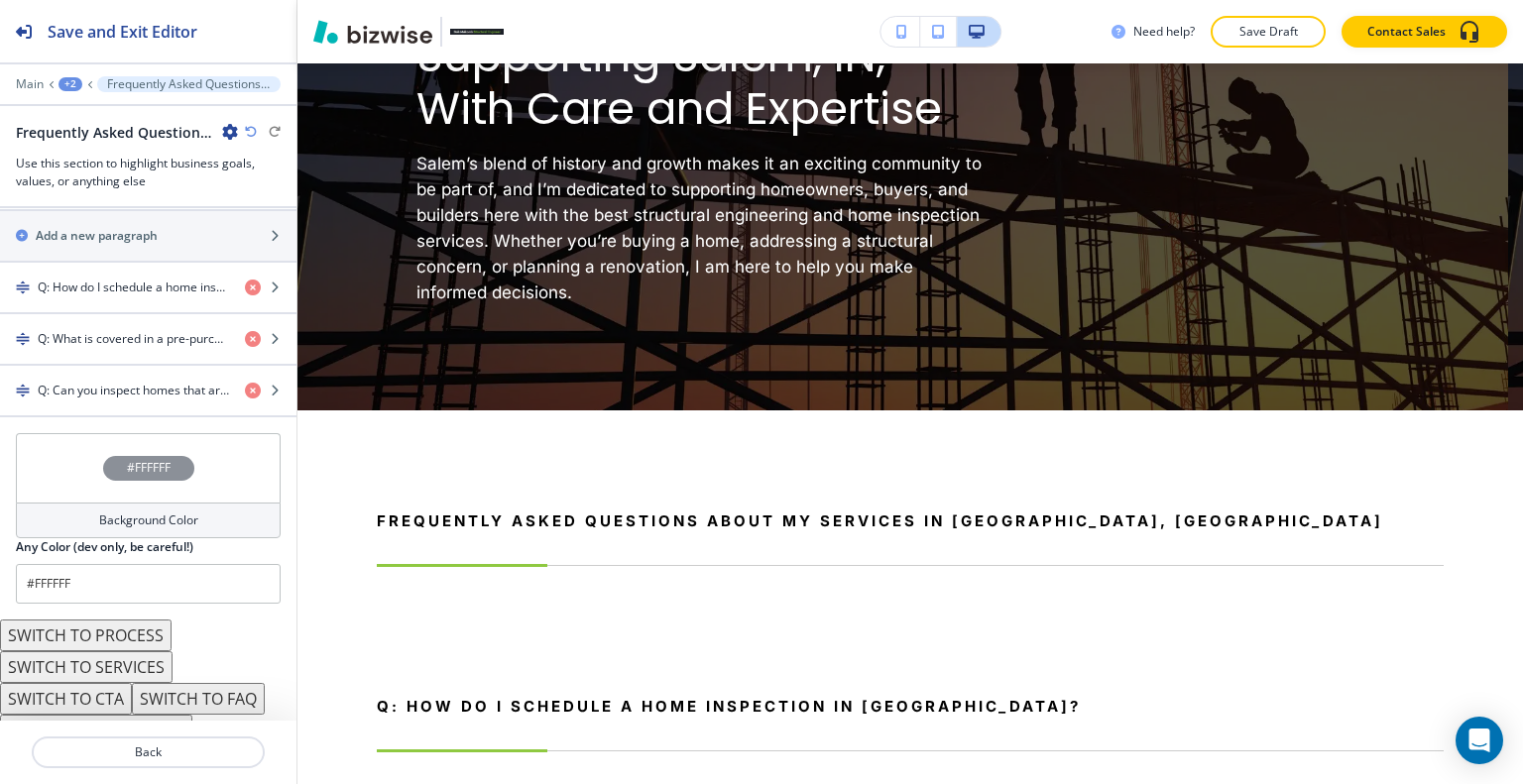 click on "SWITCH TO FAQ" at bounding box center (198, 699) 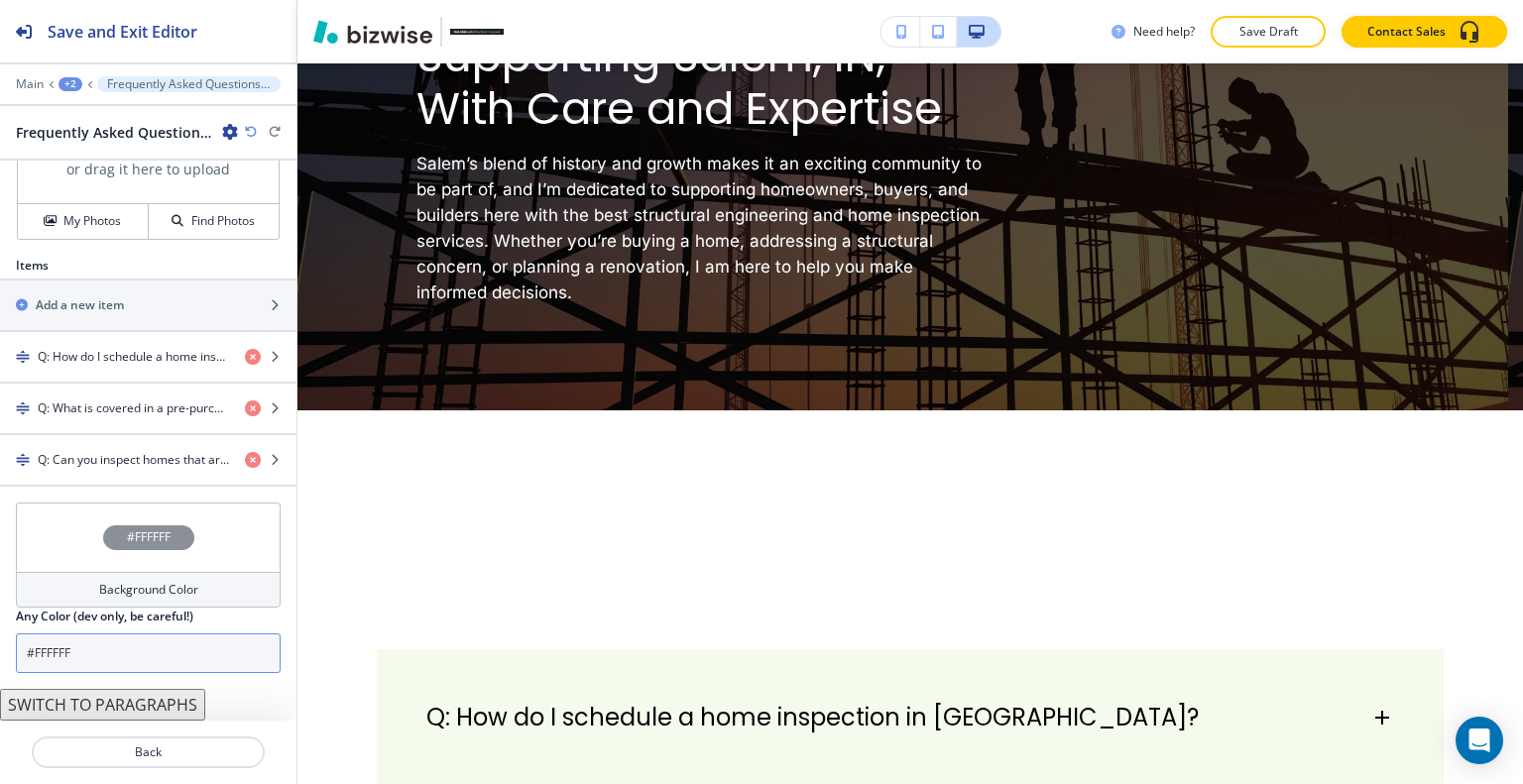scroll, scrollTop: 793, scrollLeft: 0, axis: vertical 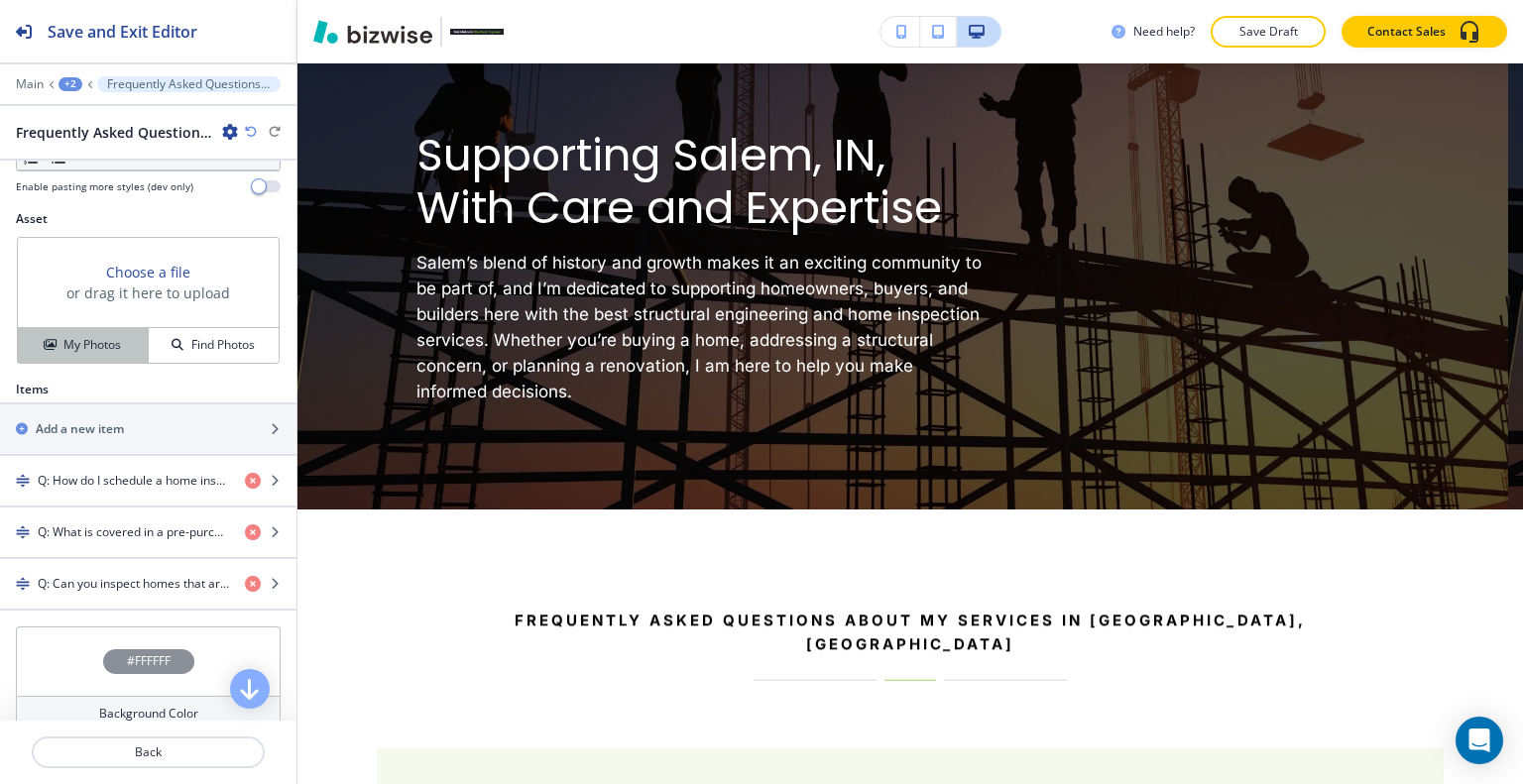 click on "My Photos" at bounding box center (92, 345) 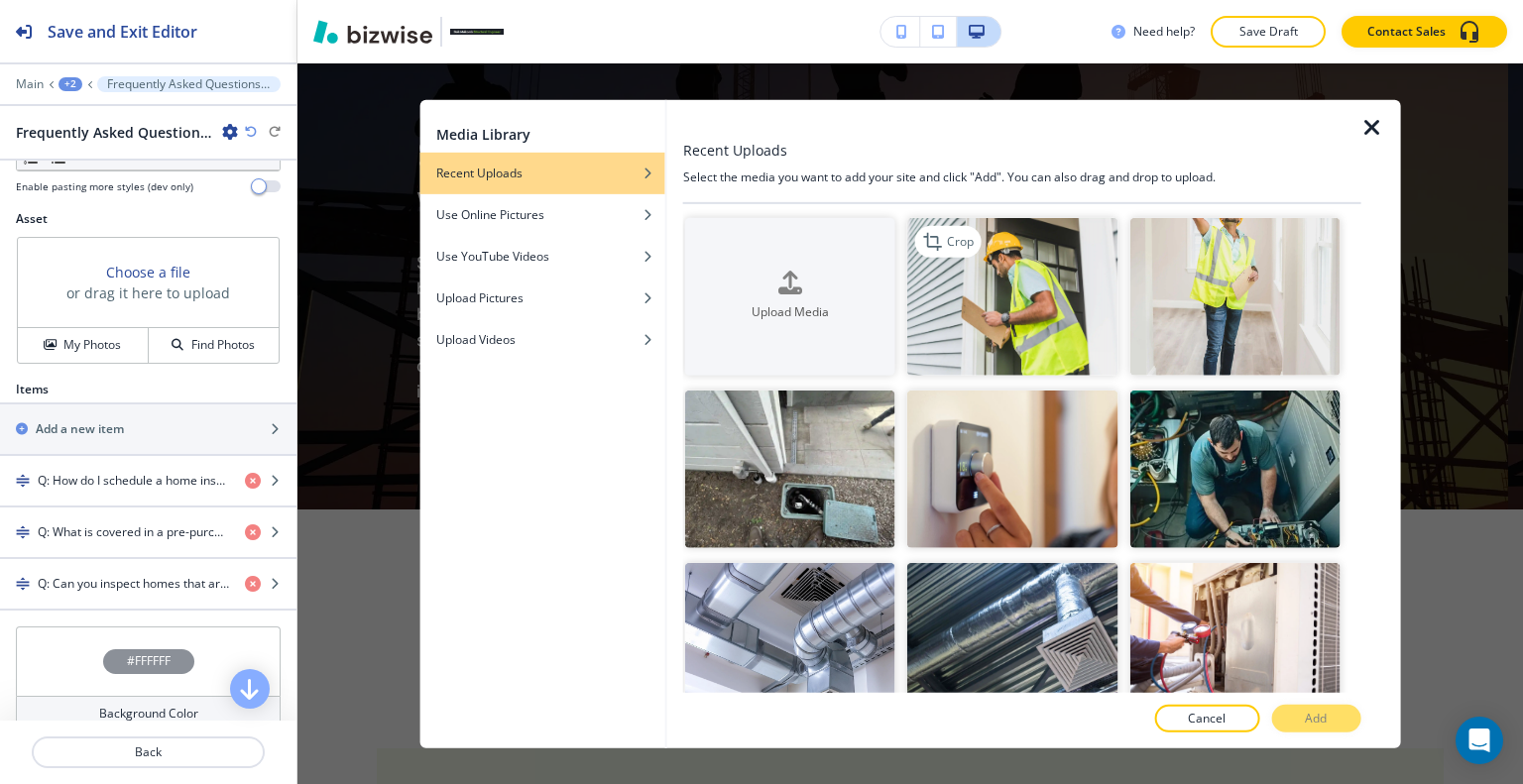 click at bounding box center (1012, 295) 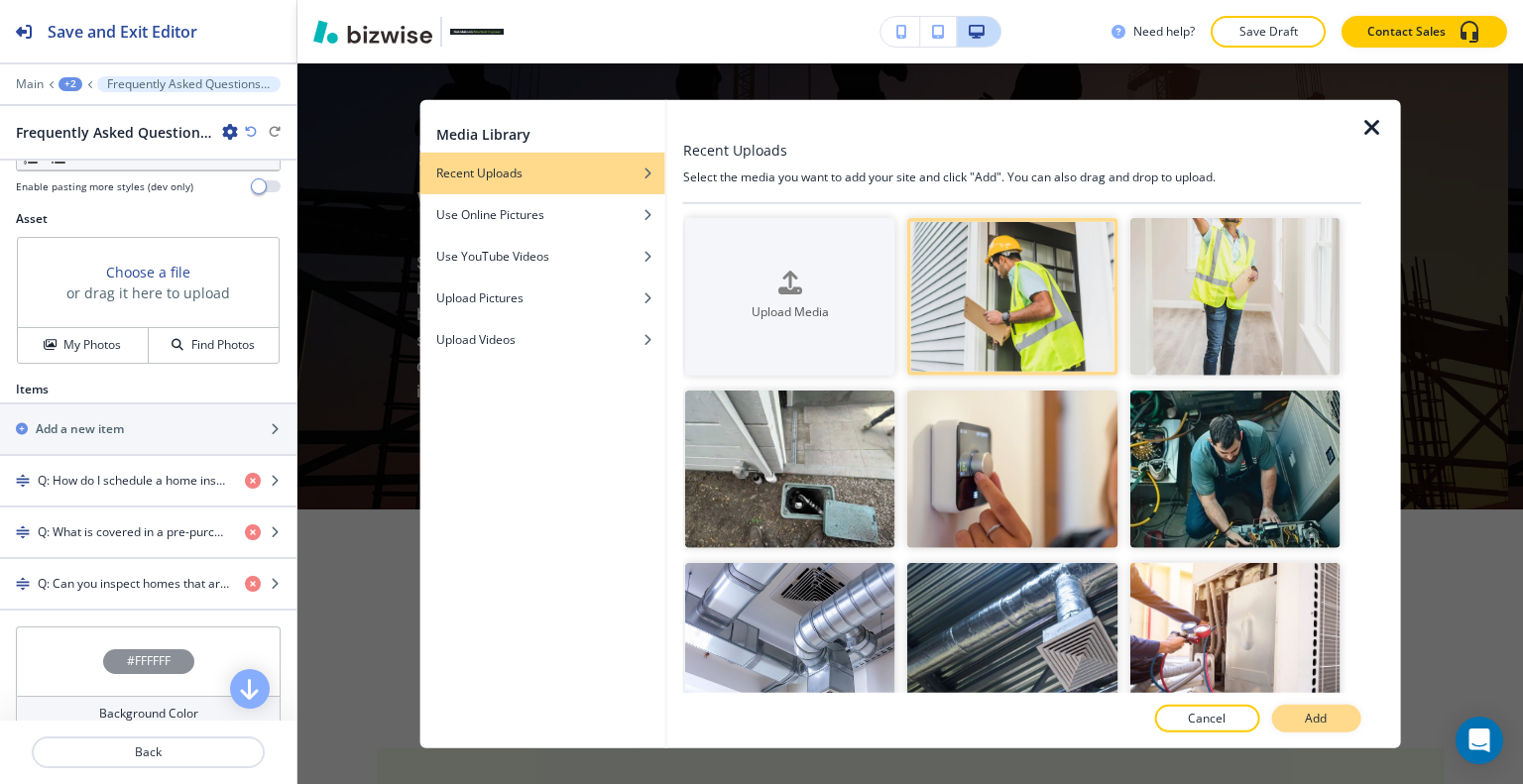 click on "Add" at bounding box center [1316, 719] 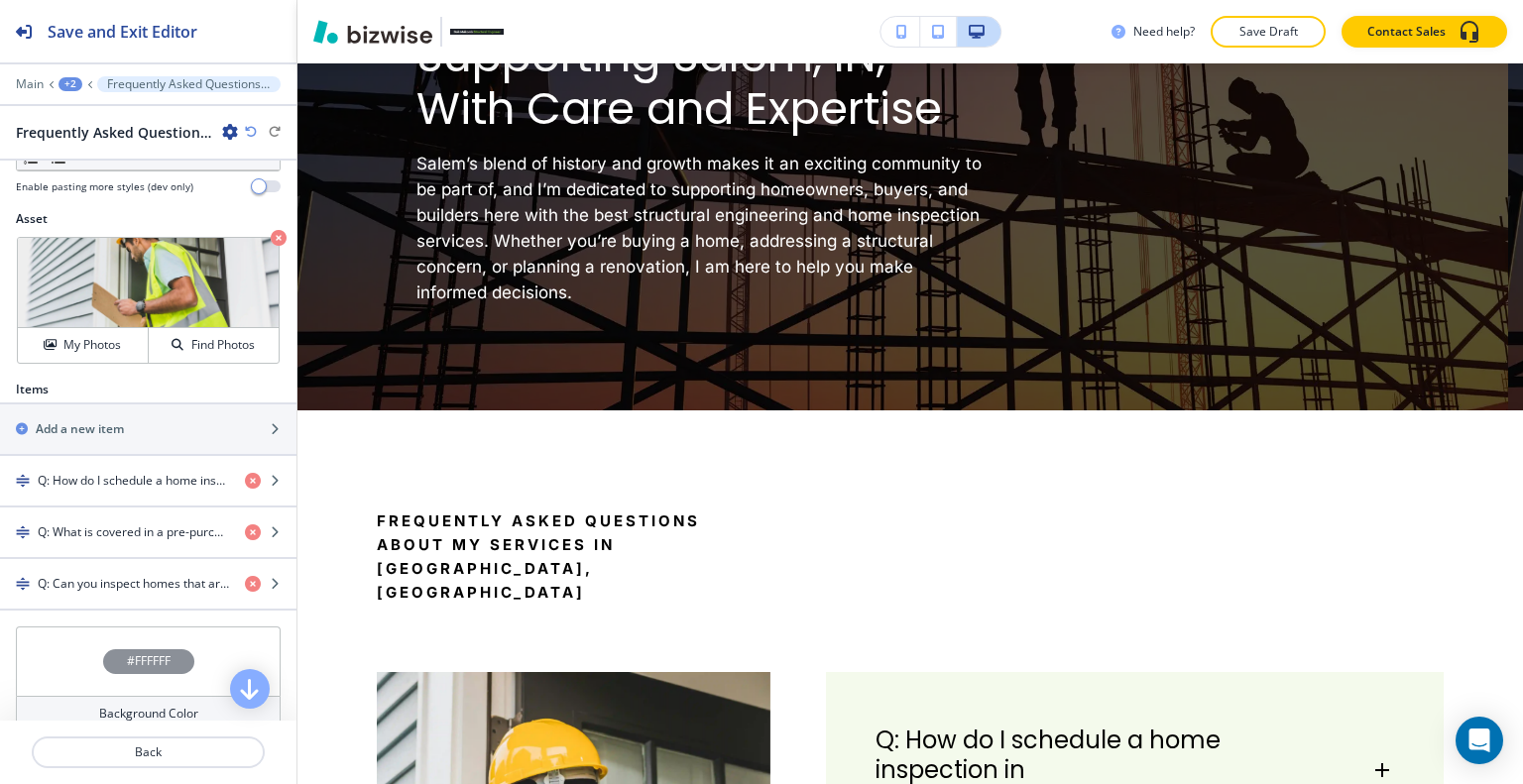 scroll, scrollTop: 5574, scrollLeft: 0, axis: vertical 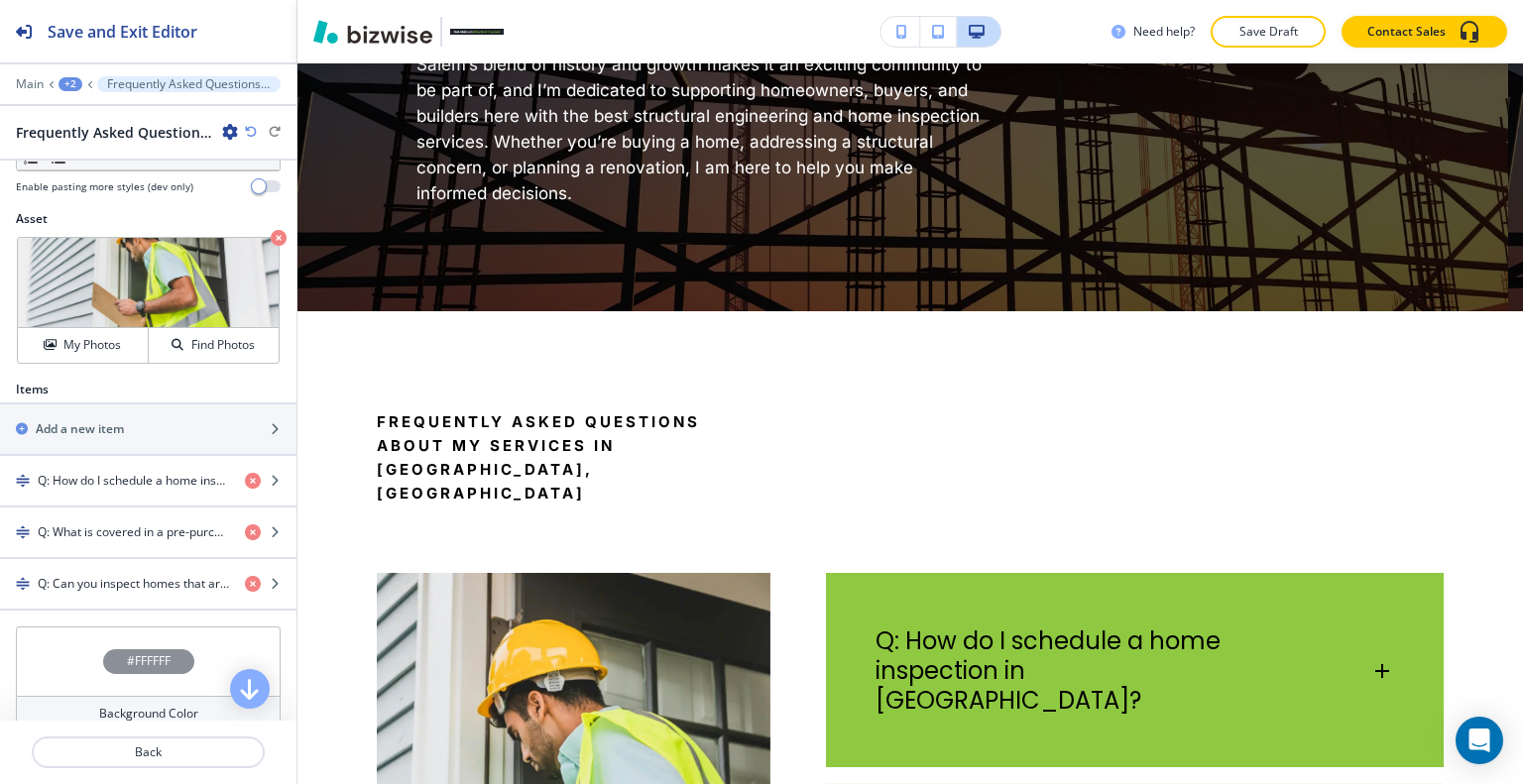 click on "Q: How do I schedule a home inspection in [GEOGRAPHIC_DATA]?" at bounding box center (1063, 671) 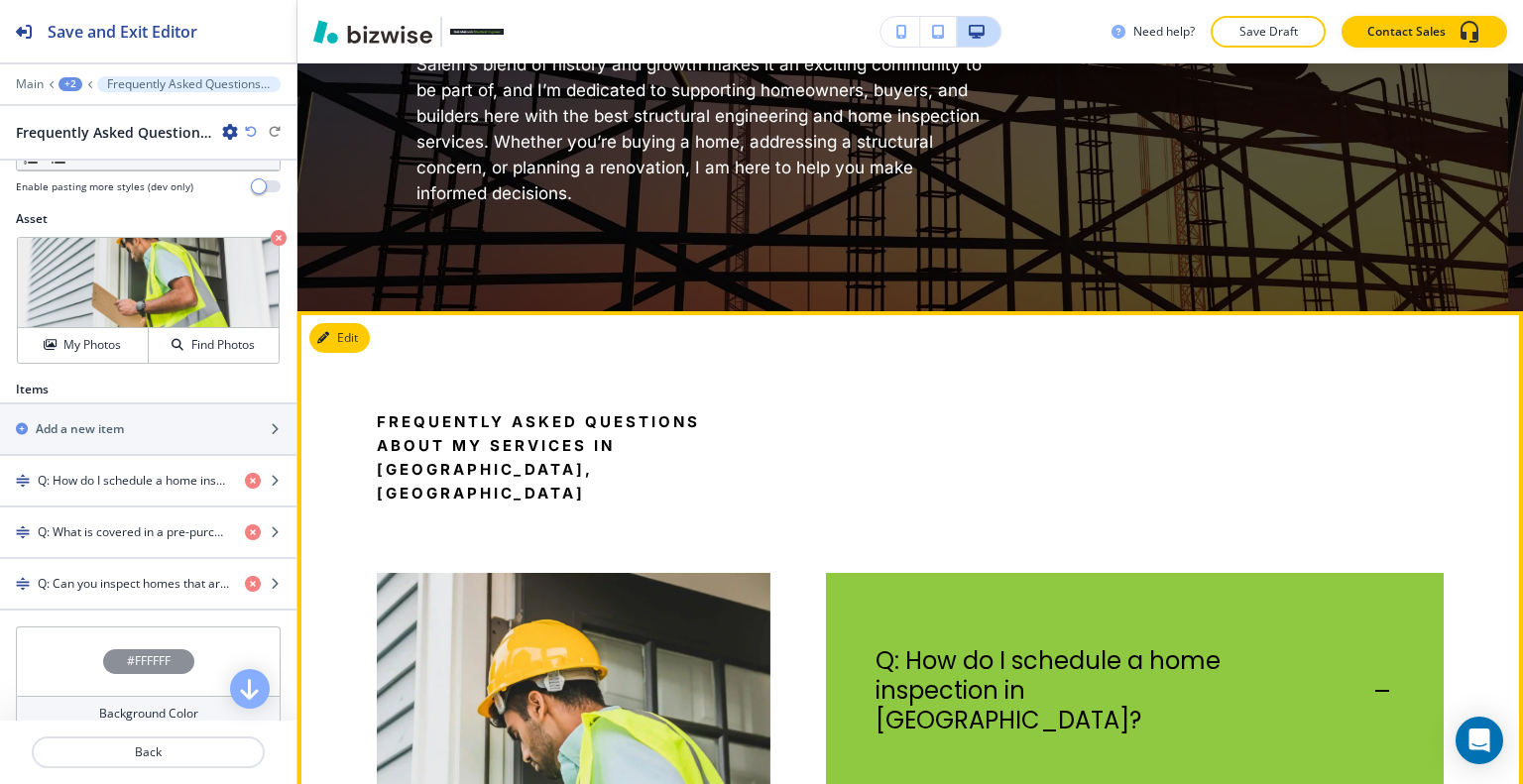 click on "Q: How do I schedule a home inspection in [GEOGRAPHIC_DATA]?" at bounding box center (1063, 691) 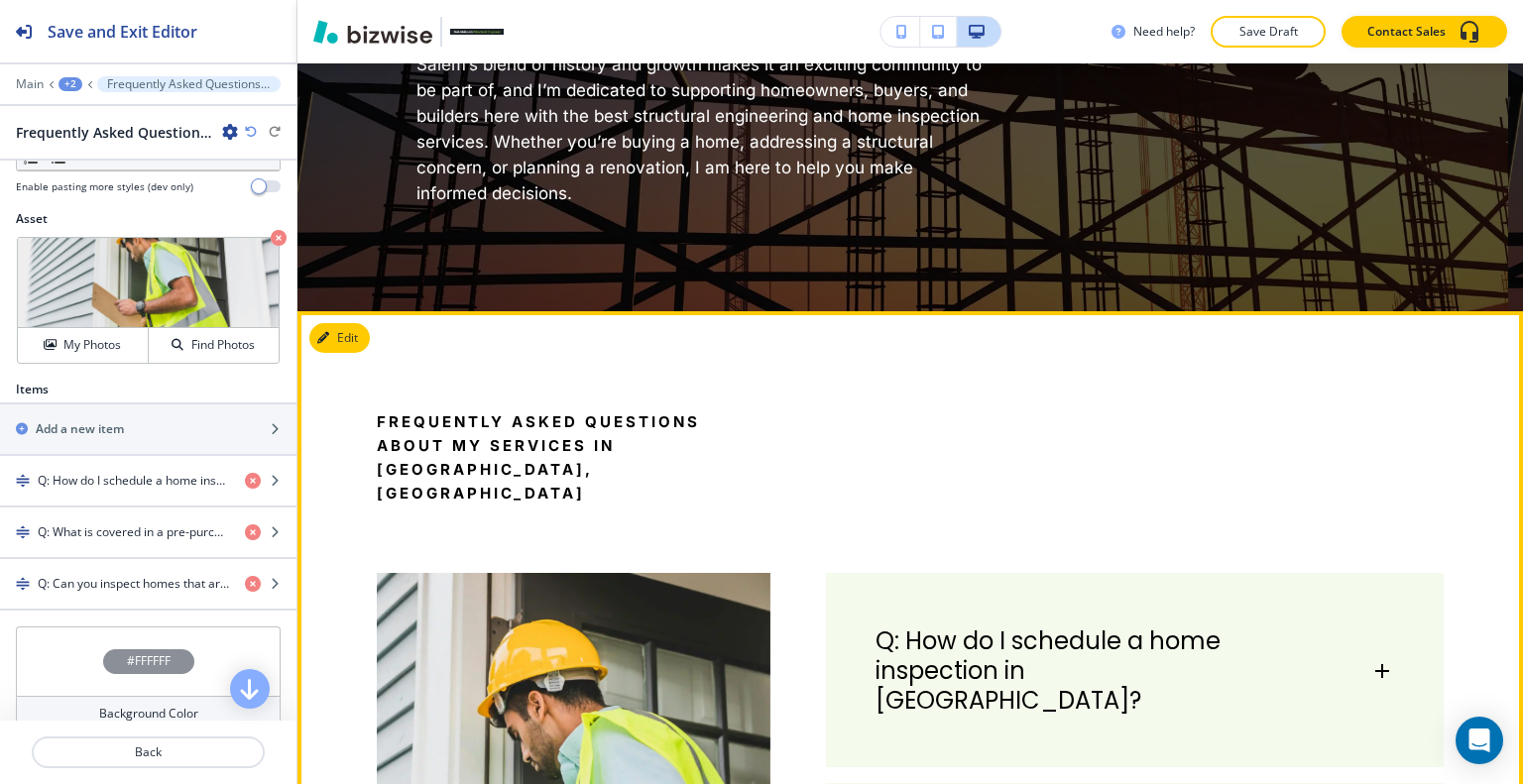 scroll, scrollTop: 5376, scrollLeft: 0, axis: vertical 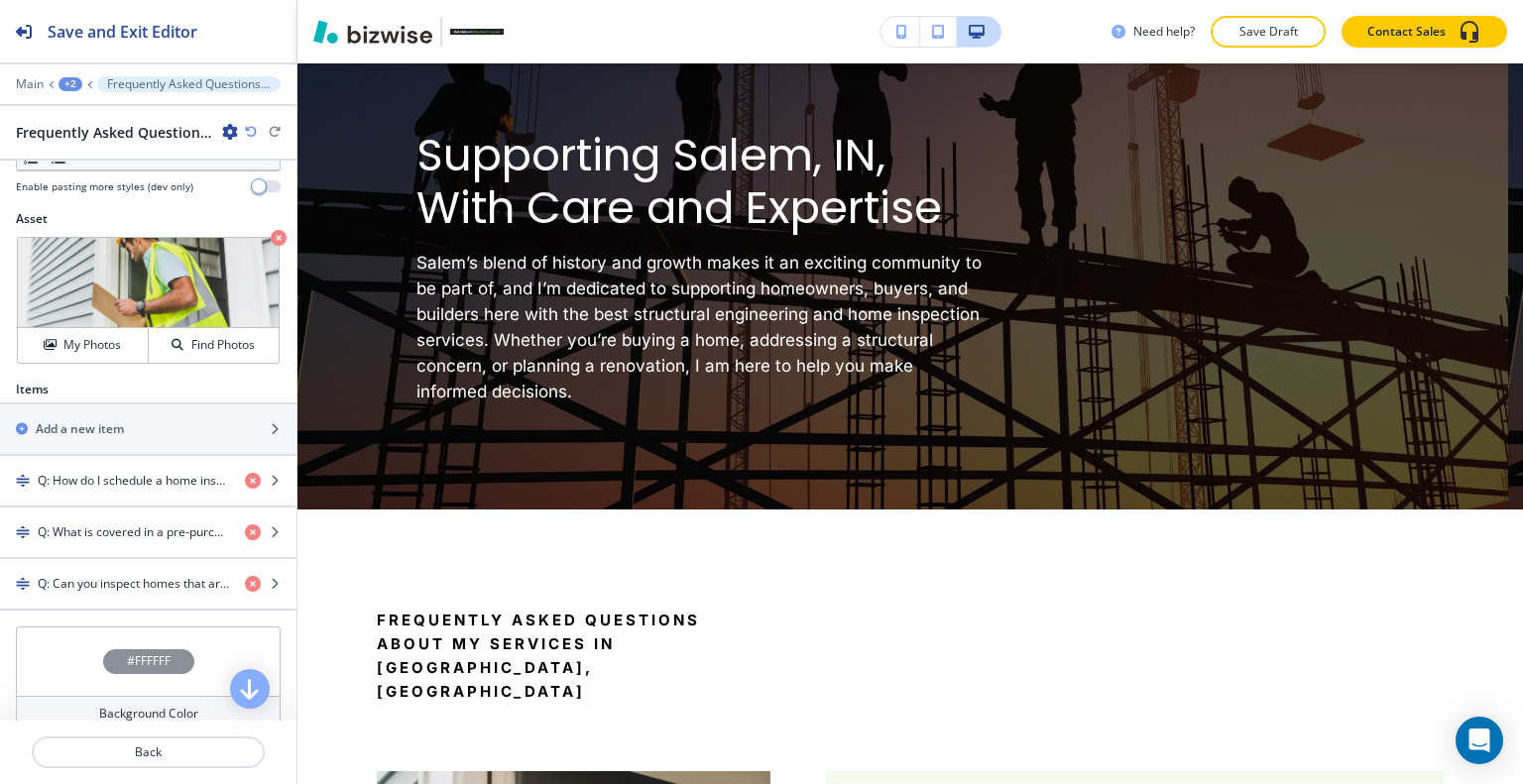 click on "Edit Frequently Asked Questions About My Services in Salem, IN Q: How do I schedule a home inspection in Salem? A: It’s easy! Simply contact me to discuss your needs, and I will schedule an inspection at your convenience. Q: What is covered in a pre-purchase inspection? A: A pre-purchase inspection covers the structural integrity, systems, and components of the home, including foundation, roof, plumbing, electrical, and HVAC. Q: Can you inspect homes that are under construction? A: Yes! I also offer inspections during various stages of construction to ensure your home is being built to code and remains structurally sound throughout the process." at bounding box center [910, 943] 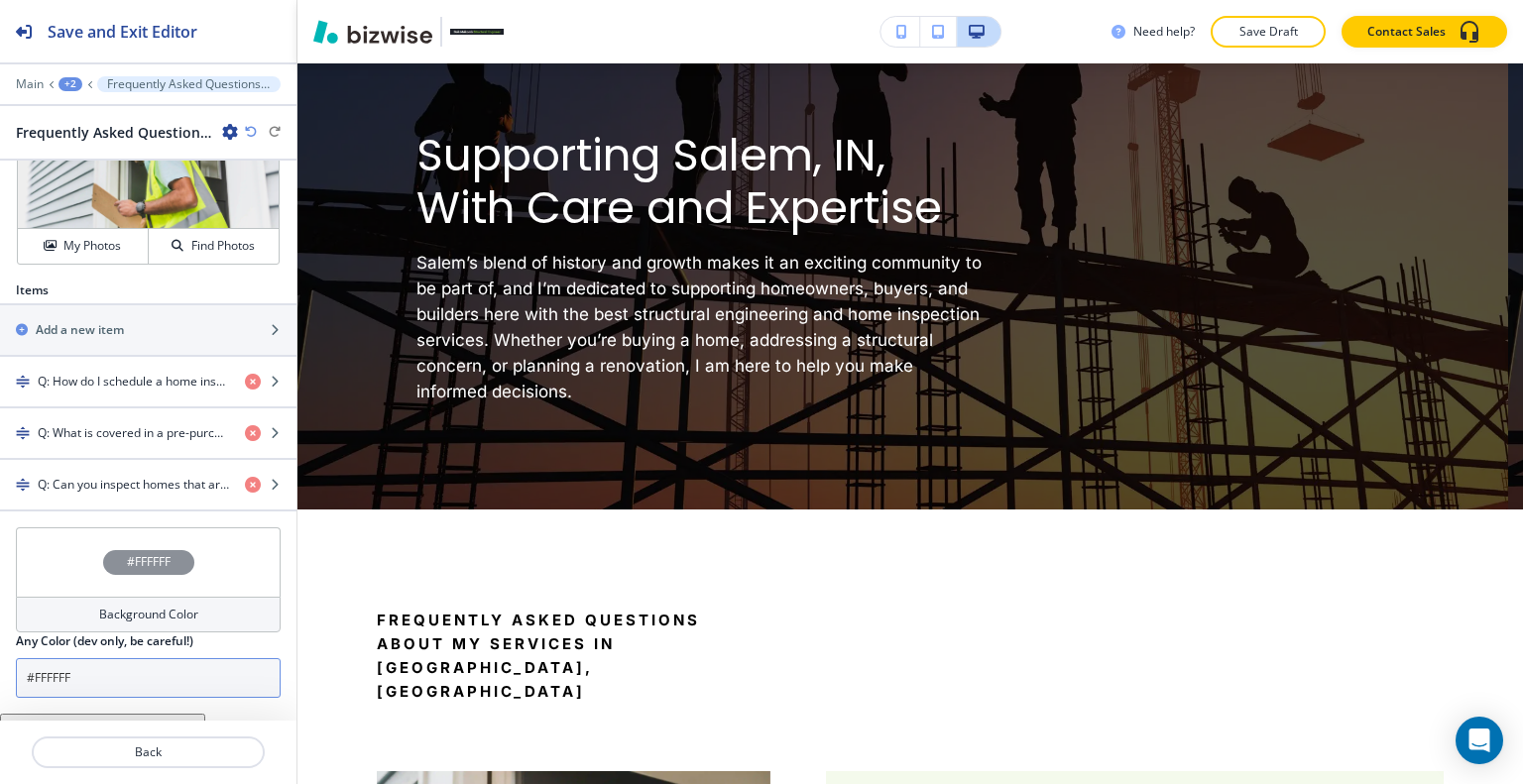 click on "#FFFFFF" at bounding box center (148, 678) 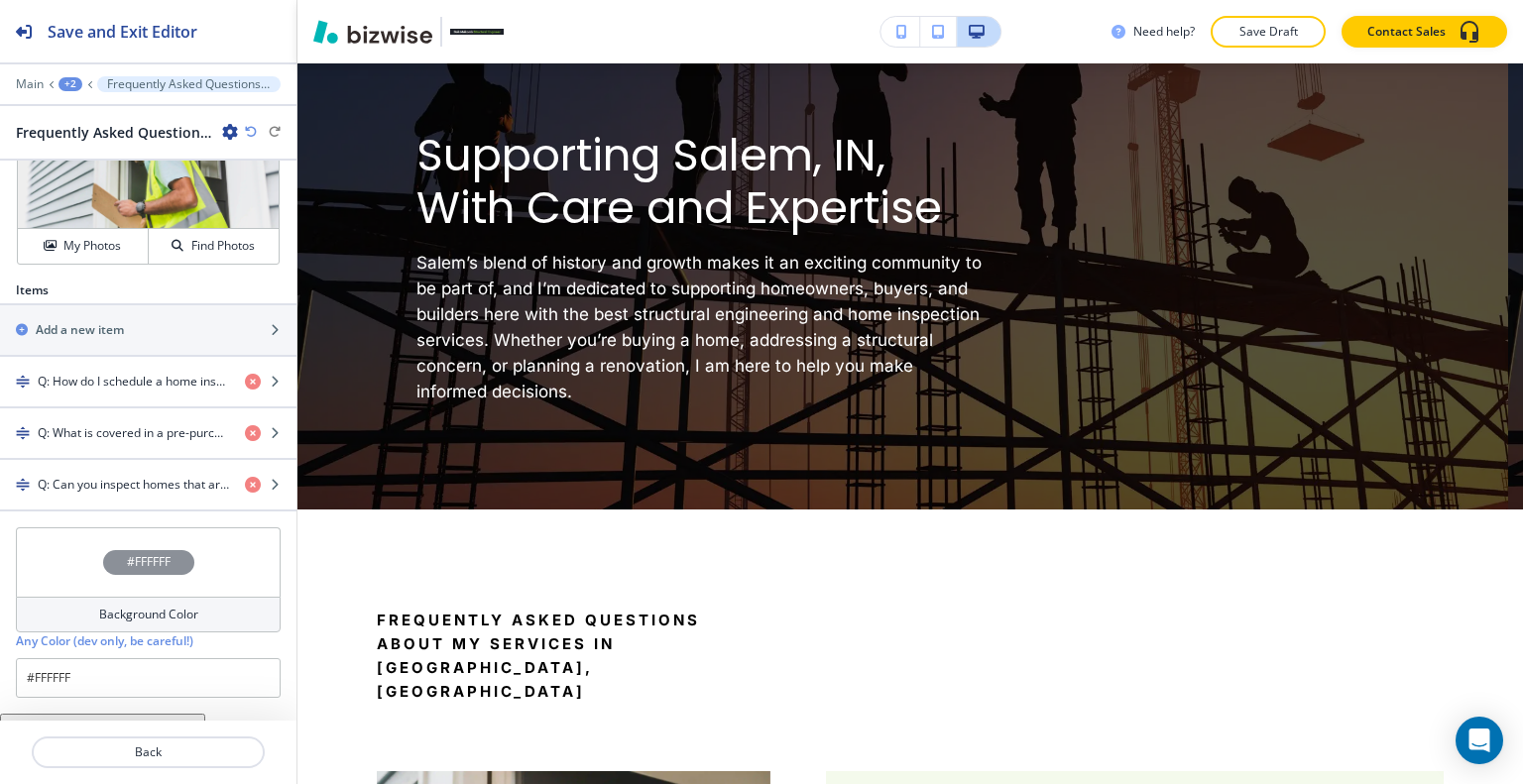 click on "#FFFFFF" at bounding box center (148, 562) 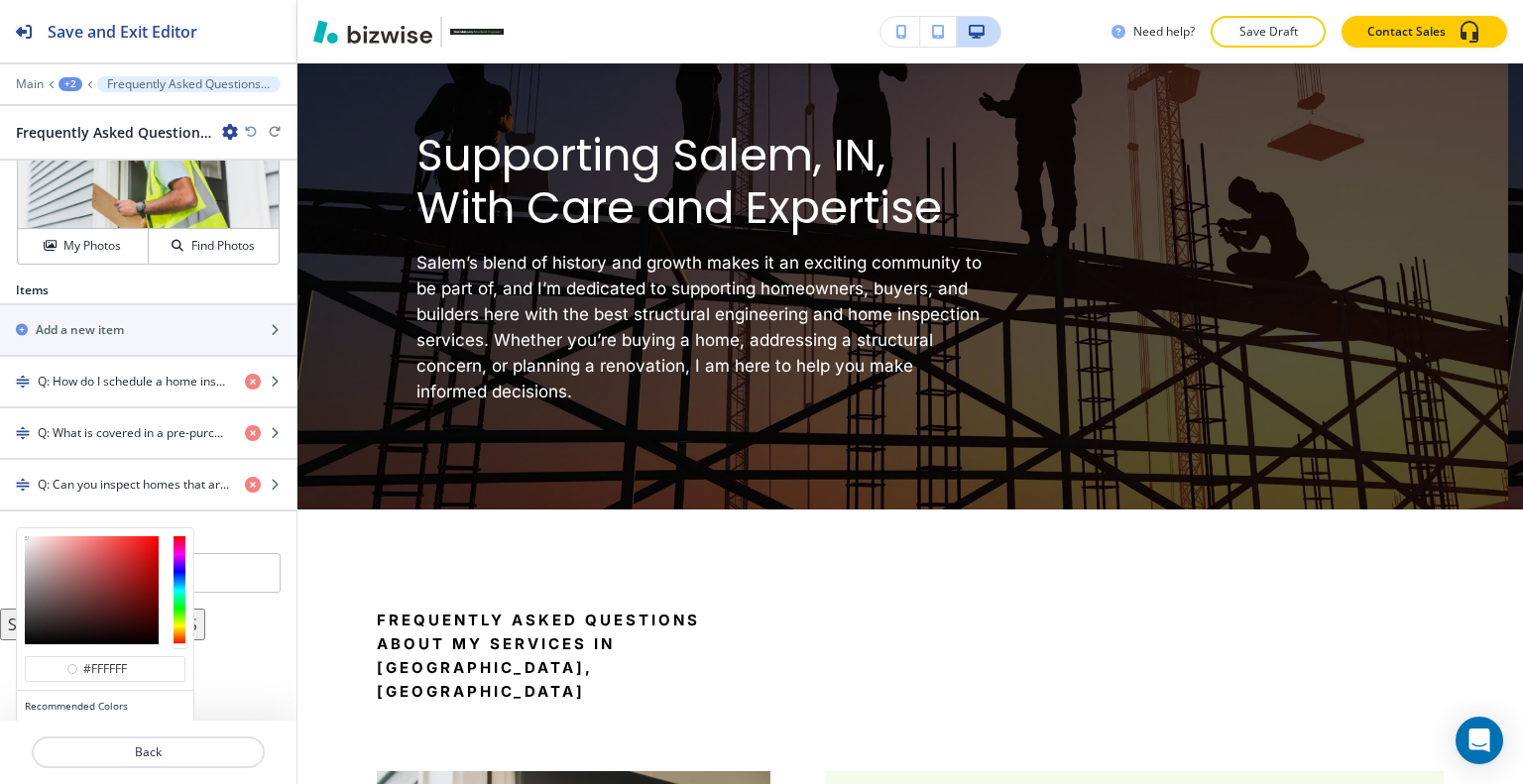scroll, scrollTop: 856, scrollLeft: 0, axis: vertical 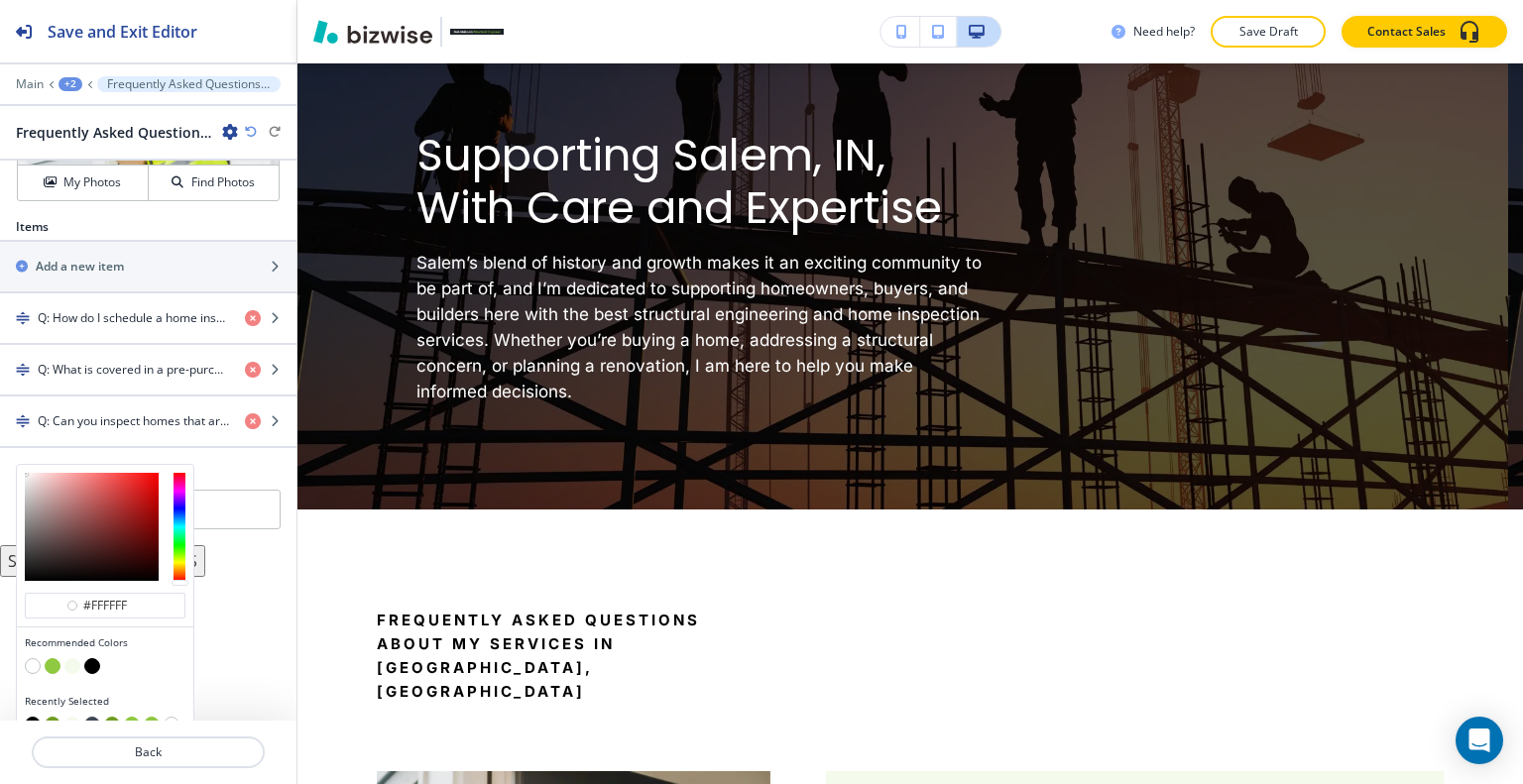 click at bounding box center (92, 725) 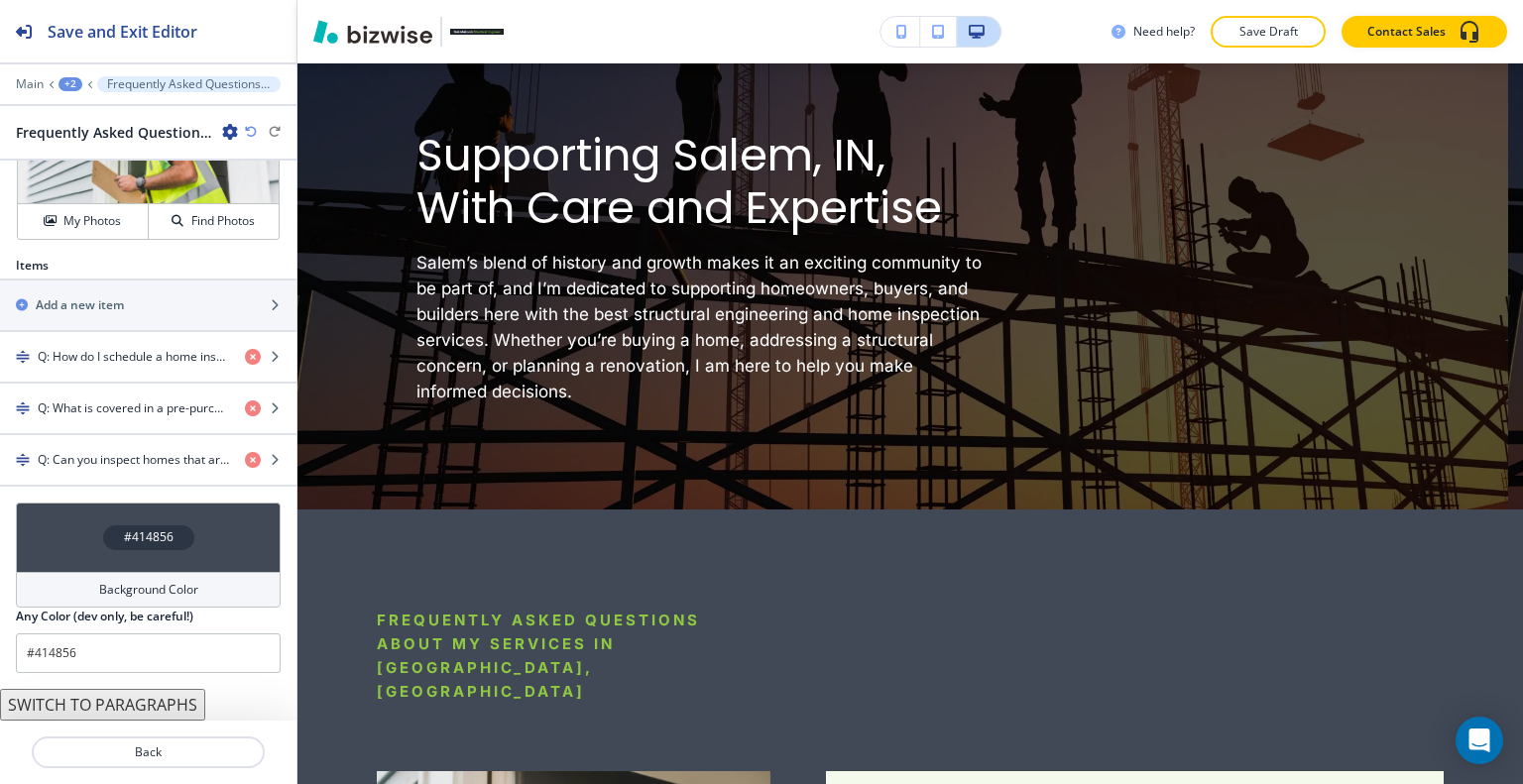 type on "#414856" 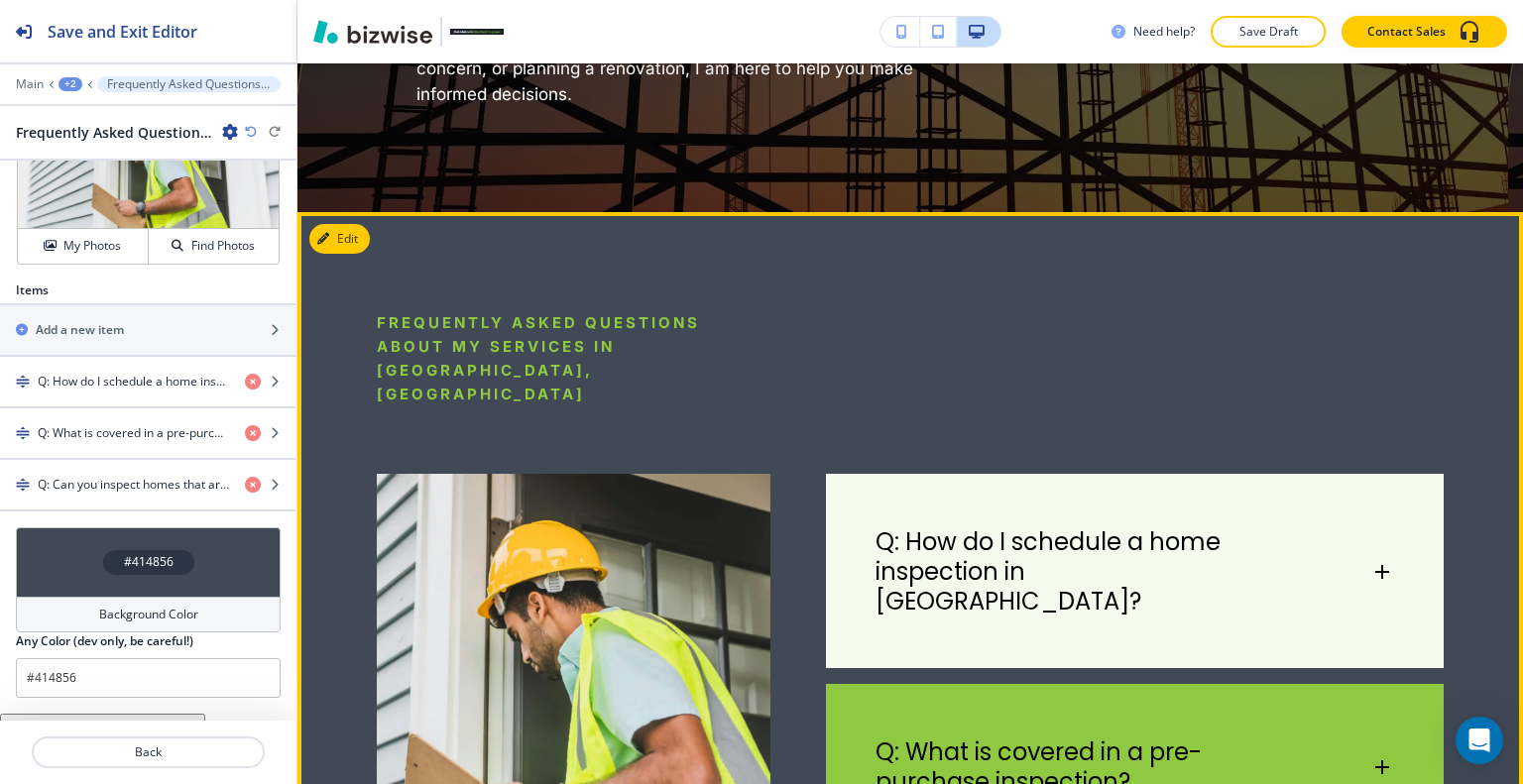 scroll, scrollTop: 6070, scrollLeft: 0, axis: vertical 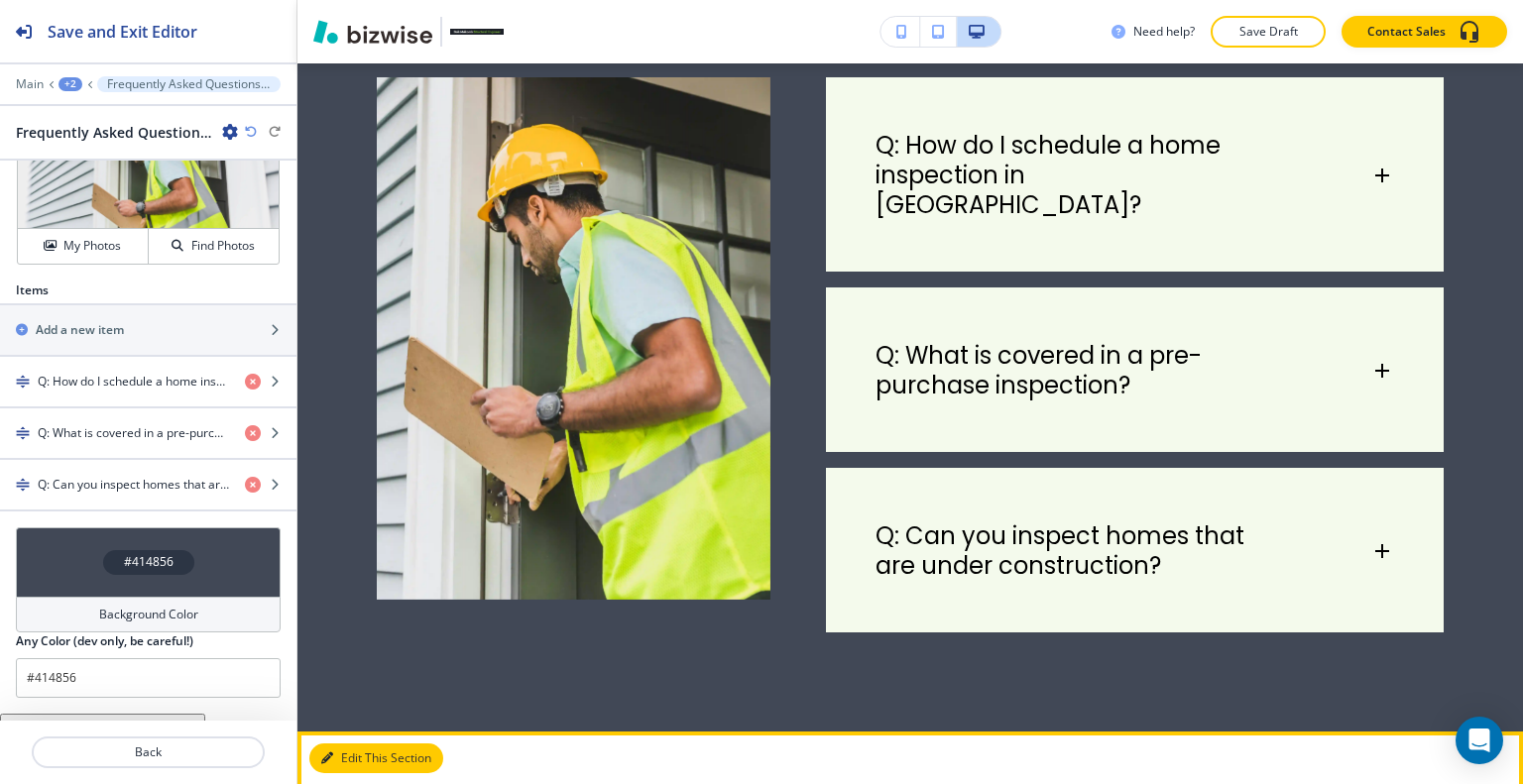 click on "Edit This Section" at bounding box center [376, 758] 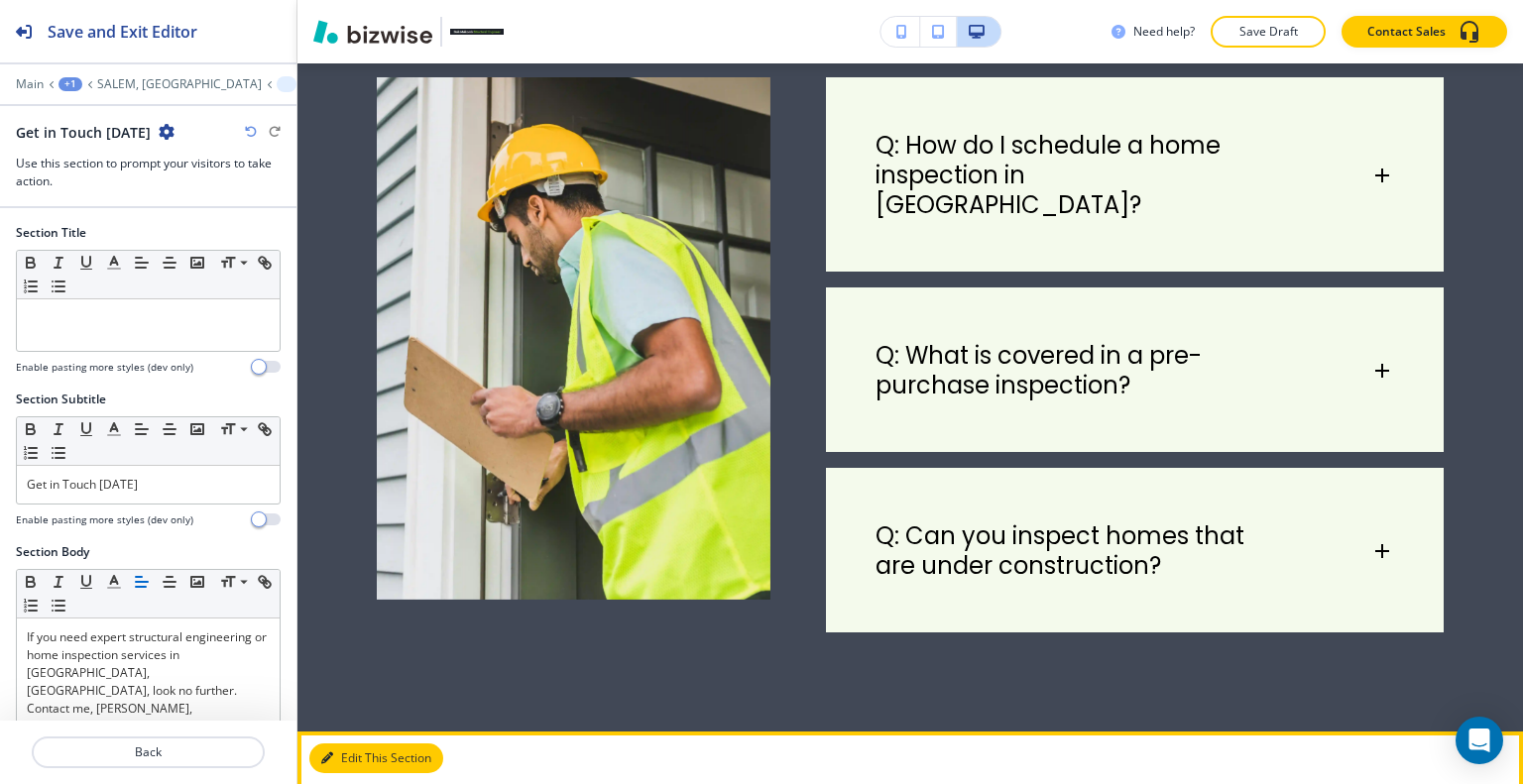 scroll, scrollTop: 6313, scrollLeft: 0, axis: vertical 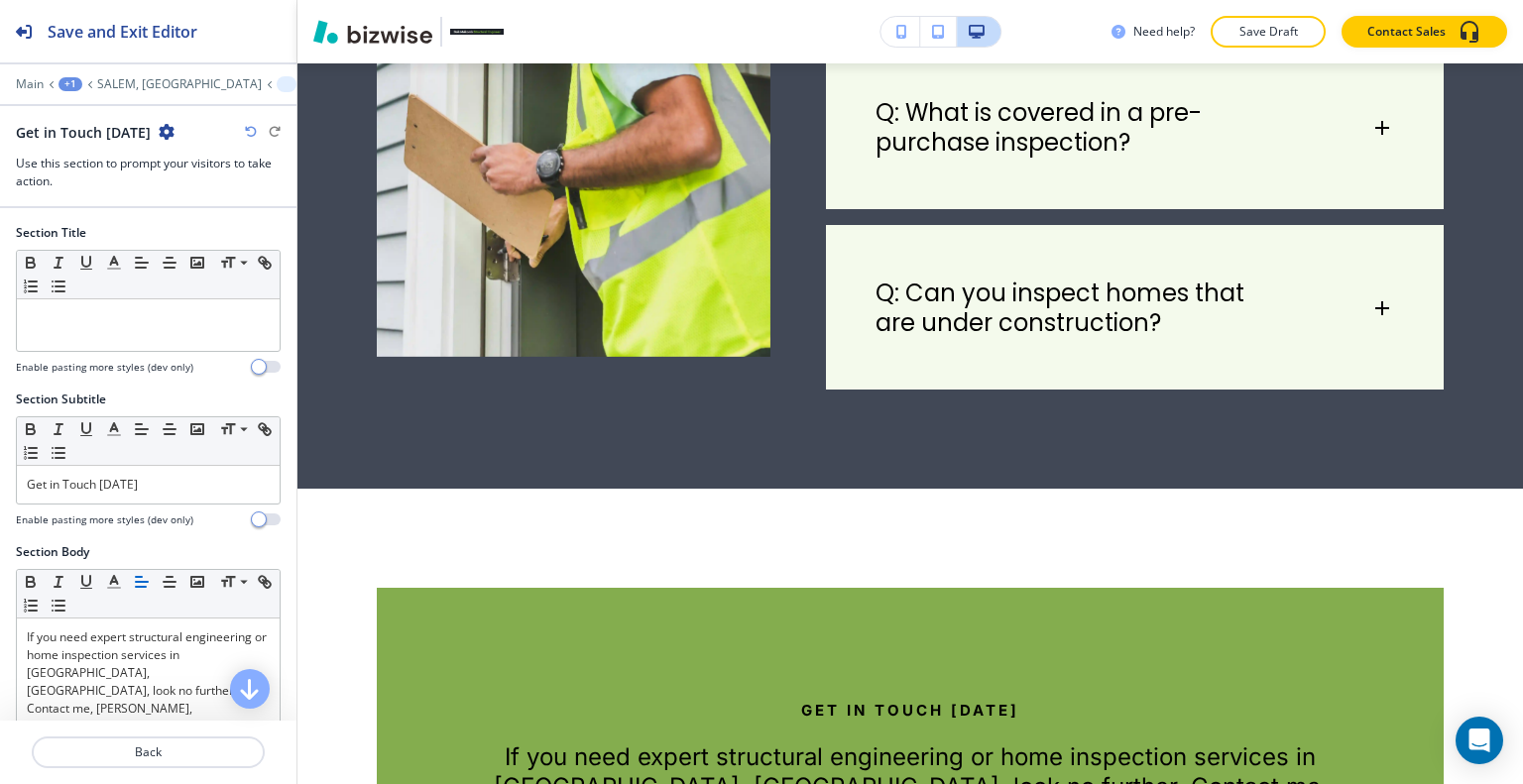 click at bounding box center [167, 132] 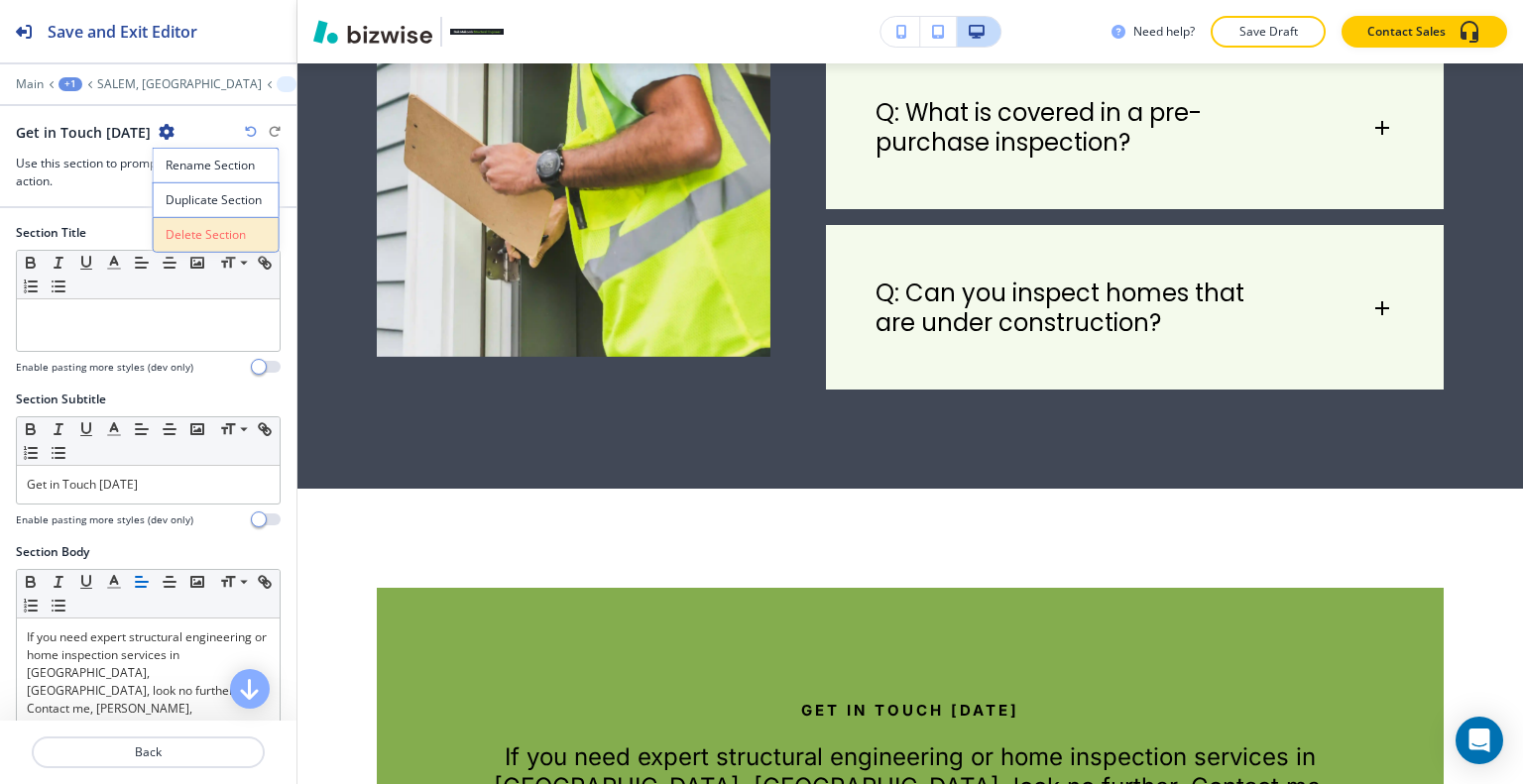 click on "Delete Section" at bounding box center [216, 235] 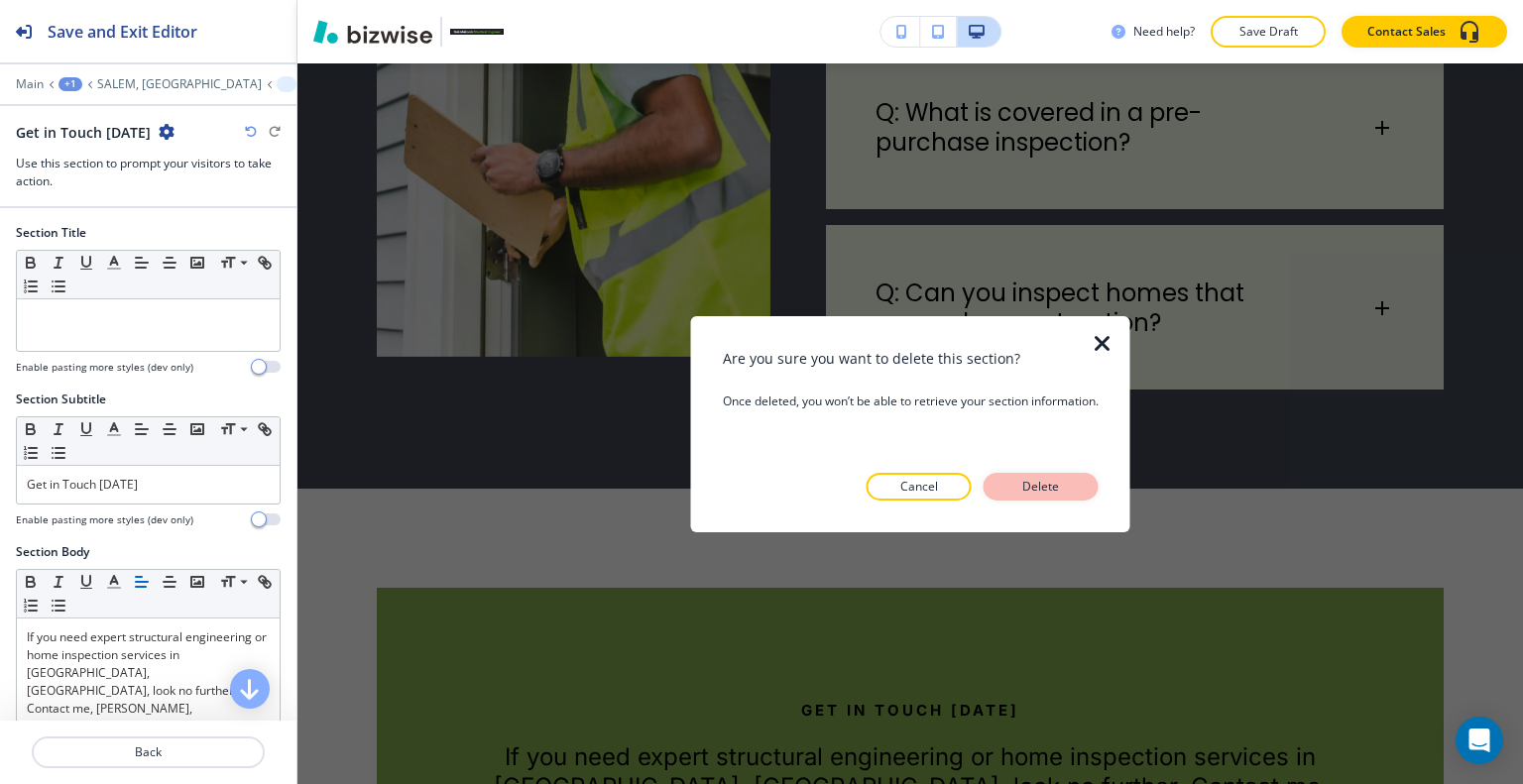 click on "Delete" at bounding box center [1041, 487] 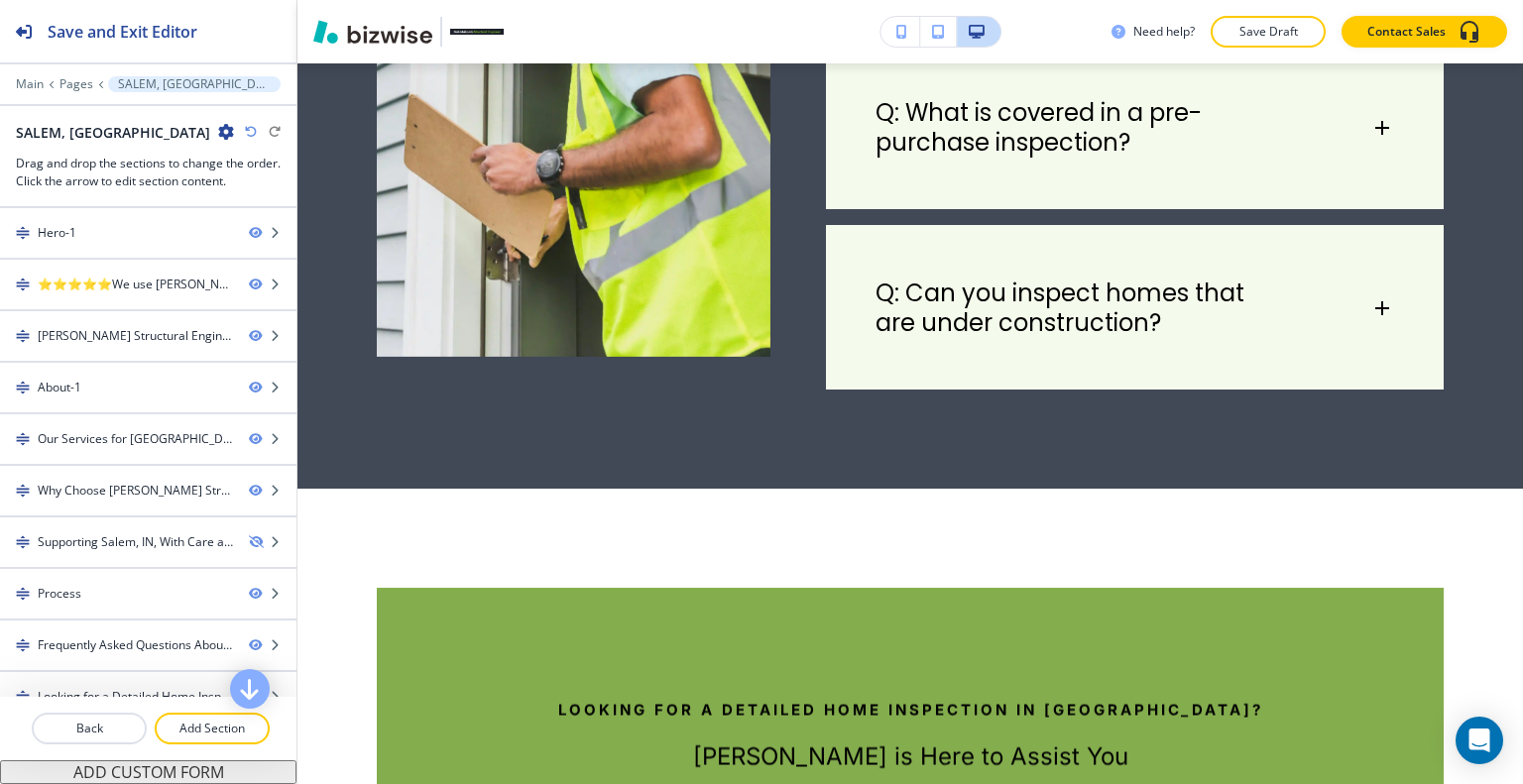 scroll, scrollTop: 6214, scrollLeft: 0, axis: vertical 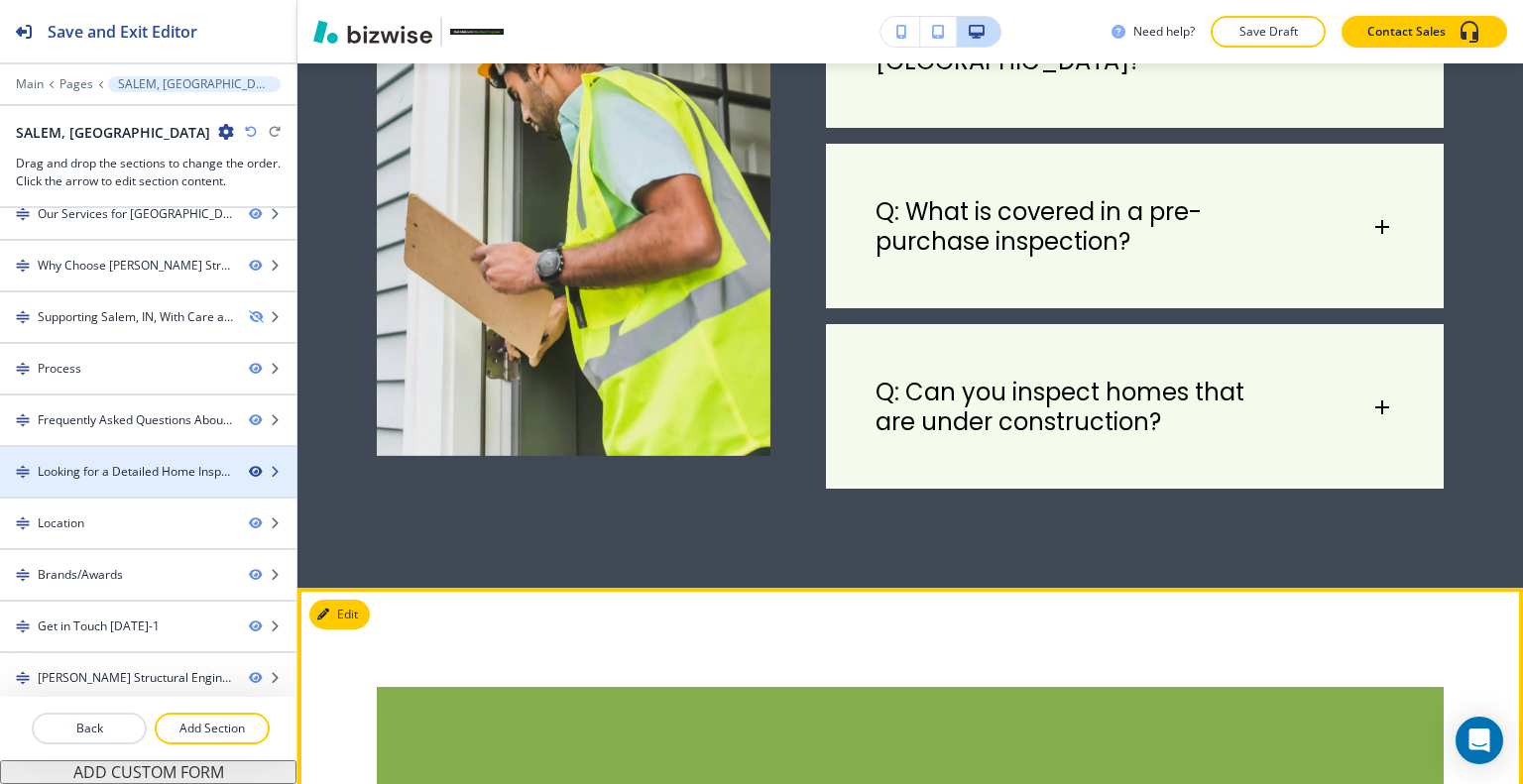 click at bounding box center [255, 472] 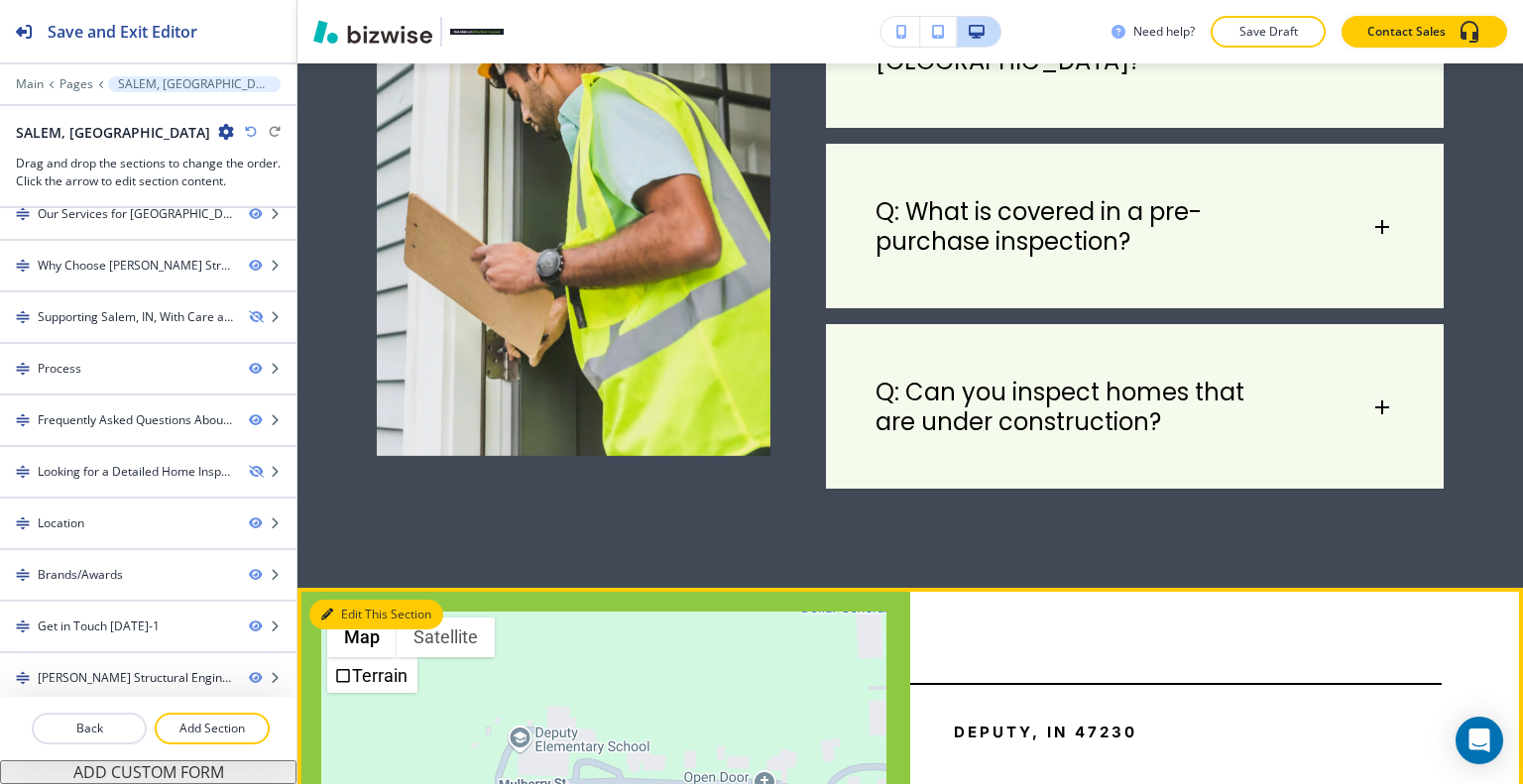 click on "Edit This Section" at bounding box center [376, 615] 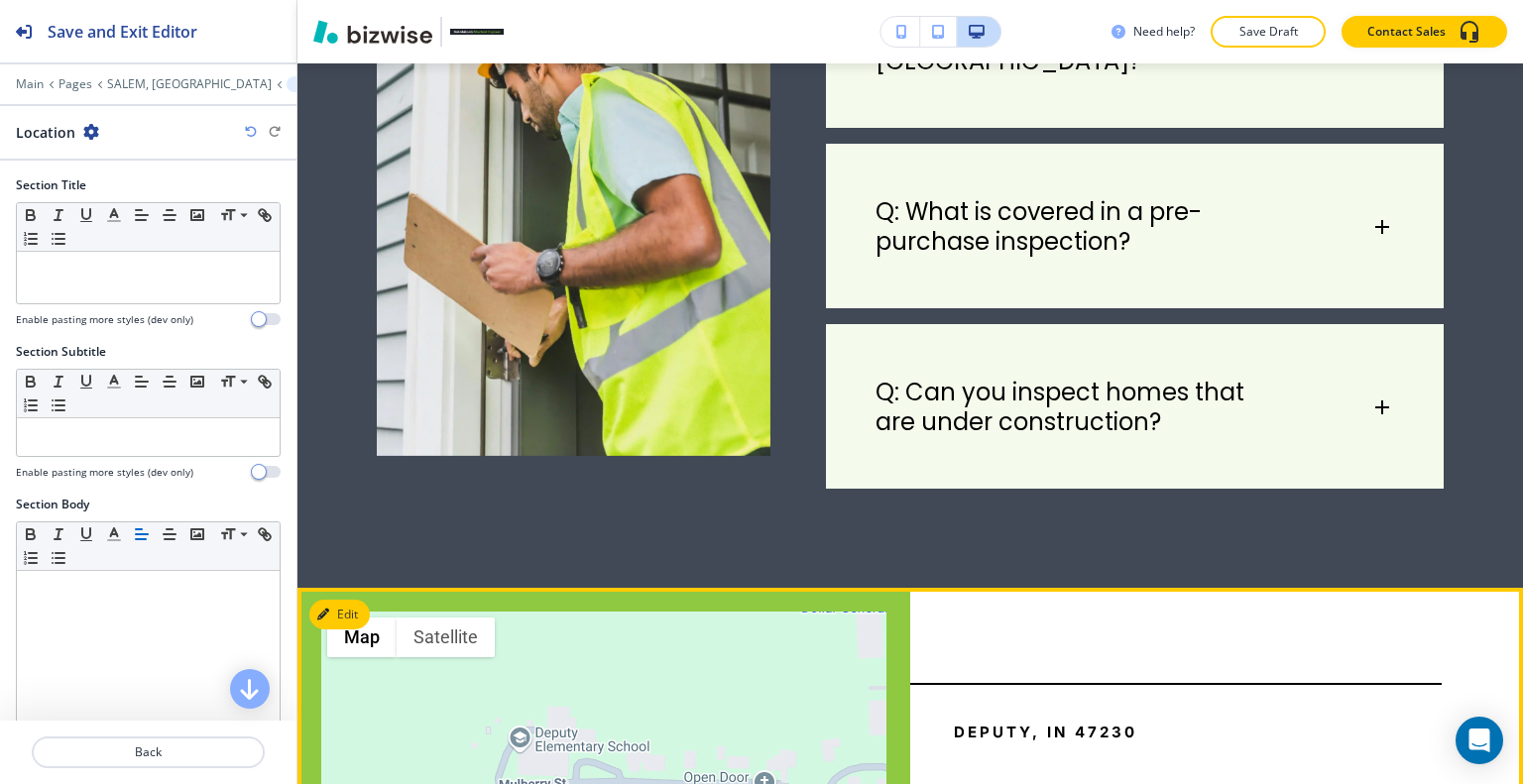 scroll, scrollTop: 6313, scrollLeft: 0, axis: vertical 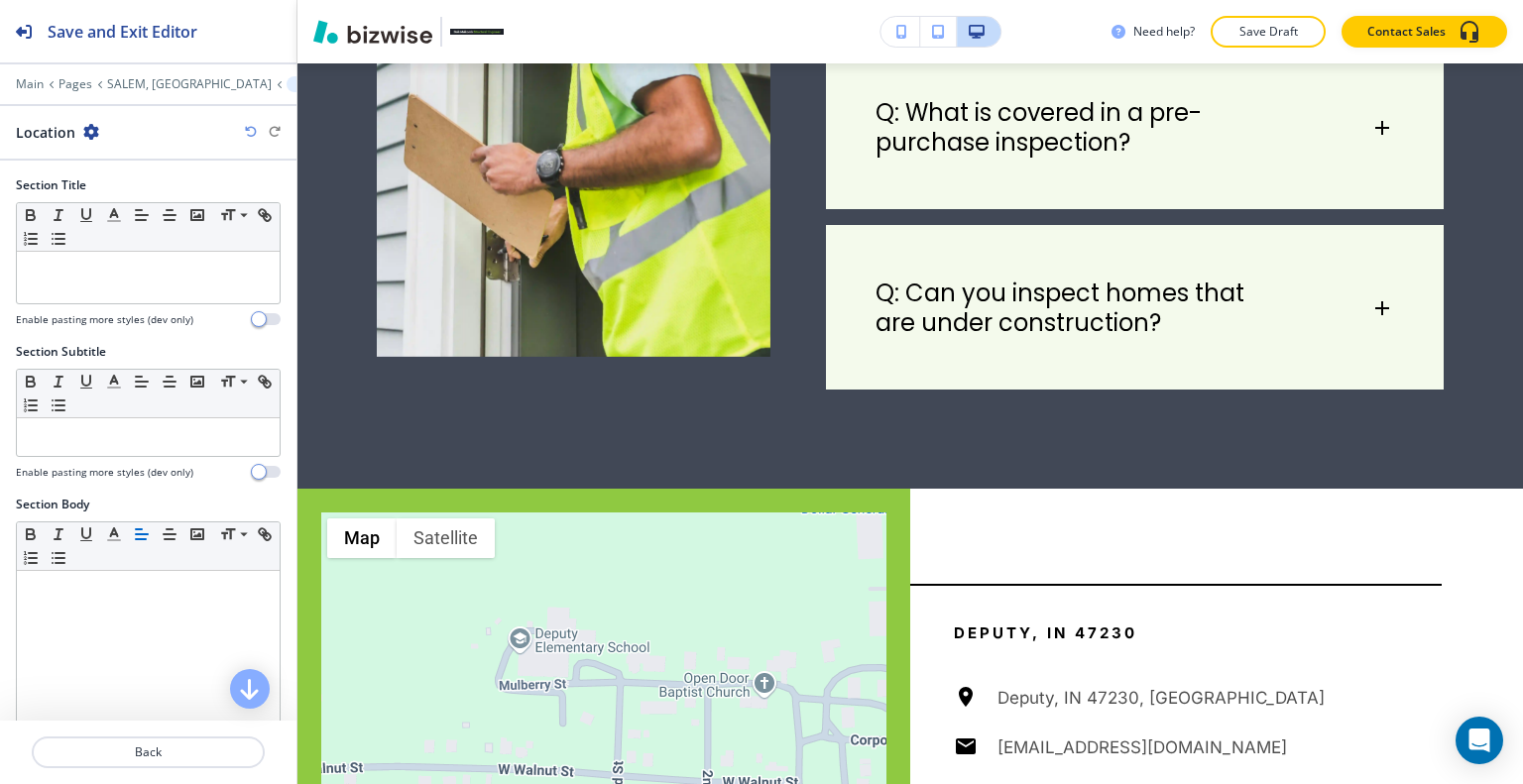click at bounding box center [91, 132] 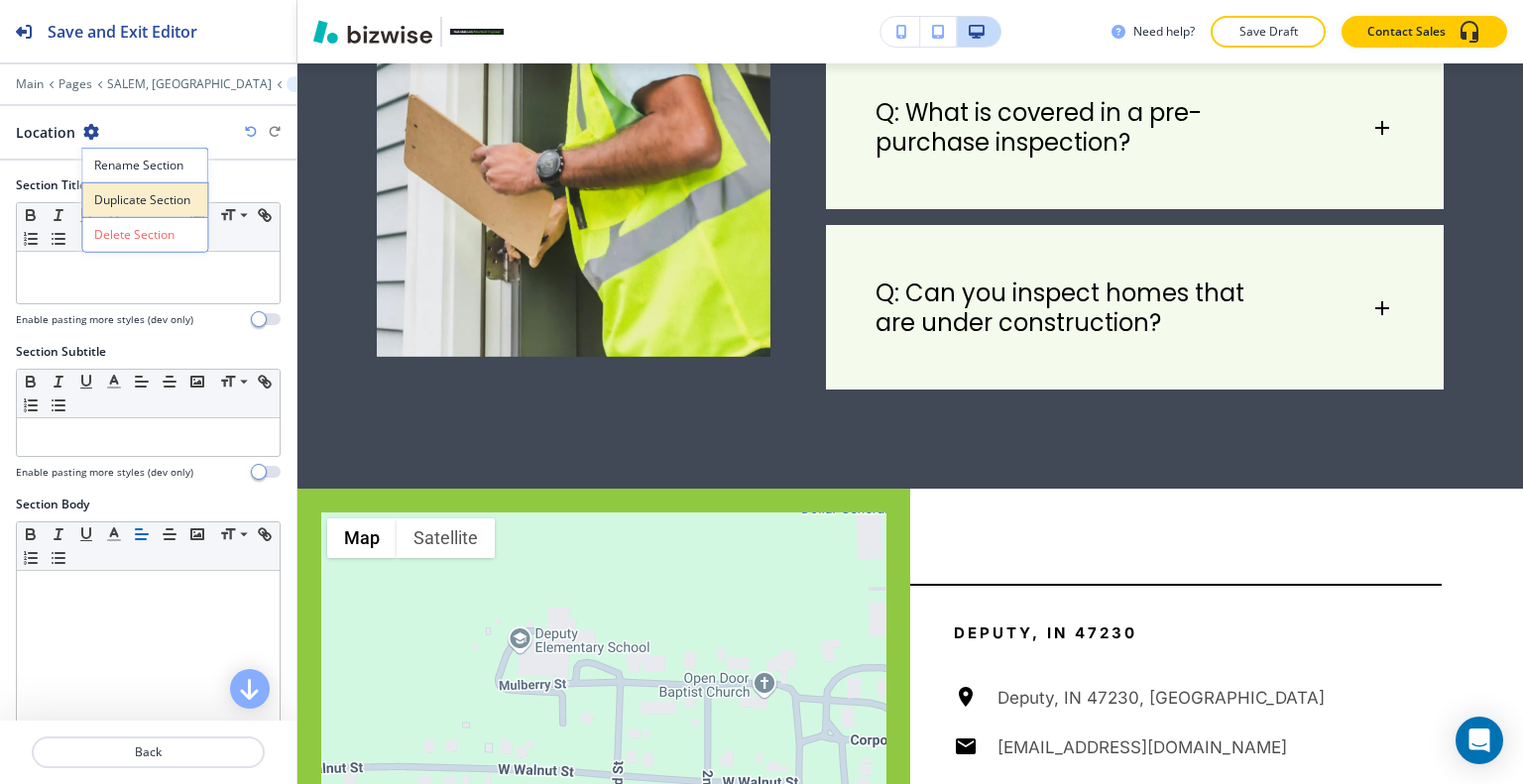 click on "Duplicate Section" at bounding box center [145, 200] 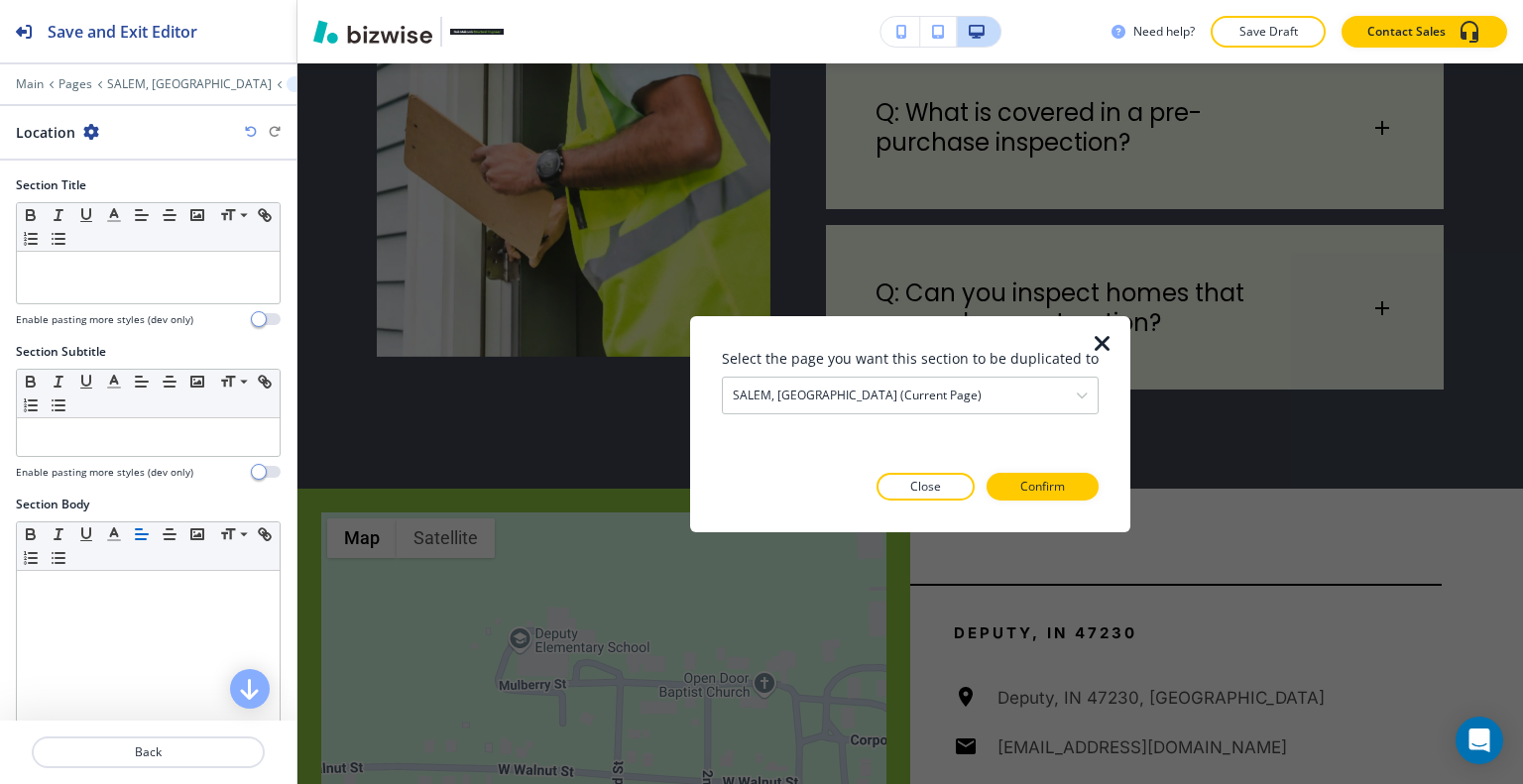 click at bounding box center [1103, 343] 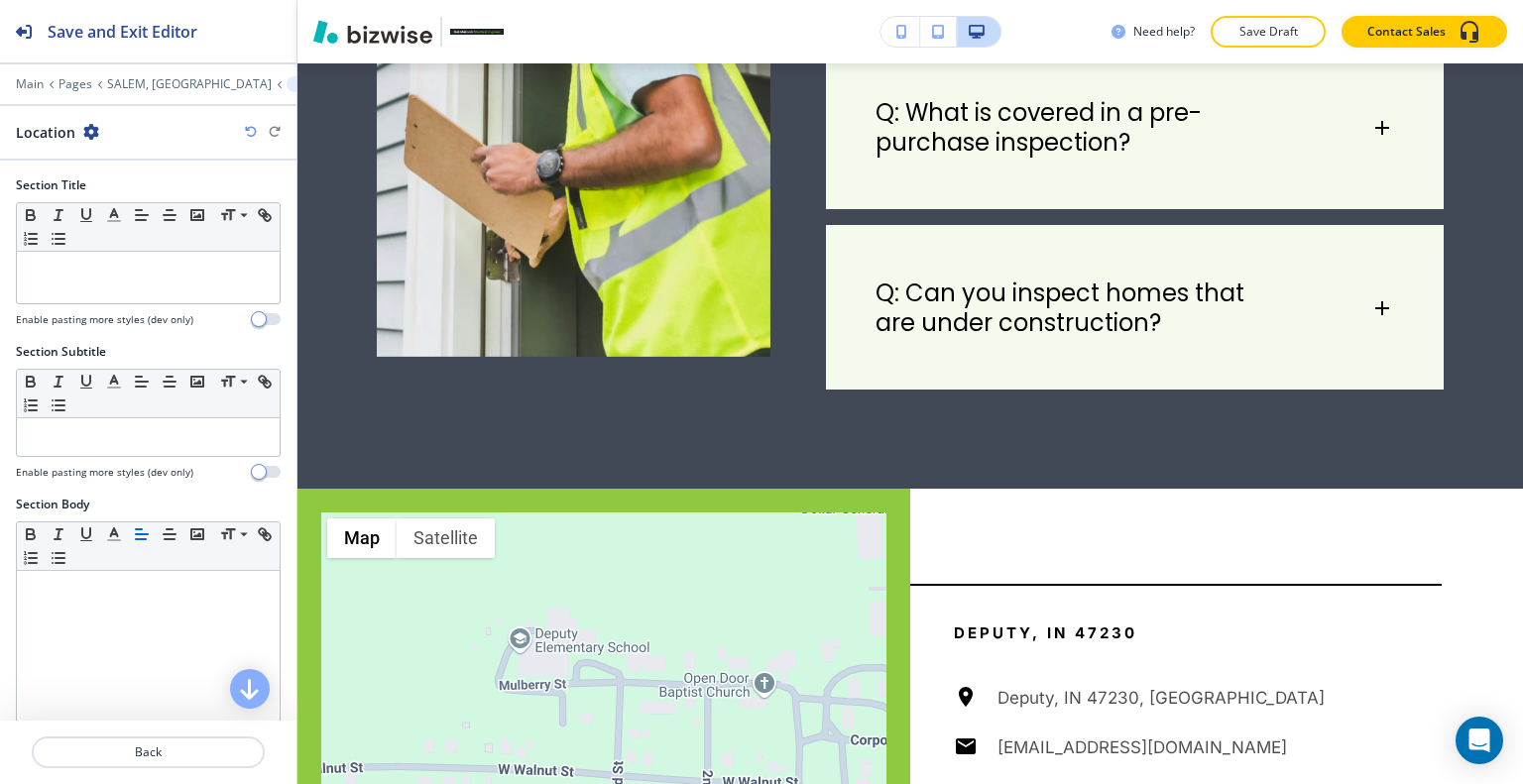 click at bounding box center (91, 132) 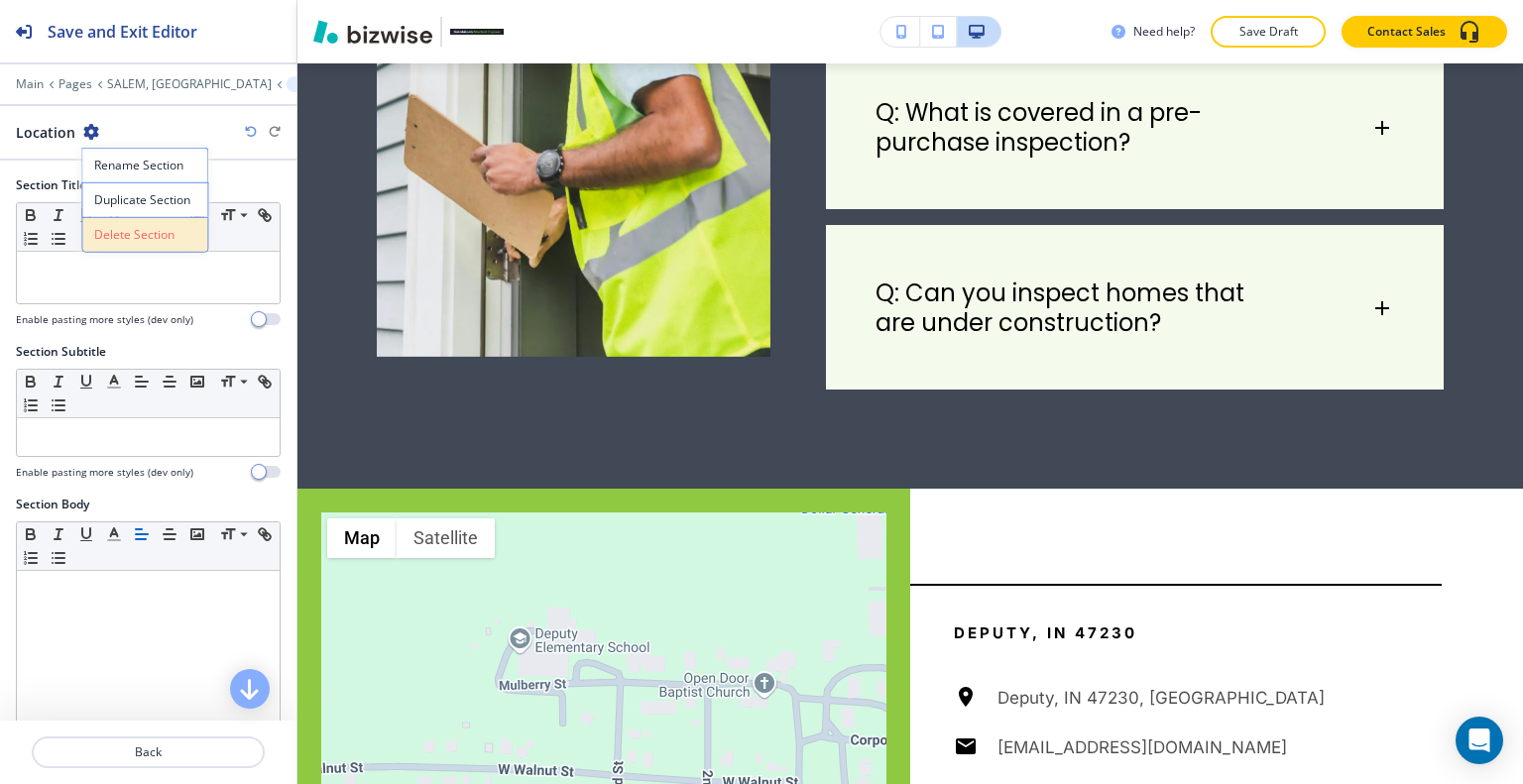 click on "Delete Section" at bounding box center [145, 235] 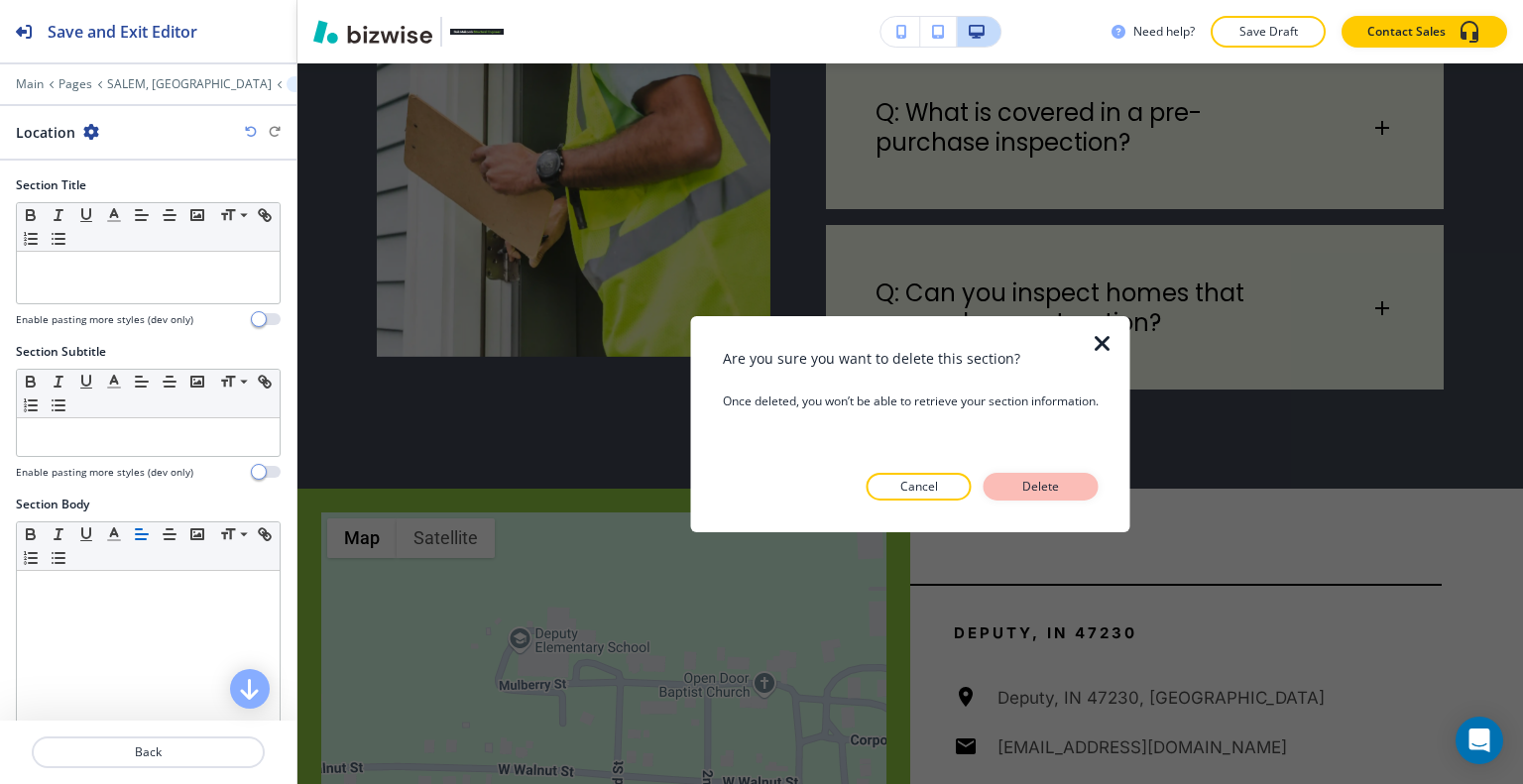 click on "Delete" at bounding box center (1041, 487) 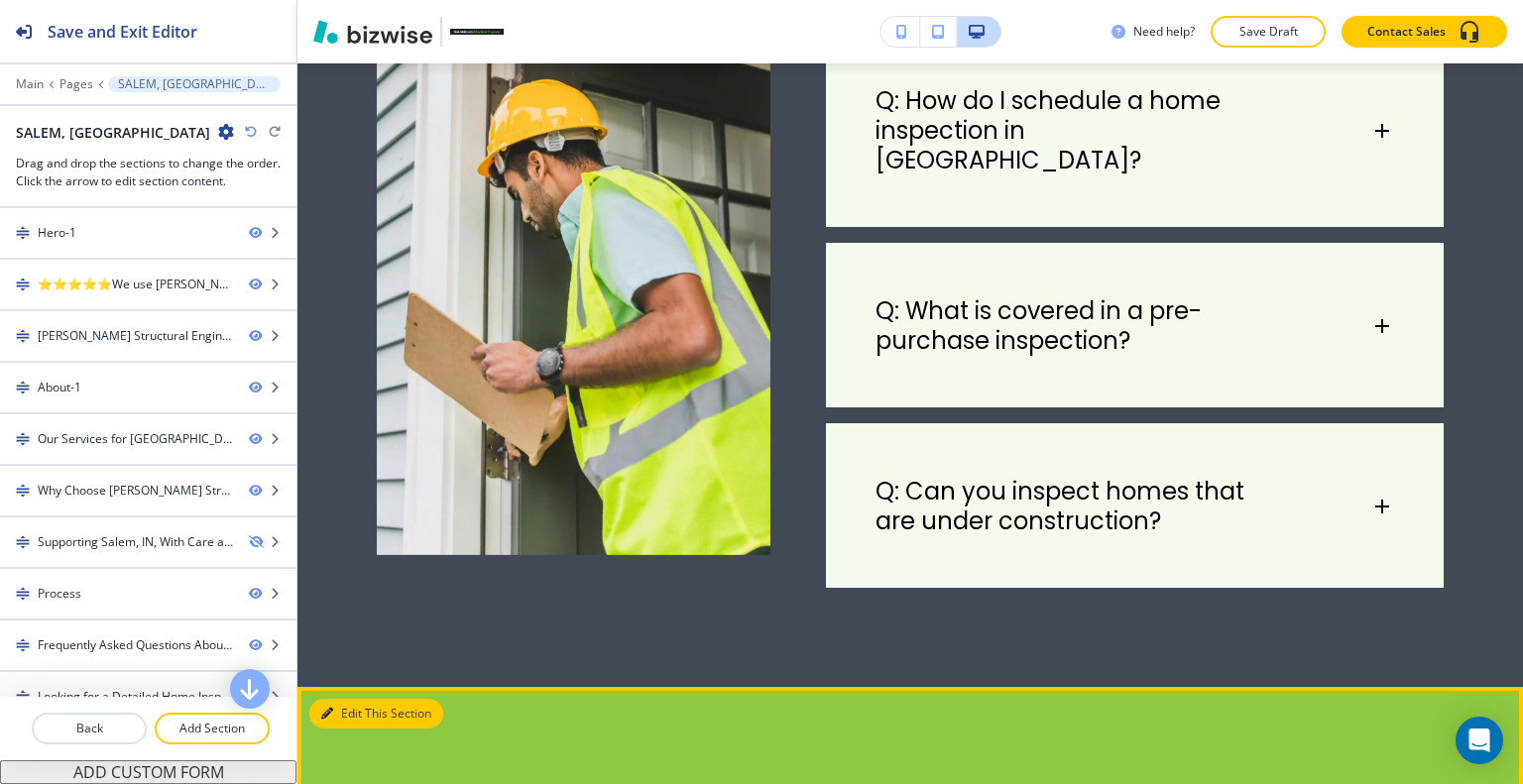 click on "Edit This Section" at bounding box center (376, 714) 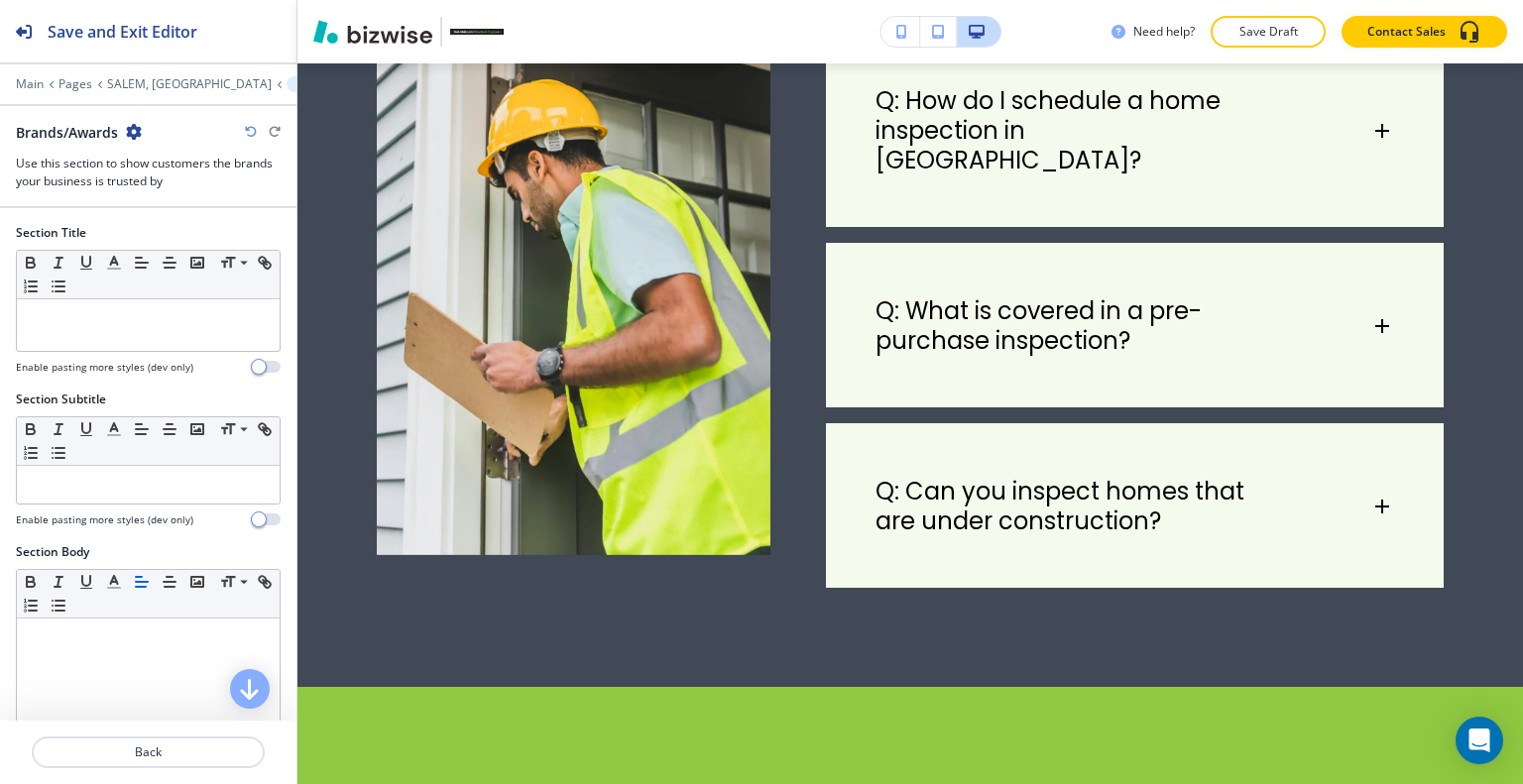 scroll, scrollTop: 6313, scrollLeft: 0, axis: vertical 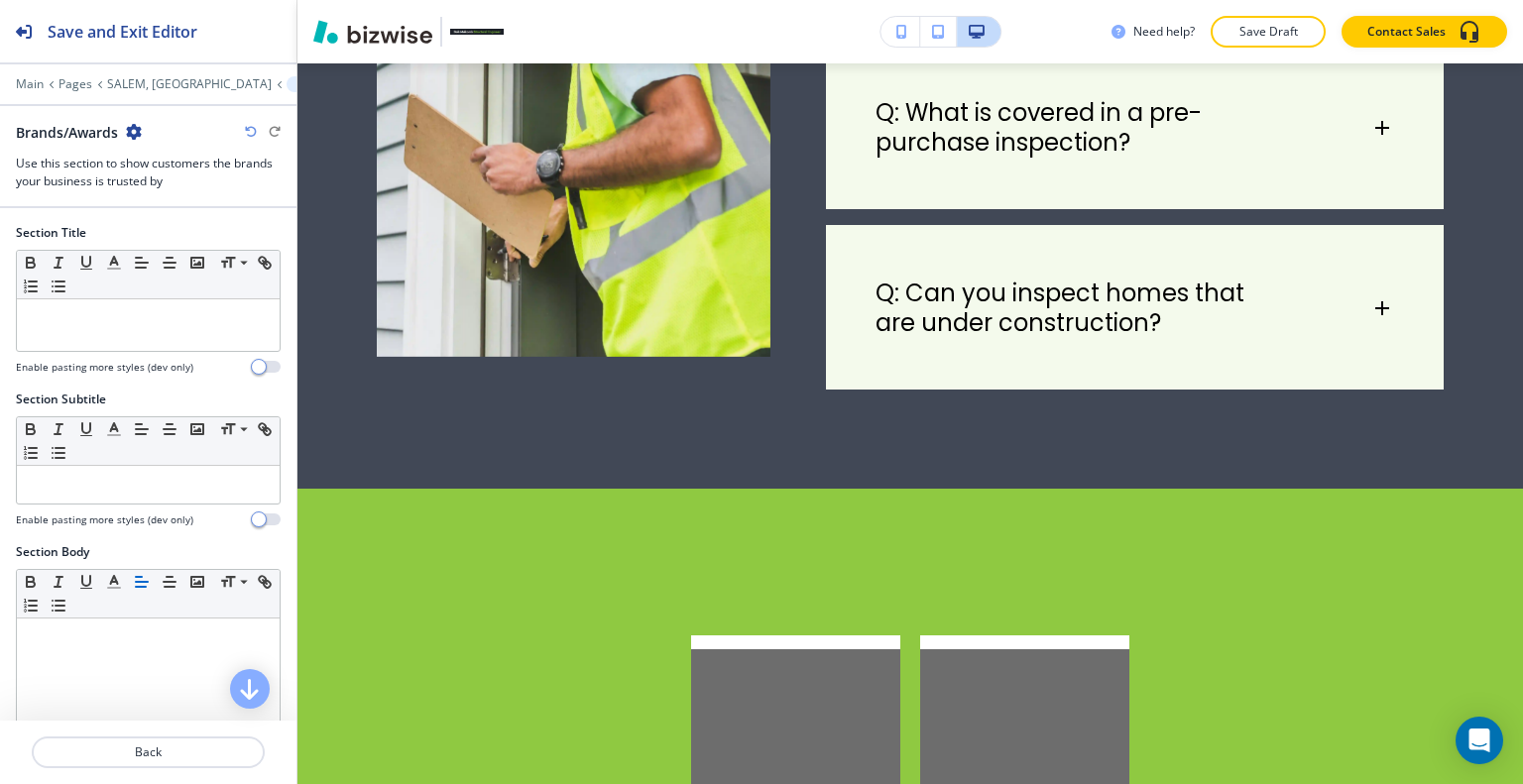 click at bounding box center (134, 132) 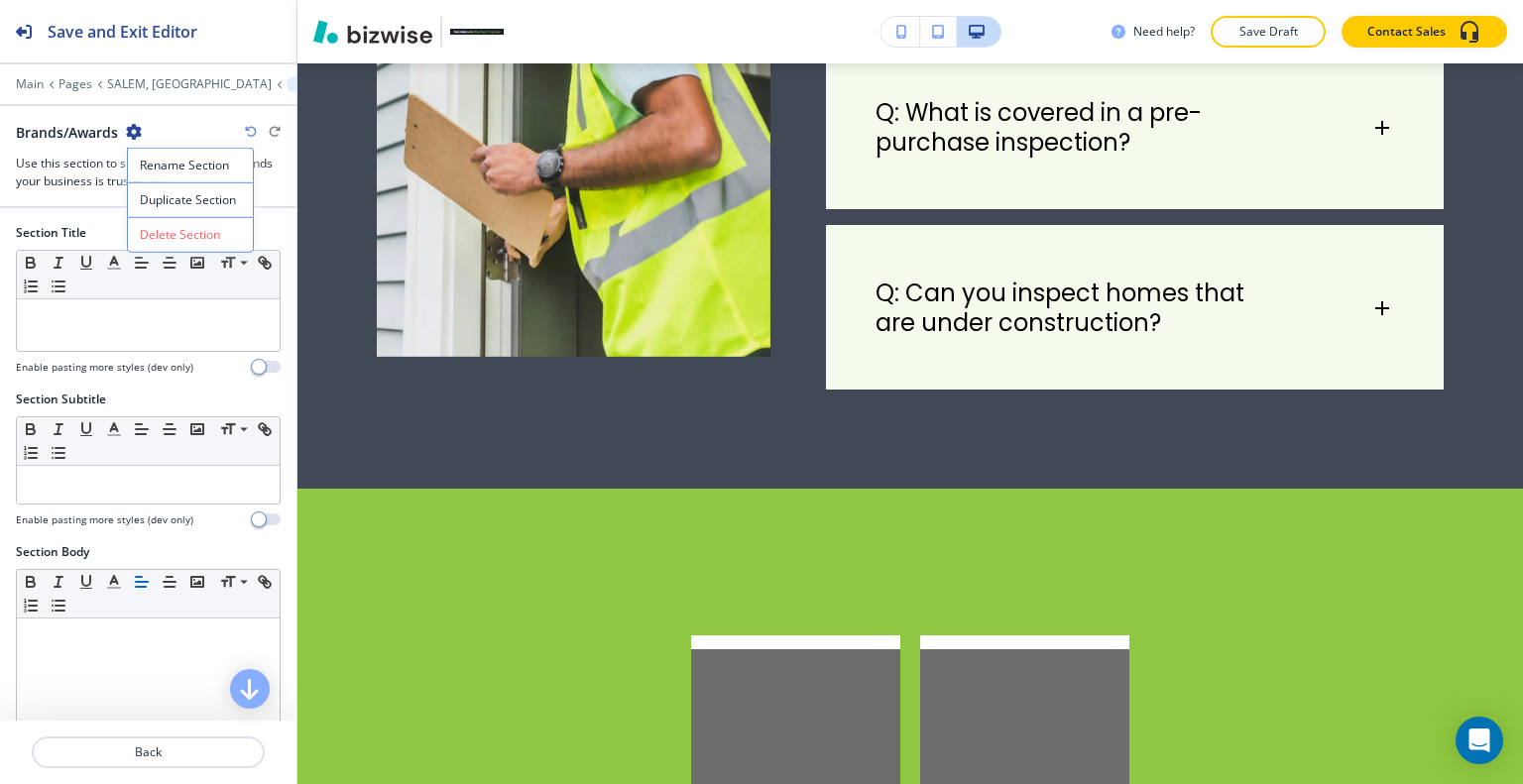 click on "Delete Section" at bounding box center [190, 235] 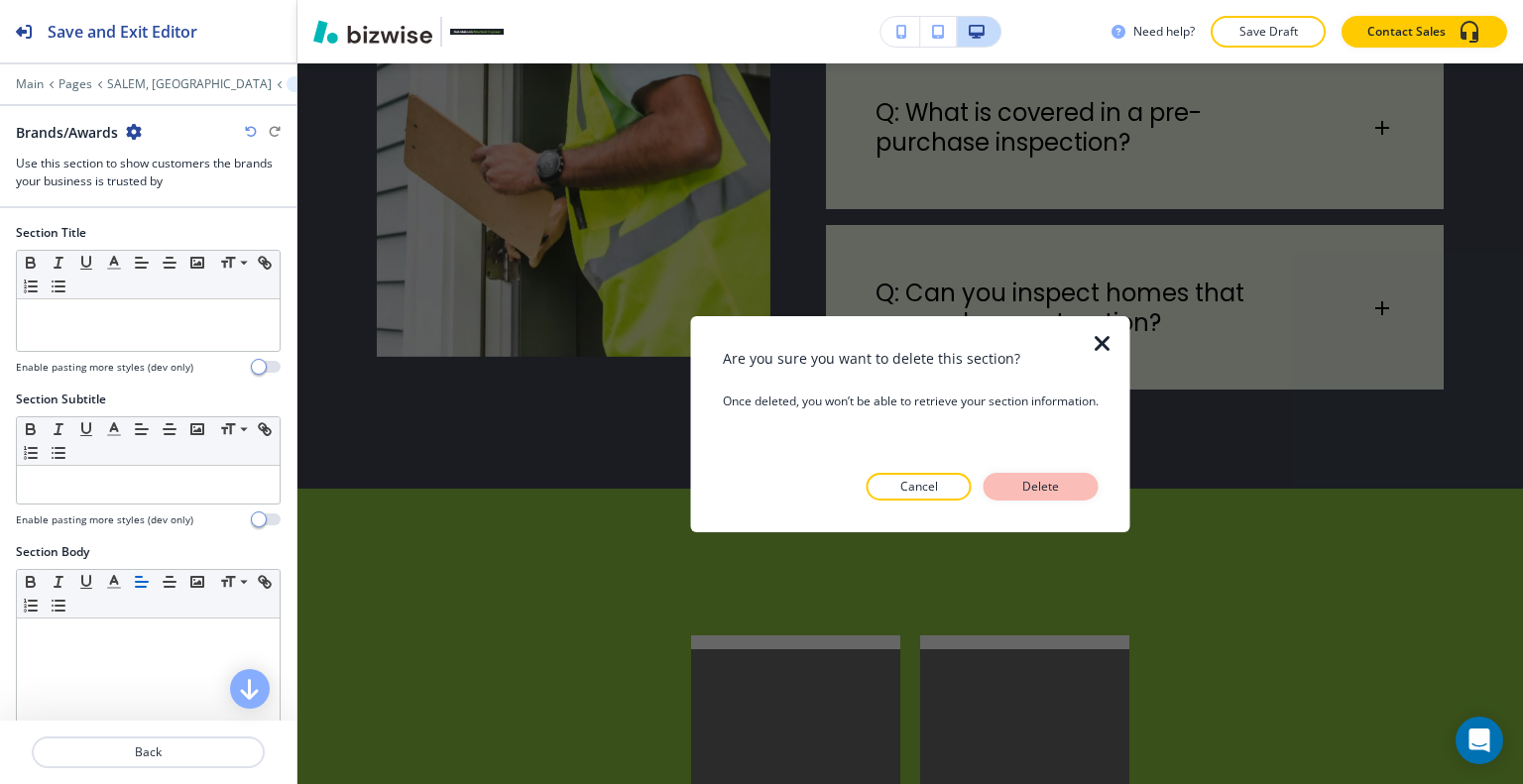 click on "Delete" at bounding box center [1041, 487] 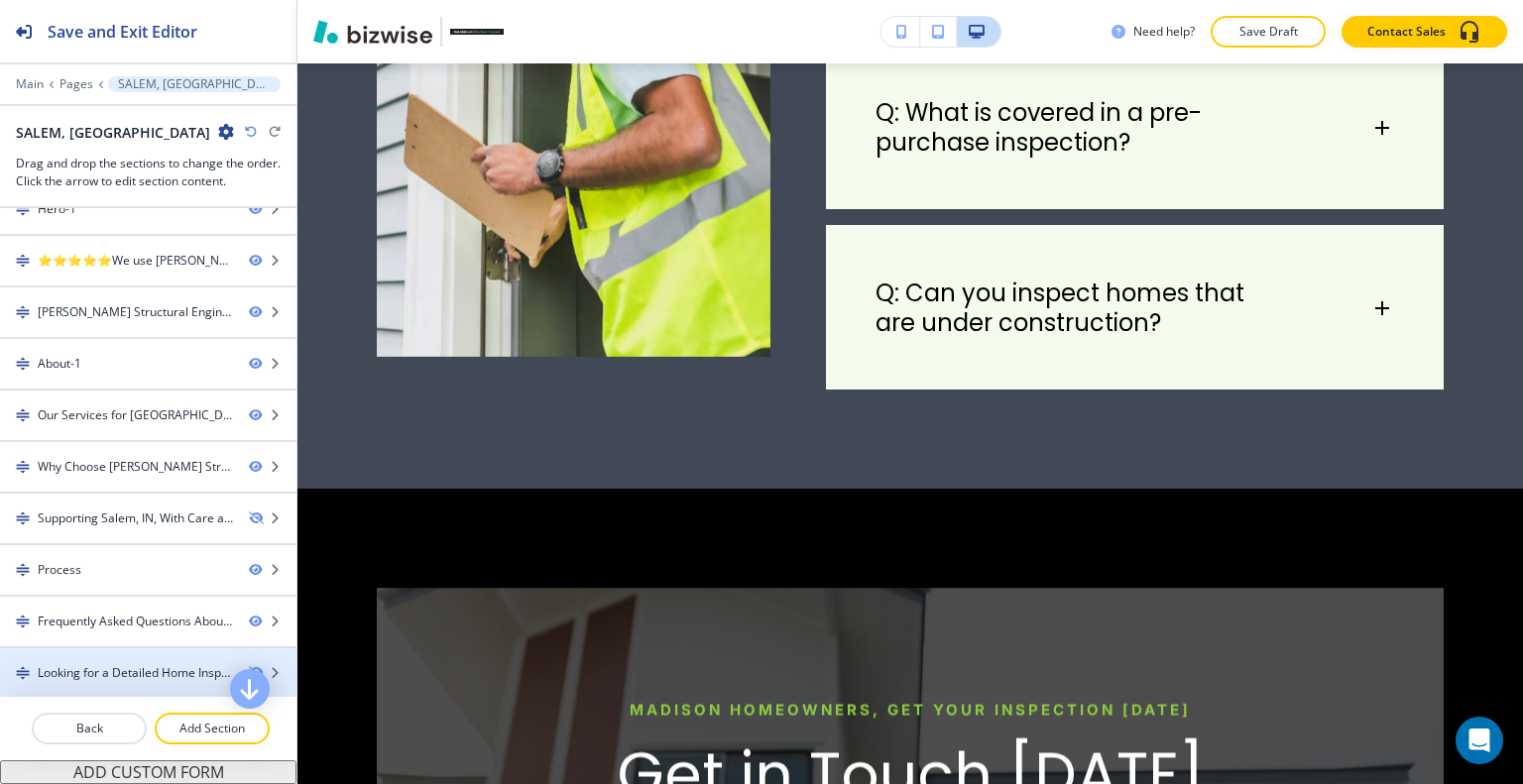 scroll, scrollTop: 123, scrollLeft: 0, axis: vertical 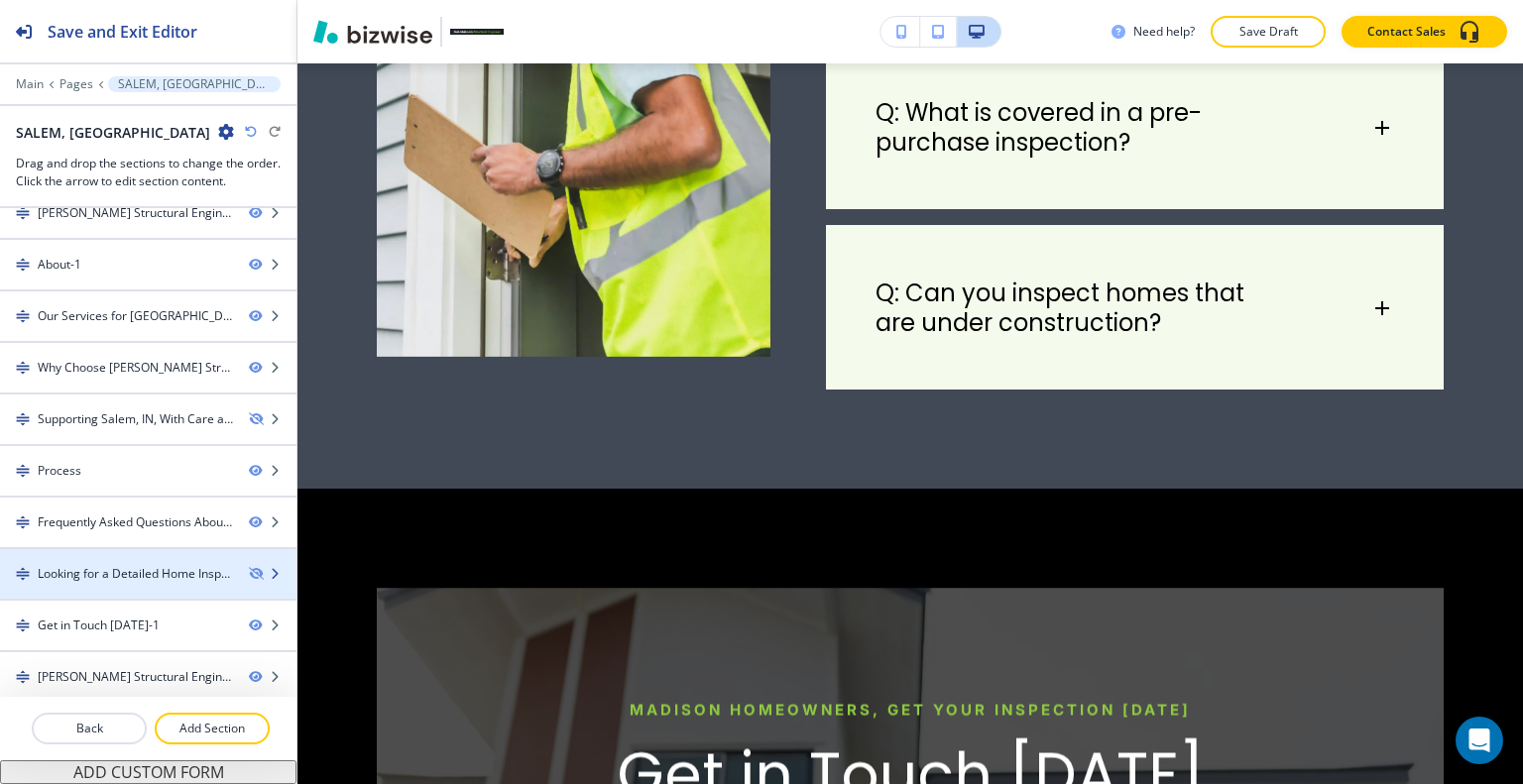 click on "Looking for a Detailed Home Inspection in [GEOGRAPHIC_DATA]?" at bounding box center (135, 574) 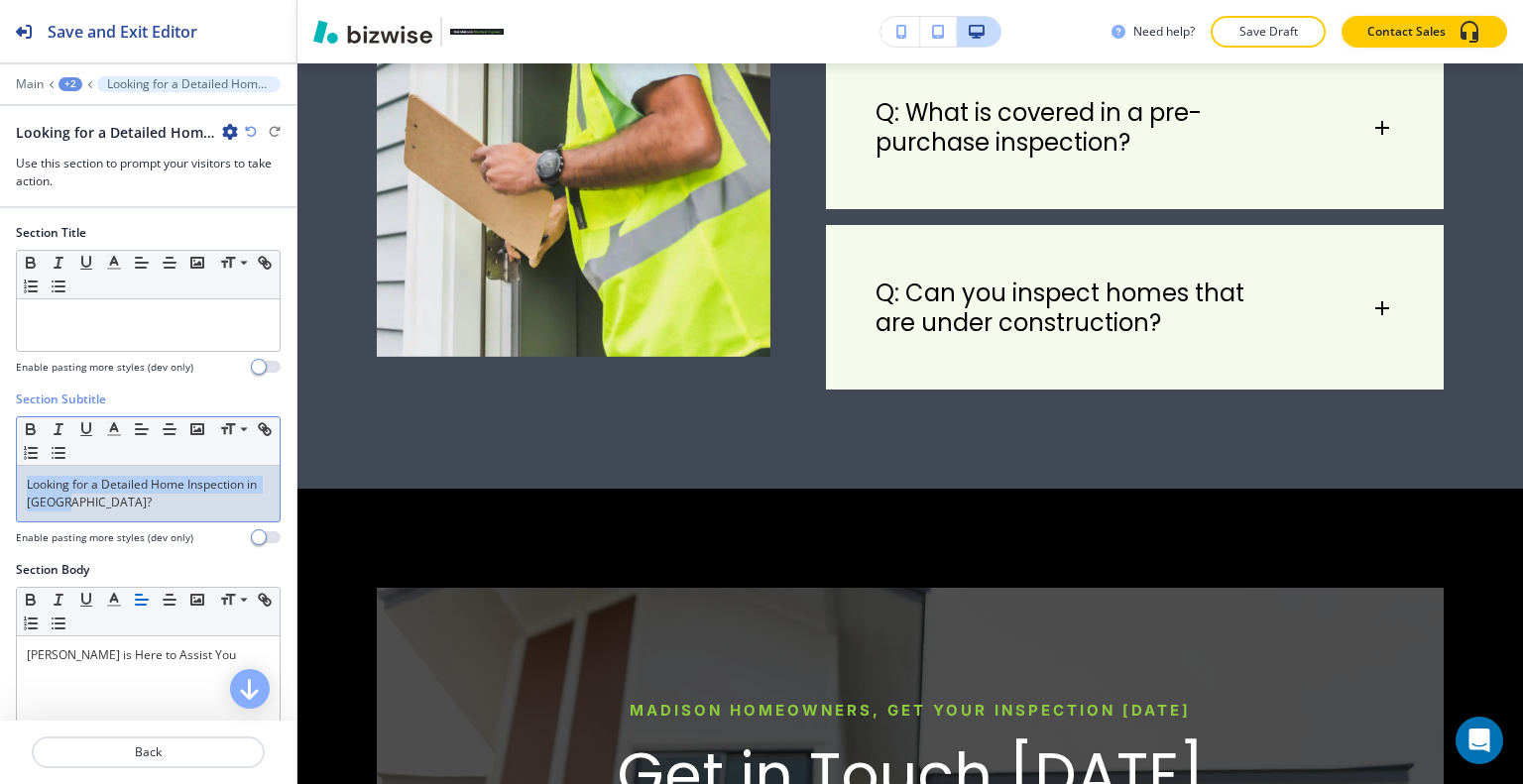 drag, startPoint x: 115, startPoint y: 506, endPoint x: 0, endPoint y: 481, distance: 117.68602 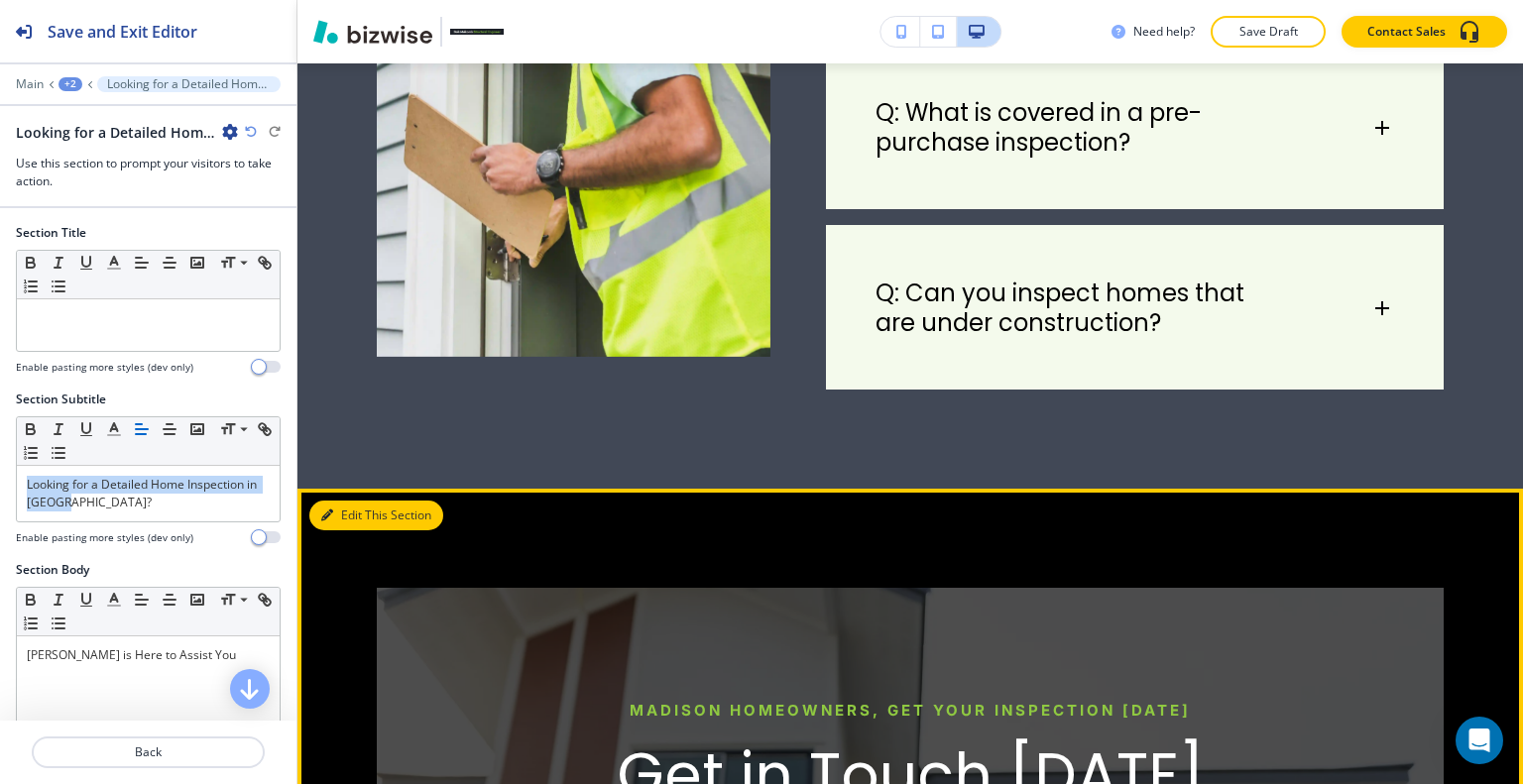 click on "Edit This Section" at bounding box center (376, 515) 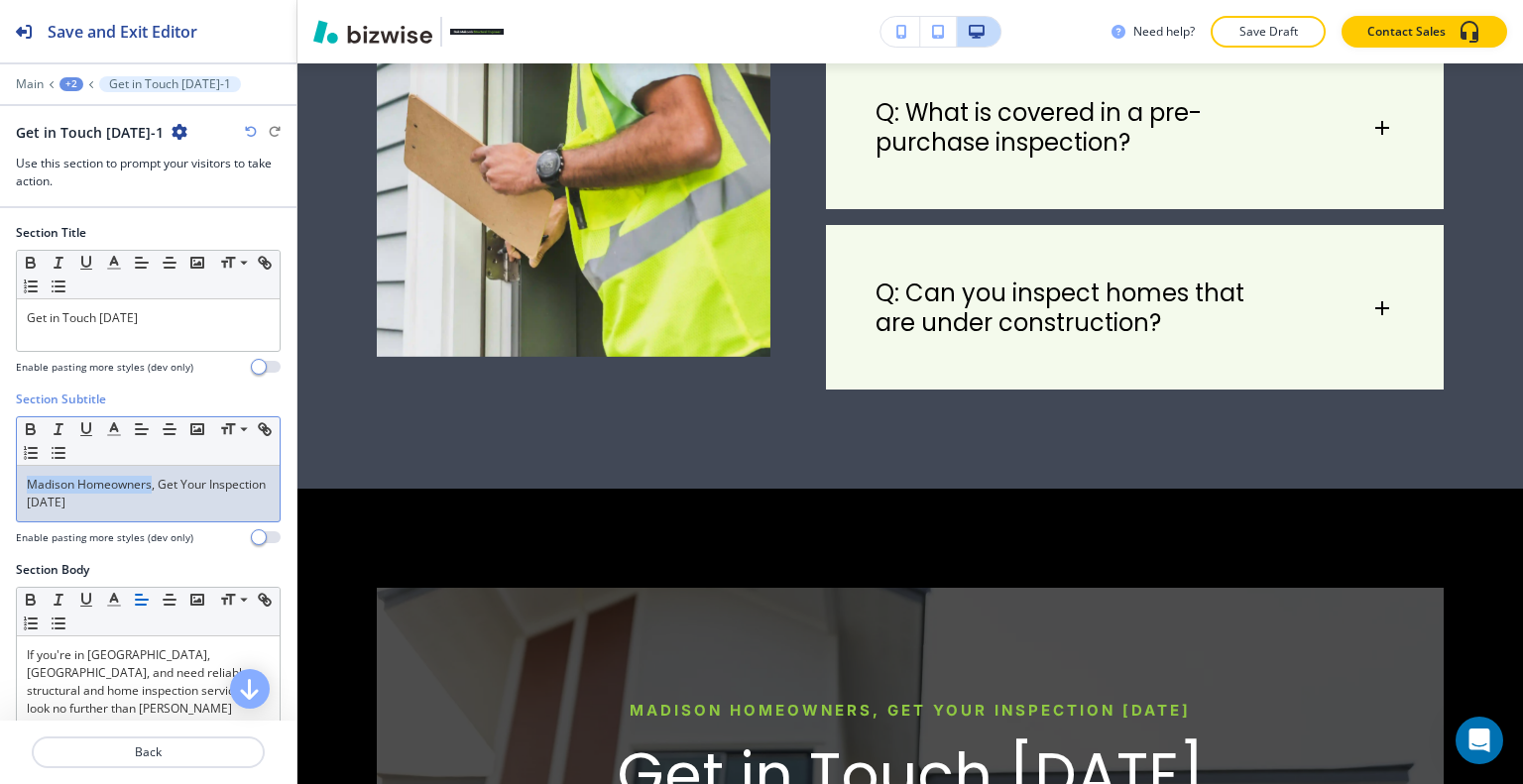 drag, startPoint x: 150, startPoint y: 487, endPoint x: 0, endPoint y: 449, distance: 154.73849 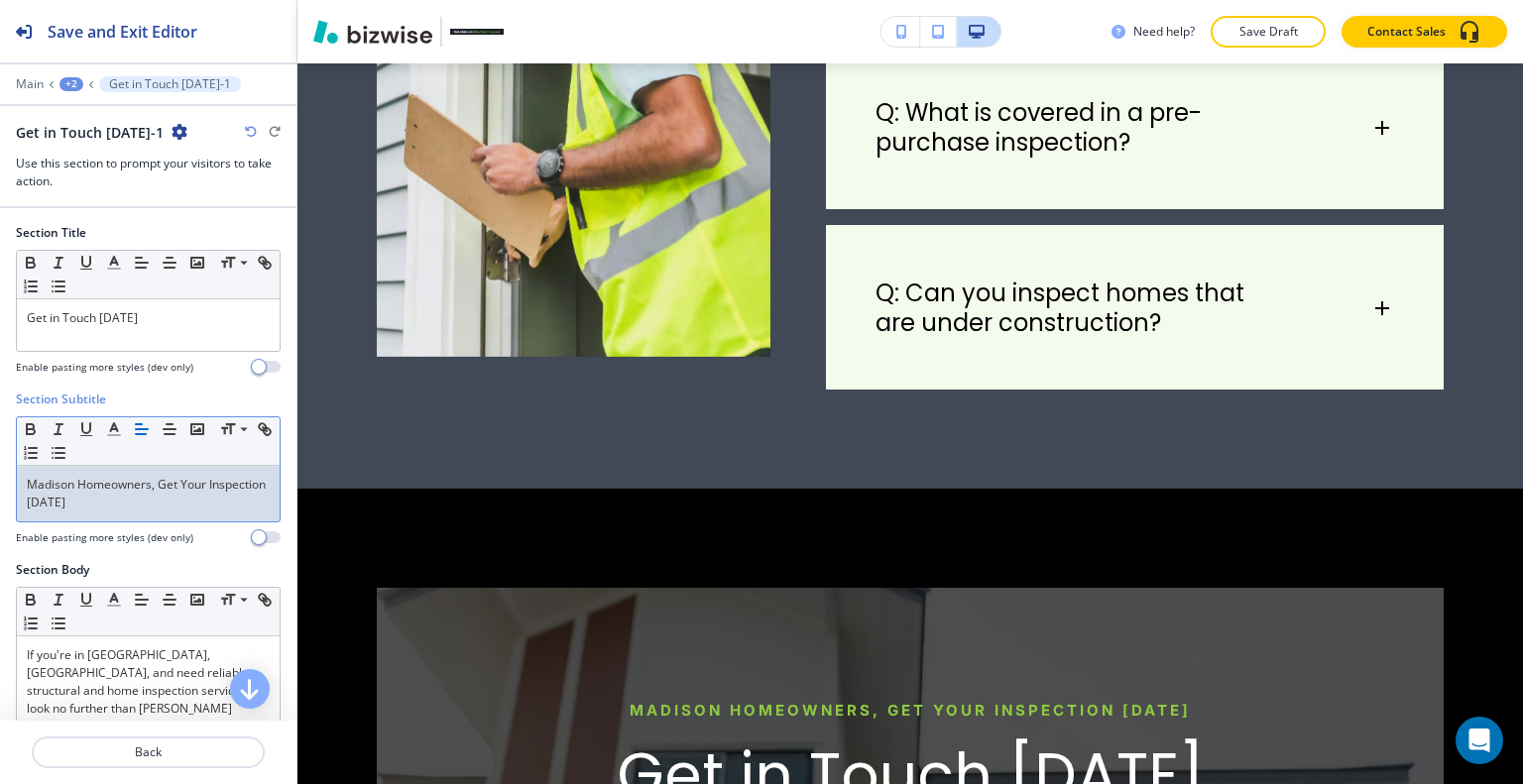 click on "Madison Homeowners, Get Your Inspection Today" at bounding box center [148, 494] 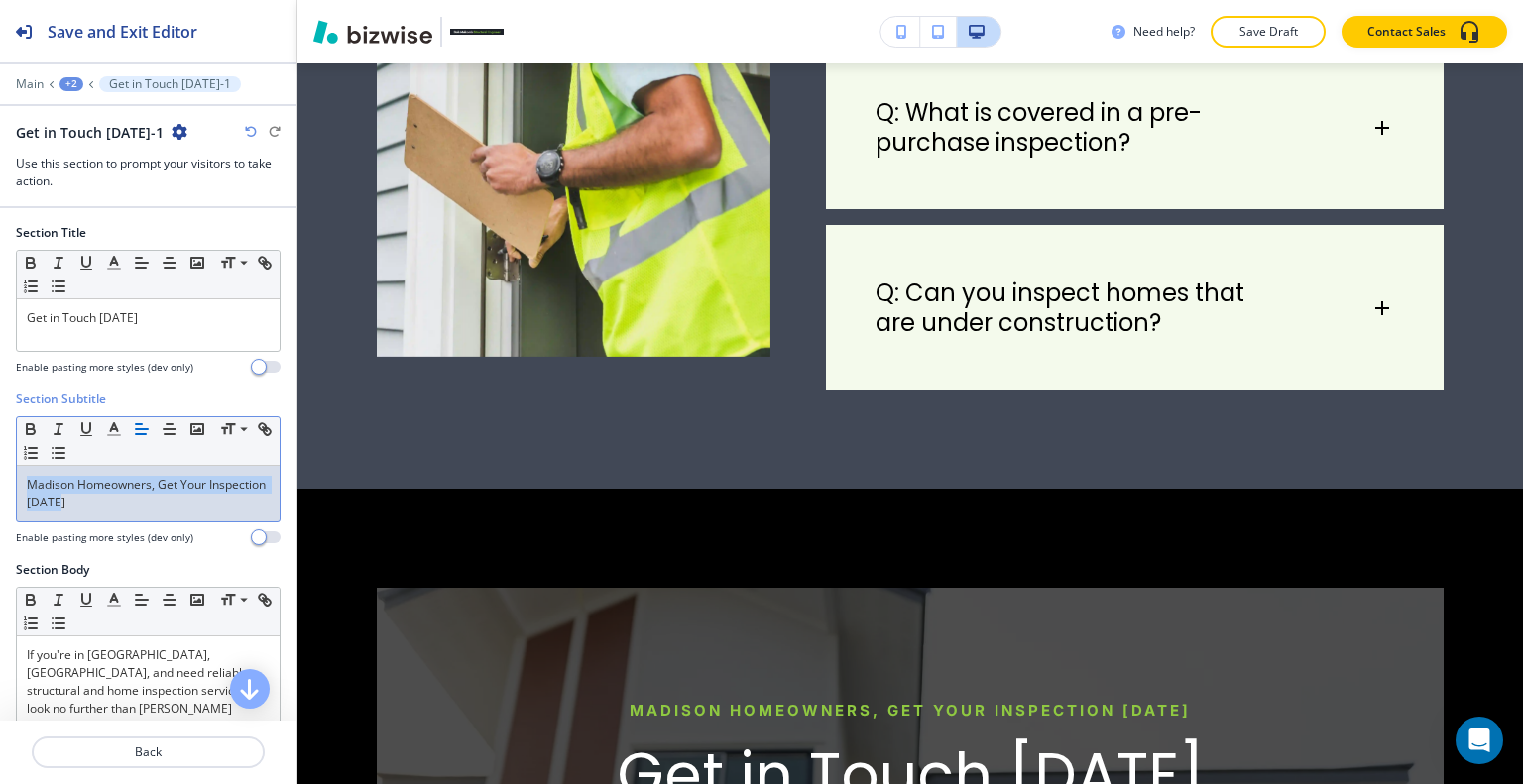 drag, startPoint x: 140, startPoint y: 507, endPoint x: 83, endPoint y: 500, distance: 57.428216 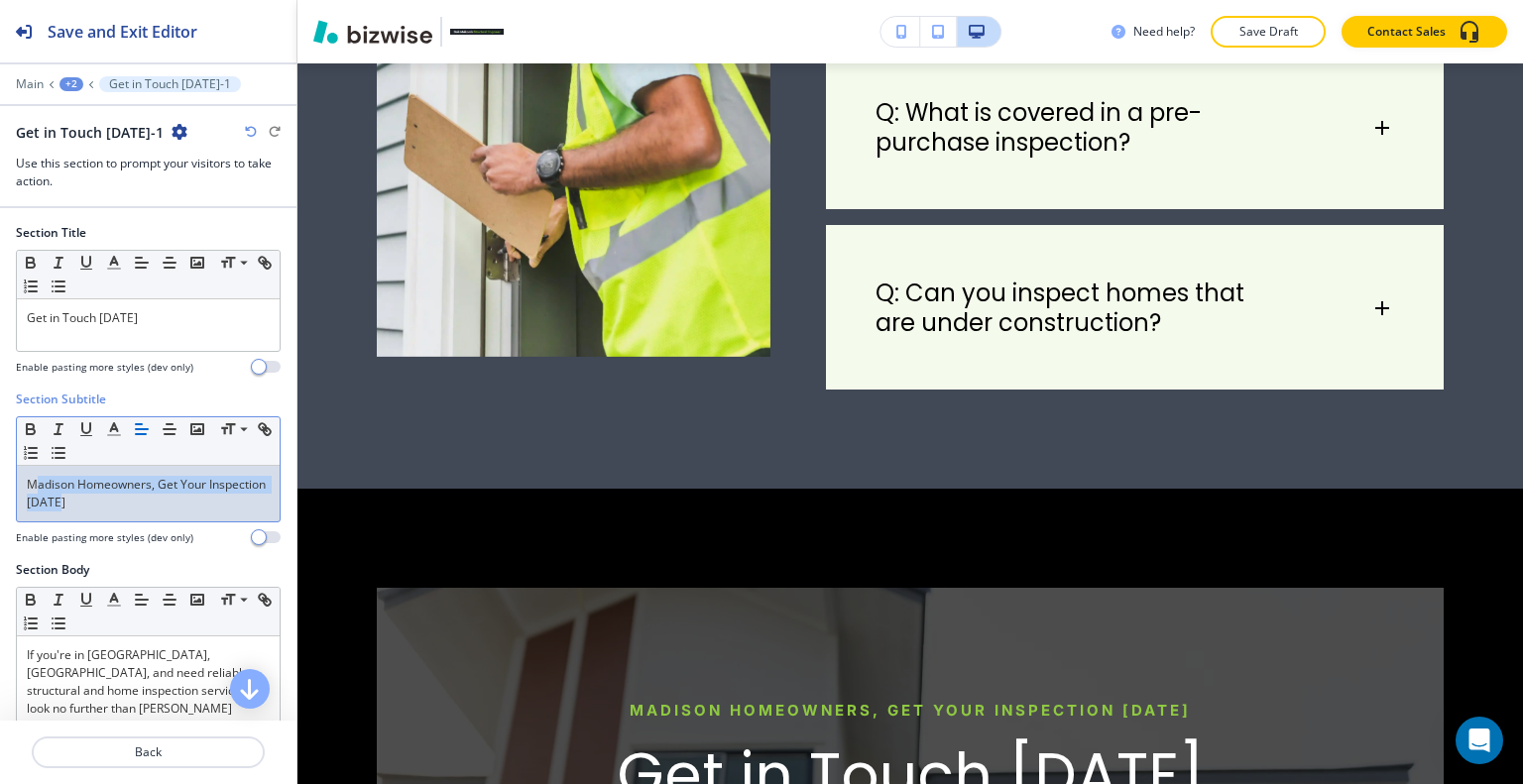 drag, startPoint x: 83, startPoint y: 500, endPoint x: 115, endPoint y: 513, distance: 34.539832 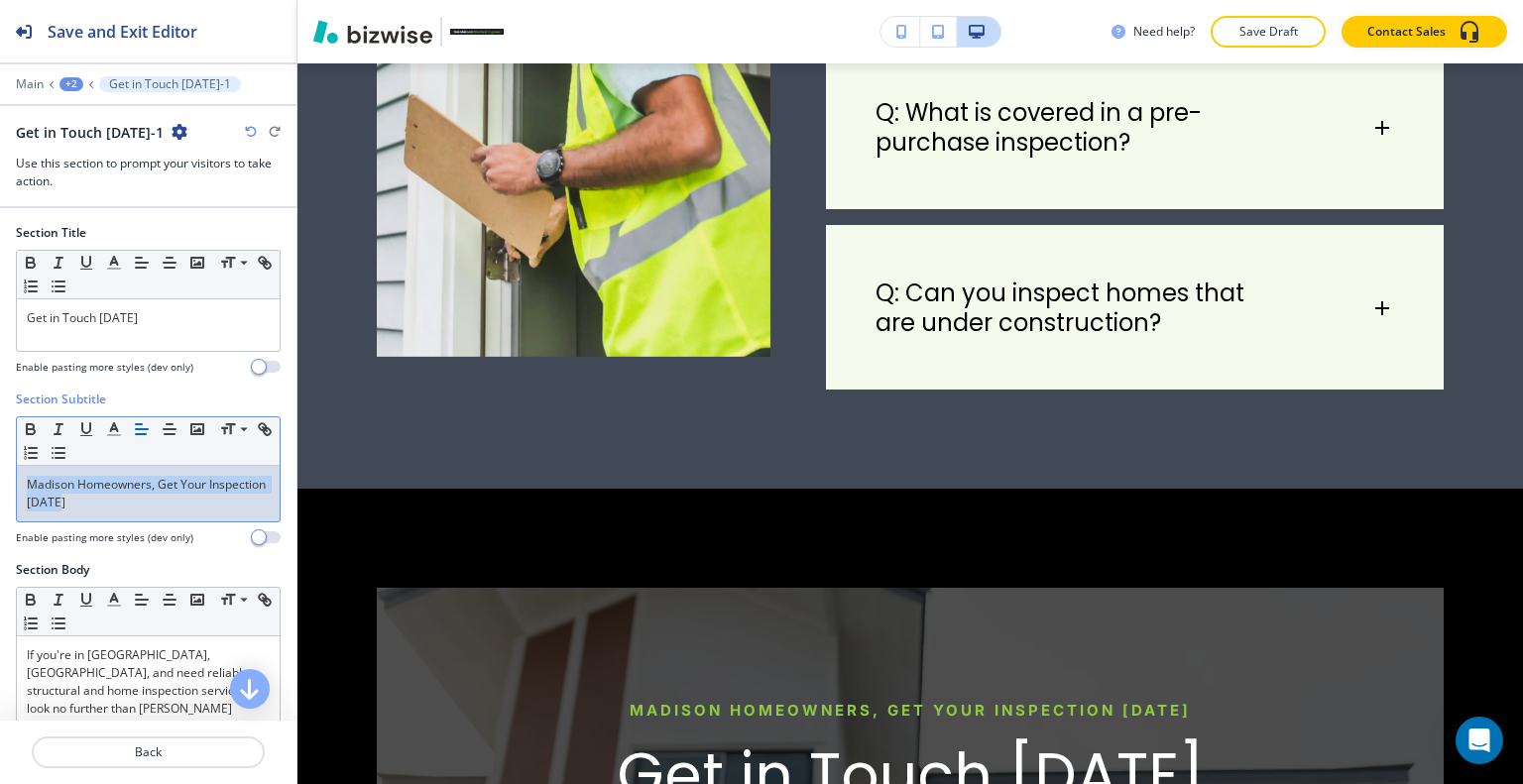 drag, startPoint x: 137, startPoint y: 507, endPoint x: 0, endPoint y: 480, distance: 139.63524 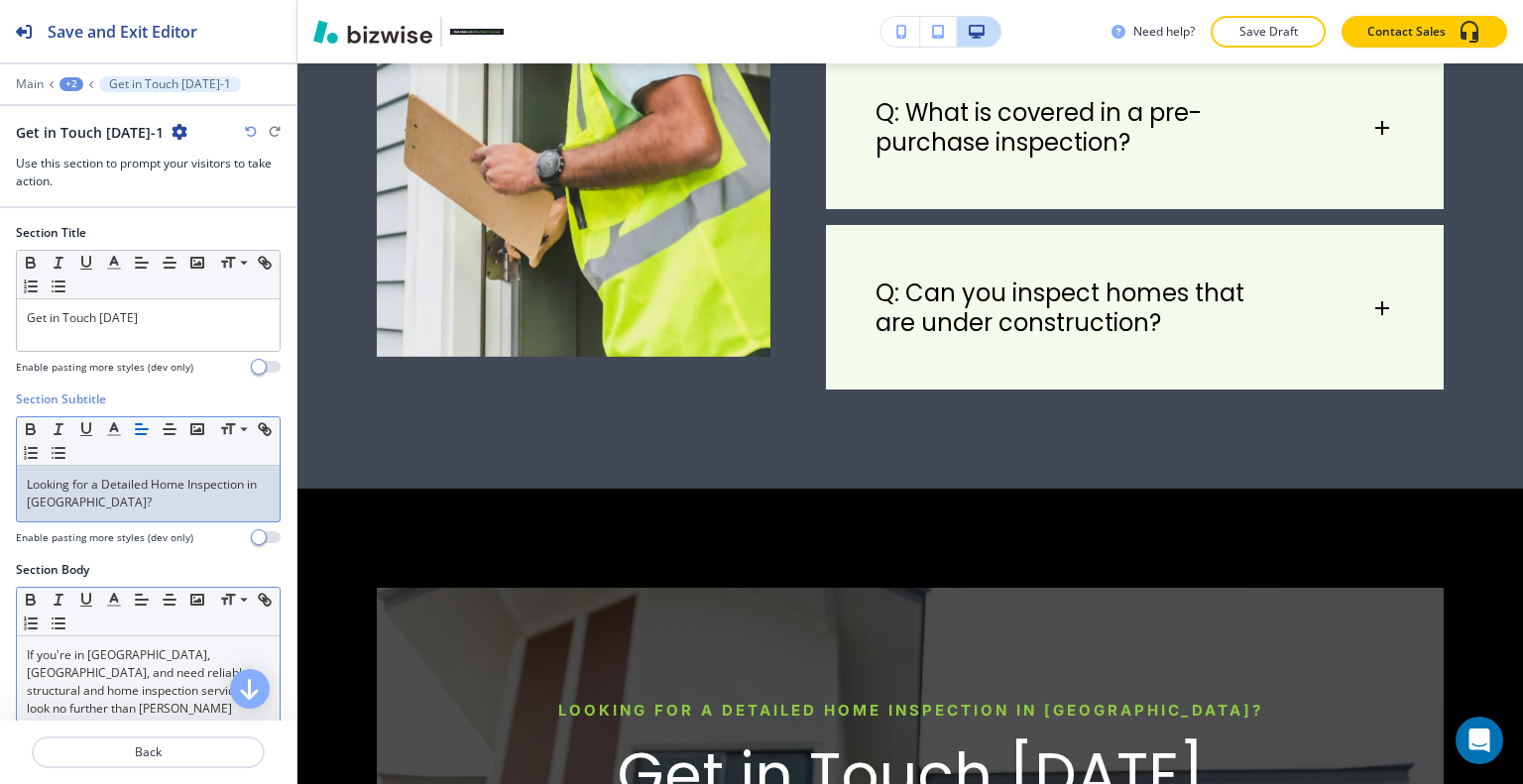 scroll, scrollTop: 198, scrollLeft: 0, axis: vertical 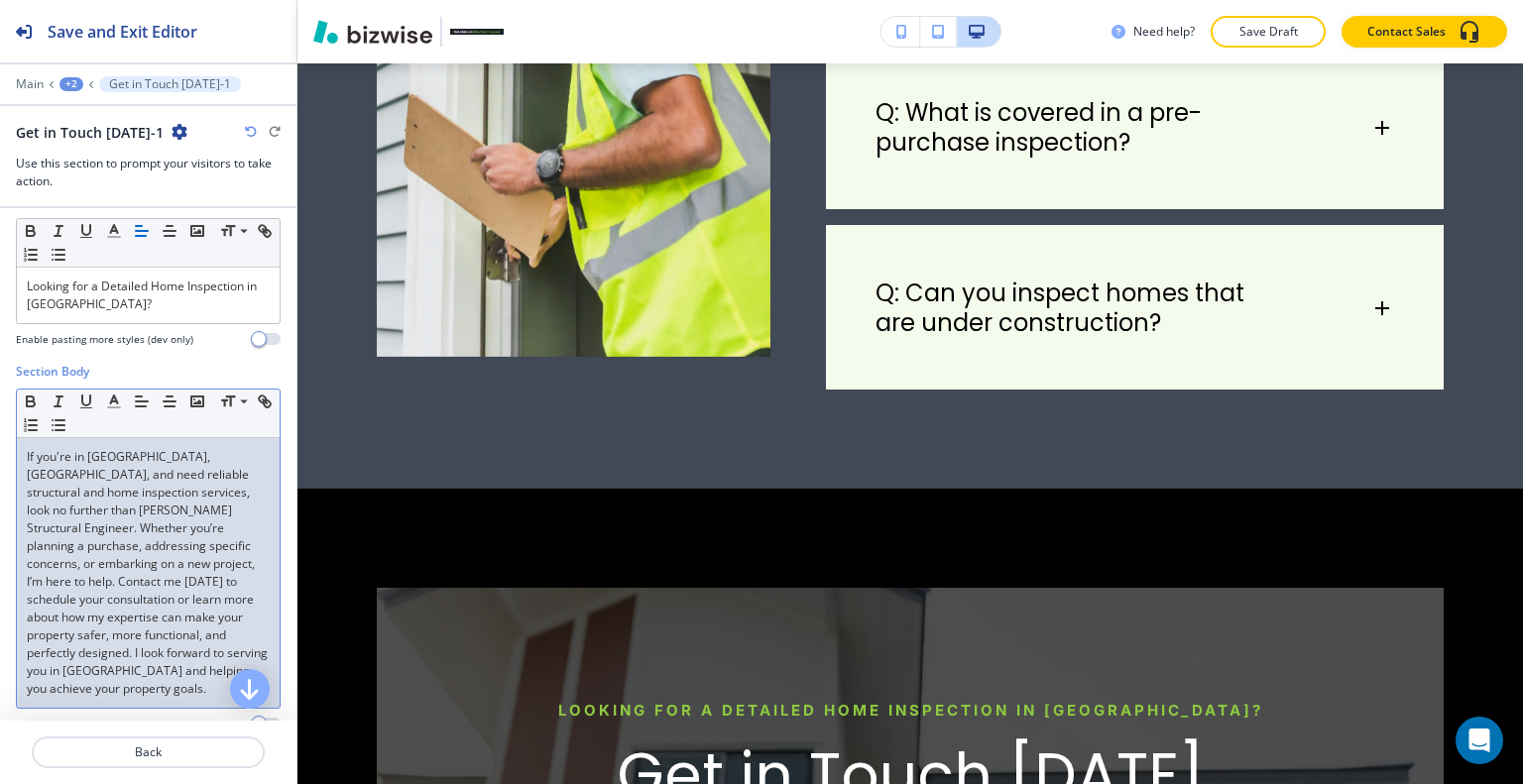 click on "If you're in Madison, IN, and need reliable structural and home inspection services, look no further than Bob Malcomb Structural Engineer. Whether you’re planning a purchase, addressing specific concerns, or embarking on a new project, I’m here to help. Contact me today to schedule your consultation or learn more about how my expertise can make your property safer, more functional, and perfectly designed. I look forward to serving you in Madison and helping you achieve your property goals." at bounding box center [148, 573] 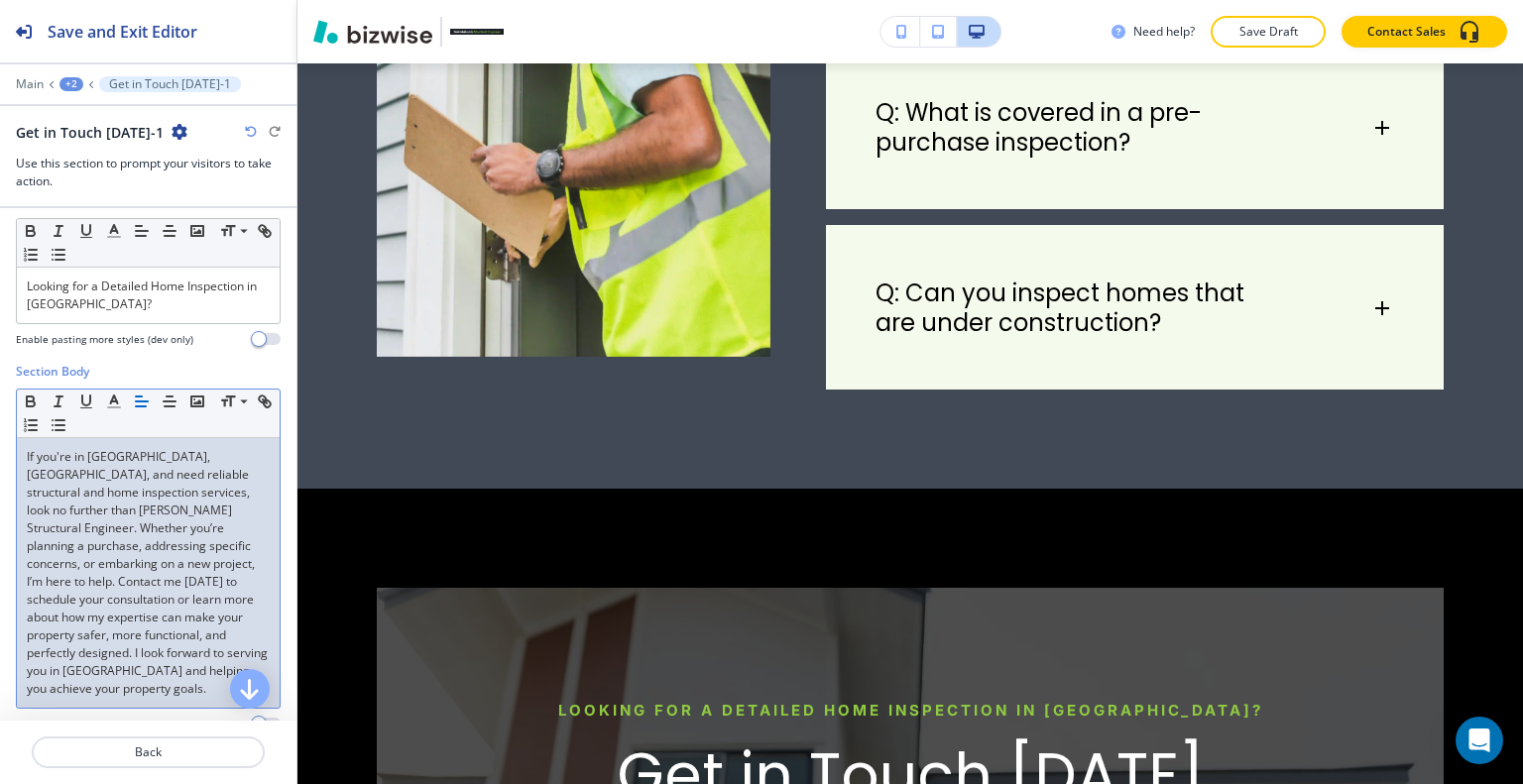 scroll, scrollTop: 297, scrollLeft: 0, axis: vertical 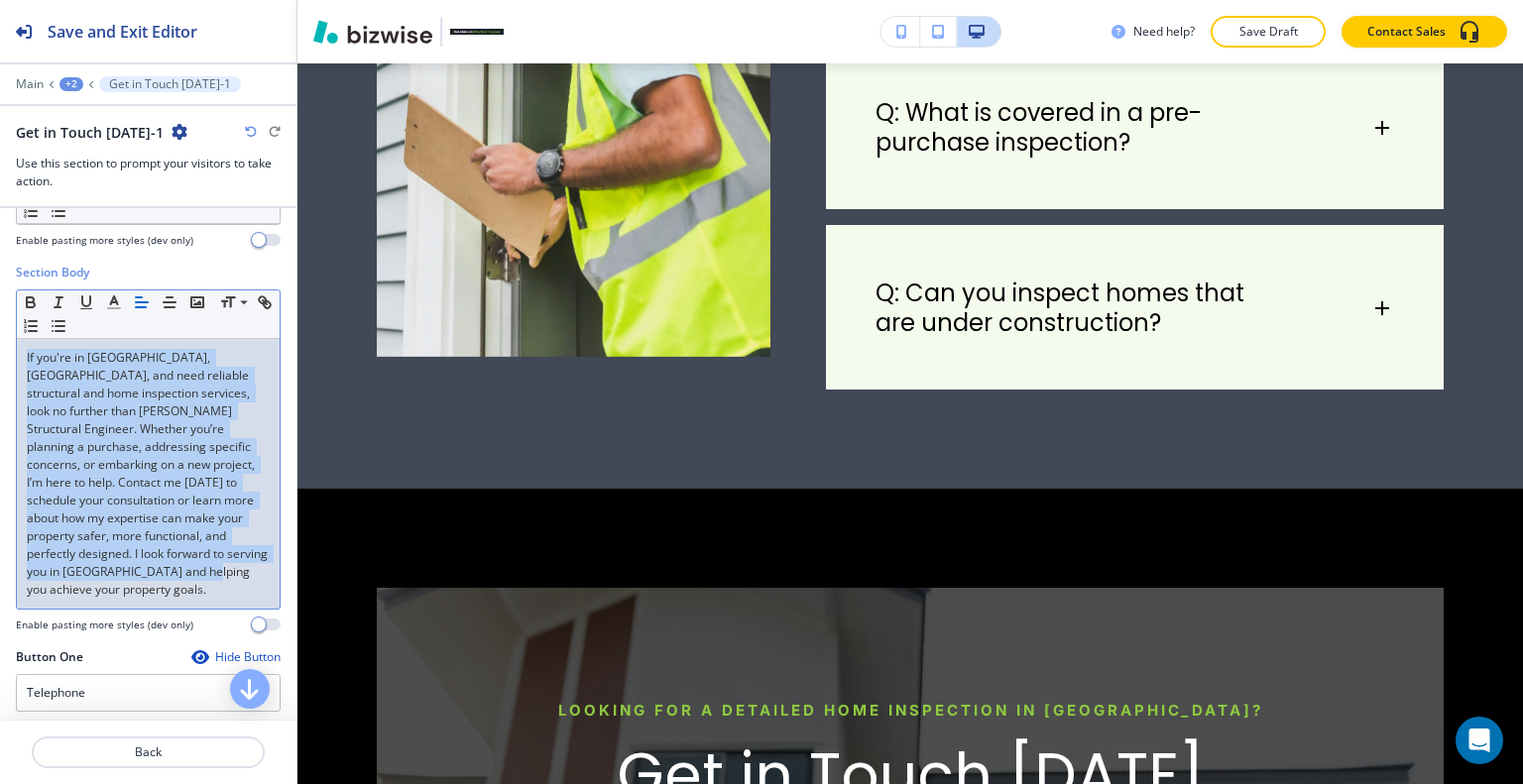 drag, startPoint x: 258, startPoint y: 569, endPoint x: 11, endPoint y: 314, distance: 355.01268 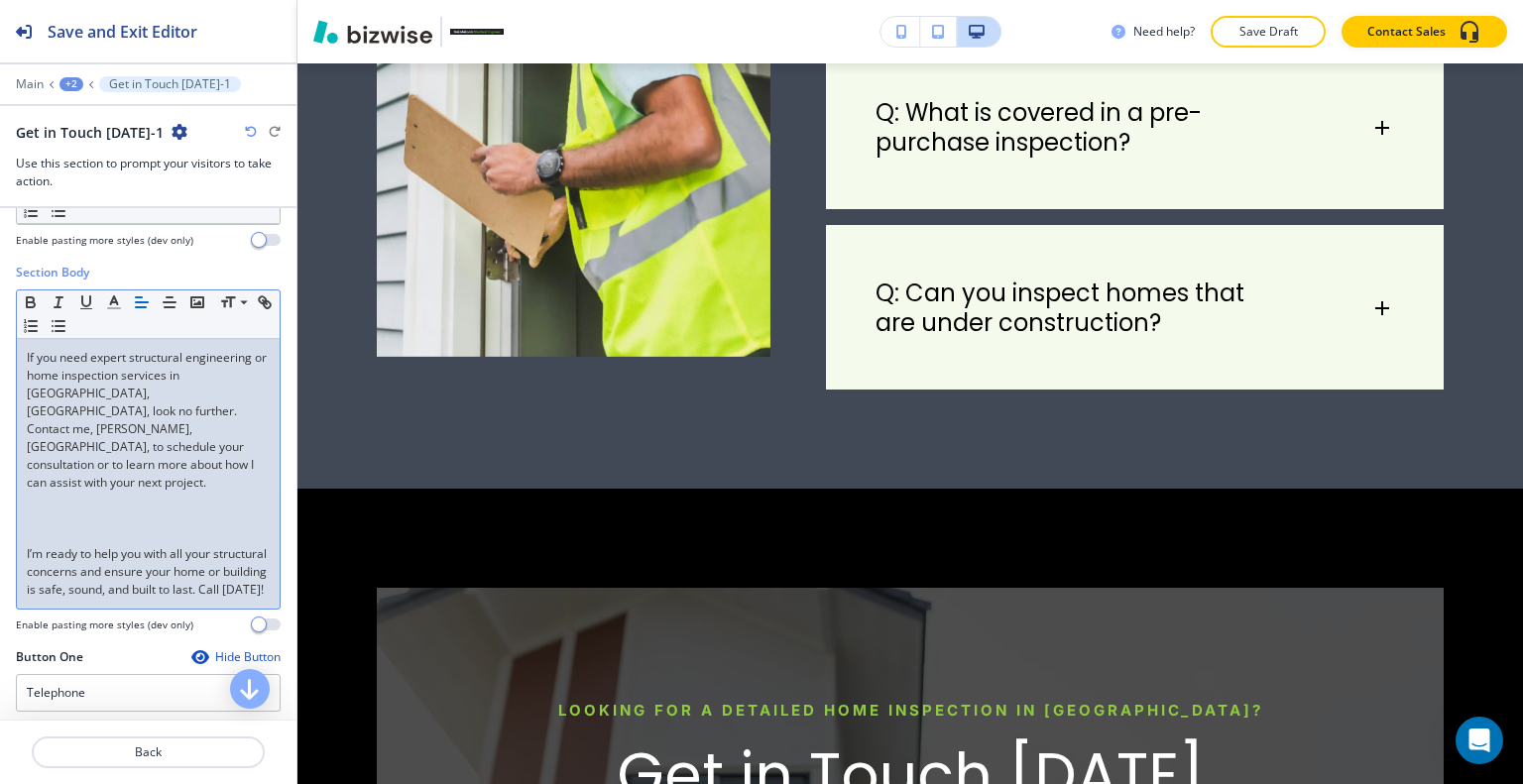 scroll, scrollTop: 0, scrollLeft: 0, axis: both 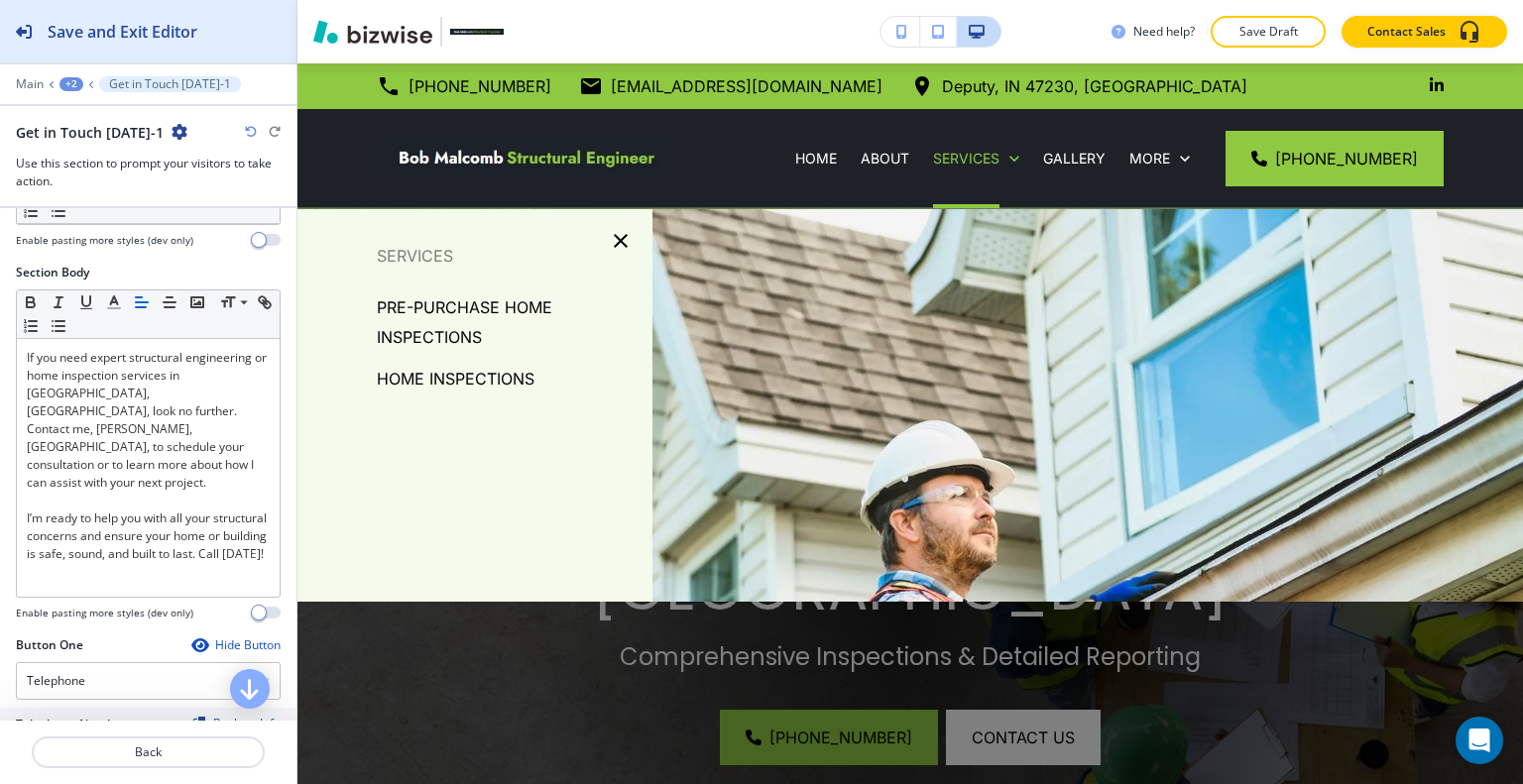 click on "Save and Exit Editor" at bounding box center [98, 31] 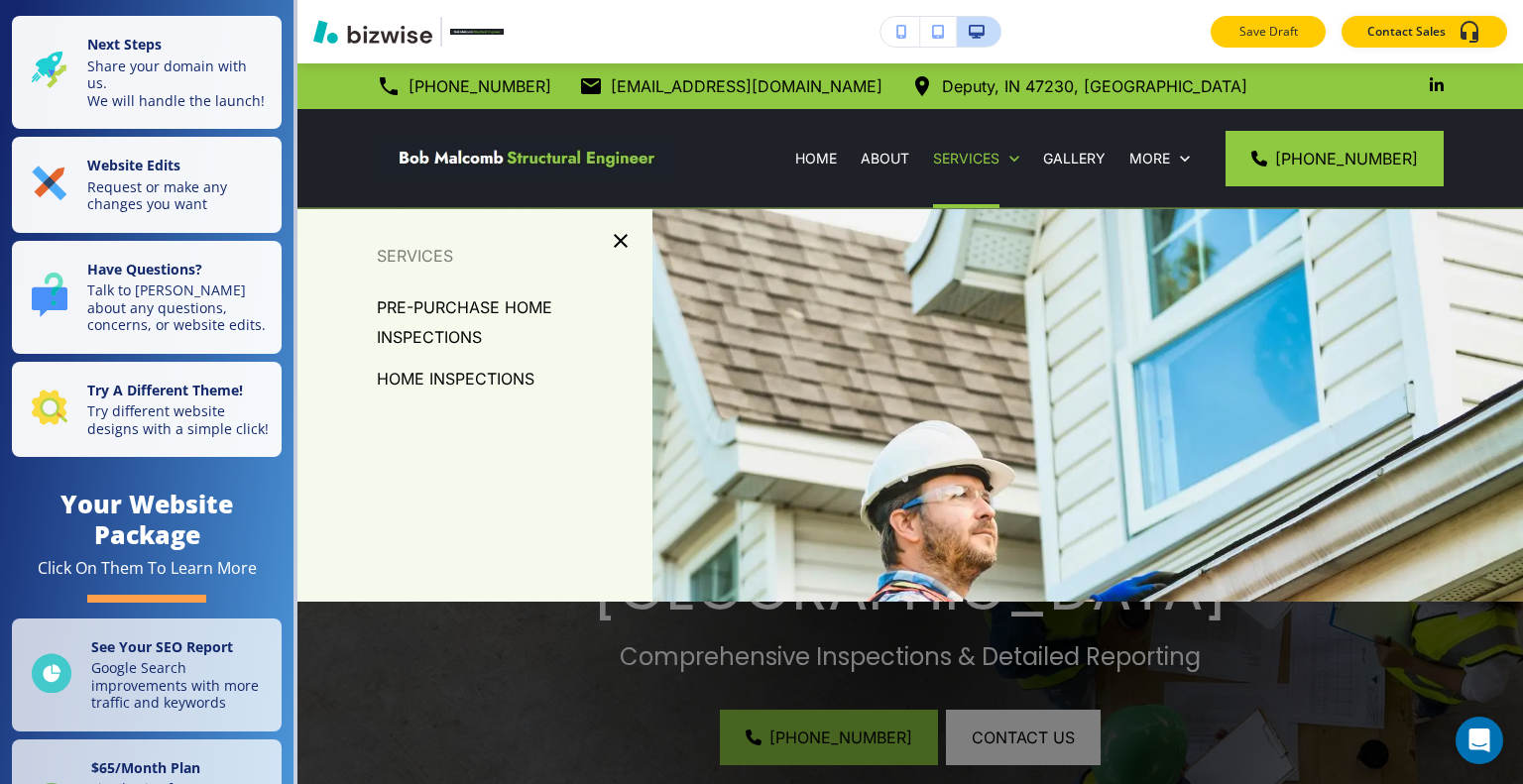 click on "Save Draft" at bounding box center [1268, 32] 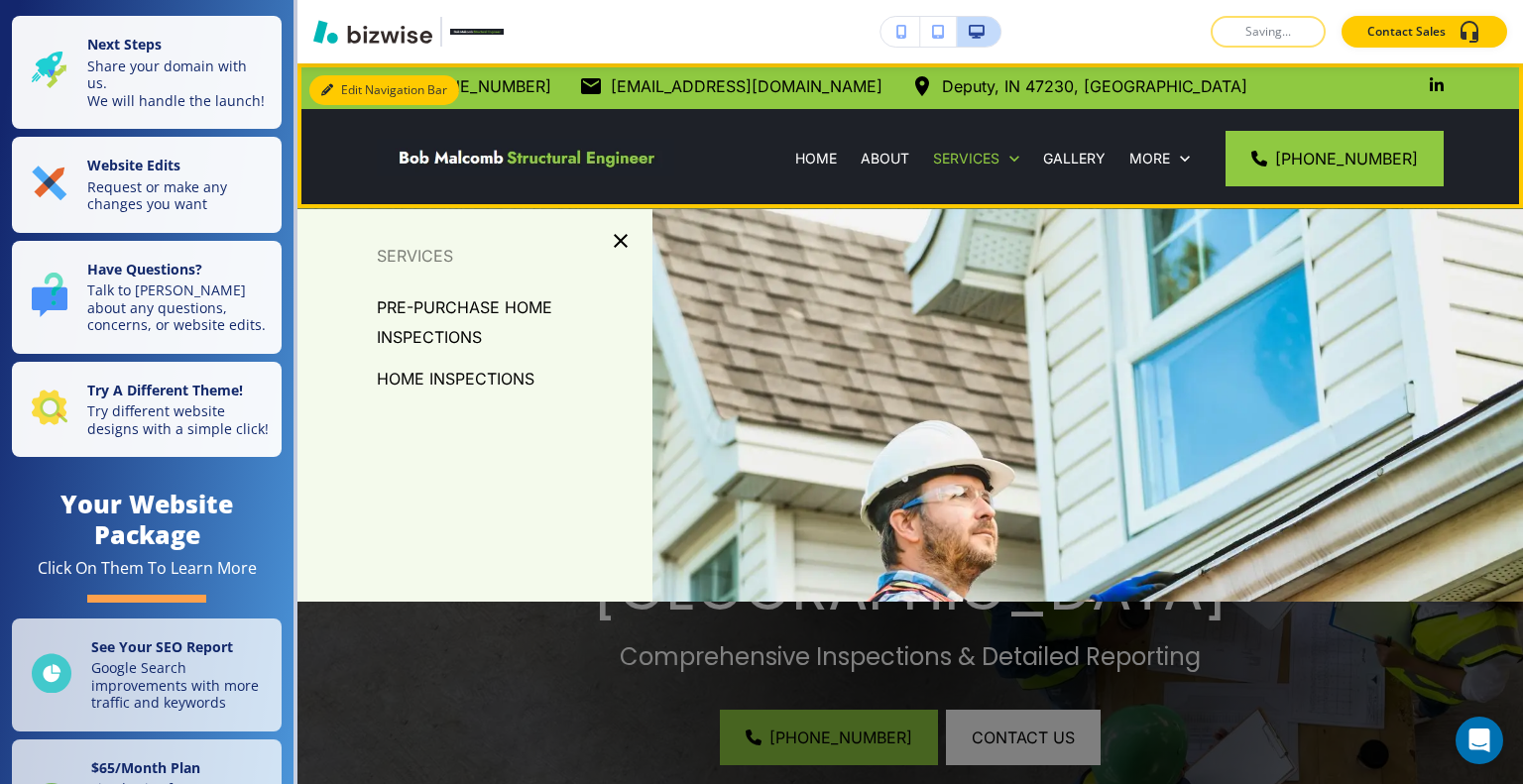 click on "Edit Navigation Bar    (812) 595-3003 BobMalcomb1@gmail.com Deputy, IN 47230, USA HOME ABOUT SERVICES GALLERY TESTIMONIALS SERVICE AREAS CONTACT More (812) 595-3003" at bounding box center (910, 136) 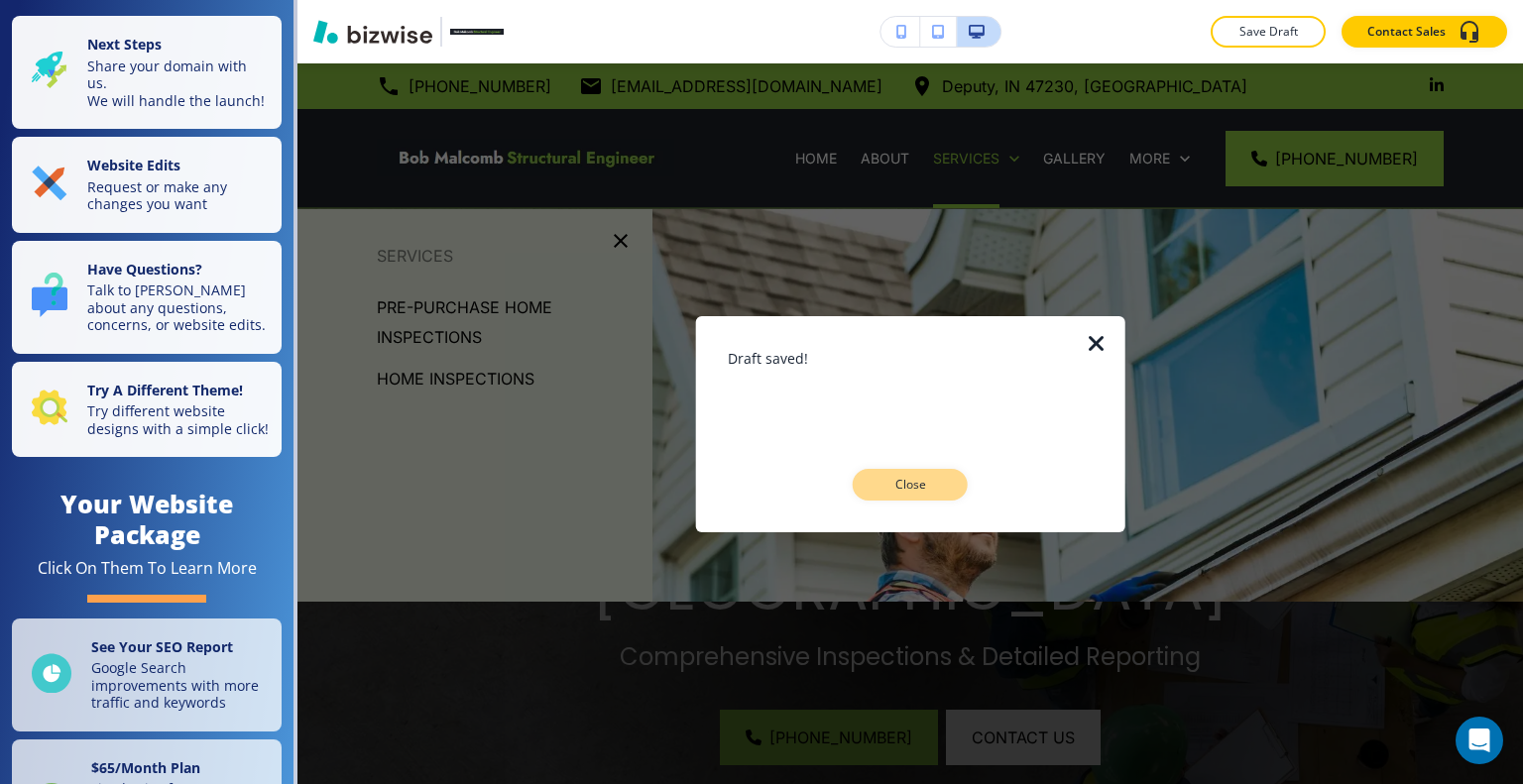 click on "Close" at bounding box center (910, 485) 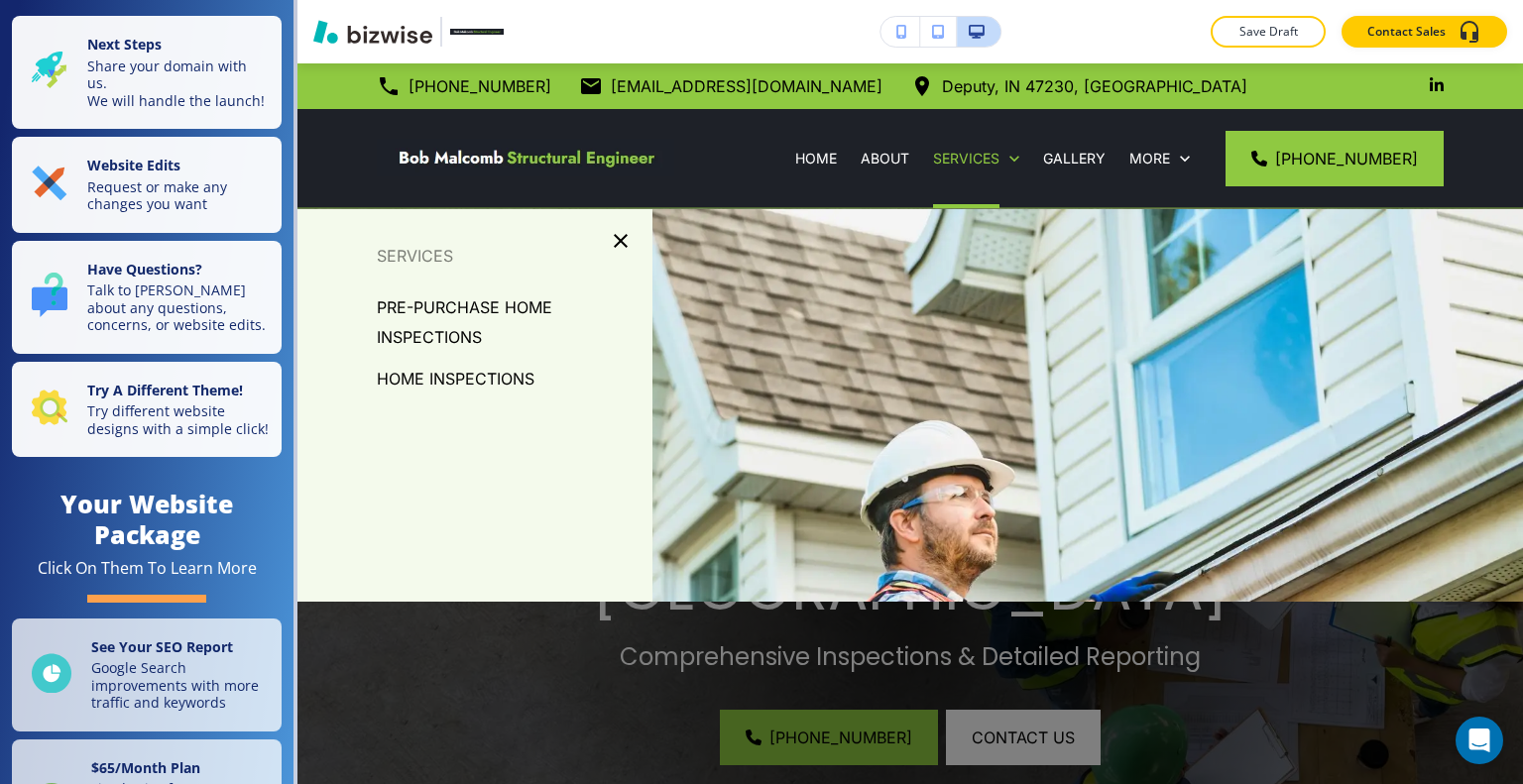click 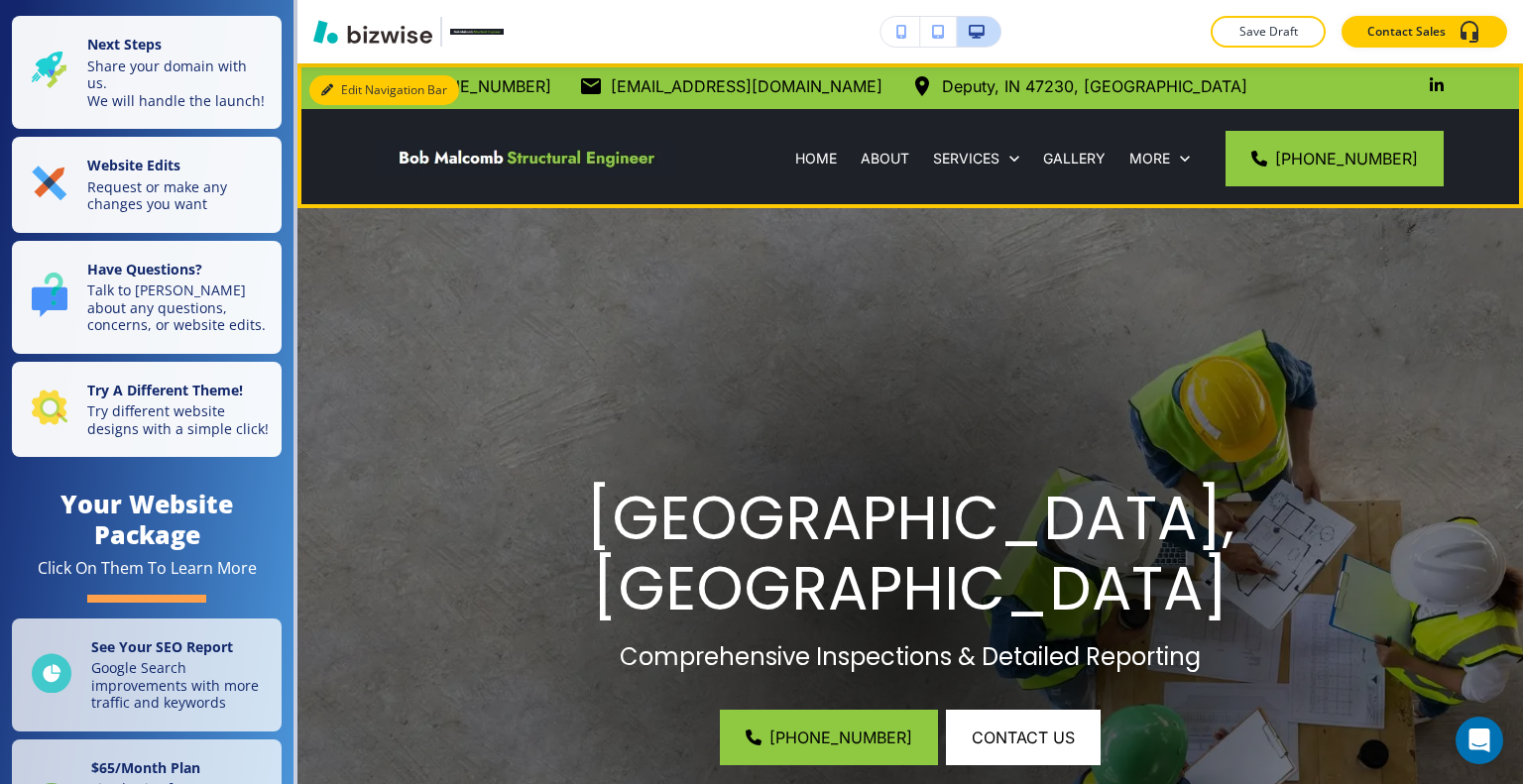 click on "Edit Navigation Bar" at bounding box center (384, 90) 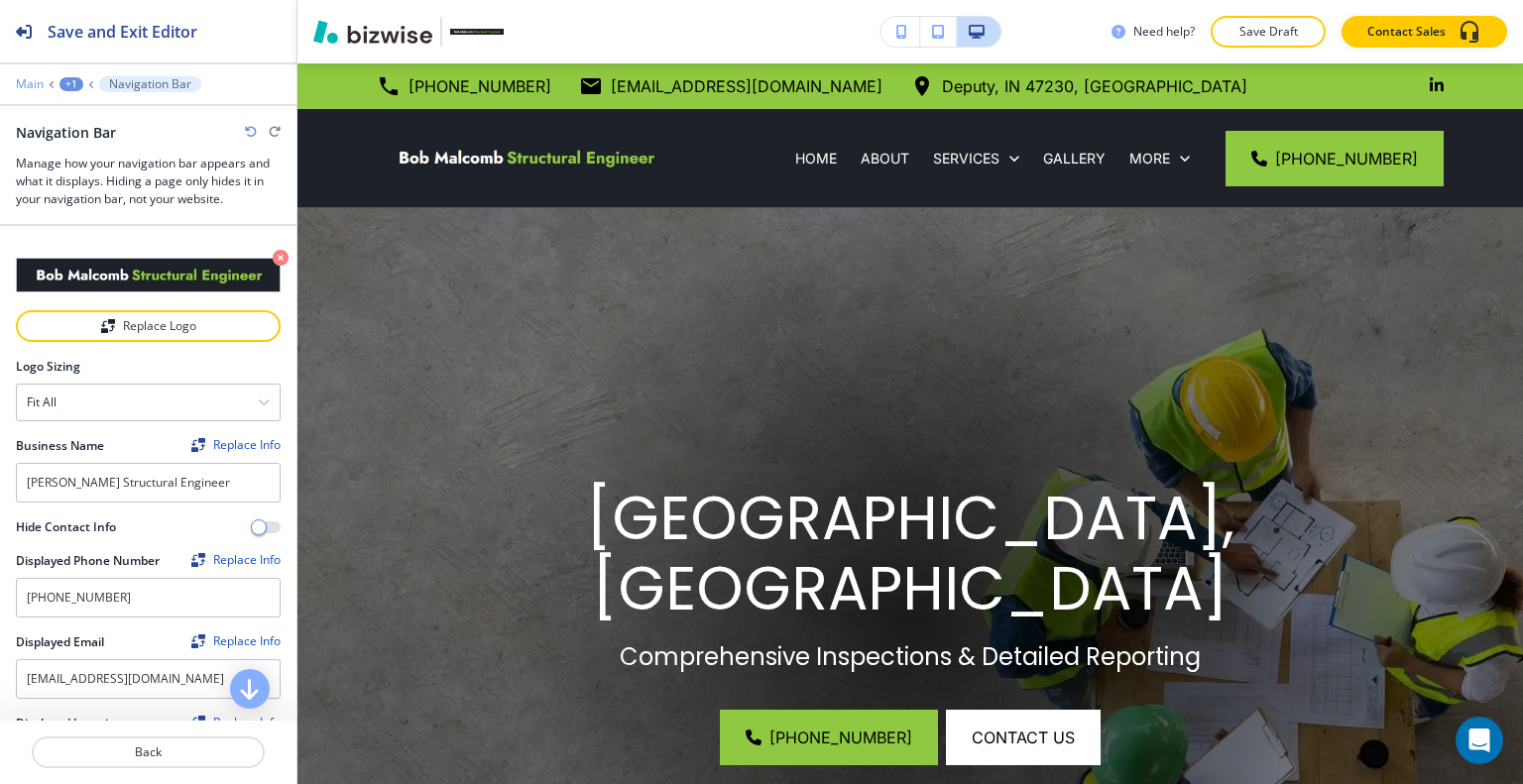 click on "Main" at bounding box center (30, 84) 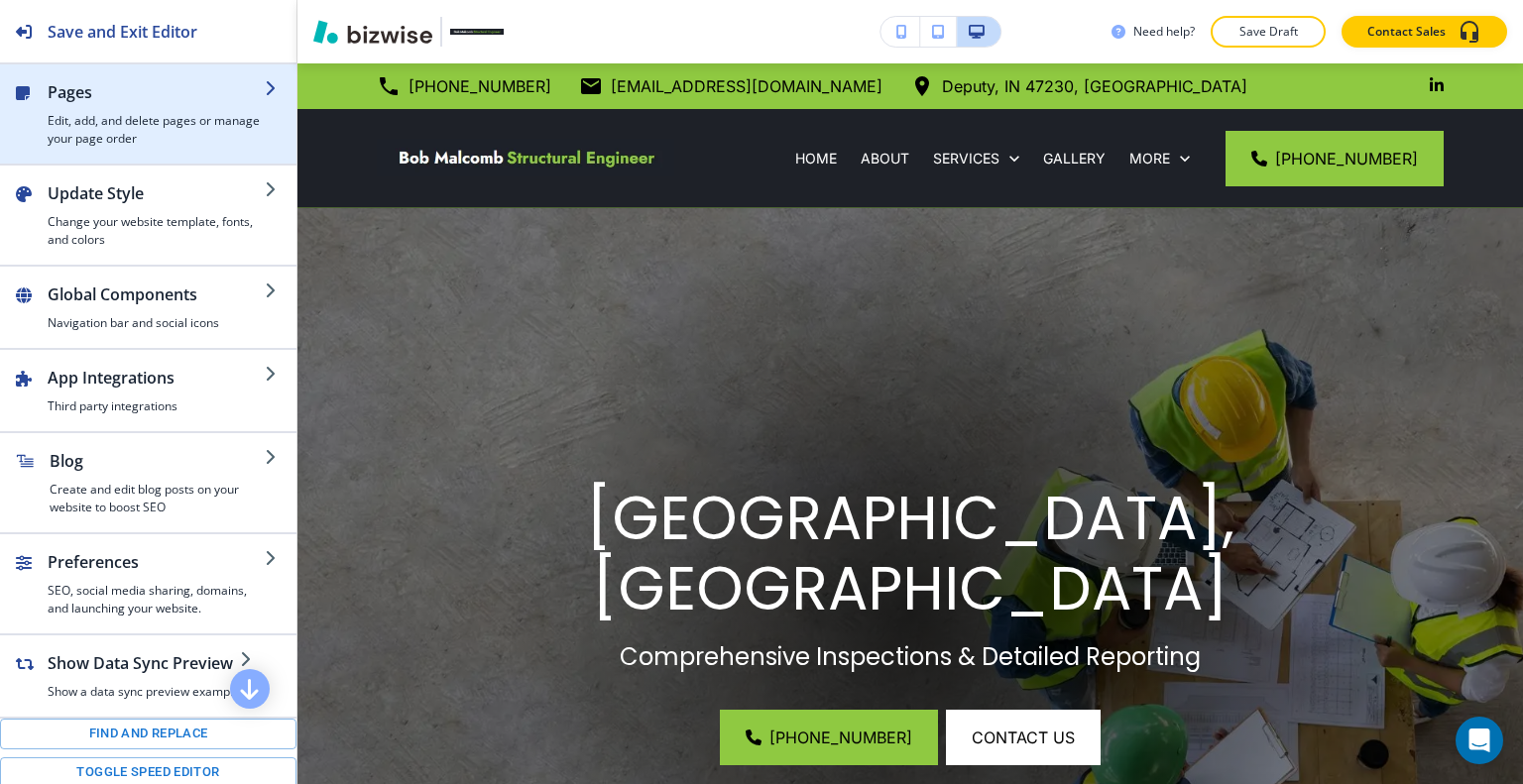 click at bounding box center [156, 108] 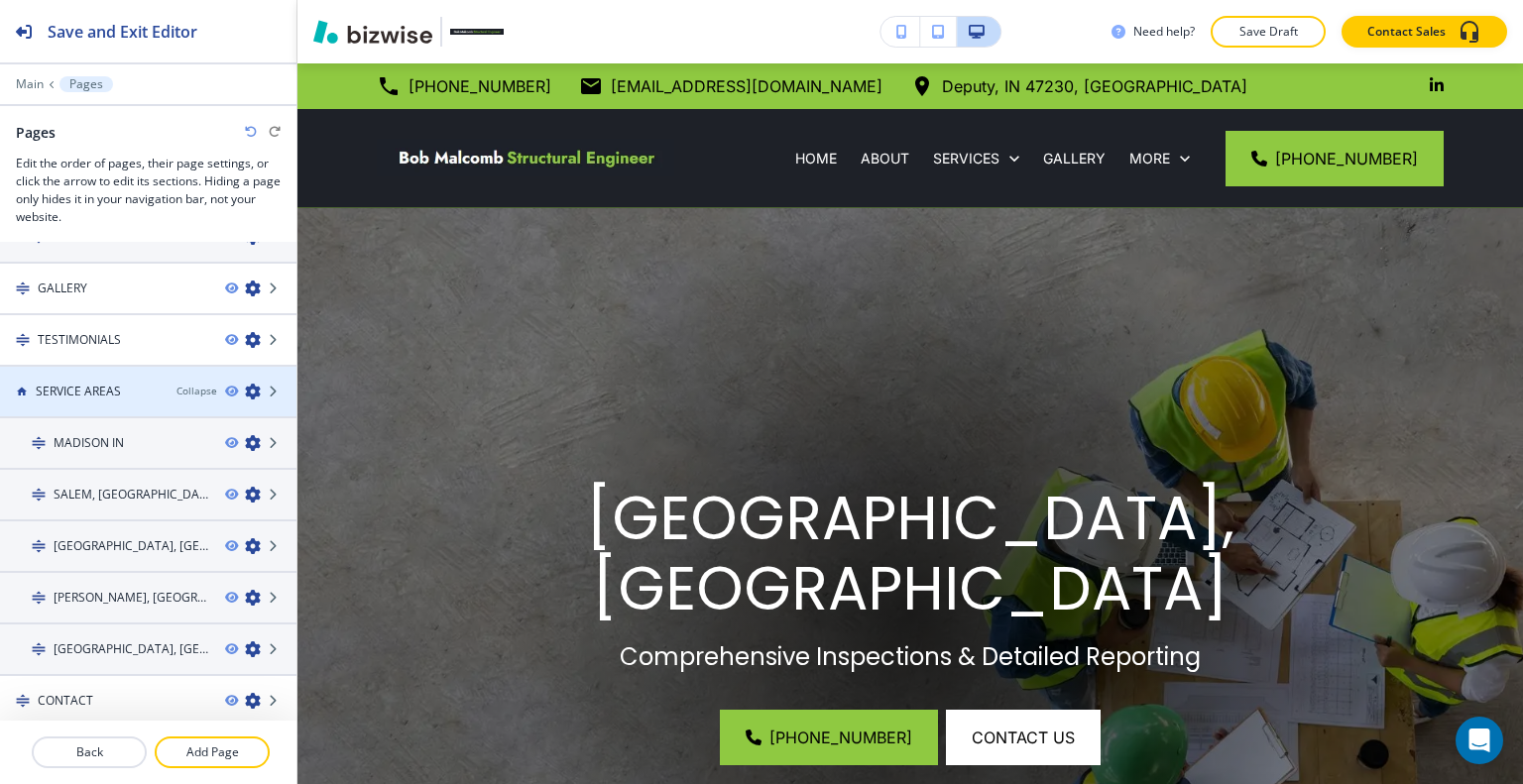scroll, scrollTop: 0, scrollLeft: 0, axis: both 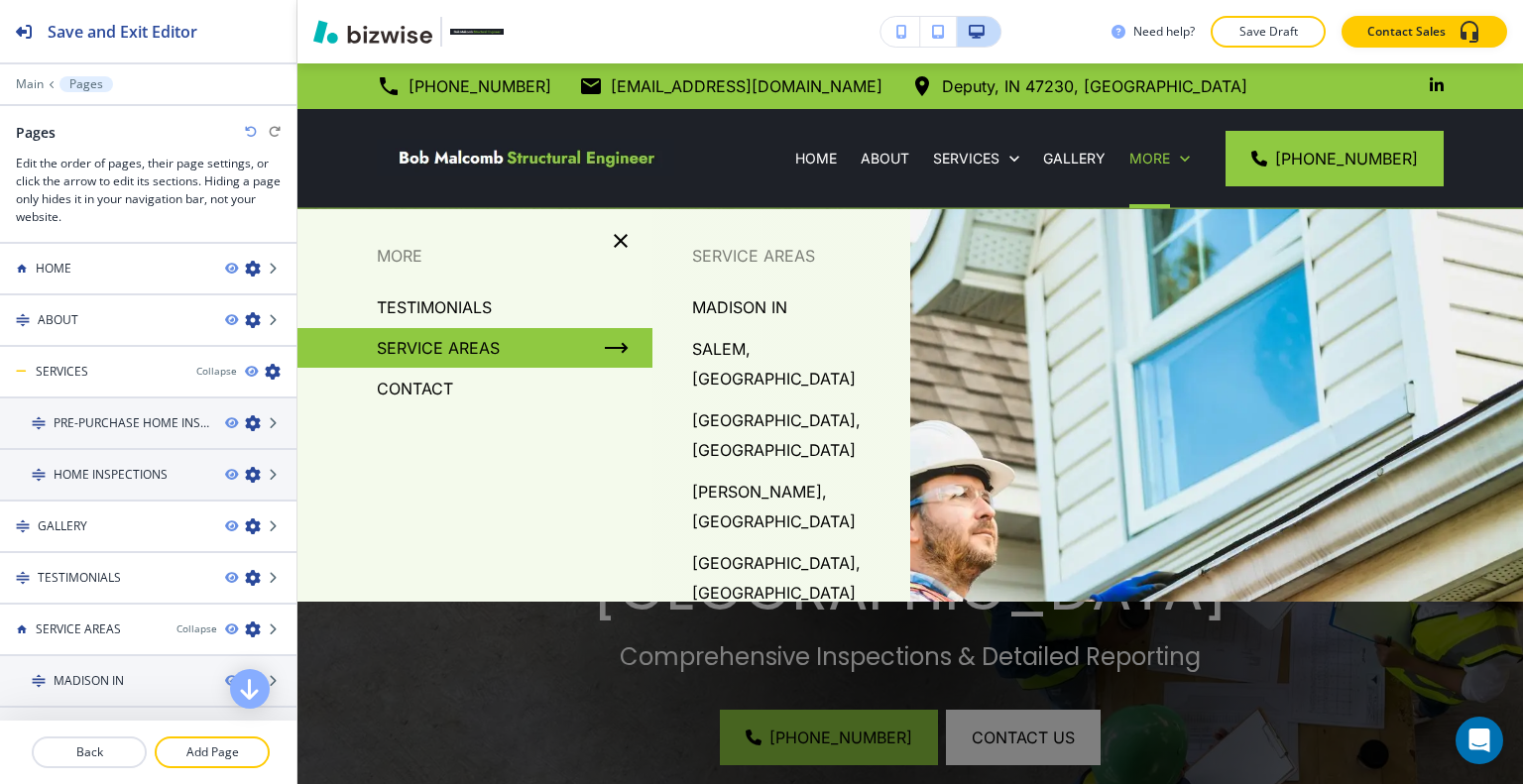 click on "[GEOGRAPHIC_DATA], [GEOGRAPHIC_DATA]" at bounding box center (793, 435) 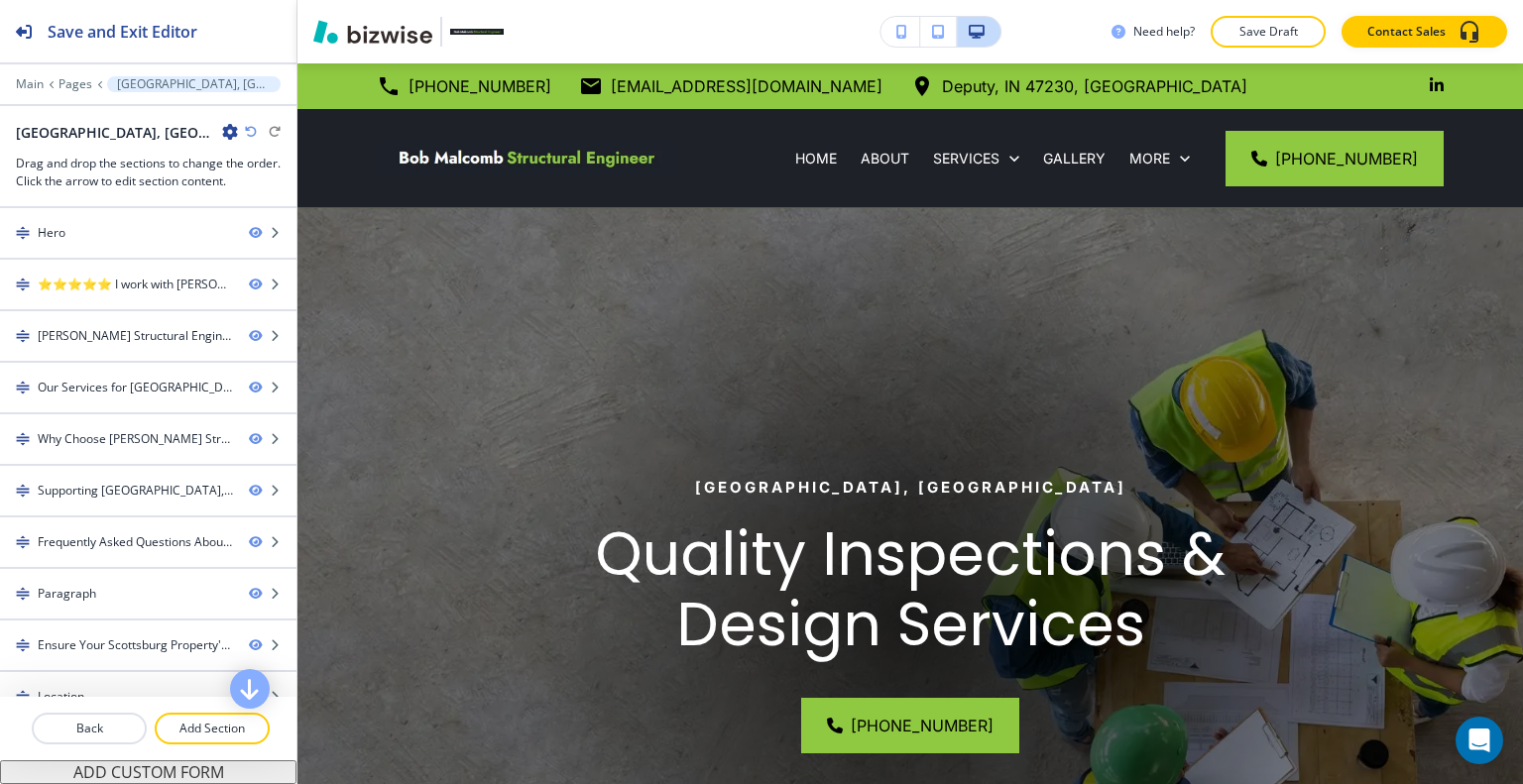 click at bounding box center [910, 615] 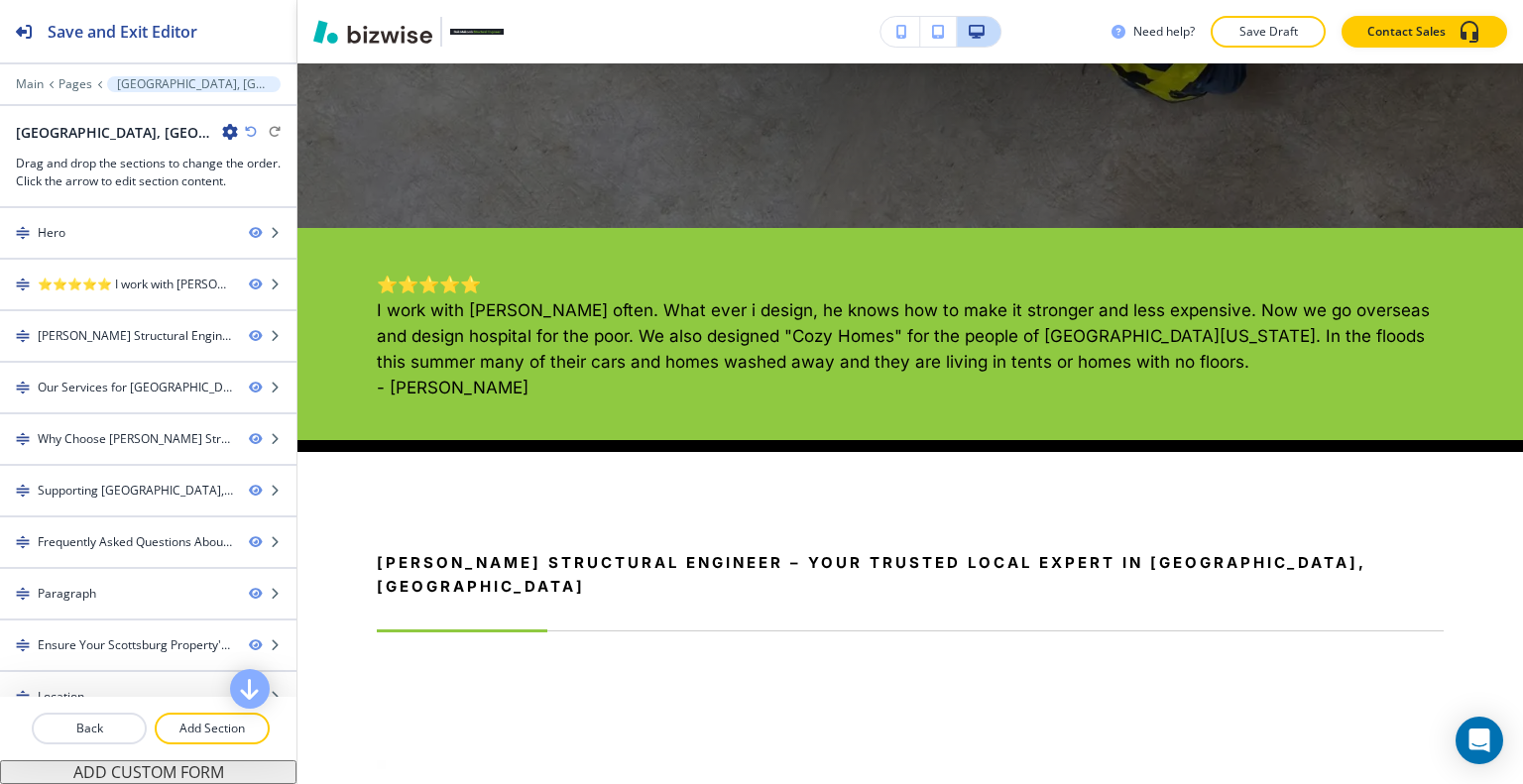 scroll, scrollTop: 892, scrollLeft: 0, axis: vertical 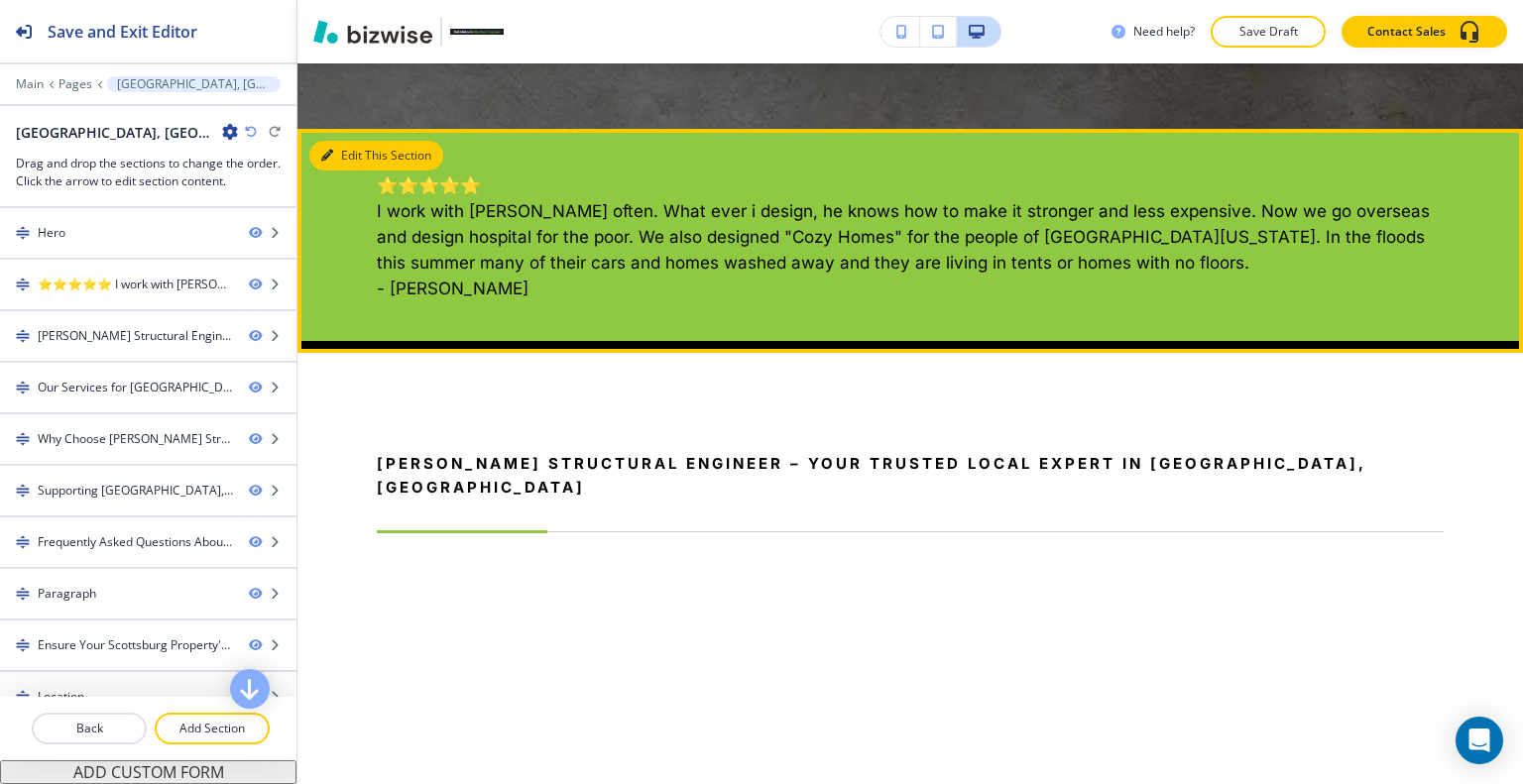 click on "Edit This Section" at bounding box center (376, 156) 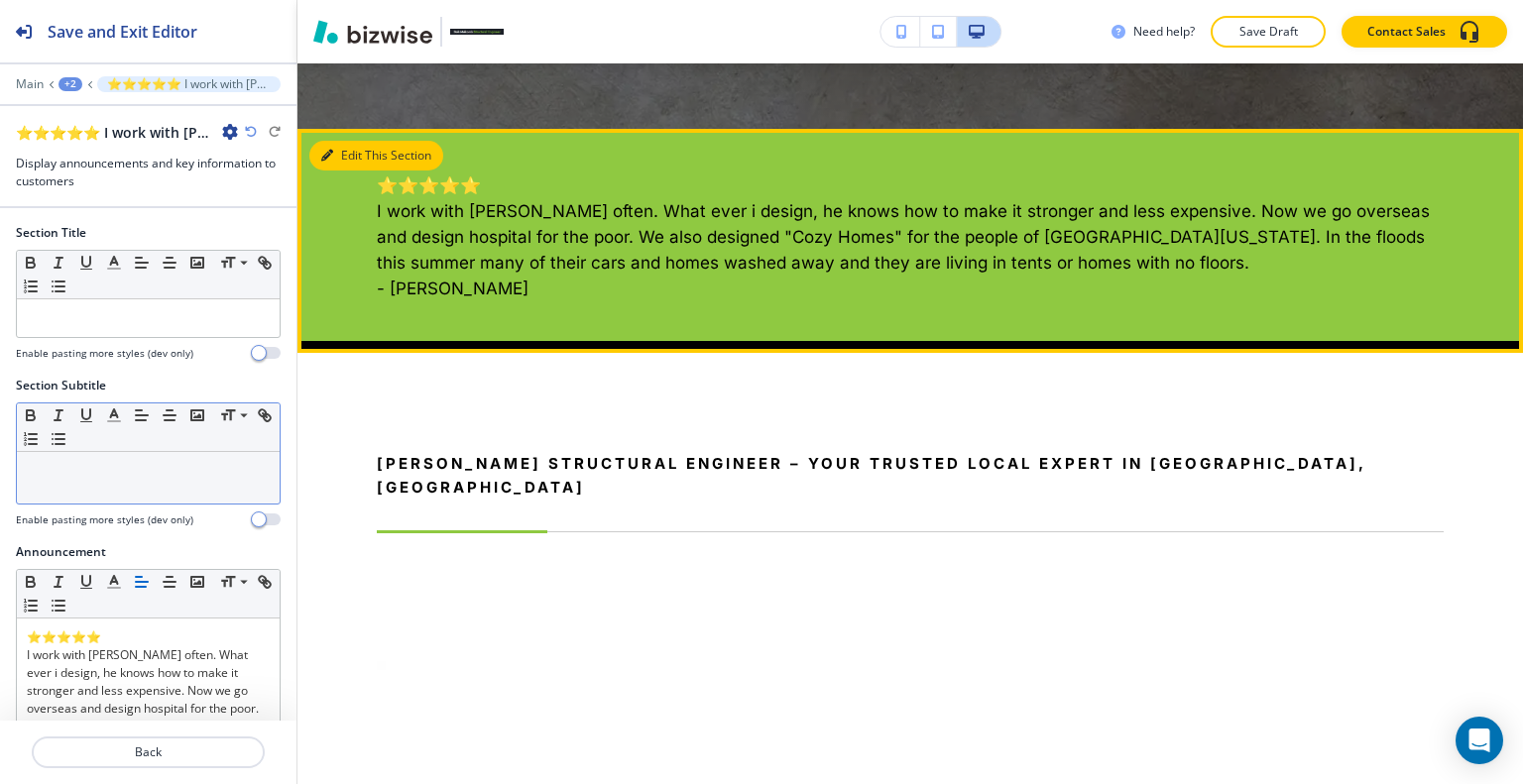 scroll, scrollTop: 957, scrollLeft: 0, axis: vertical 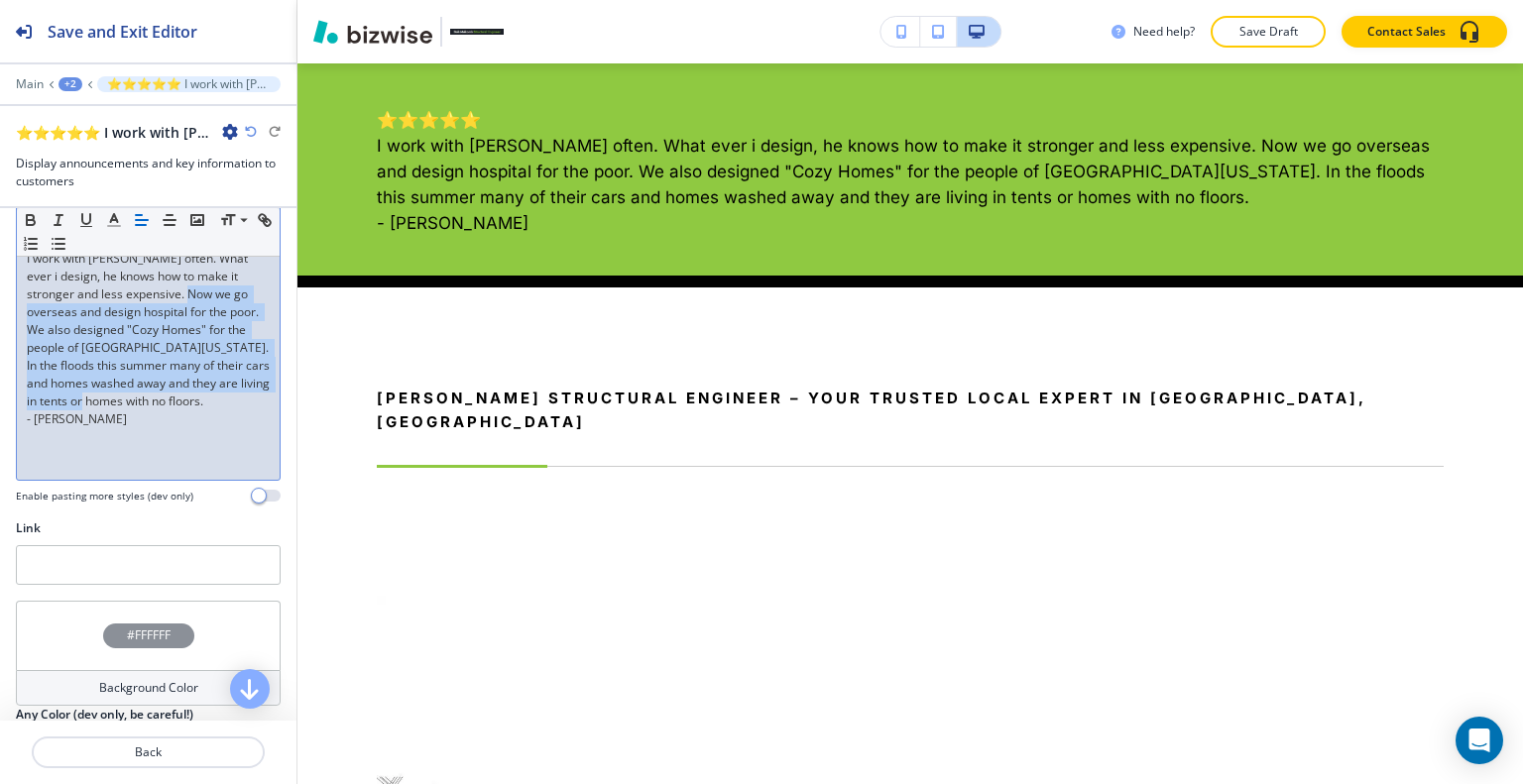 drag, startPoint x: 112, startPoint y: 420, endPoint x: 10, endPoint y: 318, distance: 144.25 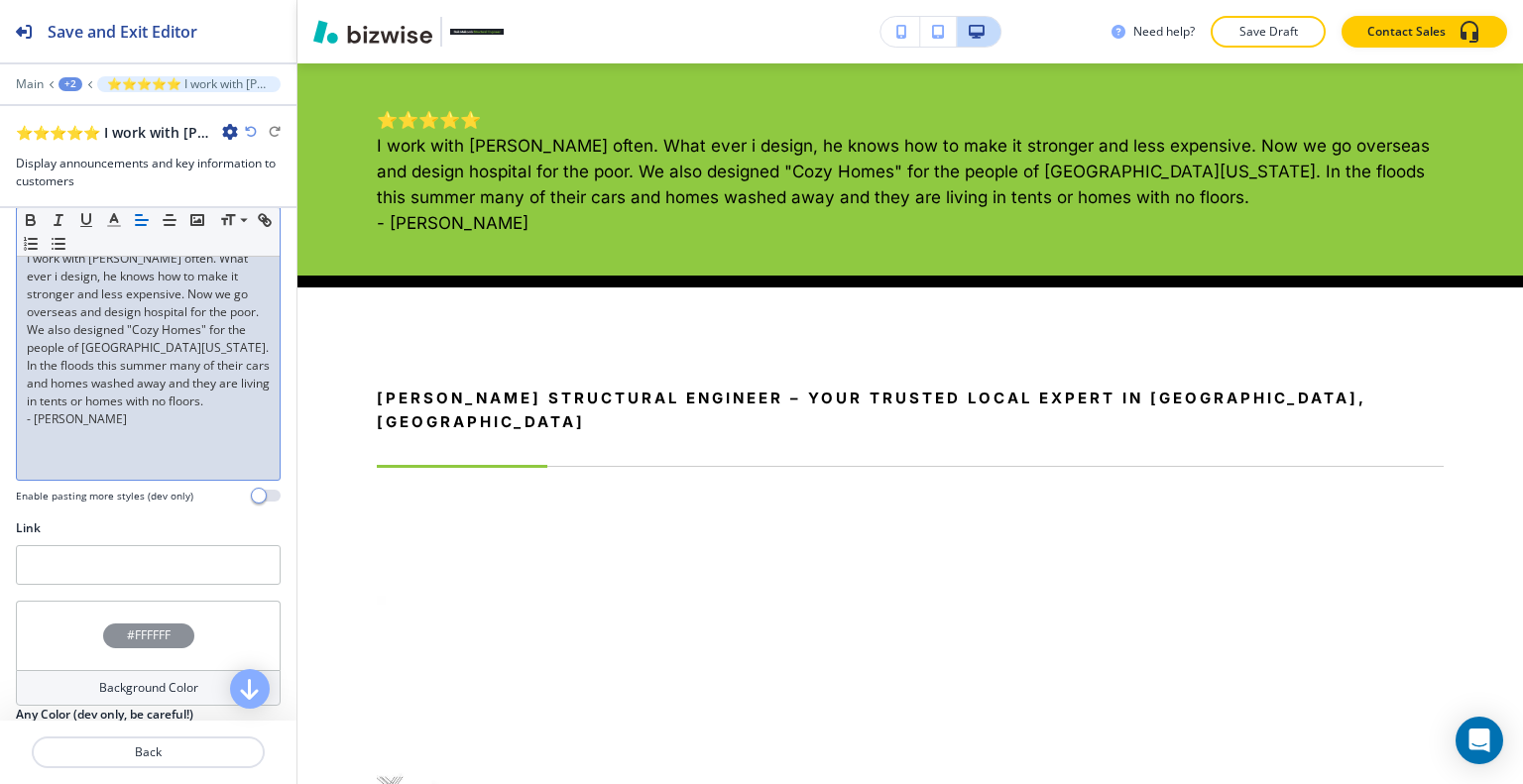 scroll, scrollTop: 297, scrollLeft: 0, axis: vertical 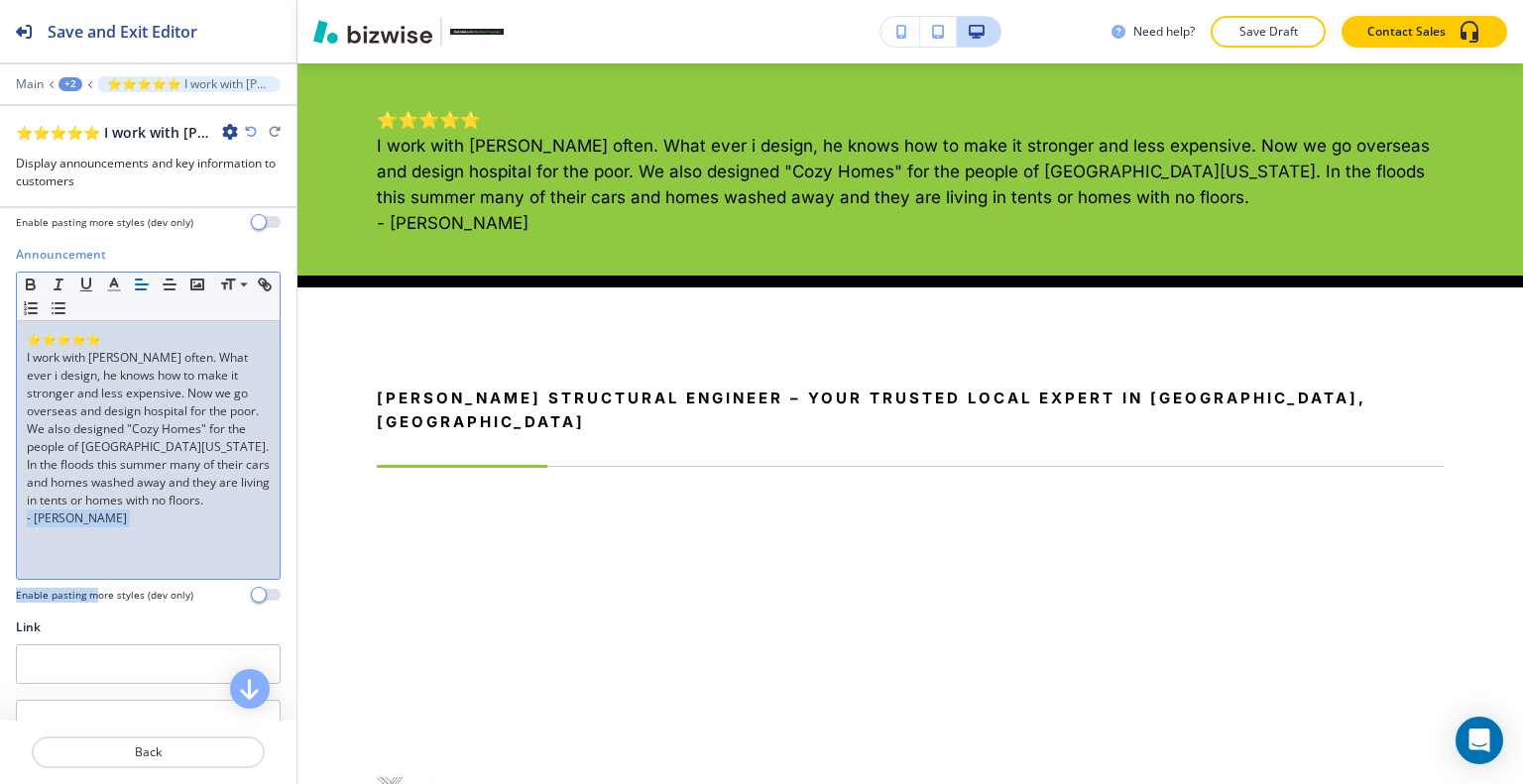 drag, startPoint x: 95, startPoint y: 585, endPoint x: 52, endPoint y: 463, distance: 129.3561 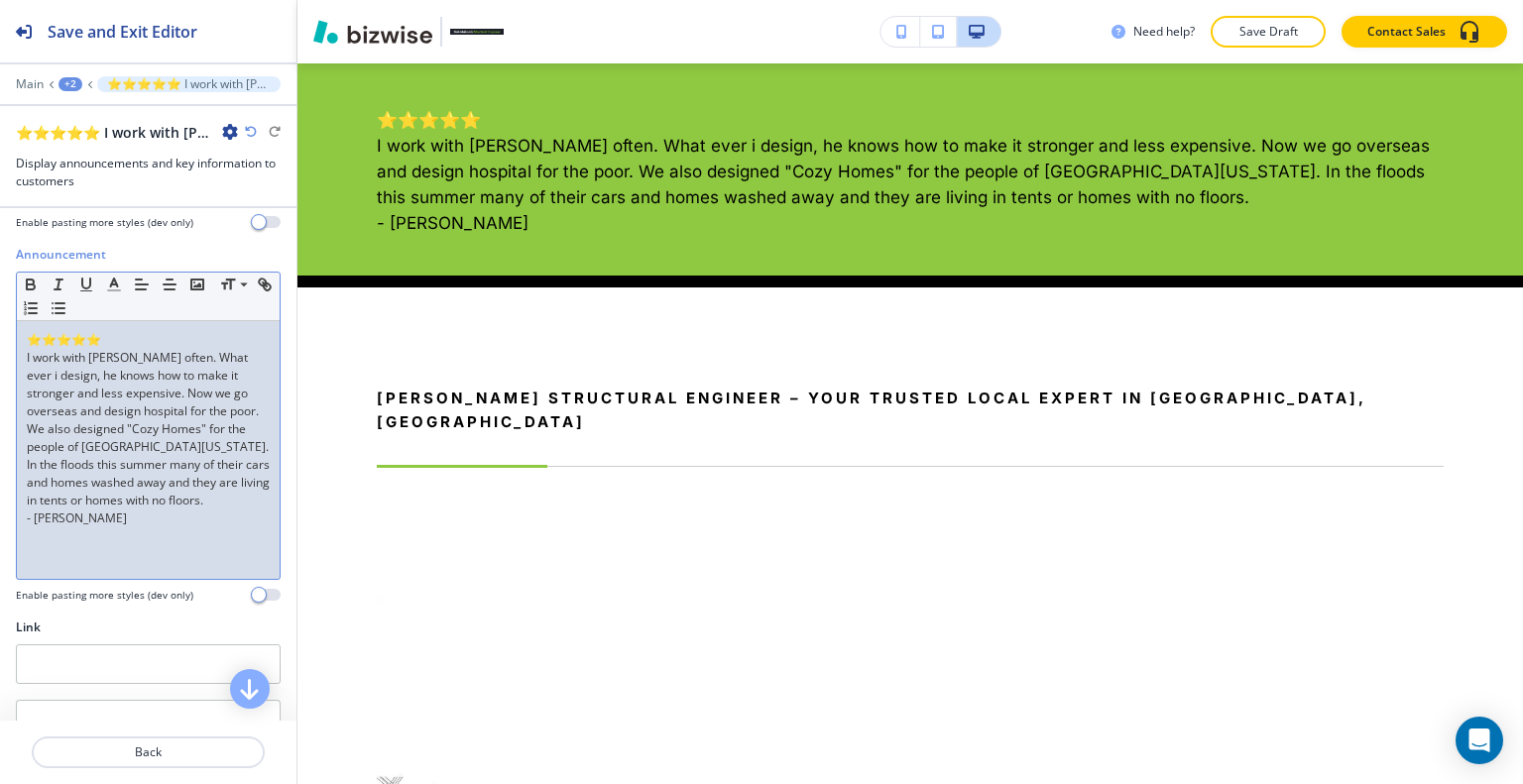 click on "I work with [PERSON_NAME] often. What ever i design, he knows how to make it stronger and less expensive. Now we go overseas and design hospital for the poor. We also designed "Cozy Homes" for the people of [GEOGRAPHIC_DATA][US_STATE]. In the floods this summer many of their cars and homes washed away and they are living in tents or homes with no floors." at bounding box center (148, 429) 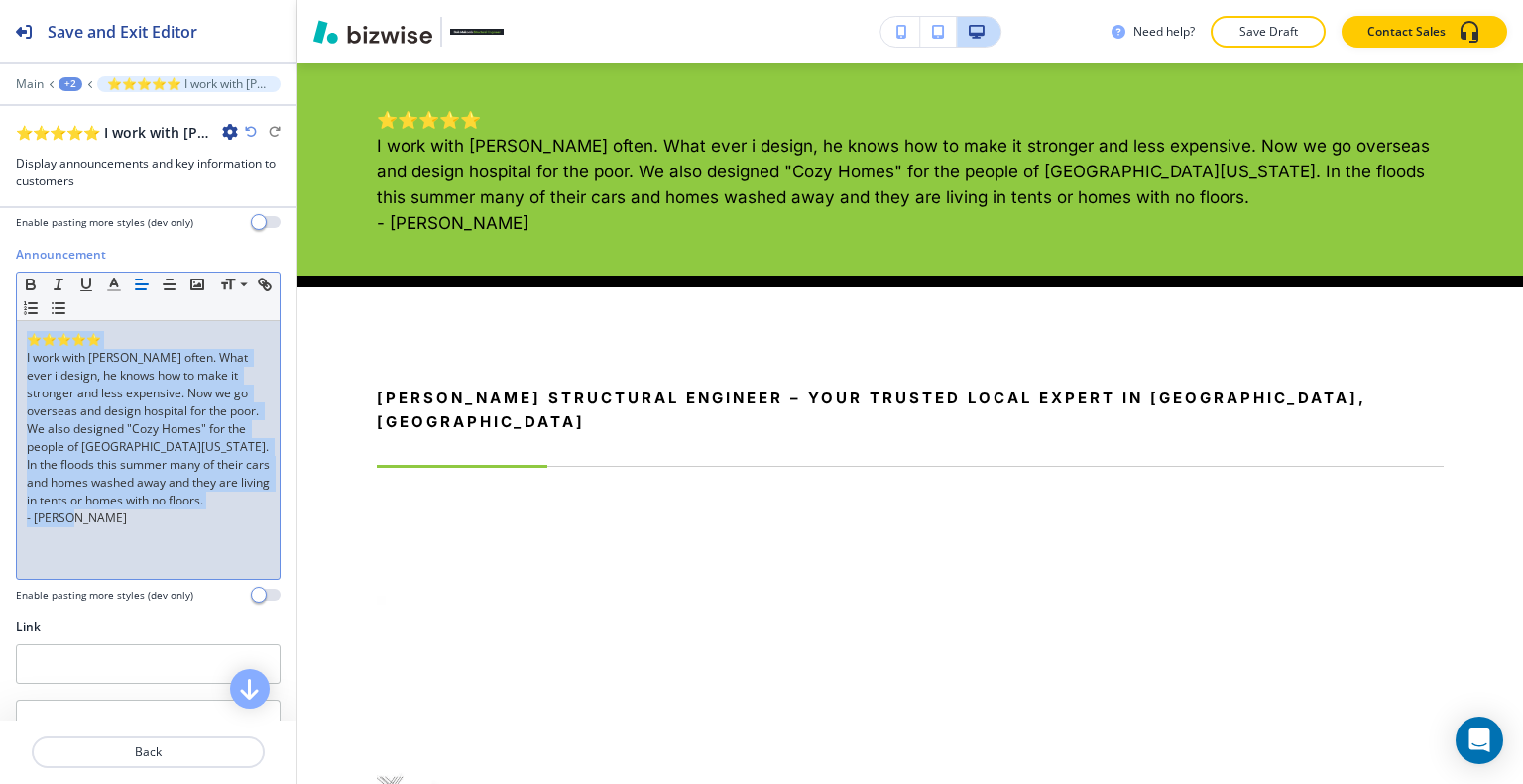 drag, startPoint x: 78, startPoint y: 550, endPoint x: 0, endPoint y: 288, distance: 273.36423 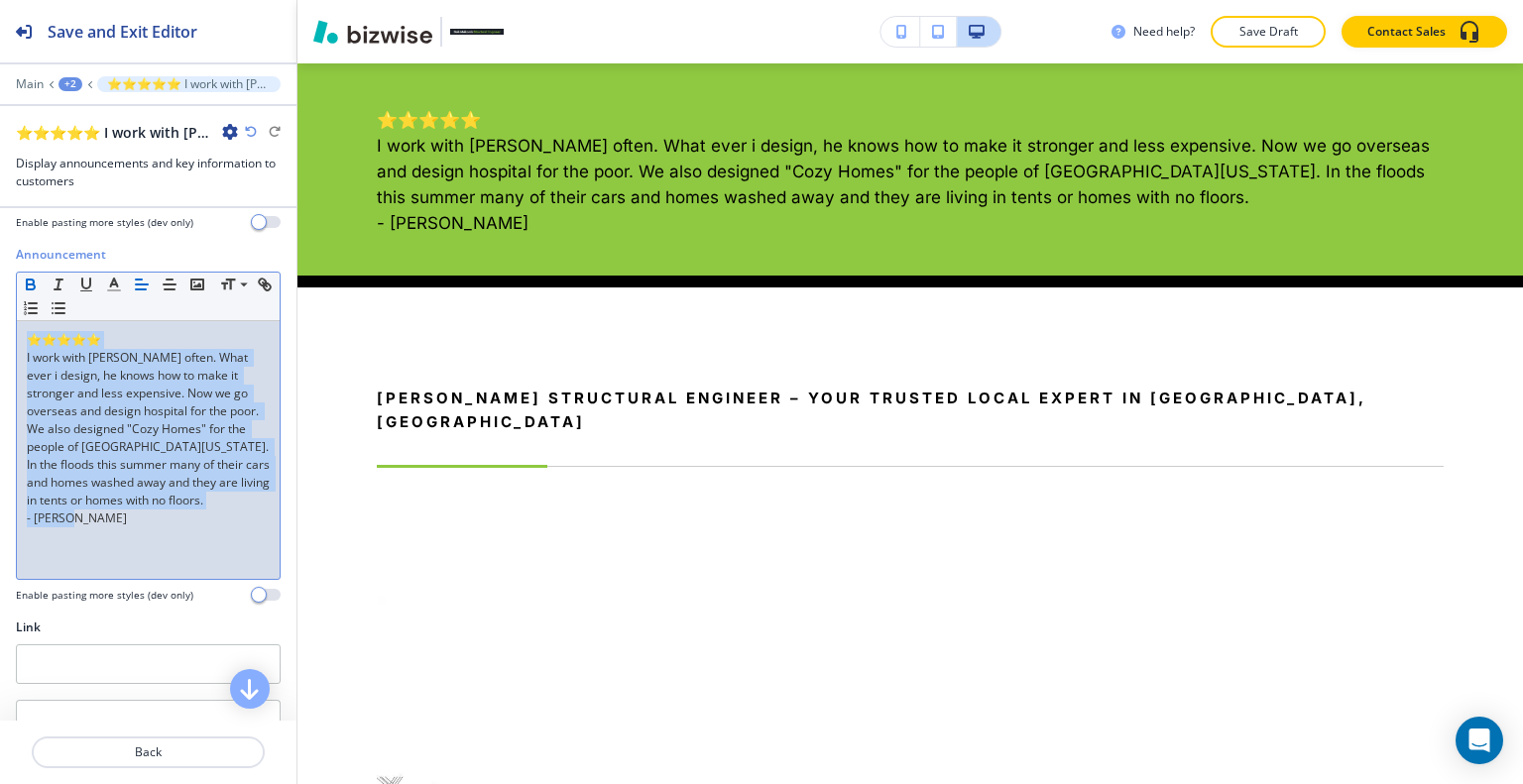 click 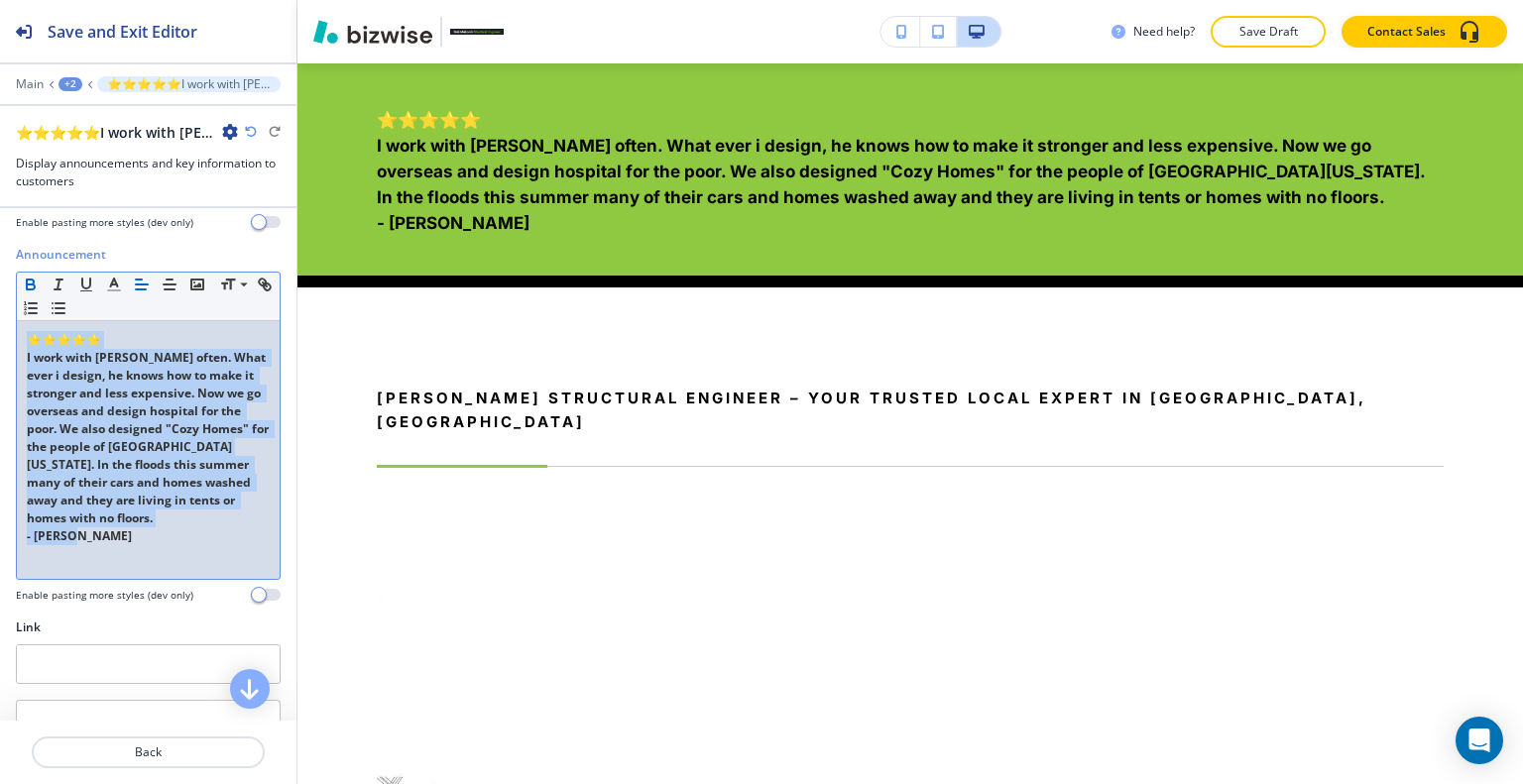 click 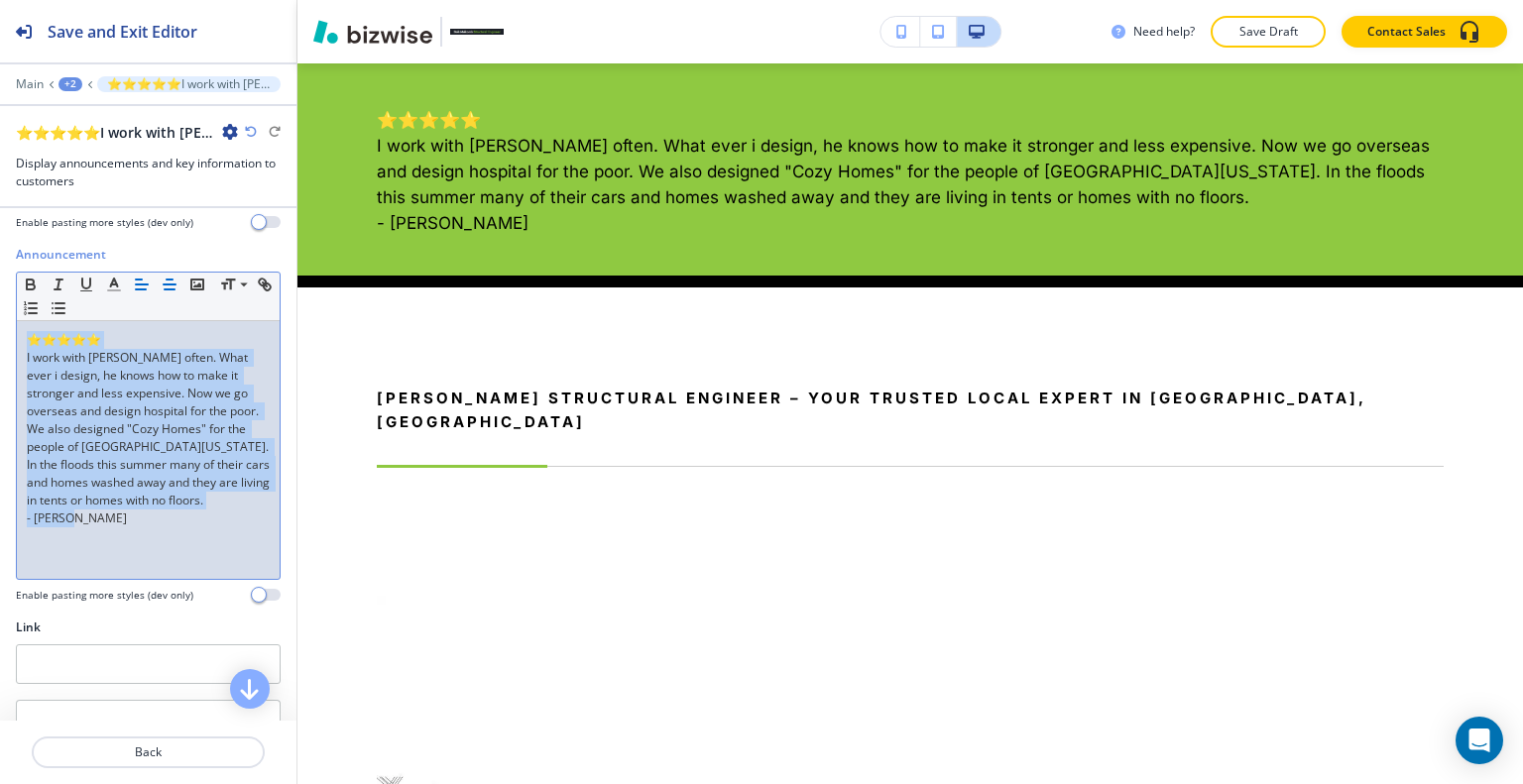 click 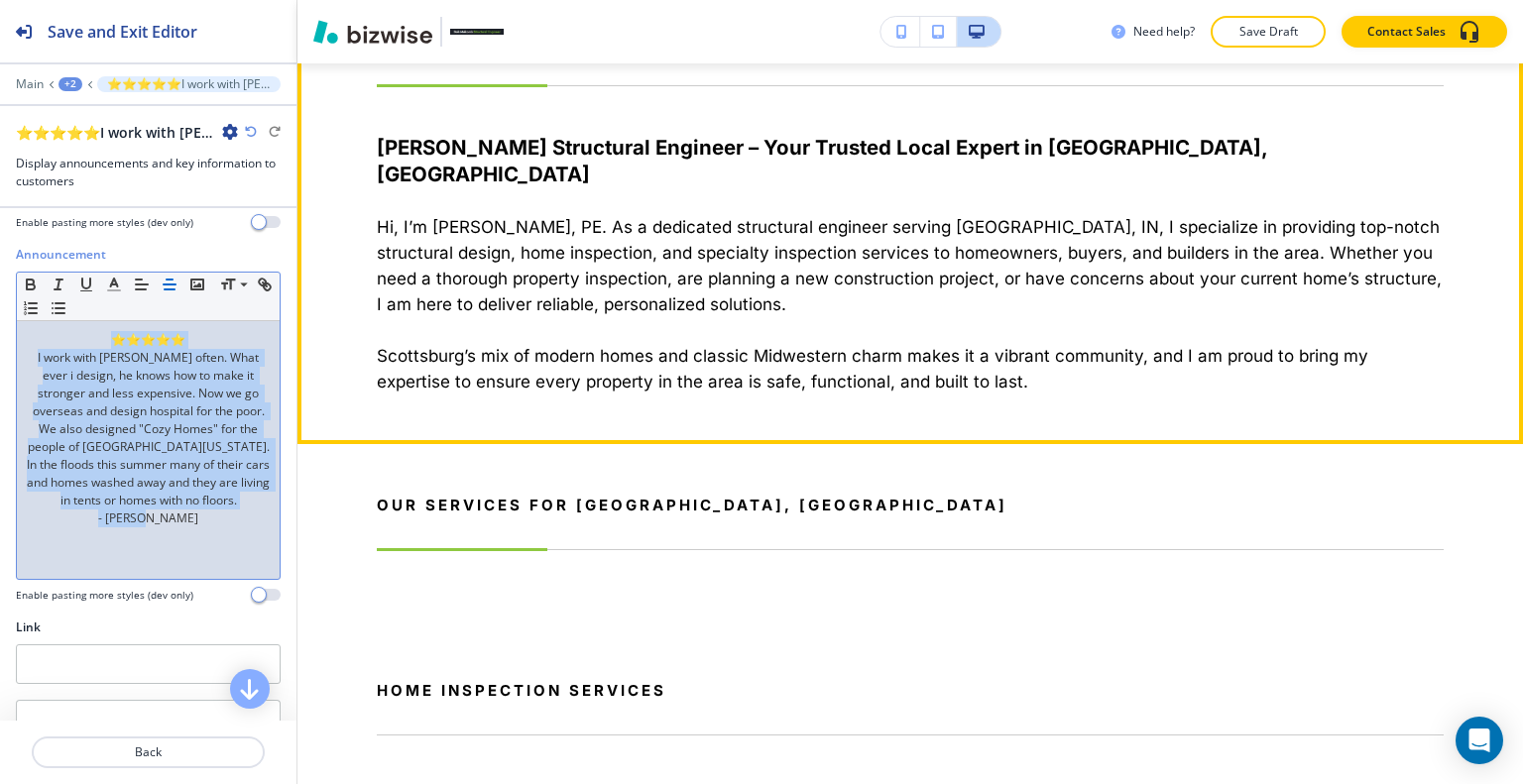 scroll, scrollTop: 1849, scrollLeft: 0, axis: vertical 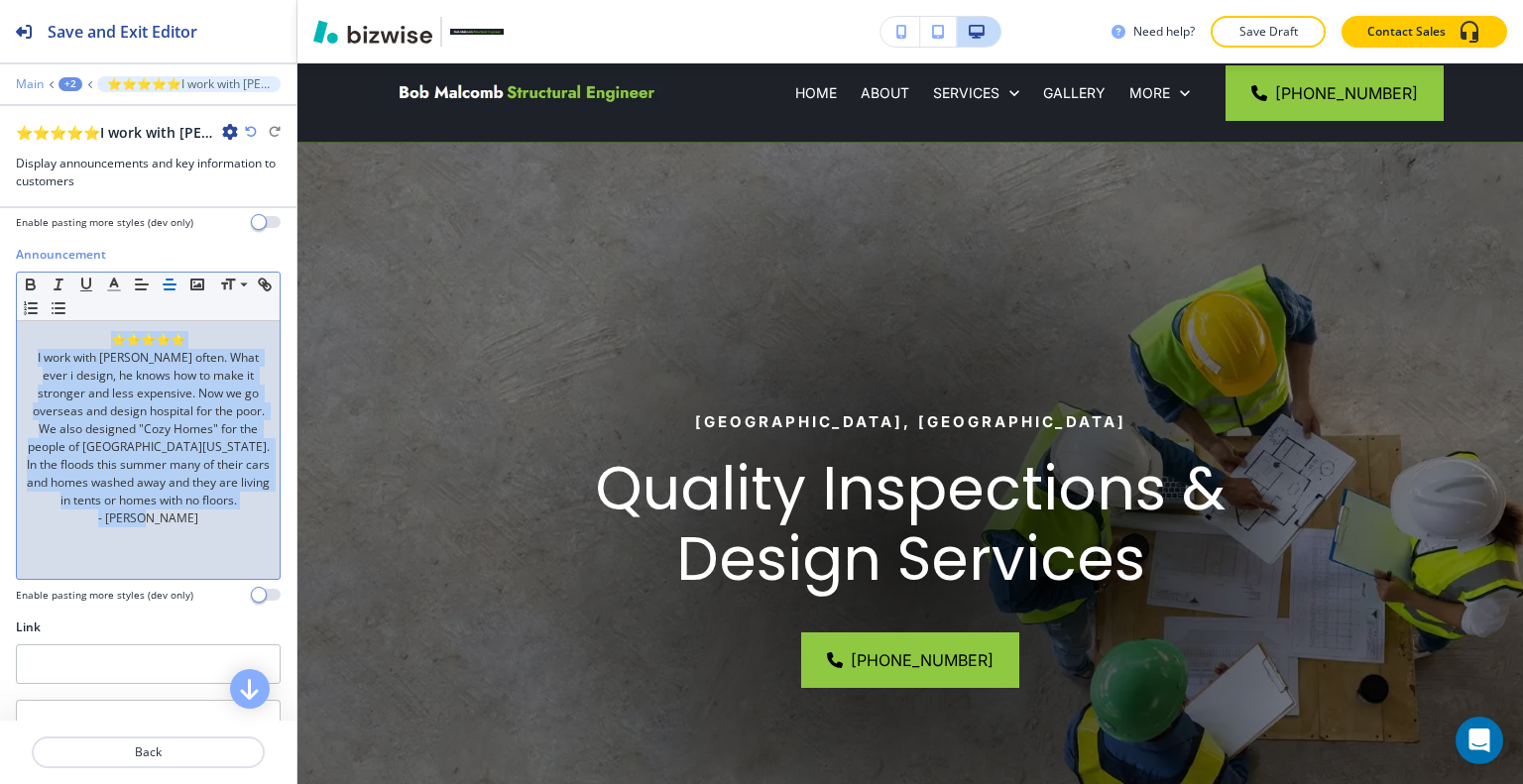 click on "Main" at bounding box center [30, 84] 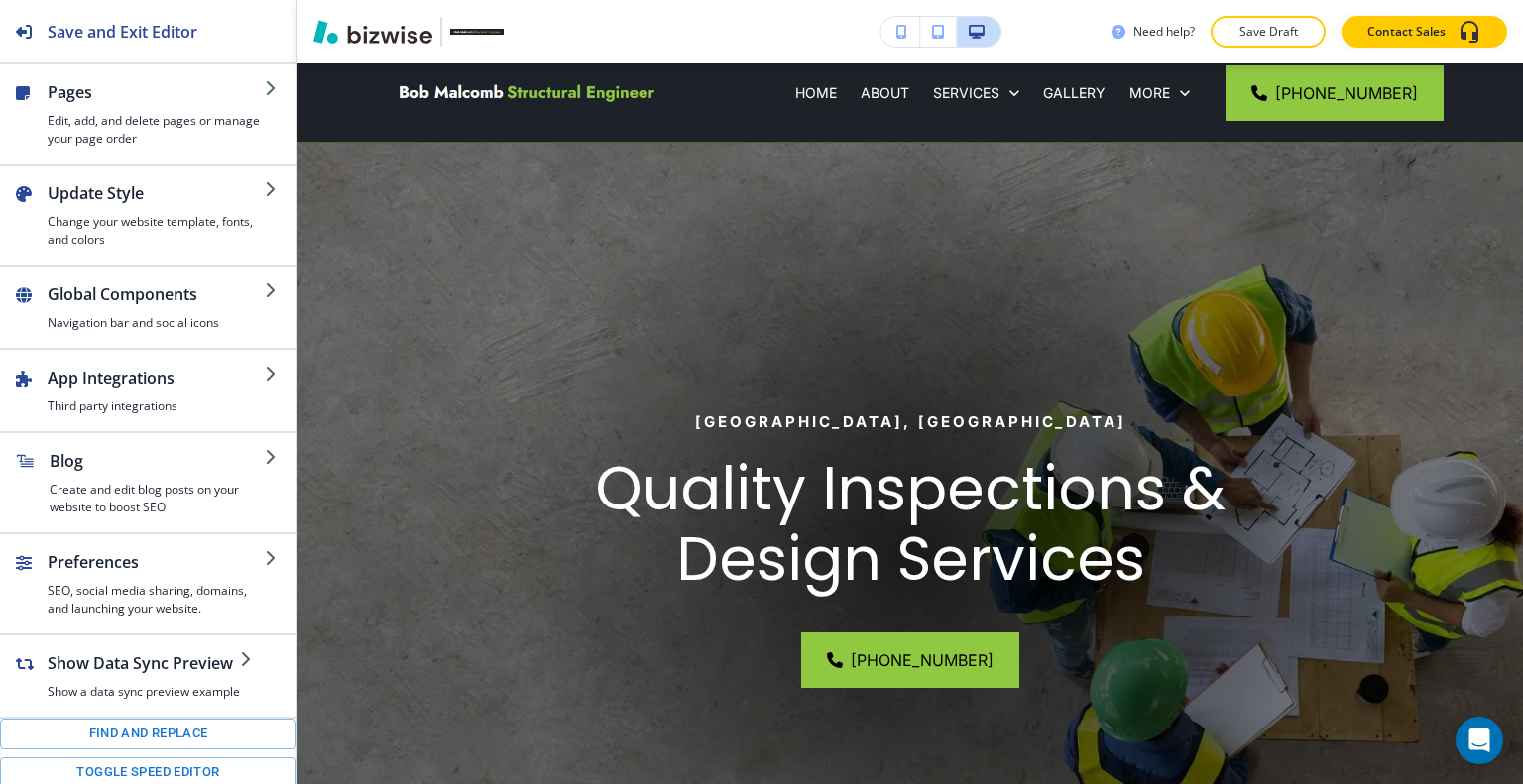 scroll, scrollTop: 266, scrollLeft: 0, axis: vertical 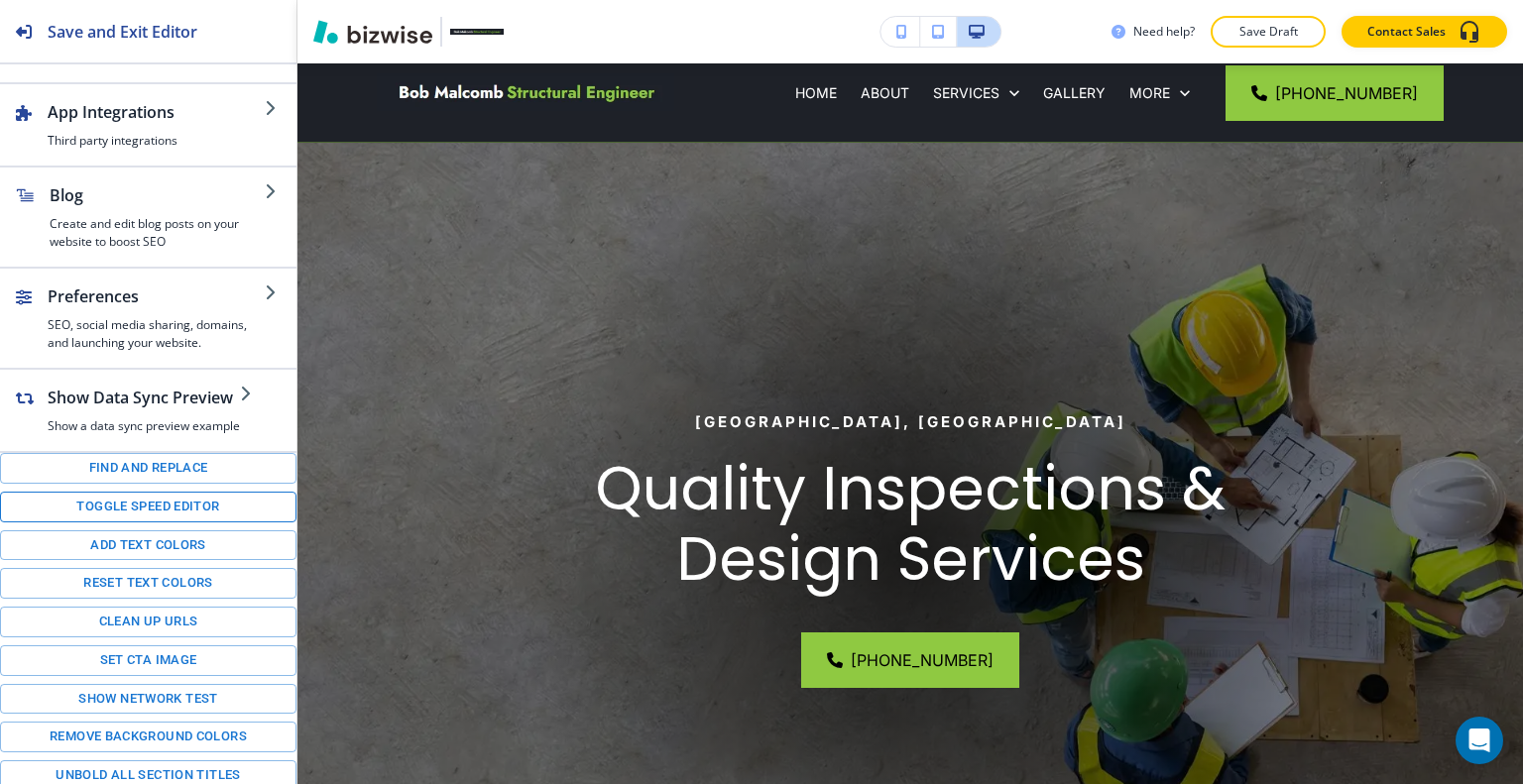 click on "Toggle speed editor" at bounding box center (148, 506) 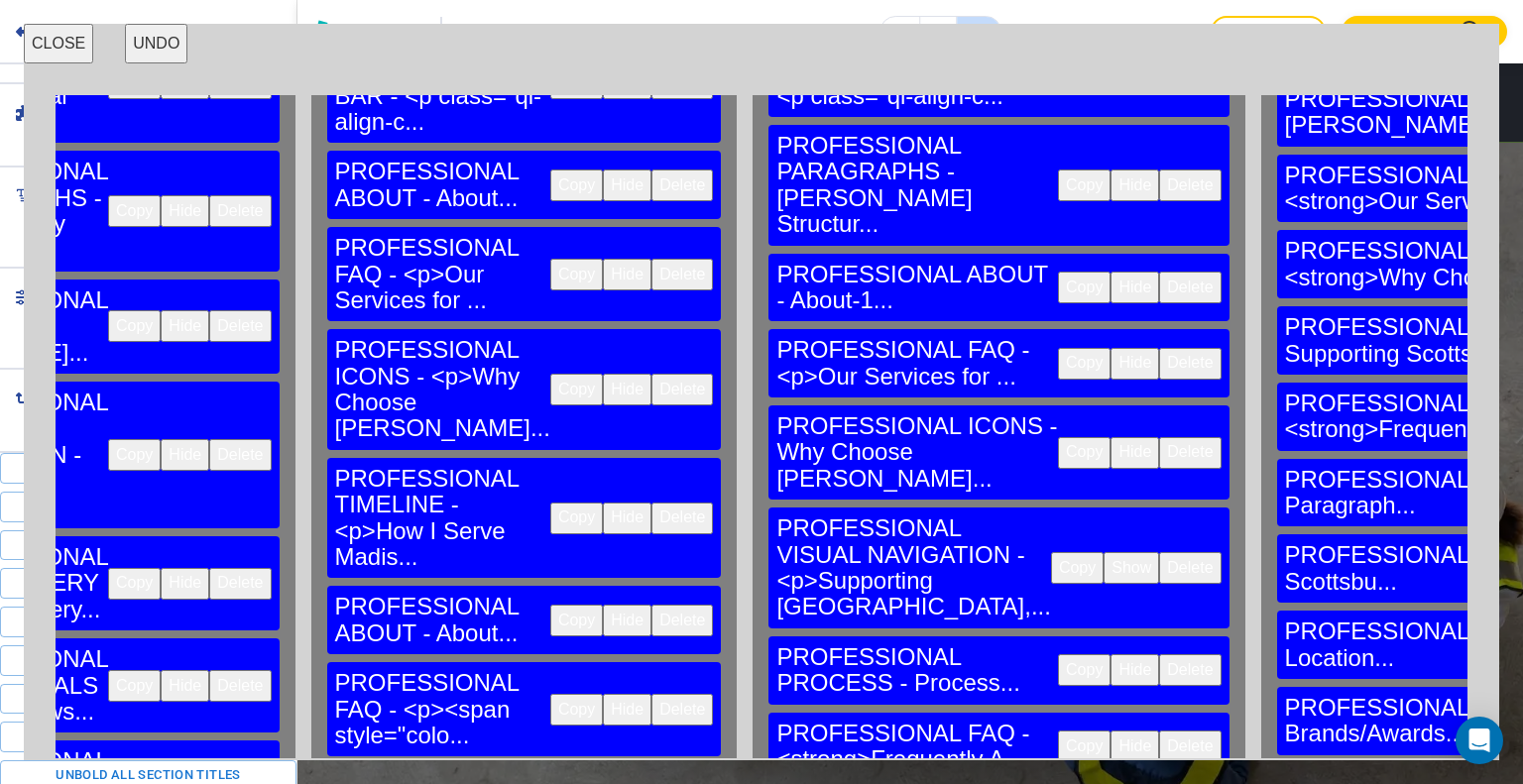 scroll, scrollTop: 0, scrollLeft: 3067, axis: horizontal 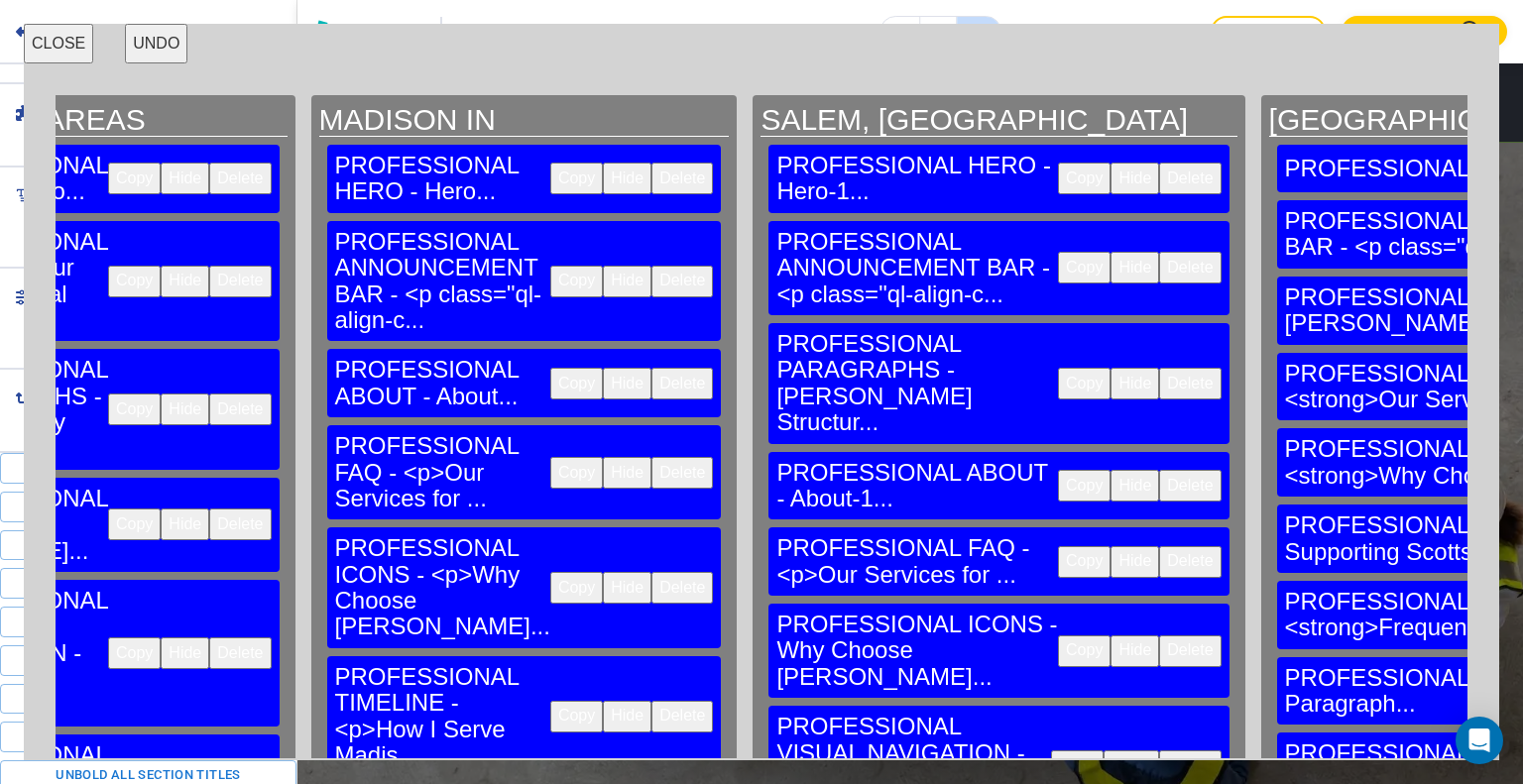 click on "Copy" at bounding box center [1084, 178] 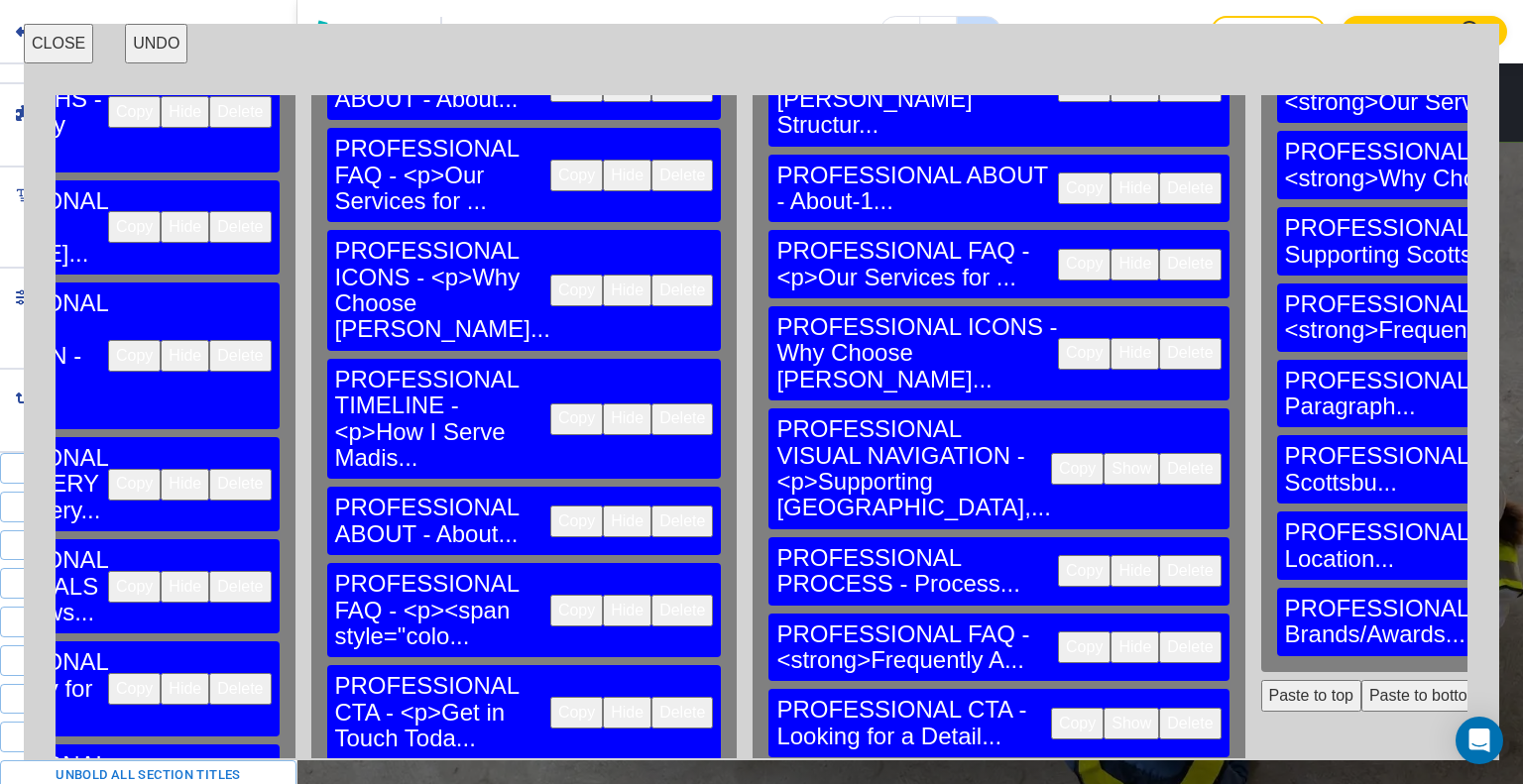 scroll, scrollTop: 664, scrollLeft: 3067, axis: both 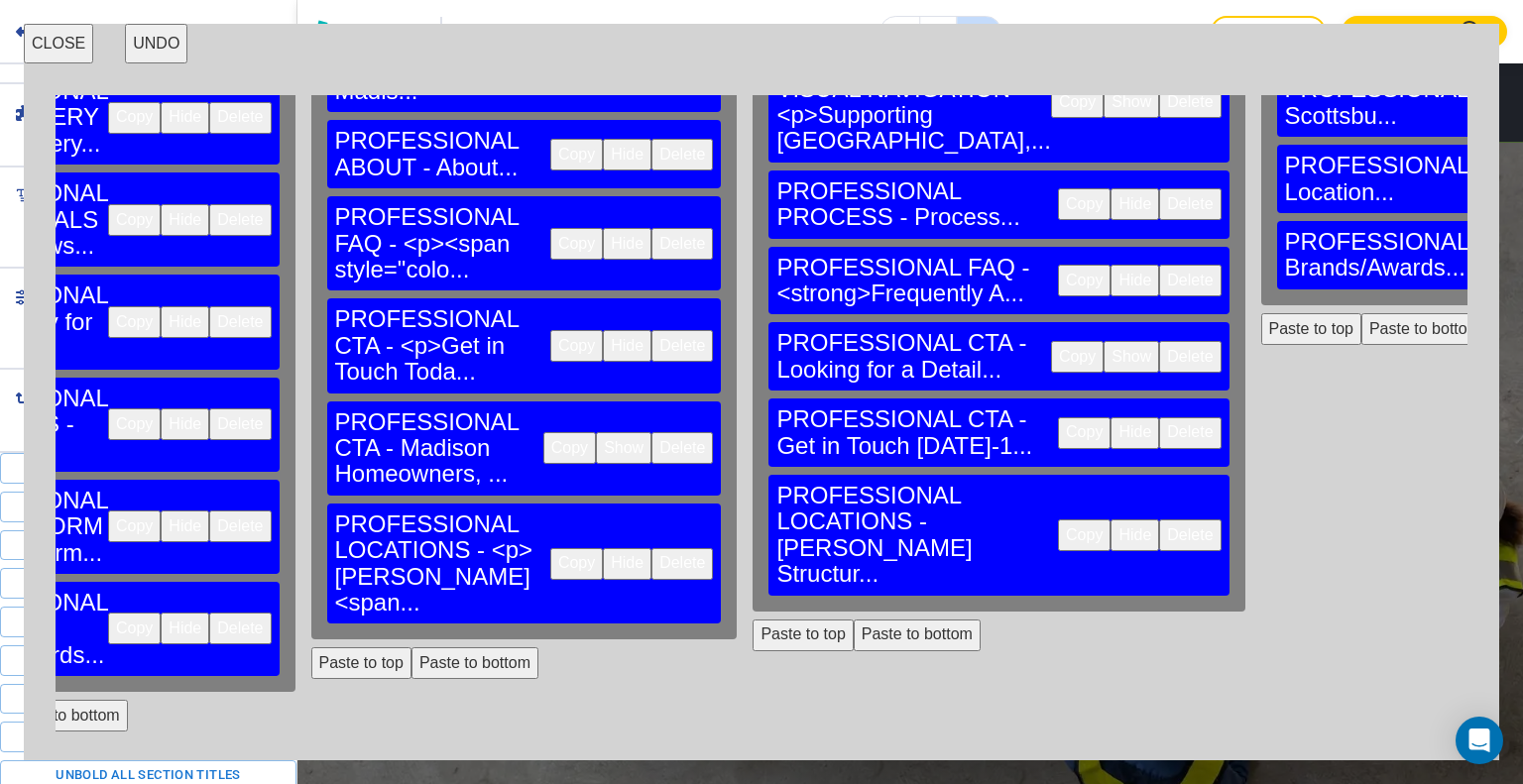 click on "Paste to top" at bounding box center [1311, 329] 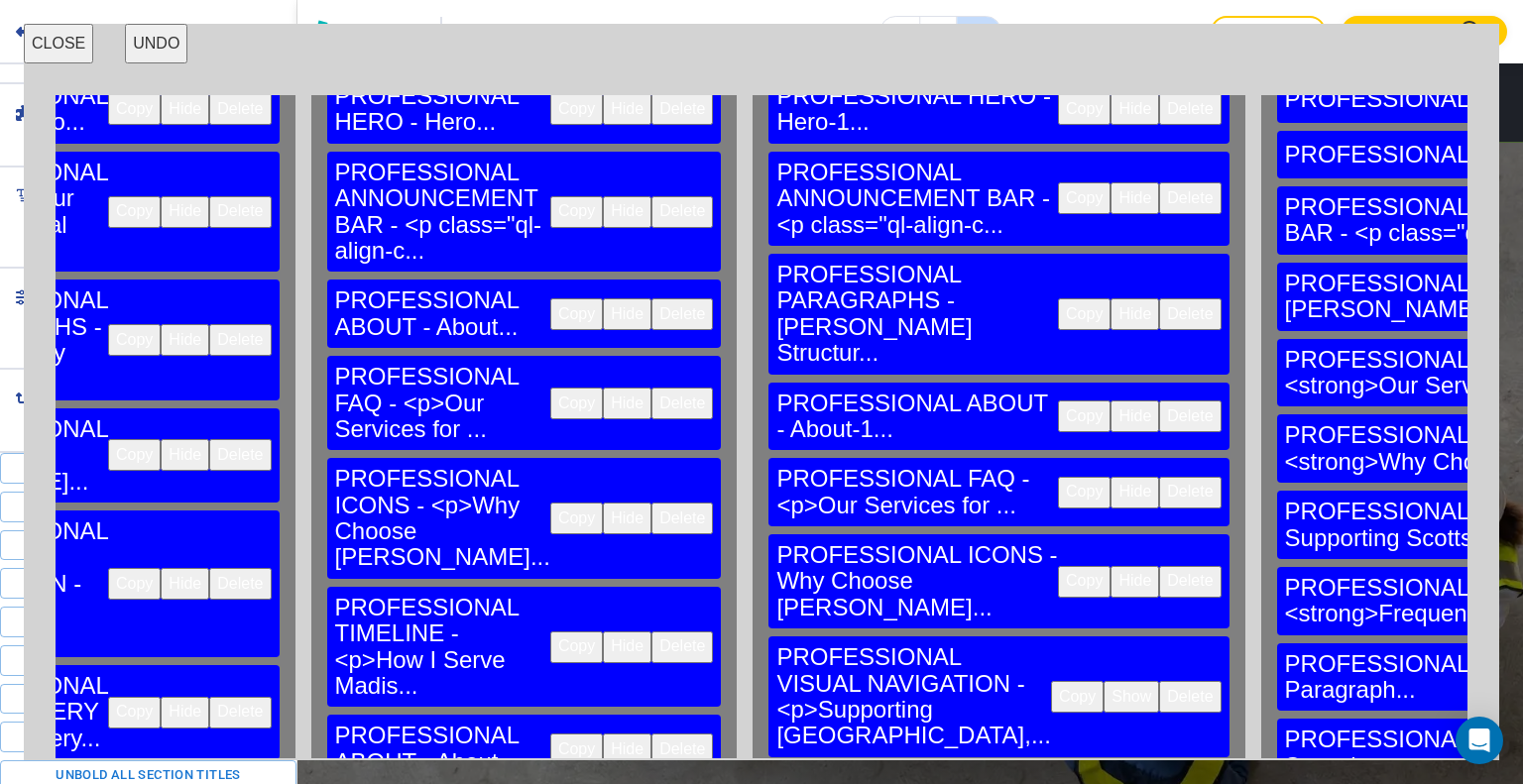 scroll, scrollTop: 0, scrollLeft: 3067, axis: horizontal 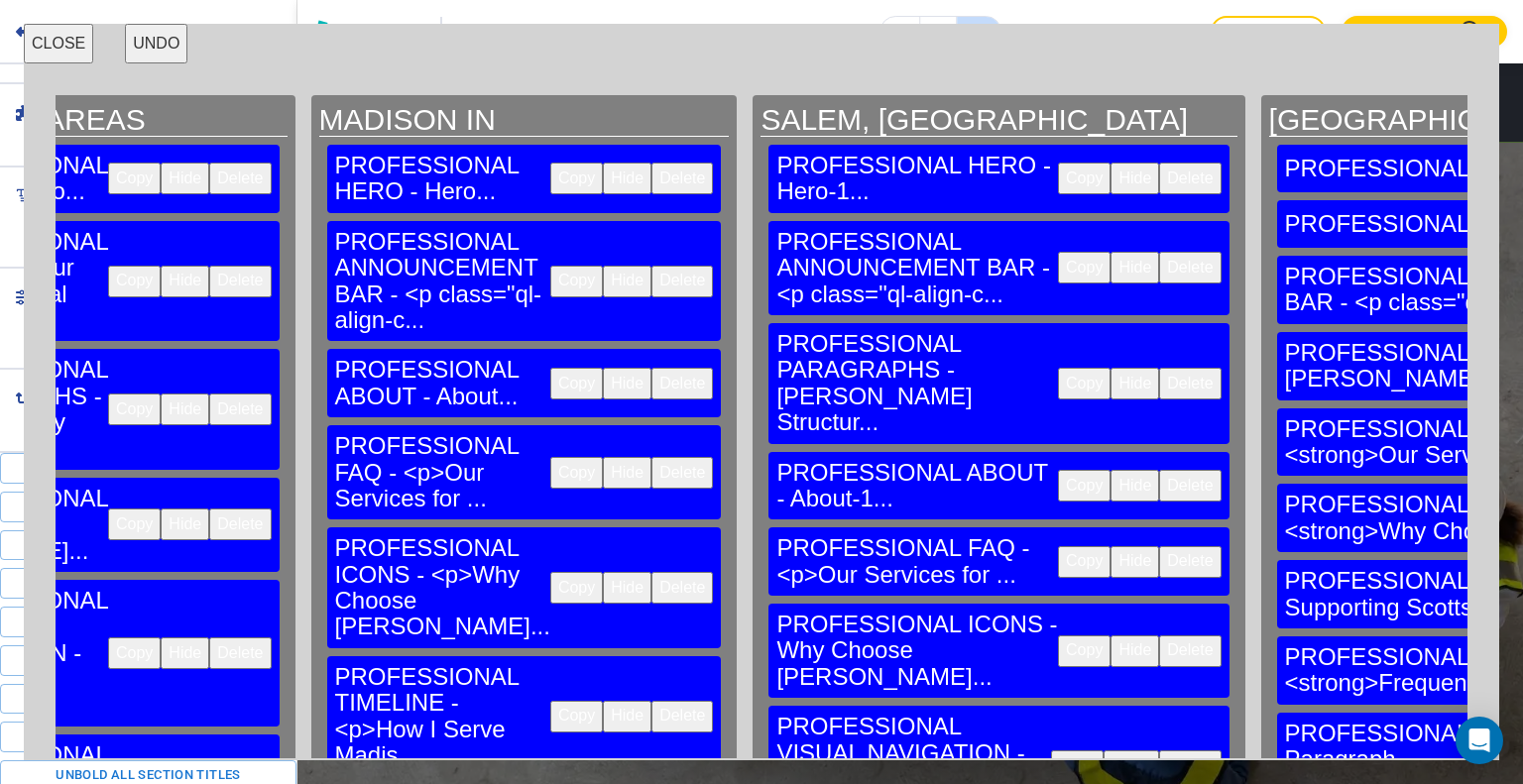 click on "Copy" at bounding box center [1084, 384] 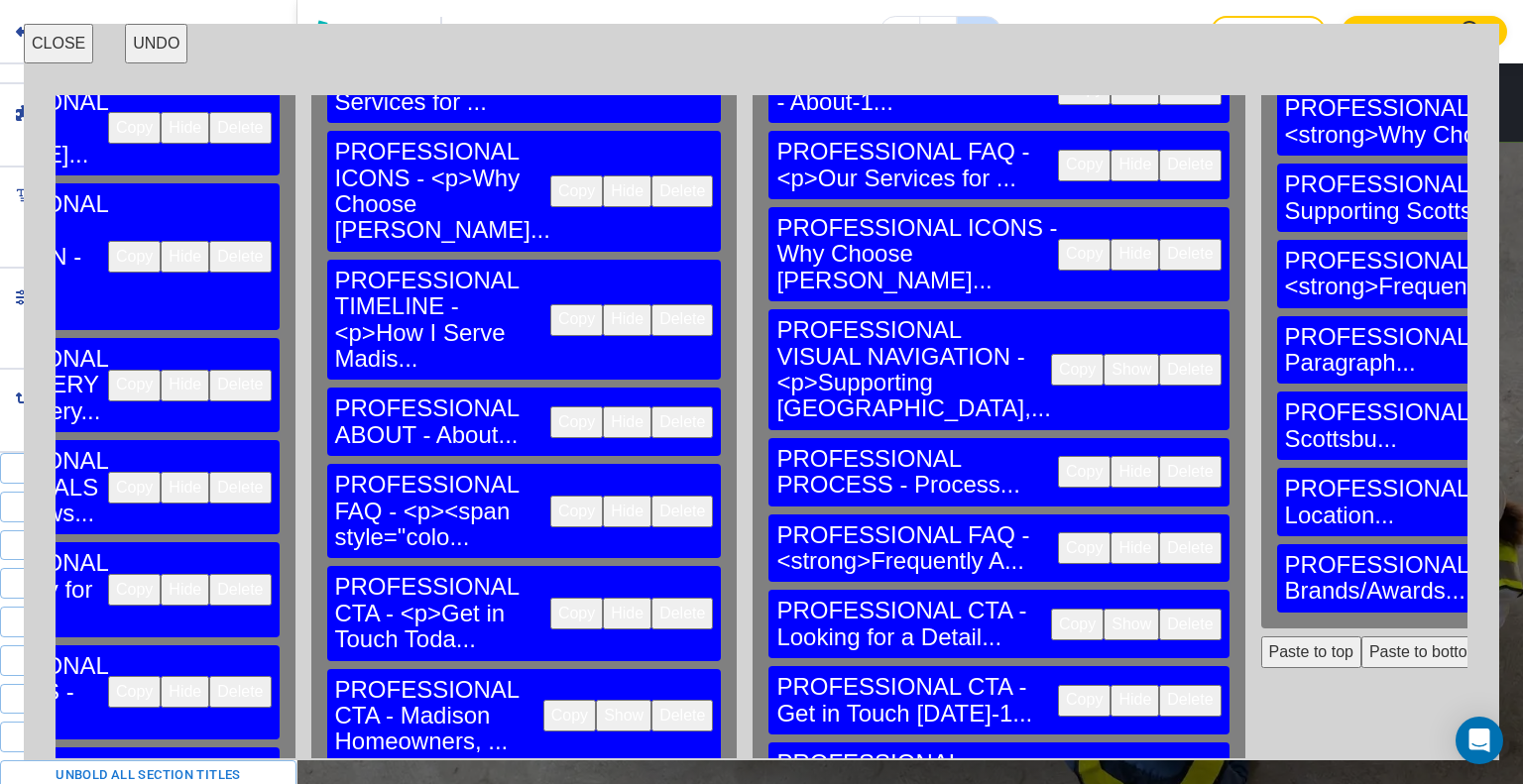 scroll, scrollTop: 595, scrollLeft: 3067, axis: both 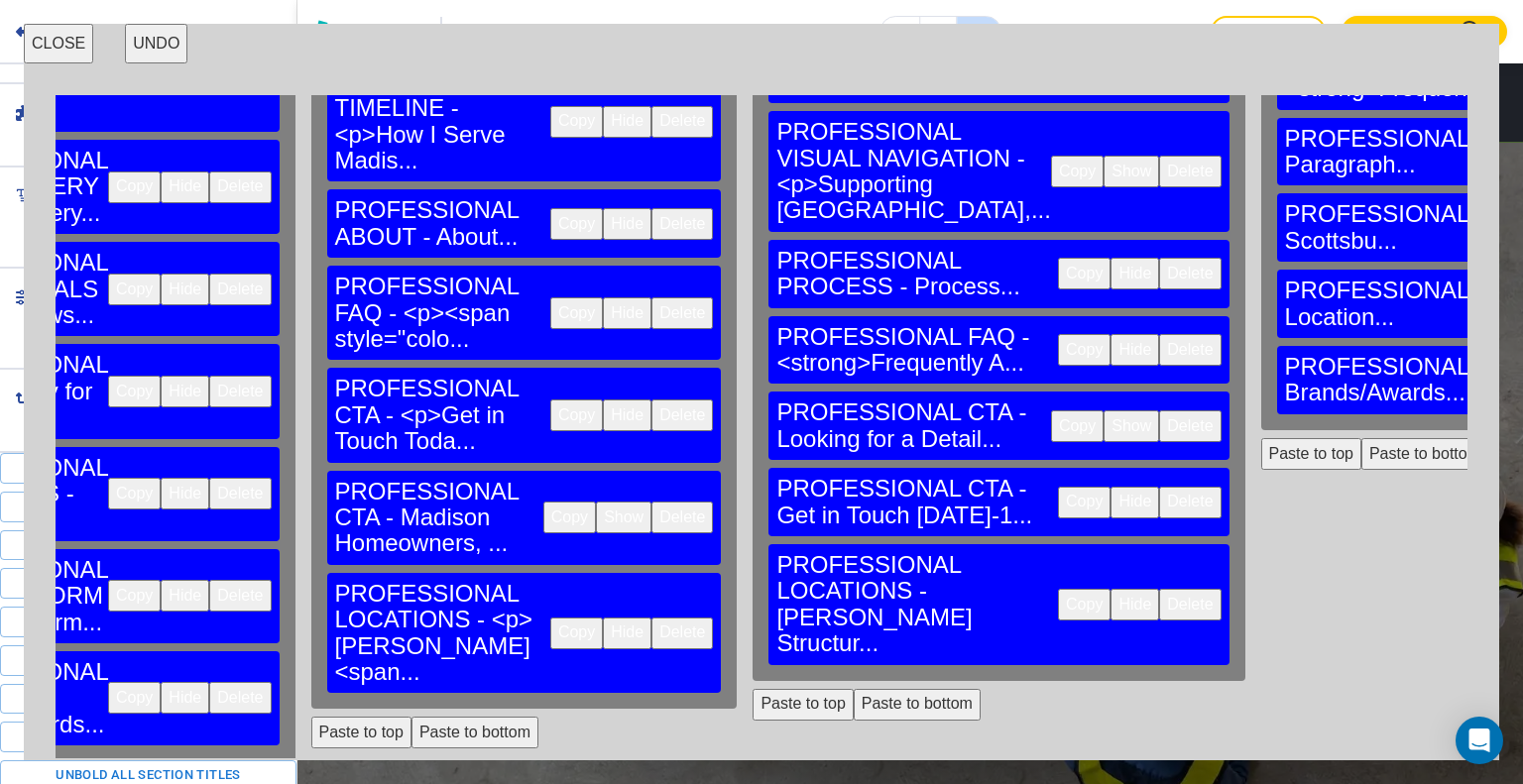 click on "Paste to top" at bounding box center [1311, 454] 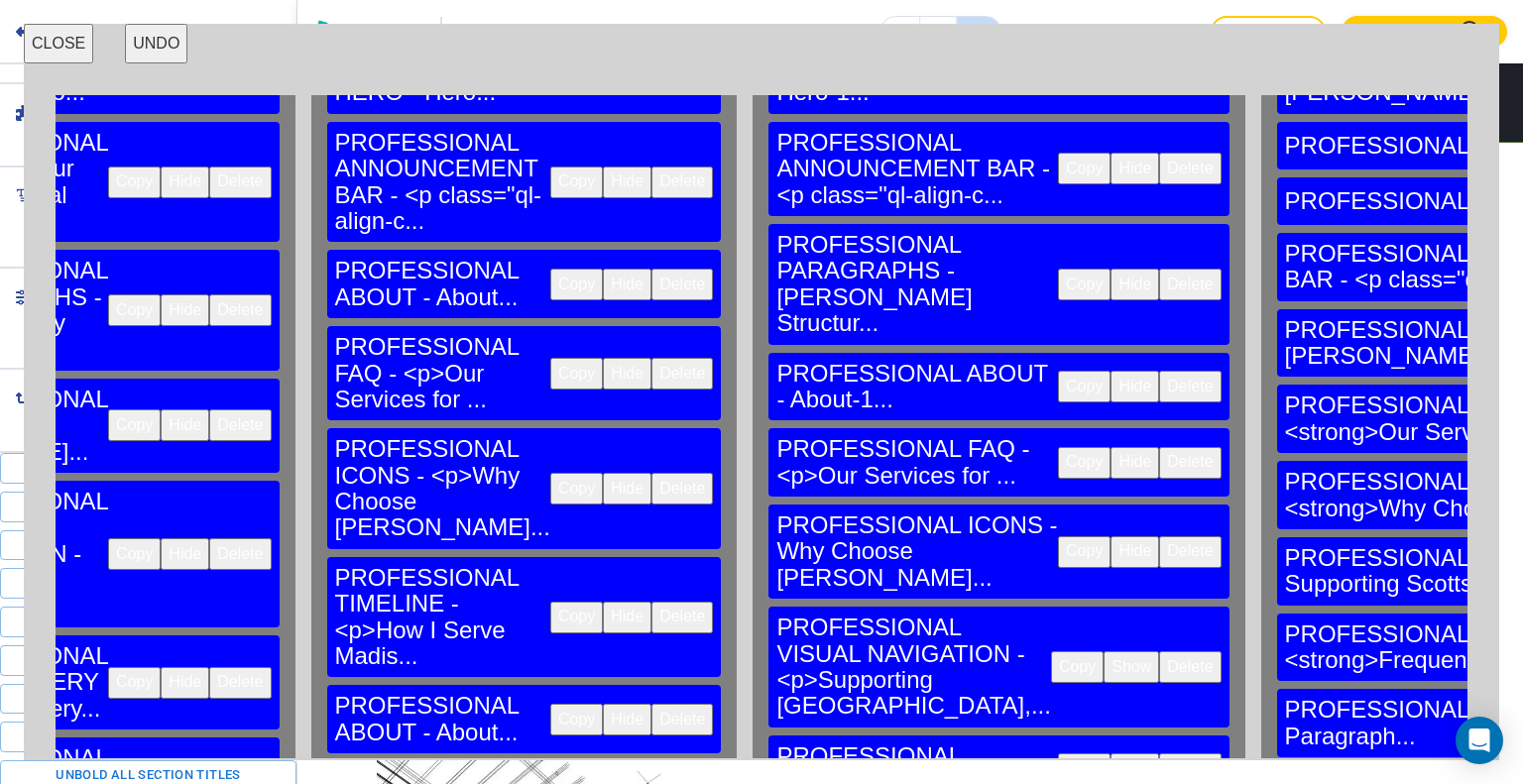 scroll, scrollTop: 0, scrollLeft: 3067, axis: horizontal 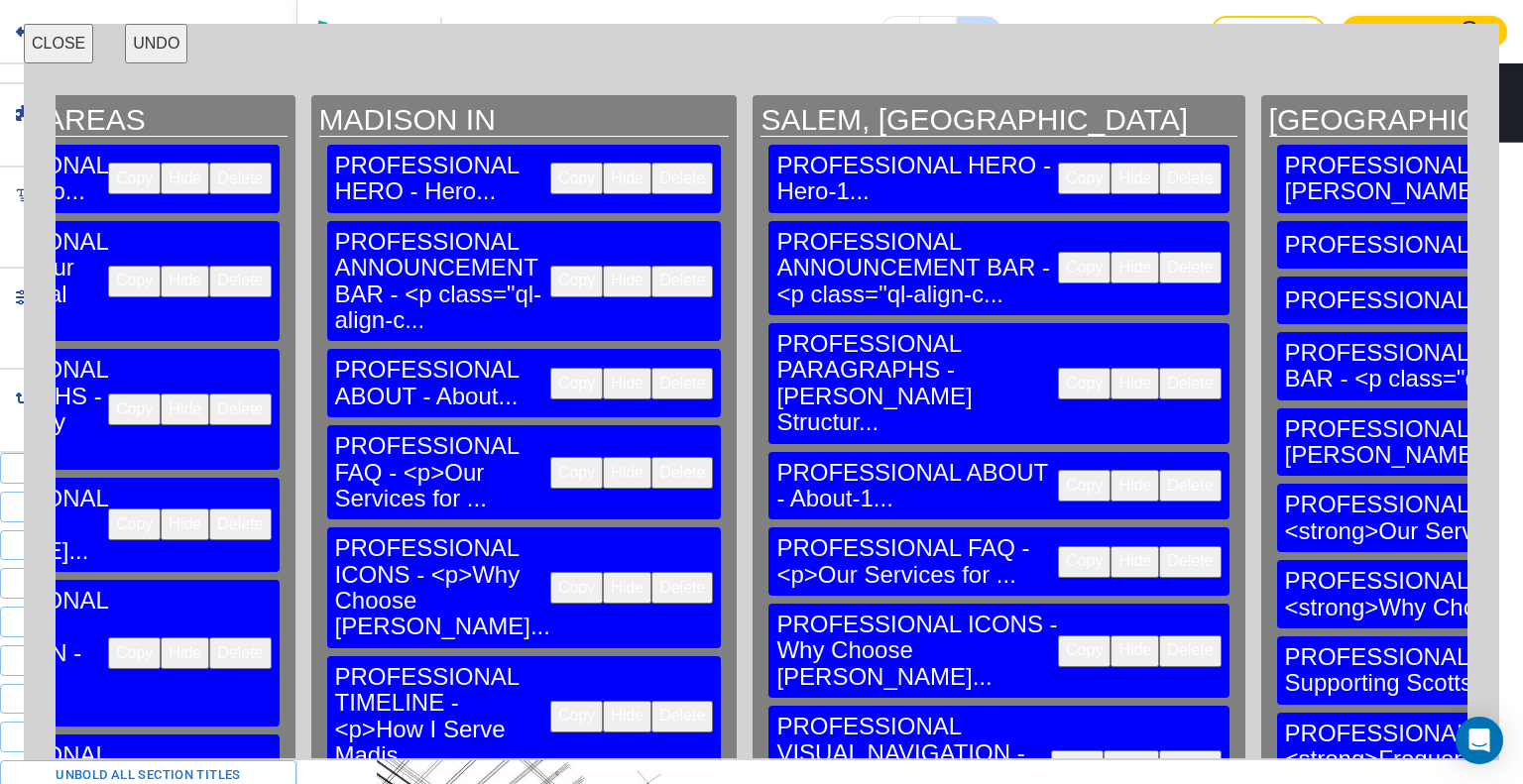 type 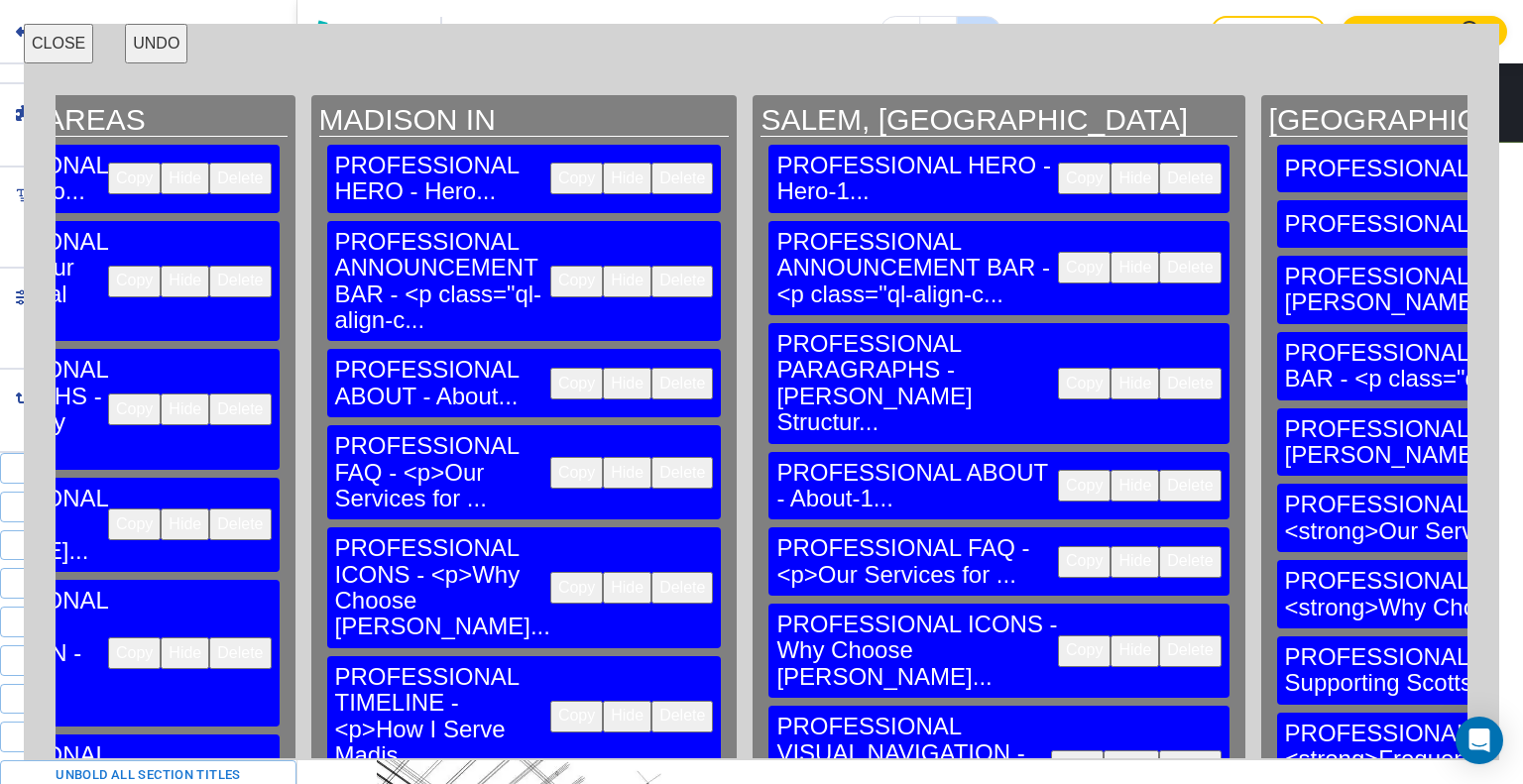 scroll, scrollTop: 1770, scrollLeft: 0, axis: vertical 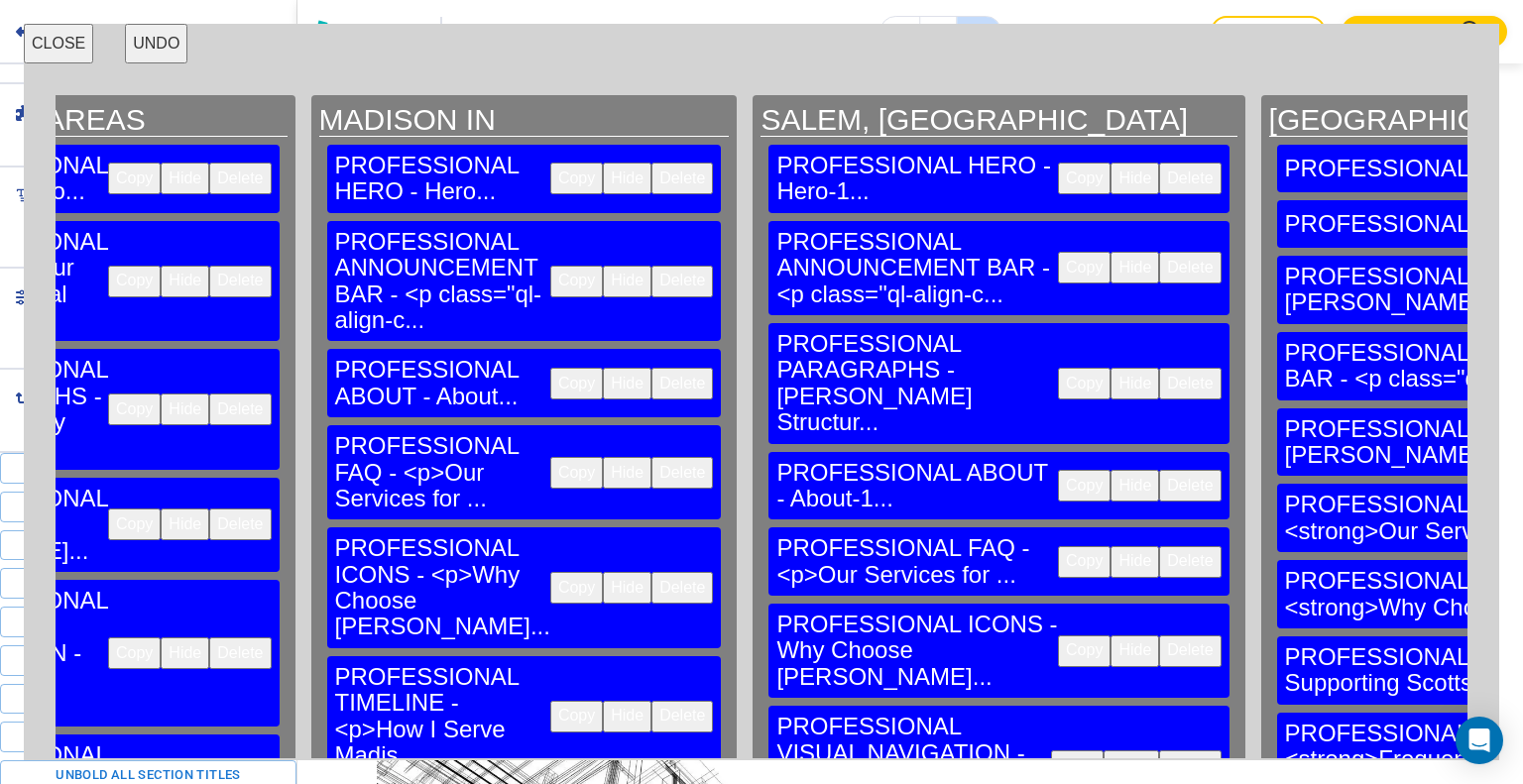 click on "Copy" at bounding box center [1084, 486] 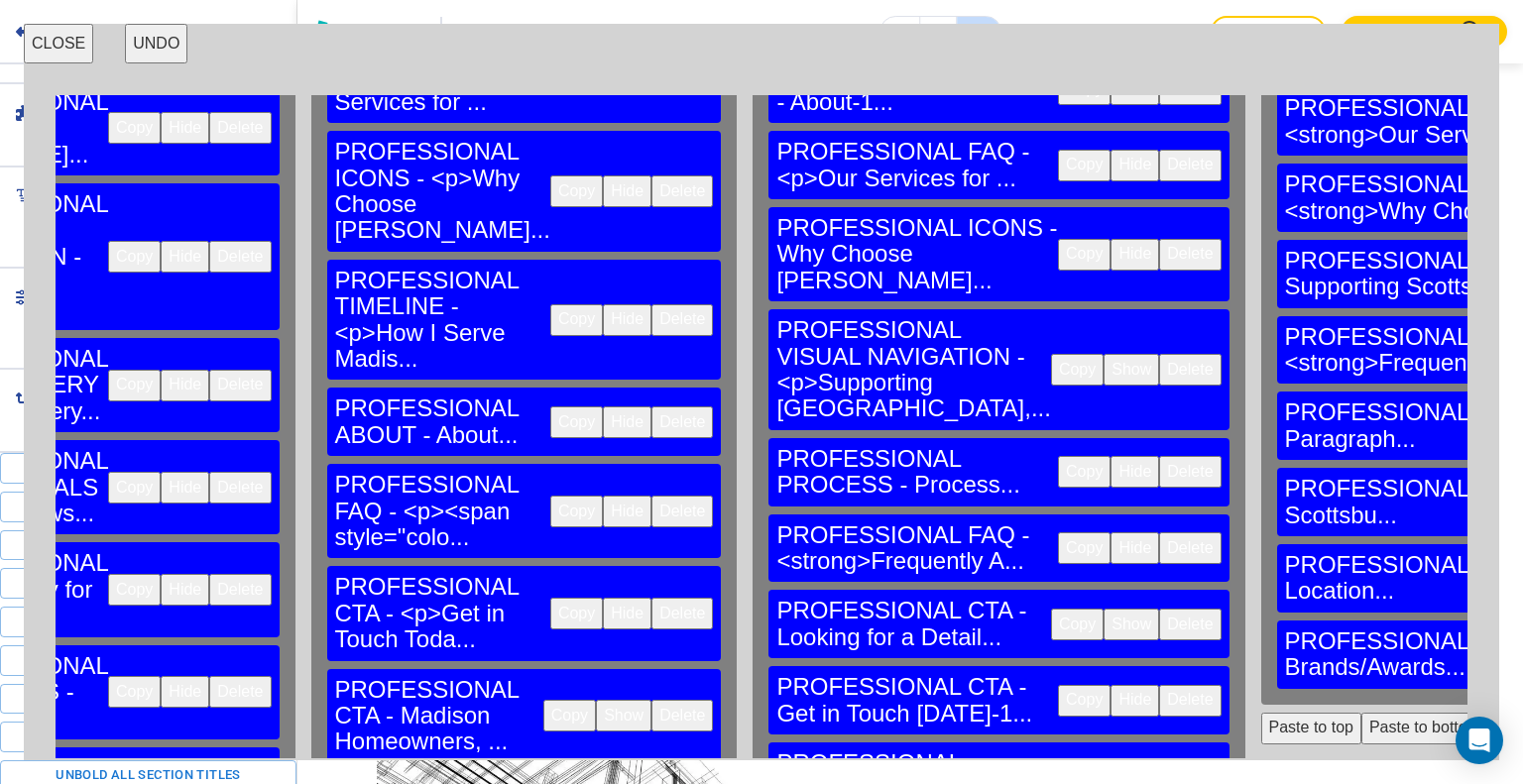 scroll, scrollTop: 595, scrollLeft: 3067, axis: both 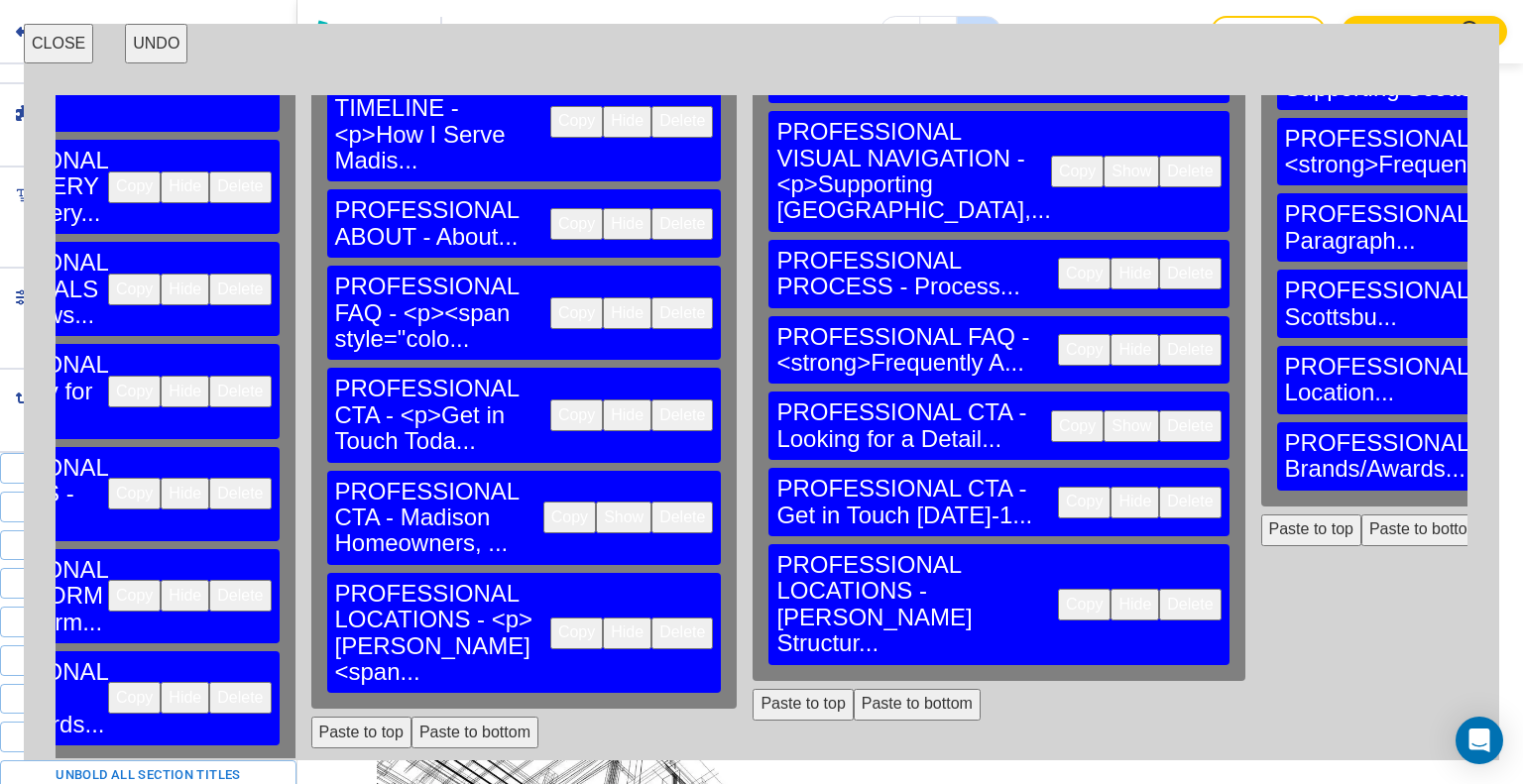 click on "Paste to top" at bounding box center (1311, 530) 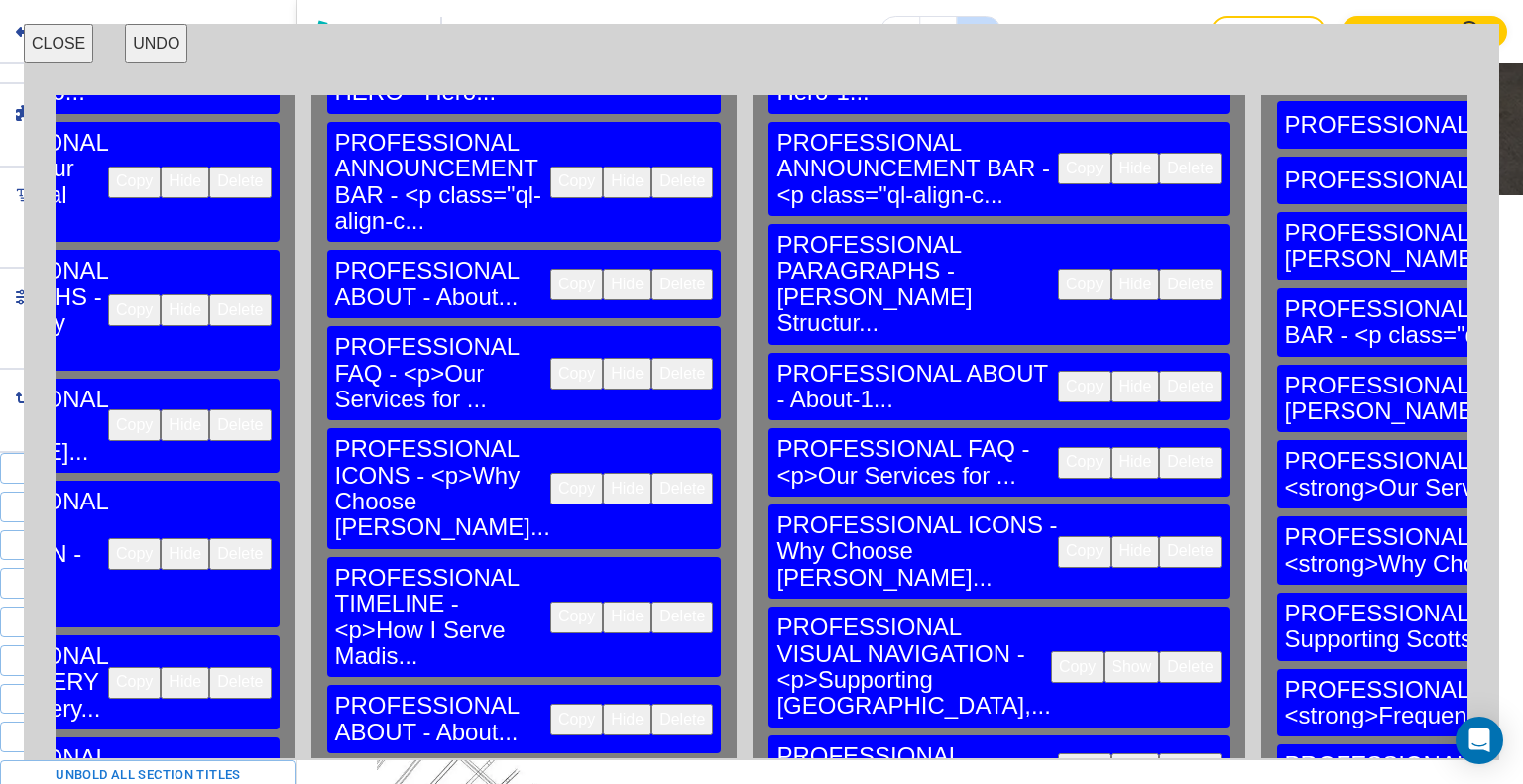 scroll, scrollTop: 0, scrollLeft: 3067, axis: horizontal 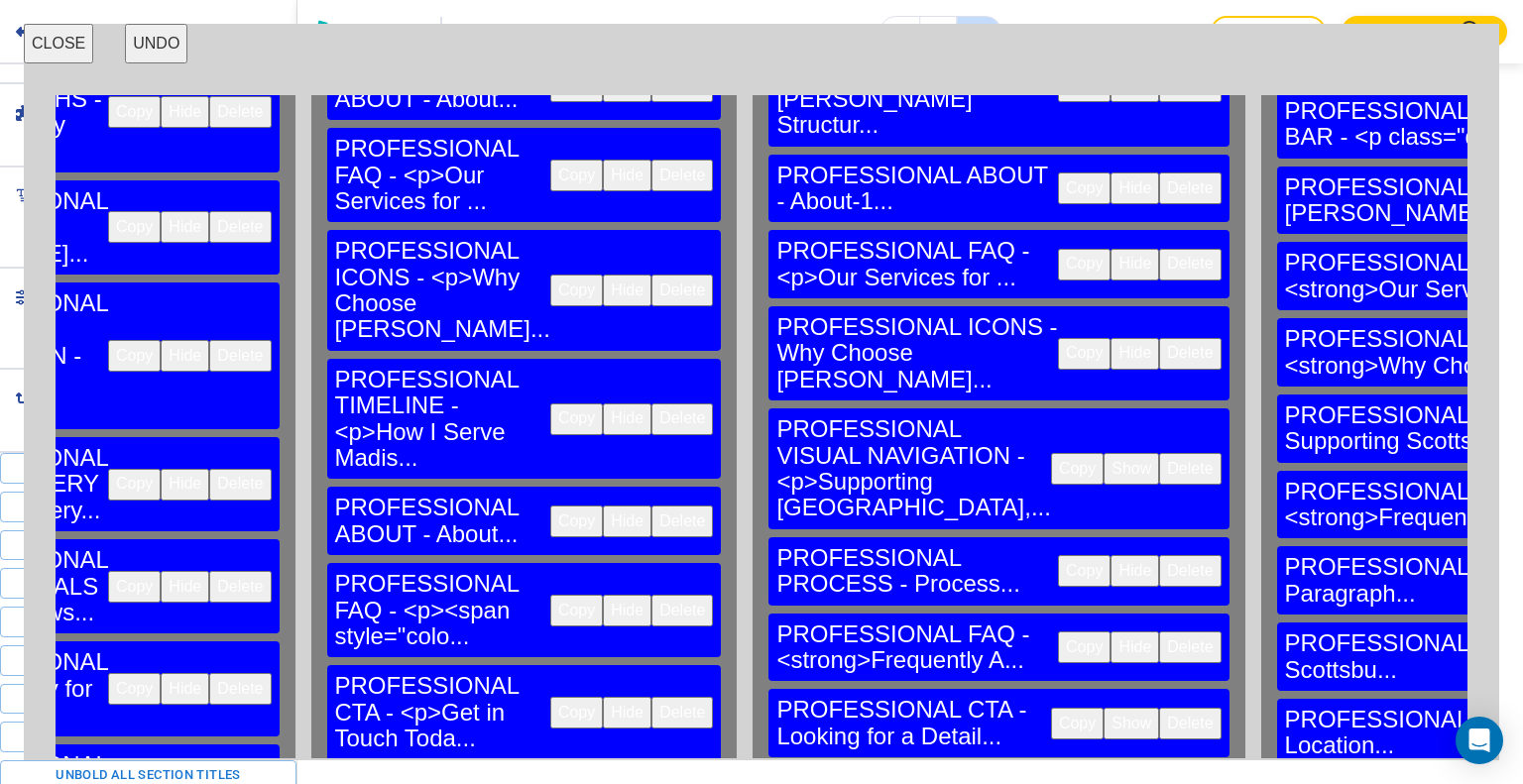 click on "Copy" at bounding box center [1084, 354] 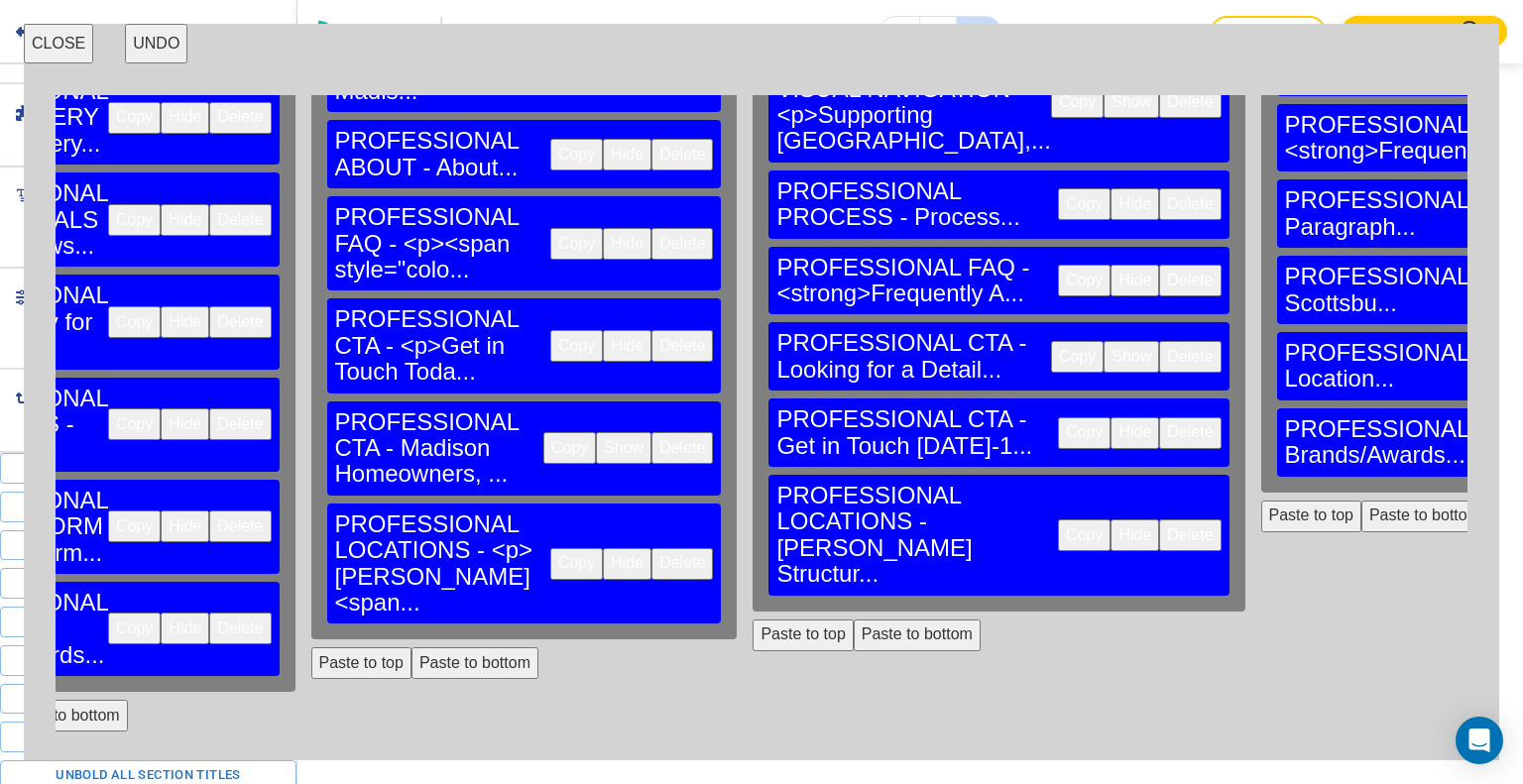 click on "Paste to bottom" at bounding box center (1425, 516) 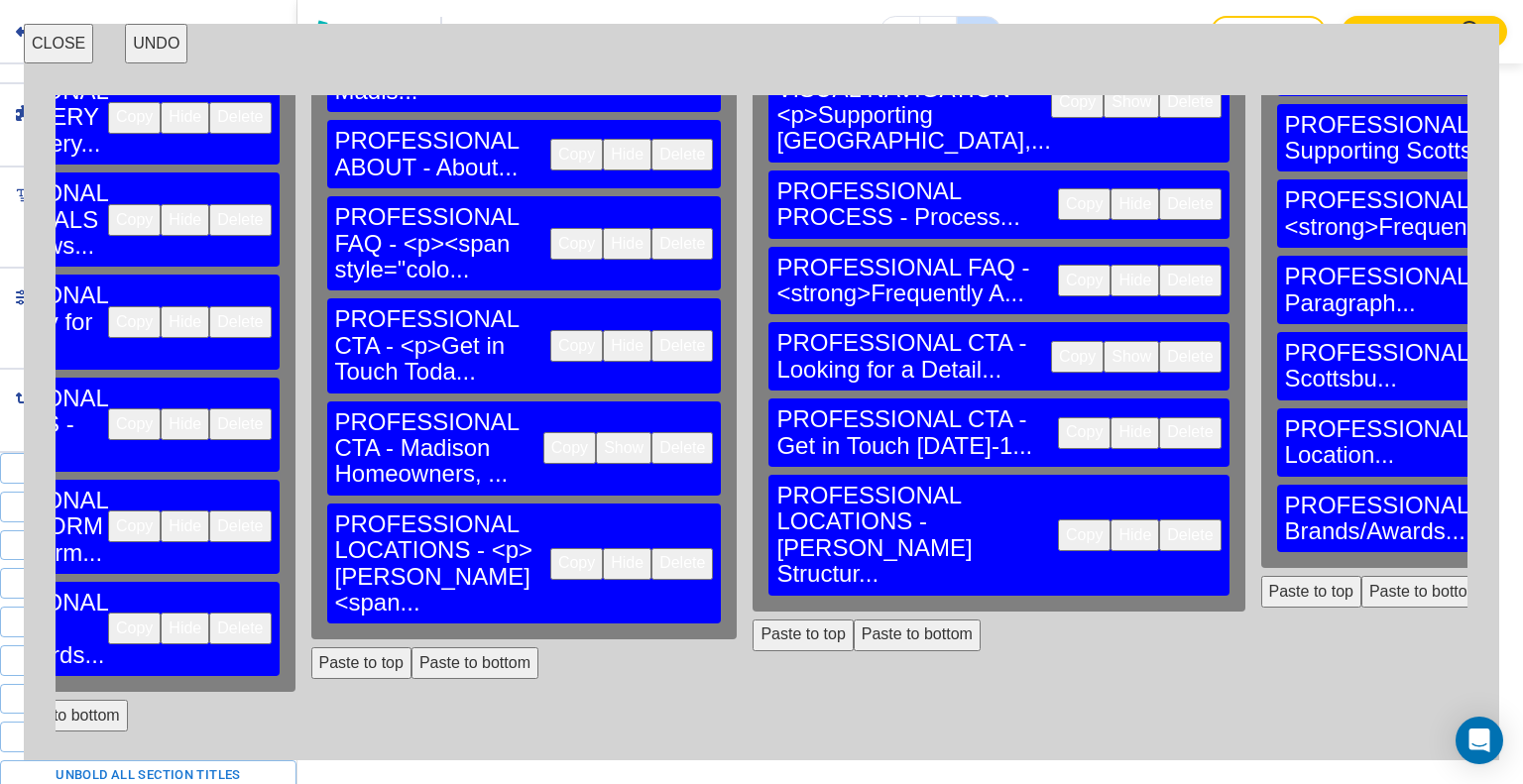 scroll, scrollTop: 8268, scrollLeft: 0, axis: vertical 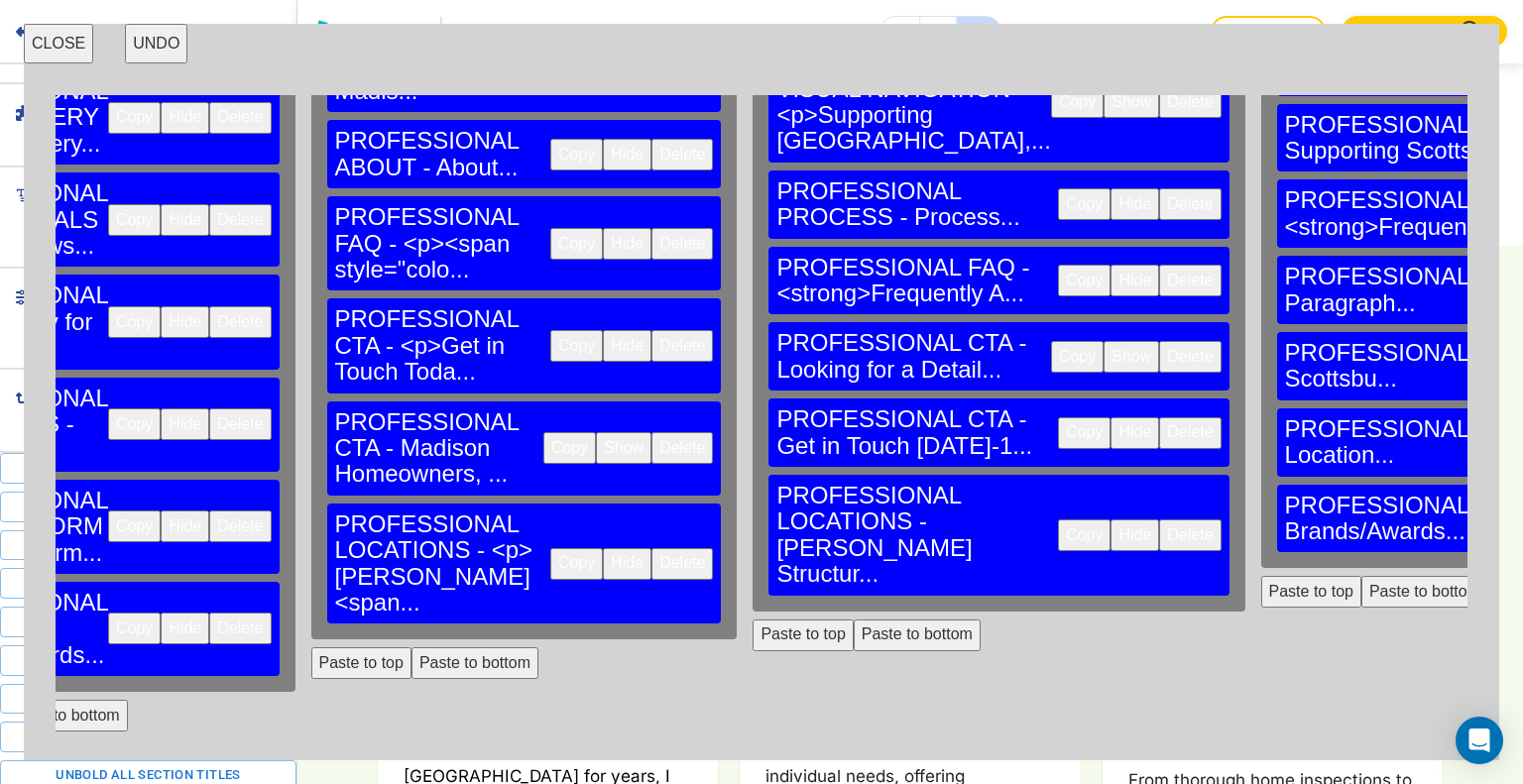 click on "Copy" at bounding box center [1077, 357] 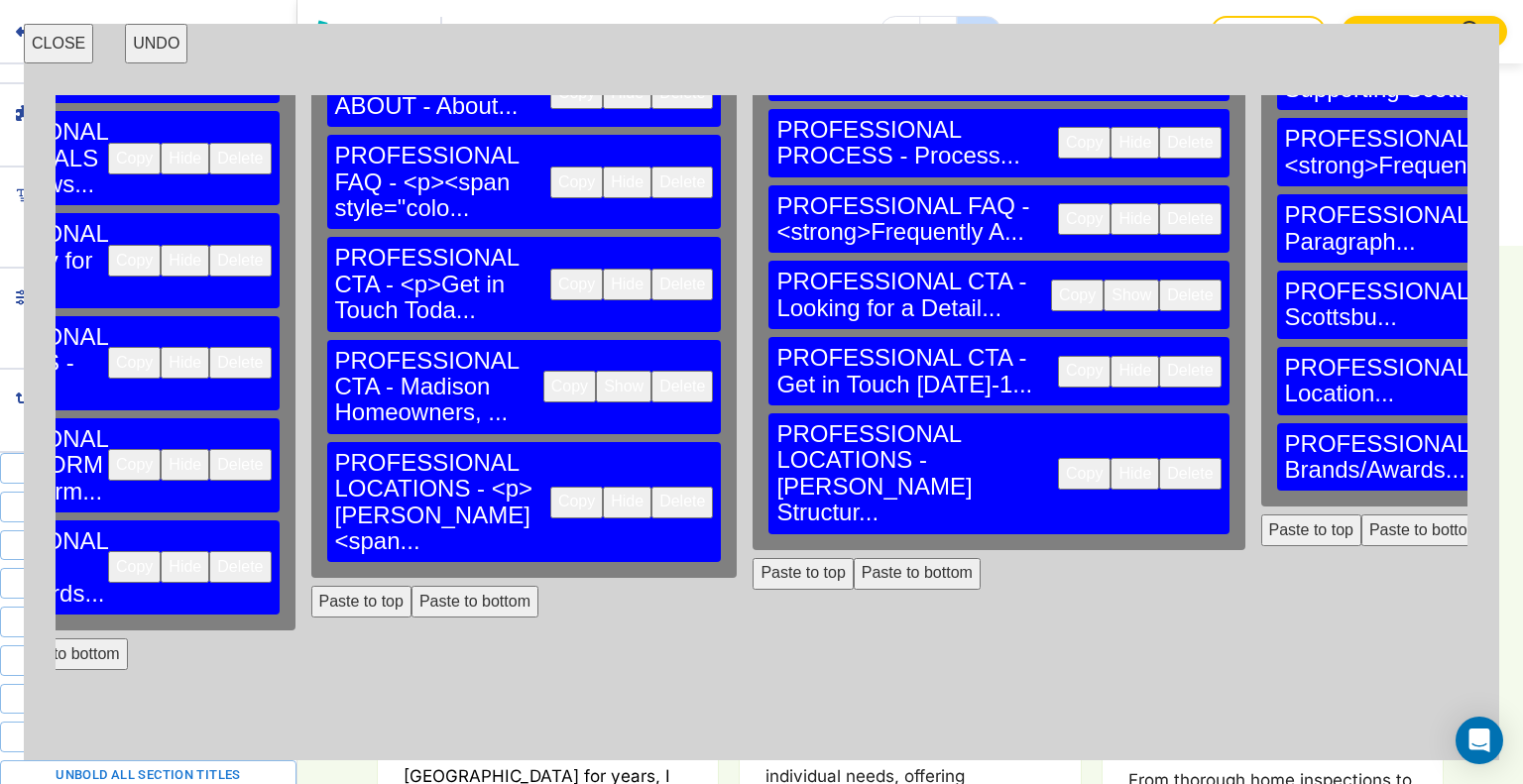 click on "Paste to bottom" at bounding box center (1425, 530) 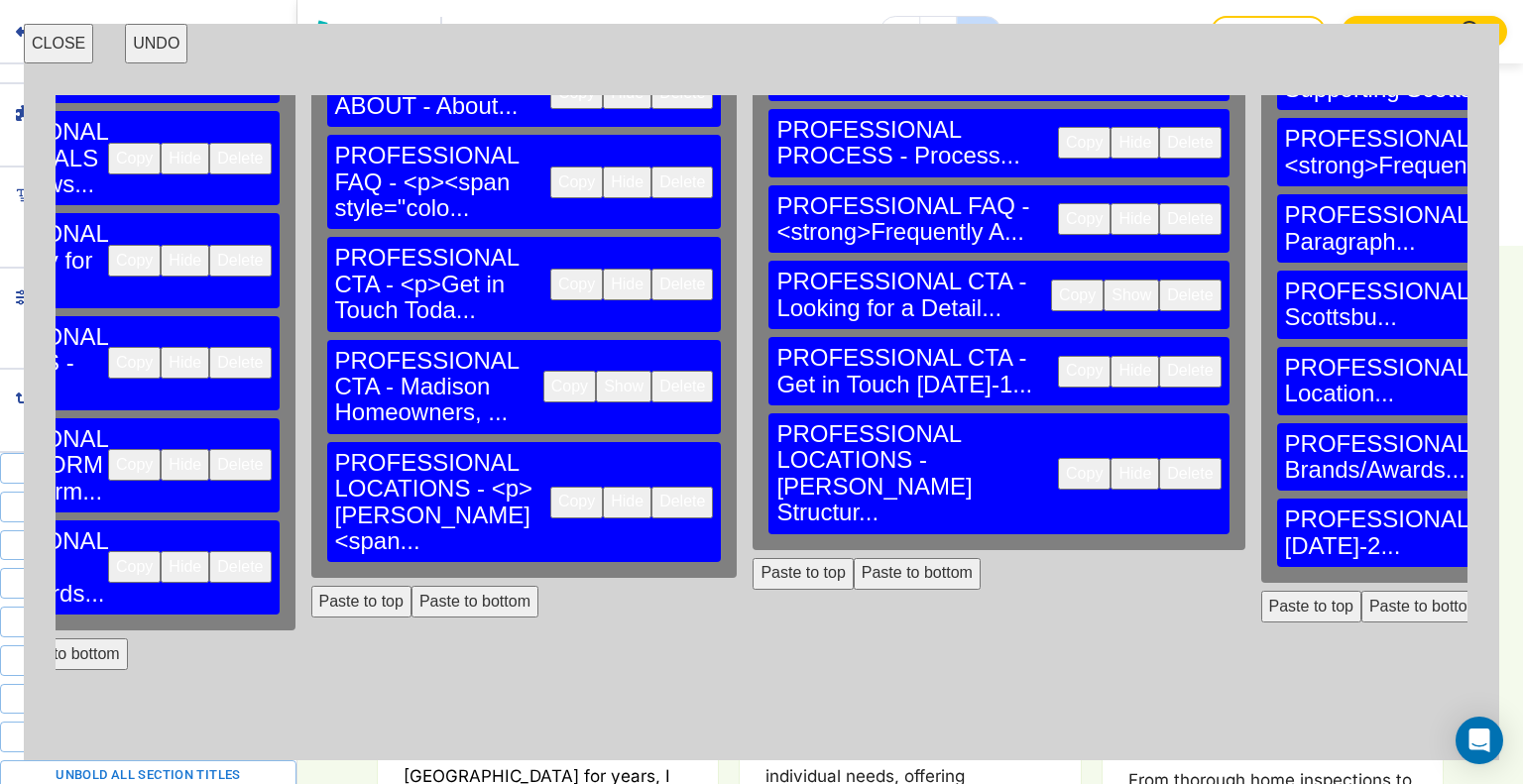 scroll, scrollTop: 805, scrollLeft: 3067, axis: both 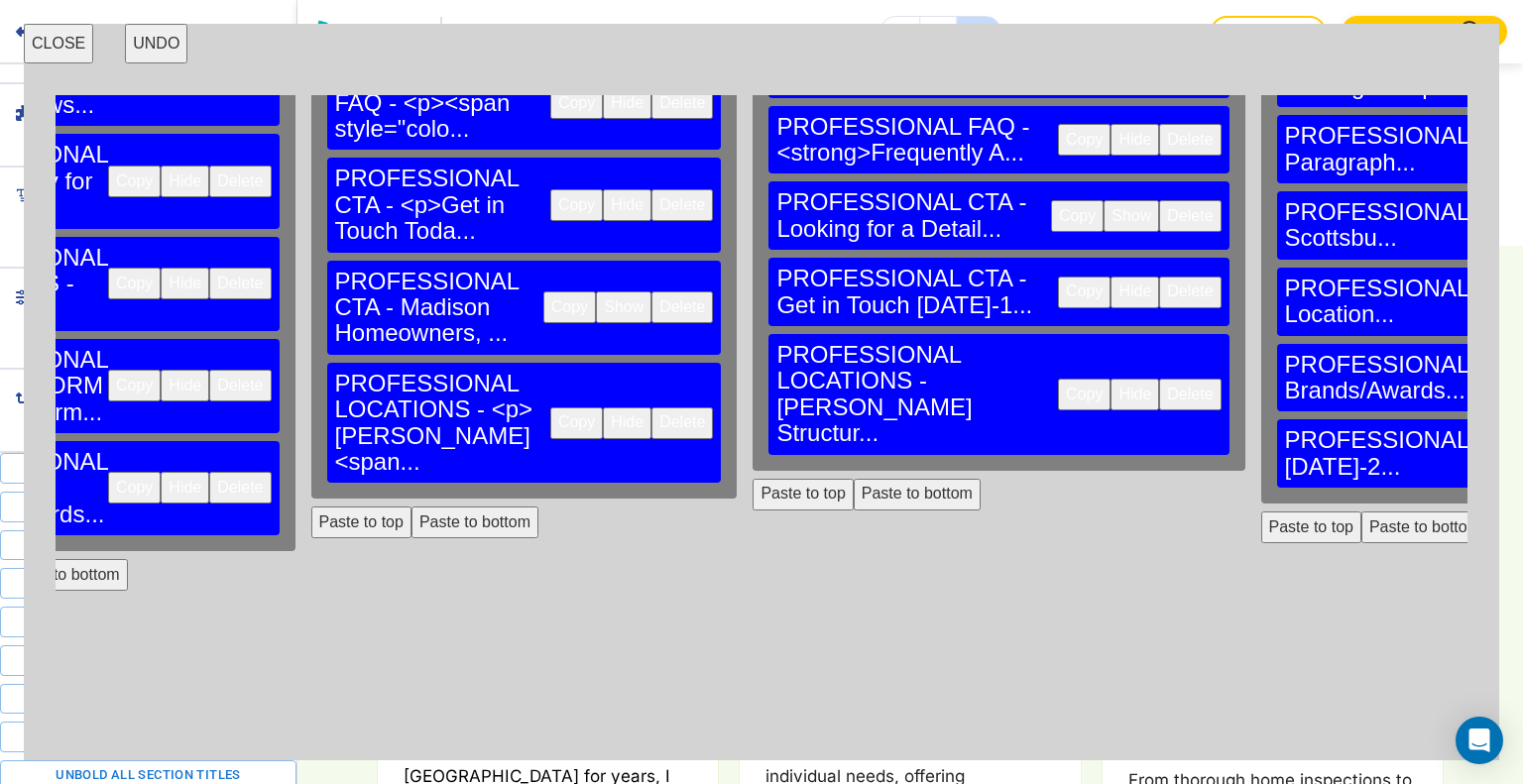 click on "Copy" at bounding box center [1084, 394] 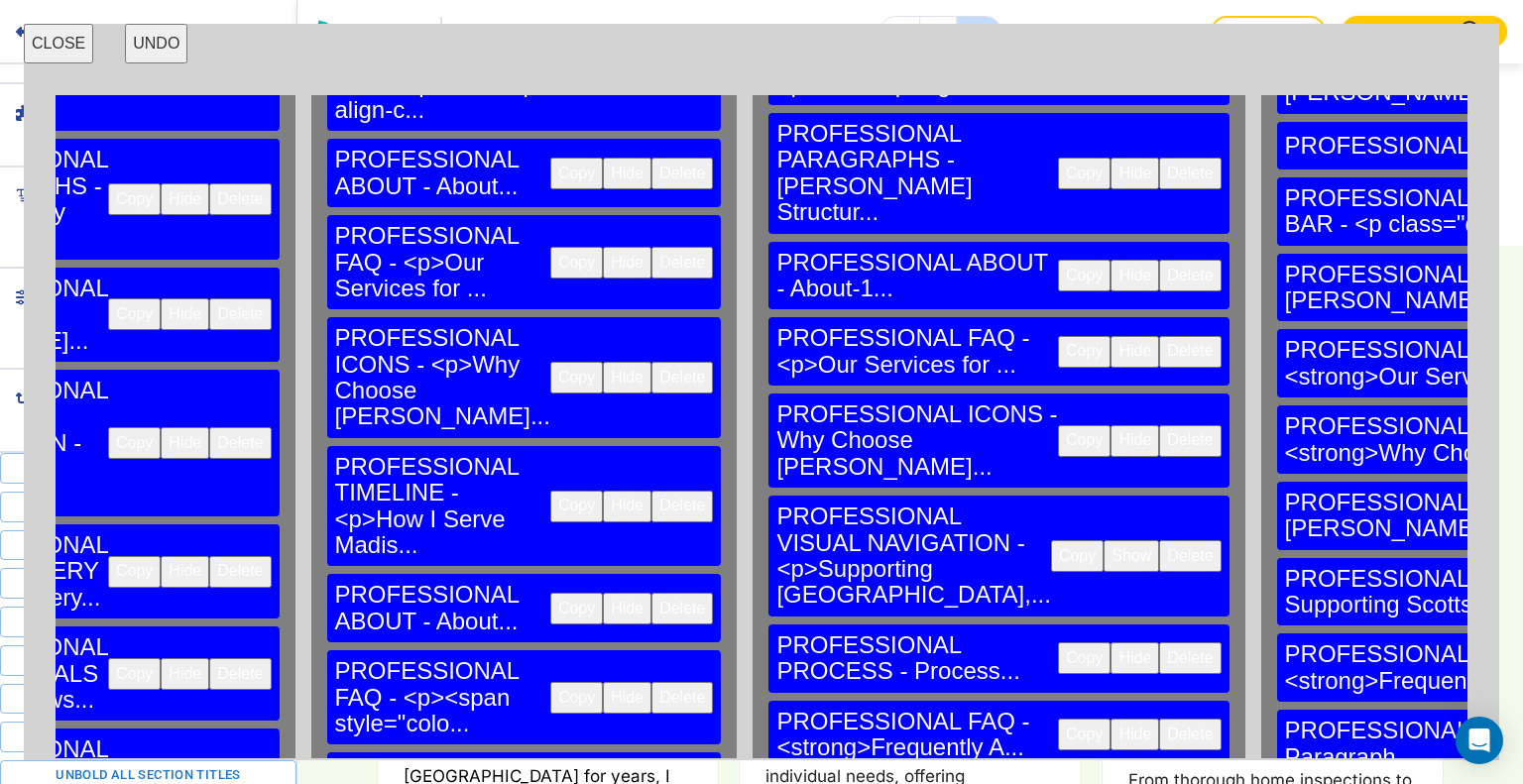 scroll, scrollTop: 0, scrollLeft: 3067, axis: horizontal 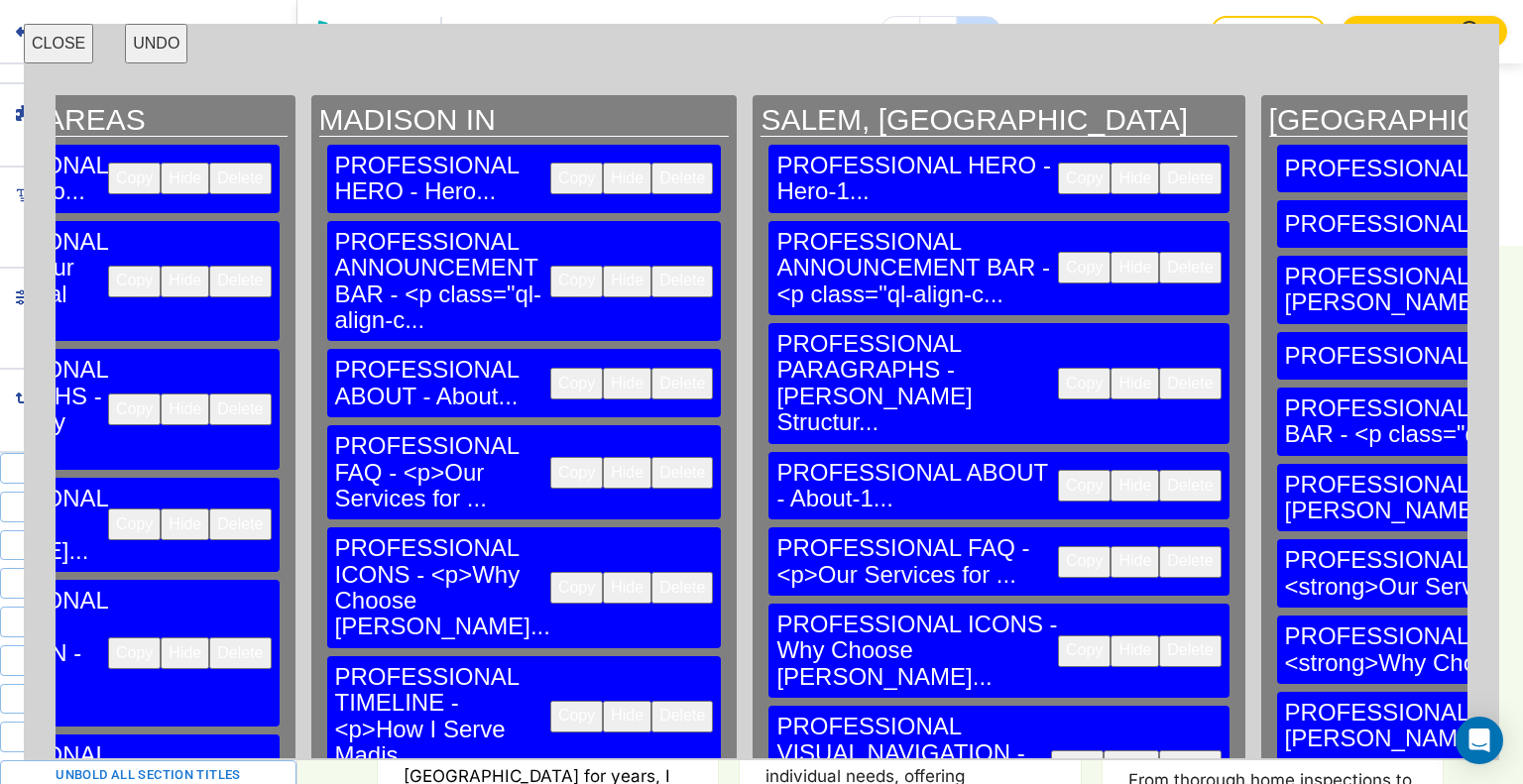 click on "CLOSE" at bounding box center (59, 44) 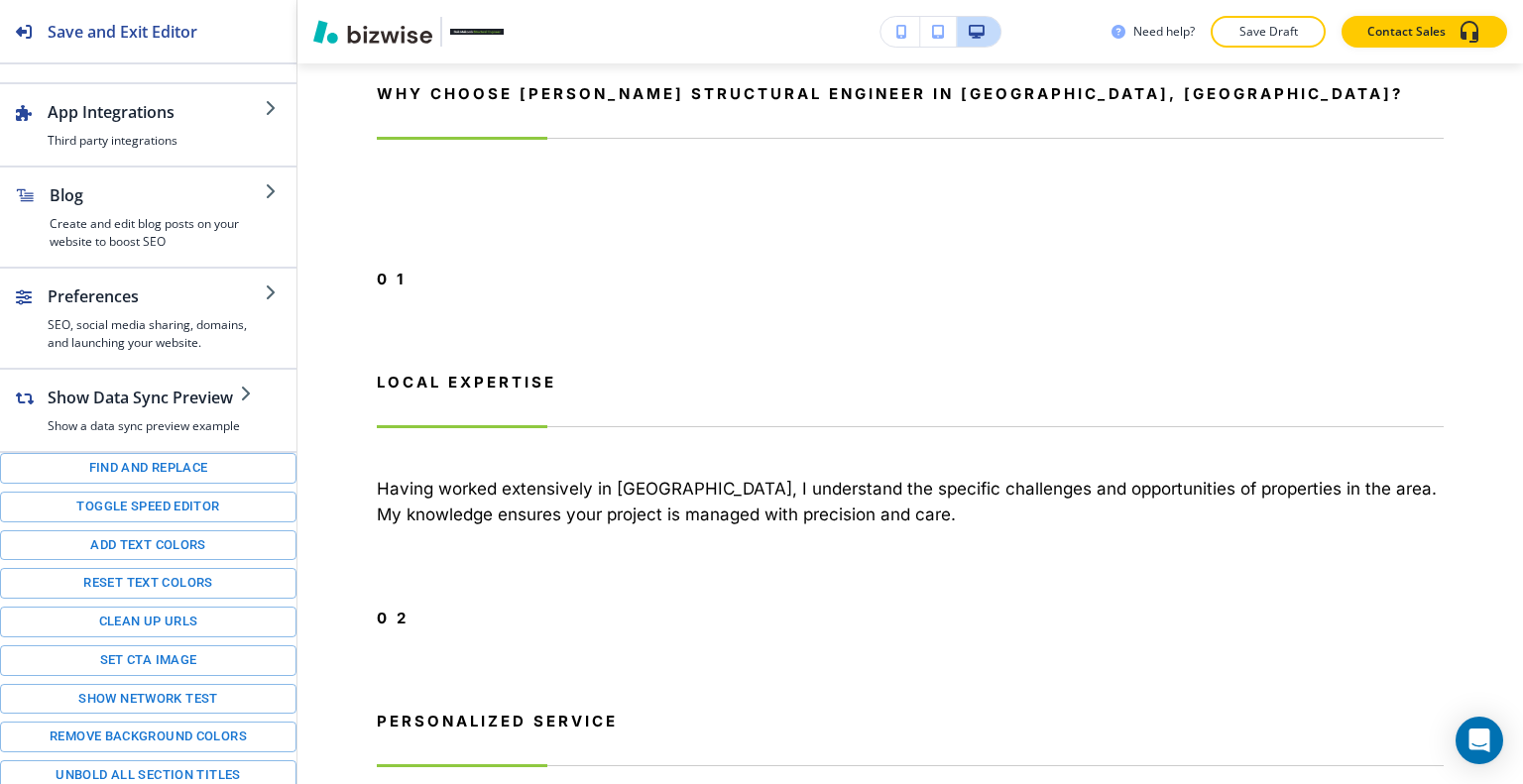 scroll, scrollTop: 0, scrollLeft: 0, axis: both 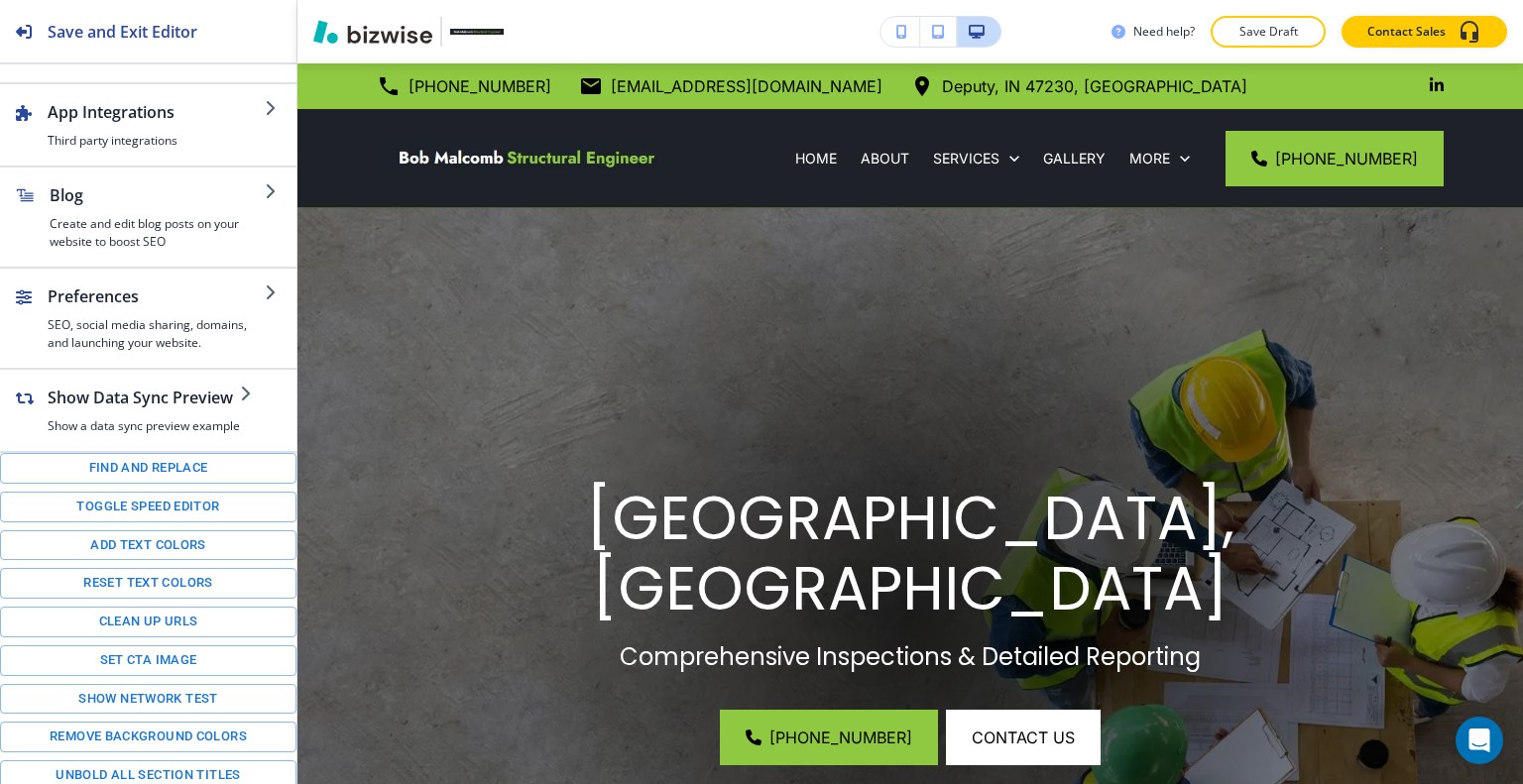 click on "Salem, IN Comprehensive Inspections & Detailed Reporting (812) 595-3003 contact us" at bounding box center (910, 615) 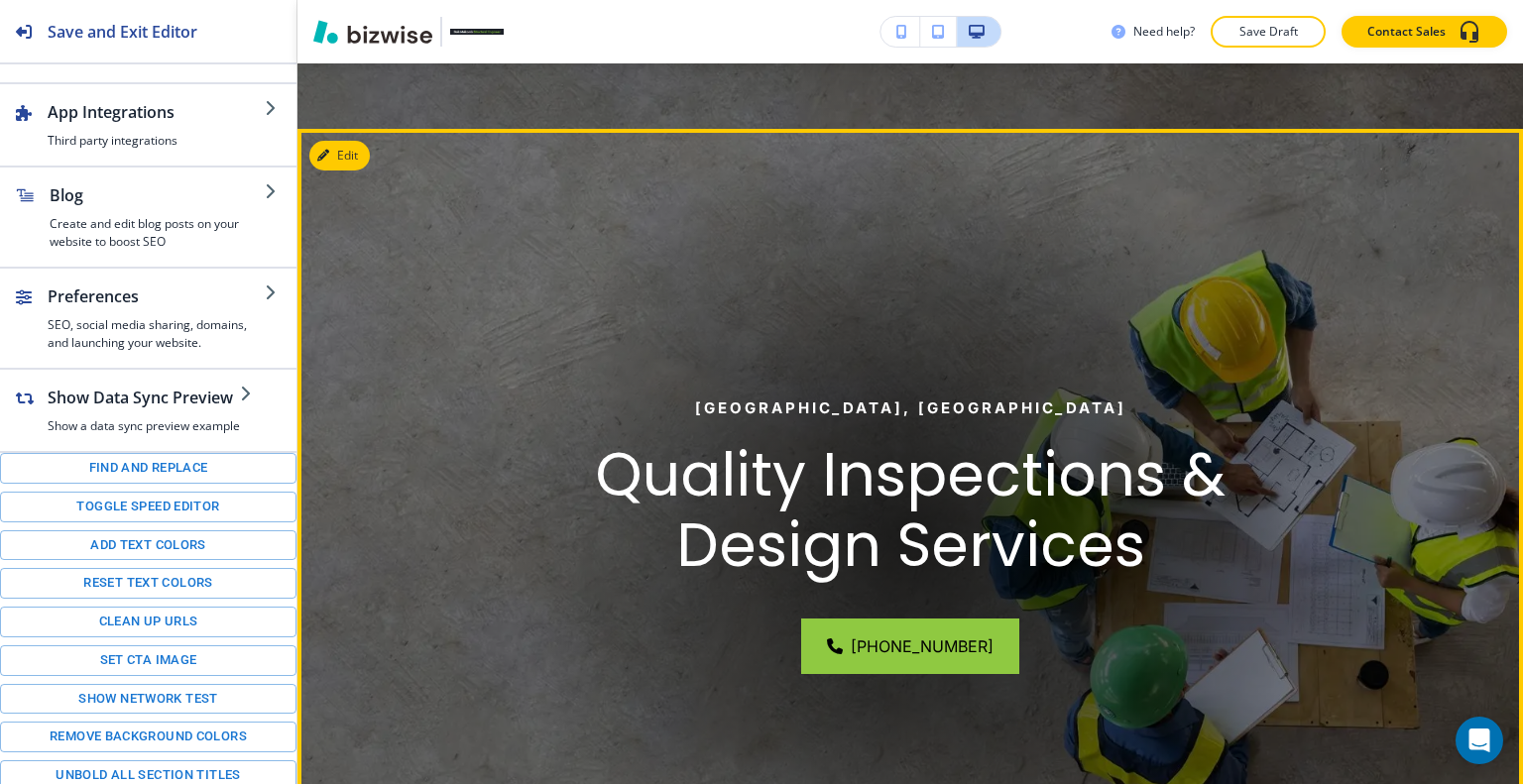 scroll, scrollTop: 991, scrollLeft: 0, axis: vertical 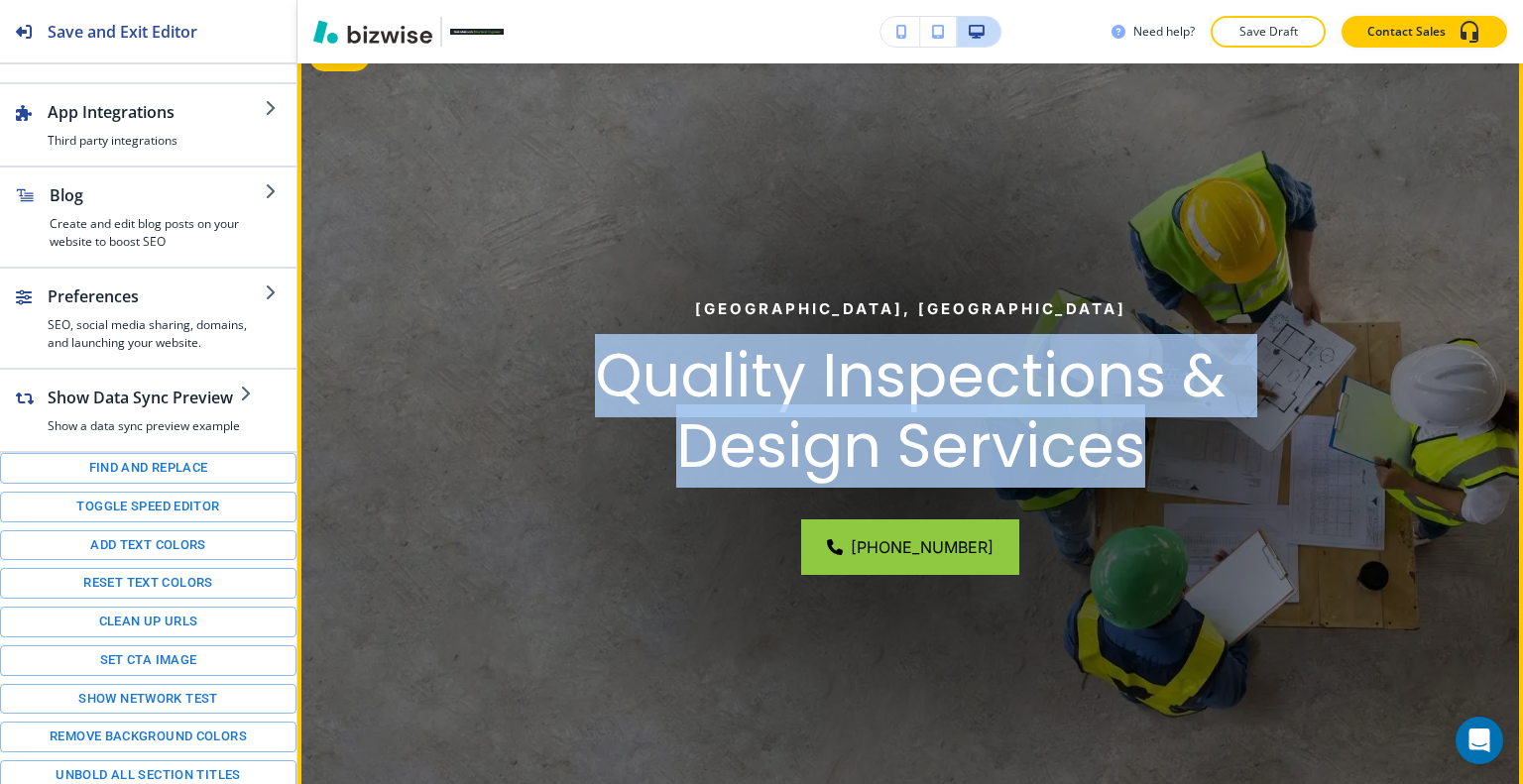 drag, startPoint x: 1147, startPoint y: 459, endPoint x: 595, endPoint y: 384, distance: 557.072 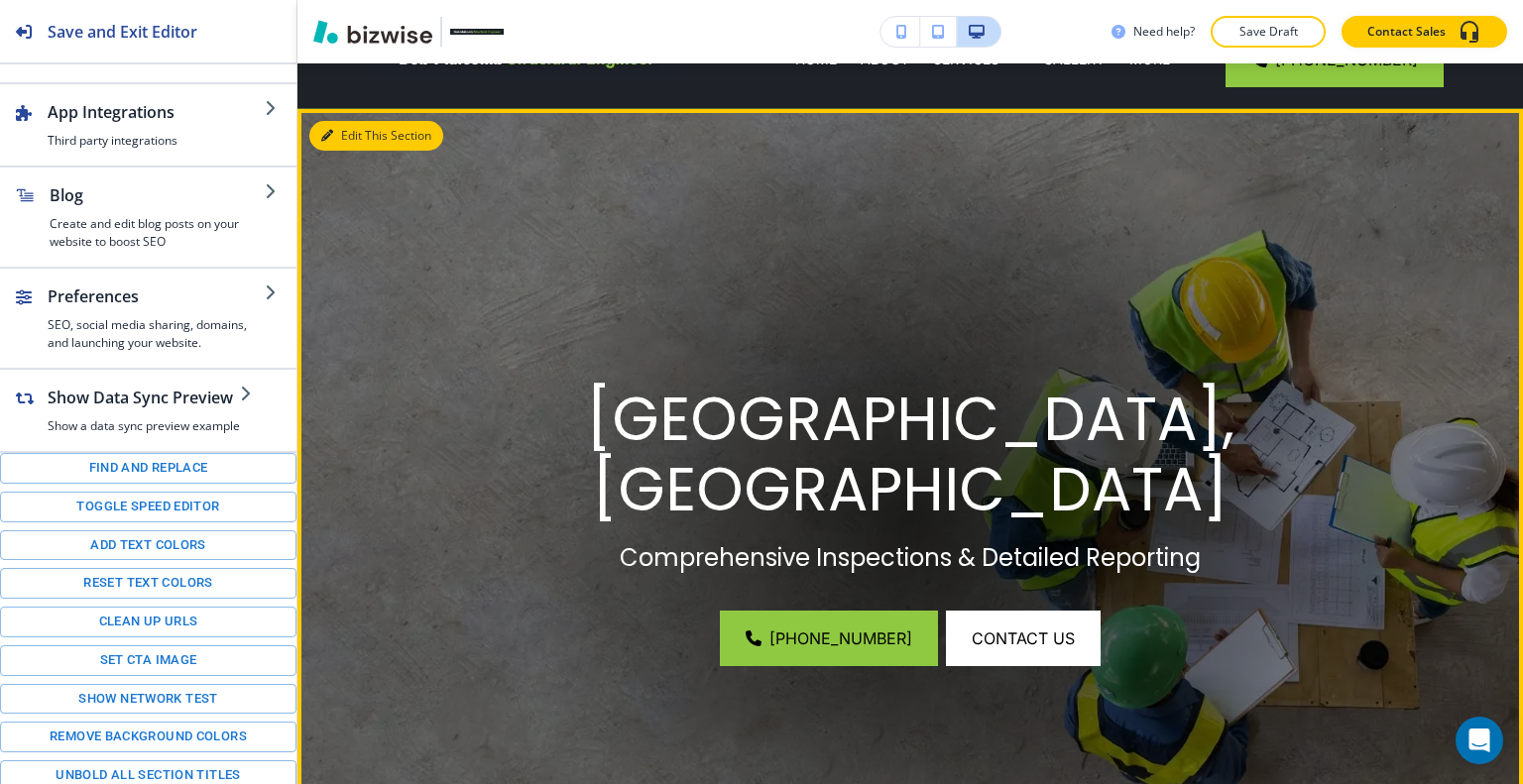 click on "Edit This Section" at bounding box center [376, 136] 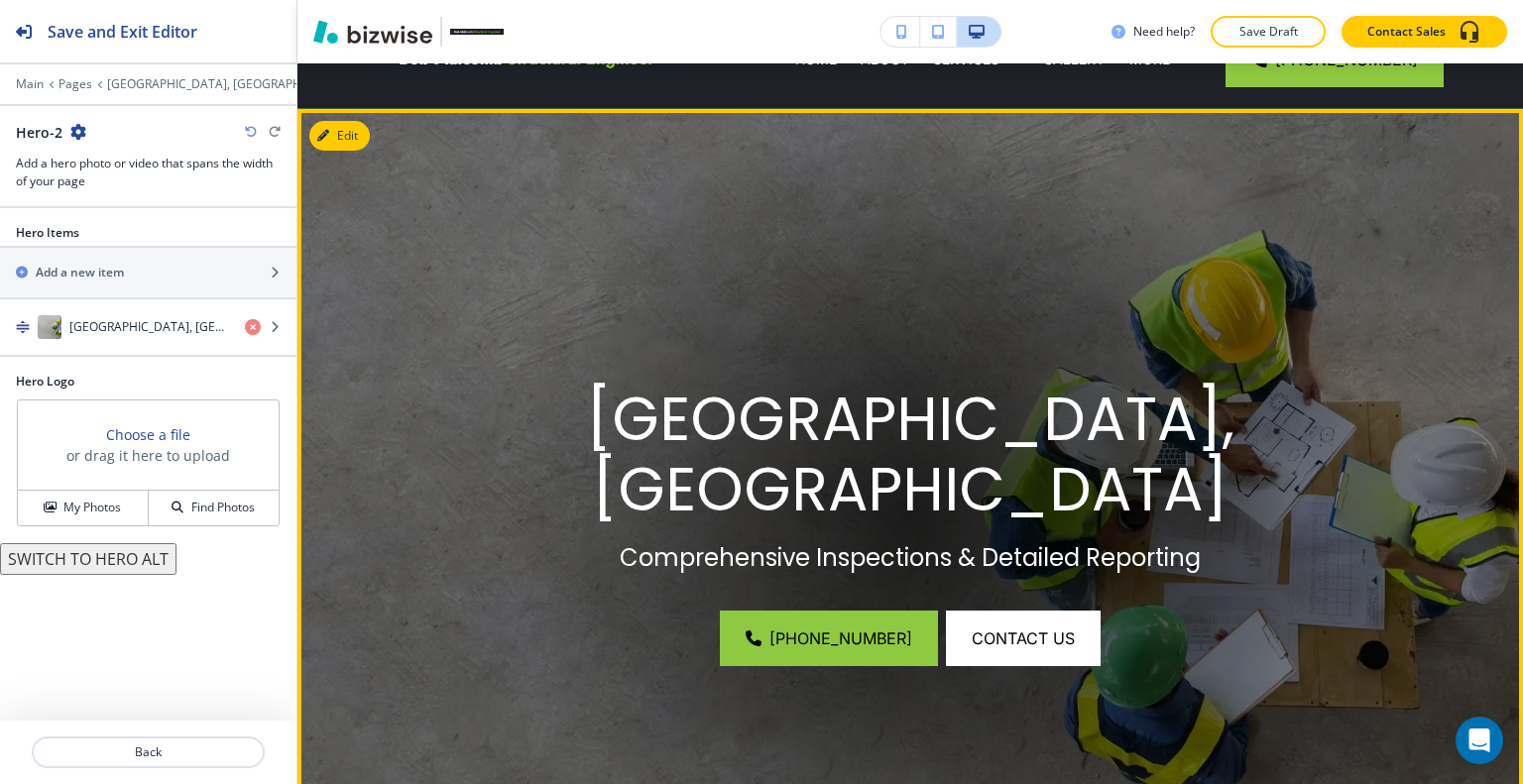 scroll, scrollTop: 145, scrollLeft: 0, axis: vertical 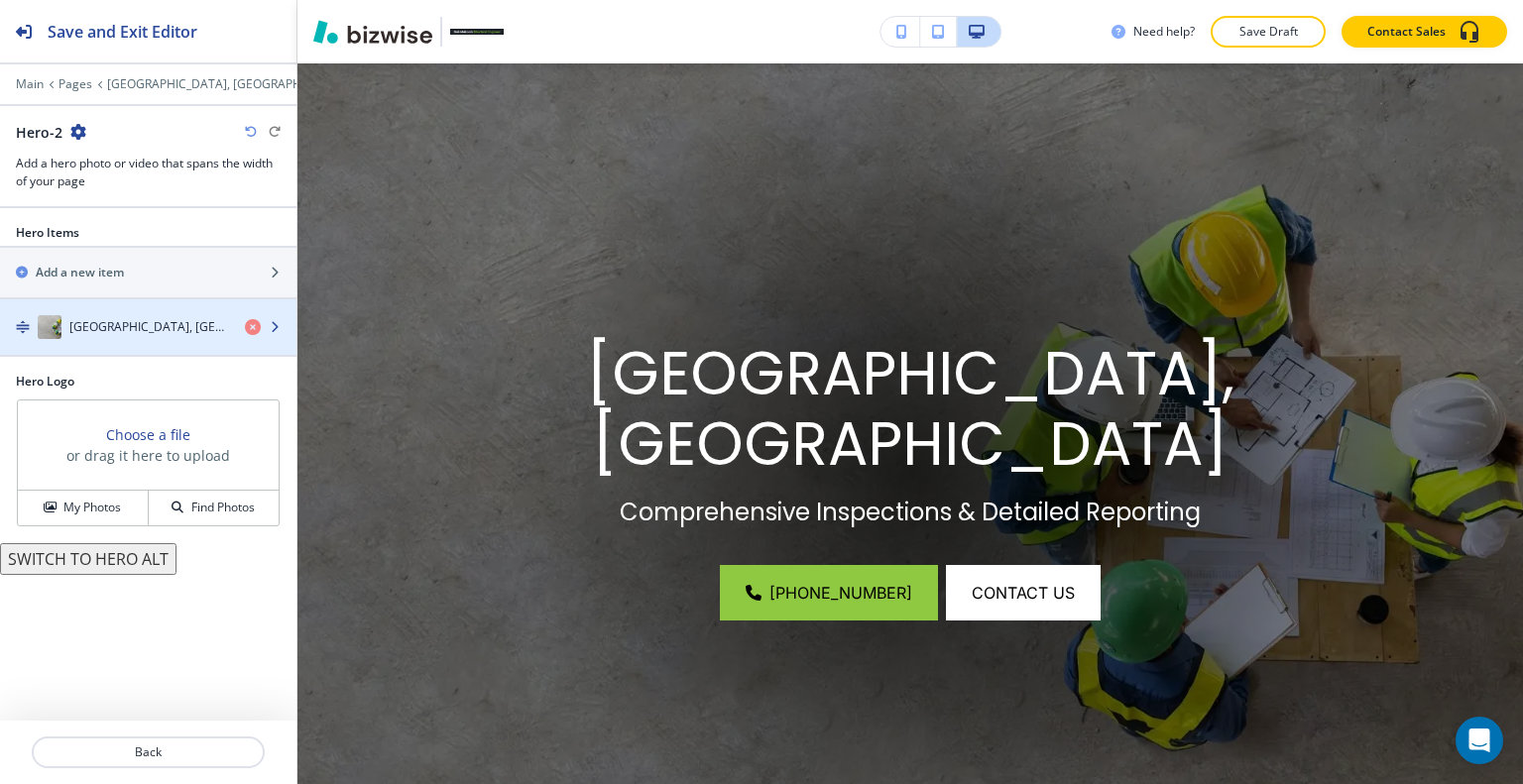 click on "[GEOGRAPHIC_DATA], [GEOGRAPHIC_DATA]" at bounding box center (114, 327) 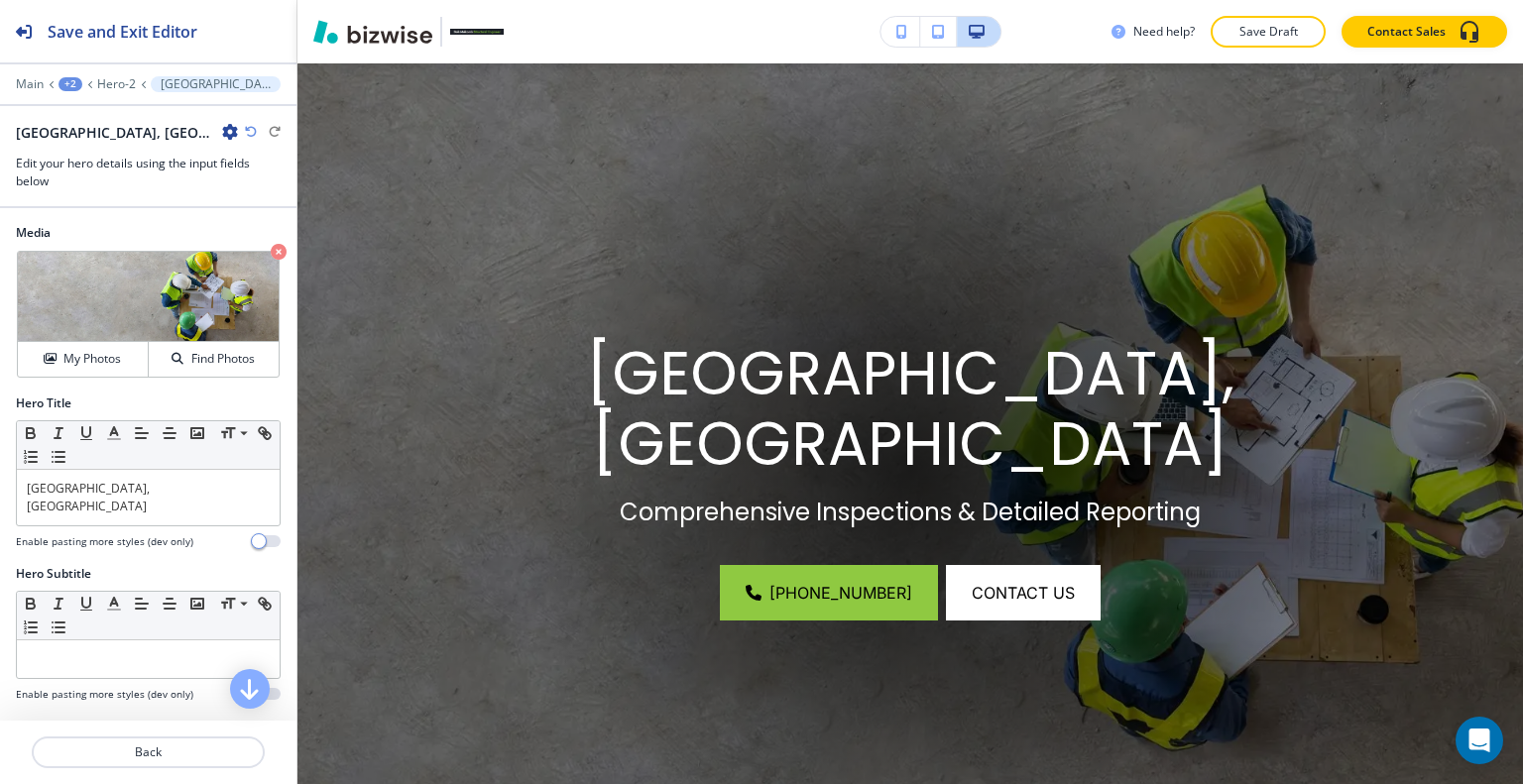 scroll, scrollTop: 297, scrollLeft: 0, axis: vertical 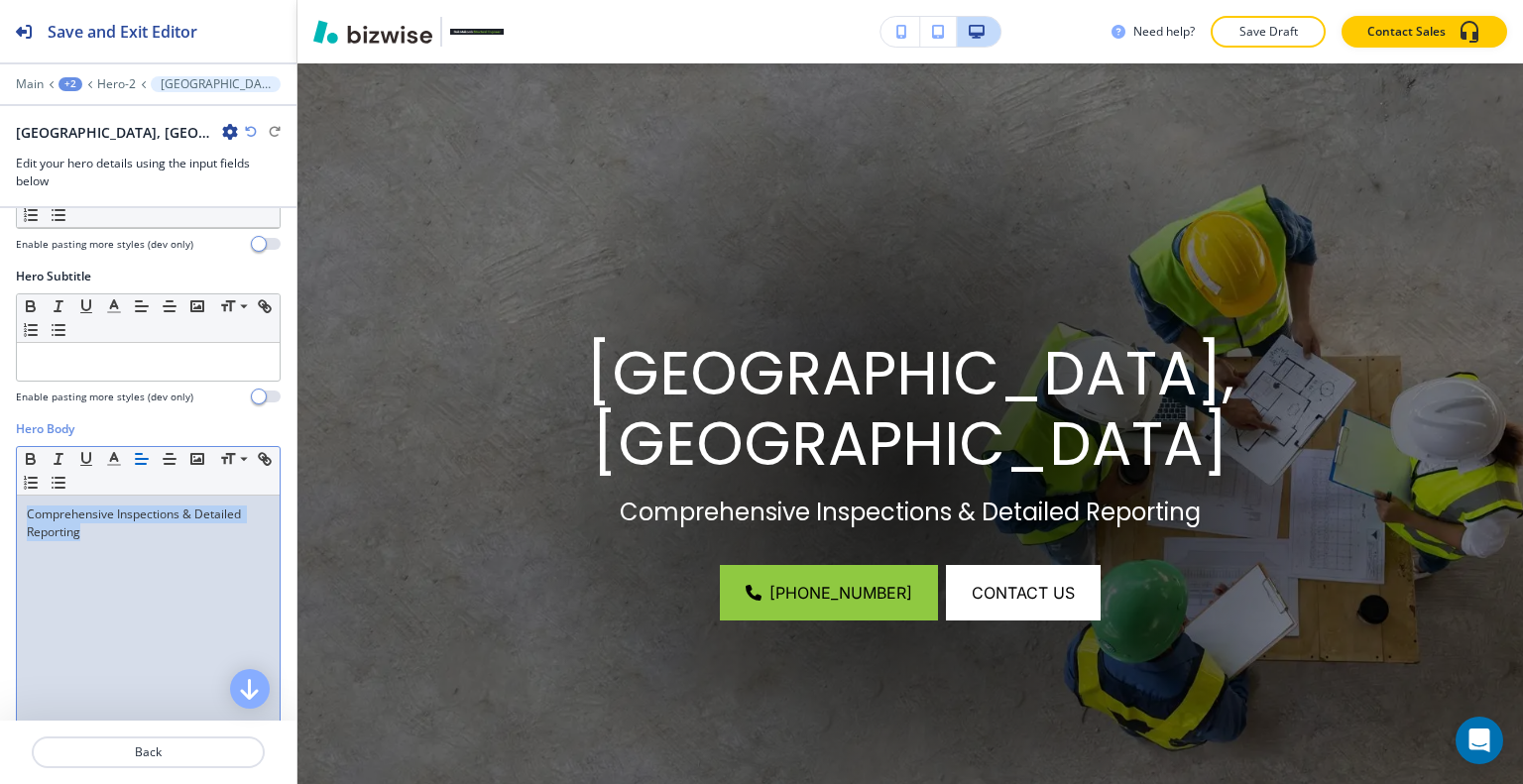 drag, startPoint x: 125, startPoint y: 530, endPoint x: 32, endPoint y: 509, distance: 95.341491 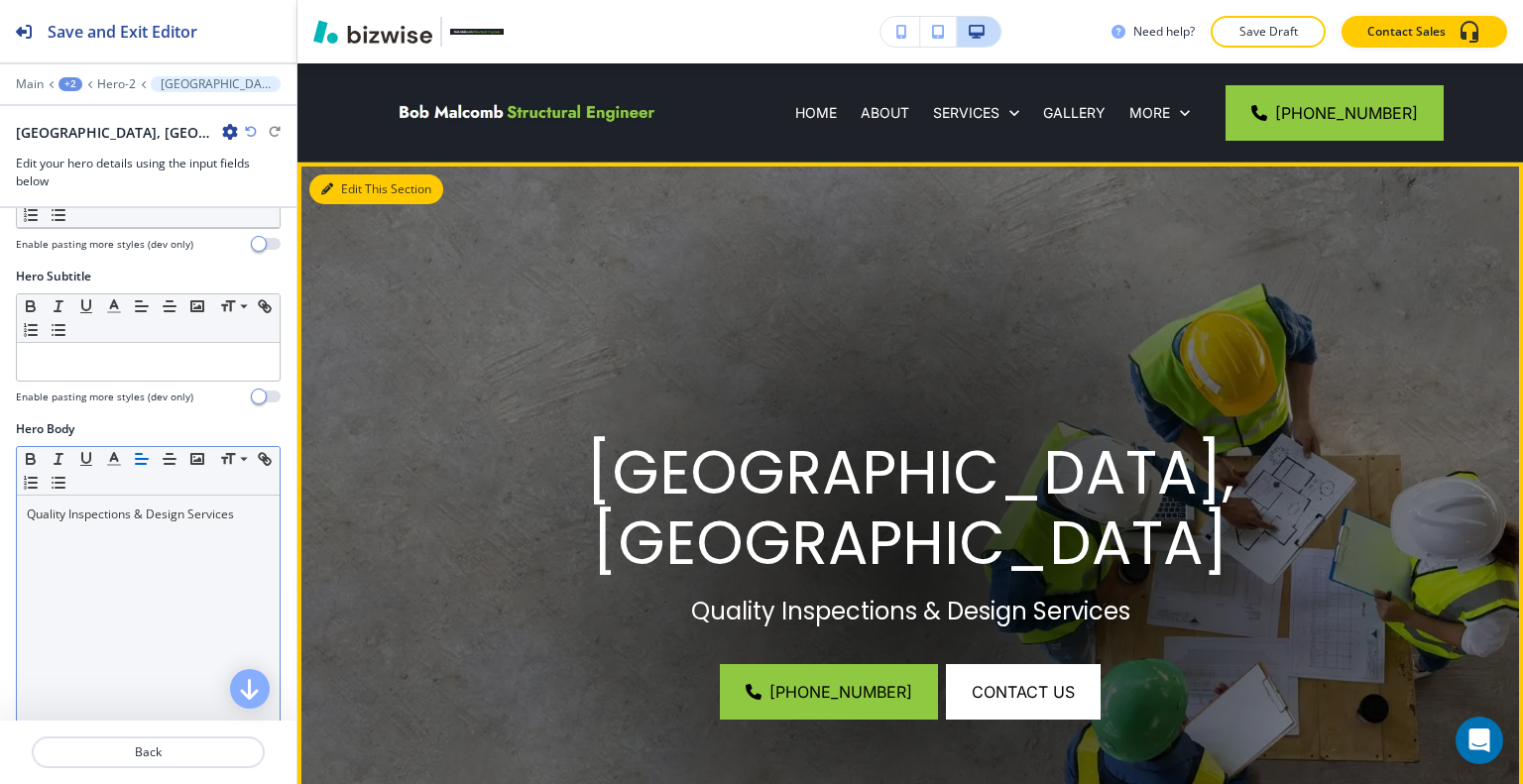 click on "Edit This Section" at bounding box center [376, 189] 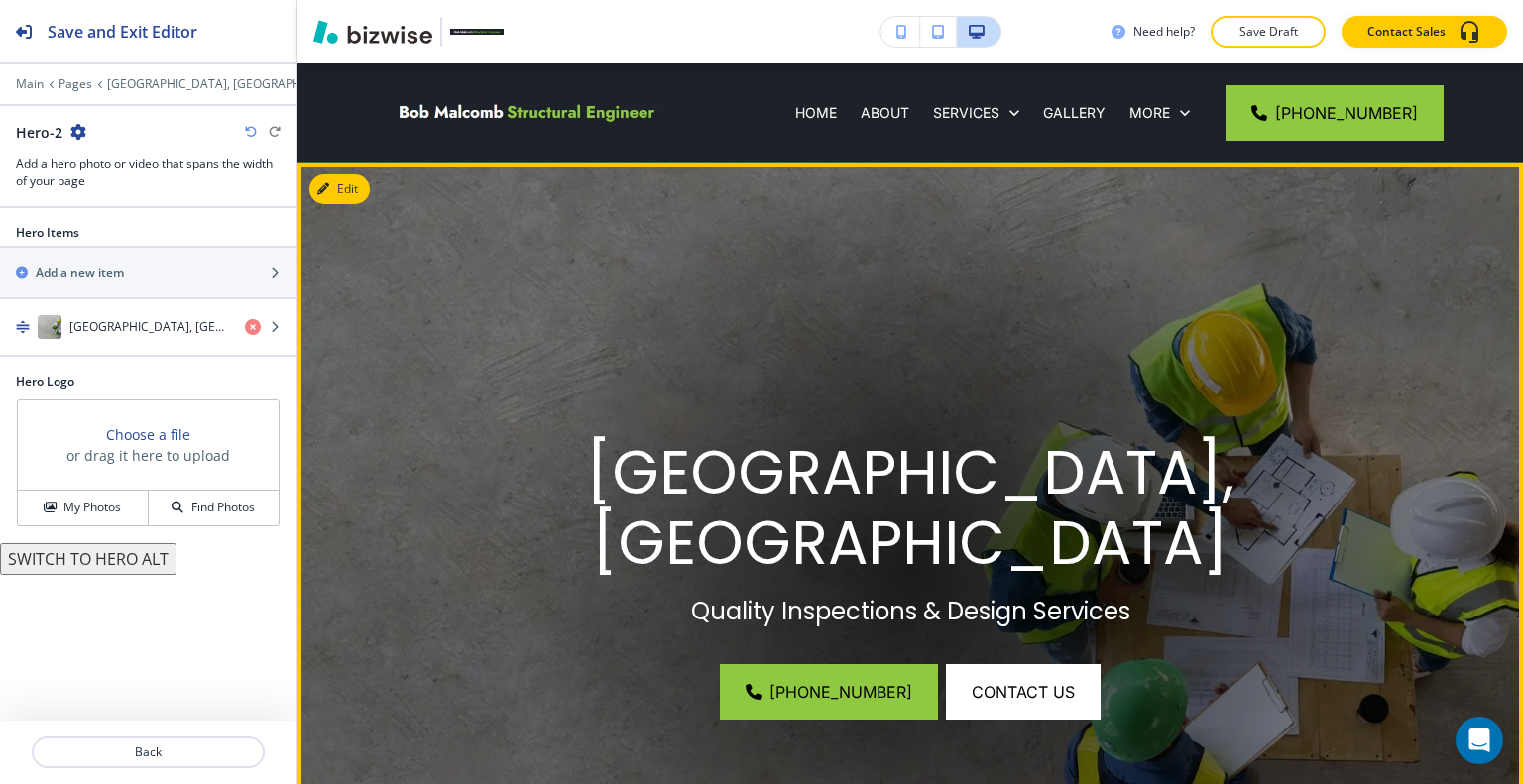 scroll, scrollTop: 145, scrollLeft: 0, axis: vertical 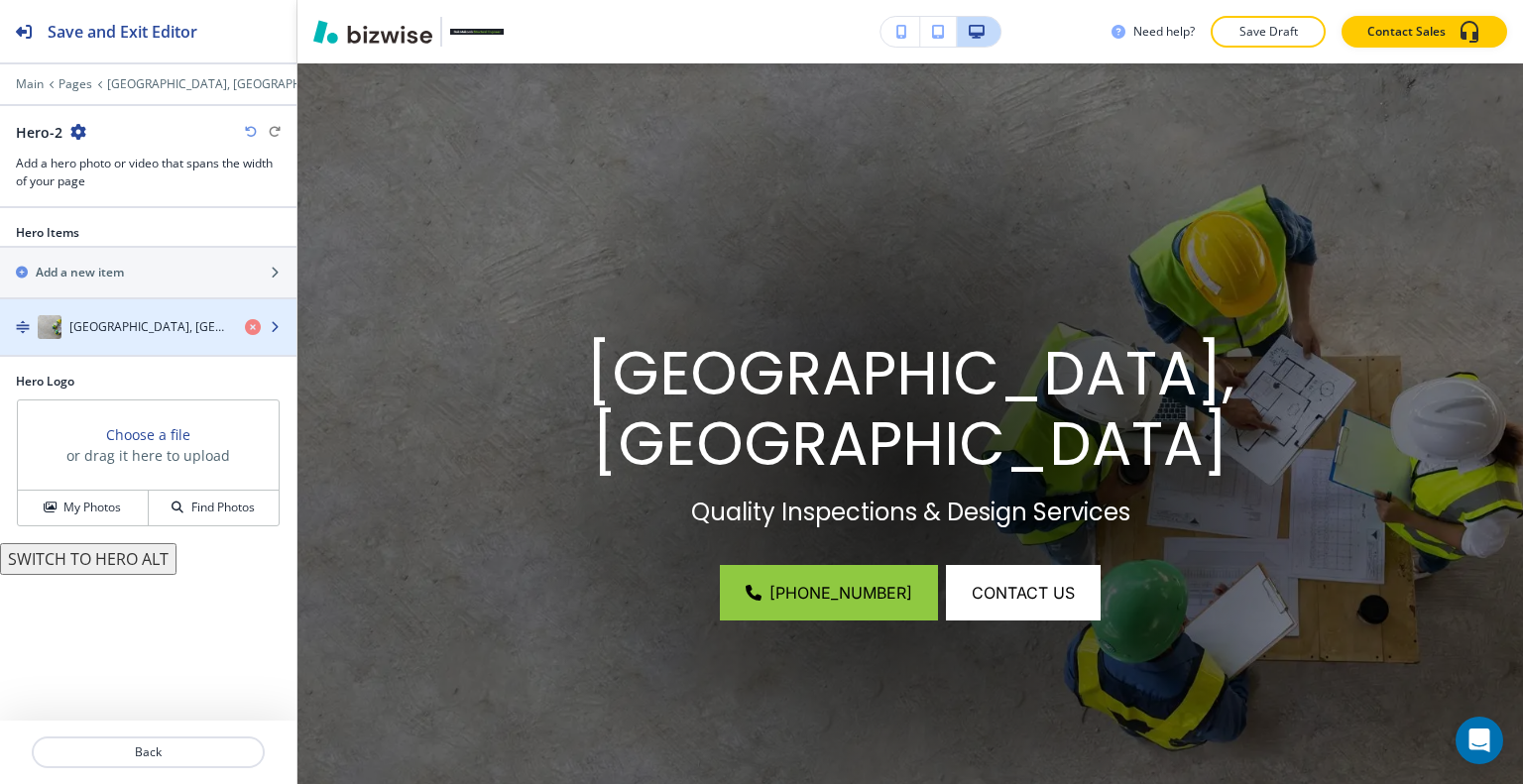 click on "[GEOGRAPHIC_DATA], [GEOGRAPHIC_DATA]" at bounding box center (114, 327) 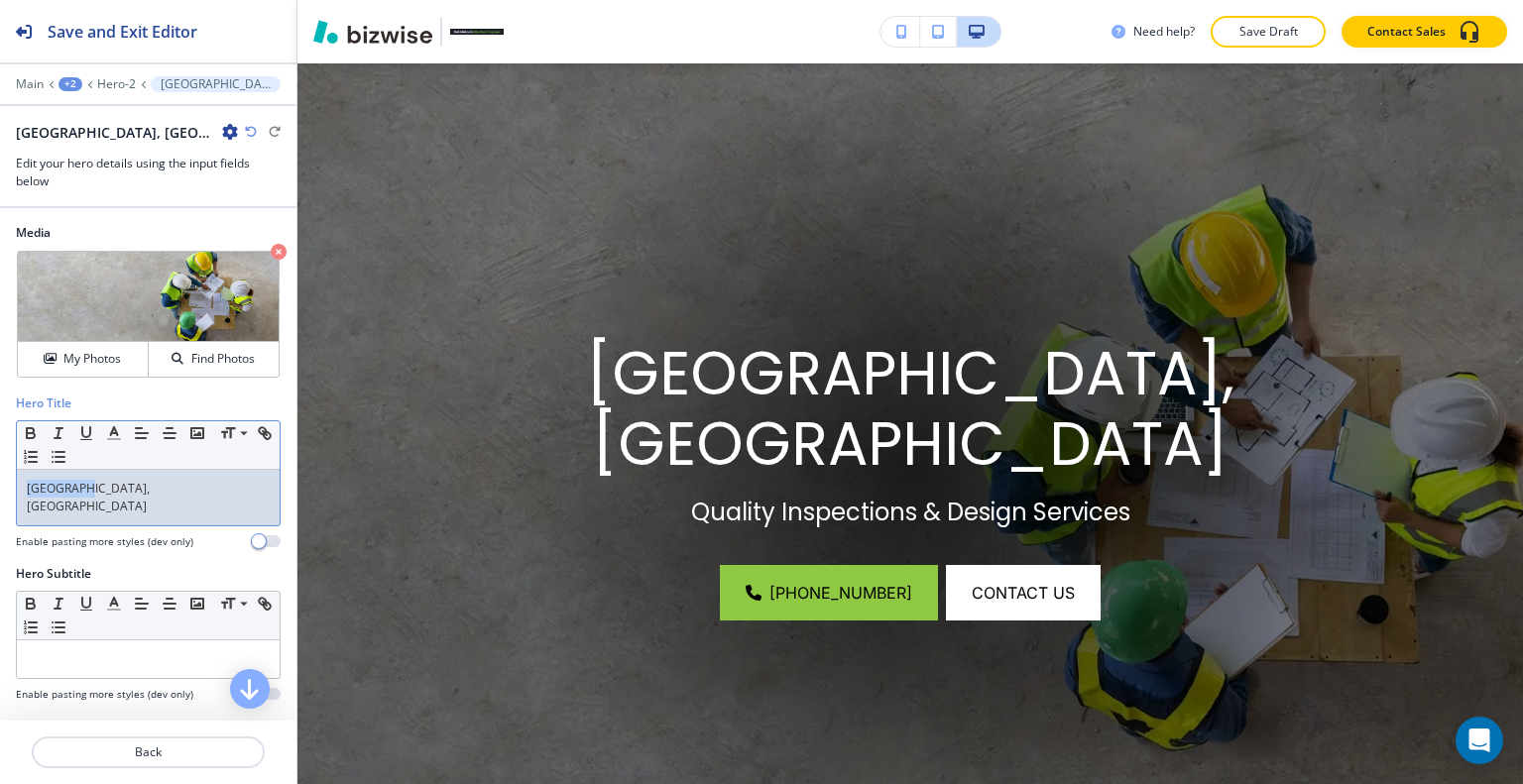 drag, startPoint x: 135, startPoint y: 493, endPoint x: 71, endPoint y: 497, distance: 64.12488 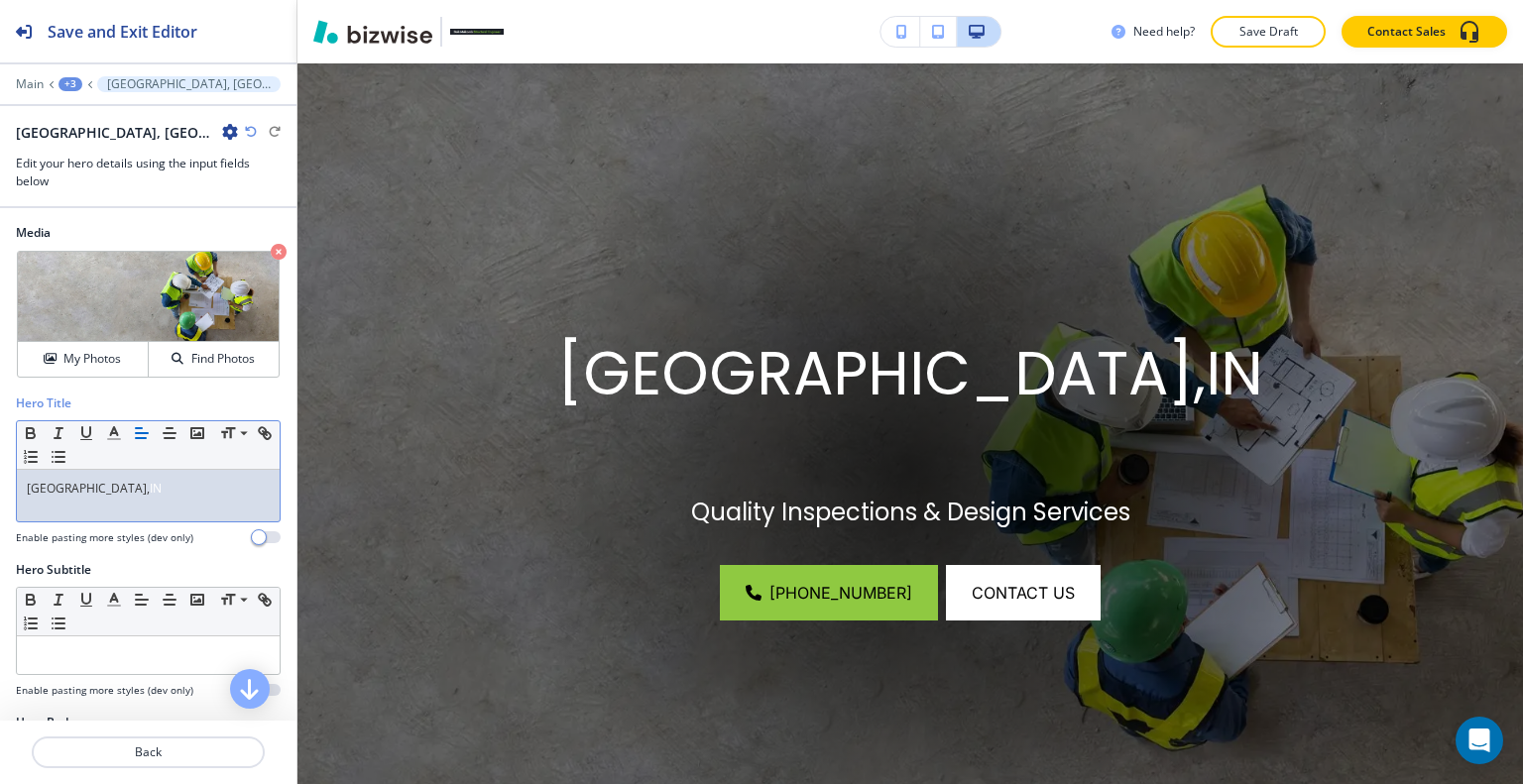 scroll, scrollTop: 0, scrollLeft: 0, axis: both 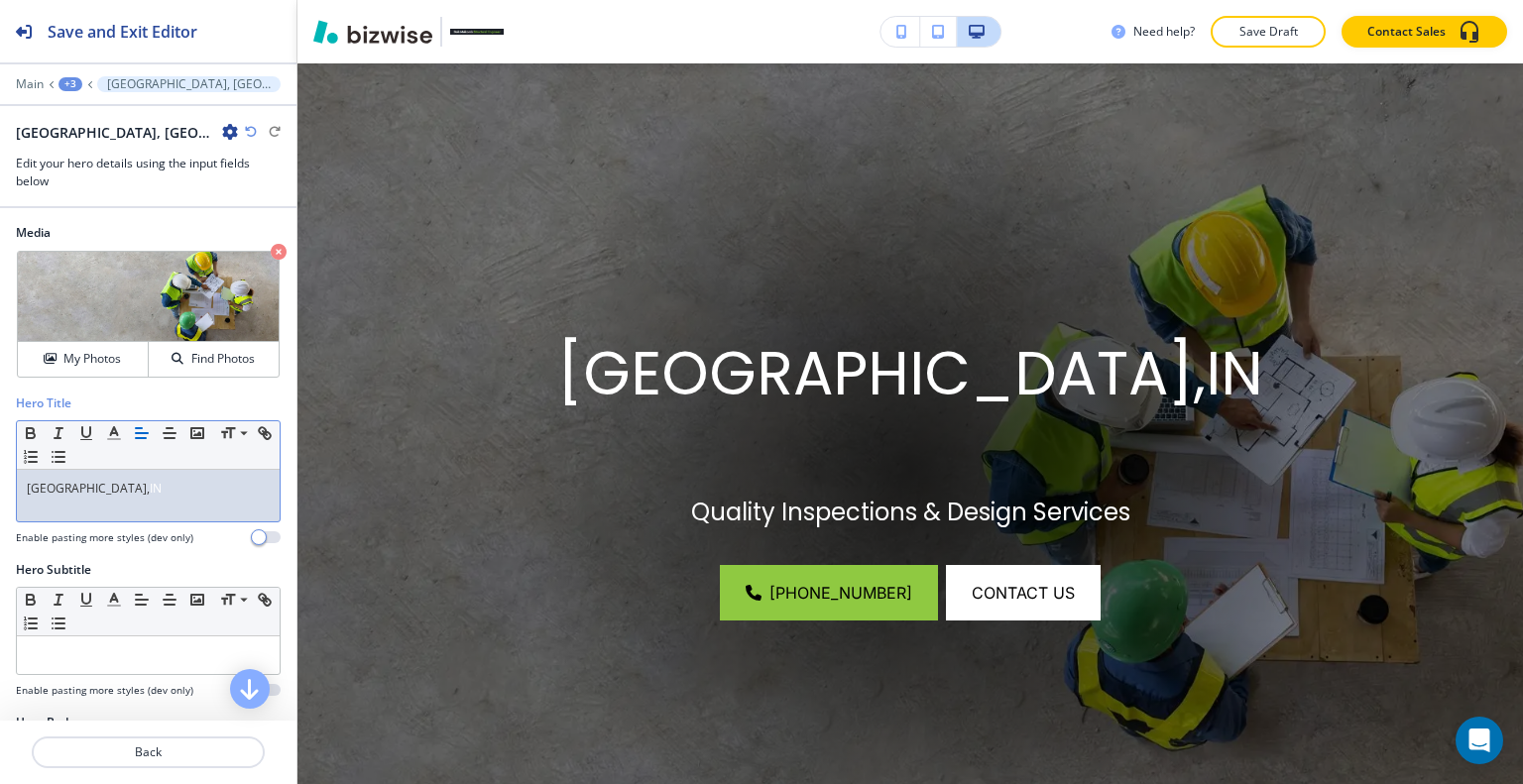 click on "[GEOGRAPHIC_DATA],  [GEOGRAPHIC_DATA]" at bounding box center [148, 489] 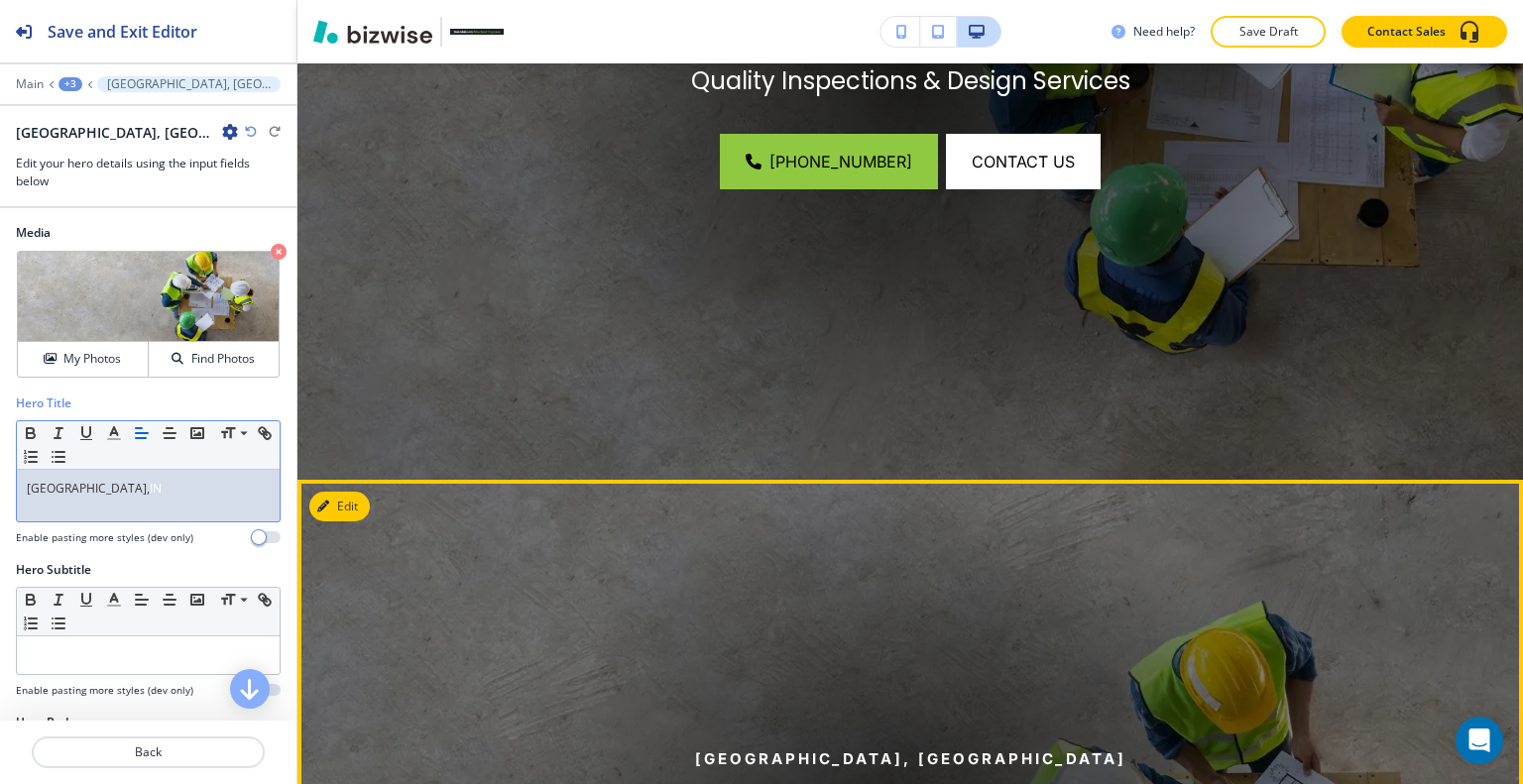 scroll, scrollTop: 839, scrollLeft: 0, axis: vertical 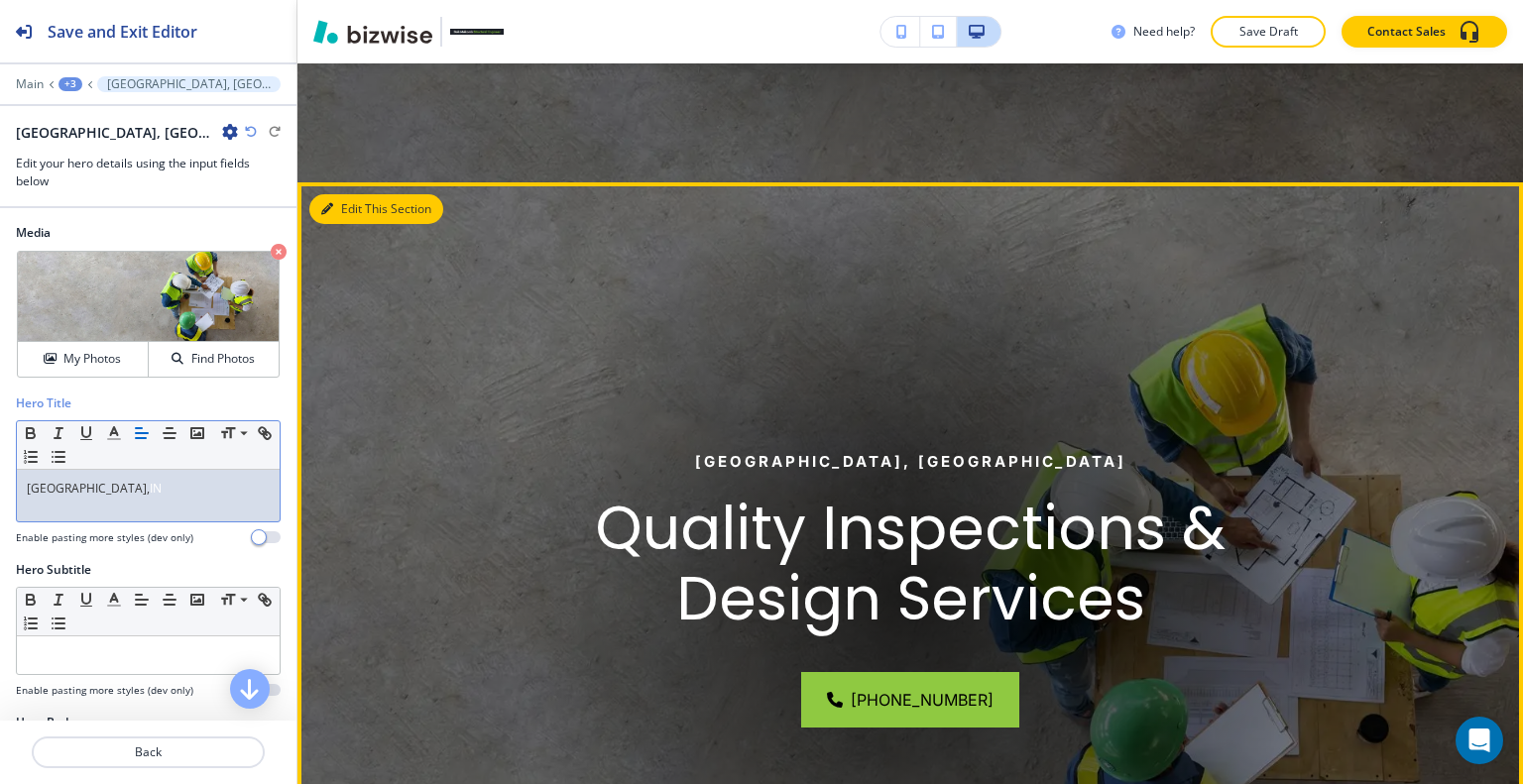 click on "Edit This Section" at bounding box center [376, 209] 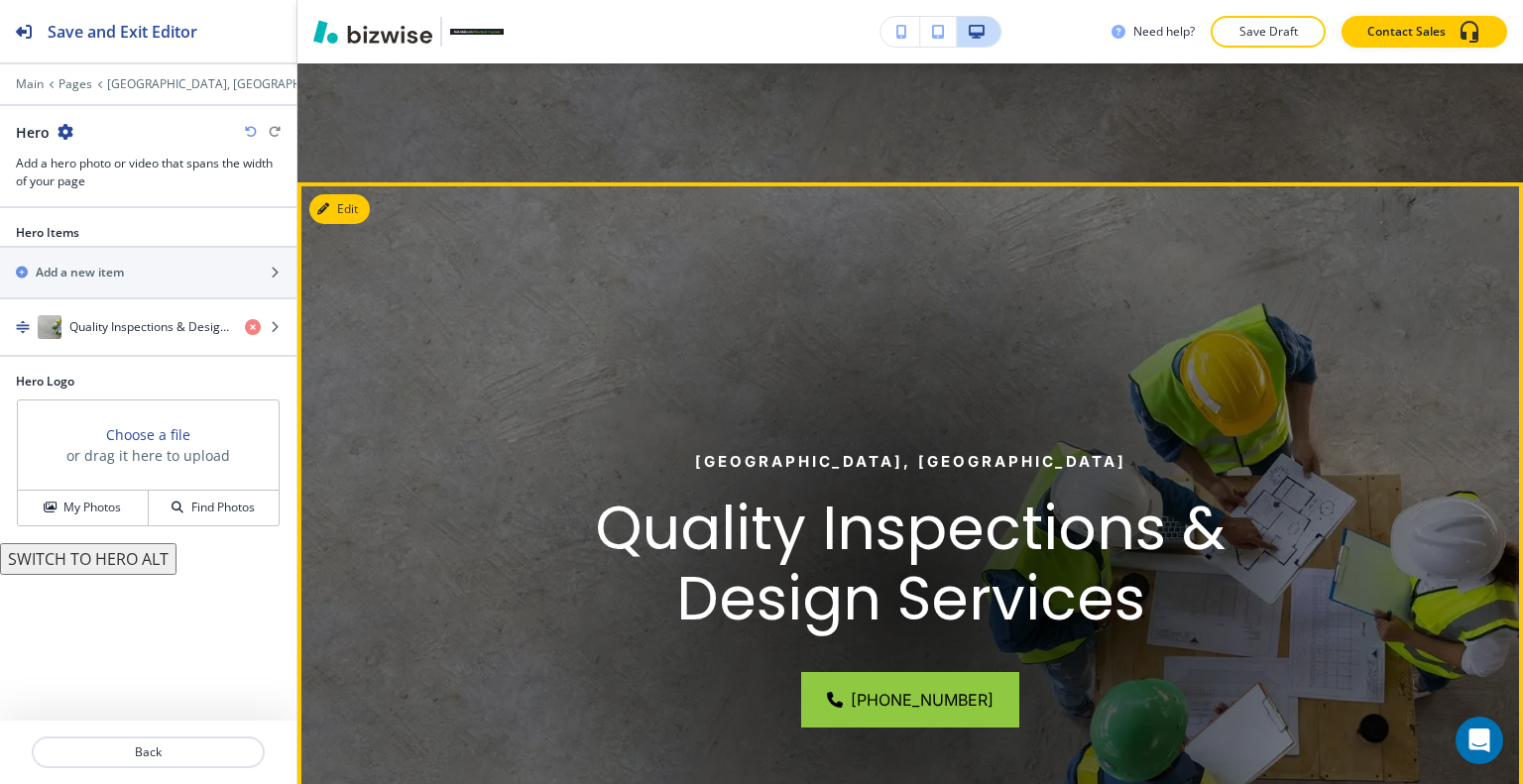 scroll, scrollTop: 957, scrollLeft: 0, axis: vertical 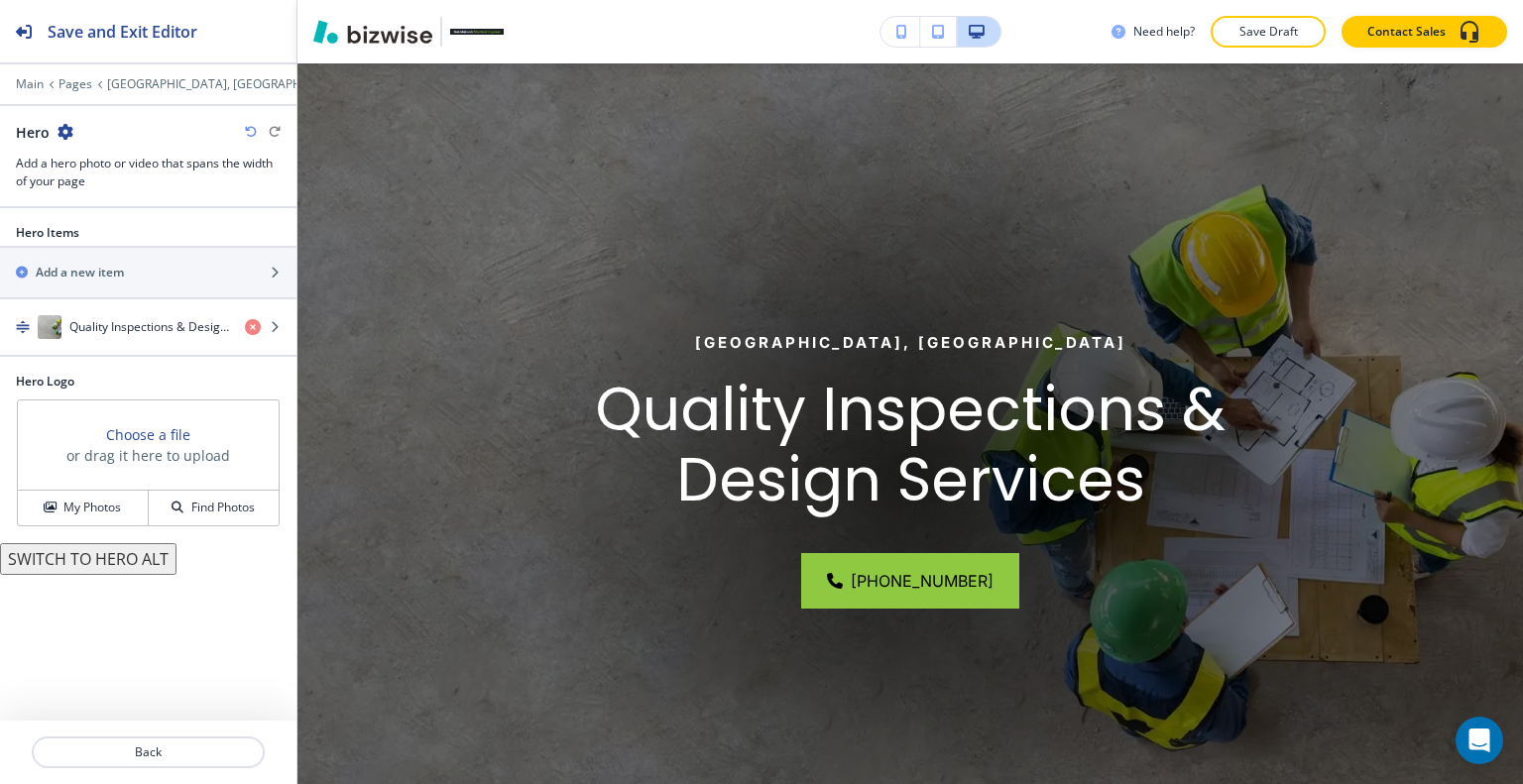 click at bounding box center [65, 132] 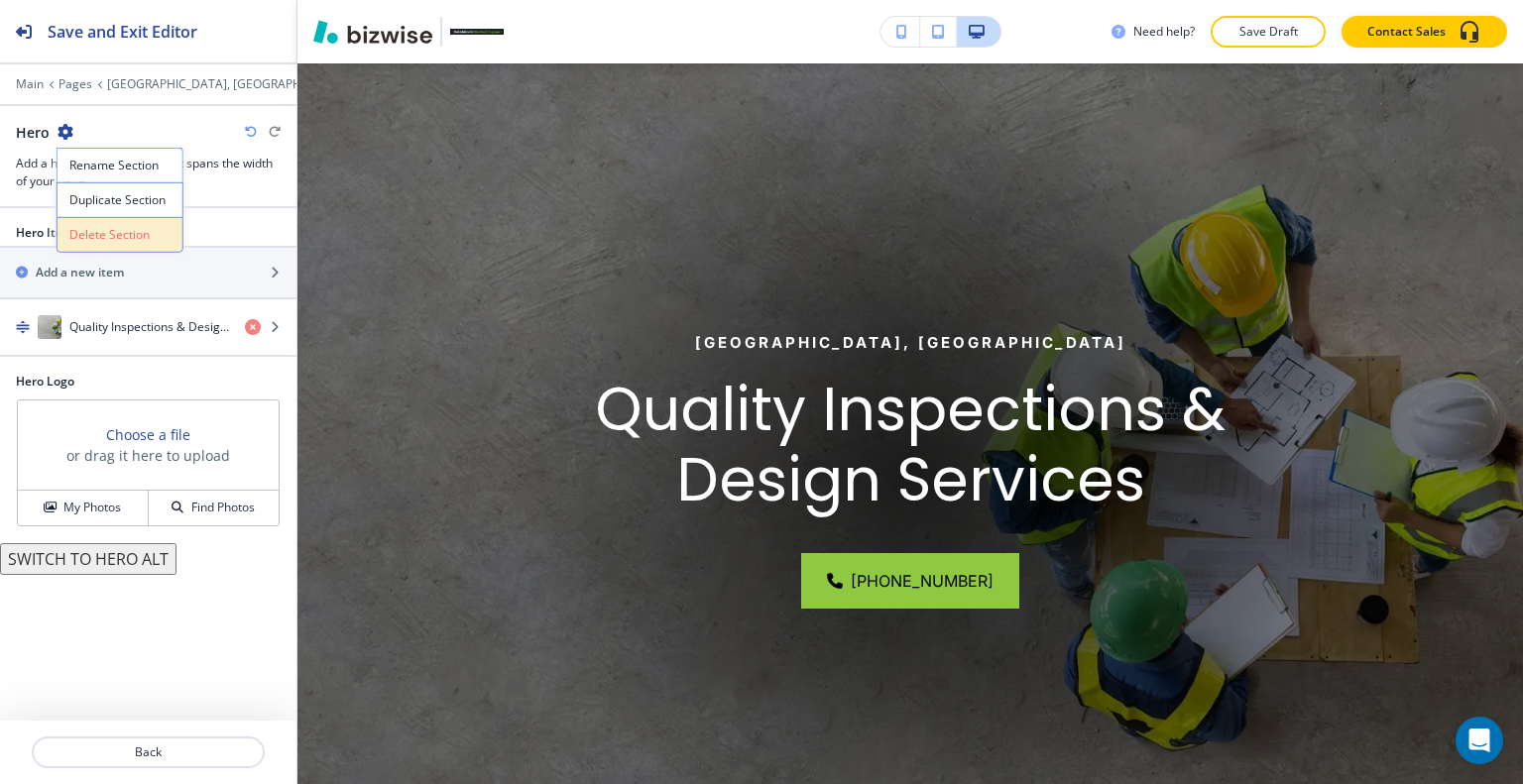 click on "Delete Section" at bounding box center [120, 235] 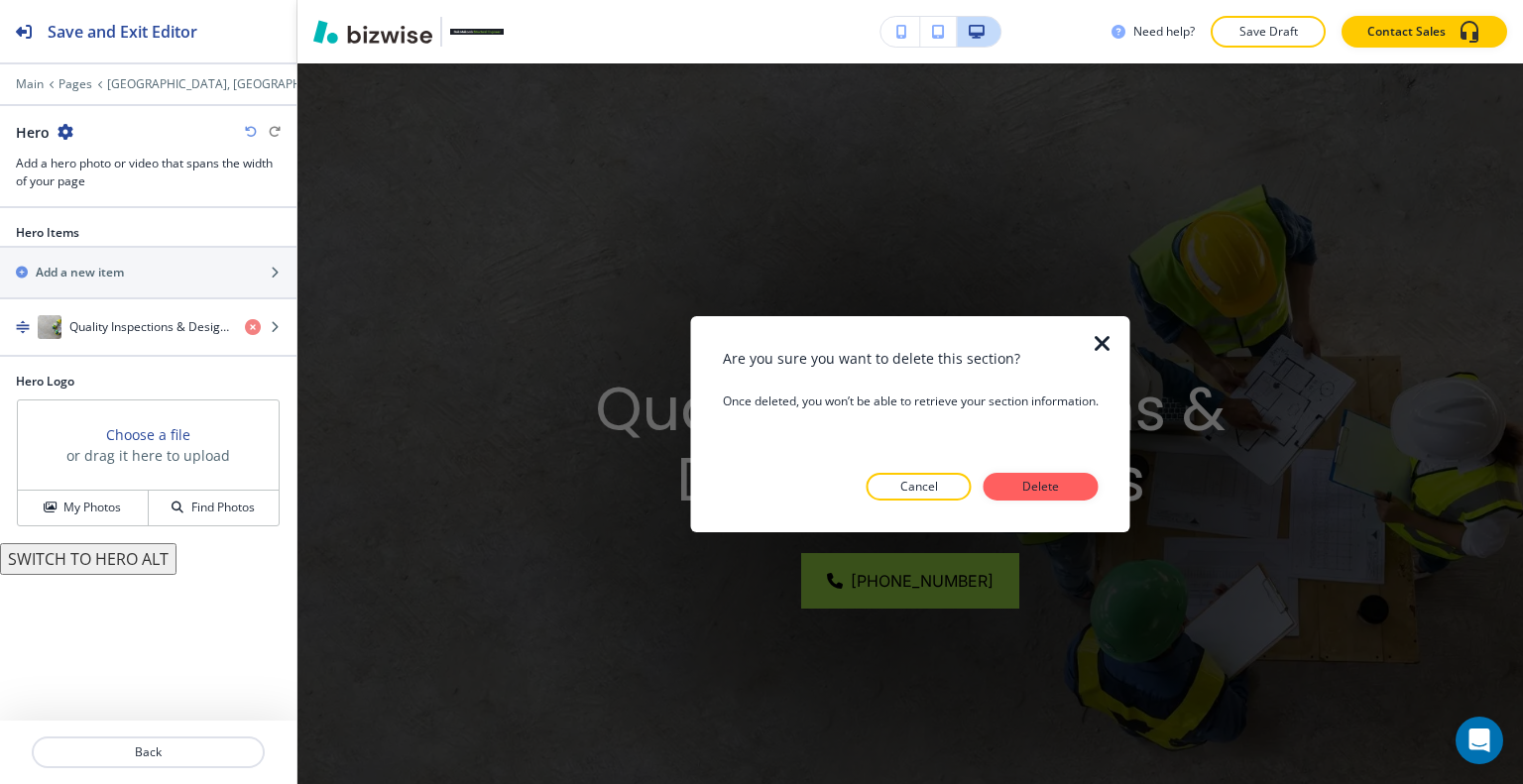 drag, startPoint x: 1009, startPoint y: 478, endPoint x: 1015, endPoint y: 487, distance: 10.816654 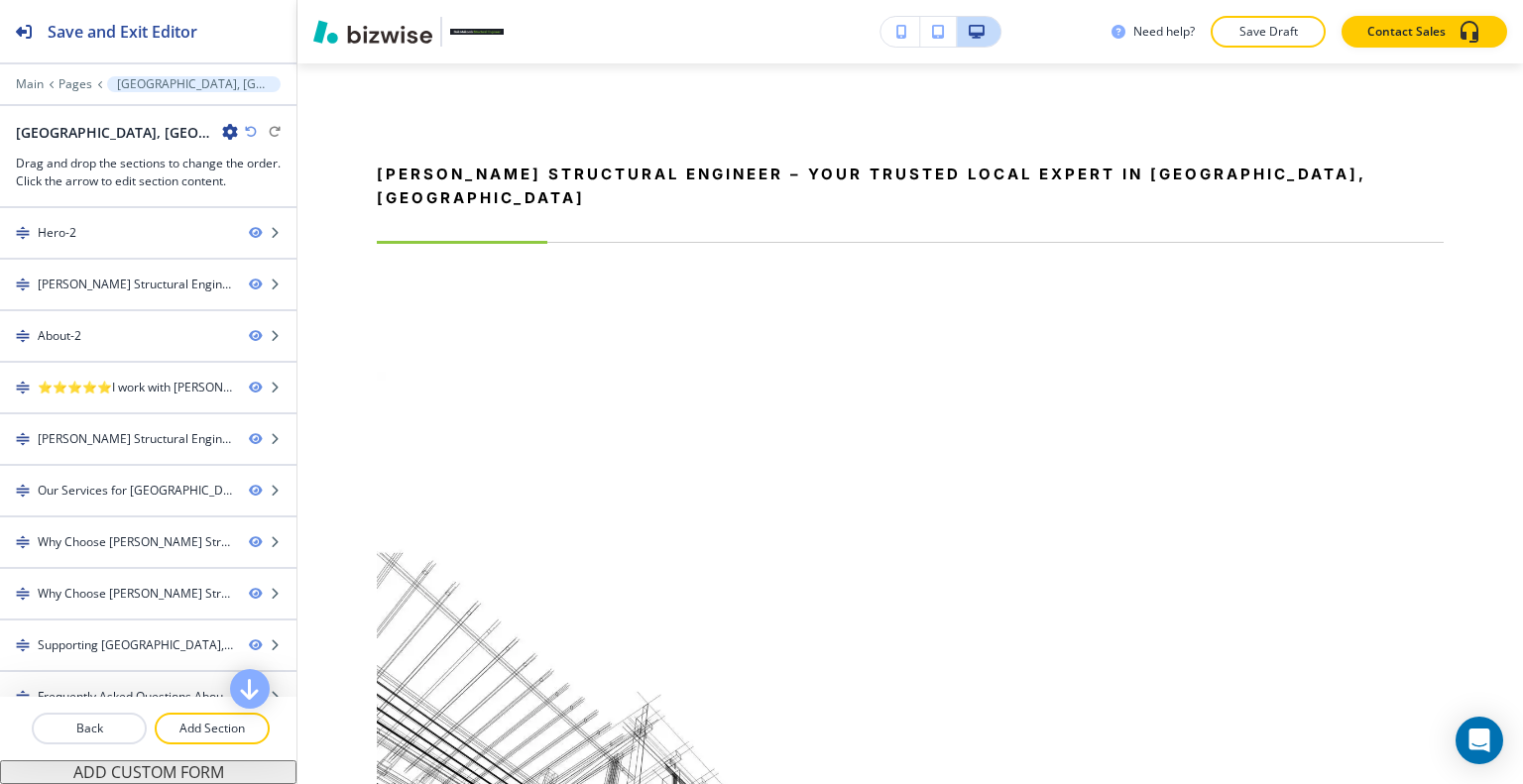 click at bounding box center [910, 671] 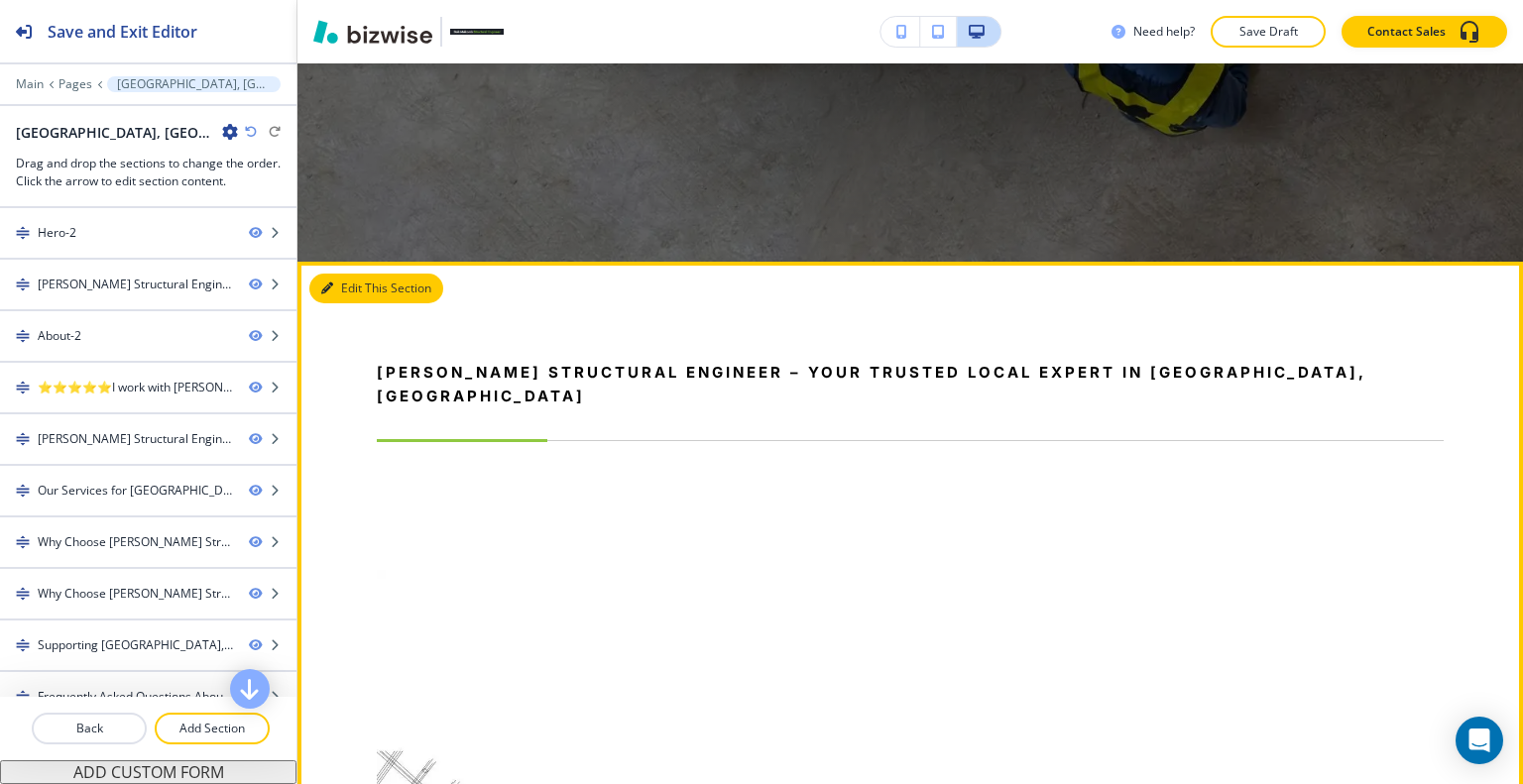 click on "Edit This Section" at bounding box center (376, 288) 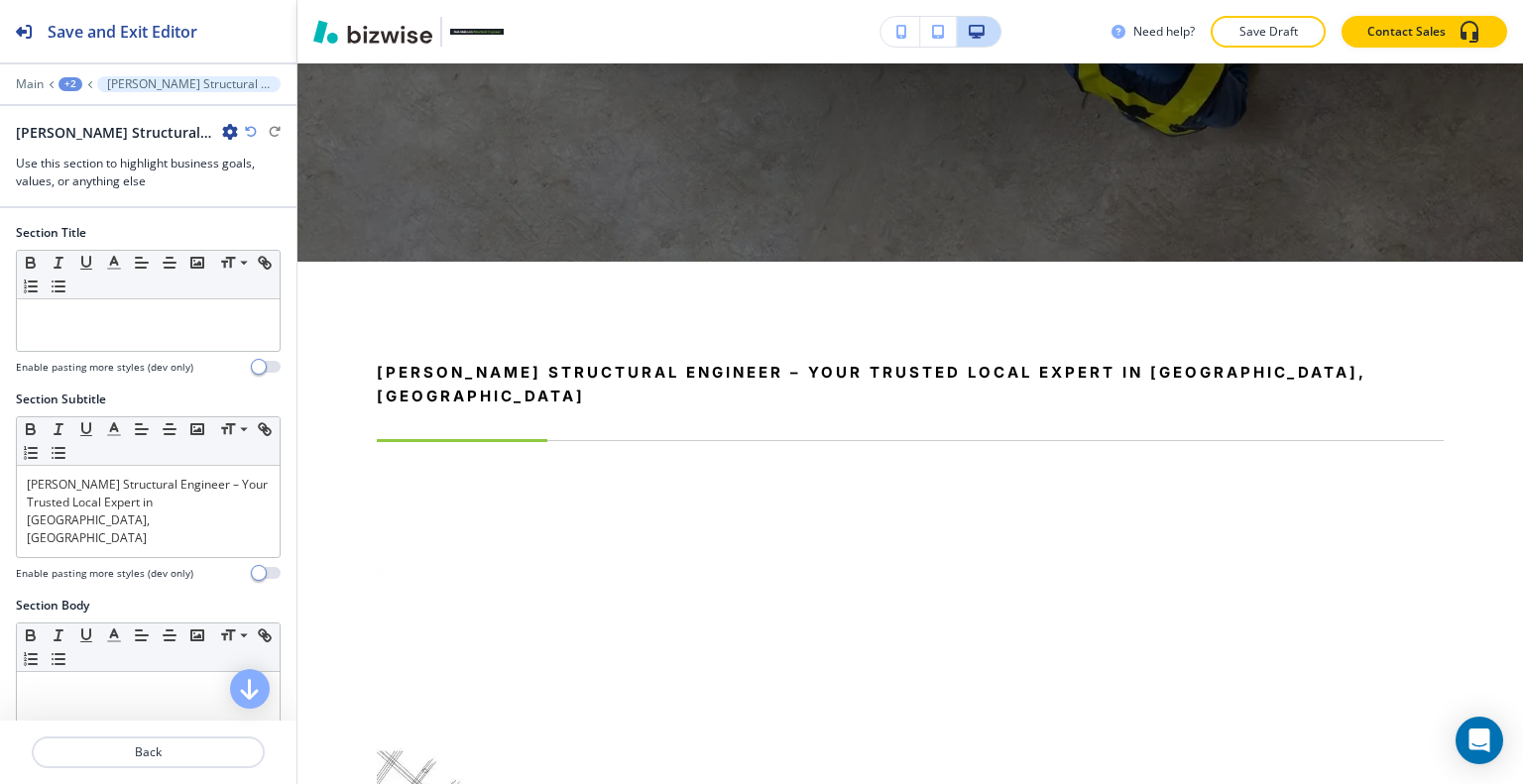 scroll, scrollTop: 957, scrollLeft: 0, axis: vertical 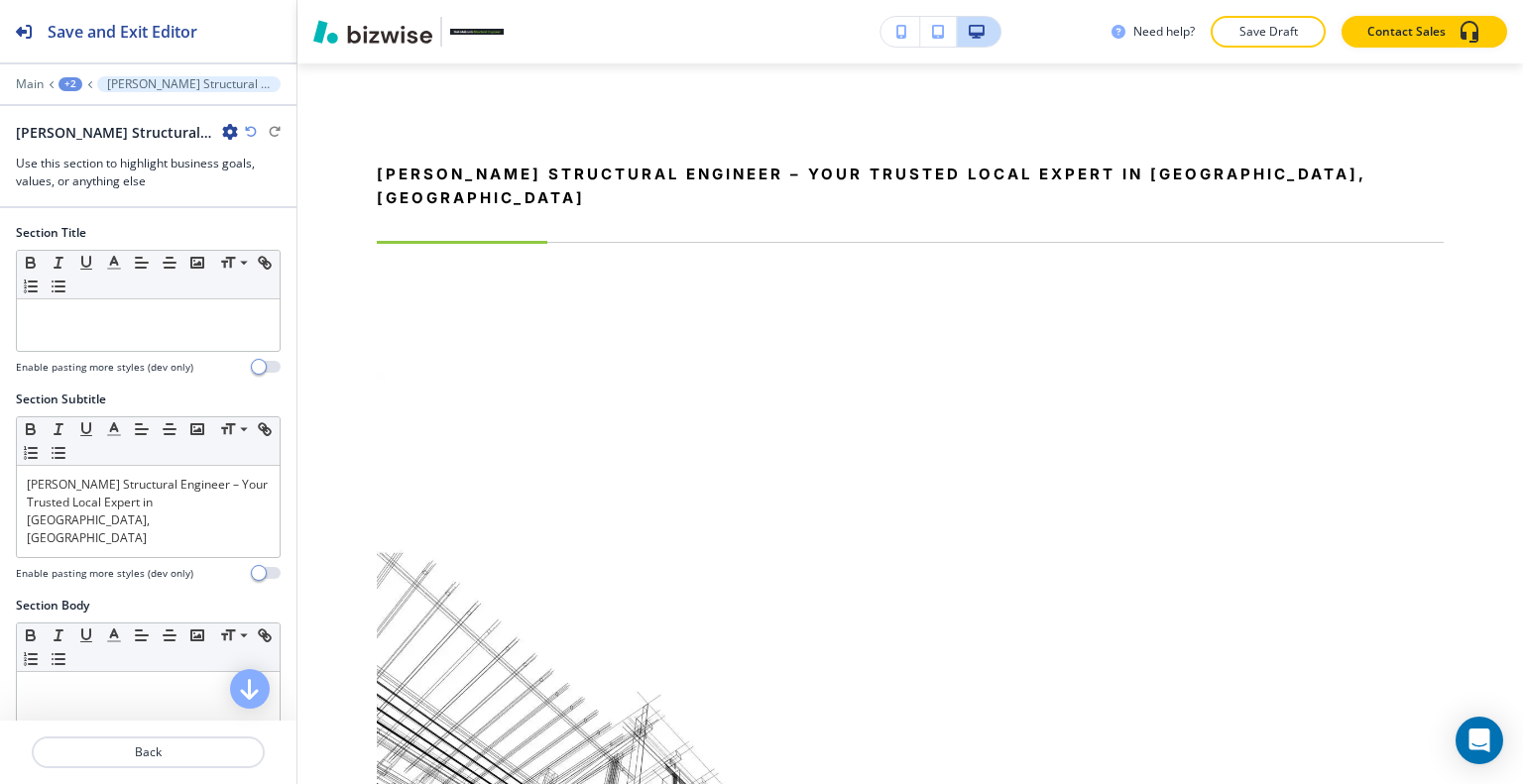 click at bounding box center [230, 132] 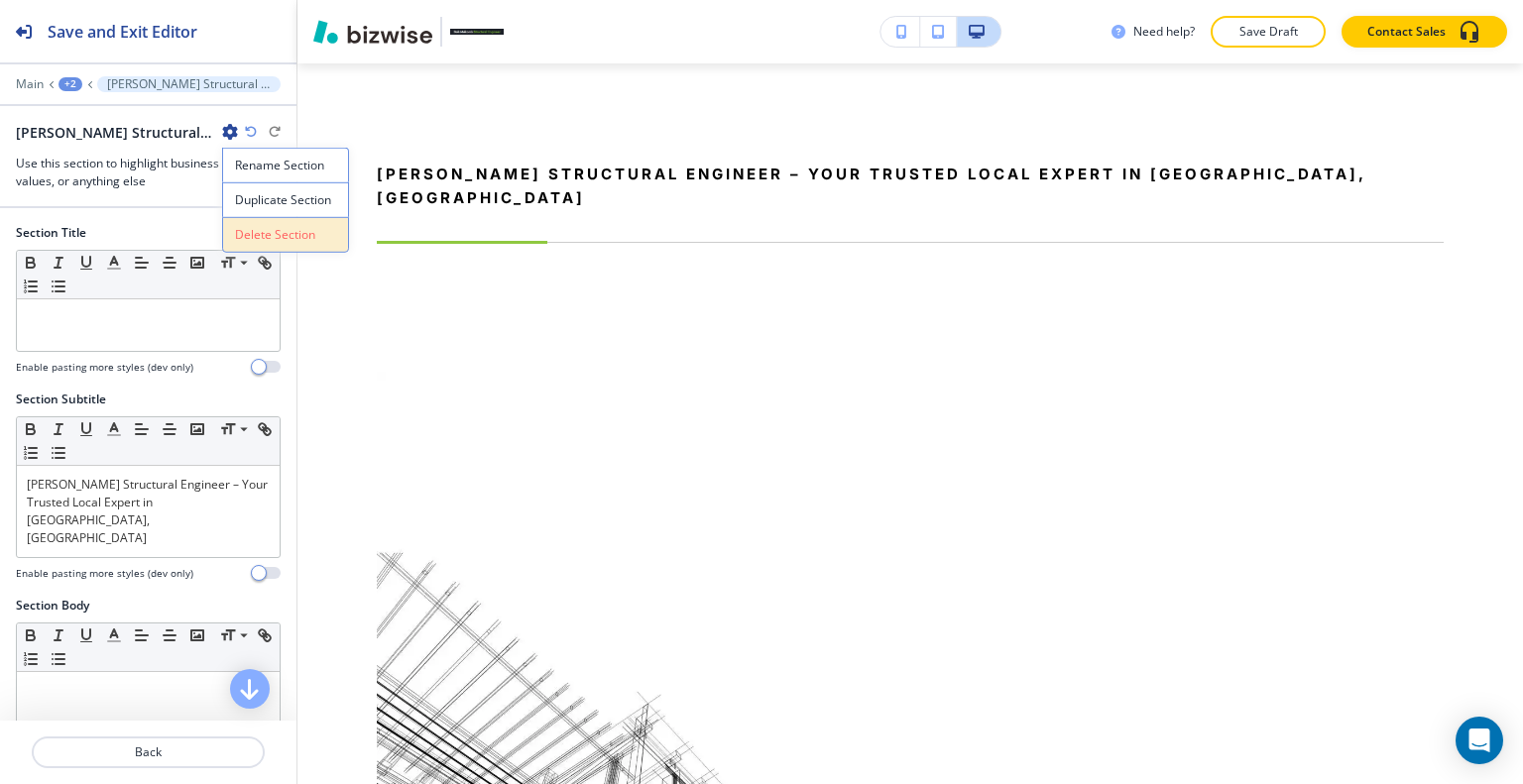 click on "Delete Section" at bounding box center [286, 235] 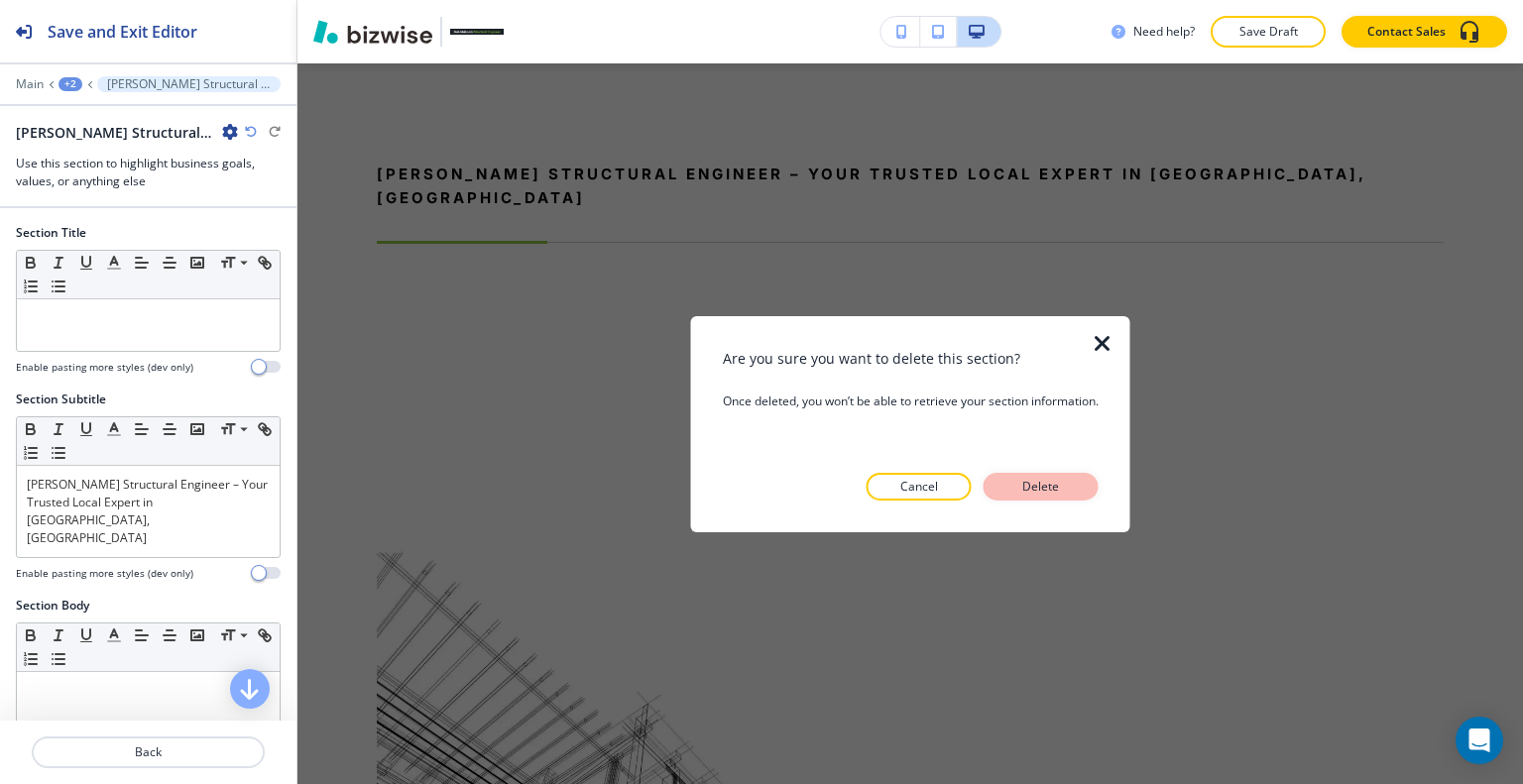 click on "Delete" at bounding box center (1041, 487) 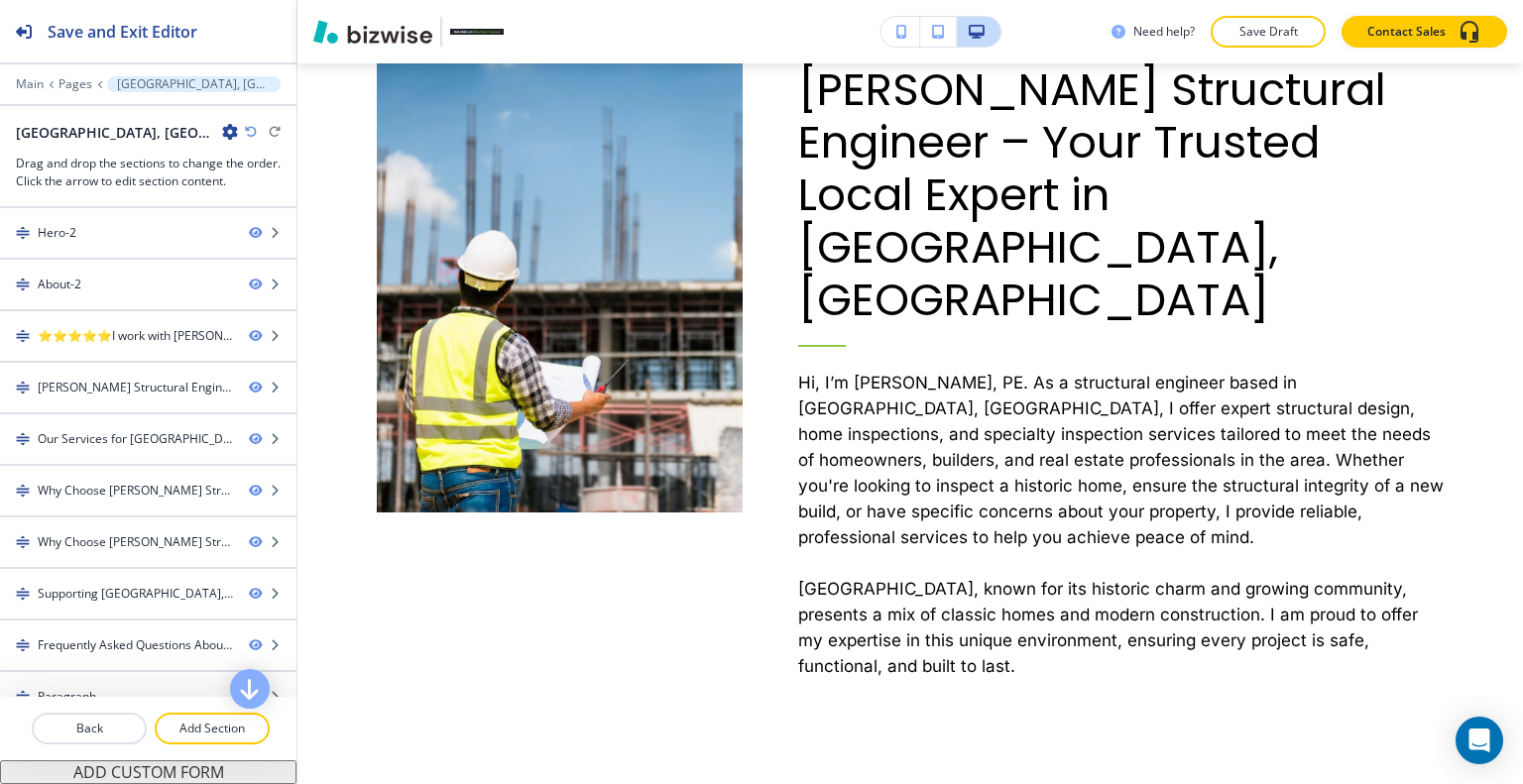 scroll, scrollTop: 1156, scrollLeft: 0, axis: vertical 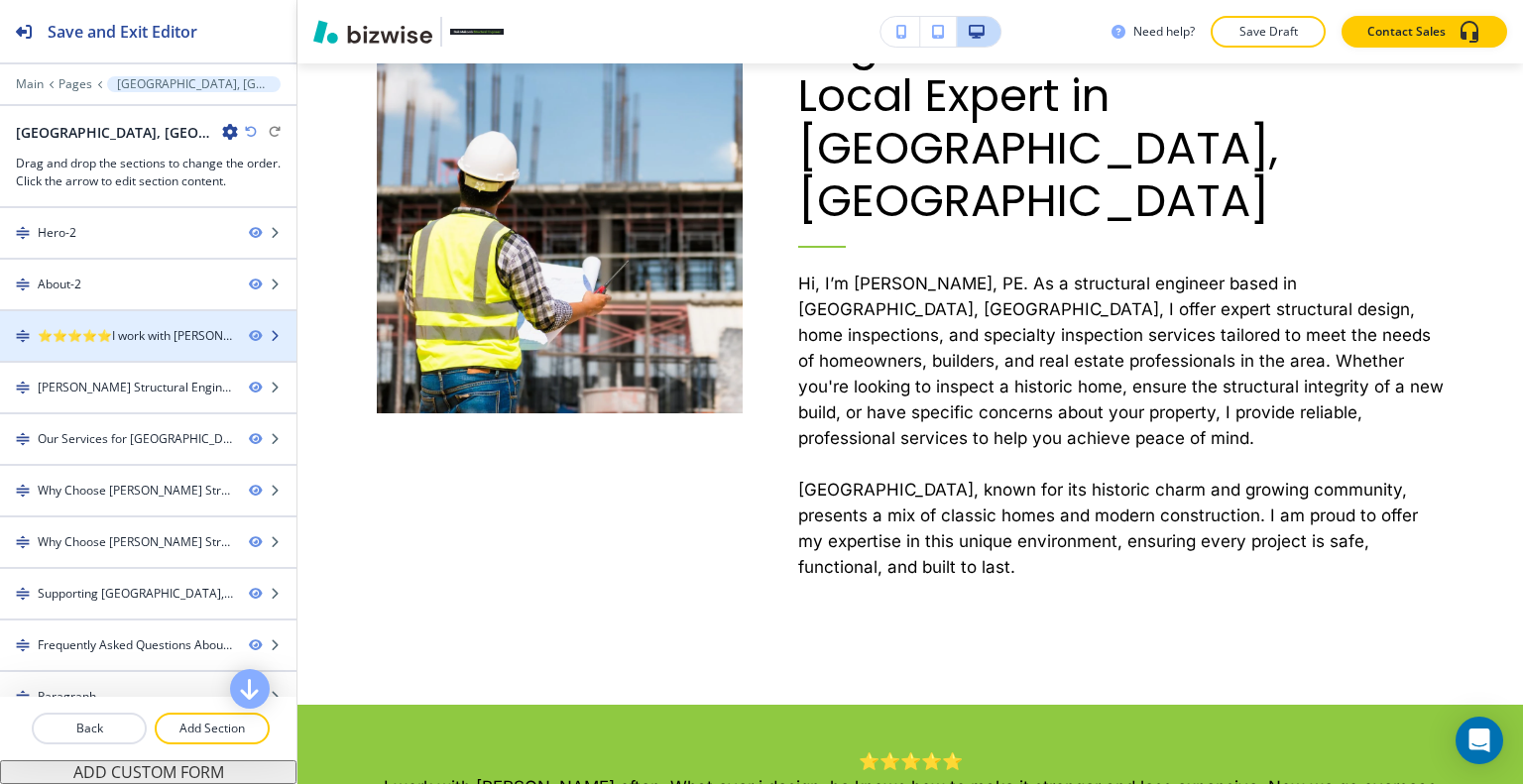 type 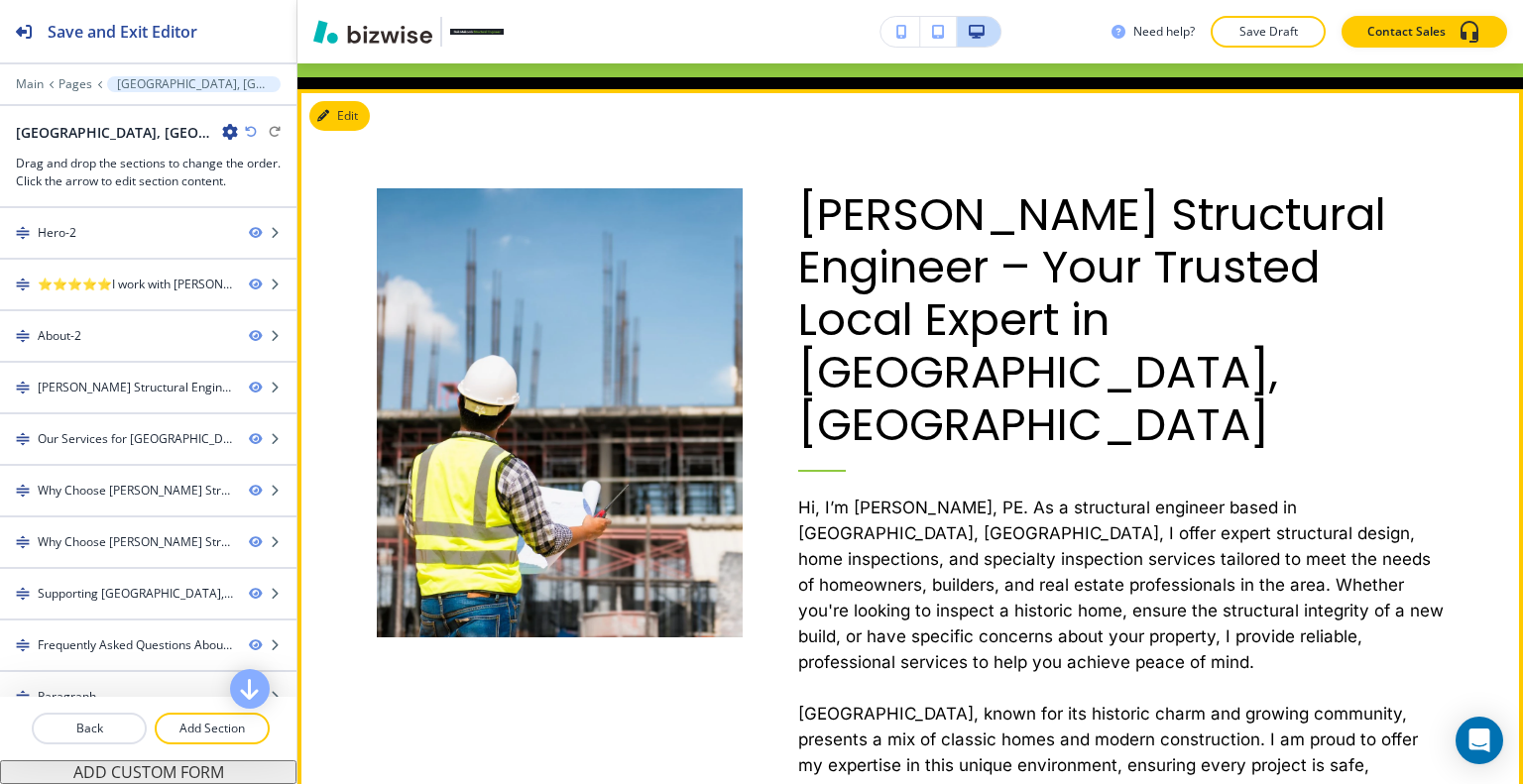 scroll, scrollTop: 1057, scrollLeft: 0, axis: vertical 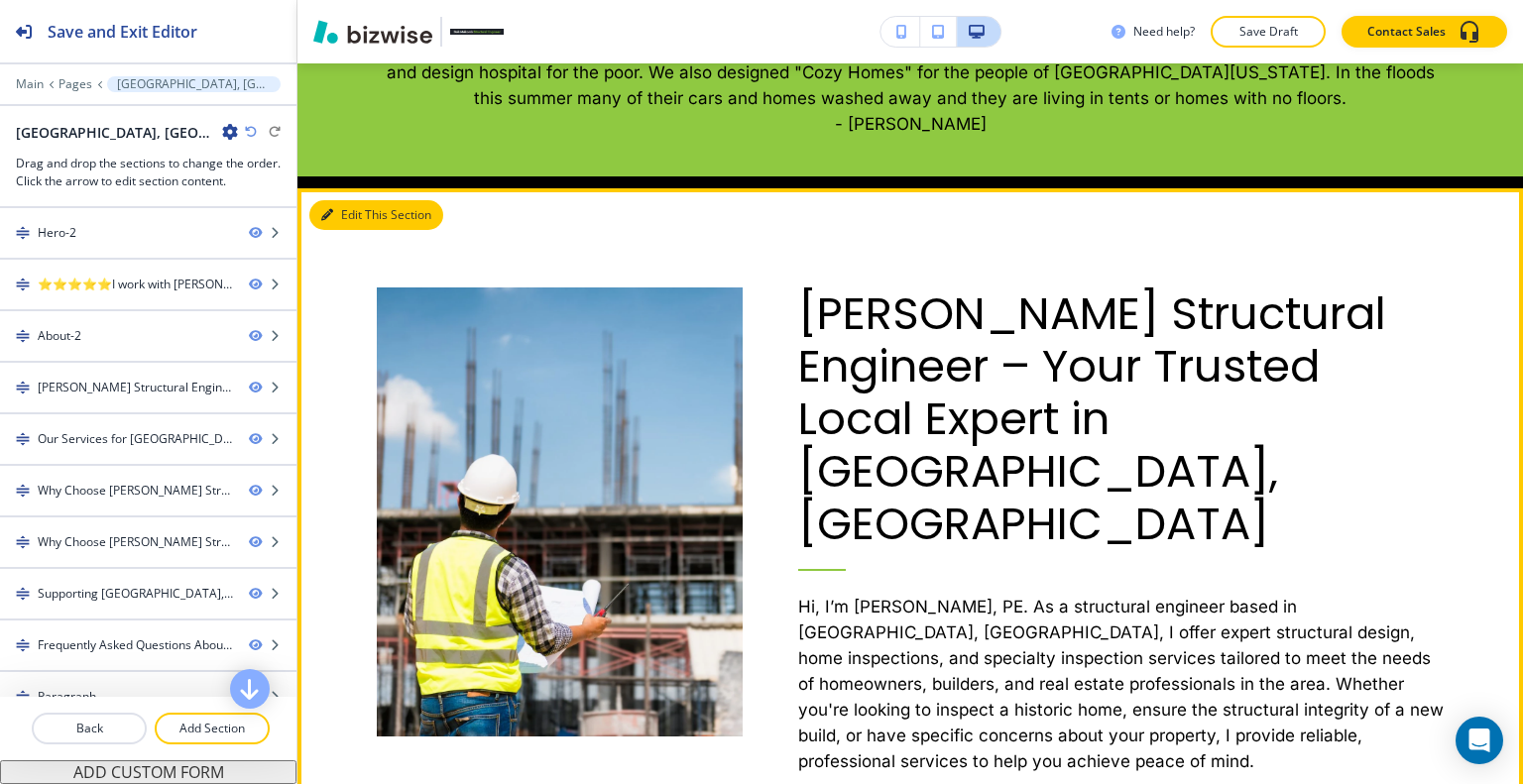 click on "Edit This Section" at bounding box center (376, 215) 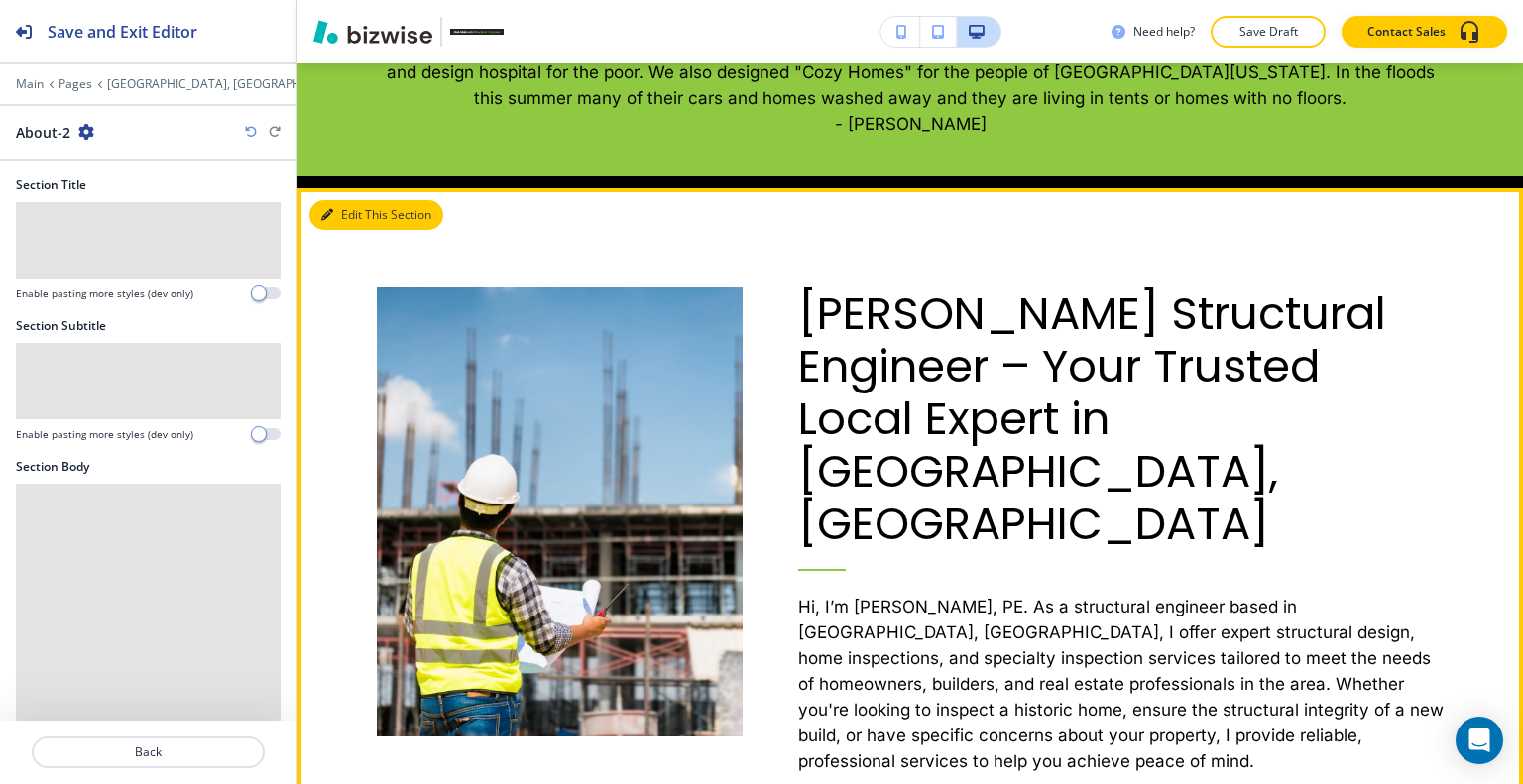 scroll, scrollTop: 1181, scrollLeft: 0, axis: vertical 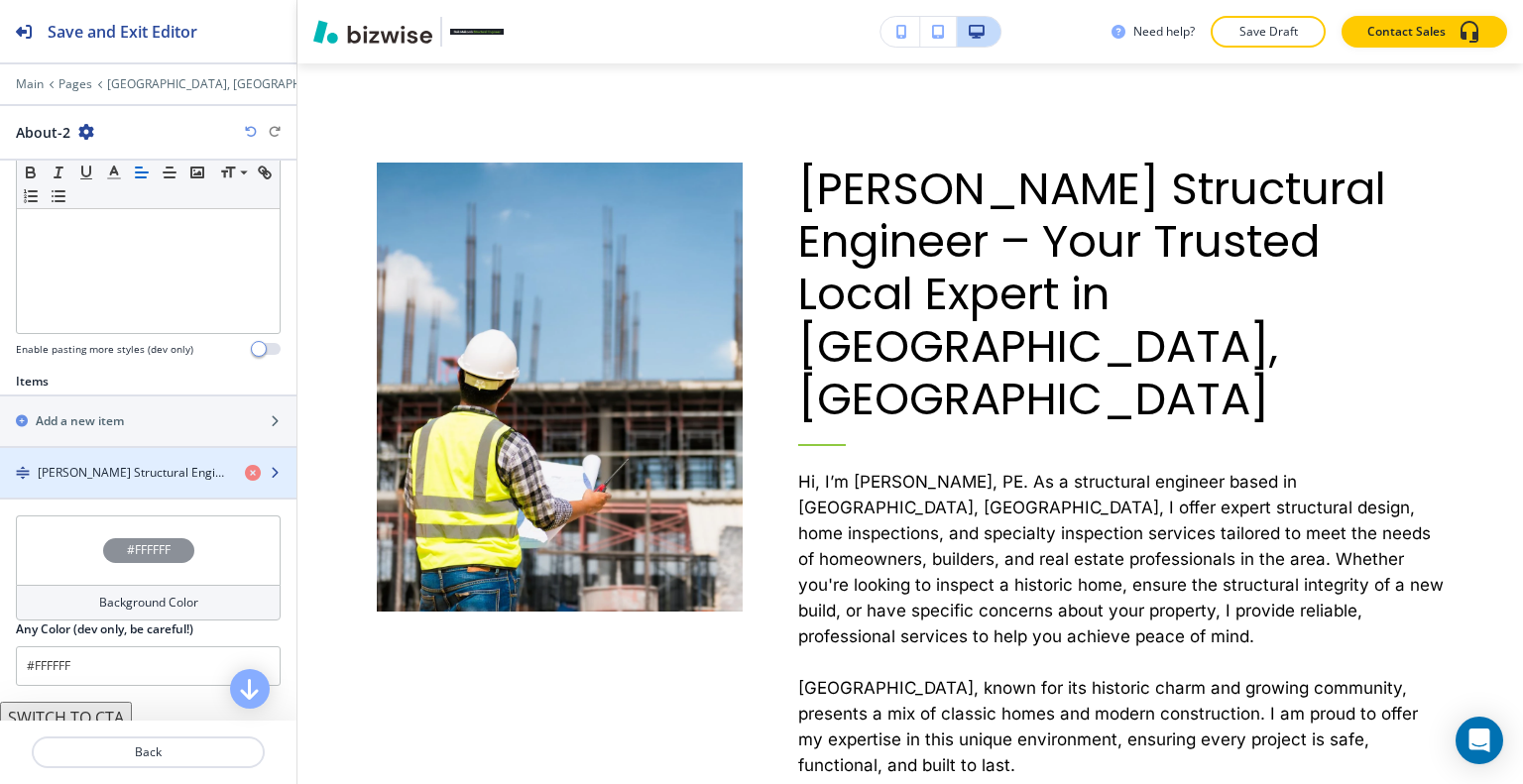 click on "[PERSON_NAME] Structural Engineer – Your Trusted Local Expert in [GEOGRAPHIC_DATA], [GEOGRAPHIC_DATA]" at bounding box center [133, 473] 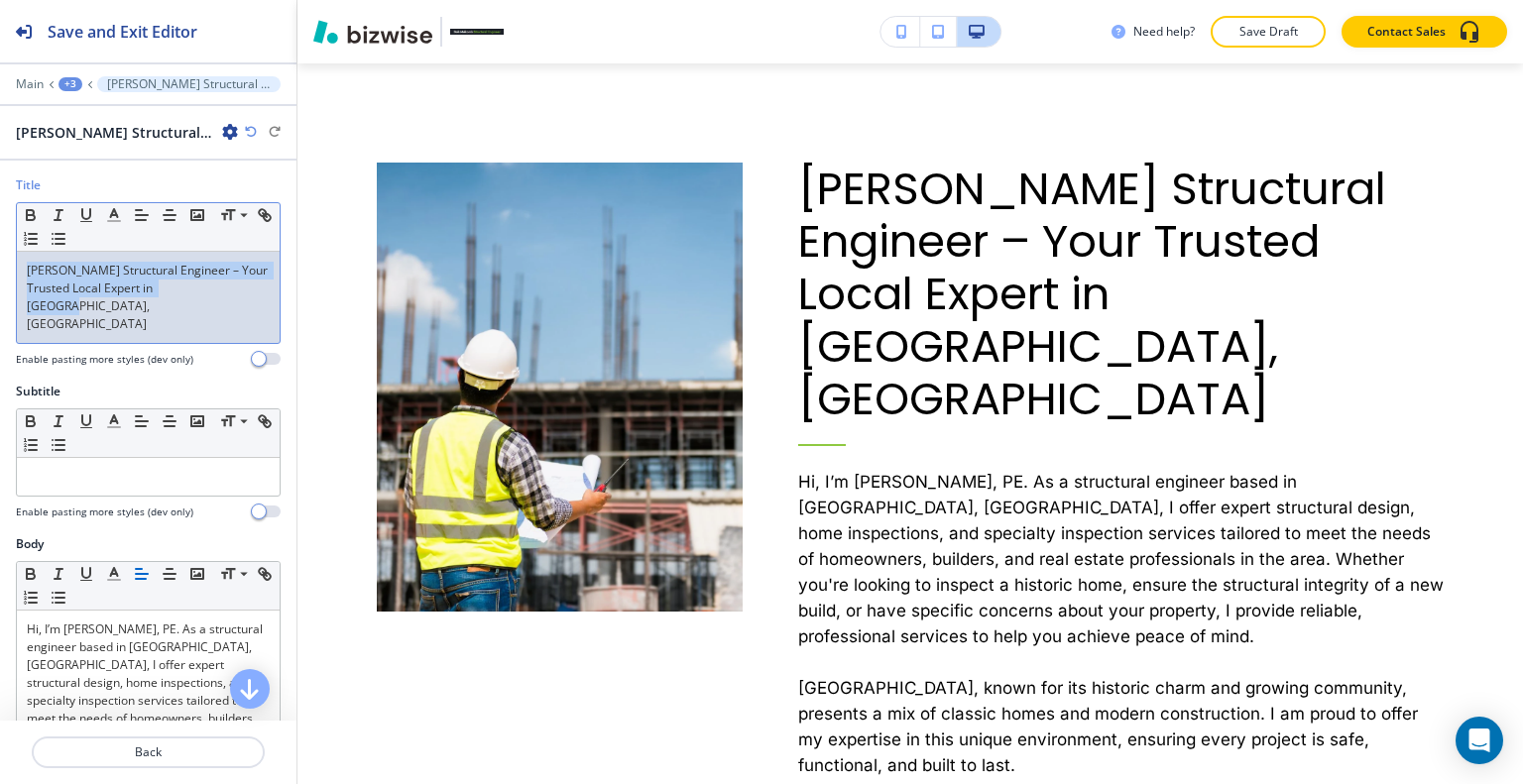 drag, startPoint x: 219, startPoint y: 286, endPoint x: 4, endPoint y: 263, distance: 216.22673 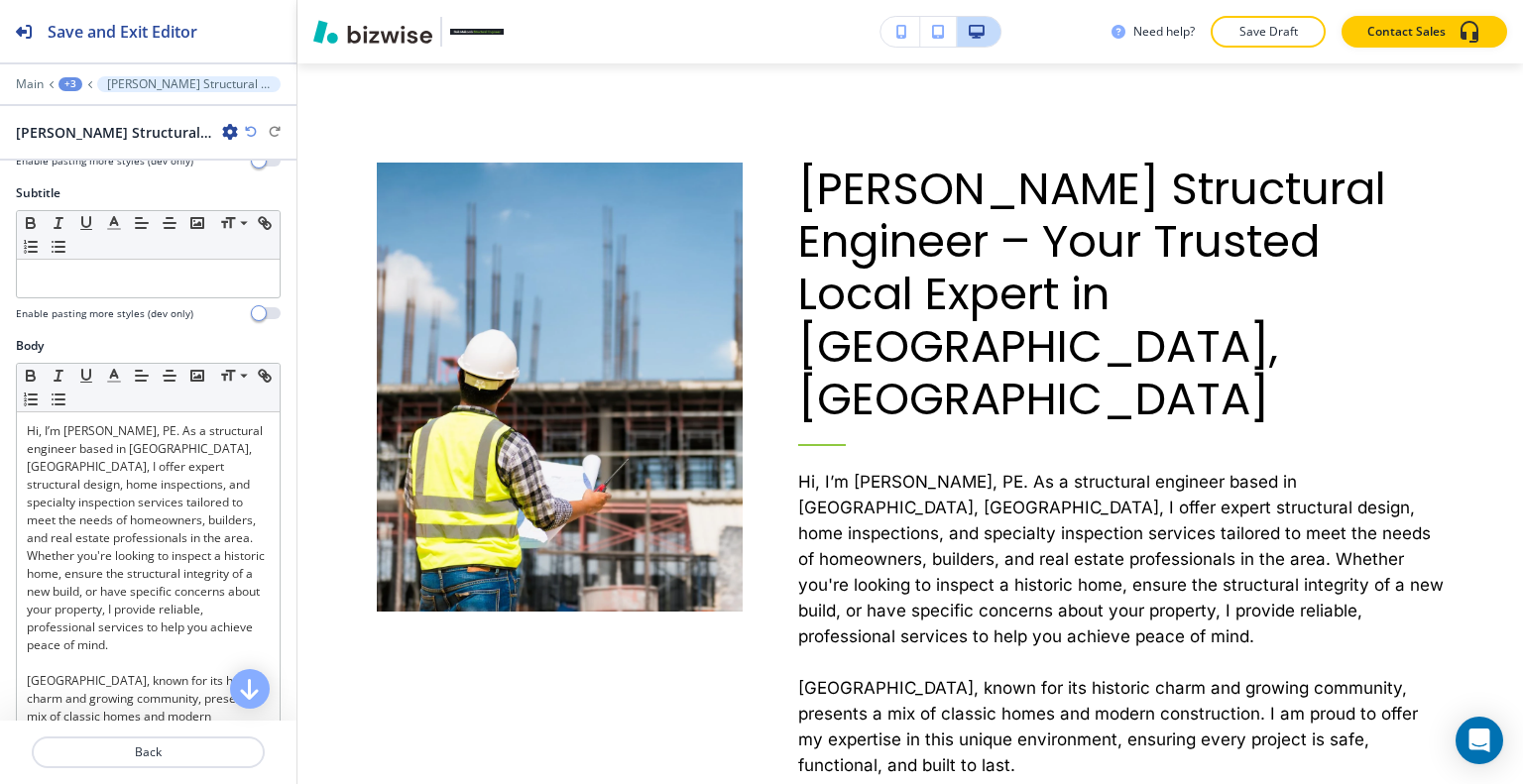 scroll, scrollTop: 396, scrollLeft: 0, axis: vertical 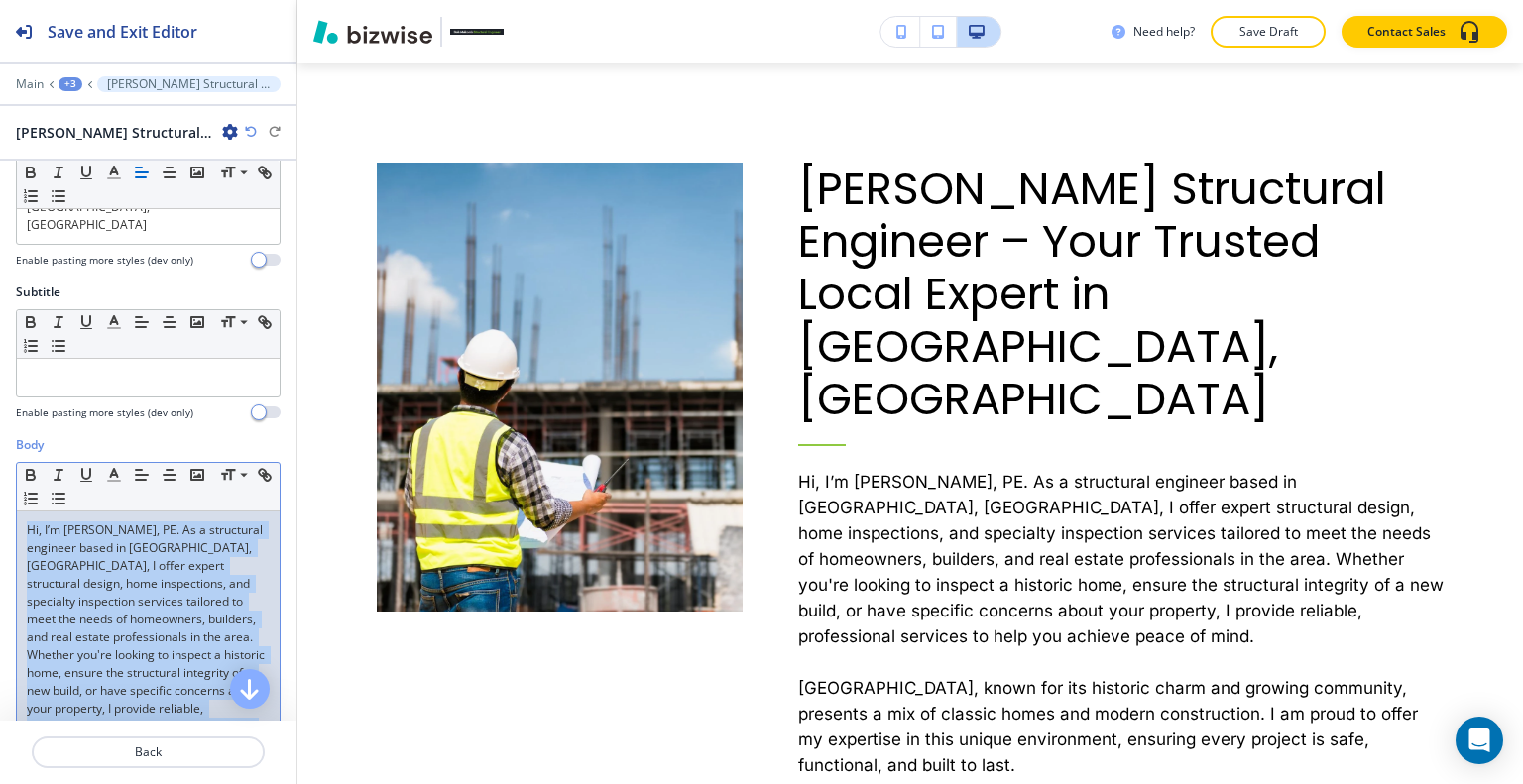 drag, startPoint x: 111, startPoint y: 553, endPoint x: 0, endPoint y: 430, distance: 165.68042 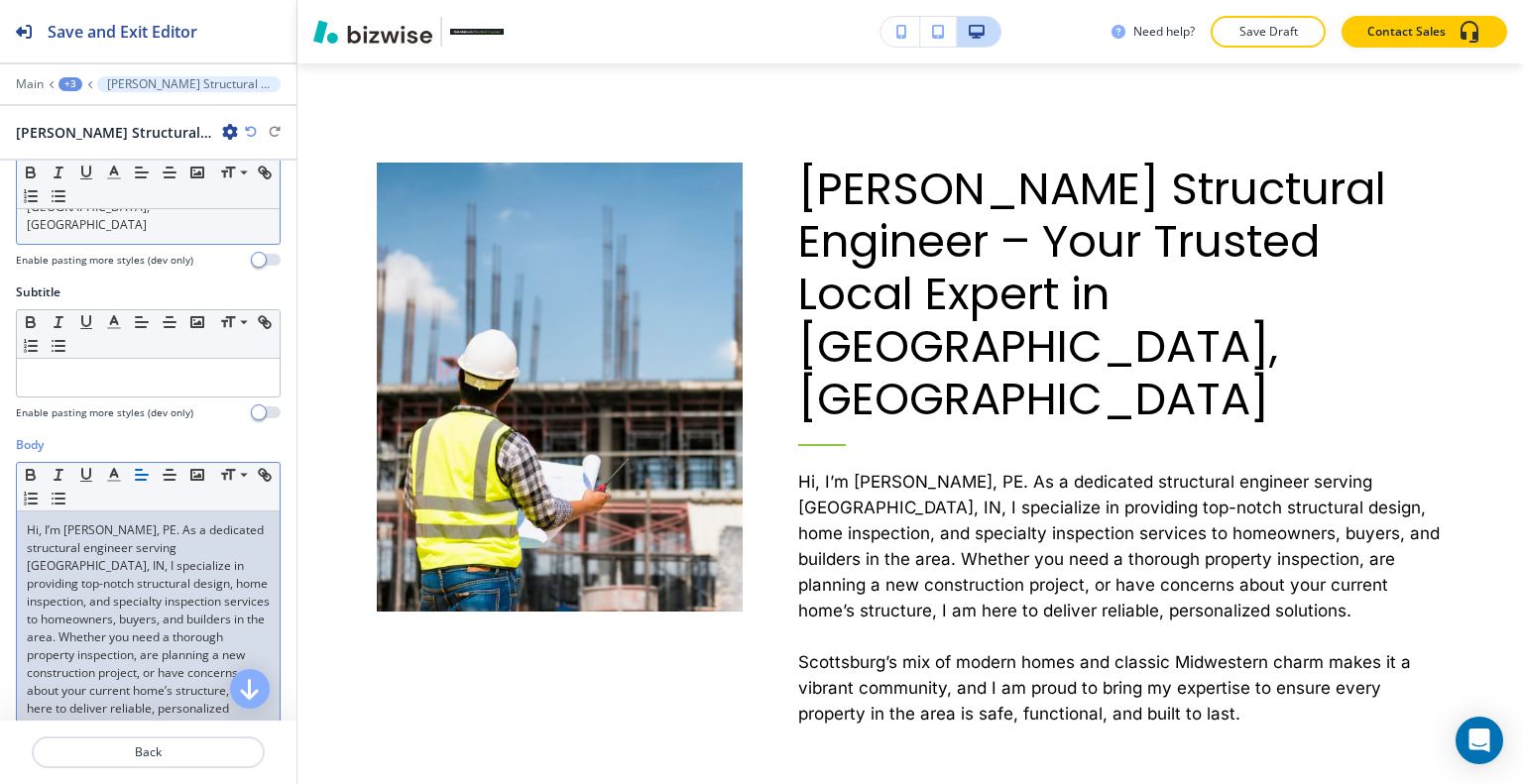 scroll, scrollTop: 0, scrollLeft: 0, axis: both 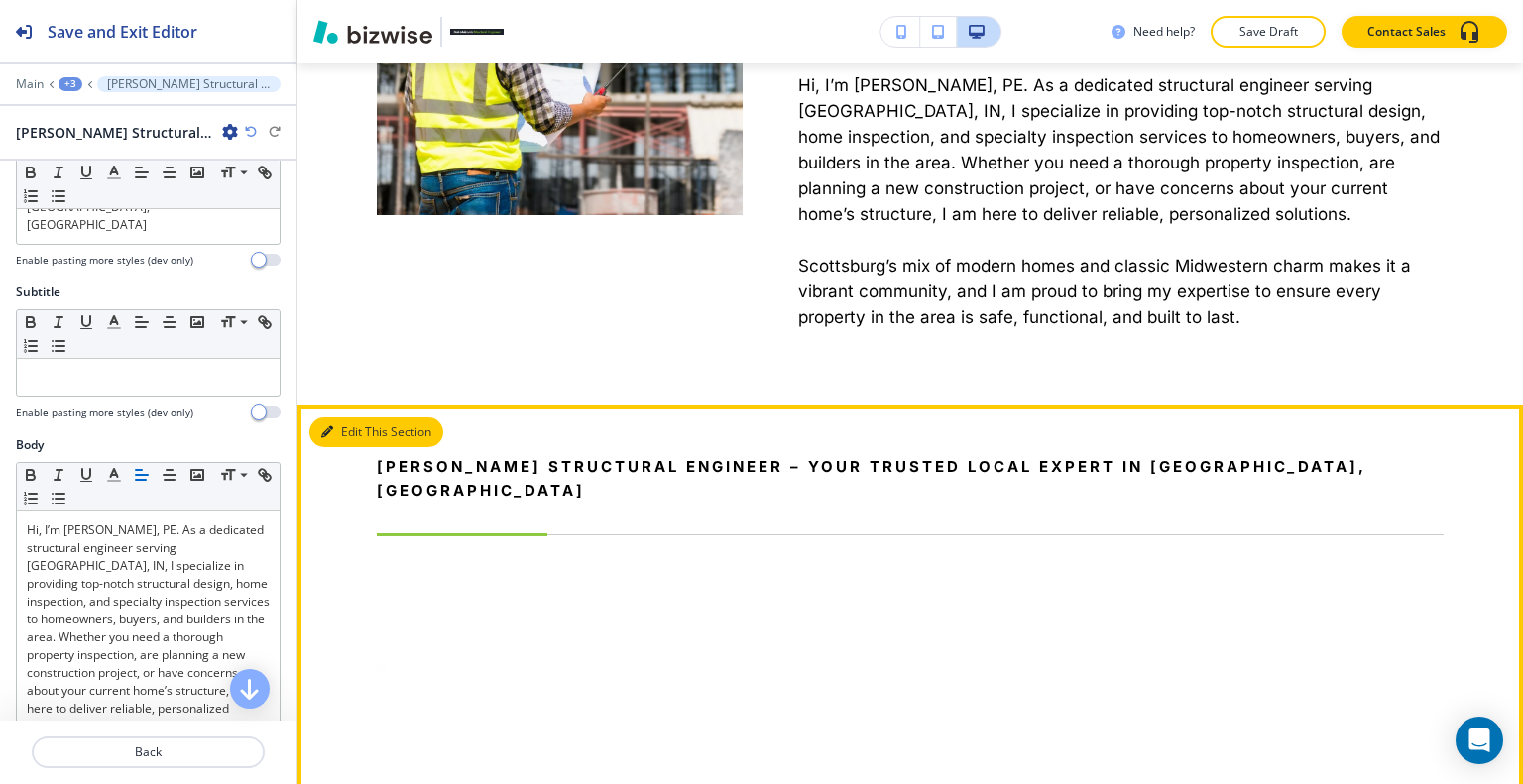 click on "Edit This Section" at bounding box center (376, 432) 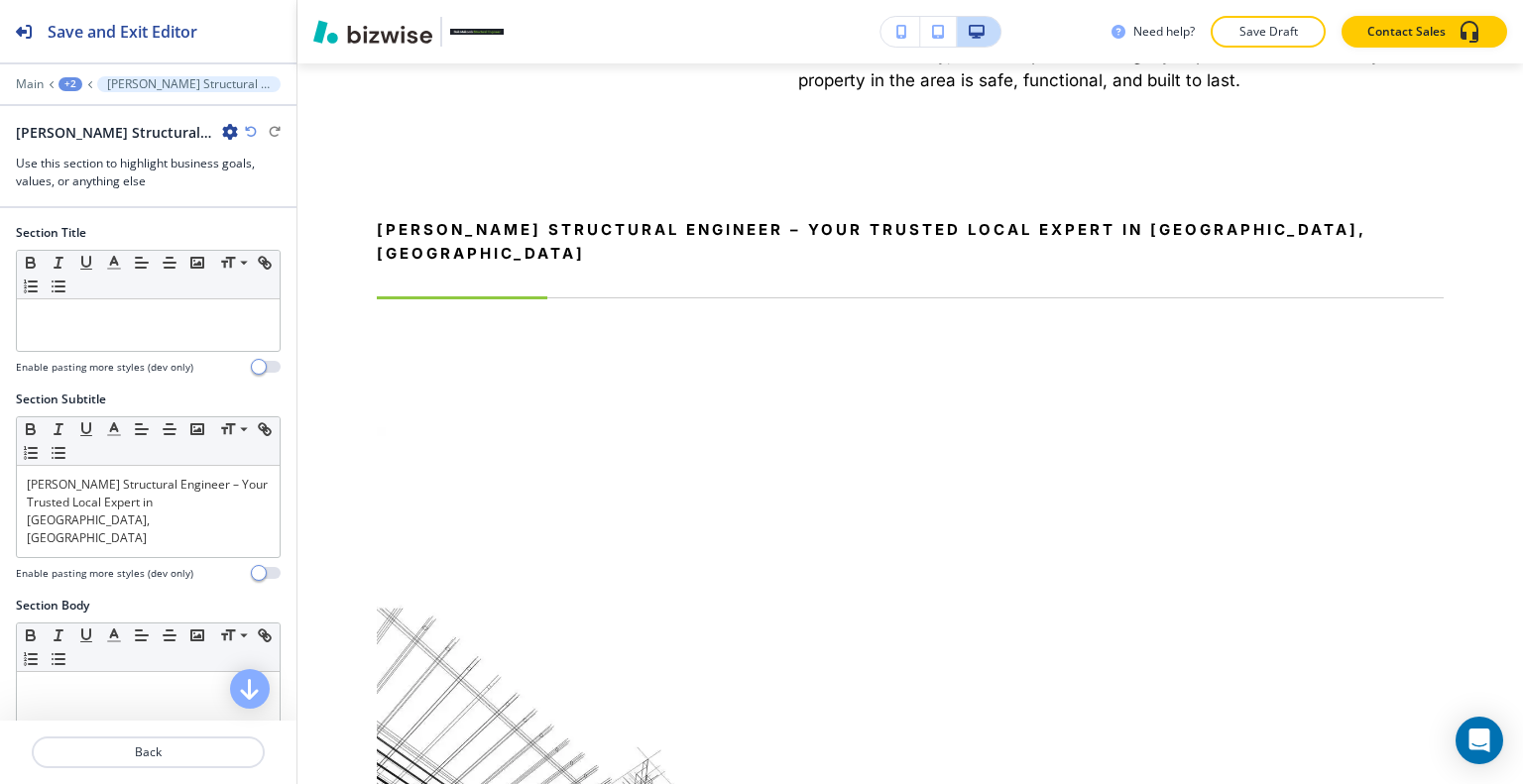 click at bounding box center [230, 132] 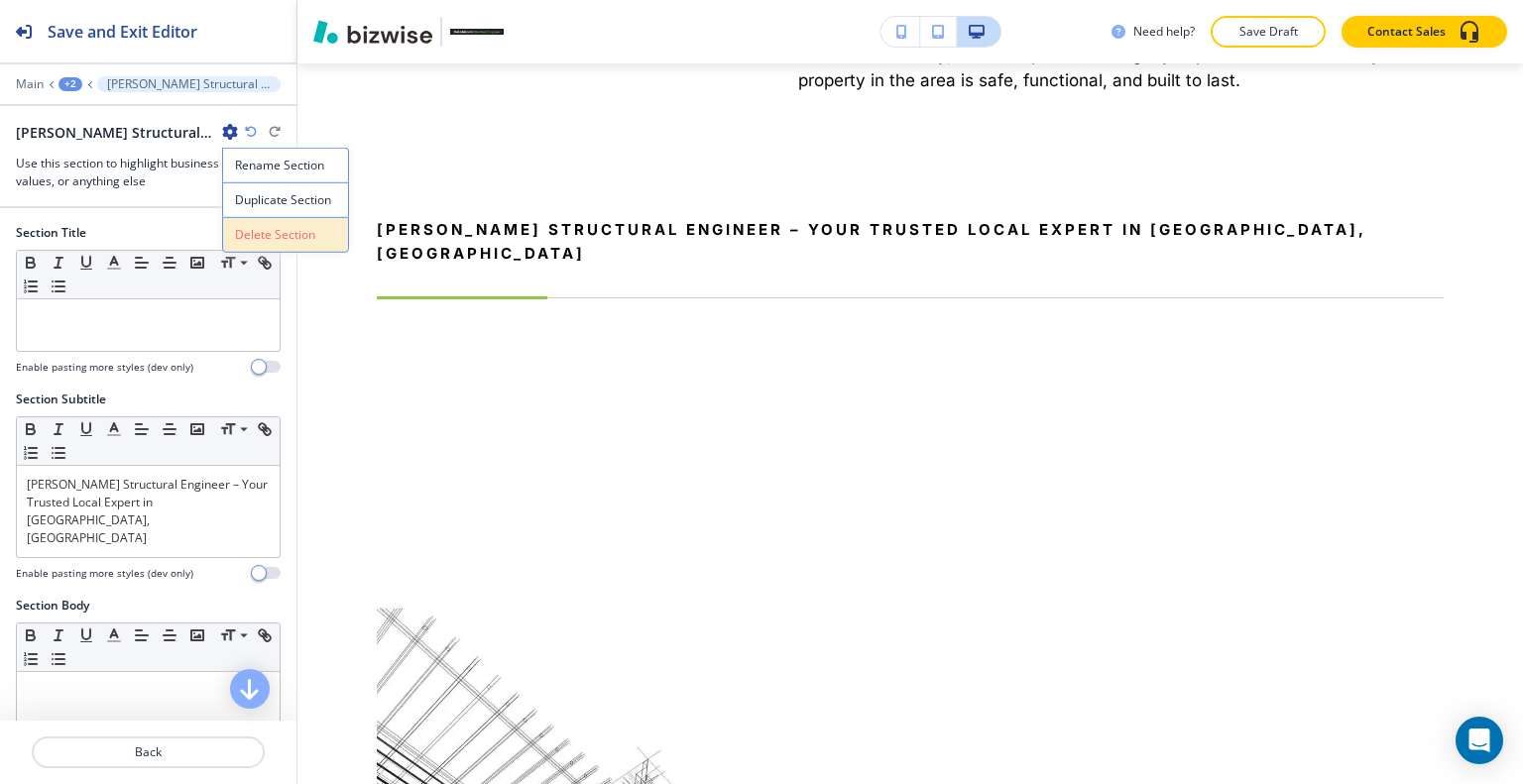 click on "Delete Section" at bounding box center (286, 235) 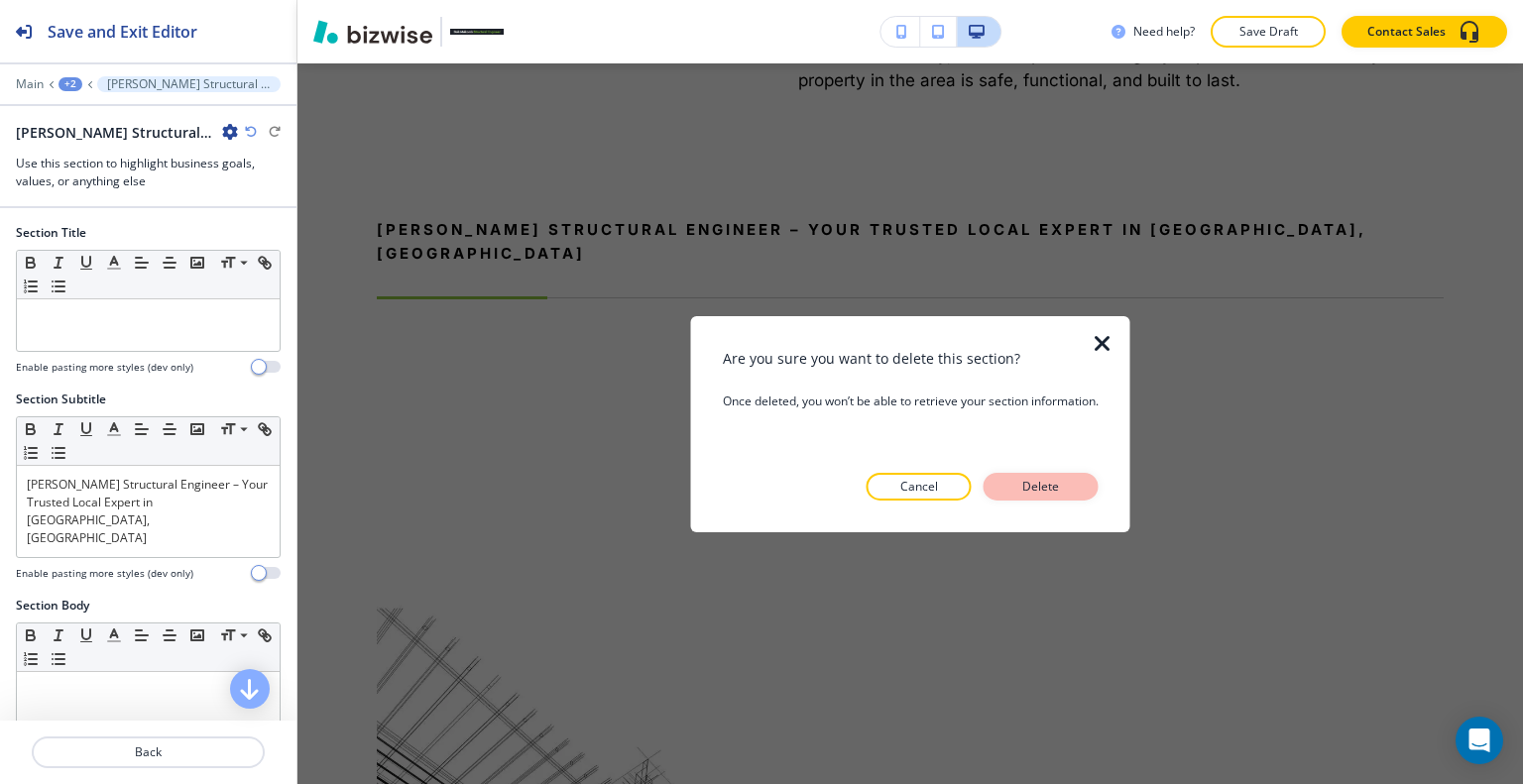 click on "Delete" at bounding box center (1041, 487) 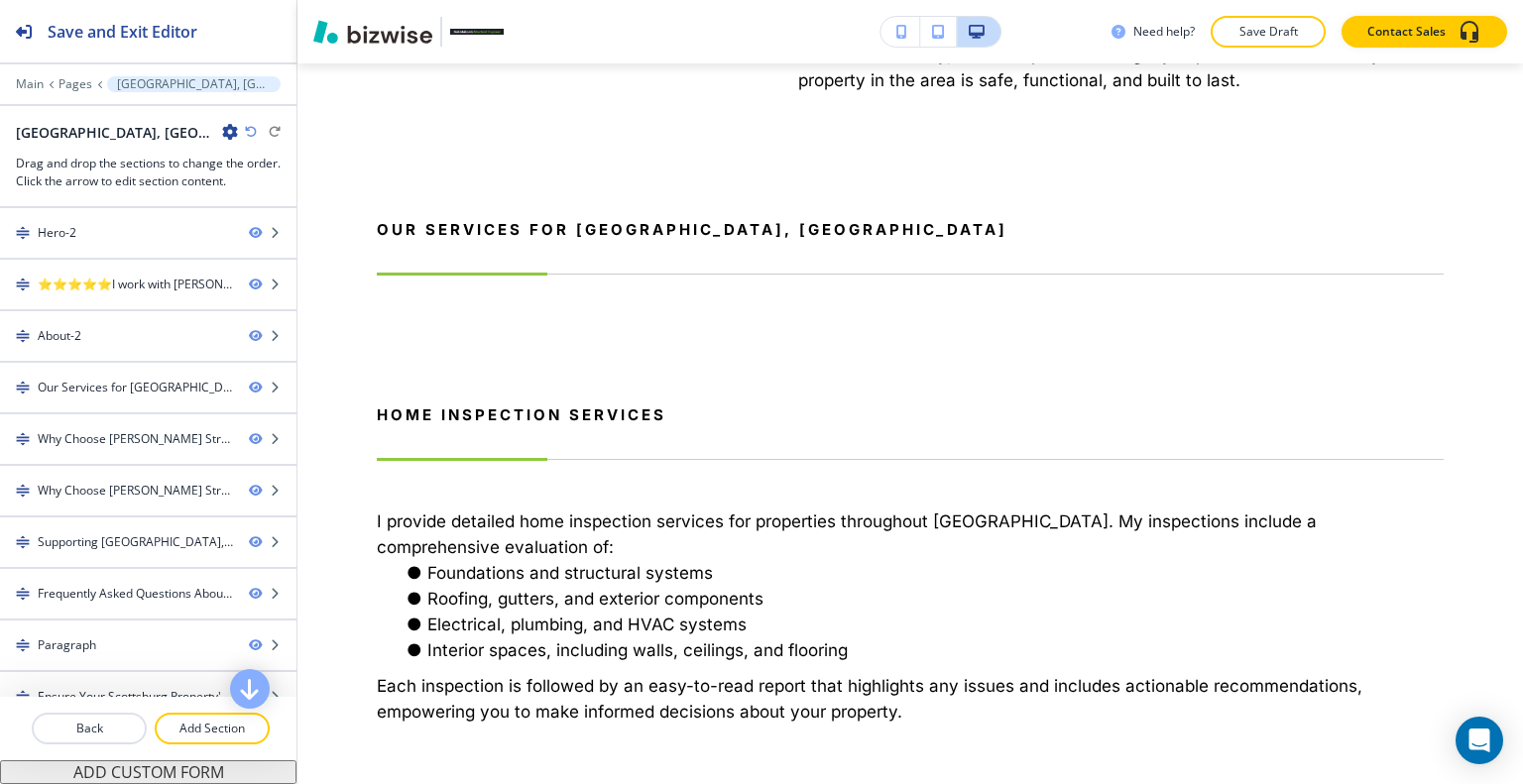 scroll, scrollTop: 1617, scrollLeft: 0, axis: vertical 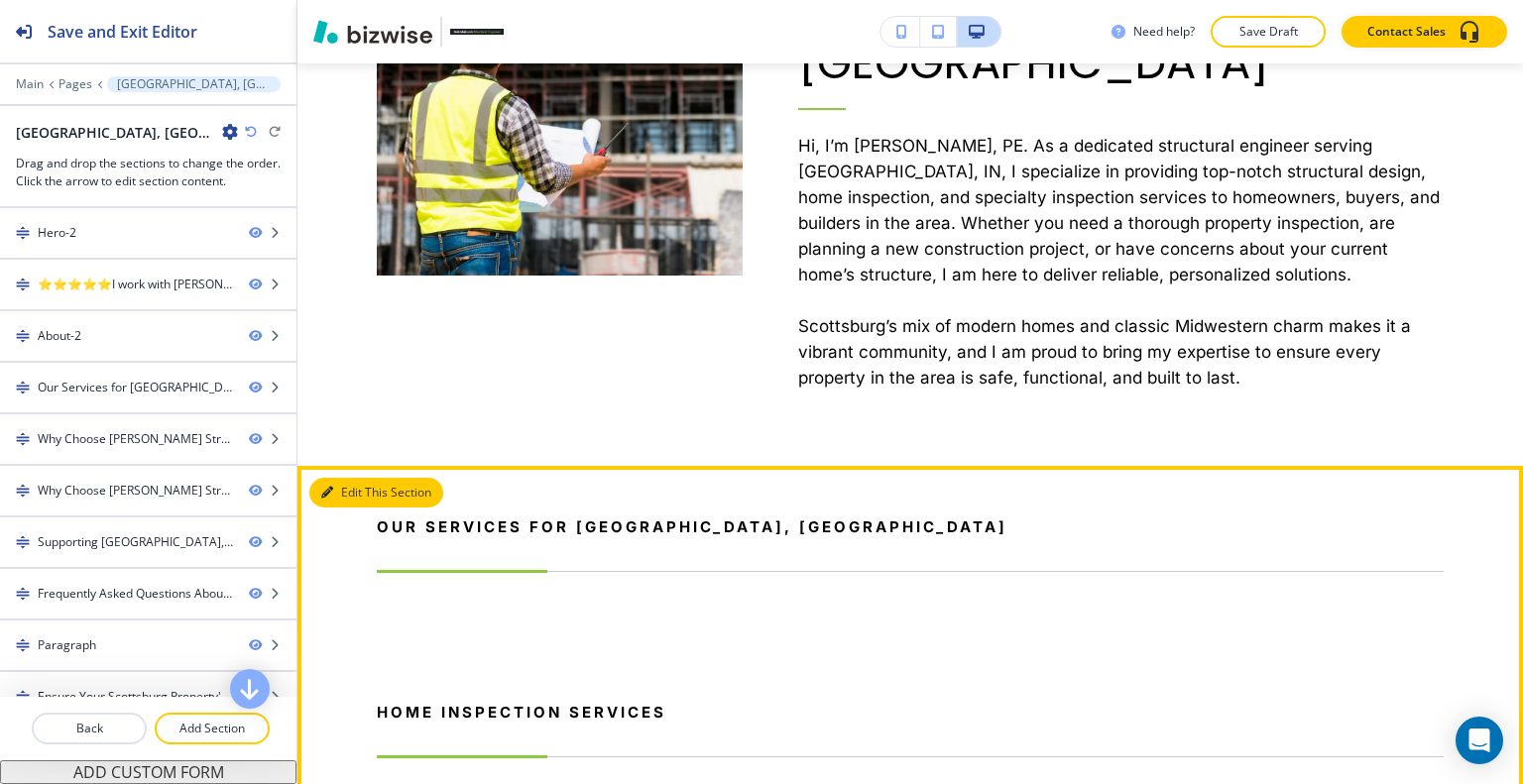 click on "Edit This Section" at bounding box center [376, 493] 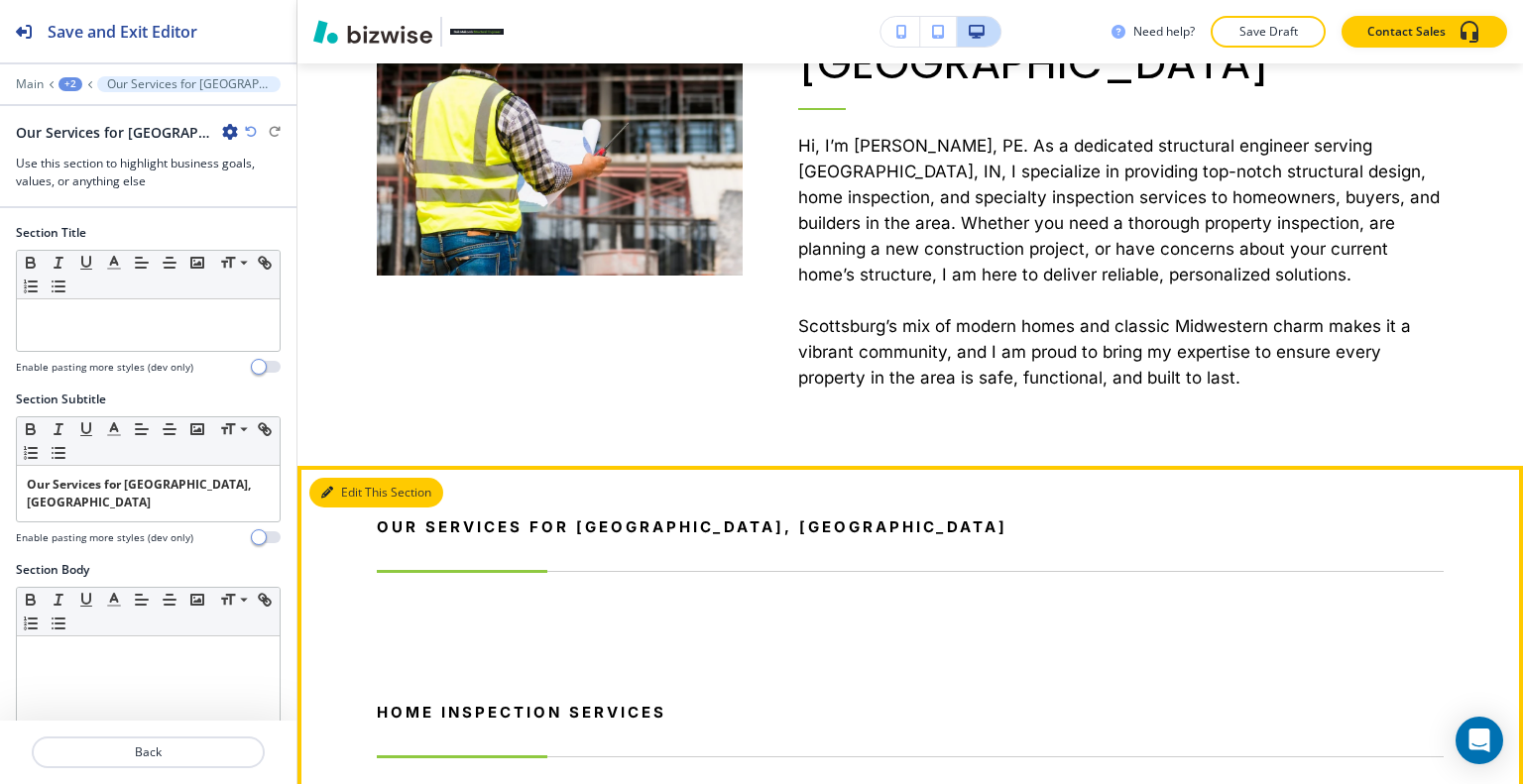 scroll, scrollTop: 1815, scrollLeft: 0, axis: vertical 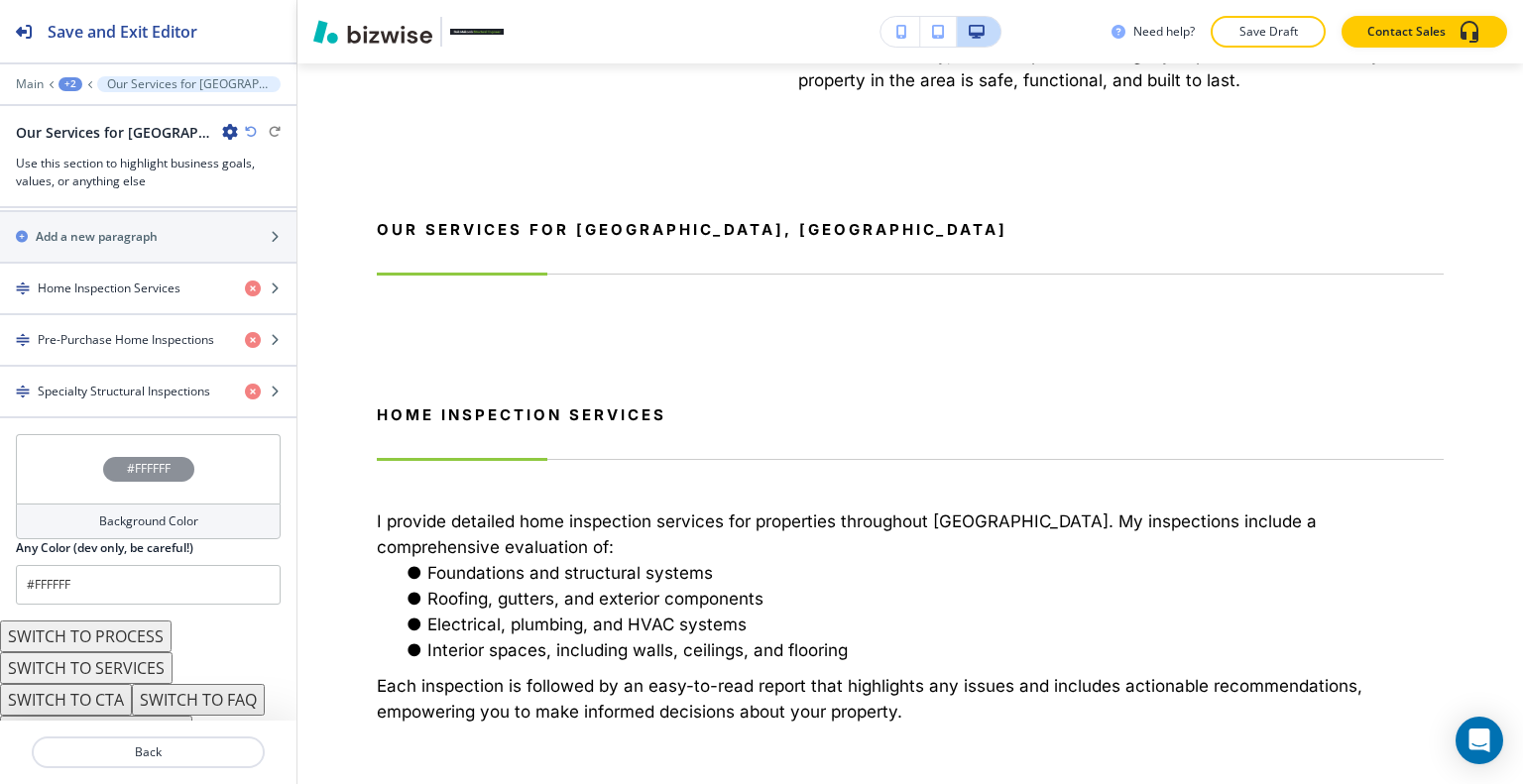 click on "SWITCH TO FAQ" at bounding box center [198, 700] 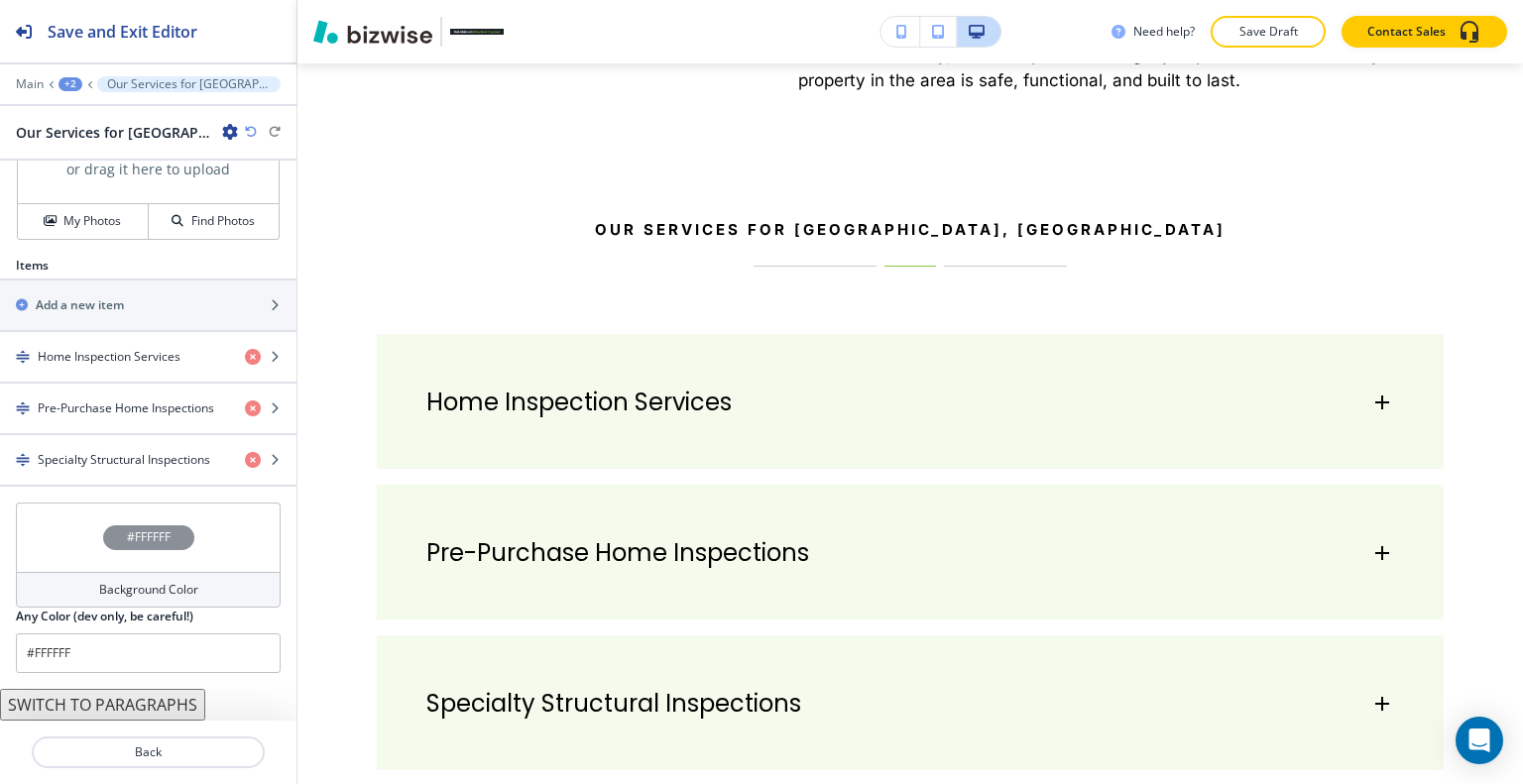 scroll, scrollTop: 776, scrollLeft: 0, axis: vertical 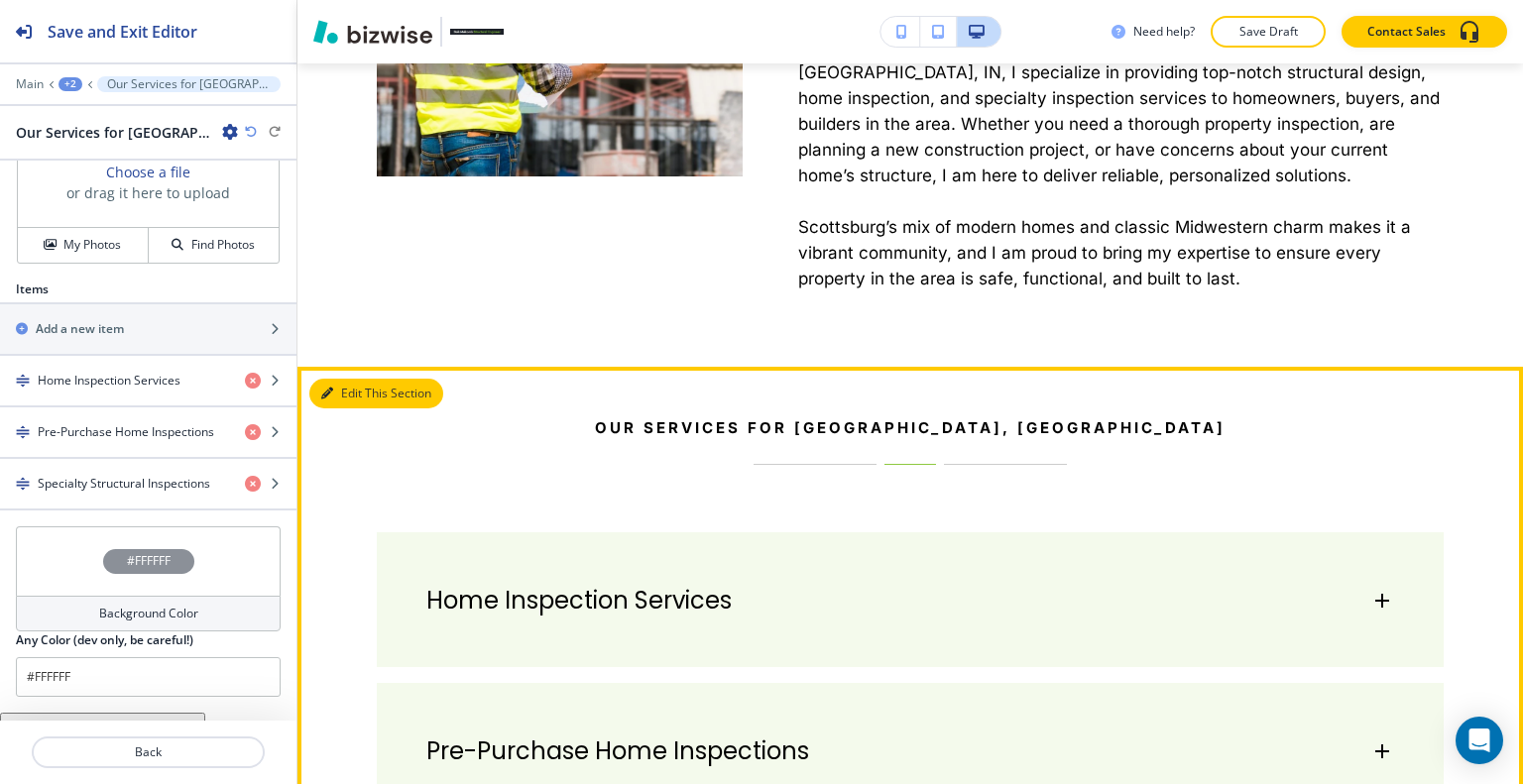 click on "Edit This Section" at bounding box center (376, 393) 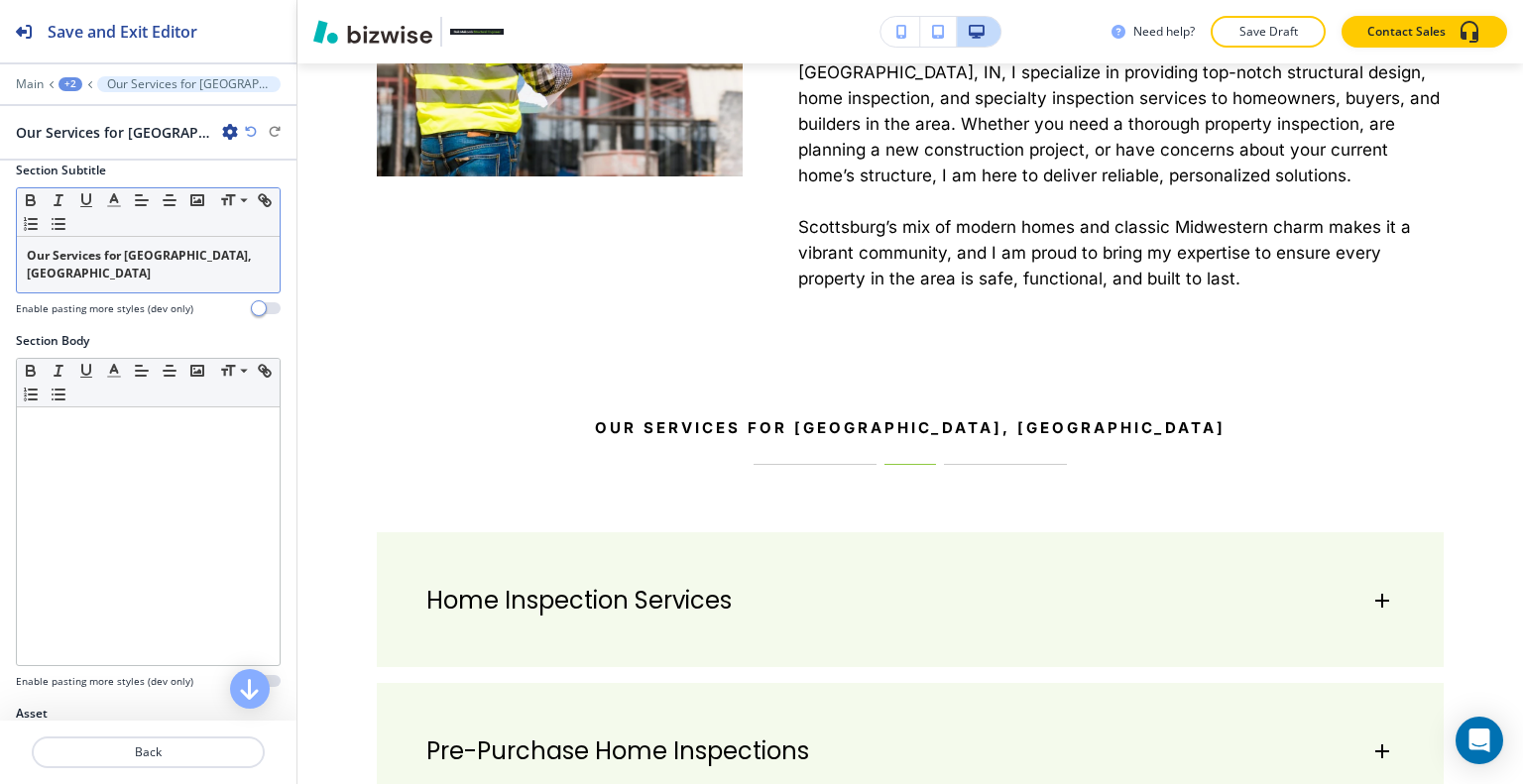 scroll, scrollTop: 0, scrollLeft: 0, axis: both 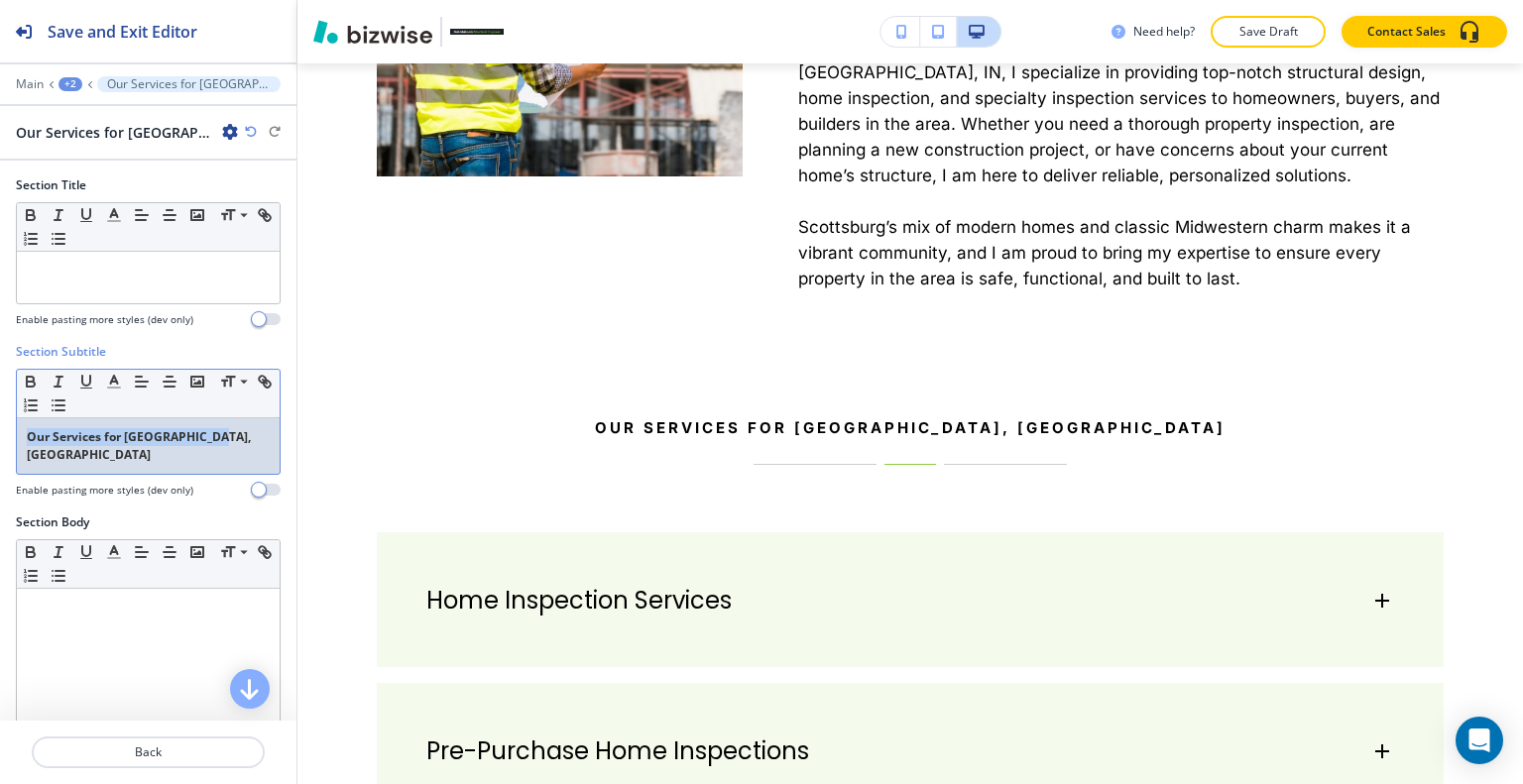 drag, startPoint x: 220, startPoint y: 433, endPoint x: 3, endPoint y: 439, distance: 217.08293 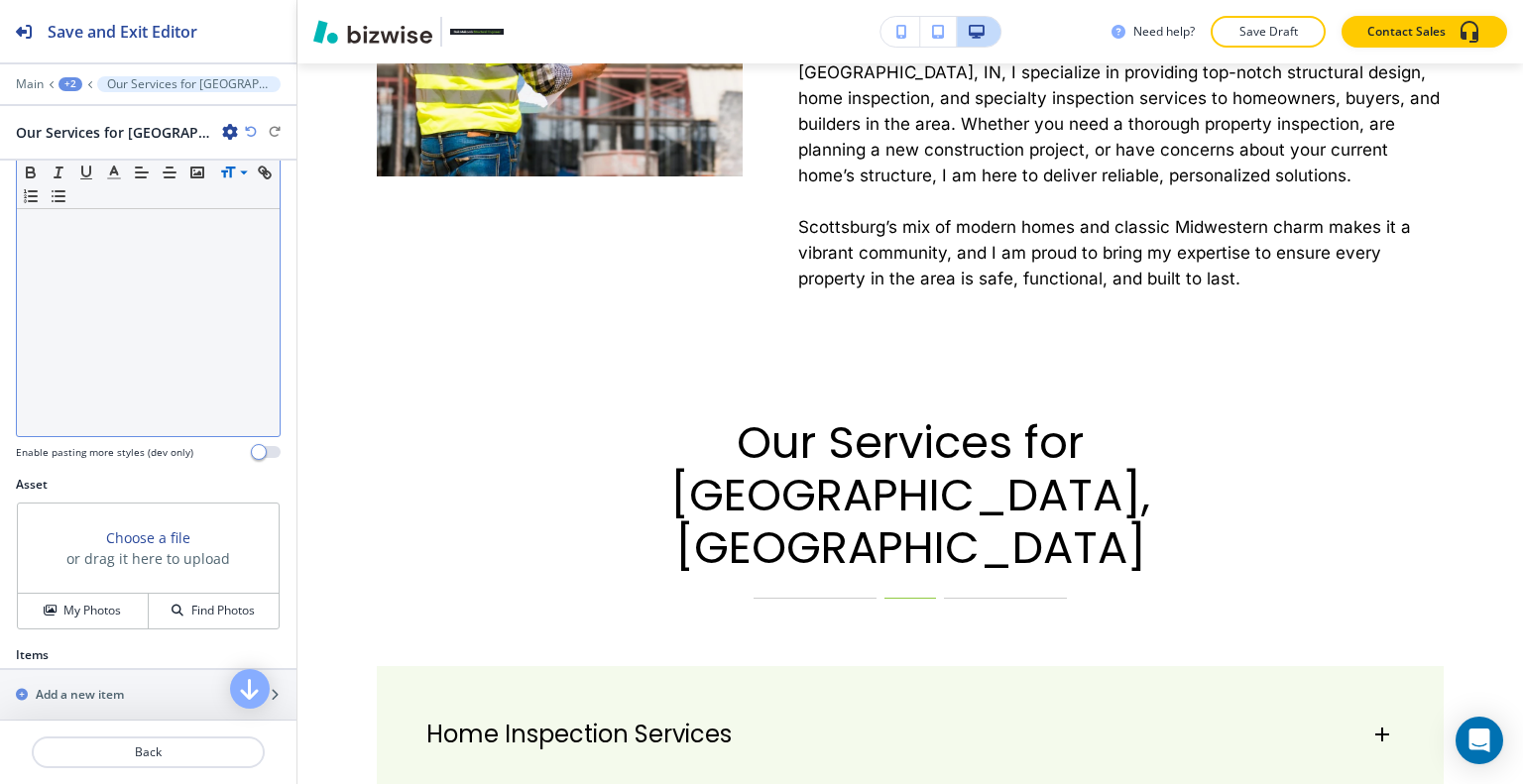 scroll, scrollTop: 496, scrollLeft: 0, axis: vertical 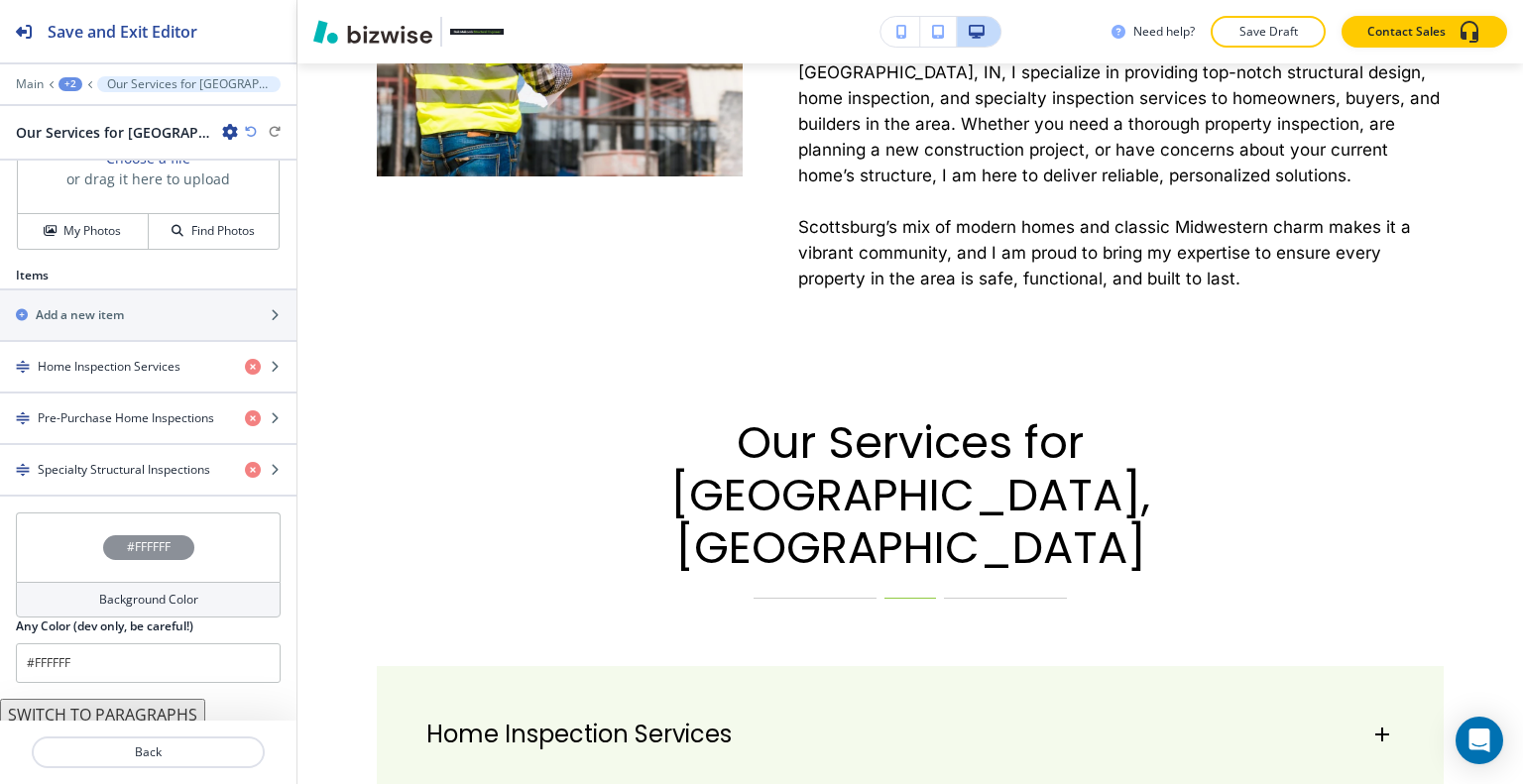 click on "#FFFFFF" at bounding box center (148, 547) 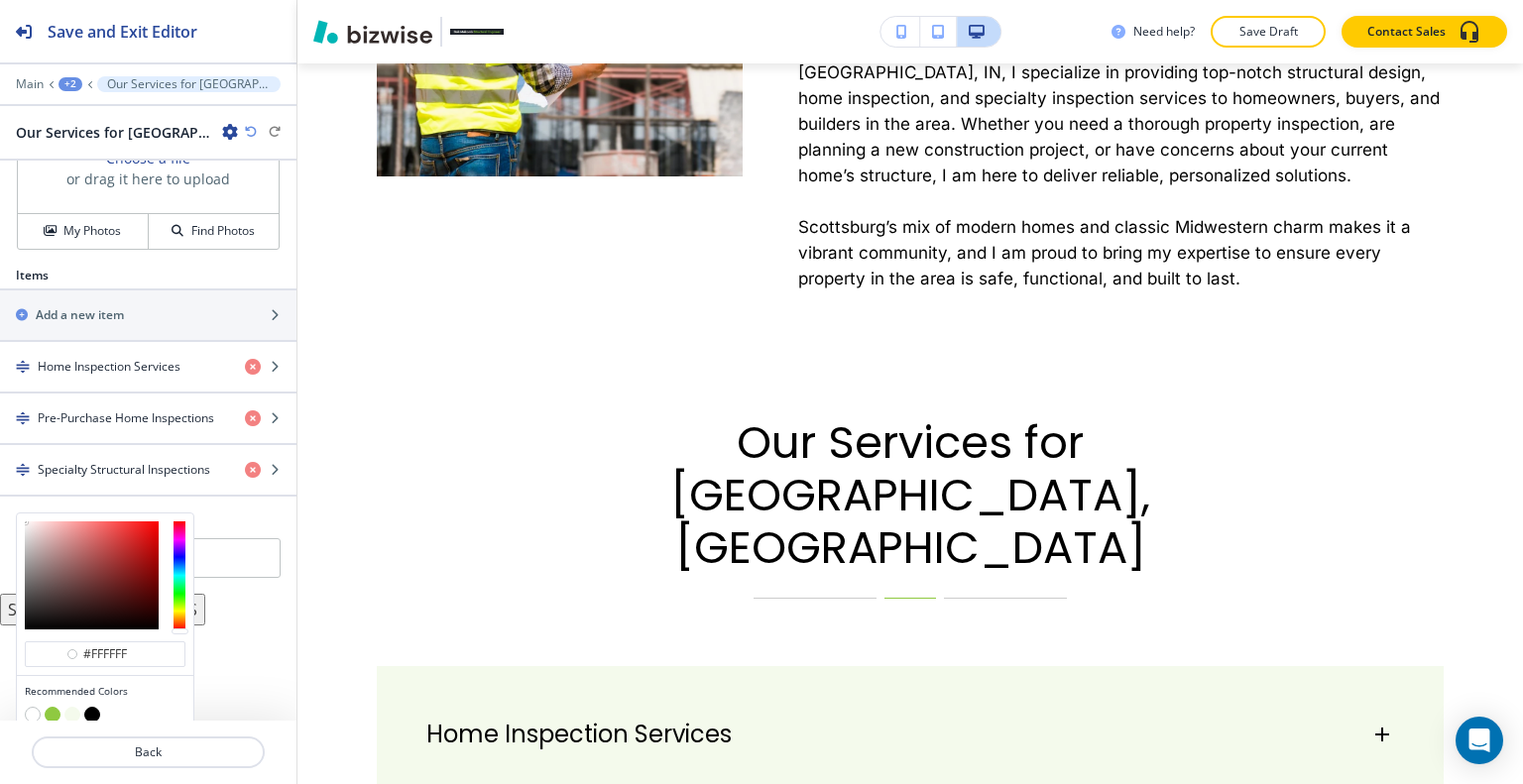 scroll, scrollTop: 839, scrollLeft: 0, axis: vertical 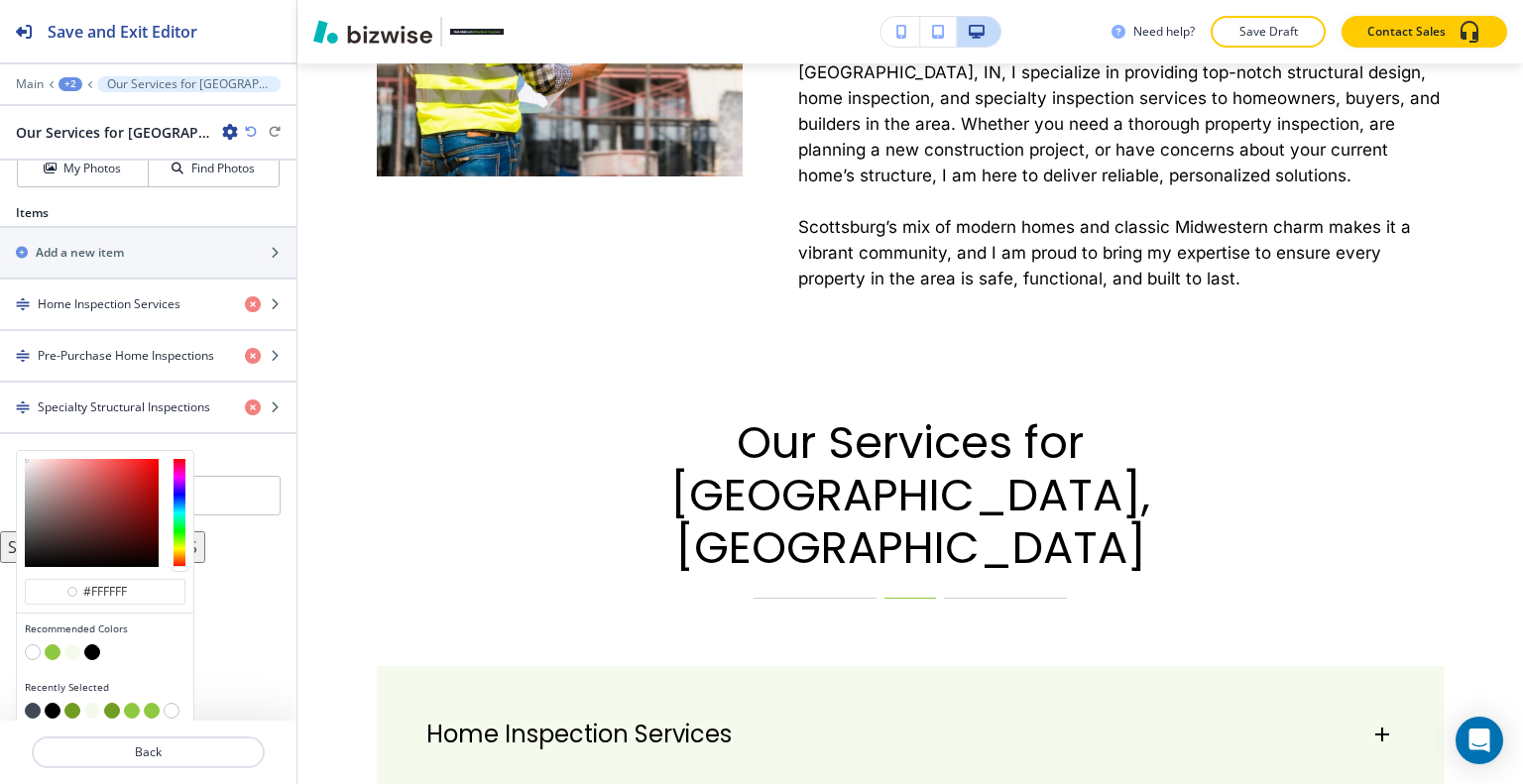 click at bounding box center (33, 711) 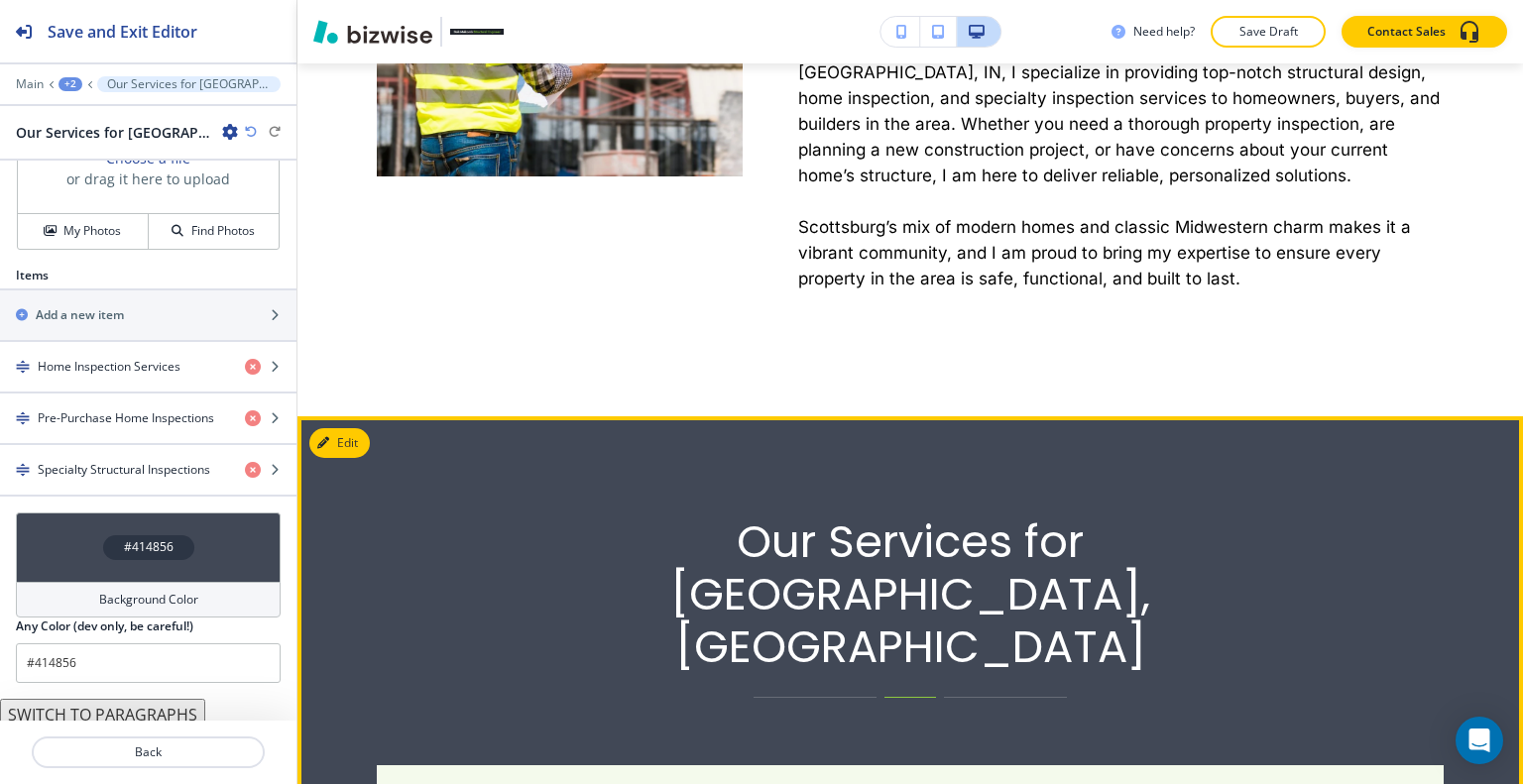 scroll, scrollTop: 1914, scrollLeft: 0, axis: vertical 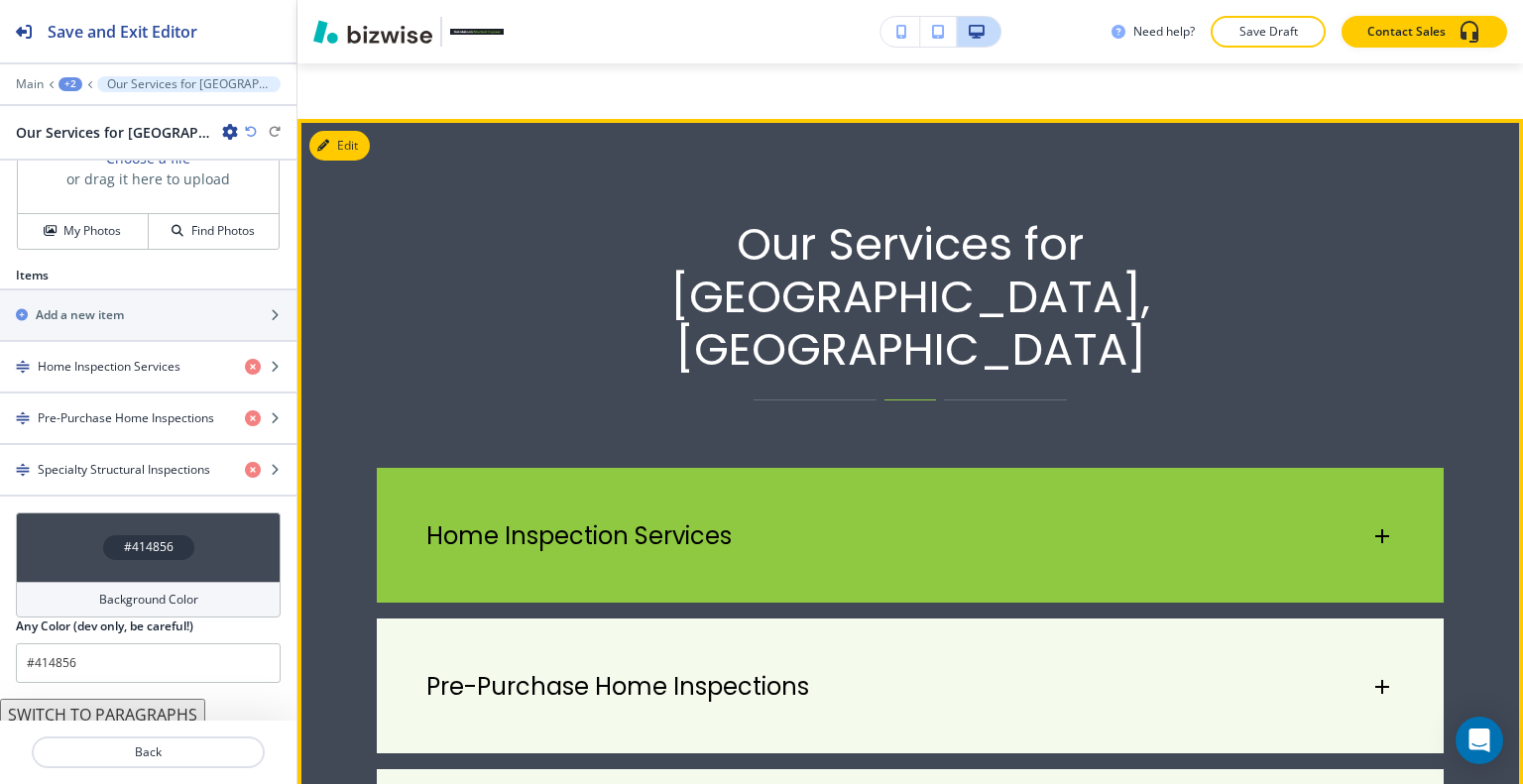 click on "Home Inspection Services" at bounding box center [579, 536] 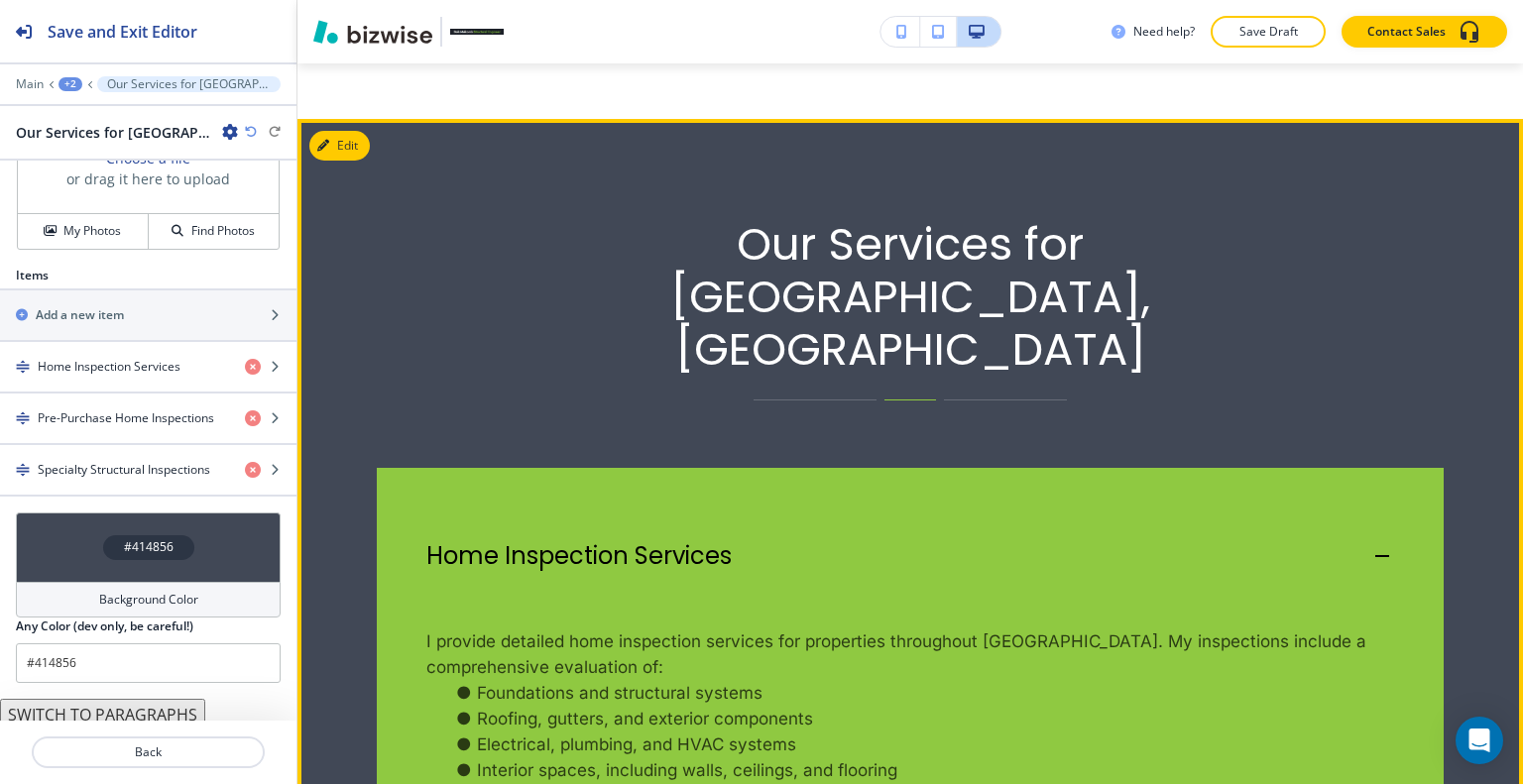 click on "Home Inspection Services" at bounding box center (579, 556) 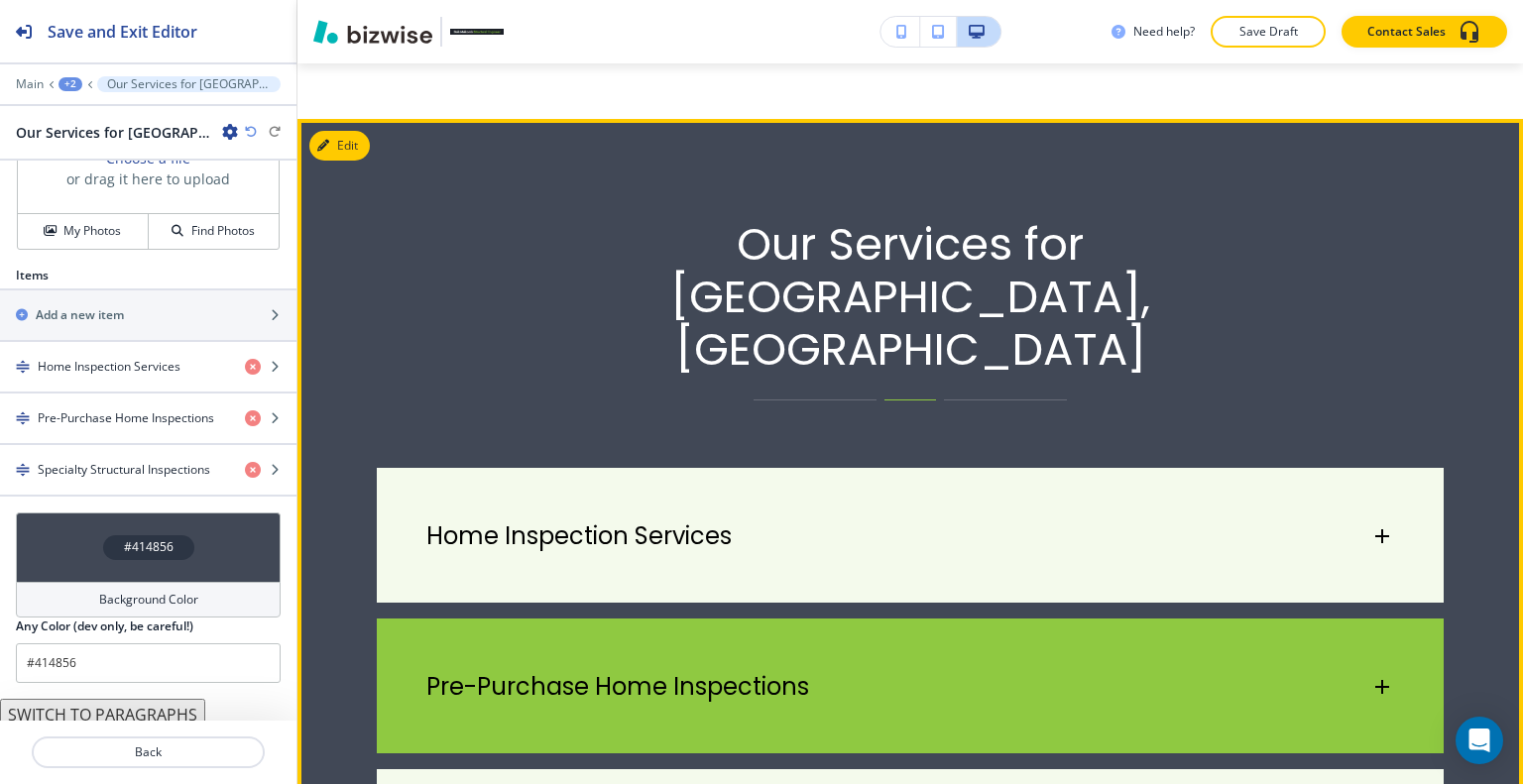 click on "Pre-Purchase Home Inspections" at bounding box center (618, 687) 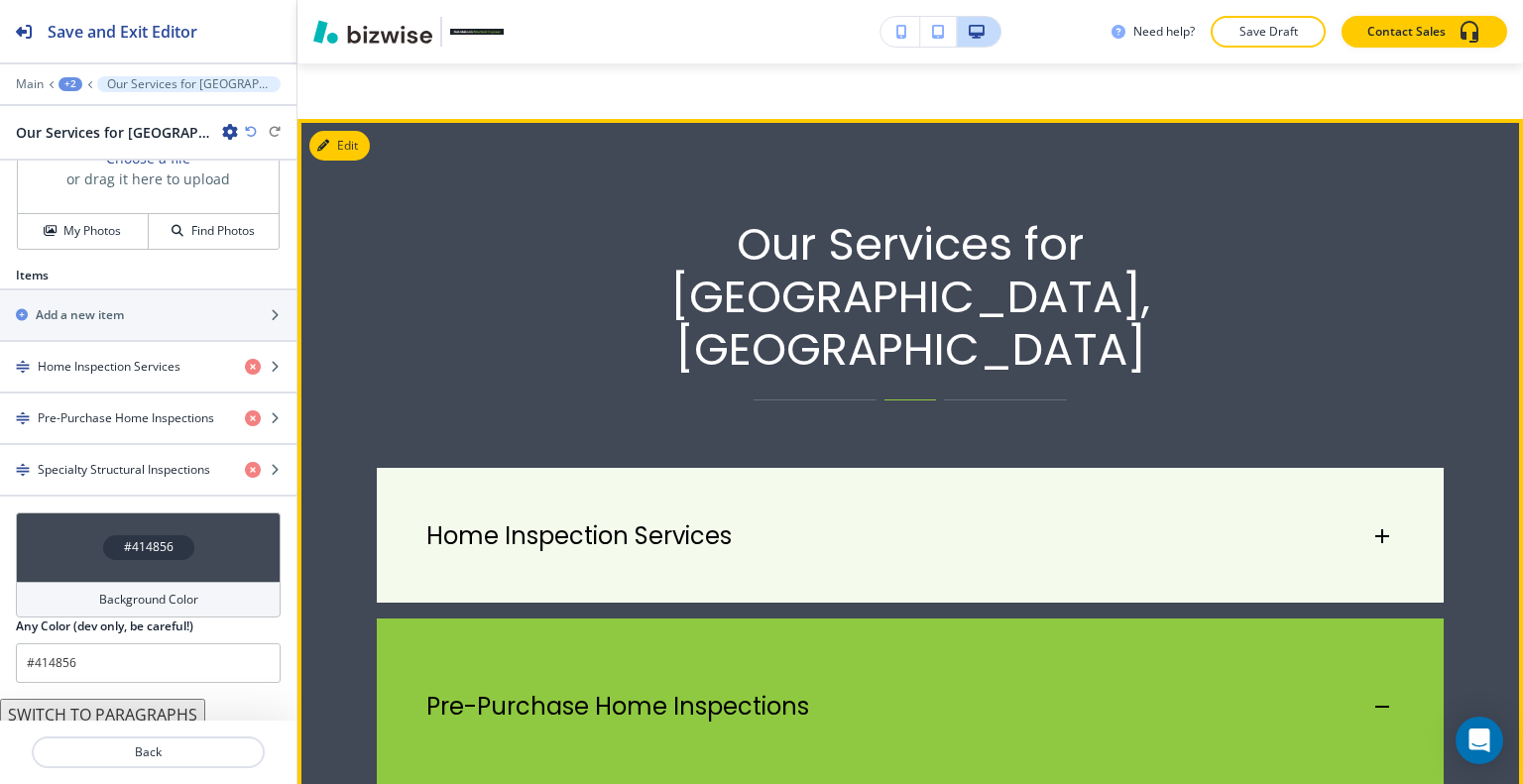 click on "Pre-Purchase Home Inspections" at bounding box center (618, 707) 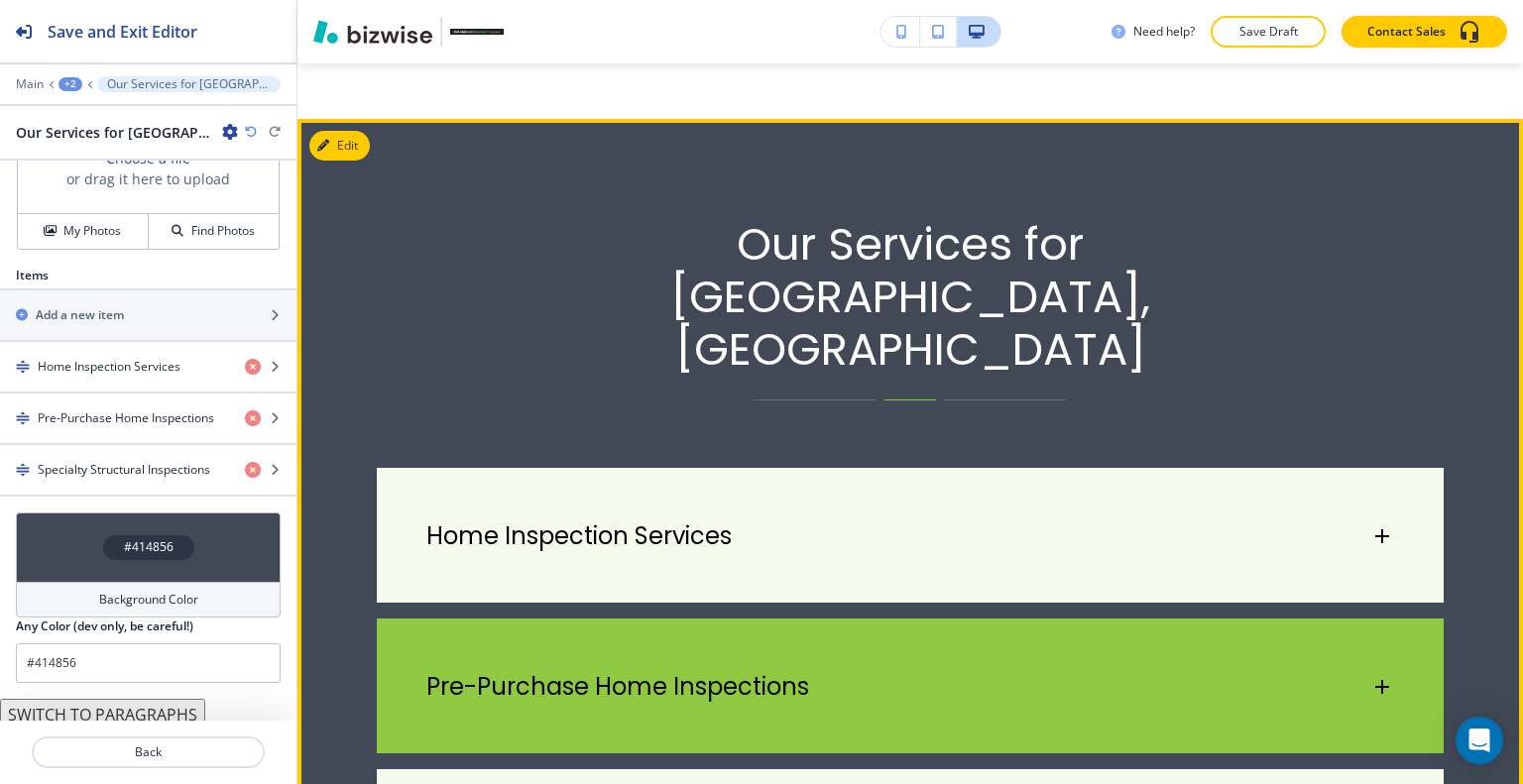 scroll, scrollTop: 2013, scrollLeft: 0, axis: vertical 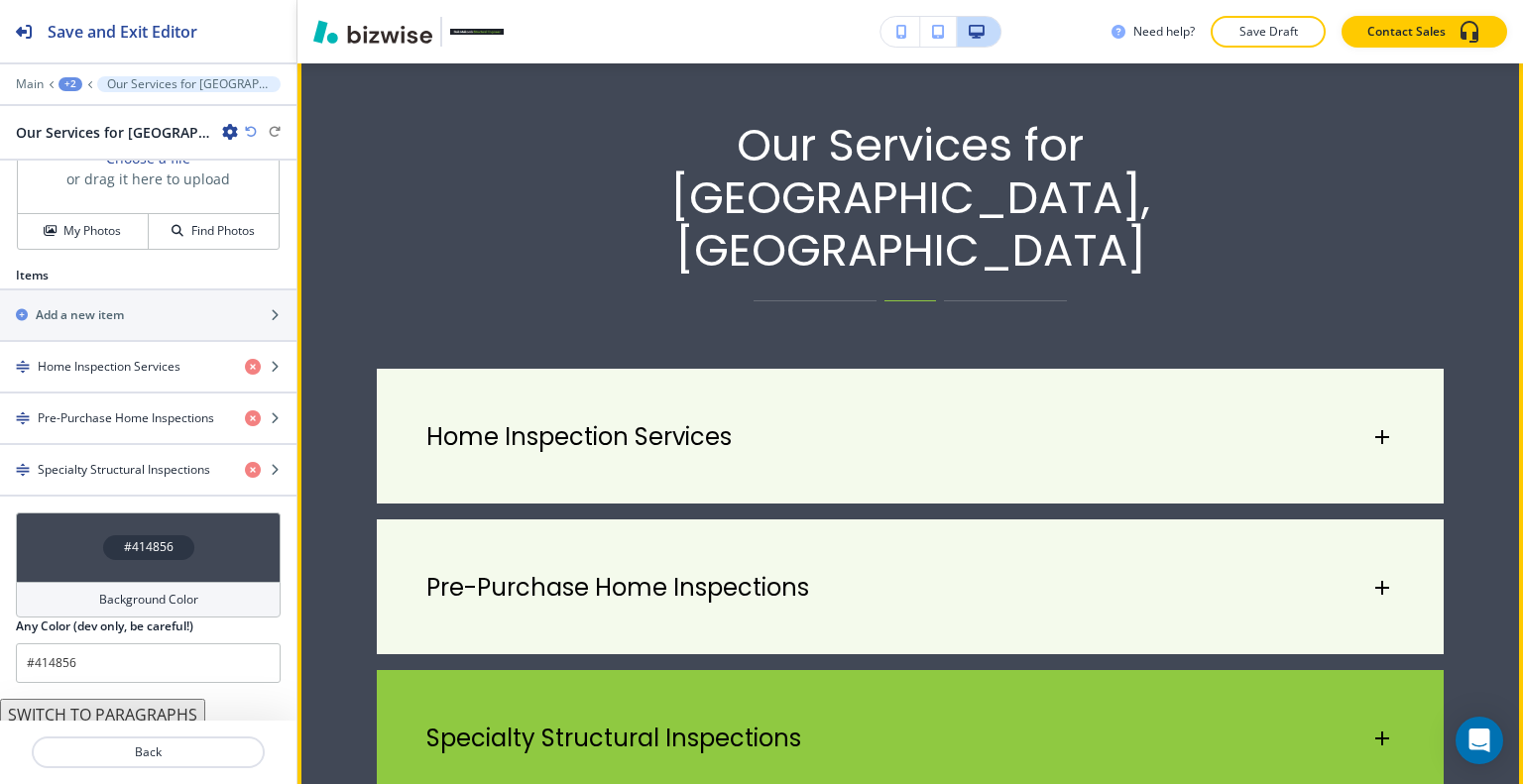 click on "Specialty Structural Inspections" at bounding box center (910, 728) 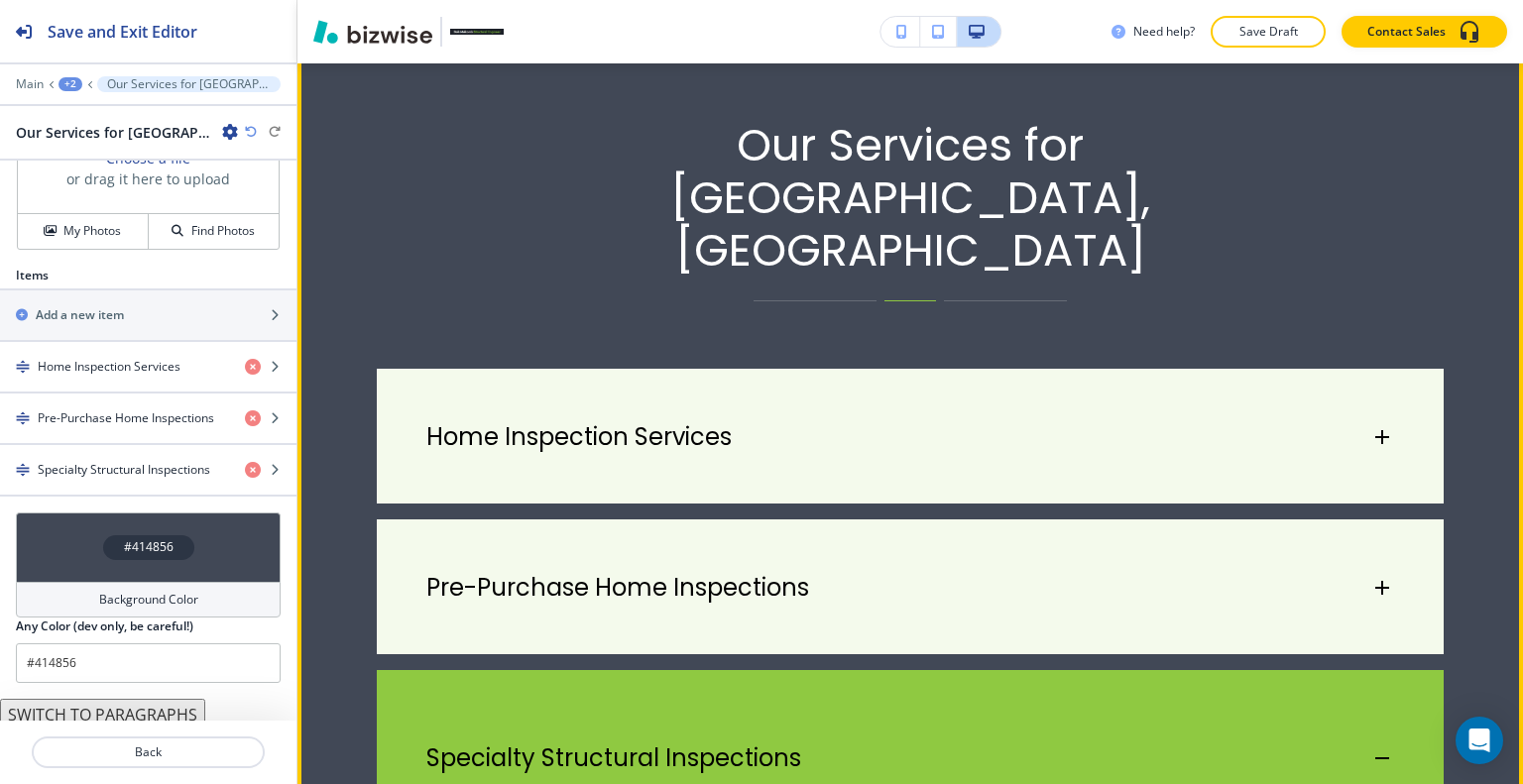 click on "Specialty Structural Inspections" at bounding box center [910, 748] 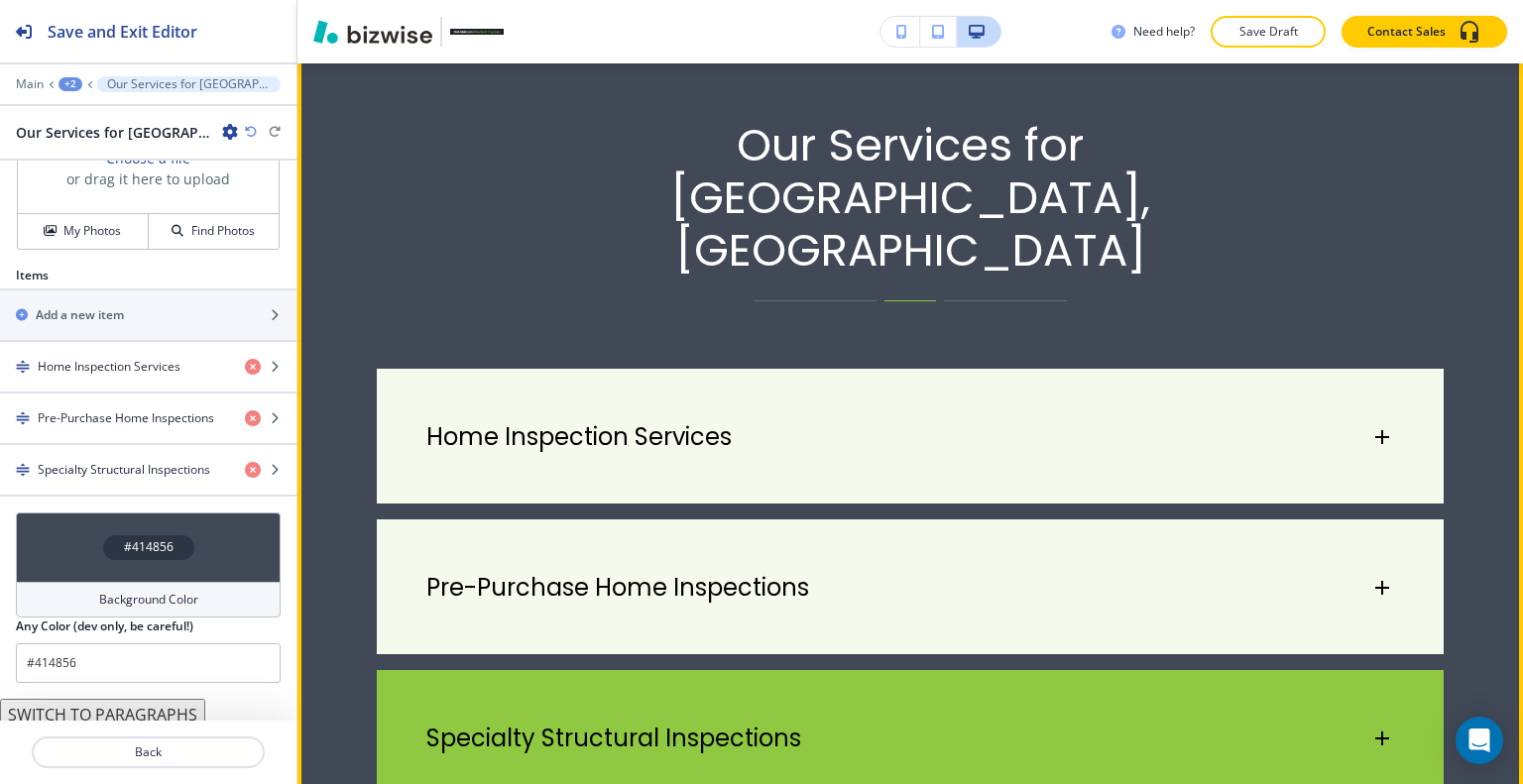 scroll, scrollTop: 2409, scrollLeft: 0, axis: vertical 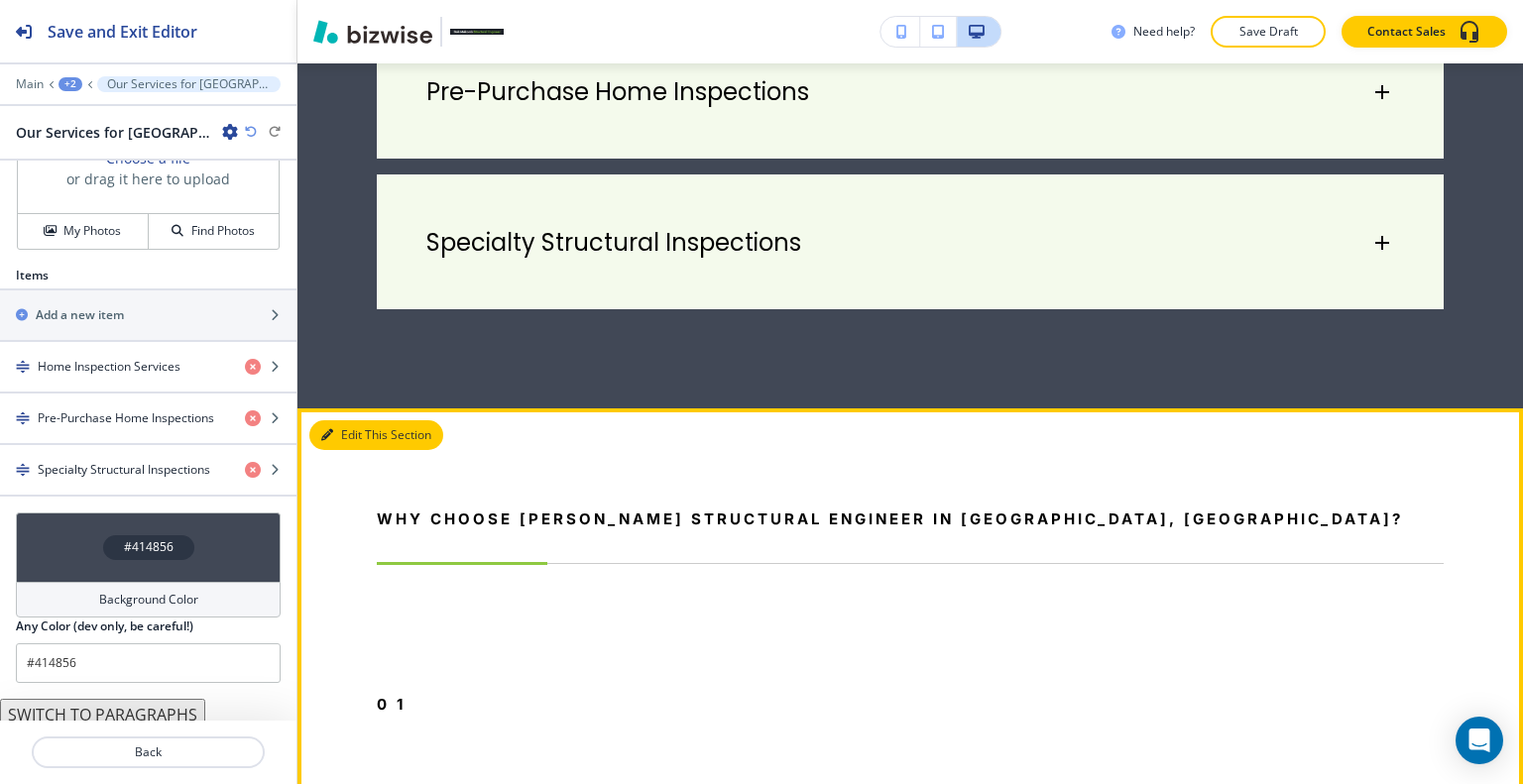 click on "Edit This Section" at bounding box center (376, 435) 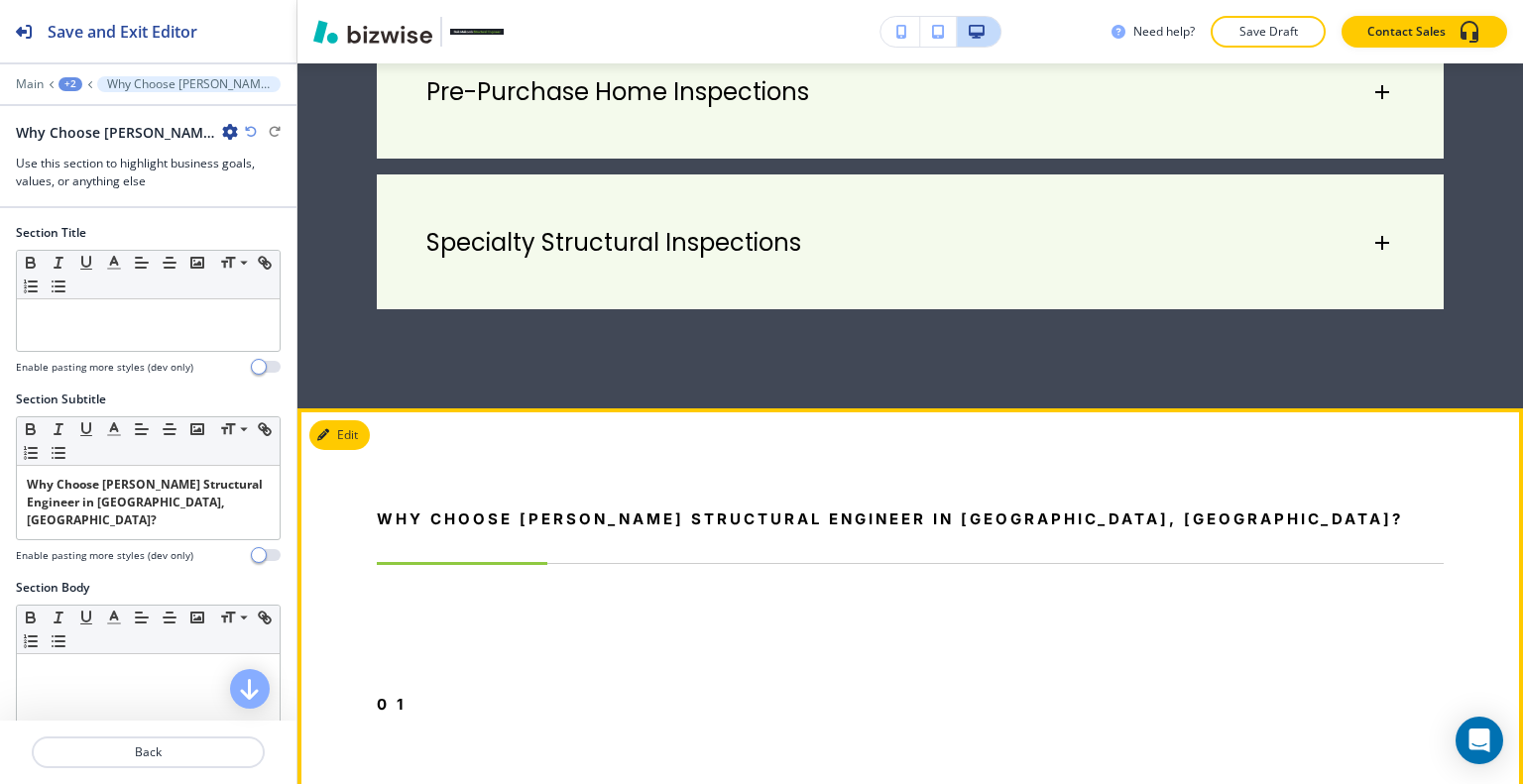 scroll, scrollTop: 2643, scrollLeft: 0, axis: vertical 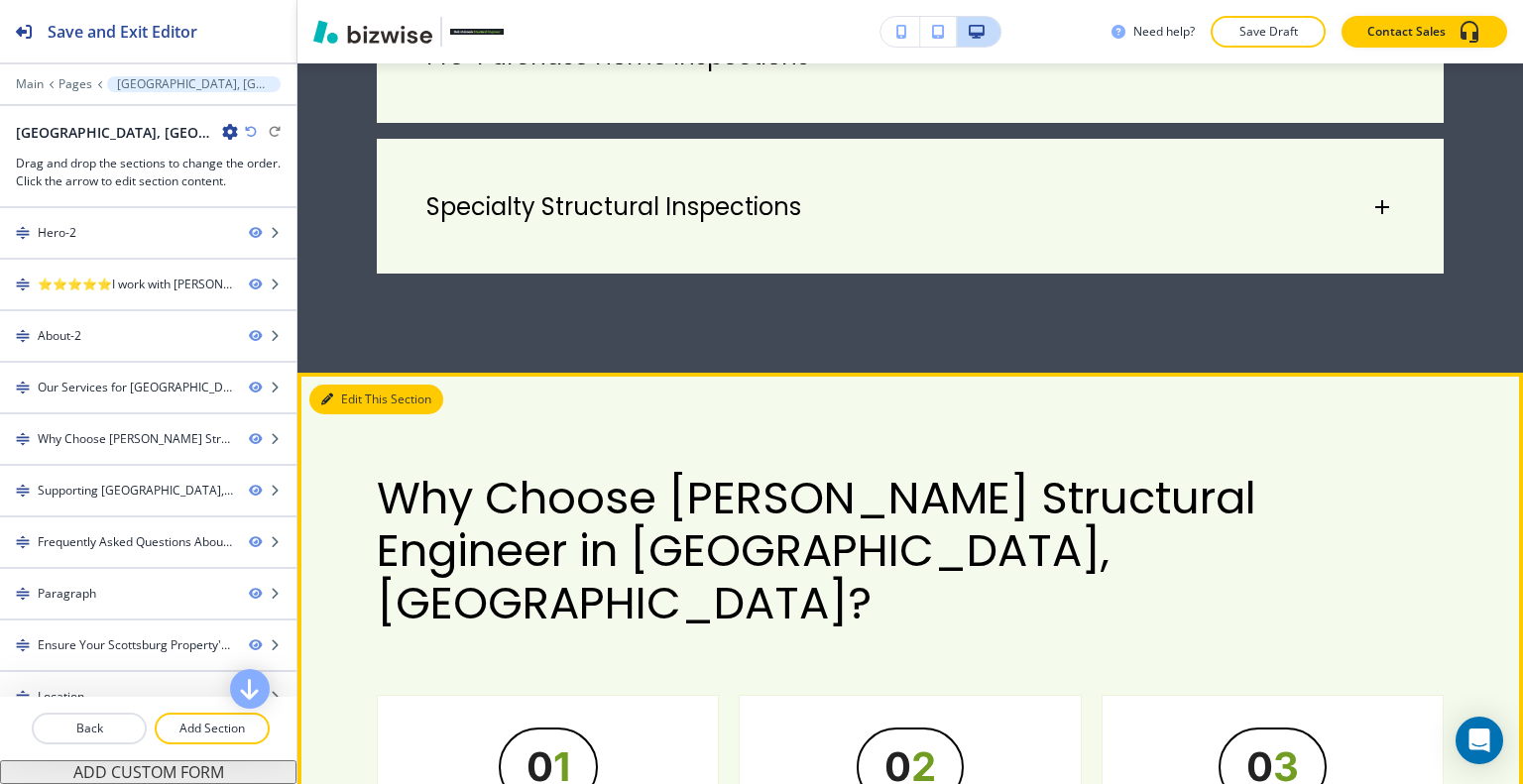 click on "Edit This Section" at bounding box center [376, 399] 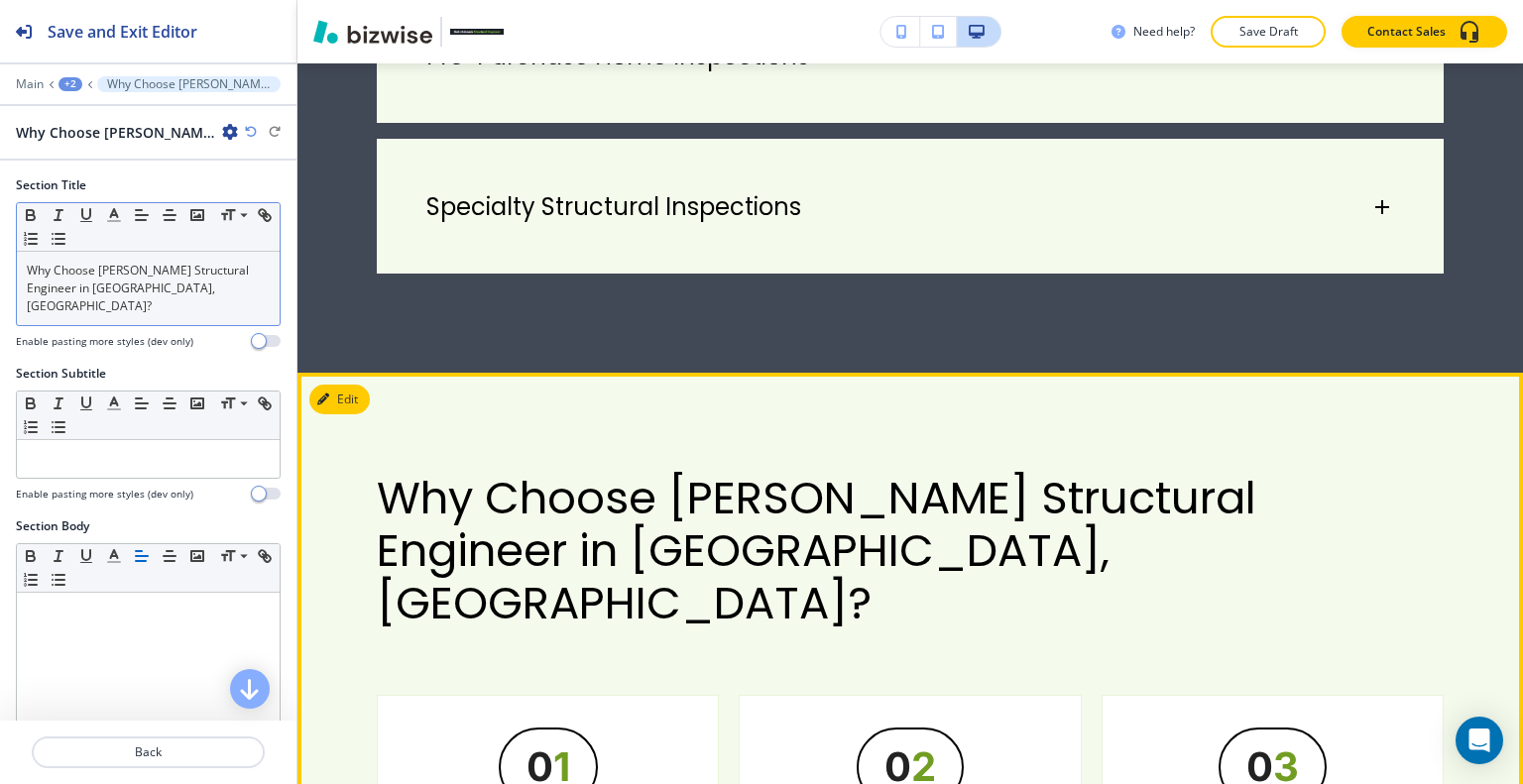 scroll, scrollTop: 2643, scrollLeft: 0, axis: vertical 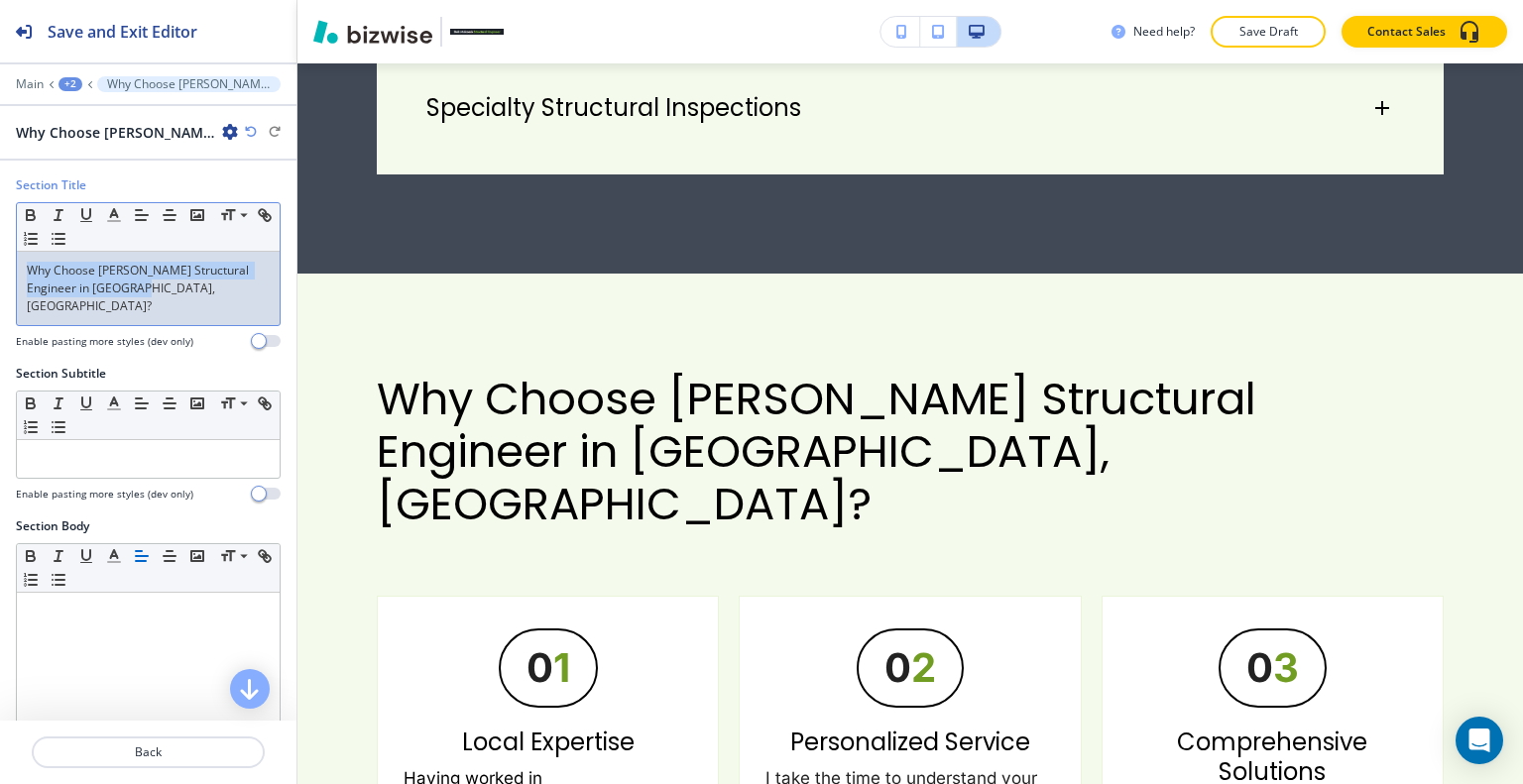 drag, startPoint x: 199, startPoint y: 300, endPoint x: 0, endPoint y: 258, distance: 203.38387 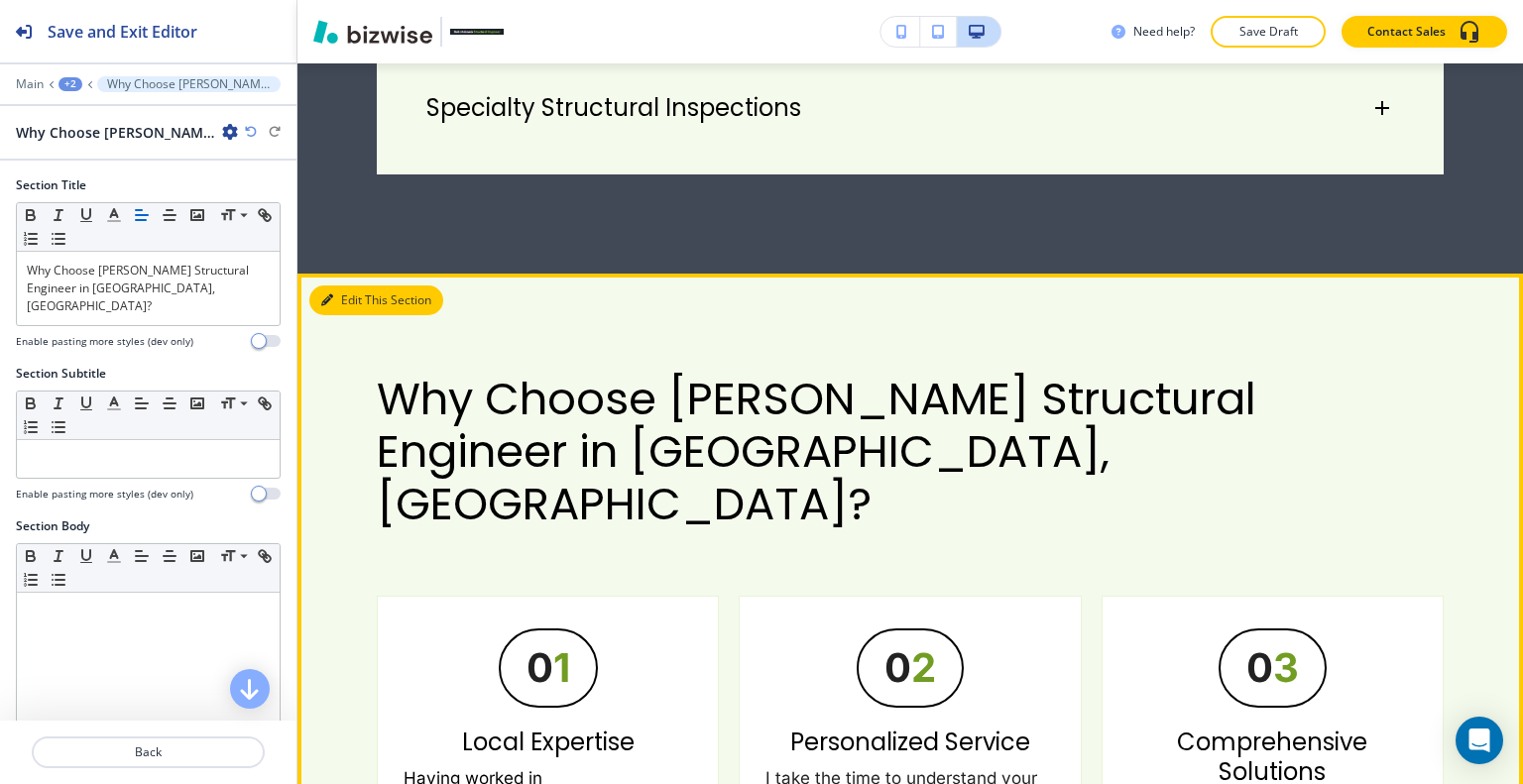 click on "Edit This Section" at bounding box center [376, 300] 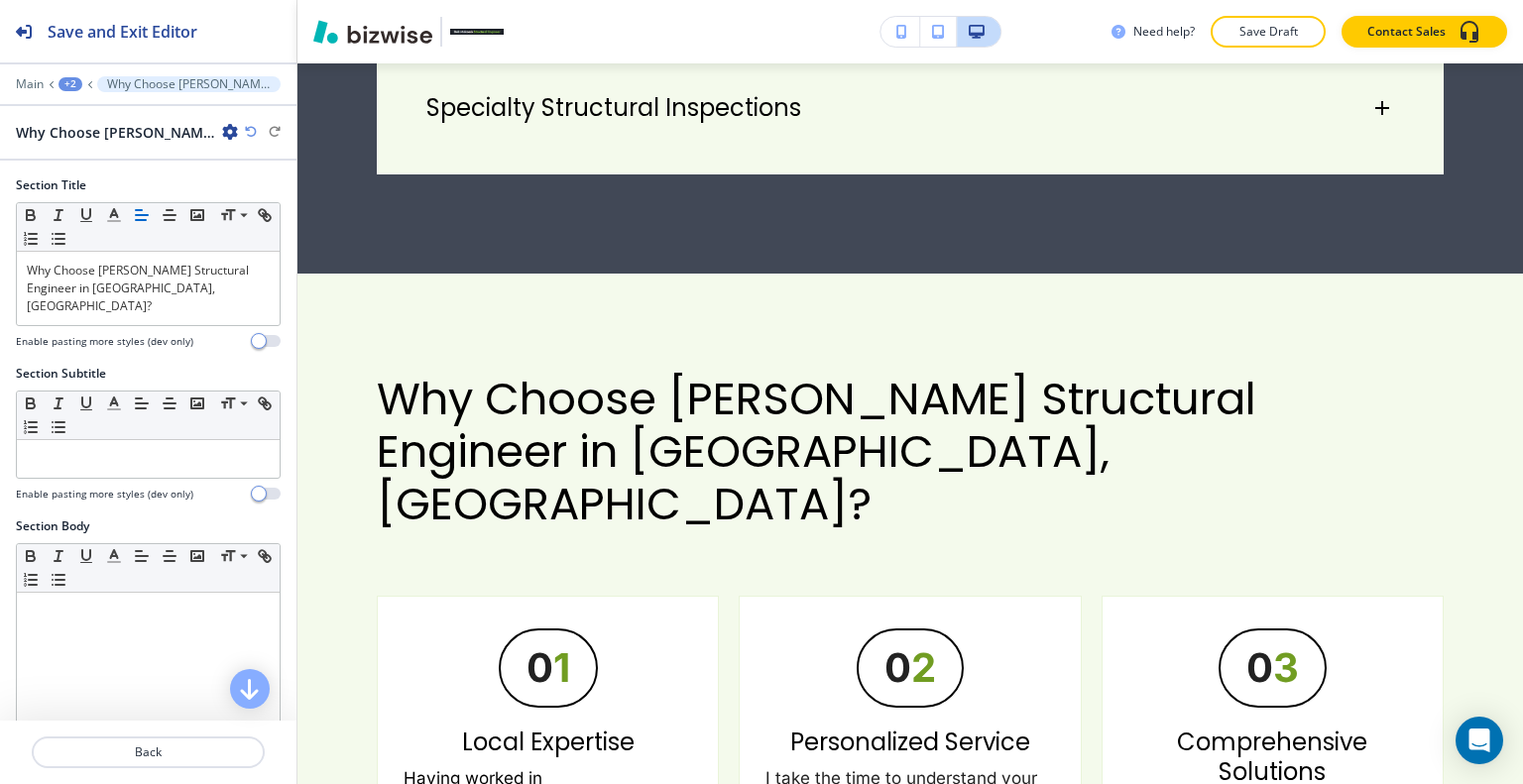 scroll, scrollTop: 496, scrollLeft: 0, axis: vertical 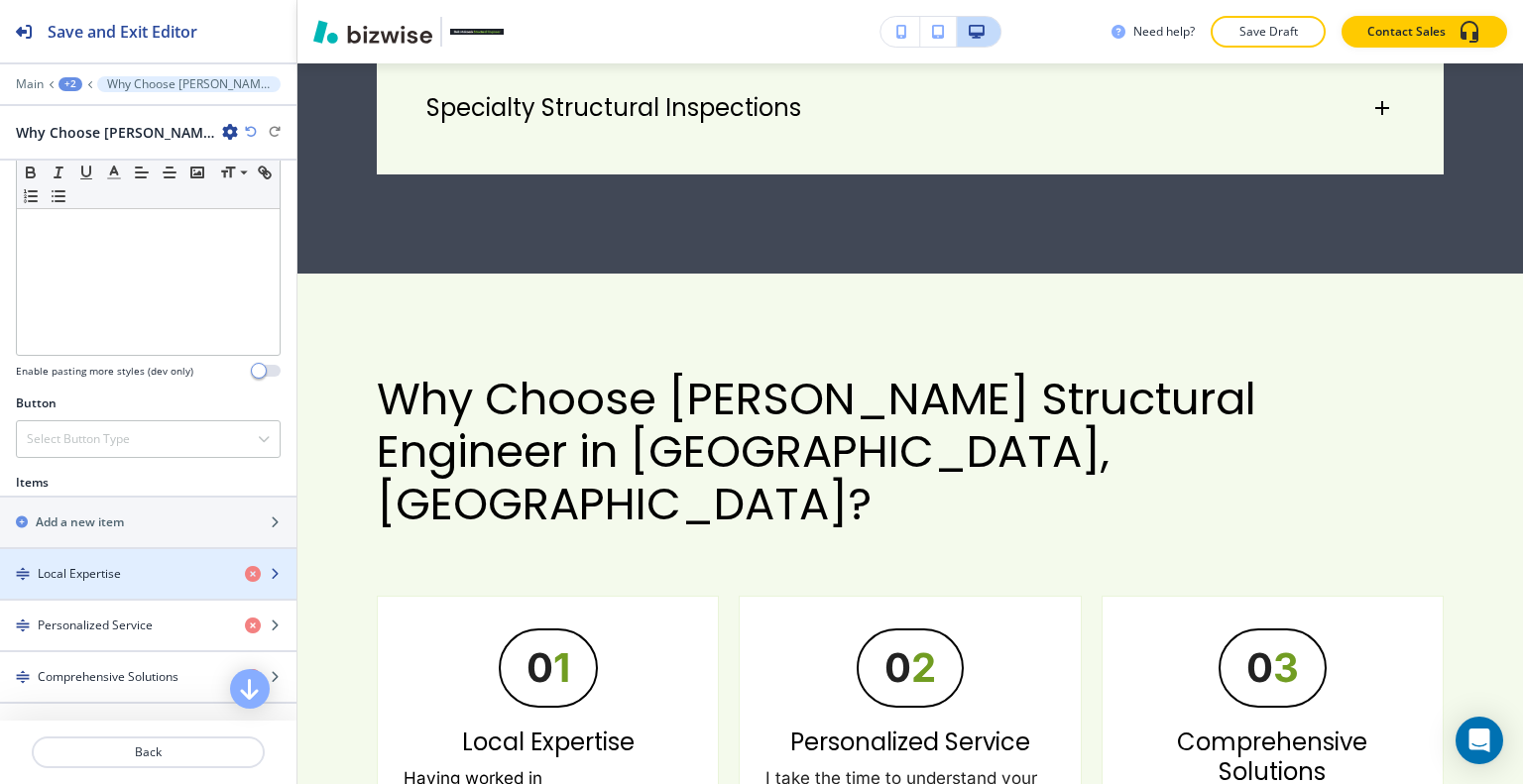 click on "Local Expertise" at bounding box center [79, 574] 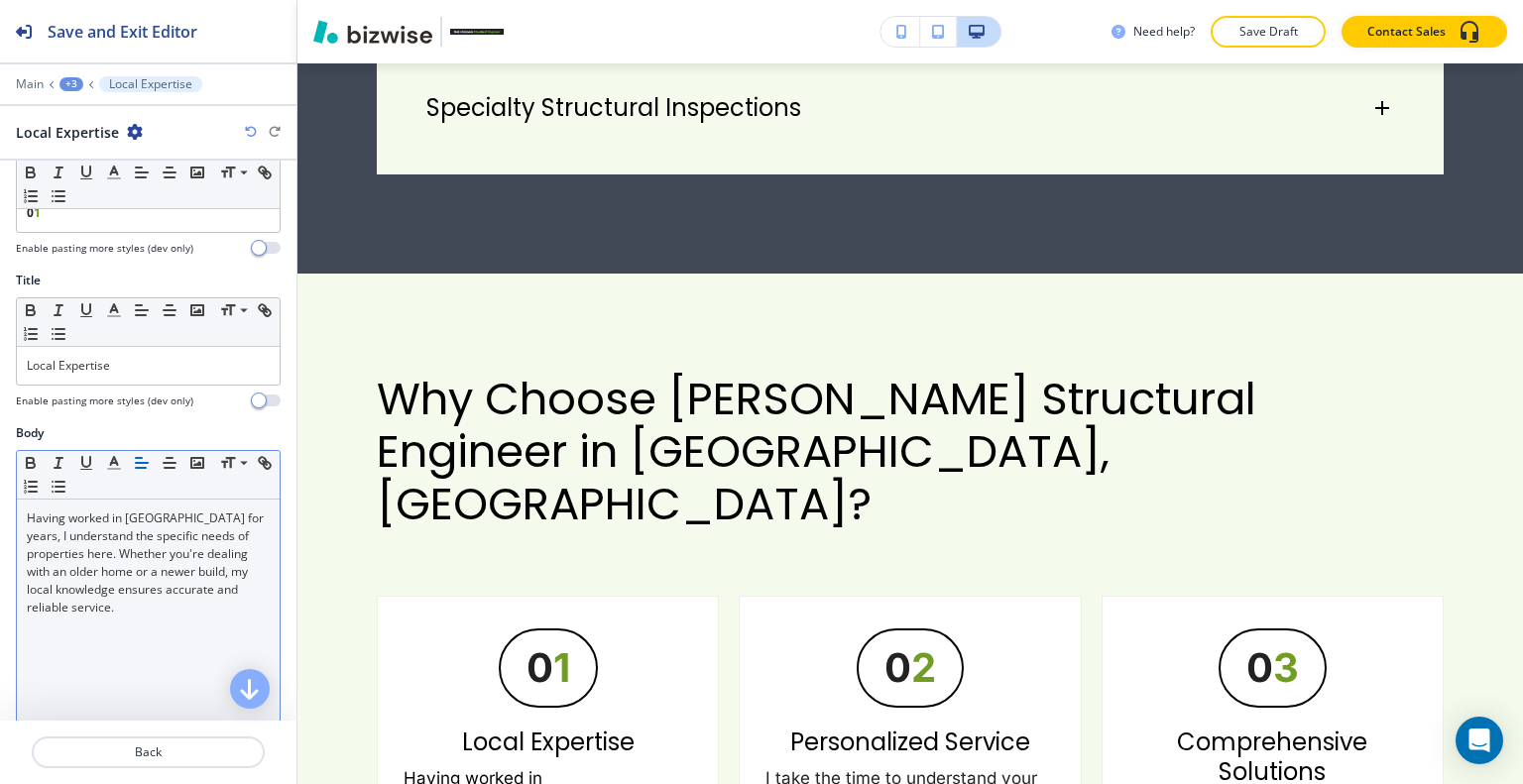 scroll, scrollTop: 396, scrollLeft: 0, axis: vertical 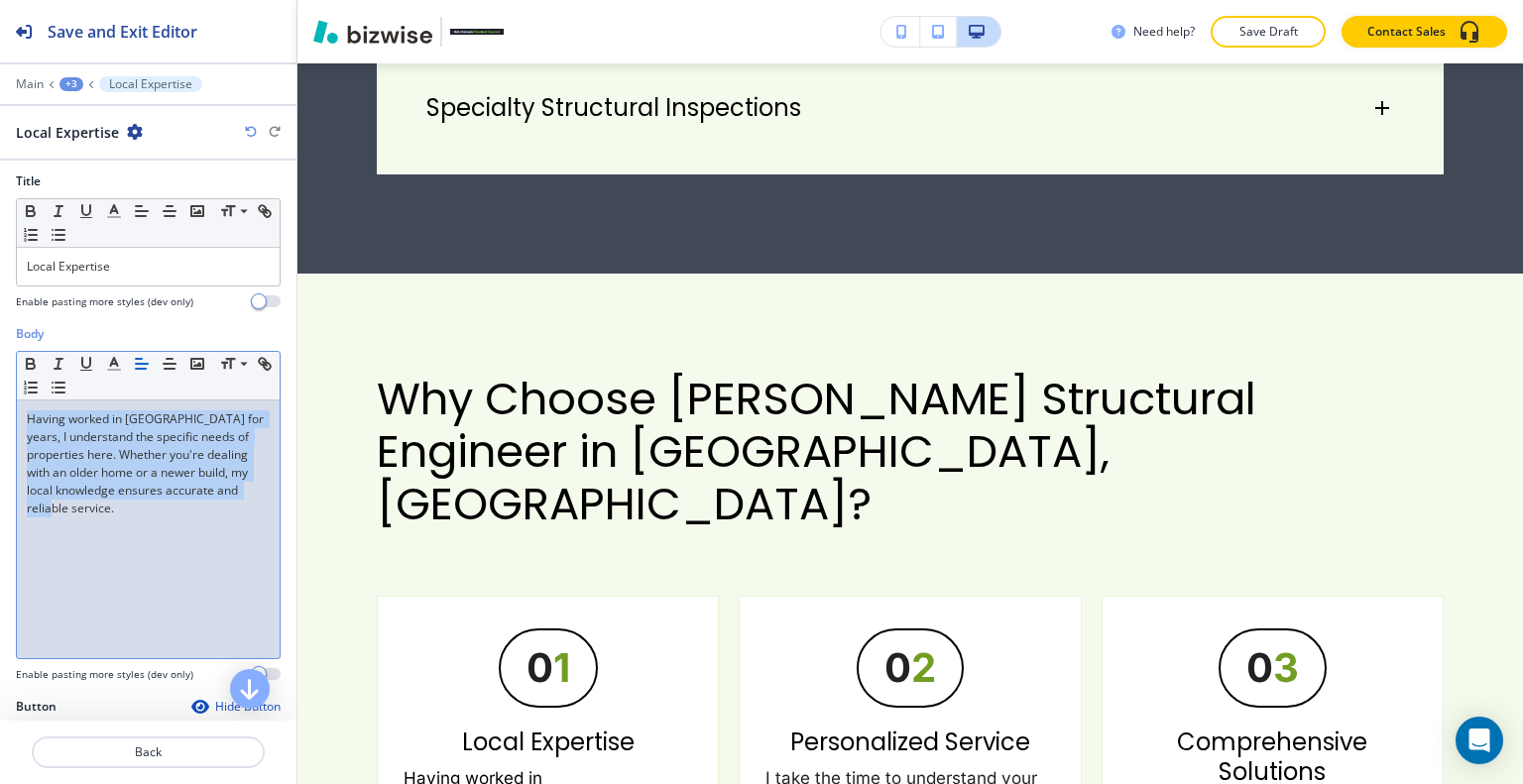 drag, startPoint x: 167, startPoint y: 502, endPoint x: 0, endPoint y: 389, distance: 201.63829 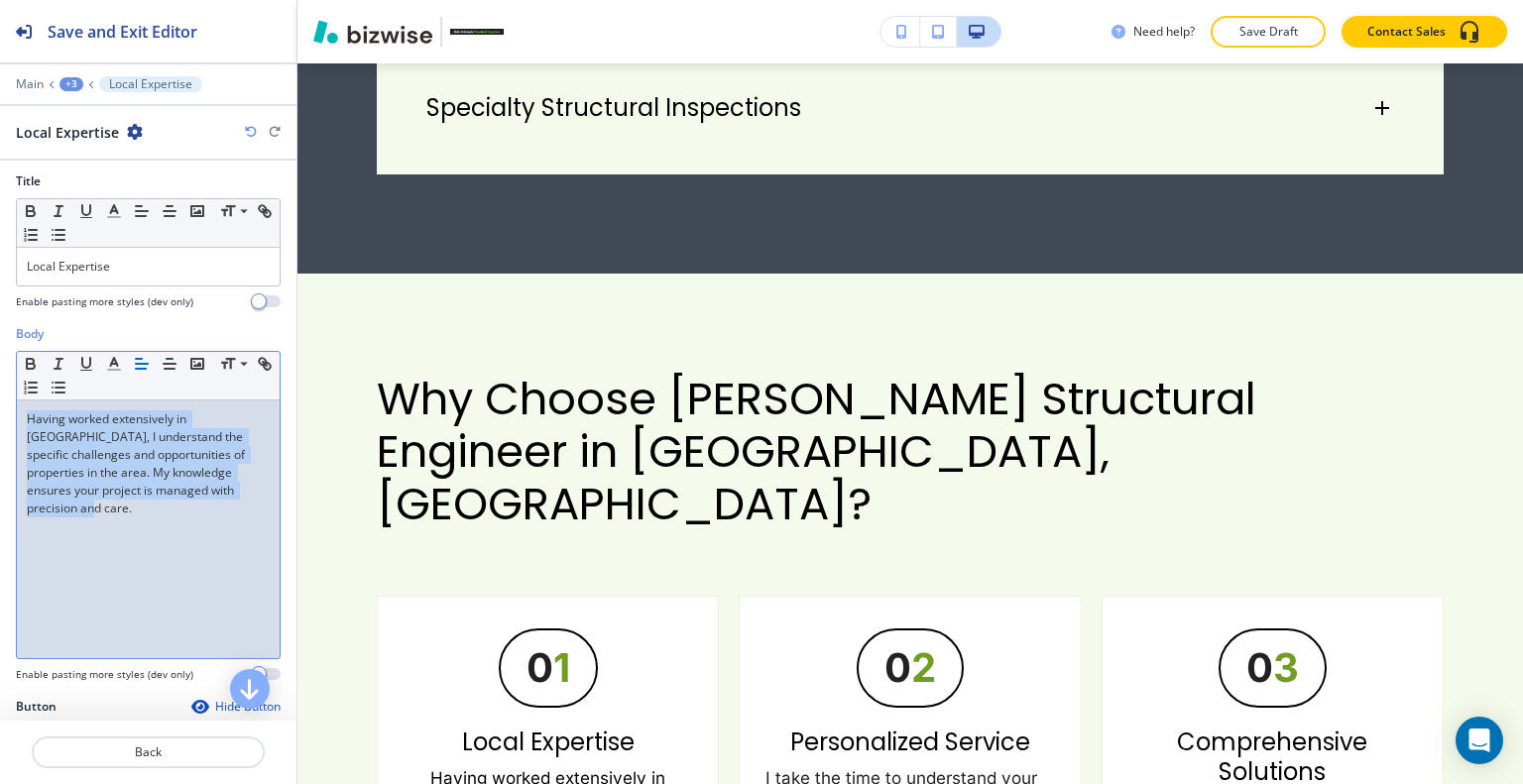 drag, startPoint x: 226, startPoint y: 501, endPoint x: 0, endPoint y: 371, distance: 260.72207 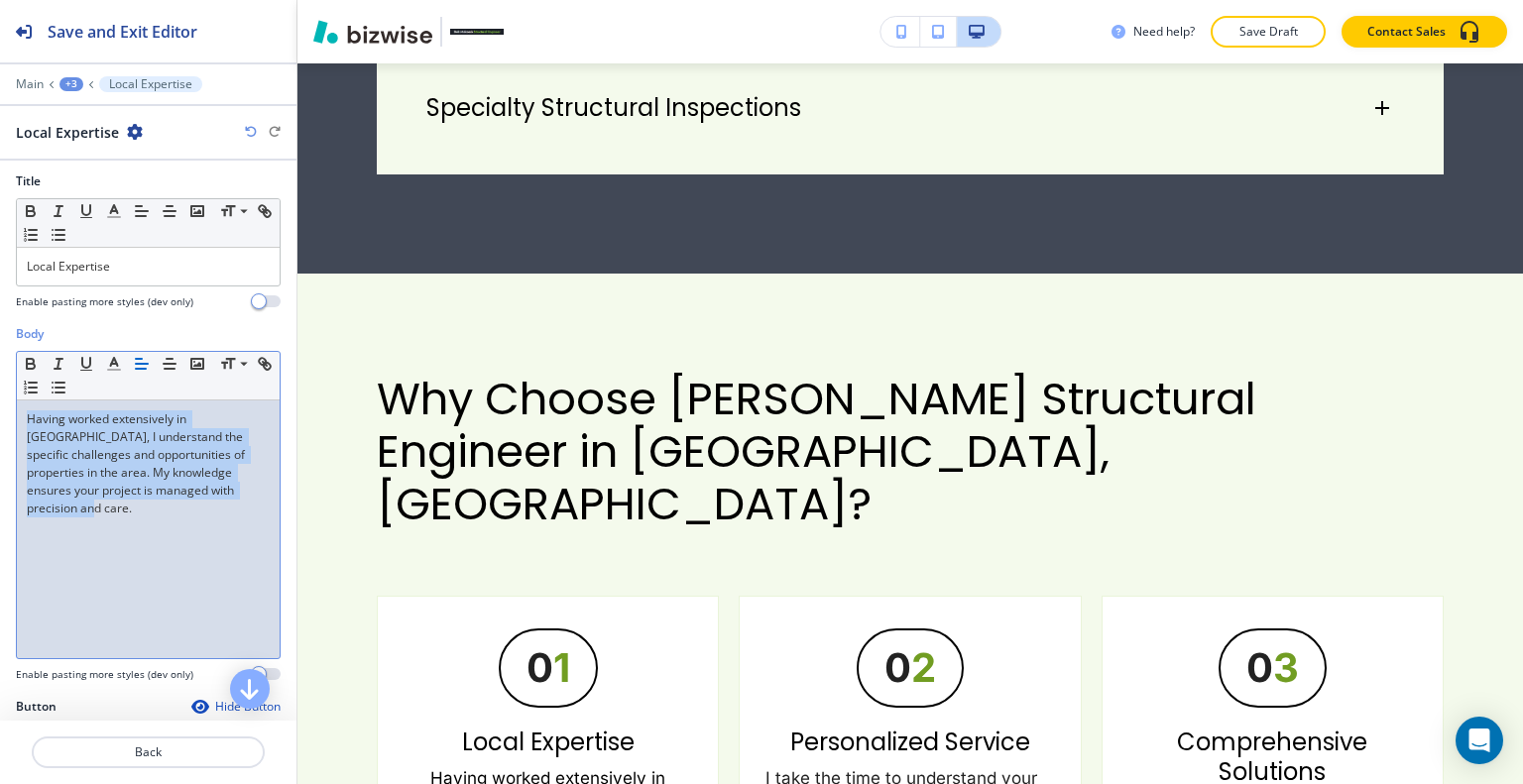 click 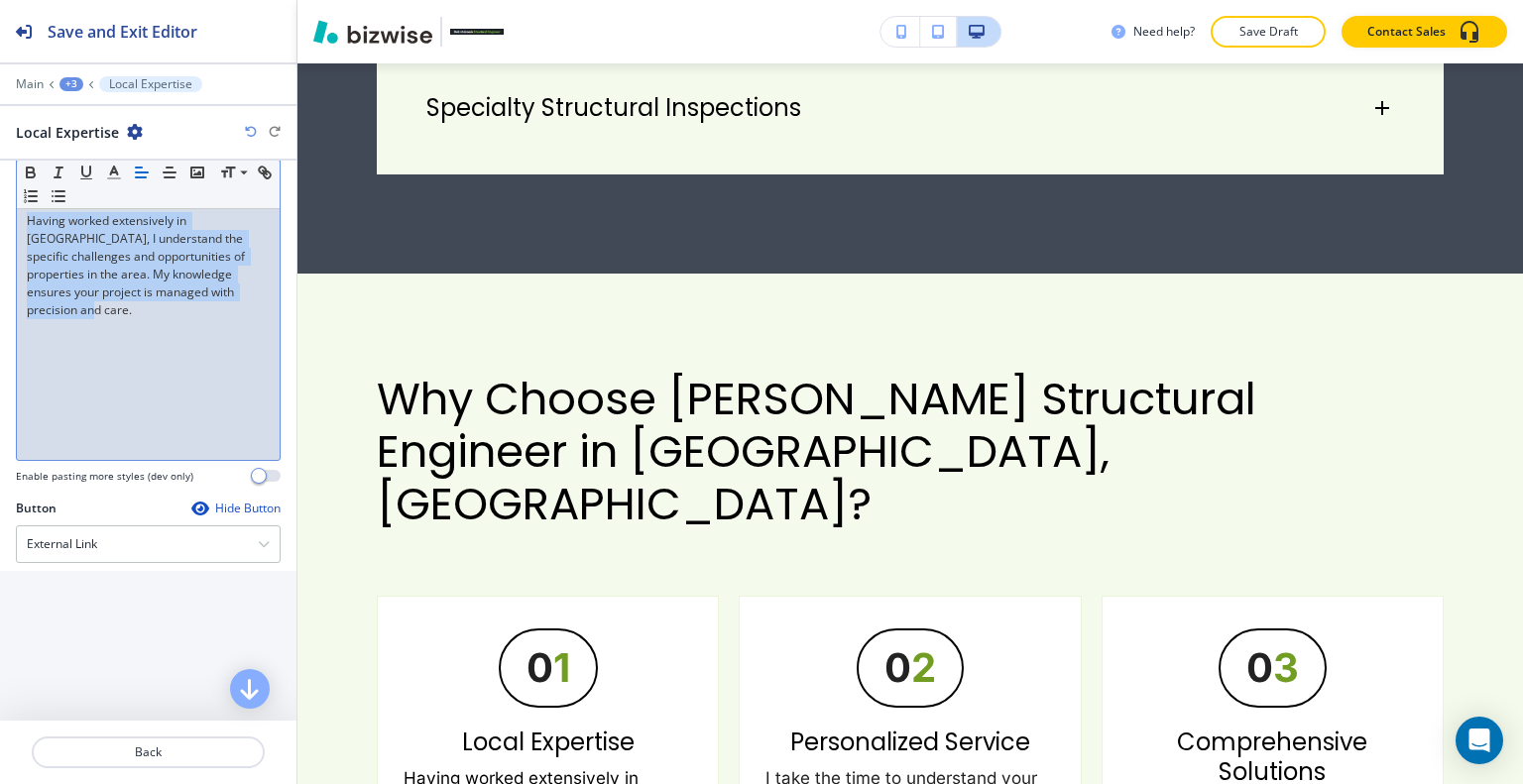 scroll, scrollTop: 617, scrollLeft: 0, axis: vertical 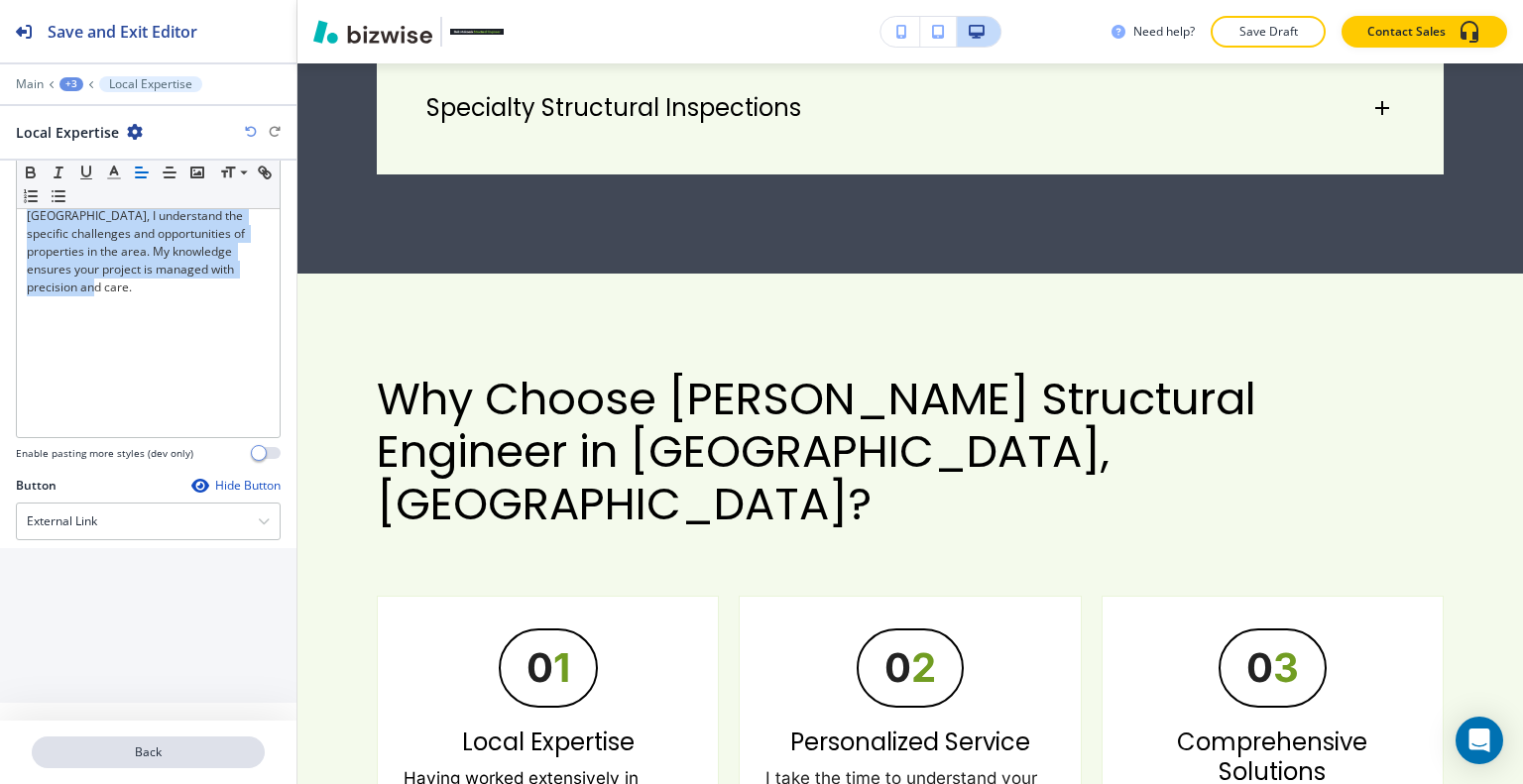 click on "Back" at bounding box center (148, 752) 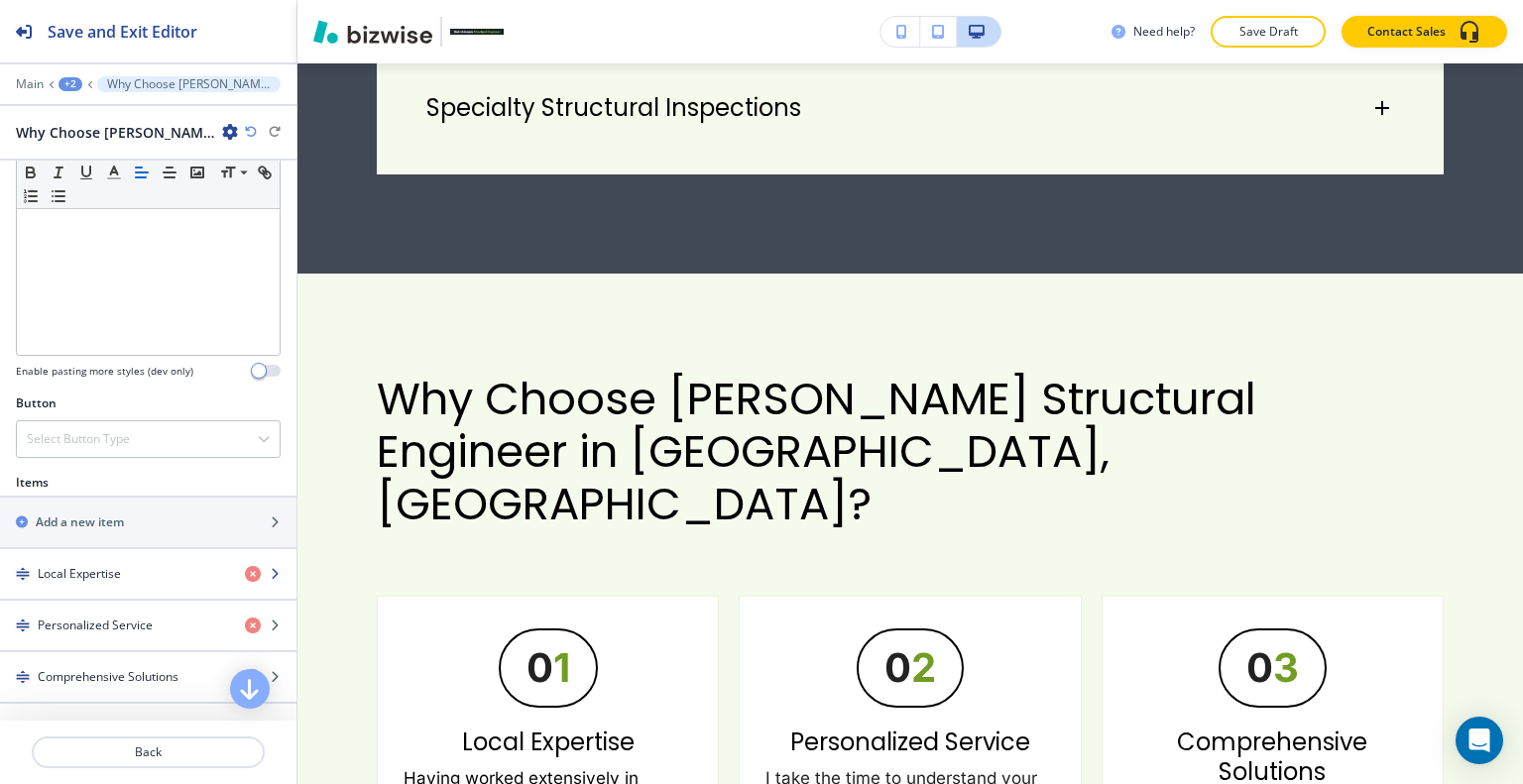 scroll, scrollTop: 595, scrollLeft: 0, axis: vertical 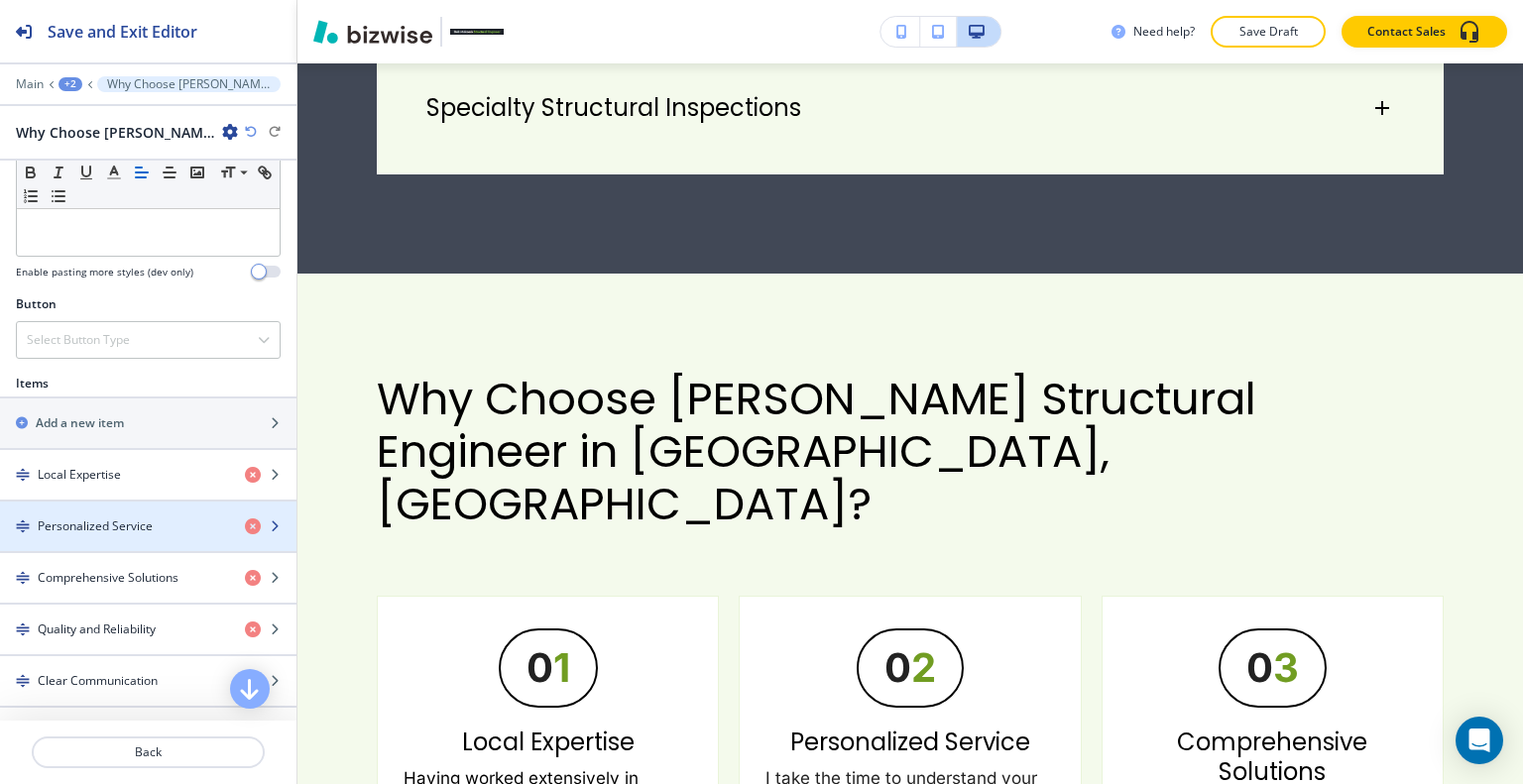 click on "Personalized Service" at bounding box center [95, 526] 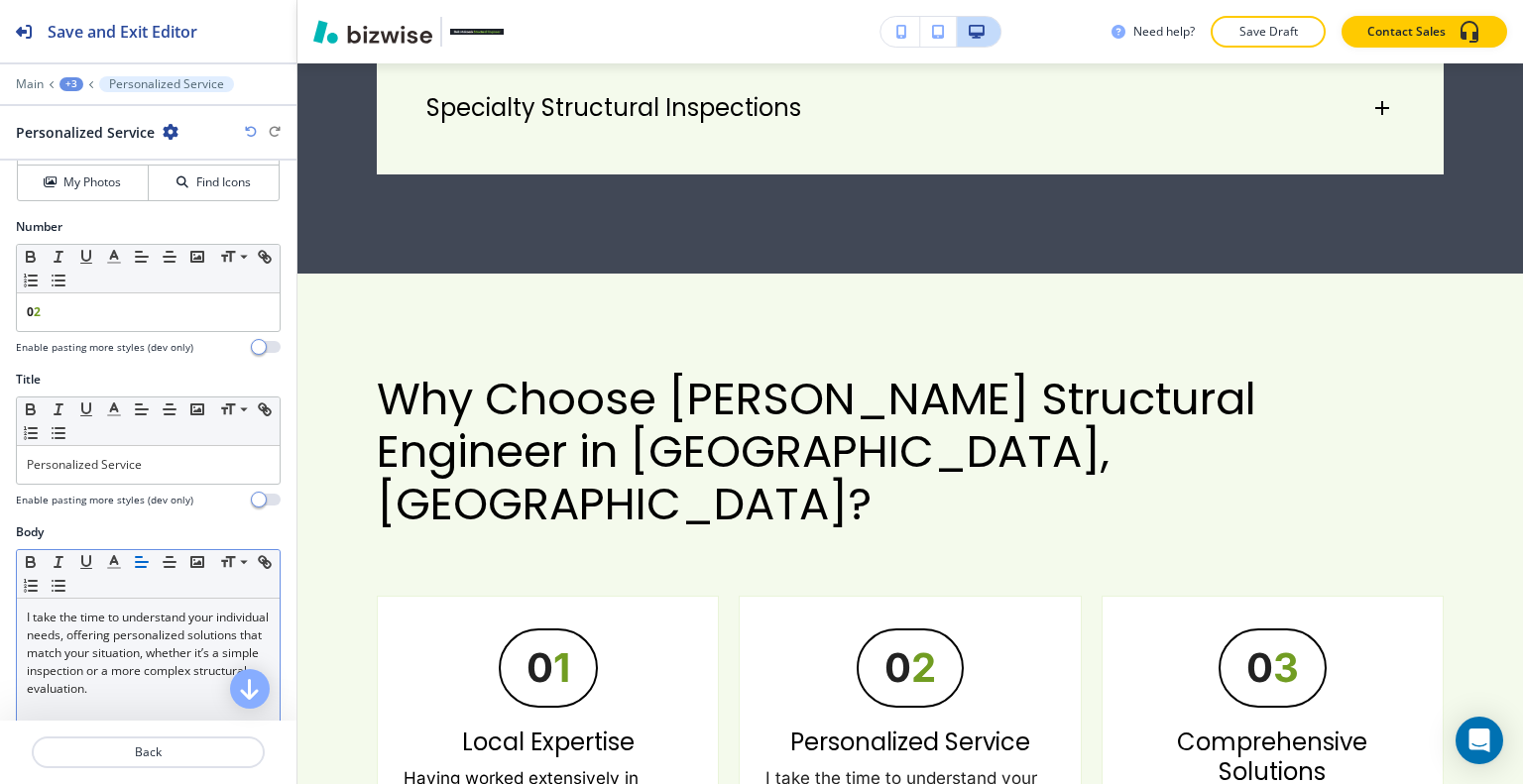 scroll, scrollTop: 297, scrollLeft: 0, axis: vertical 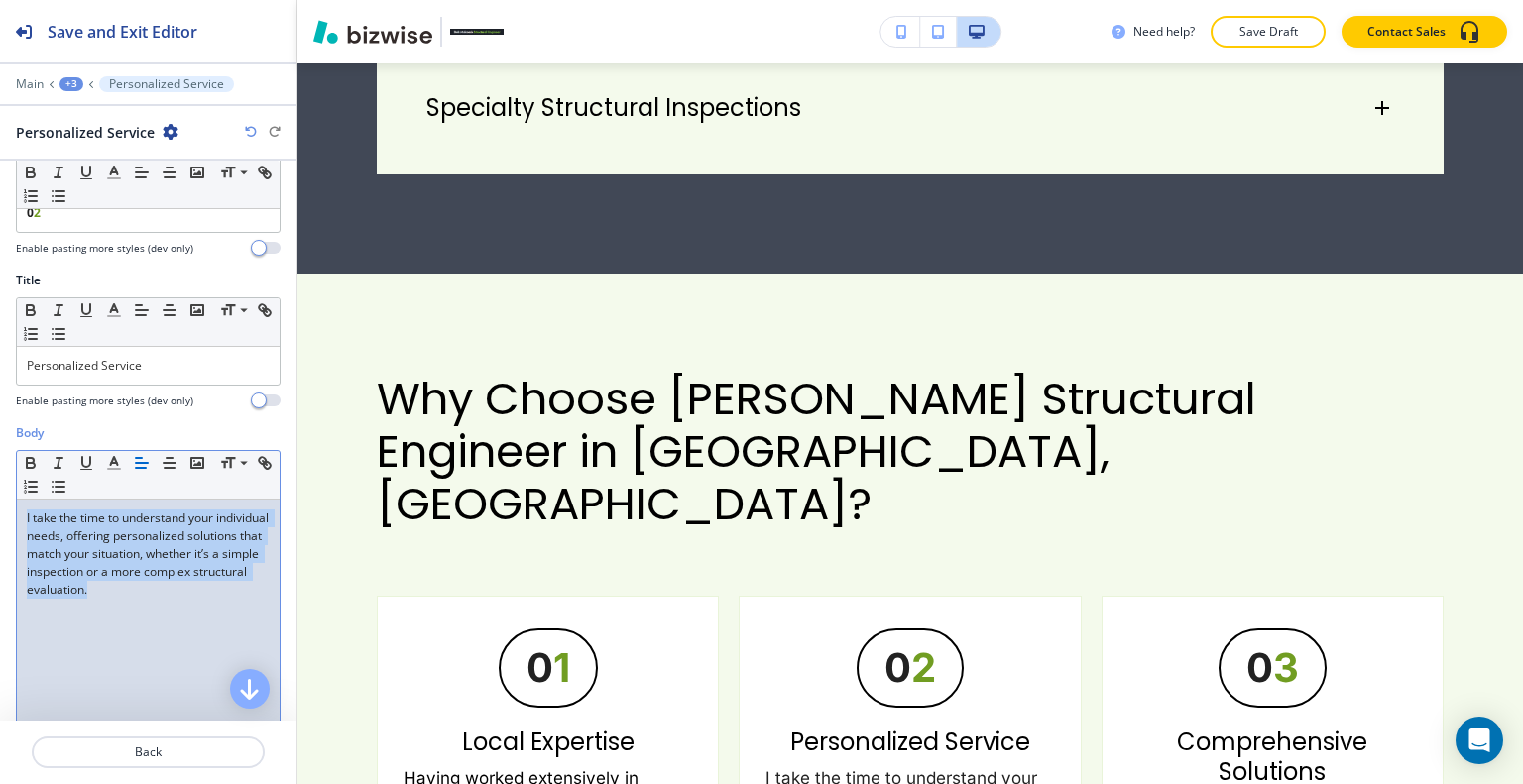 drag, startPoint x: 242, startPoint y: 608, endPoint x: 0, endPoint y: 471, distance: 278.08812 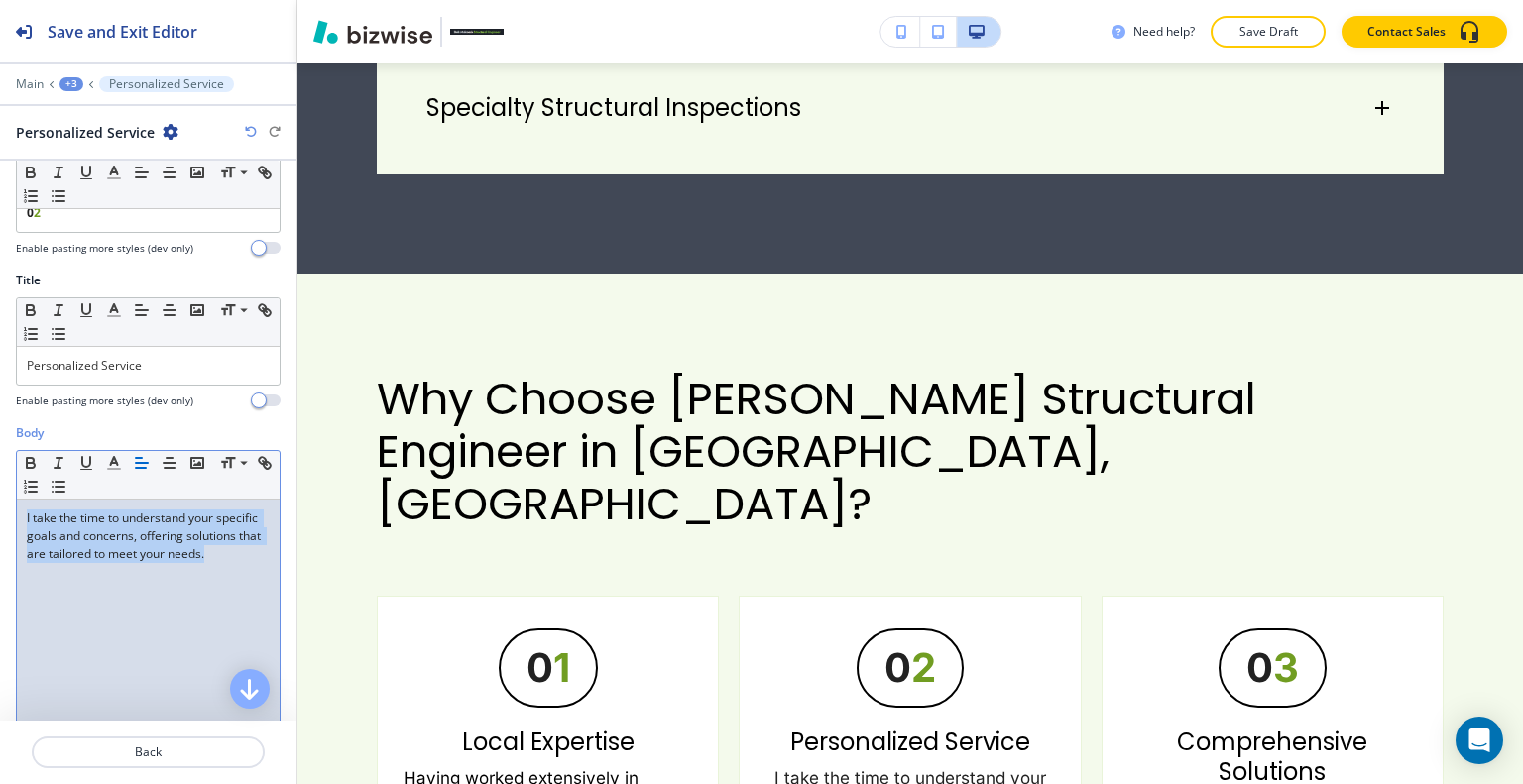 drag, startPoint x: 105, startPoint y: 576, endPoint x: 11, endPoint y: 491, distance: 126.732 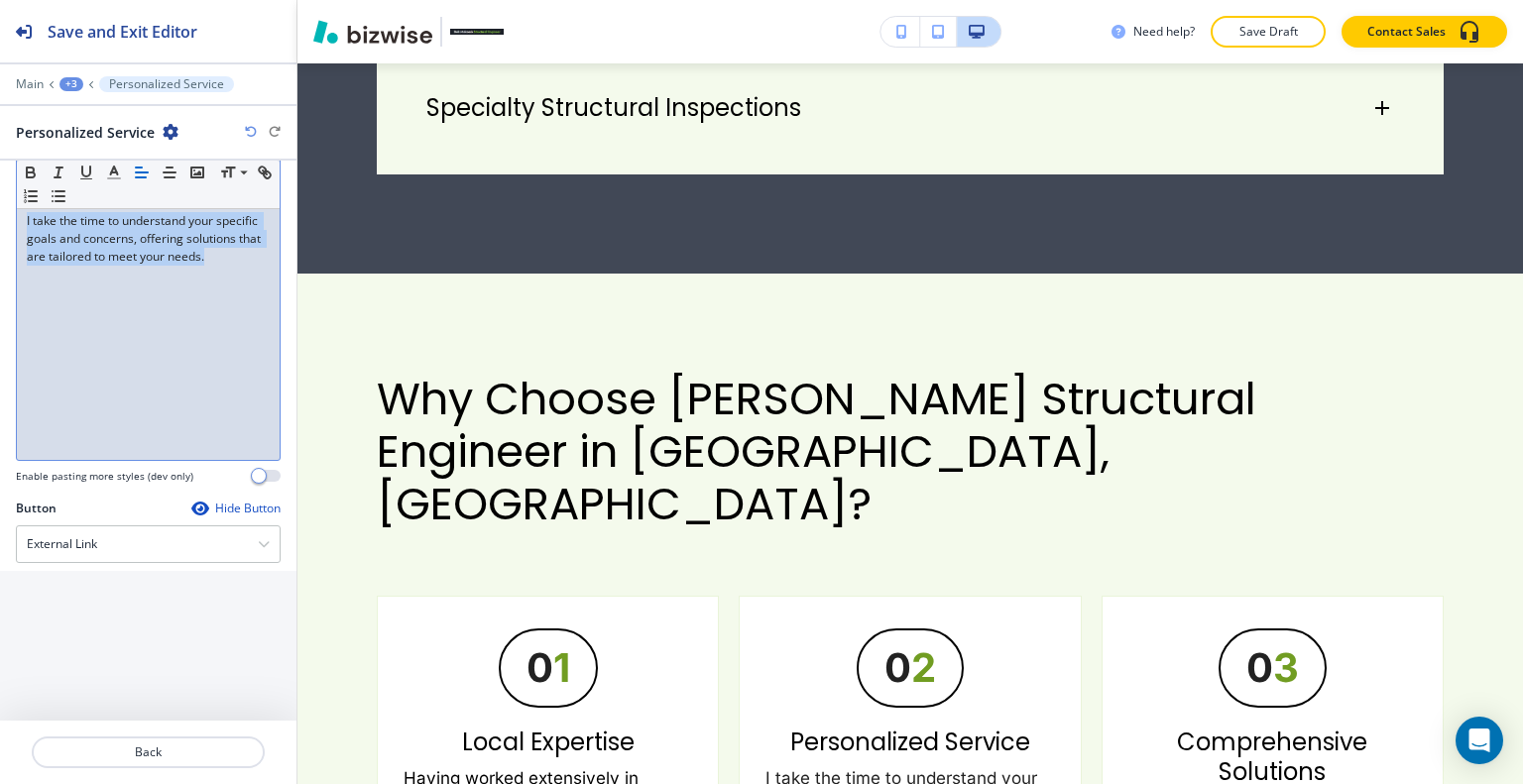 scroll, scrollTop: 617, scrollLeft: 0, axis: vertical 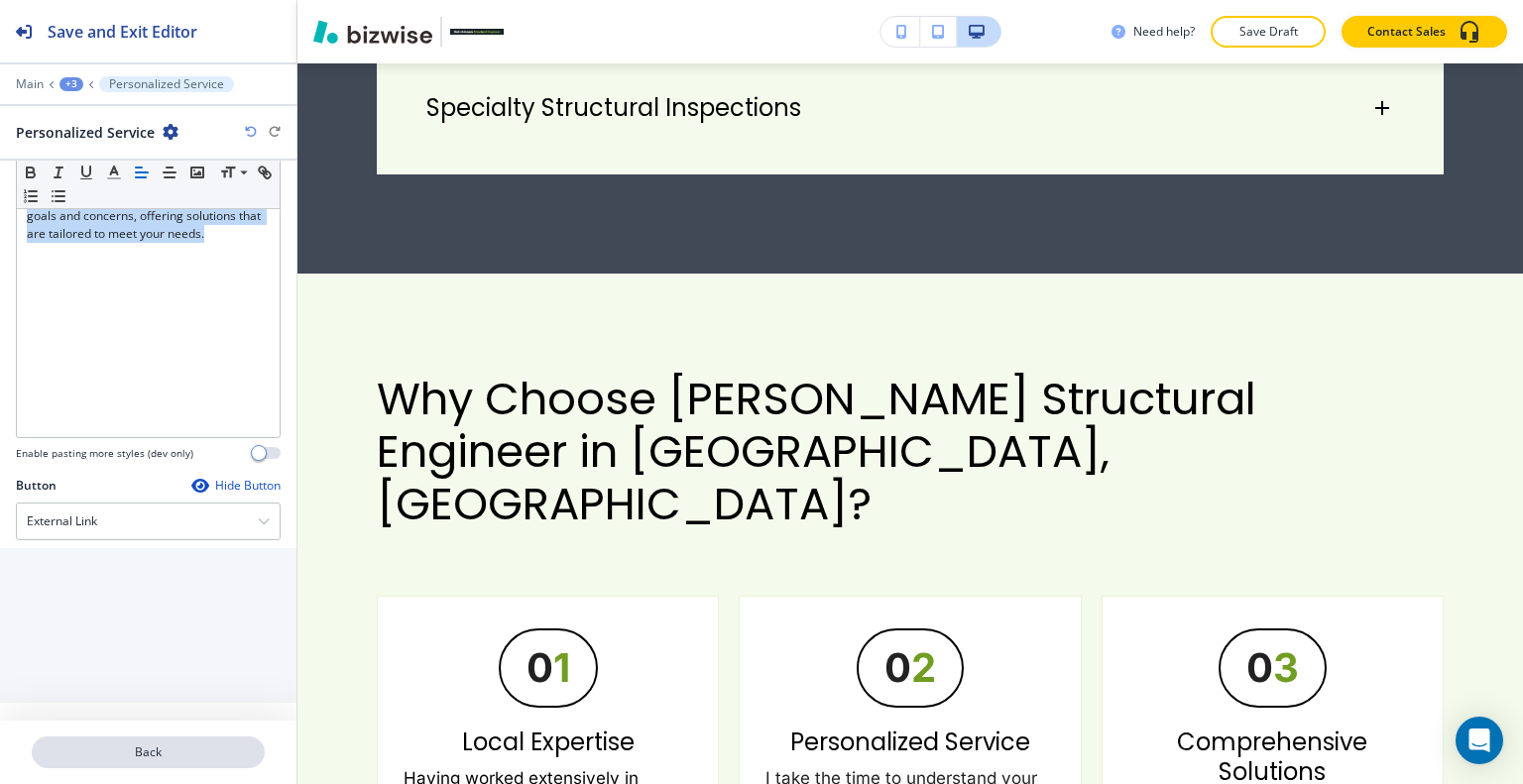 click on "Back" at bounding box center (148, 752) 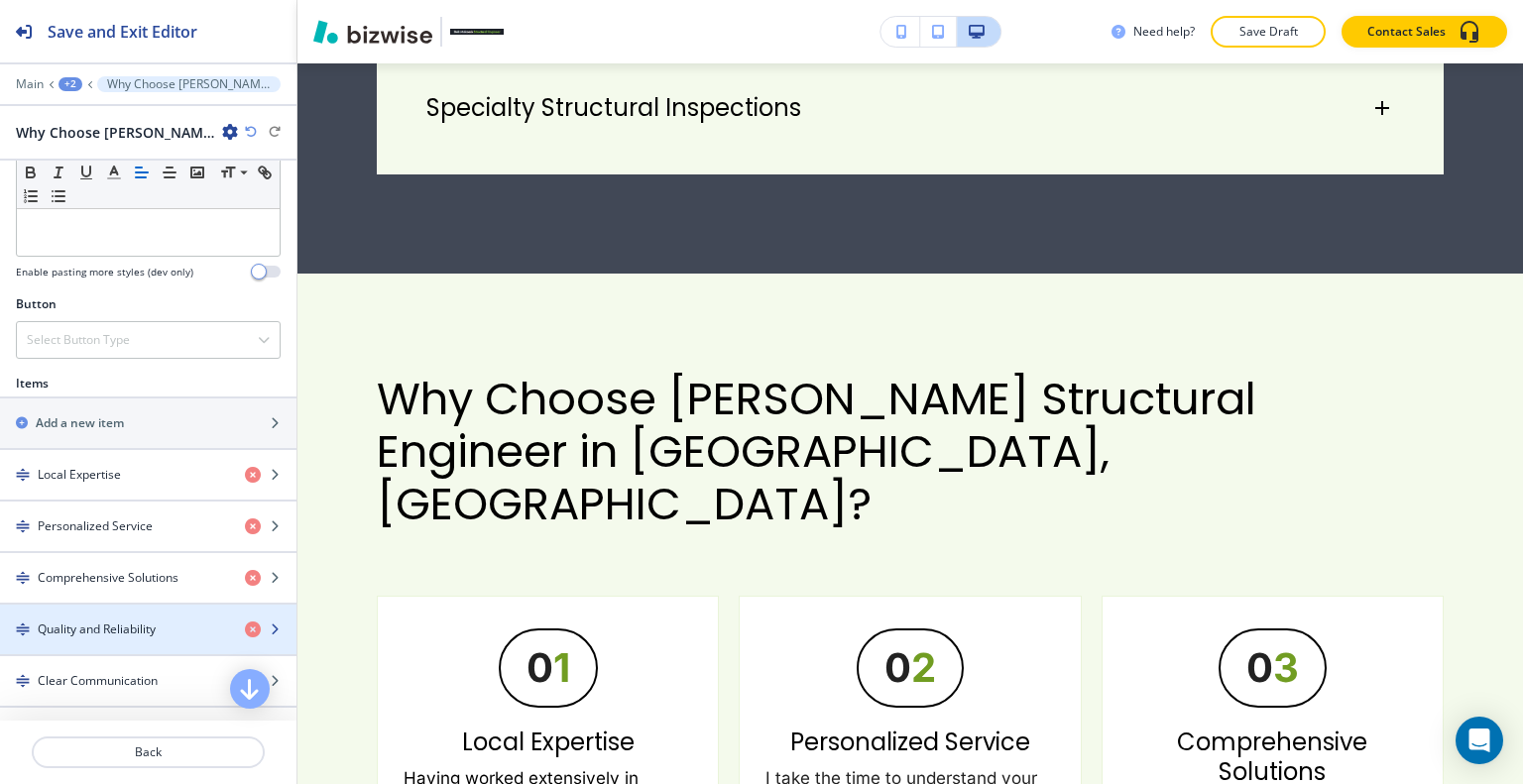 scroll, scrollTop: 694, scrollLeft: 0, axis: vertical 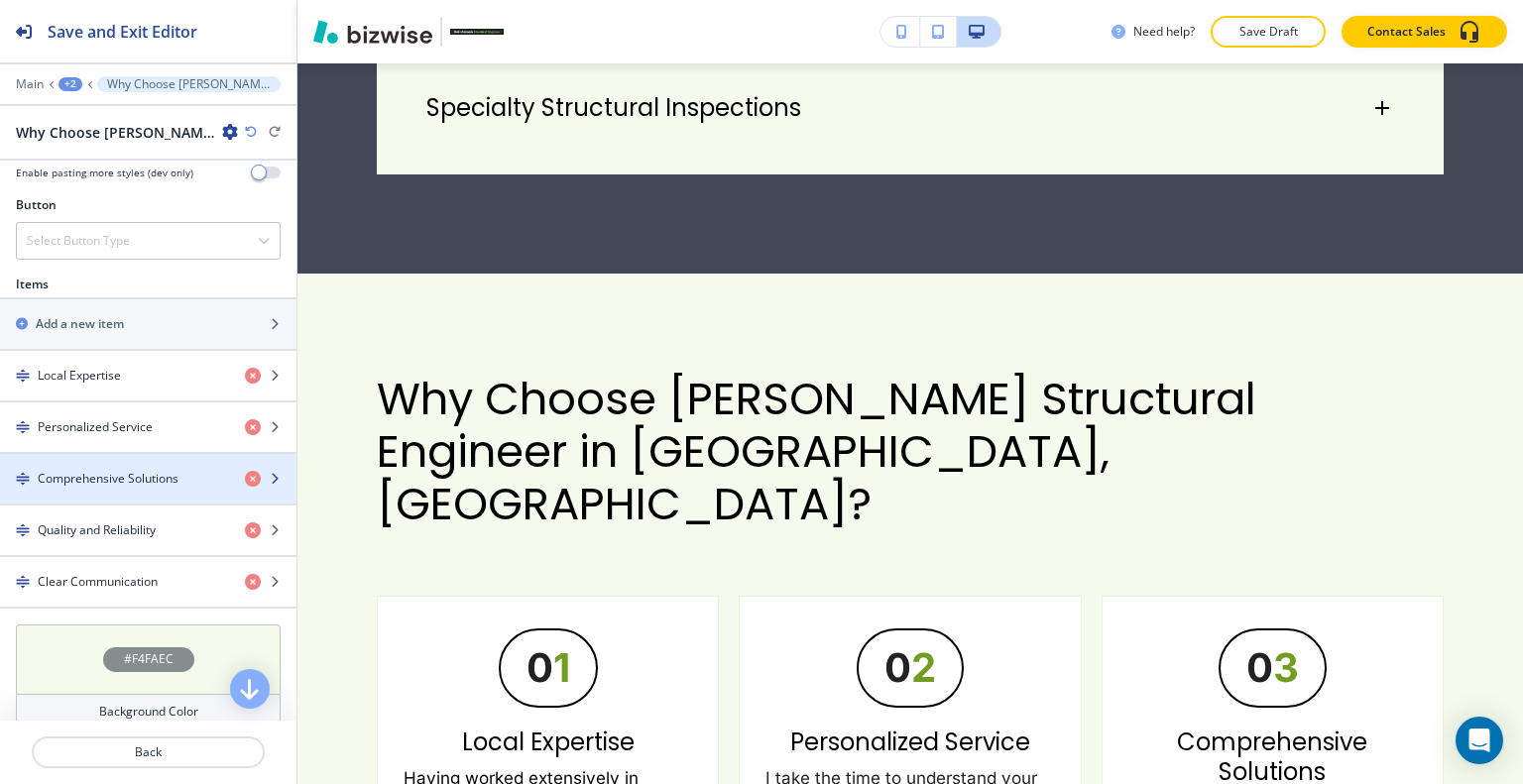 click at bounding box center (148, 496) 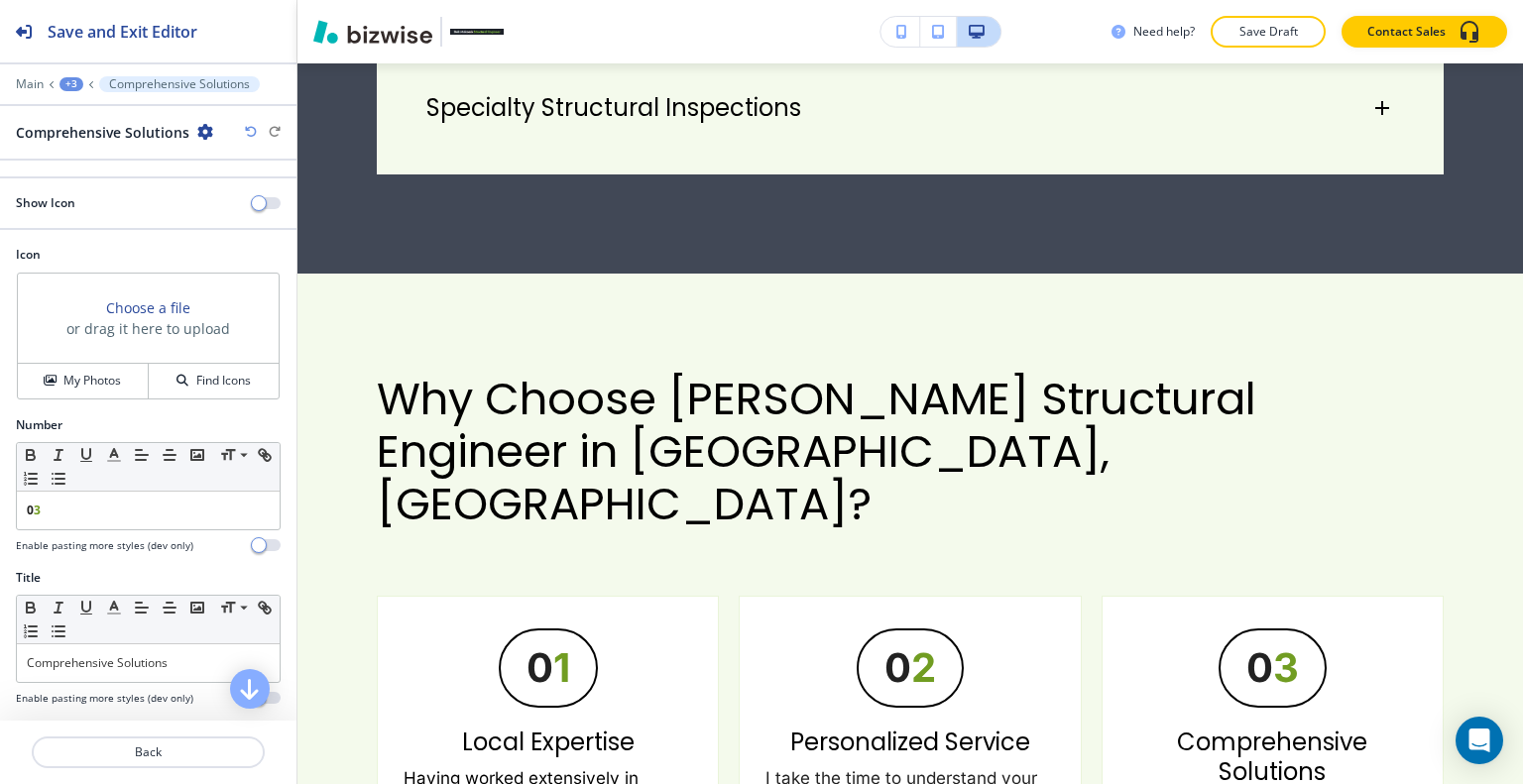 scroll, scrollTop: 297, scrollLeft: 0, axis: vertical 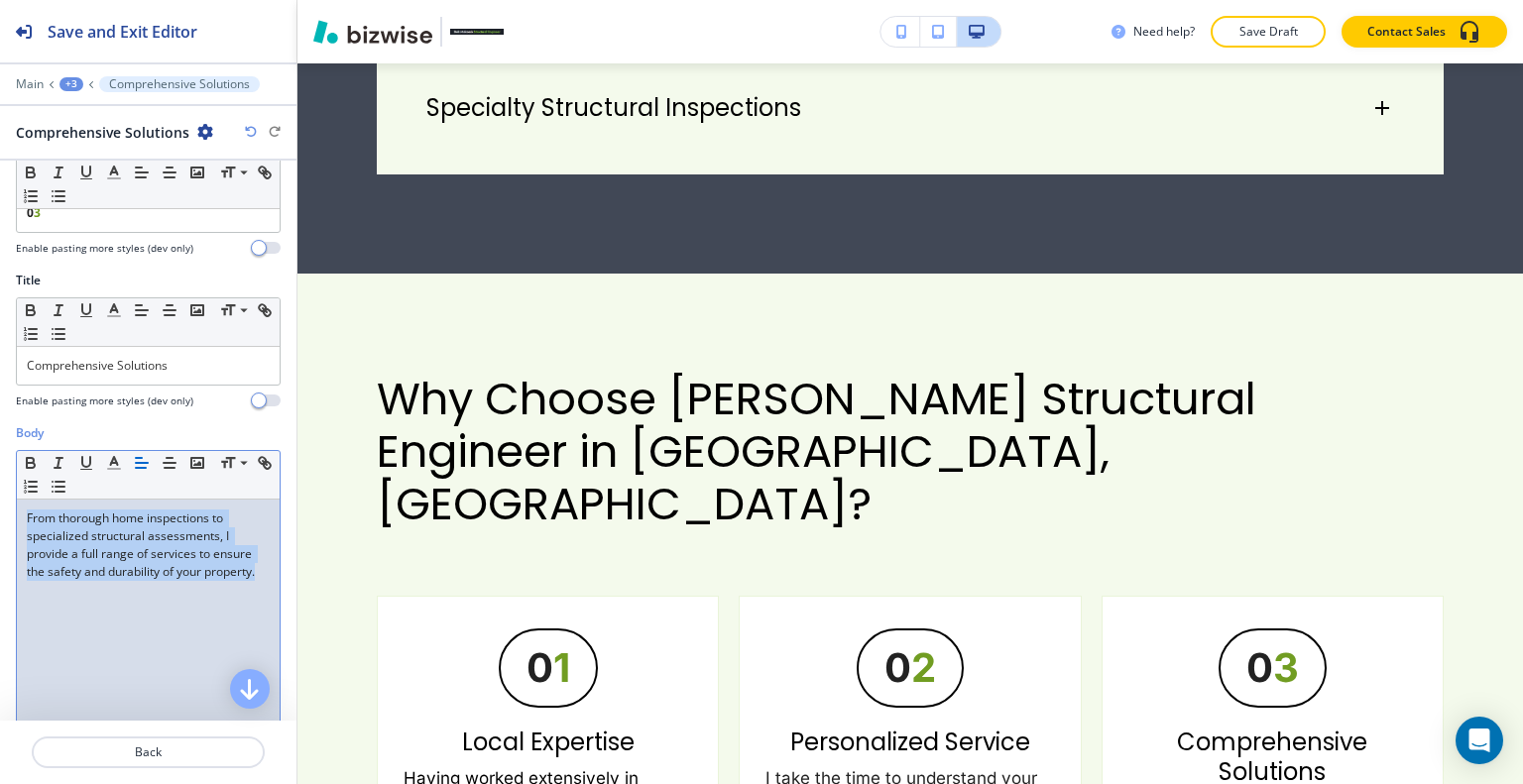 drag, startPoint x: 115, startPoint y: 628, endPoint x: 63, endPoint y: 557, distance: 88.005682 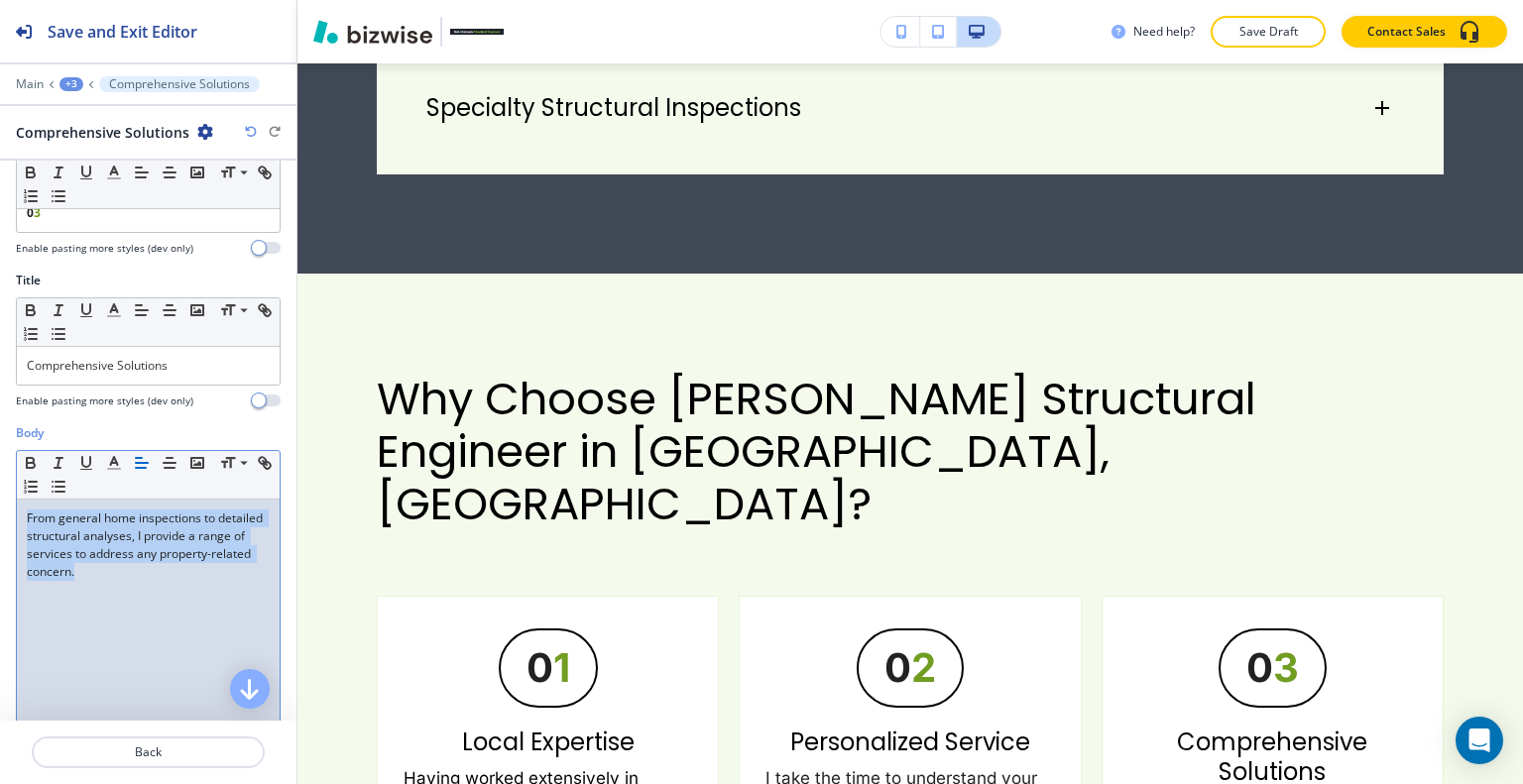 drag, startPoint x: 191, startPoint y: 573, endPoint x: 0, endPoint y: 491, distance: 207.85812 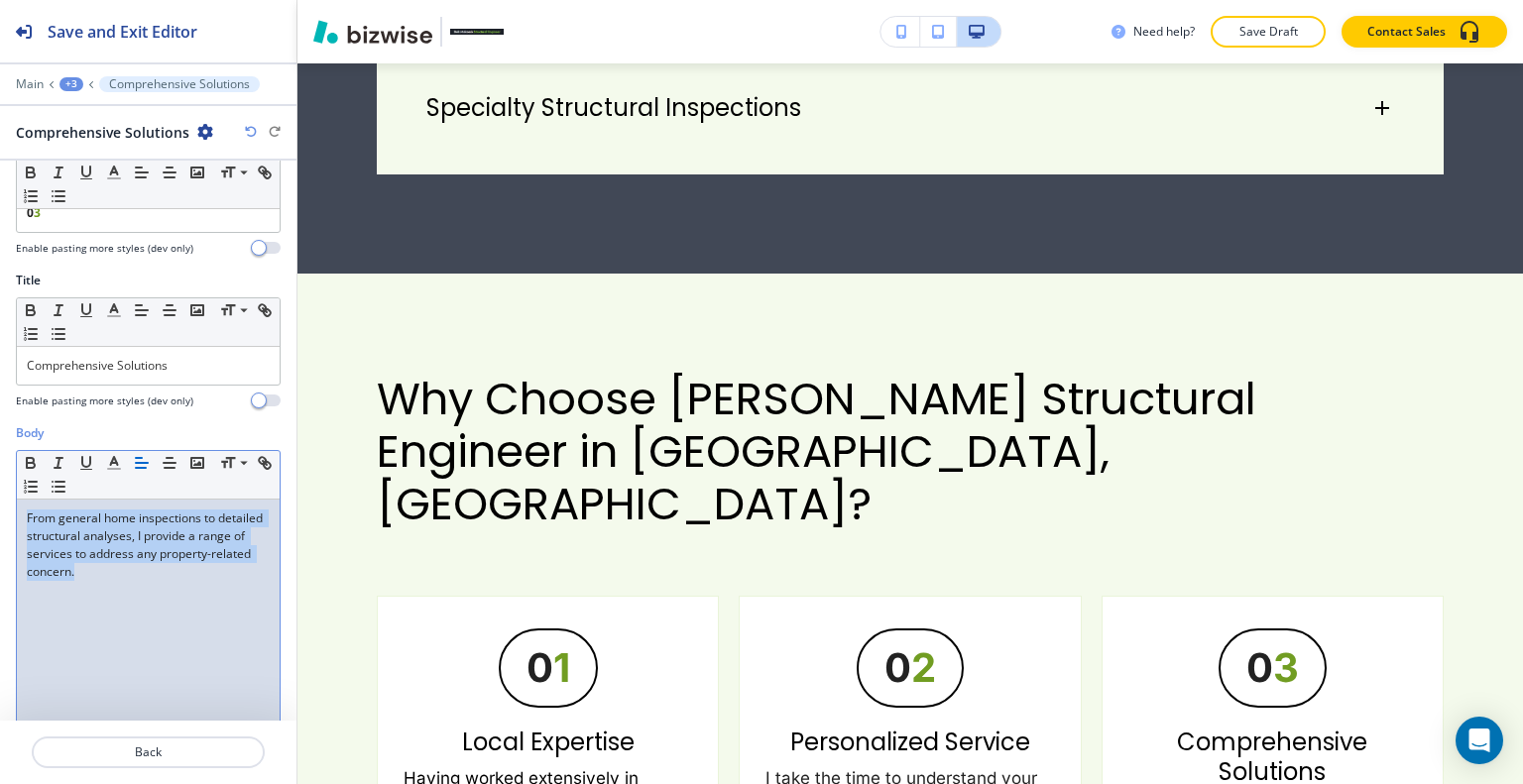 scroll, scrollTop: 617, scrollLeft: 0, axis: vertical 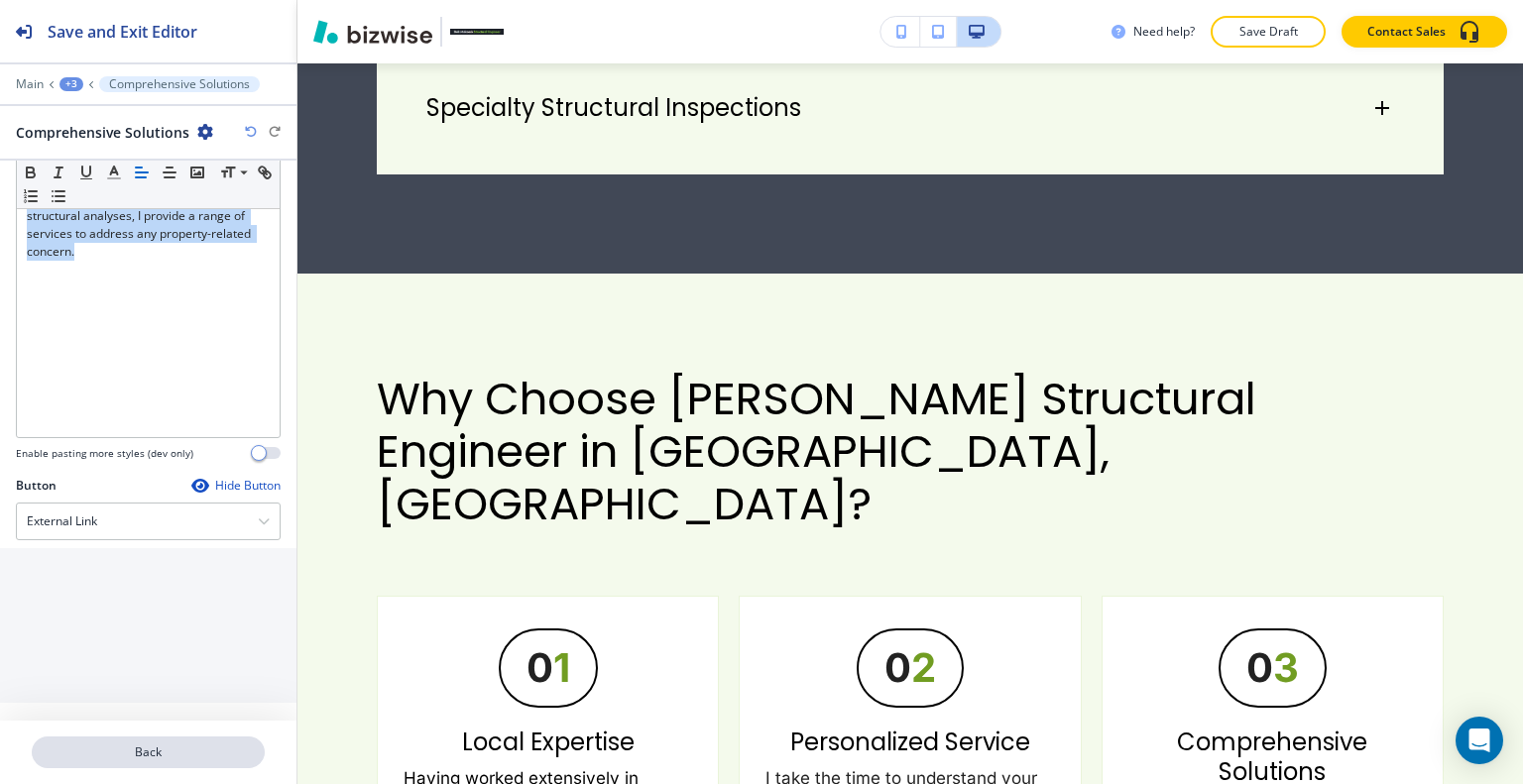 click on "Back" at bounding box center [148, 752] 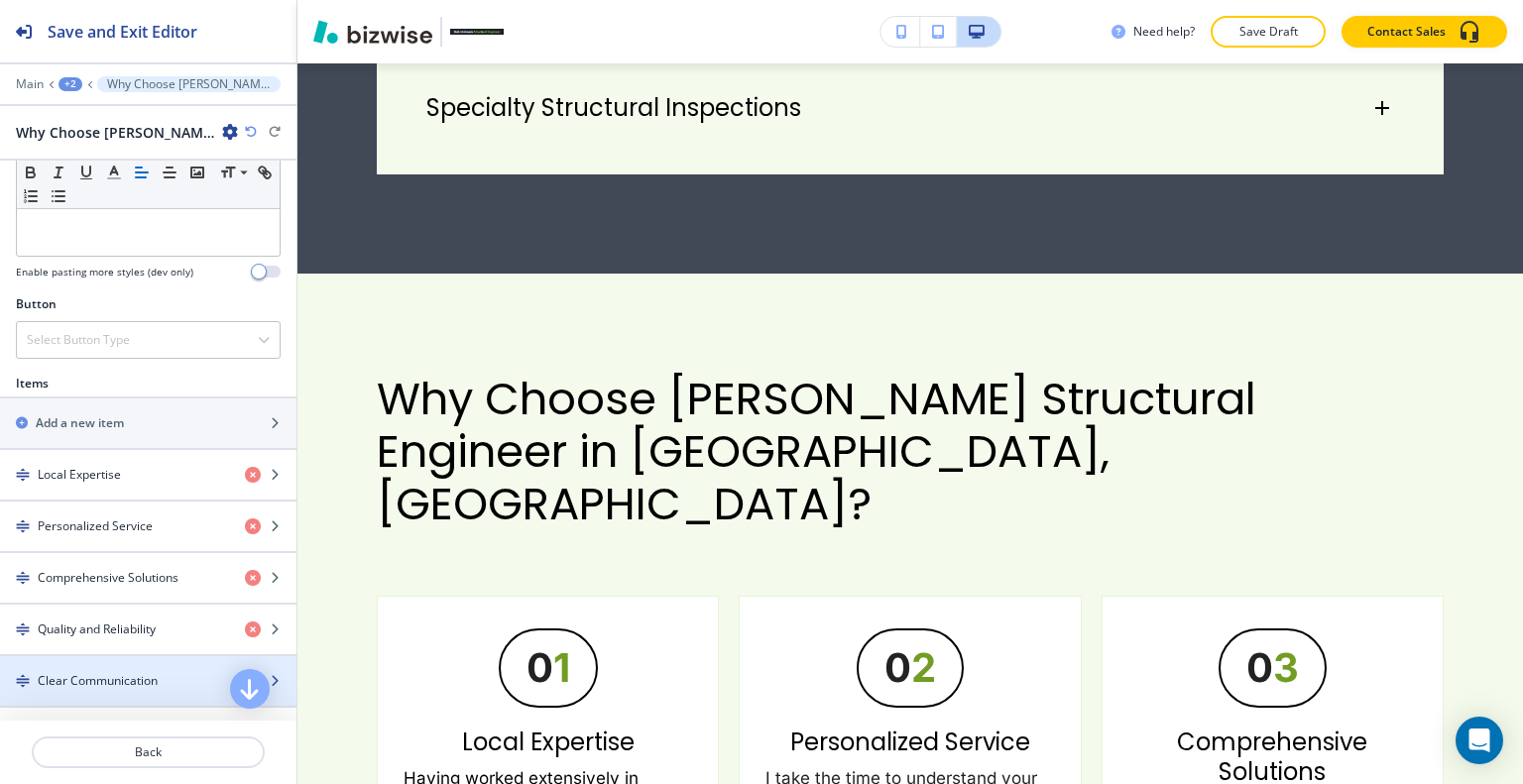 scroll, scrollTop: 694, scrollLeft: 0, axis: vertical 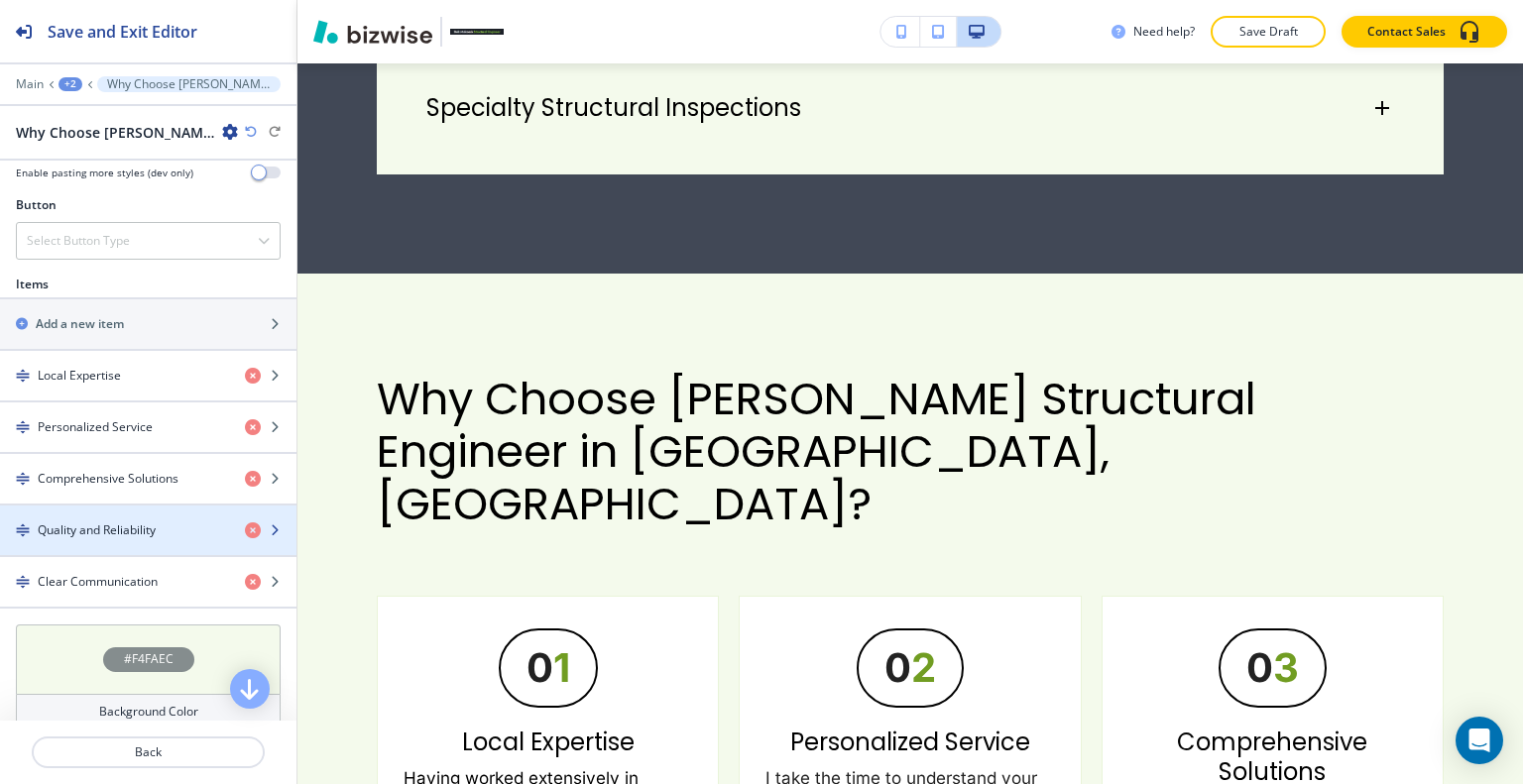click on "Quality and Reliability" at bounding box center (96, 530) 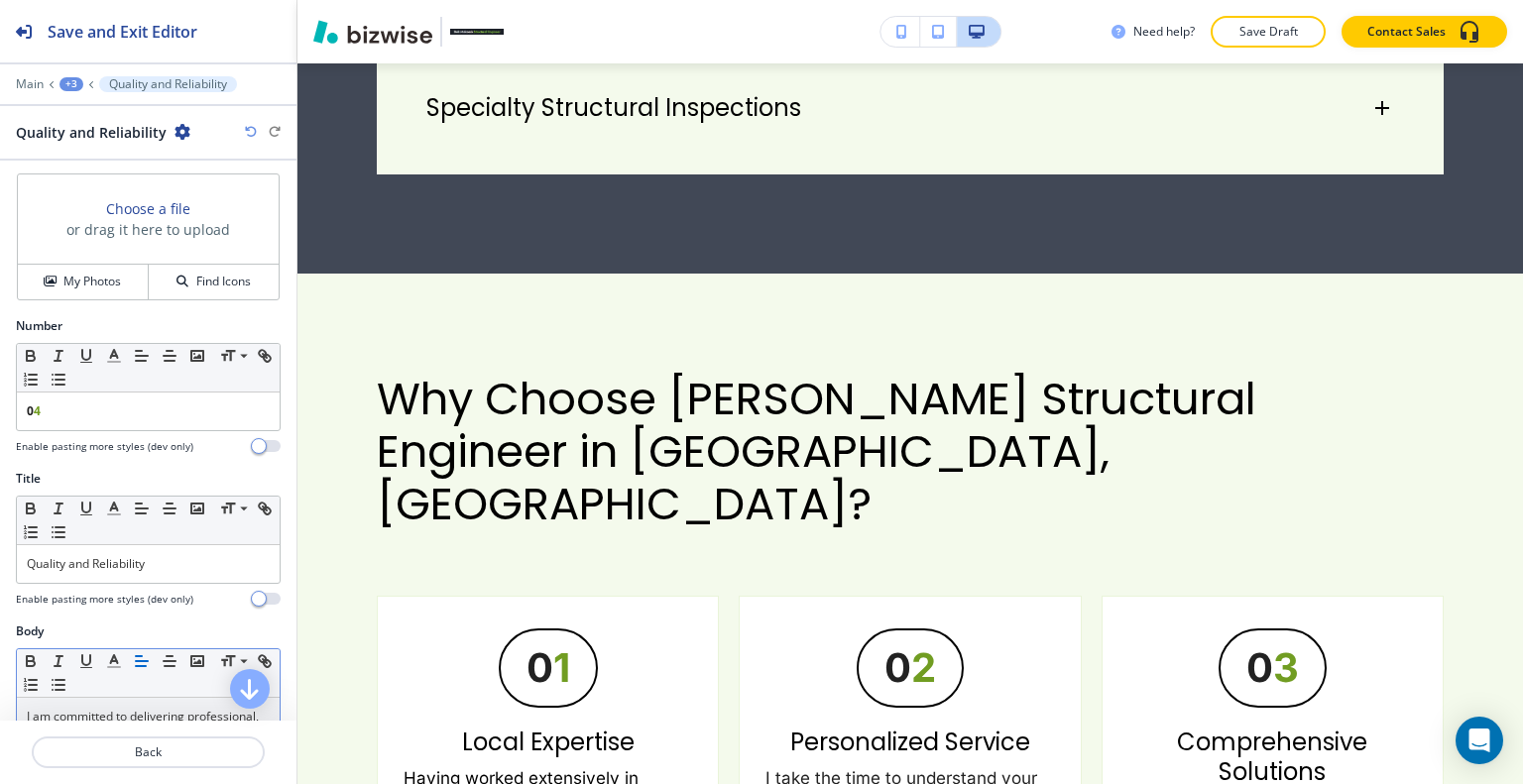 scroll, scrollTop: 396, scrollLeft: 0, axis: vertical 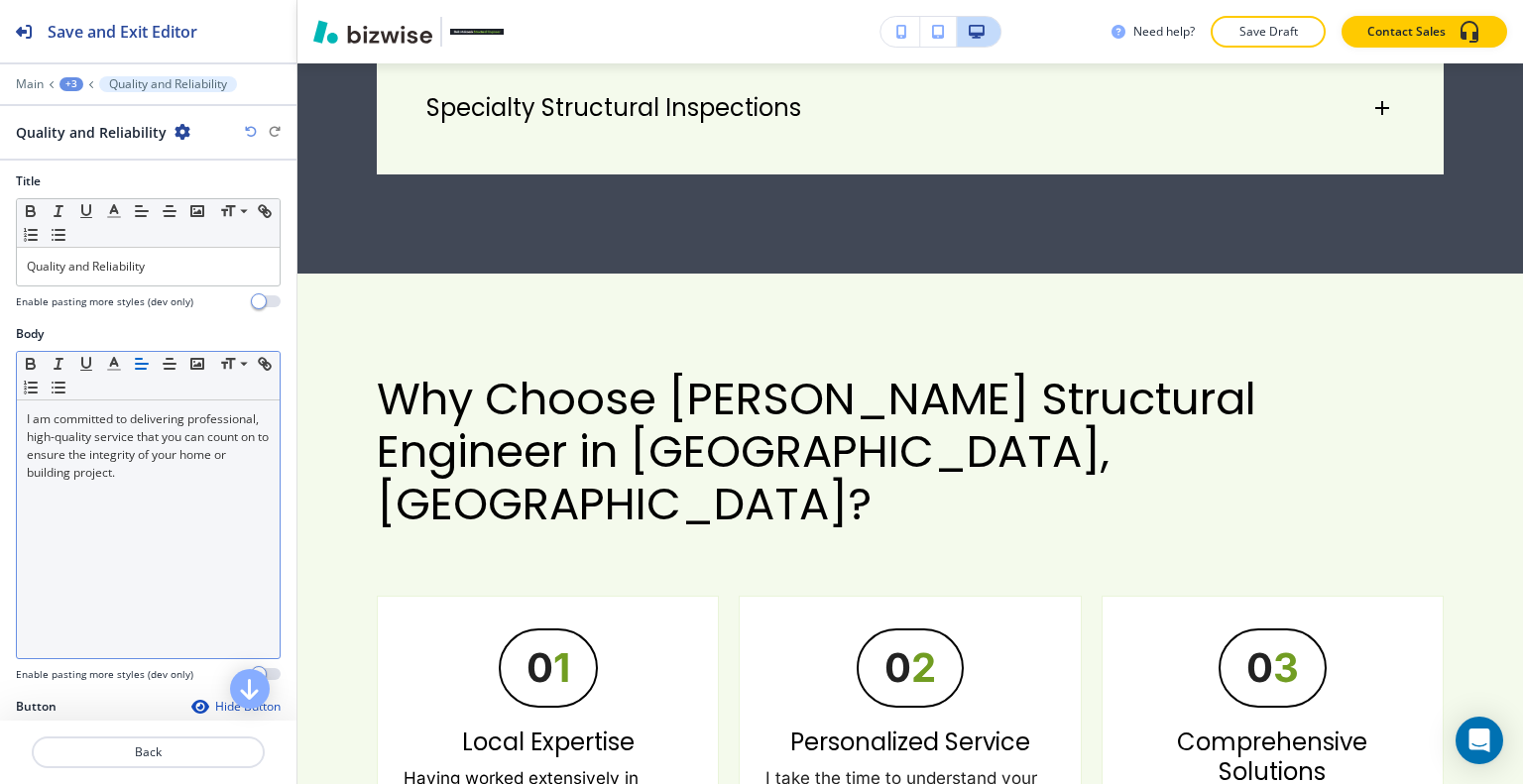 click on "I am committed to delivering professional, high-quality service that you can count on to ensure the integrity of your home or building project." at bounding box center [148, 446] 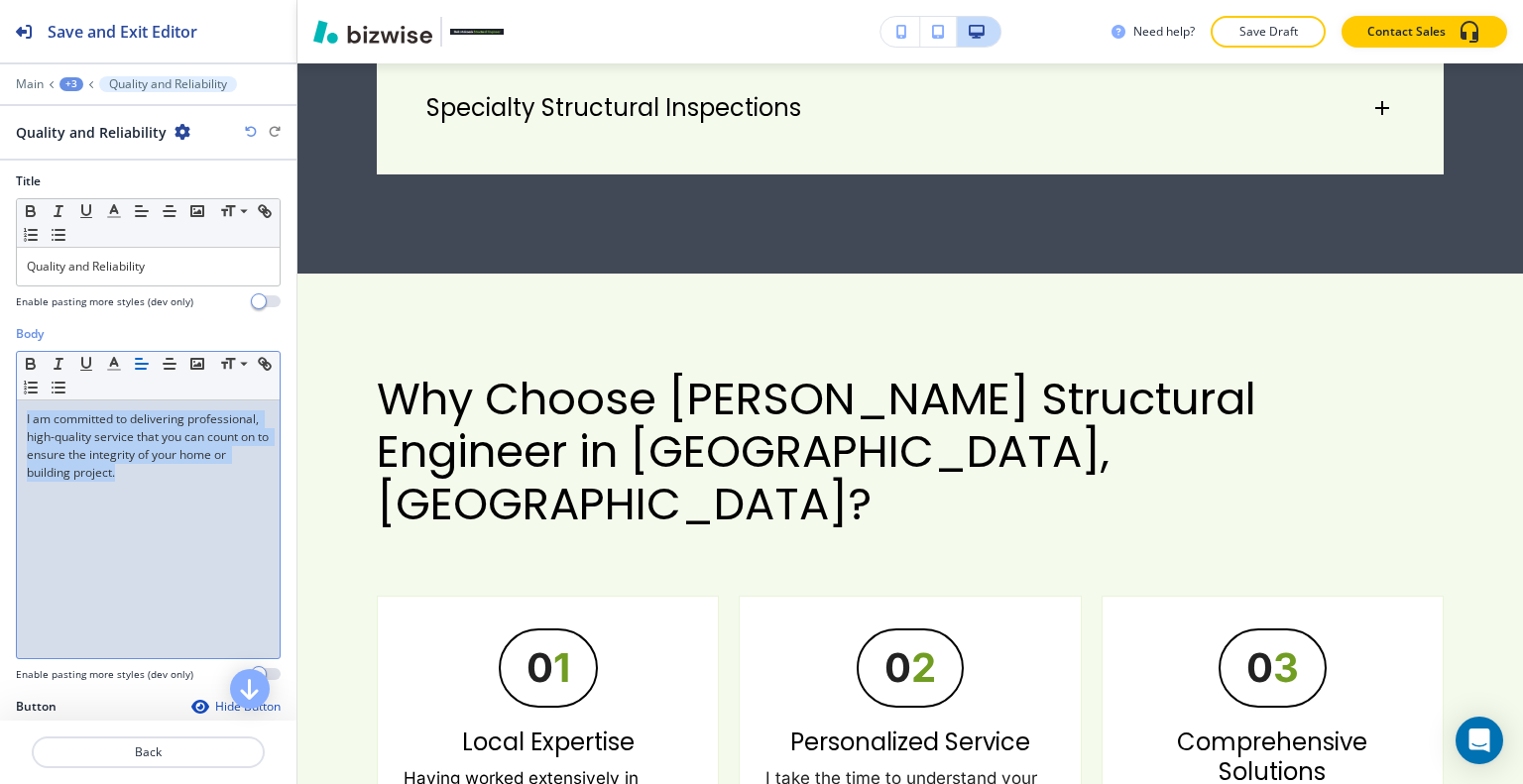 drag, startPoint x: 229, startPoint y: 479, endPoint x: 0, endPoint y: 415, distance: 237.7751 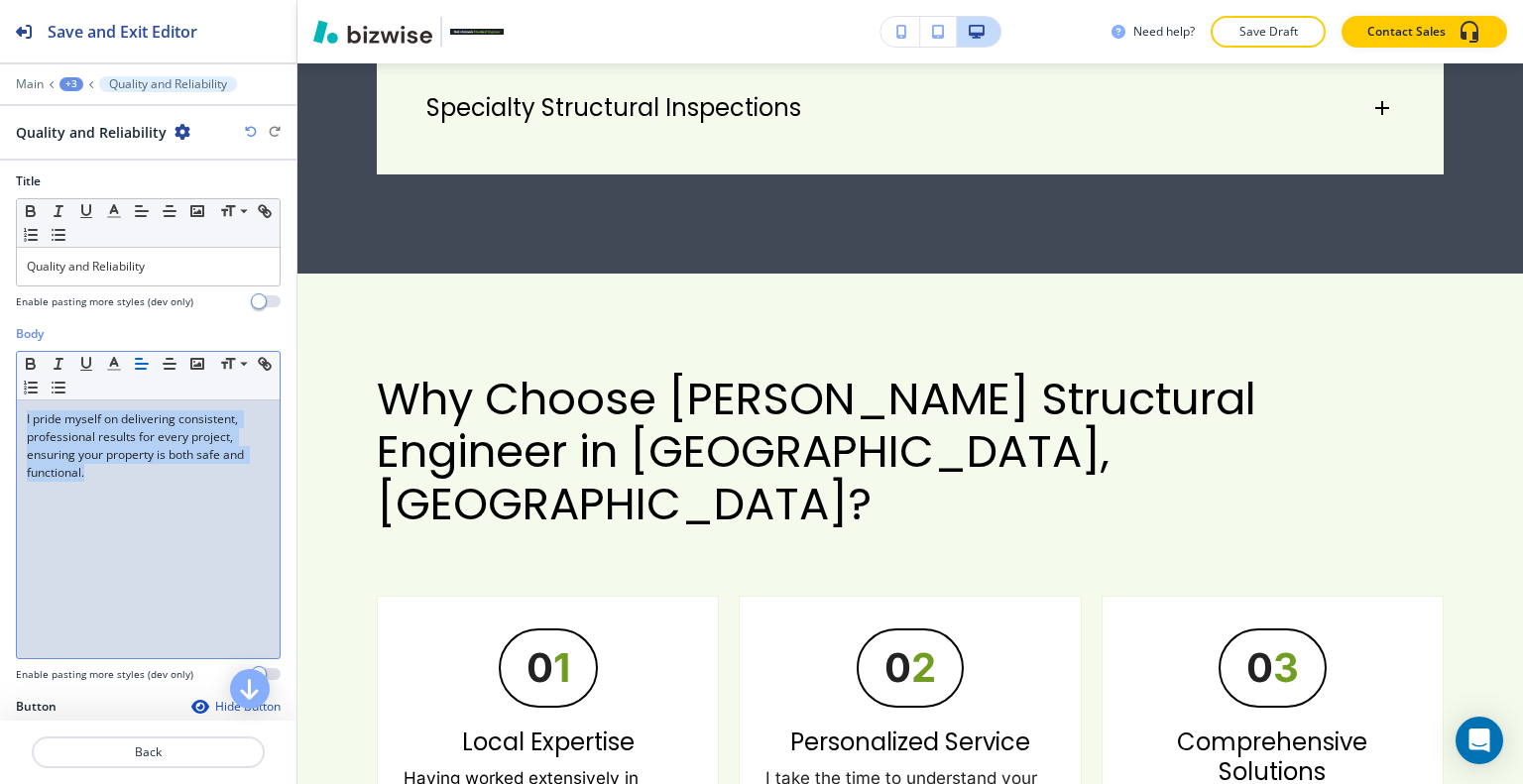 drag, startPoint x: 142, startPoint y: 484, endPoint x: 44, endPoint y: 389, distance: 136.48809 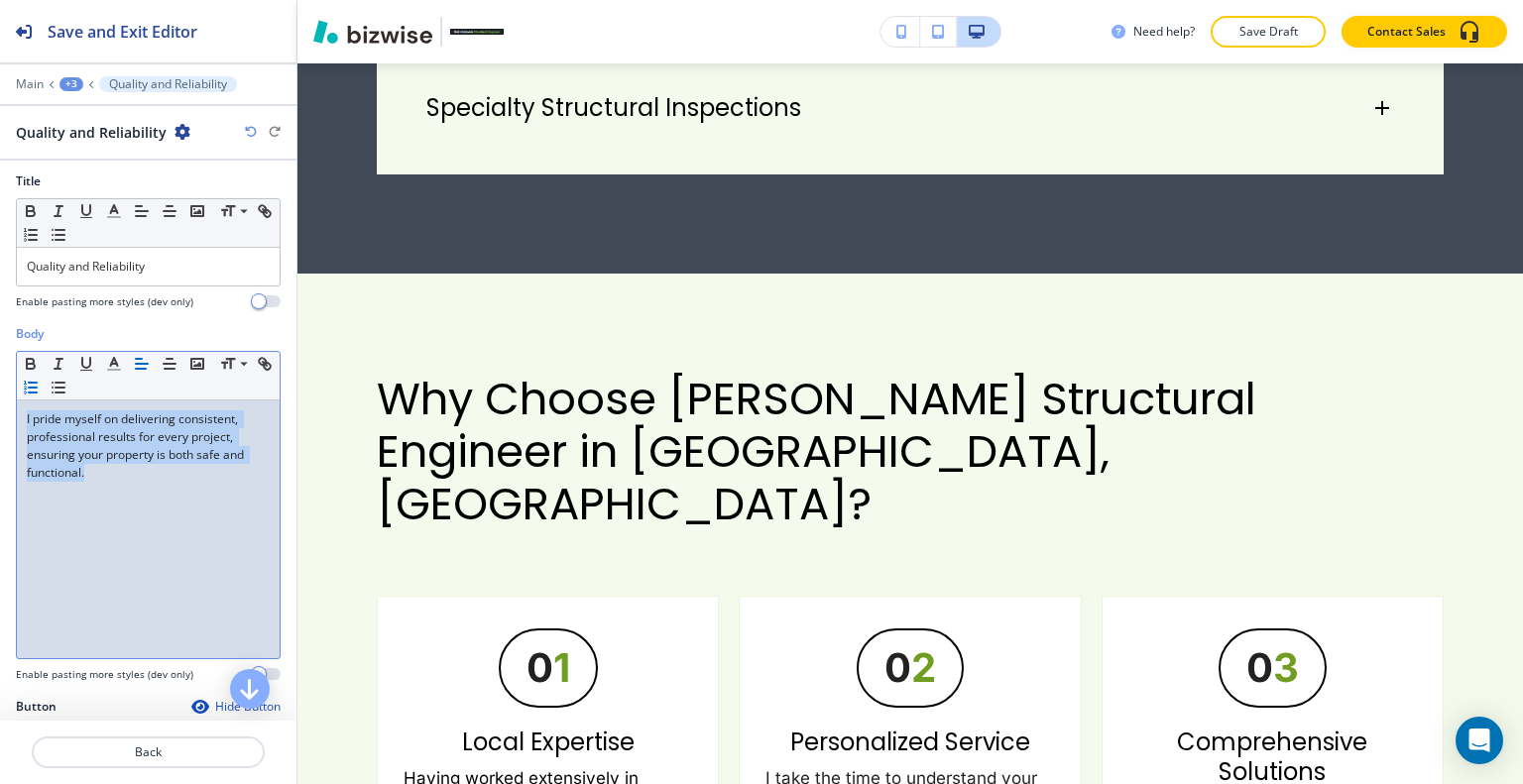 click on "Body                                                   Small Normal Large Huge                                       I pride myself on delivering consistent, professional results for every project, ensuring your property is both safe and functional. Enable pasting more styles (dev only)" at bounding box center [148, 511] 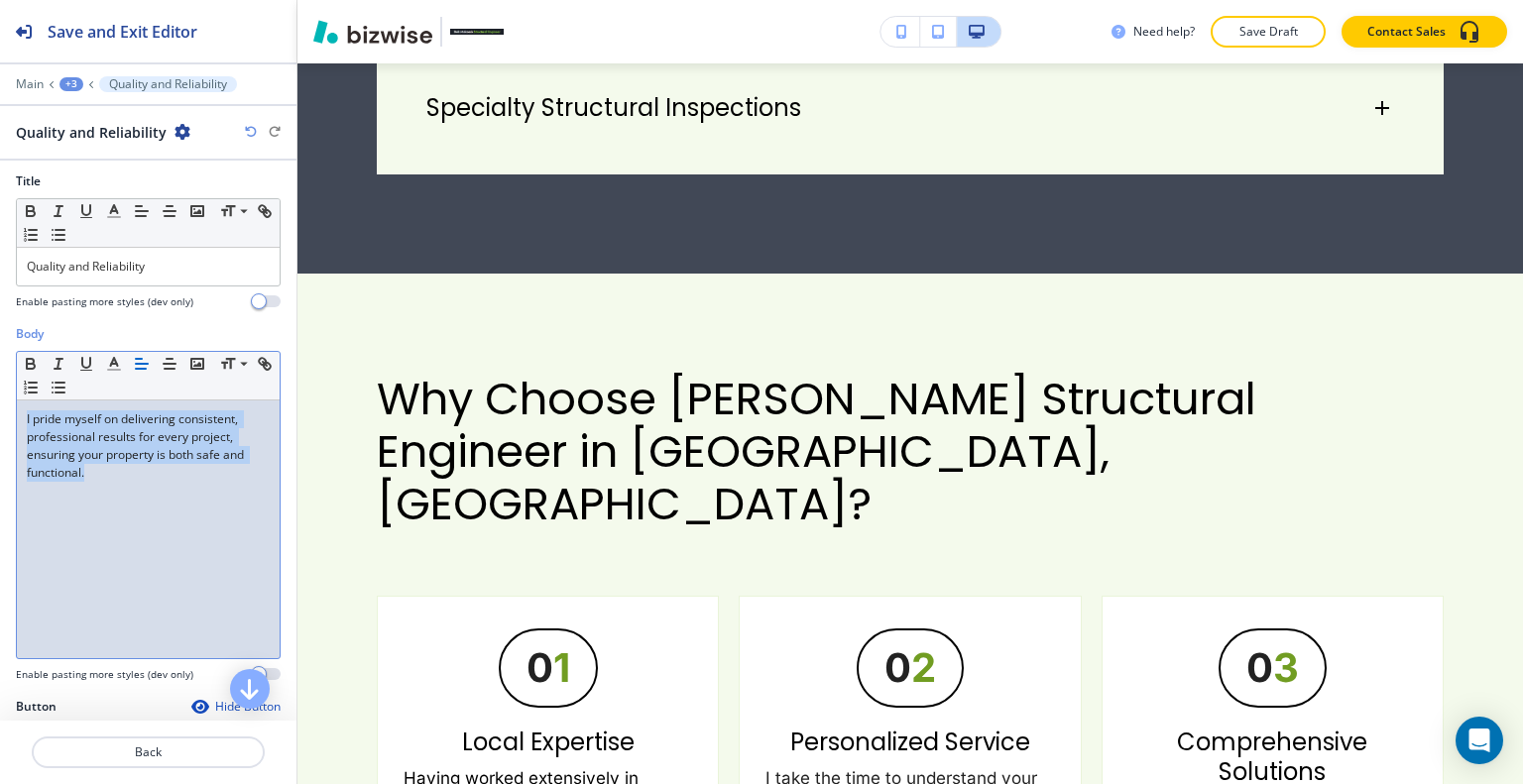 click 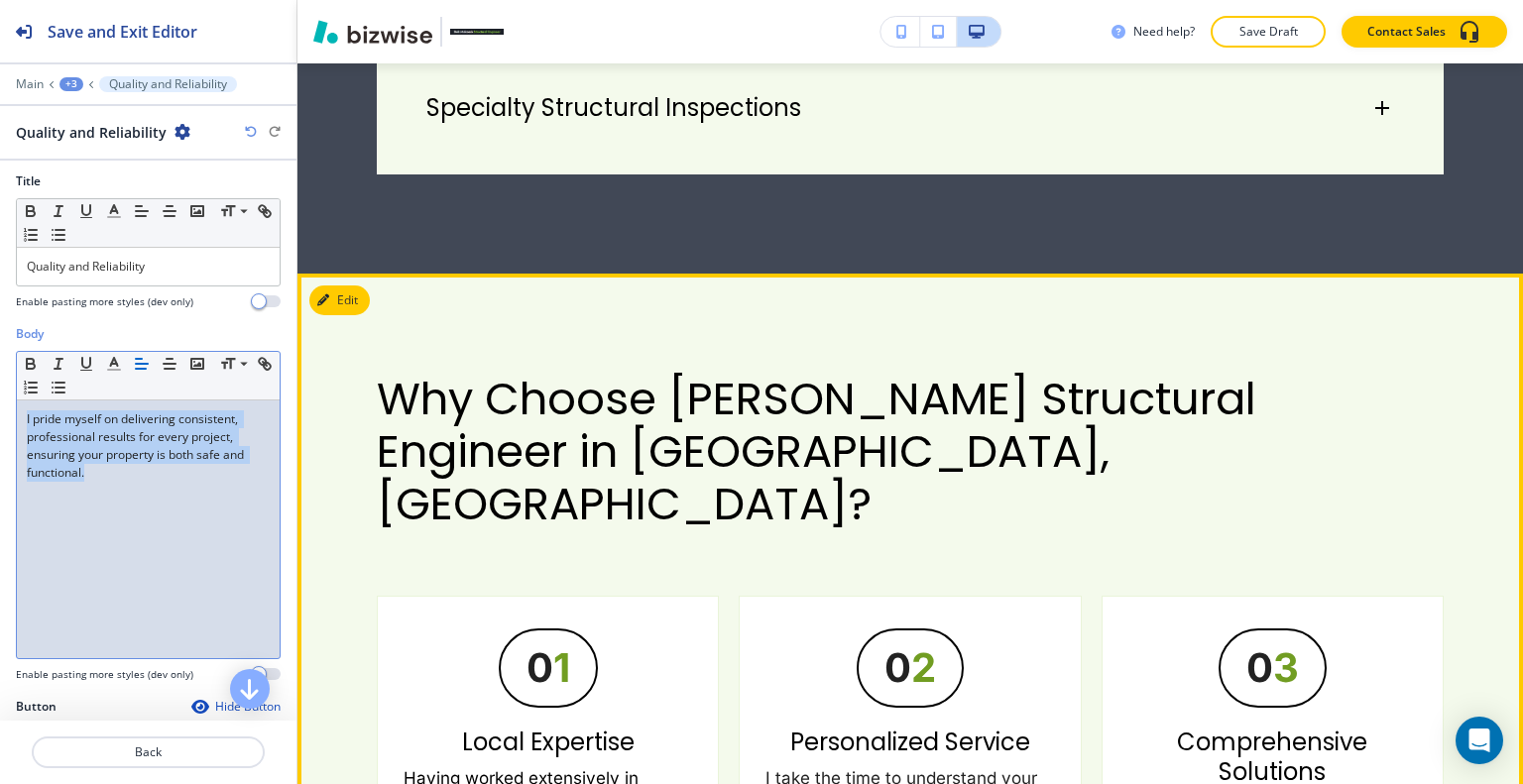 scroll, scrollTop: 3040, scrollLeft: 0, axis: vertical 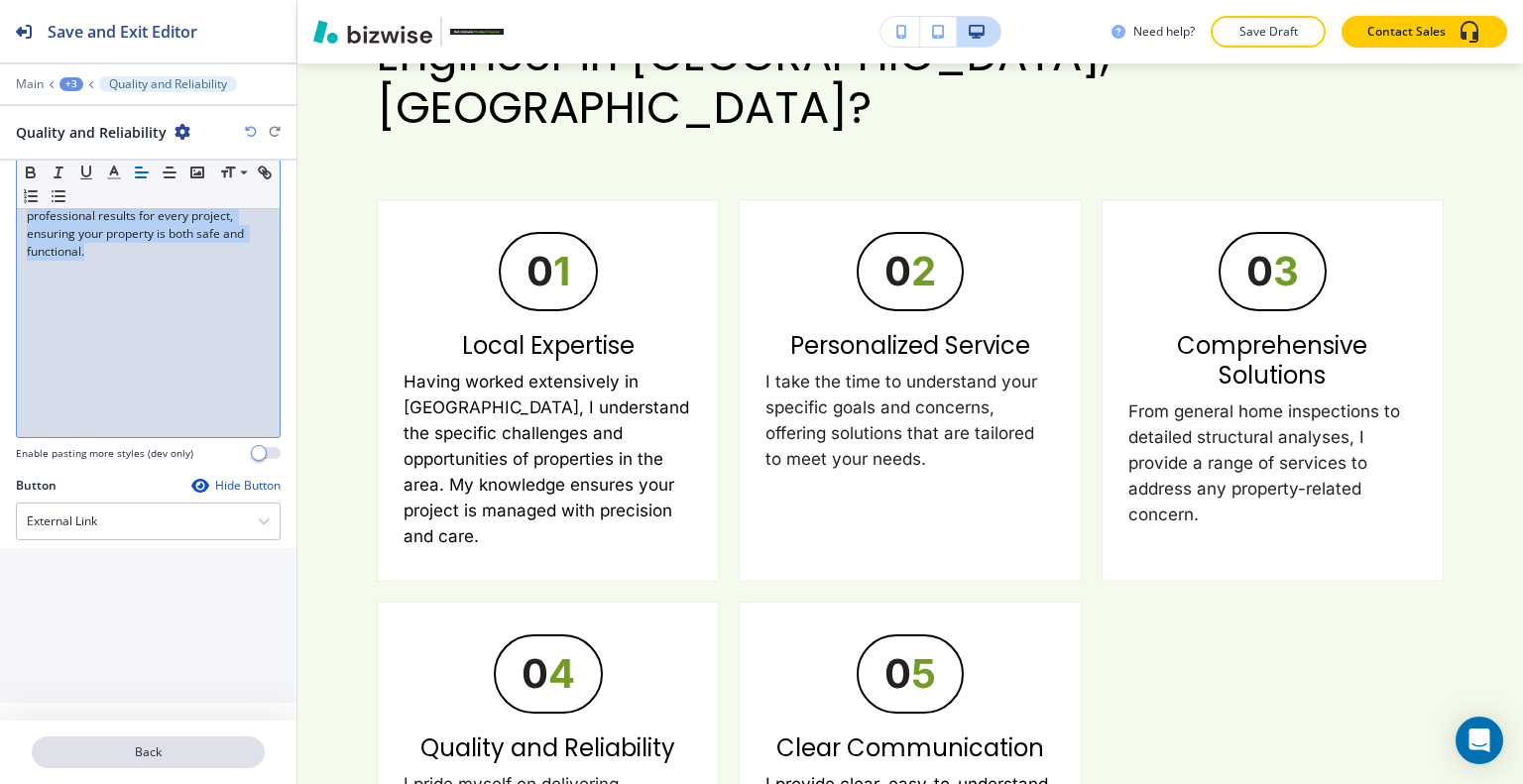 click on "Back" at bounding box center (148, 752) 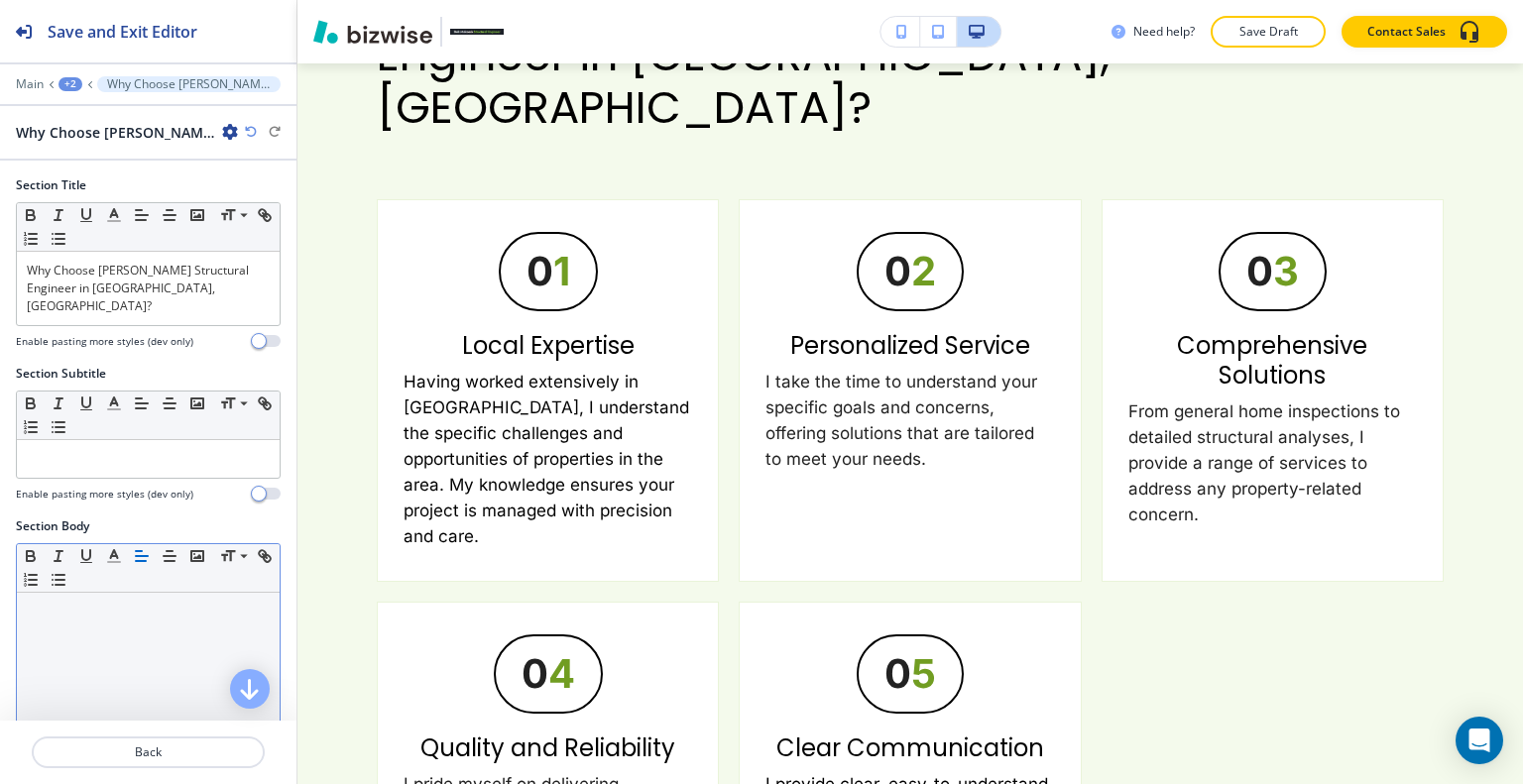 scroll, scrollTop: 2643, scrollLeft: 0, axis: vertical 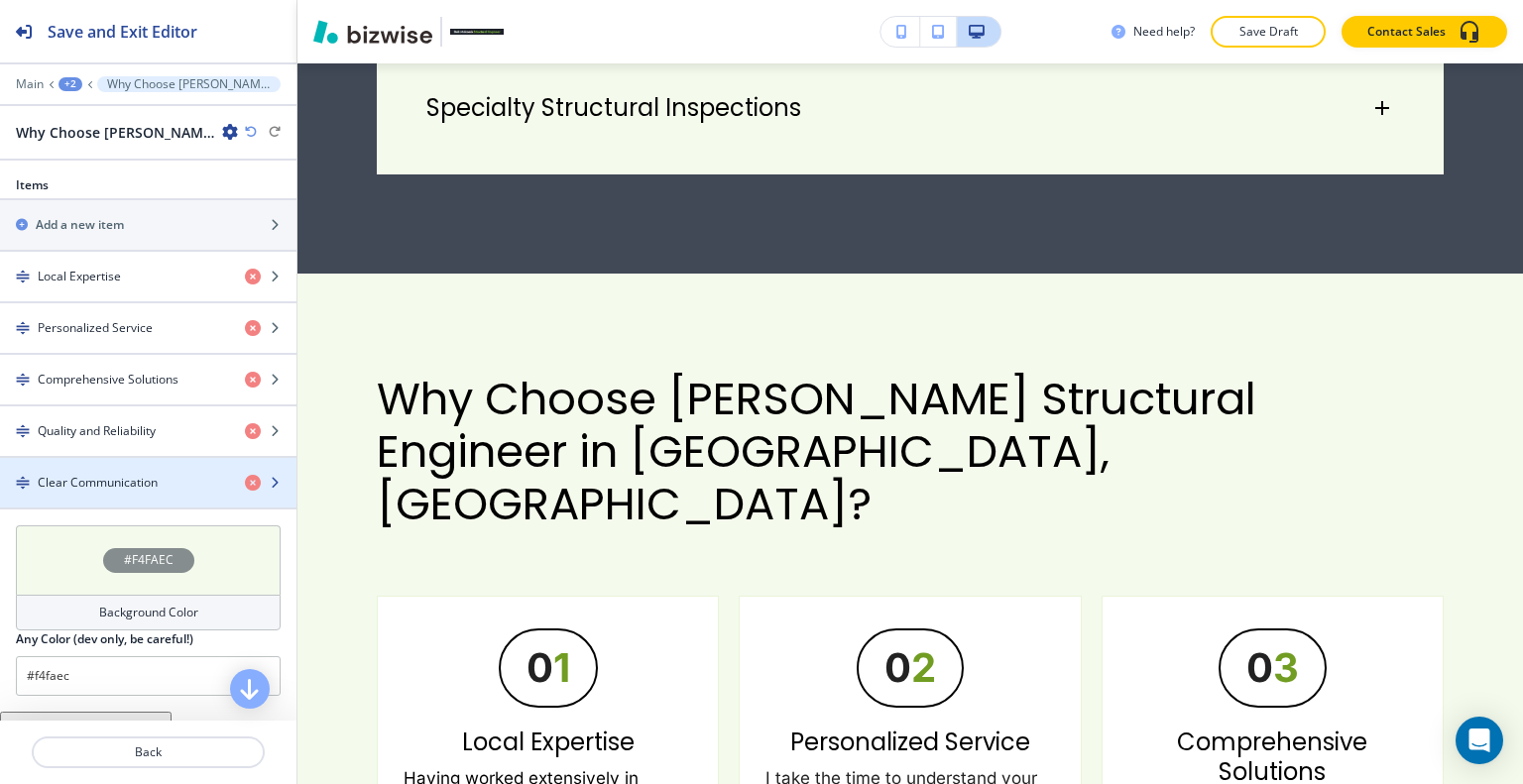 click on "Clear Communication" at bounding box center [97, 483] 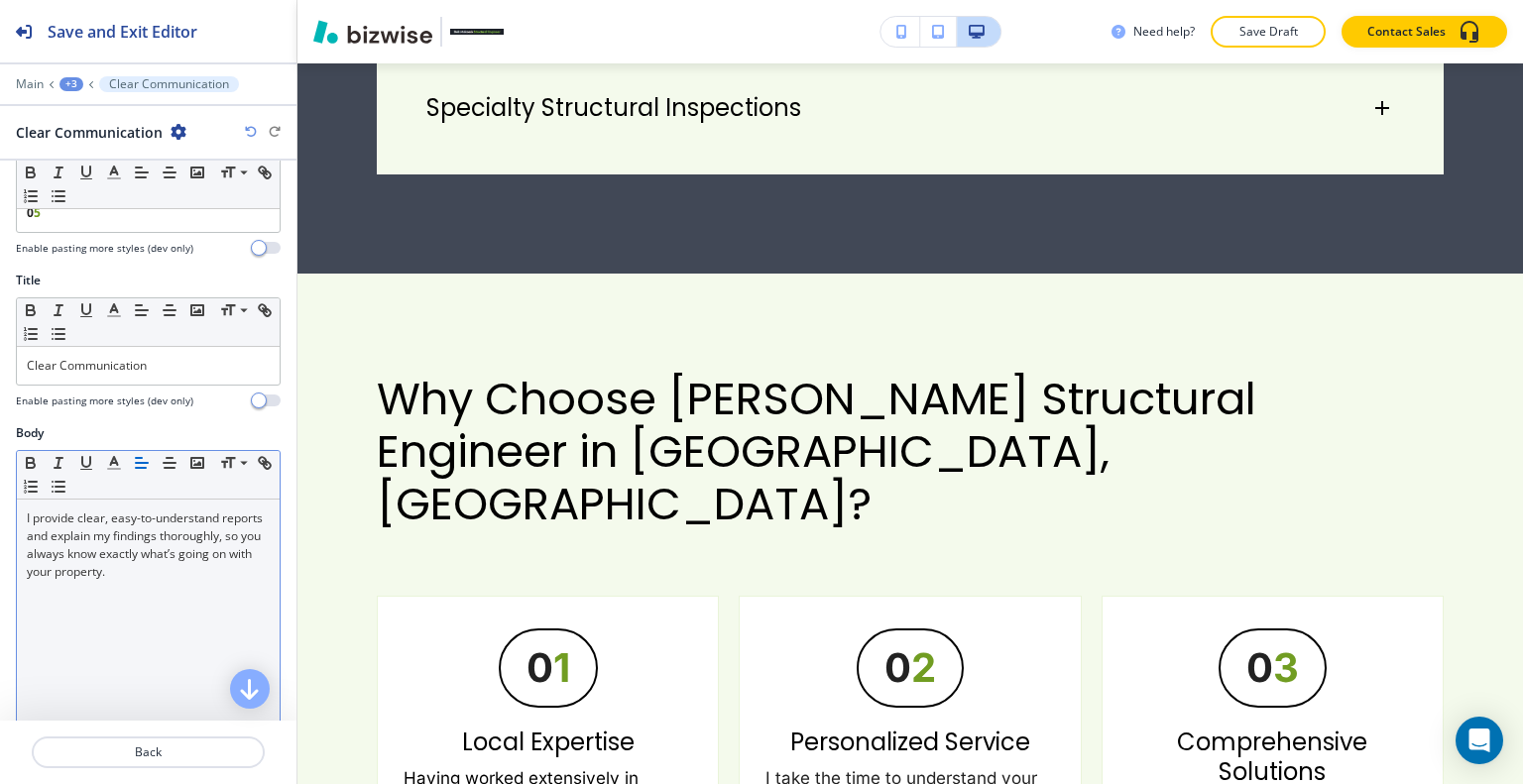 scroll, scrollTop: 396, scrollLeft: 0, axis: vertical 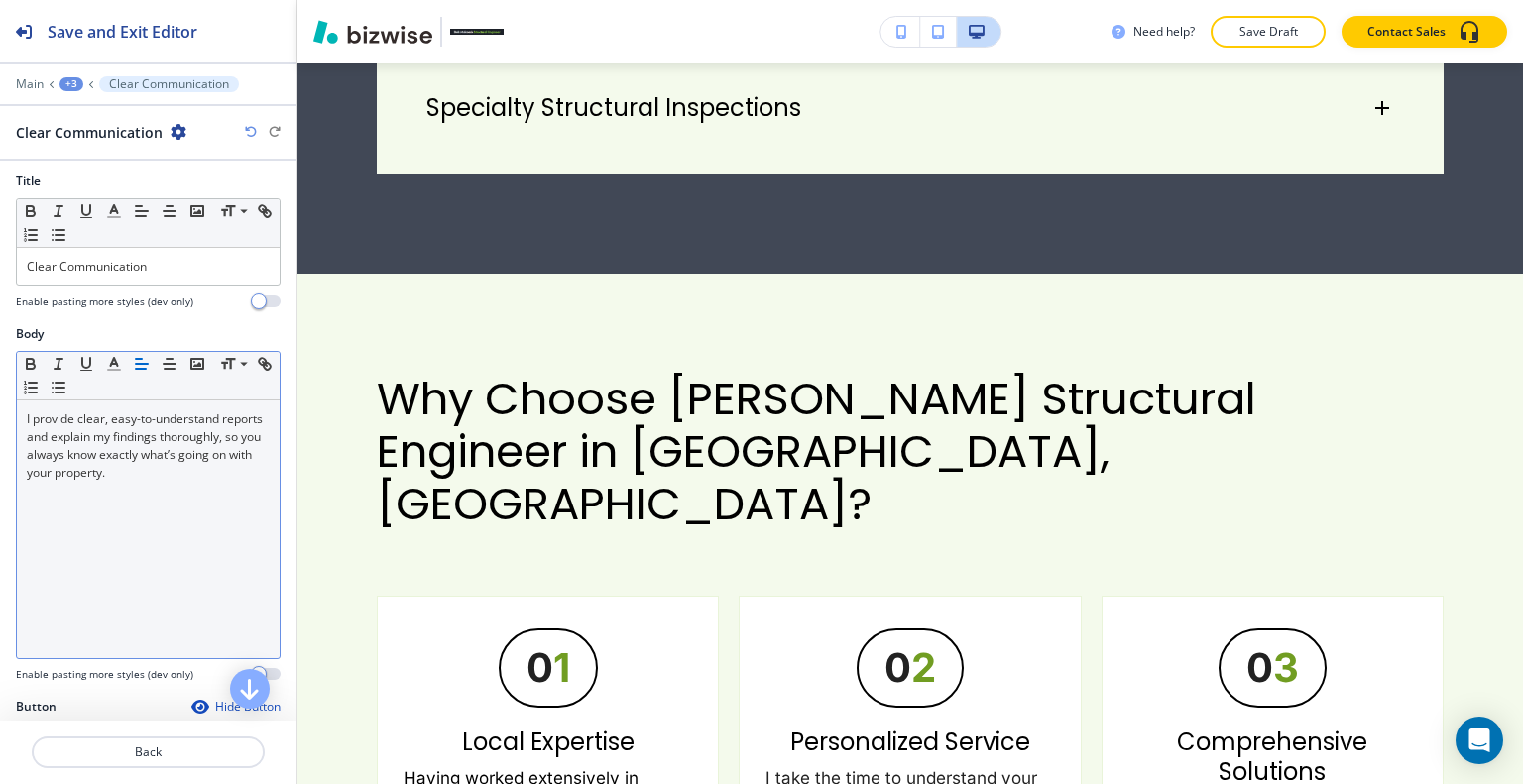 click on "I provide clear, easy-to-understand reports and explain my findings thoroughly, so you always know exactly what’s going on with your property." at bounding box center [148, 446] 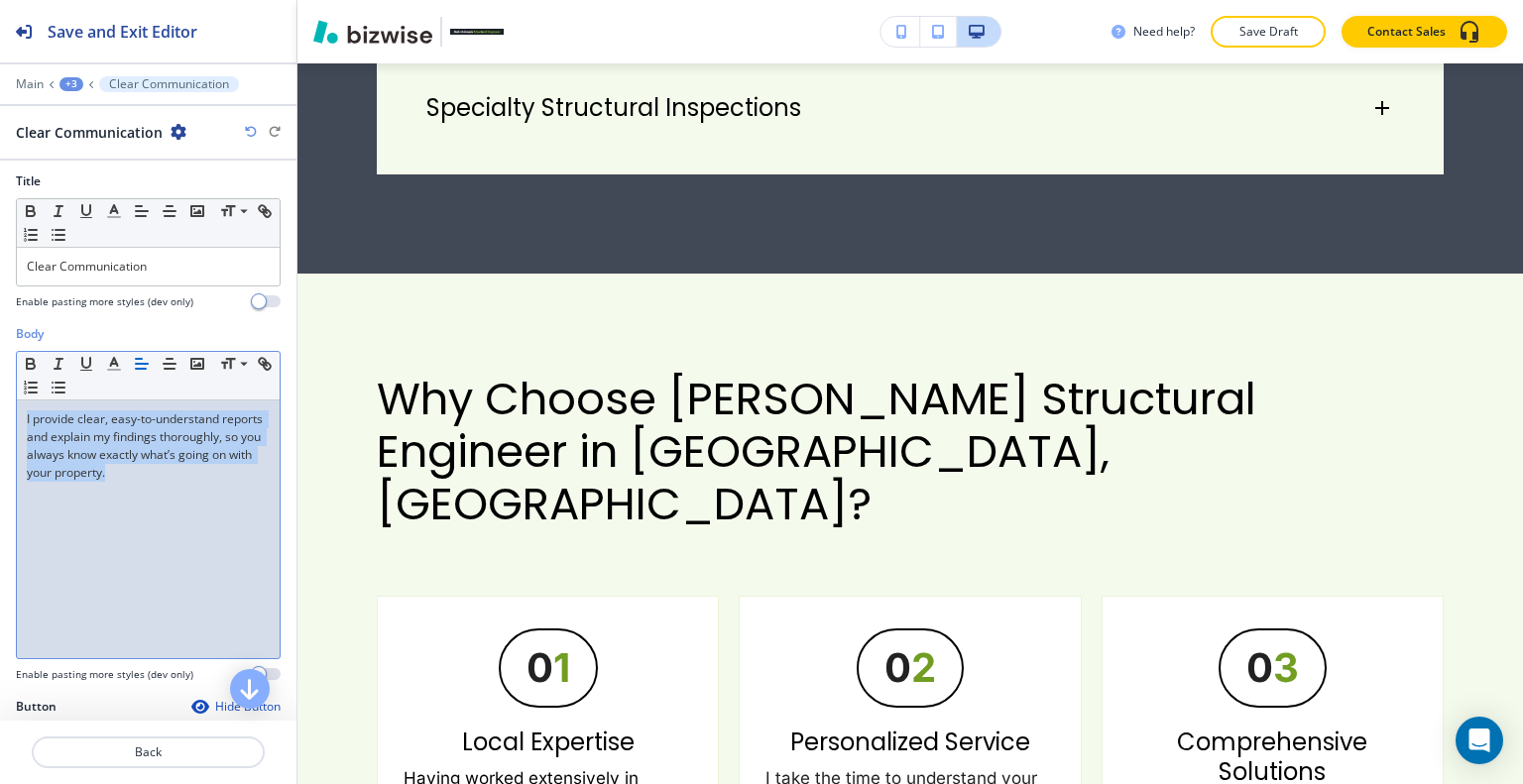 drag, startPoint x: 253, startPoint y: 479, endPoint x: 0, endPoint y: 413, distance: 261.46702 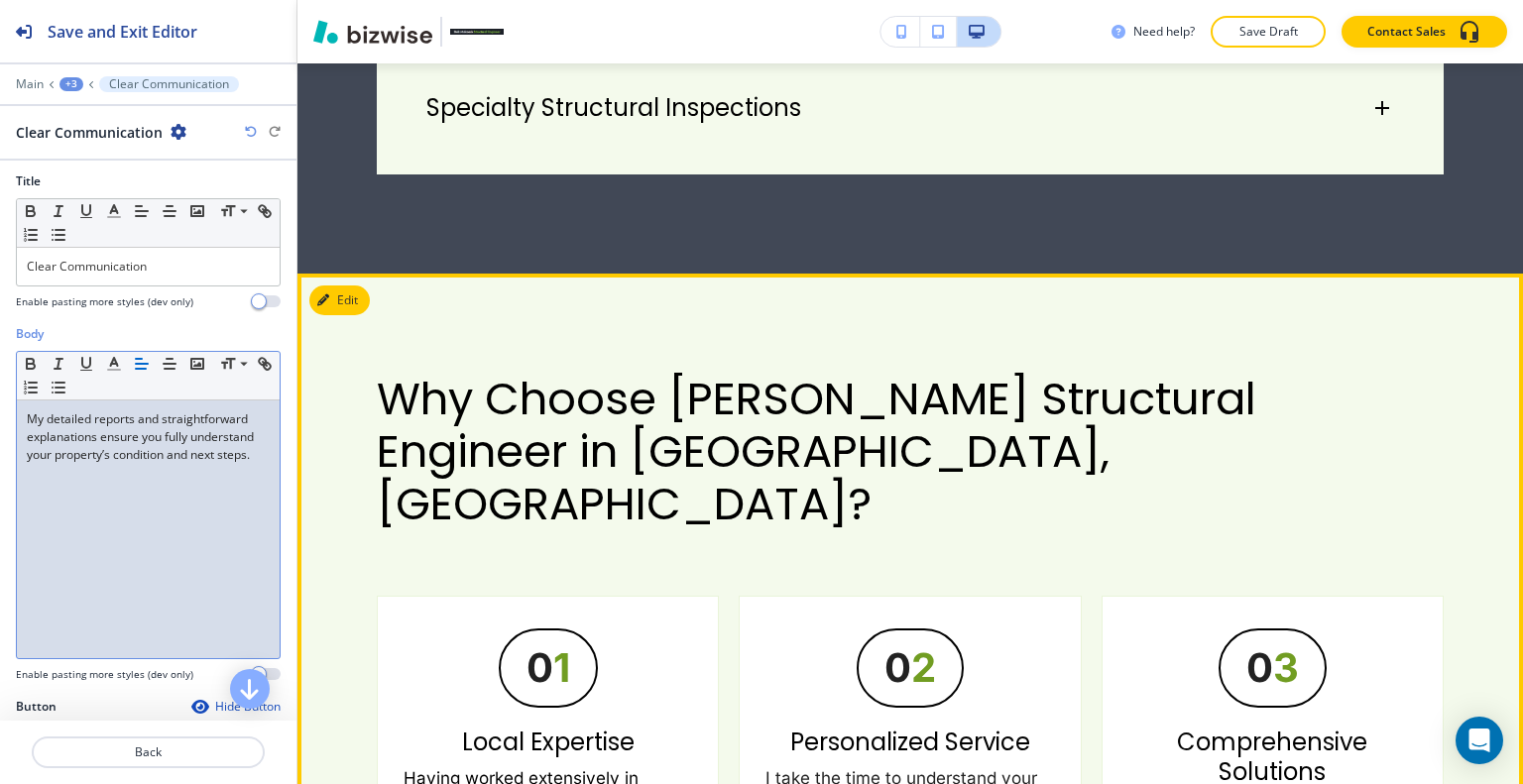 scroll, scrollTop: 2941, scrollLeft: 0, axis: vertical 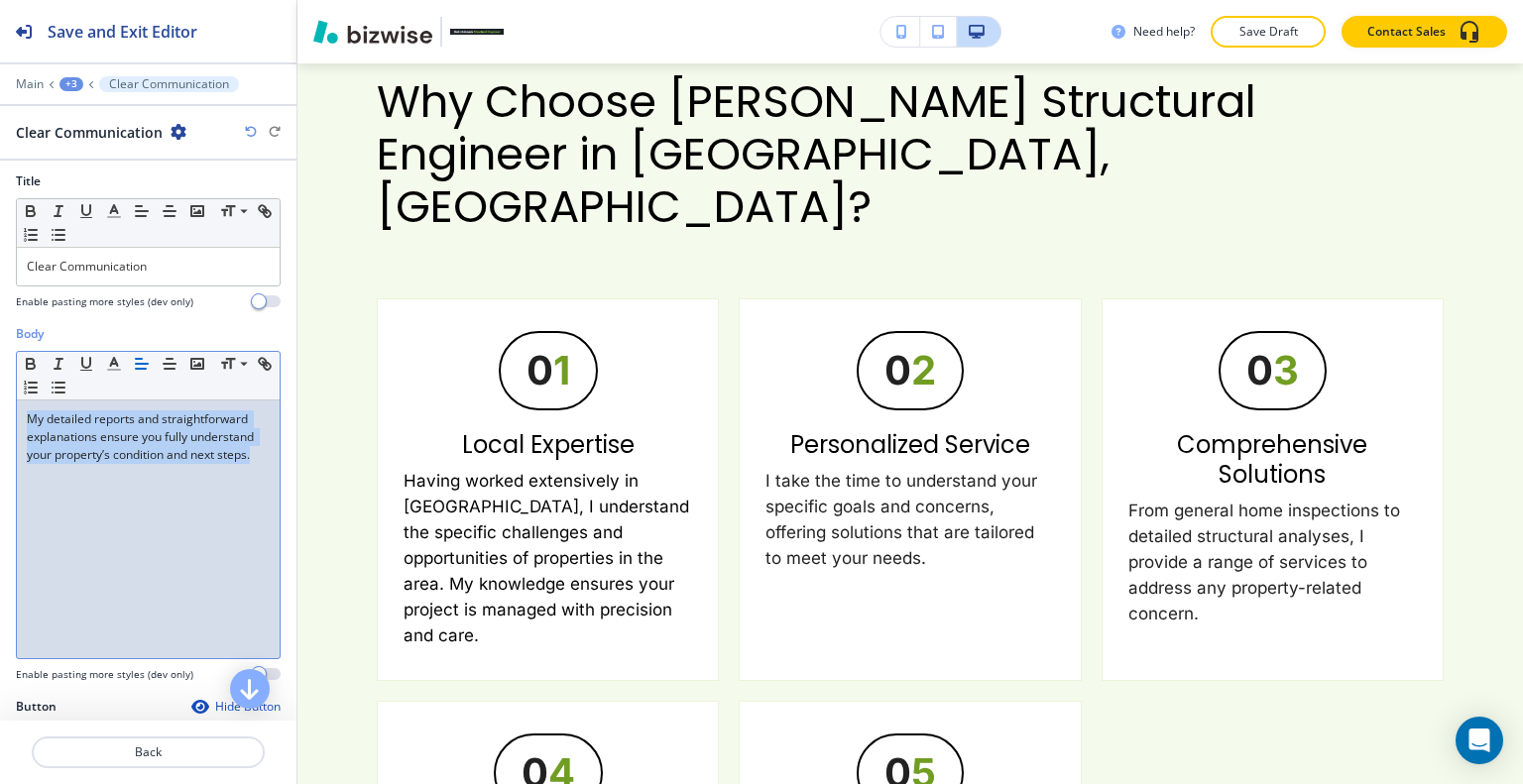 drag, startPoint x: 198, startPoint y: 496, endPoint x: 0, endPoint y: 392, distance: 223.65151 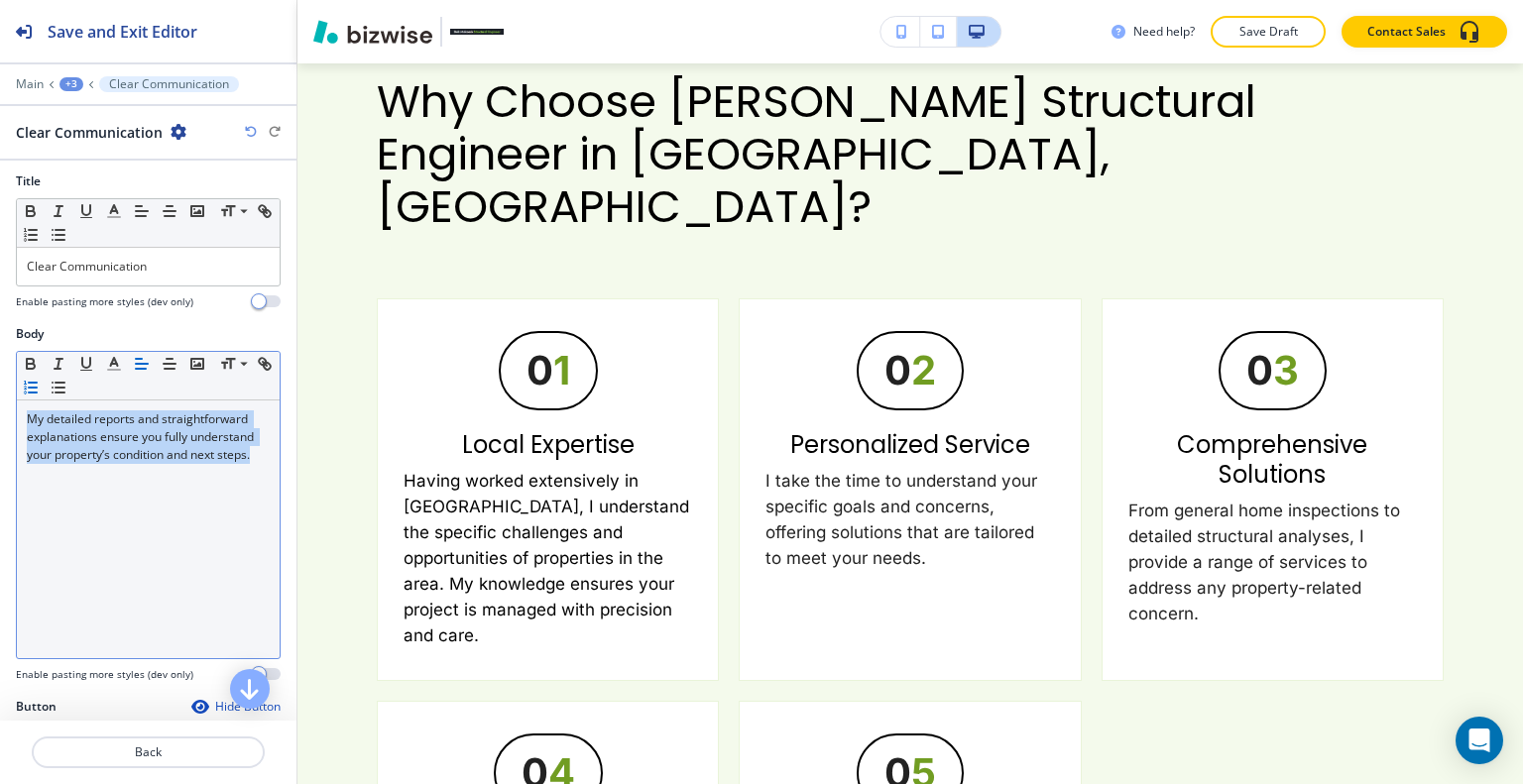 click 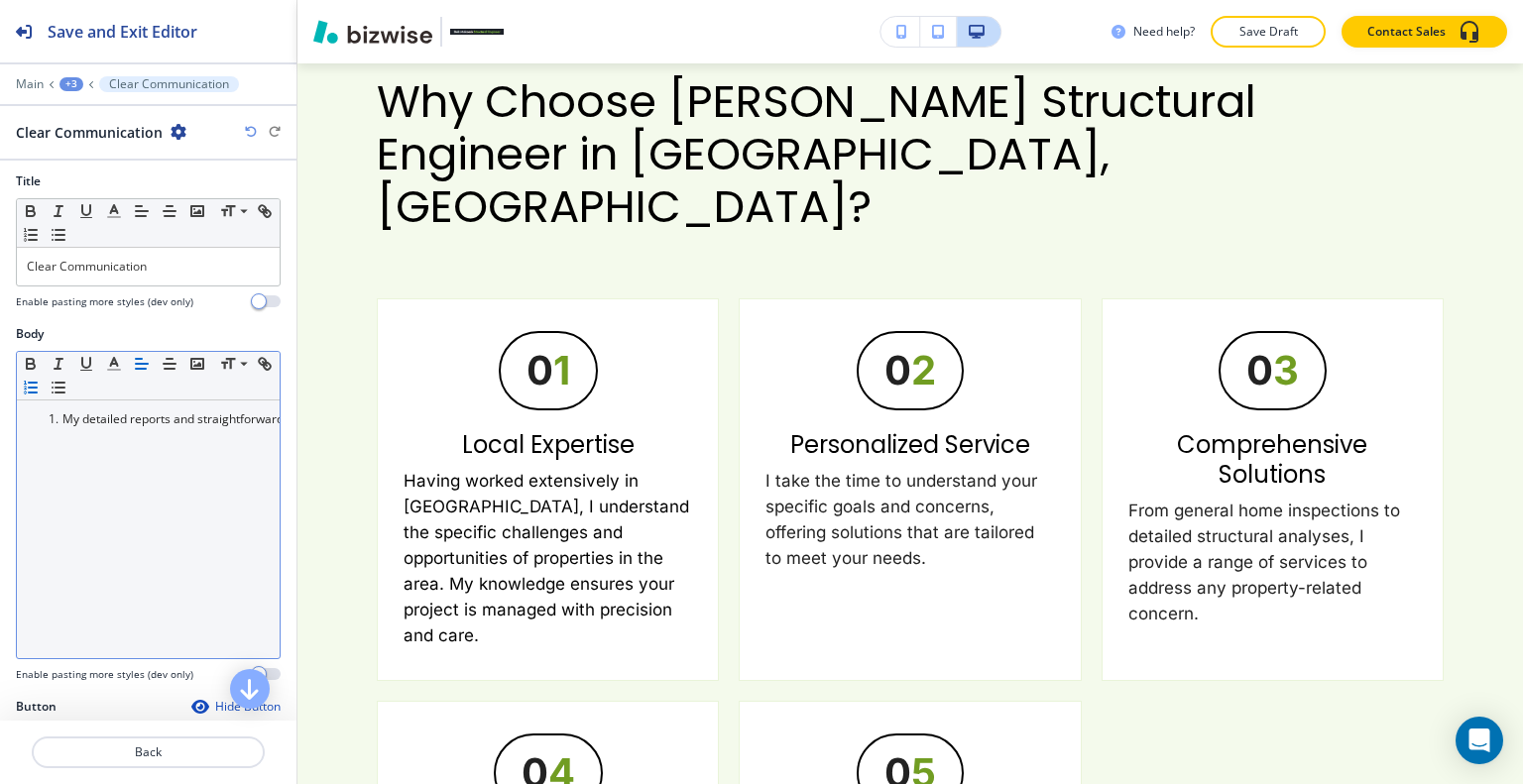 click 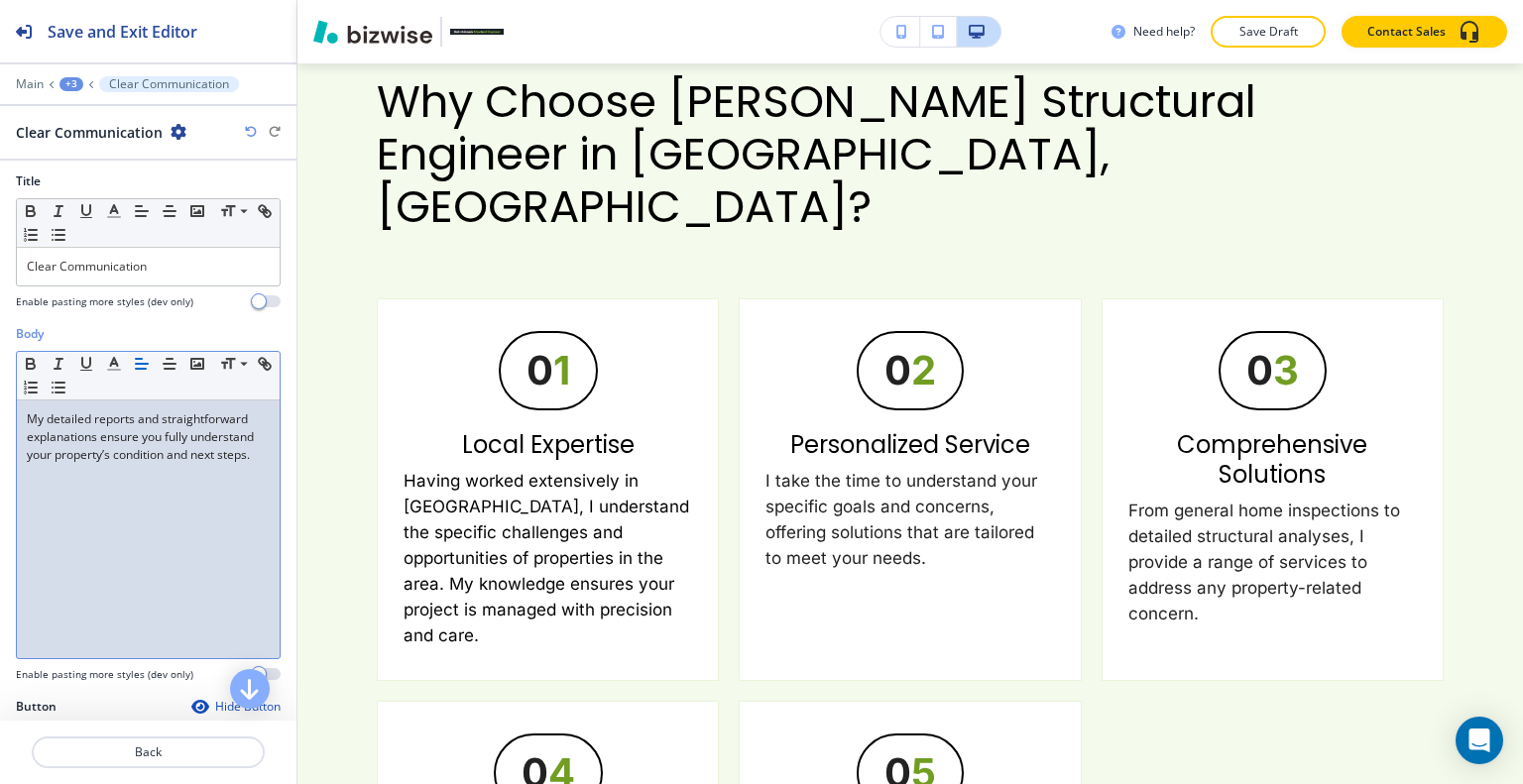 click 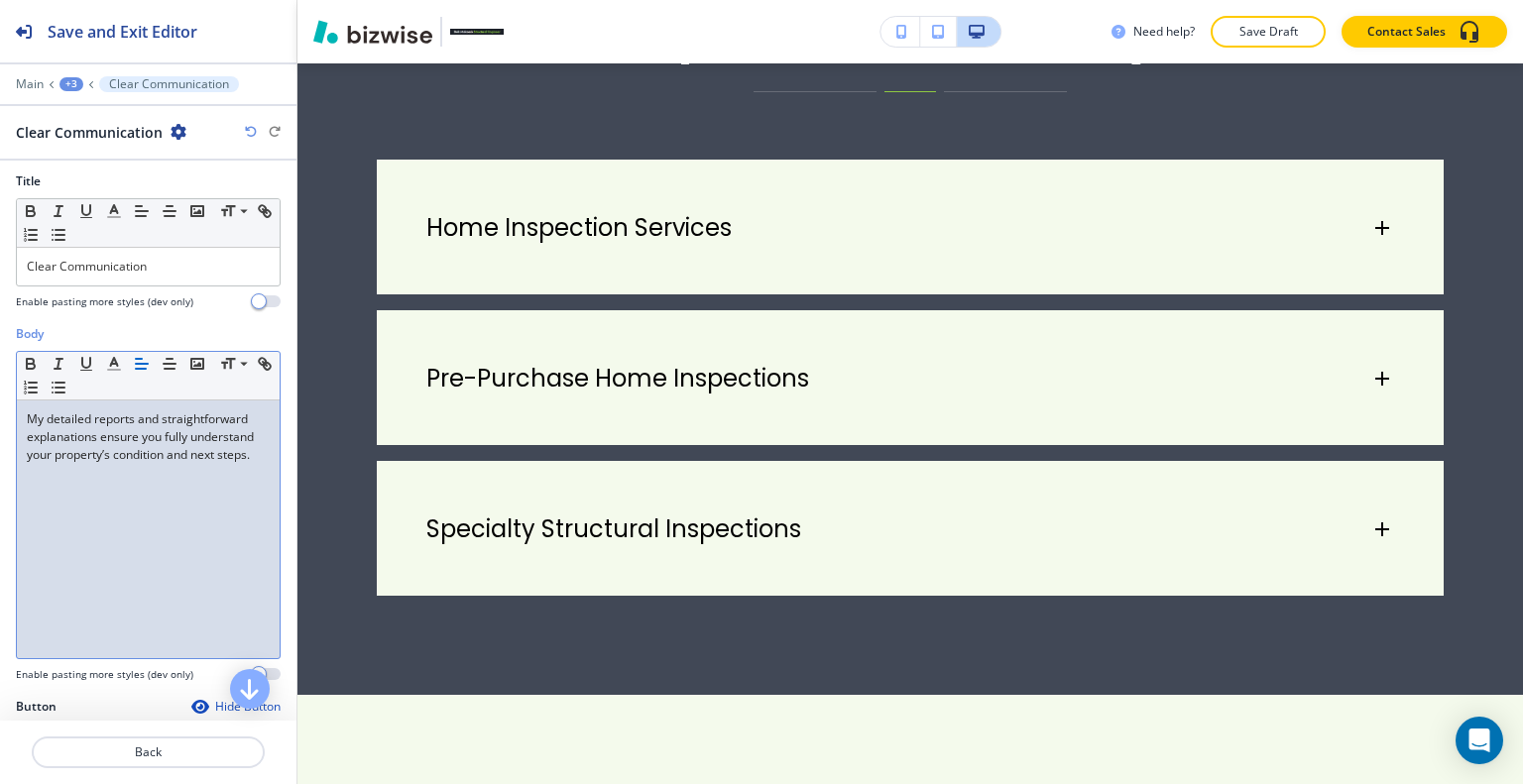 scroll, scrollTop: 0, scrollLeft: 0, axis: both 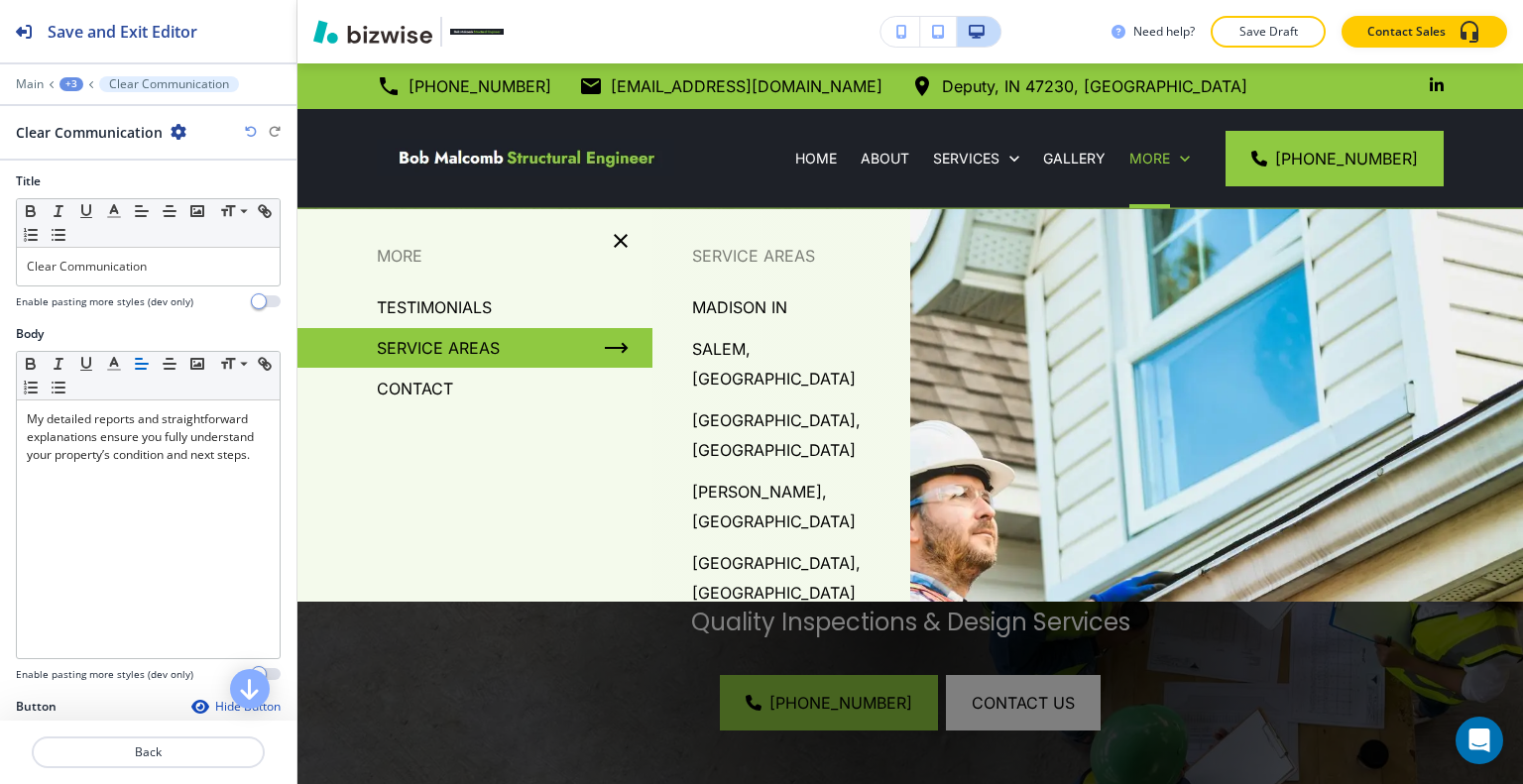 click on "SALEM, [GEOGRAPHIC_DATA]" at bounding box center [781, 364] 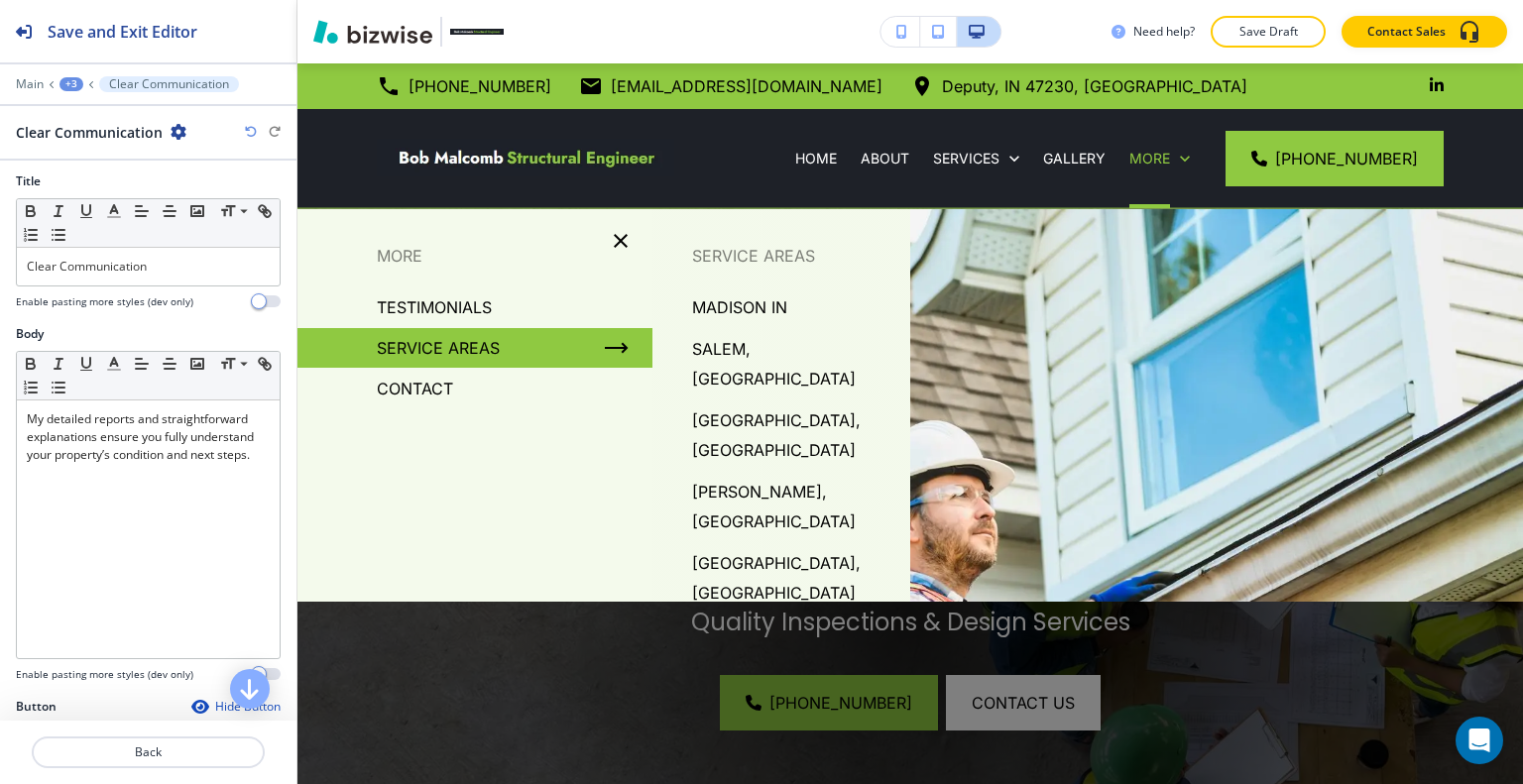 click on "SALEM, [GEOGRAPHIC_DATA]" at bounding box center [793, 364] 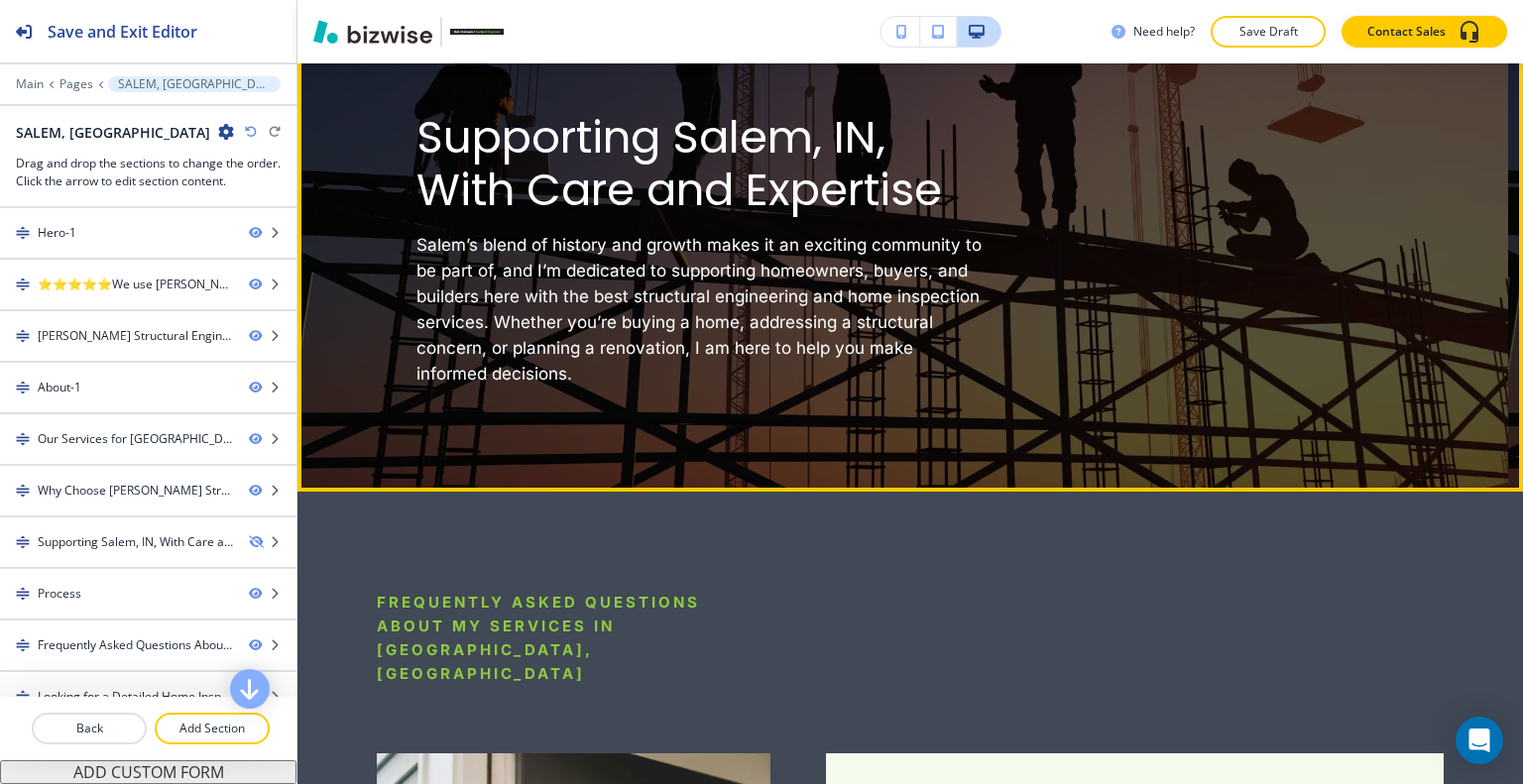 click on "Edit This Section" at bounding box center [376, -1] 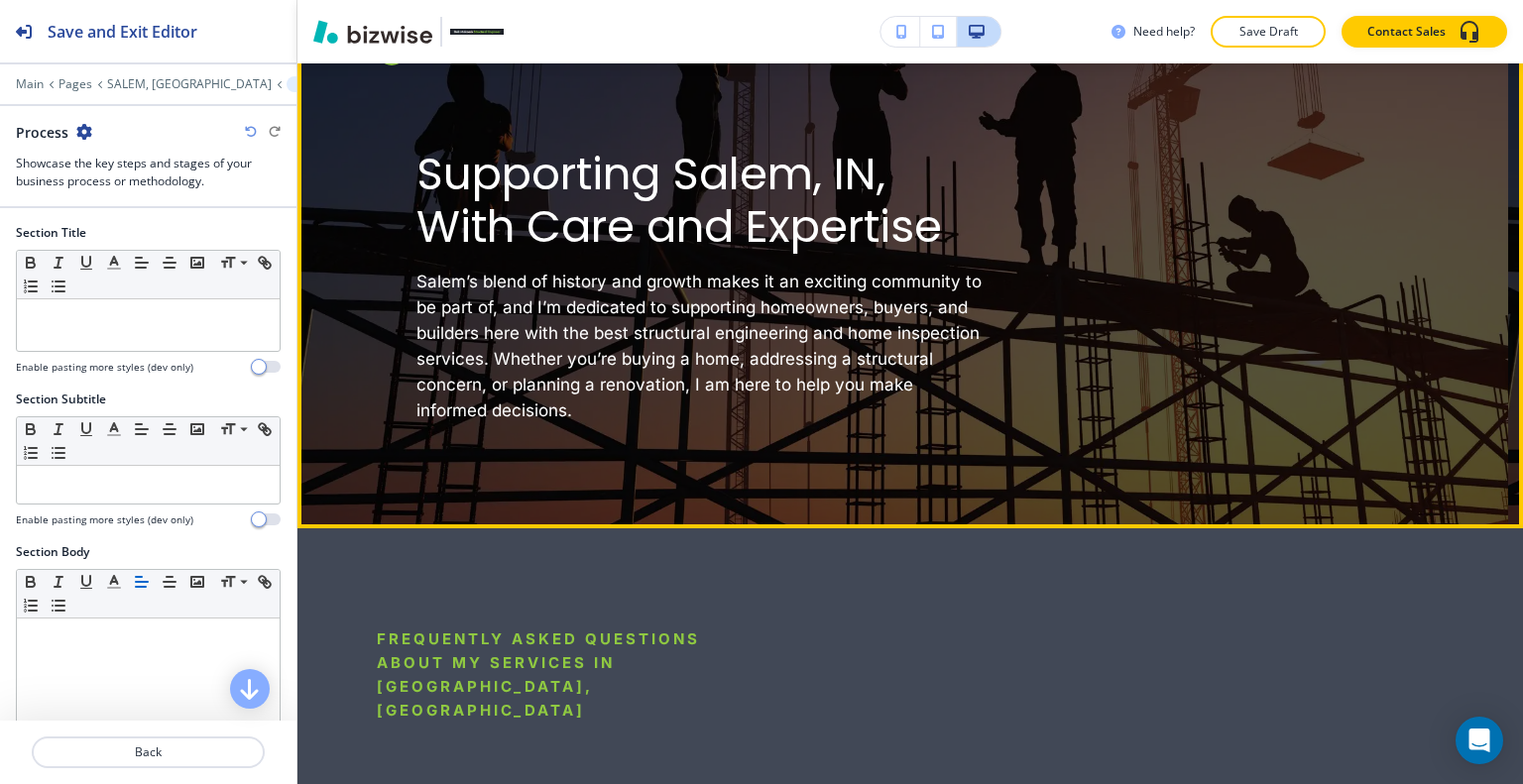 scroll, scrollTop: 4658, scrollLeft: 0, axis: vertical 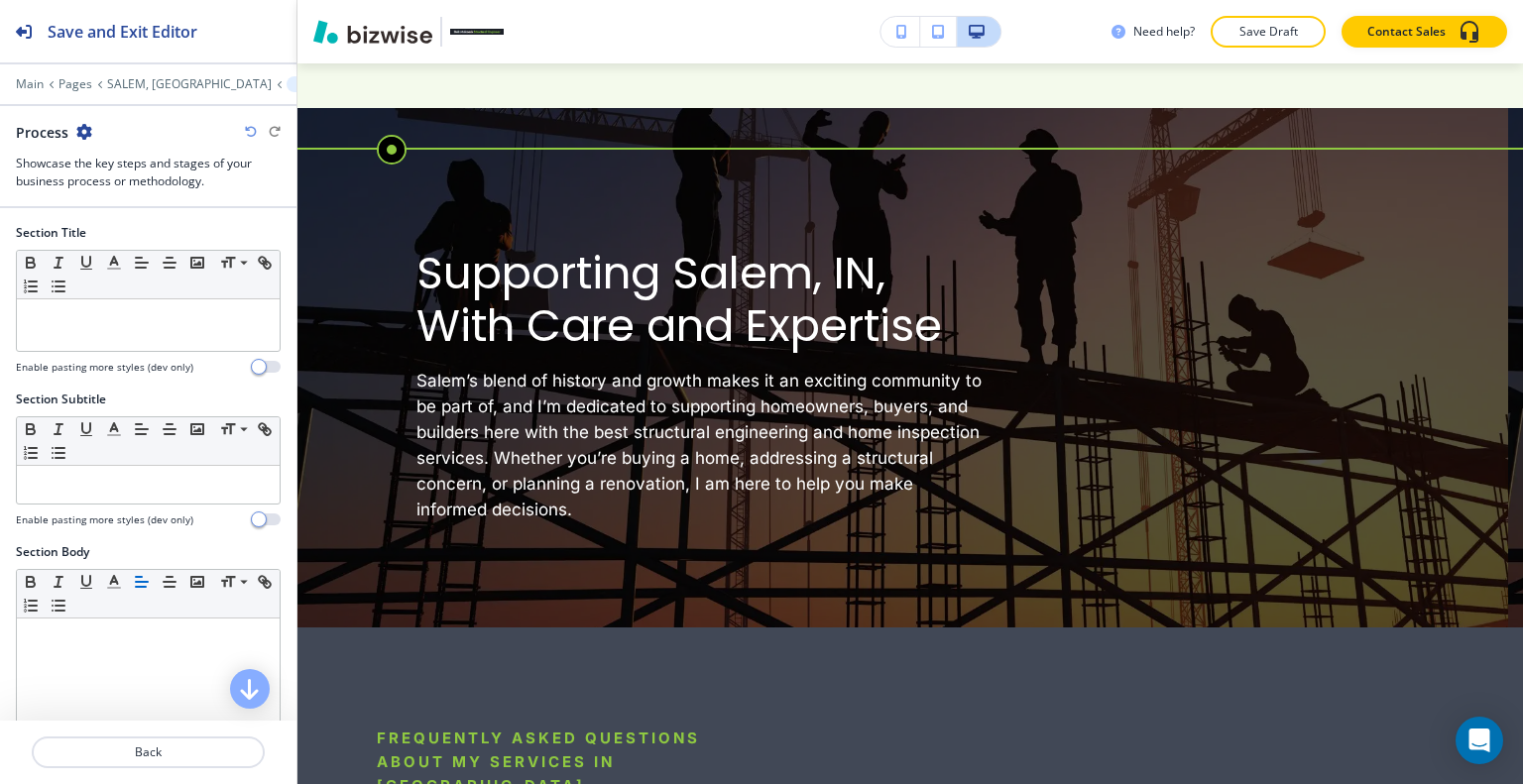 click at bounding box center (84, 132) 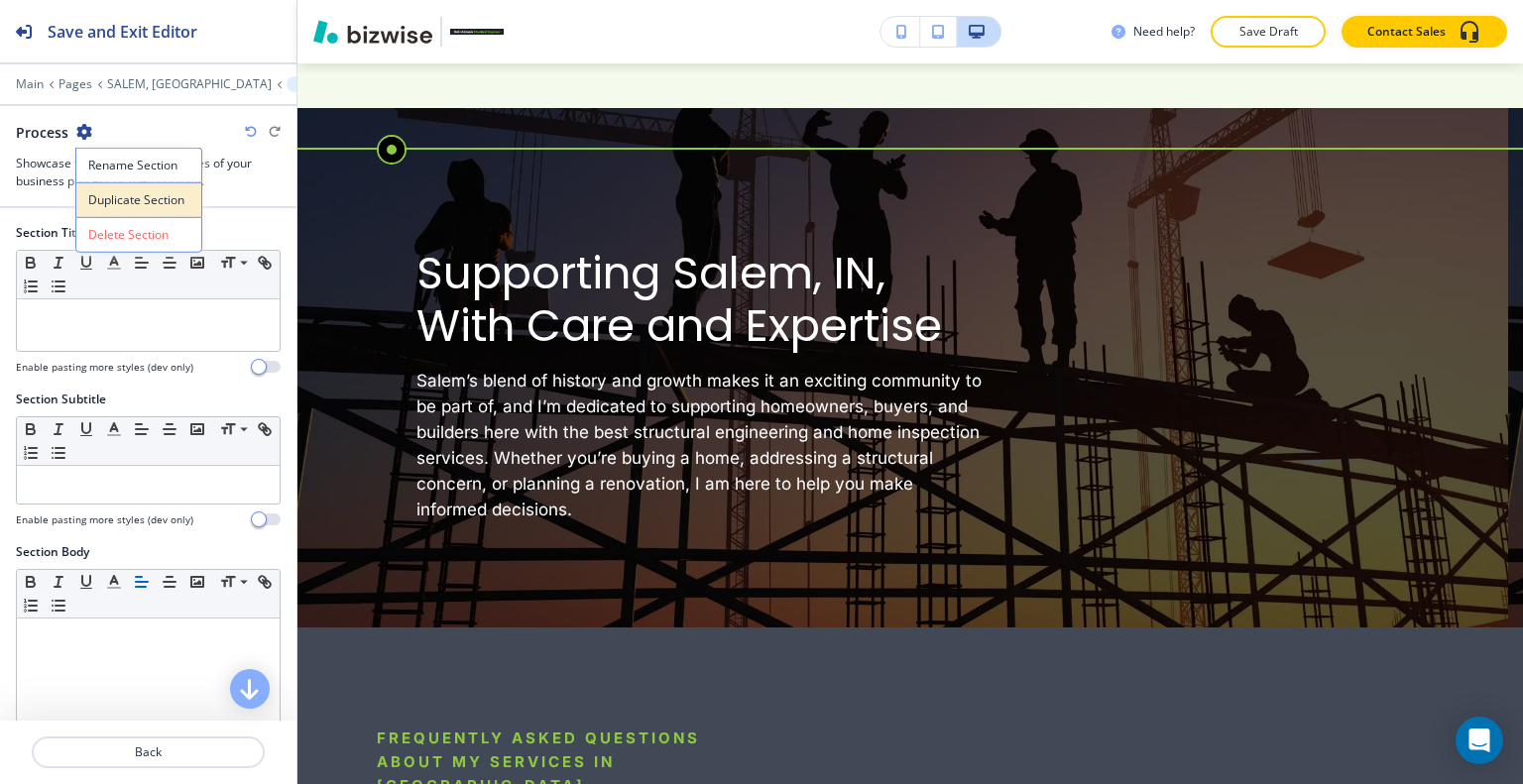 click on "Duplicate Section" at bounding box center (139, 200) 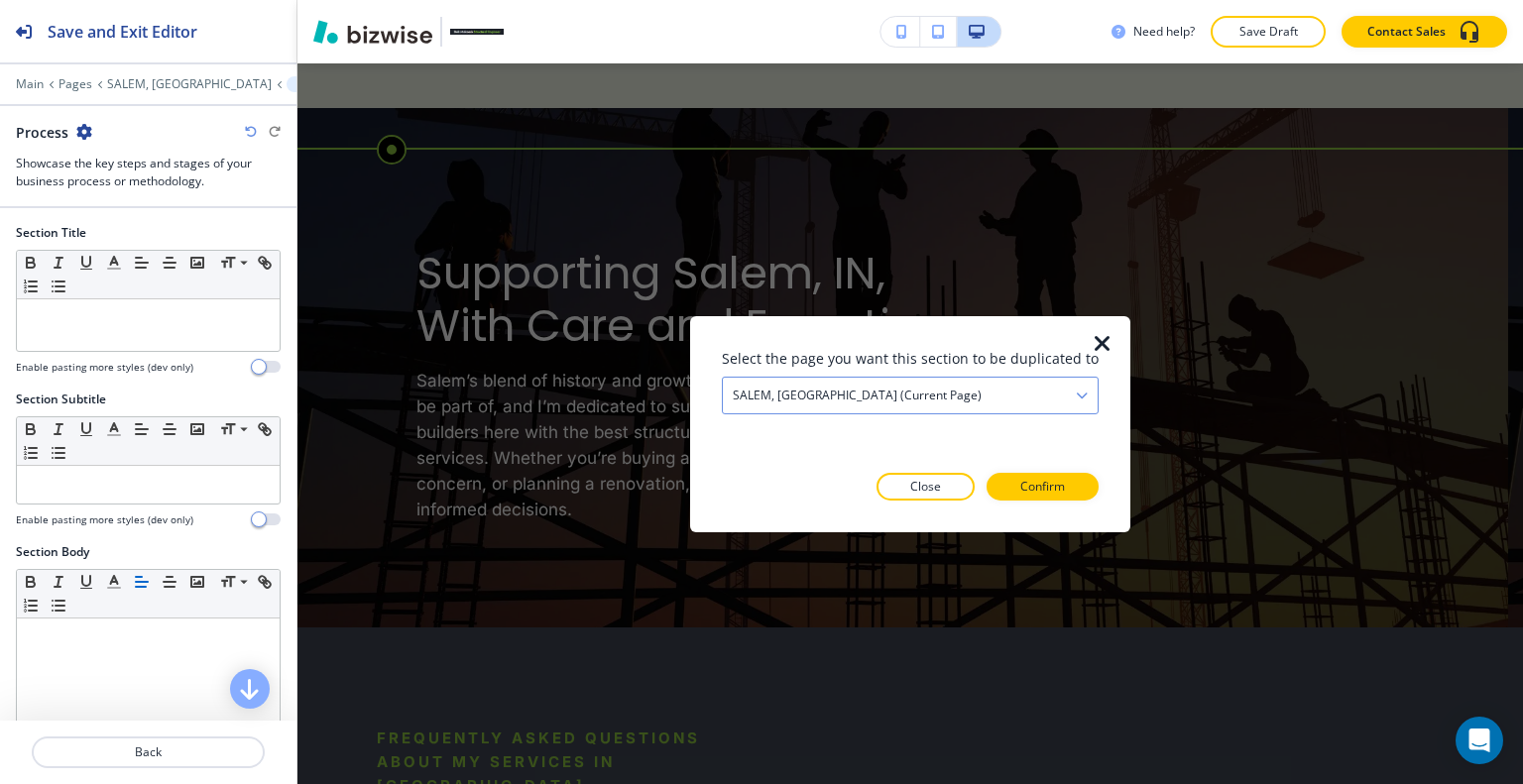 click on "SALEM, [GEOGRAPHIC_DATA] (current page)" at bounding box center (910, 394) 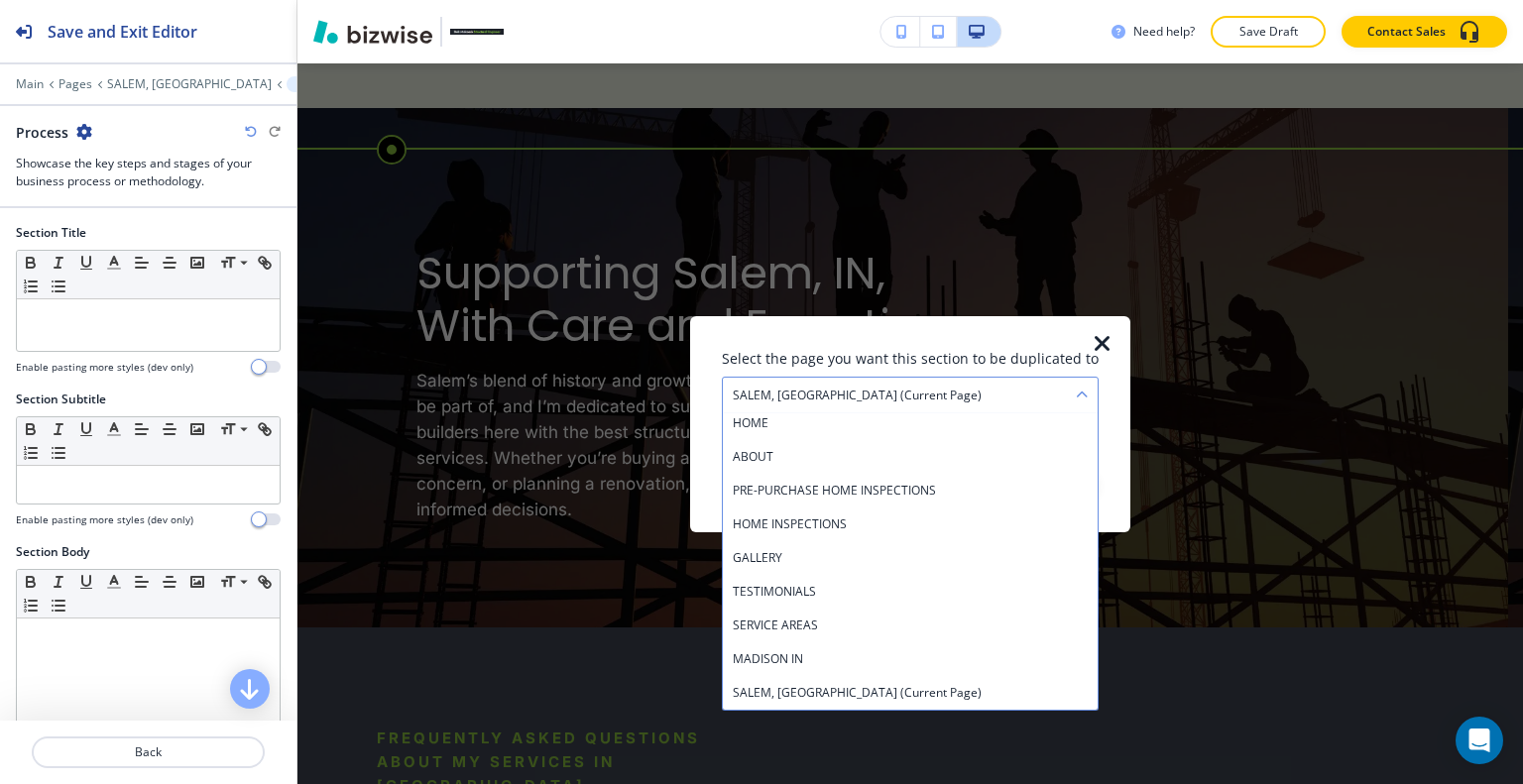 scroll, scrollTop: 141, scrollLeft: 0, axis: vertical 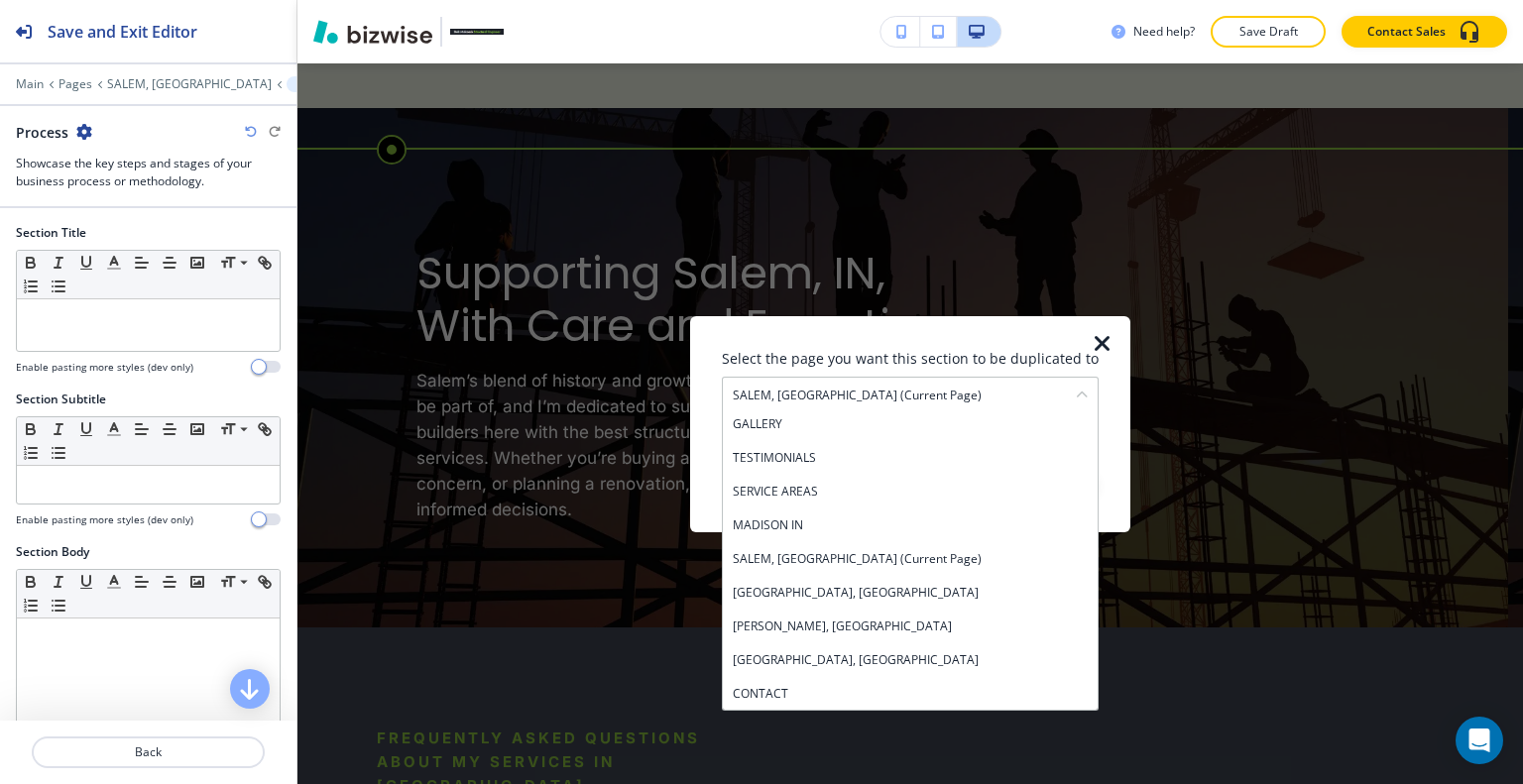 click on "[GEOGRAPHIC_DATA], [GEOGRAPHIC_DATA]" at bounding box center [910, 592] 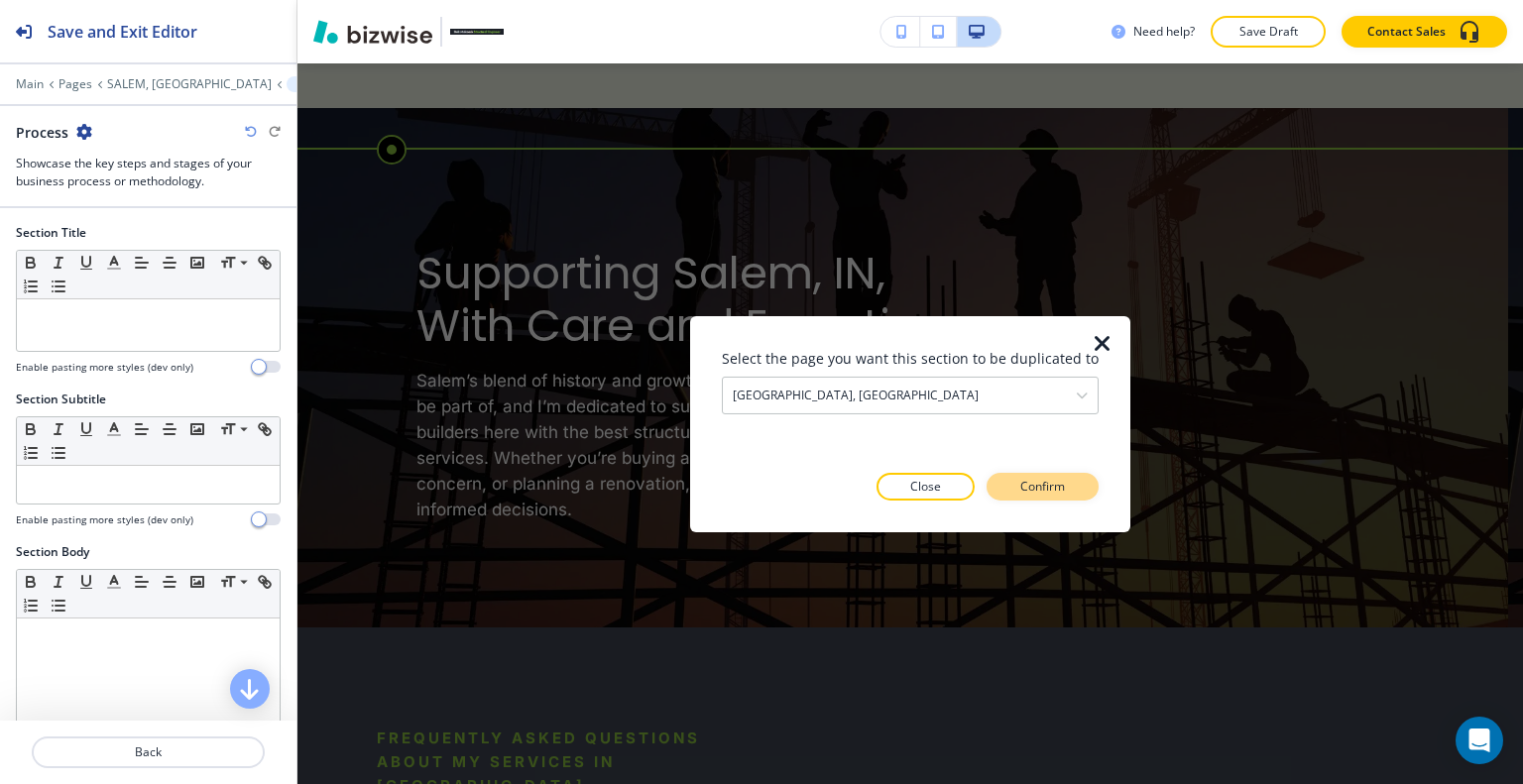 click on "Confirm" at bounding box center [1042, 487] 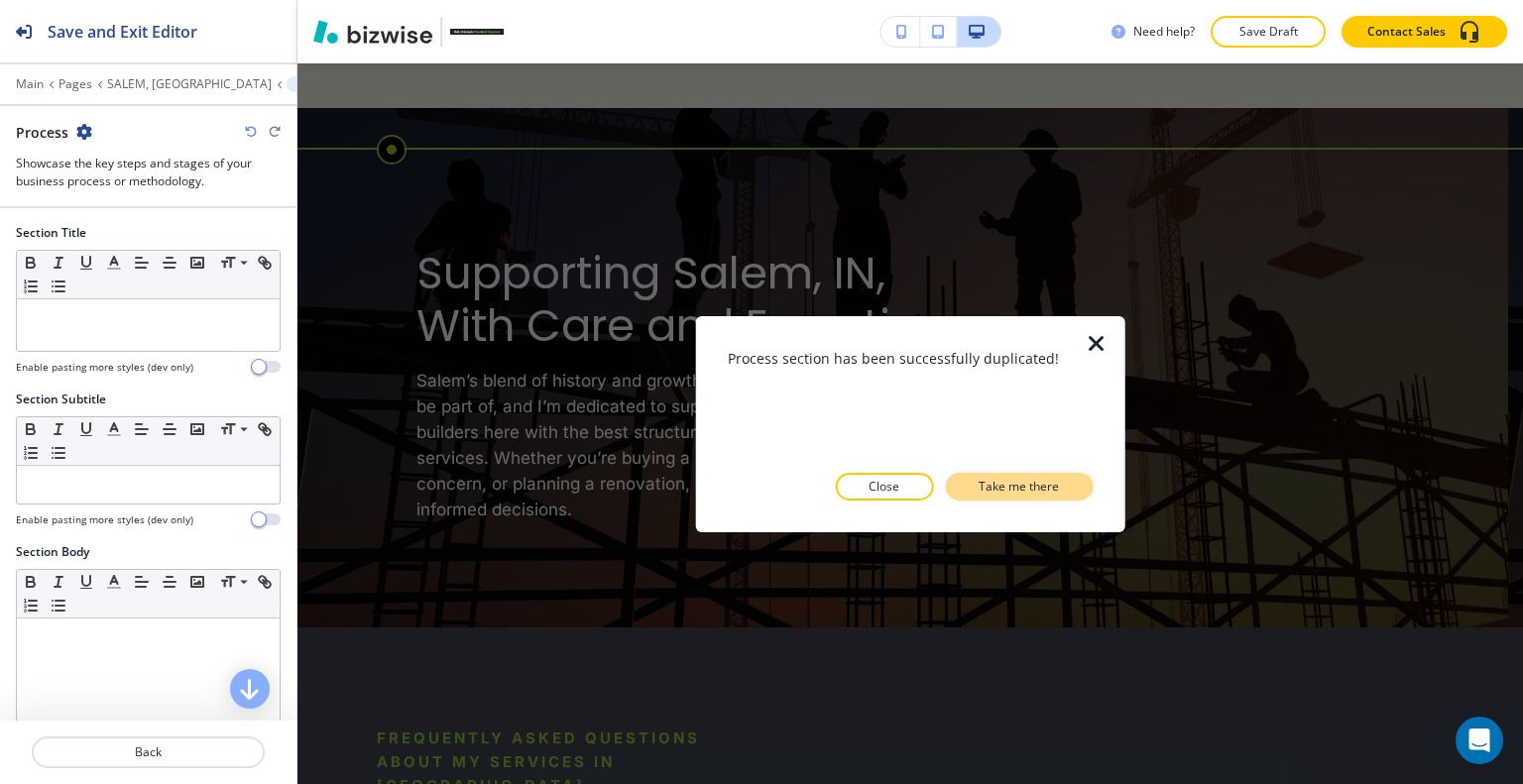 click on "Take me there" at bounding box center (1018, 487) 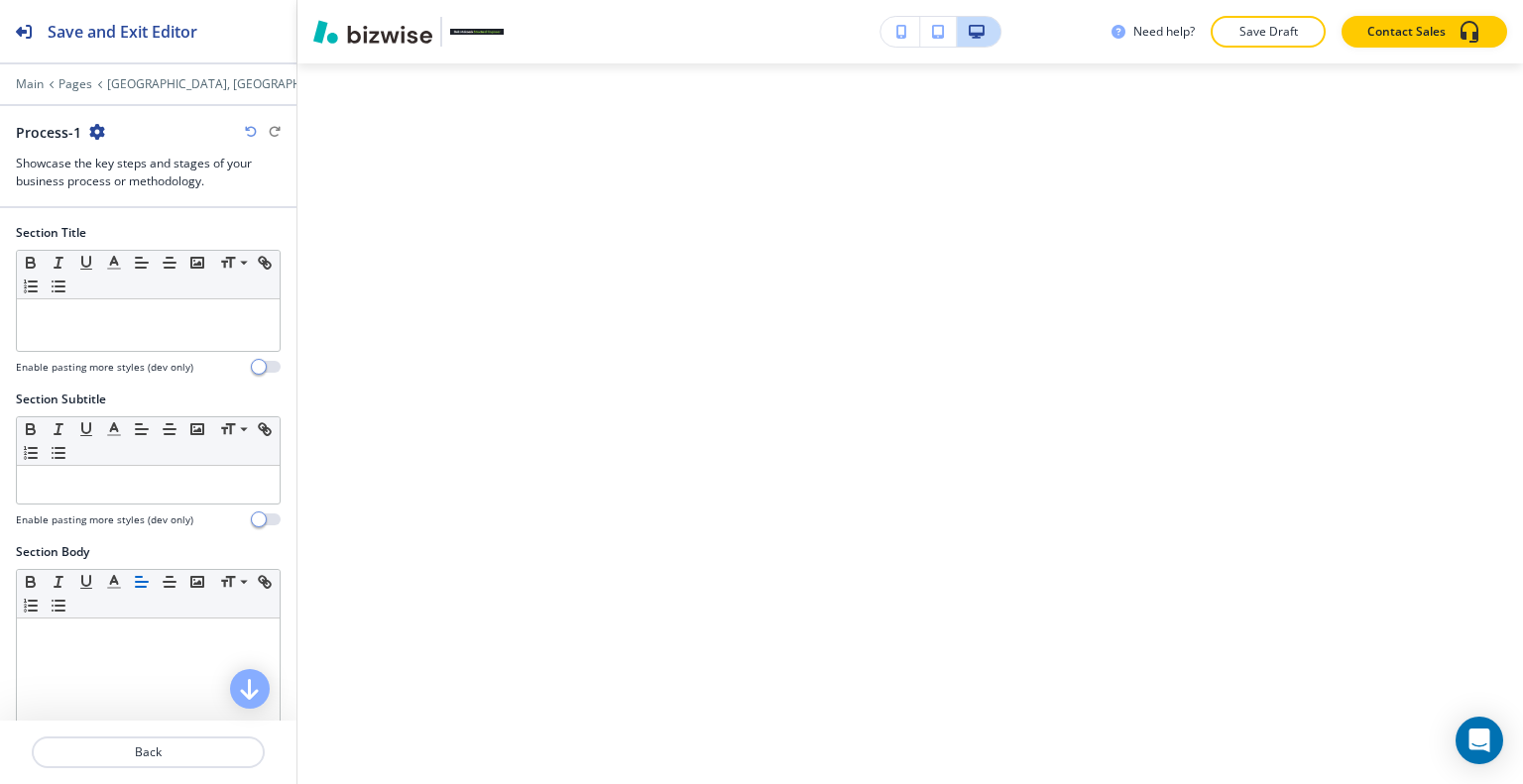 scroll, scrollTop: 8671, scrollLeft: 0, axis: vertical 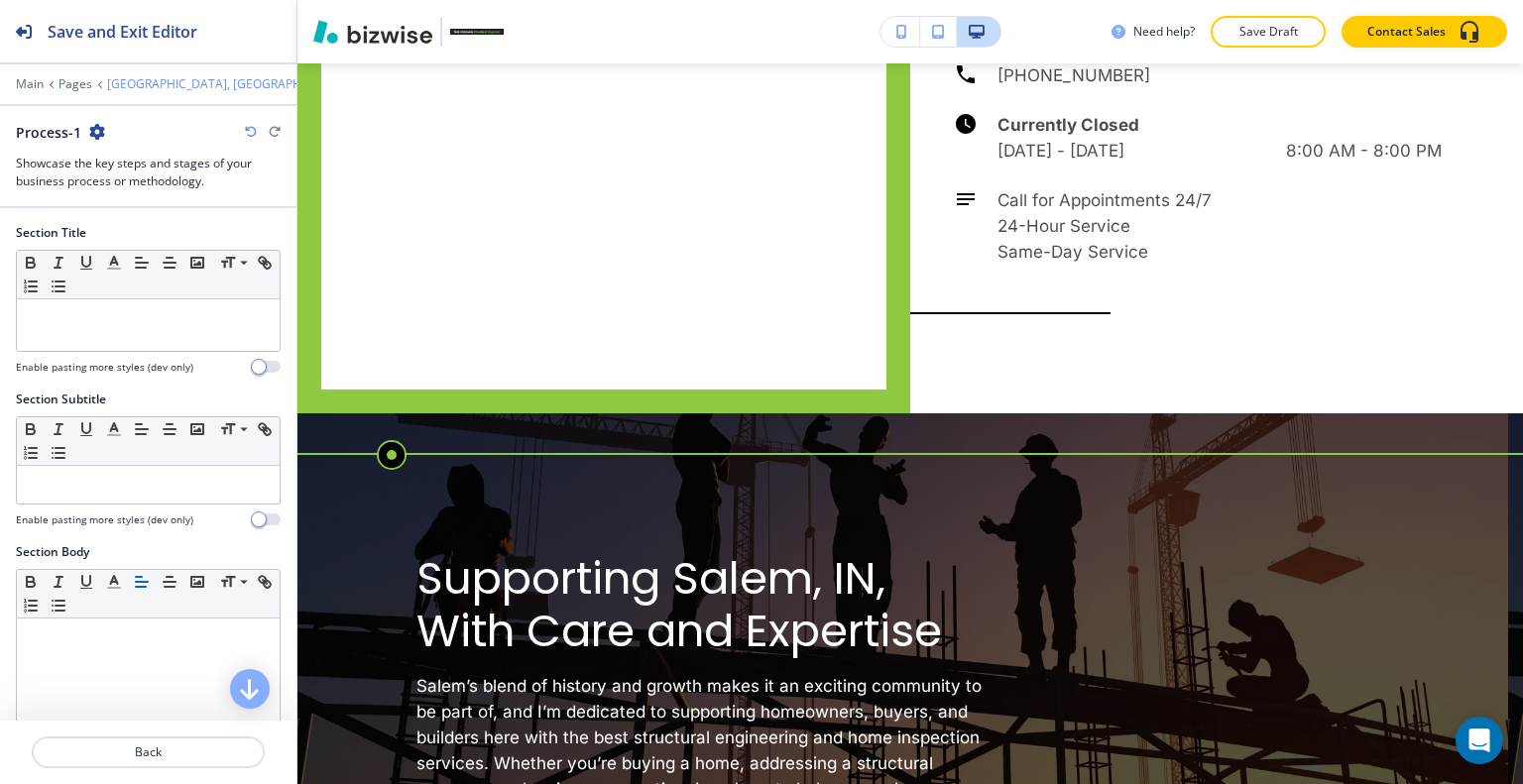 click on "[GEOGRAPHIC_DATA], [GEOGRAPHIC_DATA]" at bounding box center (230, 84) 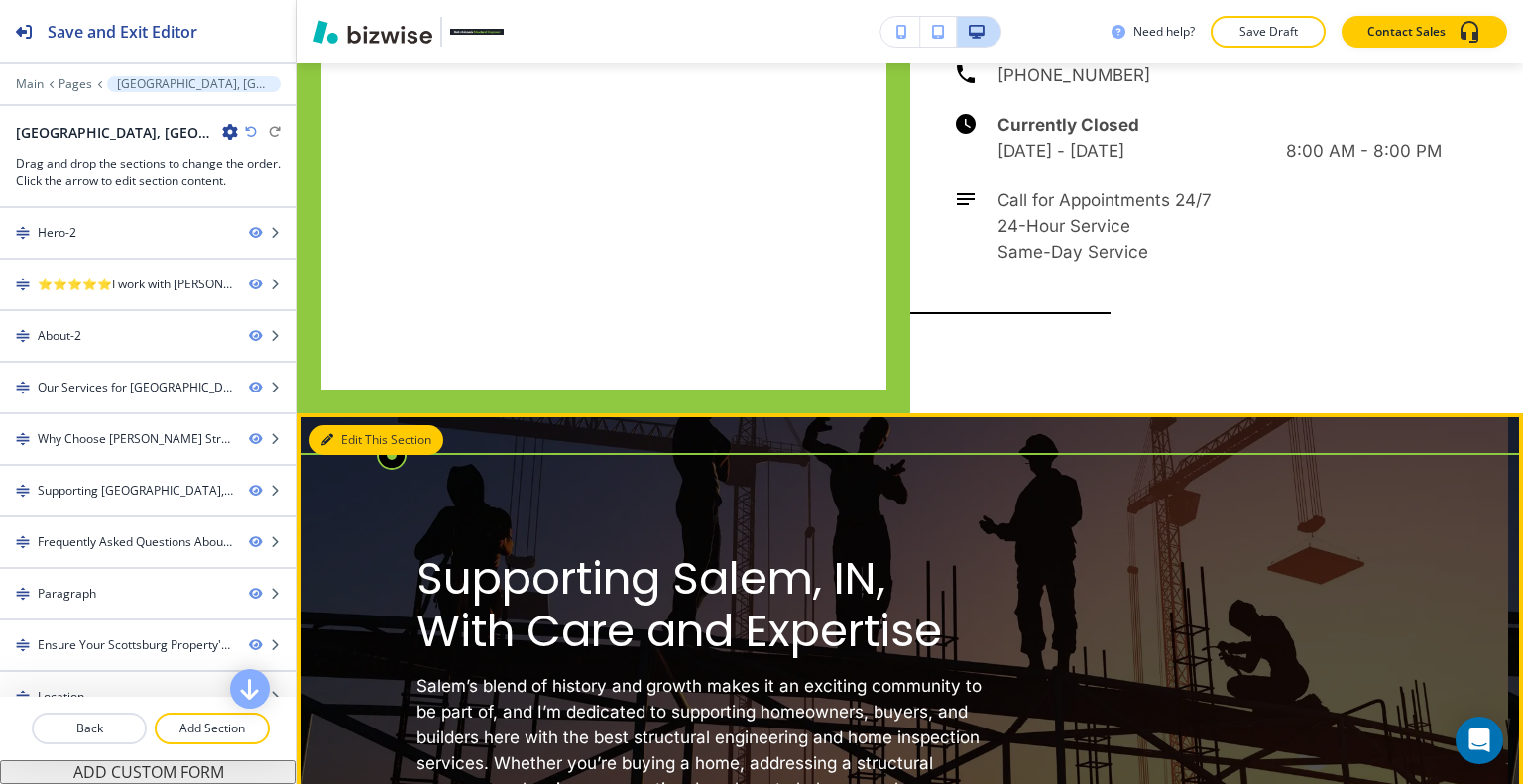 click on "Edit This Section" at bounding box center (376, 440) 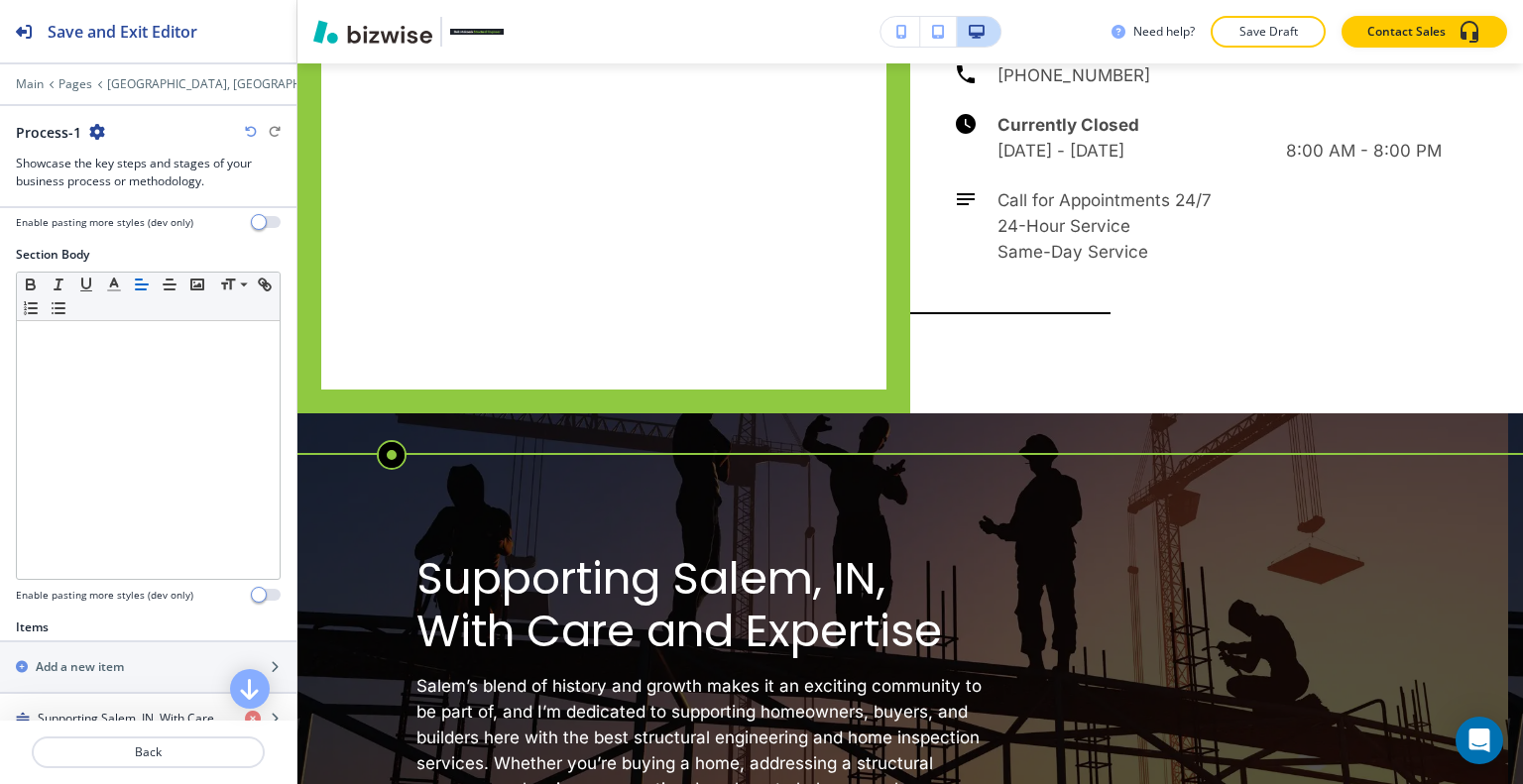 scroll, scrollTop: 551, scrollLeft: 0, axis: vertical 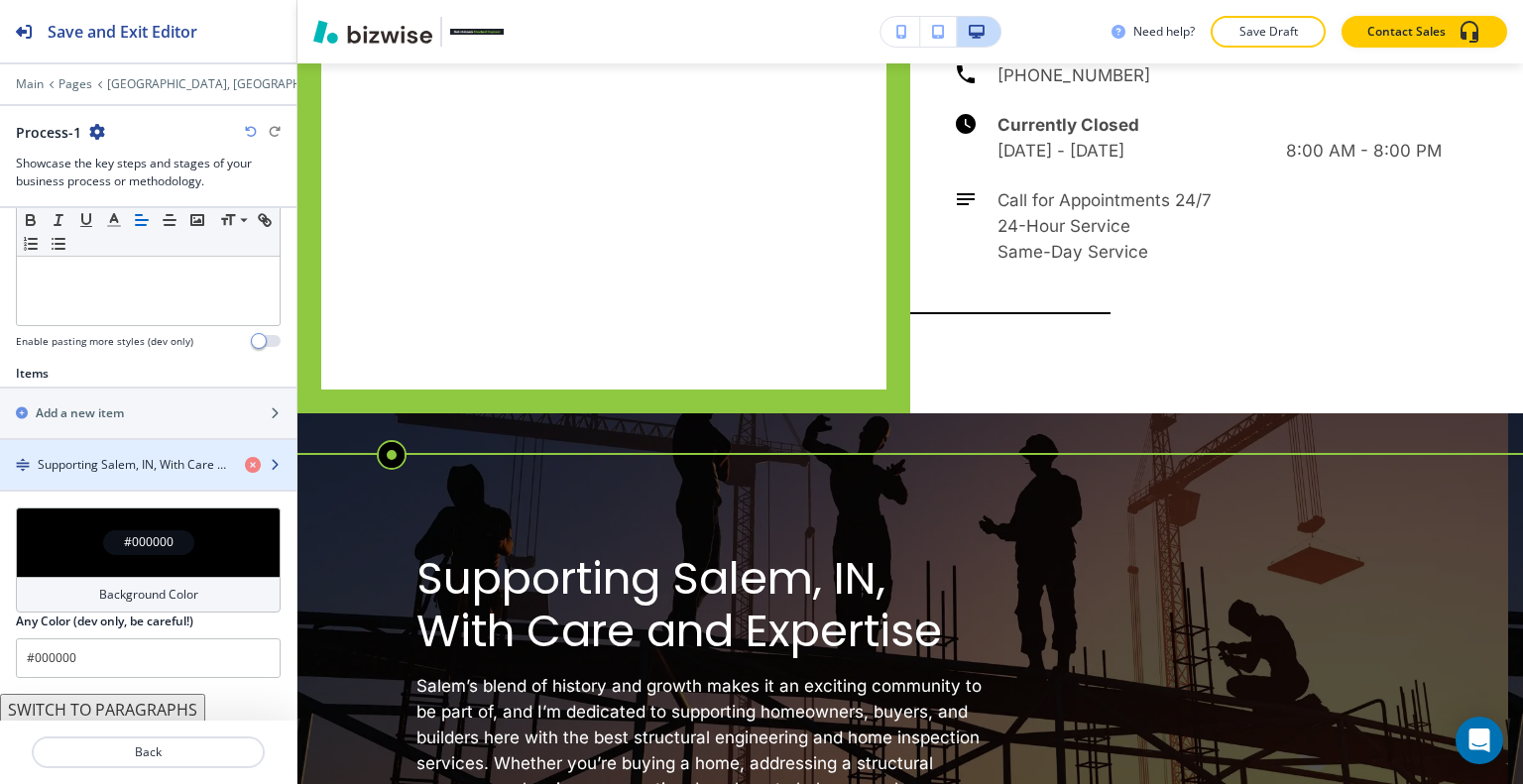 click at bounding box center [148, 482] 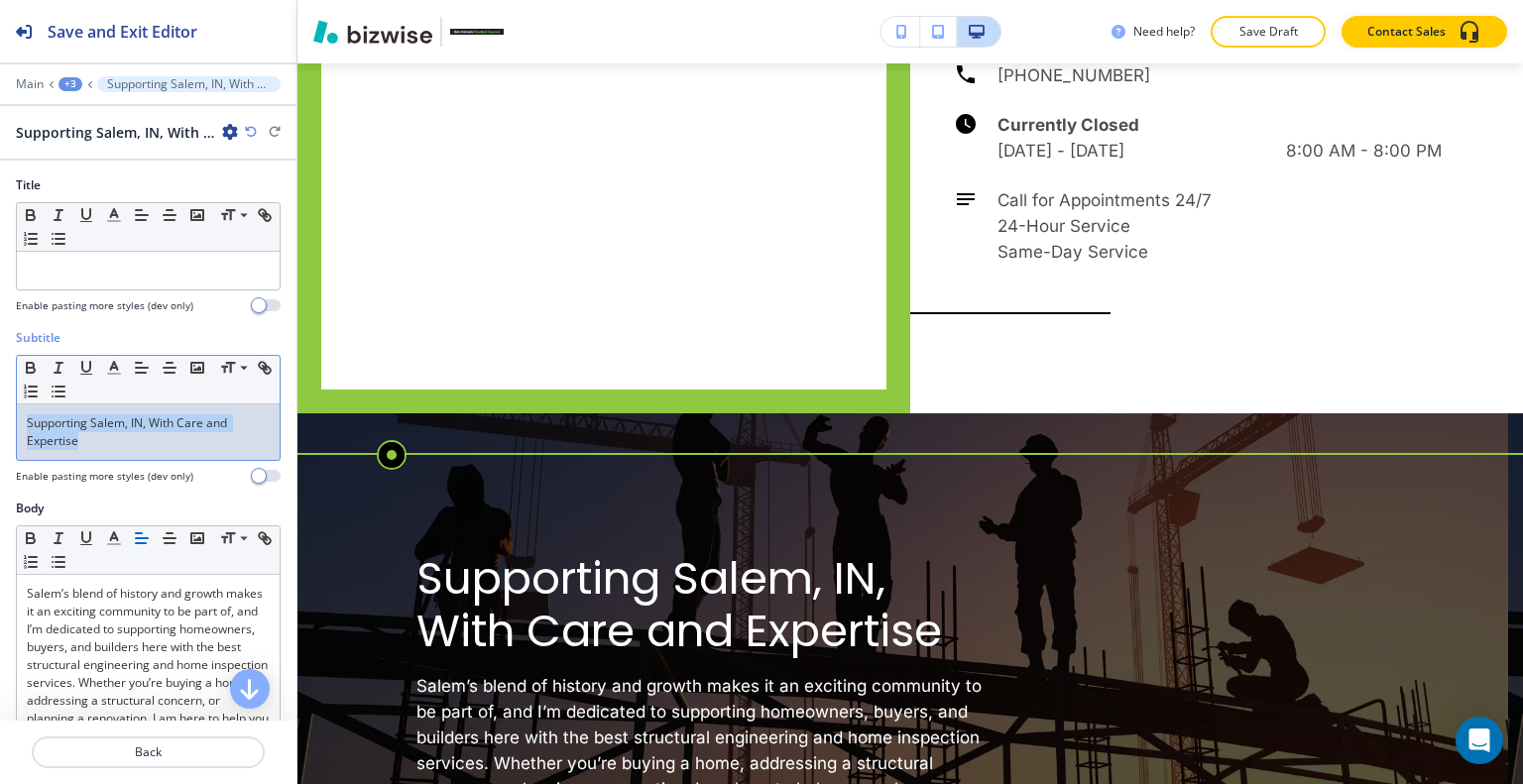 drag, startPoint x: 115, startPoint y: 449, endPoint x: 0, endPoint y: 419, distance: 118.84864 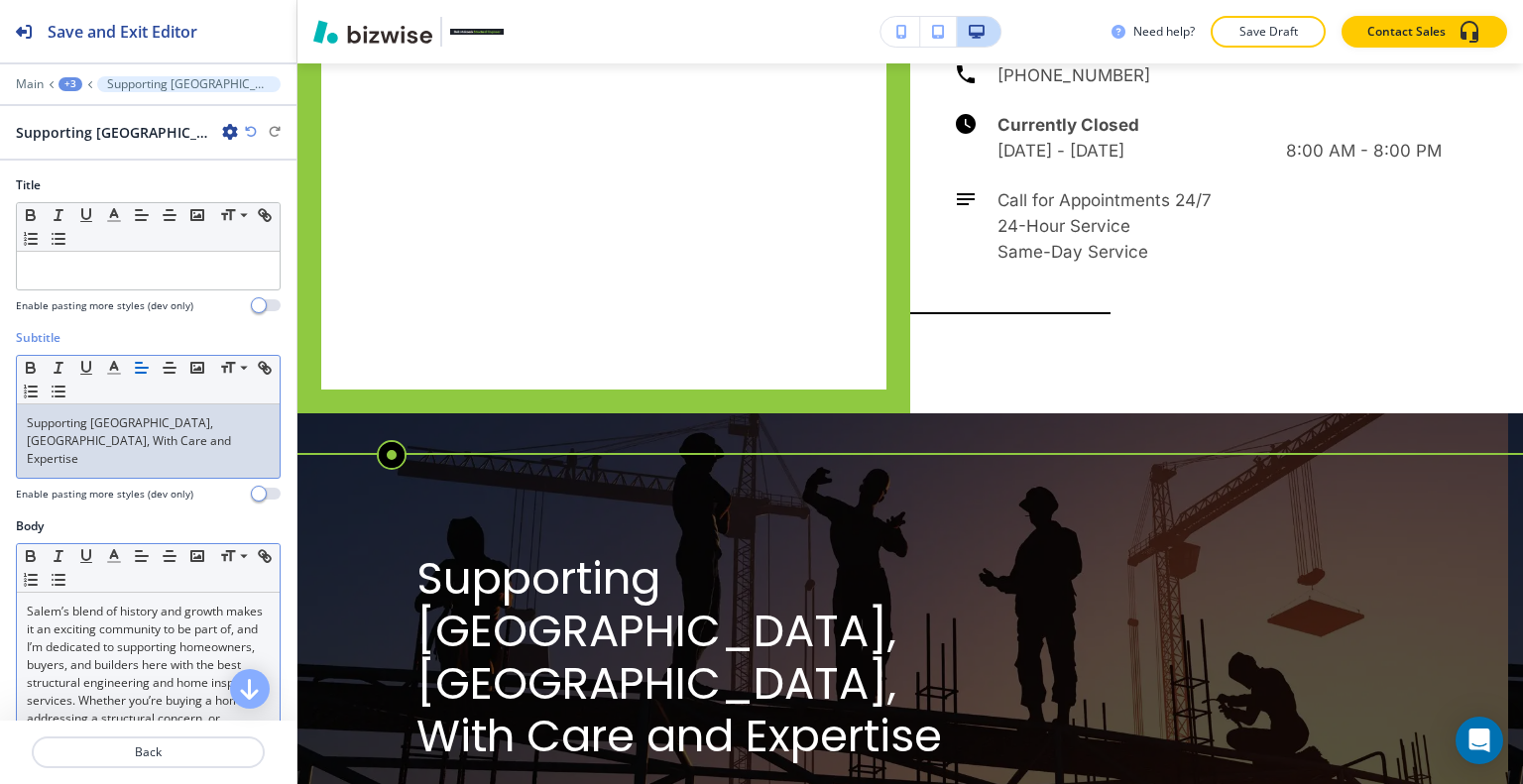 scroll, scrollTop: 198, scrollLeft: 0, axis: vertical 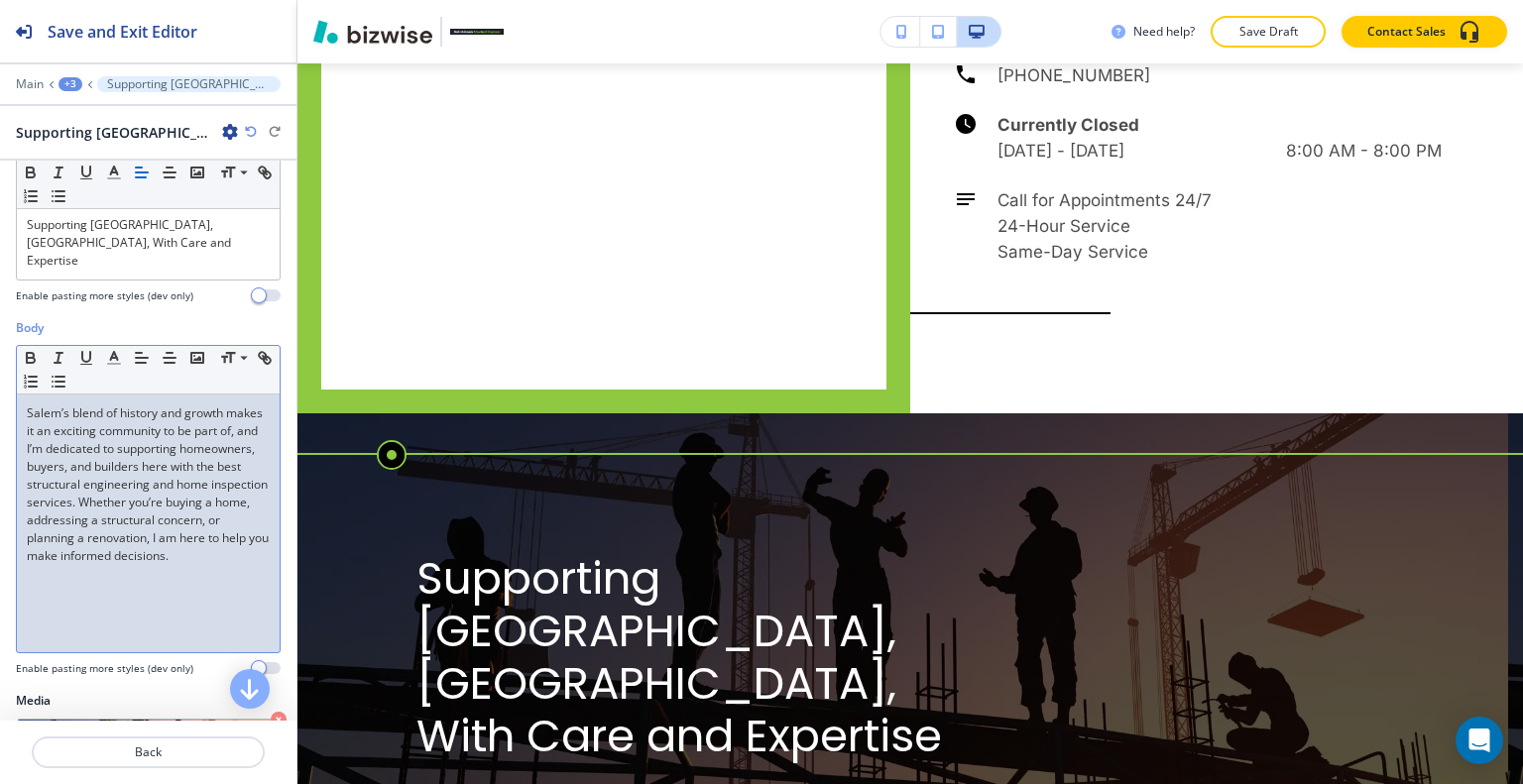 click on "Salem’s blend of history and growth makes it an exciting community to be part of, and I’m dedicated to supporting homeowners, buyers, and builders here with the best structural engineering and home inspection services. Whether you’re buying a home, addressing a structural concern, or planning a renovation, I am here to help you make informed decisions." at bounding box center (148, 485) 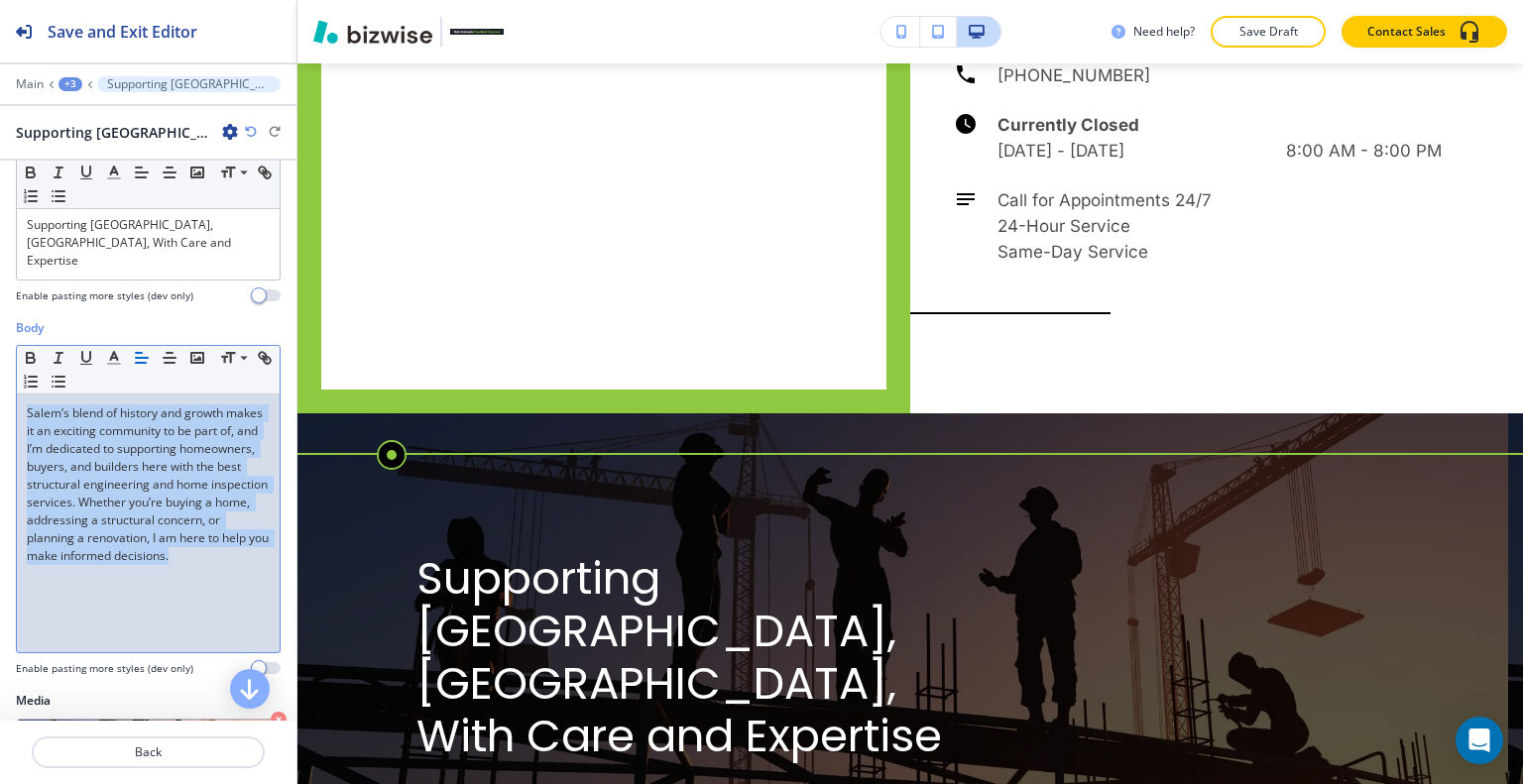 drag, startPoint x: 186, startPoint y: 561, endPoint x: 97, endPoint y: 459, distance: 135.36986 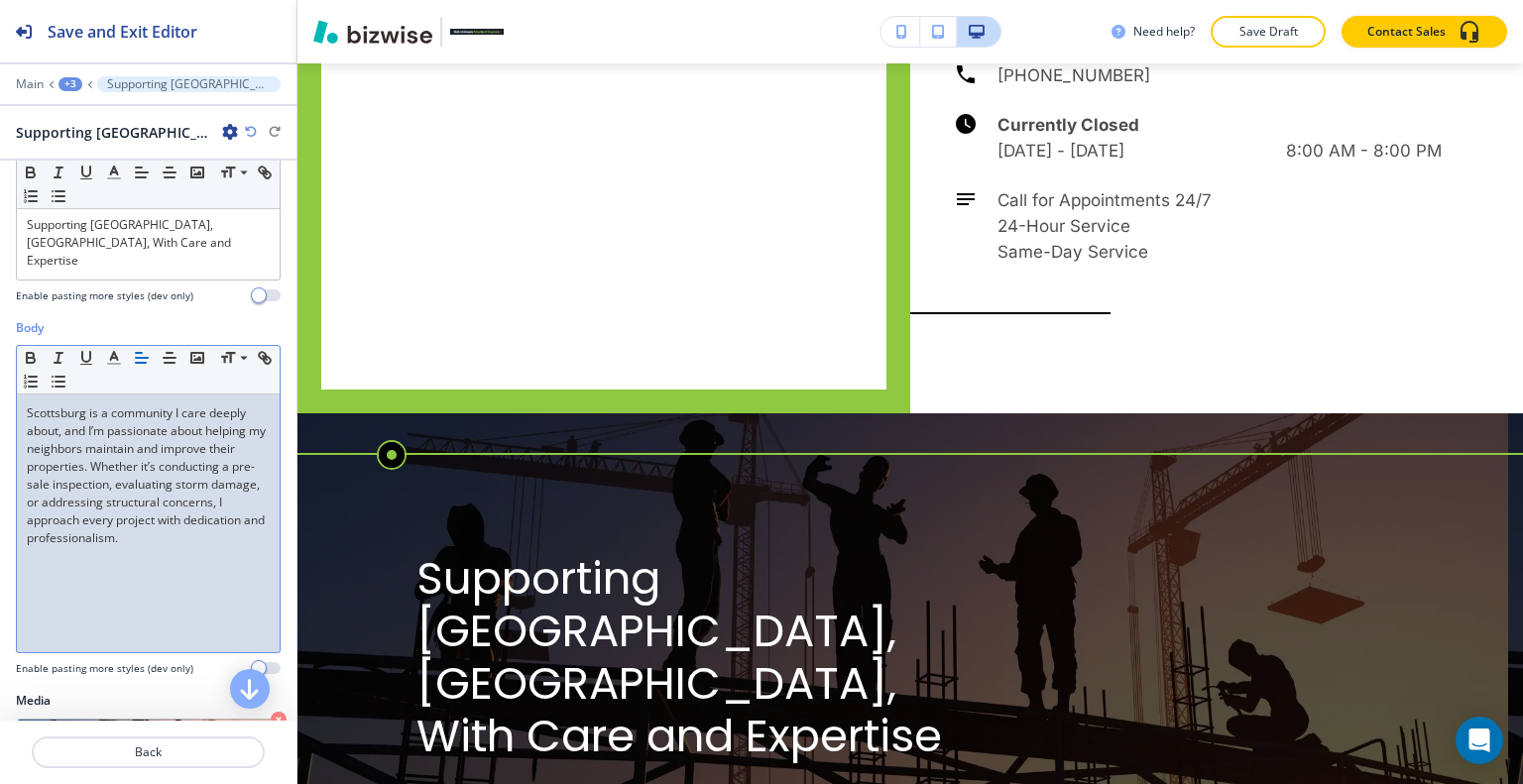click on "+3" at bounding box center [70, 84] 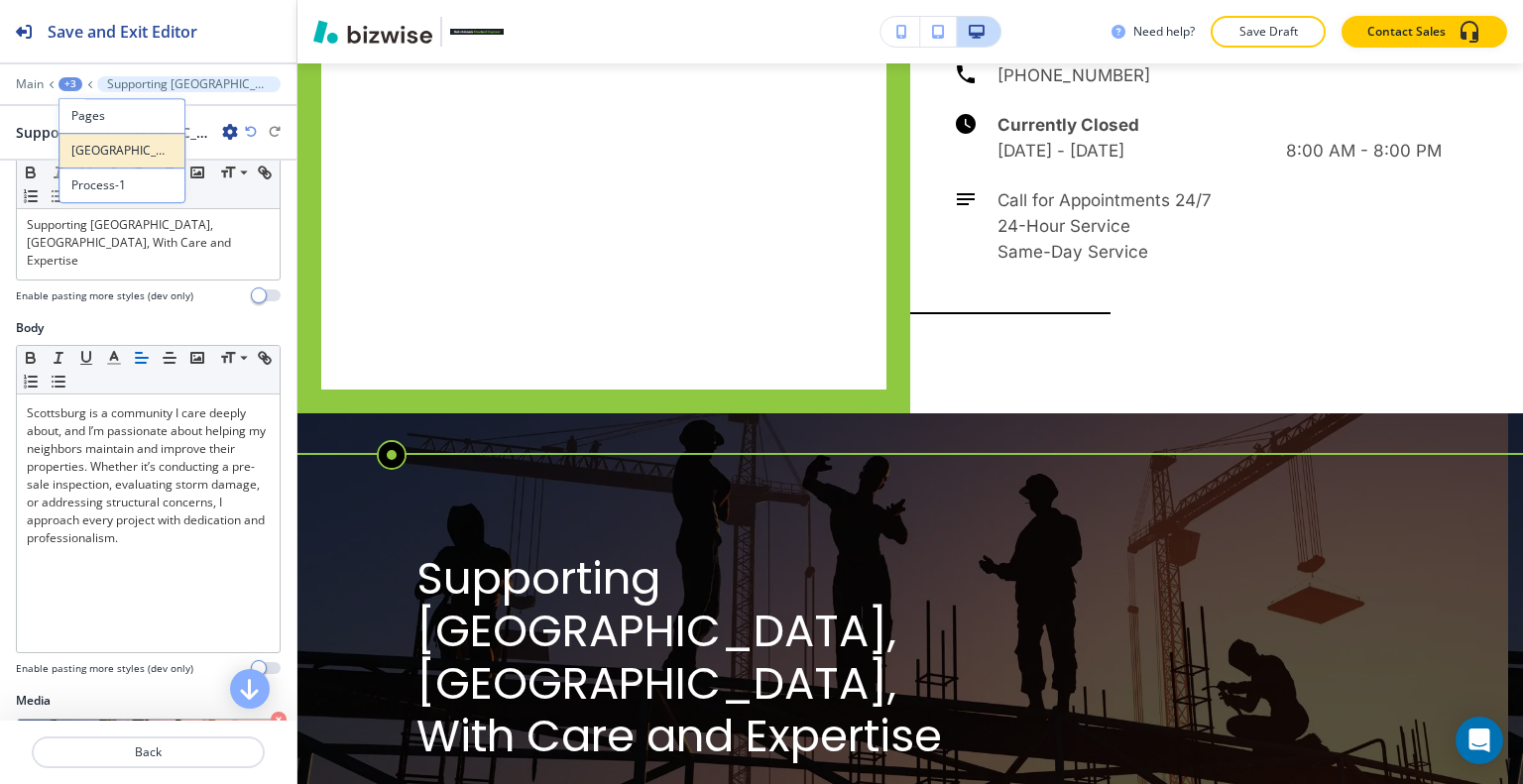 click on "[GEOGRAPHIC_DATA], [GEOGRAPHIC_DATA]" at bounding box center [122, 151] 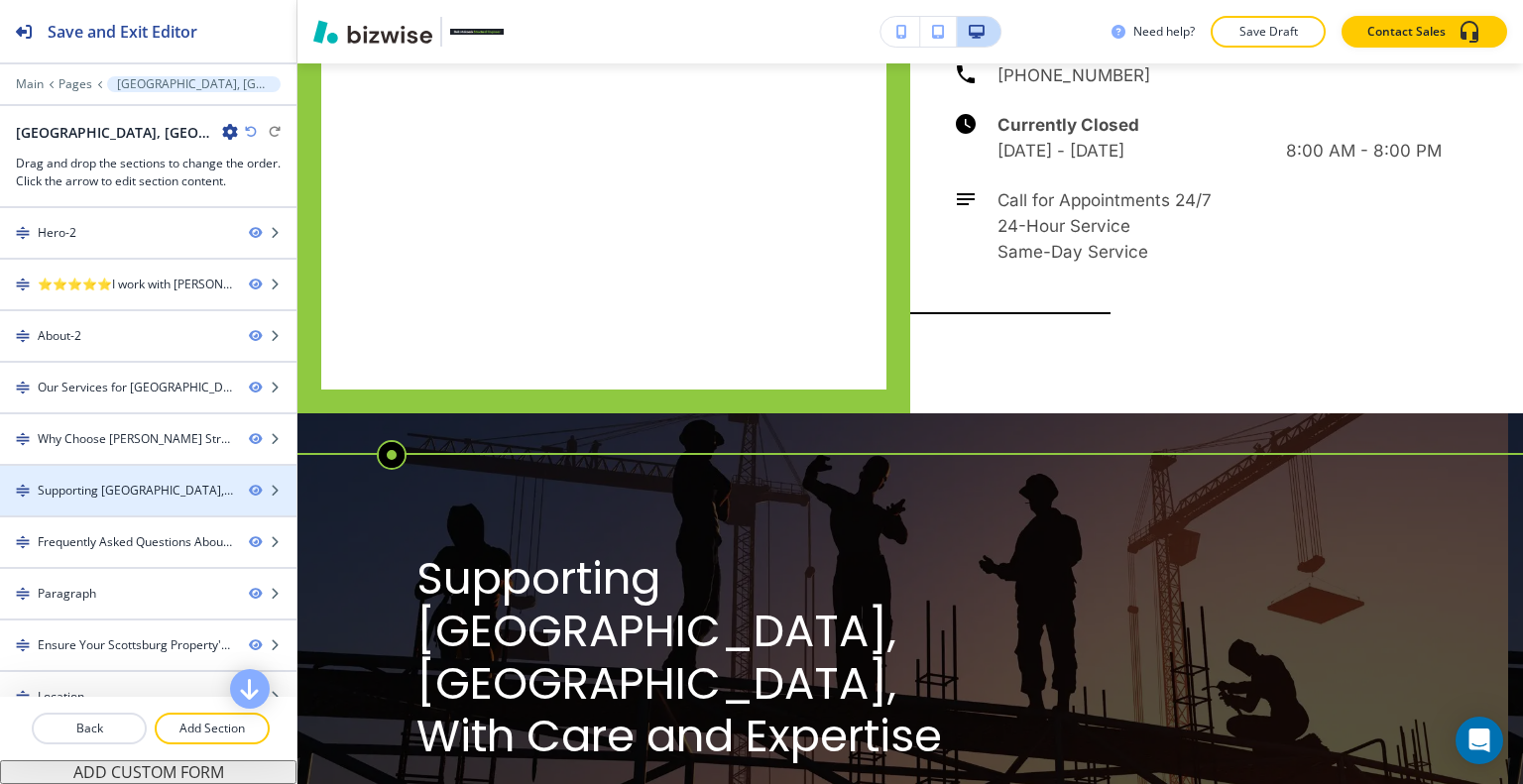 scroll, scrollTop: 225, scrollLeft: 0, axis: vertical 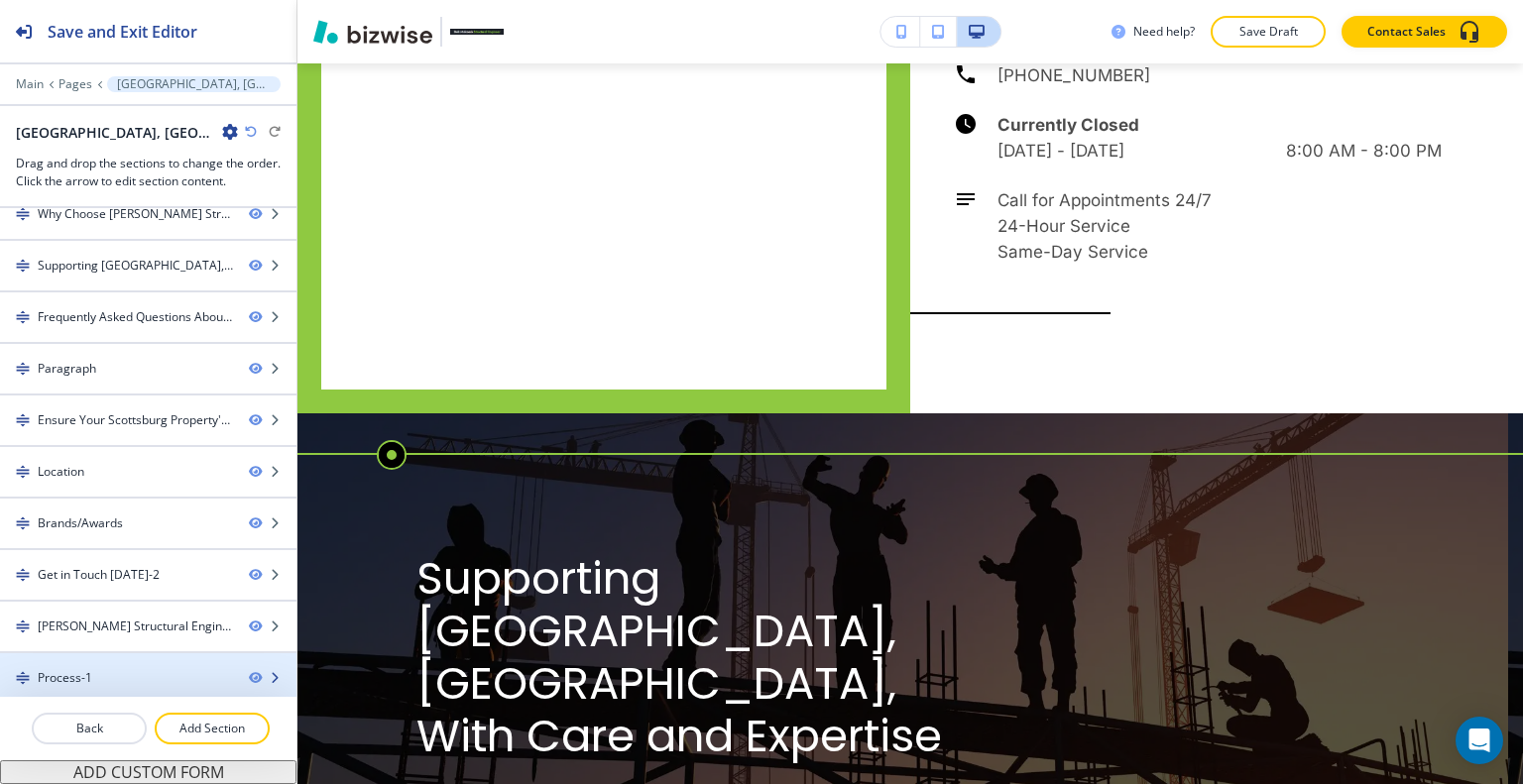 type 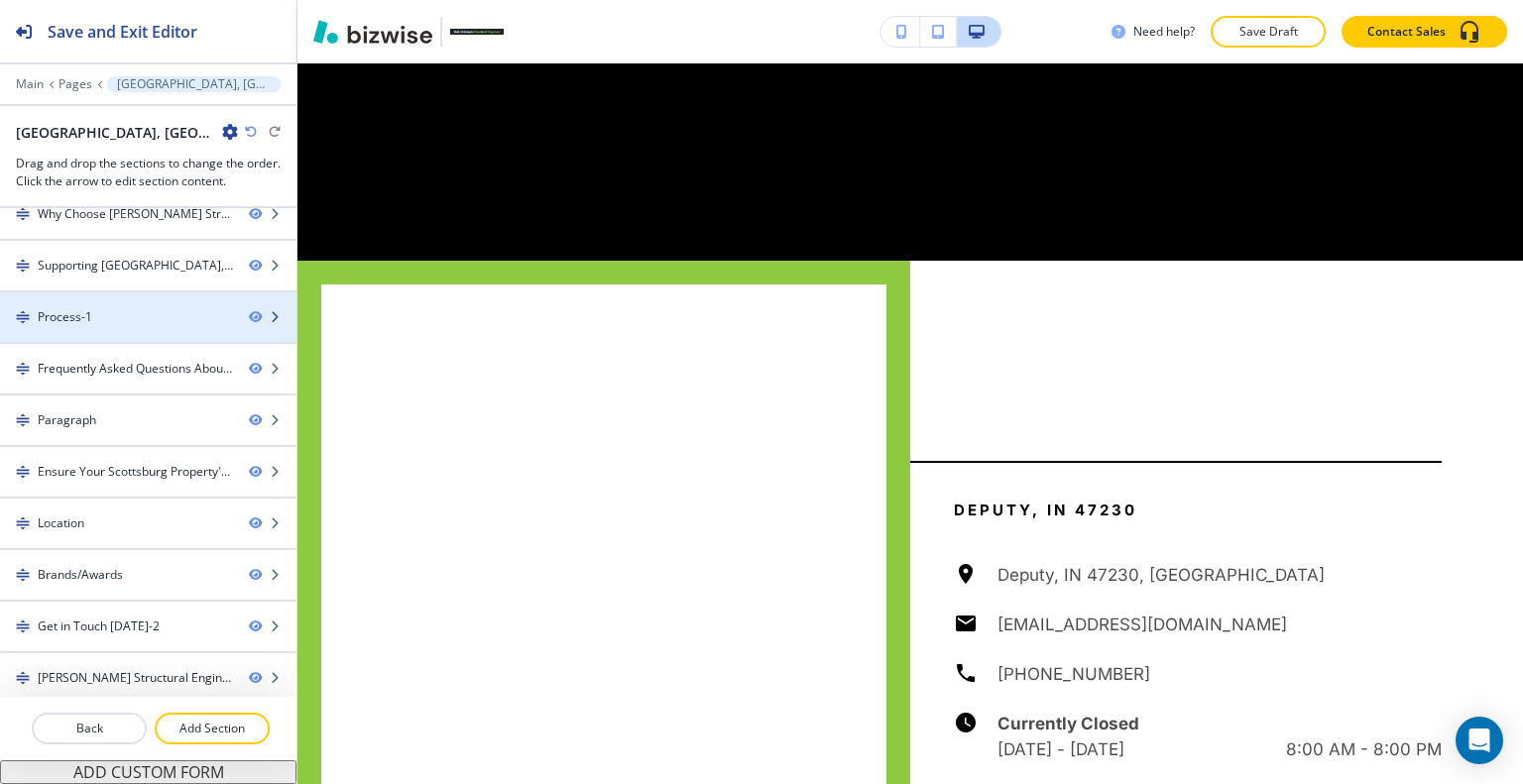 scroll, scrollTop: 4200, scrollLeft: 0, axis: vertical 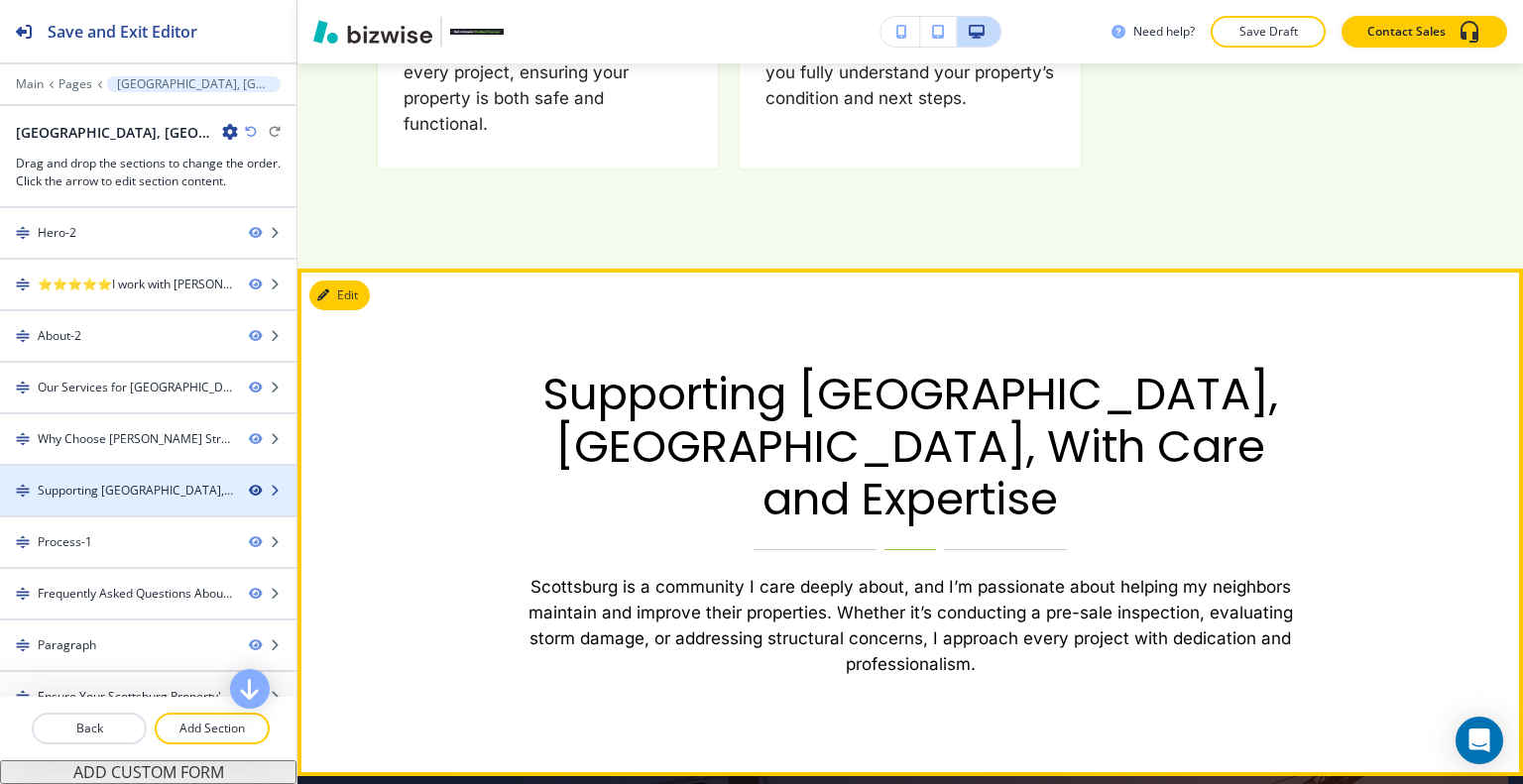 click at bounding box center (255, 491) 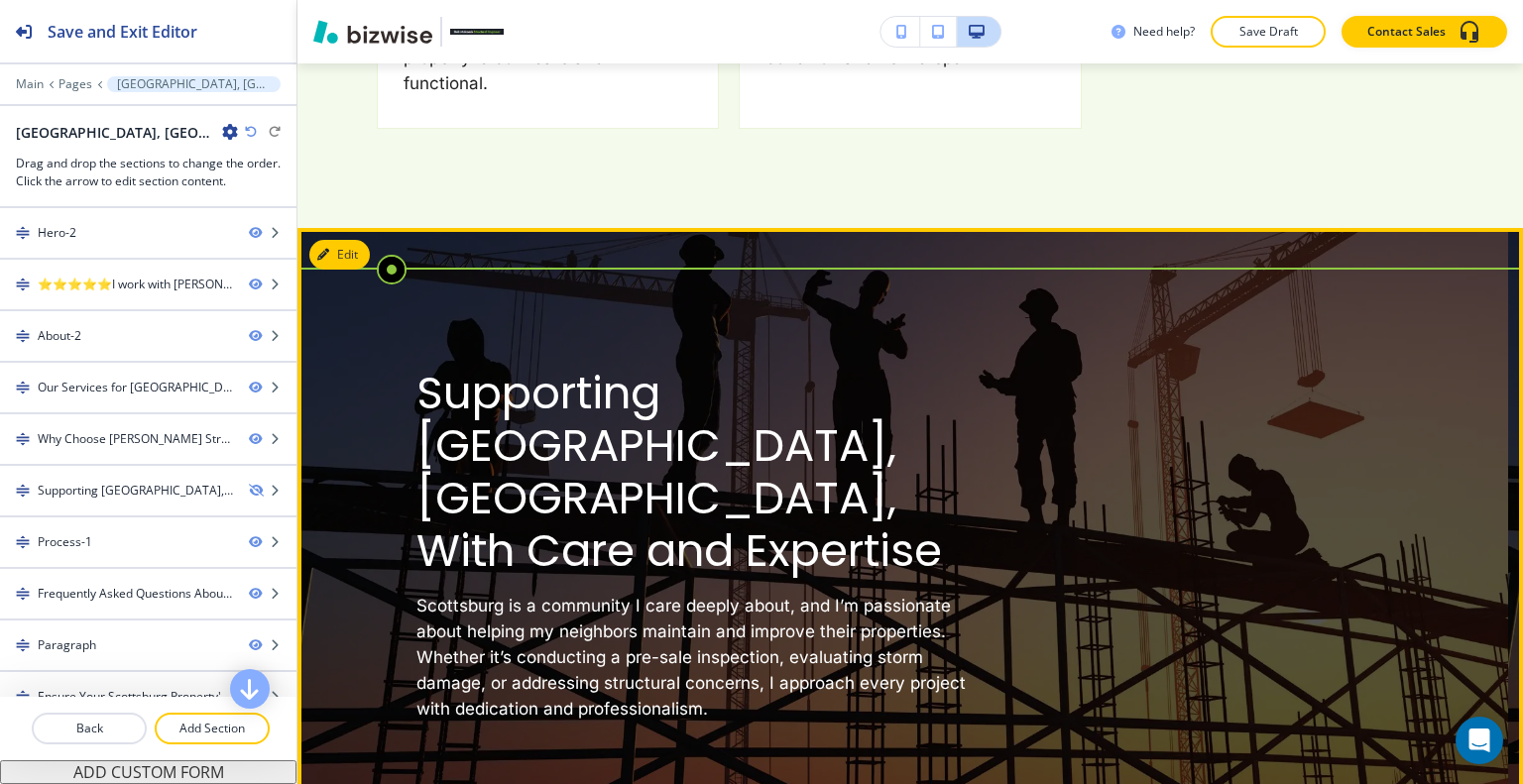 scroll, scrollTop: 4141, scrollLeft: 0, axis: vertical 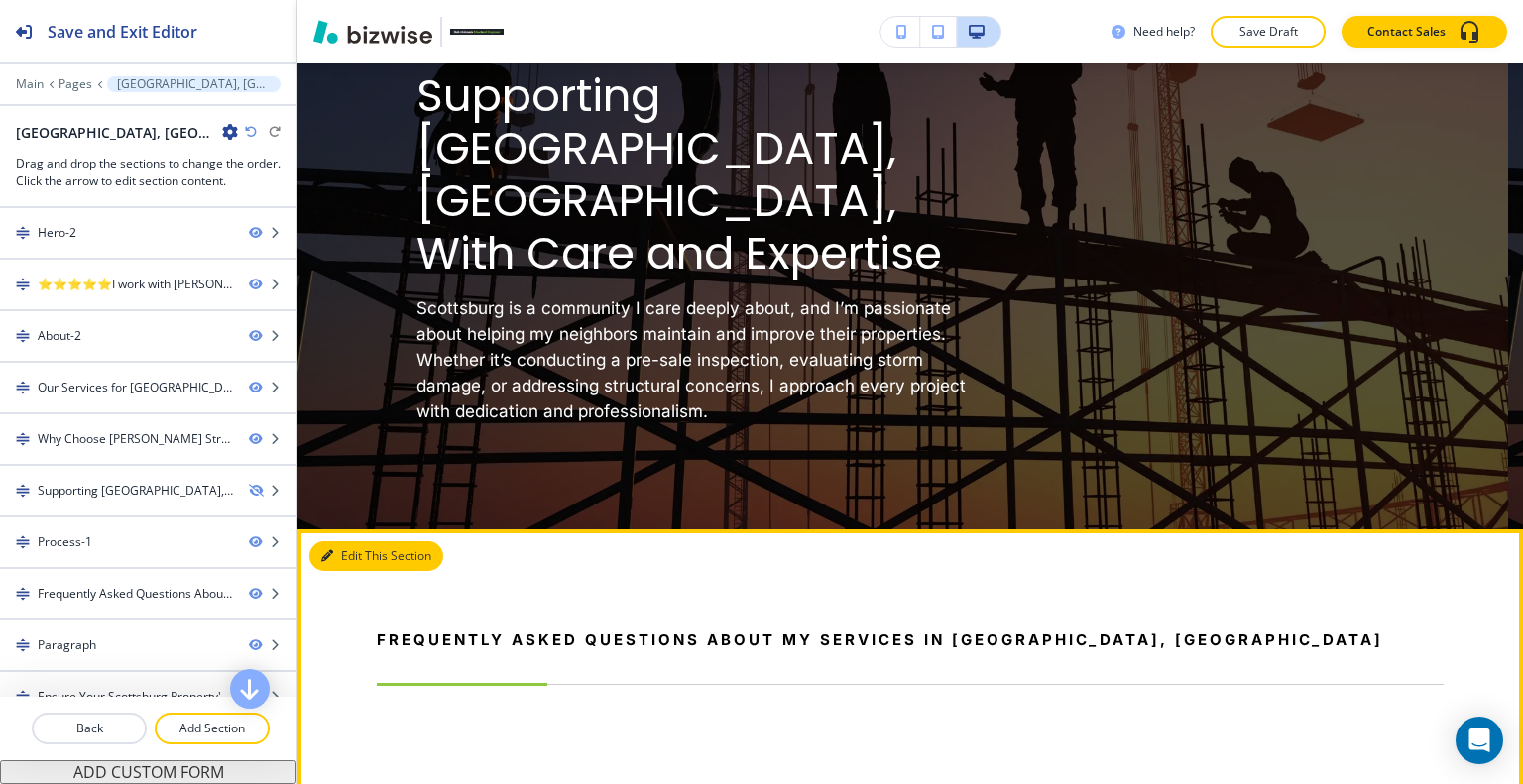 click on "Edit This Section" at bounding box center (376, 556) 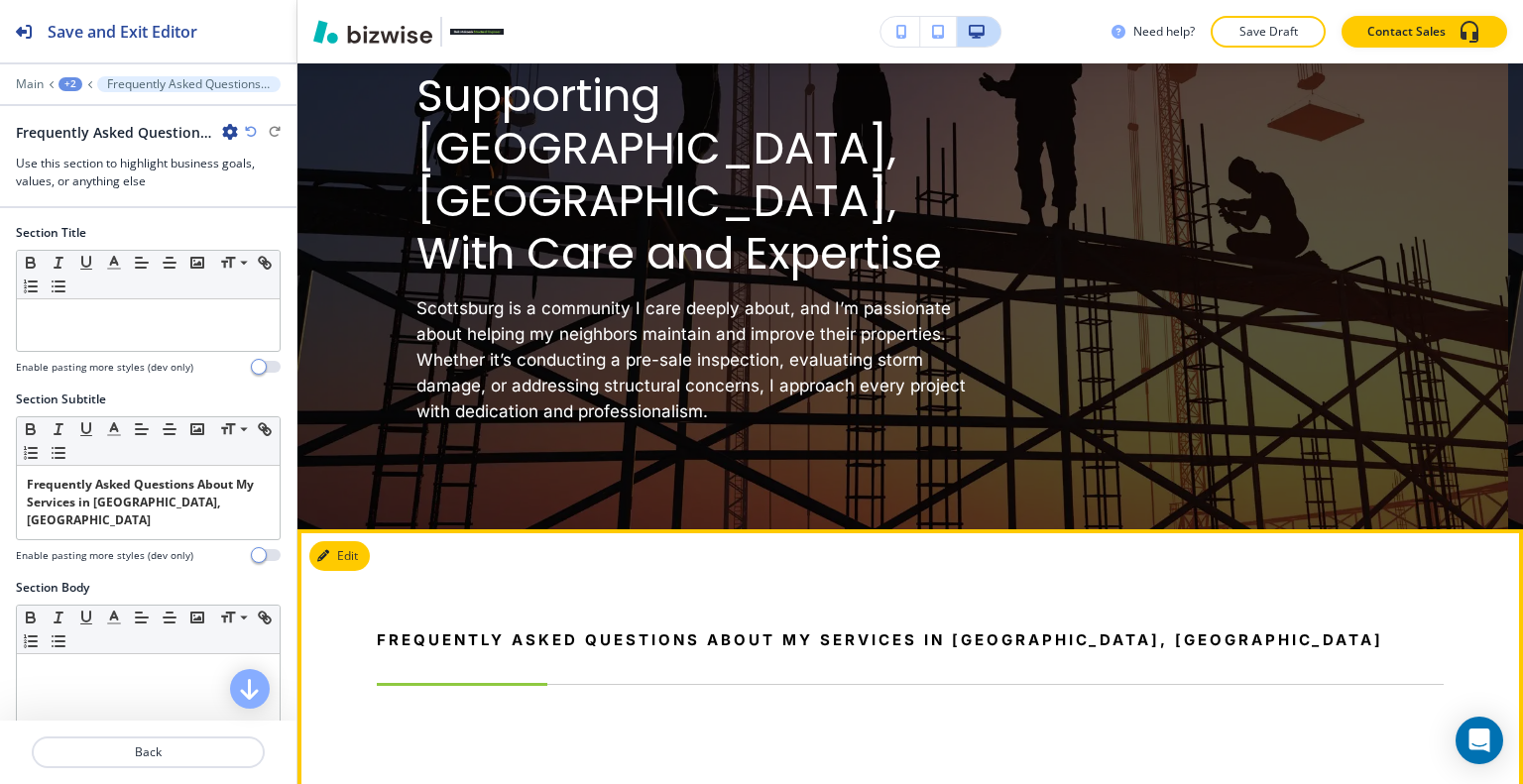 scroll, scrollTop: 4291, scrollLeft: 0, axis: vertical 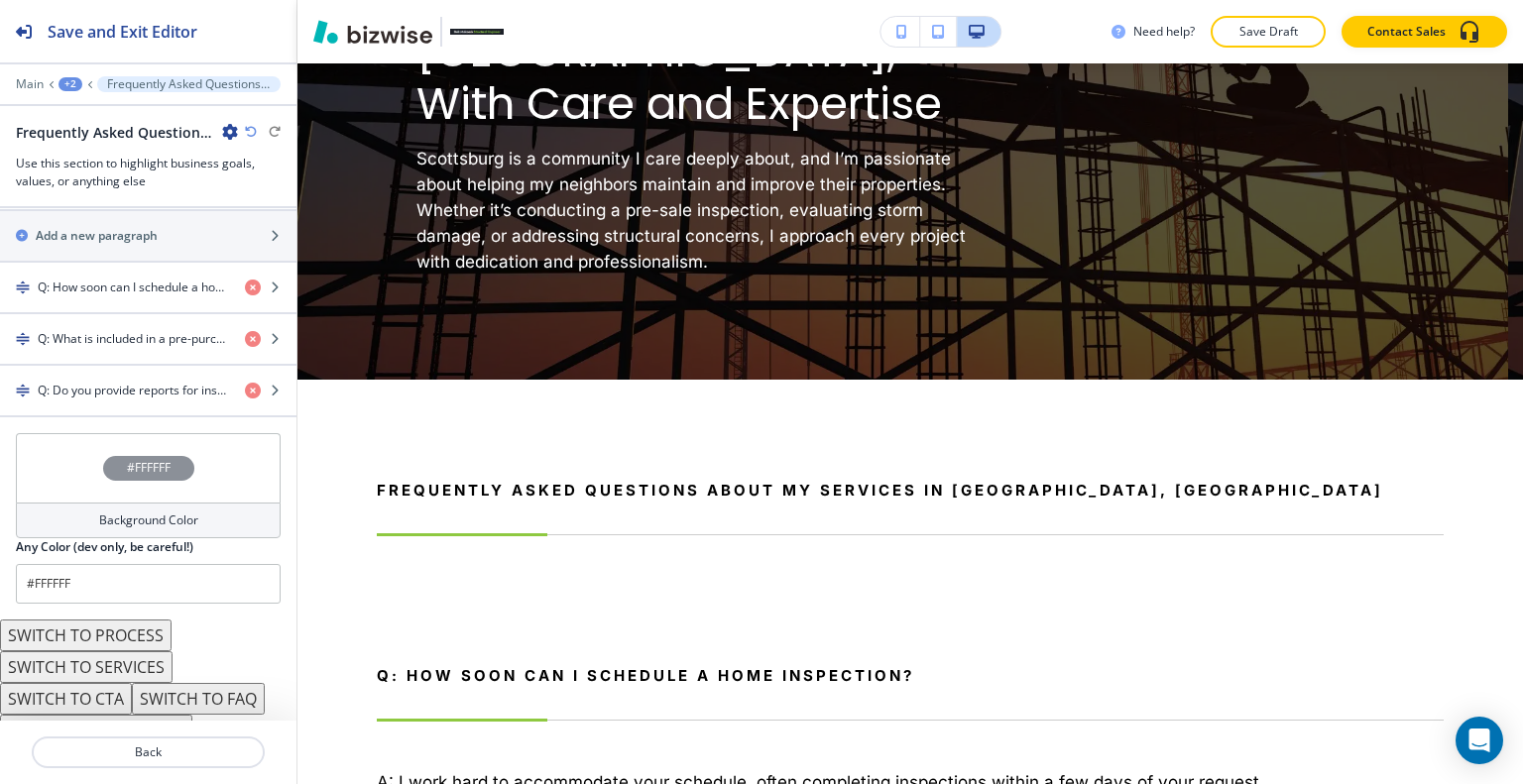 click on "SWITCH TO FAQ" at bounding box center (198, 699) 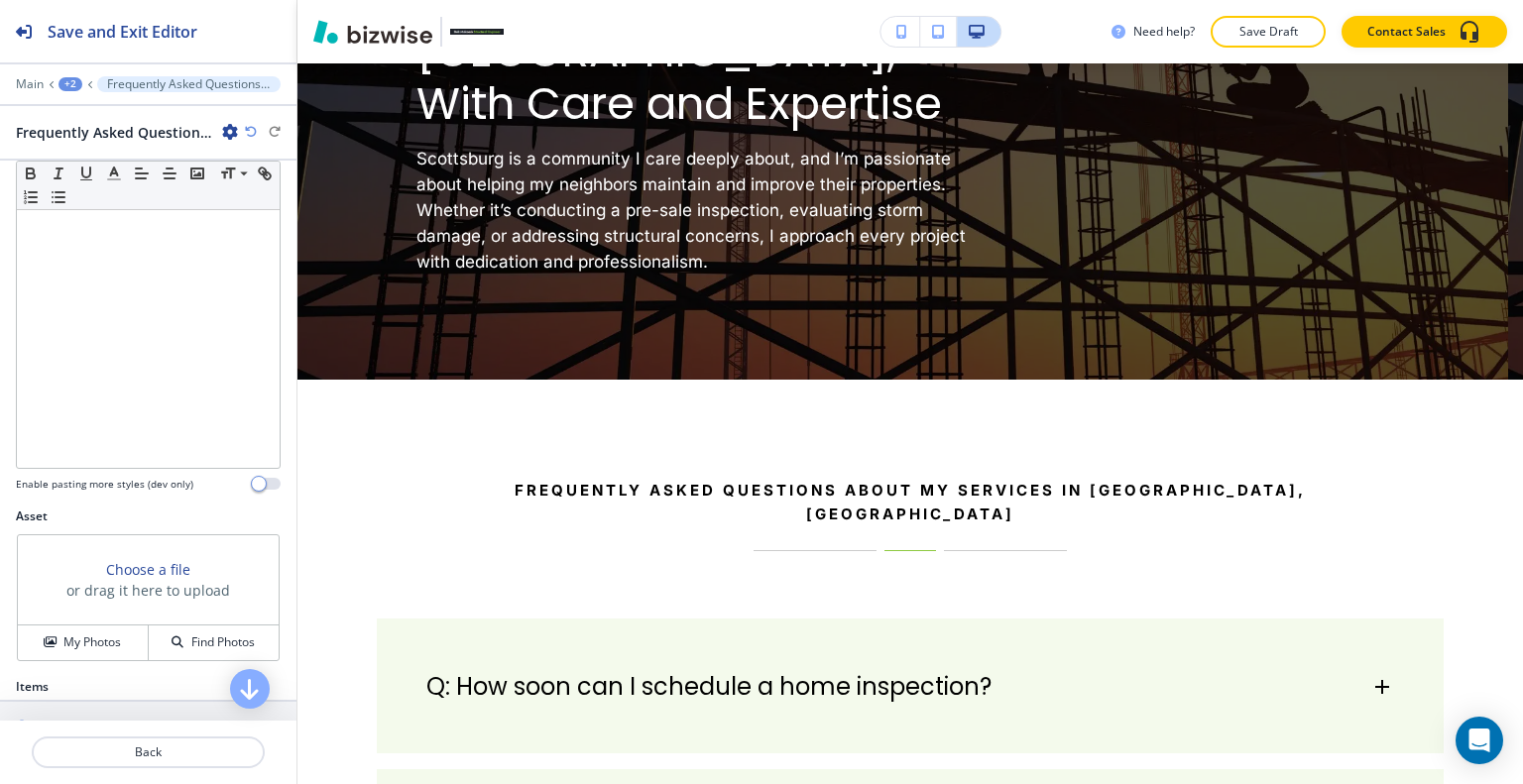 scroll, scrollTop: 0, scrollLeft: 0, axis: both 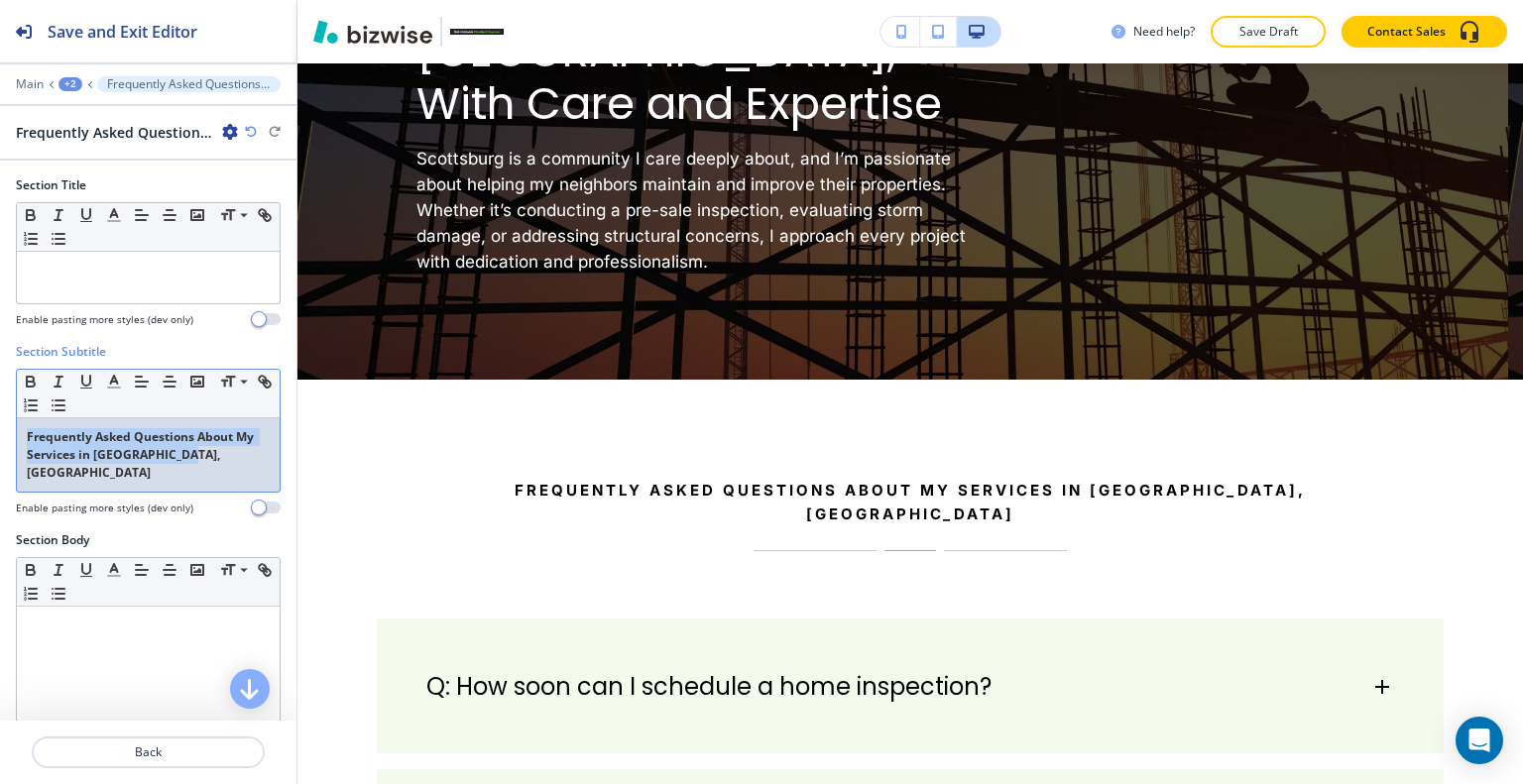 drag, startPoint x: 196, startPoint y: 461, endPoint x: 12, endPoint y: 435, distance: 185.82788 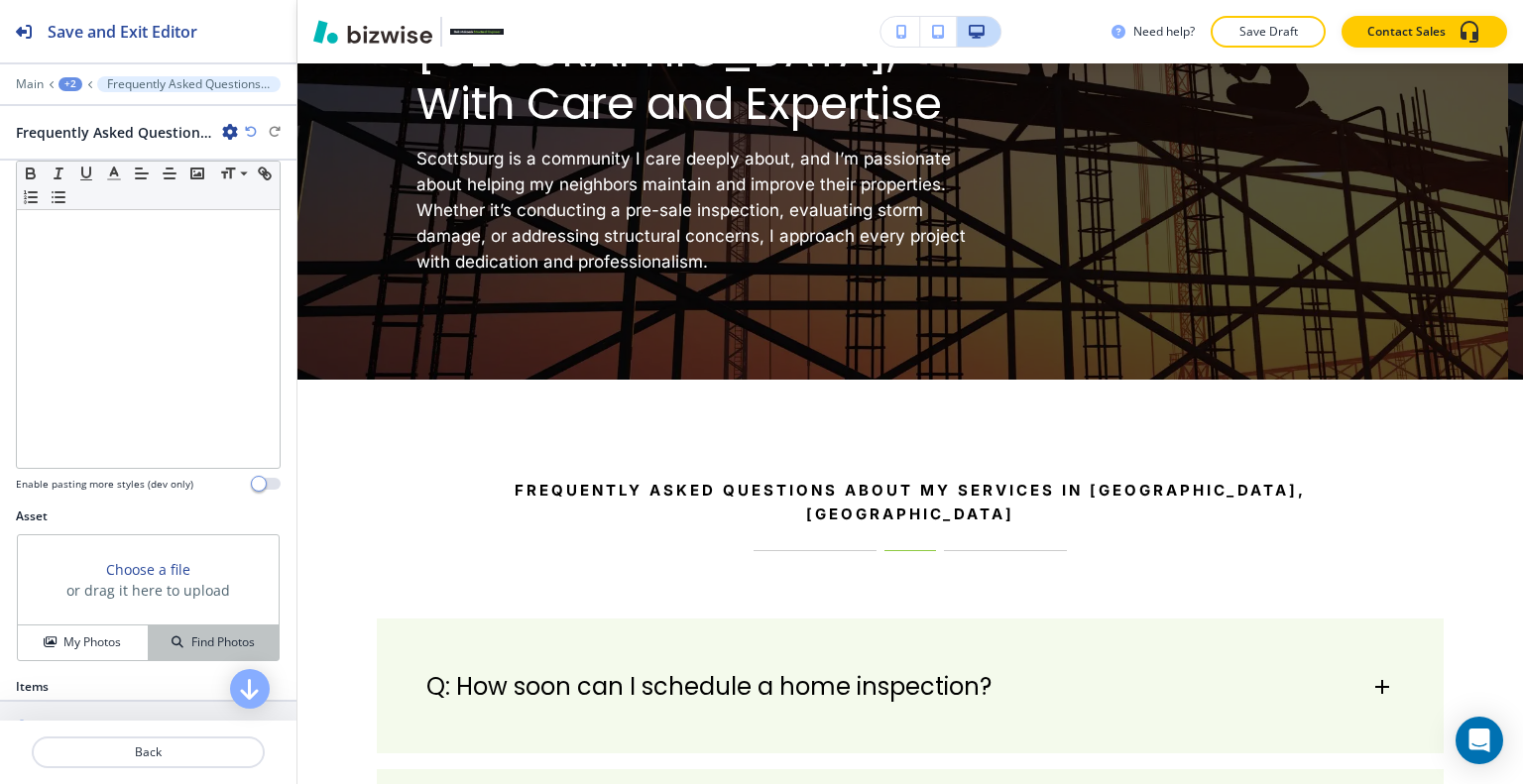 scroll, scrollTop: 595, scrollLeft: 0, axis: vertical 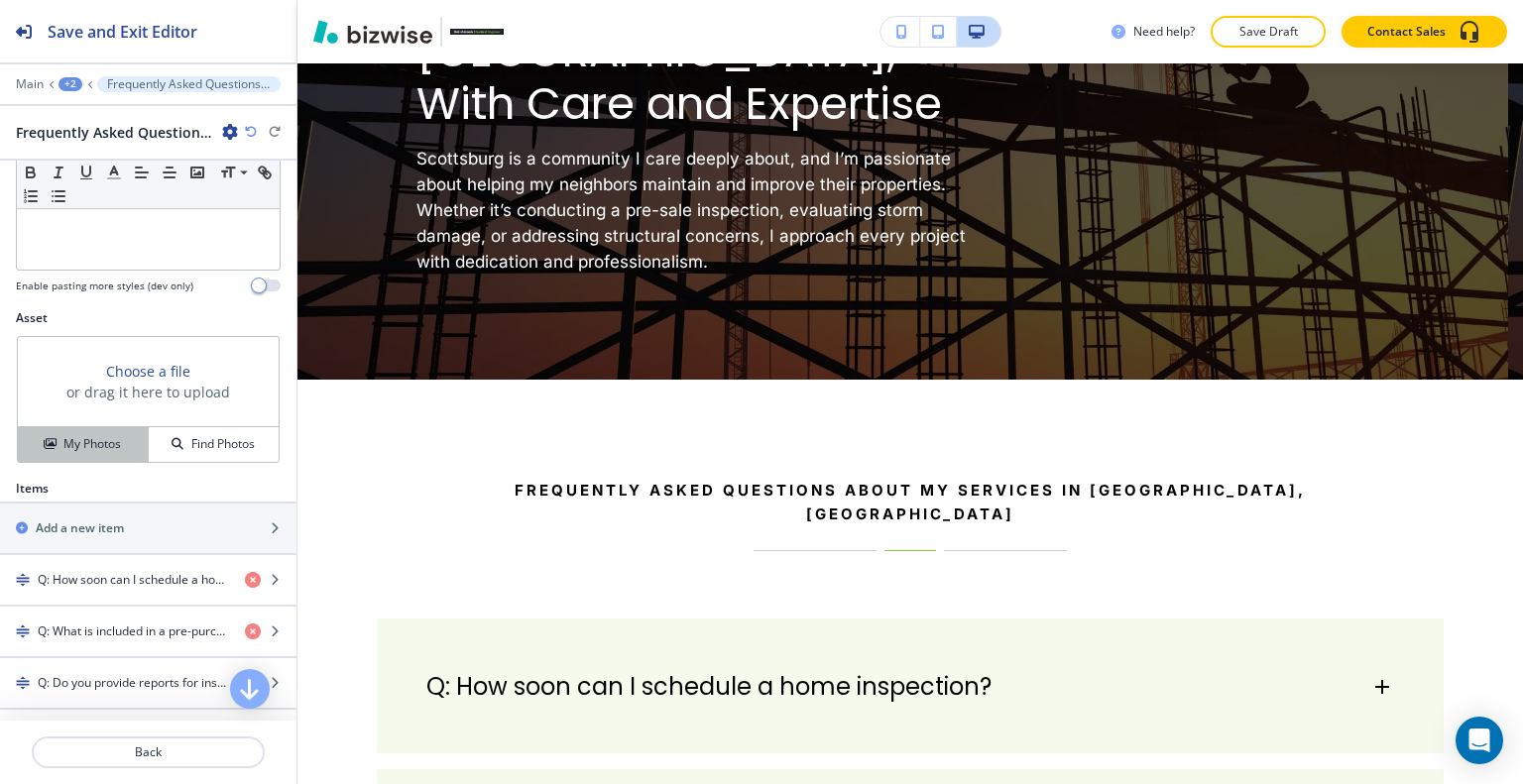 click on "My Photos" at bounding box center [92, 444] 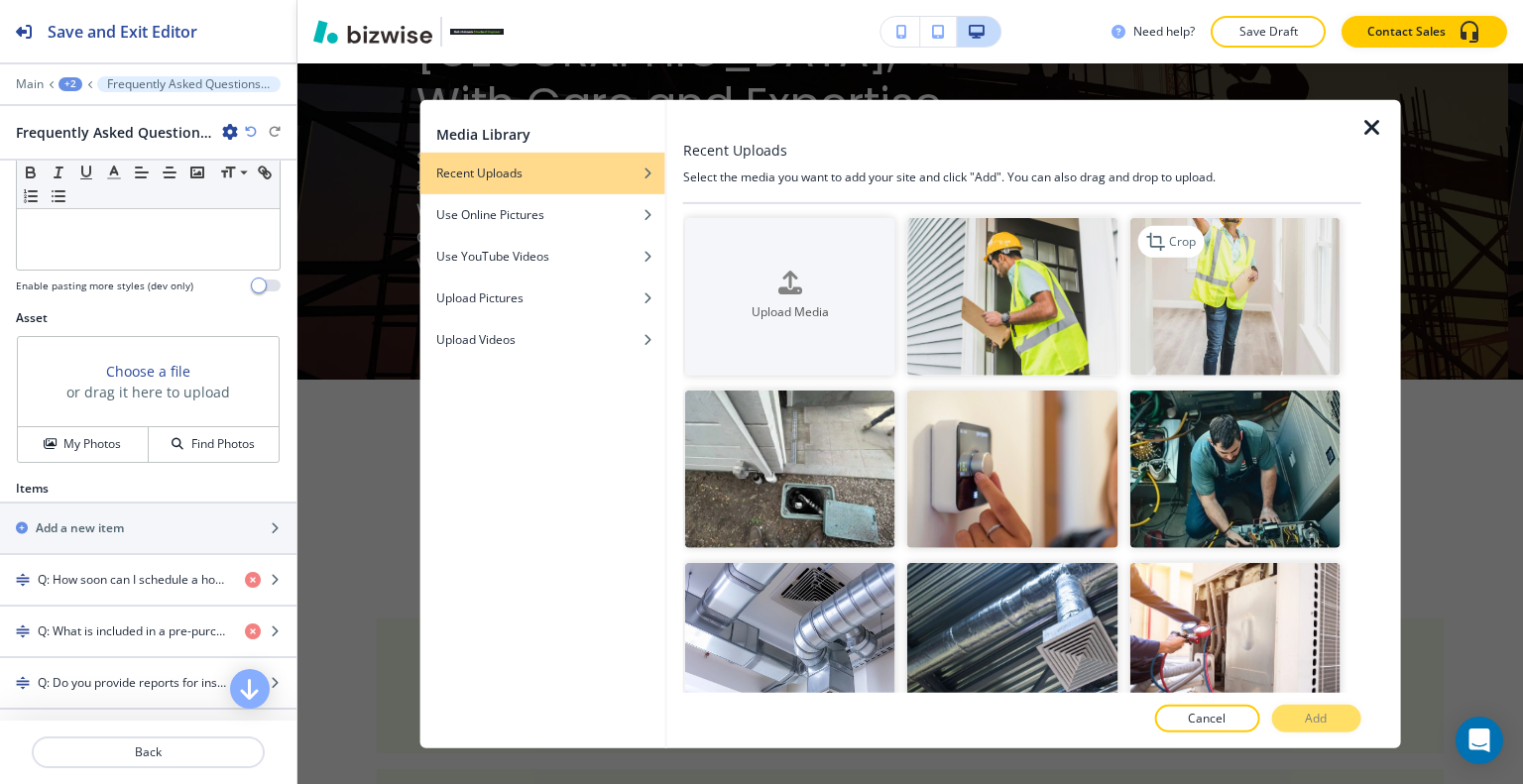 click at bounding box center [1234, 295] 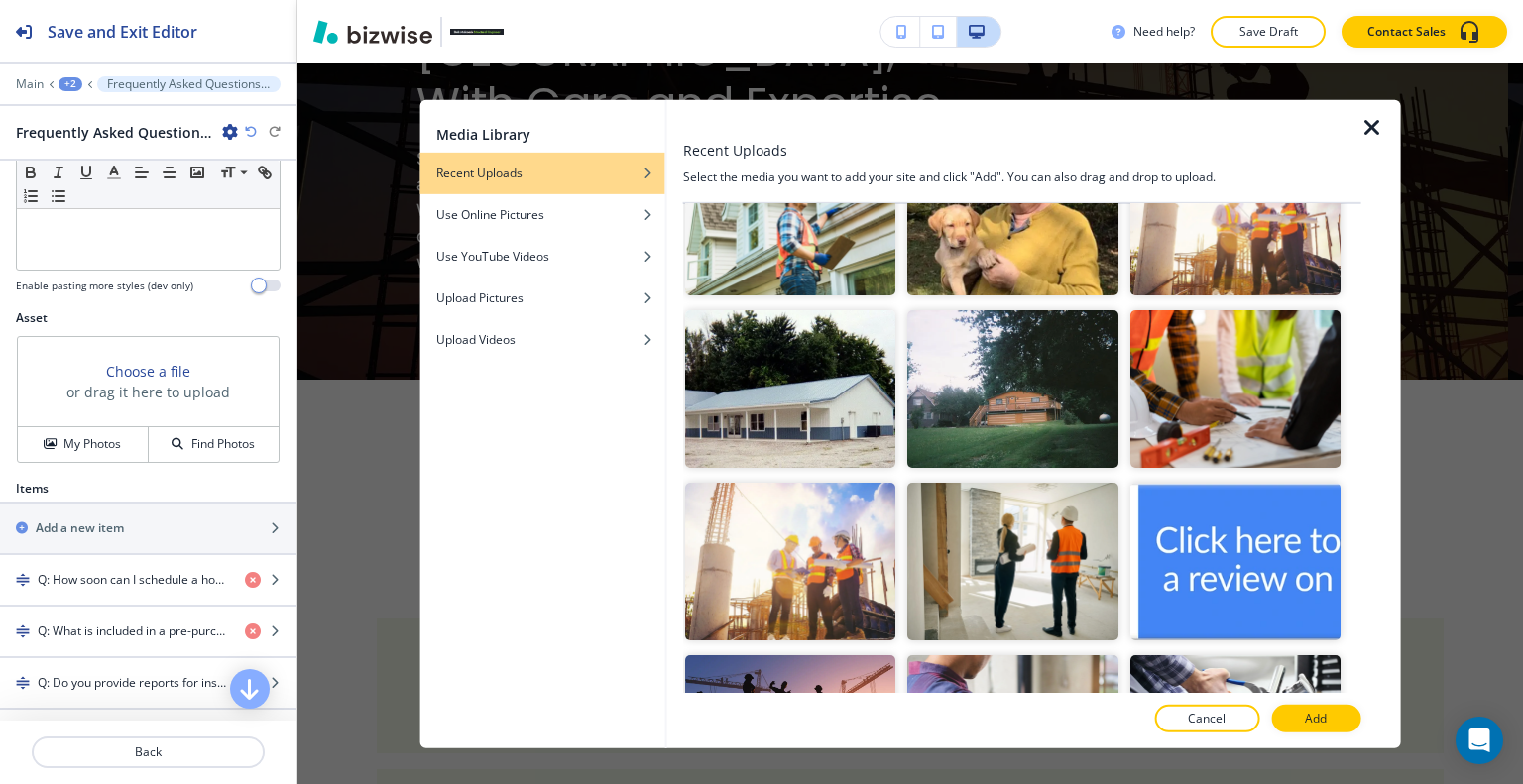 scroll, scrollTop: 1090, scrollLeft: 0, axis: vertical 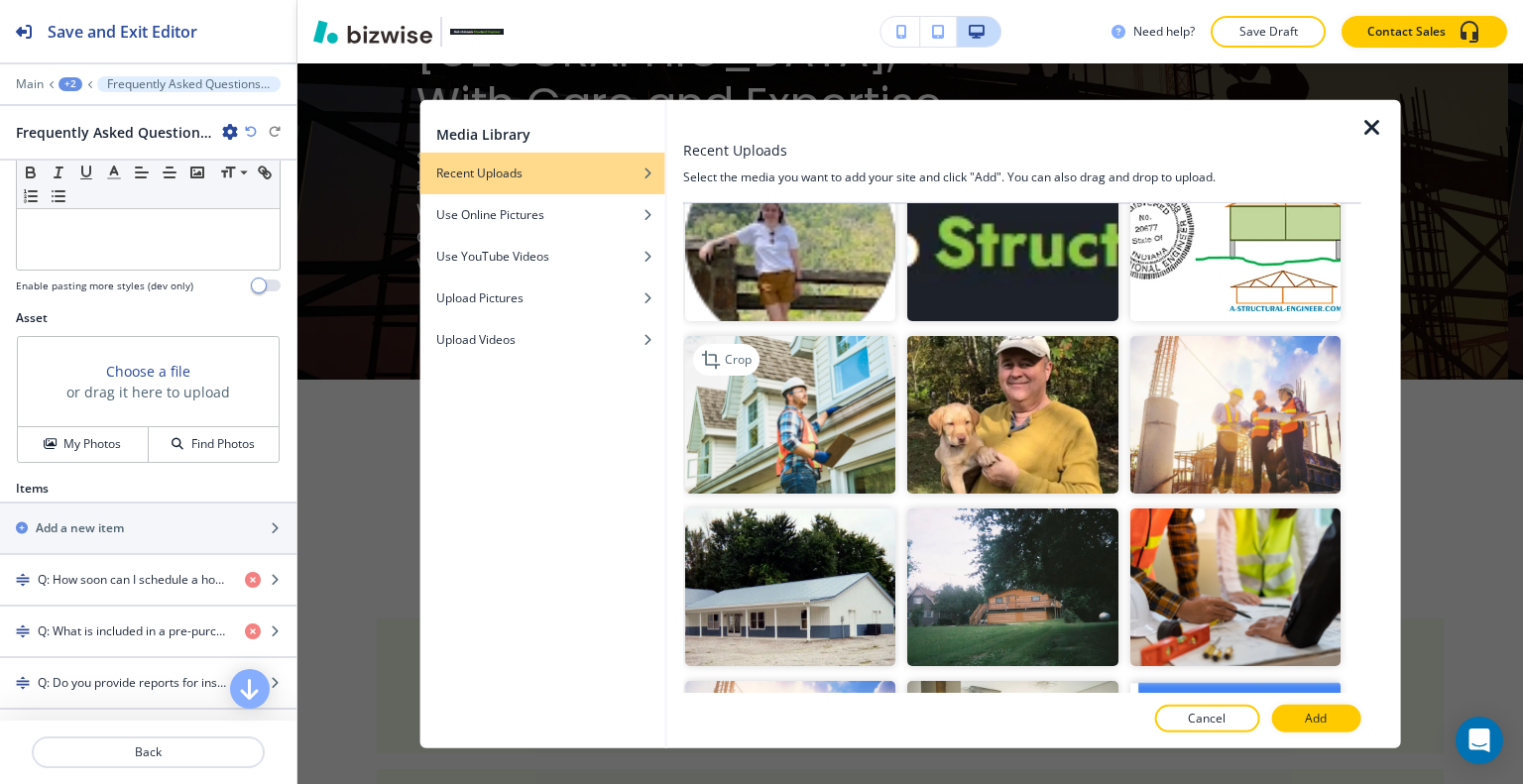 click at bounding box center (790, 414) 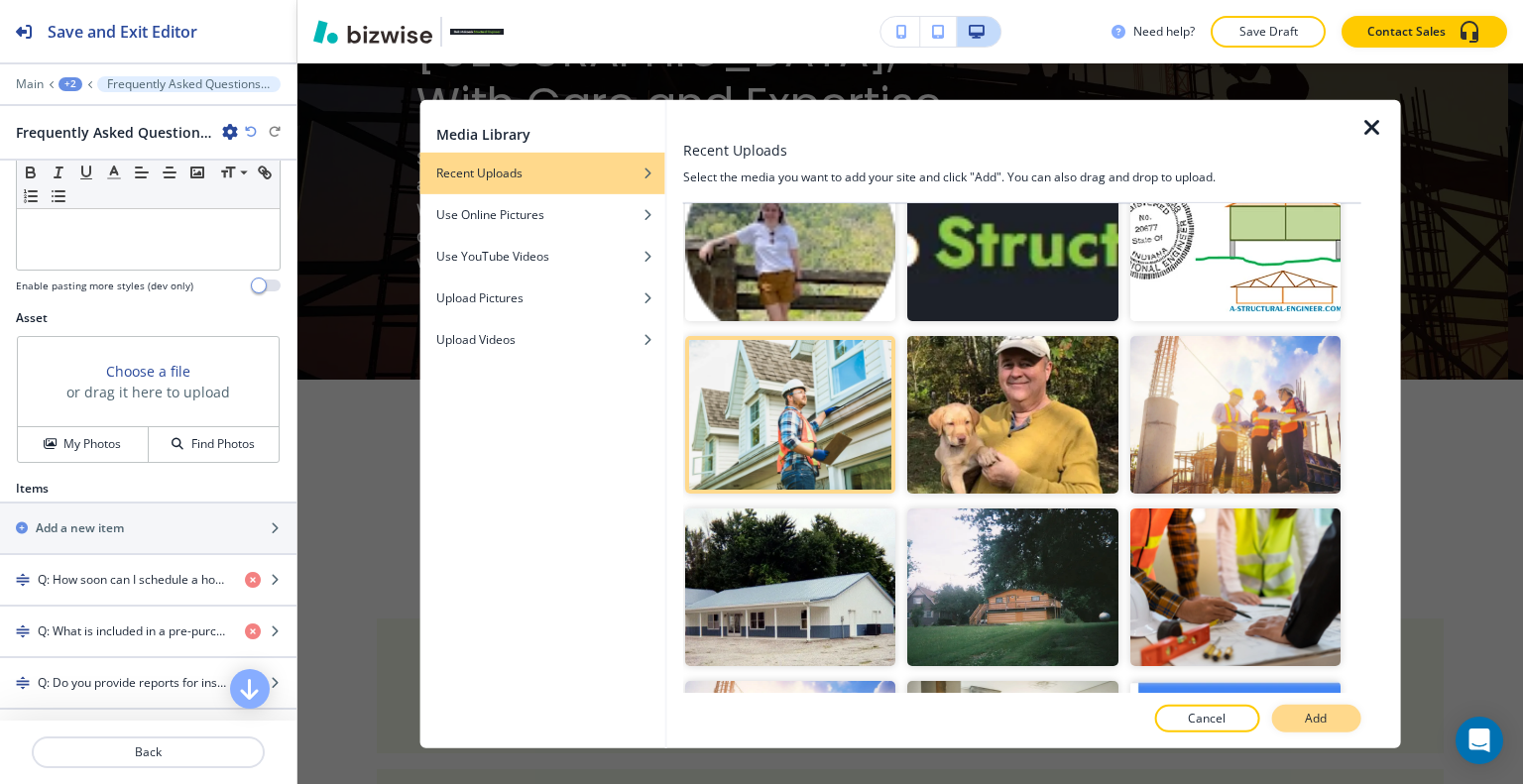 click on "Add" at bounding box center [1316, 719] 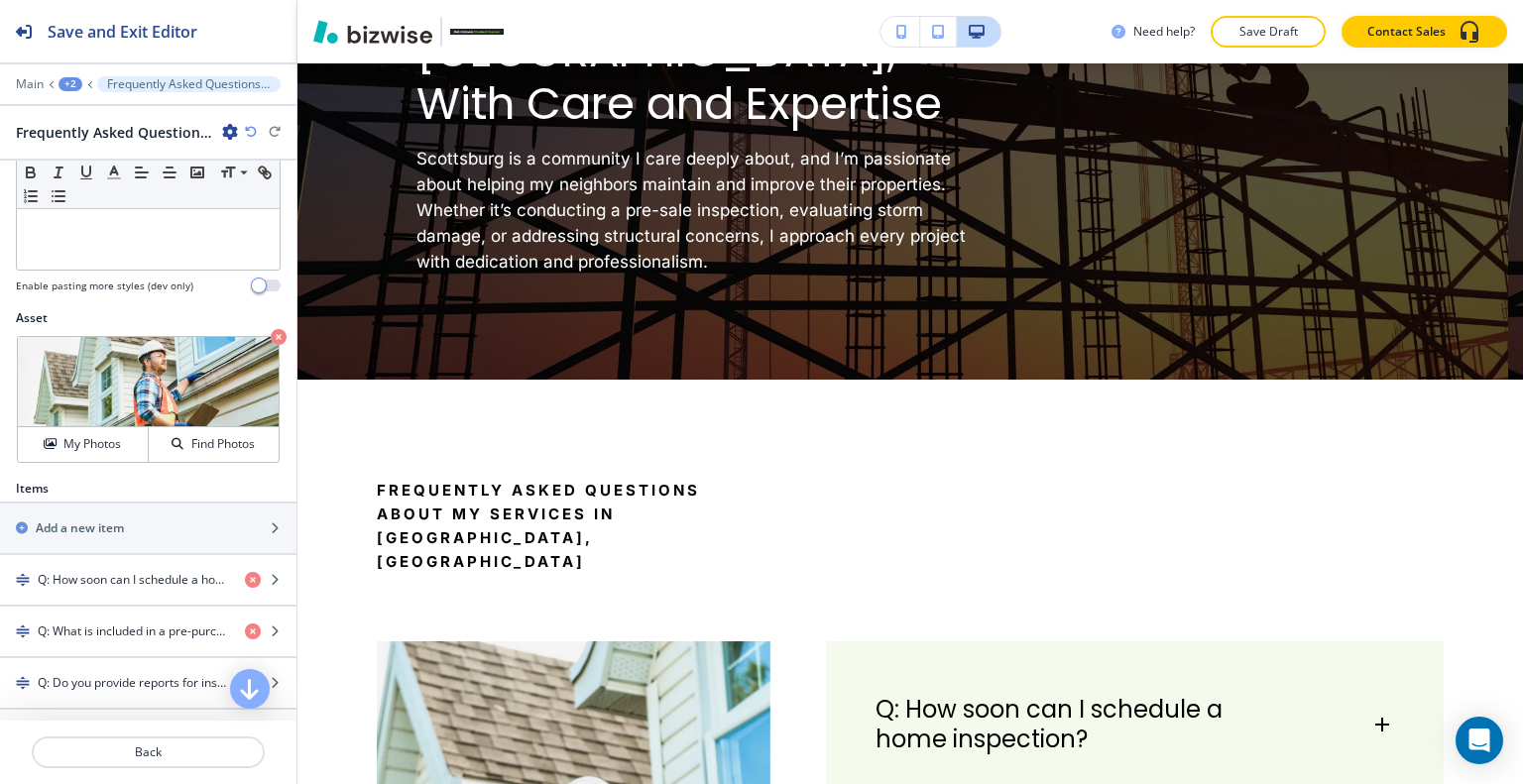 scroll, scrollTop: 4092, scrollLeft: 0, axis: vertical 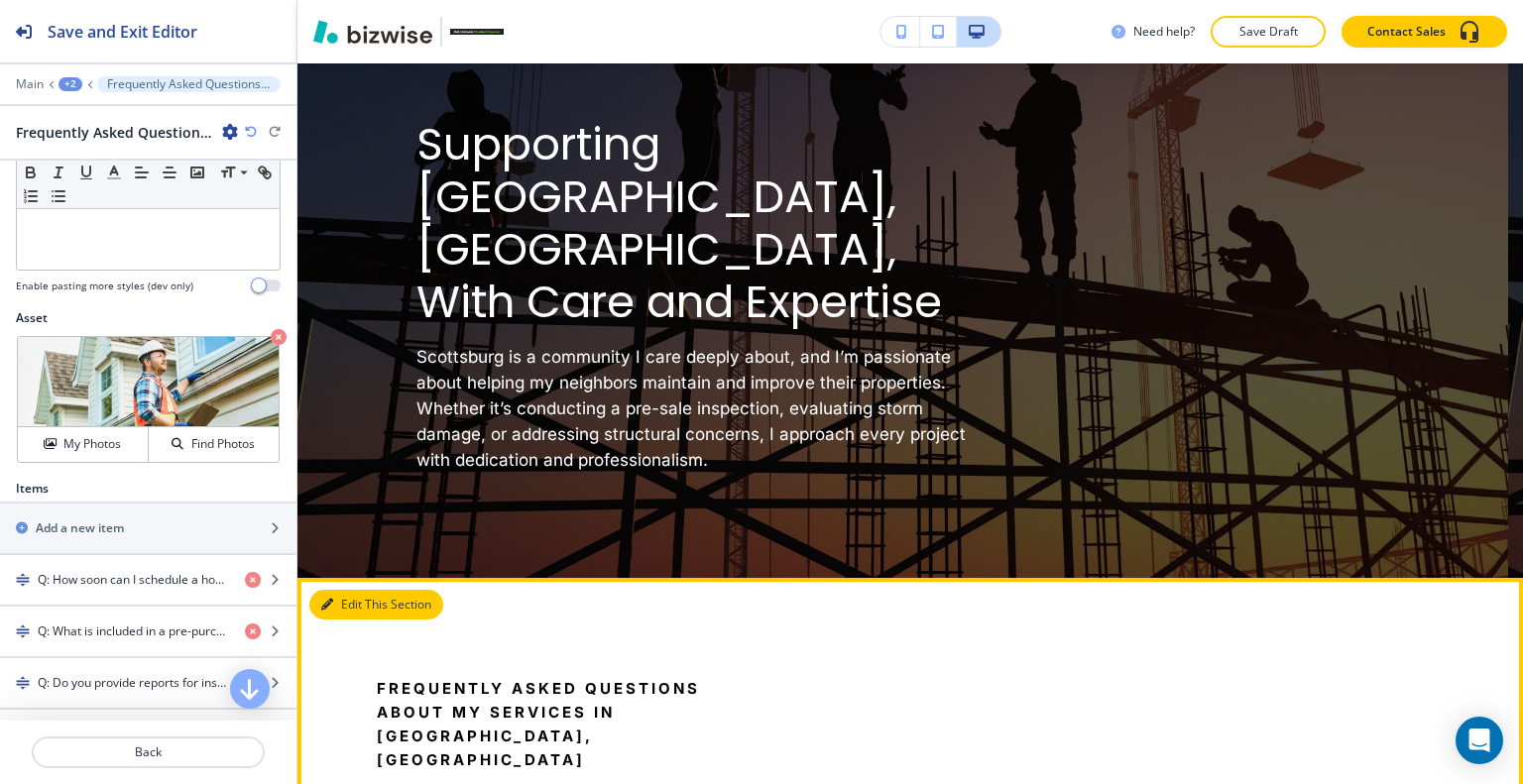 click on "Edit This Section" at bounding box center [376, 605] 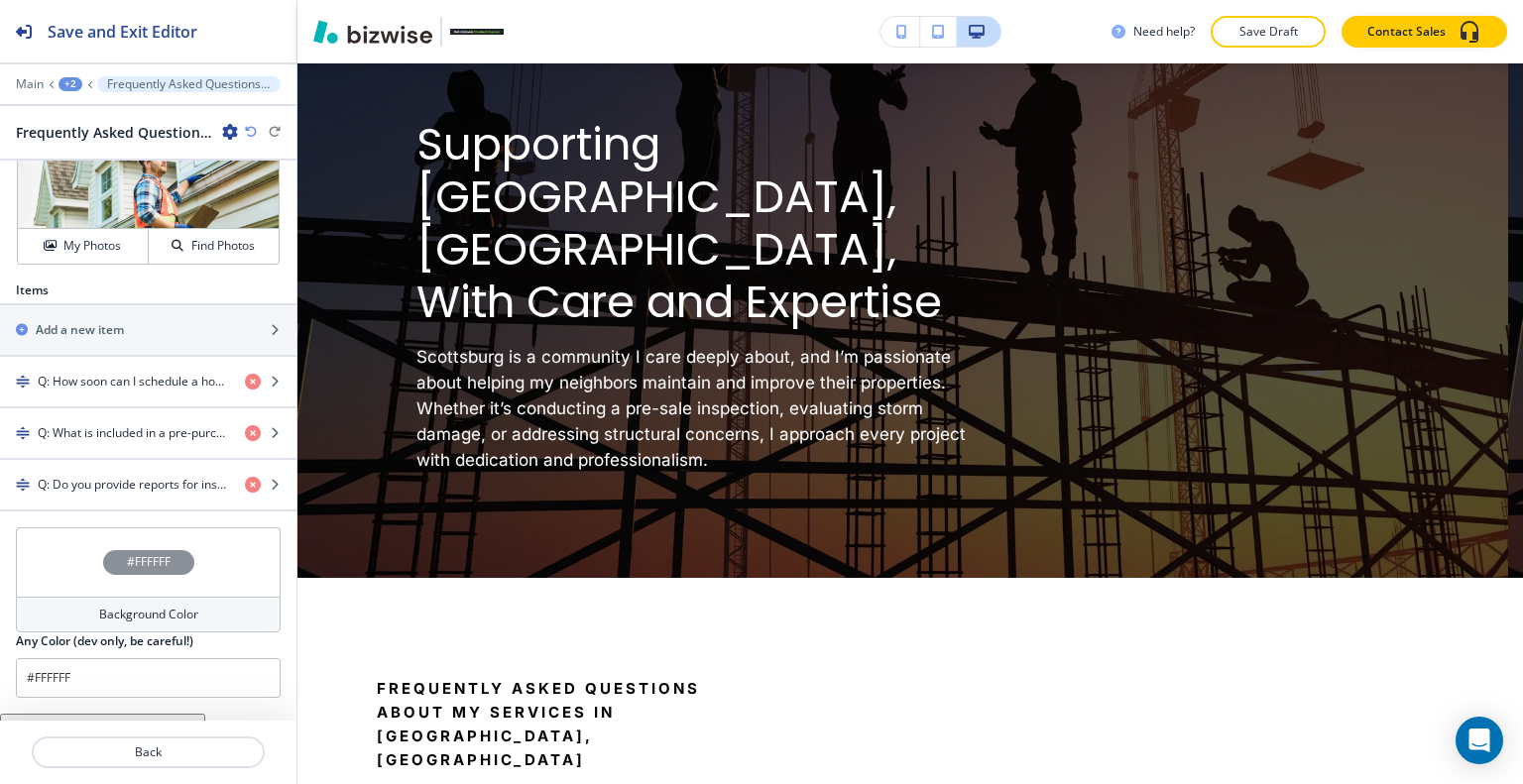 click on "#FFFFFF" at bounding box center (148, 562) 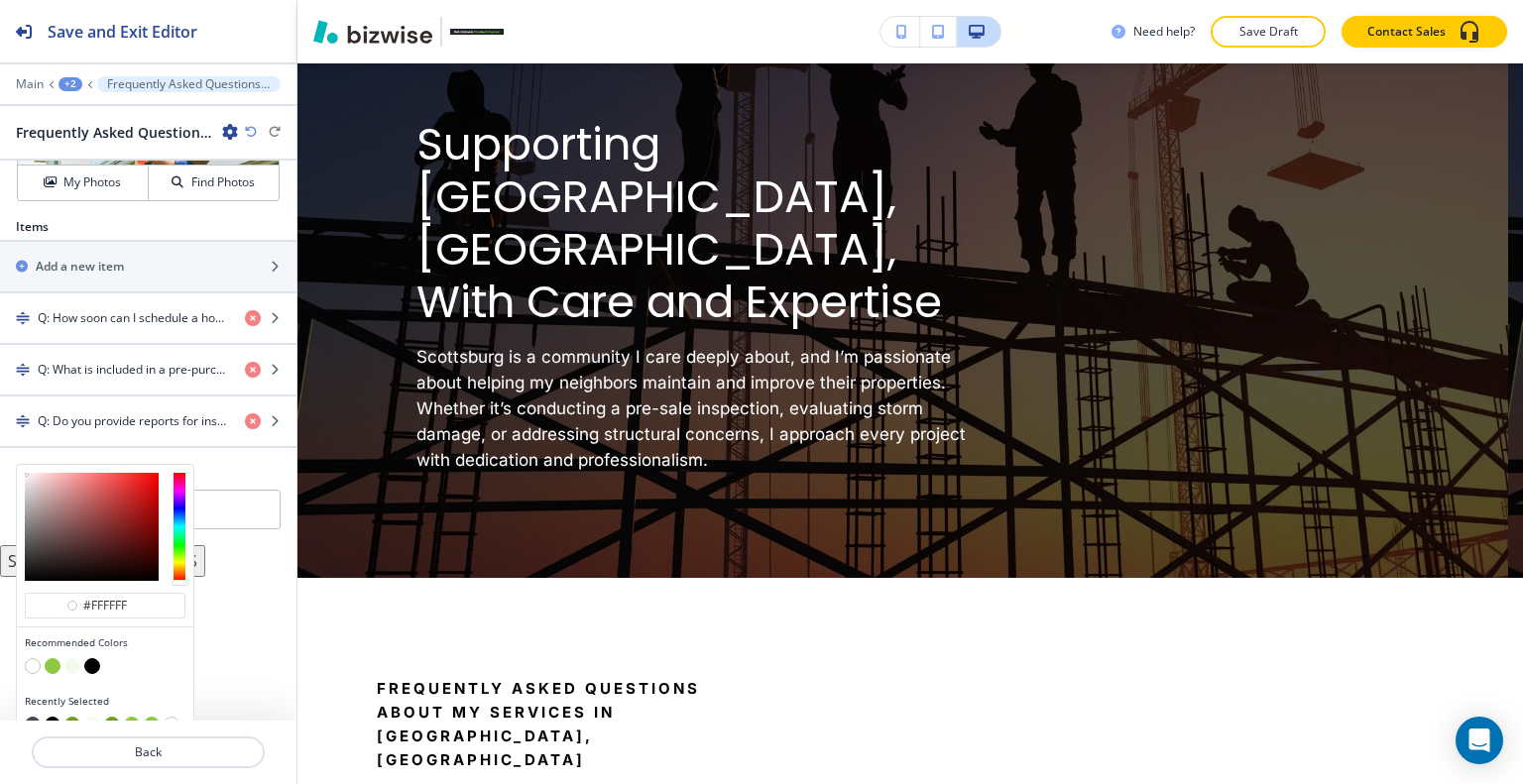 click at bounding box center [53, 666] 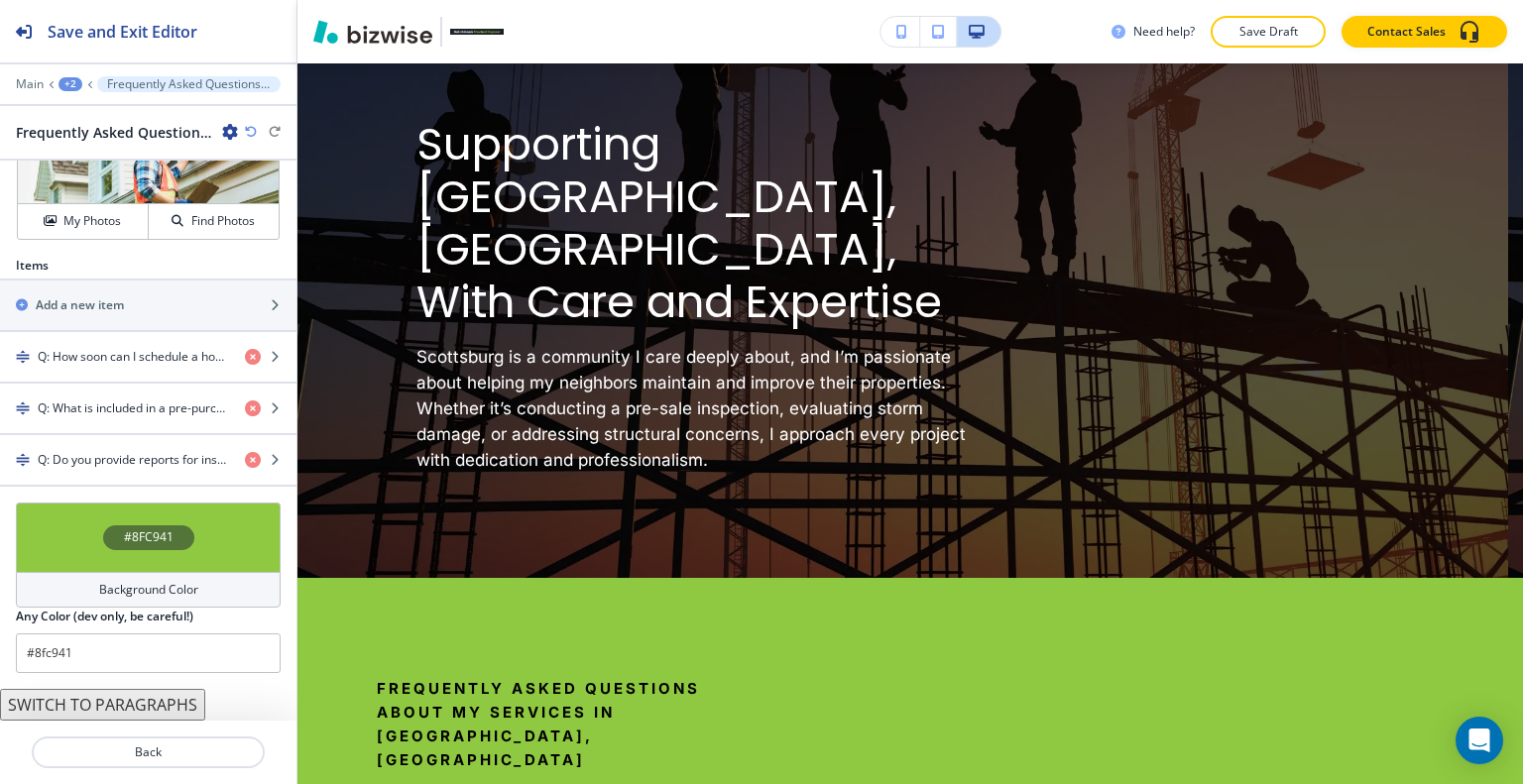 scroll, scrollTop: 793, scrollLeft: 0, axis: vertical 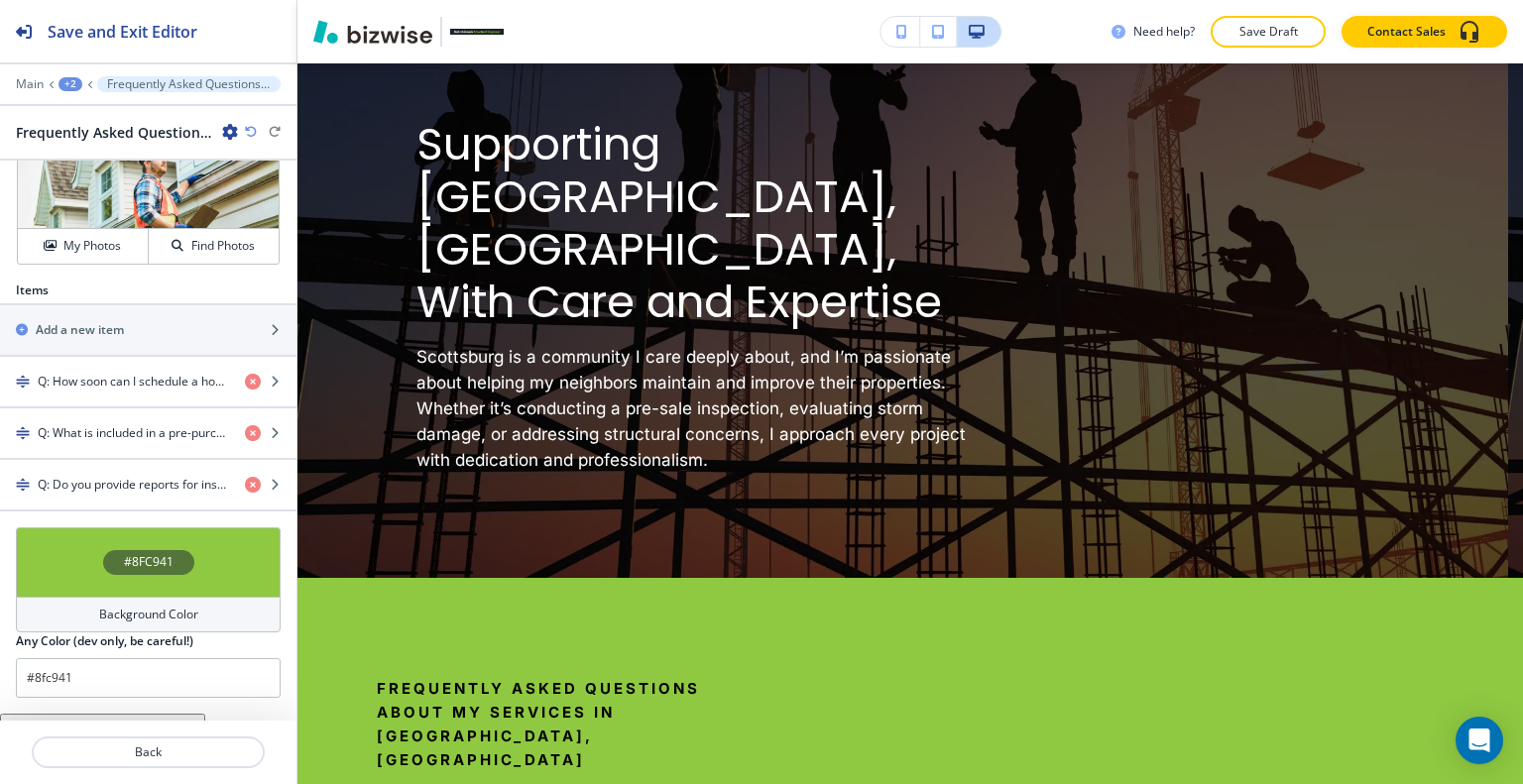 click on "#8FC941" at bounding box center [148, 562] 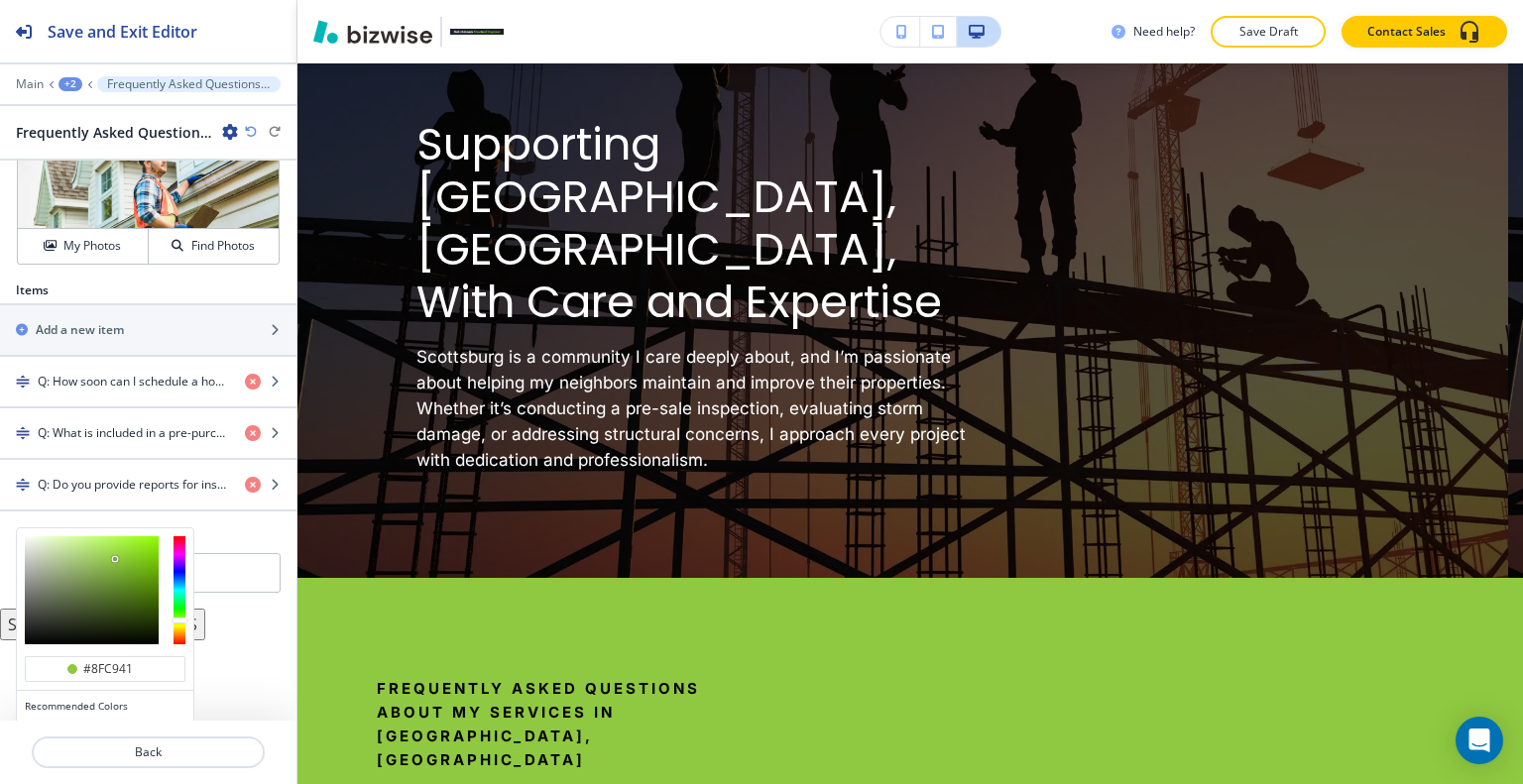 scroll, scrollTop: 856, scrollLeft: 0, axis: vertical 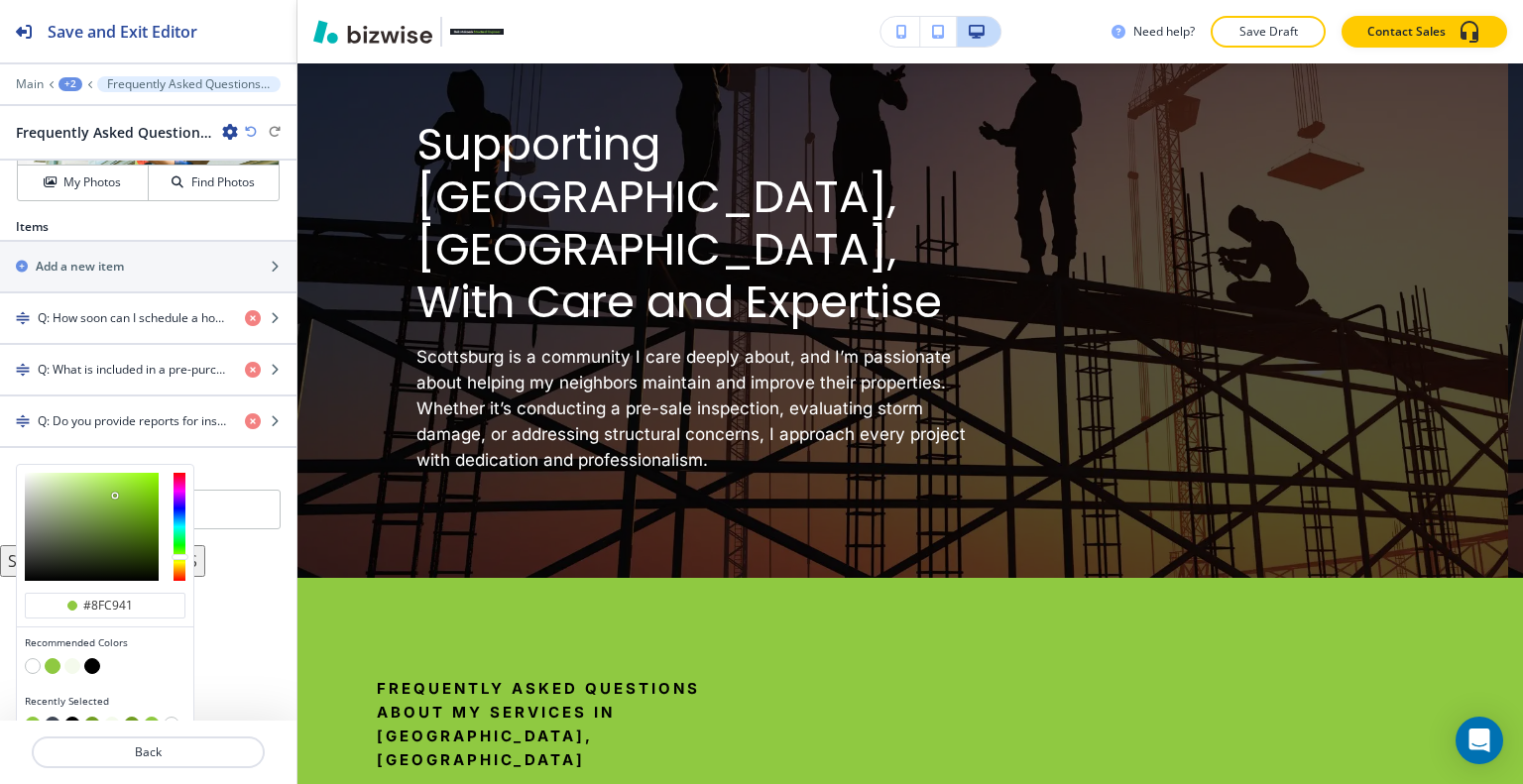 click at bounding box center (92, 725) 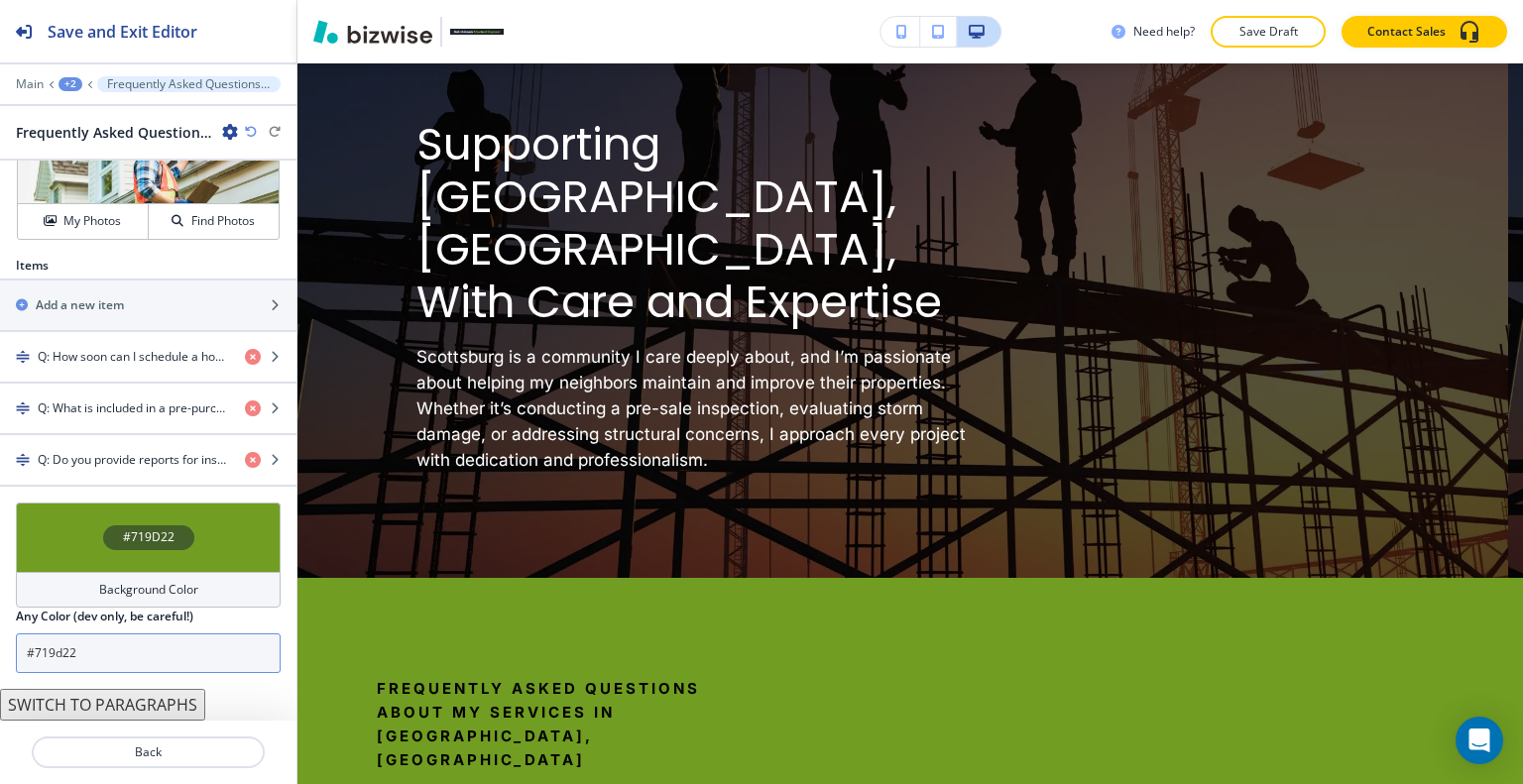 scroll, scrollTop: 793, scrollLeft: 0, axis: vertical 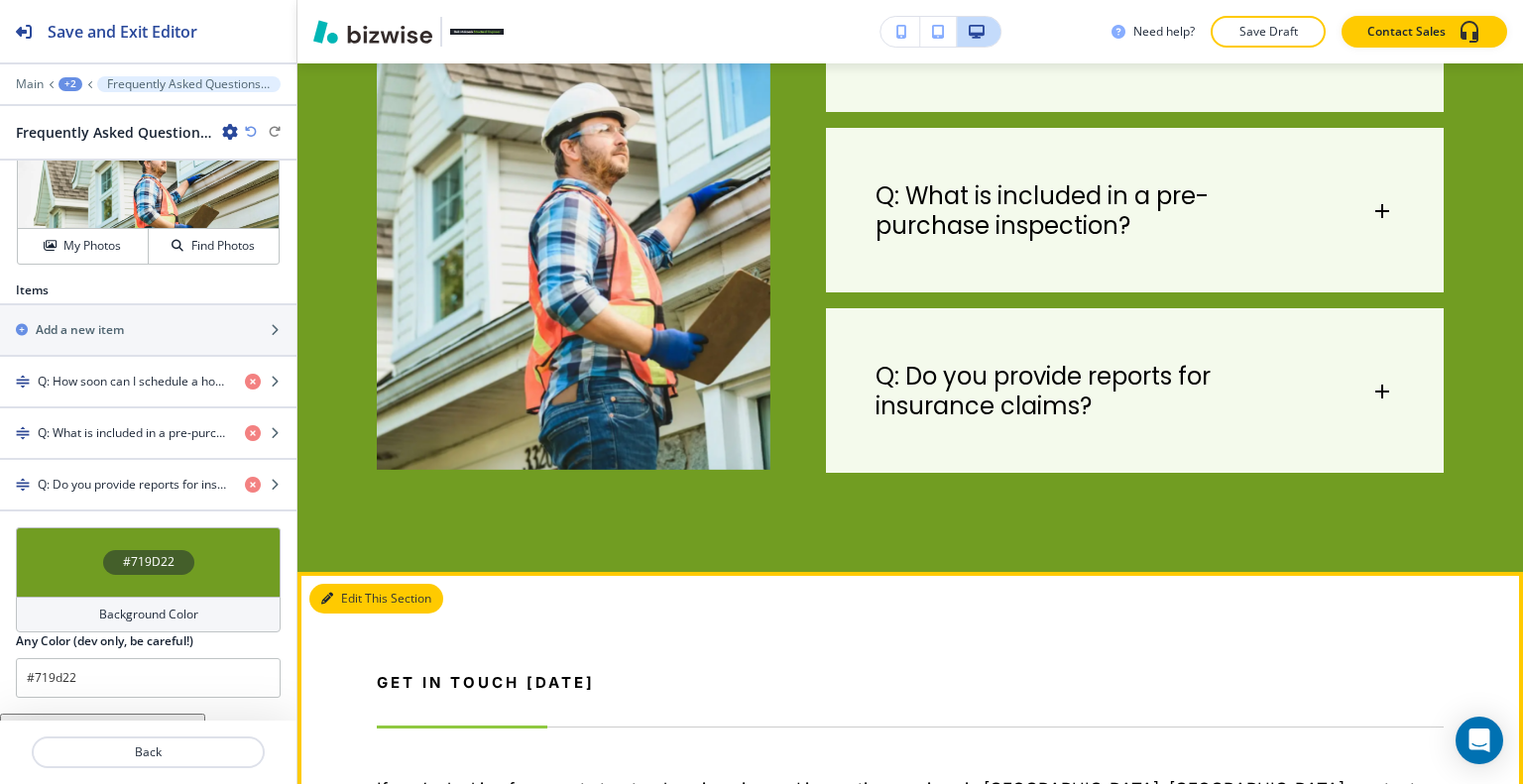 click on "Edit This Section" at bounding box center [376, 599] 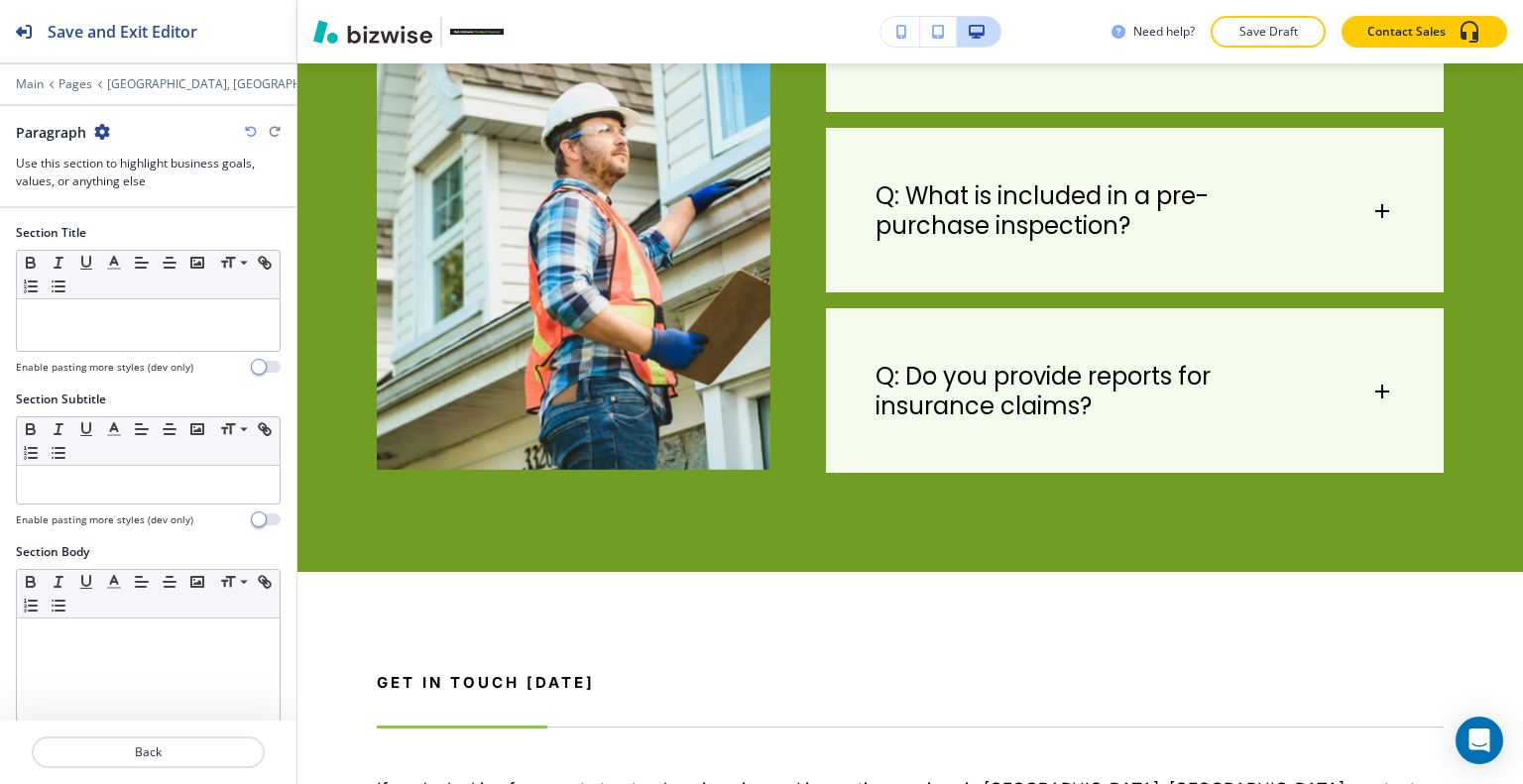scroll, scrollTop: 5153, scrollLeft: 0, axis: vertical 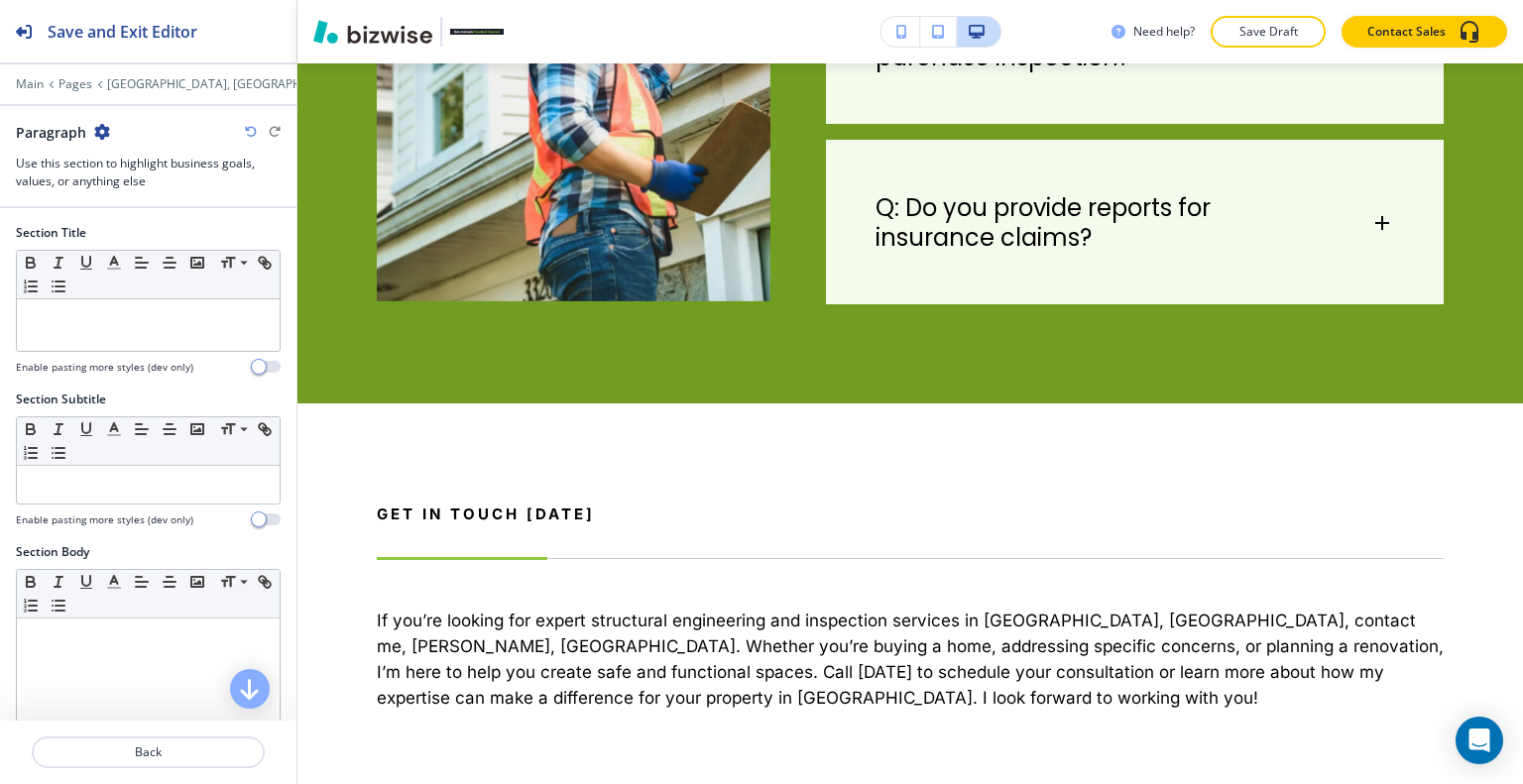 click at bounding box center (102, 132) 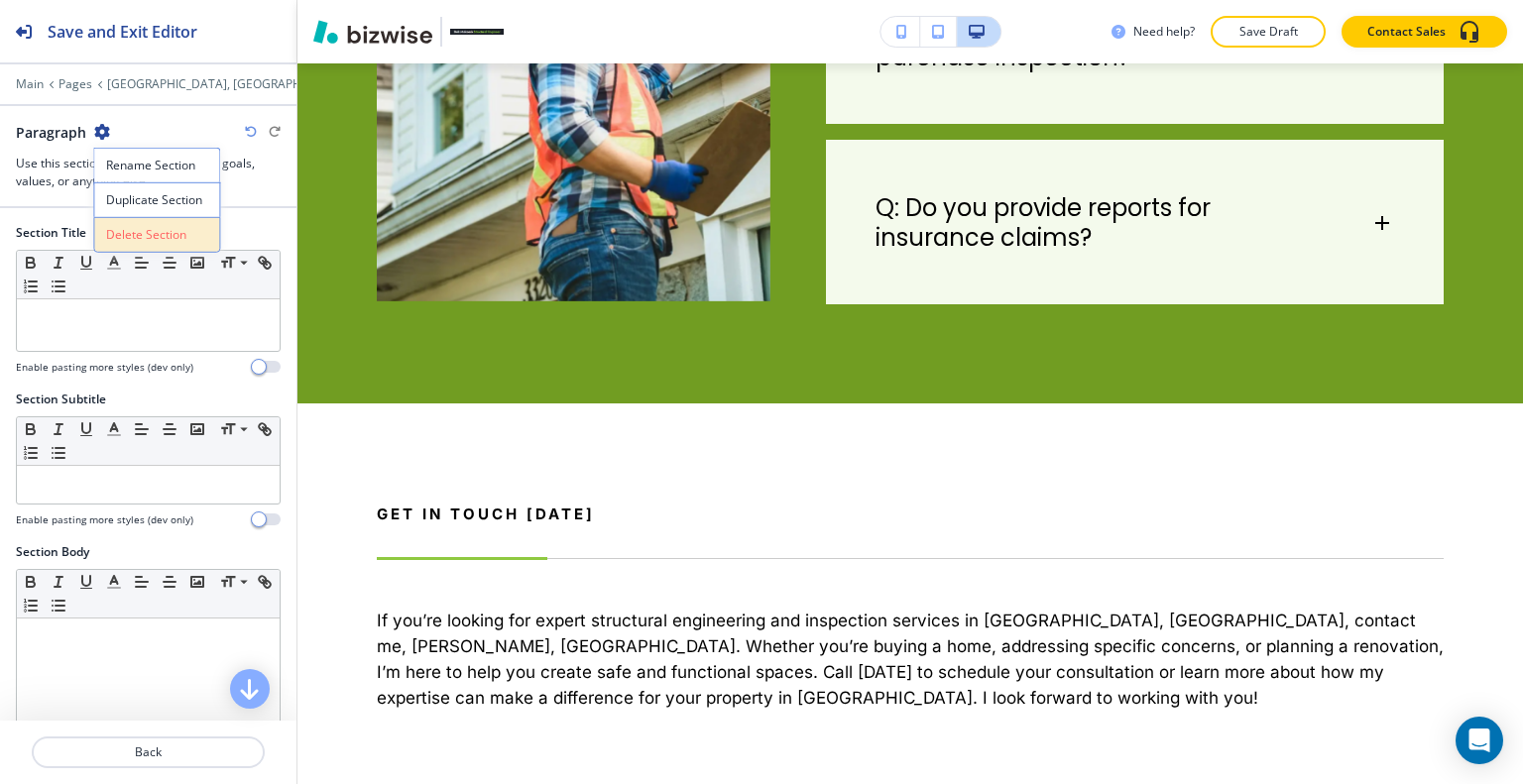 click on "Delete Section" at bounding box center [157, 235] 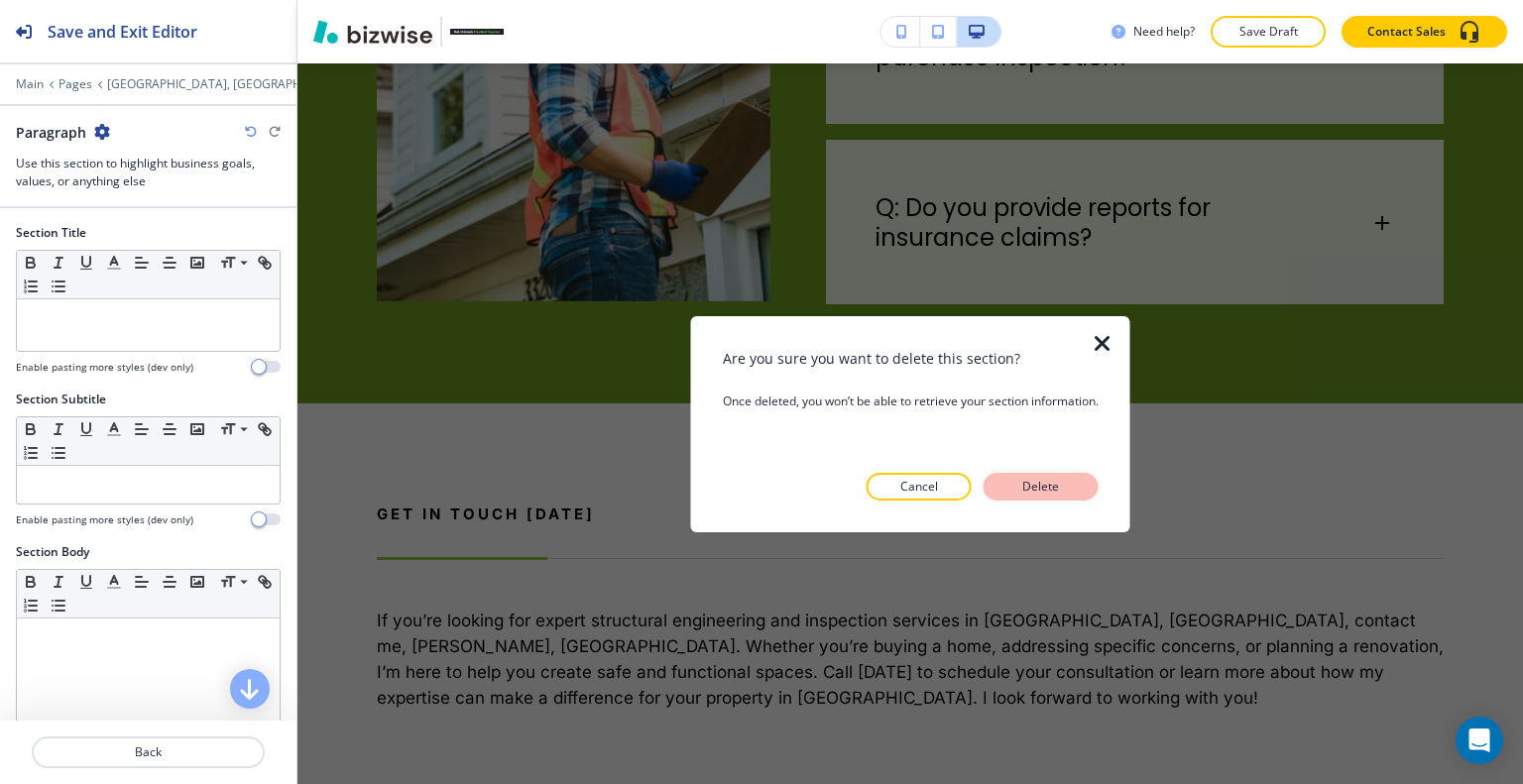 click on "Delete" at bounding box center (1041, 487) 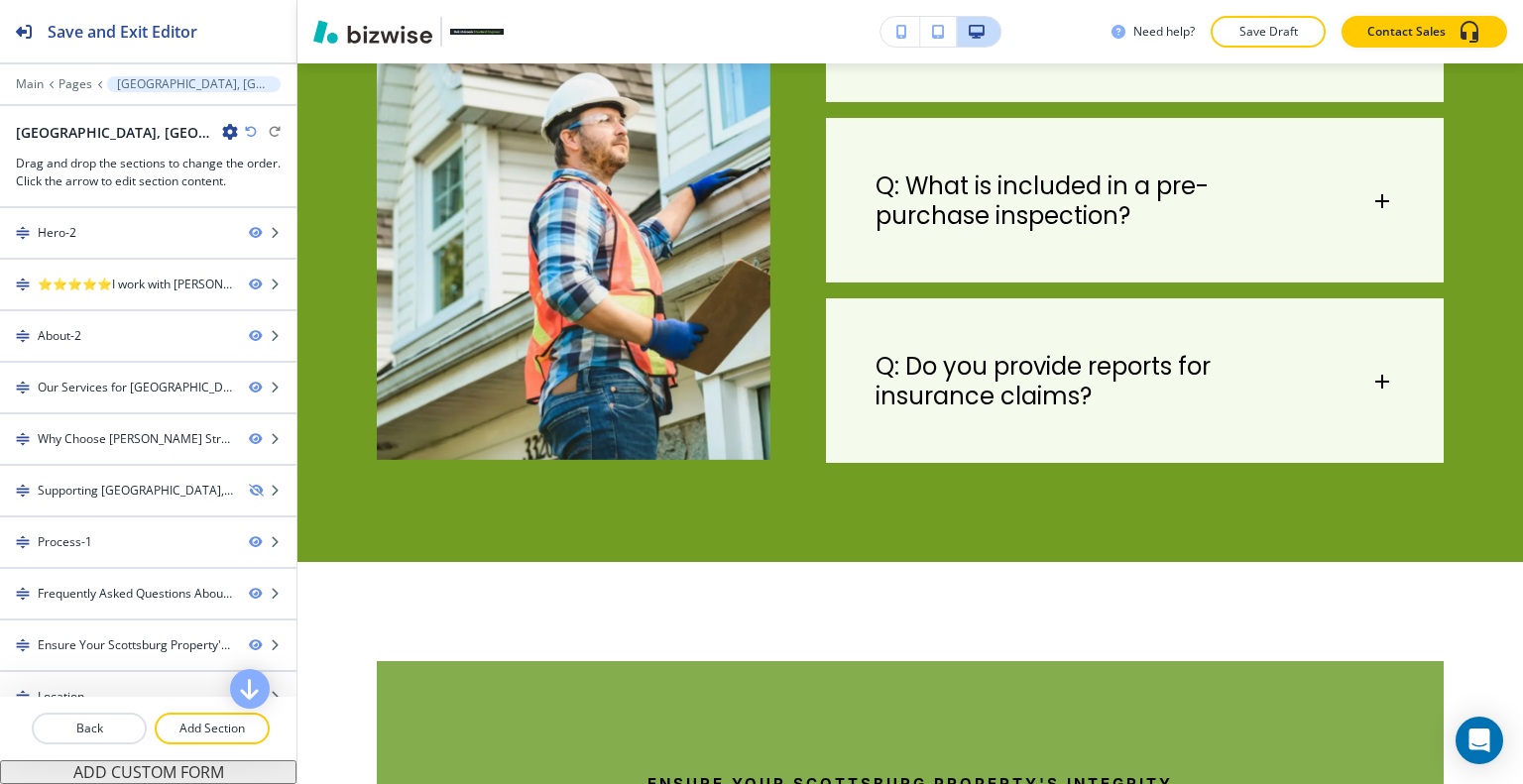 scroll, scrollTop: 5094, scrollLeft: 0, axis: vertical 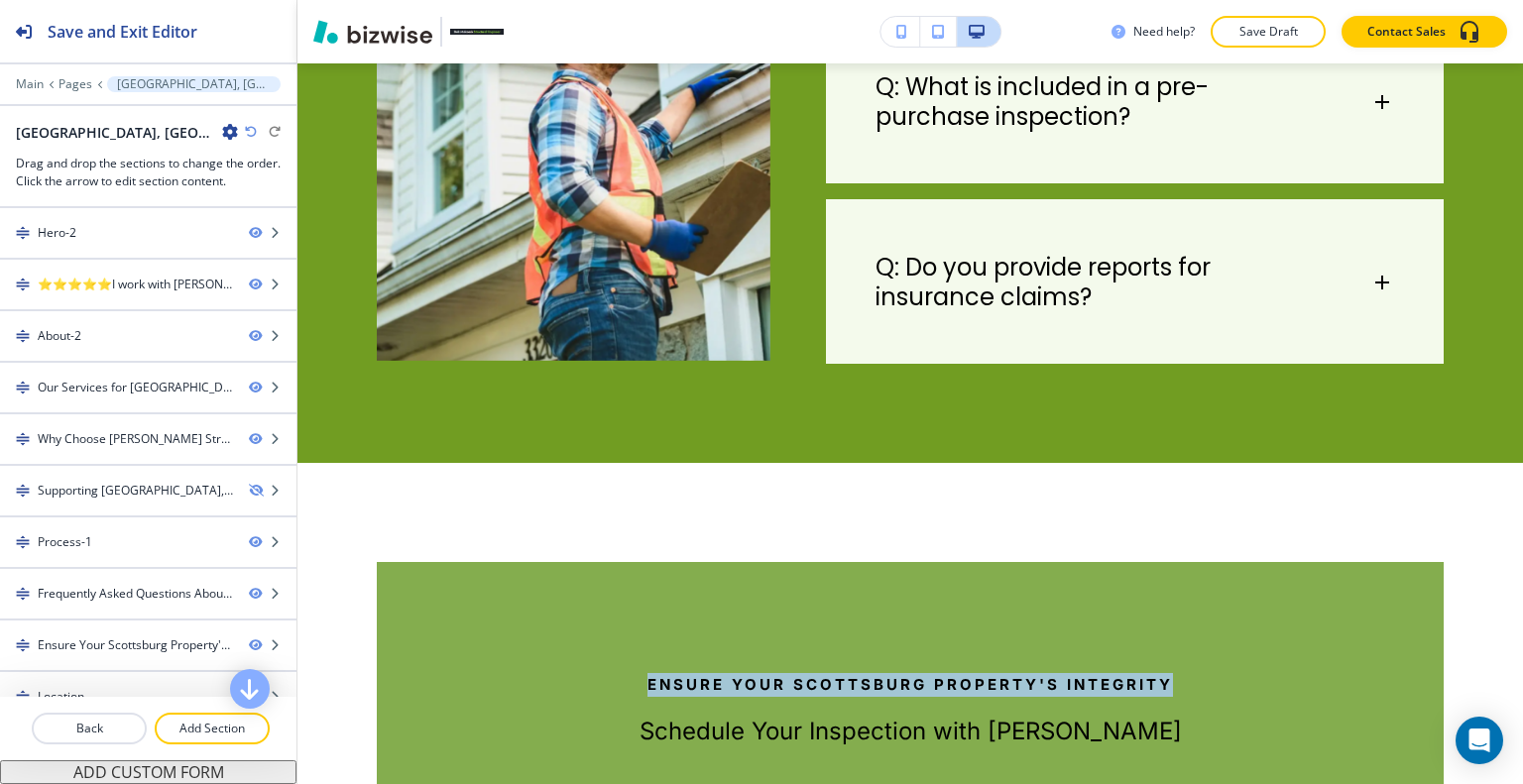 drag, startPoint x: 1178, startPoint y: 343, endPoint x: 690, endPoint y: 340, distance: 488.00922 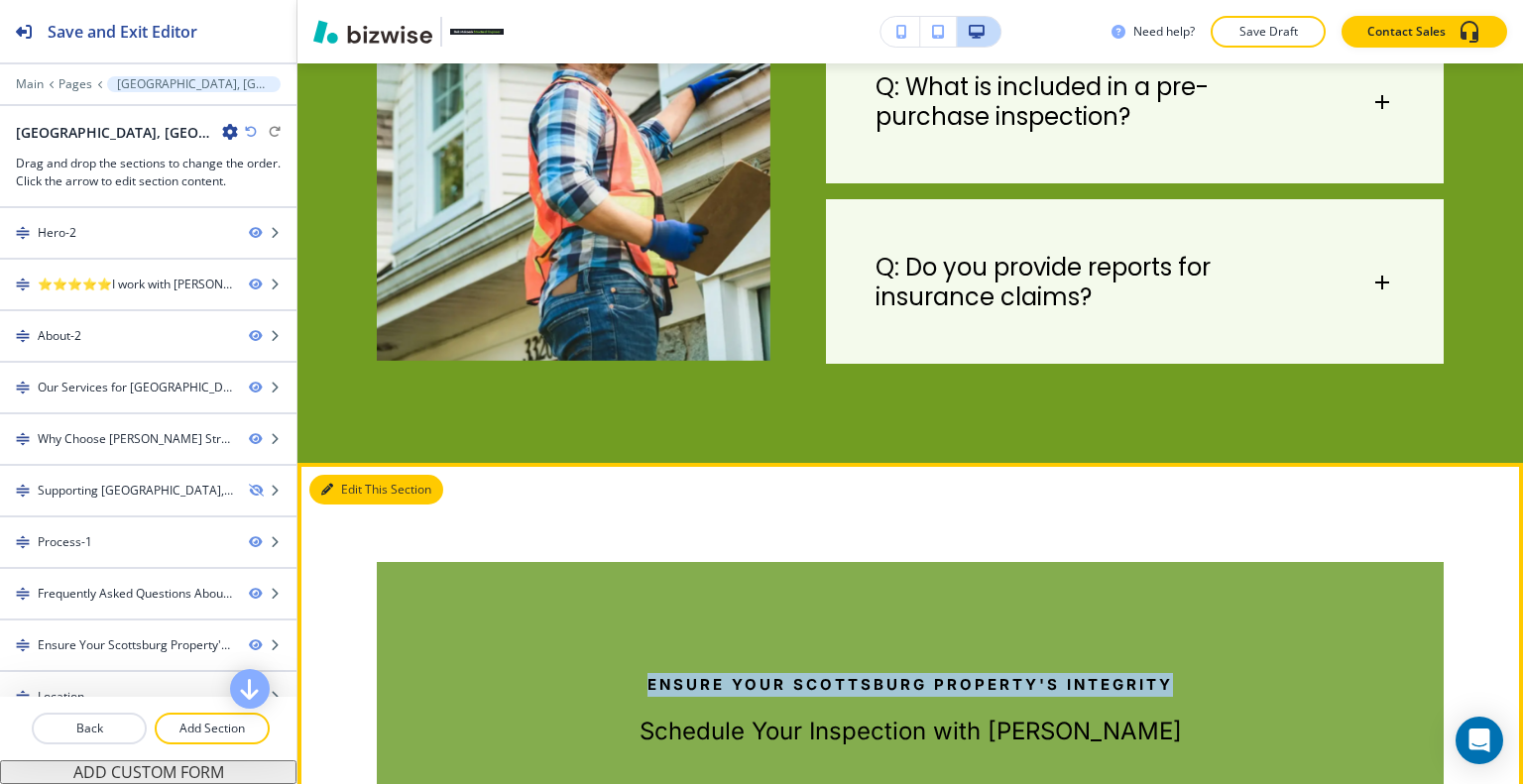 click on "Edit This Section" at bounding box center (376, 490) 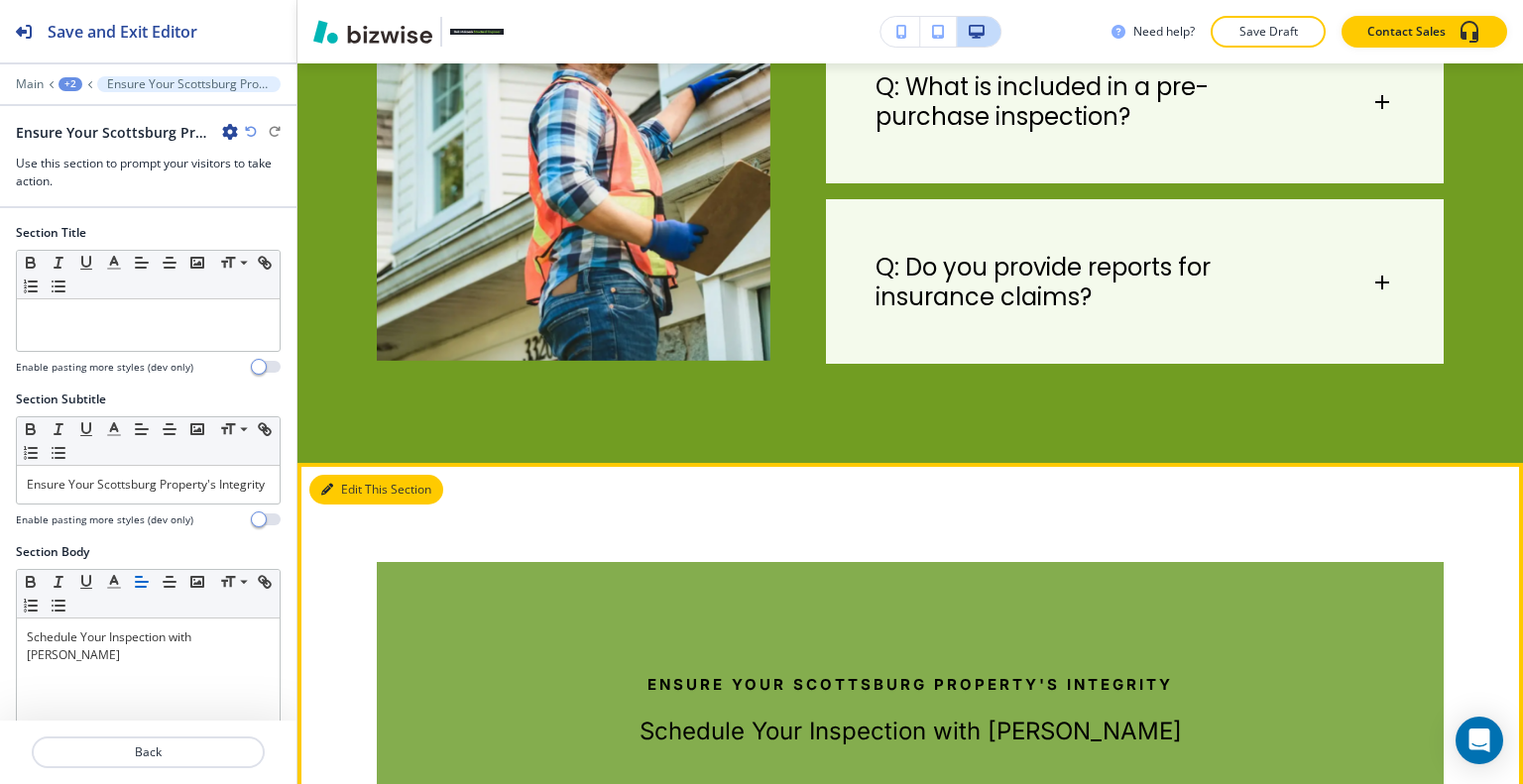 scroll, scrollTop: 5153, scrollLeft: 0, axis: vertical 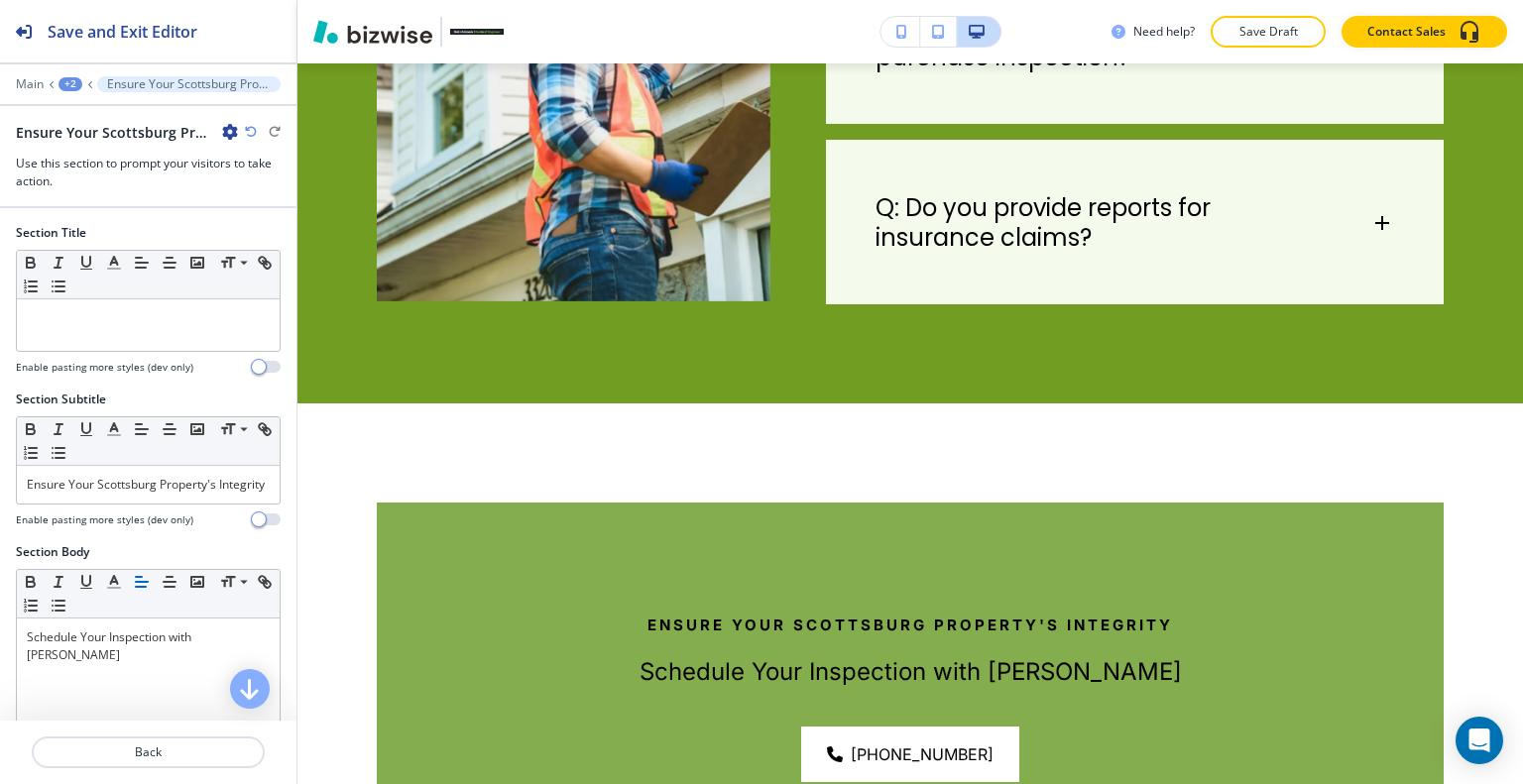 click on "+2" at bounding box center (70, 84) 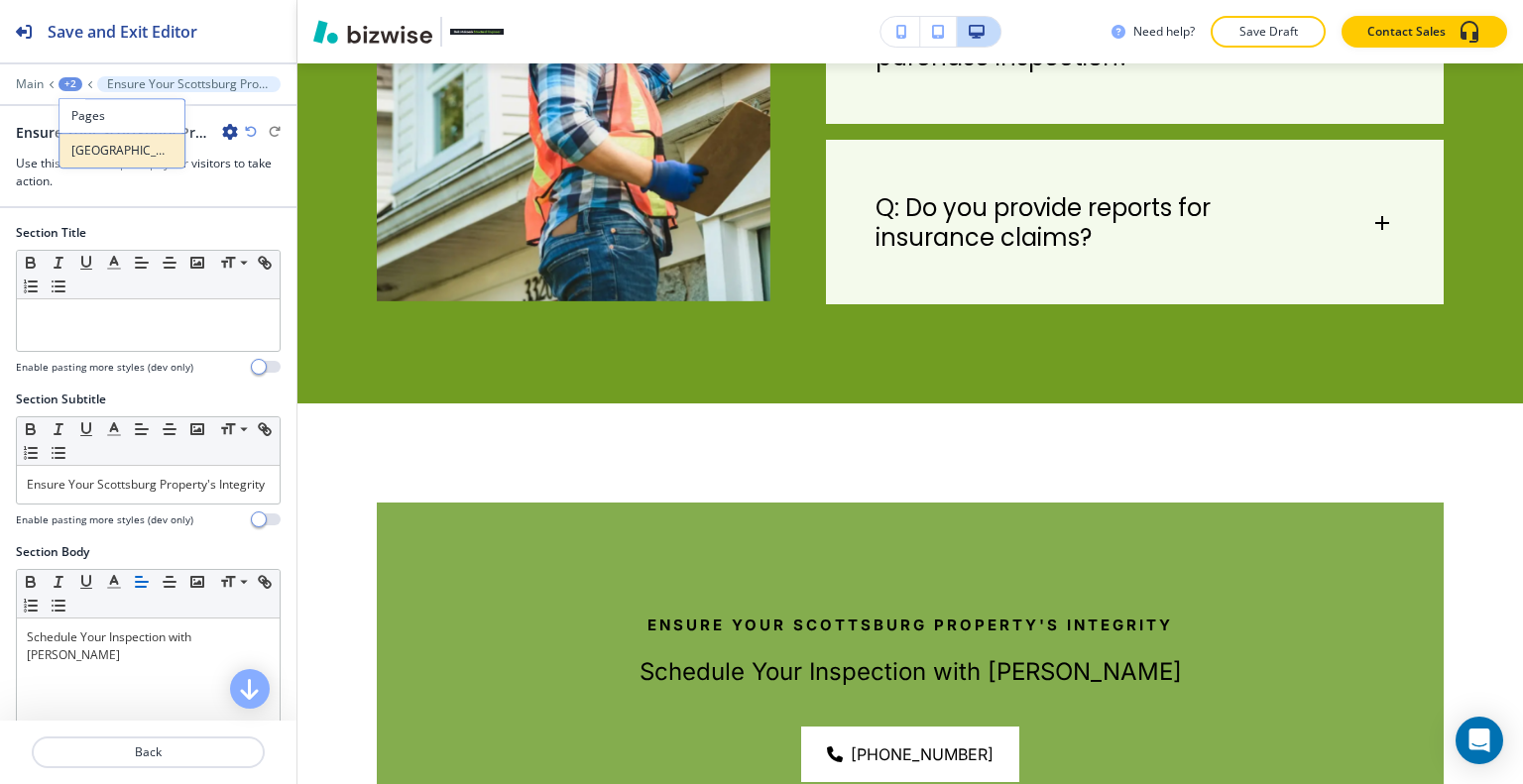 click on "[GEOGRAPHIC_DATA], [GEOGRAPHIC_DATA]" at bounding box center [122, 151] 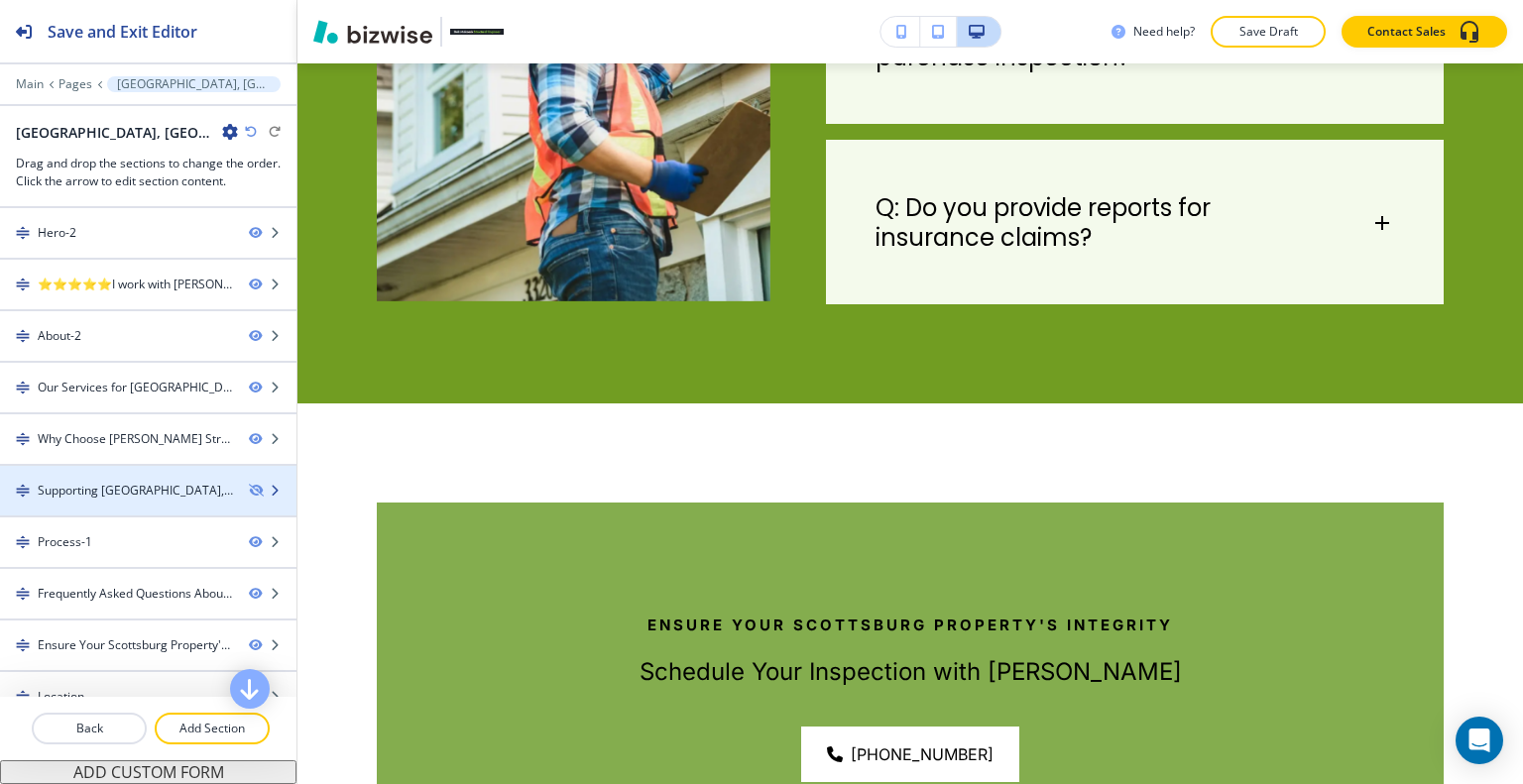 scroll, scrollTop: 173, scrollLeft: 0, axis: vertical 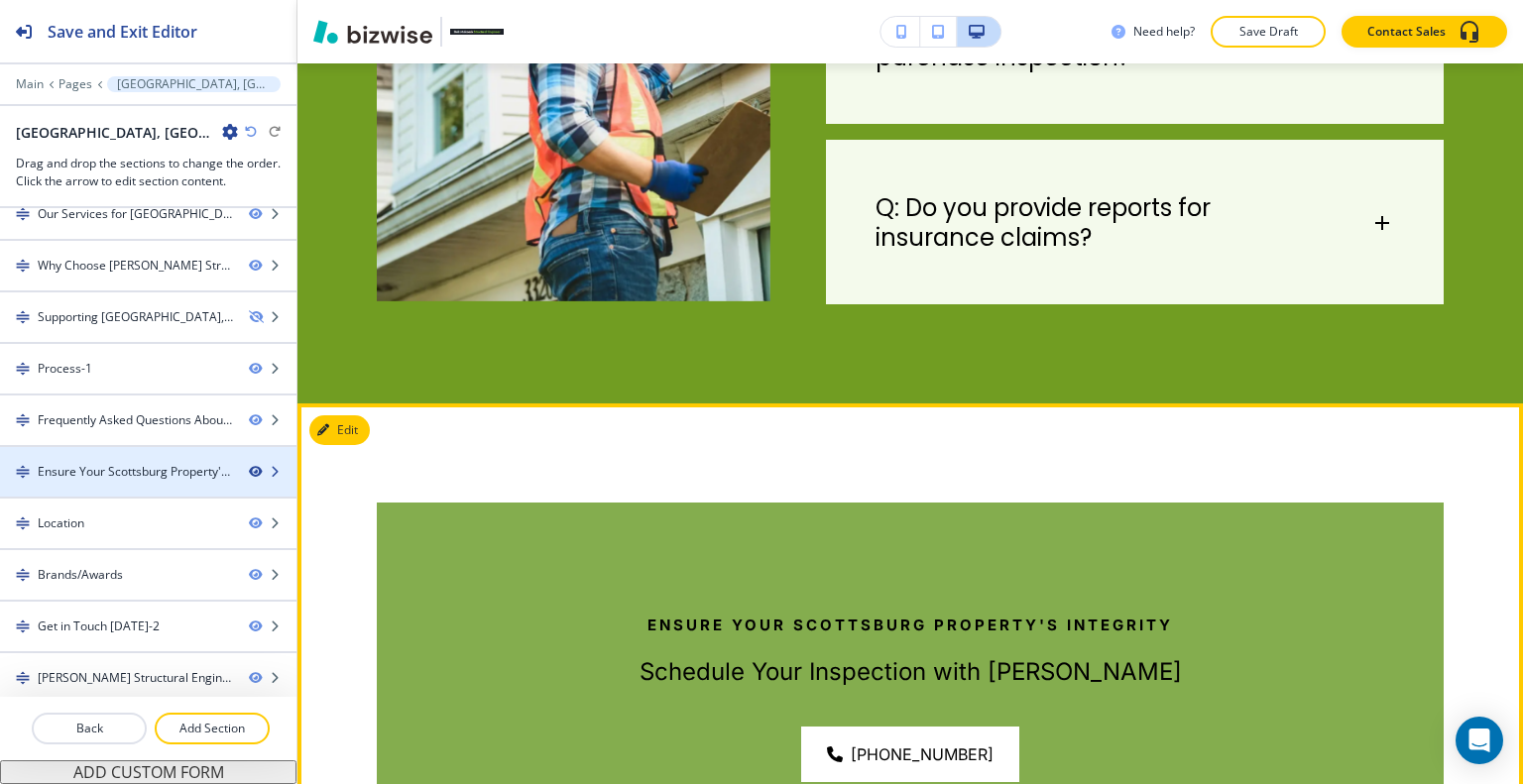 click at bounding box center (255, 472) 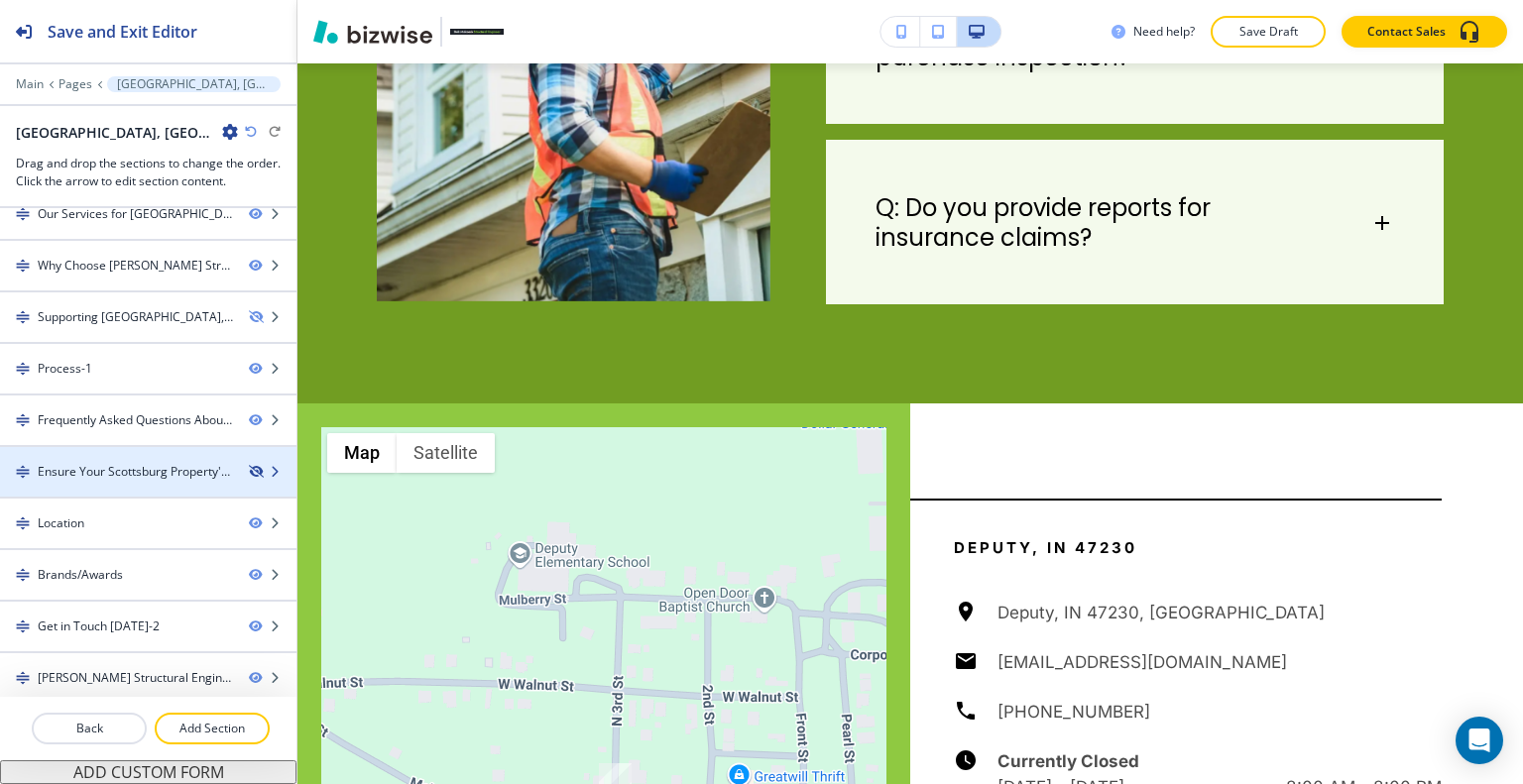 scroll, scrollTop: 4544, scrollLeft: 0, axis: vertical 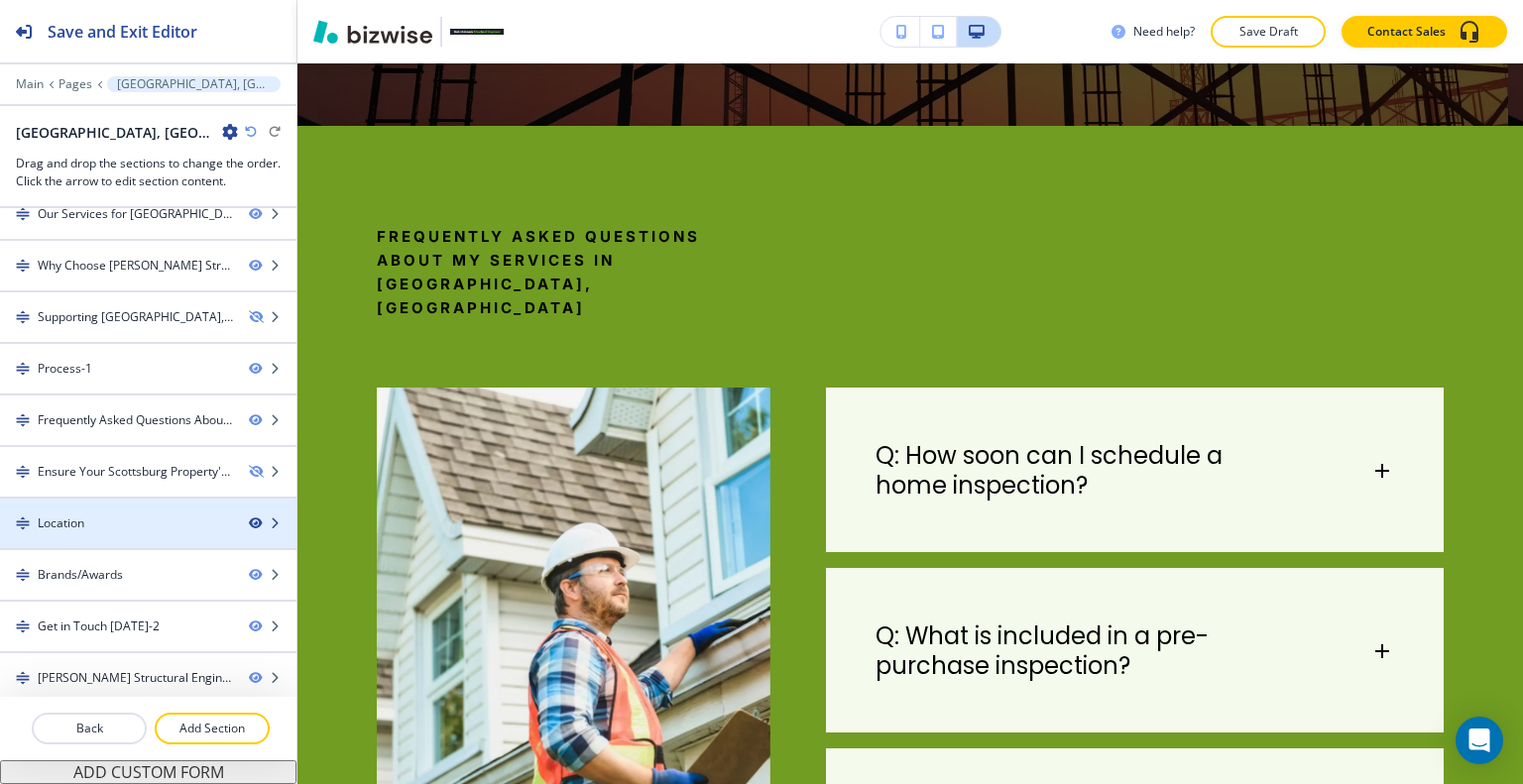 click at bounding box center [255, 523] 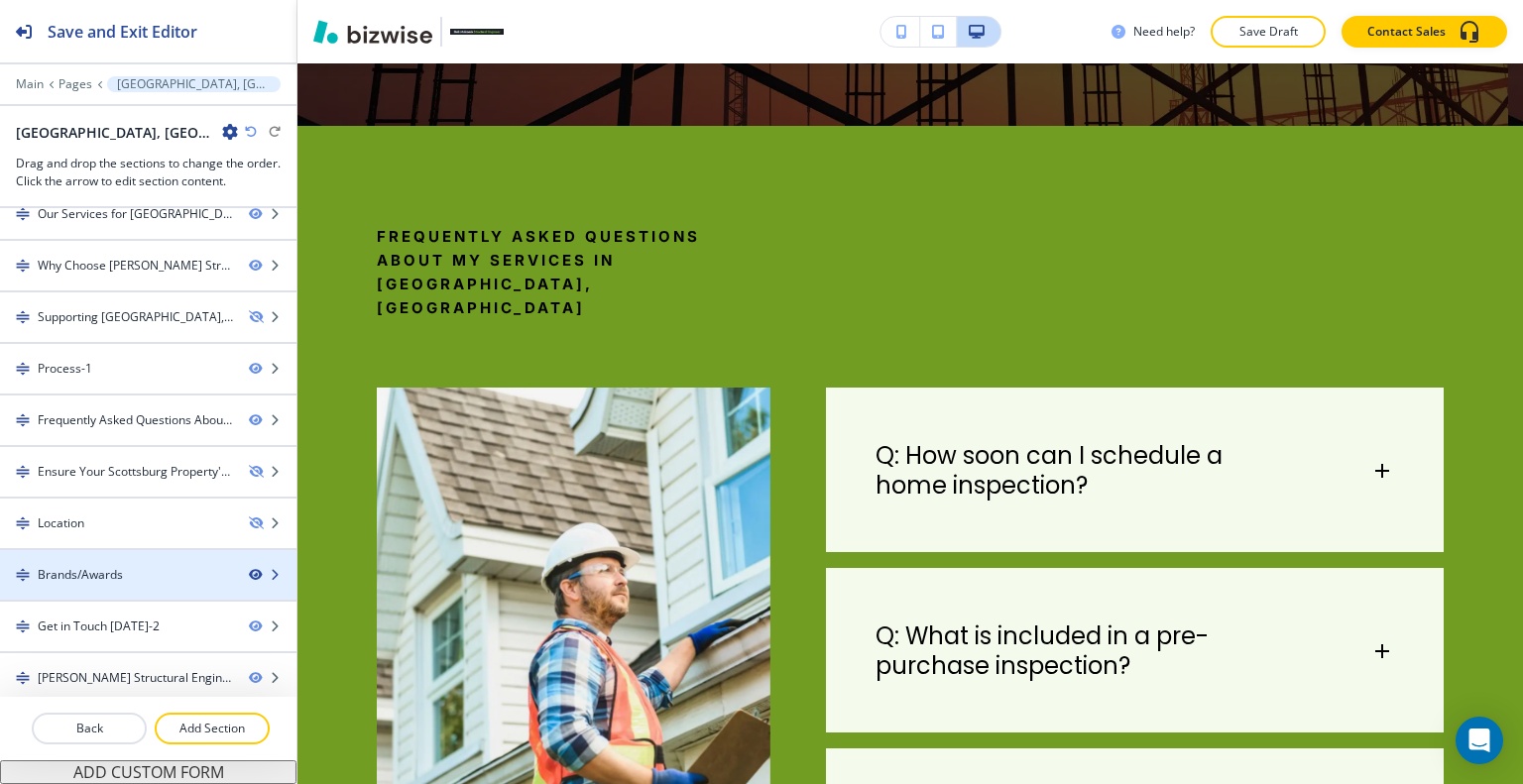 click at bounding box center (255, 575) 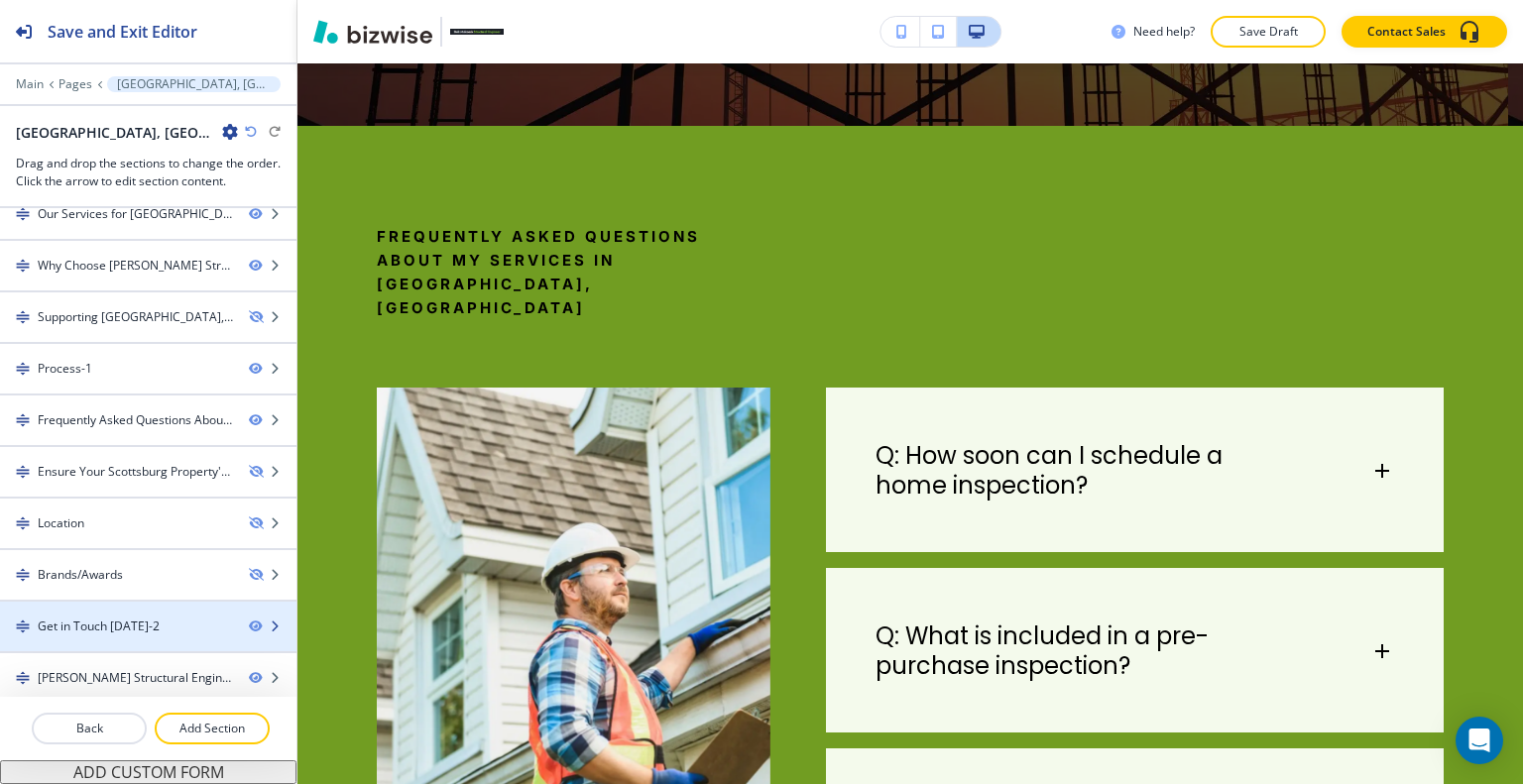click on "Get in Touch [DATE]-2" at bounding box center [116, 626] 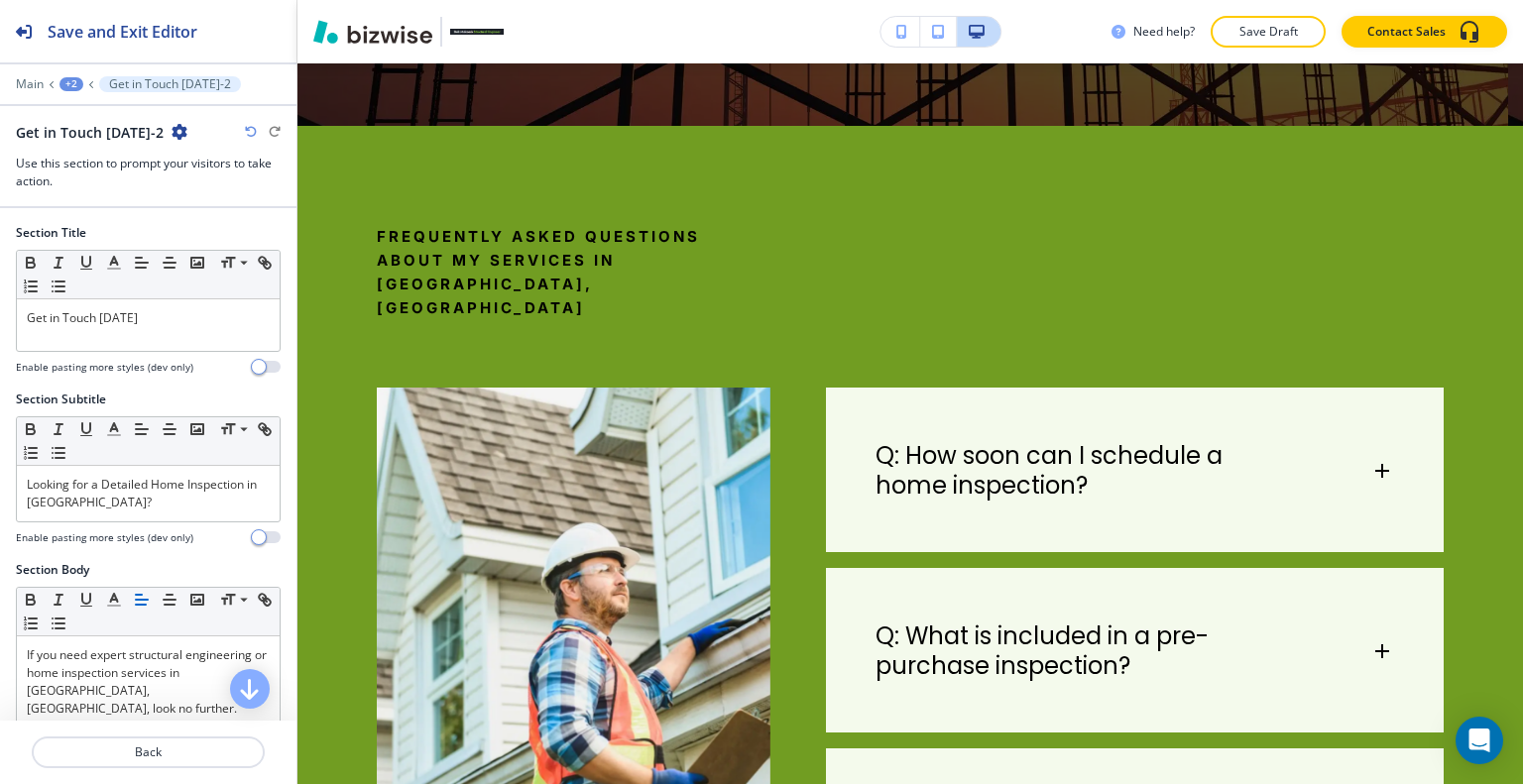 scroll, scrollTop: 5153, scrollLeft: 0, axis: vertical 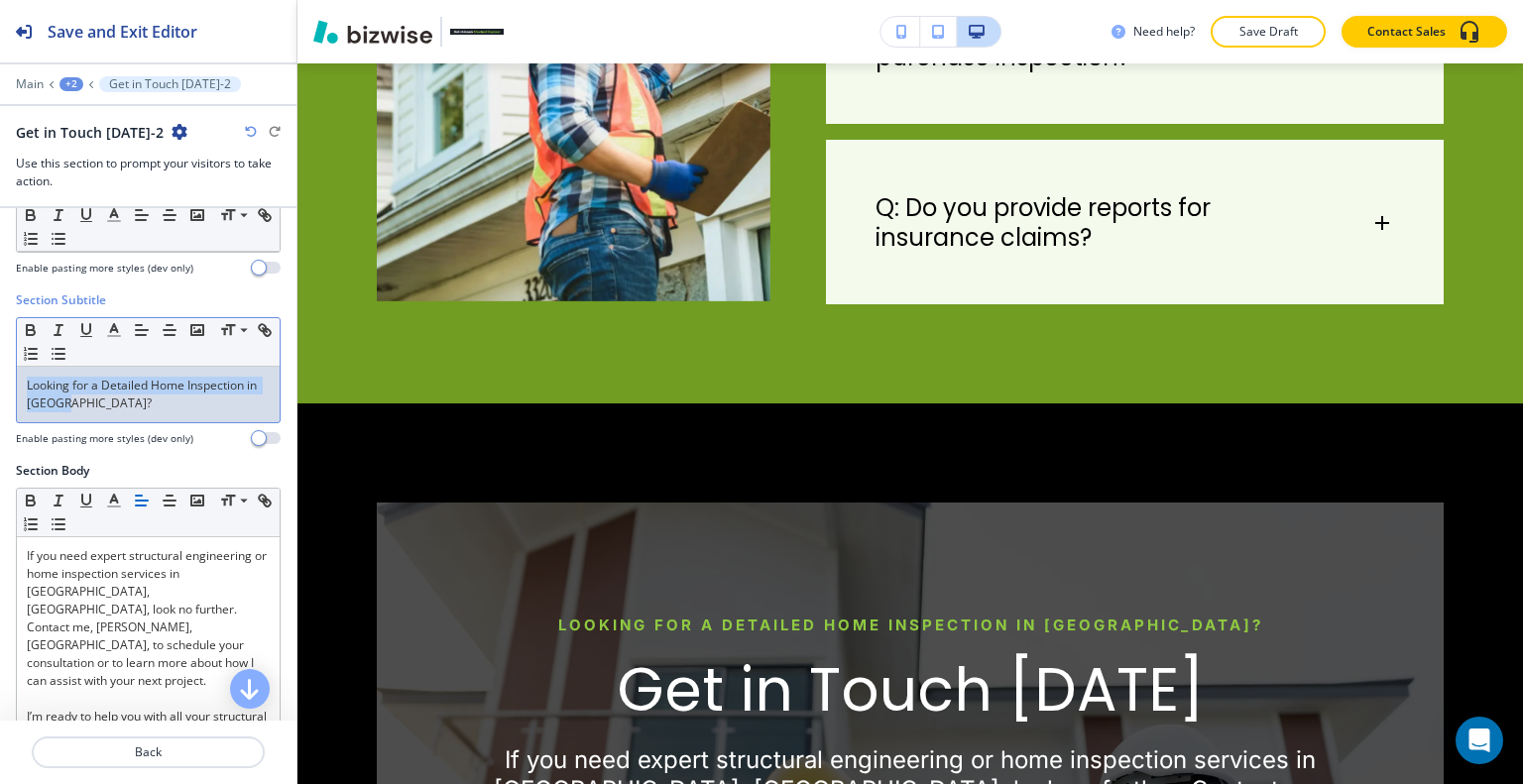 drag, startPoint x: 119, startPoint y: 408, endPoint x: 48, endPoint y: 390, distance: 73.24616 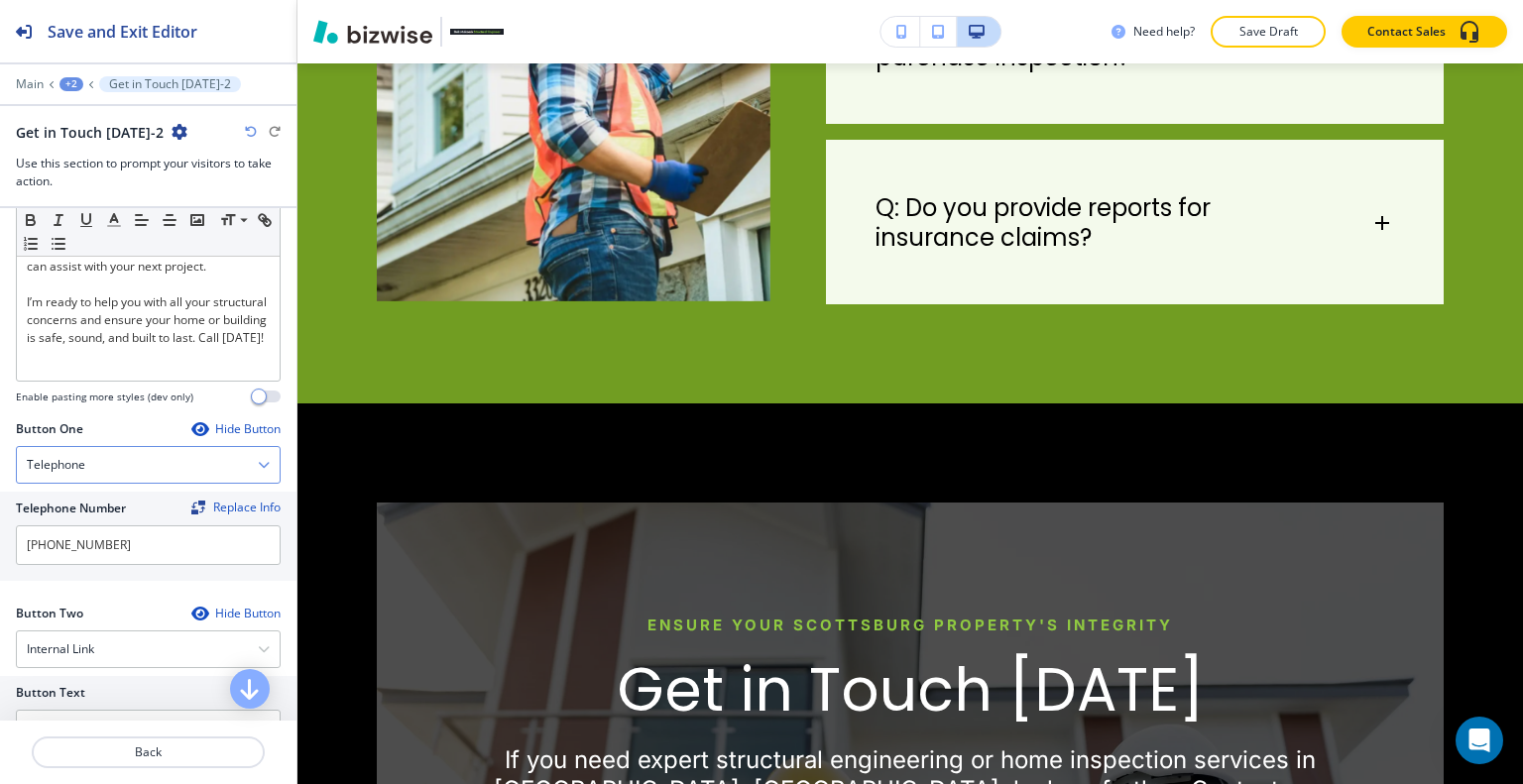 scroll, scrollTop: 297, scrollLeft: 0, axis: vertical 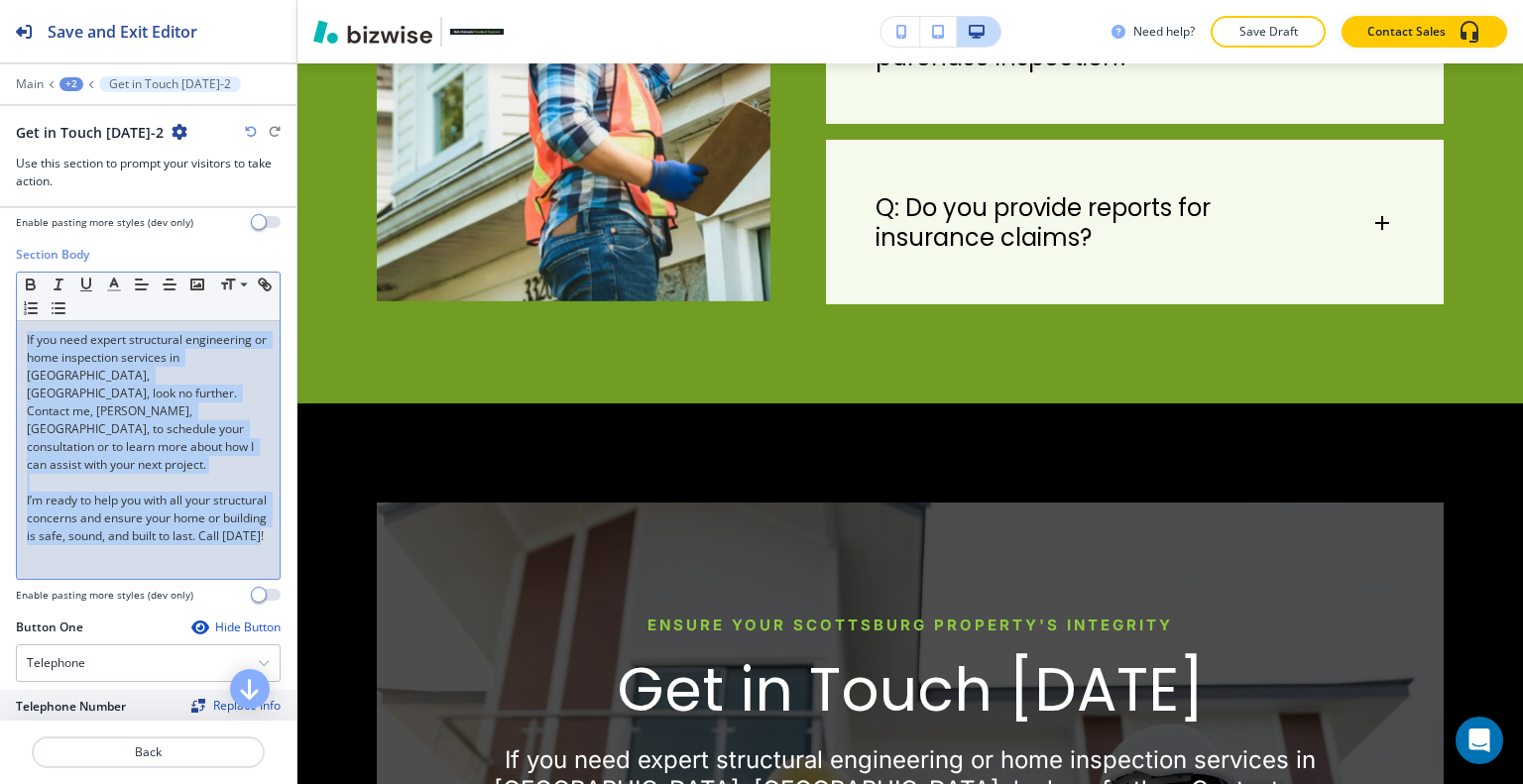 drag, startPoint x: 200, startPoint y: 550, endPoint x: 0, endPoint y: 313, distance: 310.11127 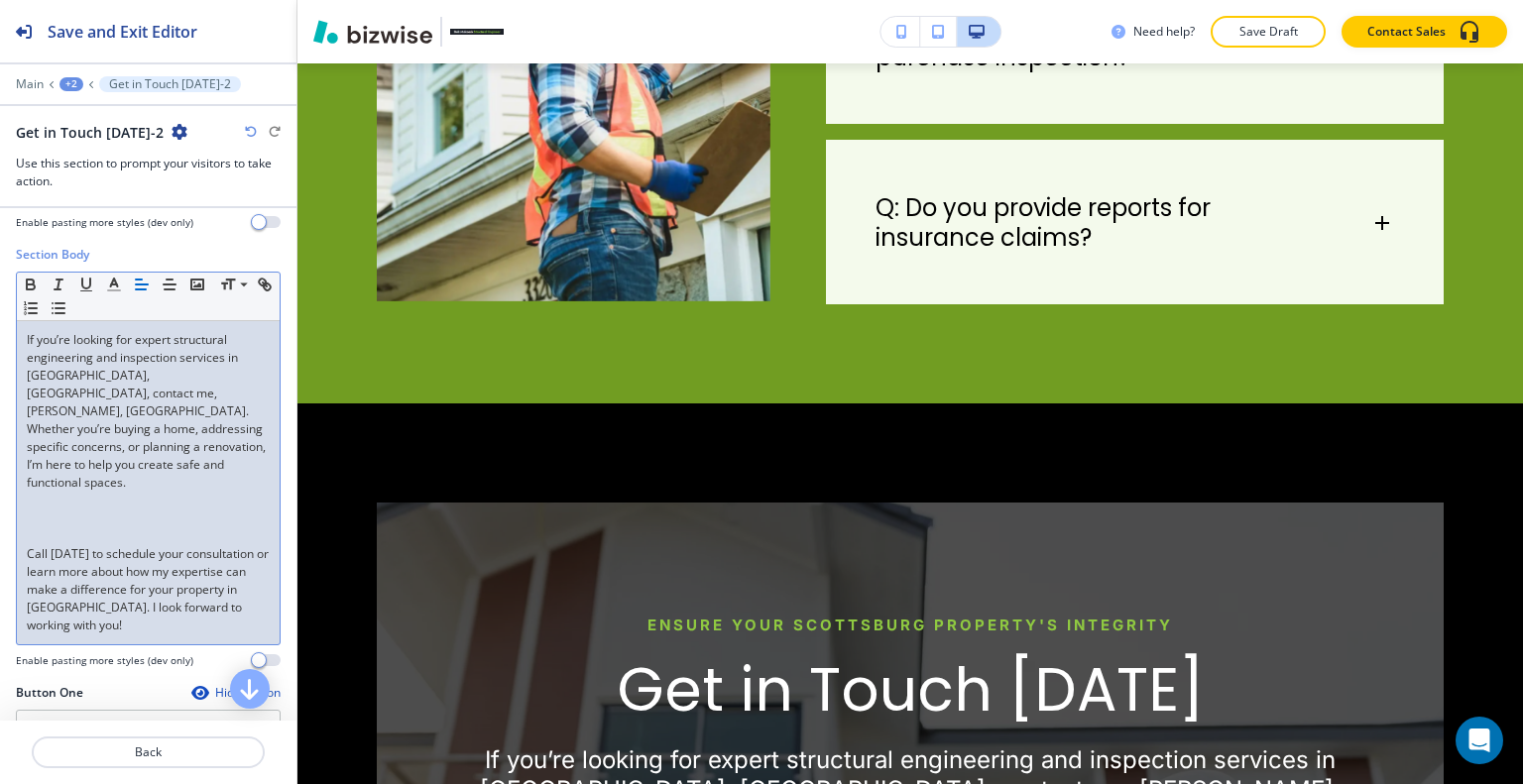 scroll, scrollTop: 0, scrollLeft: 0, axis: both 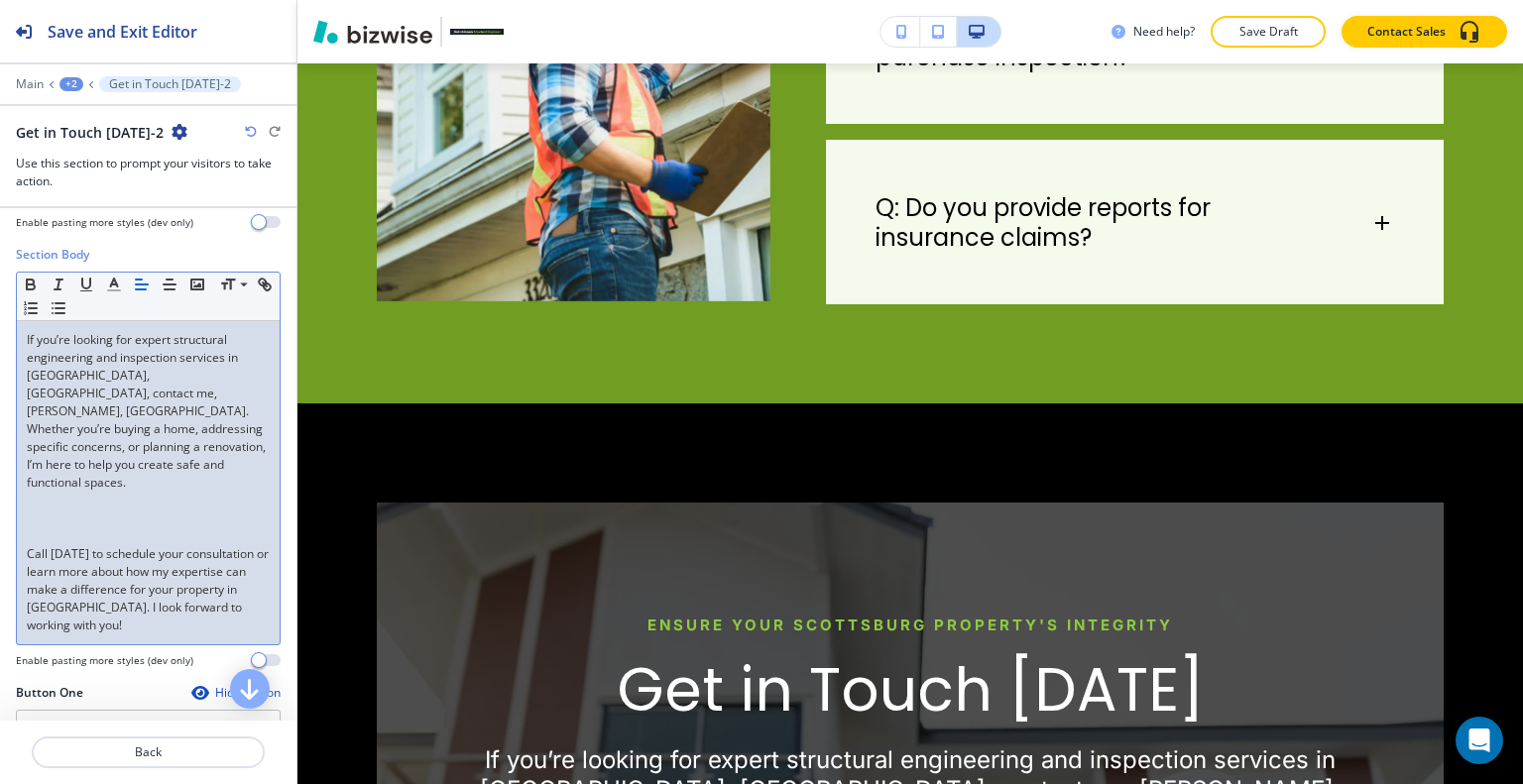 click at bounding box center (148, 536) 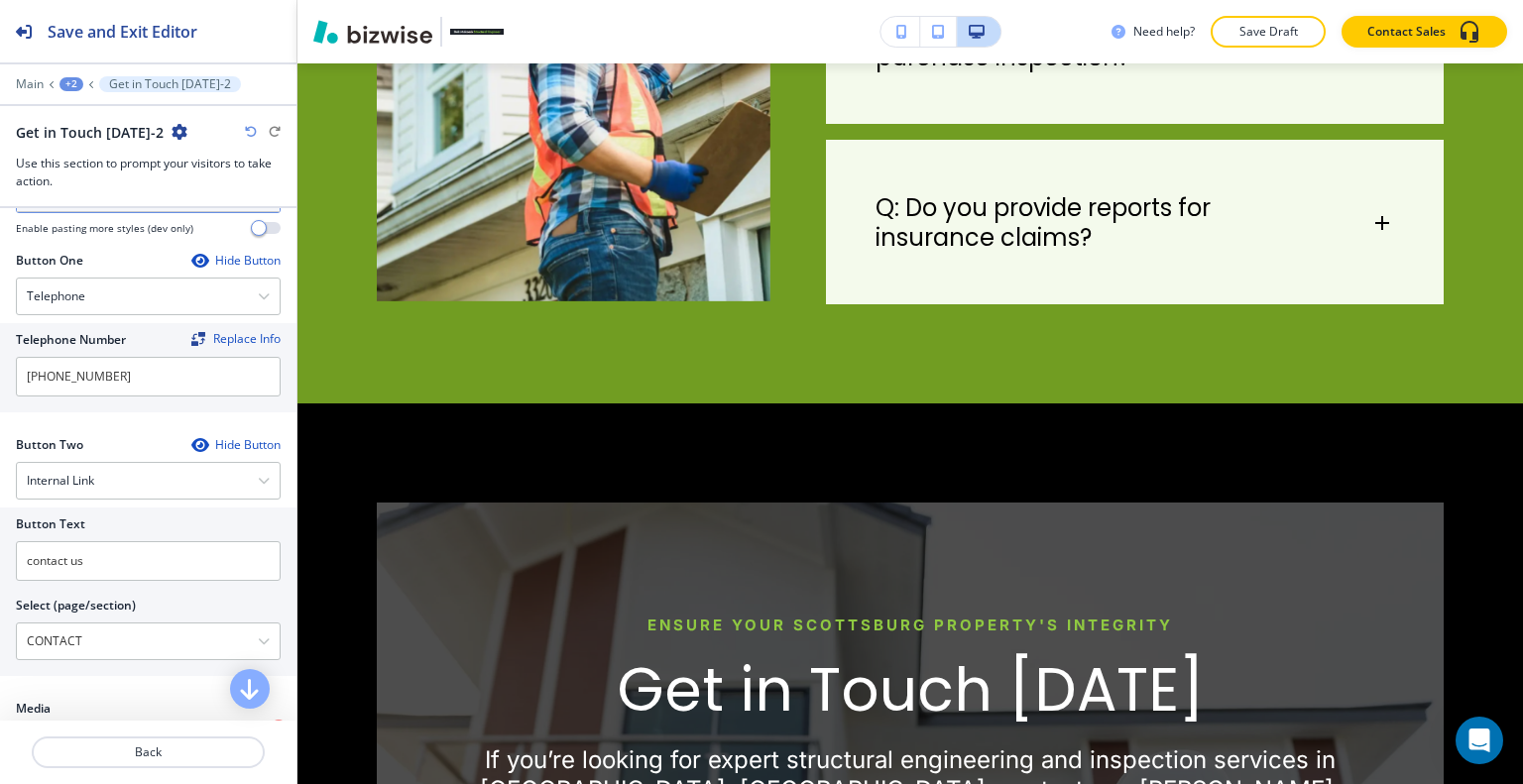 scroll, scrollTop: 991, scrollLeft: 0, axis: vertical 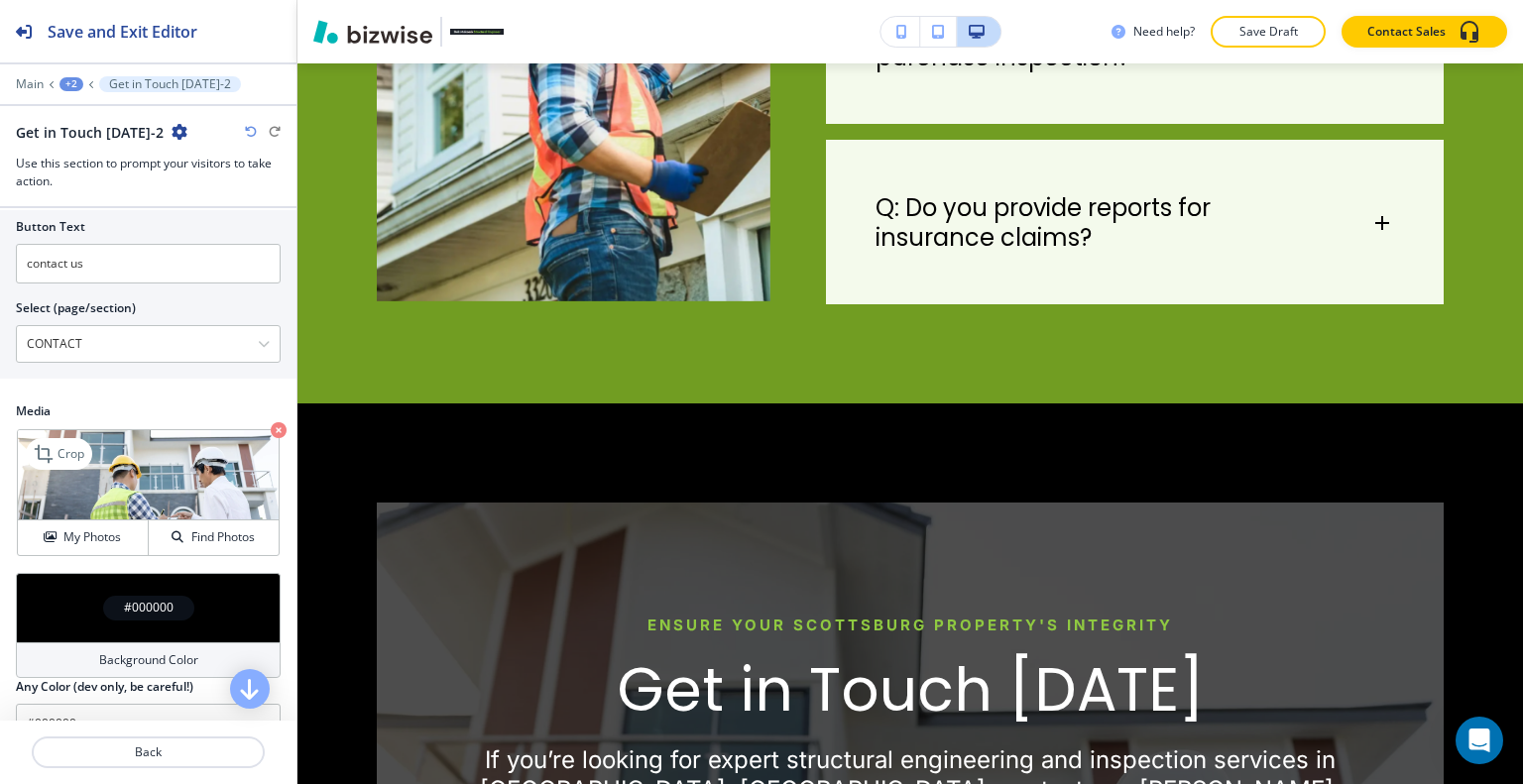 click at bounding box center [279, 430] 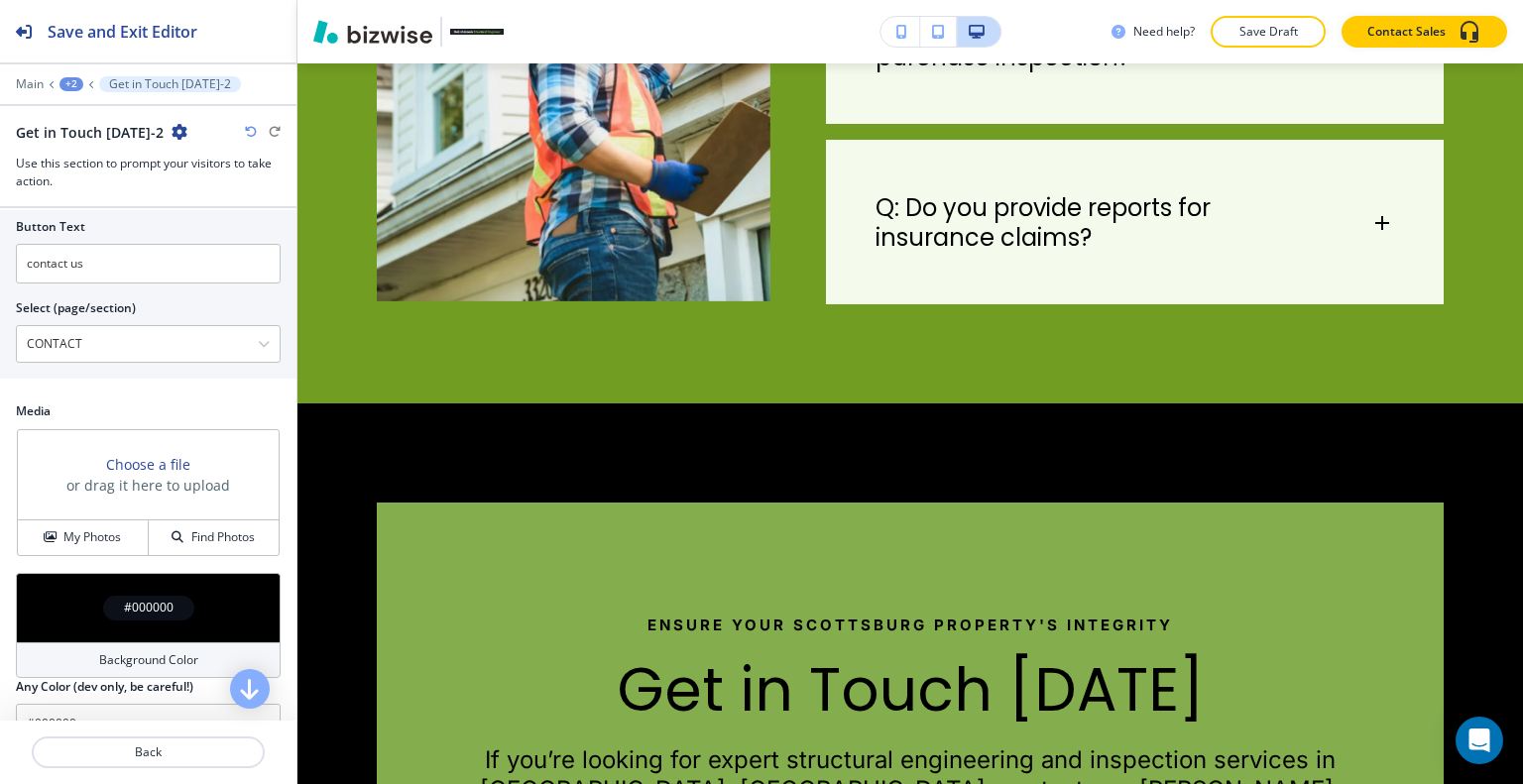 click on "#000000" at bounding box center [148, 608] 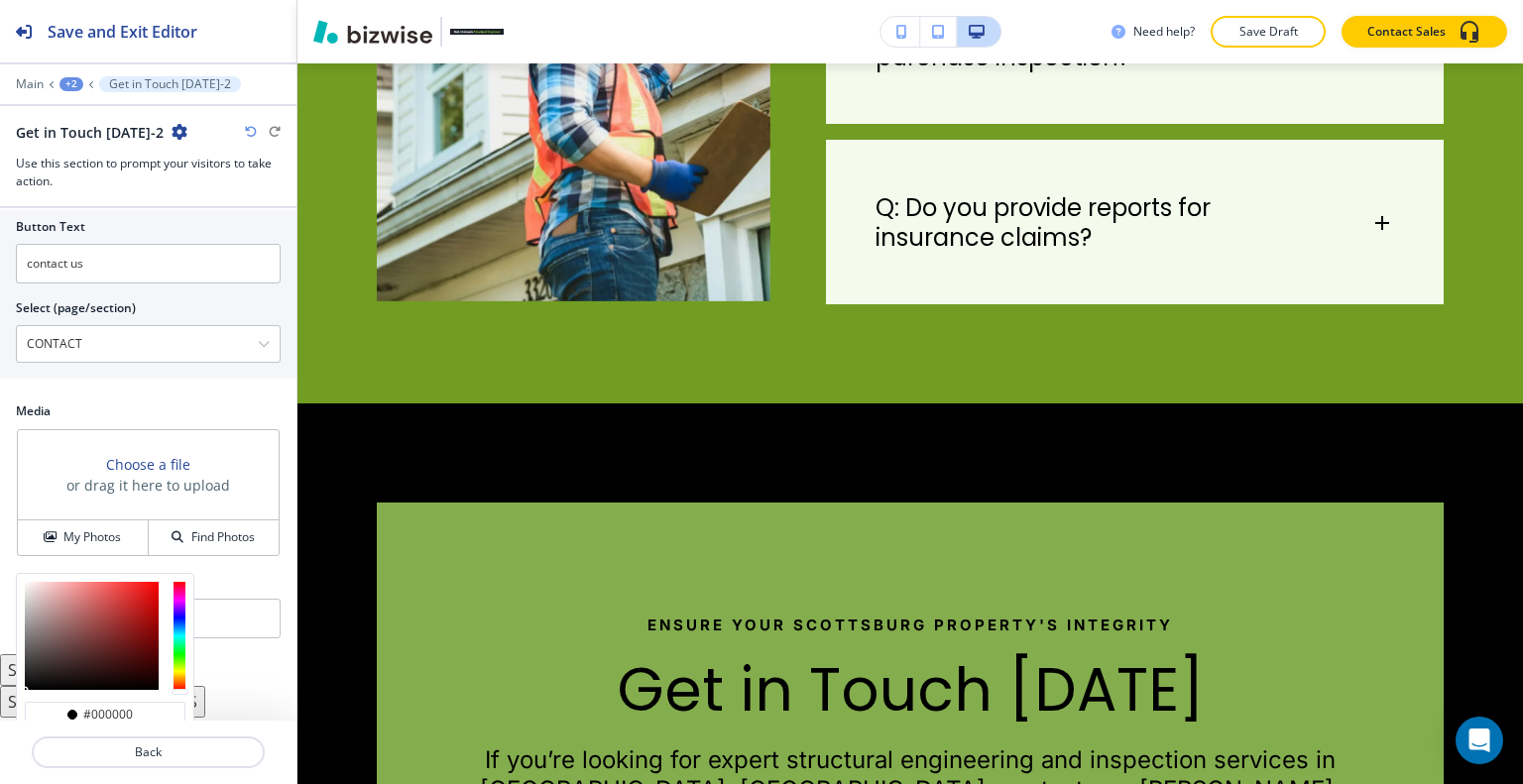 scroll, scrollTop: 1106, scrollLeft: 0, axis: vertical 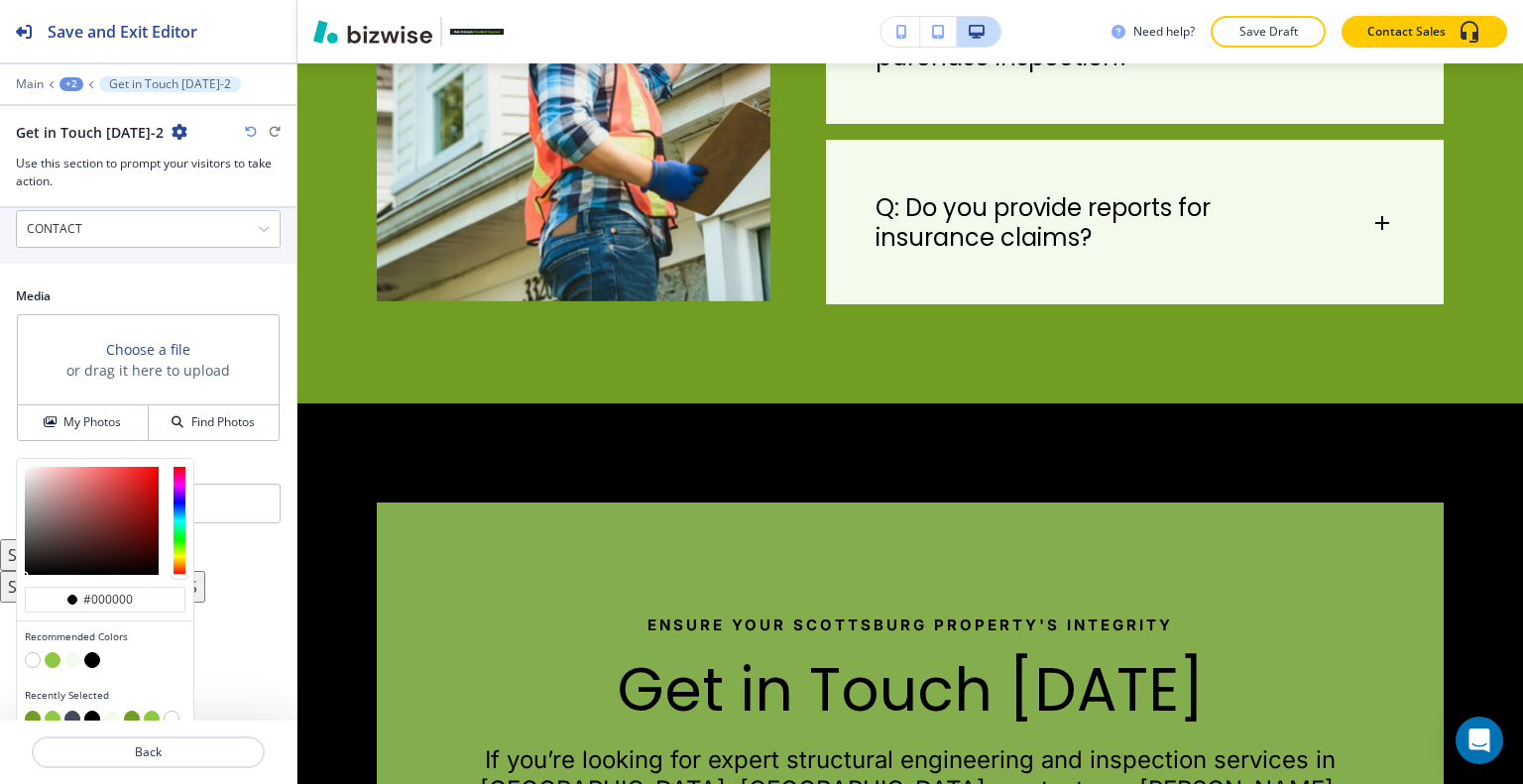 click at bounding box center (33, 719) 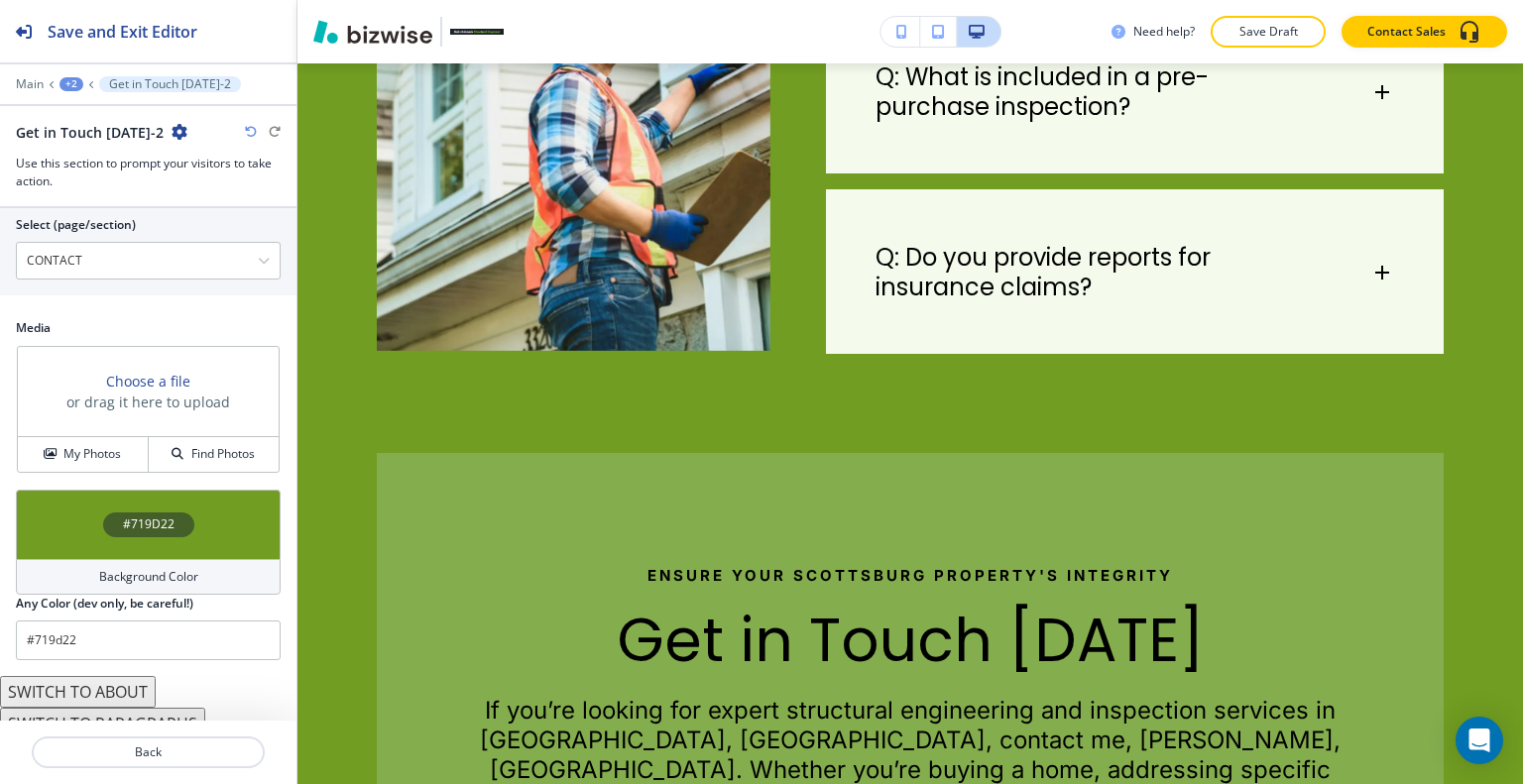 click at bounding box center (251, 132) 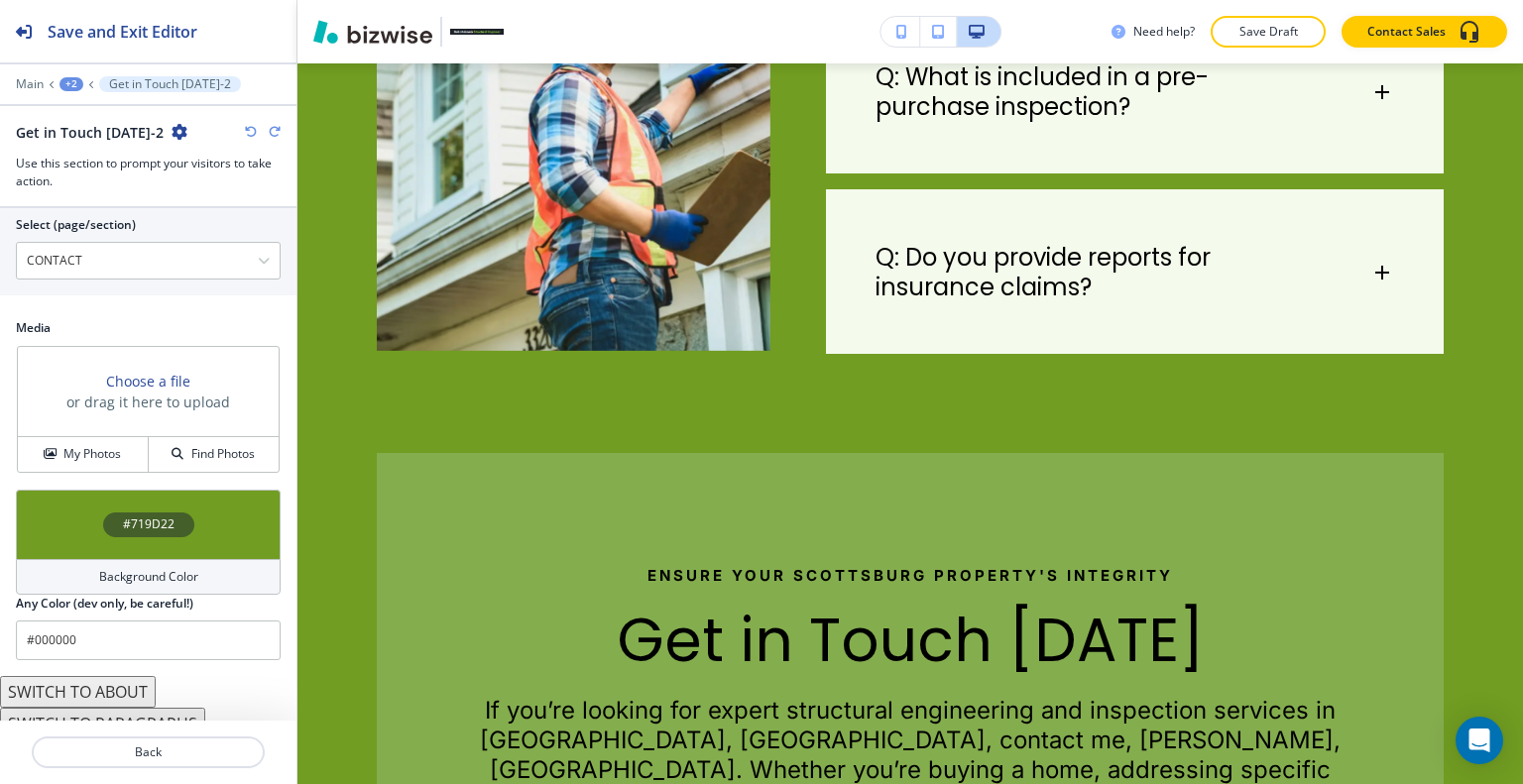 scroll, scrollTop: 5153, scrollLeft: 0, axis: vertical 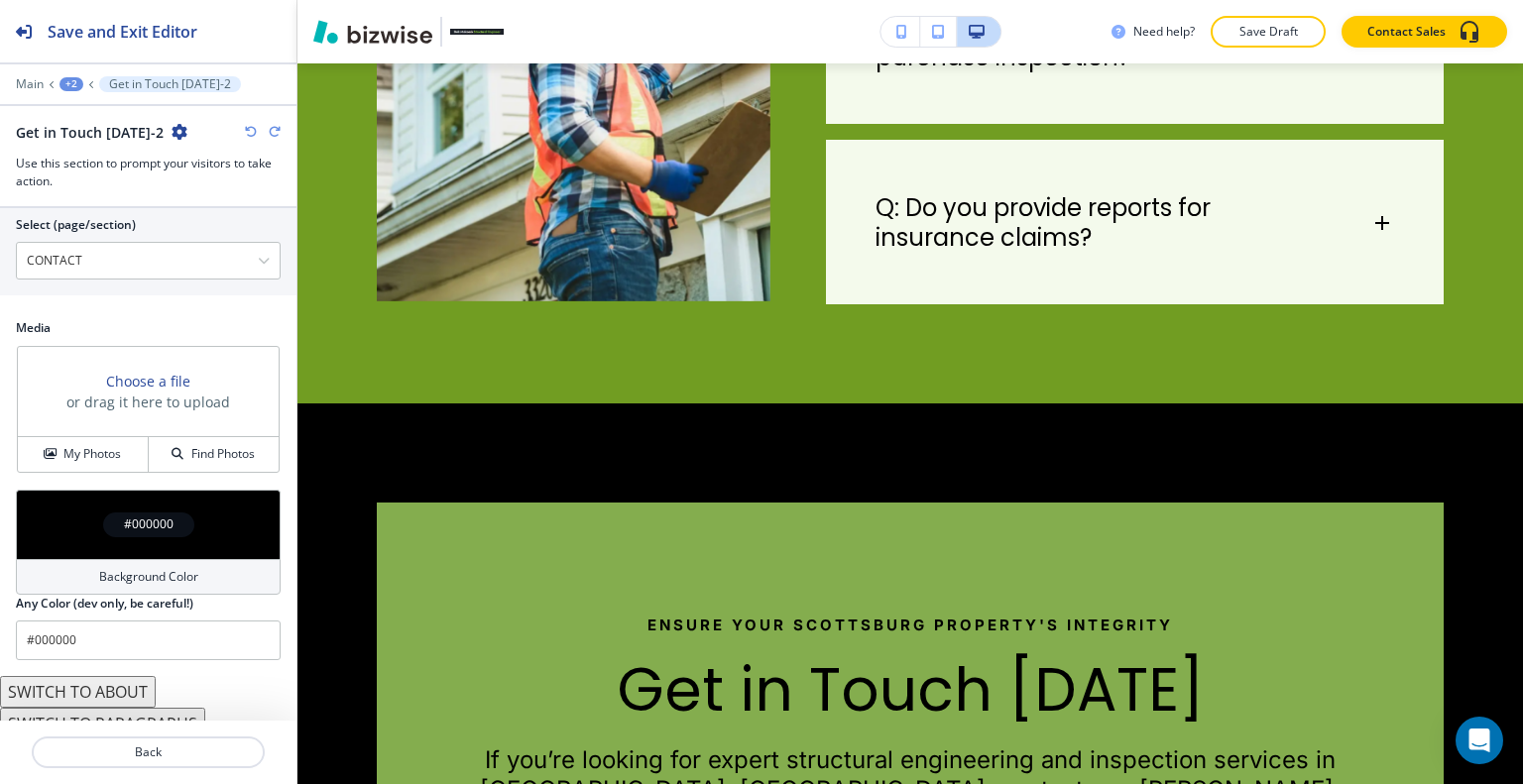 click at bounding box center [251, 132] 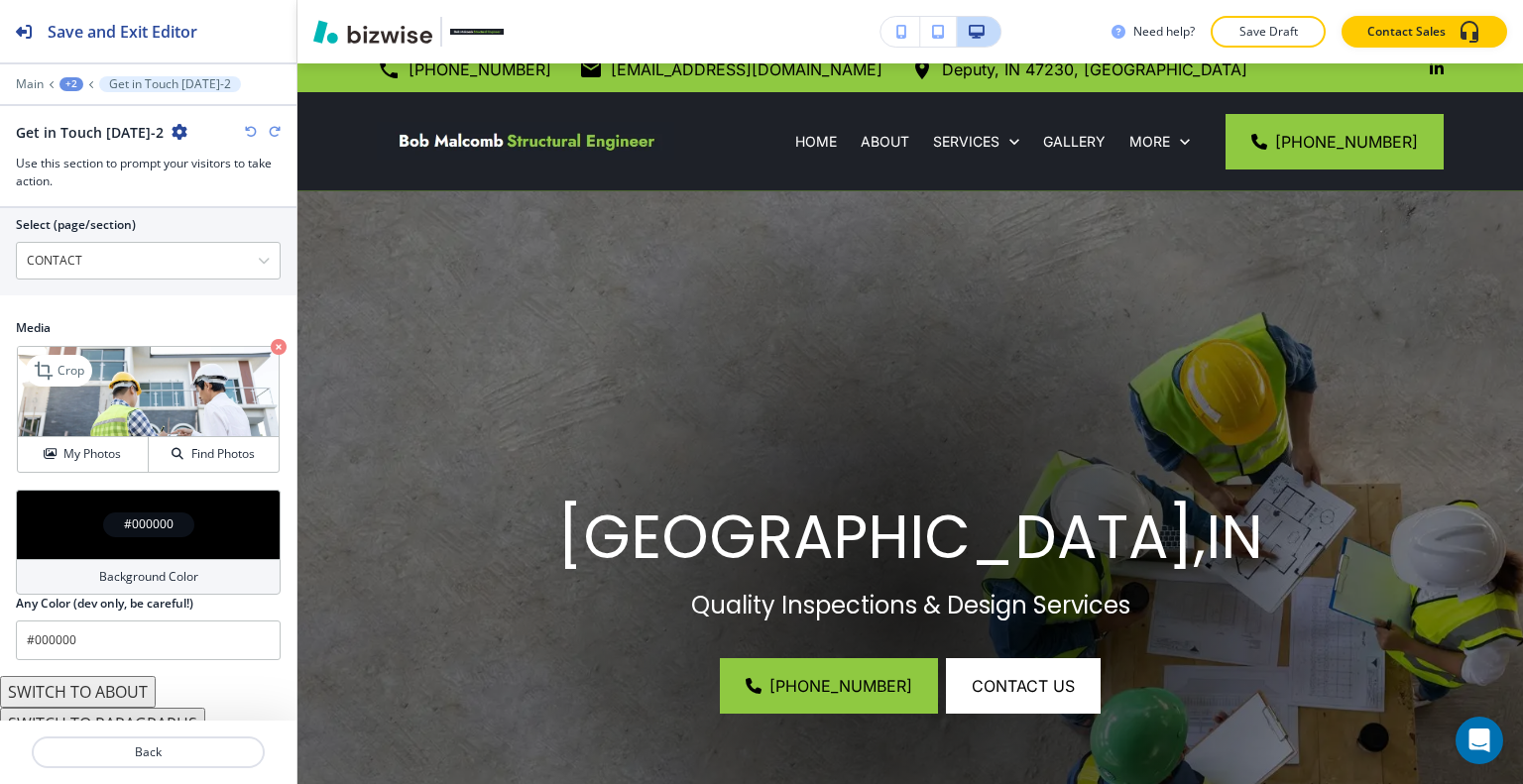 scroll, scrollTop: 0, scrollLeft: 0, axis: both 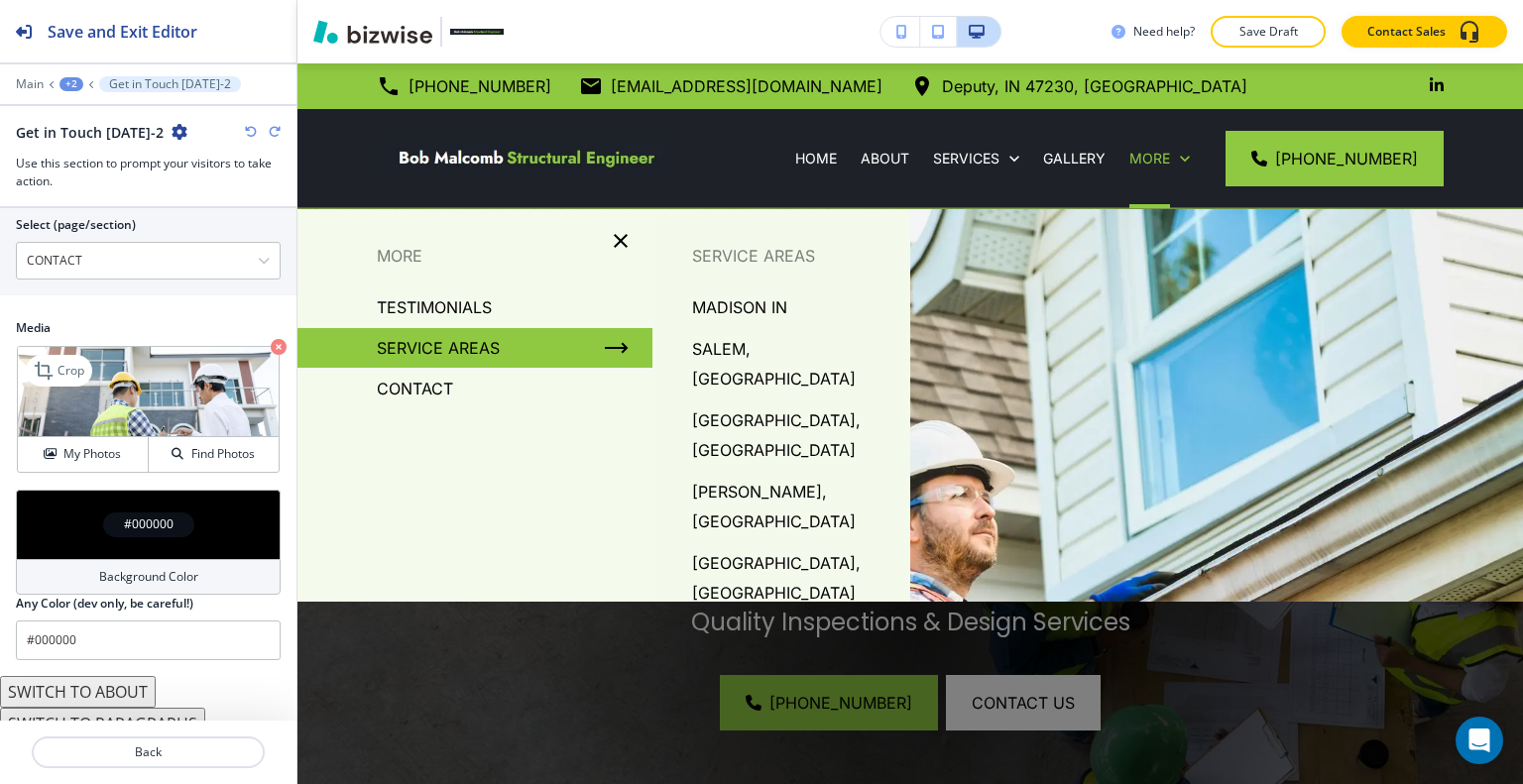 click on "[PERSON_NAME], [GEOGRAPHIC_DATA]" at bounding box center [793, 506] 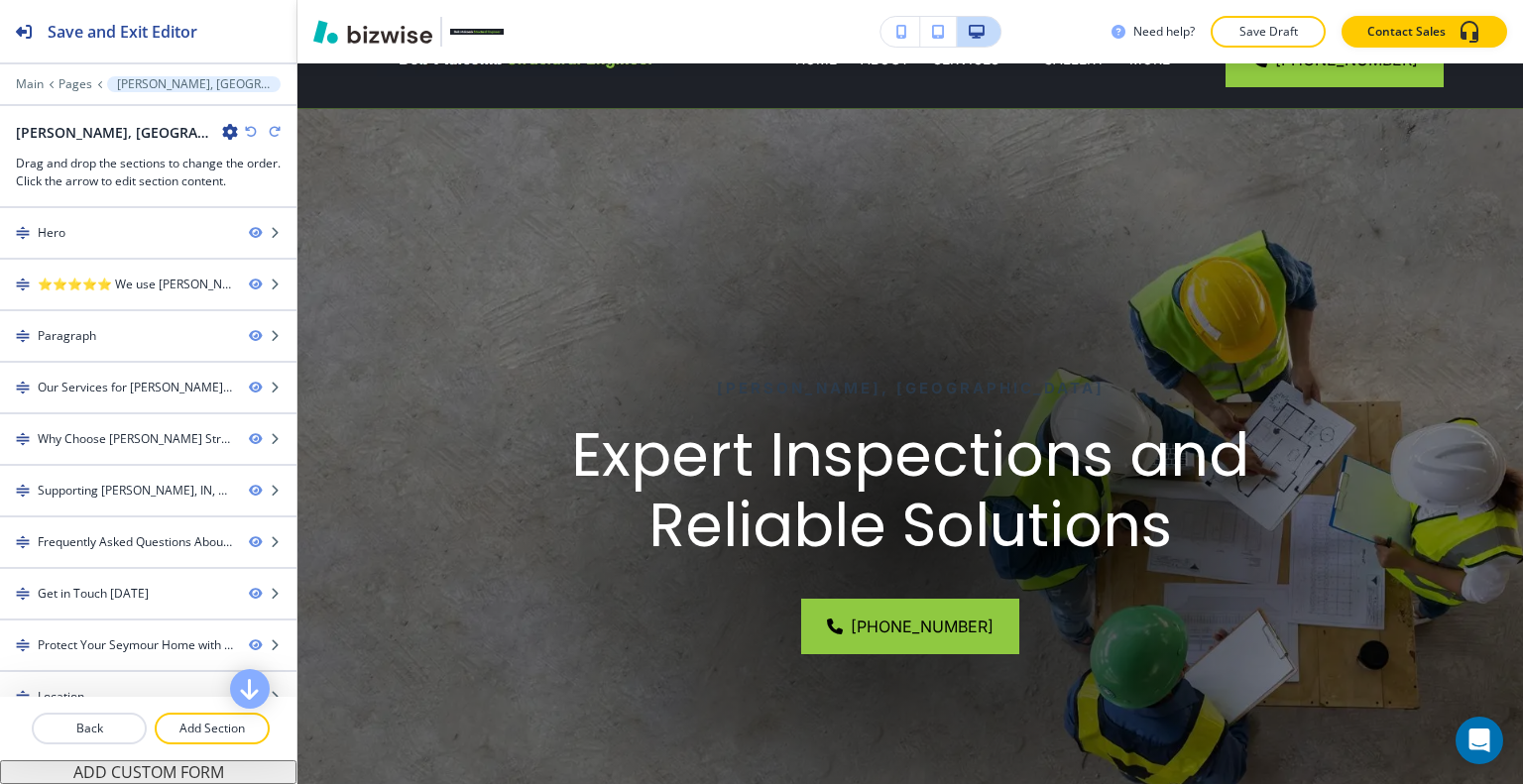 scroll, scrollTop: 0, scrollLeft: 0, axis: both 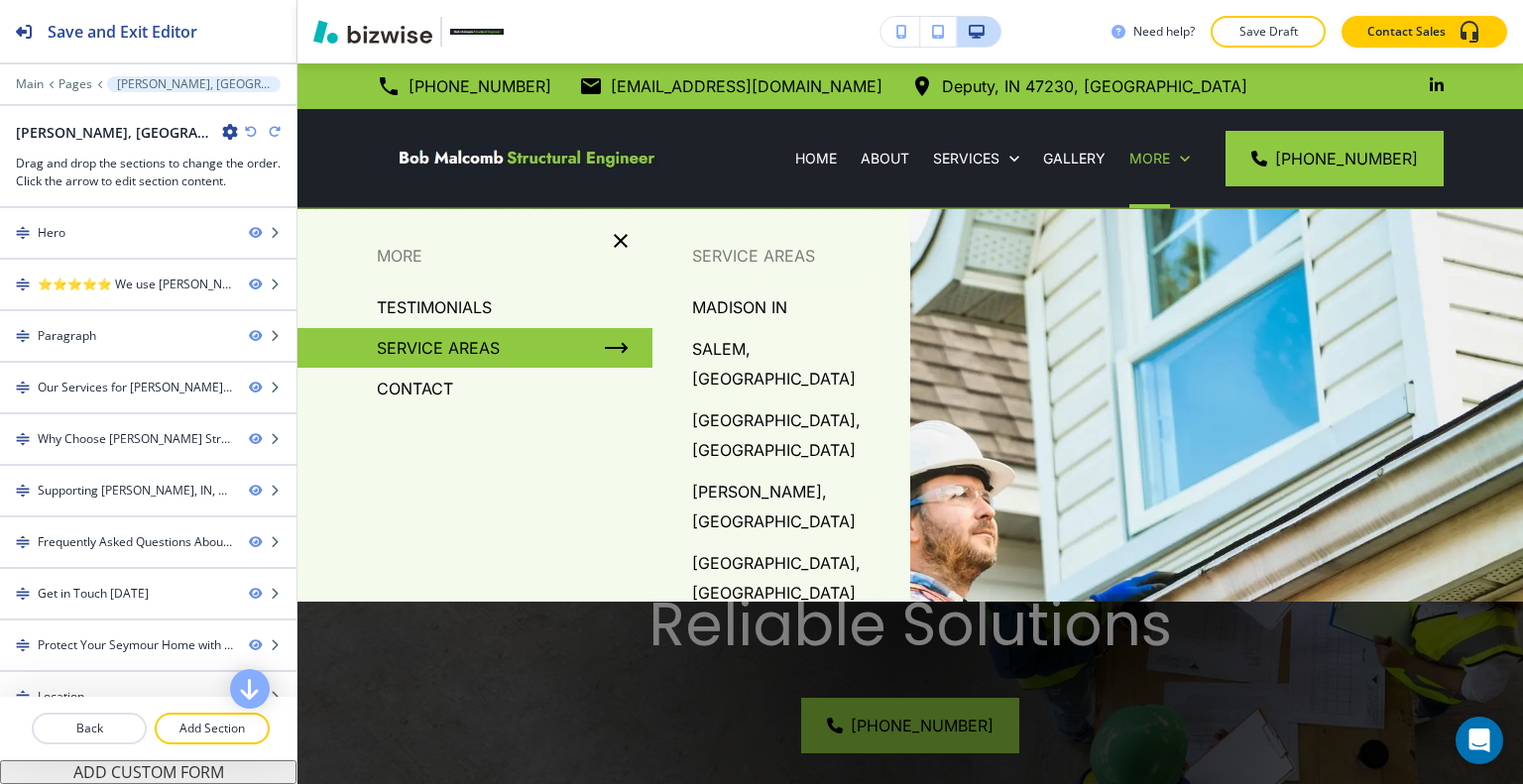 click on "[PERSON_NAME], [GEOGRAPHIC_DATA]" at bounding box center [793, 506] 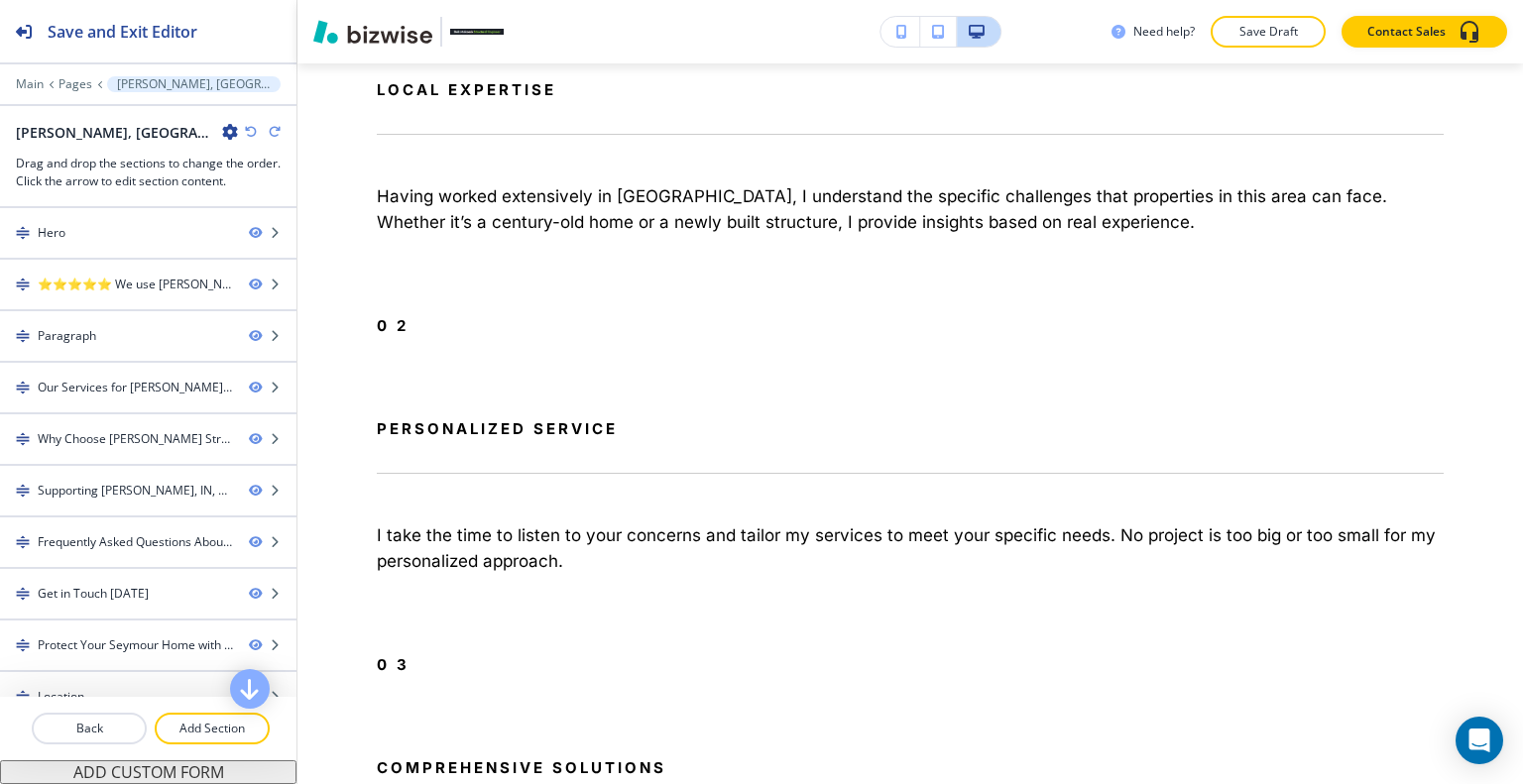 scroll, scrollTop: 0, scrollLeft: 0, axis: both 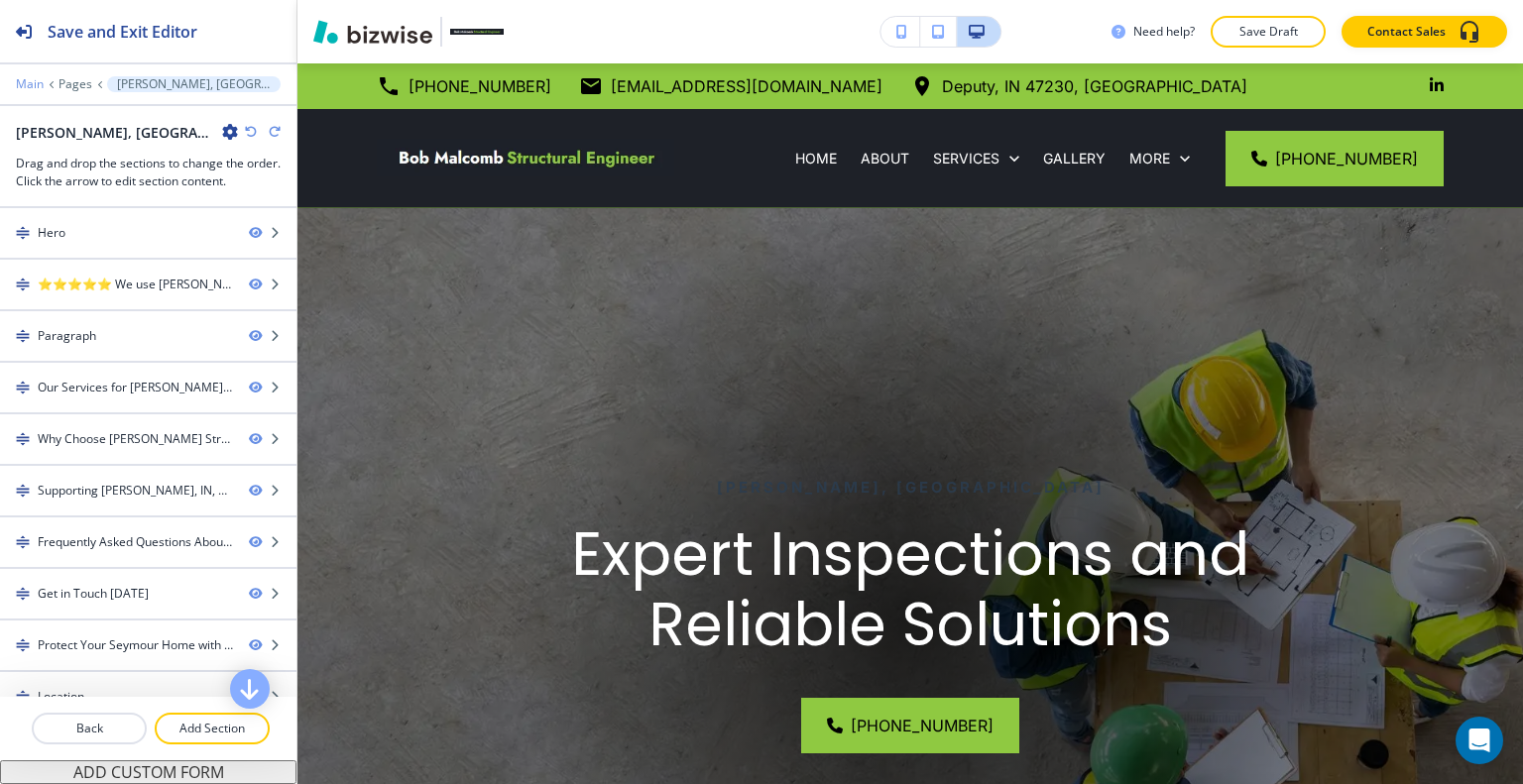 click on "Main" at bounding box center [30, 84] 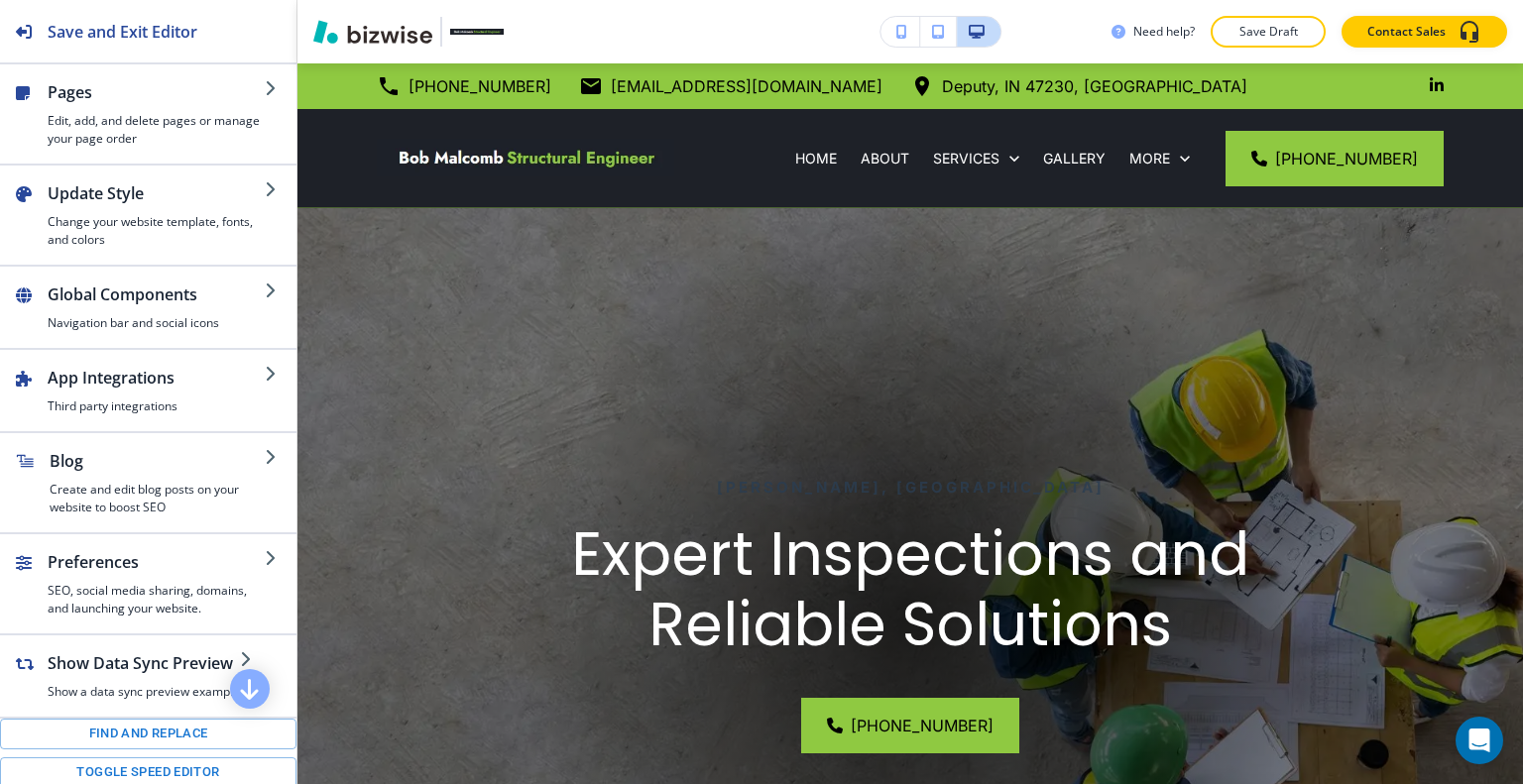 scroll, scrollTop: 266, scrollLeft: 0, axis: vertical 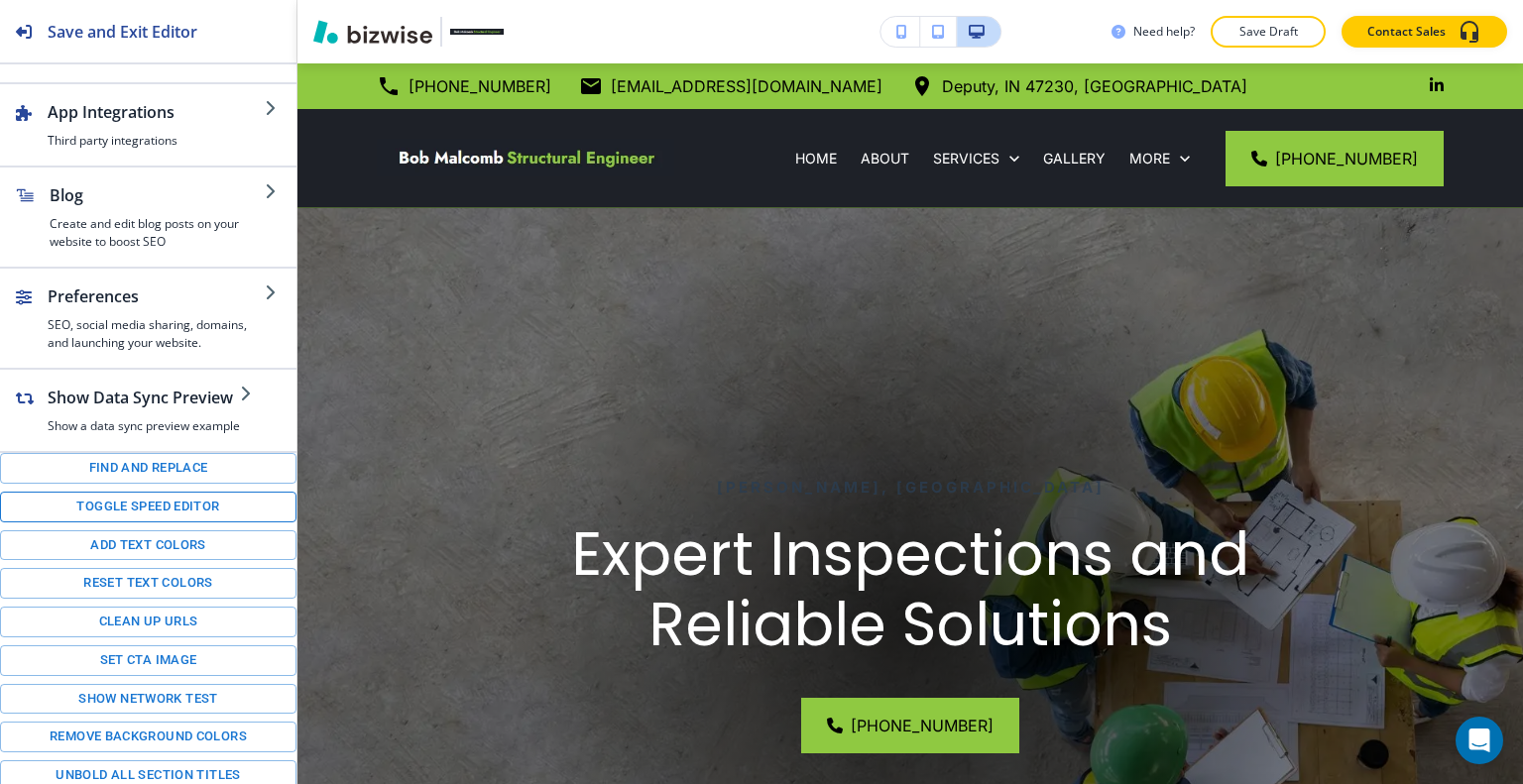 click on "Toggle speed editor" at bounding box center (148, 506) 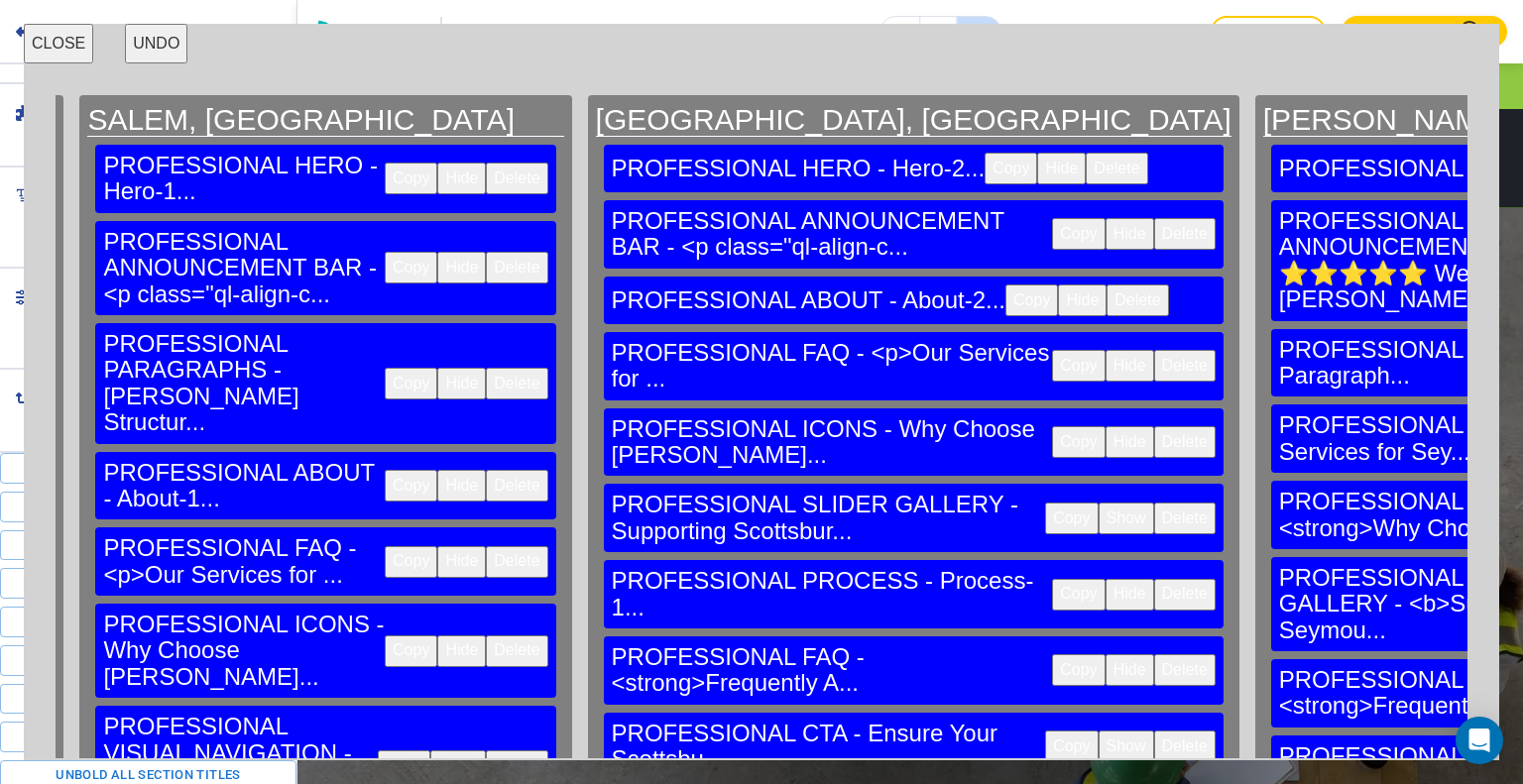 scroll, scrollTop: 0, scrollLeft: 3752, axis: horizontal 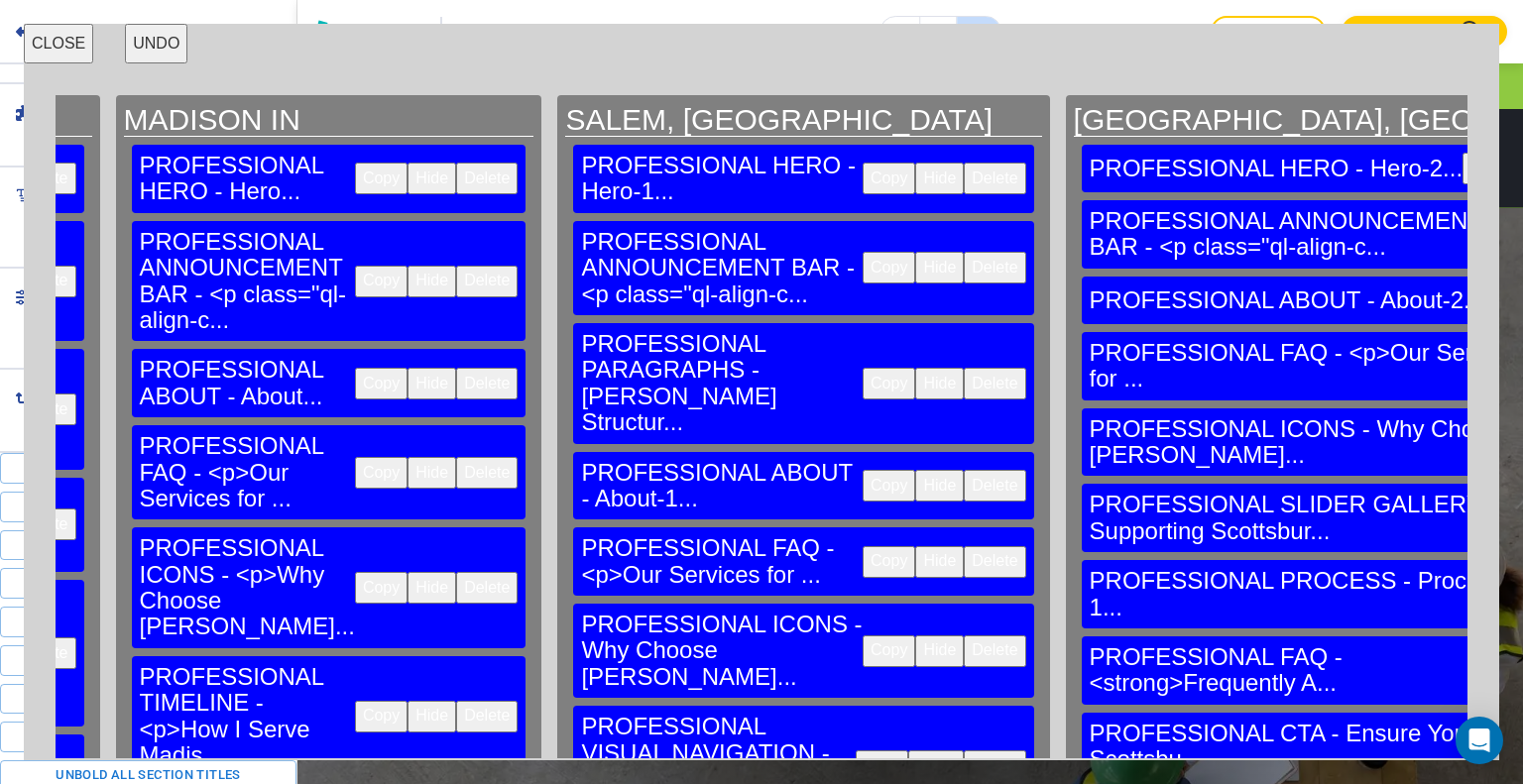 click on "Copy" at bounding box center [1488, 168] 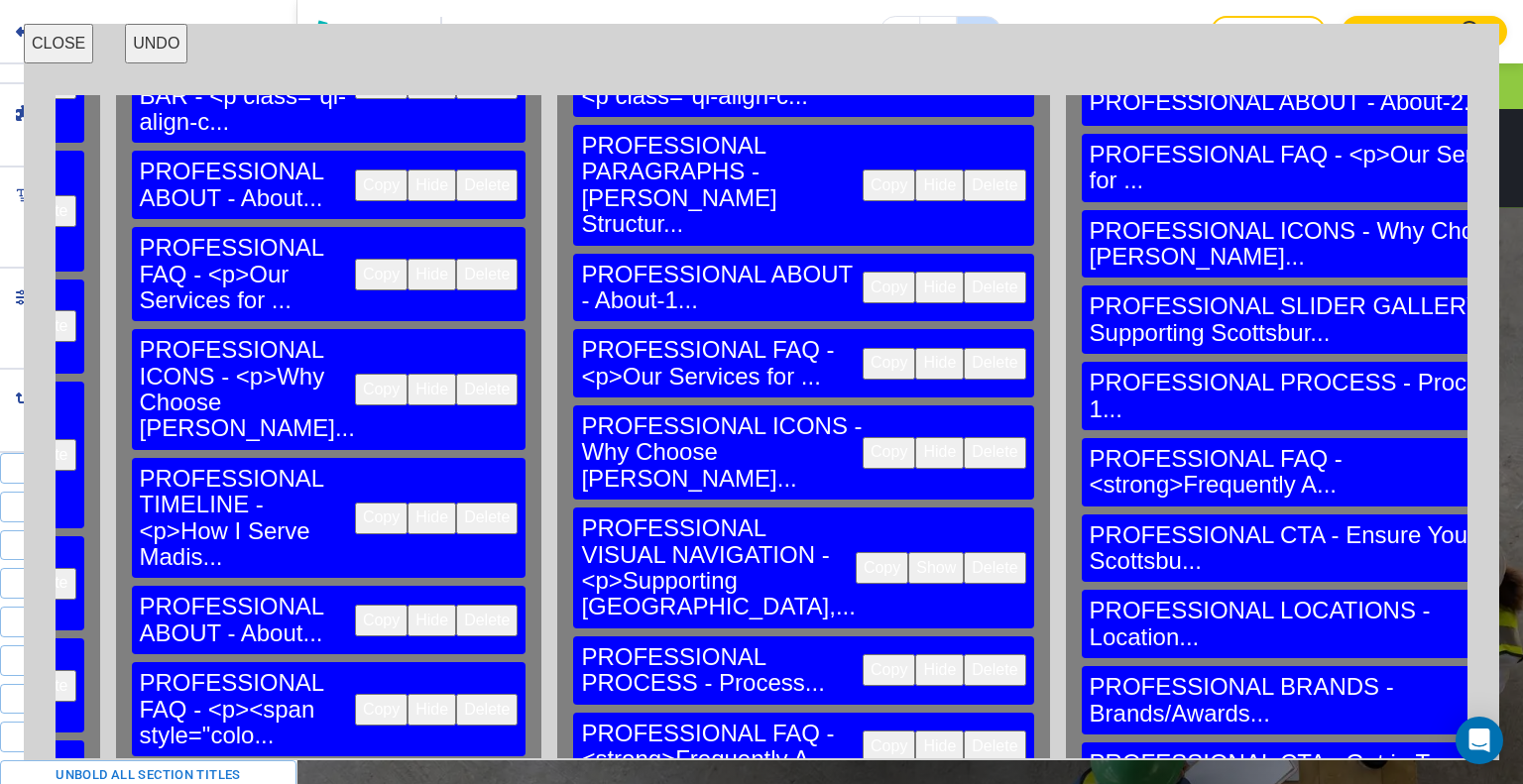 scroll, scrollTop: 496, scrollLeft: 3262, axis: both 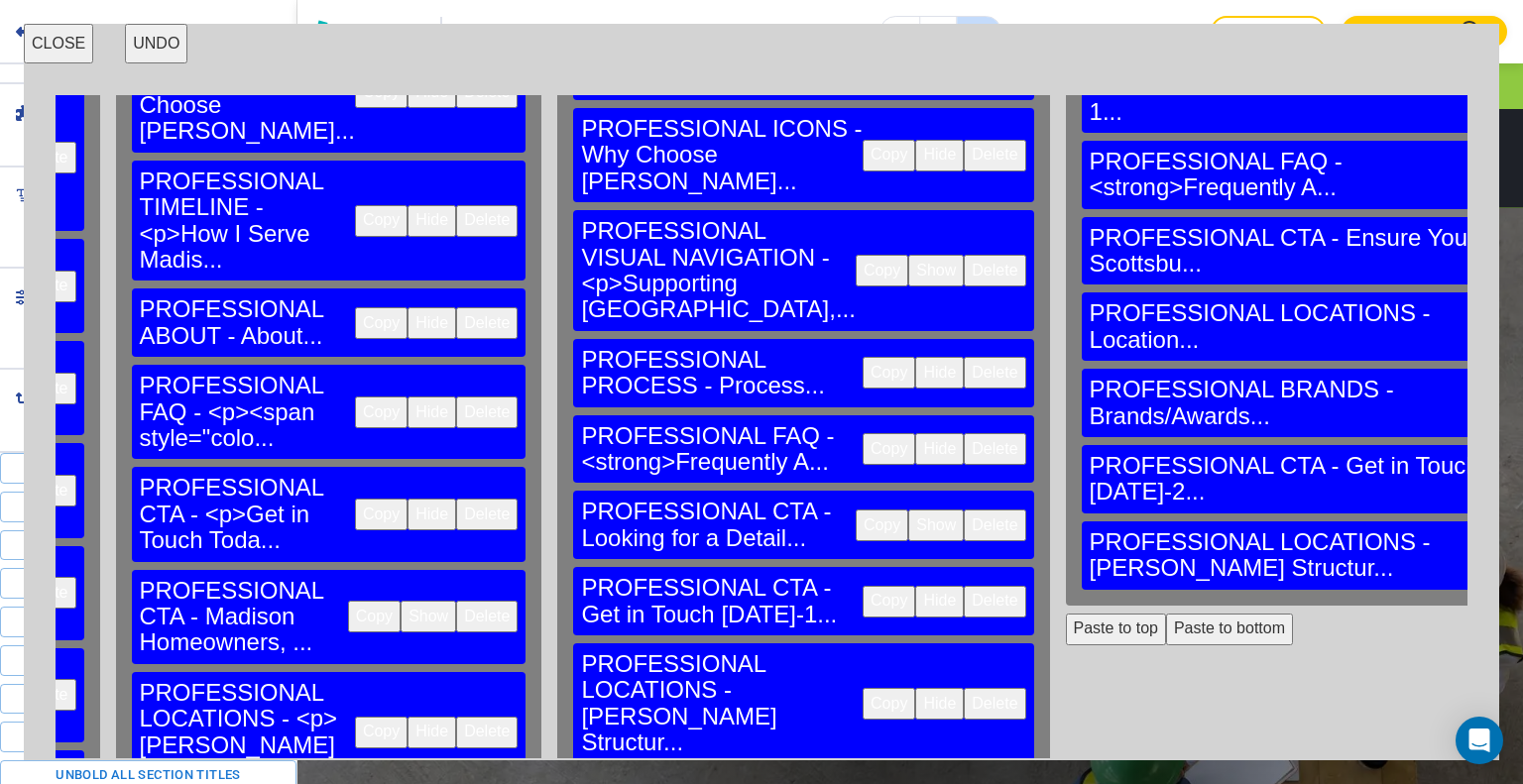 click on "Paste to top" at bounding box center (1783, 576) 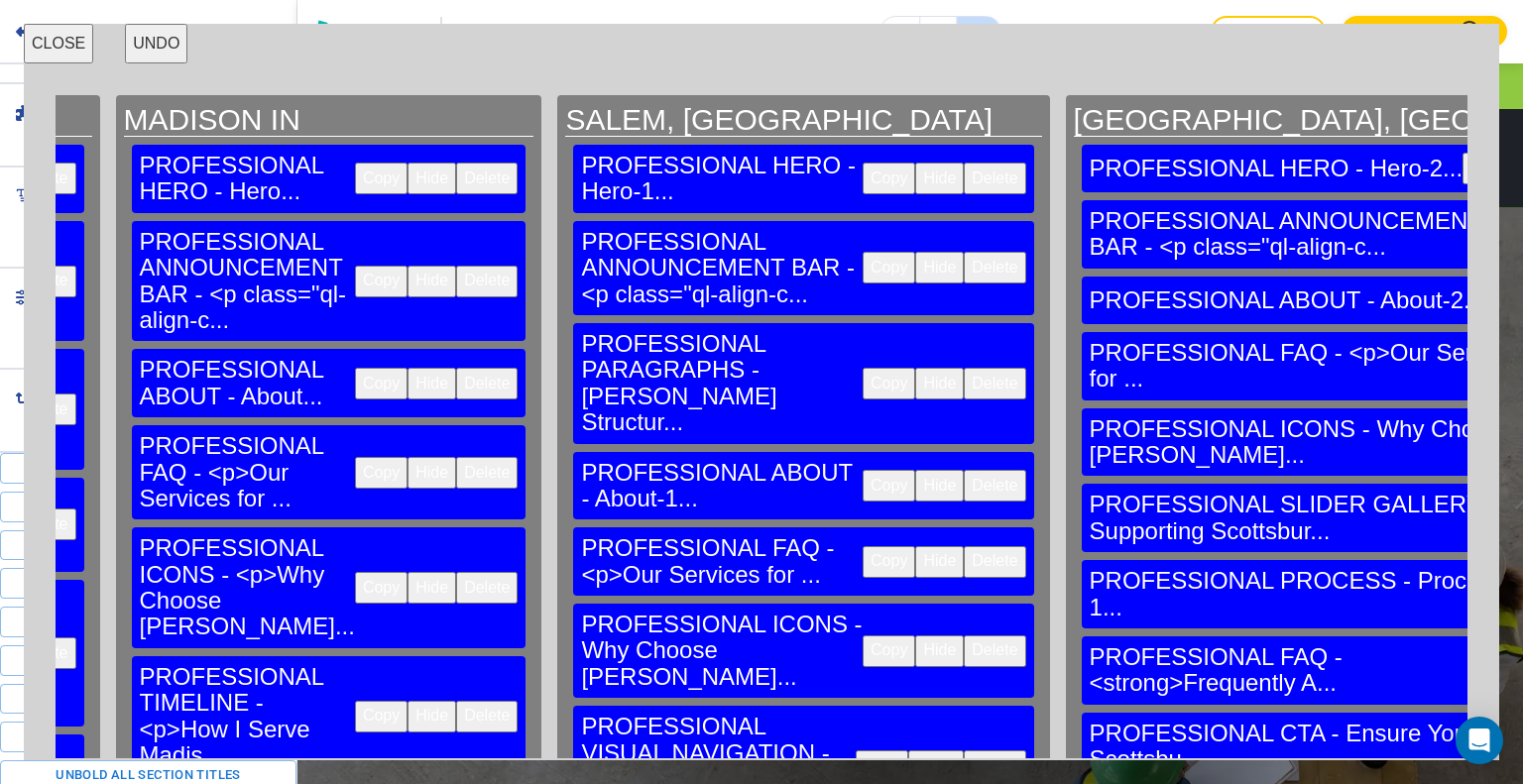 click on "Delete" at bounding box center [2241, 224] 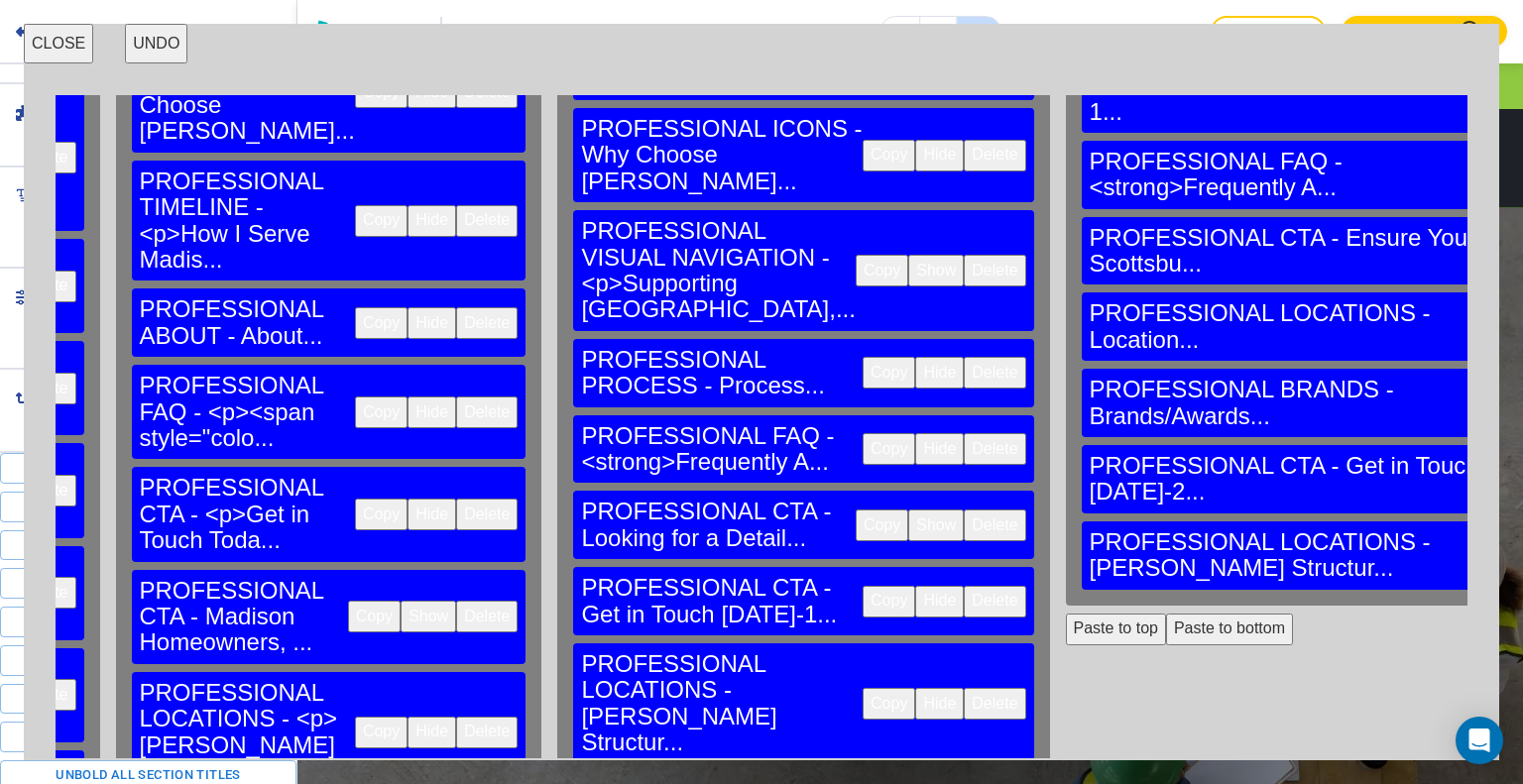 scroll, scrollTop: 595, scrollLeft: 3262, axis: both 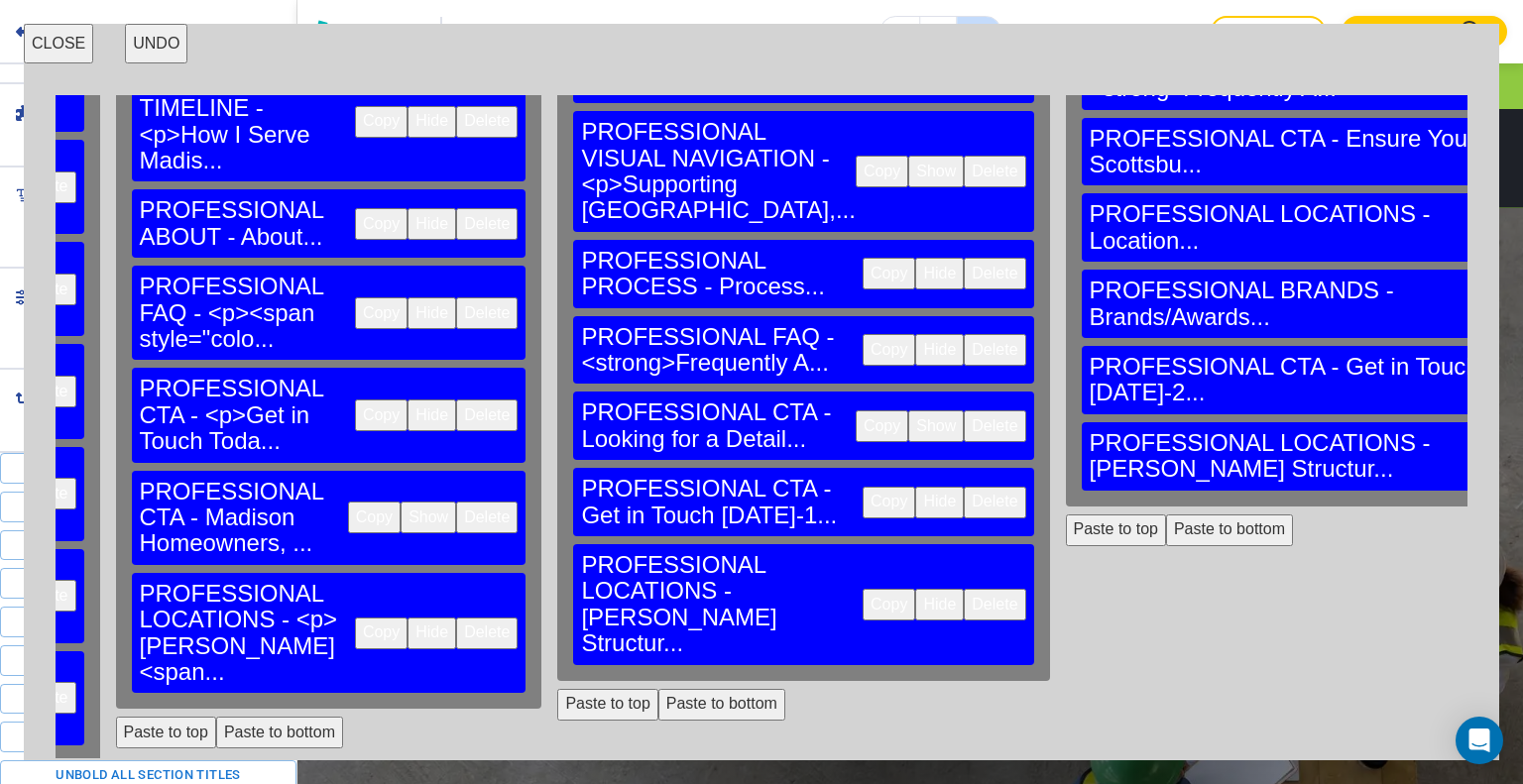 click on "Paste to top" at bounding box center (1783, 532) 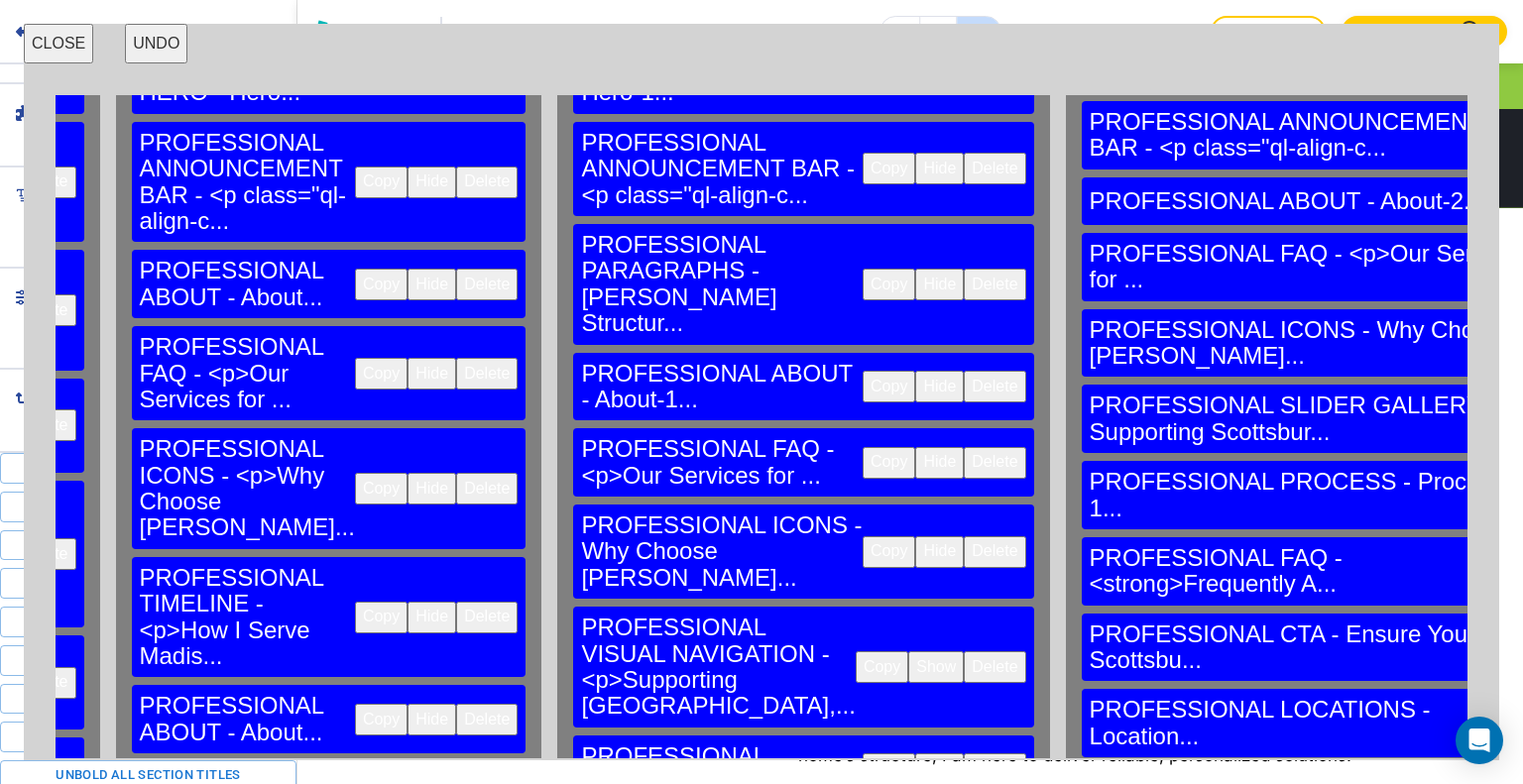 scroll, scrollTop: 0, scrollLeft: 3262, axis: horizontal 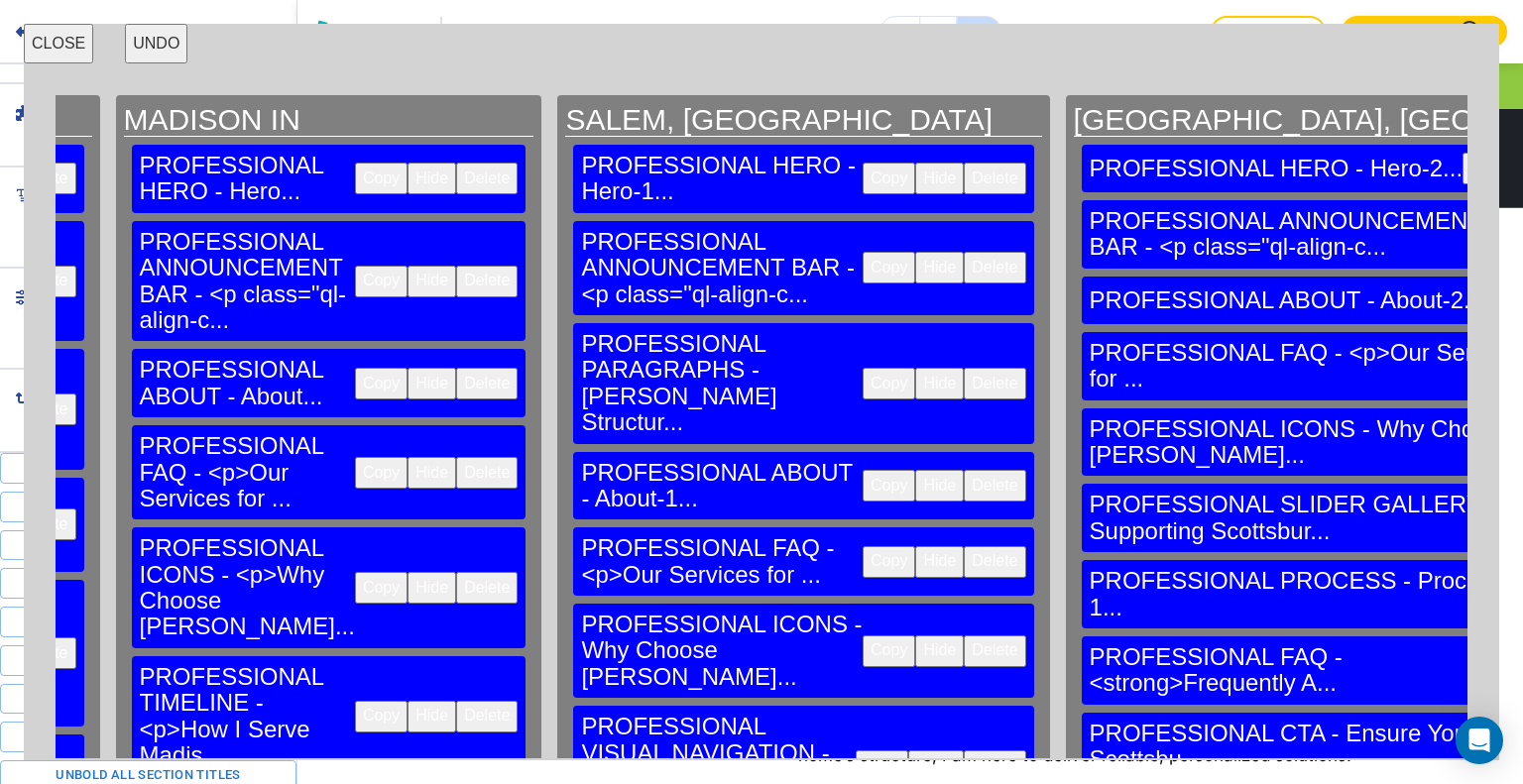 type 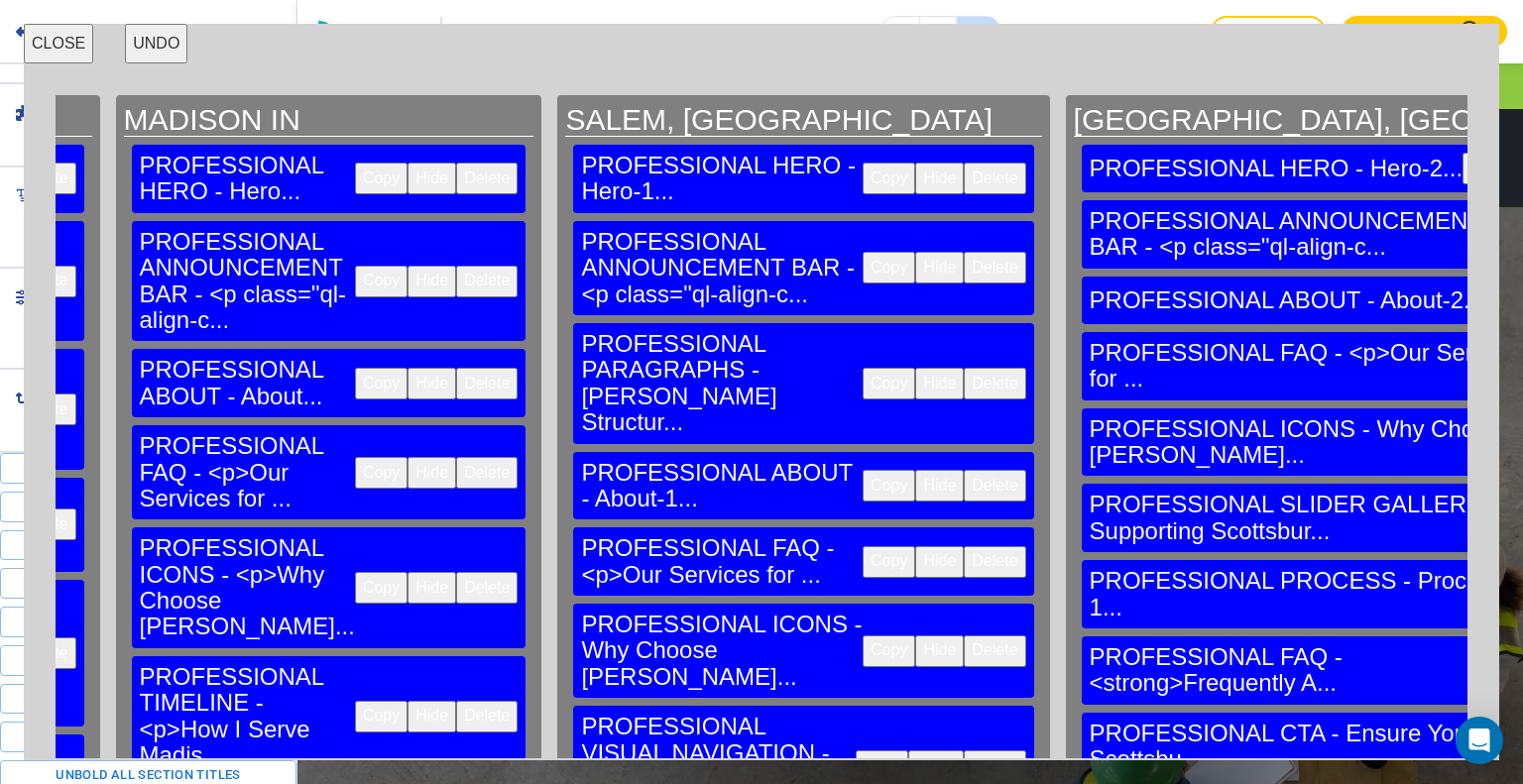 scroll, scrollTop: 2020, scrollLeft: 0, axis: vertical 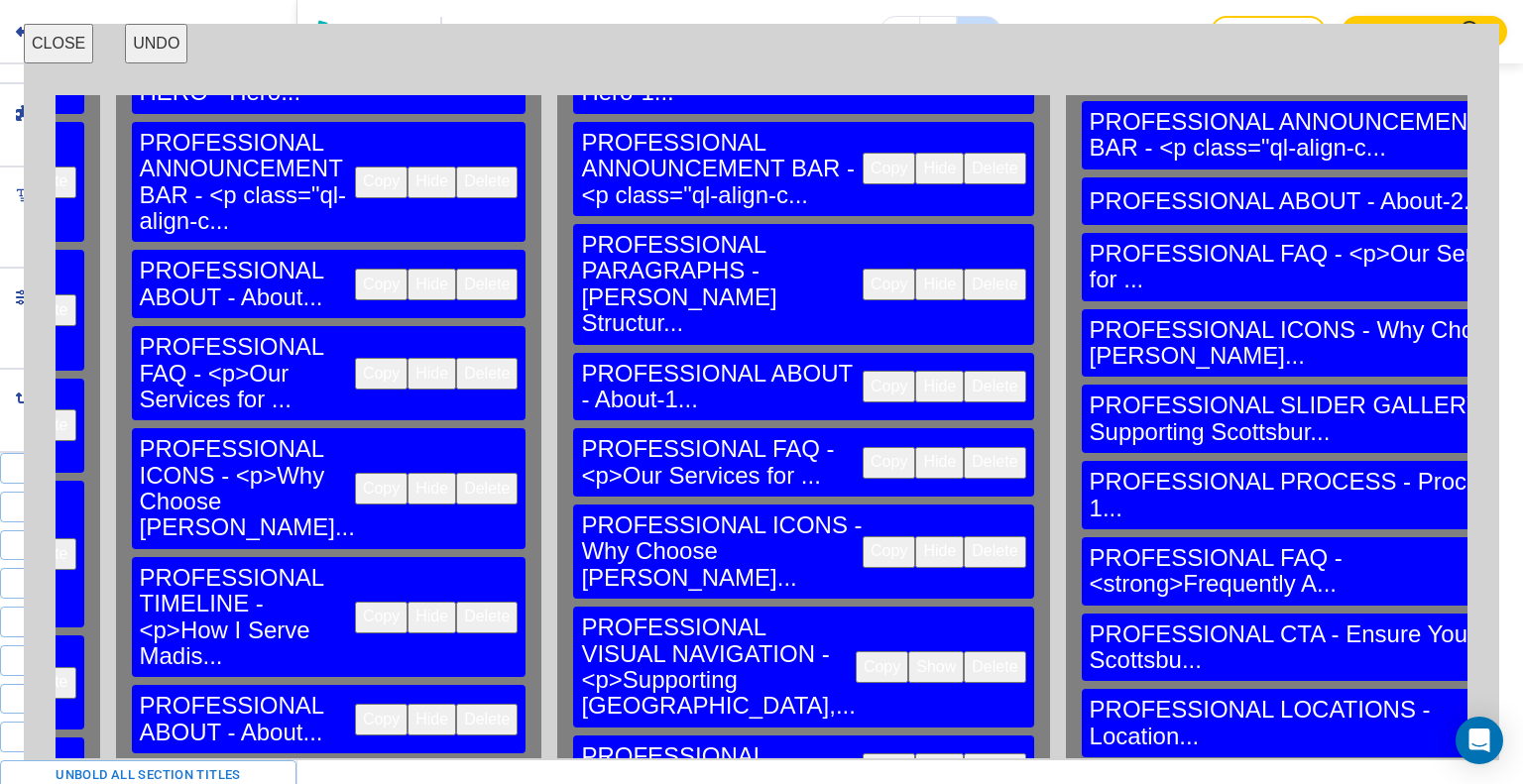 click on "Copy" at bounding box center (1556, 343) 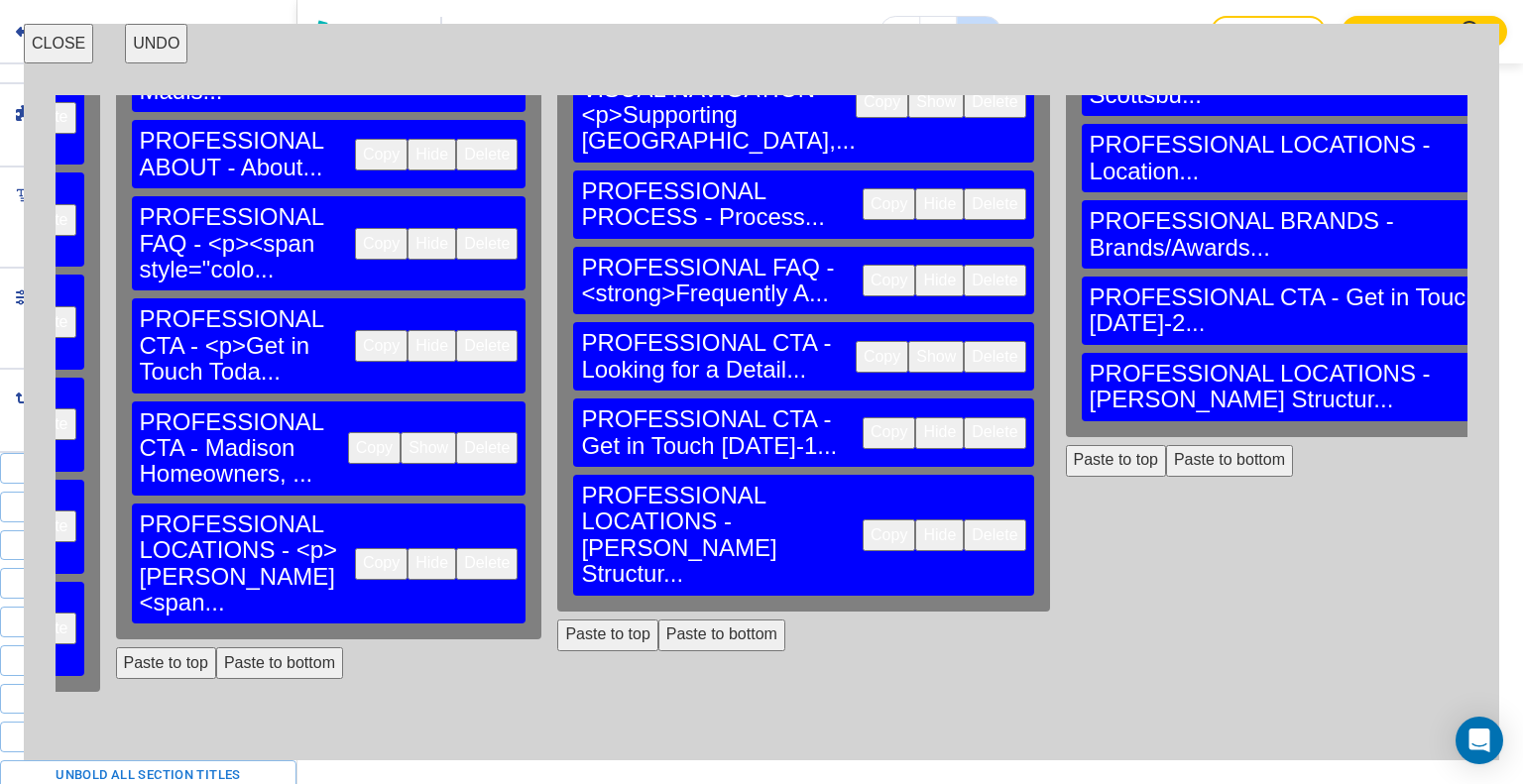click on "Paste to top" at bounding box center (1783, 539) 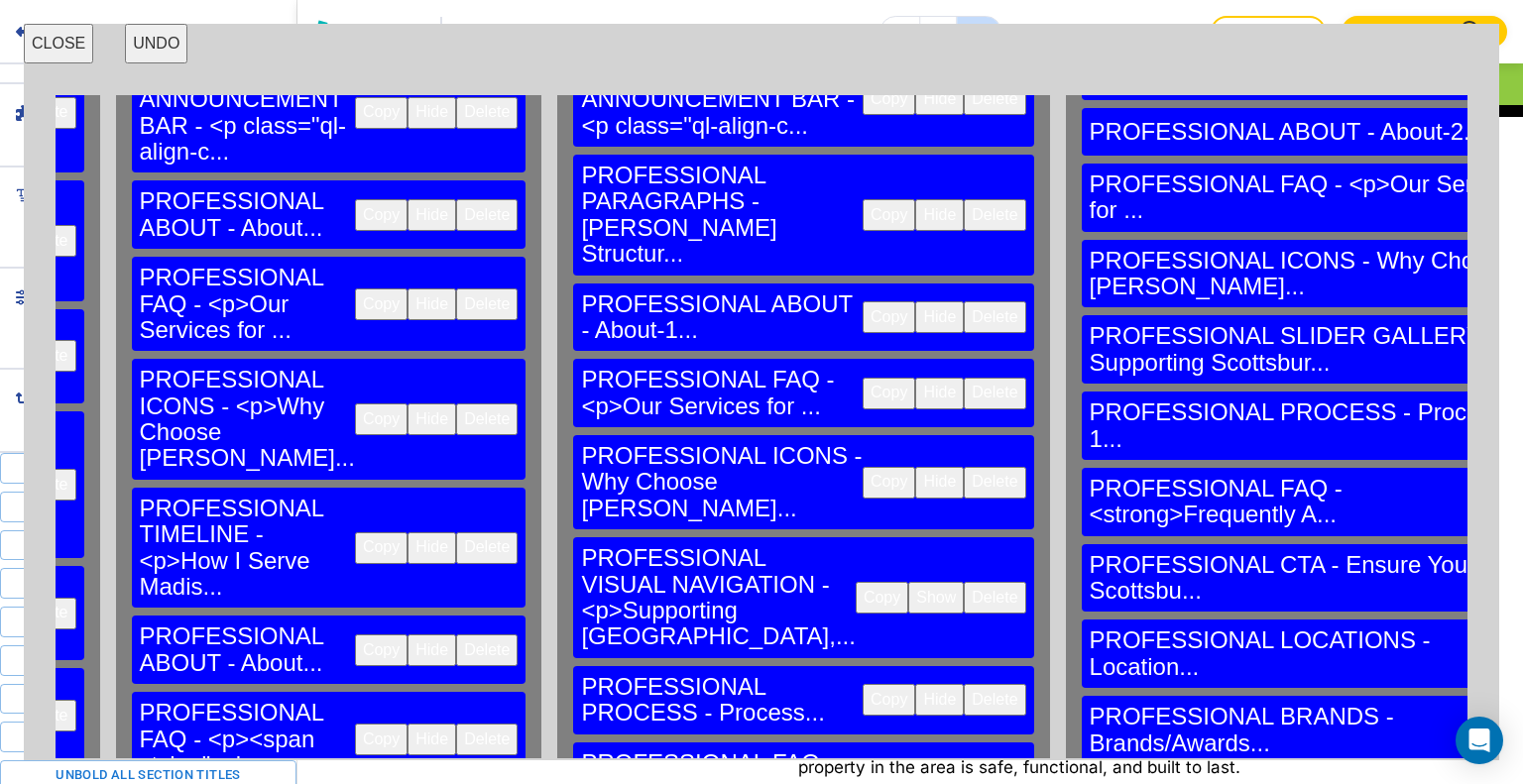 scroll, scrollTop: 0, scrollLeft: 3262, axis: horizontal 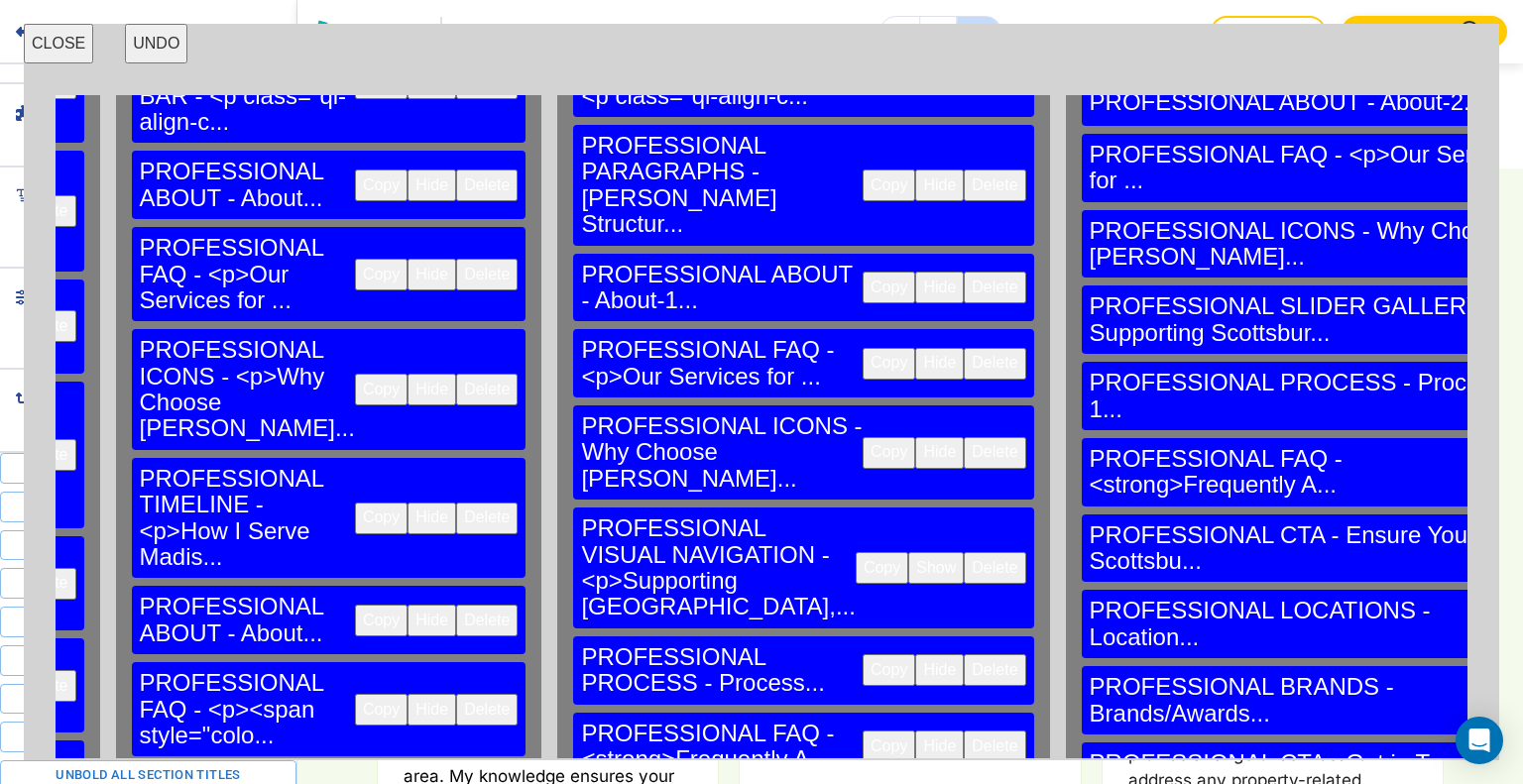 click on "Copy" at bounding box center (1556, 396) 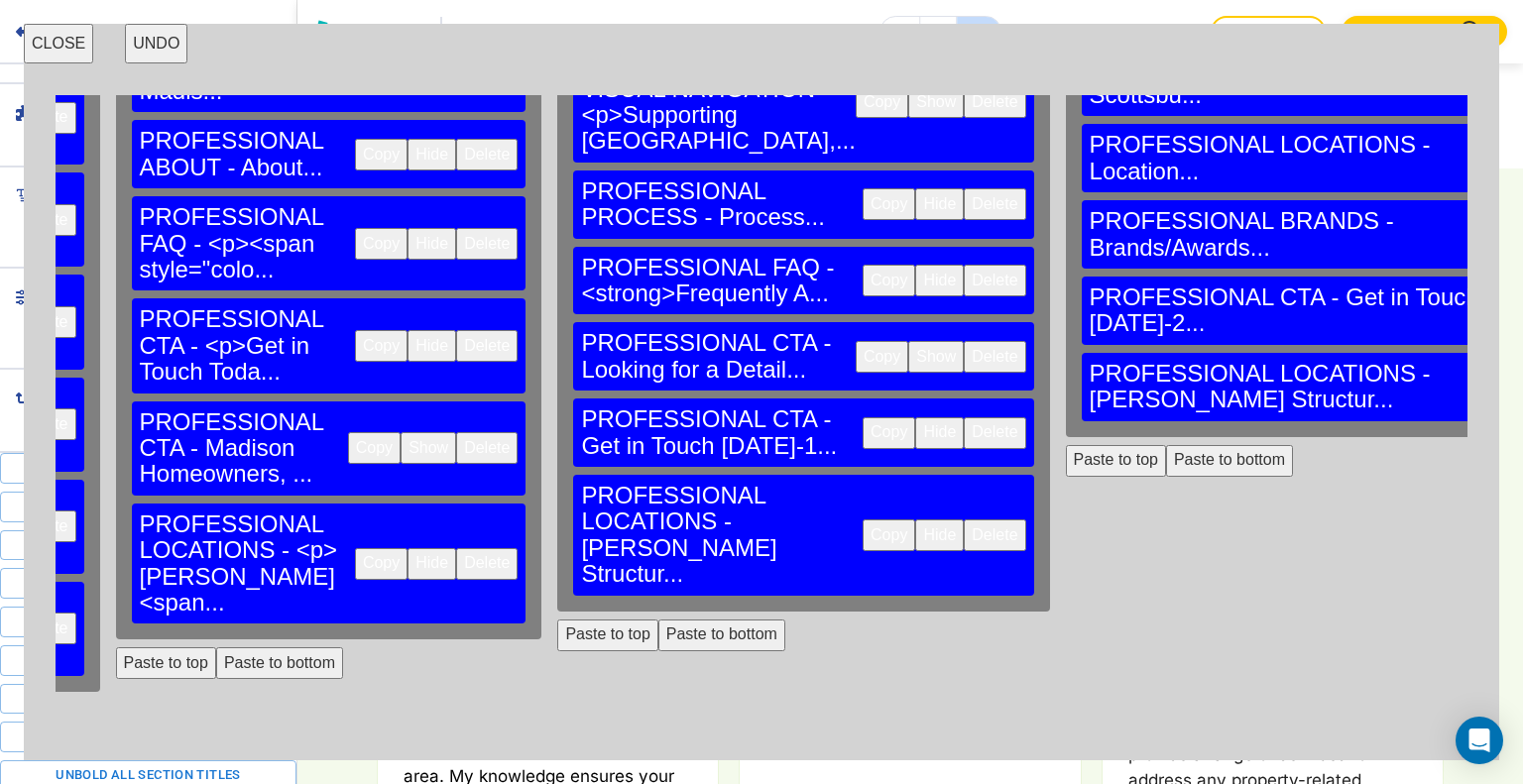 click on "Paste to top" at bounding box center (1783, 616) 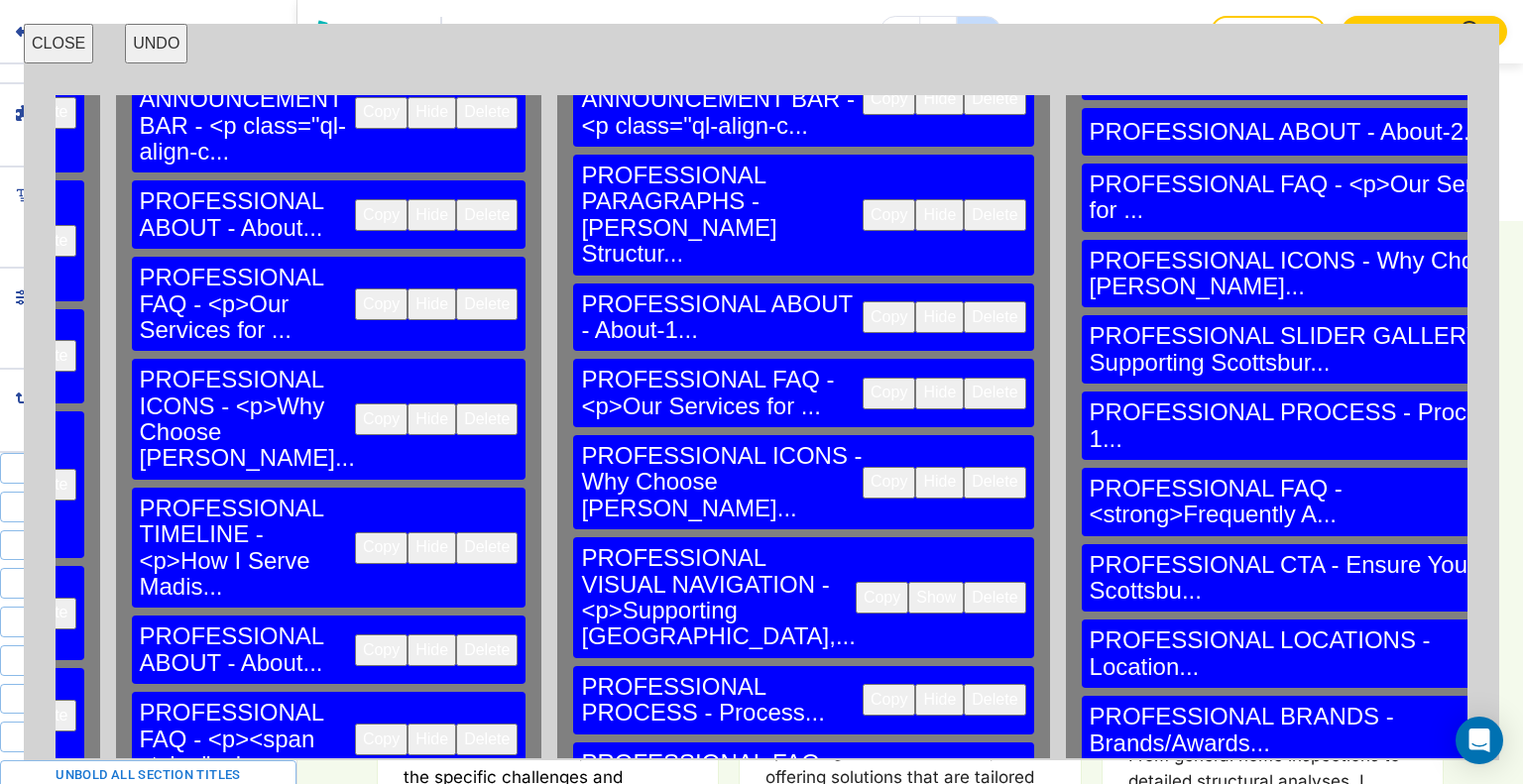 scroll, scrollTop: 0, scrollLeft: 3262, axis: horizontal 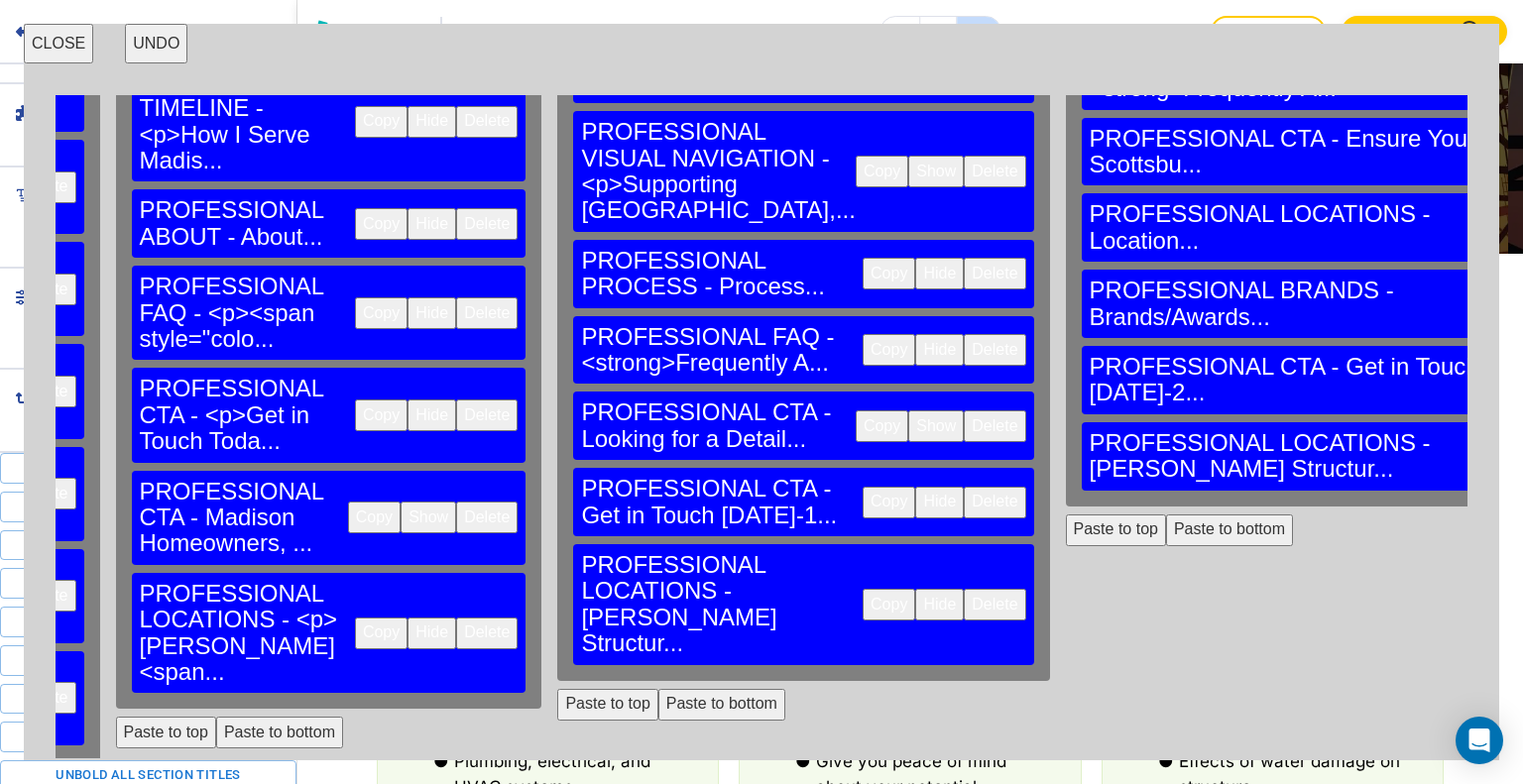 click on "Copy" at bounding box center (1556, 380) 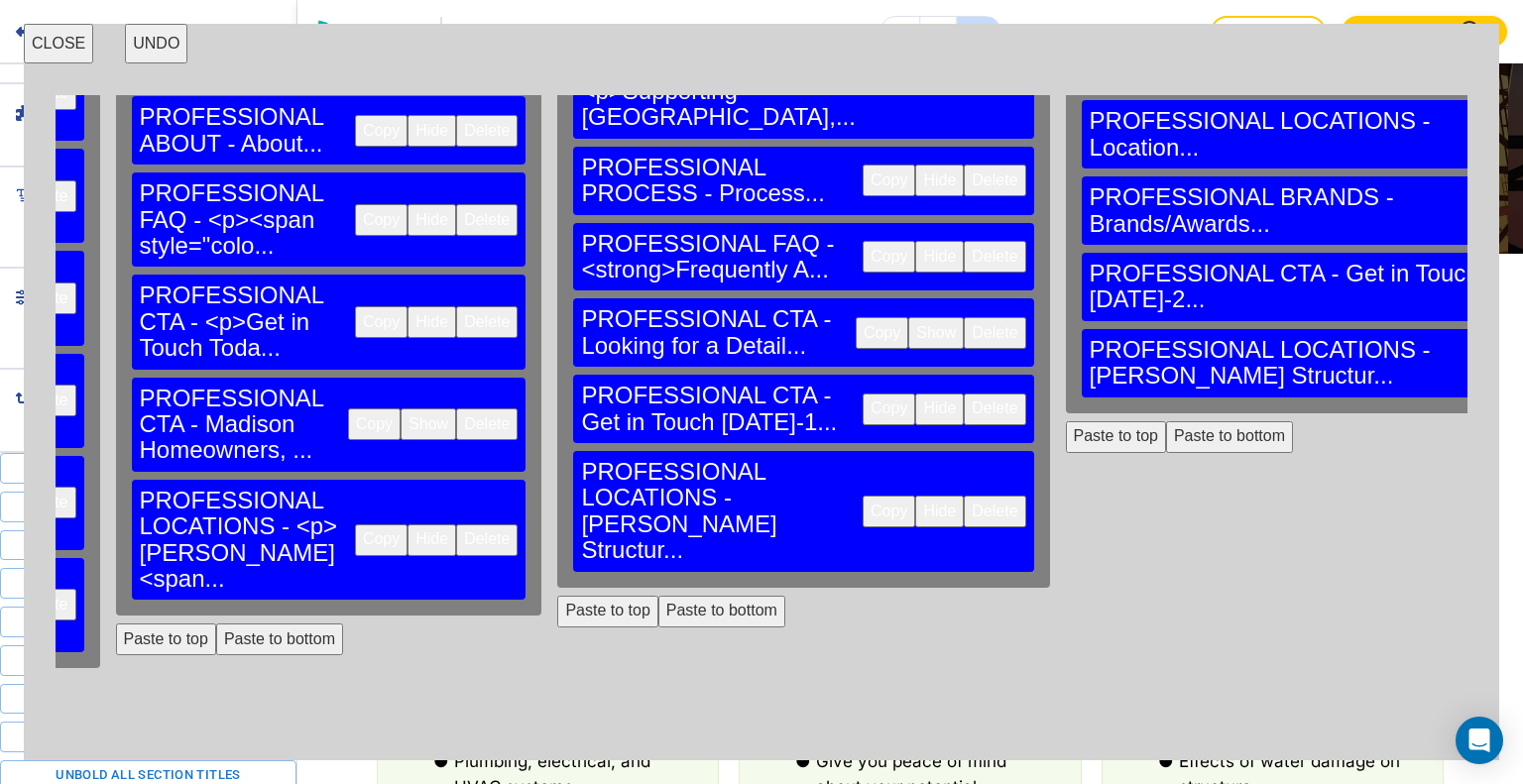 click on "Paste to bottom" at bounding box center [1897, 667] 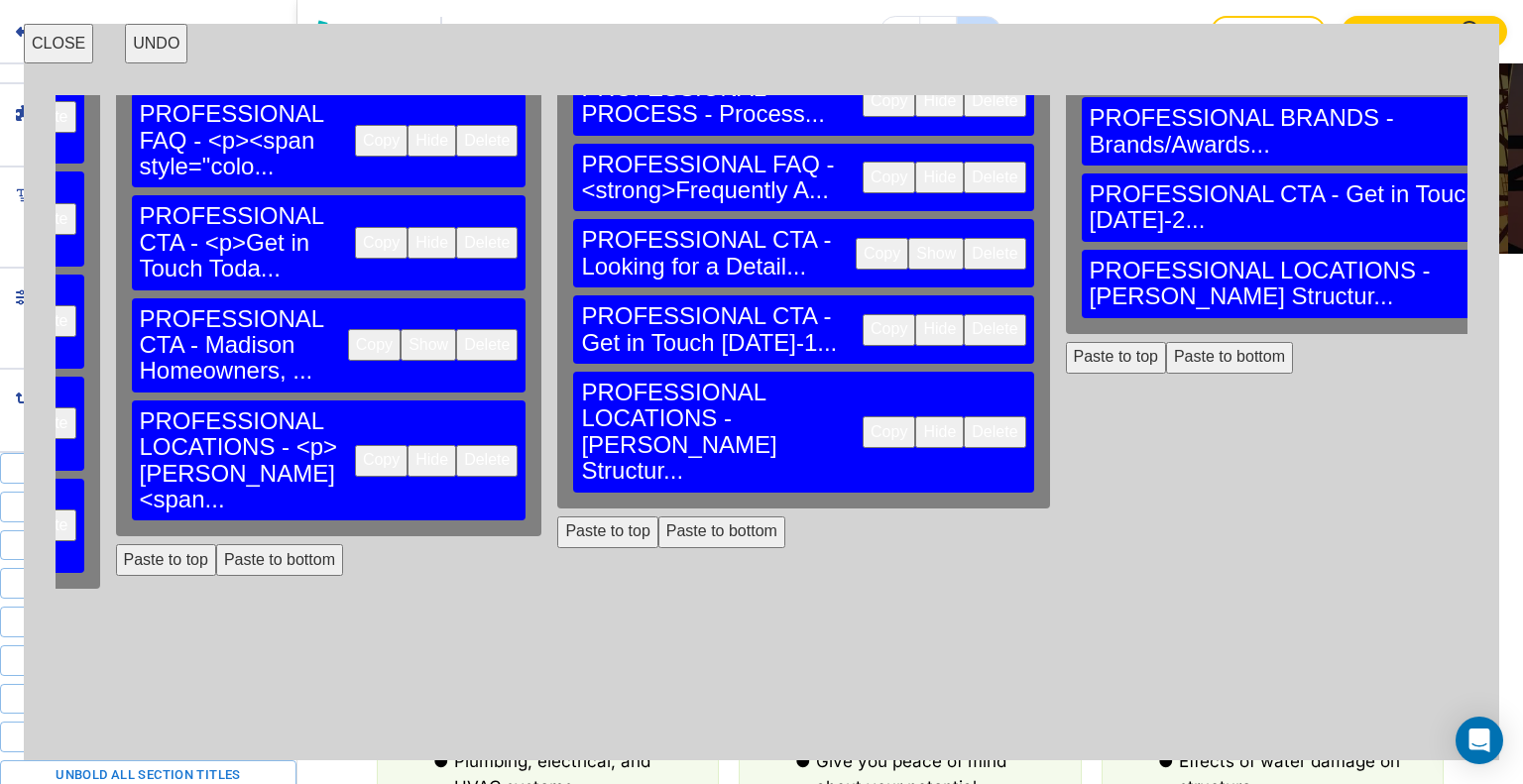 click on "Paste to bottom" at bounding box center (1897, 664) 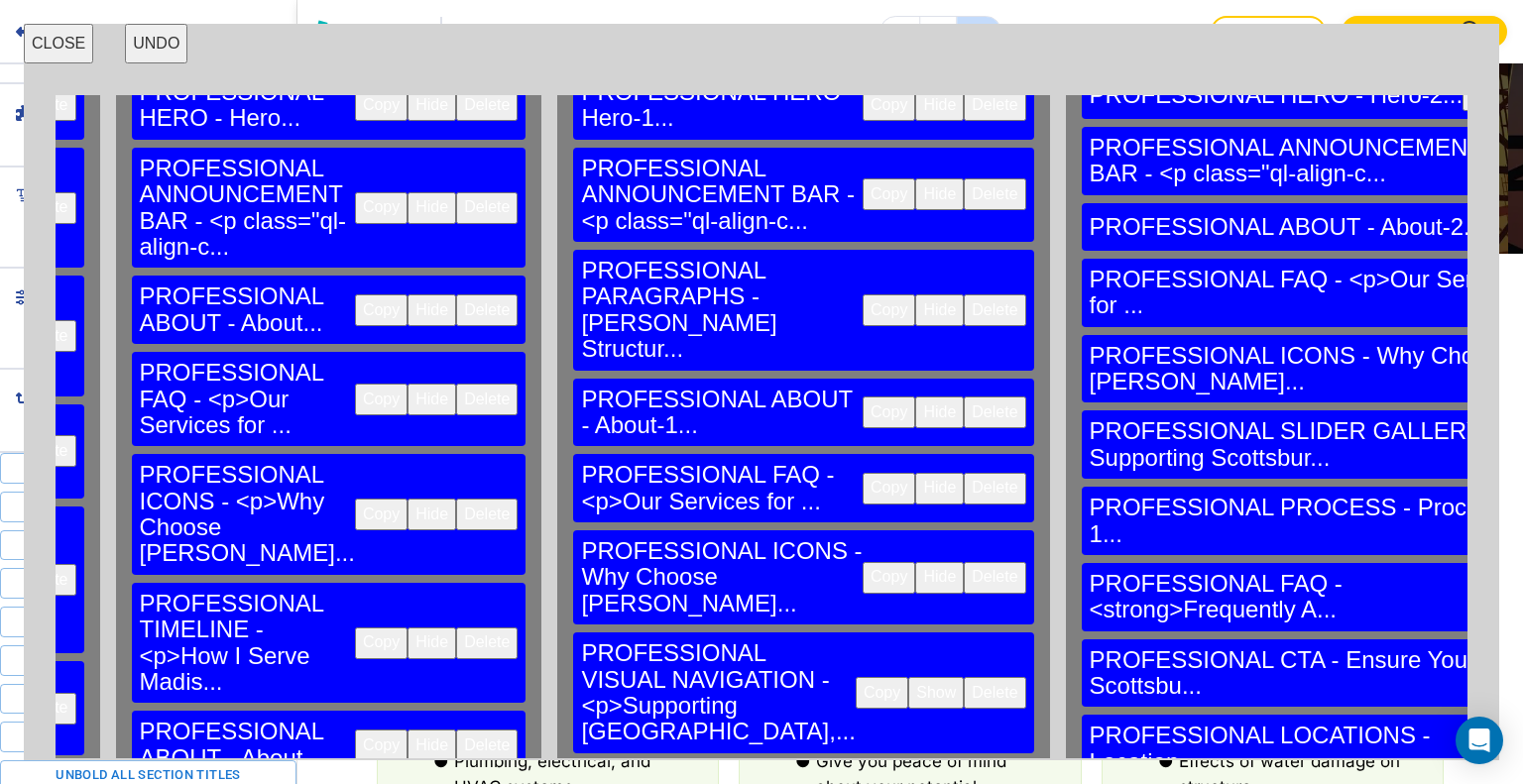scroll, scrollTop: 0, scrollLeft: 3262, axis: horizontal 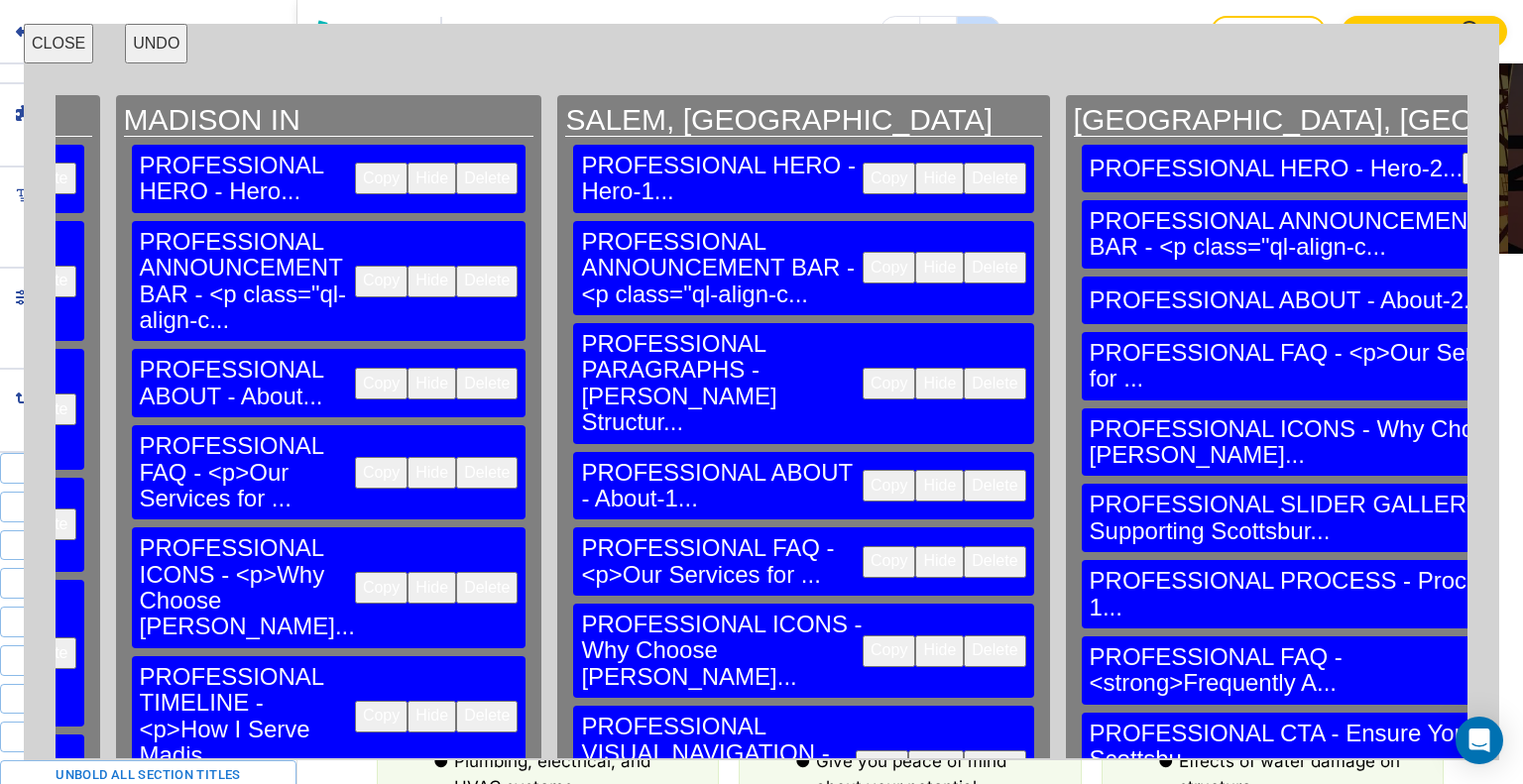 click on "CLOSE" at bounding box center (59, 44) 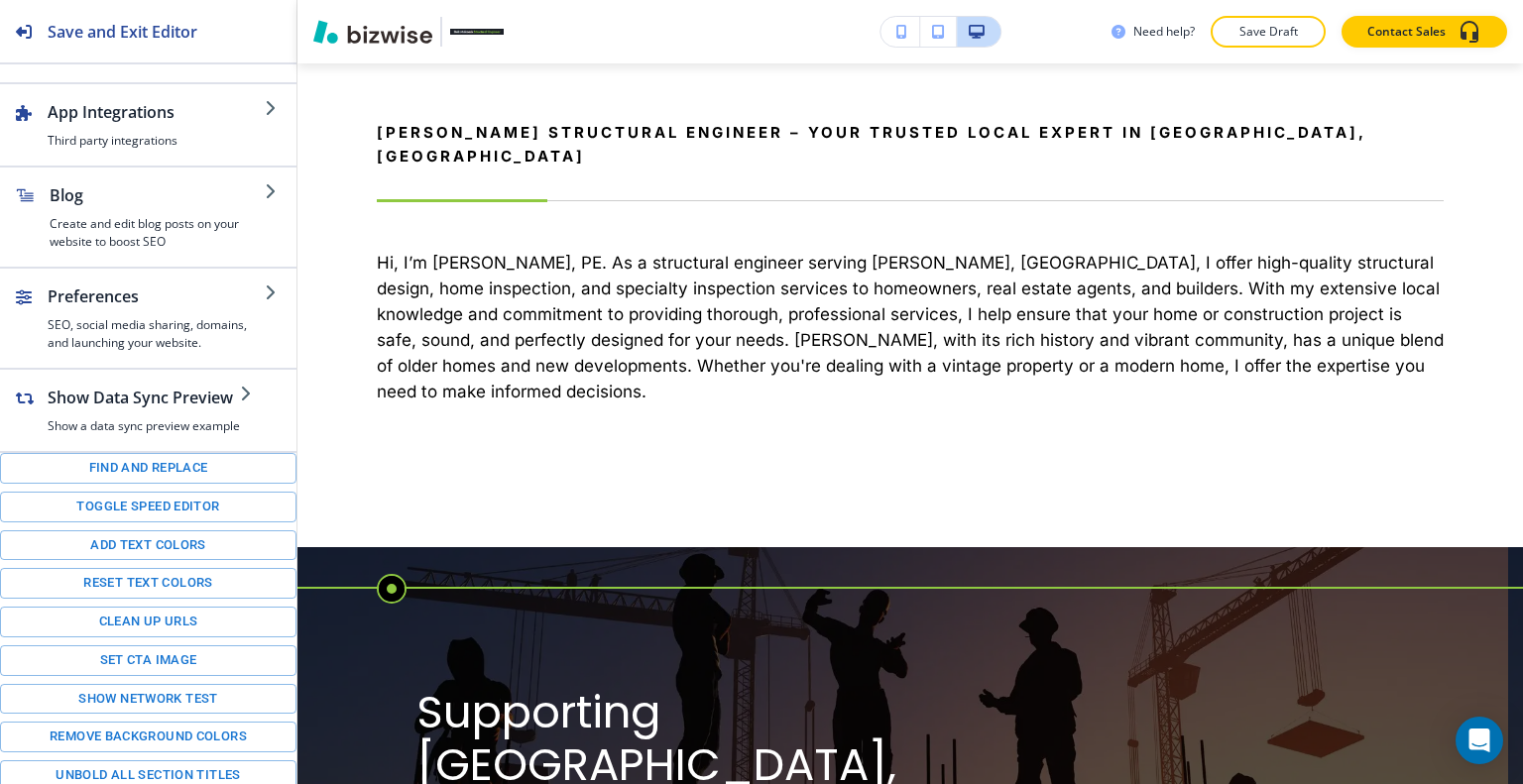 scroll, scrollTop: 1694, scrollLeft: 0, axis: vertical 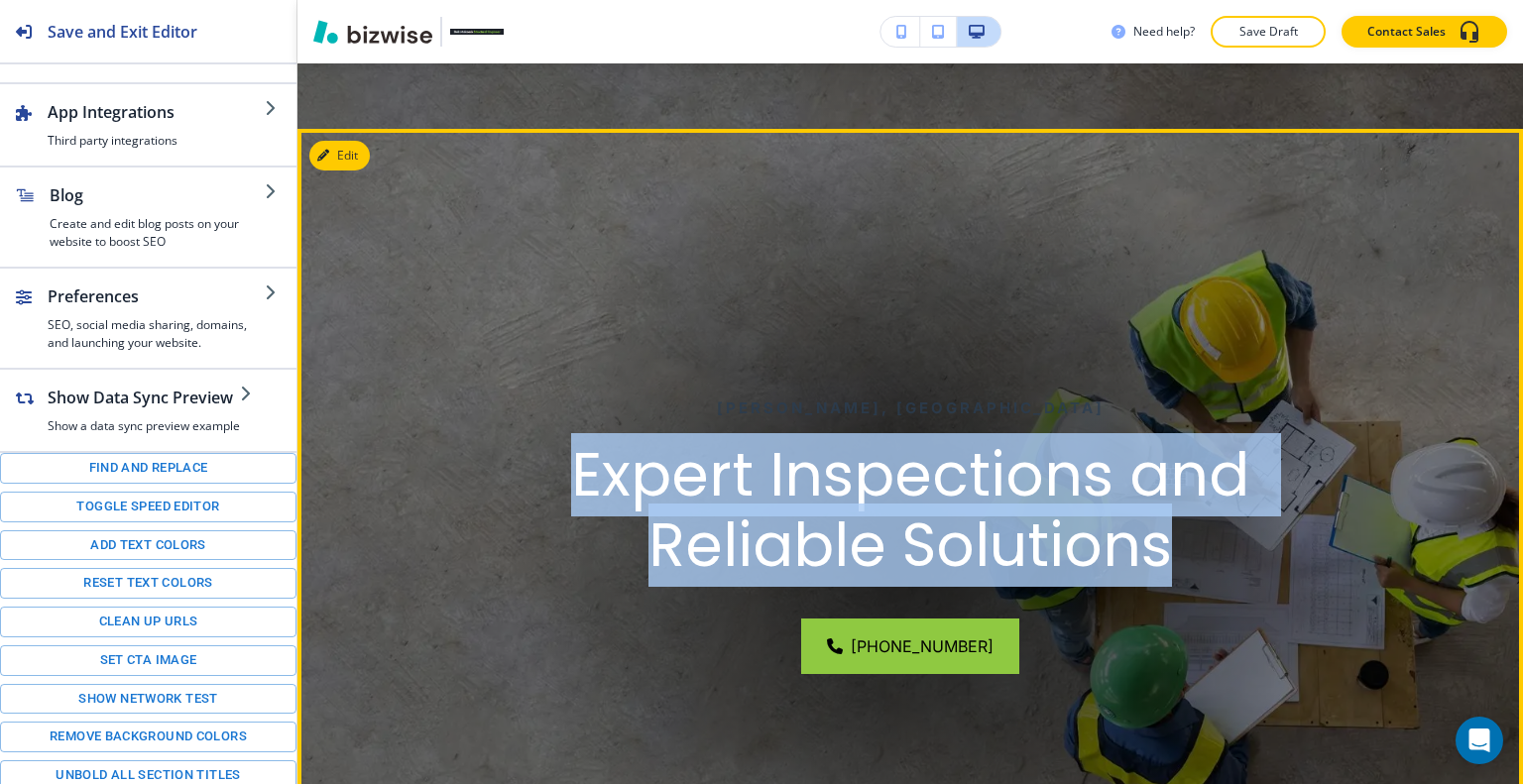 drag, startPoint x: 1210, startPoint y: 559, endPoint x: 639, endPoint y: 473, distance: 577.44004 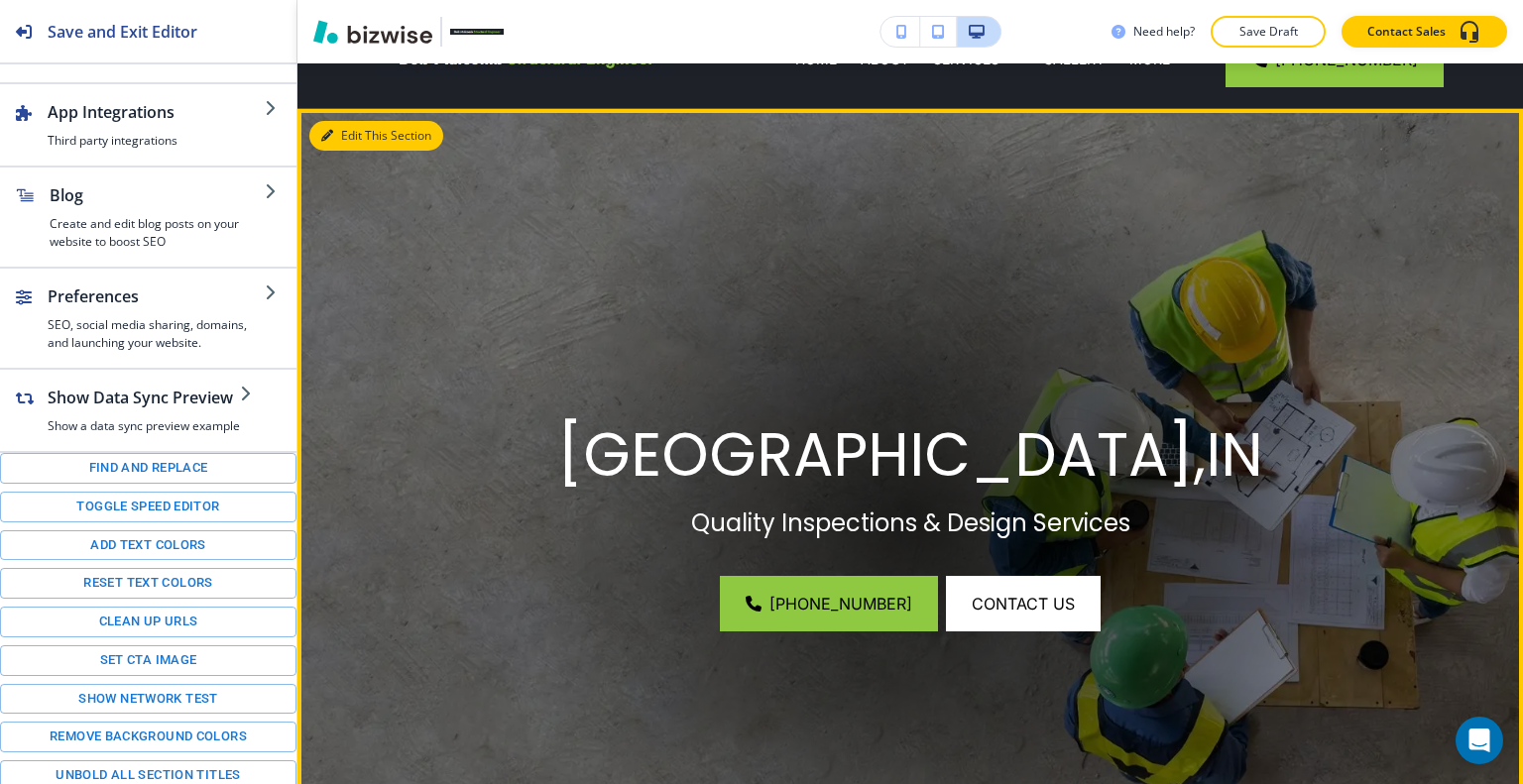 click on "Edit This Section" at bounding box center (376, 136) 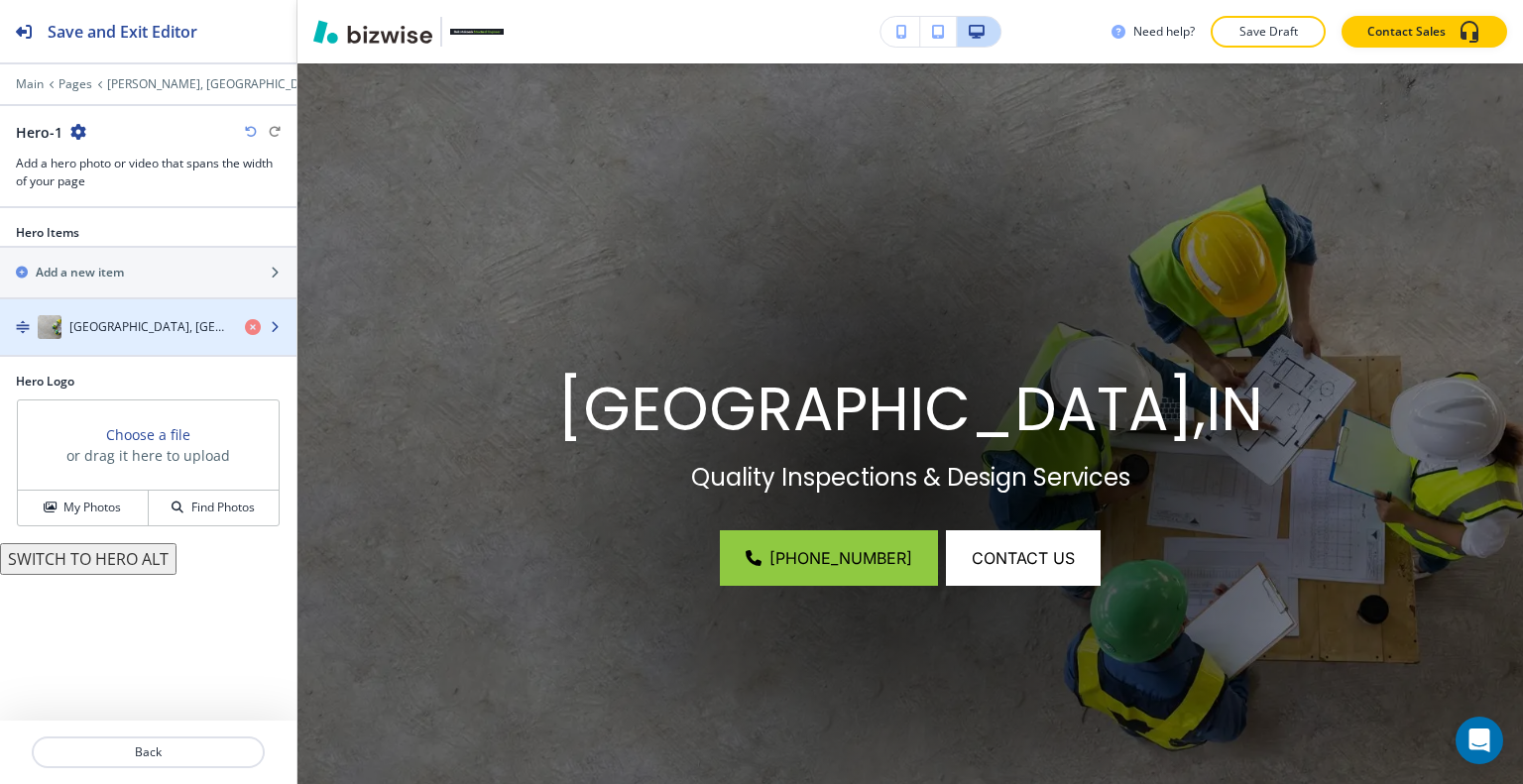 click on "[GEOGRAPHIC_DATA], [GEOGRAPHIC_DATA]" at bounding box center [149, 327] 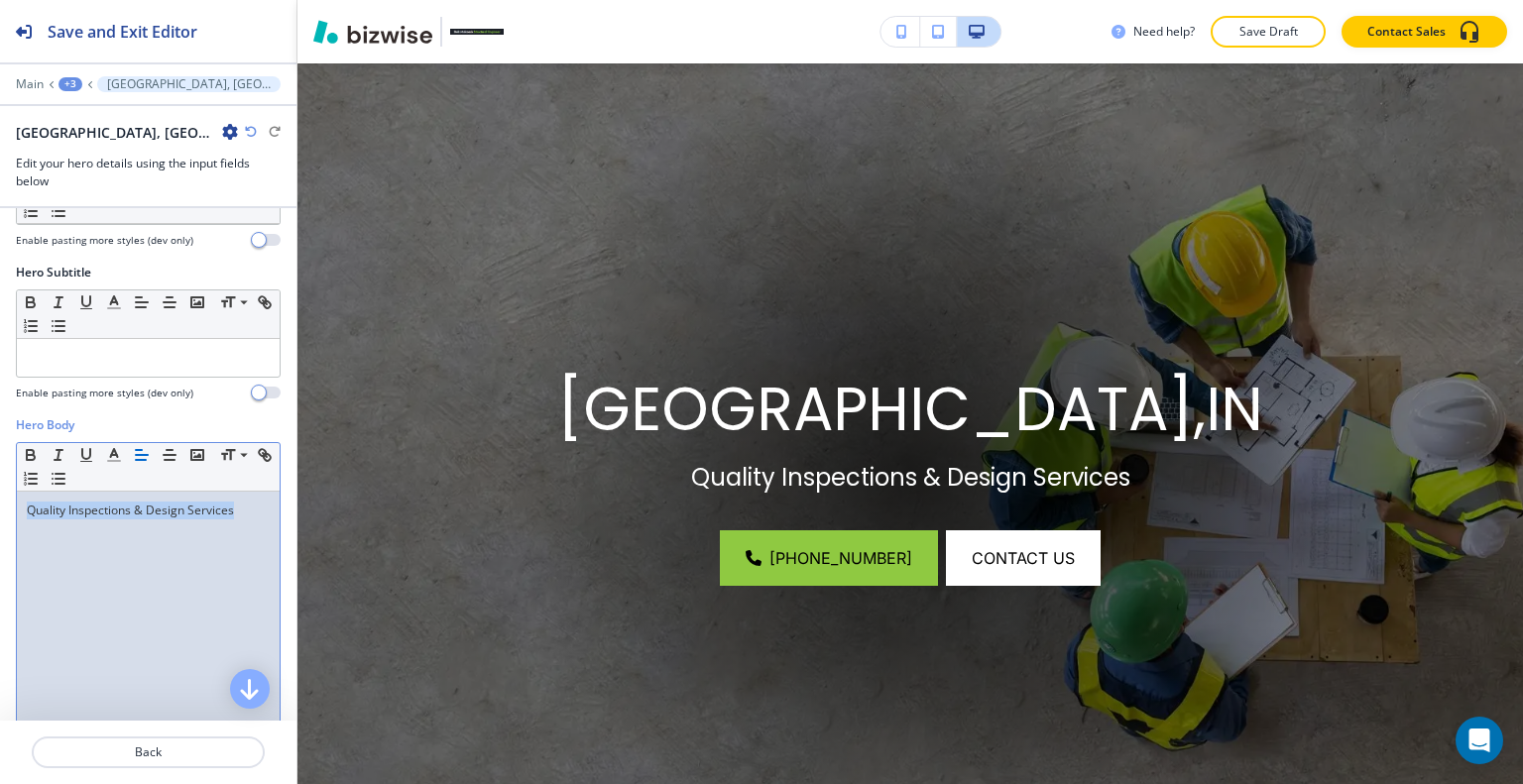 drag, startPoint x: 256, startPoint y: 515, endPoint x: 0, endPoint y: 504, distance: 256.23622 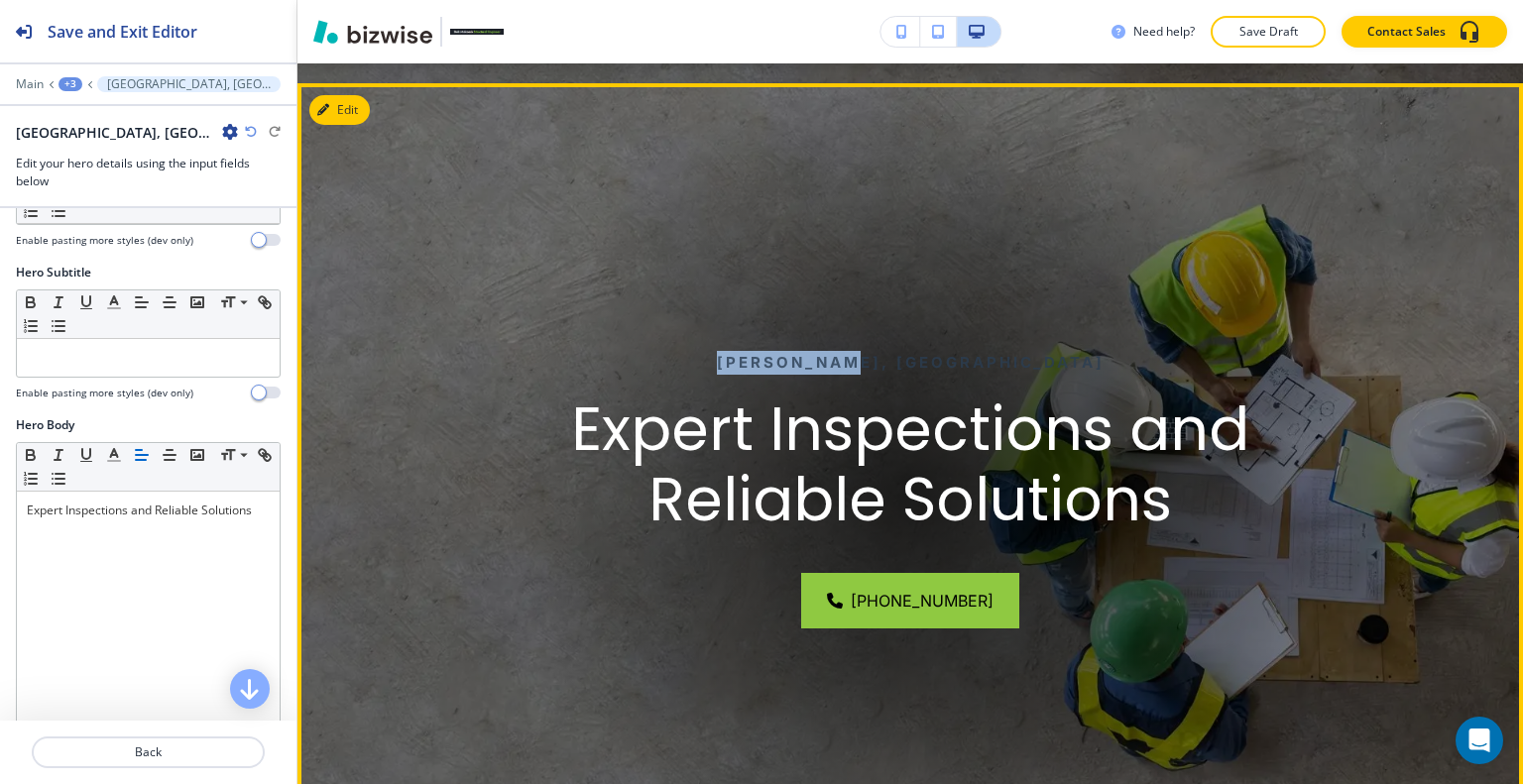 drag, startPoint x: 992, startPoint y: 362, endPoint x: 831, endPoint y: 360, distance: 161.01242 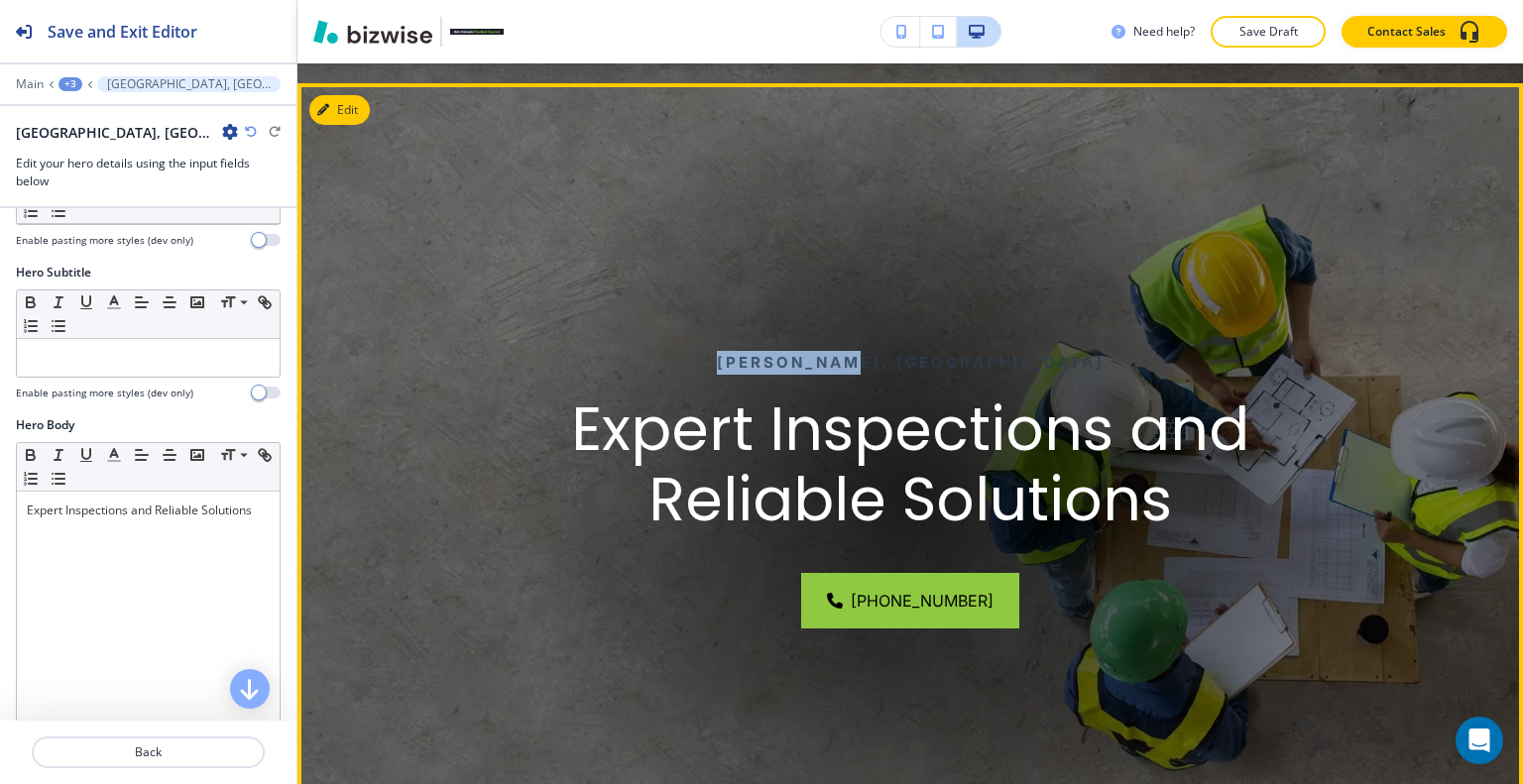 copy on "[PERSON_NAME], [GEOGRAPHIC_DATA]" 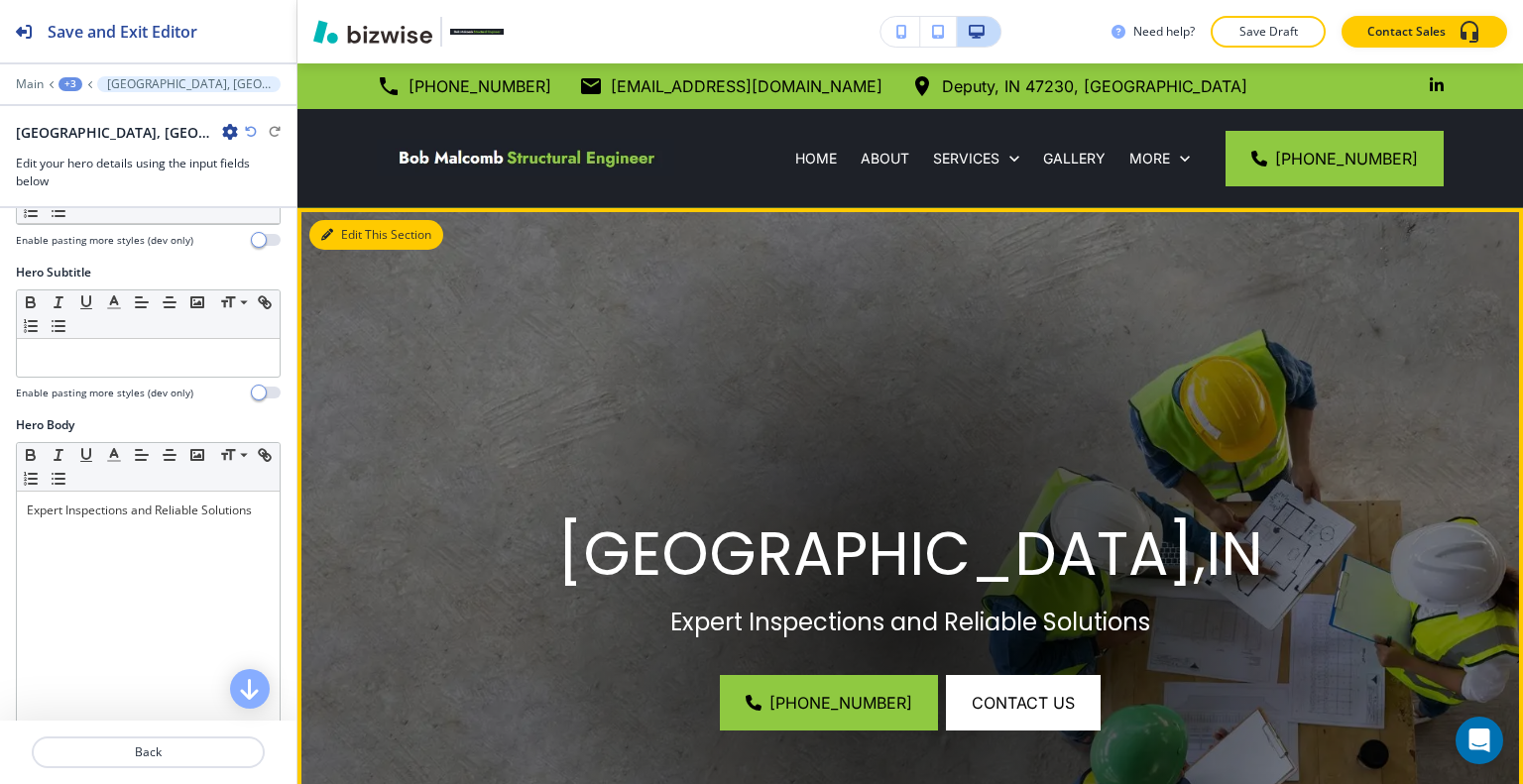 click on "Edit This Section" at bounding box center [376, 235] 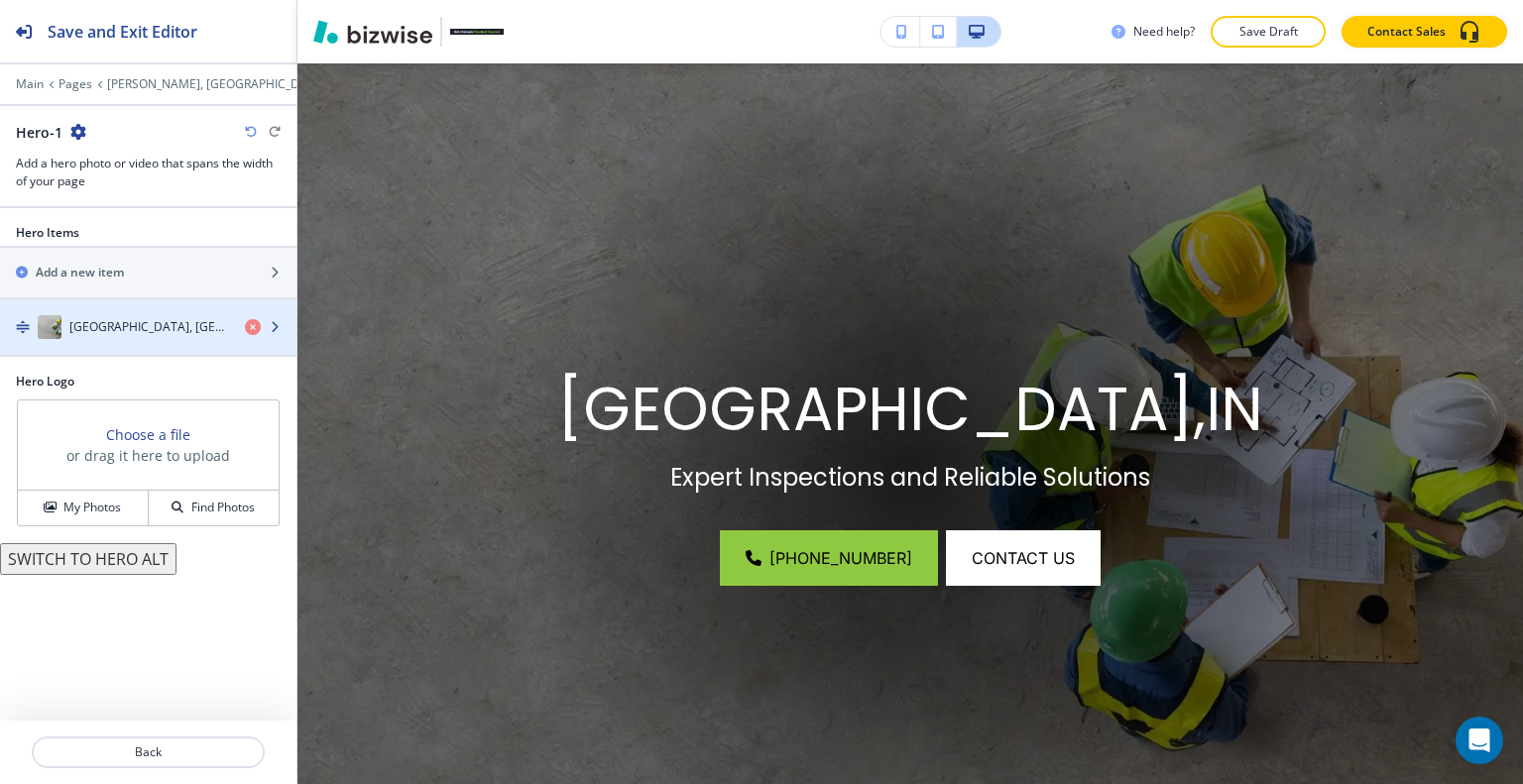 click at bounding box center [148, 347] 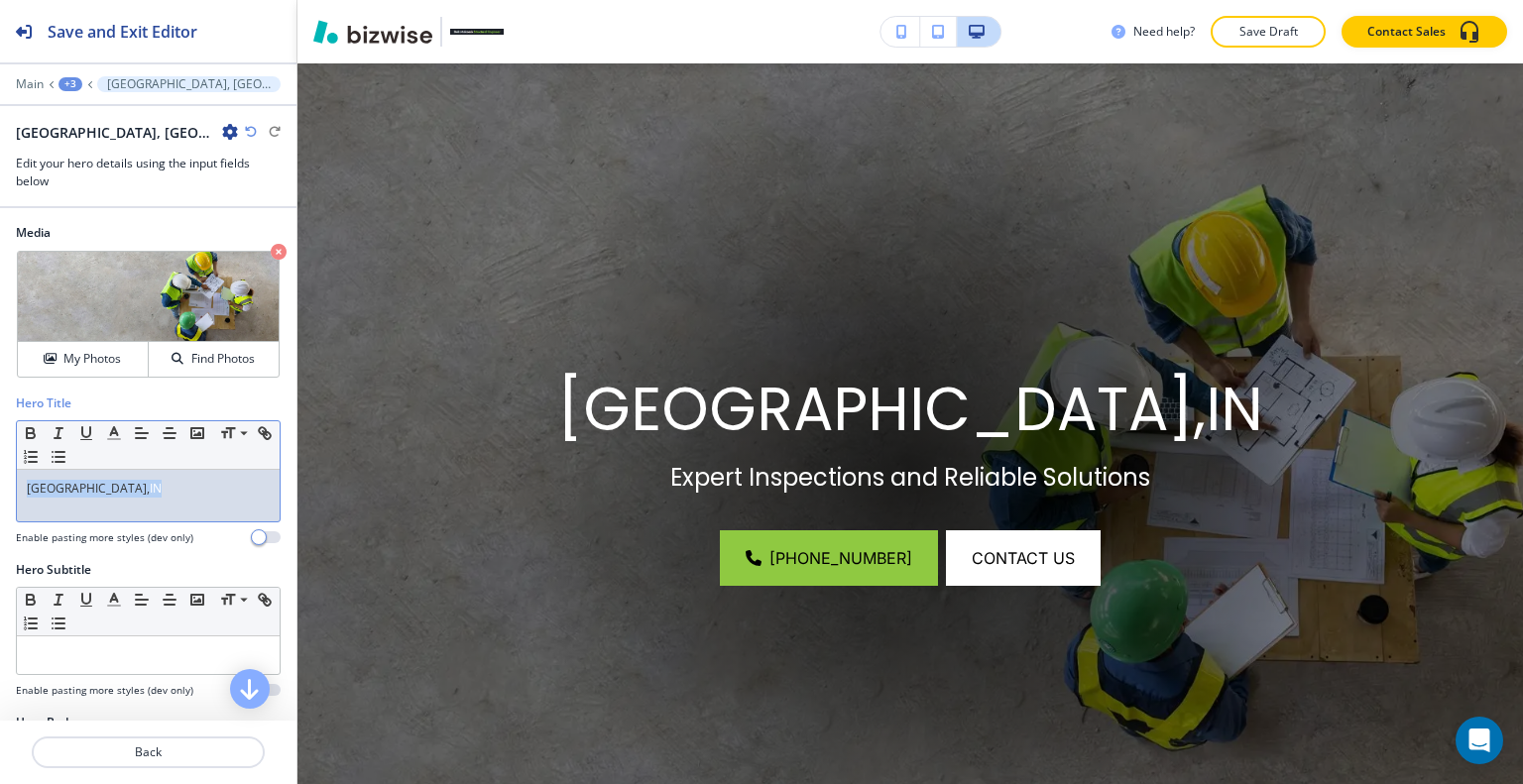 drag, startPoint x: 155, startPoint y: 506, endPoint x: 4, endPoint y: 484, distance: 152.59423 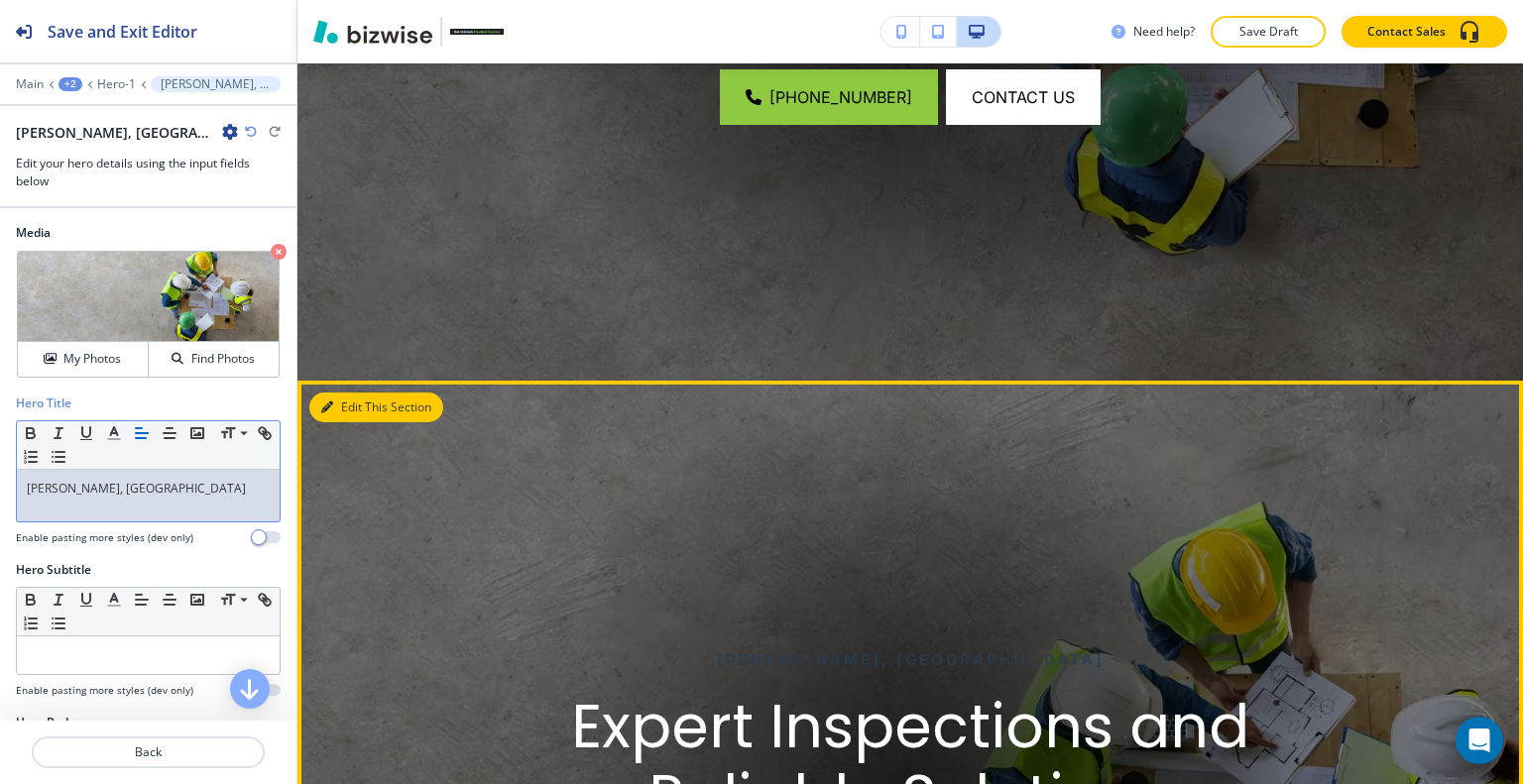 click on "Edit This Section" at bounding box center (376, 407) 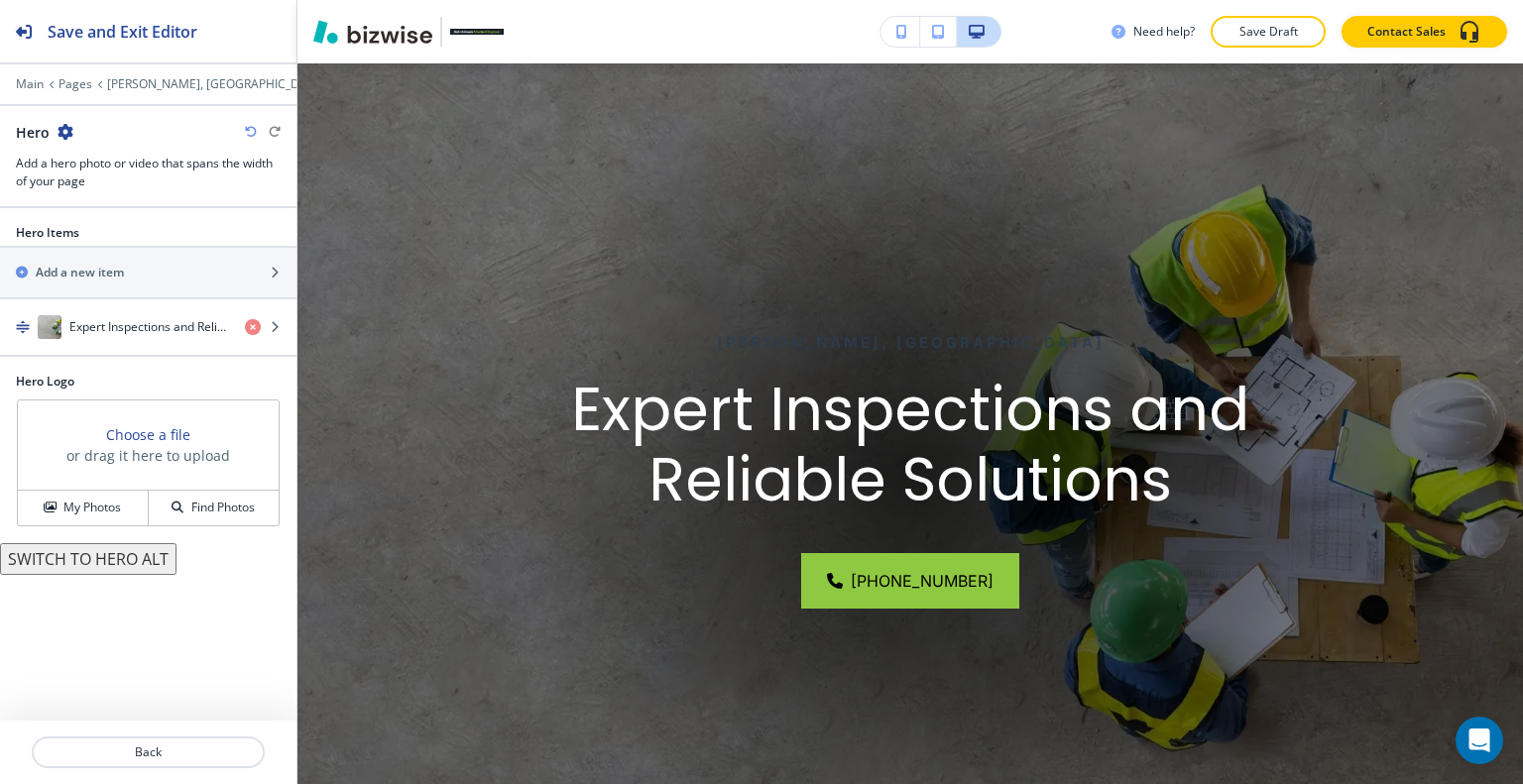 click at bounding box center (65, 132) 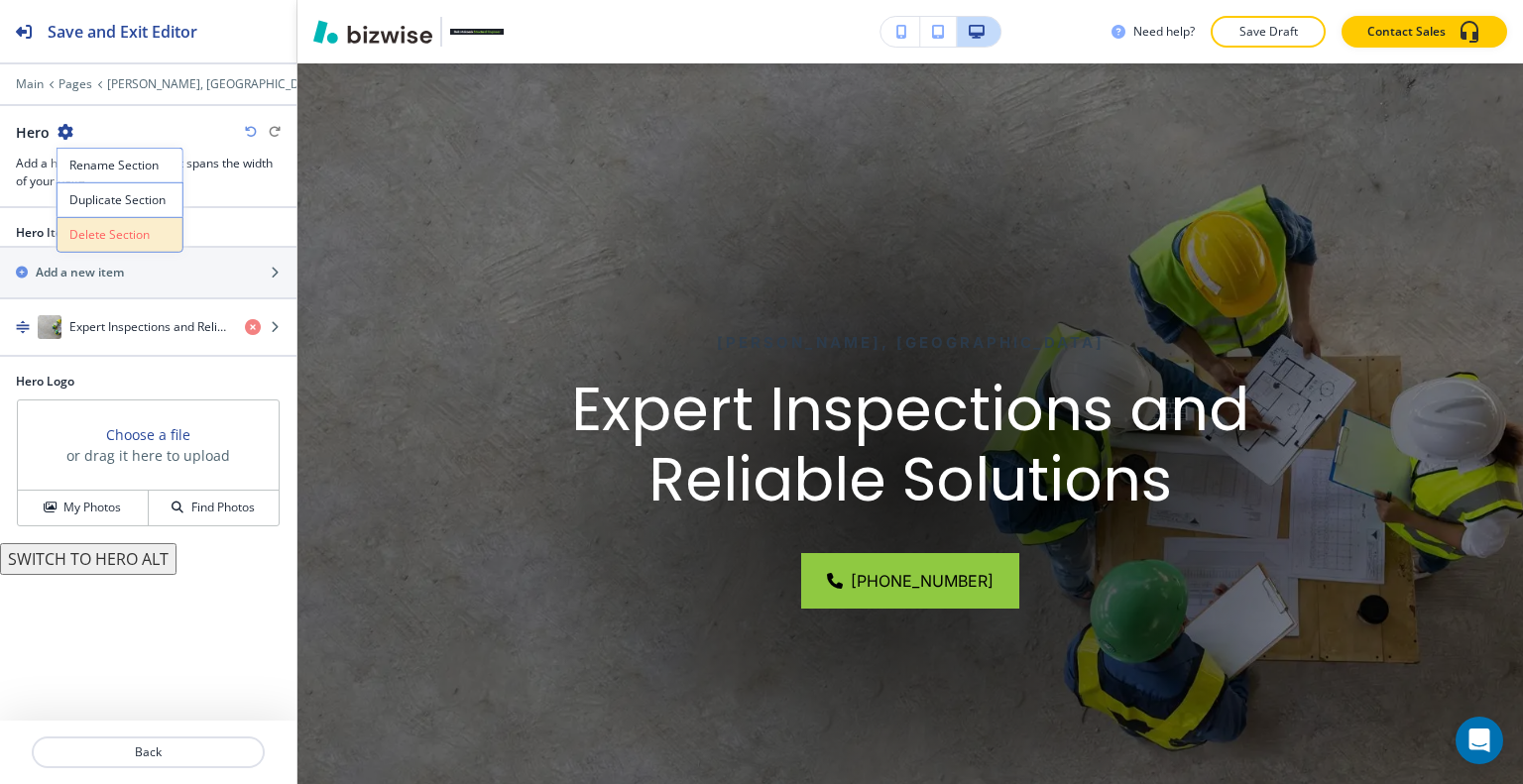 click on "Delete Section" at bounding box center (120, 235) 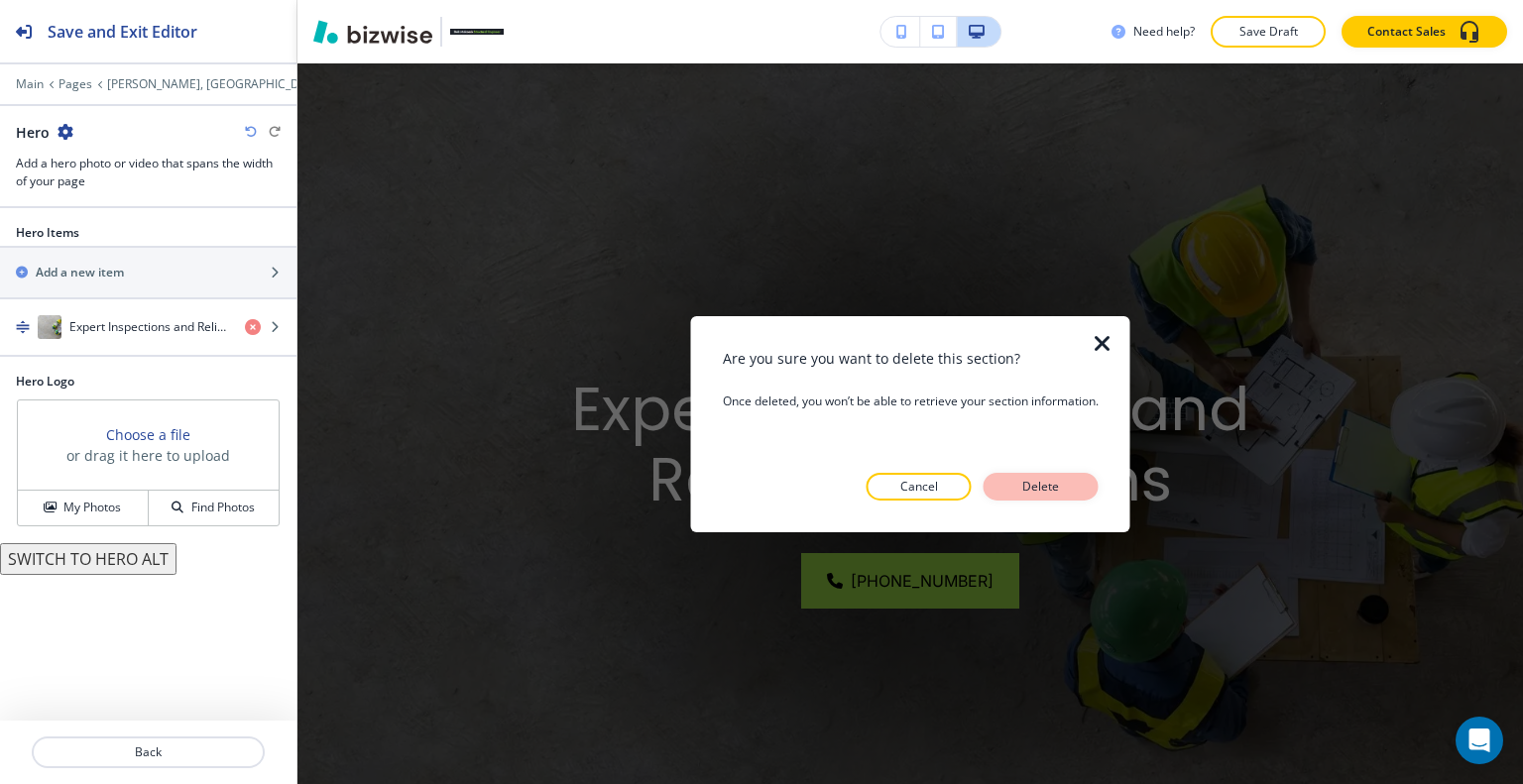 click on "Delete" at bounding box center [1041, 487] 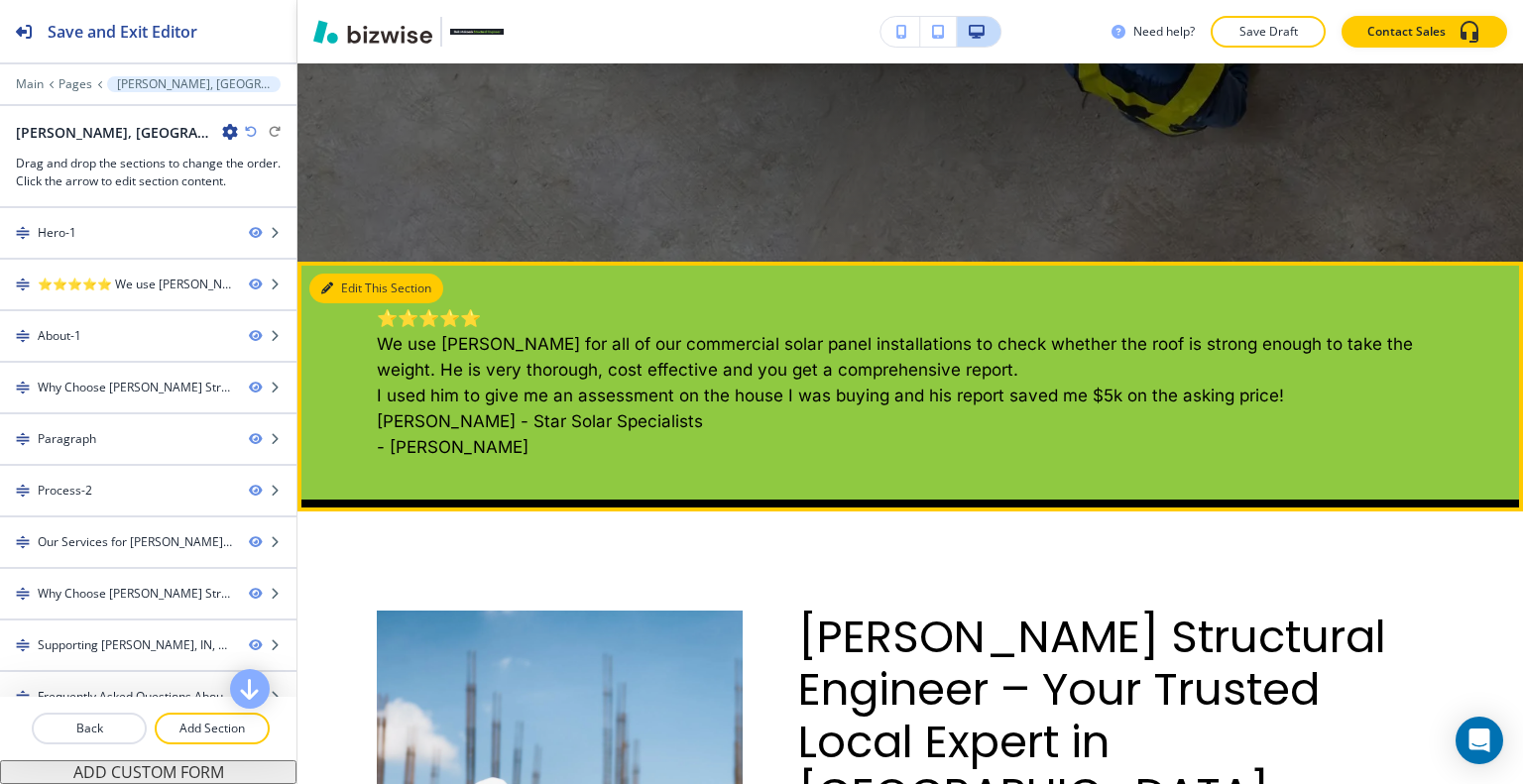 click on "Edit This Section" at bounding box center (376, 288) 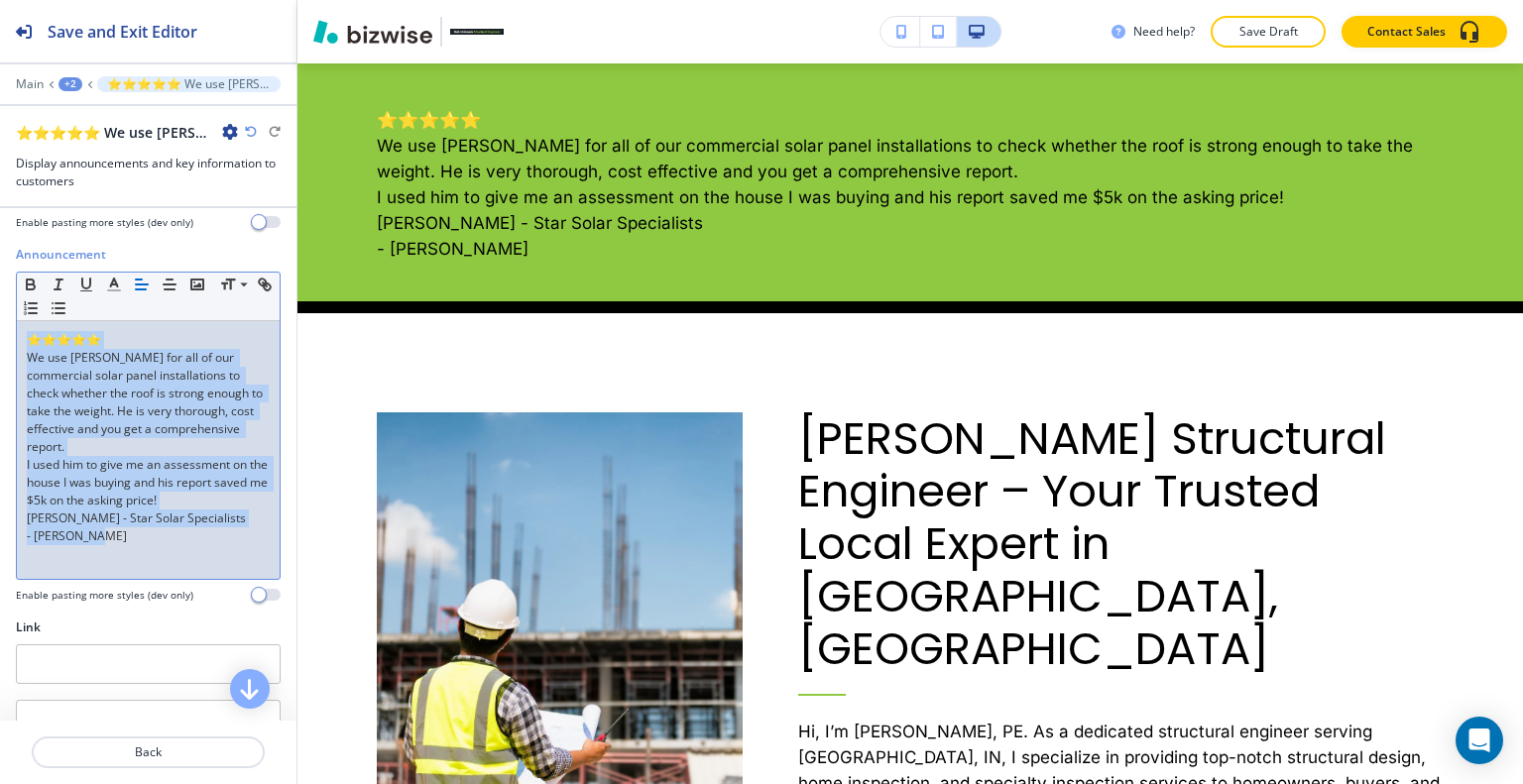 drag, startPoint x: 176, startPoint y: 564, endPoint x: 0, endPoint y: 327, distance: 295.20332 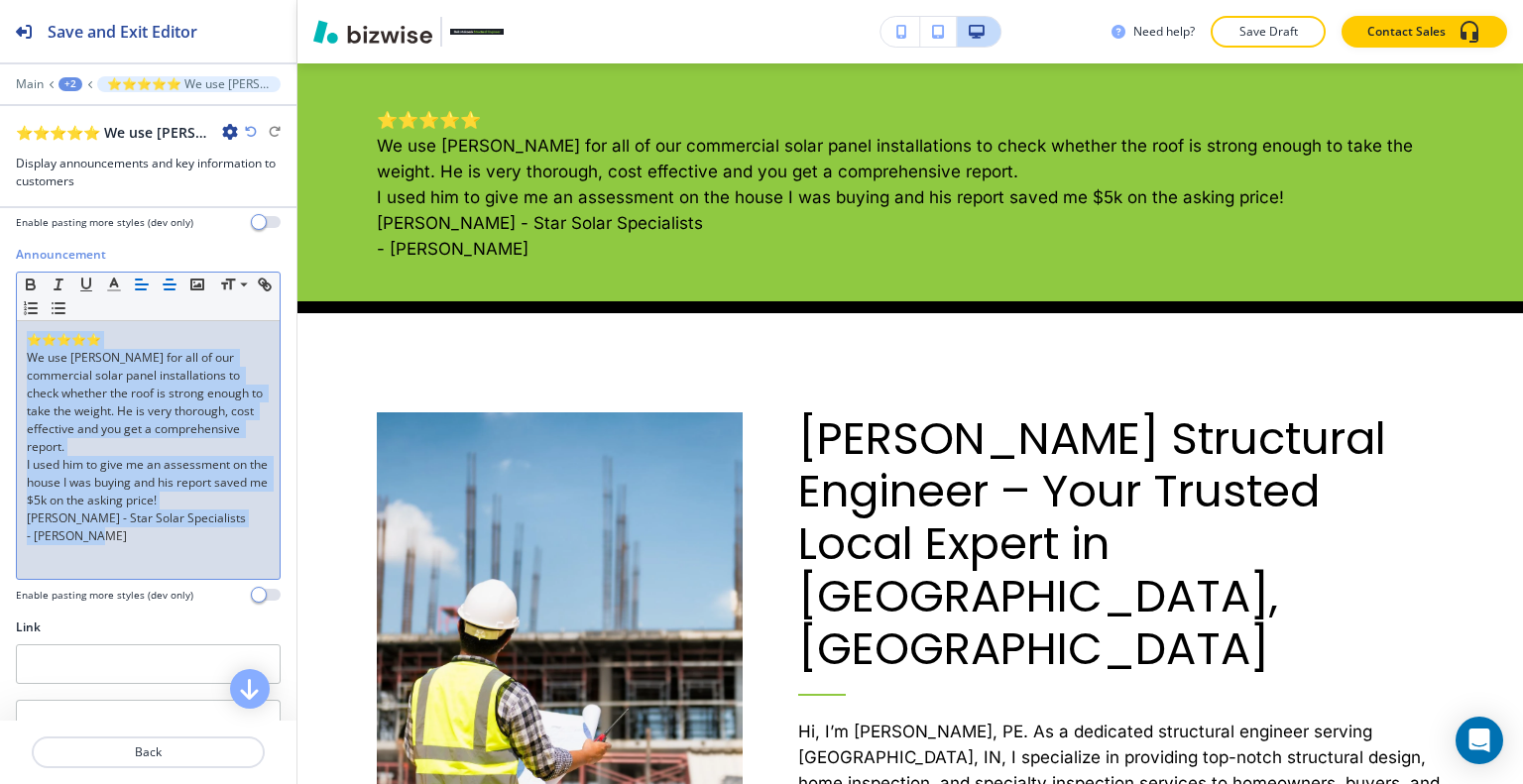 click 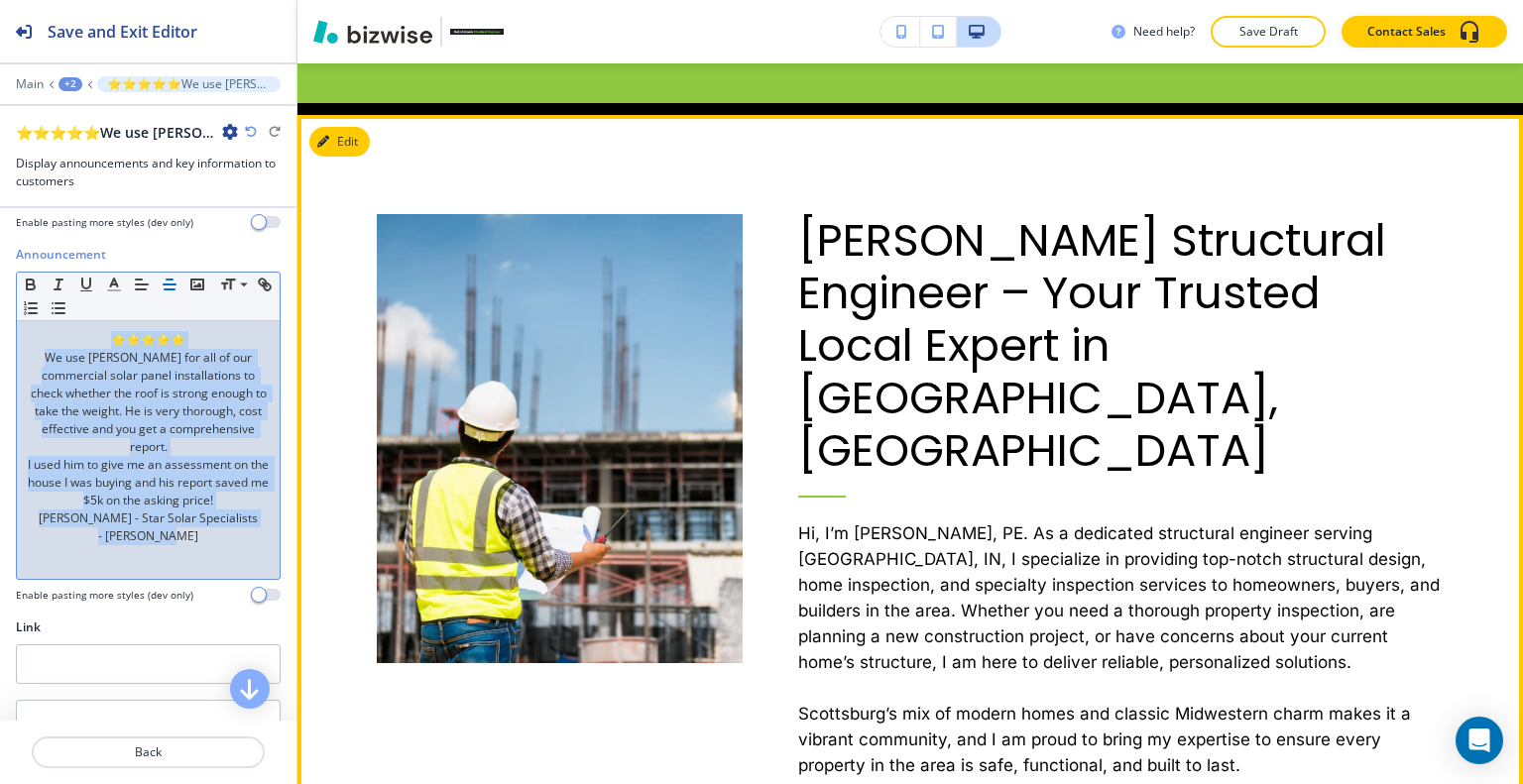 click on "Edit" at bounding box center (339, 142) 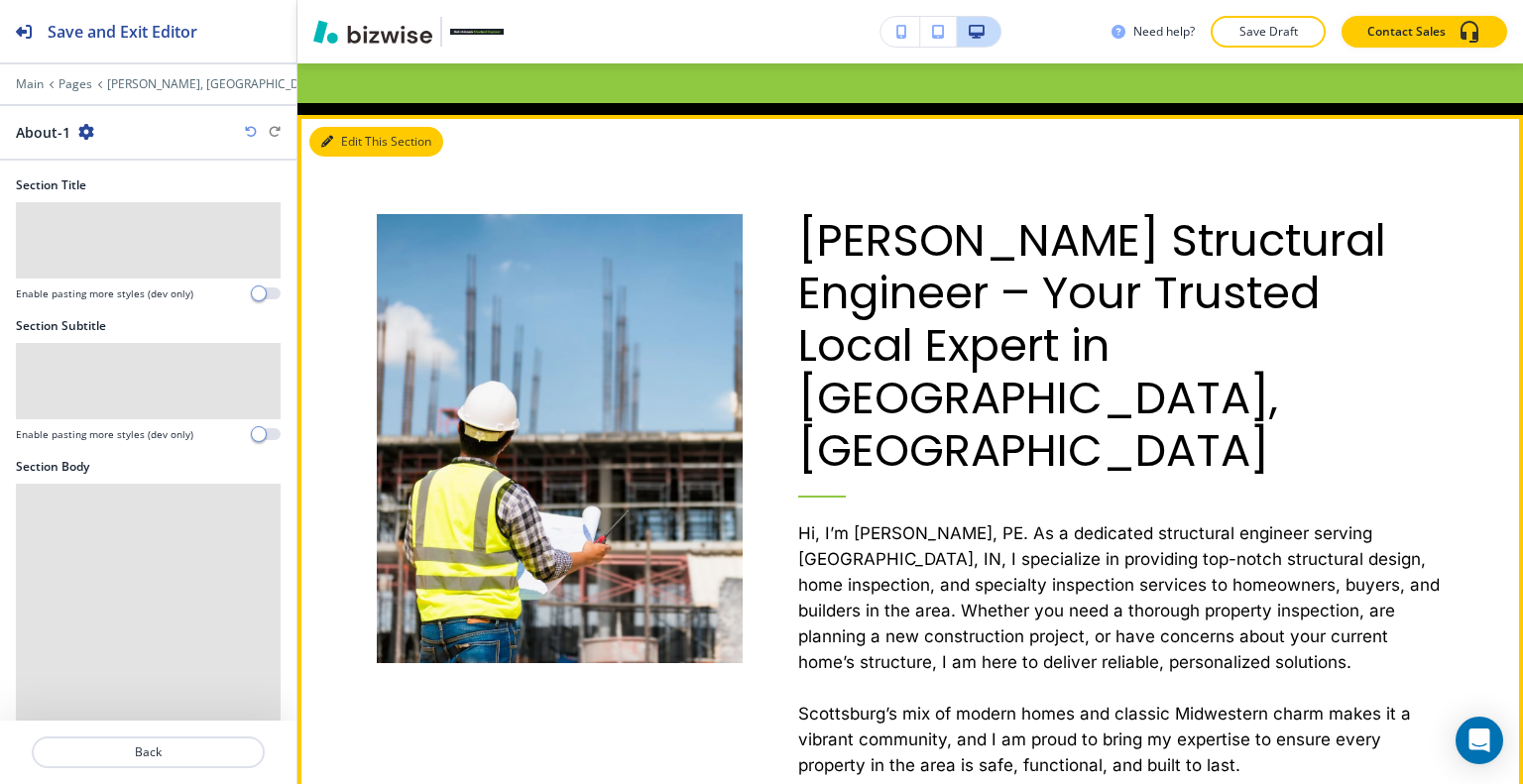 scroll, scrollTop: 1207, scrollLeft: 0, axis: vertical 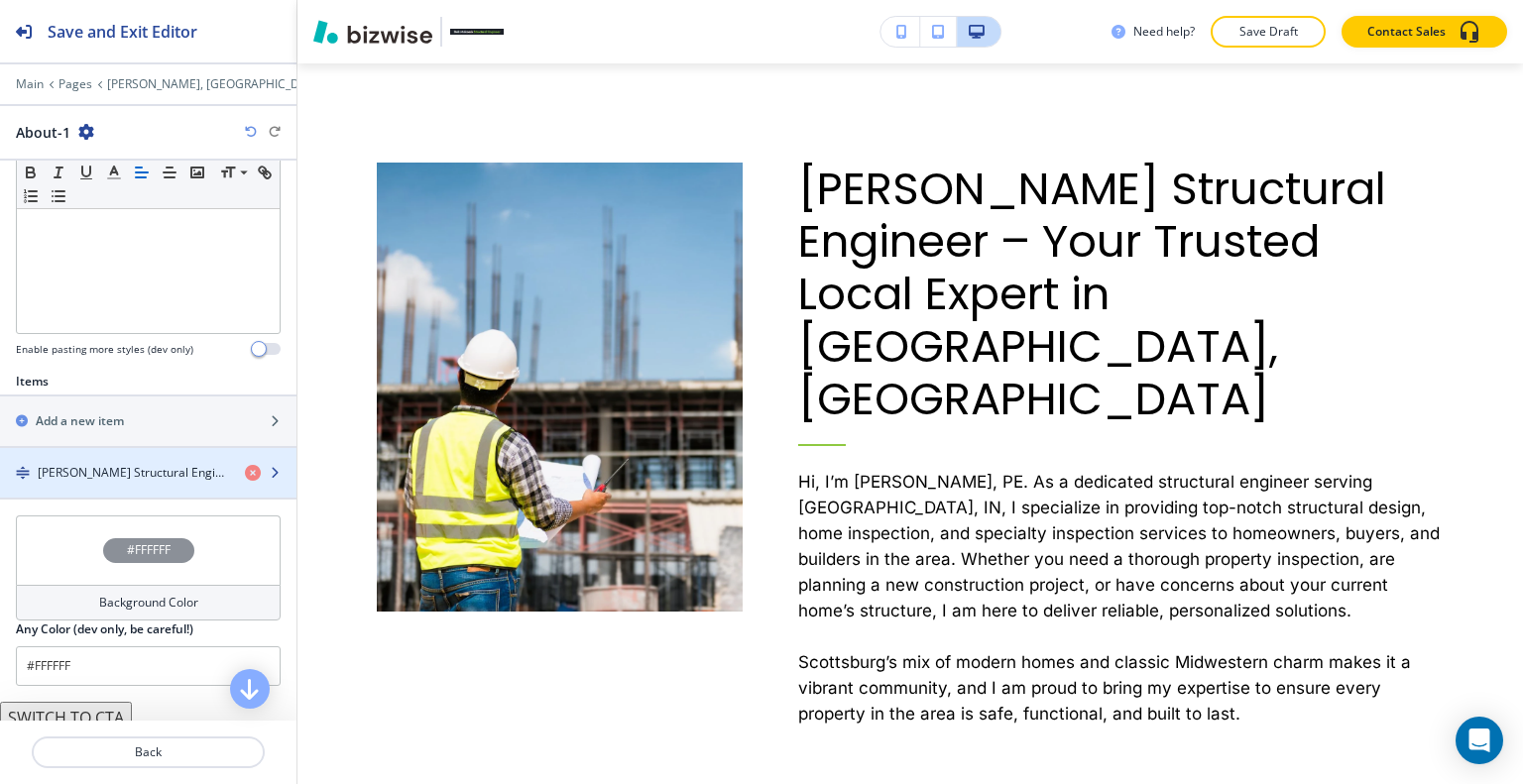 click on "[PERSON_NAME] Structural Engineer – Your Trusted Local Expert in [GEOGRAPHIC_DATA], [GEOGRAPHIC_DATA]" at bounding box center [133, 473] 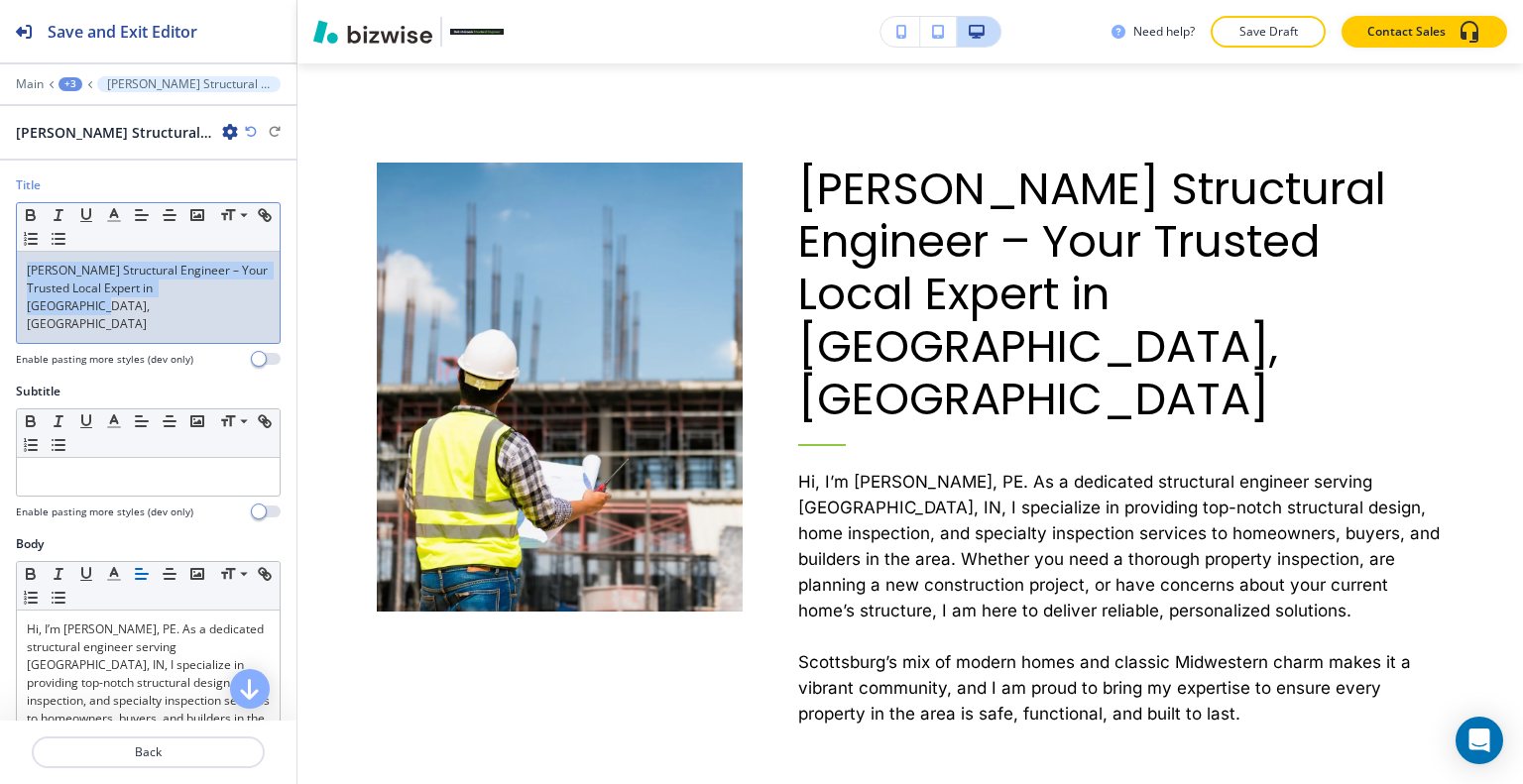 drag, startPoint x: 253, startPoint y: 286, endPoint x: 17, endPoint y: 263, distance: 237.11811 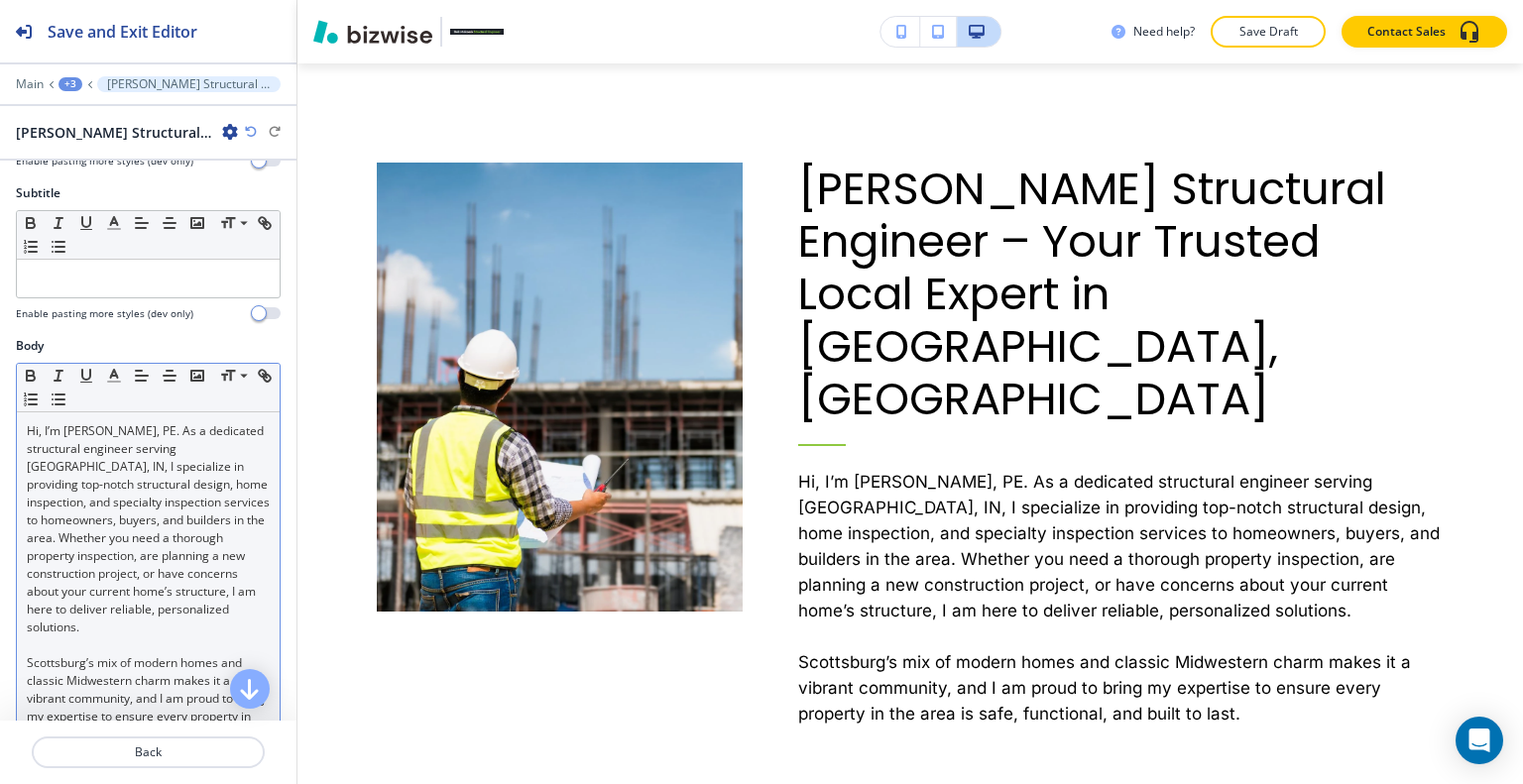 scroll, scrollTop: 297, scrollLeft: 0, axis: vertical 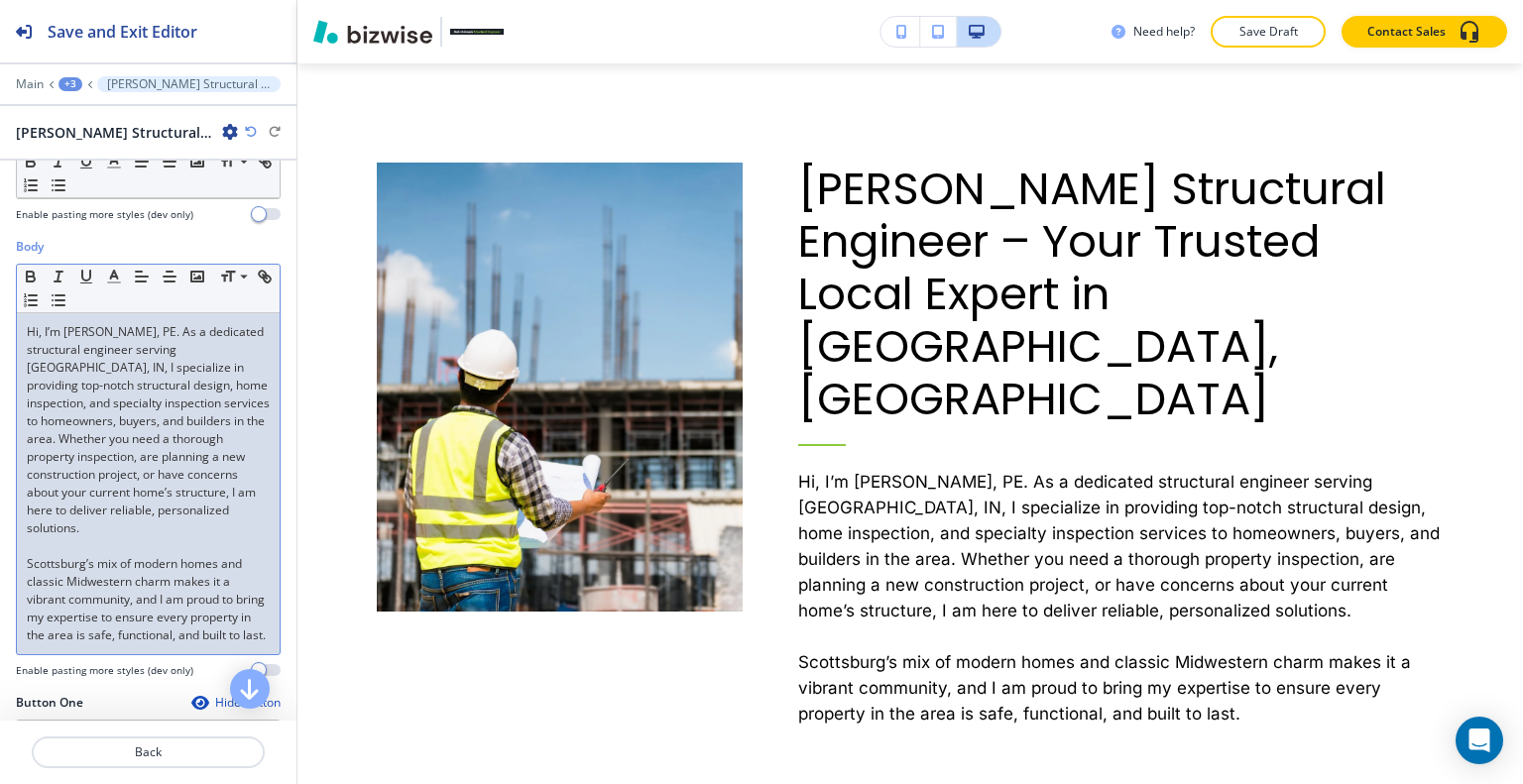 click on "Scottsburg’s mix of modern homes and classic Midwestern charm makes it a vibrant community, and I am proud to bring my expertise to ensure every property in the area is safe, functional, and built to last." at bounding box center (148, 600) 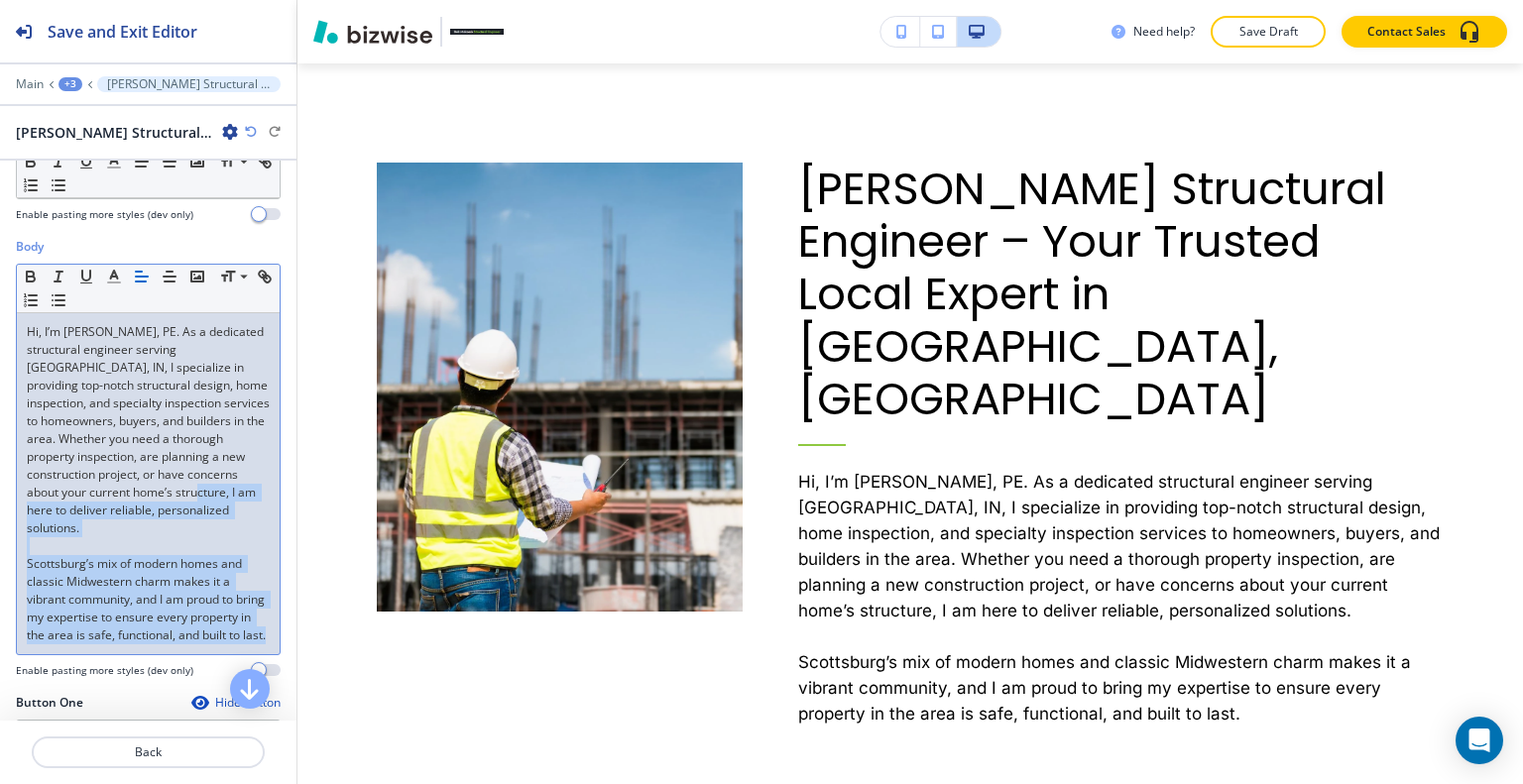 scroll, scrollTop: 198, scrollLeft: 0, axis: vertical 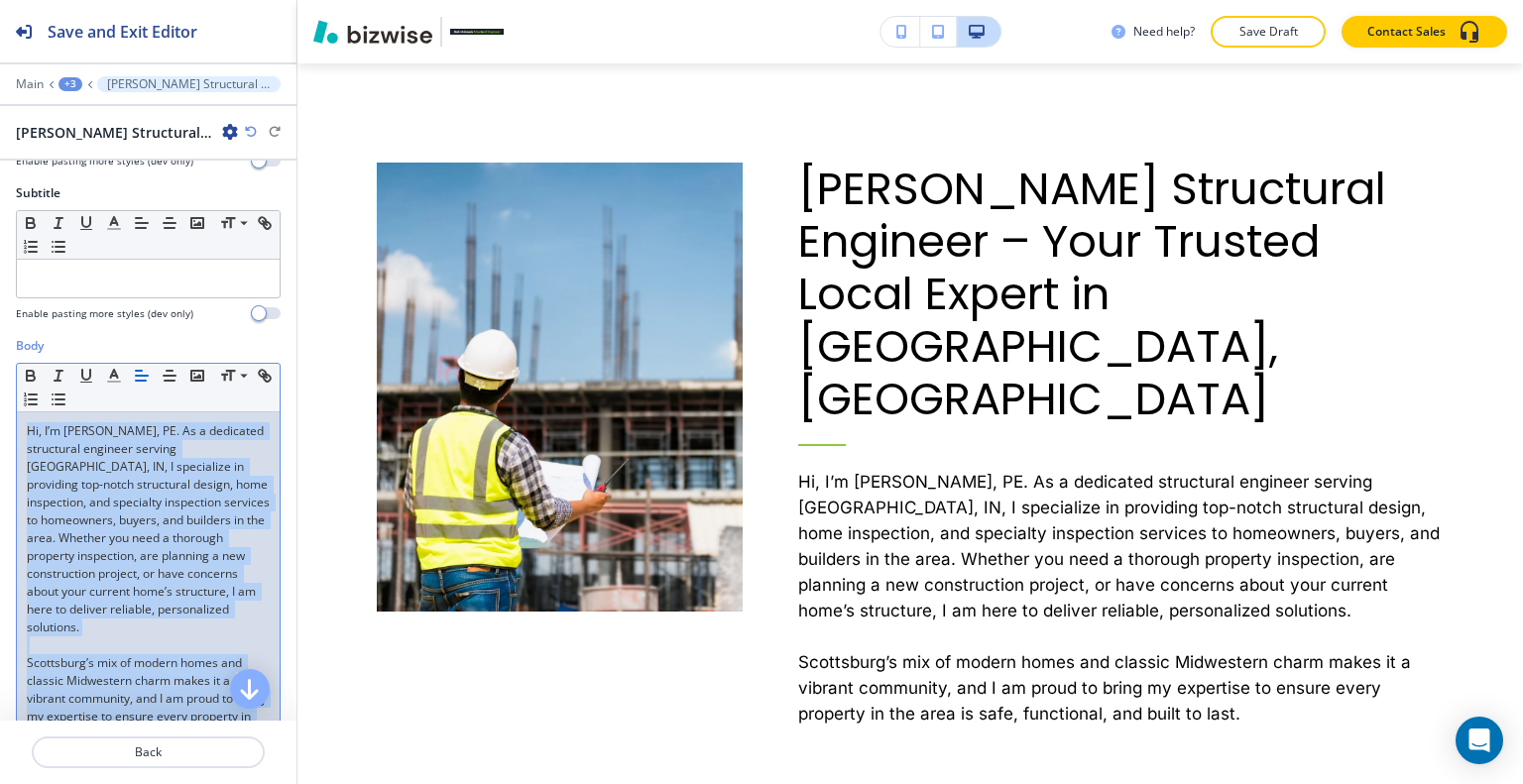 drag, startPoint x: 146, startPoint y: 622, endPoint x: 0, endPoint y: 373, distance: 288.64684 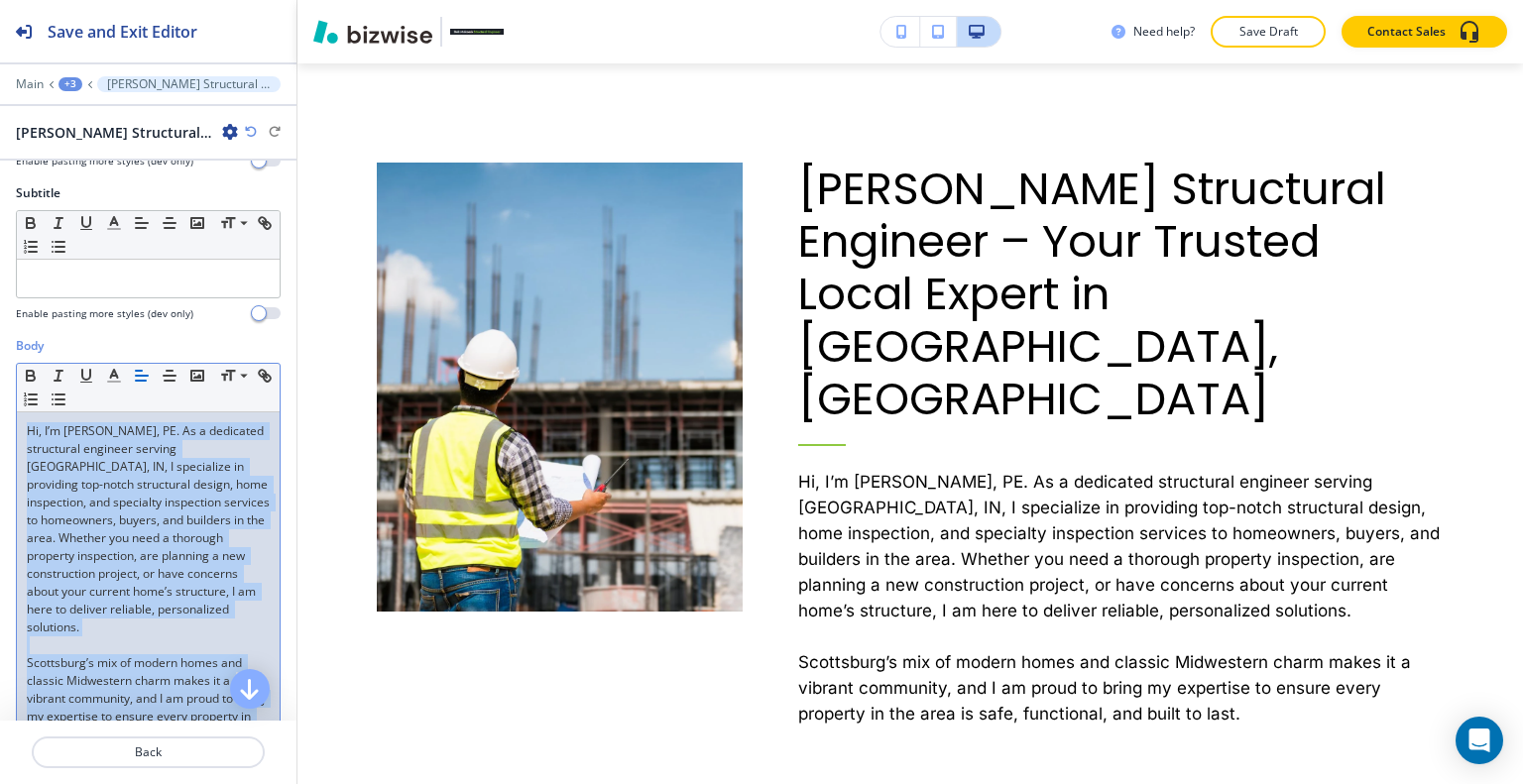 scroll, scrollTop: 0, scrollLeft: 0, axis: both 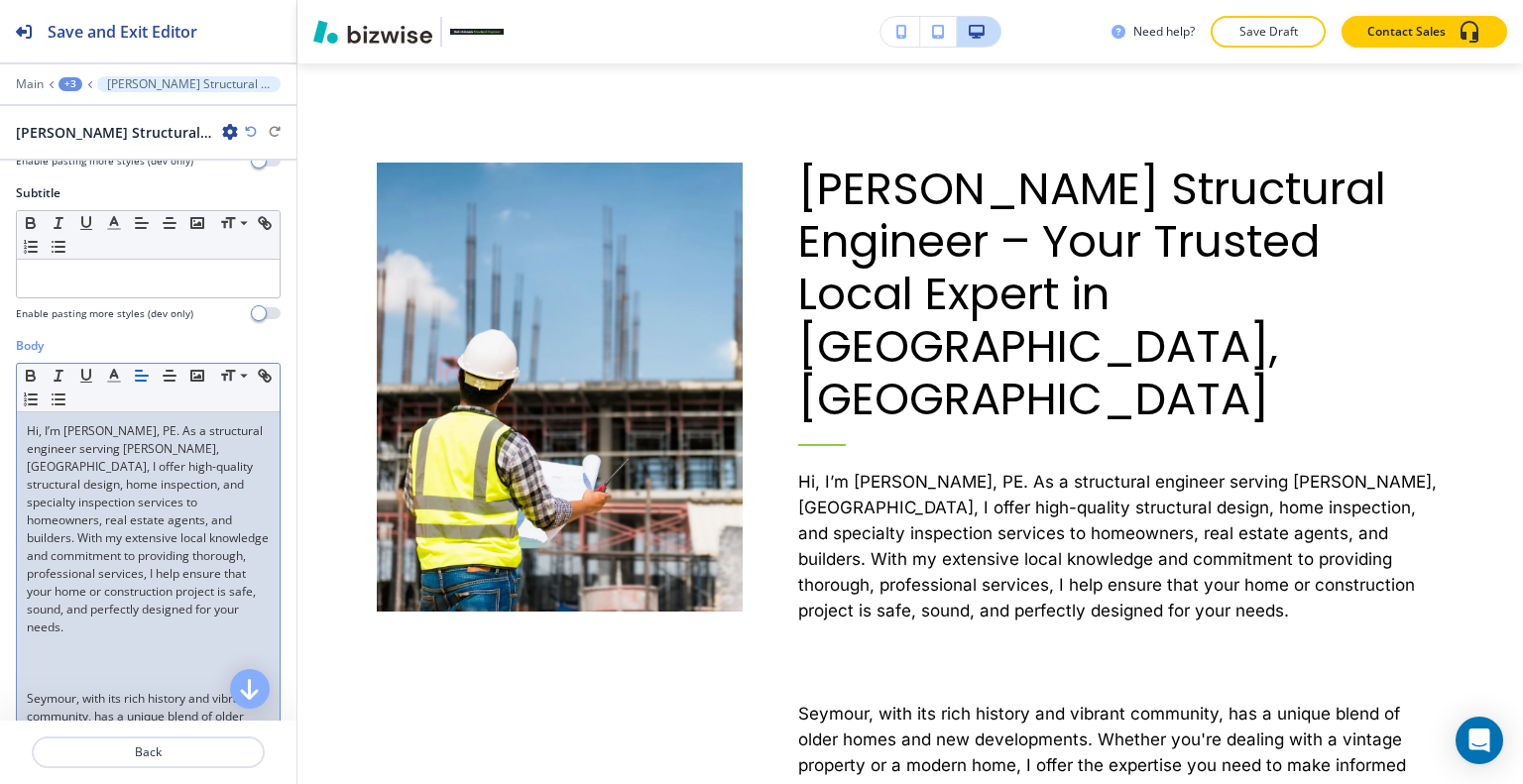 click at bounding box center (148, 681) 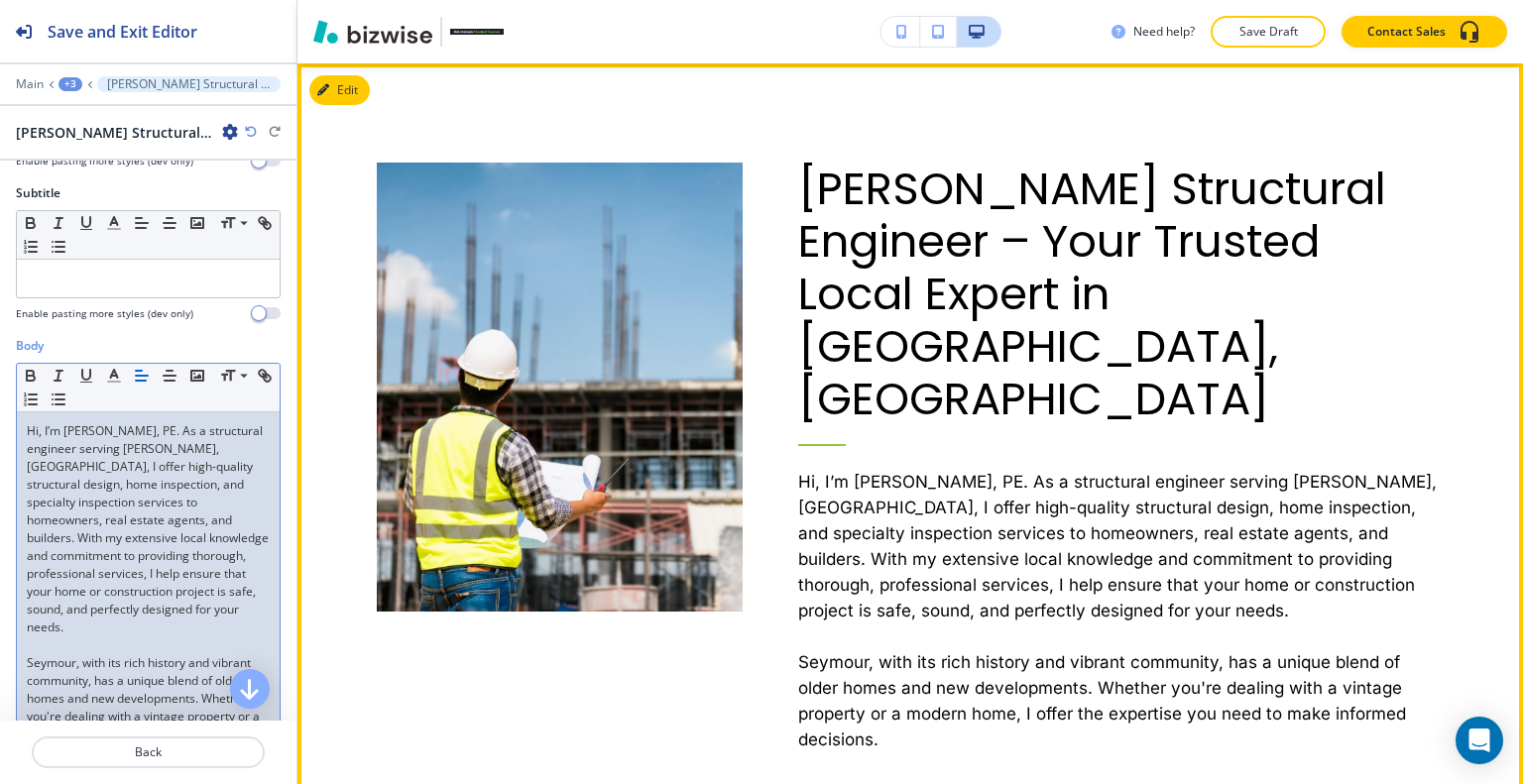 scroll, scrollTop: 1604, scrollLeft: 0, axis: vertical 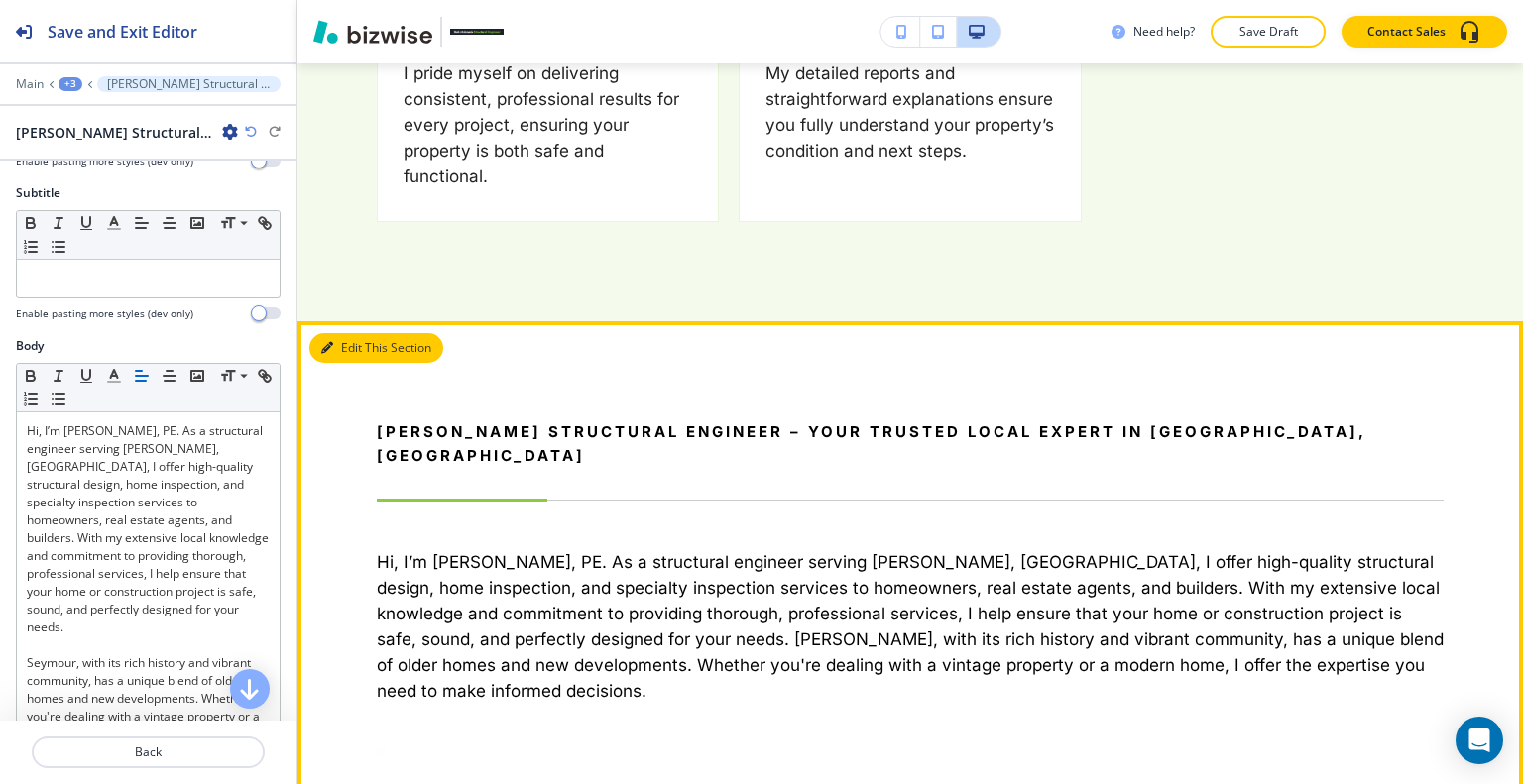 drag, startPoint x: 353, startPoint y: 191, endPoint x: 301, endPoint y: 190, distance: 52.009614 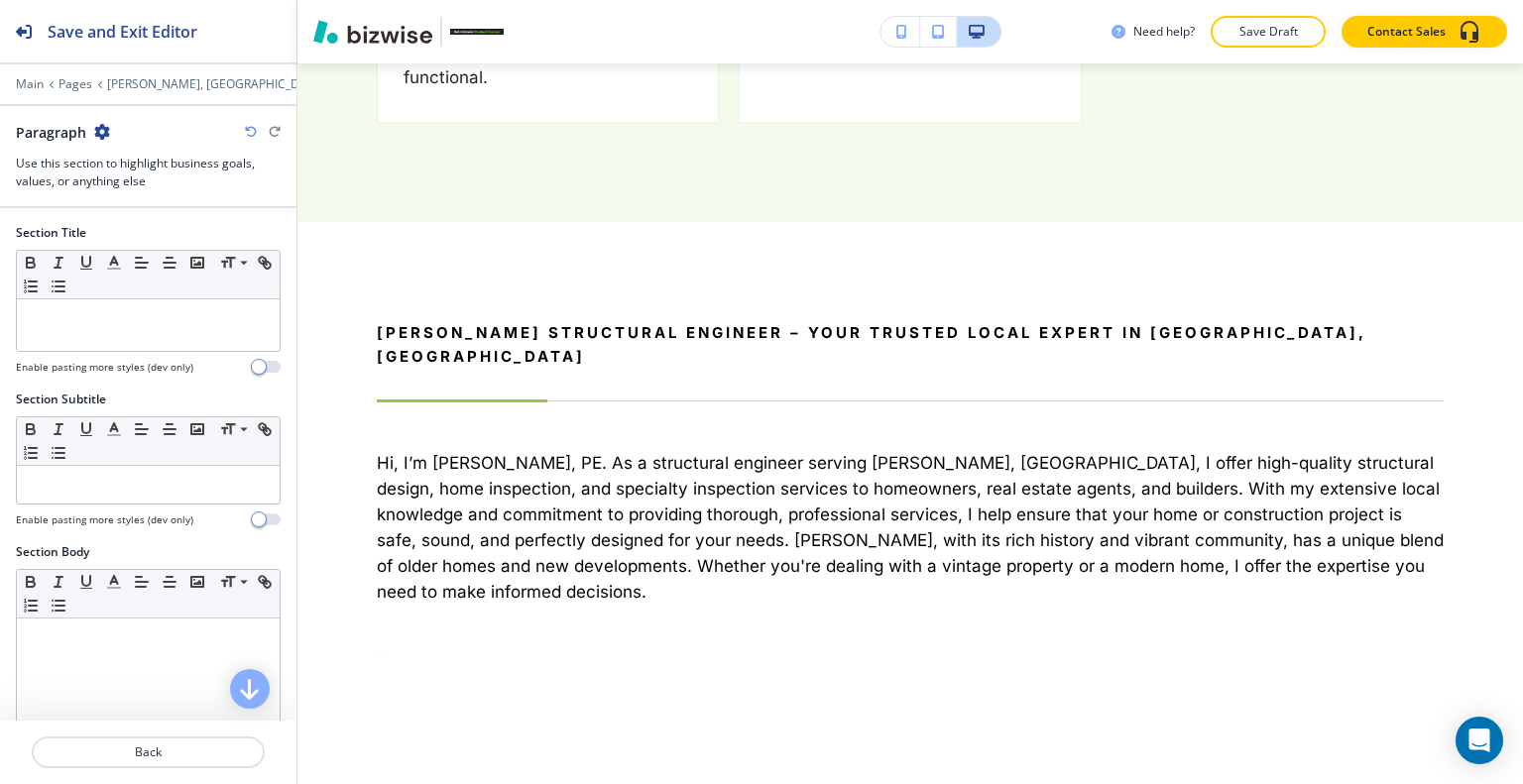 click at bounding box center (102, 132) 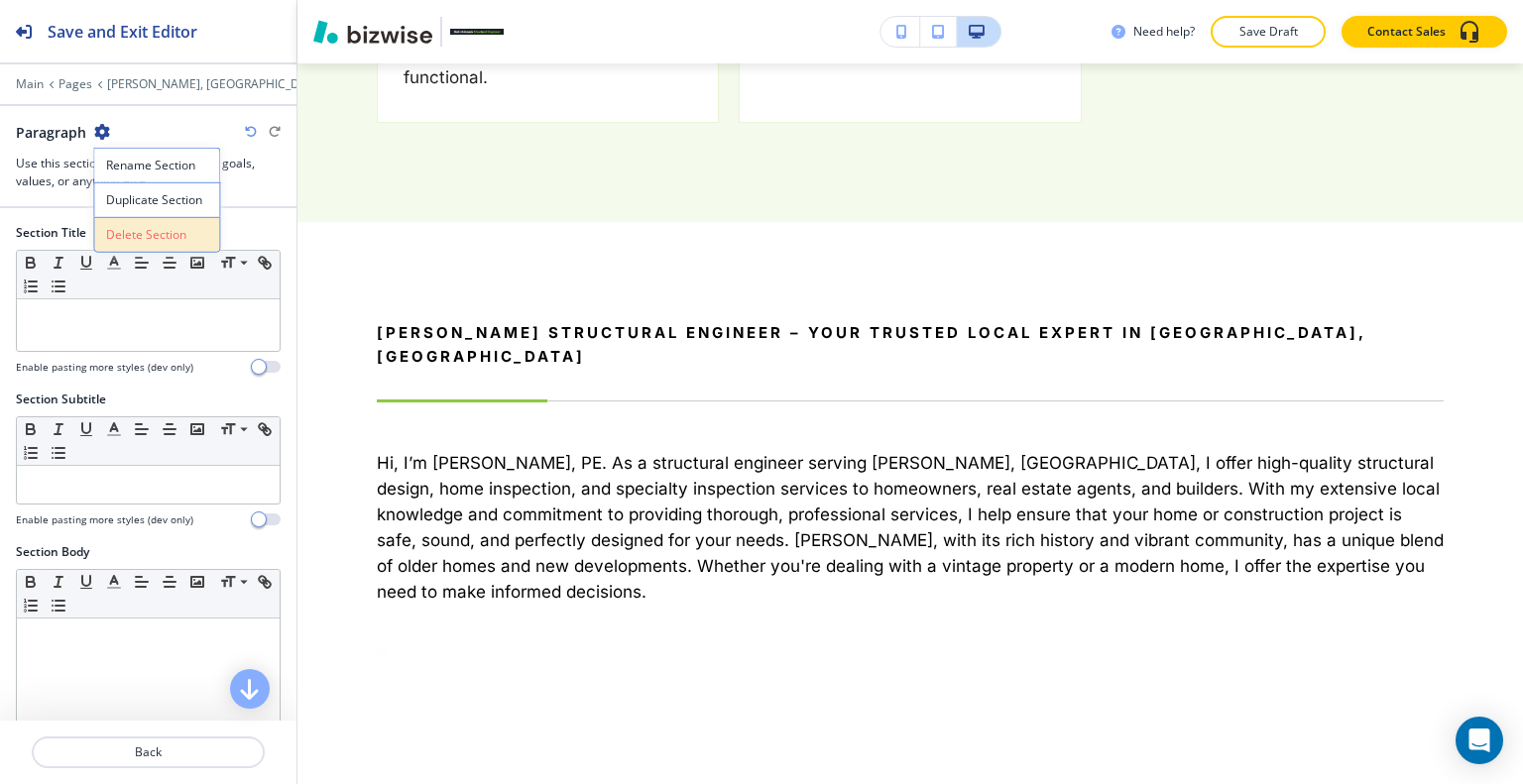 click on "Delete Section" at bounding box center (157, 235) 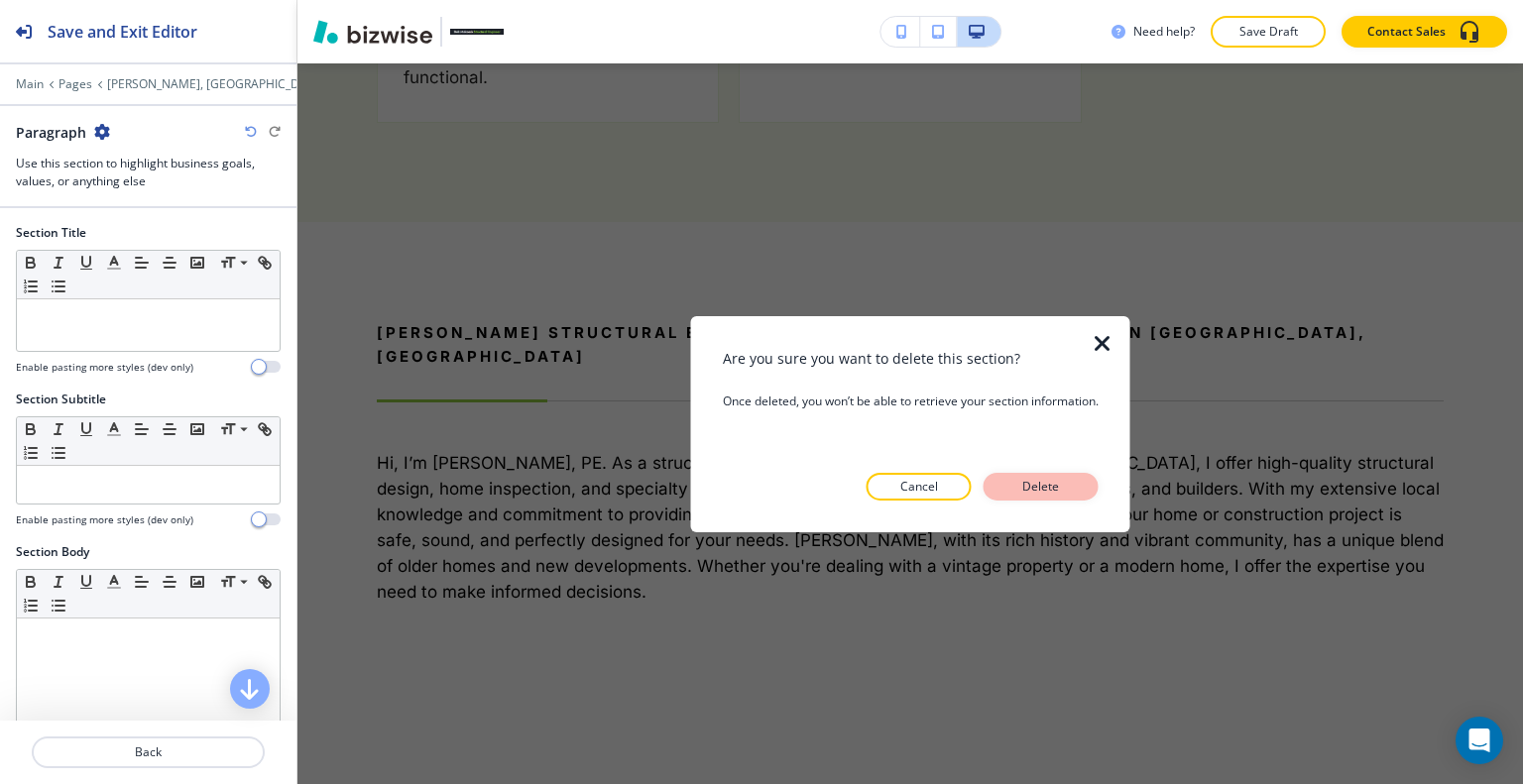 click on "Delete" at bounding box center (1041, 487) 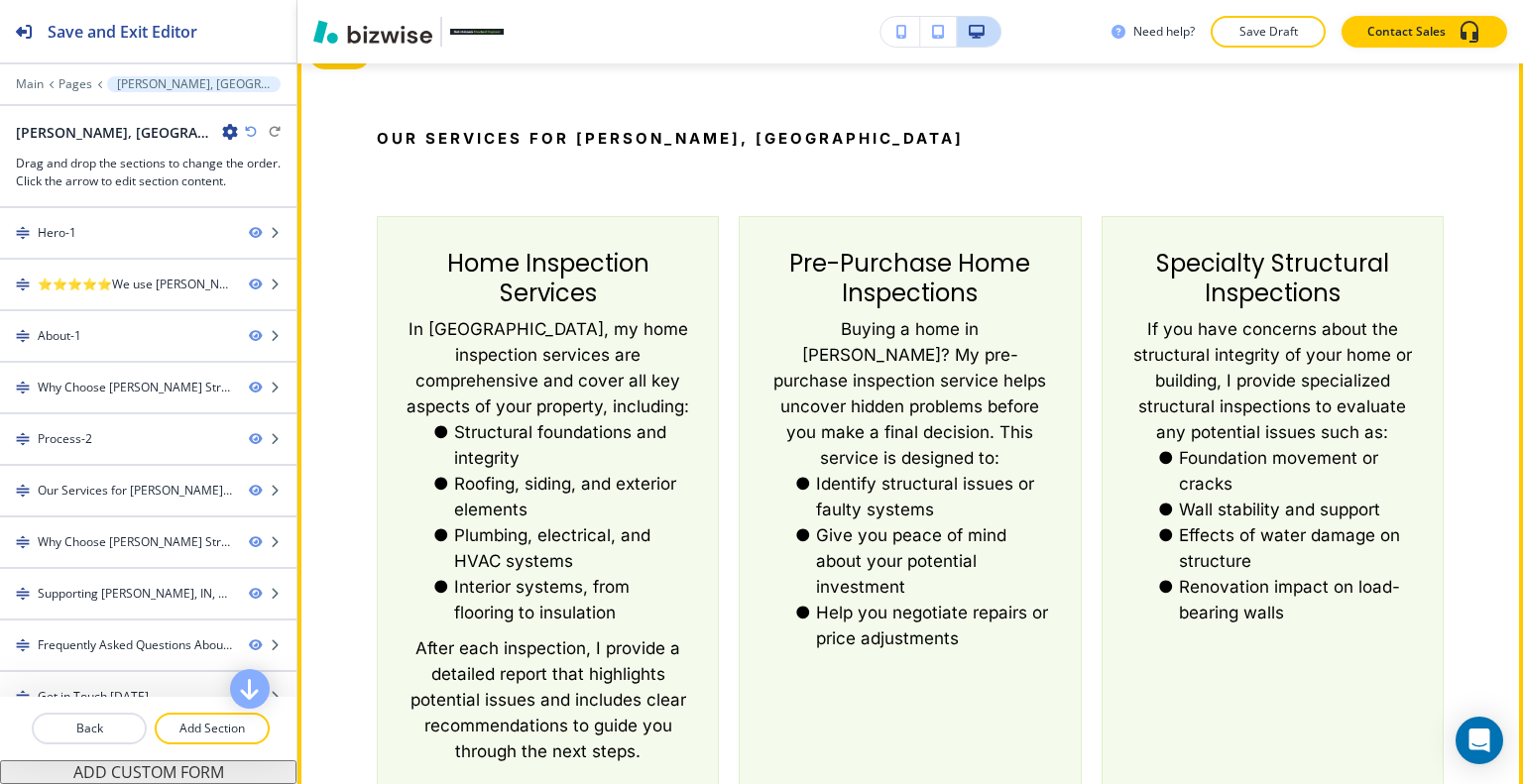 scroll, scrollTop: 3487, scrollLeft: 0, axis: vertical 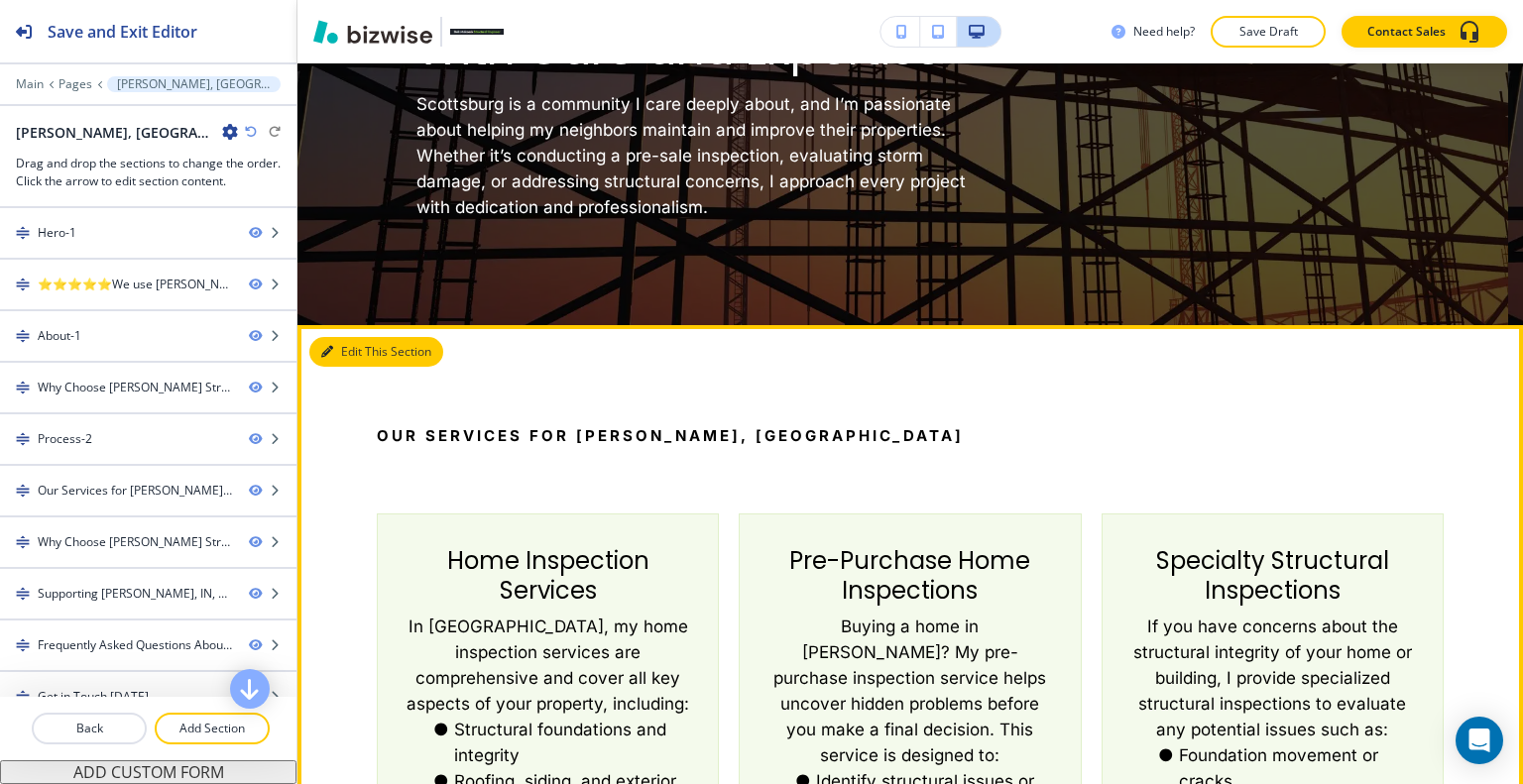 click on "Edit This Section" at bounding box center (376, 352) 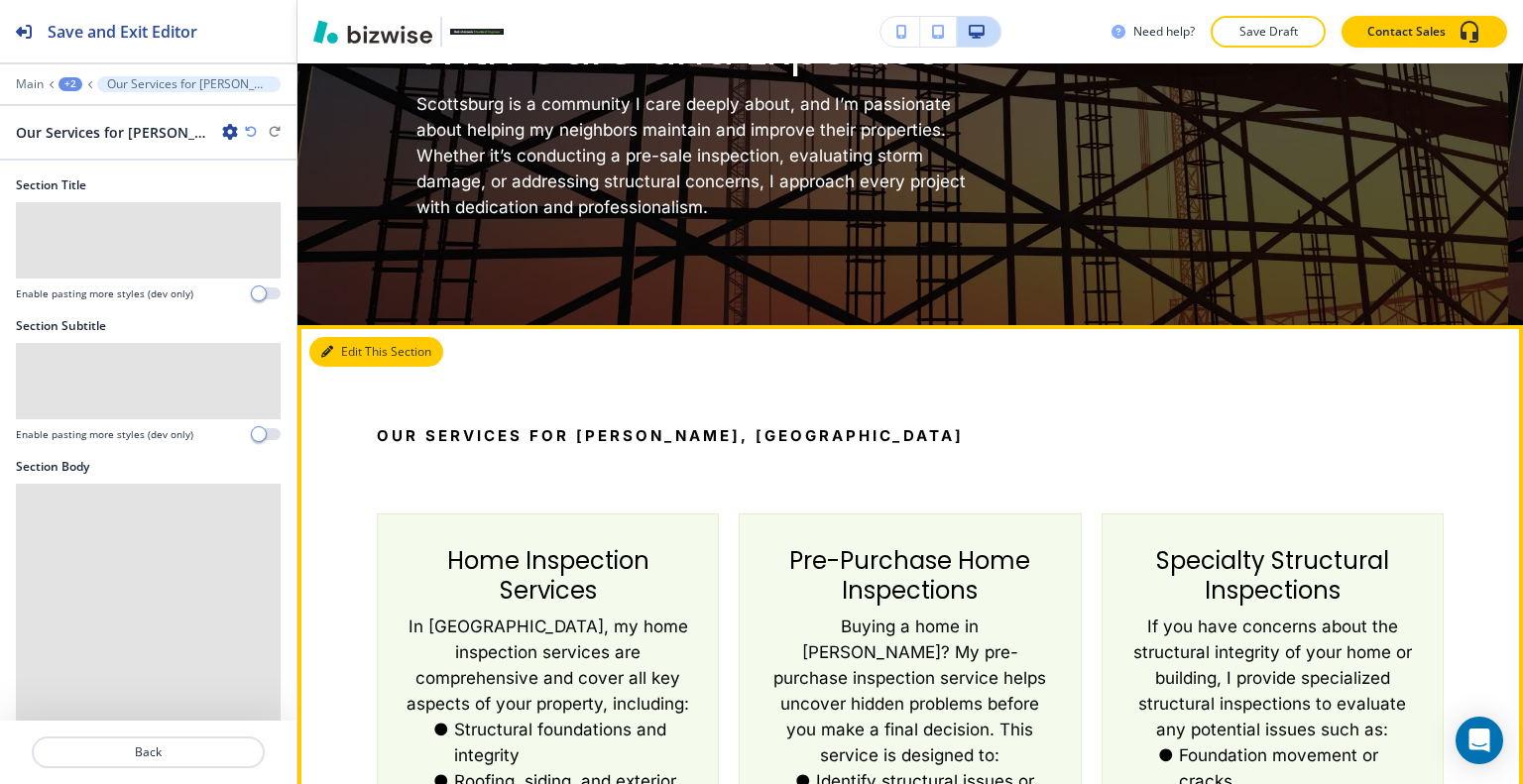 scroll, scrollTop: 3537, scrollLeft: 0, axis: vertical 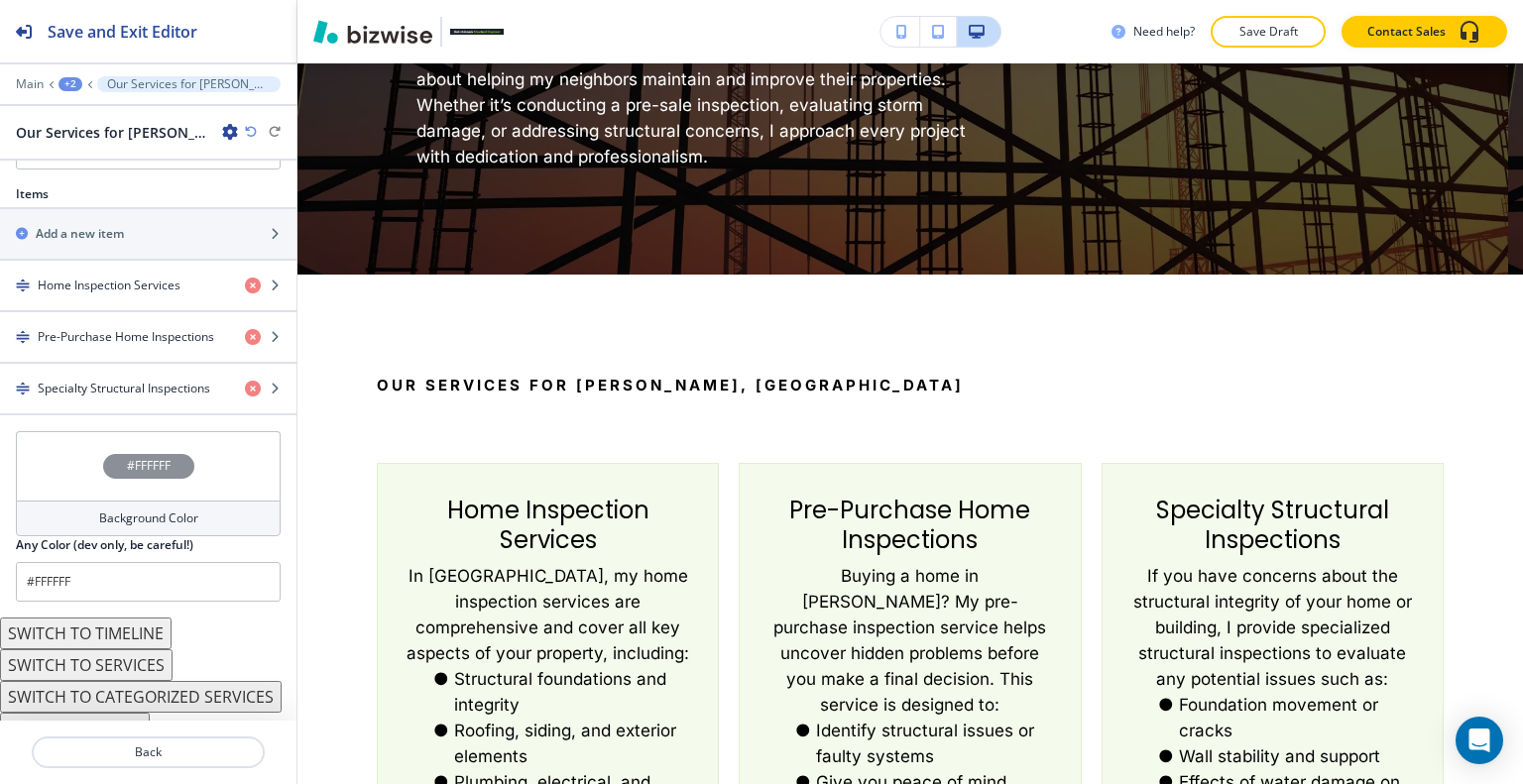 click on "SWITCH TO SERVICES" at bounding box center (86, 665) 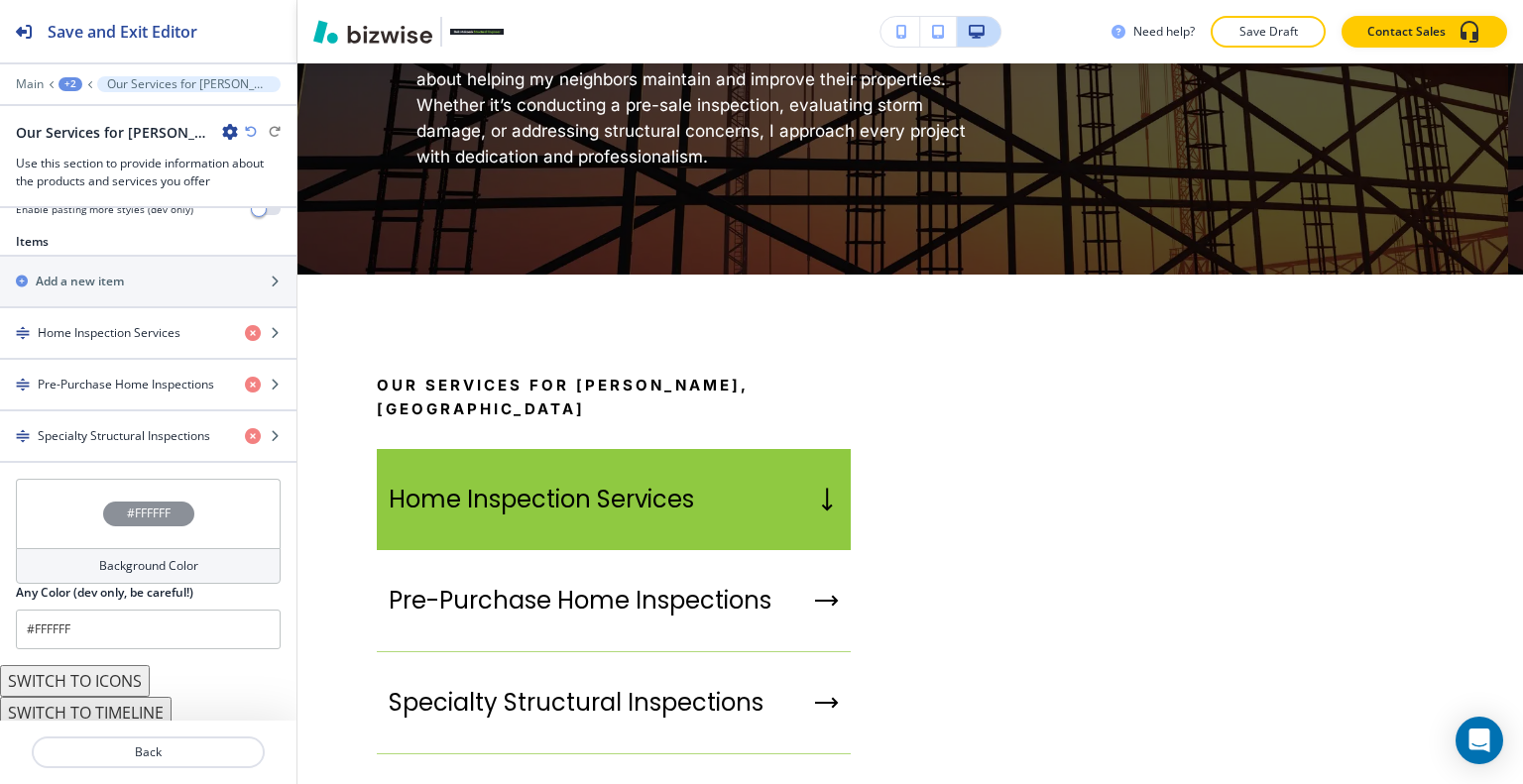 scroll, scrollTop: 717, scrollLeft: 0, axis: vertical 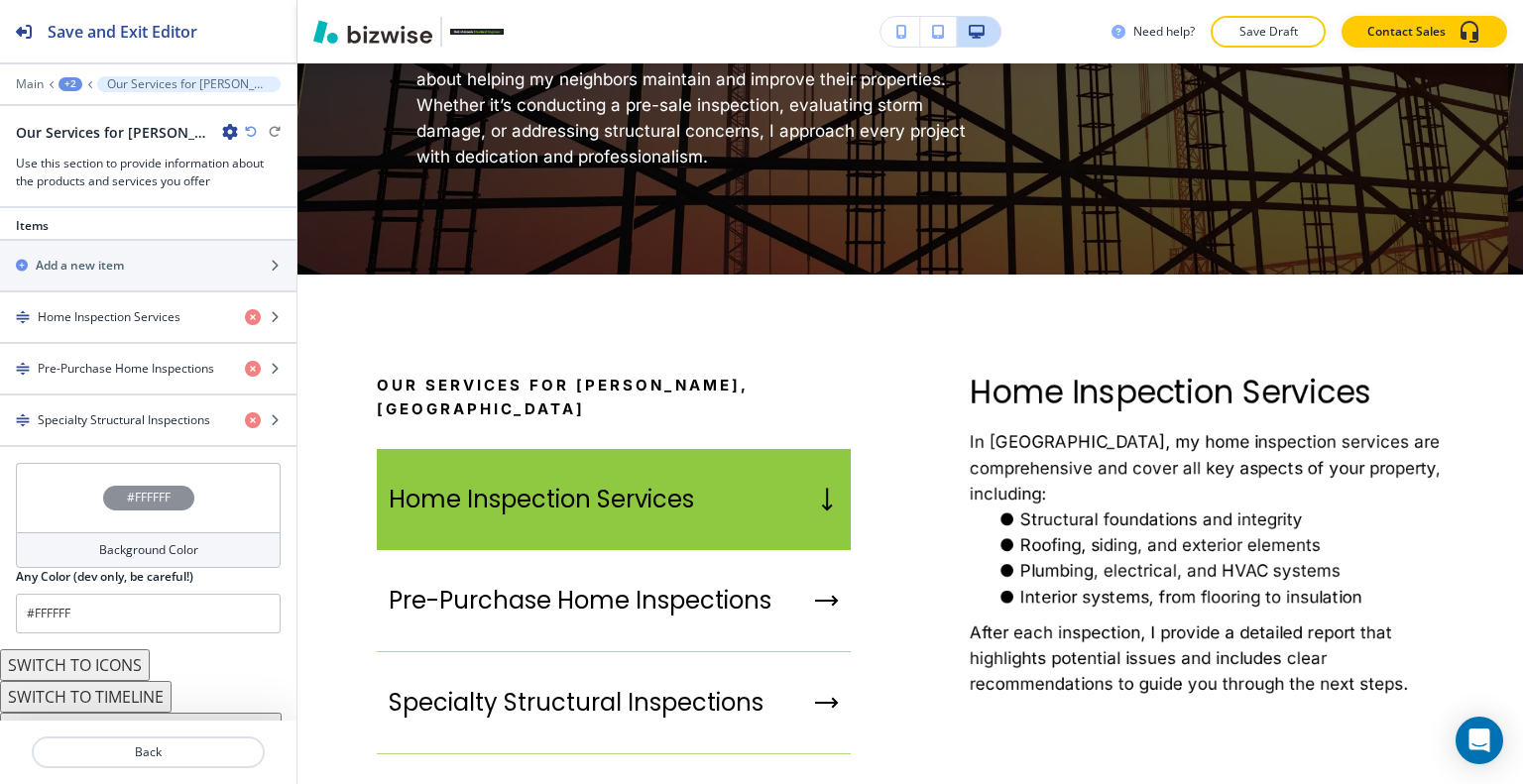 click on "SWITCH TO ICONS" at bounding box center (74, 665) 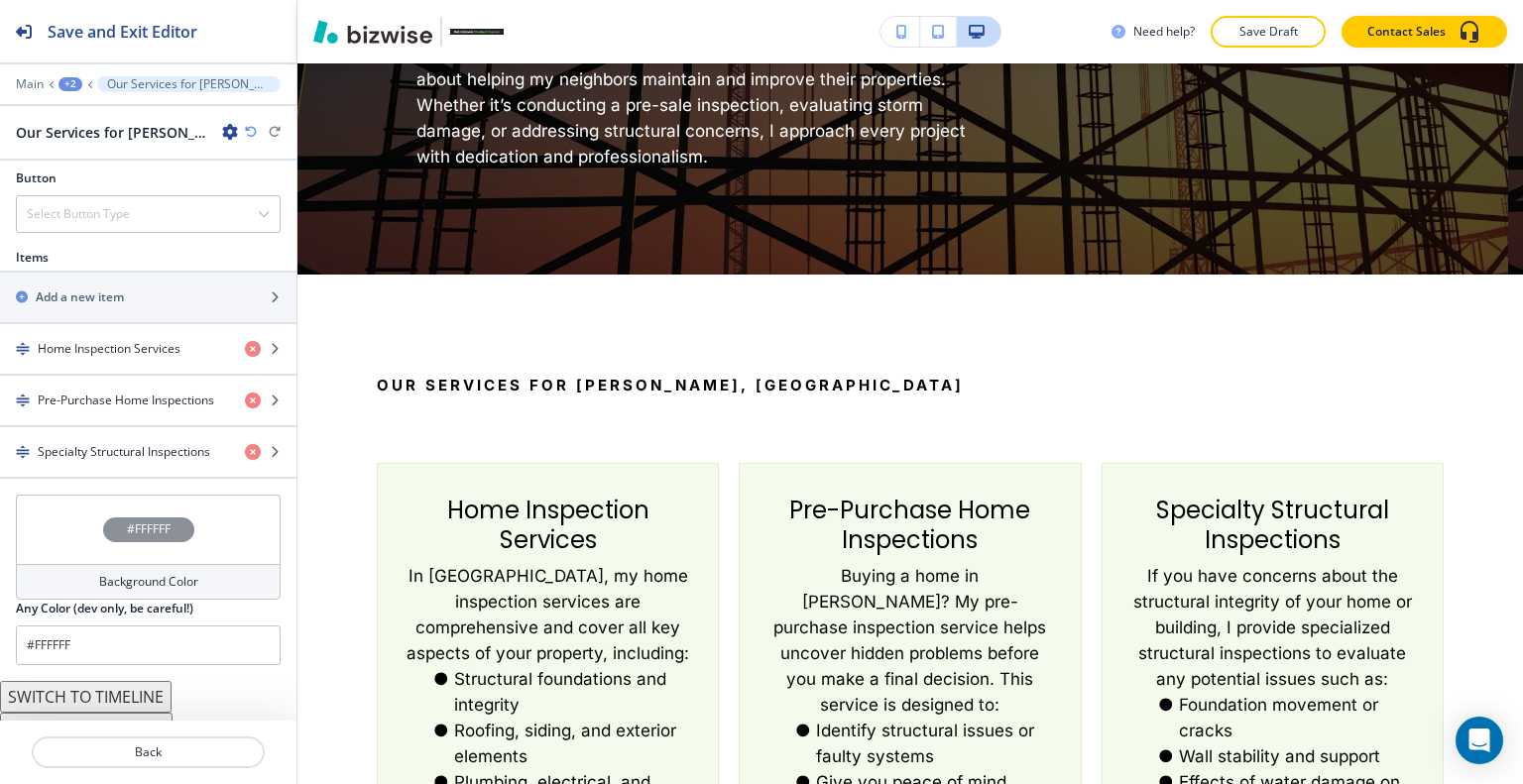 scroll, scrollTop: 780, scrollLeft: 0, axis: vertical 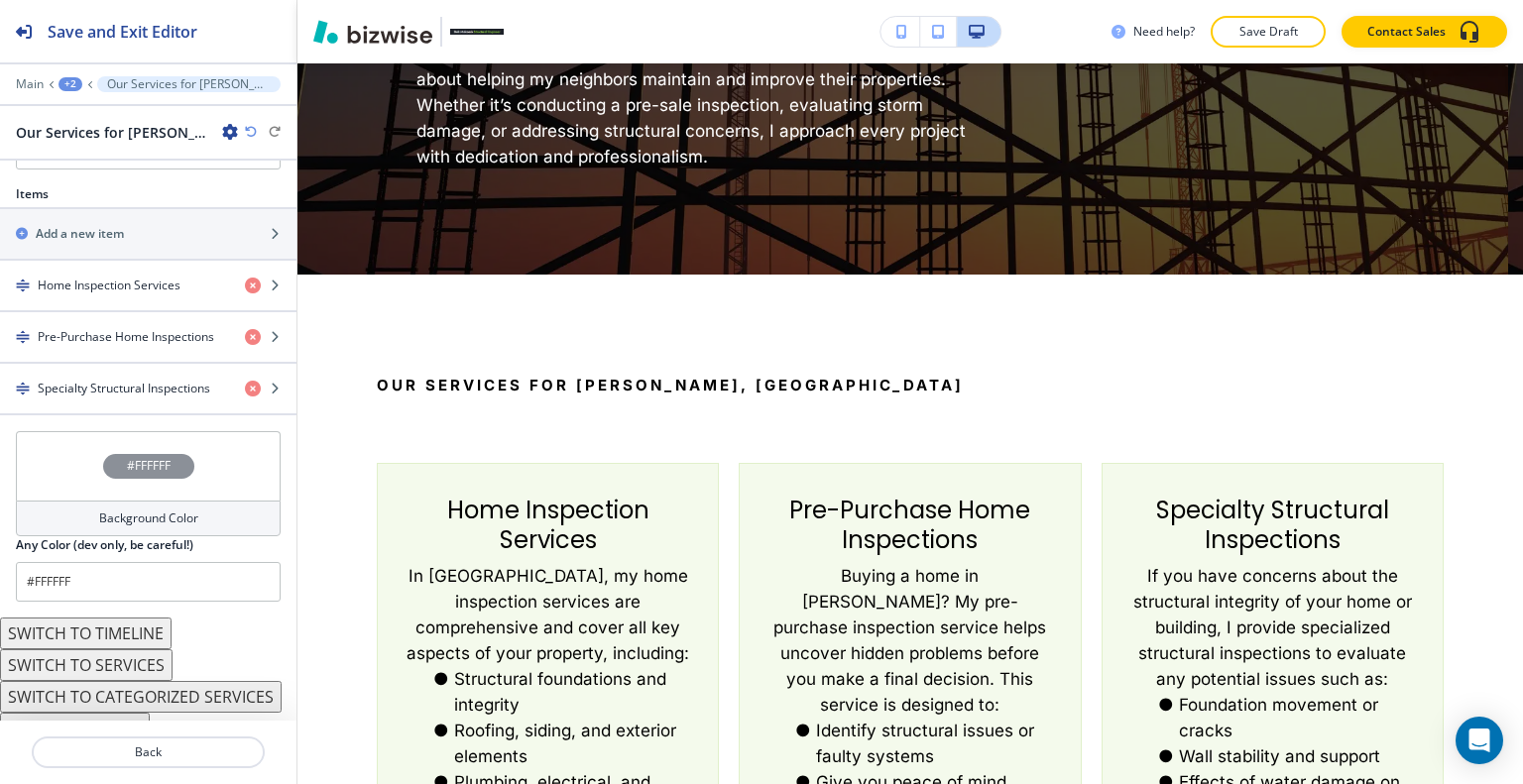 click on "SWITCH TO CATEGORIZED SERVICES" at bounding box center [141, 697] 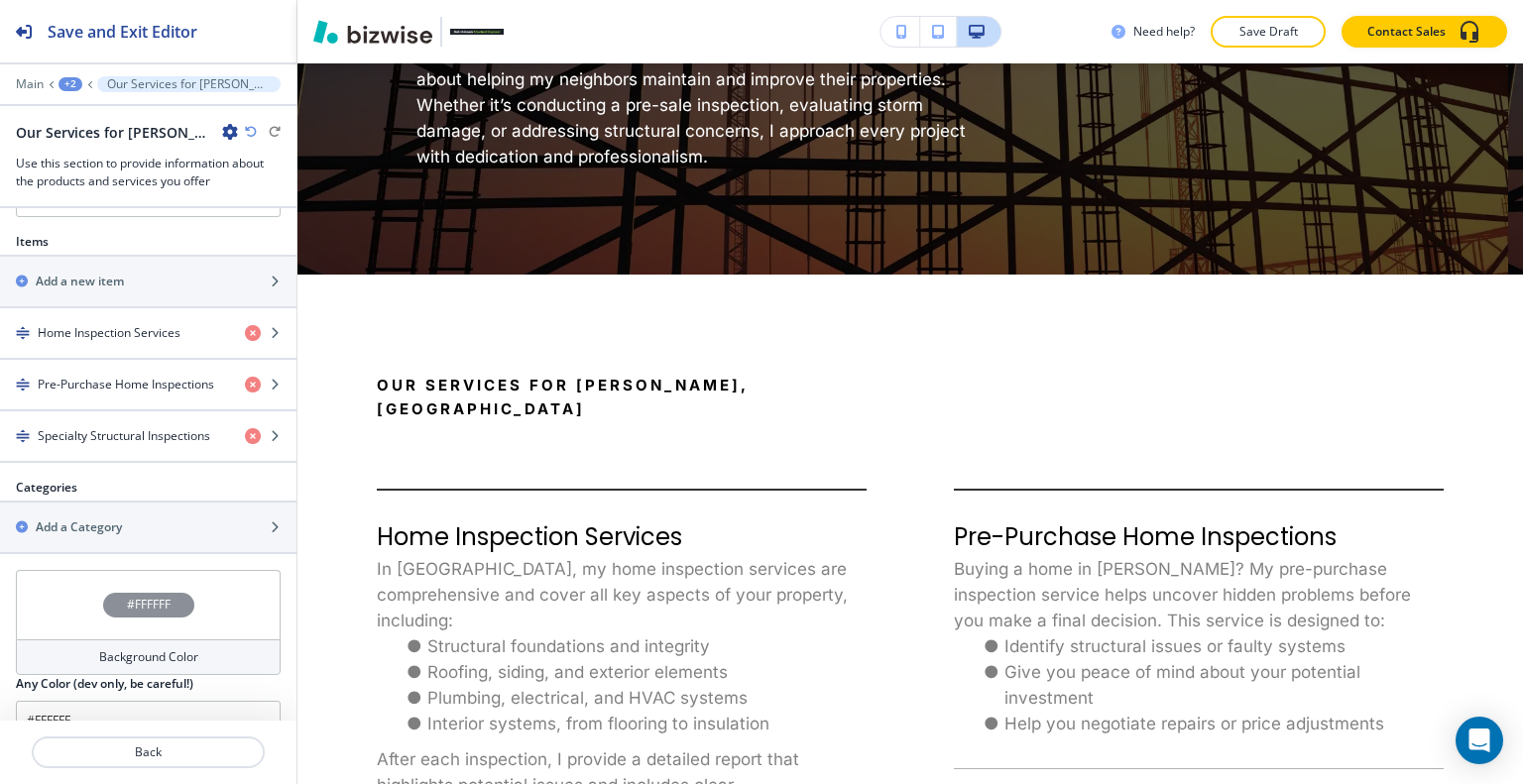 scroll, scrollTop: 950, scrollLeft: 0, axis: vertical 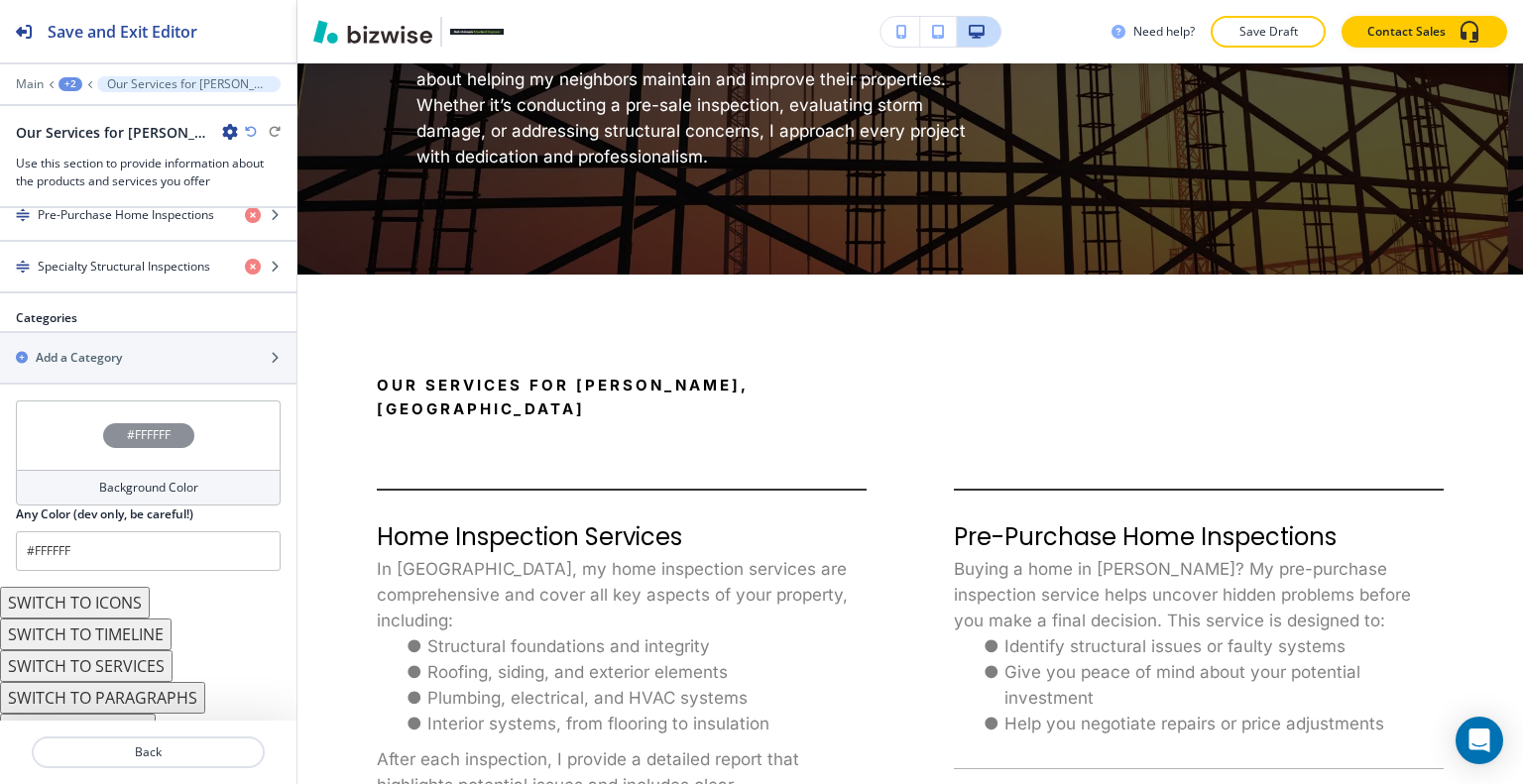 click on "SWITCH TO PARAGRAPHS" at bounding box center [102, 698] 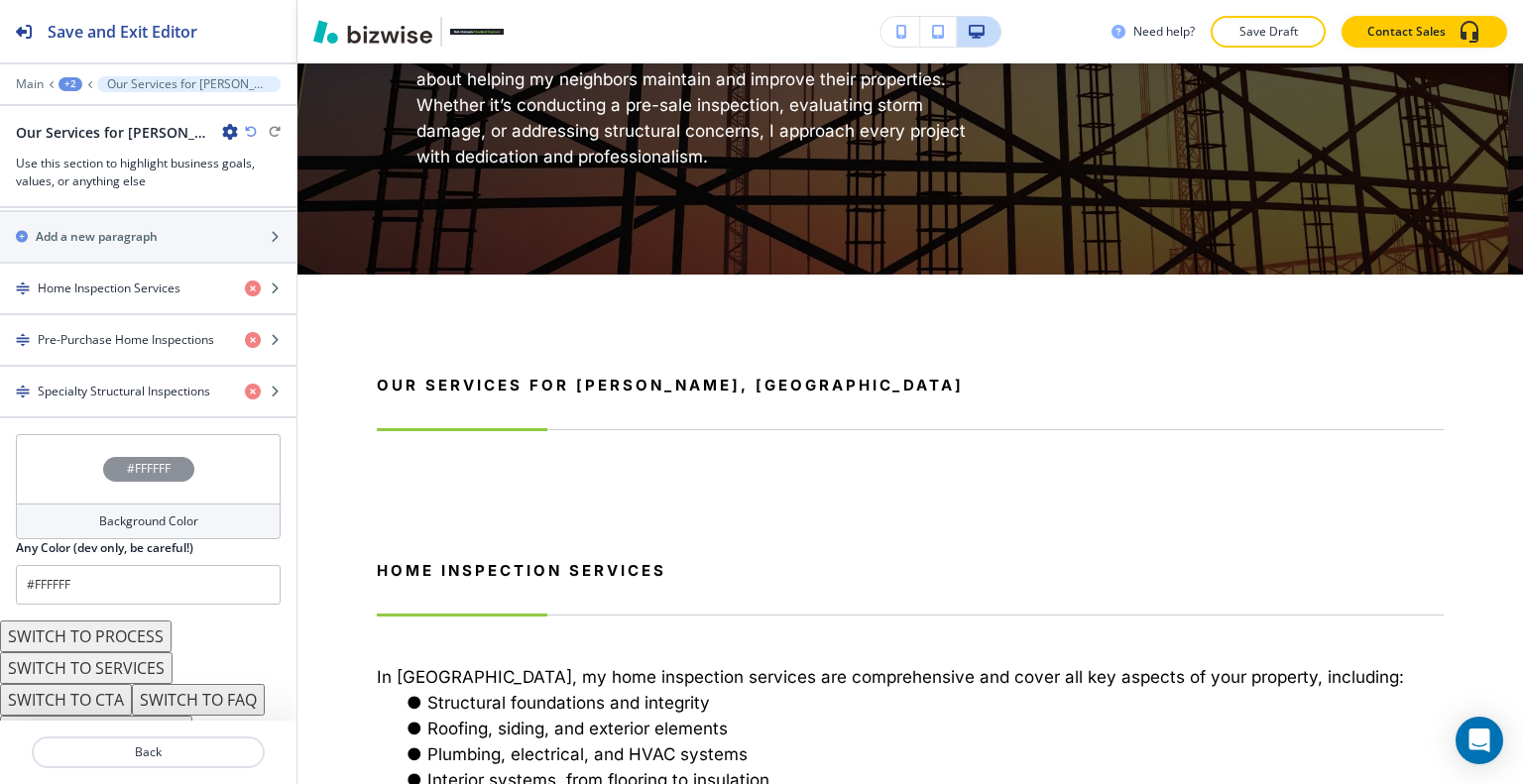 click on "SWITCH TO FAQ" at bounding box center [198, 700] 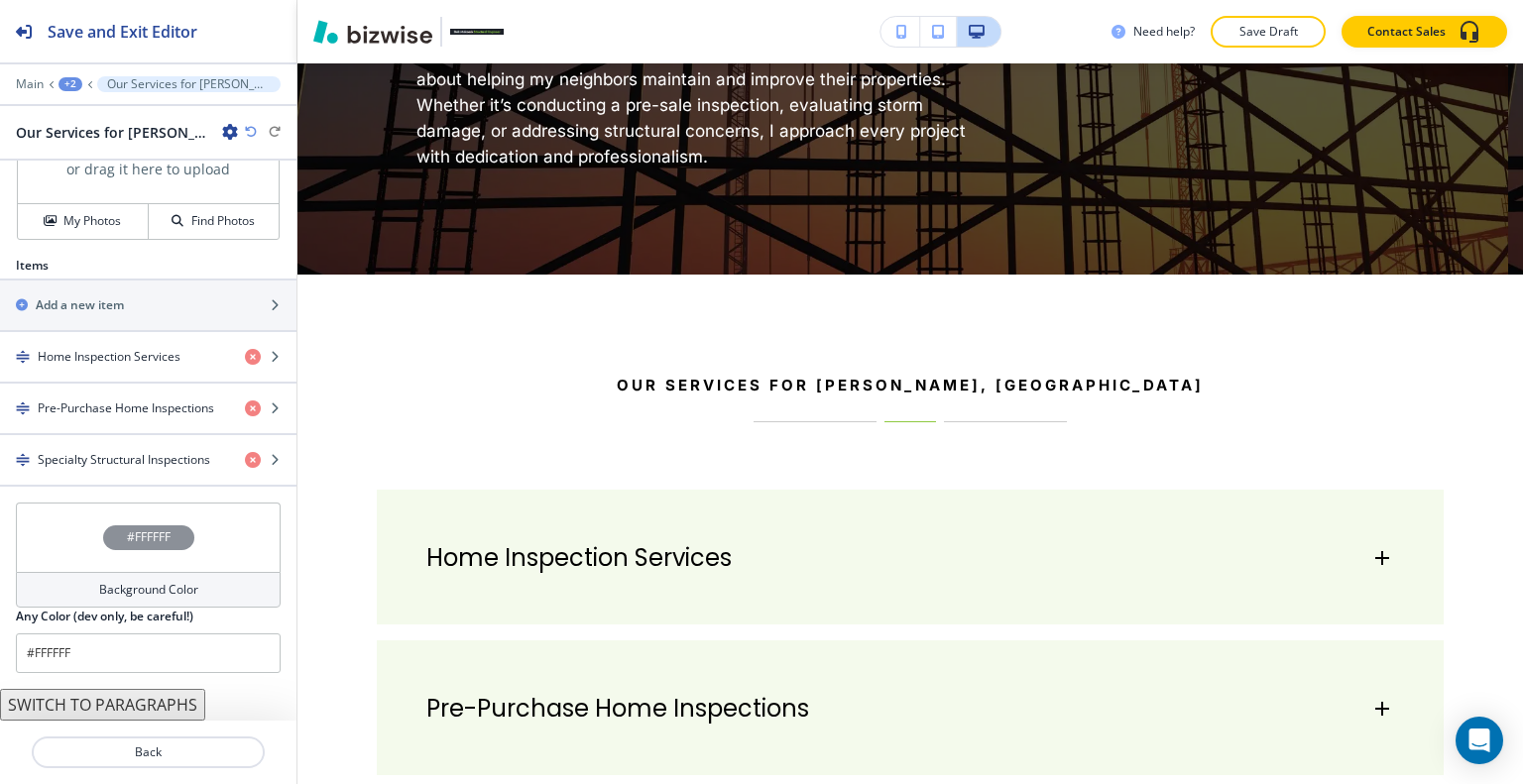 scroll, scrollTop: 776, scrollLeft: 0, axis: vertical 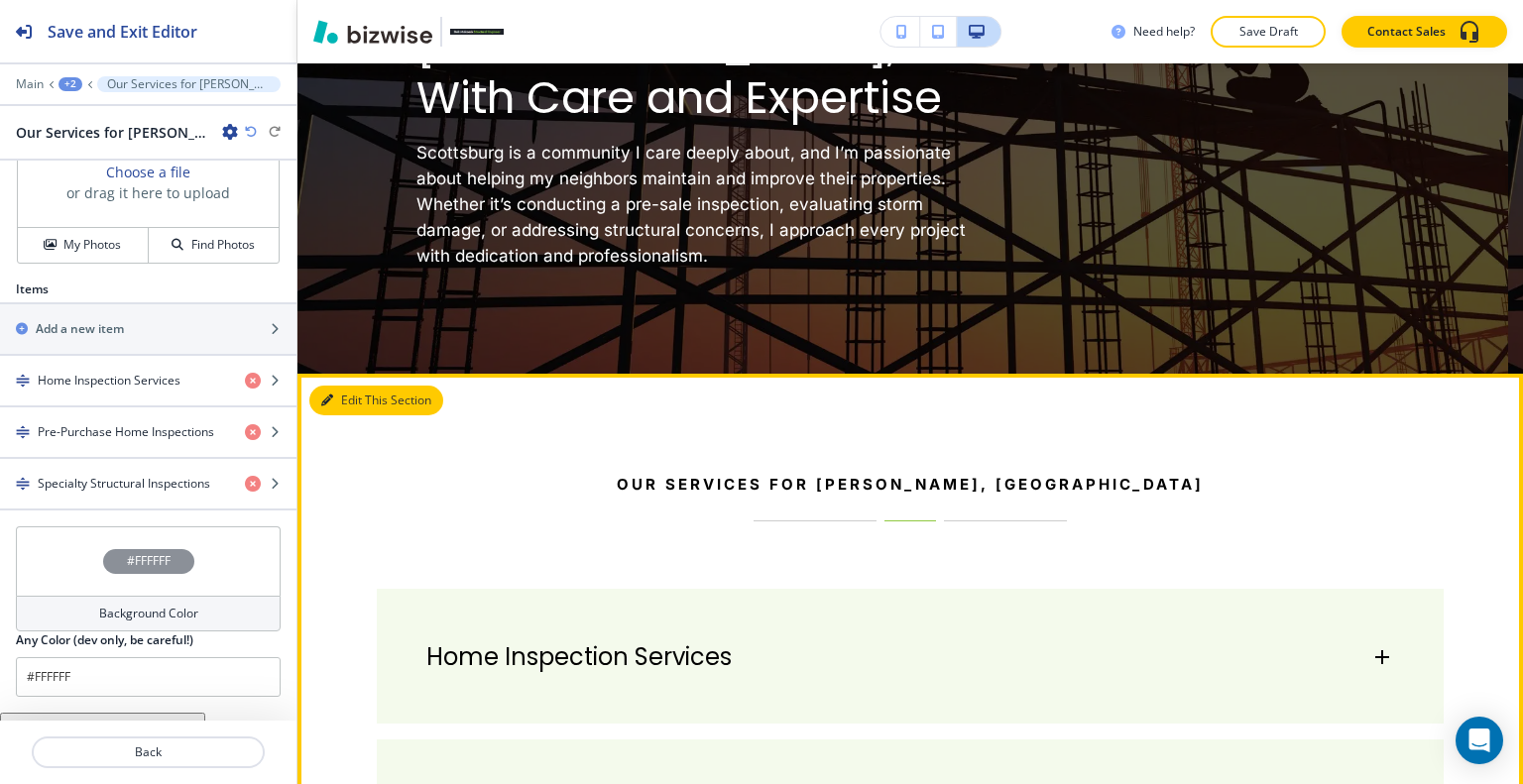 click on "Edit This Section" at bounding box center (376, 400) 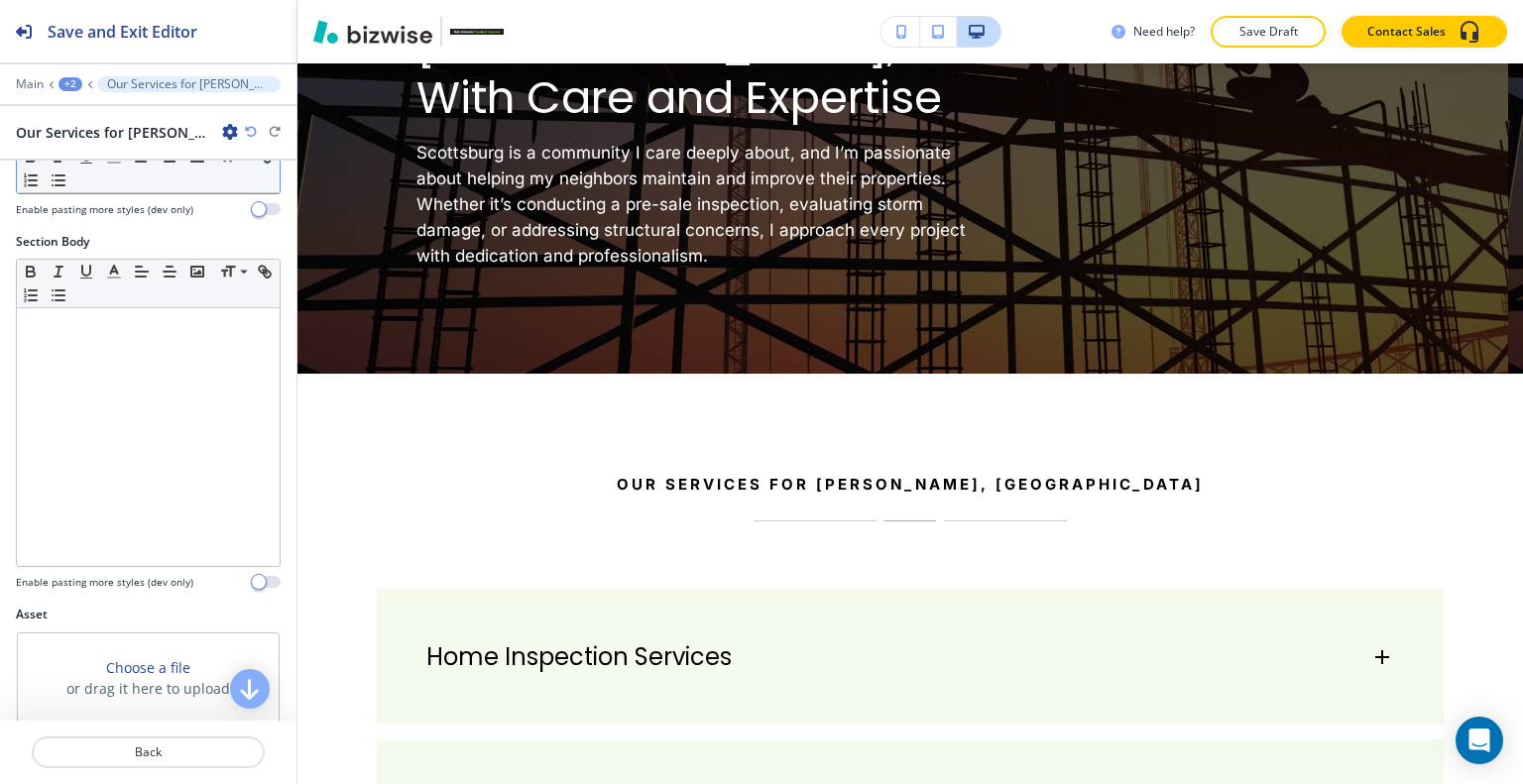 scroll, scrollTop: 0, scrollLeft: 0, axis: both 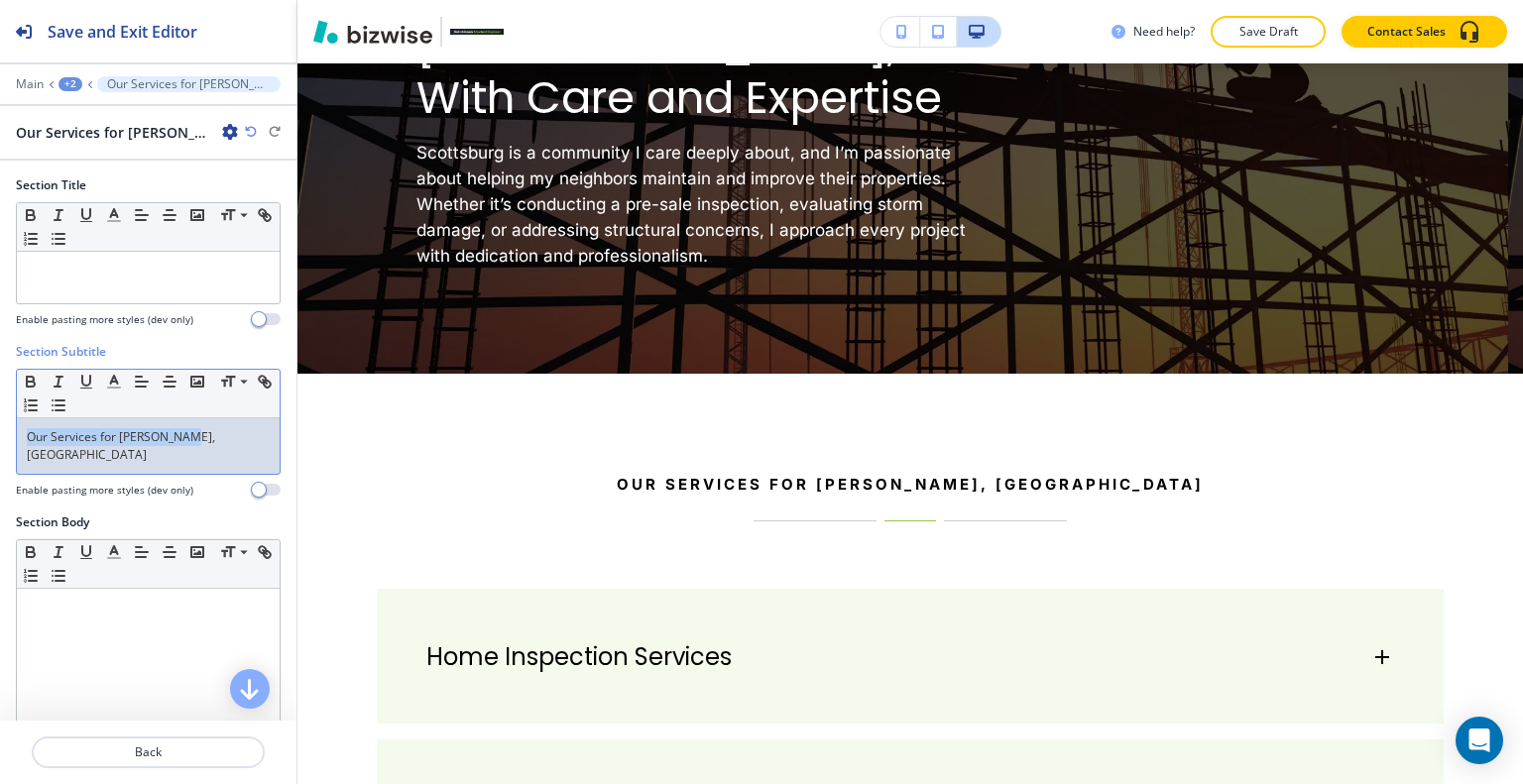 drag, startPoint x: 194, startPoint y: 432, endPoint x: 30, endPoint y: 419, distance: 164.51444 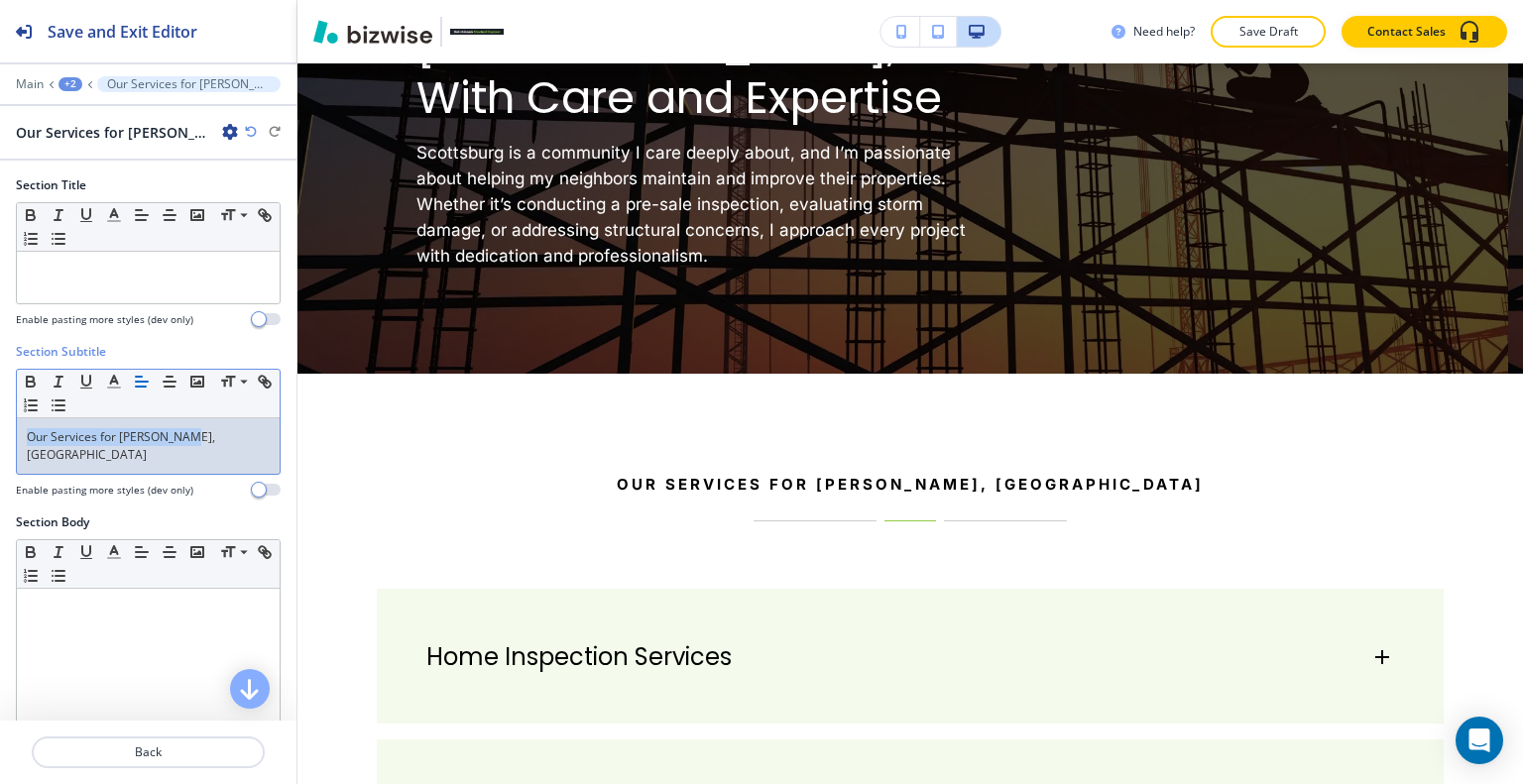 copy on "Our Services for [PERSON_NAME], [GEOGRAPHIC_DATA]" 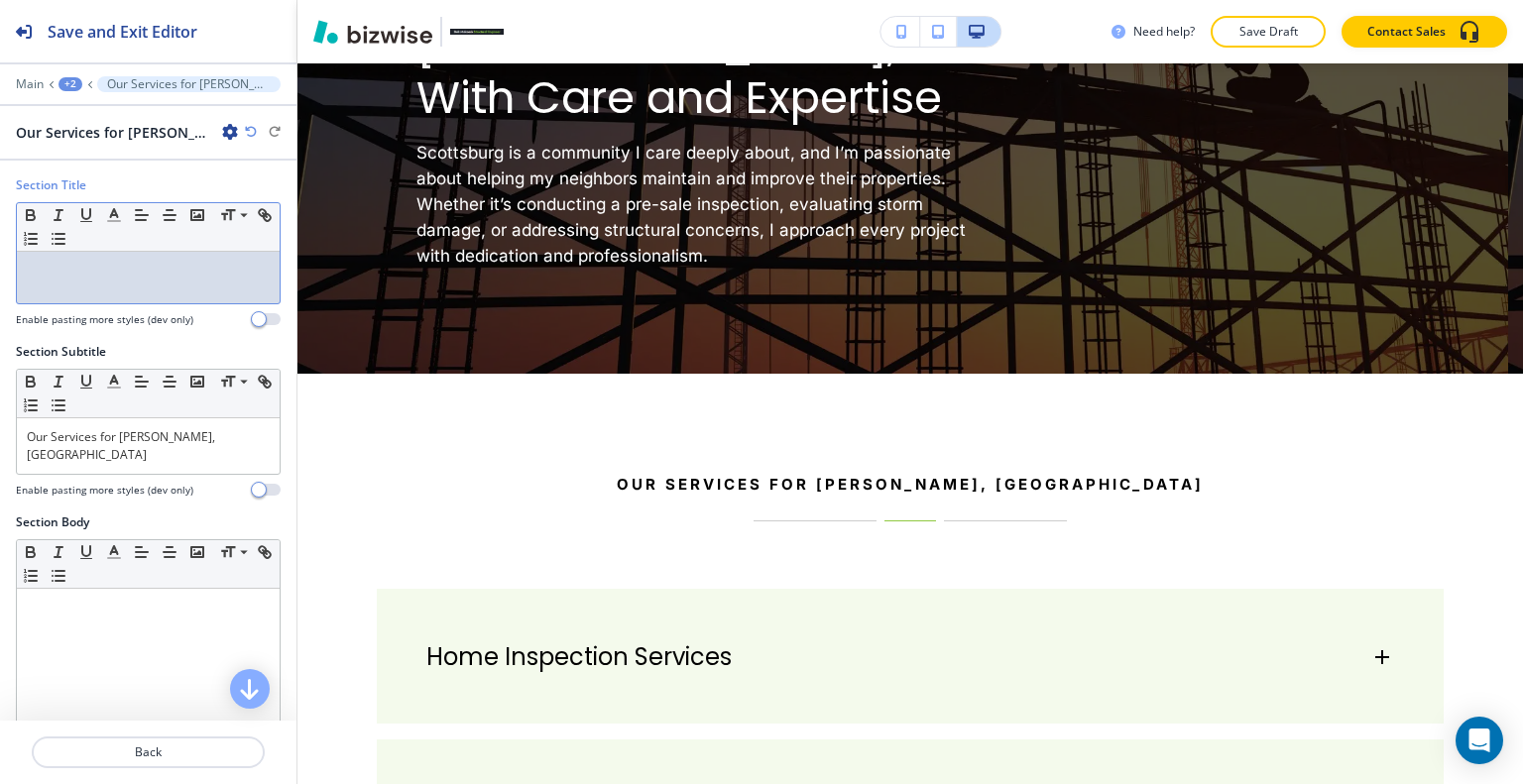 drag, startPoint x: 109, startPoint y: 249, endPoint x: 61, endPoint y: 276, distance: 55.072679 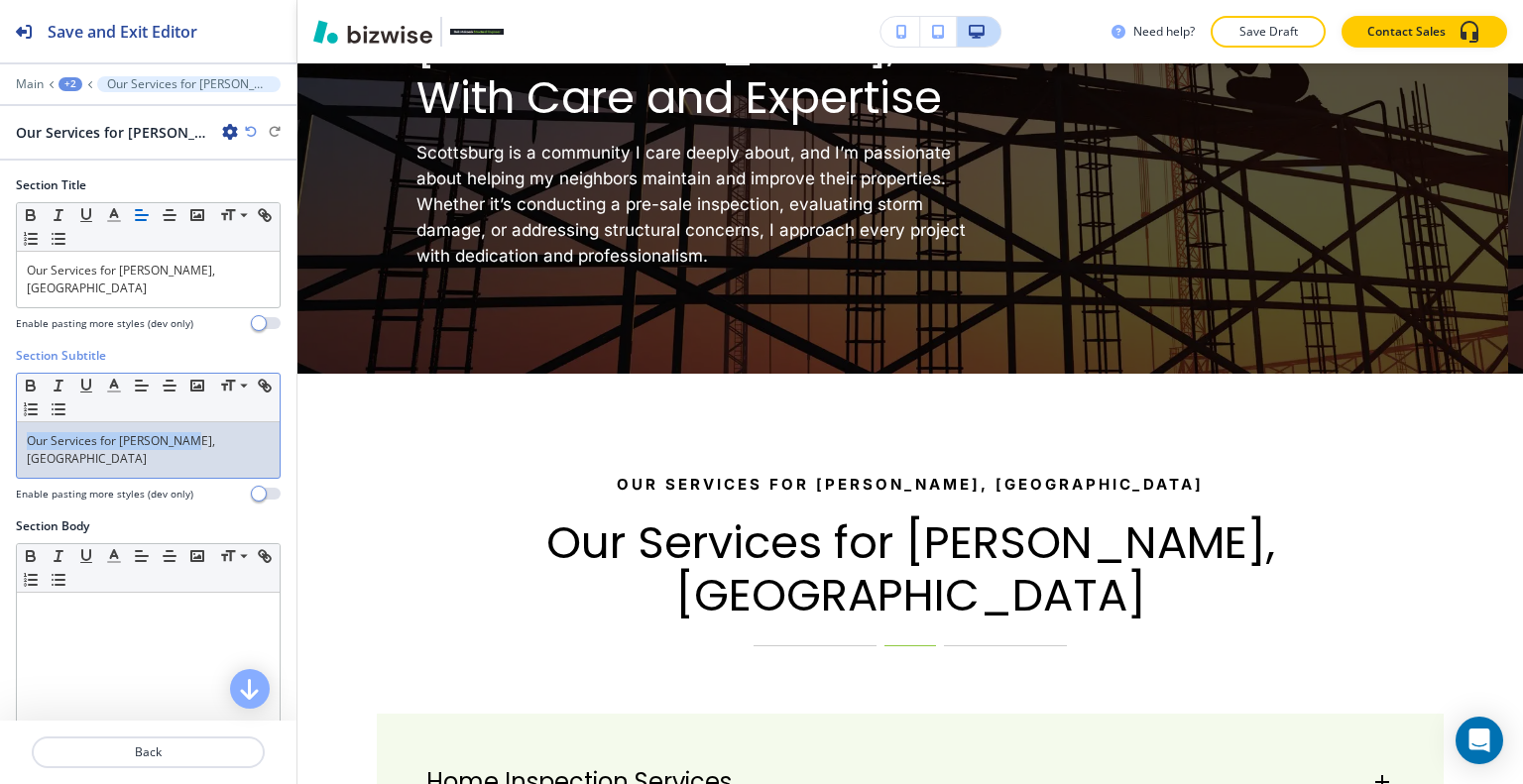 drag, startPoint x: 226, startPoint y: 431, endPoint x: 0, endPoint y: 358, distance: 237.49737 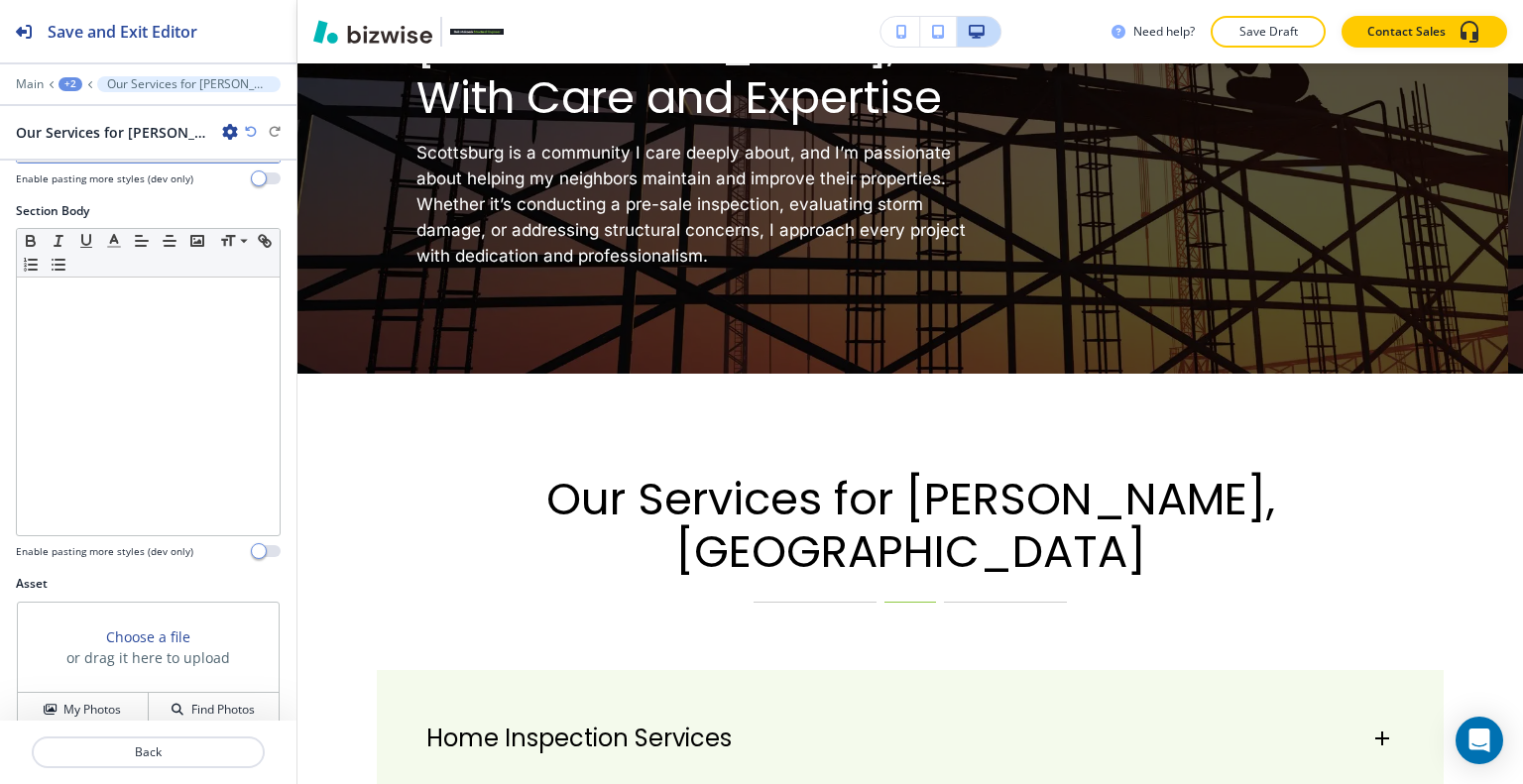 scroll, scrollTop: 776, scrollLeft: 0, axis: vertical 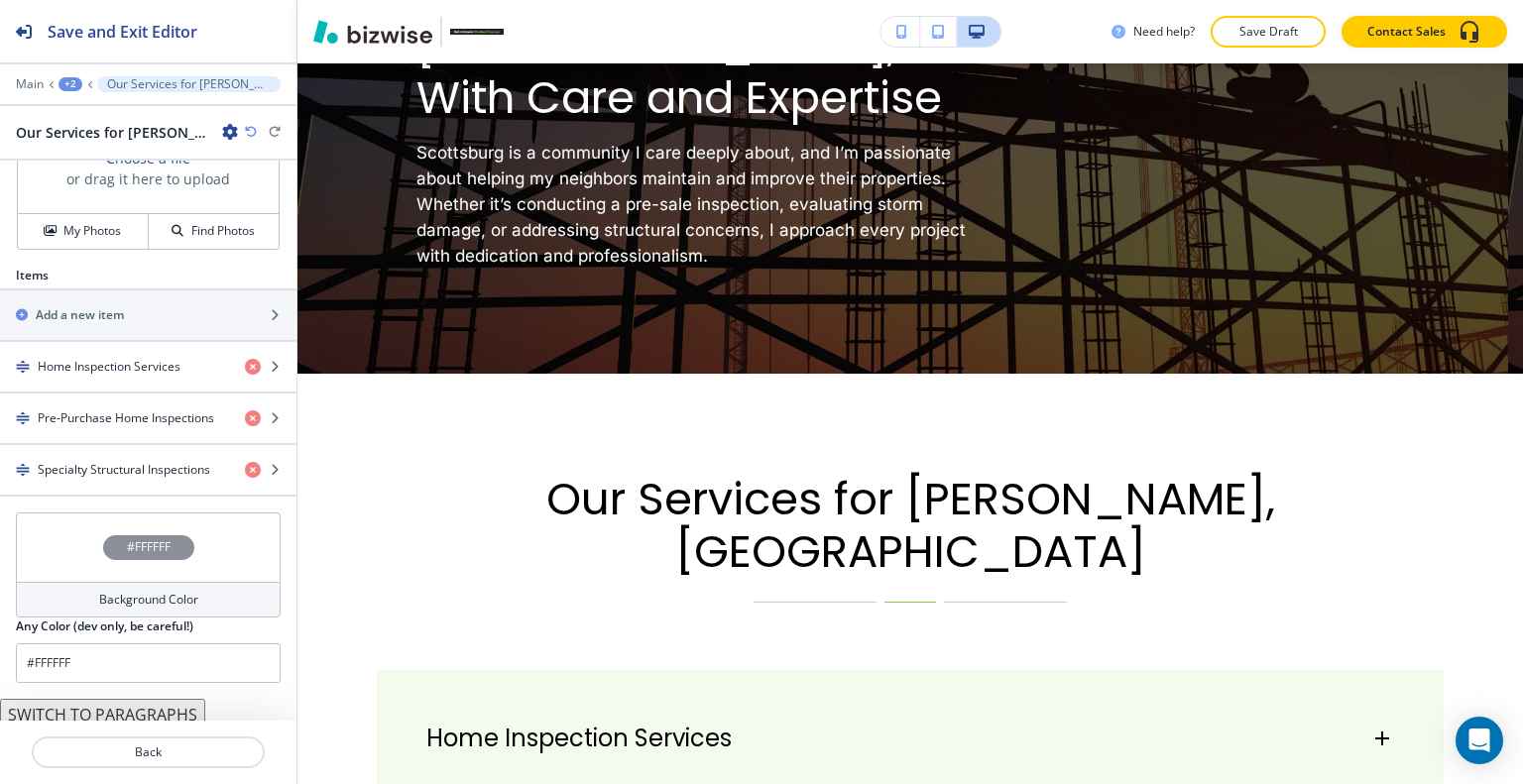 click on "#FFFFFF" at bounding box center [148, 547] 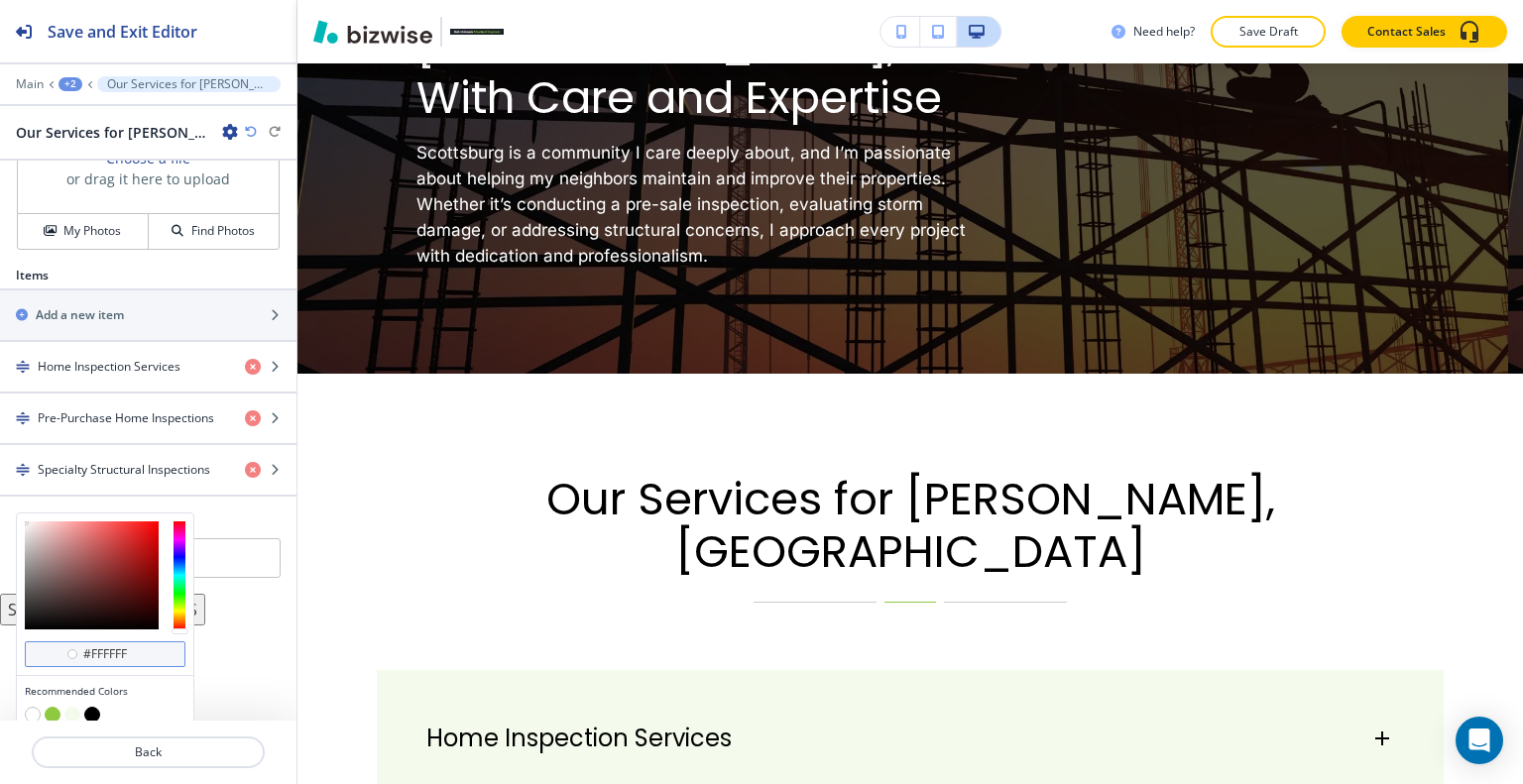 scroll, scrollTop: 839, scrollLeft: 0, axis: vertical 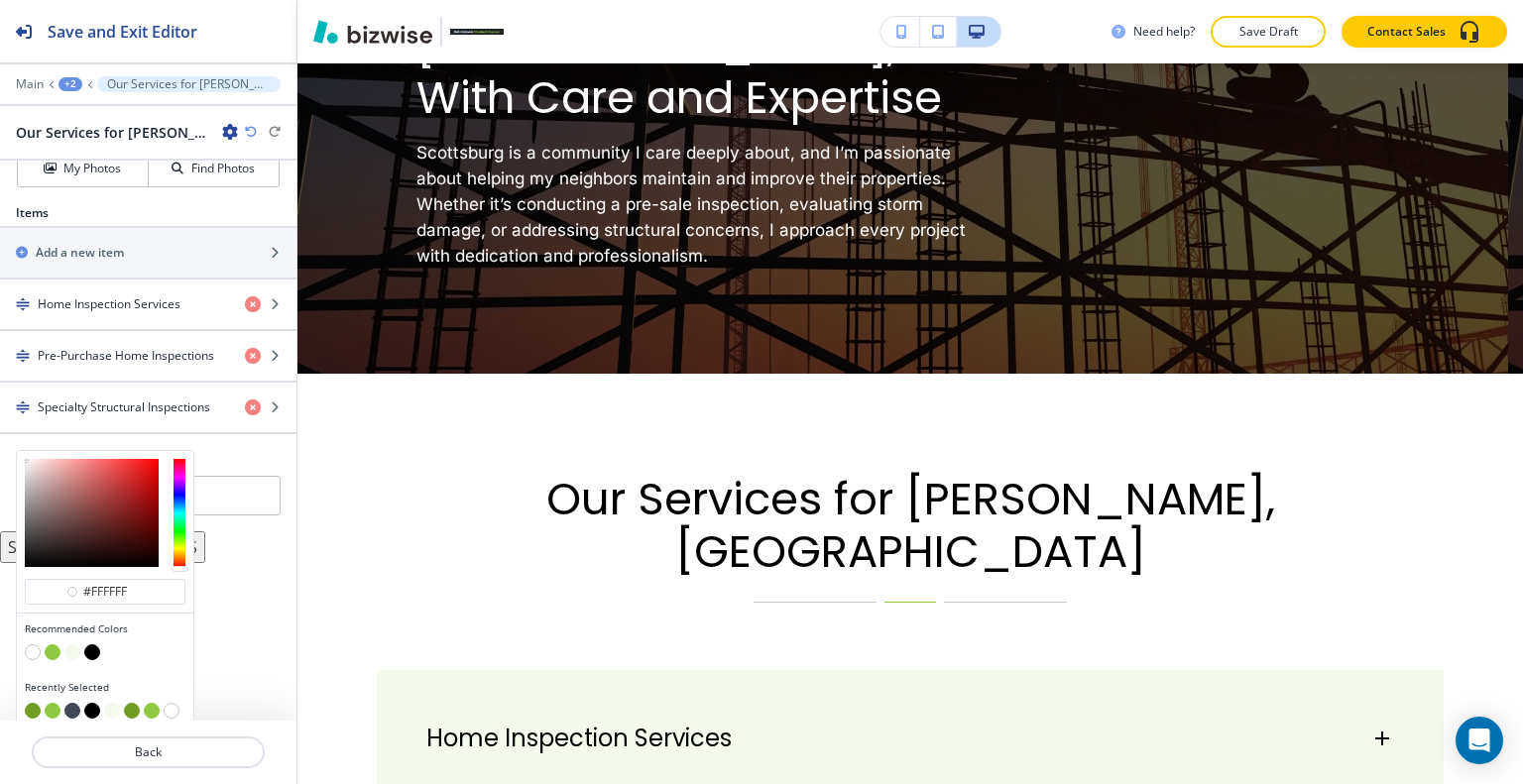 click at bounding box center (72, 711) 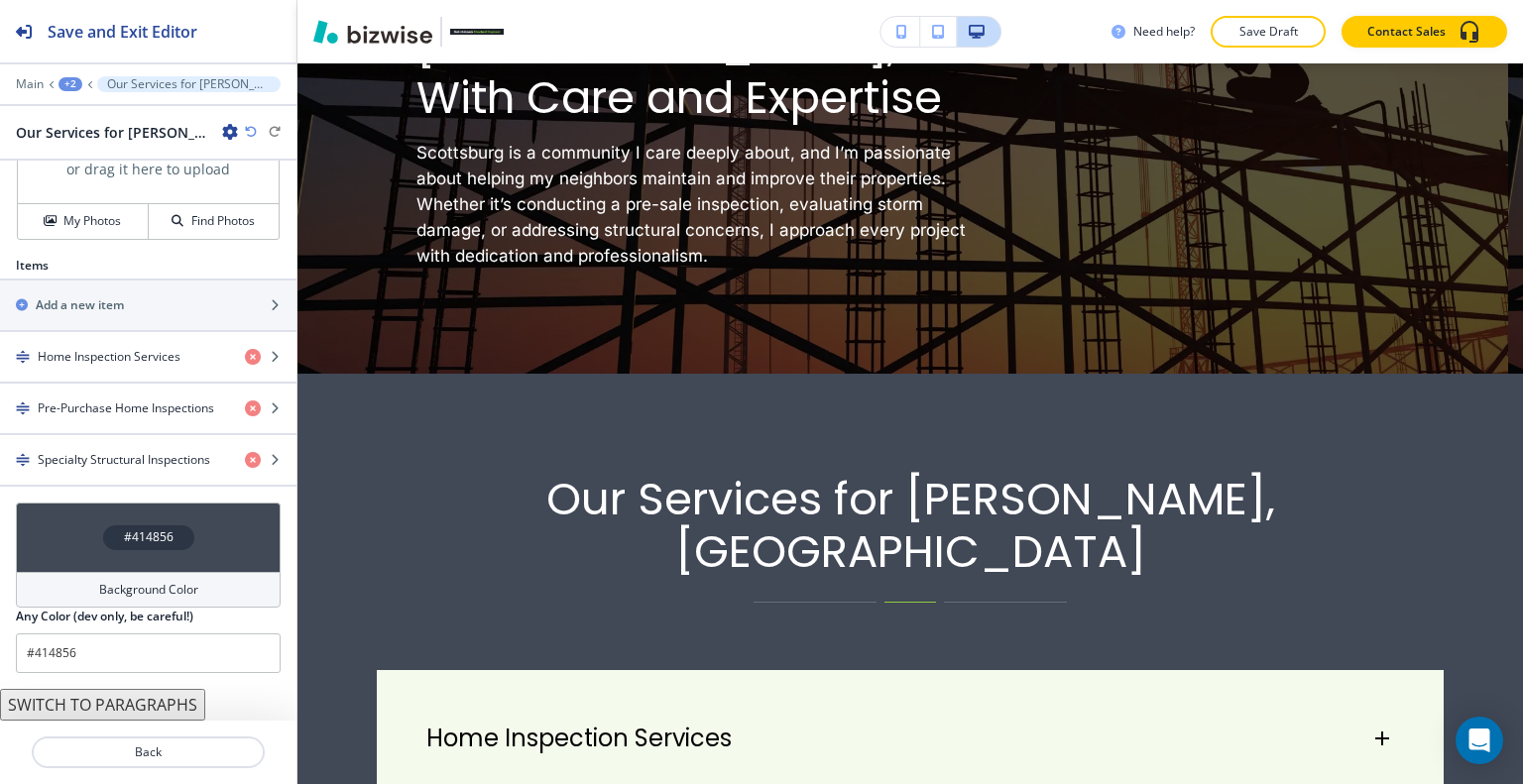 scroll, scrollTop: 776, scrollLeft: 0, axis: vertical 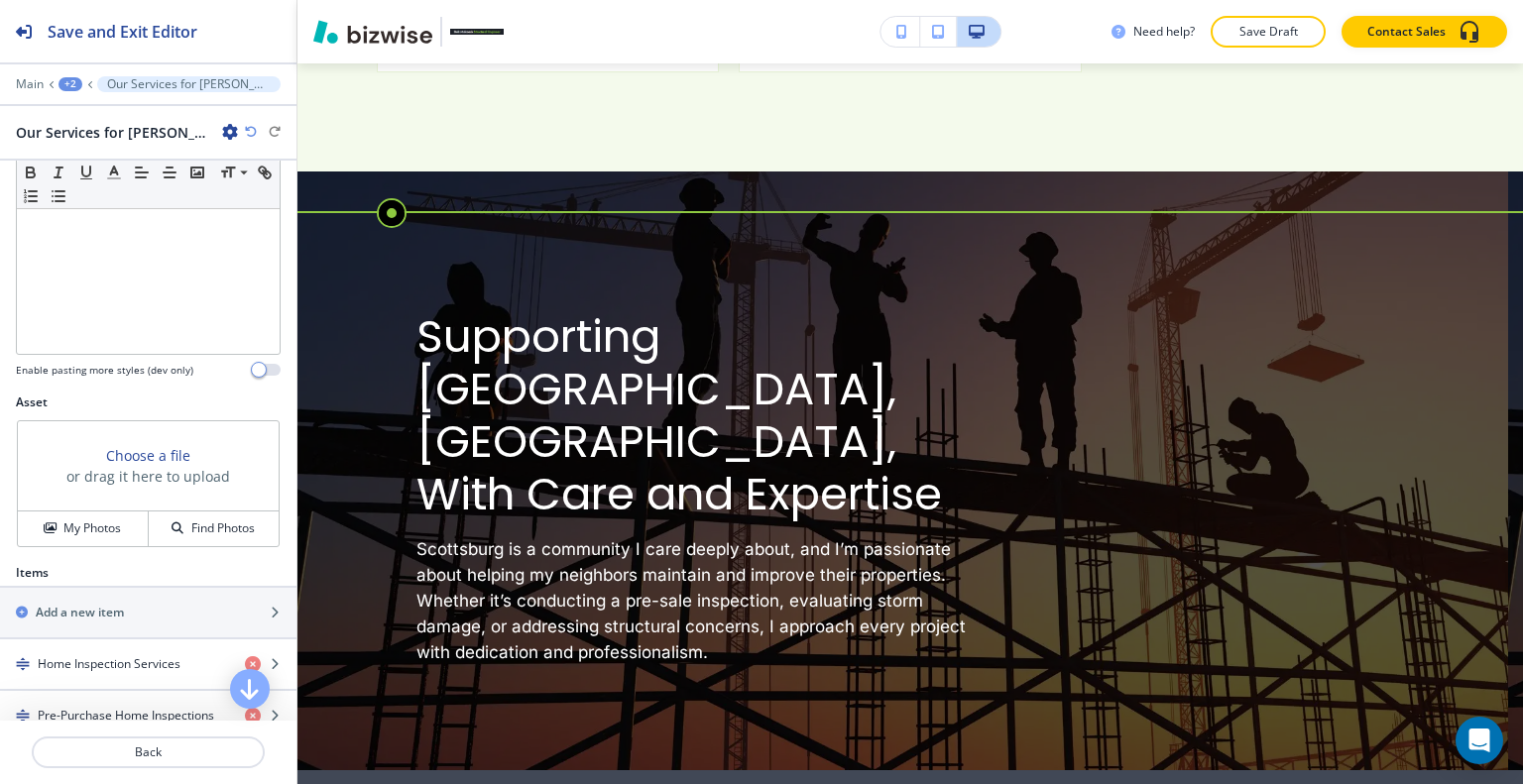 click on "+2" at bounding box center (70, 84) 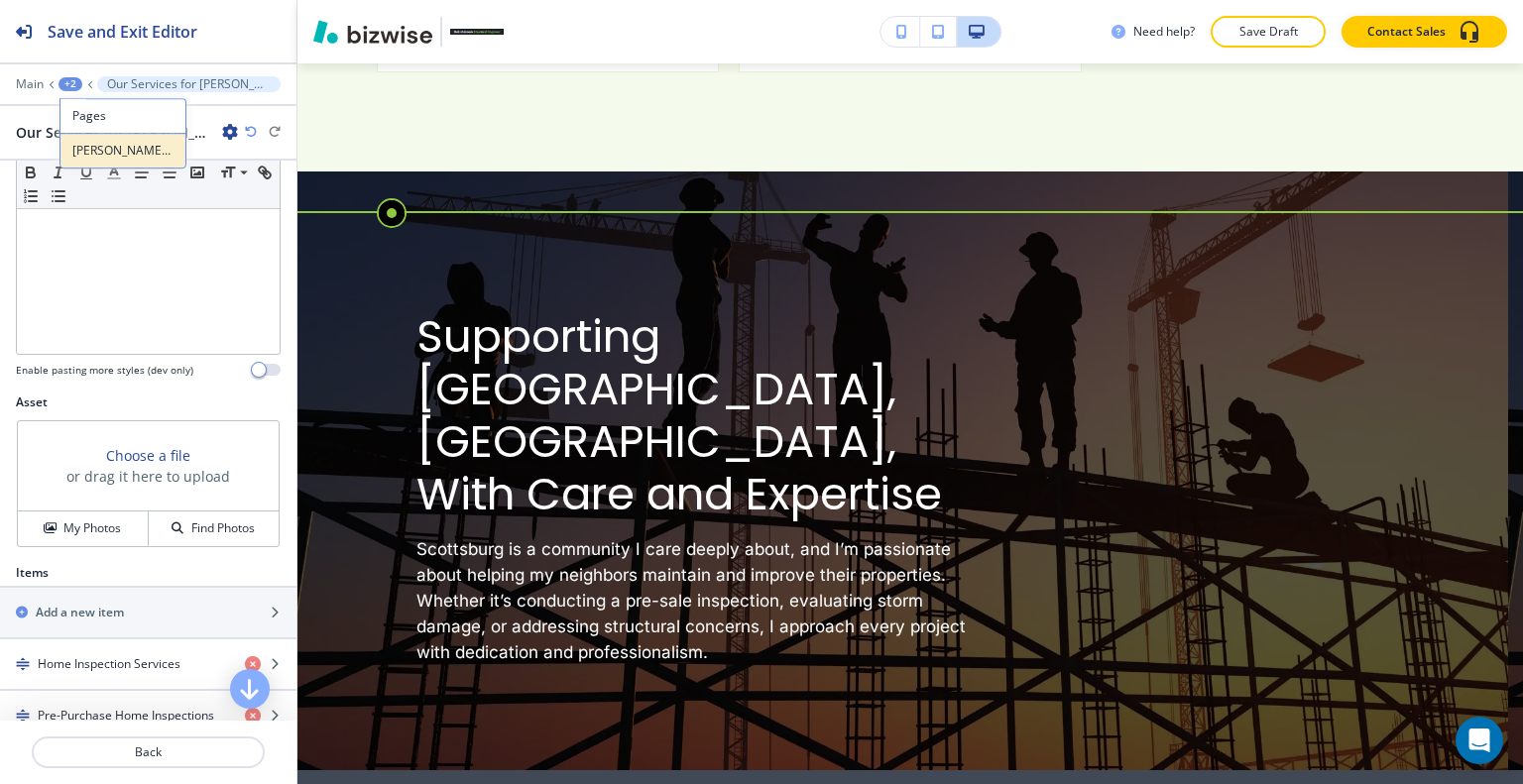 click on "[PERSON_NAME], [GEOGRAPHIC_DATA]" at bounding box center [123, 151] 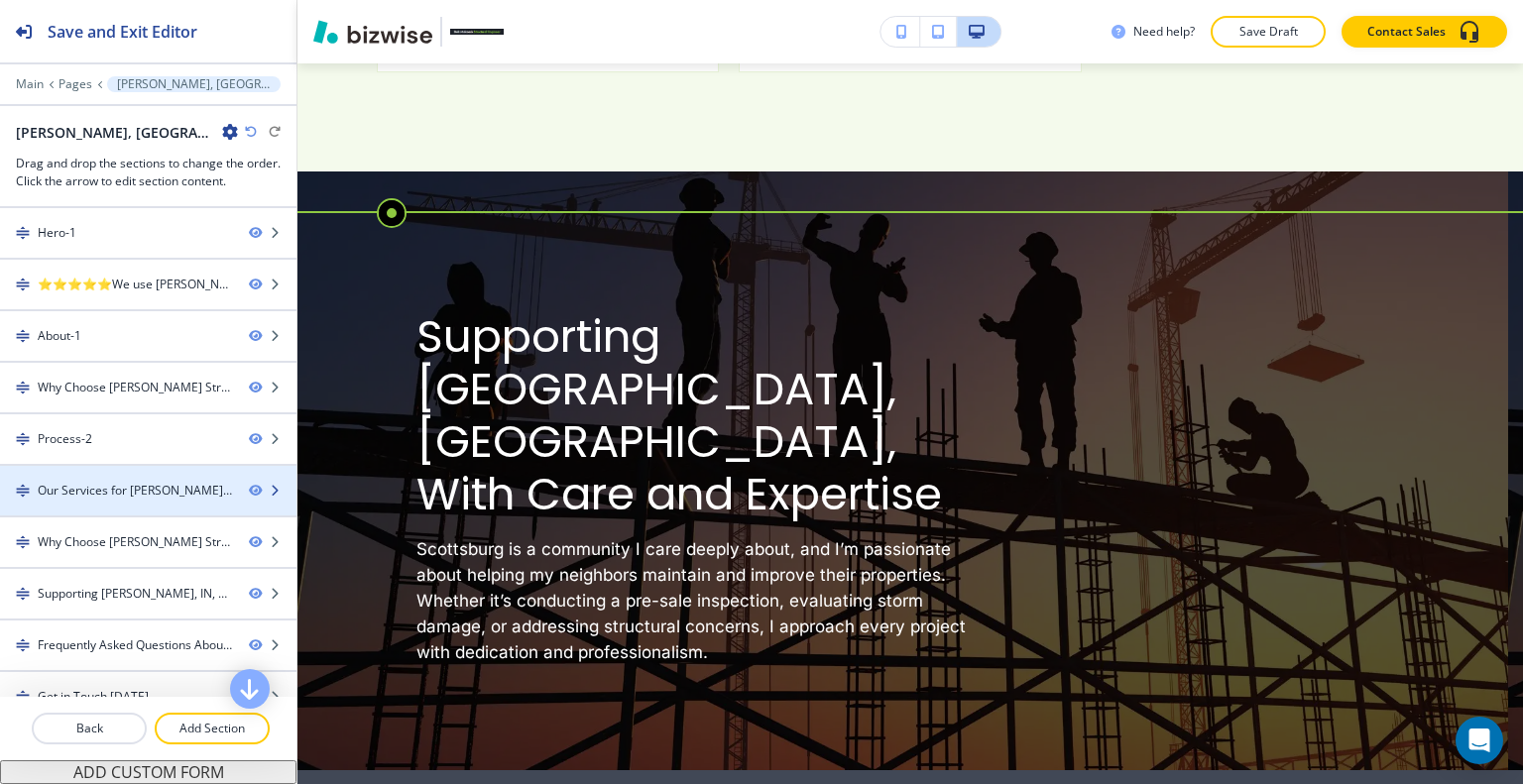 type 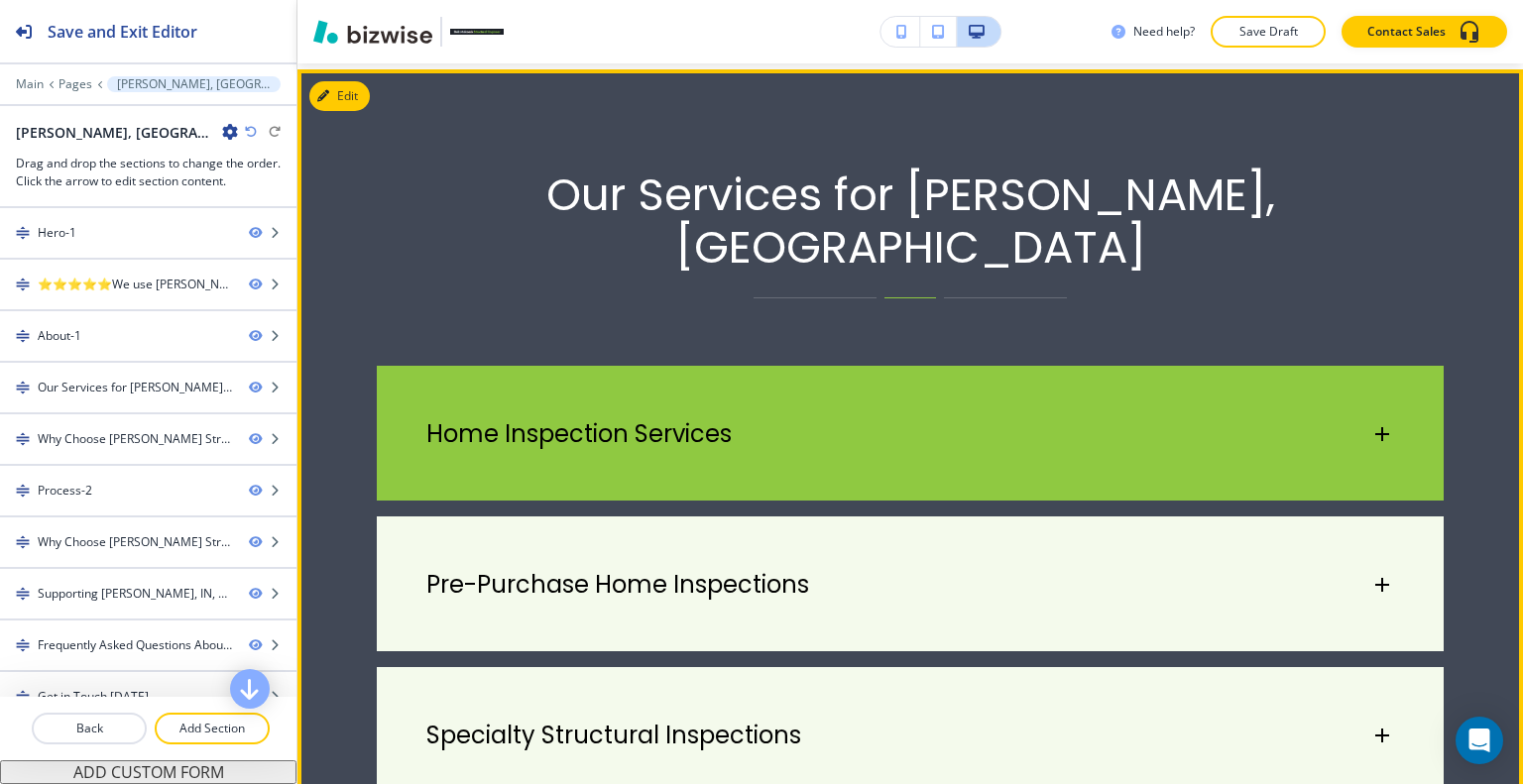 scroll, scrollTop: 1890, scrollLeft: 0, axis: vertical 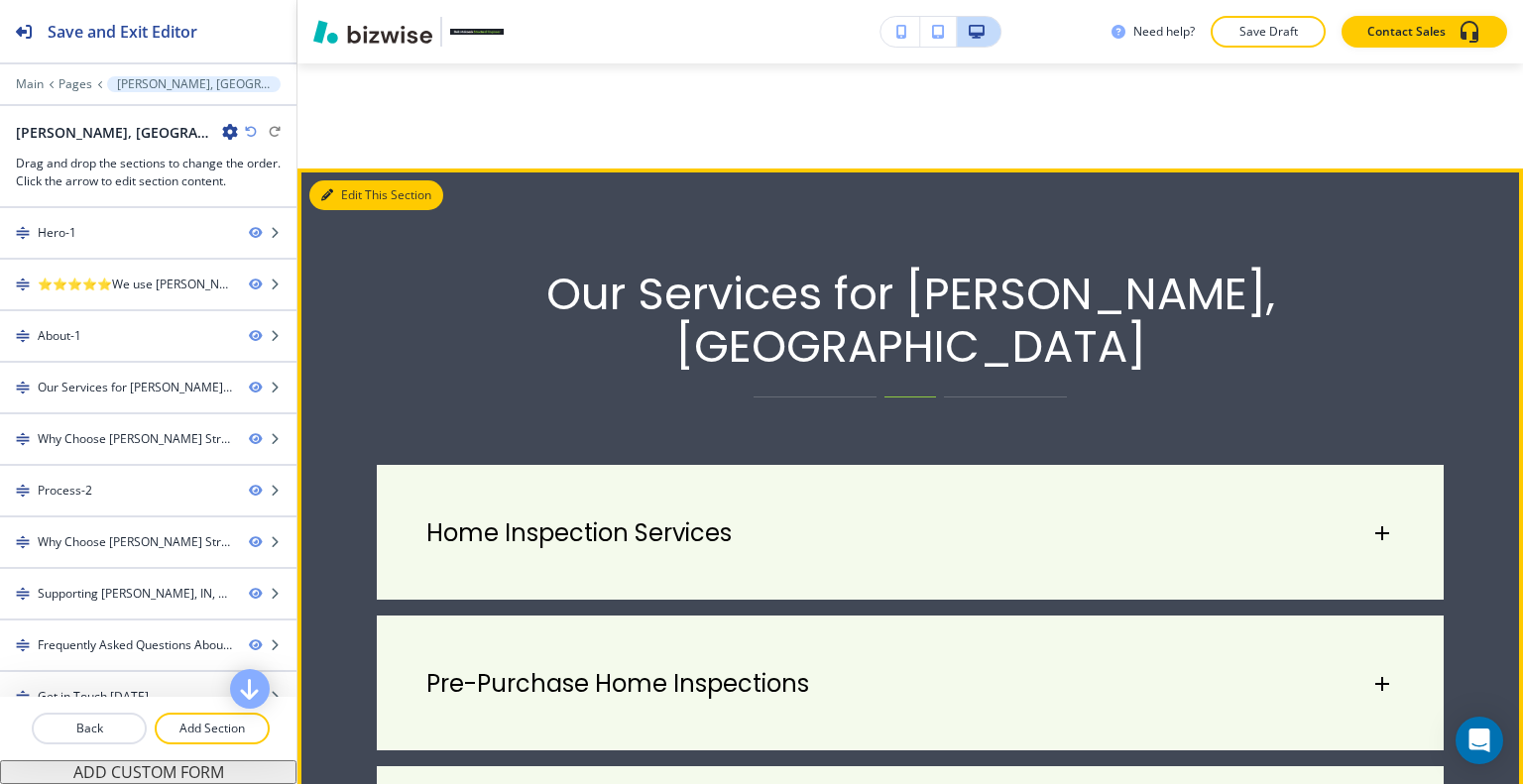 click on "Edit This Section" at bounding box center (376, 195) 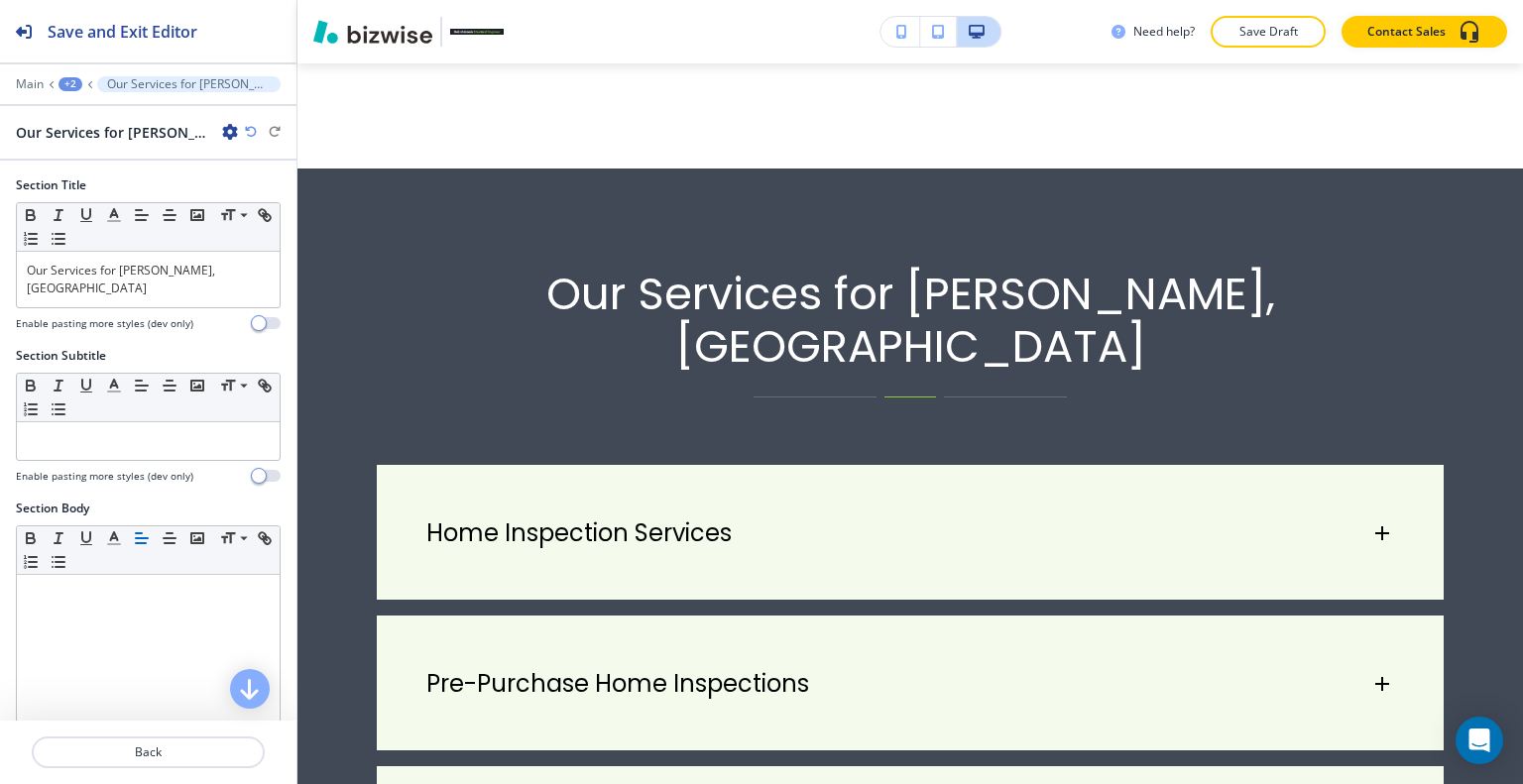 scroll, scrollTop: 694, scrollLeft: 0, axis: vertical 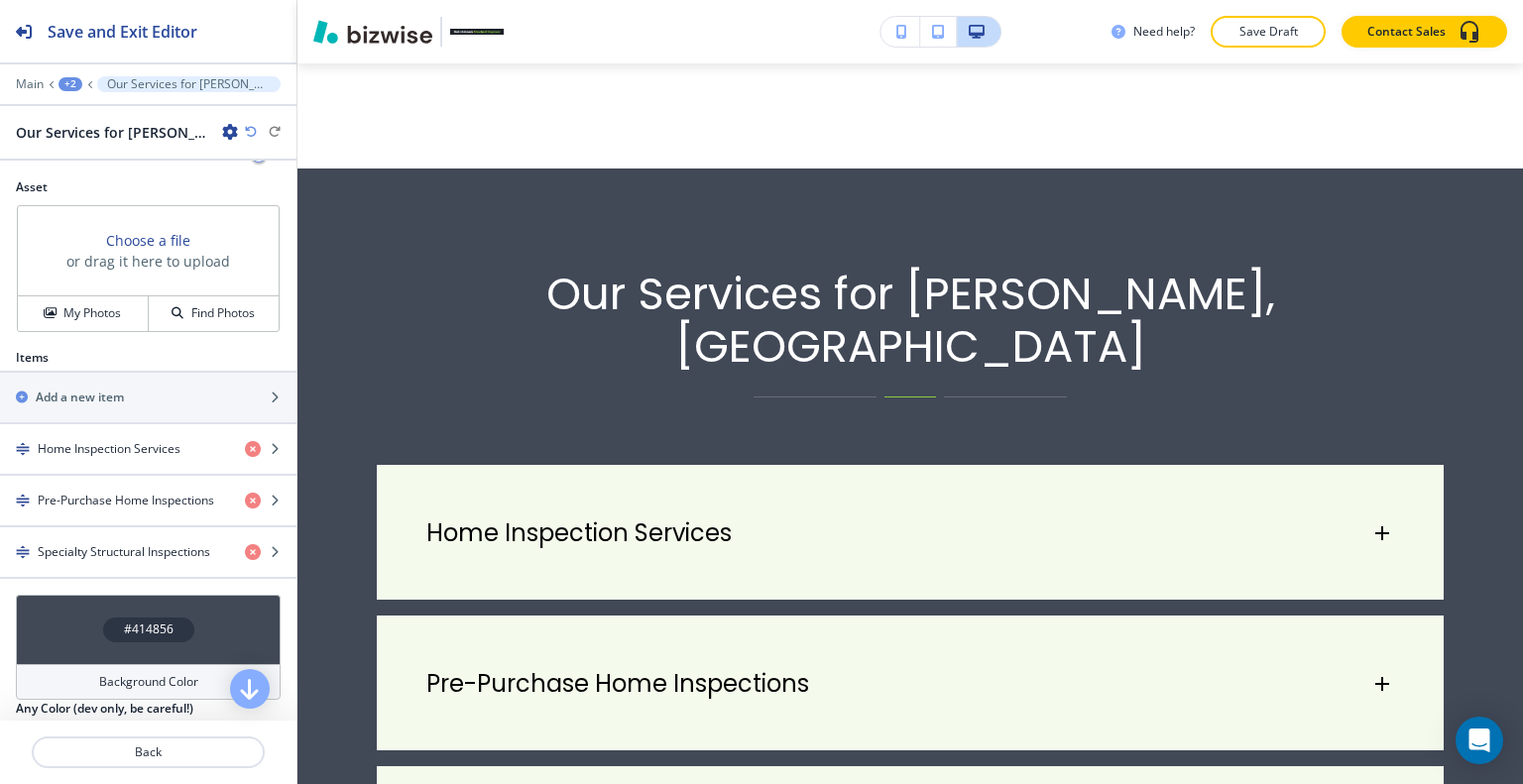 click on "#414856" at bounding box center (148, 629) 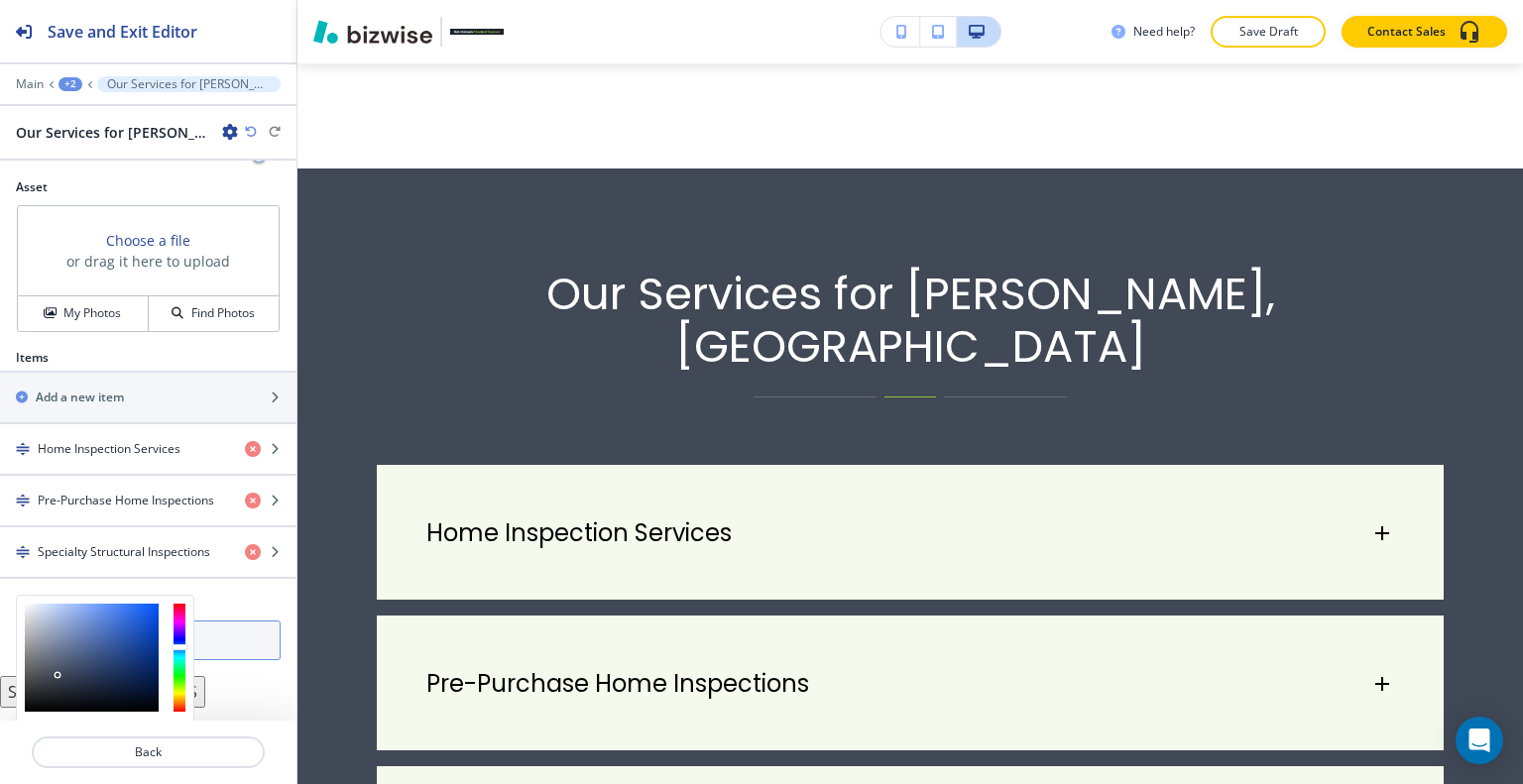 scroll, scrollTop: 839, scrollLeft: 0, axis: vertical 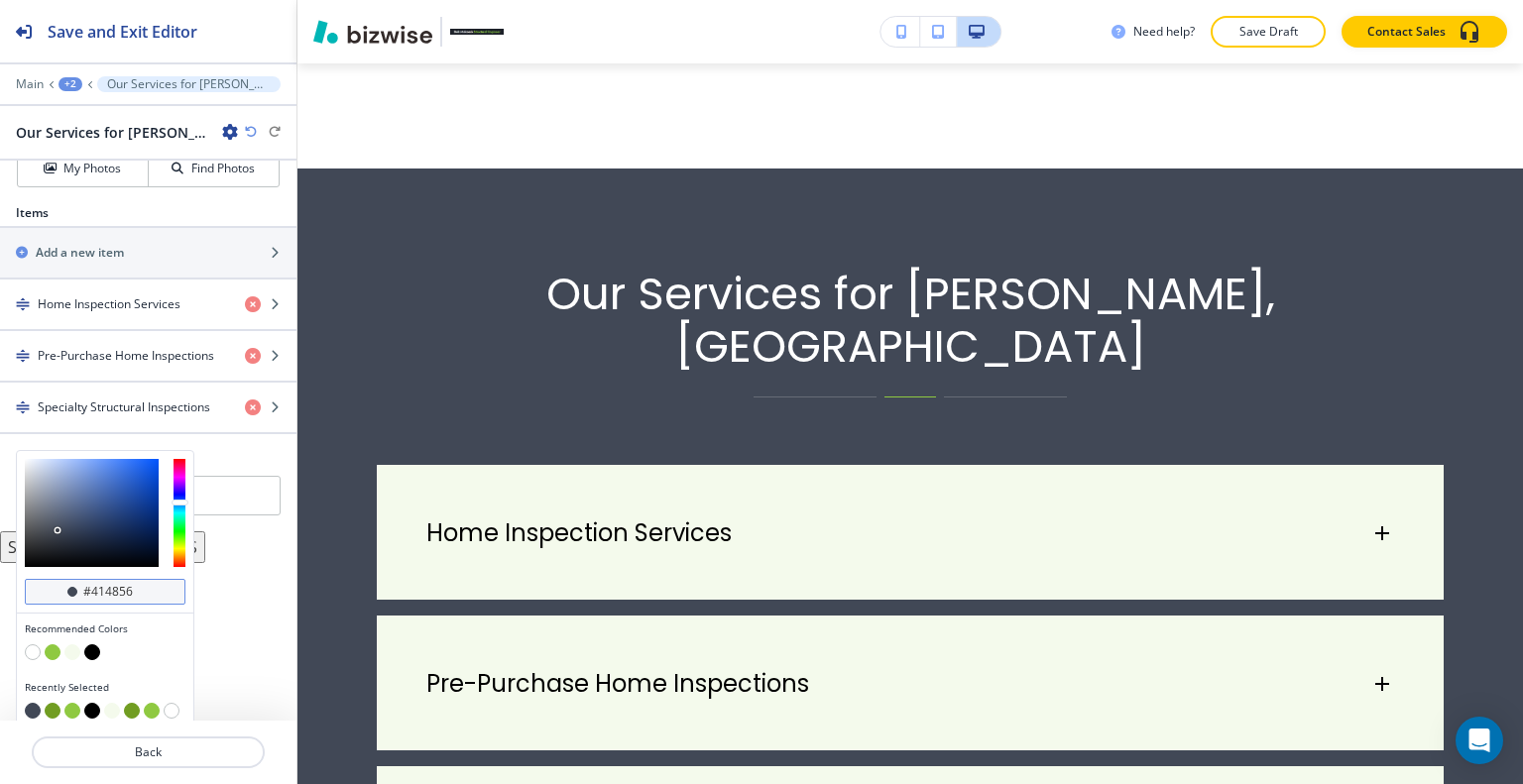 click on "#414856" at bounding box center (105, 592) 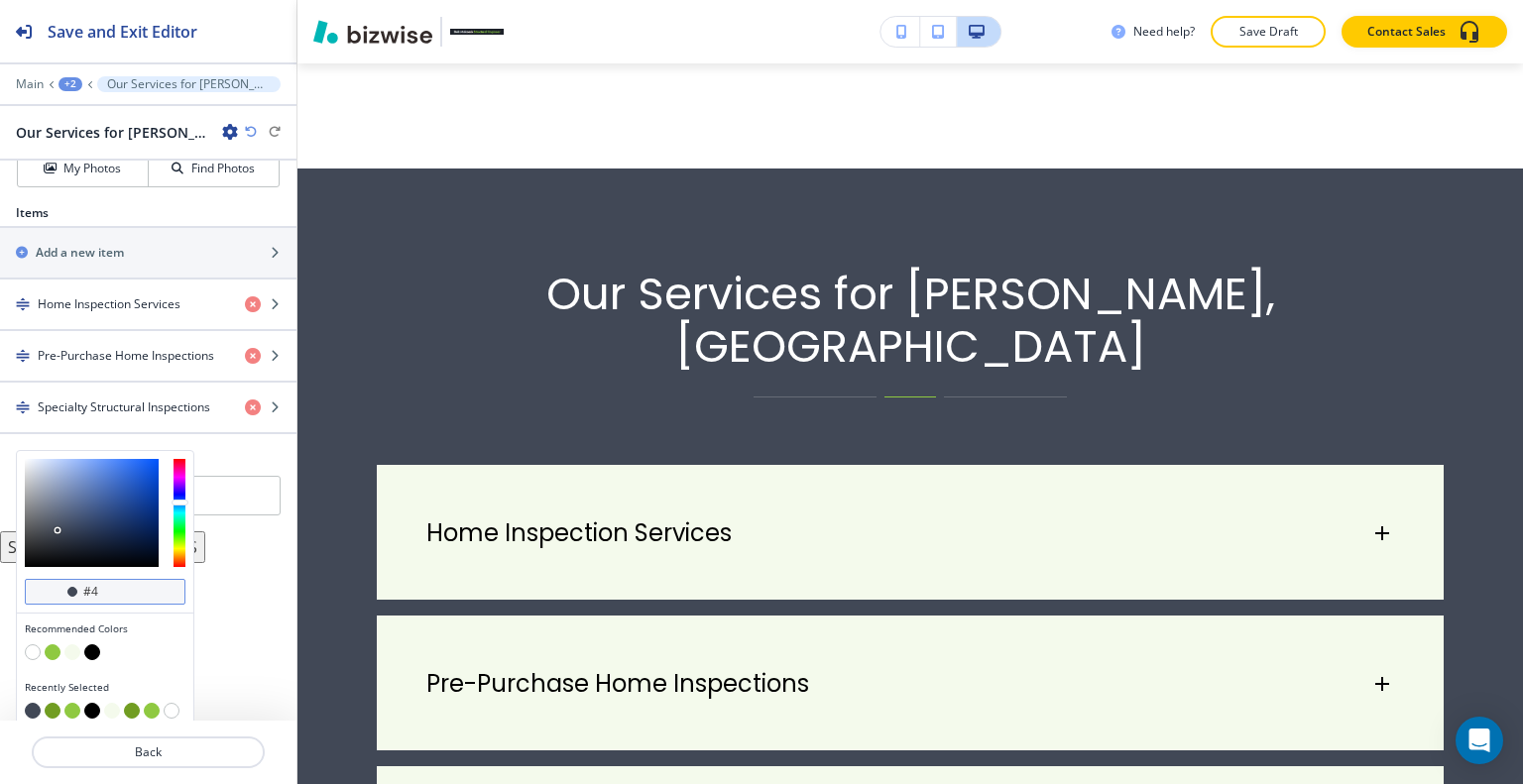type on "#" 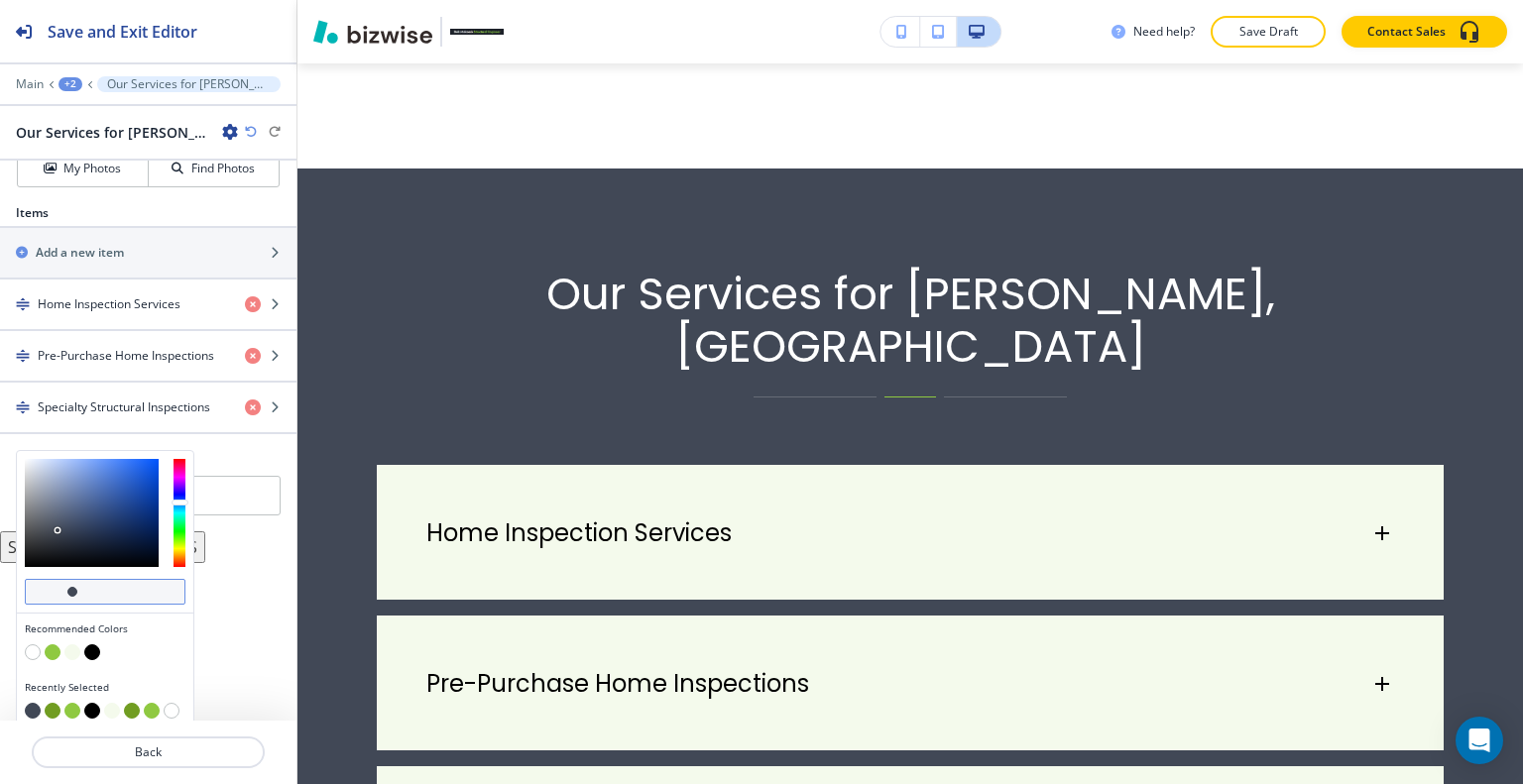 paste on "#414856" 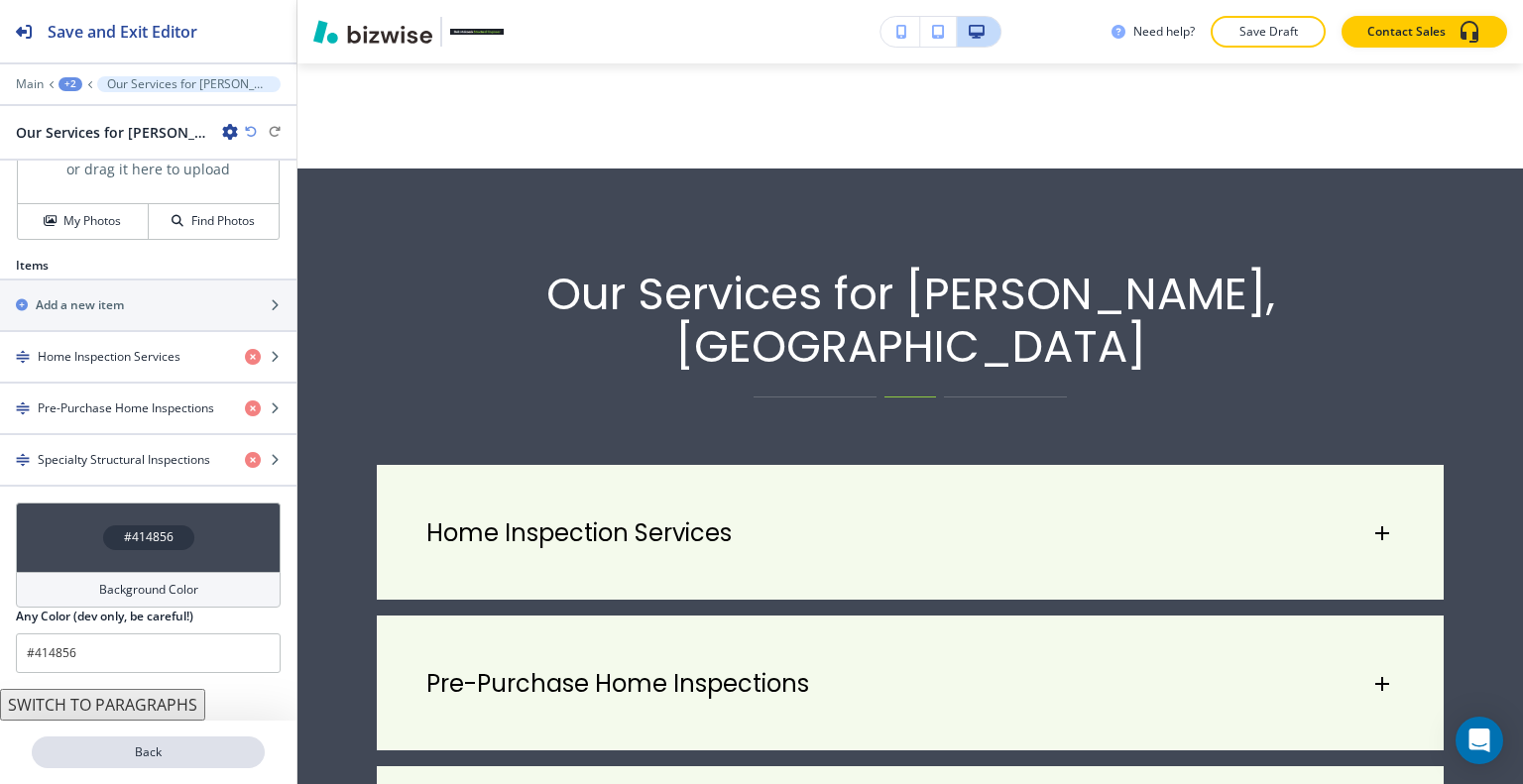 click on "Back" at bounding box center (148, 752) 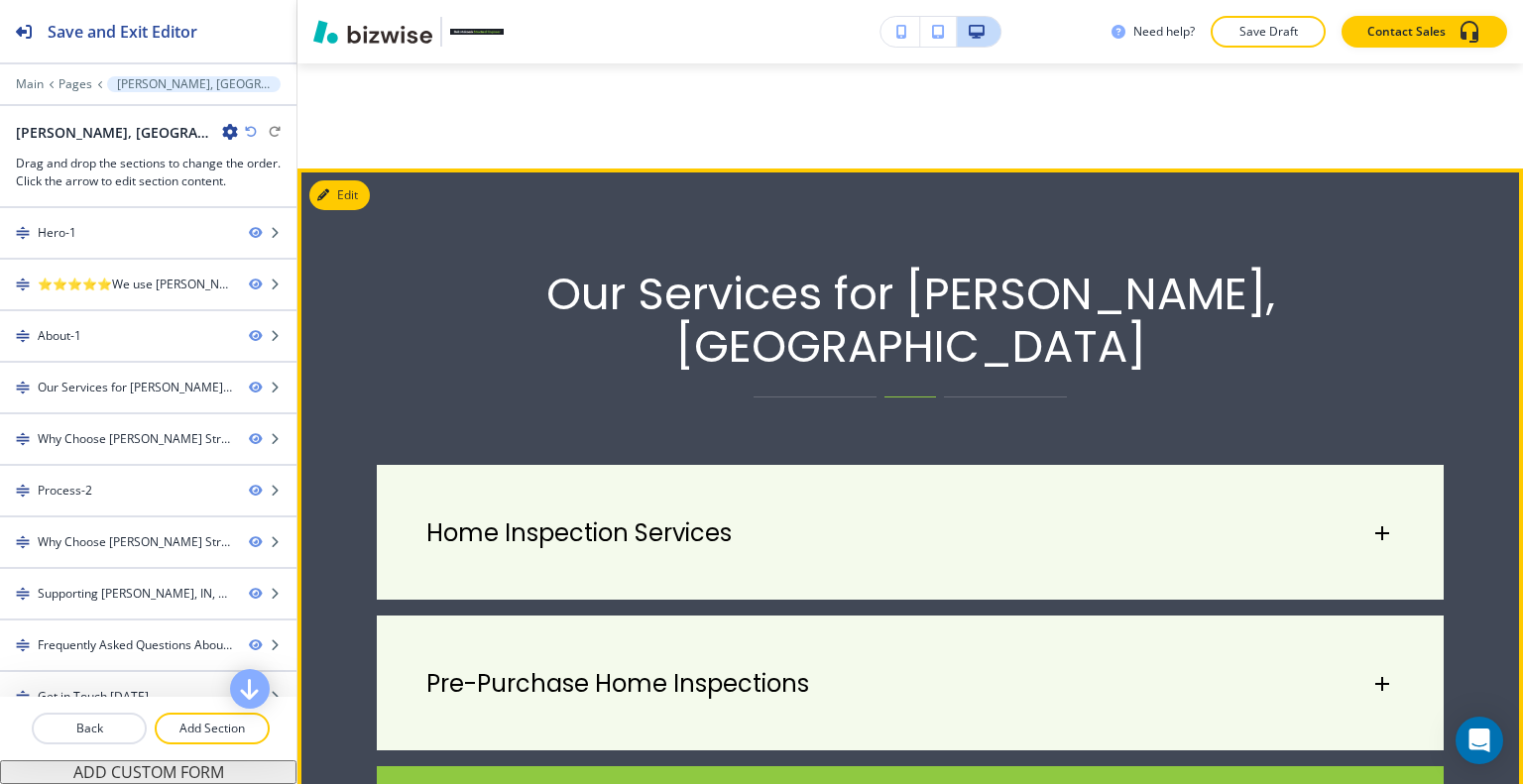 scroll, scrollTop: 2287, scrollLeft: 0, axis: vertical 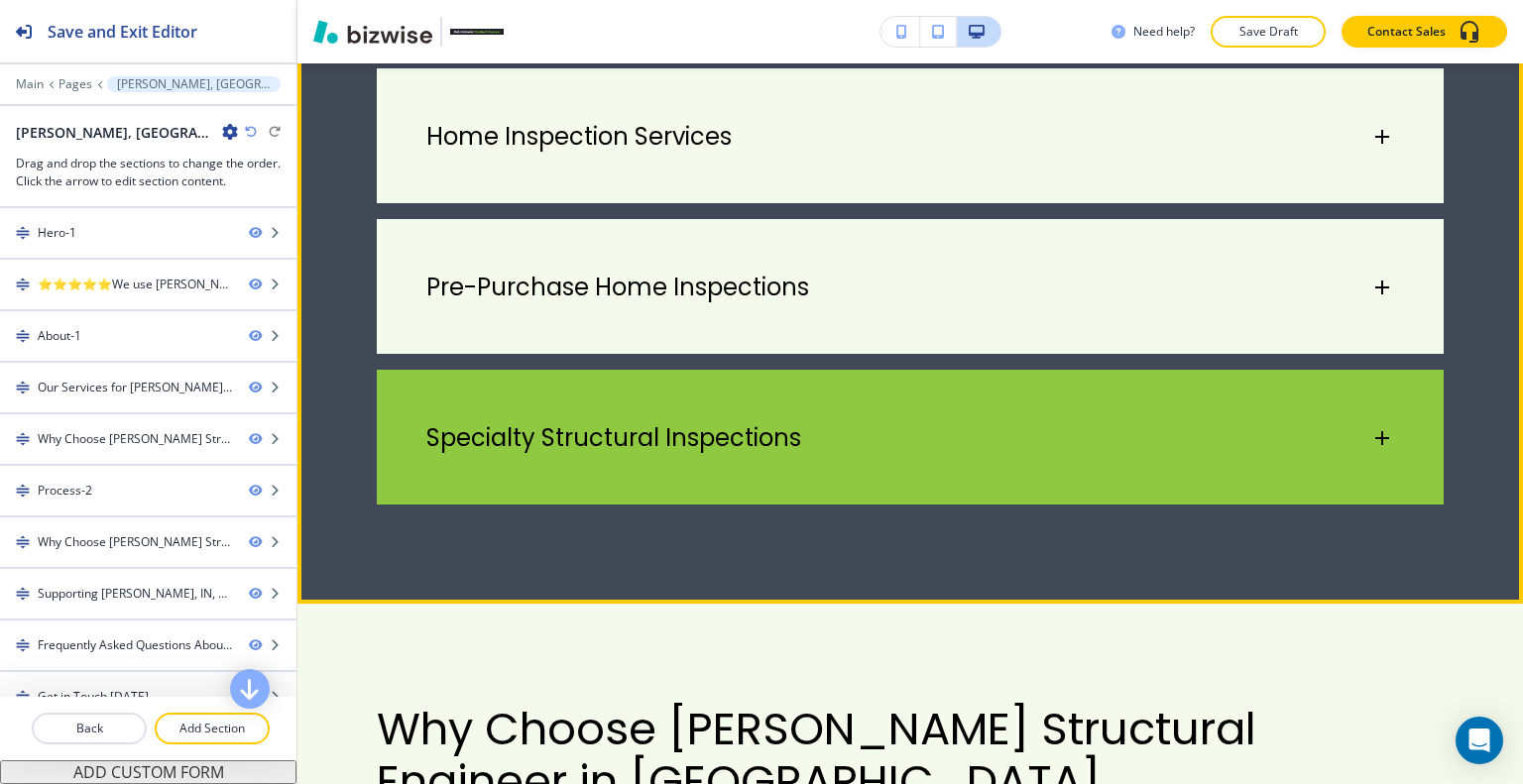 click on "Specialty Structural Inspections" at bounding box center [910, 428] 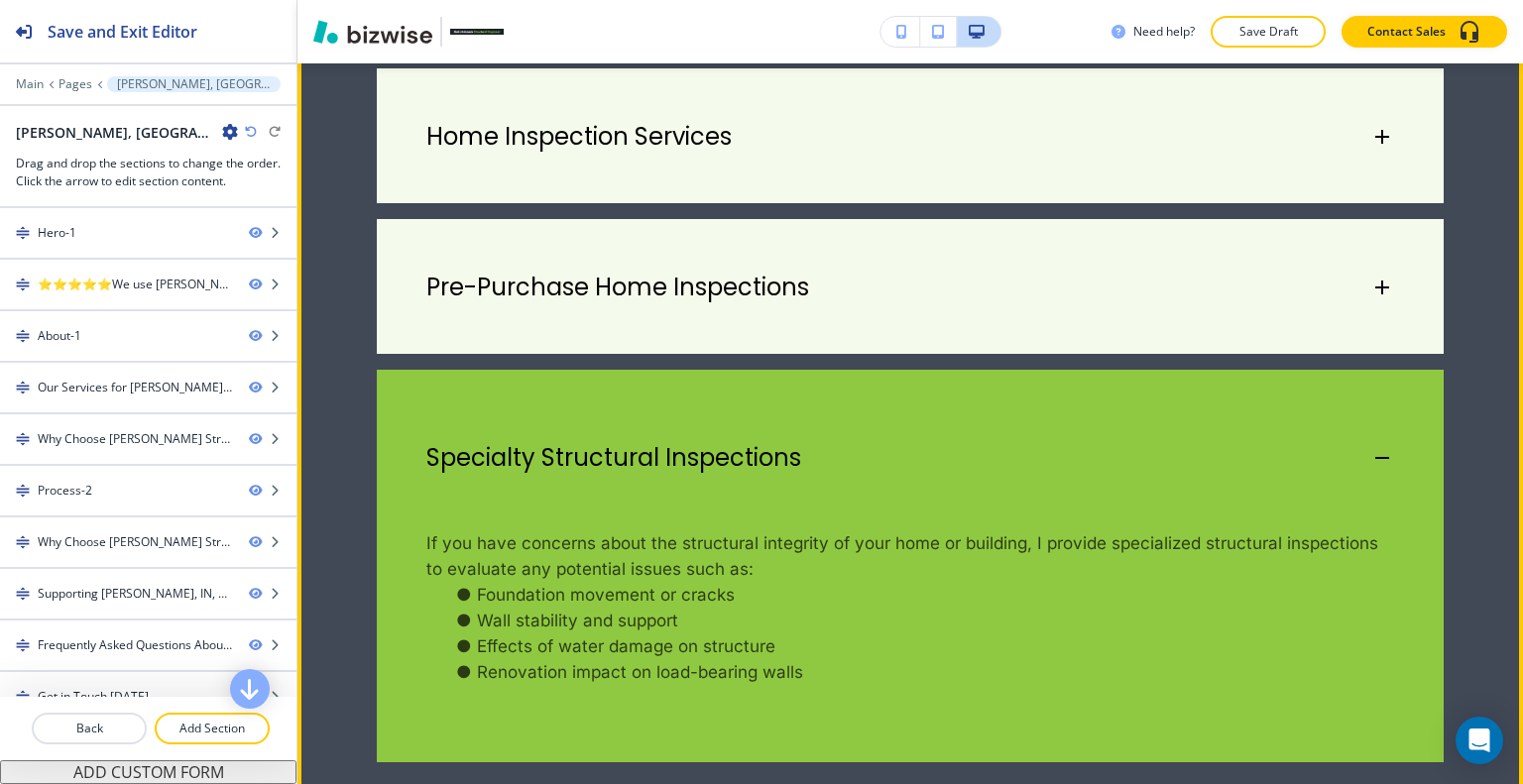 click on "Specialty Structural Inspections" at bounding box center [614, 458] 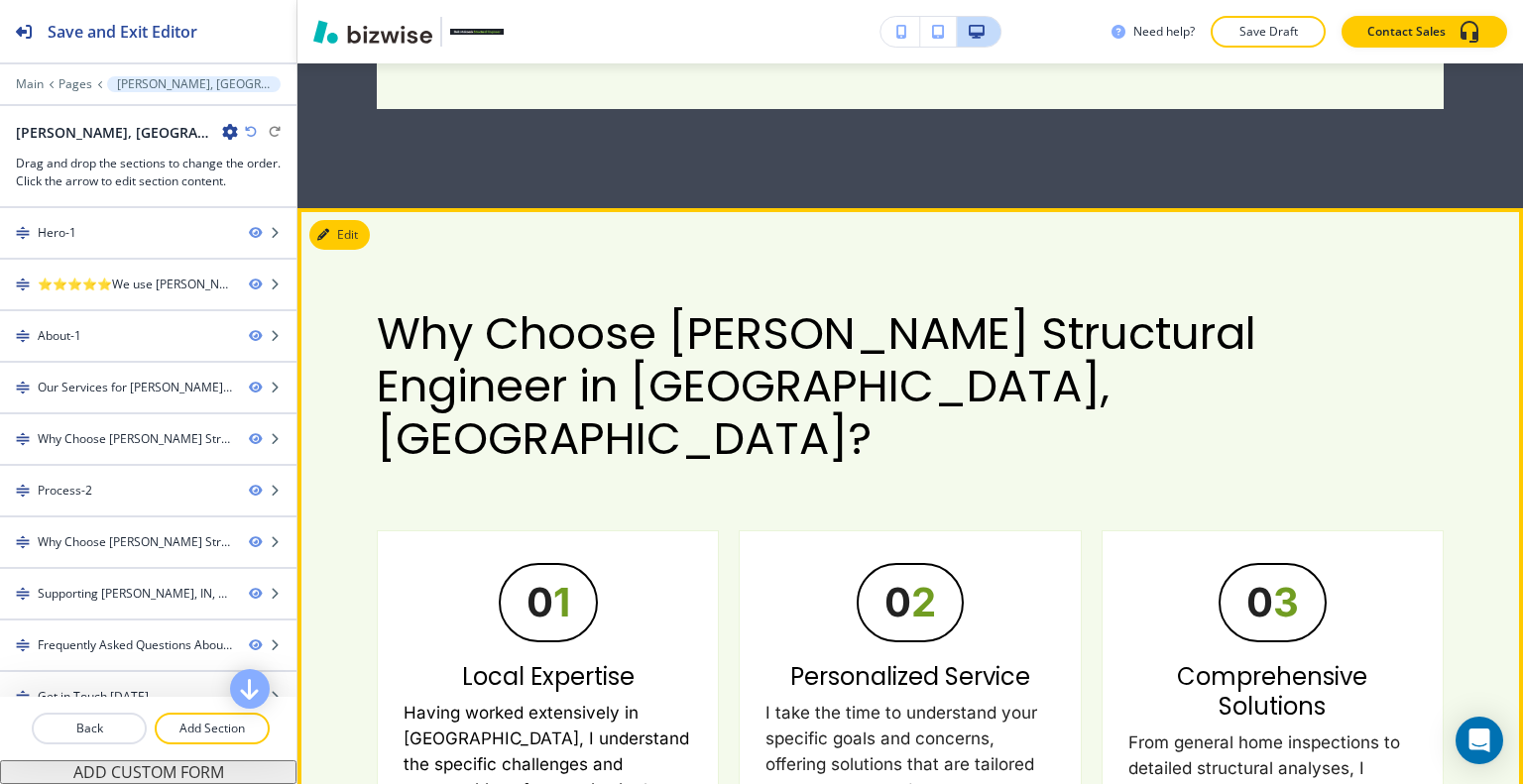 scroll, scrollTop: 2781, scrollLeft: 0, axis: vertical 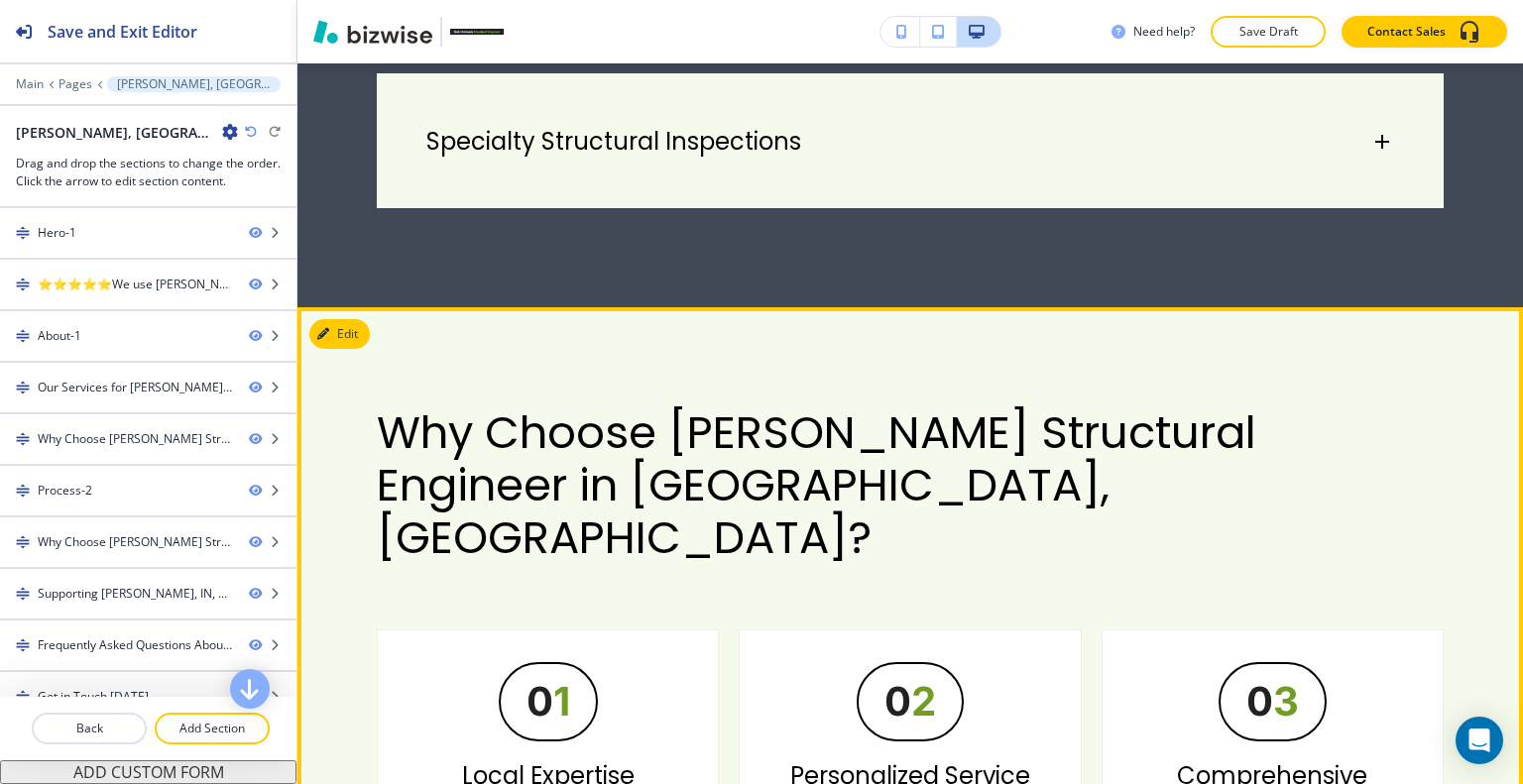 click on "Why Choose [PERSON_NAME] Structural Engineer in [GEOGRAPHIC_DATA], [GEOGRAPHIC_DATA]? 0 1 Local Expertise Having worked extensively in [GEOGRAPHIC_DATA], I understand the specific challenges and opportunities of properties in the area. My knowledge ensures your project is managed with precision and care. 0 2 Personalized Service I take the time to understand your specific goals and concerns, offering solutions that are tailored to meet your needs. 0 3 Comprehensive Solutions From general home inspections to detailed structural analyses, I provide a range of services to address any property-related concern. 0 4 Quality and Reliability I pride myself on delivering consistent, professional results for every project, ensuring your property is both safe and functional. 0 5 Clear Communication My detailed reports and straightforward explanations ensure you fully understand your property’s condition and next steps." at bounding box center (910, 884) 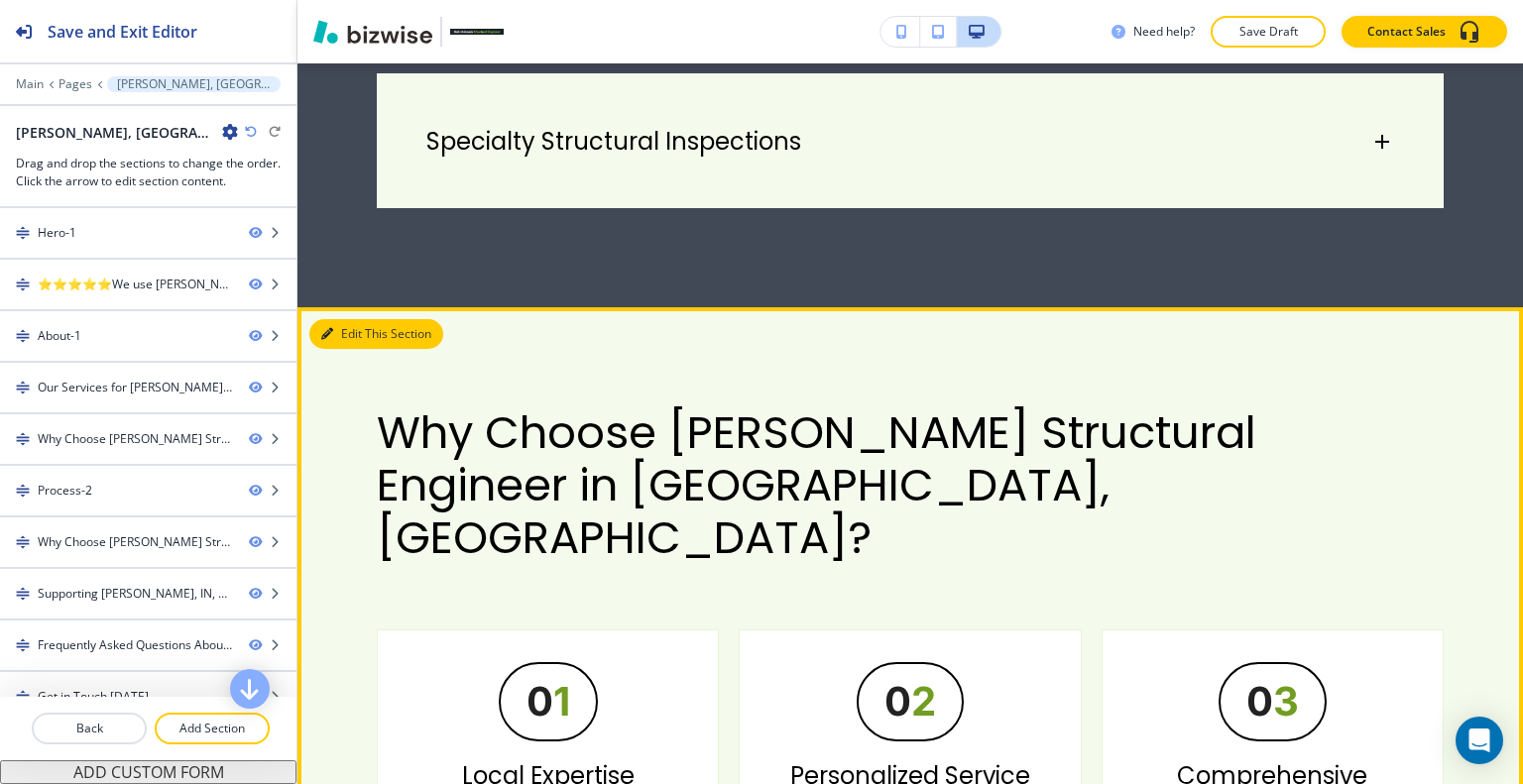 click on "Edit This Section" at bounding box center (376, 334) 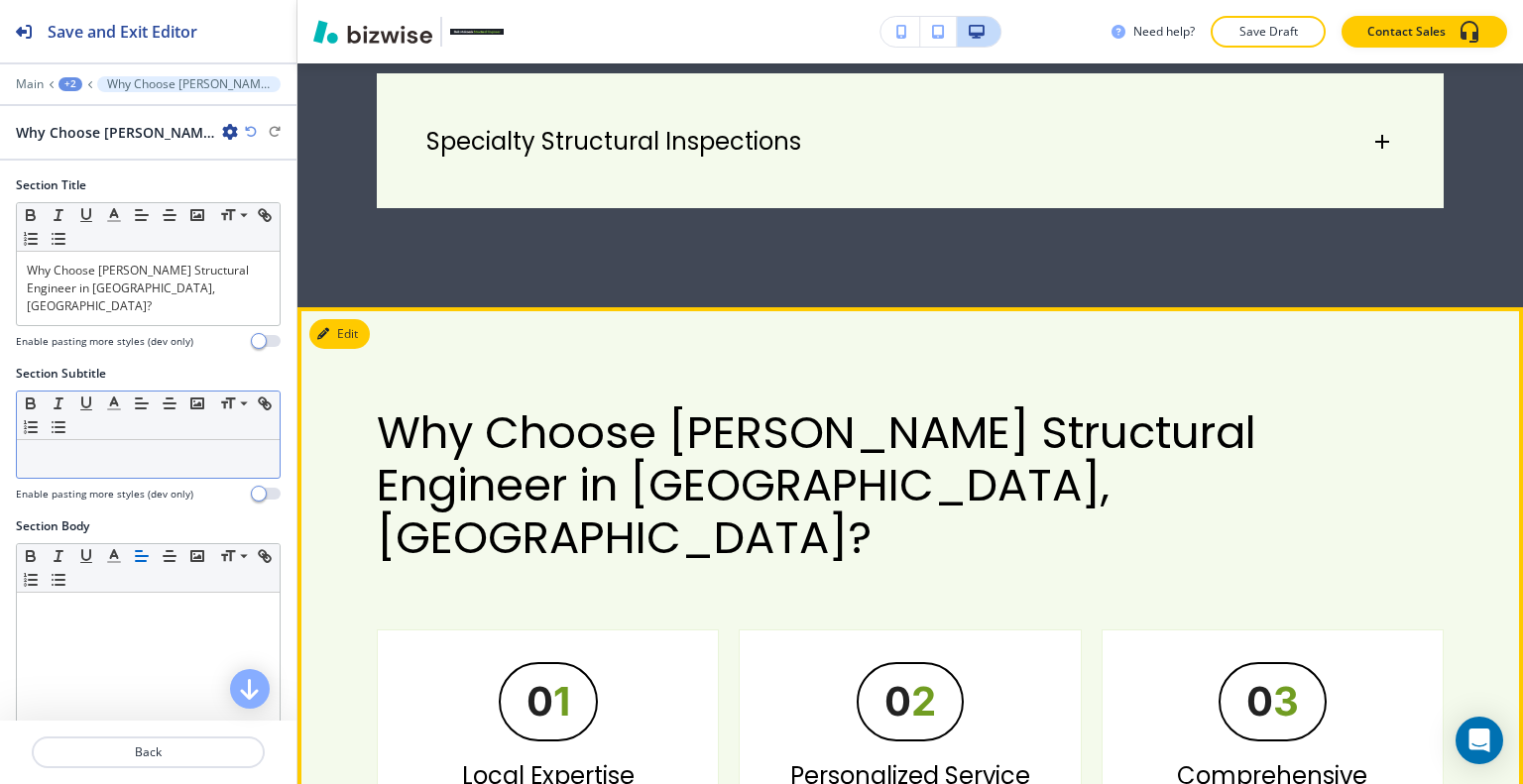 scroll, scrollTop: 2668, scrollLeft: 0, axis: vertical 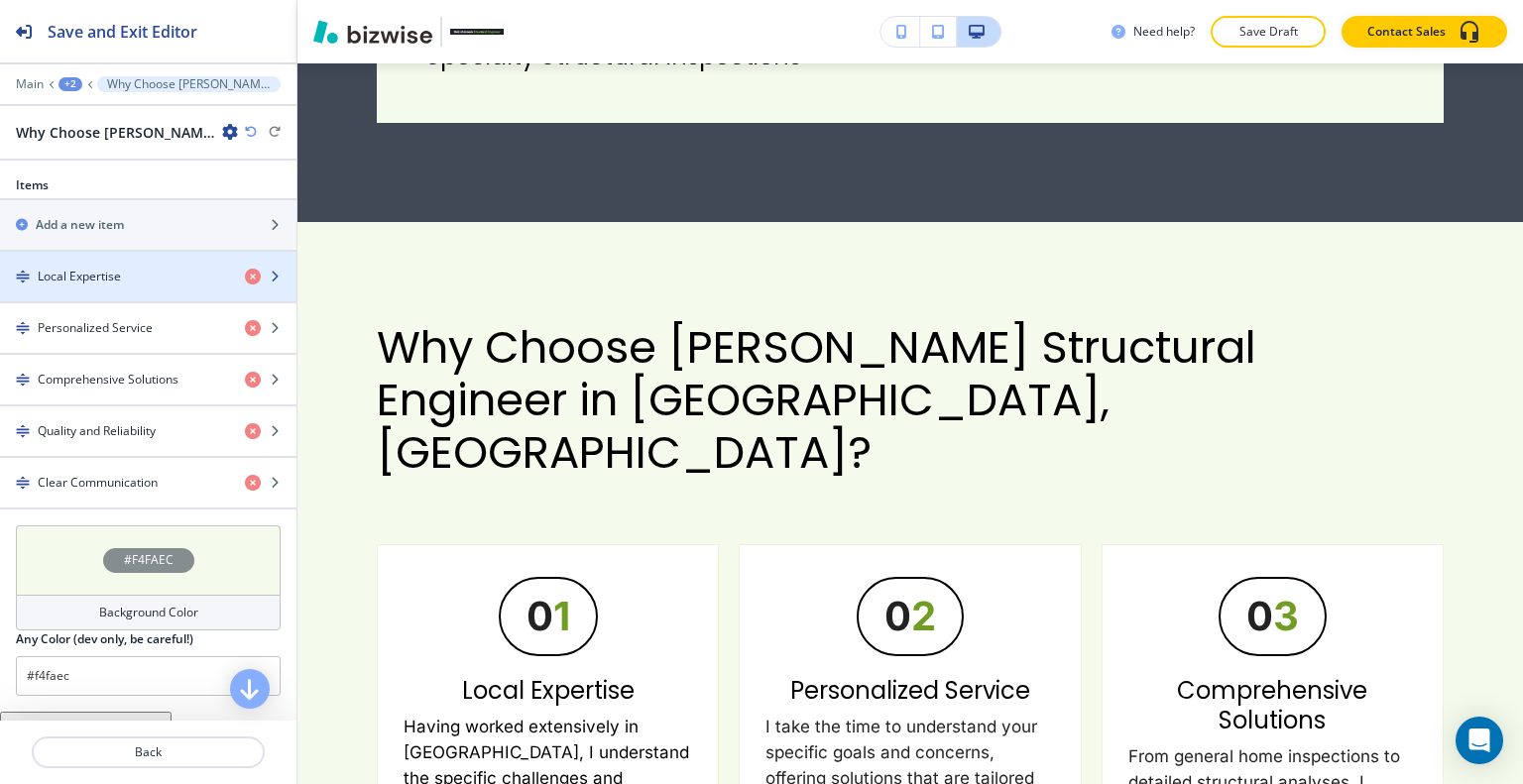 click at bounding box center (148, 293) 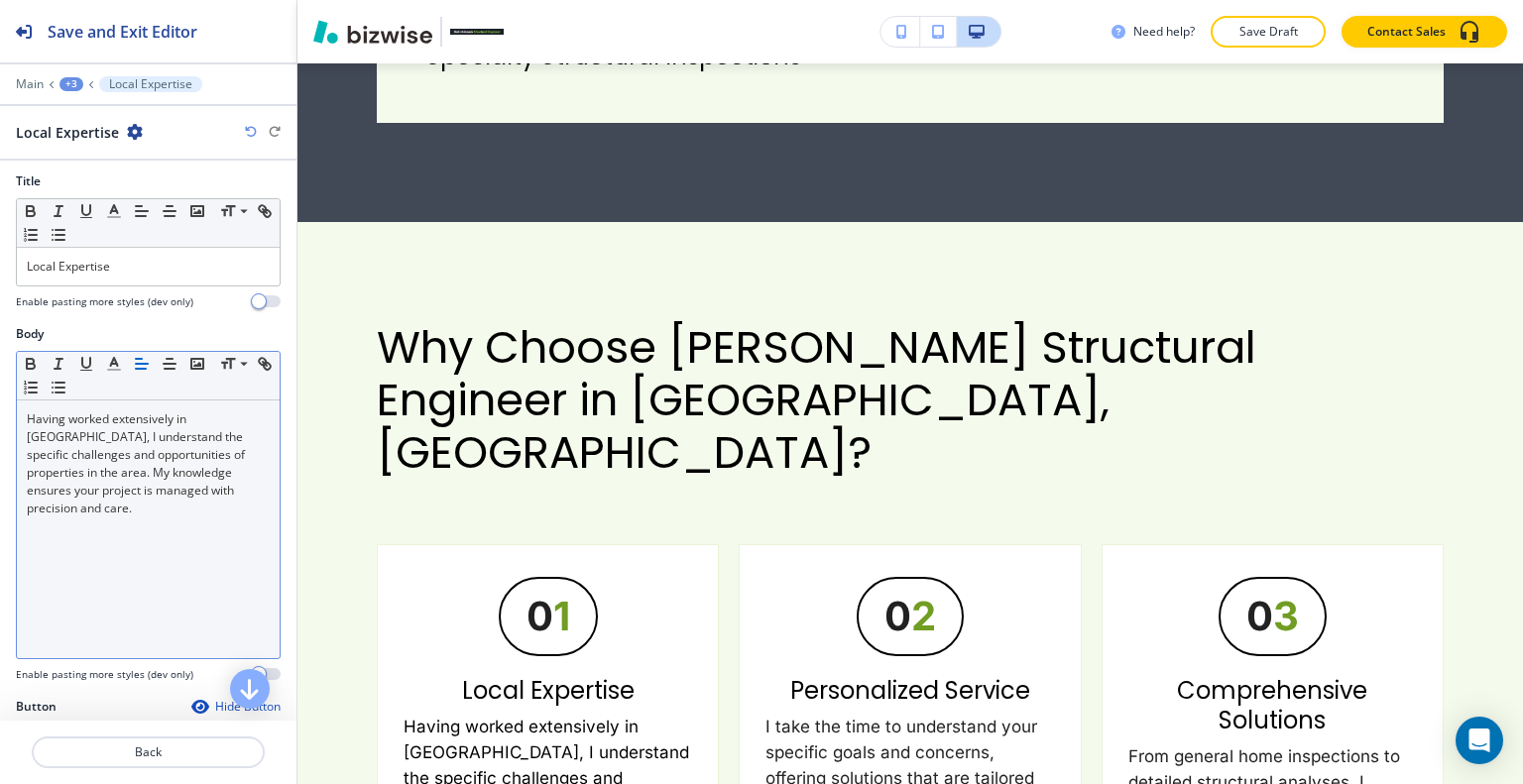 scroll, scrollTop: 496, scrollLeft: 0, axis: vertical 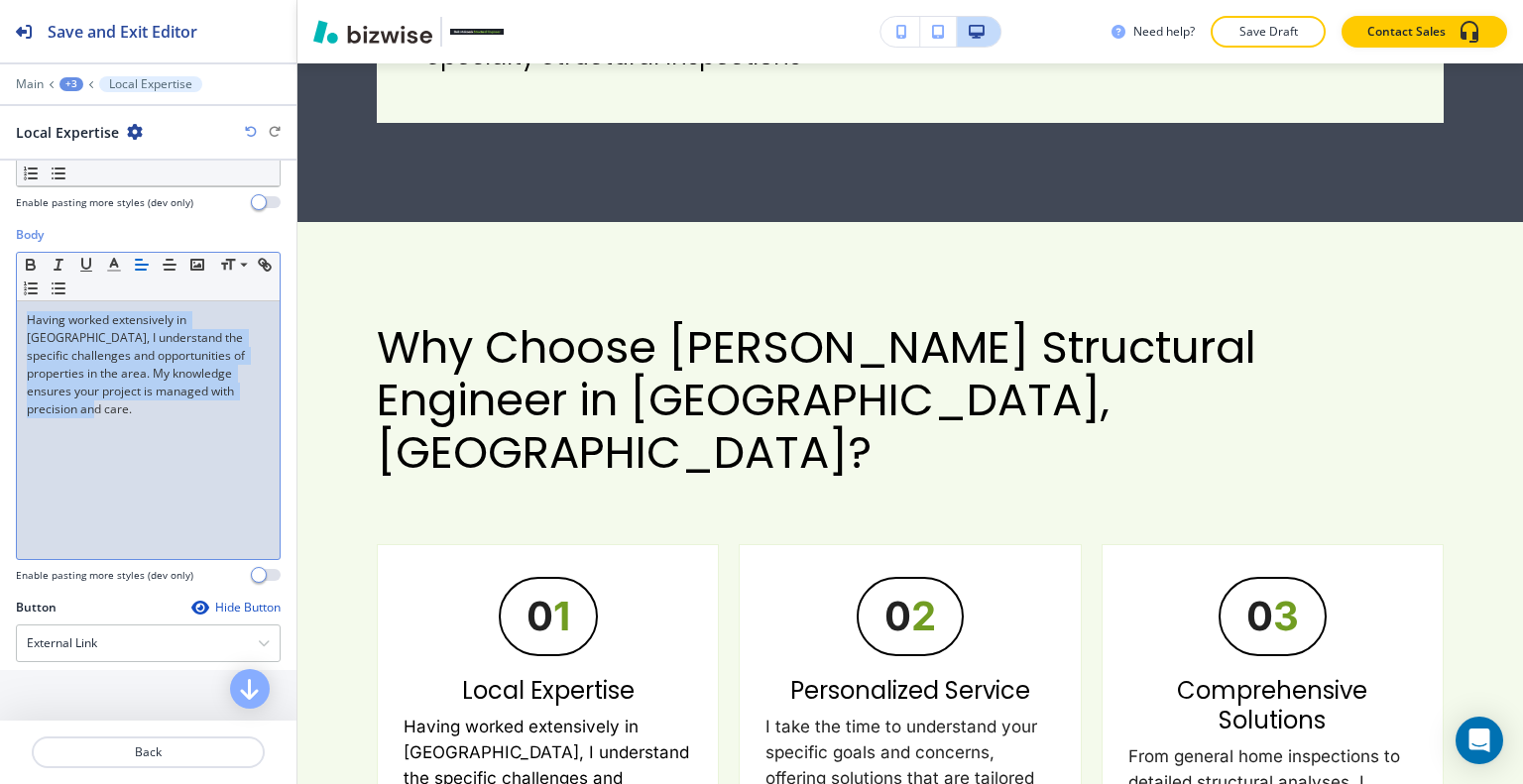 drag, startPoint x: 234, startPoint y: 433, endPoint x: 0, endPoint y: 310, distance: 264.35771 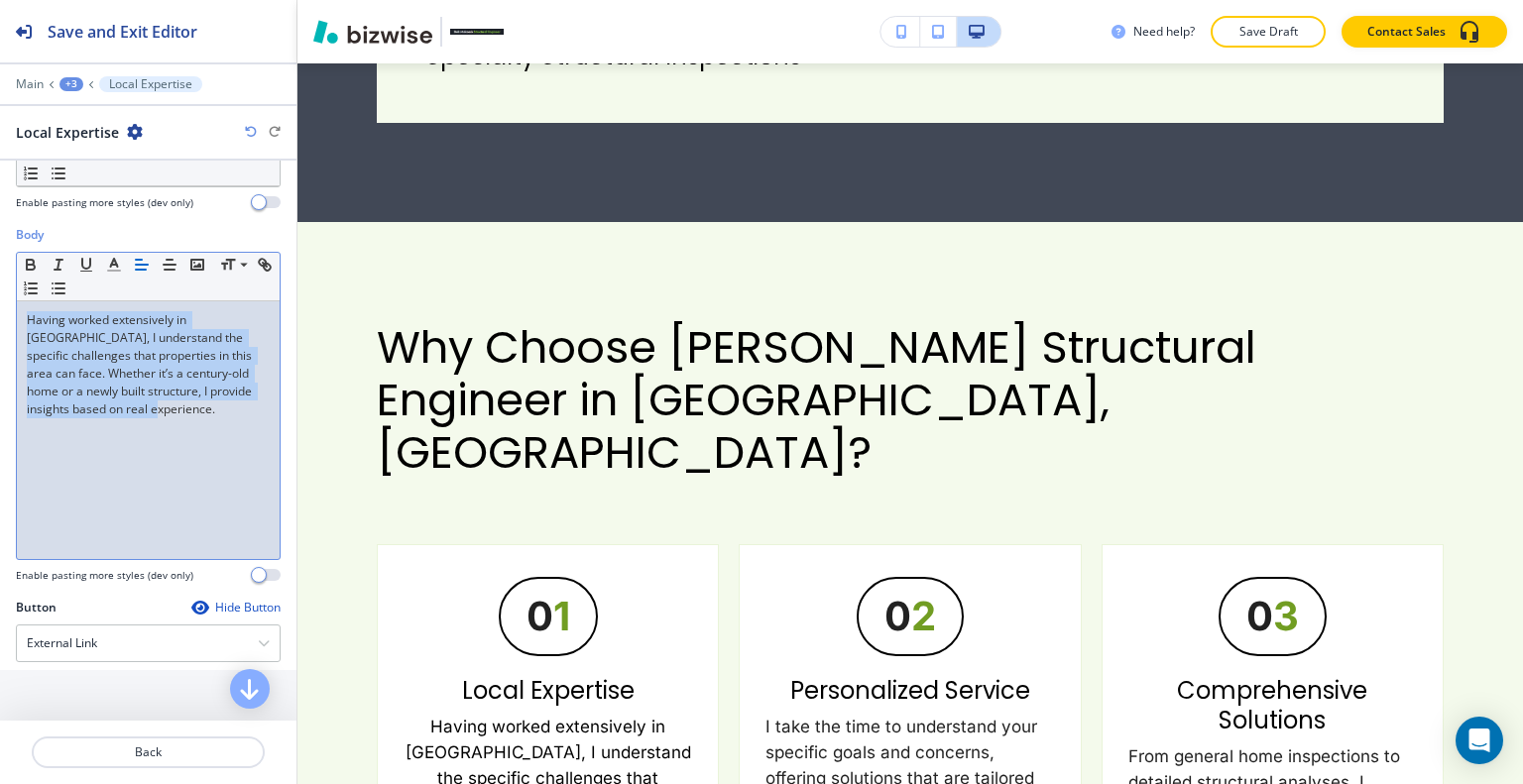 drag, startPoint x: 186, startPoint y: 413, endPoint x: 0, endPoint y: 282, distance: 227.50165 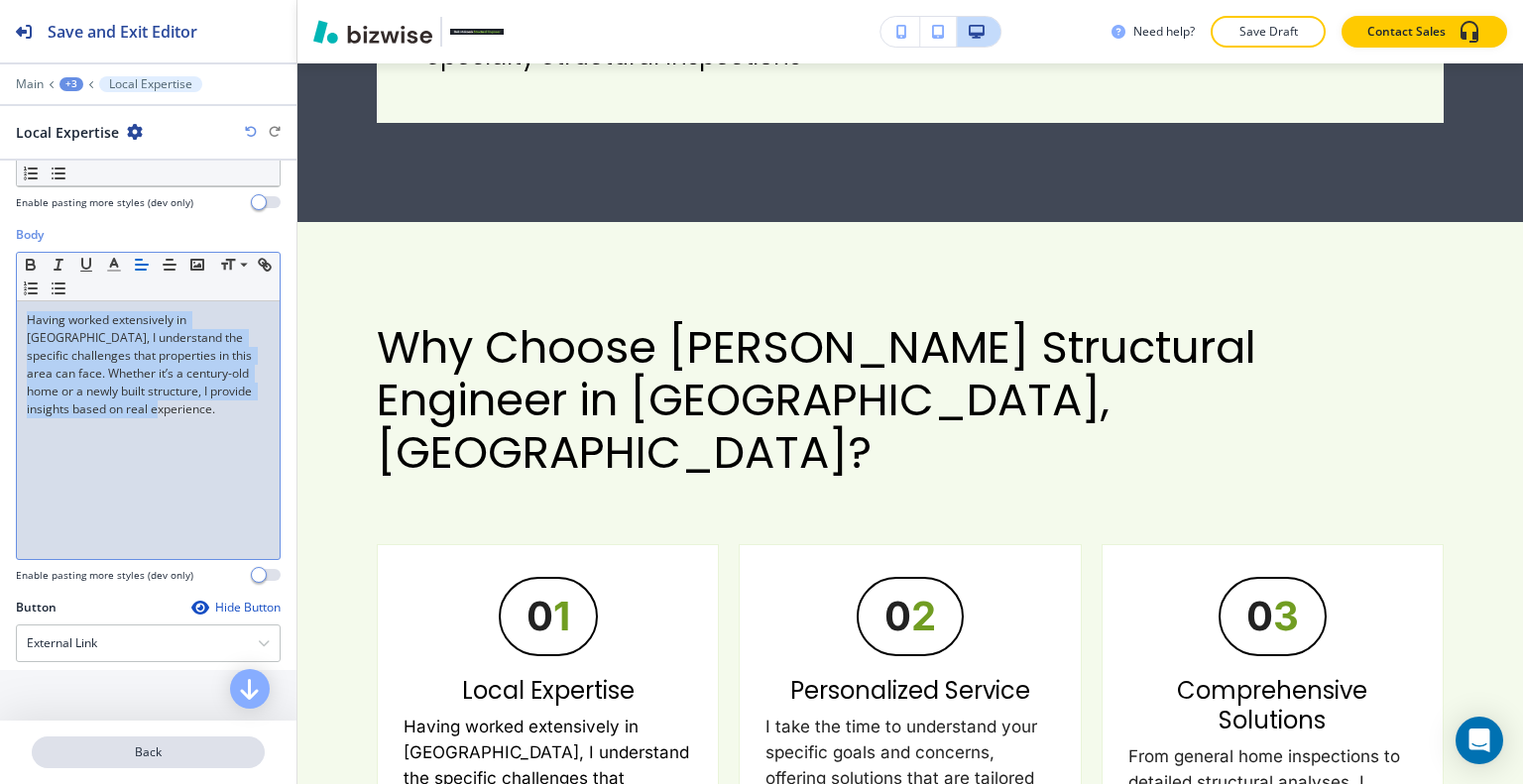 click on "Back" at bounding box center (148, 752) 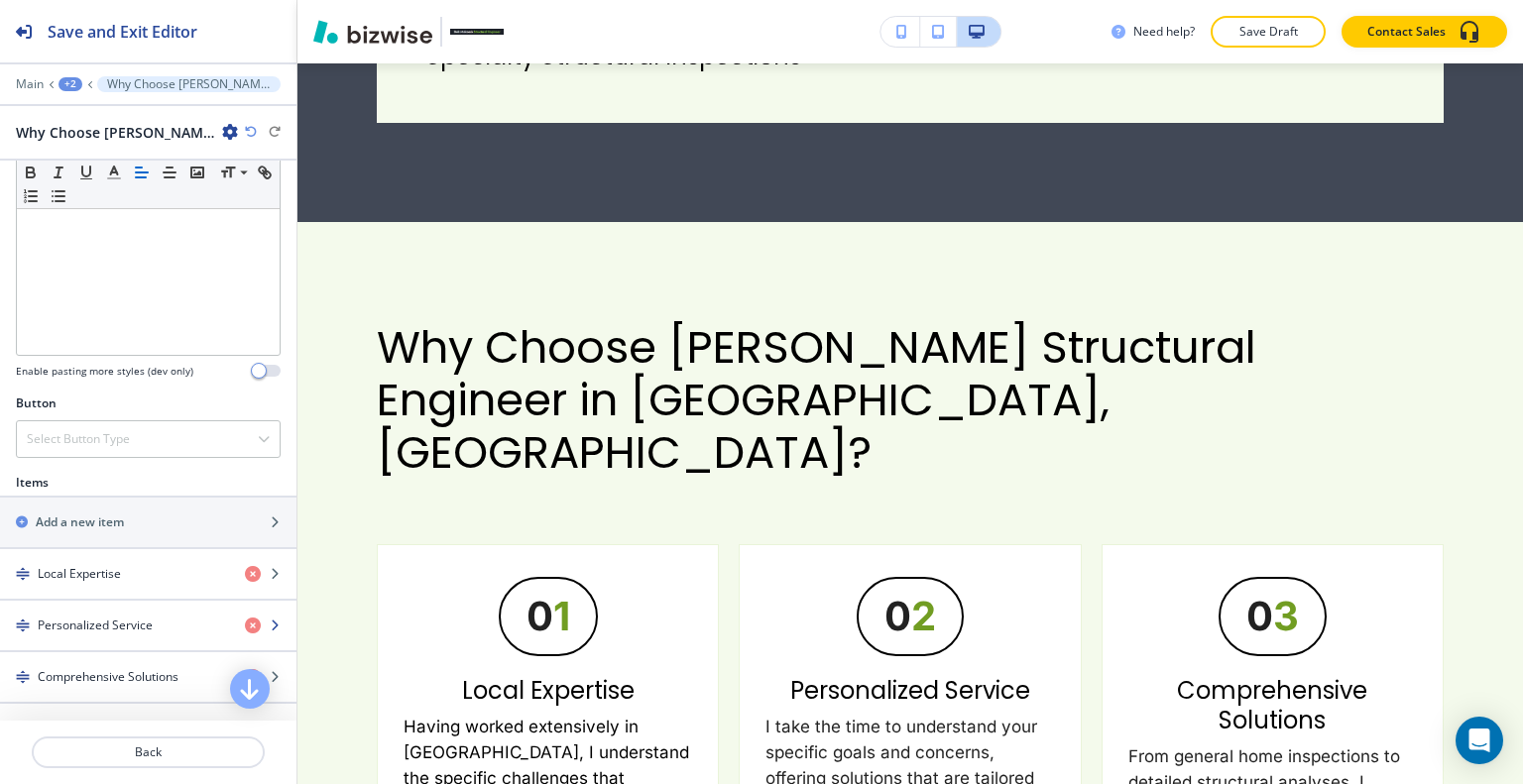 scroll, scrollTop: 694, scrollLeft: 0, axis: vertical 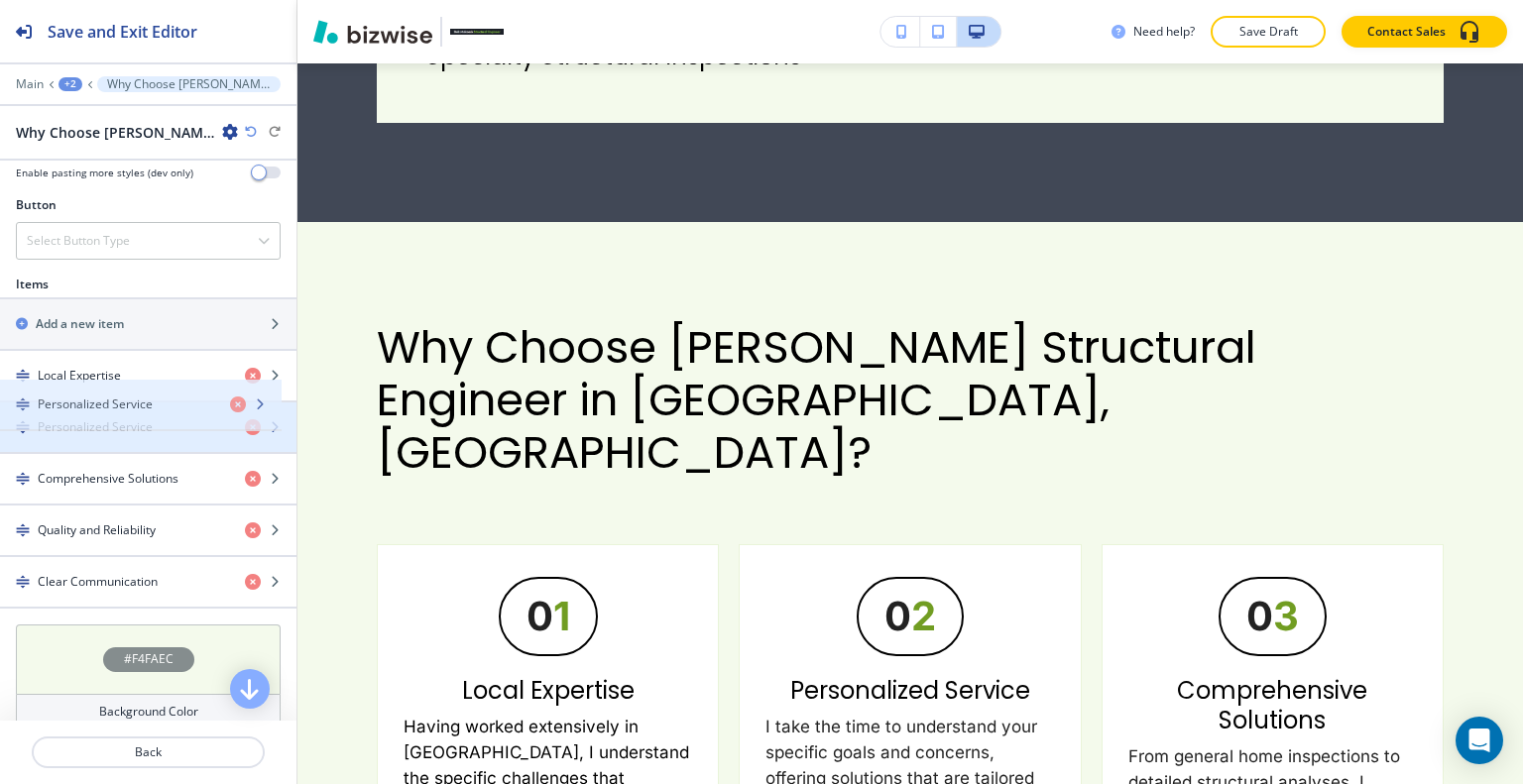 click at bounding box center [148, 444] 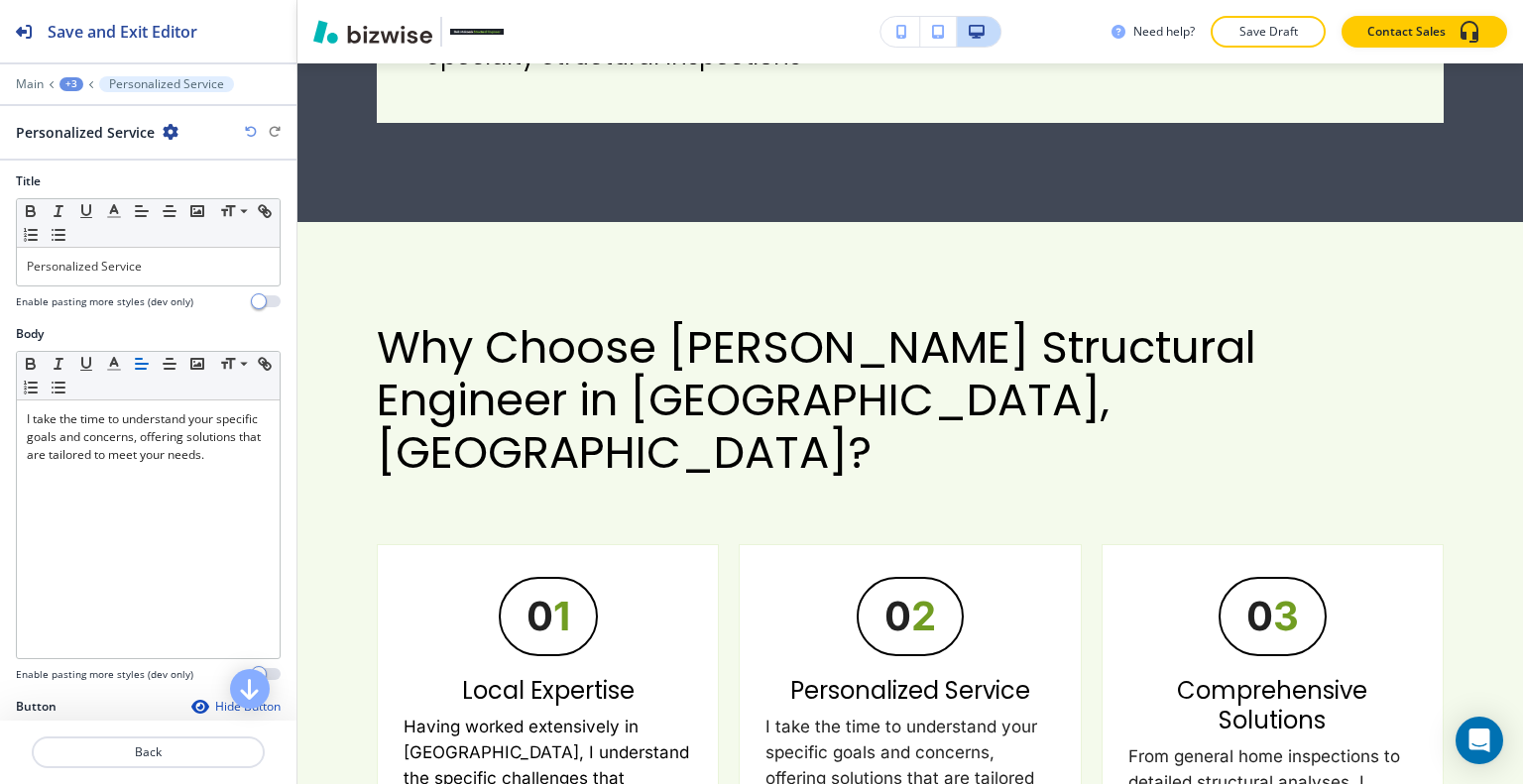 scroll, scrollTop: 617, scrollLeft: 0, axis: vertical 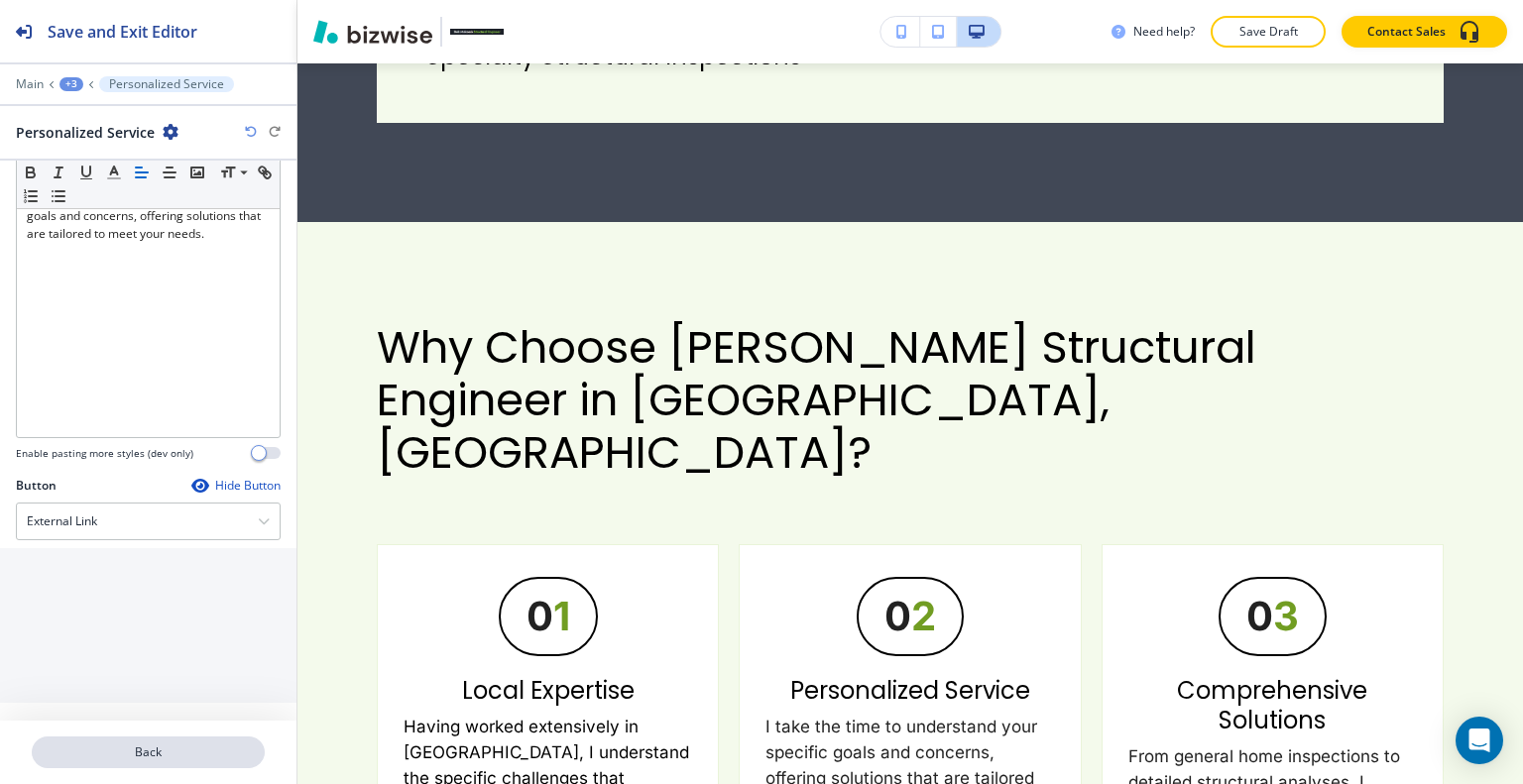 click on "Back" at bounding box center [148, 752] 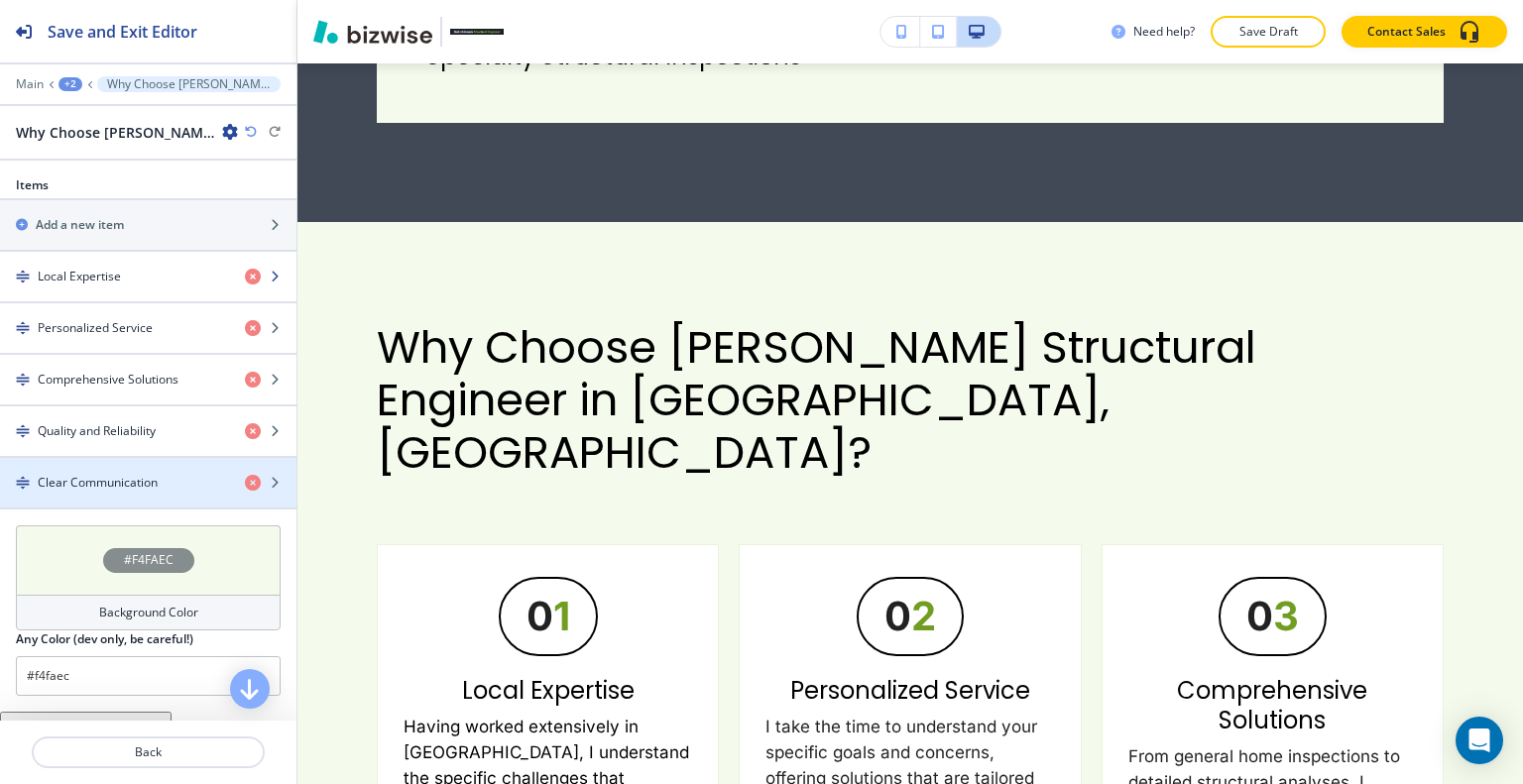 scroll, scrollTop: 694, scrollLeft: 0, axis: vertical 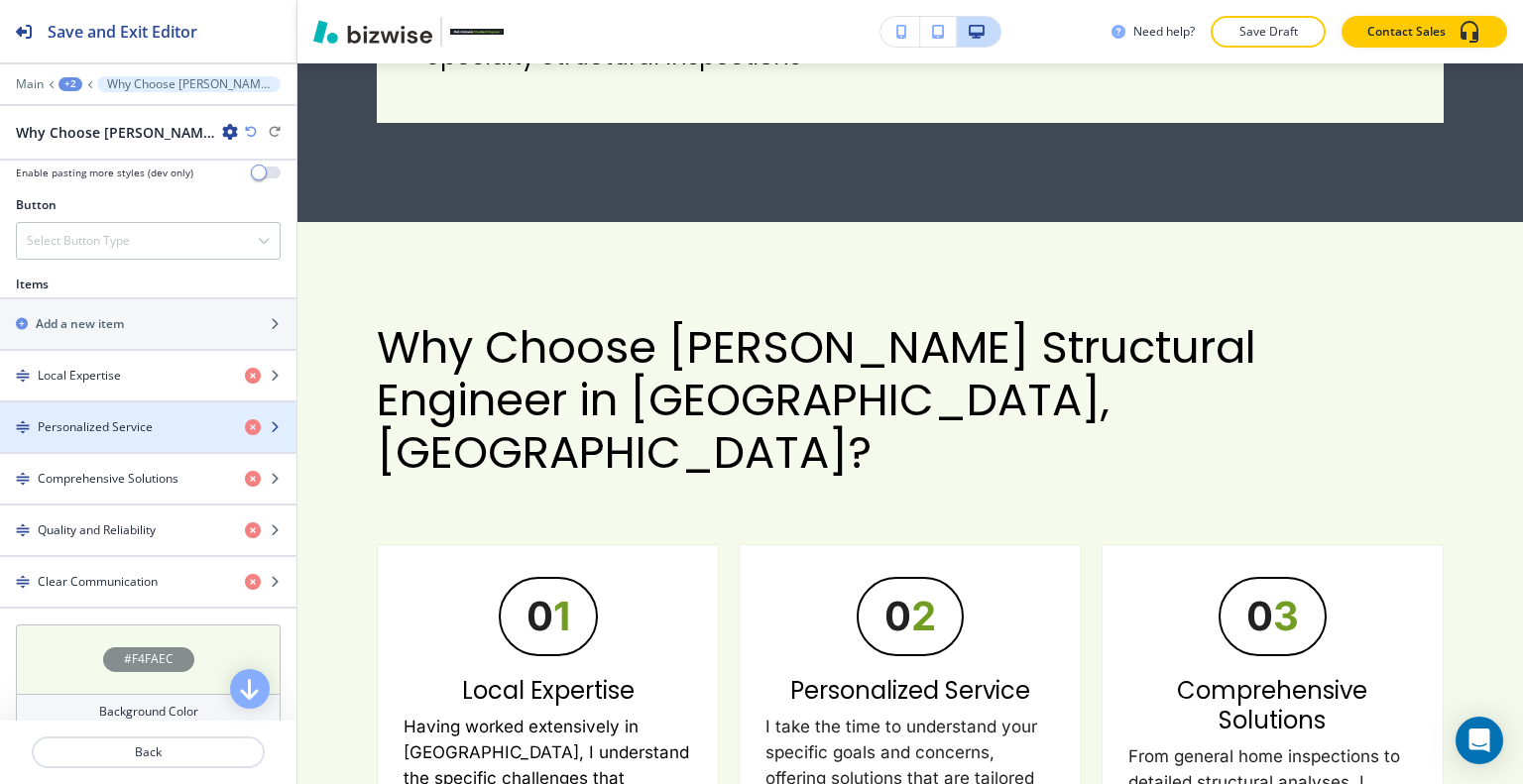 click at bounding box center [148, 444] 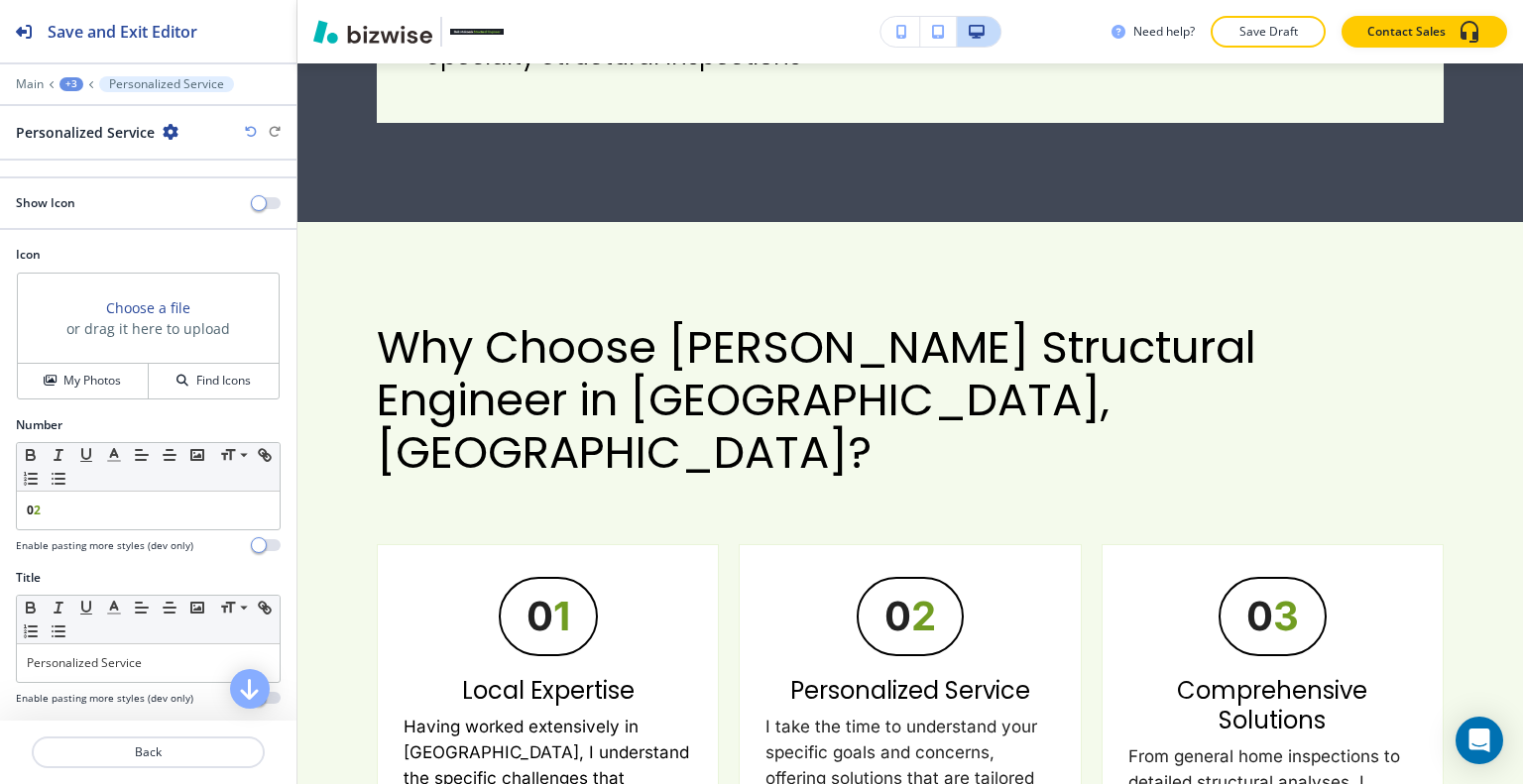 scroll, scrollTop: 297, scrollLeft: 0, axis: vertical 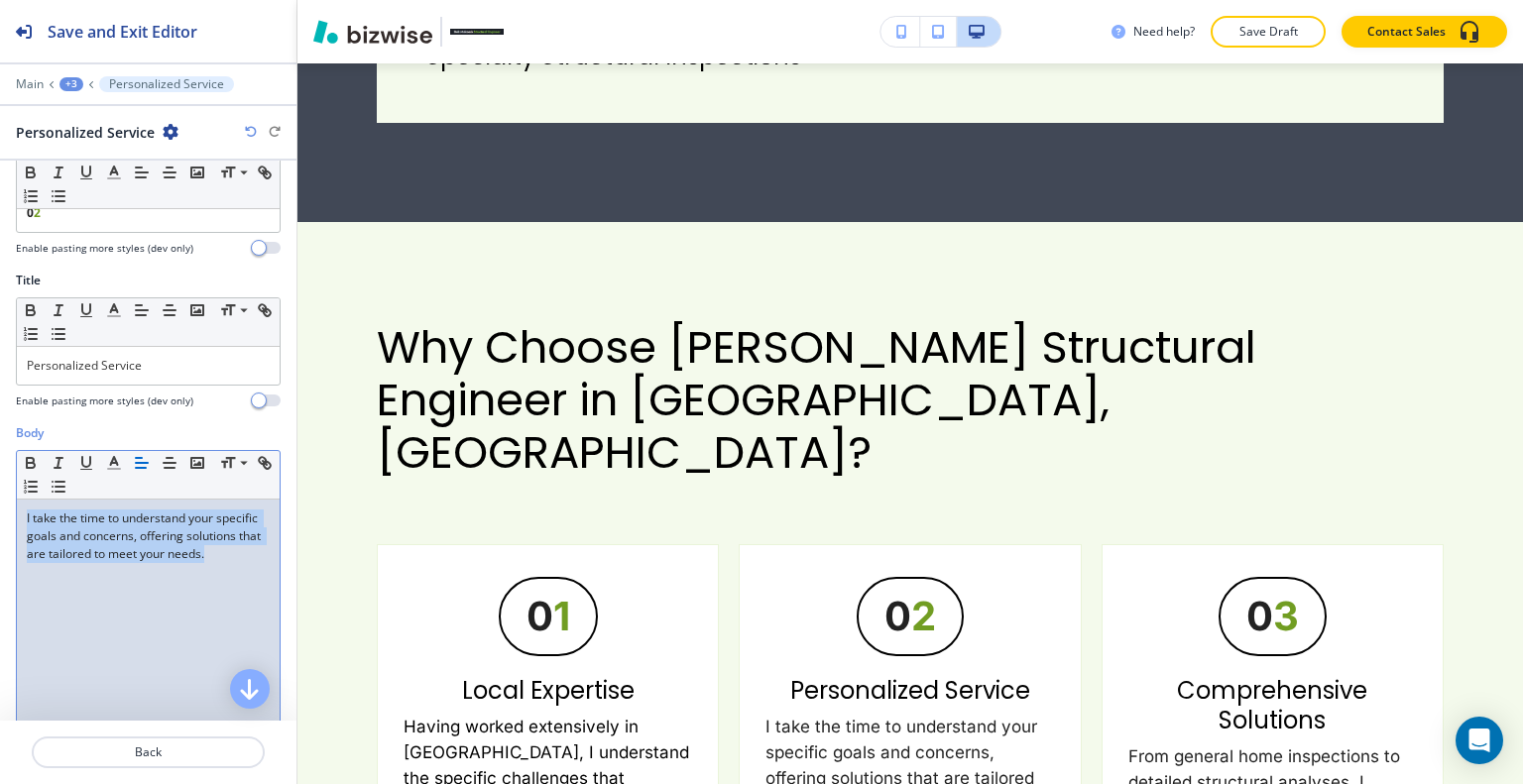 drag, startPoint x: 98, startPoint y: 602, endPoint x: 2, endPoint y: 516, distance: 128.8875 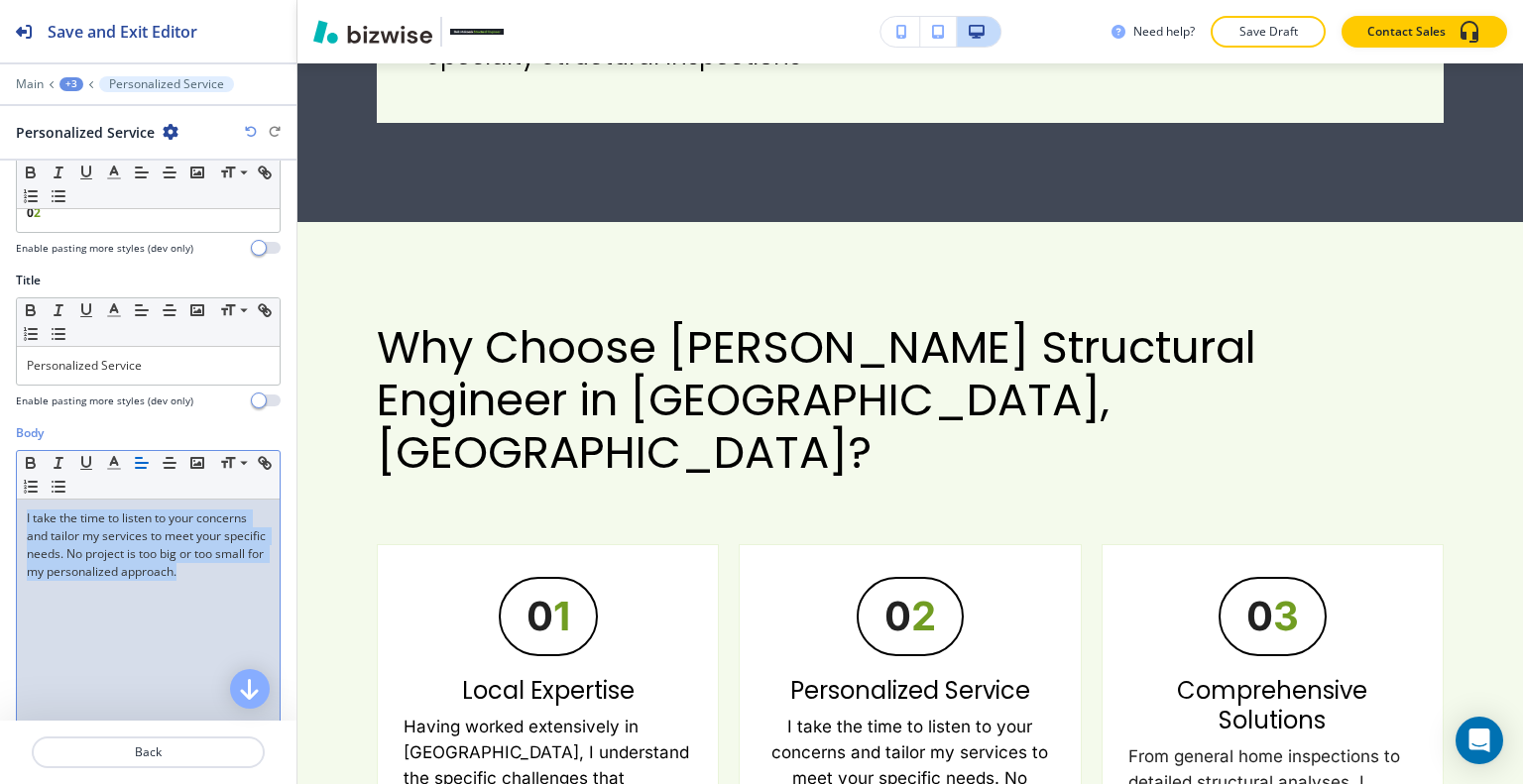 drag, startPoint x: 258, startPoint y: 568, endPoint x: 162, endPoint y: 477, distance: 132.27623 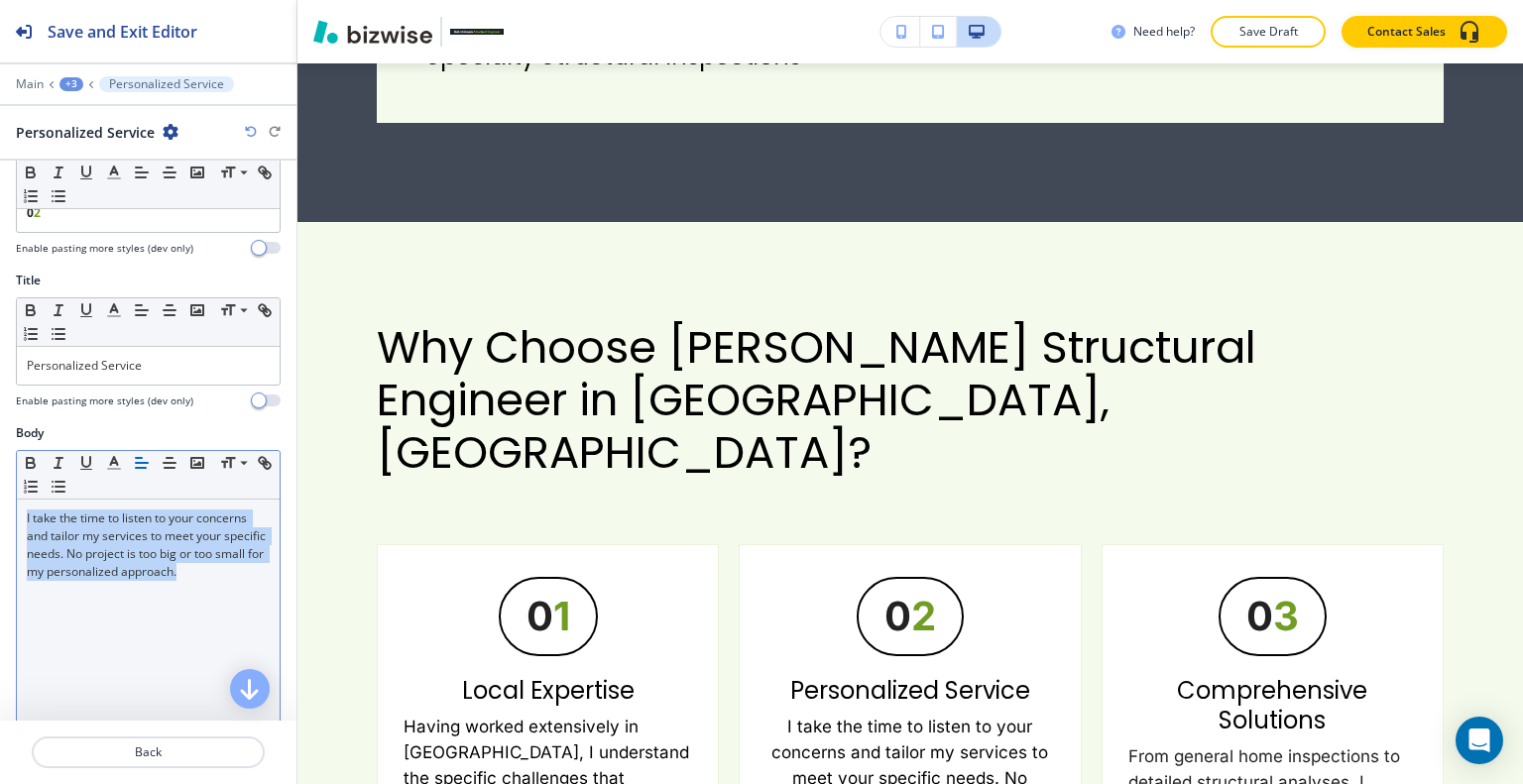 click 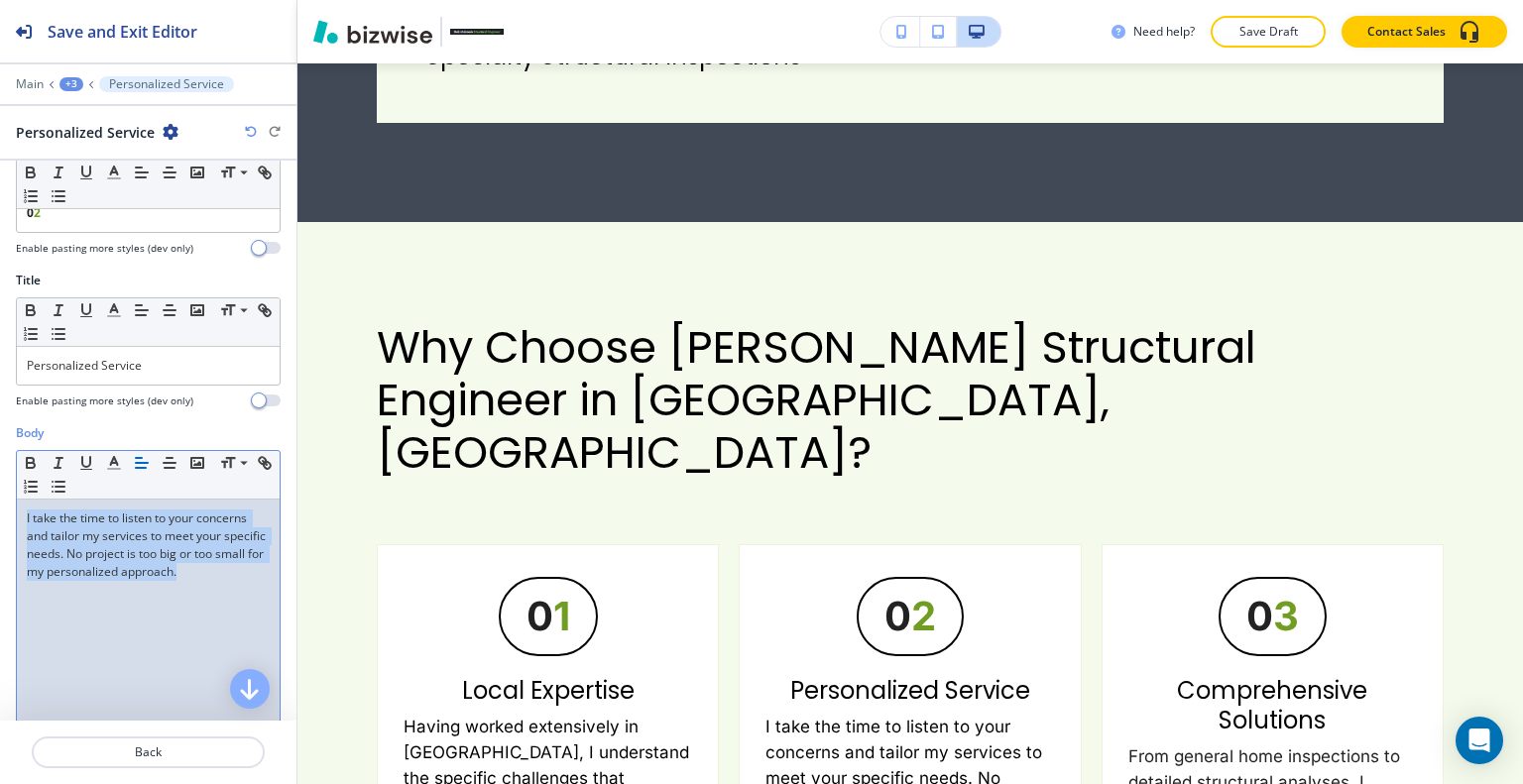 scroll, scrollTop: 617, scrollLeft: 0, axis: vertical 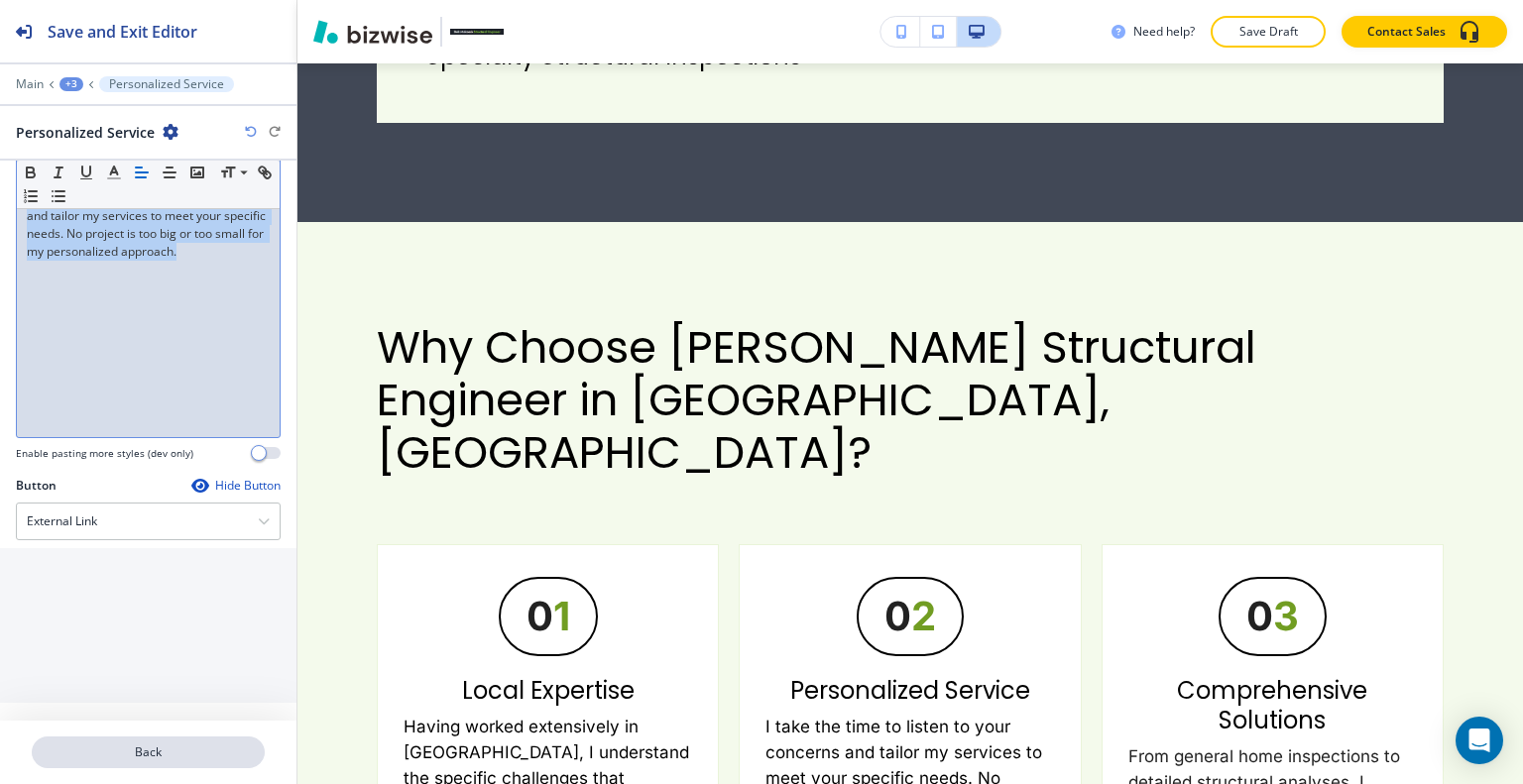 click on "Back" at bounding box center (148, 752) 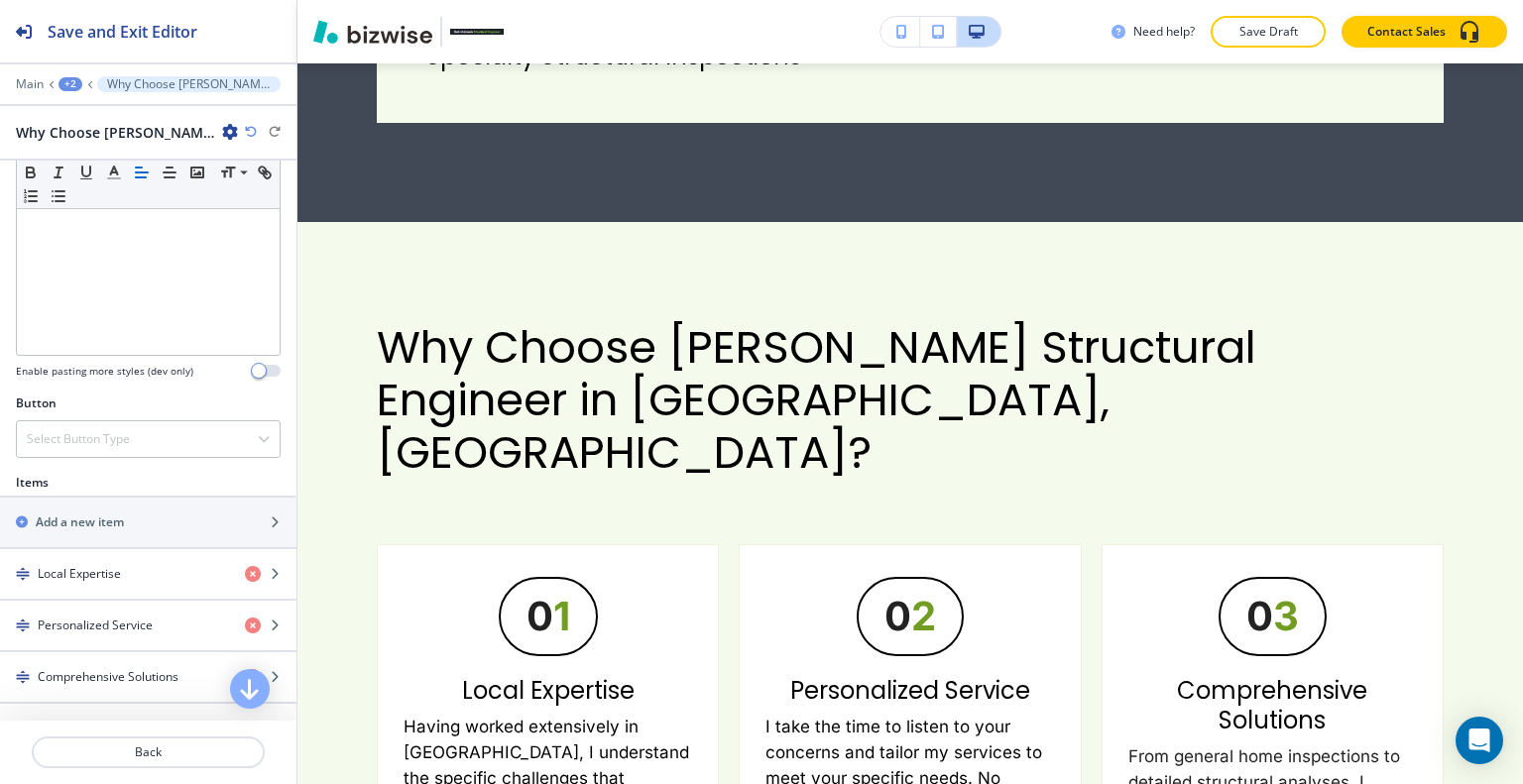 scroll, scrollTop: 793, scrollLeft: 0, axis: vertical 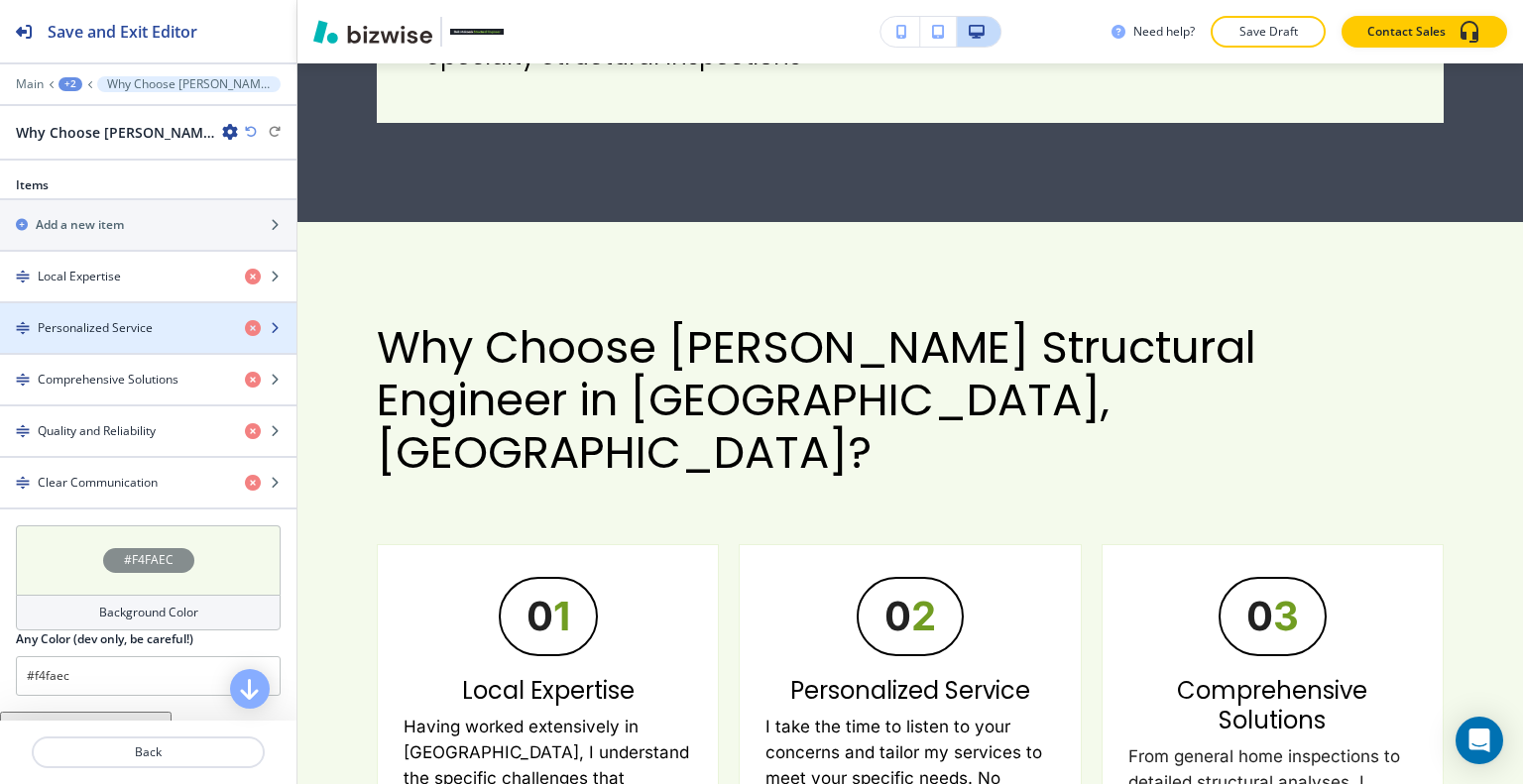 click at bounding box center [148, 345] 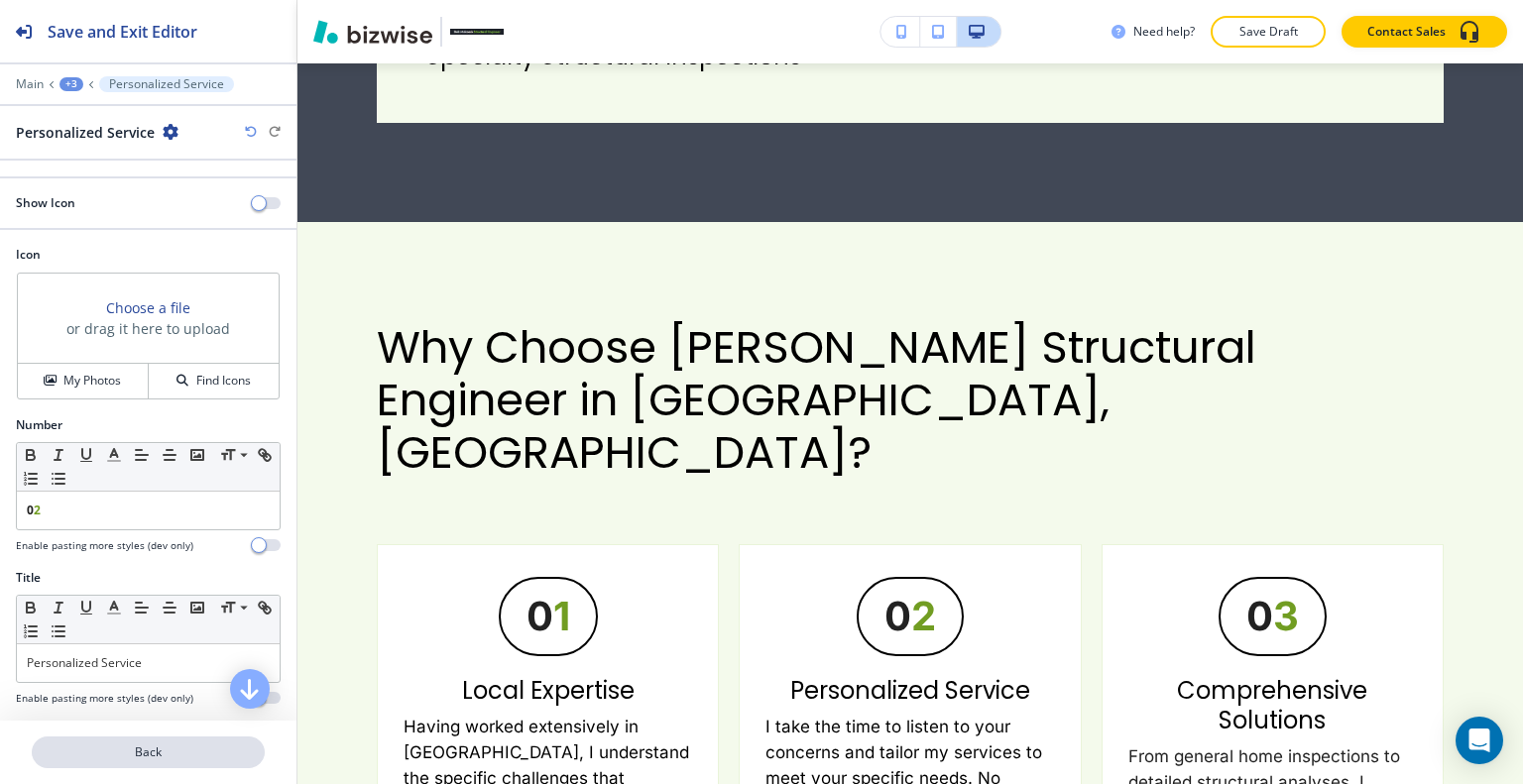 click on "Back" at bounding box center (148, 752) 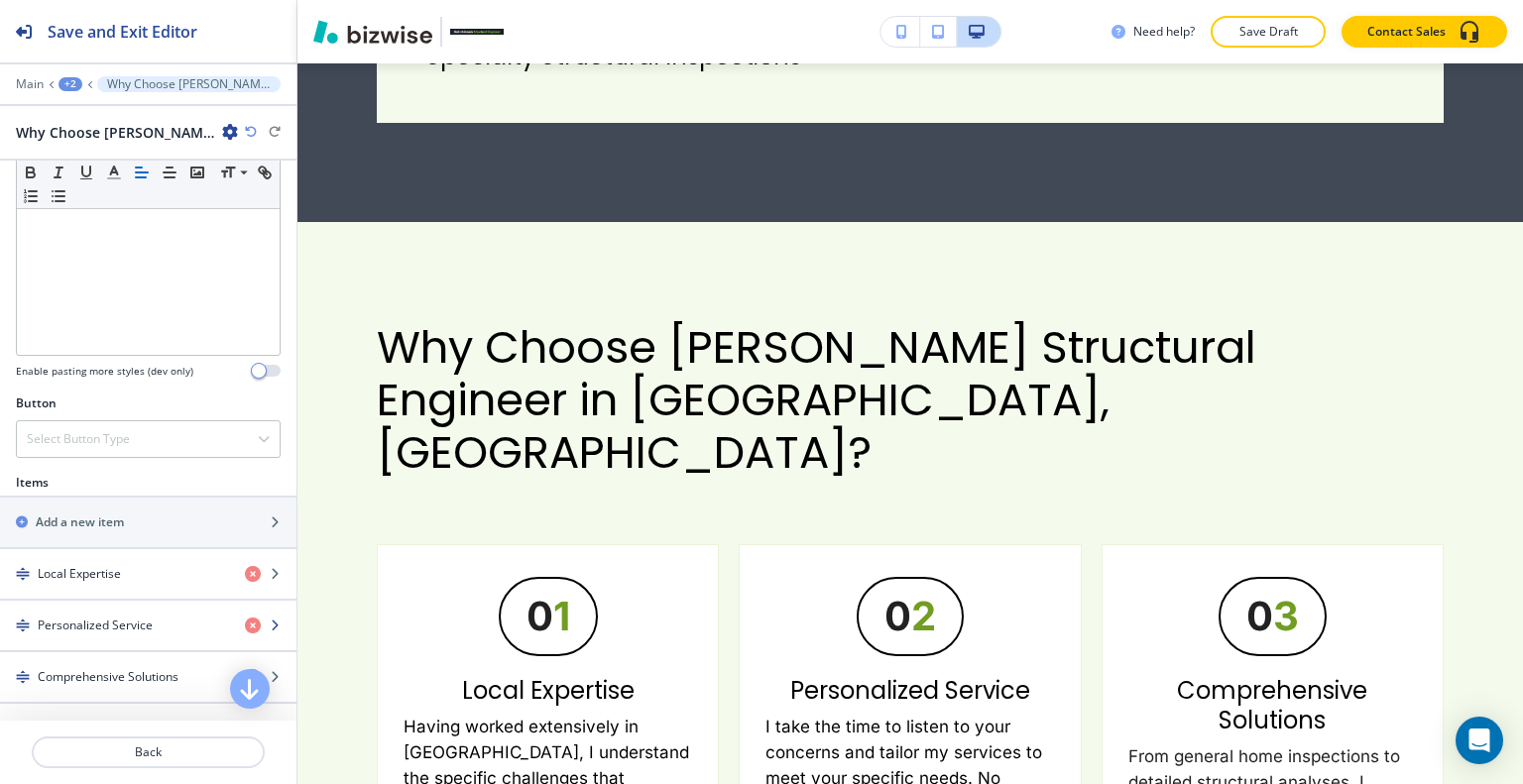 scroll, scrollTop: 595, scrollLeft: 0, axis: vertical 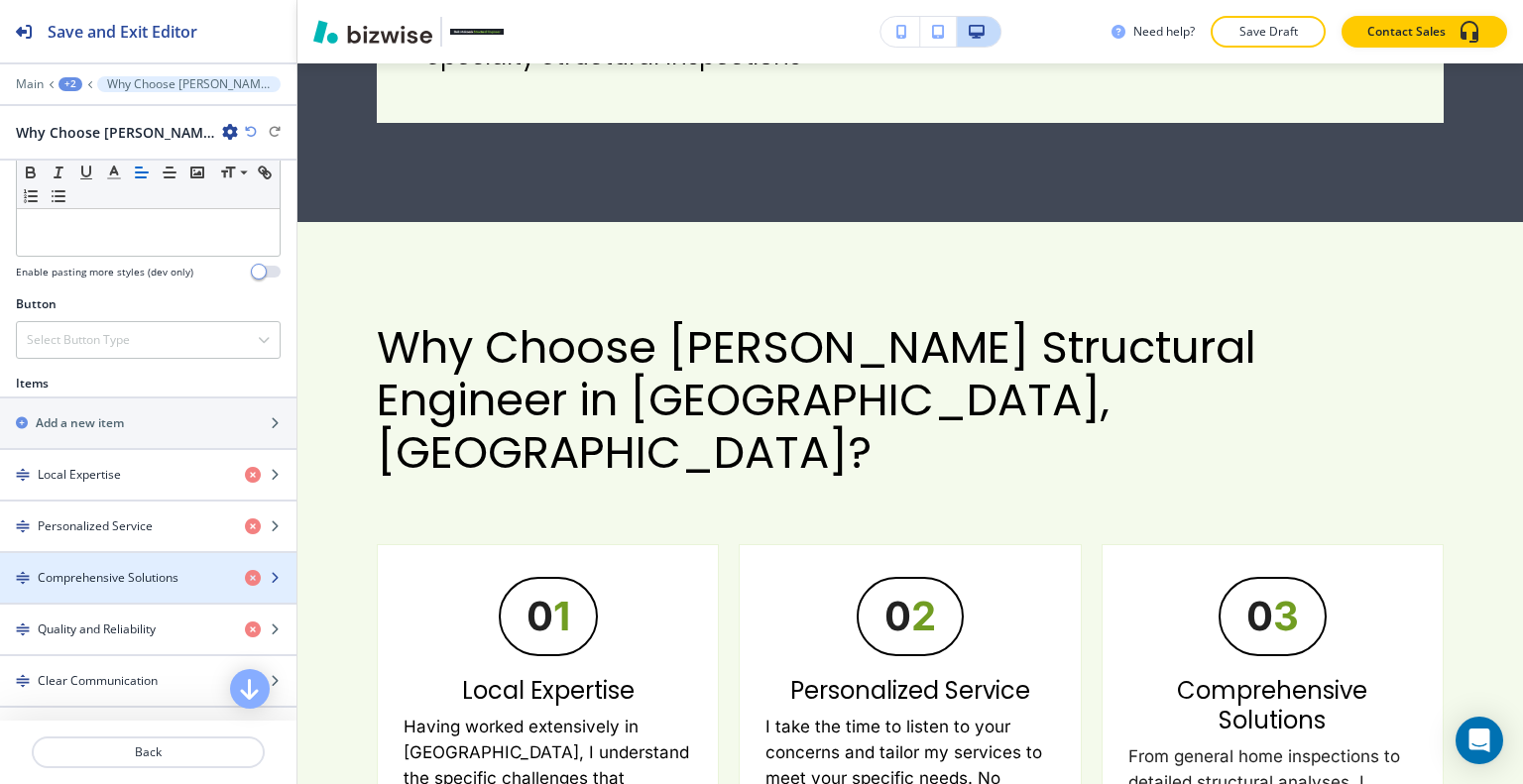 click at bounding box center [148, 595] 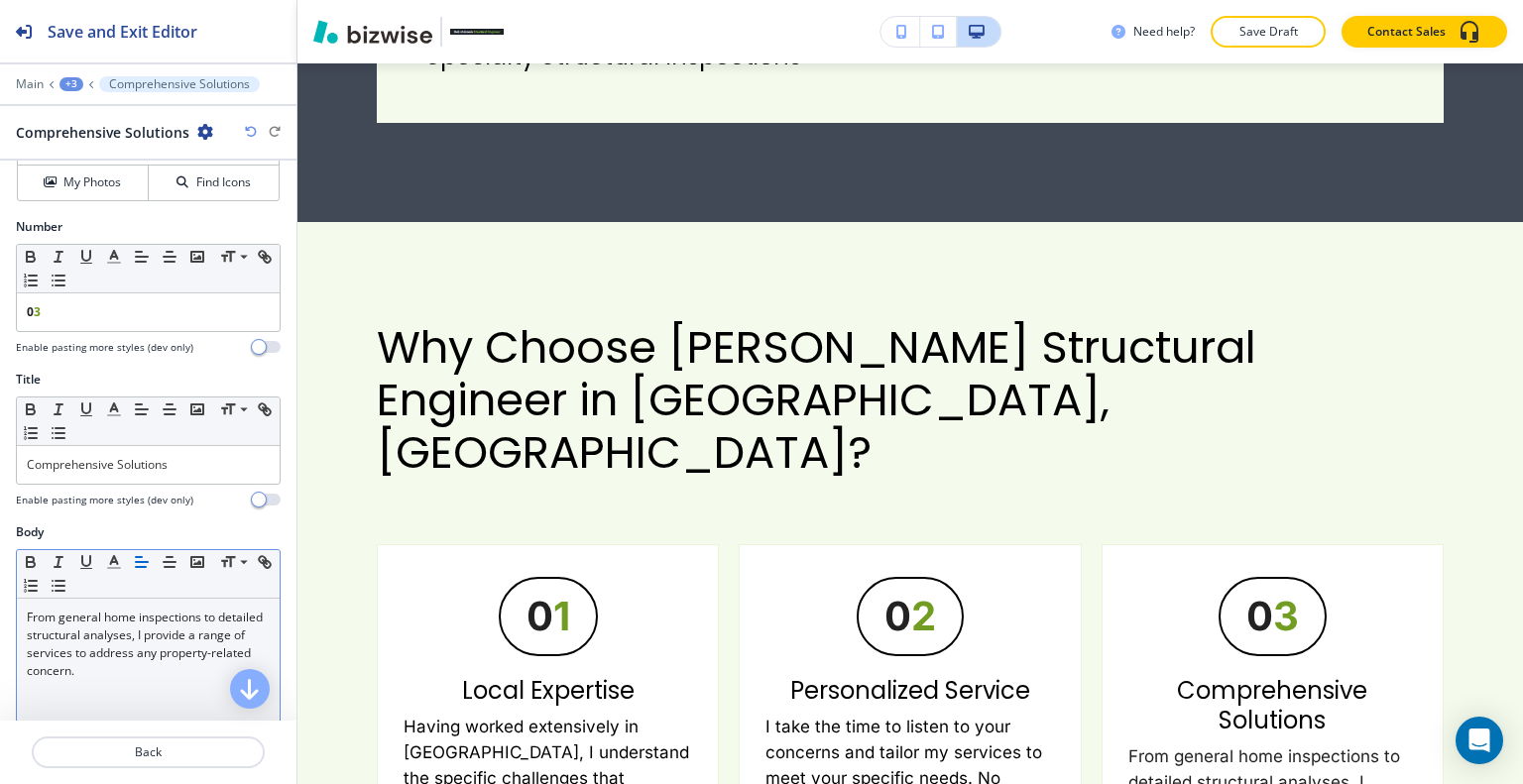 scroll, scrollTop: 297, scrollLeft: 0, axis: vertical 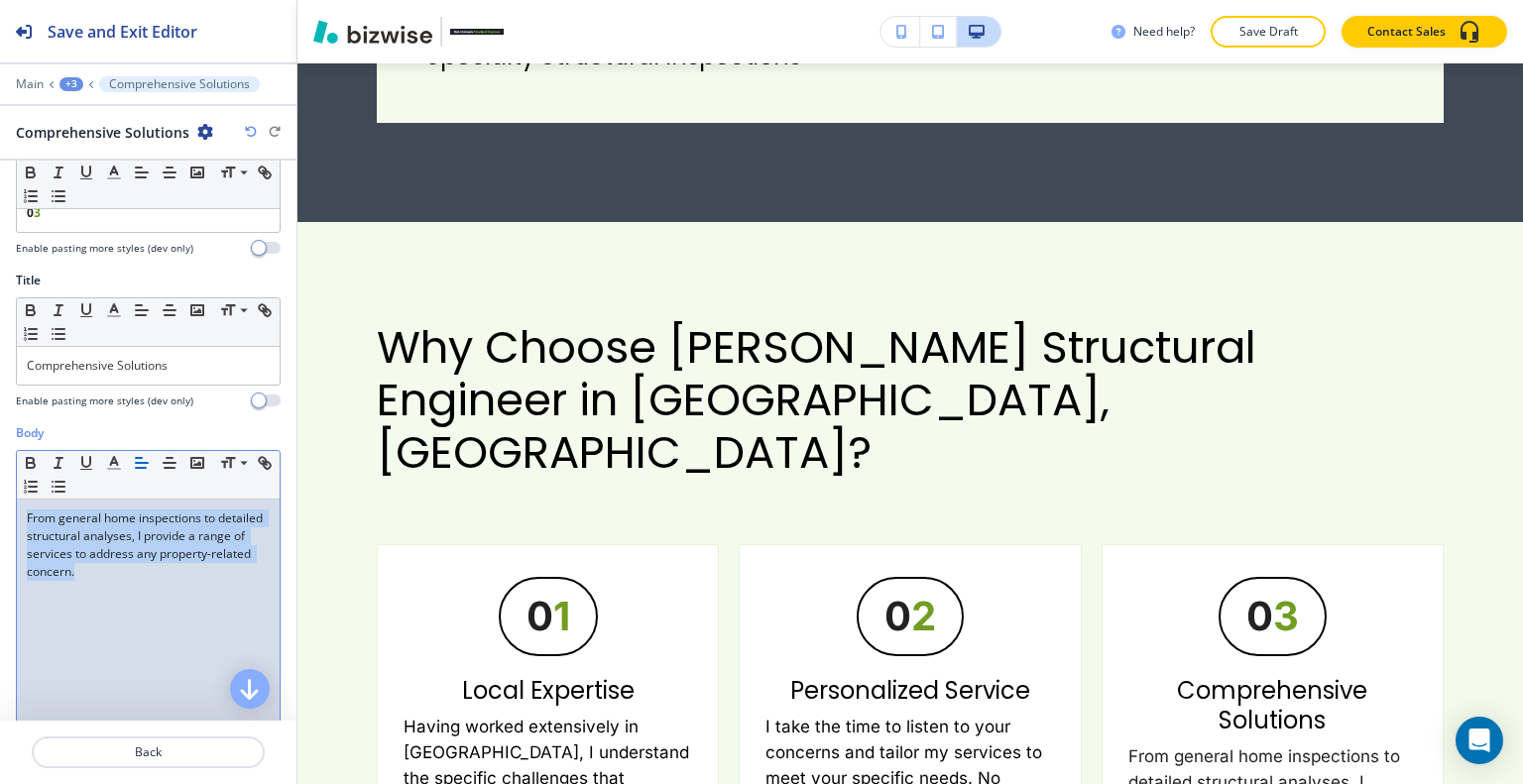 drag, startPoint x: 190, startPoint y: 591, endPoint x: 0, endPoint y: 511, distance: 206 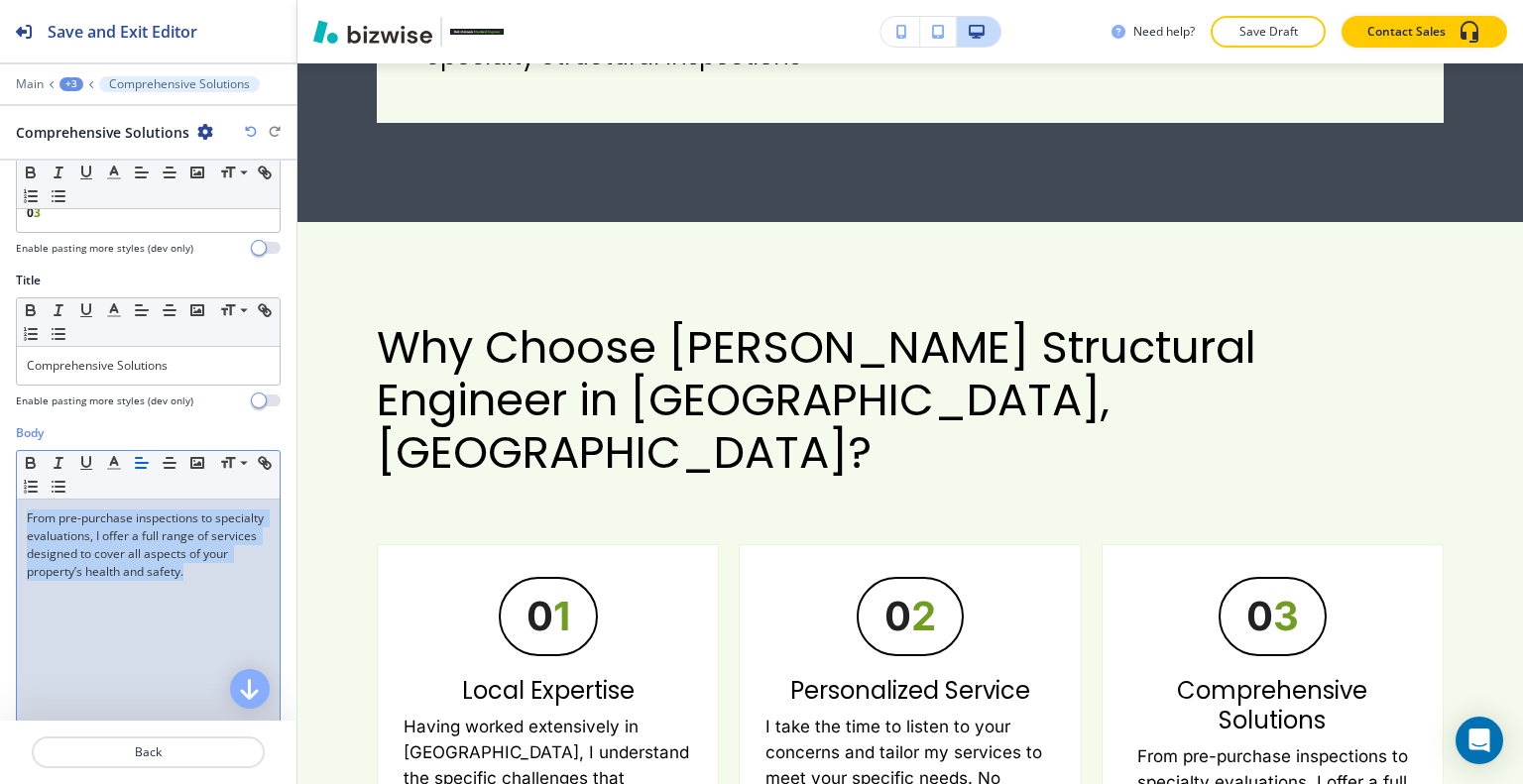drag, startPoint x: 252, startPoint y: 575, endPoint x: 0, endPoint y: 481, distance: 268.96096 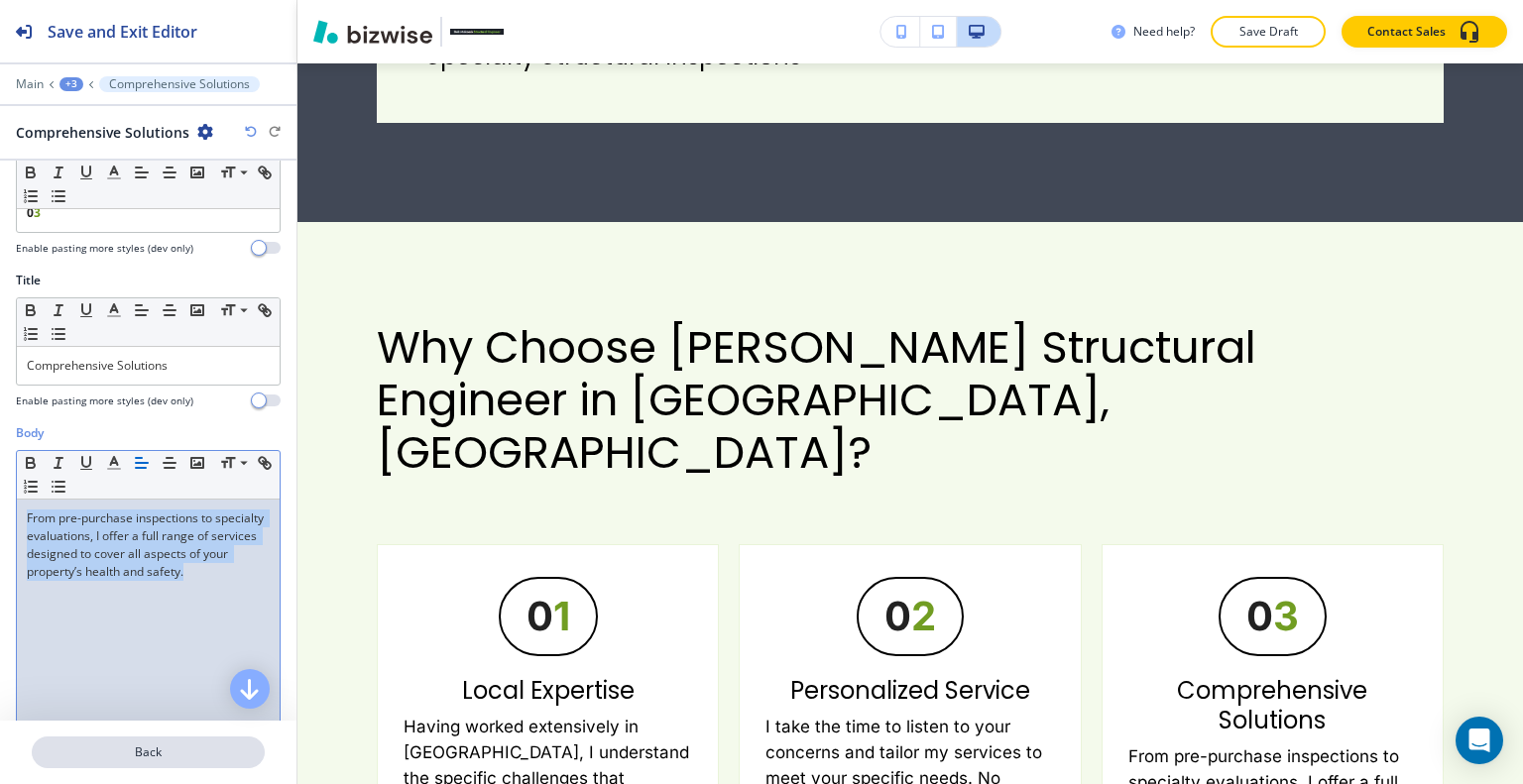click on "Back" at bounding box center [148, 752] 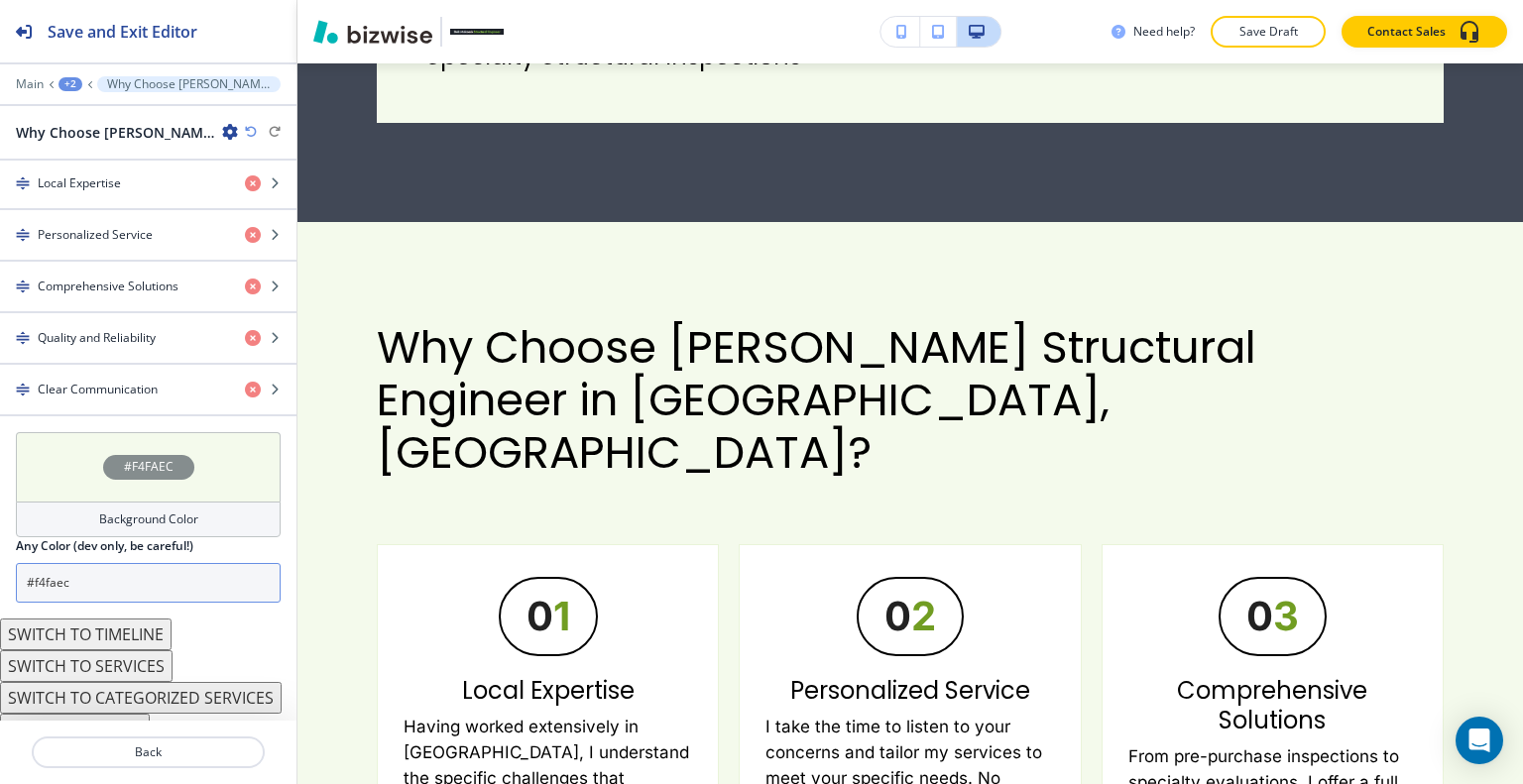 scroll, scrollTop: 688, scrollLeft: 0, axis: vertical 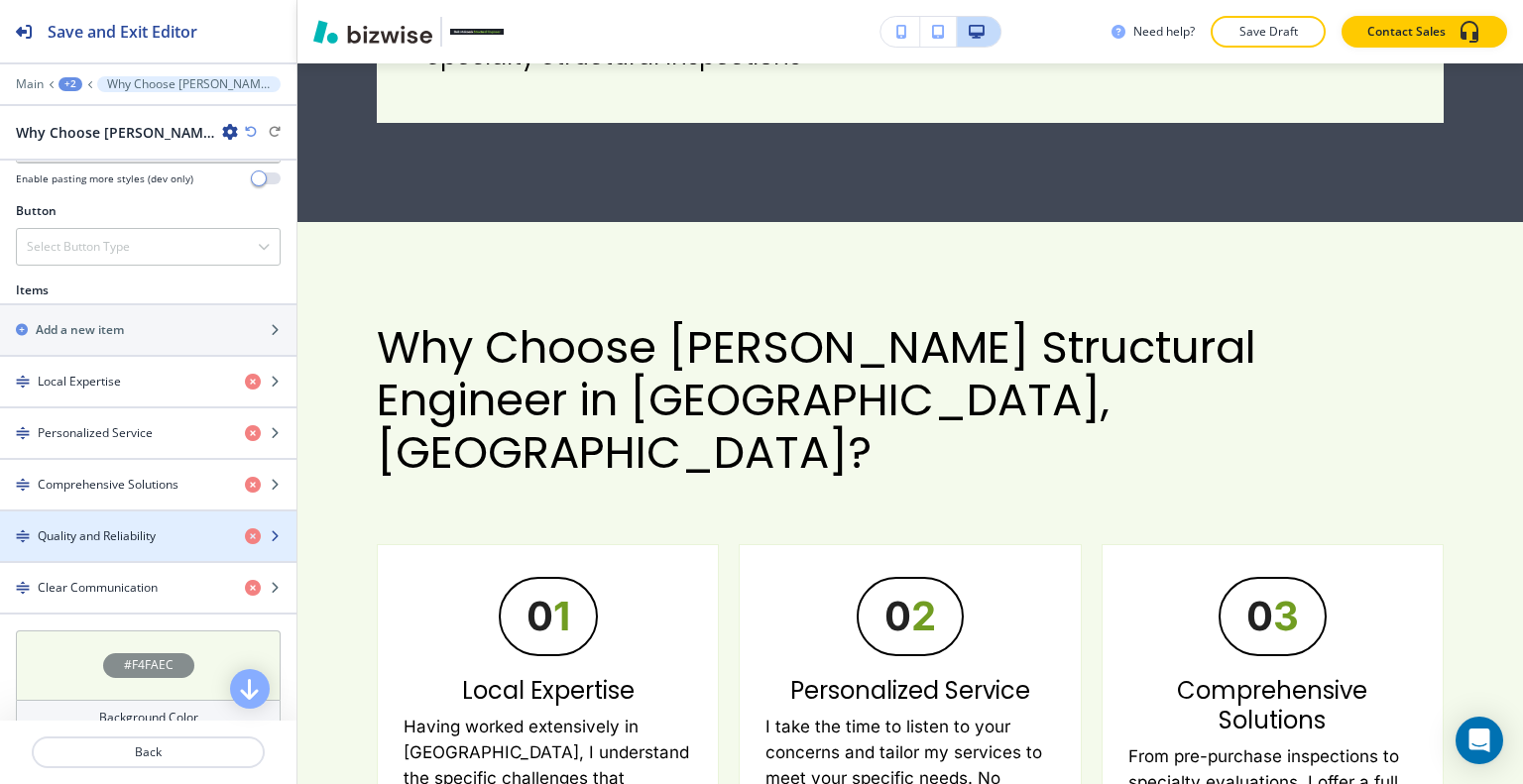 click on "Quality and Reliability" at bounding box center (96, 536) 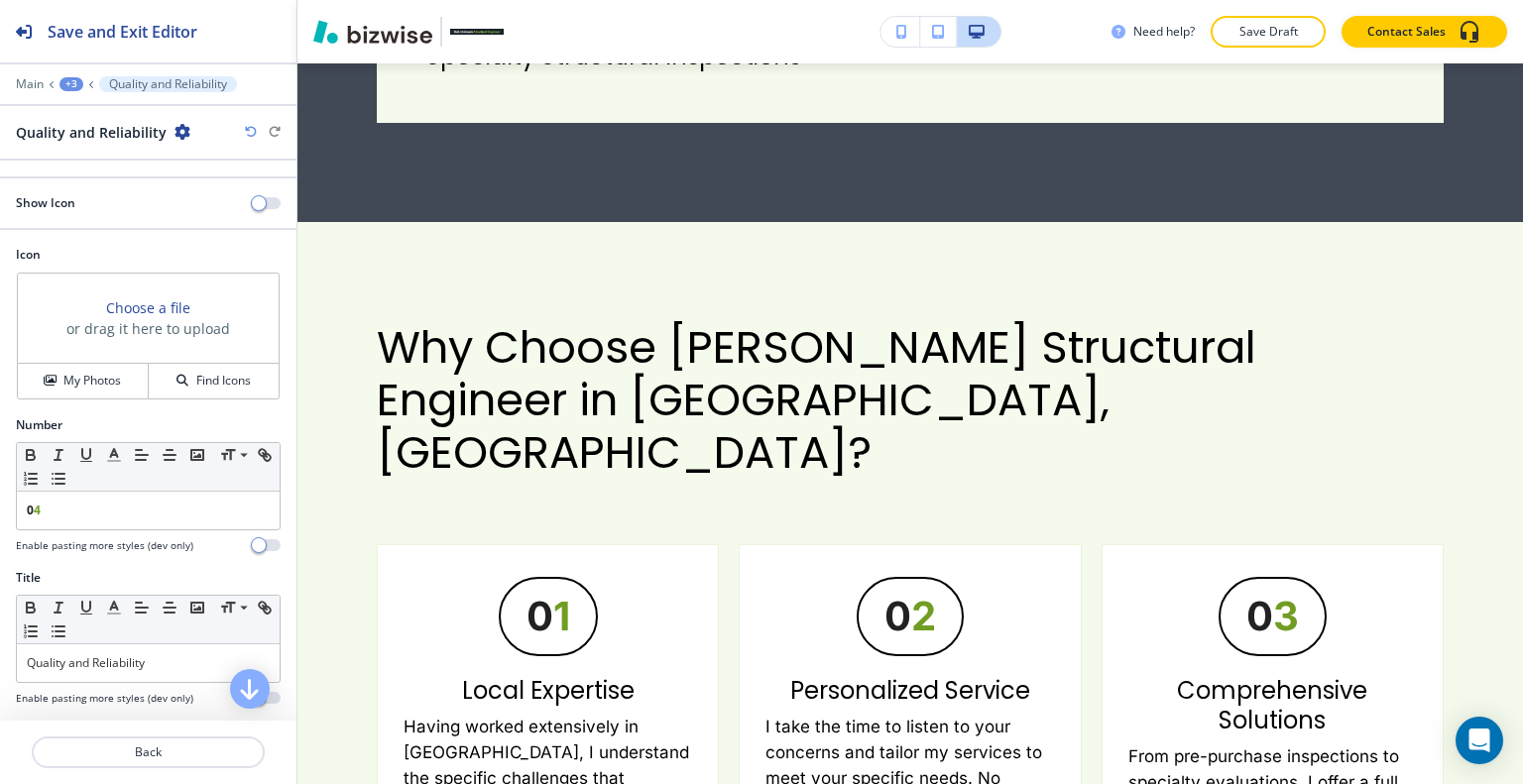 scroll, scrollTop: 198, scrollLeft: 0, axis: vertical 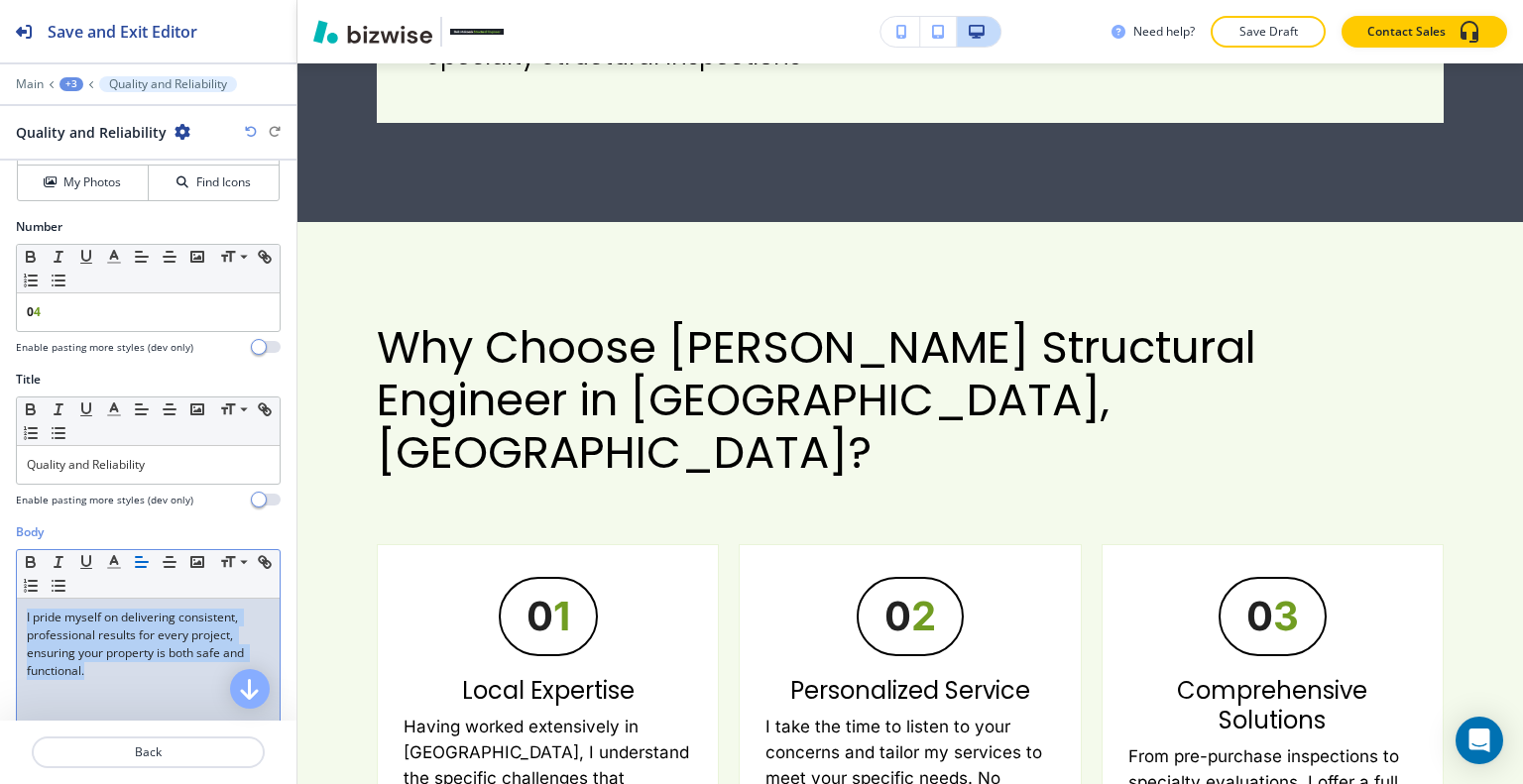 drag, startPoint x: 99, startPoint y: 689, endPoint x: 0, endPoint y: 599, distance: 133.79462 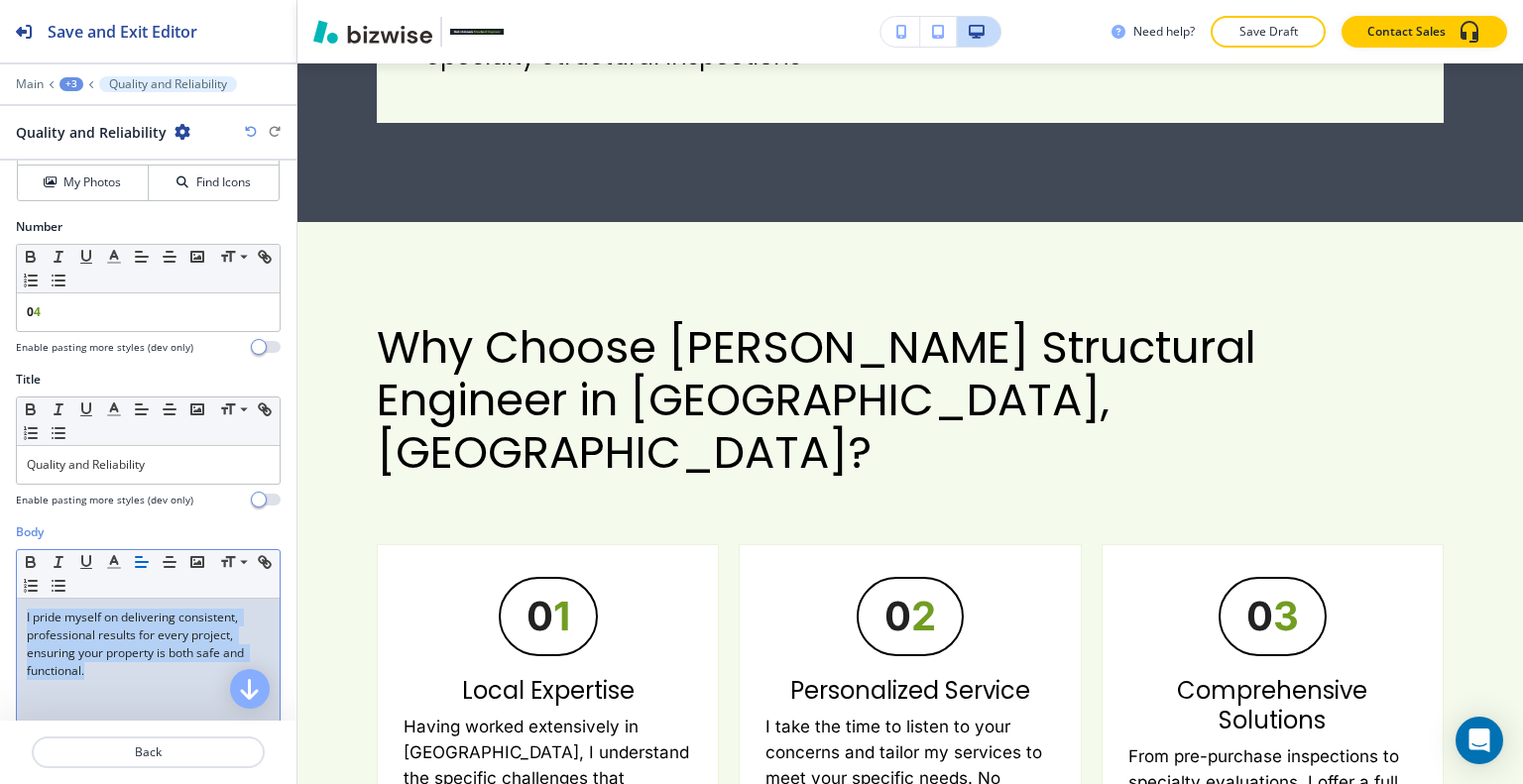 scroll, scrollTop: 482, scrollLeft: 0, axis: vertical 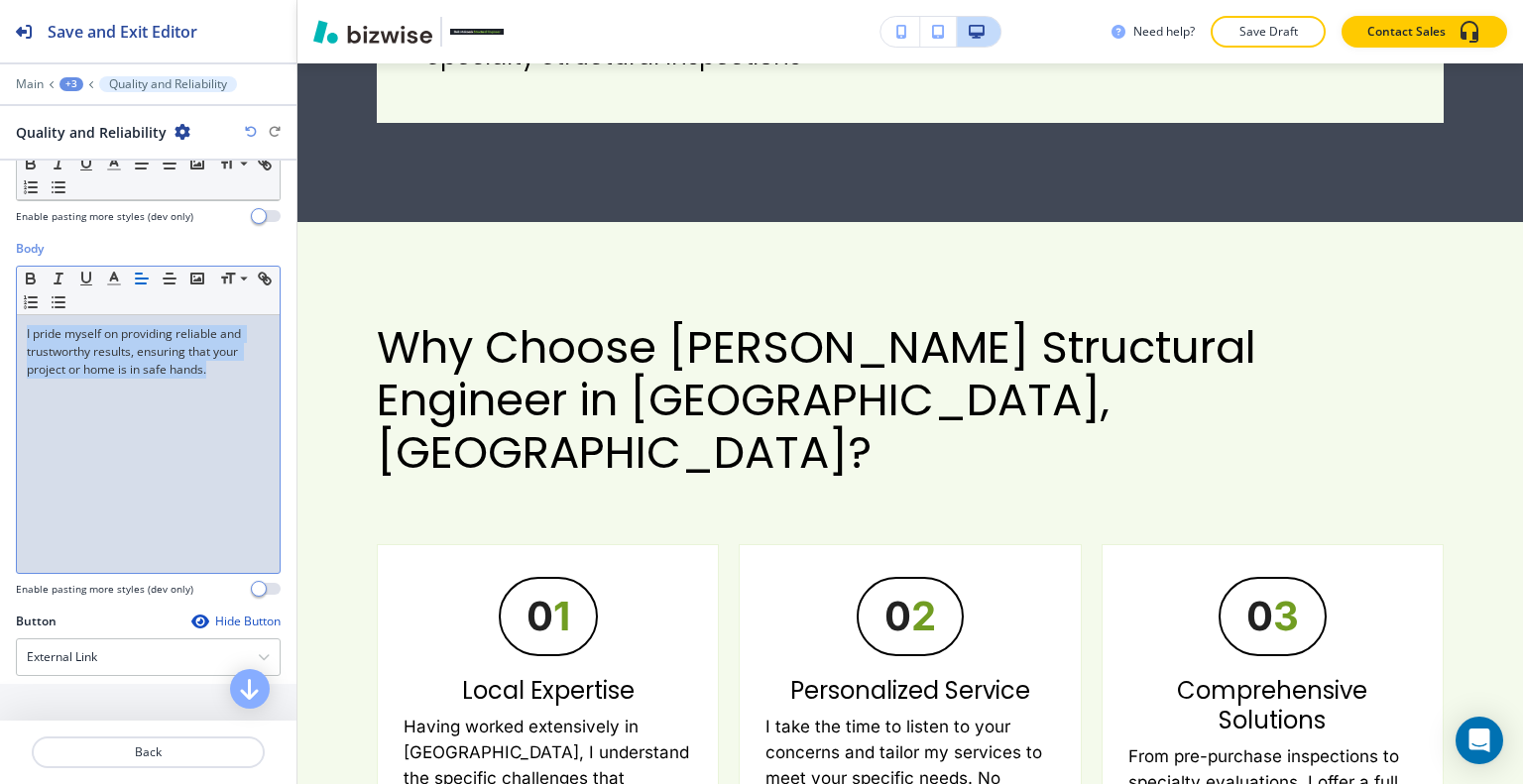 drag, startPoint x: 239, startPoint y: 381, endPoint x: 0, endPoint y: 308, distance: 249.89998 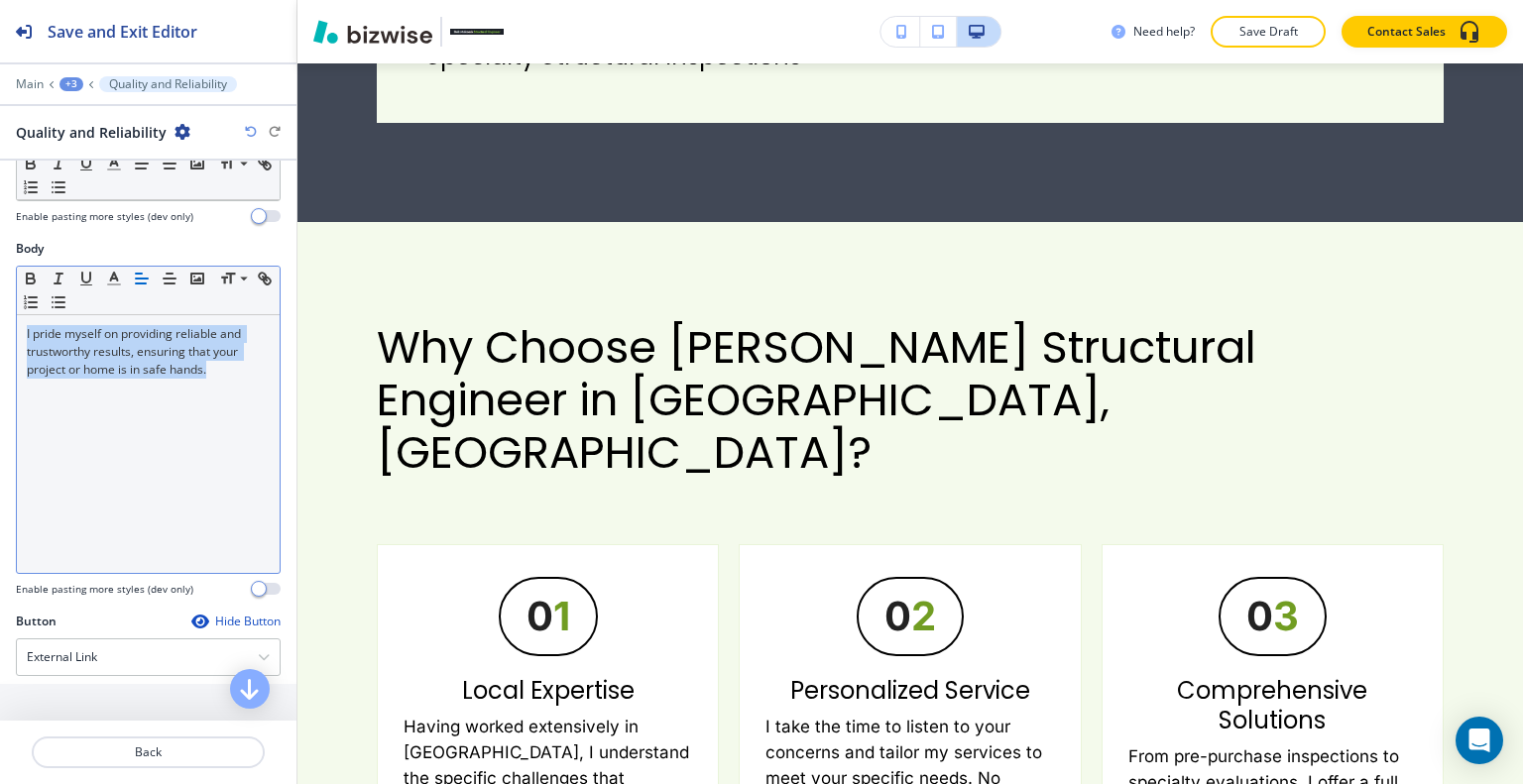 click 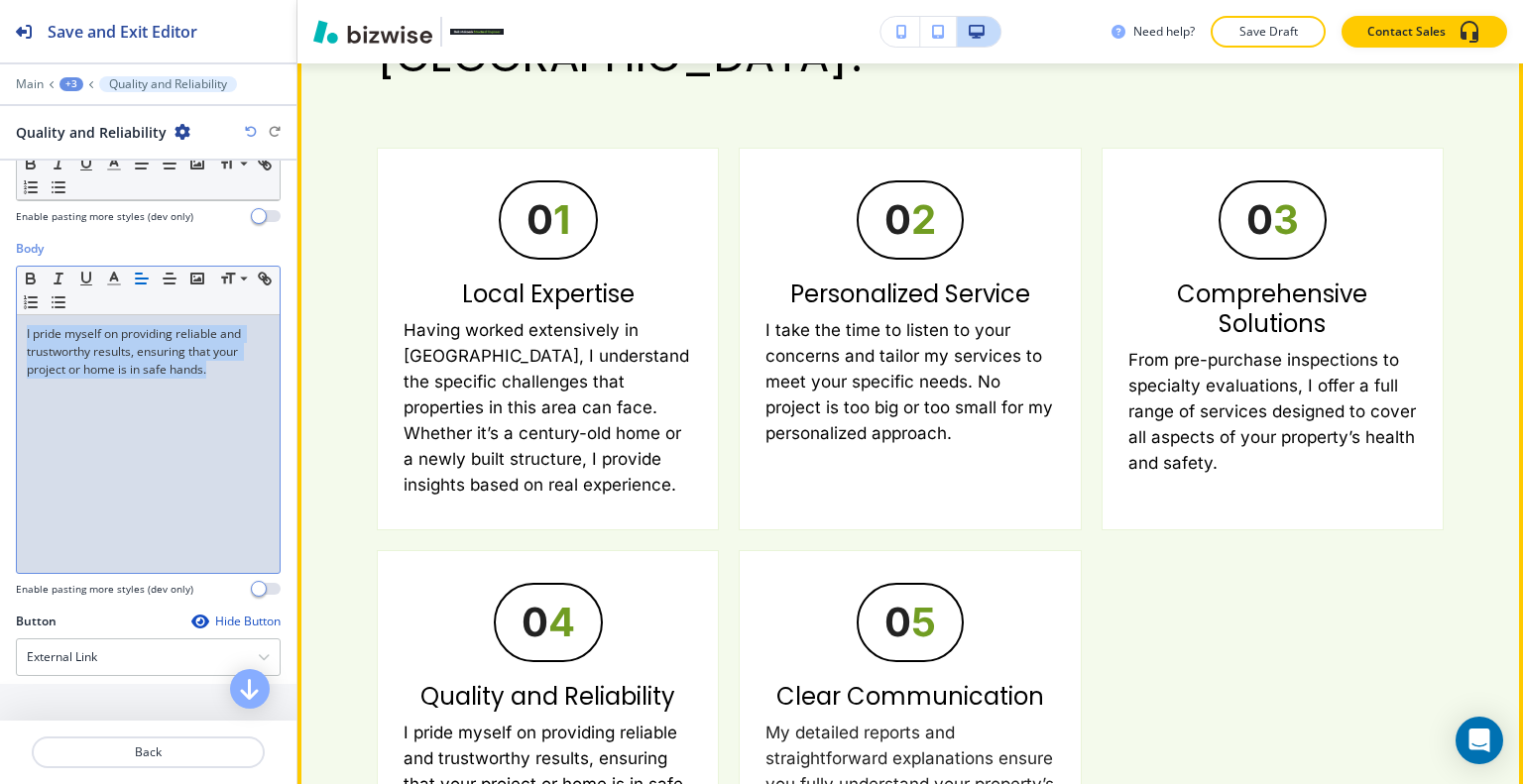 scroll, scrollTop: 3164, scrollLeft: 0, axis: vertical 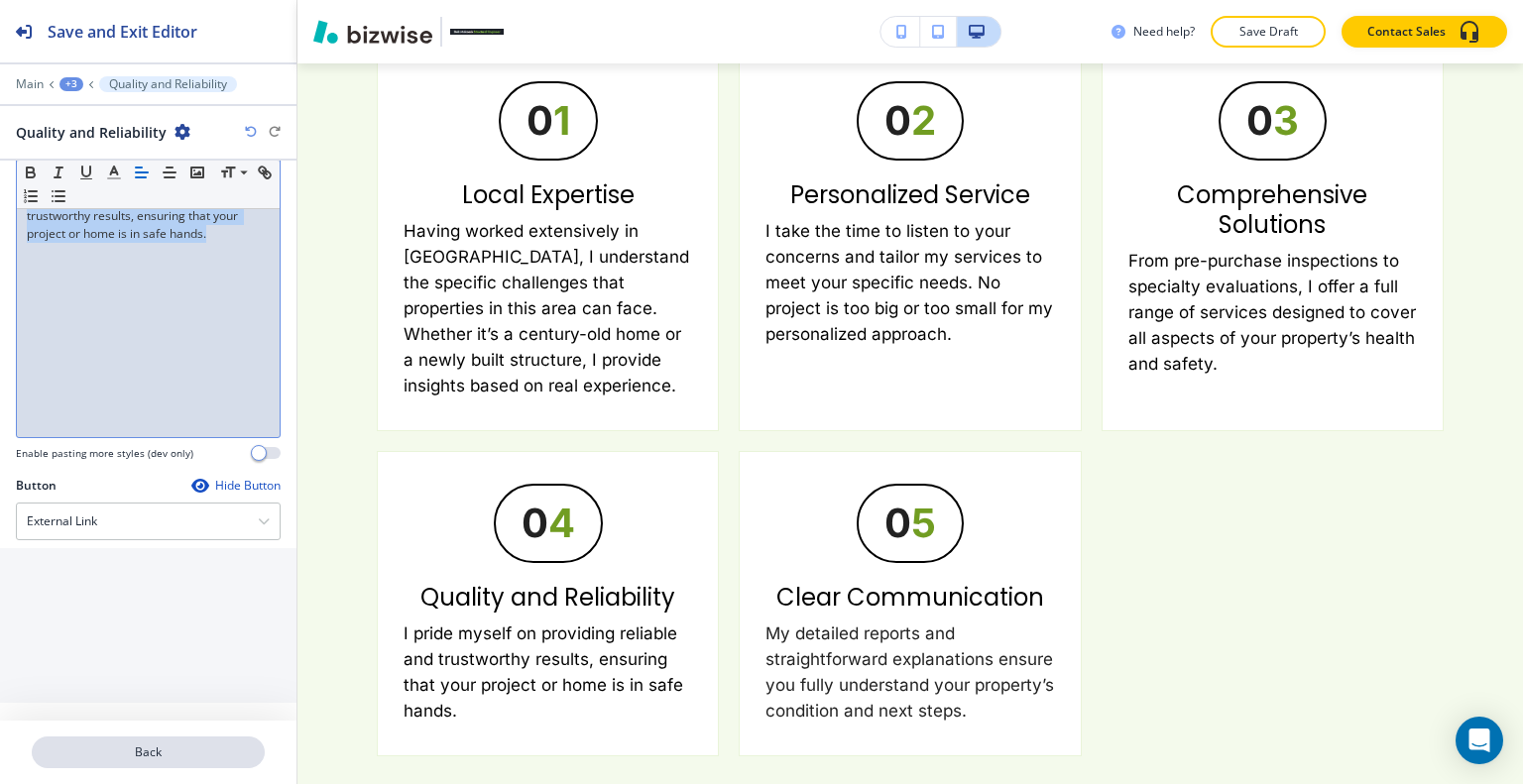 click on "Back" at bounding box center [148, 752] 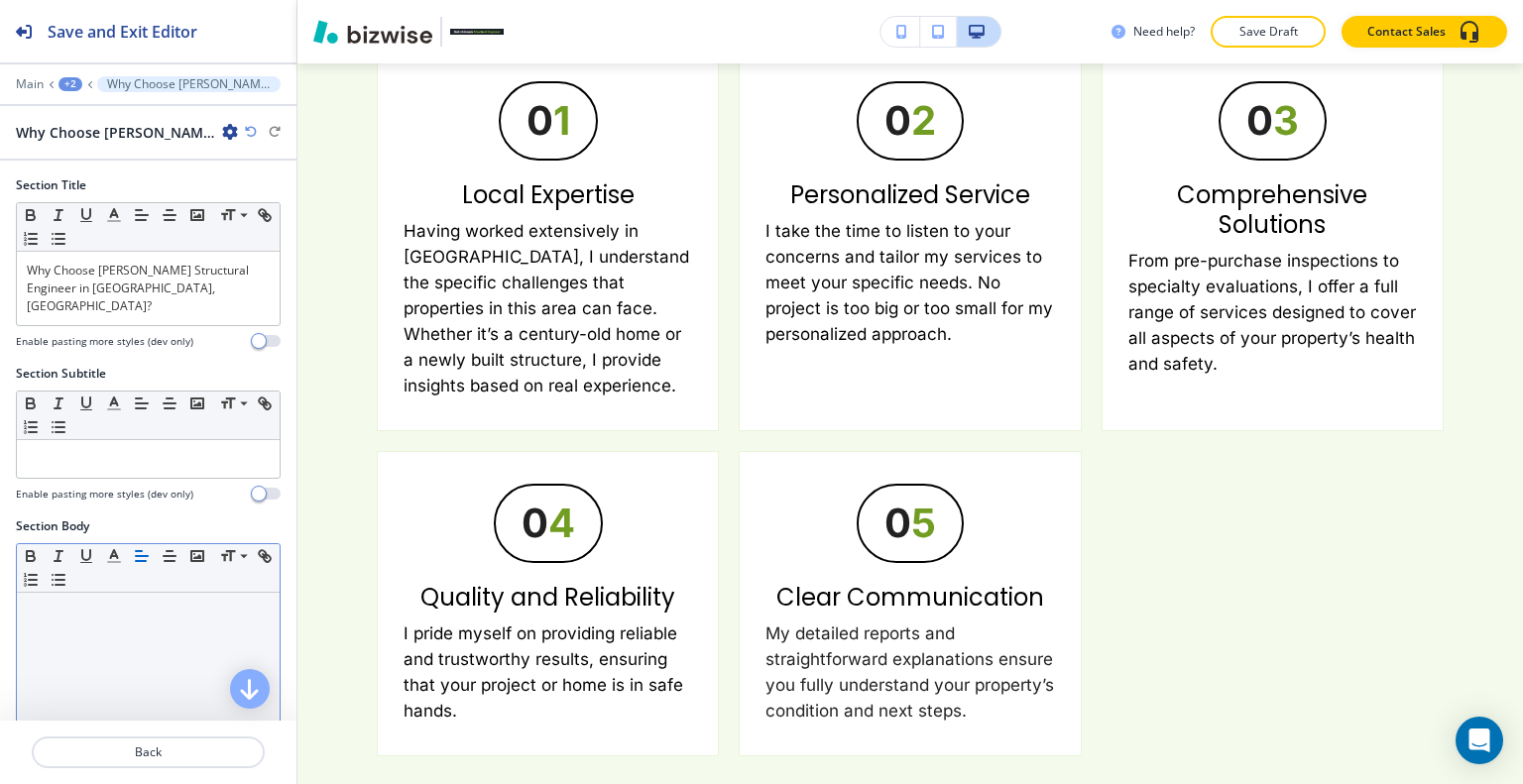 scroll, scrollTop: 2668, scrollLeft: 0, axis: vertical 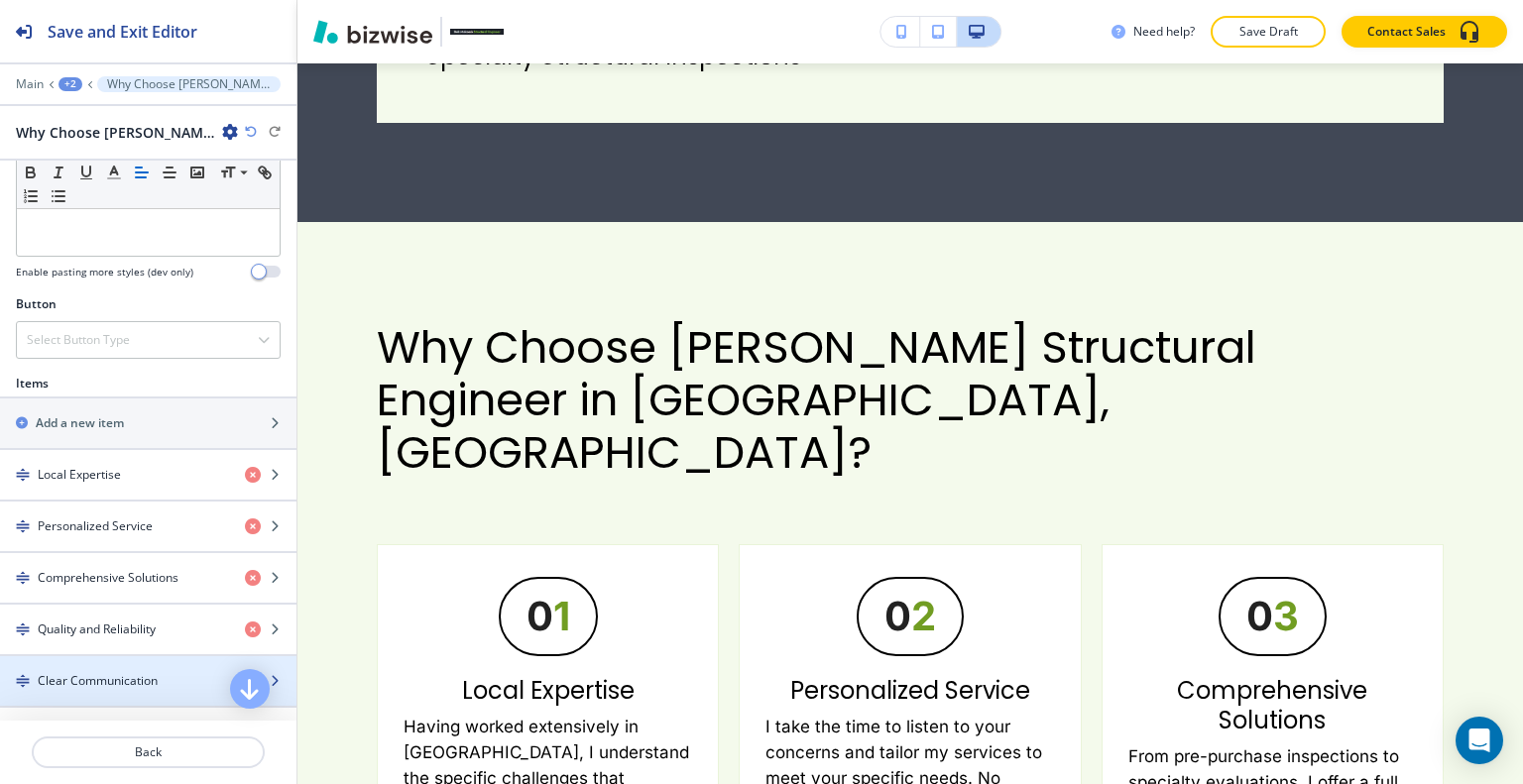click on "Clear Communication" at bounding box center [97, 681] 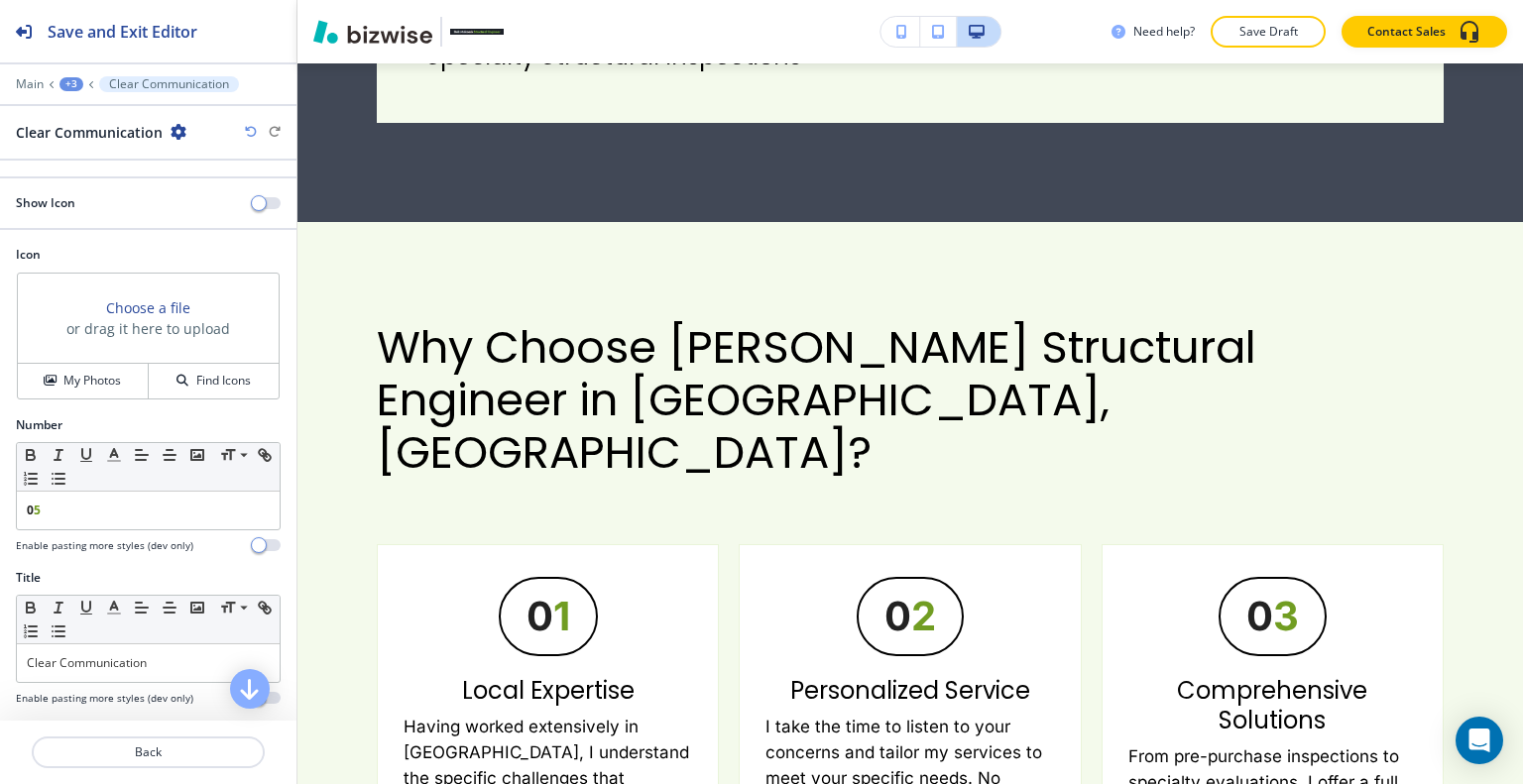 scroll, scrollTop: 297, scrollLeft: 0, axis: vertical 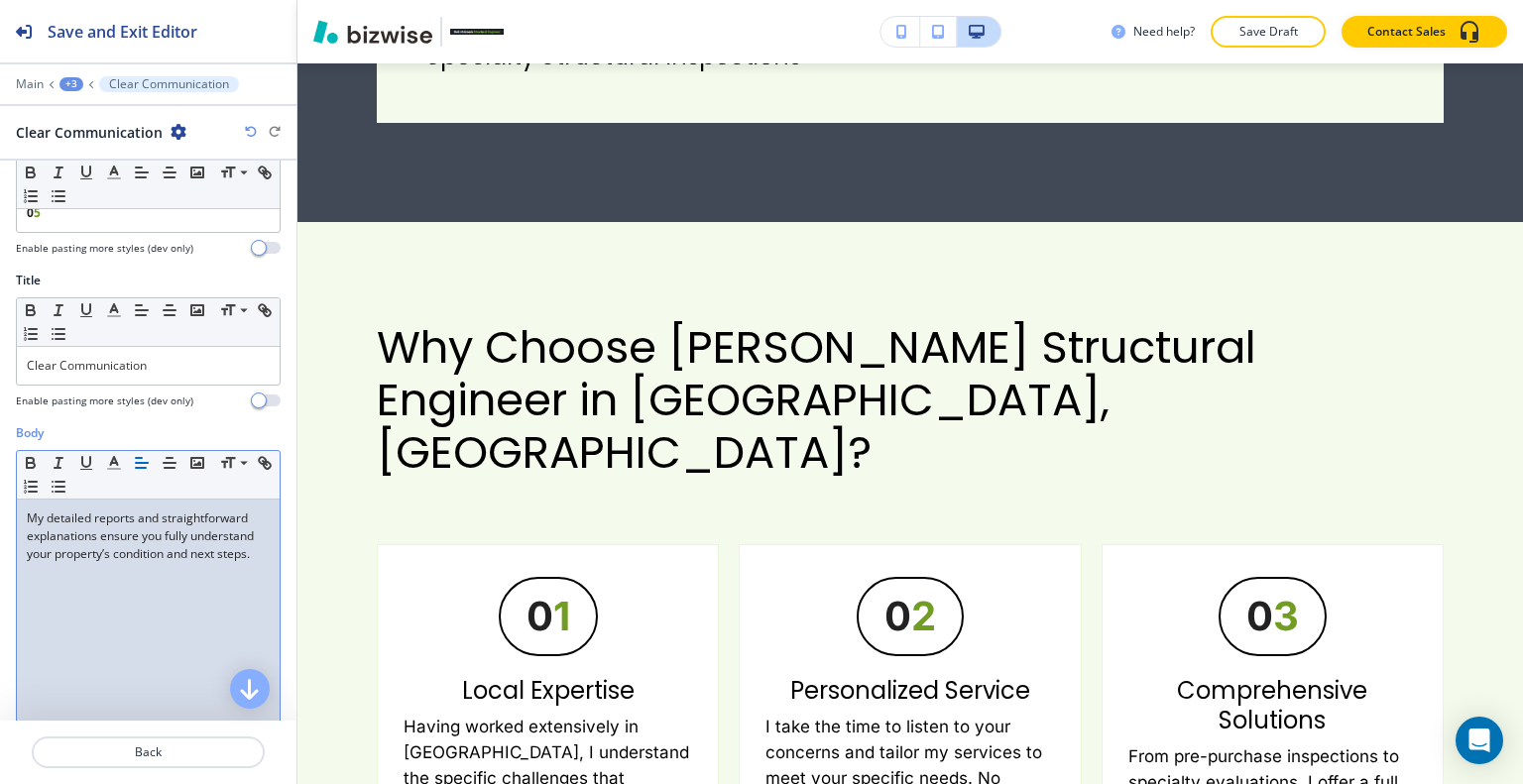 click on "My detailed reports and straightforward explanations ensure you fully understand your property’s condition and next steps." at bounding box center (148, 628) 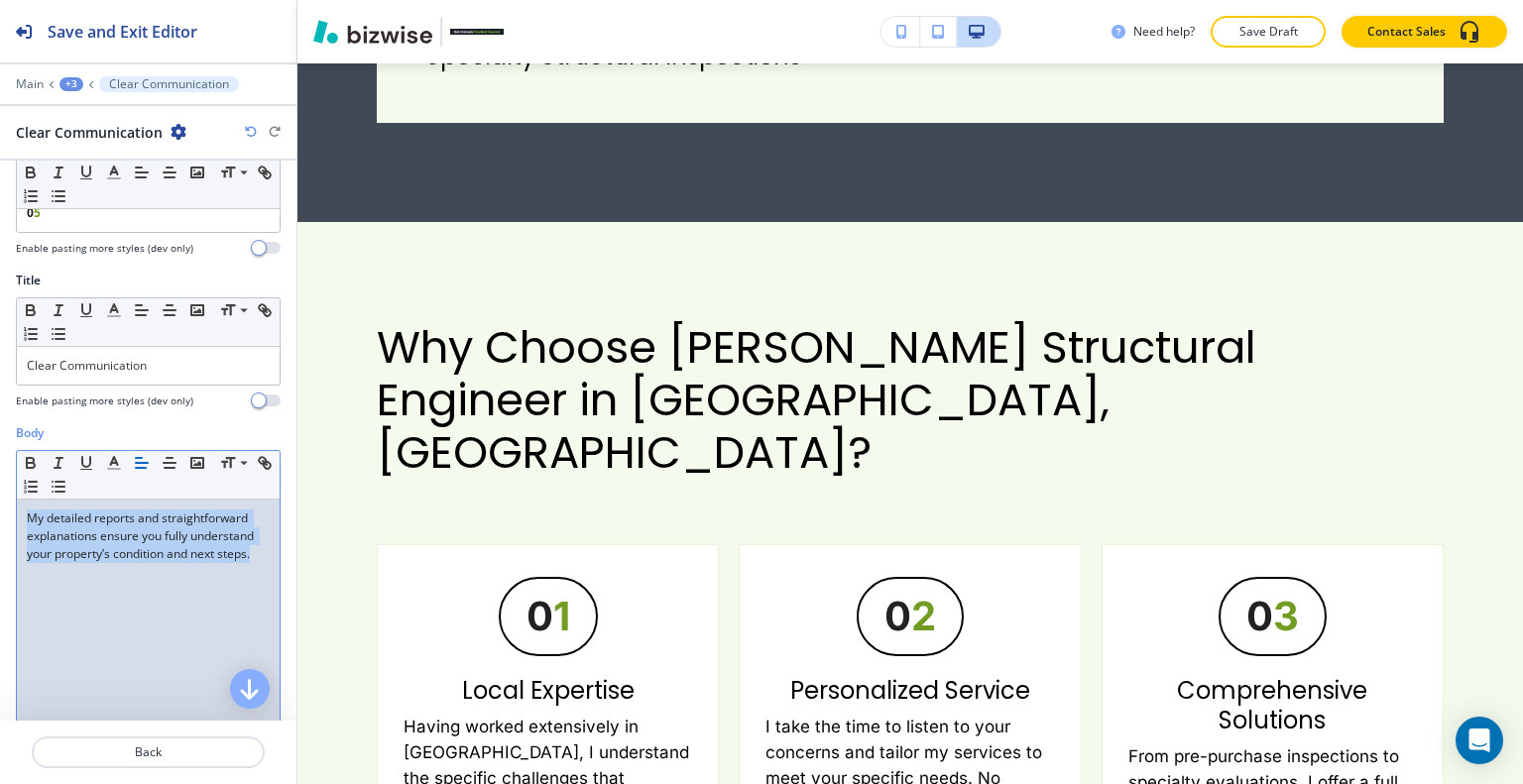drag, startPoint x: 144, startPoint y: 566, endPoint x: 0, endPoint y: 486, distance: 164.73008 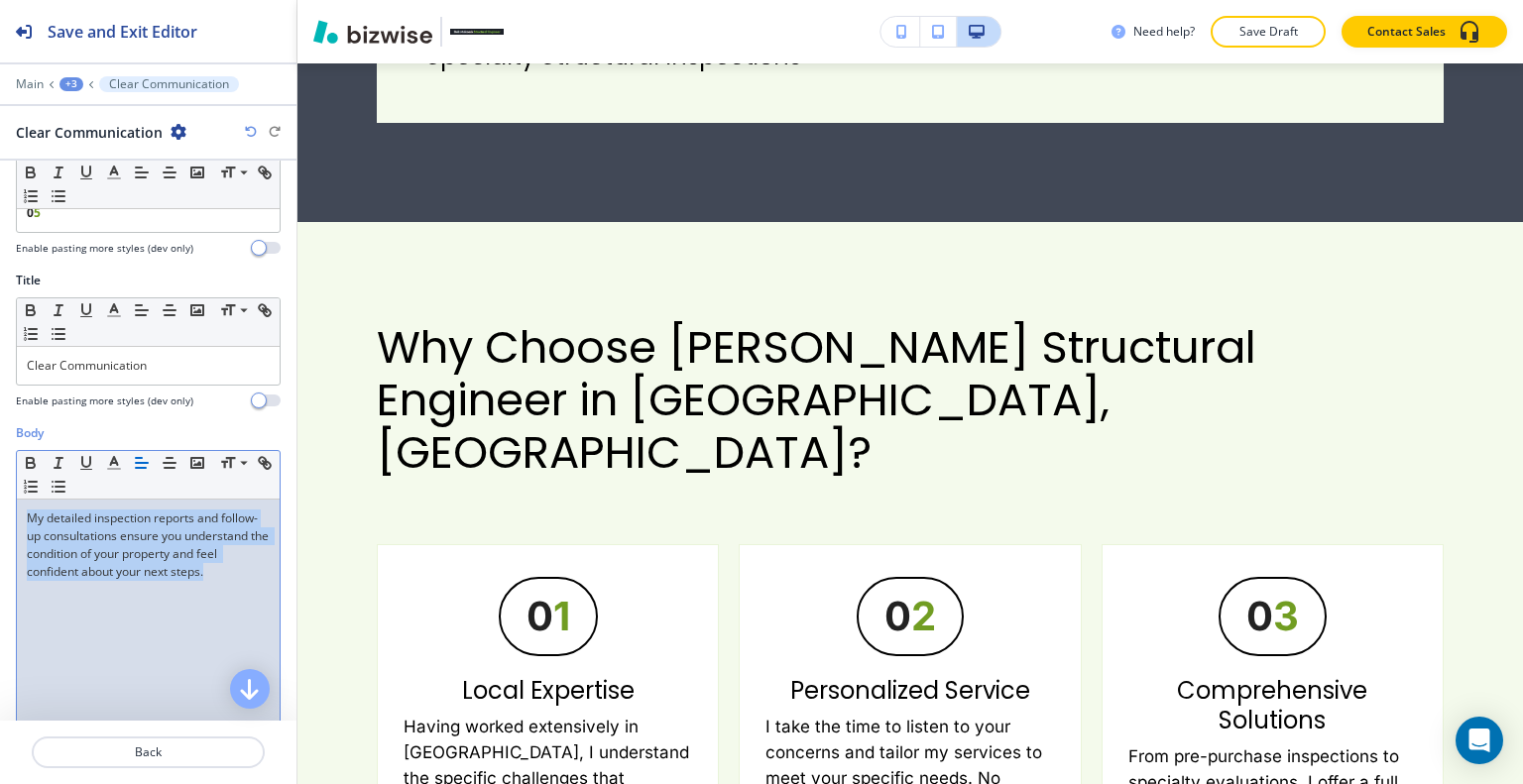 drag, startPoint x: 32, startPoint y: 550, endPoint x: 0, endPoint y: 468, distance: 88.02272 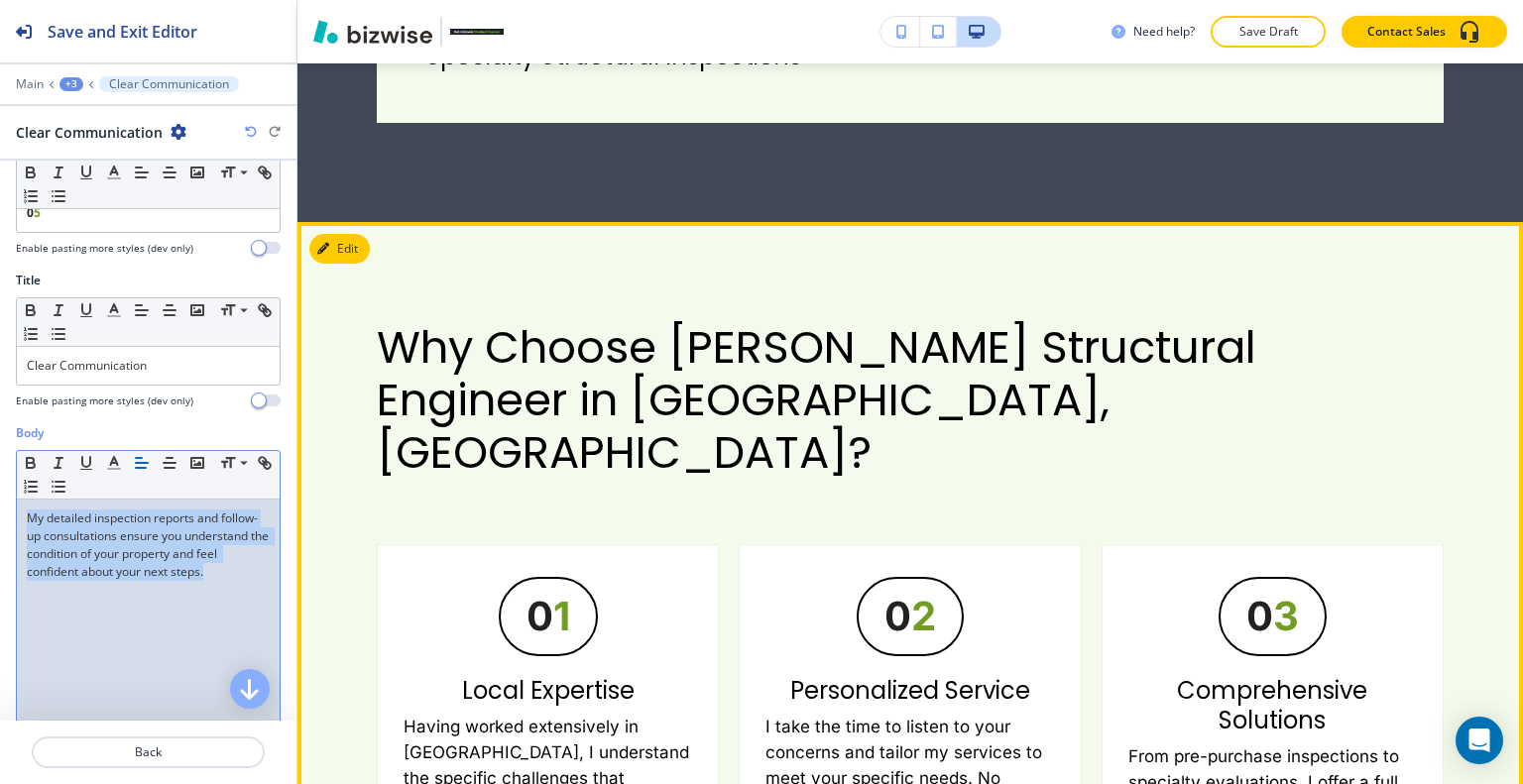 scroll, scrollTop: 3461, scrollLeft: 0, axis: vertical 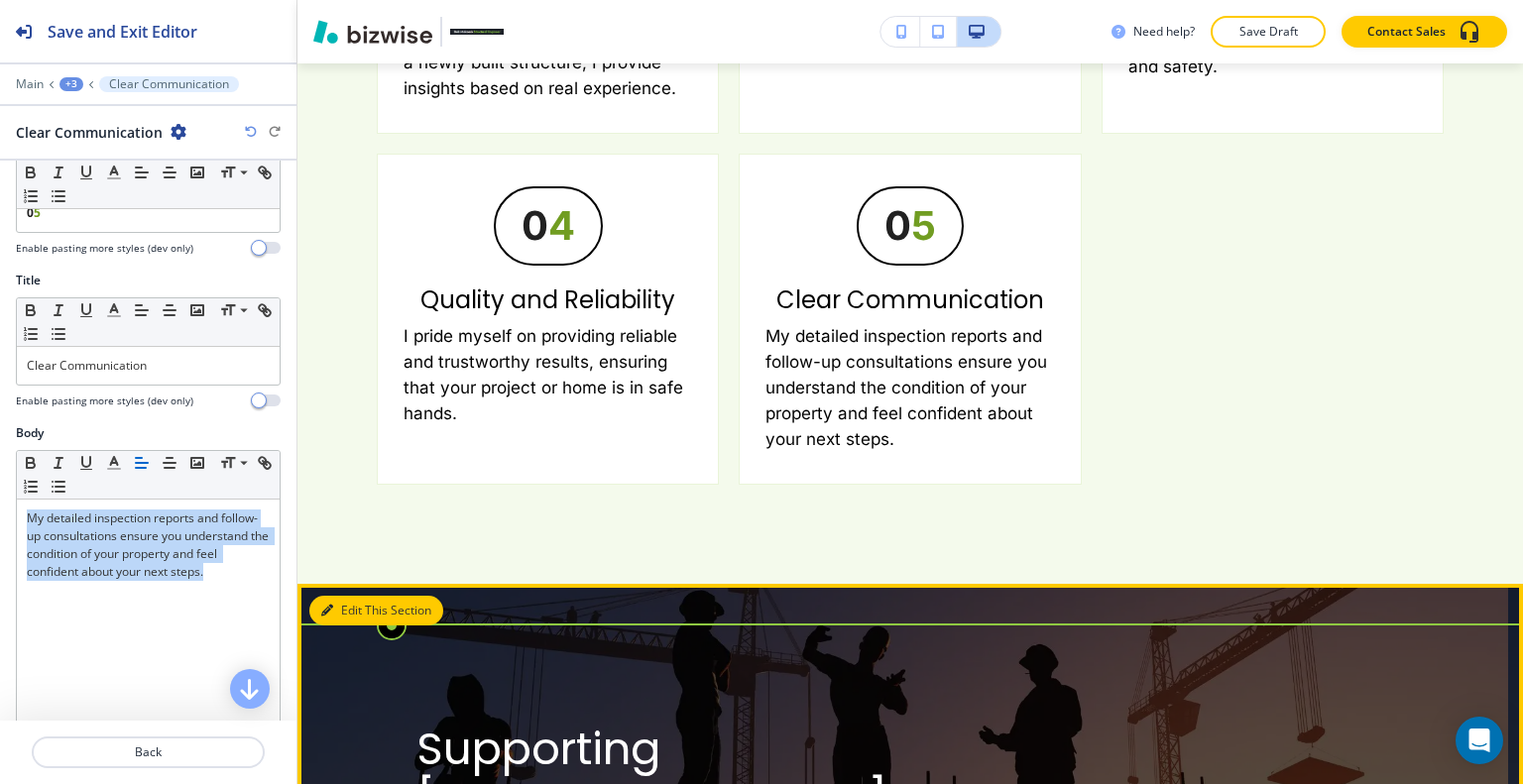 click on "Edit This Section" at bounding box center (376, 611) 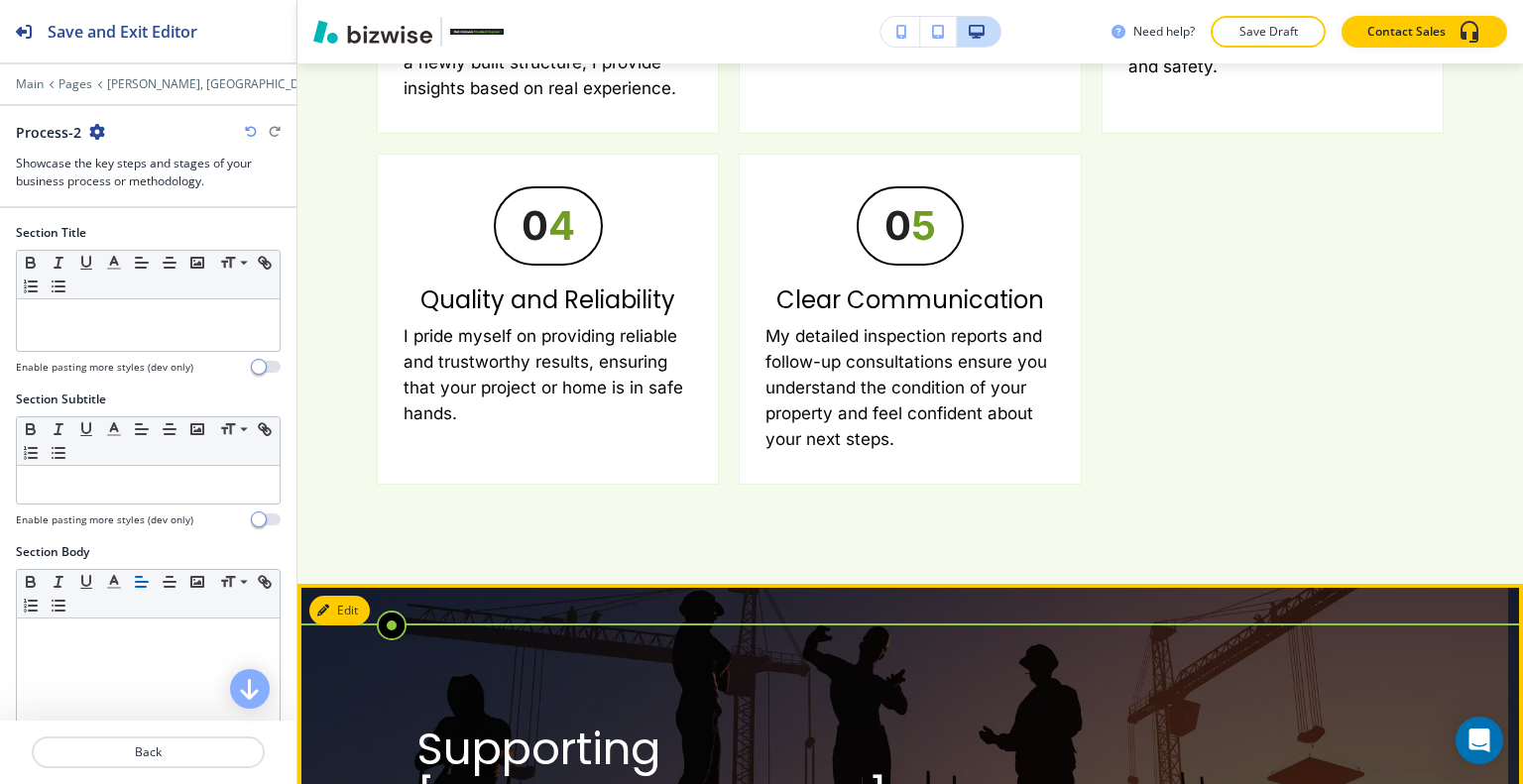 scroll, scrollTop: 3770, scrollLeft: 0, axis: vertical 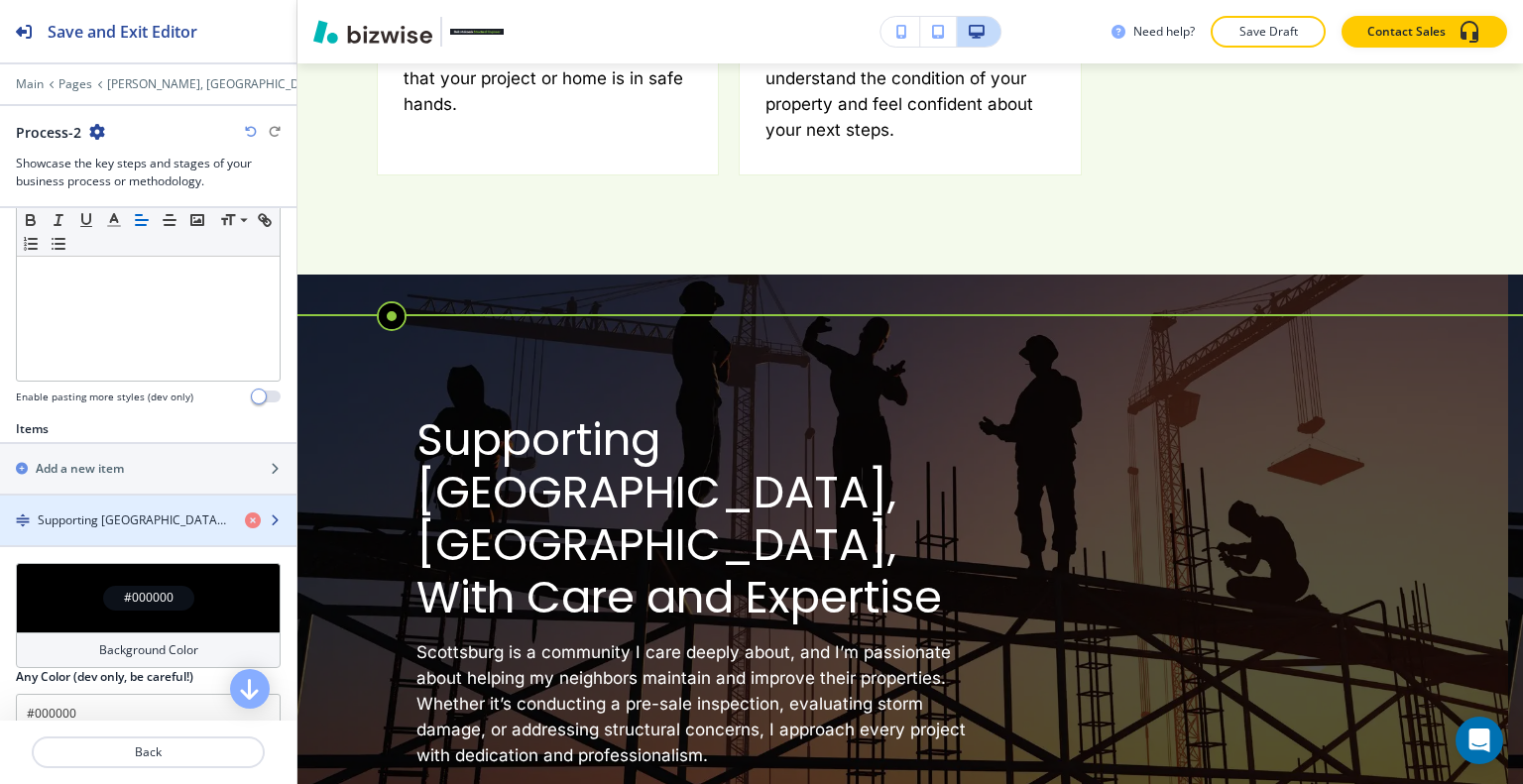 click at bounding box center [148, 537] 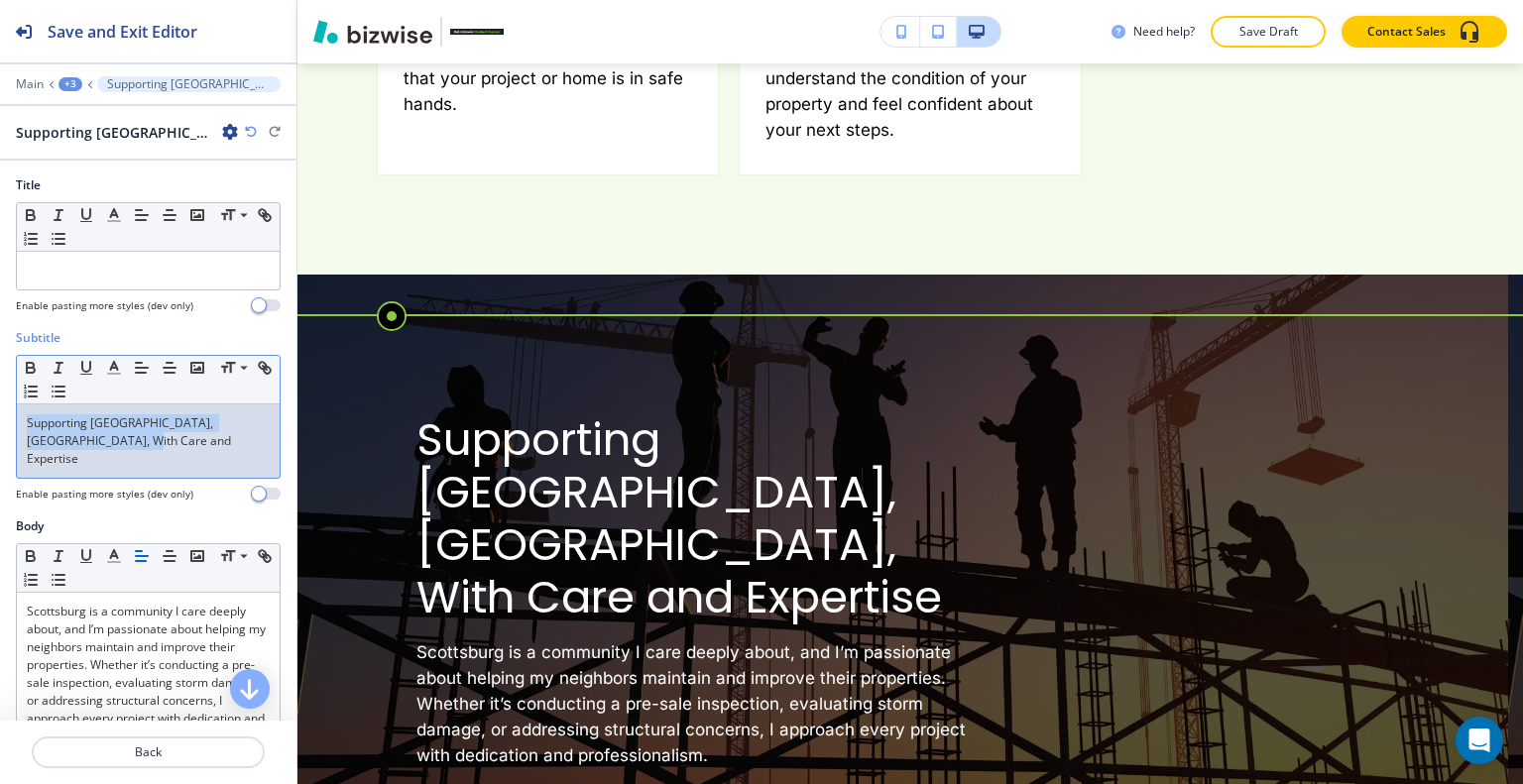 drag, startPoint x: 127, startPoint y: 455, endPoint x: 0, endPoint y: 415, distance: 133.15029 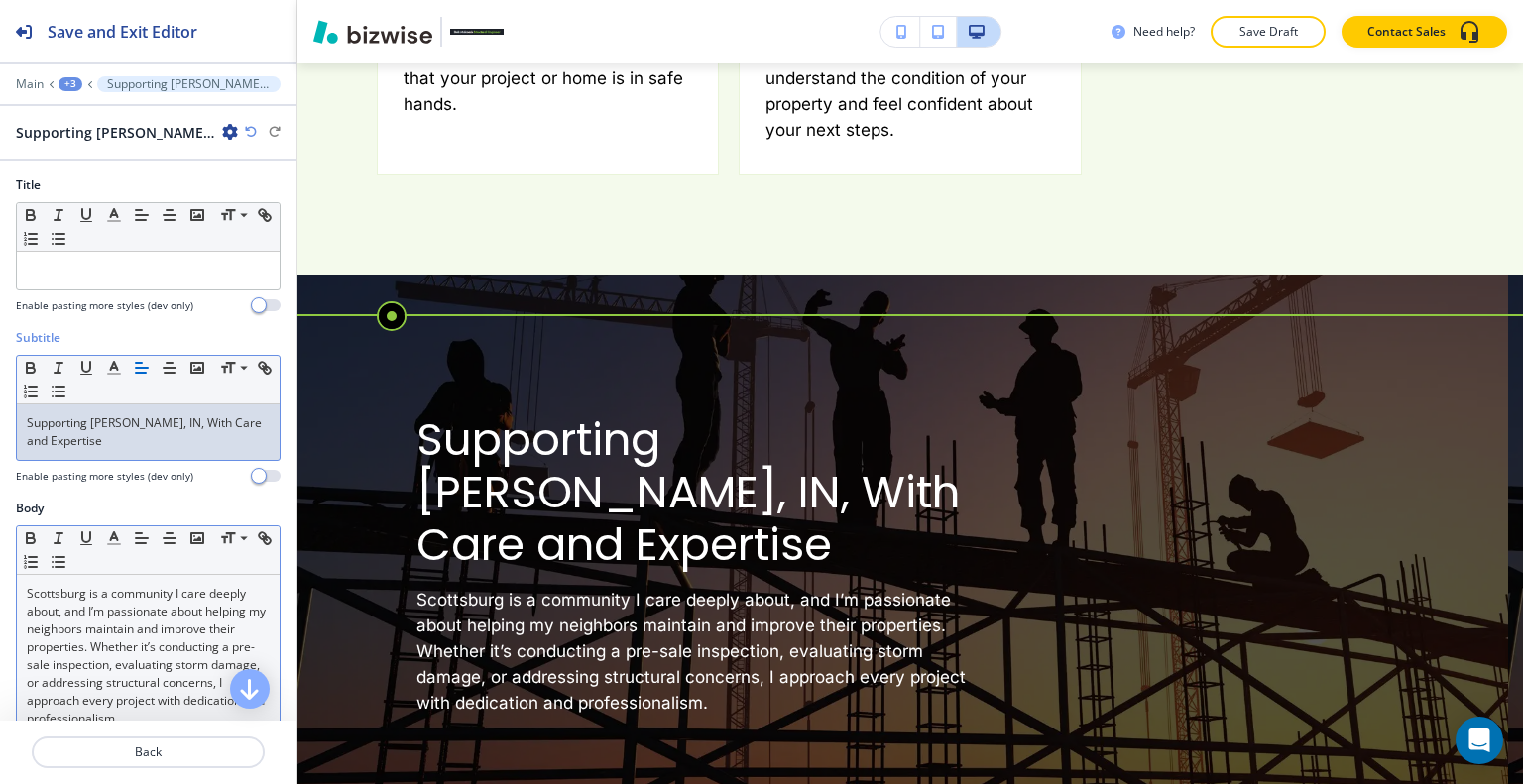 scroll, scrollTop: 198, scrollLeft: 0, axis: vertical 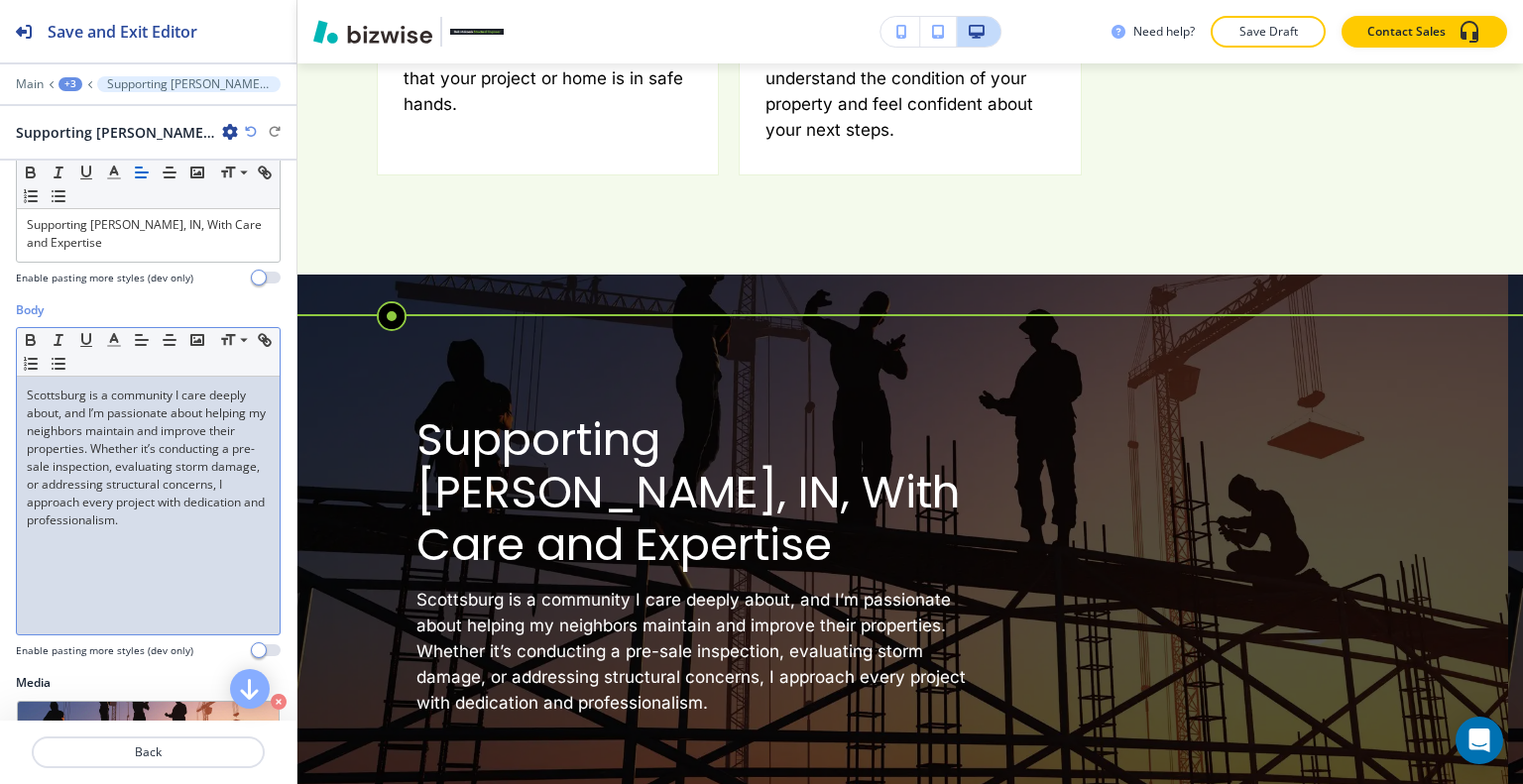 click on "Scottsburg is a community I care deeply about, and I’m passionate about helping my neighbors maintain and improve their properties. Whether it’s conducting a pre-sale inspection, evaluating storm damage, or addressing structural concerns, I approach every project with dedication and professionalism." at bounding box center (148, 505) 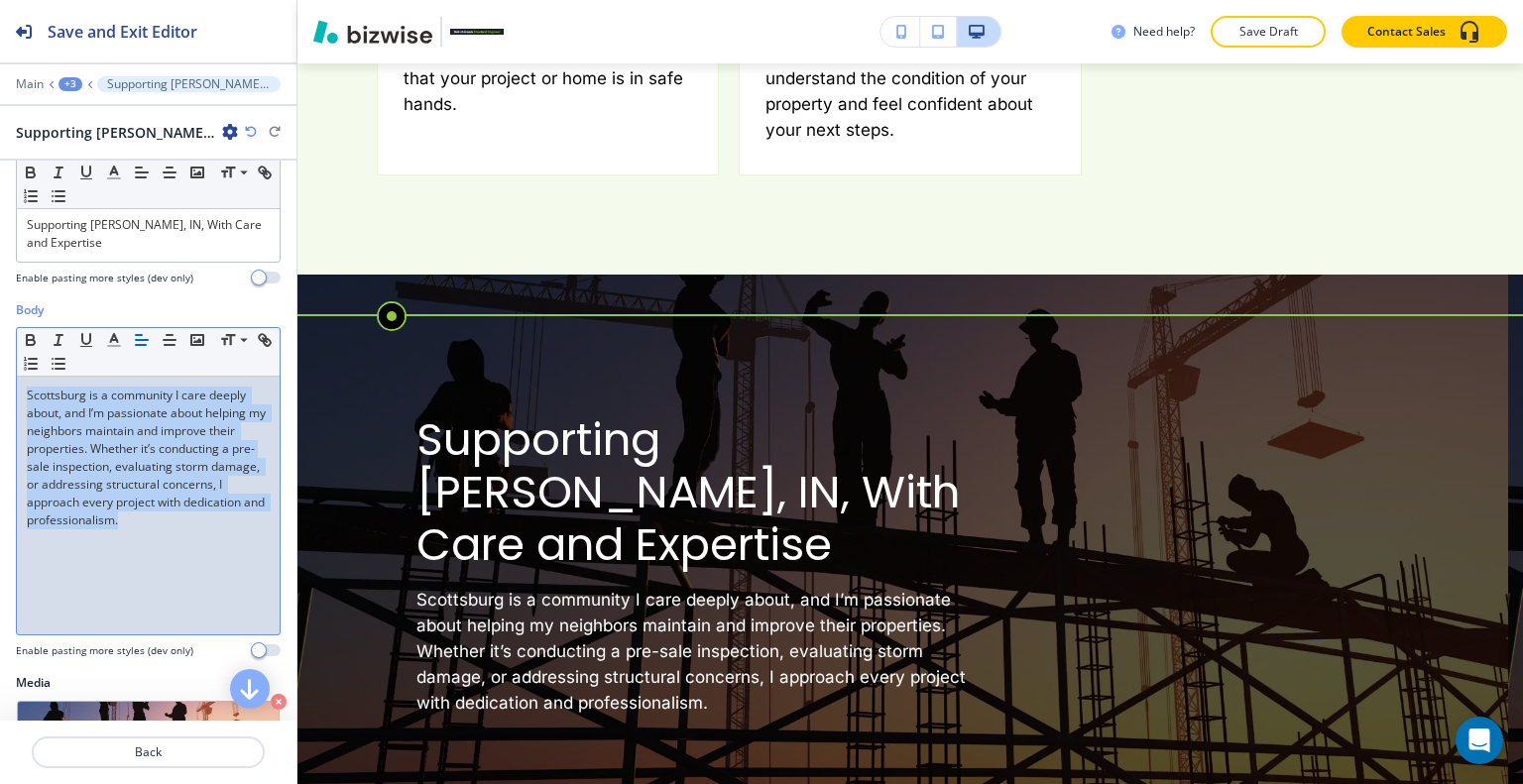drag, startPoint x: 228, startPoint y: 525, endPoint x: 95, endPoint y: 435, distance: 160.5895 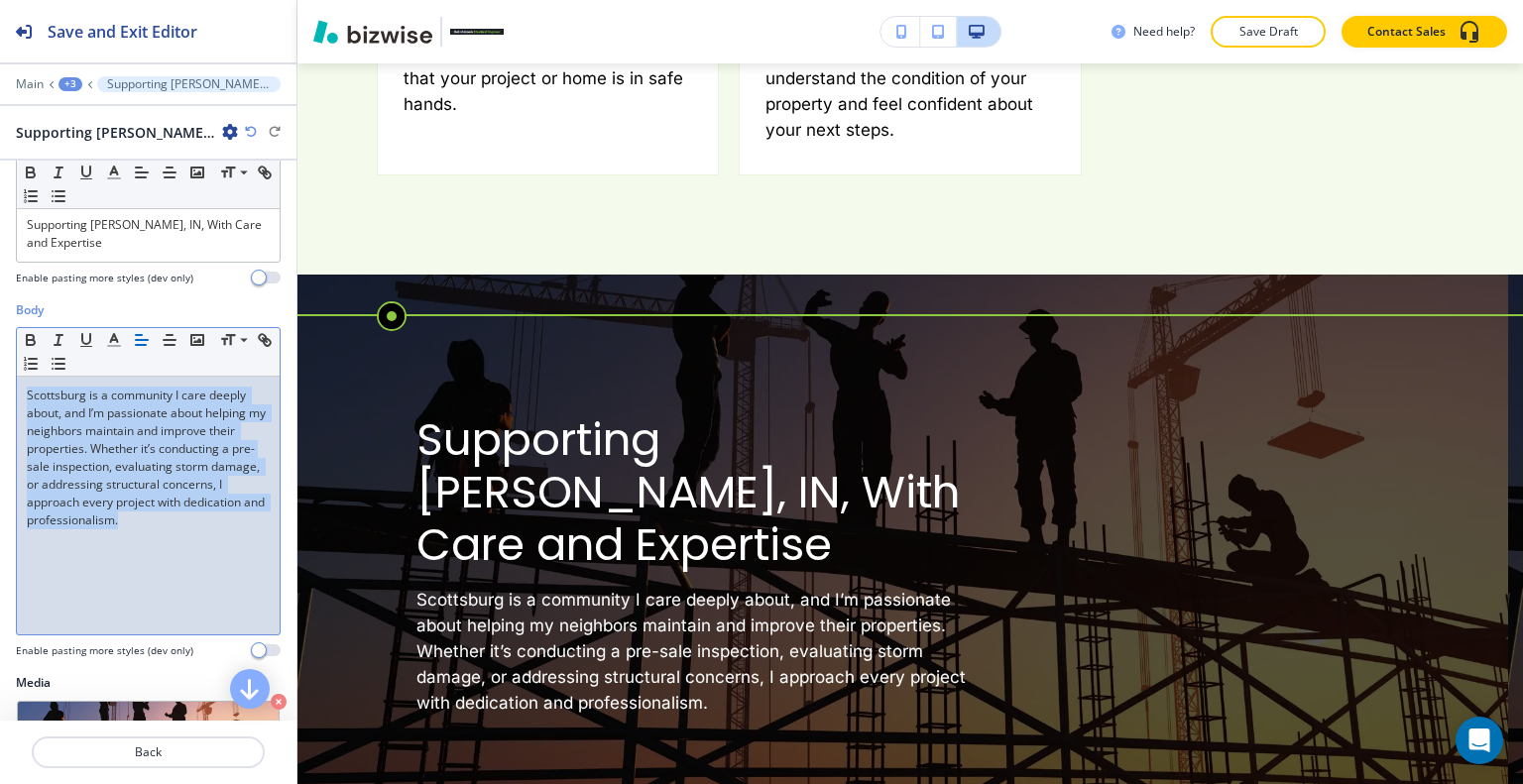 click on "Body                                                   Small Normal Large Huge                                       Scottsburg is a community I care deeply about, and I’m passionate about helping my neighbors maintain and improve their properties. Whether it’s conducting a pre-sale inspection, evaluating storm damage, or addressing structural concerns, I approach every project with dedication and professionalism. Enable pasting more styles (dev only)" at bounding box center [148, 488] 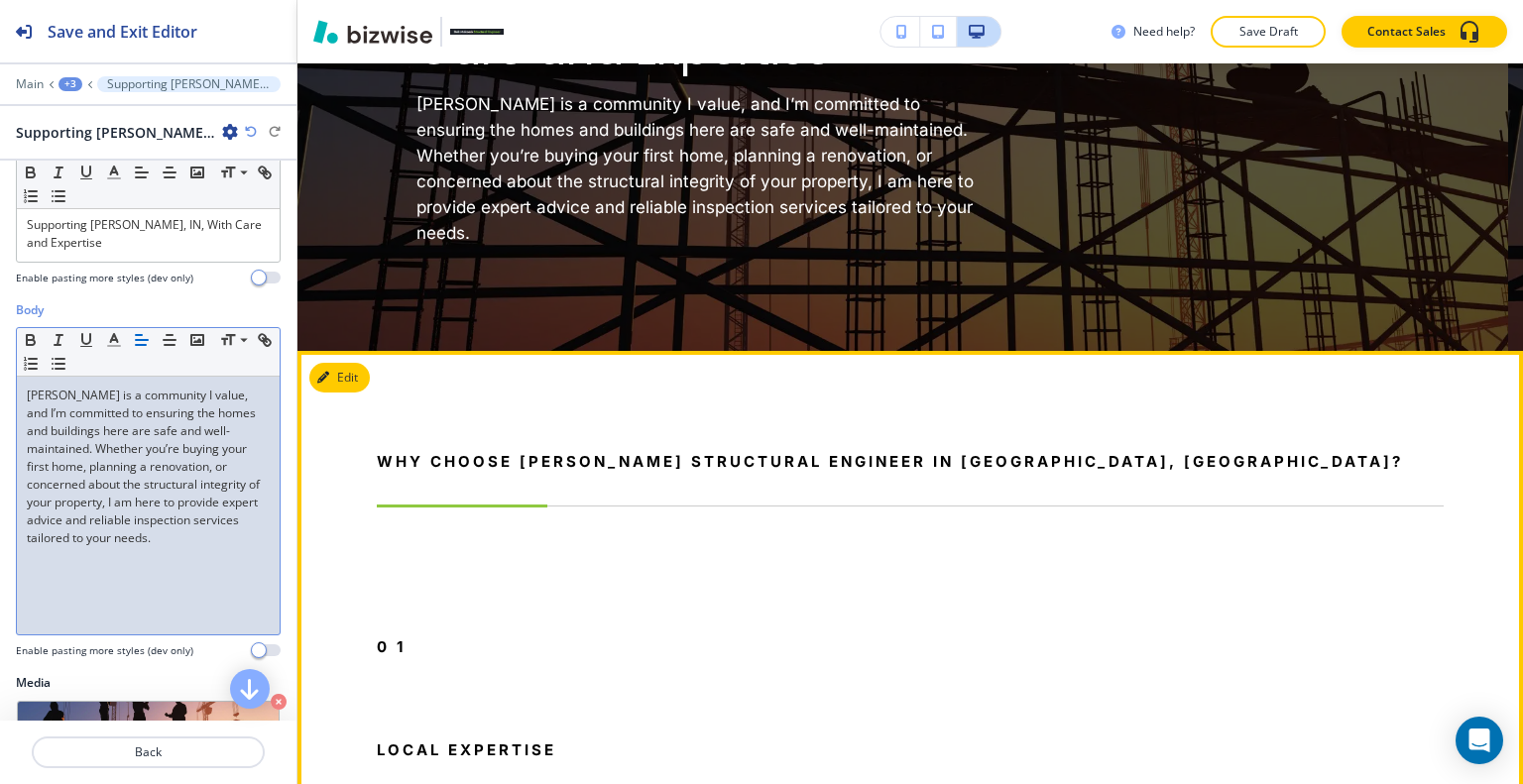 scroll, scrollTop: 4167, scrollLeft: 0, axis: vertical 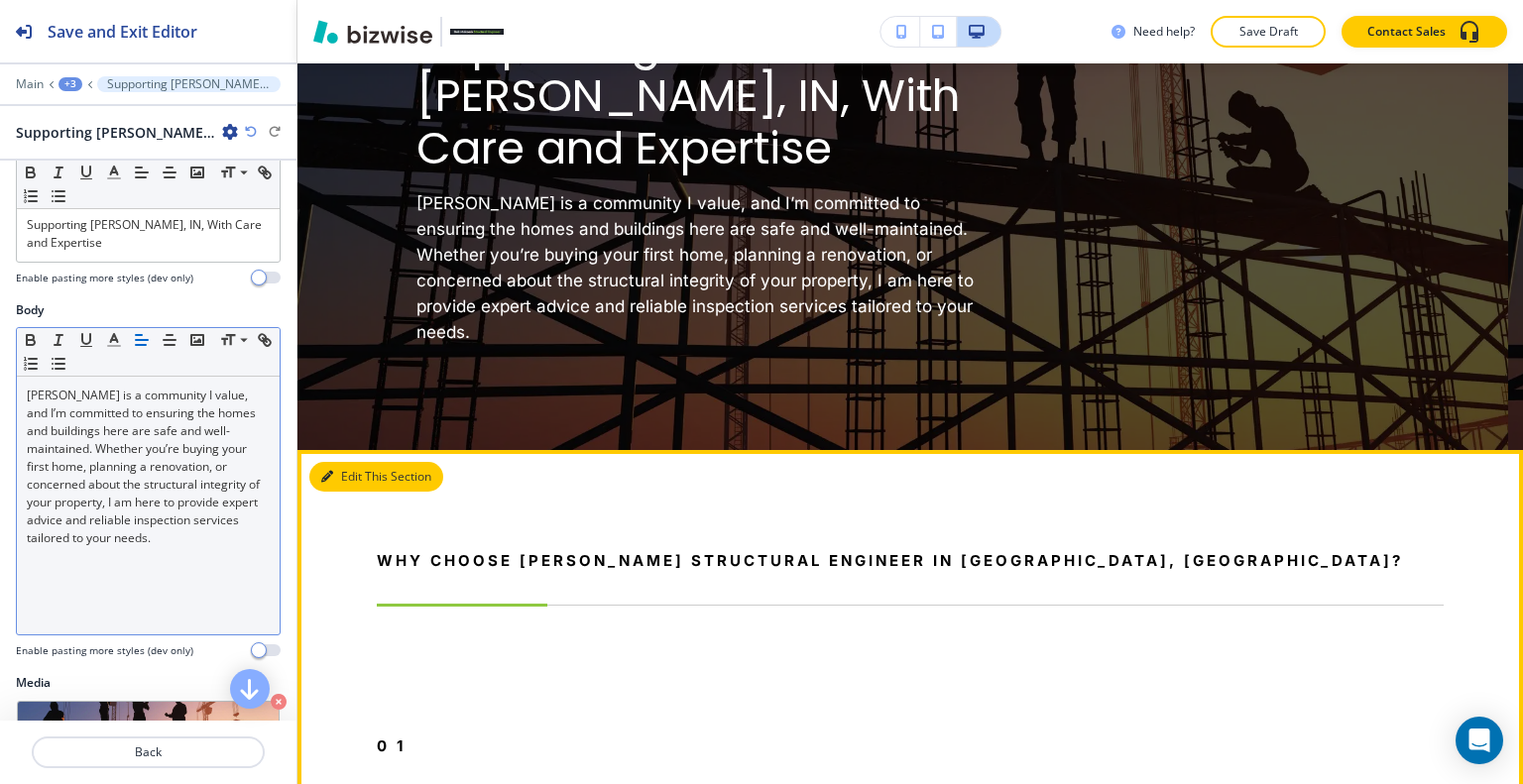 click on "Edit This Section" at bounding box center (376, 477) 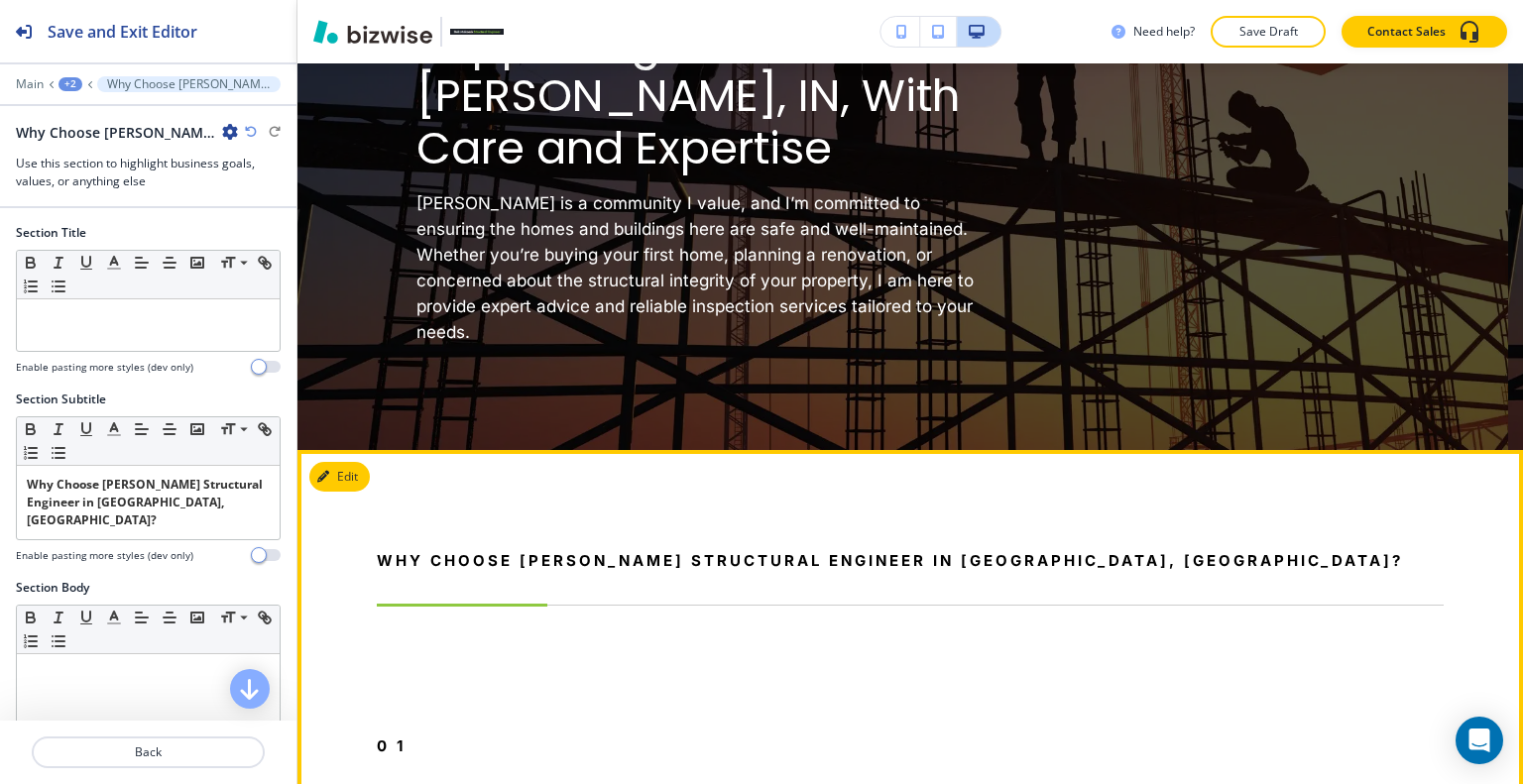 scroll, scrollTop: 4264, scrollLeft: 0, axis: vertical 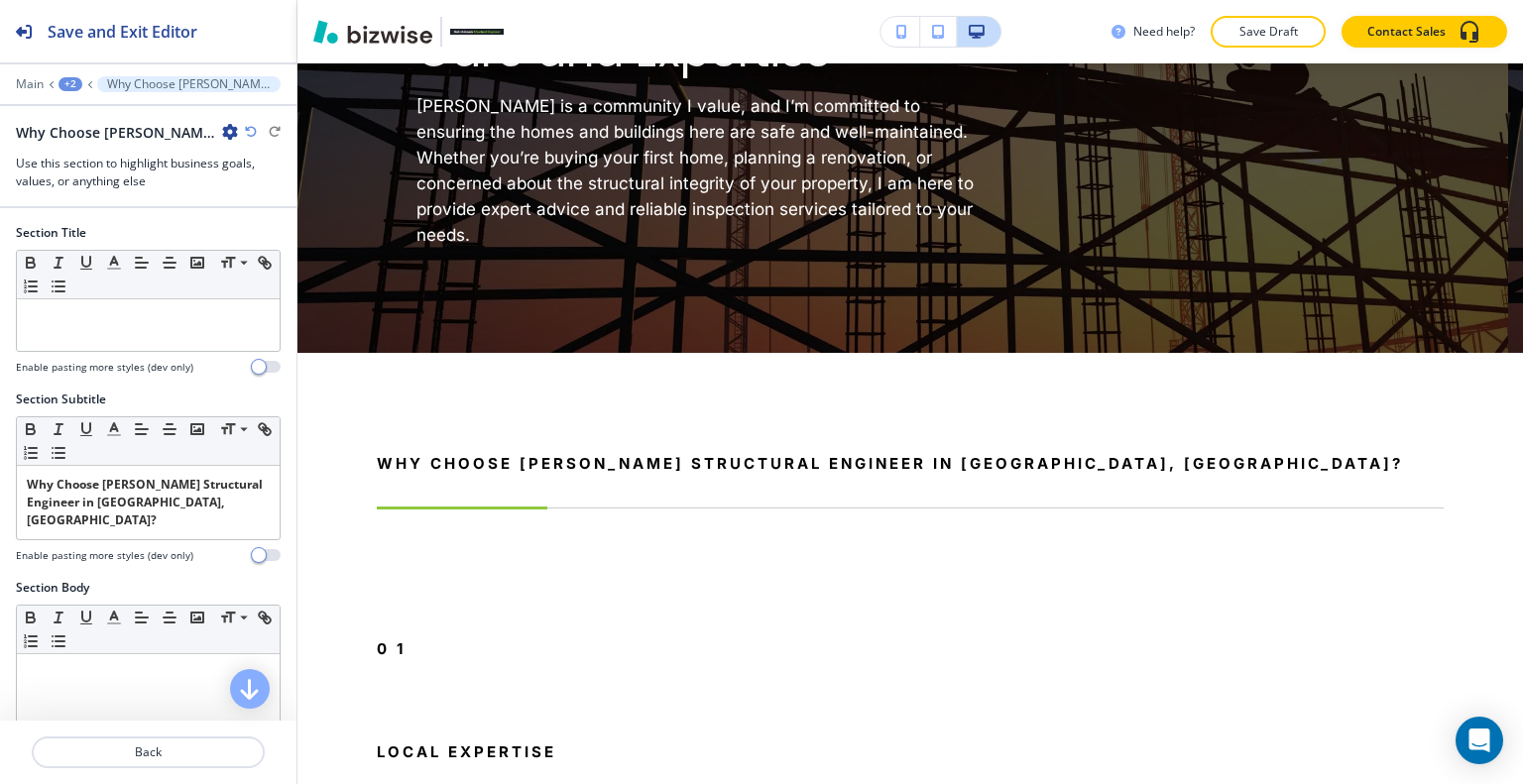 click at bounding box center (230, 132) 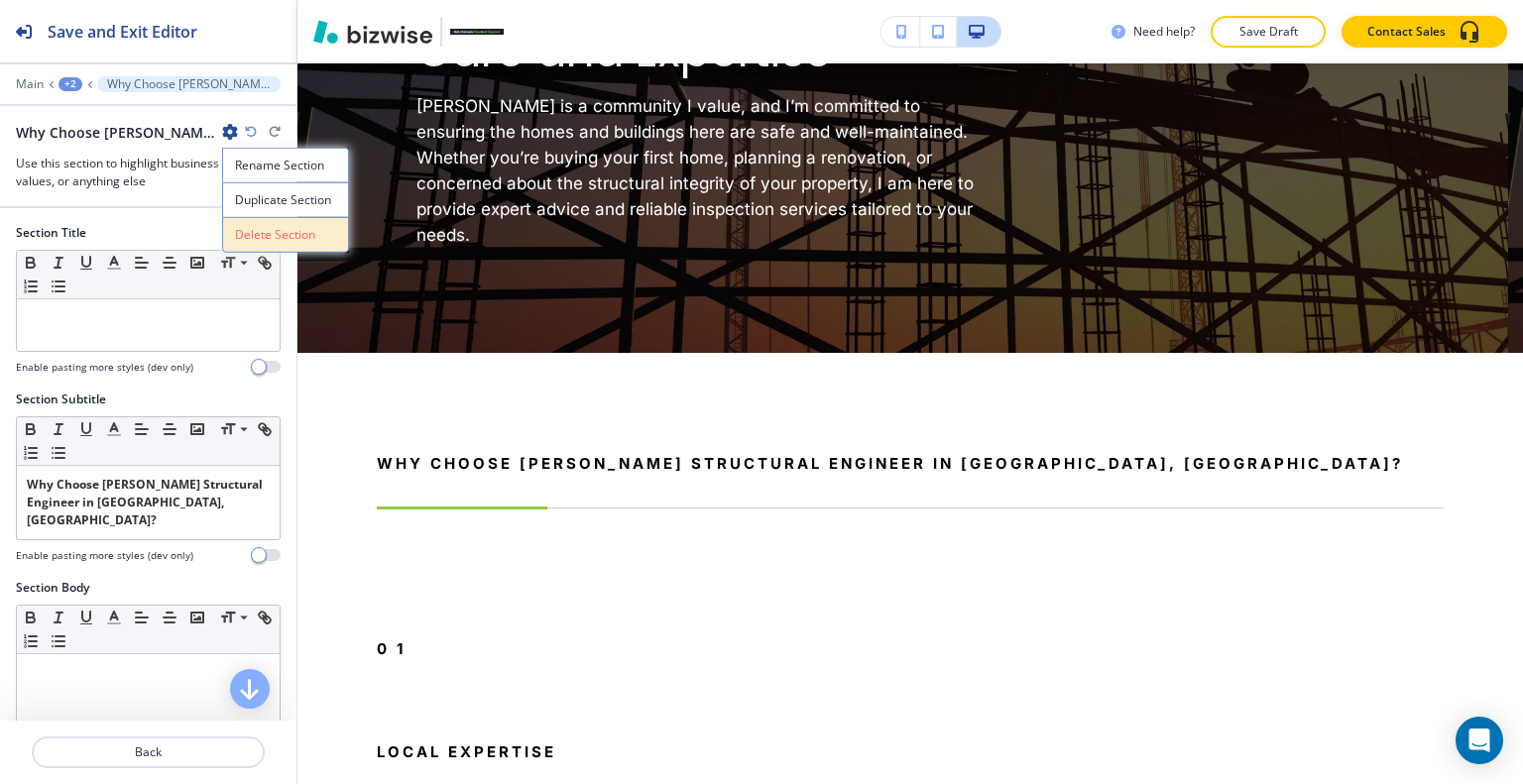 click on "Delete Section" at bounding box center (286, 235) 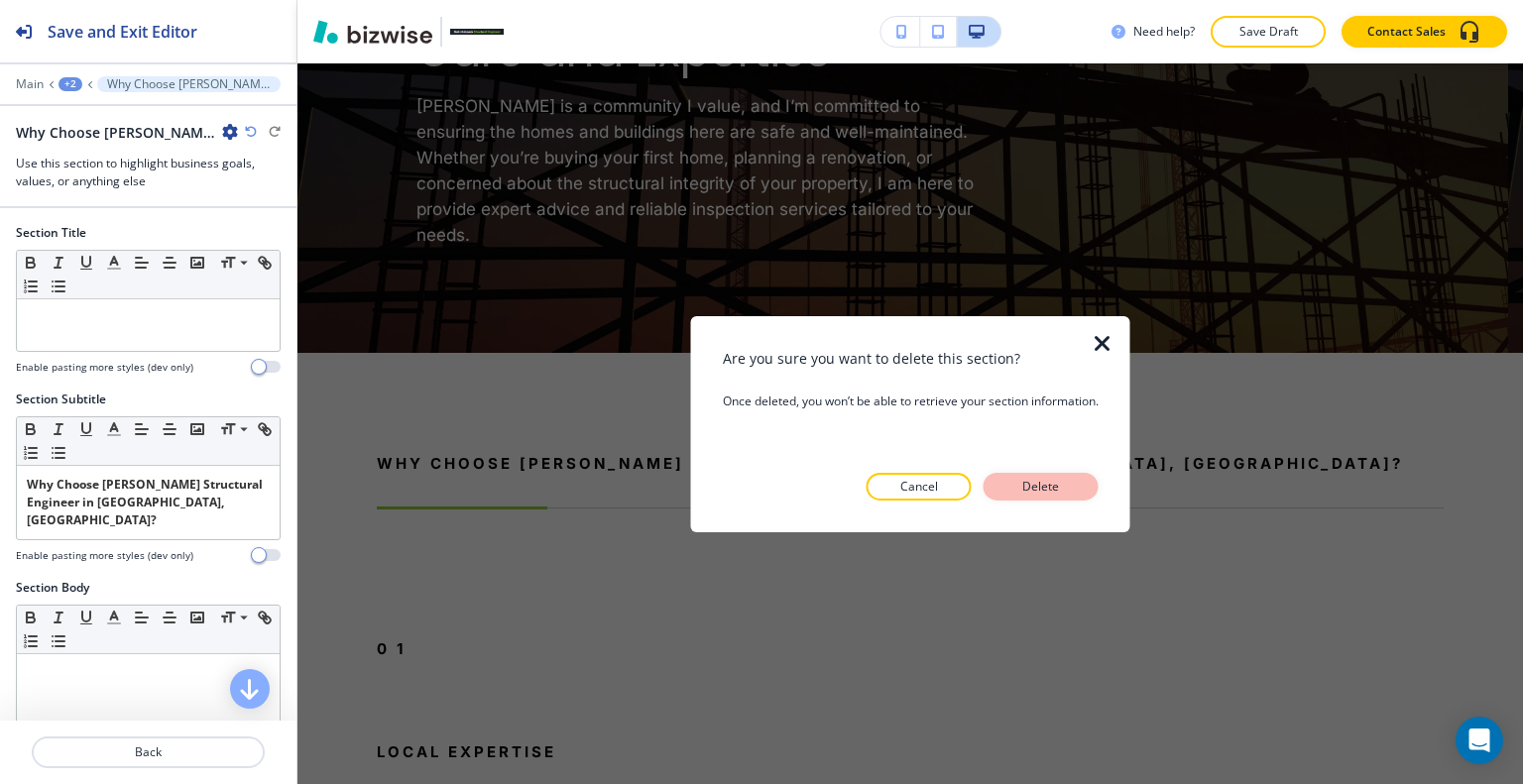 click on "Delete" at bounding box center (1041, 487) 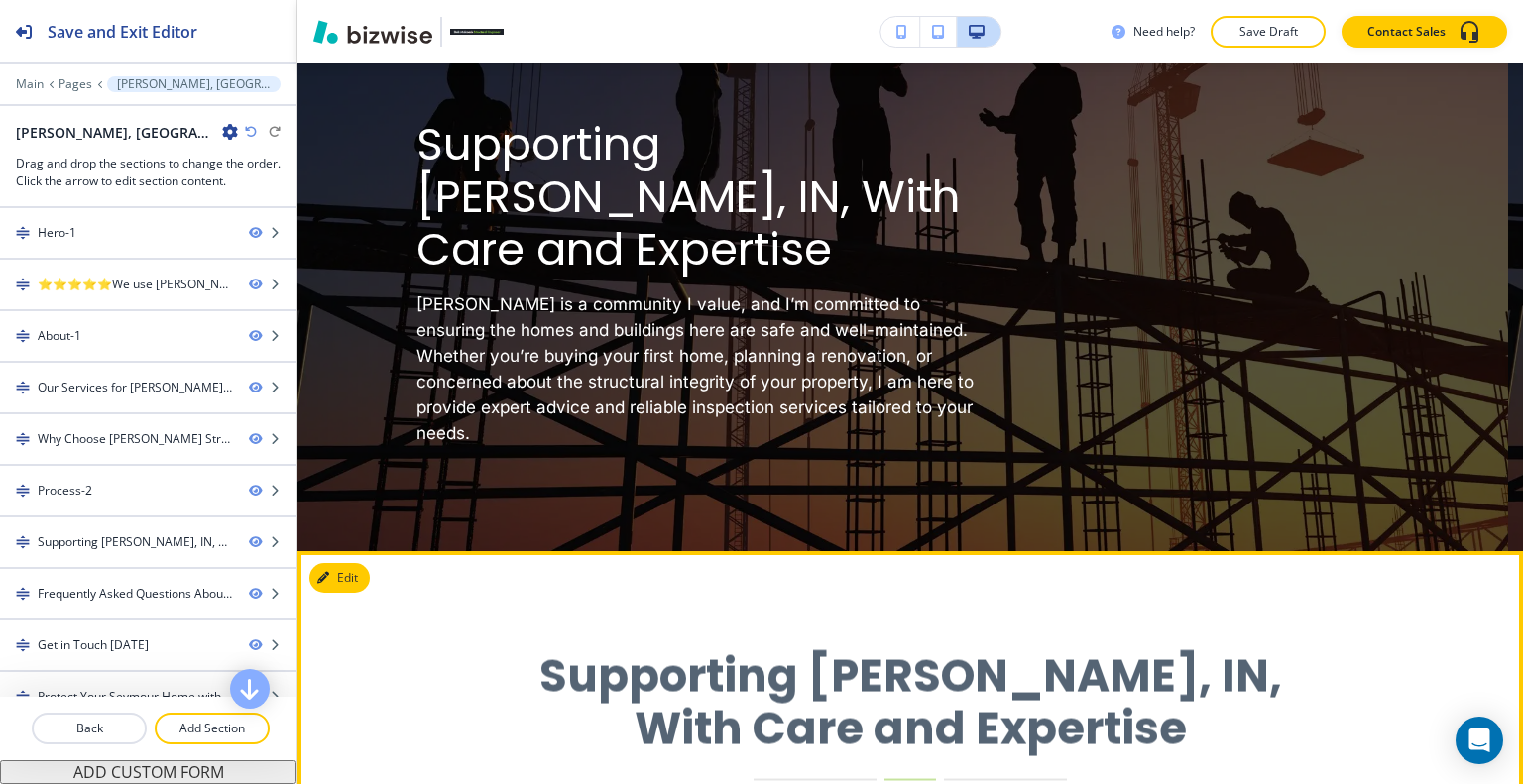 click on "Edit" at bounding box center (339, 578) 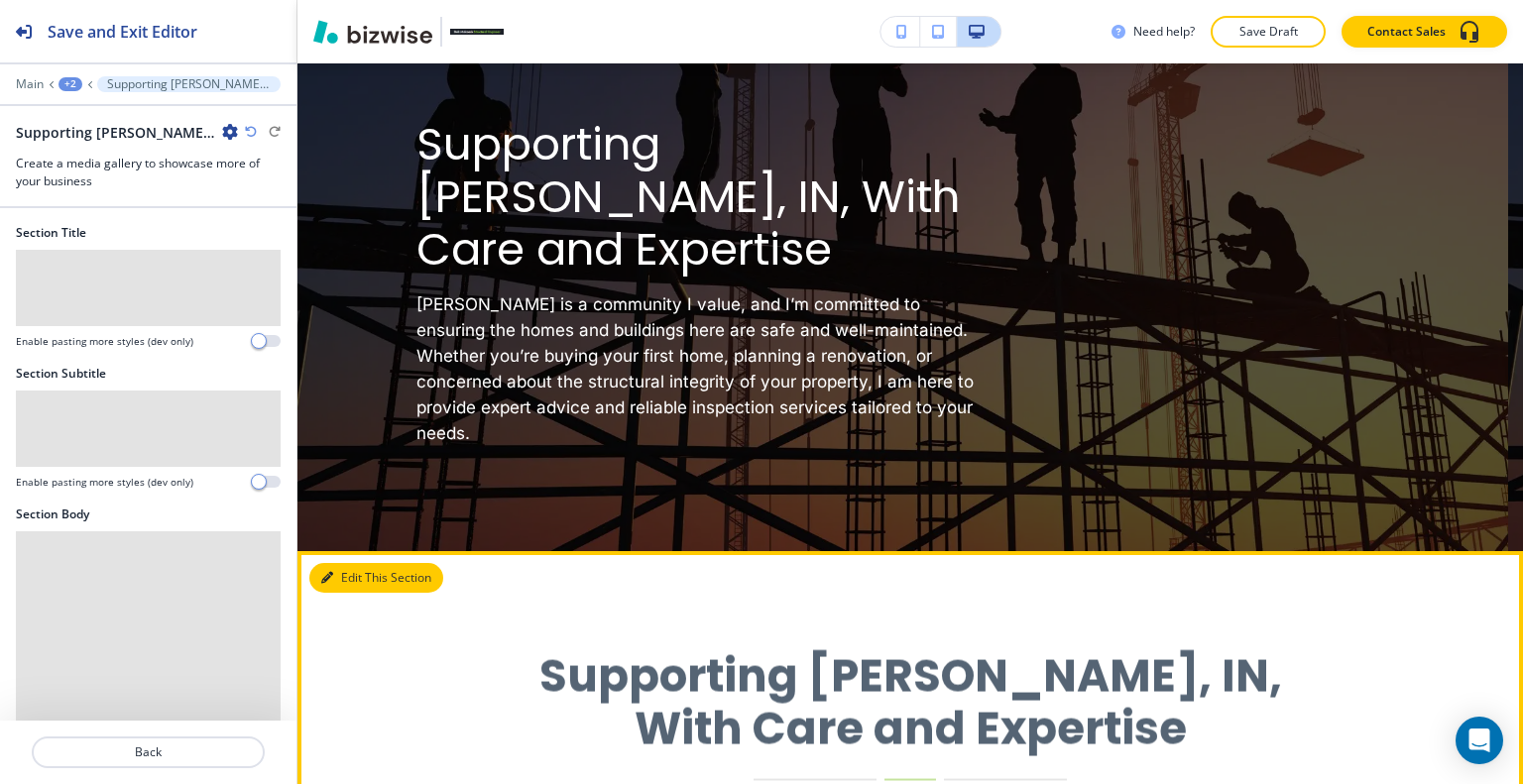 scroll, scrollTop: 4264, scrollLeft: 0, axis: vertical 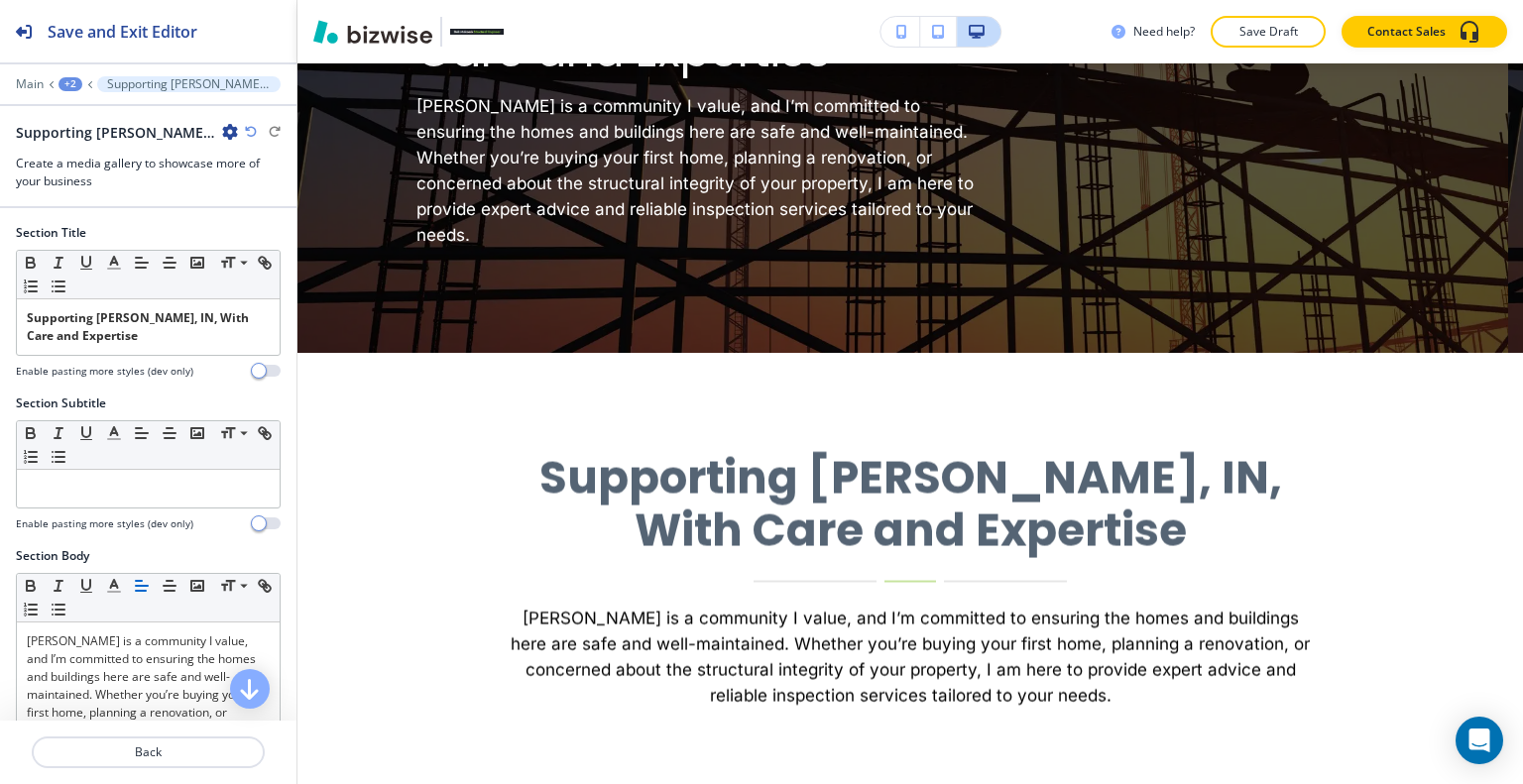 click at bounding box center [230, 132] 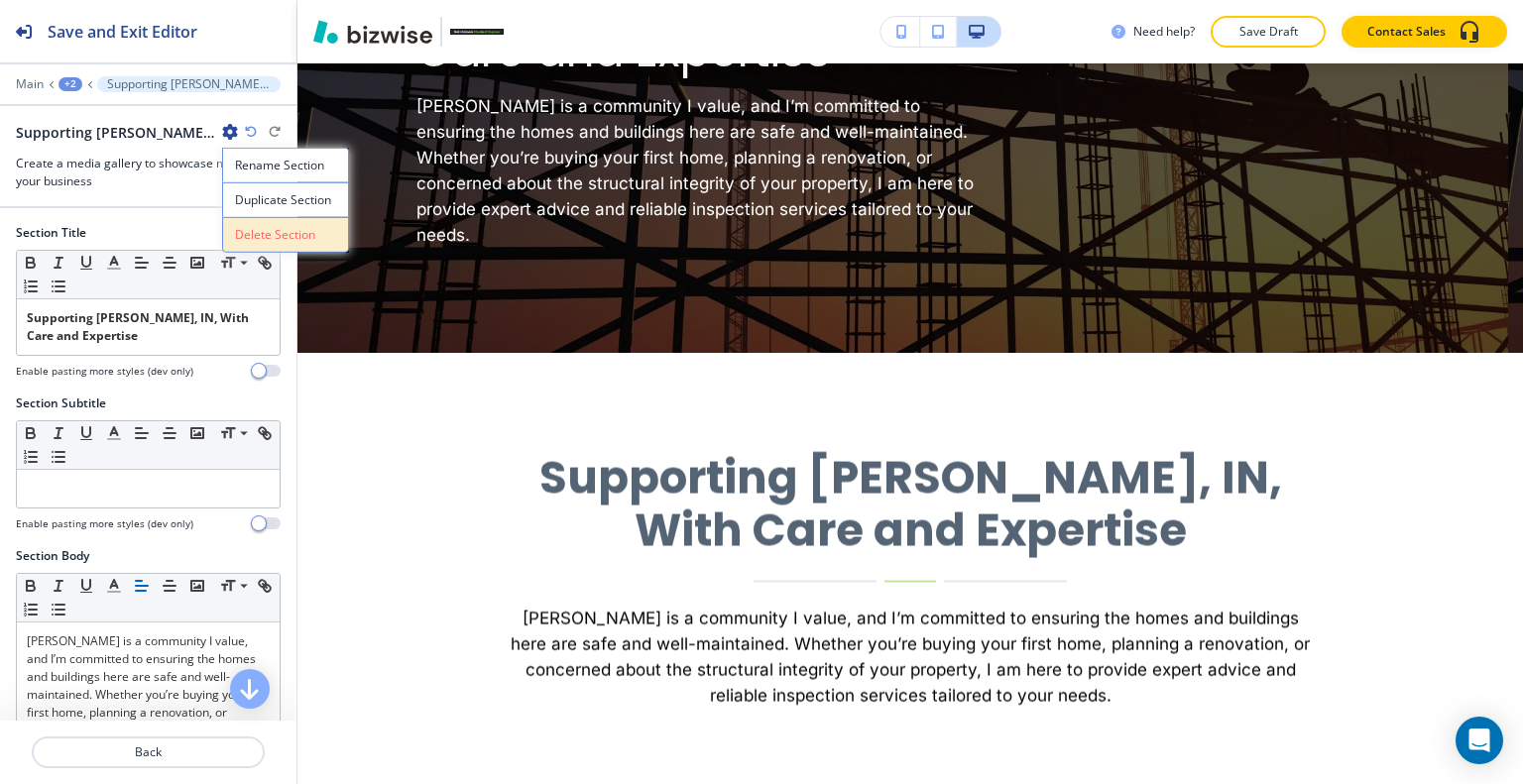 click on "Delete Section" at bounding box center (286, 235) 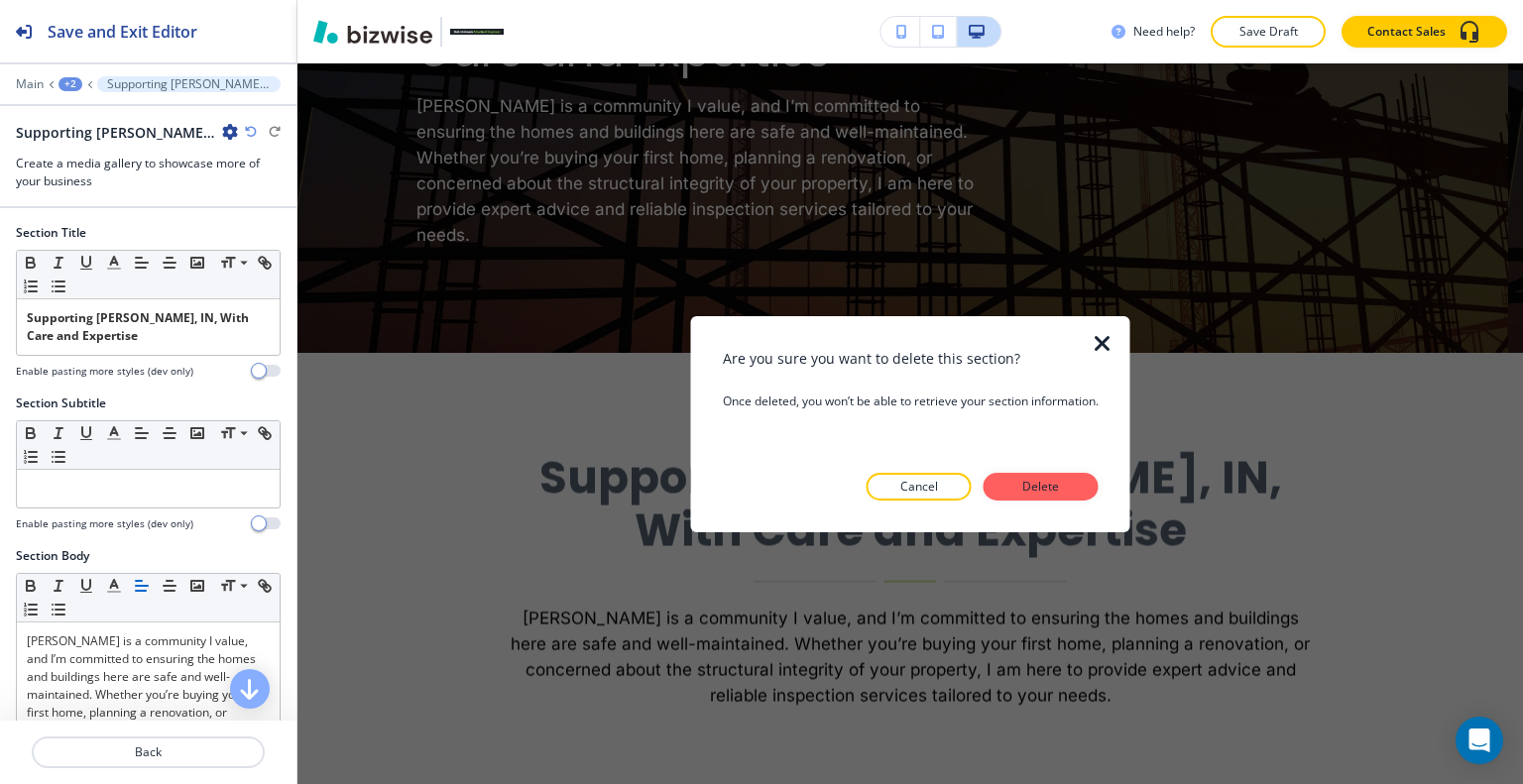 drag, startPoint x: 1077, startPoint y: 487, endPoint x: 1091, endPoint y: 498, distance: 17.804494 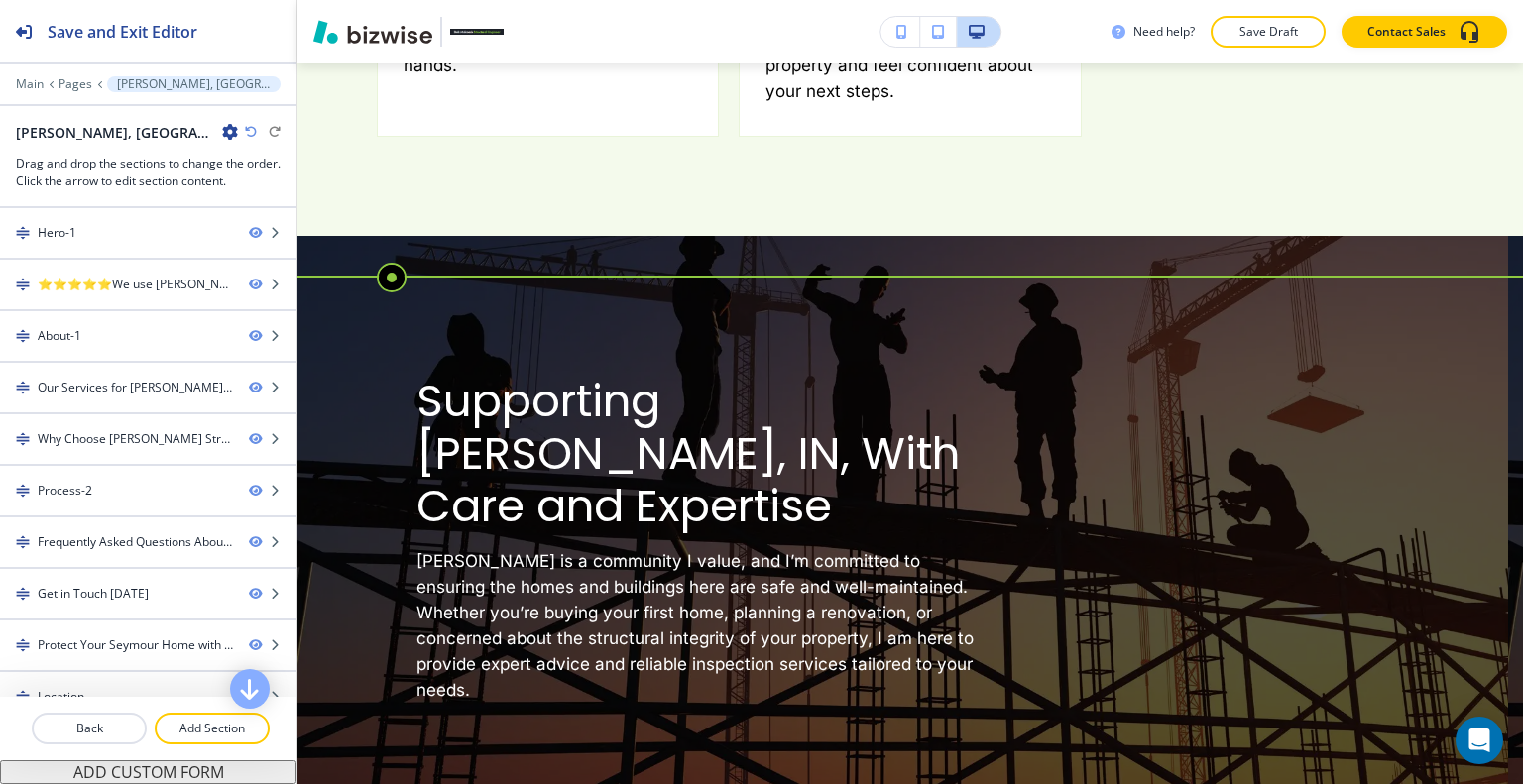 scroll, scrollTop: 4205, scrollLeft: 0, axis: vertical 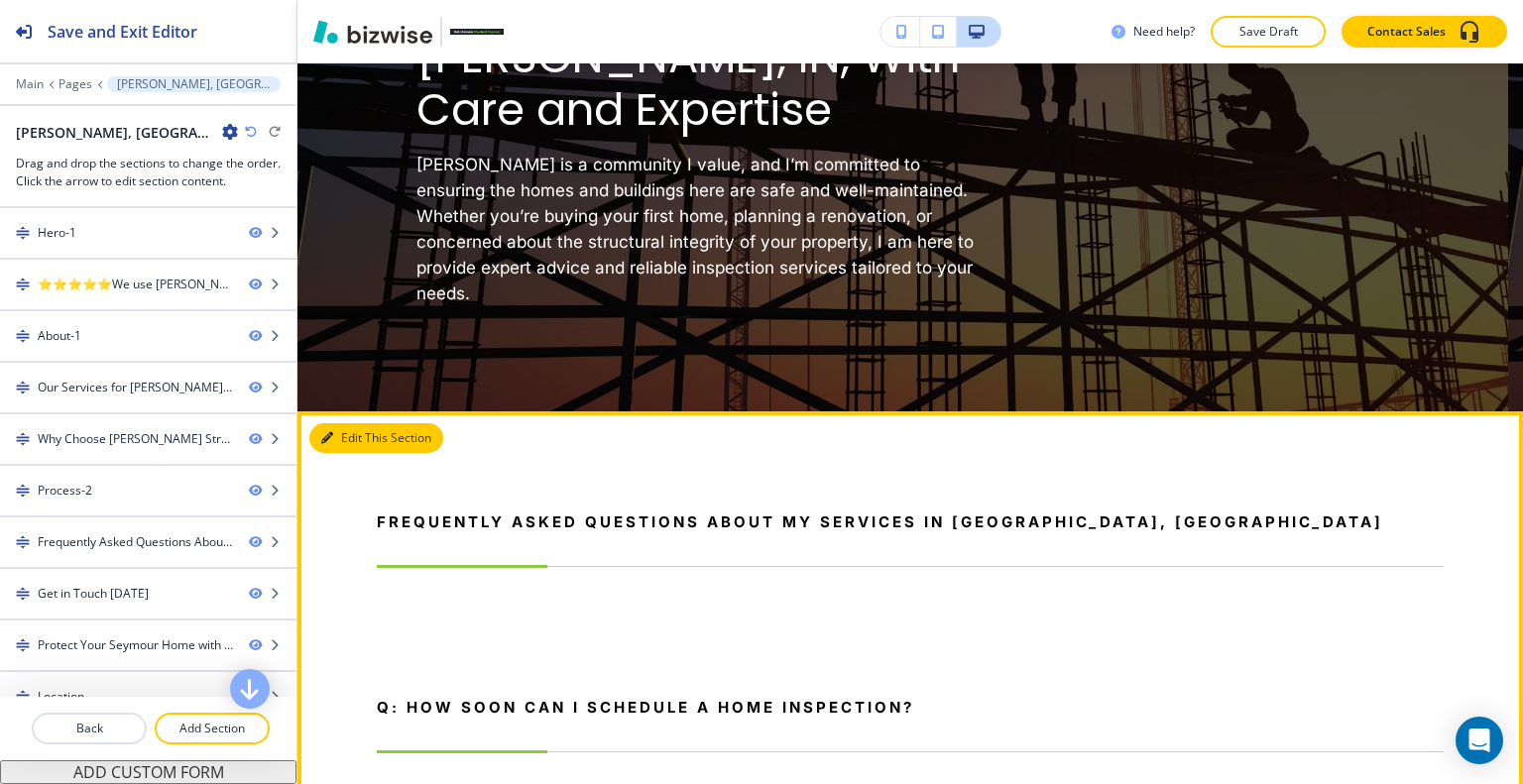 click on "Edit This Section" at bounding box center [376, 438] 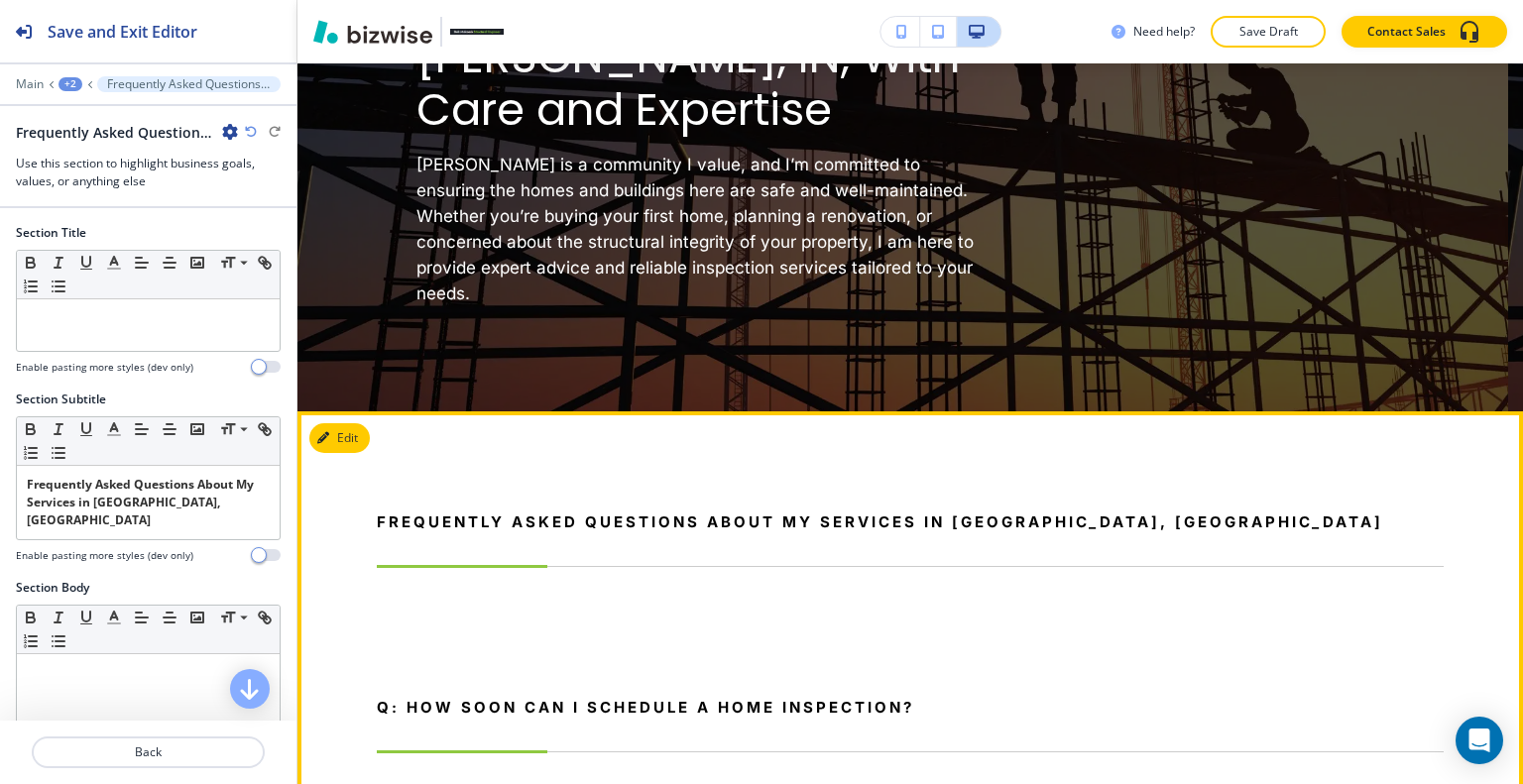 scroll, scrollTop: 4264, scrollLeft: 0, axis: vertical 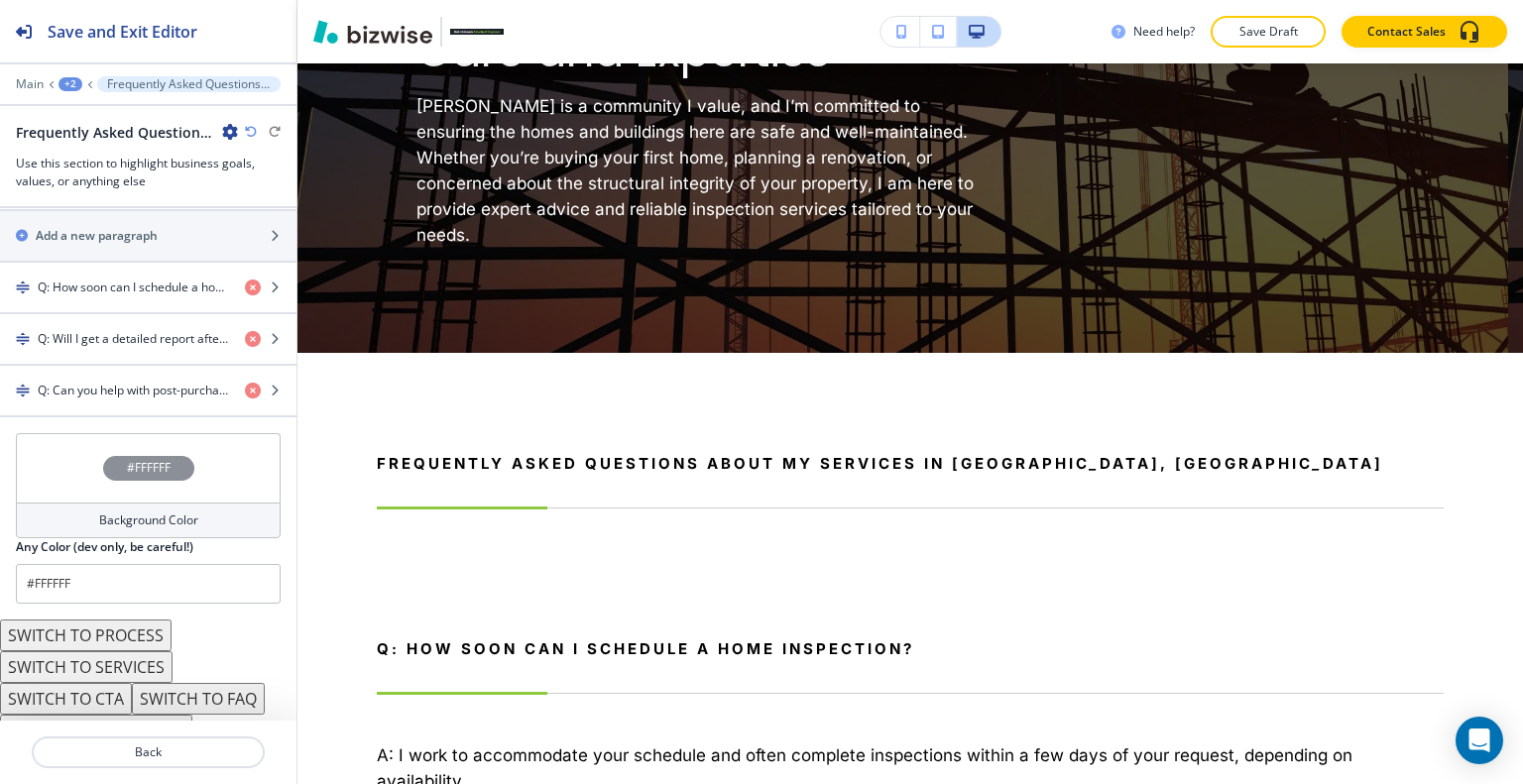click on "SWITCH TO FAQ" at bounding box center [198, 699] 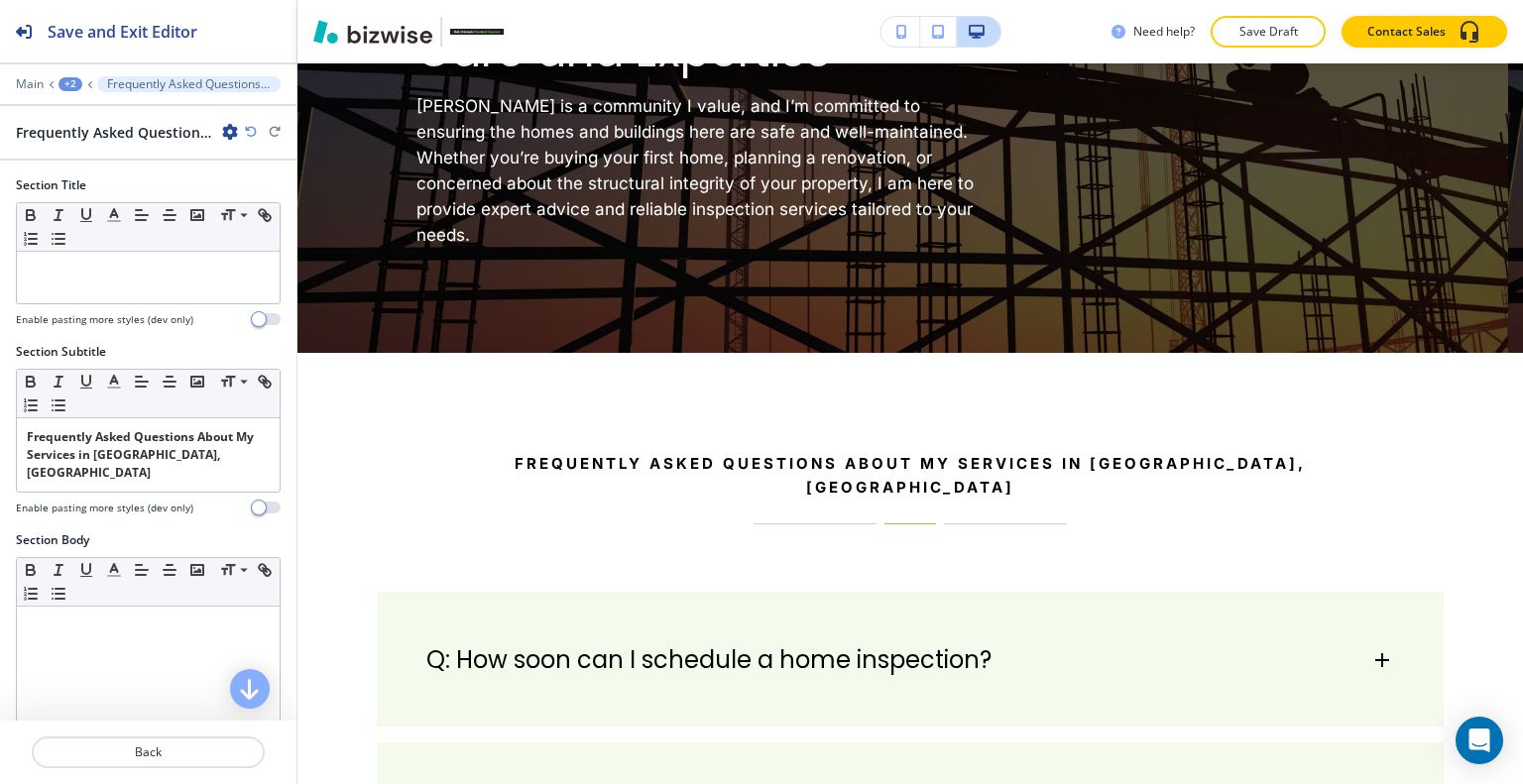 scroll, scrollTop: 396, scrollLeft: 0, axis: vertical 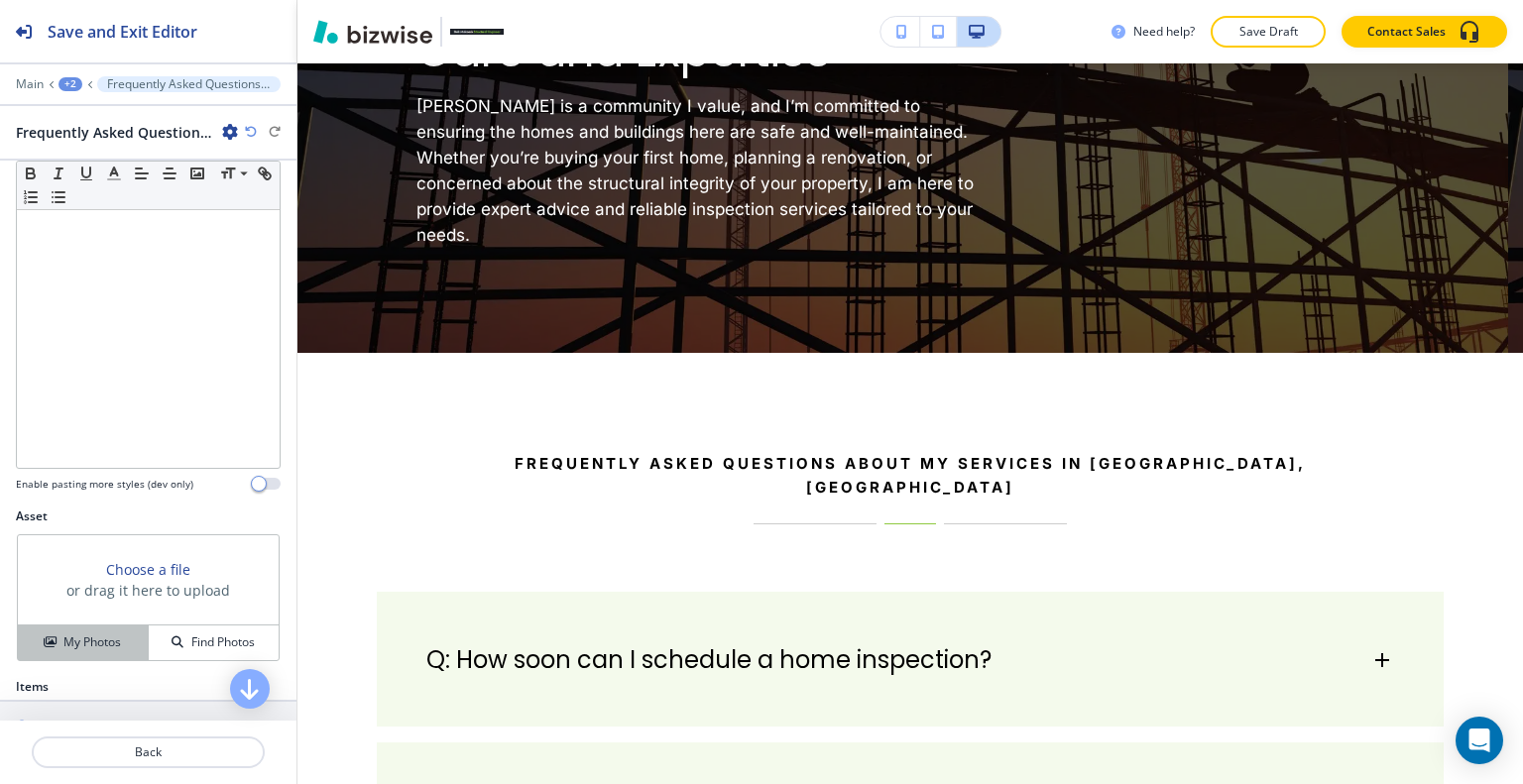 click on "My Photos" at bounding box center [92, 642] 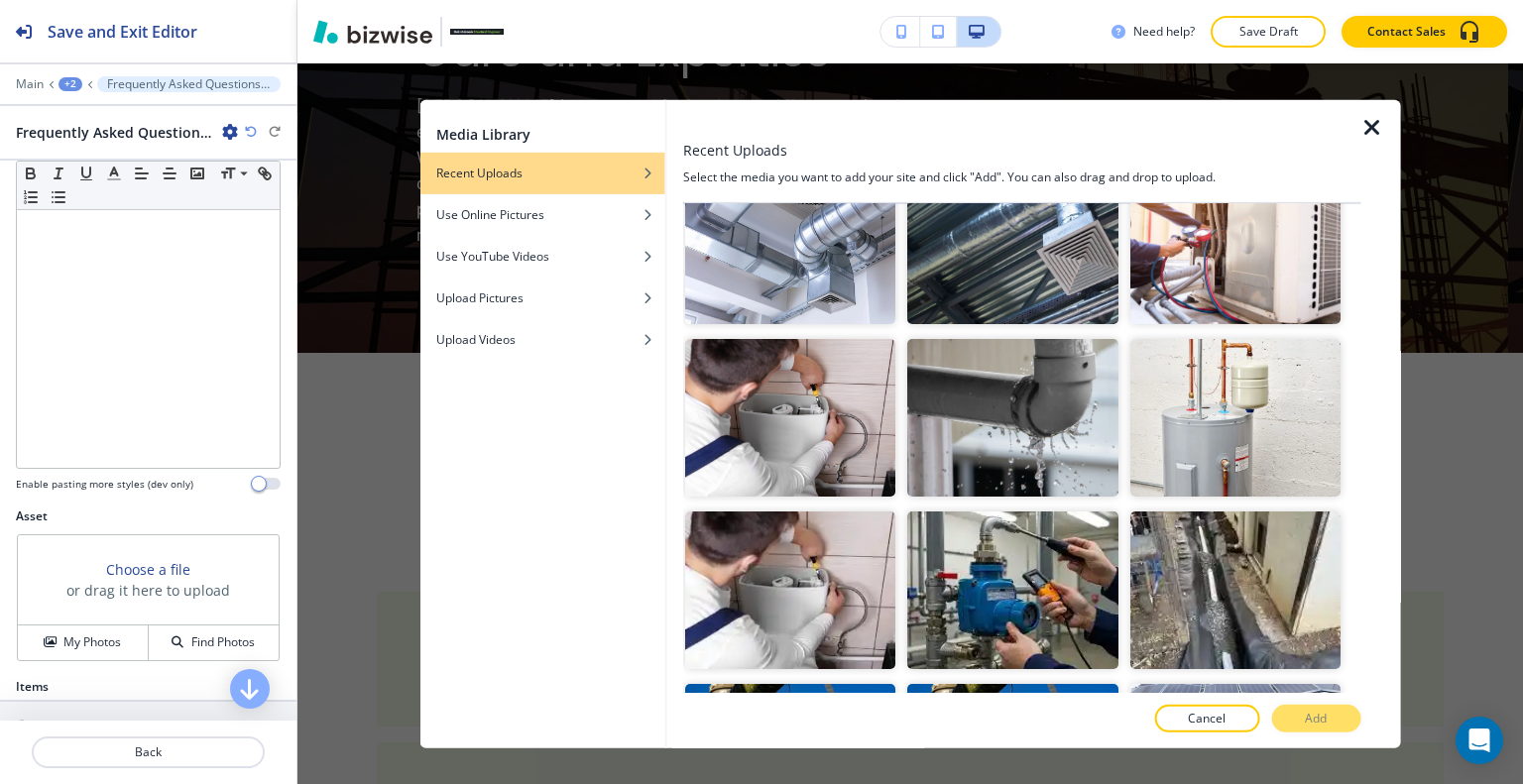 scroll, scrollTop: 1189, scrollLeft: 0, axis: vertical 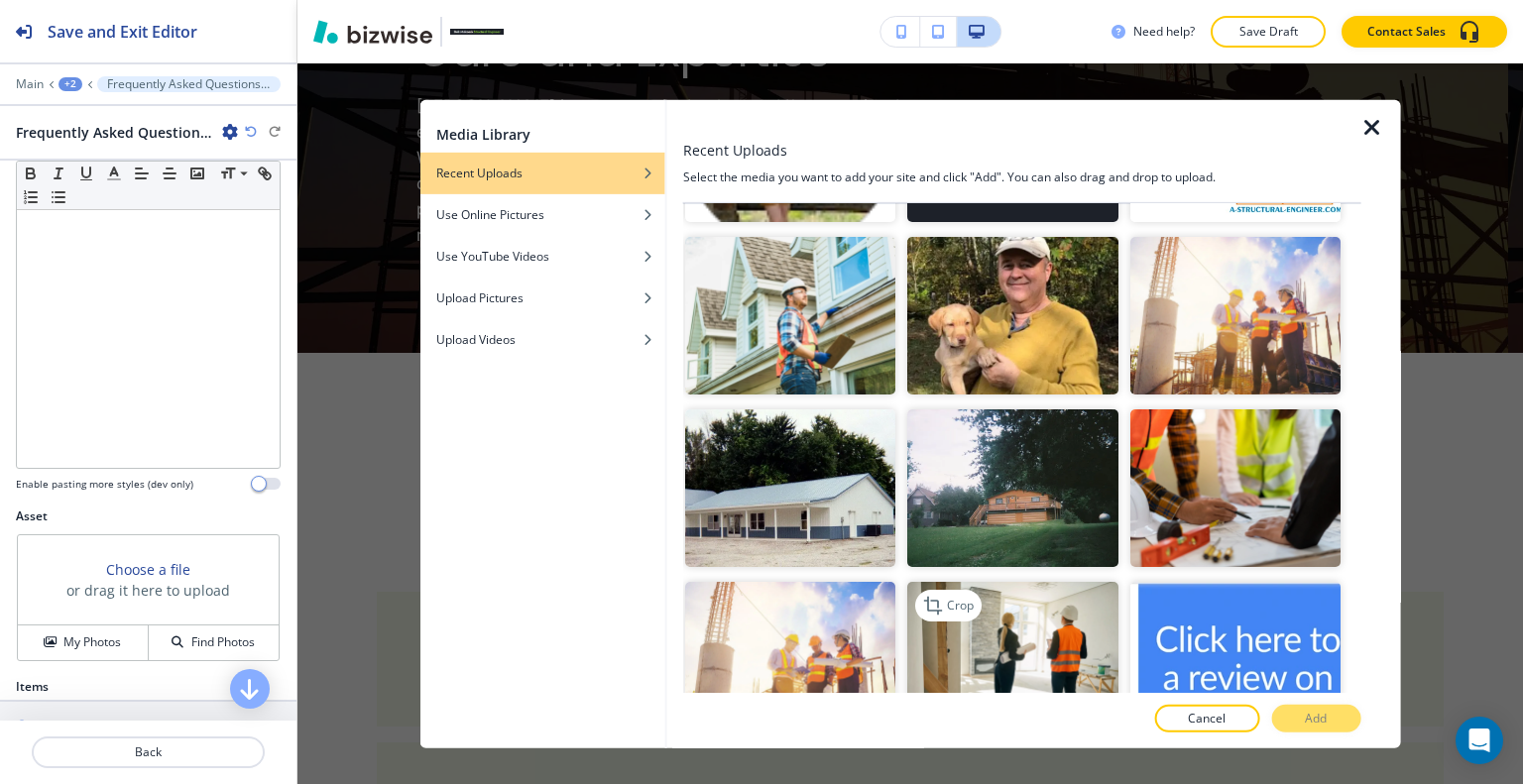 drag, startPoint x: 1046, startPoint y: 580, endPoint x: 1088, endPoint y: 597, distance: 45.310043 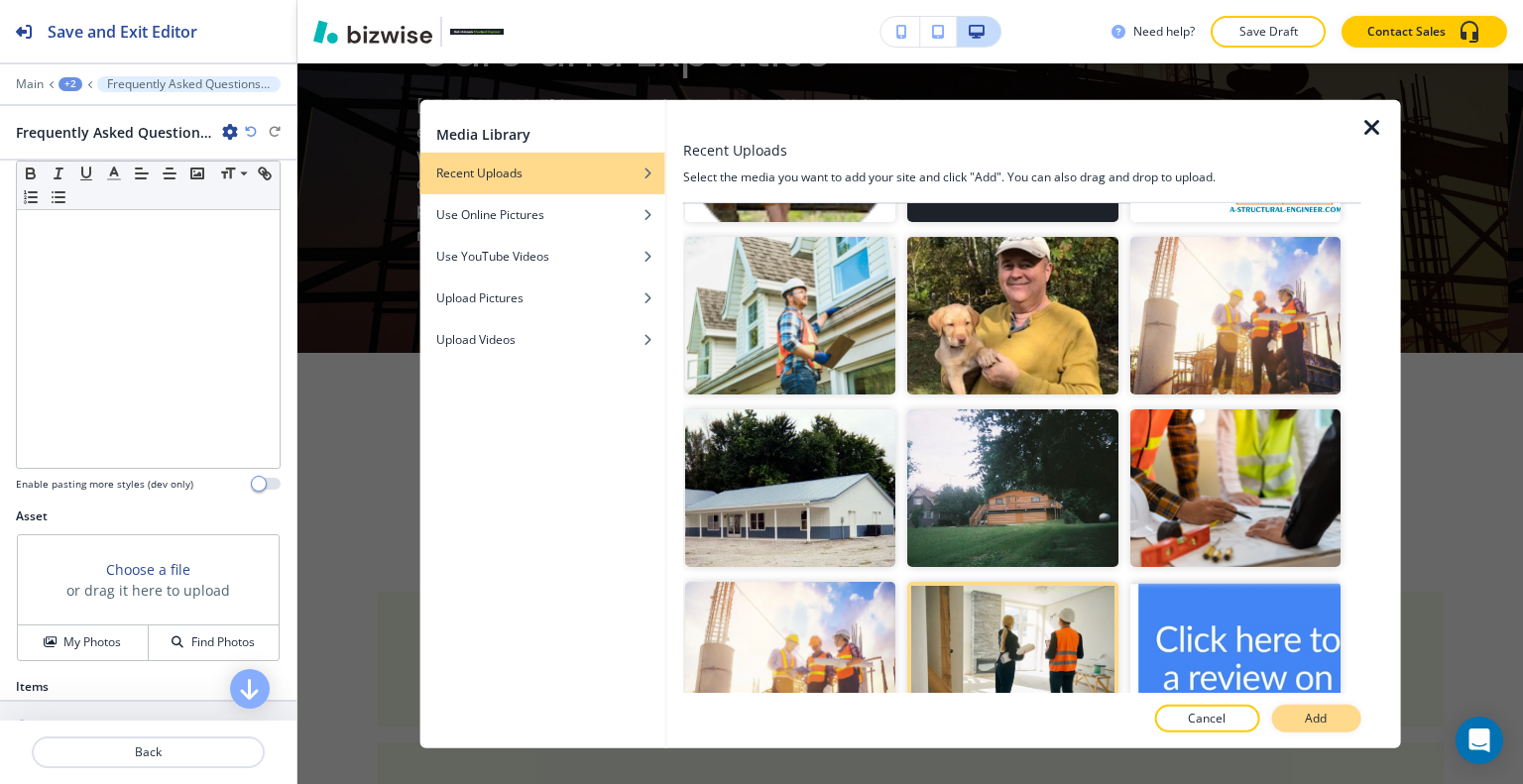 click on "Add" at bounding box center (1316, 719) 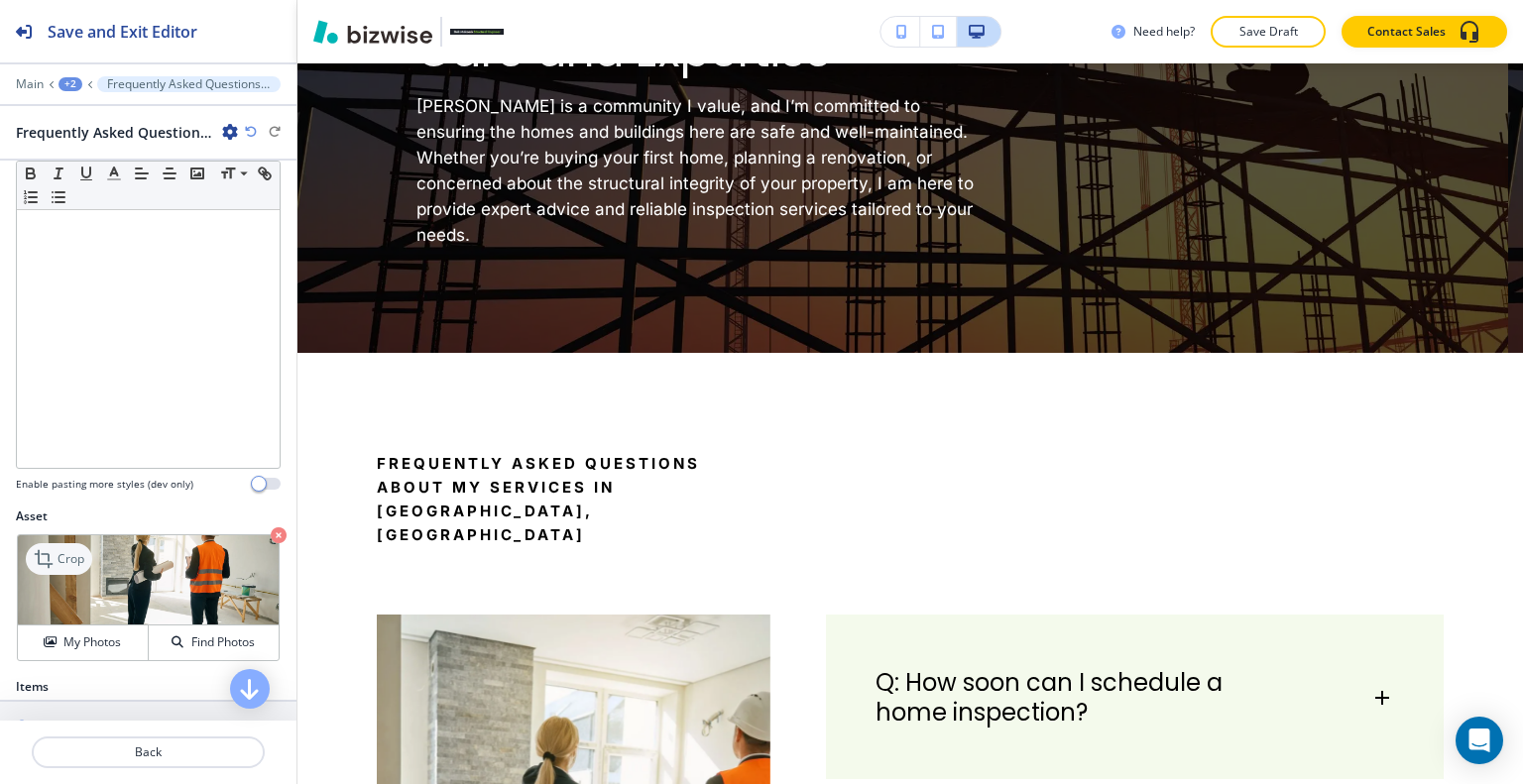 click on "Crop" at bounding box center (70, 559) 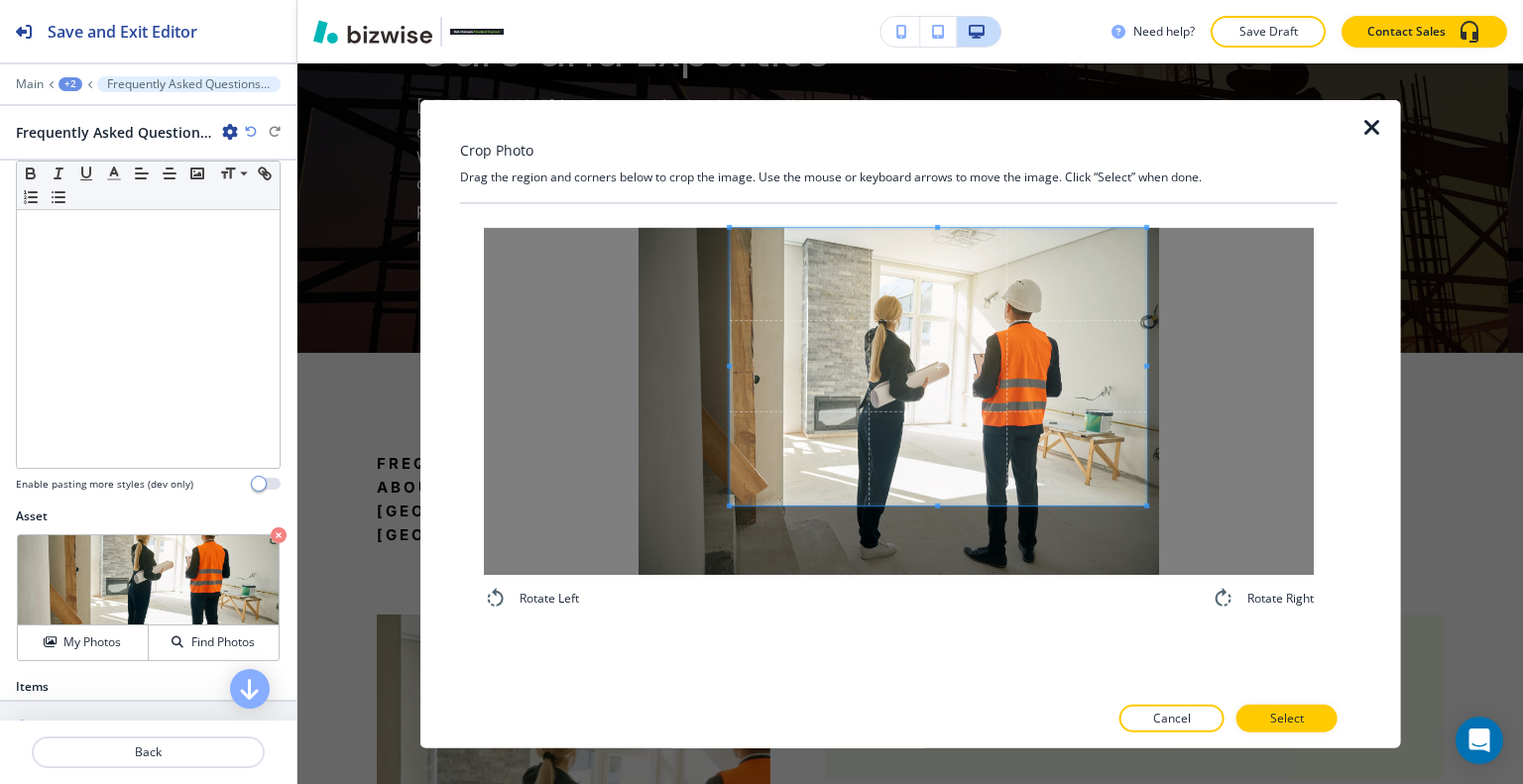 click at bounding box center [938, 366] 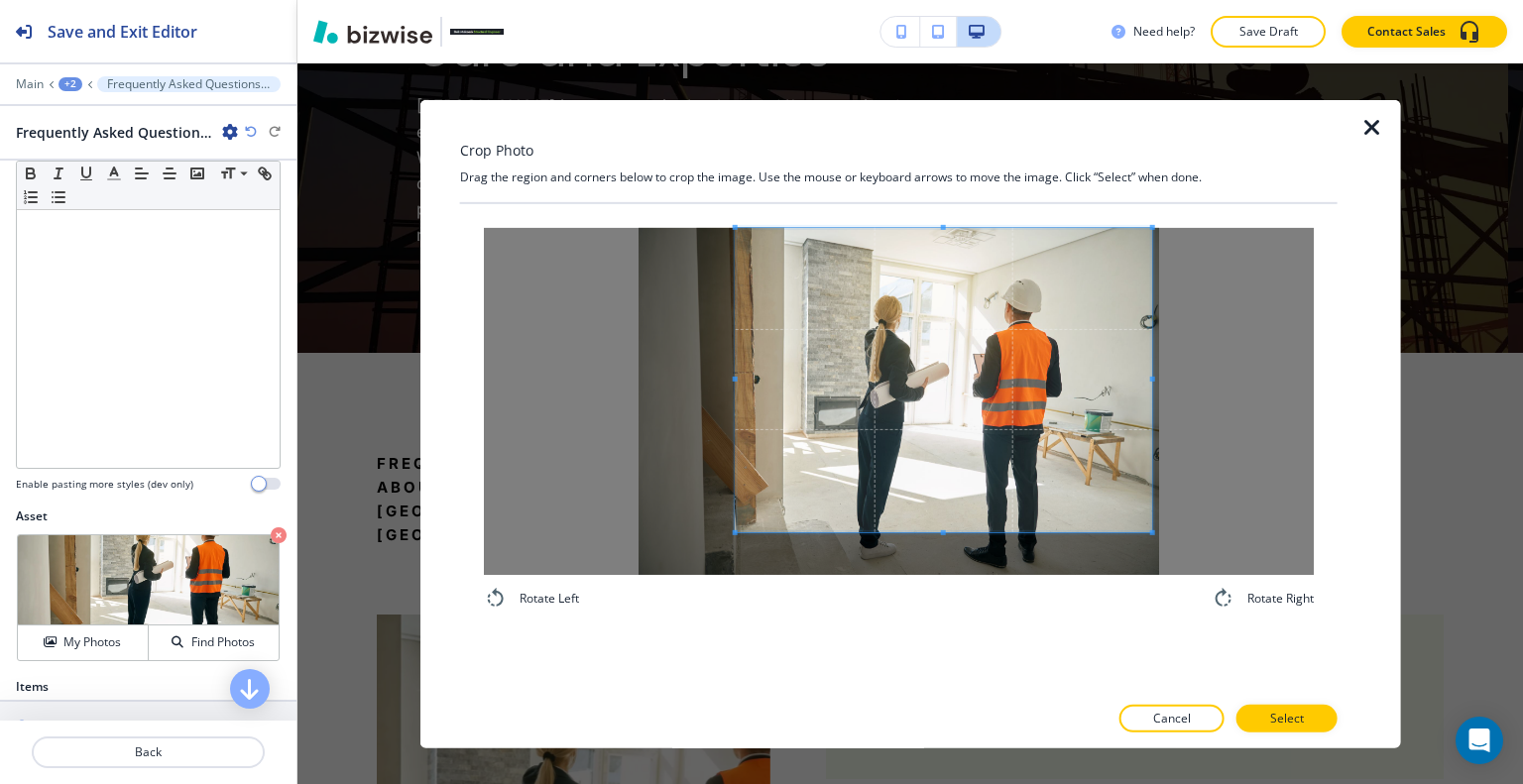 click on "Rotate Left Rotate Right" at bounding box center (898, 418) 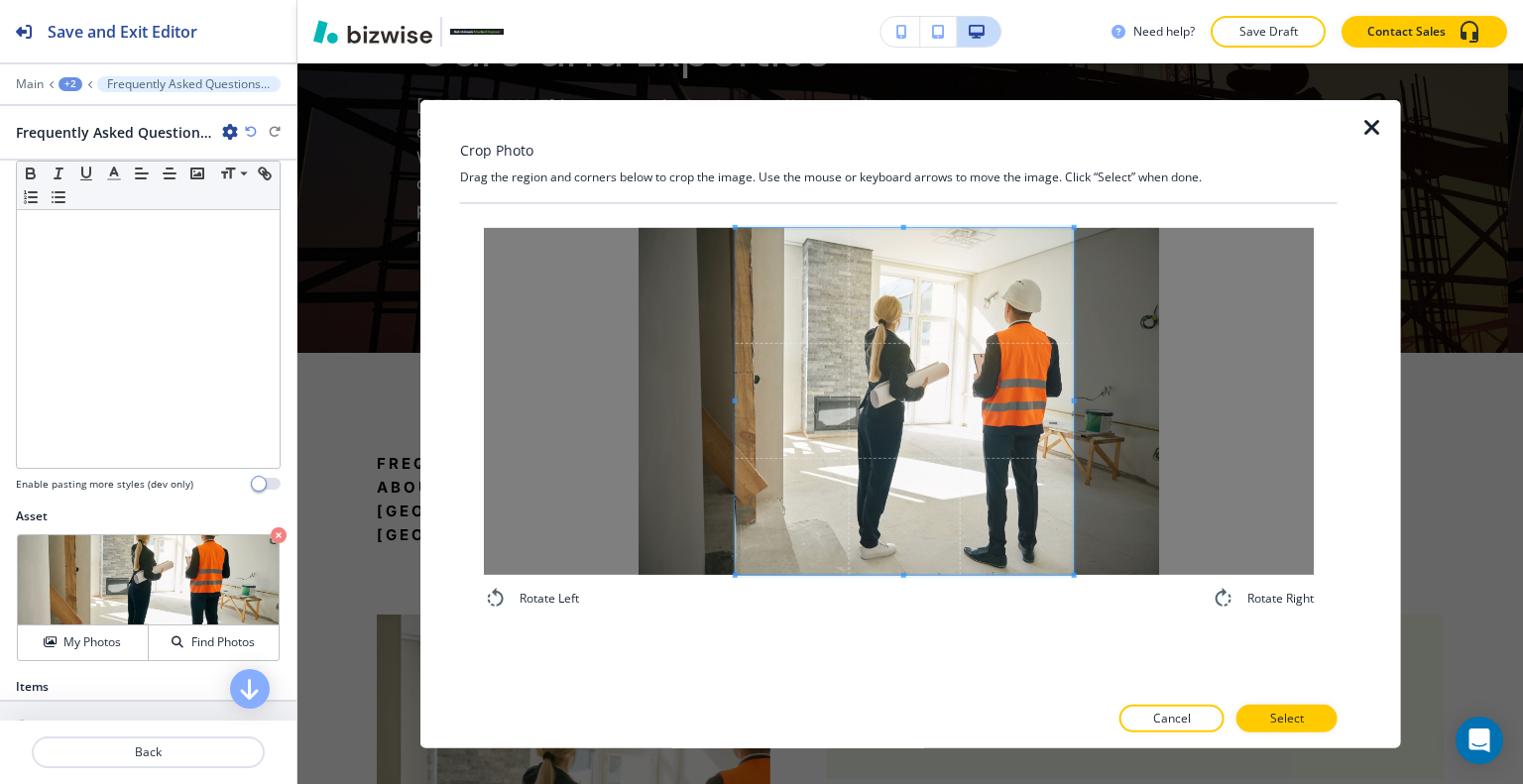 click at bounding box center (904, 400) 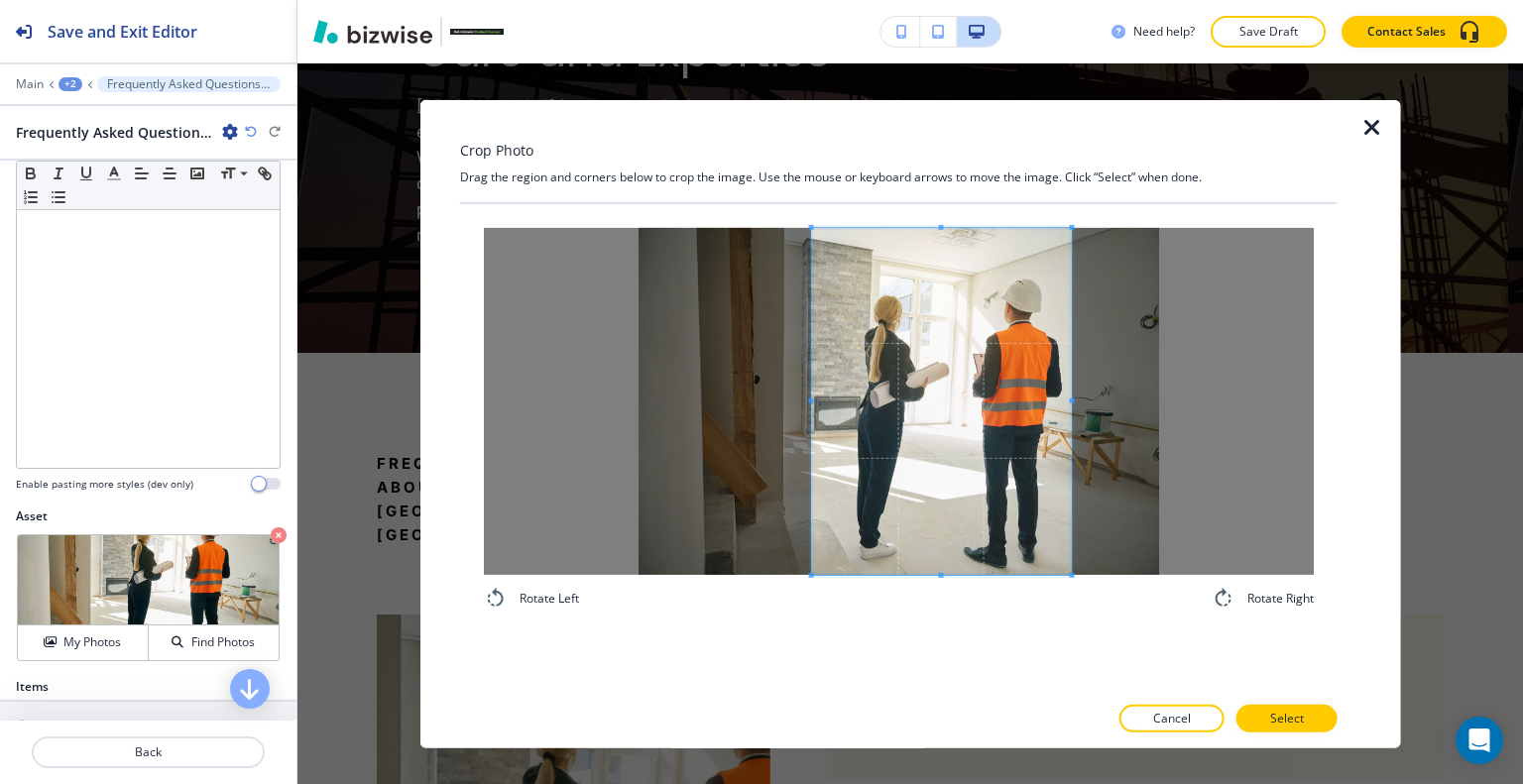 click at bounding box center [942, 400] 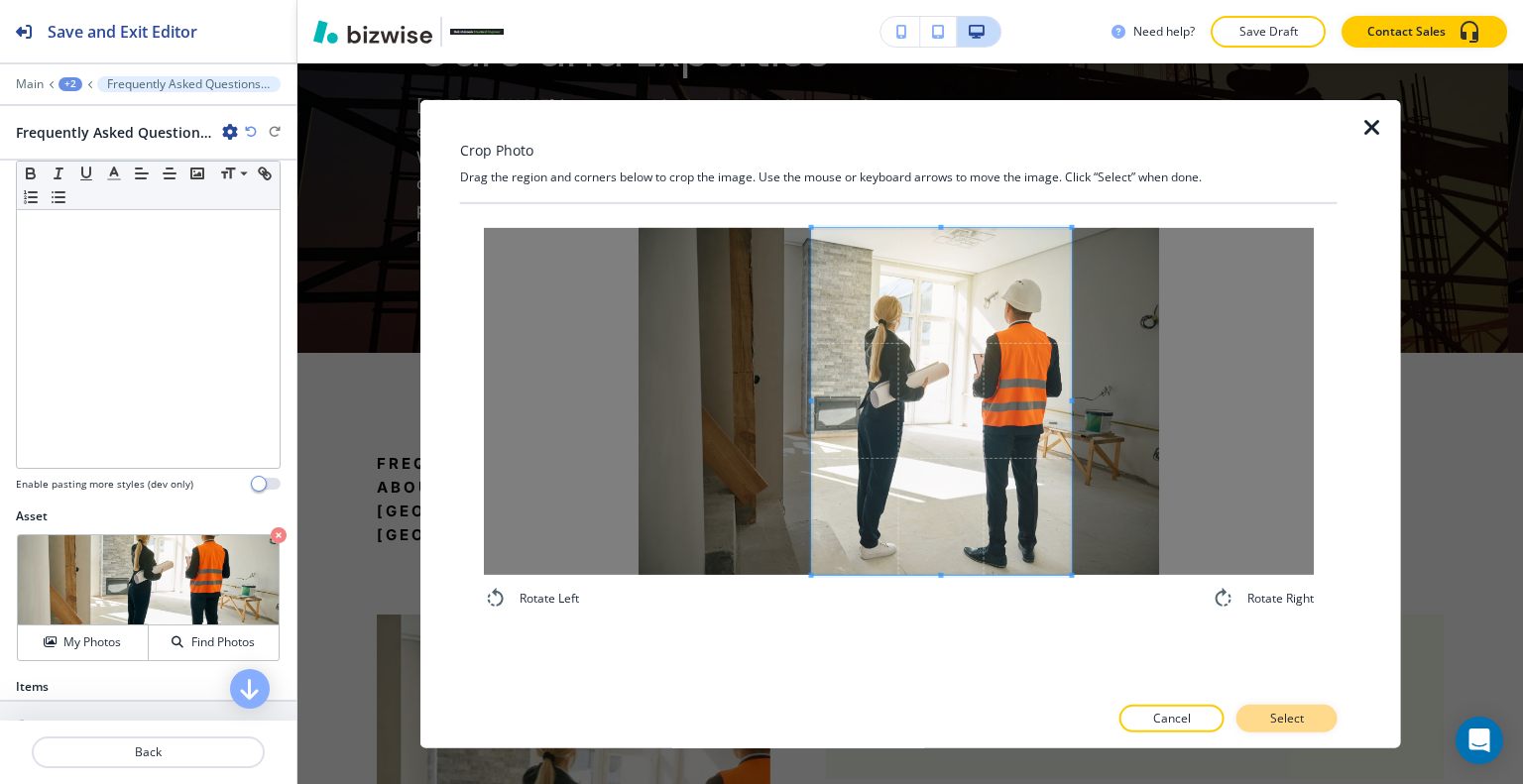 click on "Select" at bounding box center (1287, 719) 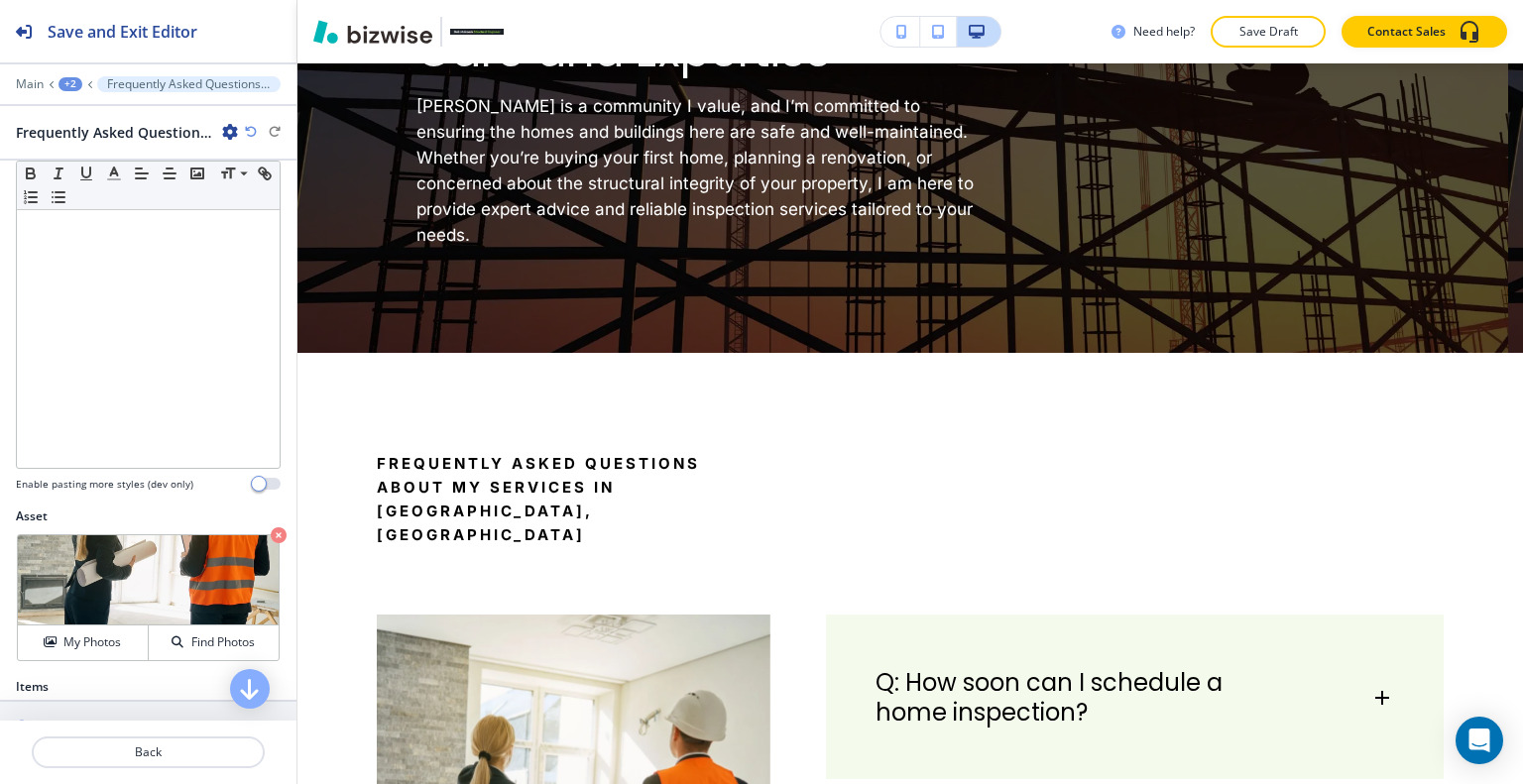 scroll, scrollTop: 4066, scrollLeft: 0, axis: vertical 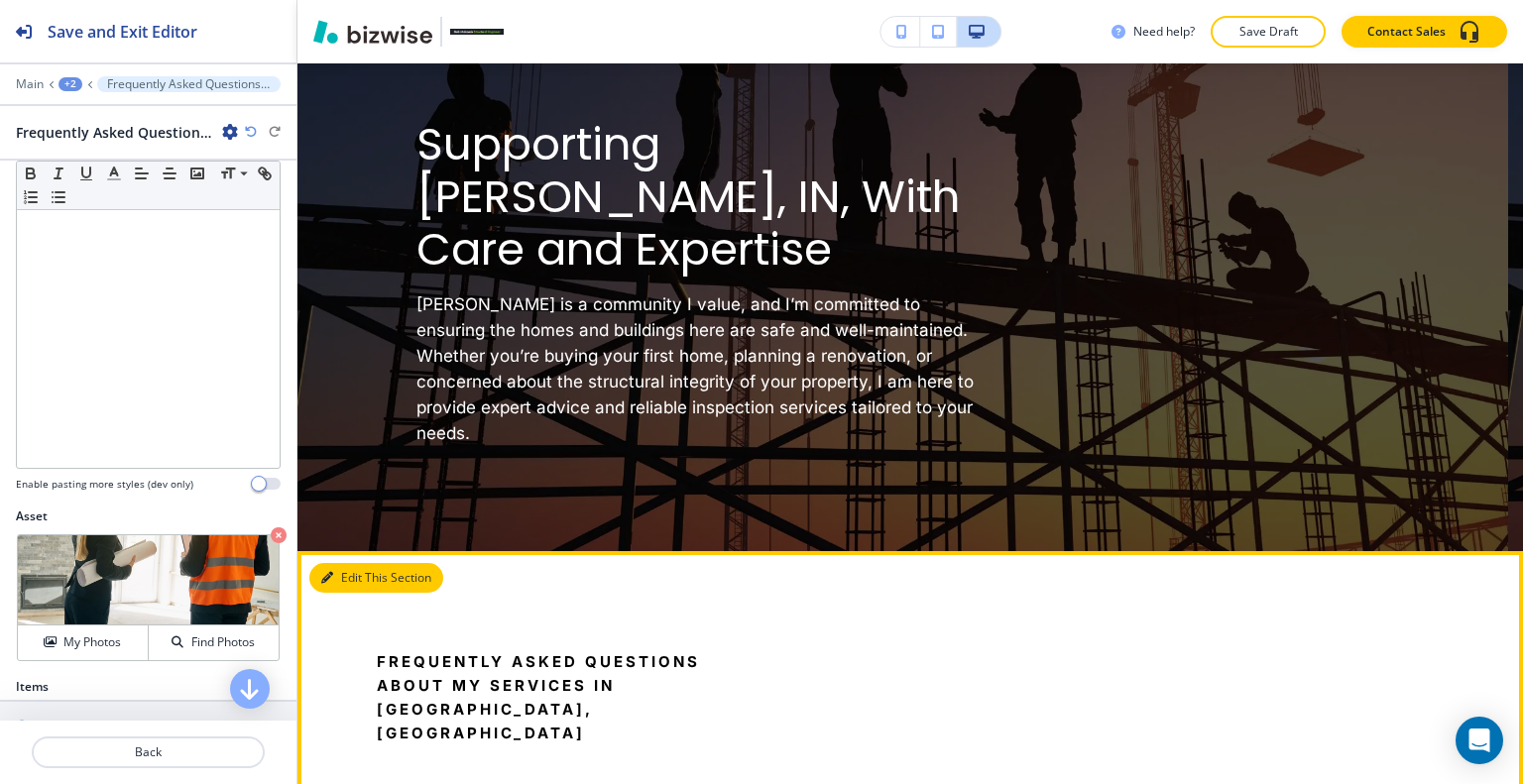 click on "Edit This Section" at bounding box center [376, 578] 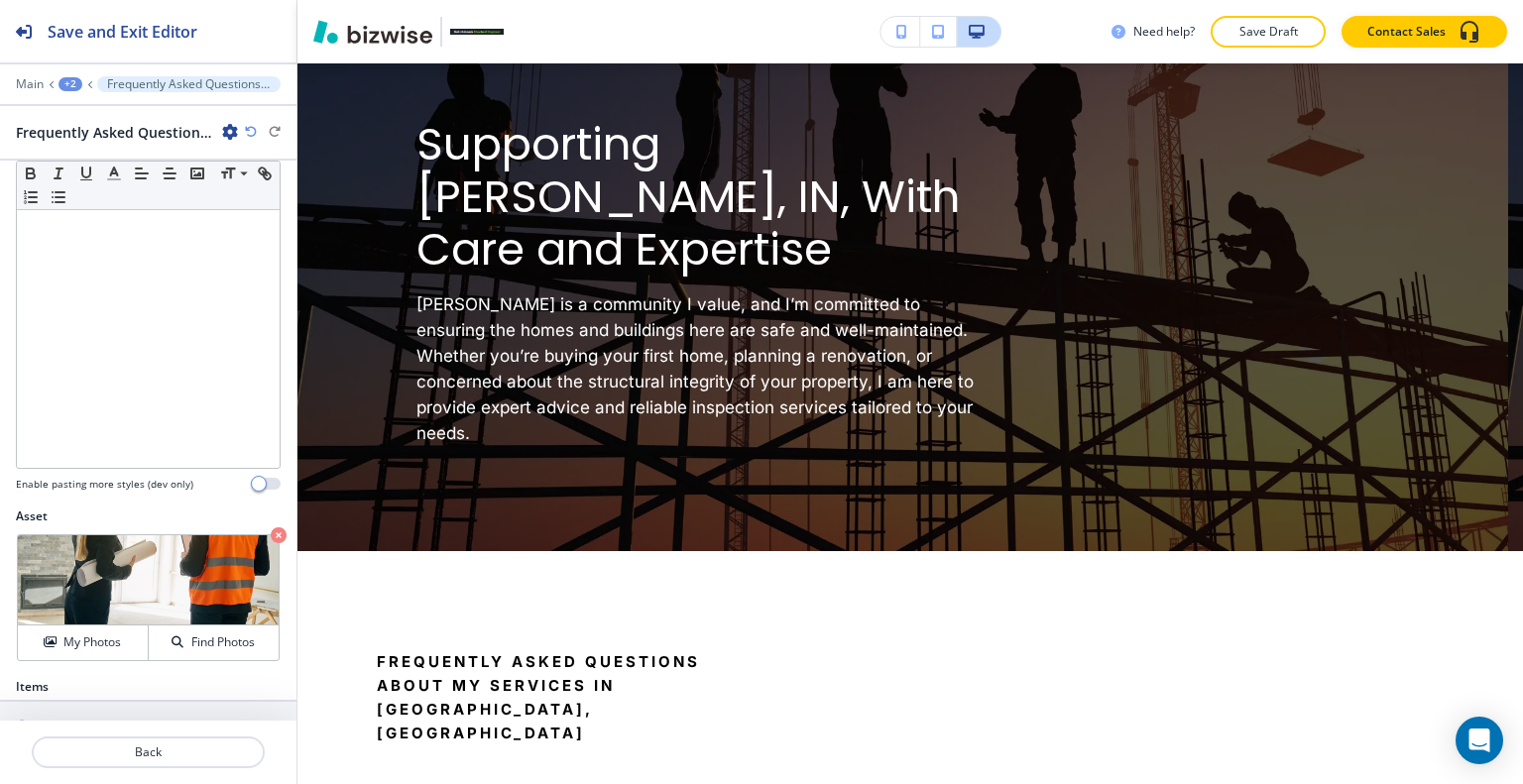 scroll, scrollTop: 793, scrollLeft: 0, axis: vertical 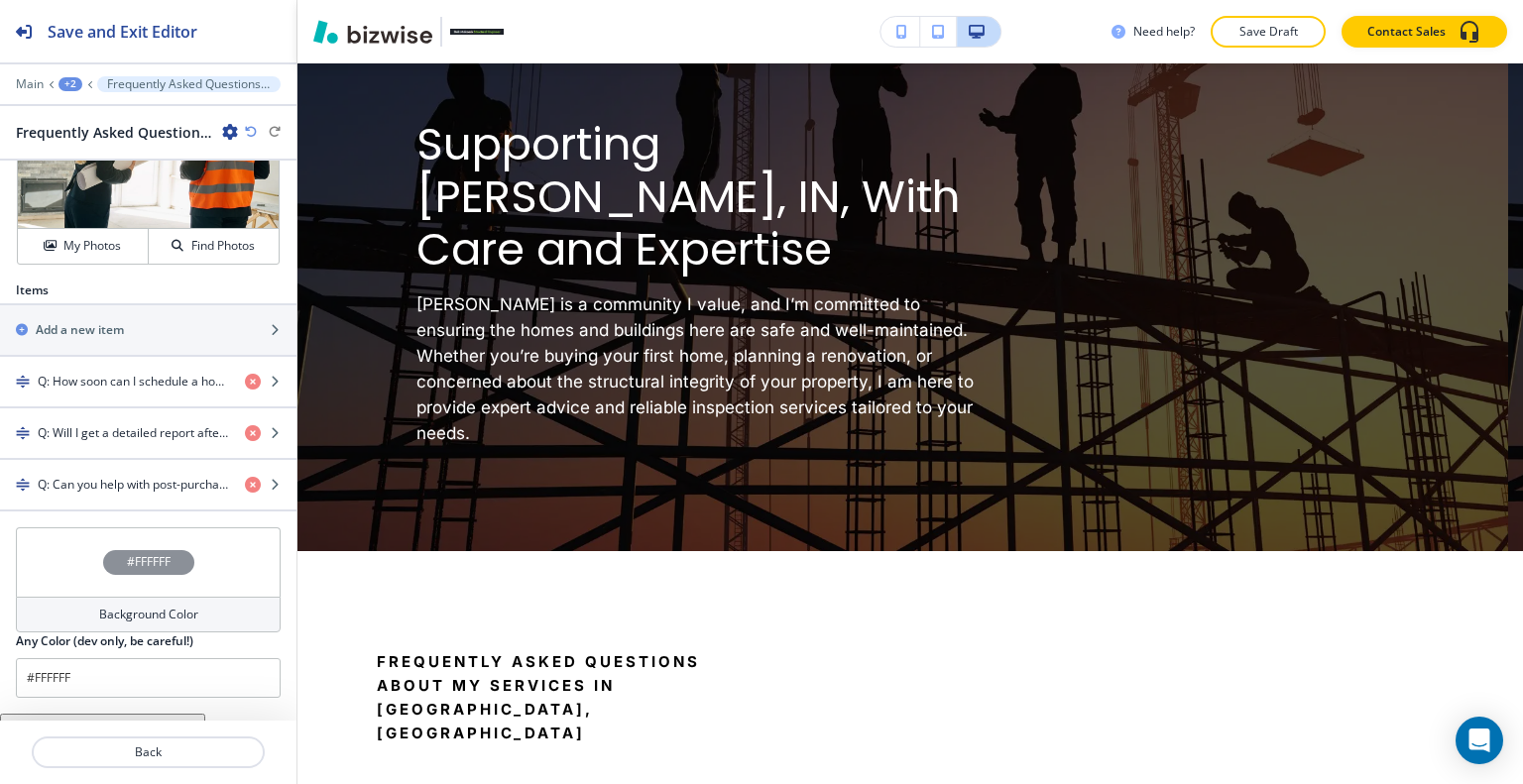 click on "#FFFFFF" at bounding box center [148, 562] 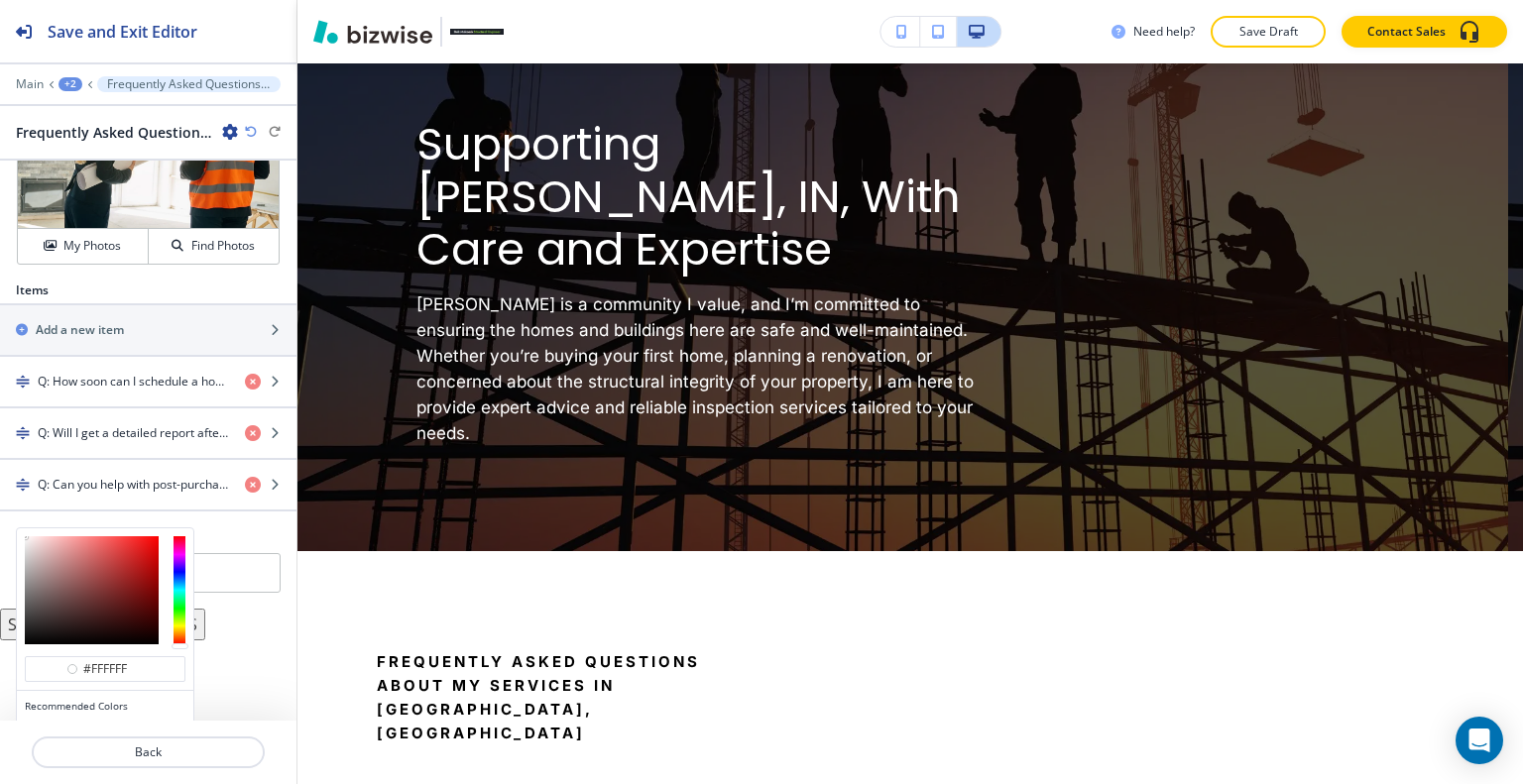 scroll, scrollTop: 856, scrollLeft: 0, axis: vertical 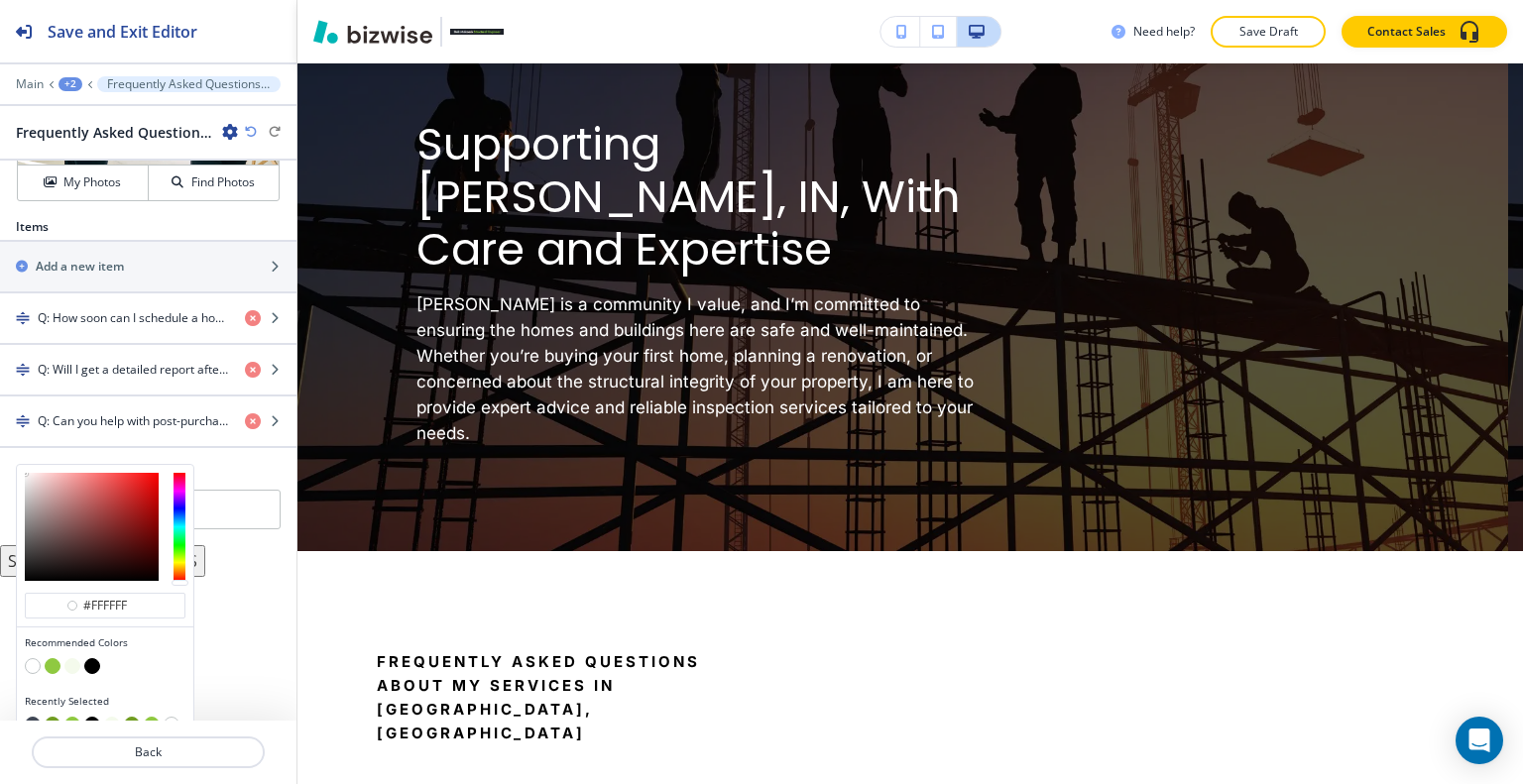 click at bounding box center (53, 725) 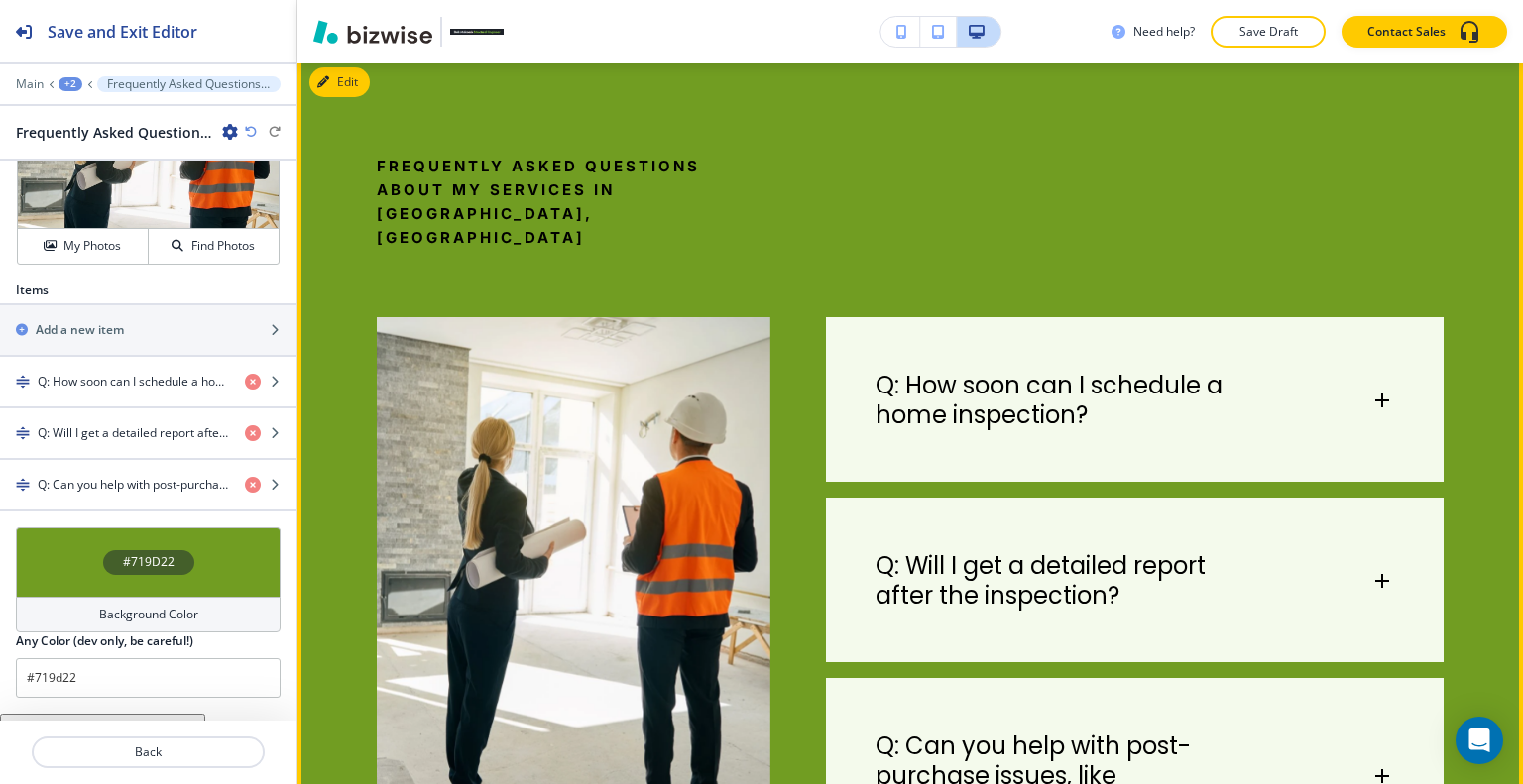 scroll, scrollTop: 4958, scrollLeft: 0, axis: vertical 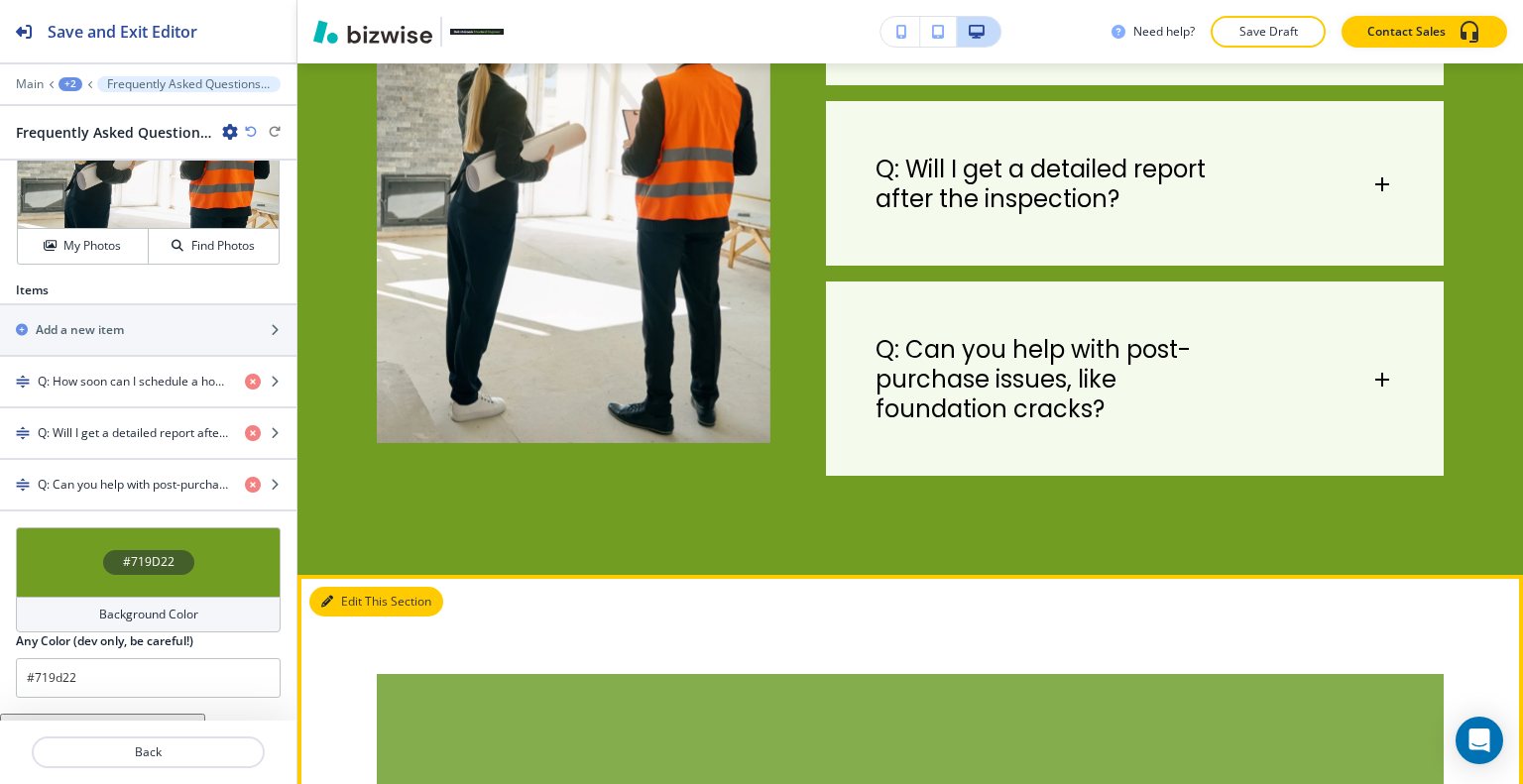 click on "Edit This Section" at bounding box center (376, 602) 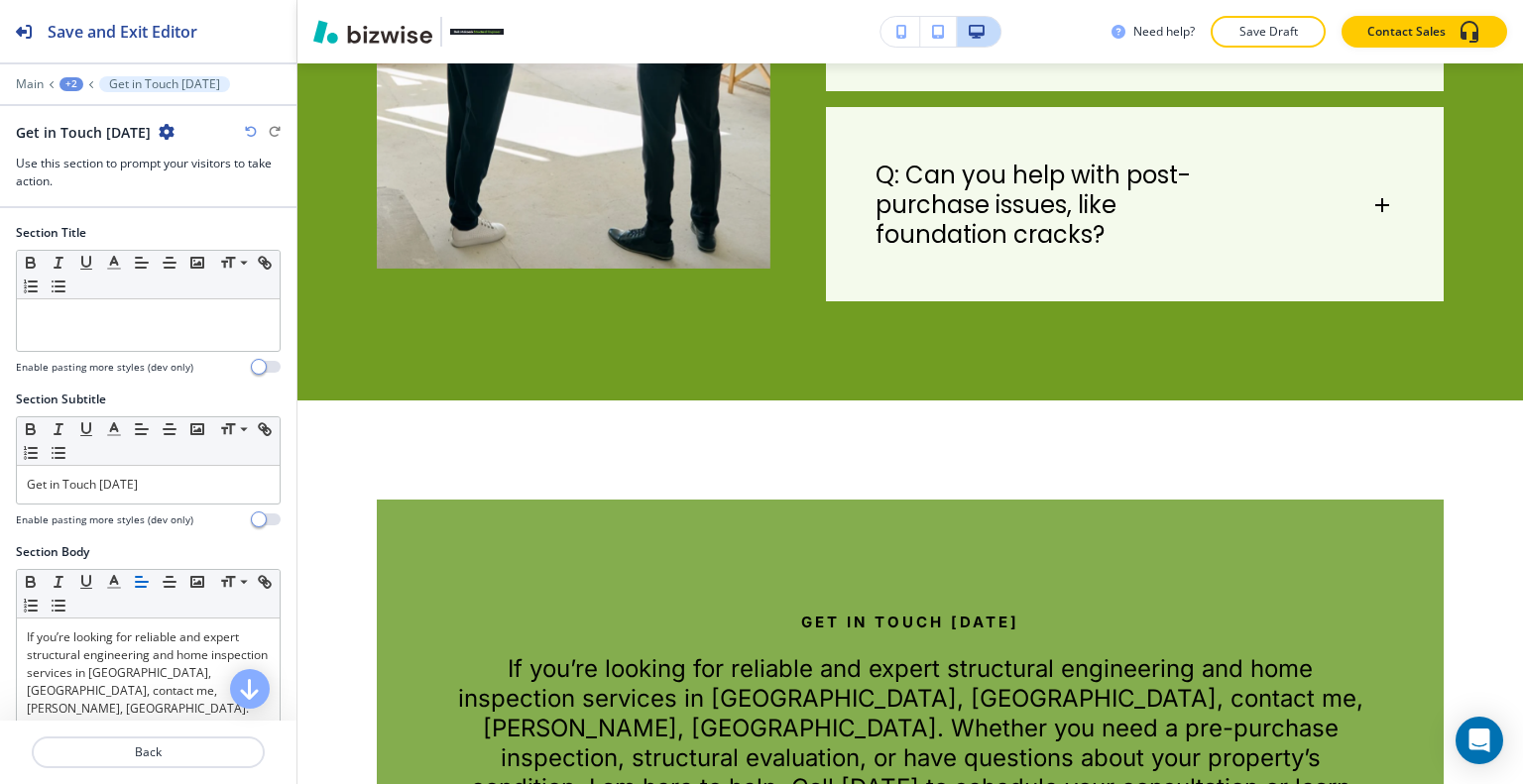 click on "Get in Touch [DATE]" at bounding box center [148, 132] 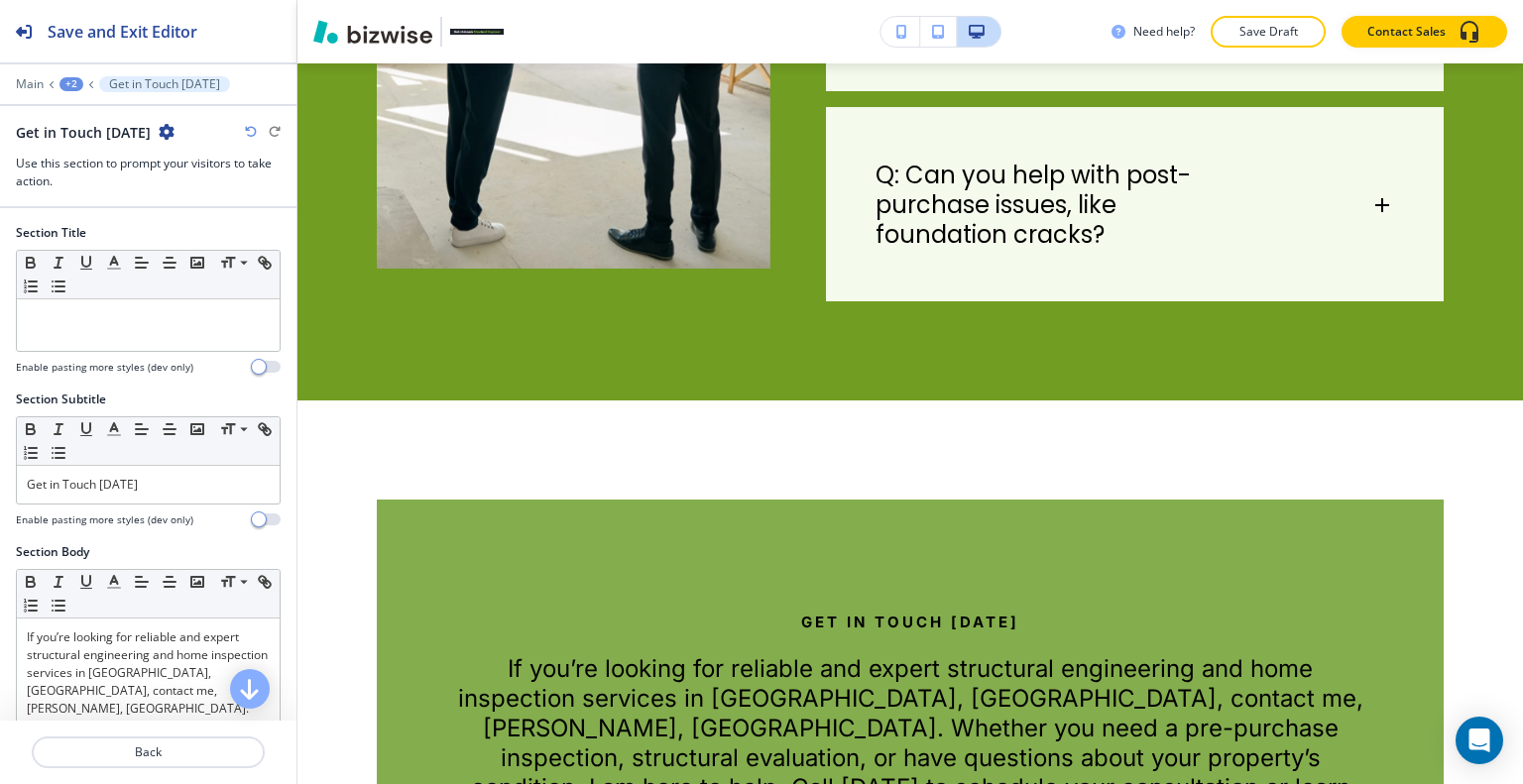 click at bounding box center (167, 132) 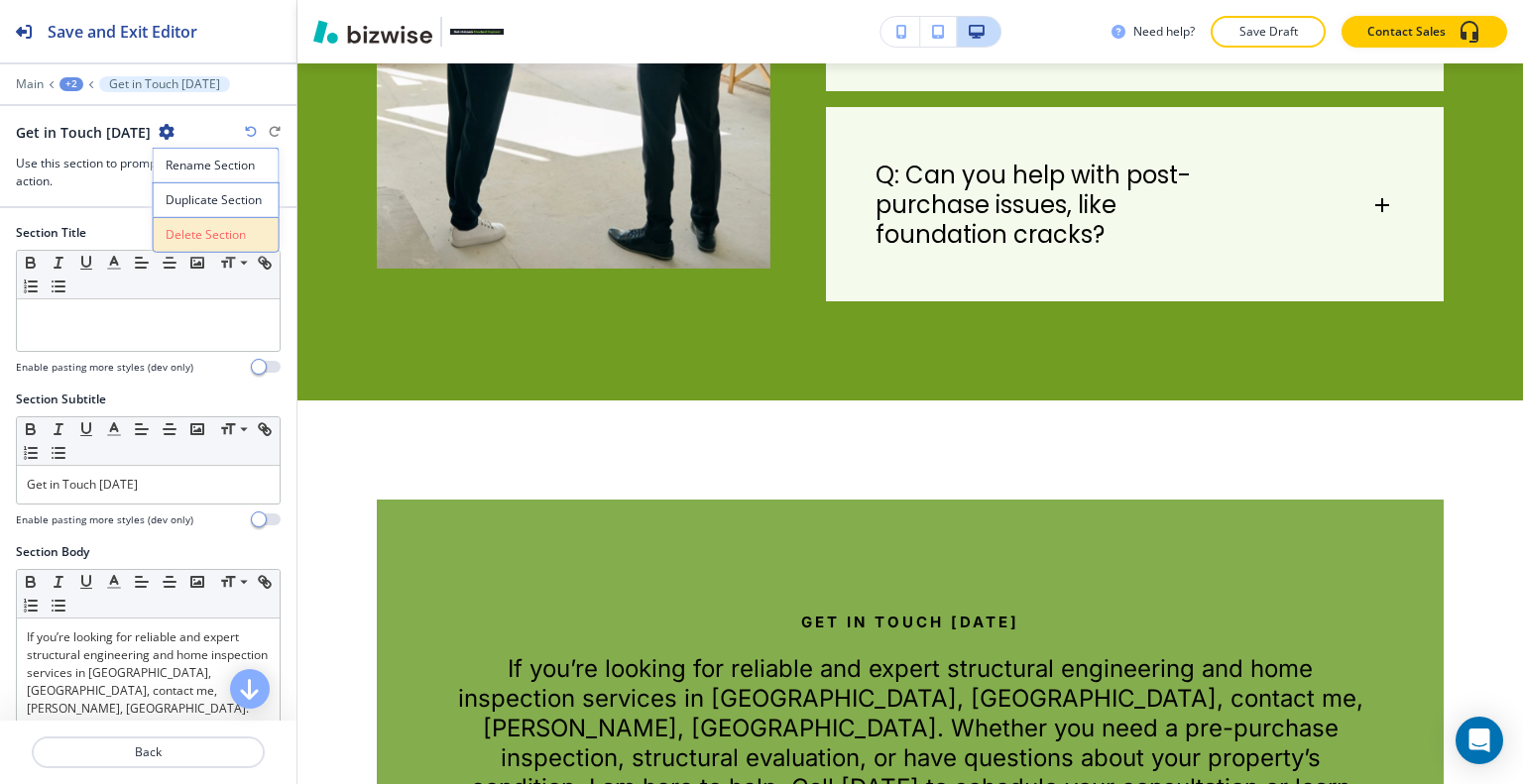 click on "Delete Section" at bounding box center [216, 235] 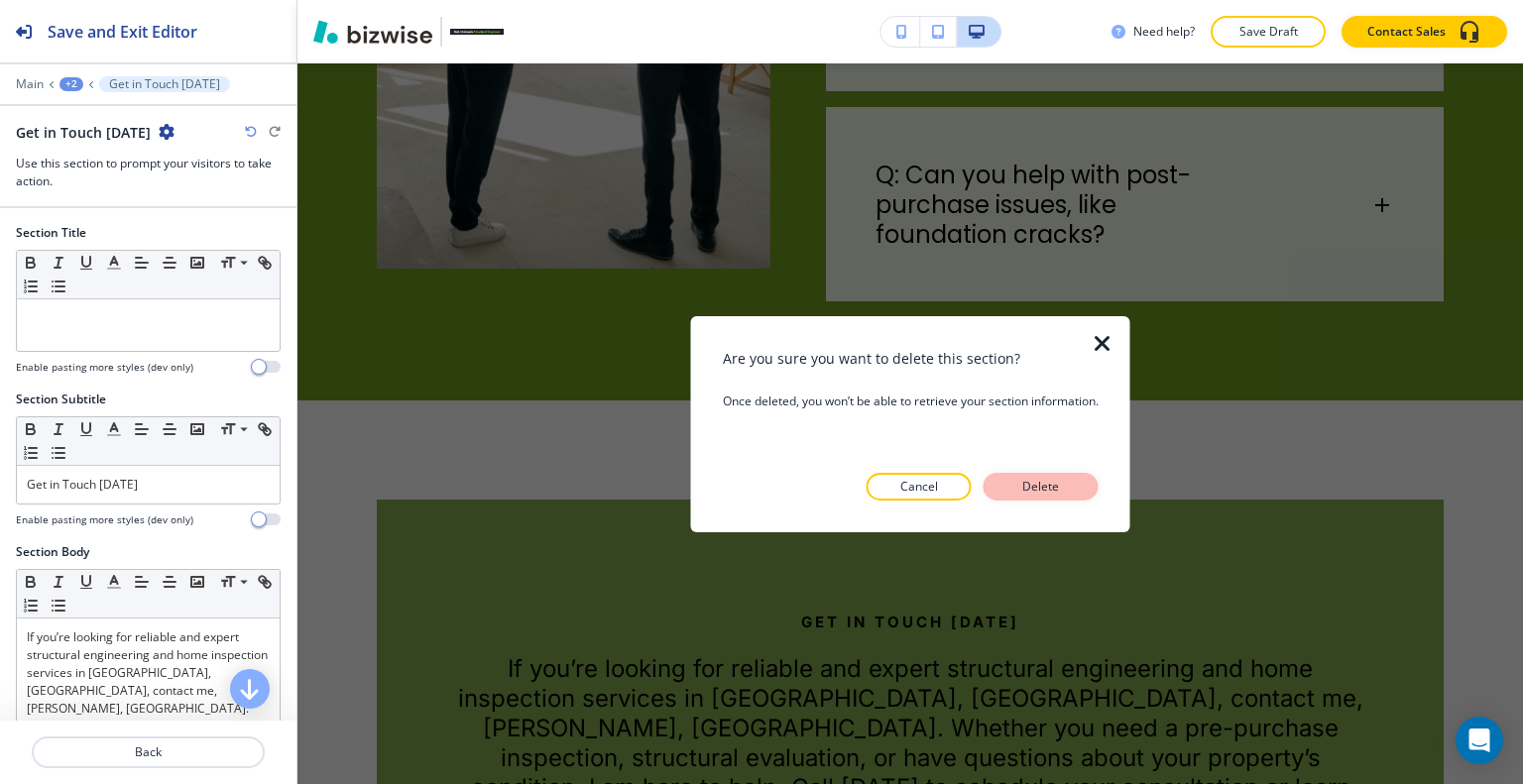 click on "Delete" at bounding box center [1041, 487] 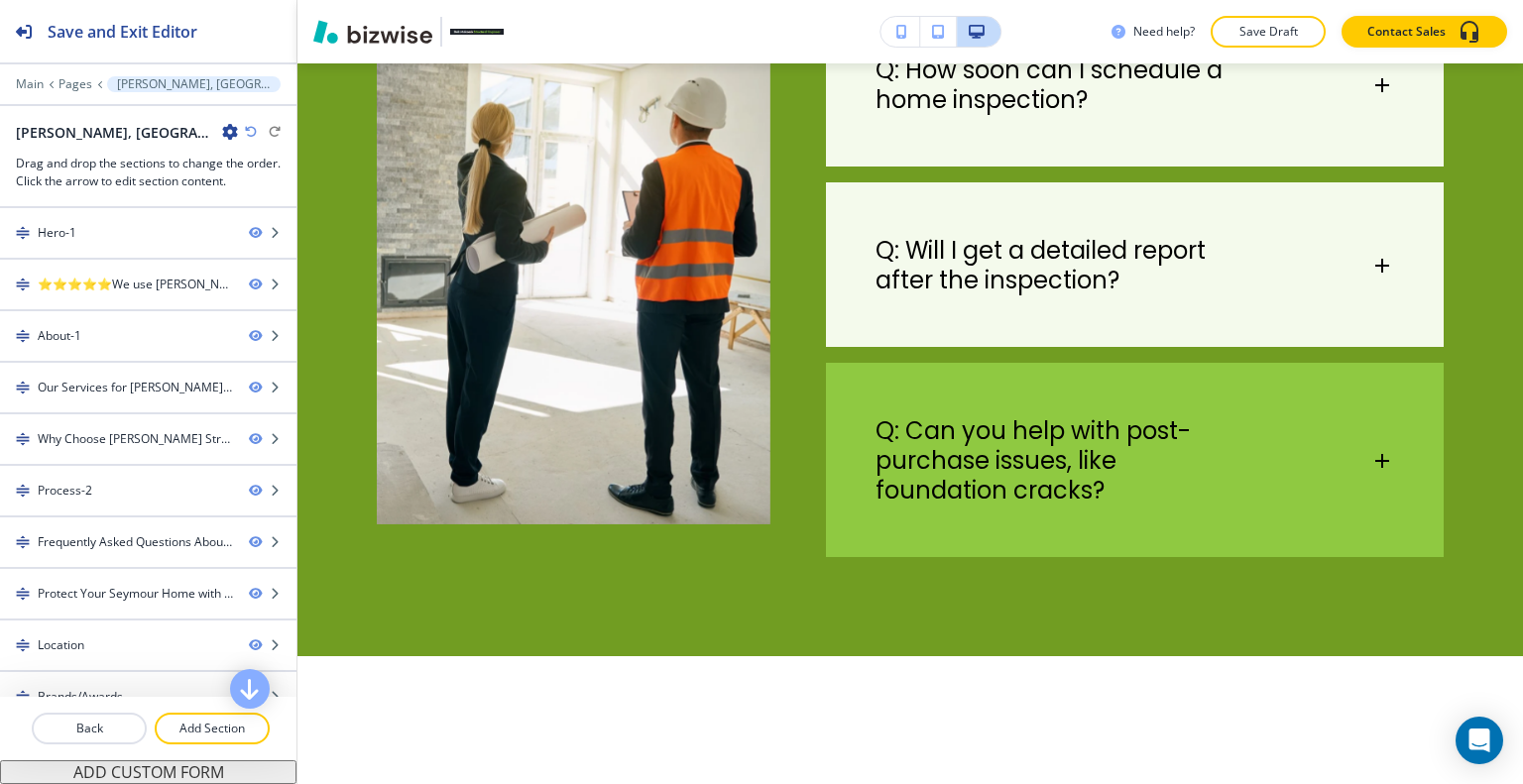 scroll, scrollTop: 4976, scrollLeft: 0, axis: vertical 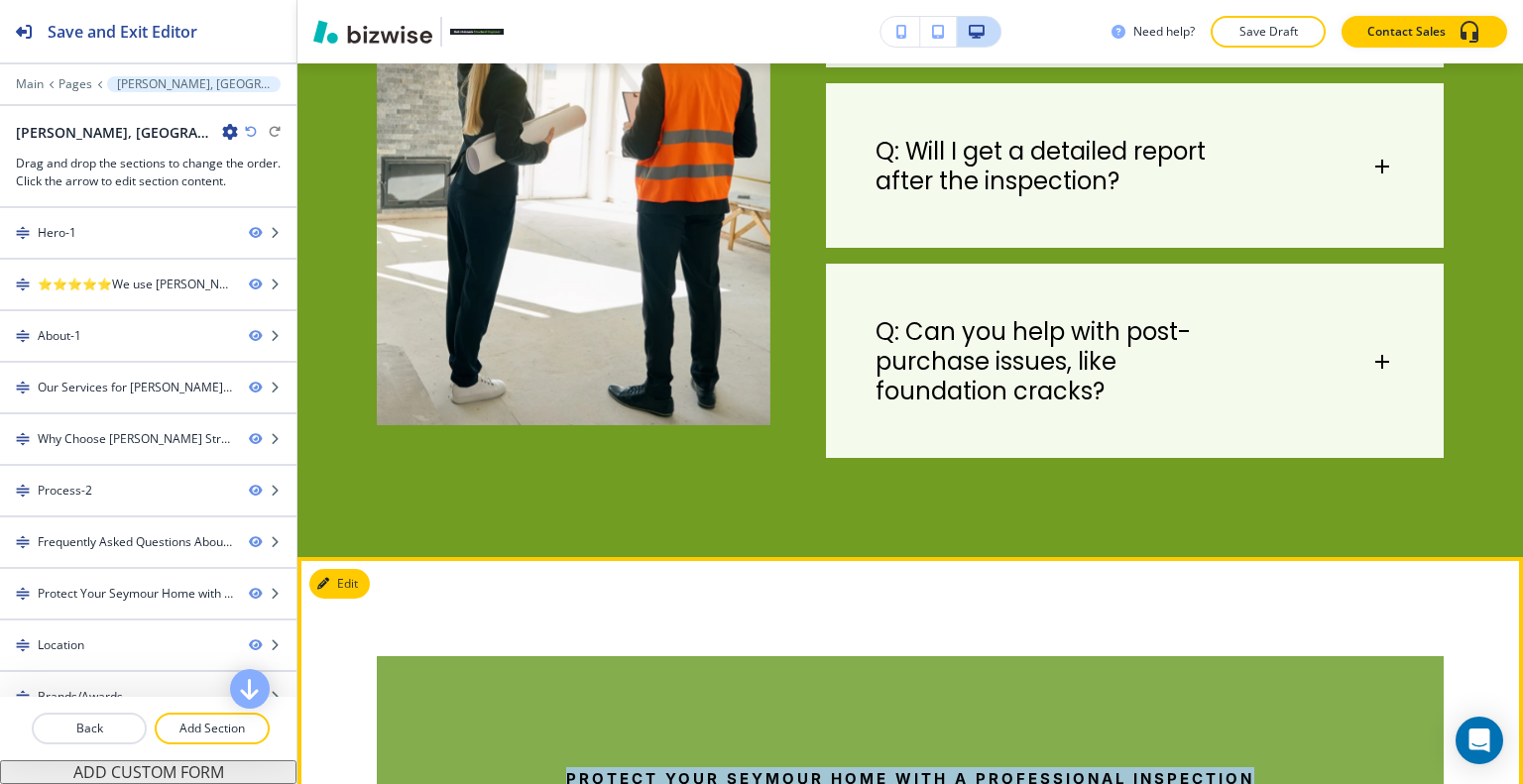 drag, startPoint x: 1249, startPoint y: 443, endPoint x: 547, endPoint y: 433, distance: 702.0712 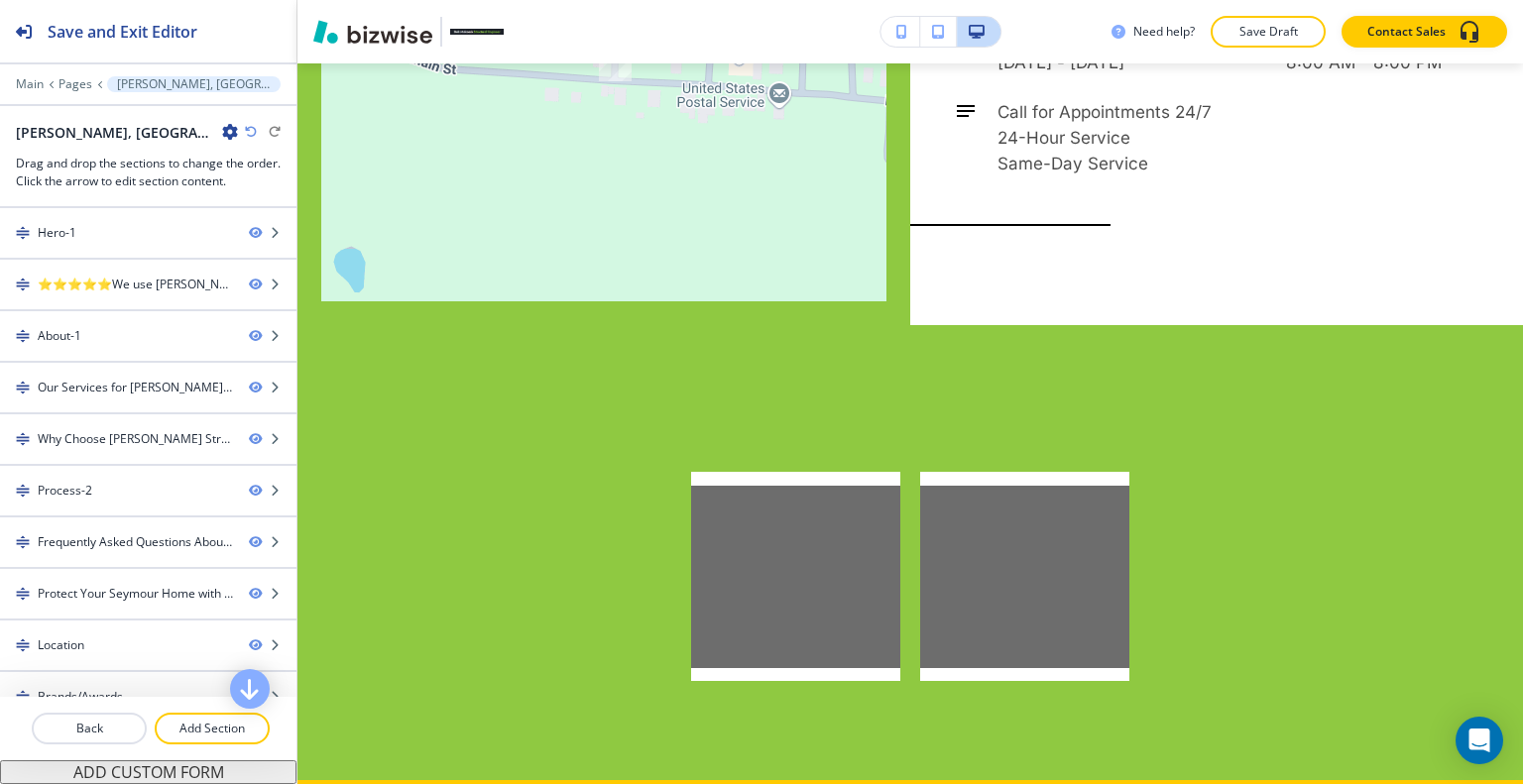 scroll, scrollTop: 6760, scrollLeft: 0, axis: vertical 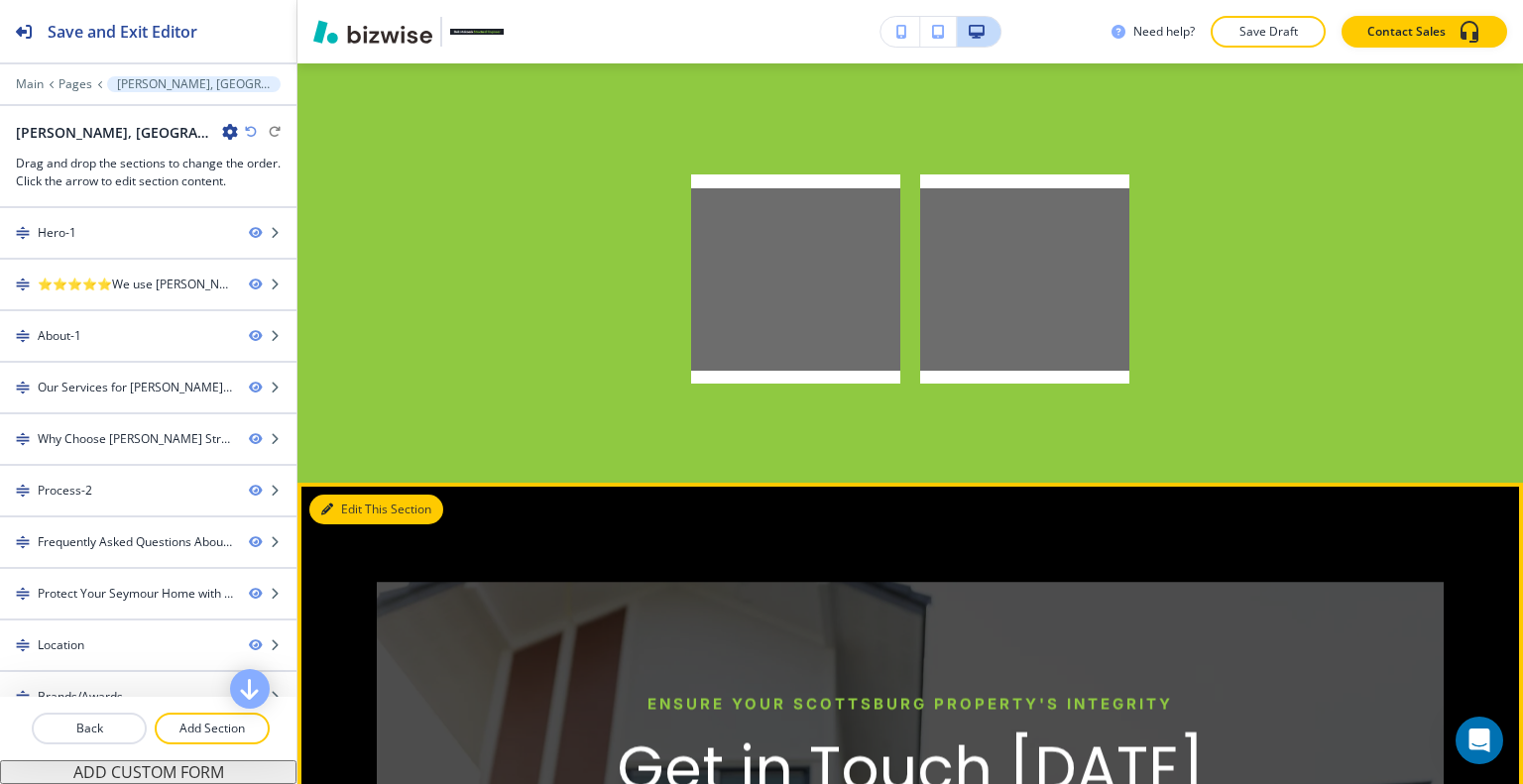 click on "Edit This Section" at bounding box center [376, 509] 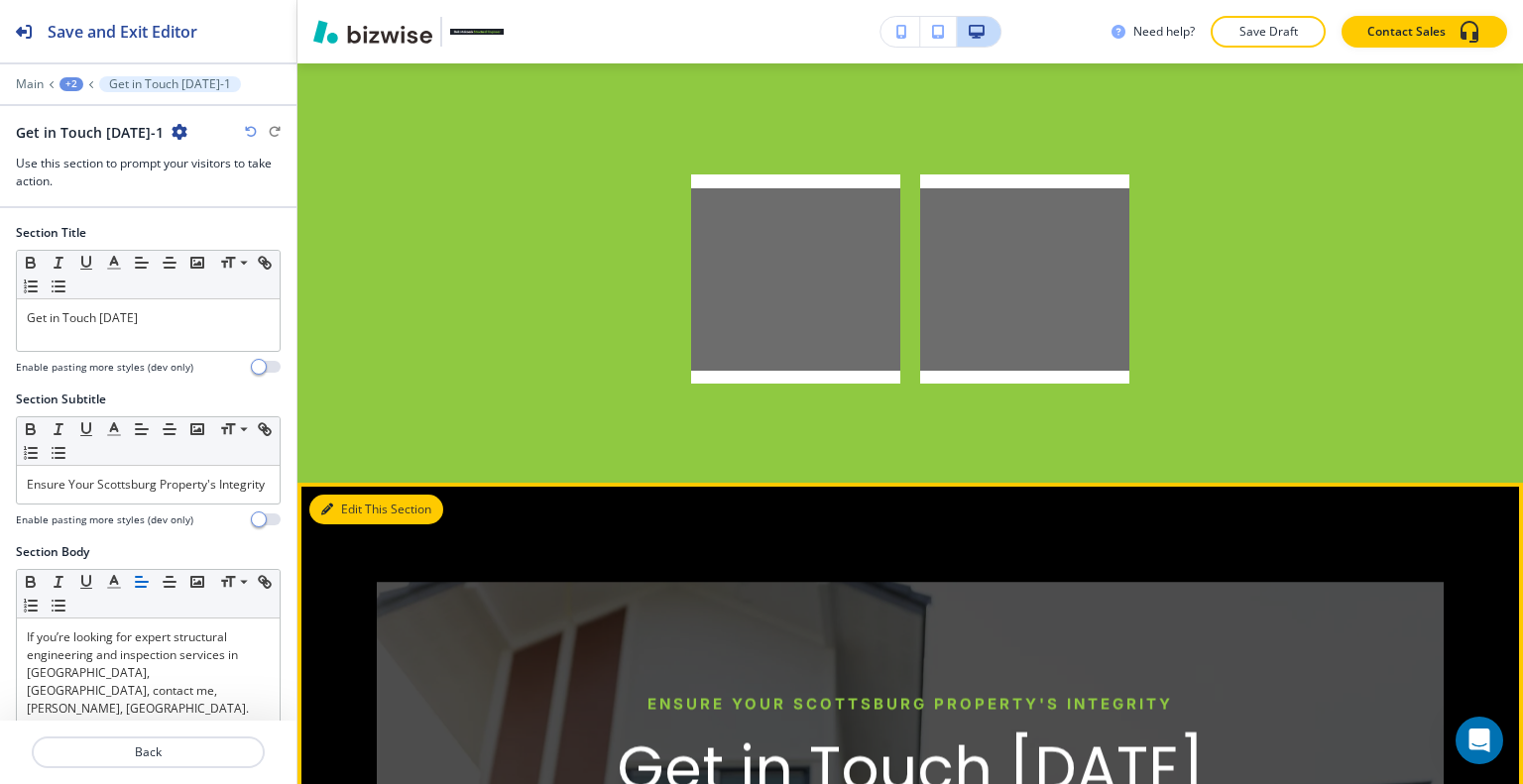 scroll, scrollTop: 6839, scrollLeft: 0, axis: vertical 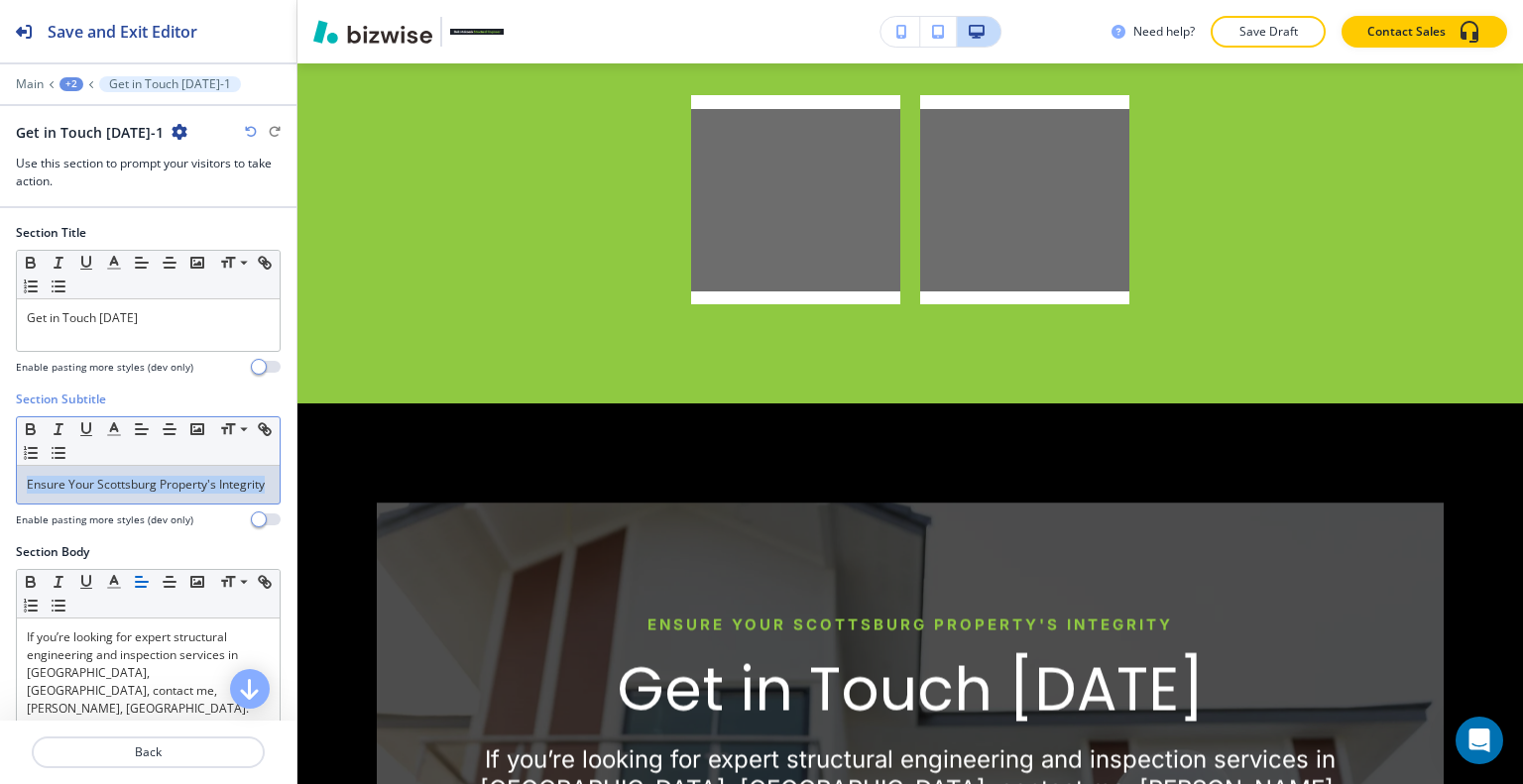 drag, startPoint x: 115, startPoint y: 509, endPoint x: 2, endPoint y: 483, distance: 115.95258 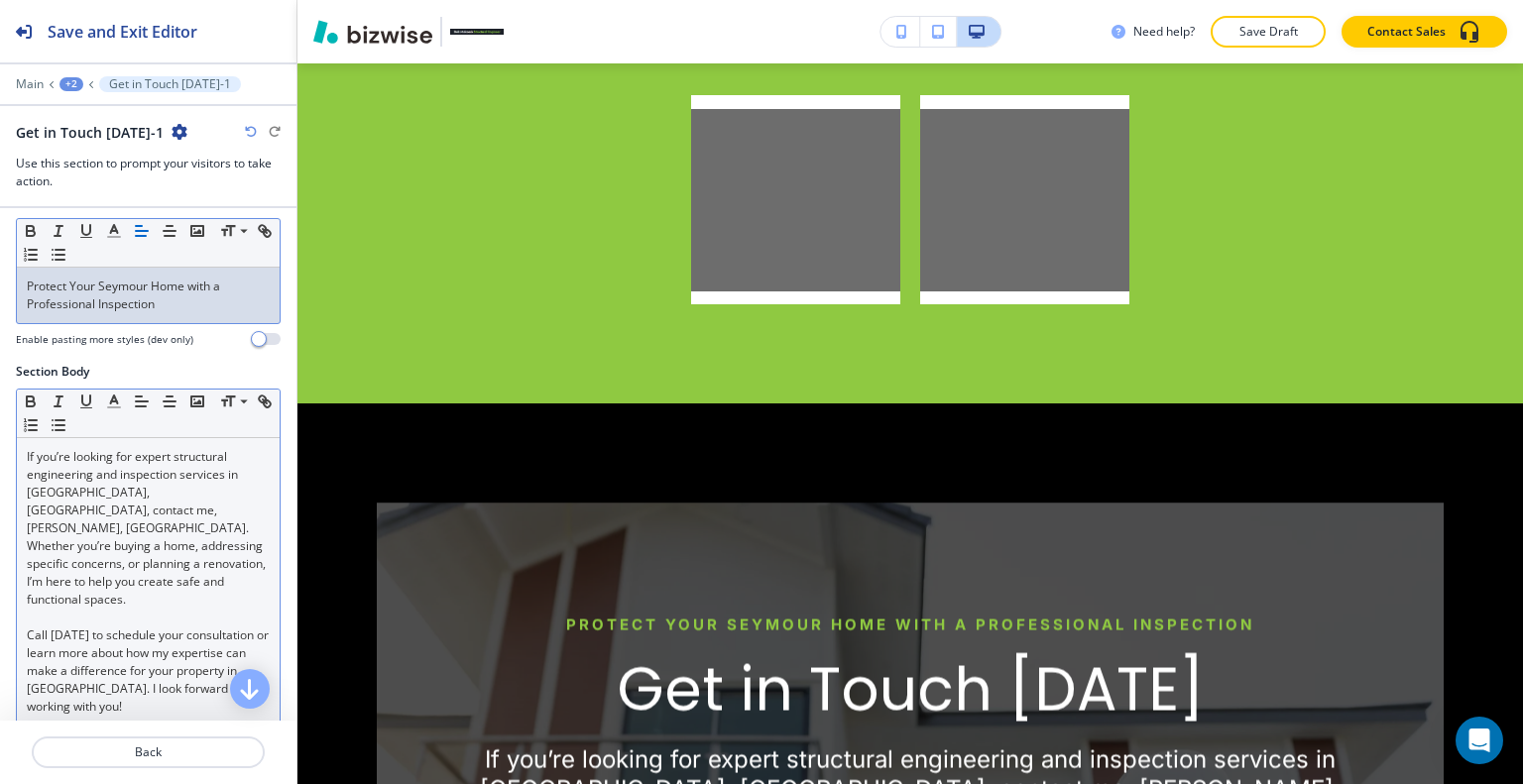 scroll, scrollTop: 297, scrollLeft: 0, axis: vertical 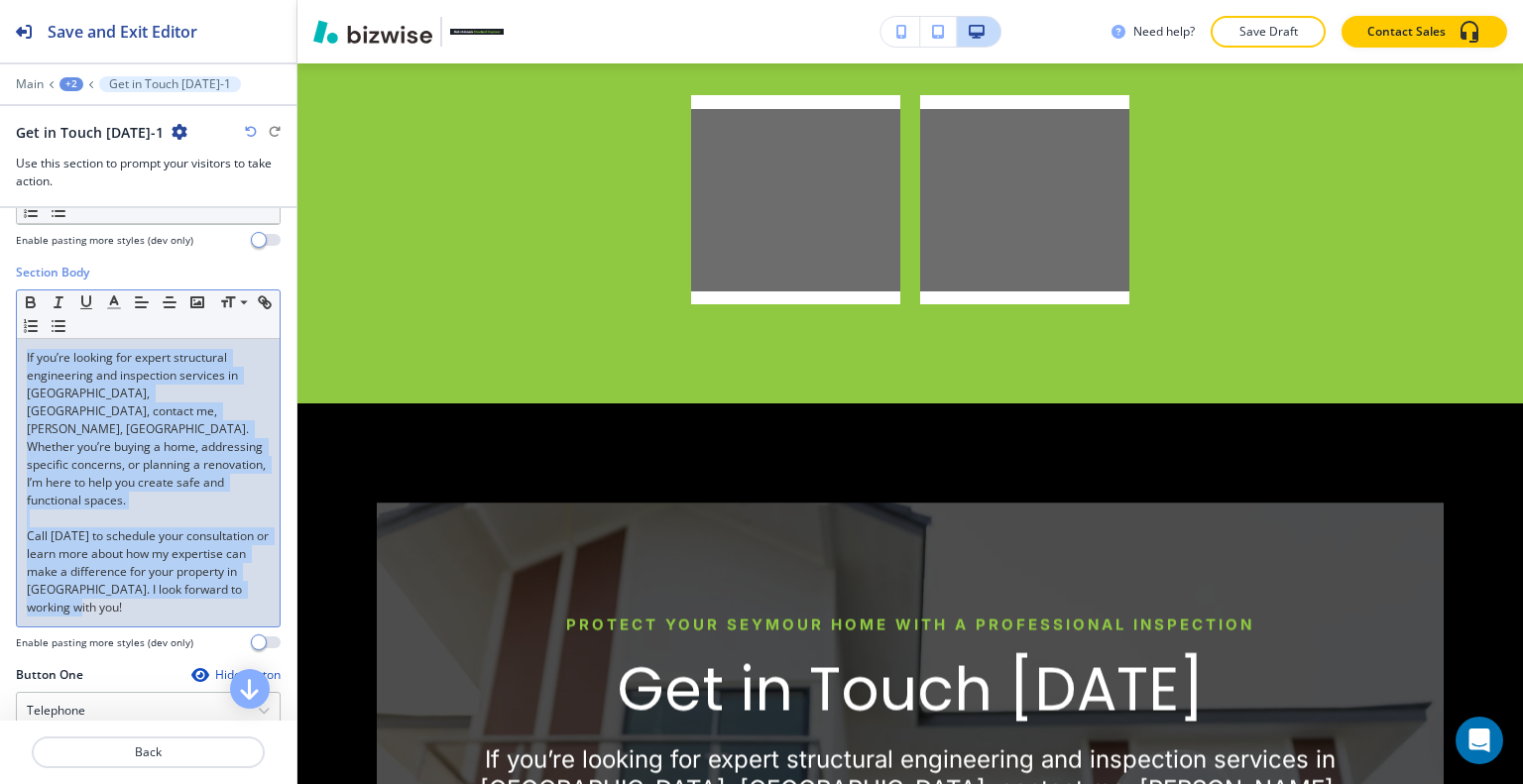 drag, startPoint x: 135, startPoint y: 560, endPoint x: 0, endPoint y: 356, distance: 244.6242 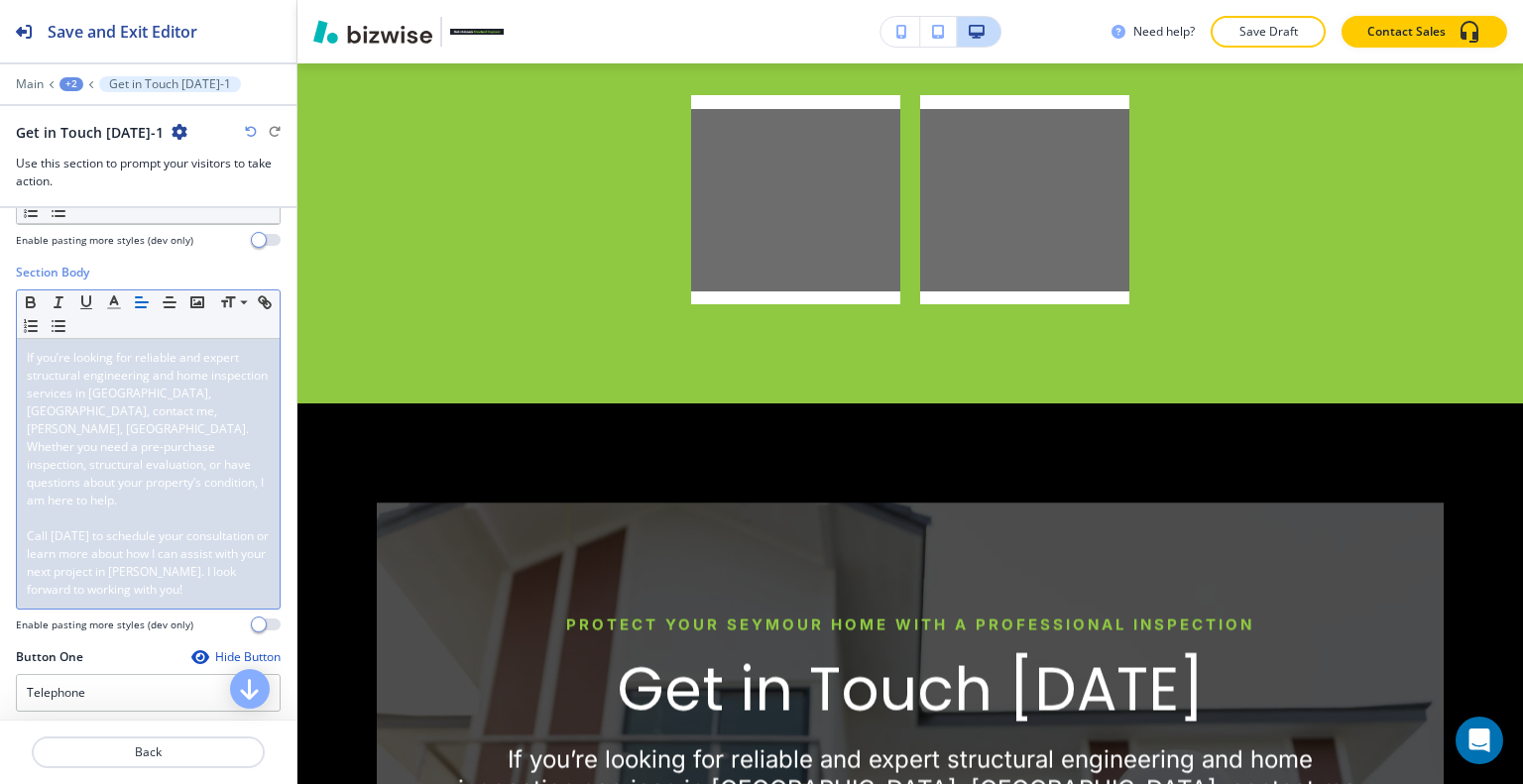 scroll, scrollTop: 0, scrollLeft: 0, axis: both 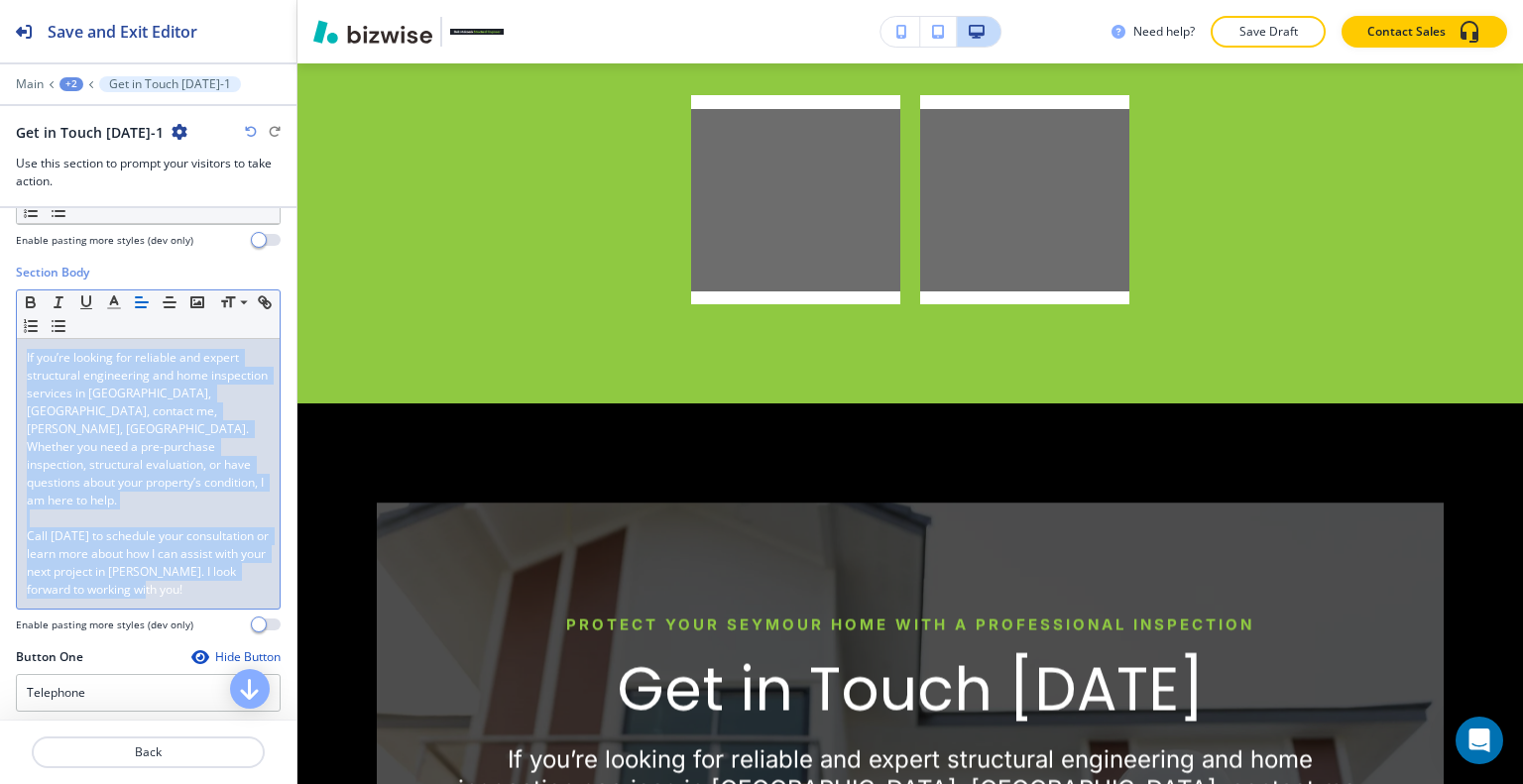 drag, startPoint x: 216, startPoint y: 569, endPoint x: 1, endPoint y: 347, distance: 309.0453 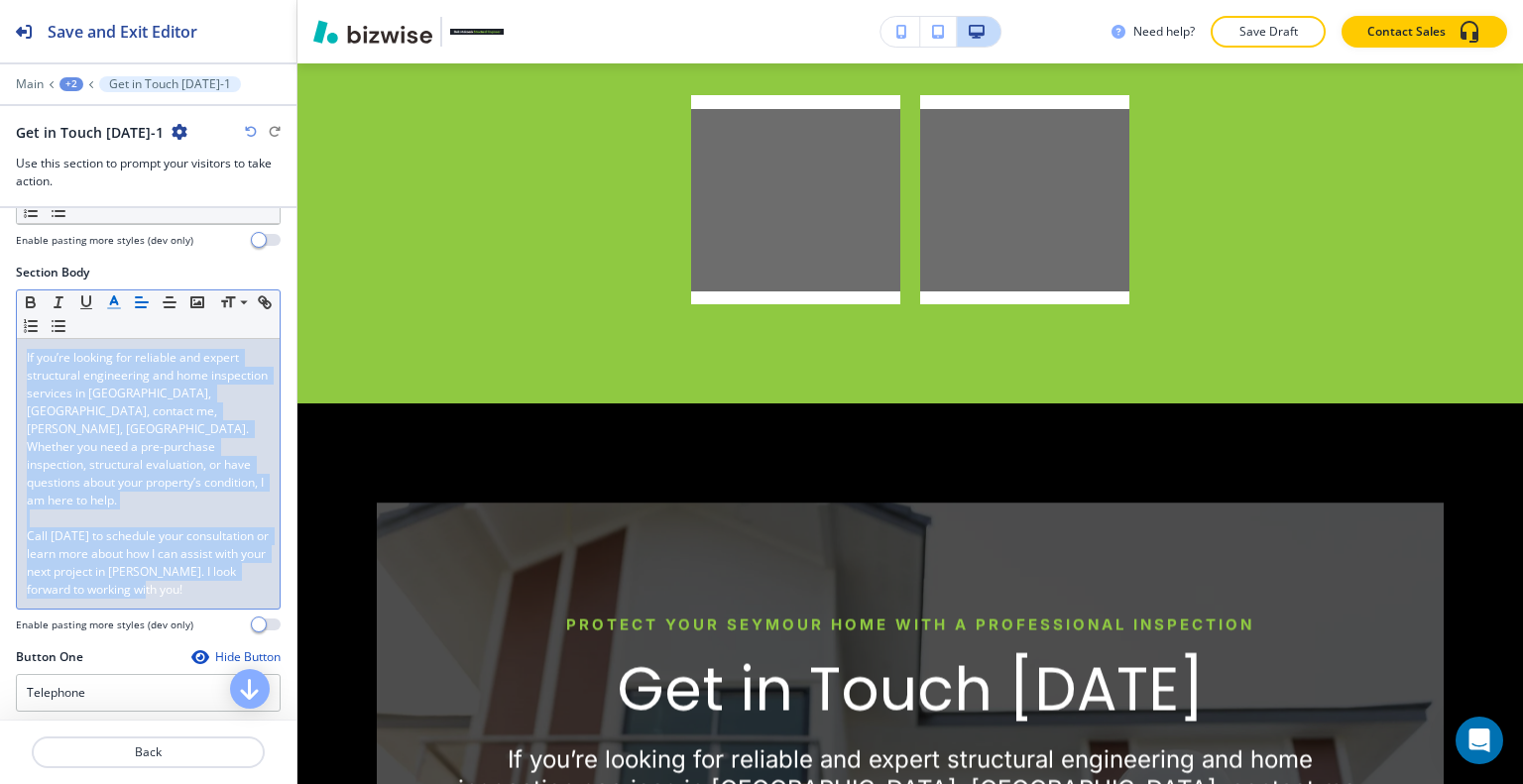 click 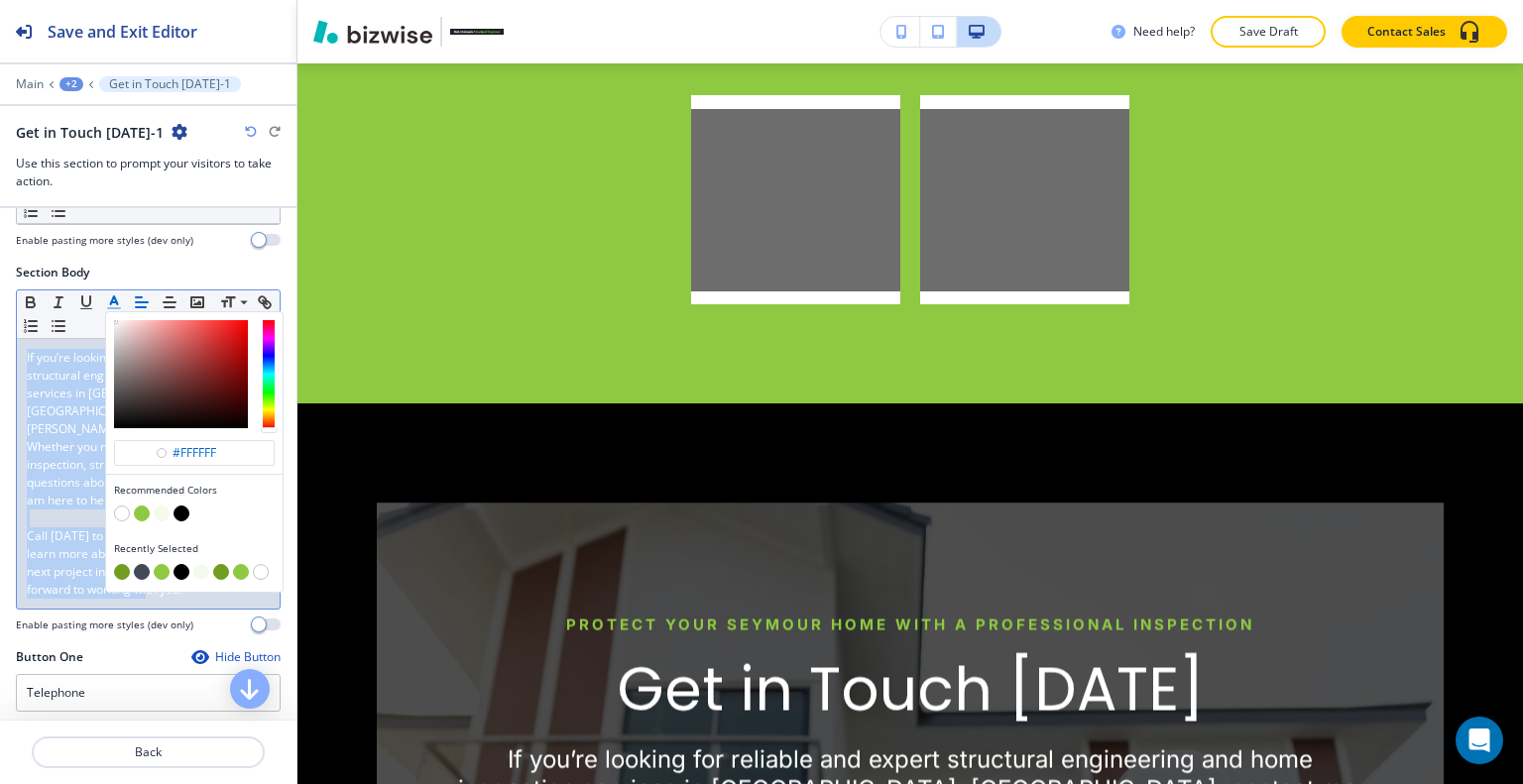 click at bounding box center (122, 513) 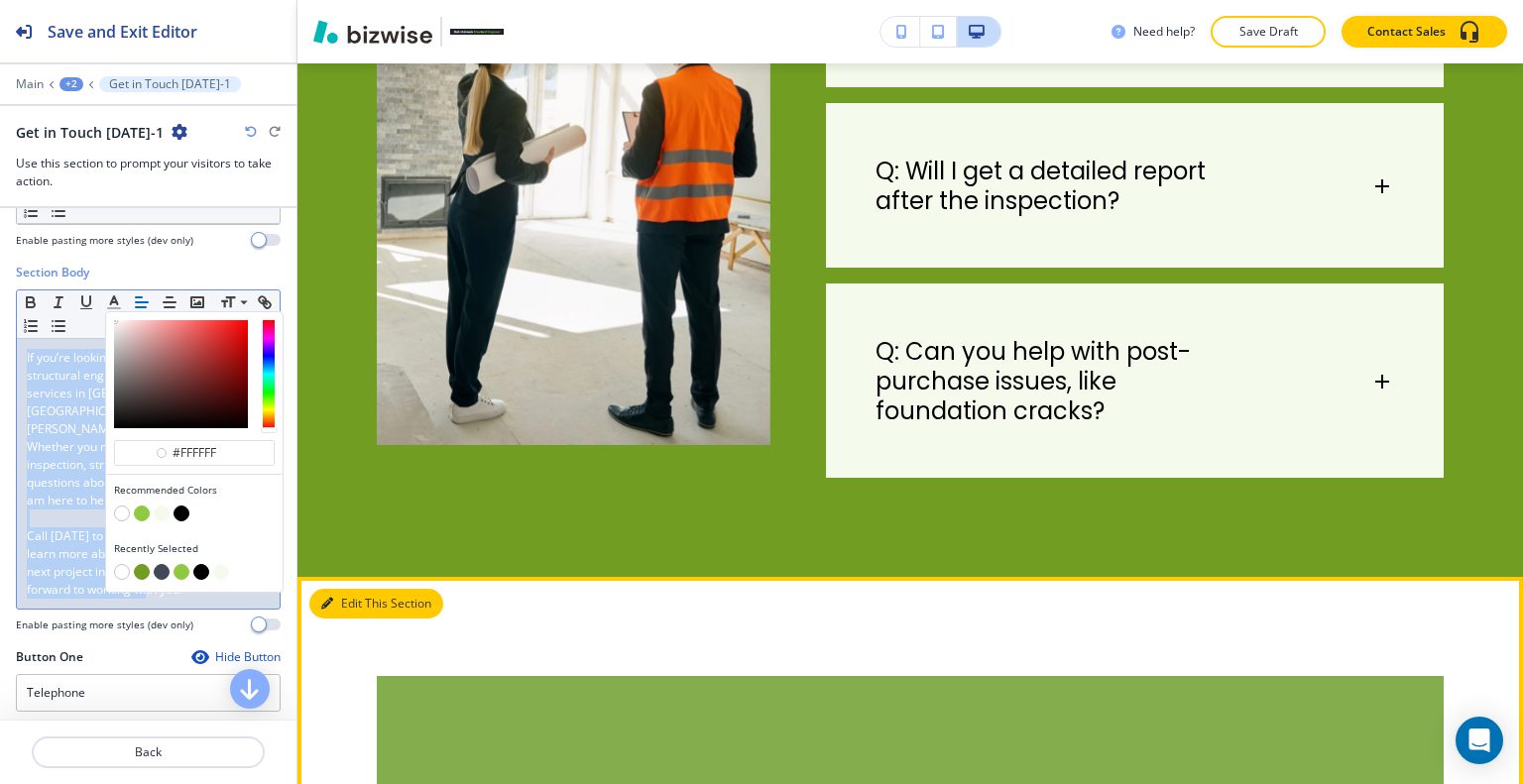 click on "Edit This Section" at bounding box center (376, 604) 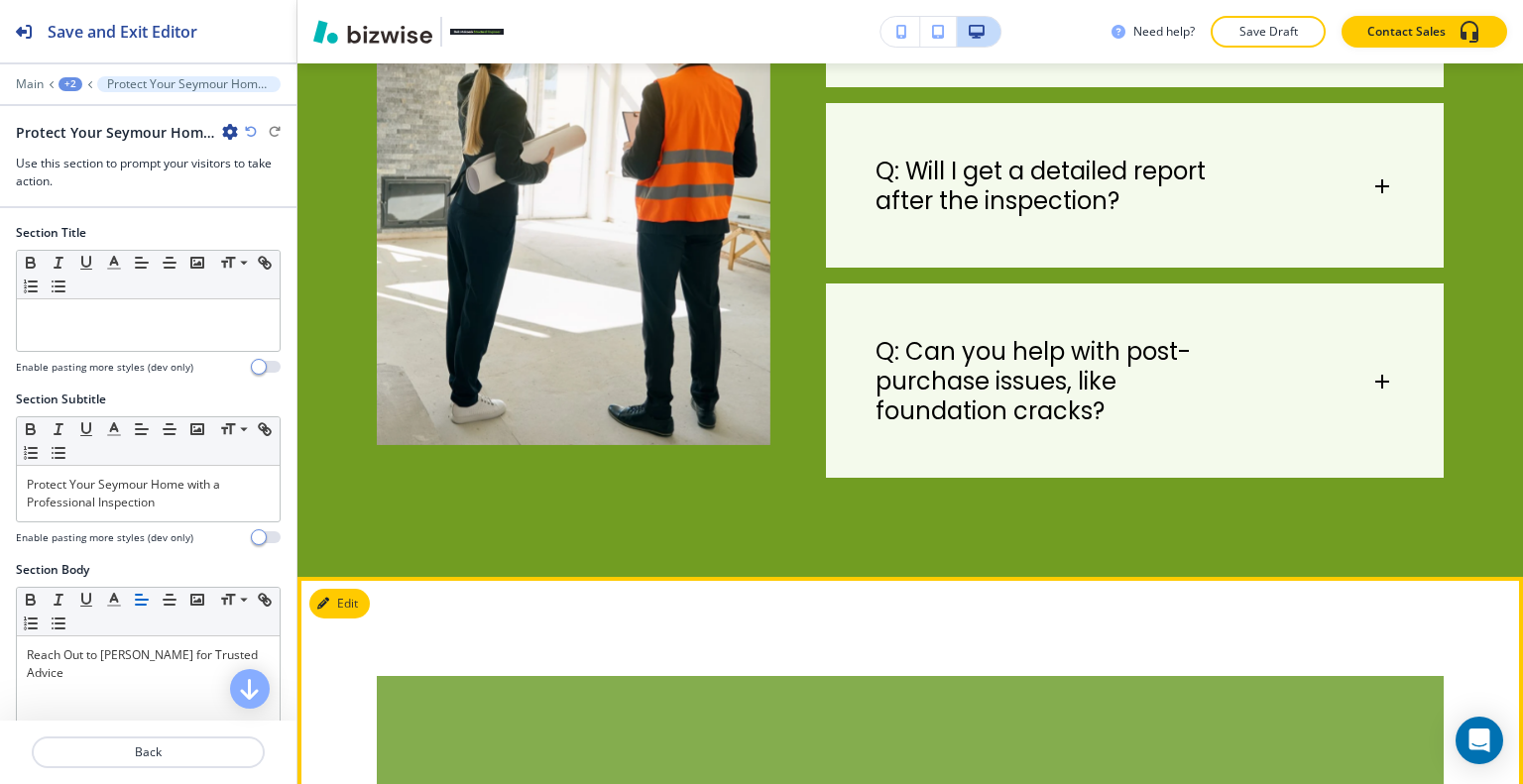 scroll, scrollTop: 5132, scrollLeft: 0, axis: vertical 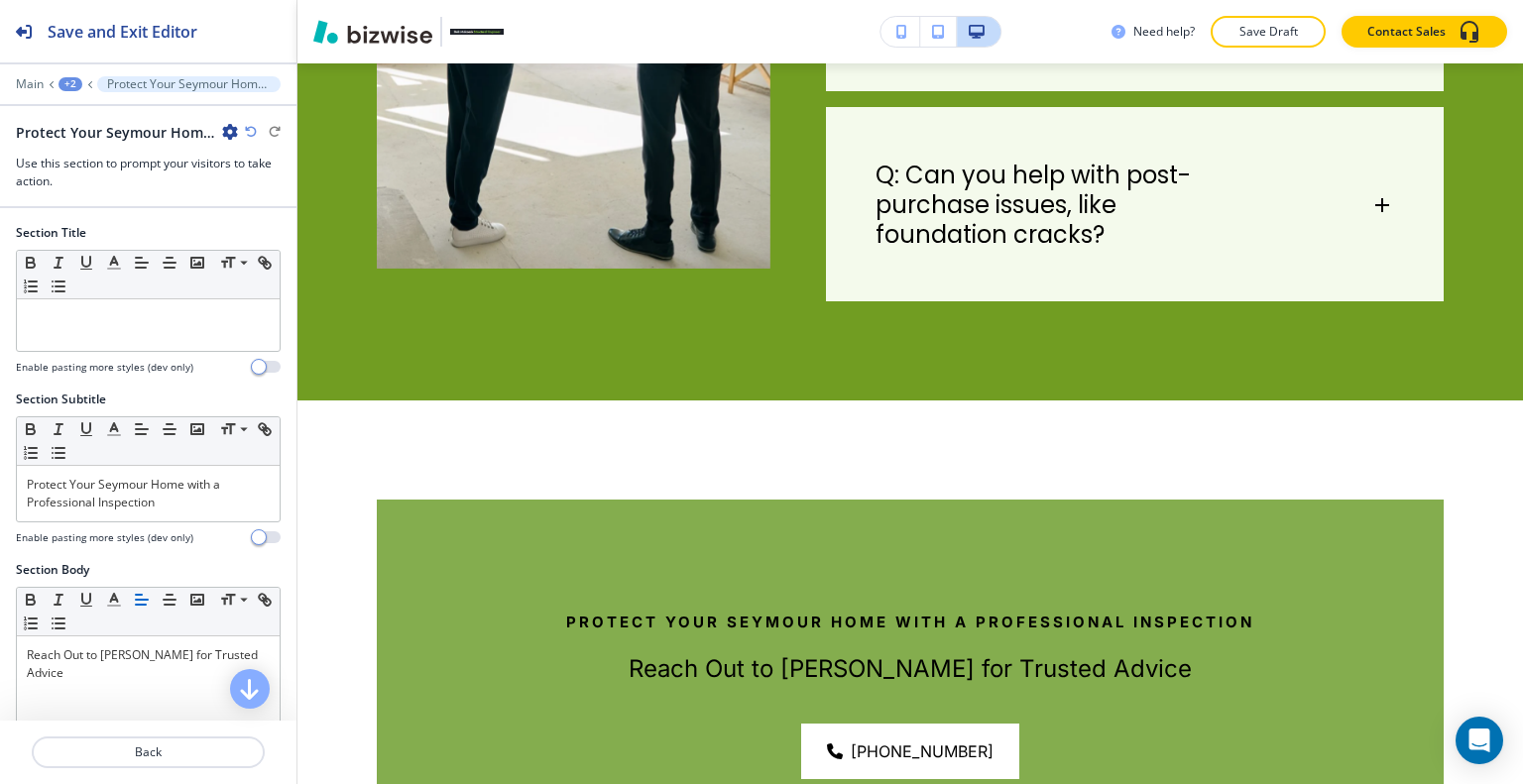 click at bounding box center [230, 132] 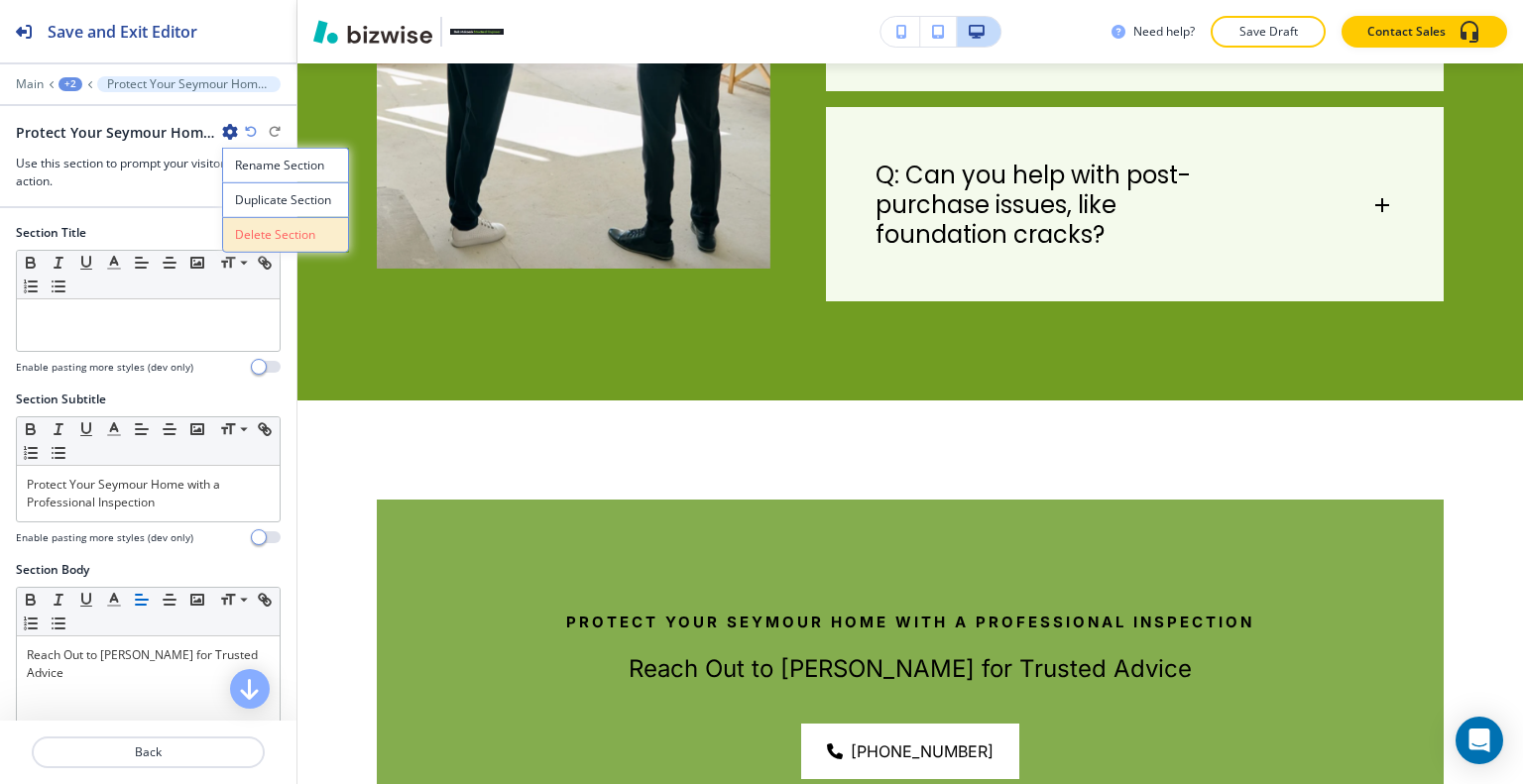 click on "Delete Section" at bounding box center [286, 235] 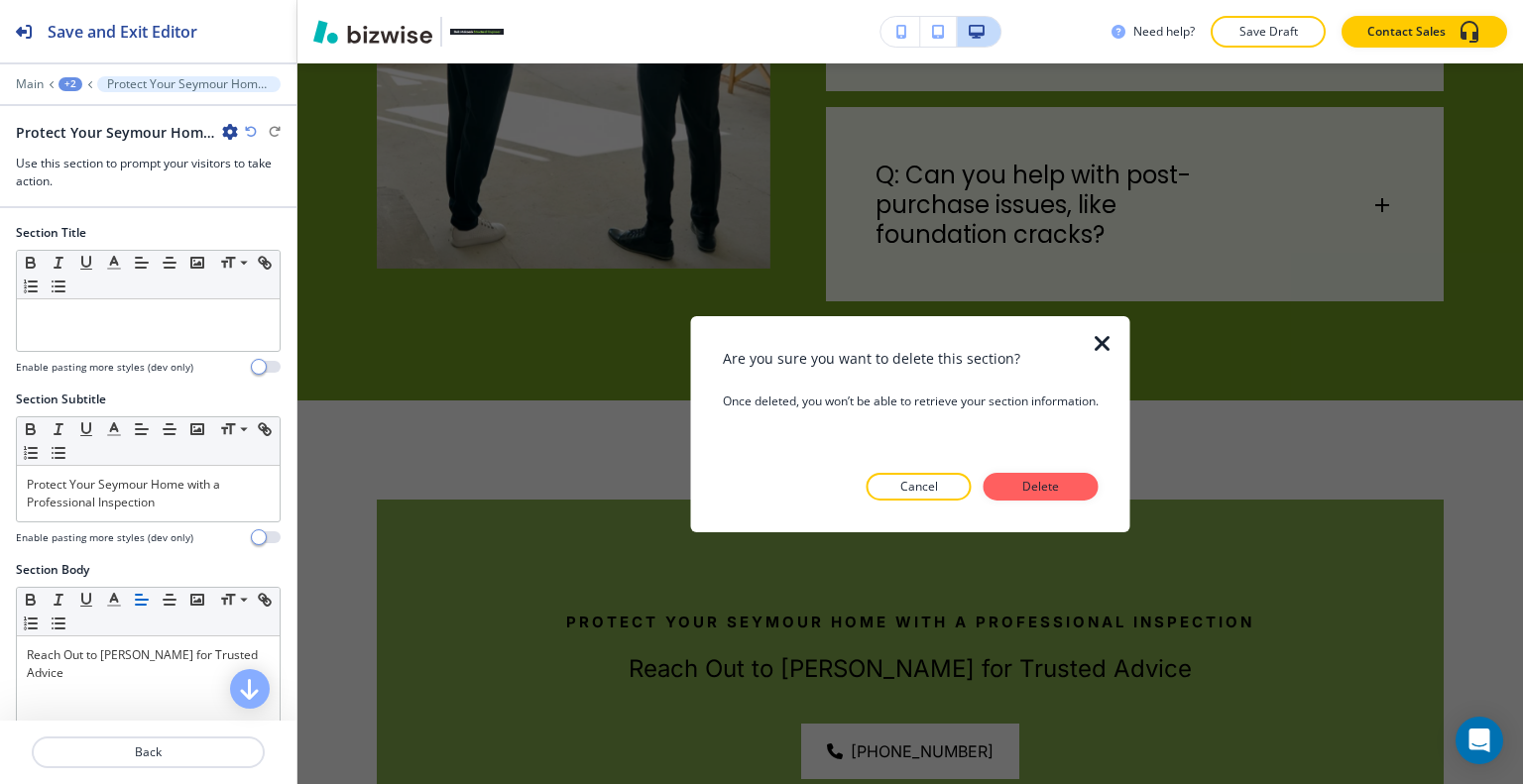 drag, startPoint x: 1064, startPoint y: 485, endPoint x: 842, endPoint y: 399, distance: 238.07562 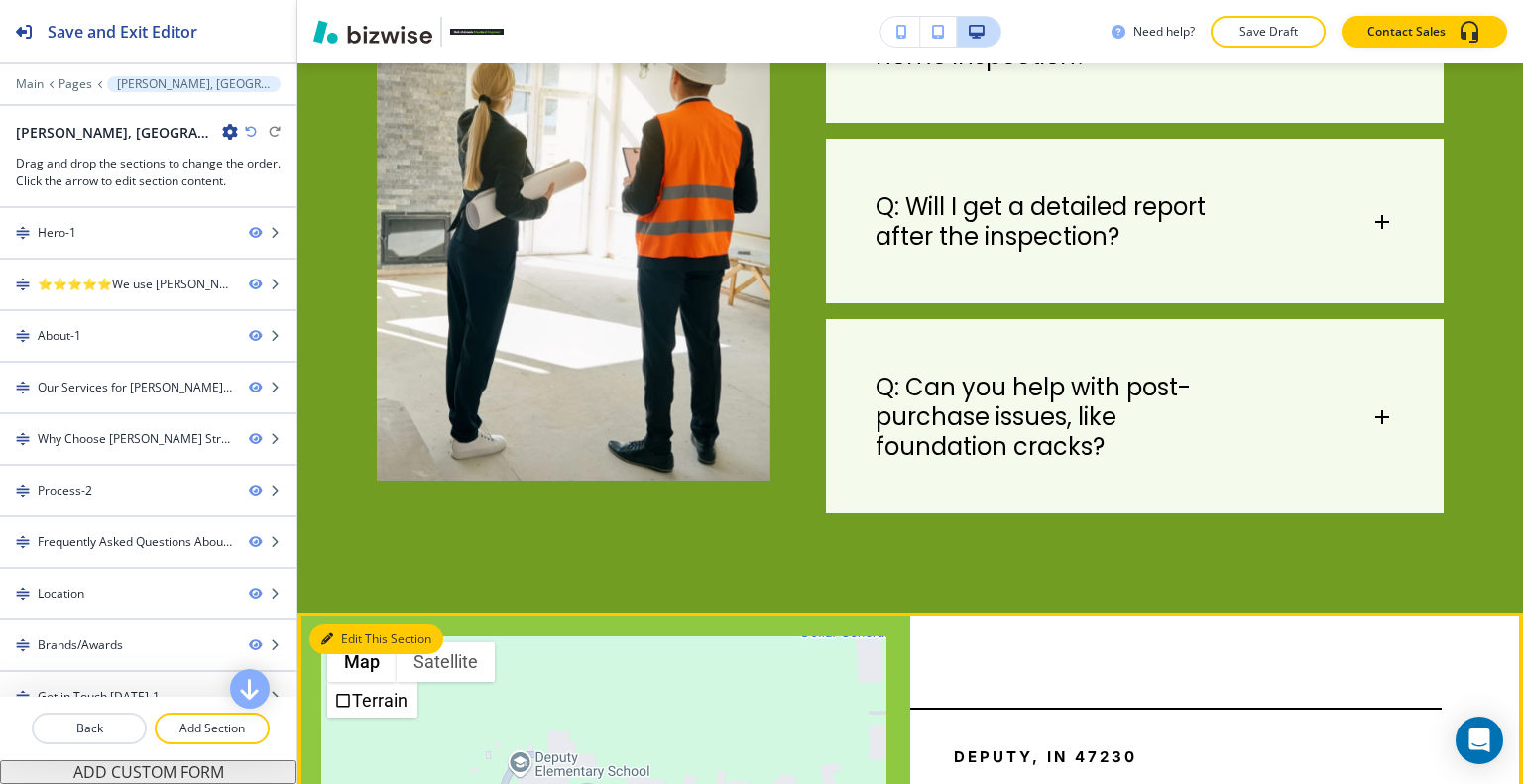 click on "Edit This Section" at bounding box center (376, 639) 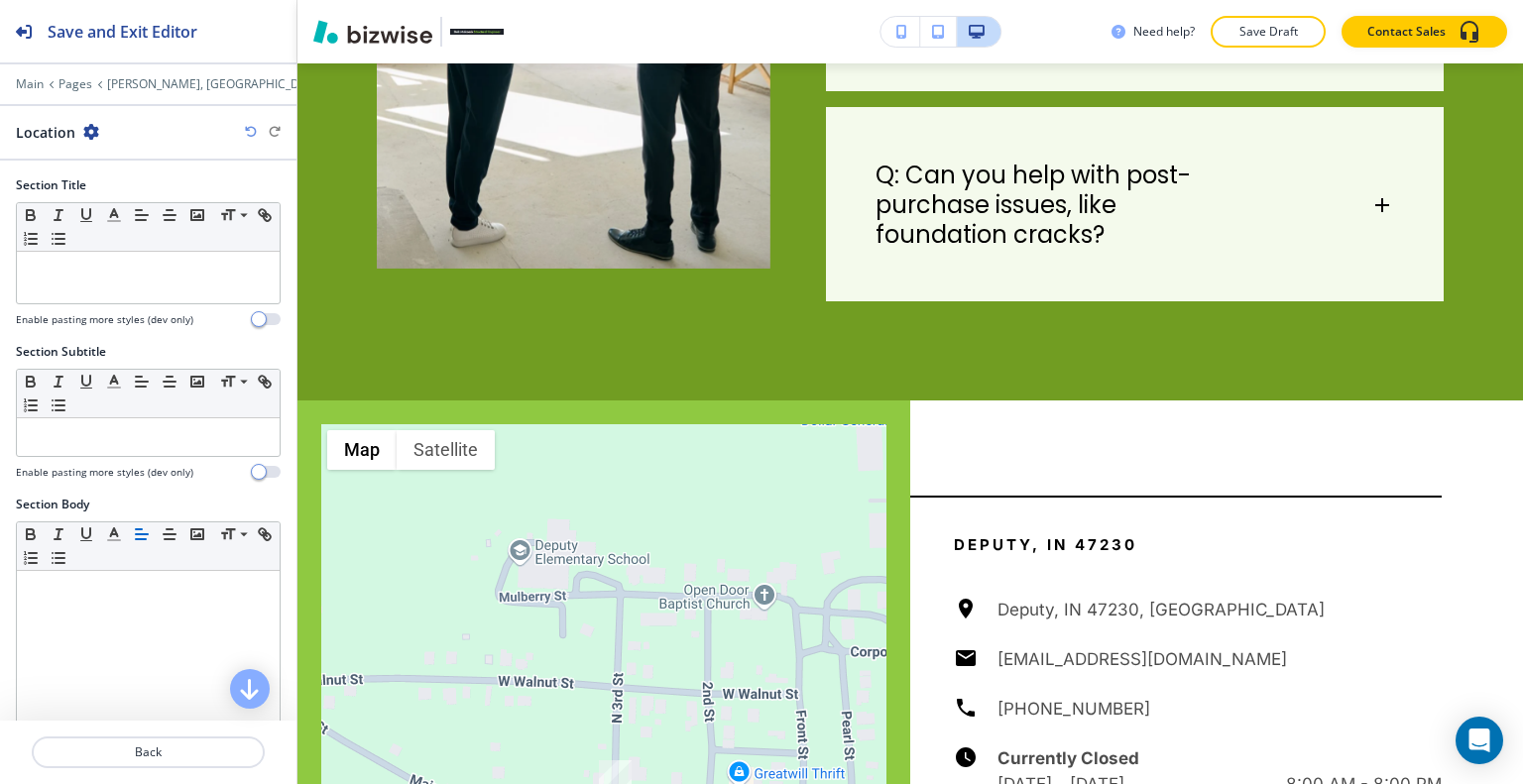 click at bounding box center [91, 132] 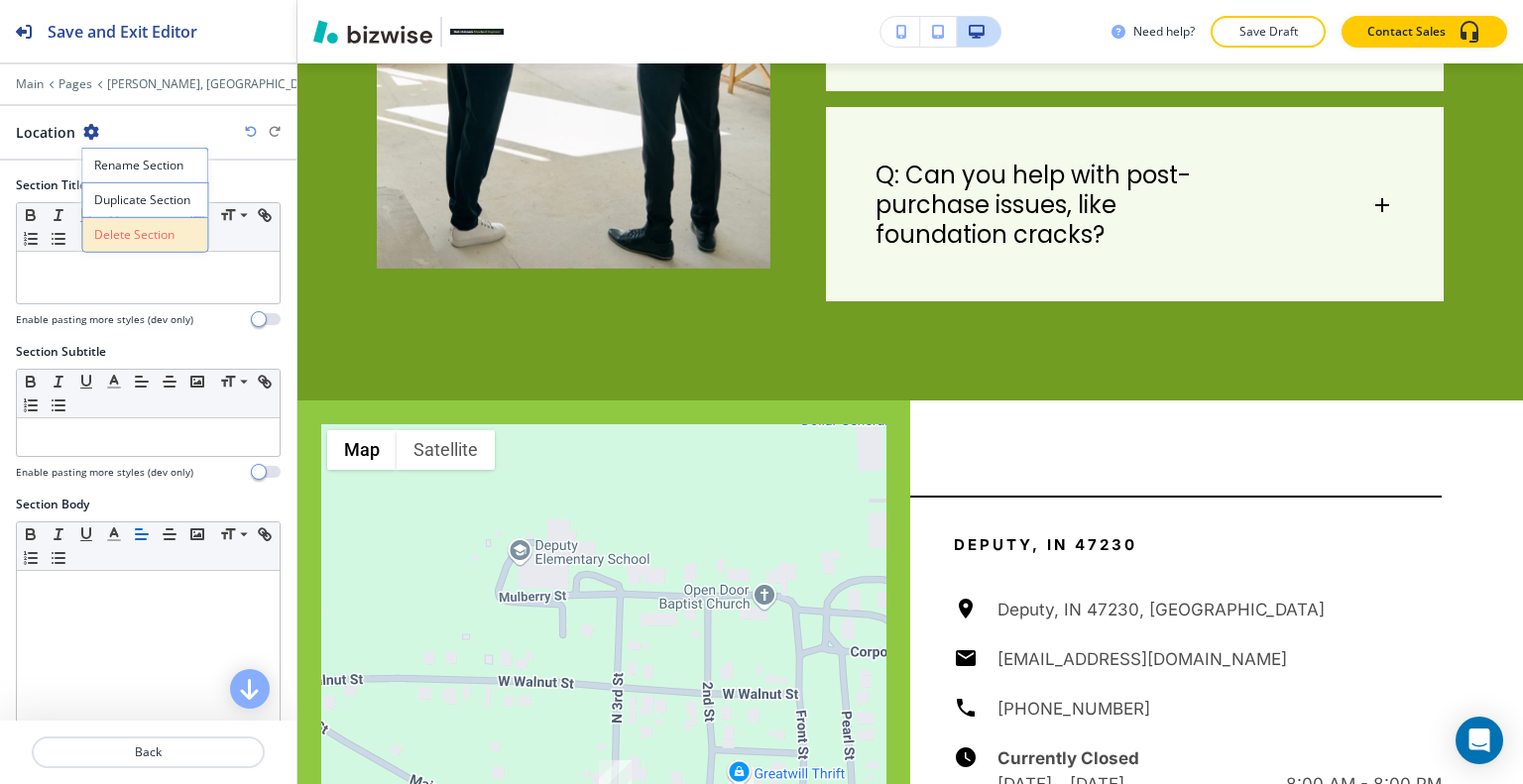 click on "Delete Section" at bounding box center [145, 235] 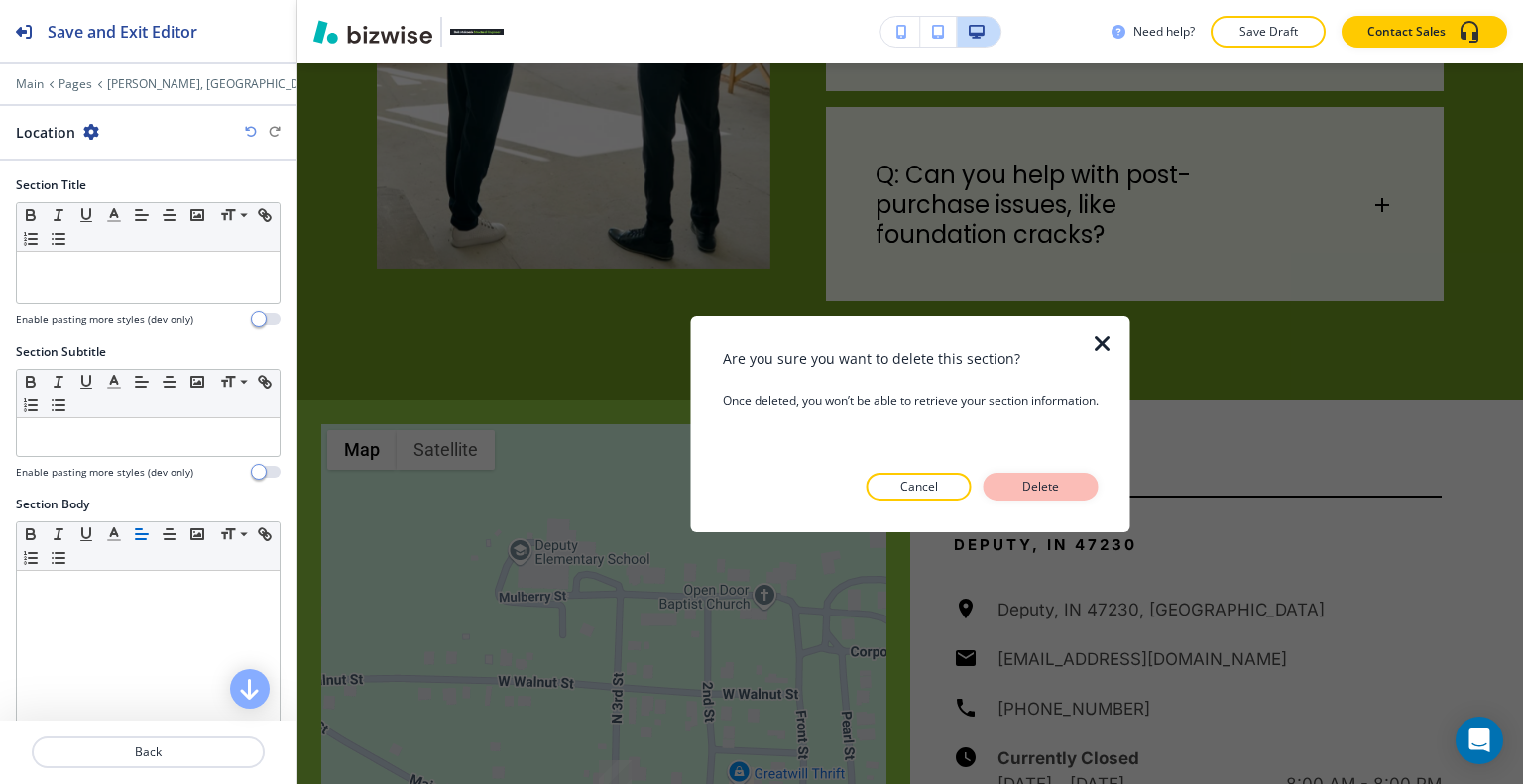 click on "Delete" at bounding box center (1041, 487) 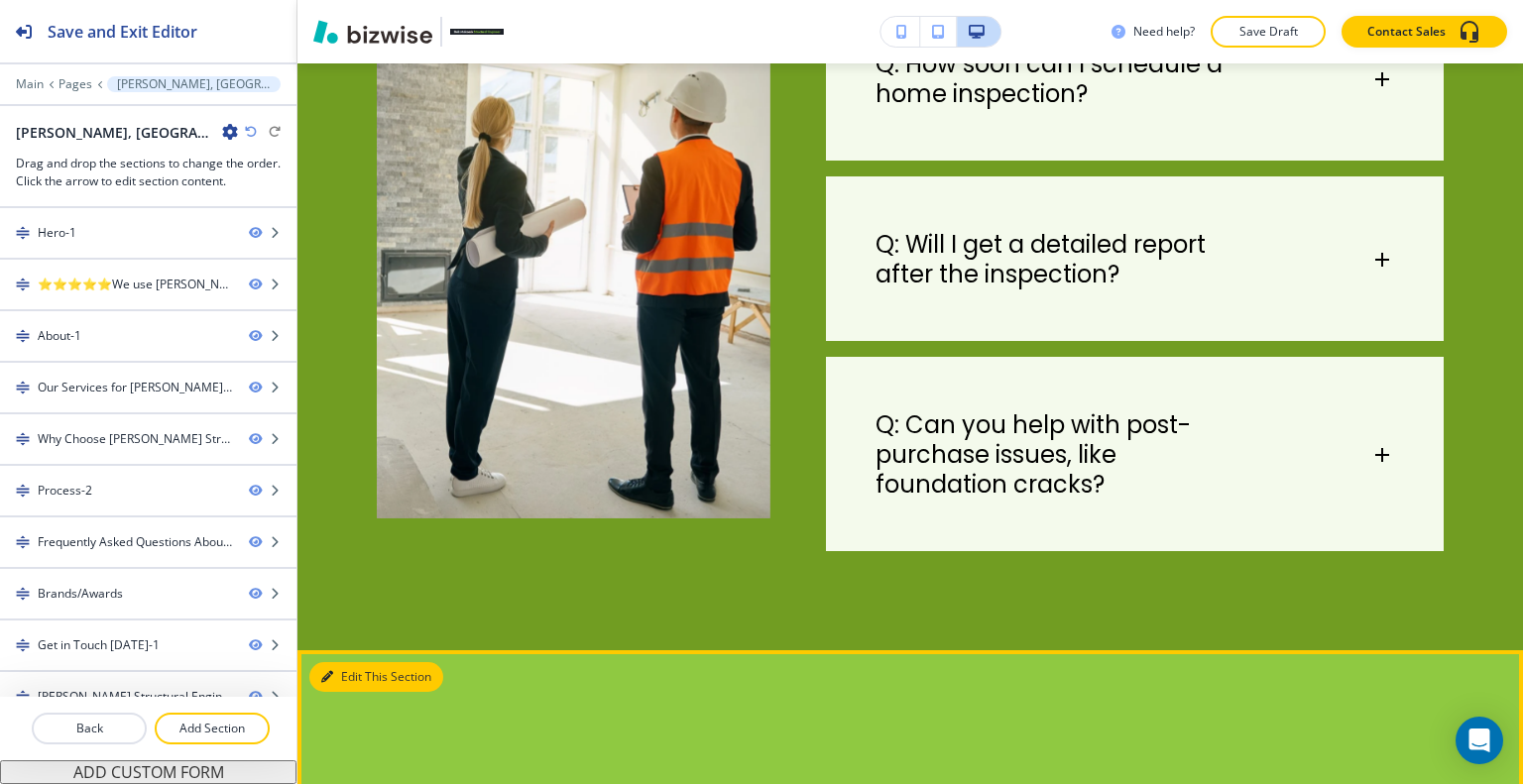 click on "Edit This Section" at bounding box center (376, 677) 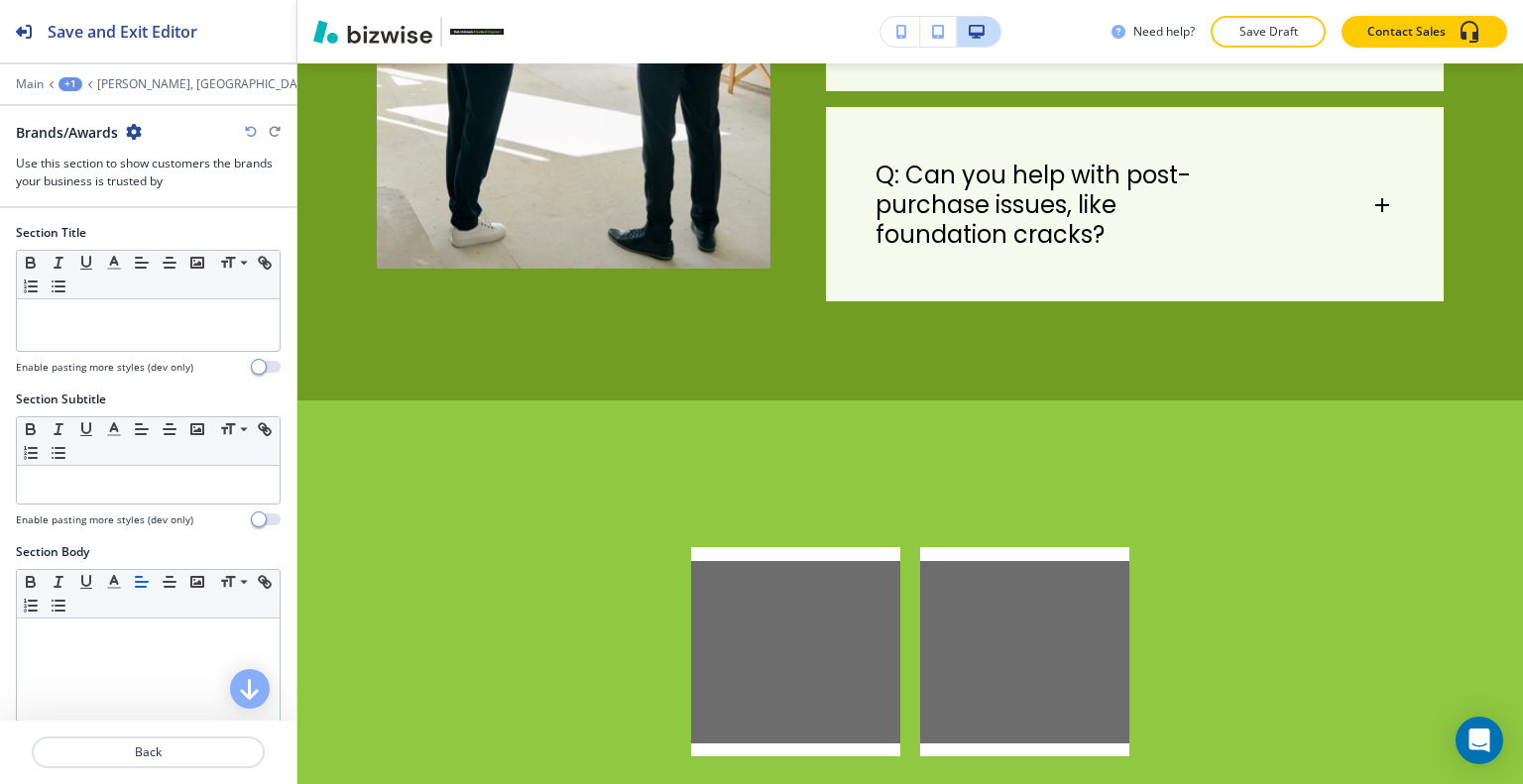 click at bounding box center [134, 132] 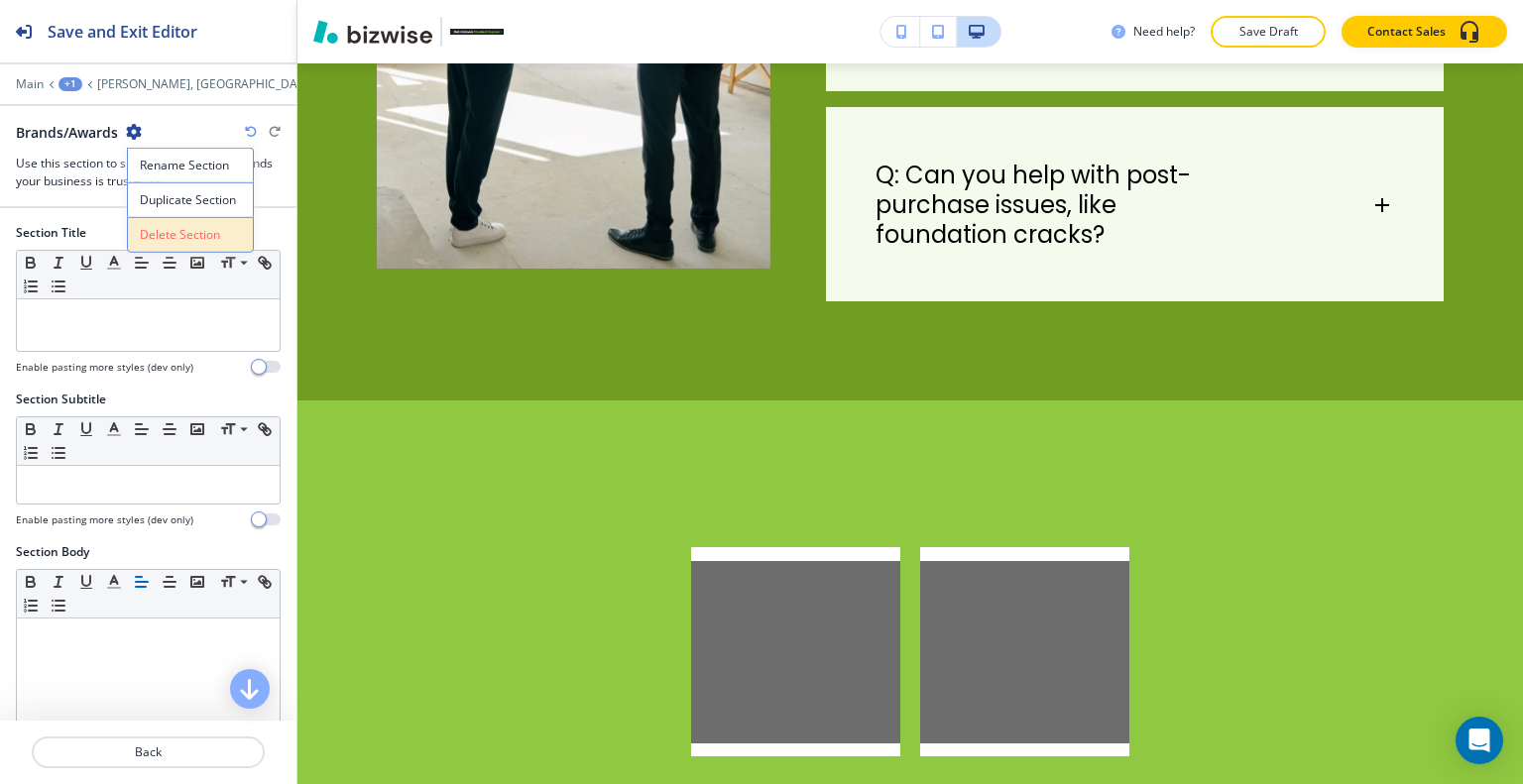 click on "Delete Section" at bounding box center (190, 235) 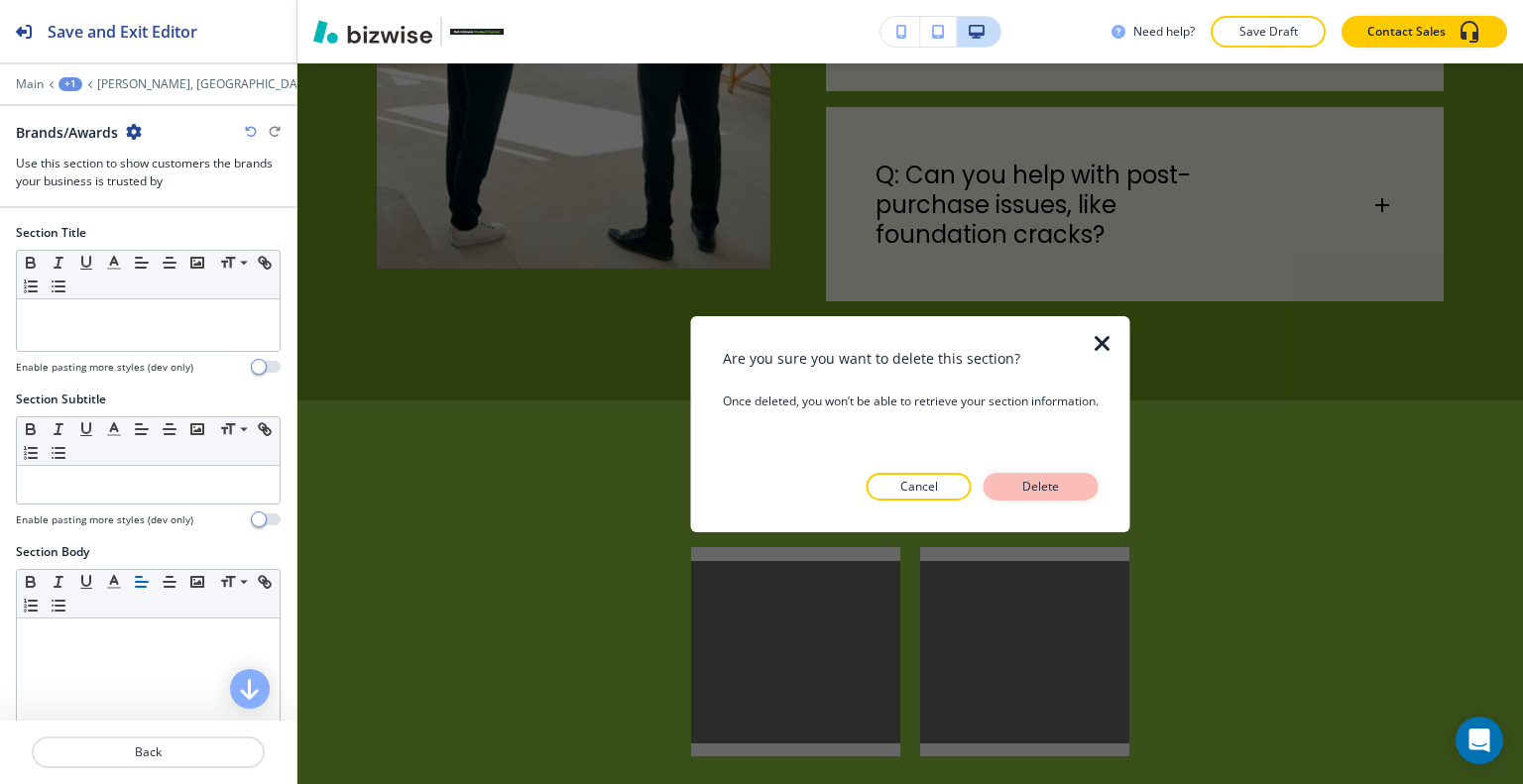 click on "Delete" at bounding box center [1041, 487] 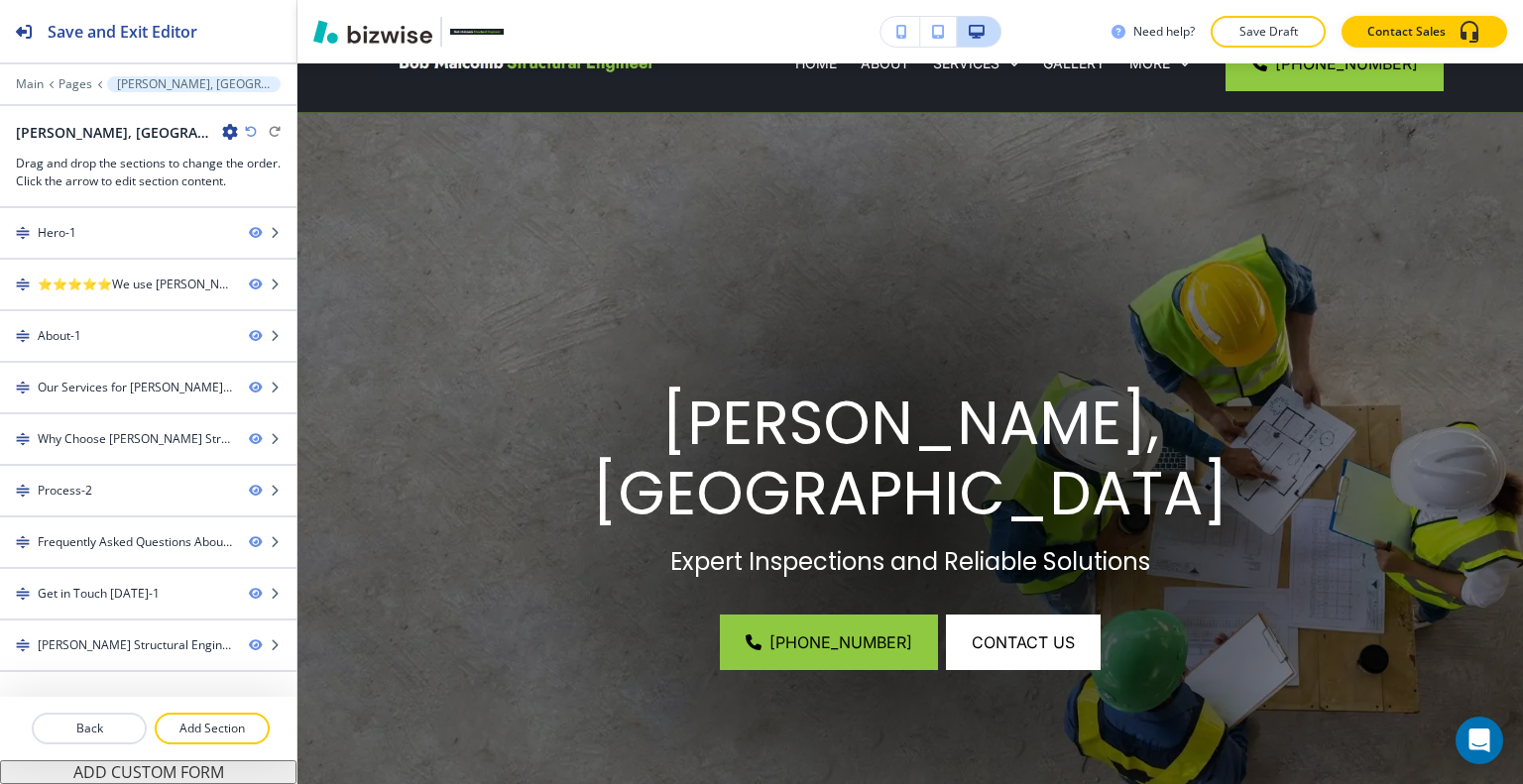 scroll, scrollTop: 0, scrollLeft: 0, axis: both 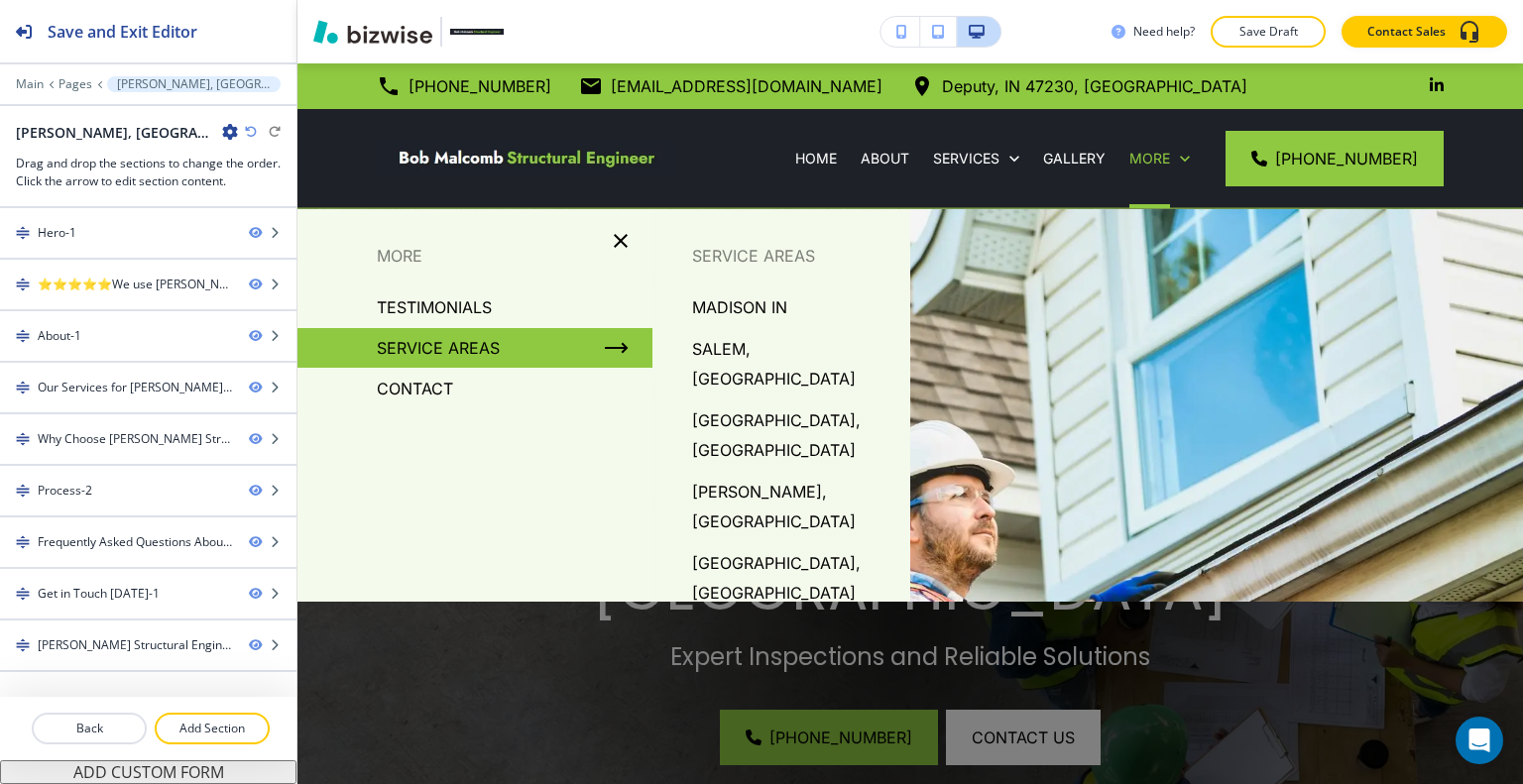click on "[GEOGRAPHIC_DATA], [GEOGRAPHIC_DATA]" at bounding box center [793, 578] 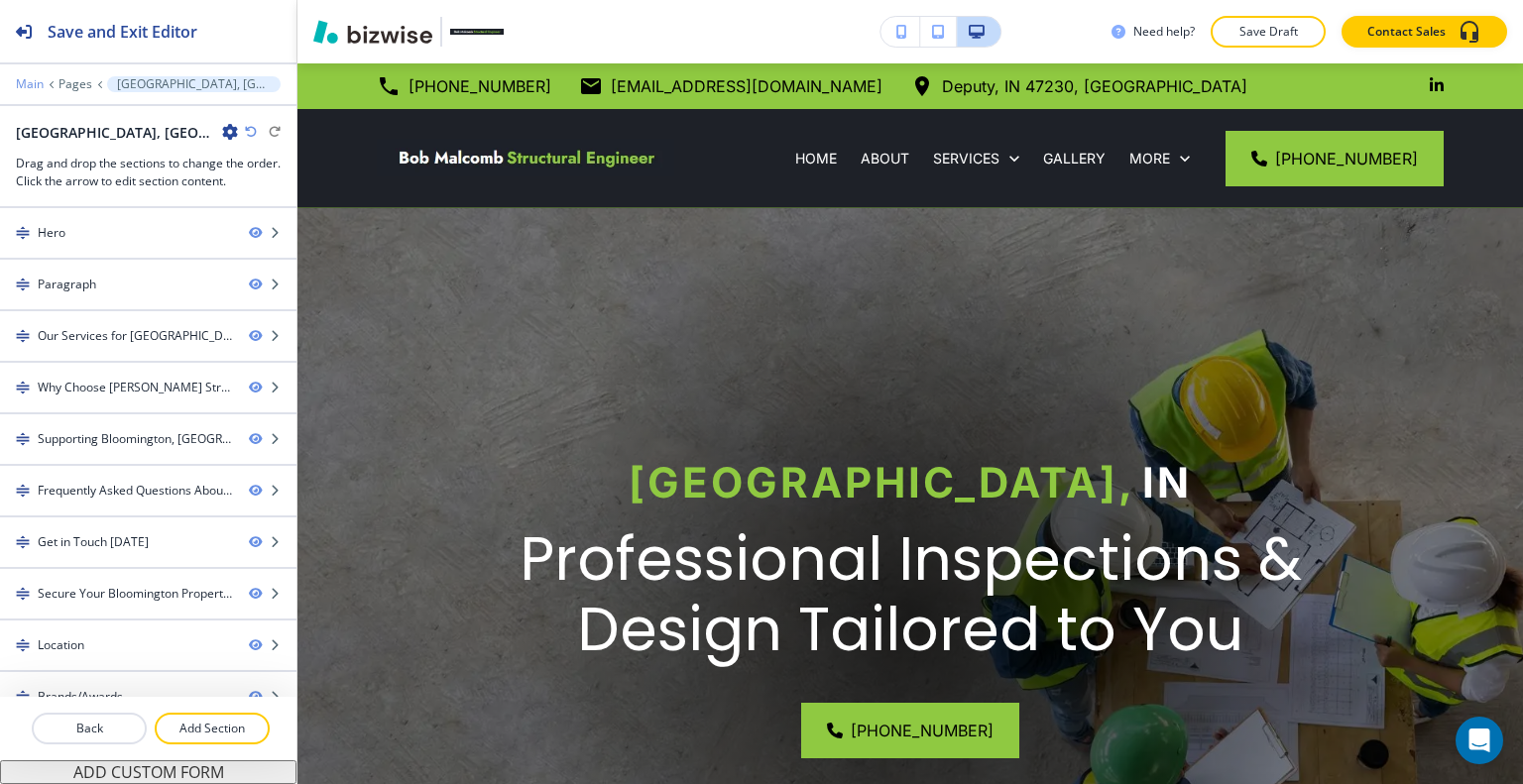 click on "Main" at bounding box center [30, 84] 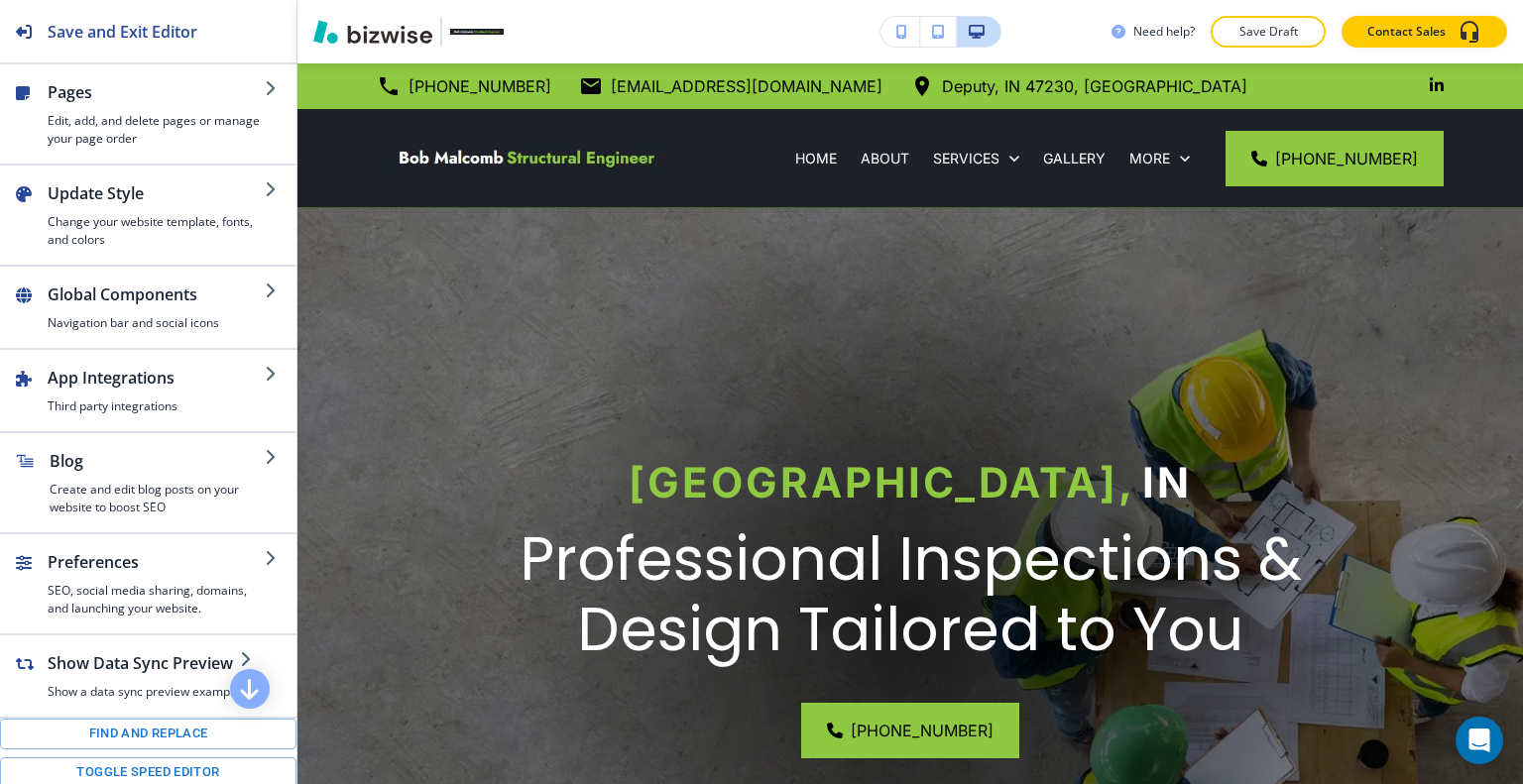 scroll, scrollTop: 266, scrollLeft: 0, axis: vertical 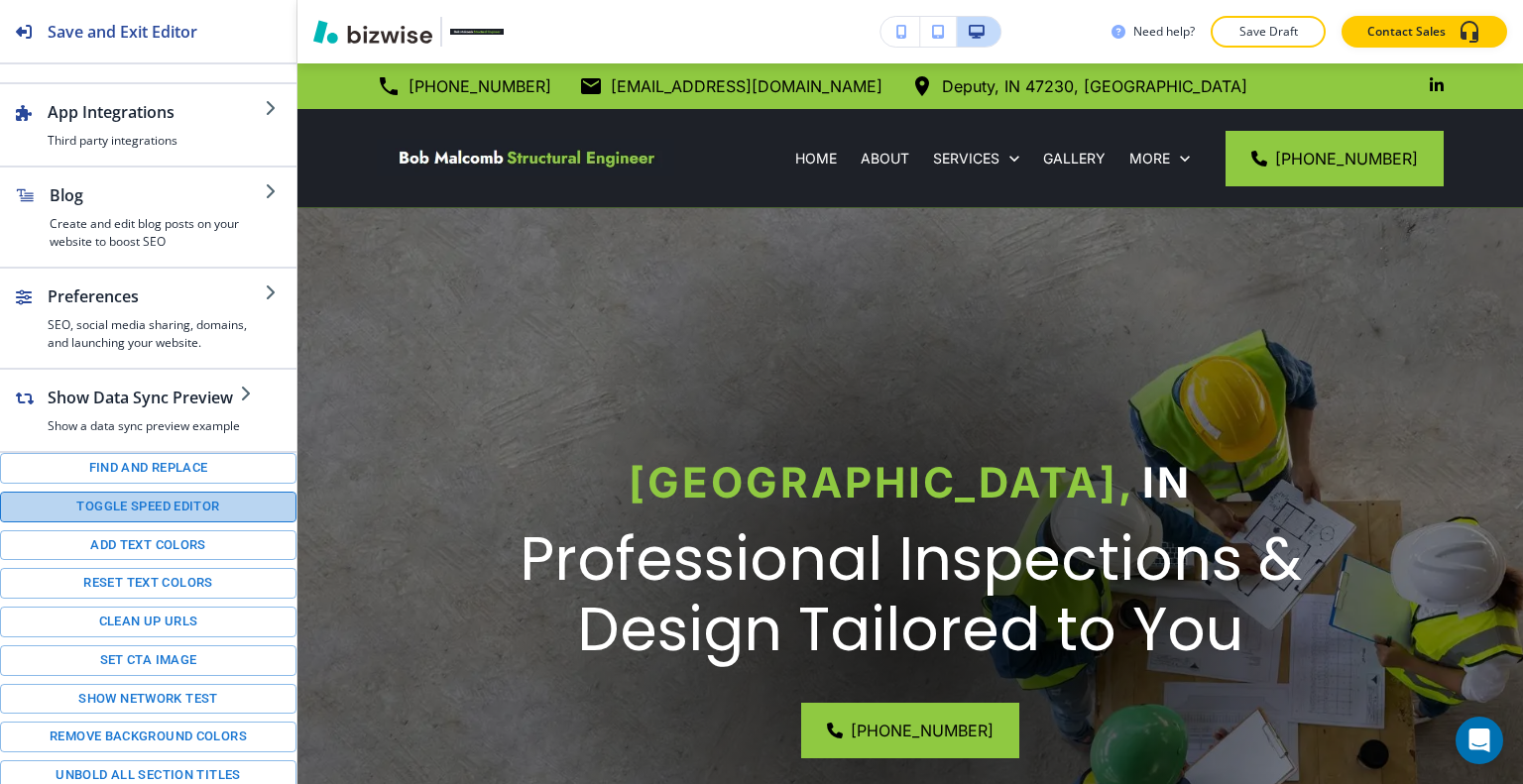 click on "Toggle speed editor" at bounding box center [148, 506] 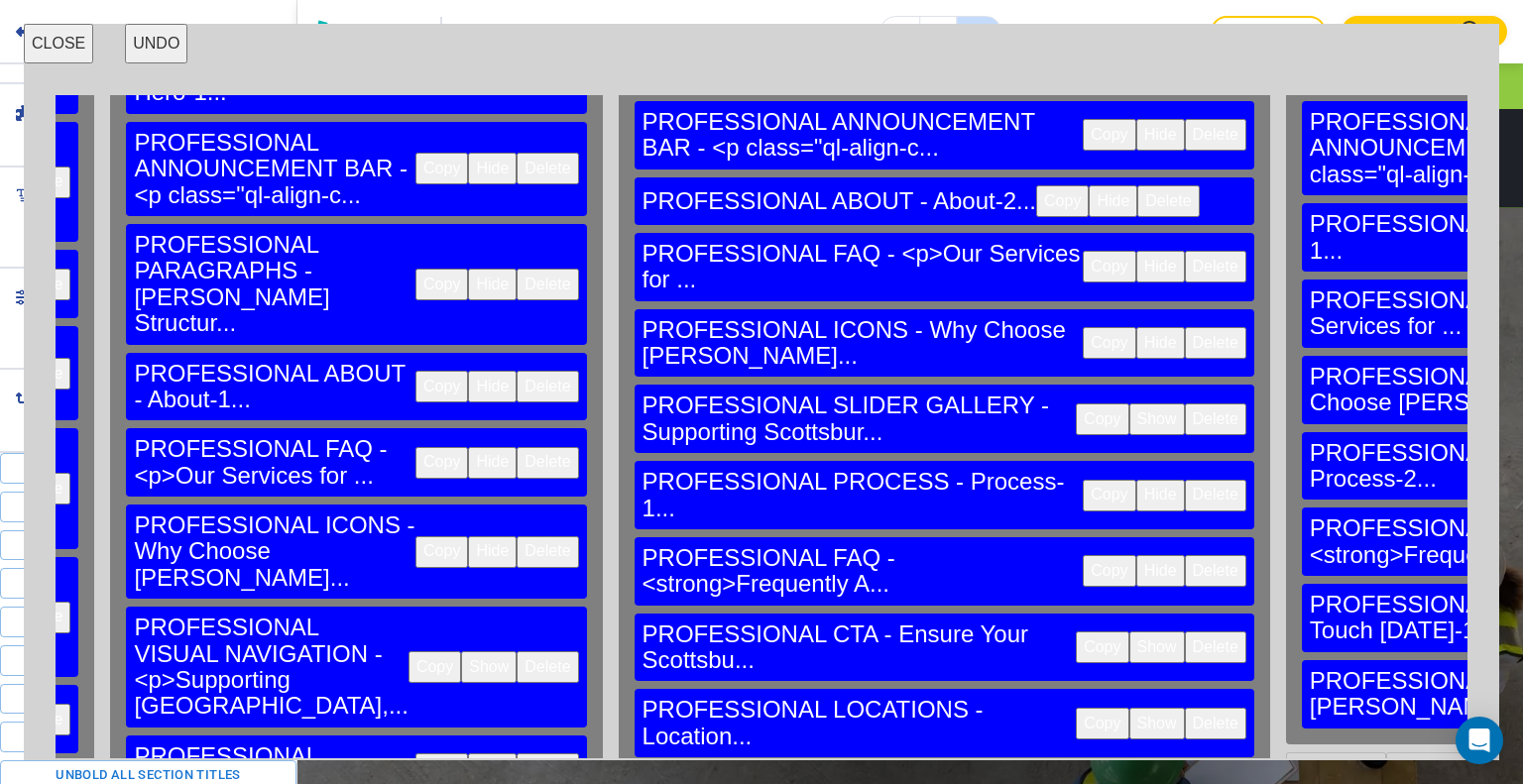 scroll, scrollTop: 0, scrollLeft: 3709, axis: horizontal 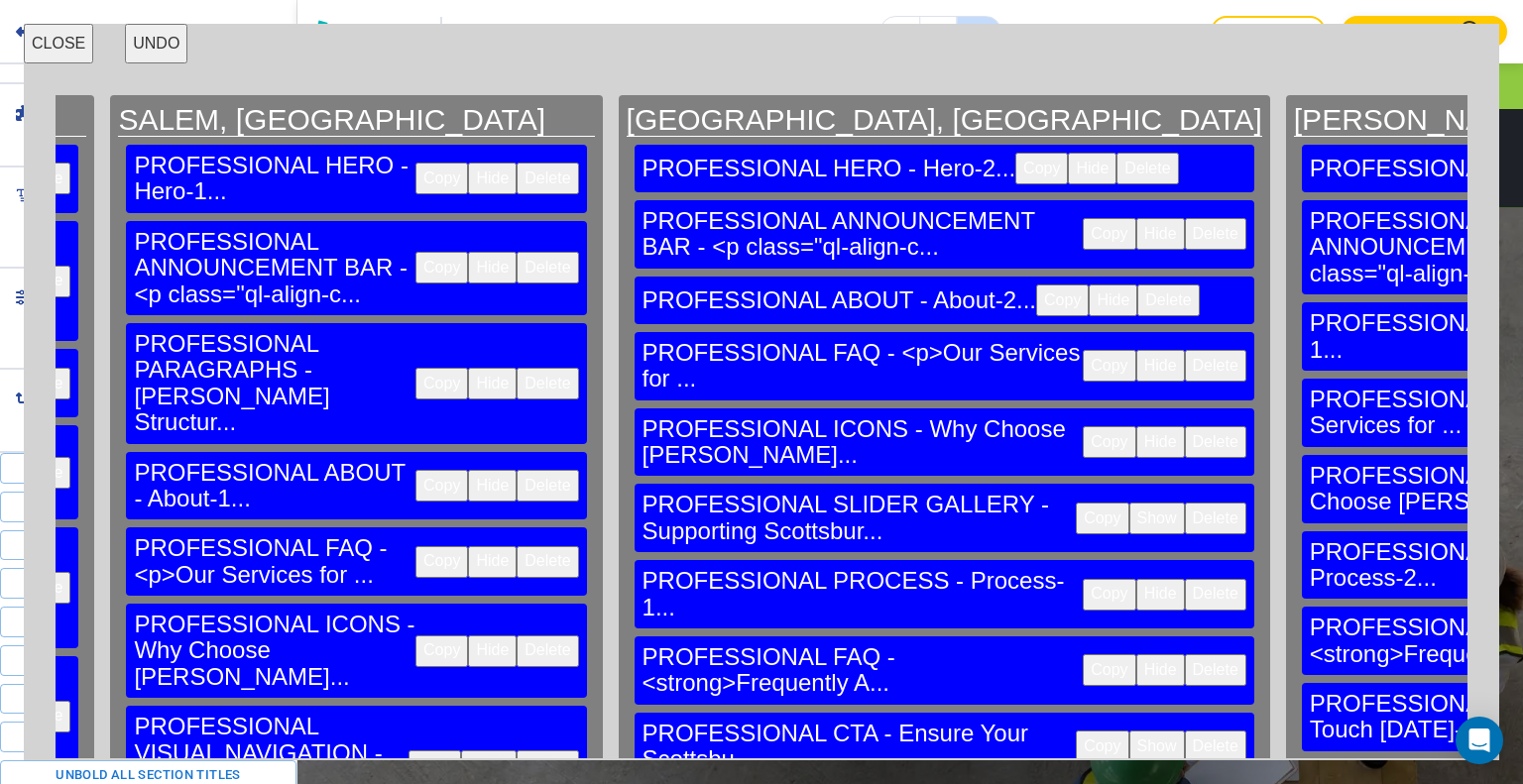 click on "Copy" at bounding box center [1708, 168] 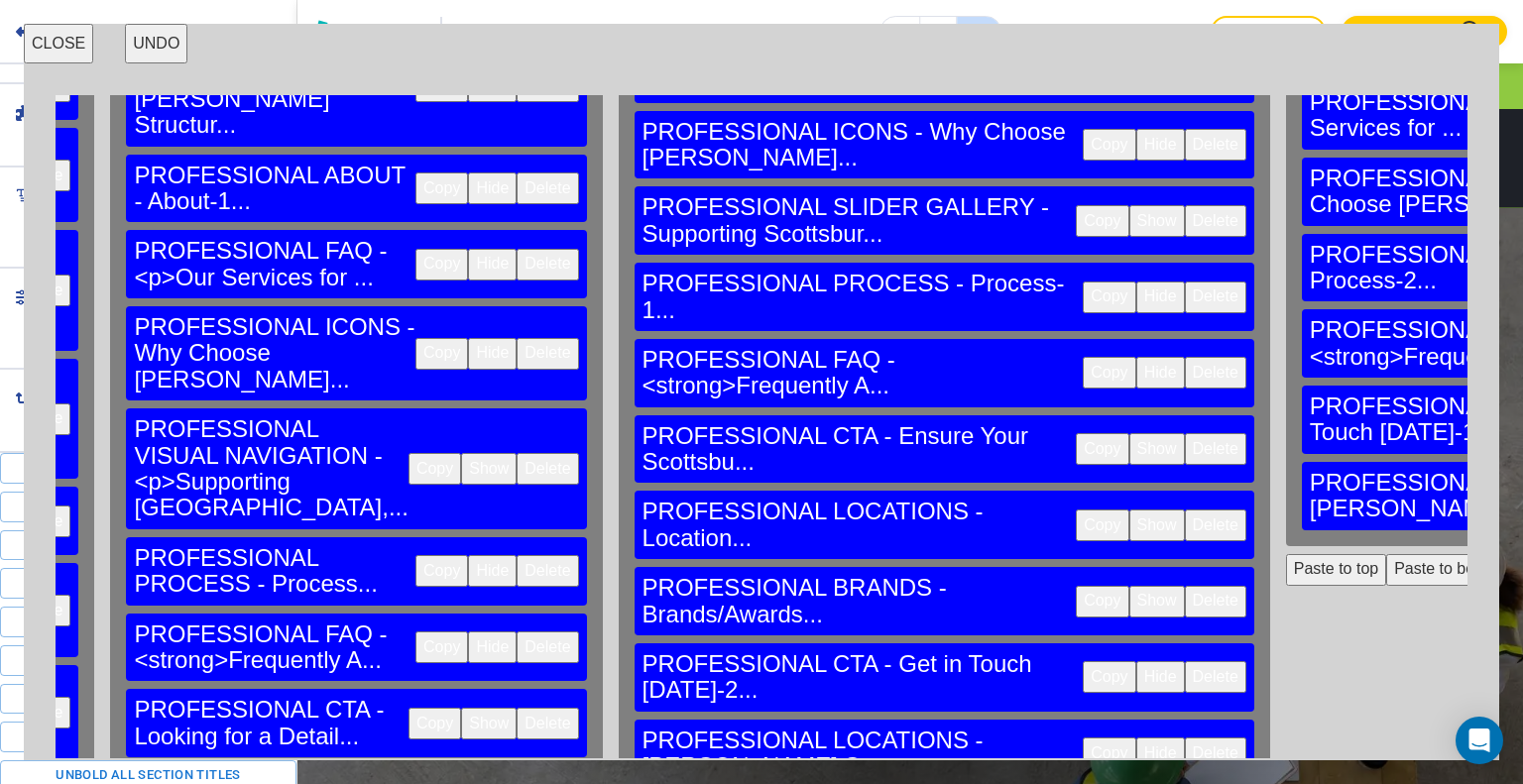 click on "Paste to top" at bounding box center (1937, 619) 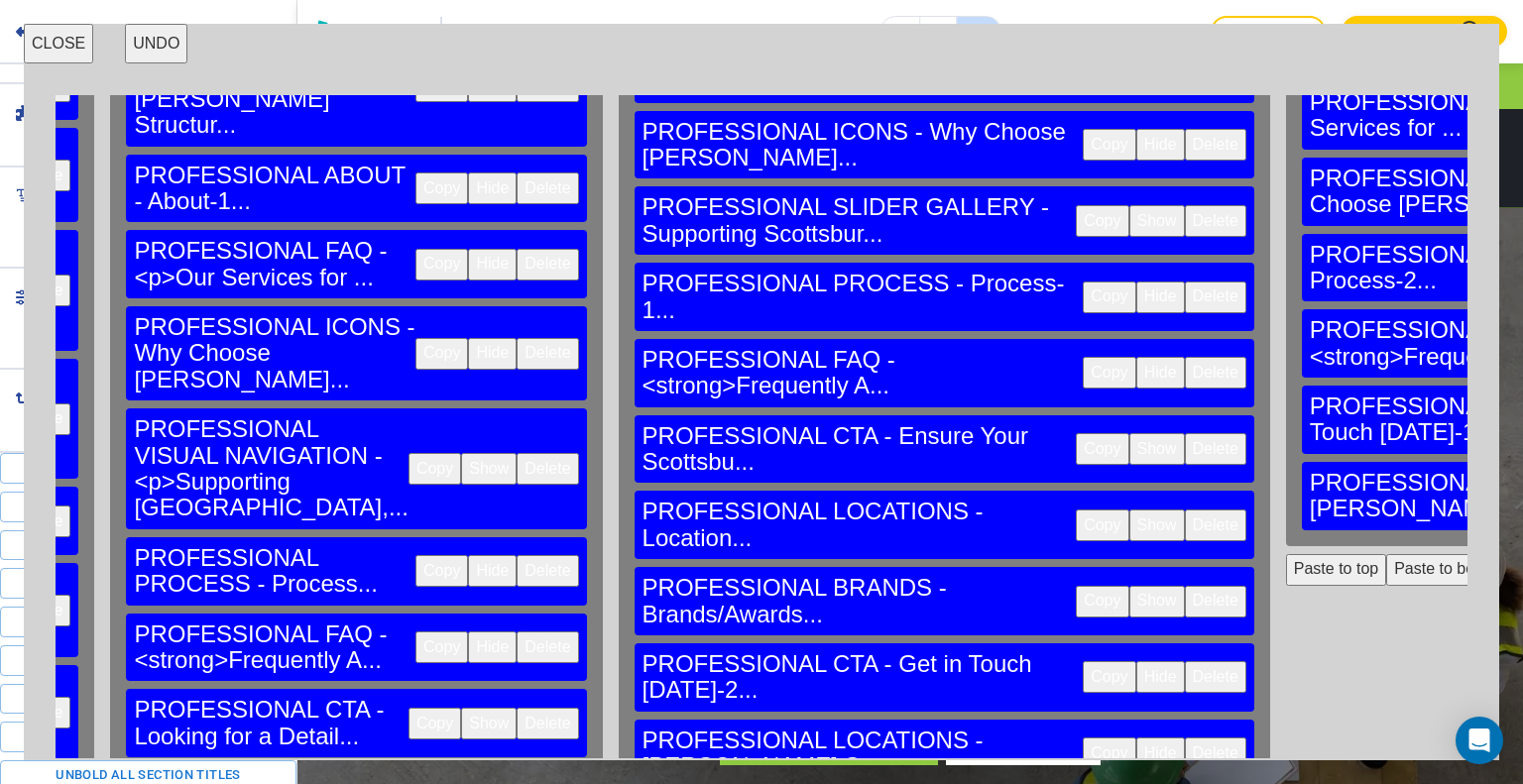 scroll, scrollTop: 0, scrollLeft: 3709, axis: horizontal 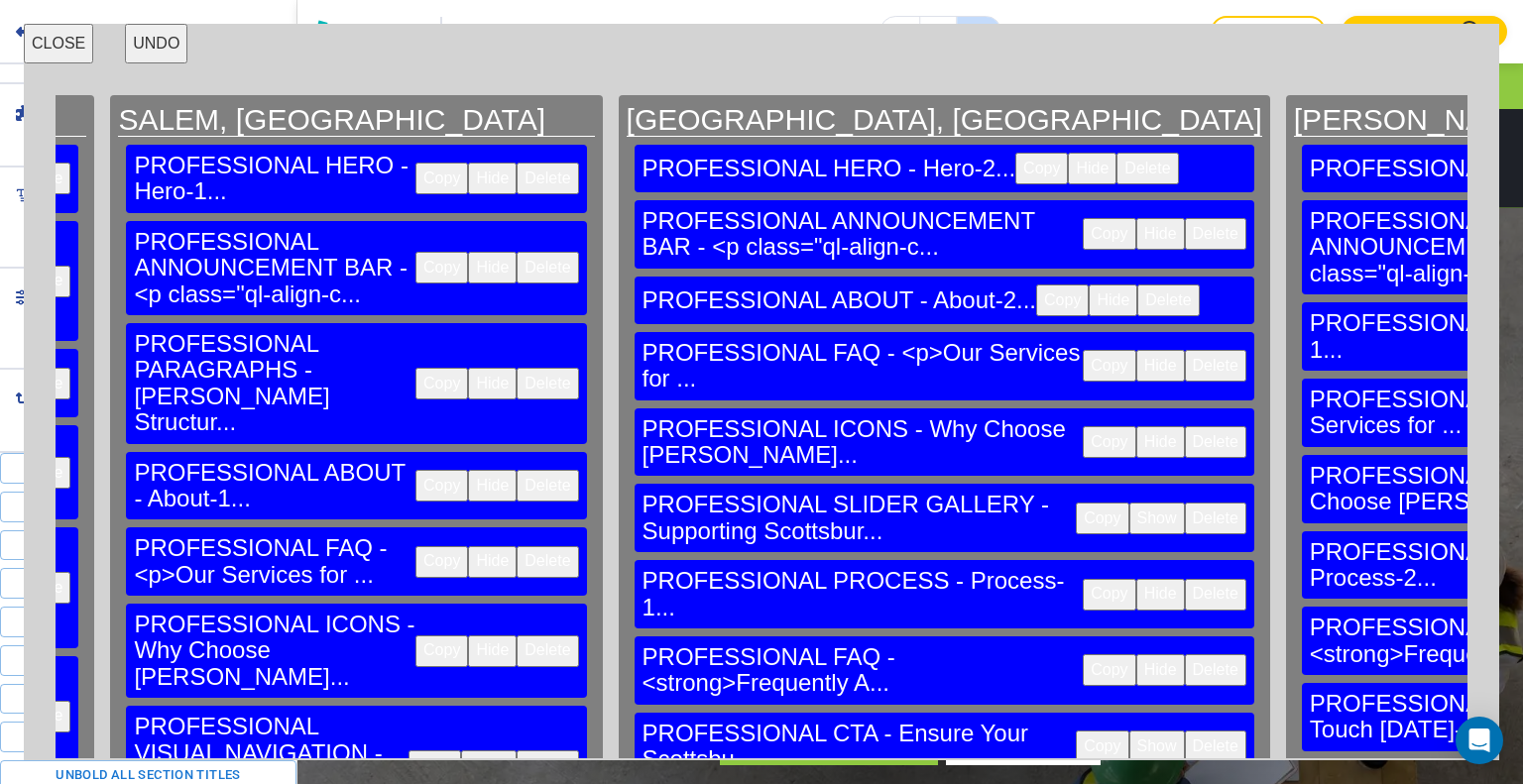 click on "Copy" at bounding box center (1711, 337) 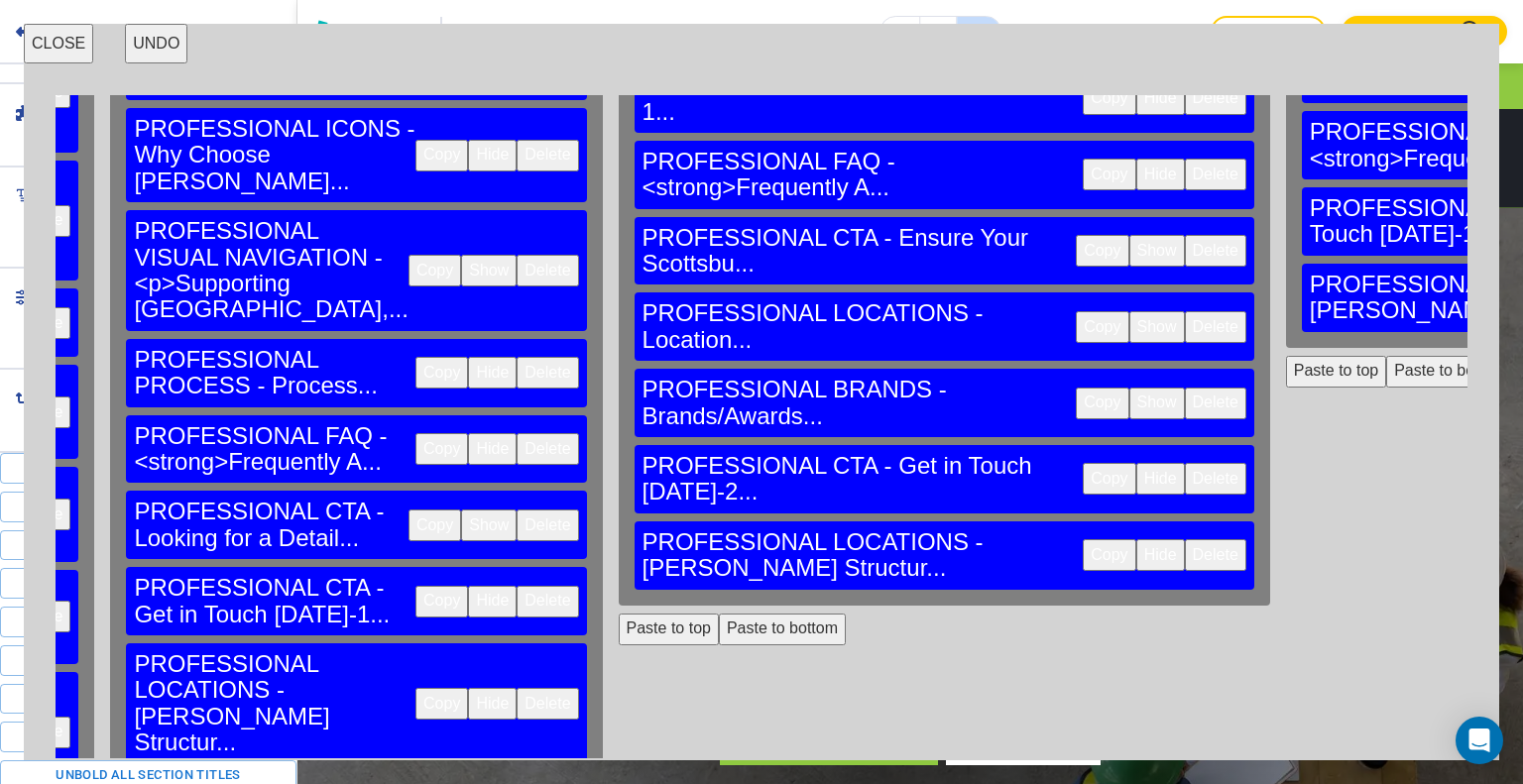 scroll, scrollTop: 595, scrollLeft: 3709, axis: both 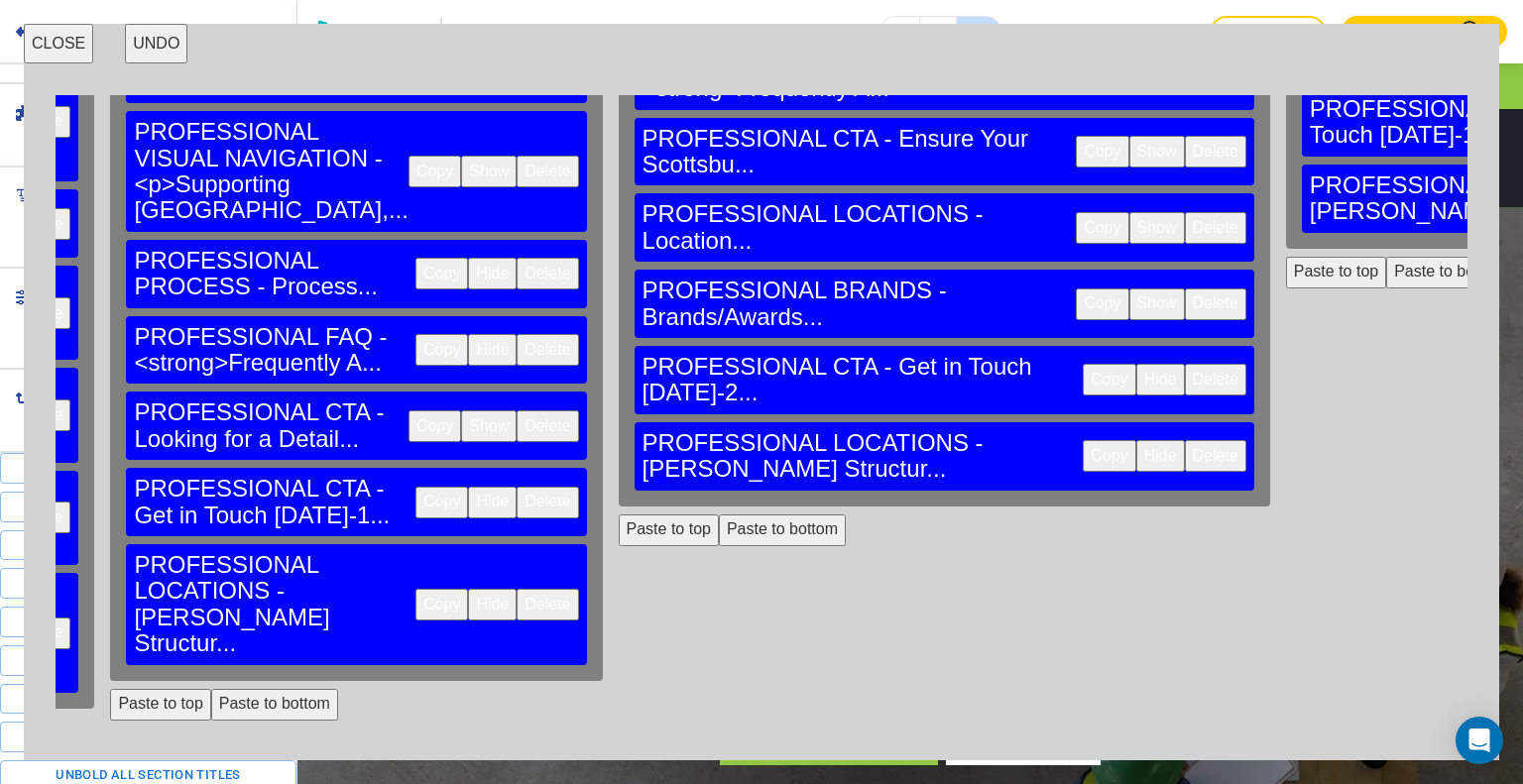 click on "Paste to top" at bounding box center [1937, 378] 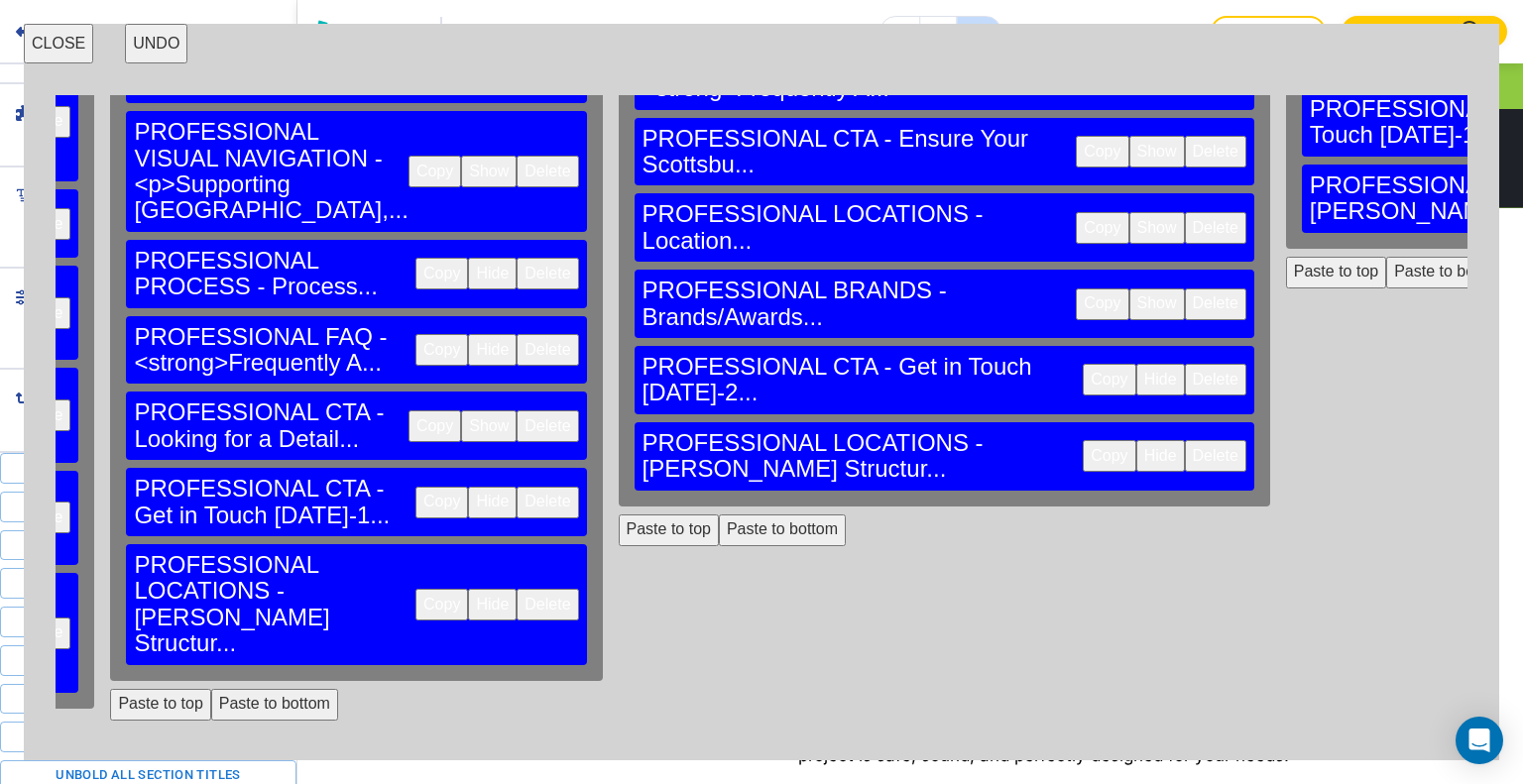 scroll, scrollTop: 0, scrollLeft: 3709, axis: horizontal 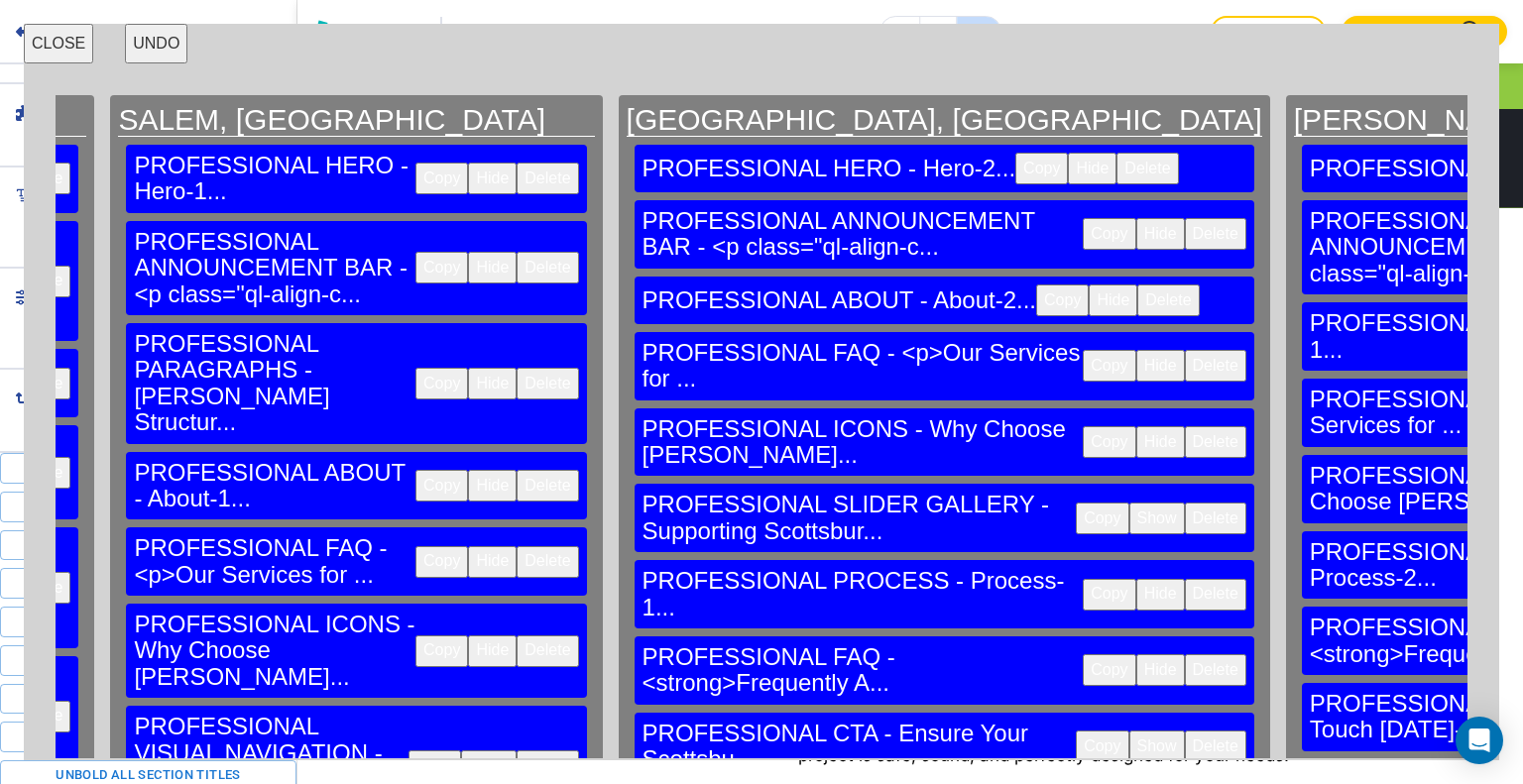 type 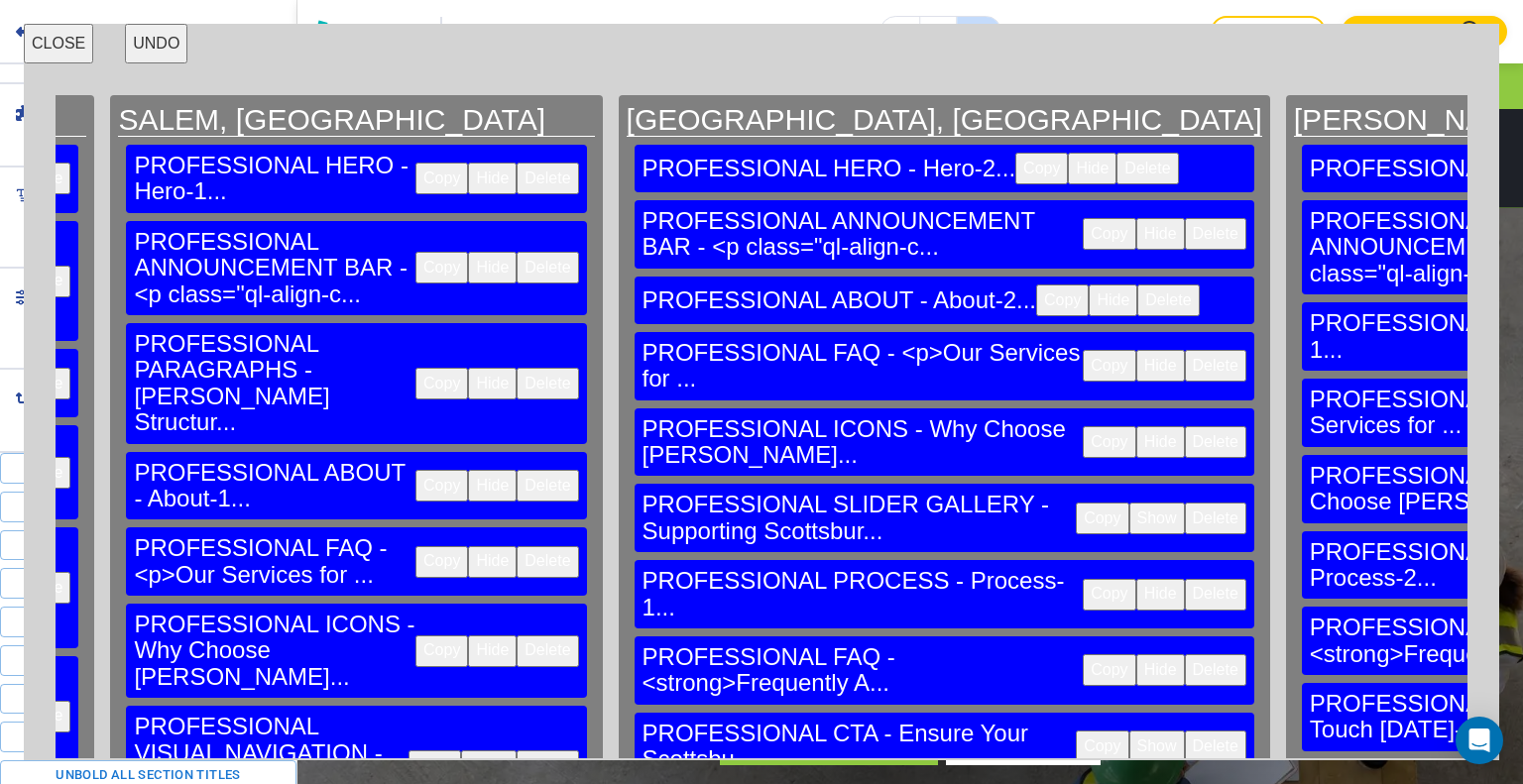scroll, scrollTop: 1770, scrollLeft: 0, axis: vertical 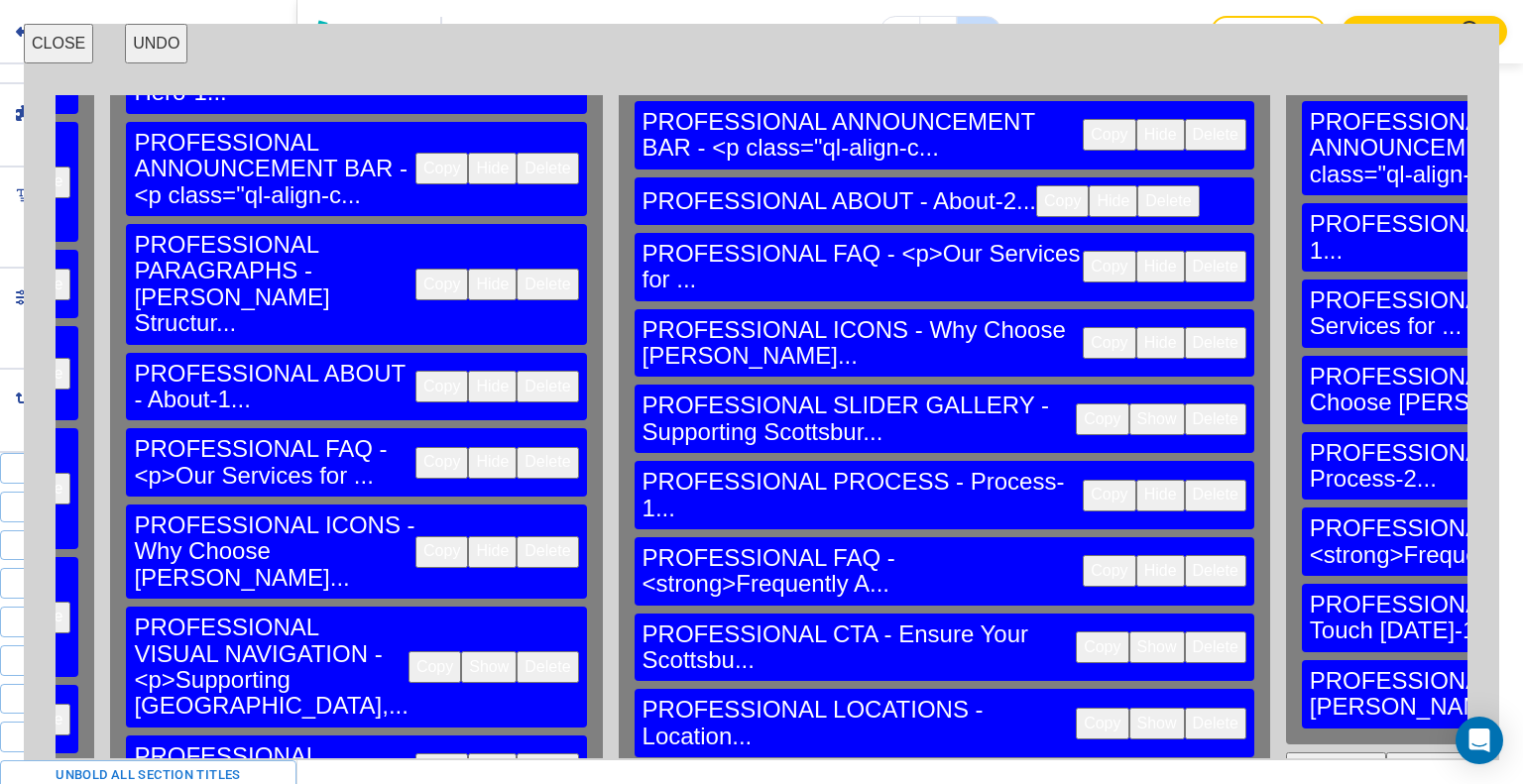 click on "Copy" at bounding box center (1711, 390) 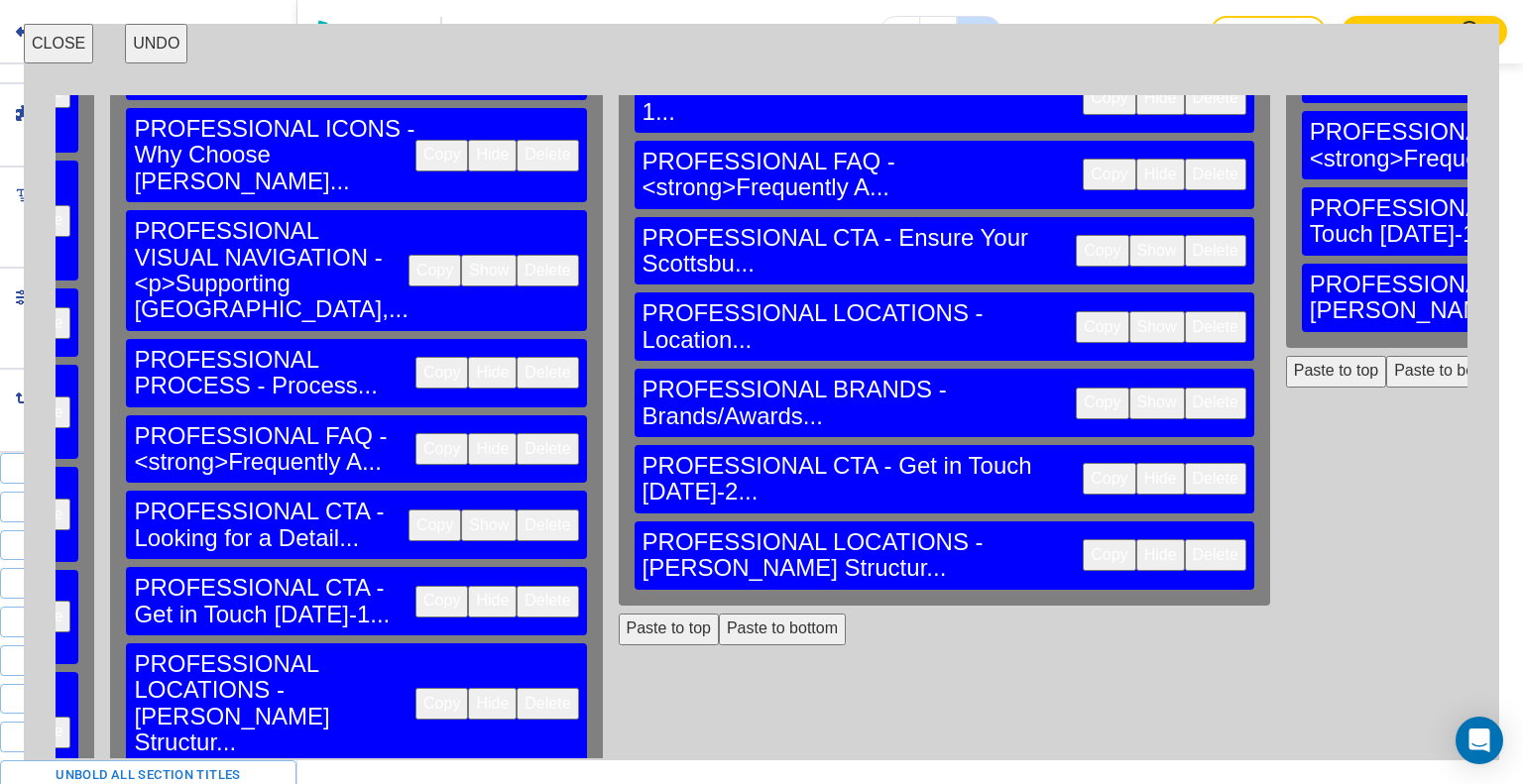 drag, startPoint x: 778, startPoint y: 641, endPoint x: 825, endPoint y: 621, distance: 51.078371 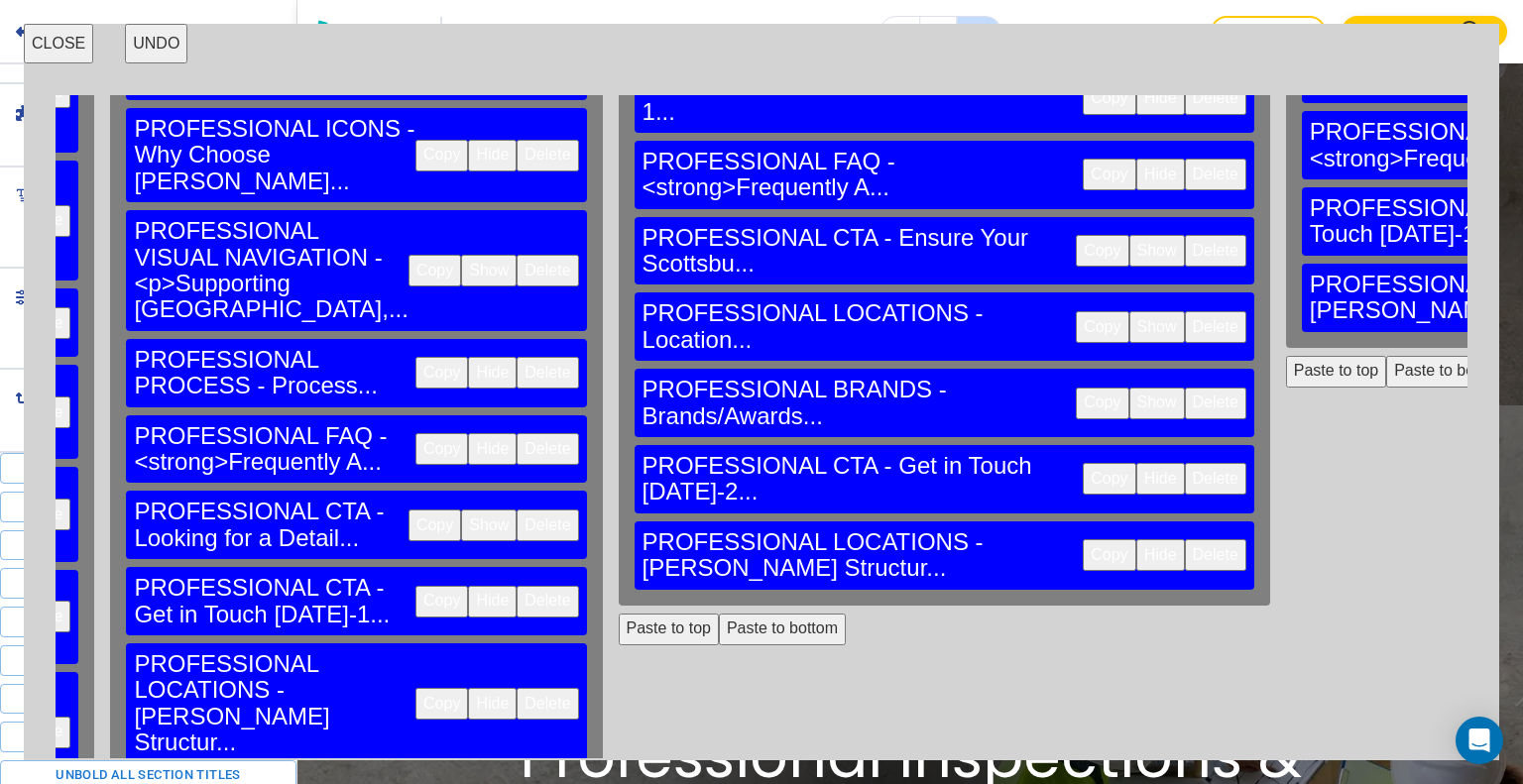 scroll, scrollTop: 2871, scrollLeft: 0, axis: vertical 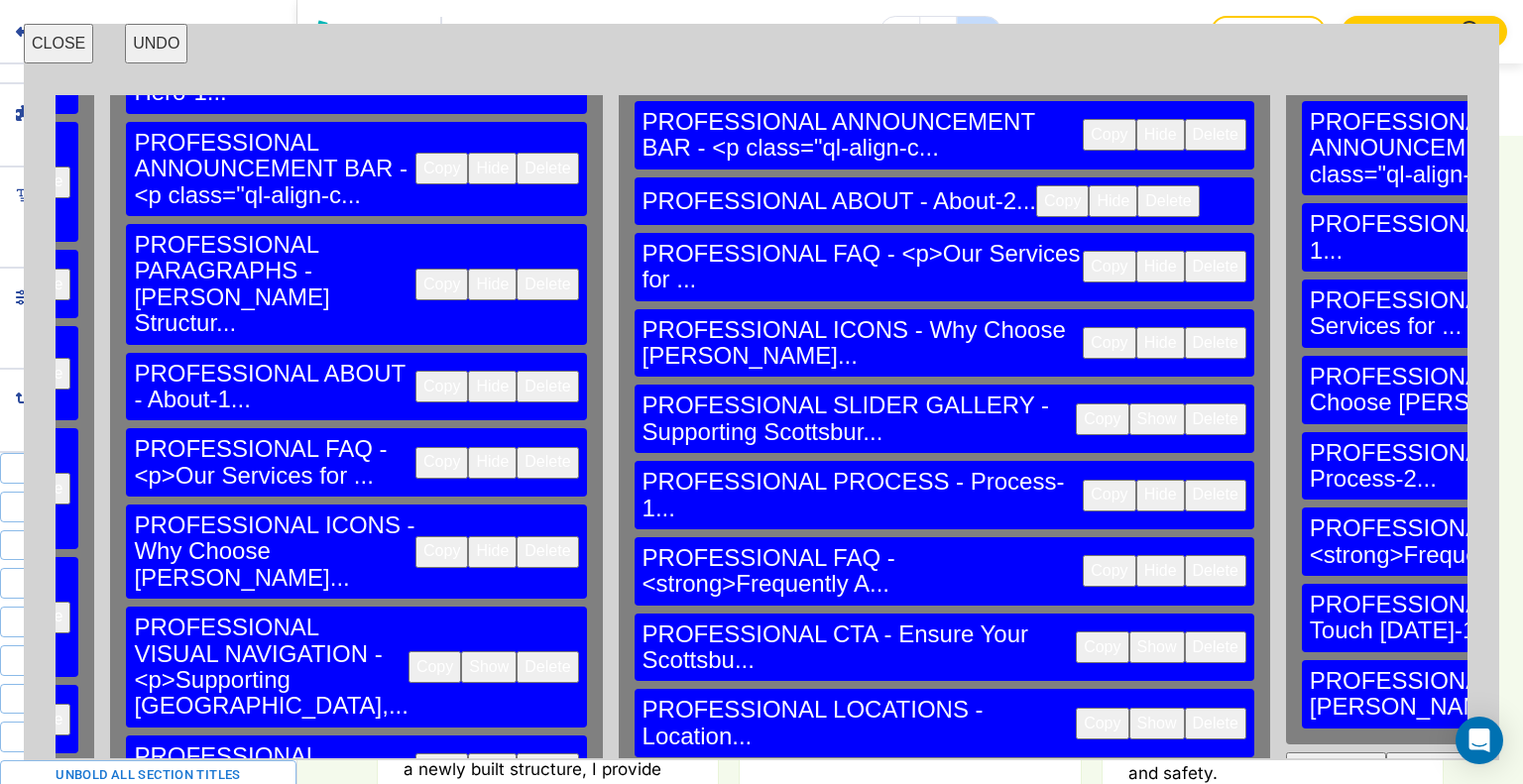 click on "Copy" at bounding box center (1711, 466) 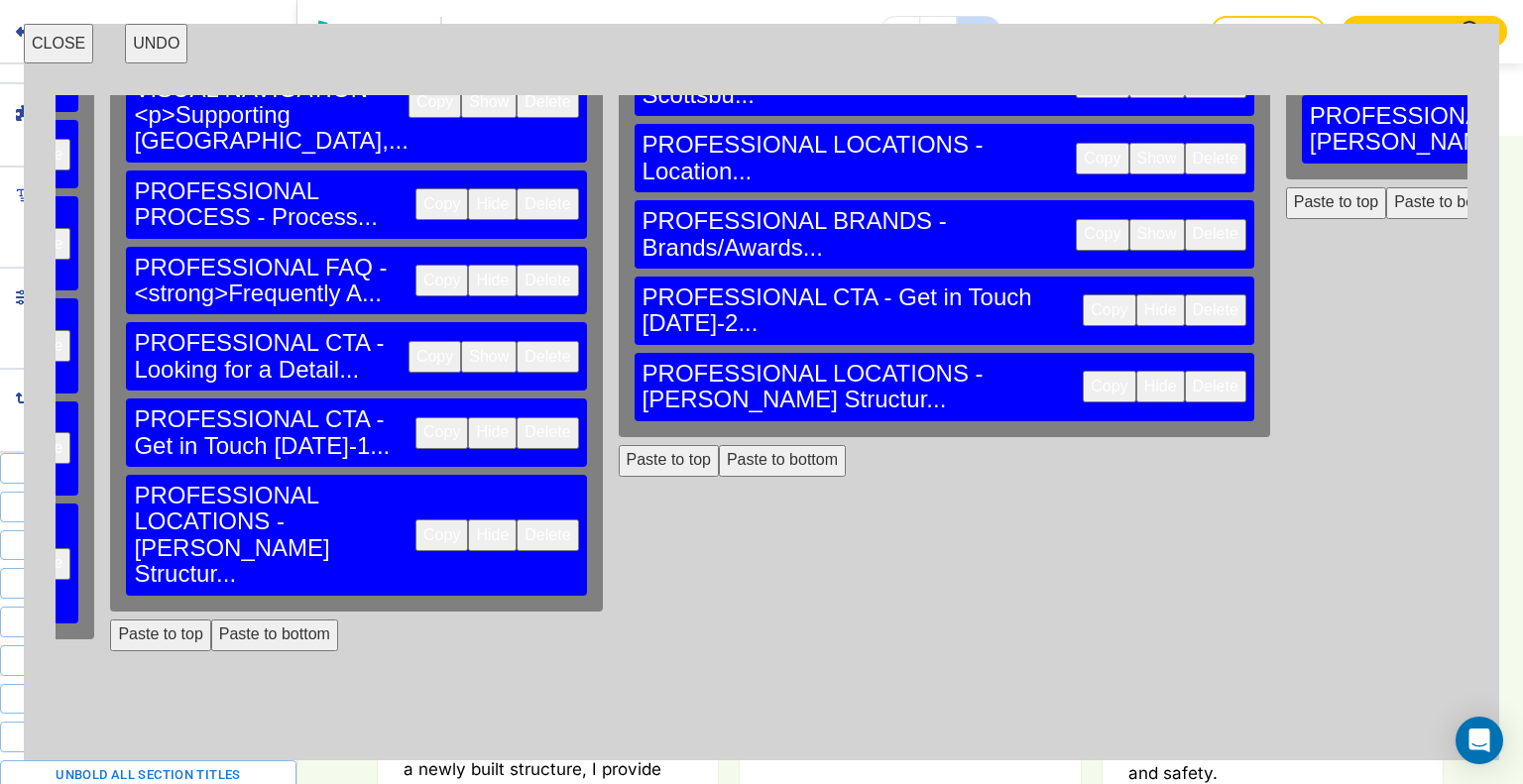 click on "Paste to bottom" at bounding box center (2052, 440) 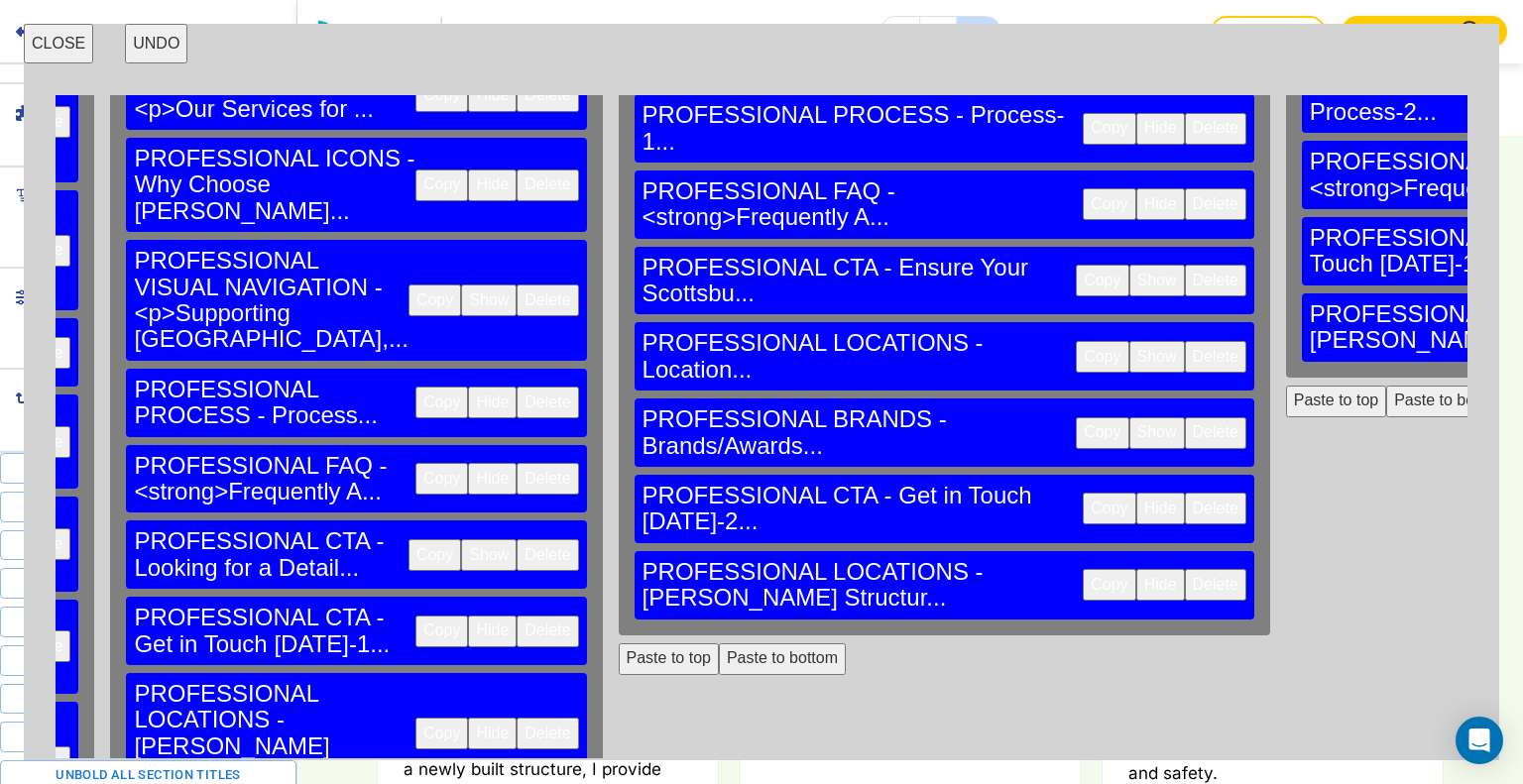scroll, scrollTop: 664, scrollLeft: 3709, axis: both 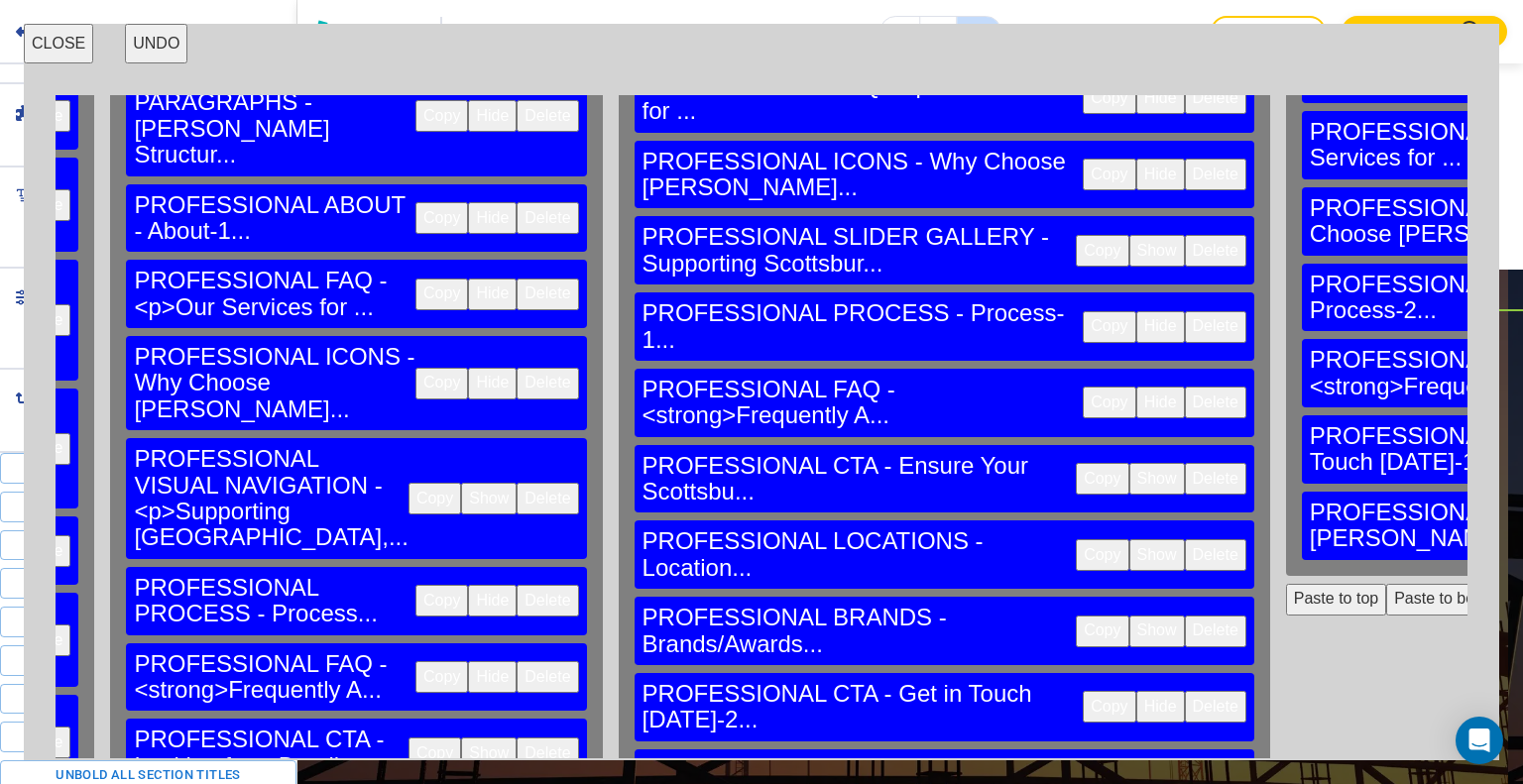 click on "Copy" at bounding box center (1711, 449) 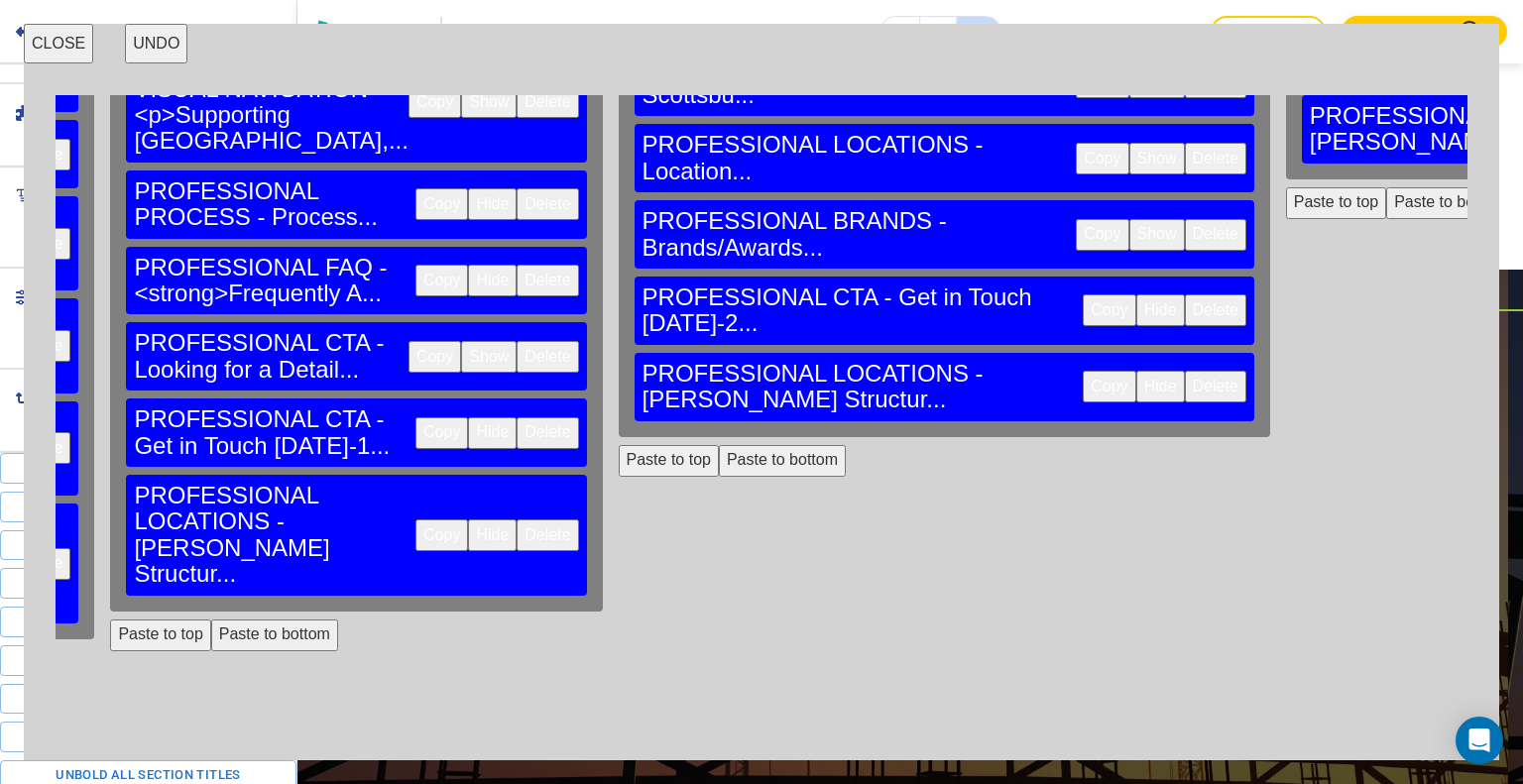 click on "Paste to bottom" at bounding box center [2052, 516] 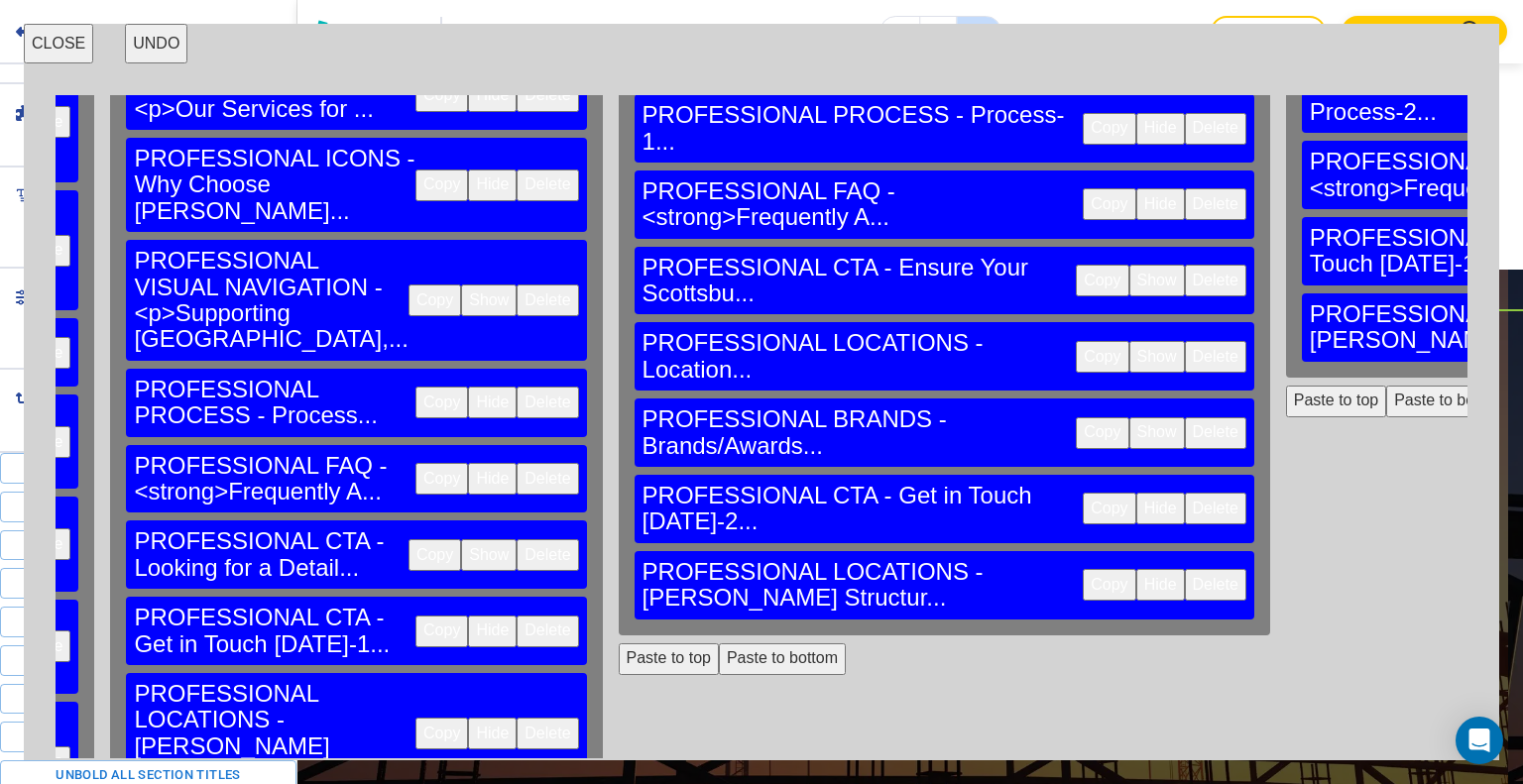 click on "Copy" at bounding box center [1711, 327] 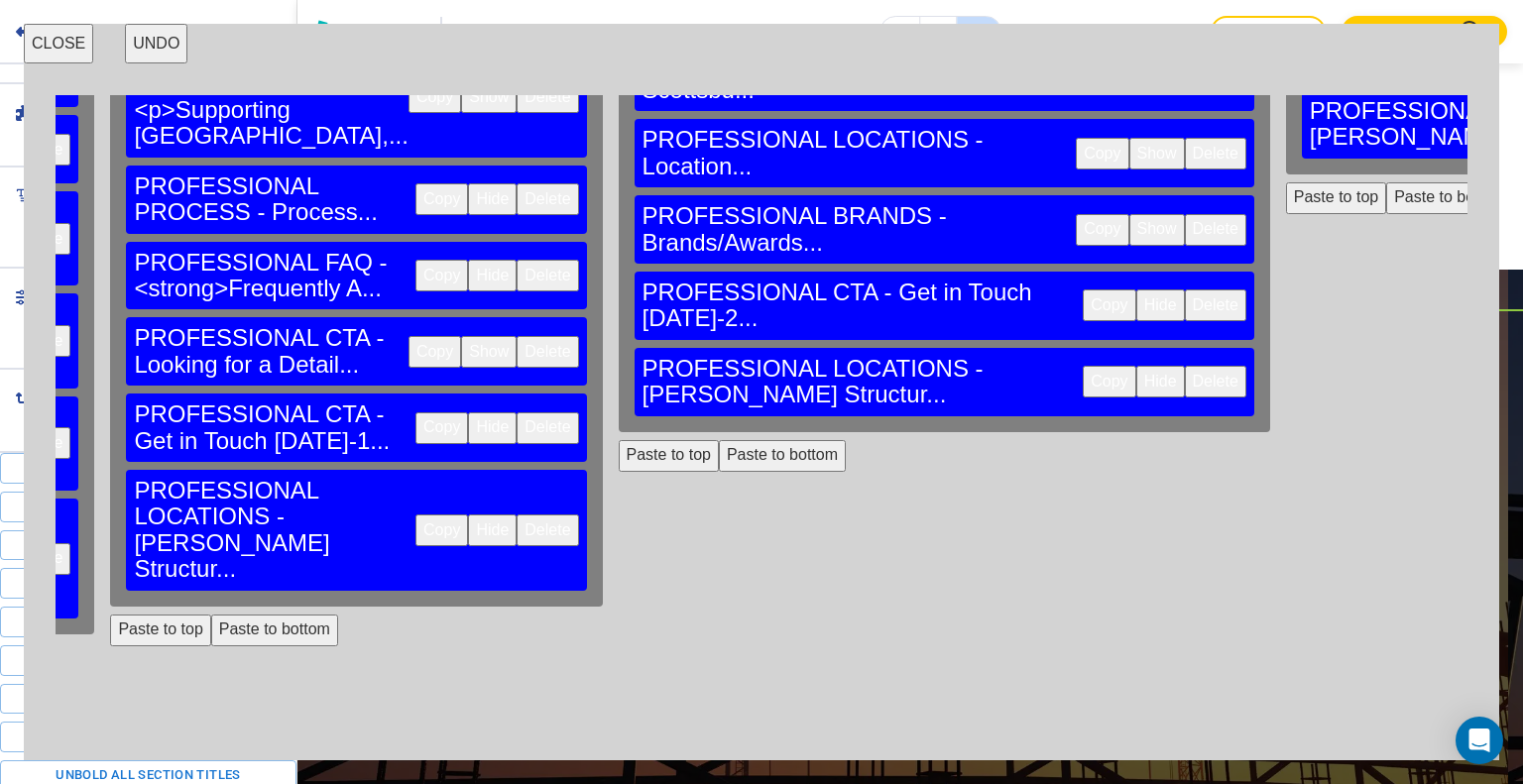 click on "Paste to bottom" at bounding box center (2052, 587) 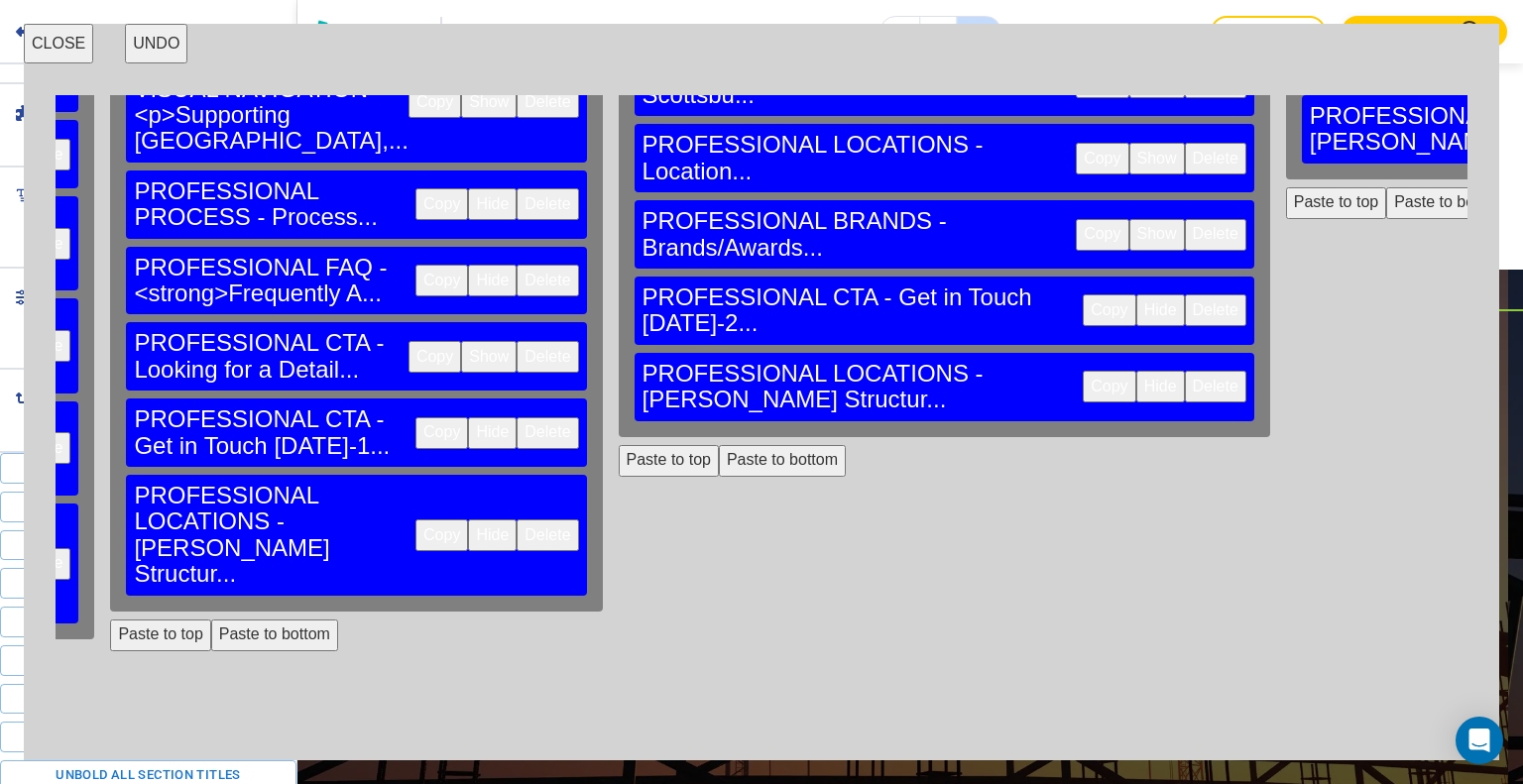scroll, scrollTop: 466, scrollLeft: 3709, axis: both 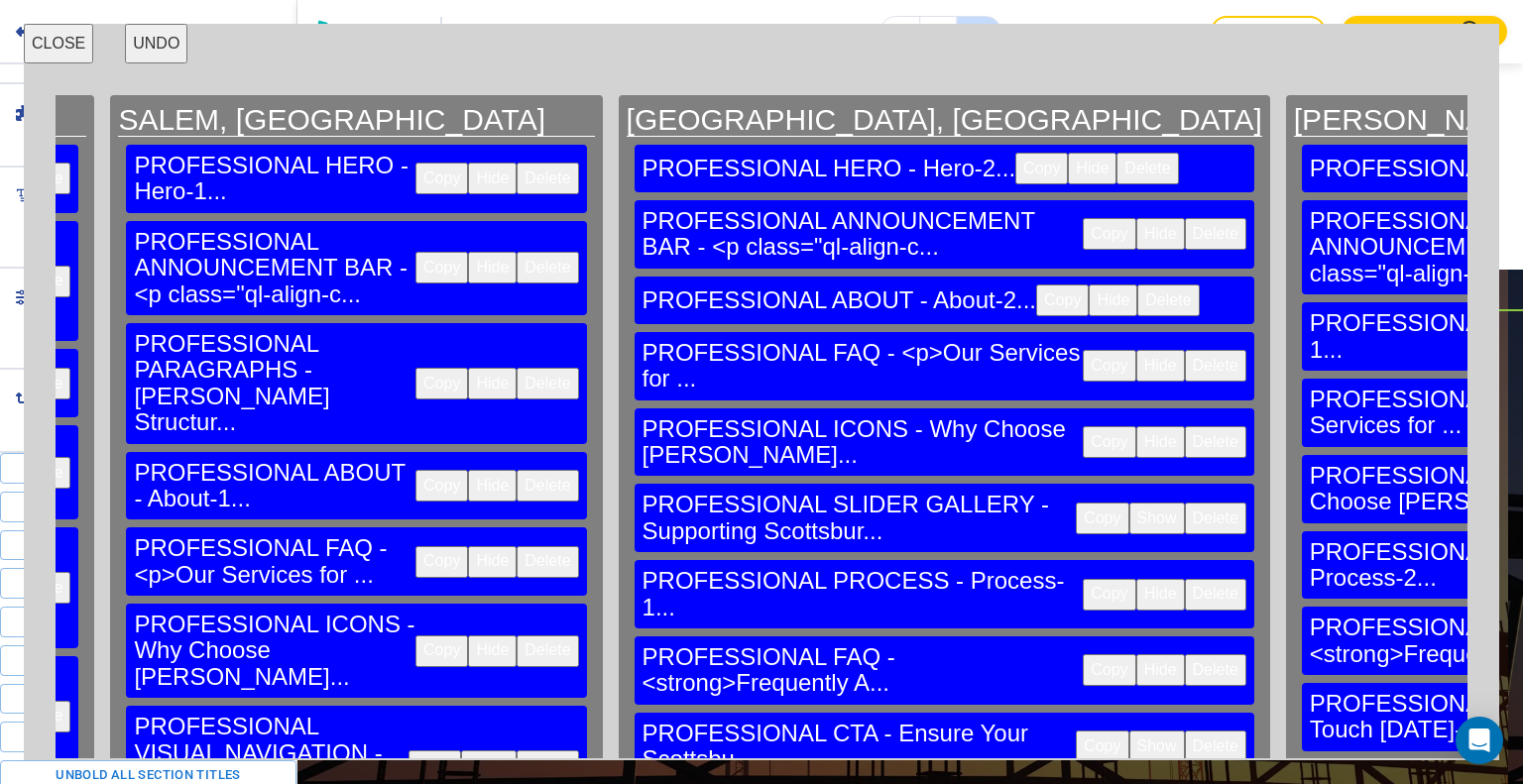 click on "CLOSE" at bounding box center (59, 44) 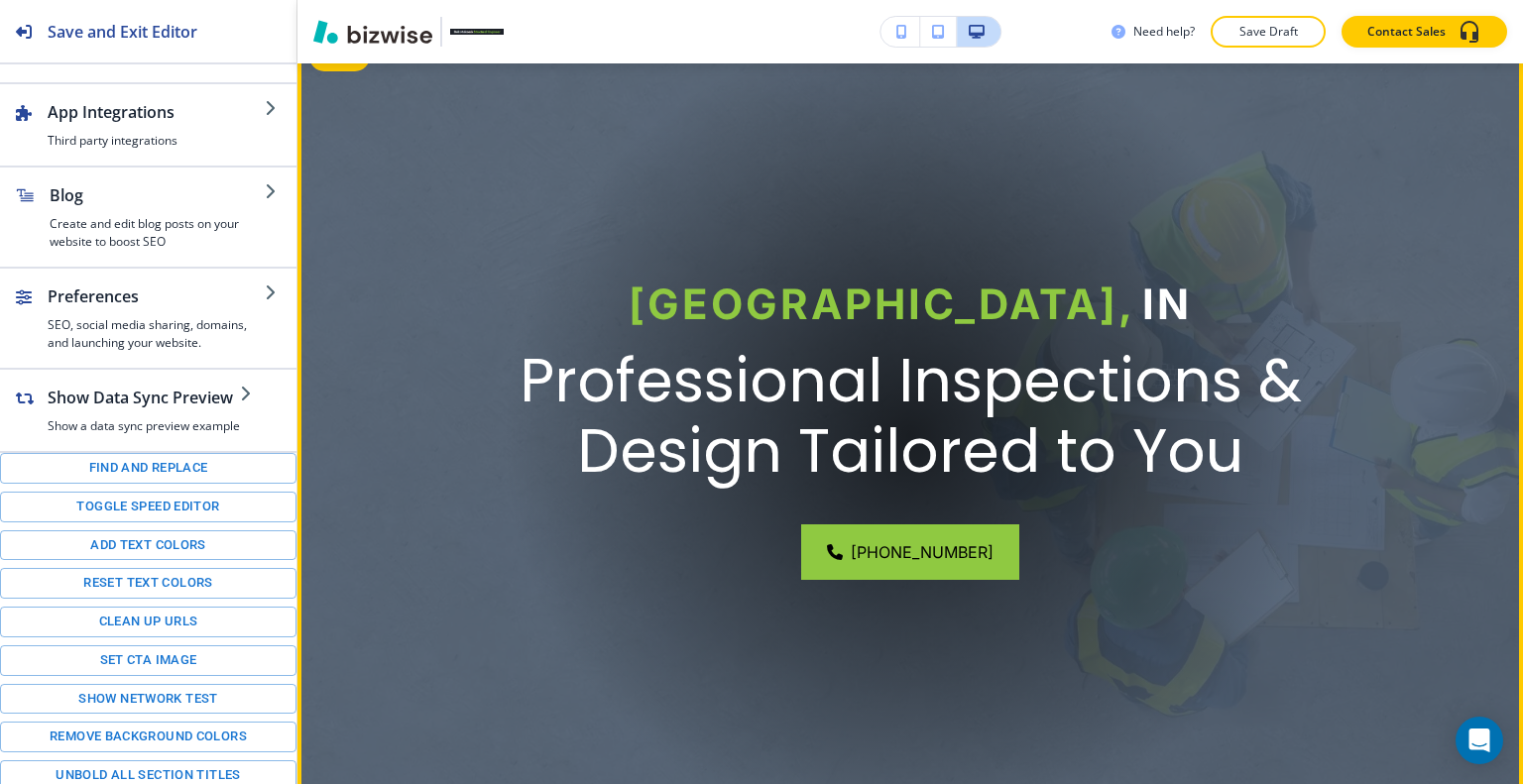 drag, startPoint x: 1279, startPoint y: 474, endPoint x: 476, endPoint y: 392, distance: 807.18 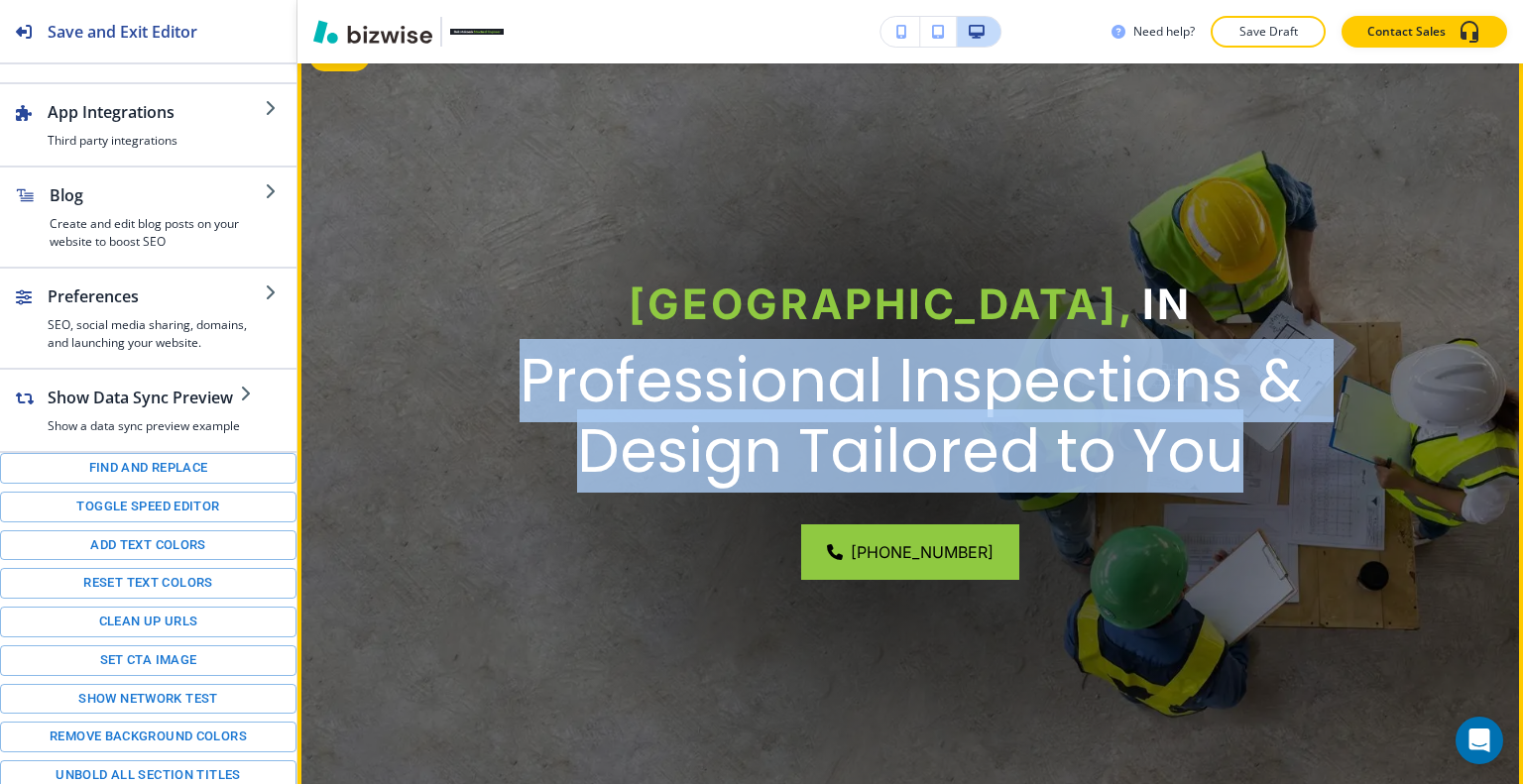 drag, startPoint x: 524, startPoint y: 367, endPoint x: 1253, endPoint y: 455, distance: 734.2922 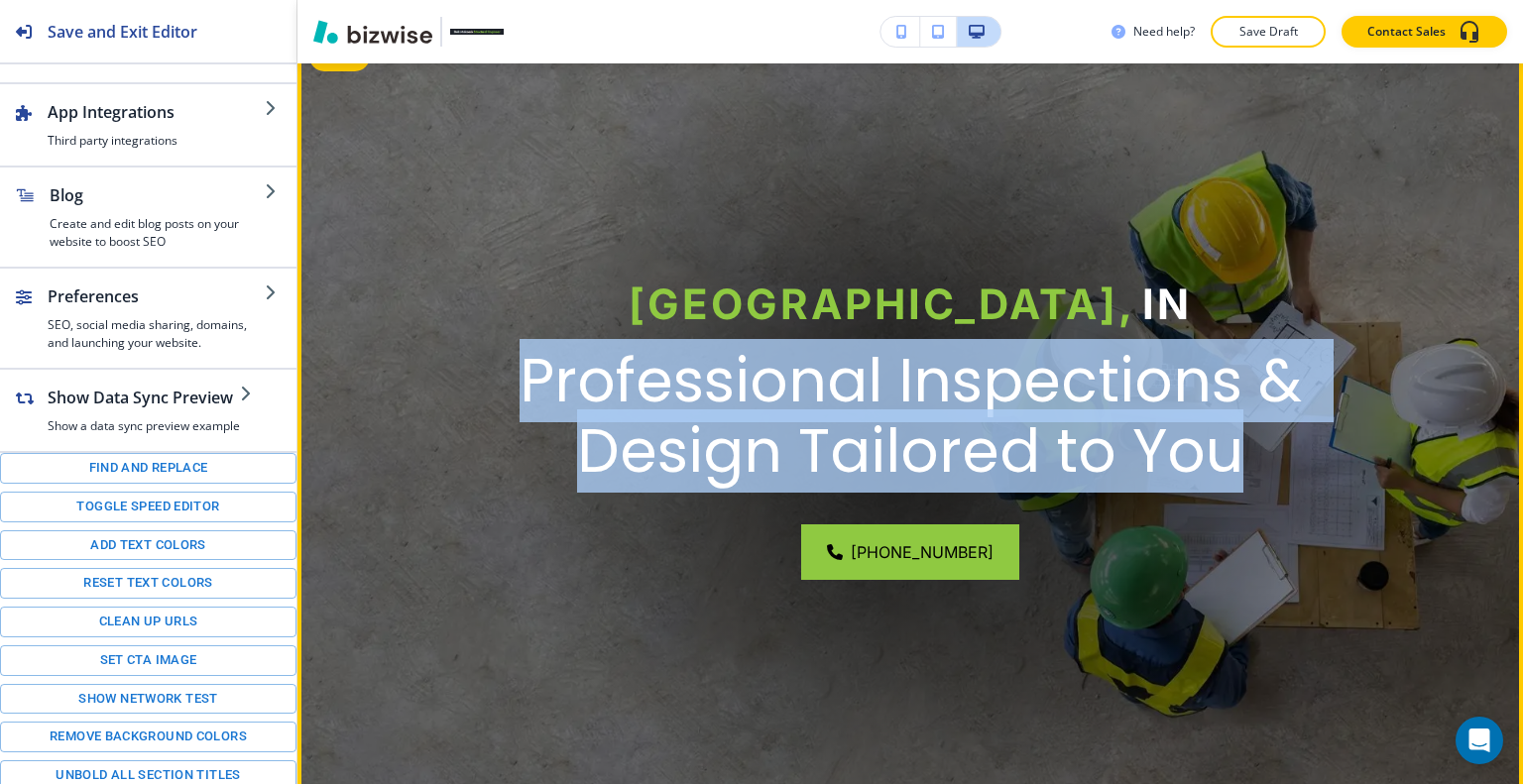 copy on "Professional Inspections & Design Tailored to You" 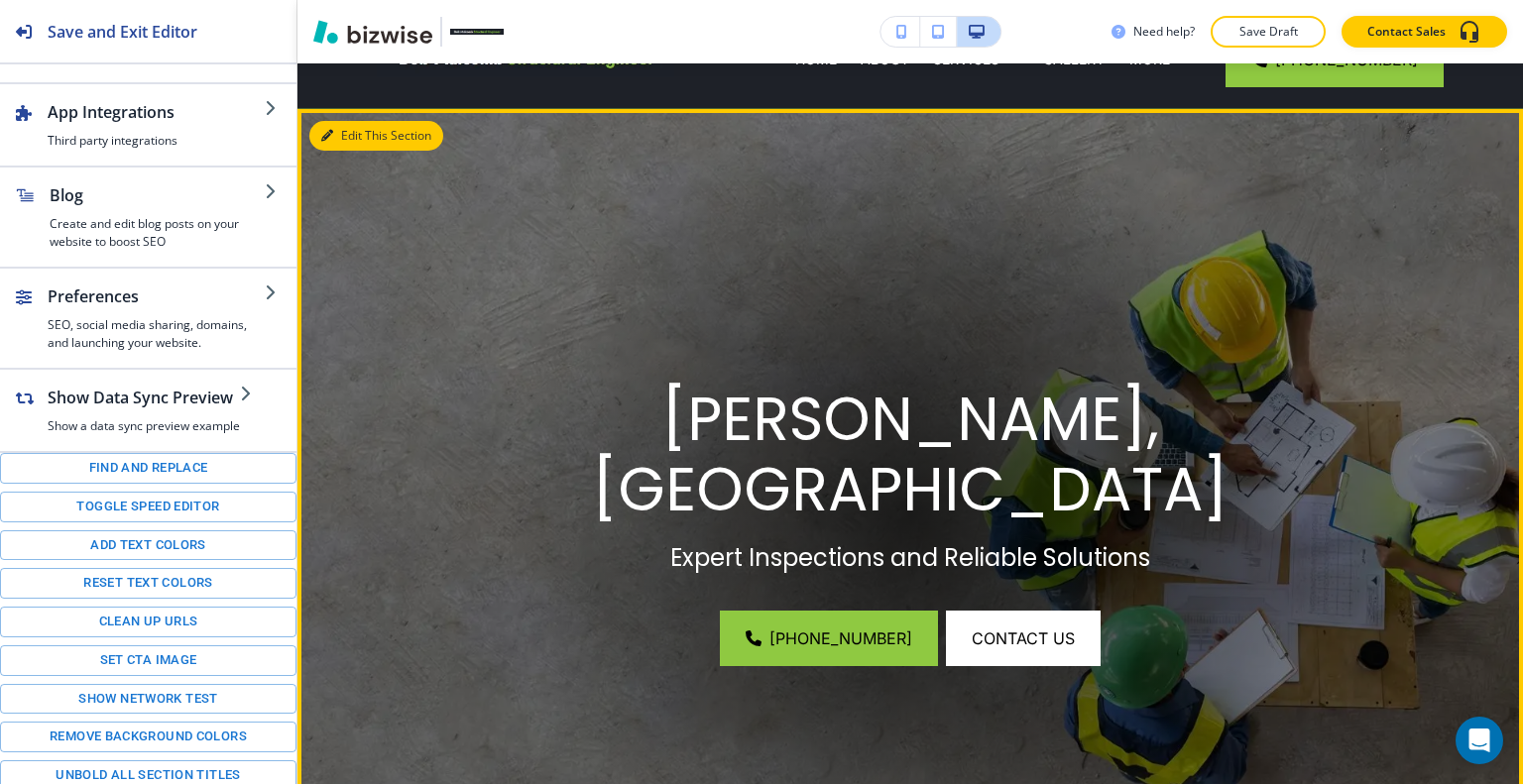 click on "Edit This Section" at bounding box center [376, 136] 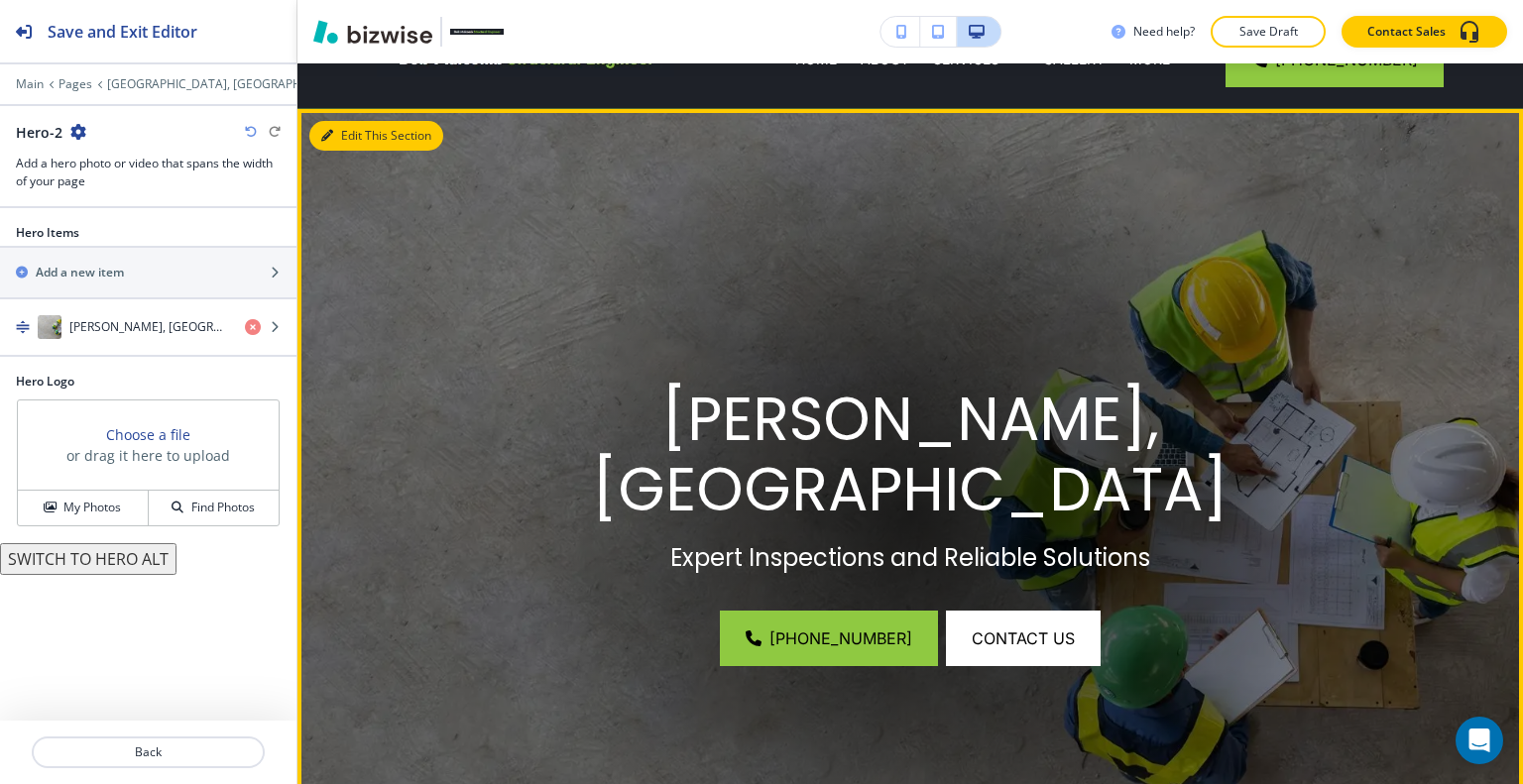 scroll, scrollTop: 145, scrollLeft: 0, axis: vertical 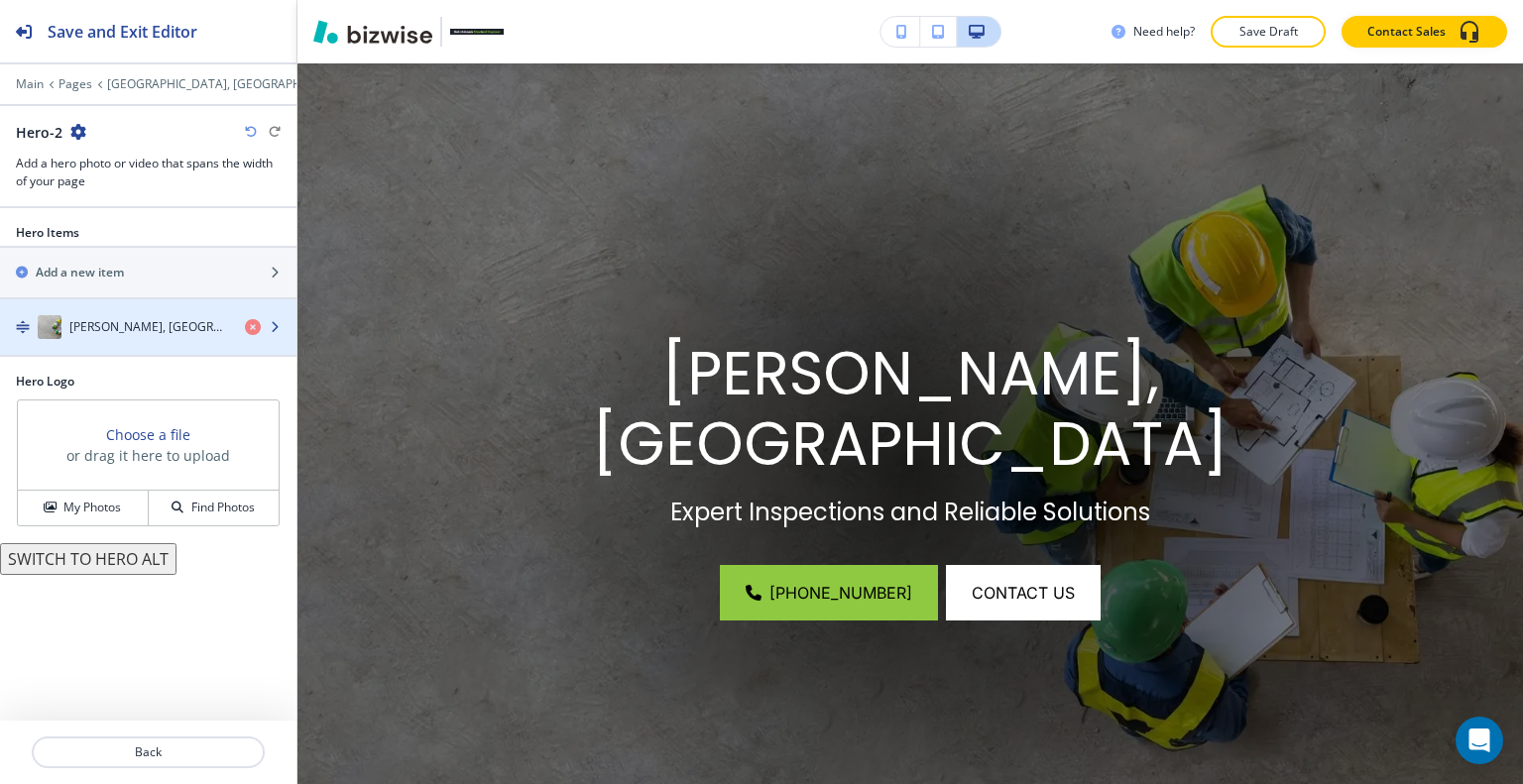 click on "[PERSON_NAME], [GEOGRAPHIC_DATA]" at bounding box center [114, 327] 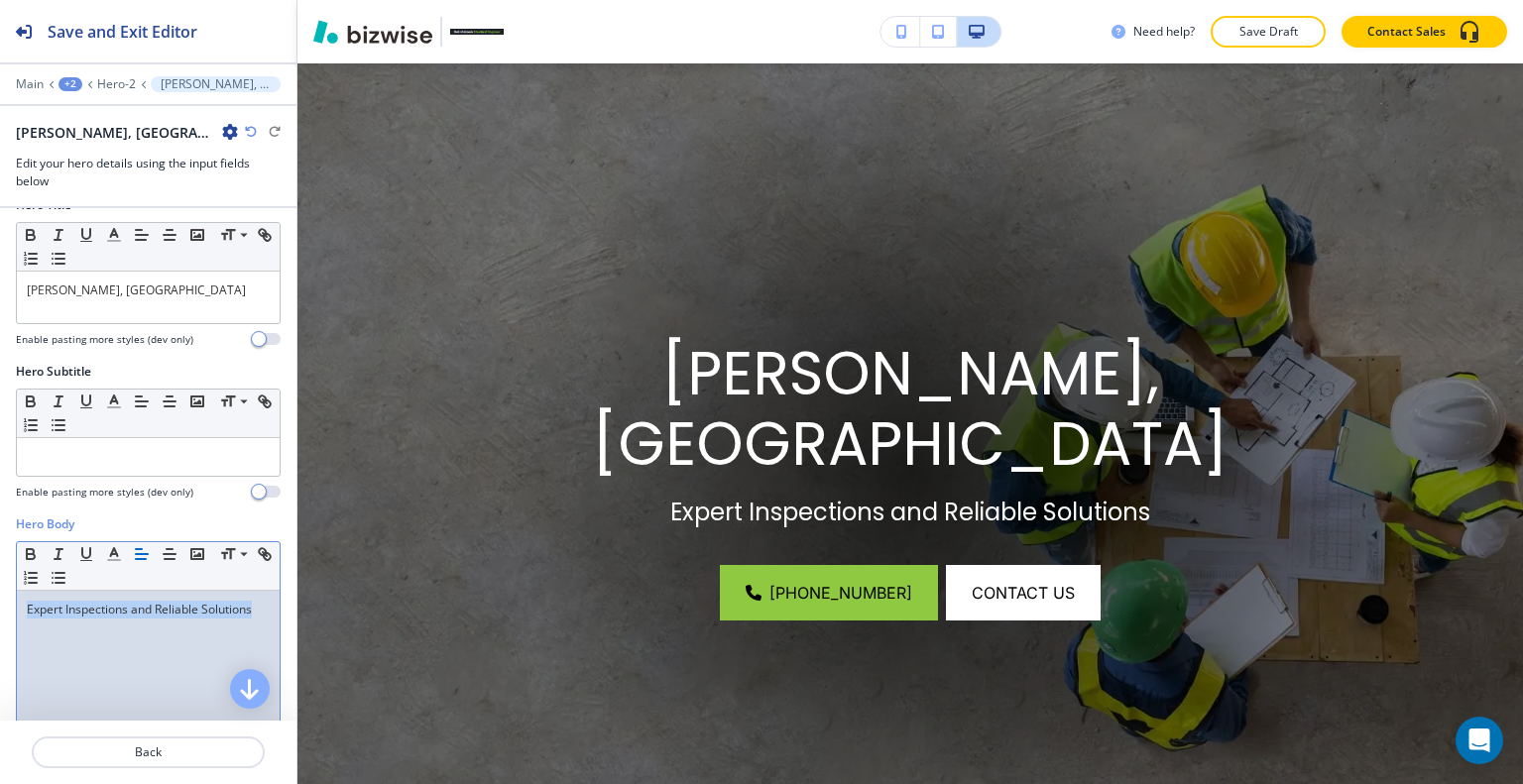 drag, startPoint x: 256, startPoint y: 612, endPoint x: 35, endPoint y: 601, distance: 221.27359 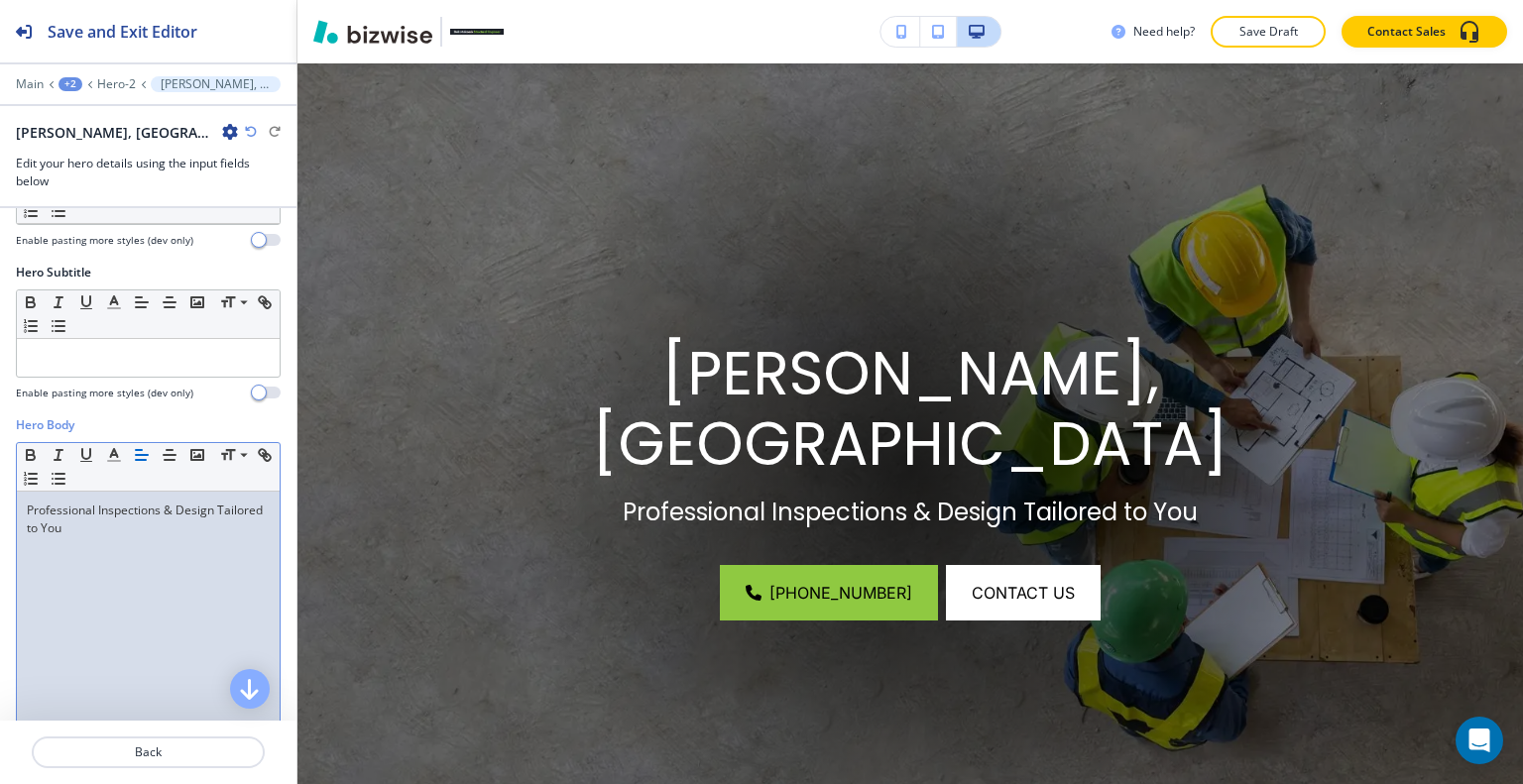 scroll, scrollTop: 99, scrollLeft: 0, axis: vertical 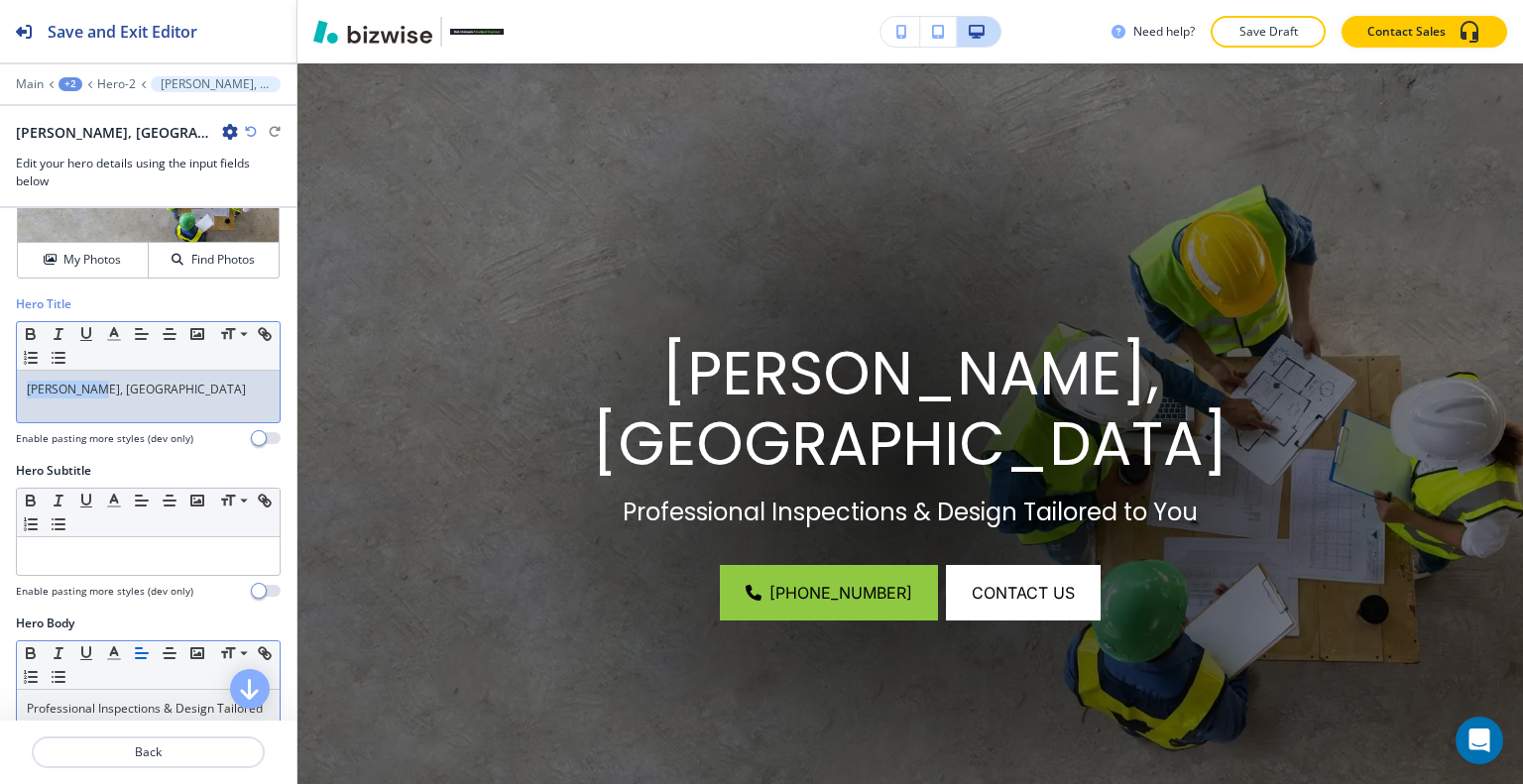 drag, startPoint x: 135, startPoint y: 377, endPoint x: 0, endPoint y: 379, distance: 135.01481 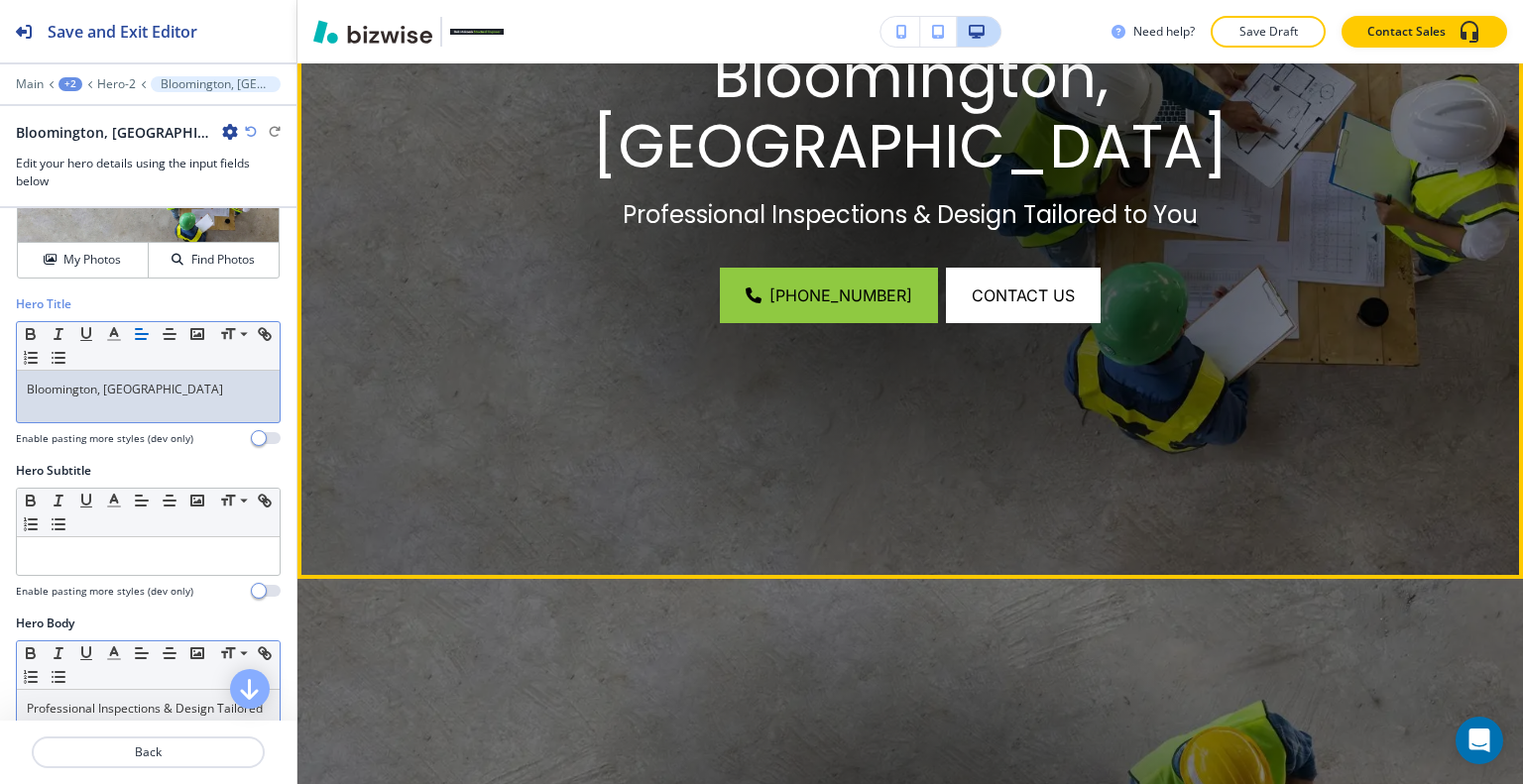 scroll, scrollTop: 739, scrollLeft: 0, axis: vertical 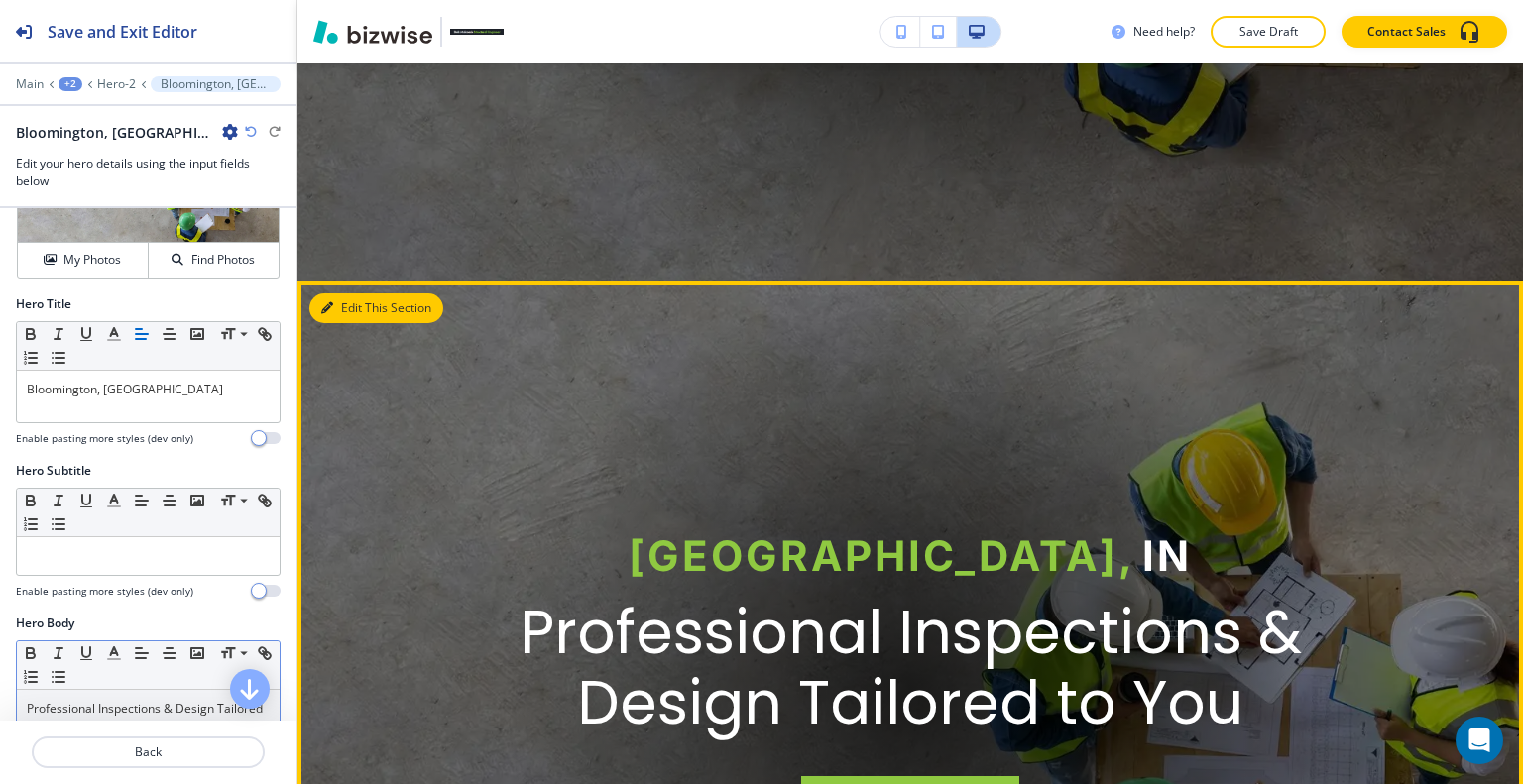 click on "Edit This Section" at bounding box center [376, 308] 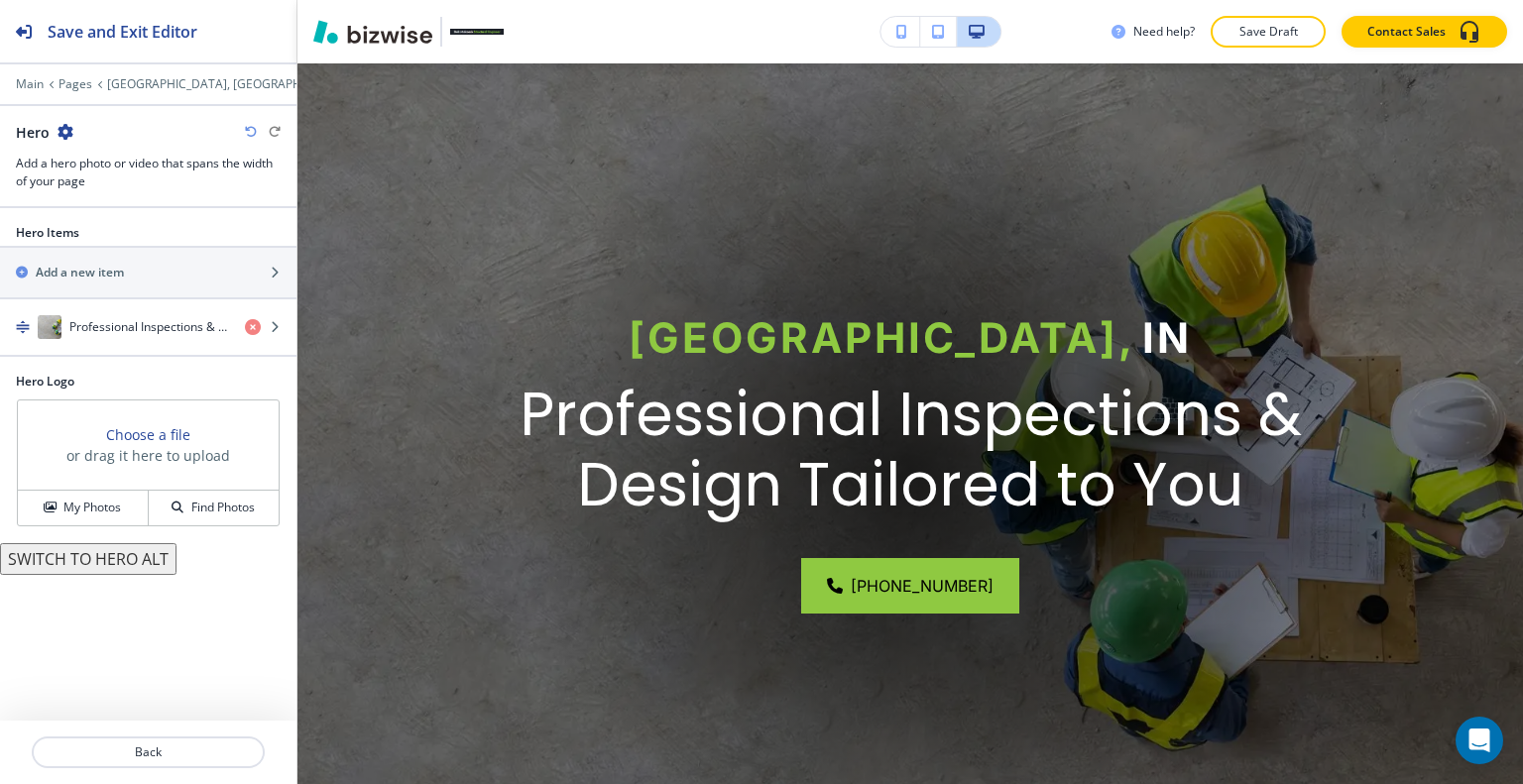 click at bounding box center [65, 132] 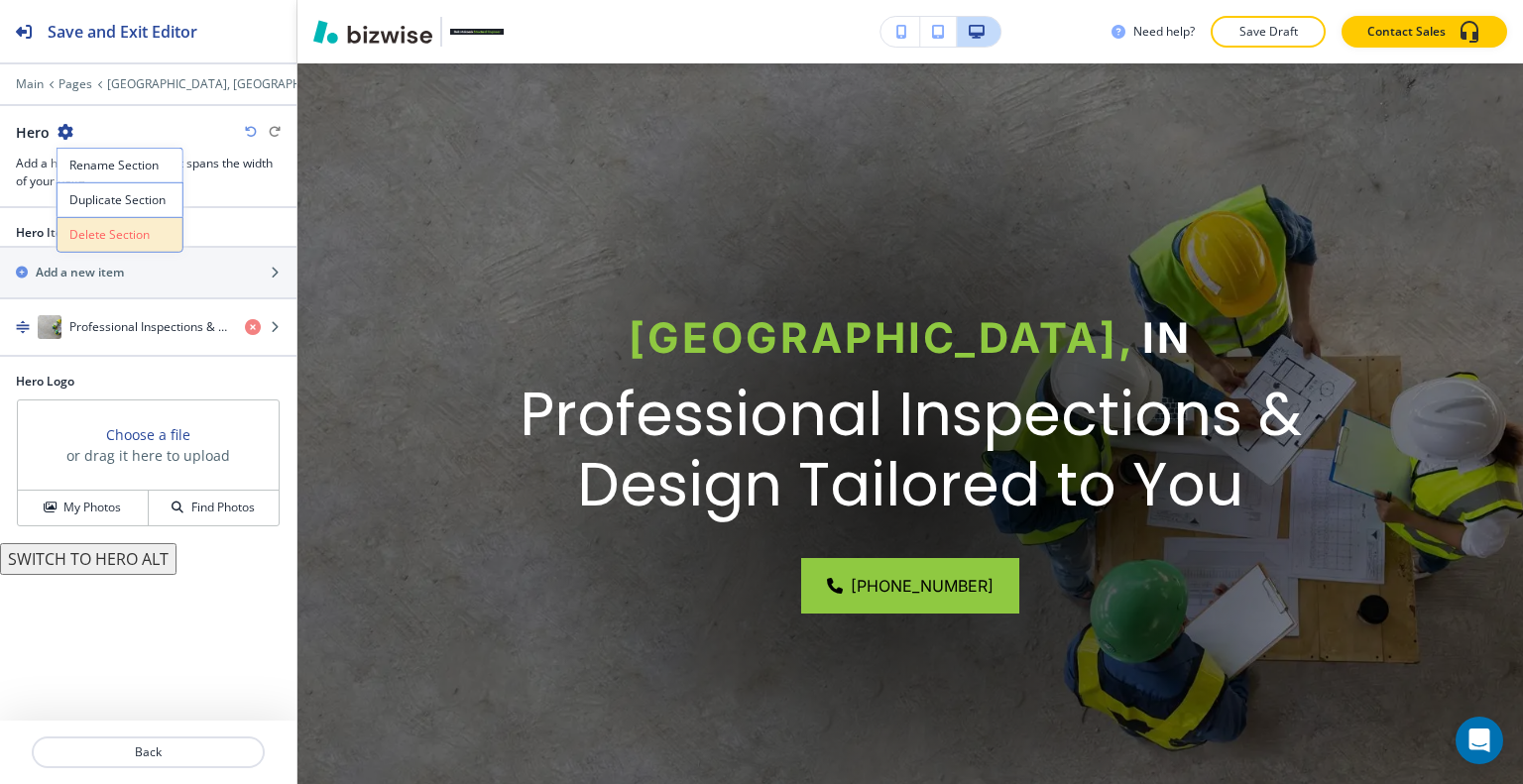 click on "Delete Section" at bounding box center (120, 235) 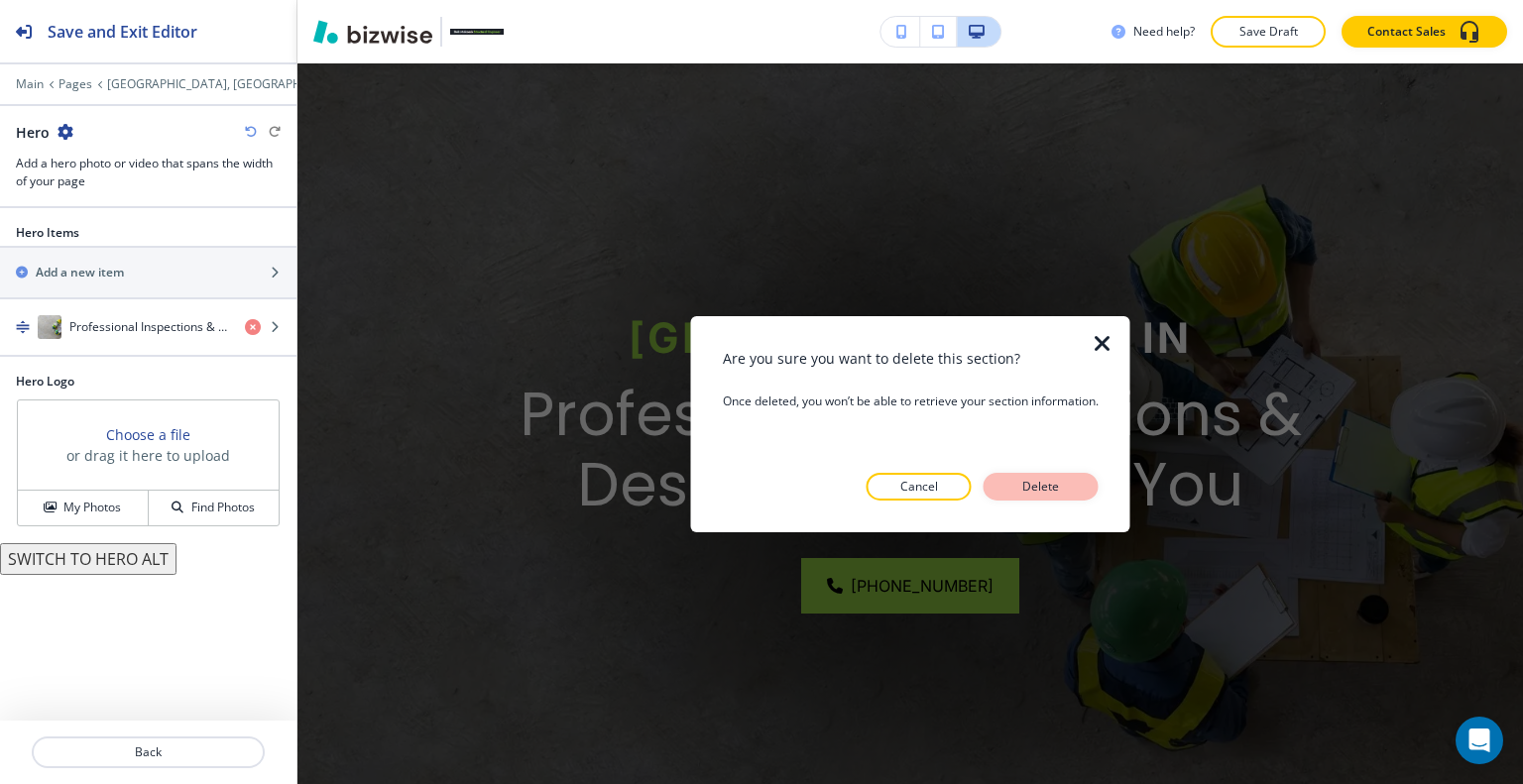 click on "Delete" at bounding box center (1041, 487) 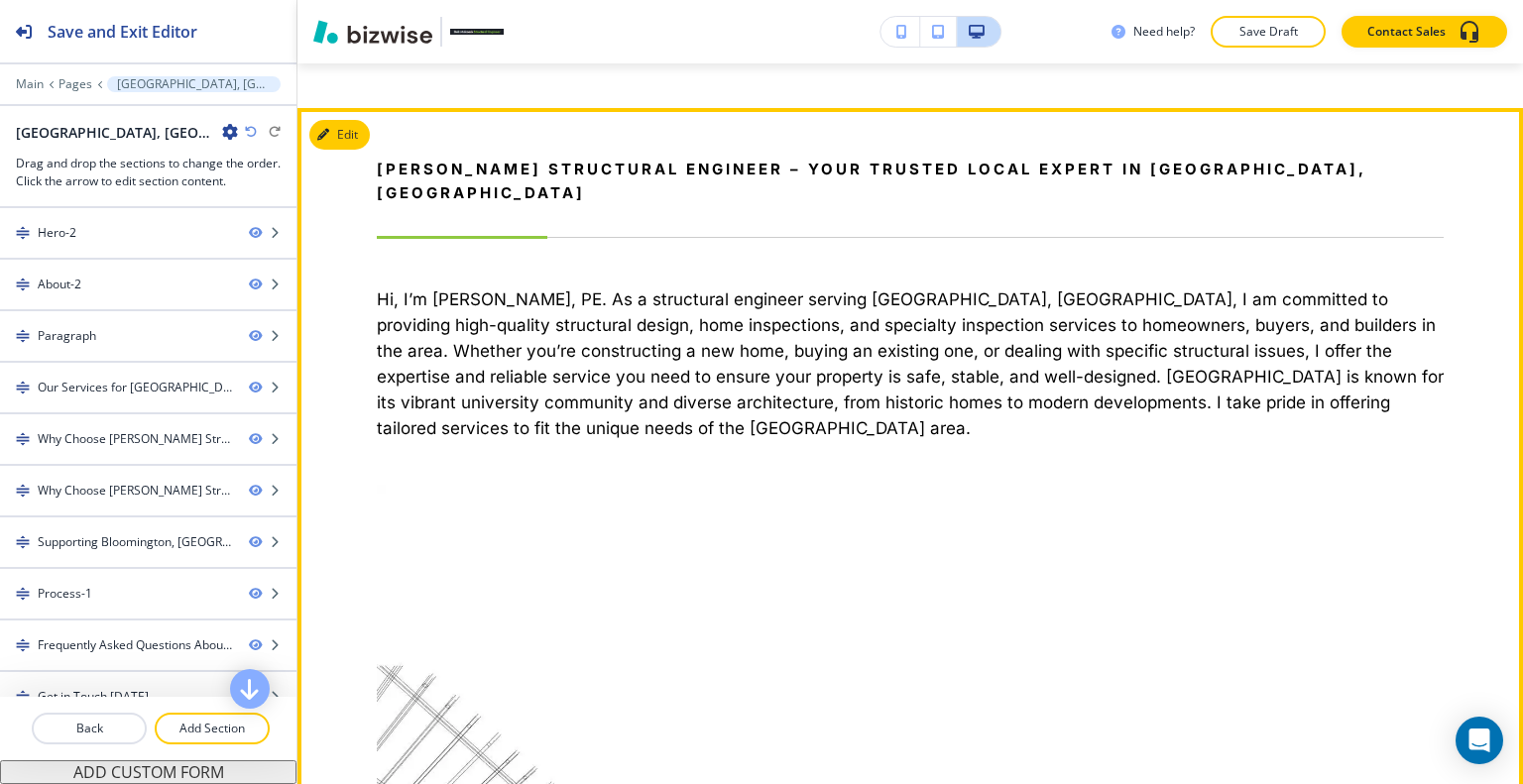 scroll, scrollTop: 1354, scrollLeft: 0, axis: vertical 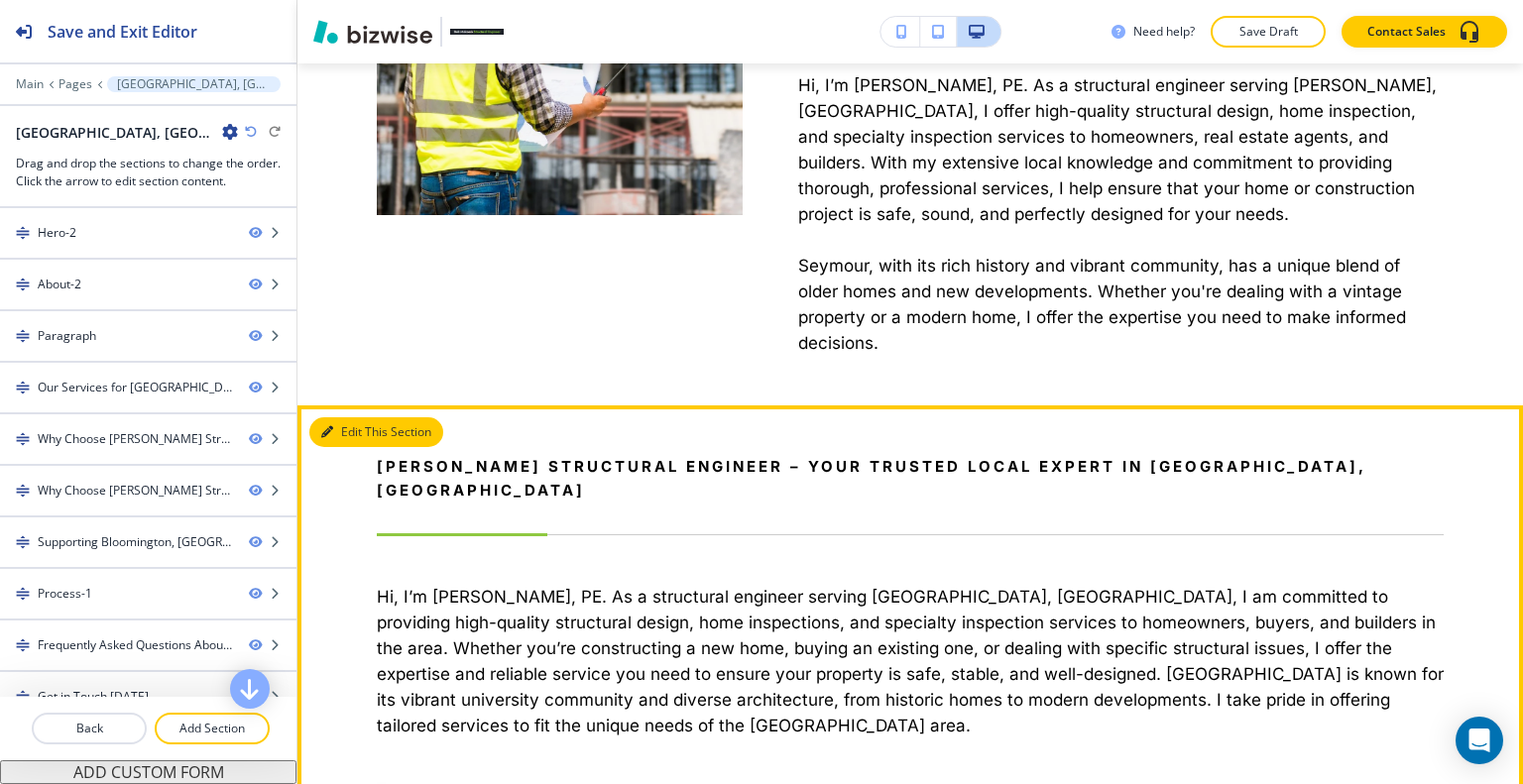 click on "Edit This Section" at bounding box center (376, 432) 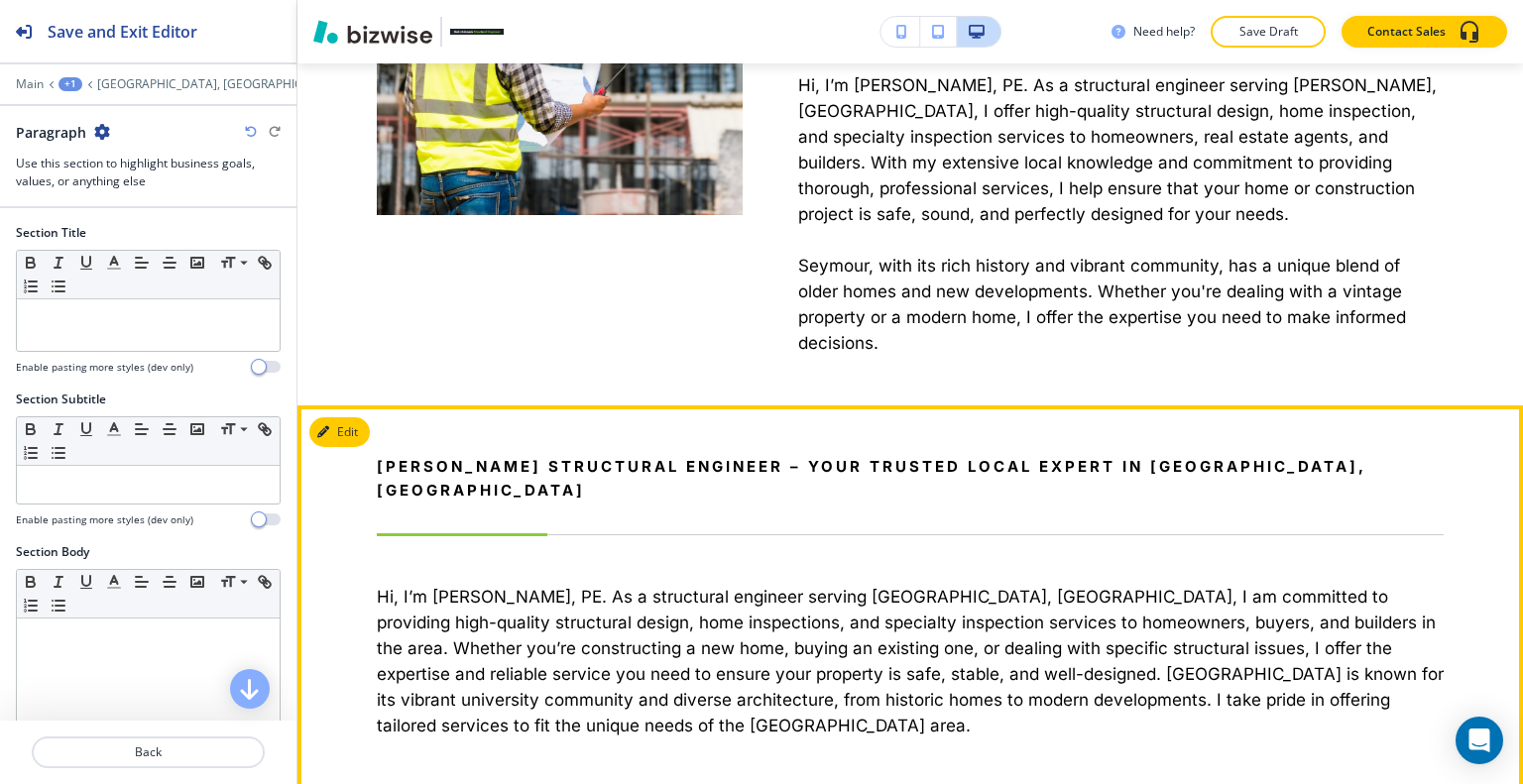 scroll, scrollTop: 1590, scrollLeft: 0, axis: vertical 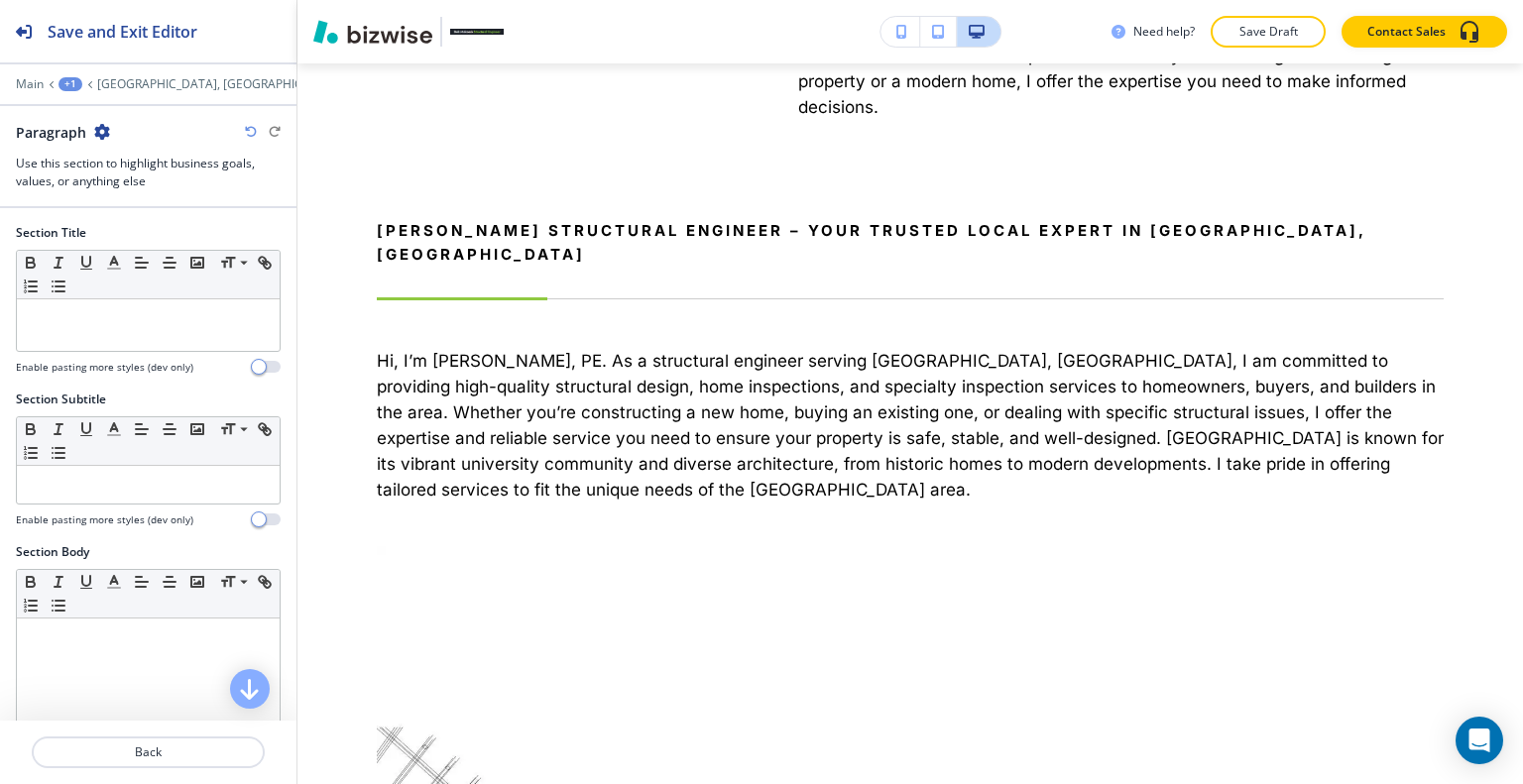 click at bounding box center [102, 132] 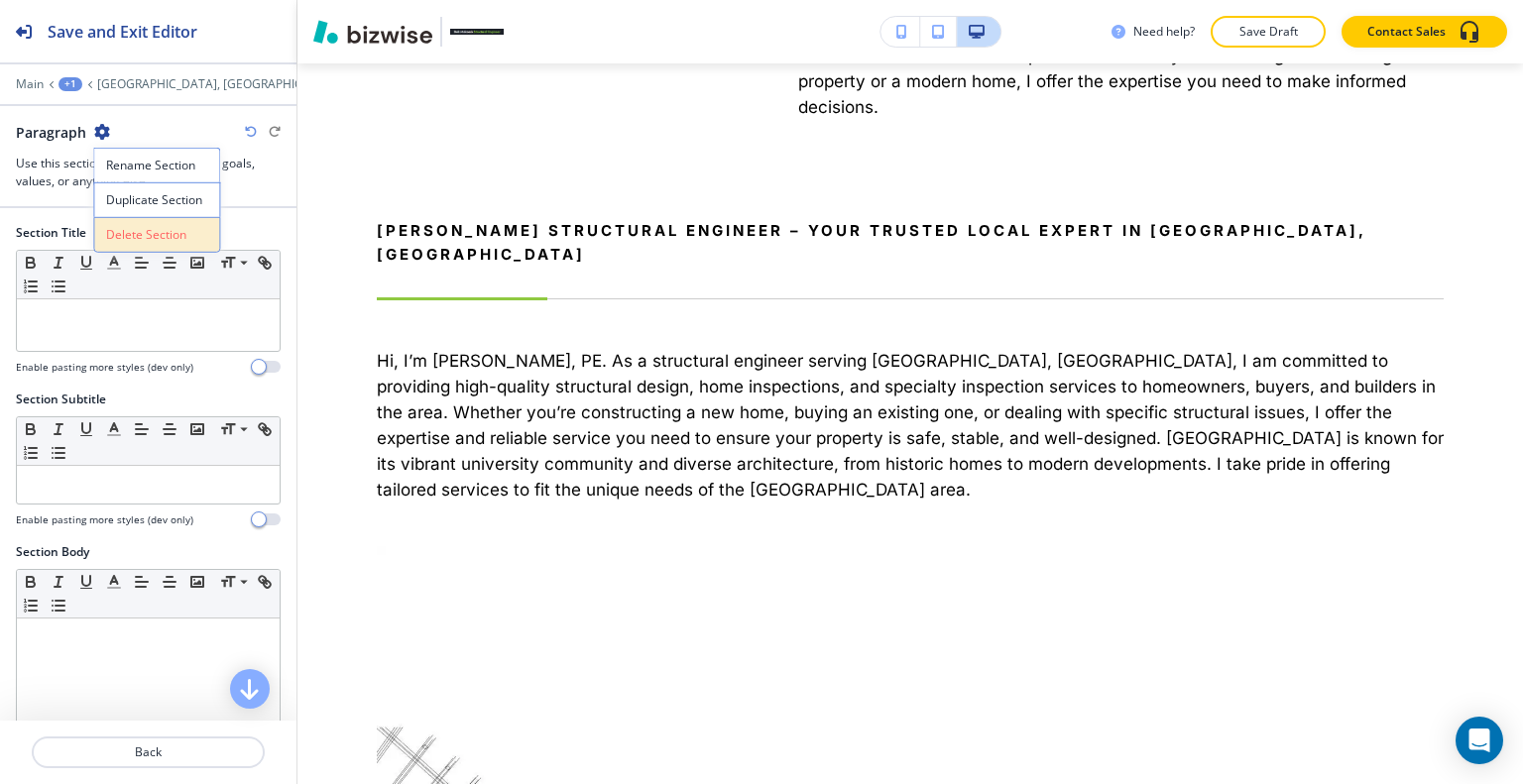 click on "Delete Section" at bounding box center [157, 235] 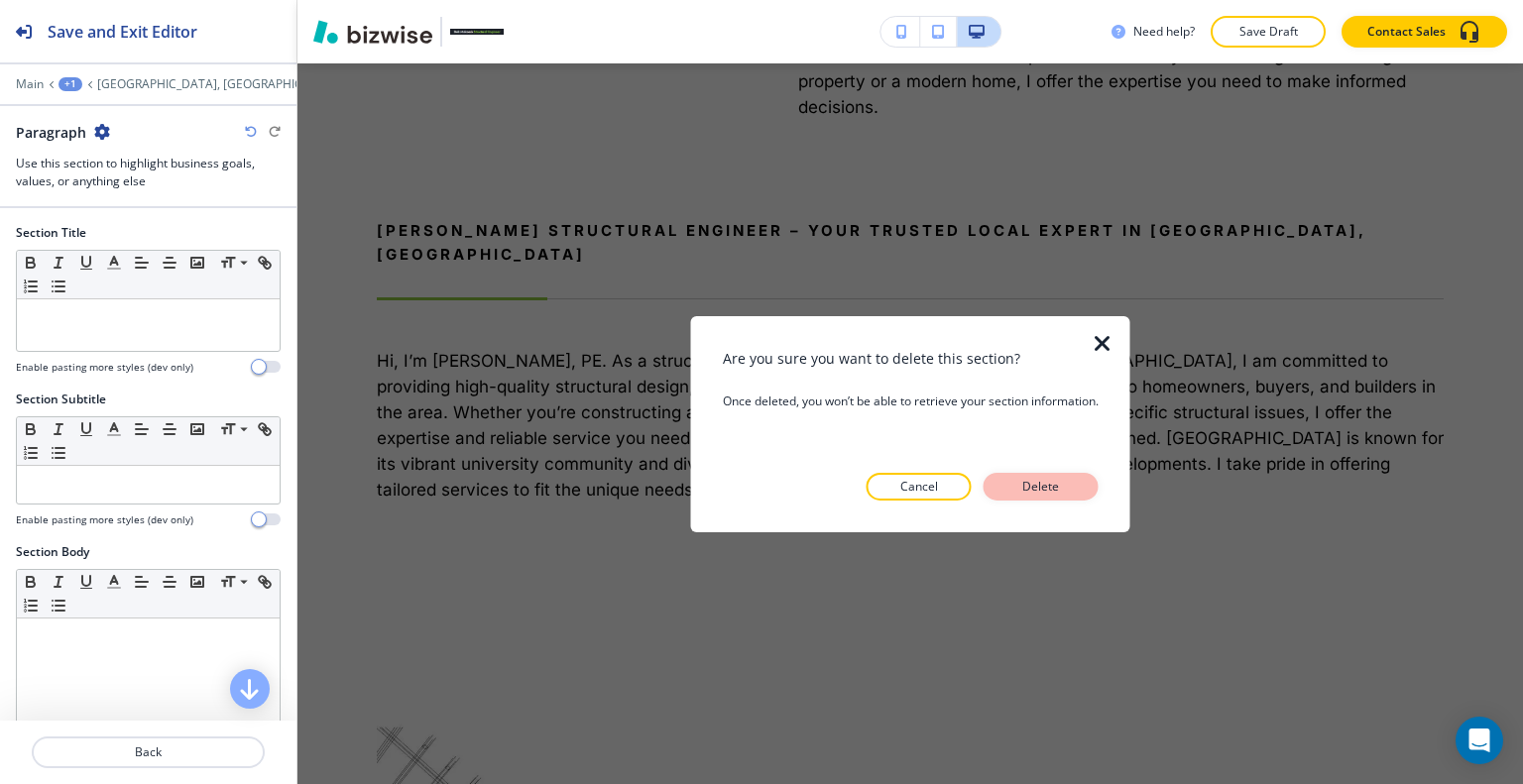 click on "Delete" at bounding box center (1041, 487) 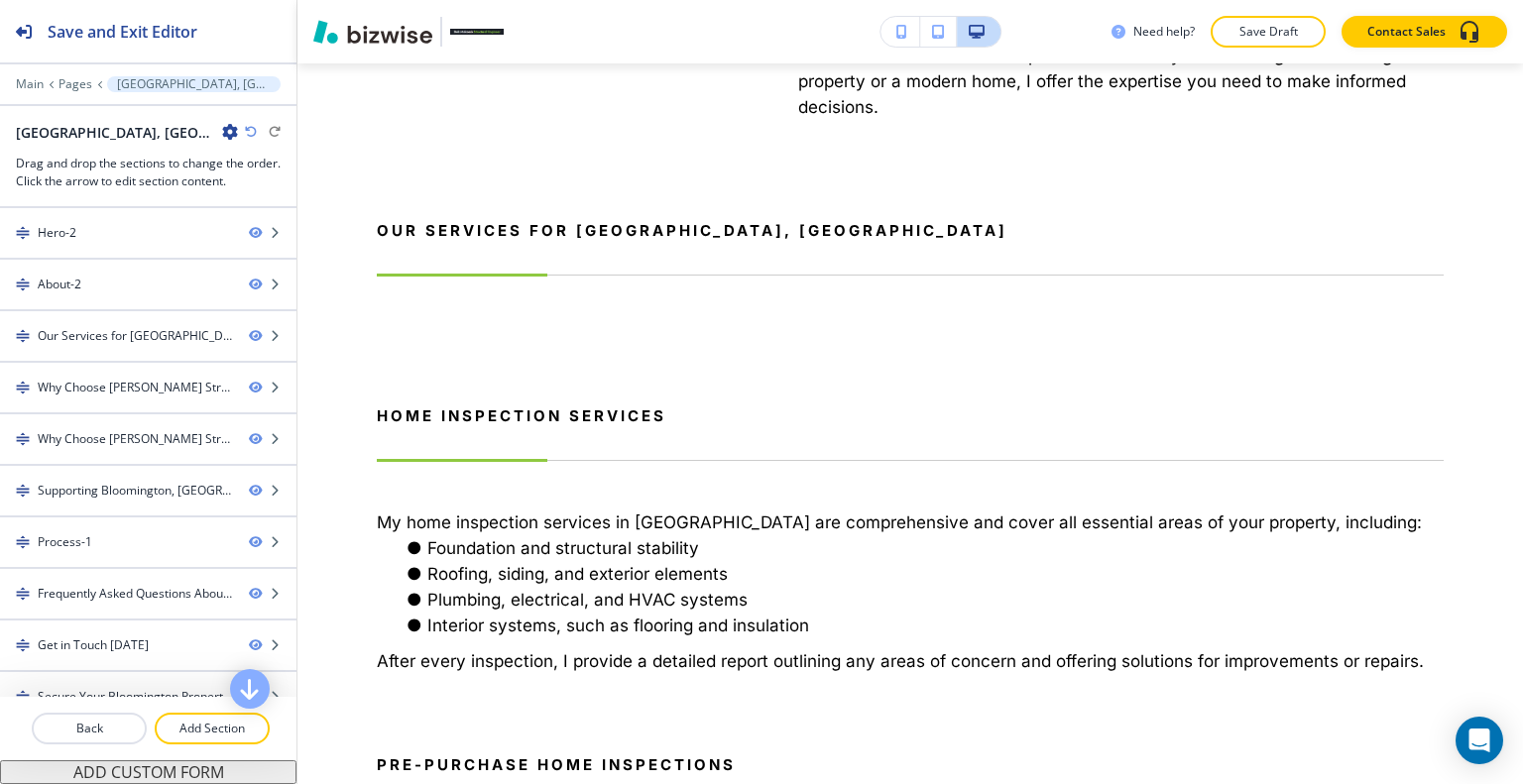 scroll, scrollTop: 1292, scrollLeft: 0, axis: vertical 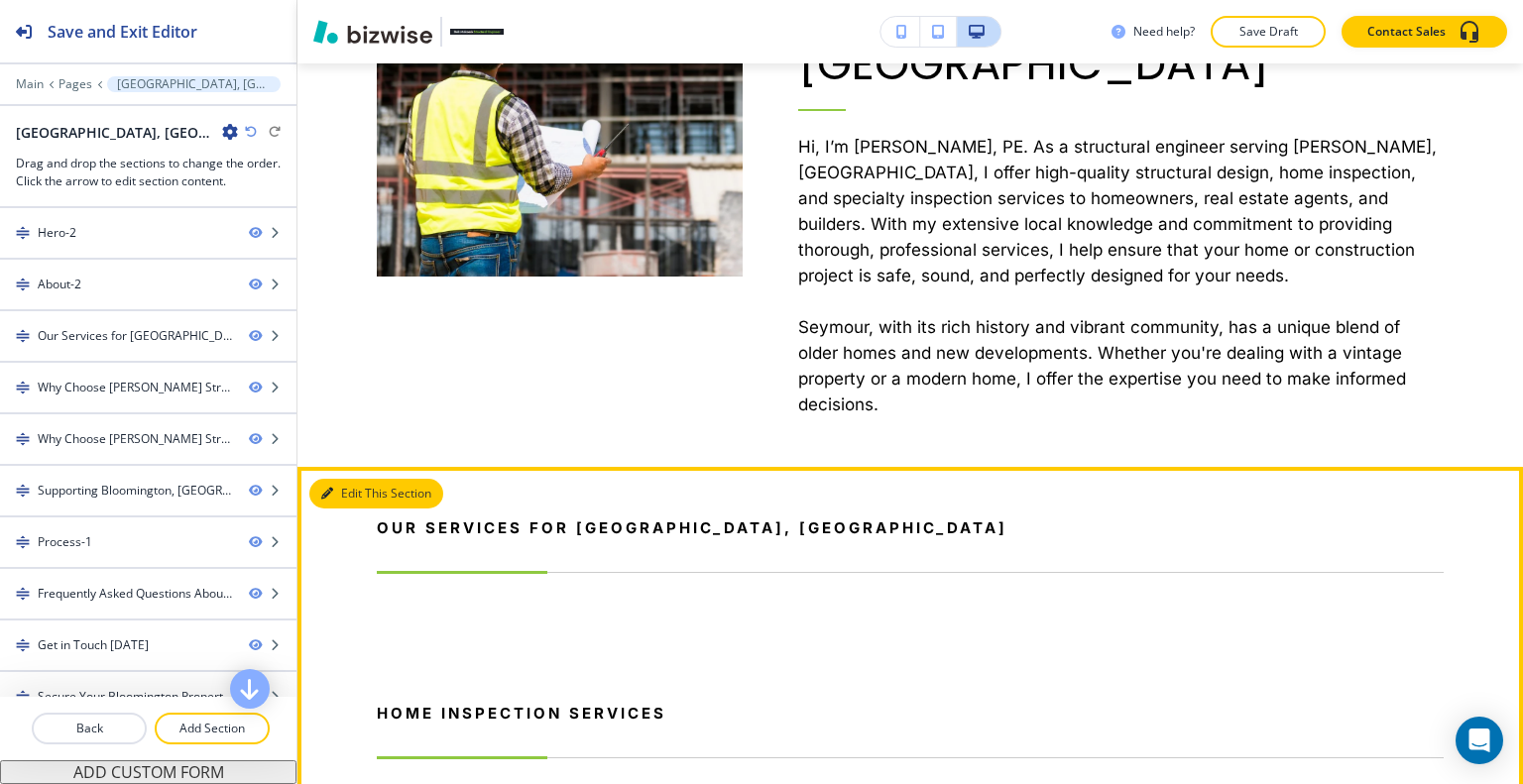 click on "Edit This Section" at bounding box center [376, 494] 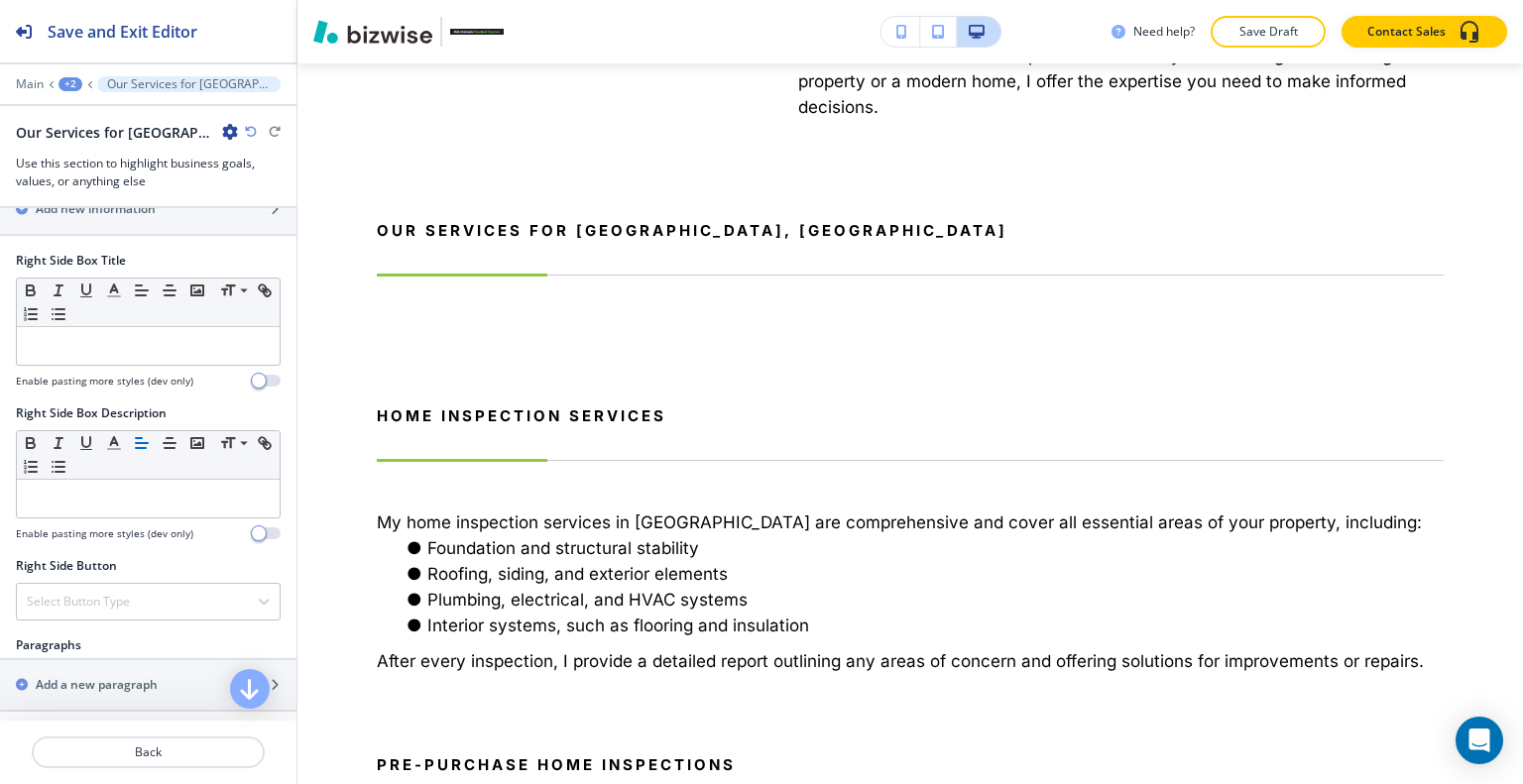 scroll, scrollTop: 1241, scrollLeft: 0, axis: vertical 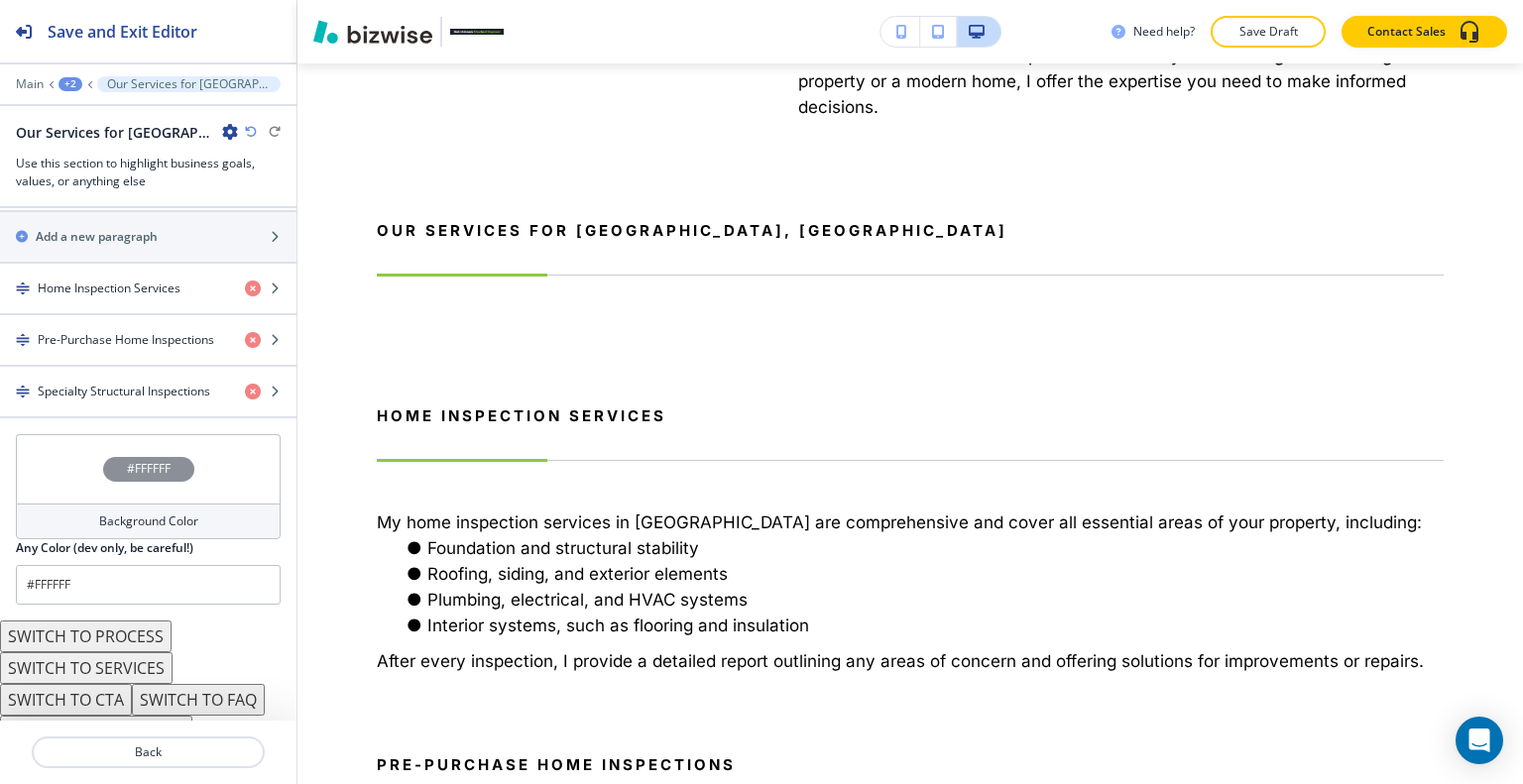 click on "SWITCH TO FAQ" at bounding box center [198, 700] 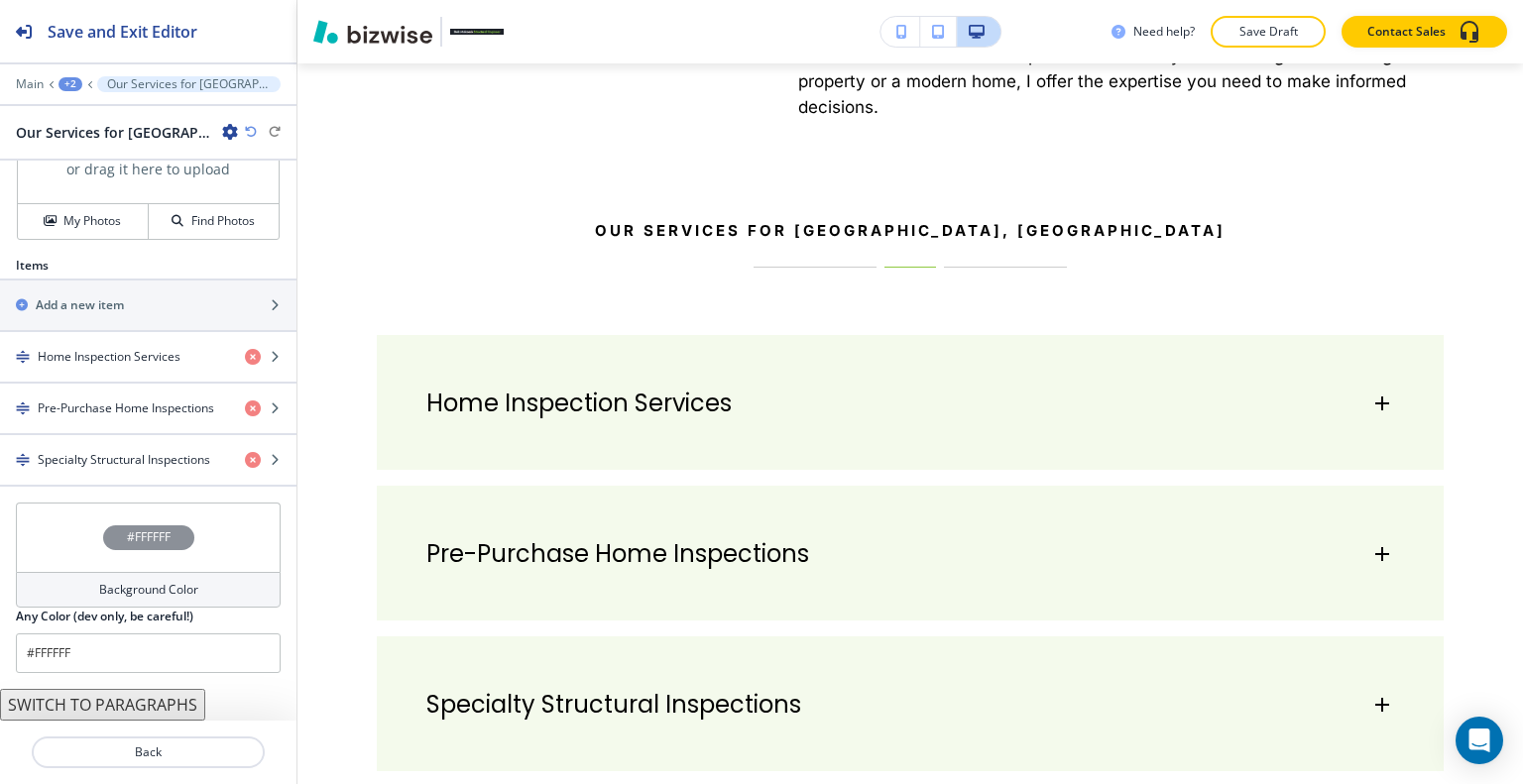 scroll, scrollTop: 776, scrollLeft: 0, axis: vertical 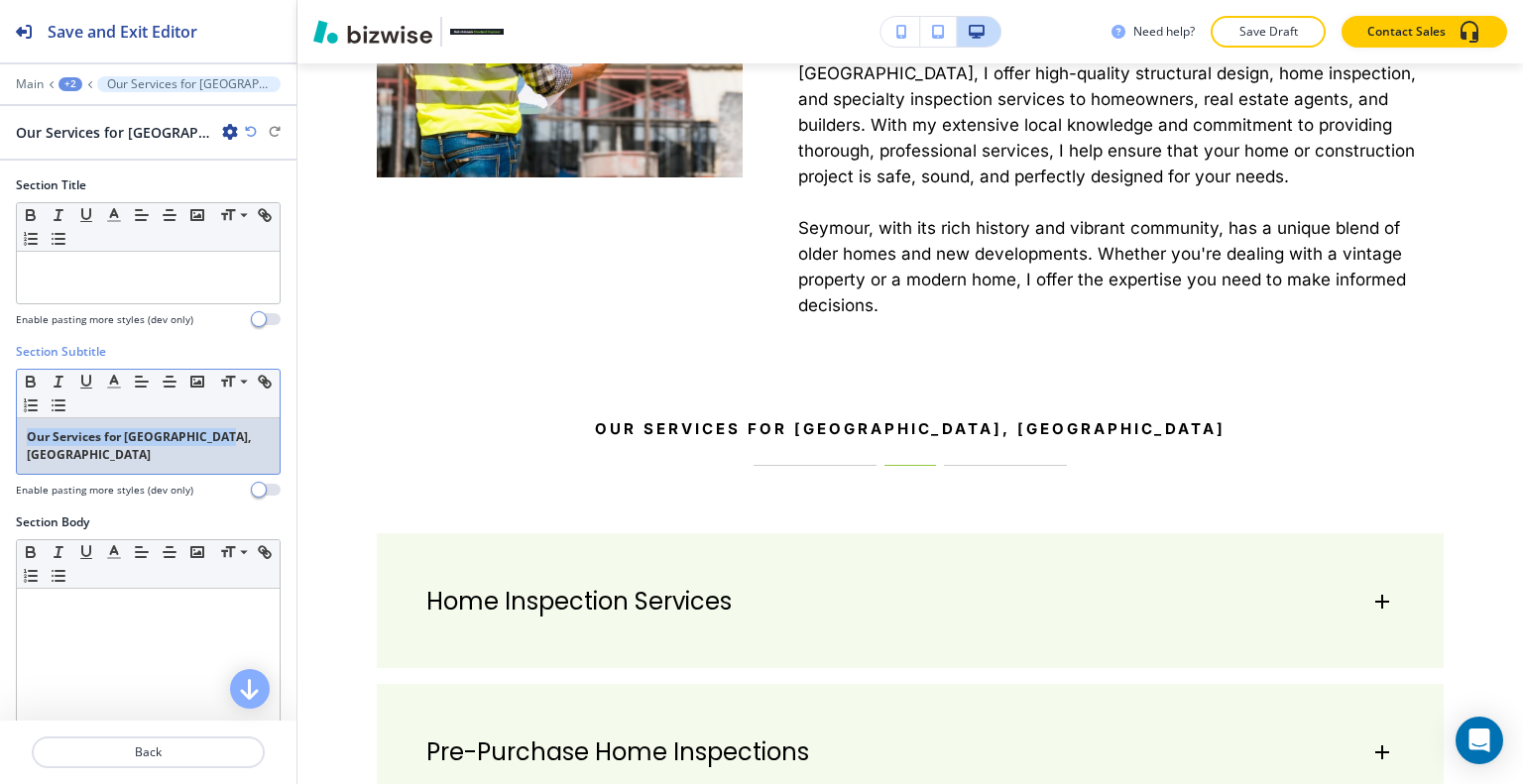 drag, startPoint x: 238, startPoint y: 428, endPoint x: 0, endPoint y: 431, distance: 238.01891 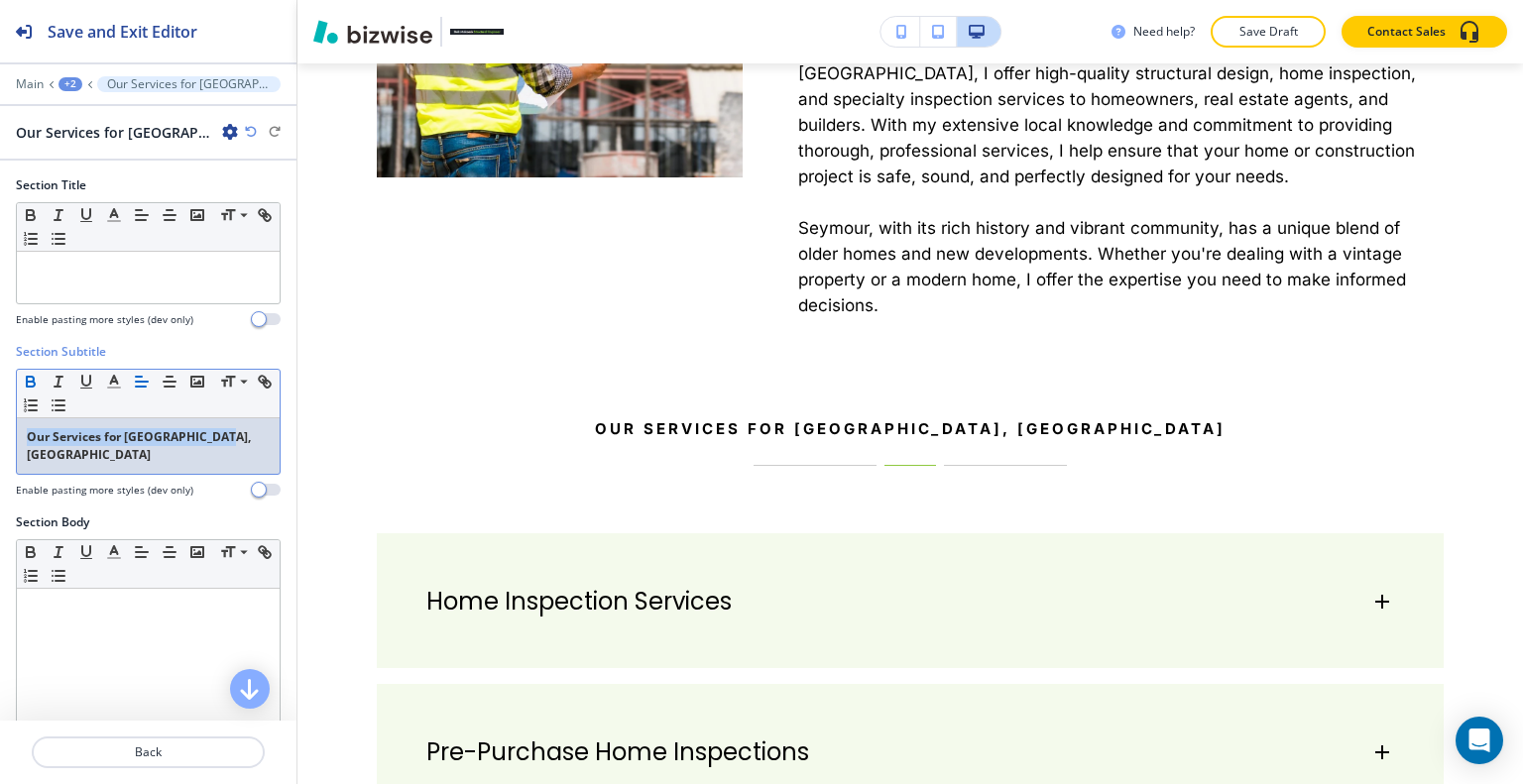copy on "Our Services for [GEOGRAPHIC_DATA], [GEOGRAPHIC_DATA]" 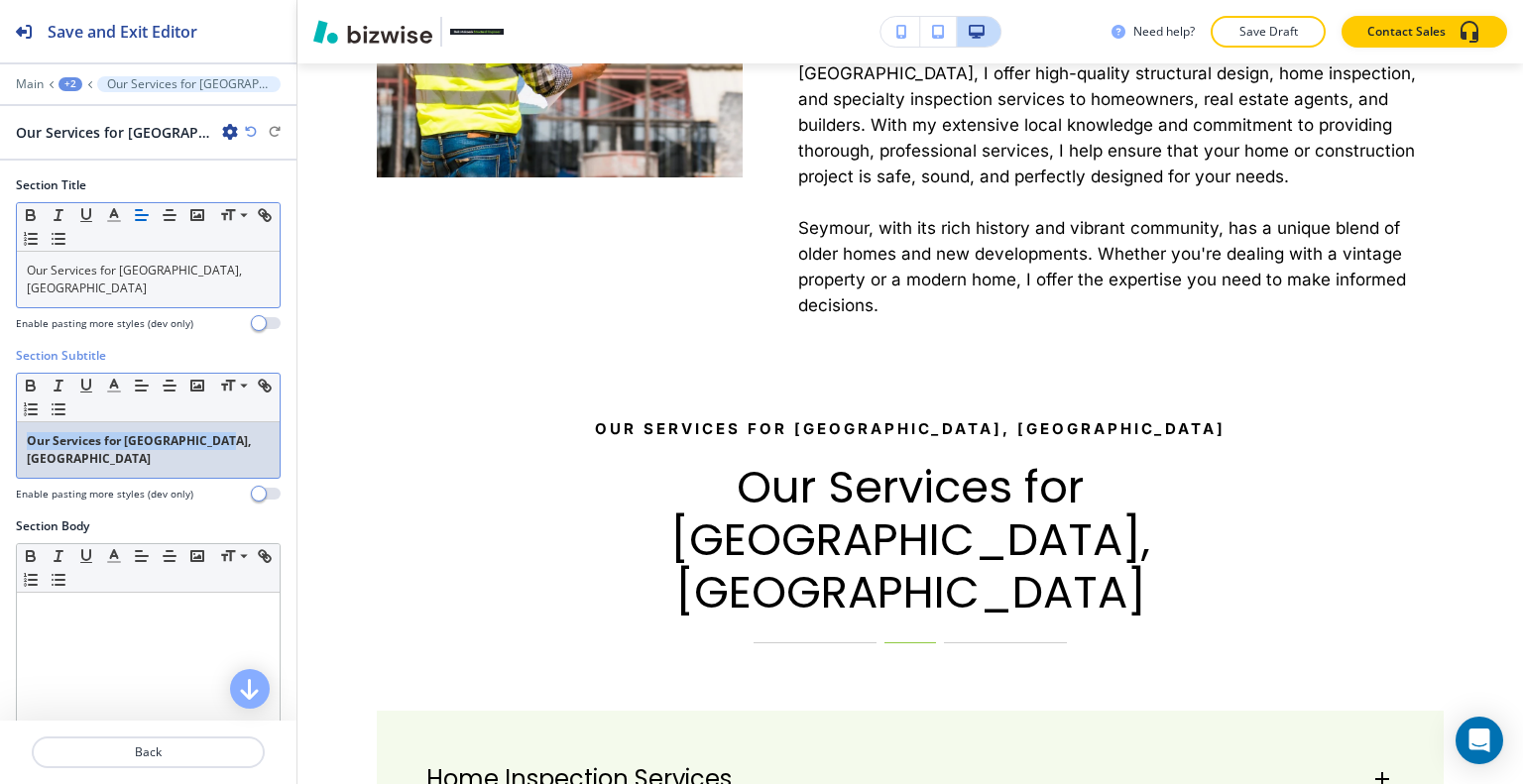 drag, startPoint x: 246, startPoint y: 437, endPoint x: 0, endPoint y: 418, distance: 246.73265 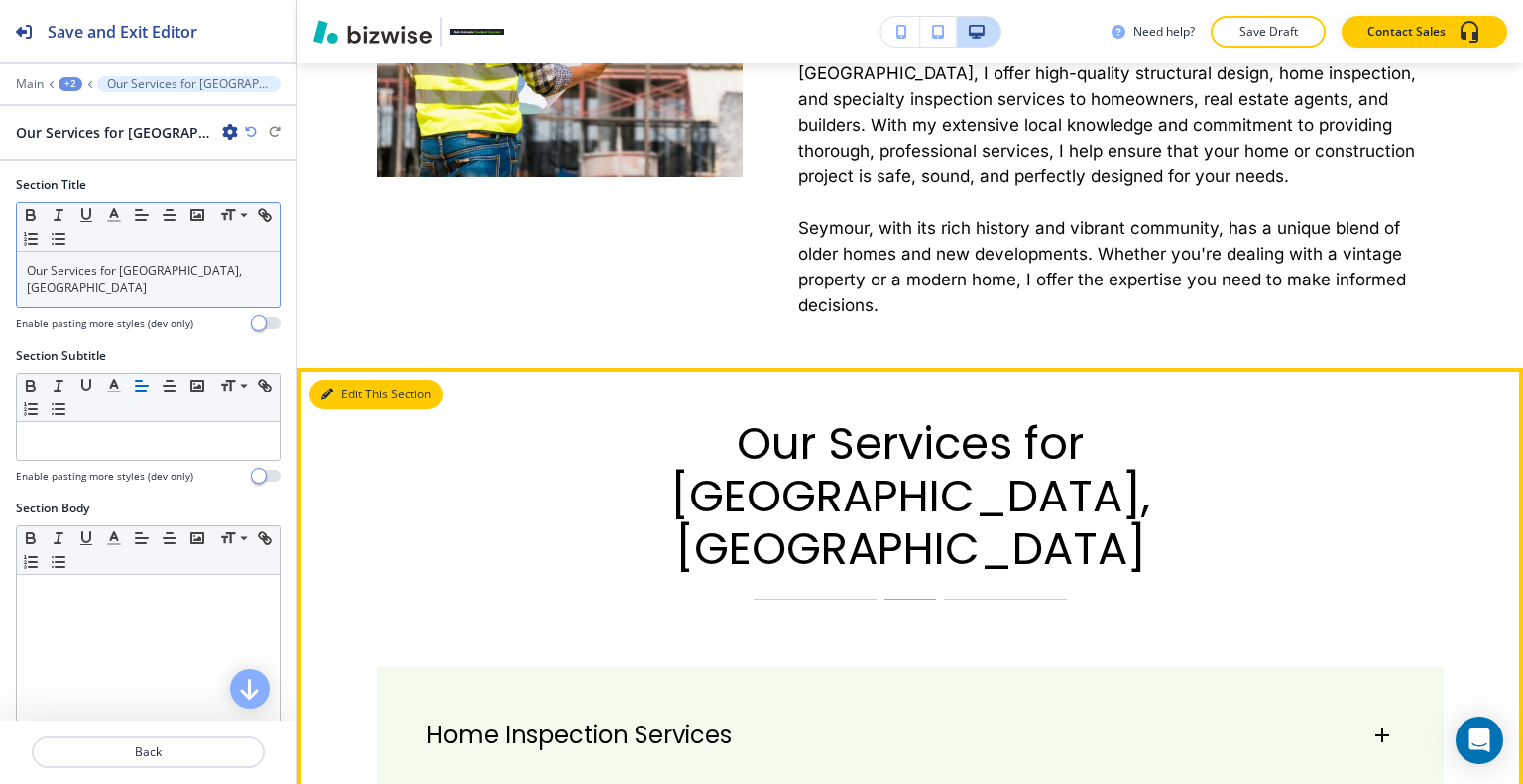 click on "Edit This Section" at bounding box center [376, 394] 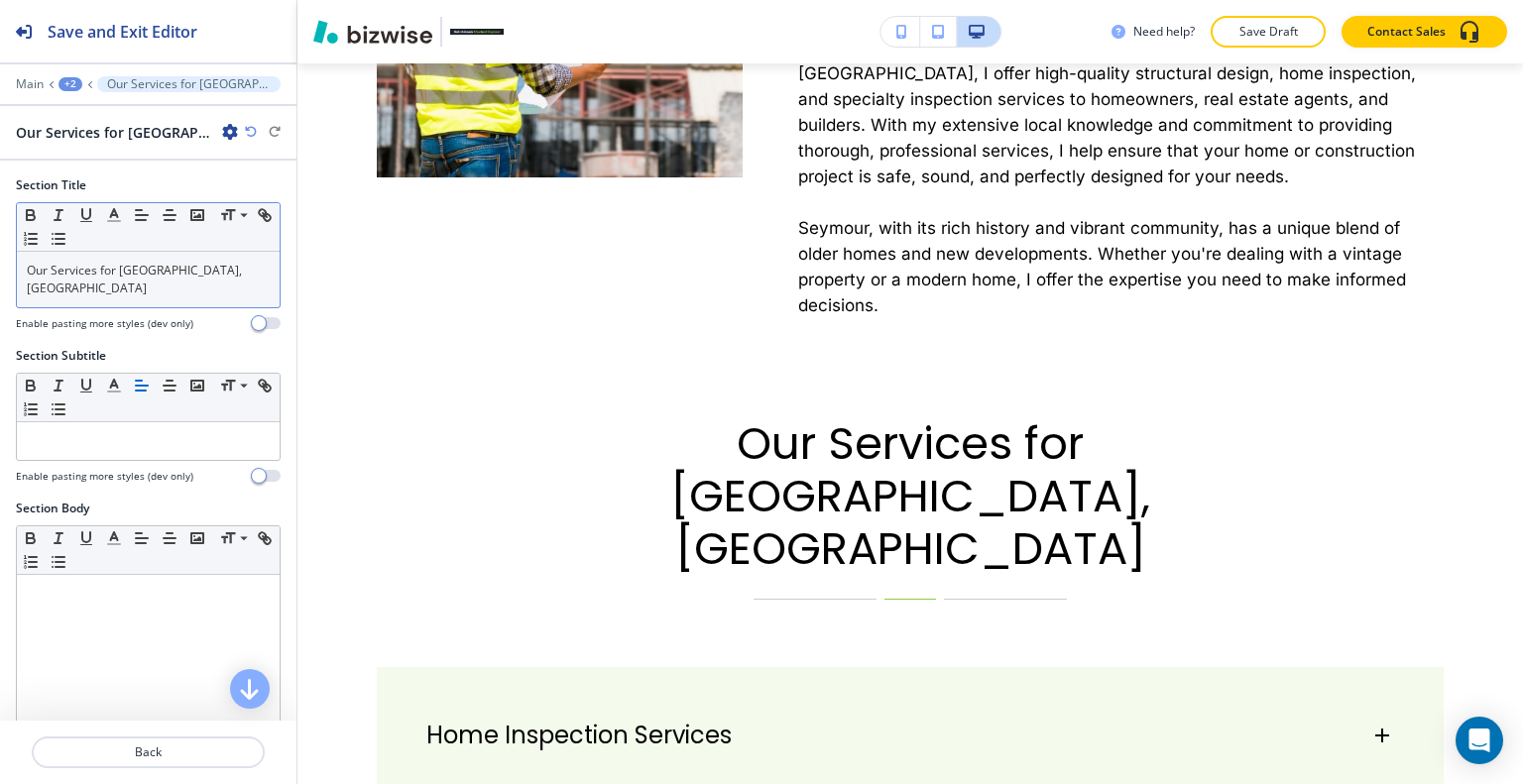 scroll, scrollTop: 776, scrollLeft: 0, axis: vertical 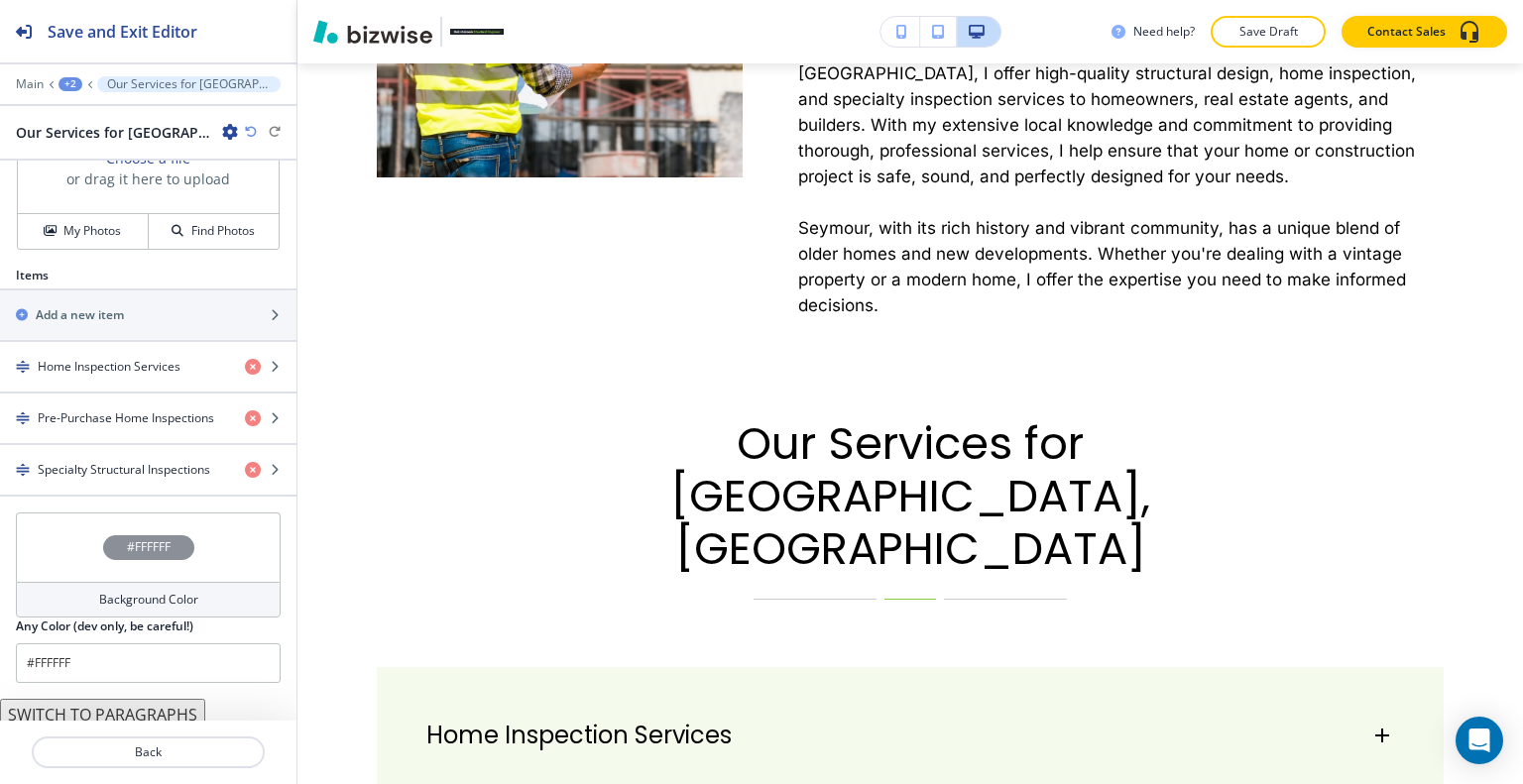 click on "#FFFFFF" at bounding box center (148, 547) 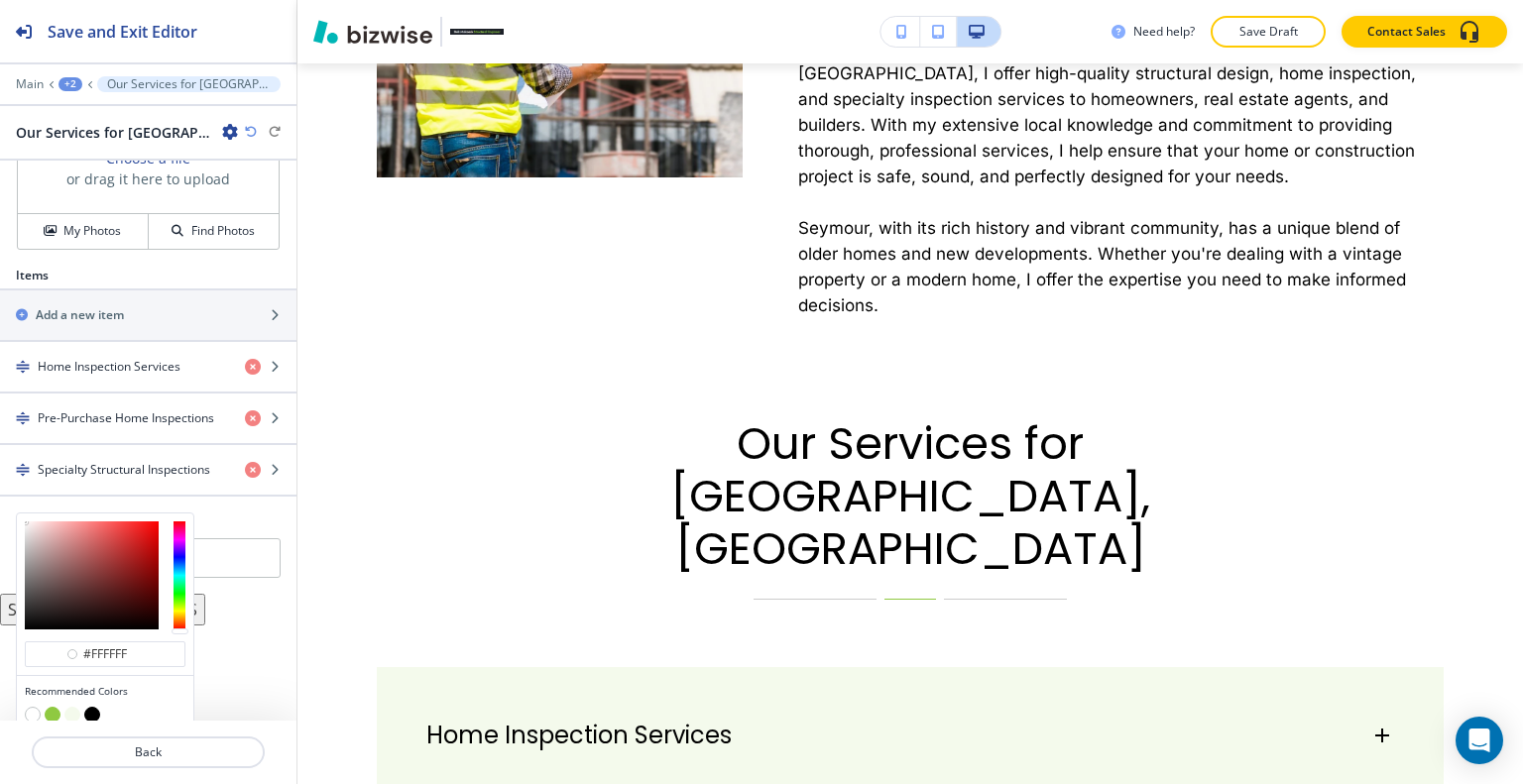 scroll, scrollTop: 839, scrollLeft: 0, axis: vertical 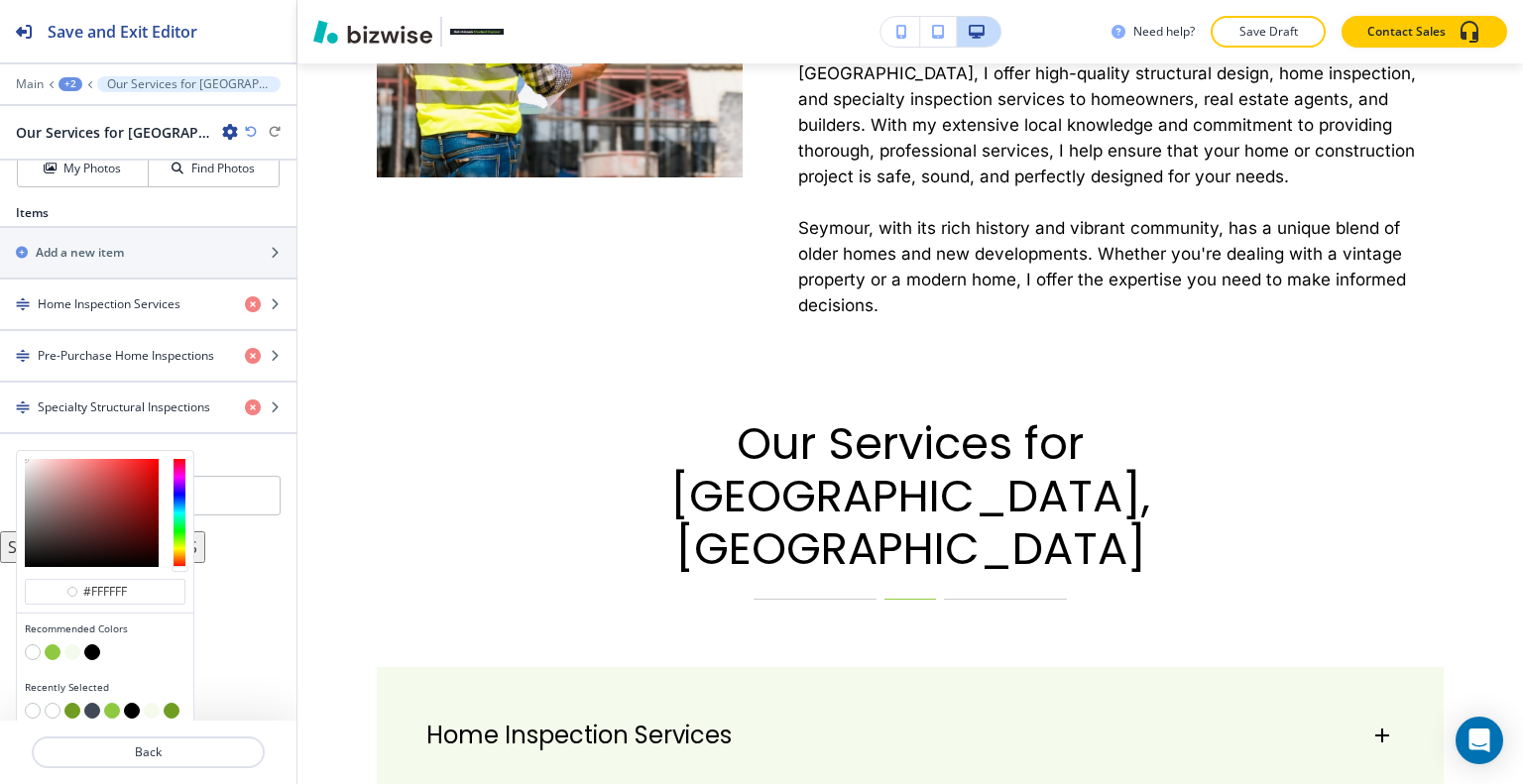 click at bounding box center (92, 711) 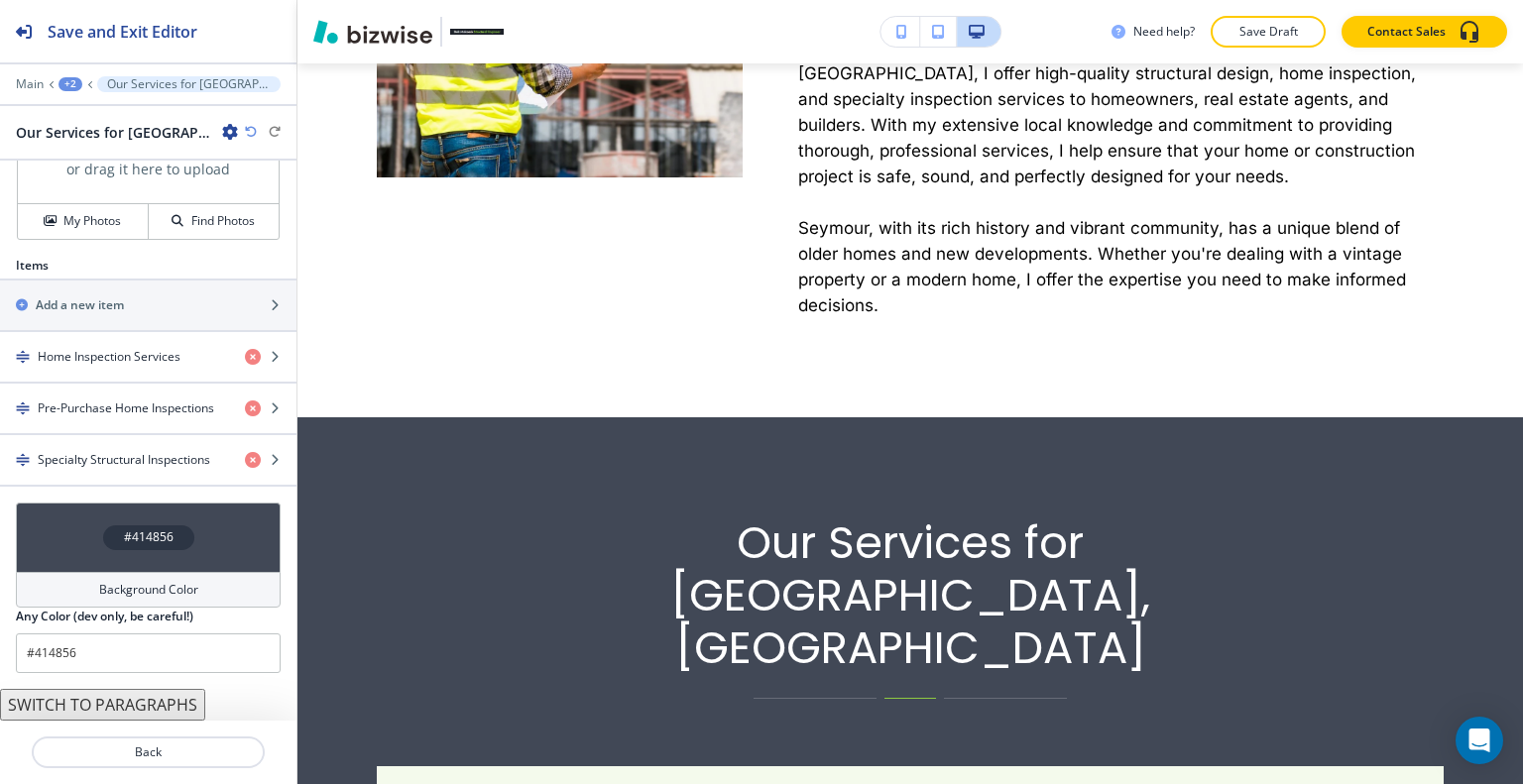 scroll, scrollTop: 776, scrollLeft: 0, axis: vertical 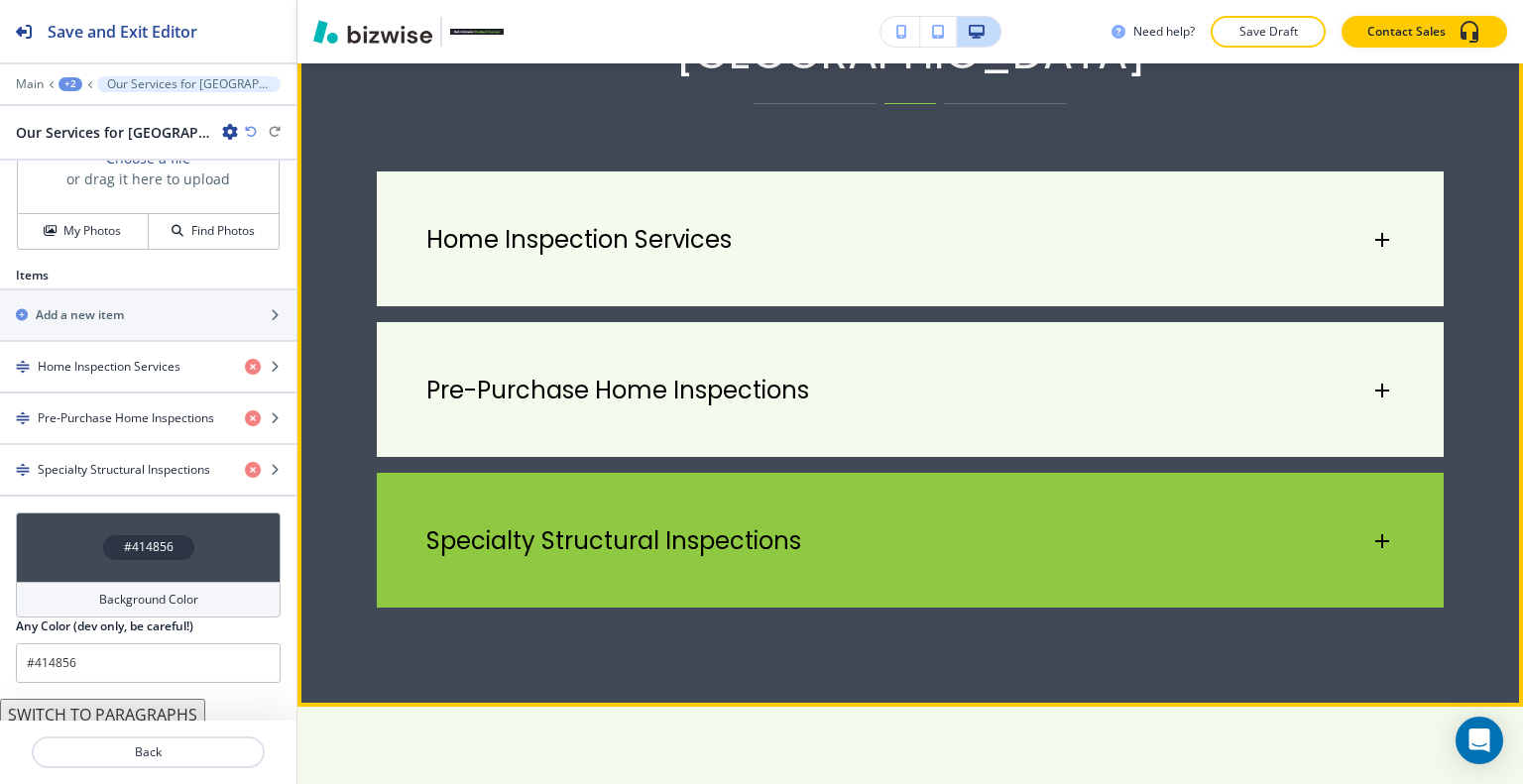 click on "Specialty Structural Inspections" at bounding box center [614, 541] 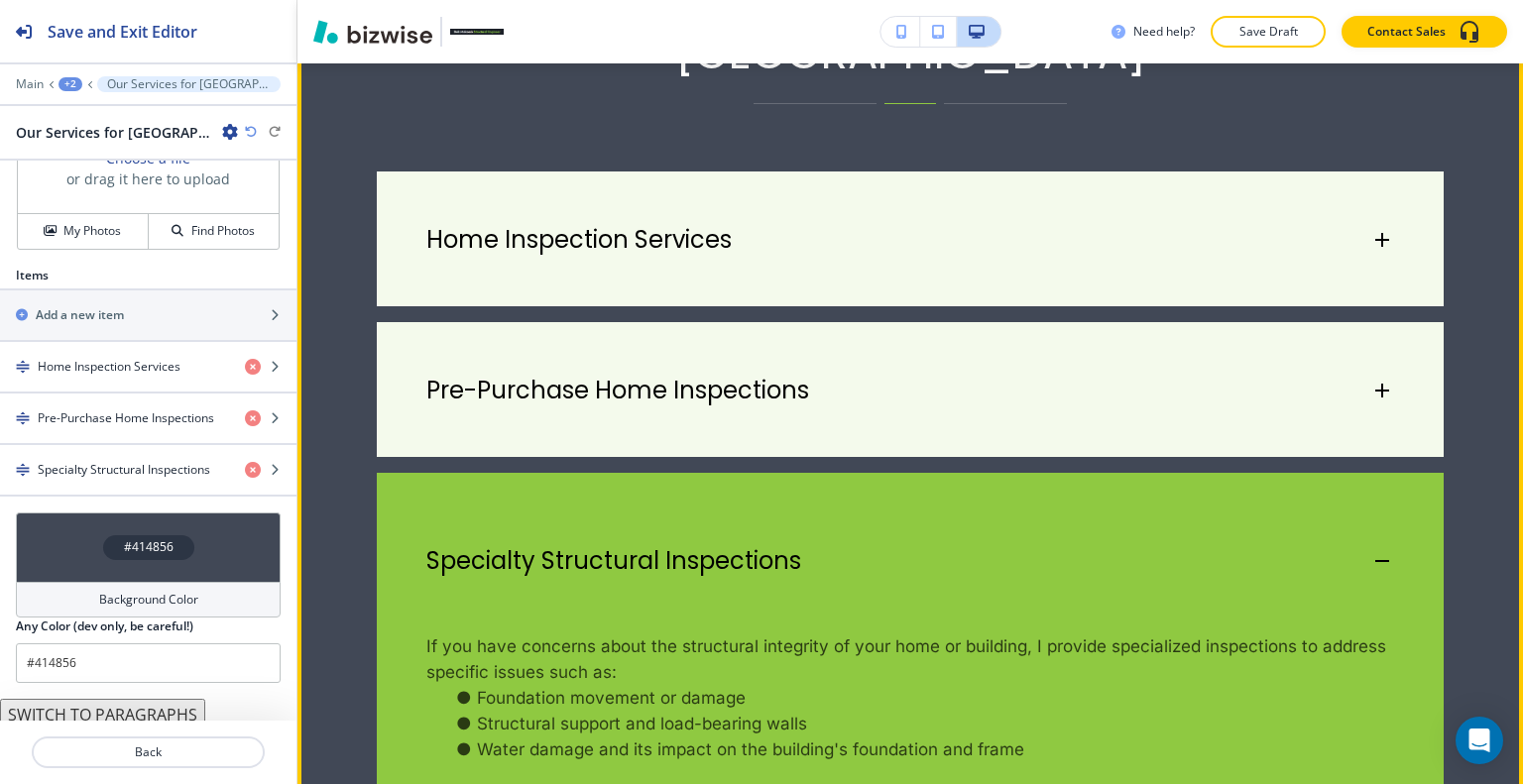 click on "Specialty Structural Inspections" at bounding box center (910, 551) 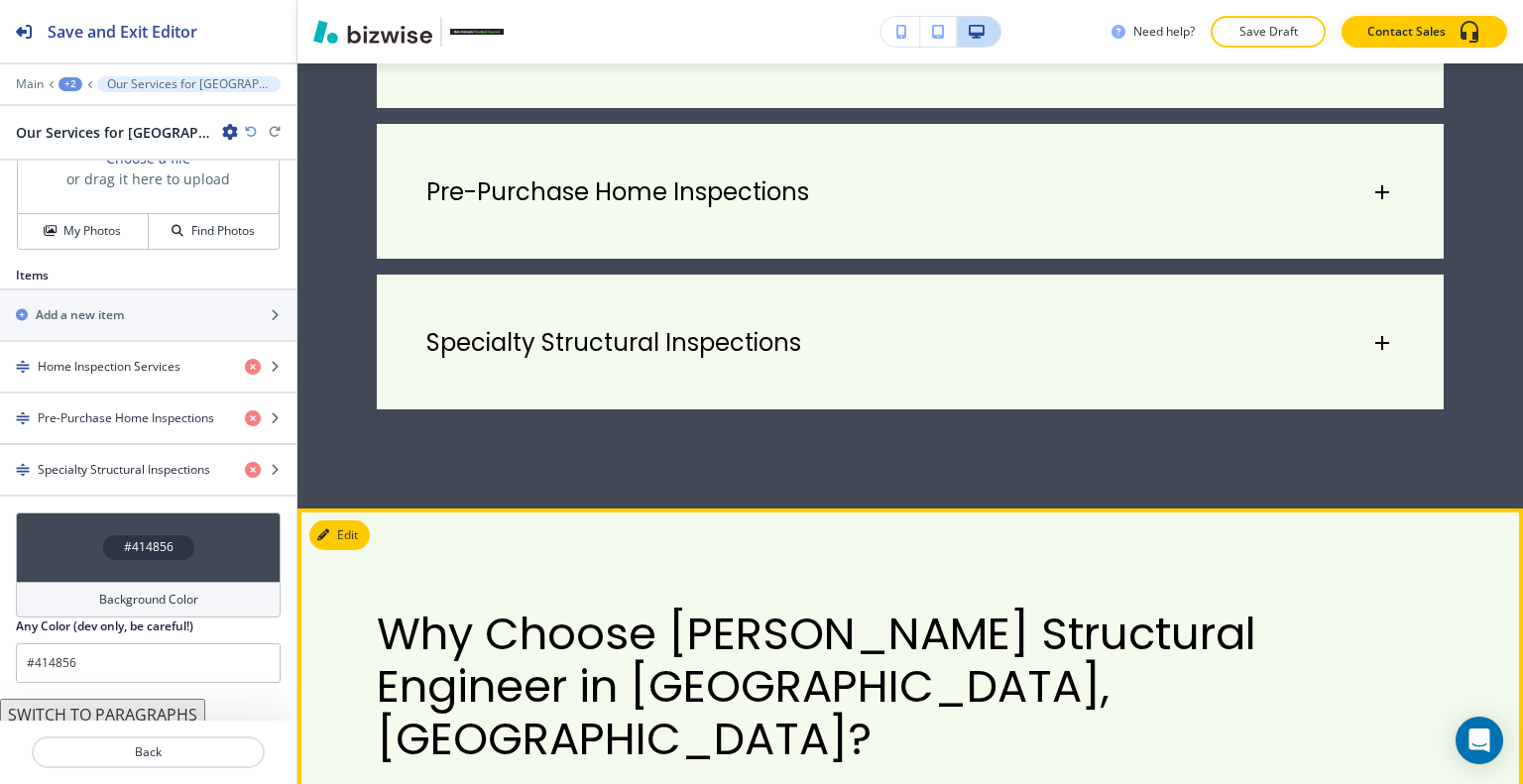 scroll, scrollTop: 2284, scrollLeft: 0, axis: vertical 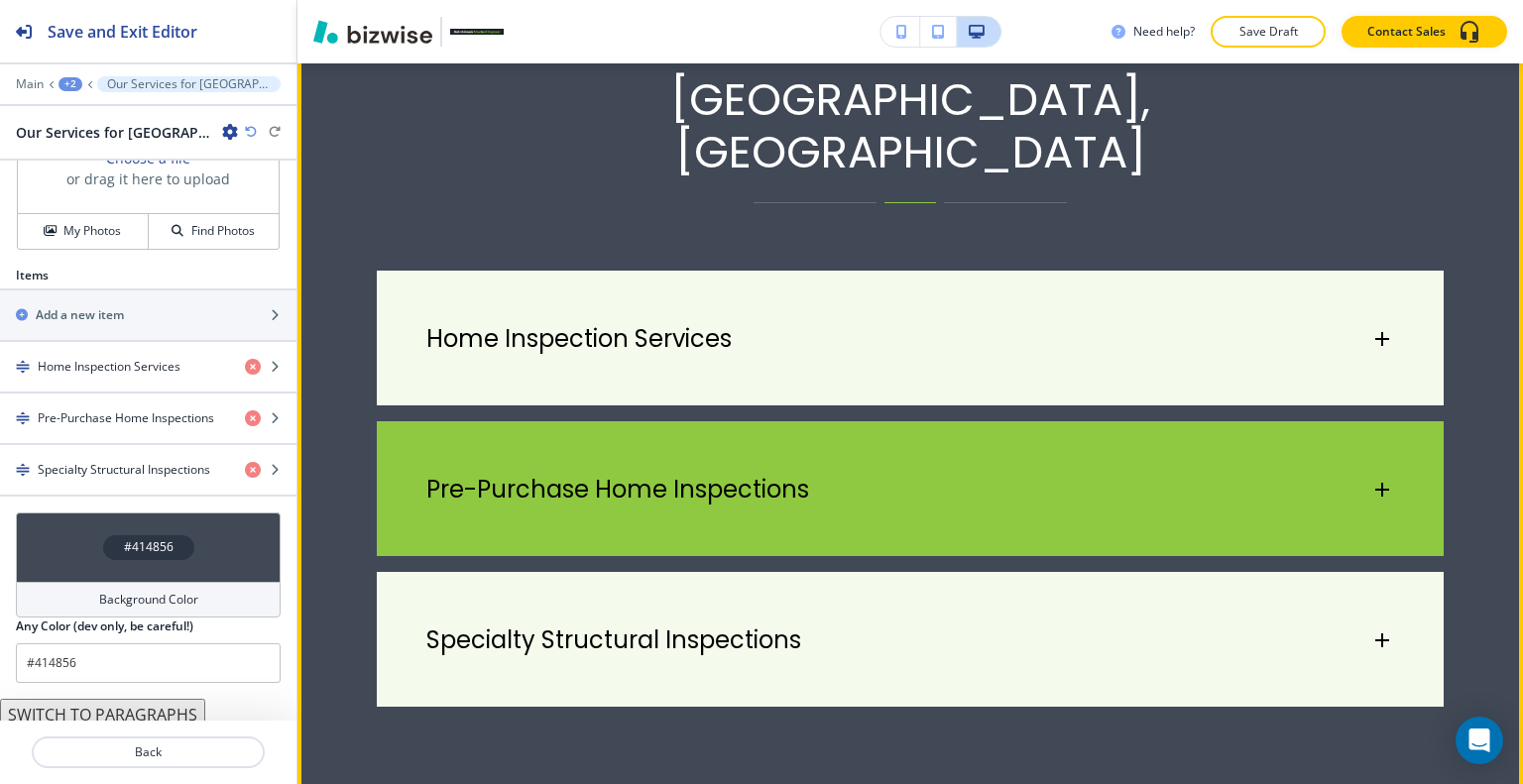 click on "Pre-Purchase Home Inspections" at bounding box center (910, 480) 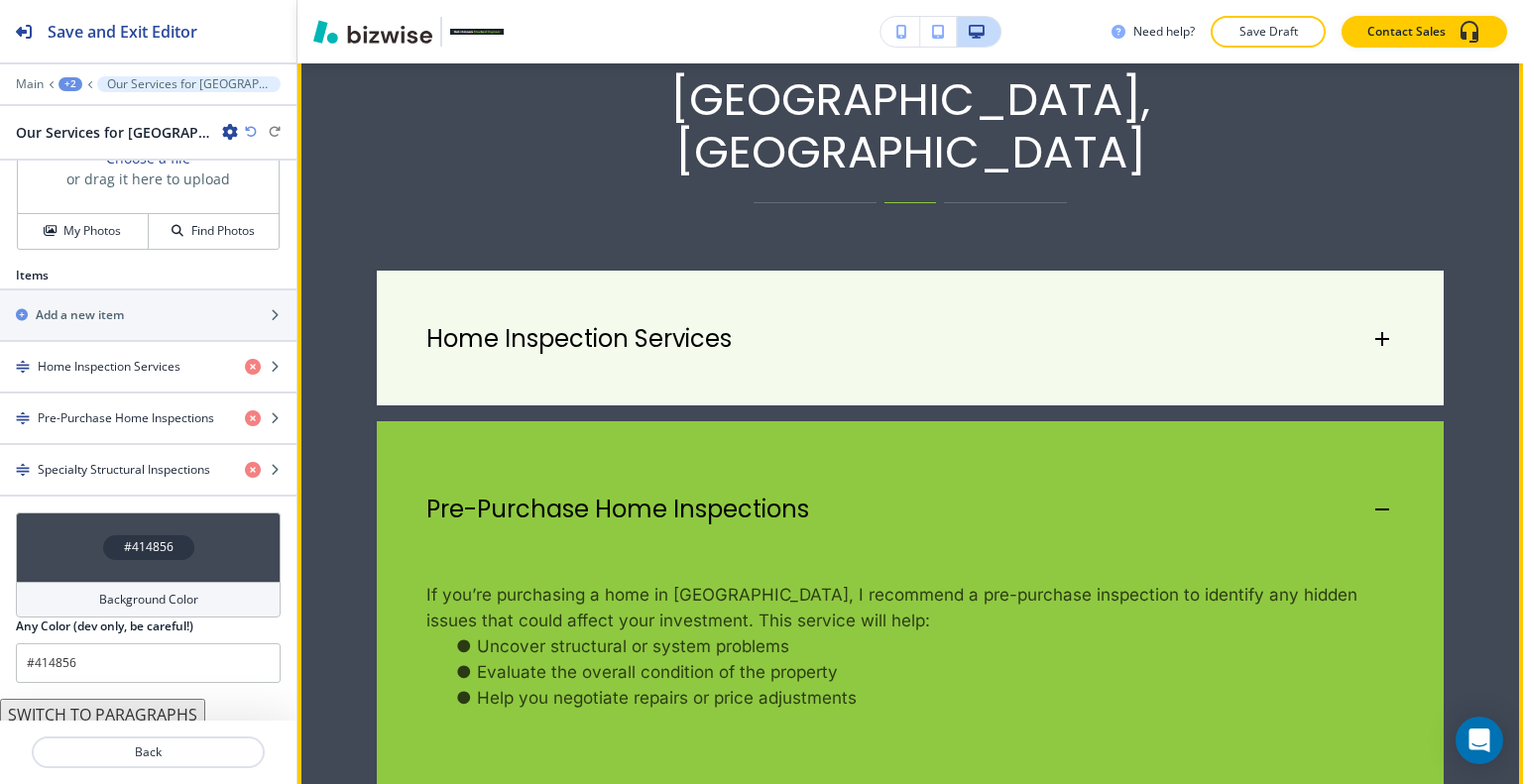 click on "Pre-Purchase Home Inspections" at bounding box center (910, 500) 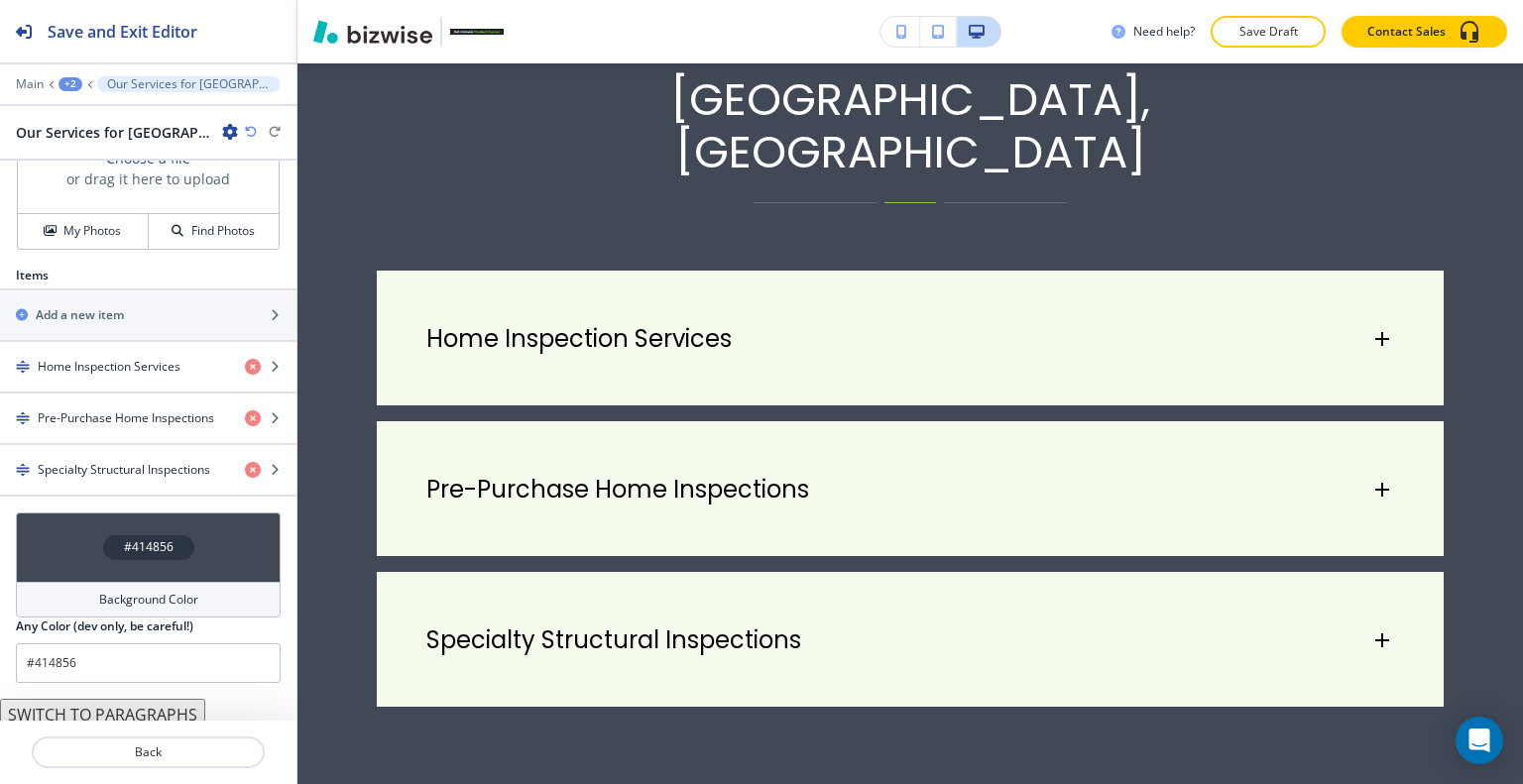 scroll, scrollTop: 2284, scrollLeft: 0, axis: vertical 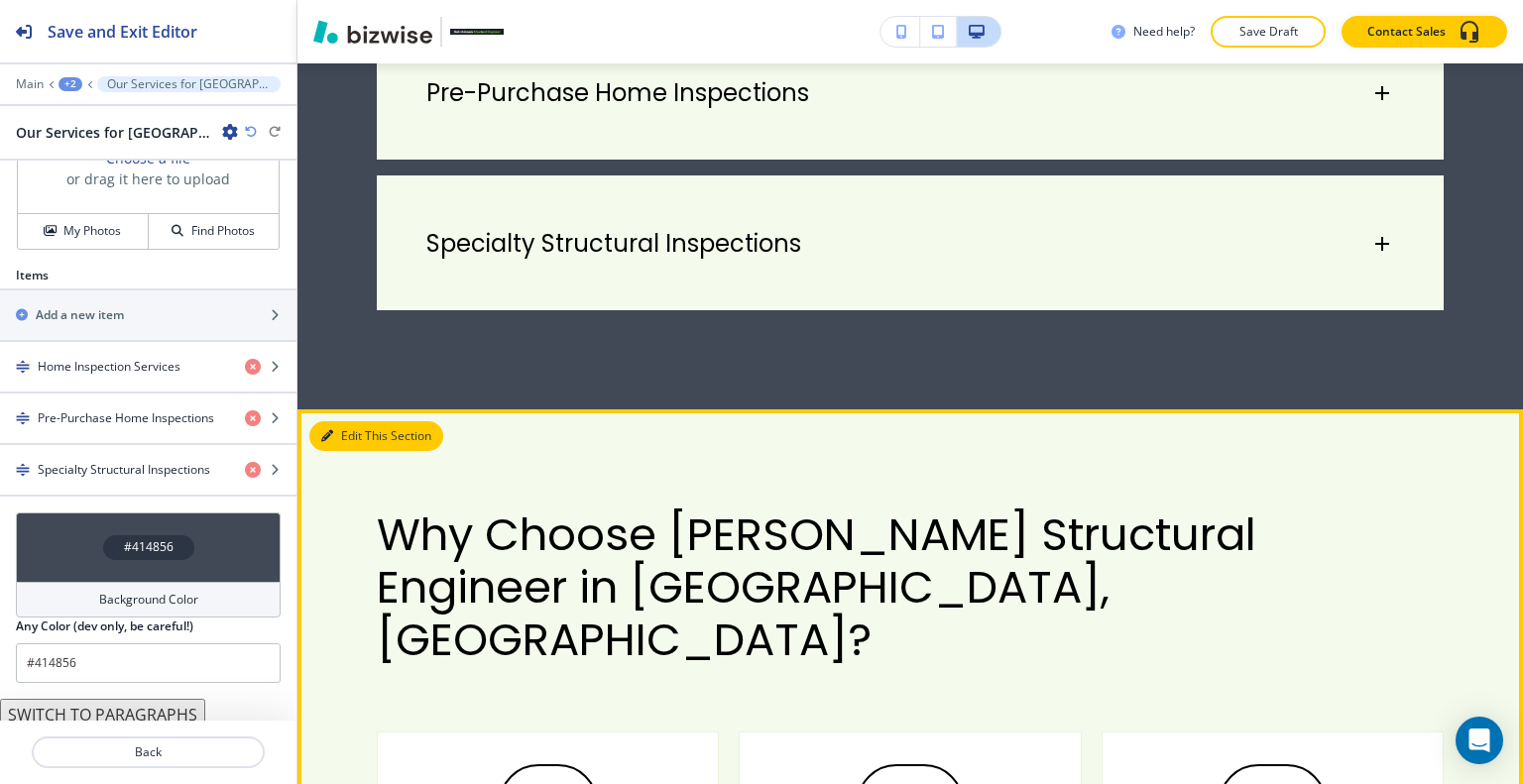 click on "Edit This Section" at bounding box center (376, 436) 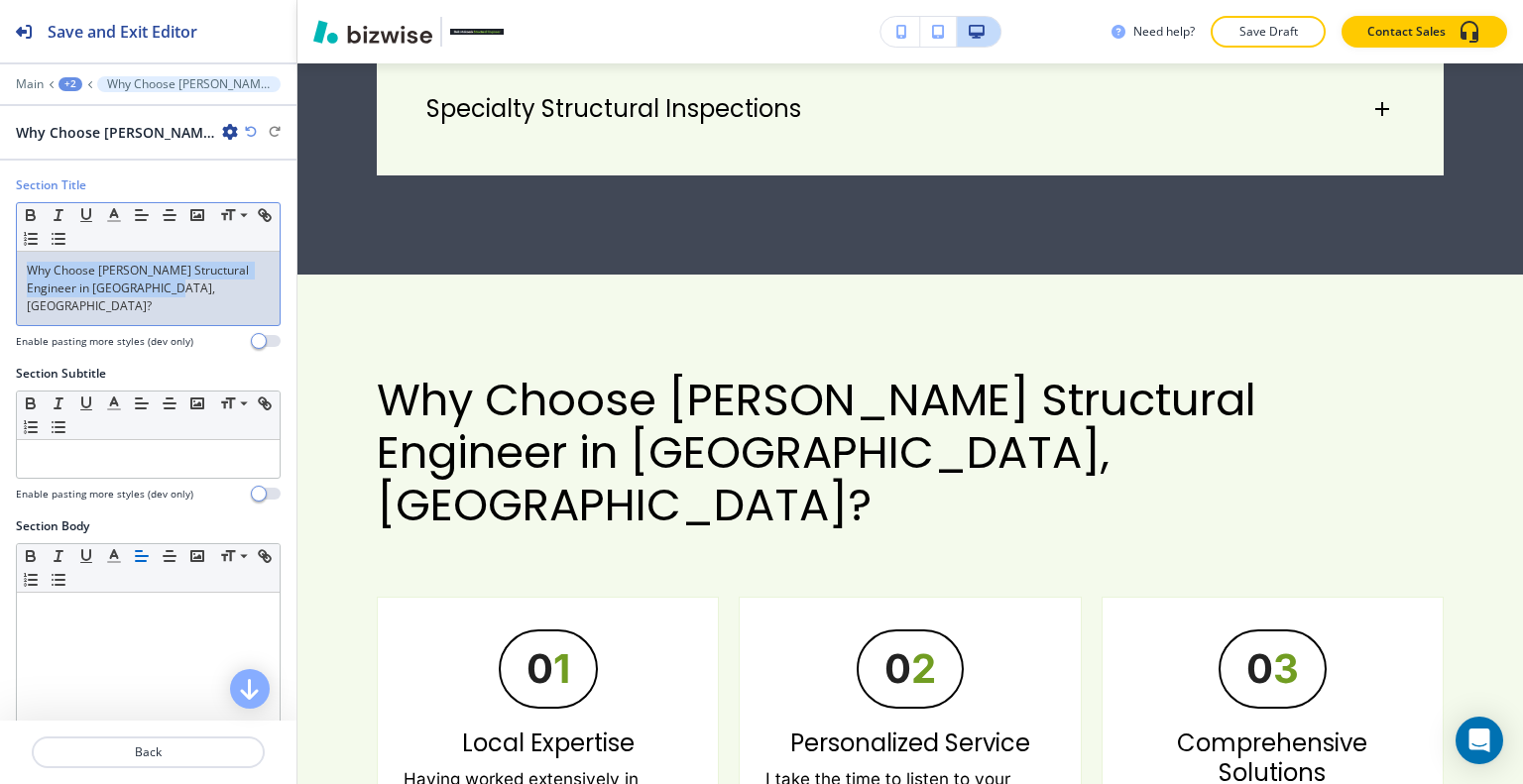 drag, startPoint x: 202, startPoint y: 291, endPoint x: 0, endPoint y: 256, distance: 205.00976 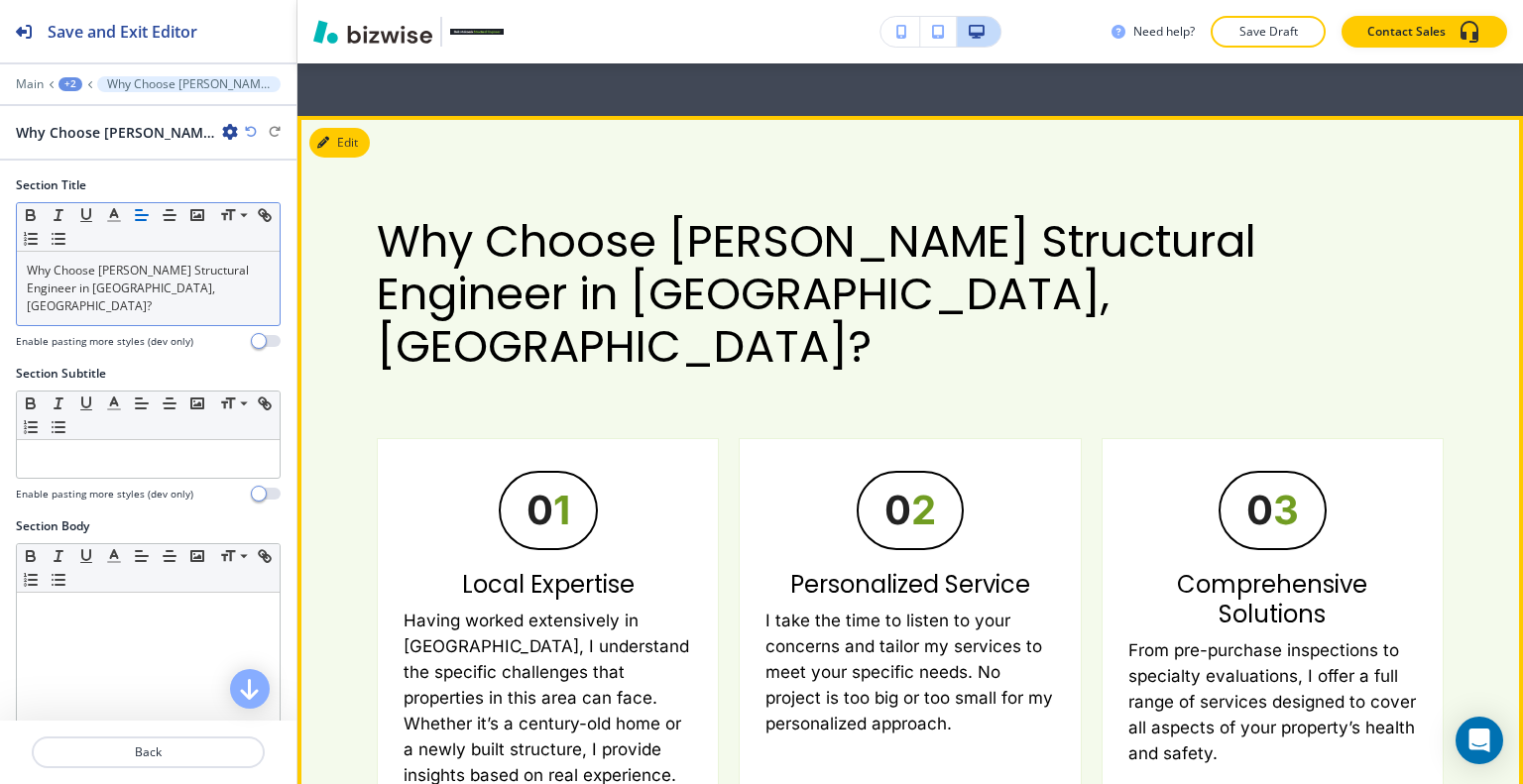 scroll, scrollTop: 2280, scrollLeft: 0, axis: vertical 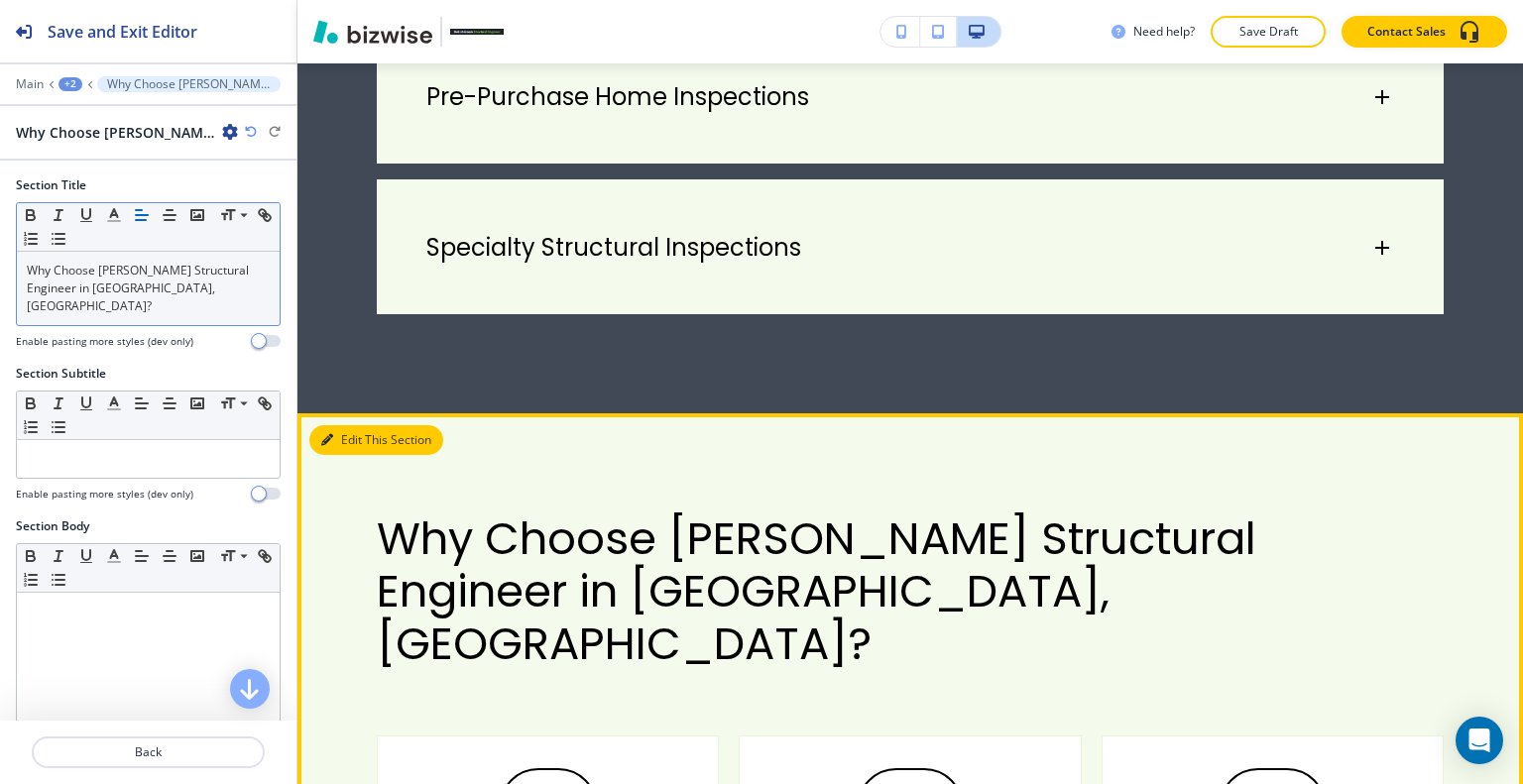 click on "Edit This Section" at bounding box center (376, 440) 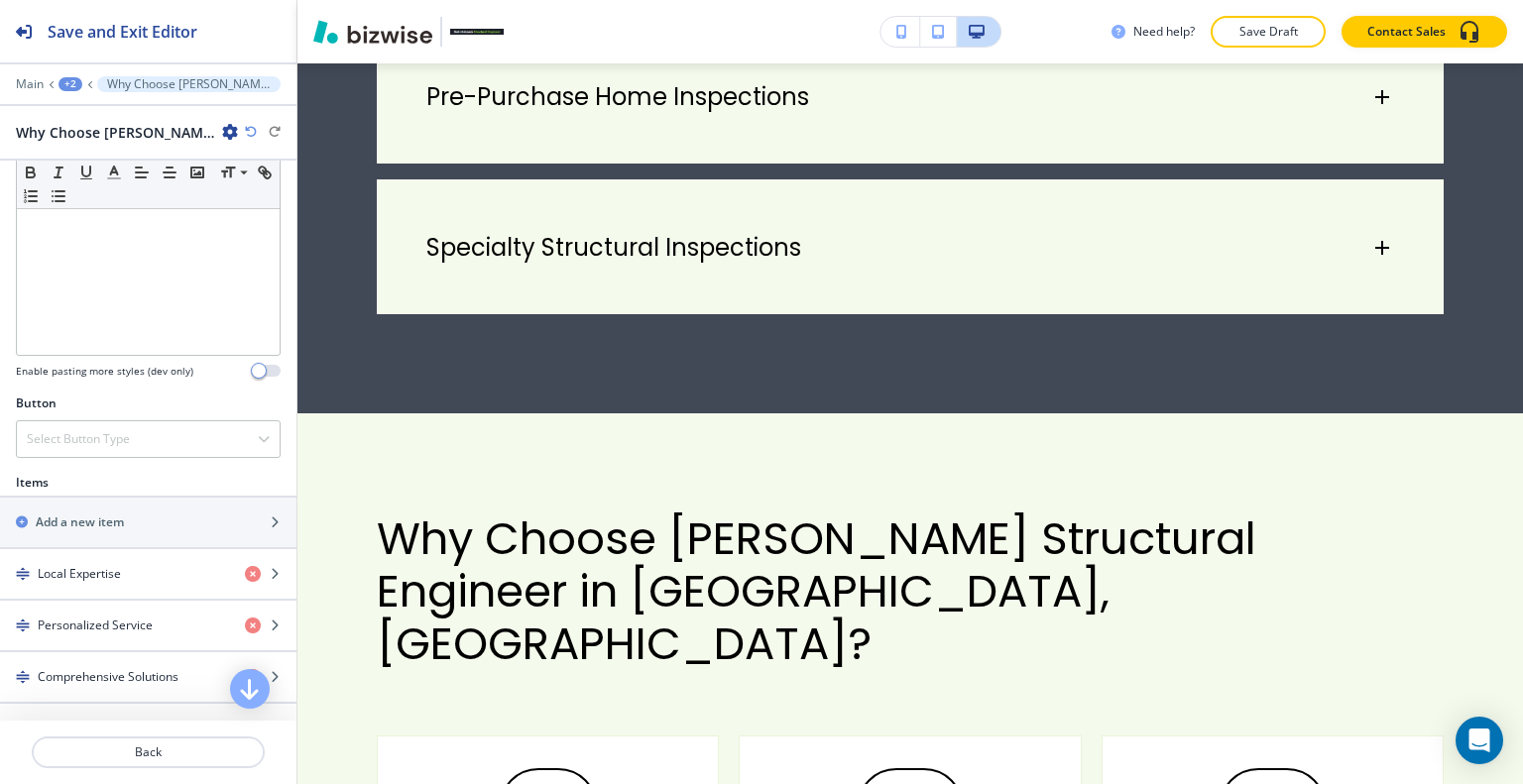 scroll, scrollTop: 595, scrollLeft: 0, axis: vertical 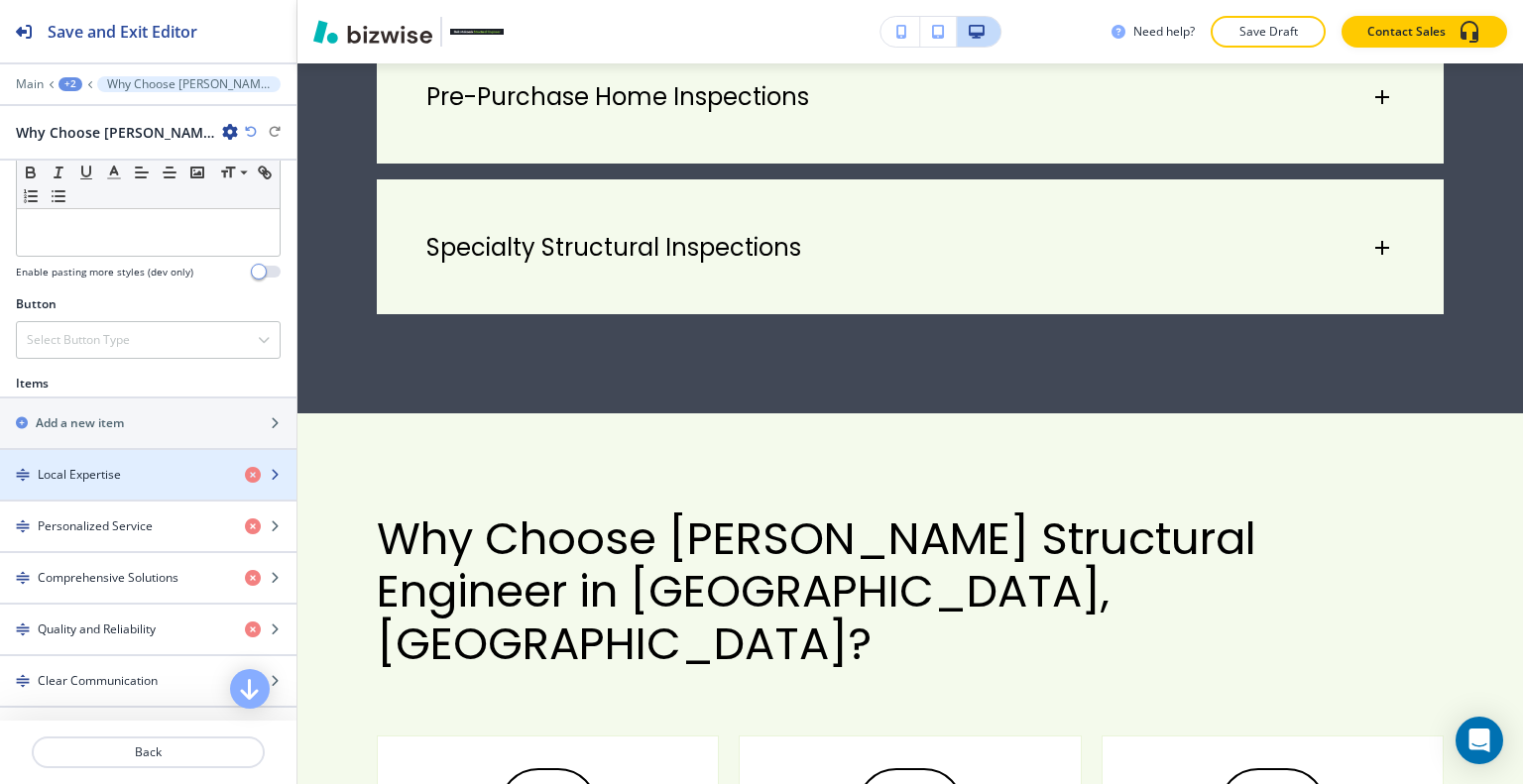 click on "Local Expertise" at bounding box center (114, 475) 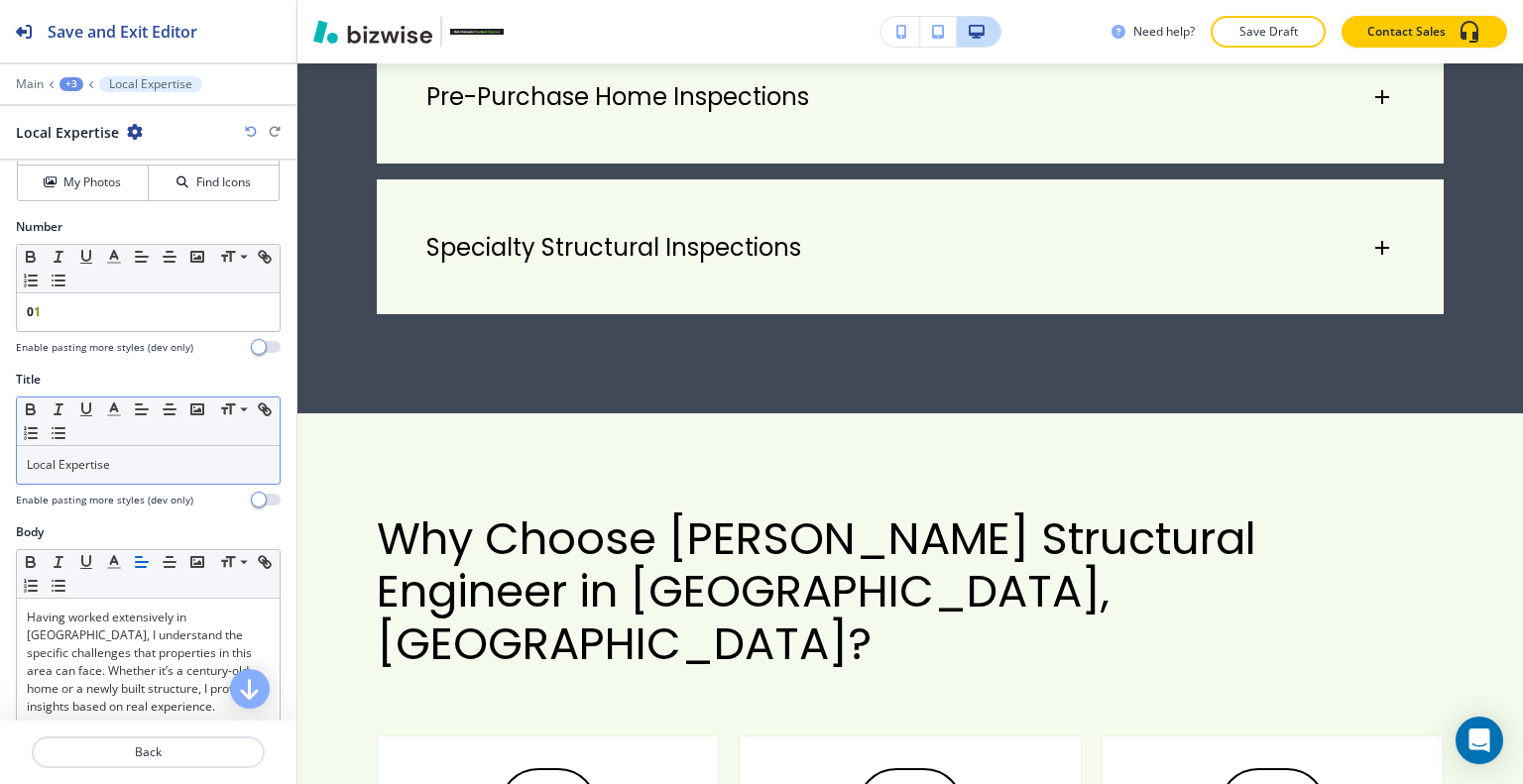 scroll, scrollTop: 297, scrollLeft: 0, axis: vertical 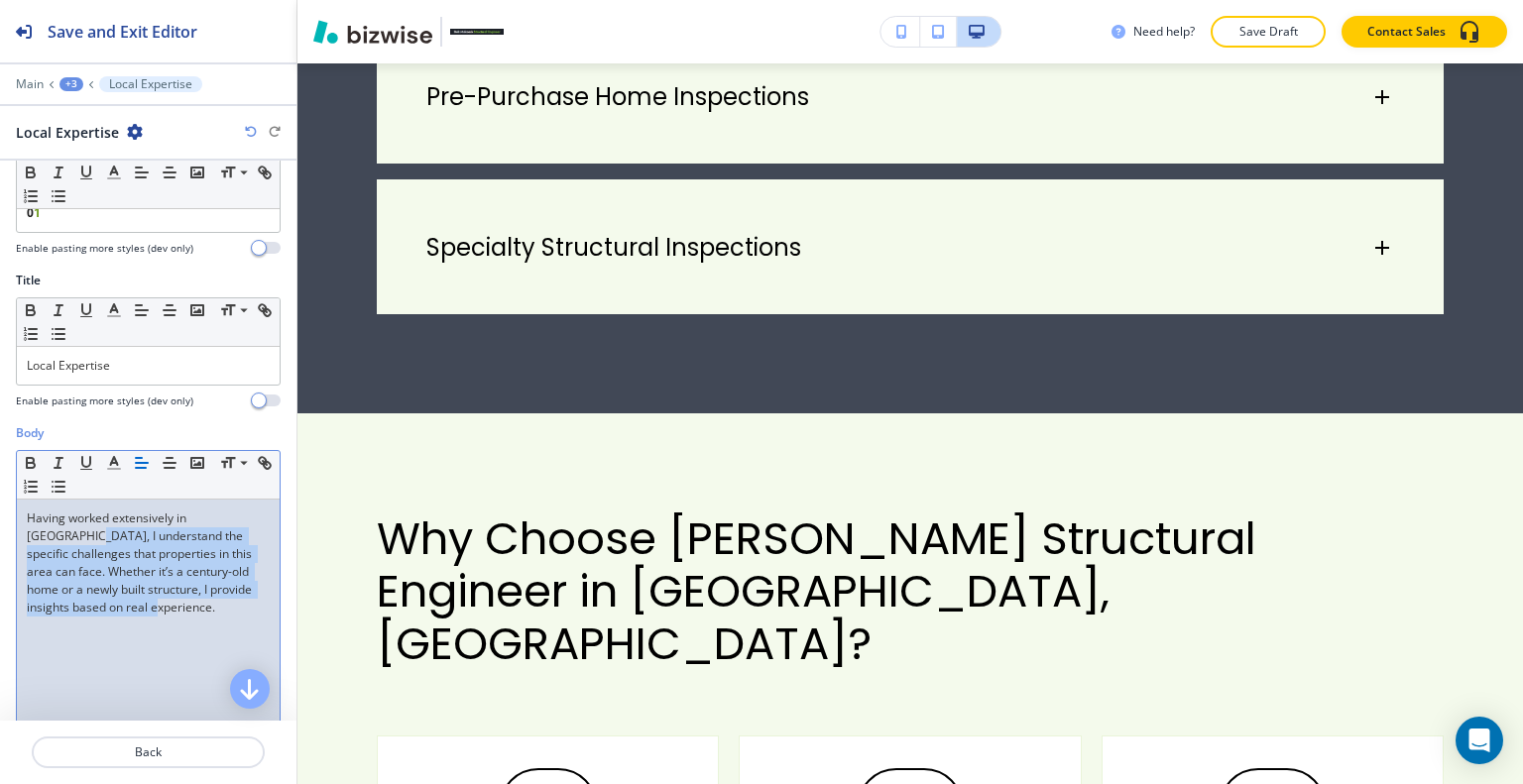 drag, startPoint x: 138, startPoint y: 653, endPoint x: 0, endPoint y: 535, distance: 181.57092 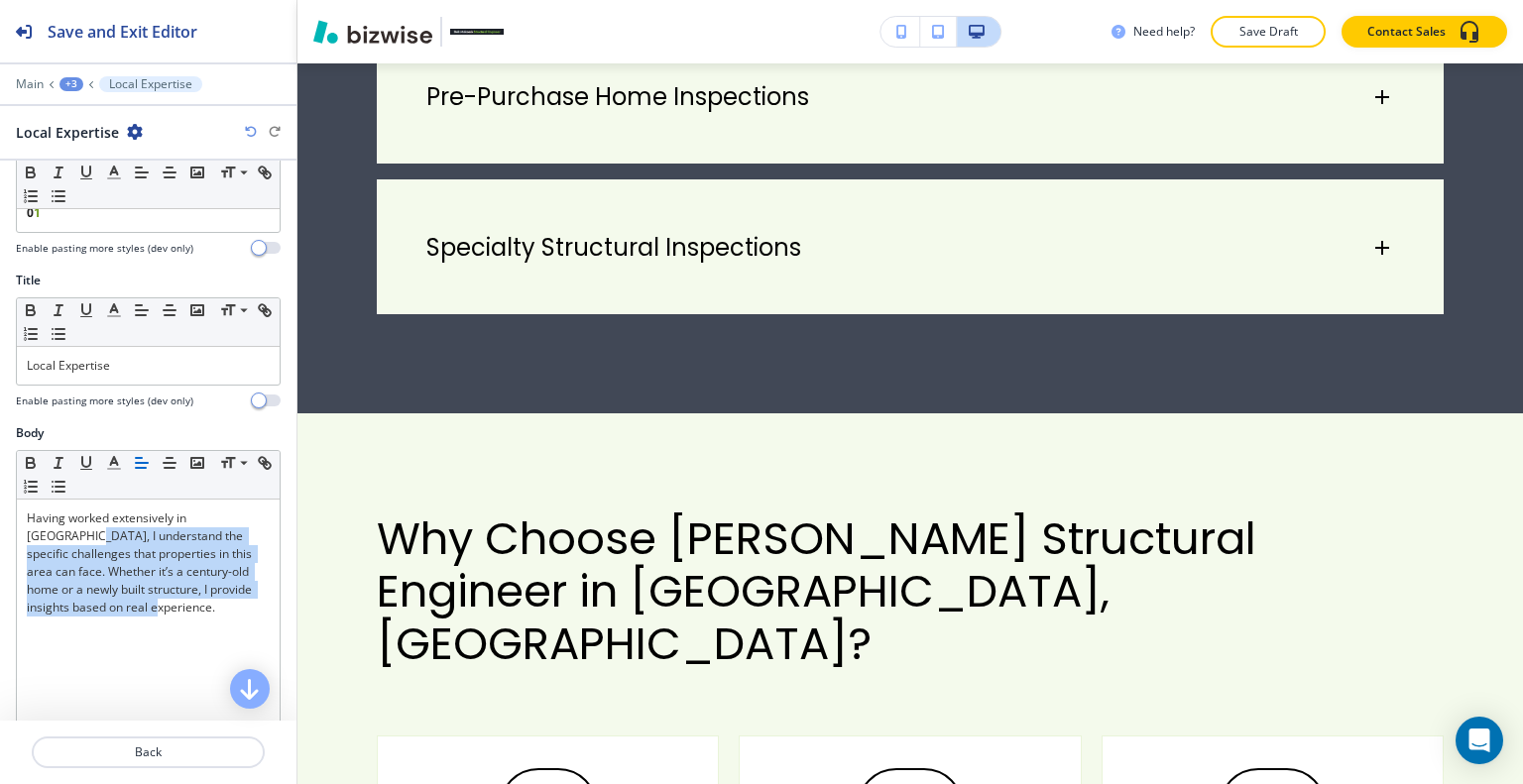 click on "Body                                                   Small Normal Large Huge                                       Having worked extensively in [GEOGRAPHIC_DATA], I understand the specific challenges that properties in this area can face. Whether it’s a century-old home or a newly built structure, I provide insights based on real experience. Enable pasting more styles (dev only)" at bounding box center (148, 611) 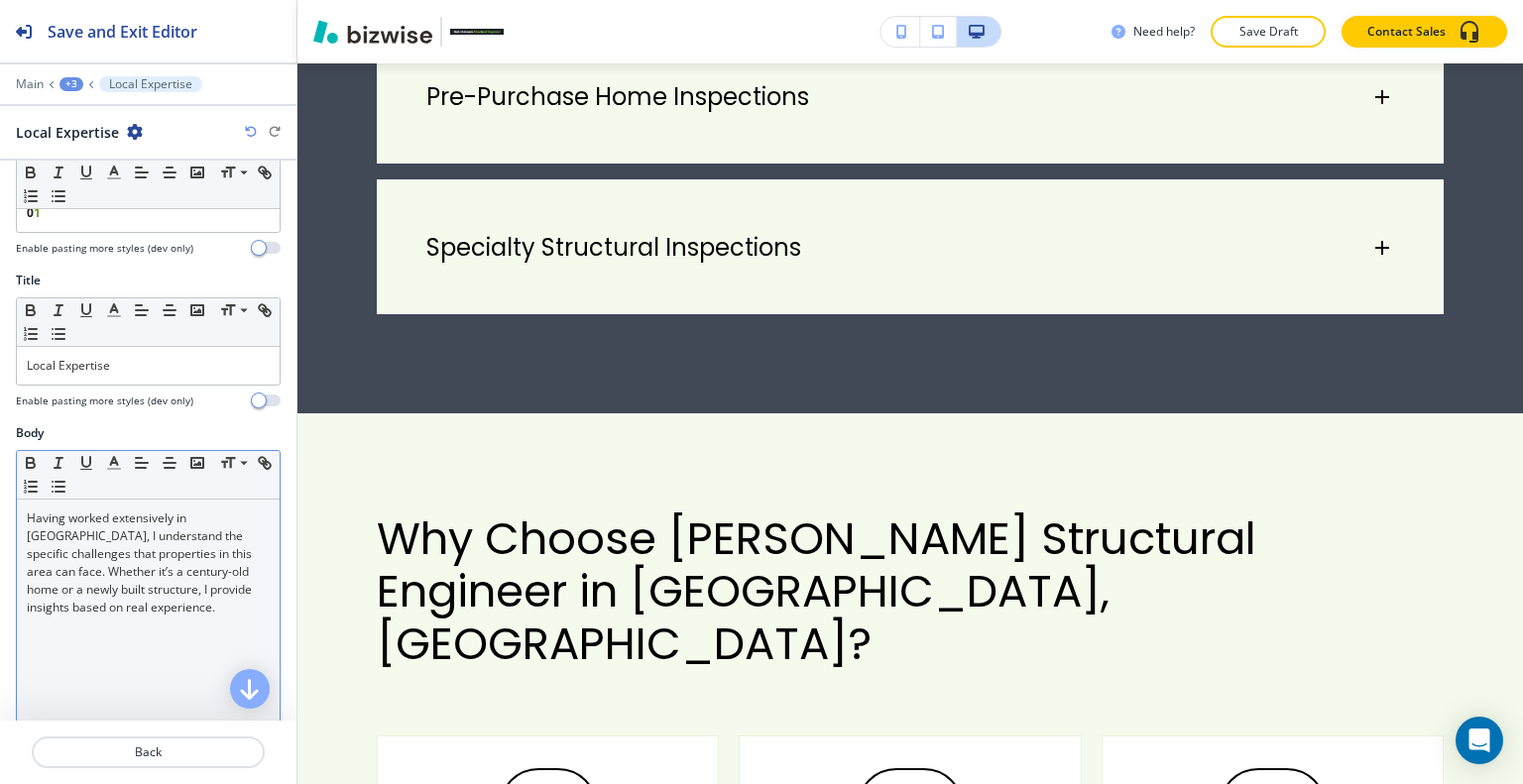 click on "Having worked extensively in [GEOGRAPHIC_DATA], I understand the specific challenges that properties in this area can face. Whether it’s a century-old home or a newly built structure, I provide insights based on real experience." at bounding box center [148, 563] 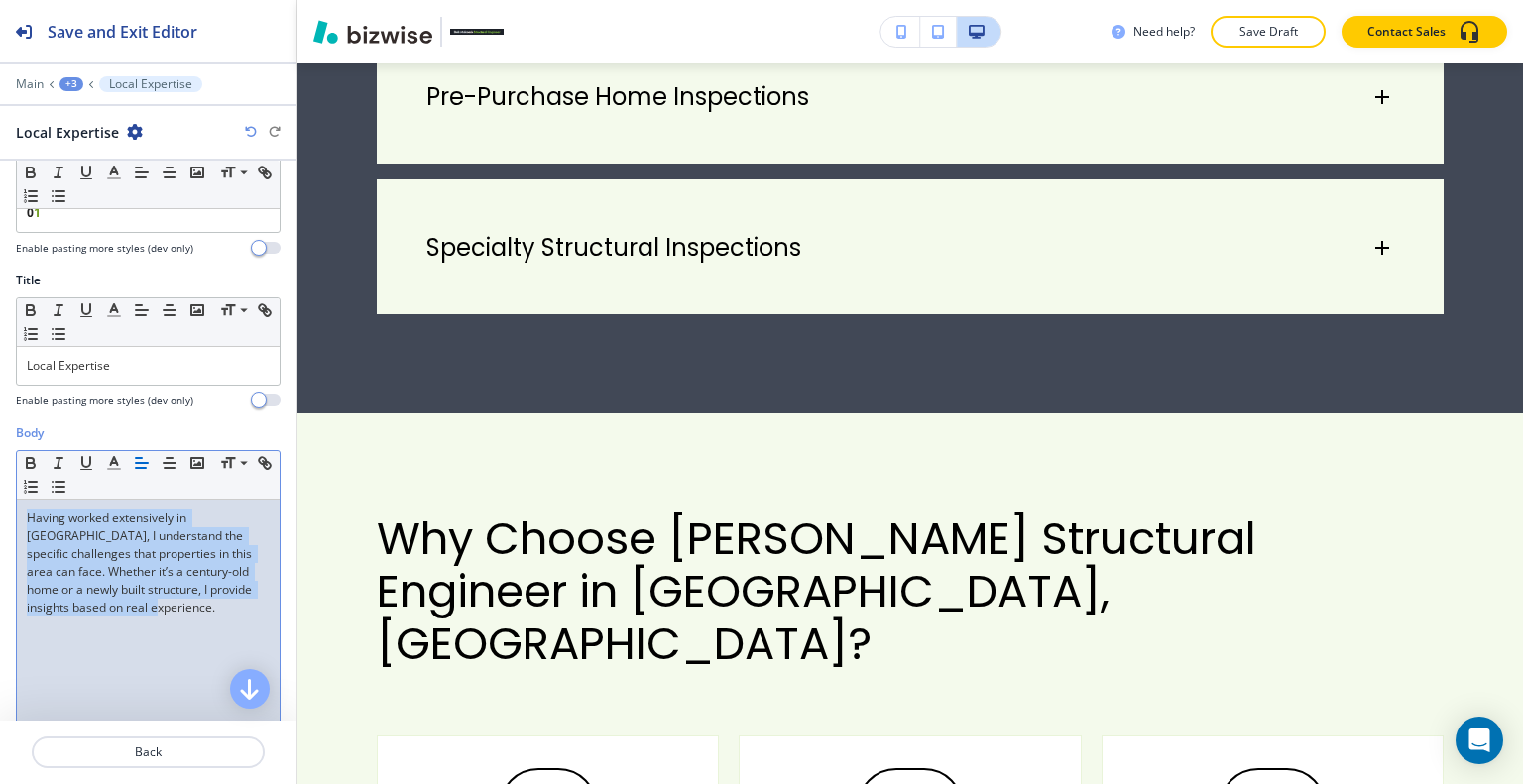 drag, startPoint x: 139, startPoint y: 606, endPoint x: 0, endPoint y: 469, distance: 195.1666 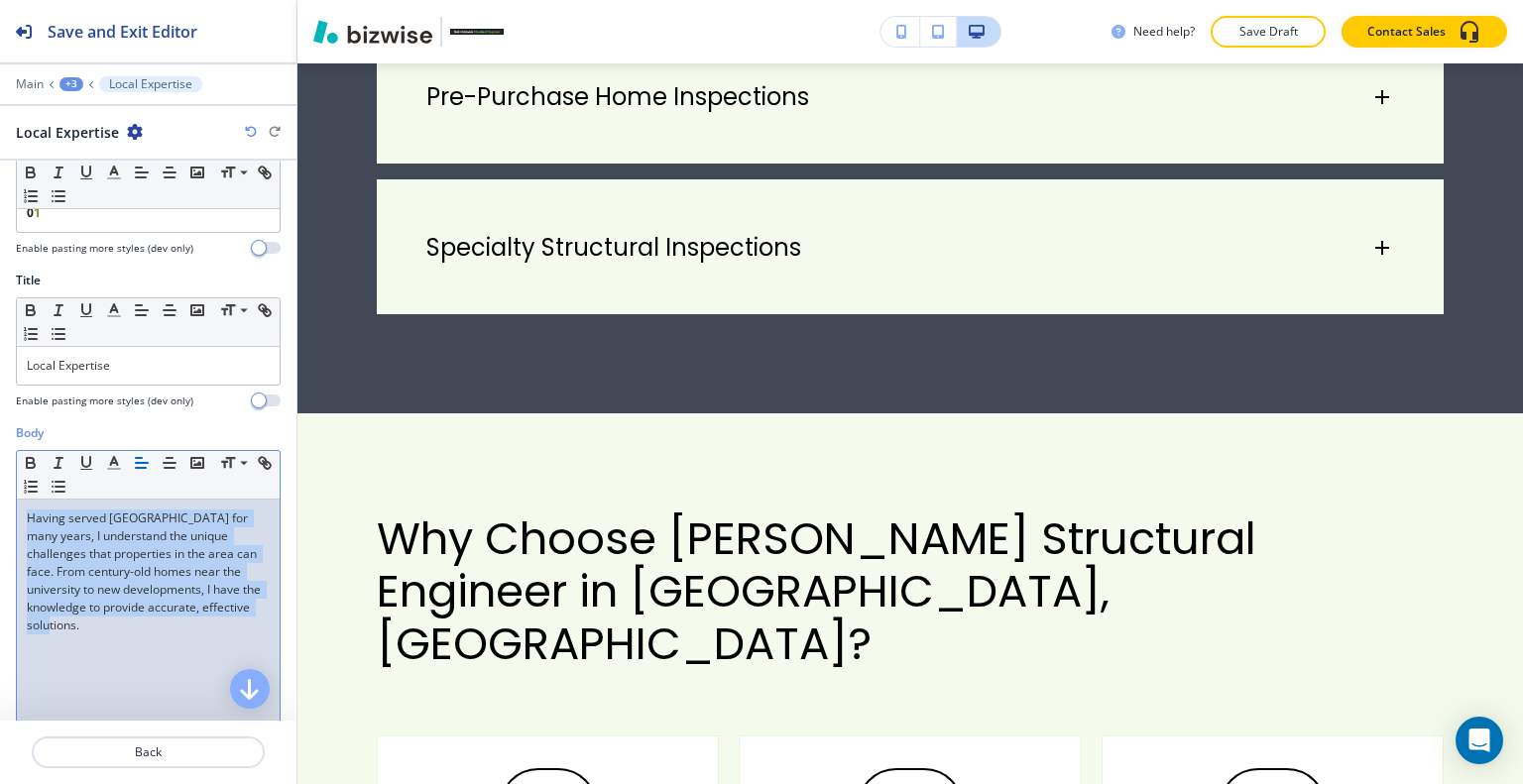 drag, startPoint x: 138, startPoint y: 621, endPoint x: 0, endPoint y: 505, distance: 180.27756 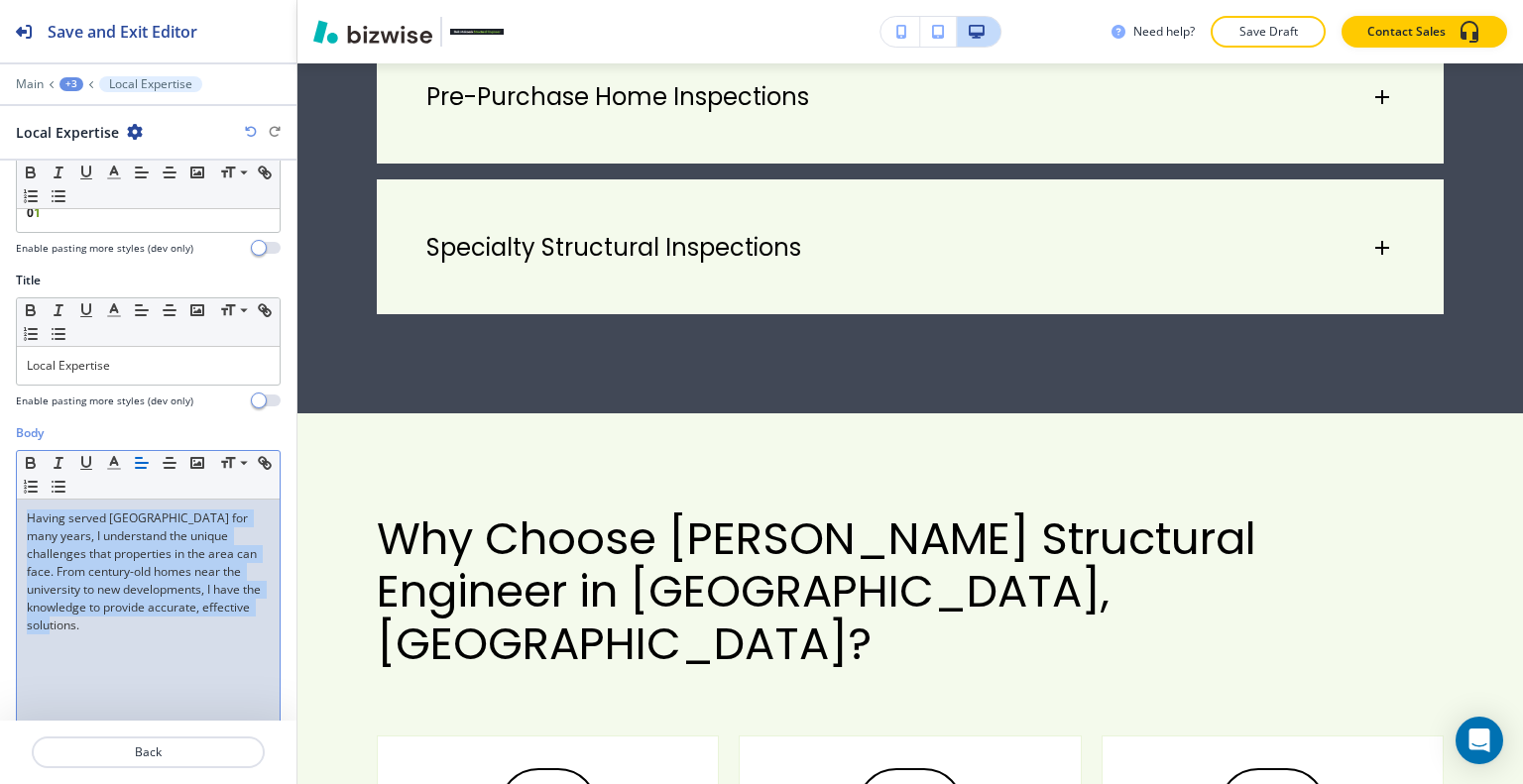 scroll, scrollTop: 617, scrollLeft: 0, axis: vertical 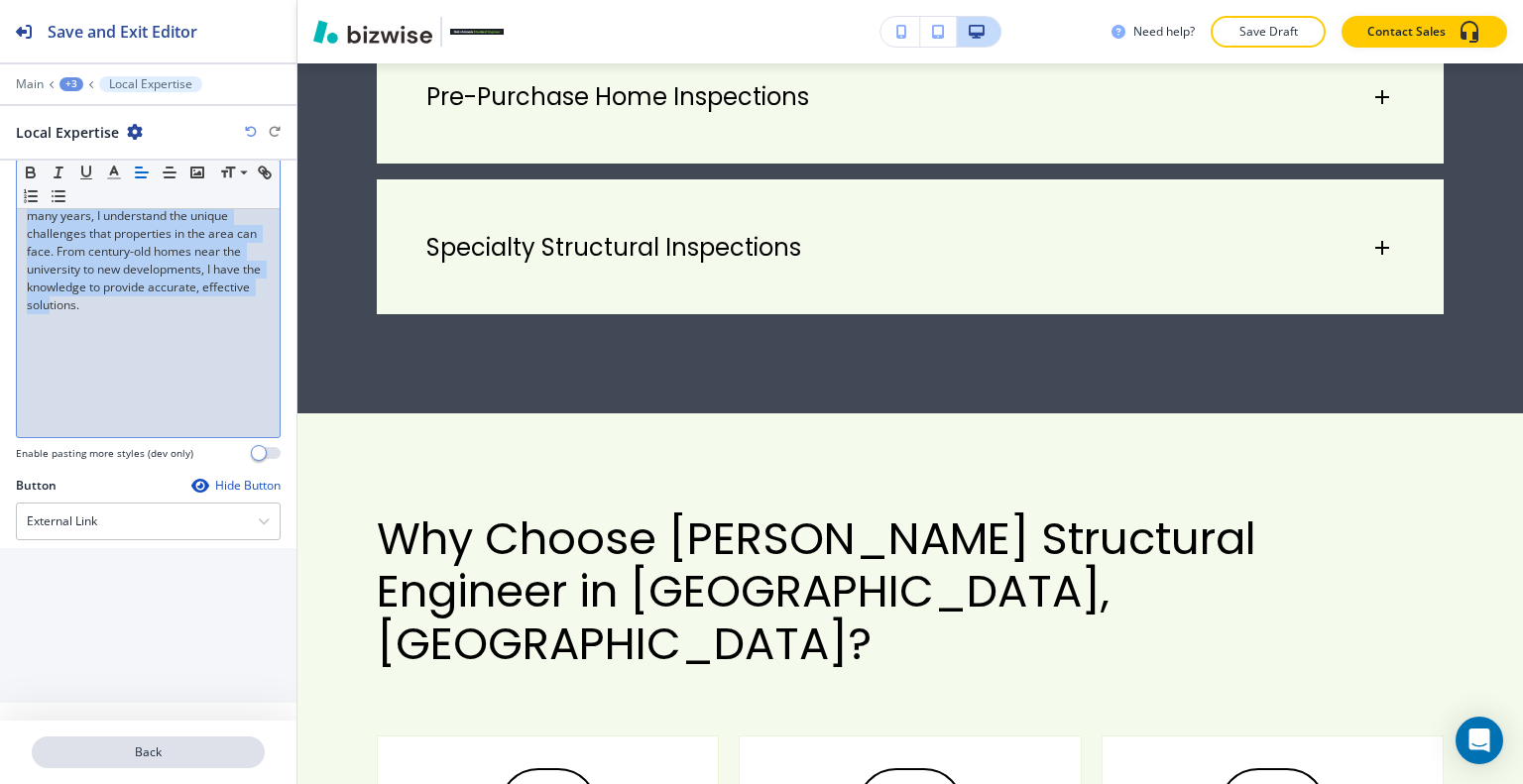 click on "Back" at bounding box center [148, 752] 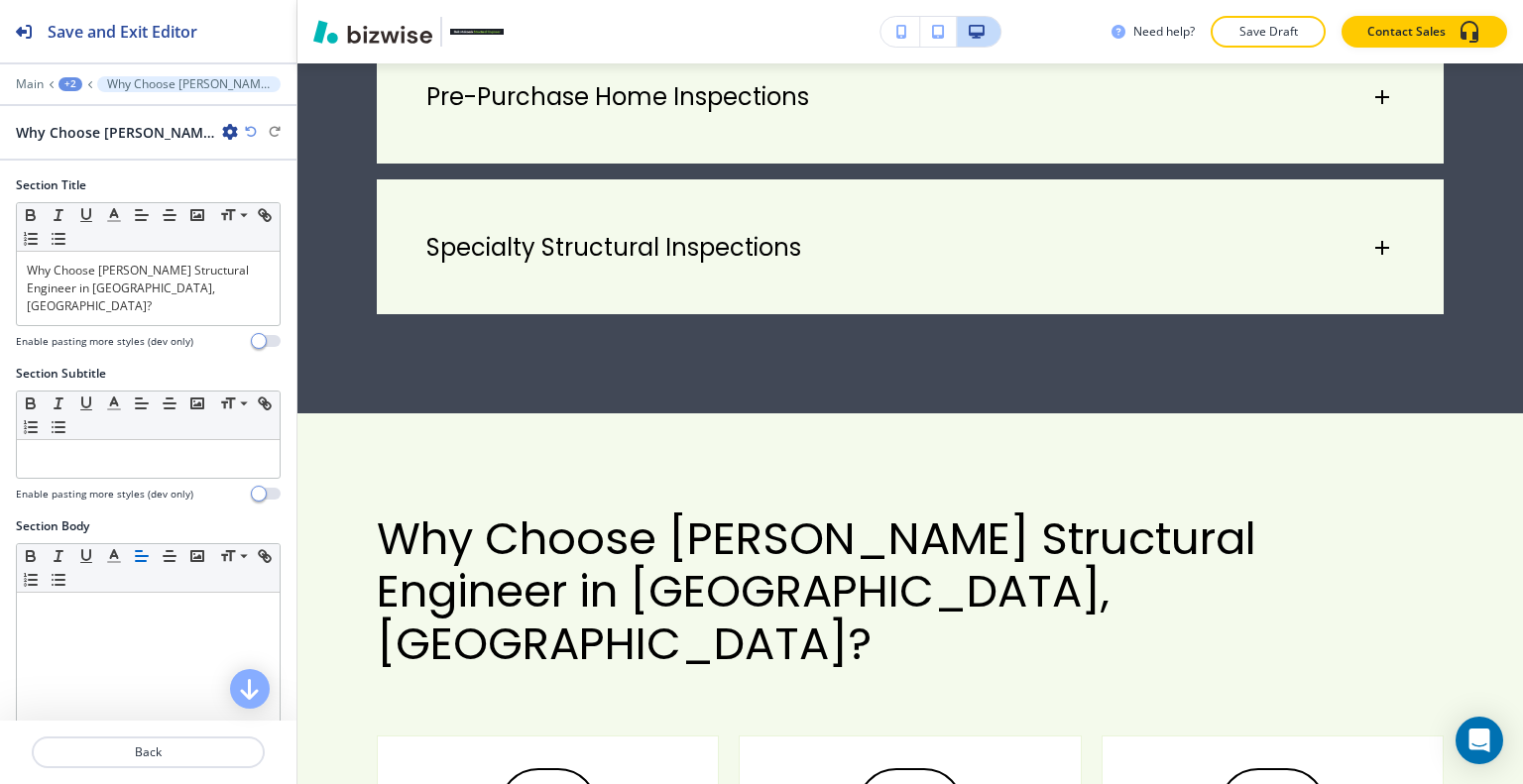 scroll, scrollTop: 2418, scrollLeft: 0, axis: vertical 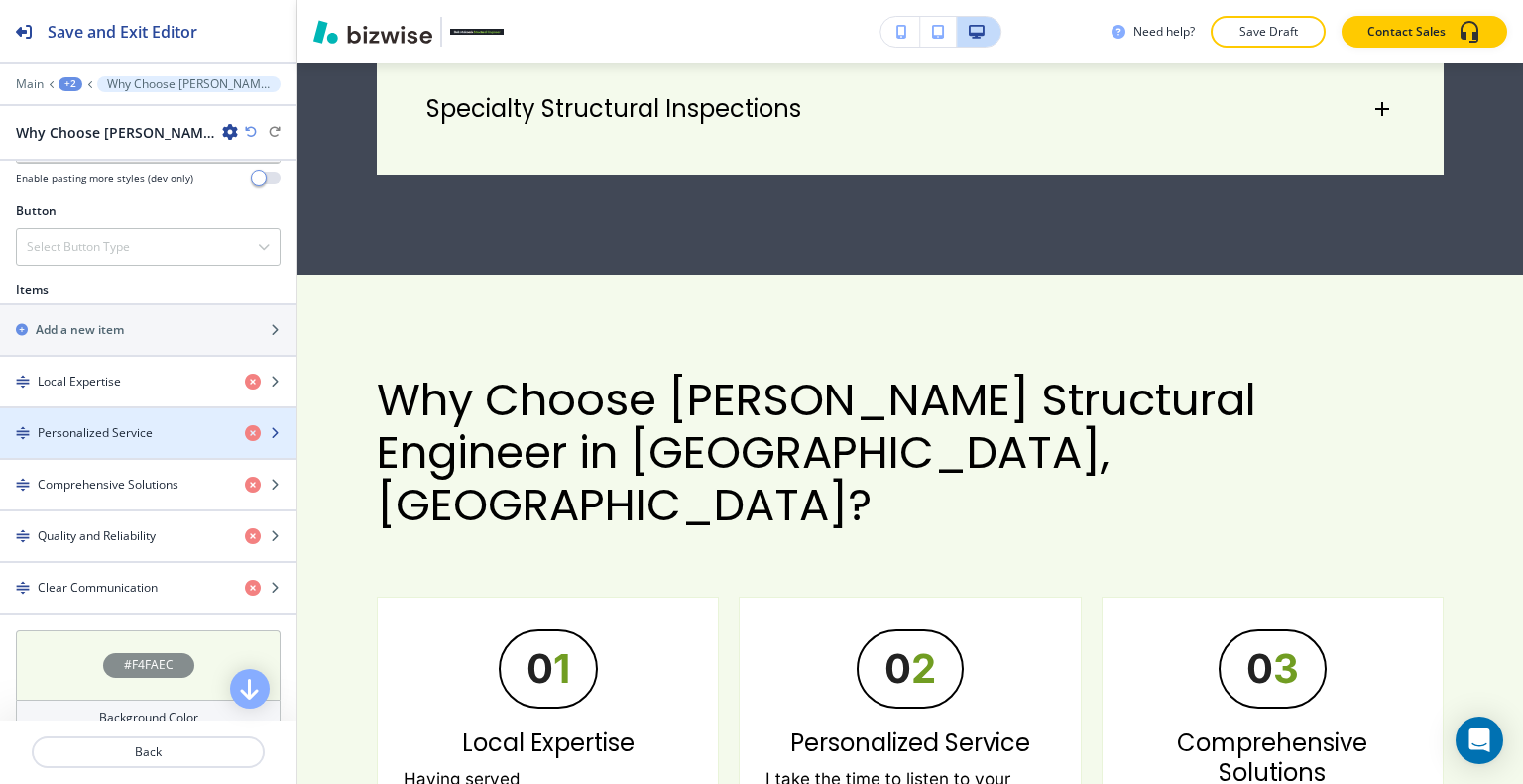 click at bounding box center (148, 450) 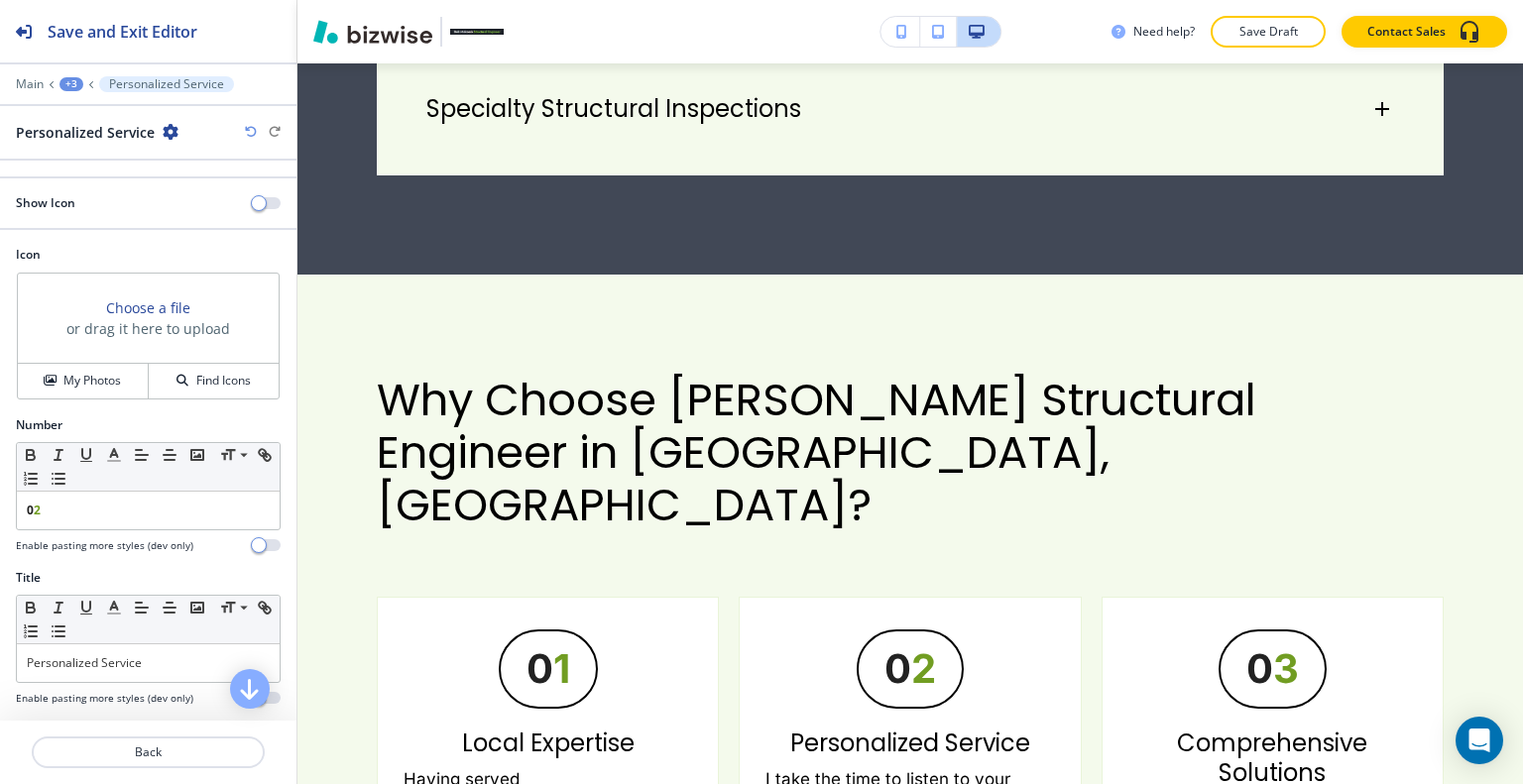 scroll, scrollTop: 297, scrollLeft: 0, axis: vertical 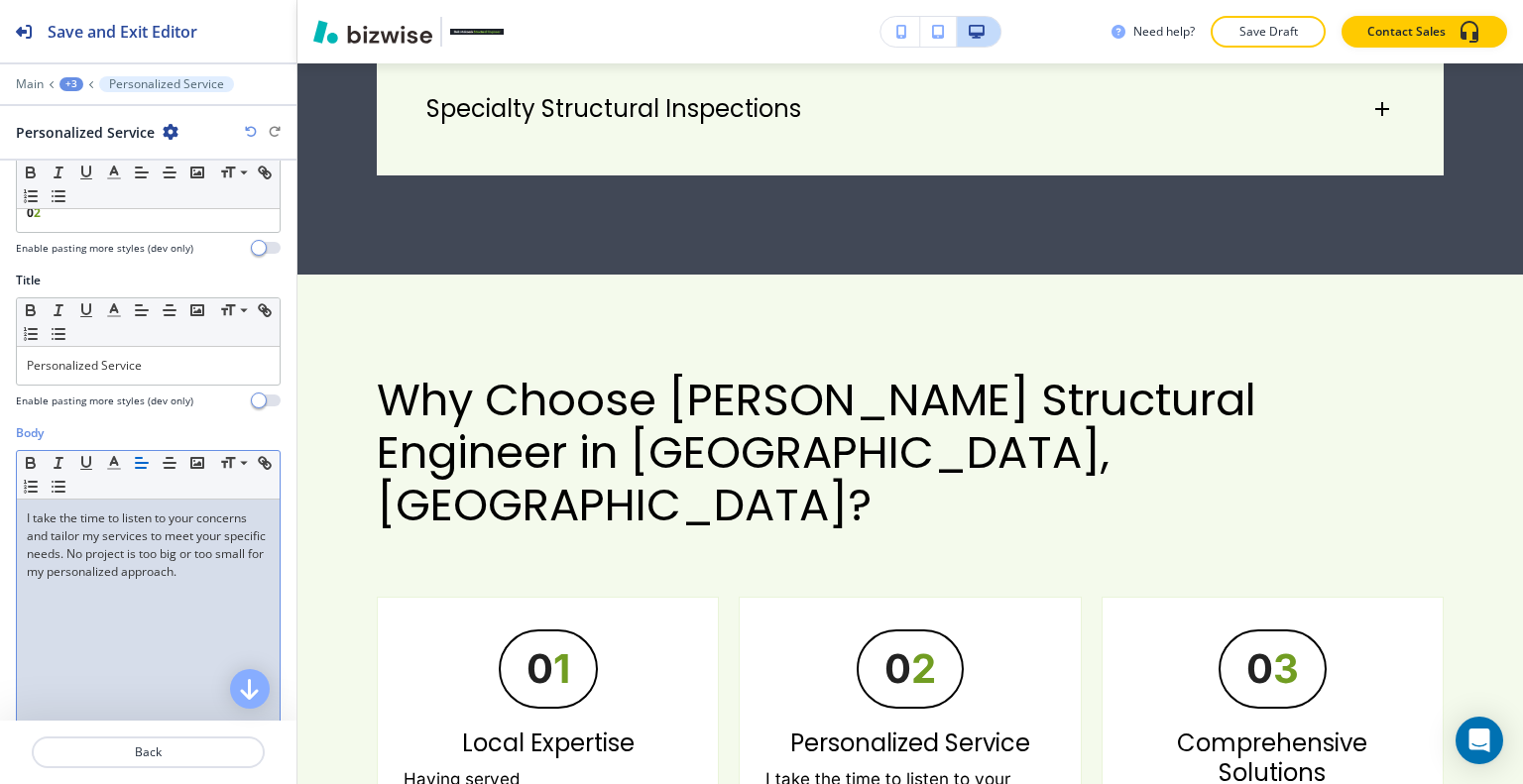 click on "I take the time to listen to your concerns and tailor my services to meet your specific needs. No project is too big or too small for my personalized approach." at bounding box center (148, 545) 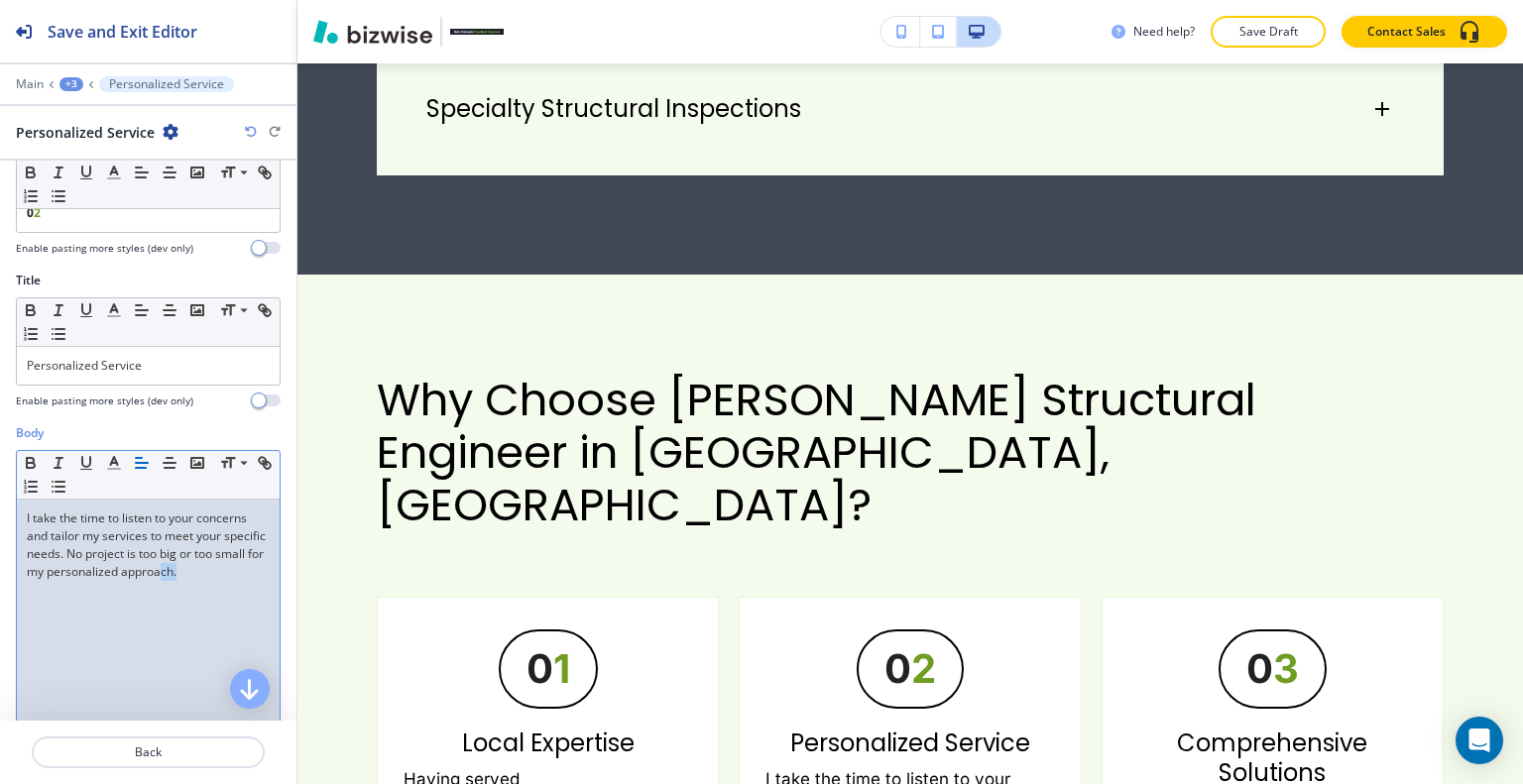 drag, startPoint x: 267, startPoint y: 569, endPoint x: 236, endPoint y: 563, distance: 31.575307 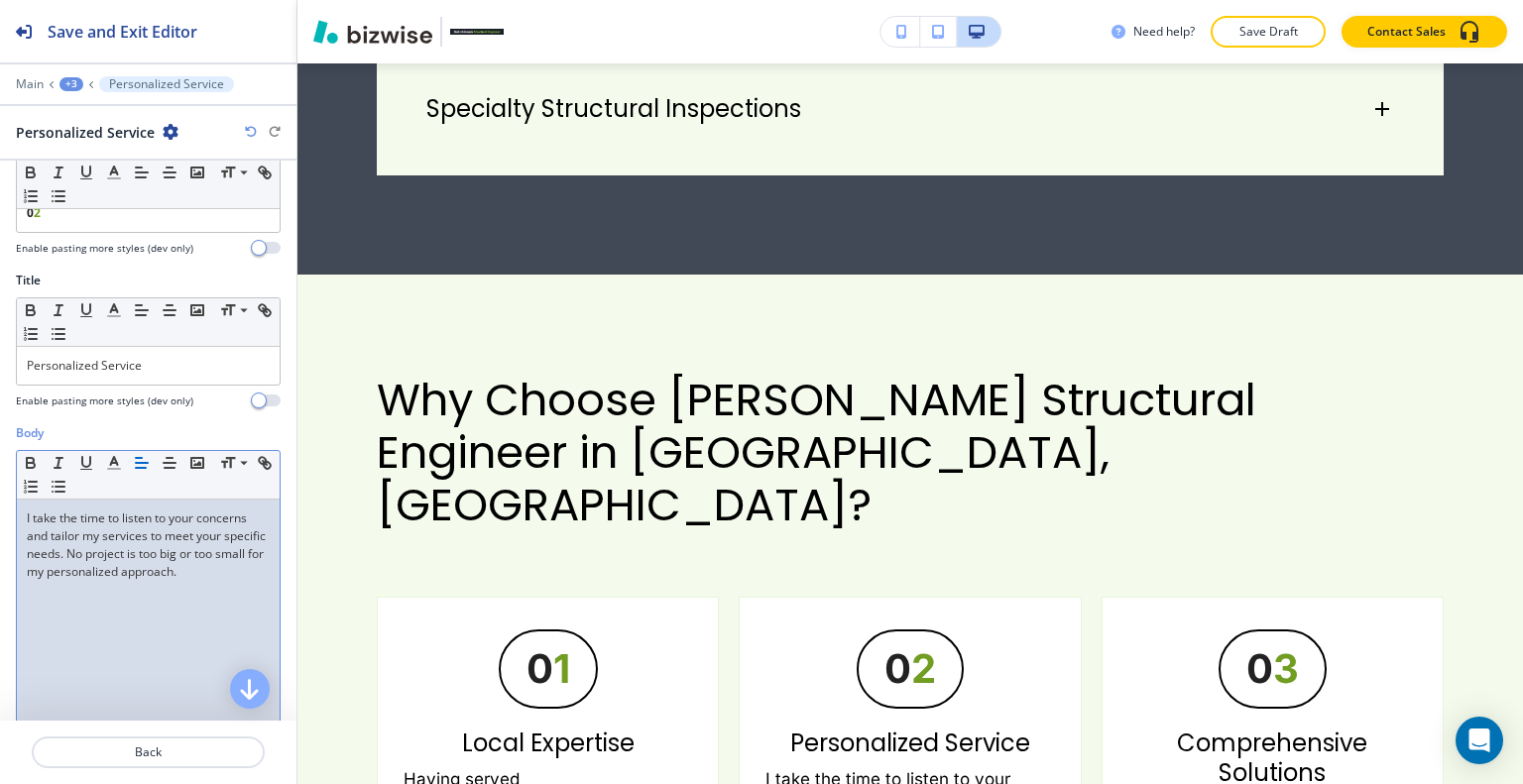 click on "I take the time to listen to your concerns and tailor my services to meet your specific needs. No project is too big or too small for my personalized approach." at bounding box center (148, 545) 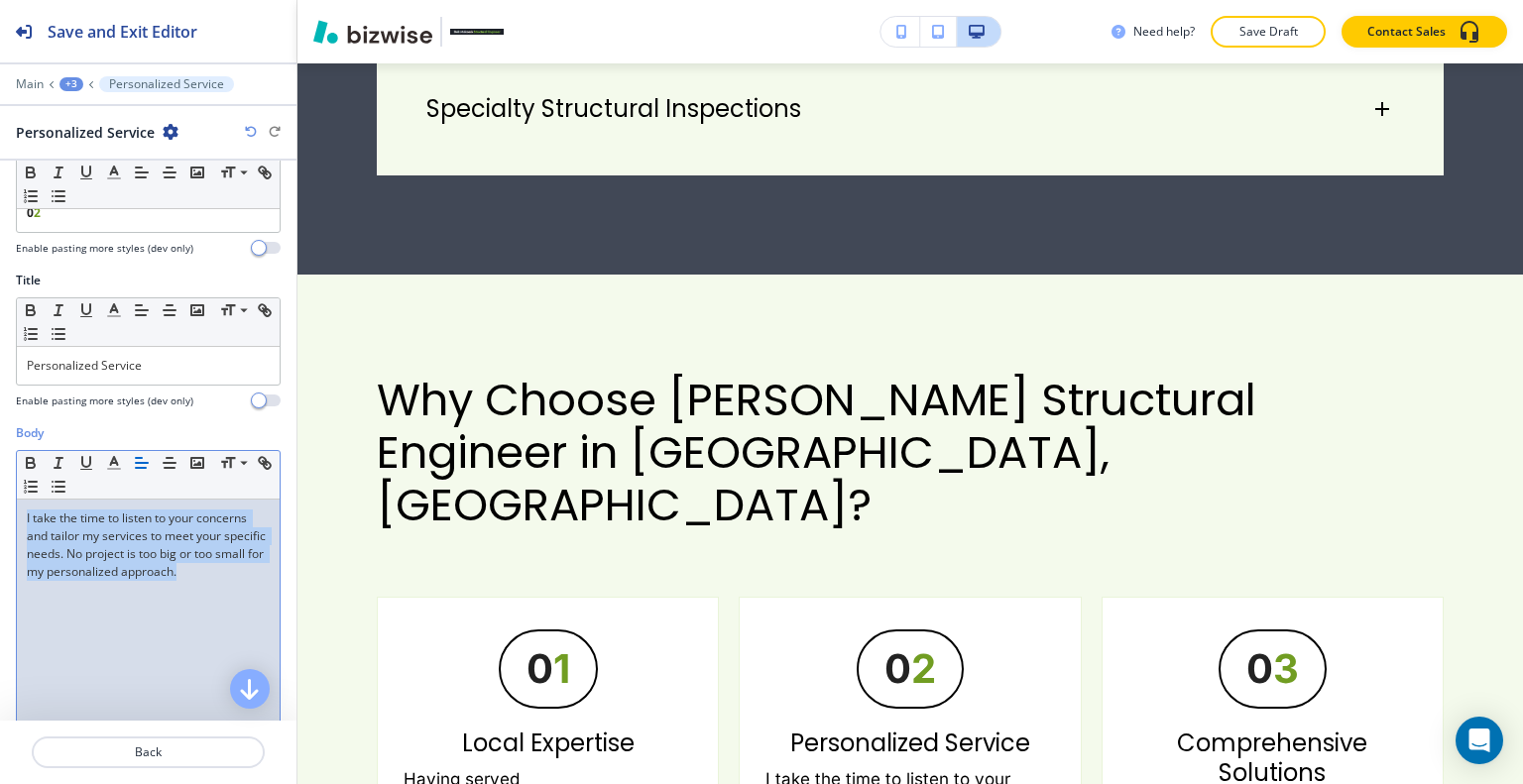 drag, startPoint x: 254, startPoint y: 570, endPoint x: 0, endPoint y: 512, distance: 260.5379 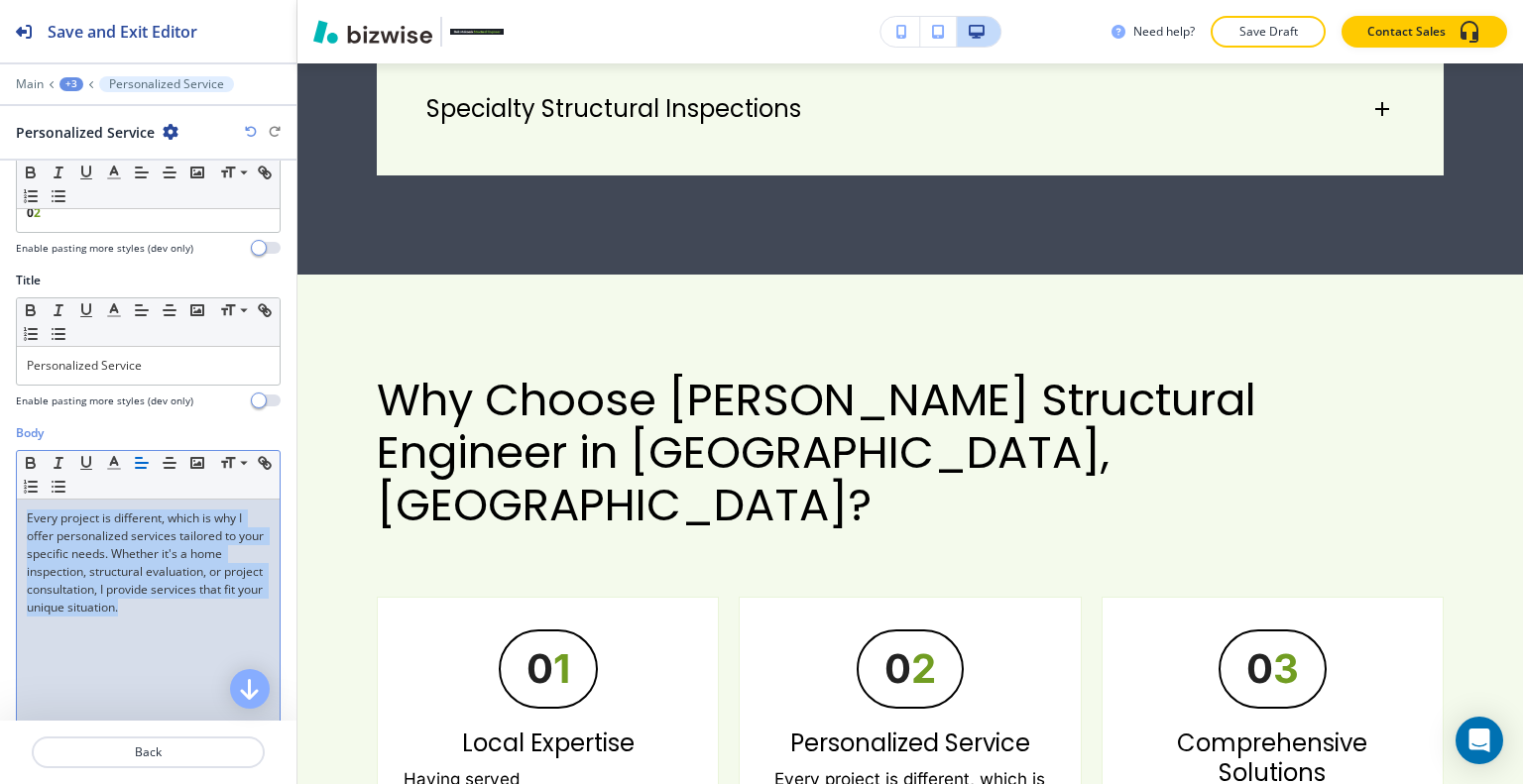 drag, startPoint x: 203, startPoint y: 610, endPoint x: 0, endPoint y: 493, distance: 234.30322 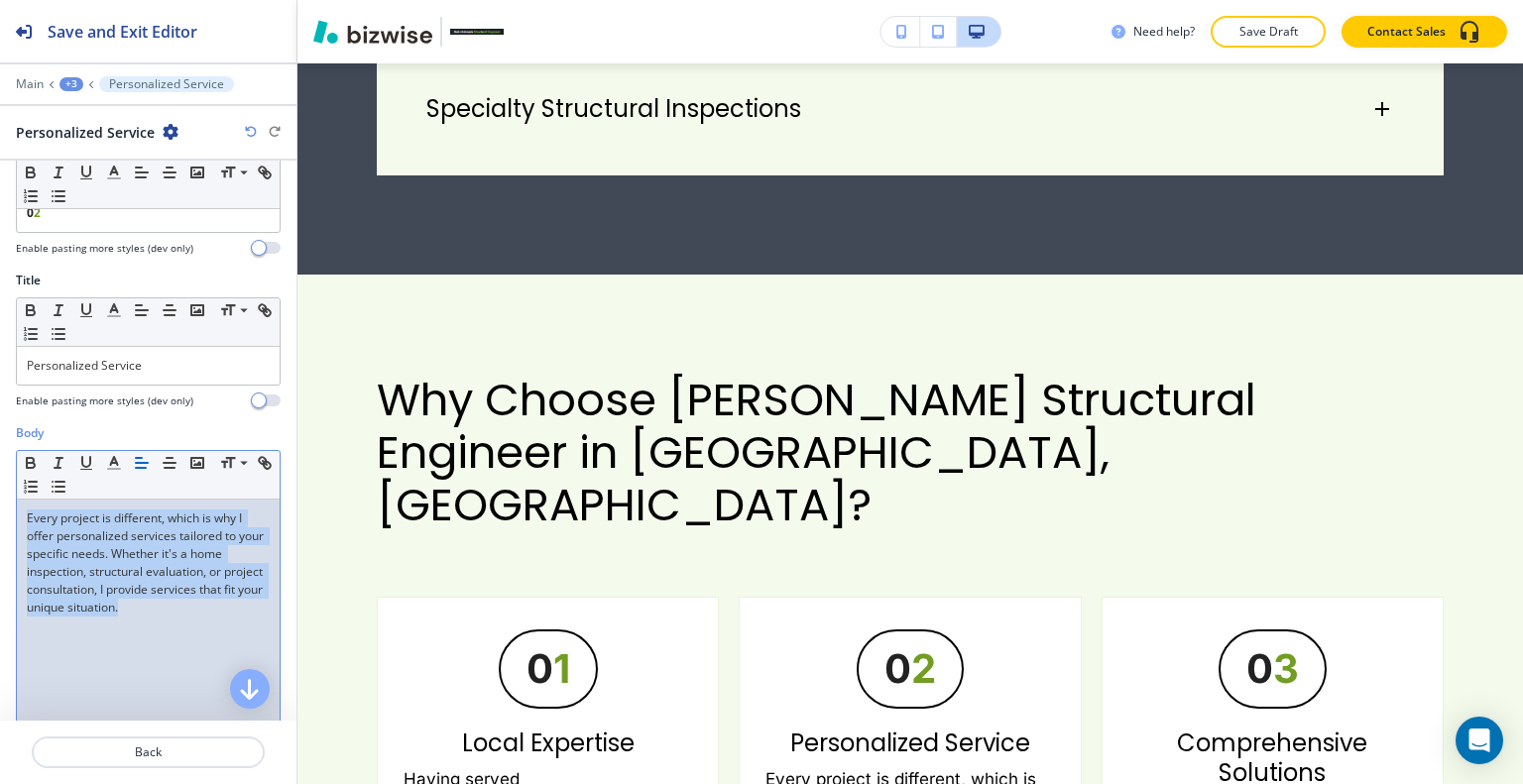 scroll, scrollTop: 617, scrollLeft: 0, axis: vertical 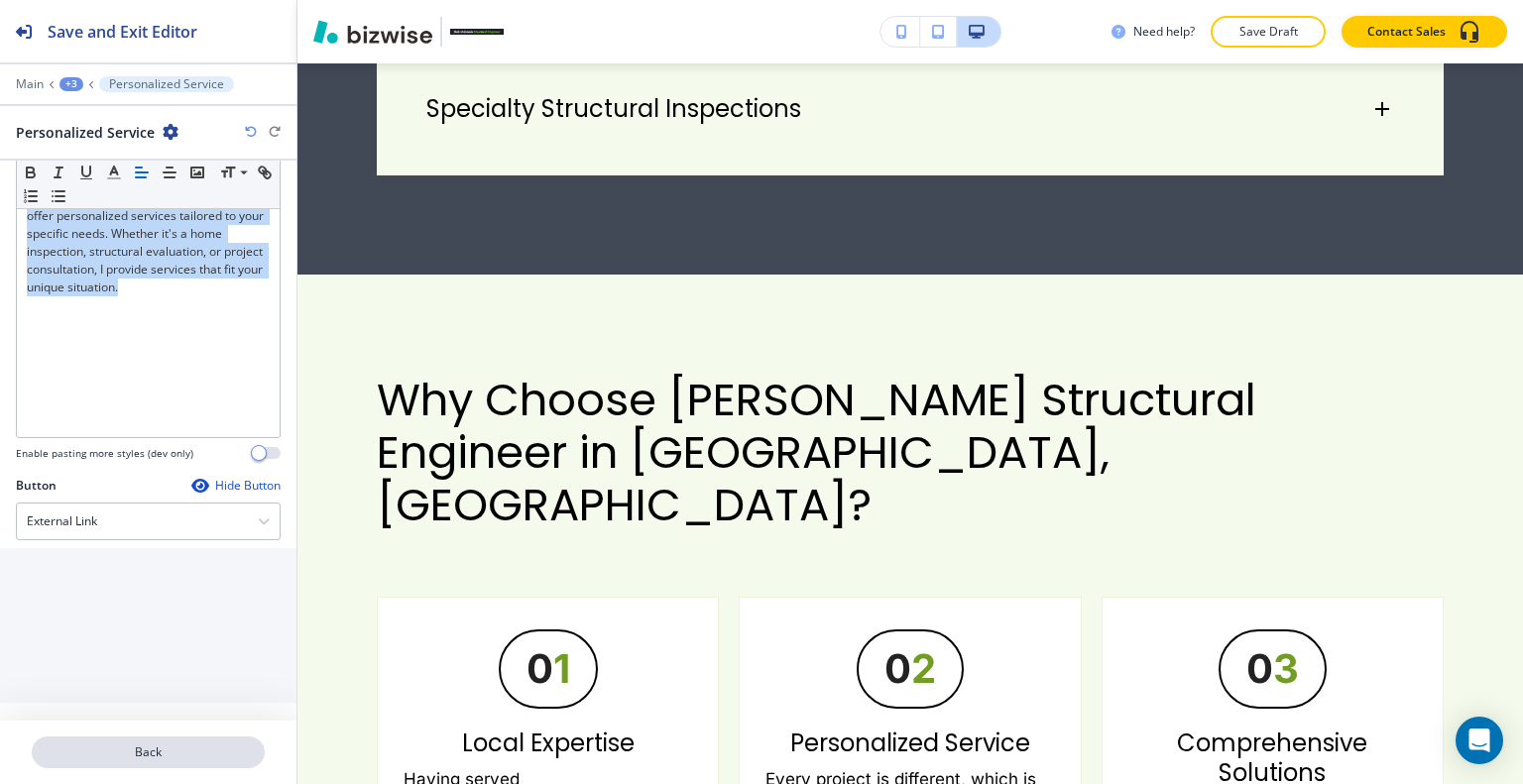 click on "Back" at bounding box center (148, 752) 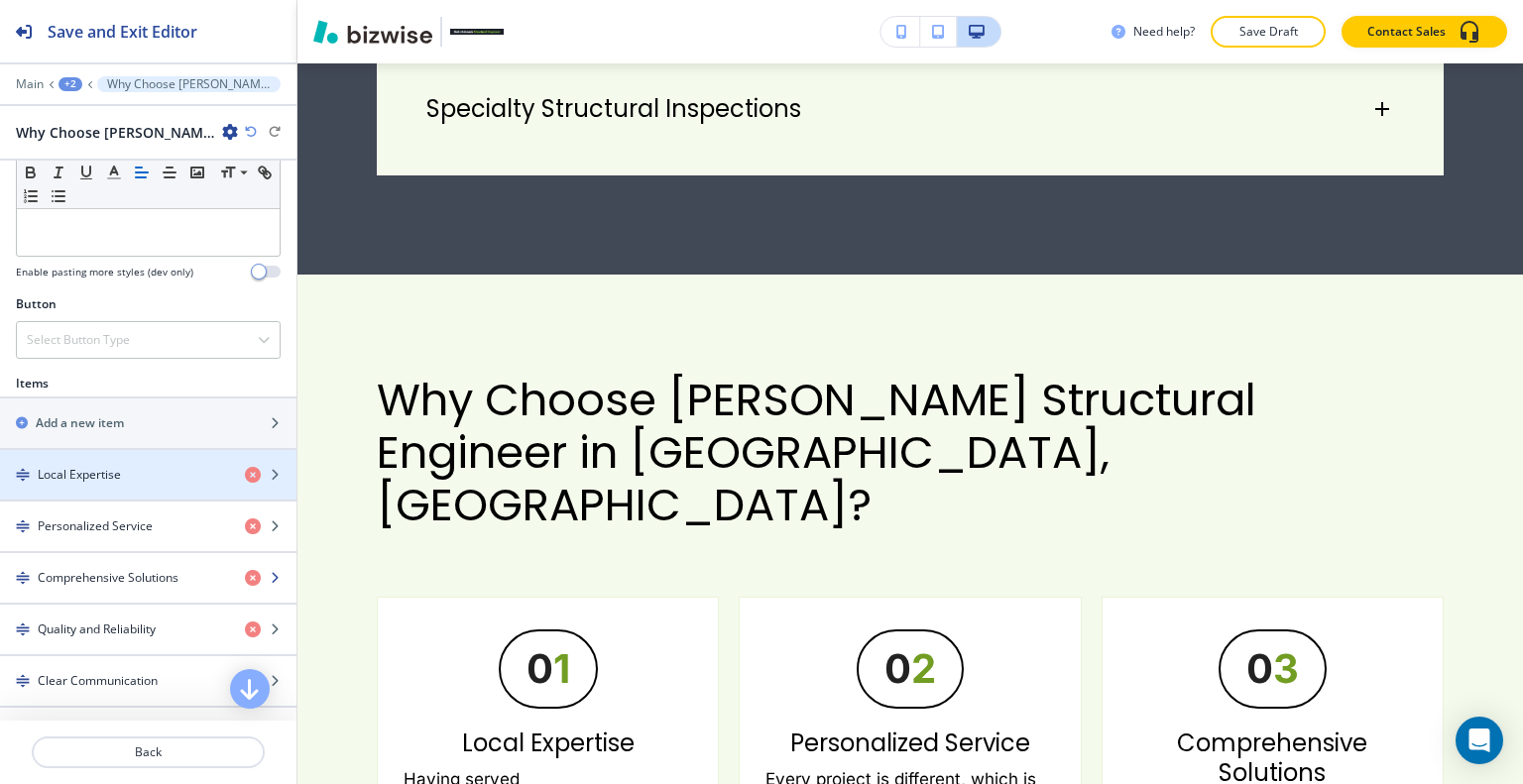 scroll, scrollTop: 694, scrollLeft: 0, axis: vertical 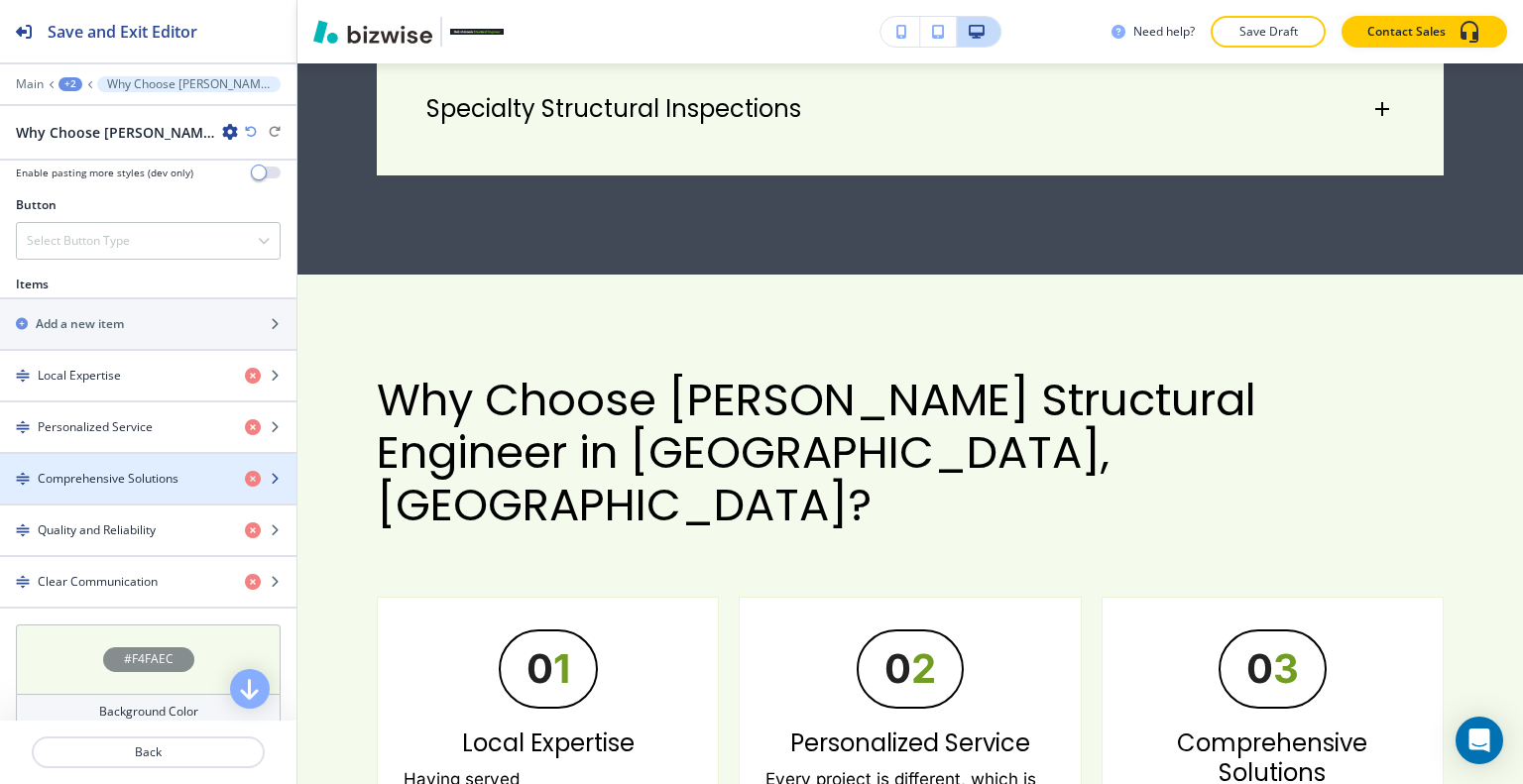 click on "Comprehensive Solutions" at bounding box center (108, 479) 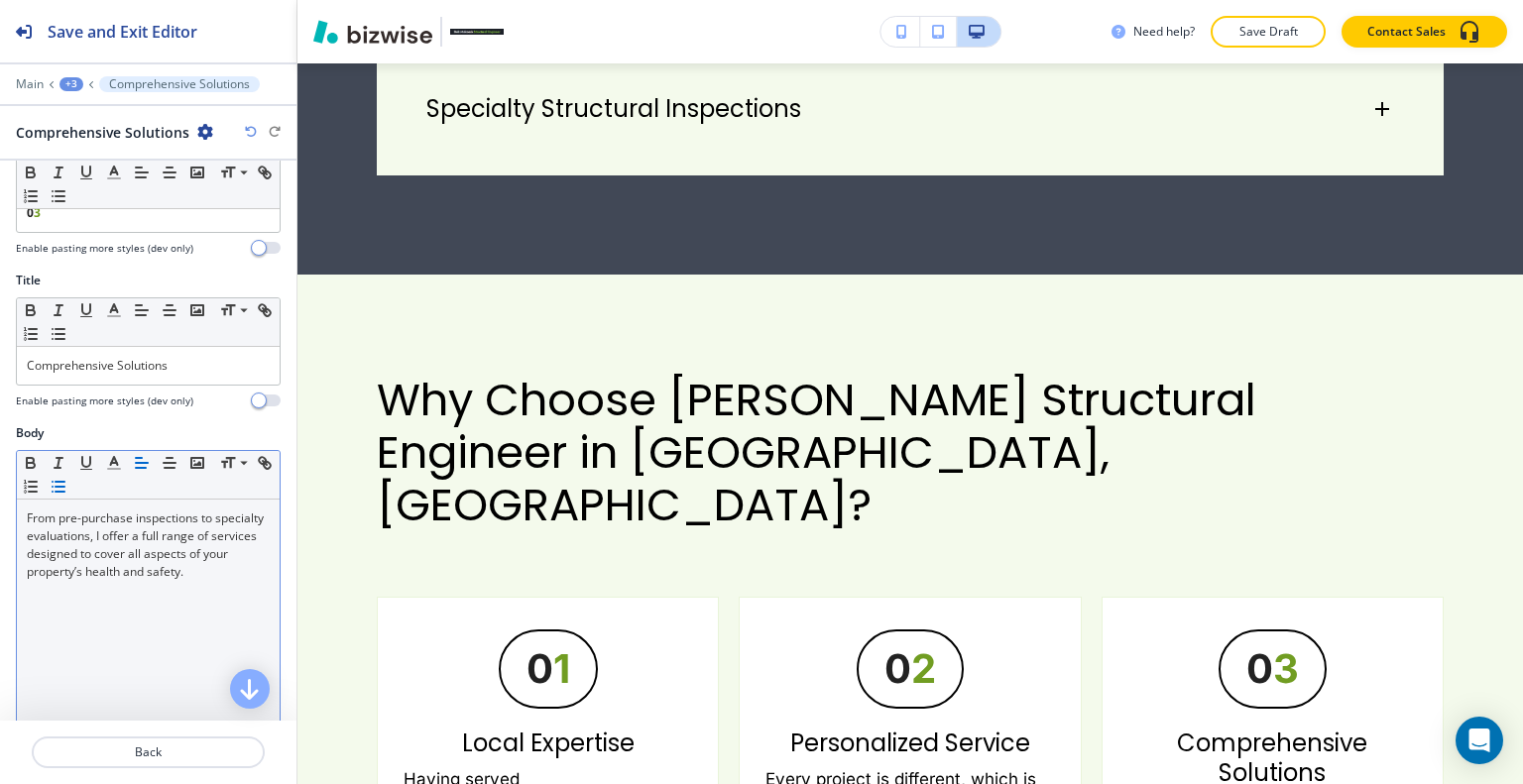 scroll, scrollTop: 396, scrollLeft: 0, axis: vertical 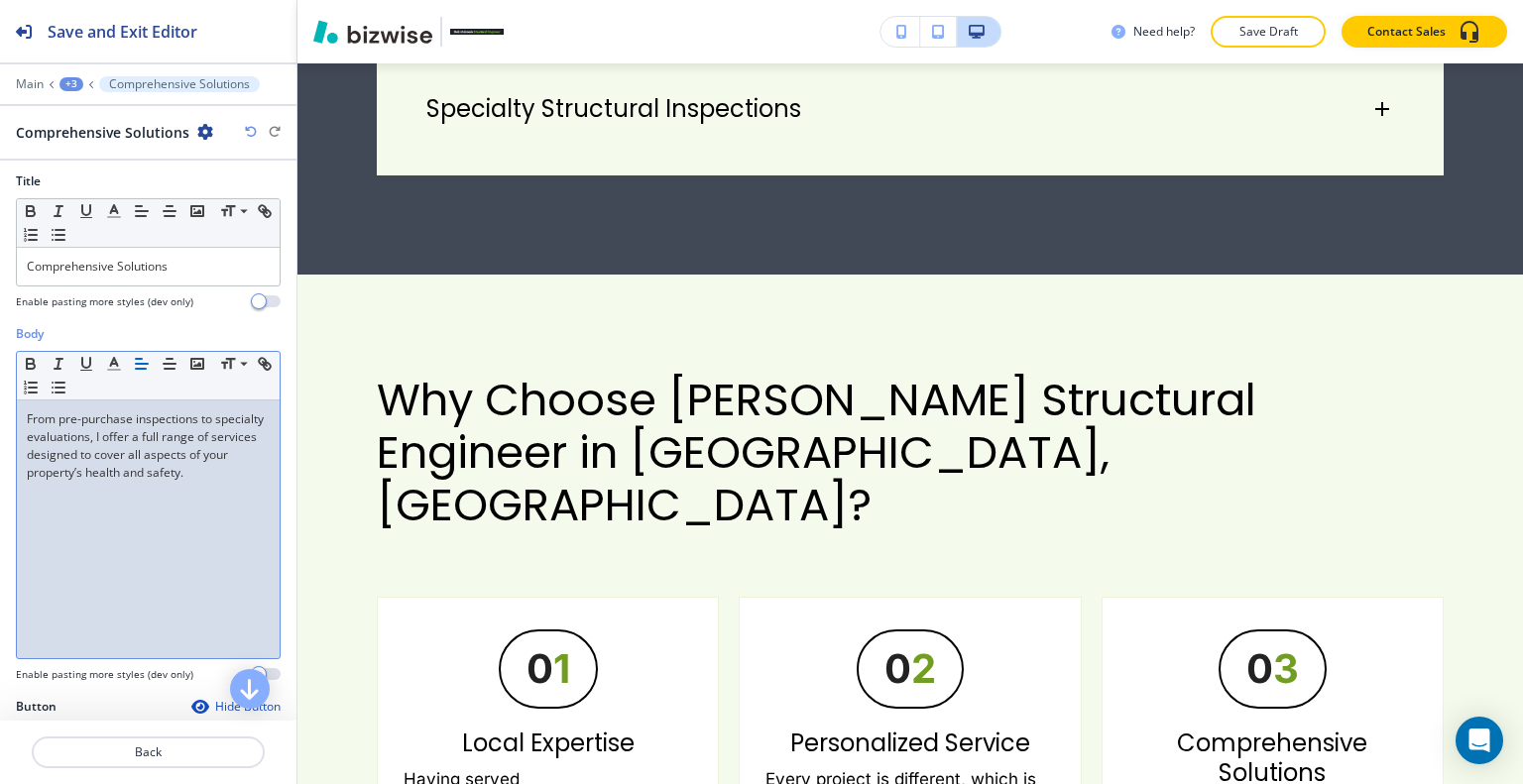 click on "From pre-purchase inspections to specialty evaluations, I offer a full range of services designed to cover all aspects of your property’s health and safety." at bounding box center [148, 446] 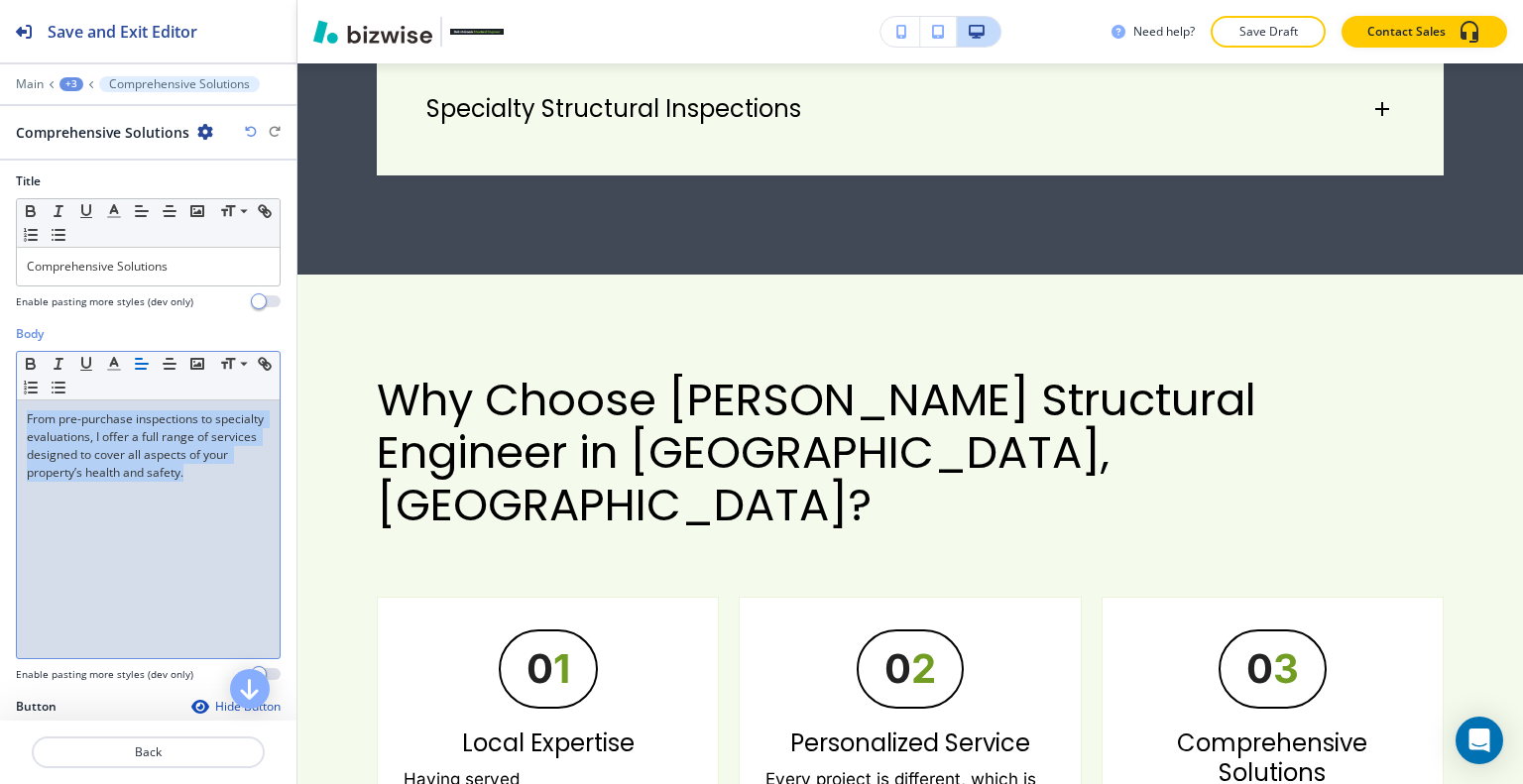 drag, startPoint x: 247, startPoint y: 470, endPoint x: 0, endPoint y: 404, distance: 255.6658 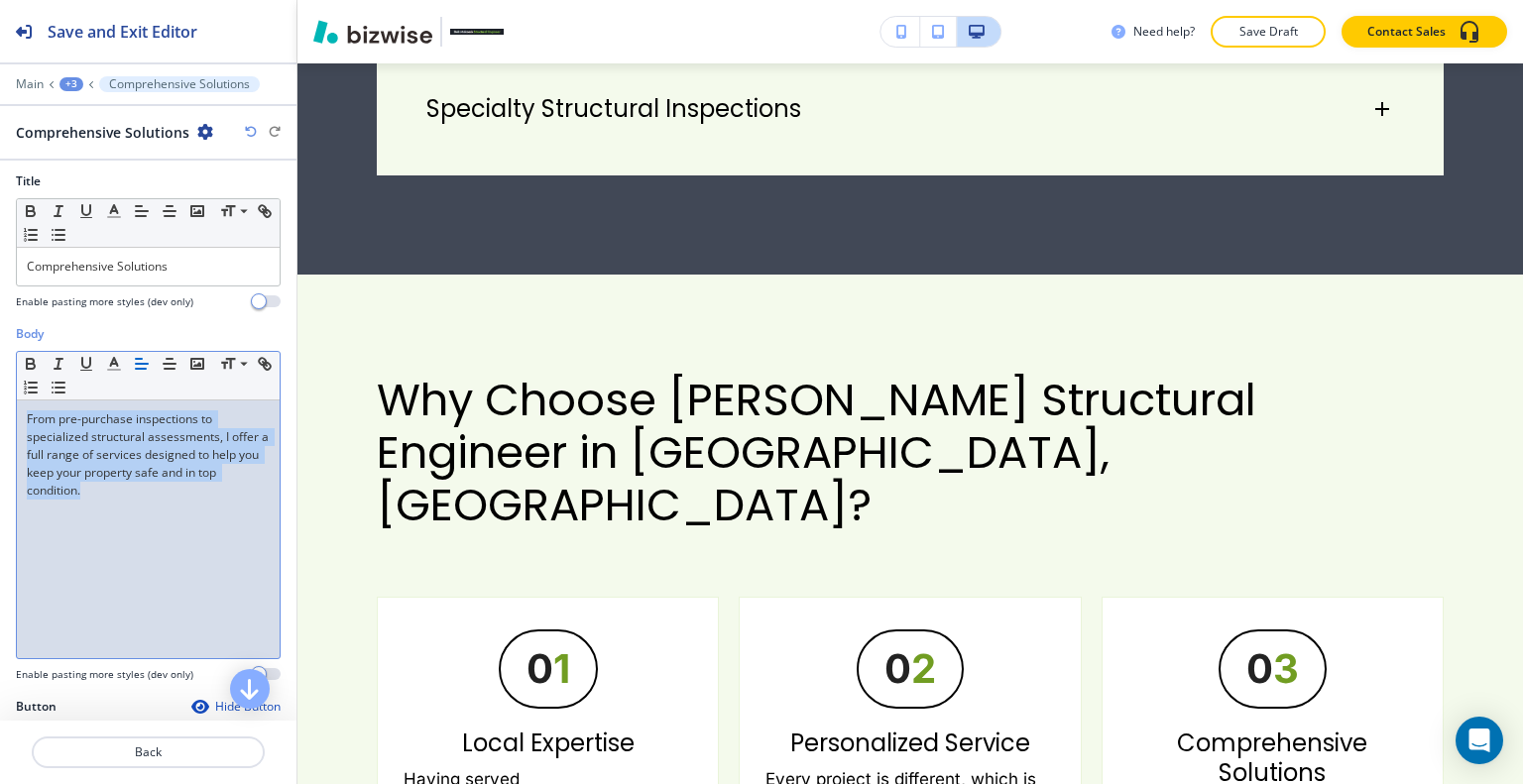 drag, startPoint x: 141, startPoint y: 529, endPoint x: 0, endPoint y: 396, distance: 193.82982 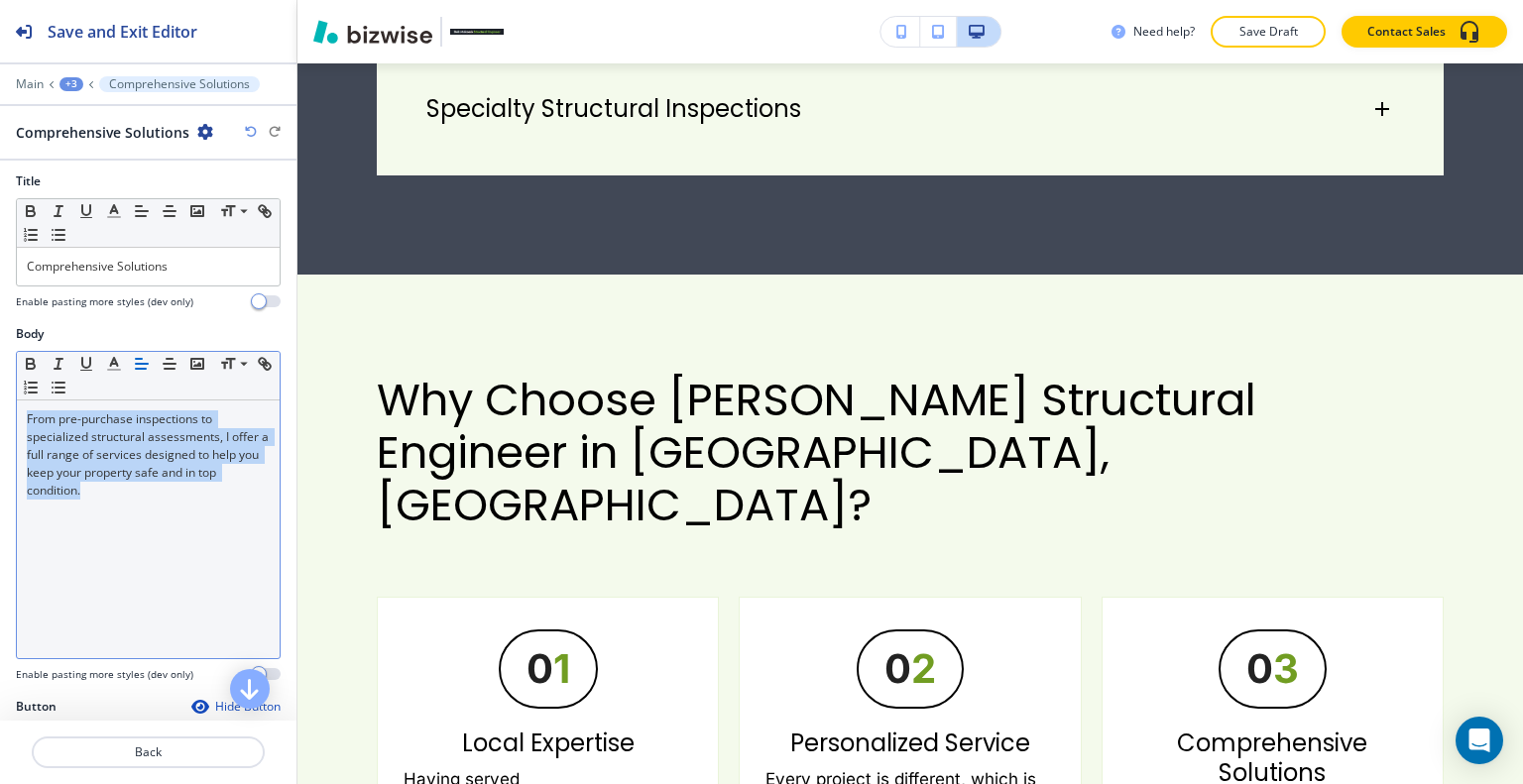 click 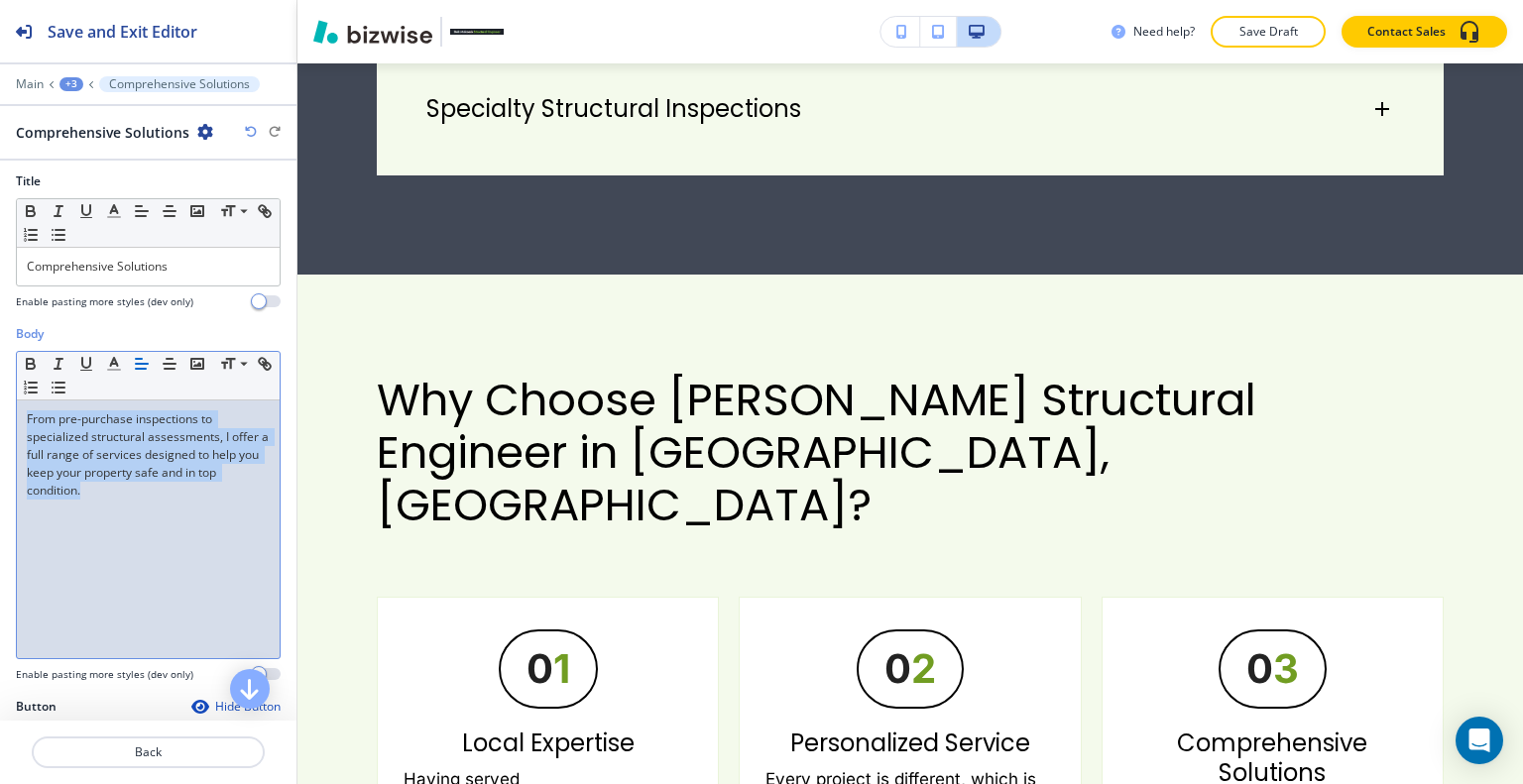 scroll, scrollTop: 617, scrollLeft: 0, axis: vertical 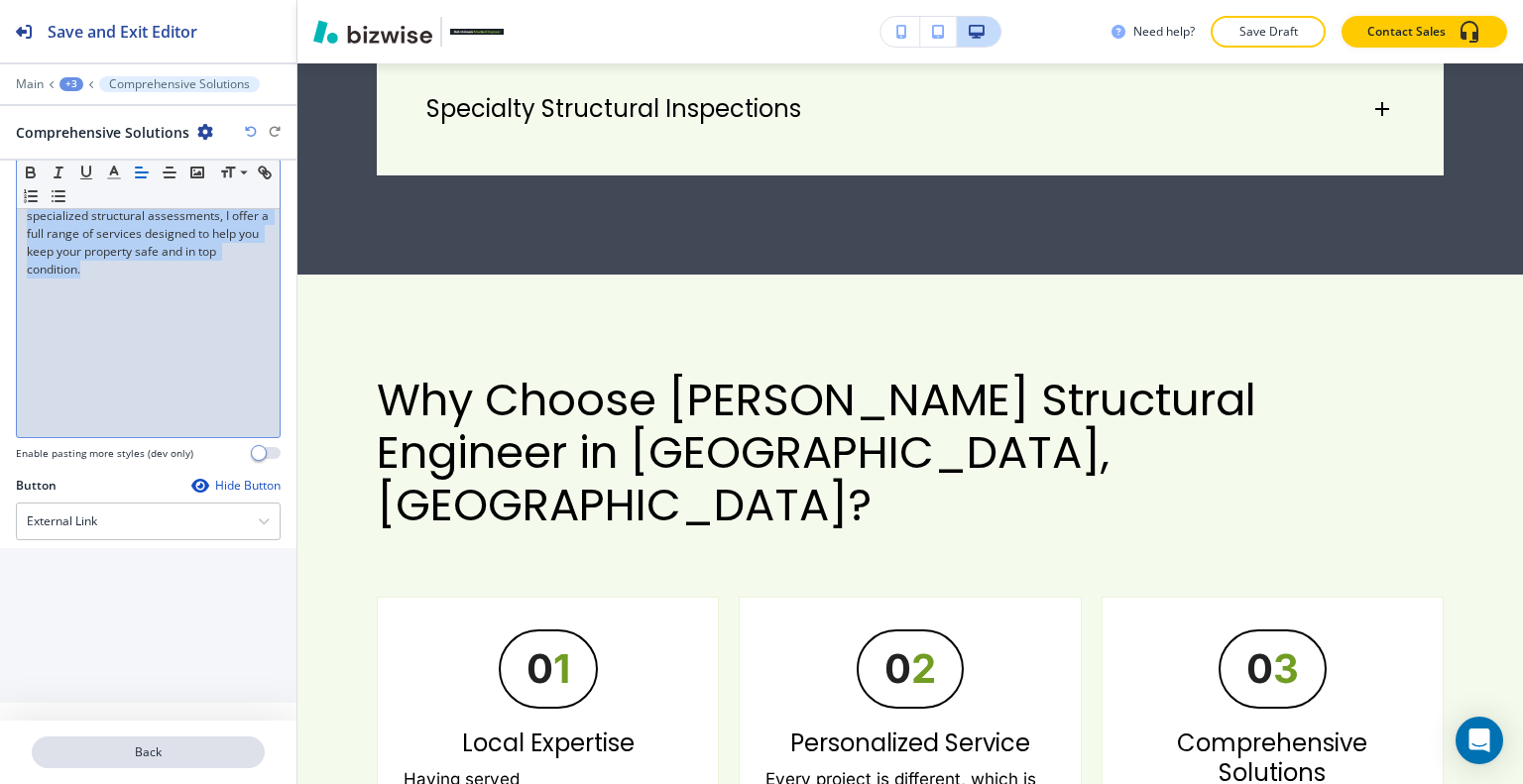 click on "Back" at bounding box center [148, 752] 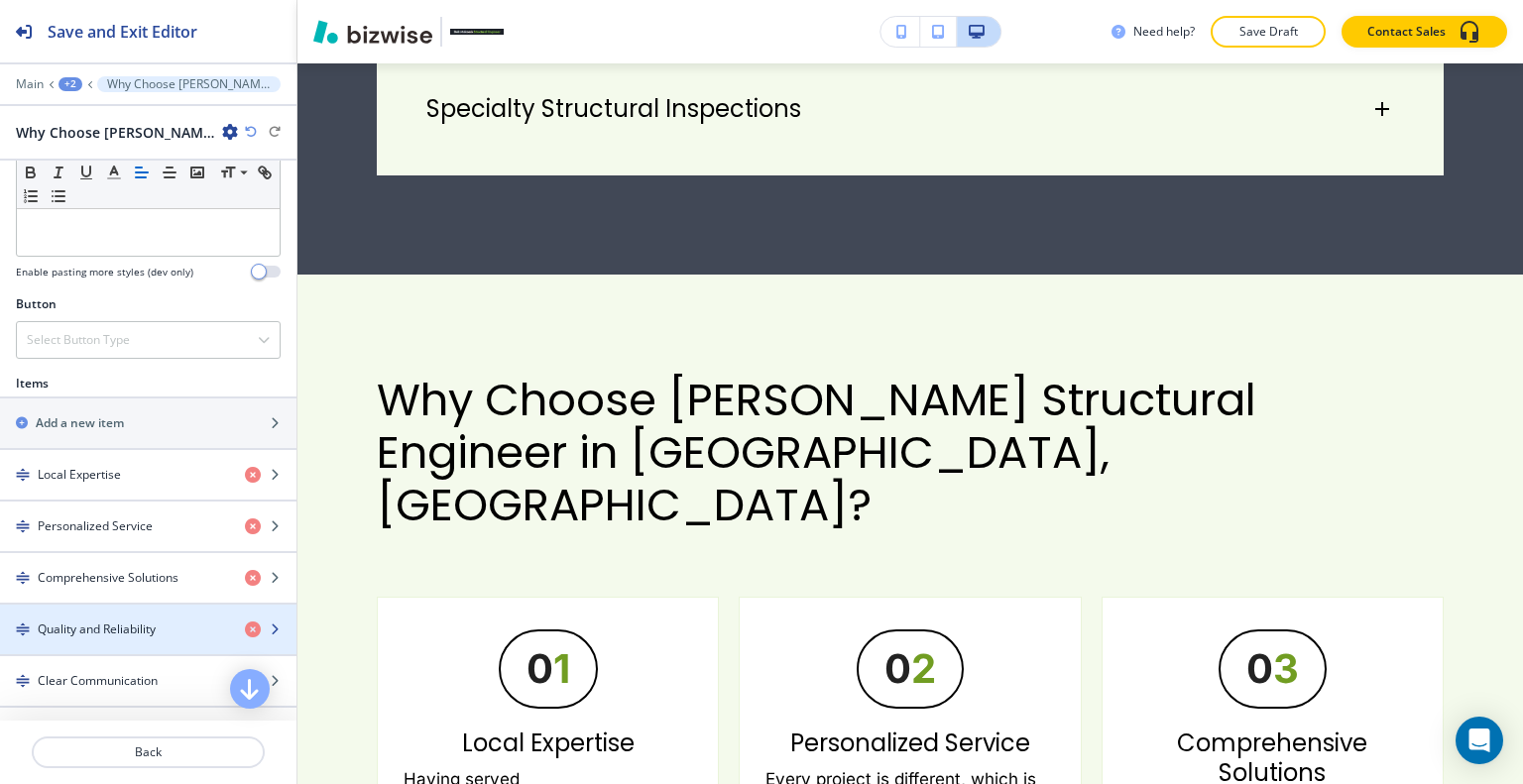scroll, scrollTop: 694, scrollLeft: 0, axis: vertical 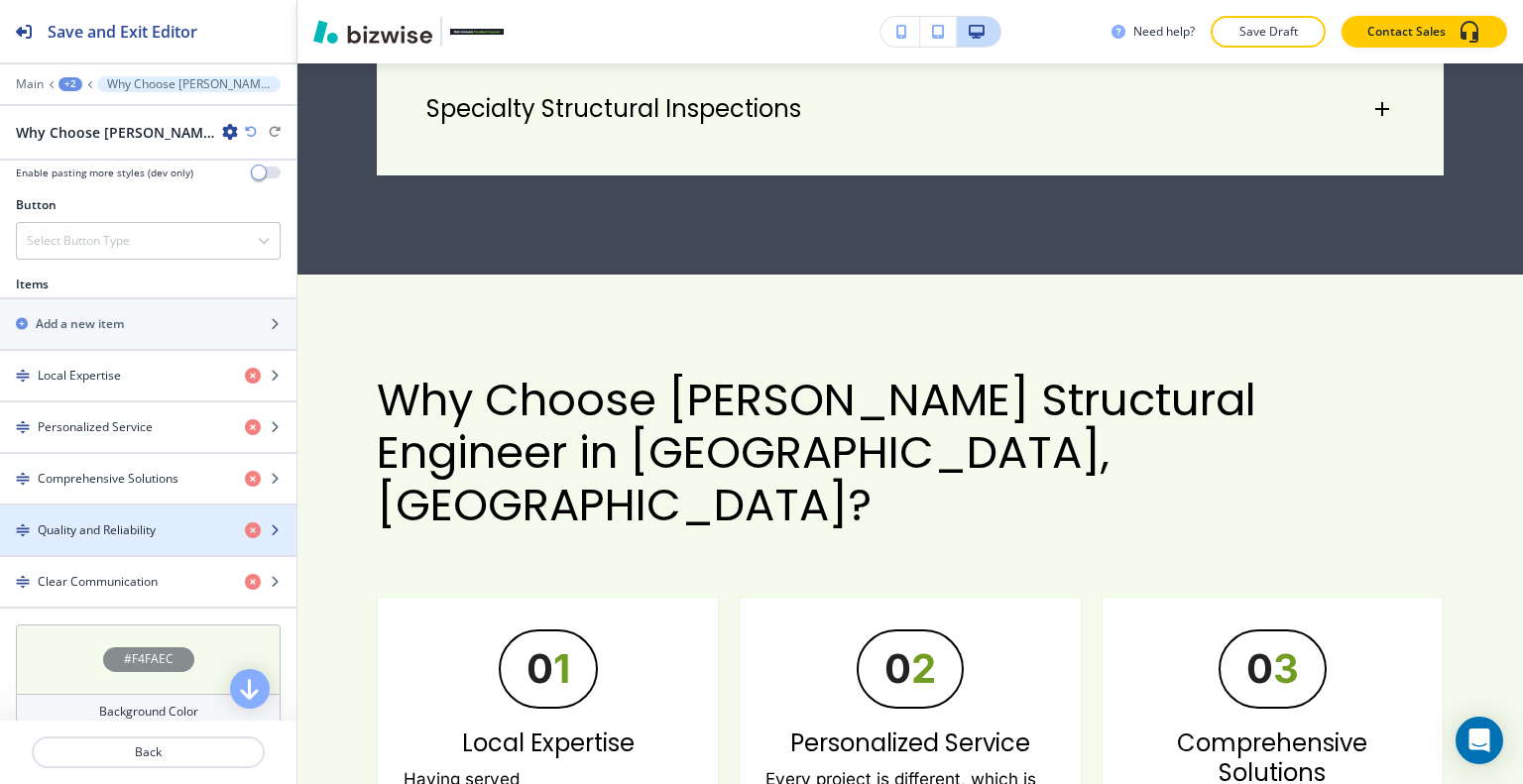click at bounding box center [148, 547] 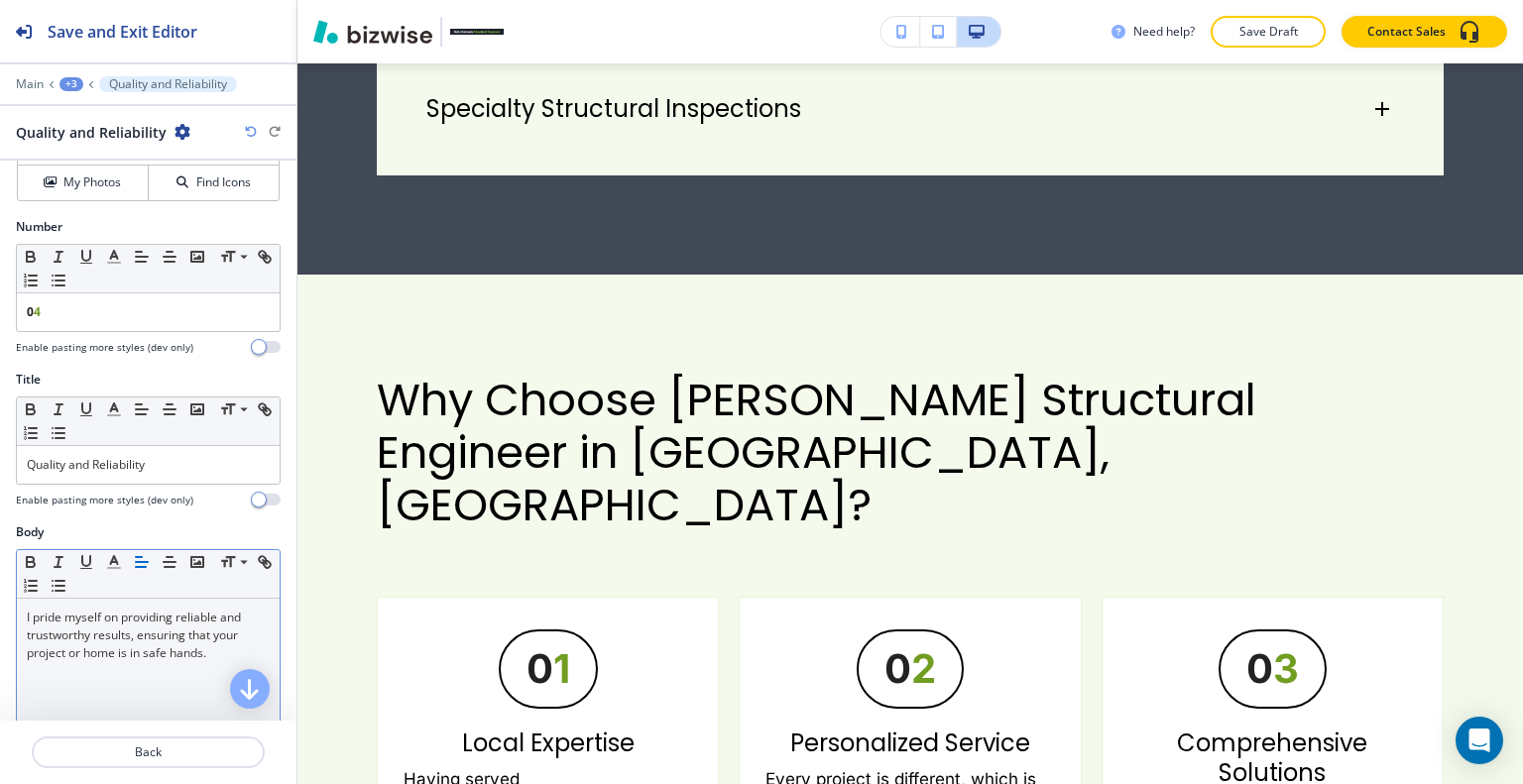 scroll, scrollTop: 297, scrollLeft: 0, axis: vertical 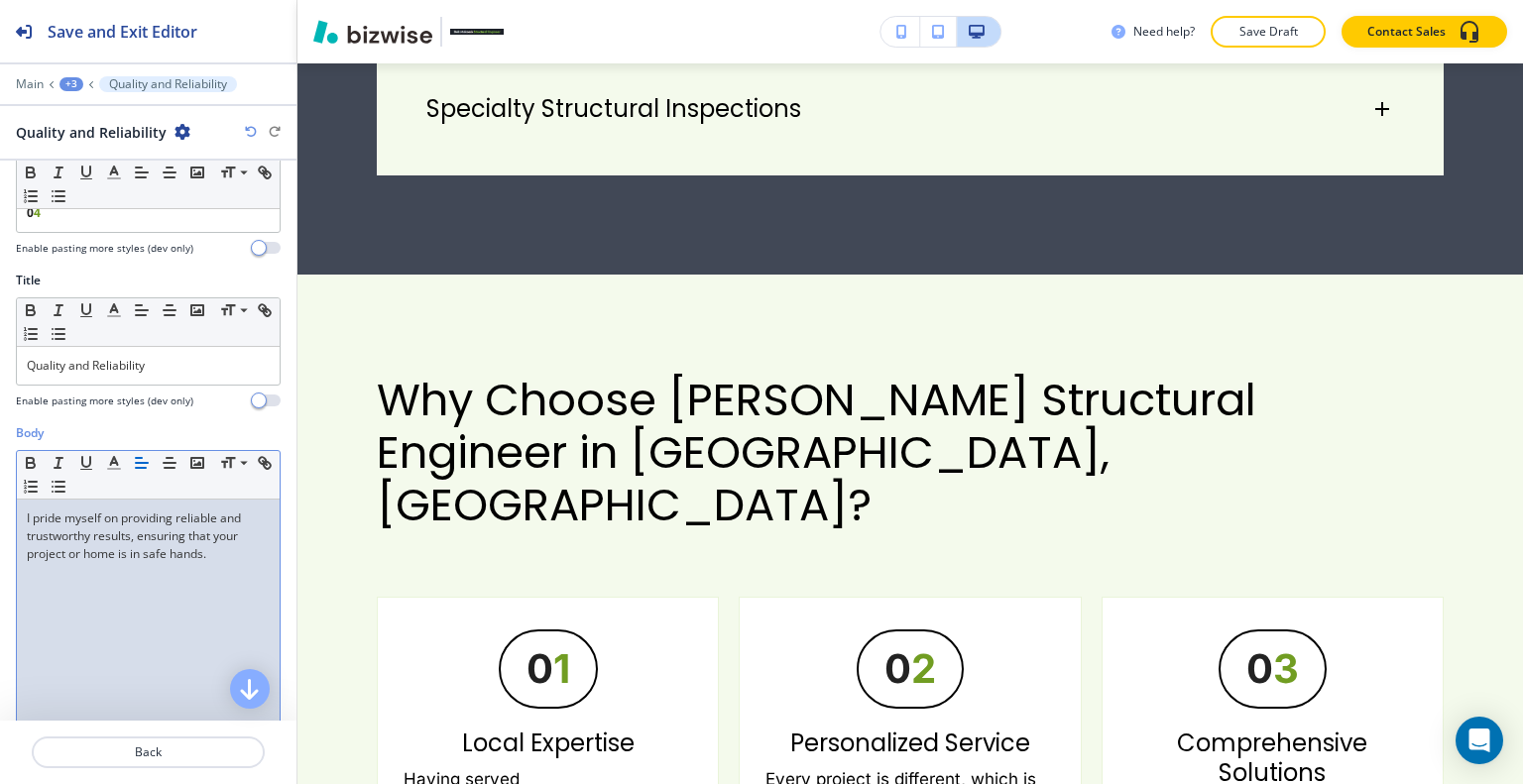 click on "I pride myself on providing reliable and trustworthy results, ensuring that your project or home is in safe hands." at bounding box center [148, 536] 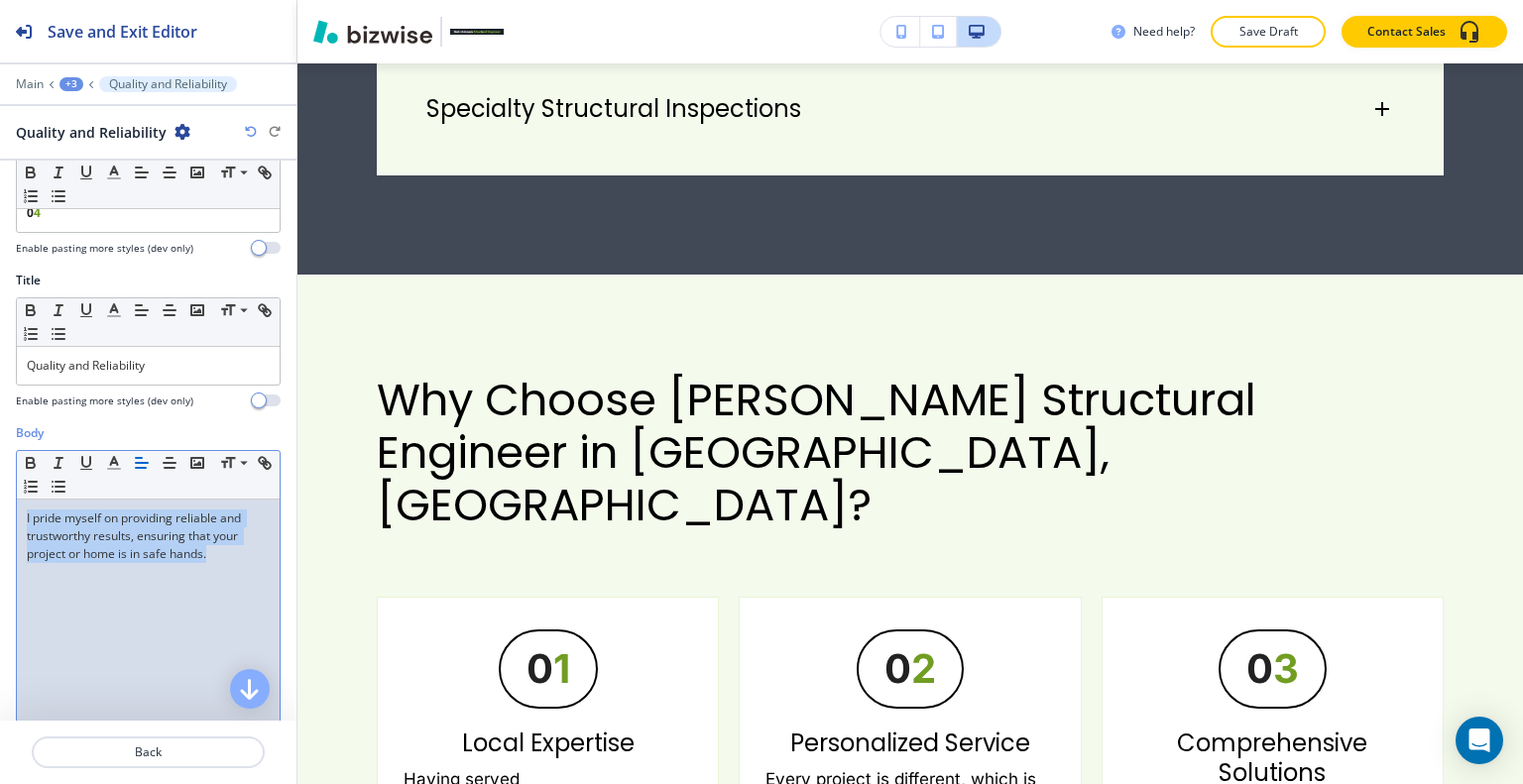drag, startPoint x: 239, startPoint y: 559, endPoint x: 0, endPoint y: 504, distance: 245.24681 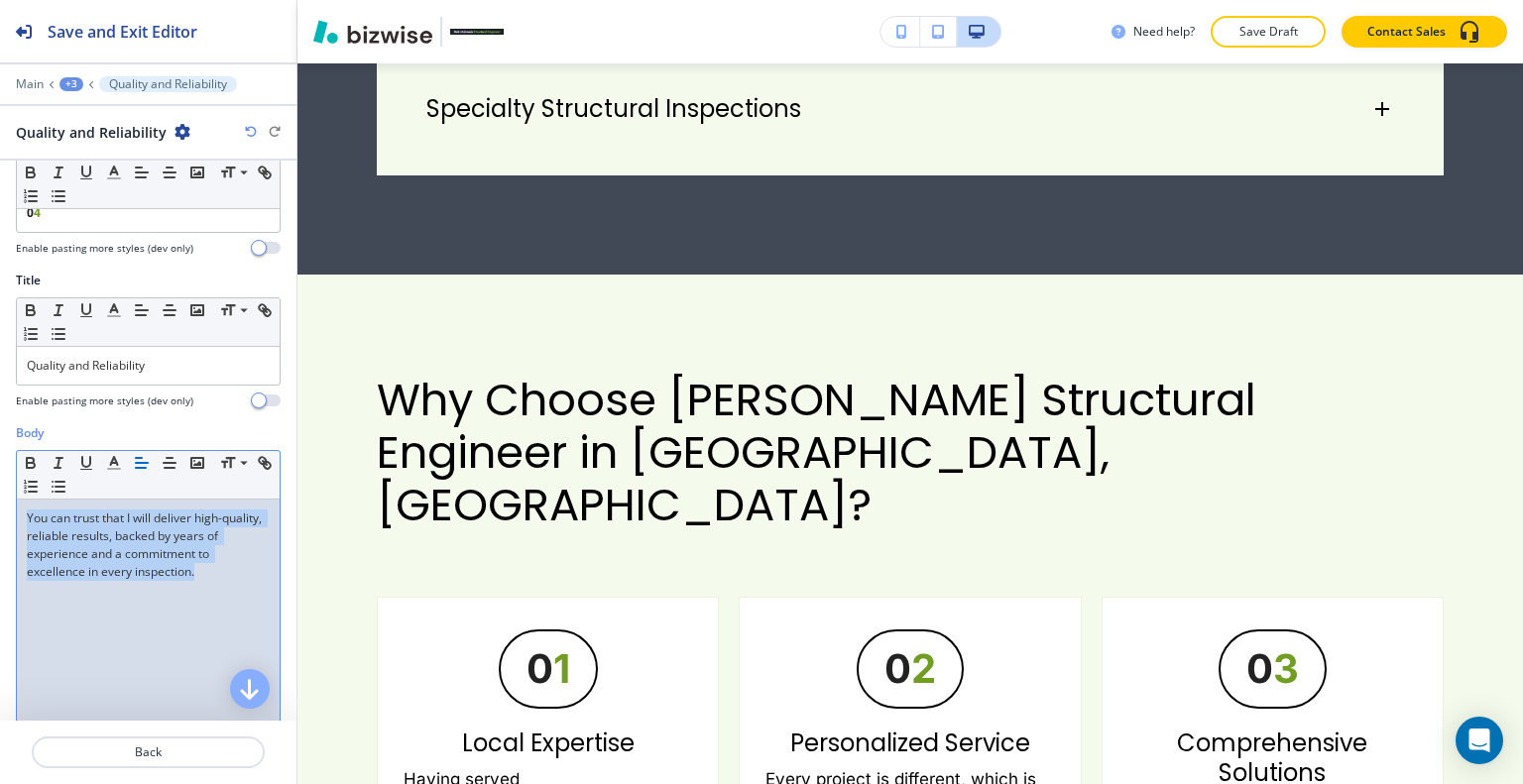 drag, startPoint x: 207, startPoint y: 582, endPoint x: 0, endPoint y: 506, distance: 220.5108 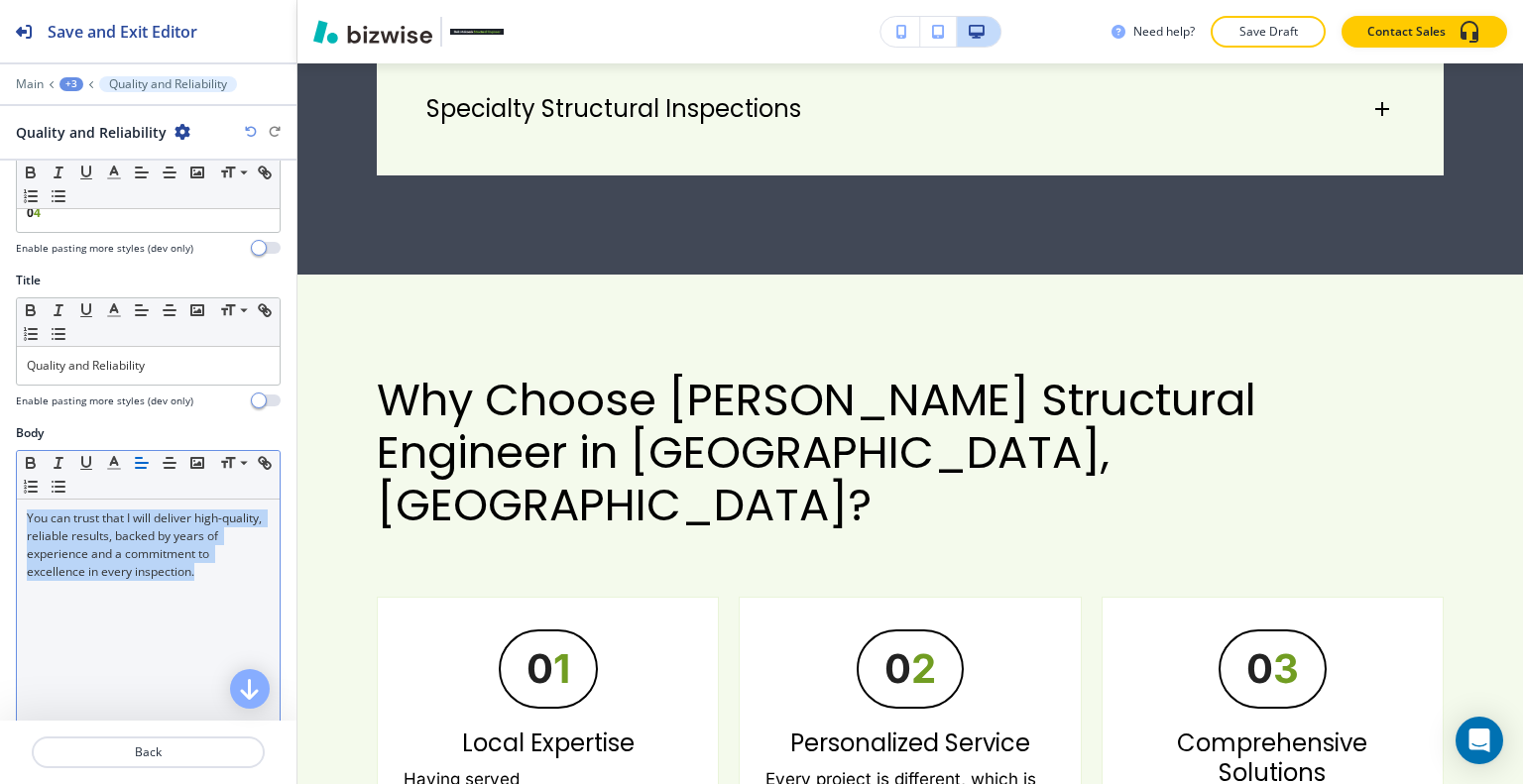 click 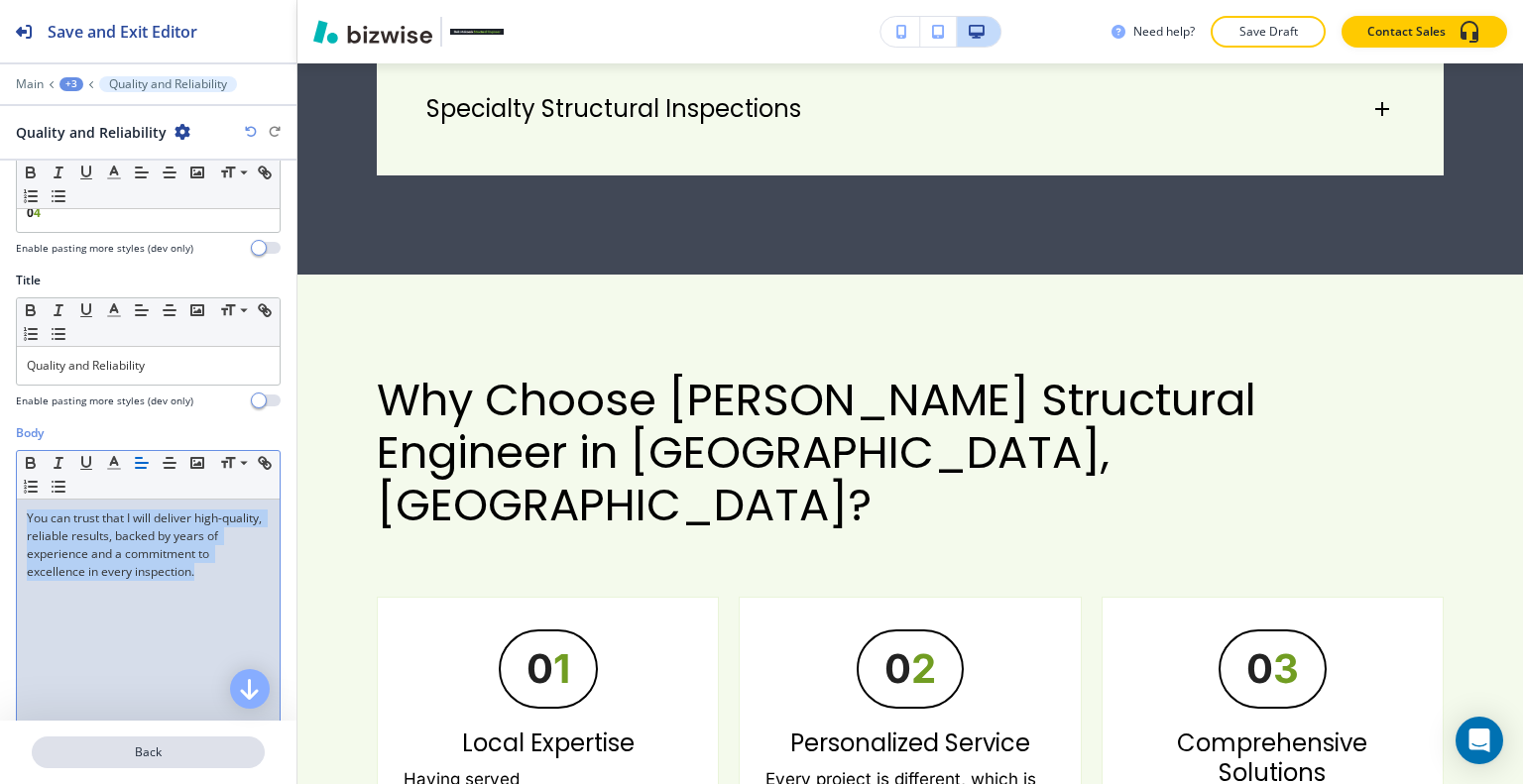 click on "Back" at bounding box center (148, 752) 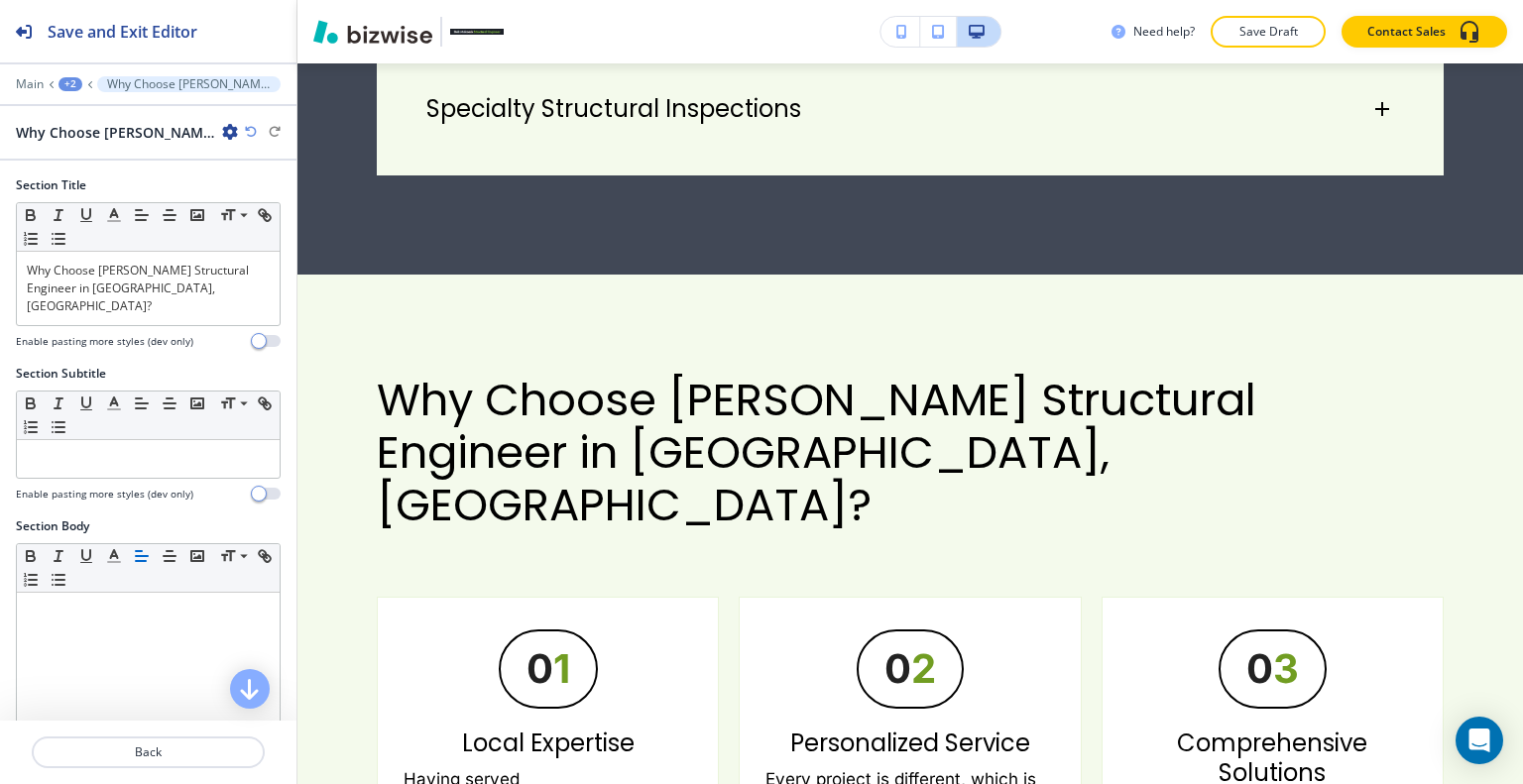 scroll, scrollTop: 694, scrollLeft: 0, axis: vertical 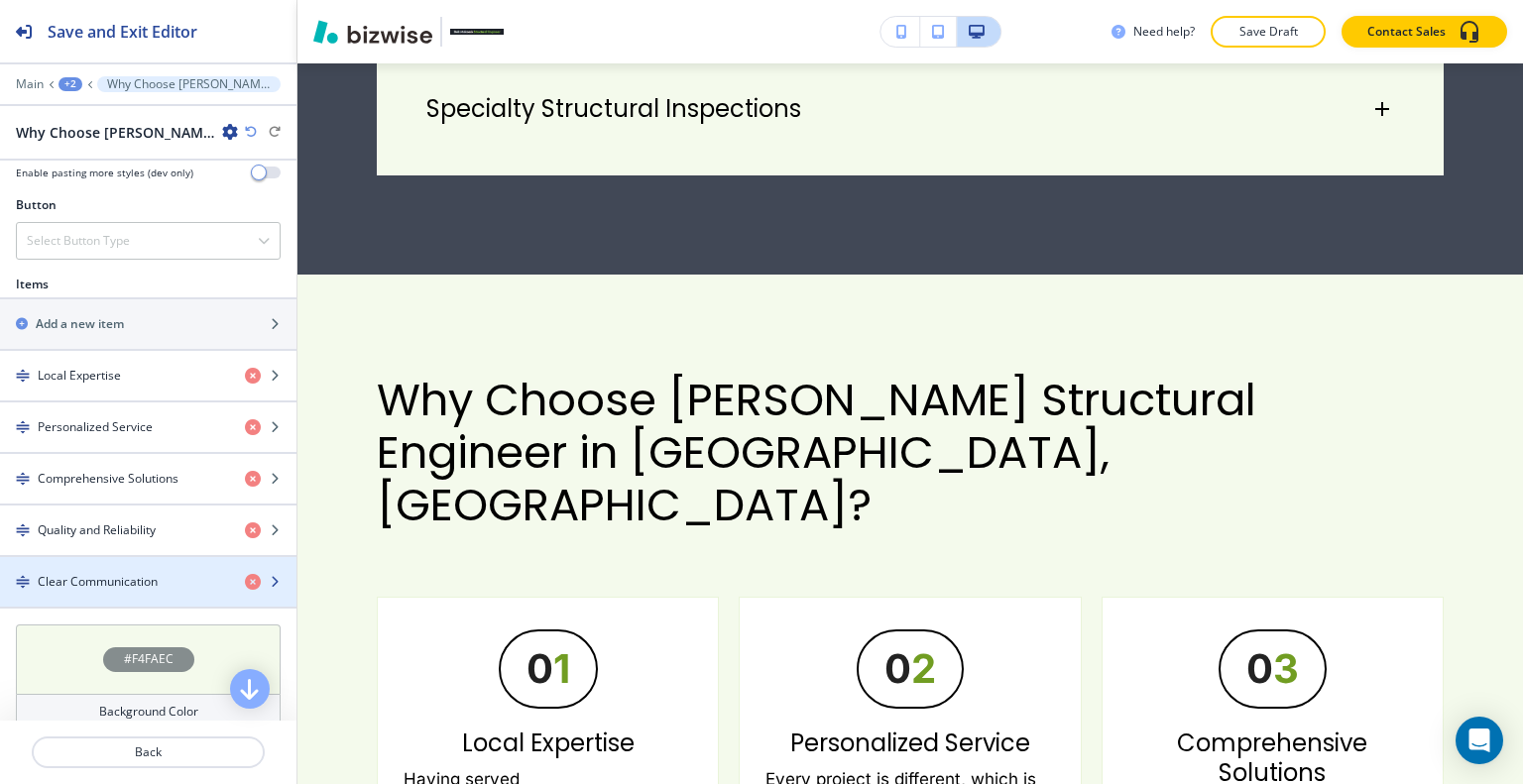 click at bounding box center [148, 565] 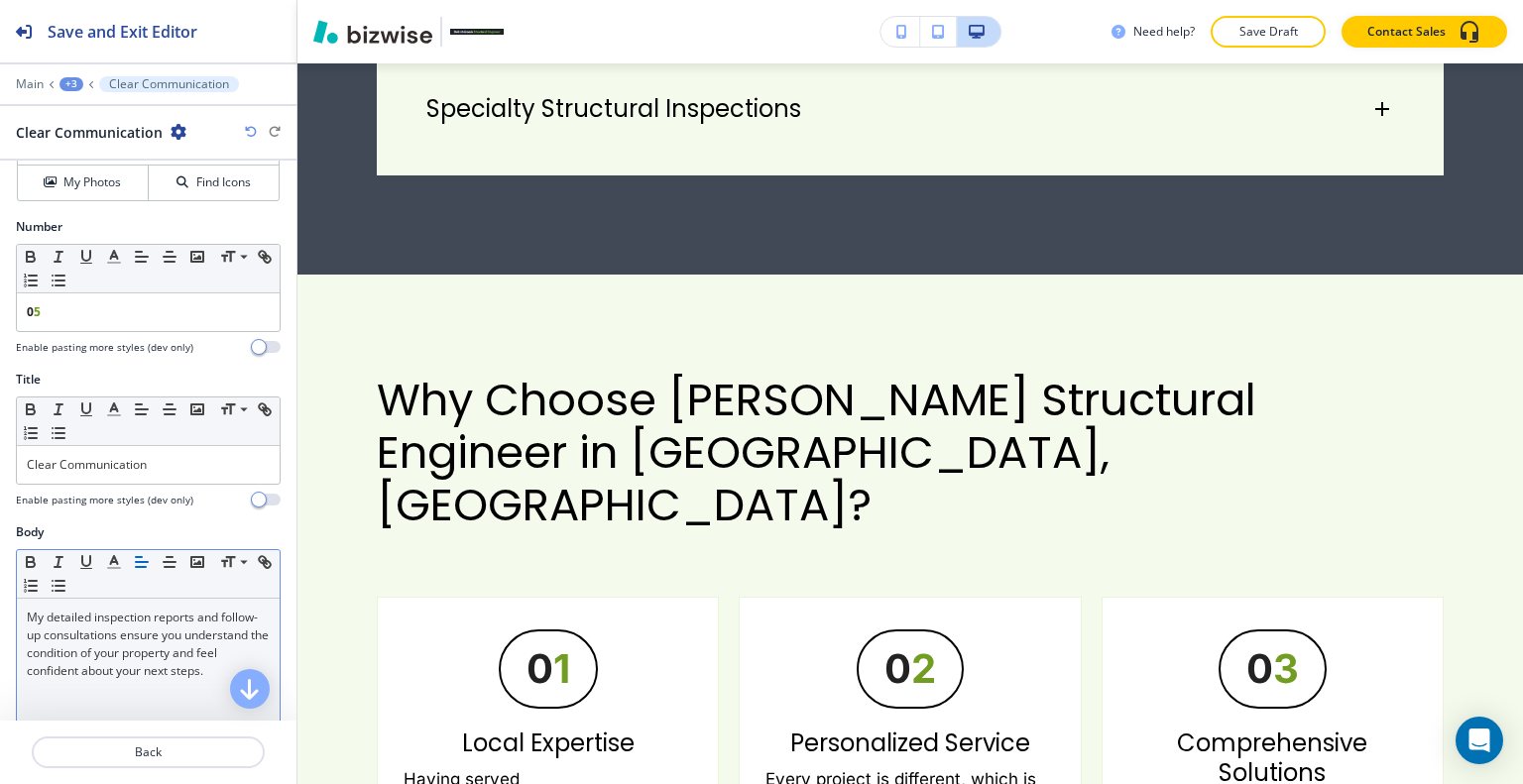 scroll, scrollTop: 396, scrollLeft: 0, axis: vertical 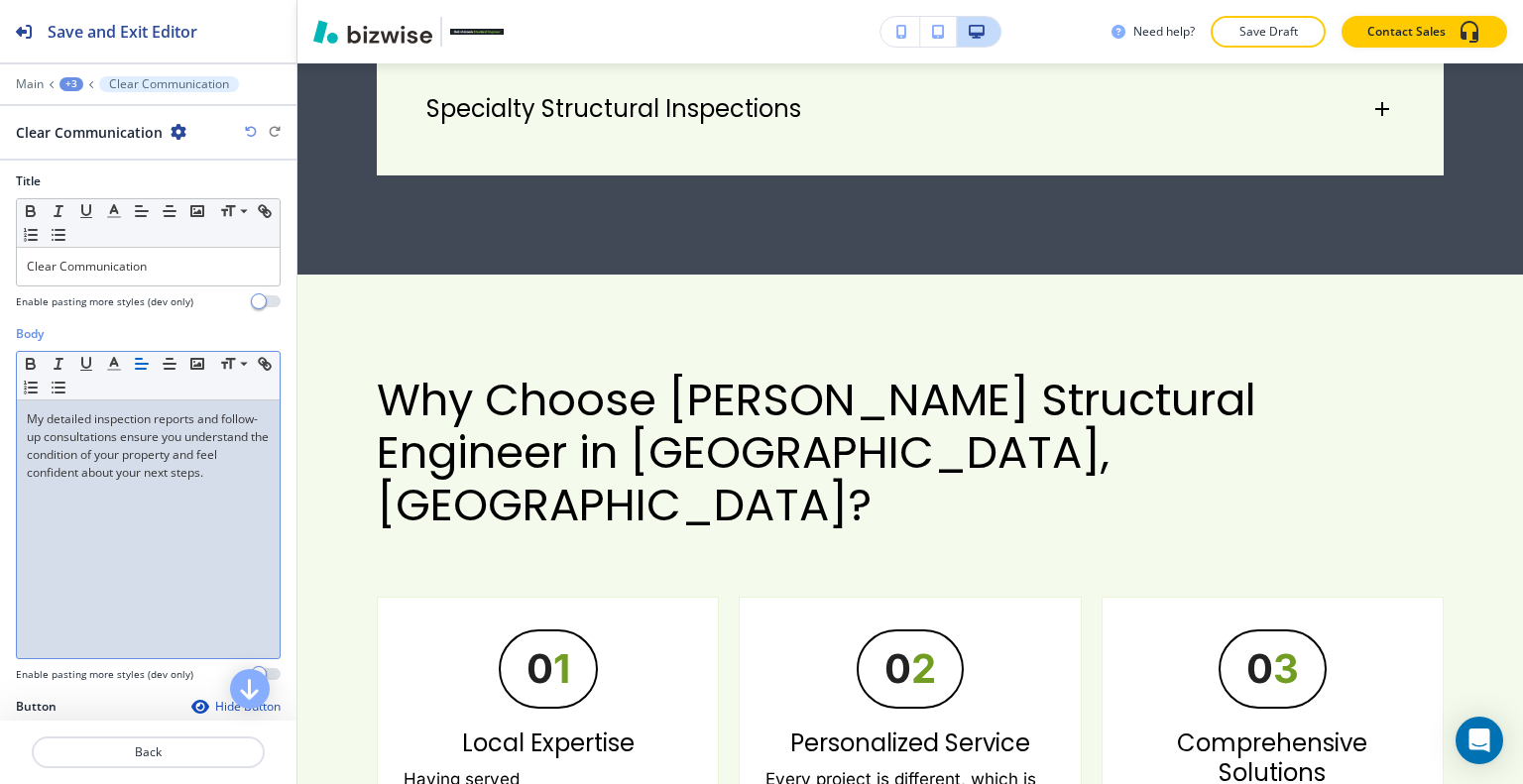 click on "My detailed inspection reports and follow-up consultations ensure you understand the condition of your property and feel confident about your next steps." at bounding box center (148, 529) 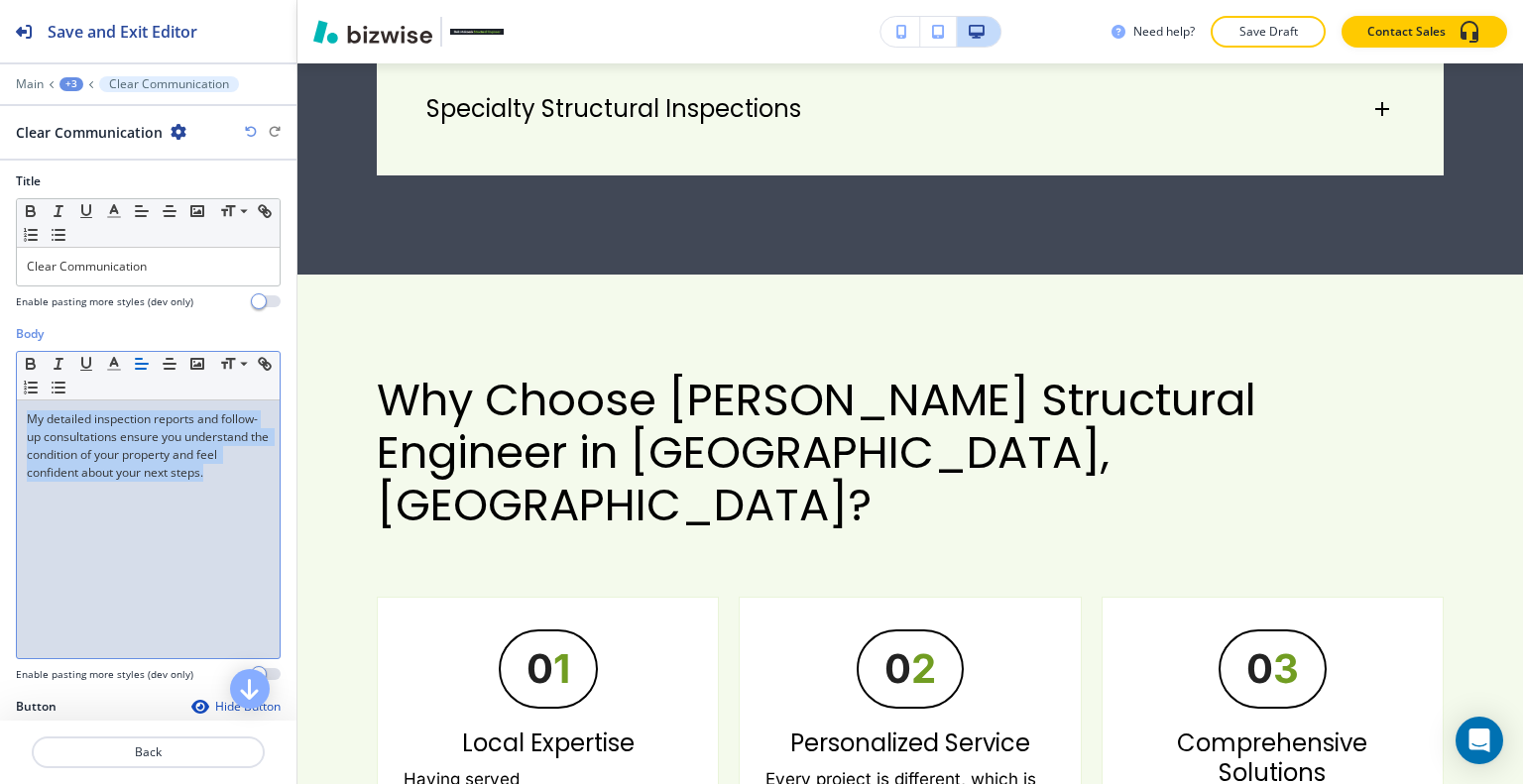 drag, startPoint x: 159, startPoint y: 525, endPoint x: 21, endPoint y: 407, distance: 181.57092 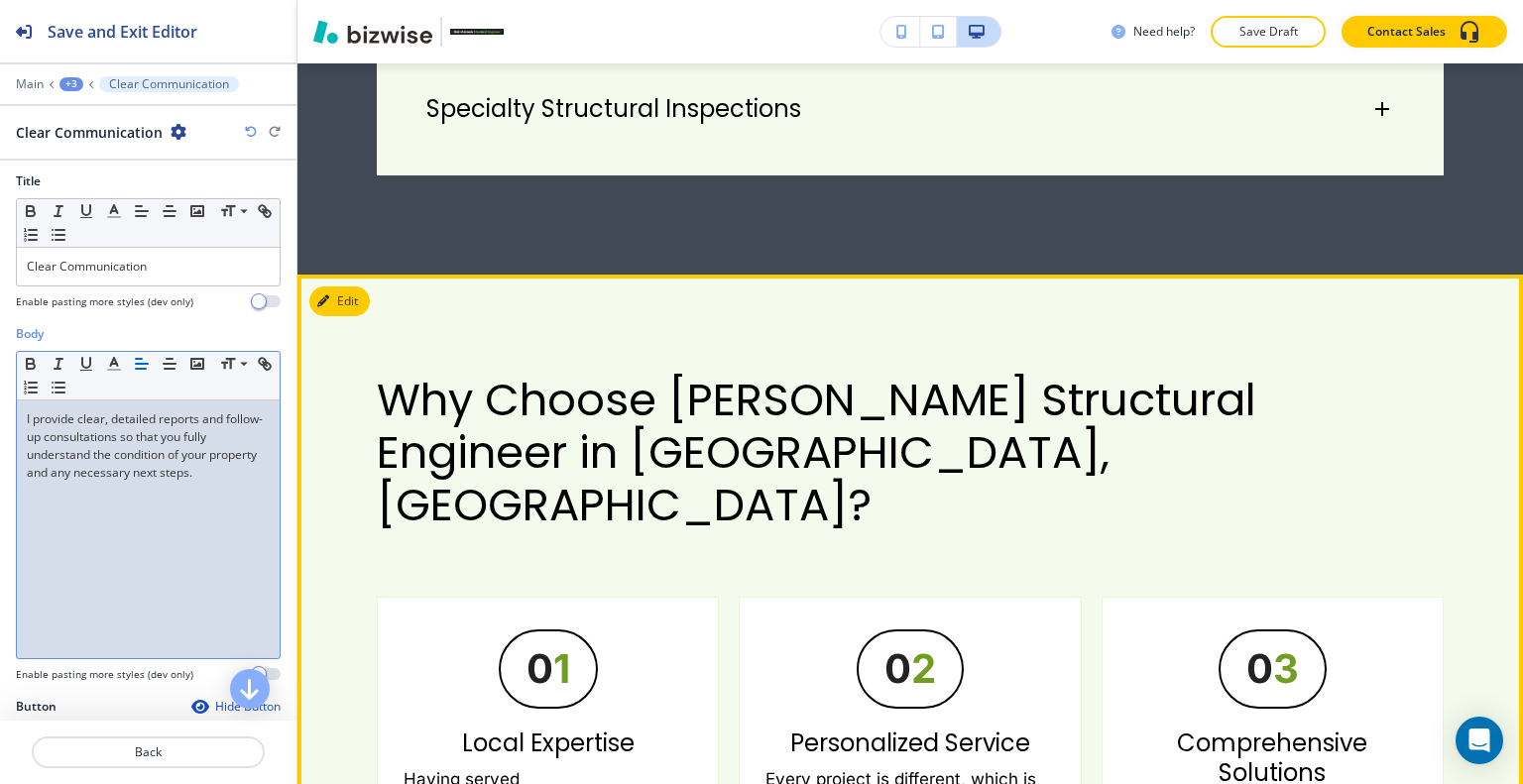 scroll, scrollTop: 3013, scrollLeft: 0, axis: vertical 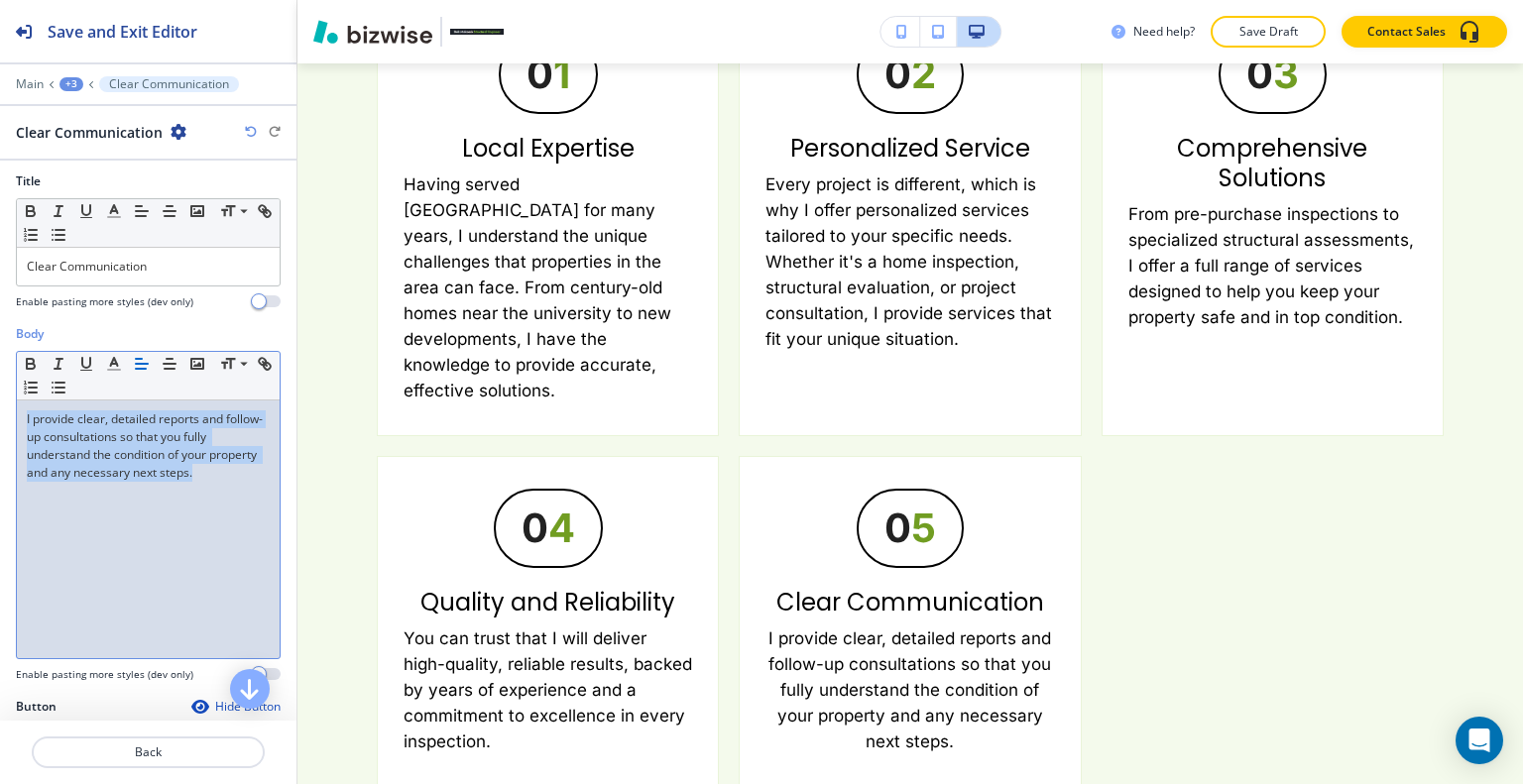 drag, startPoint x: 256, startPoint y: 475, endPoint x: 0, endPoint y: 407, distance: 264.8773 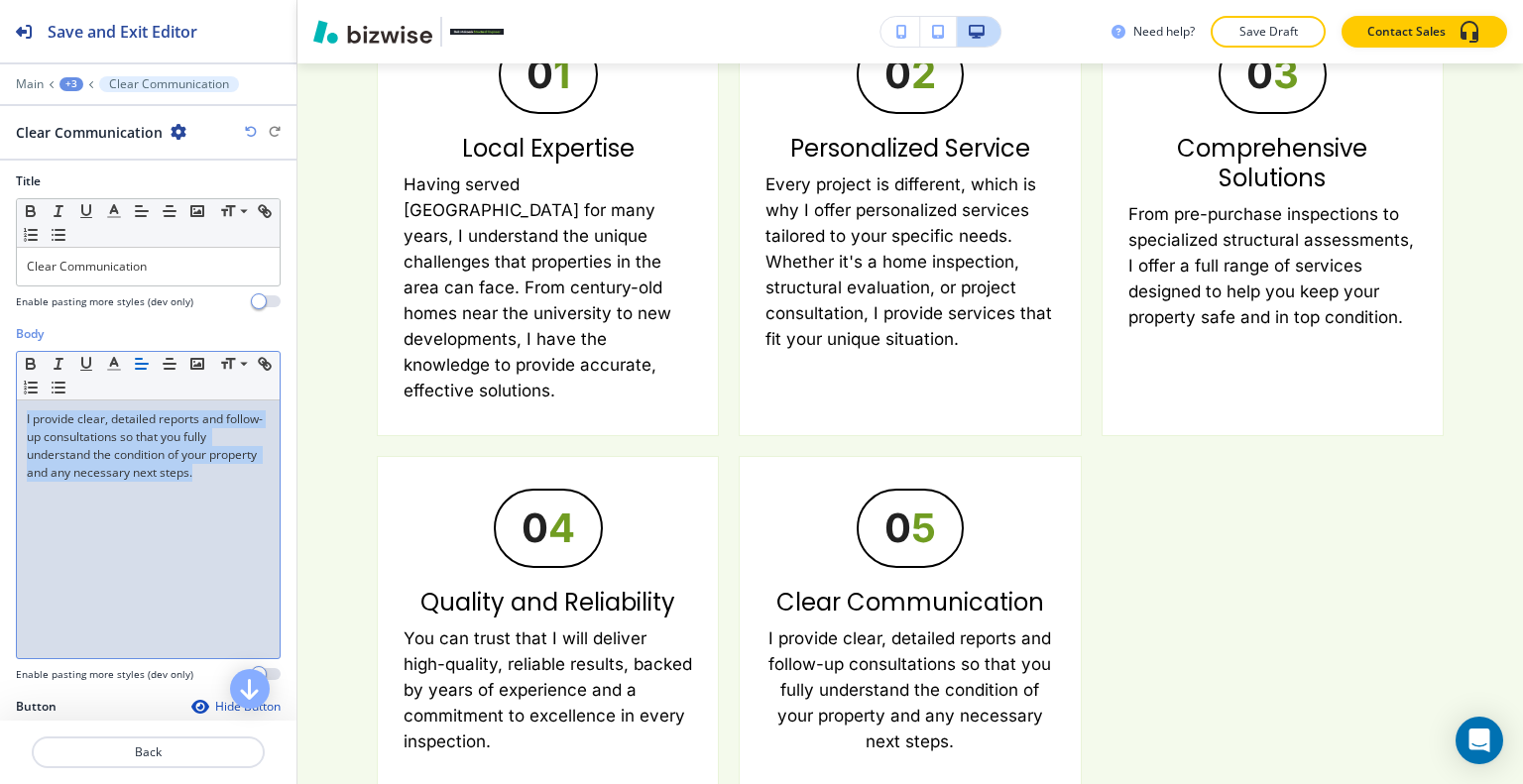 click 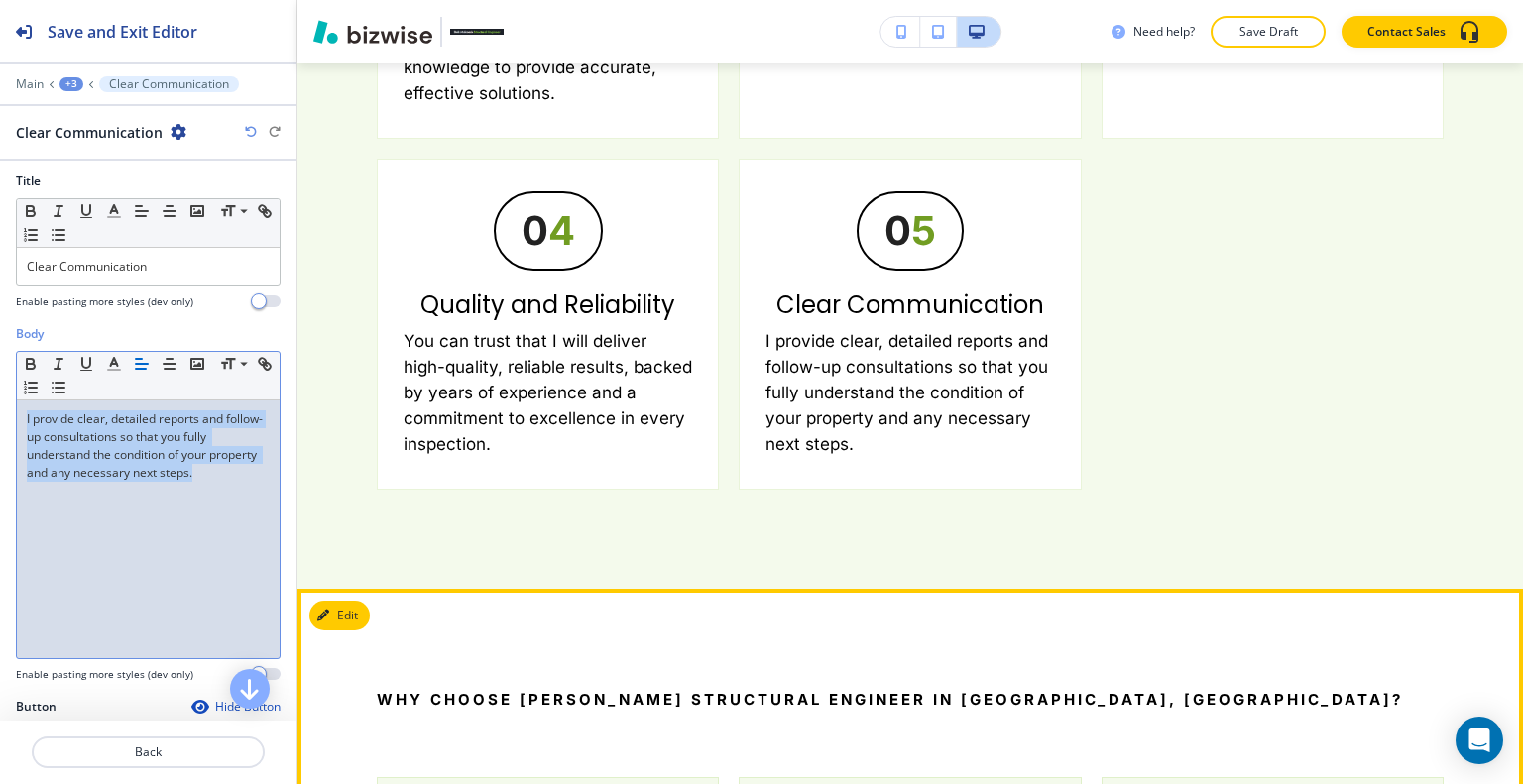 scroll, scrollTop: 3410, scrollLeft: 0, axis: vertical 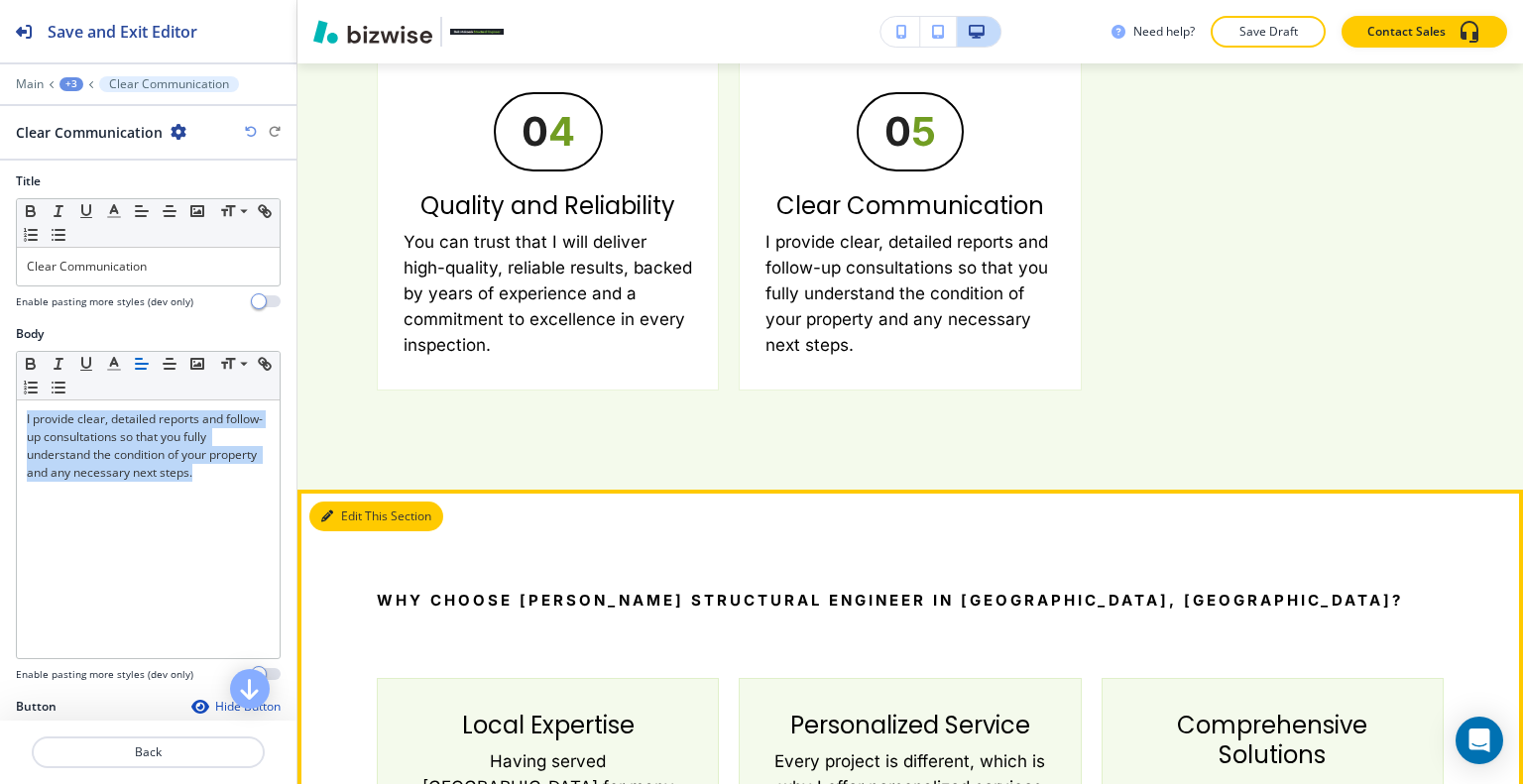 click on "Edit This Section" at bounding box center [376, 516] 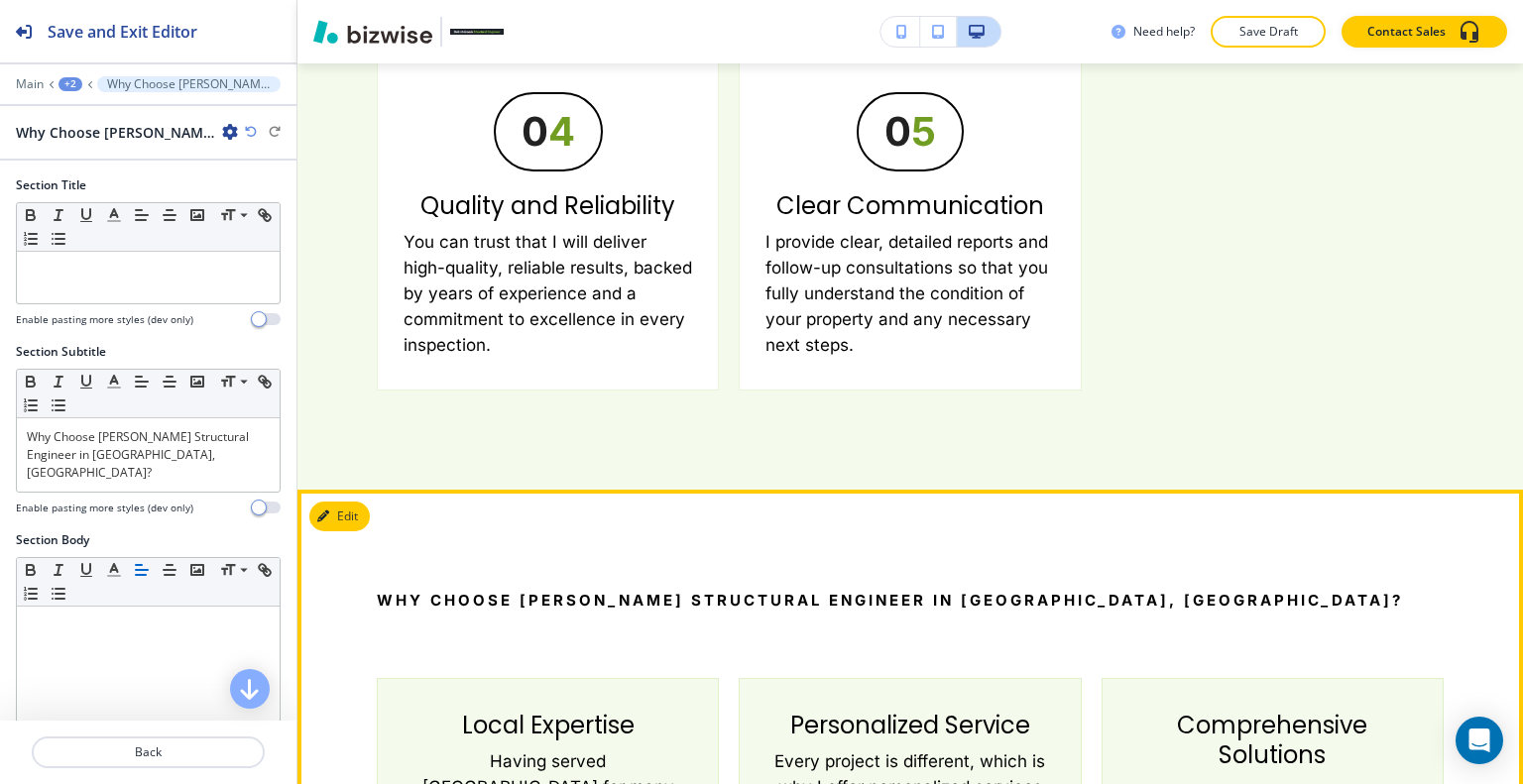 scroll, scrollTop: 3546, scrollLeft: 0, axis: vertical 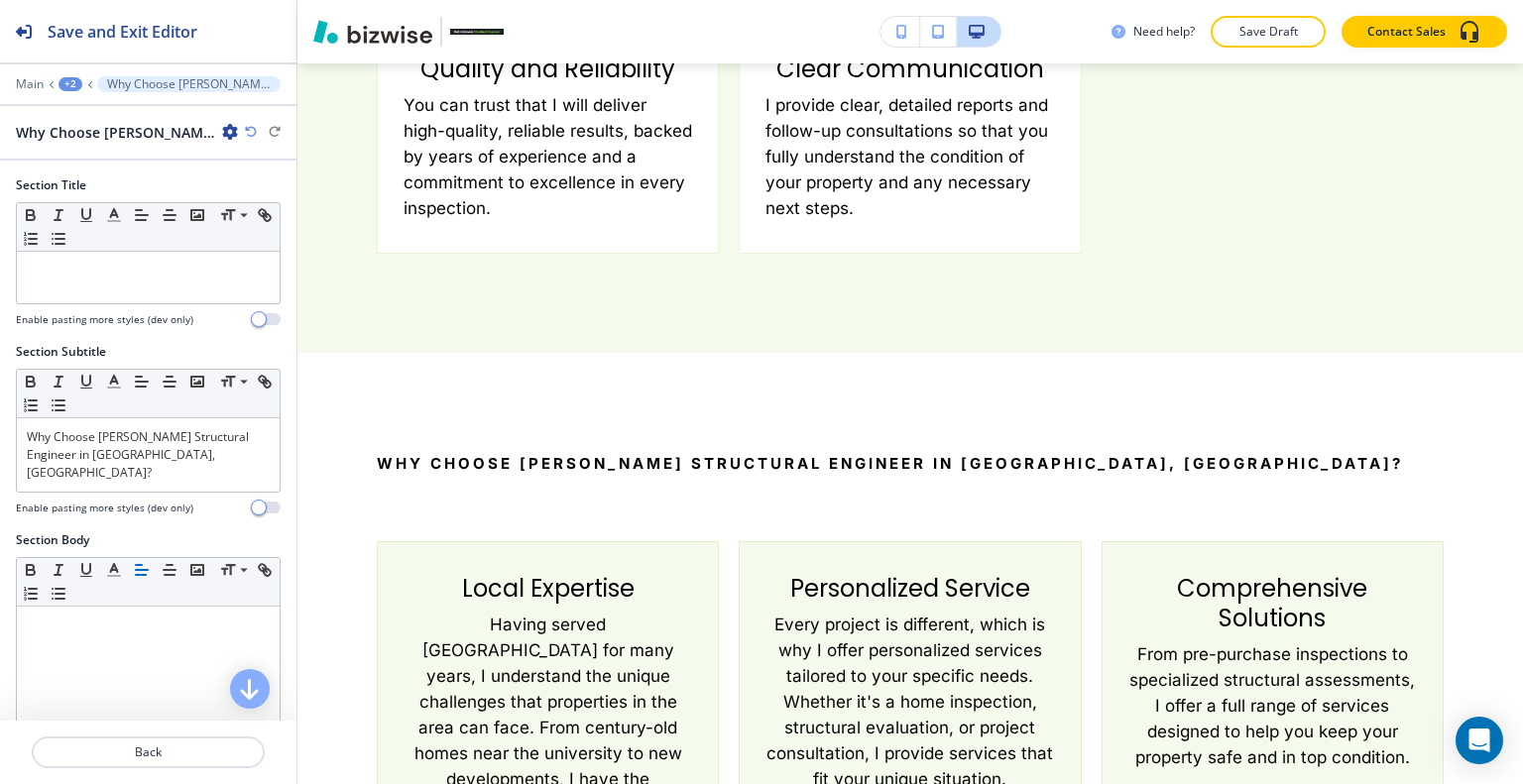 click at bounding box center (230, 132) 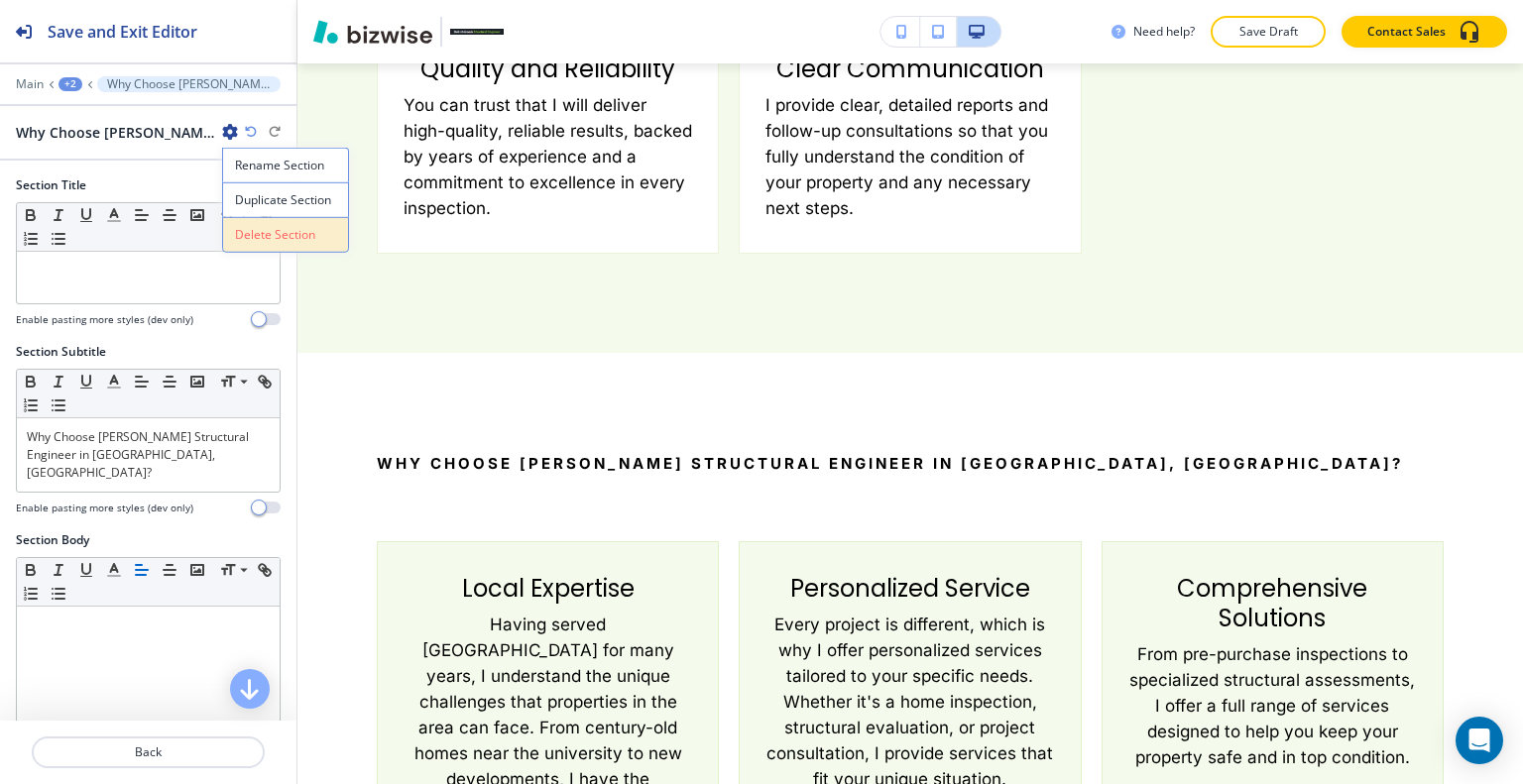 click on "Delete Section" at bounding box center [286, 235] 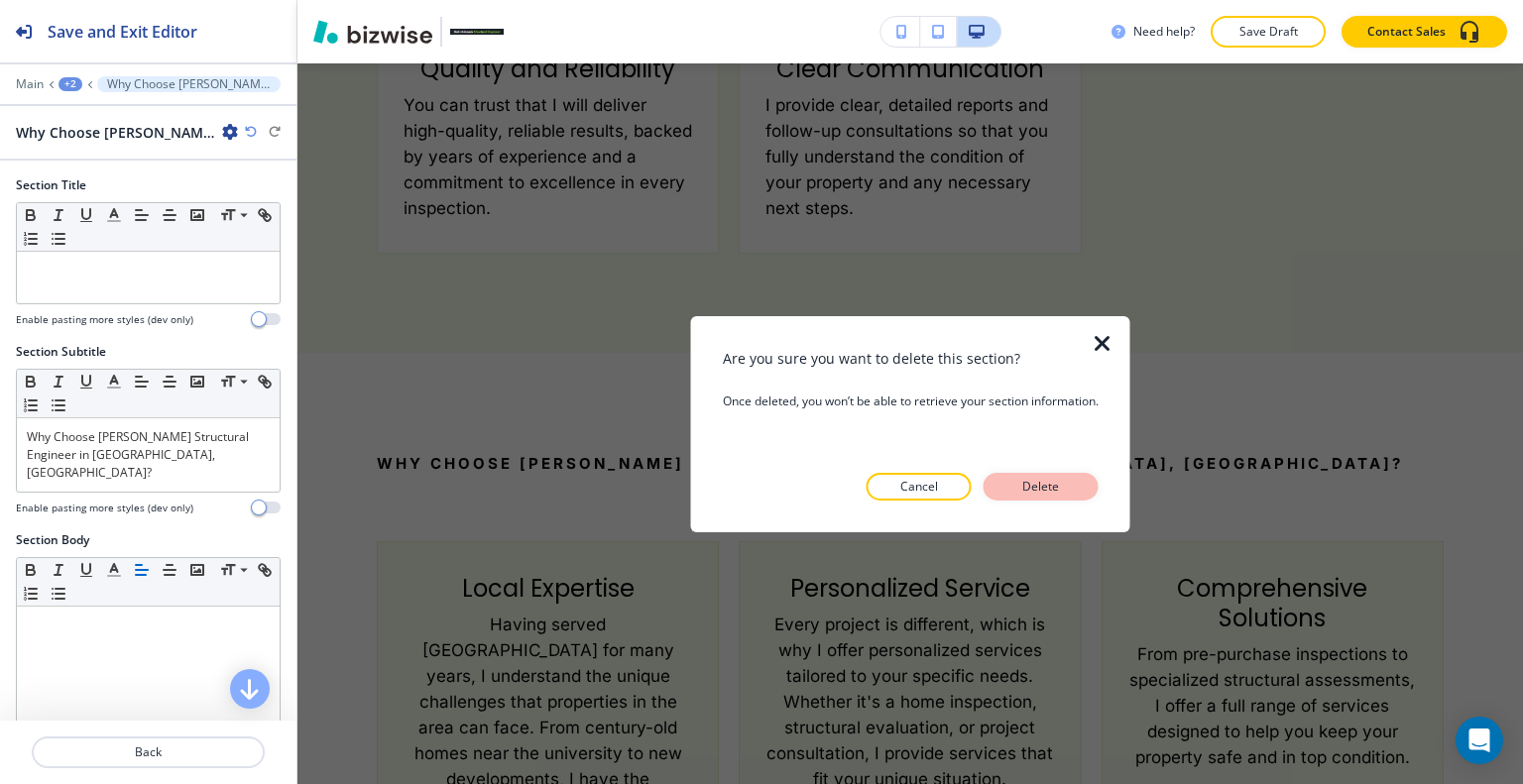 click on "Delete" at bounding box center [1041, 487] 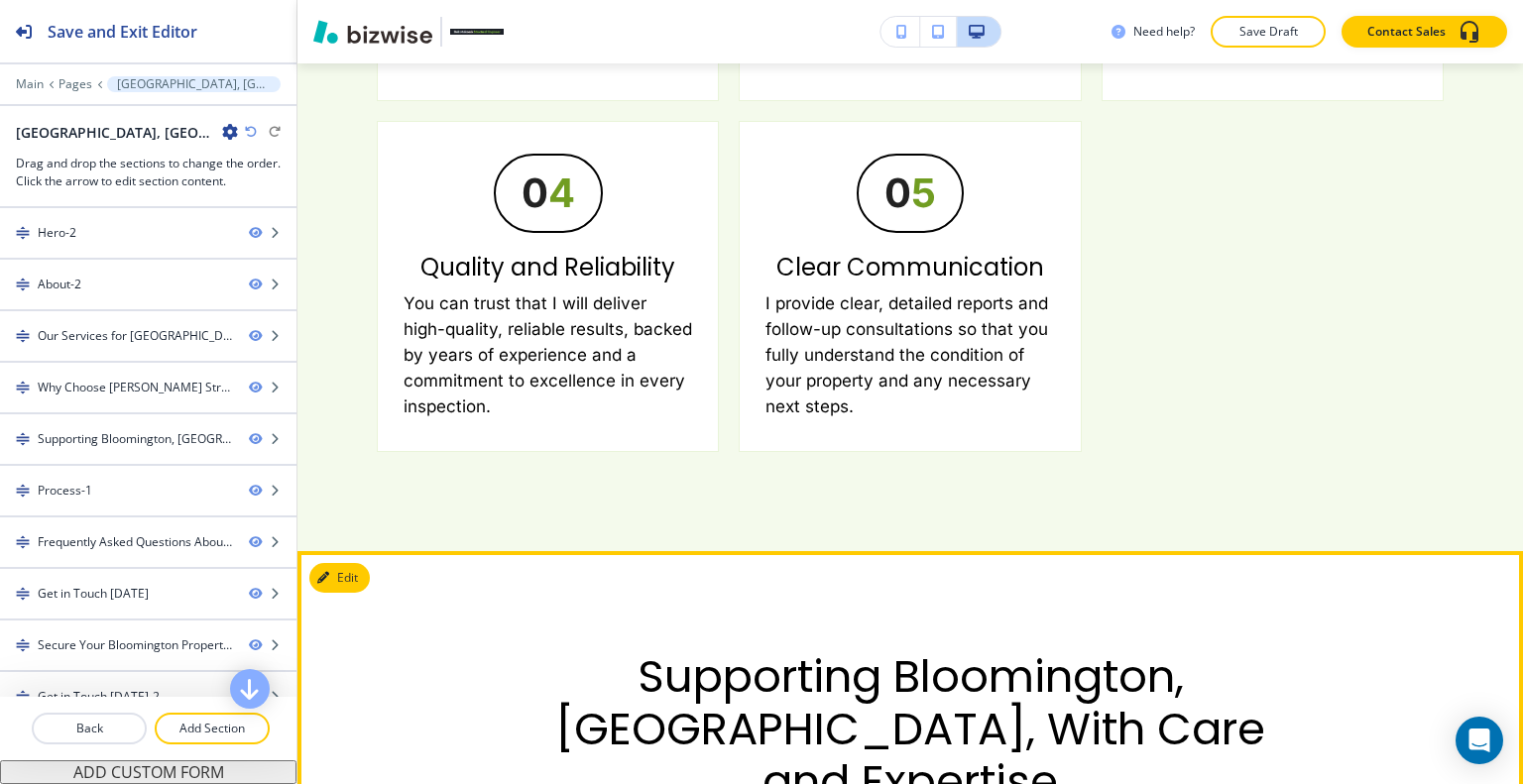 scroll, scrollTop: 3645, scrollLeft: 0, axis: vertical 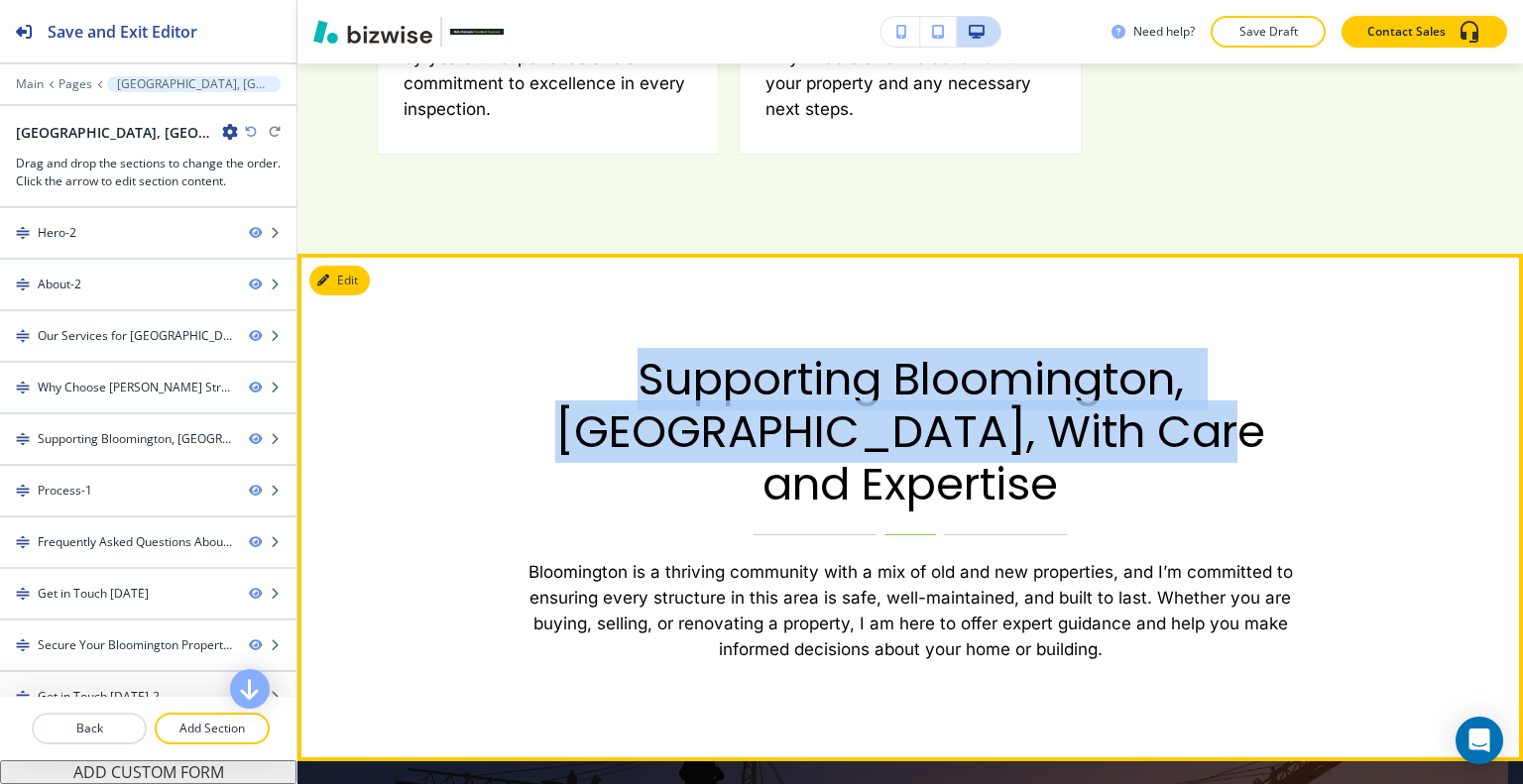 drag, startPoint x: 1127, startPoint y: 147, endPoint x: 525, endPoint y: 106, distance: 603.39456 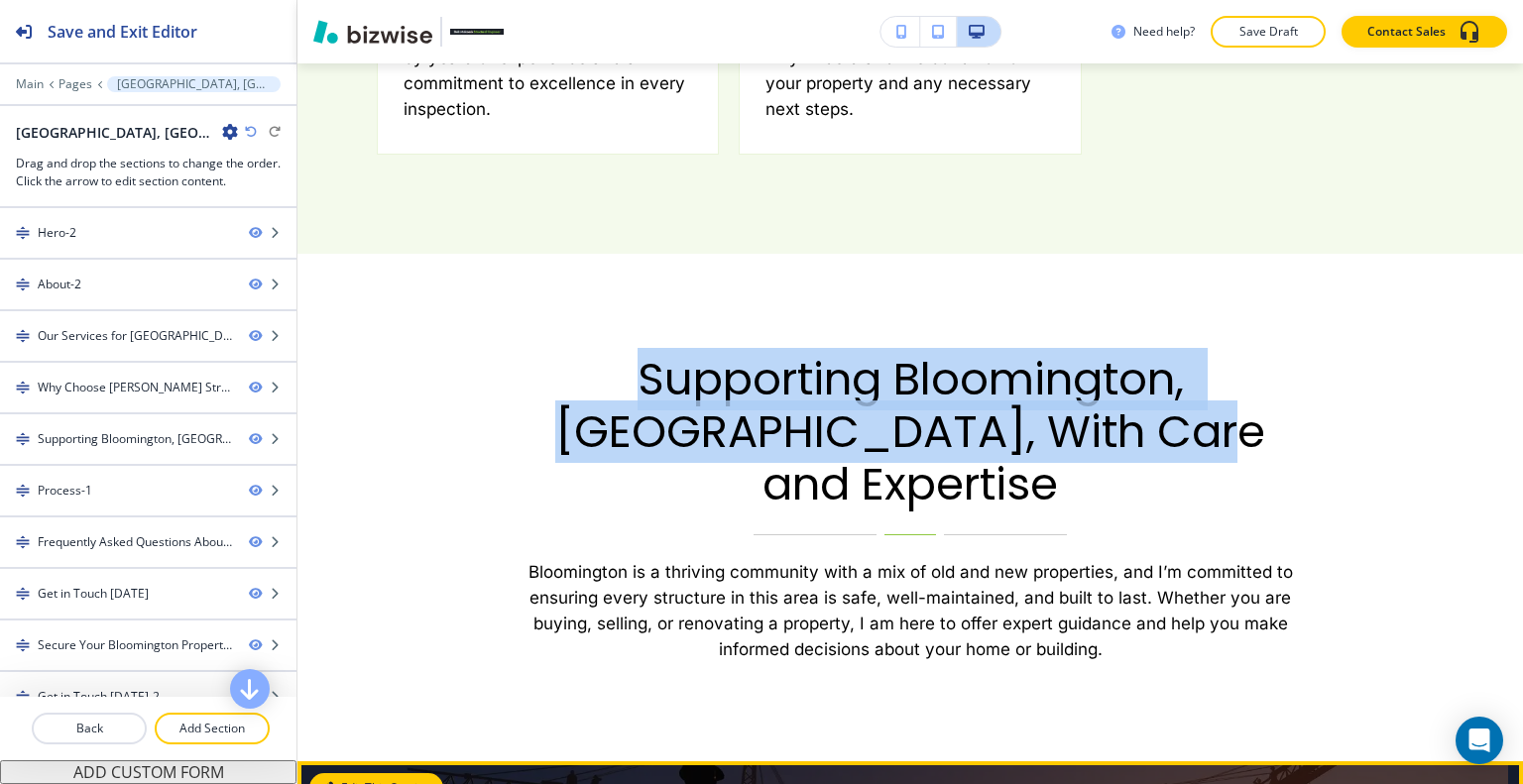 click on "Edit This Section" at bounding box center [376, 788] 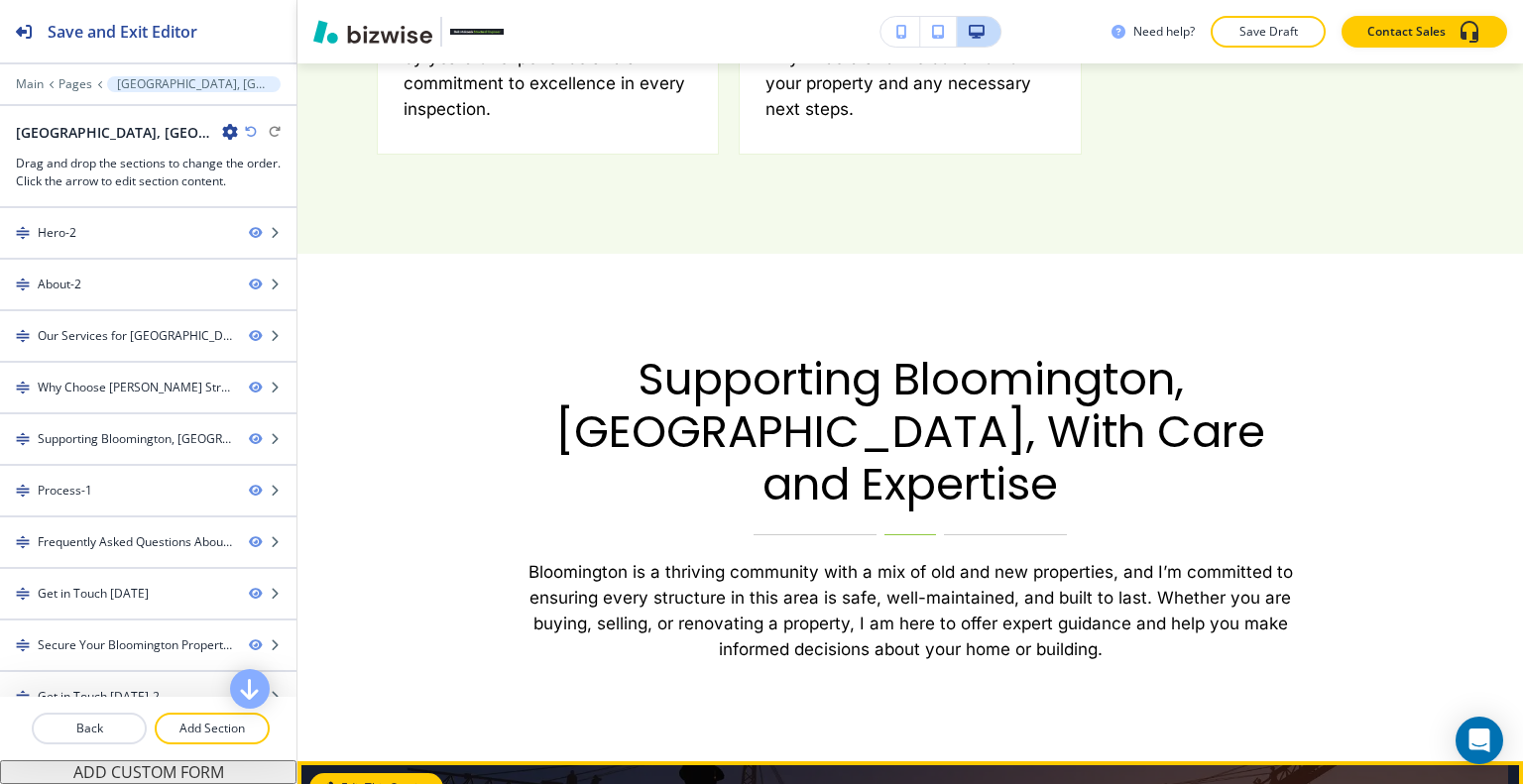 scroll, scrollTop: 4001, scrollLeft: 0, axis: vertical 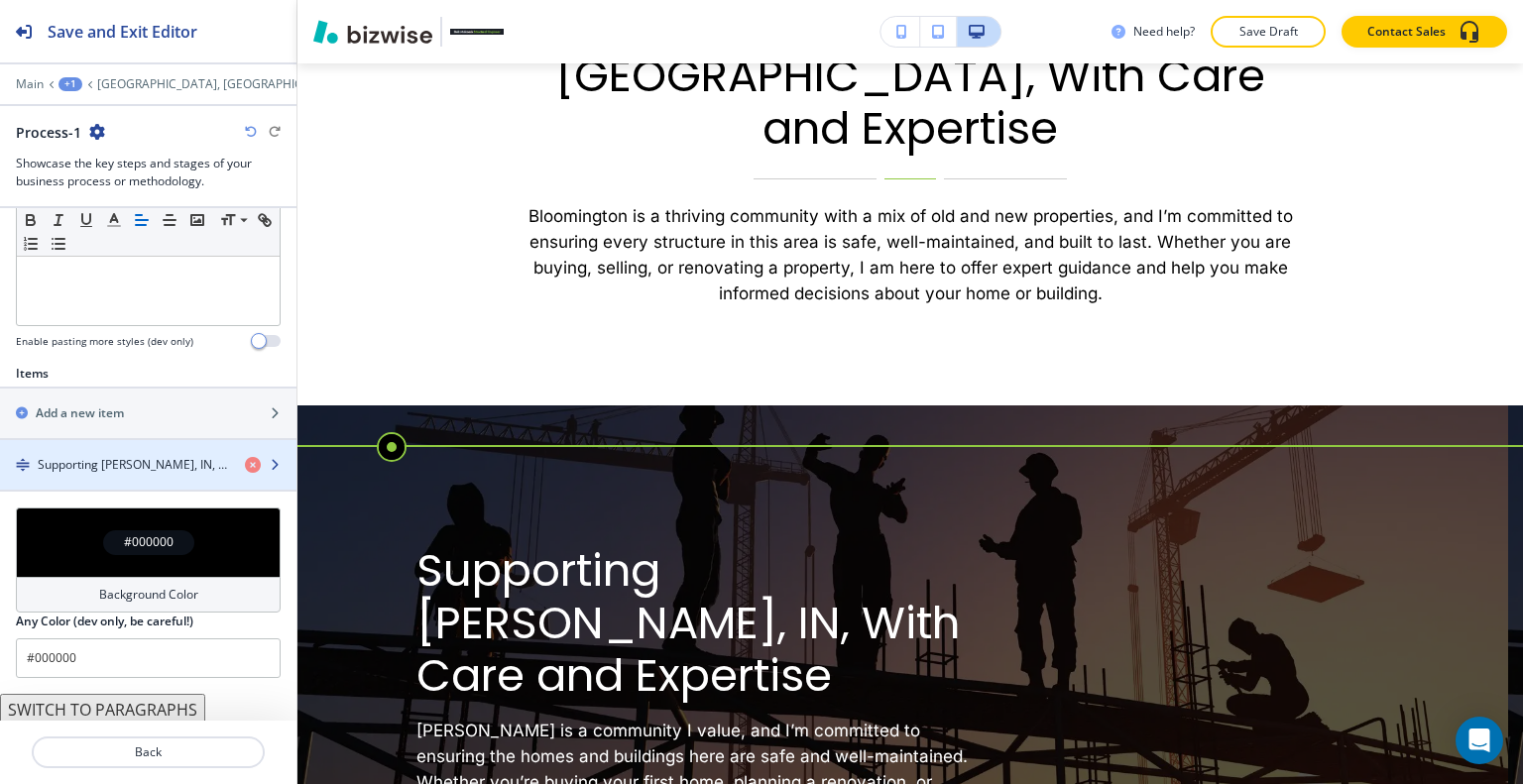 click at bounding box center (148, 482) 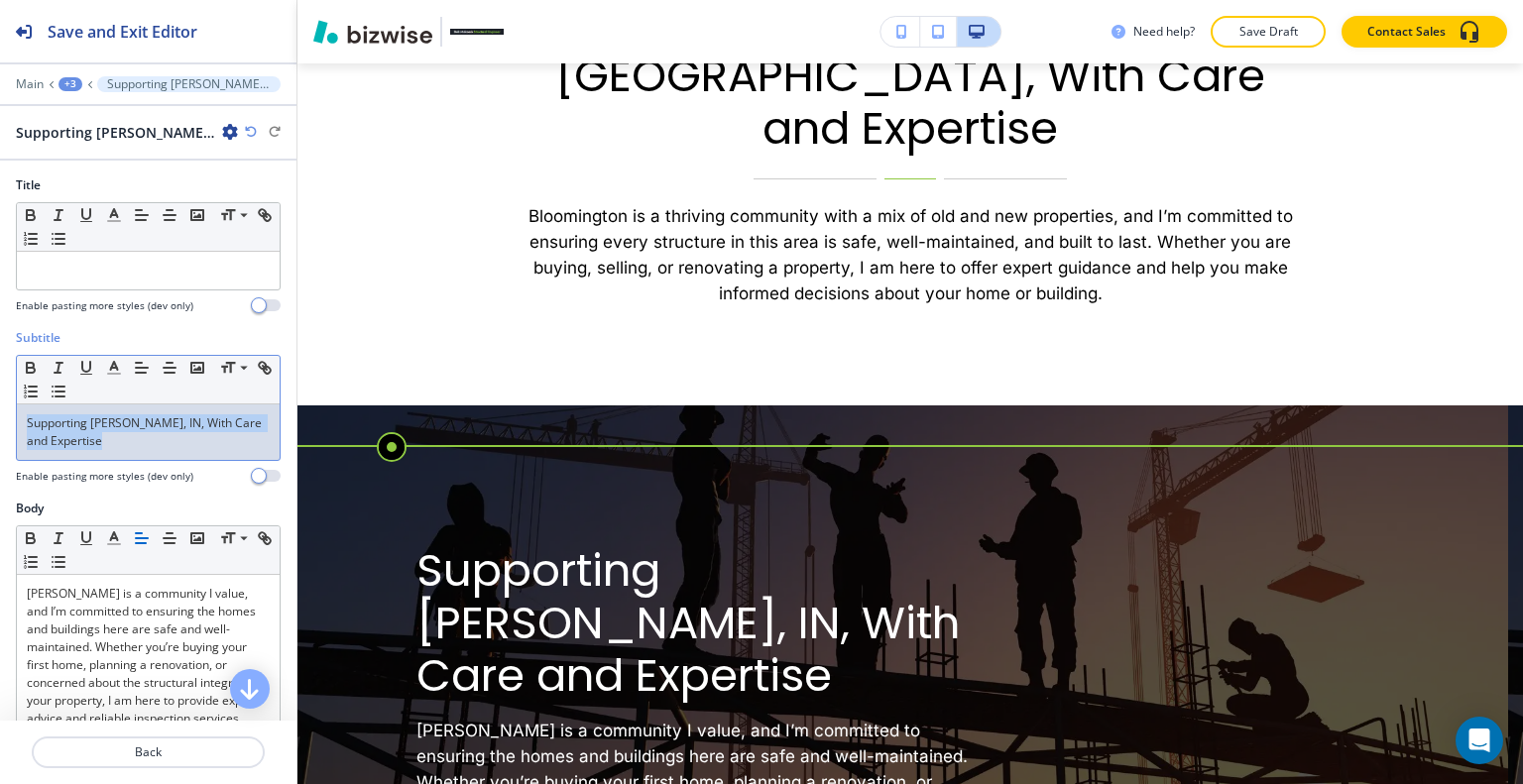 drag, startPoint x: 134, startPoint y: 465, endPoint x: 22, endPoint y: 424, distance: 119.2686 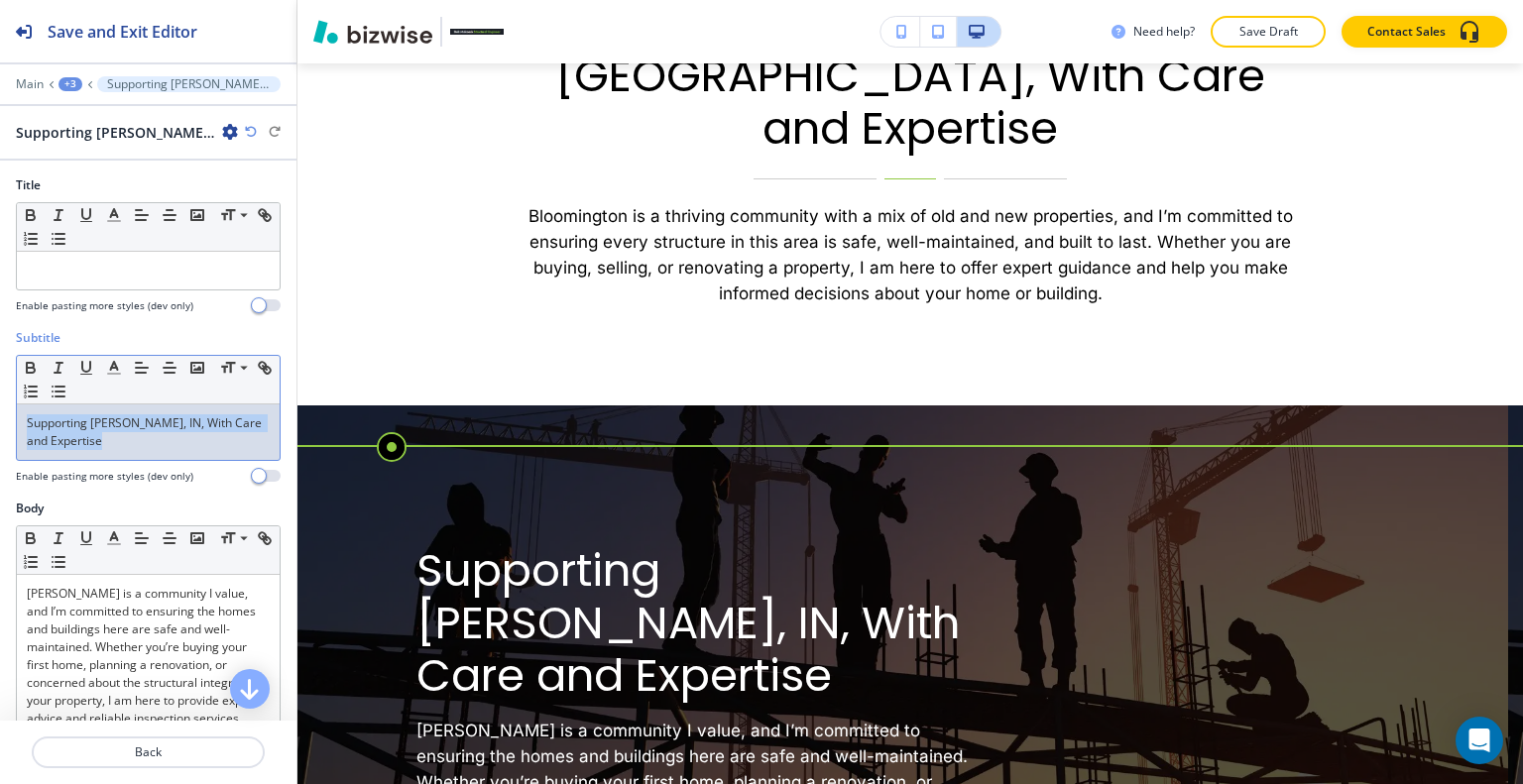 click on "Supporting [PERSON_NAME], IN, With Care and Expertise" at bounding box center [148, 432] 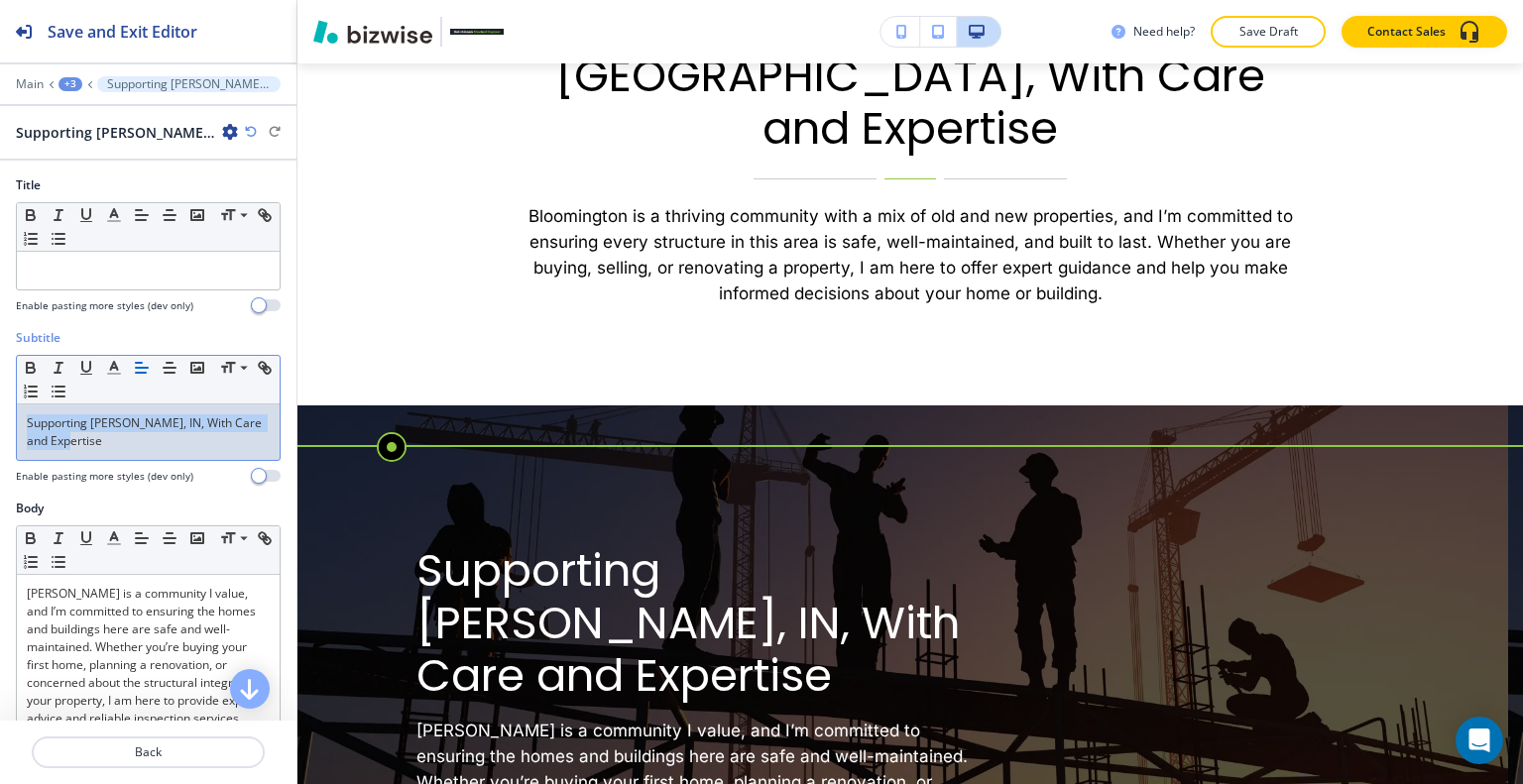 drag, startPoint x: 91, startPoint y: 442, endPoint x: 32, endPoint y: 429, distance: 60.41523 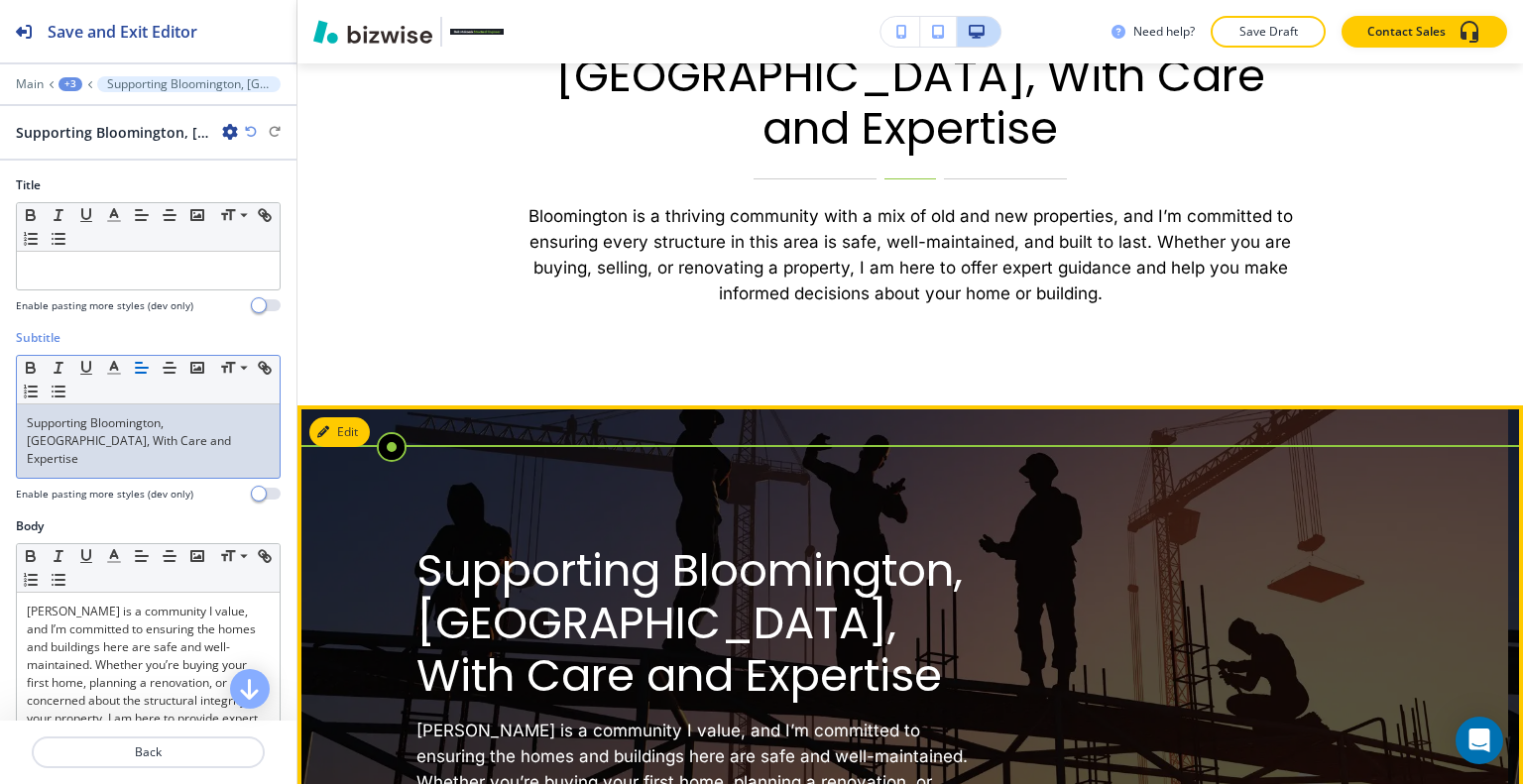 scroll, scrollTop: 3704, scrollLeft: 0, axis: vertical 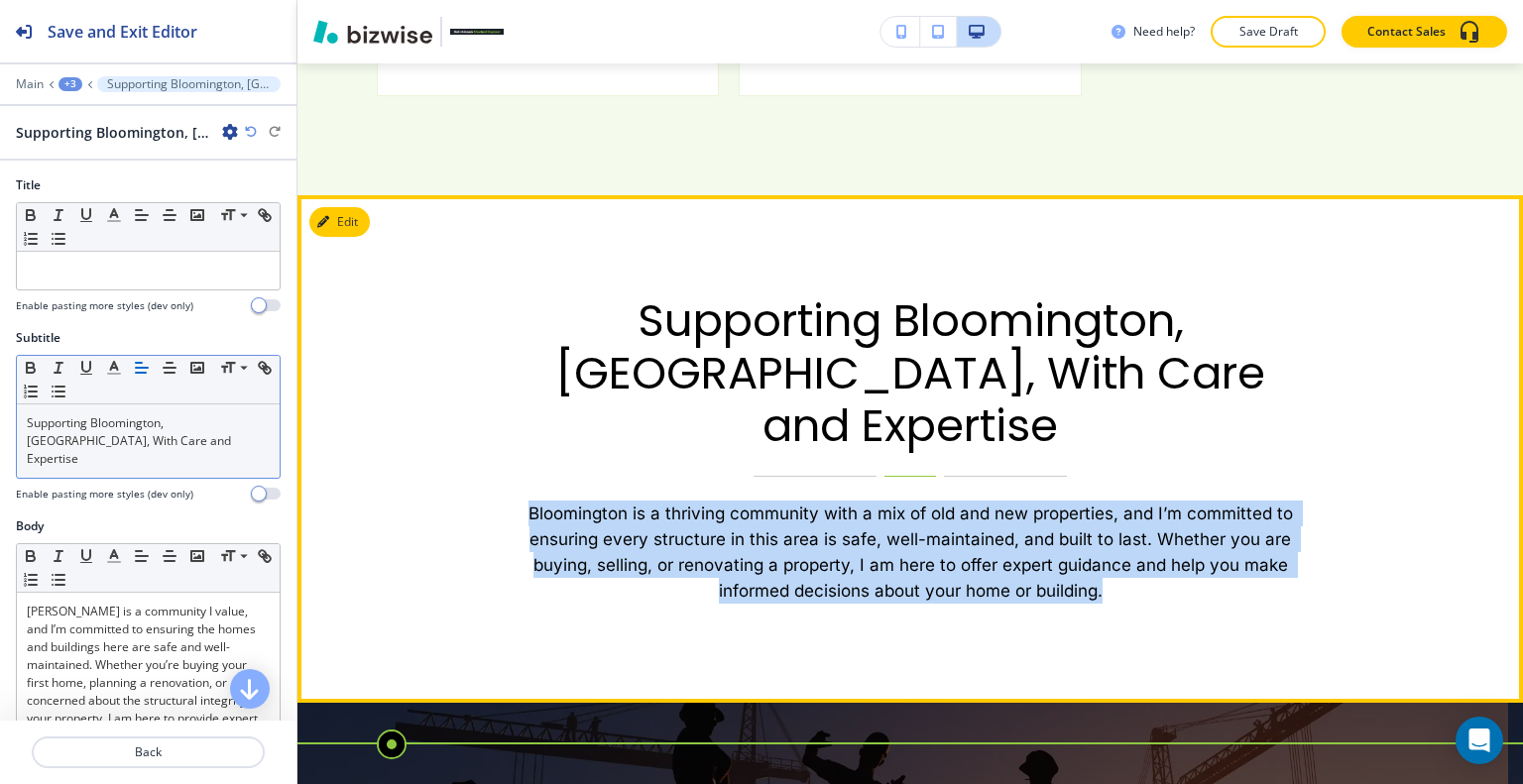 drag, startPoint x: 1138, startPoint y: 257, endPoint x: 512, endPoint y: 168, distance: 632.29503 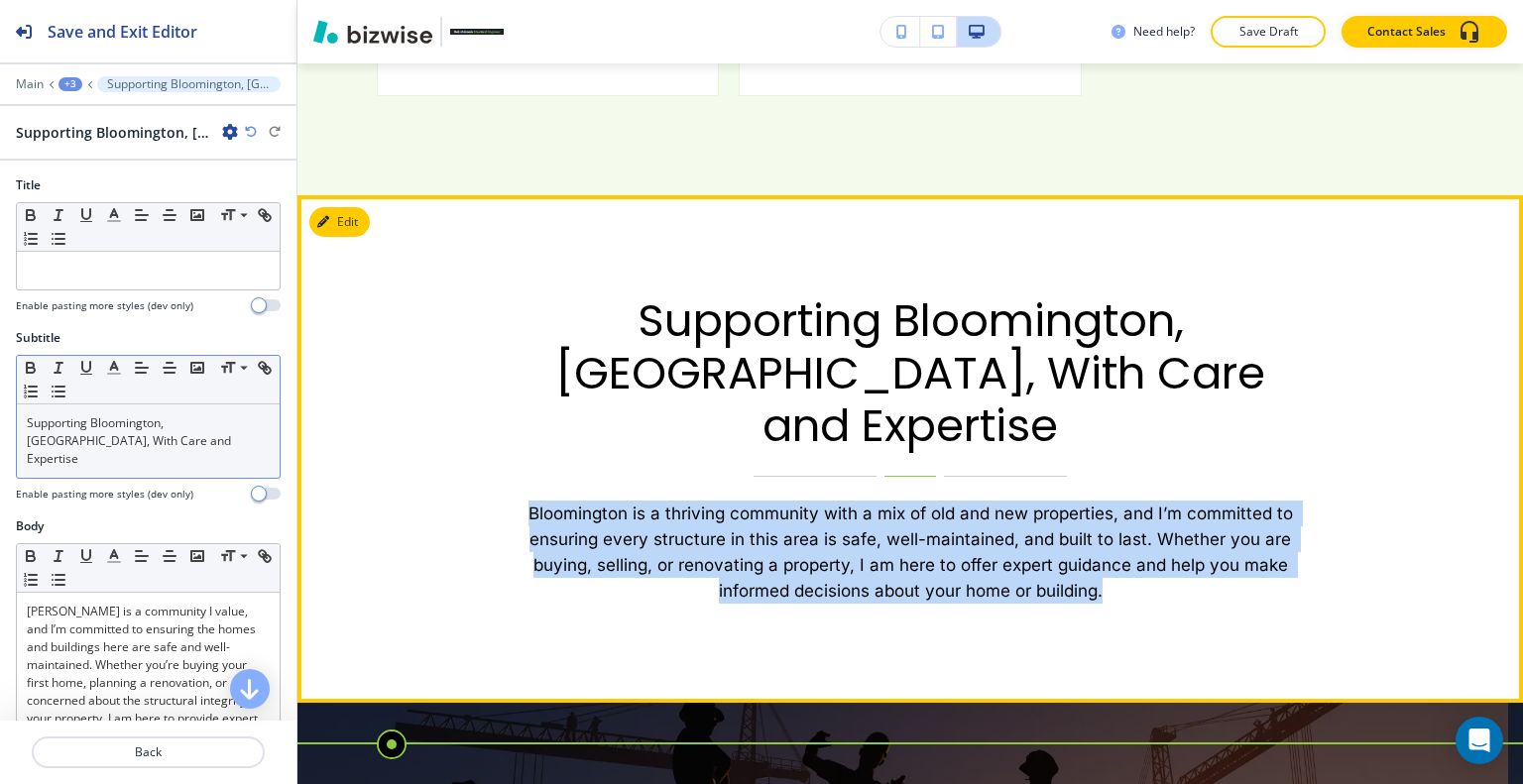 copy on "Bloomington is a thriving community with a mix of old and new properties, and I’m committed to ensuring every structure in this area is safe, well-maintained, and built to last. Whether you are buying, selling, or renovating a property, I am here to offer expert guidance and help you make informed decisions about your home or building." 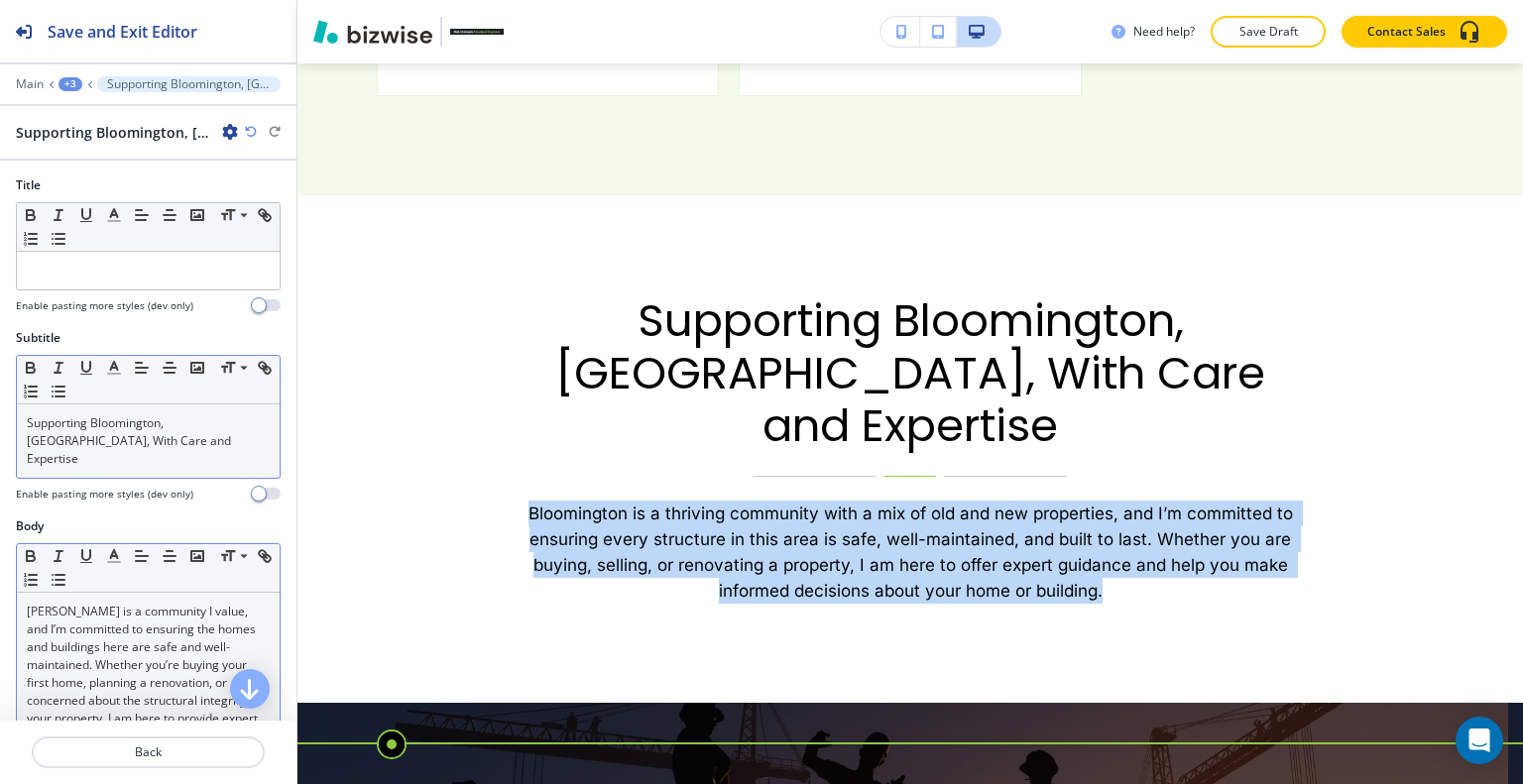 scroll, scrollTop: 198, scrollLeft: 0, axis: vertical 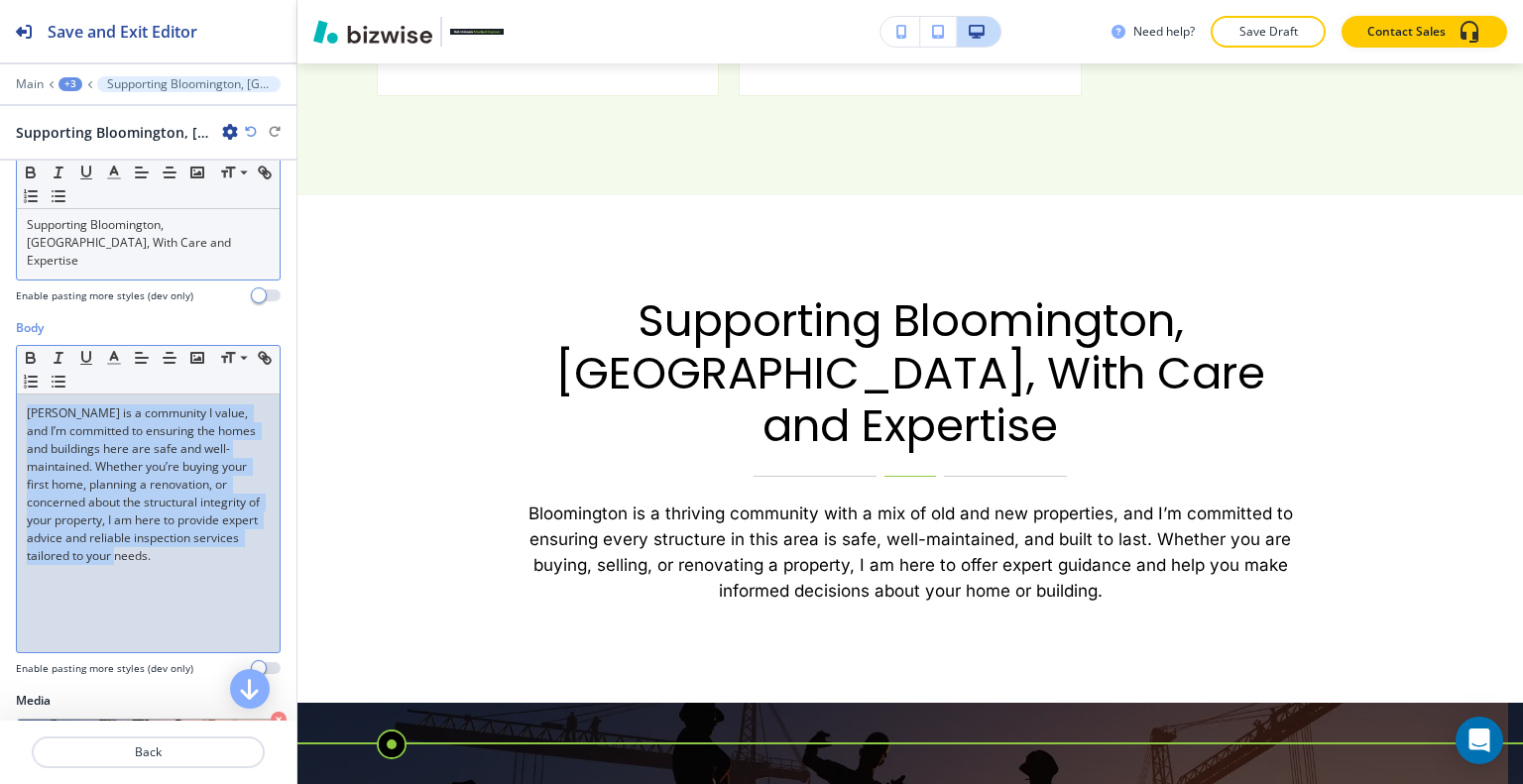 drag, startPoint x: 211, startPoint y: 545, endPoint x: 0, endPoint y: 385, distance: 264.8037 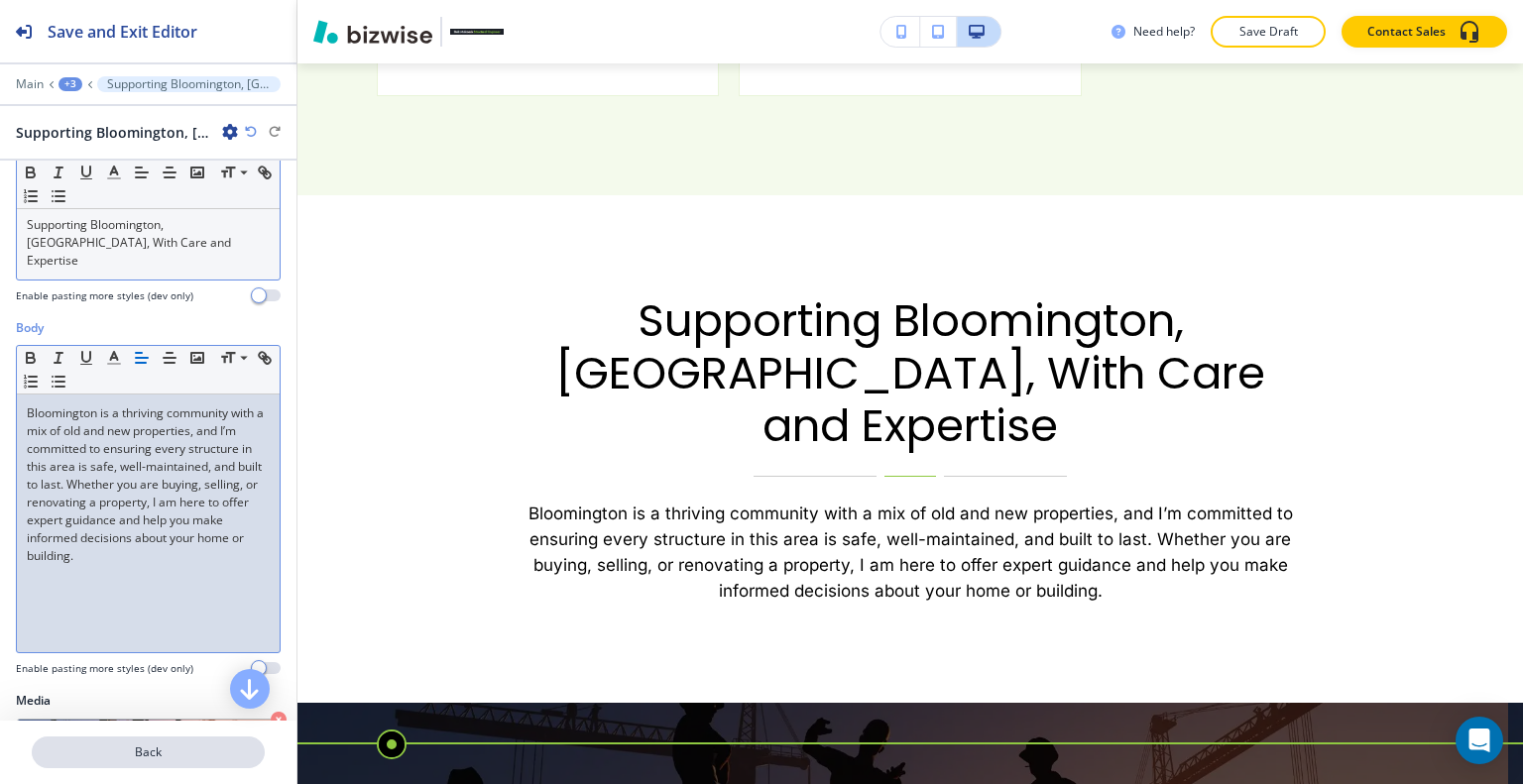 click on "Back" at bounding box center [148, 752] 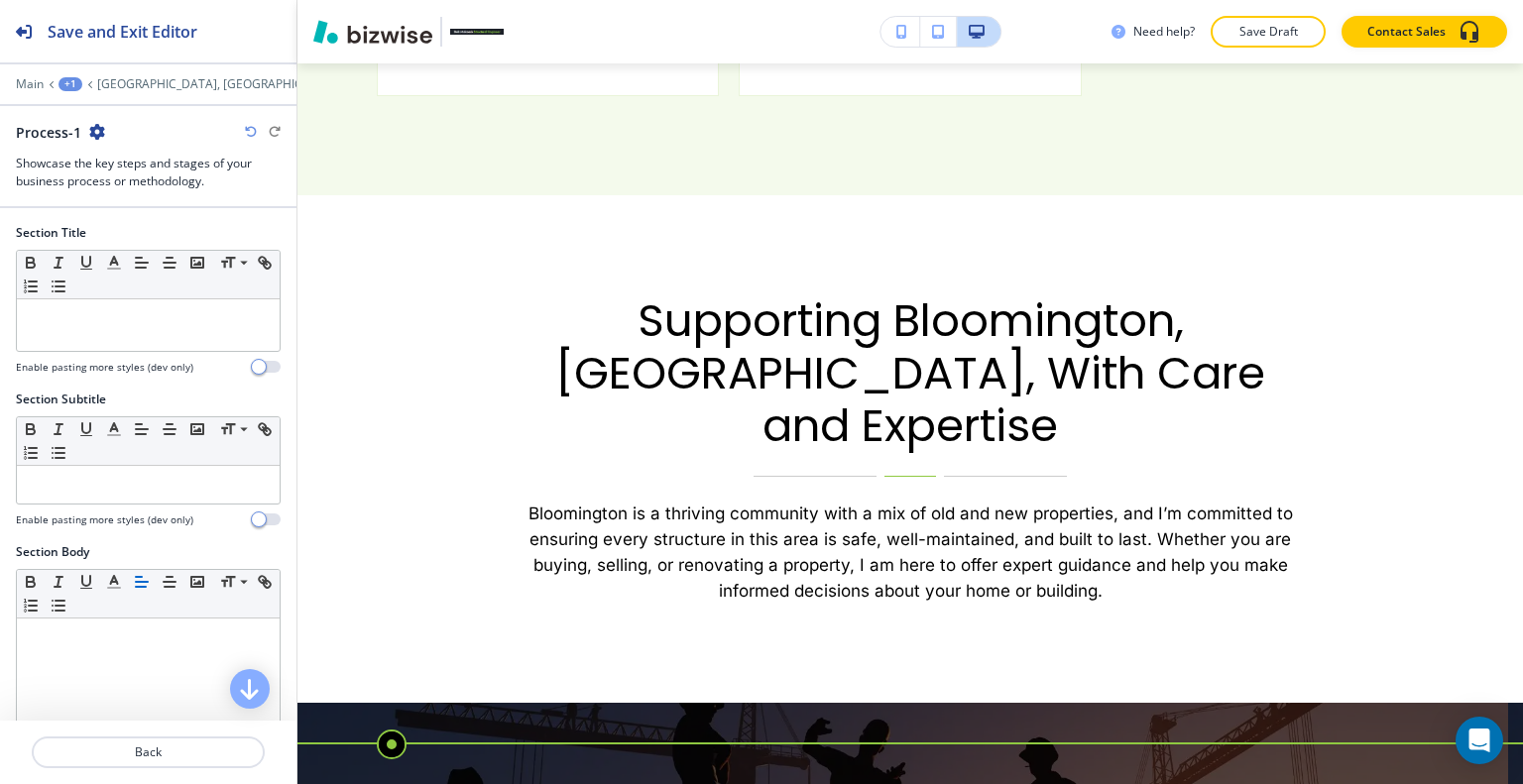 scroll, scrollTop: 4001, scrollLeft: 0, axis: vertical 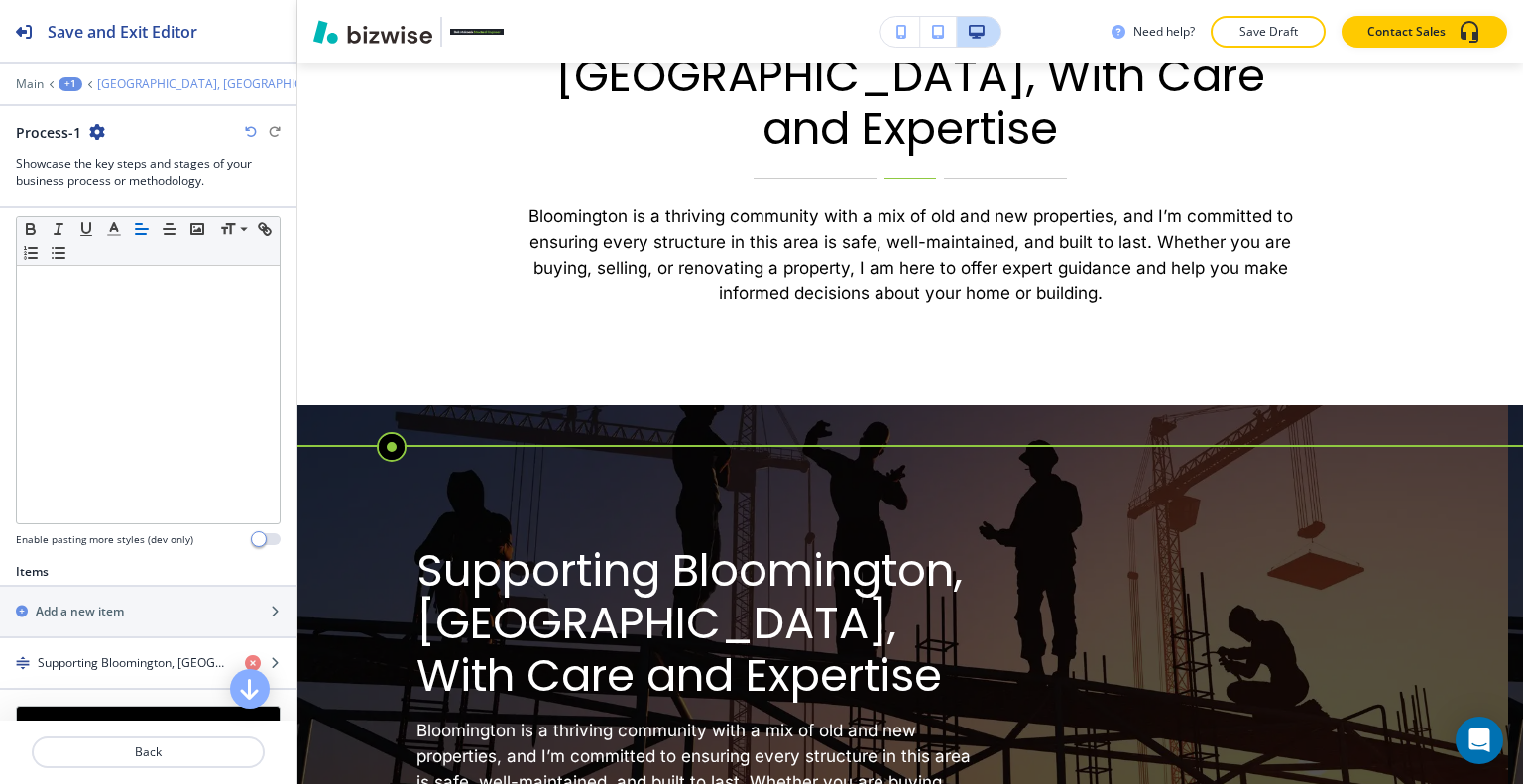 click on "[GEOGRAPHIC_DATA], [GEOGRAPHIC_DATA]" at bounding box center [220, 84] 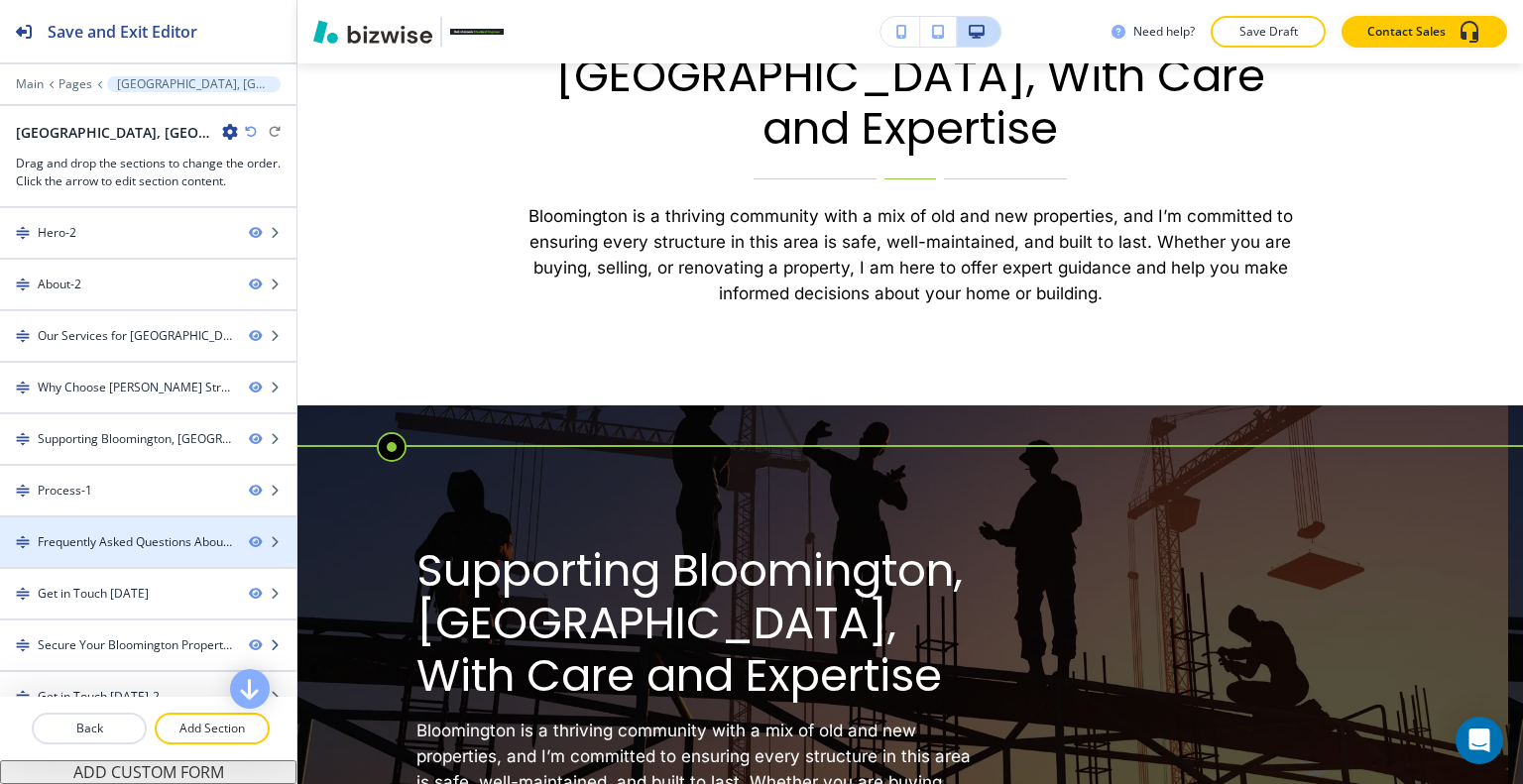 scroll, scrollTop: 71, scrollLeft: 0, axis: vertical 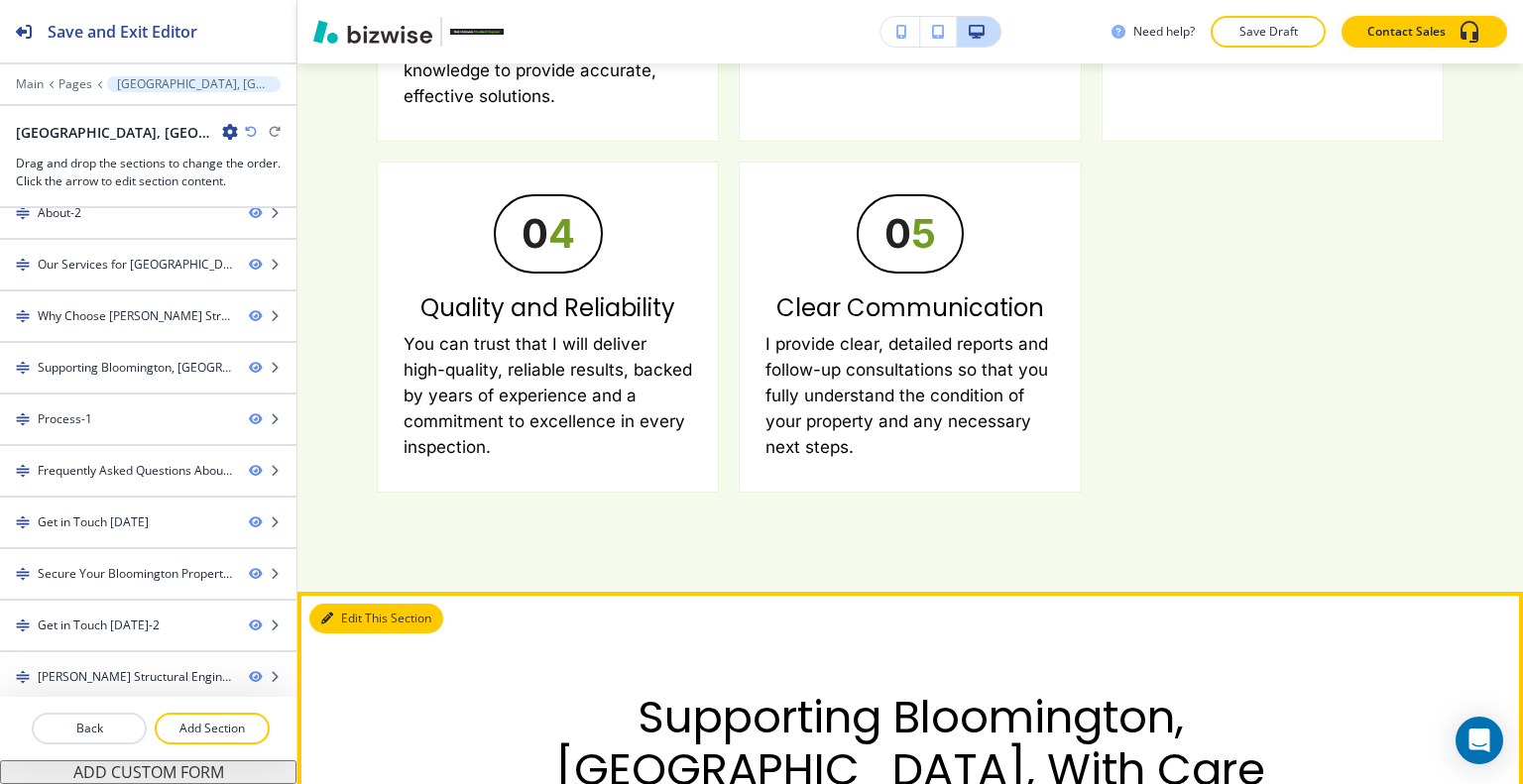 click on "Edit This Section" at bounding box center (376, 618) 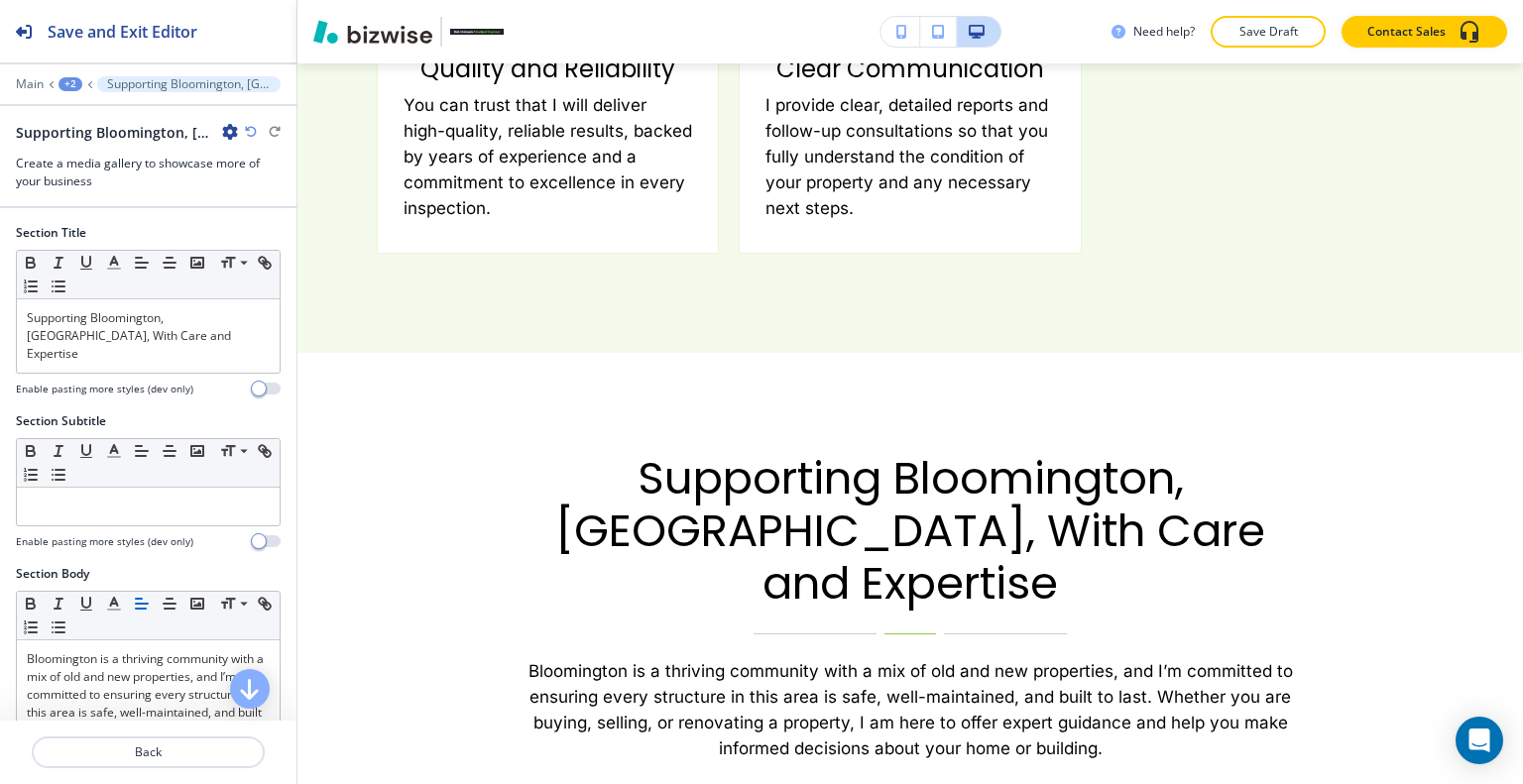 click at bounding box center [230, 132] 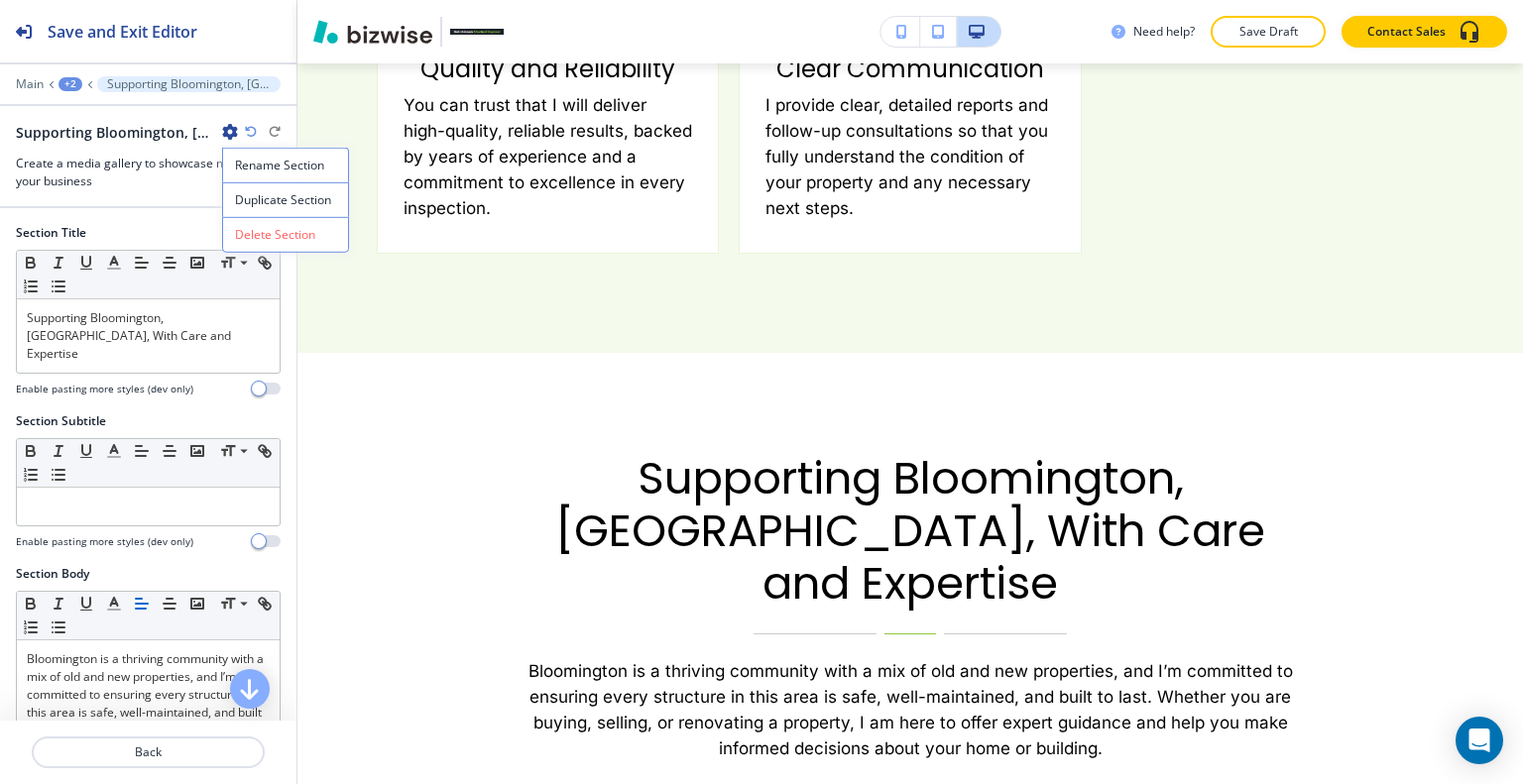 click on "Delete Section" at bounding box center (286, 235) 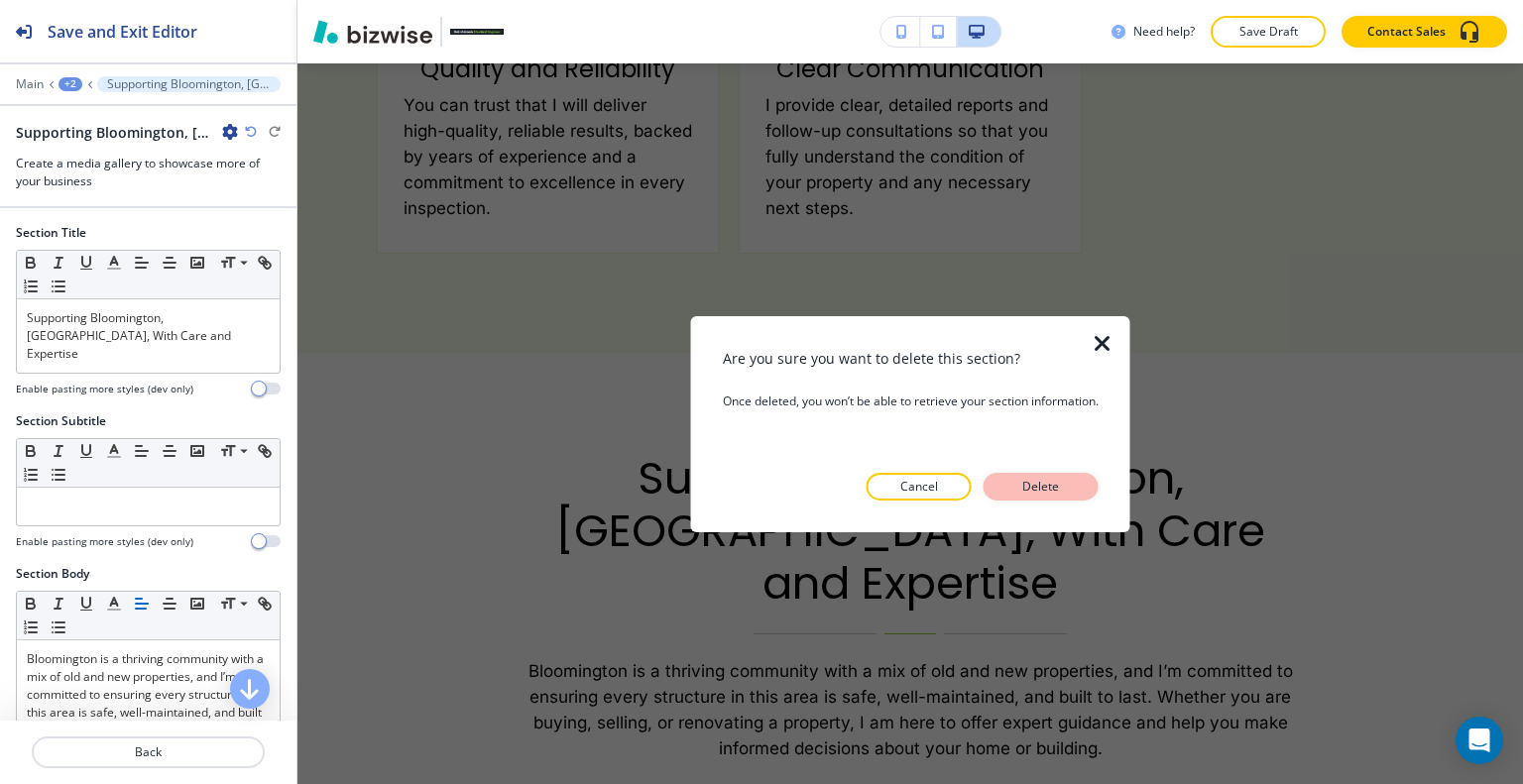click on "Delete" at bounding box center (1041, 487) 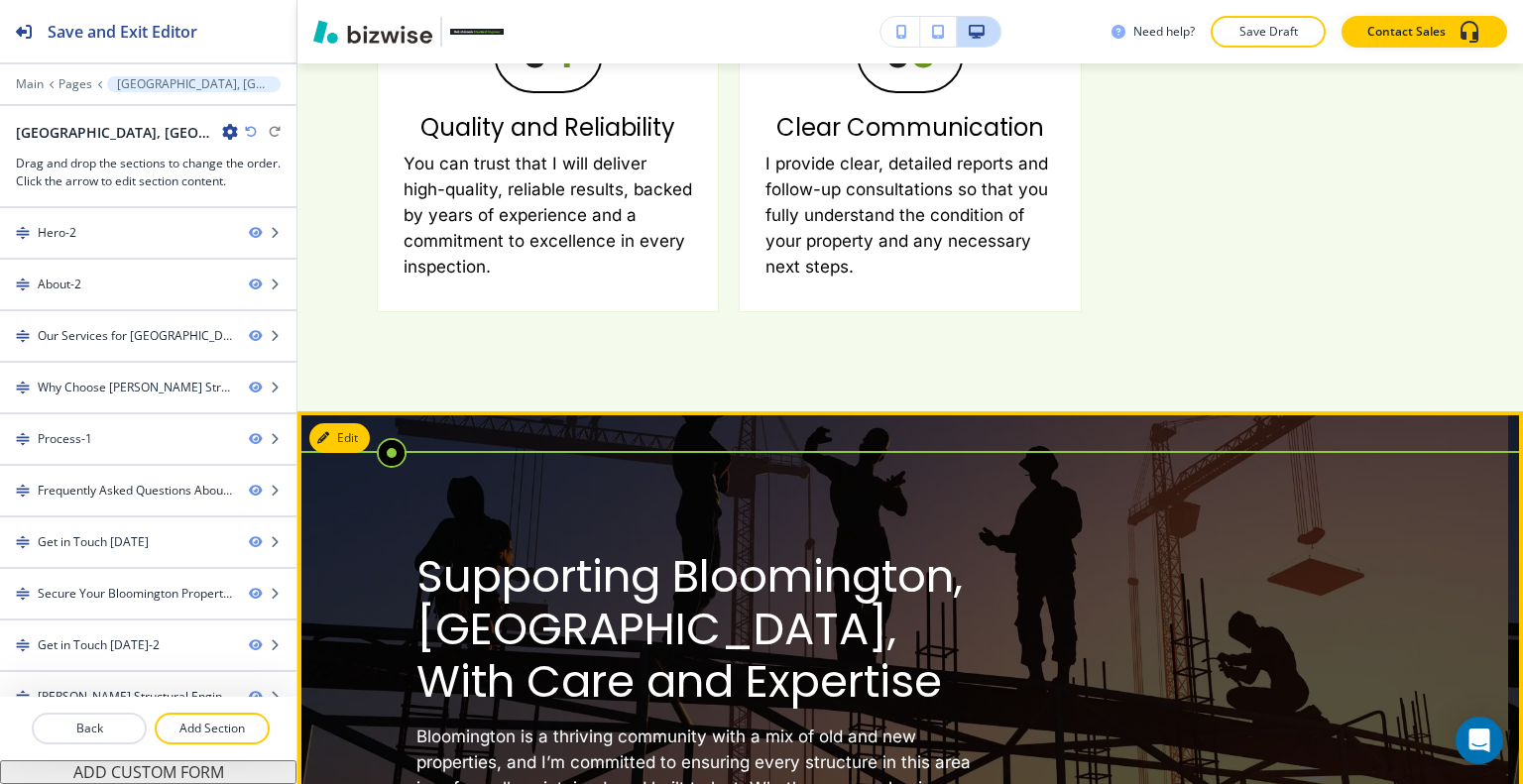 scroll, scrollTop: 3884, scrollLeft: 0, axis: vertical 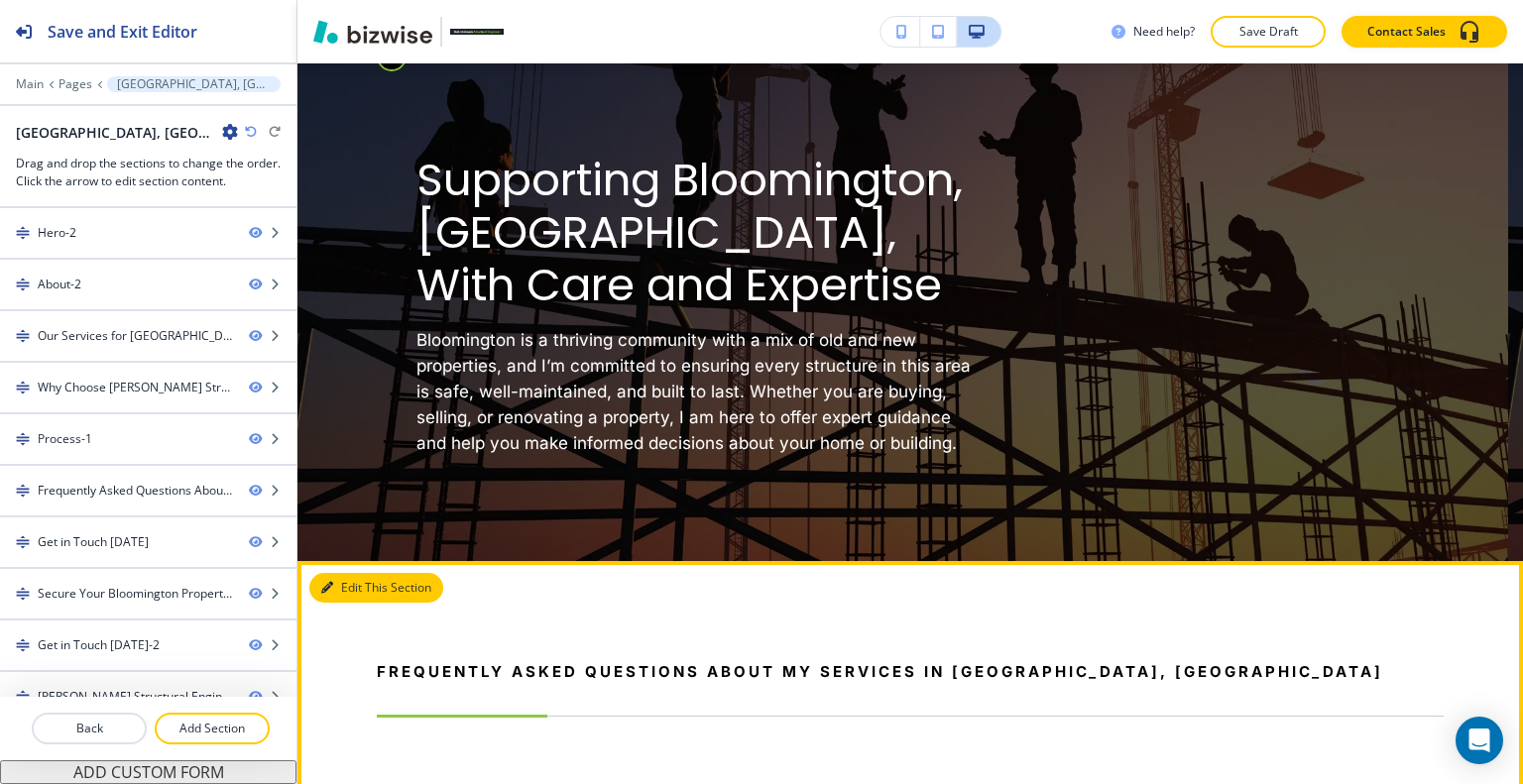 click on "Edit This Section" at bounding box center [376, 588] 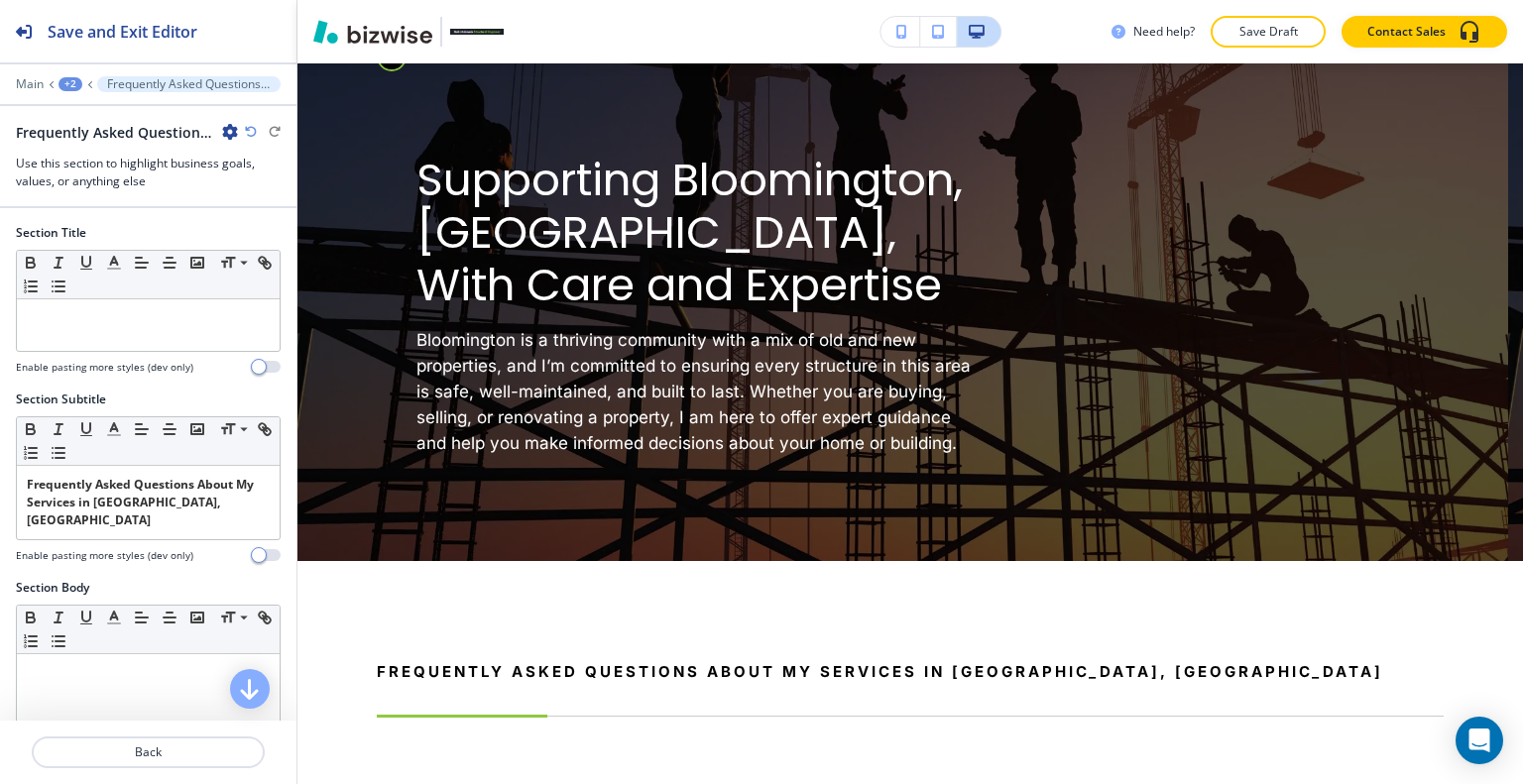 scroll, scrollTop: 4092, scrollLeft: 0, axis: vertical 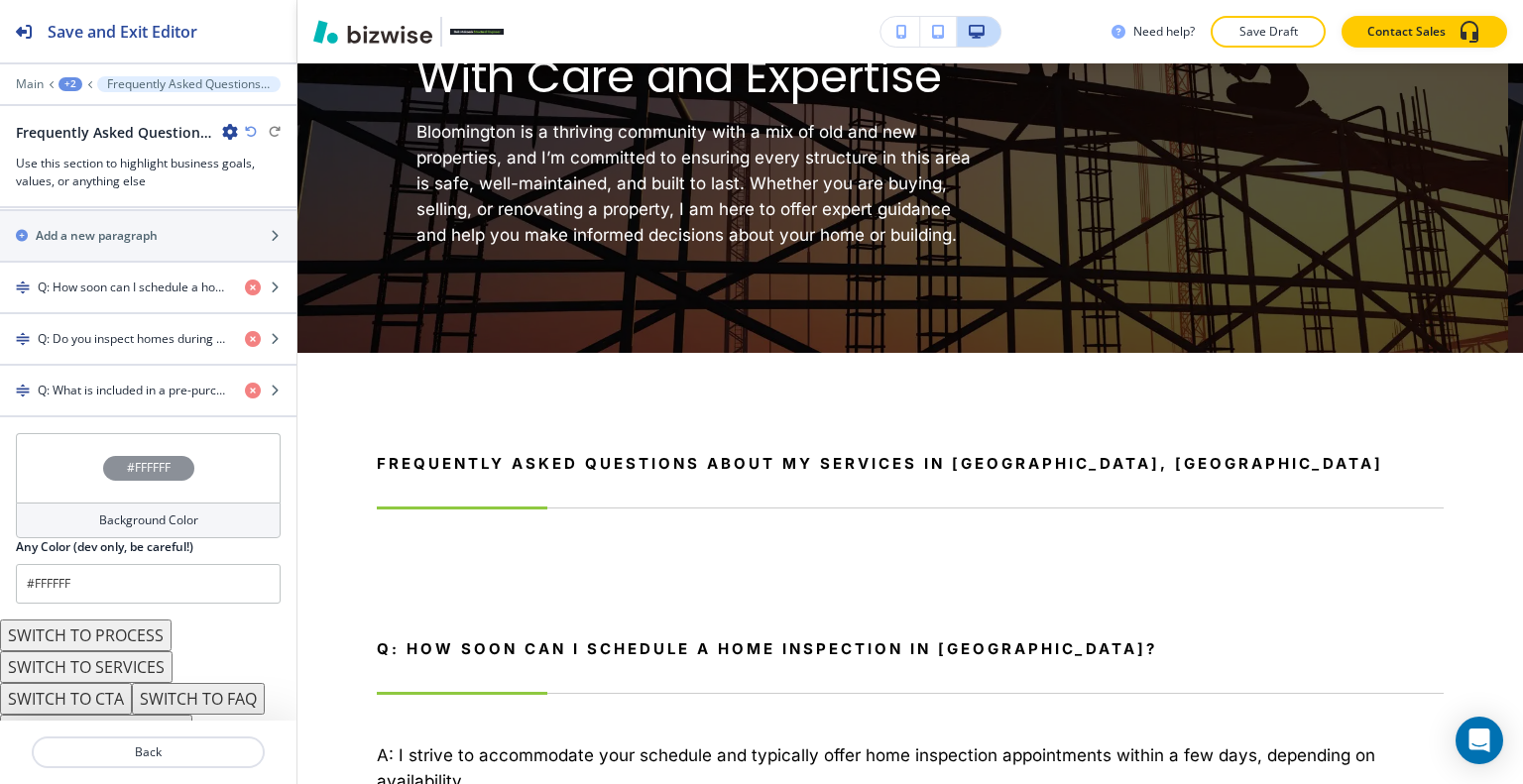 click on "SWITCH TO FAQ" at bounding box center [198, 699] 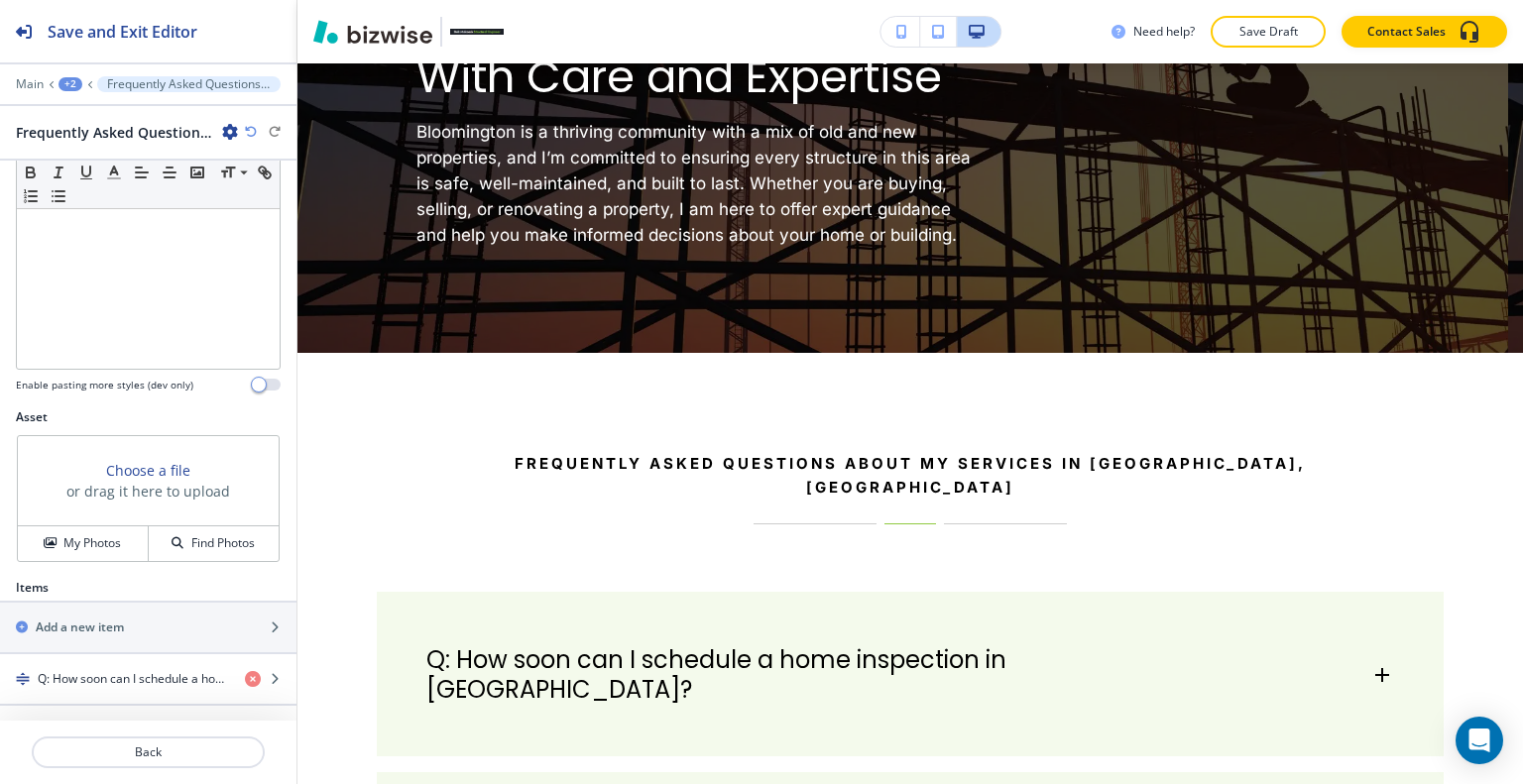 scroll, scrollTop: 396, scrollLeft: 0, axis: vertical 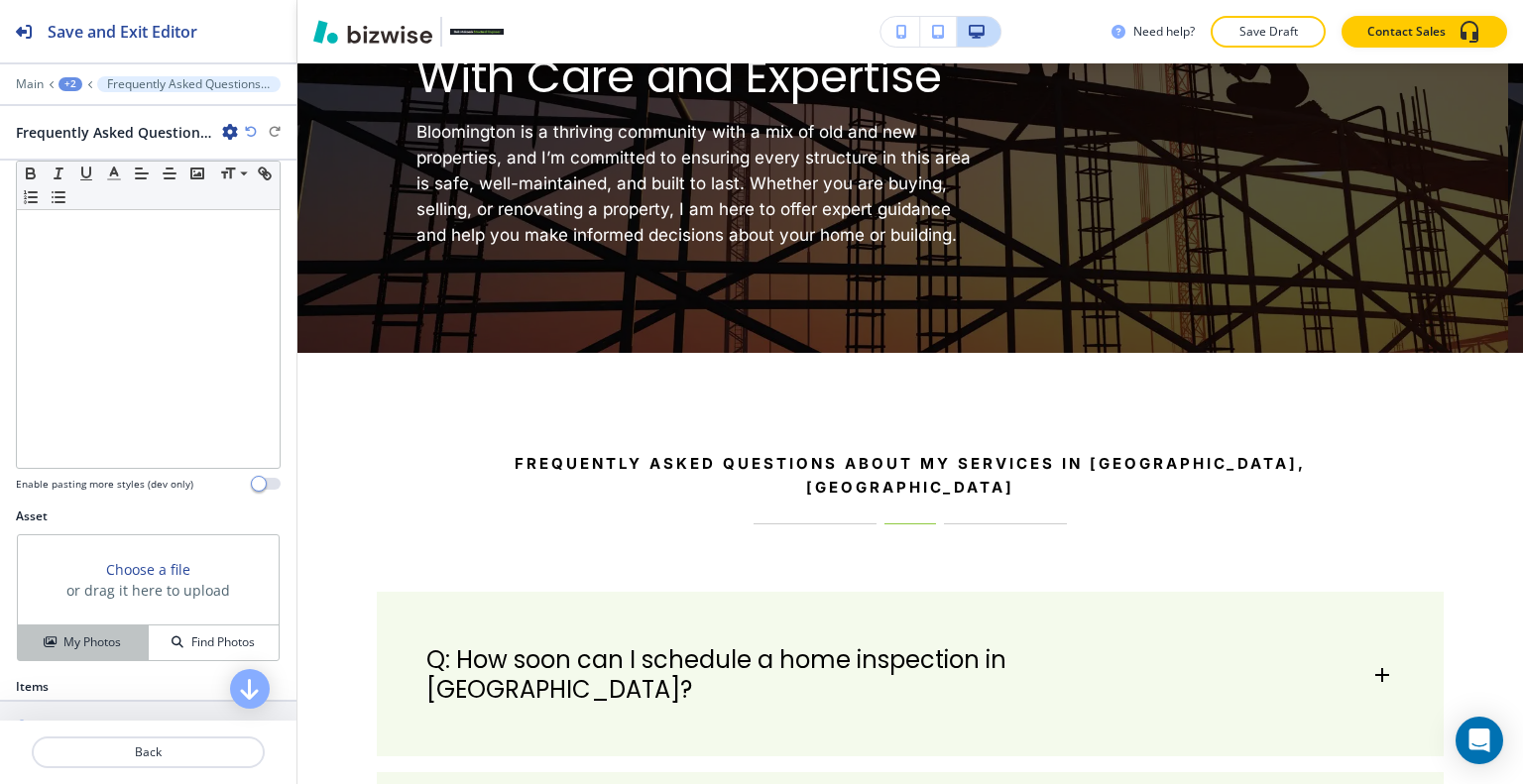 click on "My Photos" at bounding box center (92, 642) 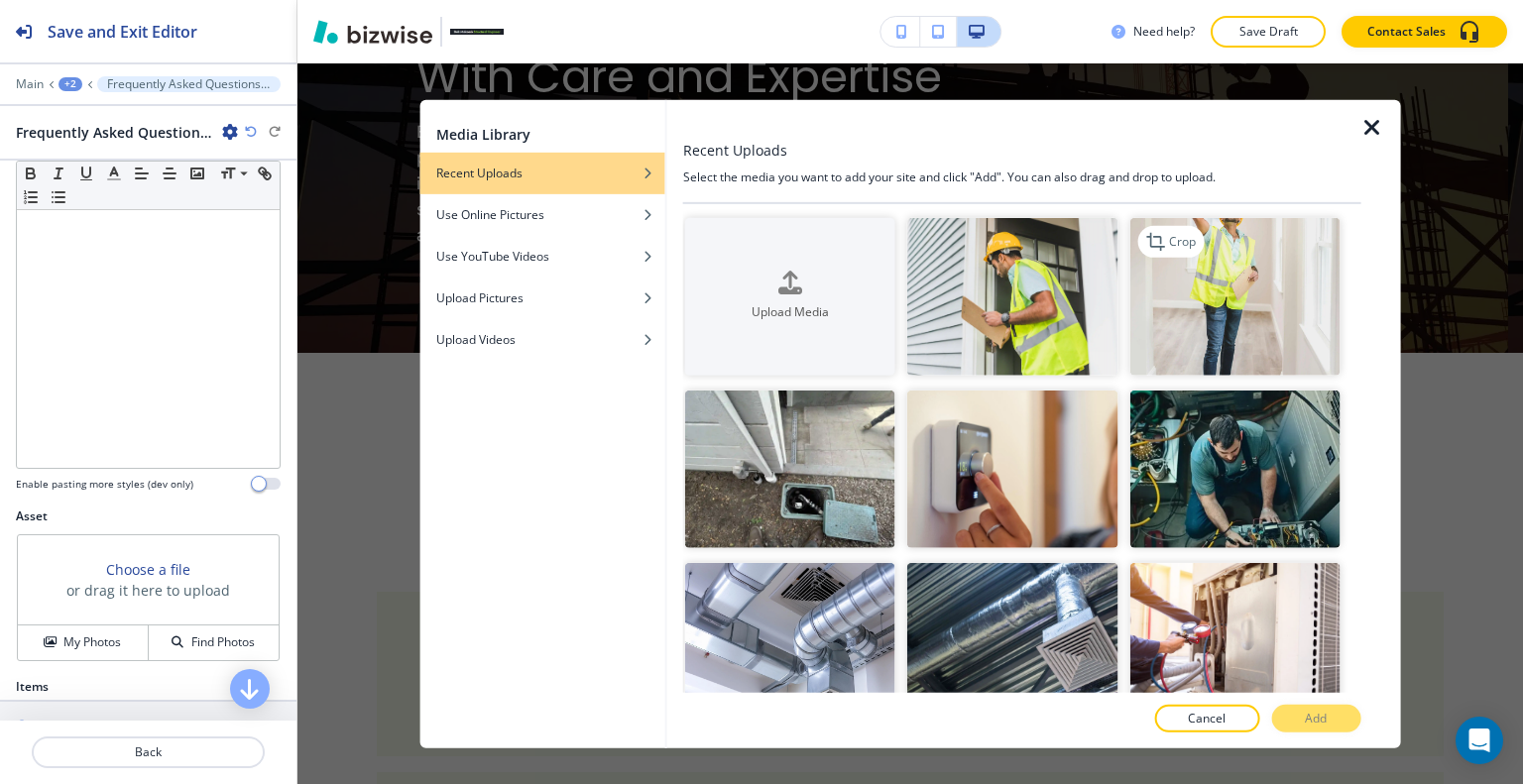 click at bounding box center (1234, 295) 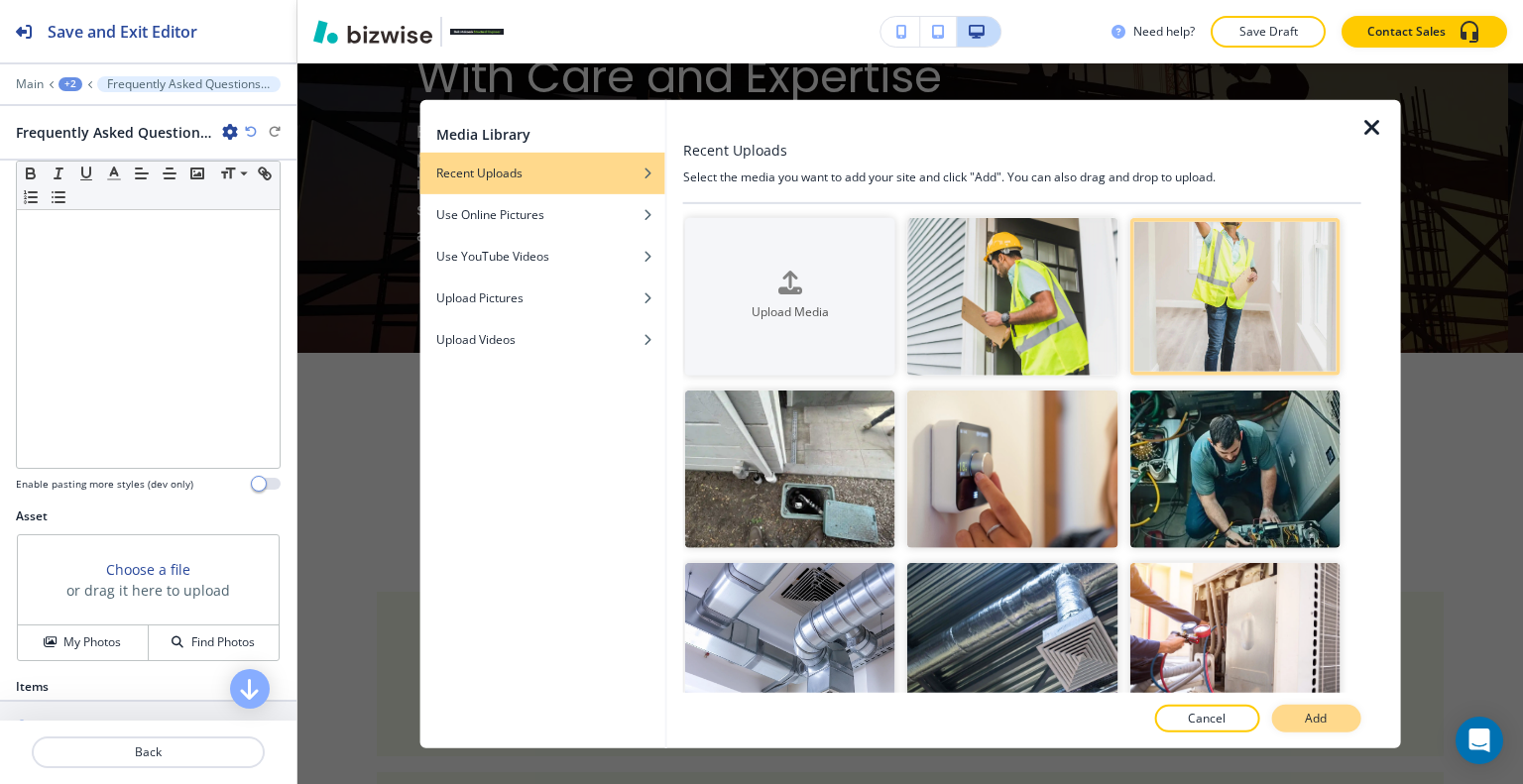 click on "Add" at bounding box center [1316, 719] 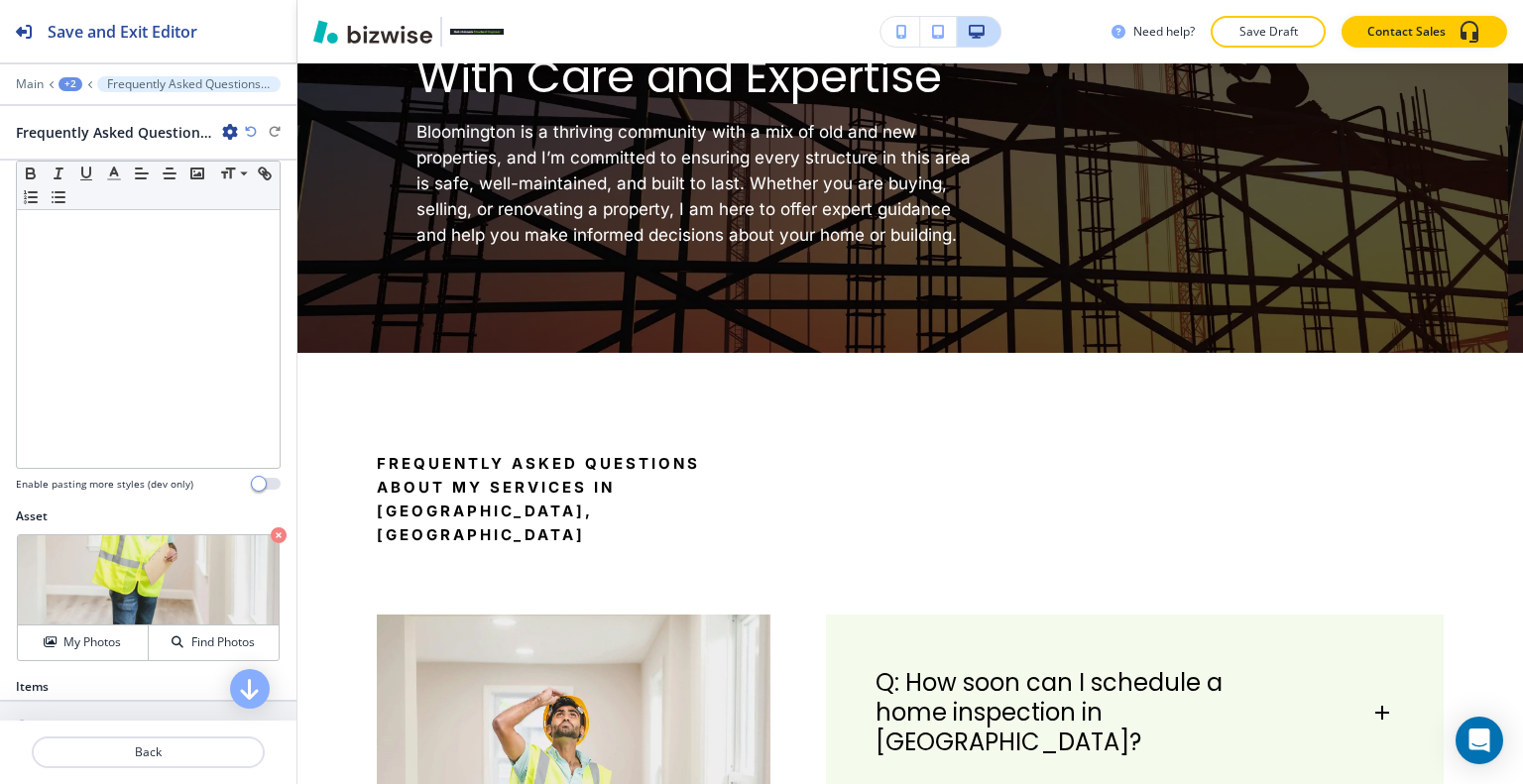 scroll, scrollTop: 3894, scrollLeft: 0, axis: vertical 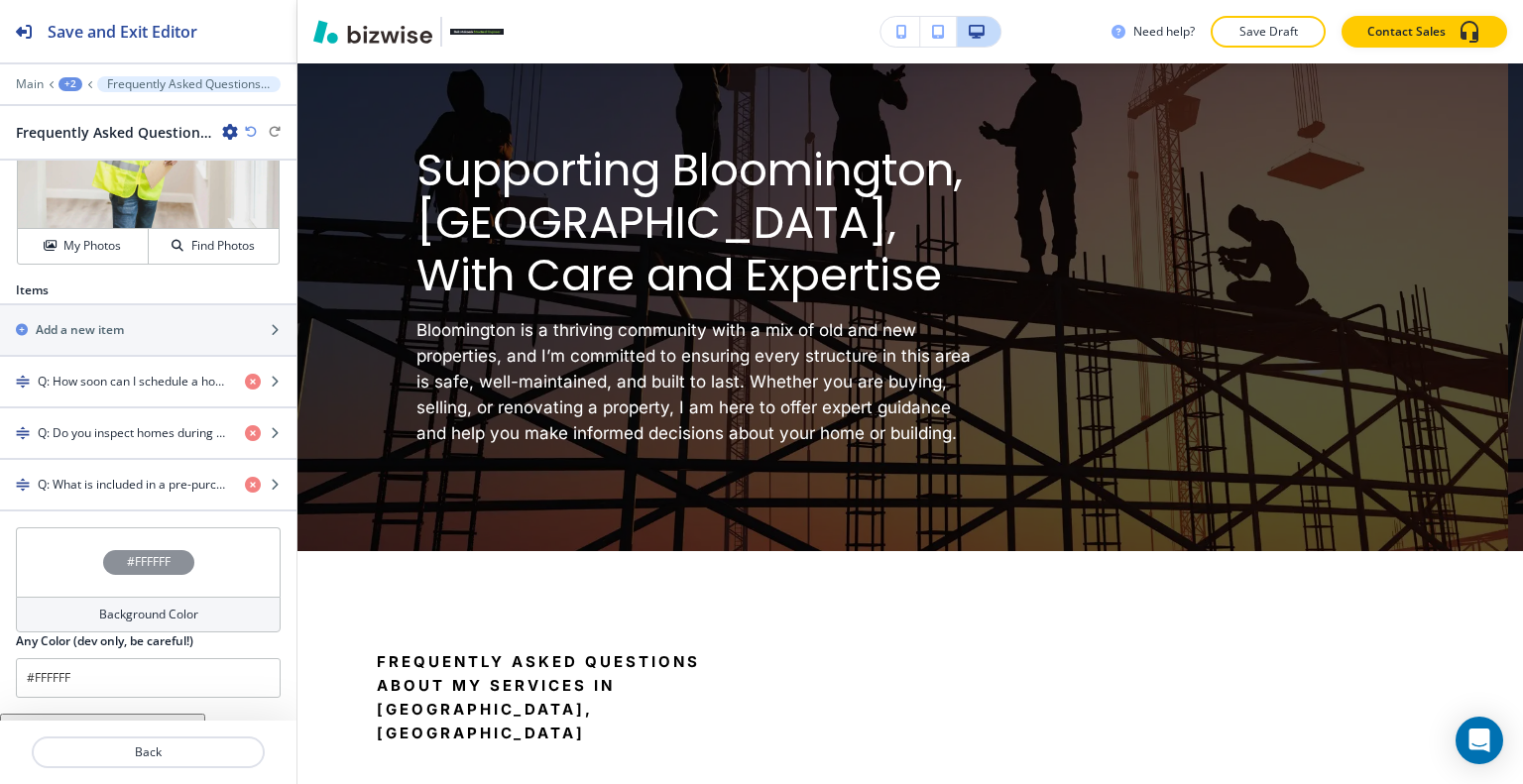 click on "#FFFFFF" at bounding box center [148, 562] 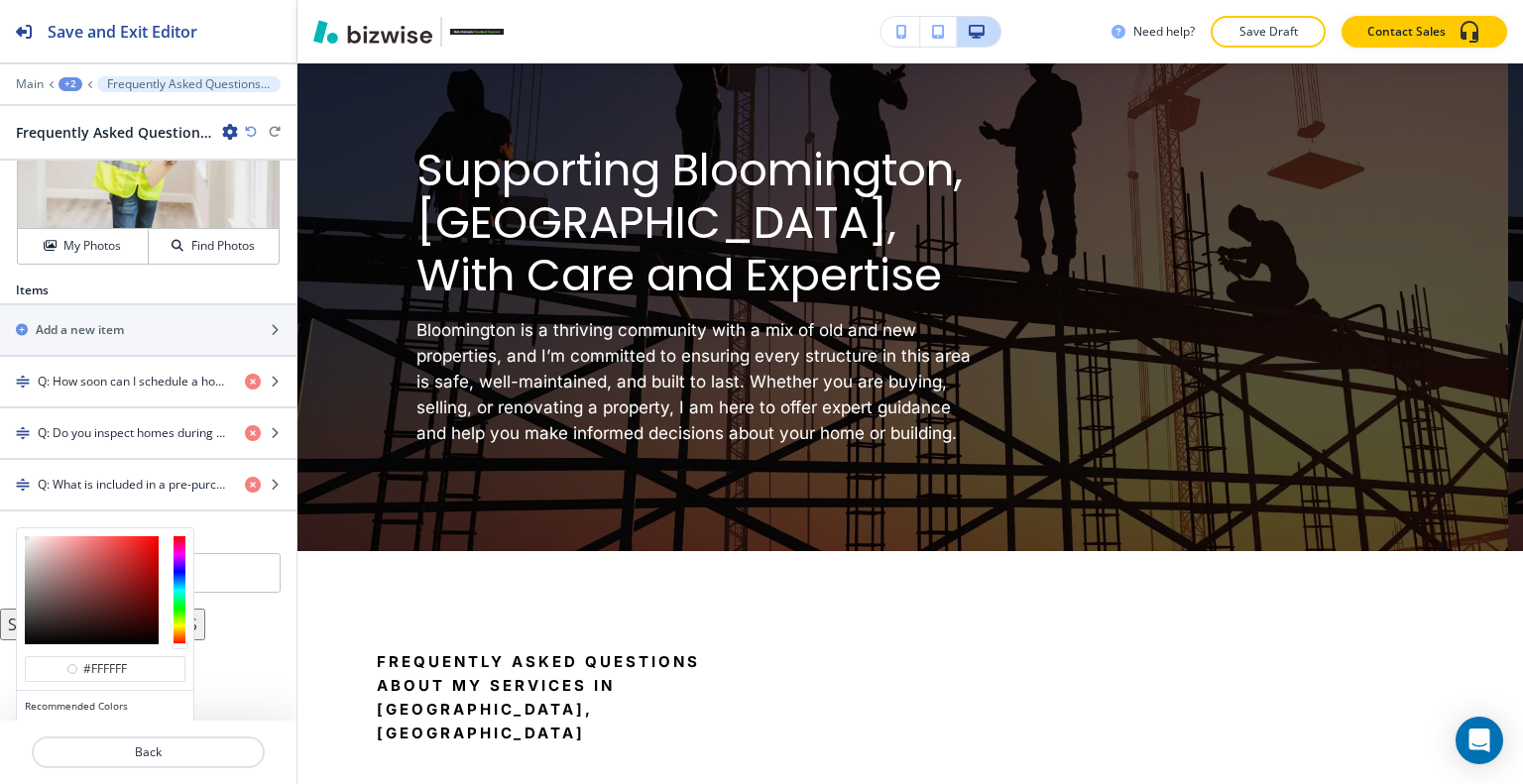 scroll, scrollTop: 856, scrollLeft: 0, axis: vertical 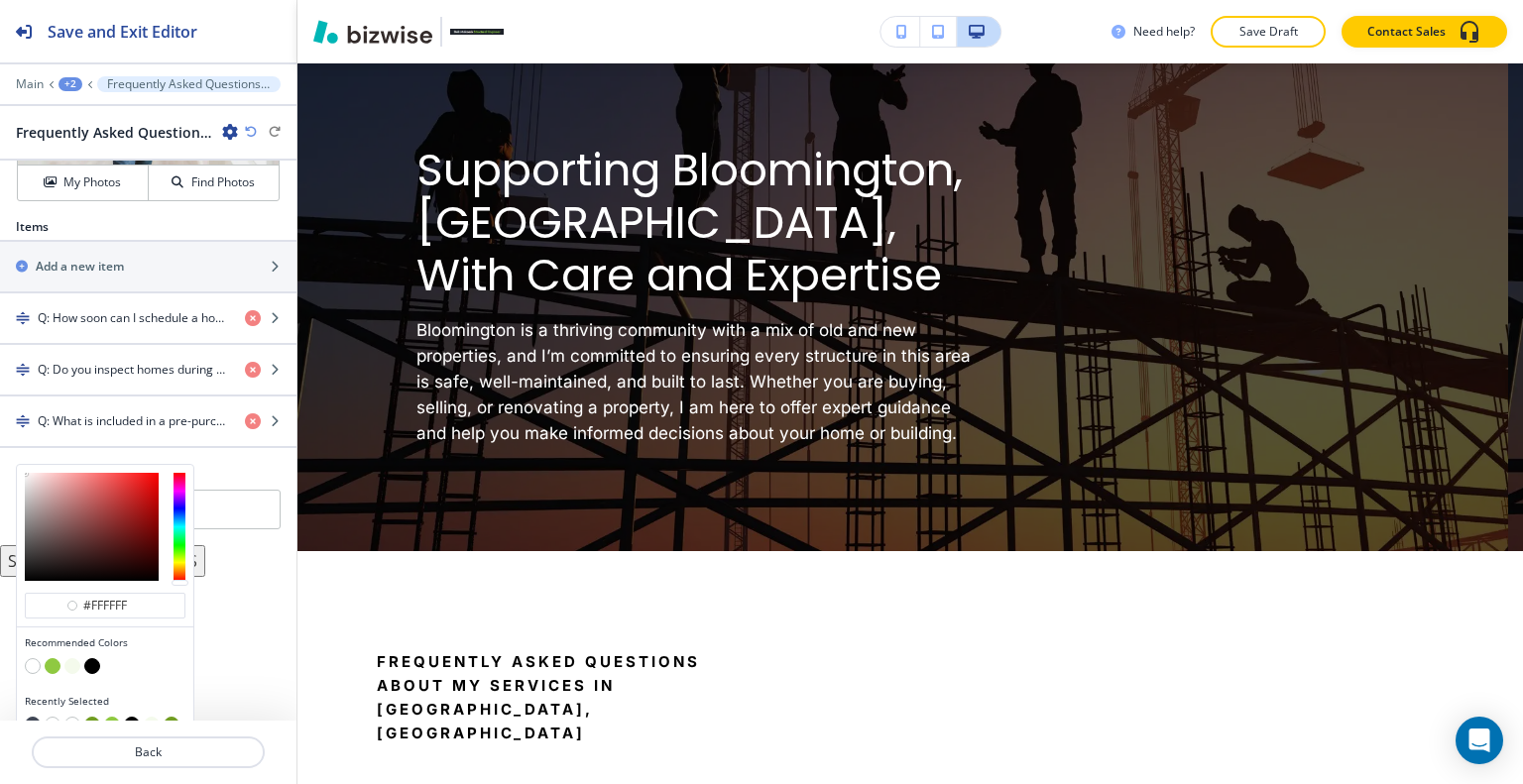 click at bounding box center [92, 725] 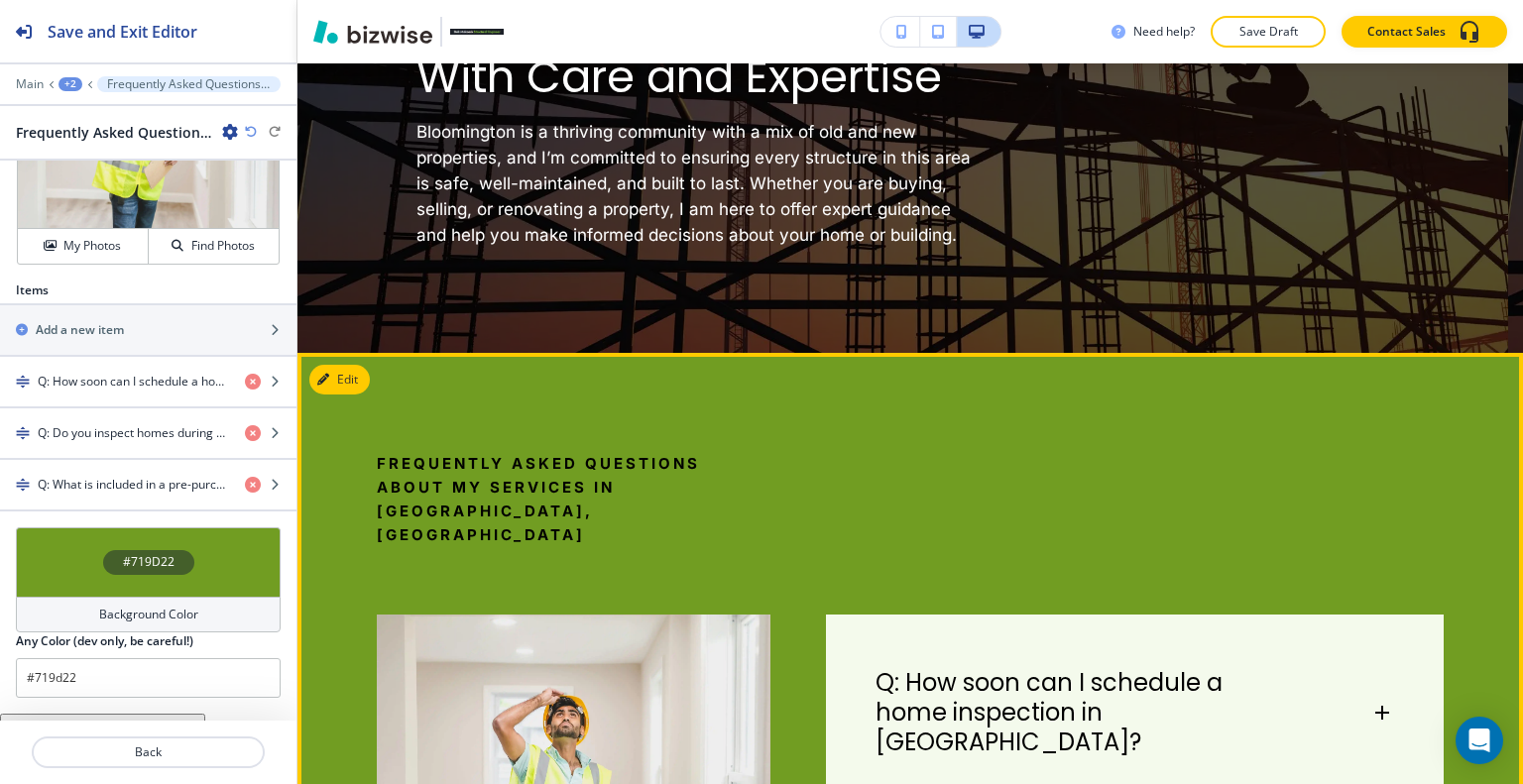 scroll, scrollTop: 3894, scrollLeft: 0, axis: vertical 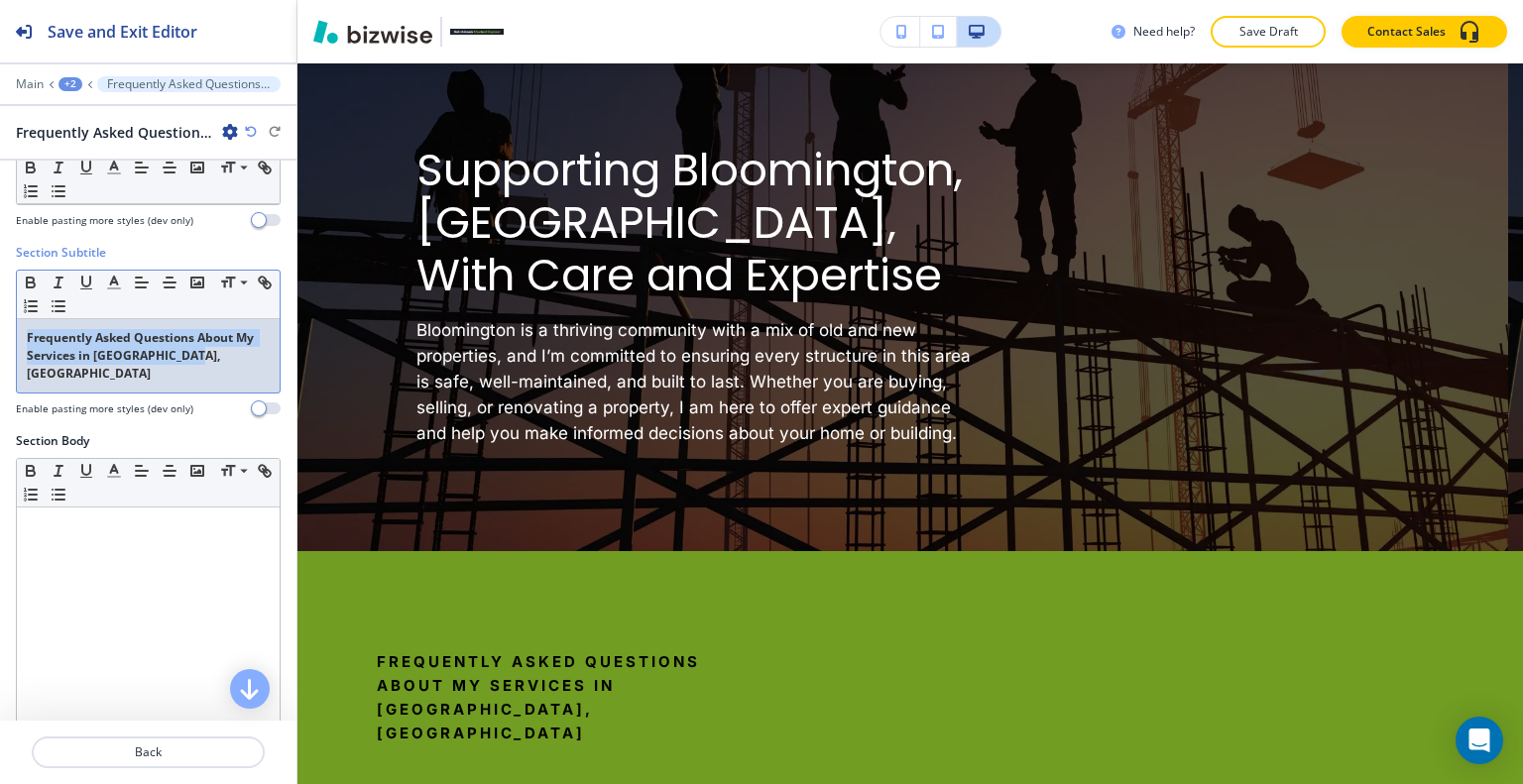 drag, startPoint x: 221, startPoint y: 356, endPoint x: 12, endPoint y: 323, distance: 211.58922 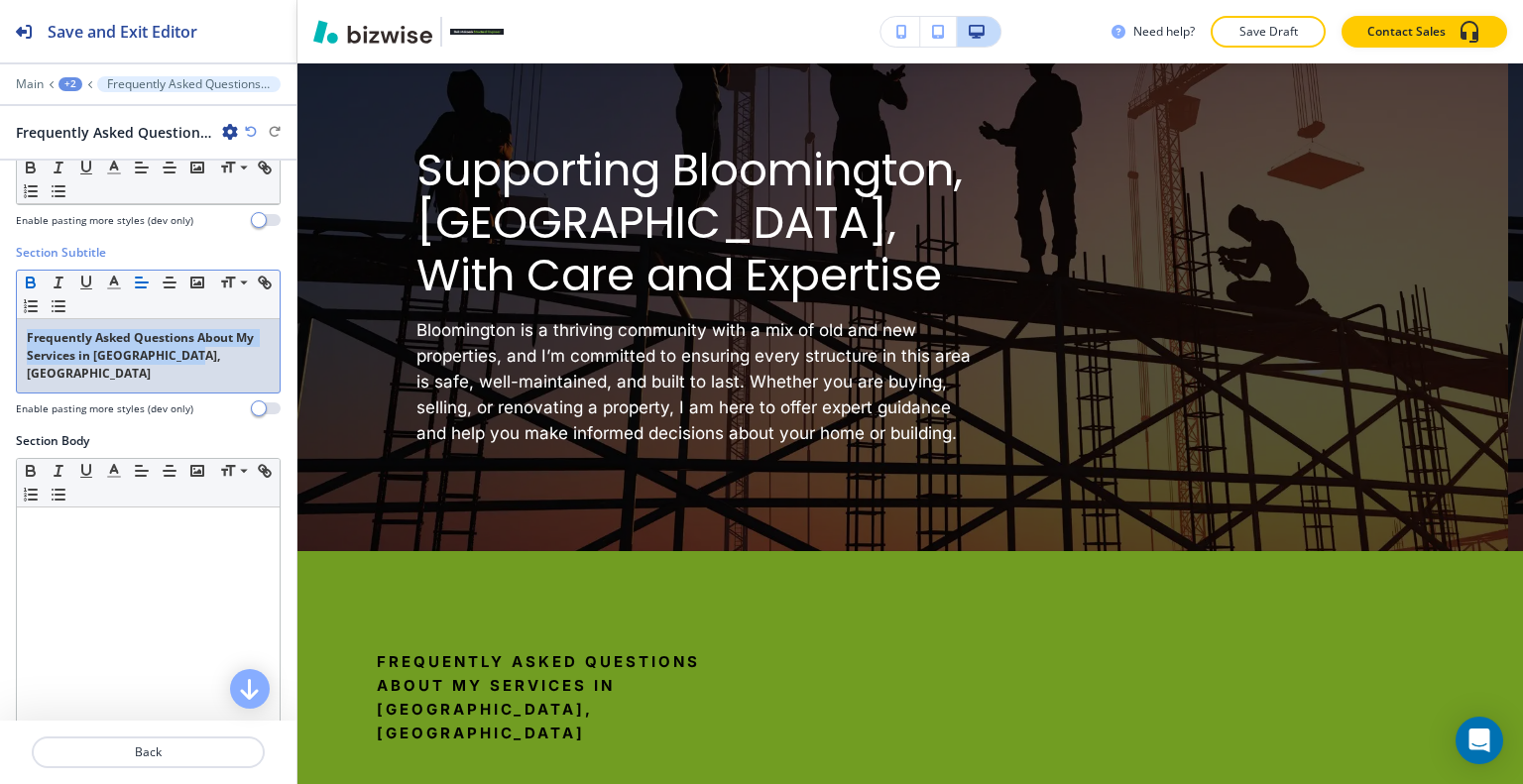click 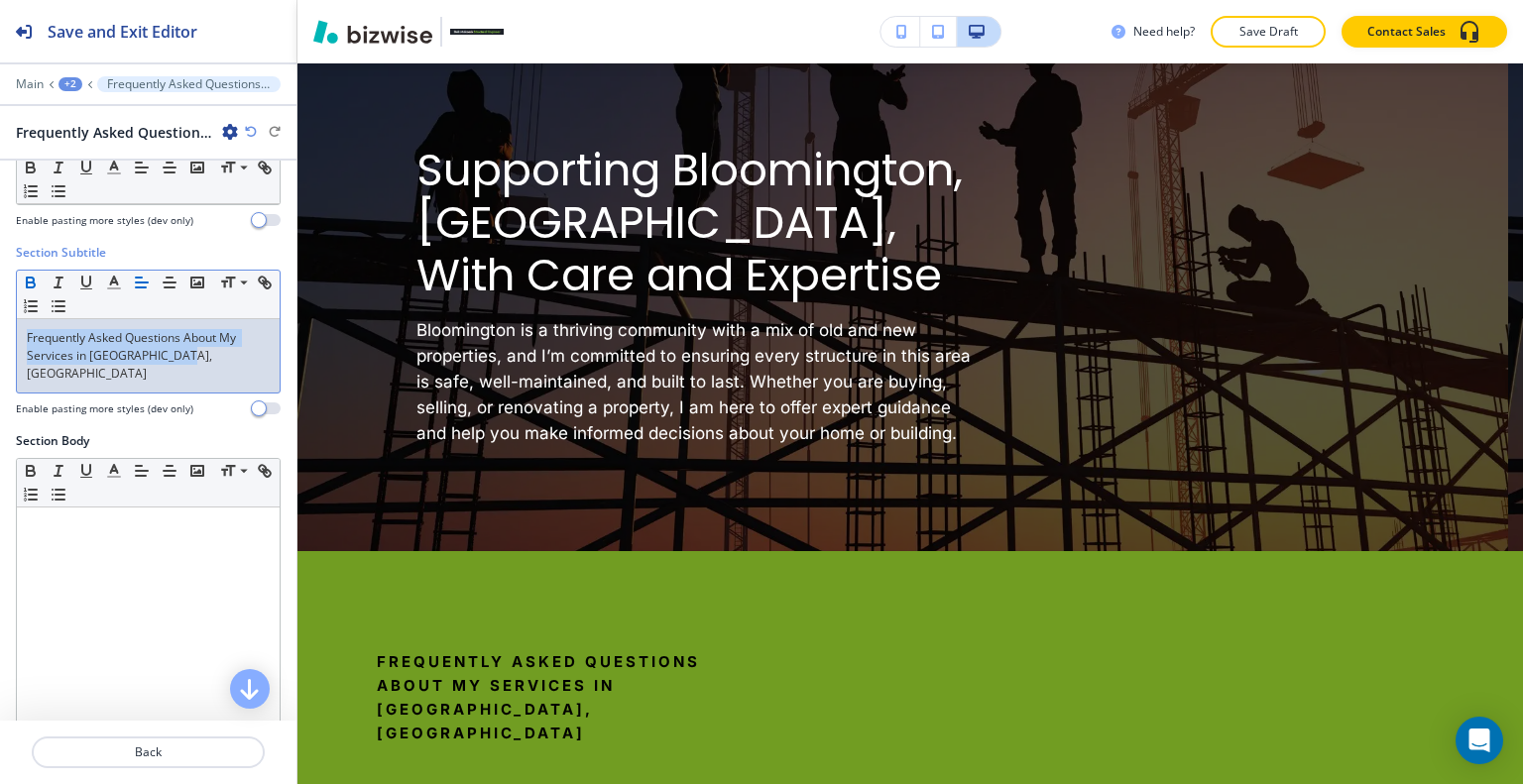 click 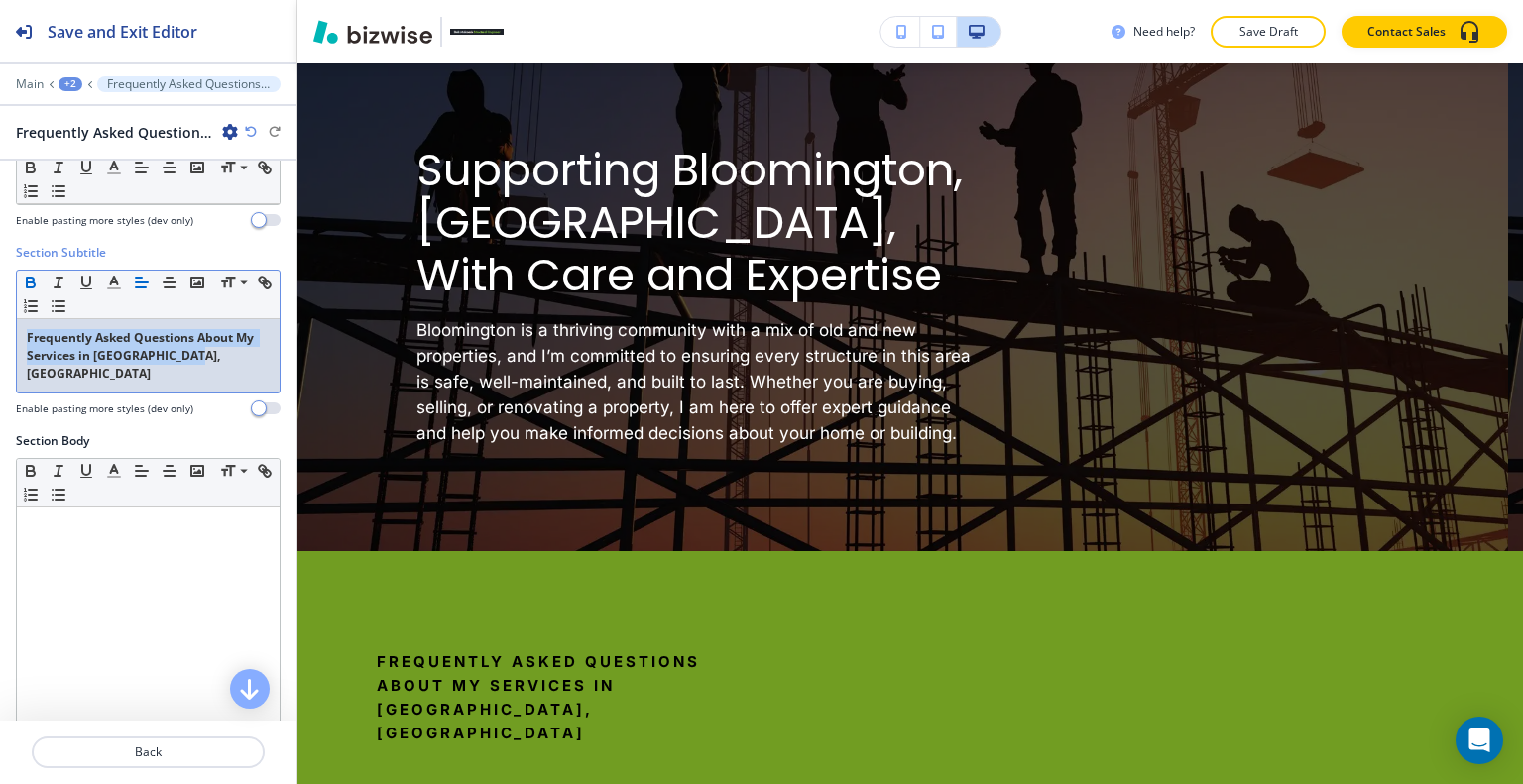 click 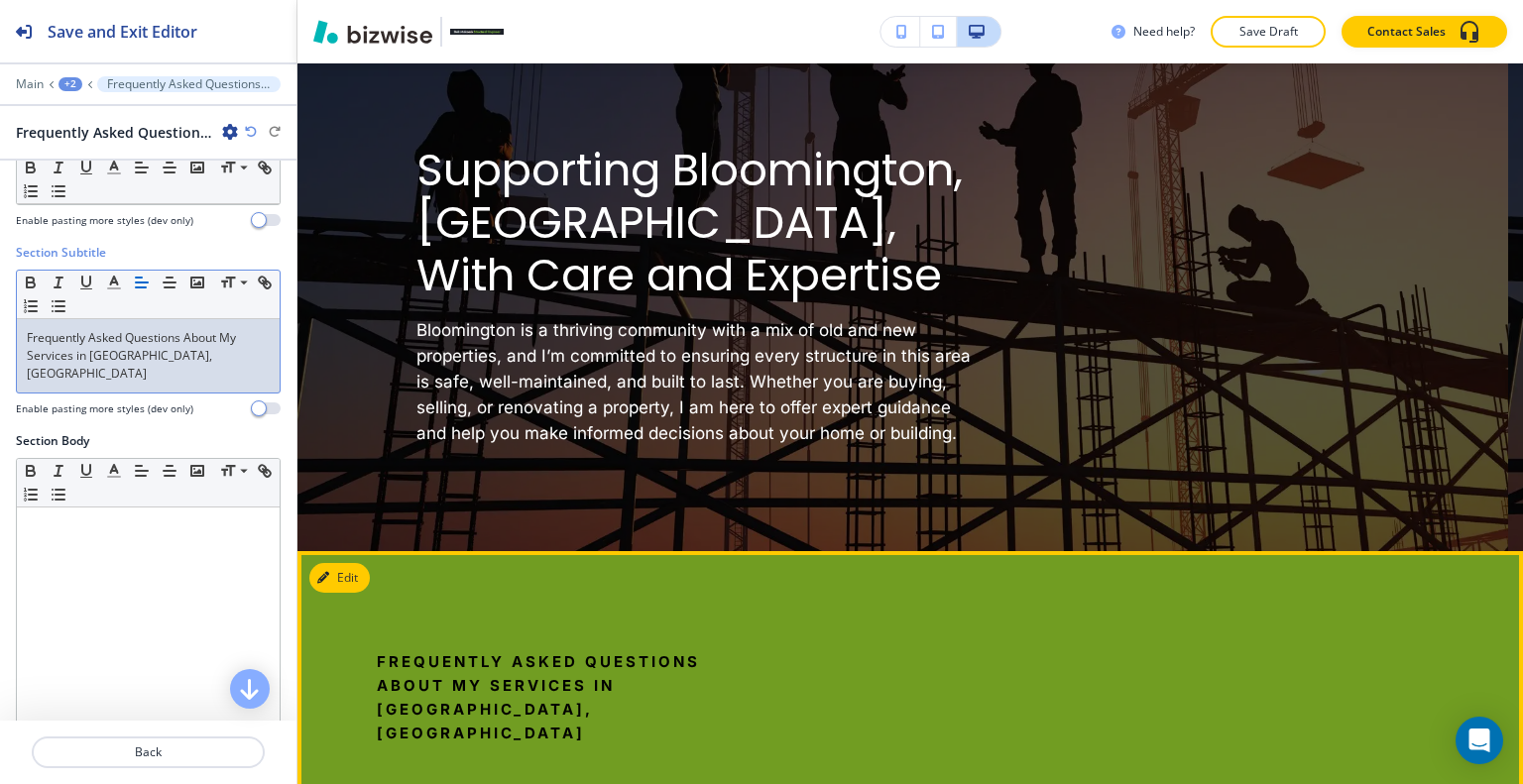 click on "Frequently Asked Questions About My Services in [GEOGRAPHIC_DATA], IN Q: How soon can I schedule a home inspection in [GEOGRAPHIC_DATA]? A: I strive to accommodate your schedule and typically offer home inspection appointments within a few days, depending on availability. Q: Do you inspect homes during construction? A: Yes! I also offer inspections throughout the construction process to ensure your home is built to code and remains structurally sound as work progresses. Q: What is included in a pre-purchase inspection? A: A pre-purchase inspection includes an assessment of the home’s structural integrity, plumbing, electrical systems, roofing, foundation, and other major systems, providing a full picture of the property’s condition." at bounding box center [910, 1009] 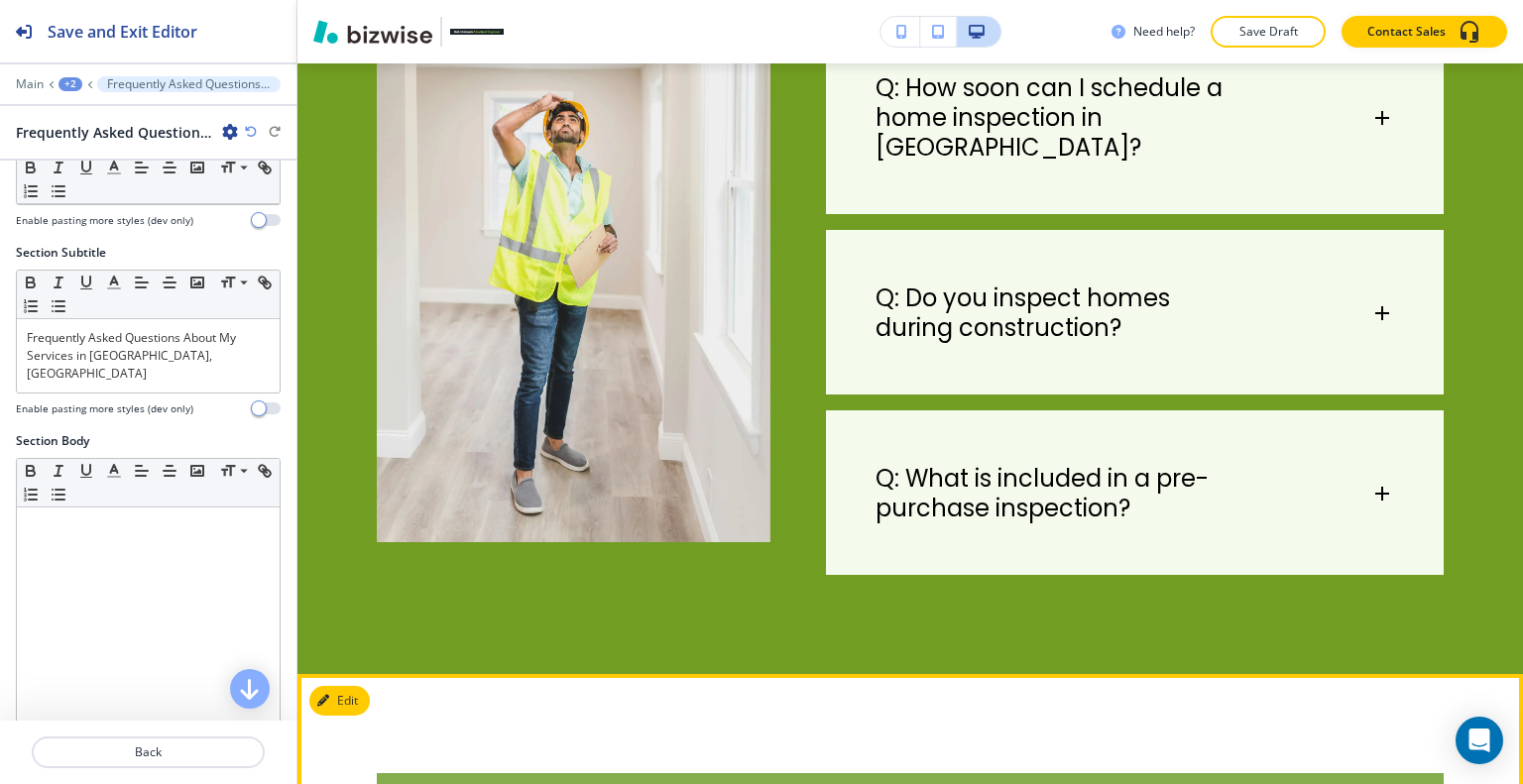 scroll, scrollTop: 4885, scrollLeft: 0, axis: vertical 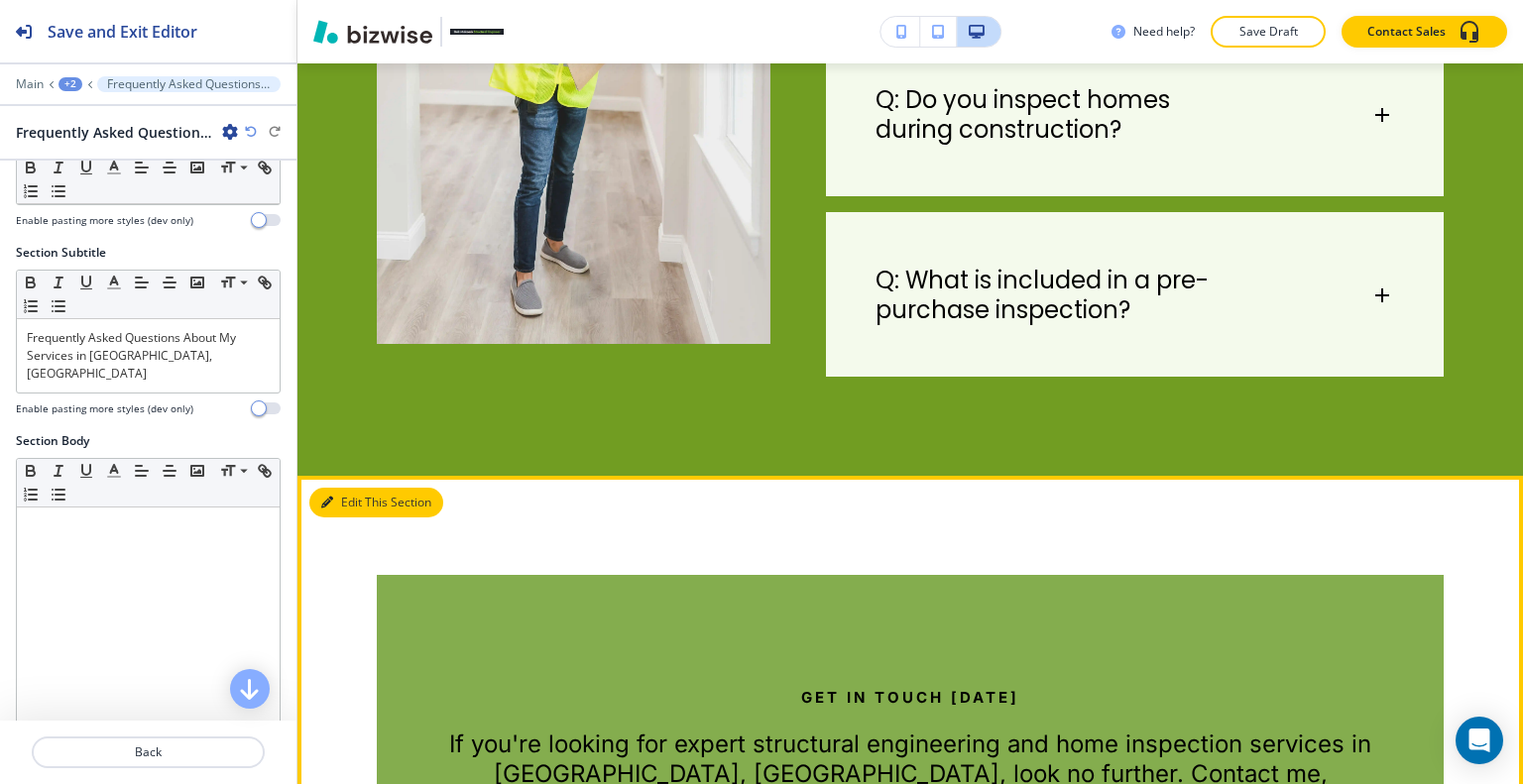 click on "Edit This Section" at bounding box center (376, 503) 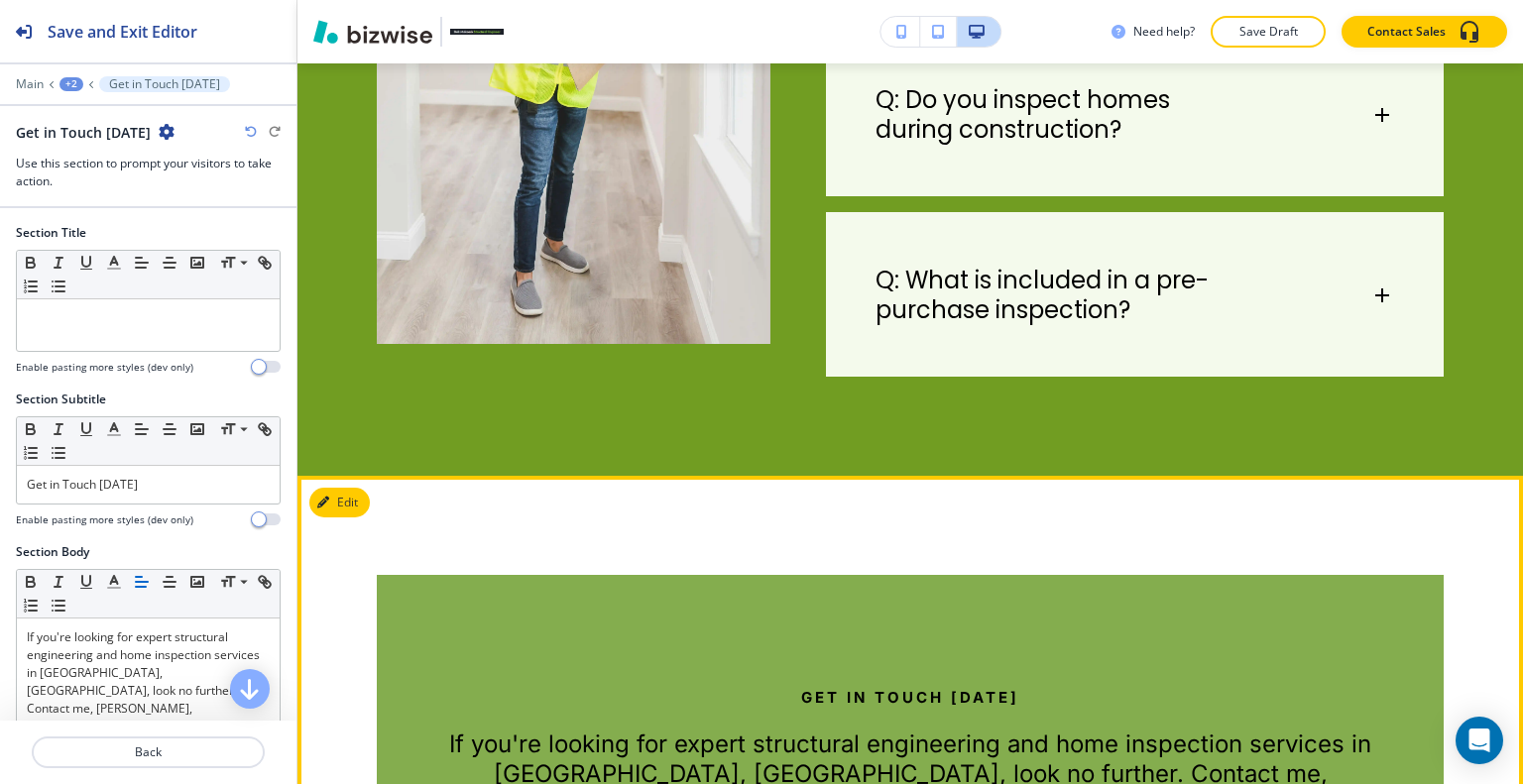 scroll, scrollTop: 4984, scrollLeft: 0, axis: vertical 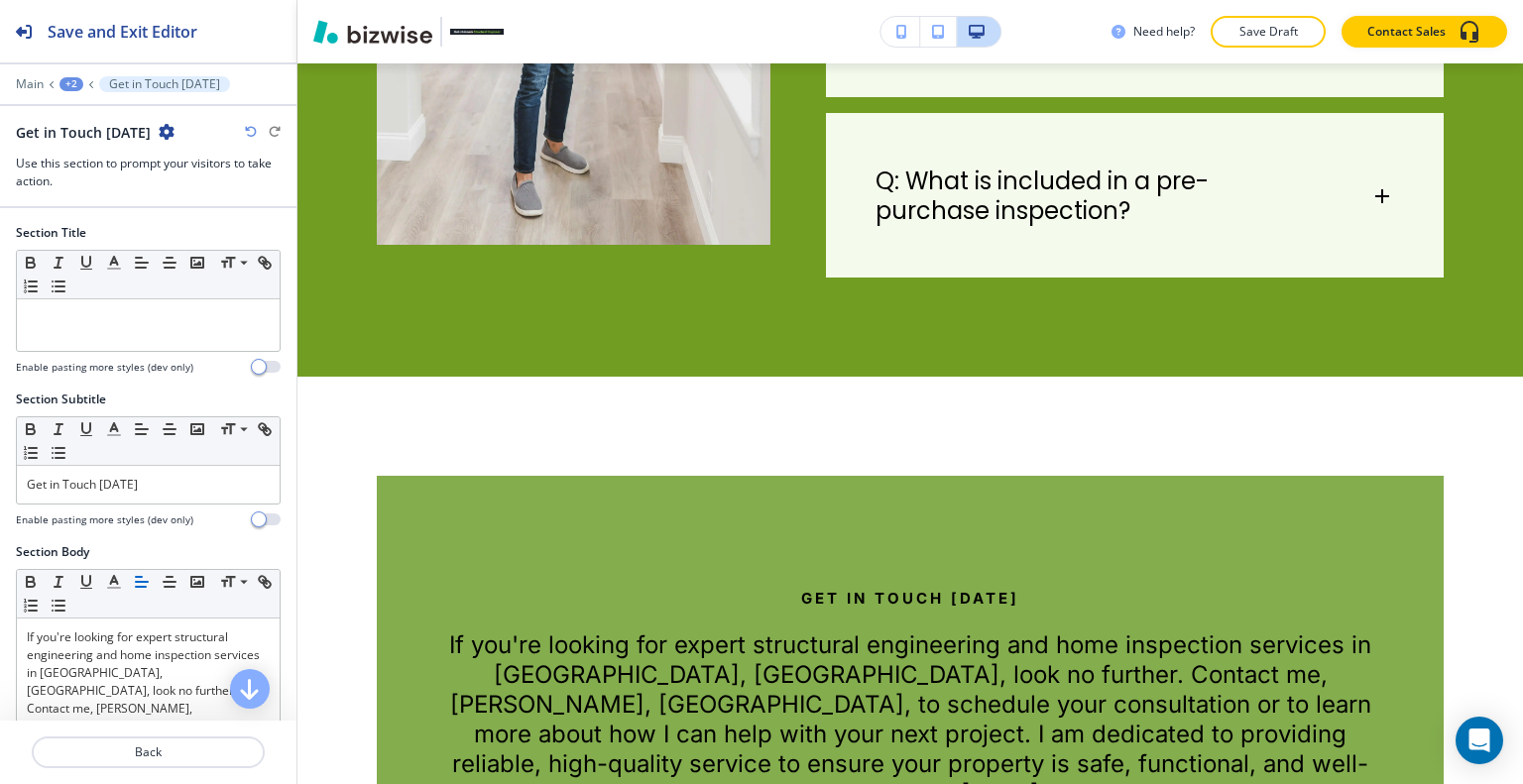 click at bounding box center (167, 132) 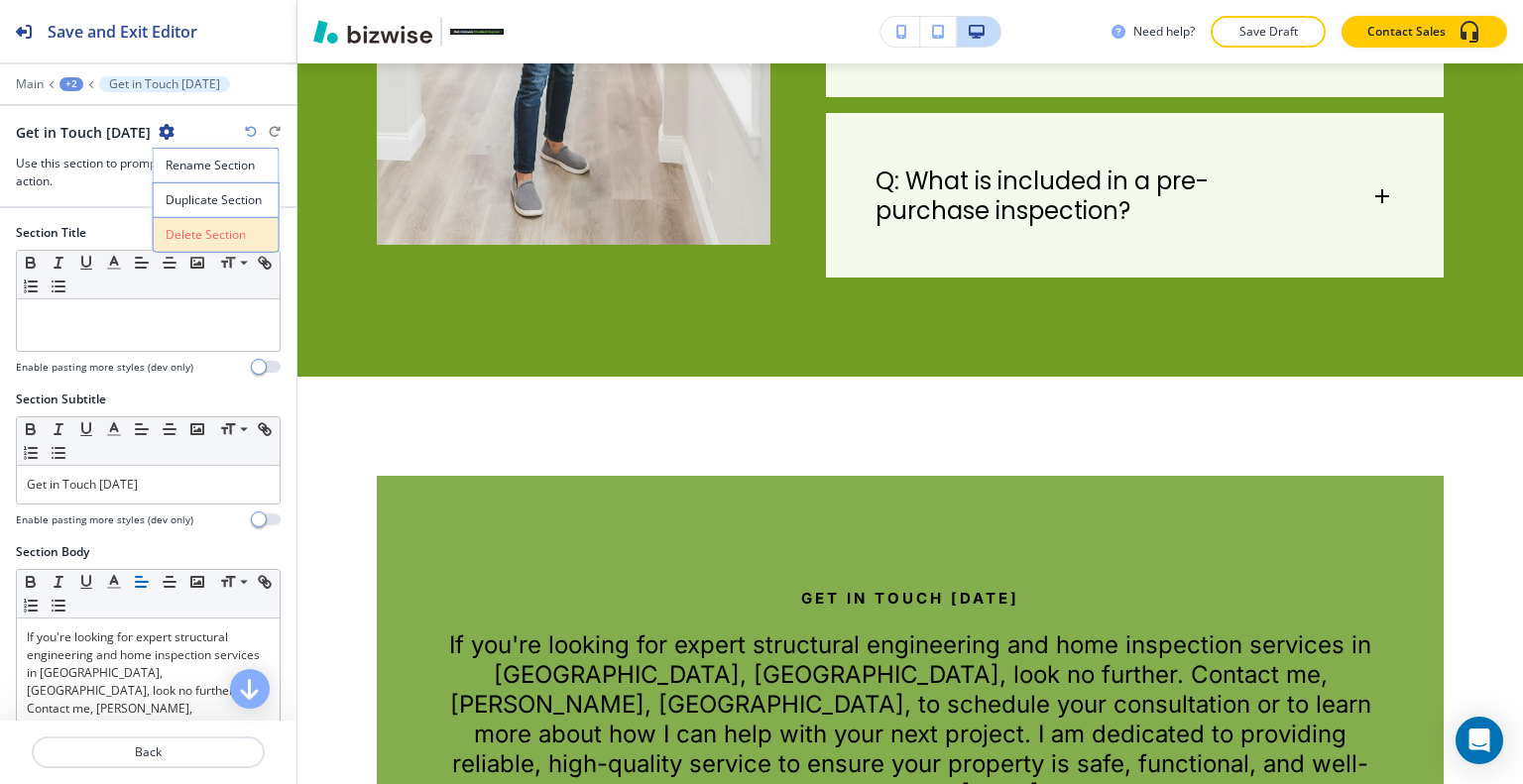 click on "Delete Section" at bounding box center [216, 235] 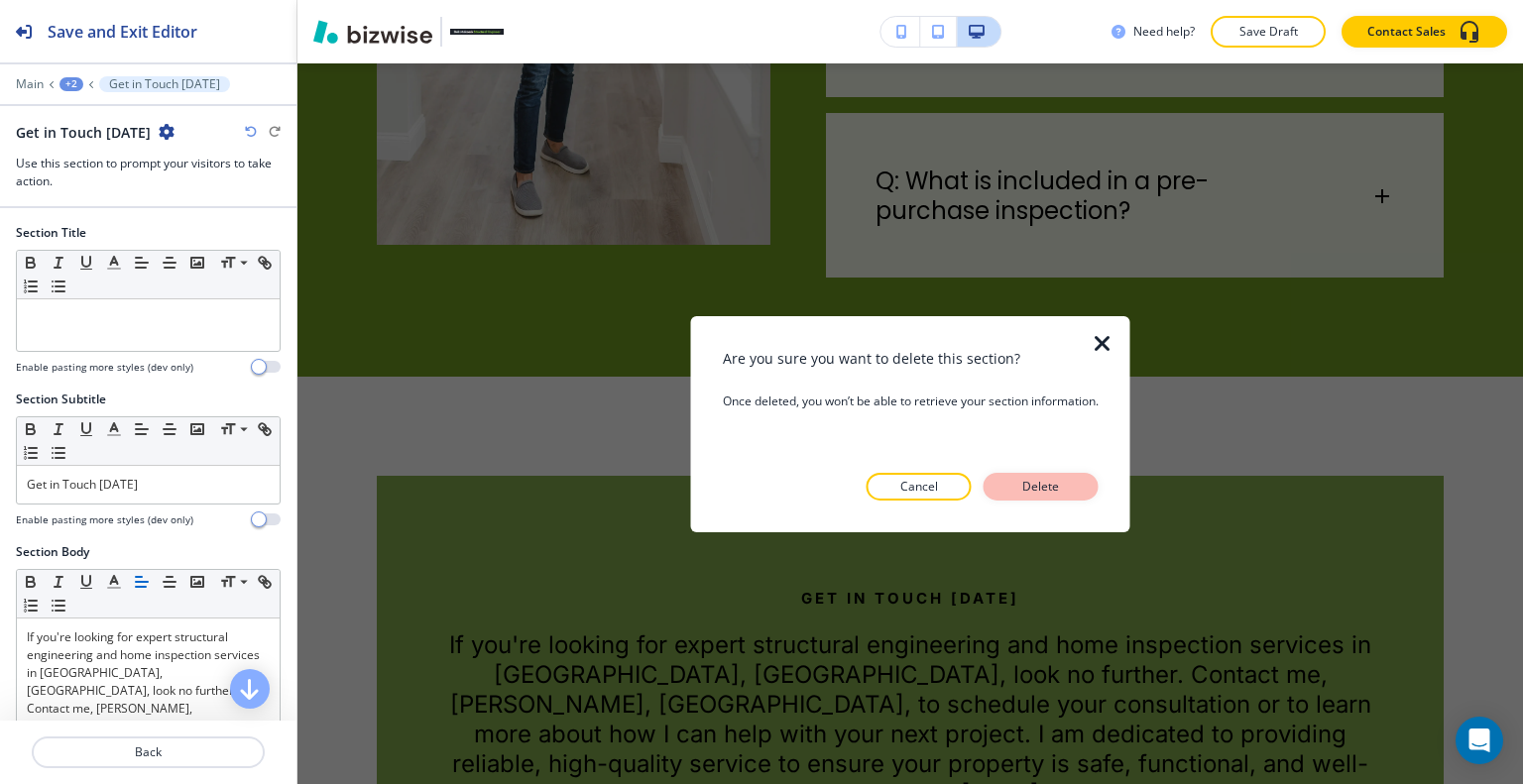 click on "Delete" at bounding box center [1041, 487] 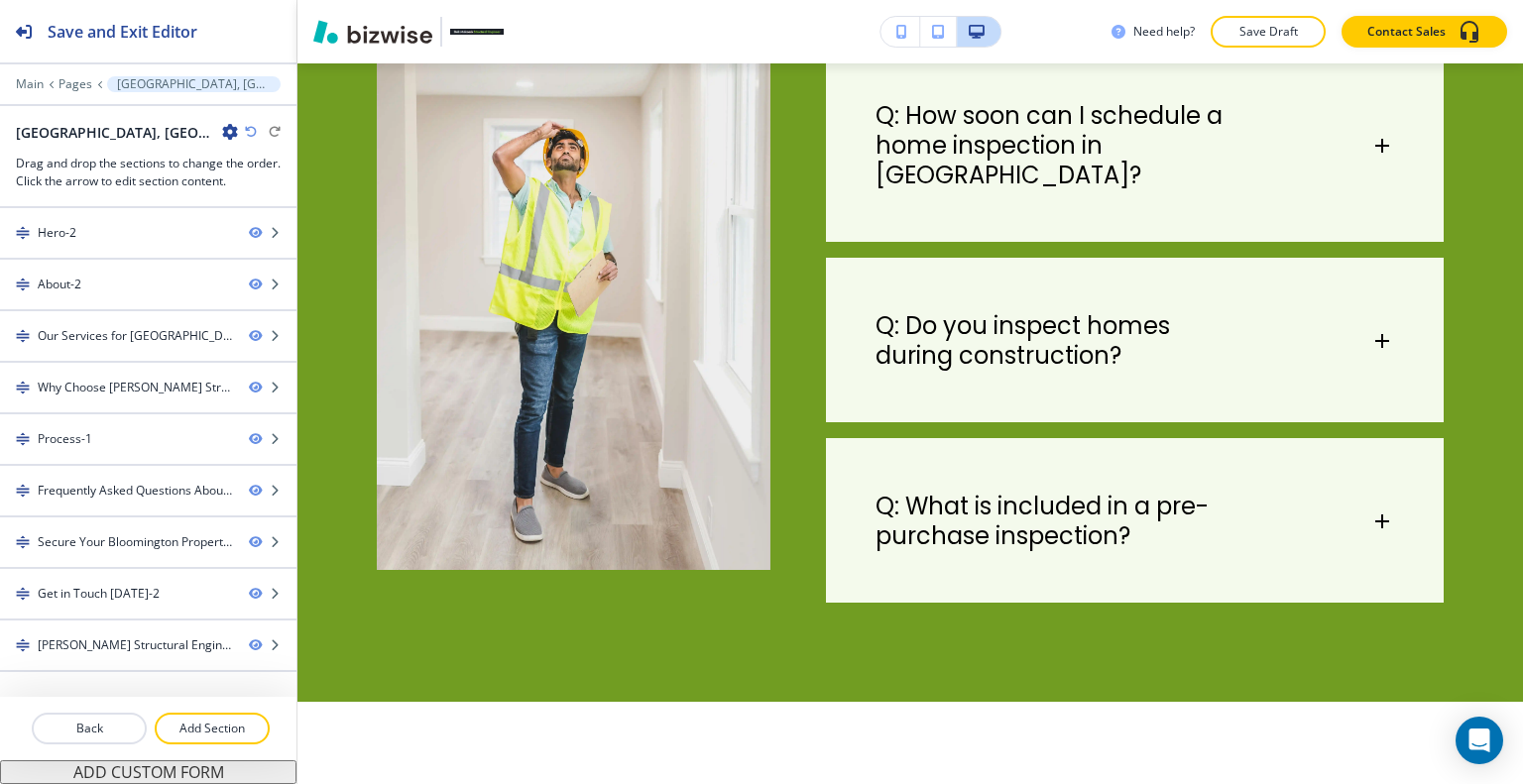 scroll, scrollTop: 4957, scrollLeft: 0, axis: vertical 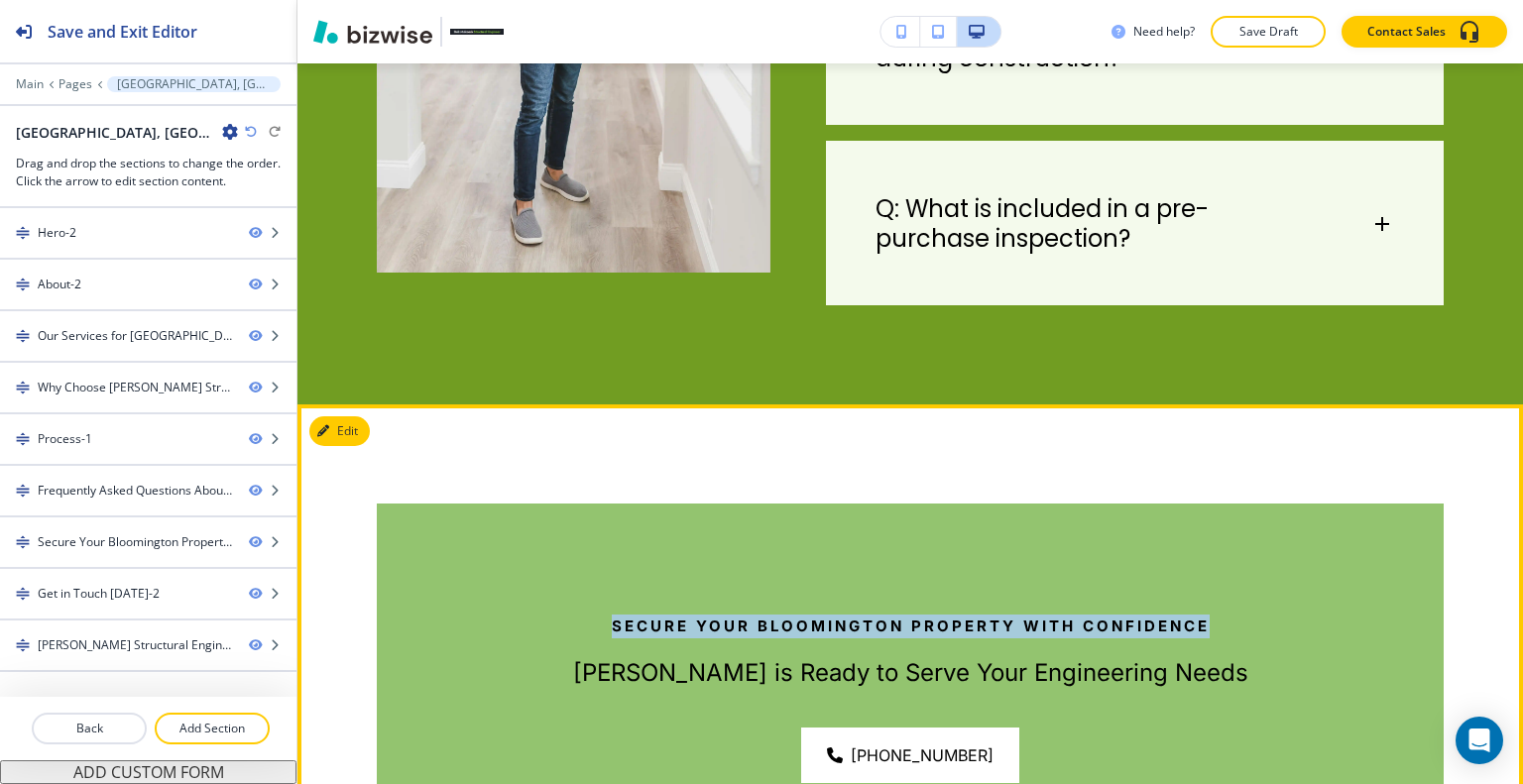 drag, startPoint x: 1209, startPoint y: 307, endPoint x: 577, endPoint y: 300, distance: 632.03876 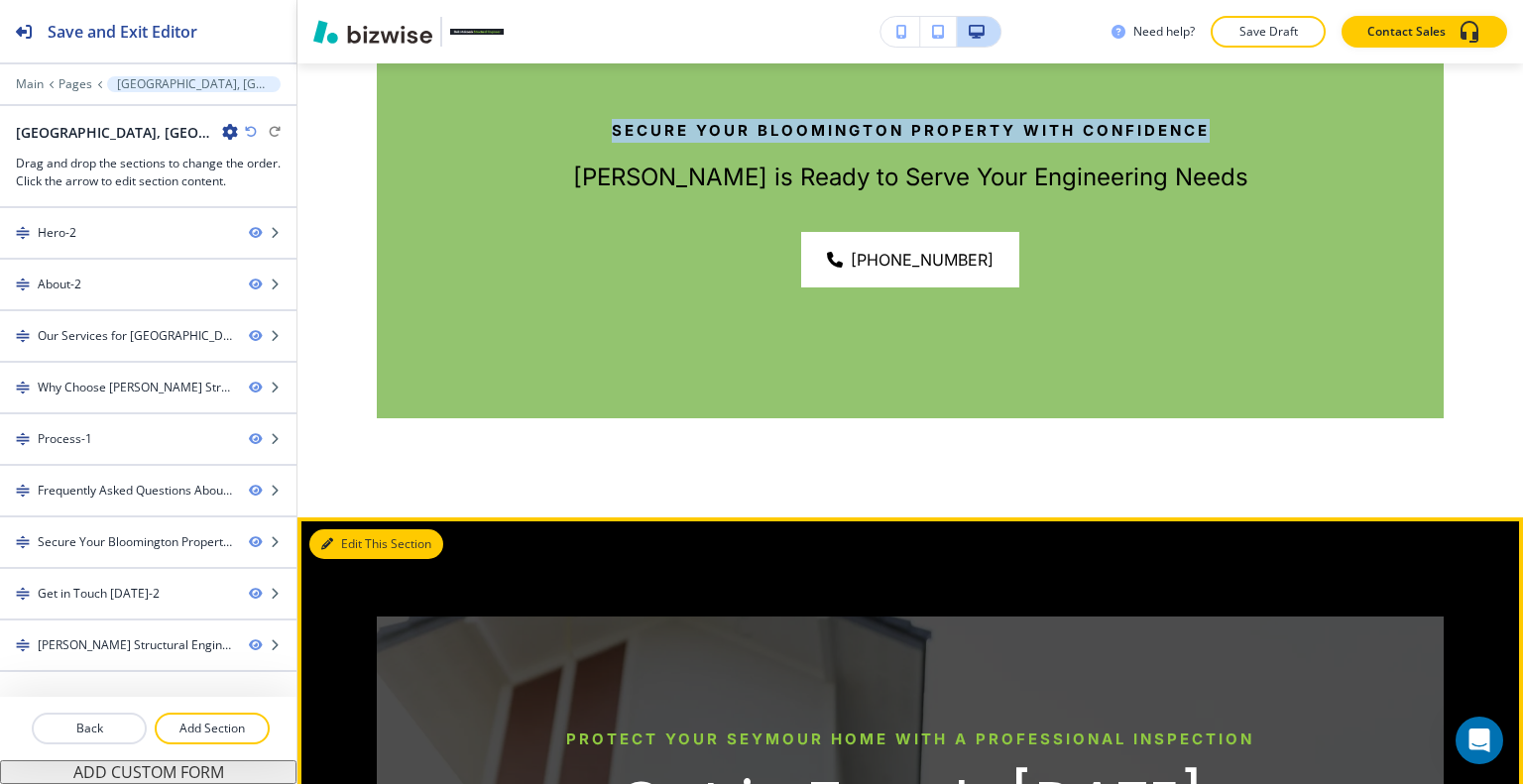 click on "Edit This Section" at bounding box center (376, 544) 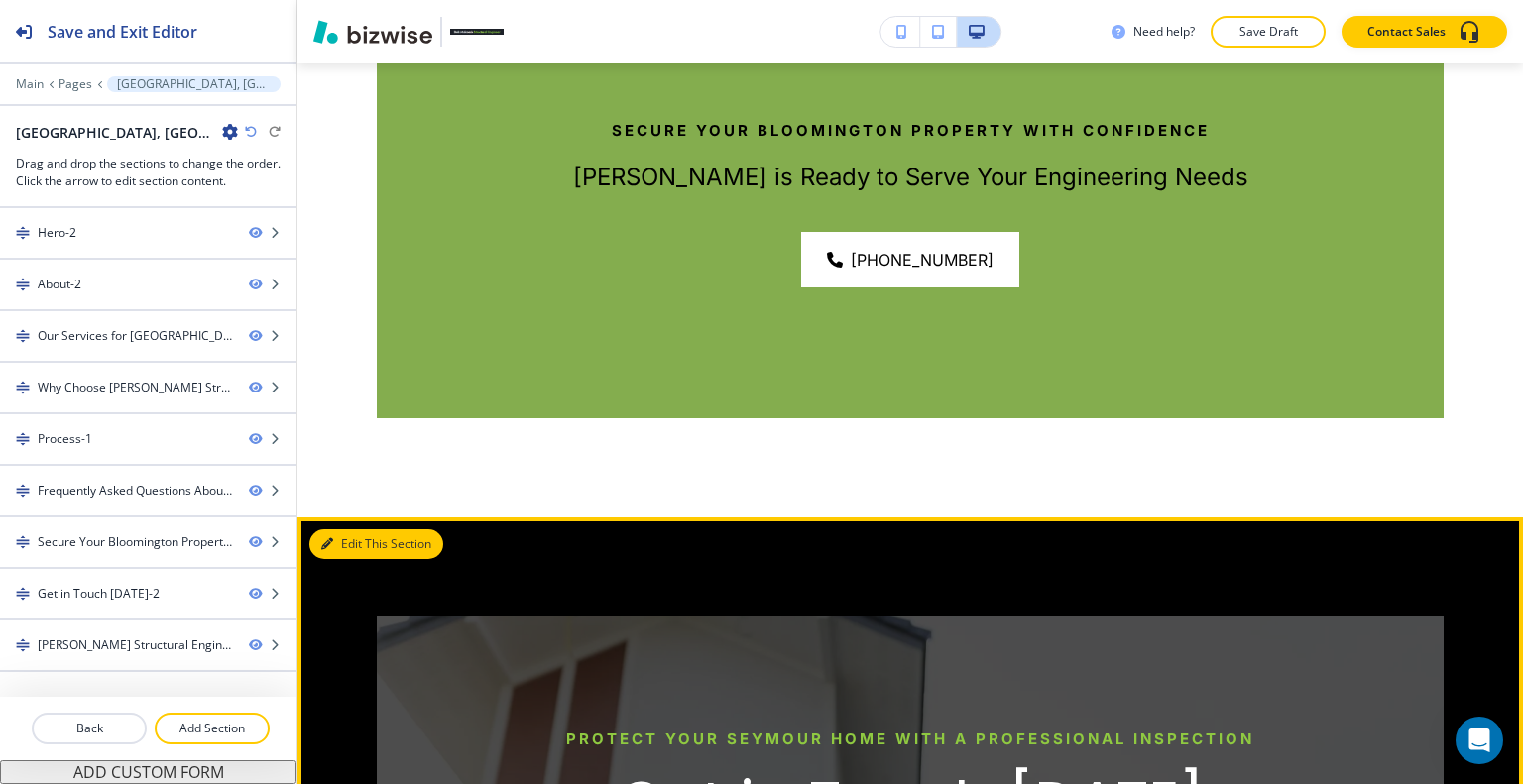 scroll, scrollTop: 5593, scrollLeft: 0, axis: vertical 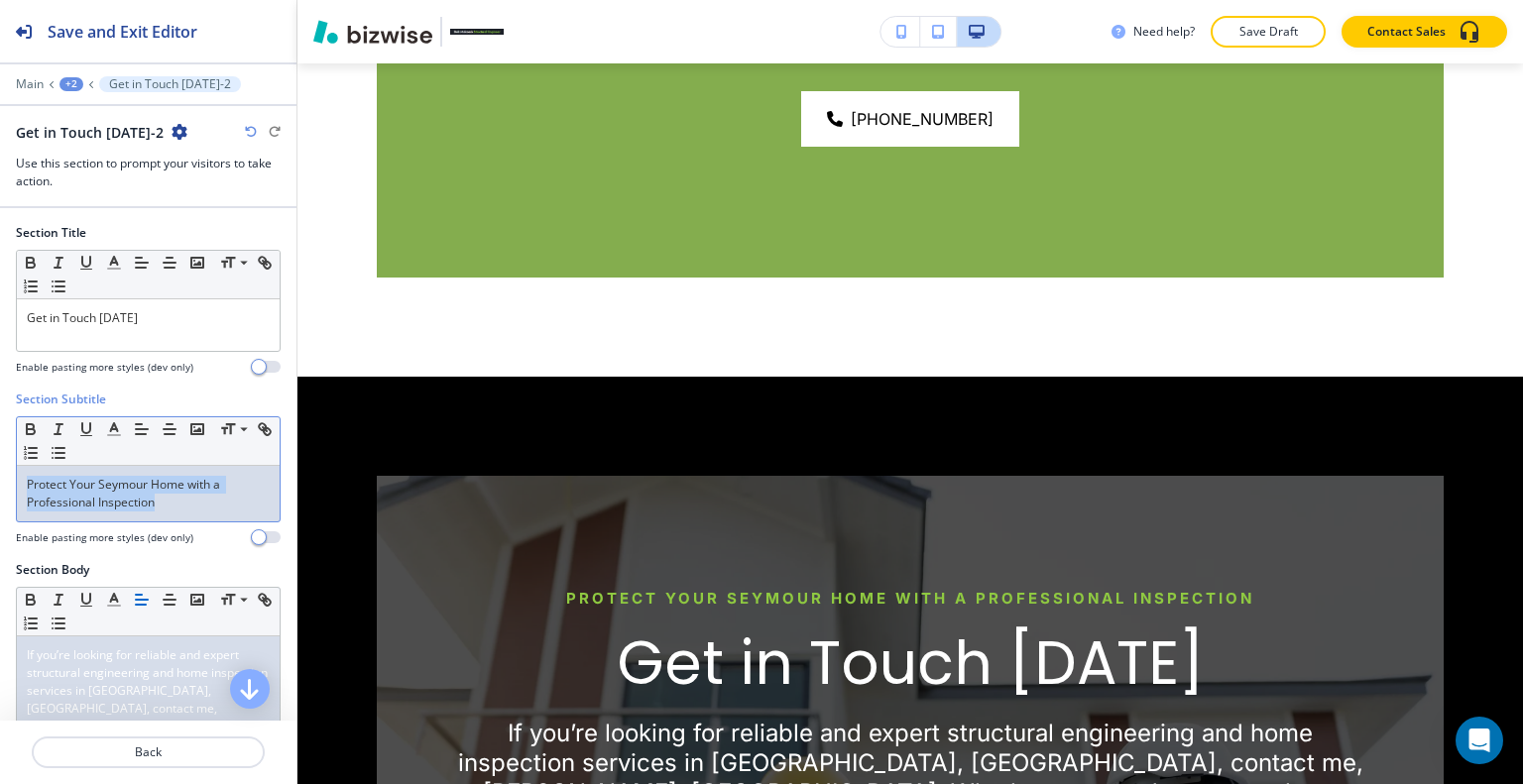 drag, startPoint x: 200, startPoint y: 517, endPoint x: 6, endPoint y: 474, distance: 198.70833 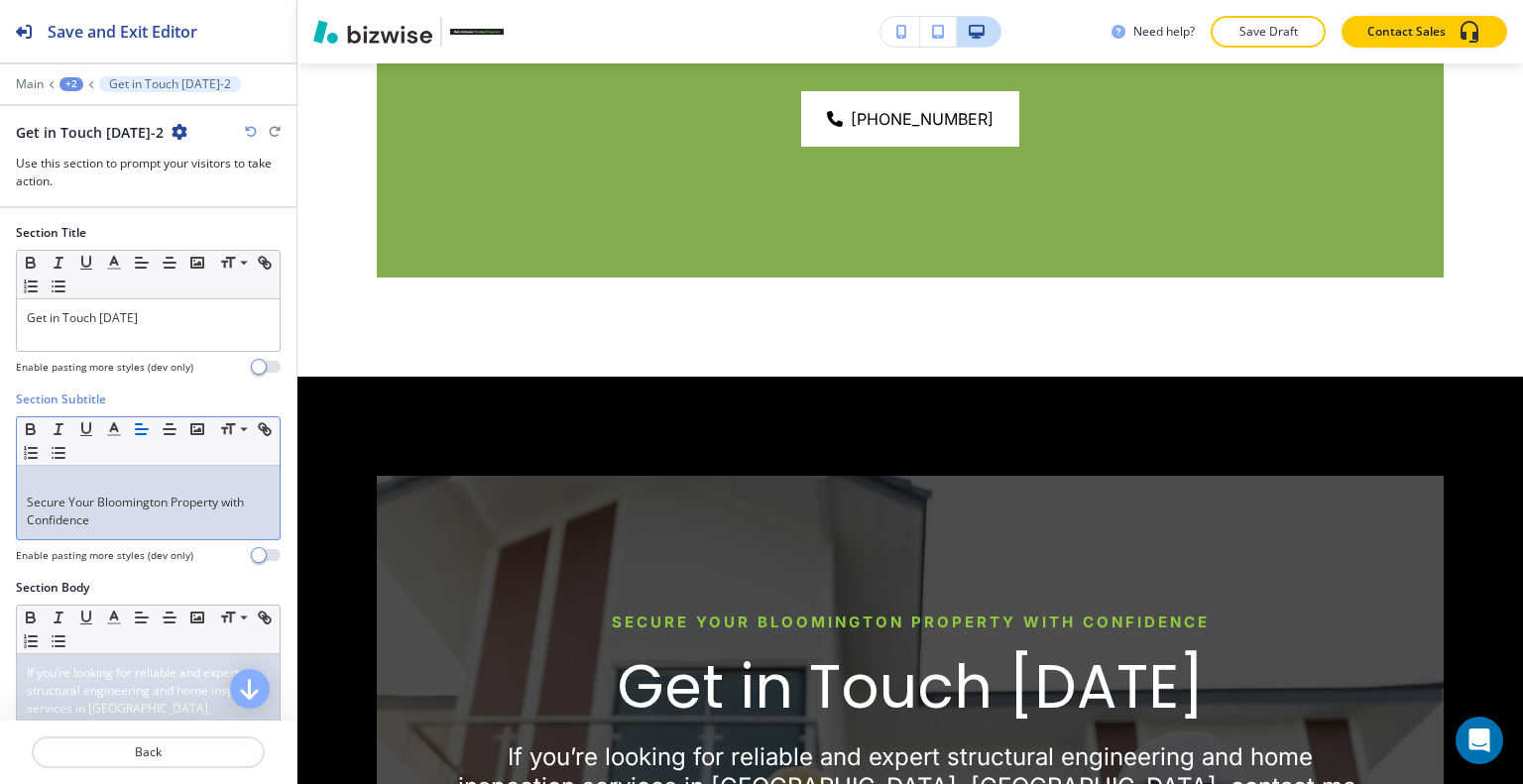 scroll, scrollTop: 0, scrollLeft: 0, axis: both 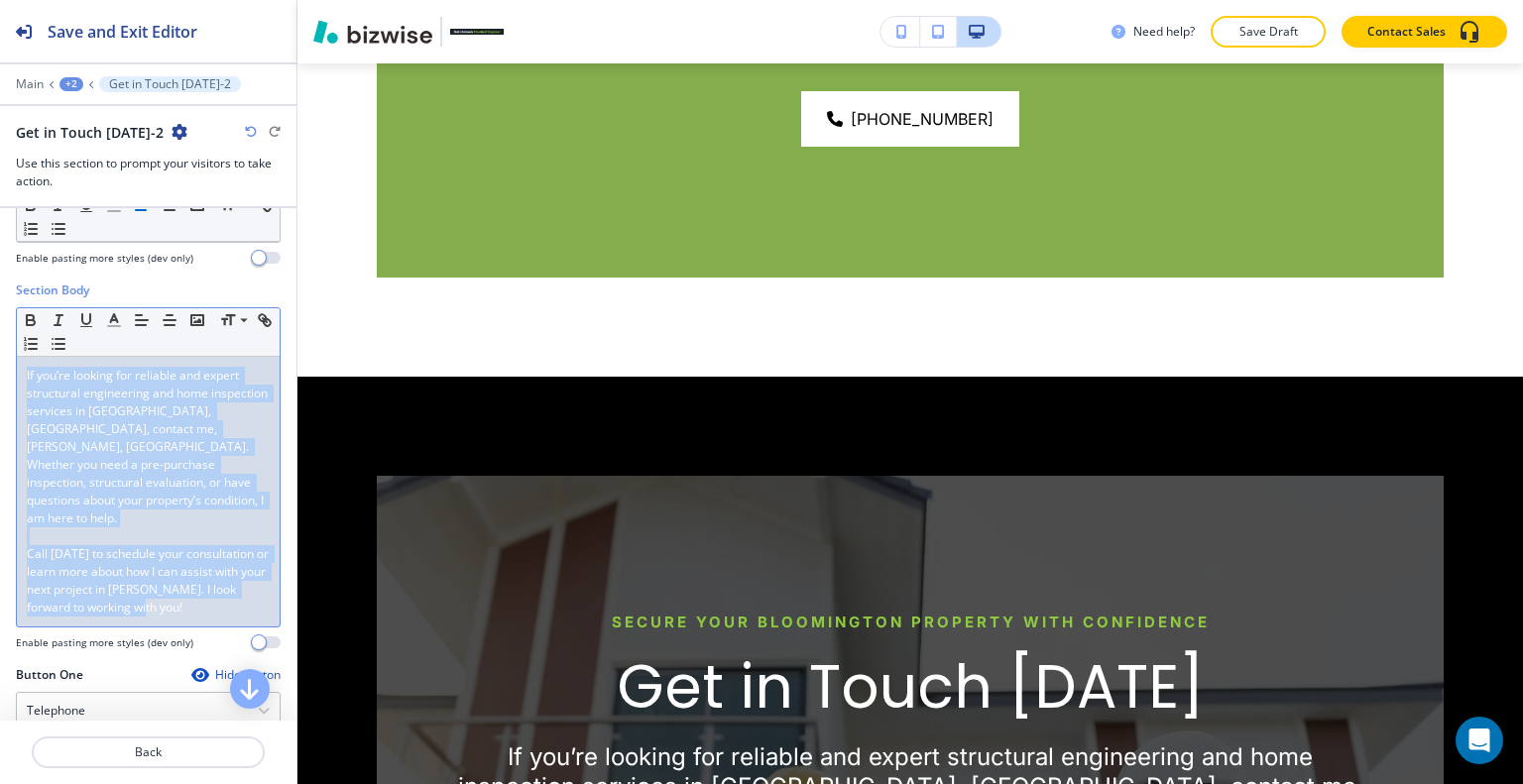 drag, startPoint x: 230, startPoint y: 501, endPoint x: 43, endPoint y: 396, distance: 214.46212 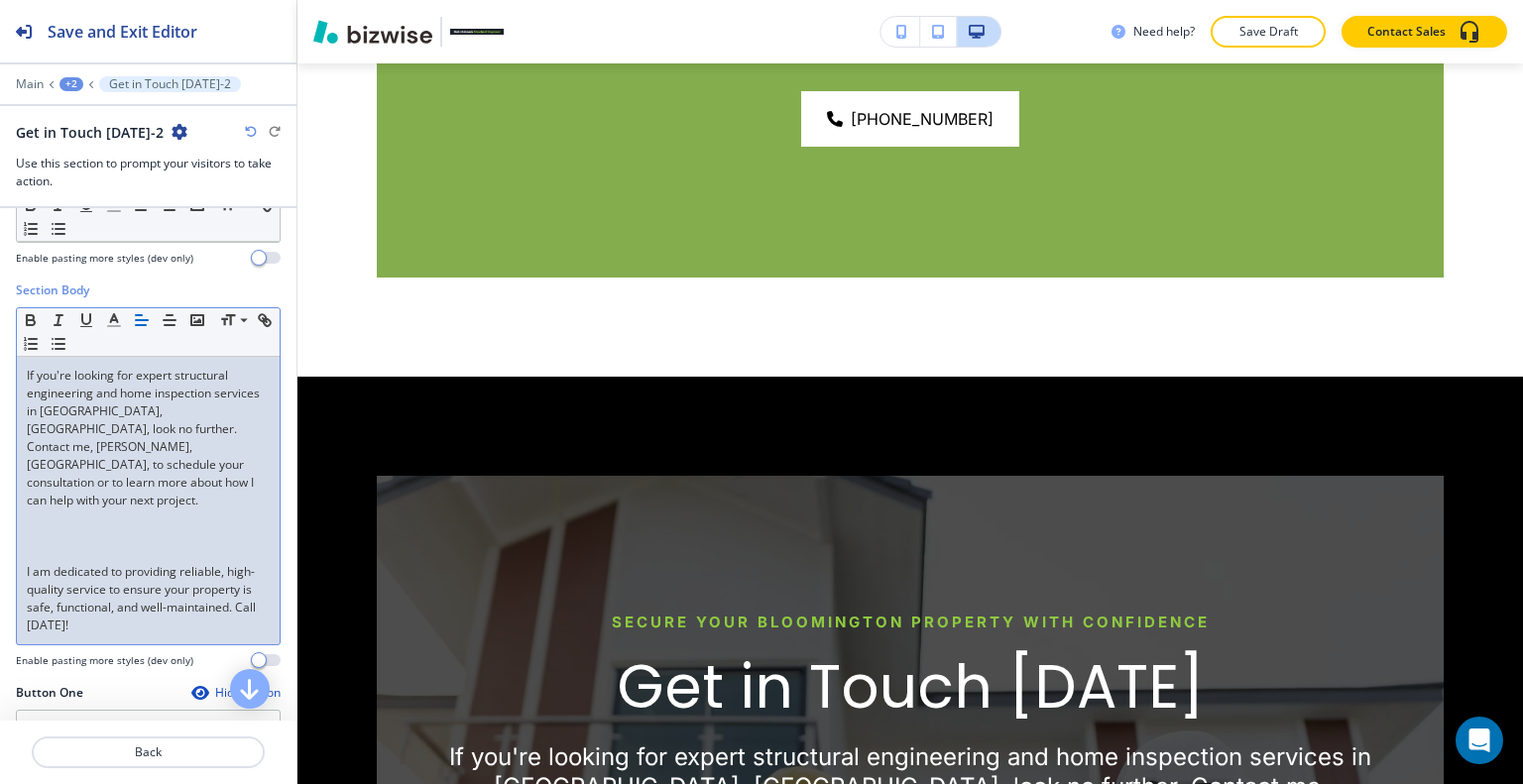 scroll, scrollTop: 0, scrollLeft: 0, axis: both 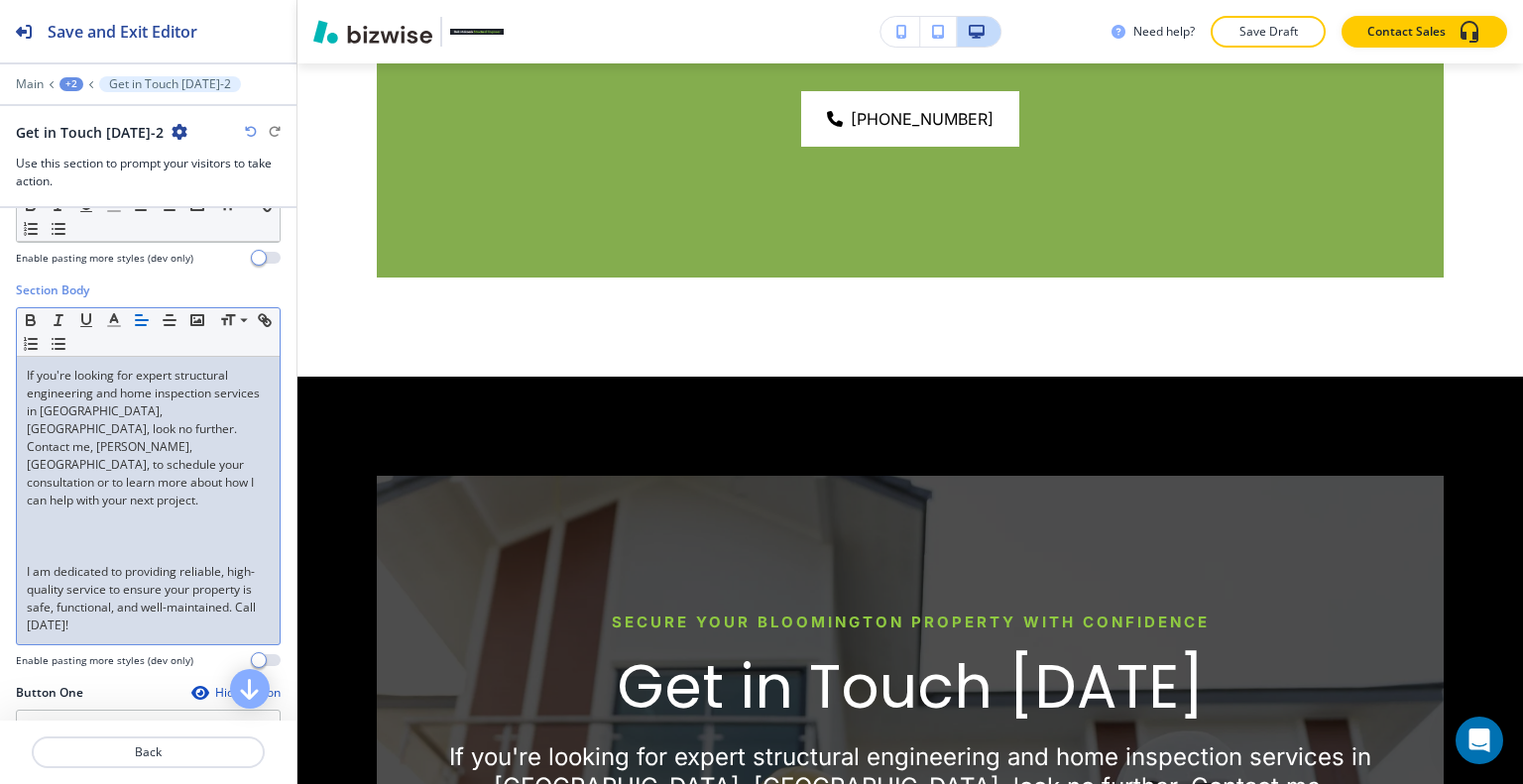 click on "I am dedicated to providing reliable, high-quality service to ensure your property is safe, functional, and well-maintained. Call [DATE]!" at bounding box center (148, 599) 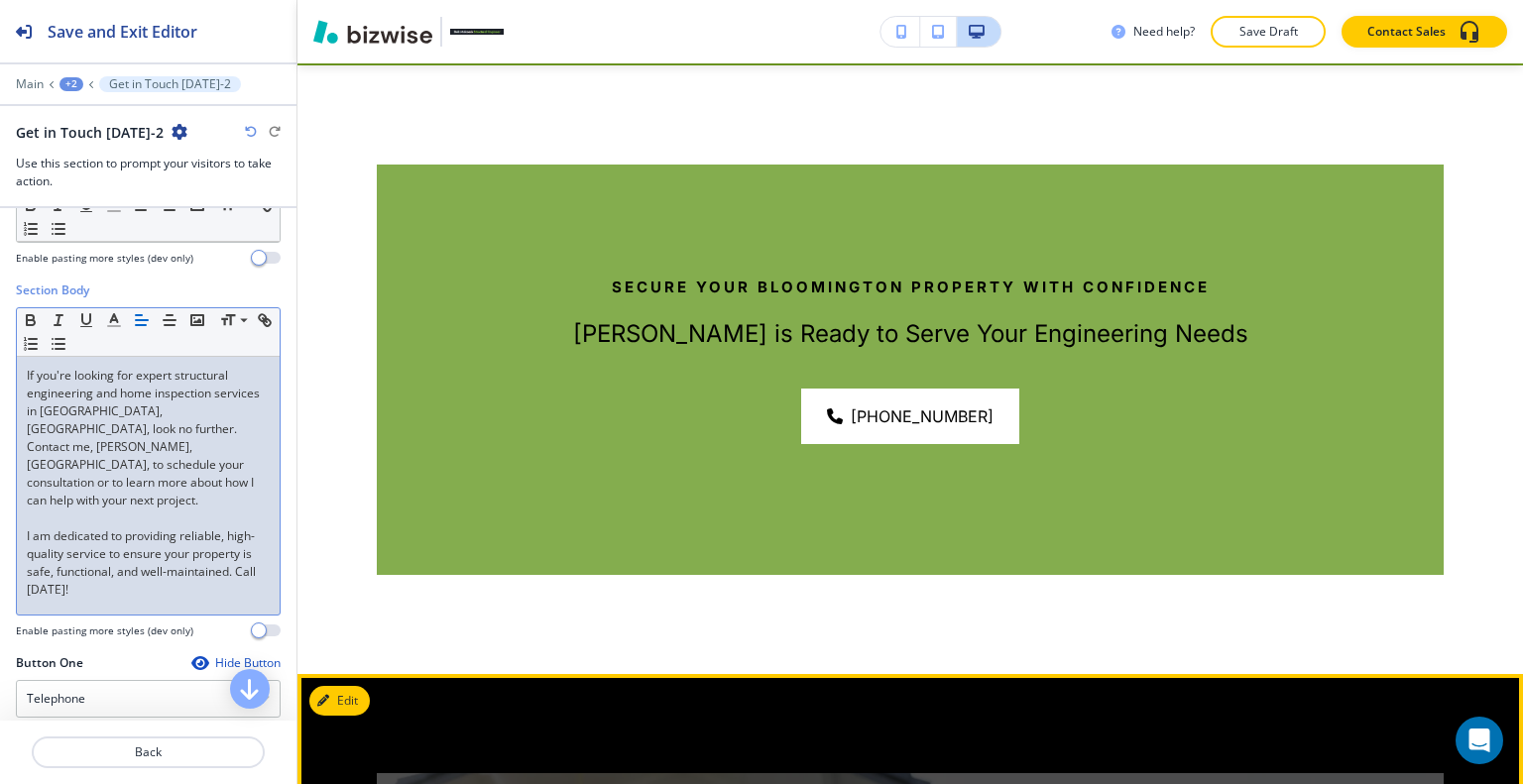 scroll, scrollTop: 4899, scrollLeft: 0, axis: vertical 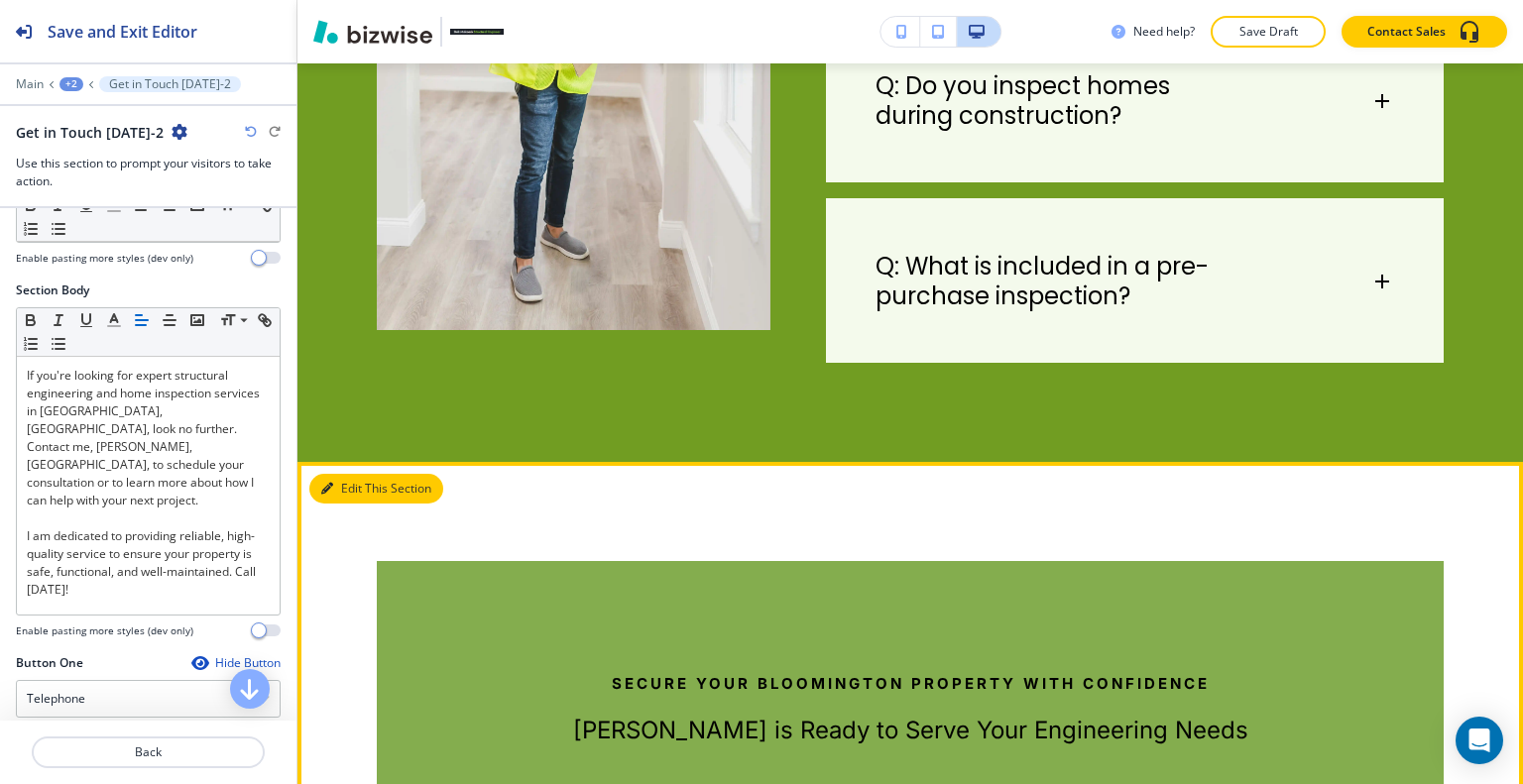 click on "Edit This Section" at bounding box center (376, 489) 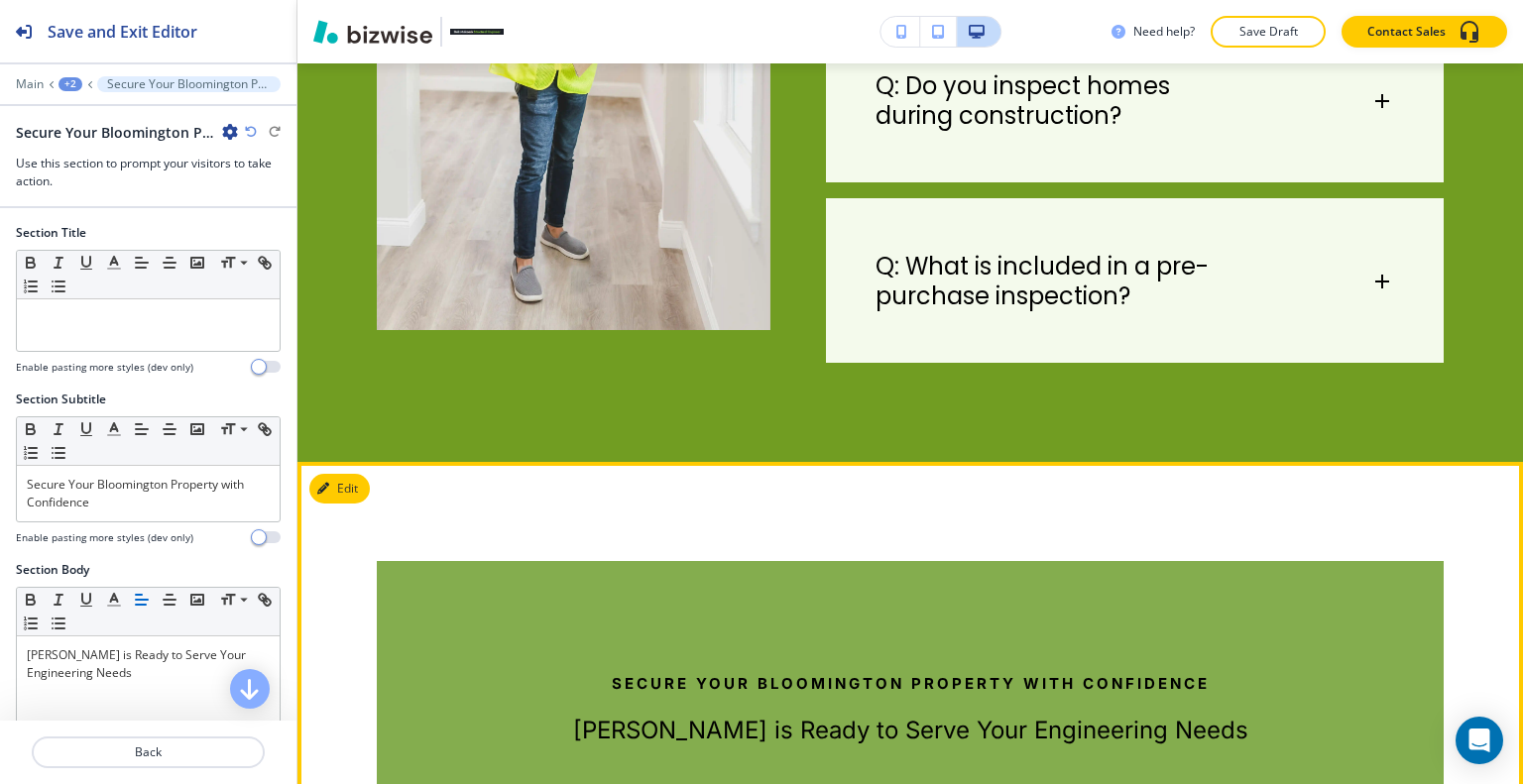 scroll, scrollTop: 4984, scrollLeft: 0, axis: vertical 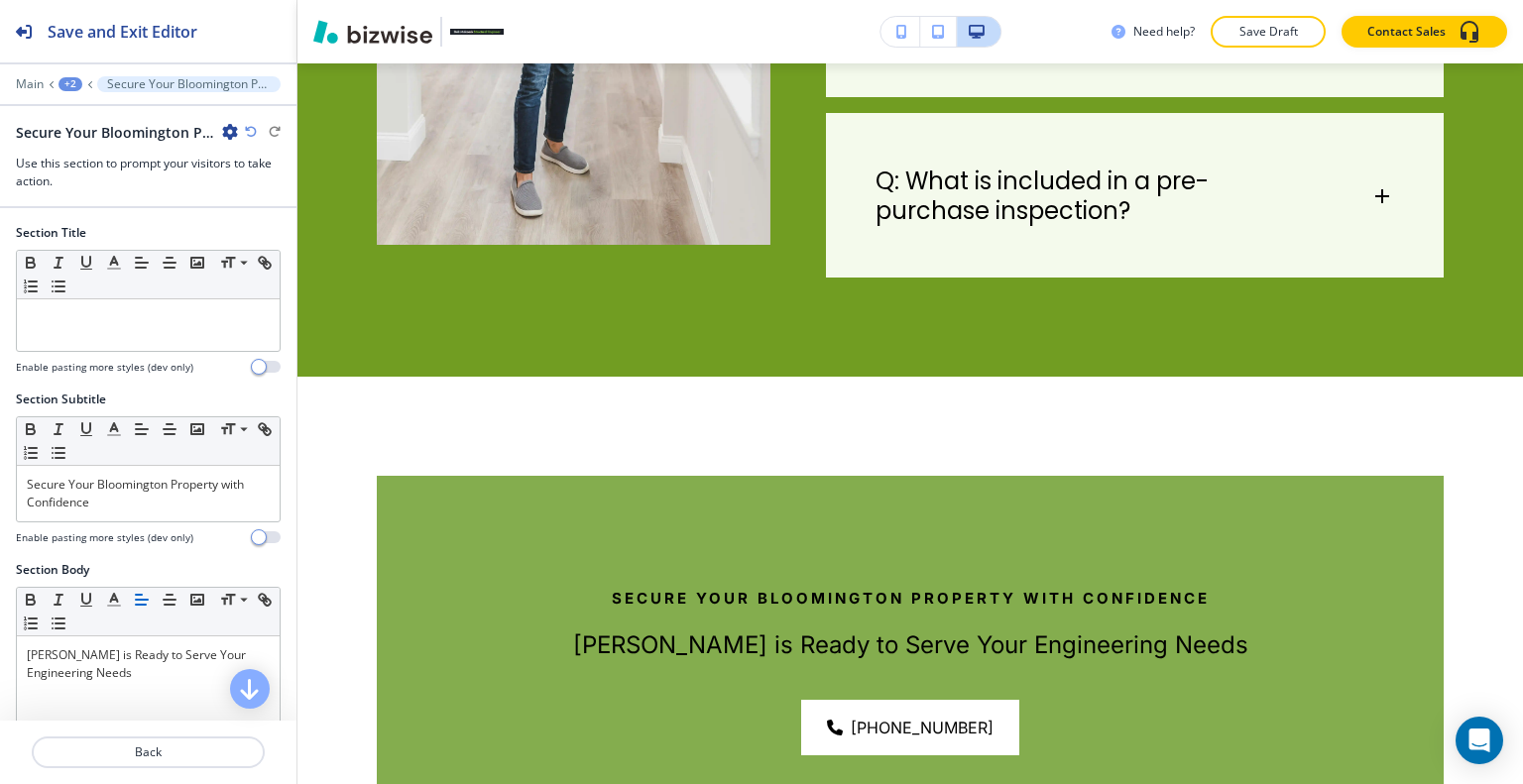 drag, startPoint x: 249, startPoint y: 136, endPoint x: 236, endPoint y: 136, distance: 13 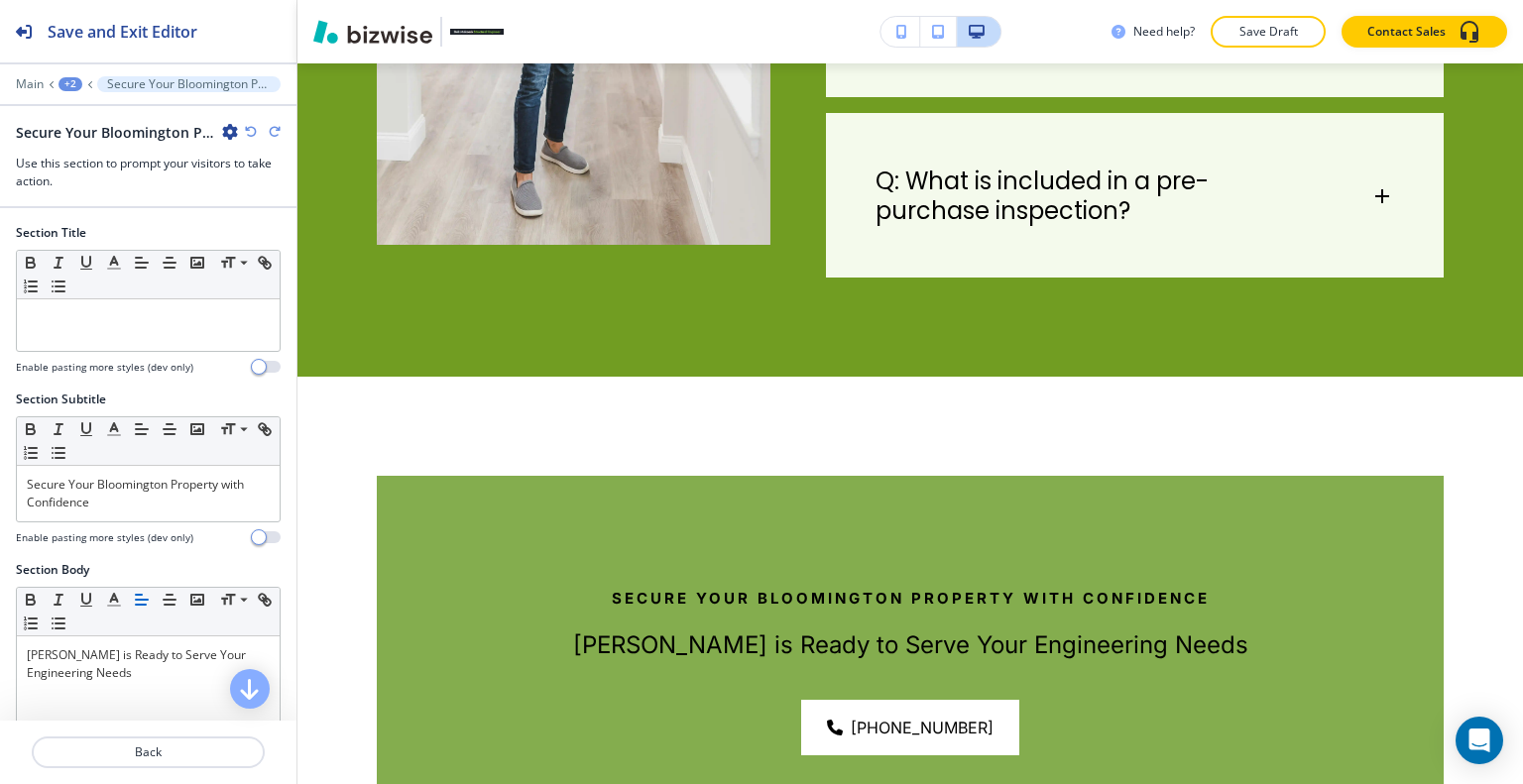 click at bounding box center (230, 132) 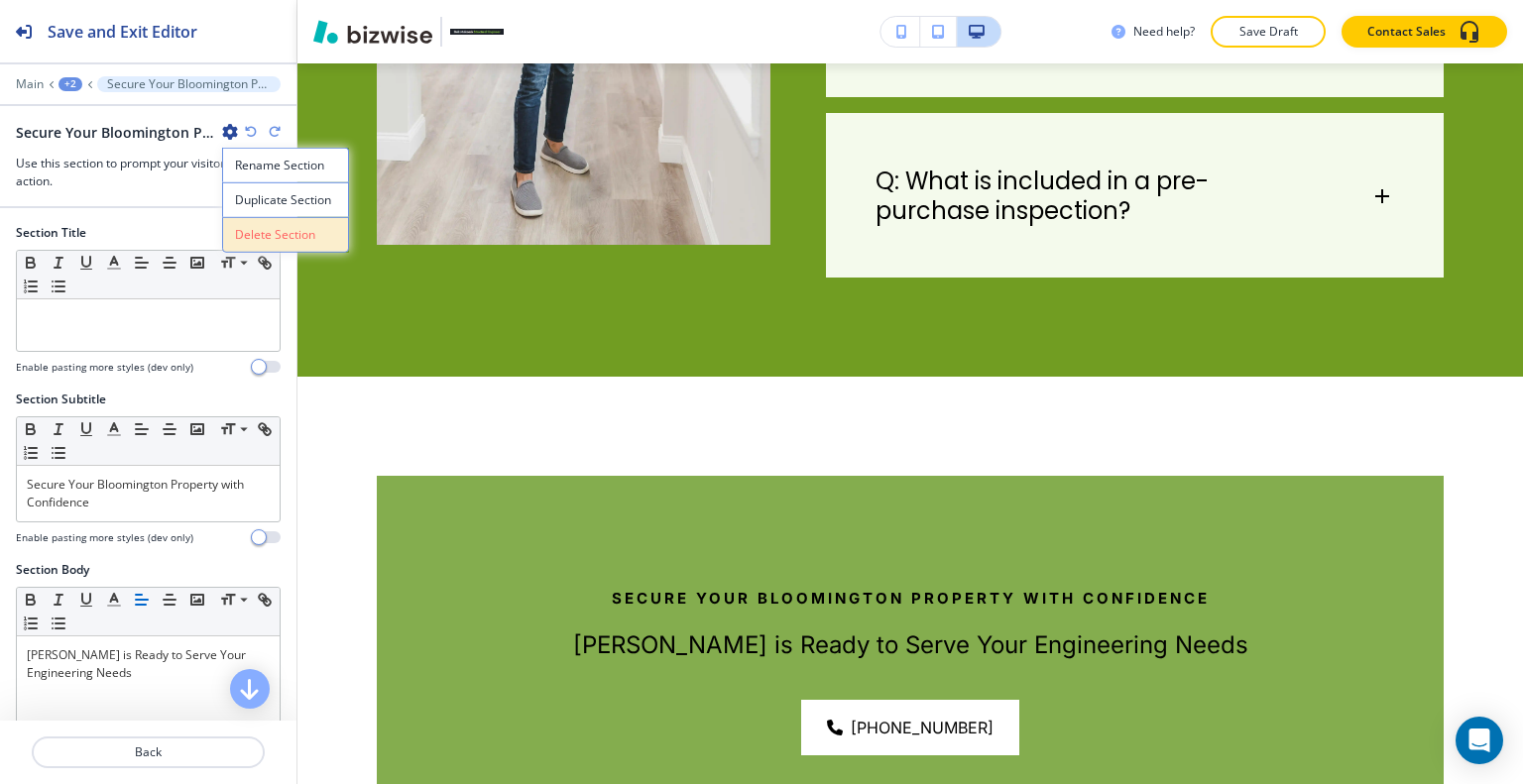 click on "Delete Section" at bounding box center [286, 235] 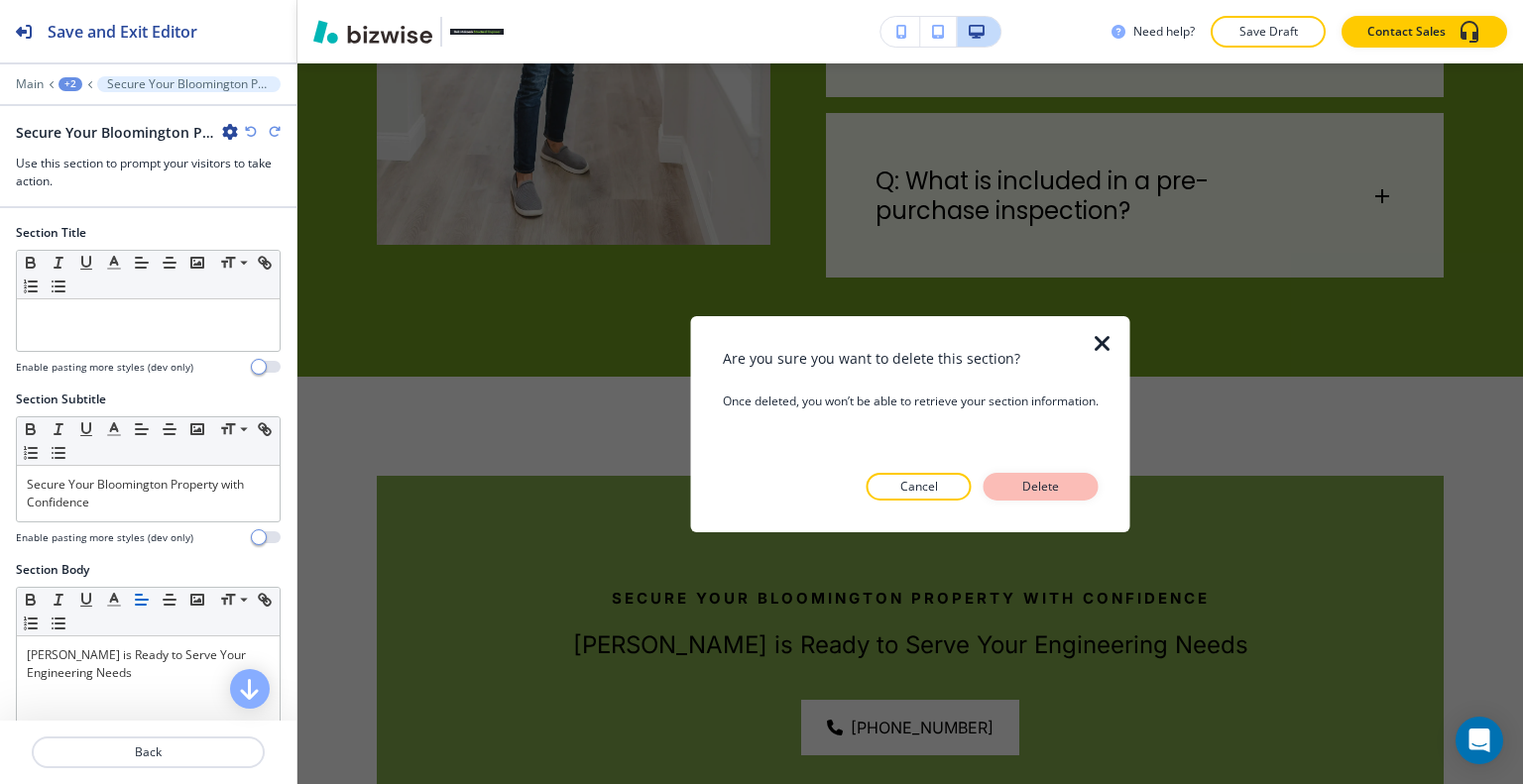 click on "Delete" at bounding box center (1041, 487) 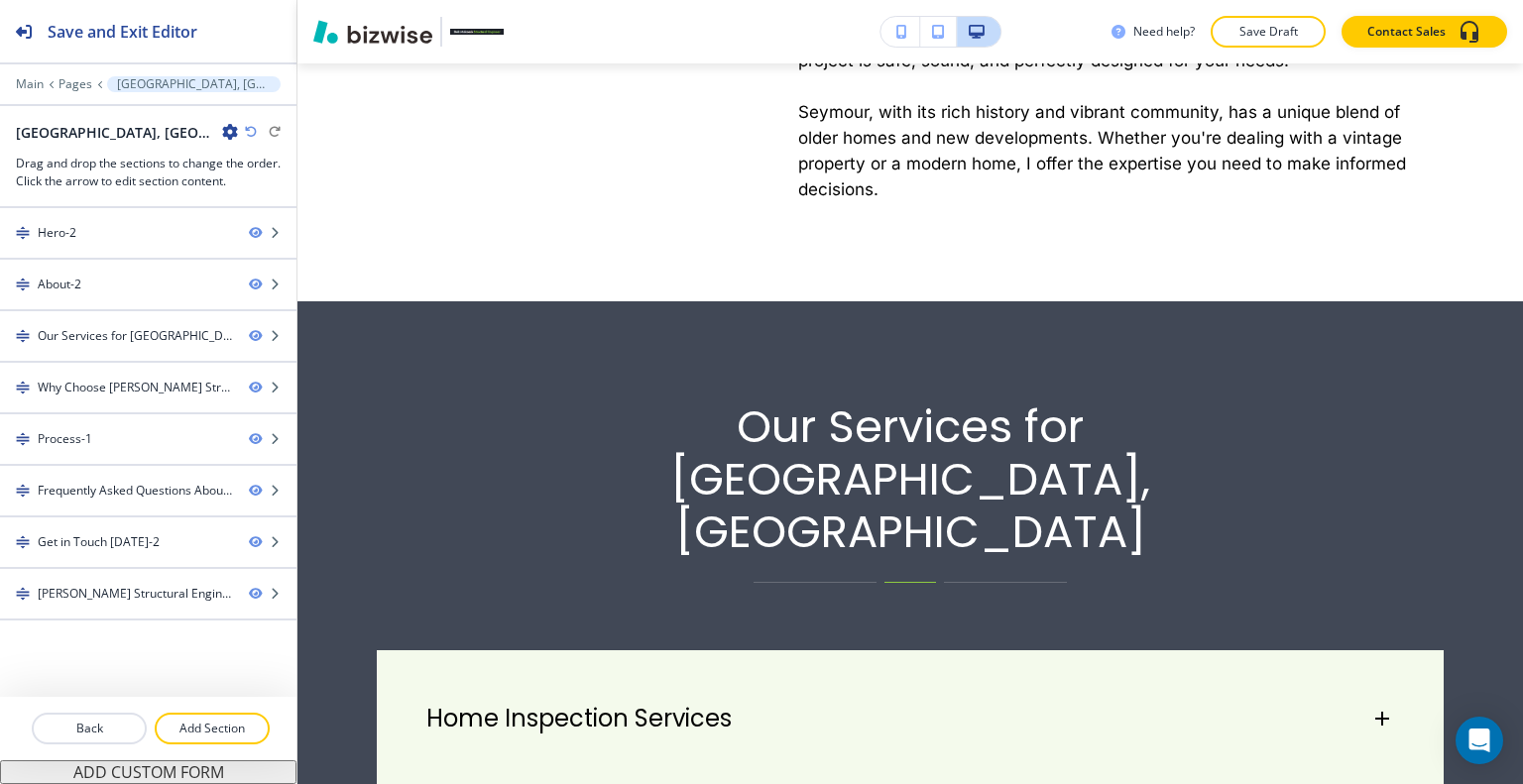 scroll, scrollTop: 0, scrollLeft: 0, axis: both 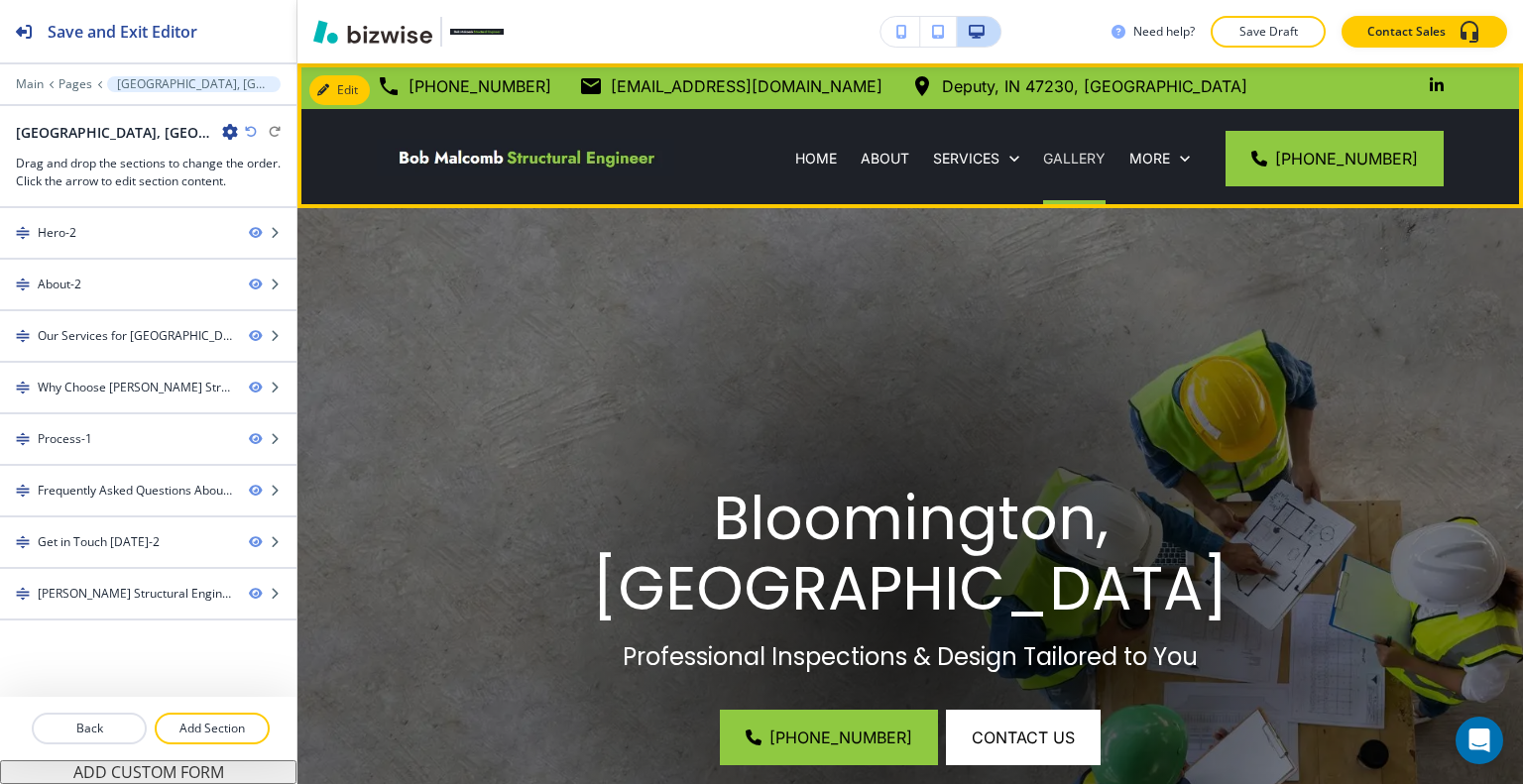 click on "GALLERY" at bounding box center (1074, 159) 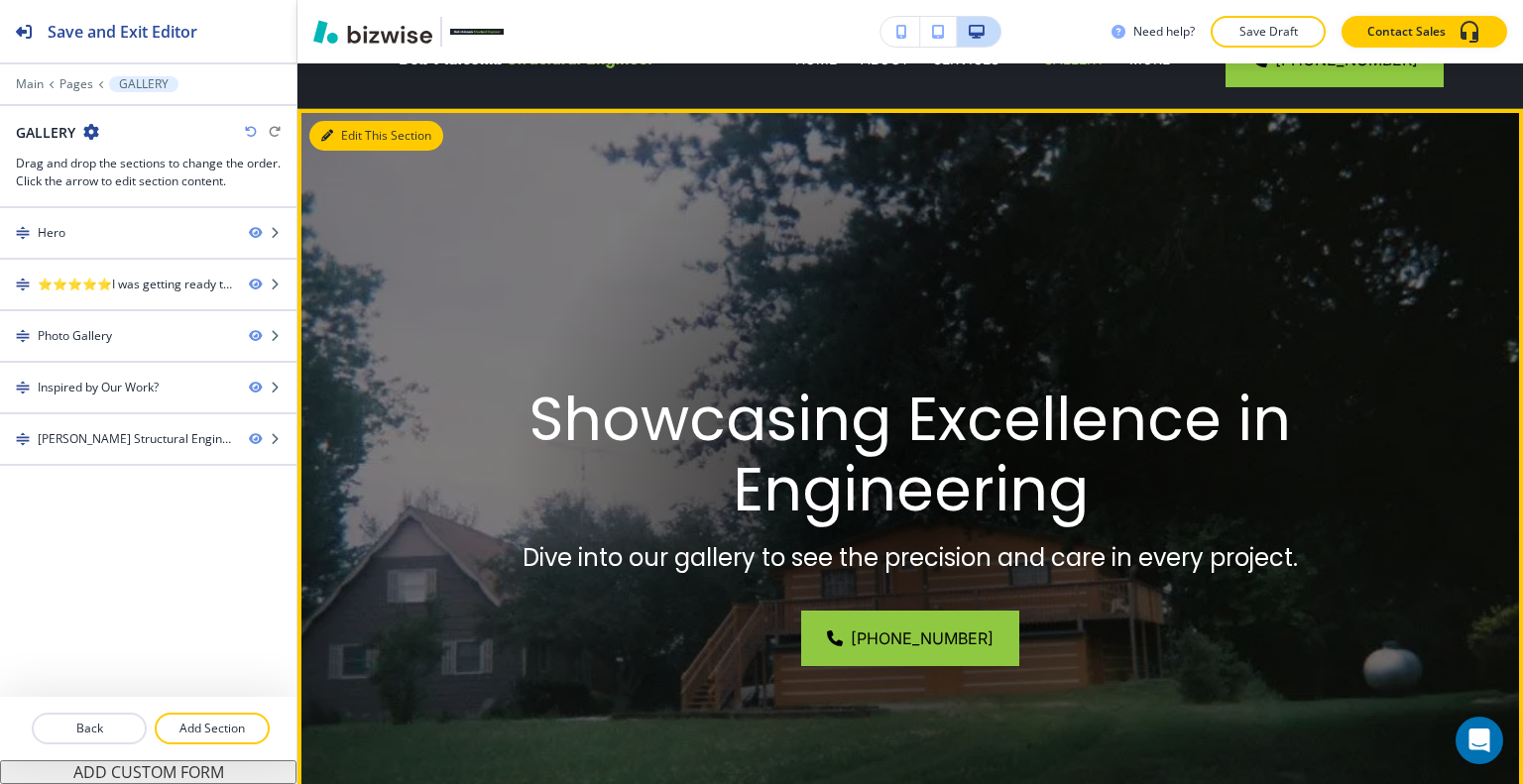 click on "Edit This Section" at bounding box center [376, 136] 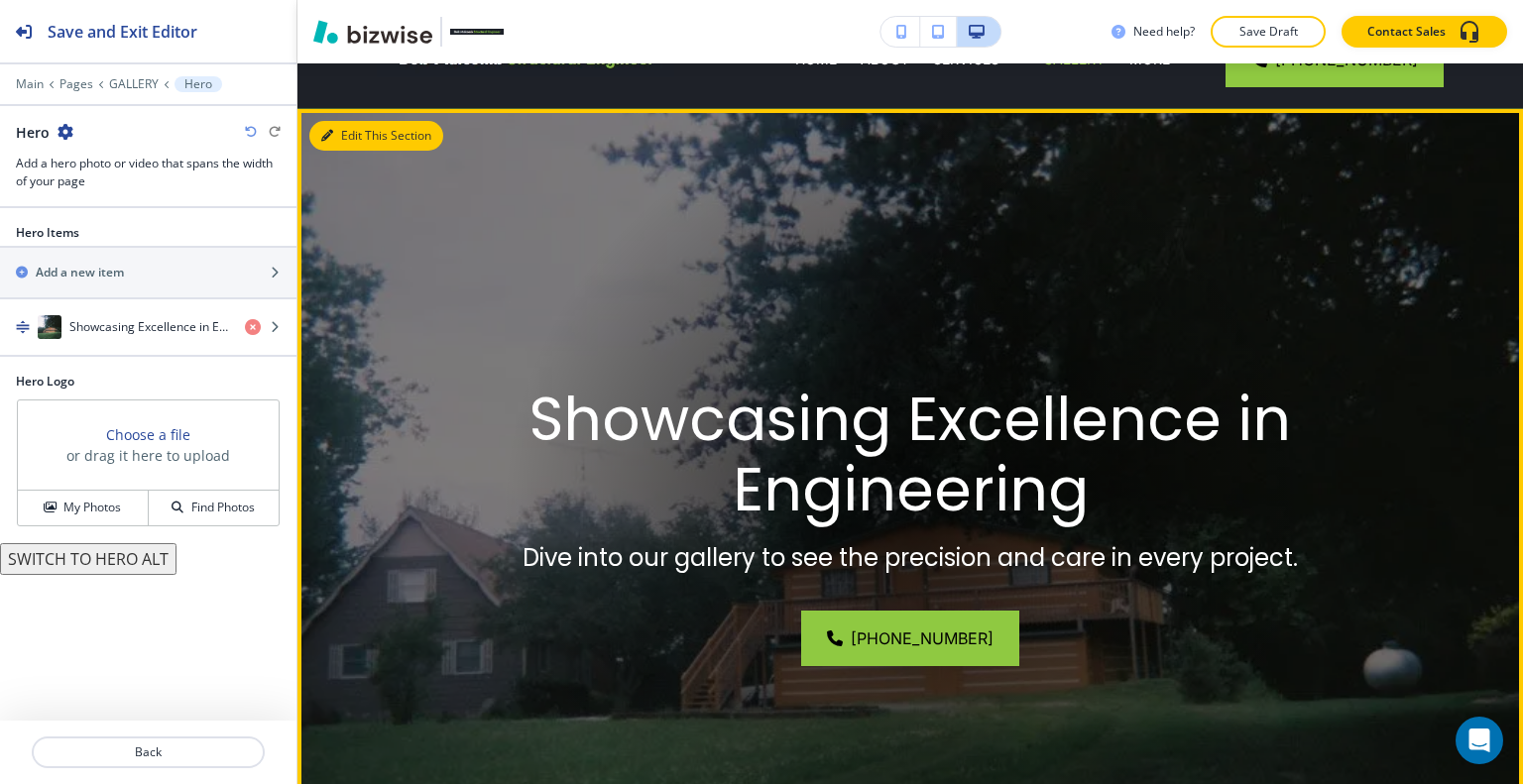 scroll, scrollTop: 145, scrollLeft: 0, axis: vertical 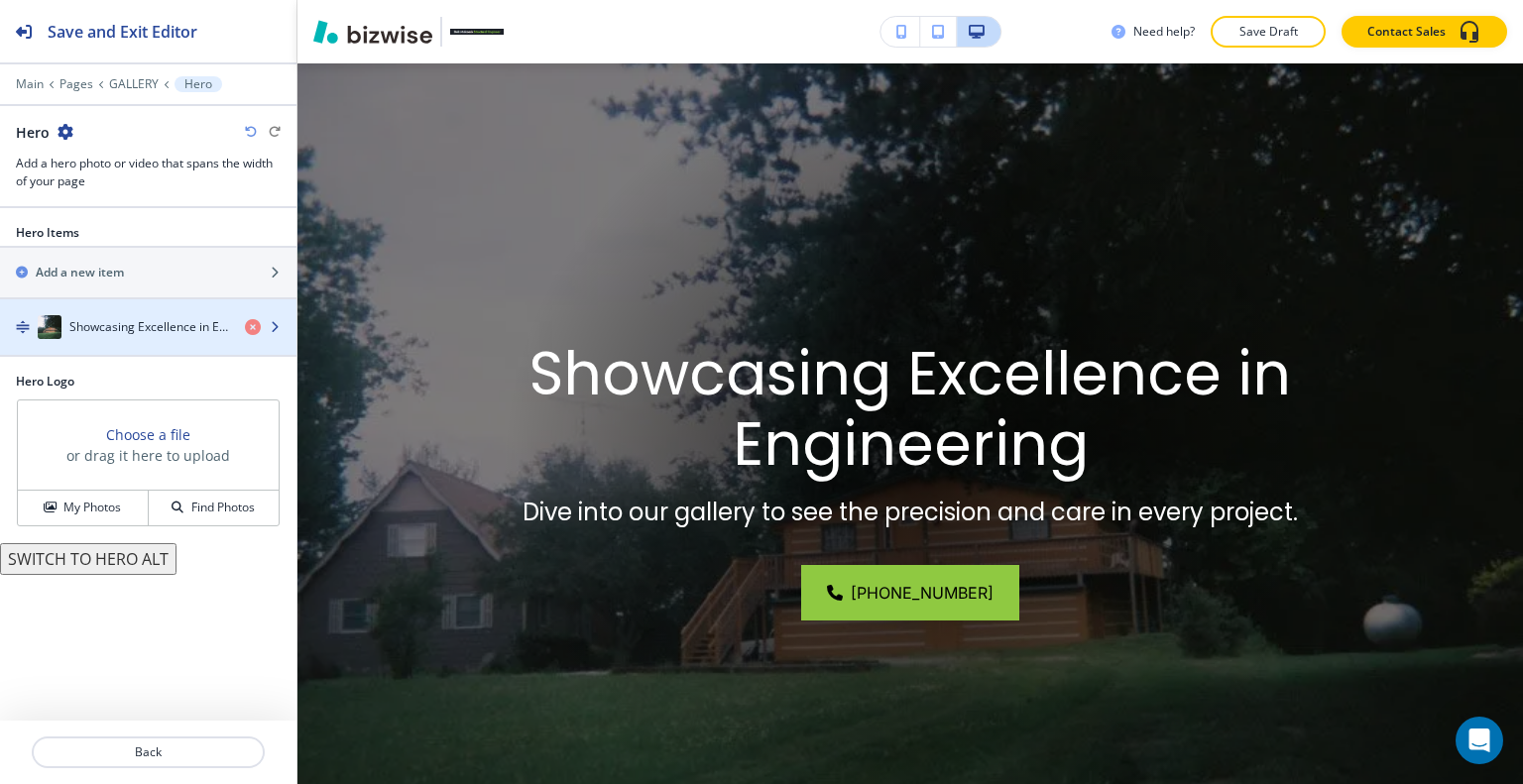 click on "Showcasing Excellence in Engineering" at bounding box center [149, 327] 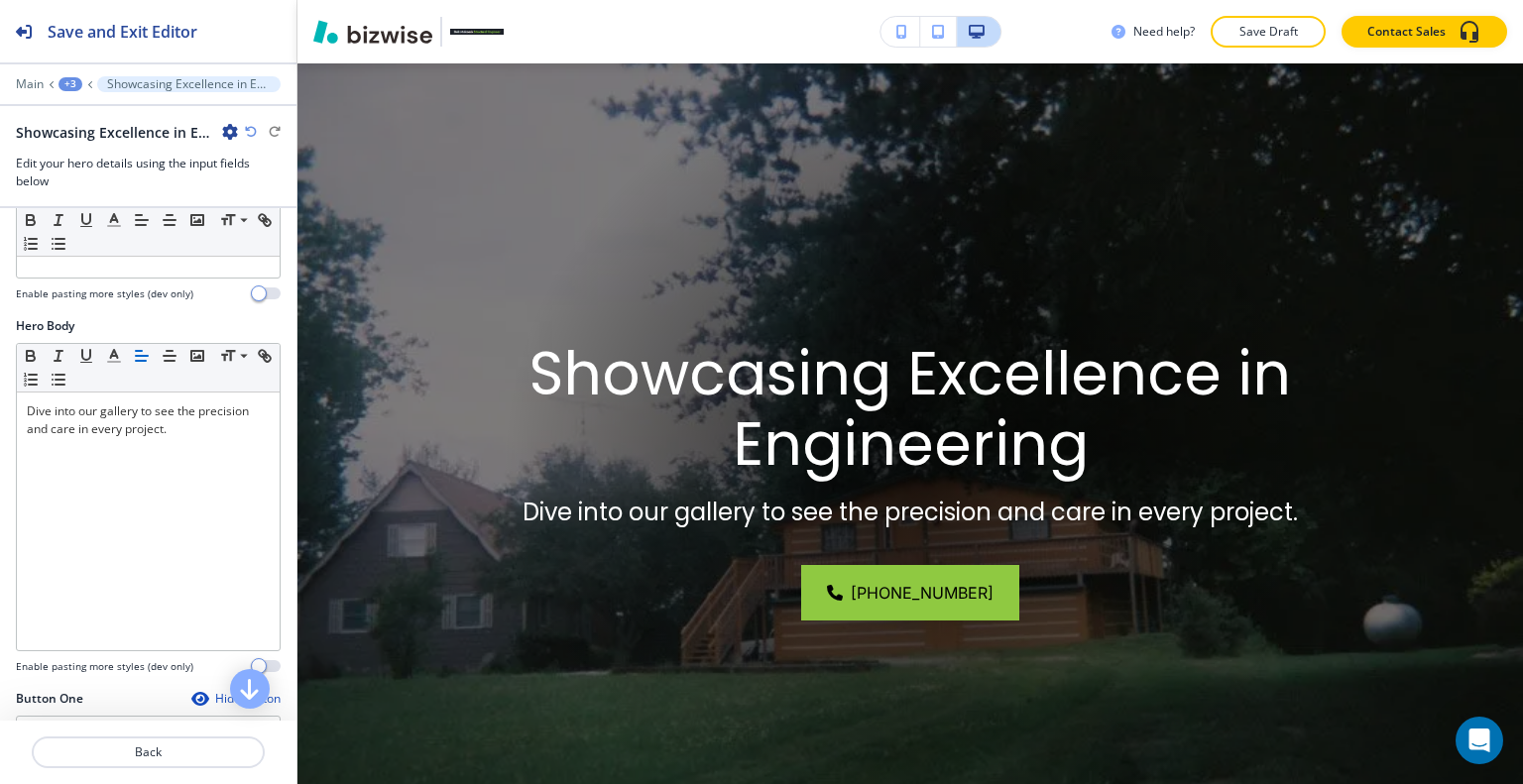 scroll, scrollTop: 694, scrollLeft: 0, axis: vertical 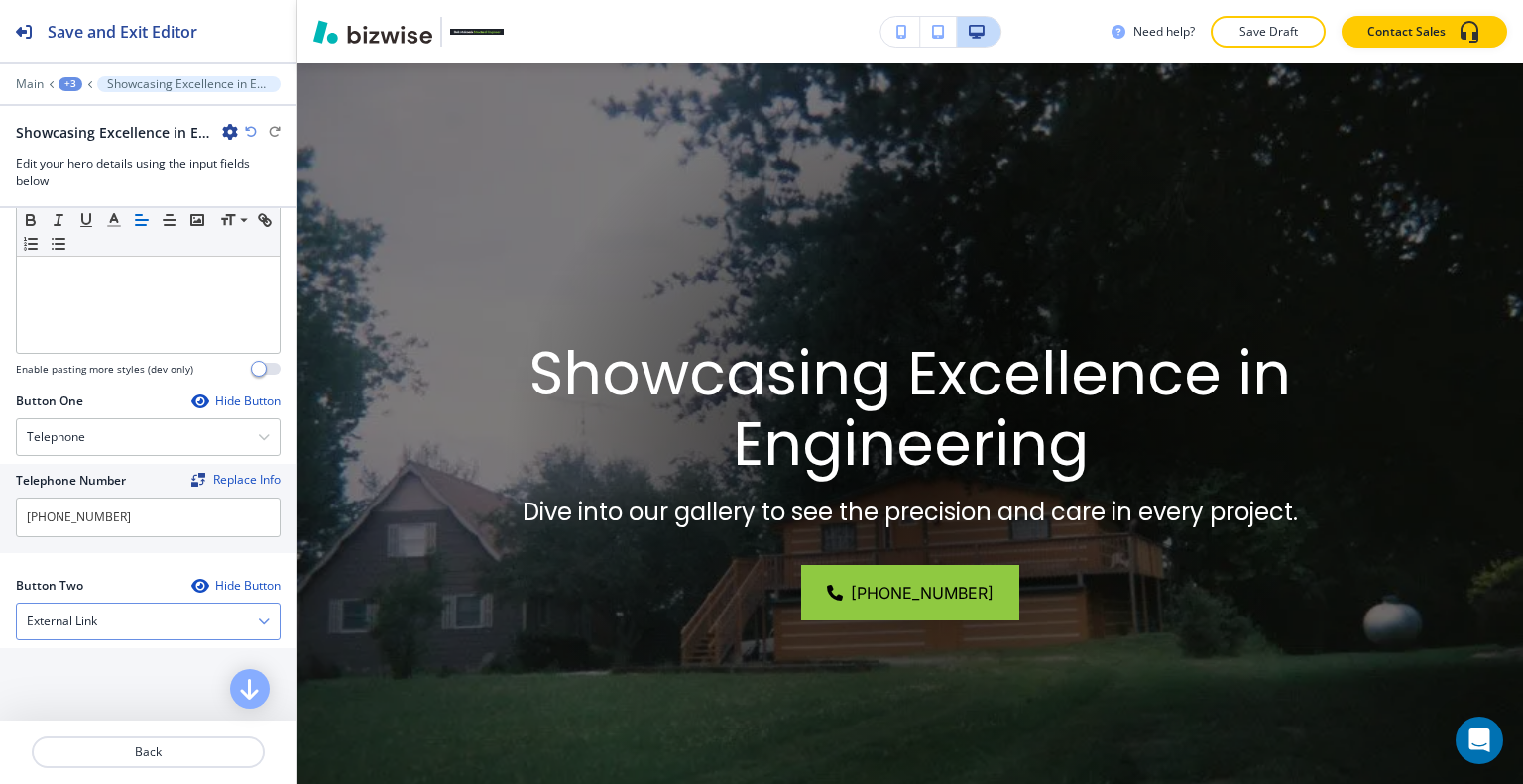 click on "External Link" at bounding box center [148, 621] 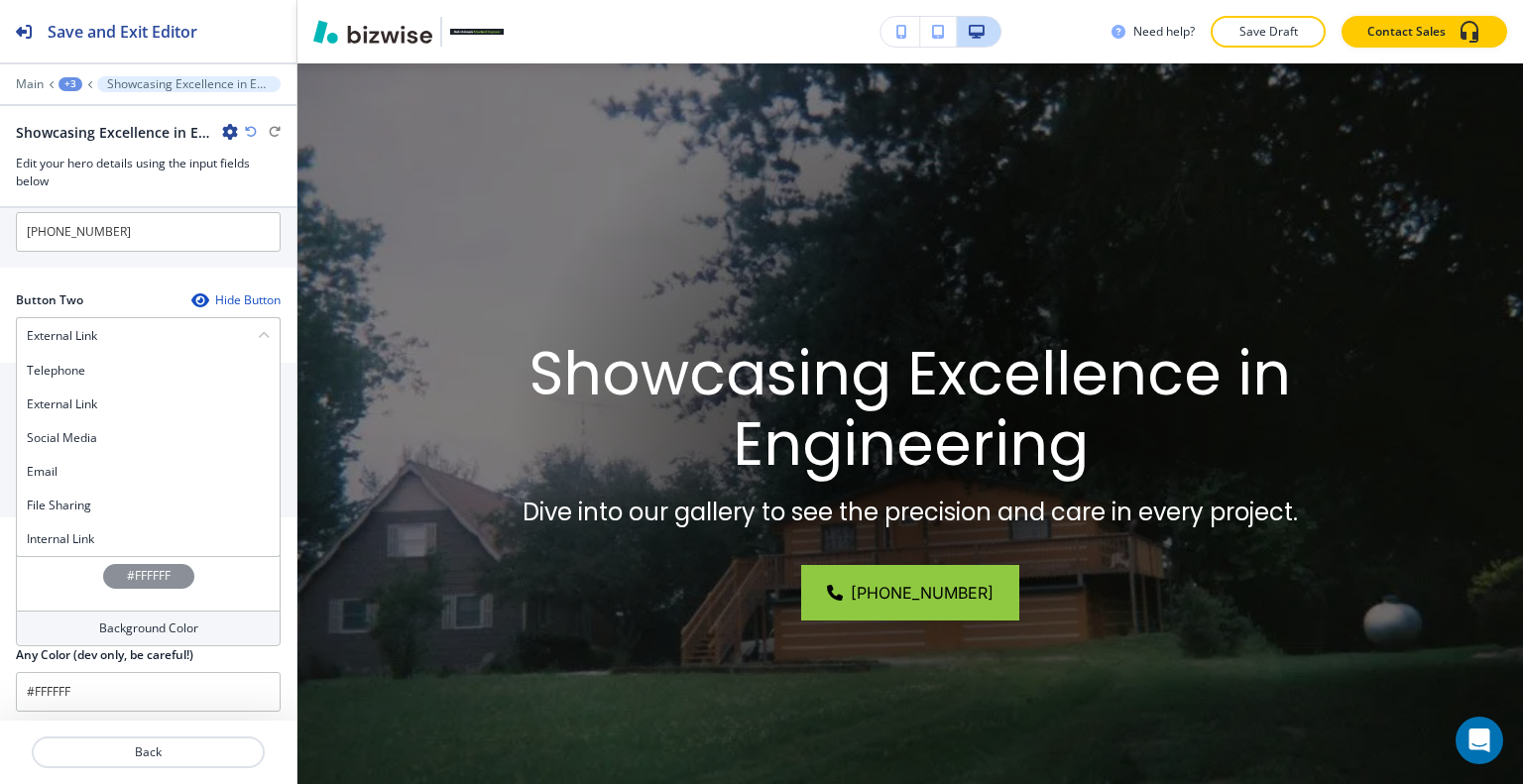 click on "Internal Link" at bounding box center (148, 539) 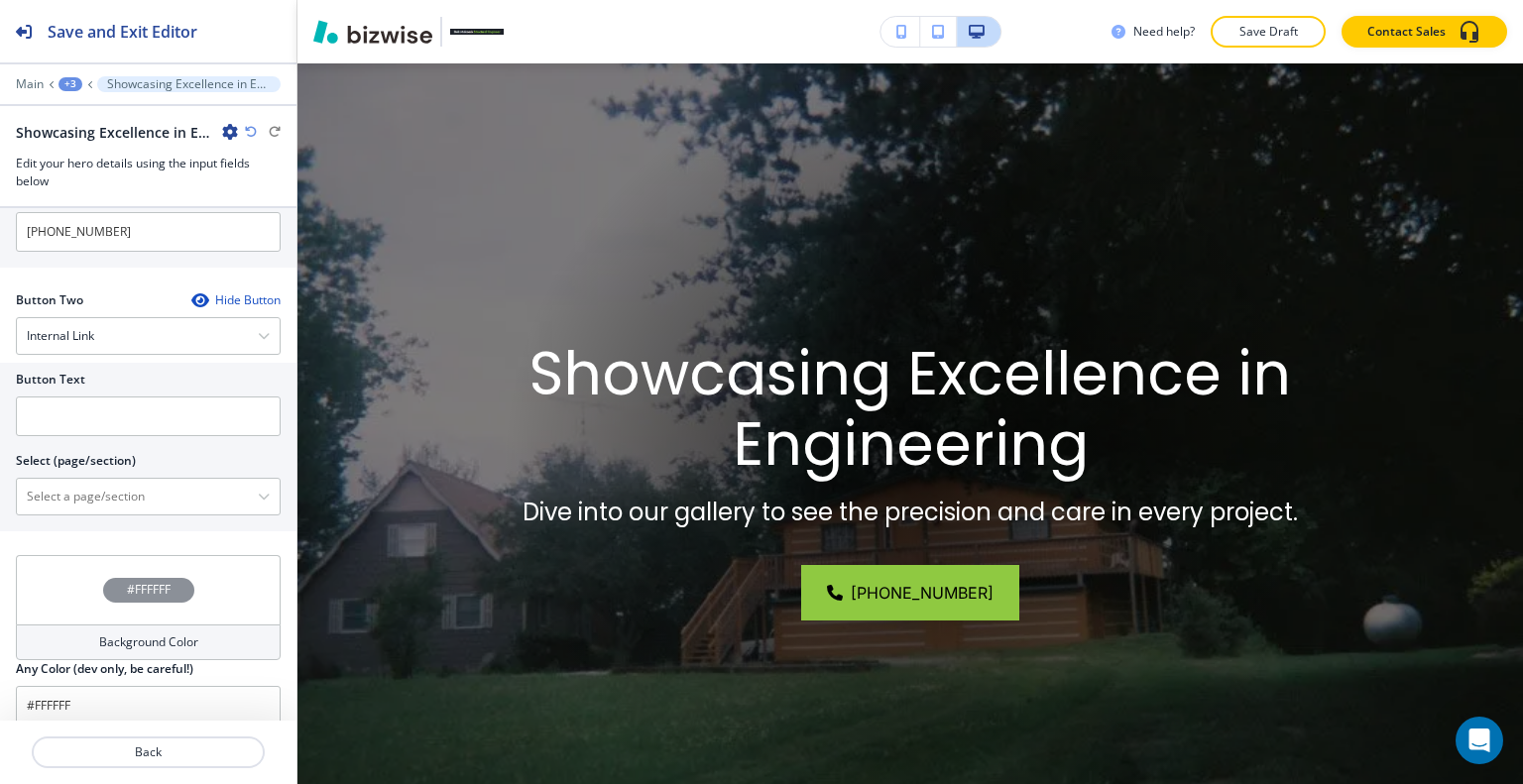 scroll, scrollTop: 978, scrollLeft: 0, axis: vertical 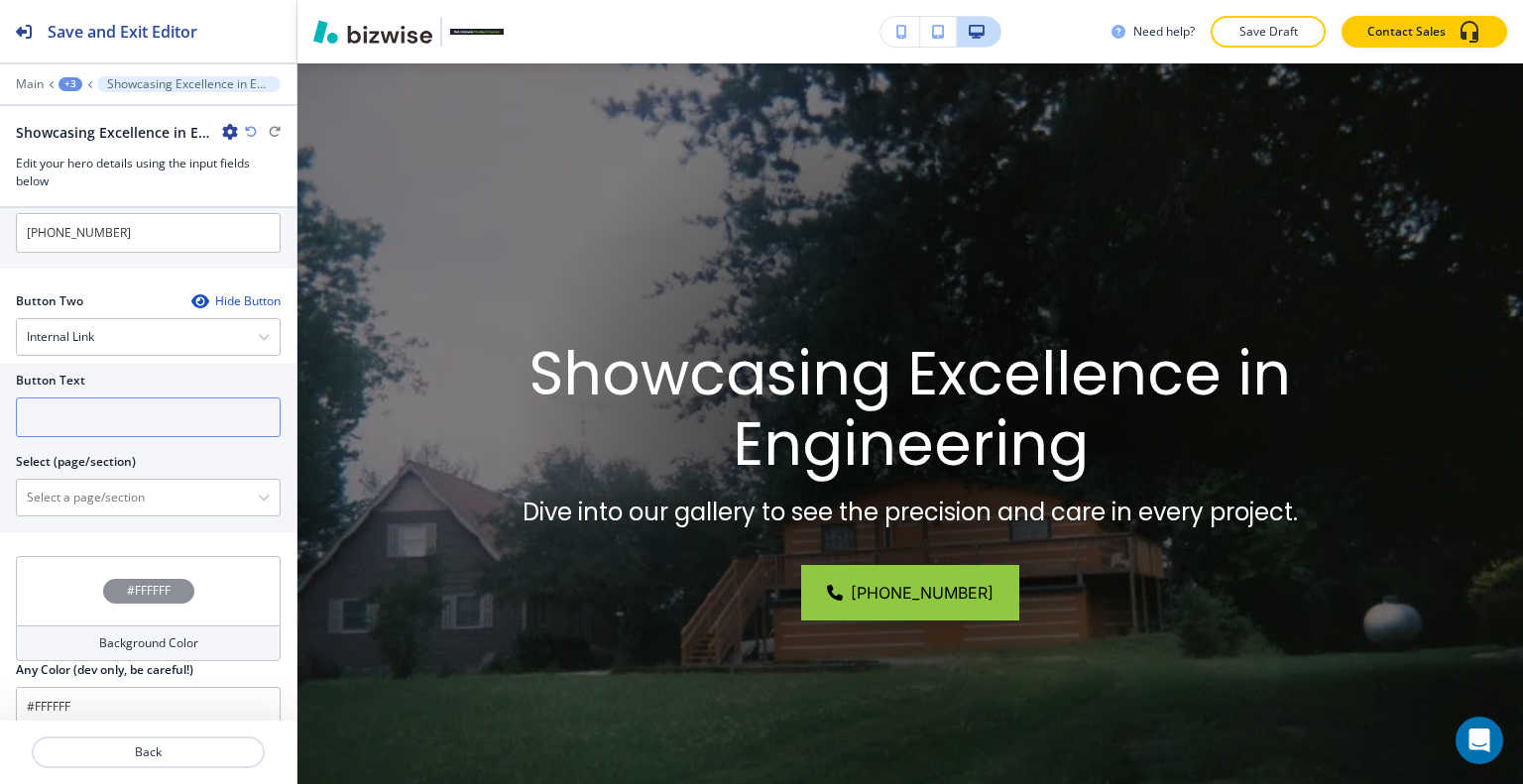 click at bounding box center (148, 417) 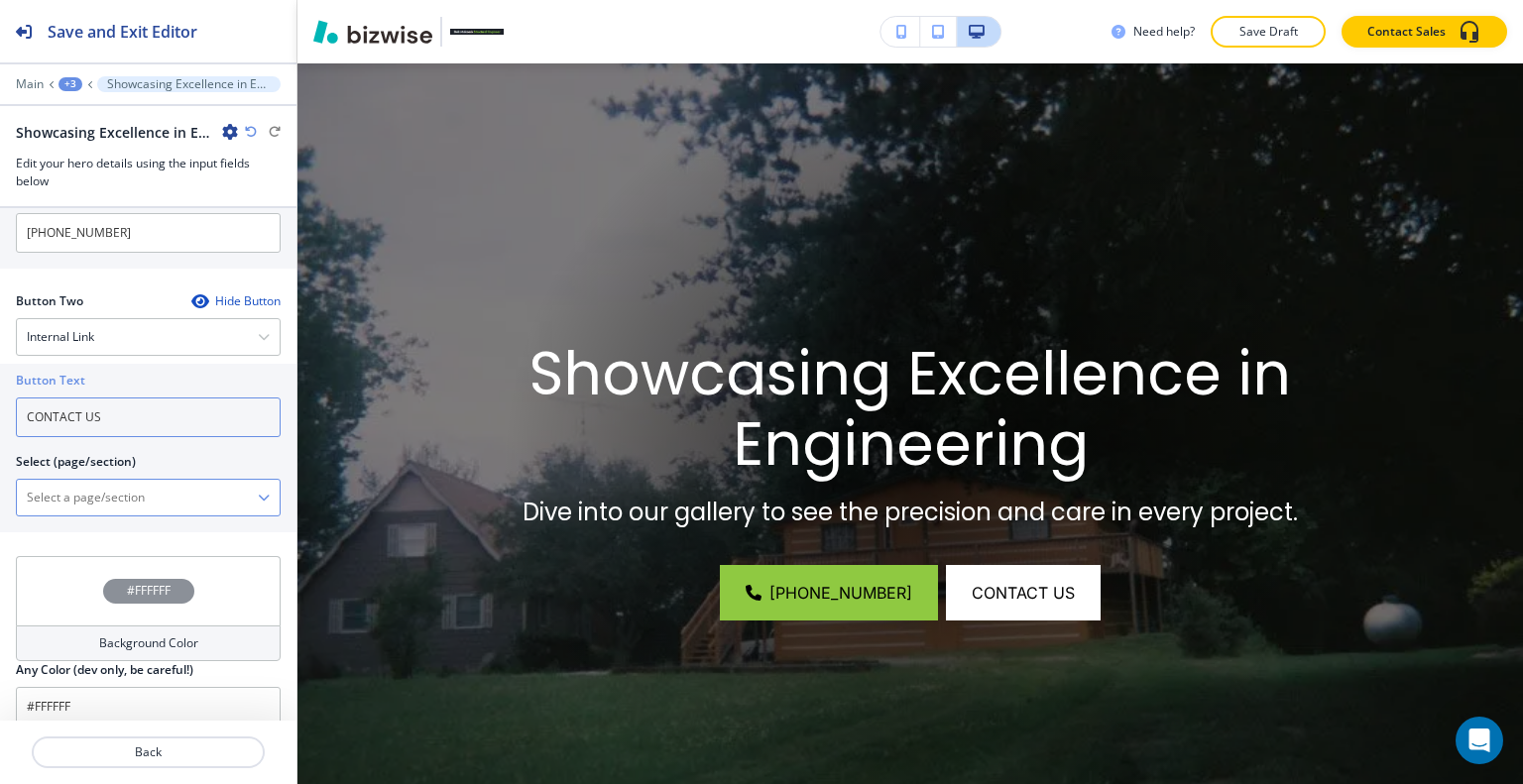 type on "CONTACT US" 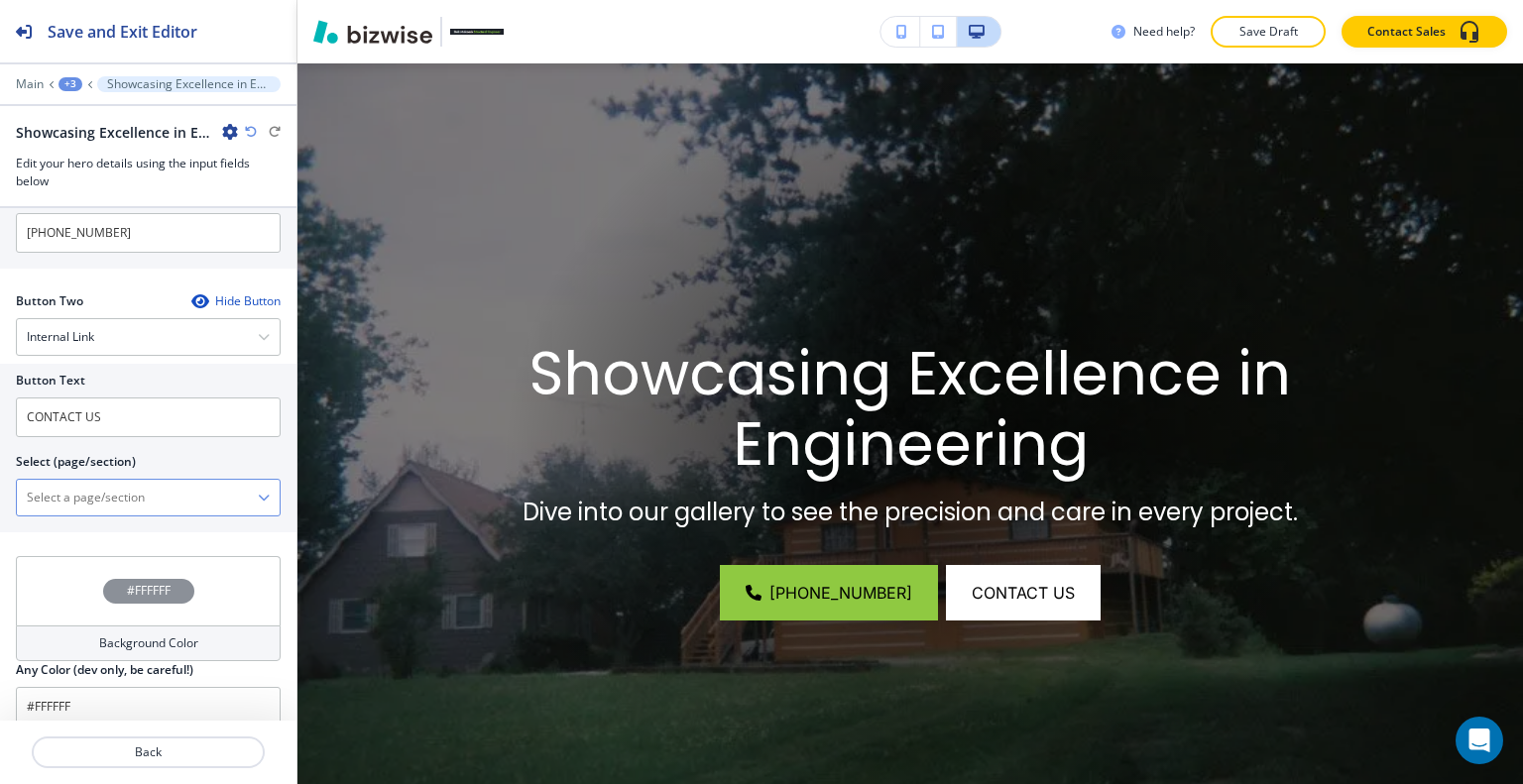 click at bounding box center (137, 498) 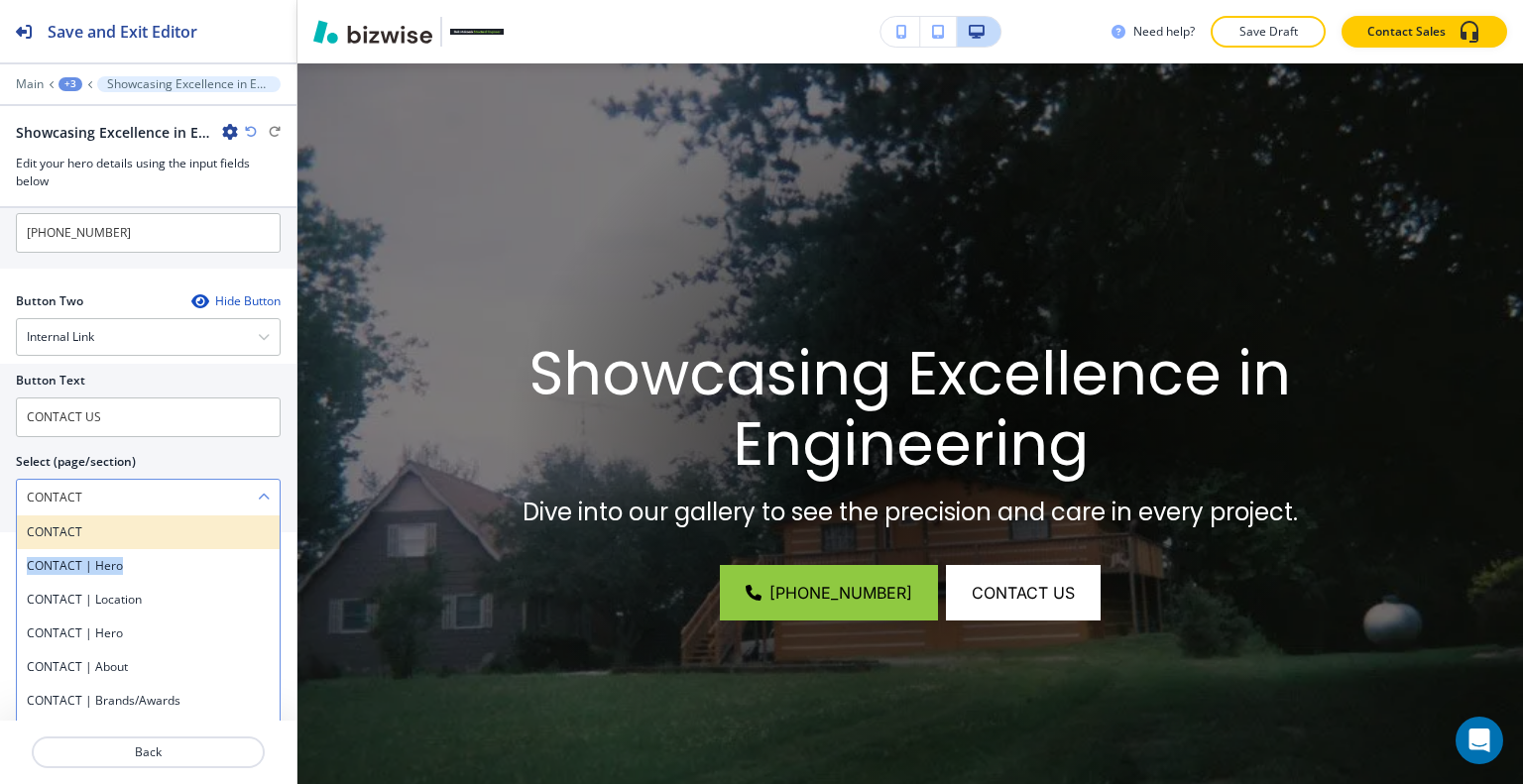 drag, startPoint x: 124, startPoint y: 547, endPoint x: 129, endPoint y: 525, distance: 22.561028 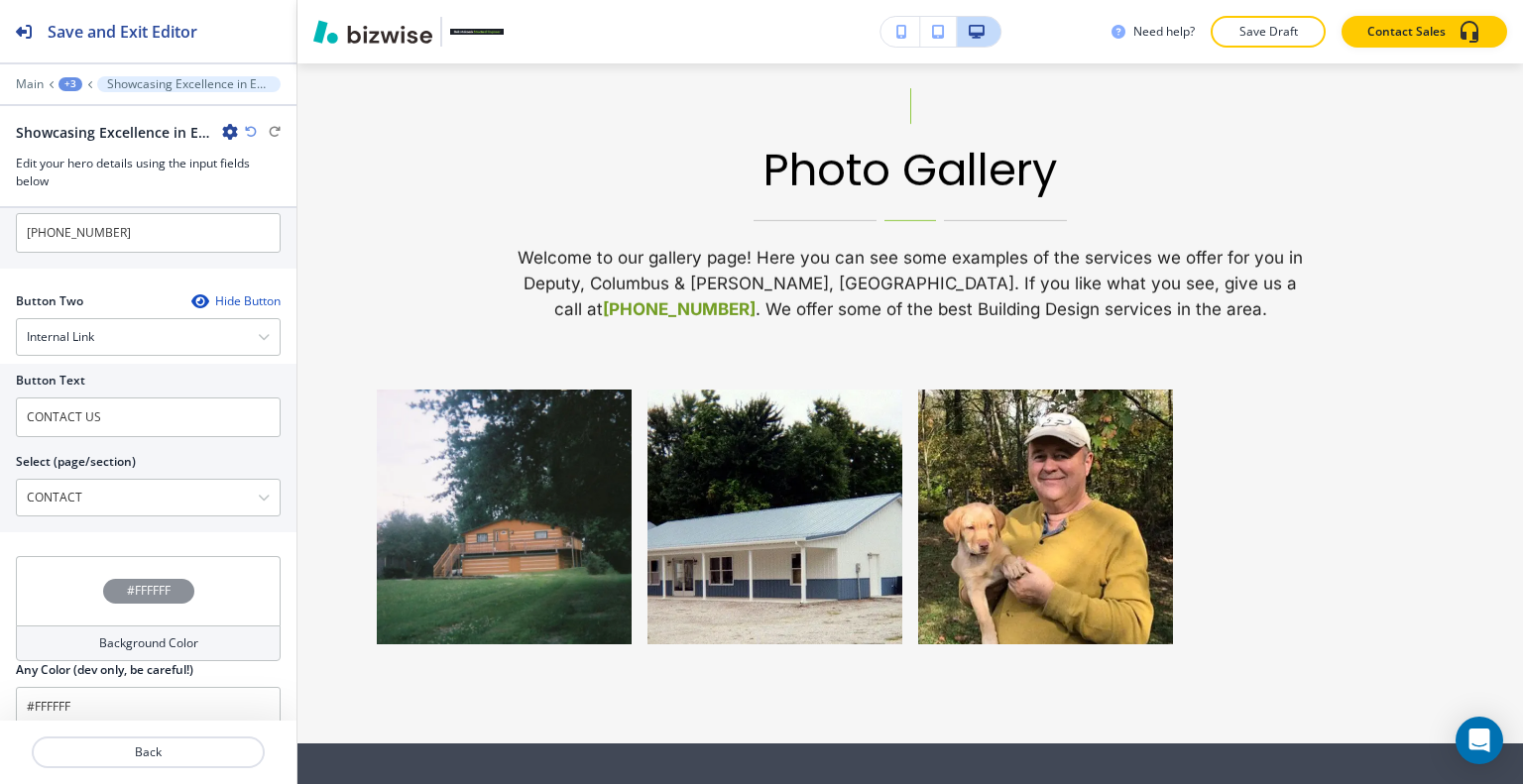 scroll, scrollTop: 0, scrollLeft: 0, axis: both 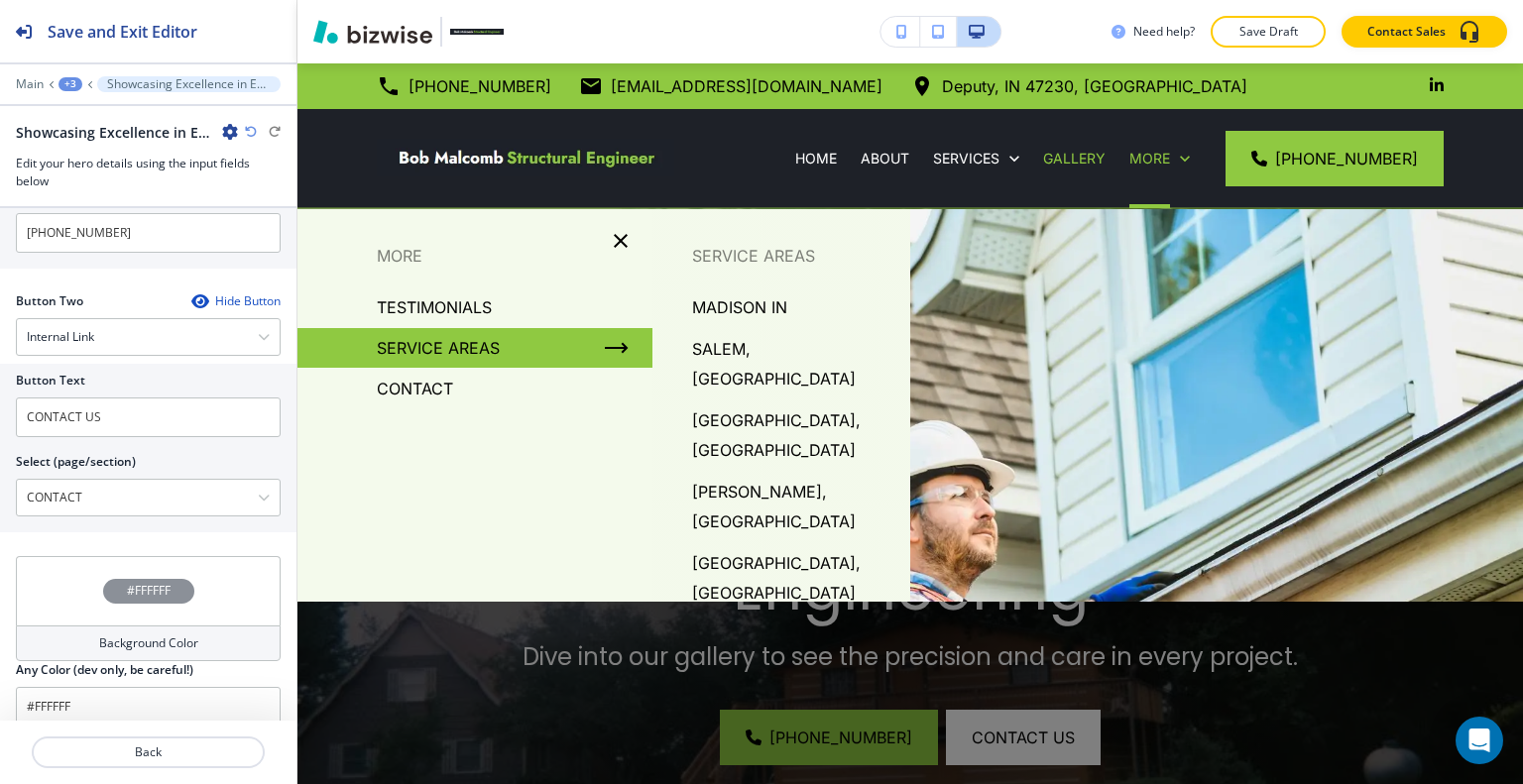 click on "CONTACT" at bounding box center [414, 389] 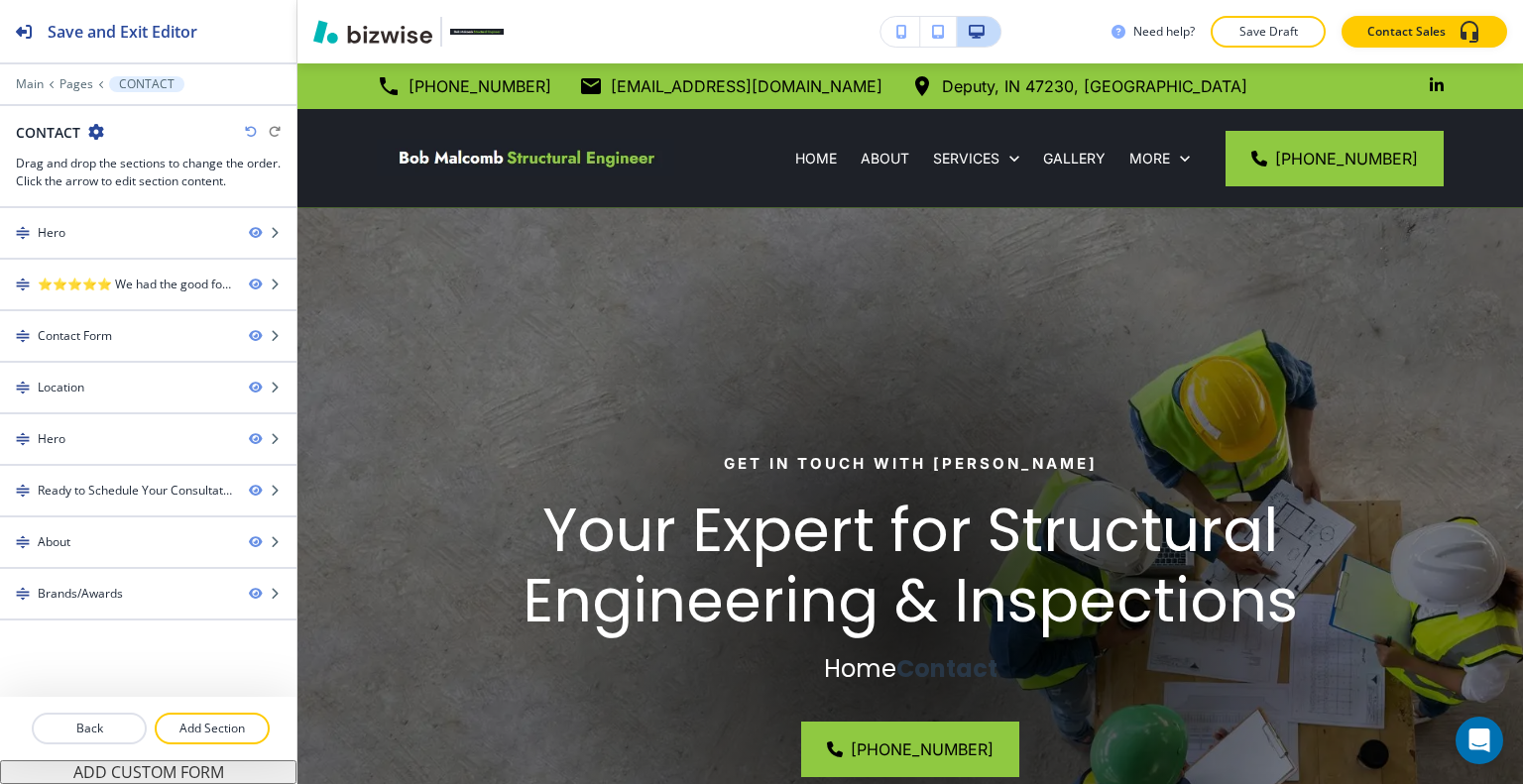 click at bounding box center (910, 615) 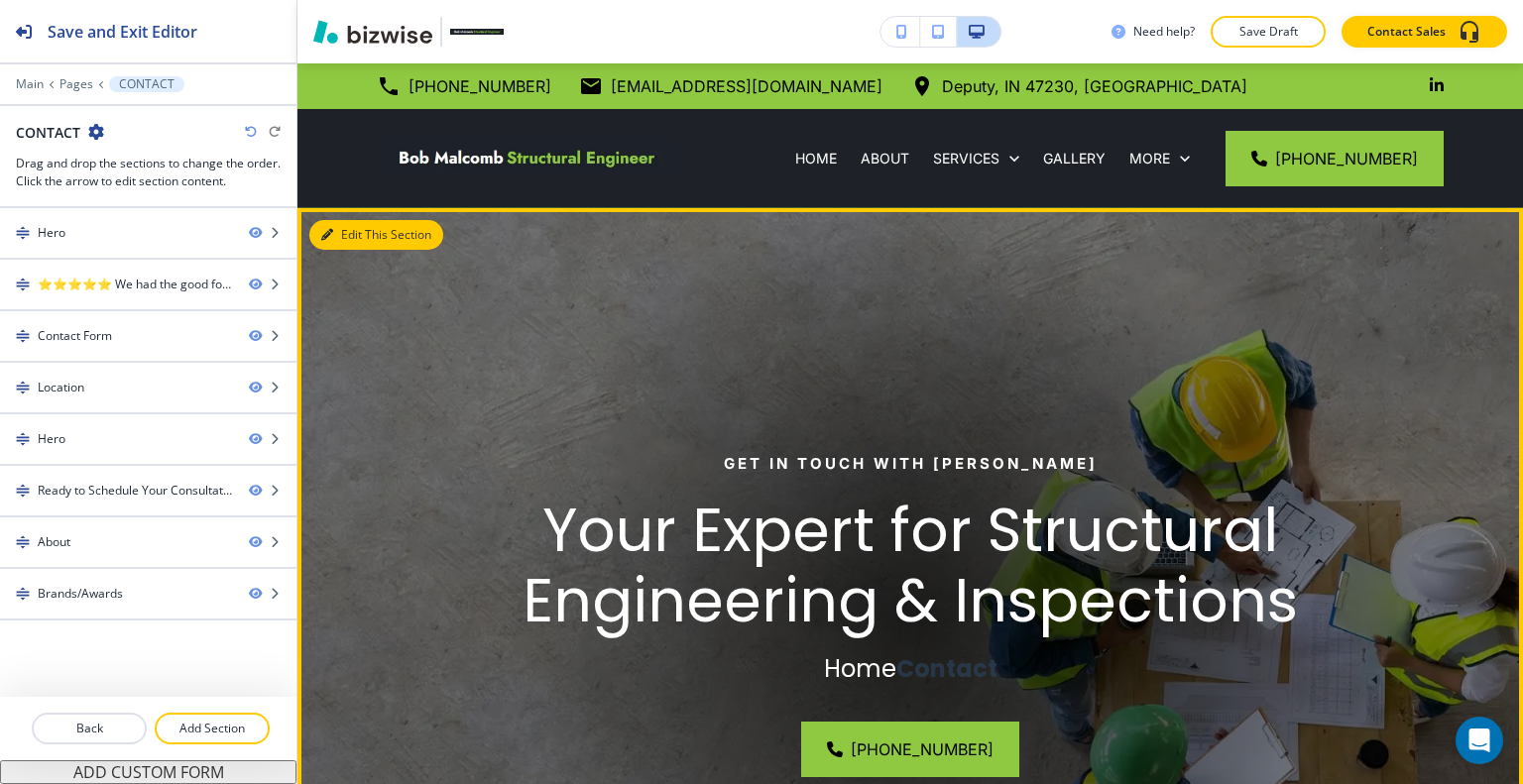 click on "Edit This Section" at bounding box center [376, 235] 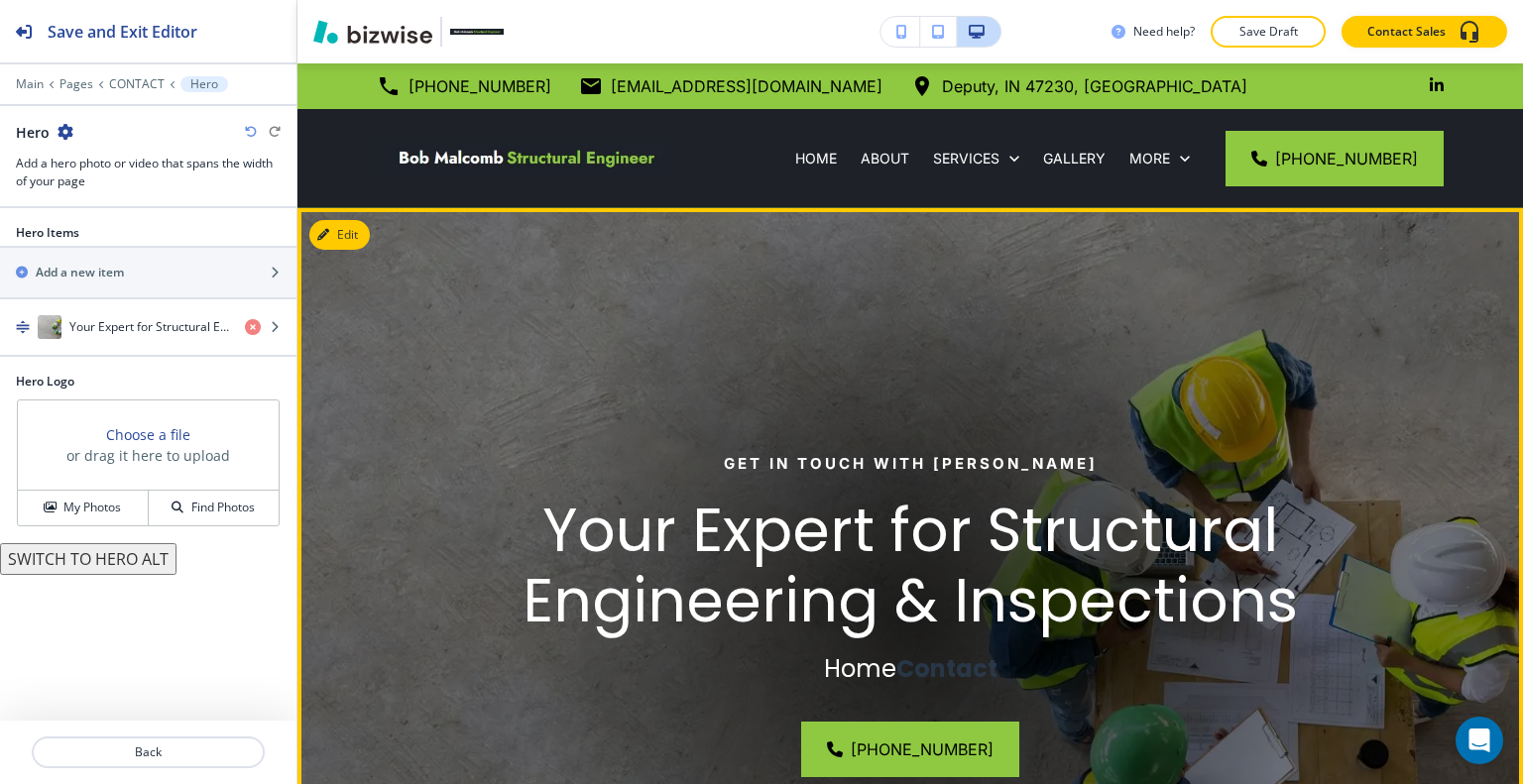 scroll, scrollTop: 145, scrollLeft: 0, axis: vertical 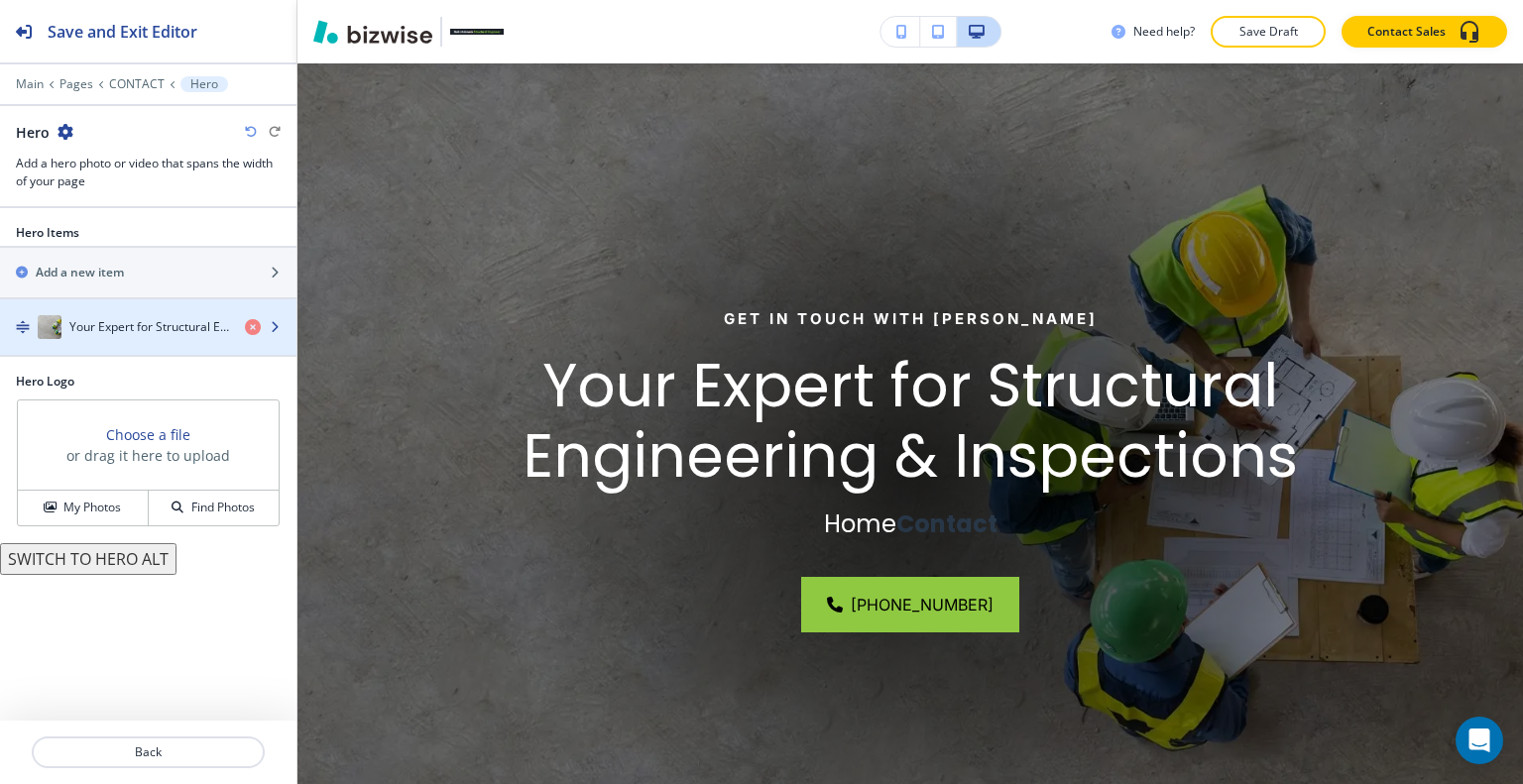click on "Your Expert for Structural Engineering & Inspections" at bounding box center [149, 327] 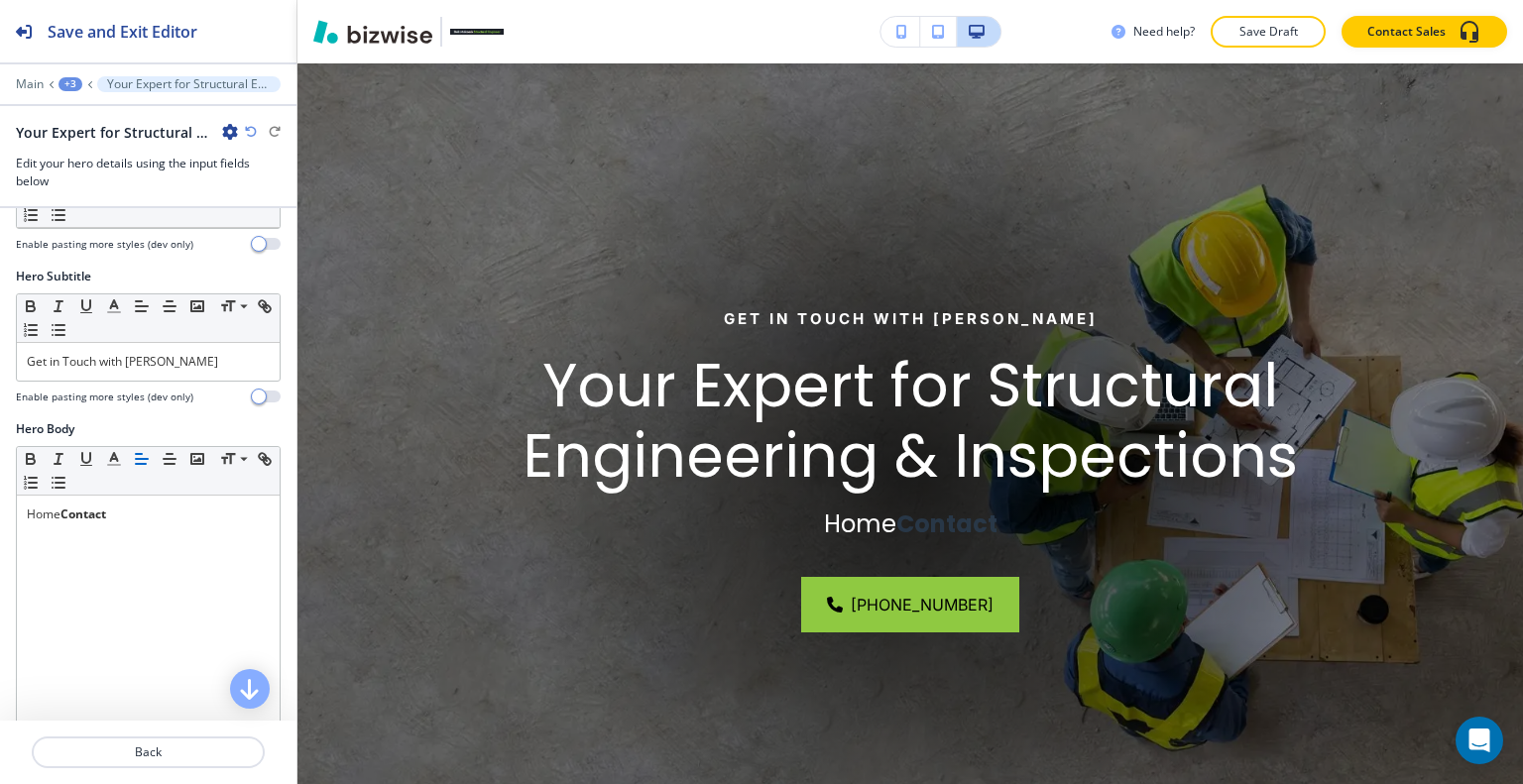 scroll, scrollTop: 694, scrollLeft: 0, axis: vertical 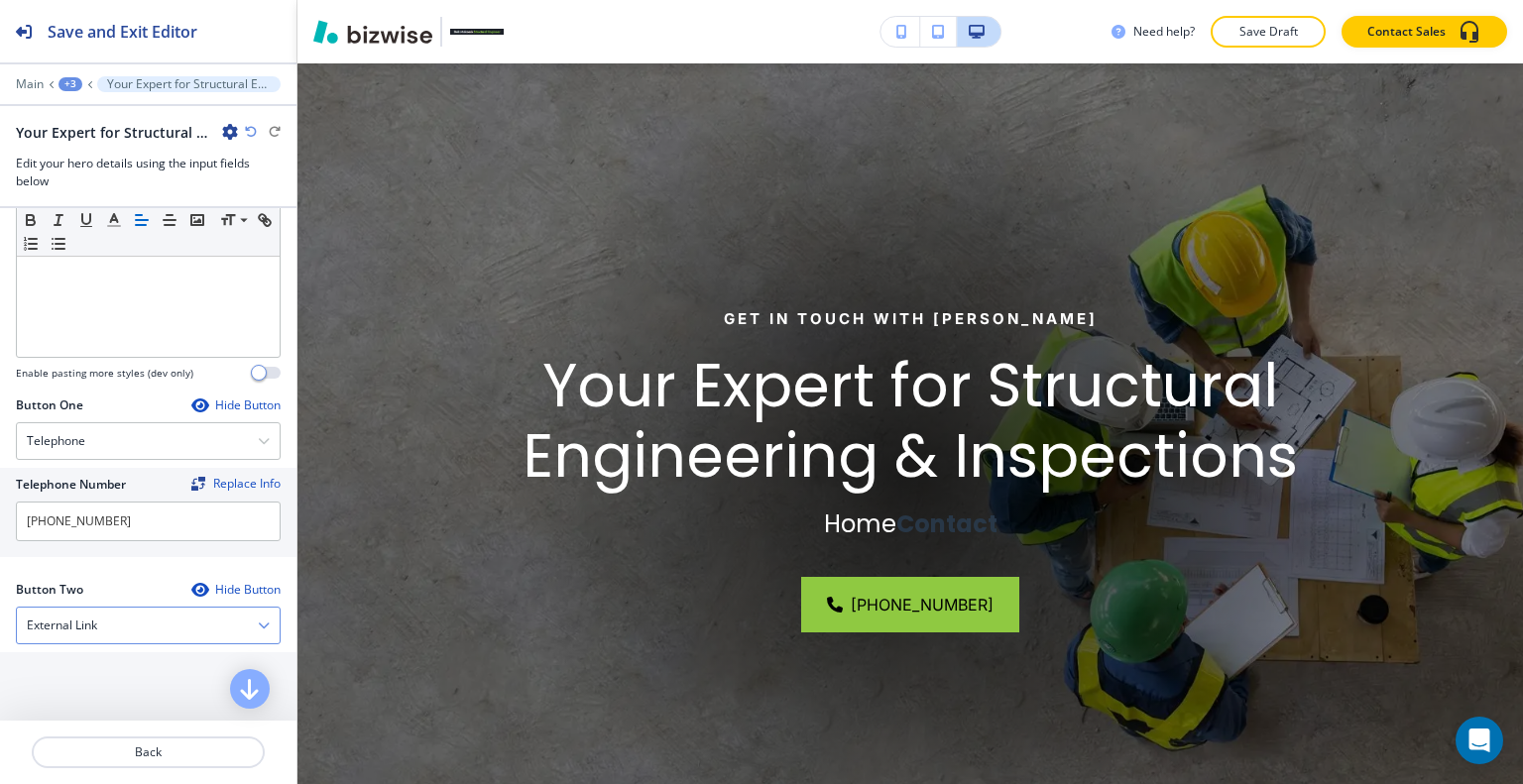 click on "External Link" at bounding box center [148, 625] 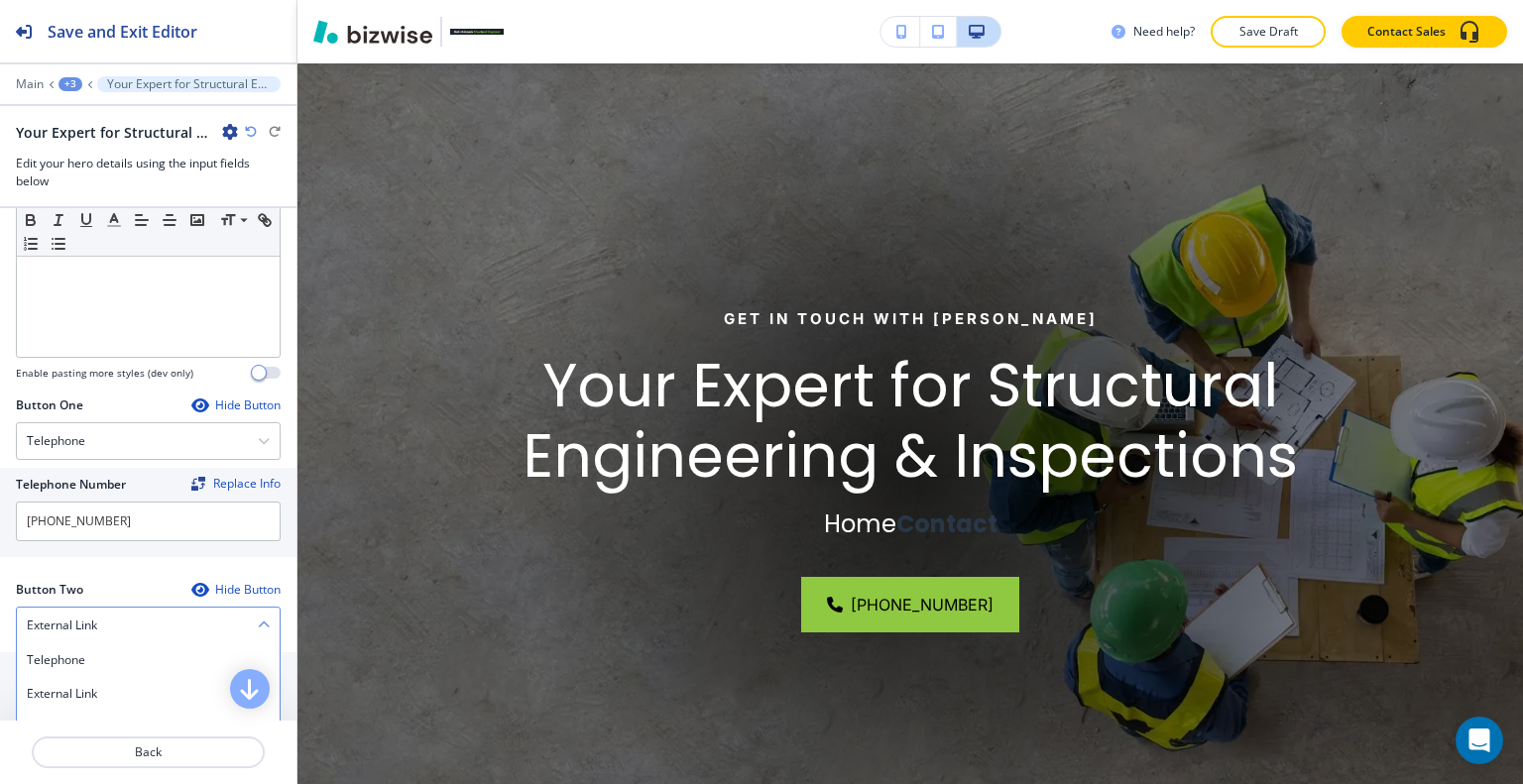 scroll, scrollTop: 892, scrollLeft: 0, axis: vertical 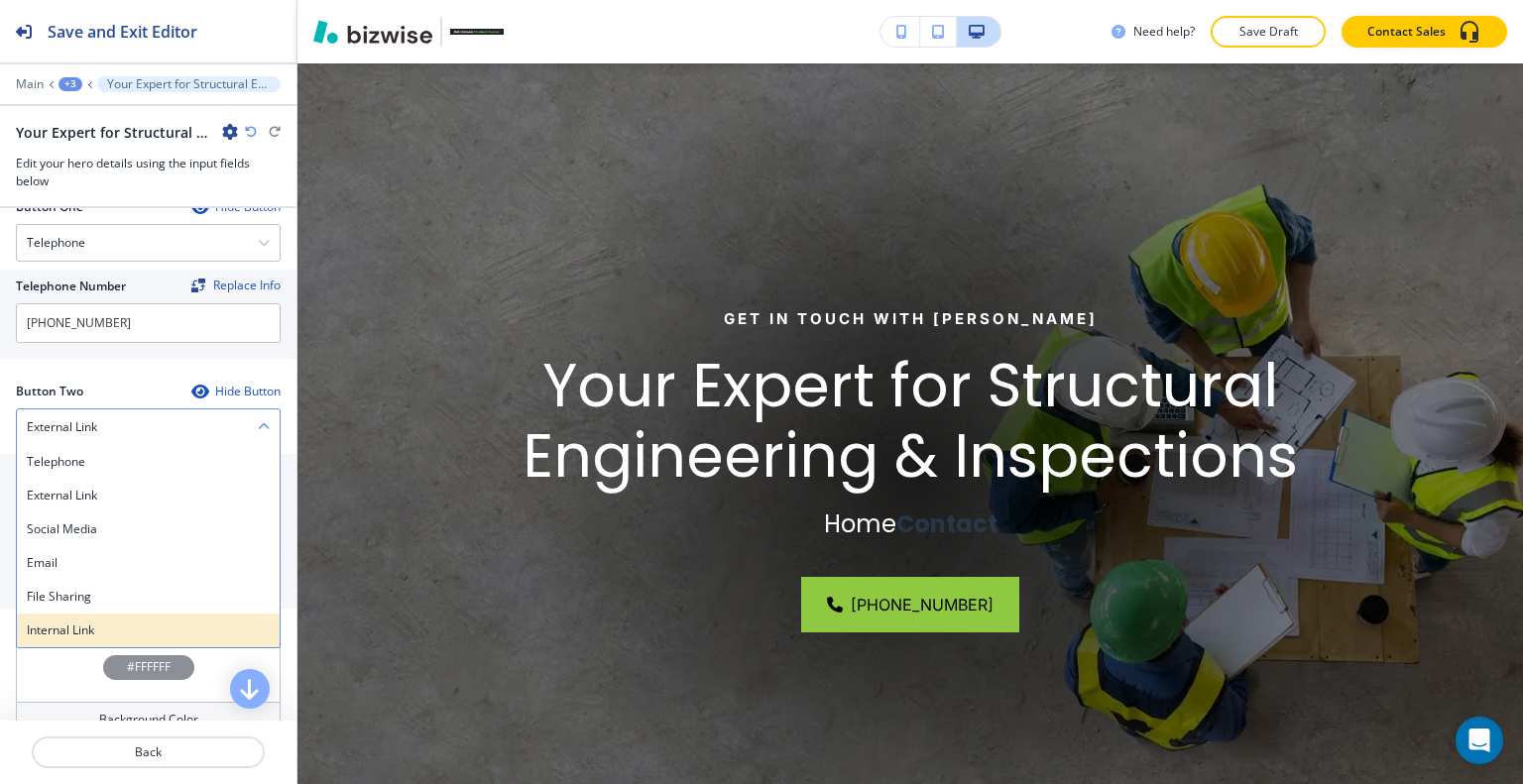 click on "Internal Link" at bounding box center [148, 630] 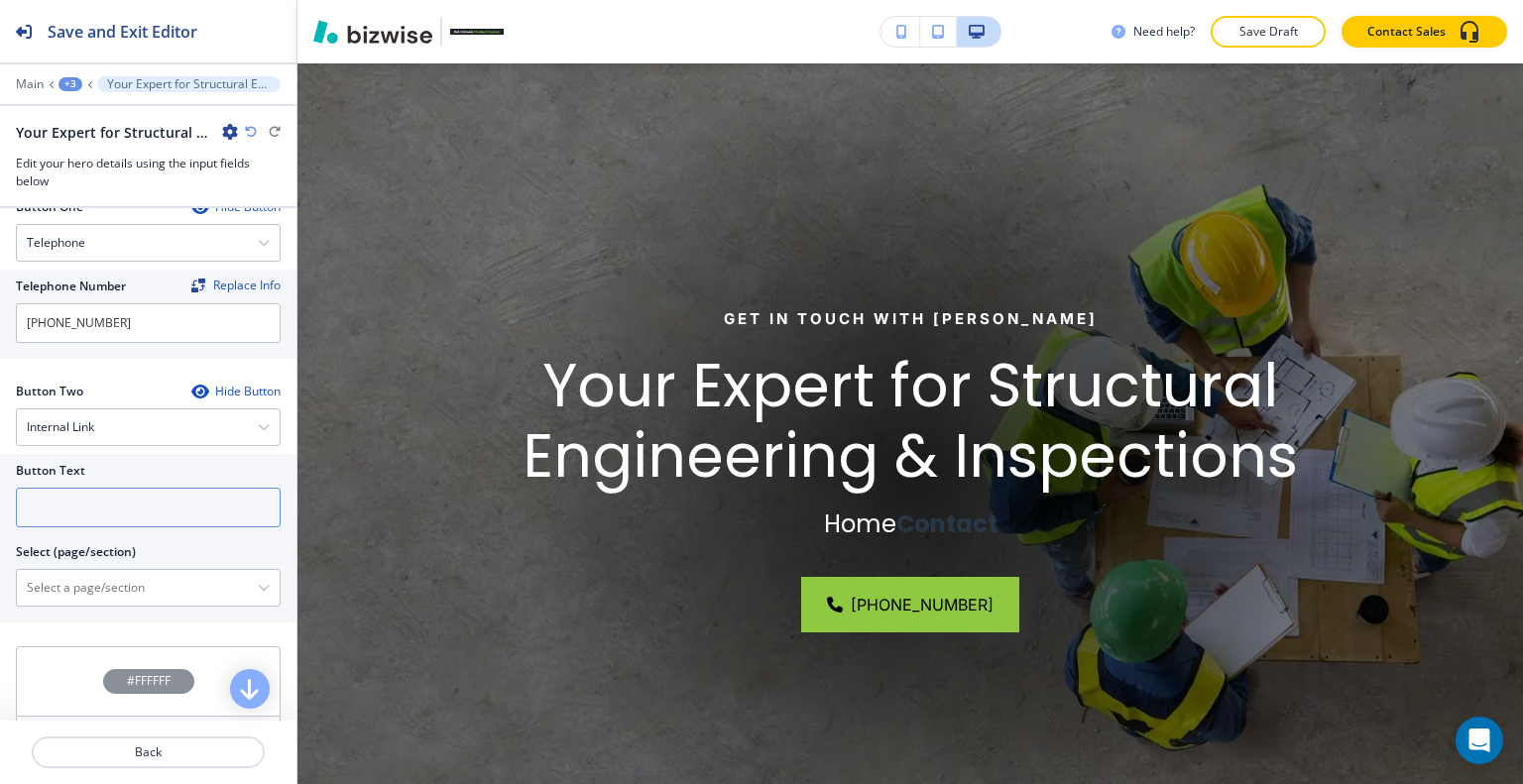 click at bounding box center (148, 507) 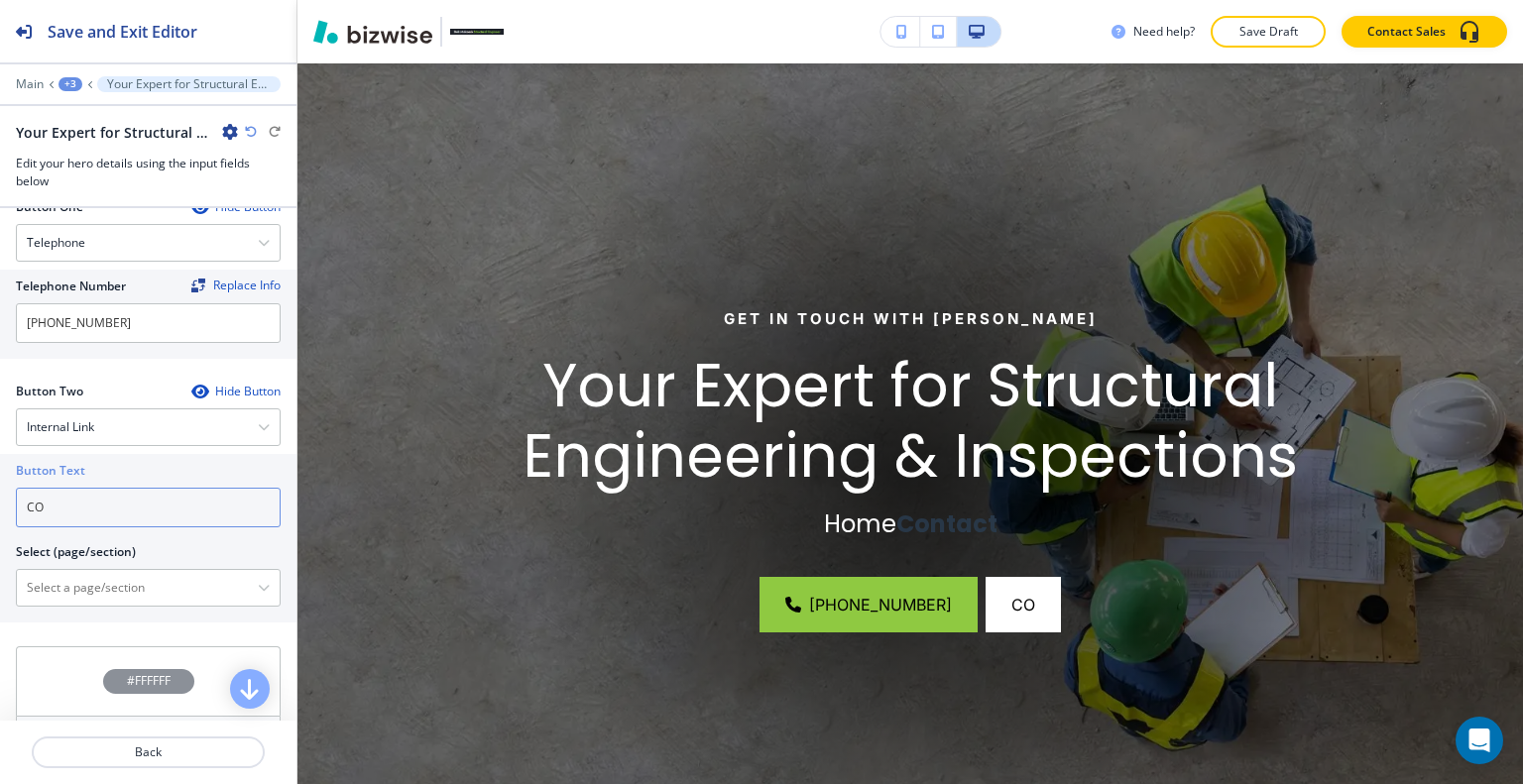 type on "C" 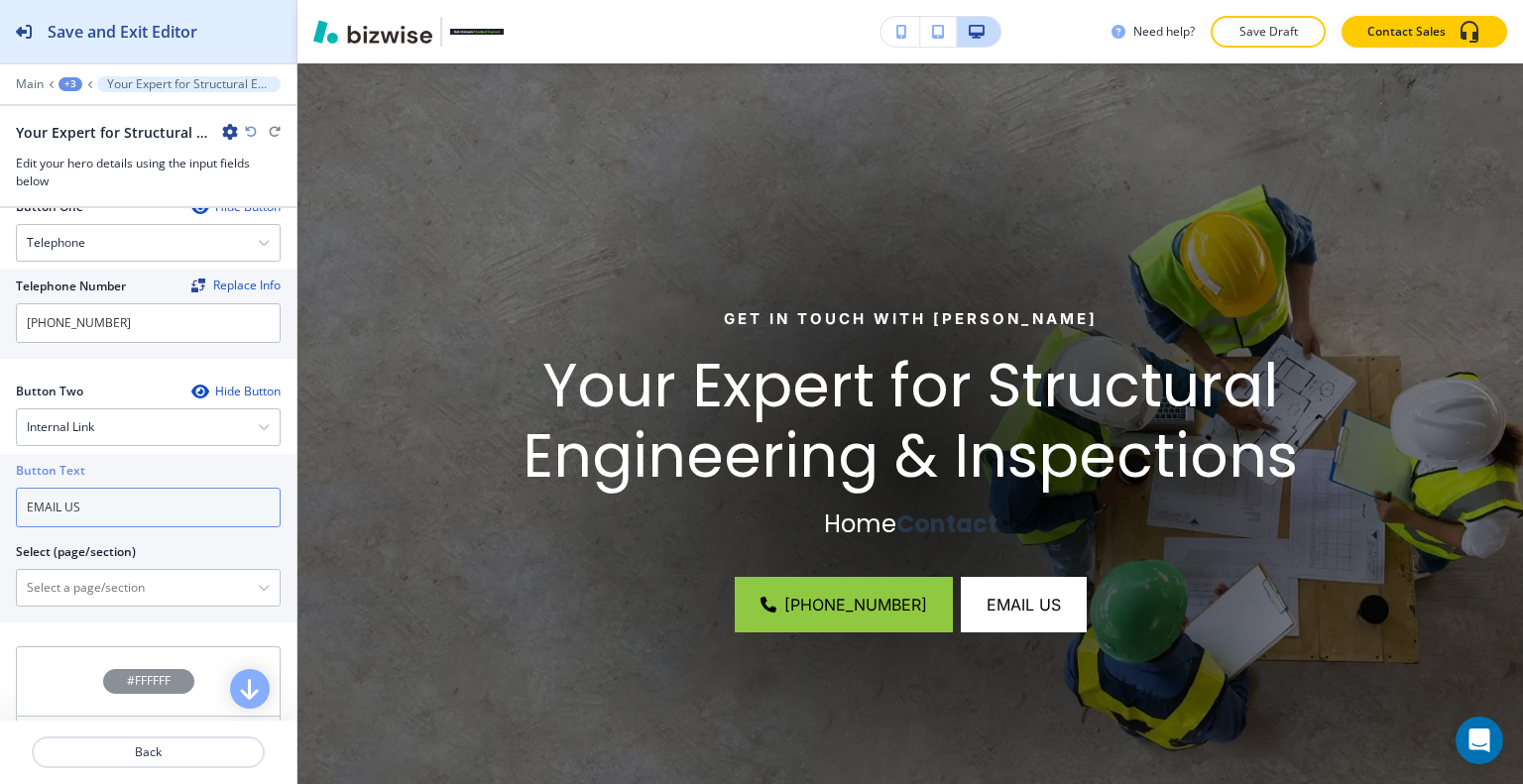 type on "EMAIL US" 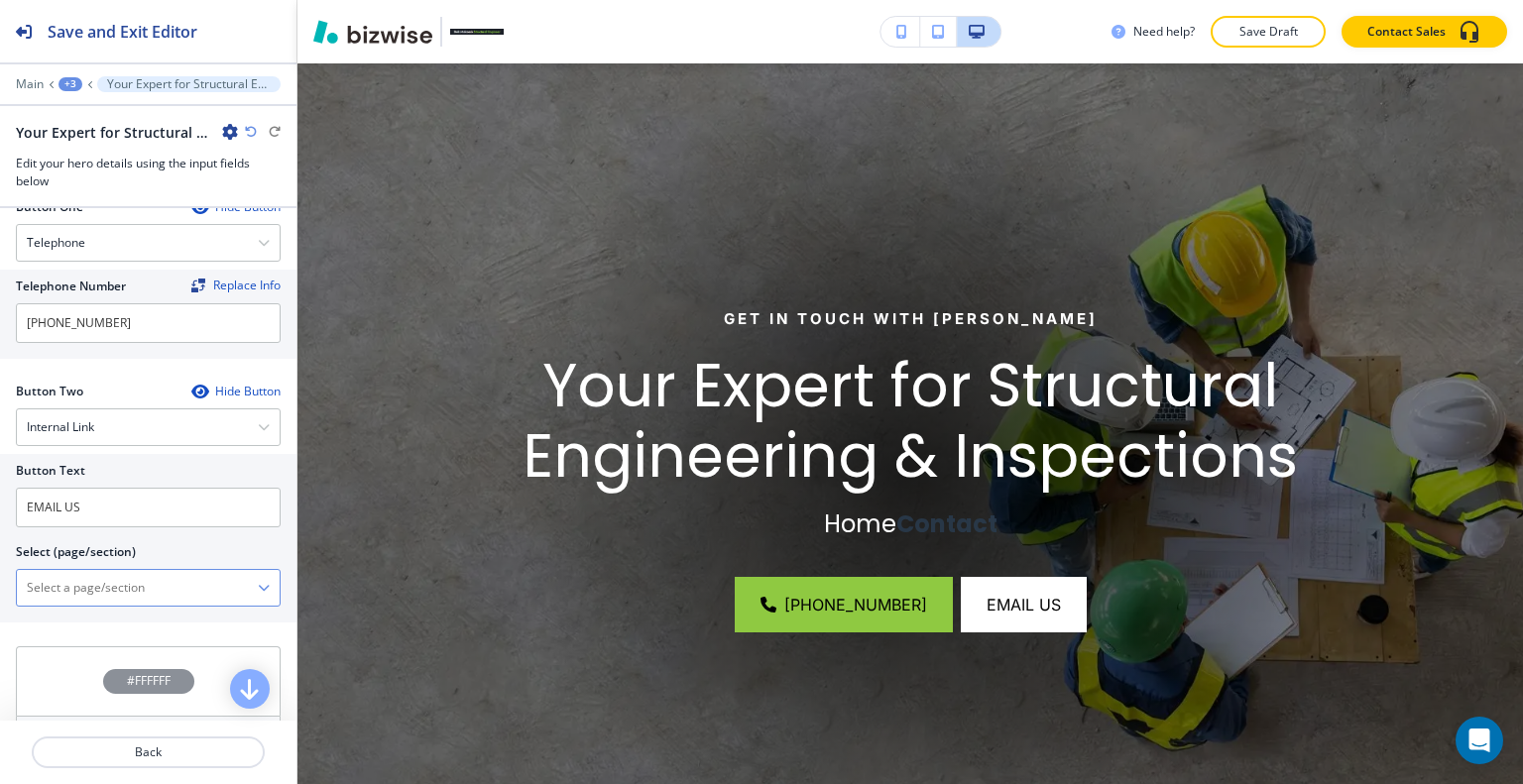 paste on "[EMAIL_ADDRESS][DOMAIN_NAME]" 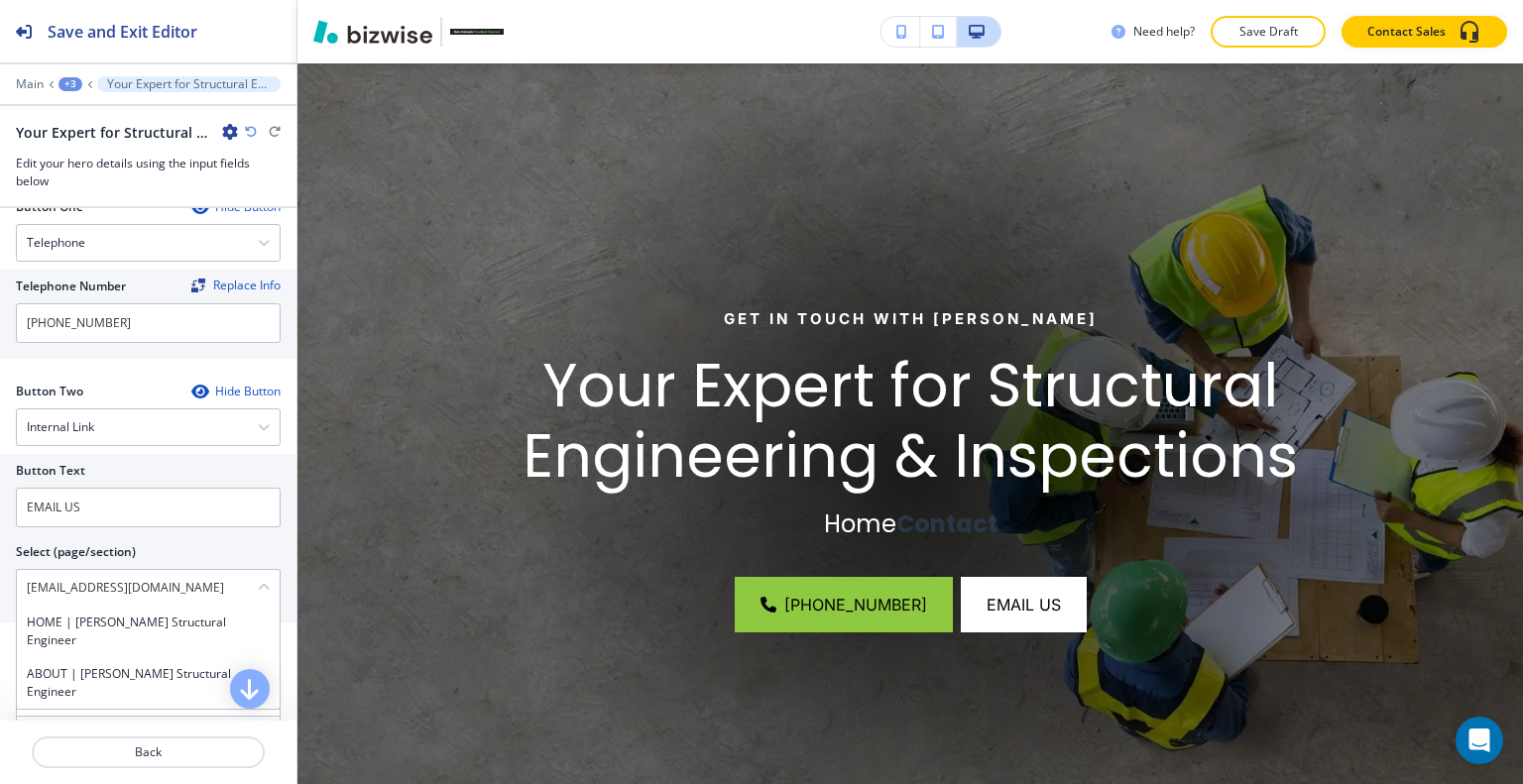 type on "[EMAIL_ADDRESS][DOMAIN_NAME]" 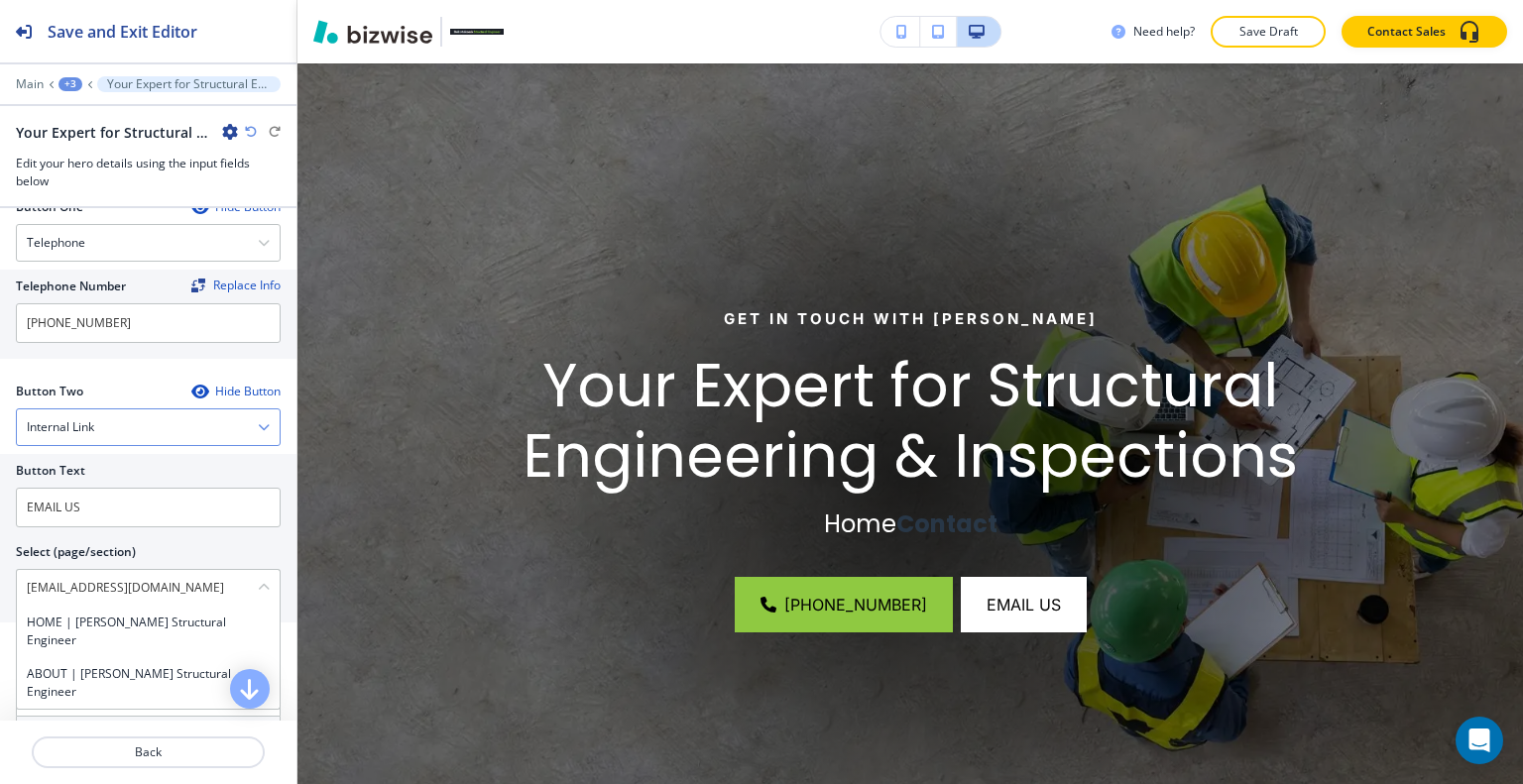 click on "Internal Link" at bounding box center (148, 427) 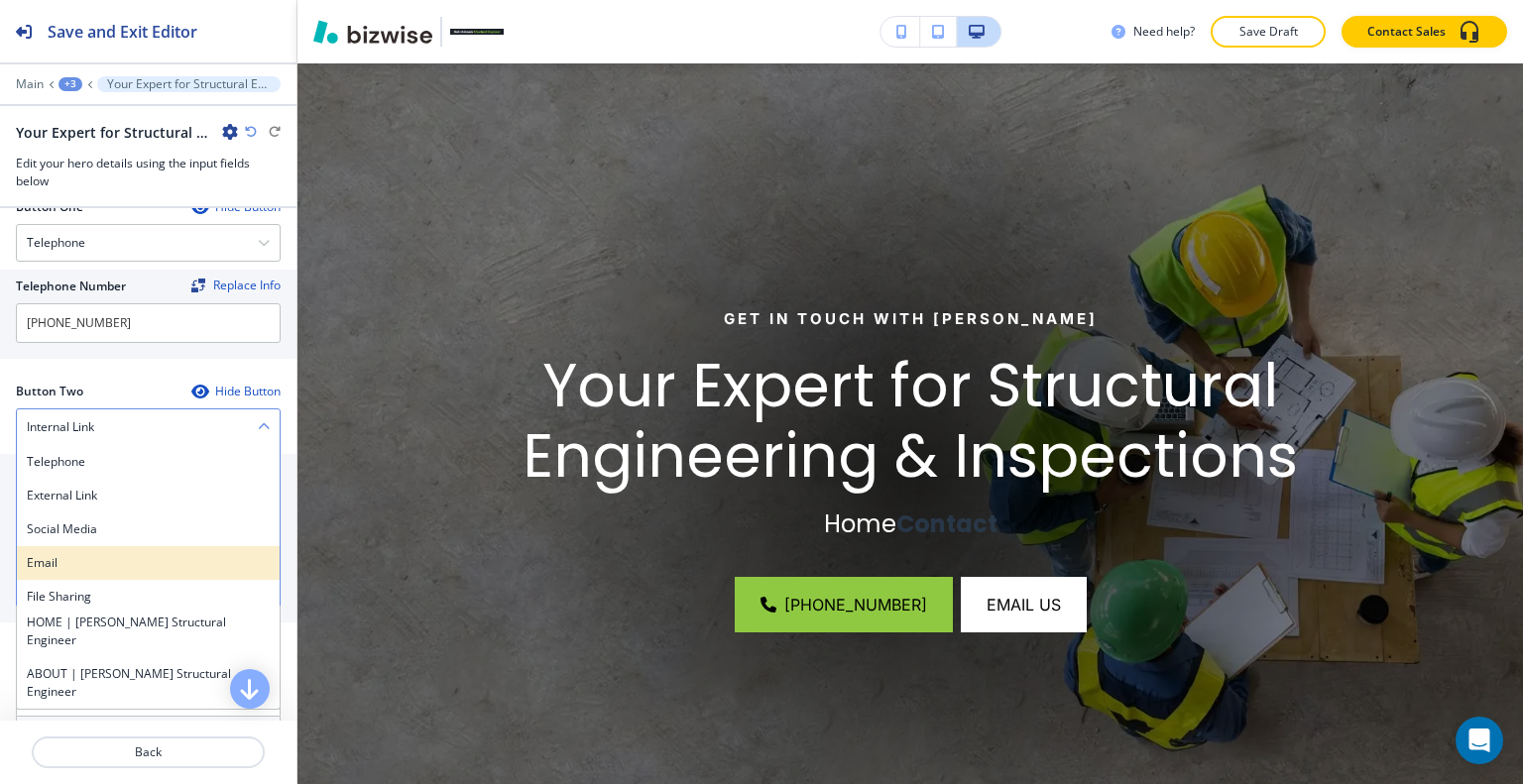 click on "Email" at bounding box center (148, 563) 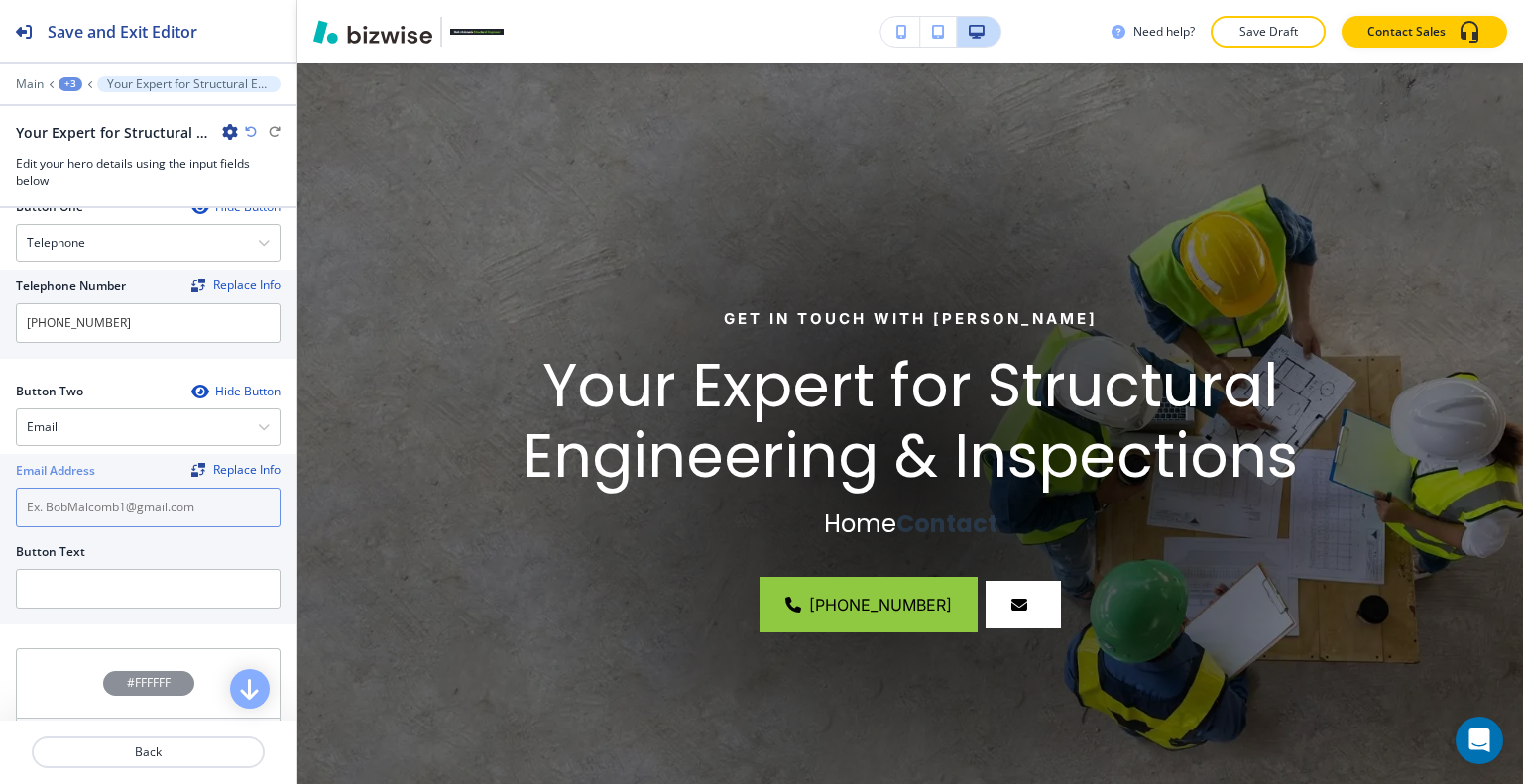 paste on "[EMAIL_ADDRESS][DOMAIN_NAME]" 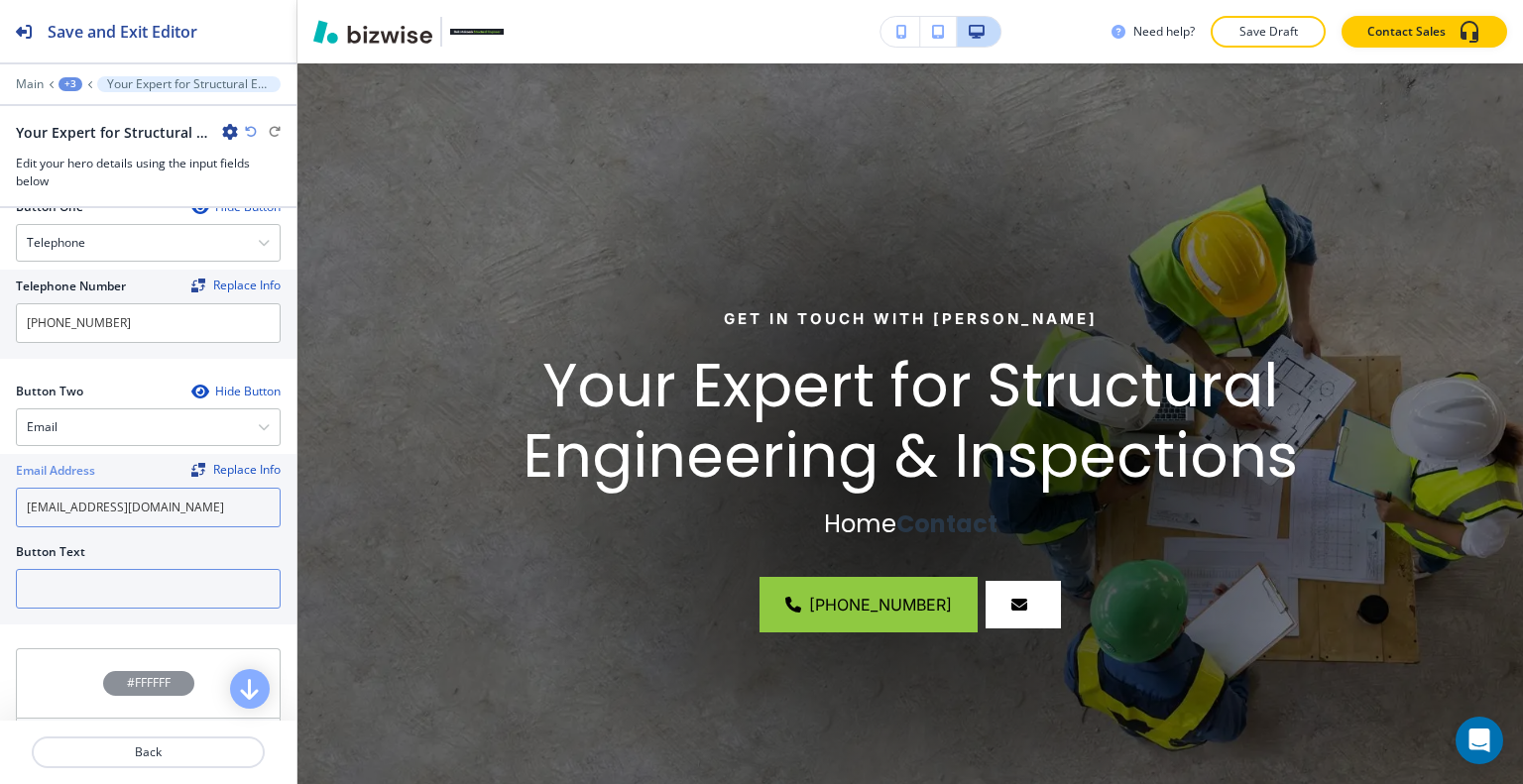type on "[EMAIL_ADDRESS][DOMAIN_NAME]" 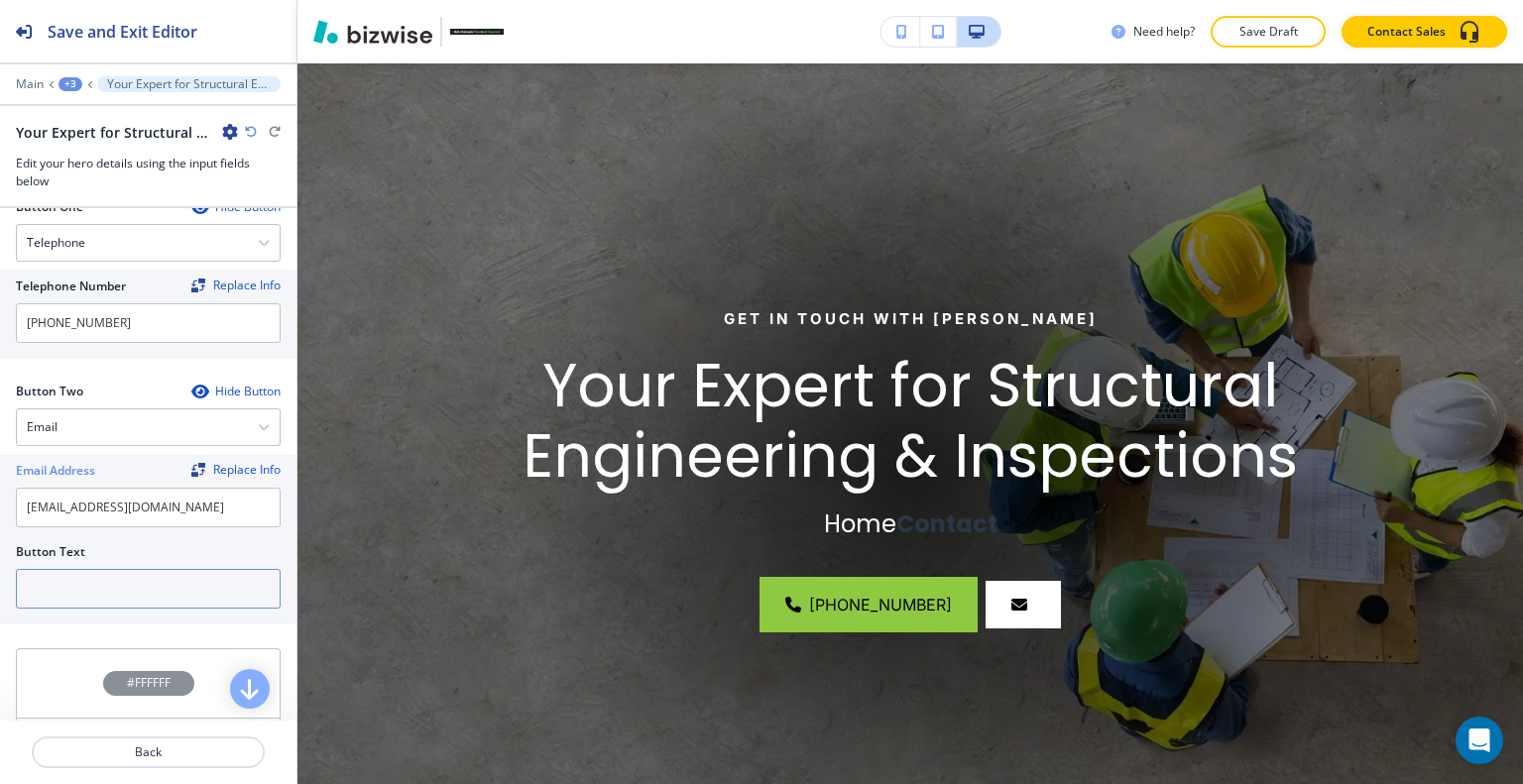 click at bounding box center [148, 589] 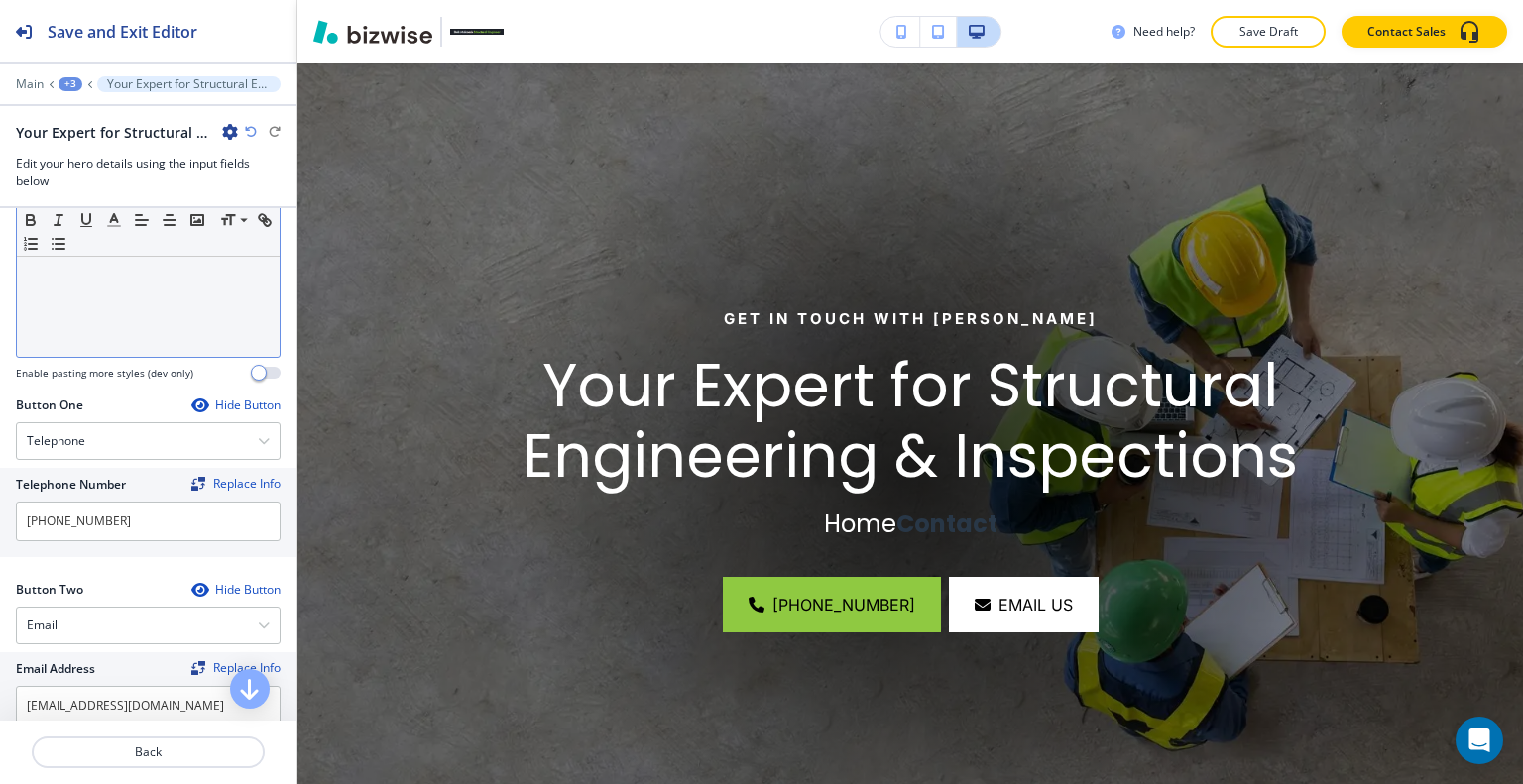 scroll, scrollTop: 297, scrollLeft: 0, axis: vertical 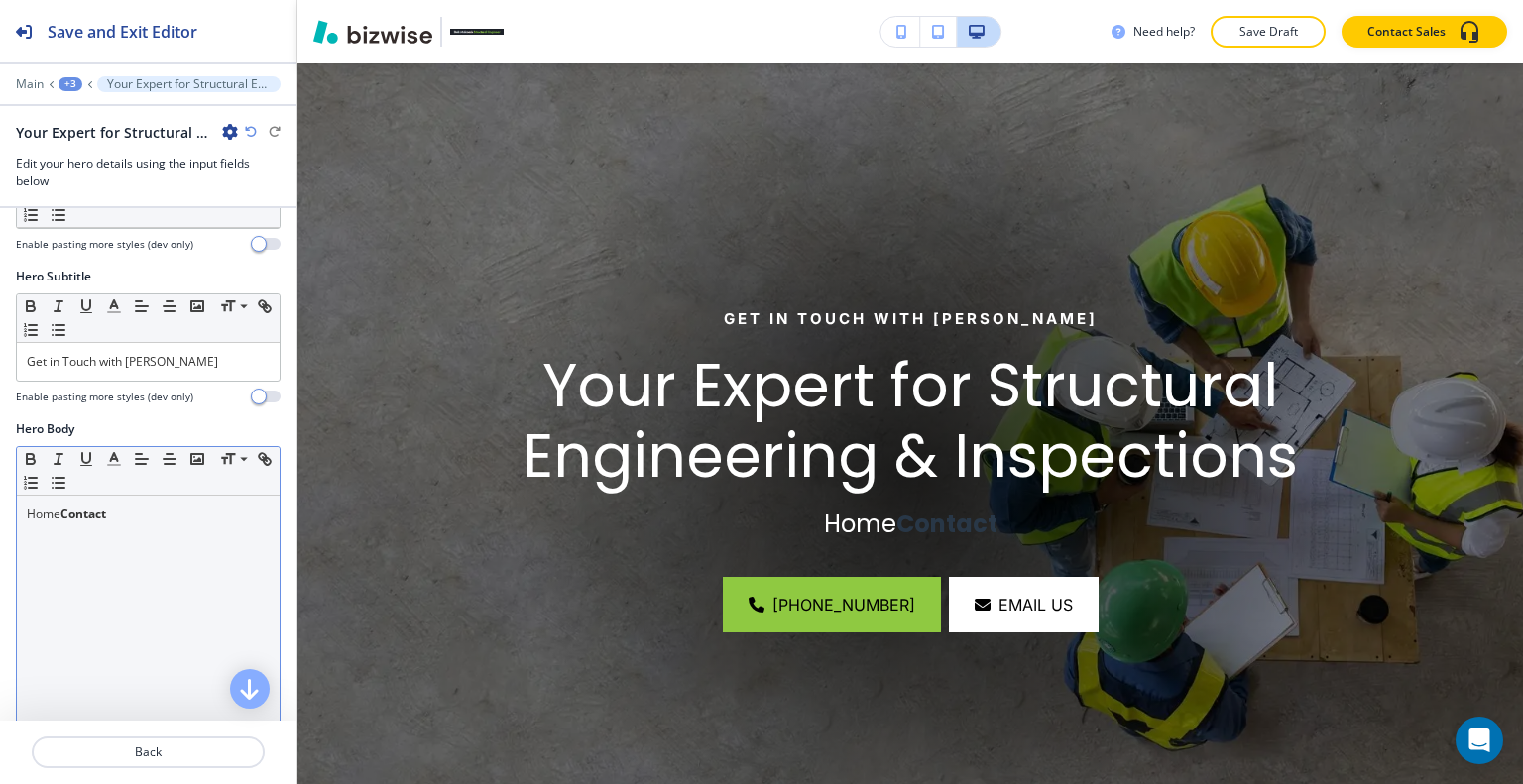 type on "EMAIL US" 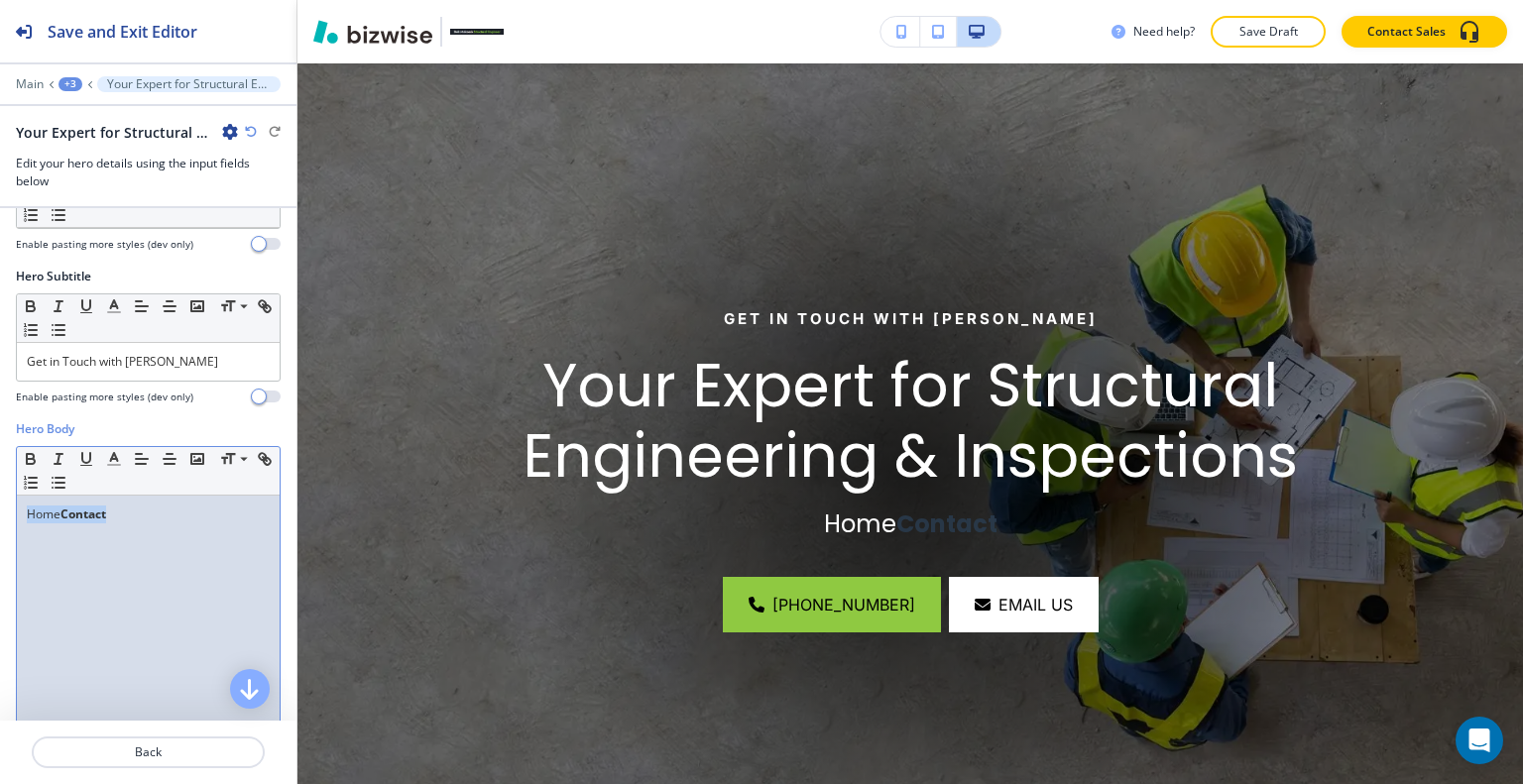drag, startPoint x: 144, startPoint y: 517, endPoint x: 0, endPoint y: 511, distance: 144.12495 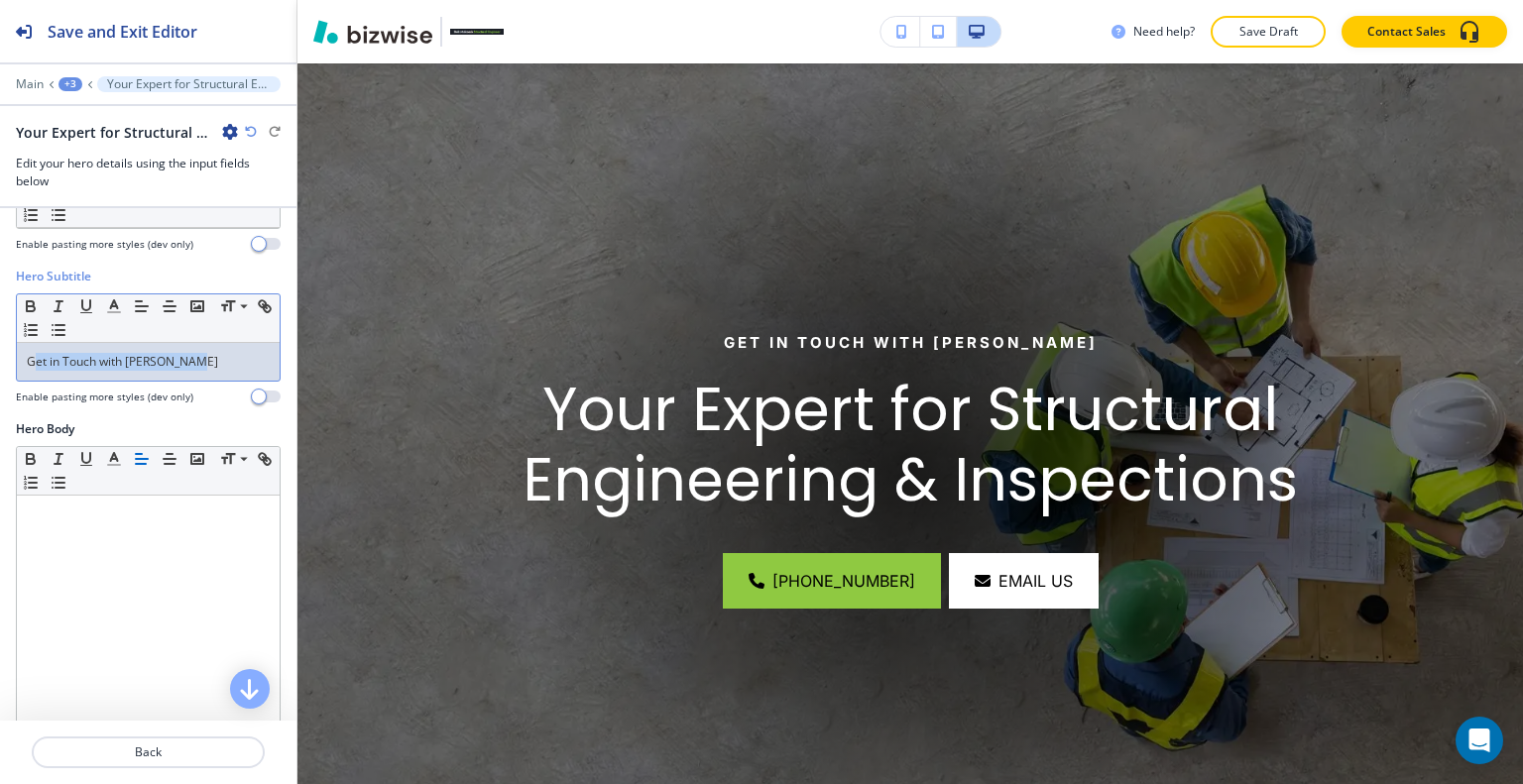 drag, startPoint x: 178, startPoint y: 360, endPoint x: 36, endPoint y: 354, distance: 142.1267 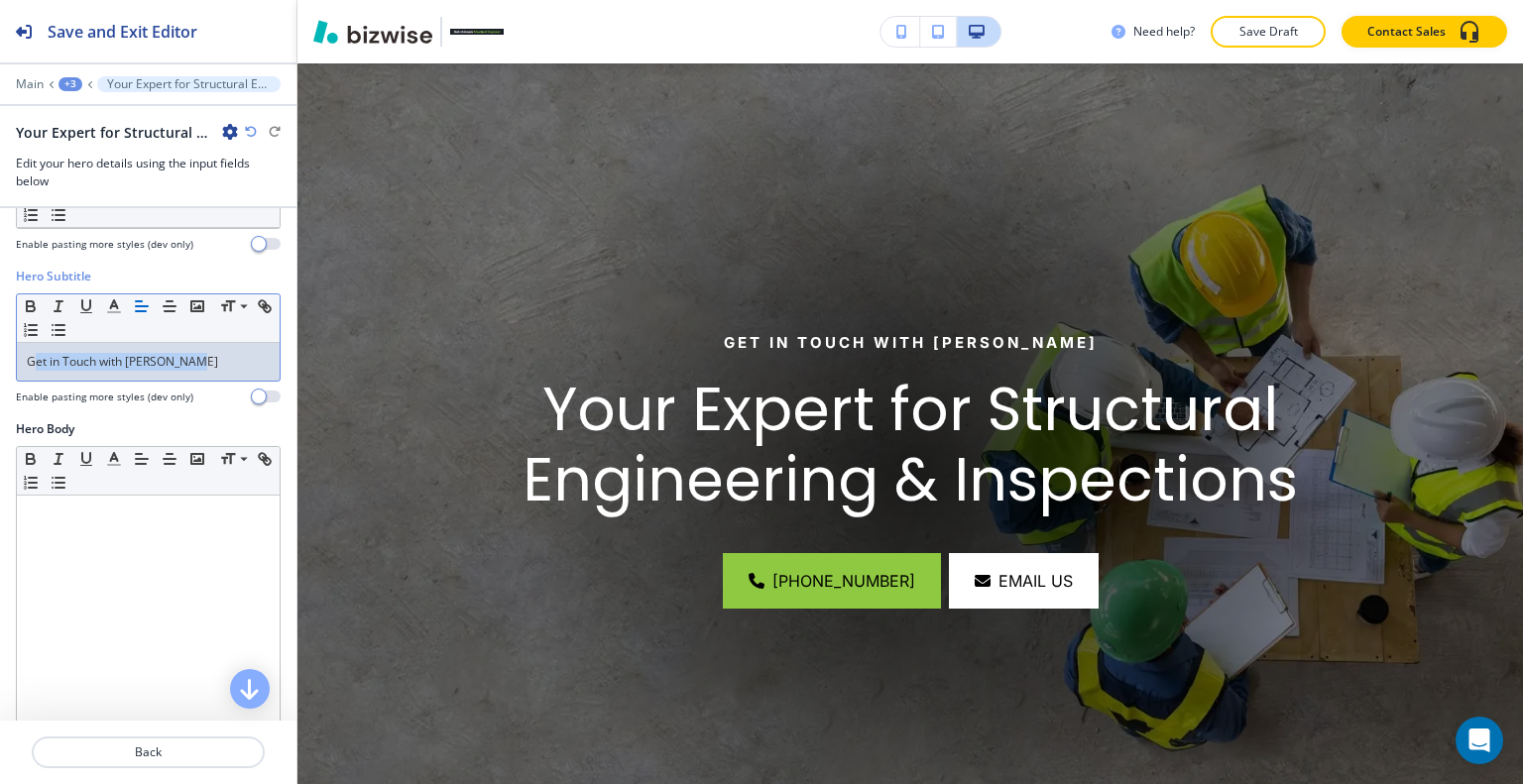 scroll, scrollTop: 198, scrollLeft: 0, axis: vertical 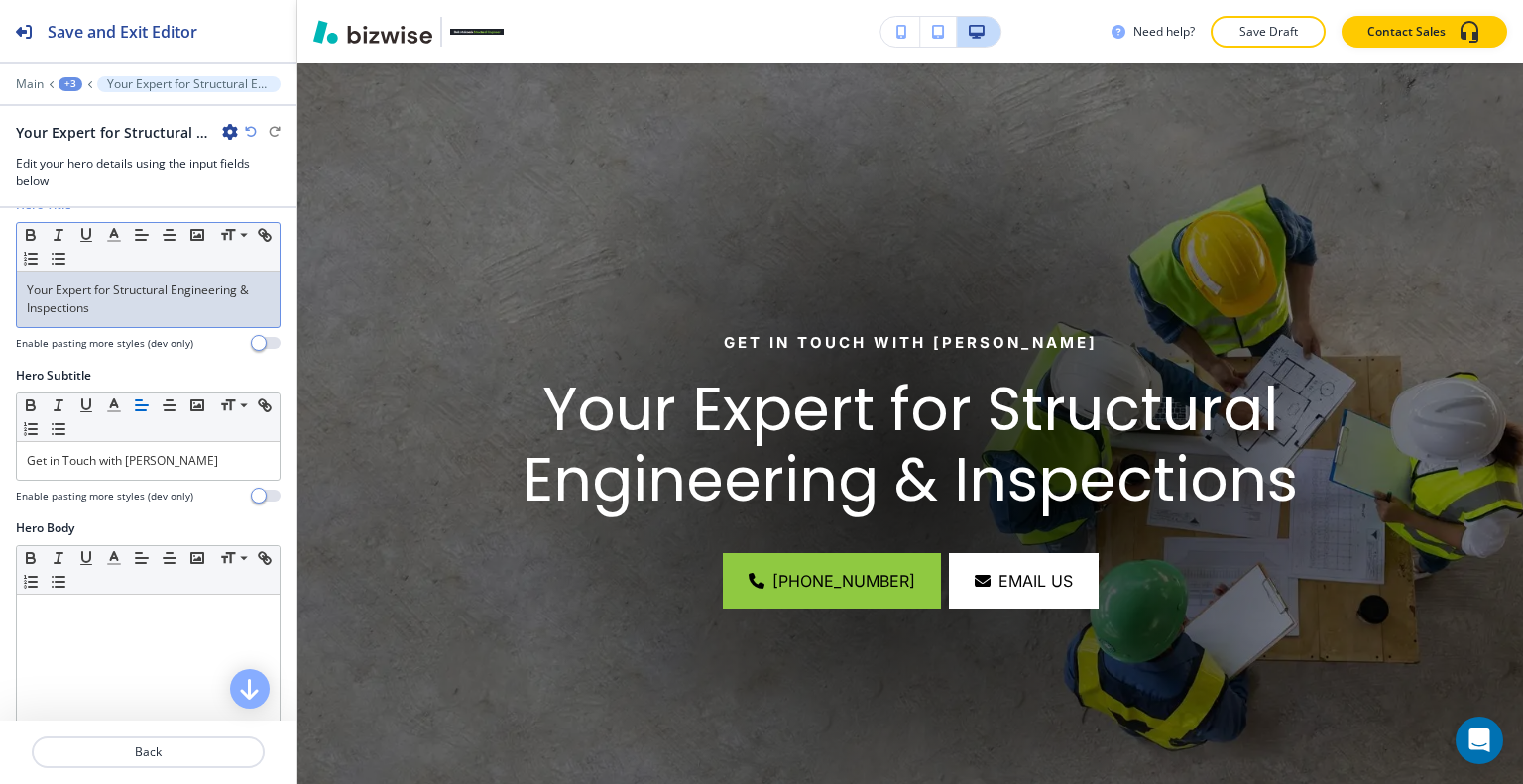 click on "Your Expert for Structural Engineering & Inspections" at bounding box center (148, 299) 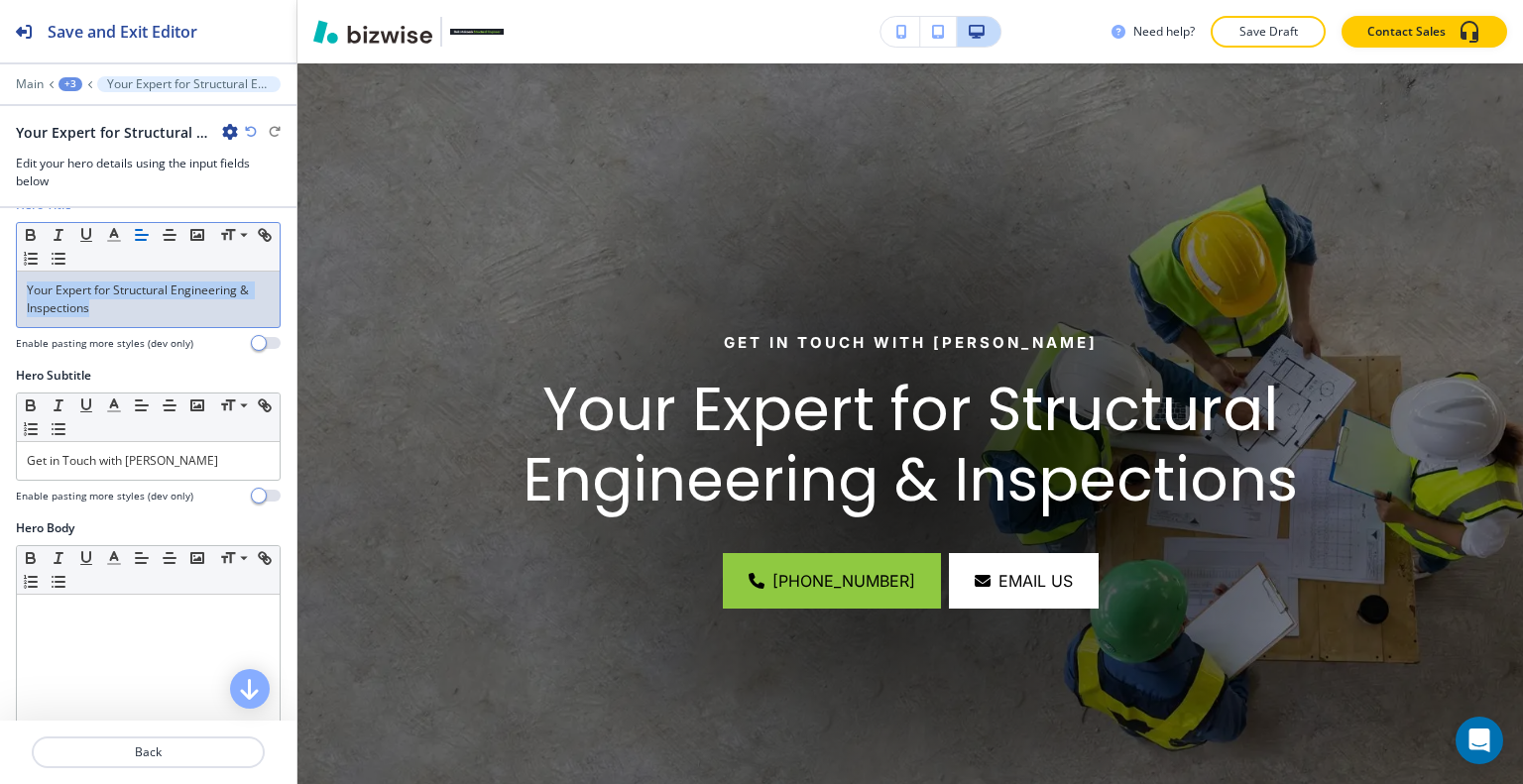 drag, startPoint x: 123, startPoint y: 316, endPoint x: 8, endPoint y: 292, distance: 117.47766 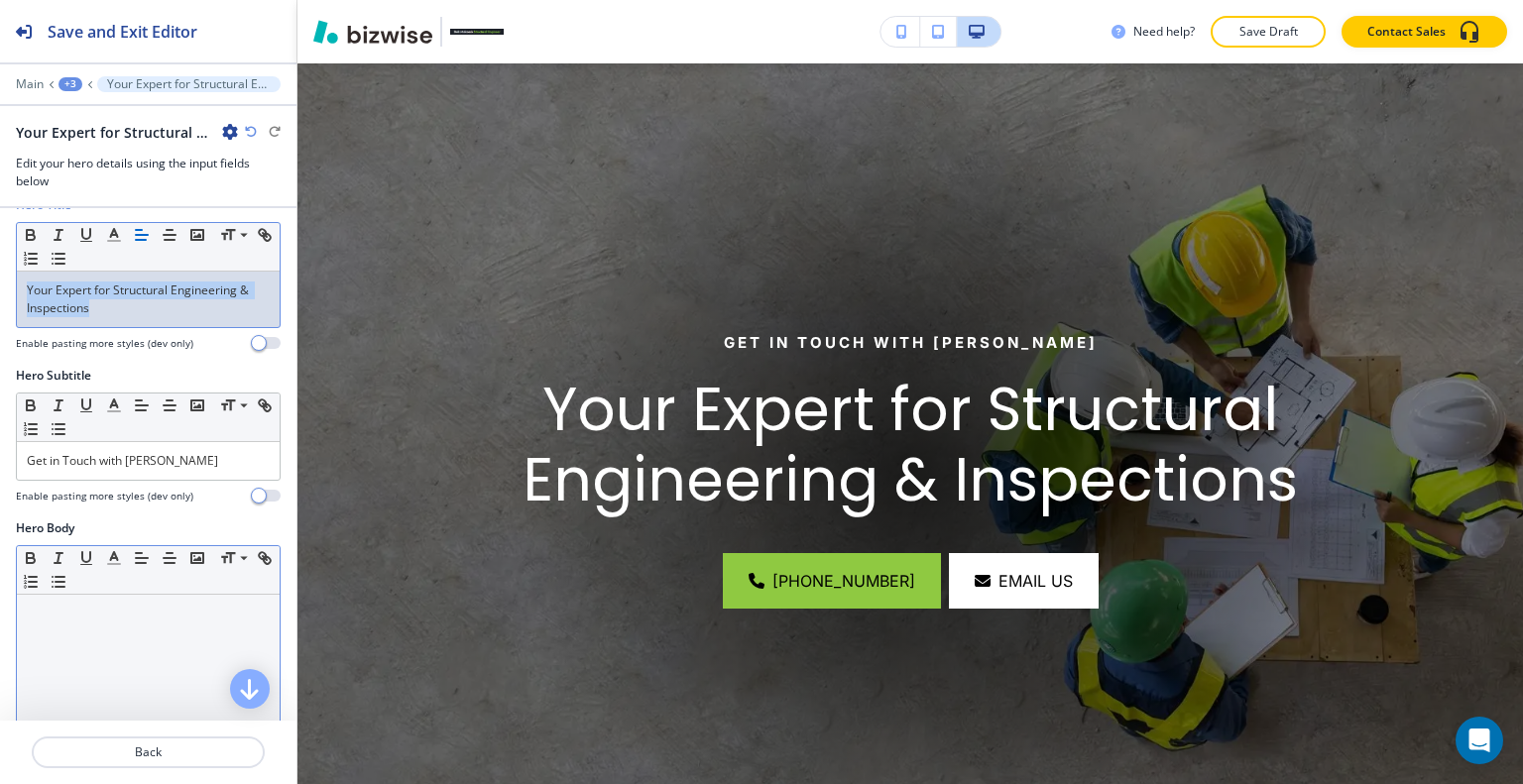 scroll, scrollTop: 297, scrollLeft: 0, axis: vertical 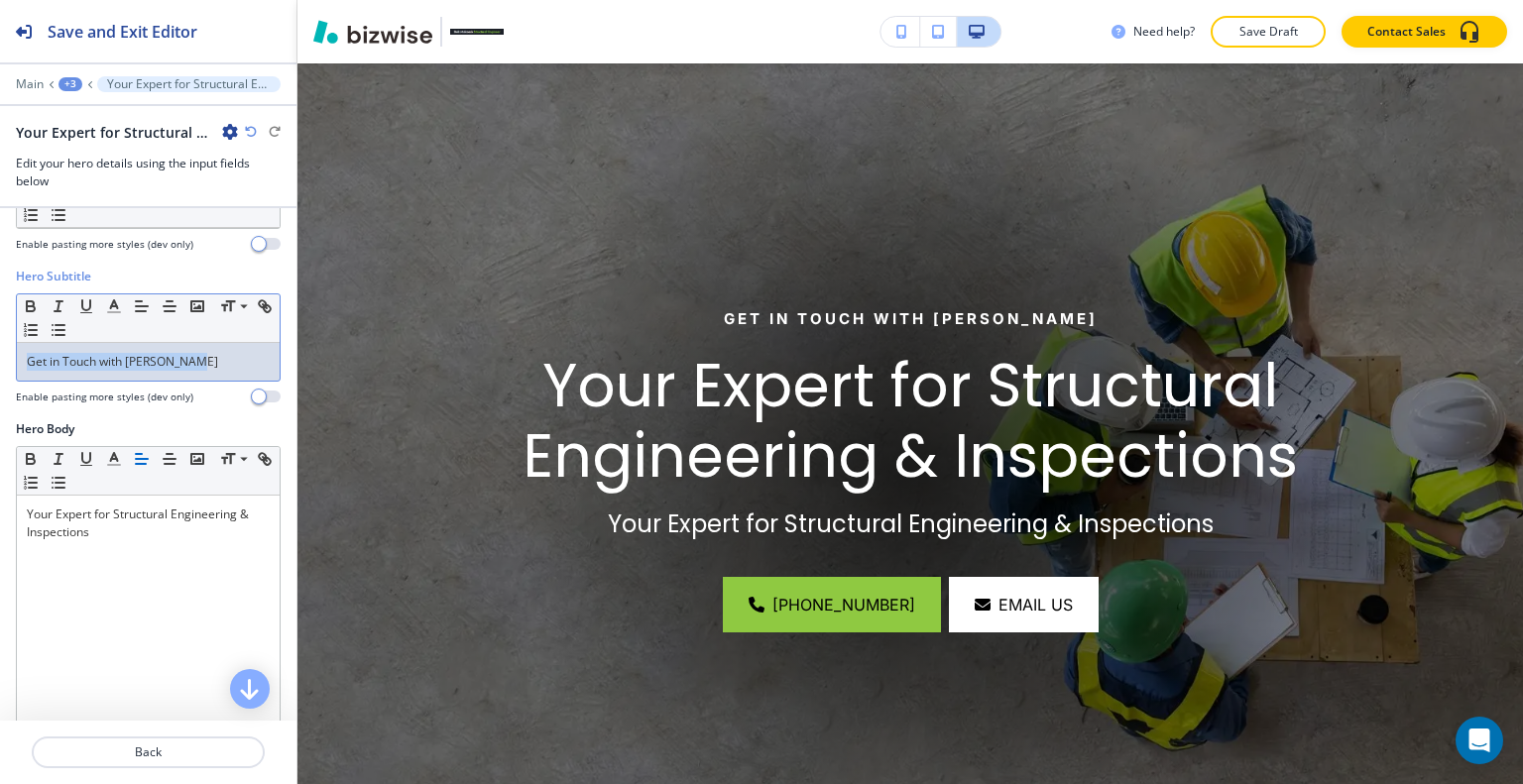 drag, startPoint x: 210, startPoint y: 365, endPoint x: 71, endPoint y: 360, distance: 139.0899 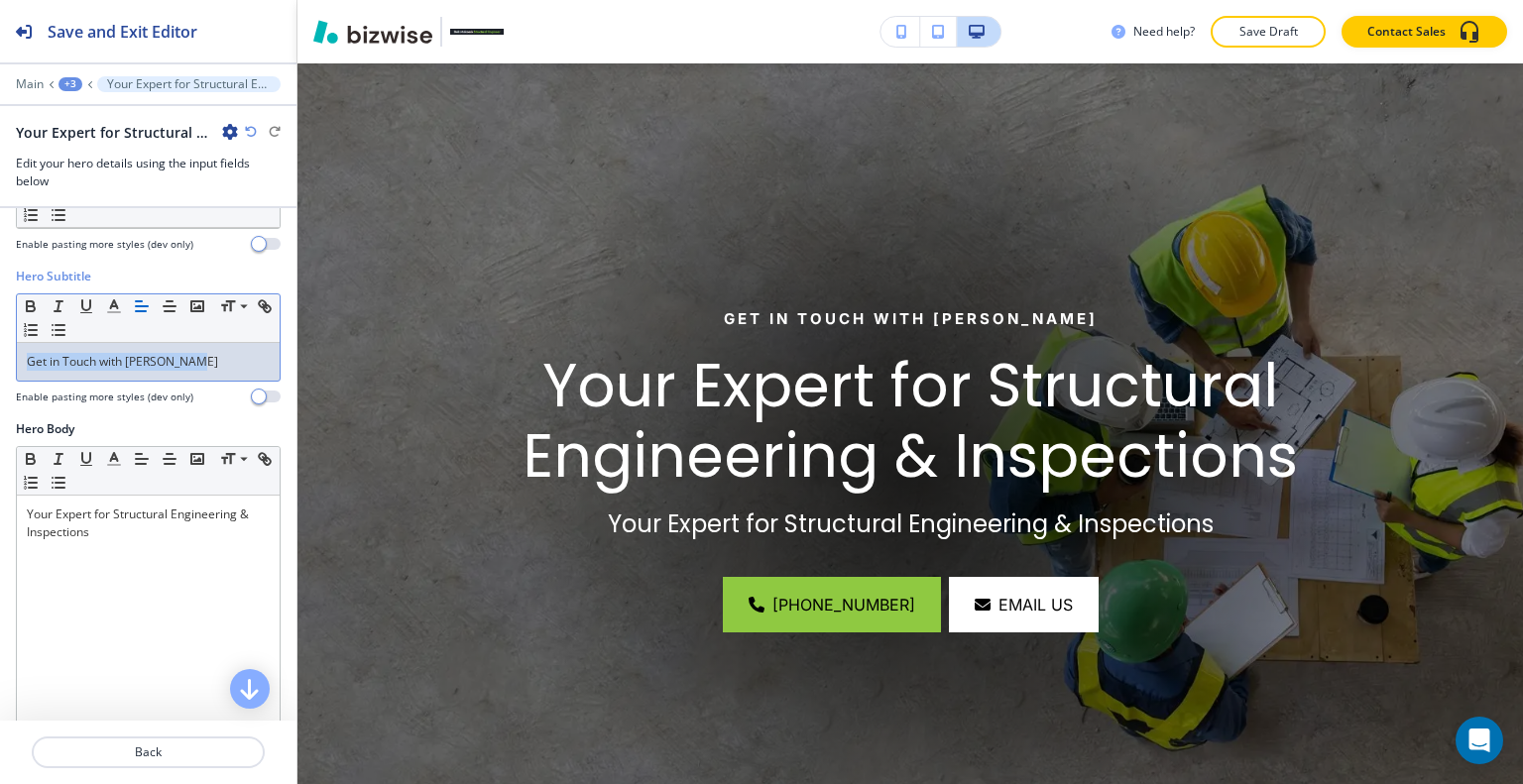 scroll, scrollTop: 198, scrollLeft: 0, axis: vertical 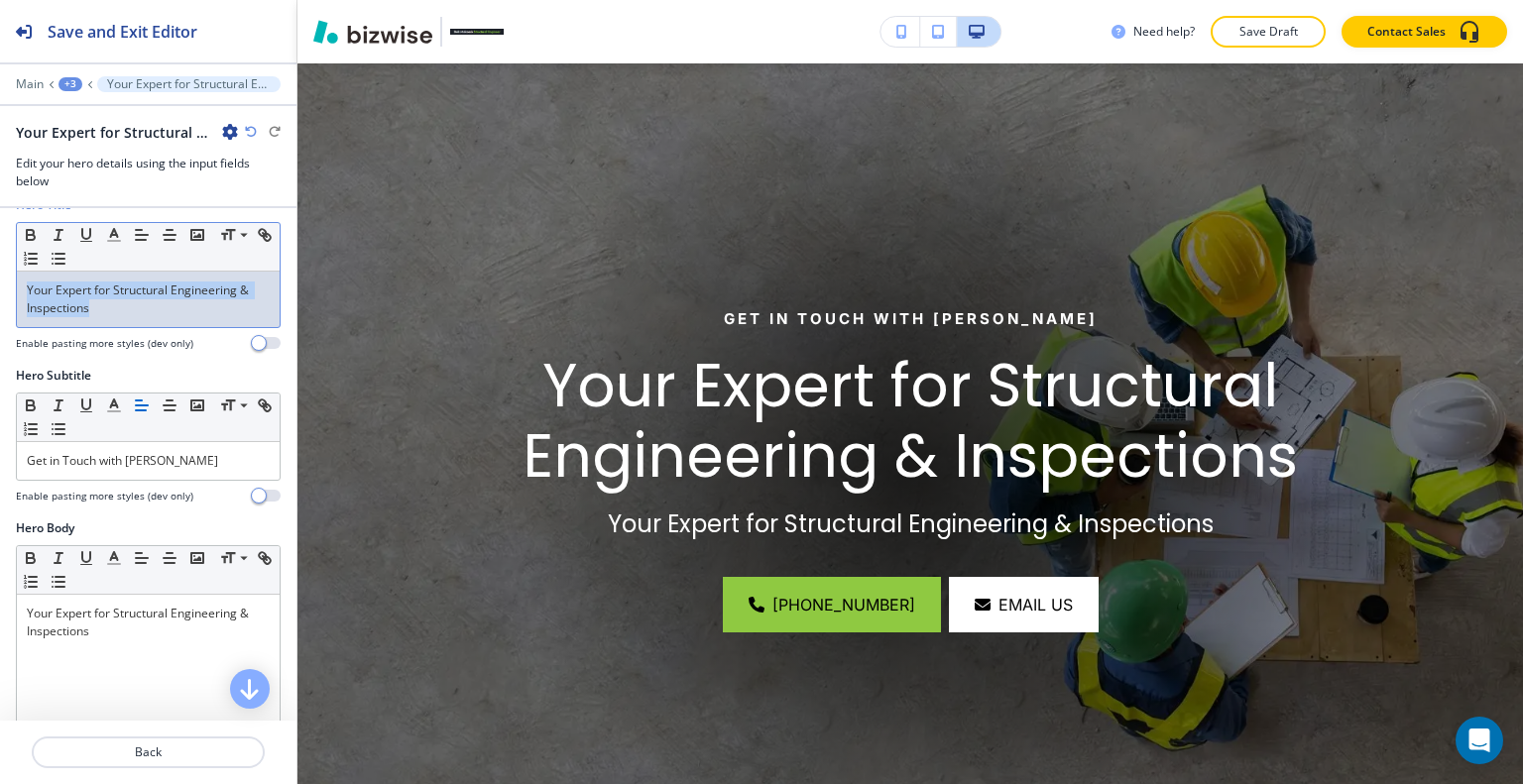 drag, startPoint x: 119, startPoint y: 318, endPoint x: 18, endPoint y: 290, distance: 104.809351 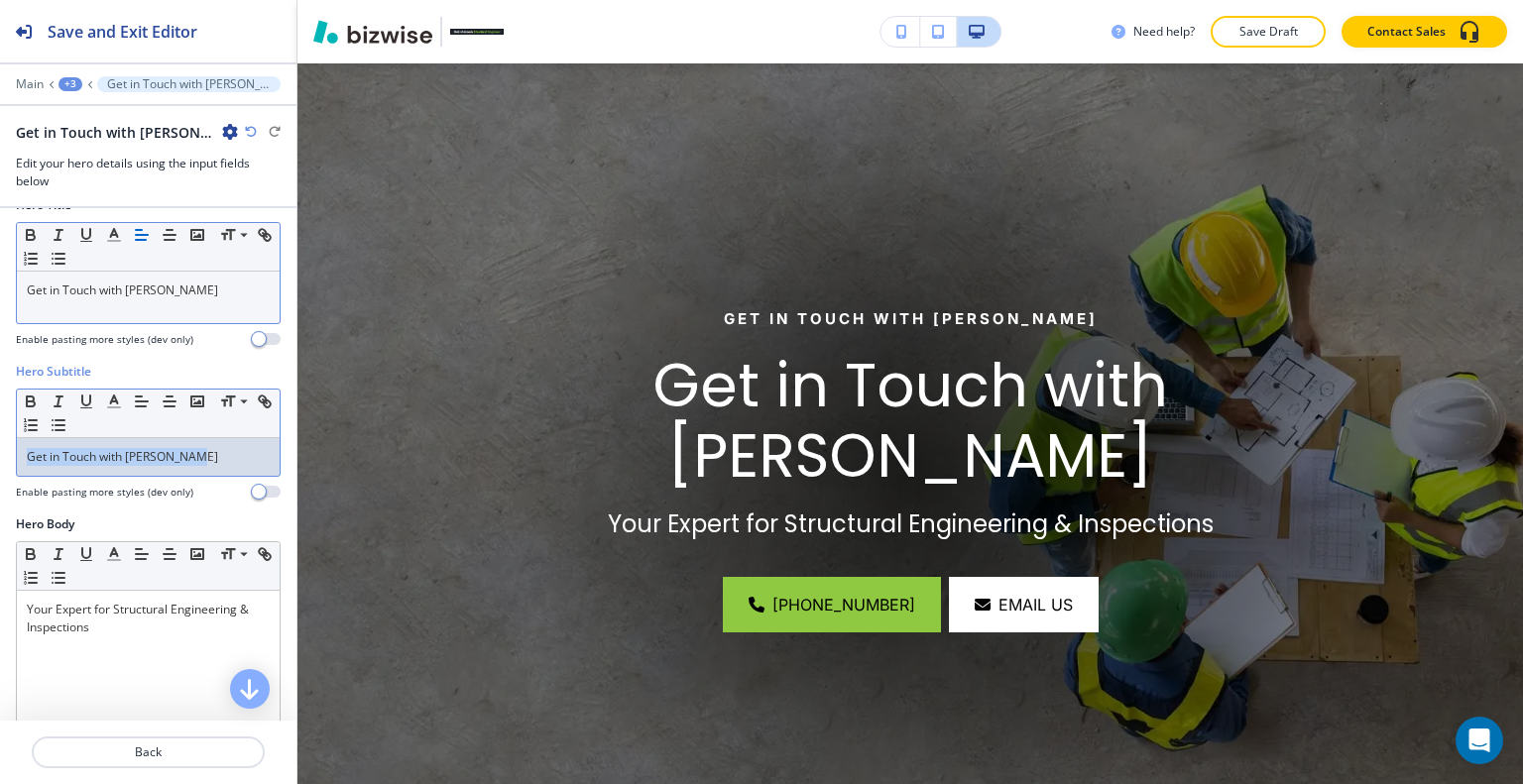 drag, startPoint x: 182, startPoint y: 463, endPoint x: 0, endPoint y: 448, distance: 182.6171 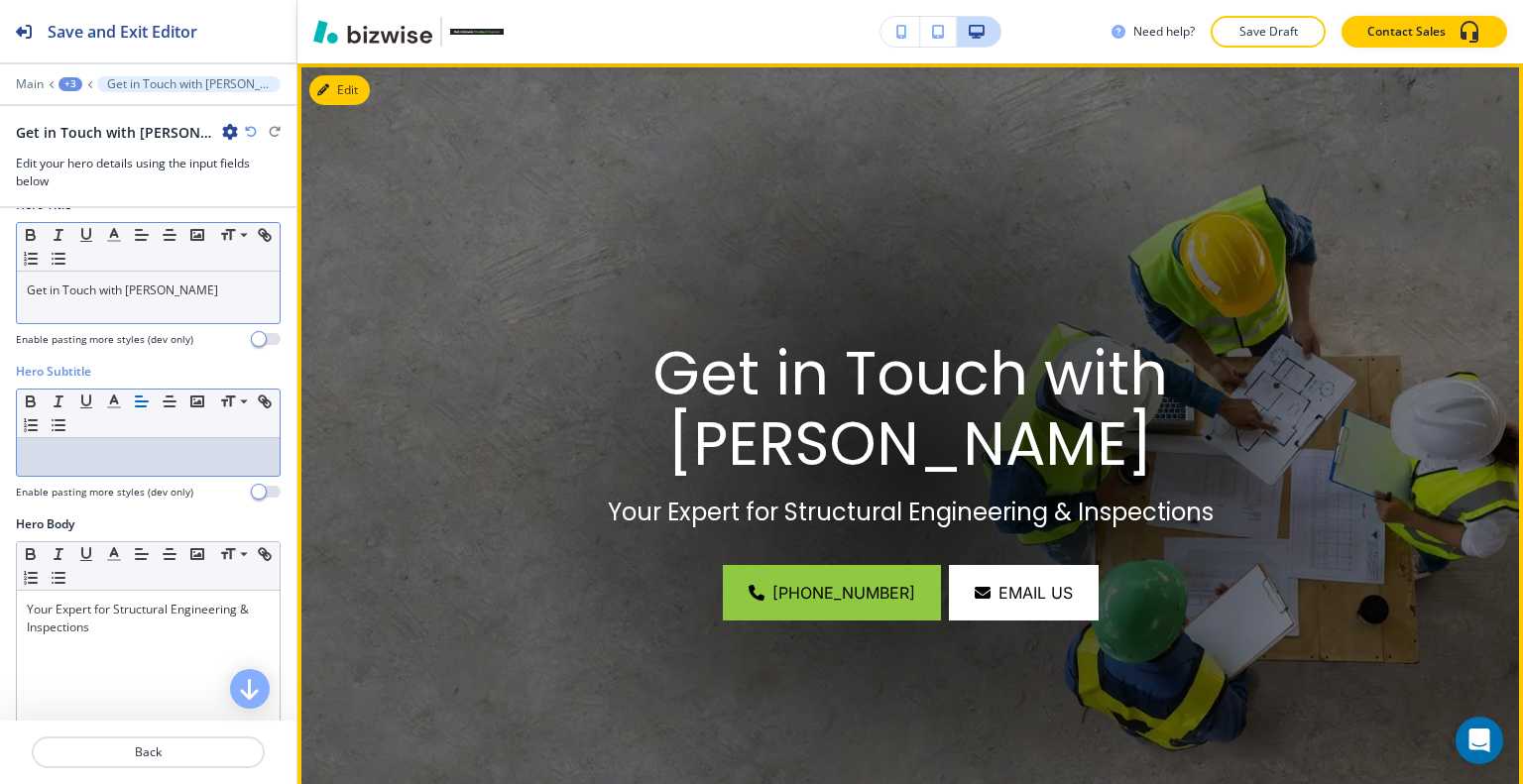 scroll, scrollTop: 442, scrollLeft: 0, axis: vertical 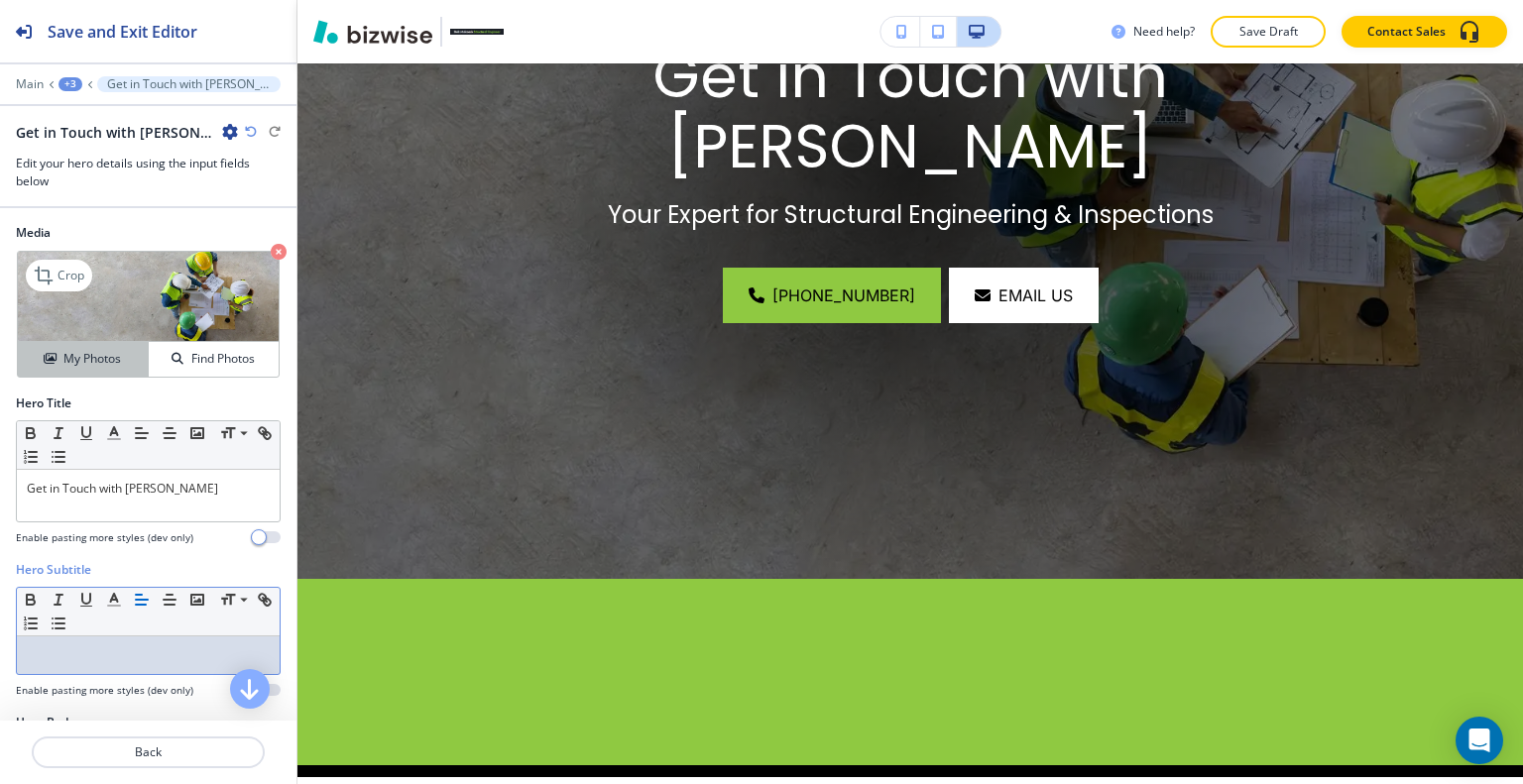 click on "My Photos" at bounding box center (83, 359) 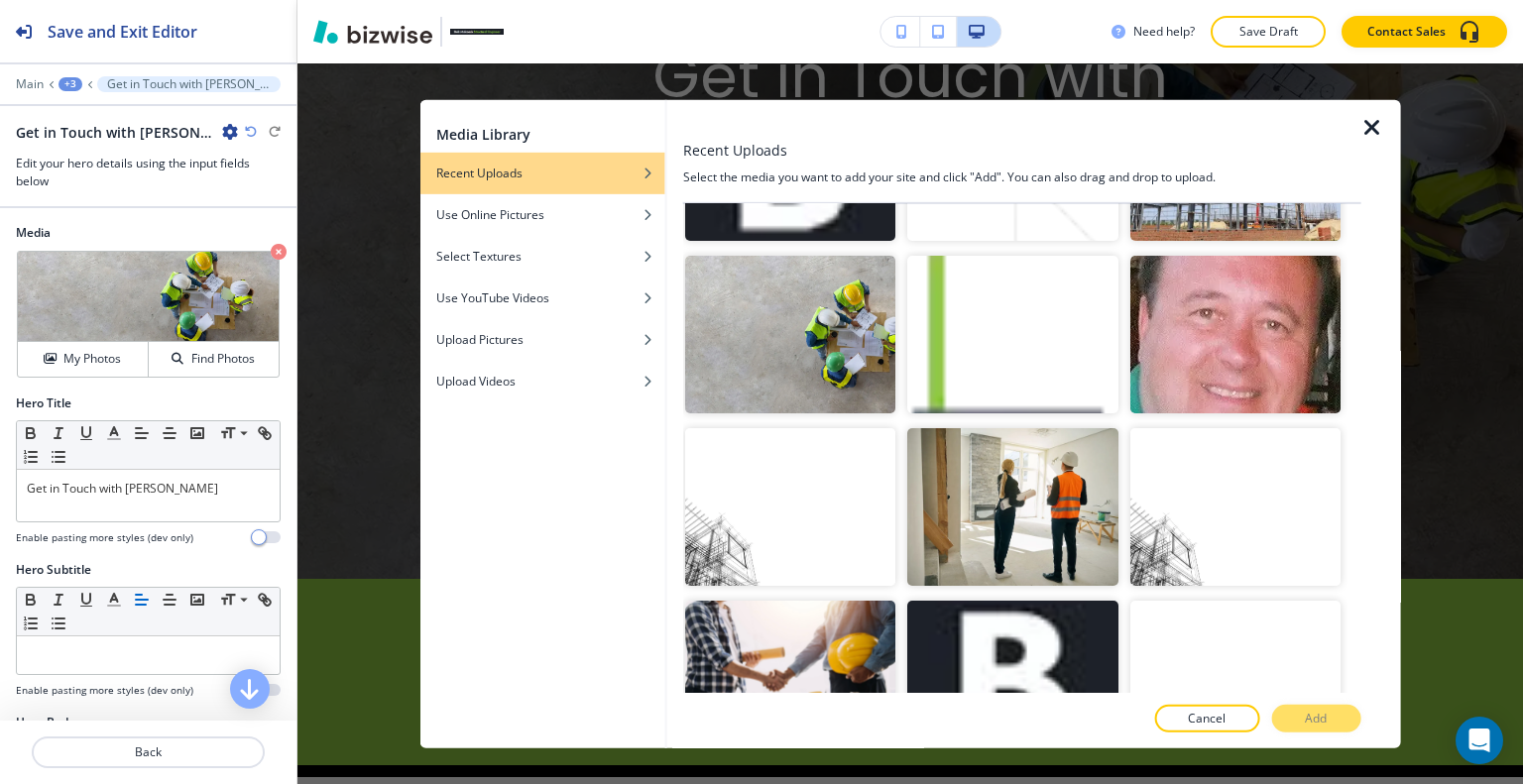 scroll, scrollTop: 0, scrollLeft: 0, axis: both 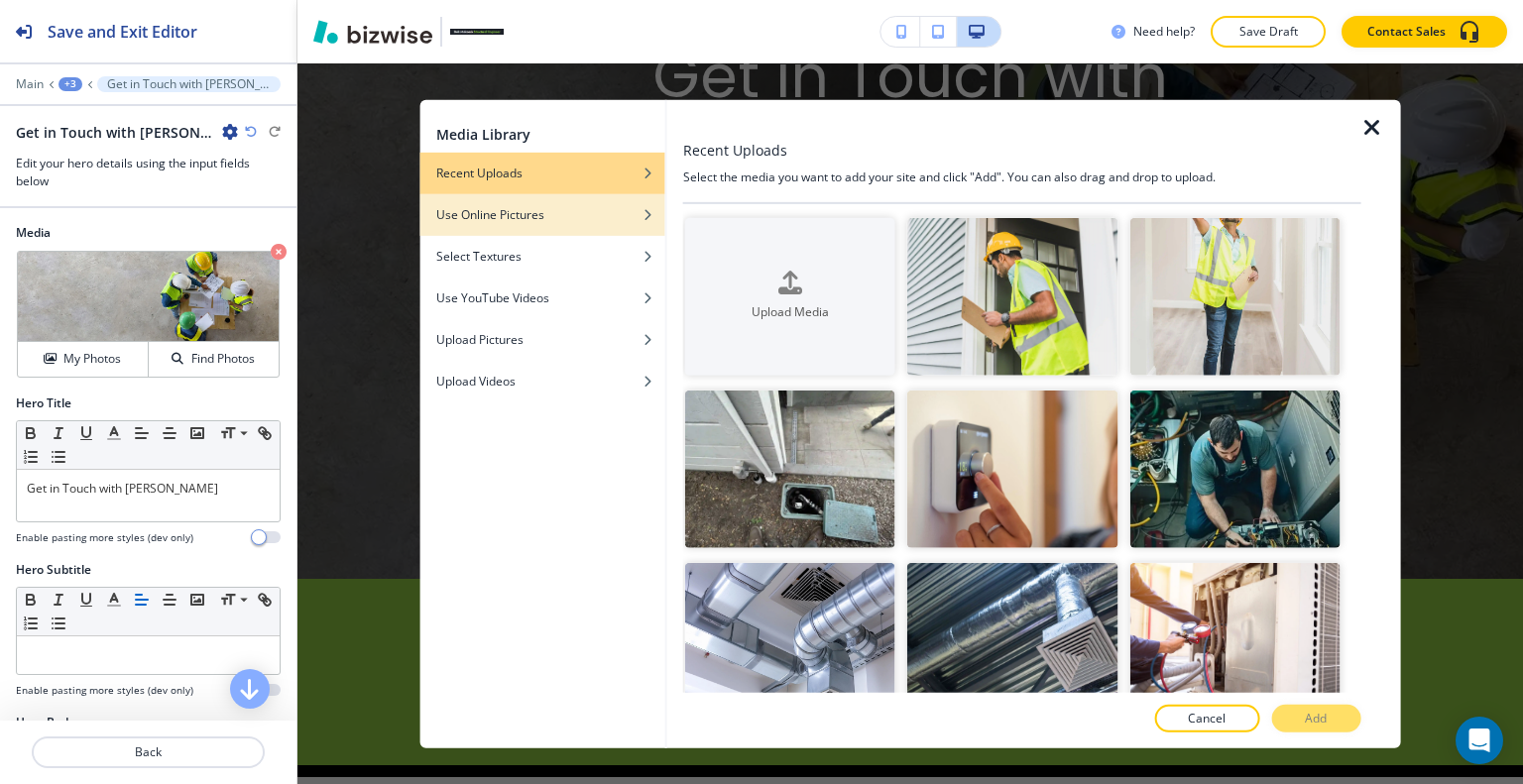 click at bounding box center (542, 229) 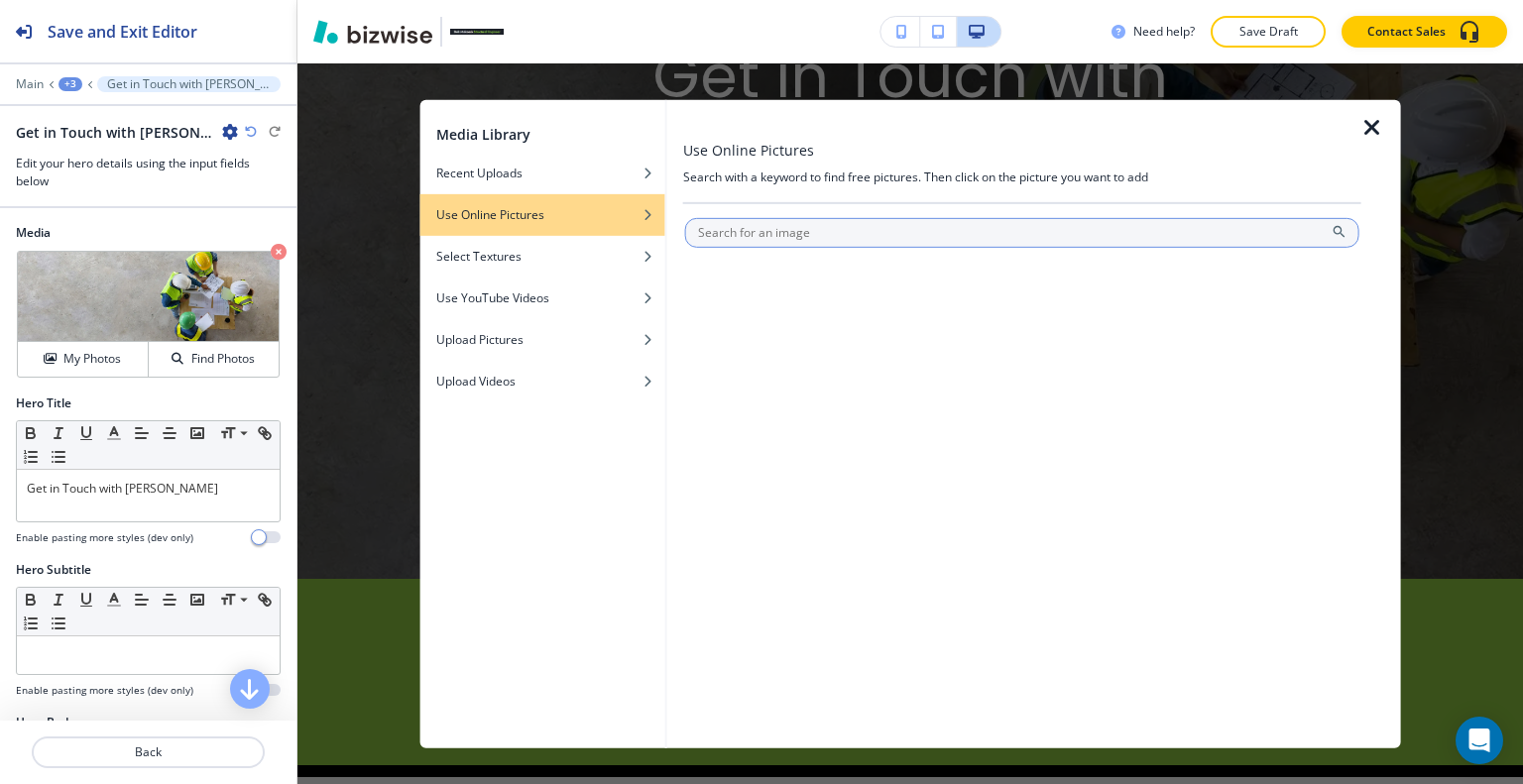 click at bounding box center (1022, 232) 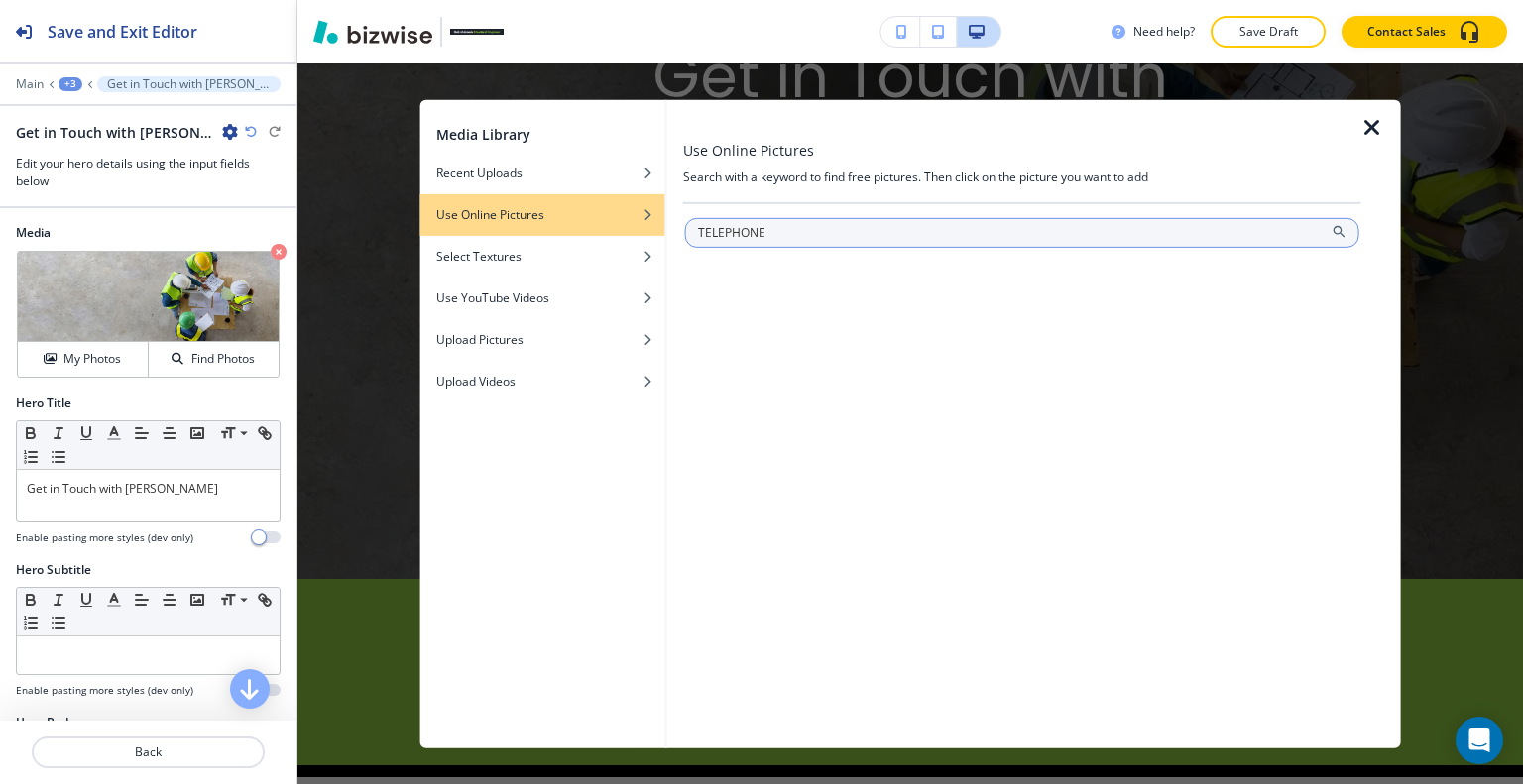 type on "TELEPHONE" 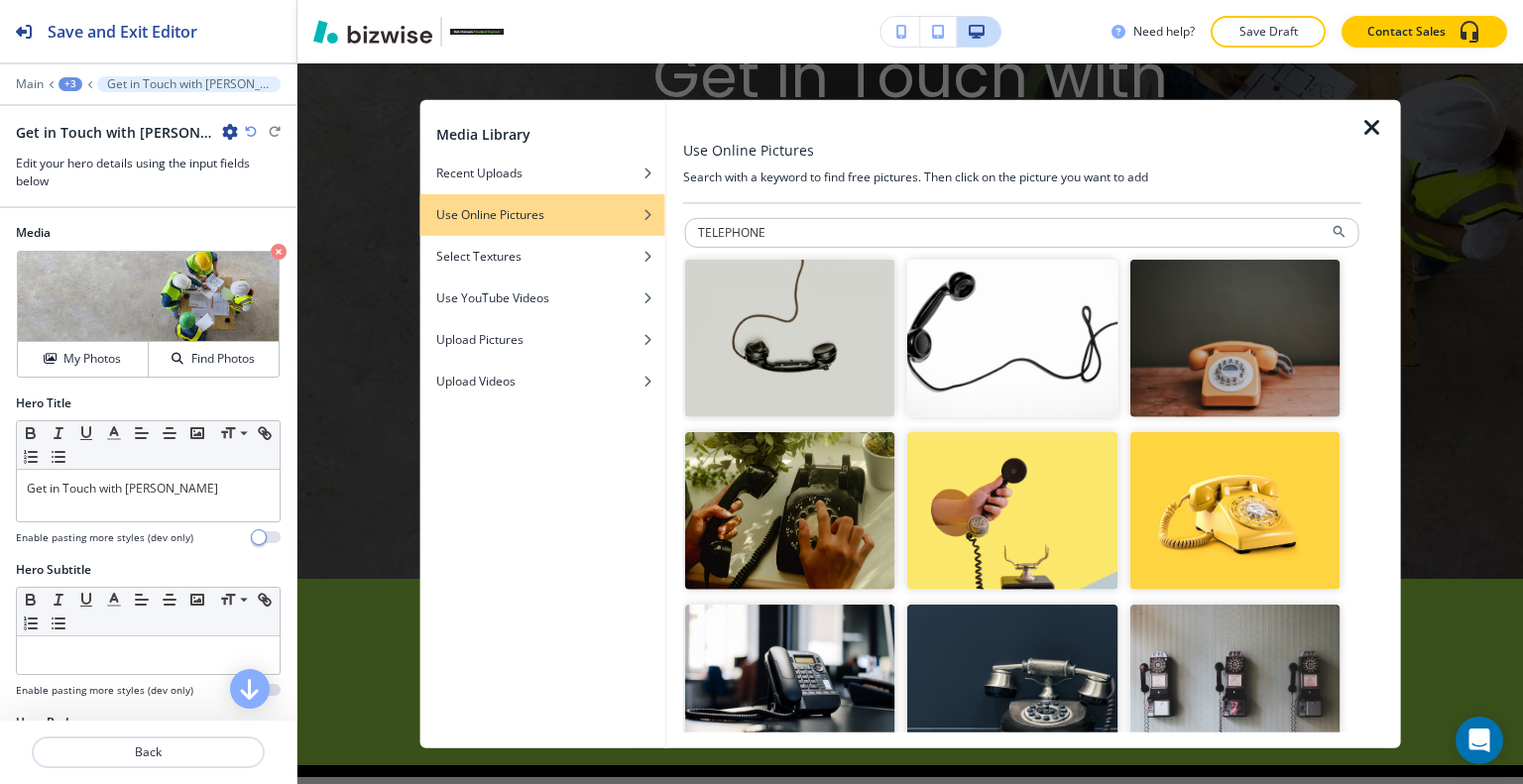 click at bounding box center (1012, 683) 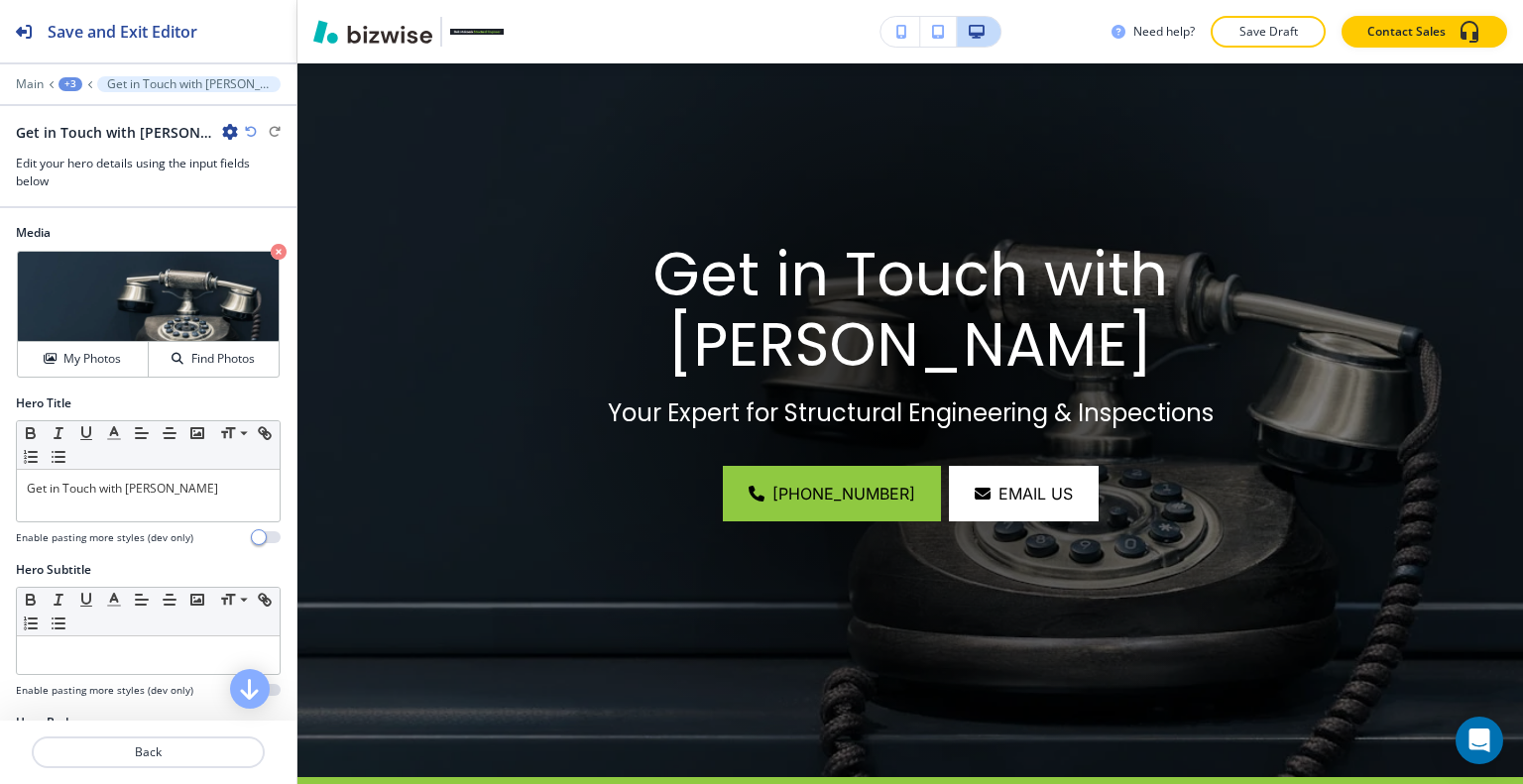 scroll, scrollTop: 739, scrollLeft: 0, axis: vertical 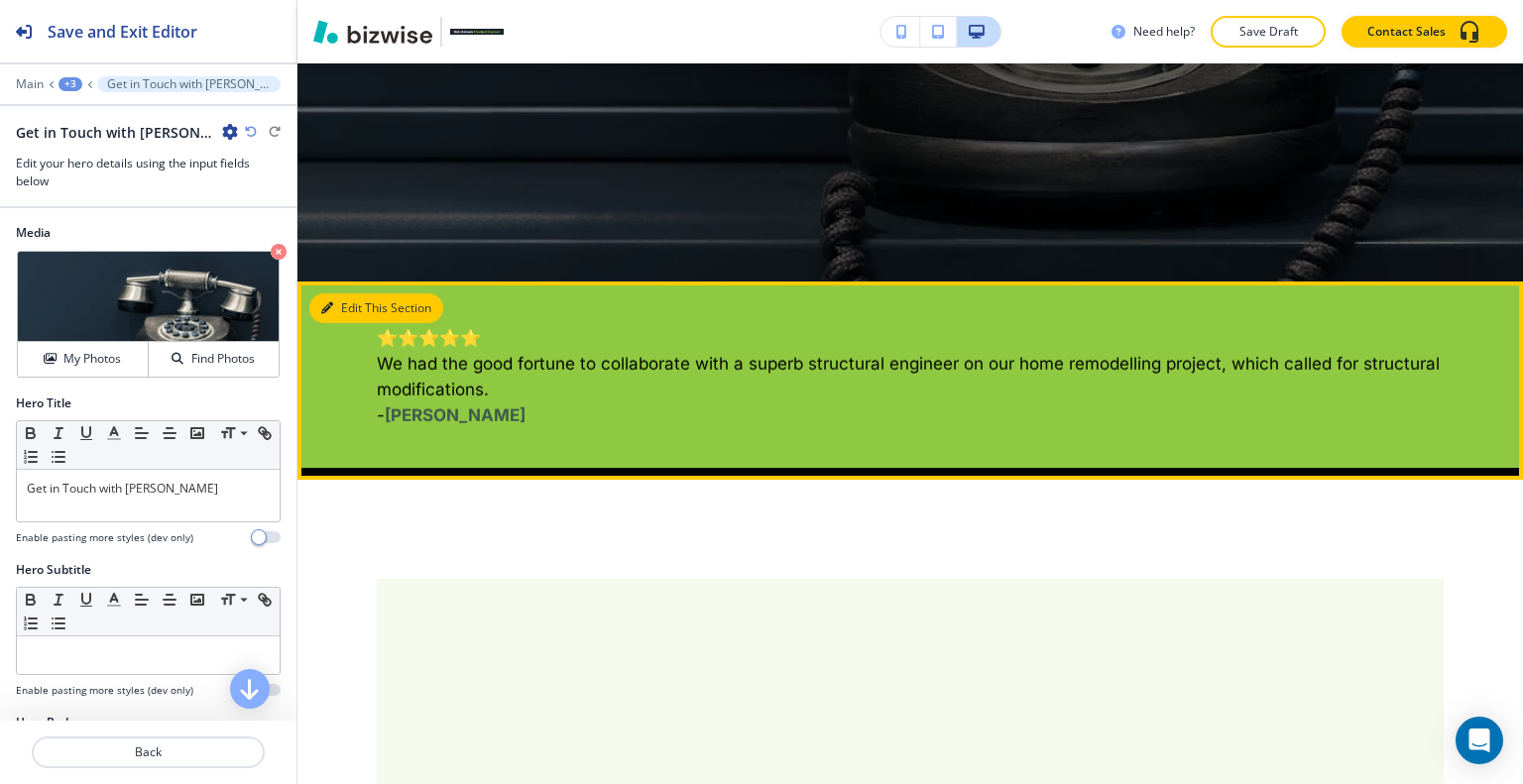 click on "Edit This Section" at bounding box center (376, 308) 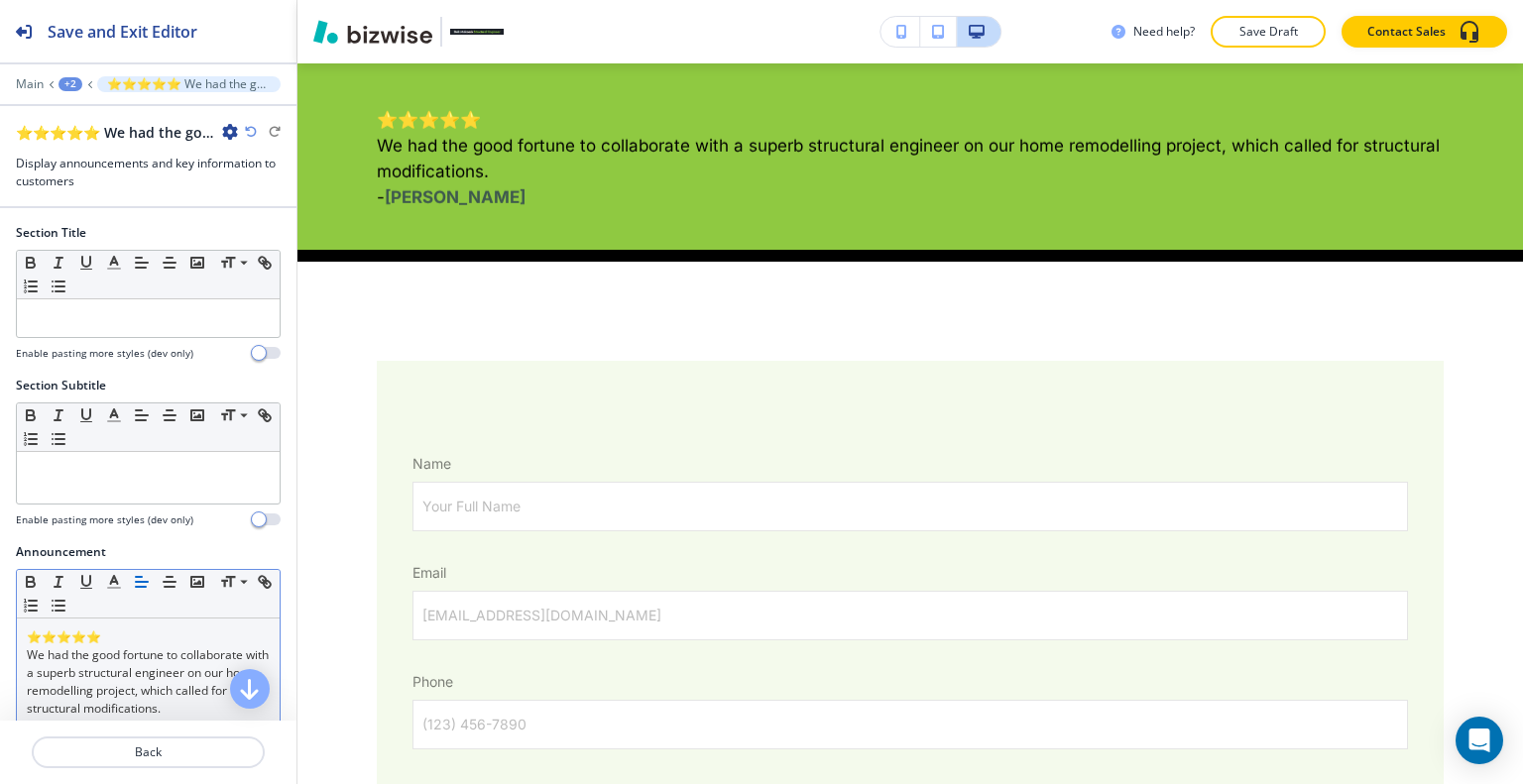 scroll, scrollTop: 99, scrollLeft: 0, axis: vertical 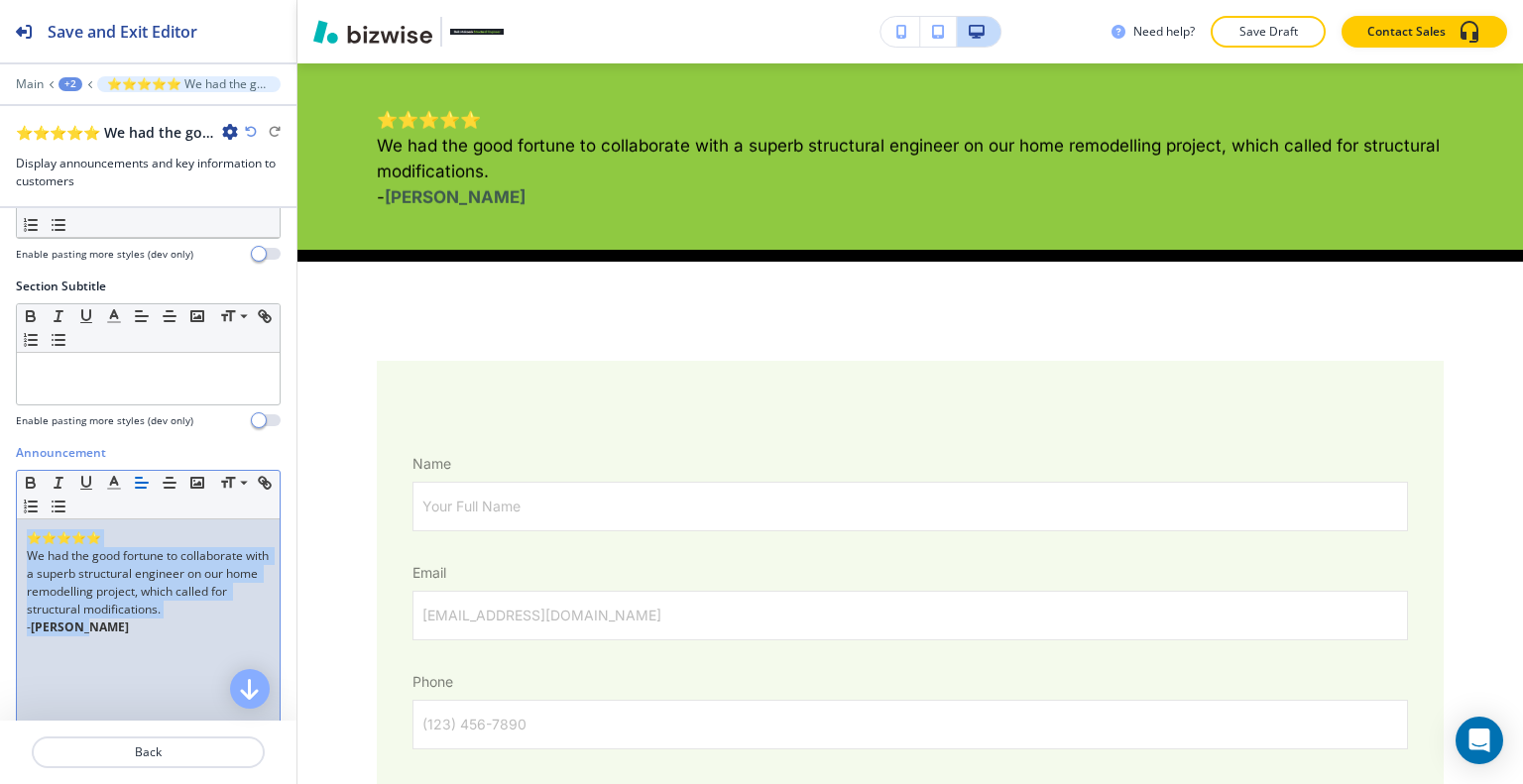 drag, startPoint x: 170, startPoint y: 657, endPoint x: 0, endPoint y: 510, distance: 224.7421 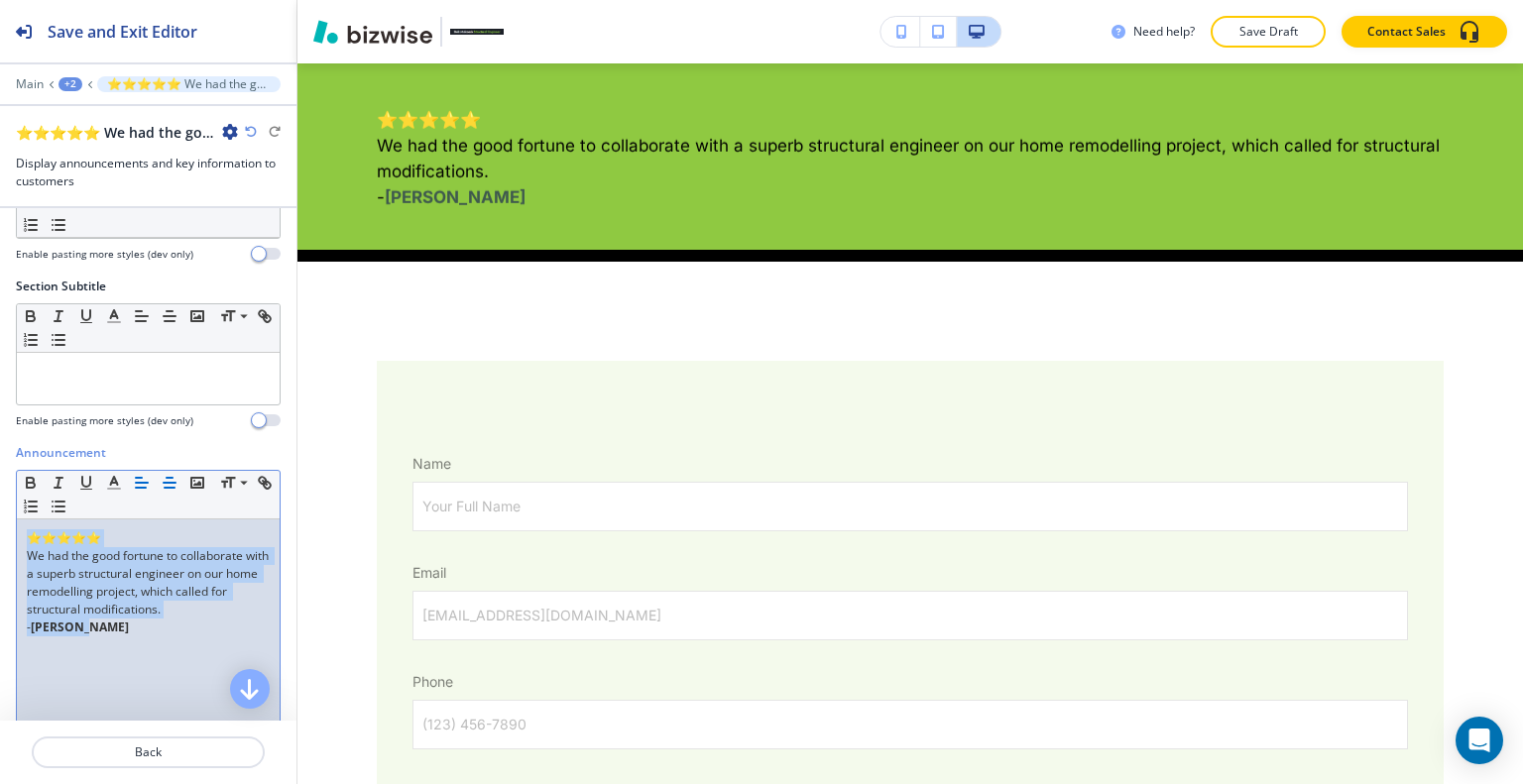 click 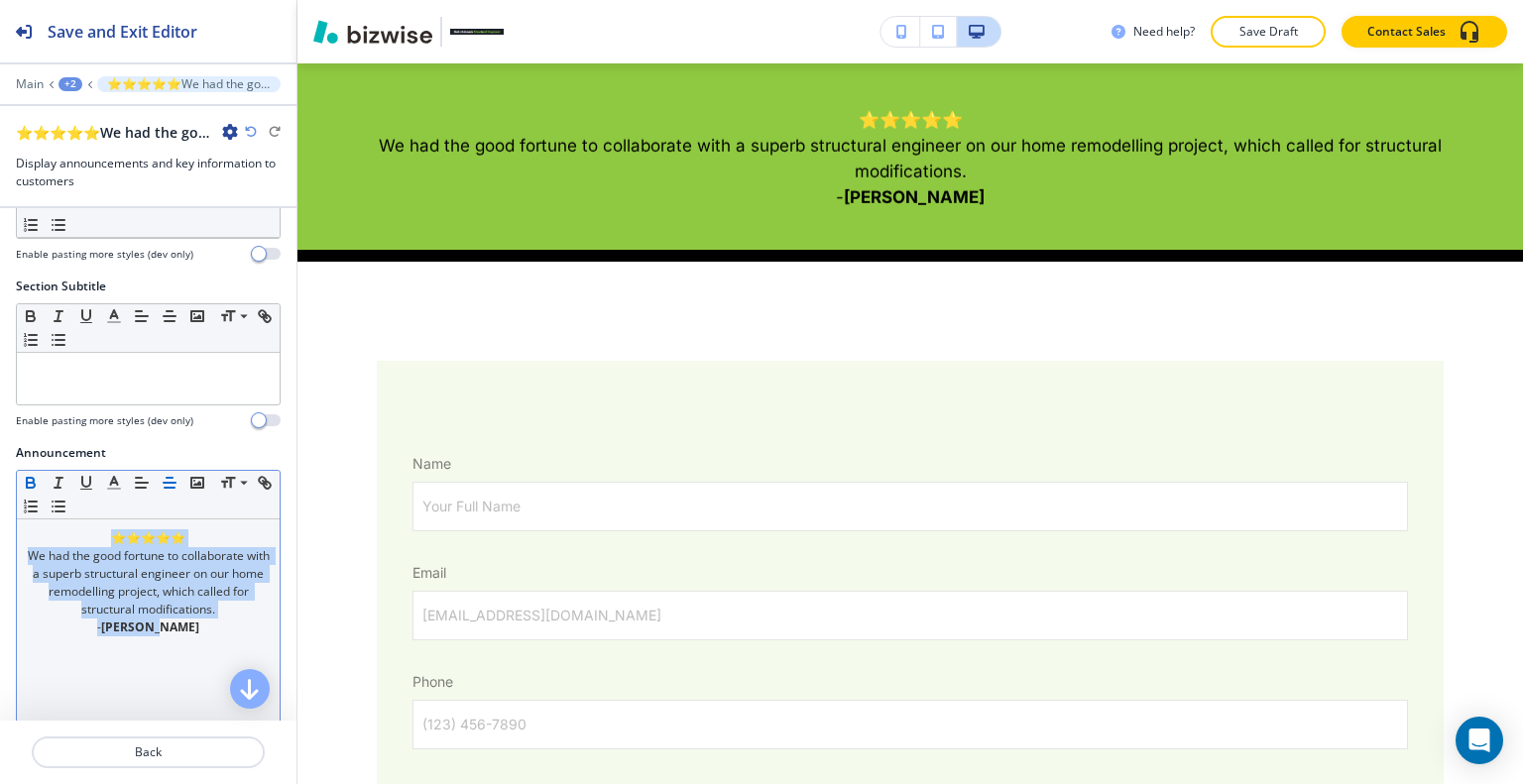 click 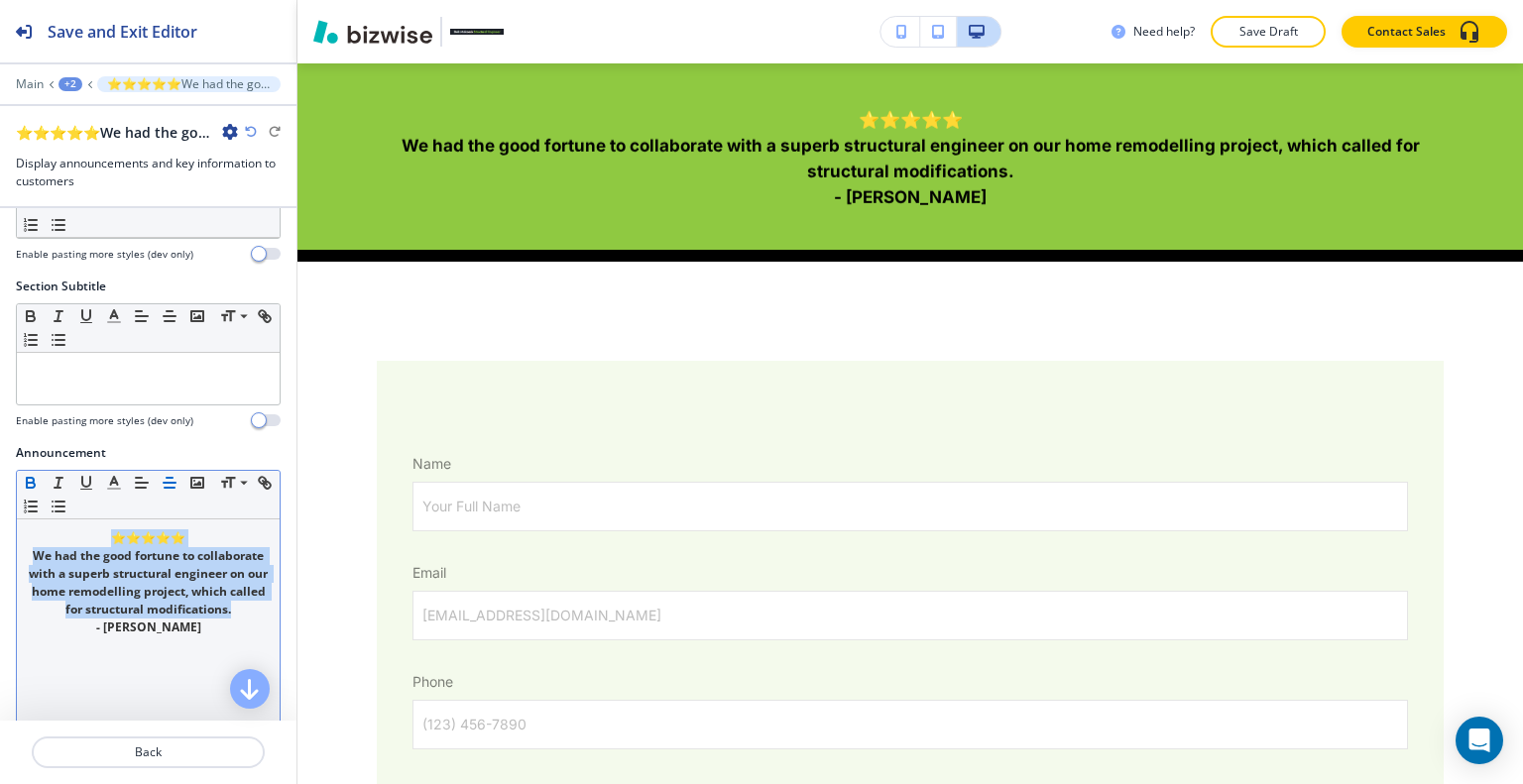 click 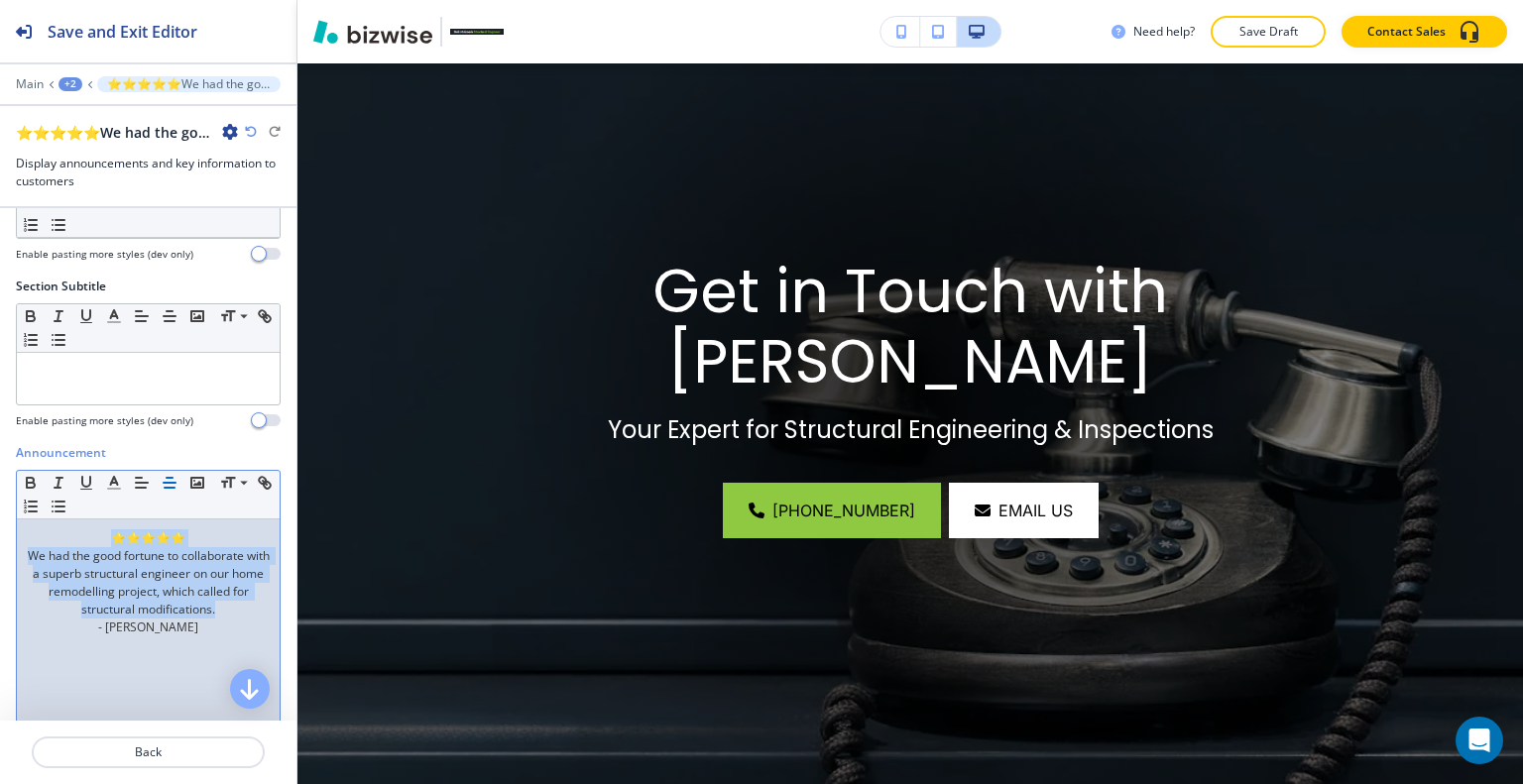 scroll, scrollTop: 0, scrollLeft: 0, axis: both 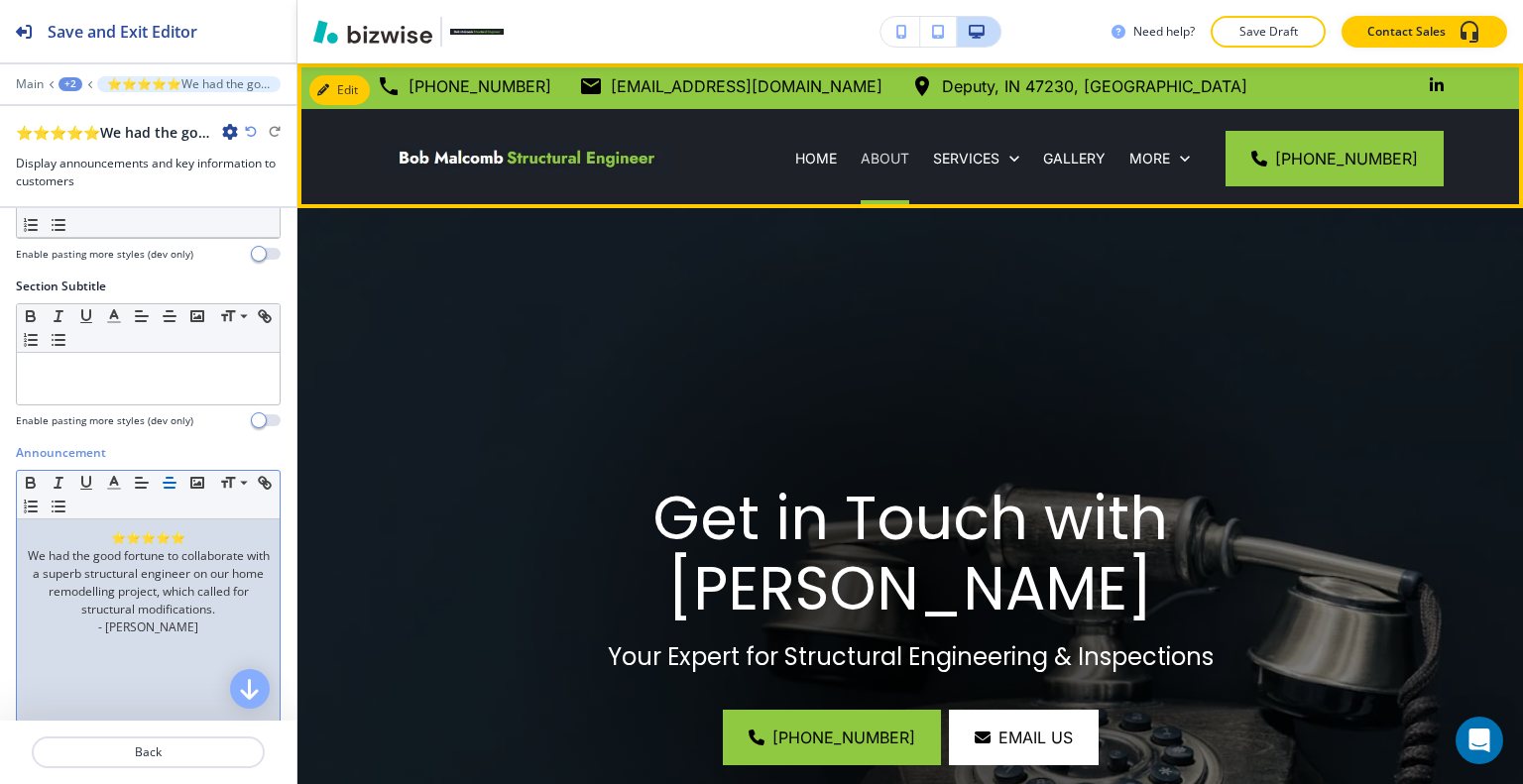 click on "ABOUT" at bounding box center (884, 159) 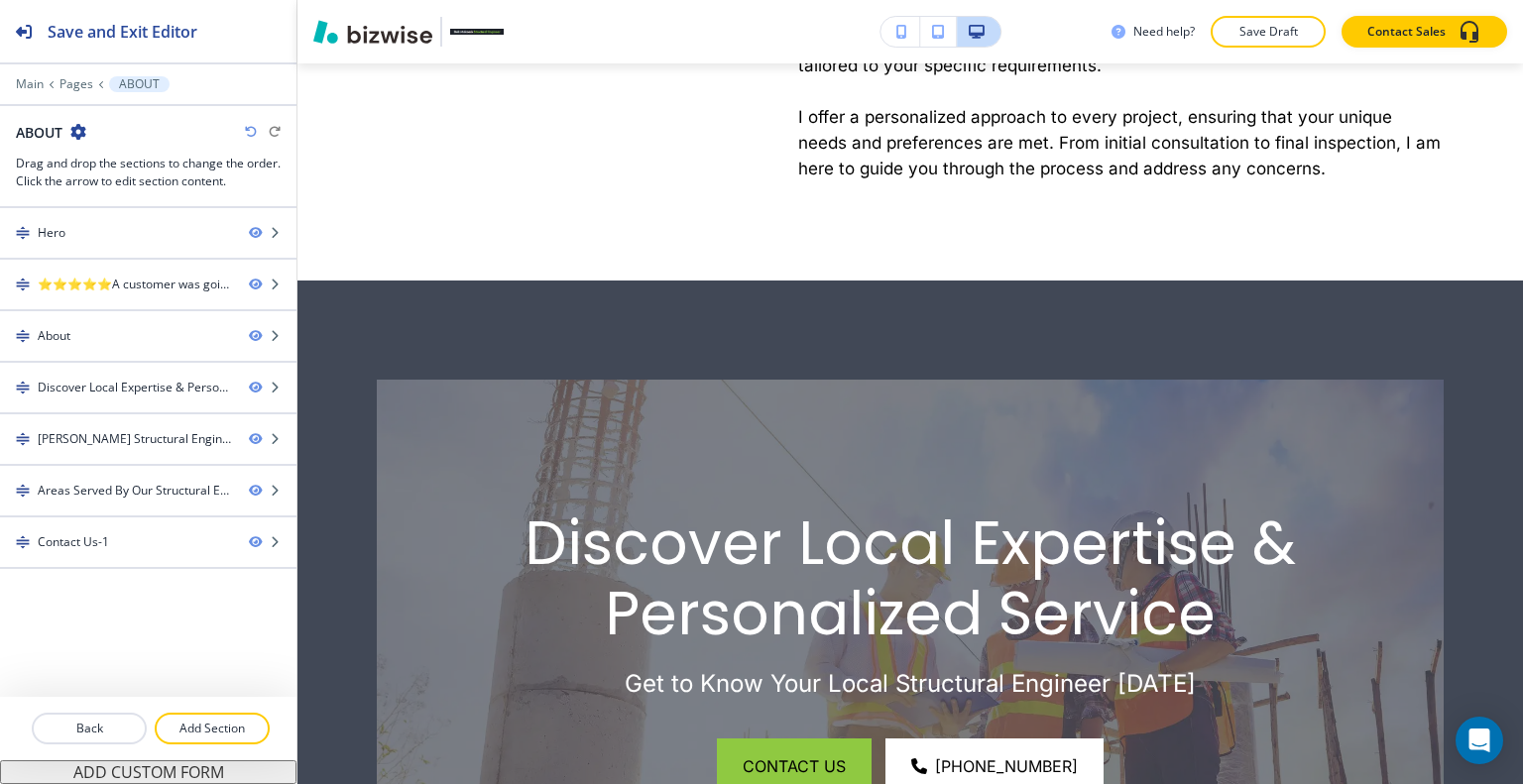 scroll, scrollTop: 0, scrollLeft: 0, axis: both 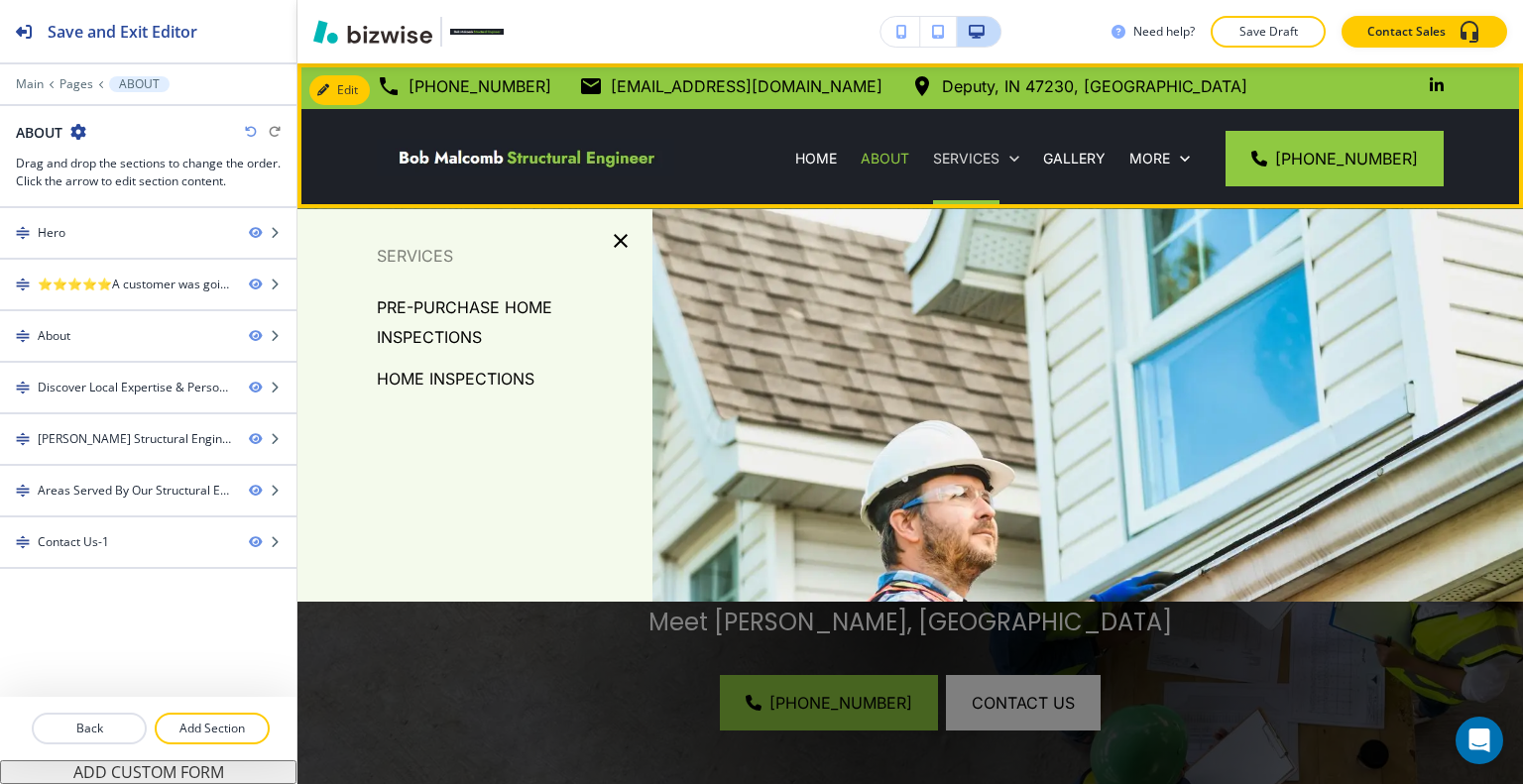 click on "SERVICES" at bounding box center [966, 159] 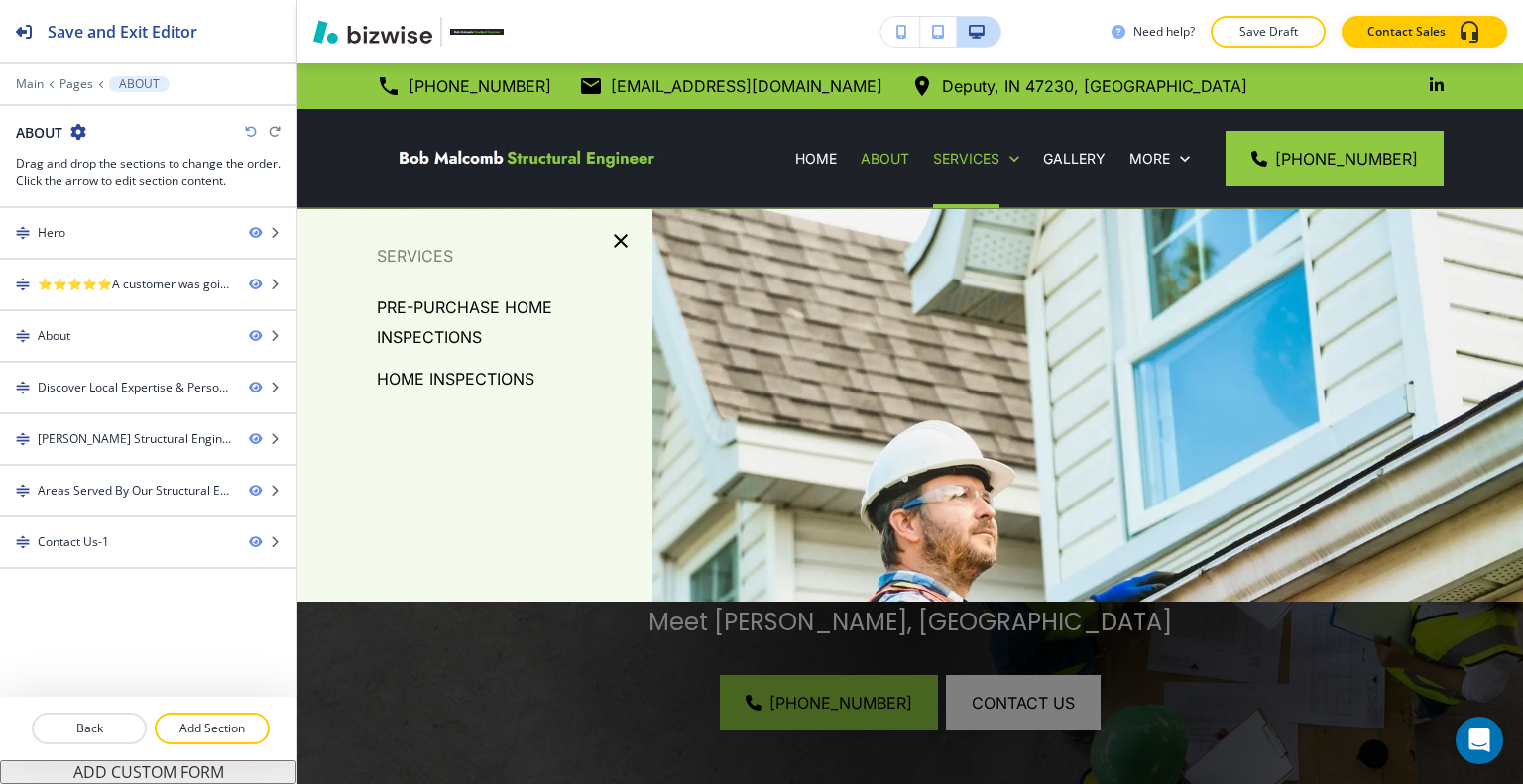 click on "PRE-PURCHASE HOME INSPECTIONS" at bounding box center (507, 322) 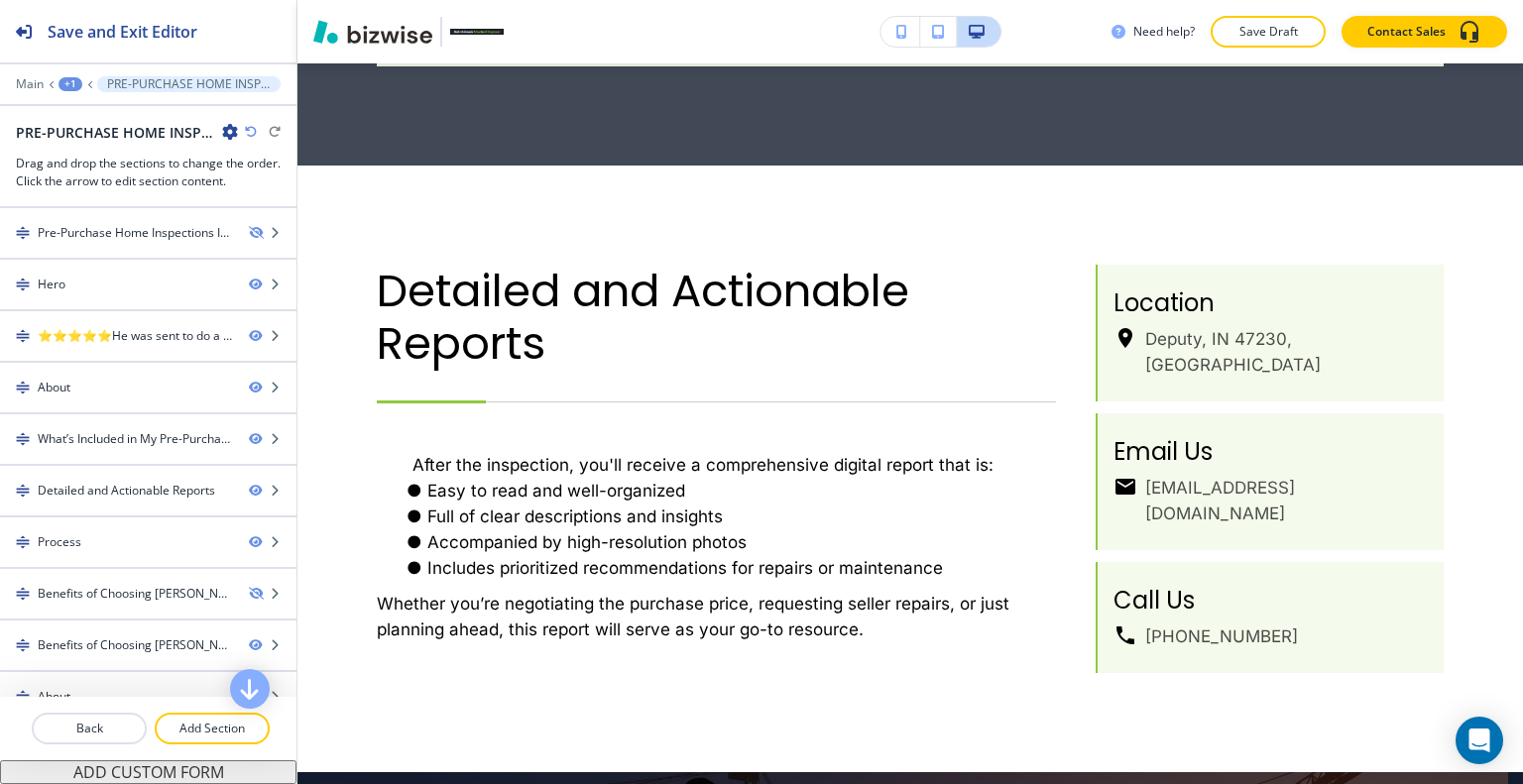 scroll, scrollTop: 0, scrollLeft: 0, axis: both 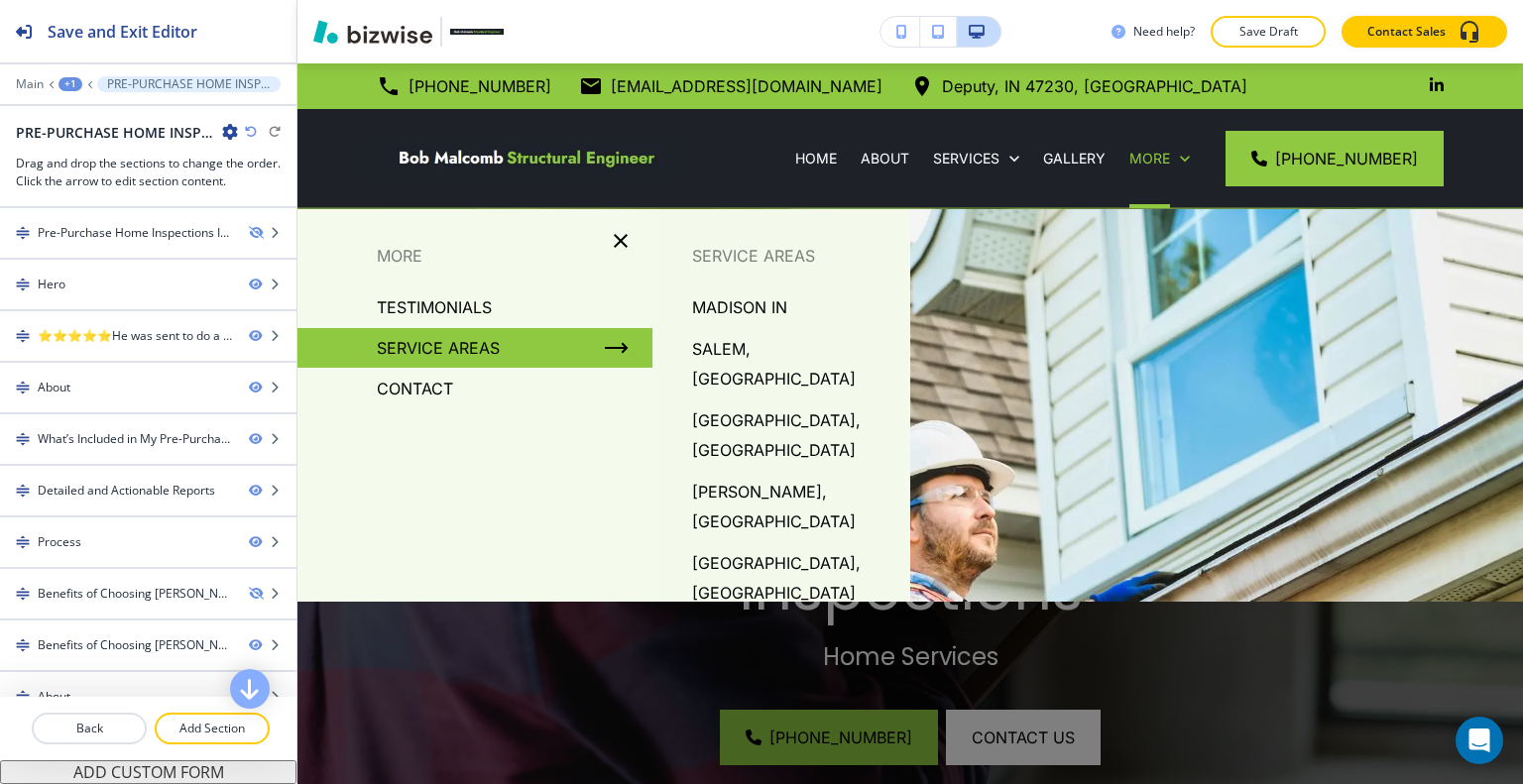 click on "CONTACT" at bounding box center (414, 389) 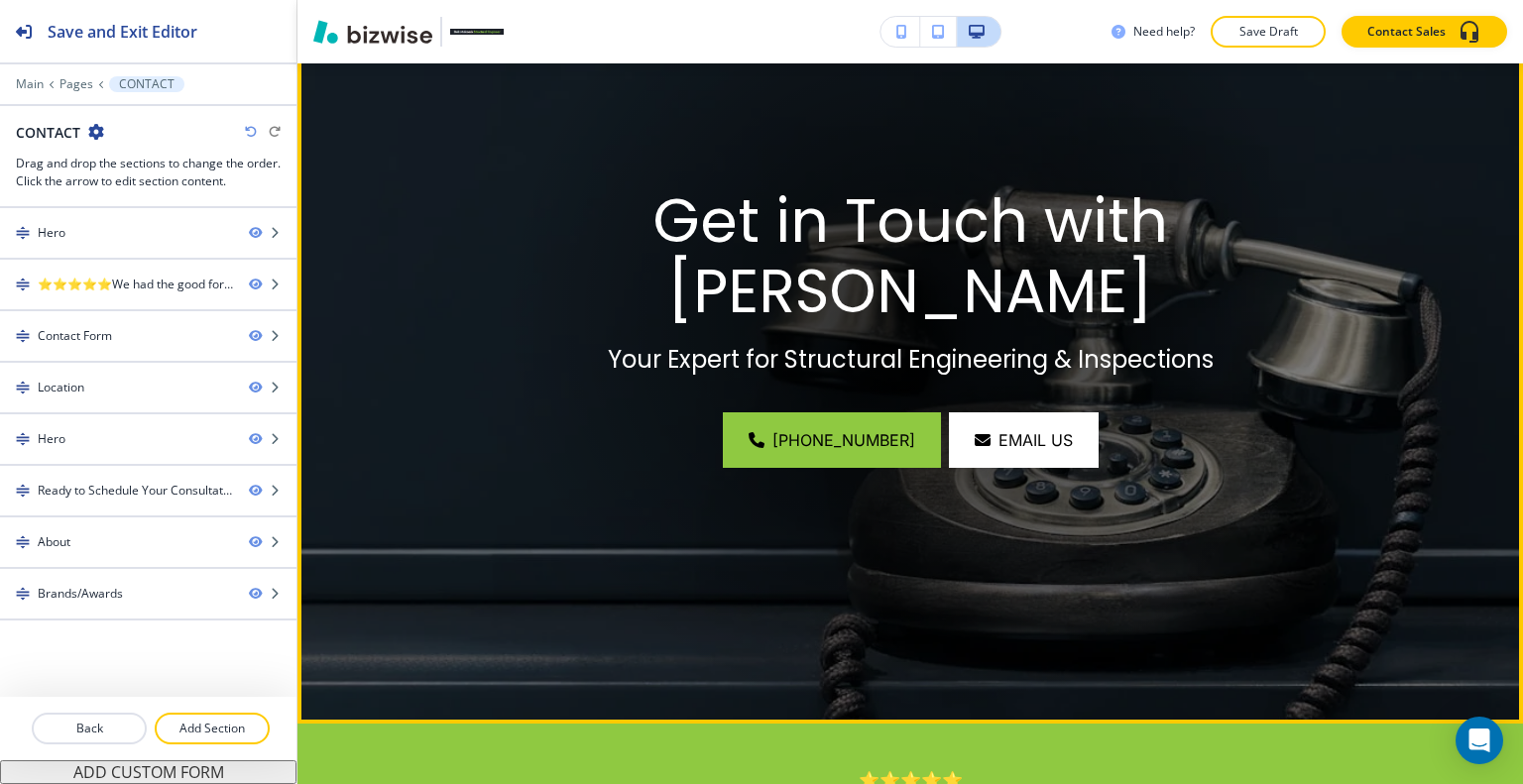 scroll, scrollTop: 0, scrollLeft: 0, axis: both 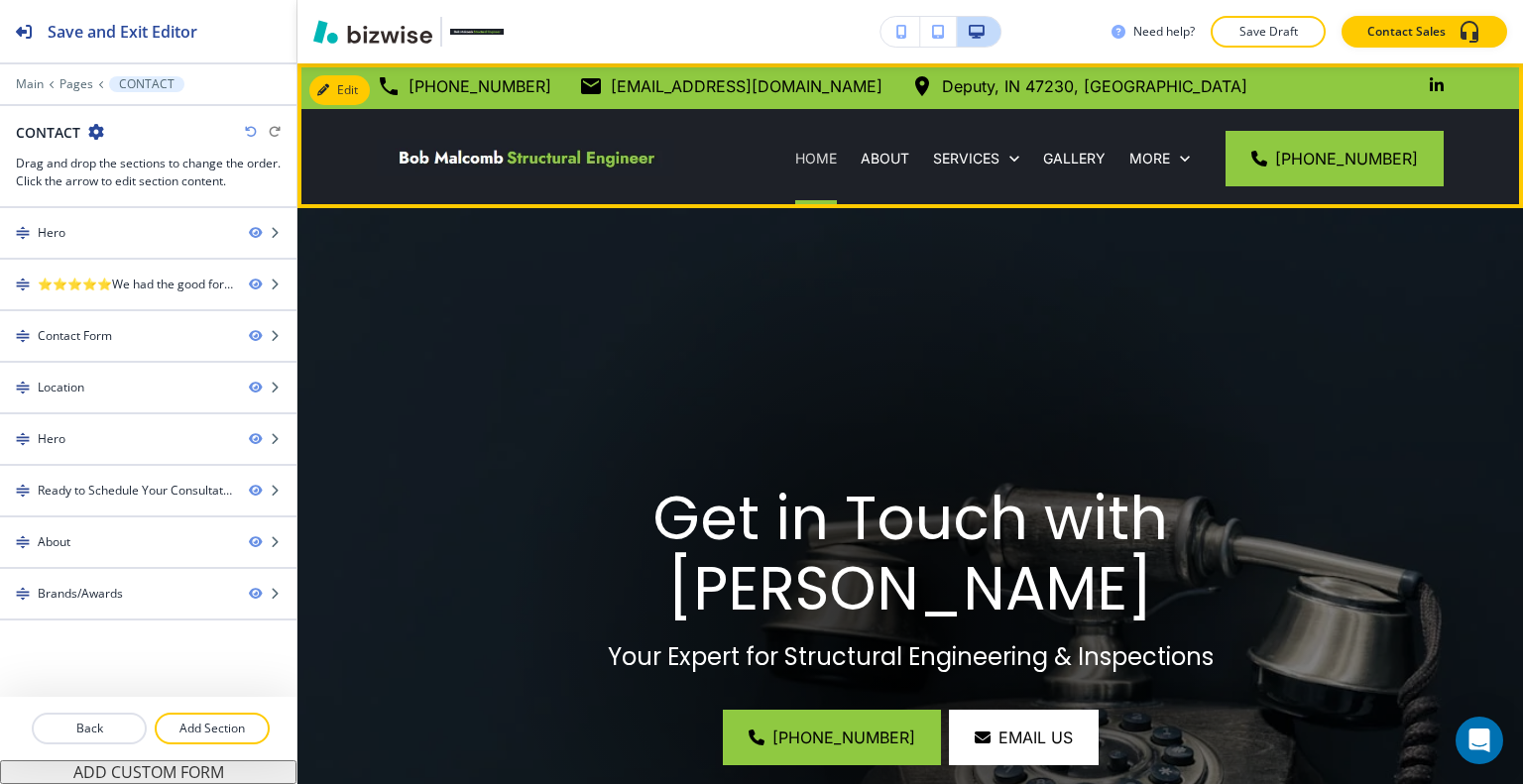 click on "HOME" at bounding box center (816, 159) 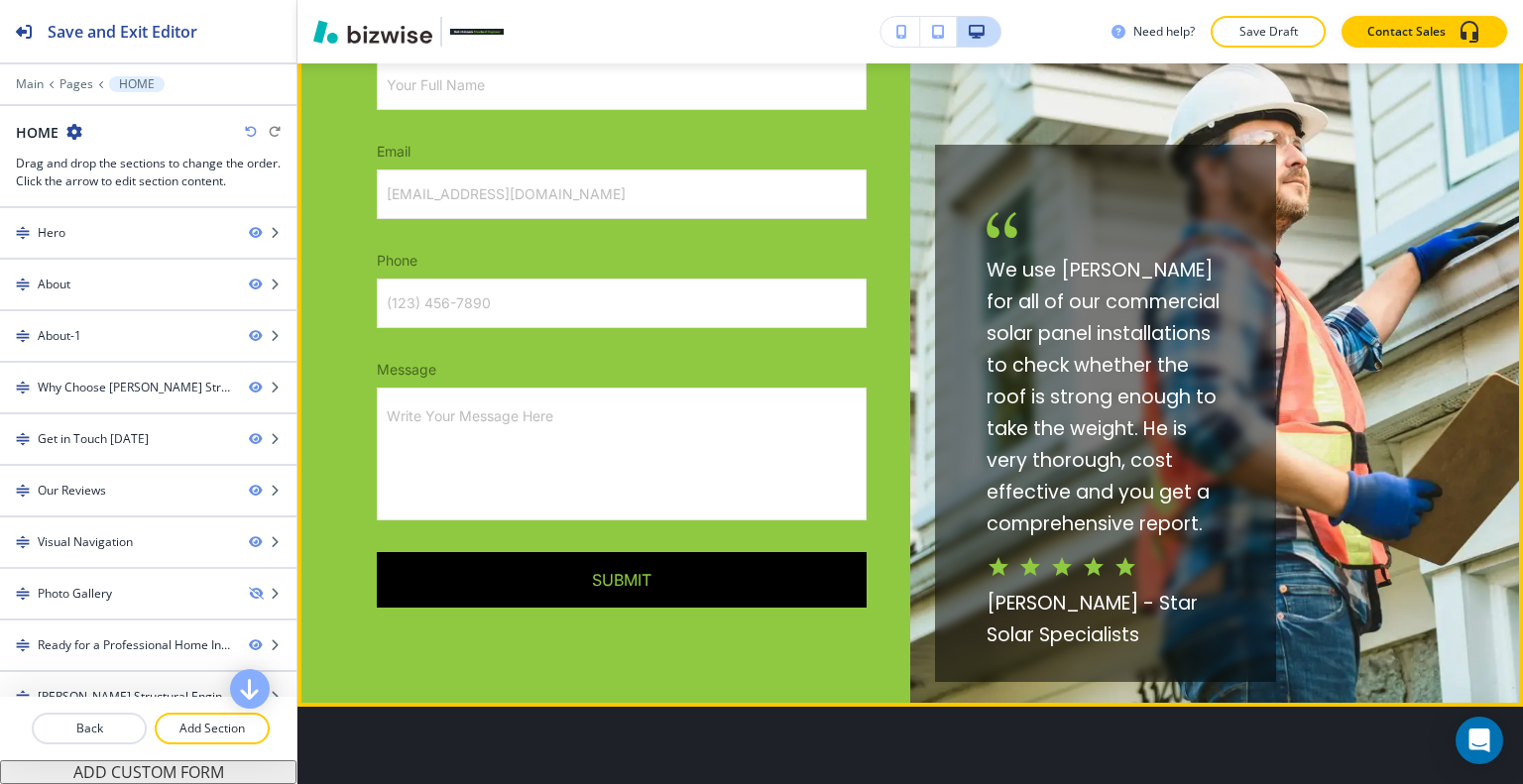 scroll, scrollTop: 6777, scrollLeft: 0, axis: vertical 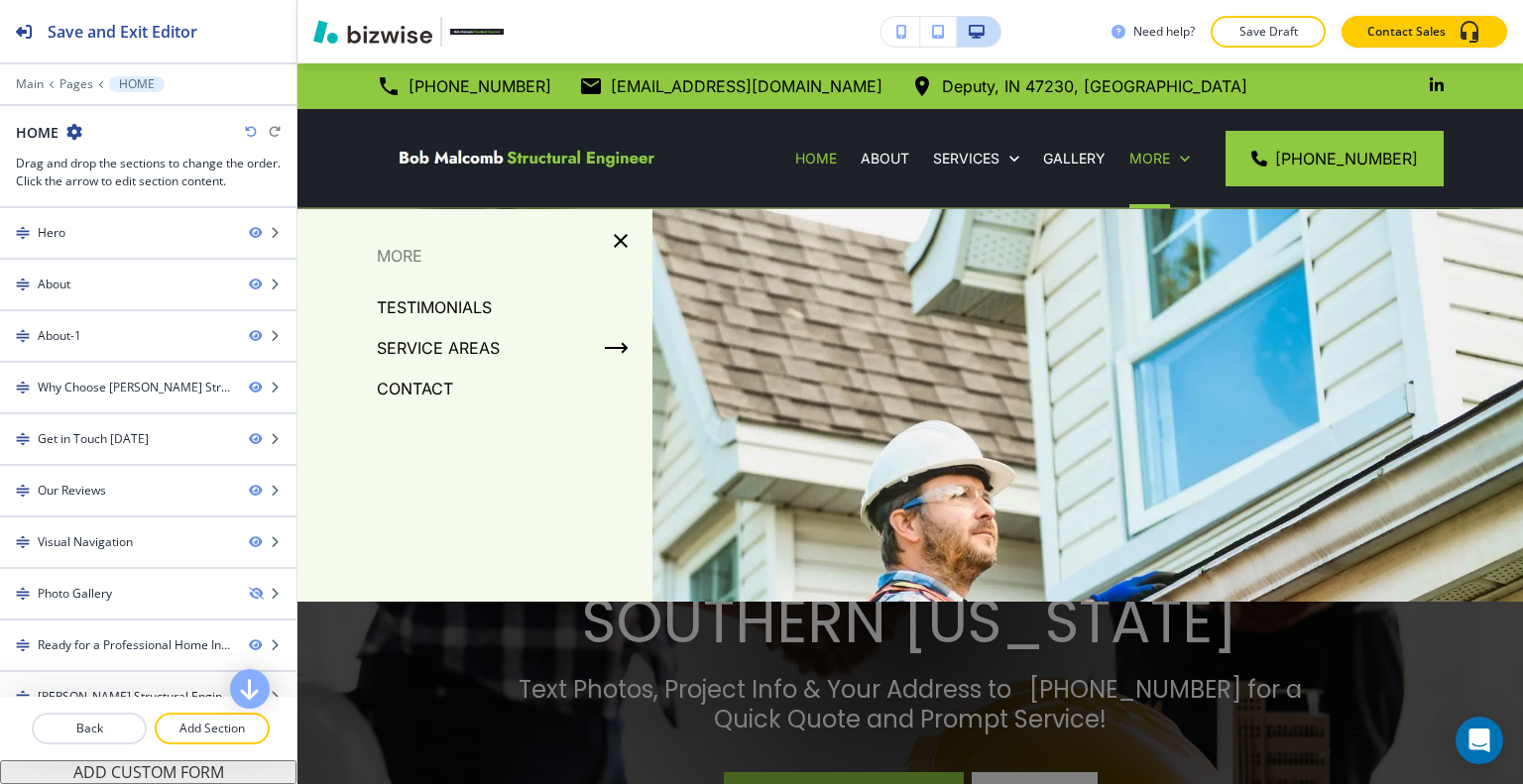 click on "Edit    [PHONE_NUMBER] [EMAIL_ADDRESS][DOMAIN_NAME] Deputy, IN 47230, [GEOGRAPHIC_DATA] HOME ABOUT SERVICES GALLERY TESTIMONIALS SERVICE AREAS CONTACT More [PHONE_NUMBER] Edit [PERSON_NAME]  Structural Engineer STRUCTURAL ENGINEERING & INSPECTIONS THROUGHOUT [GEOGRAPHIC_DATA][US_STATE] Text Photos, Project Info & Your Address to   [PHONE_NUMBER] for a Quick Quote and Prompt Service! CALL [PHONE_NUMBER] EMAIL US Edit Your Trusted Local Expert in Deputy, Columbus & [PERSON_NAME], IN Hi, I’m [PERSON_NAME], [GEOGRAPHIC_DATA]. As a dedicated structural engineer based right here in Deputy, Columbus & [PERSON_NAME], IN, I am committed to providing top-quality structural design, home inspection, and specialty inspection services tailored to meet your unique needs. With a focus on personalized service and local expertise, I offer a range of solutions to ensure that your home or building project is safe, functional, and designed to perfection. Edit Our Services Home Inspection Services Pre-Purchase Home Inspections Home Inspection Services Learn More Edit Local Expertise Edit +" at bounding box center [910, 423] 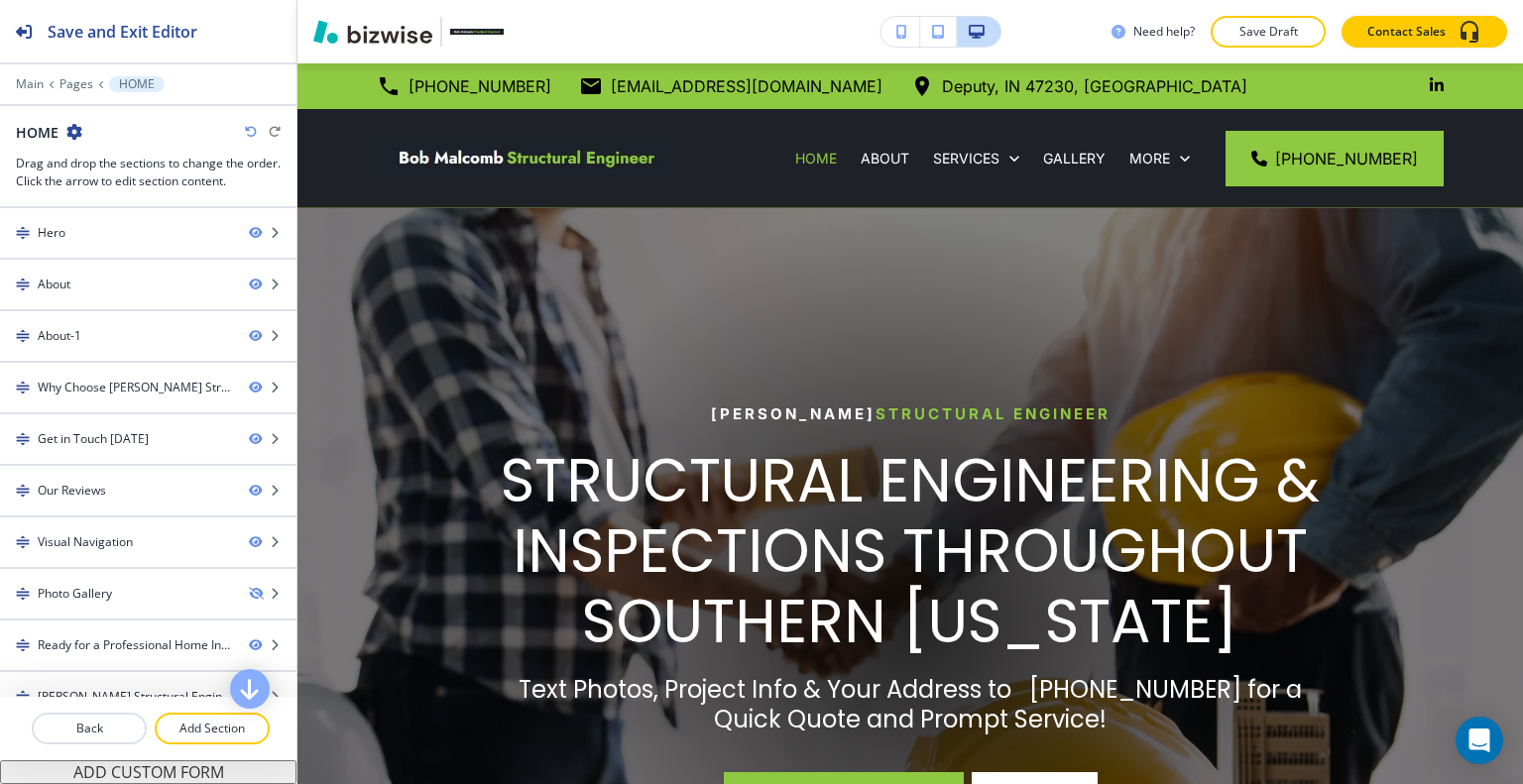 click on "STRUCTURAL ENGINEERING & INSPECTIONS THROUGHOUT SOUTHERN [US_STATE]" at bounding box center [910, 551] 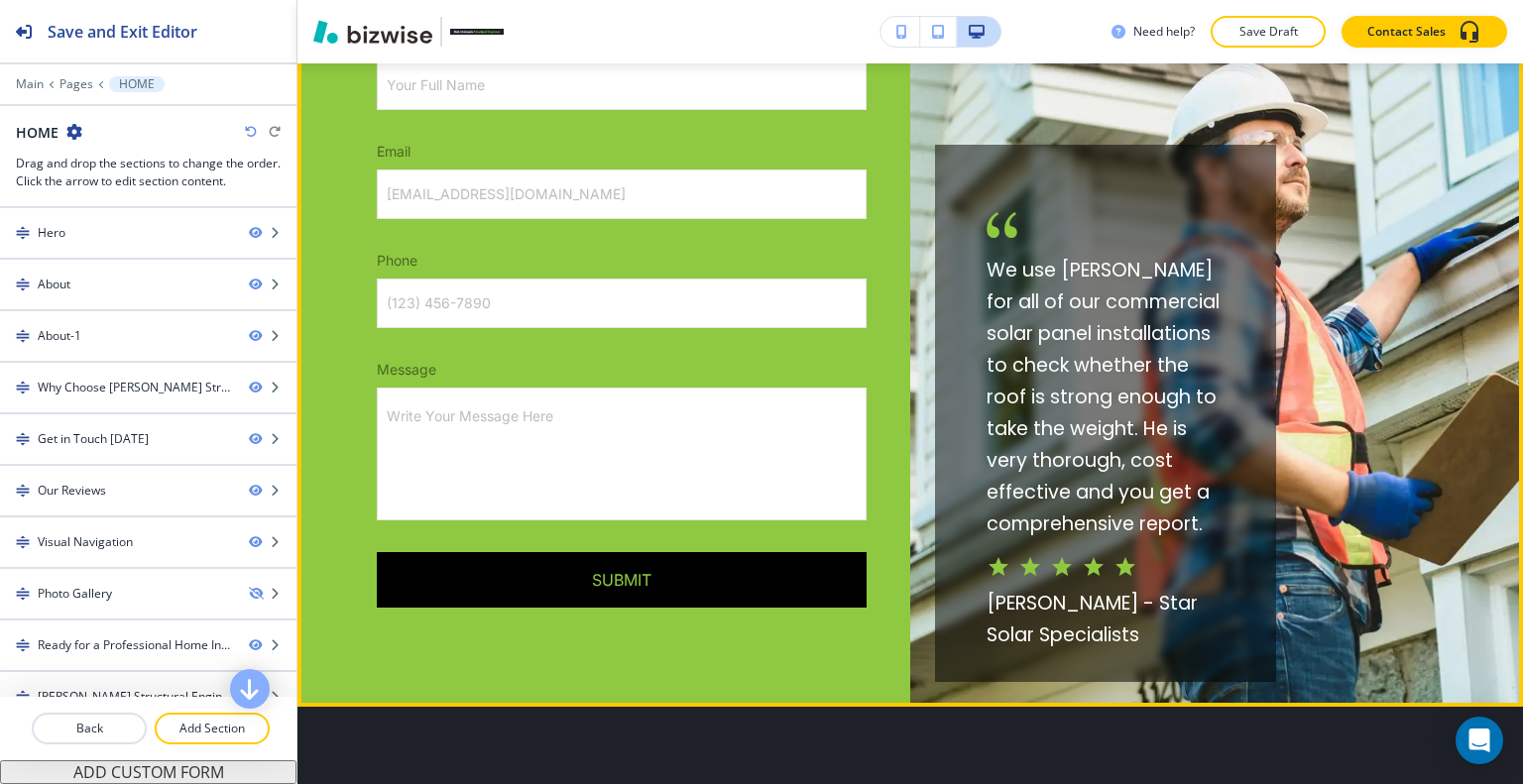 scroll, scrollTop: 6678, scrollLeft: 0, axis: vertical 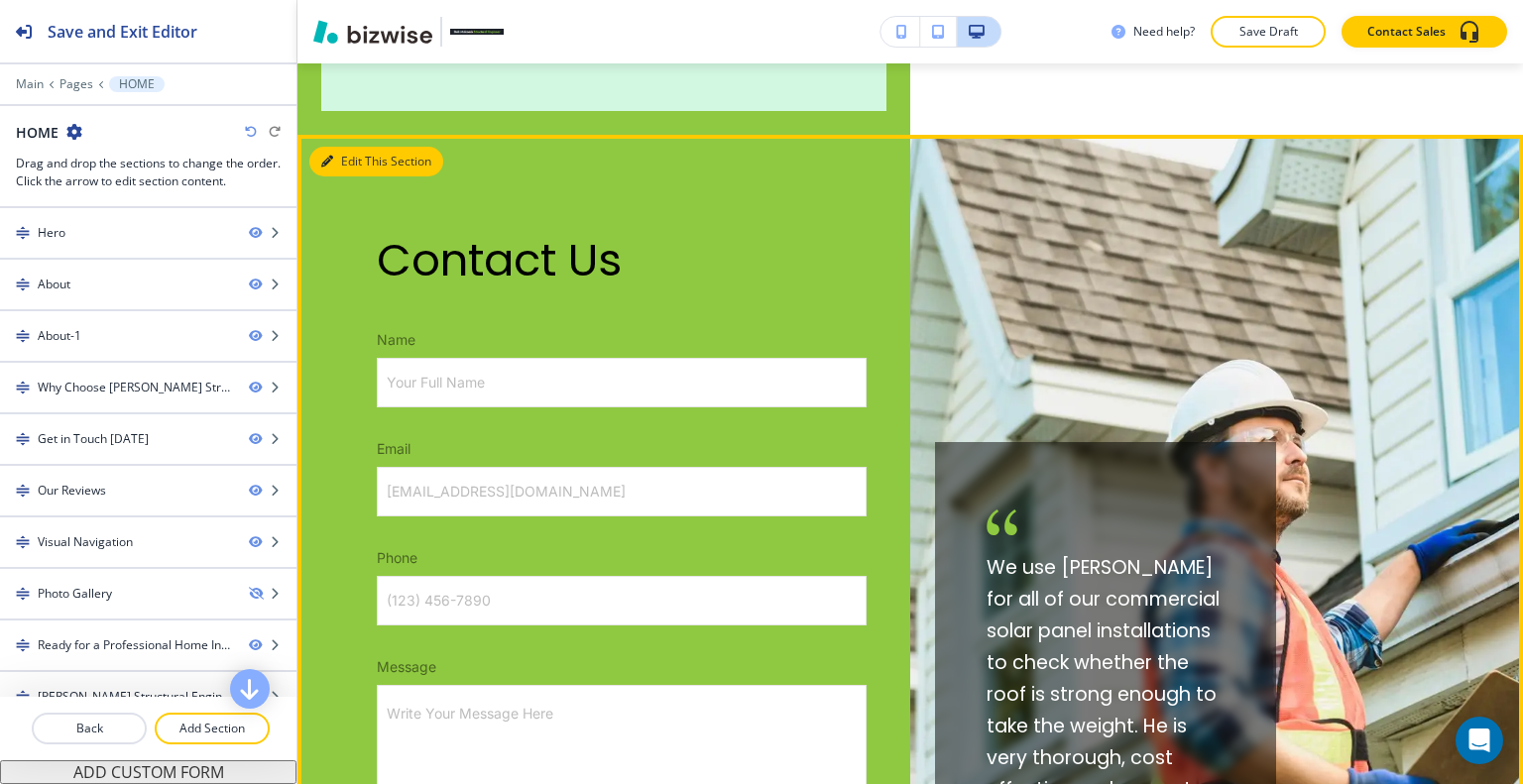 click on "Edit This Section" at bounding box center [376, 162] 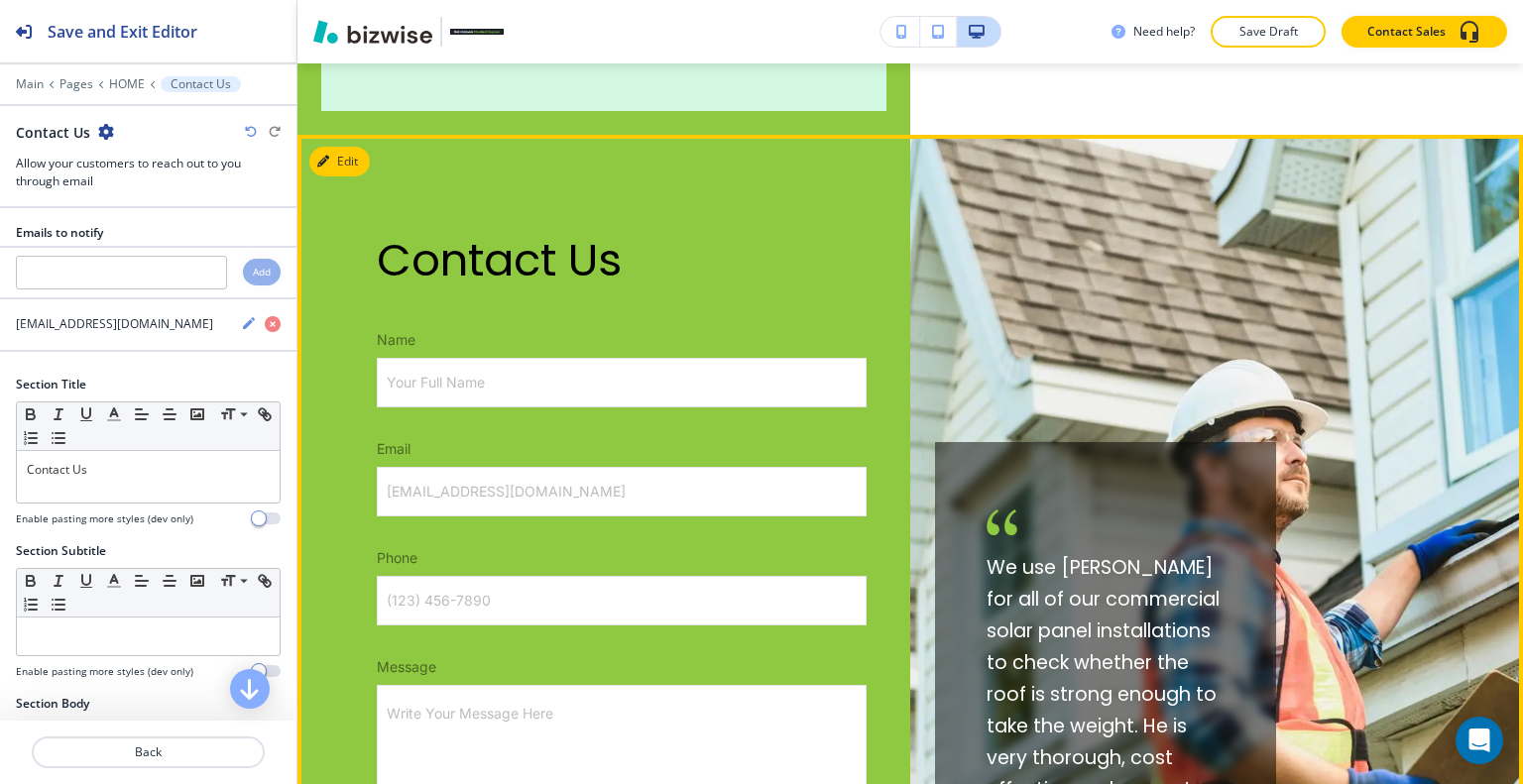 scroll, scrollTop: 6977, scrollLeft: 0, axis: vertical 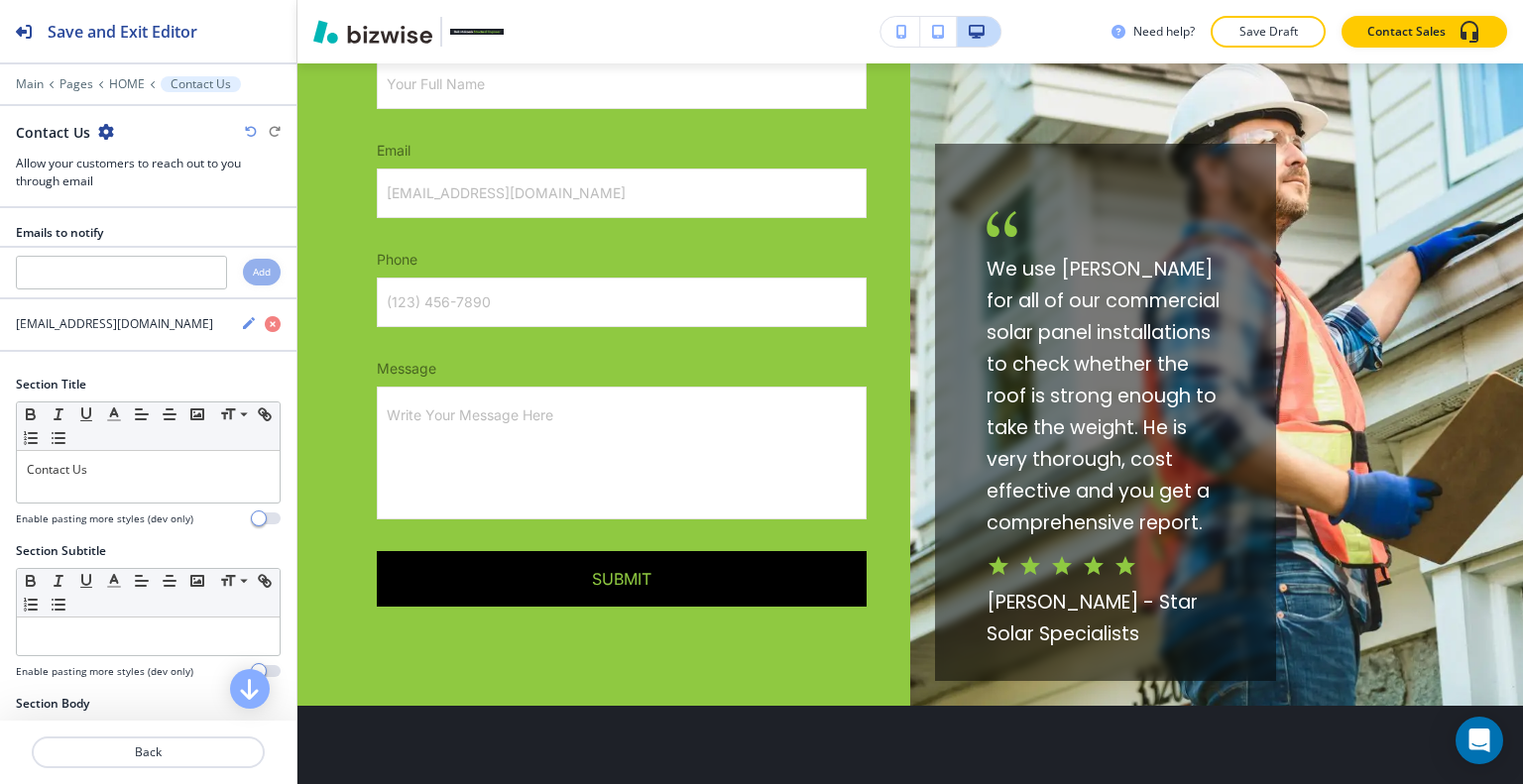 click at bounding box center (106, 132) 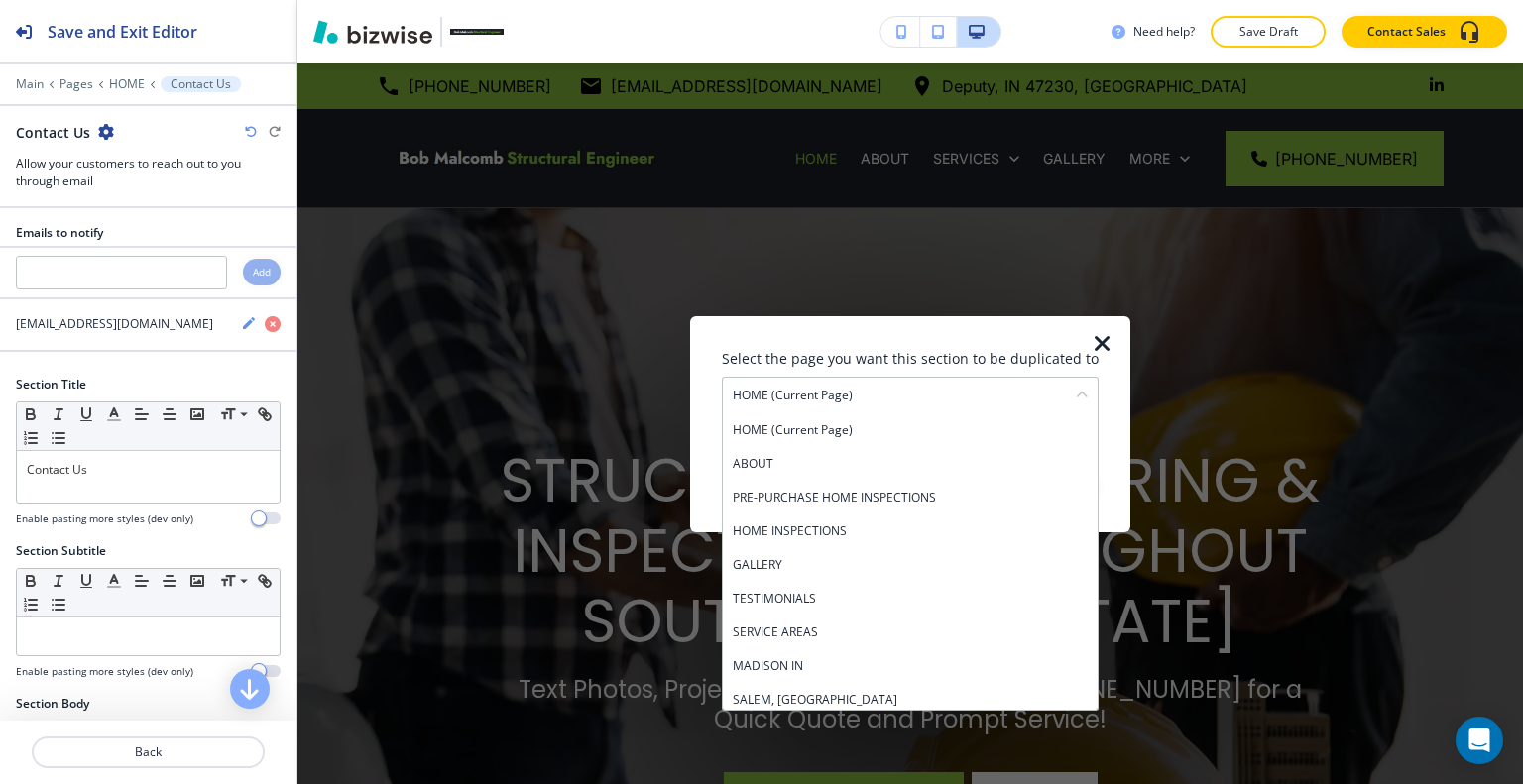 click on "CONTACT" at bounding box center (910, 834) 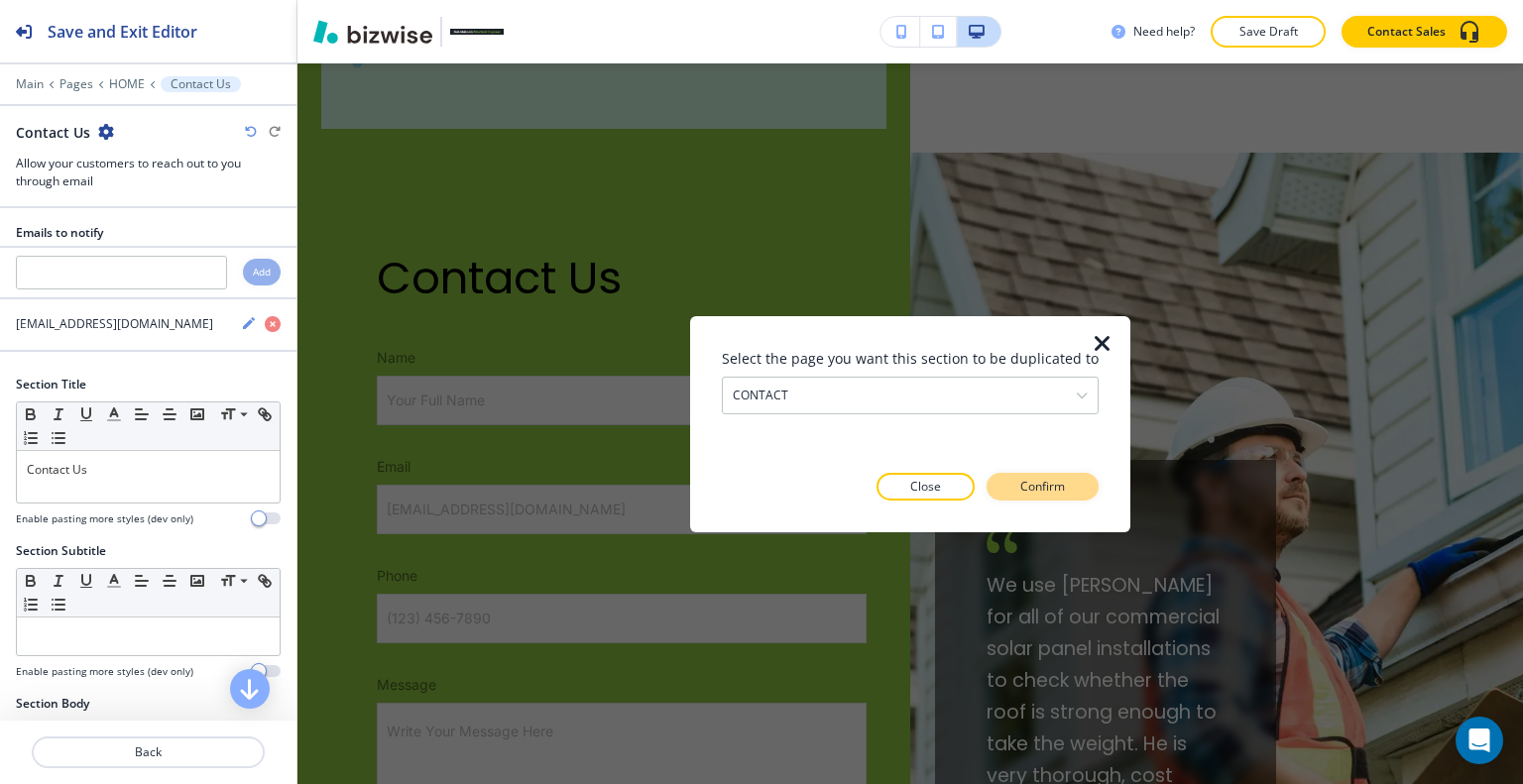 click on "Confirm" at bounding box center [1042, 487] 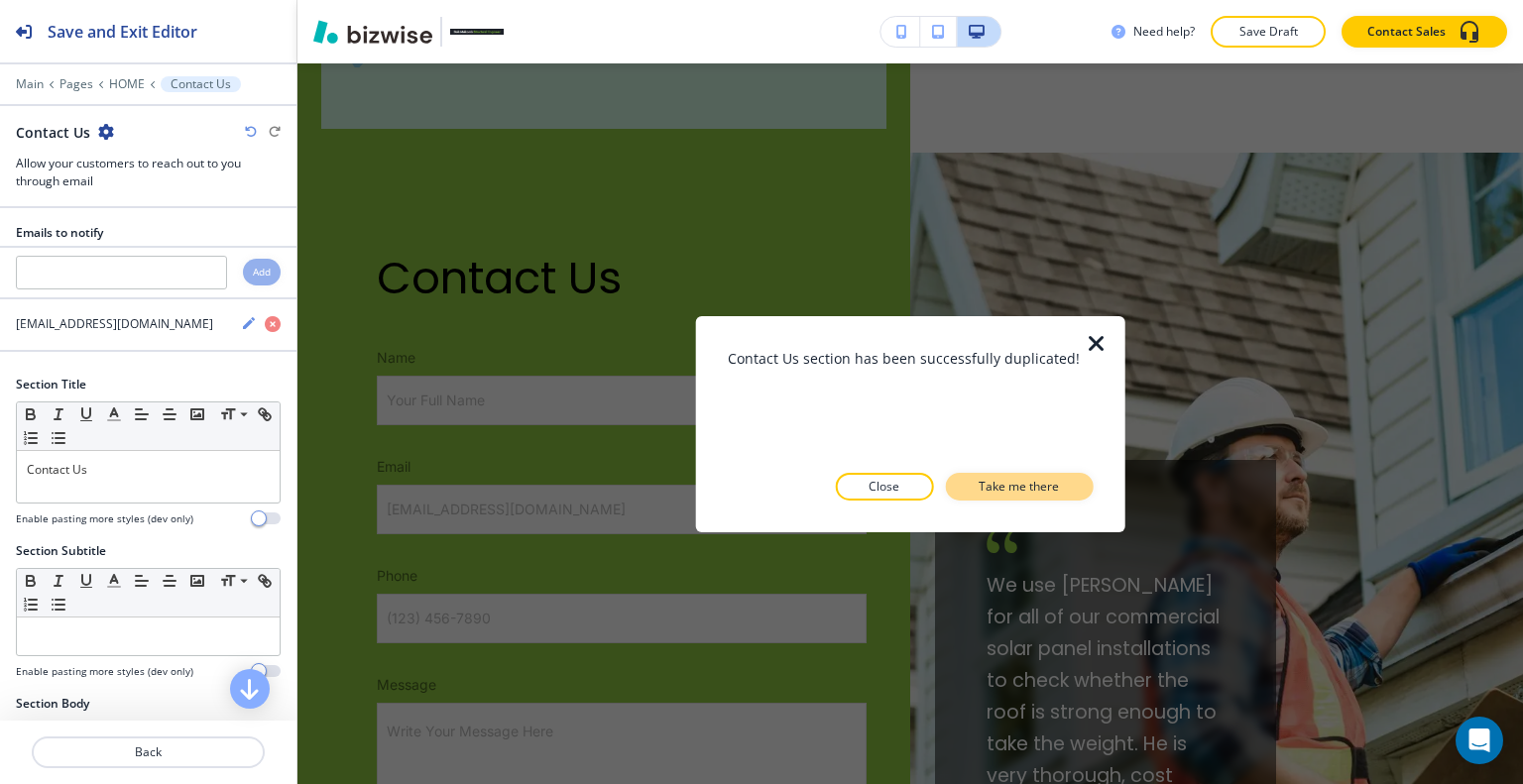 click on "Take me there" at bounding box center [1018, 487] 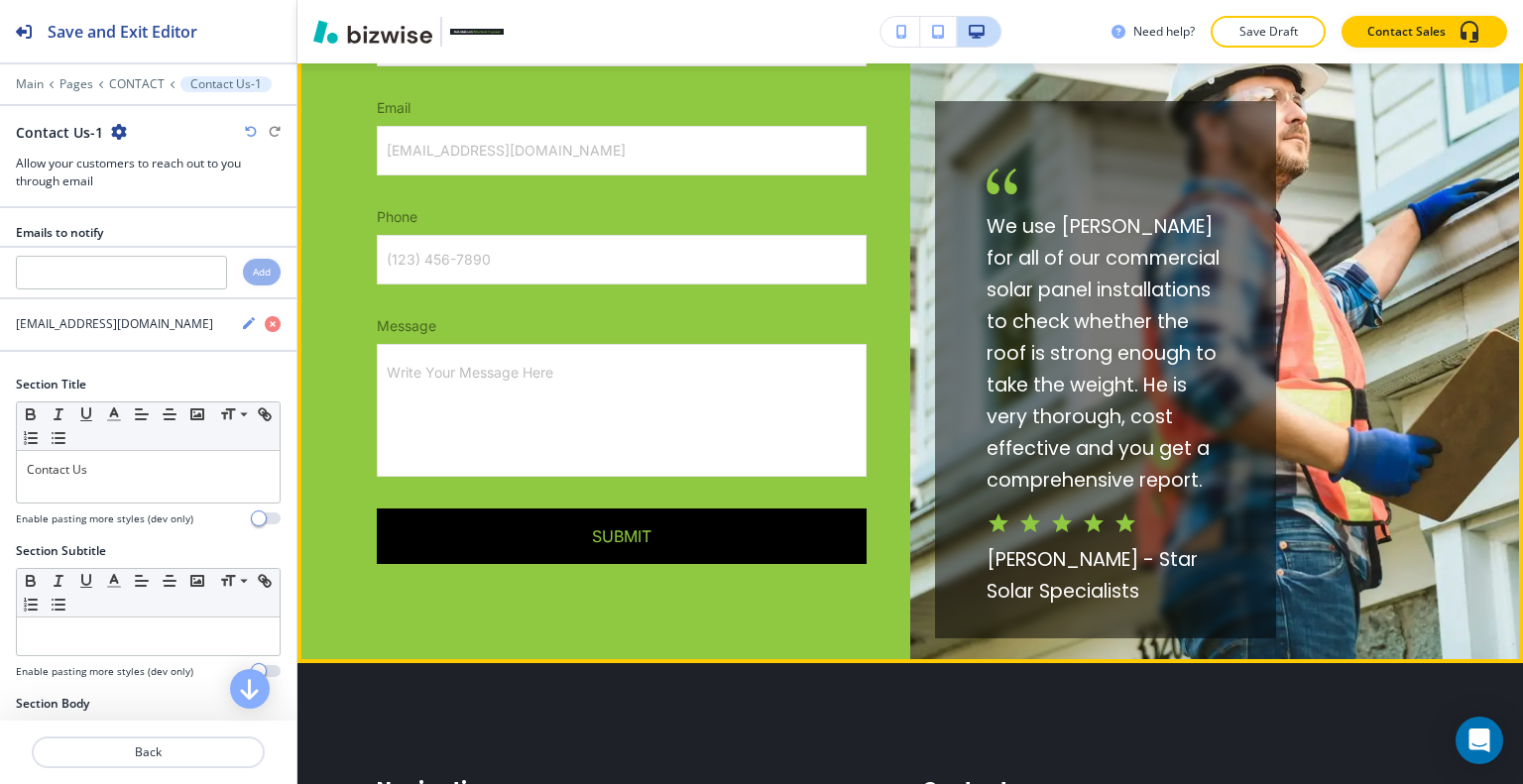 scroll, scrollTop: 4654, scrollLeft: 0, axis: vertical 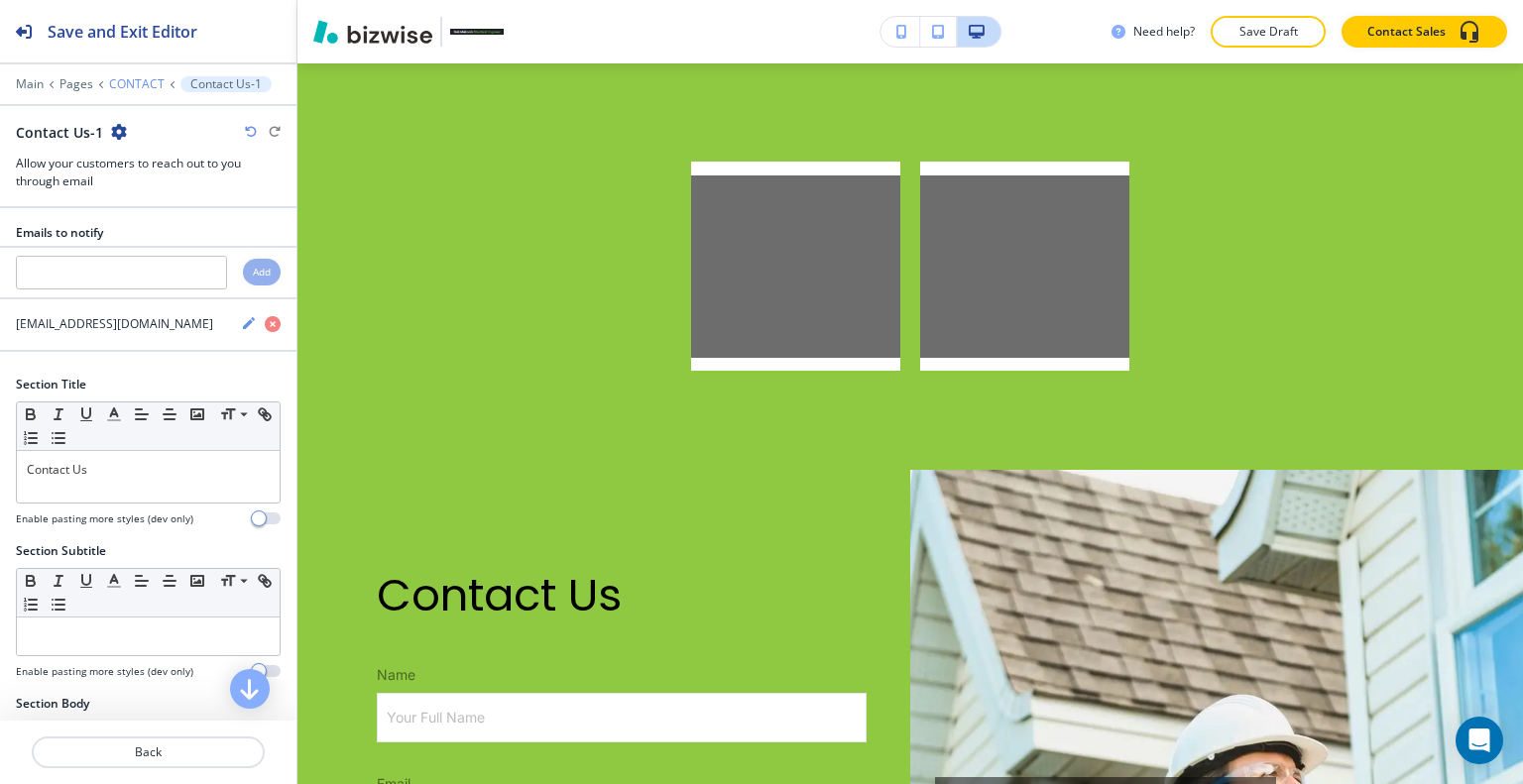 click on "CONTACT" at bounding box center (137, 84) 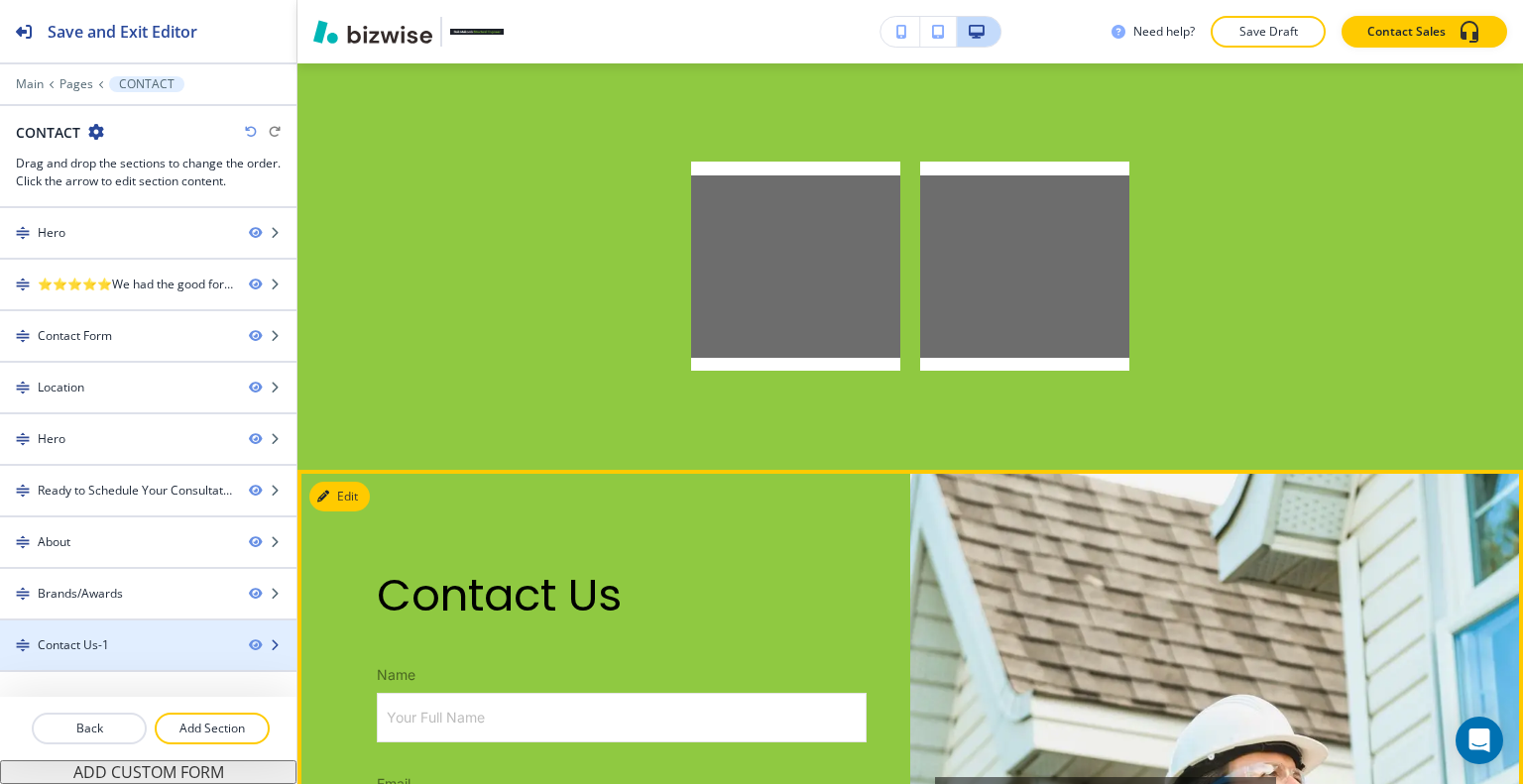 type 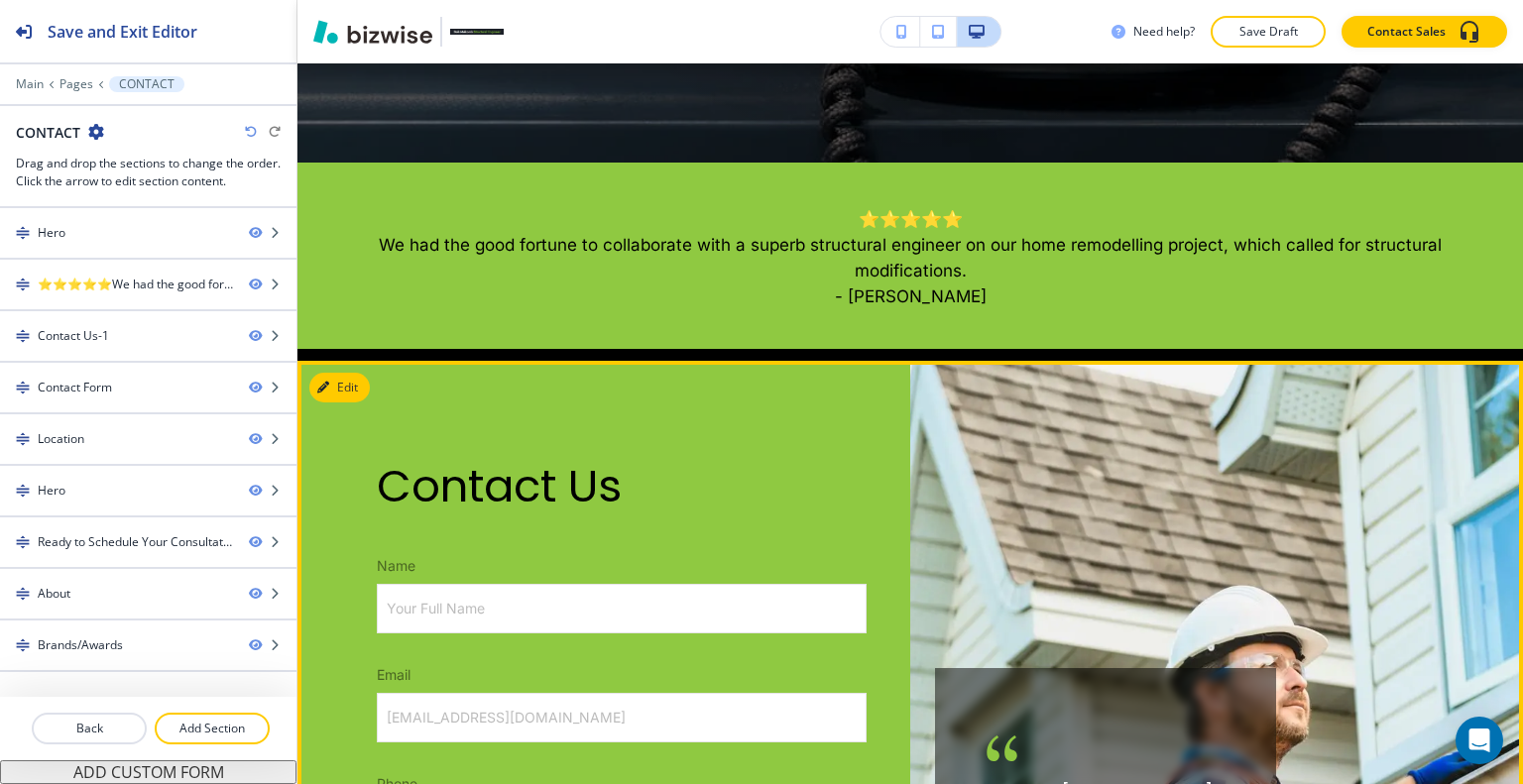 scroll, scrollTop: 1255, scrollLeft: 0, axis: vertical 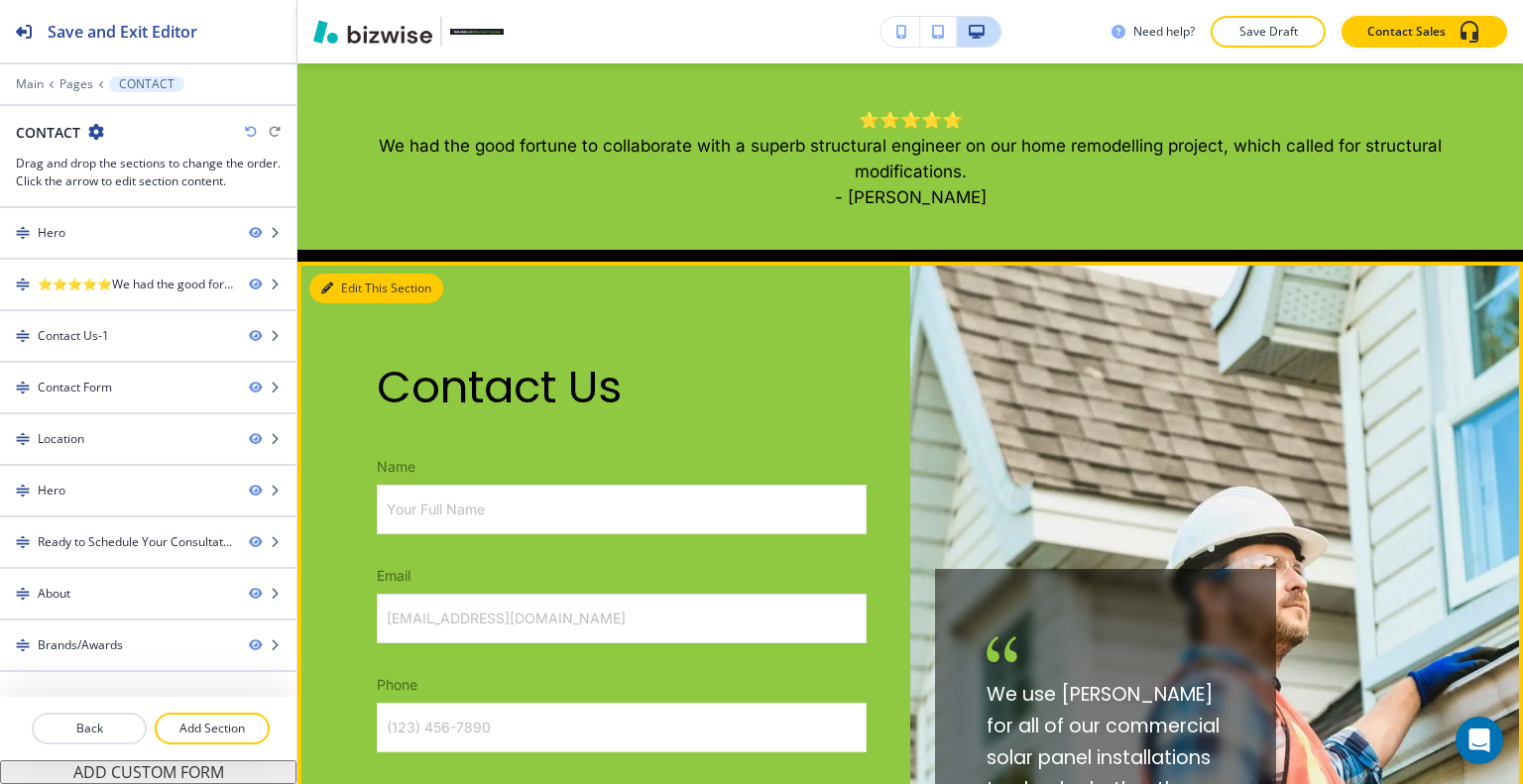 click on "Edit This Section" at bounding box center [376, 288] 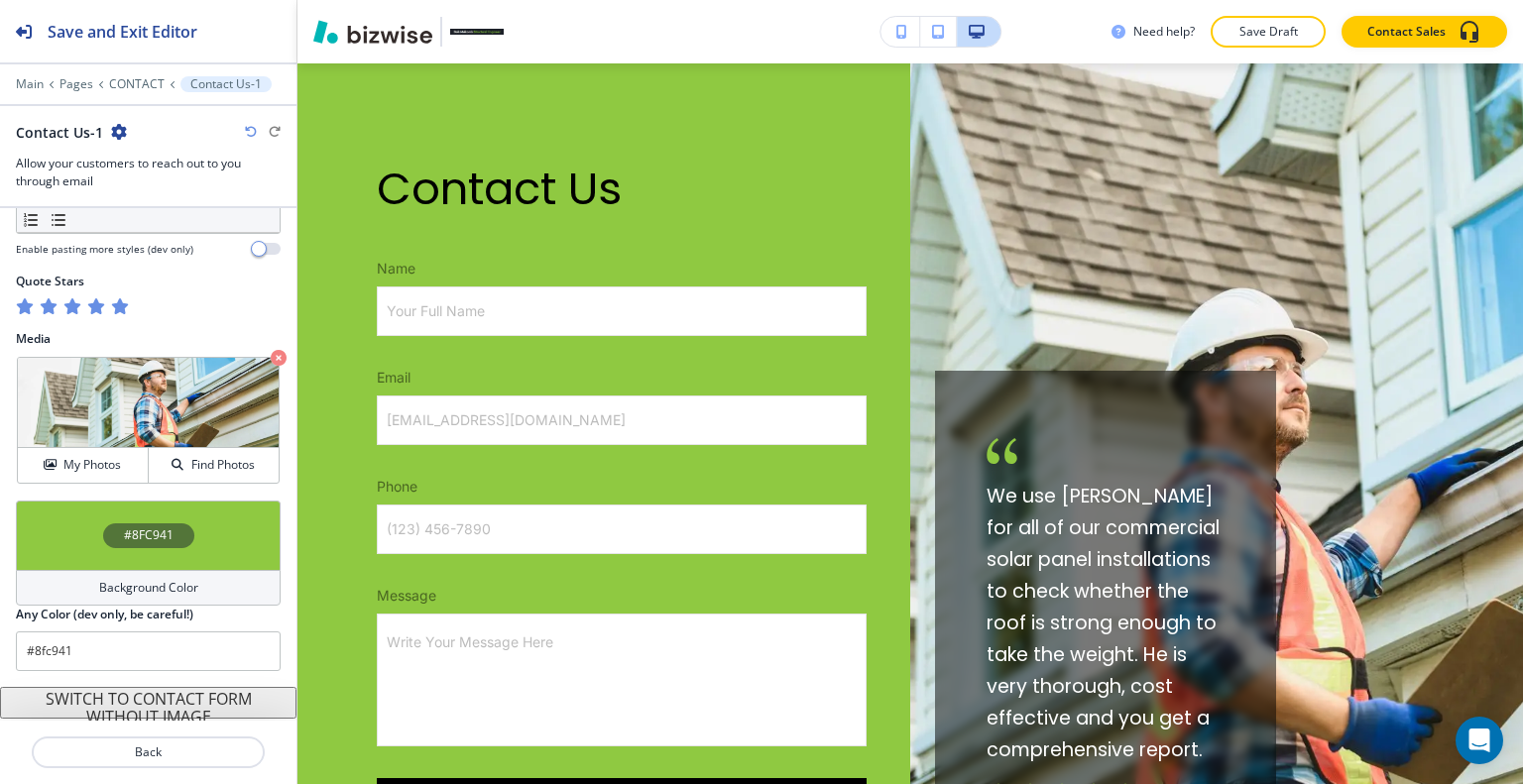 click on "#8FC941" at bounding box center [148, 535] 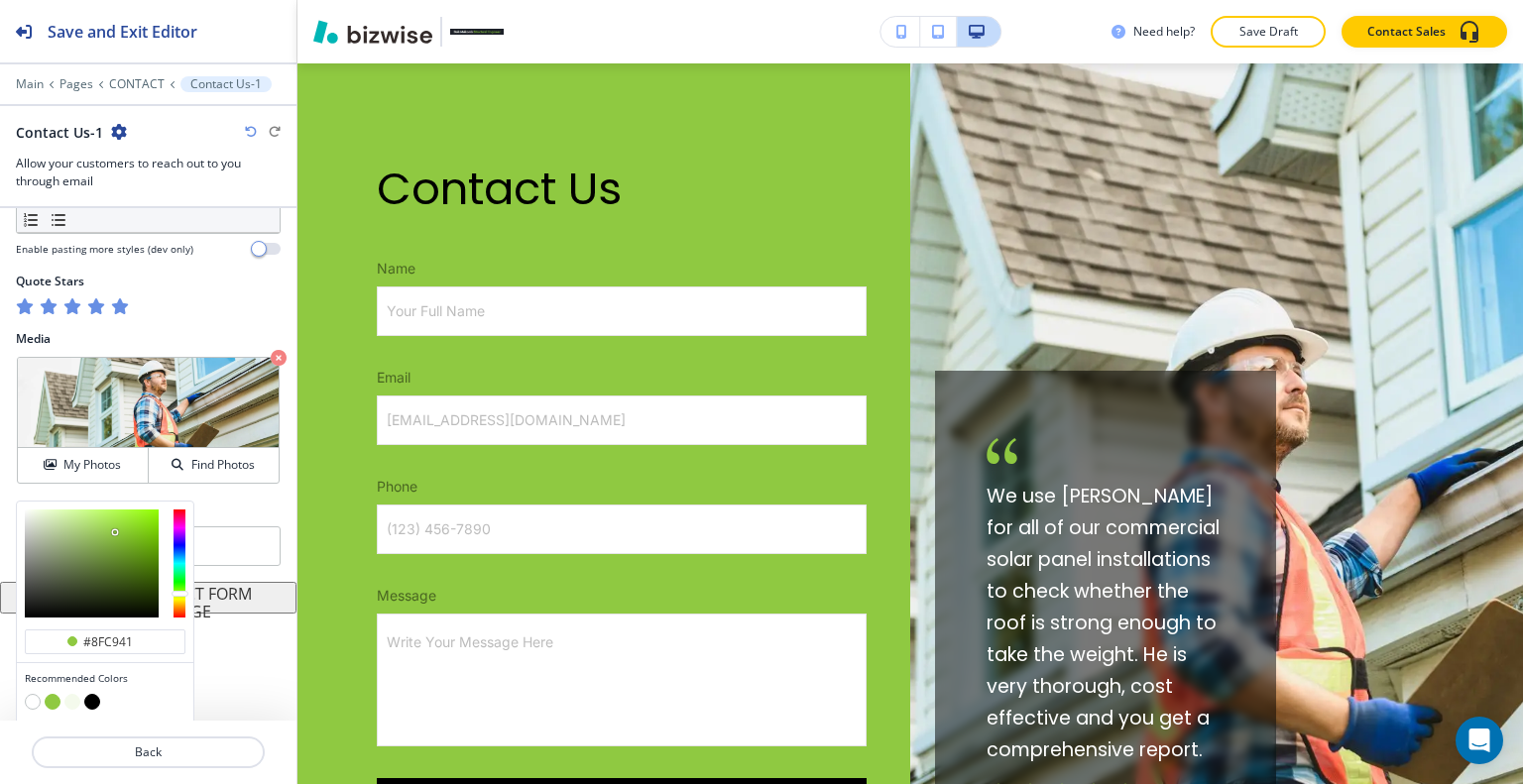 scroll, scrollTop: 1242, scrollLeft: 0, axis: vertical 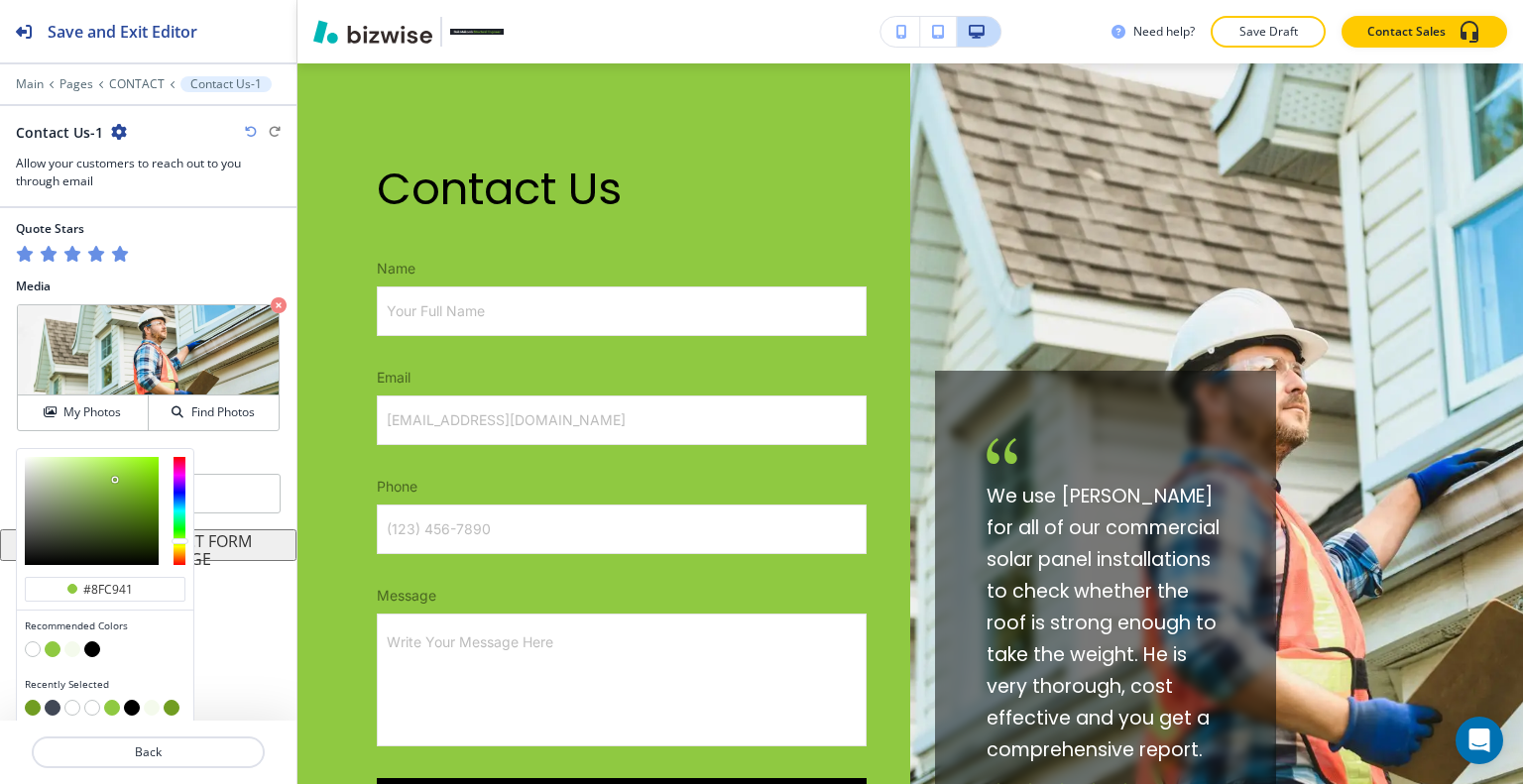 click at bounding box center (72, 649) 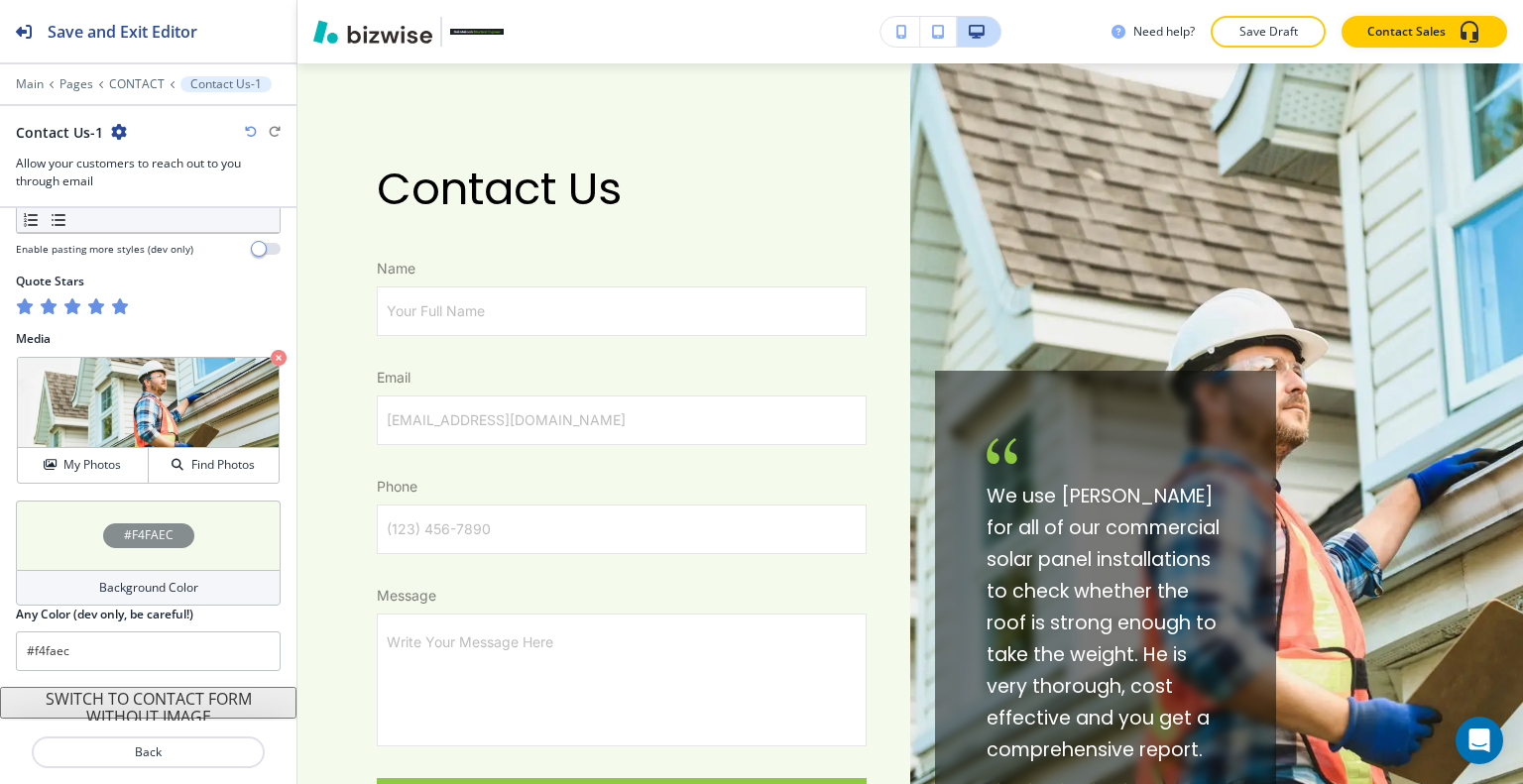 click on "#F4FAEC" at bounding box center [148, 535] 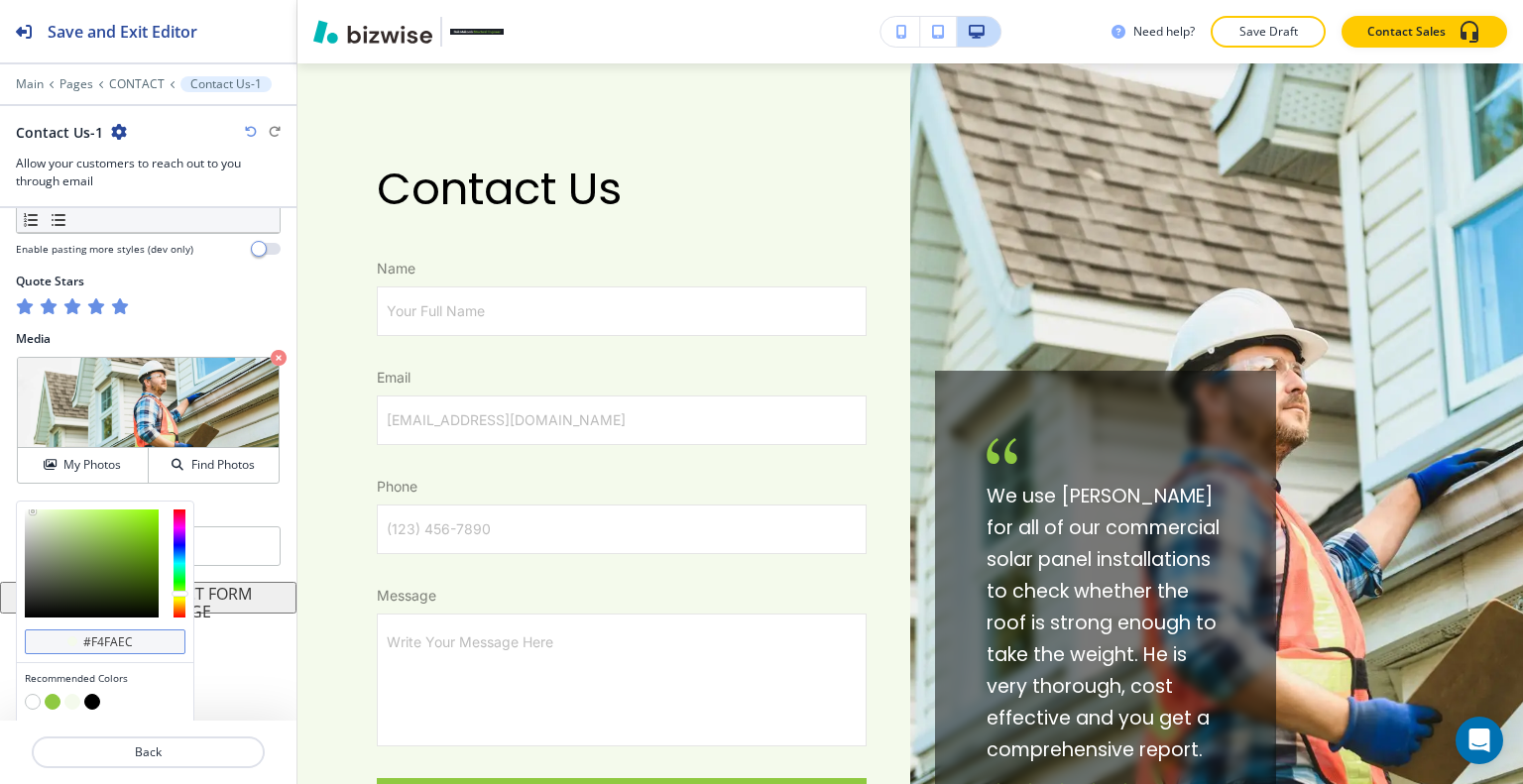 scroll, scrollTop: 1242, scrollLeft: 0, axis: vertical 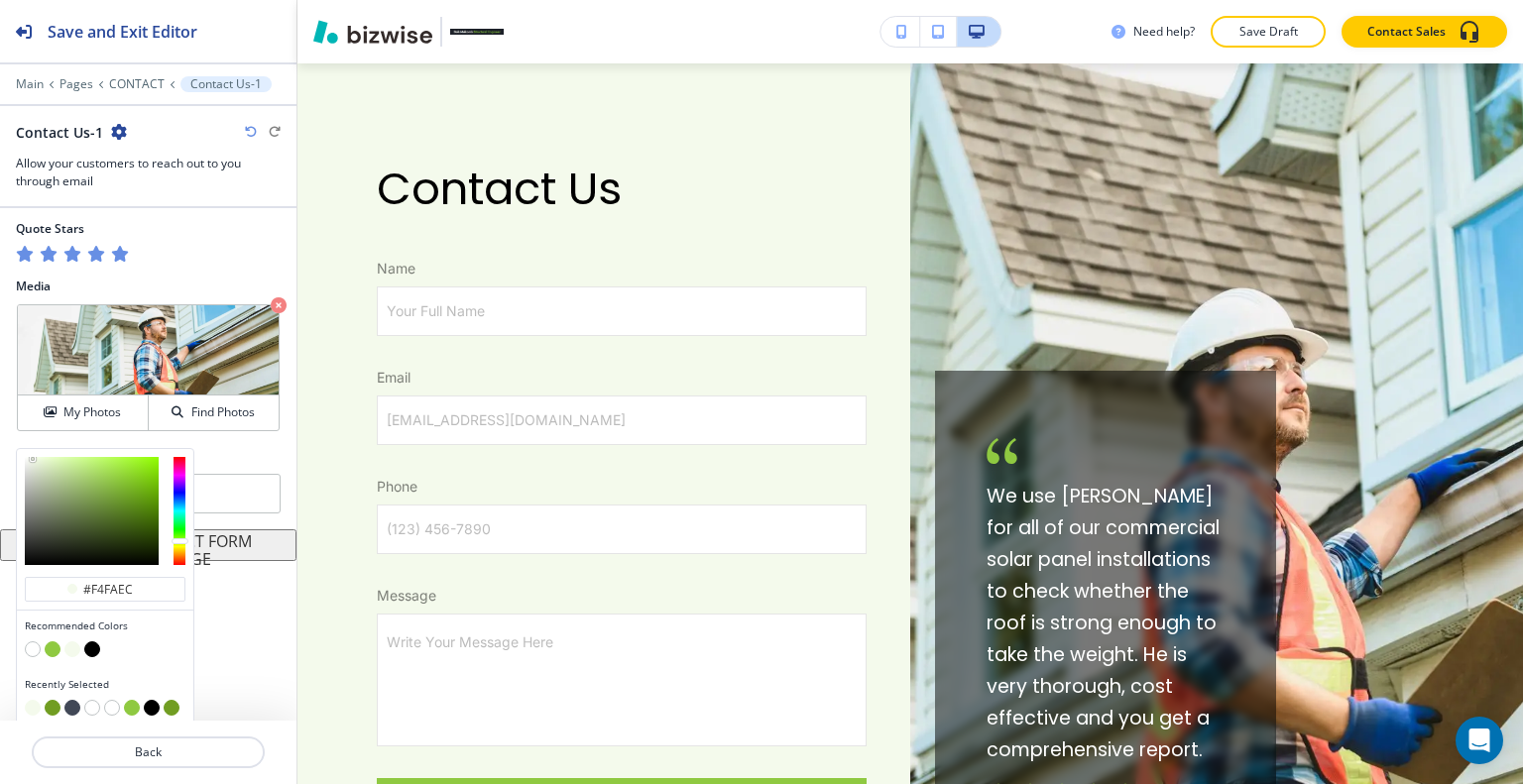 click at bounding box center (72, 708) 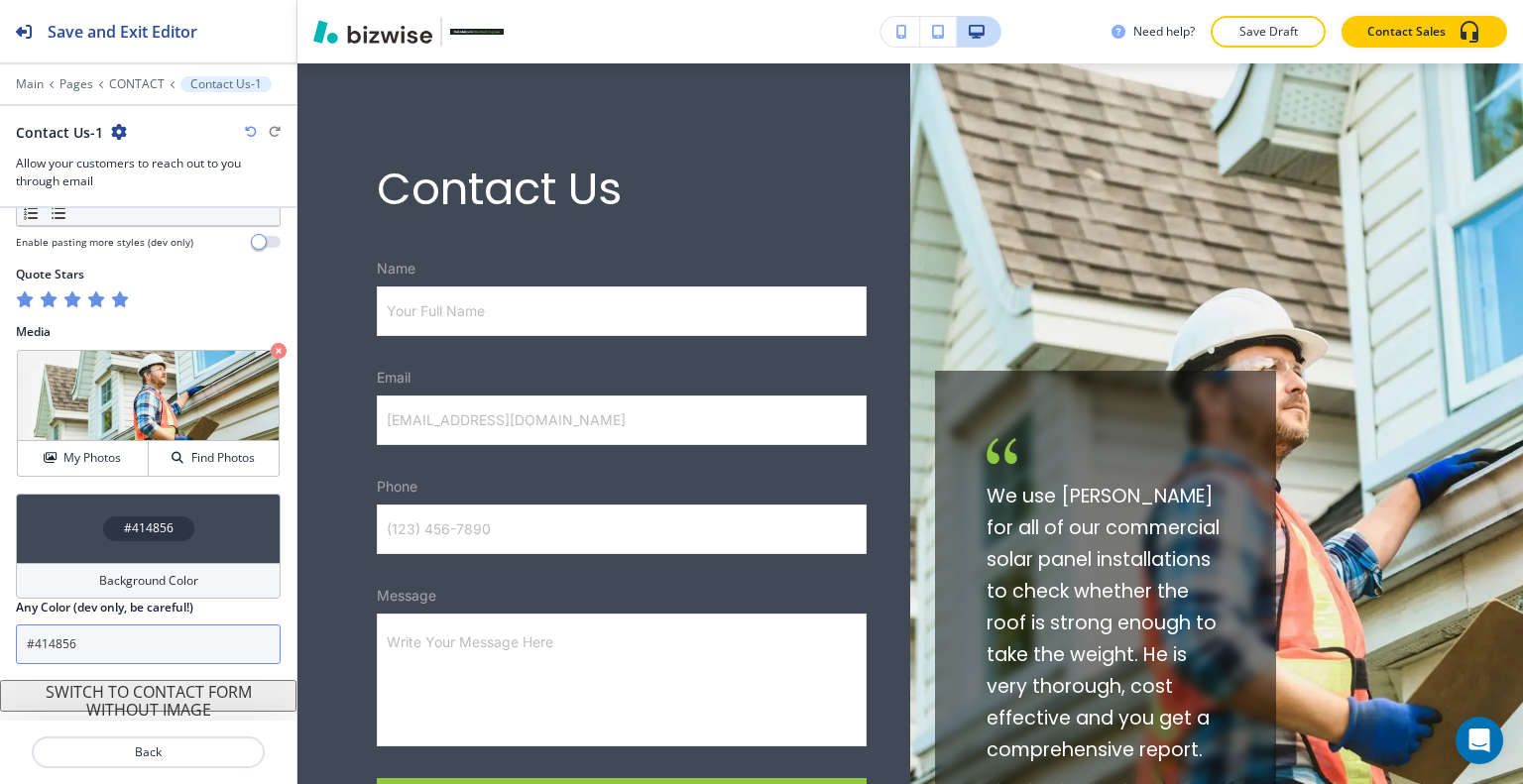 scroll, scrollTop: 1189, scrollLeft: 0, axis: vertical 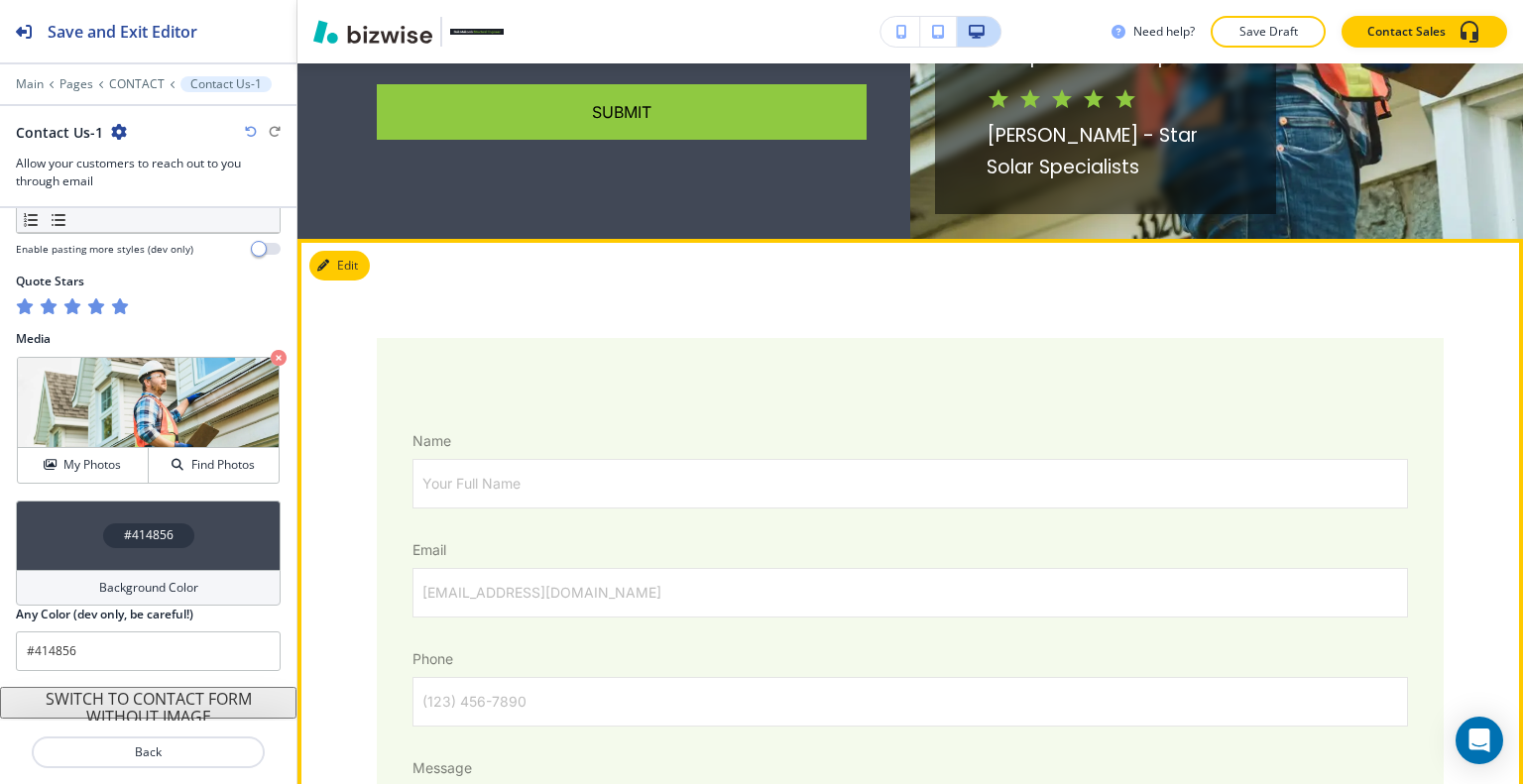 click on "Edit" at bounding box center (339, 266) 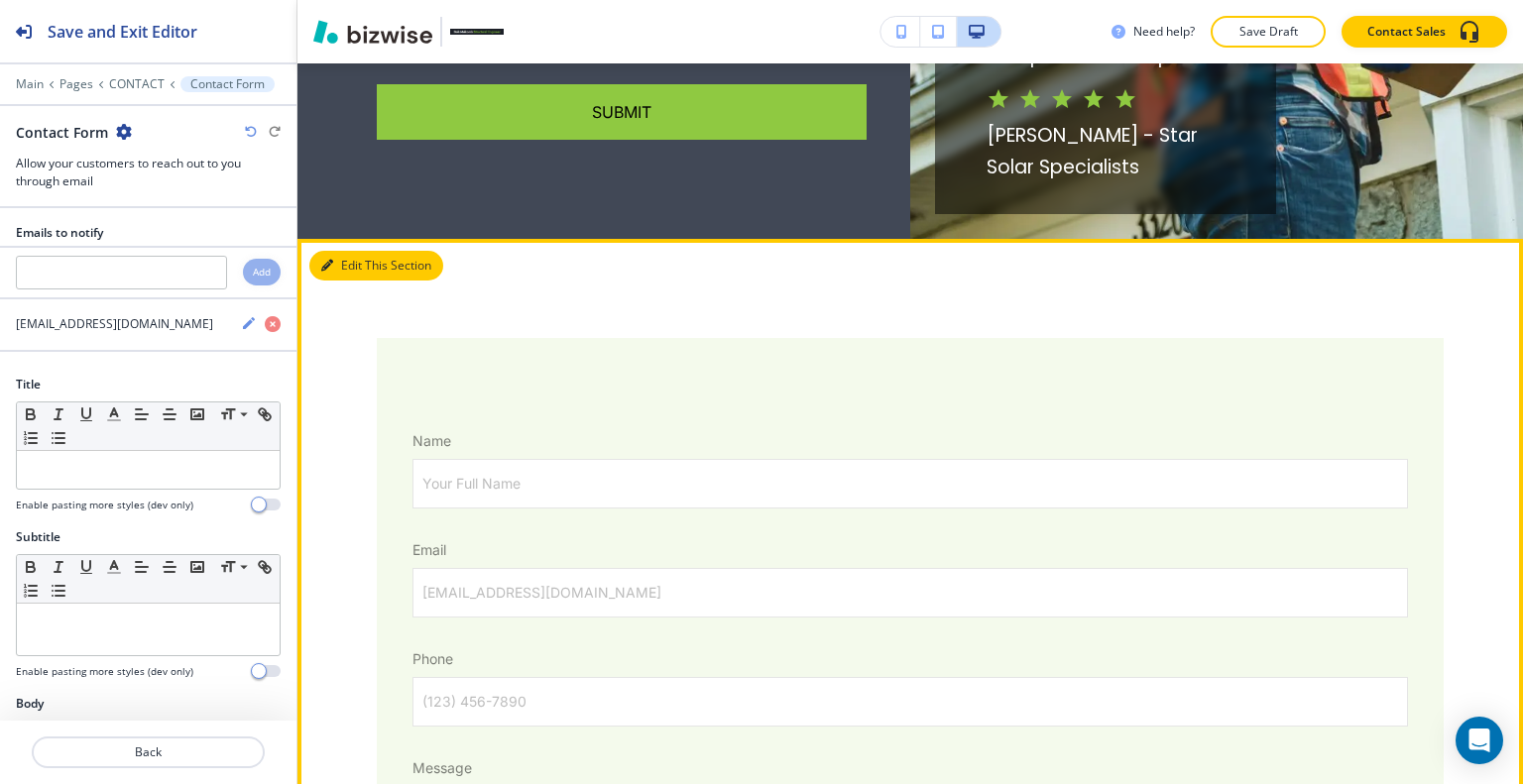 scroll, scrollTop: 2022, scrollLeft: 0, axis: vertical 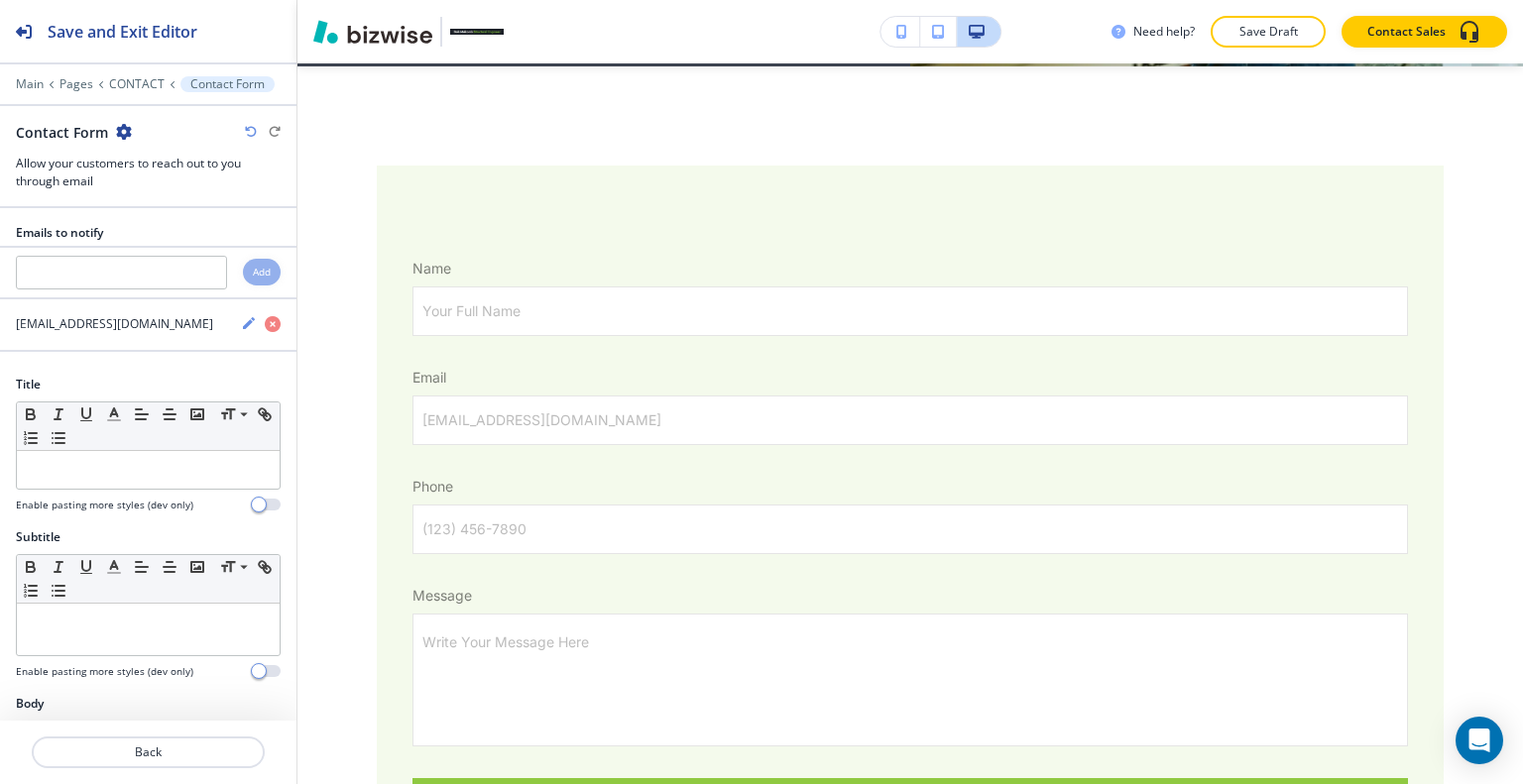 click on "Contact Form" at bounding box center [73, 132] 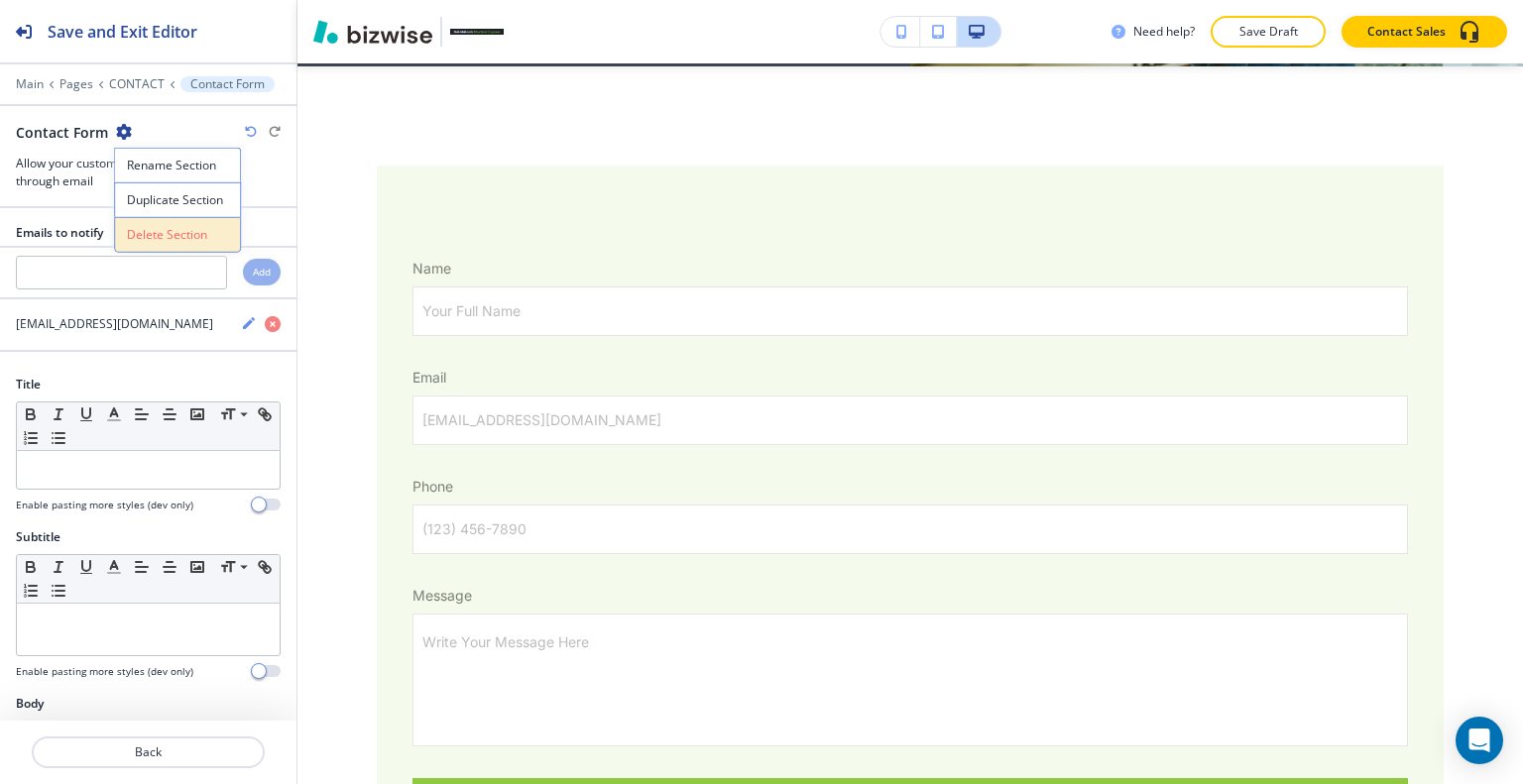 click on "Delete Section" at bounding box center [177, 235] 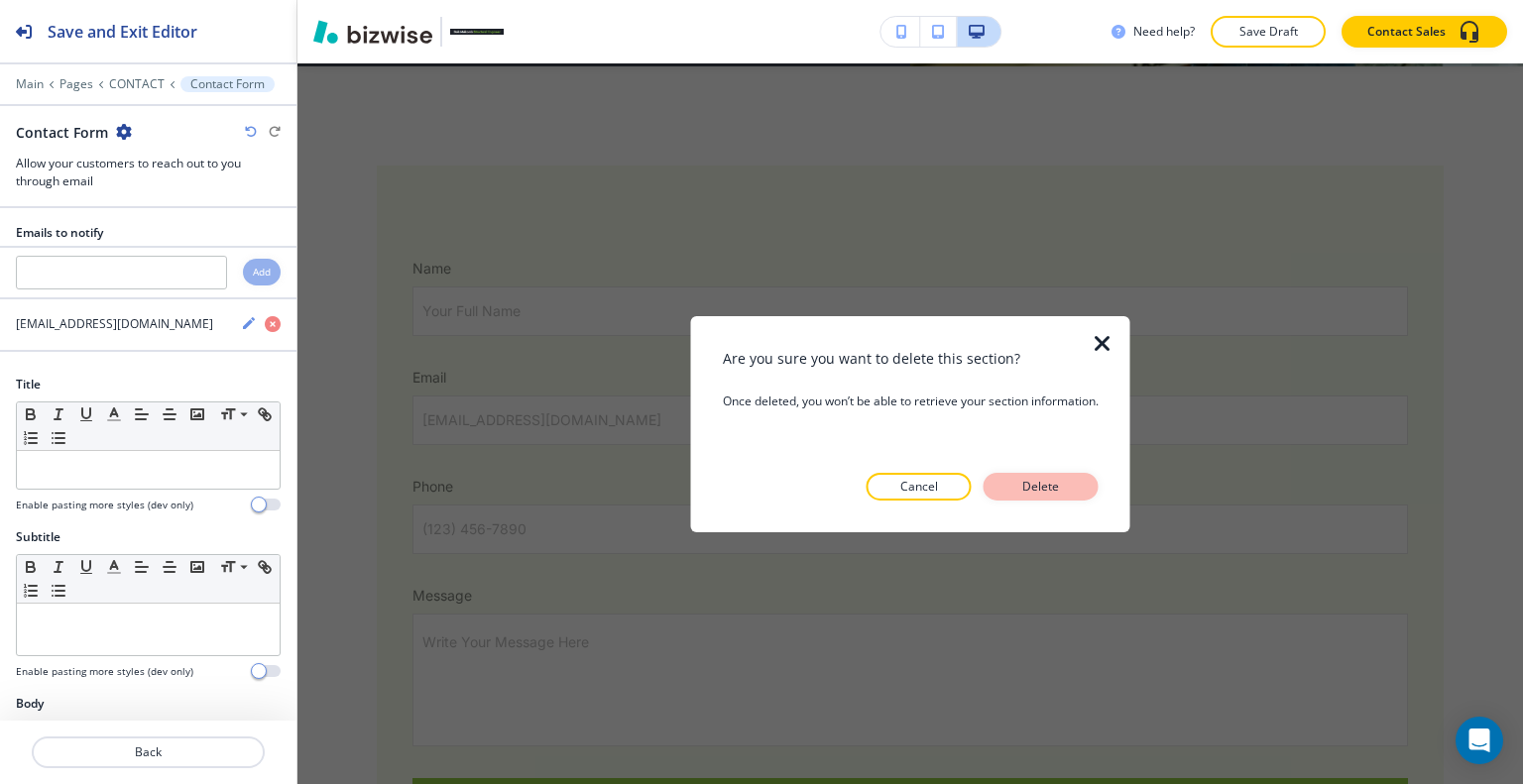 click on "Delete" at bounding box center (1041, 487) 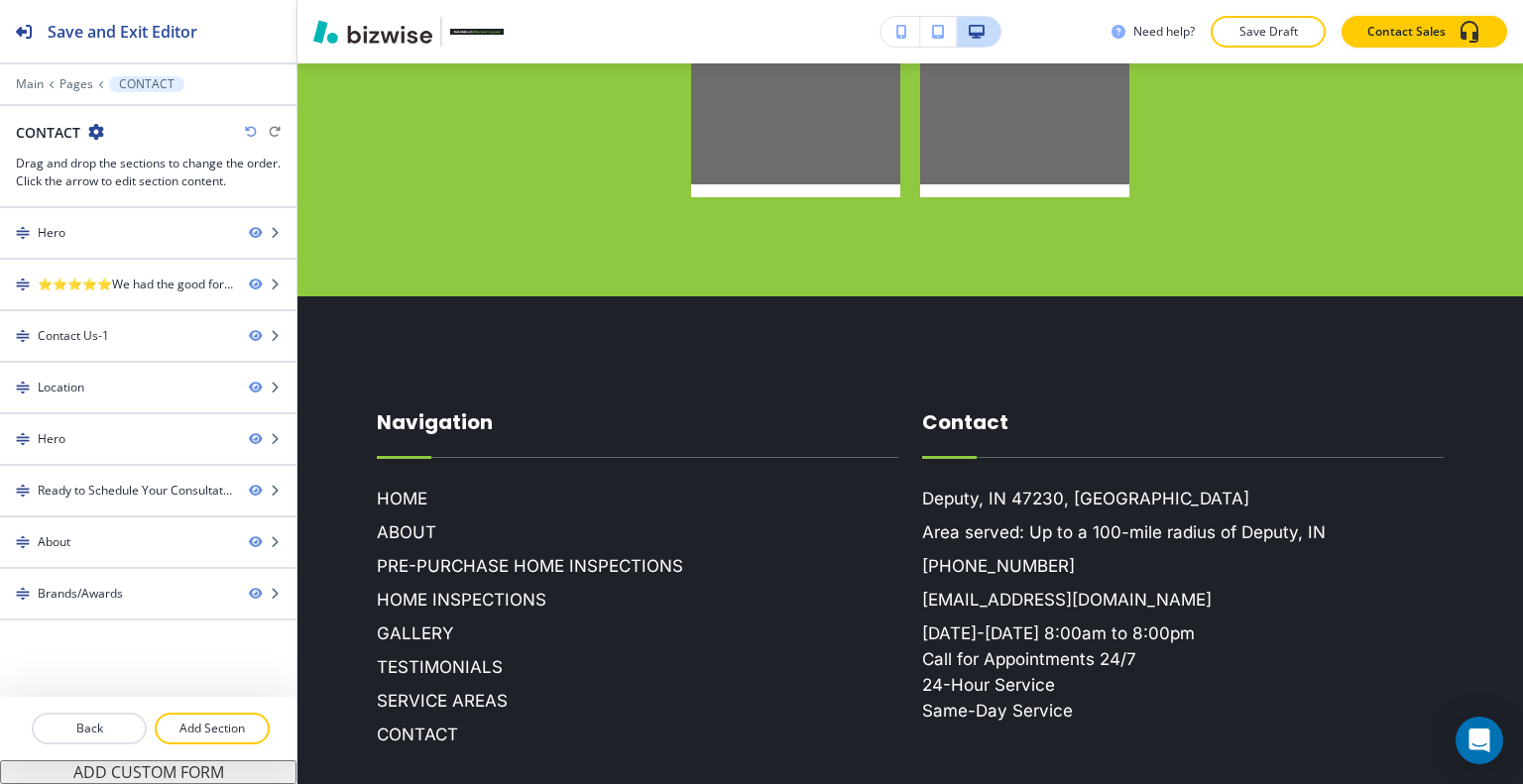 scroll, scrollTop: 4980, scrollLeft: 0, axis: vertical 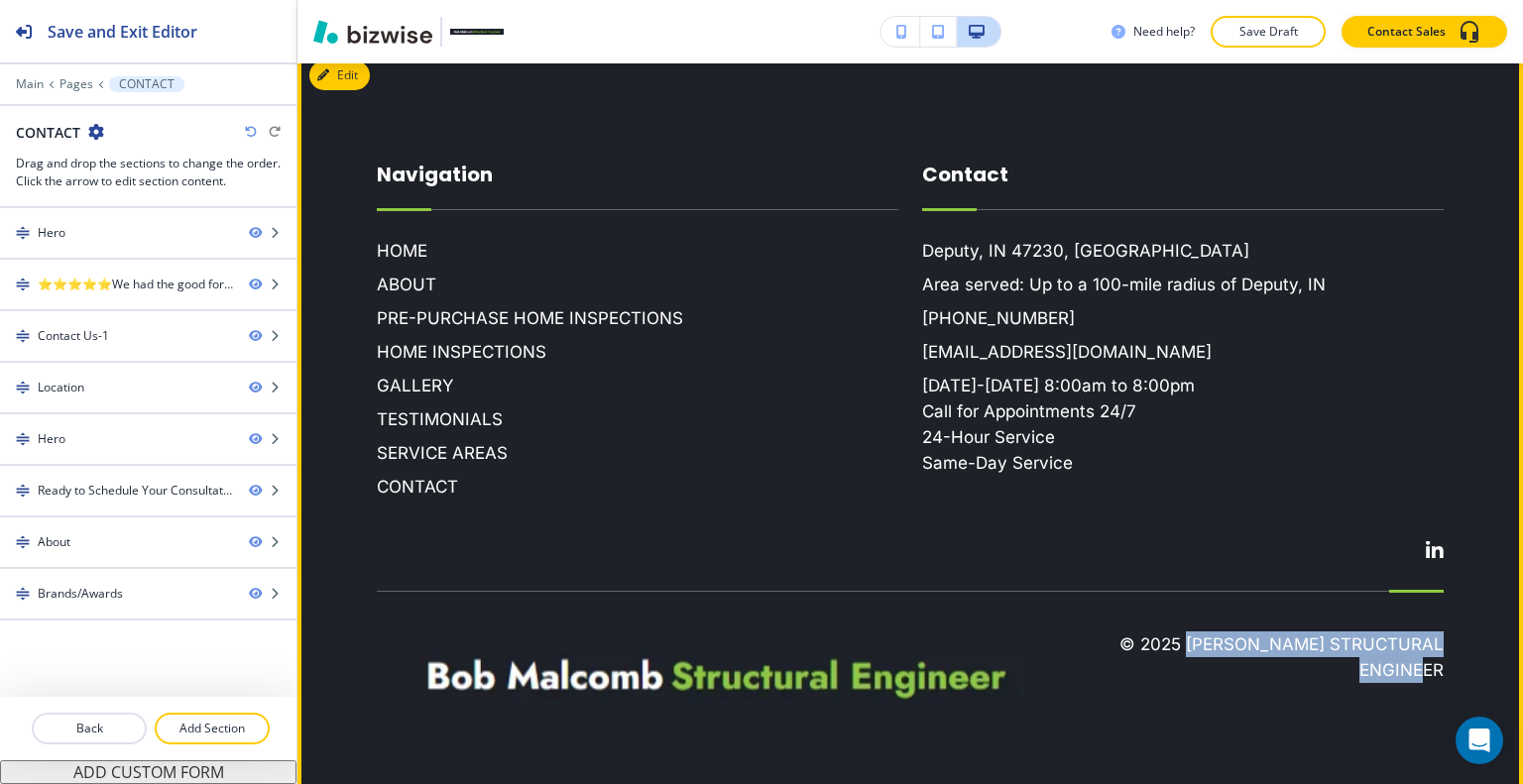 drag, startPoint x: 1411, startPoint y: 661, endPoint x: 1184, endPoint y: 629, distance: 229.244 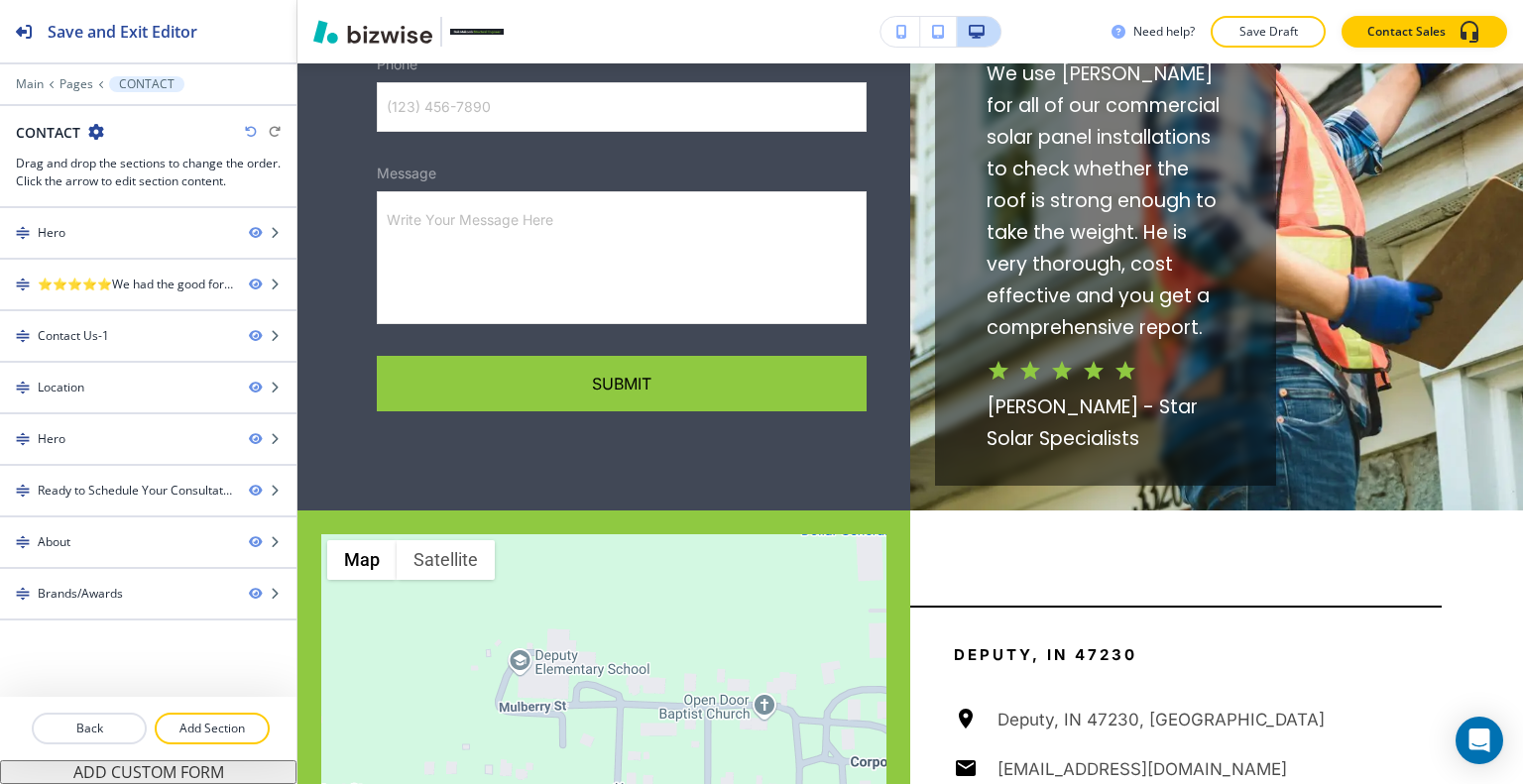 scroll, scrollTop: 1518, scrollLeft: 0, axis: vertical 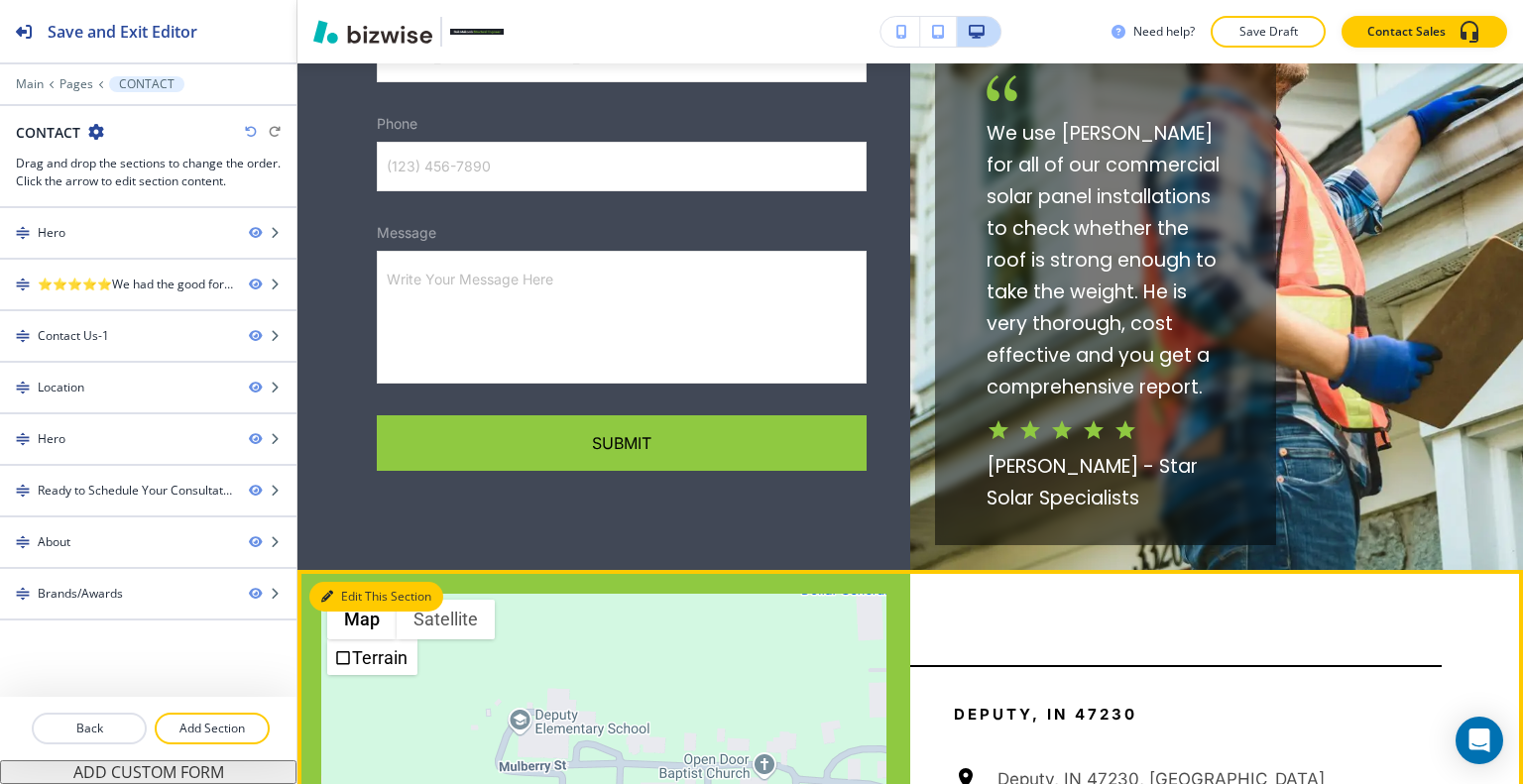 click on "Edit This Section" at bounding box center [376, 597] 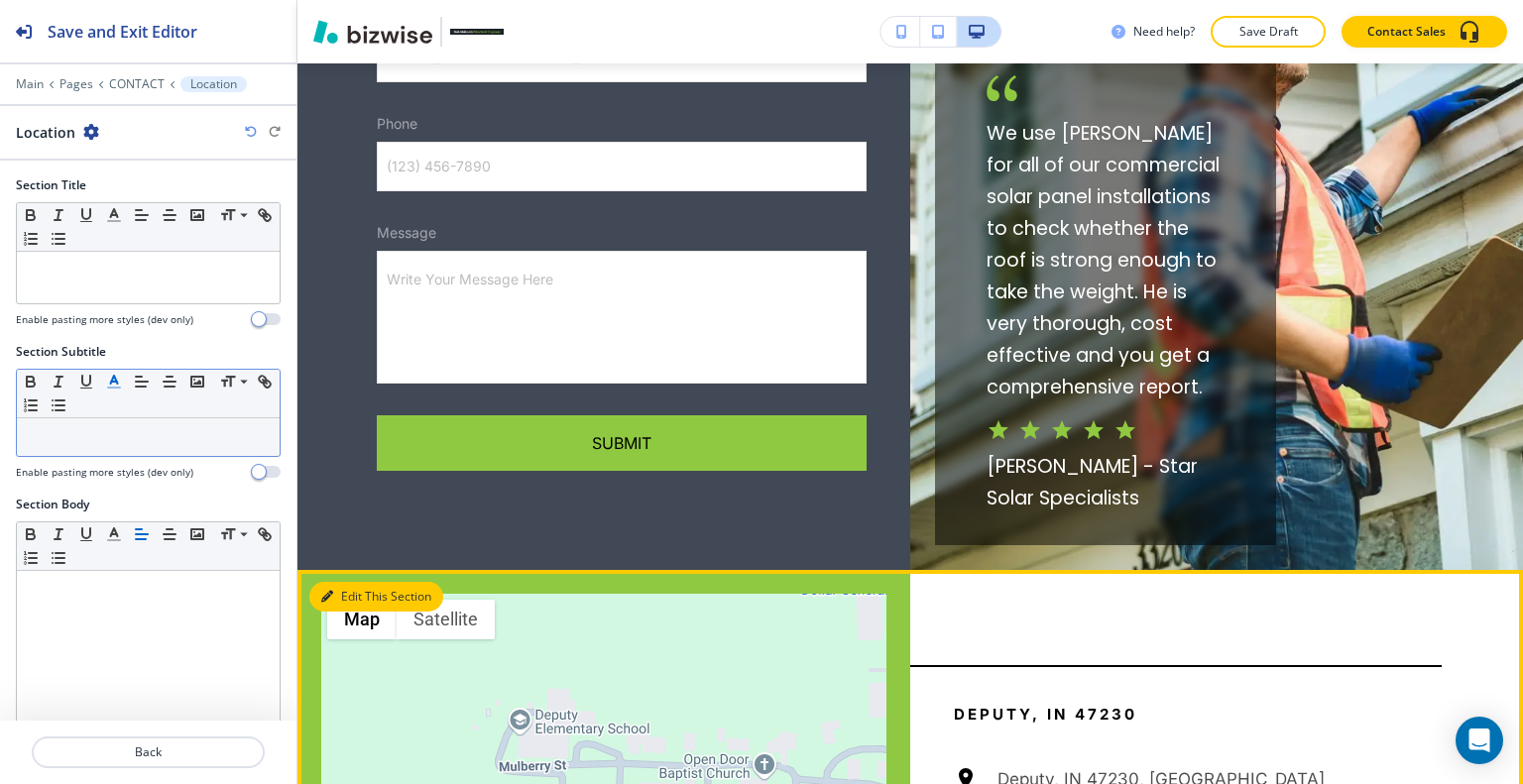 scroll, scrollTop: 2022, scrollLeft: 0, axis: vertical 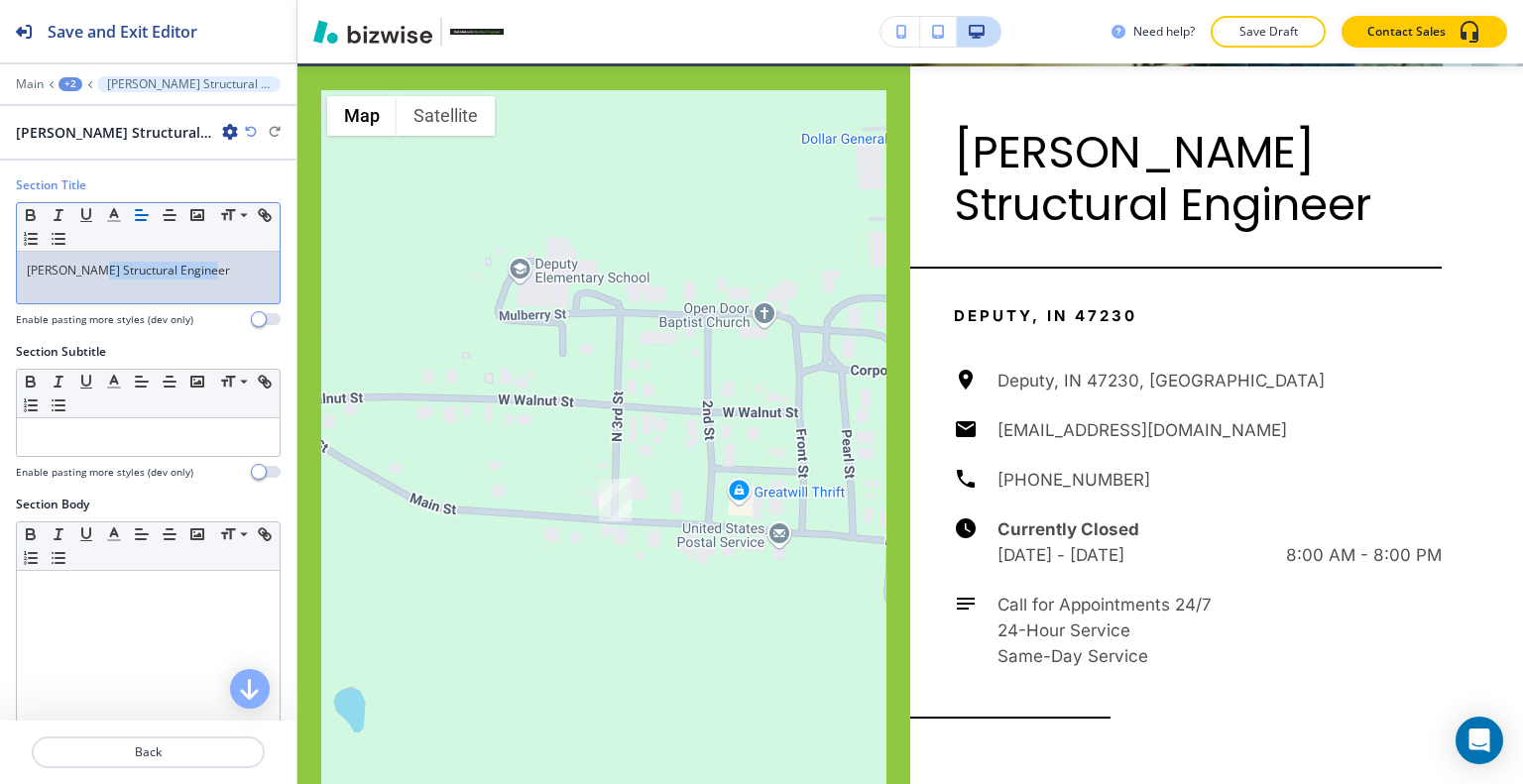 drag, startPoint x: 226, startPoint y: 269, endPoint x: 104, endPoint y: 271, distance: 122.01639 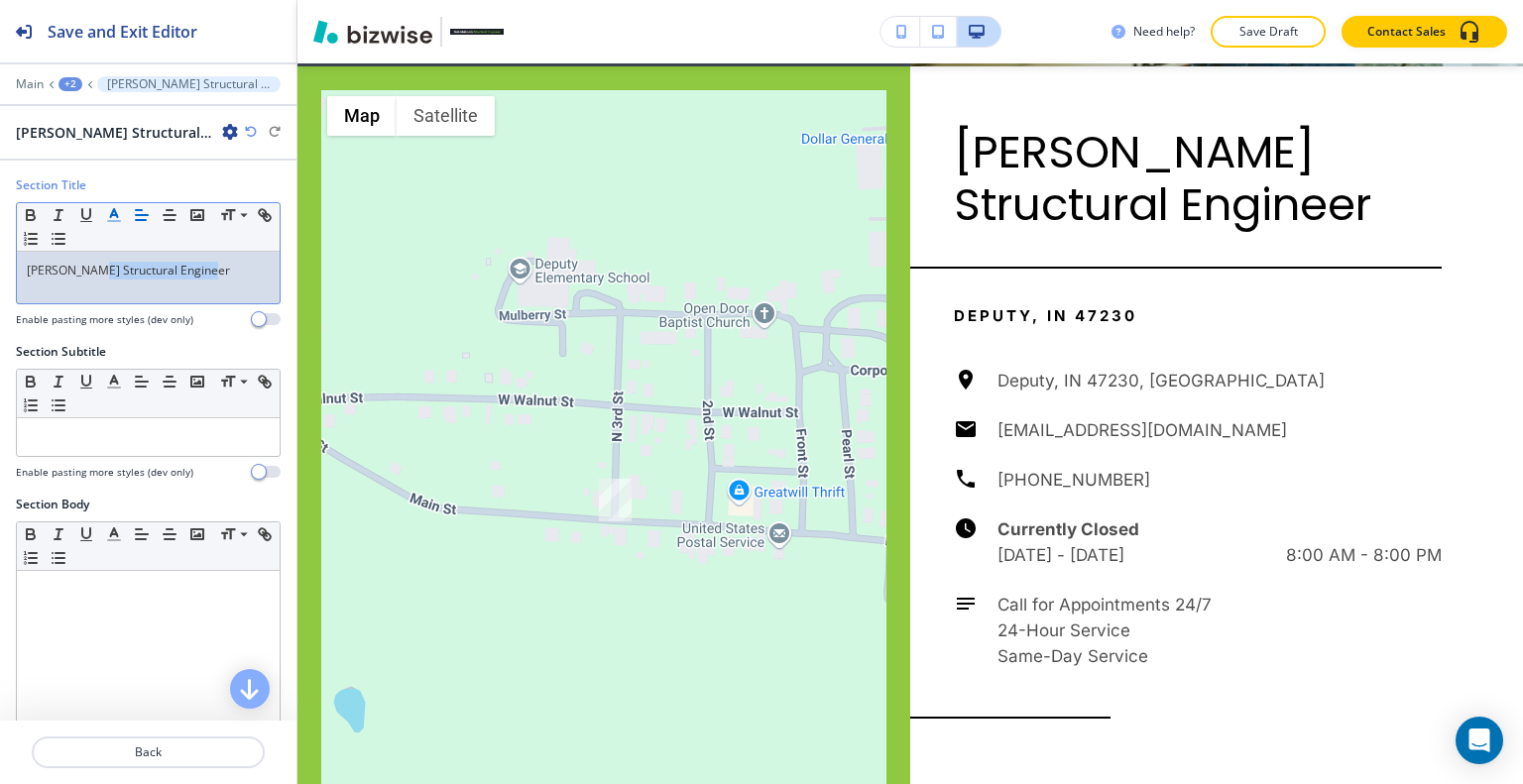 click 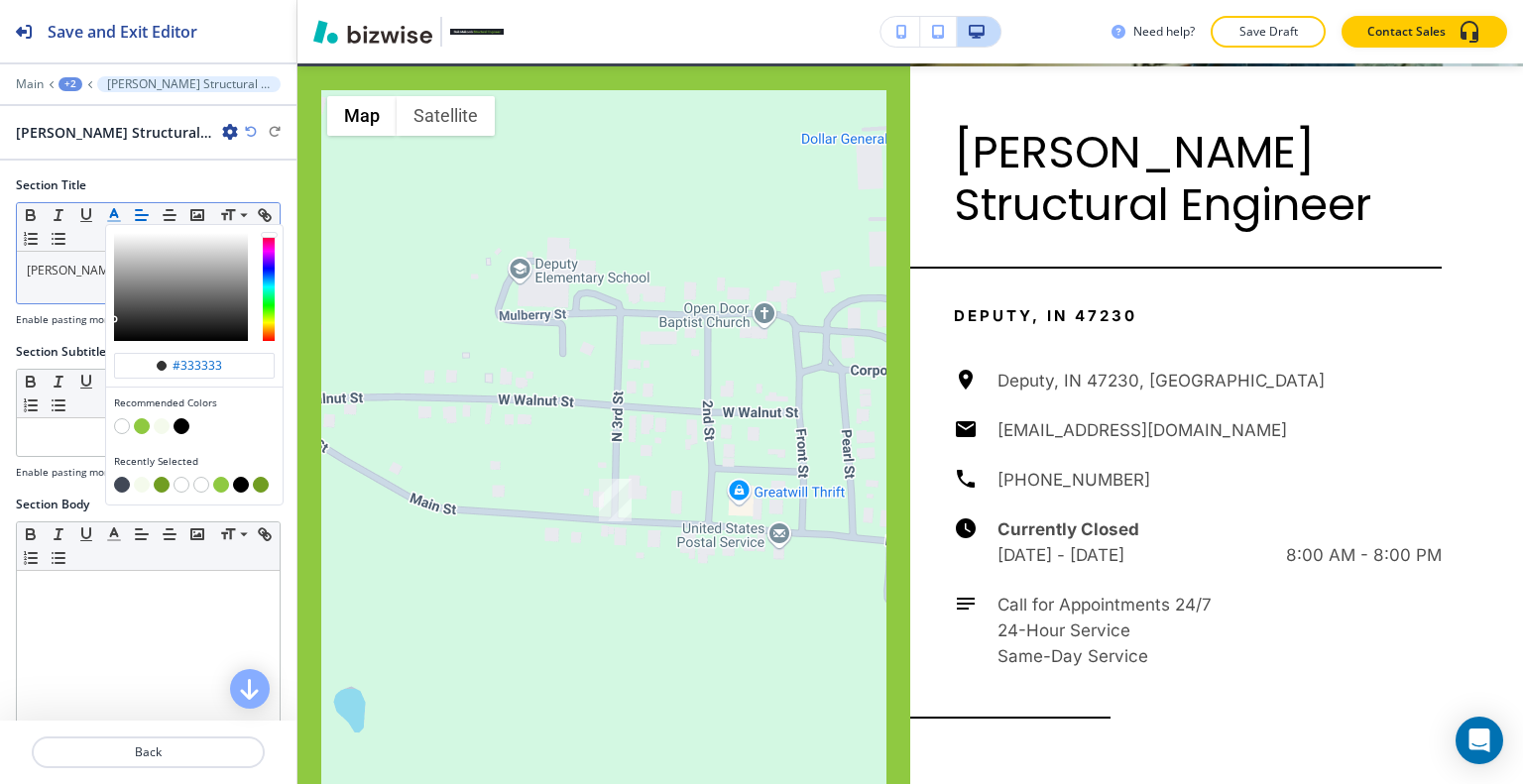 click at bounding box center (142, 426) 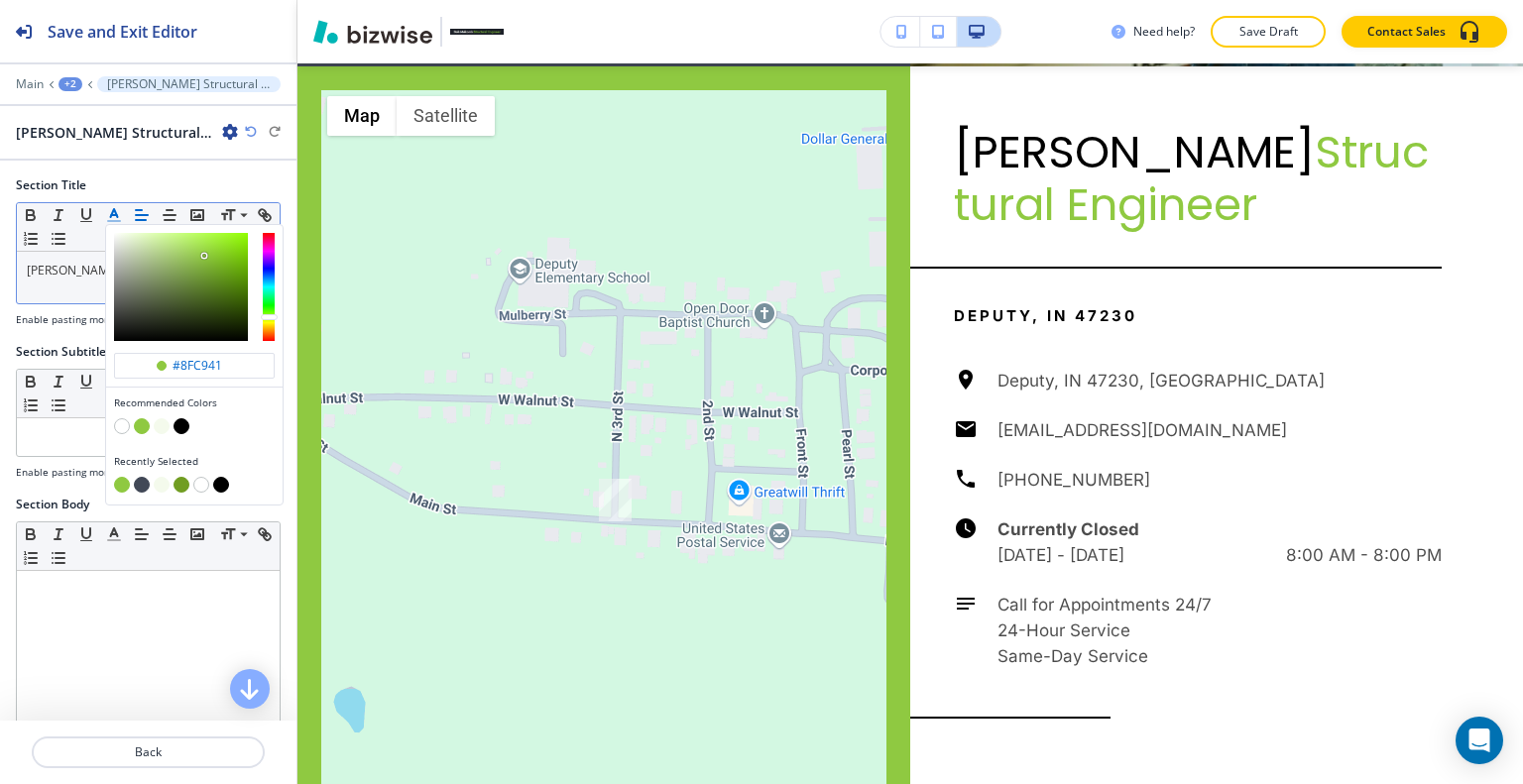 click at bounding box center [181, 485] 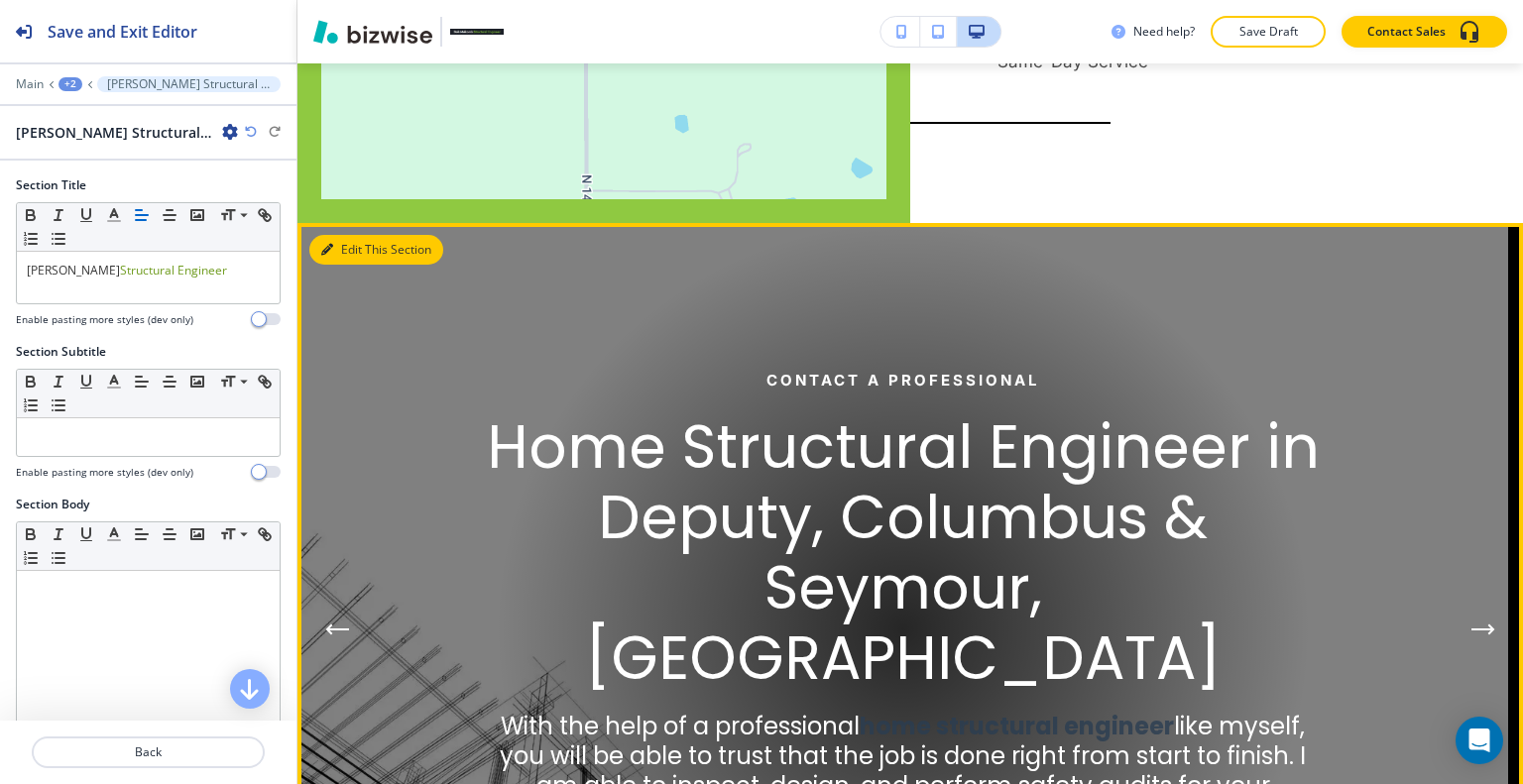 click on "Edit This Section" at bounding box center (376, 250) 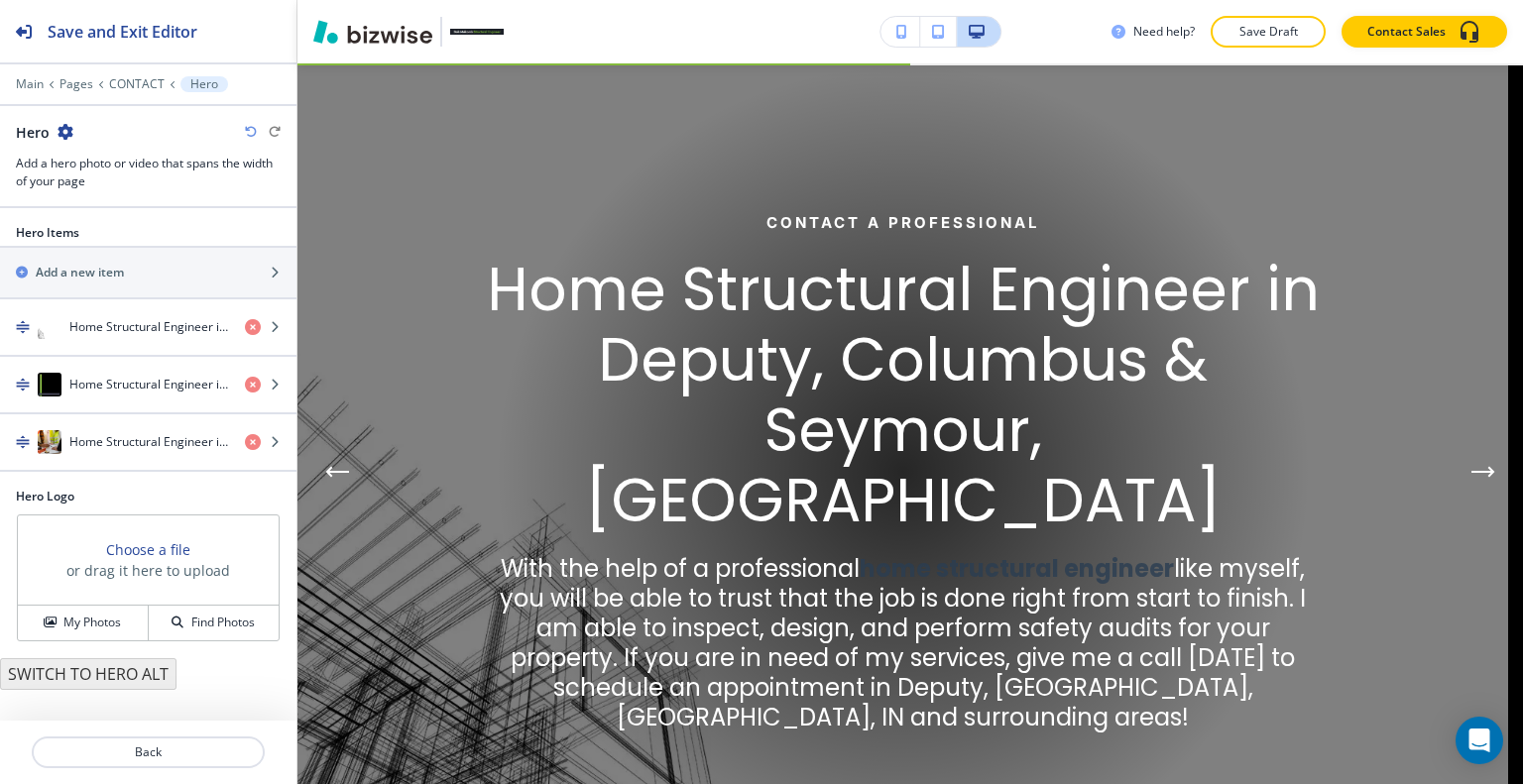click at bounding box center [65, 132] 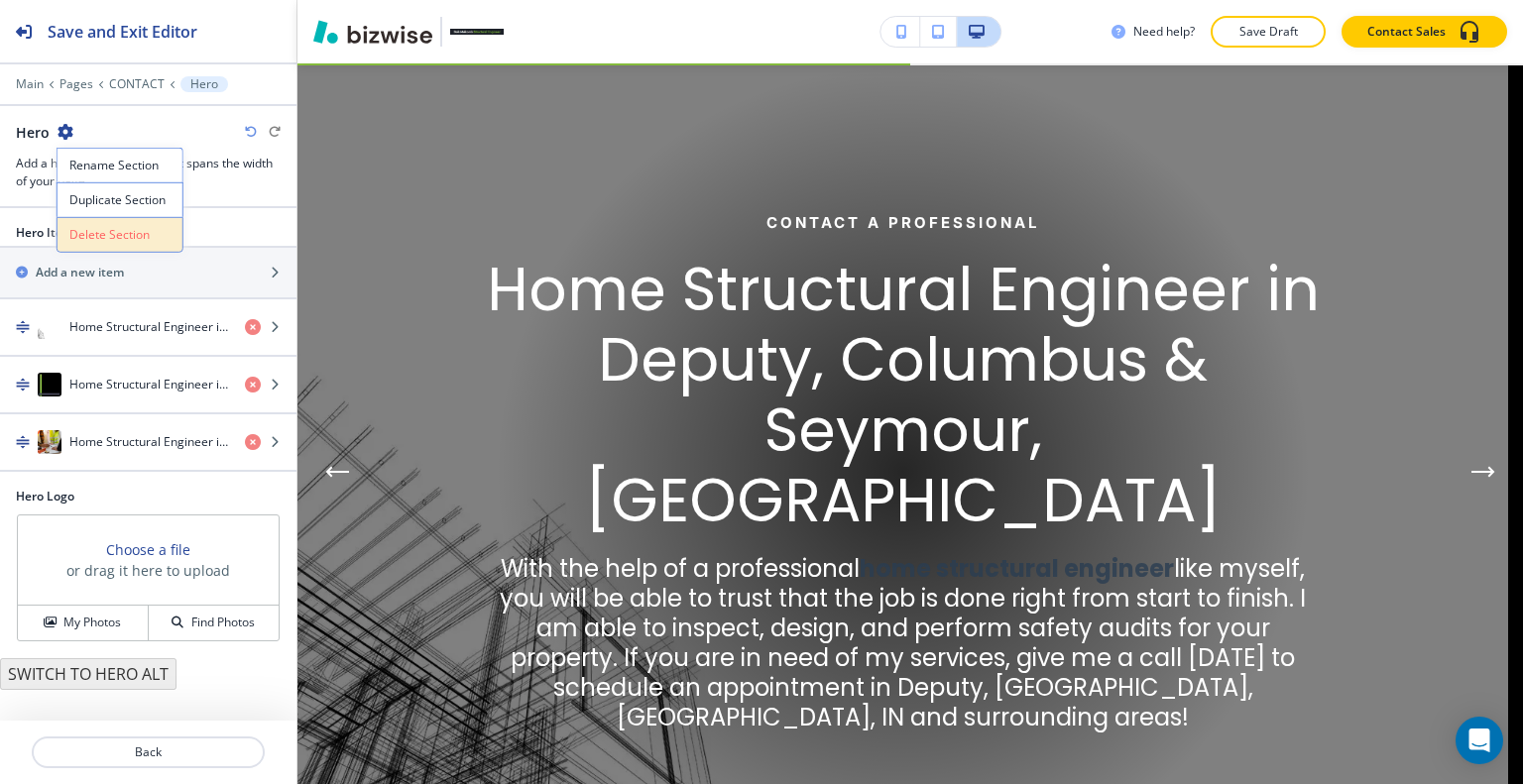 click on "Delete Section" at bounding box center (120, 235) 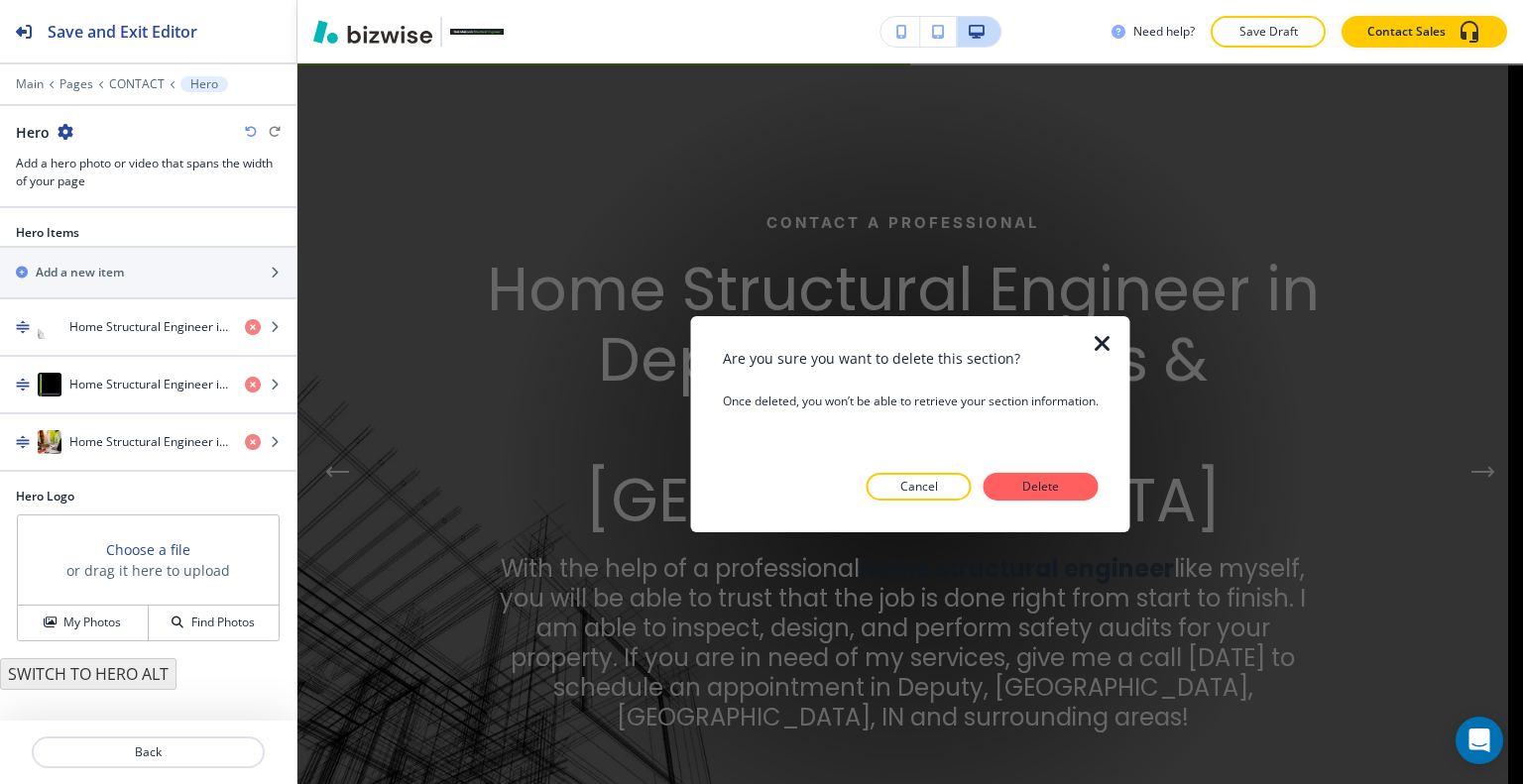 click on "Delete" at bounding box center [1041, 487] 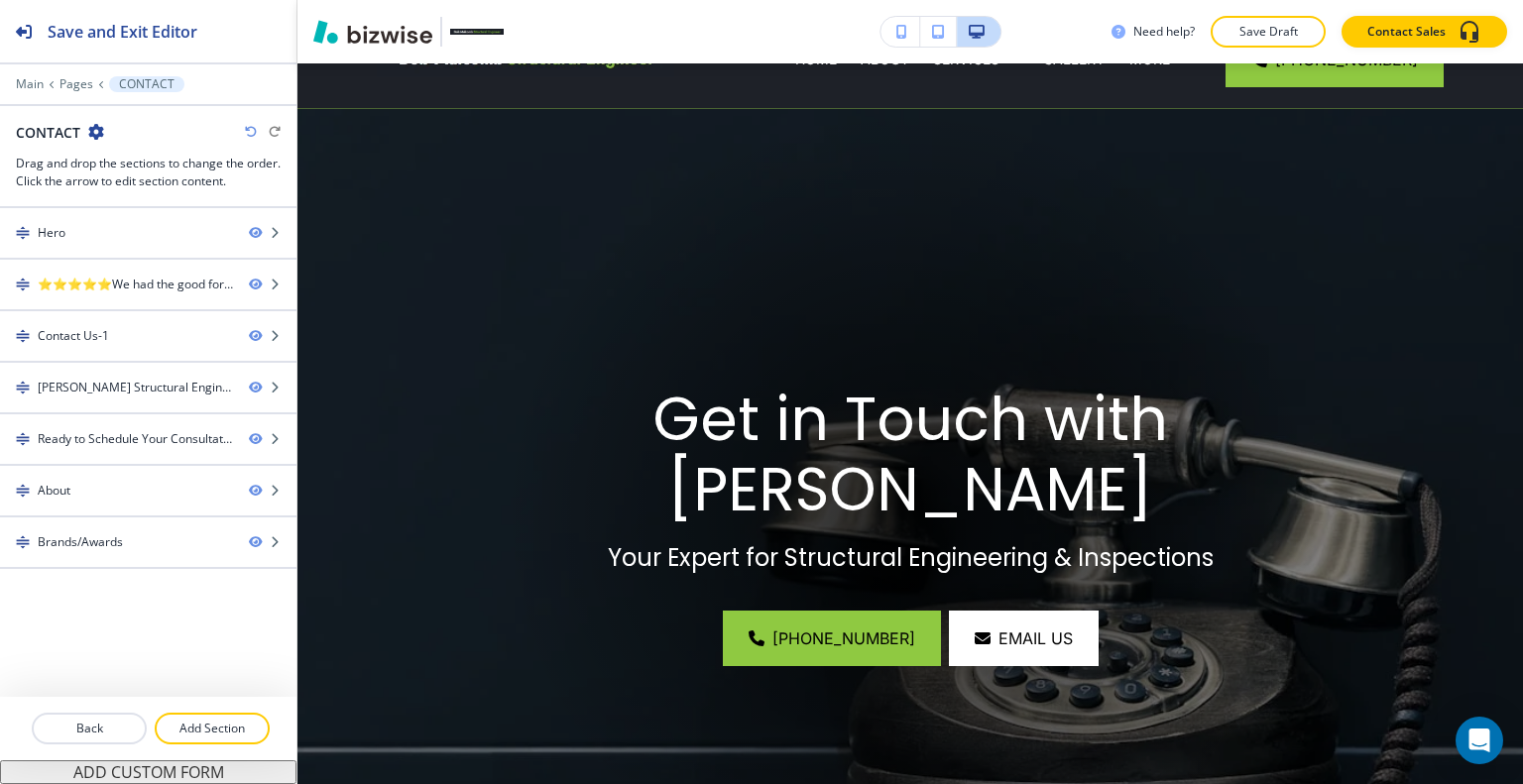 scroll, scrollTop: 0, scrollLeft: 0, axis: both 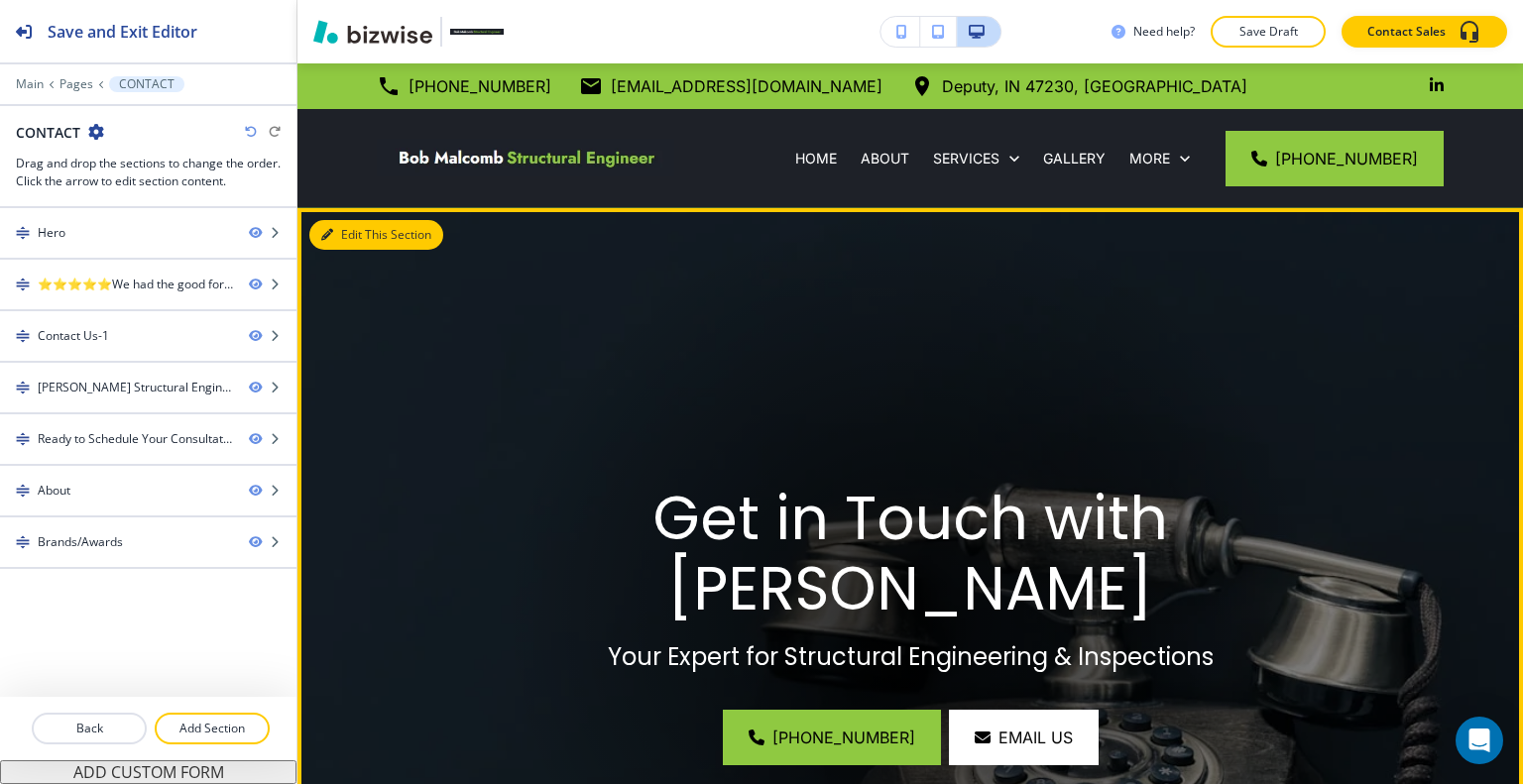 click on "Edit This Section" at bounding box center [376, 235] 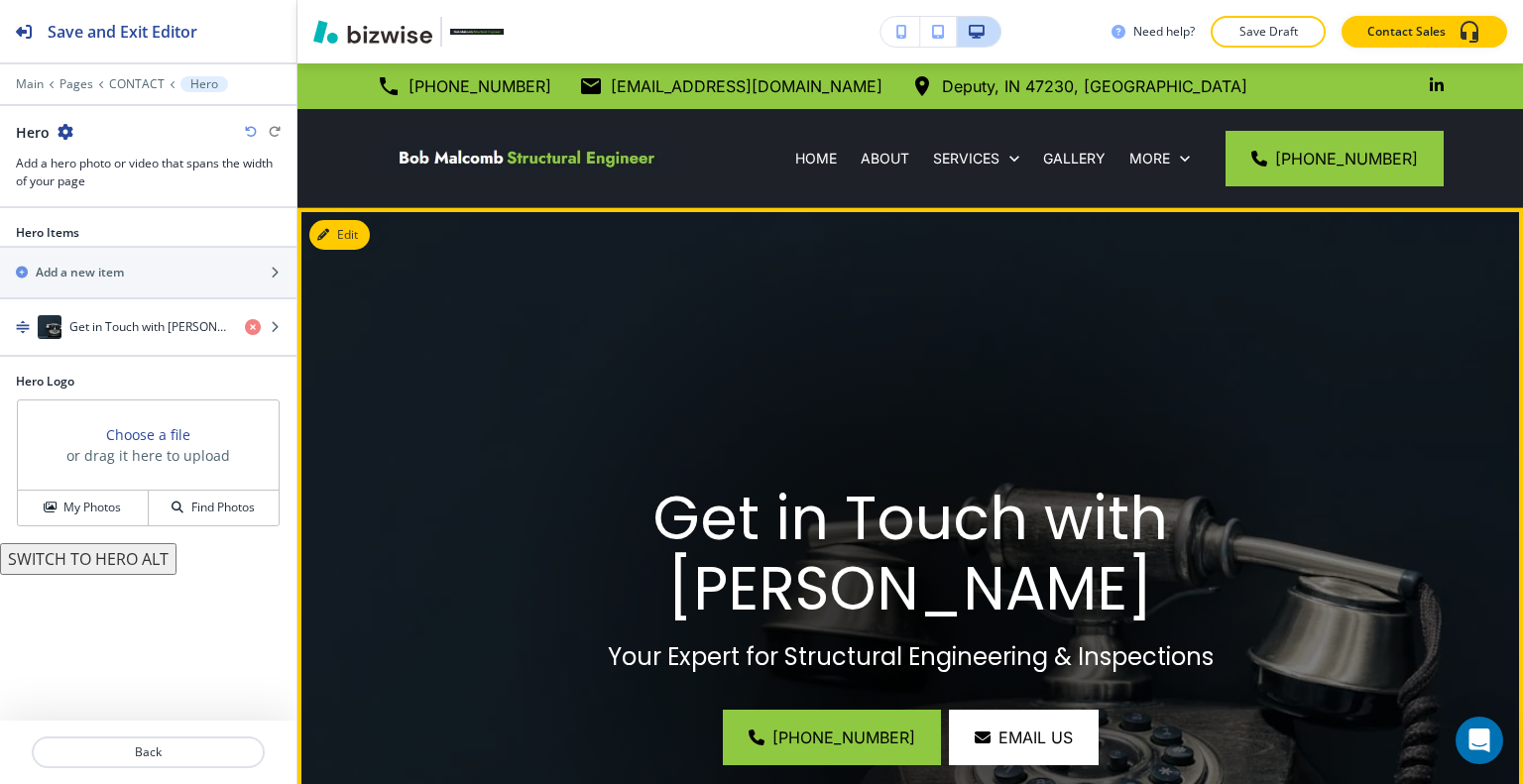 scroll, scrollTop: 145, scrollLeft: 0, axis: vertical 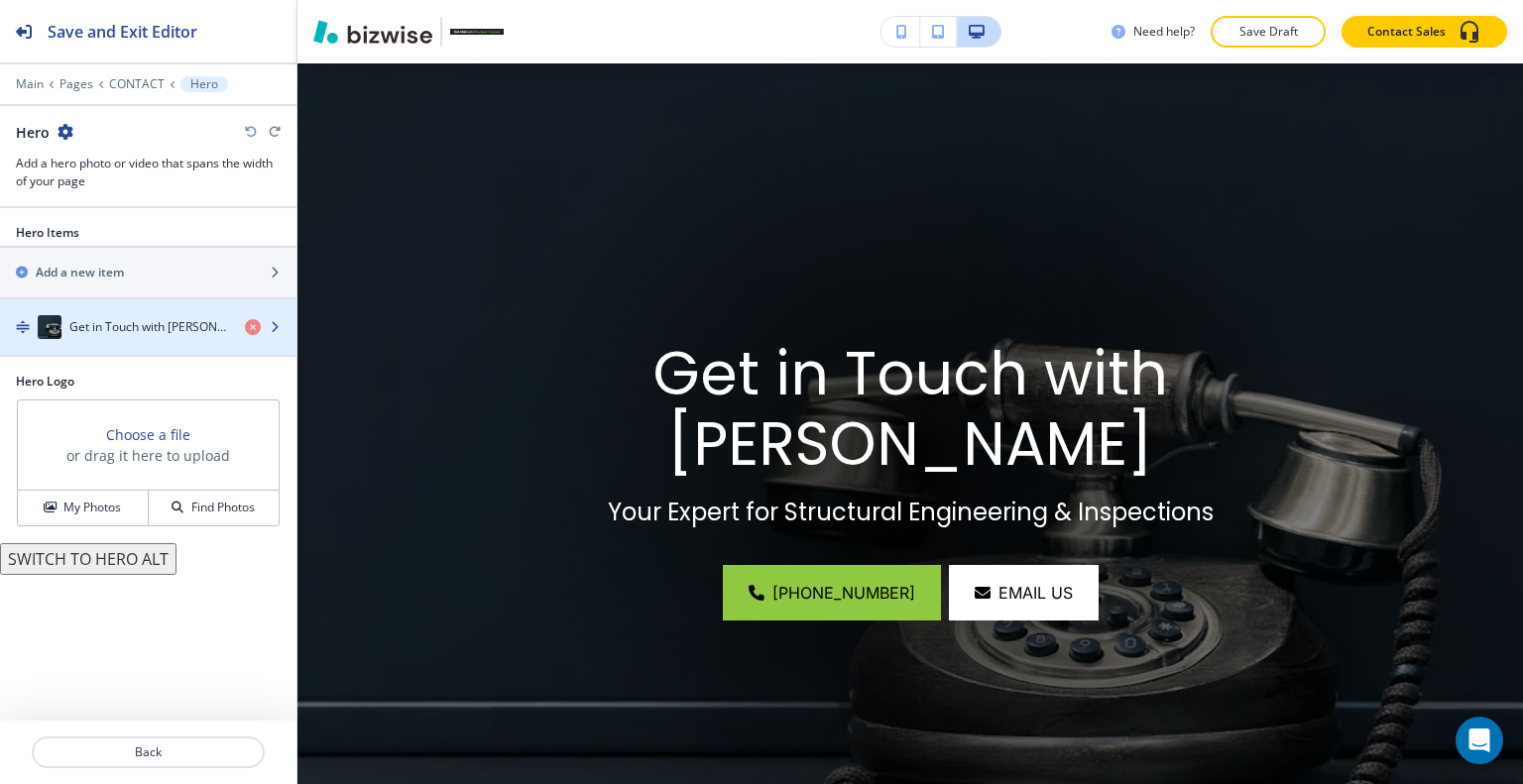 click on "Get in Touch with [PERSON_NAME]" at bounding box center (149, 327) 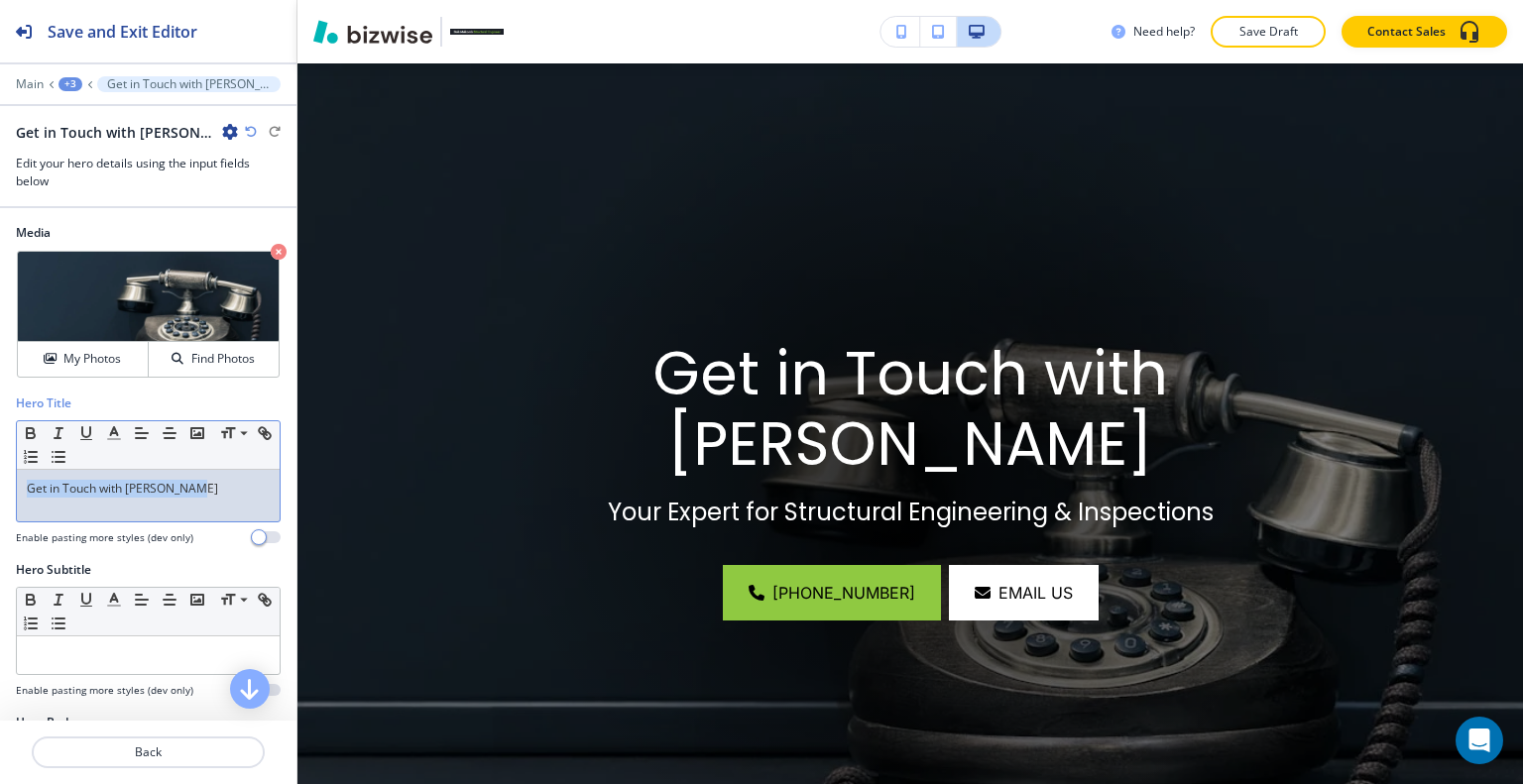 drag, startPoint x: 234, startPoint y: 489, endPoint x: 0, endPoint y: 483, distance: 234.07691 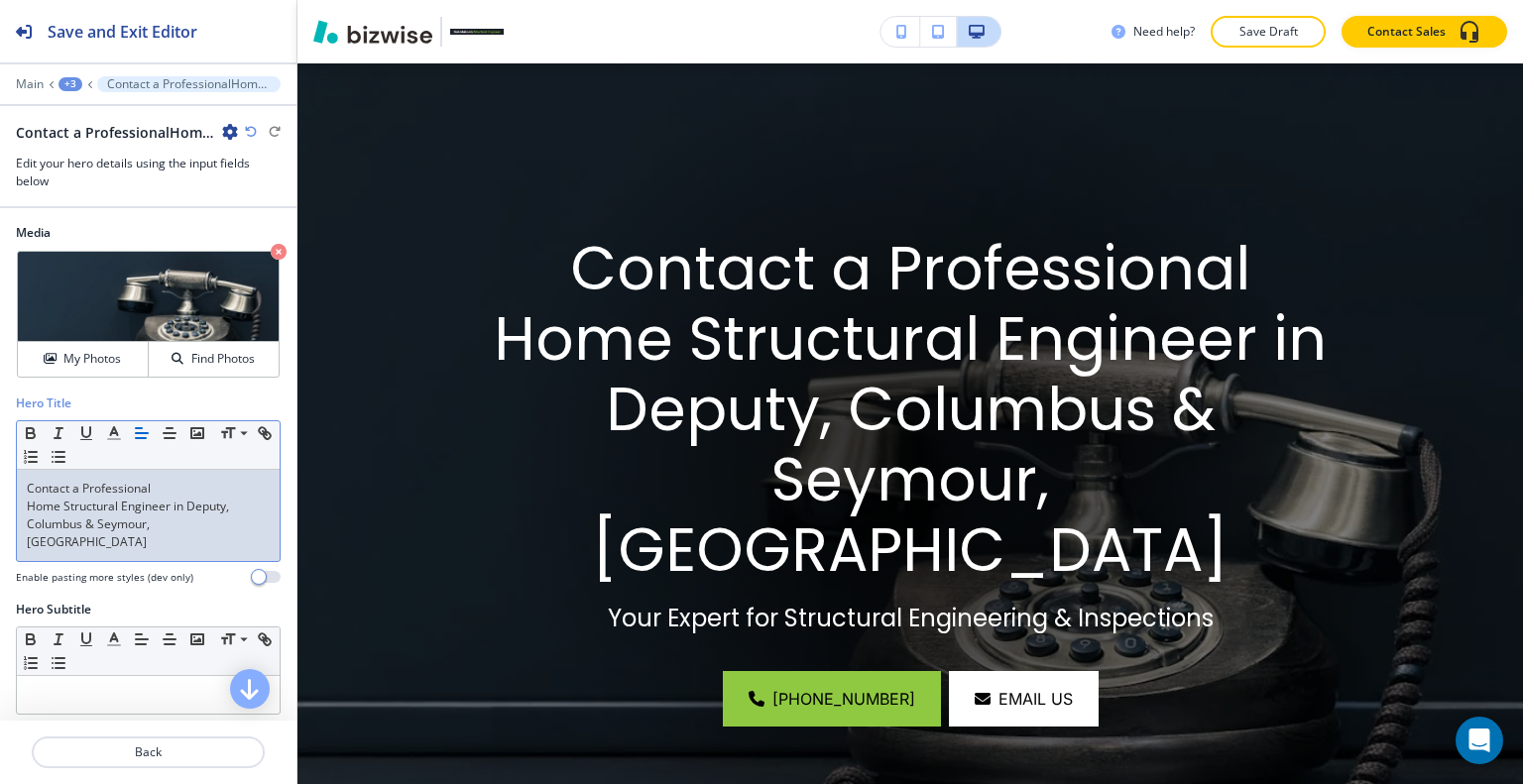 scroll, scrollTop: 0, scrollLeft: 0, axis: both 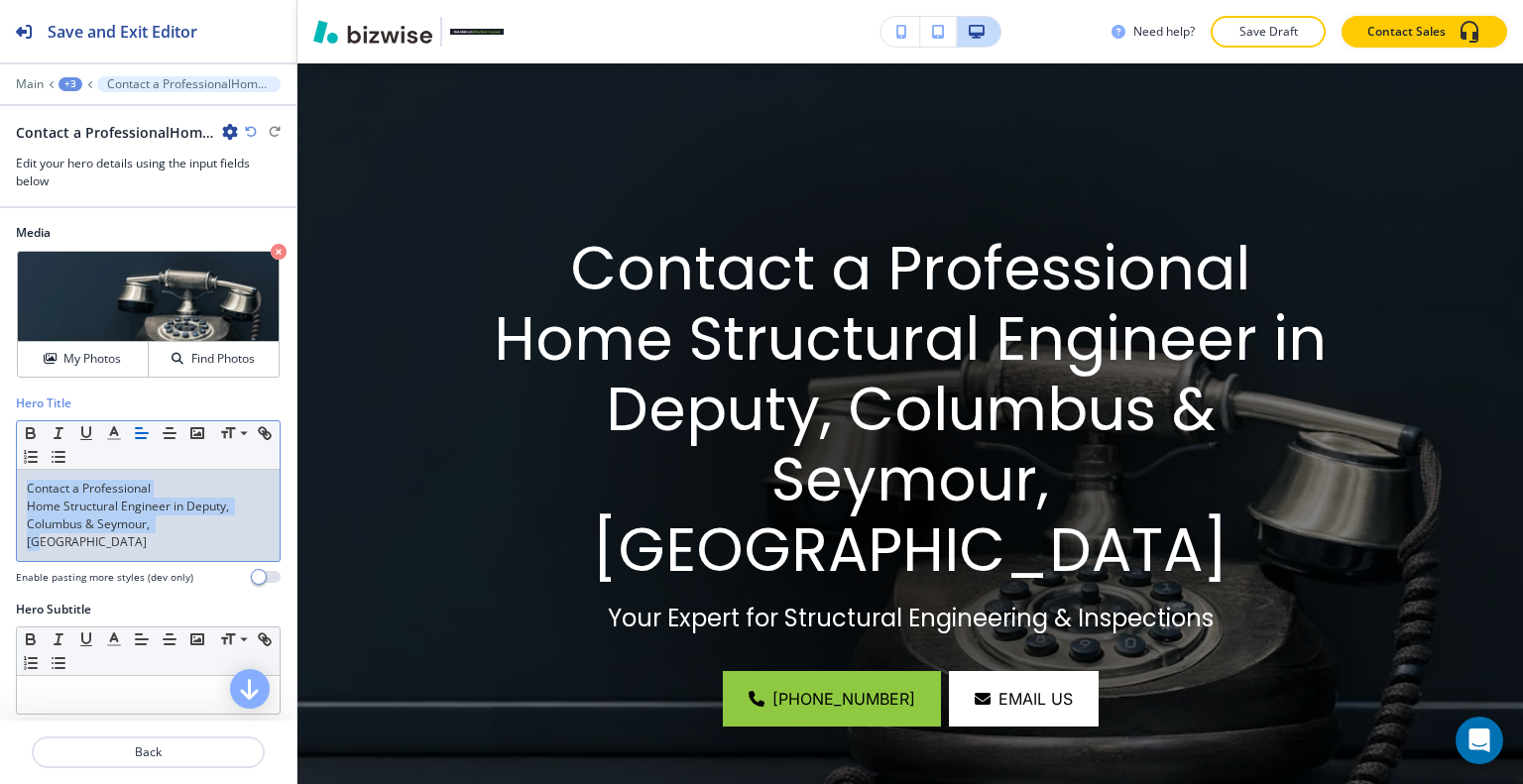 drag, startPoint x: 179, startPoint y: 538, endPoint x: 34, endPoint y: 504, distance: 148.93287 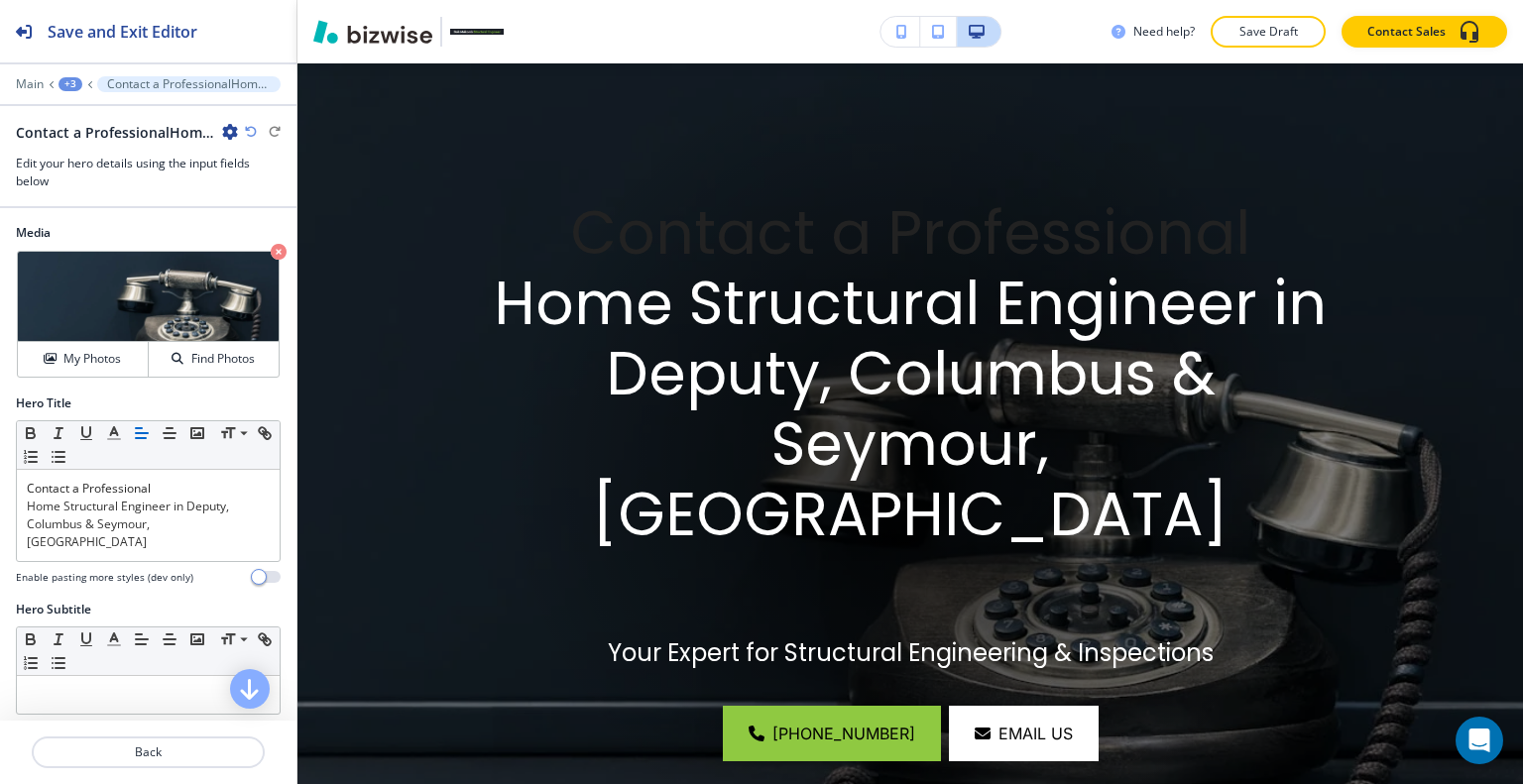 click at bounding box center [251, 132] 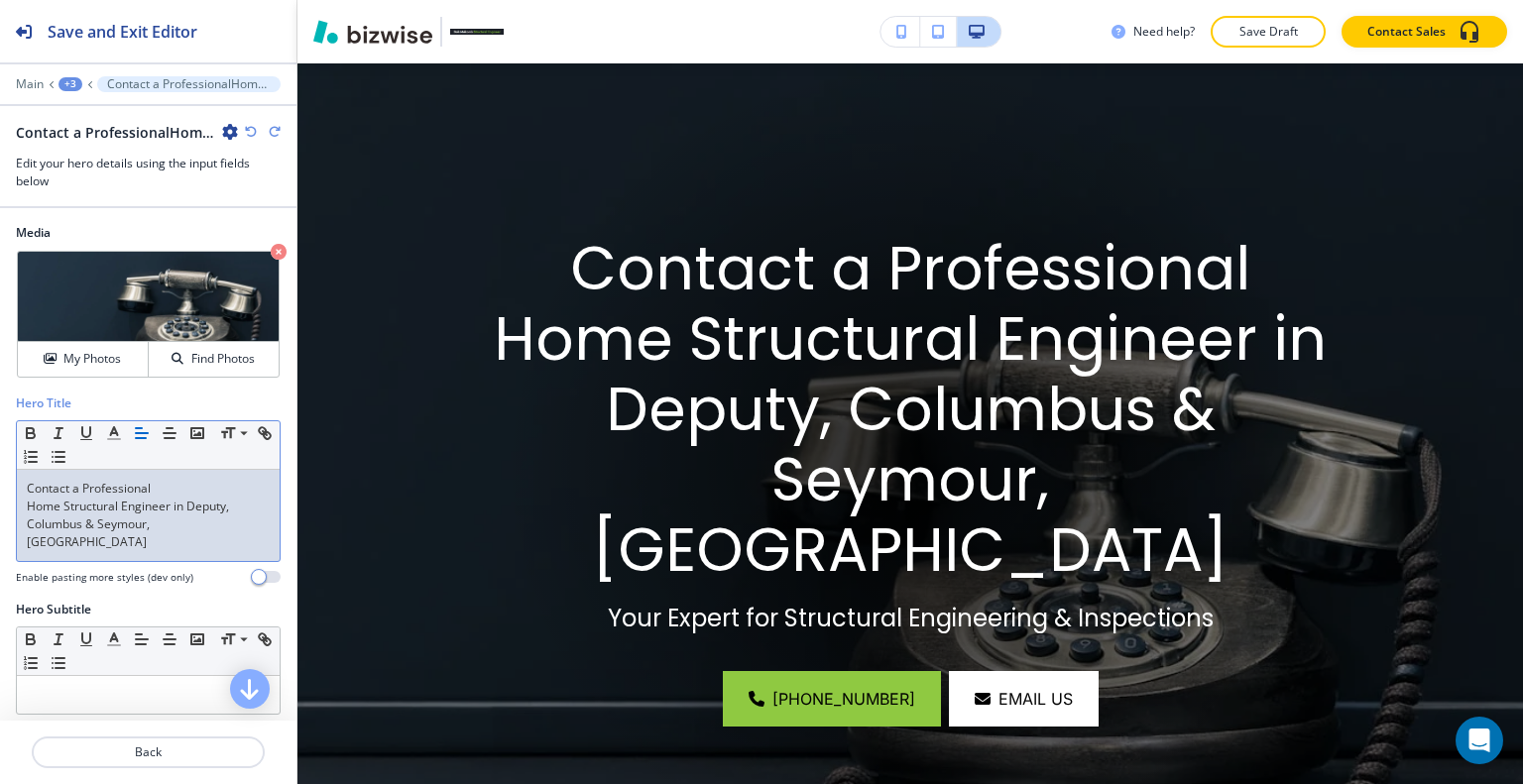 drag, startPoint x: 188, startPoint y: 528, endPoint x: 216, endPoint y: 496, distance: 42.52058 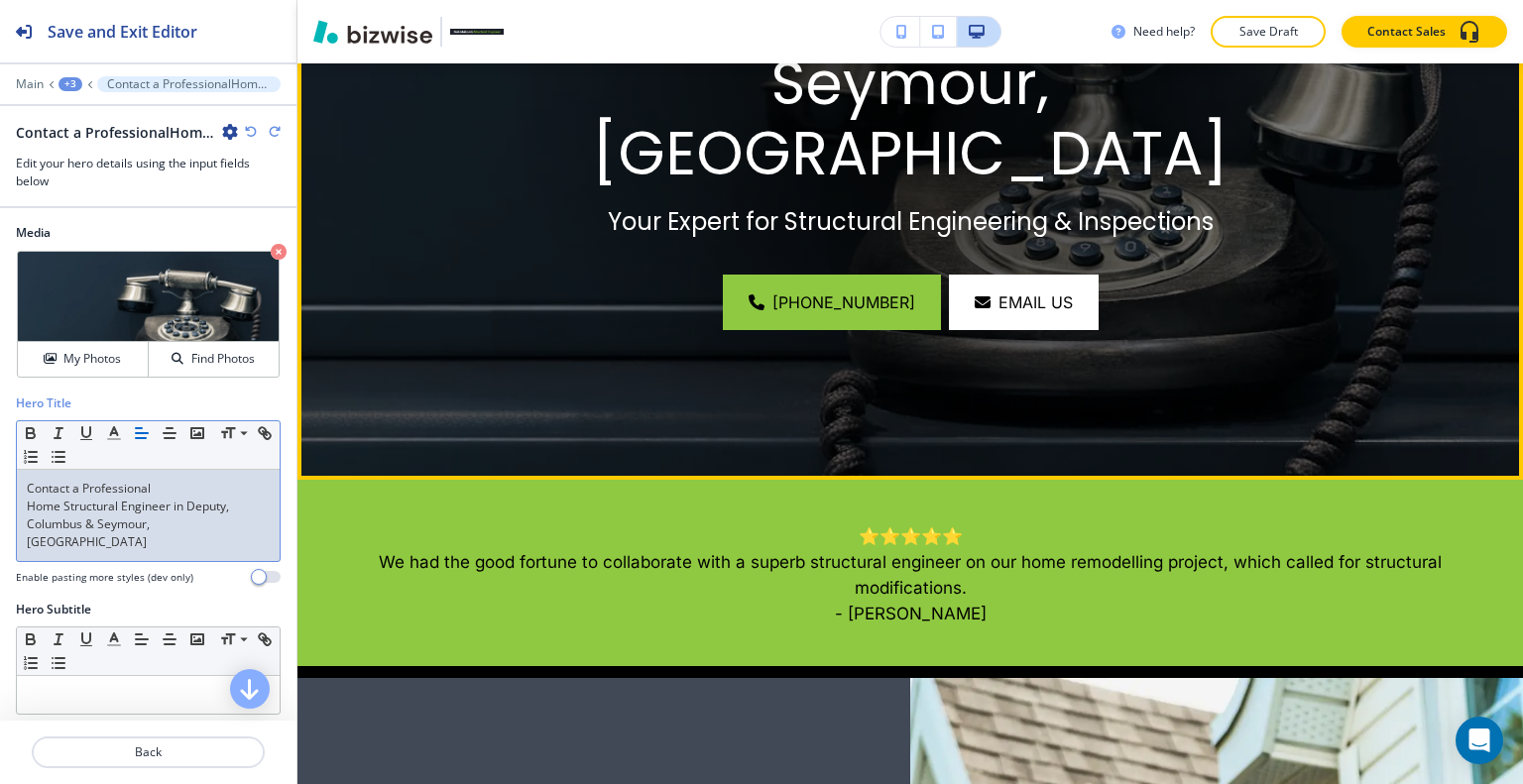 scroll, scrollTop: 343, scrollLeft: 0, axis: vertical 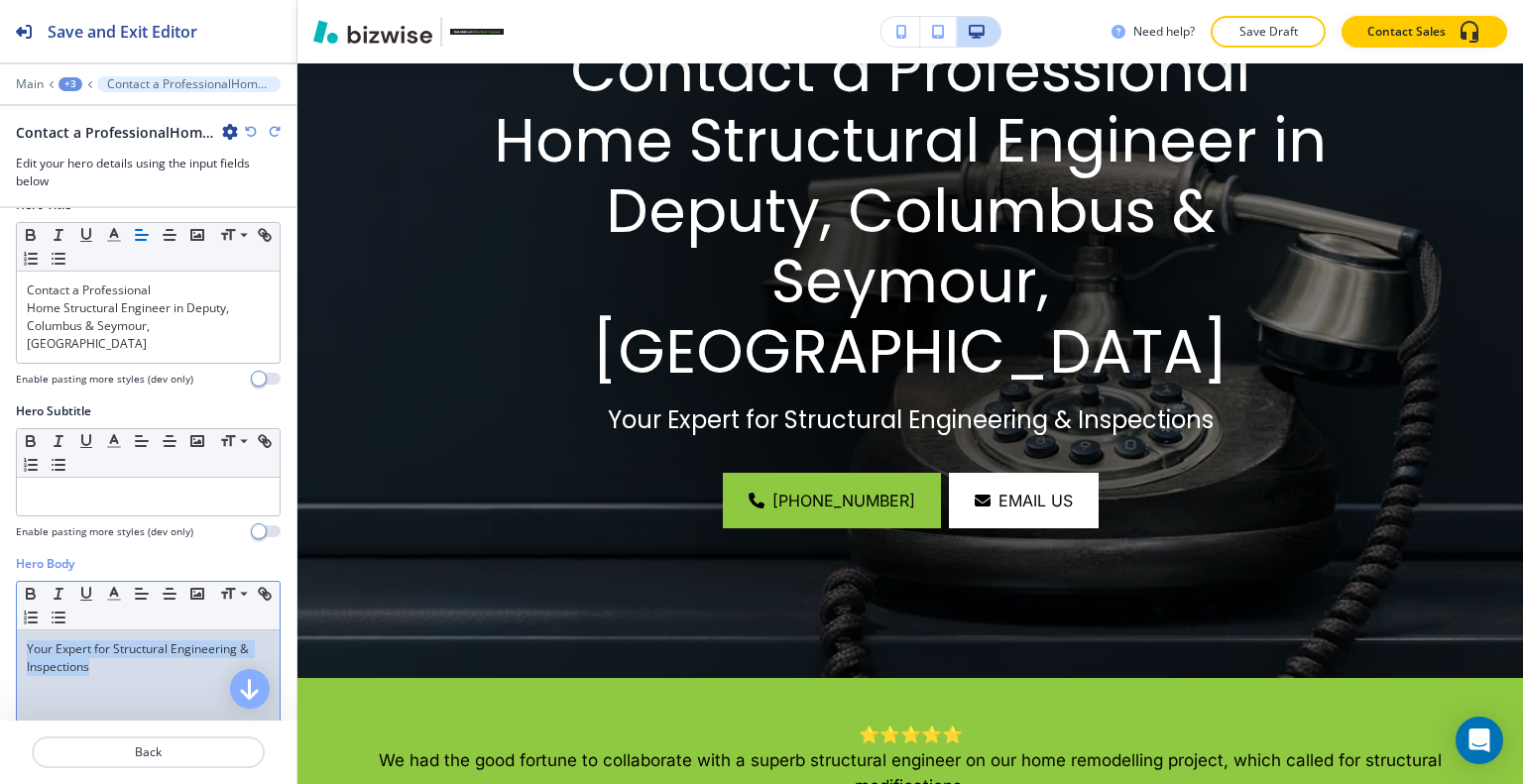 drag, startPoint x: 141, startPoint y: 662, endPoint x: 24, endPoint y: 632, distance: 120.78493 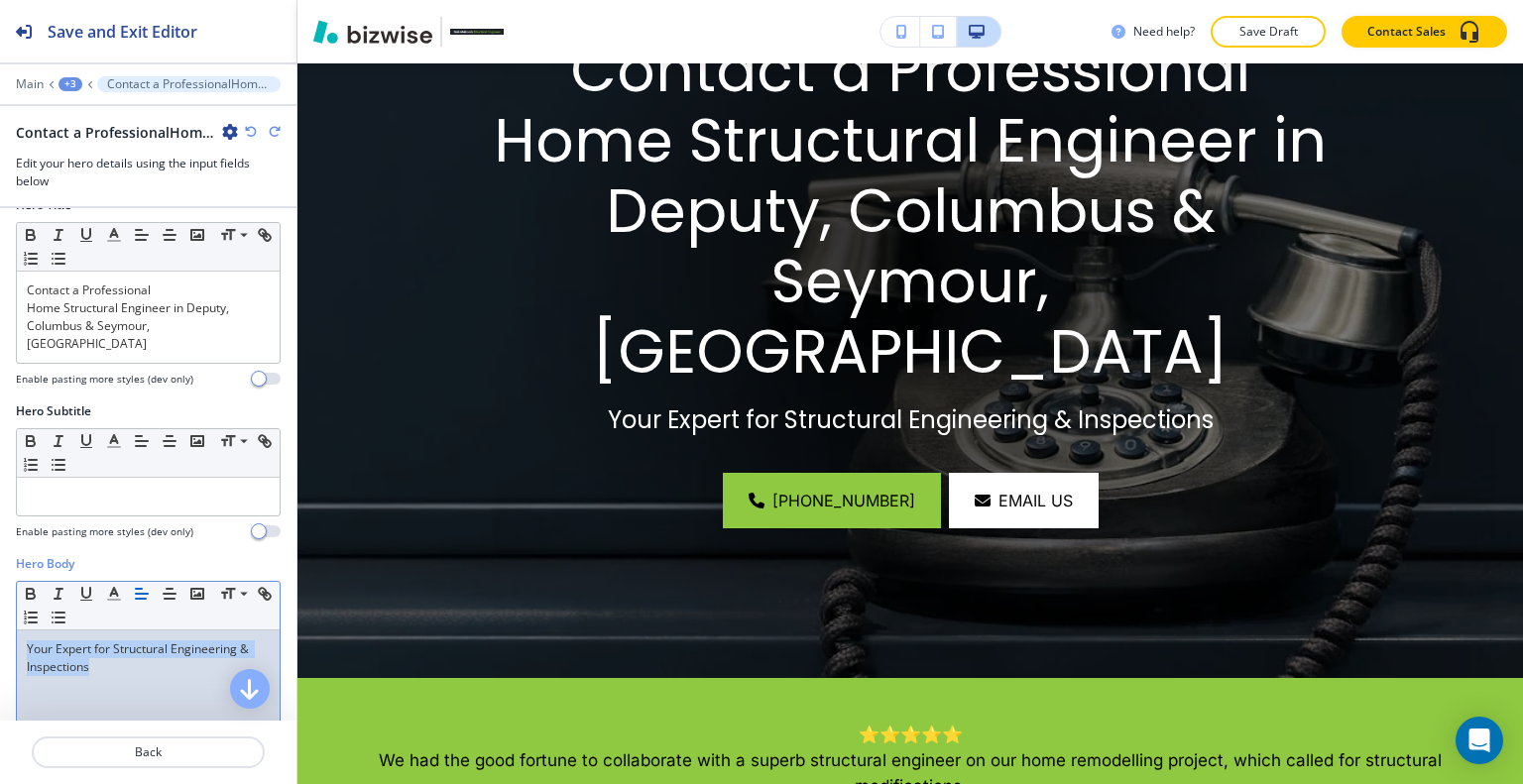 scroll, scrollTop: 472, scrollLeft: 0, axis: vertical 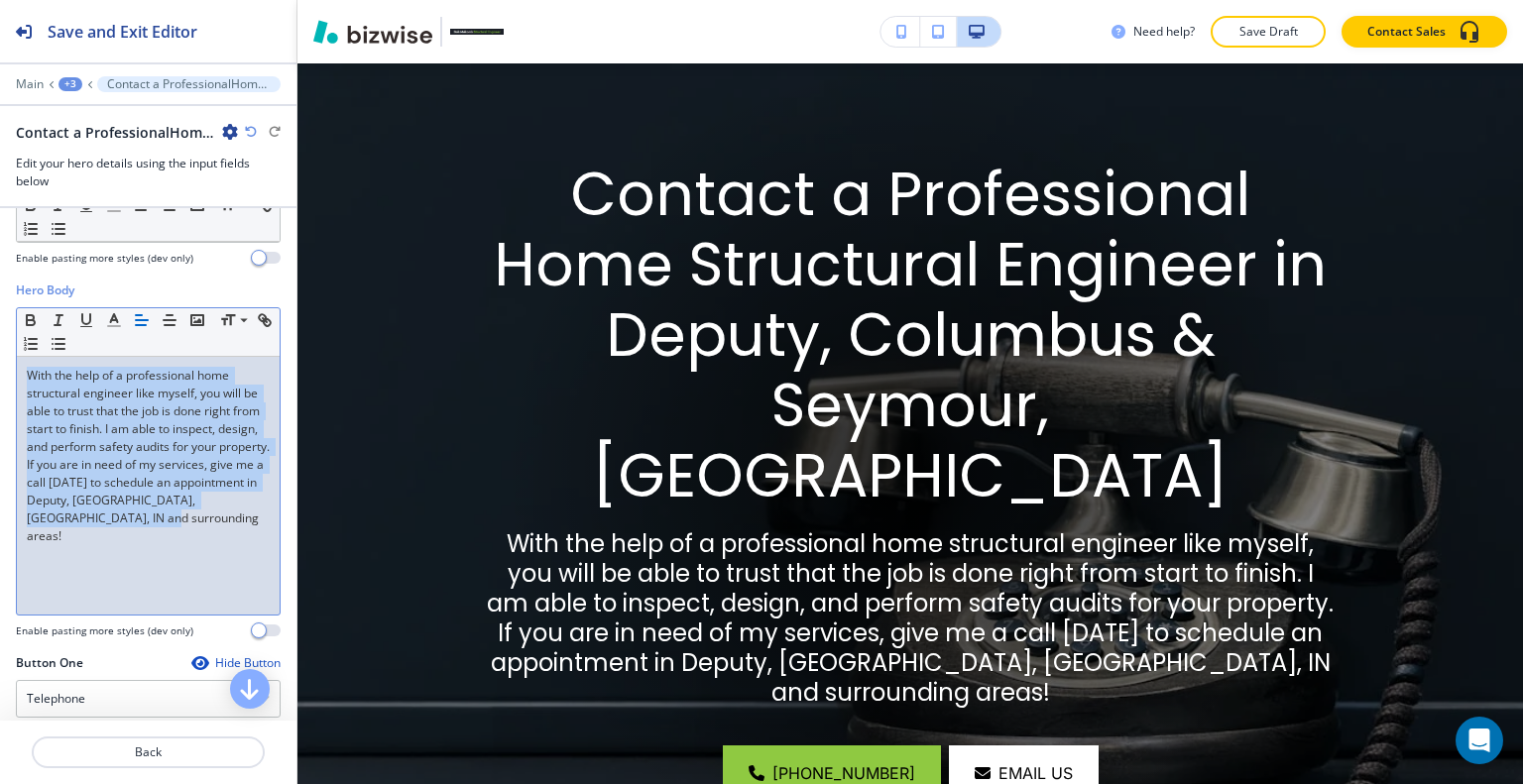 drag, startPoint x: 239, startPoint y: 504, endPoint x: 0, endPoint y: 346, distance: 286.5048 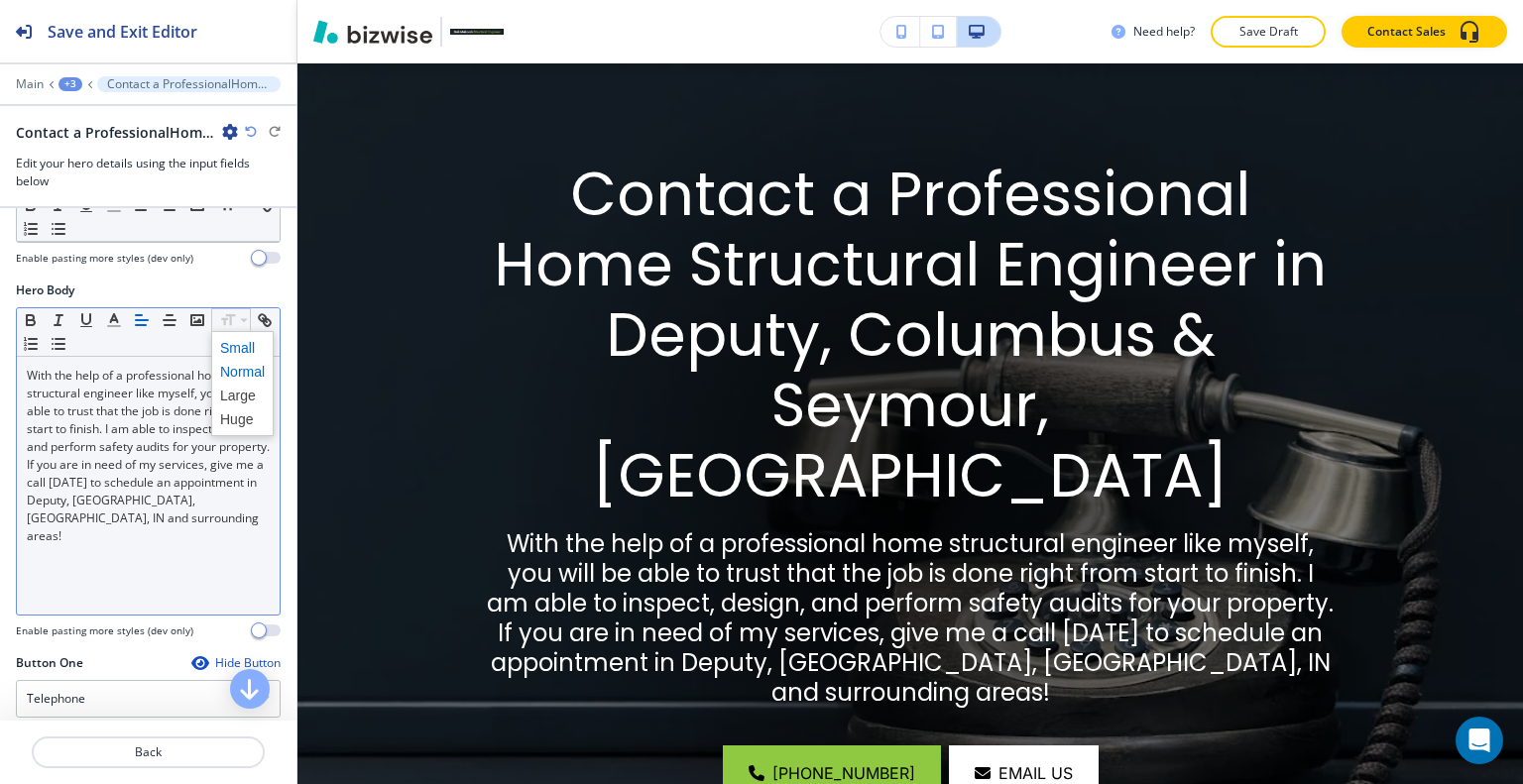 click at bounding box center [242, 348] 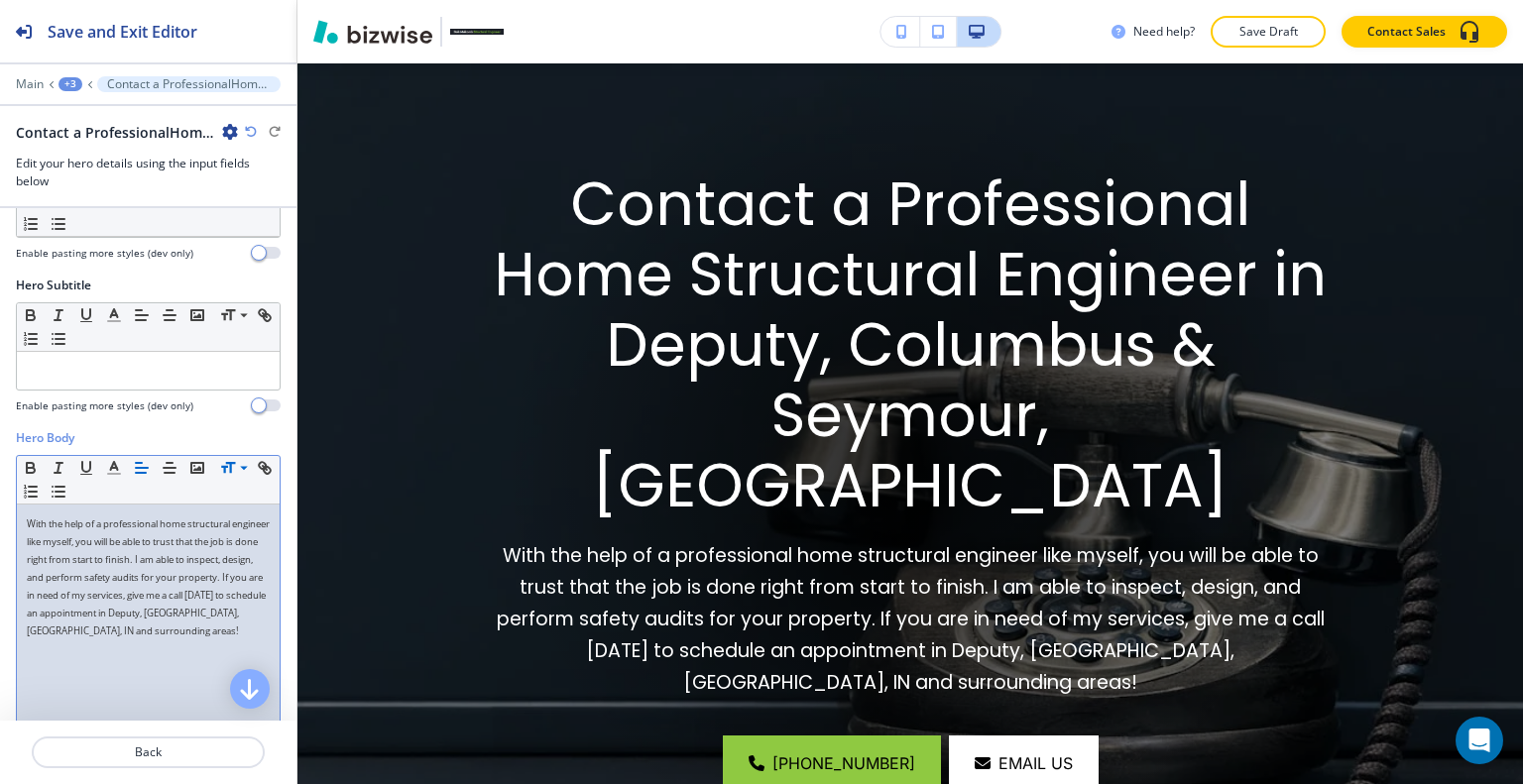scroll, scrollTop: 0, scrollLeft: 0, axis: both 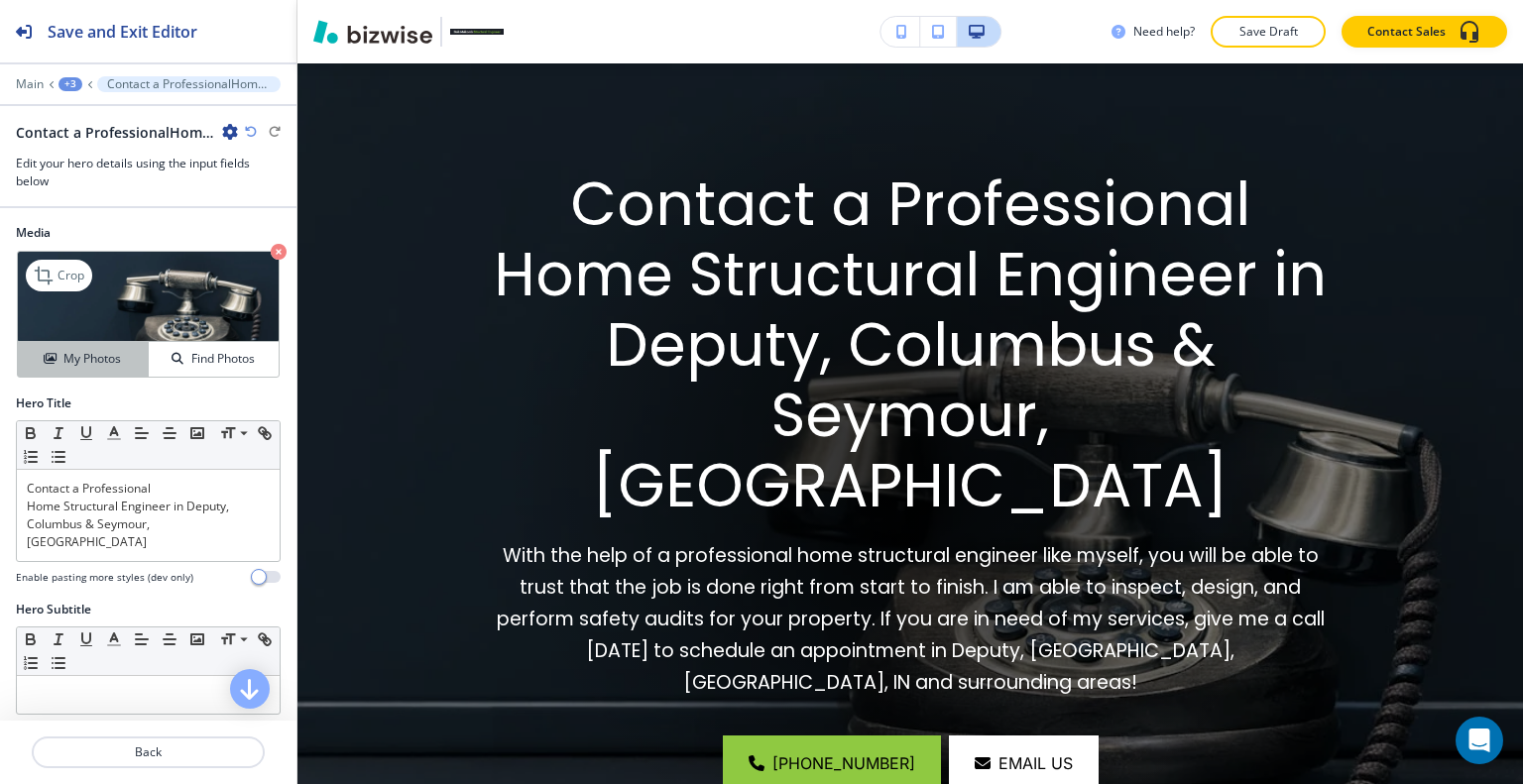 click on "My Photos" at bounding box center [92, 359] 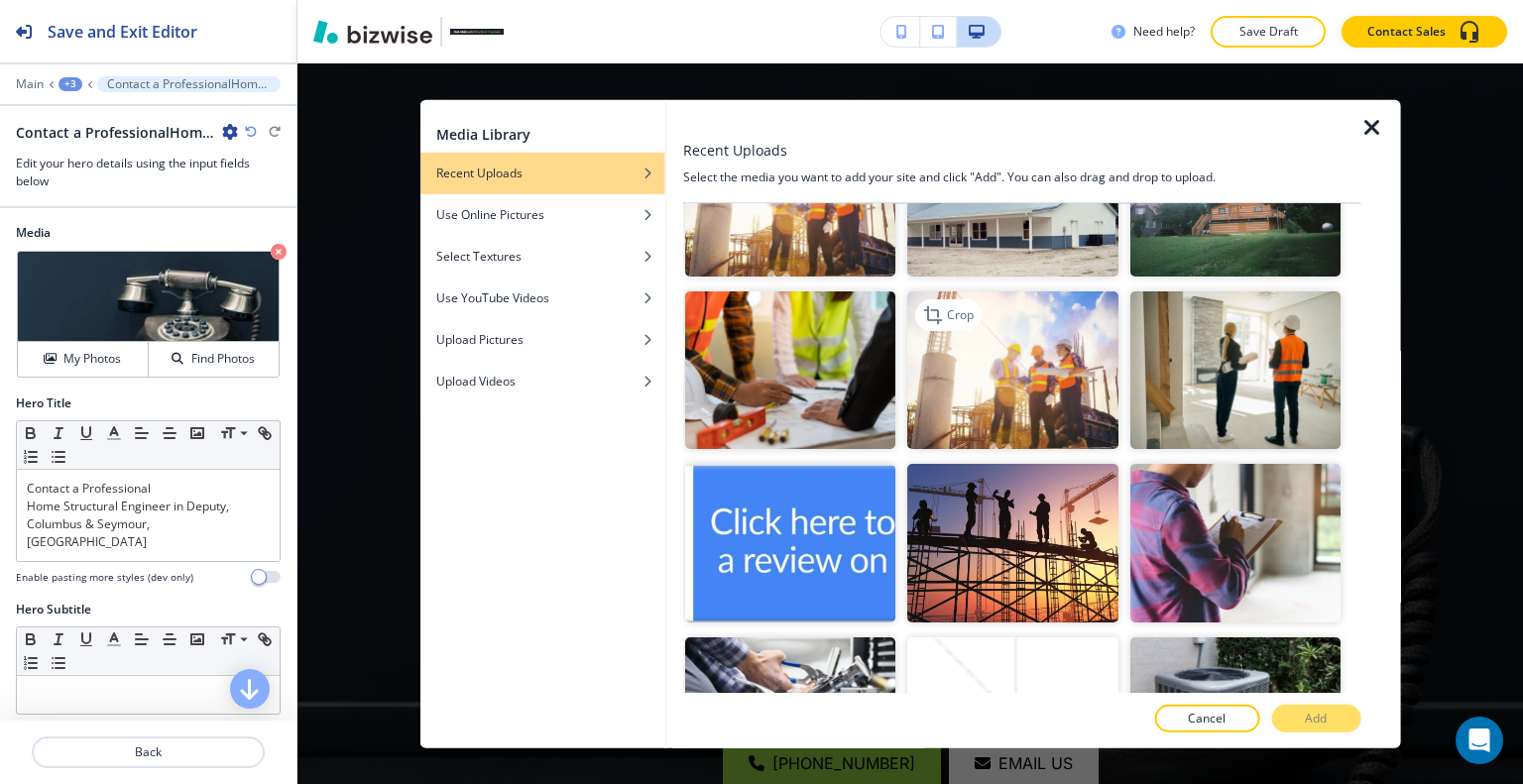 scroll, scrollTop: 1381, scrollLeft: 0, axis: vertical 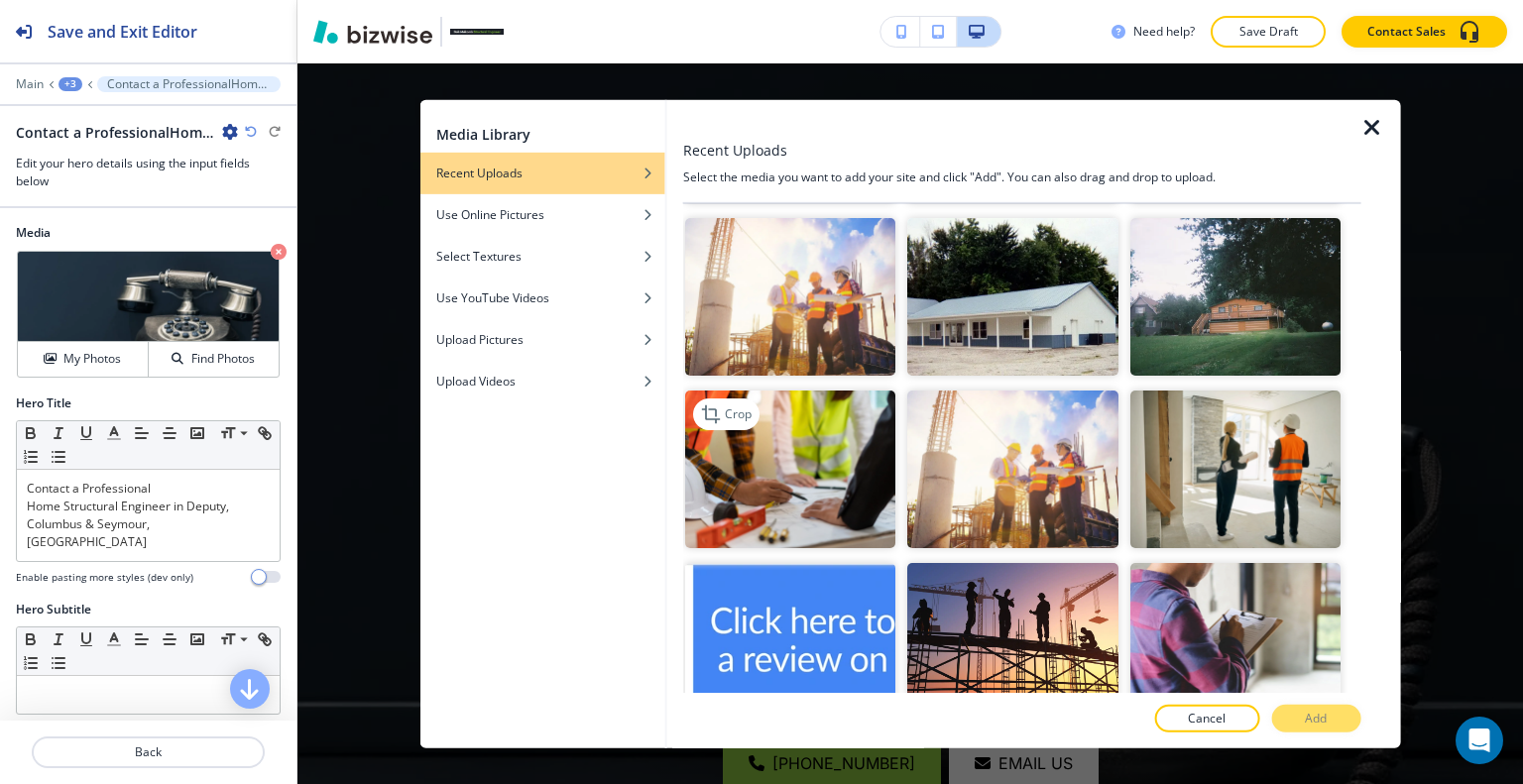 click at bounding box center (790, 469) 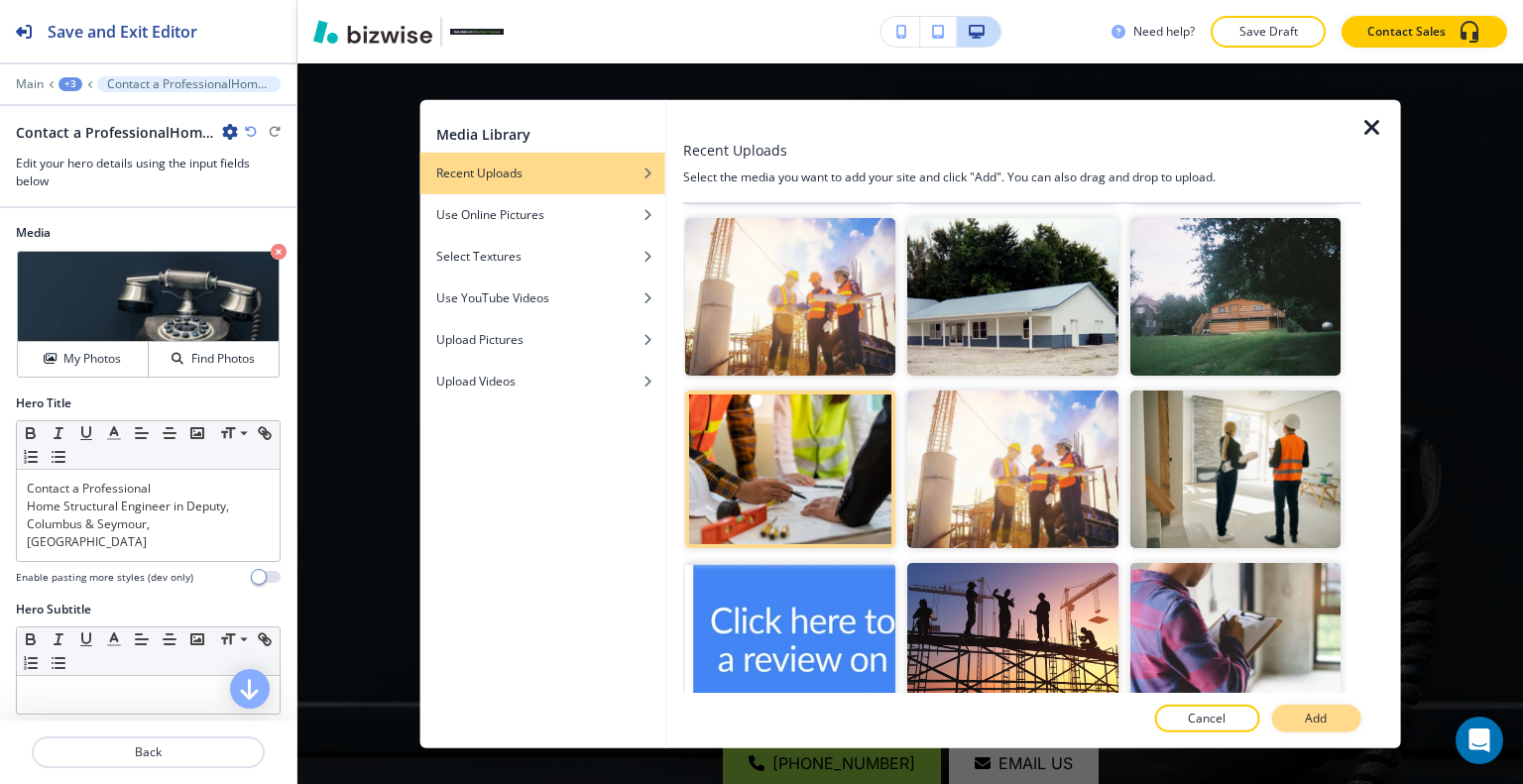 click on "Add" at bounding box center (1316, 719) 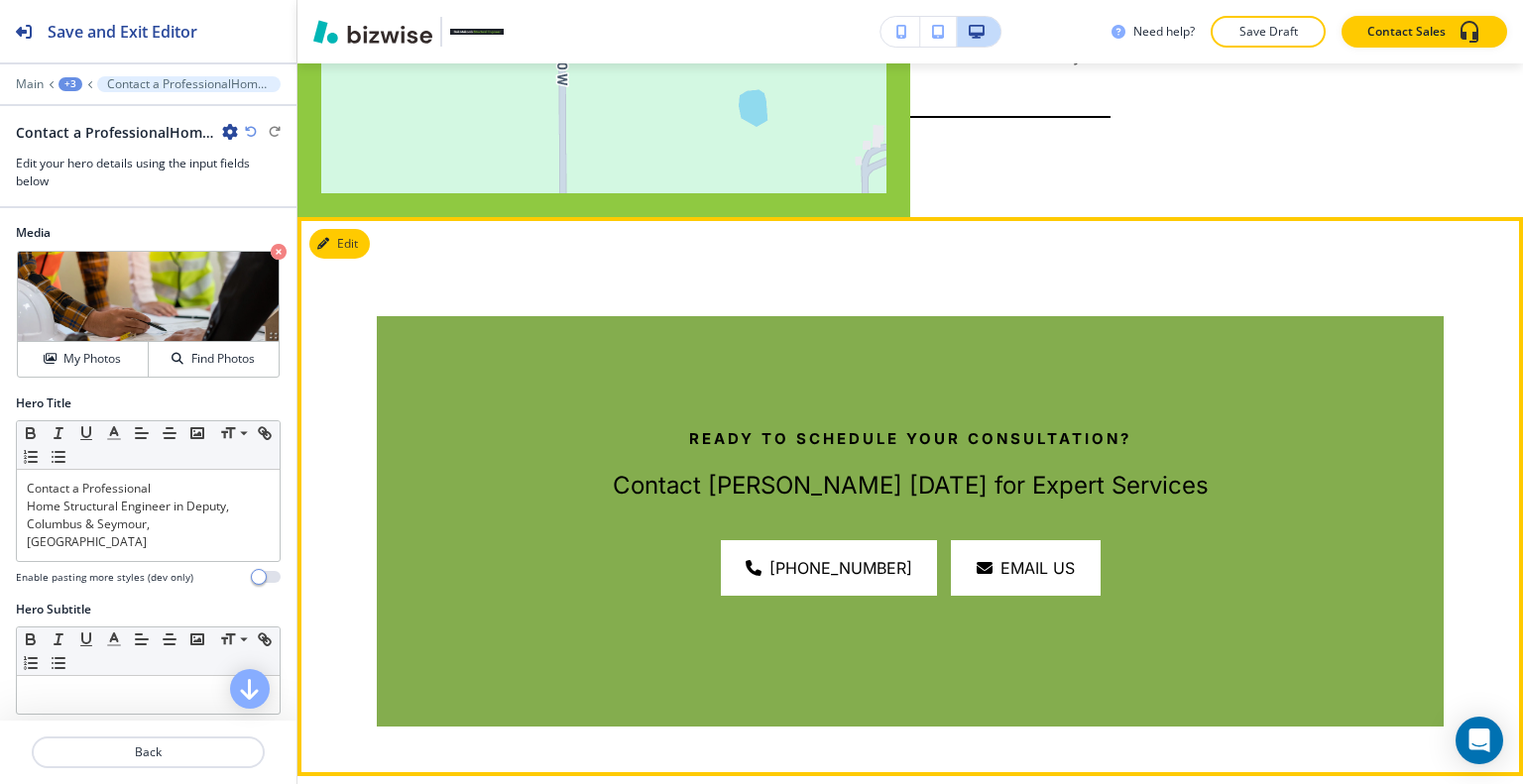 scroll, scrollTop: 2722, scrollLeft: 0, axis: vertical 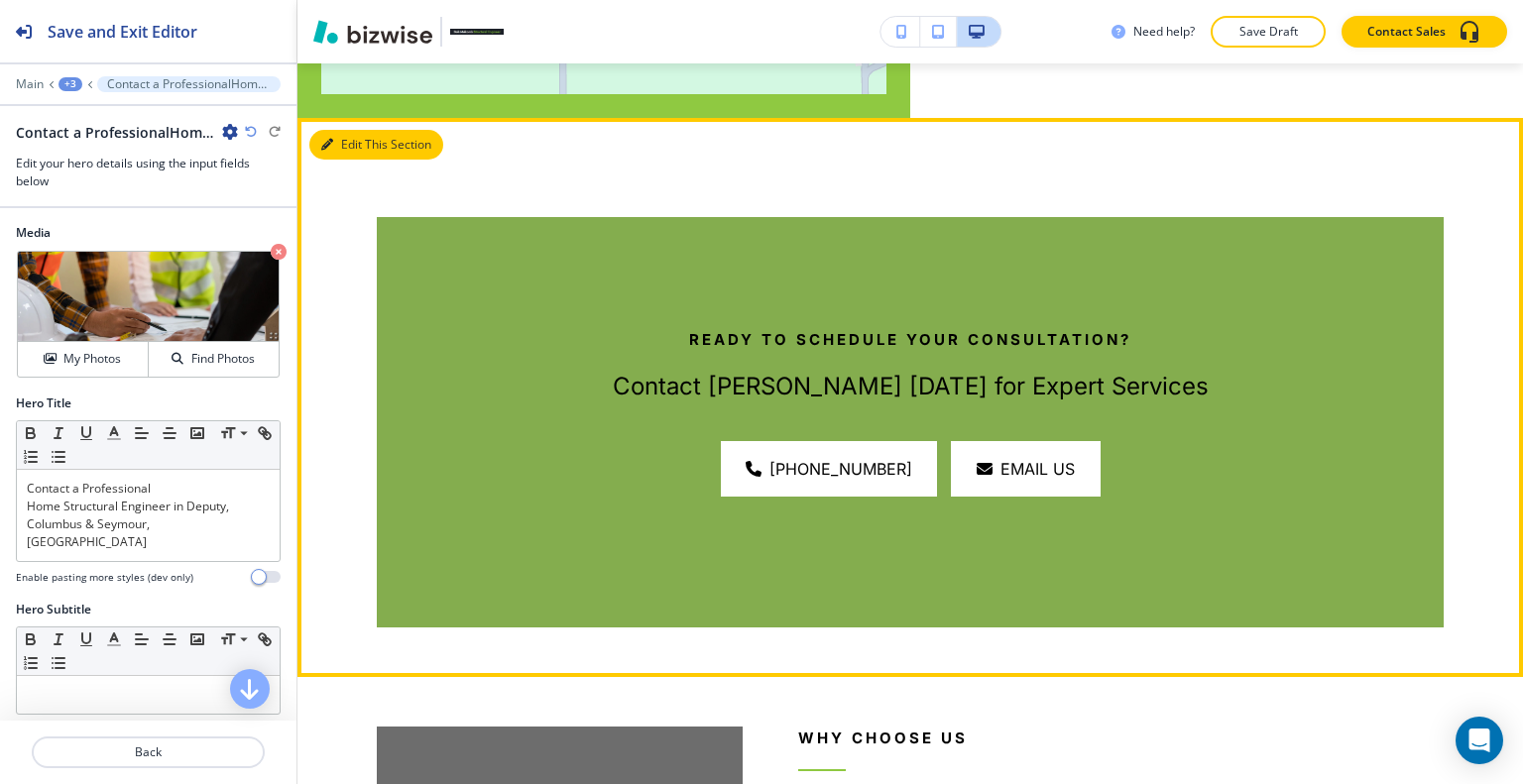 click on "Edit This Section" at bounding box center (376, 145) 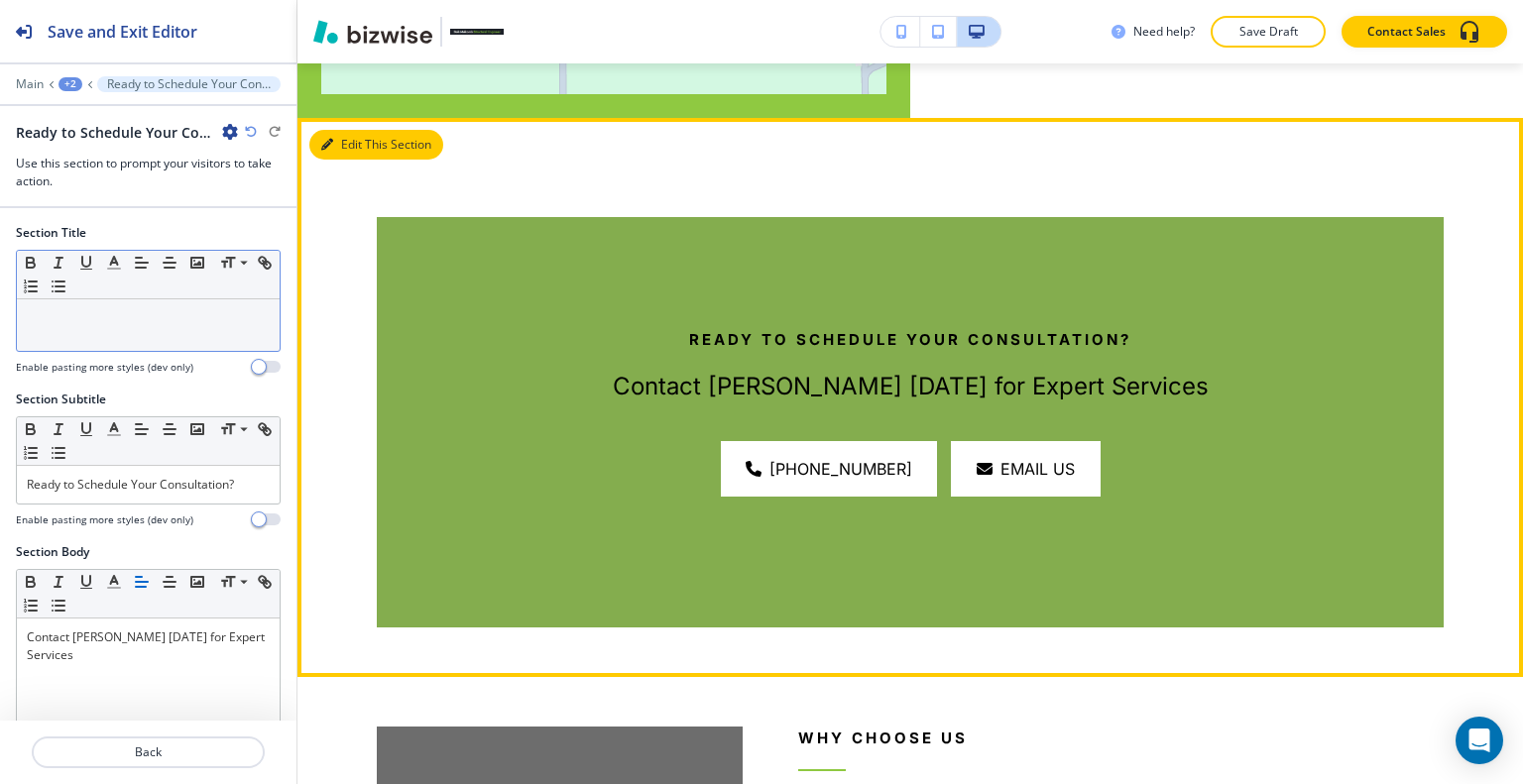 scroll, scrollTop: 2774, scrollLeft: 0, axis: vertical 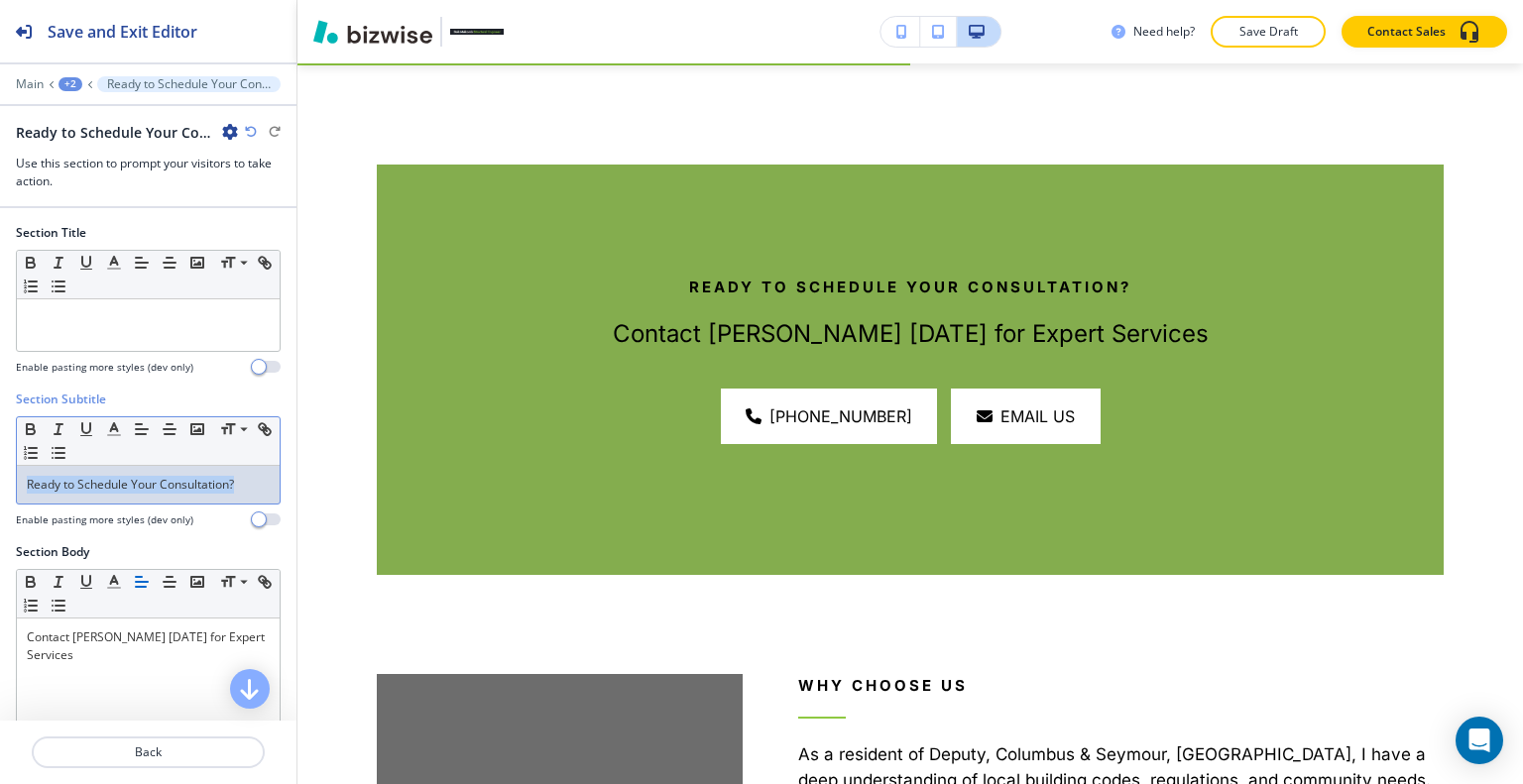 drag, startPoint x: 247, startPoint y: 481, endPoint x: 74, endPoint y: 475, distance: 173.10401 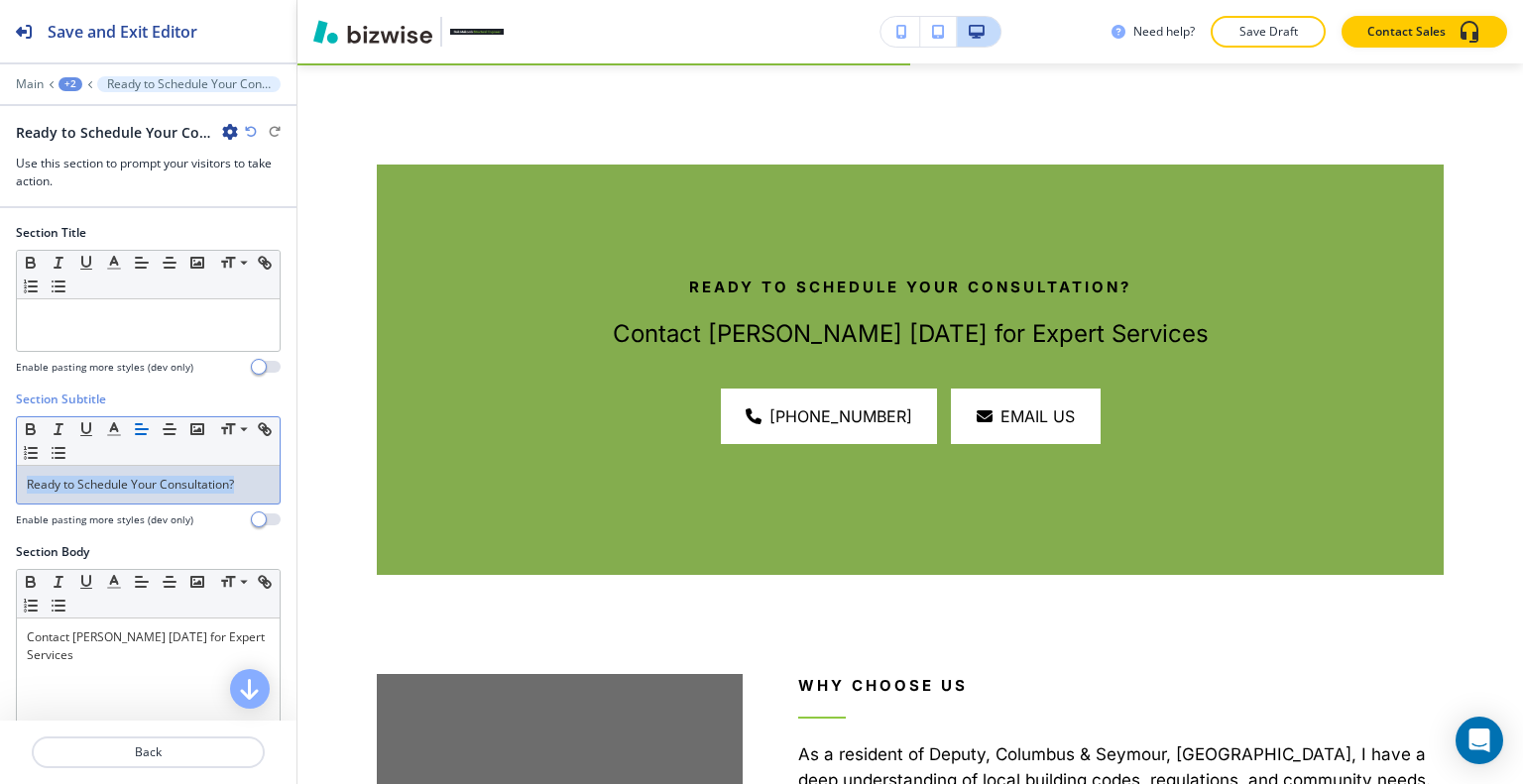 copy on "Ready to Schedule Your Consultation?" 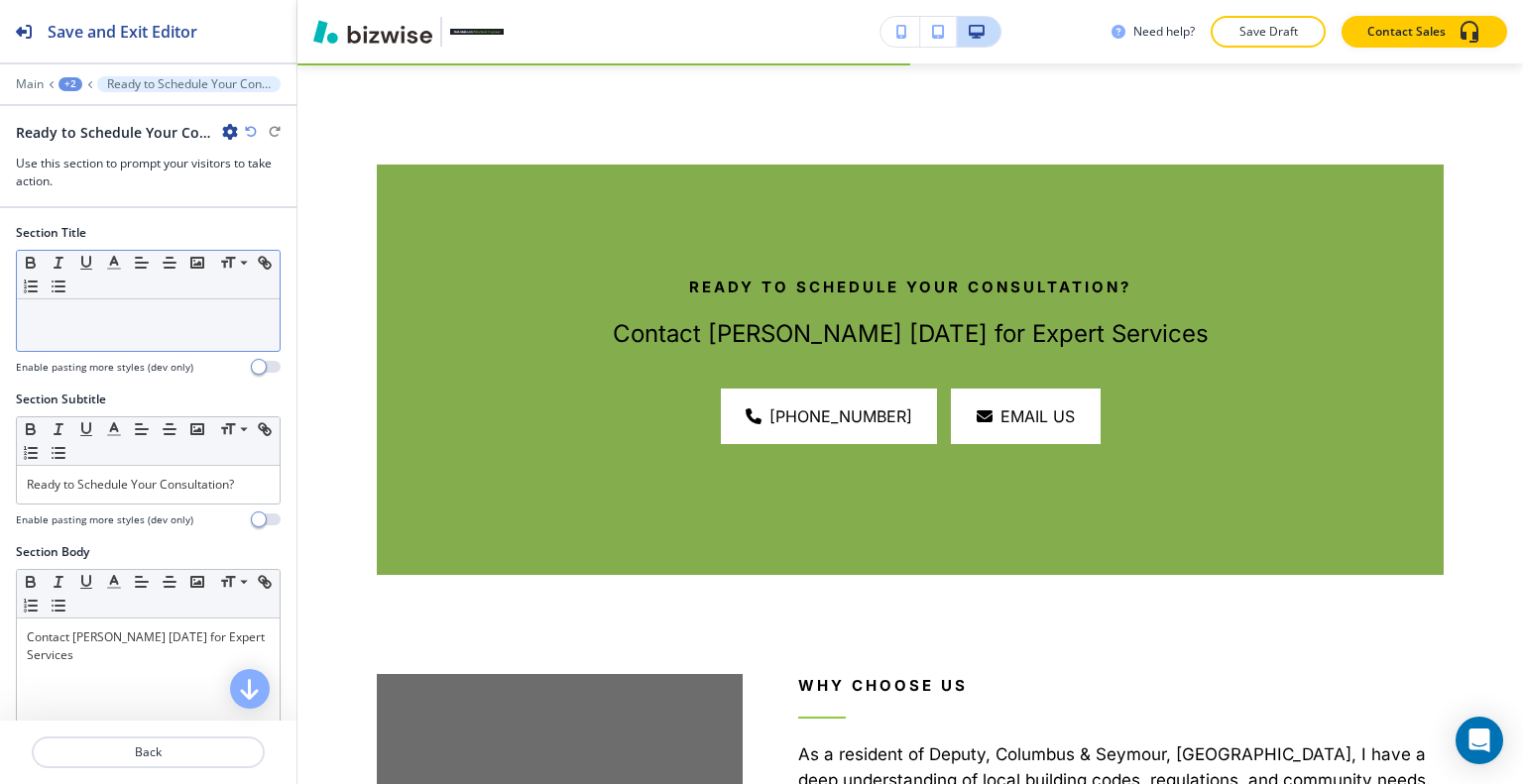 drag, startPoint x: 103, startPoint y: 357, endPoint x: 72, endPoint y: 316, distance: 51.40039 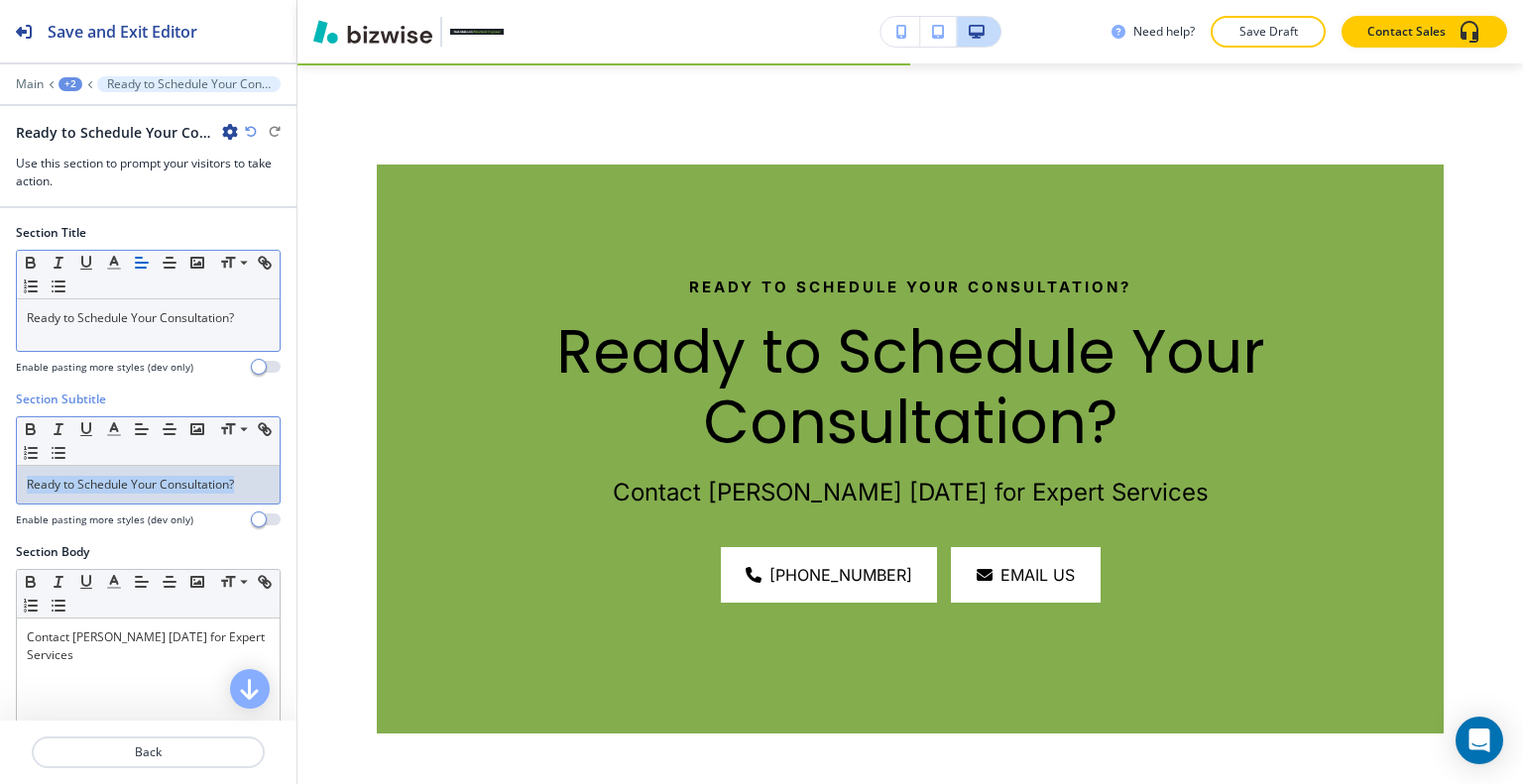 drag, startPoint x: 255, startPoint y: 489, endPoint x: 2, endPoint y: 422, distance: 261.7212 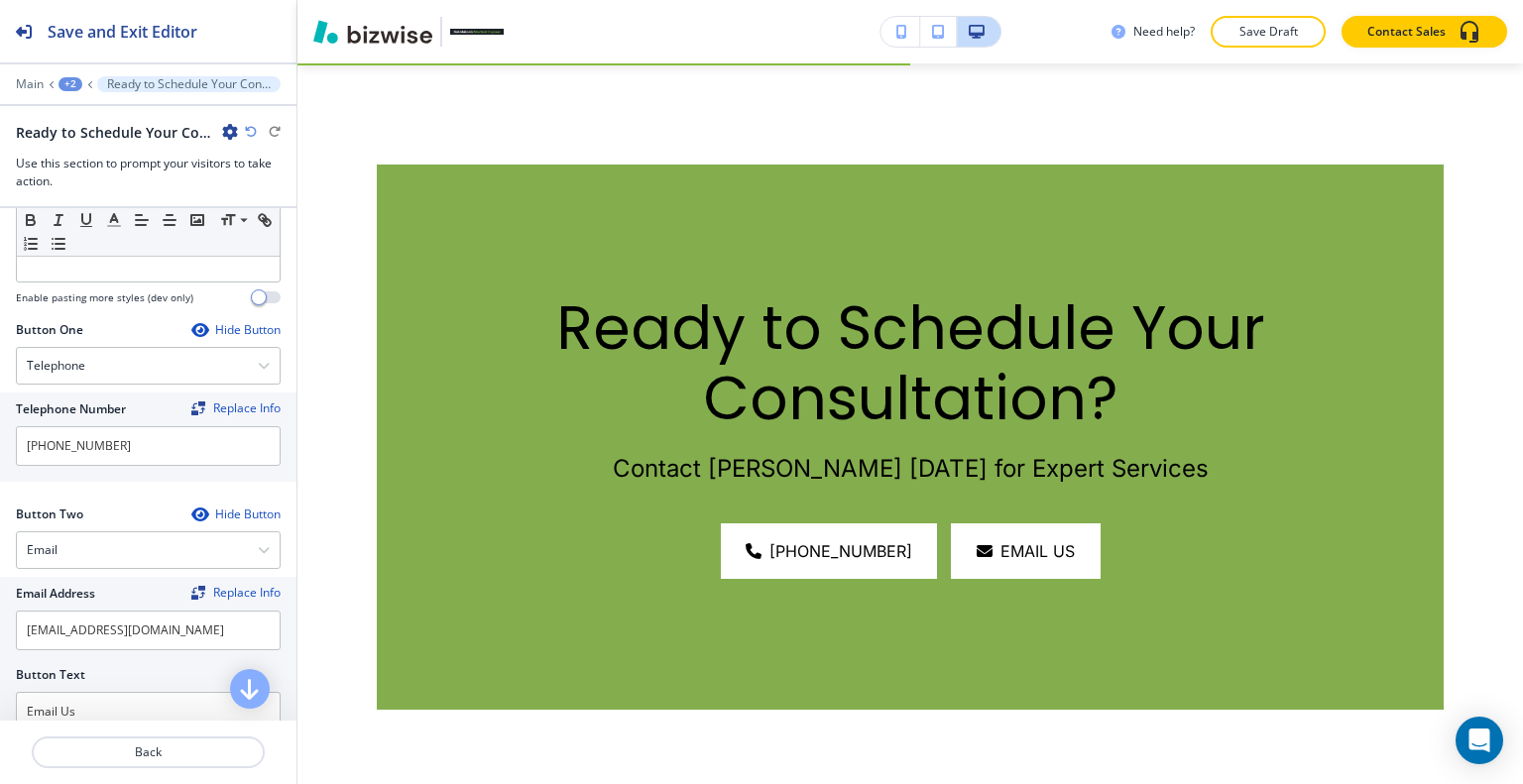 scroll, scrollTop: 1059, scrollLeft: 0, axis: vertical 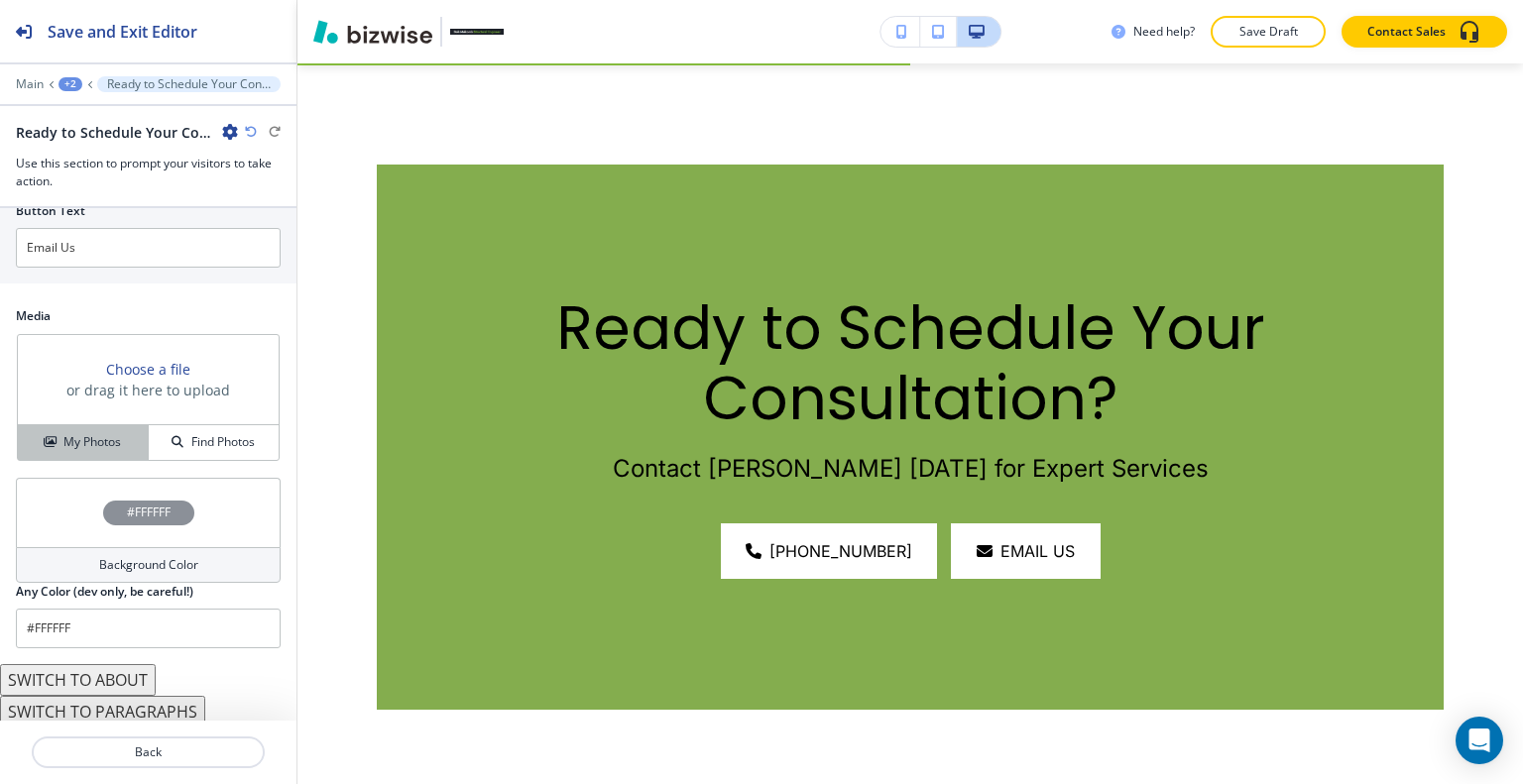 click on "My Photos" at bounding box center (92, 442) 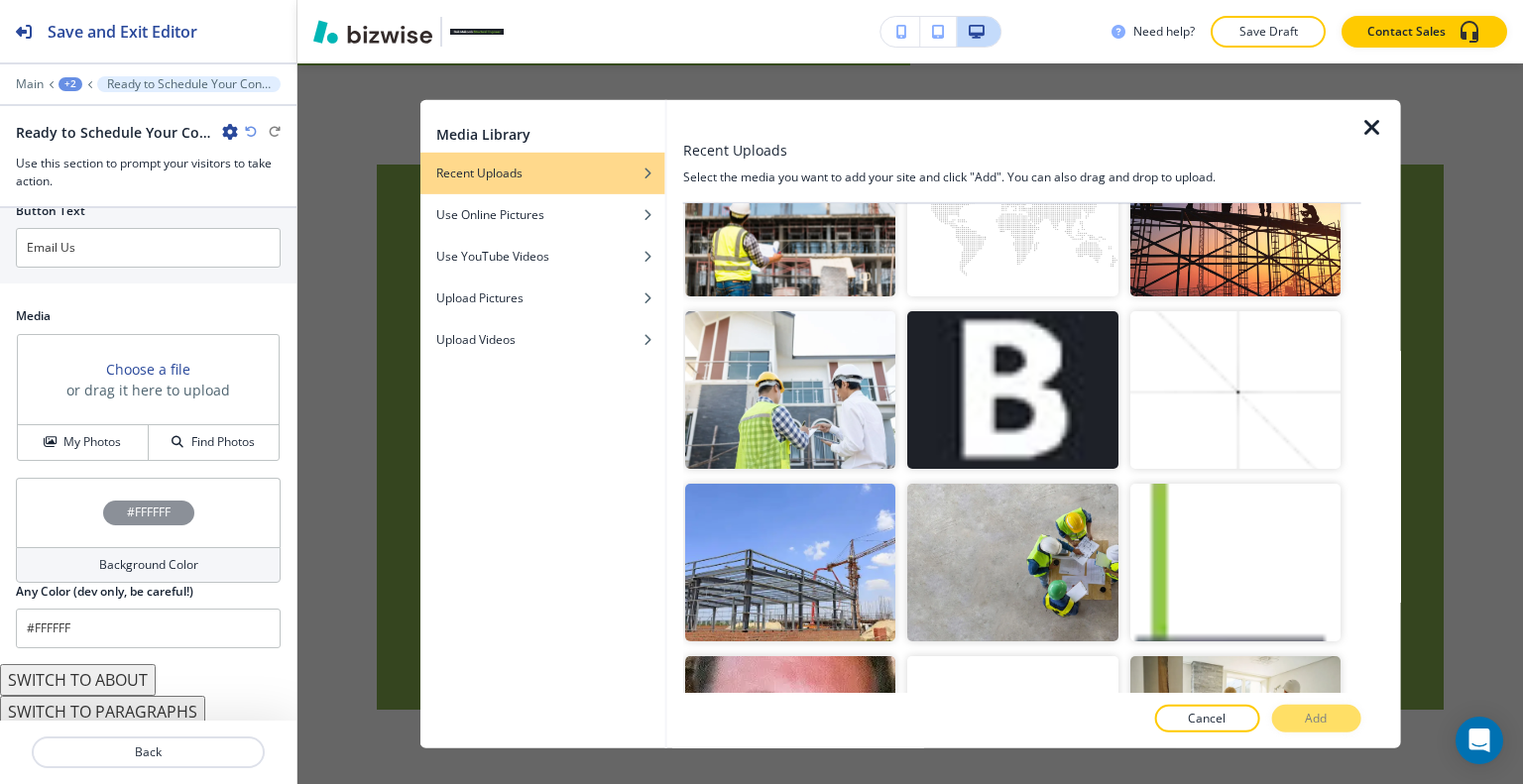 scroll, scrollTop: 2967, scrollLeft: 0, axis: vertical 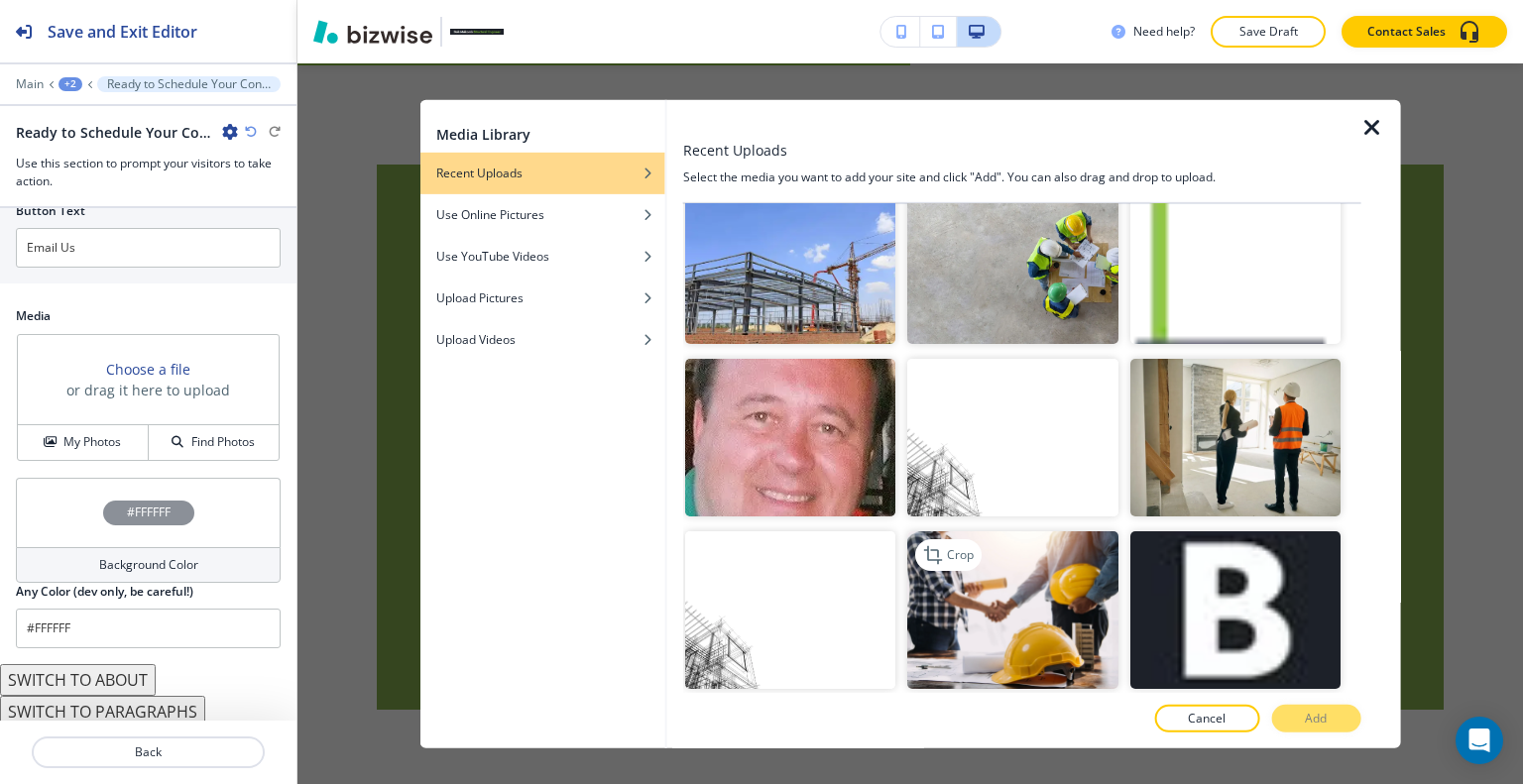 click at bounding box center [1012, 610] 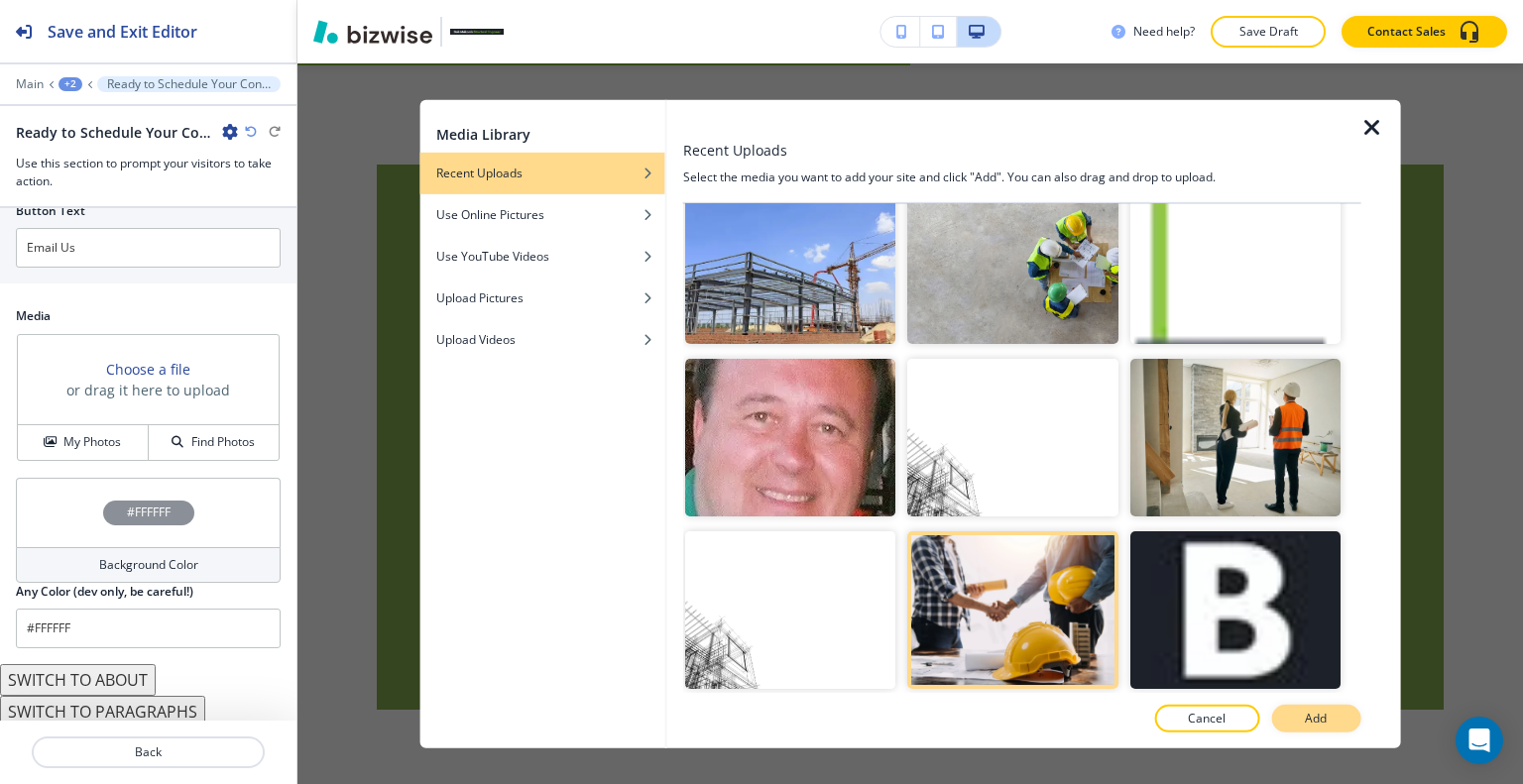 click on "Add" at bounding box center [1316, 719] 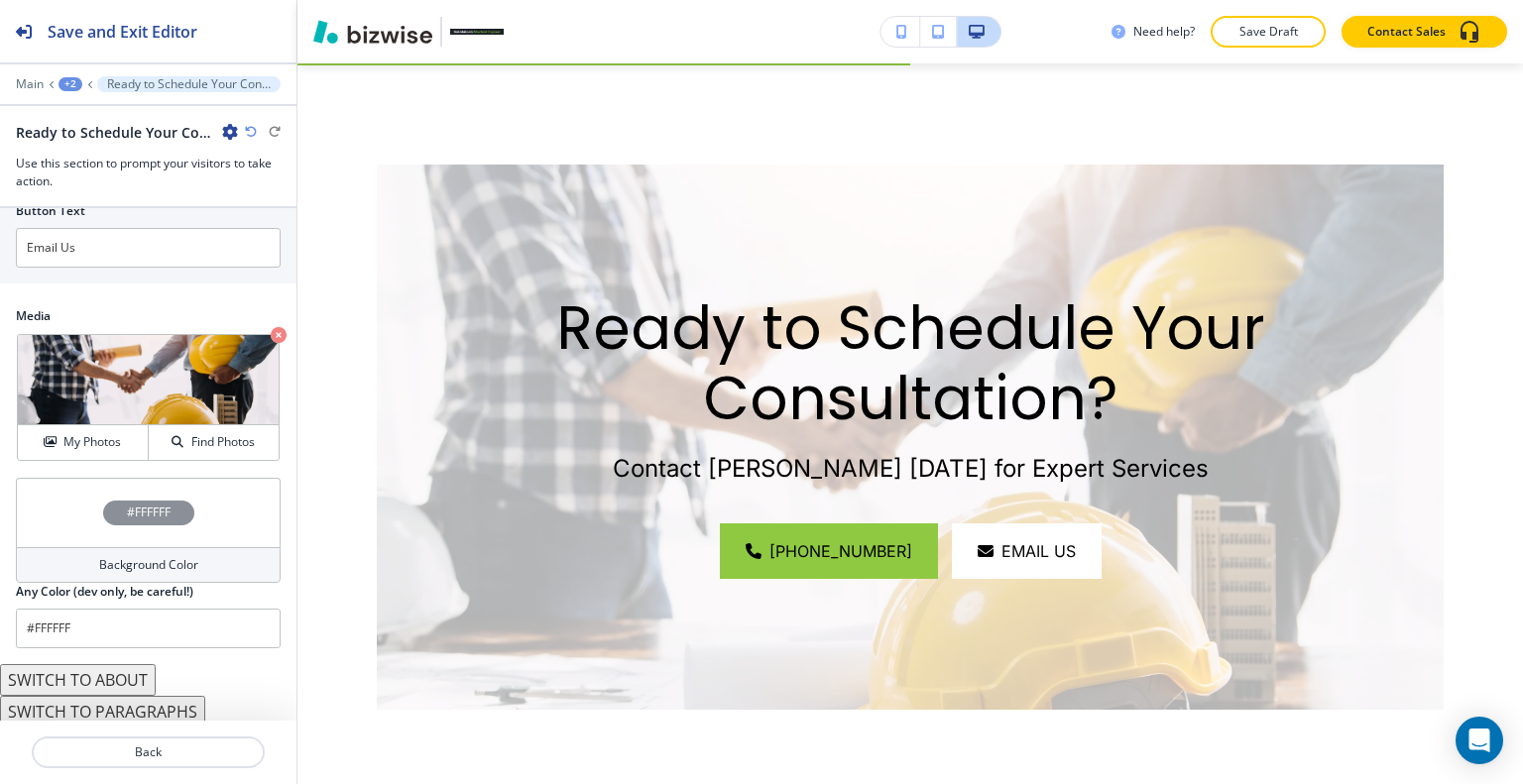 click on "#FFFFFF" at bounding box center [148, 512] 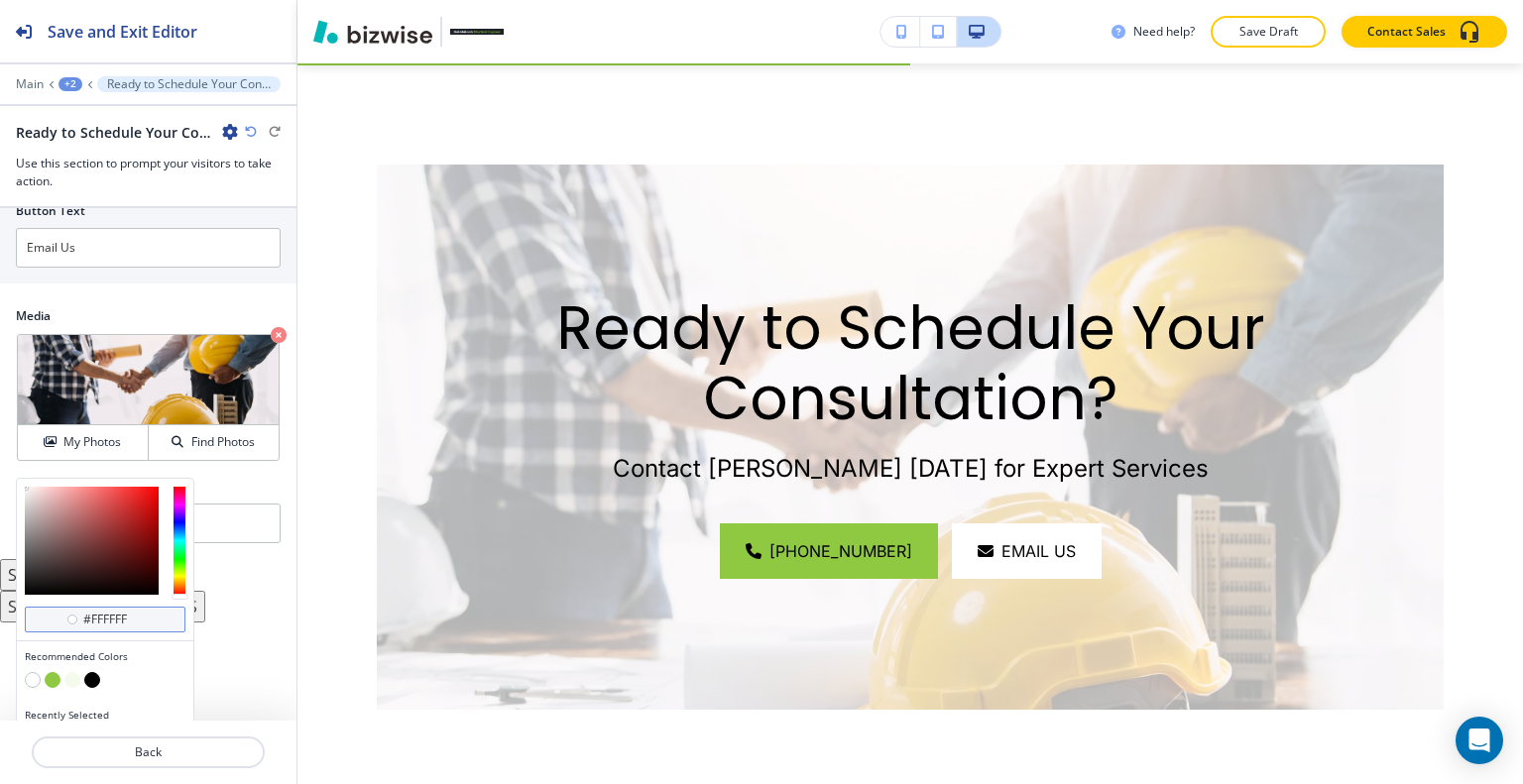 scroll, scrollTop: 1090, scrollLeft: 0, axis: vertical 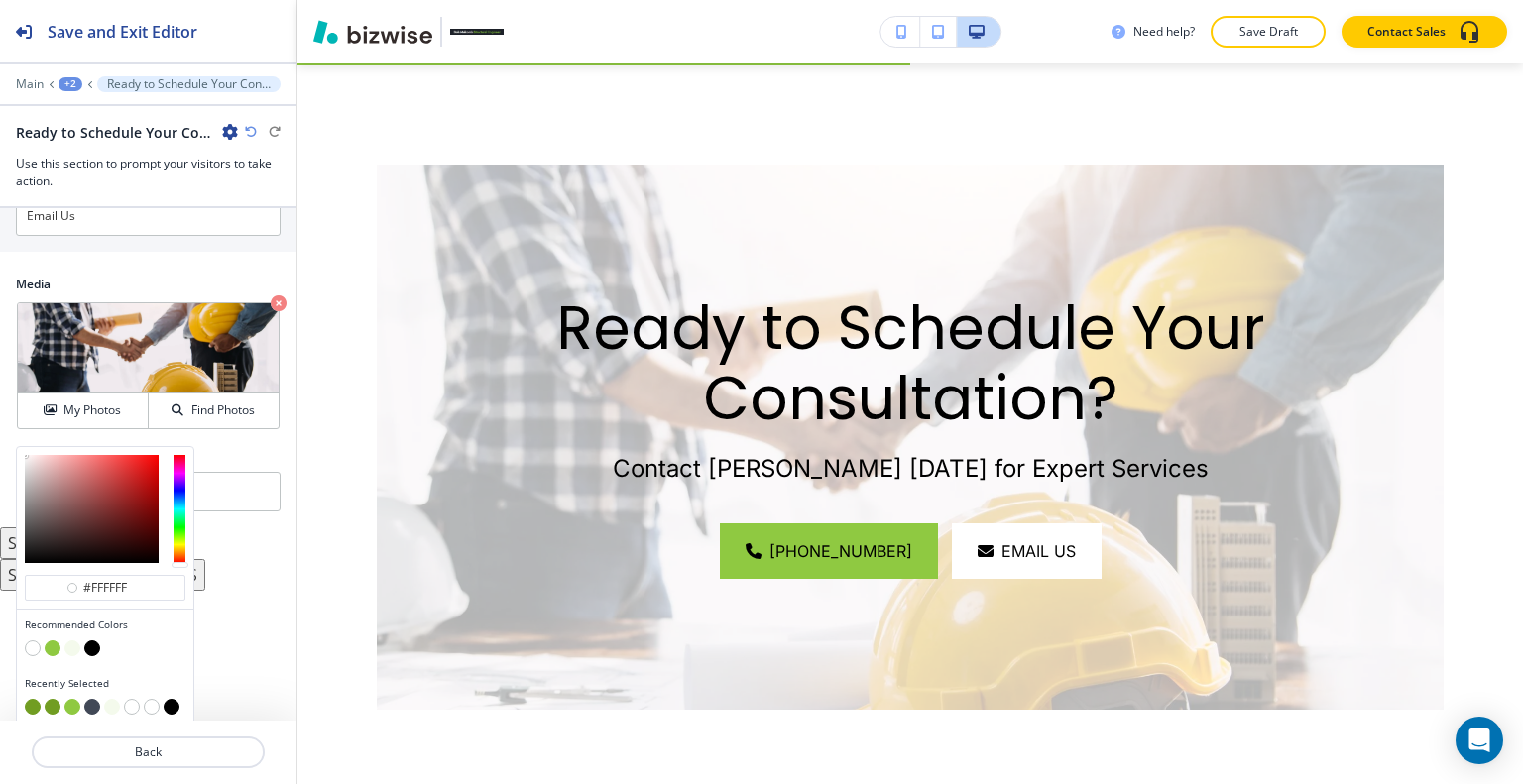 click at bounding box center [105, 650] 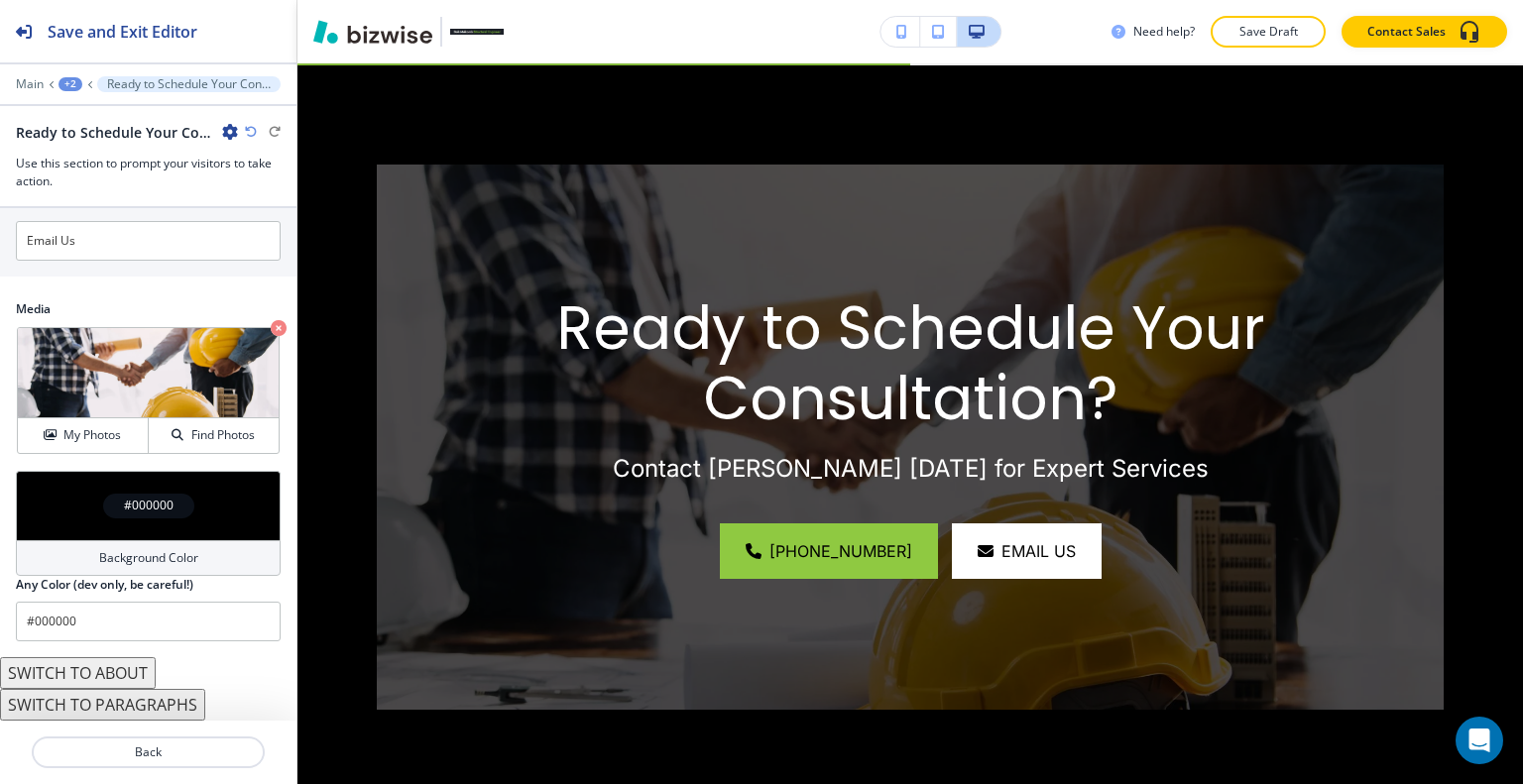 scroll, scrollTop: 1059, scrollLeft: 0, axis: vertical 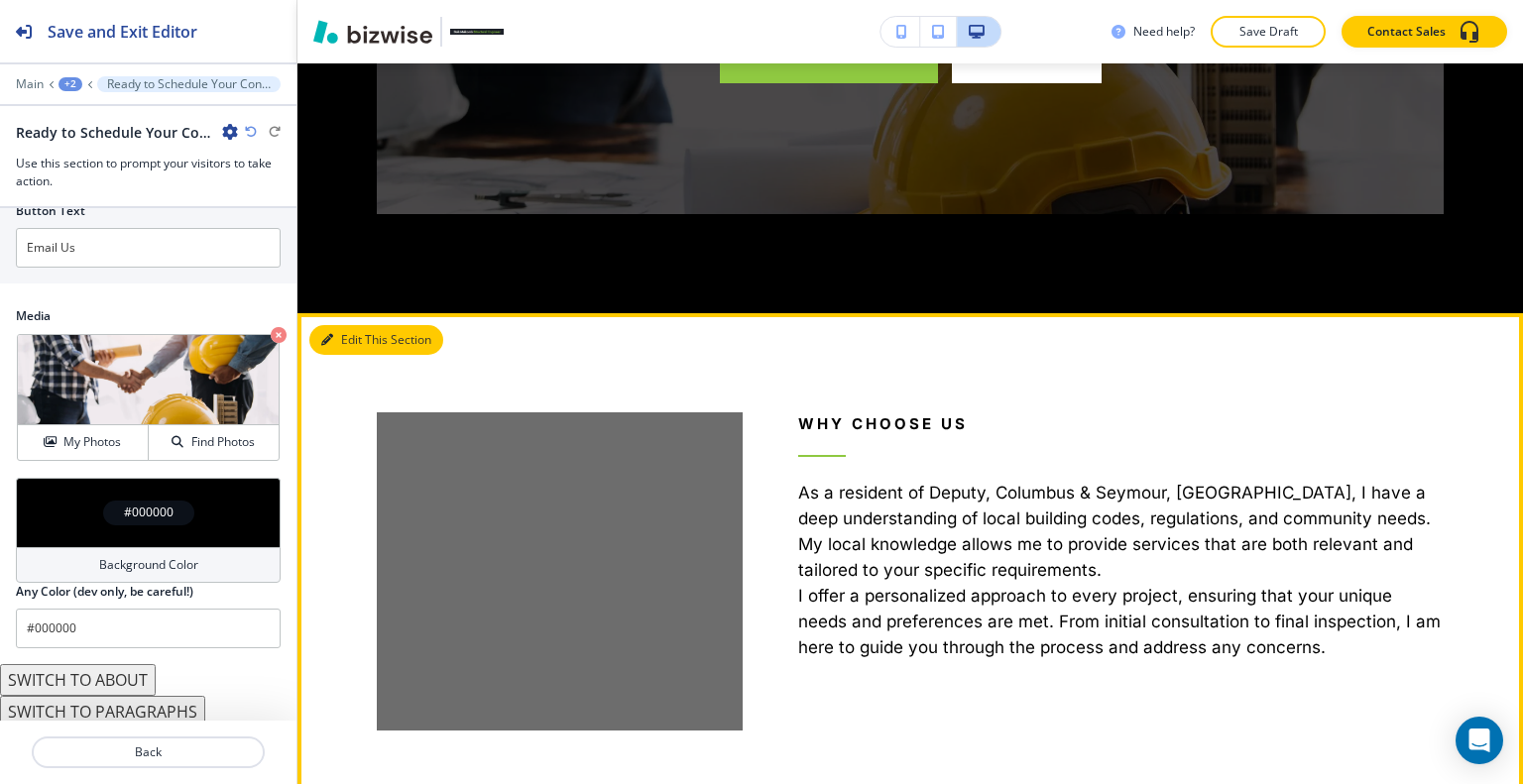 click on "Edit This Section" at bounding box center [376, 340] 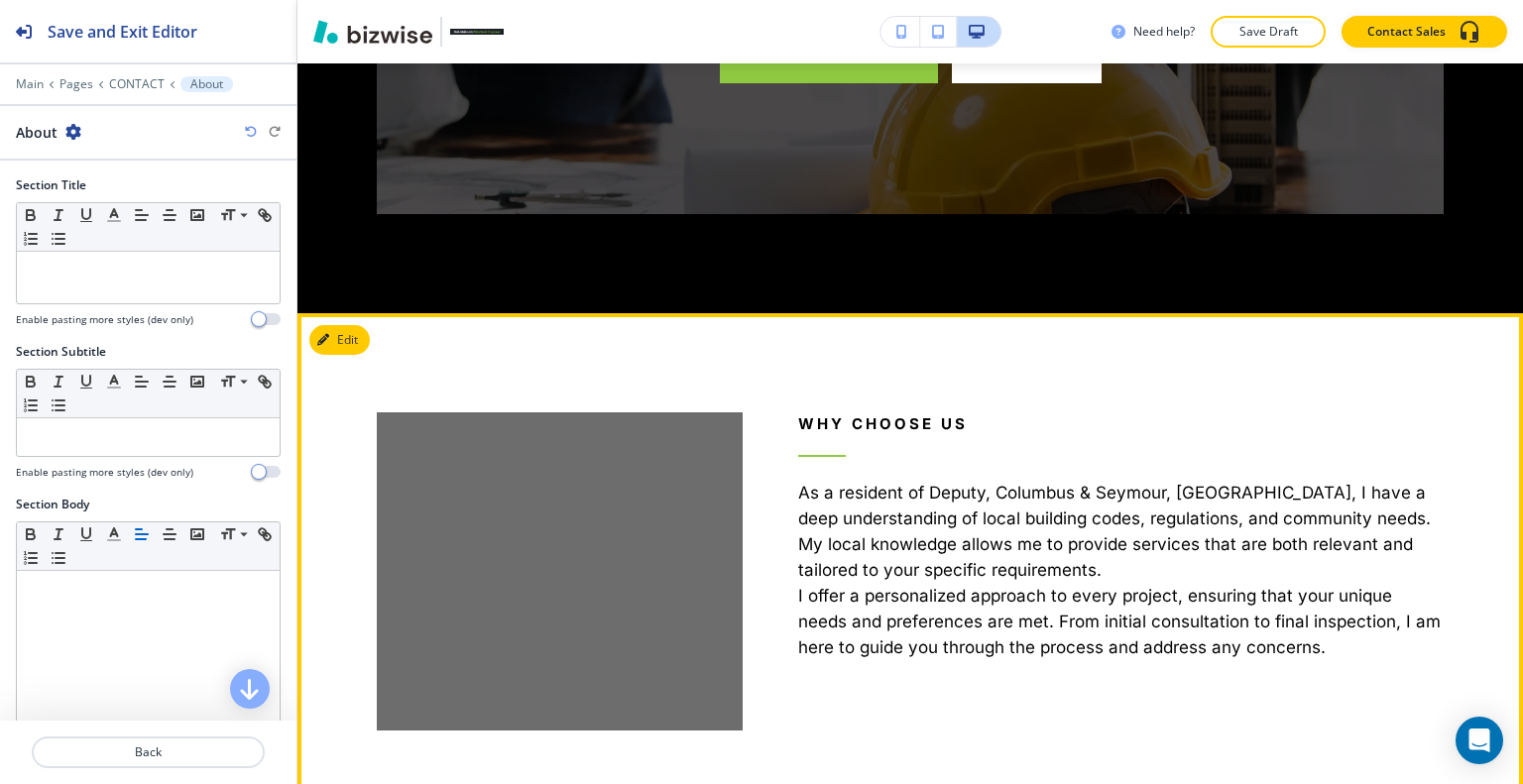 scroll, scrollTop: 3517, scrollLeft: 0, axis: vertical 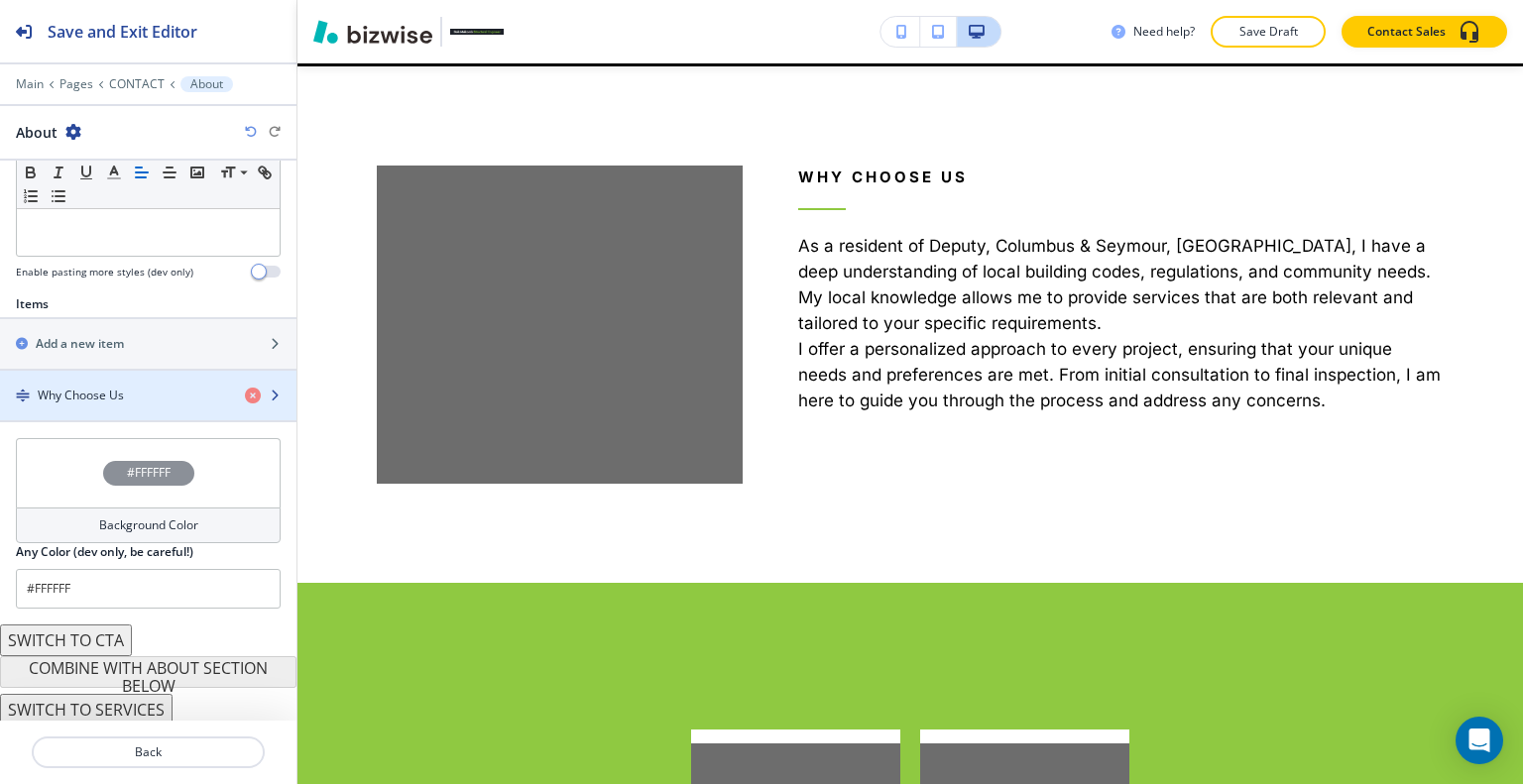 click at bounding box center (148, 412) 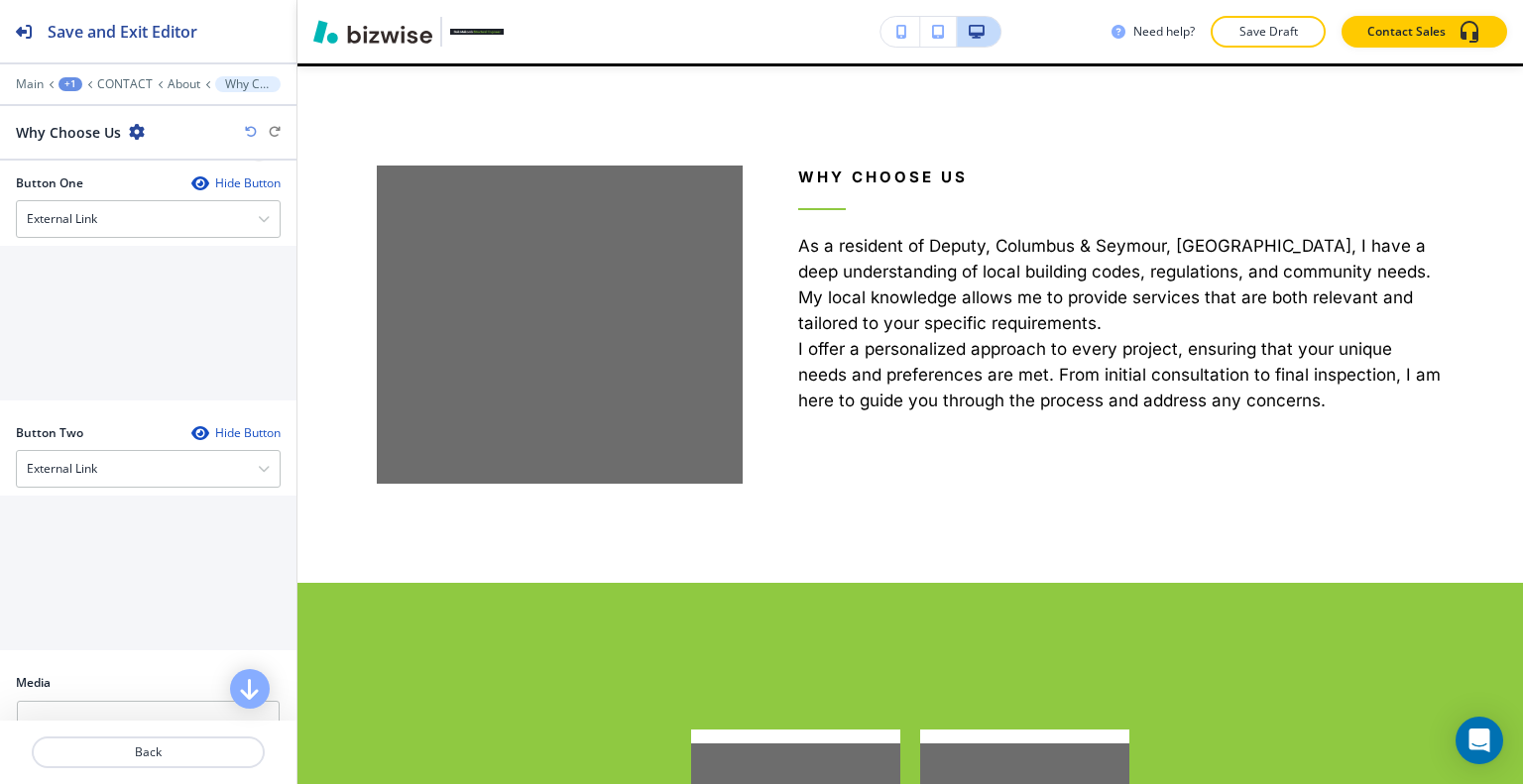 scroll, scrollTop: 902, scrollLeft: 0, axis: vertical 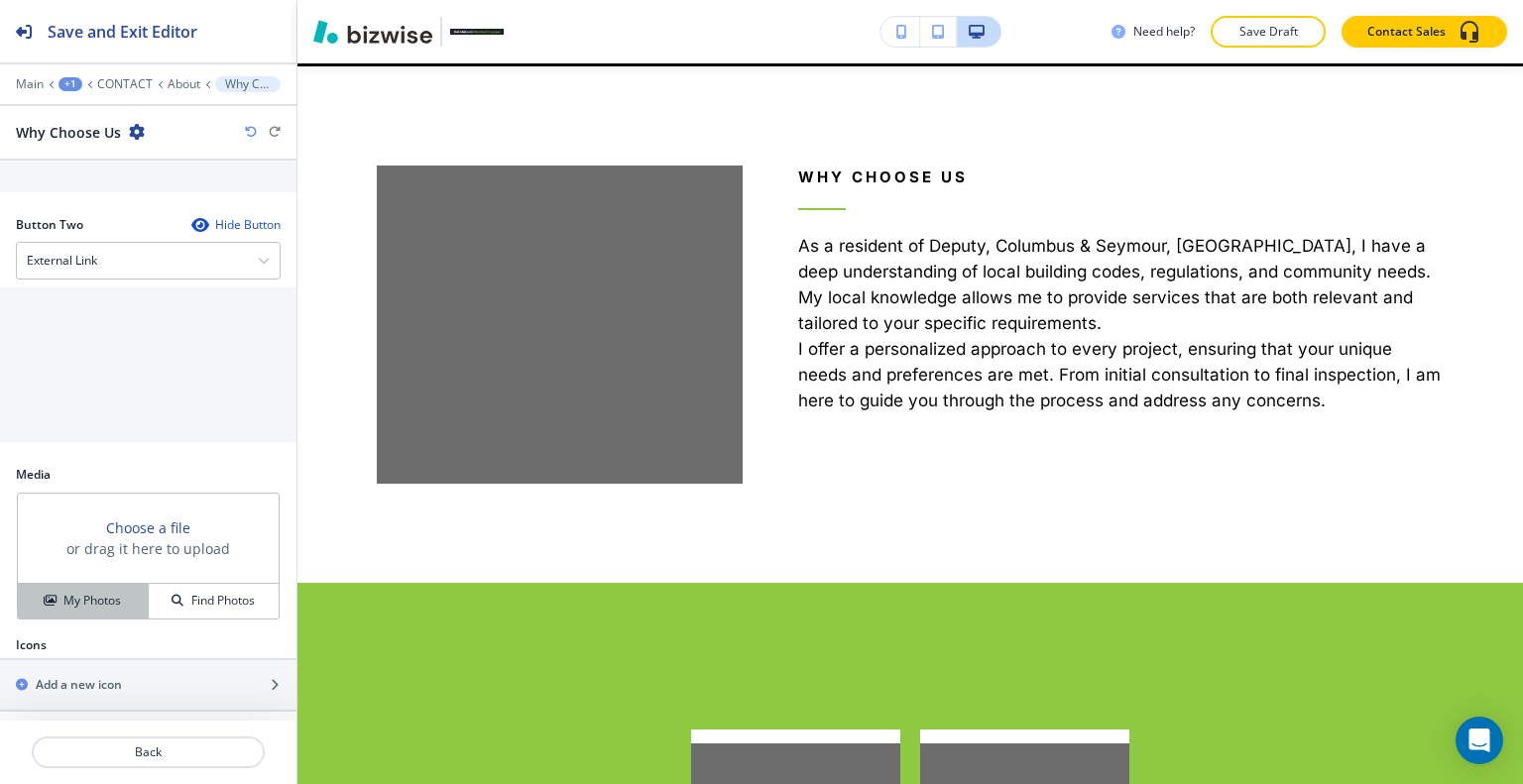 click on "My Photos" at bounding box center (92, 601) 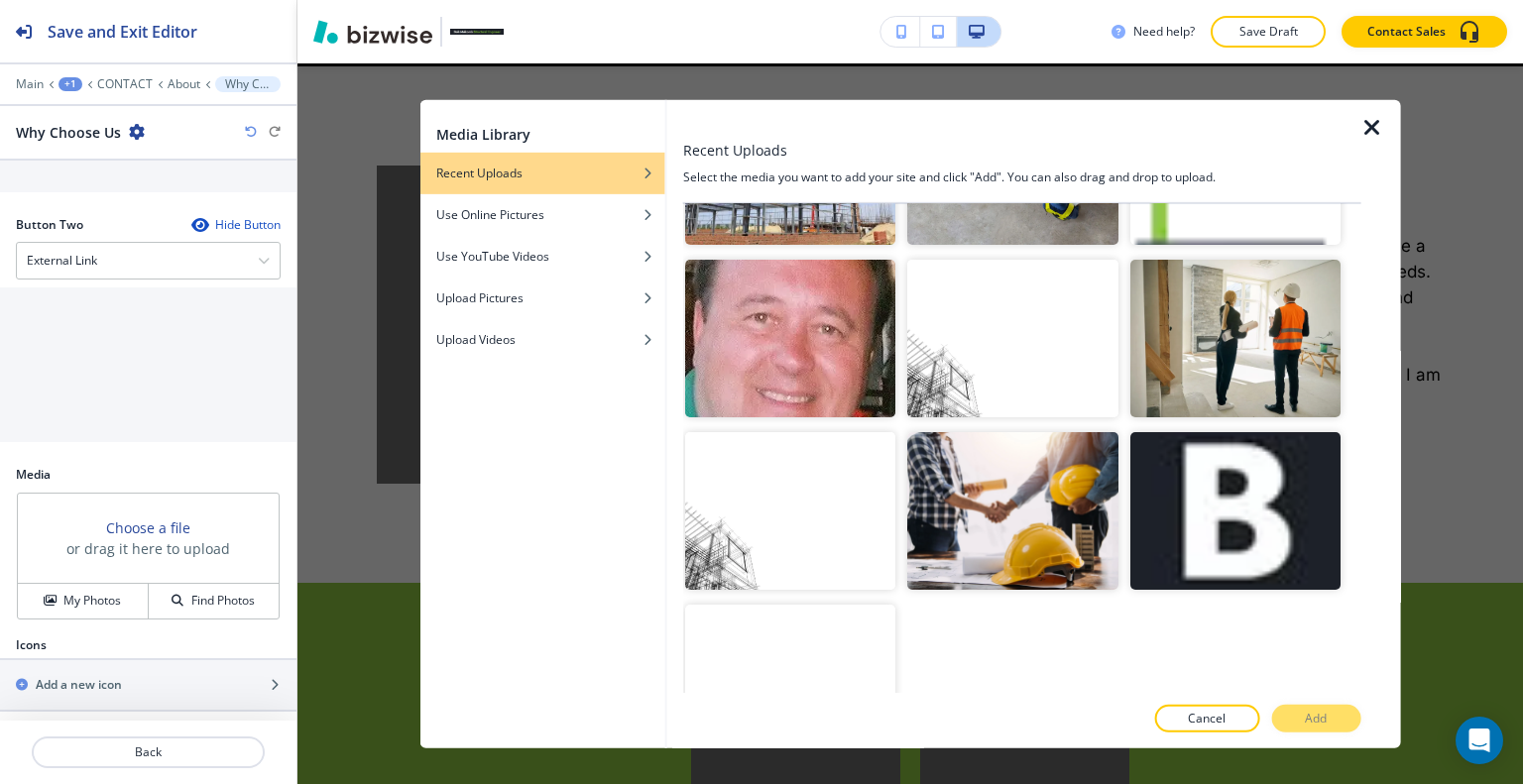 scroll, scrollTop: 2768, scrollLeft: 0, axis: vertical 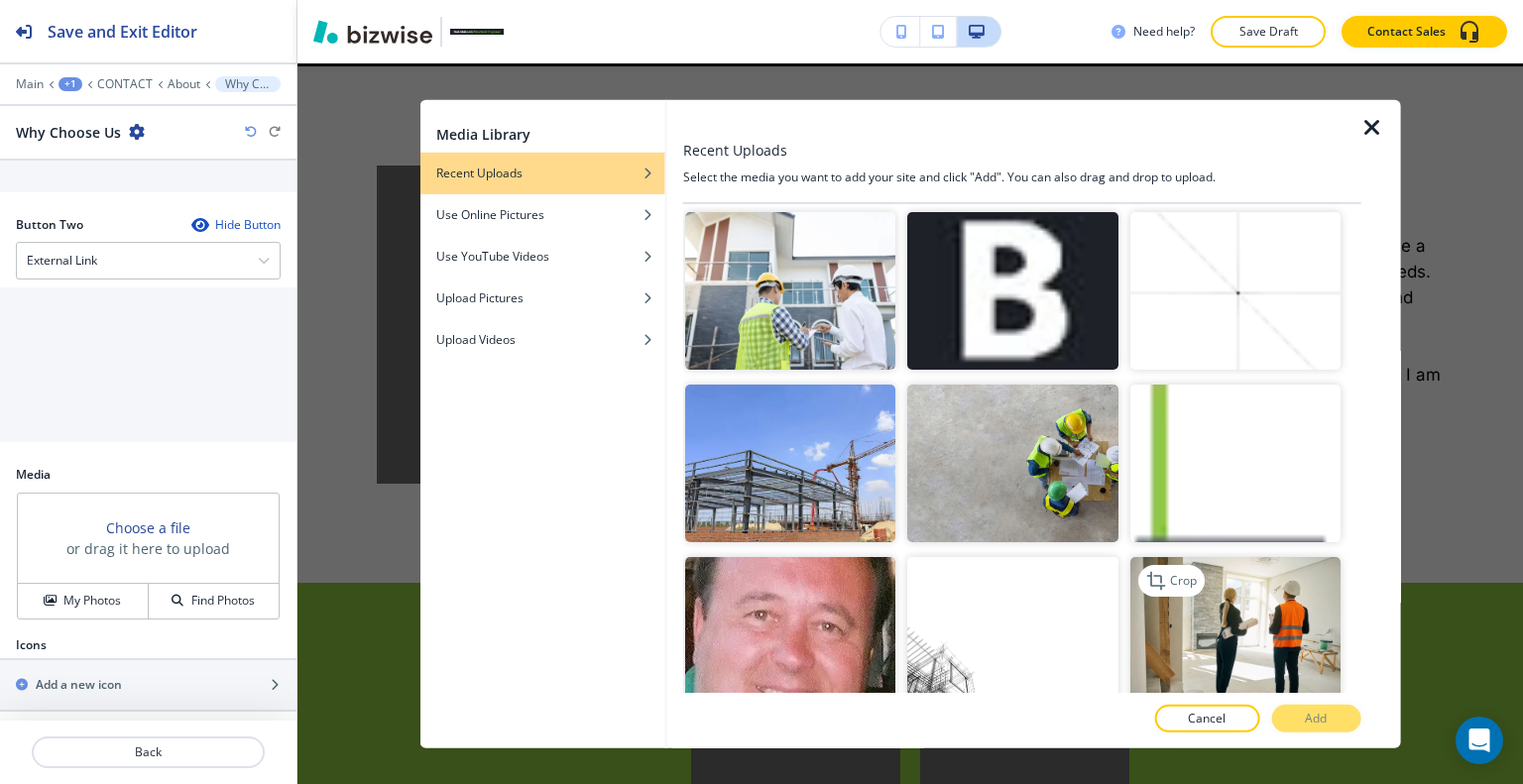 click at bounding box center (1234, 635) 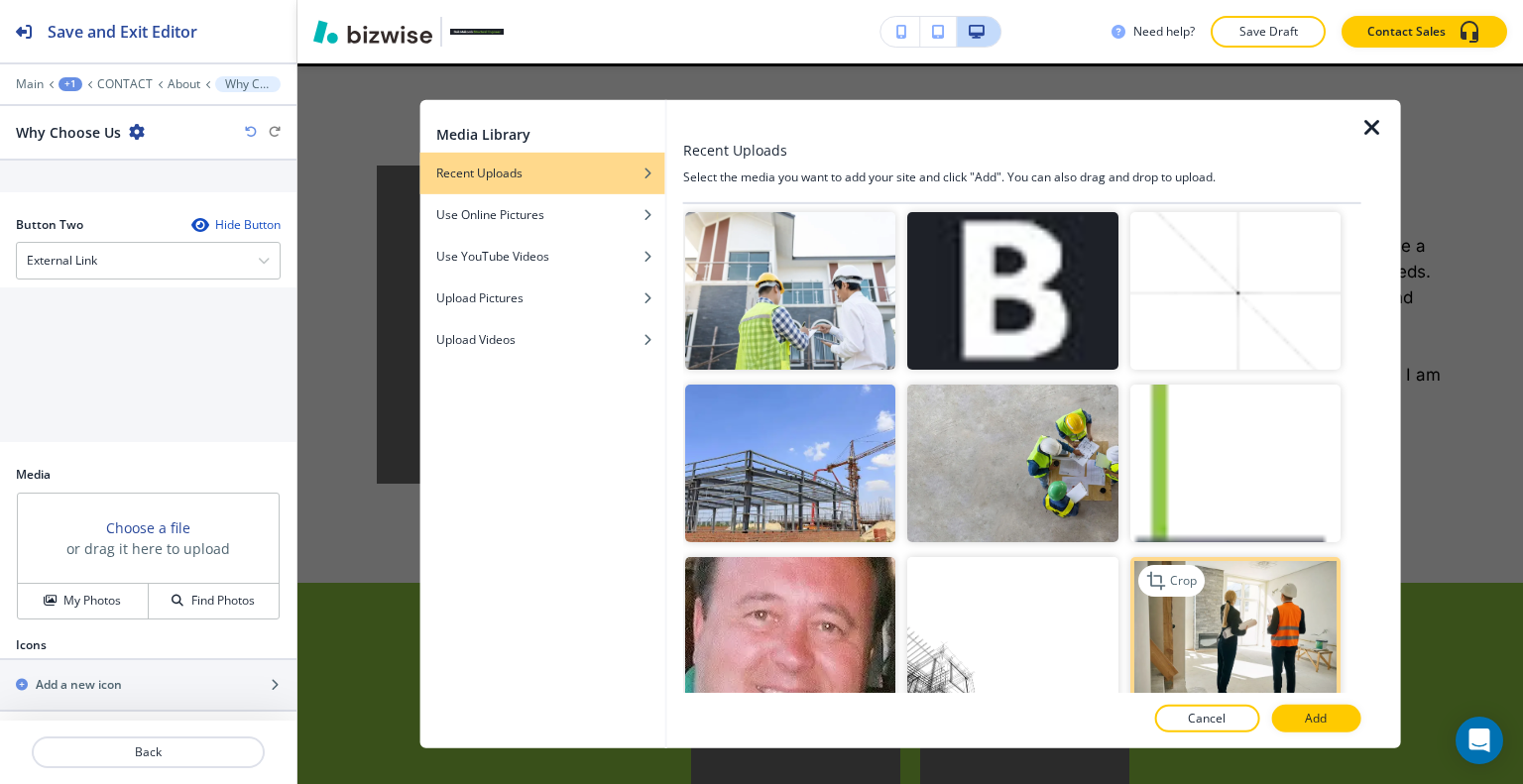scroll, scrollTop: 2471, scrollLeft: 0, axis: vertical 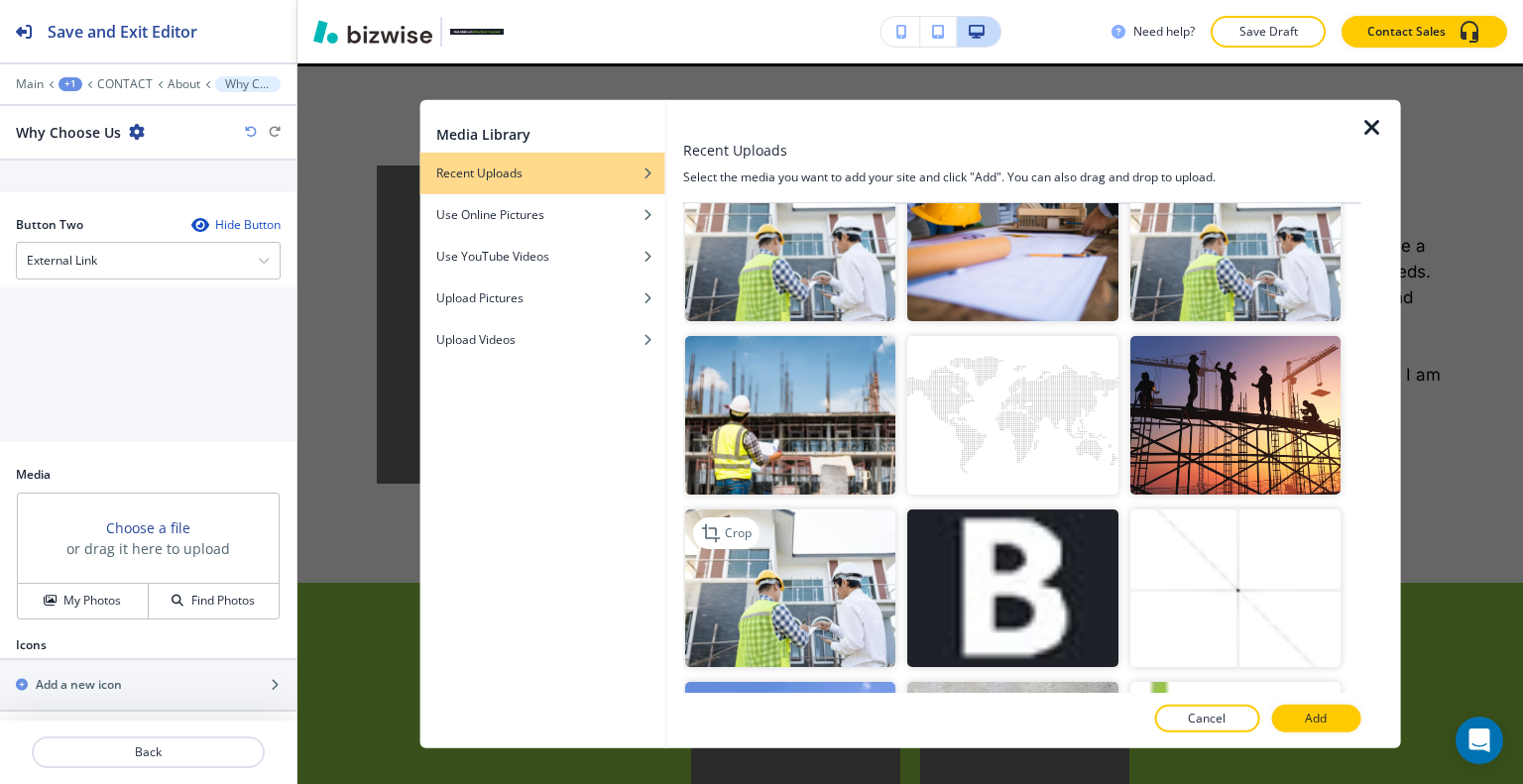 click at bounding box center [790, 587] 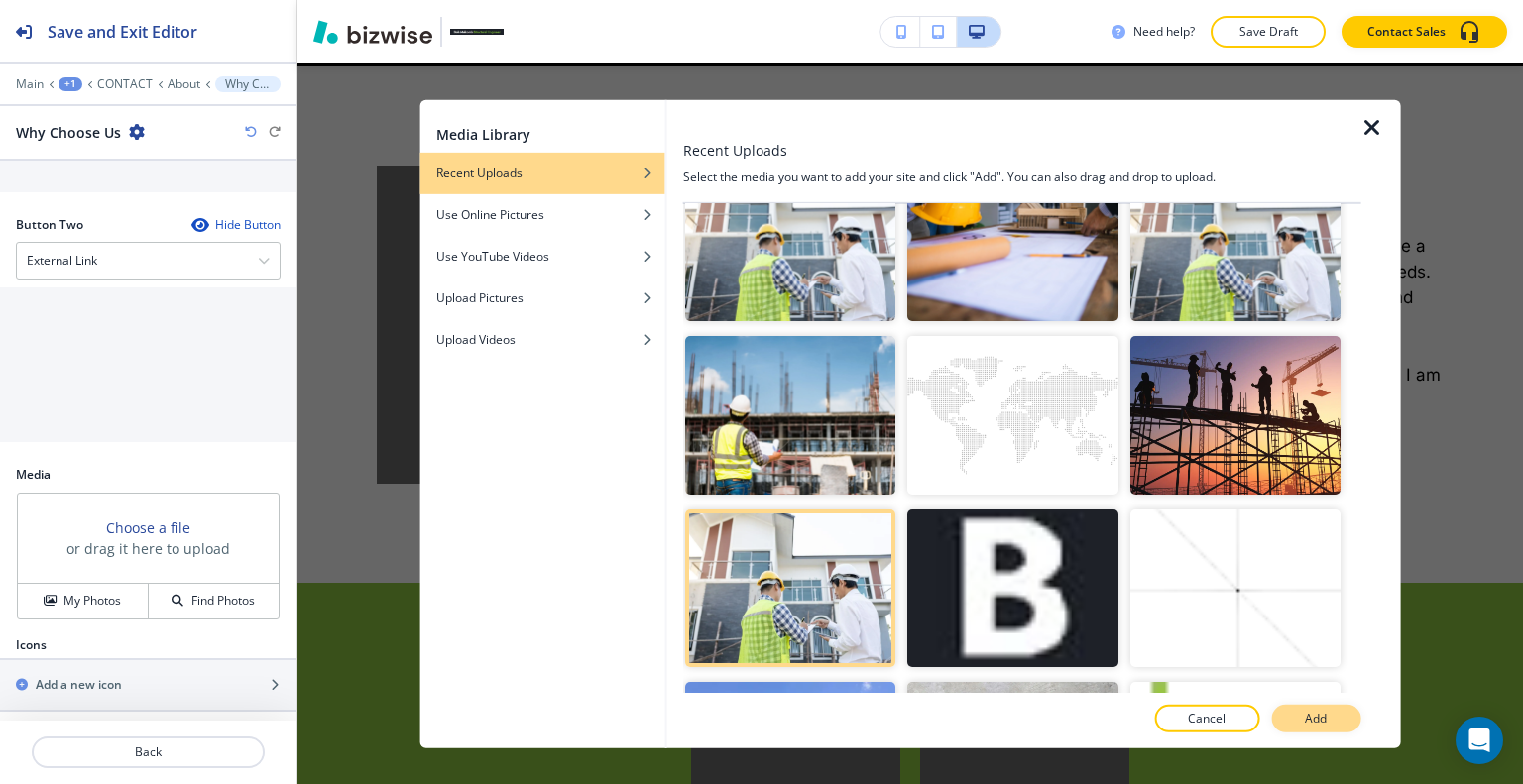 click on "Add" at bounding box center [1316, 719] 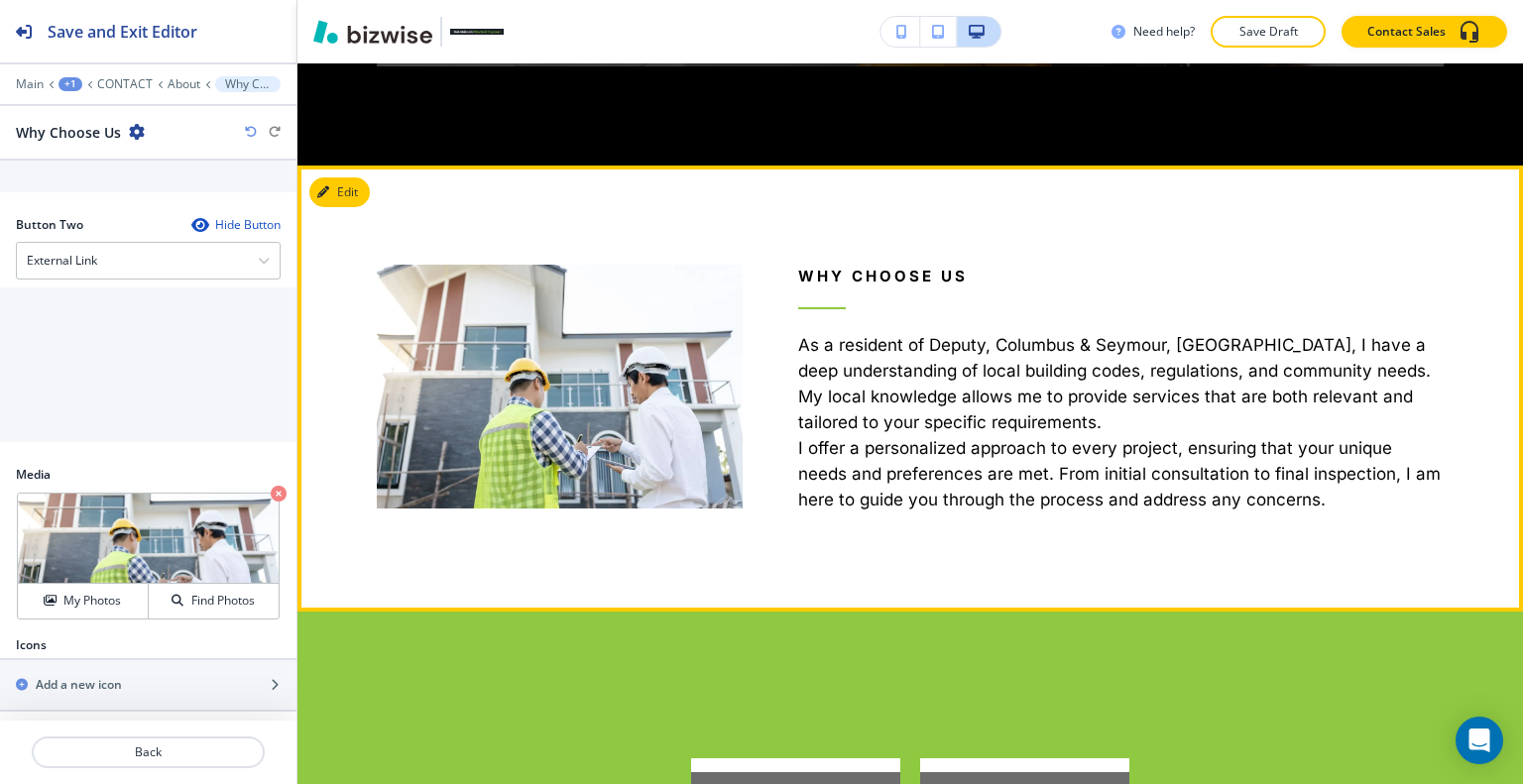 scroll, scrollTop: 3318, scrollLeft: 0, axis: vertical 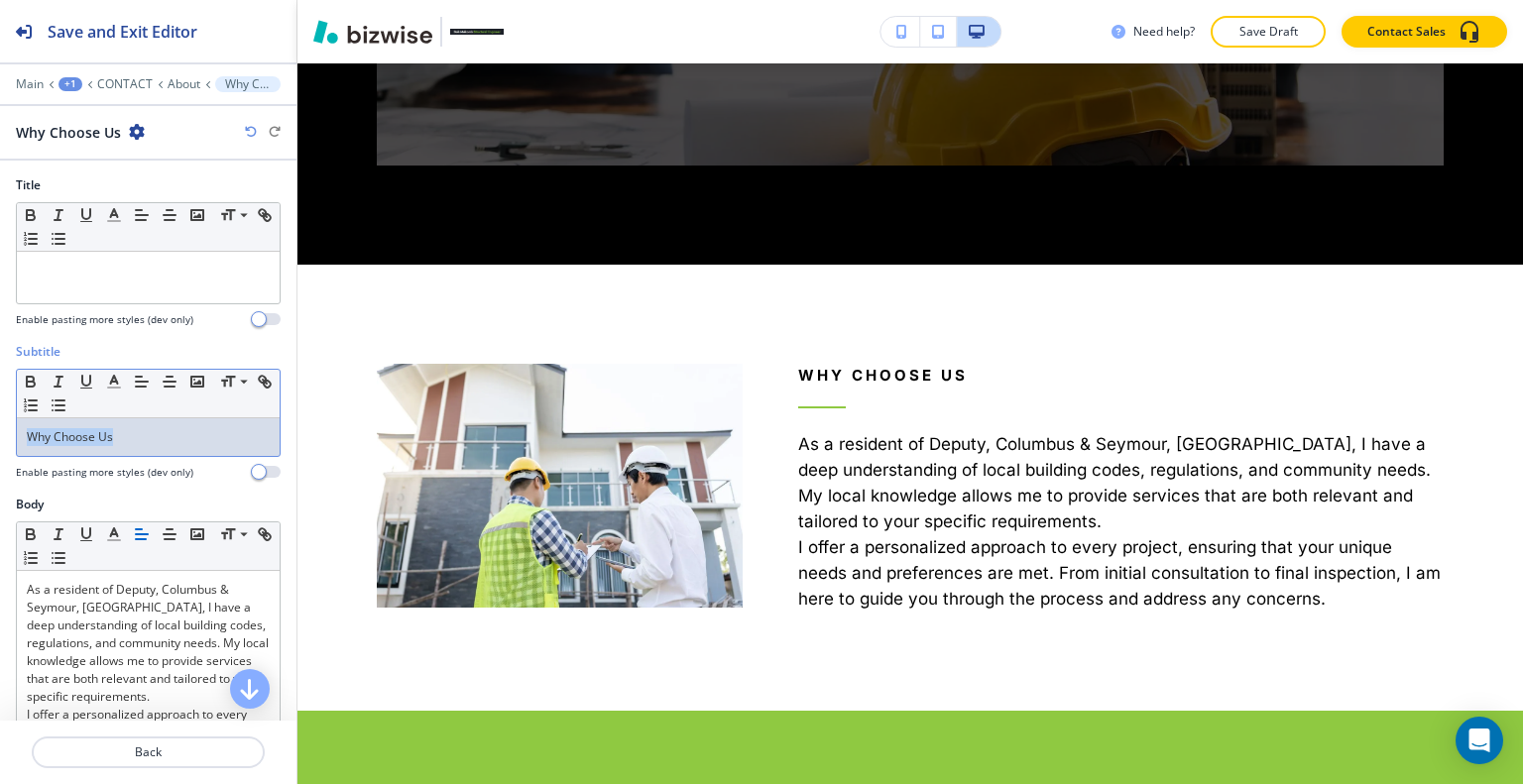 drag, startPoint x: 133, startPoint y: 428, endPoint x: 25, endPoint y: 418, distance: 108.461975 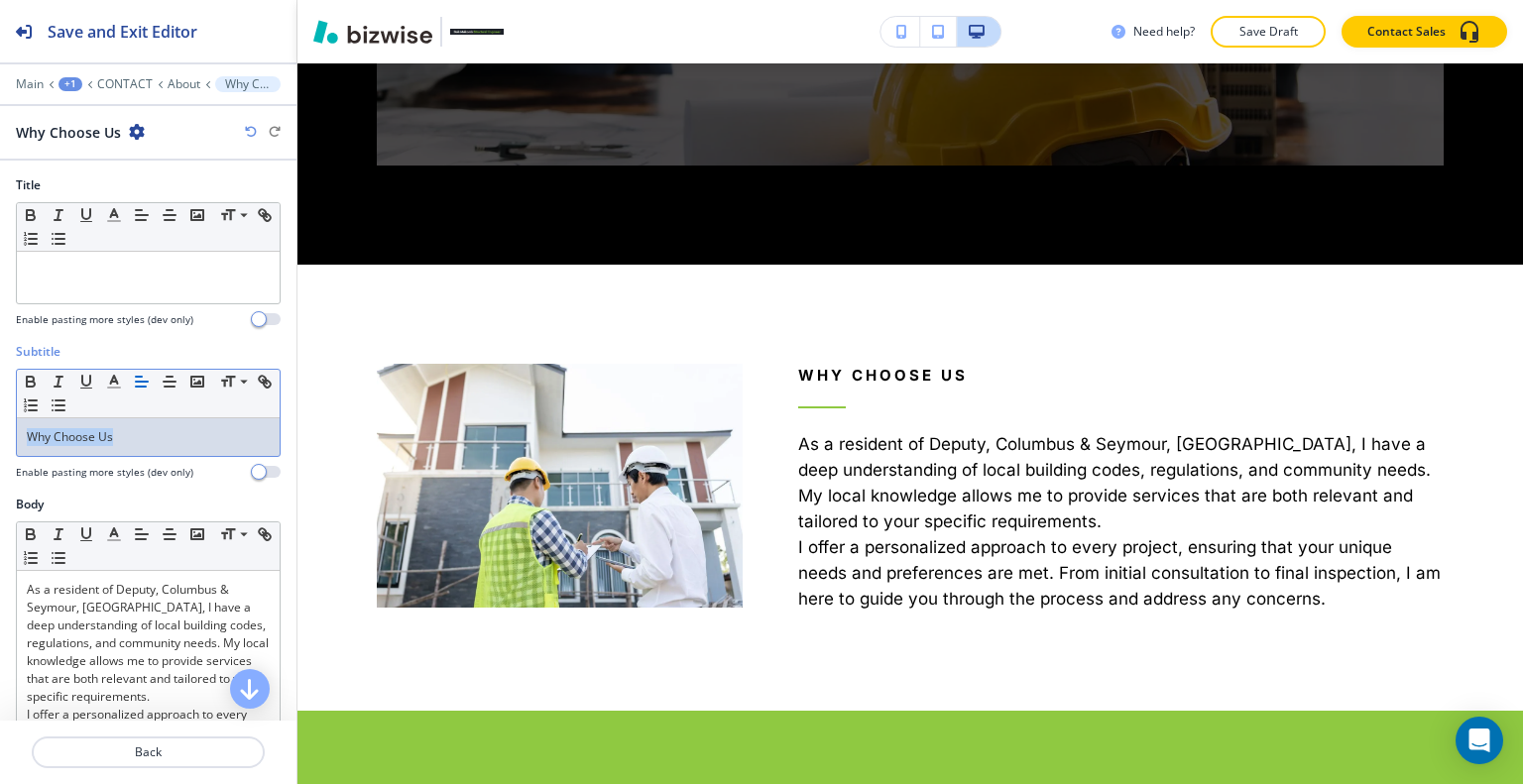 copy on "Why Choose Us" 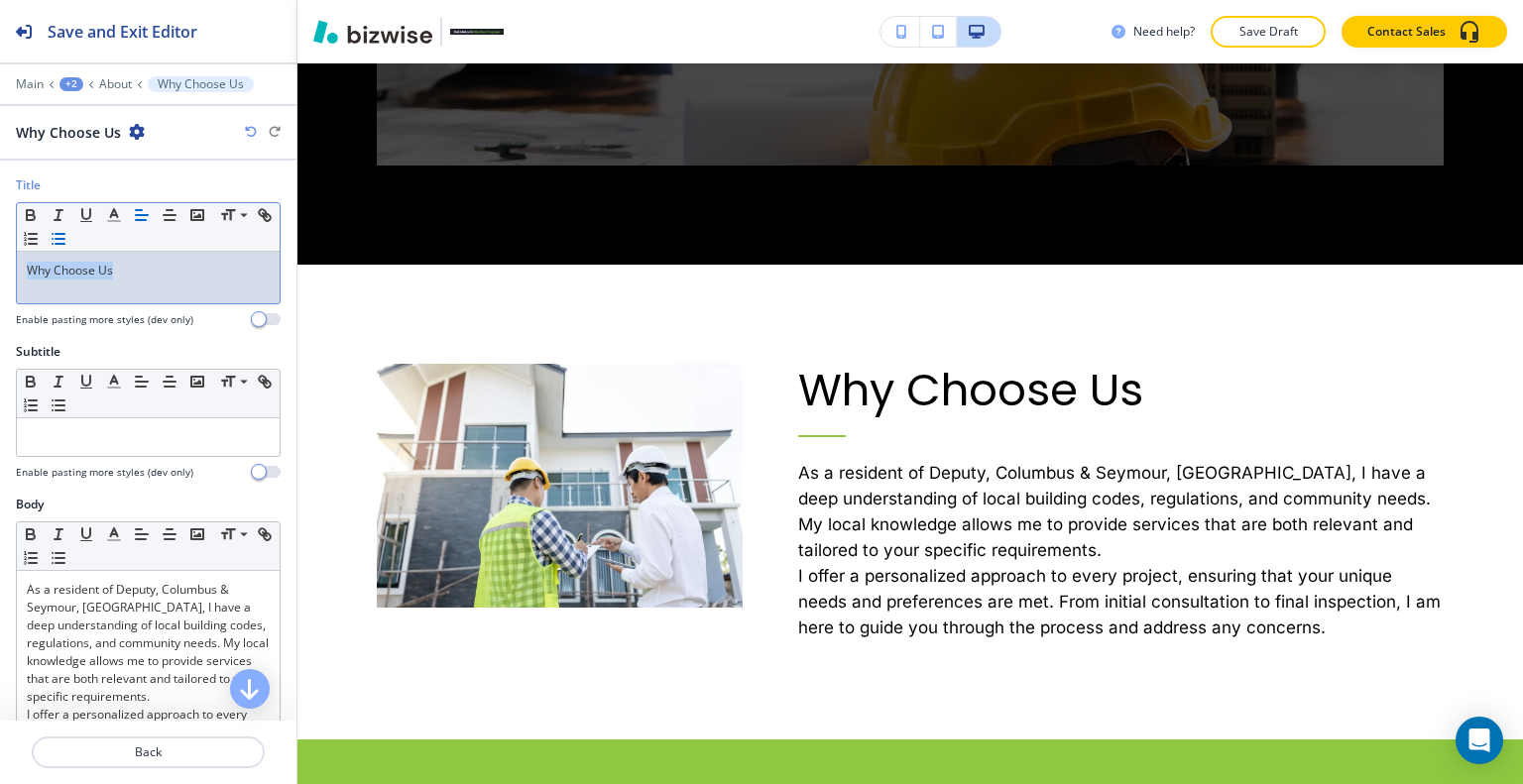 drag, startPoint x: 162, startPoint y: 269, endPoint x: 75, endPoint y: 229, distance: 95.7549 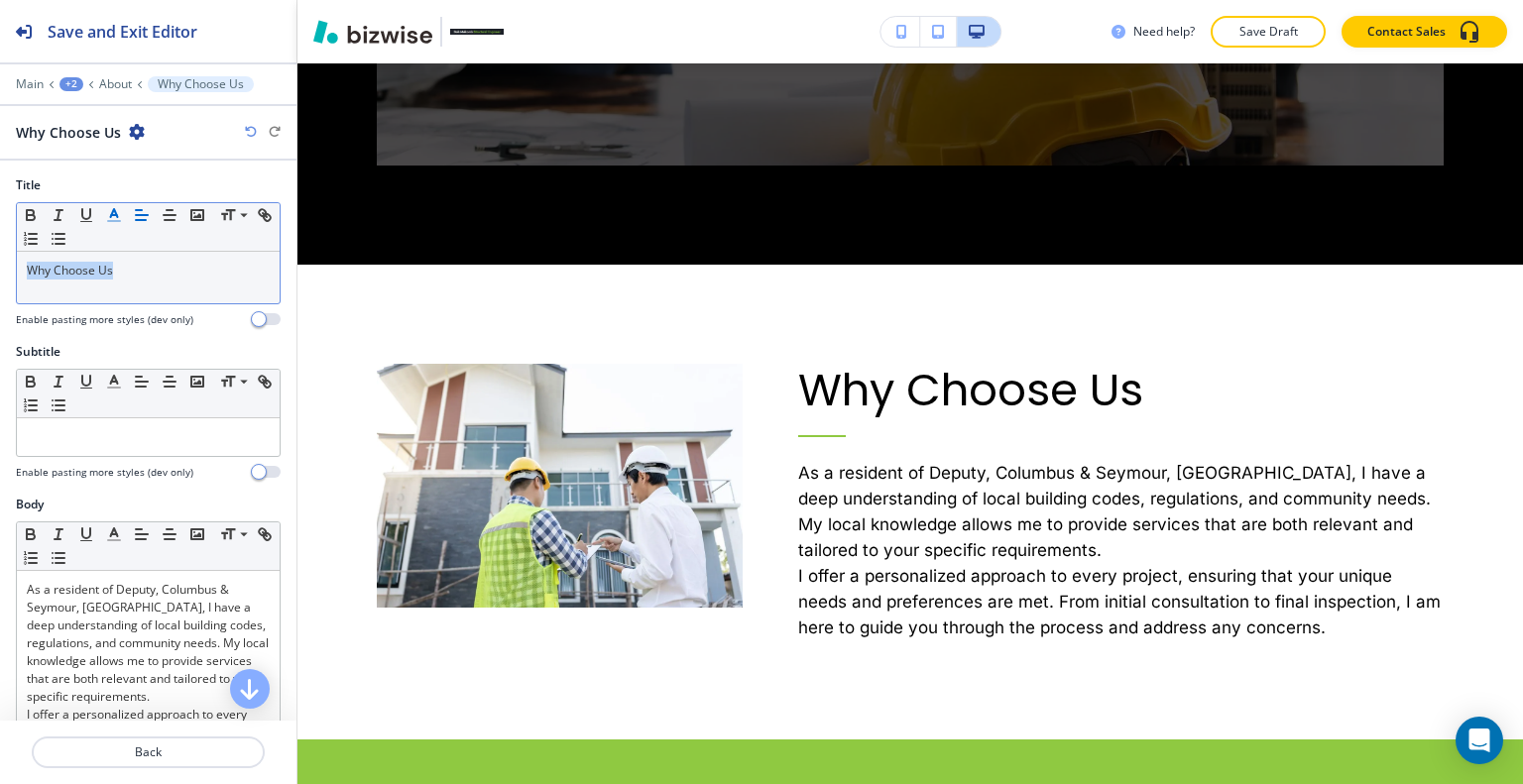 click 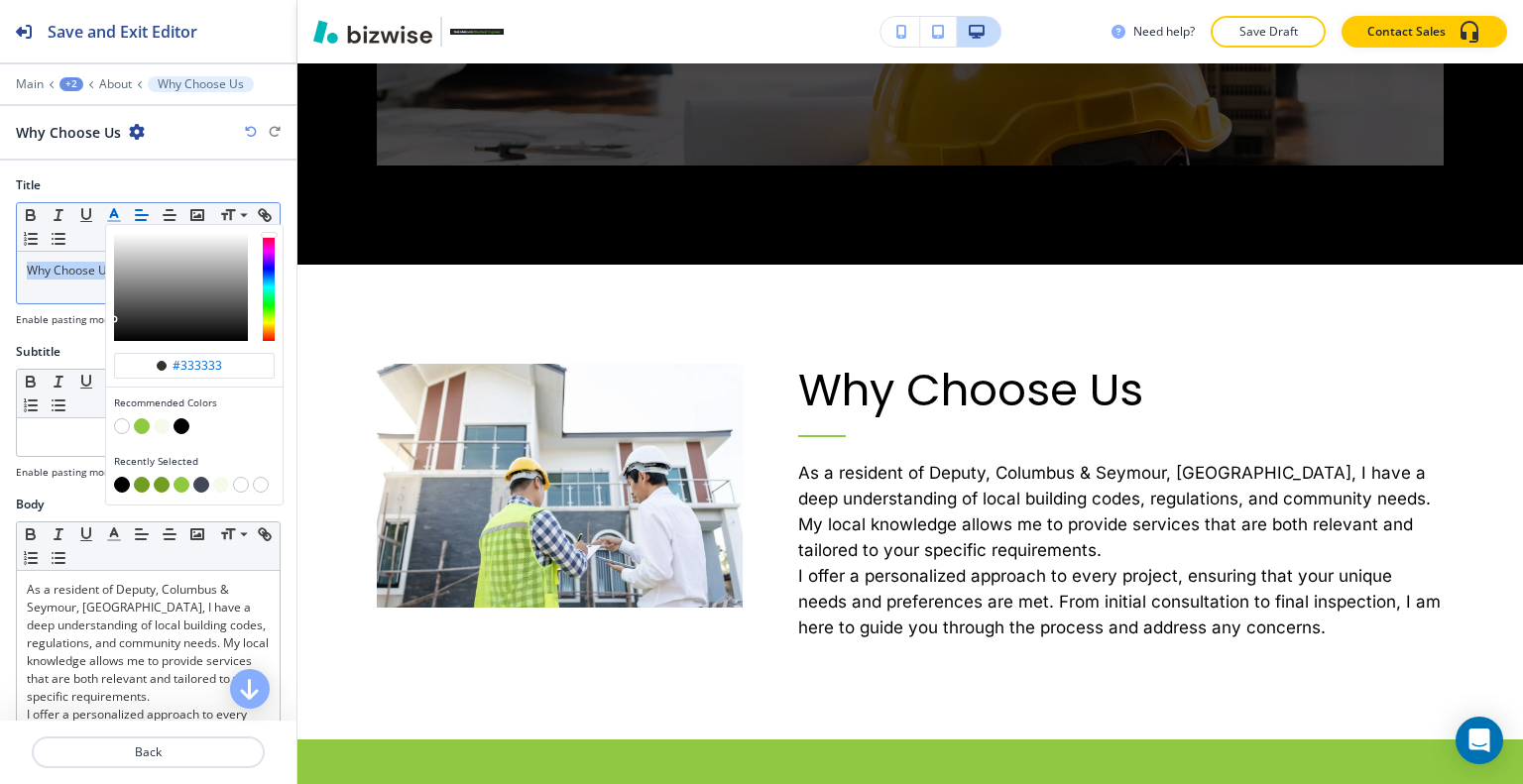 click at bounding box center [142, 485] 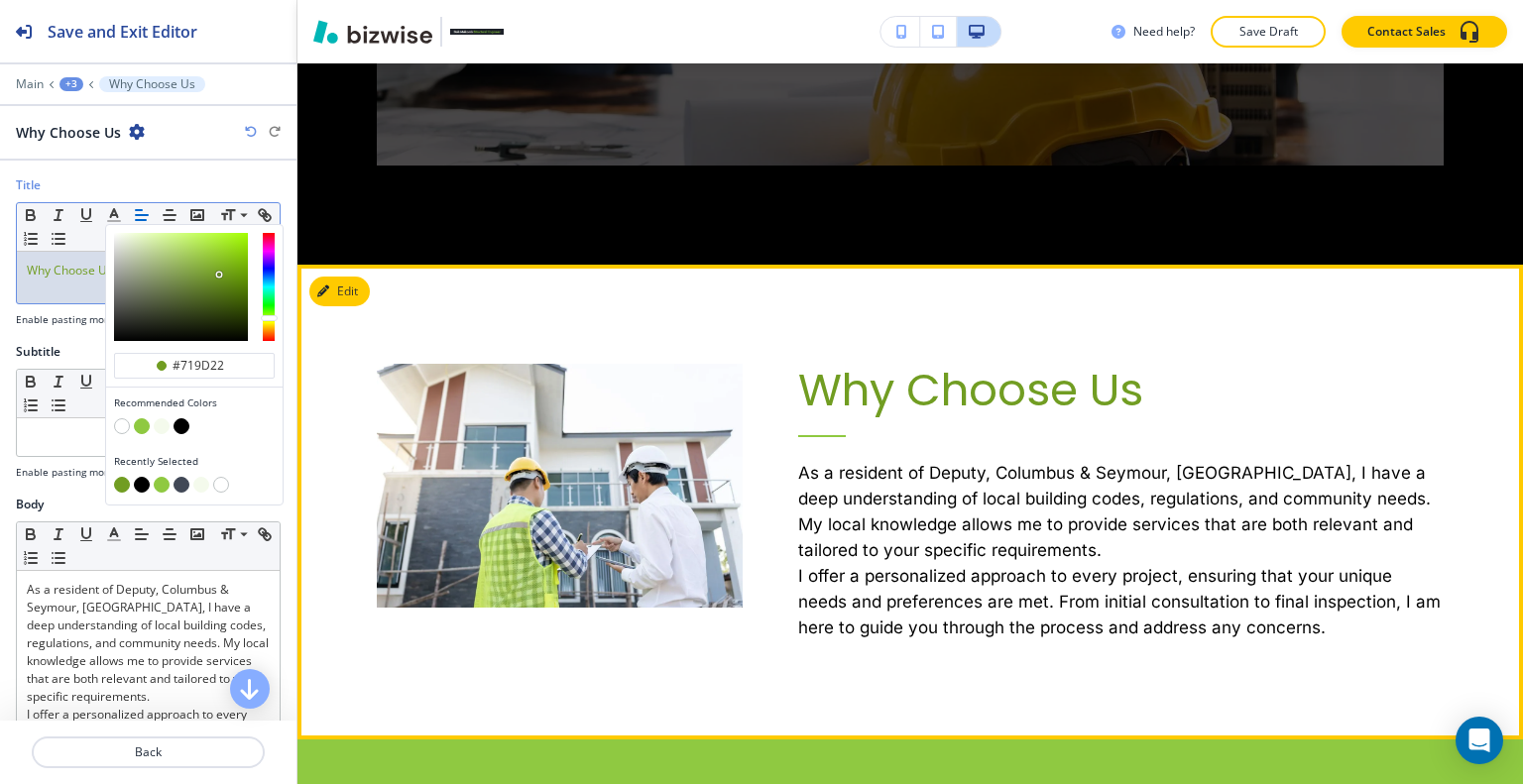 click on "As a resident of Deputy, Columbus & Seymour, IN, I have a deep understanding of local building codes, regulations, and community needs. My local knowledge allows me to provide services that are both relevant and tailored to your specific requirements. I offer a personalized approach to every project, ensuring that your unique needs and preferences are met. From initial consultation to final inspection, I am here to guide you through the process and address any concerns." at bounding box center (1121, 538) 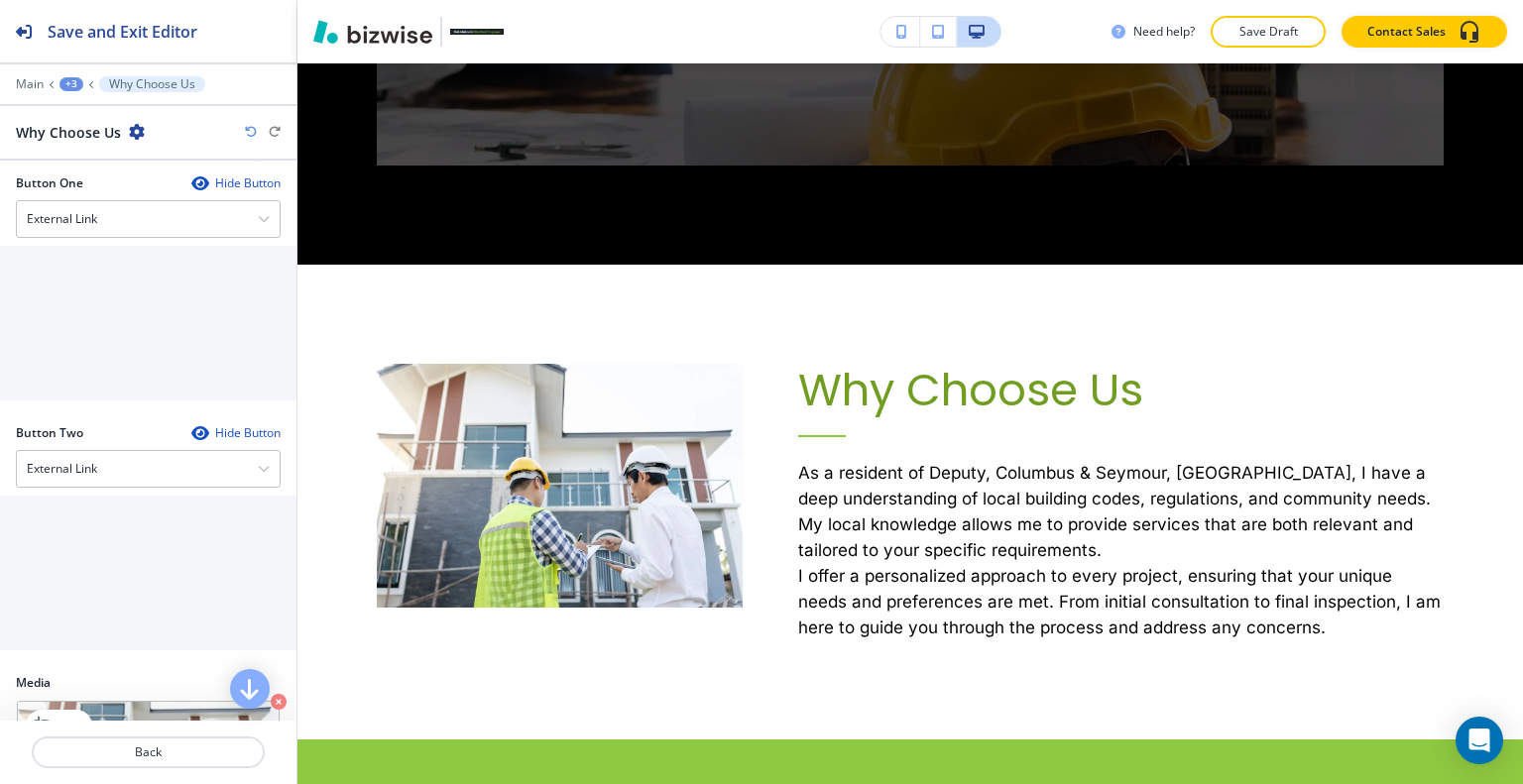 scroll, scrollTop: 902, scrollLeft: 0, axis: vertical 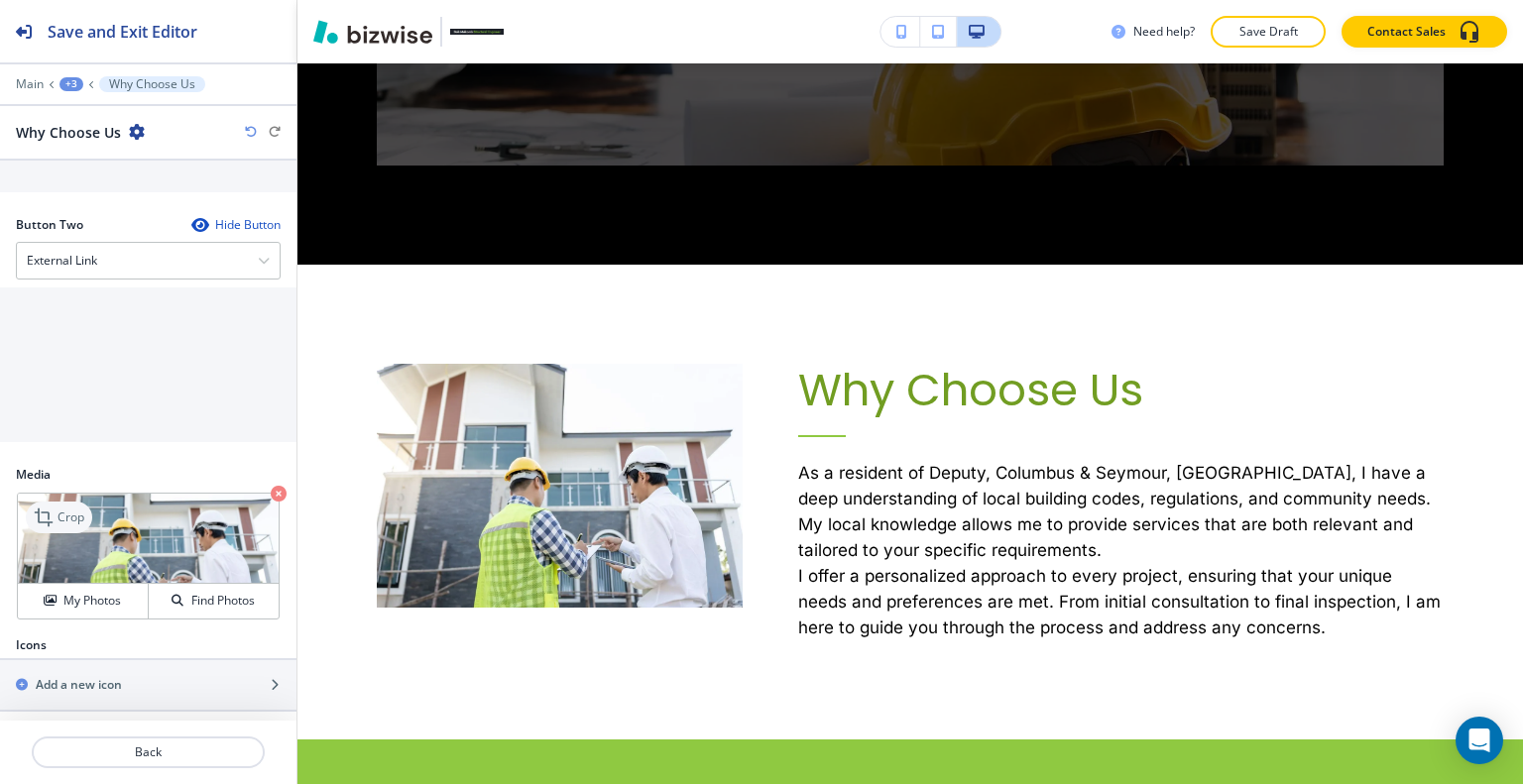 click on "Crop" at bounding box center (59, 517) 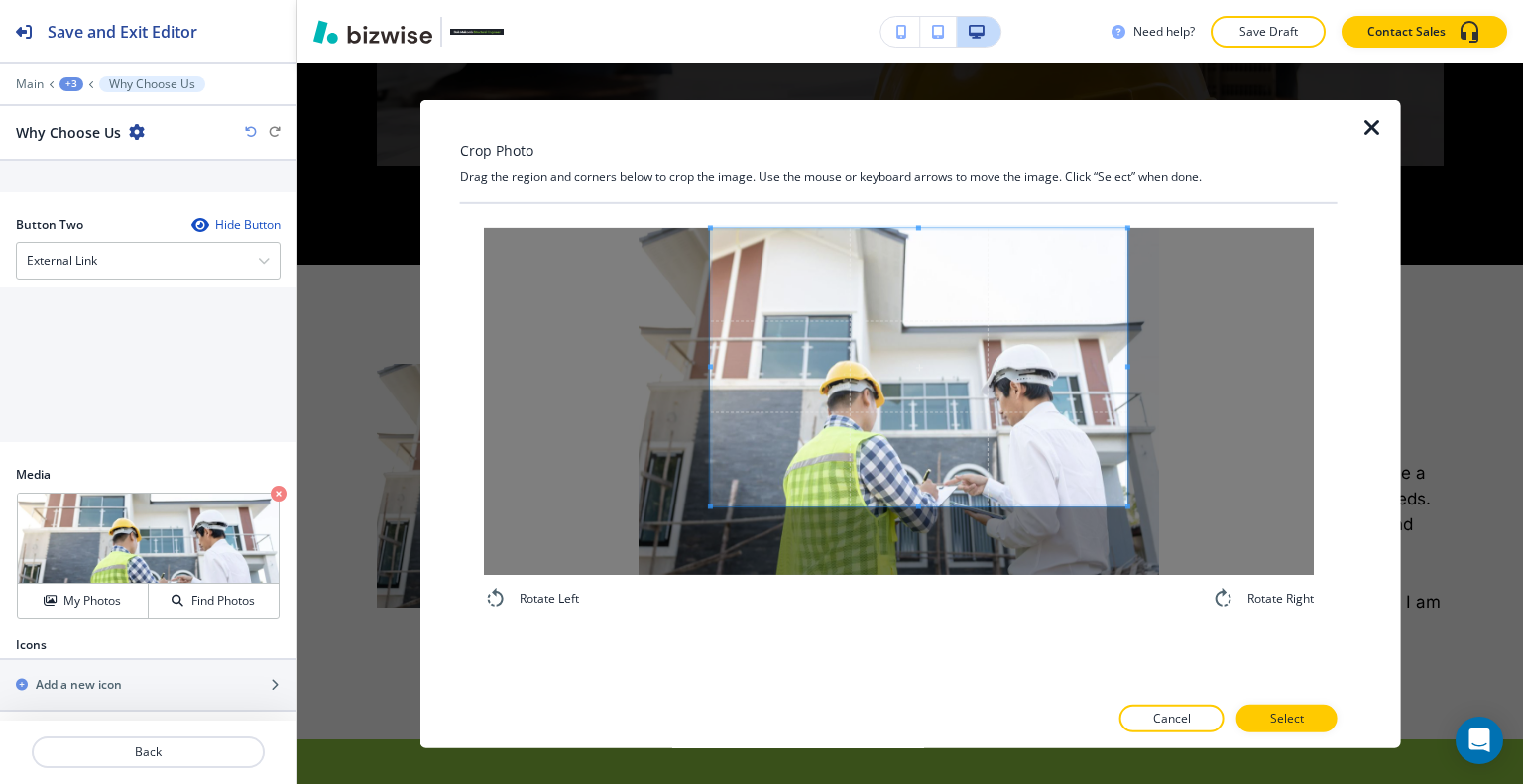 click at bounding box center [919, 367] 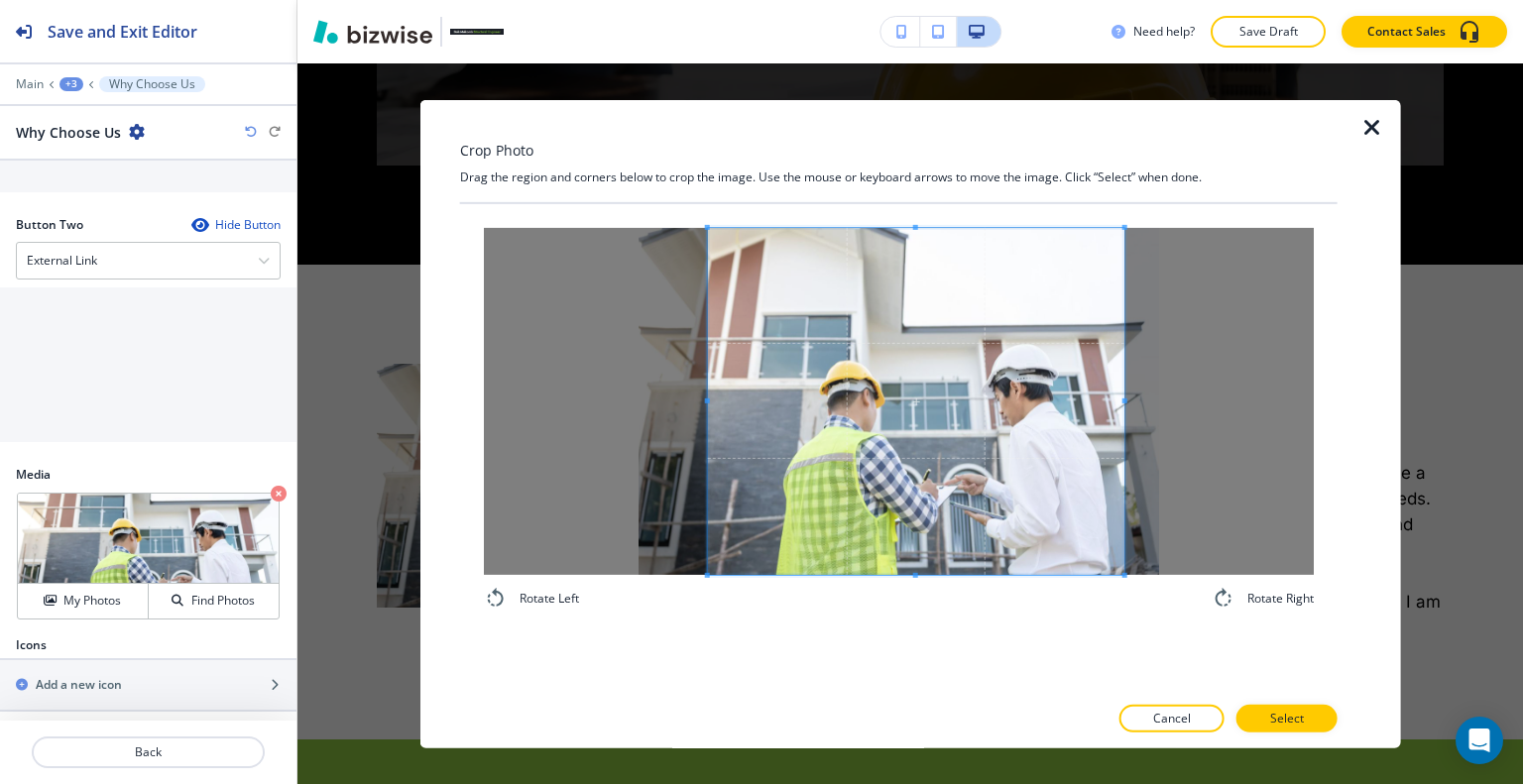 click on "Rotate Left Rotate Right" at bounding box center [898, 418] 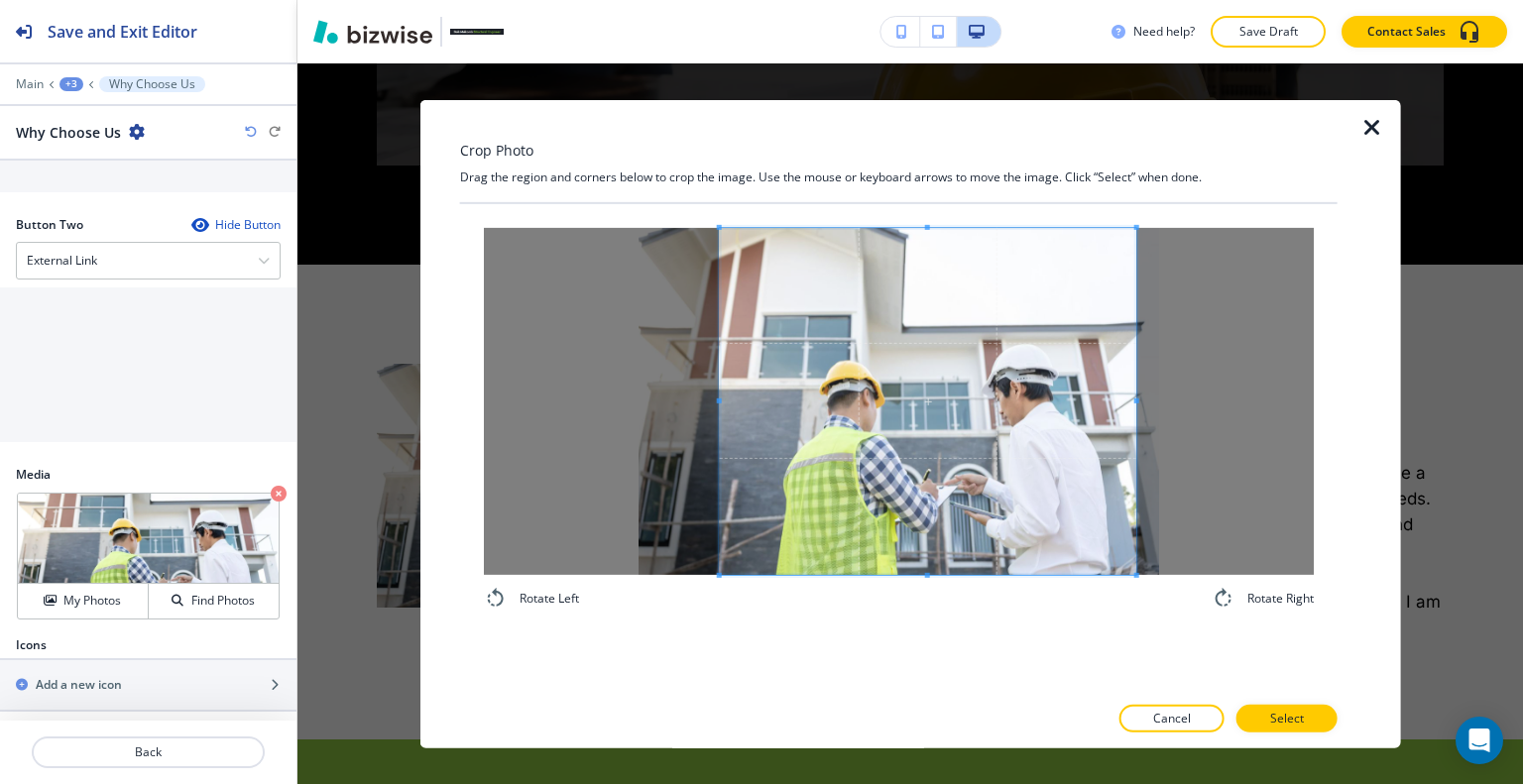 click at bounding box center [928, 400] 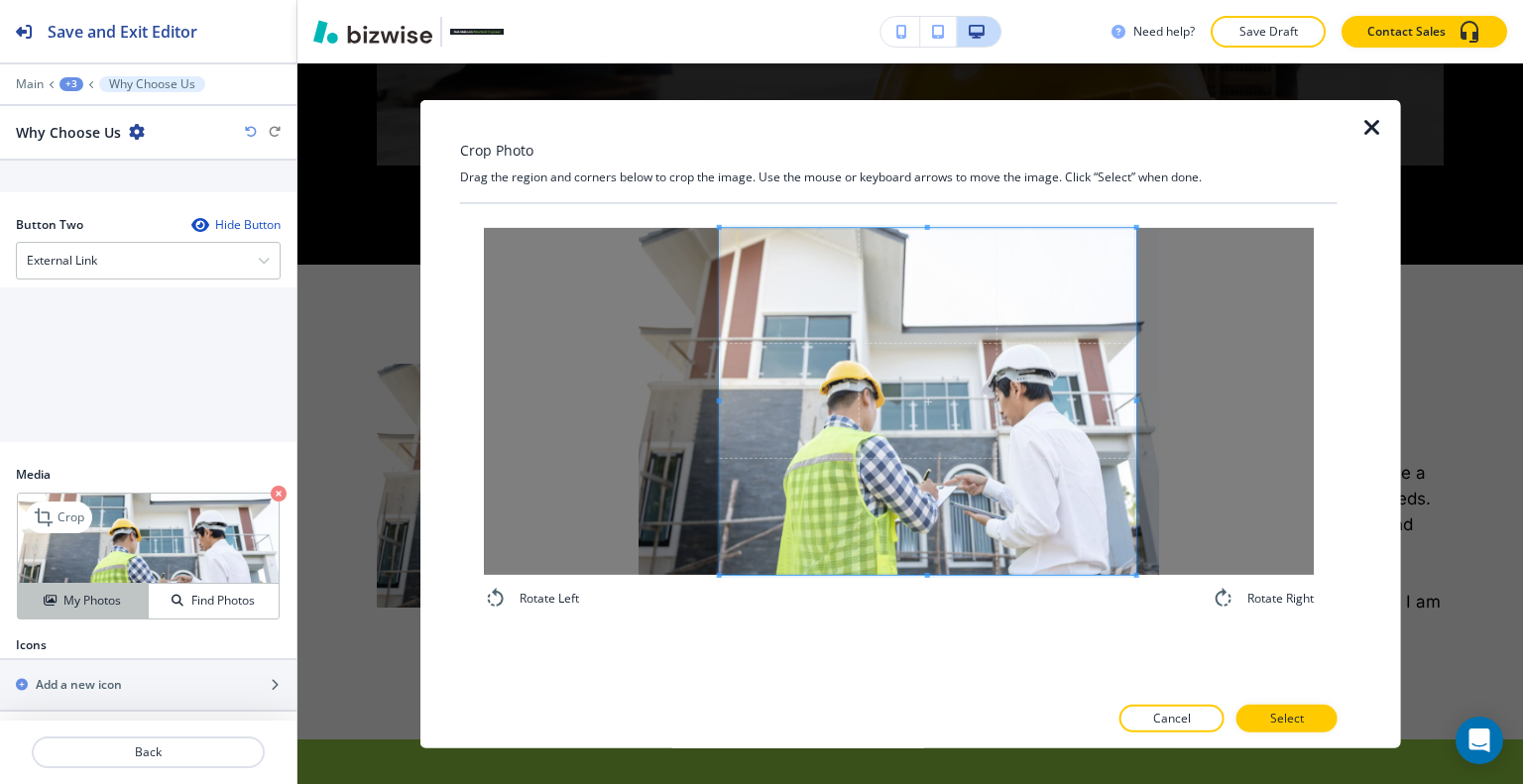 click on "My Photos" at bounding box center (92, 601) 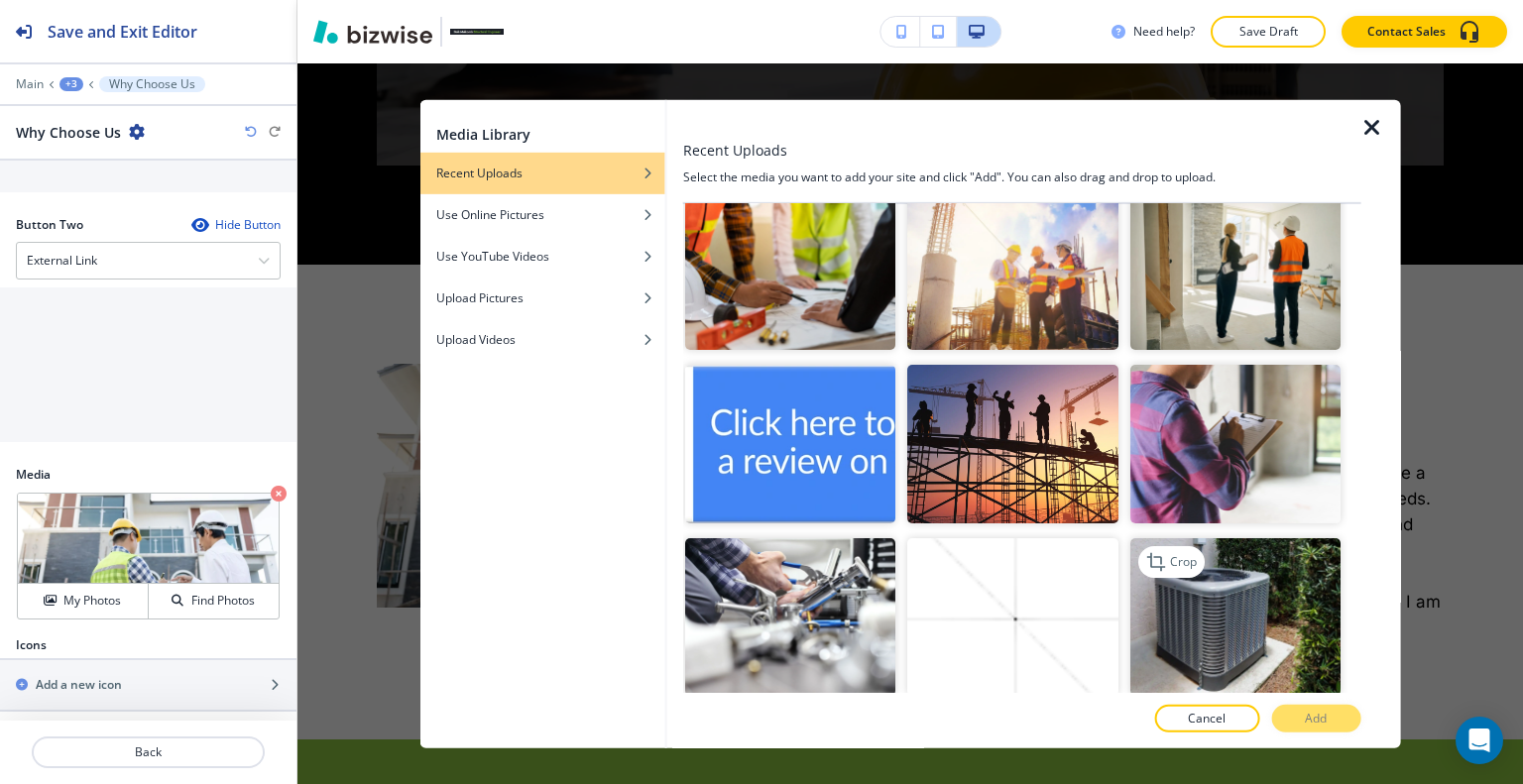 scroll, scrollTop: 1381, scrollLeft: 0, axis: vertical 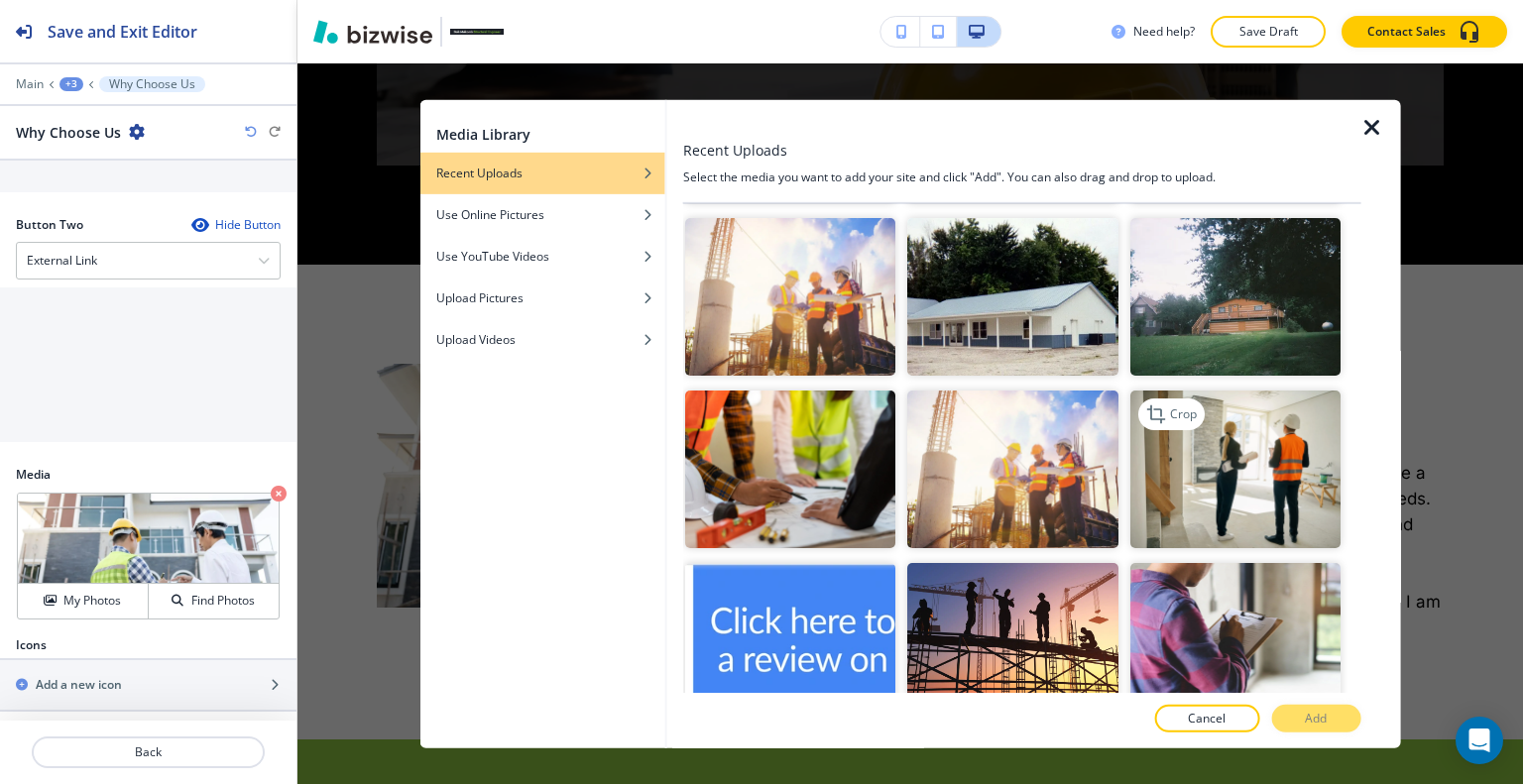 click at bounding box center [1234, 469] 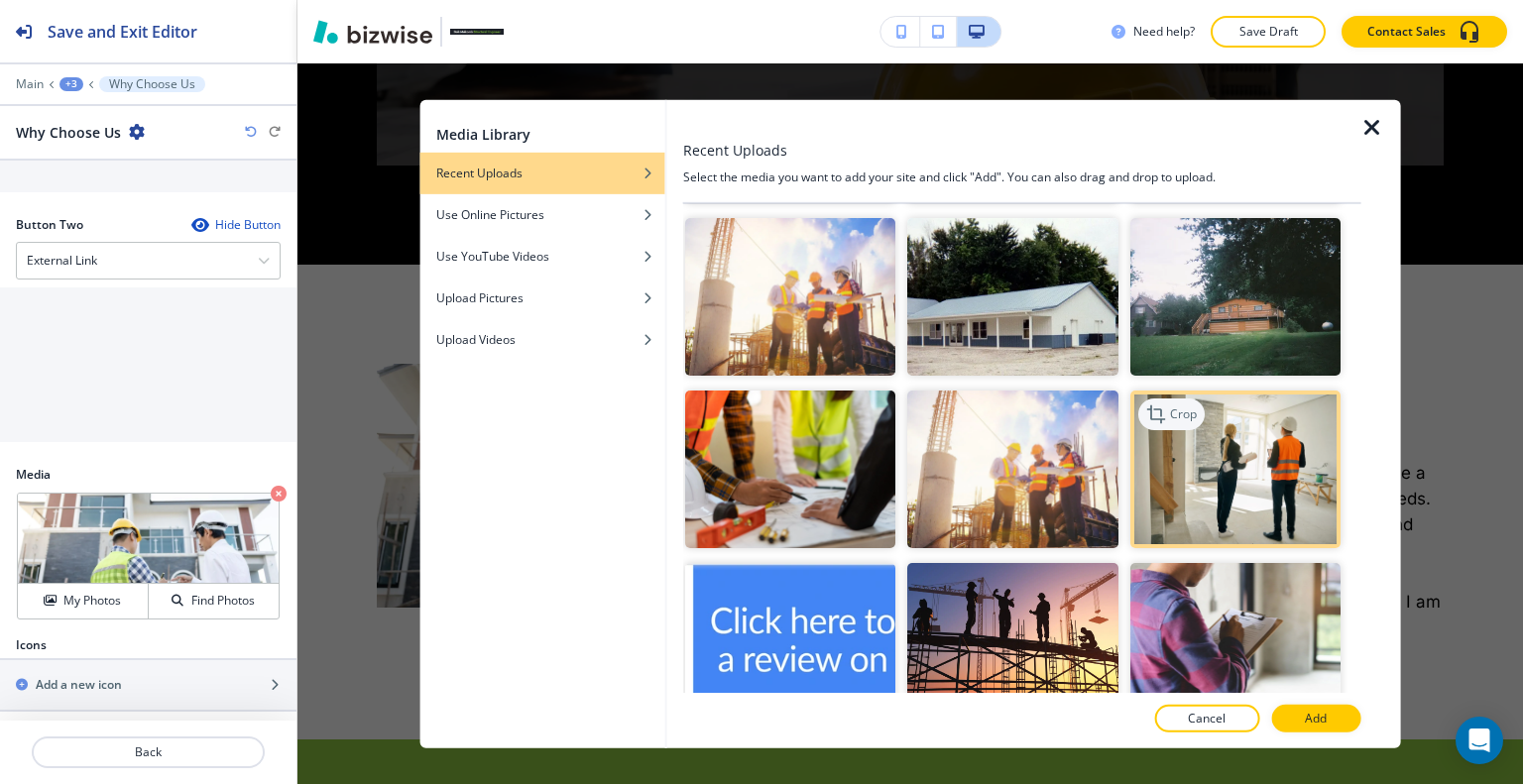 click 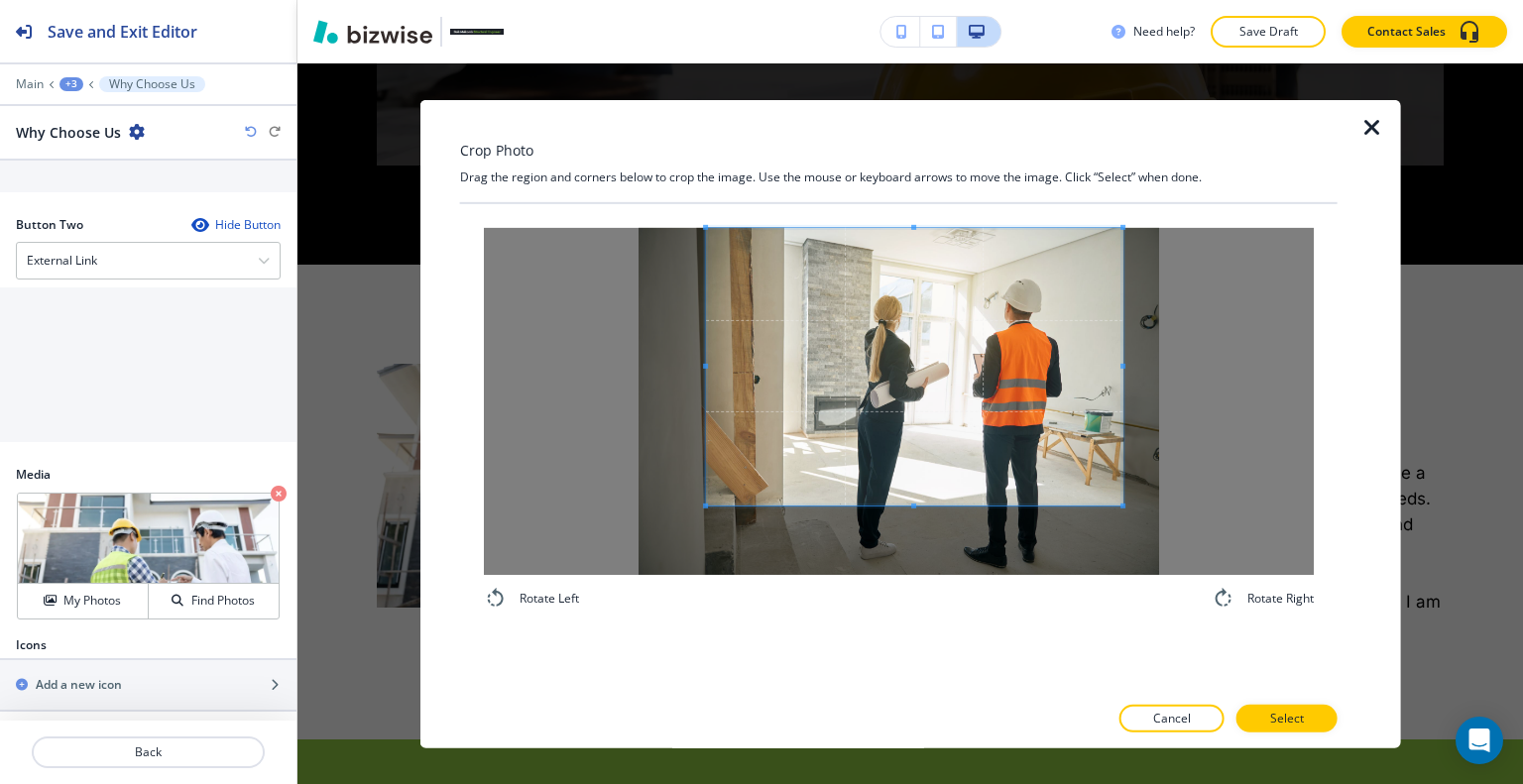 click at bounding box center (914, 366) 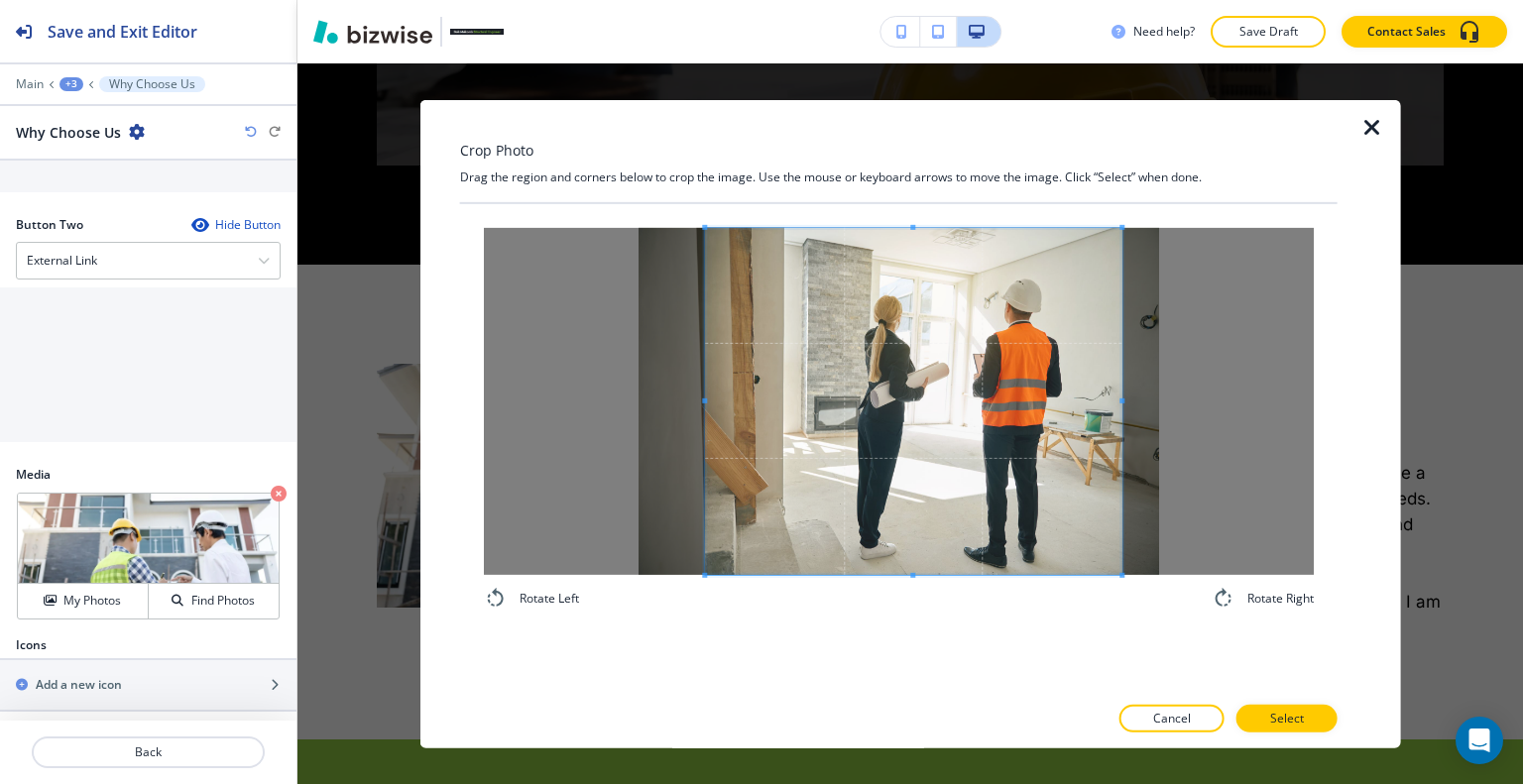 click on "Rotate Left Rotate Right" at bounding box center (898, 418) 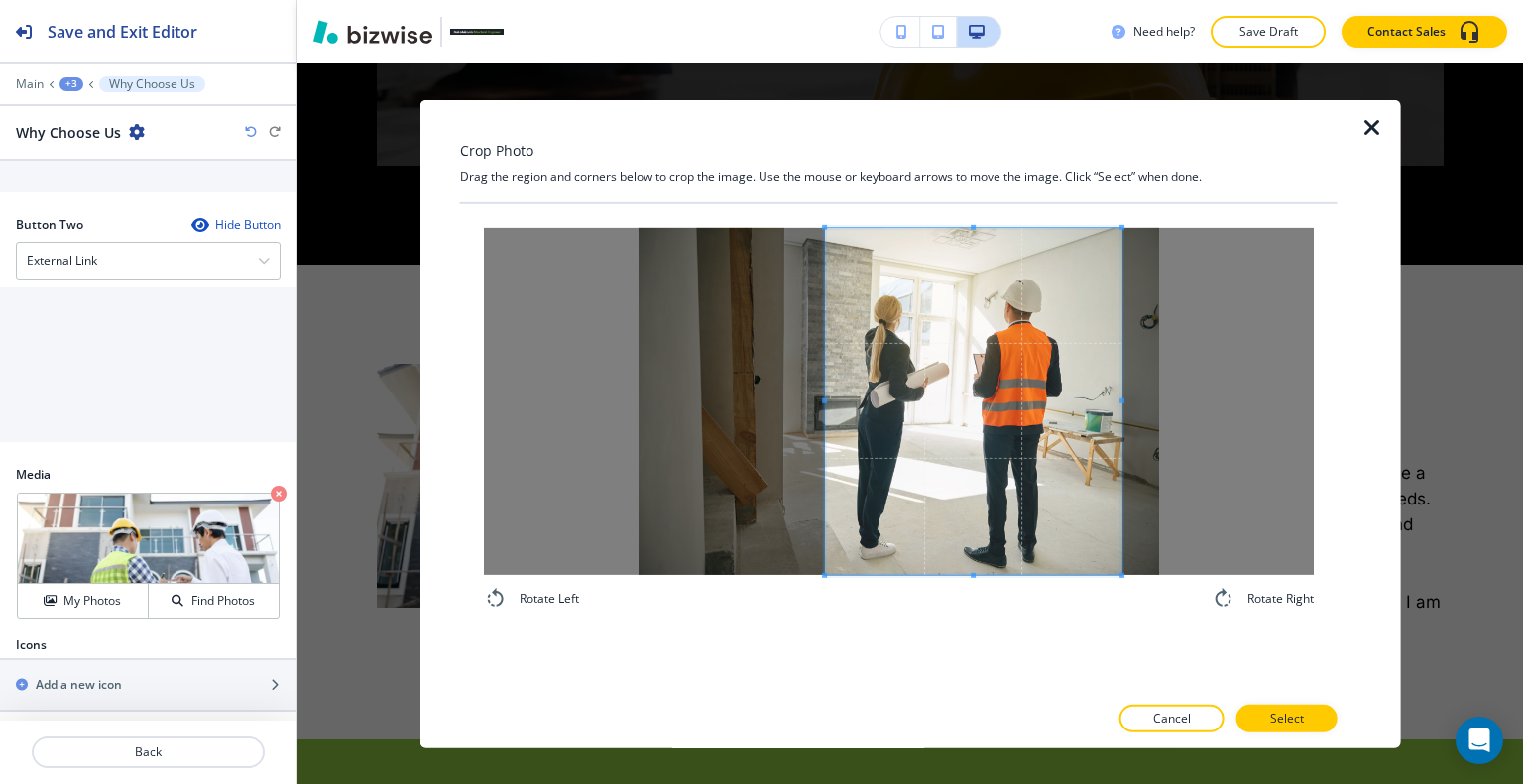 click at bounding box center (973, 400) 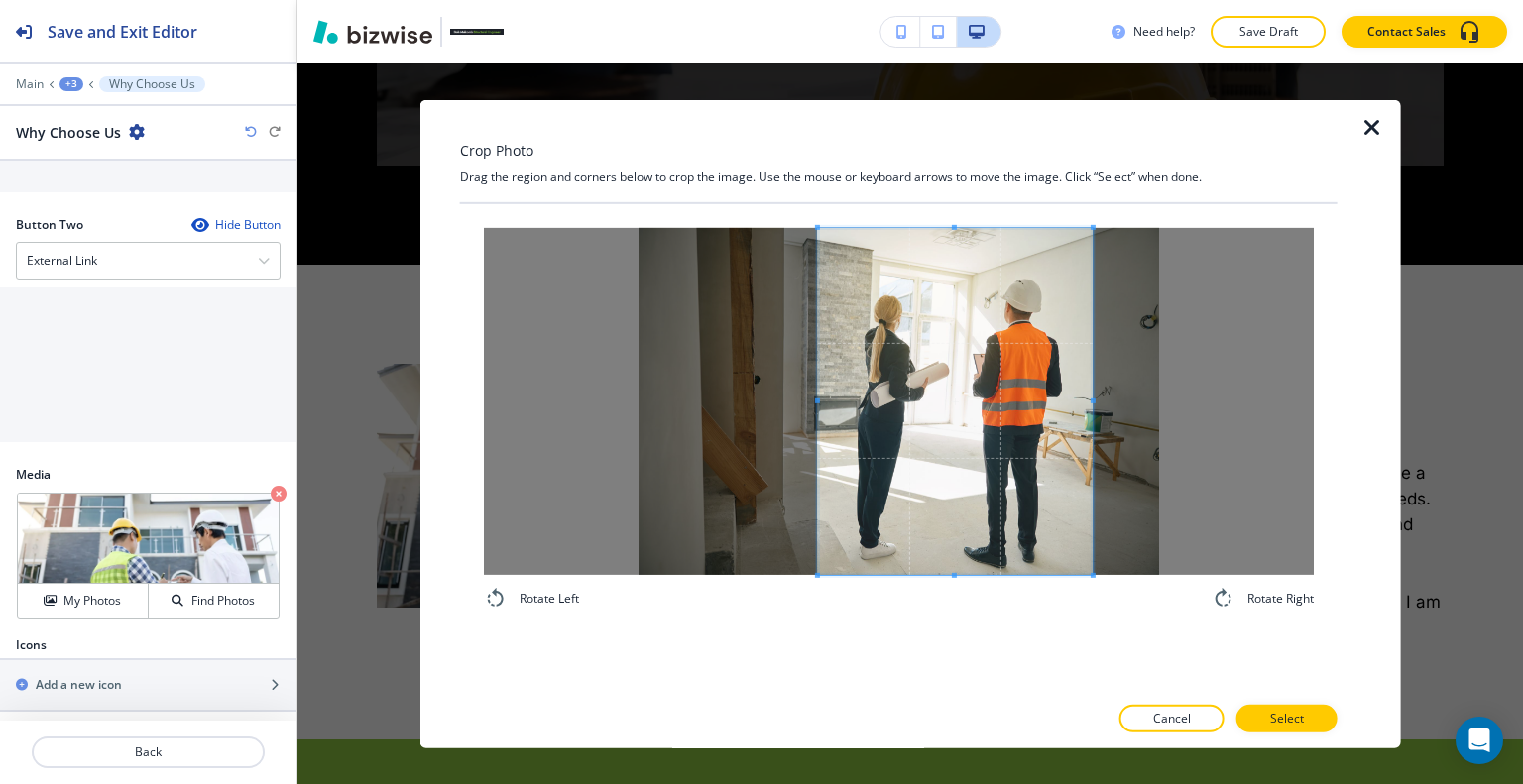 click at bounding box center [955, 400] 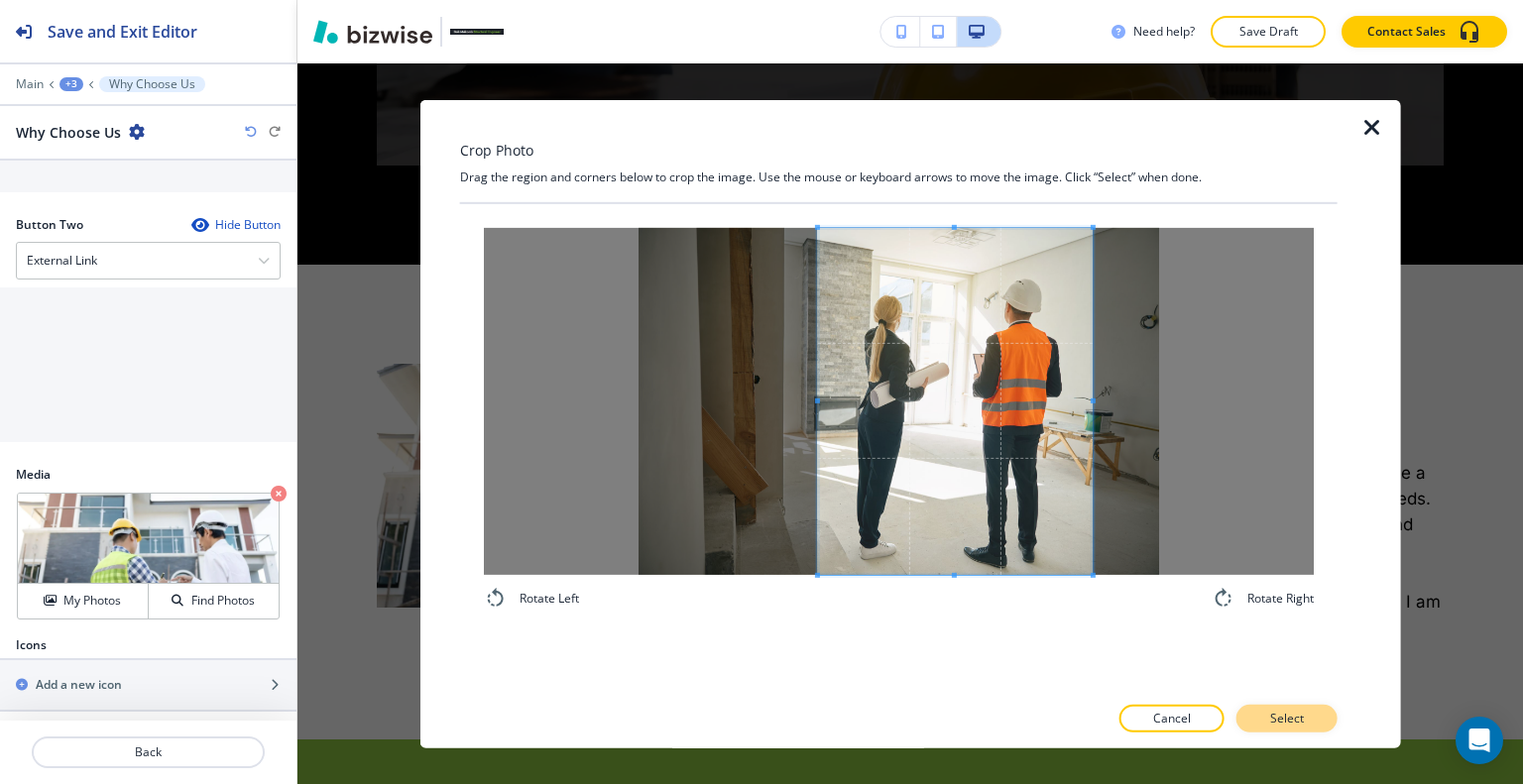 click on "Select" at bounding box center [1287, 719] 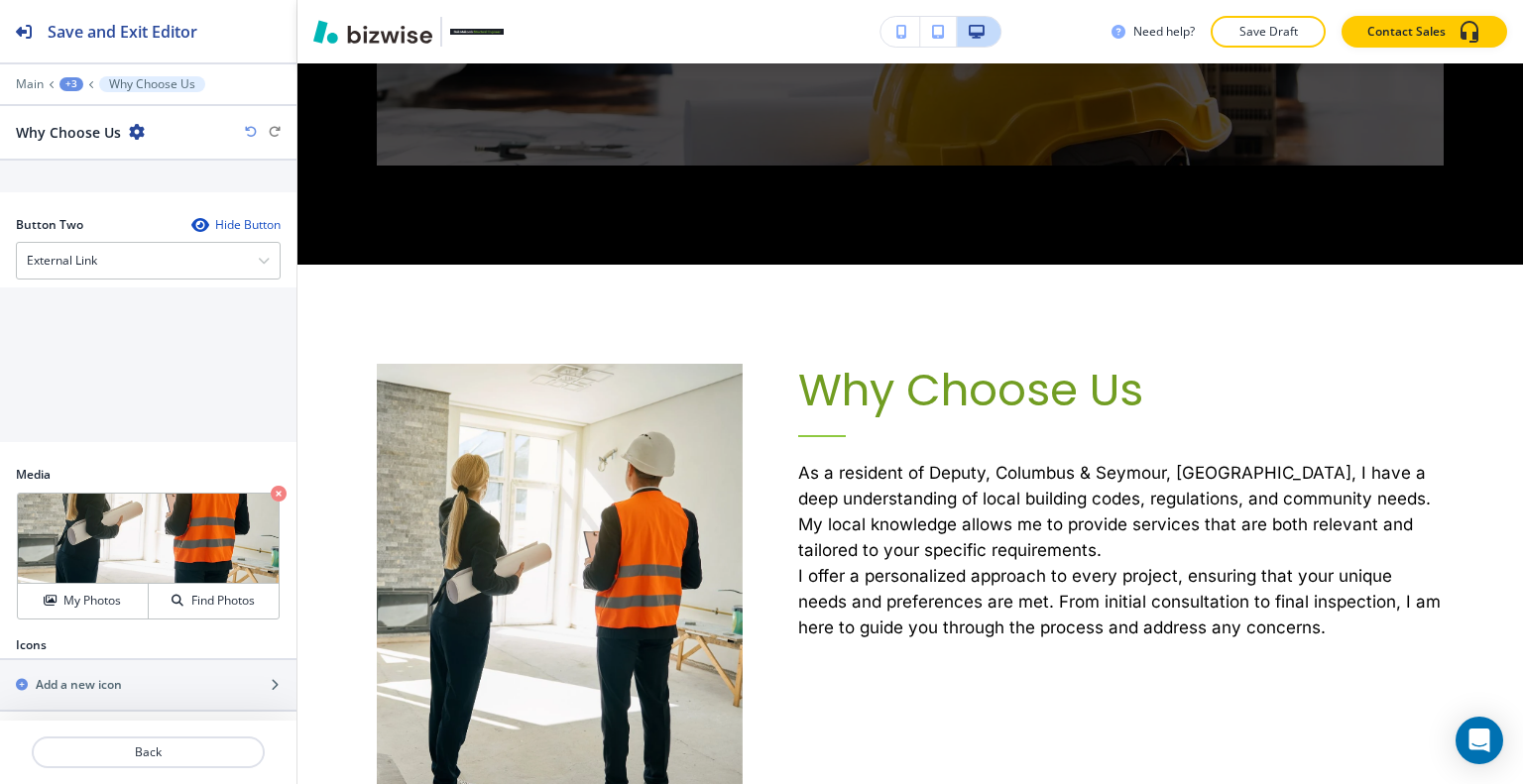 scroll, scrollTop: 3417, scrollLeft: 0, axis: vertical 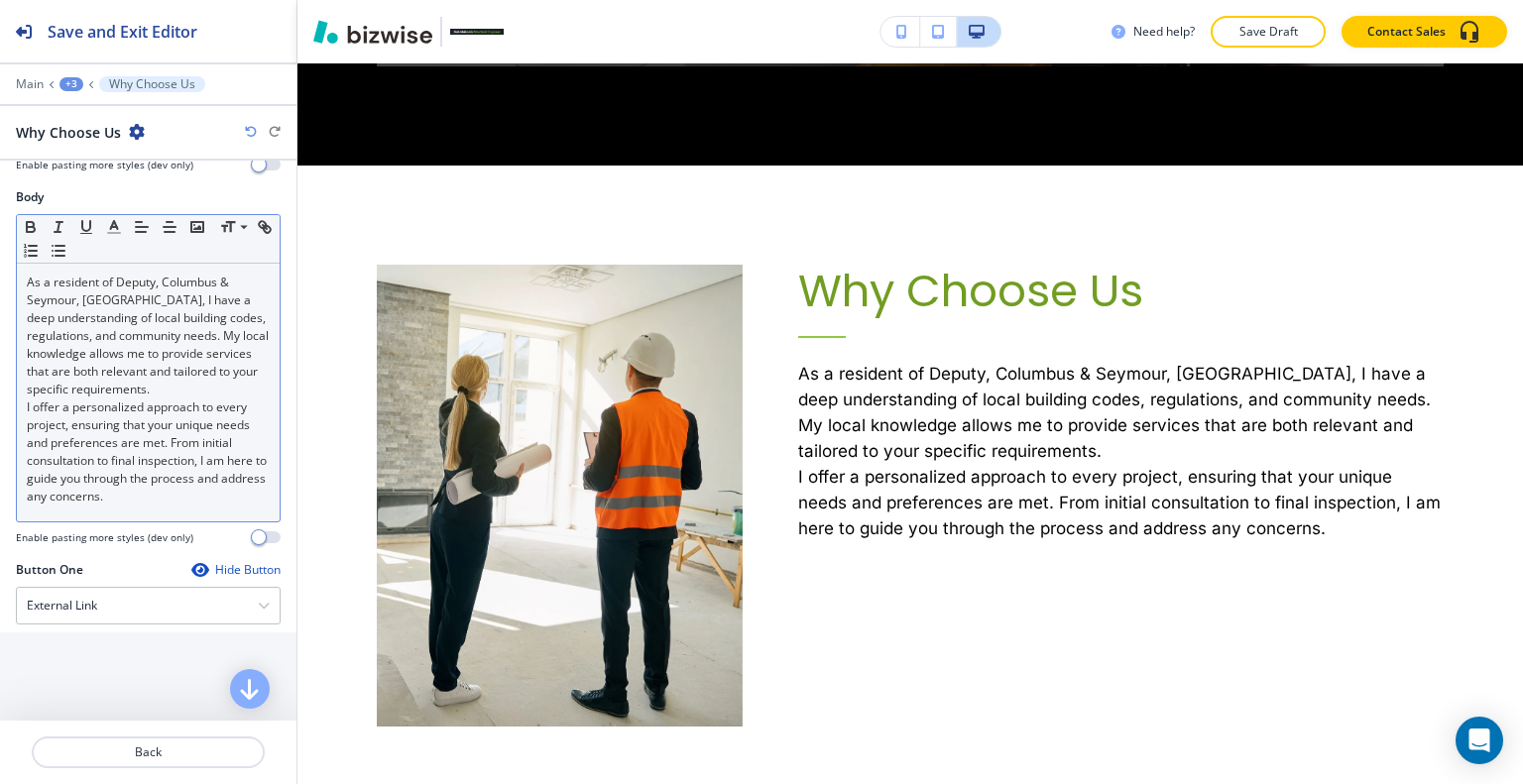 click on "As a resident of Deputy, Columbus & Seymour, [GEOGRAPHIC_DATA], I have a deep understanding of local building codes, regulations, and community needs. My local knowledge allows me to provide services that are both relevant and tailored to your specific requirements." at bounding box center [148, 336] 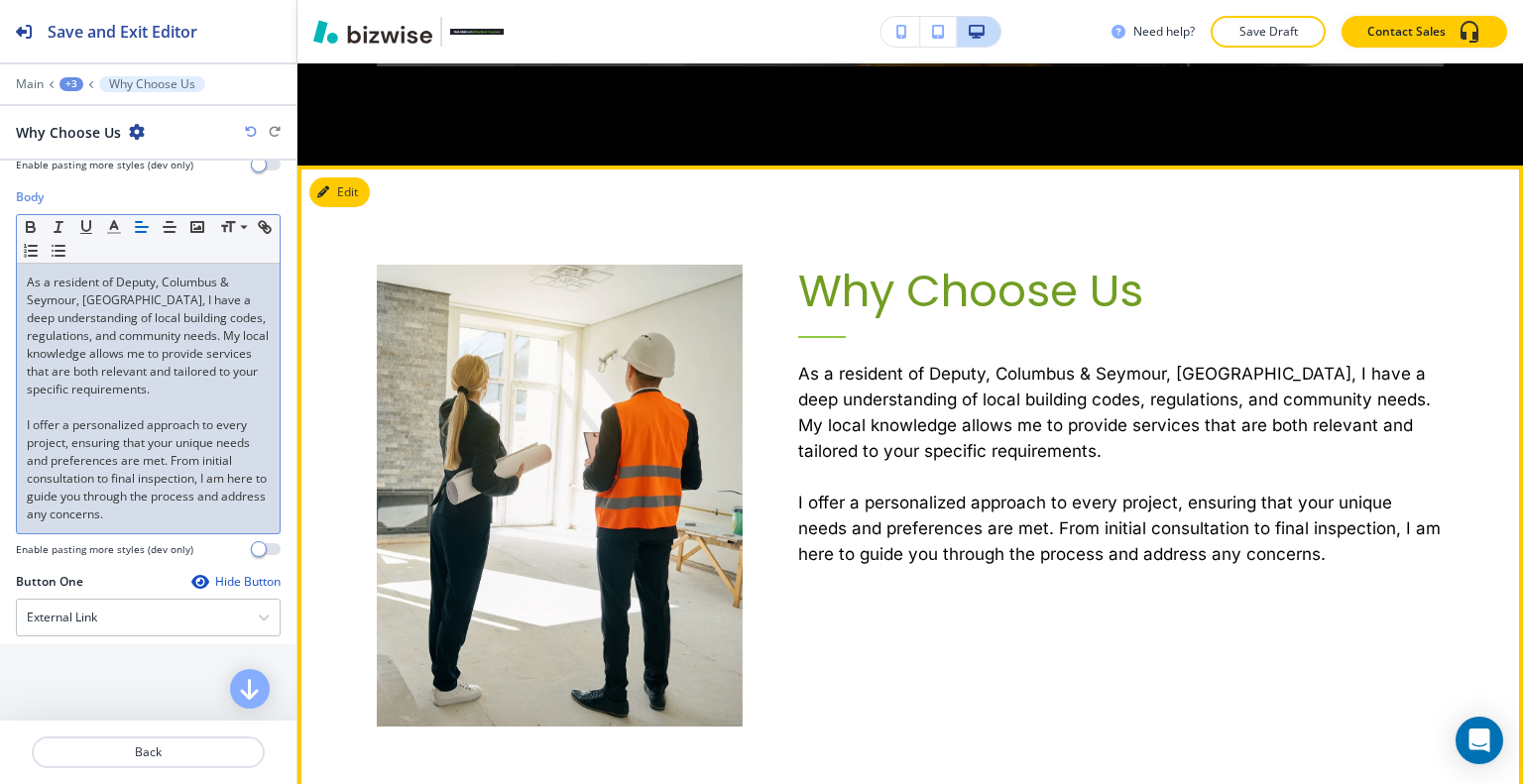 scroll, scrollTop: 3814, scrollLeft: 0, axis: vertical 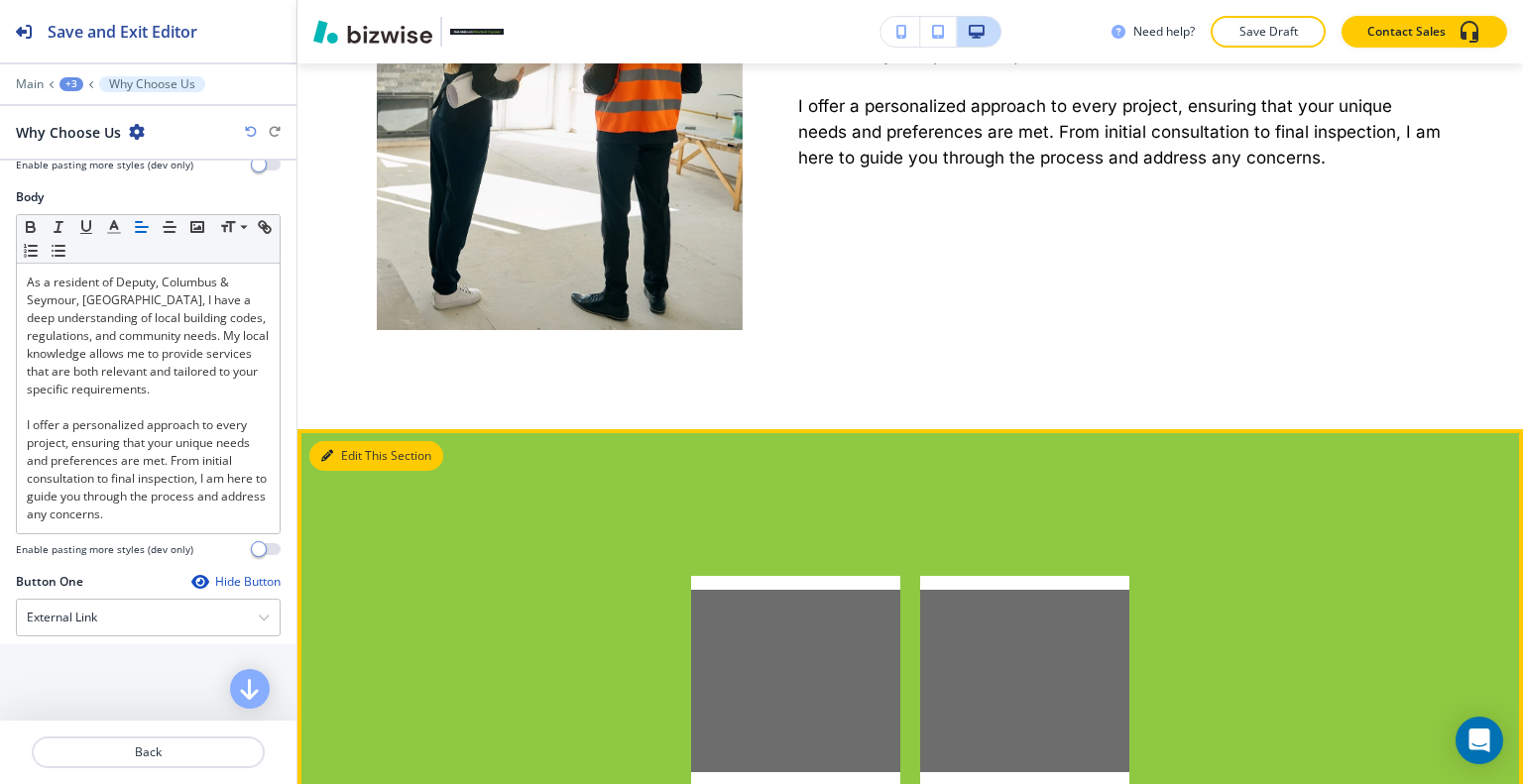 click on "Edit This Section" at bounding box center (376, 456) 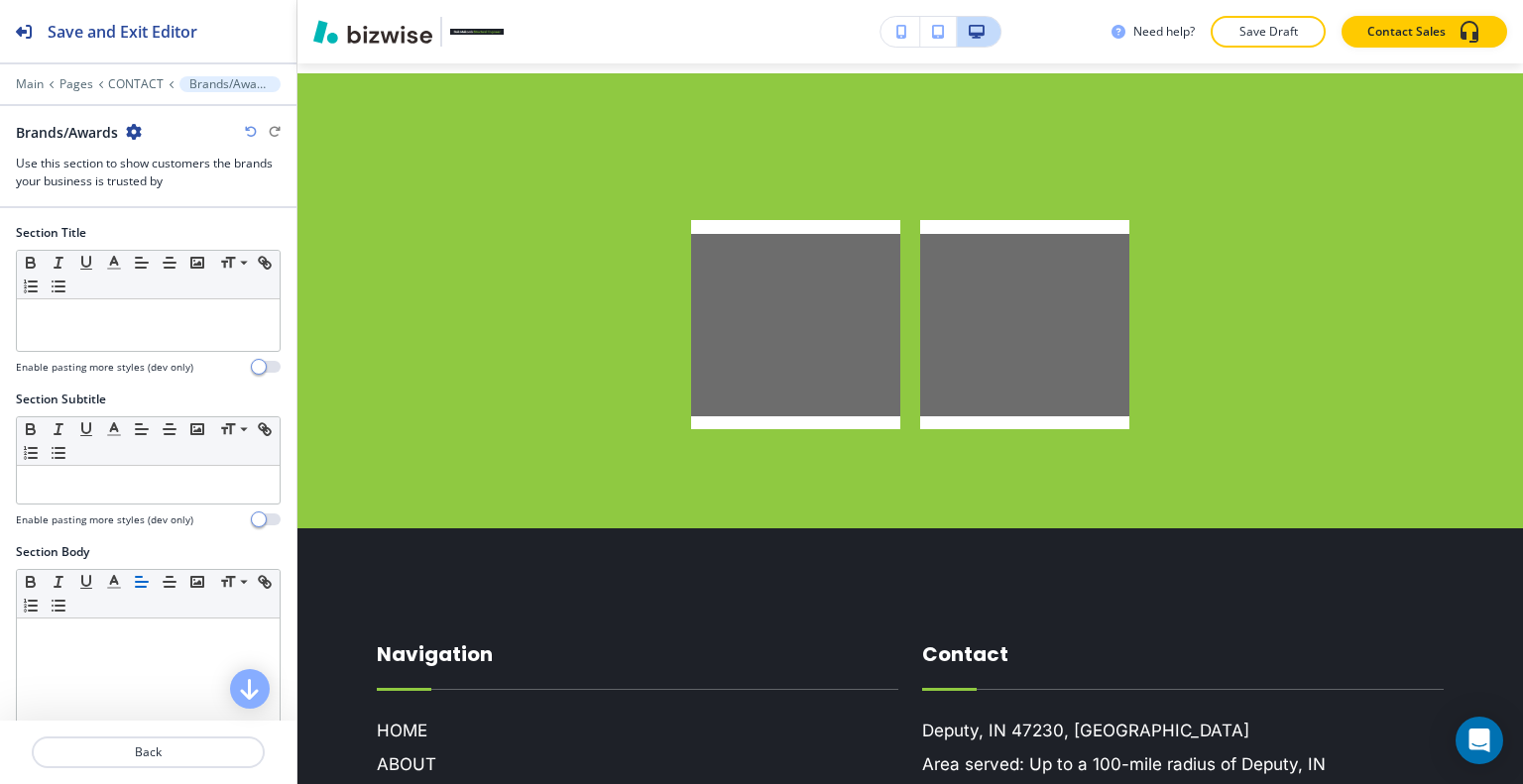 click at bounding box center [134, 132] 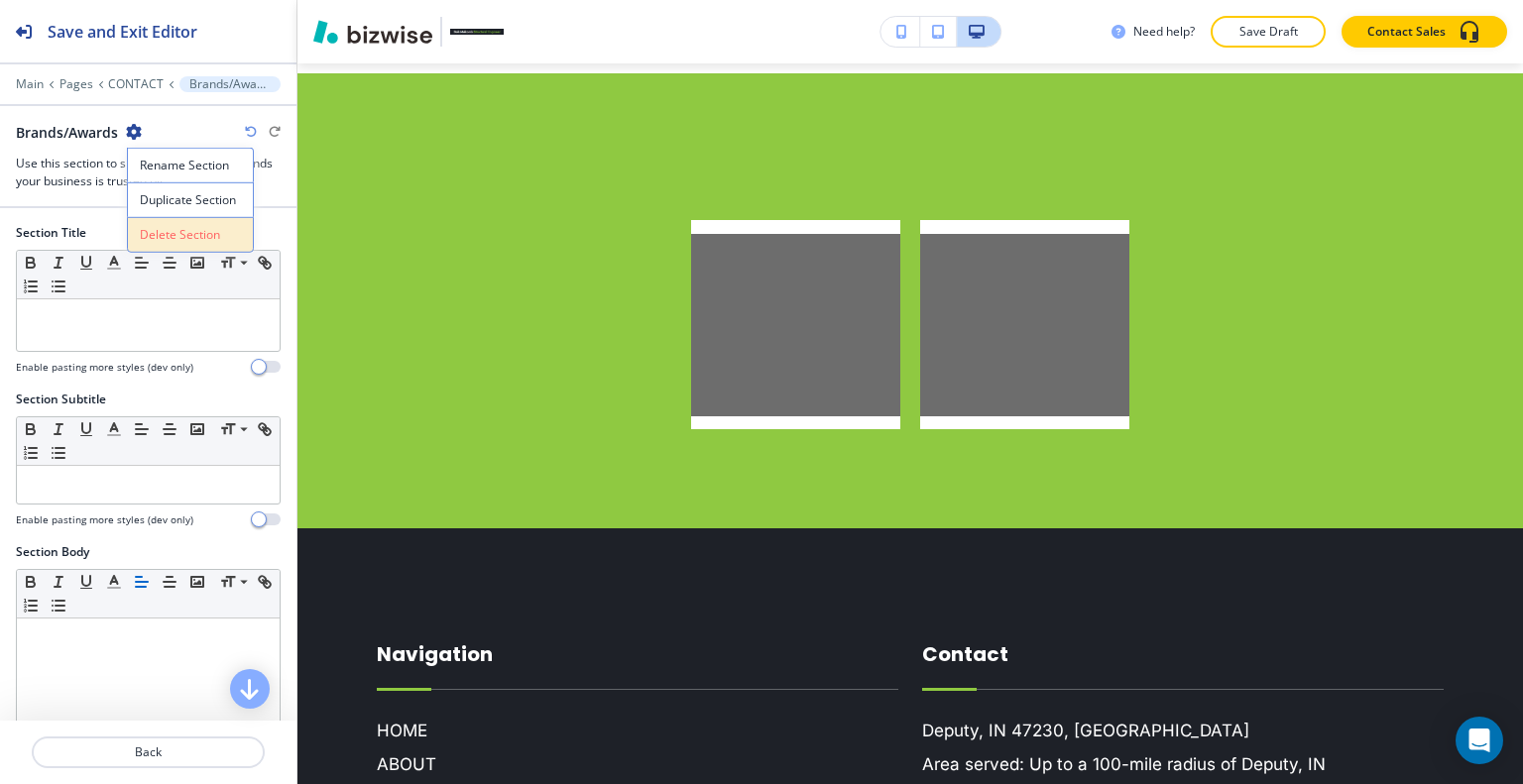 click on "Delete Section" at bounding box center (190, 235) 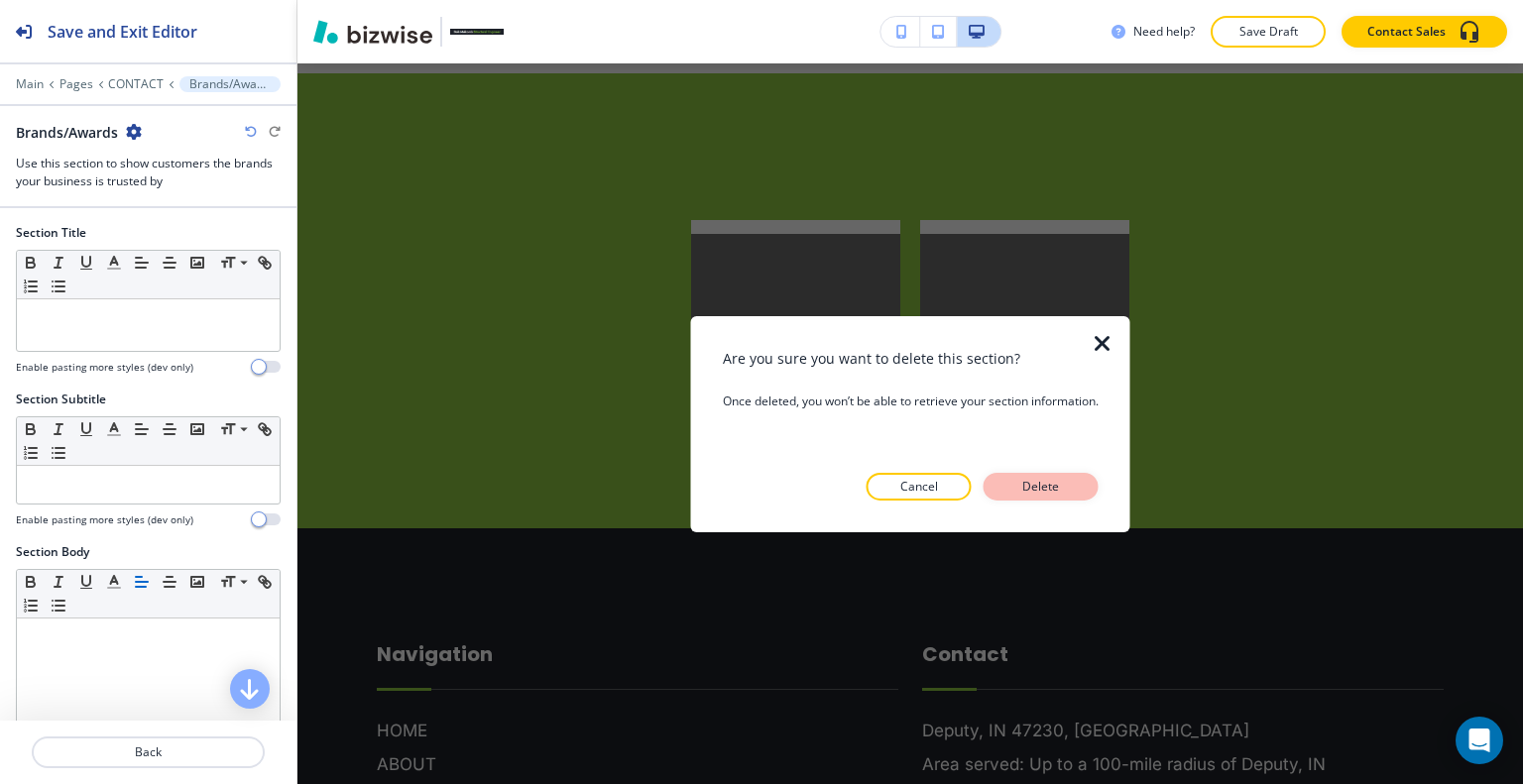 click on "Delete" at bounding box center [1041, 487] 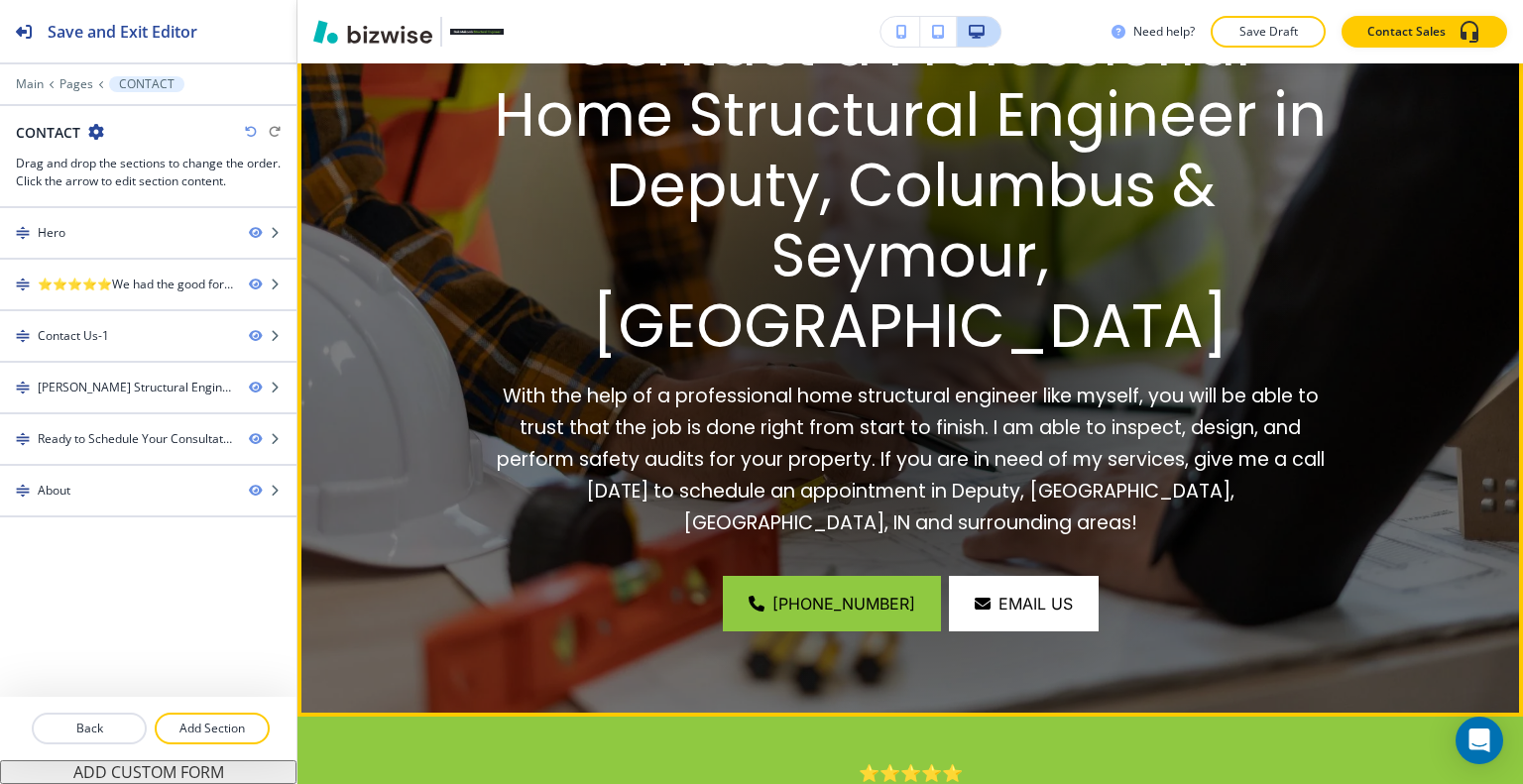 scroll, scrollTop: 0, scrollLeft: 0, axis: both 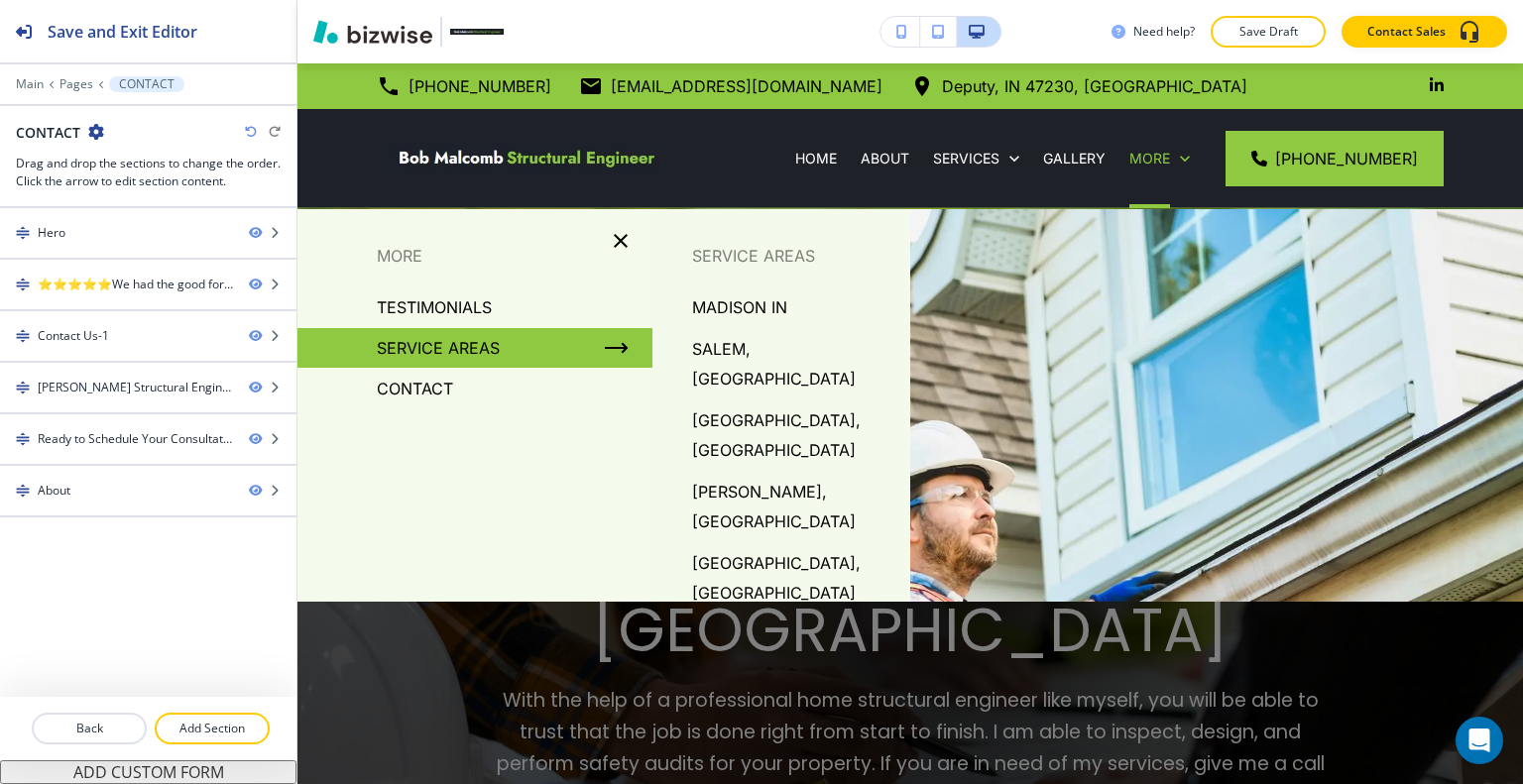 click on "[PERSON_NAME], [GEOGRAPHIC_DATA]" at bounding box center [793, 506] 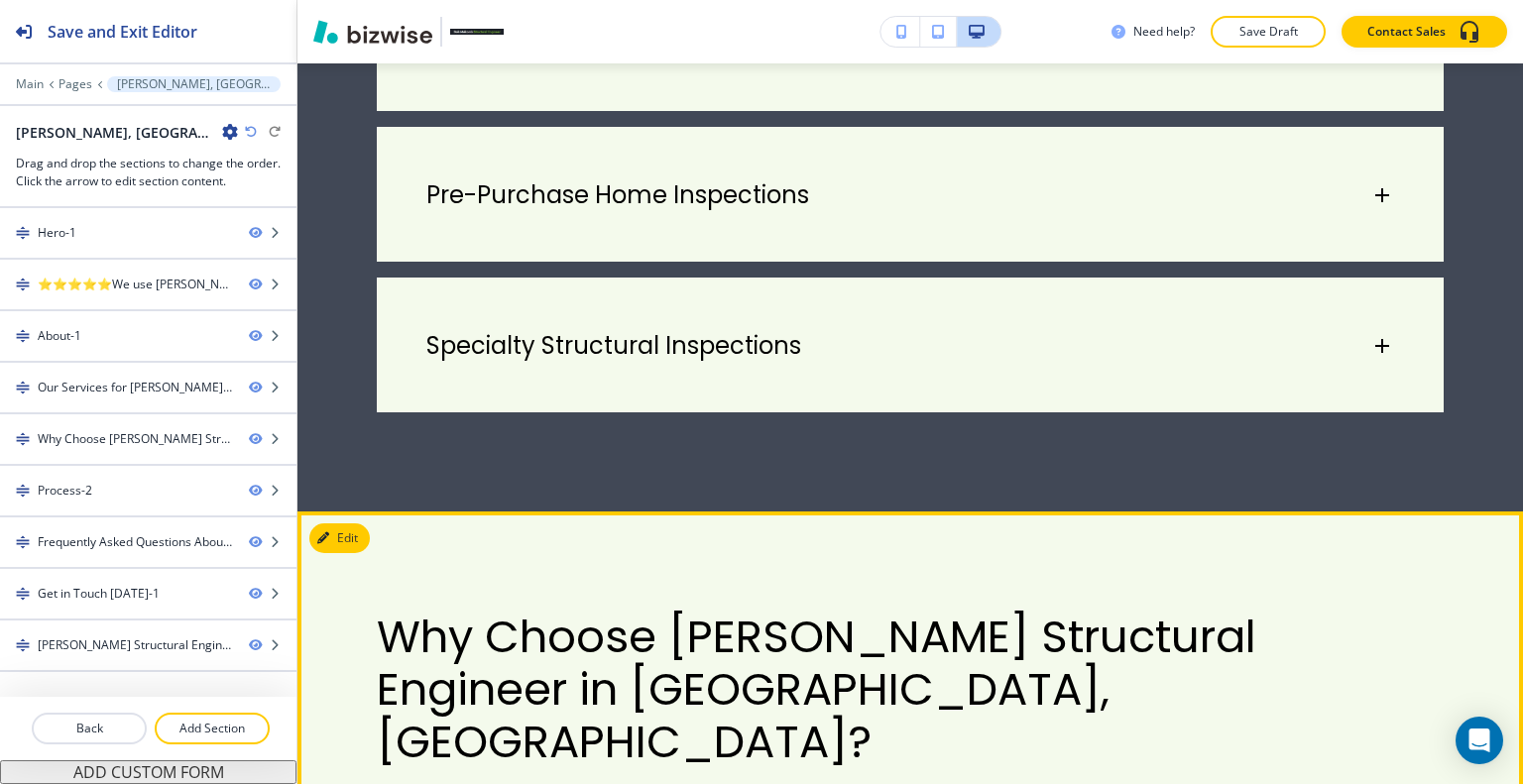 scroll, scrollTop: 1883, scrollLeft: 0, axis: vertical 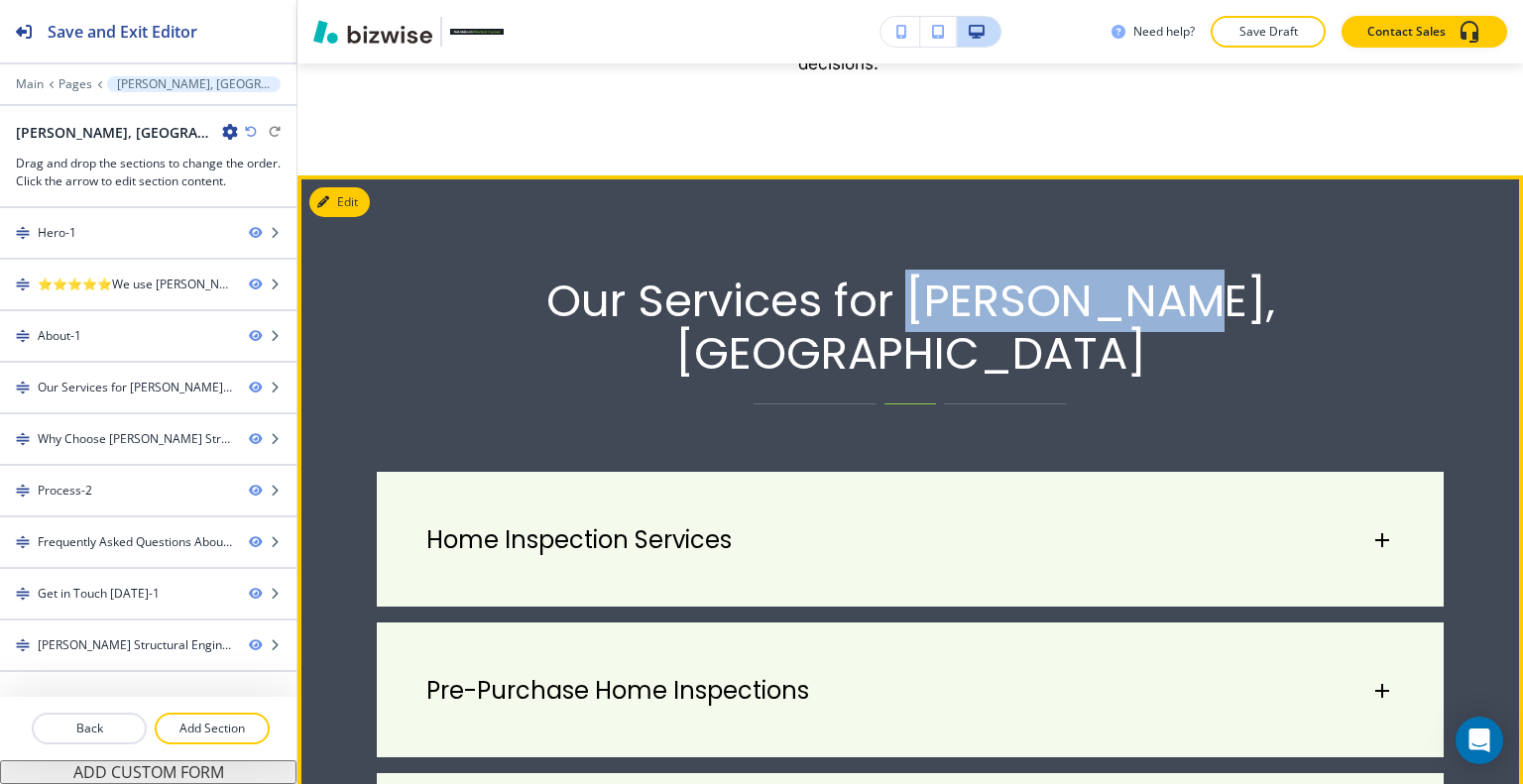 drag, startPoint x: 1236, startPoint y: 199, endPoint x: 956, endPoint y: 204, distance: 280.04464 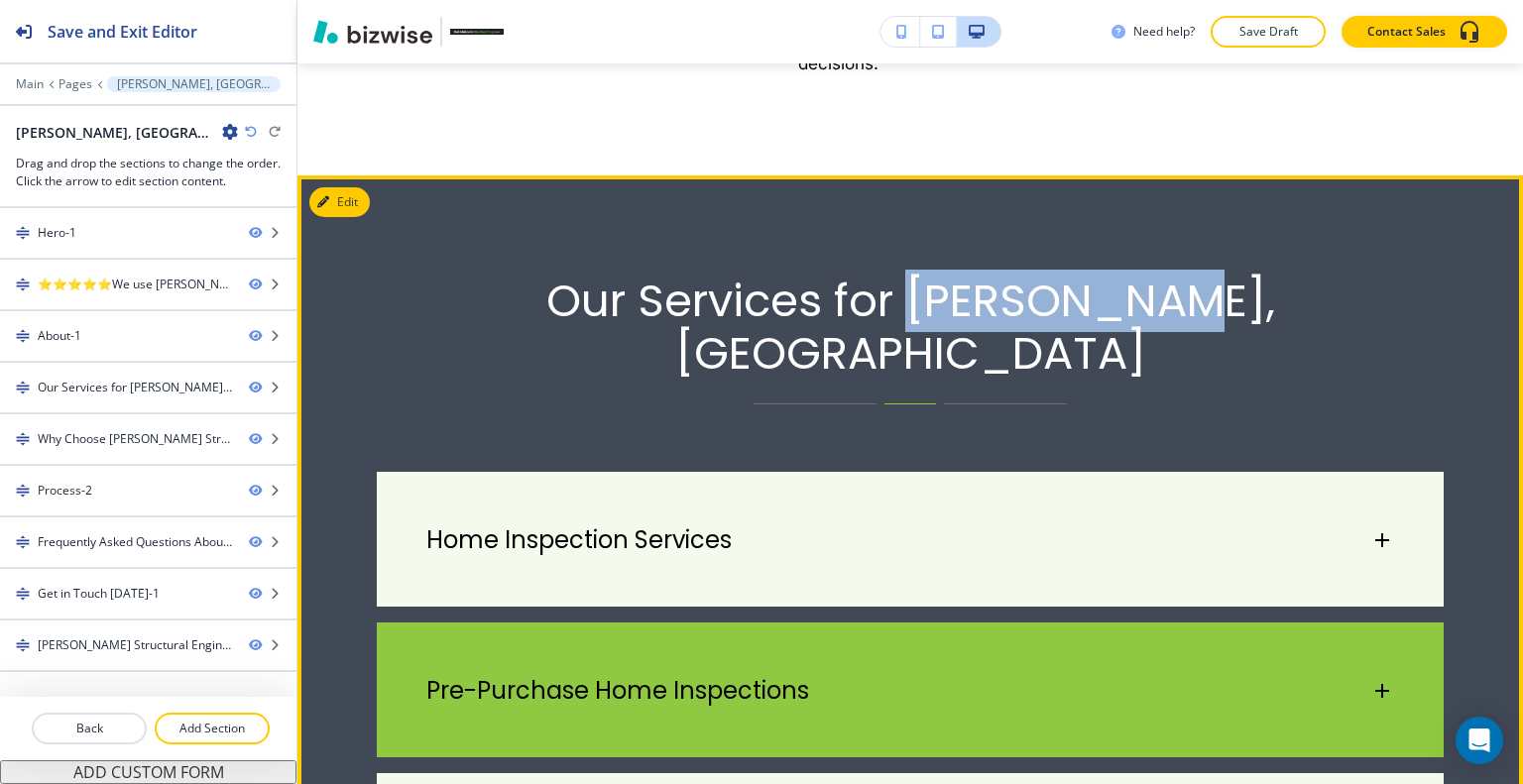 scroll, scrollTop: 2478, scrollLeft: 0, axis: vertical 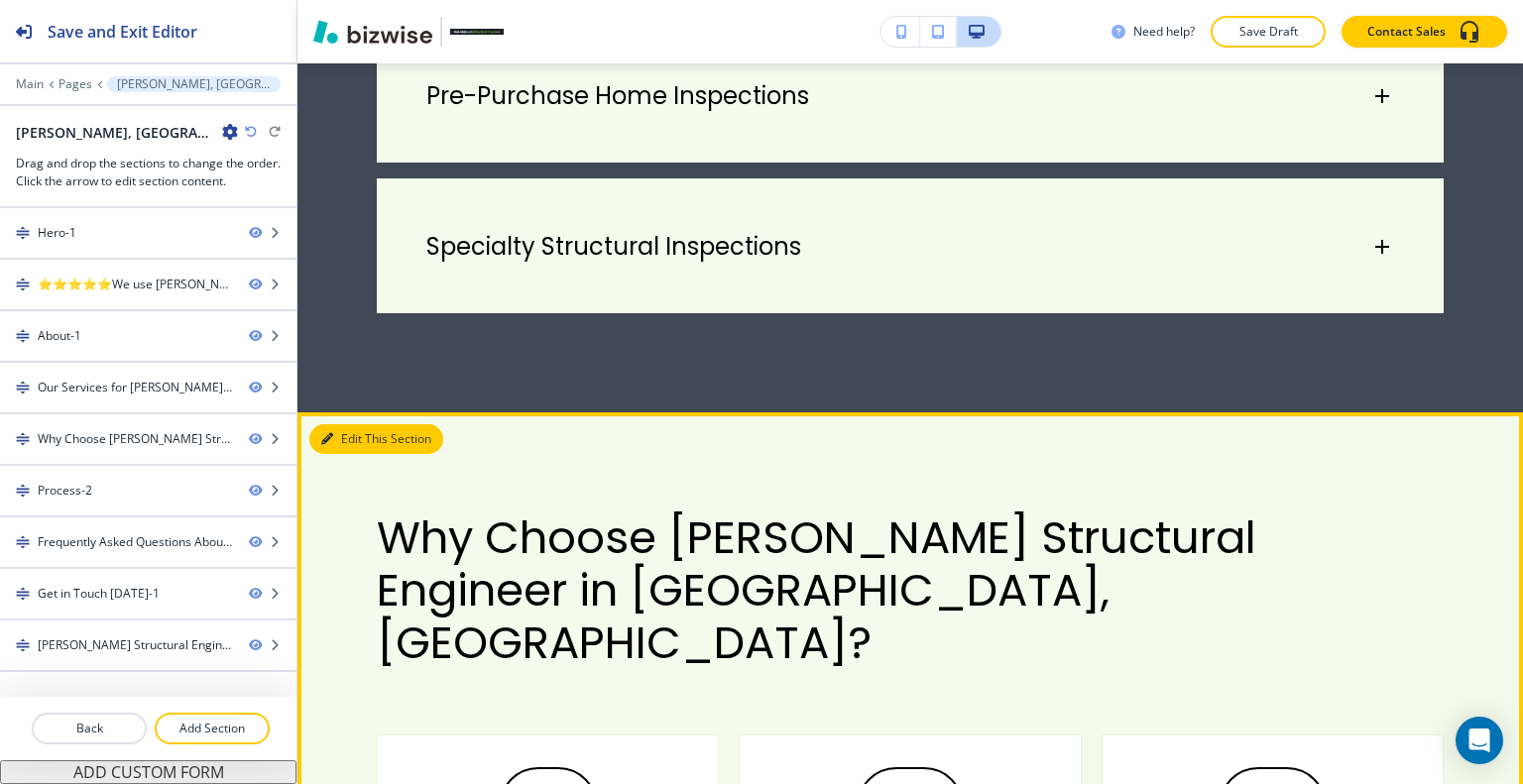 click on "Edit This Section" at bounding box center [376, 439] 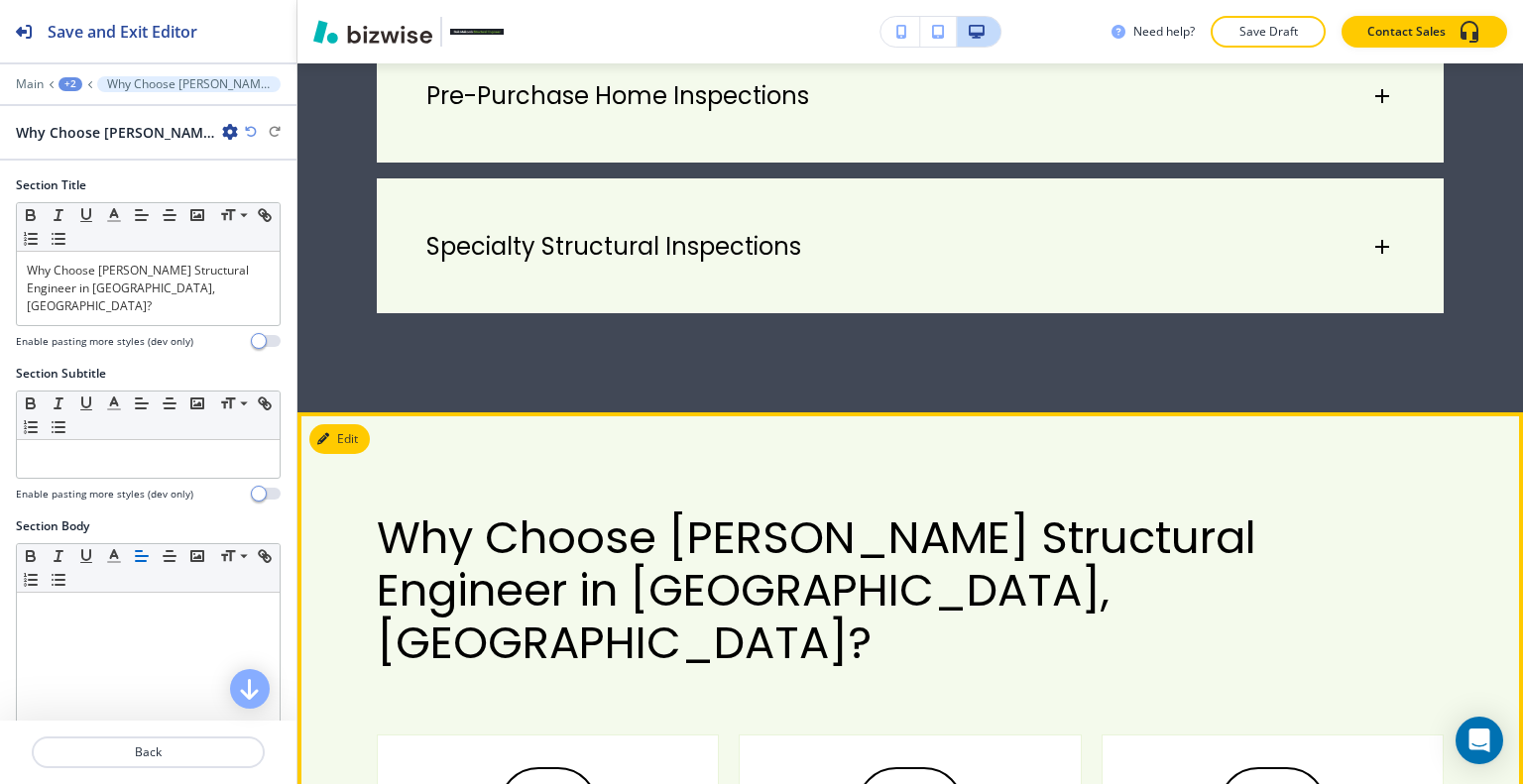 scroll, scrollTop: 2668, scrollLeft: 0, axis: vertical 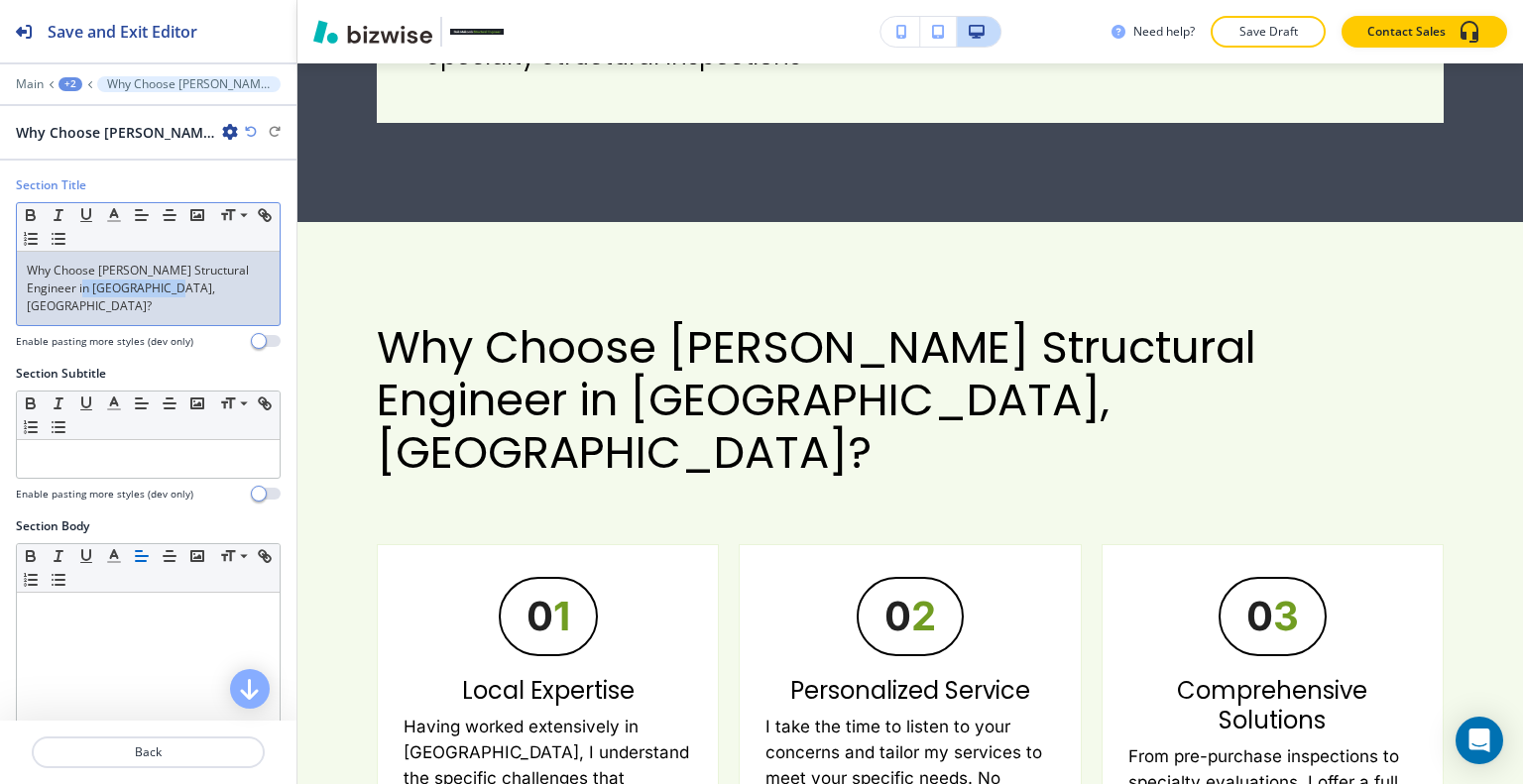 drag, startPoint x: 206, startPoint y: 293, endPoint x: 120, endPoint y: 284, distance: 86.46965 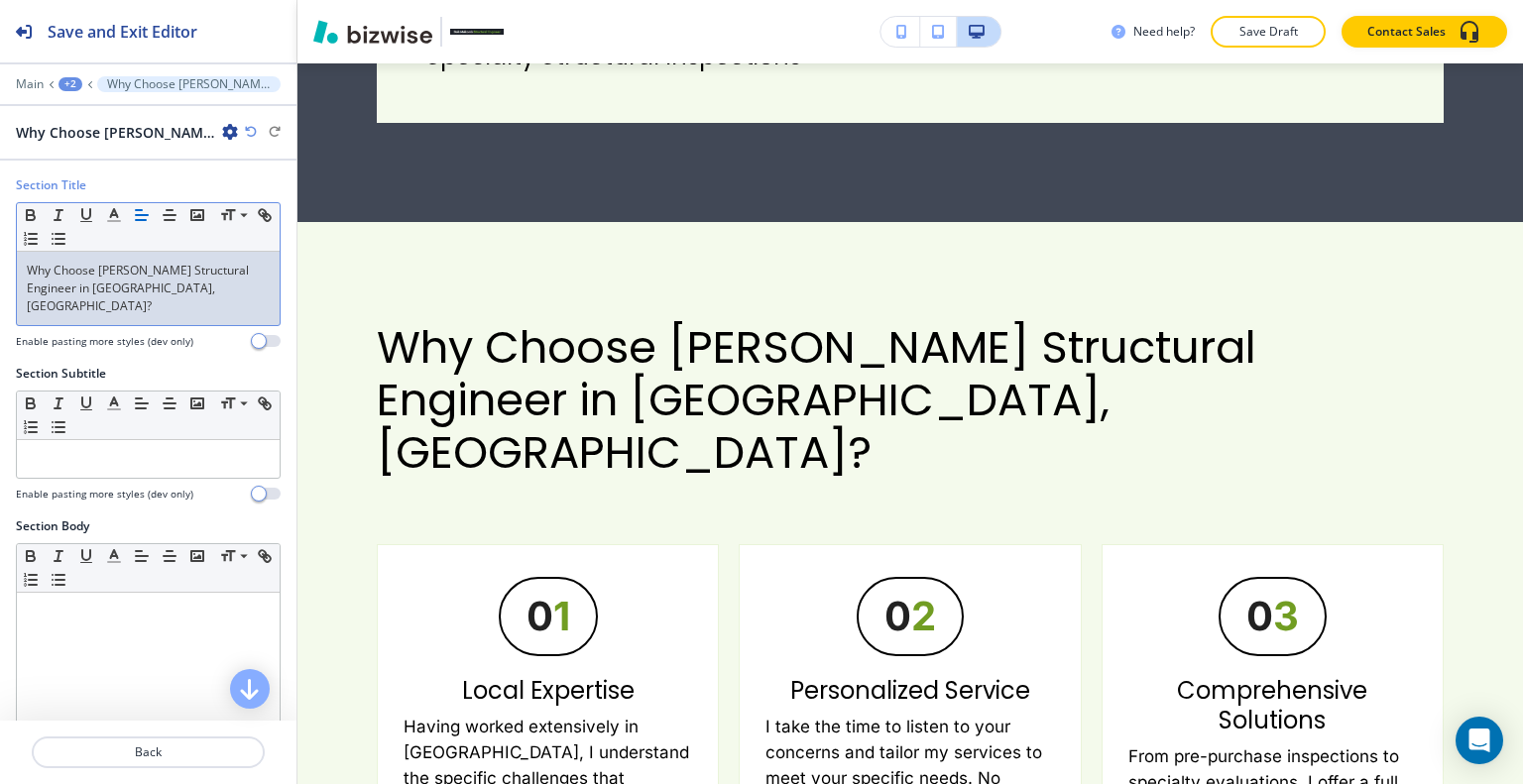 click on "Why Choose [PERSON_NAME] Structural Engineer in [GEOGRAPHIC_DATA], [GEOGRAPHIC_DATA]?" at bounding box center (148, 288) 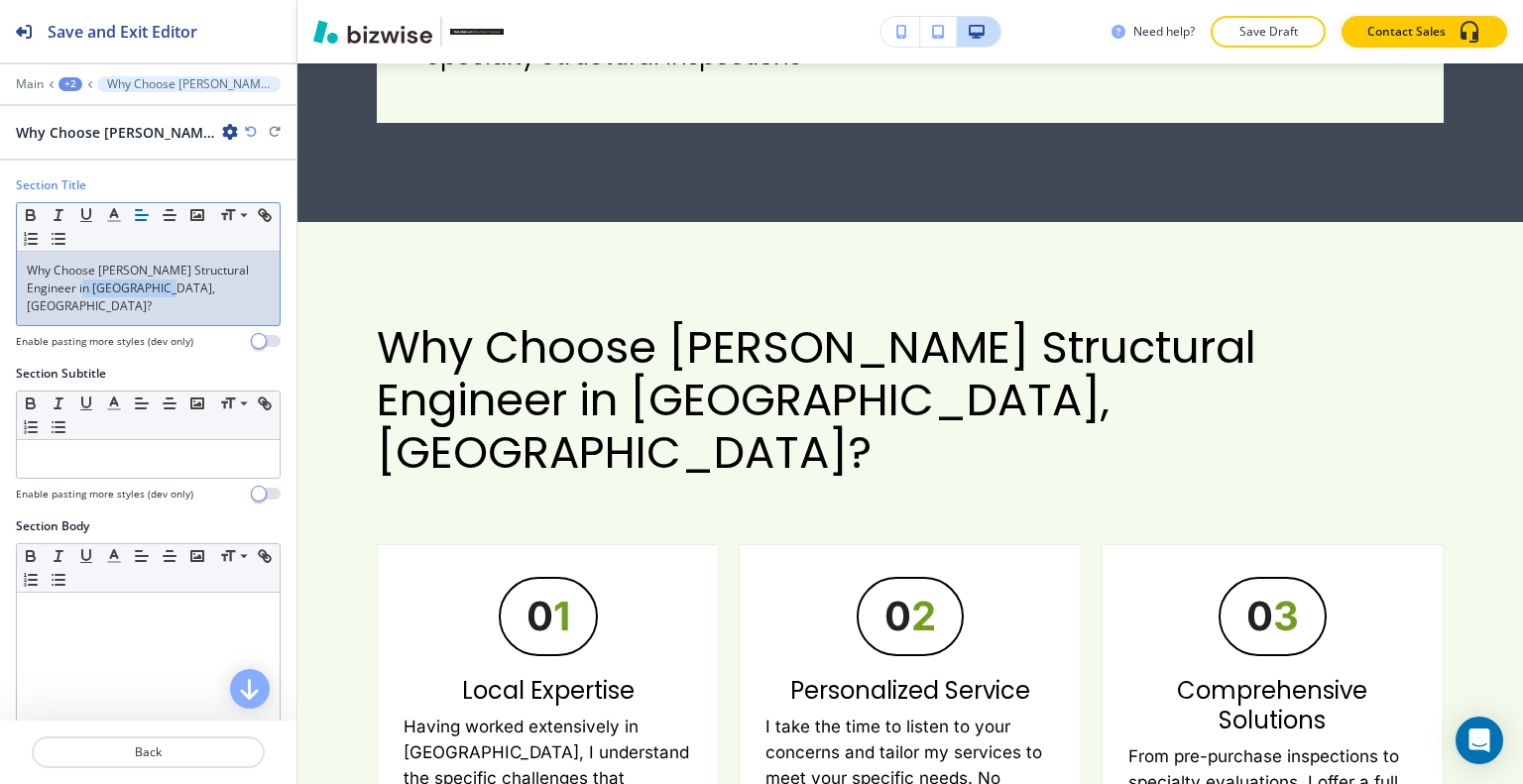 drag, startPoint x: 170, startPoint y: 284, endPoint x: 93, endPoint y: 286, distance: 77.02597 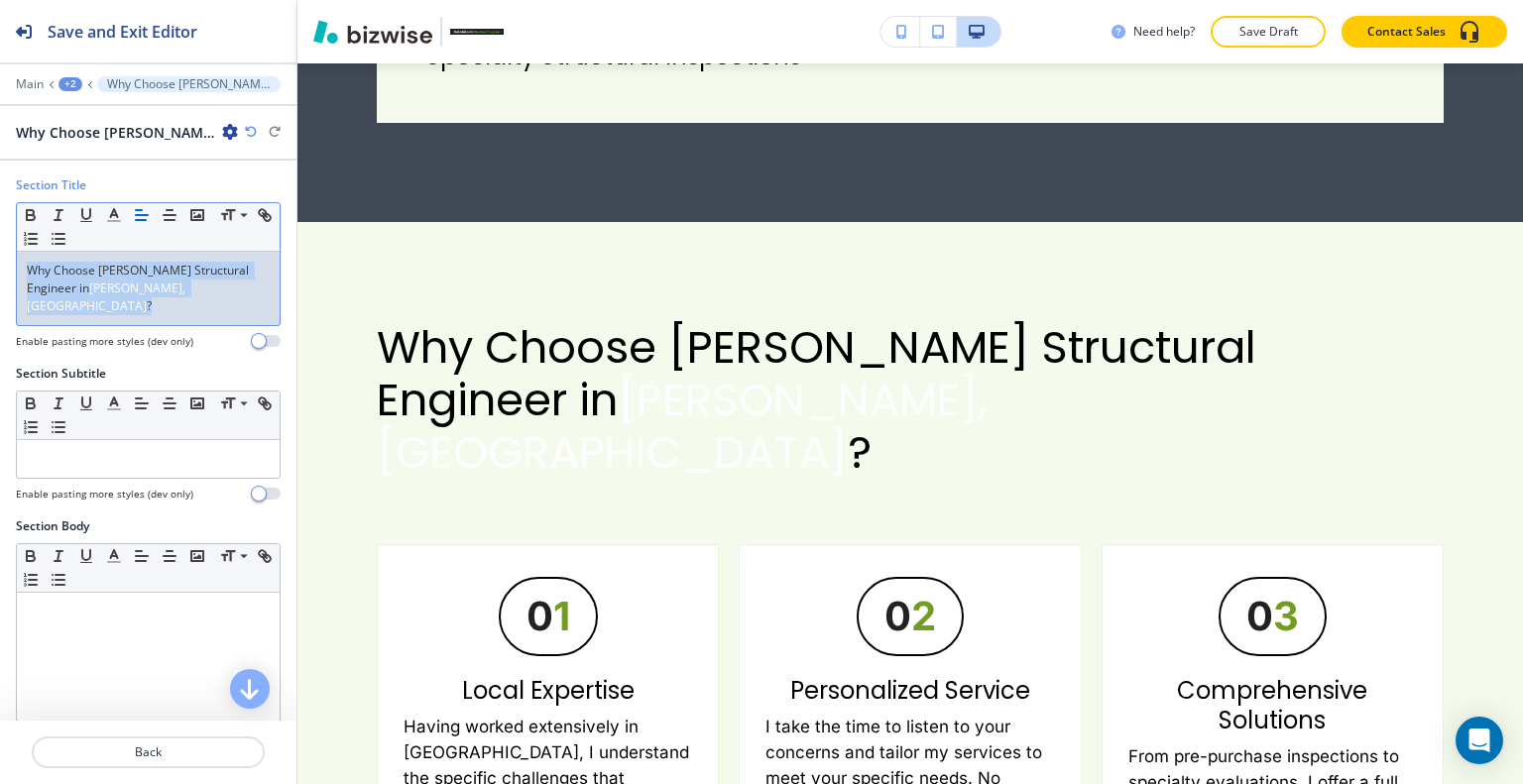 drag, startPoint x: 184, startPoint y: 292, endPoint x: 0, endPoint y: 250, distance: 188.73262 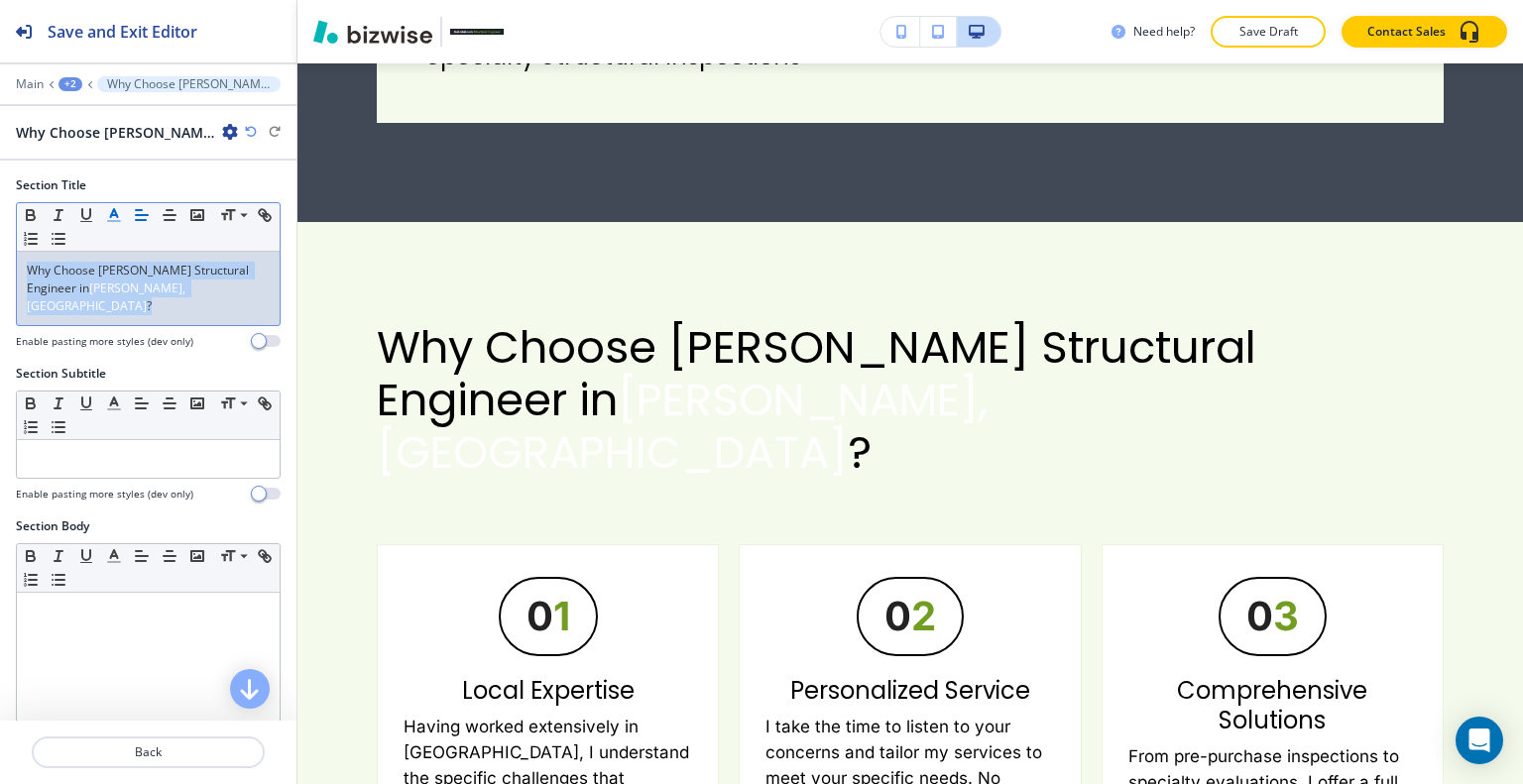 click at bounding box center (114, 215) 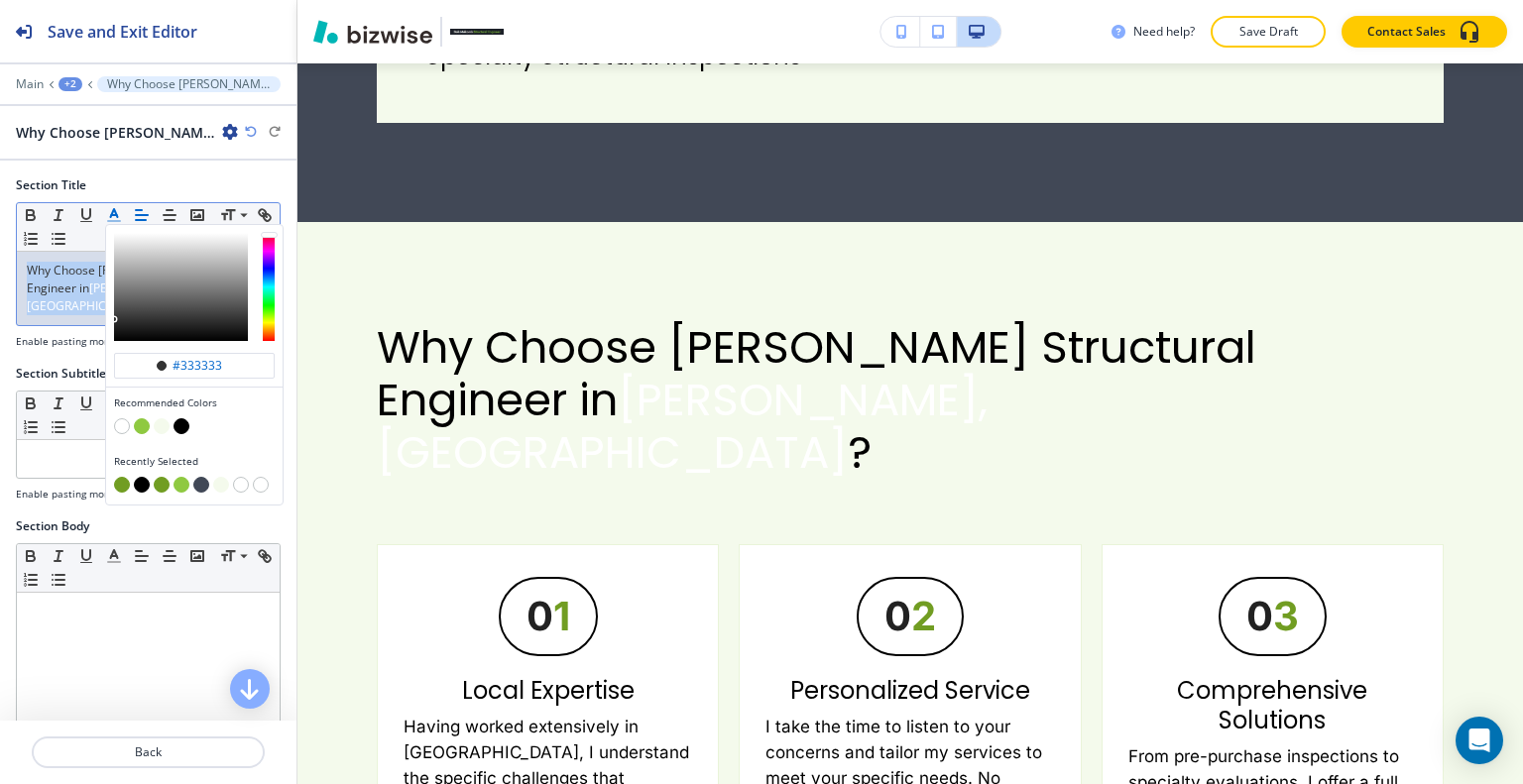 click at bounding box center [181, 426] 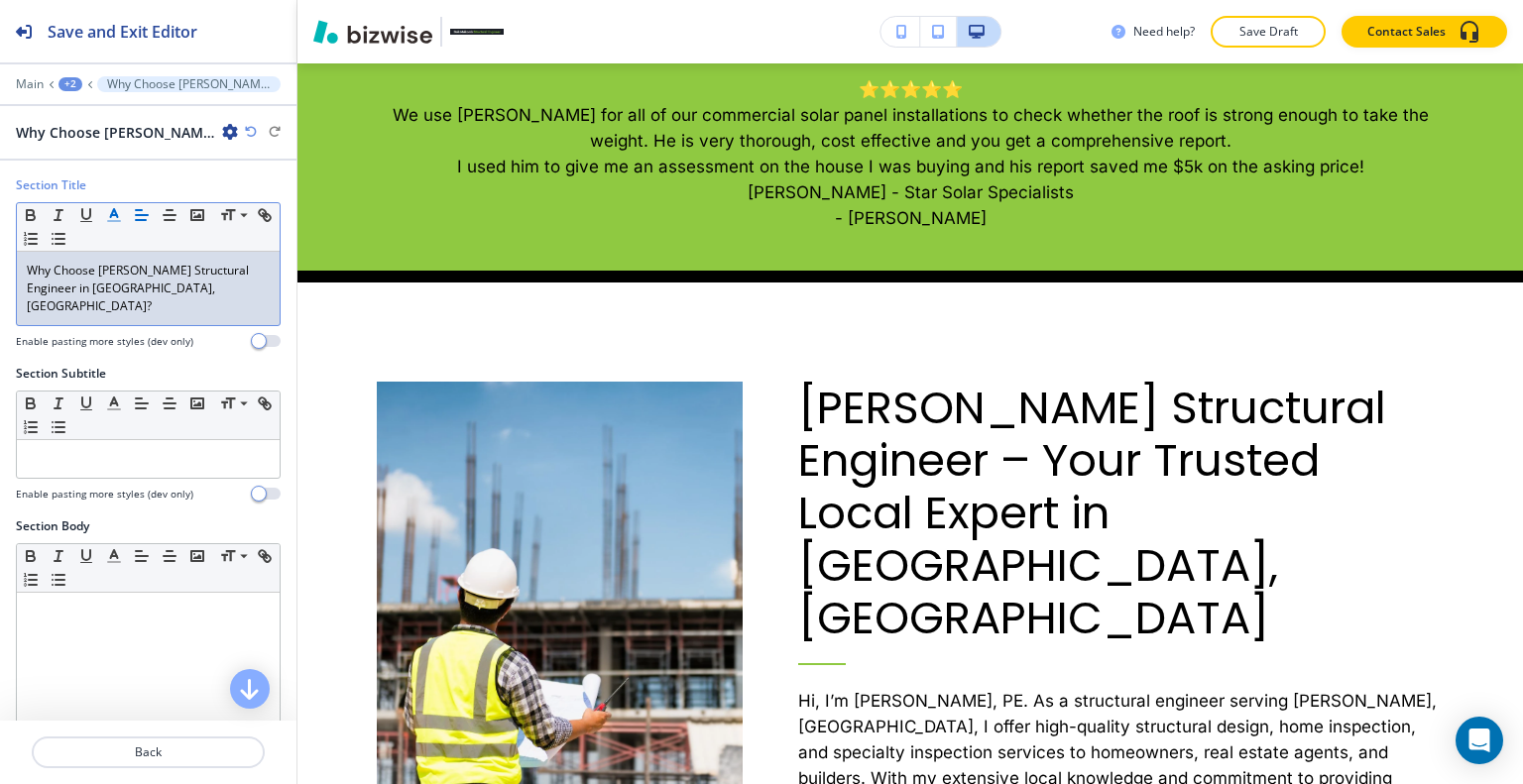 scroll, scrollTop: 0, scrollLeft: 0, axis: both 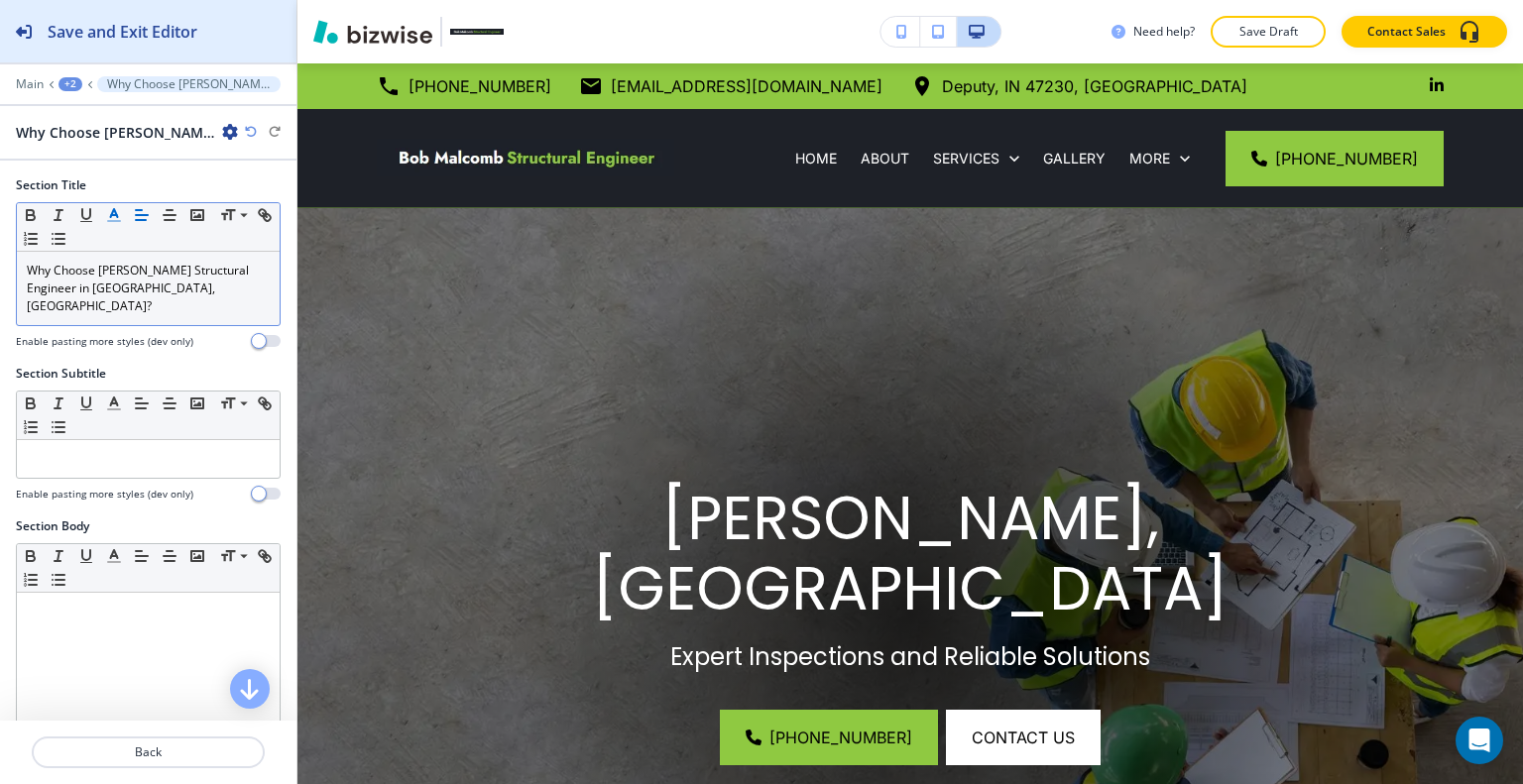 click on "Save and Exit Editor" at bounding box center (122, 32) 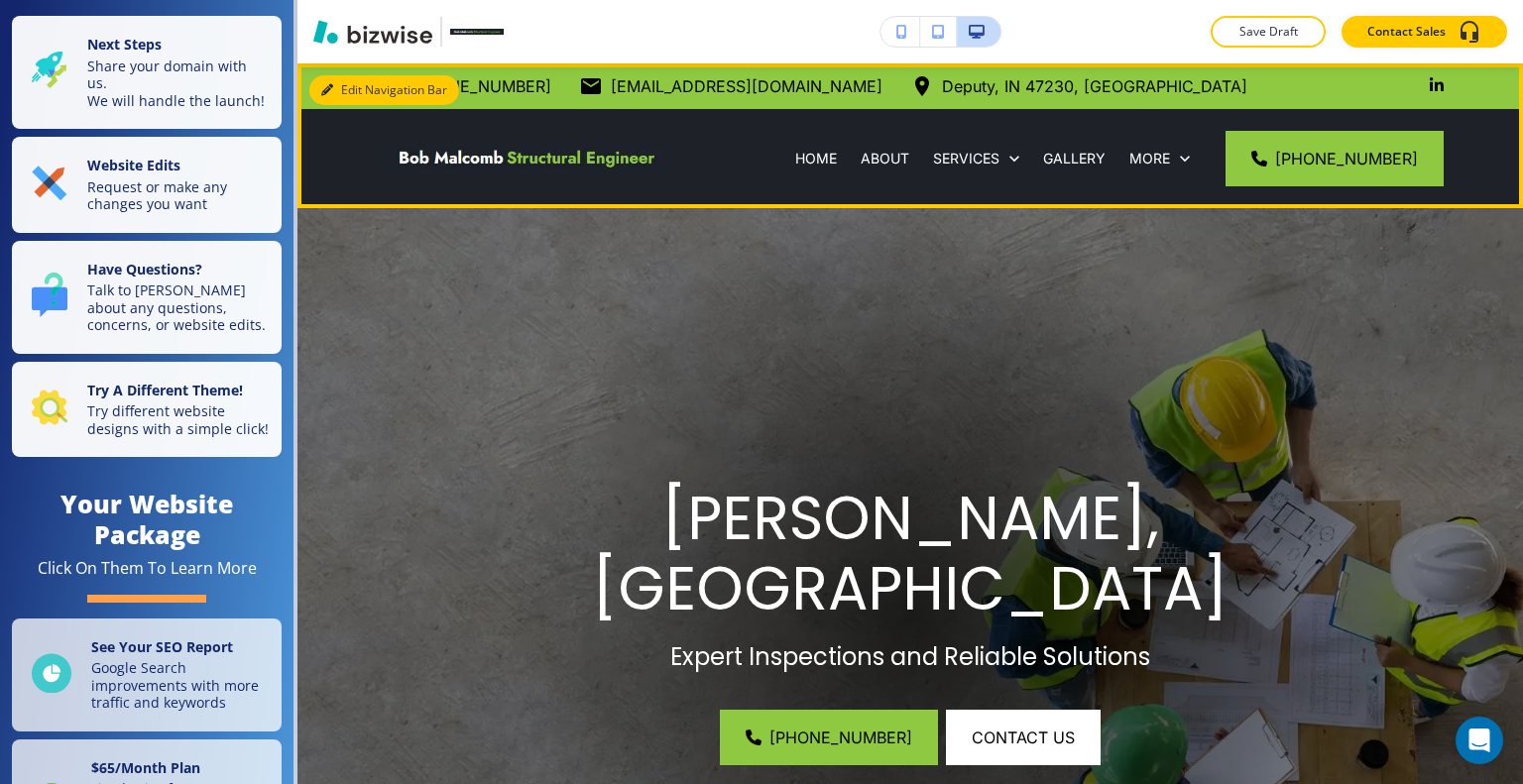 click on "Edit Navigation Bar" at bounding box center [384, 90] 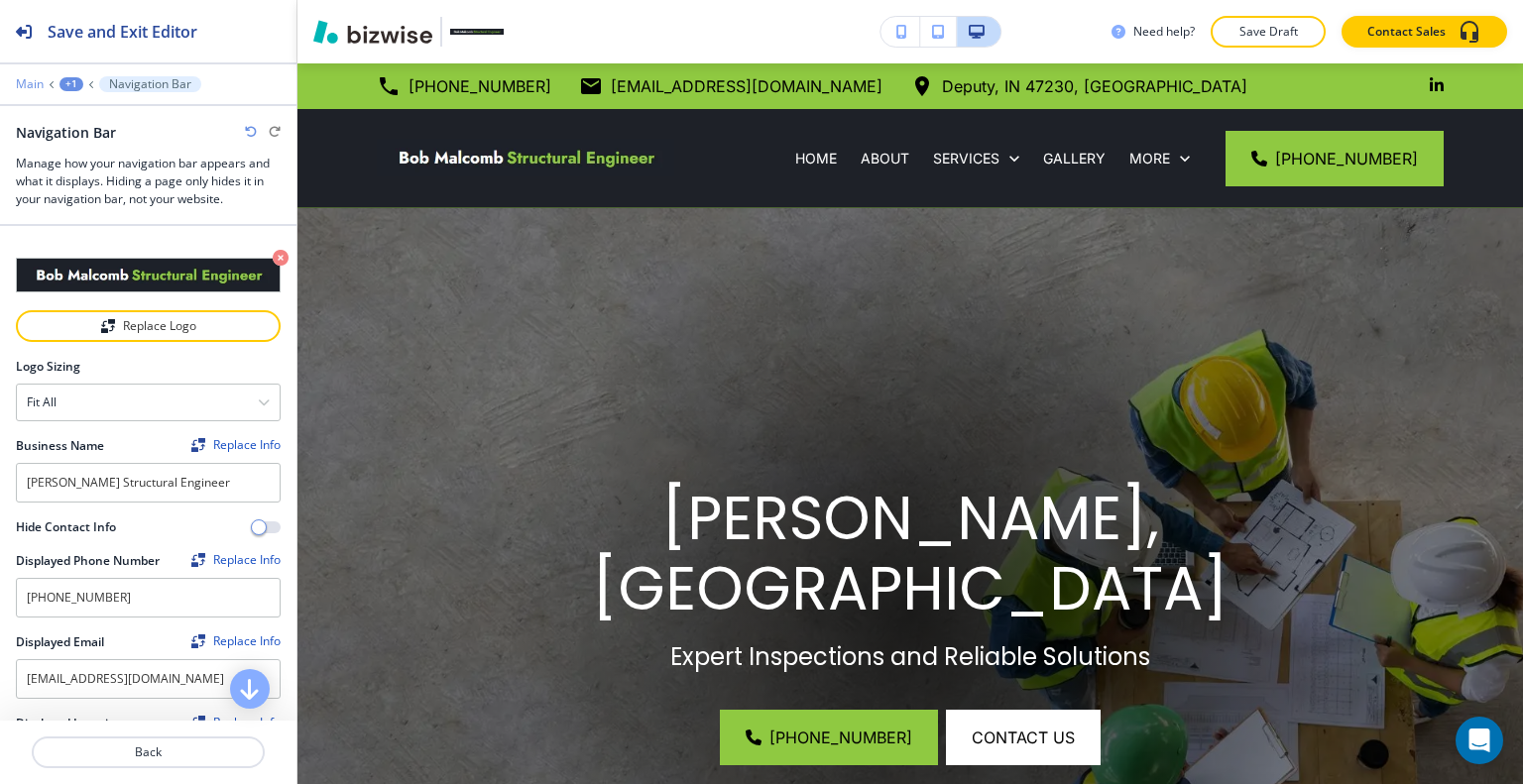 click on "Main" at bounding box center (30, 84) 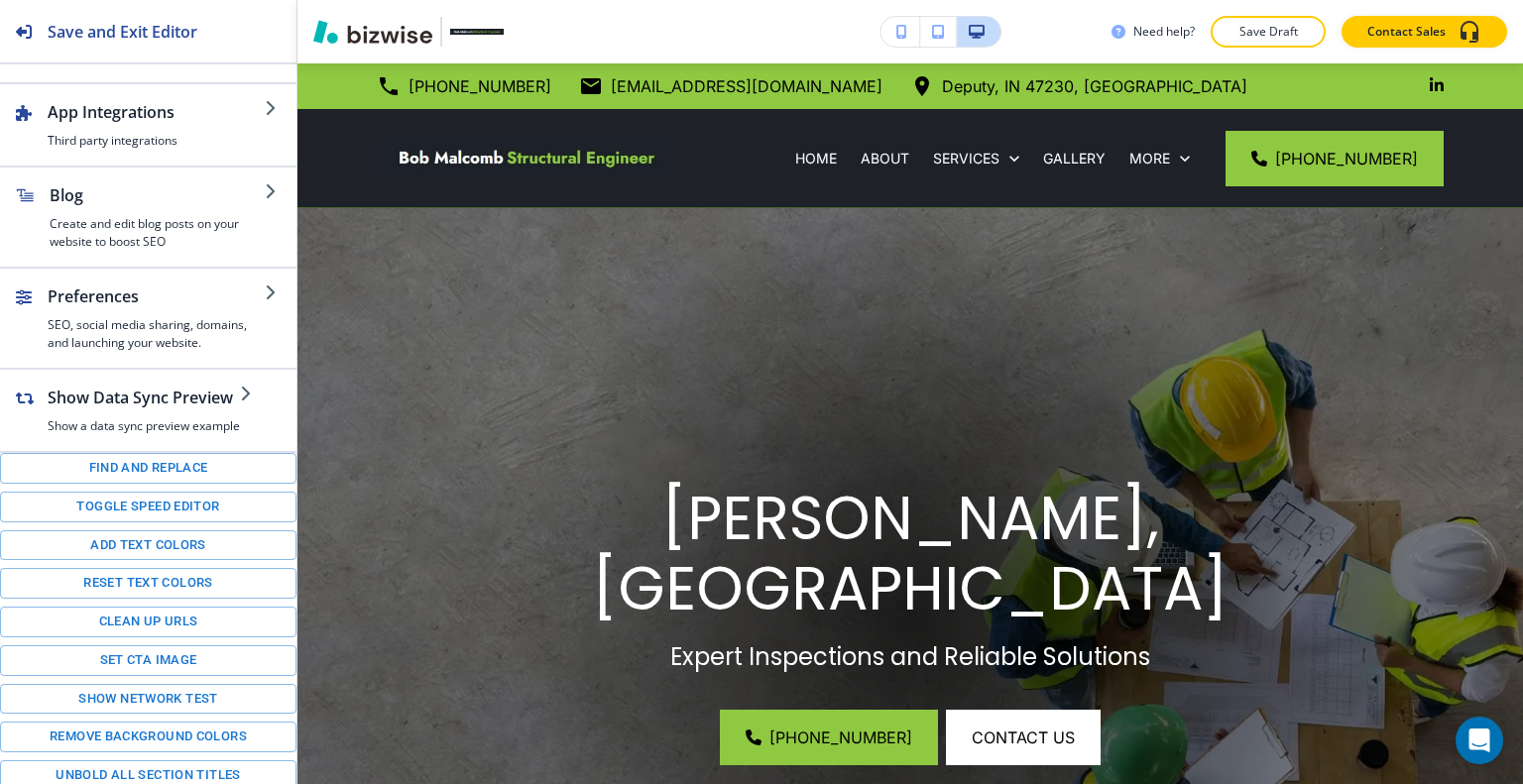 scroll, scrollTop: 0, scrollLeft: 0, axis: both 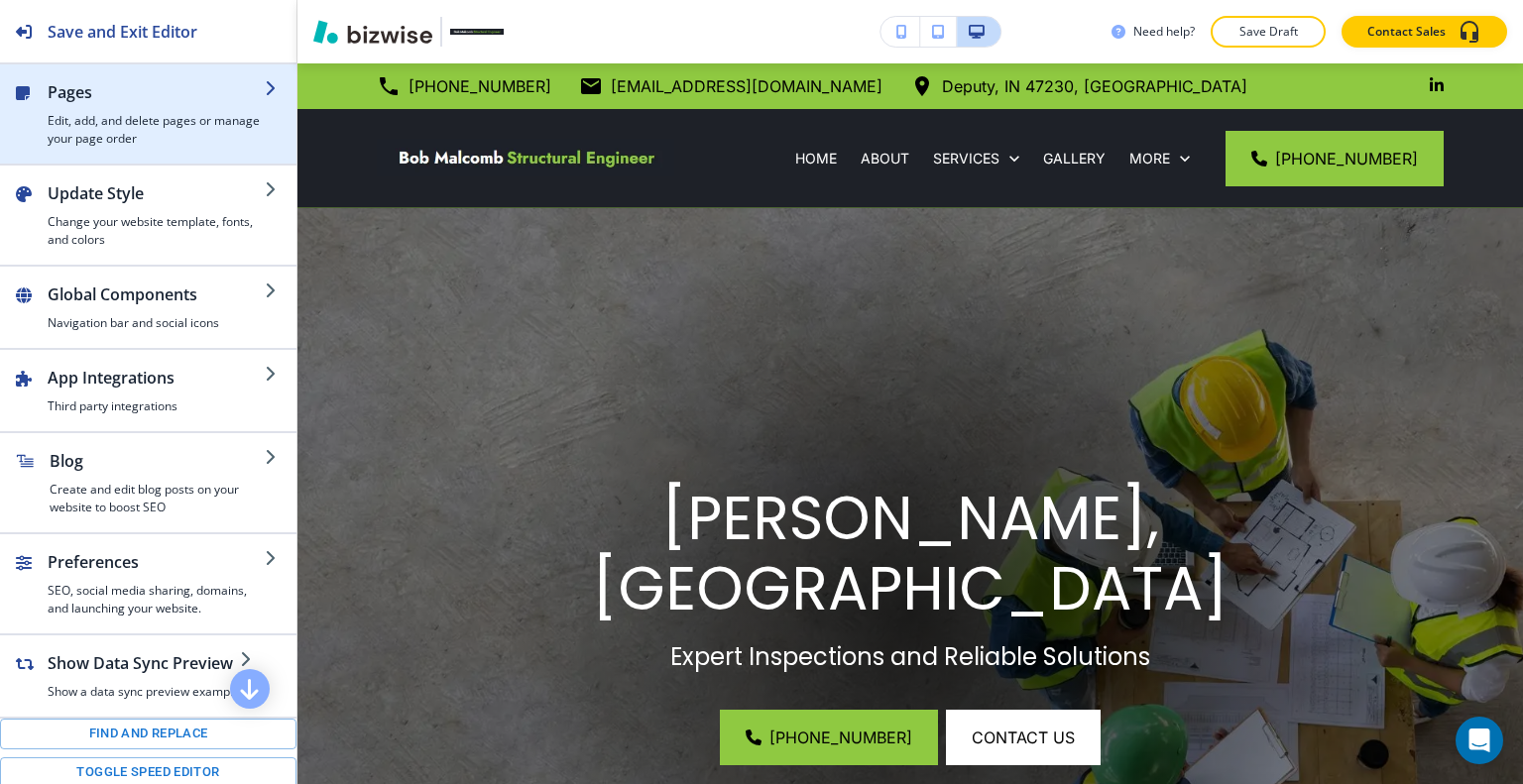 click on "Pages" at bounding box center (156, 92) 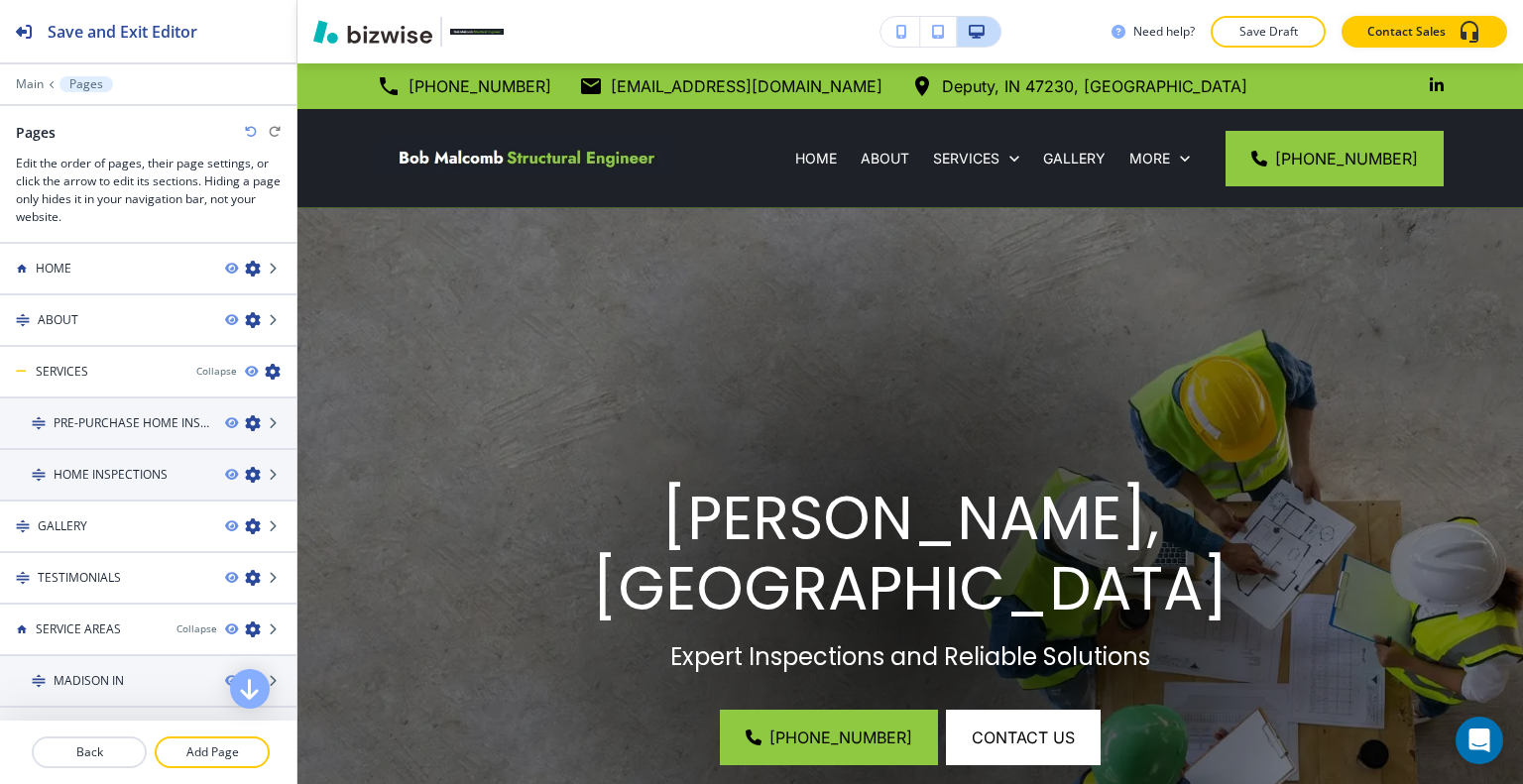 scroll, scrollTop: 238, scrollLeft: 0, axis: vertical 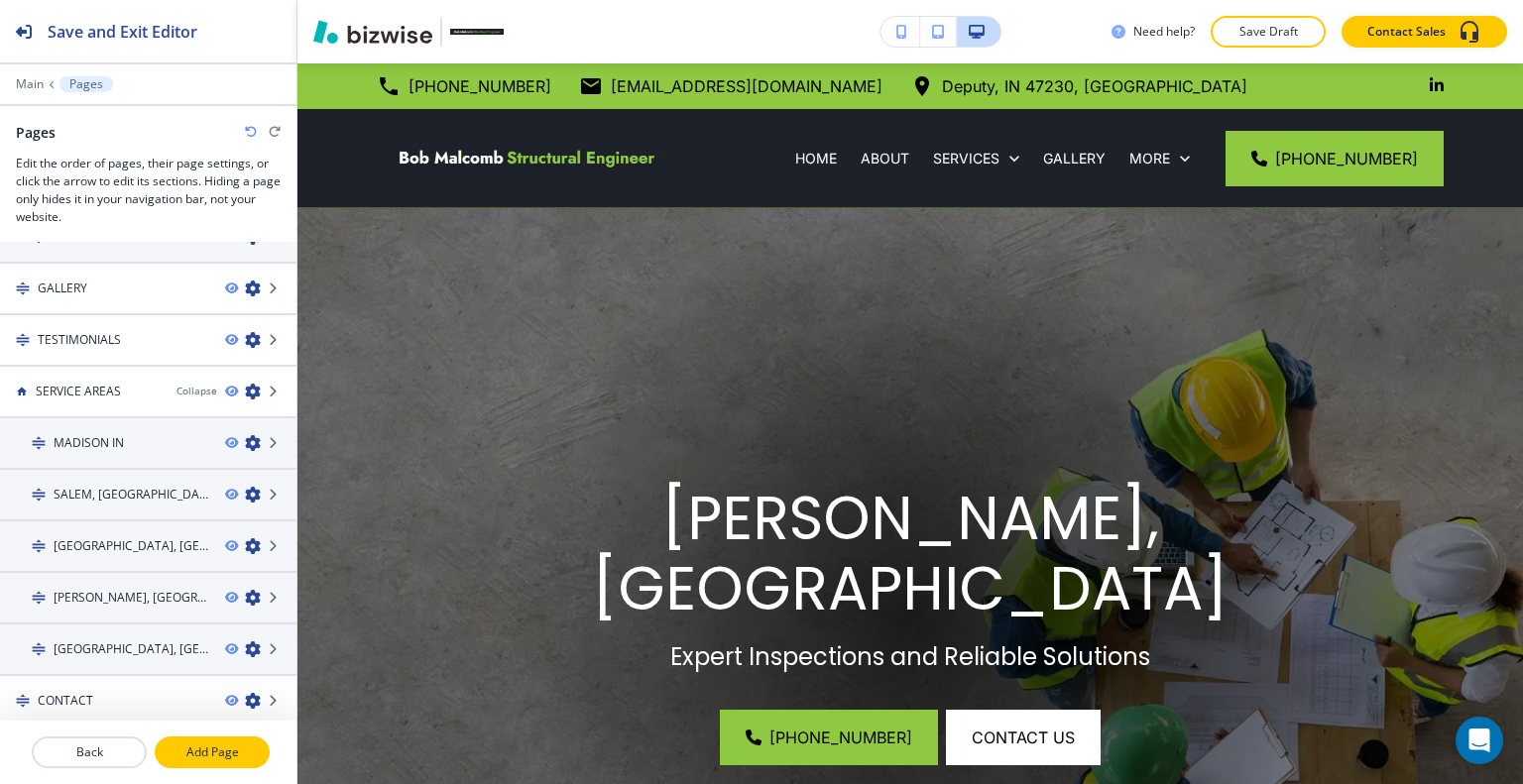 click on "Add Page" at bounding box center (212, 752) 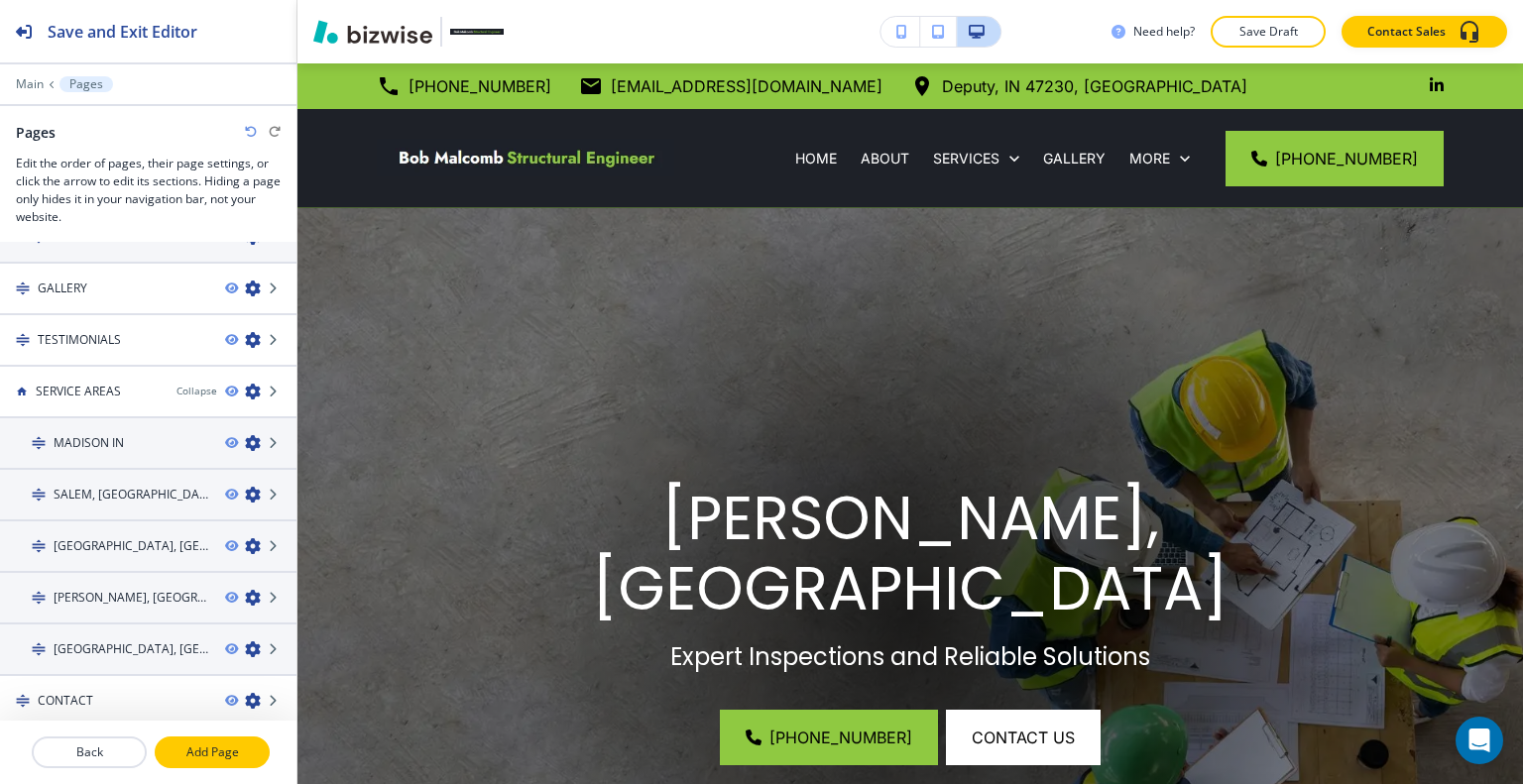 click on "Add Page" at bounding box center [212, 752] 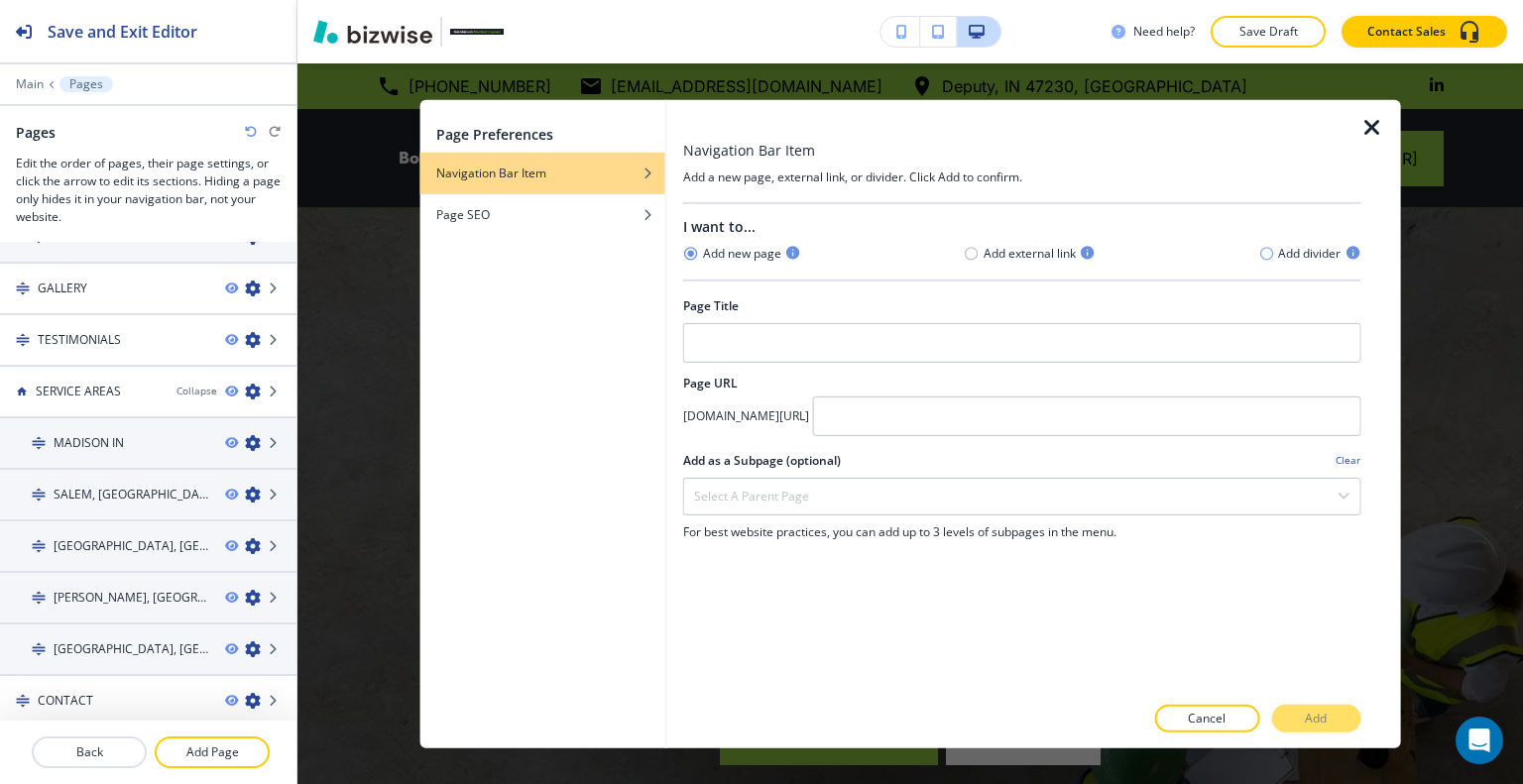click on "Add new page Add external link Add divider" at bounding box center (1022, 253) 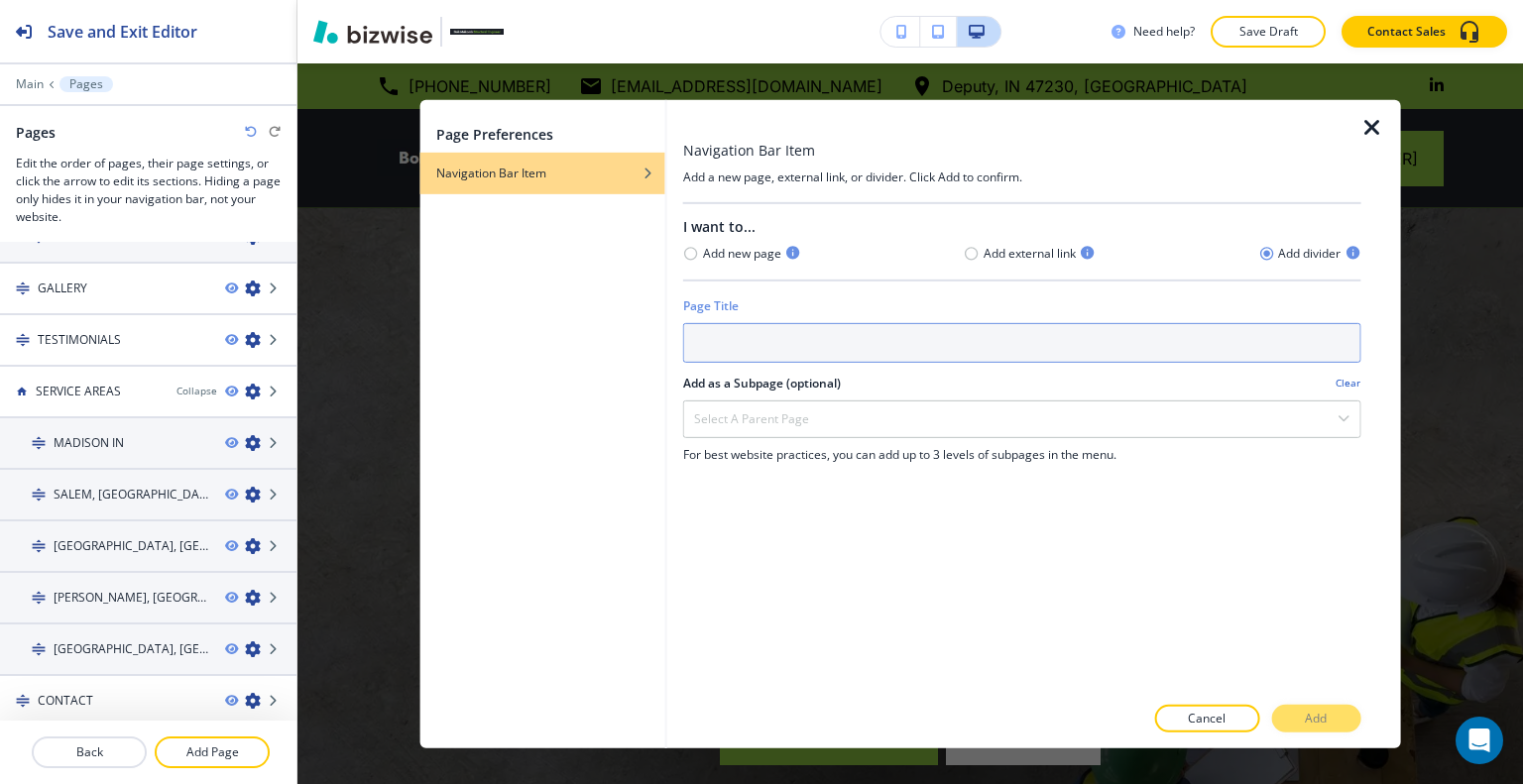 click at bounding box center [1022, 342] 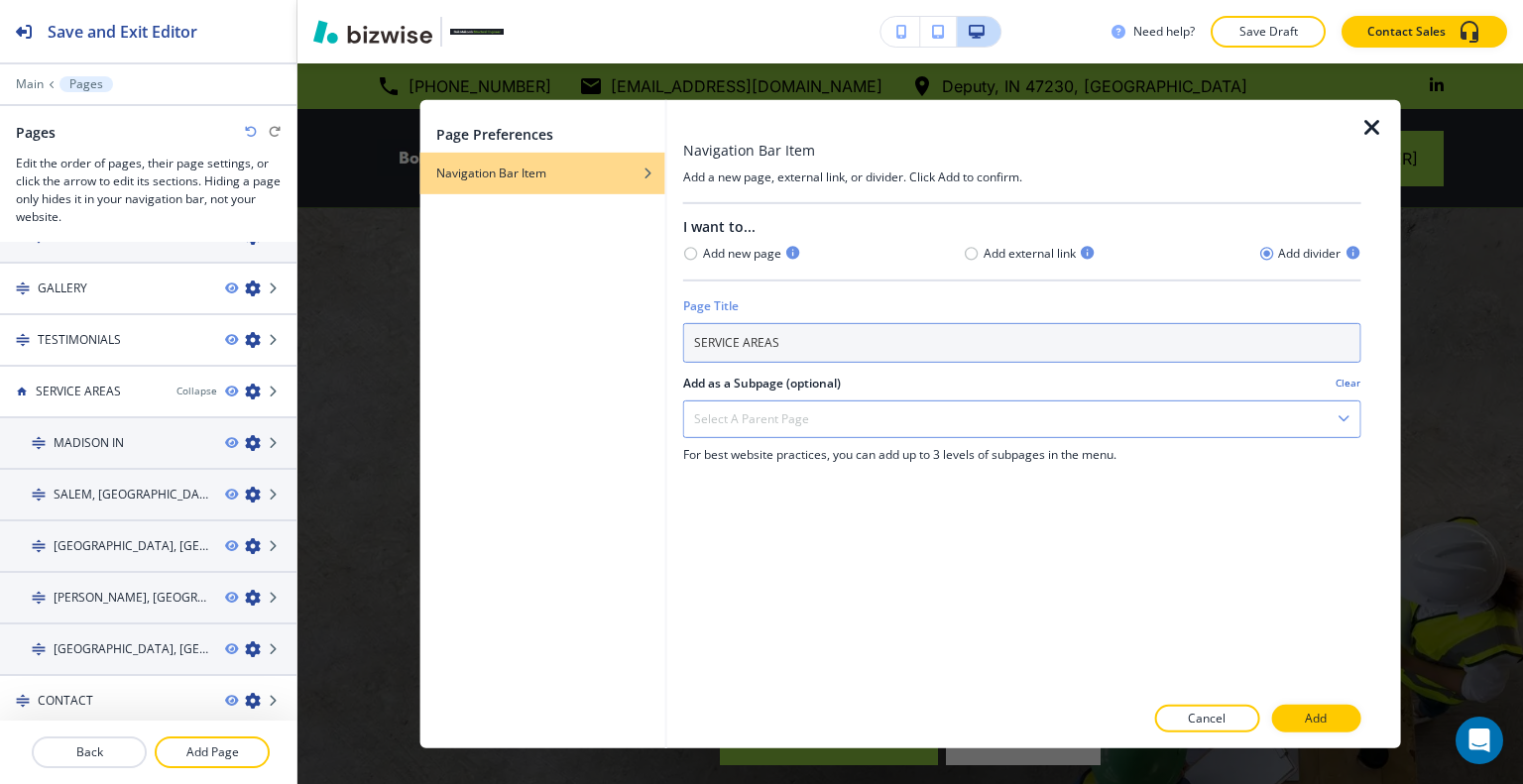 type on "SERVICE AREAS" 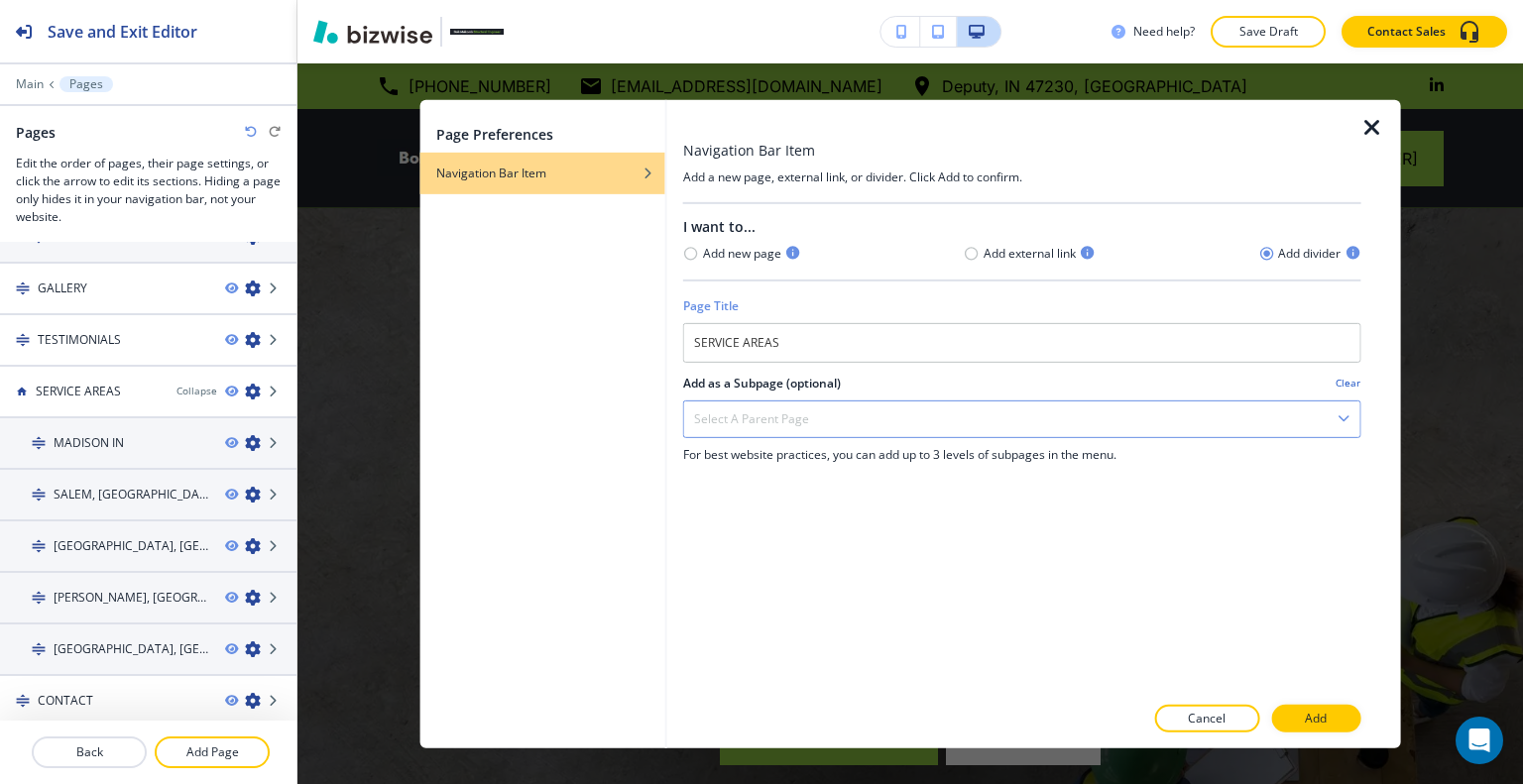click on "Select a parent page" at bounding box center [1022, 418] 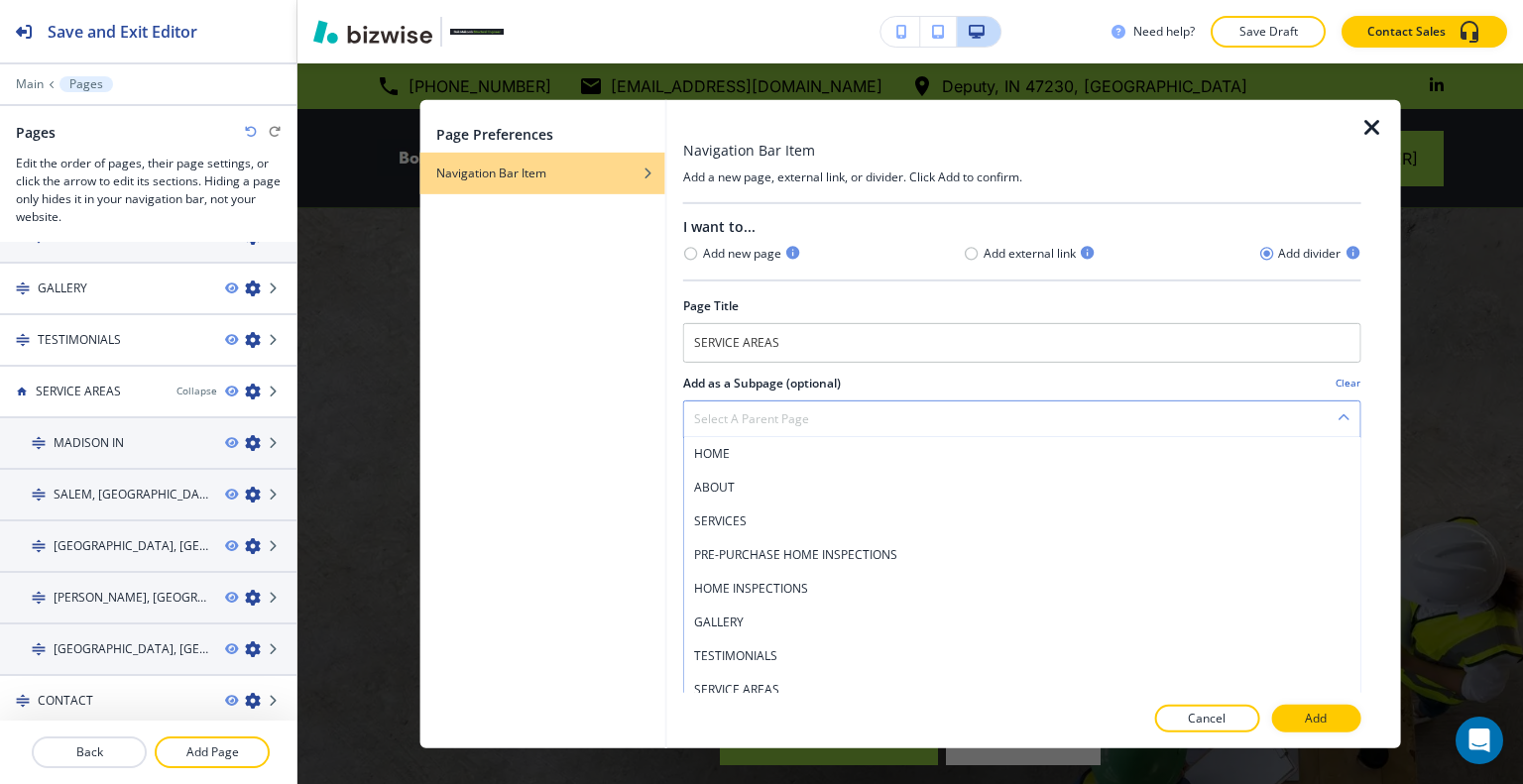 click on "Select a parent page" at bounding box center (1022, 418) 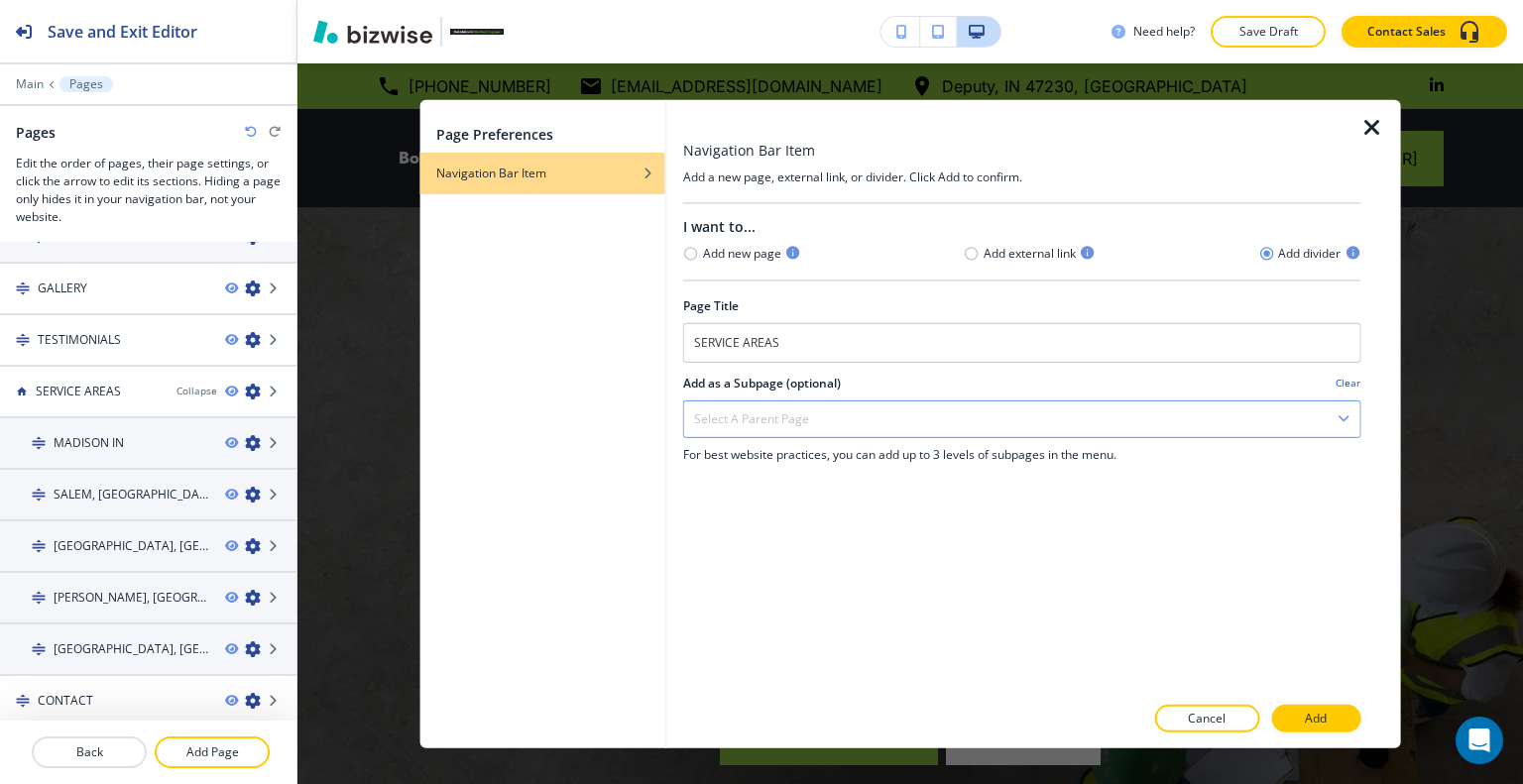 click on "Select a parent page" at bounding box center [1022, 418] 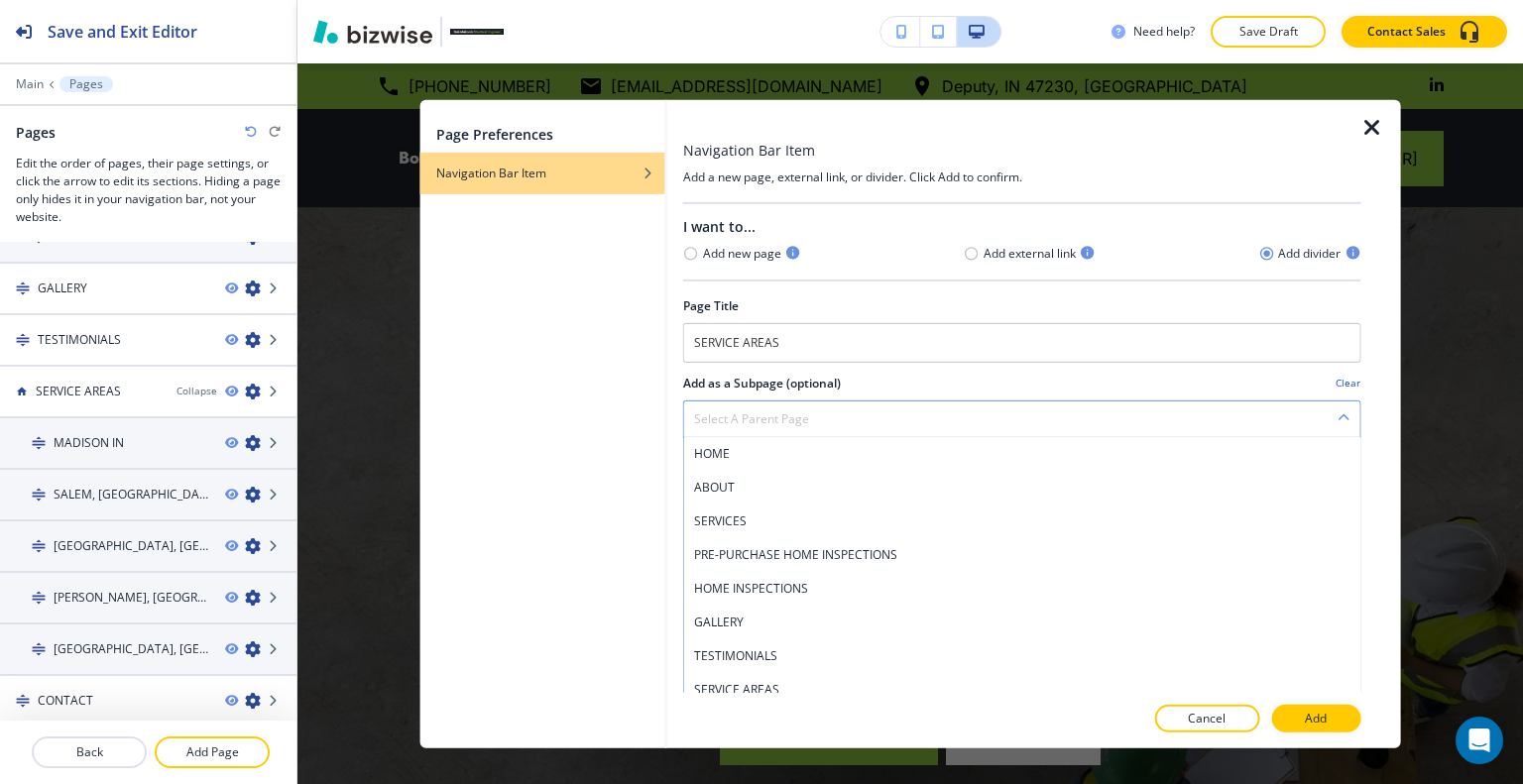 click on "Select a parent page" at bounding box center (1022, 418) 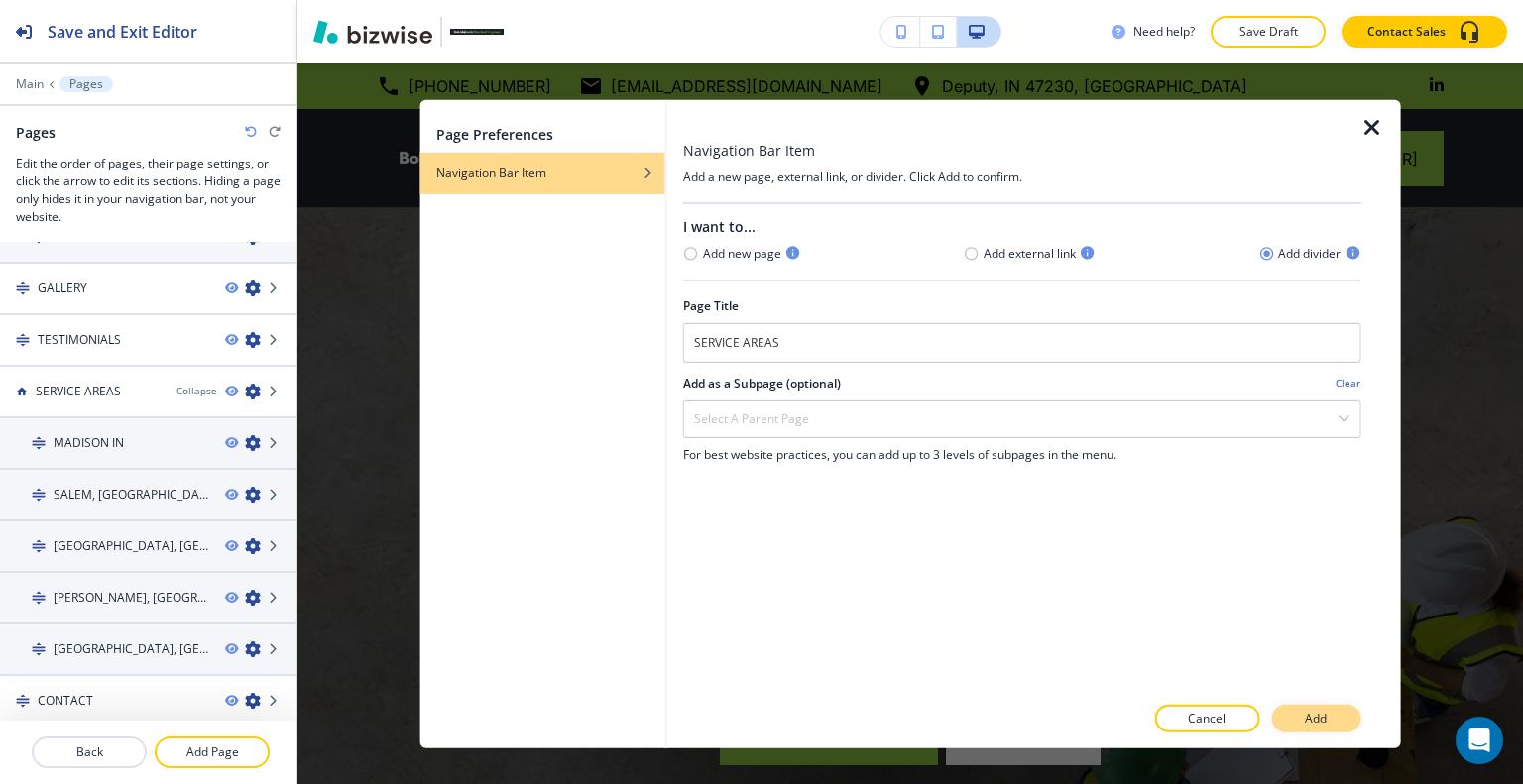 click on "Add" at bounding box center [1316, 719] 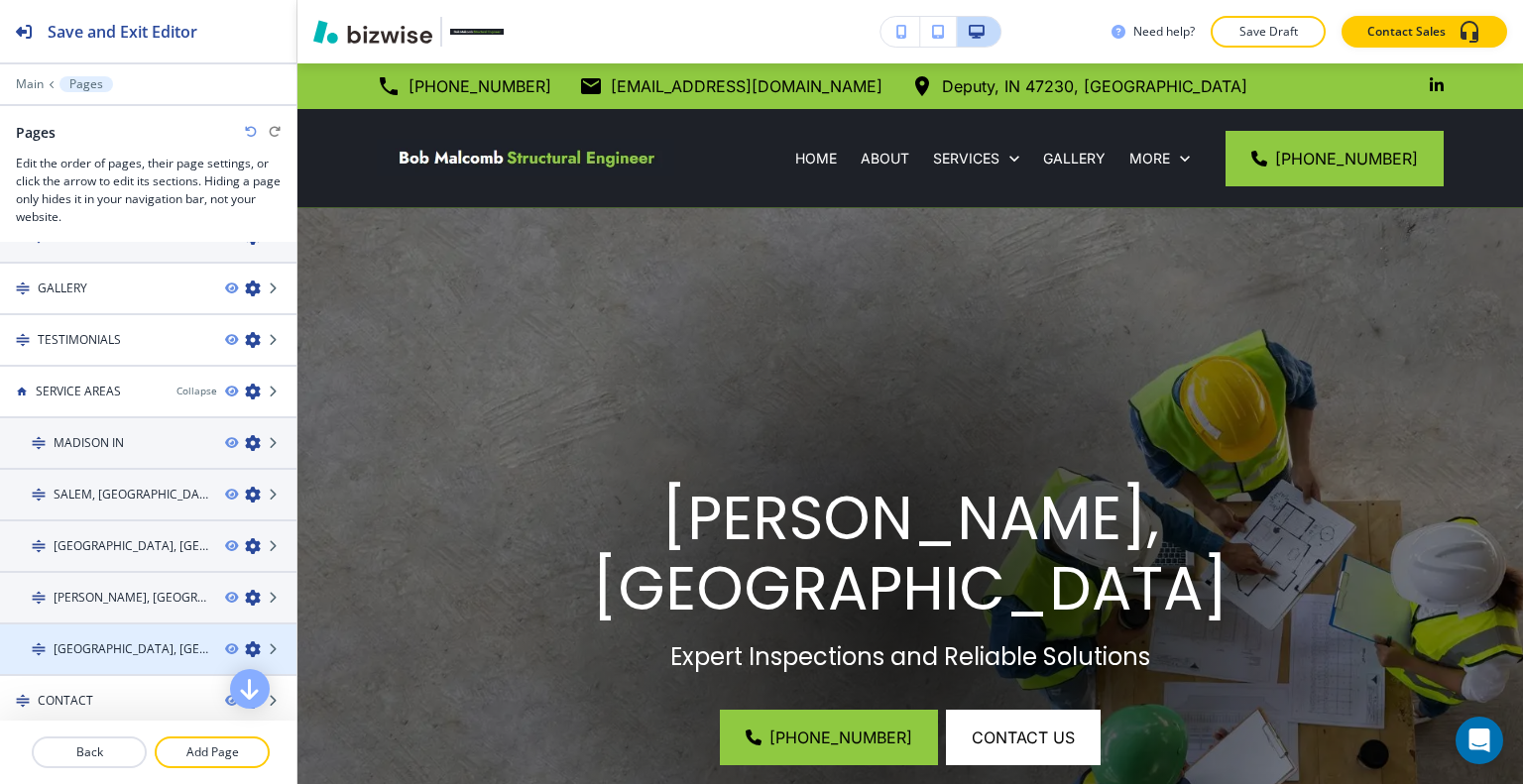 scroll, scrollTop: 288, scrollLeft: 0, axis: vertical 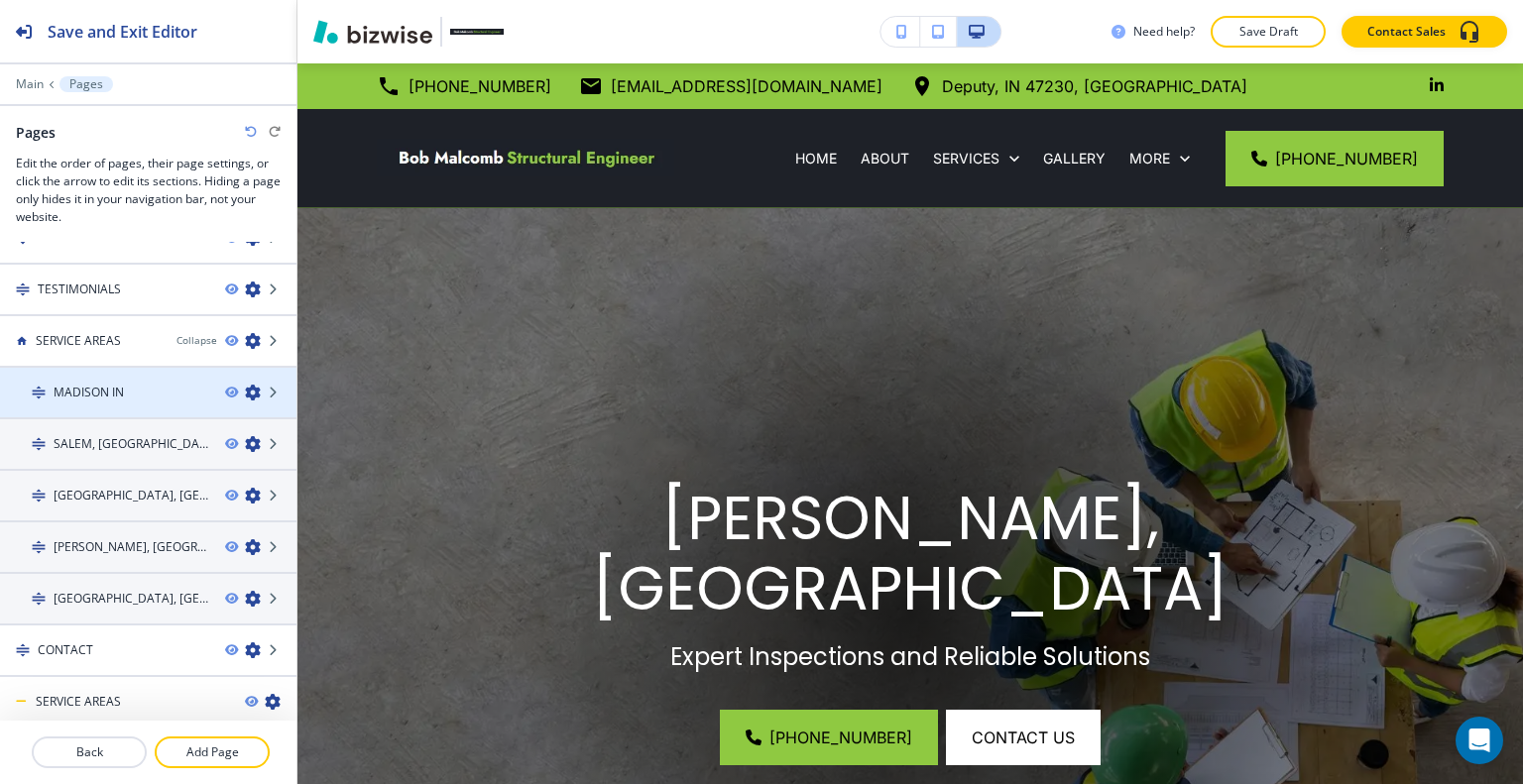click at bounding box center [253, 392] 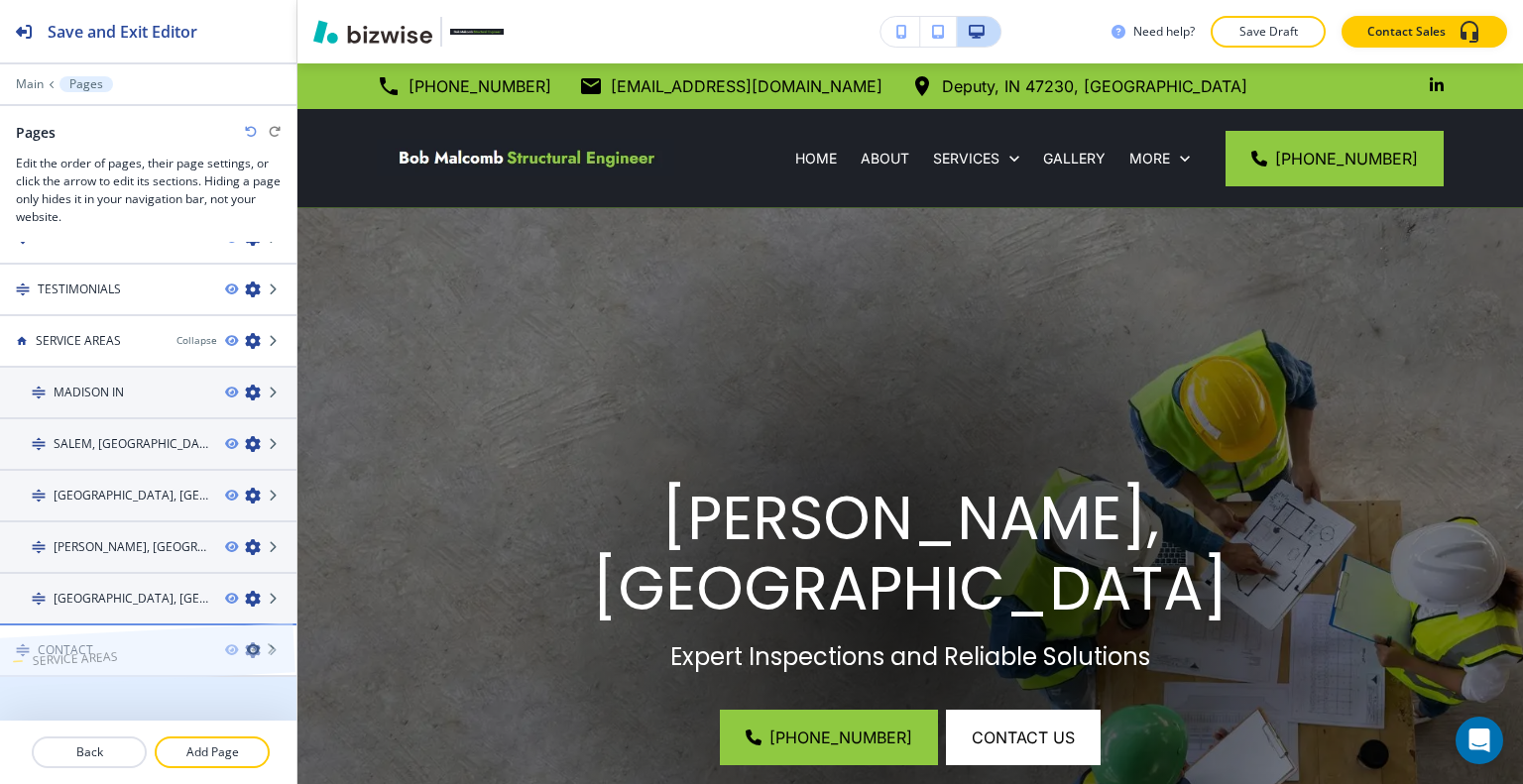 drag, startPoint x: 119, startPoint y: 697, endPoint x: 115, endPoint y: 625, distance: 72.11103 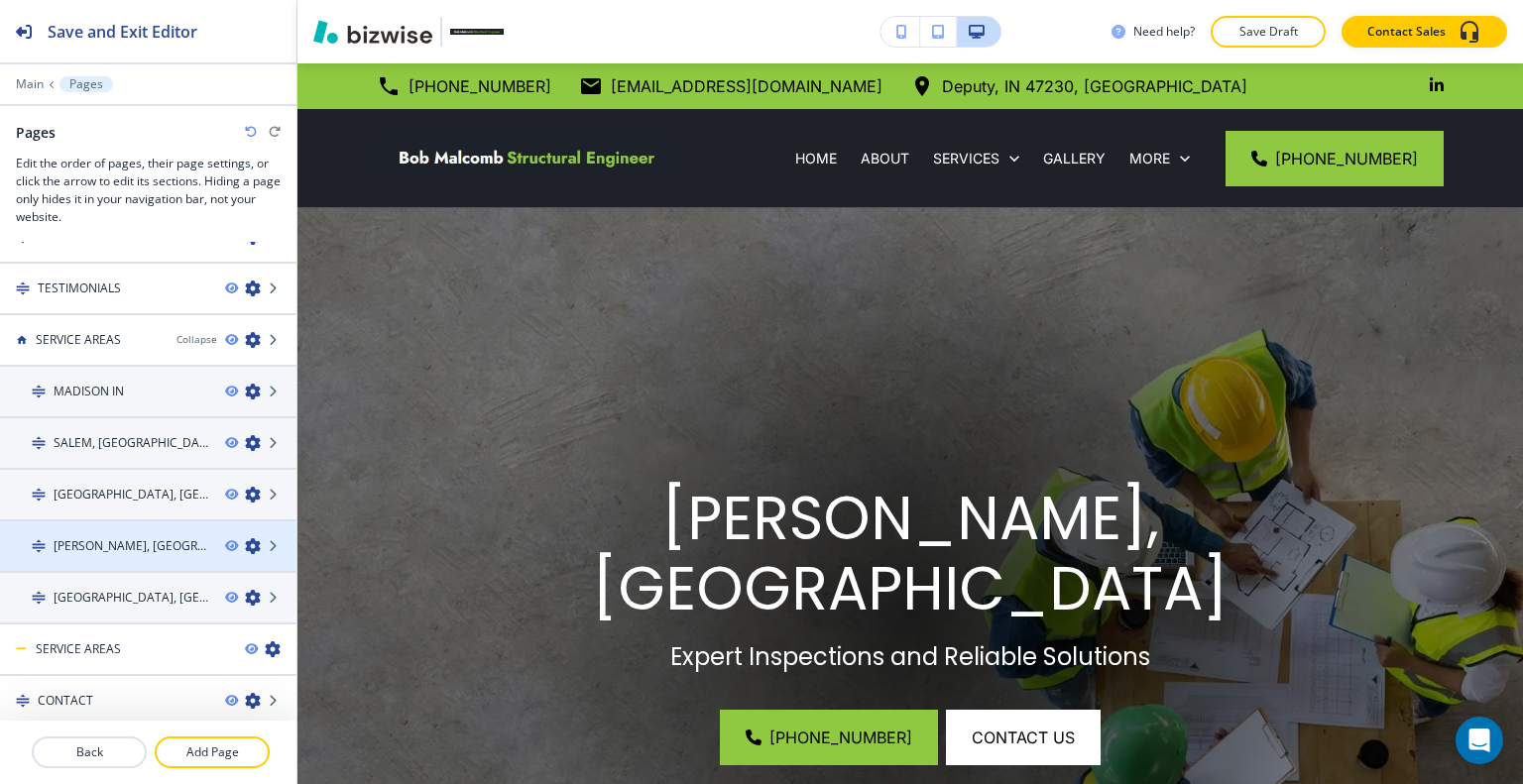 scroll, scrollTop: 288, scrollLeft: 0, axis: vertical 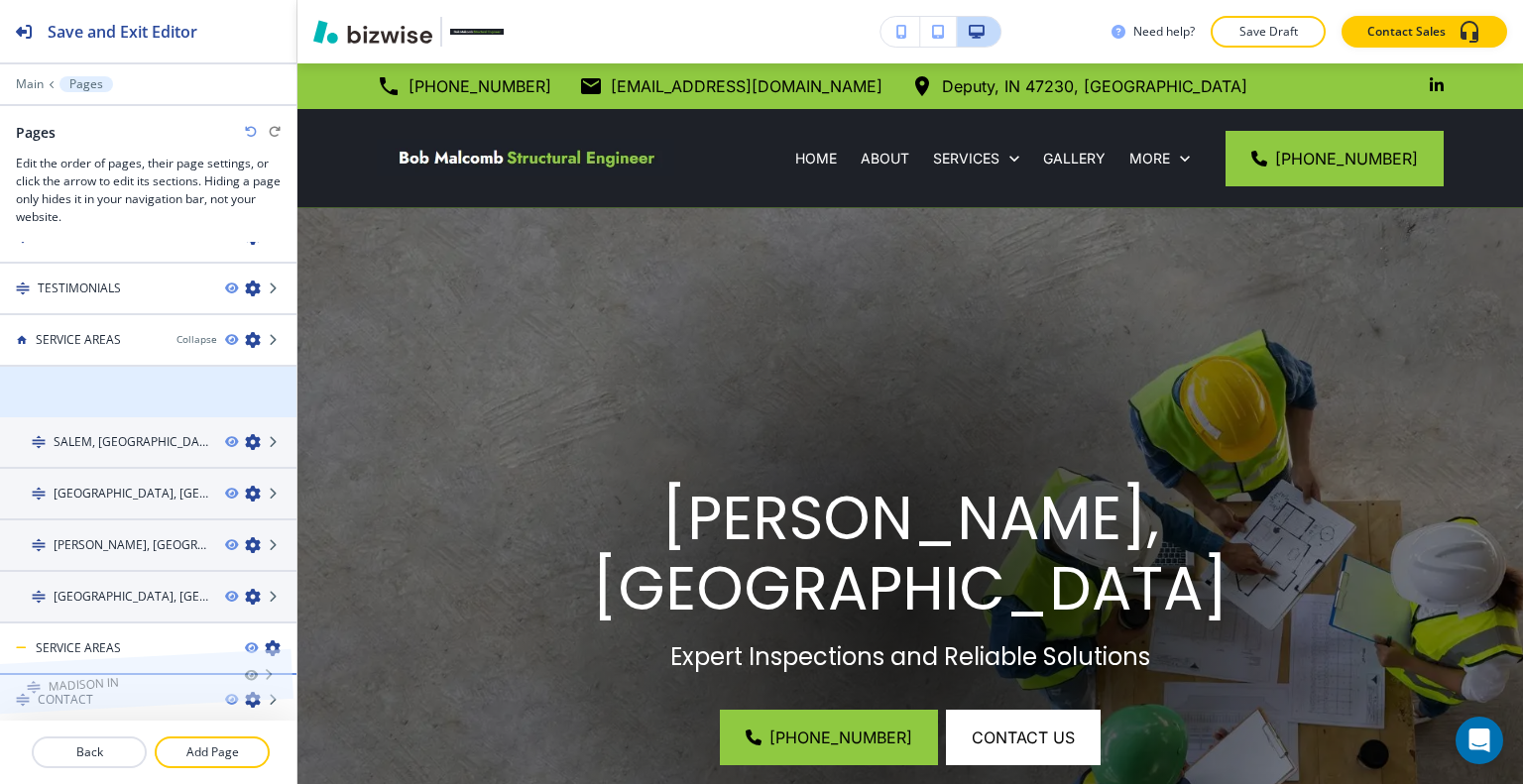 drag, startPoint x: 113, startPoint y: 388, endPoint x: 107, endPoint y: 649, distance: 261.06896 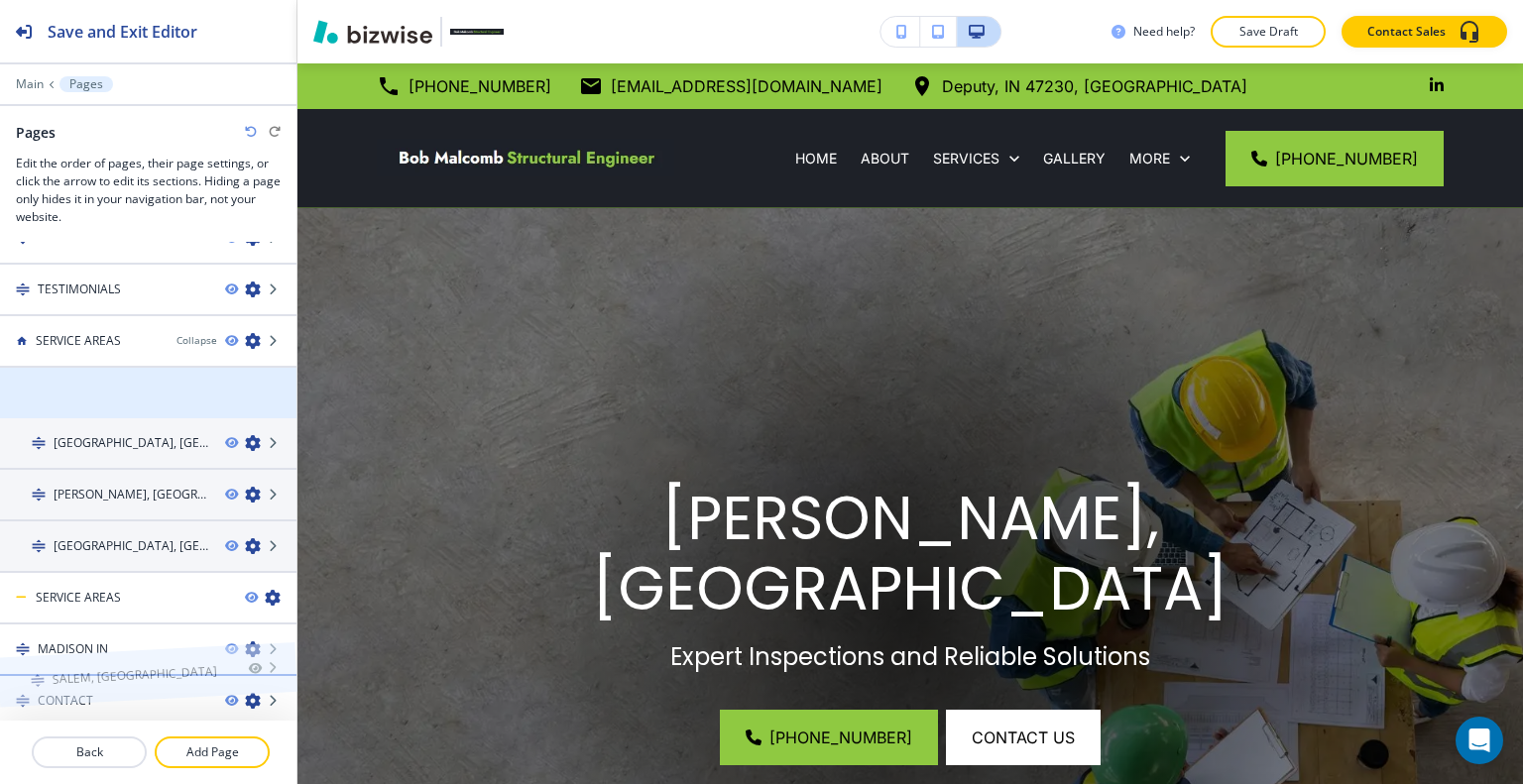 scroll, scrollTop: 289, scrollLeft: 0, axis: vertical 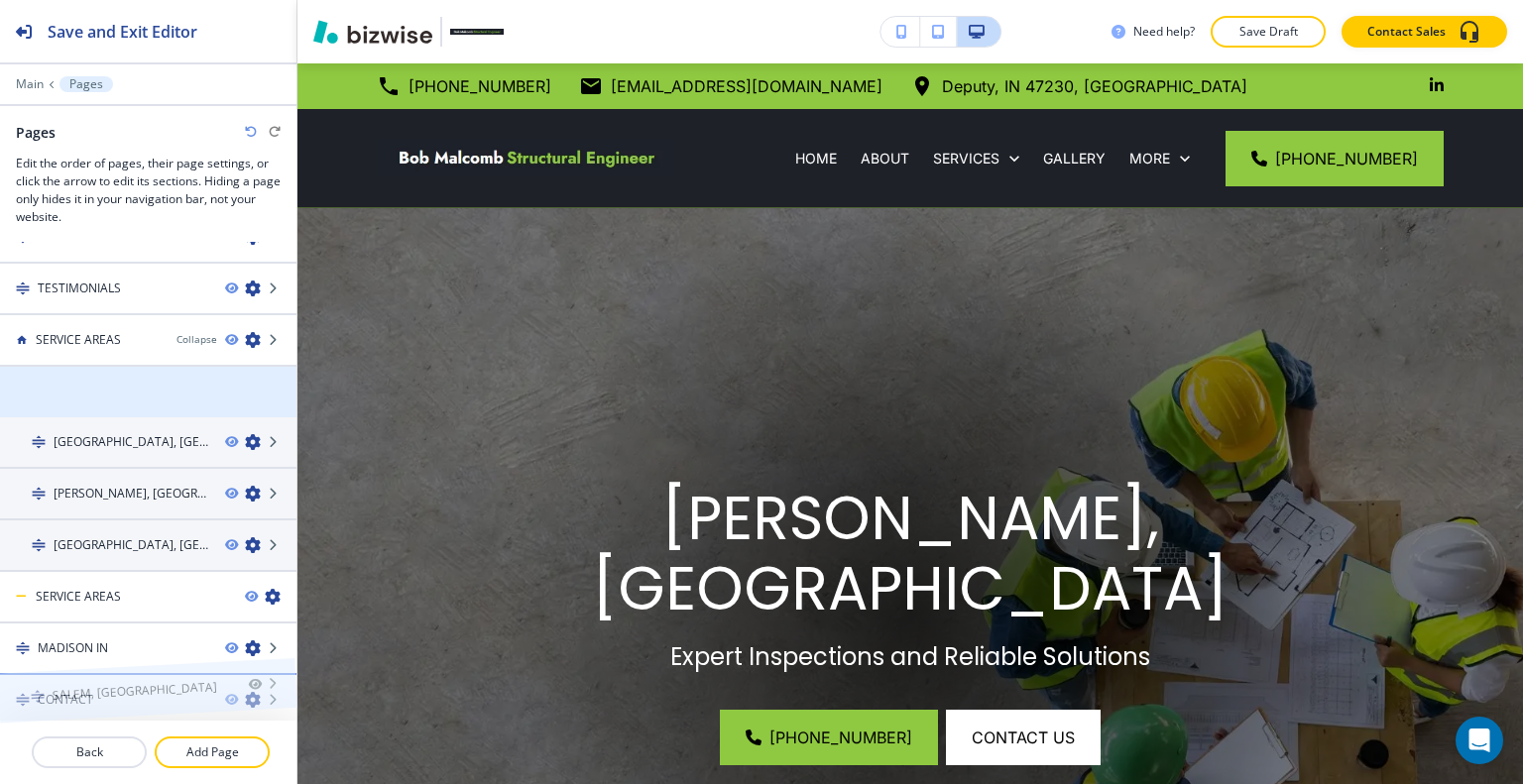 drag, startPoint x: 133, startPoint y: 390, endPoint x: 131, endPoint y: 661, distance: 271.0074 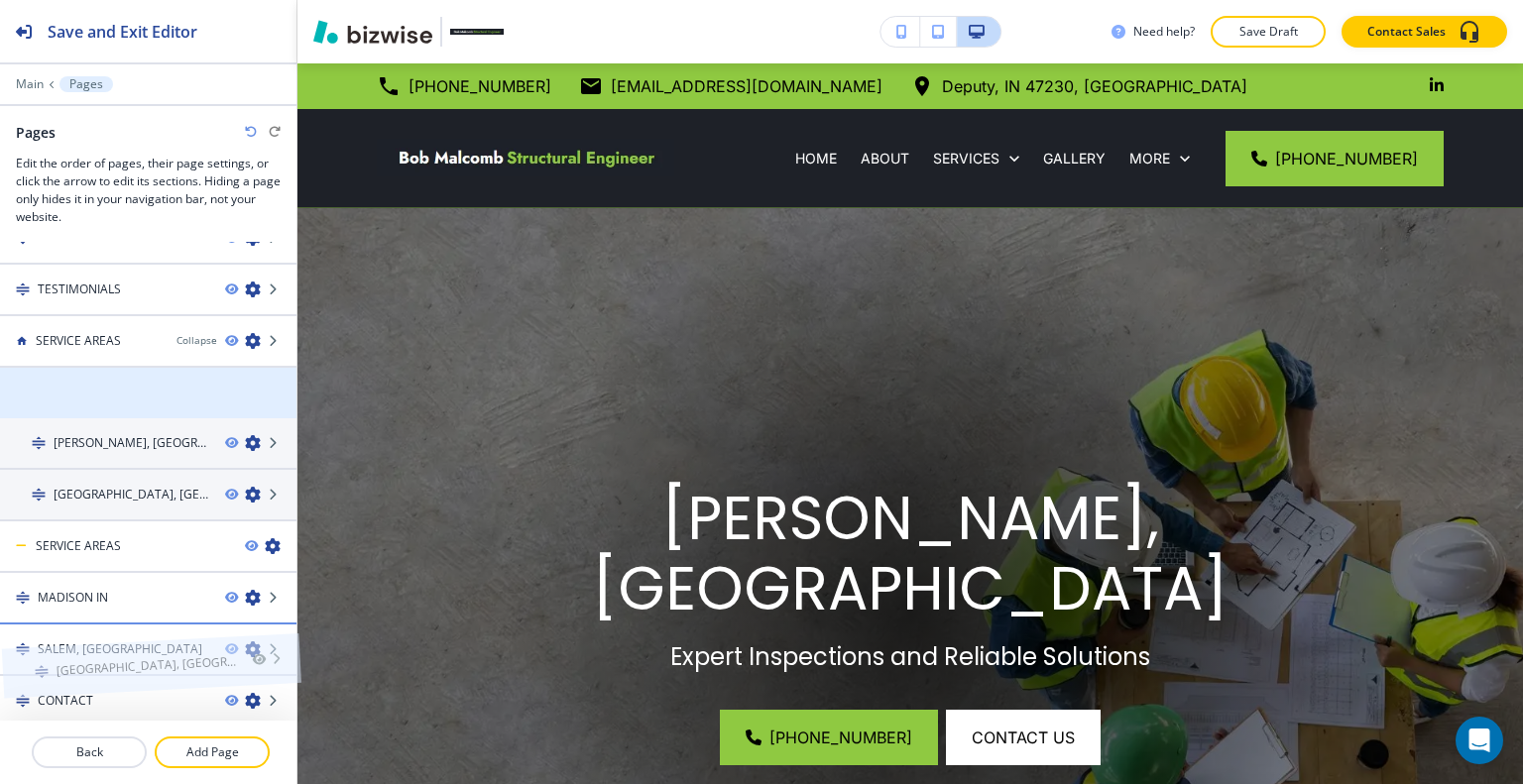 scroll, scrollTop: 289, scrollLeft: 0, axis: vertical 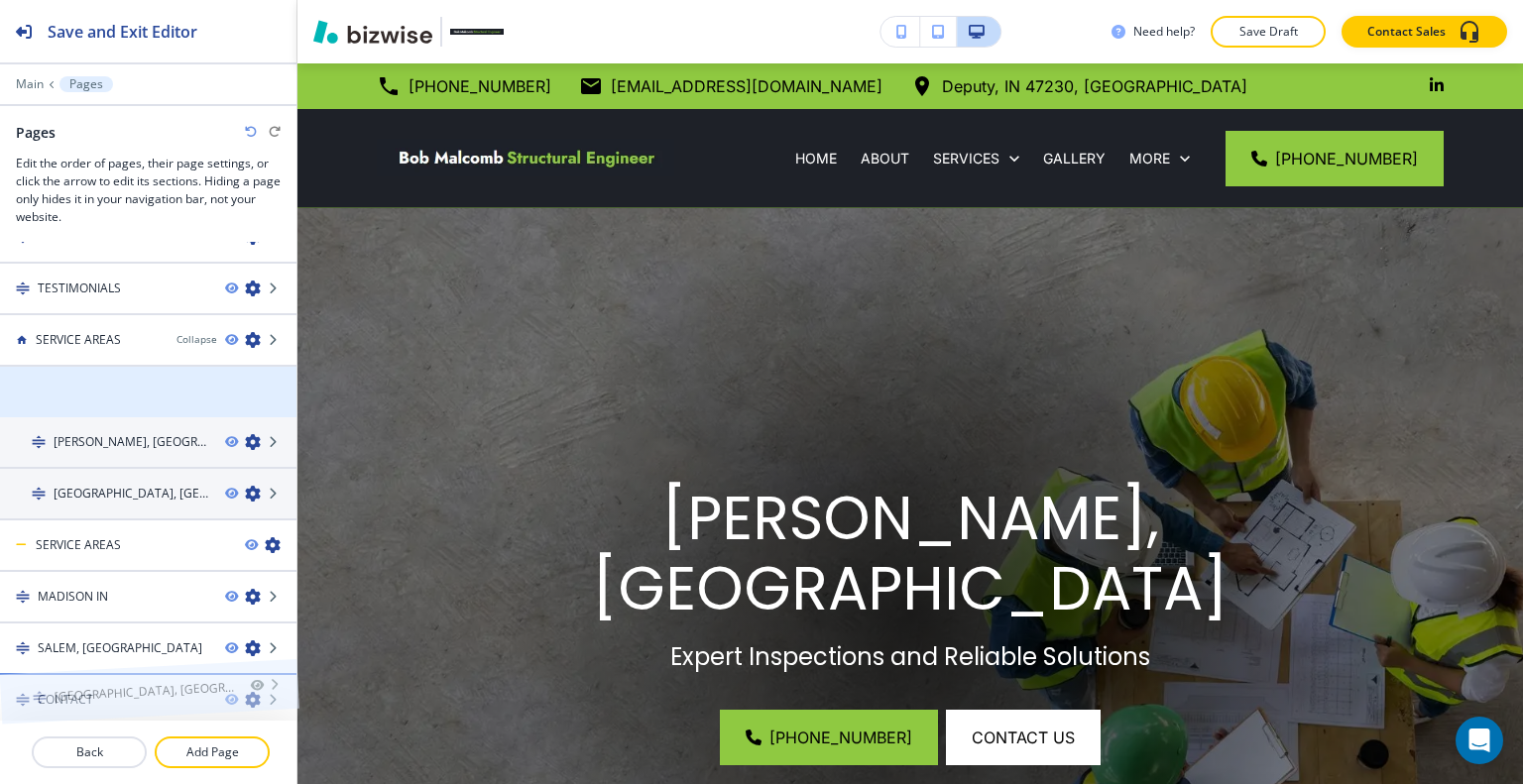 drag, startPoint x: 131, startPoint y: 385, endPoint x: 131, endPoint y: 657, distance: 272 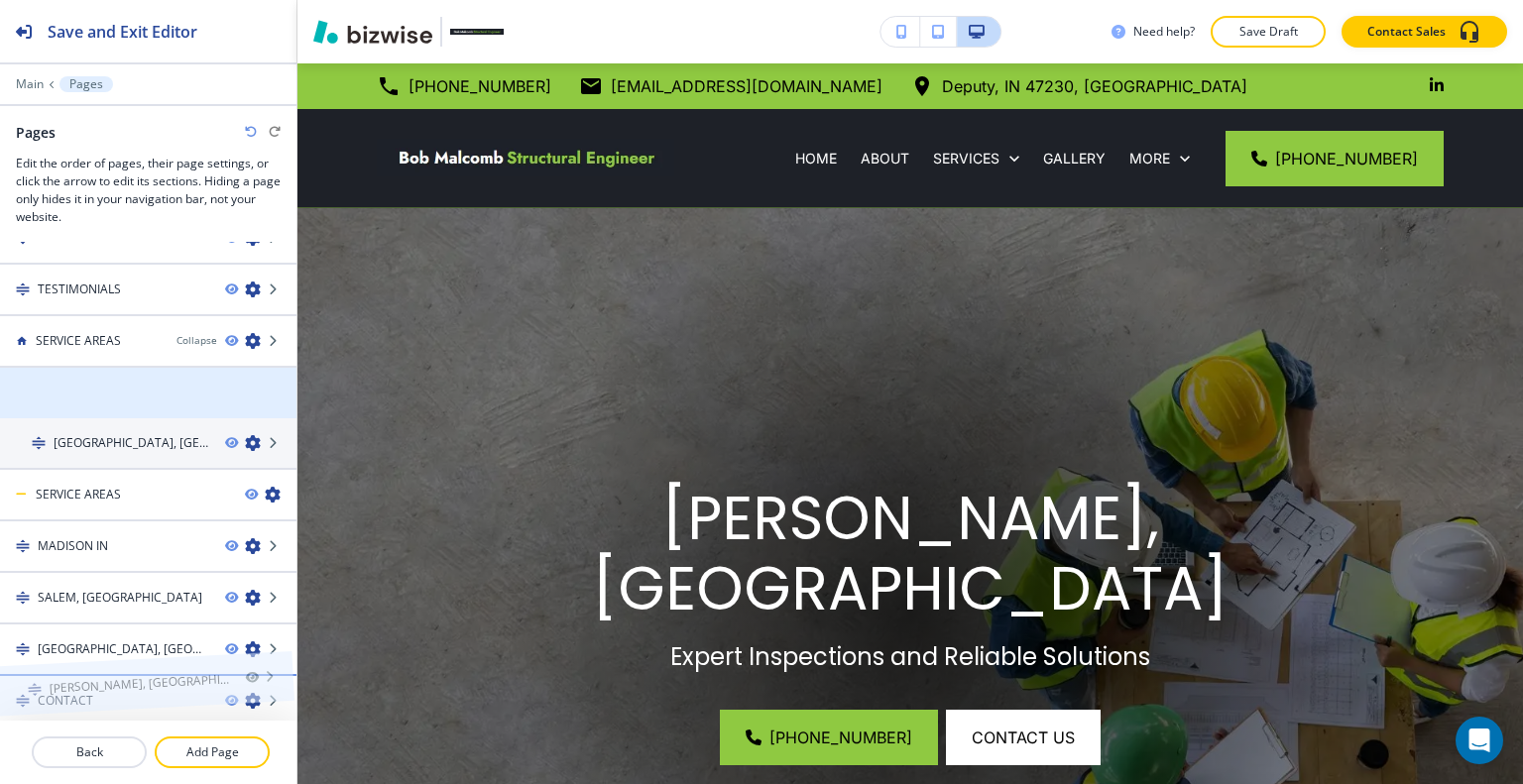 scroll, scrollTop: 289, scrollLeft: 0, axis: vertical 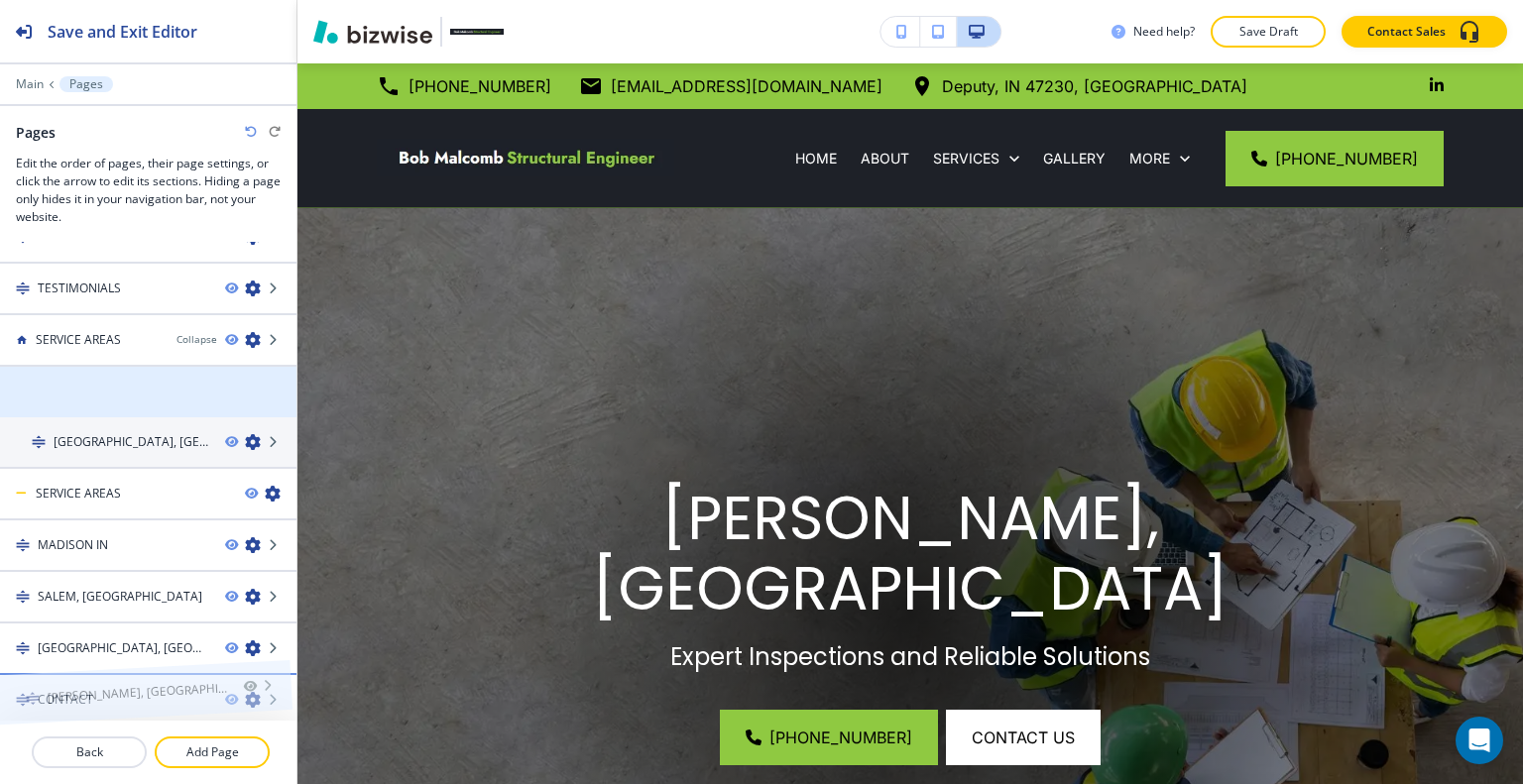 drag, startPoint x: 111, startPoint y: 389, endPoint x: 104, endPoint y: 662, distance: 273.08973 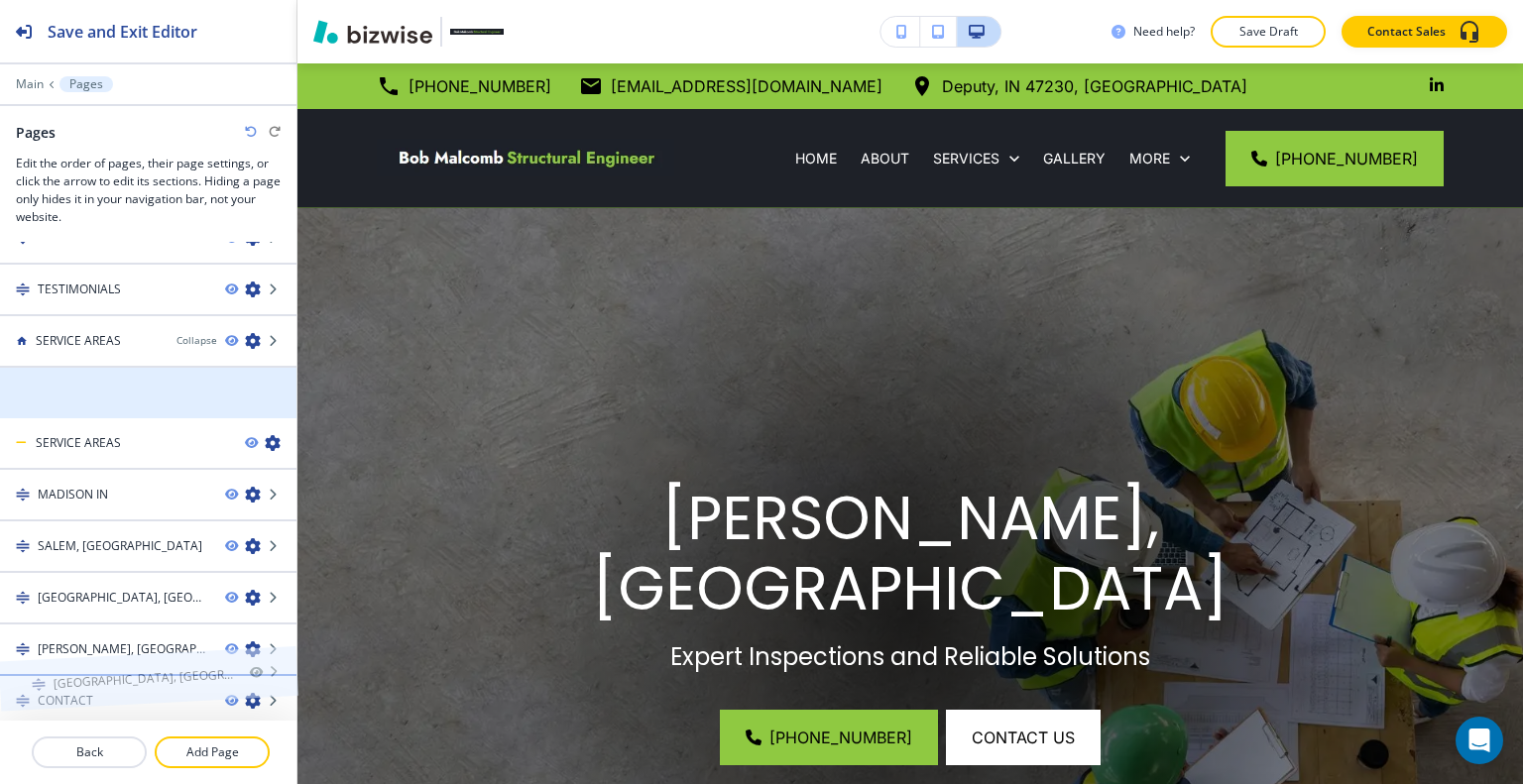 scroll, scrollTop: 289, scrollLeft: 0, axis: vertical 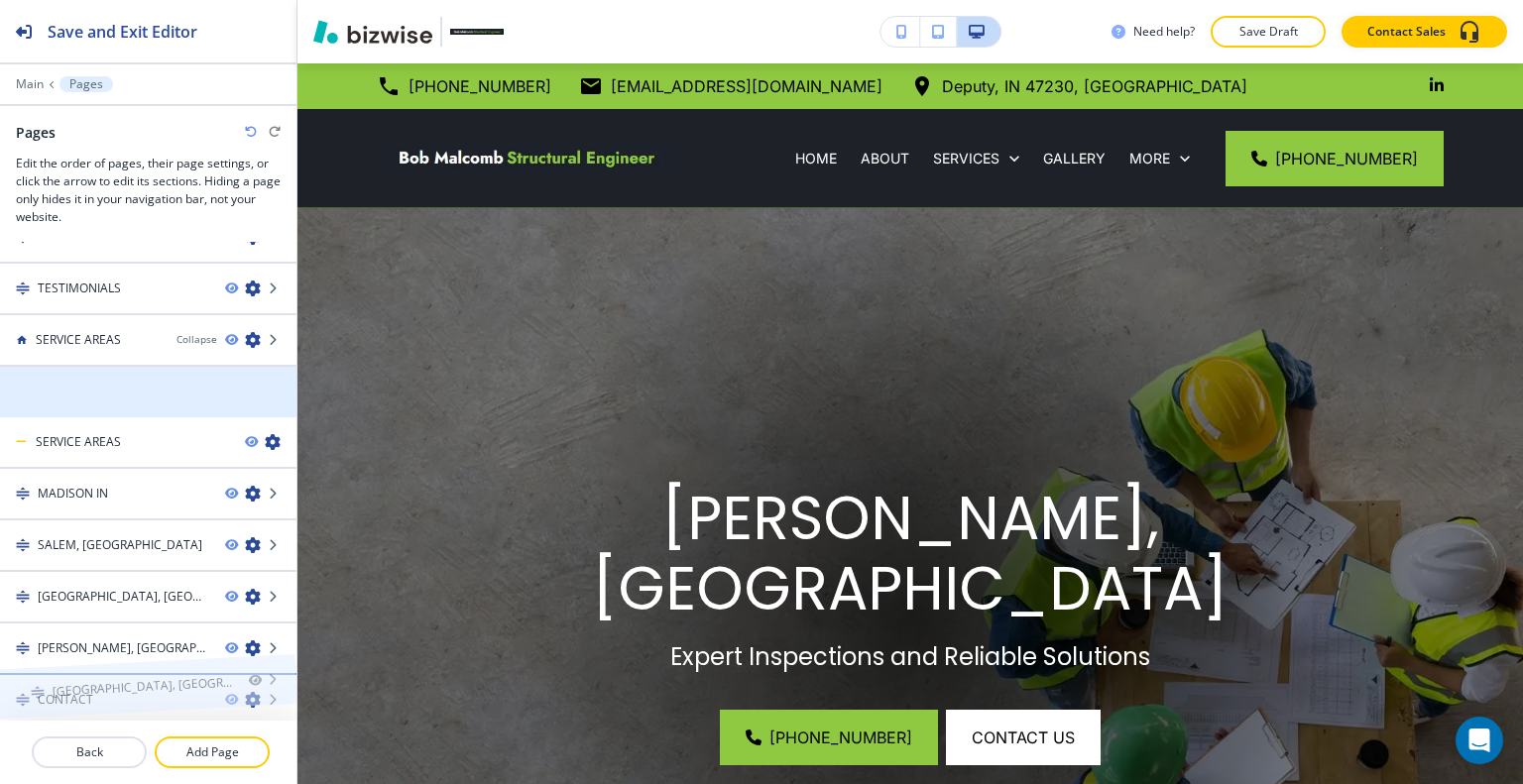 drag, startPoint x: 133, startPoint y: 392, endPoint x: 131, endPoint y: 659, distance: 267.00749 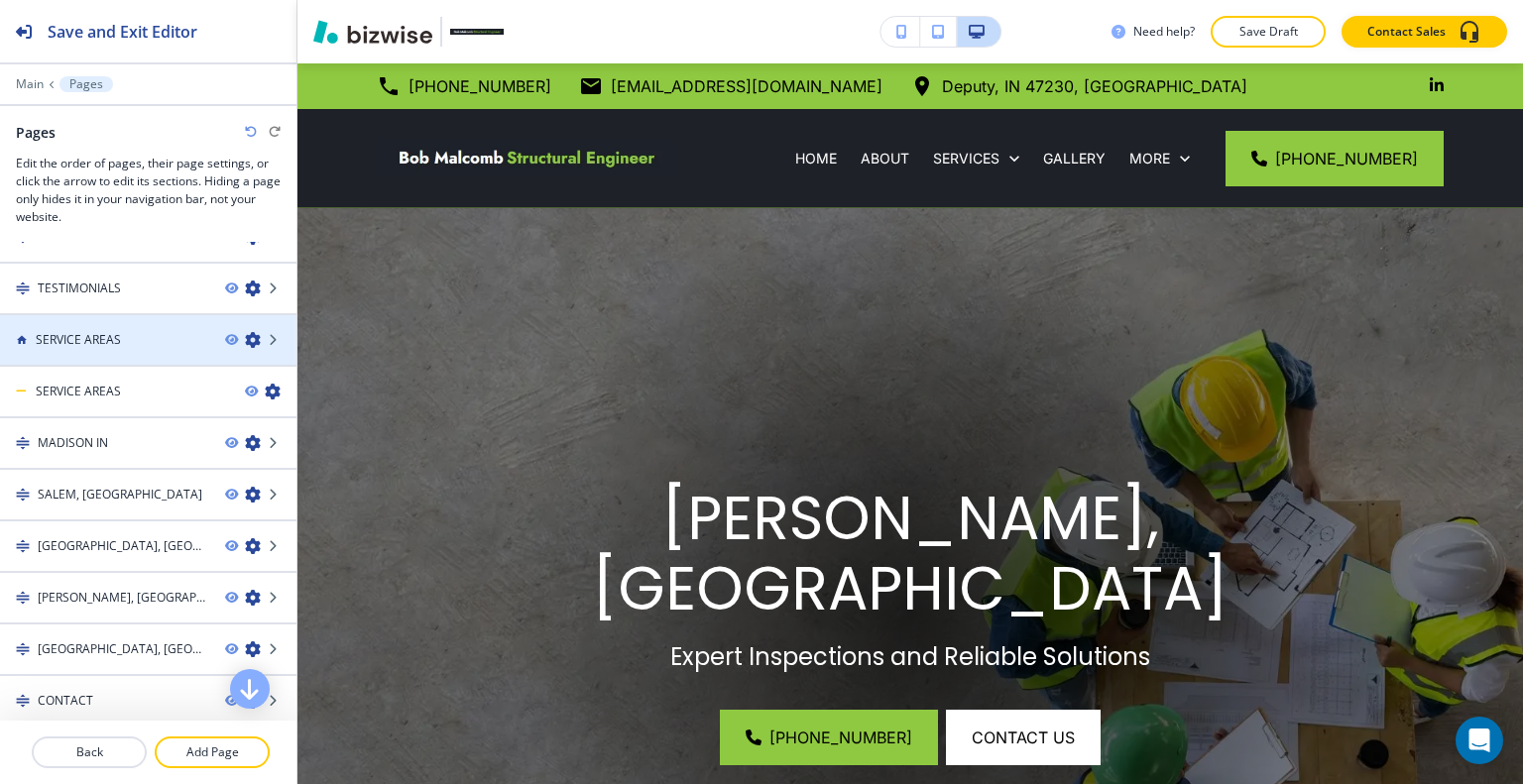 scroll, scrollTop: 0, scrollLeft: 0, axis: both 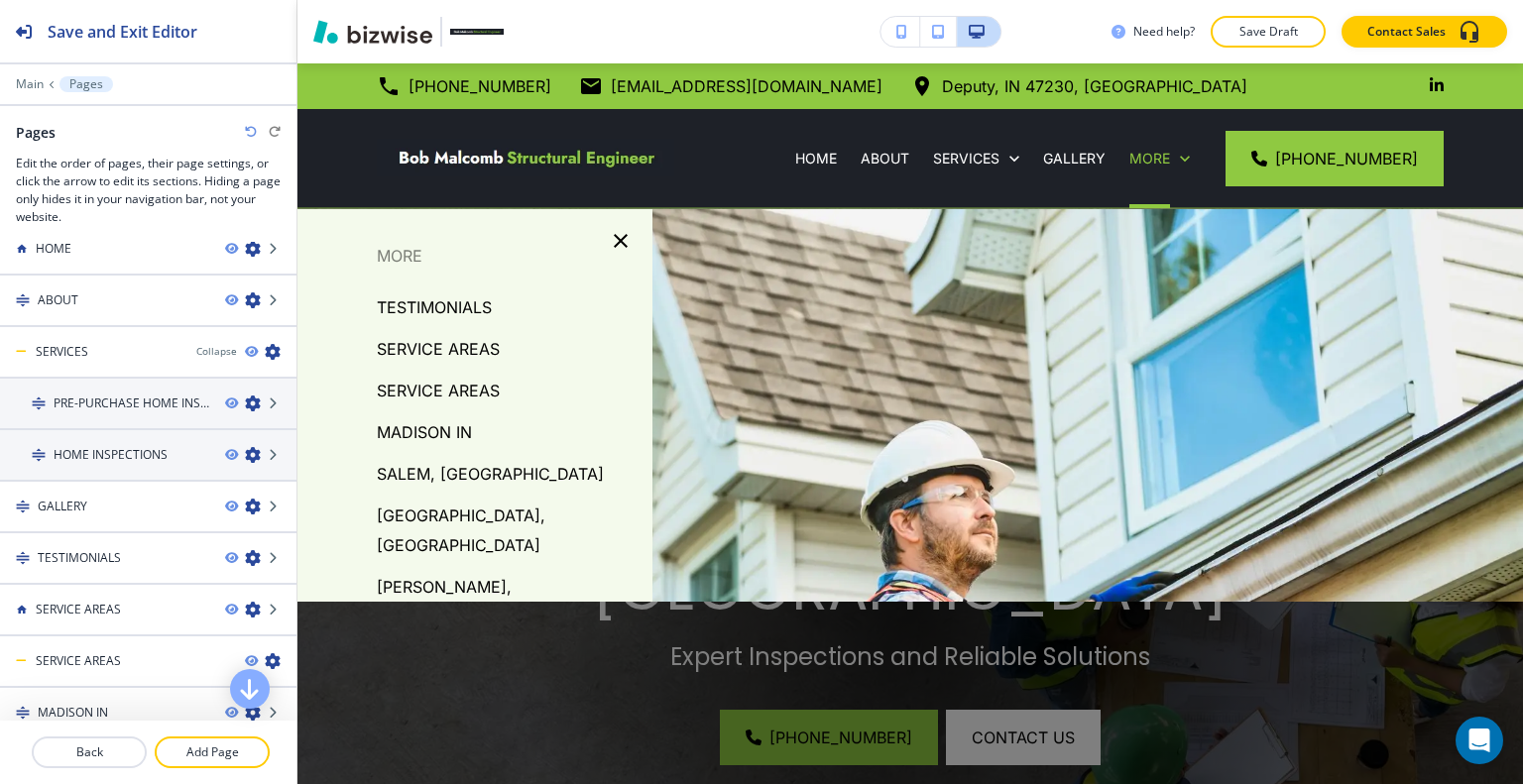 click 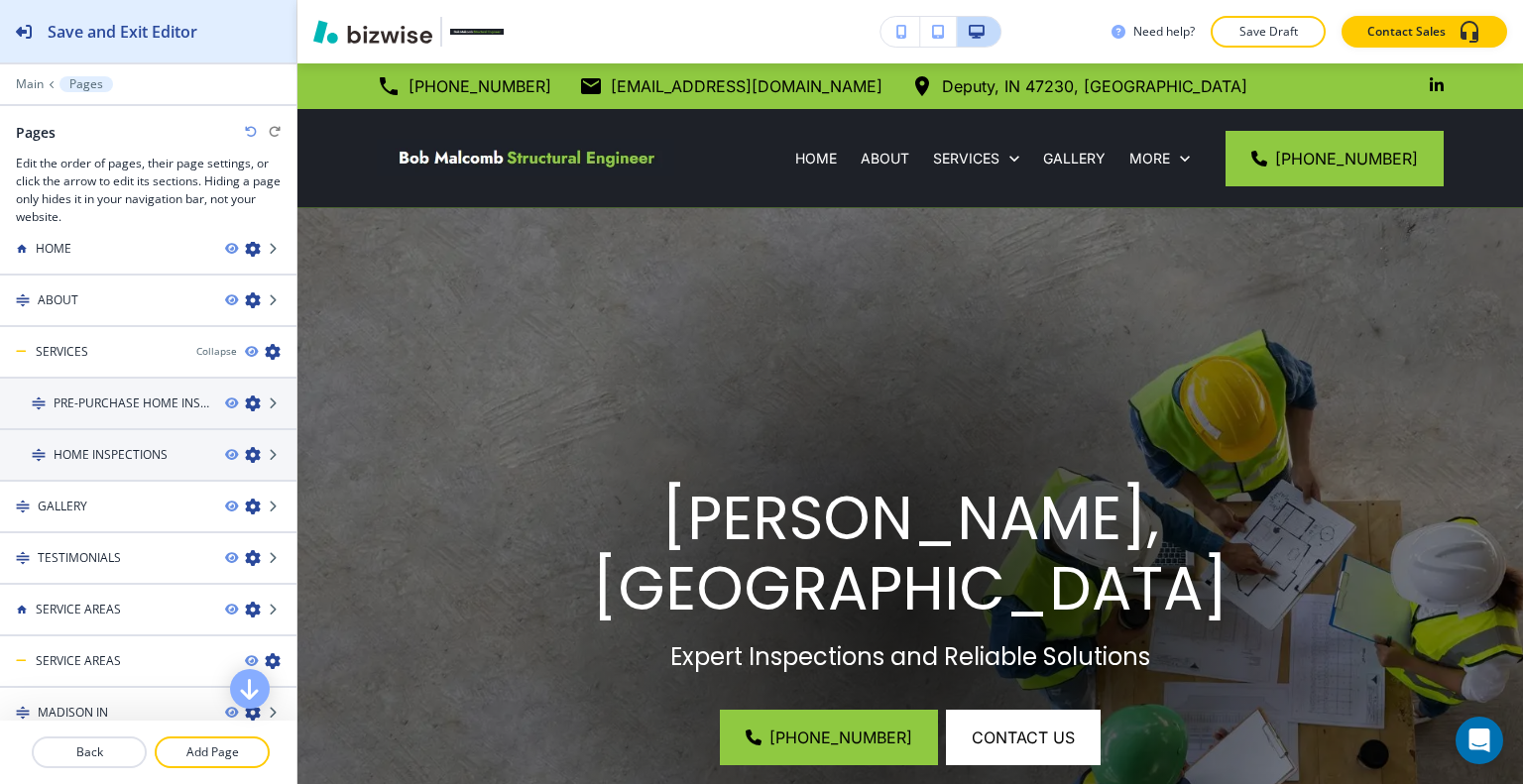 click on "Save and Exit Editor" at bounding box center [98, 31] 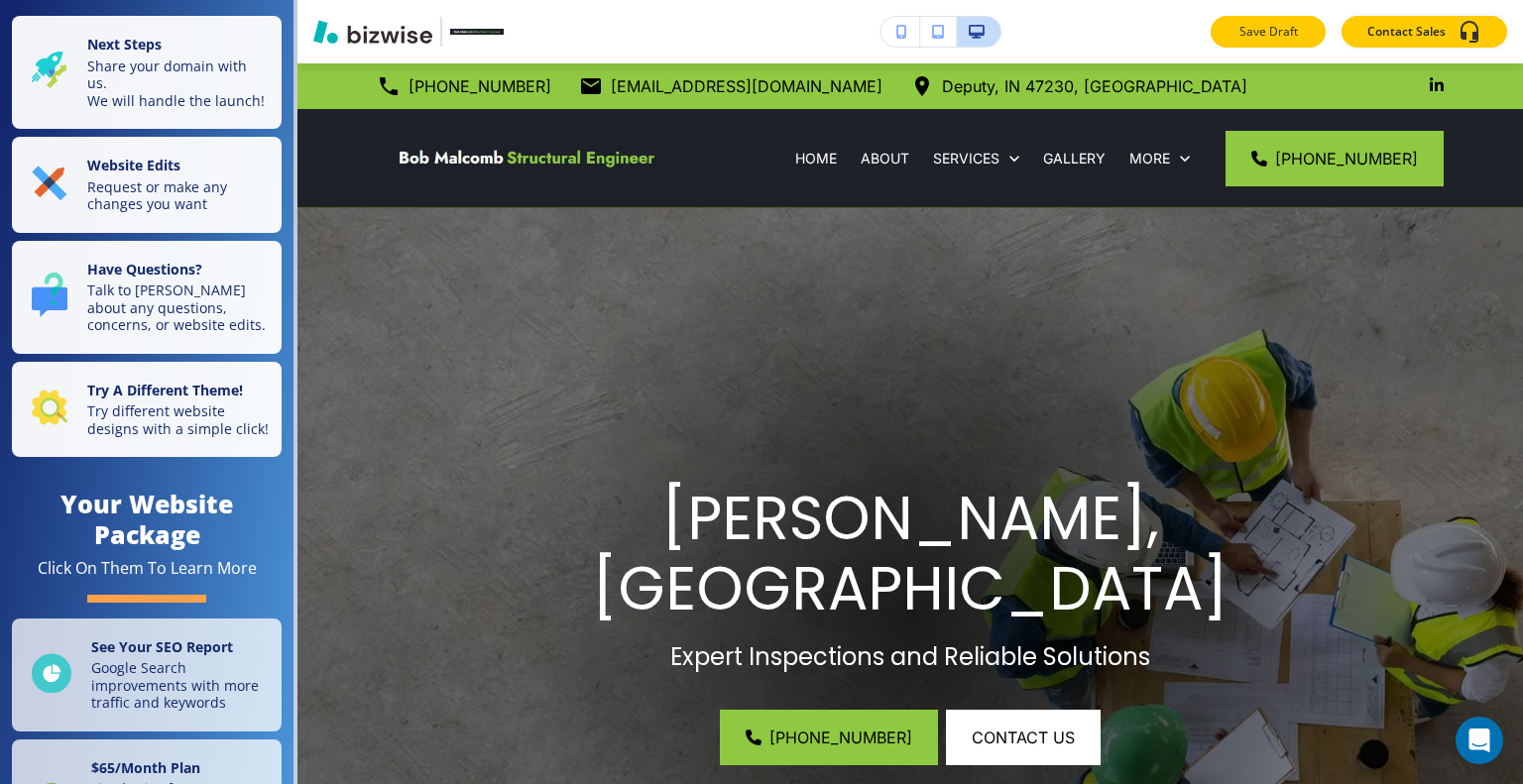 click on "Save Draft" at bounding box center (1268, 32) 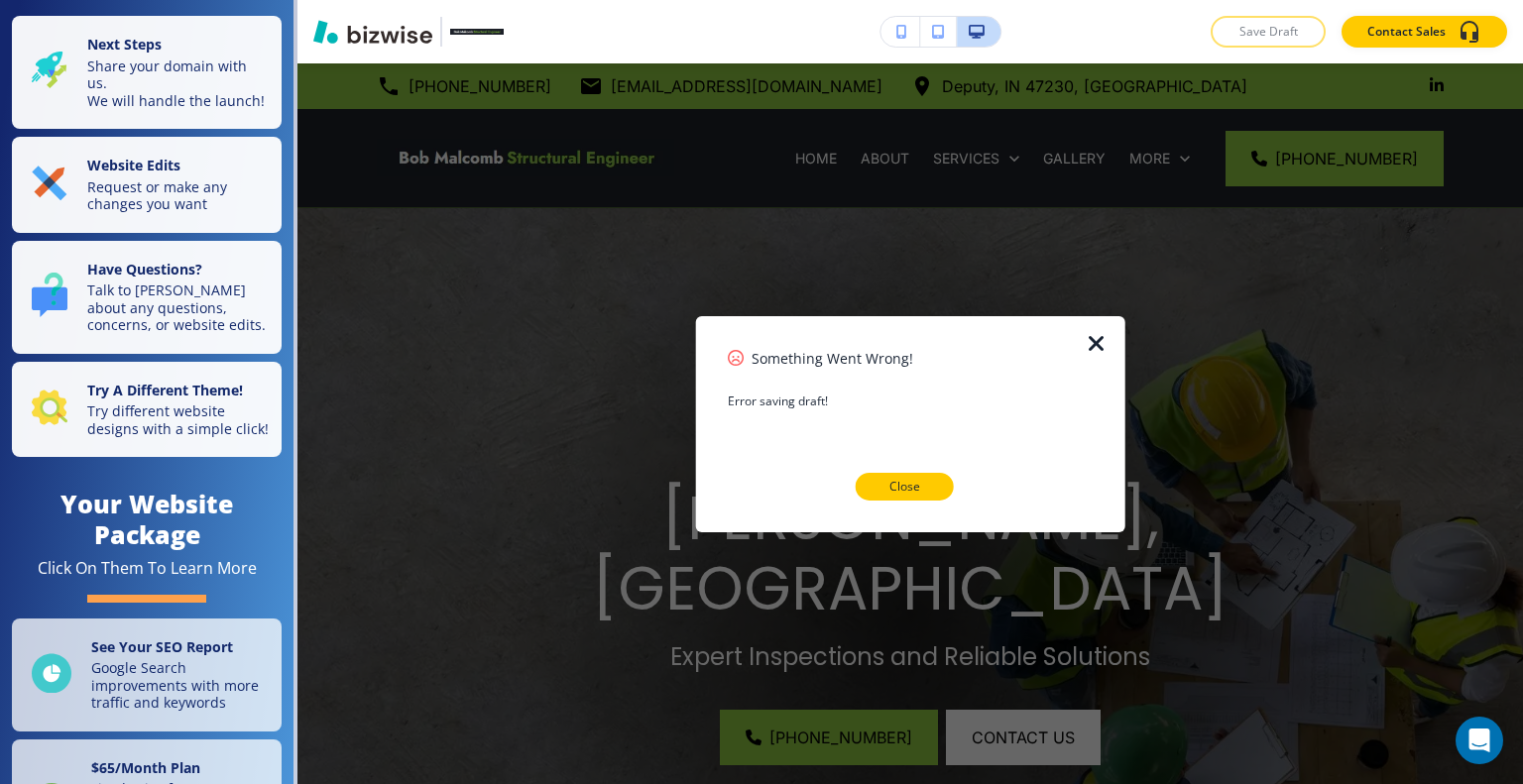 click on "Close" at bounding box center (904, 487) 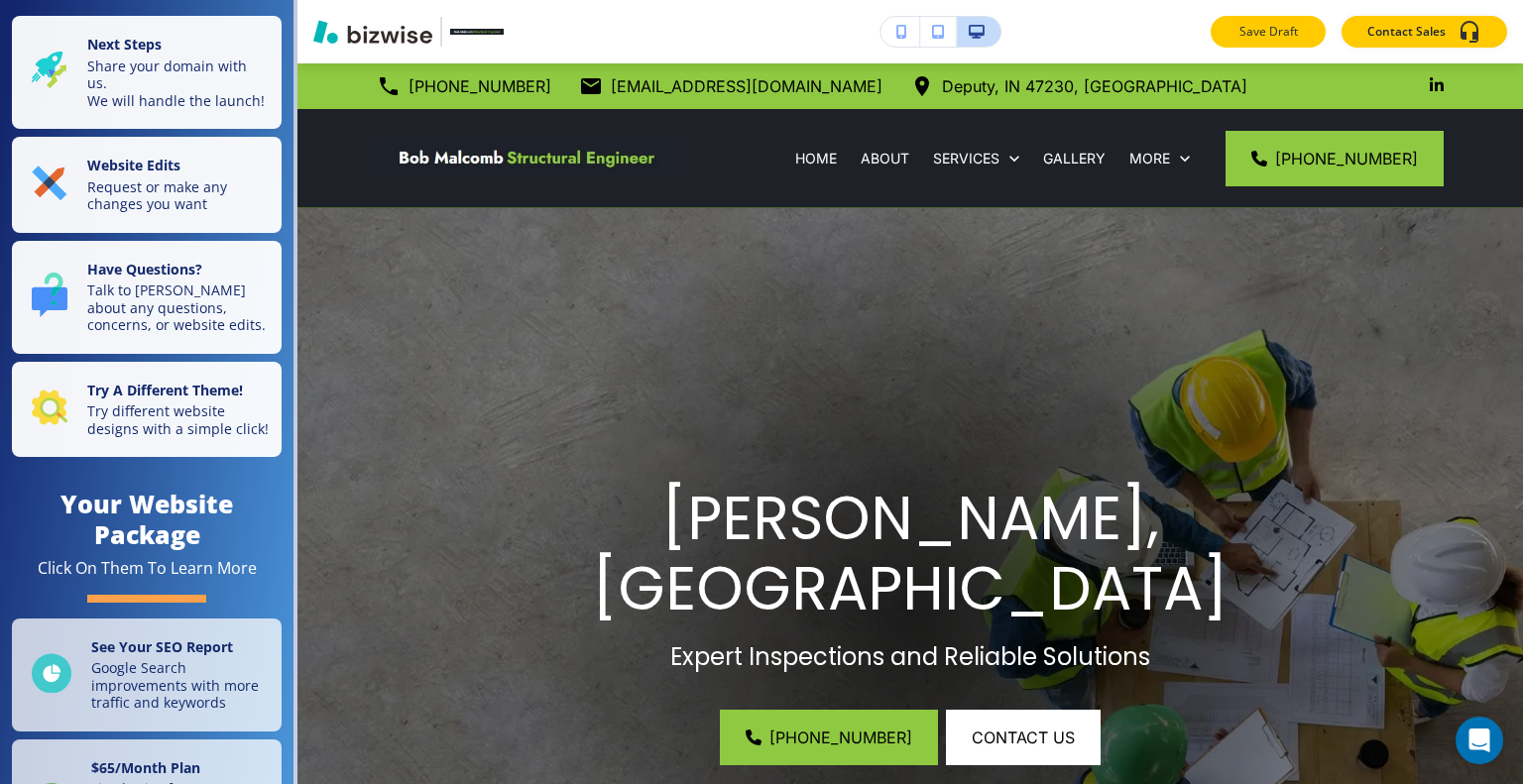 click on "Save Draft" at bounding box center [1268, 32] 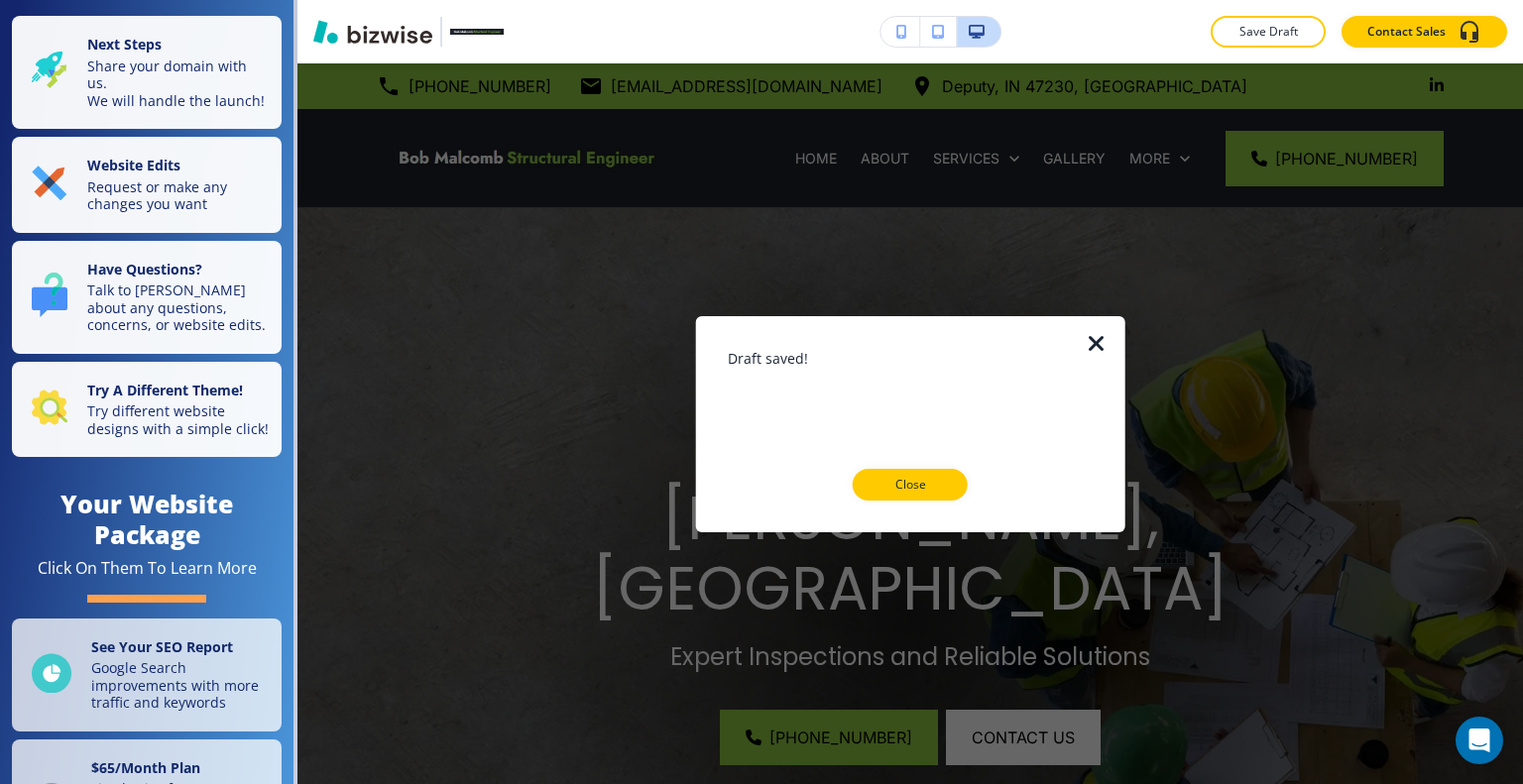 drag, startPoint x: 927, startPoint y: 488, endPoint x: 940, endPoint y: 489, distance: 13.038405 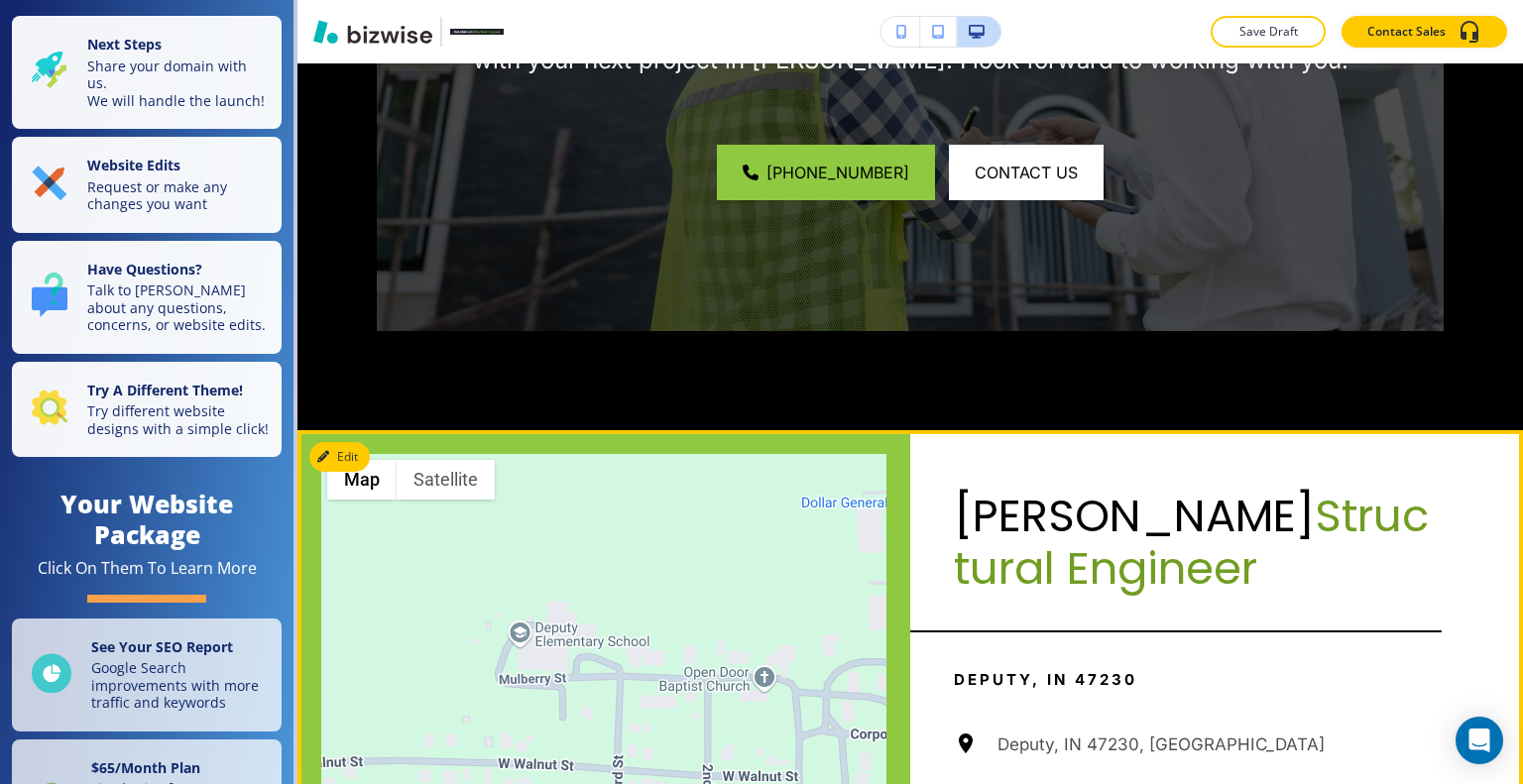 scroll, scrollTop: 5938, scrollLeft: 0, axis: vertical 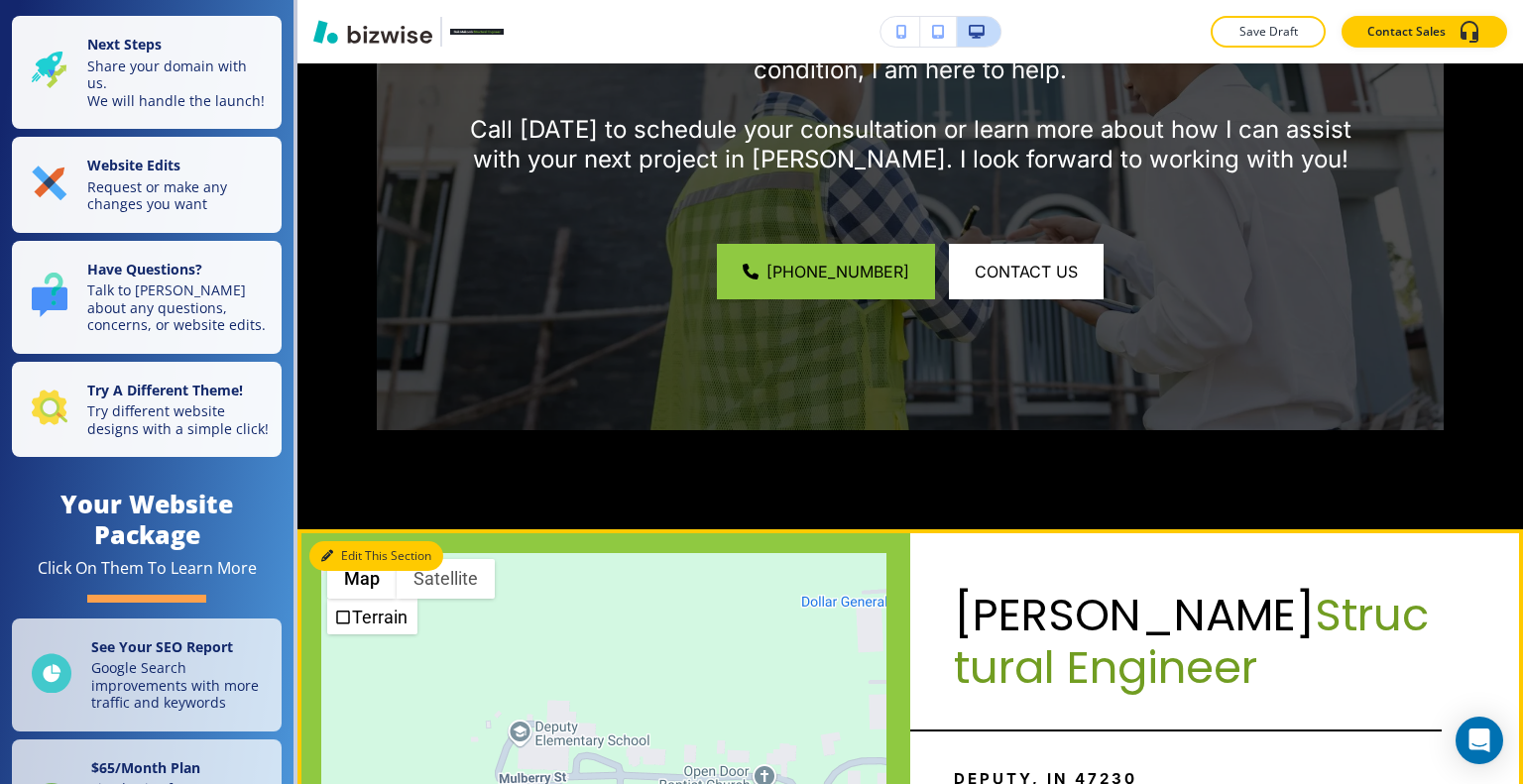 click on "Edit This Section" at bounding box center (376, 556) 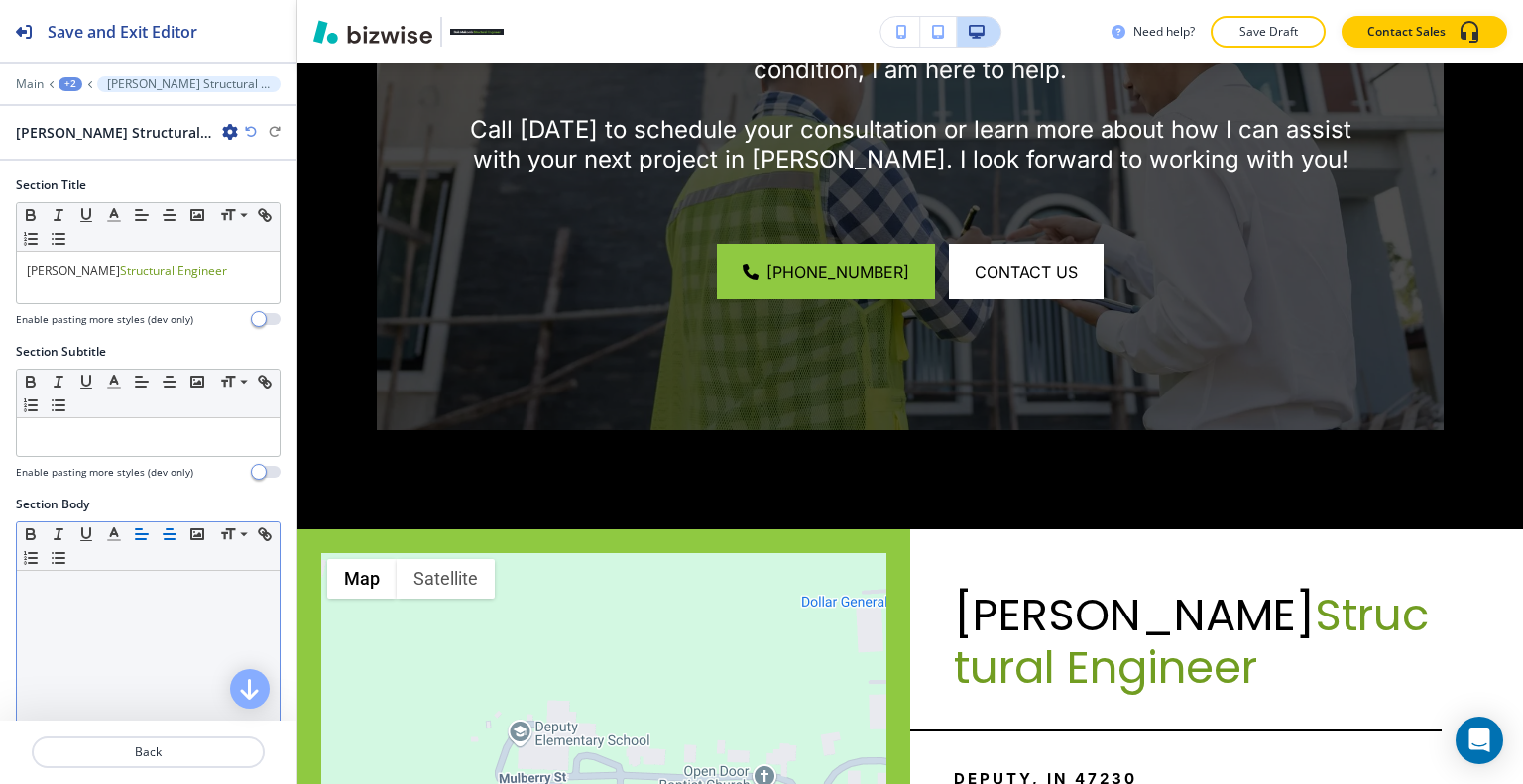 scroll, scrollTop: 6037, scrollLeft: 0, axis: vertical 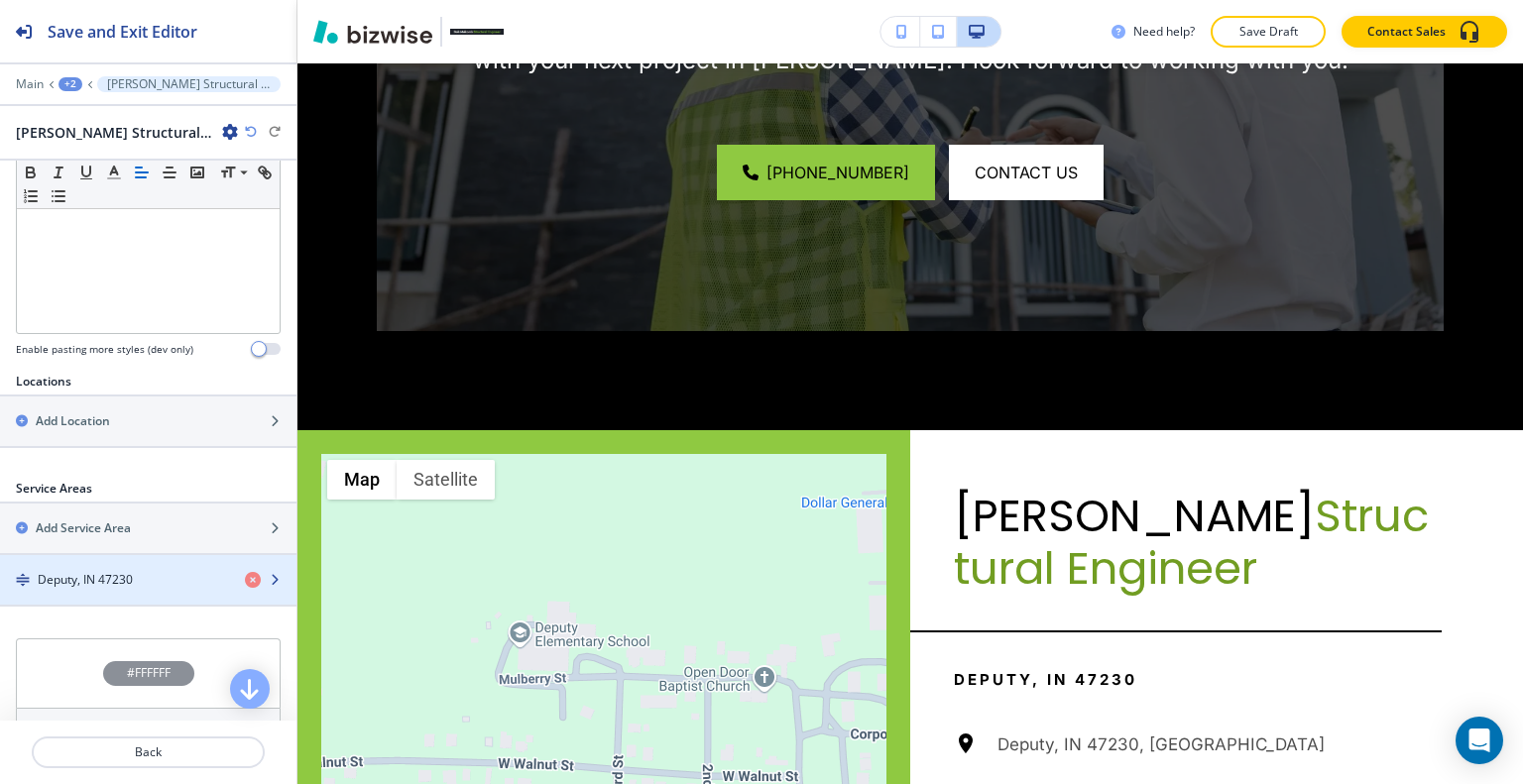 click on "Deputy, IN 47230" at bounding box center (85, 580) 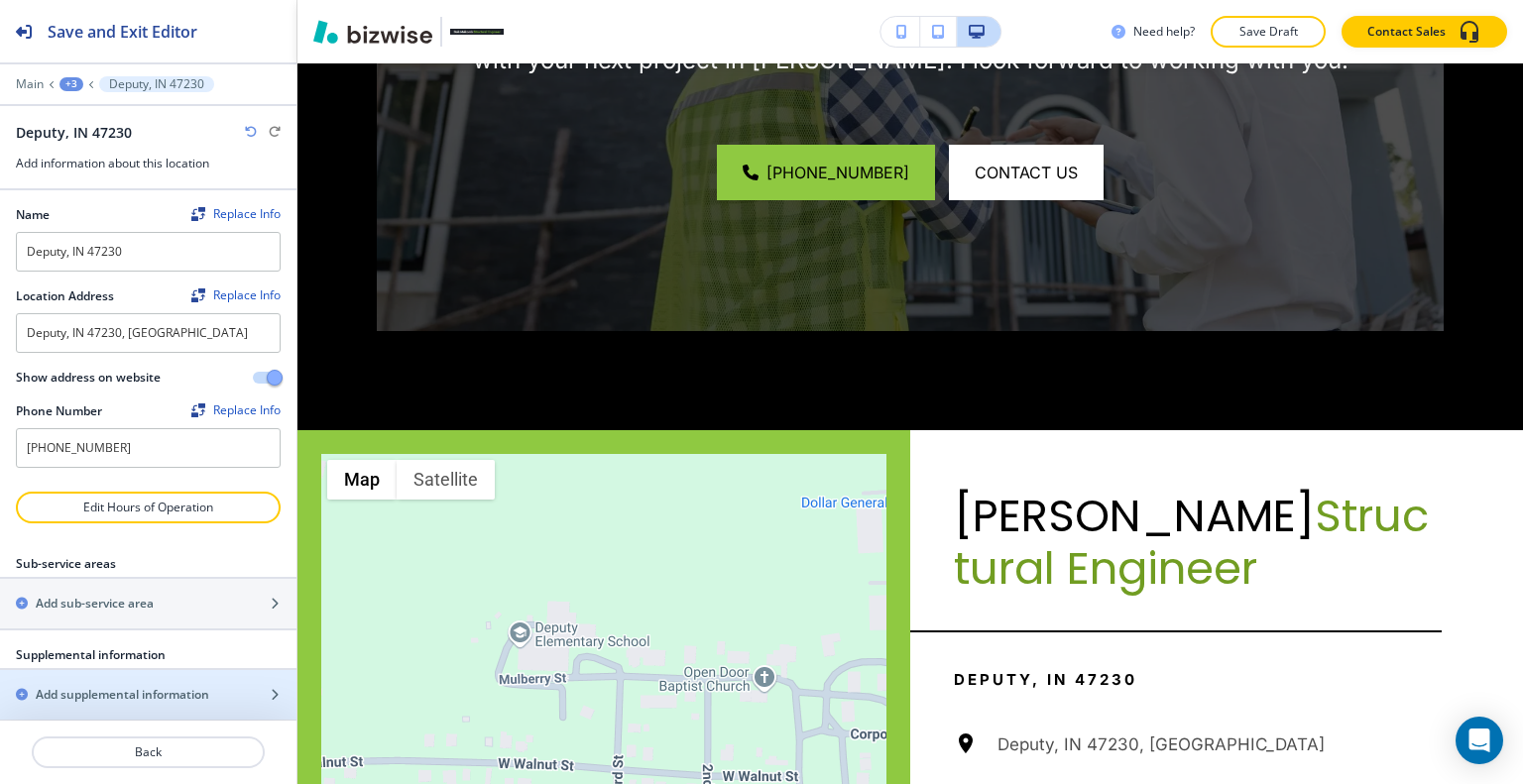 scroll, scrollTop: 116, scrollLeft: 0, axis: vertical 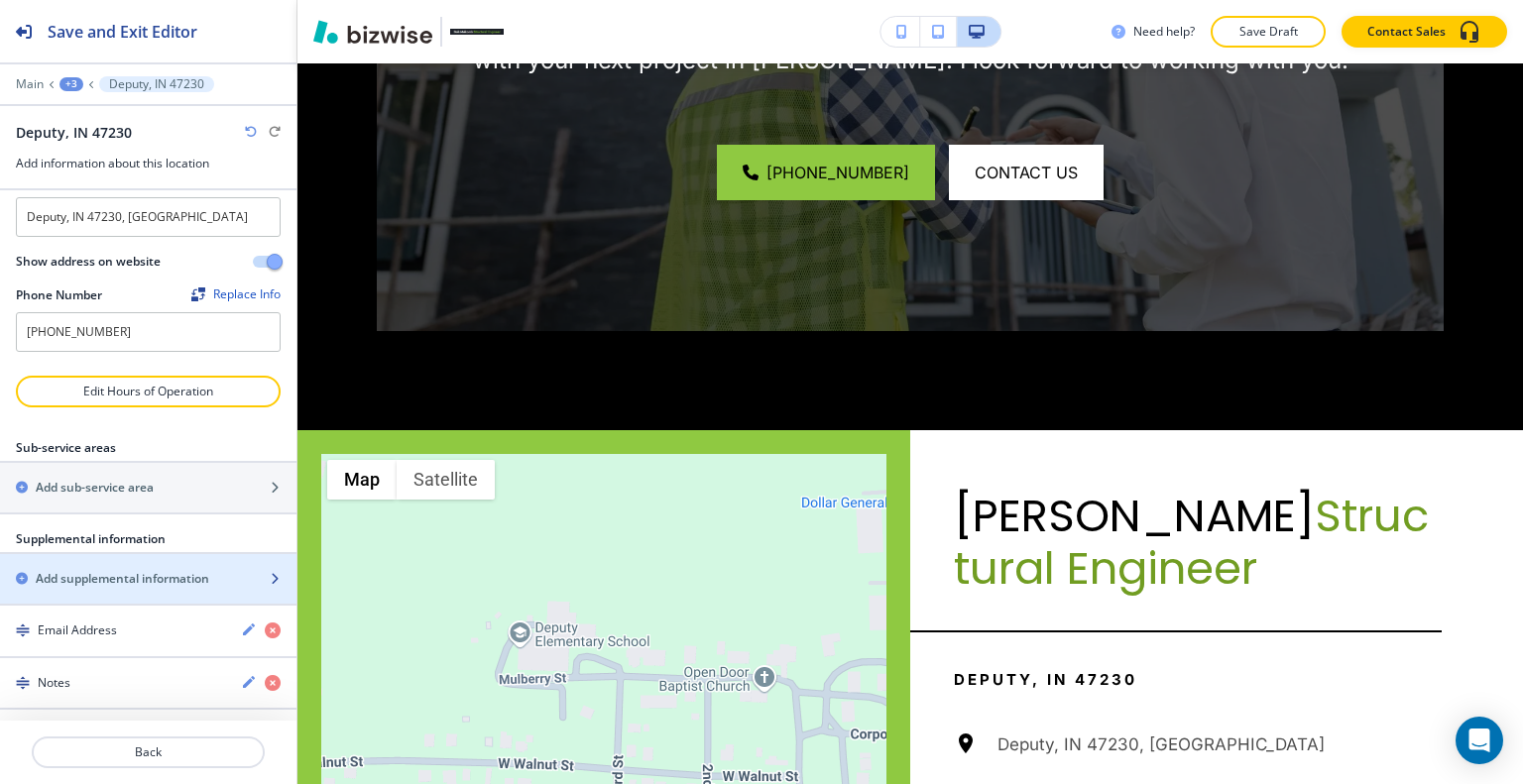 click on "Add supplemental information" at bounding box center [122, 579] 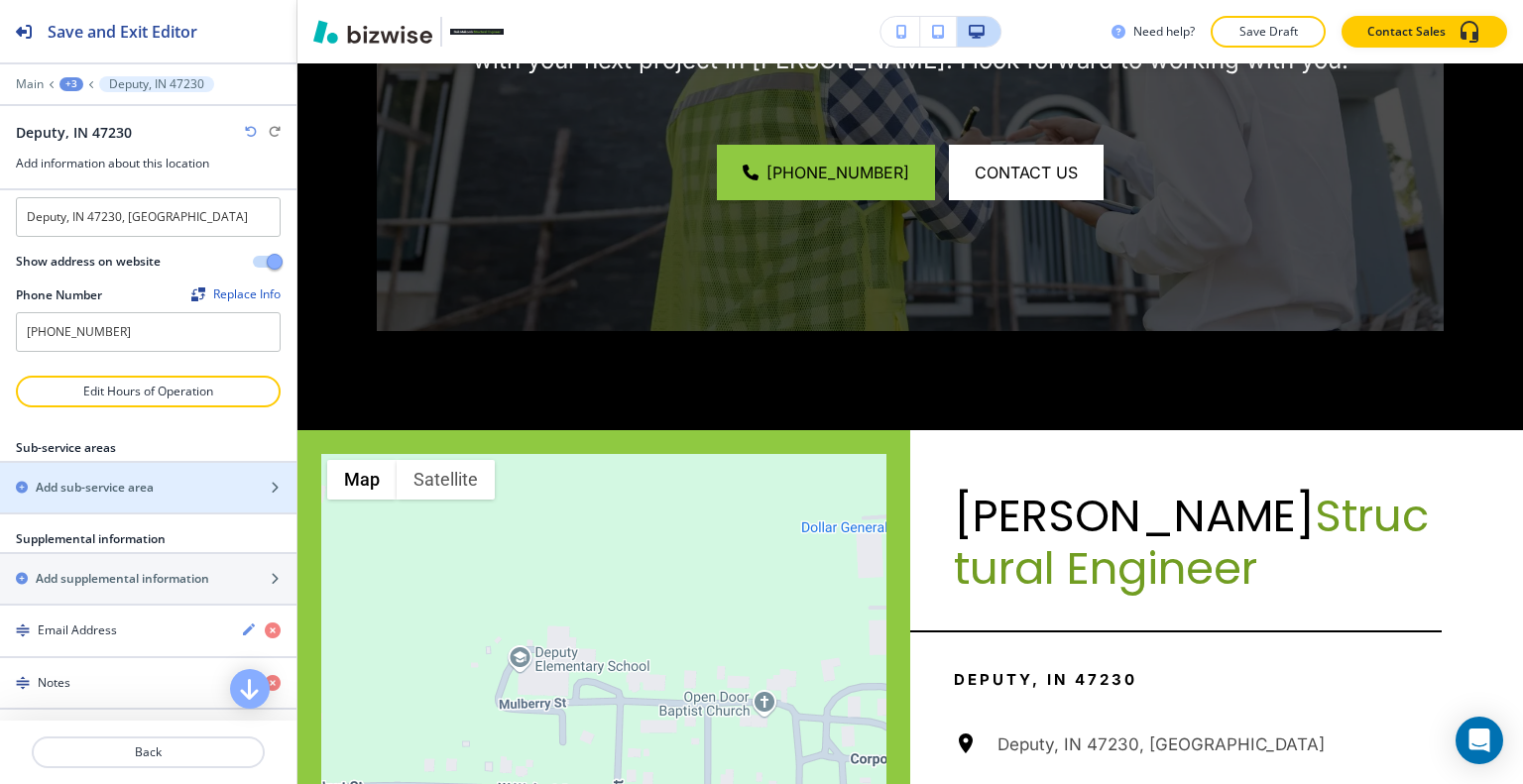 scroll, scrollTop: 413, scrollLeft: 0, axis: vertical 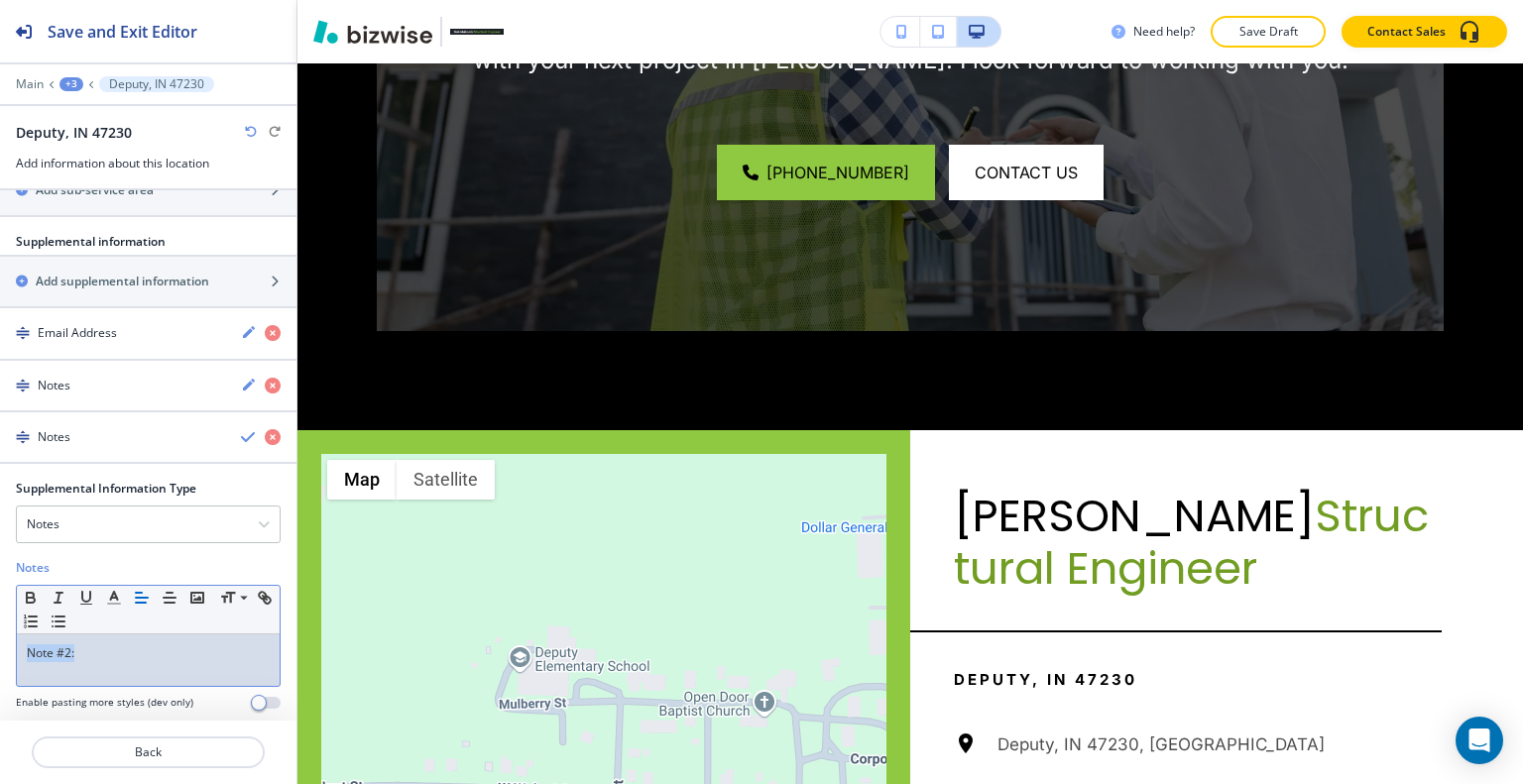 drag, startPoint x: 92, startPoint y: 644, endPoint x: 0, endPoint y: 641, distance: 92.0489 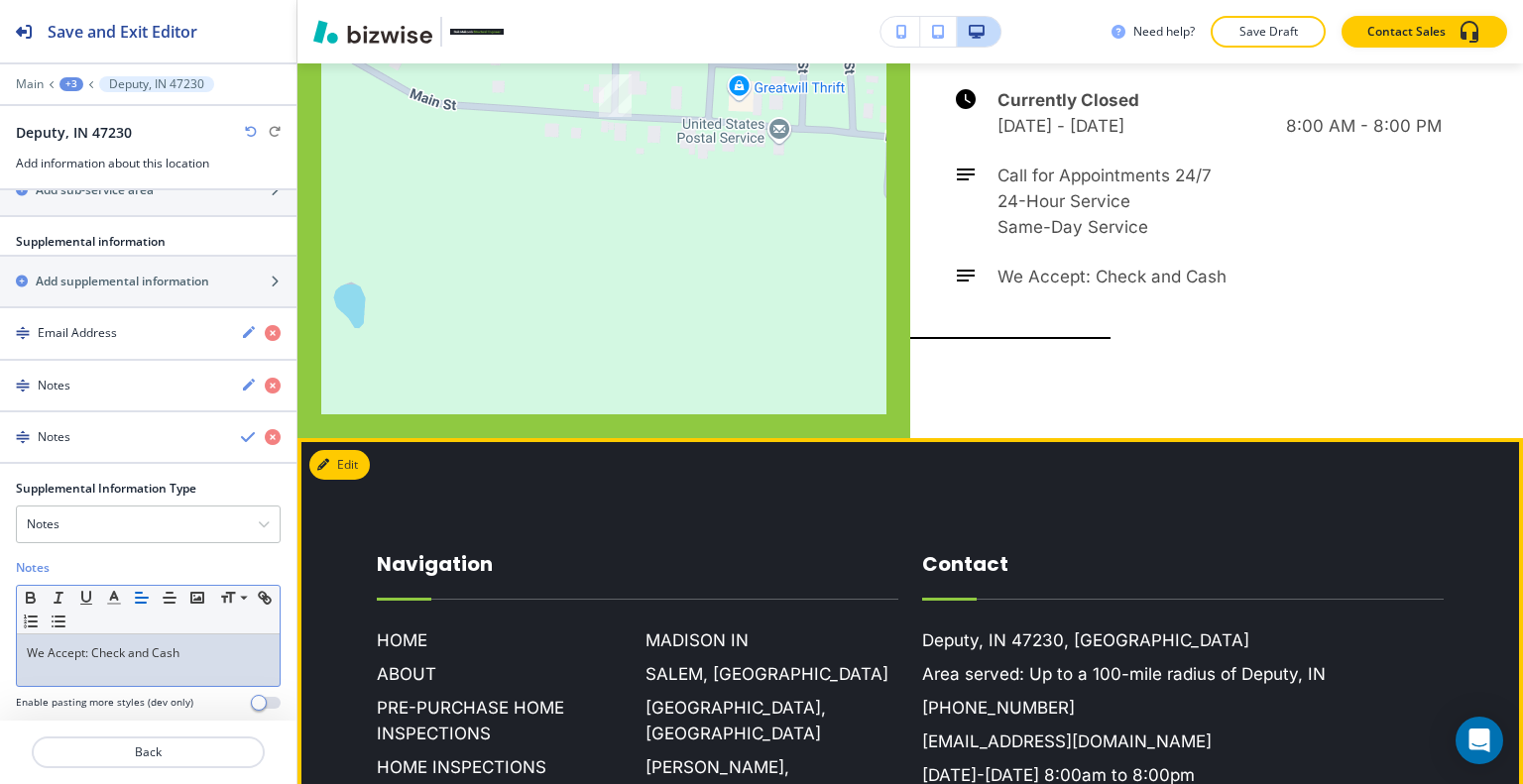 scroll, scrollTop: 6731, scrollLeft: 0, axis: vertical 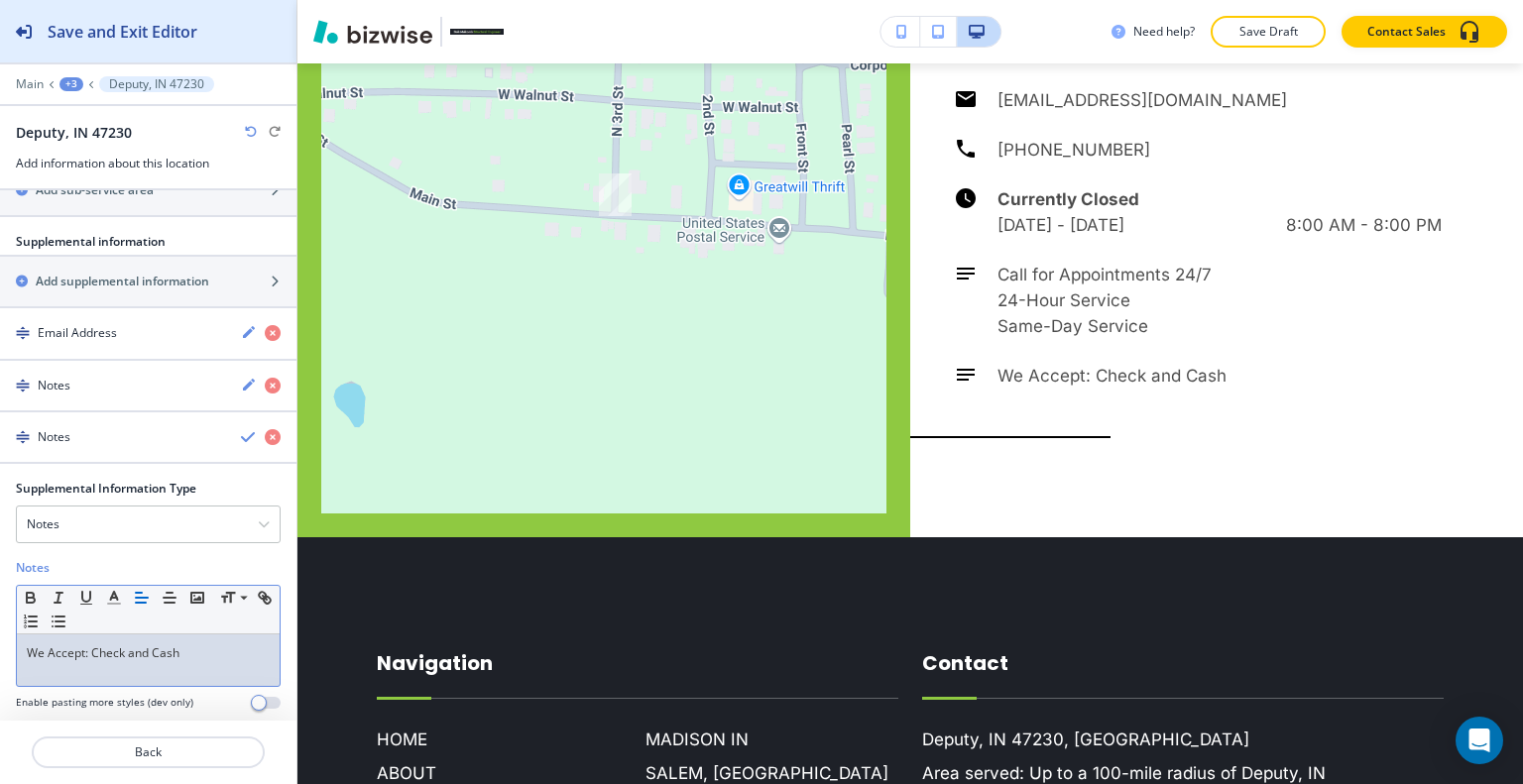 click on "Save and Exit Editor" at bounding box center [122, 32] 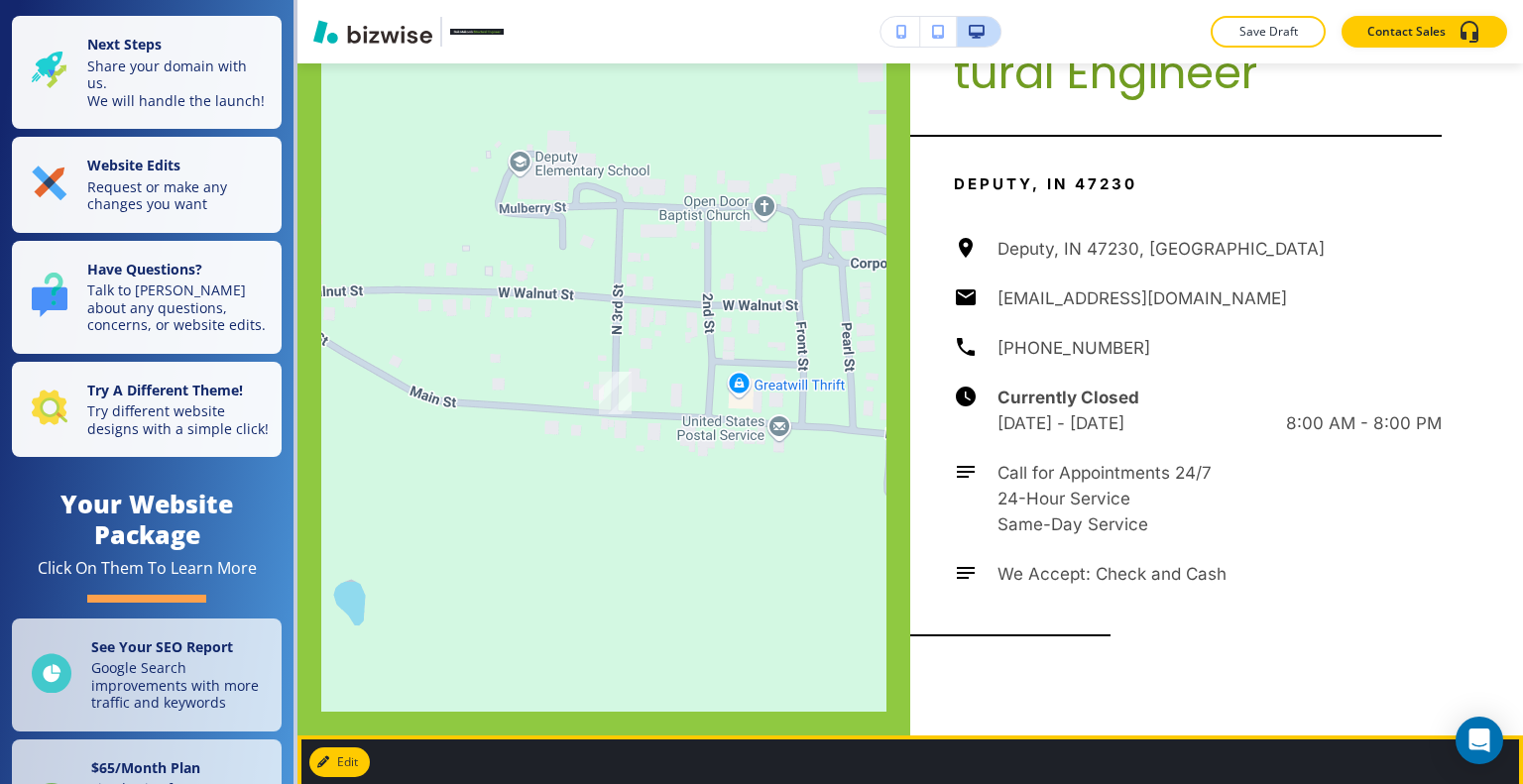 drag, startPoint x: 351, startPoint y: 397, endPoint x: 350, endPoint y: 387, distance: 10.049876 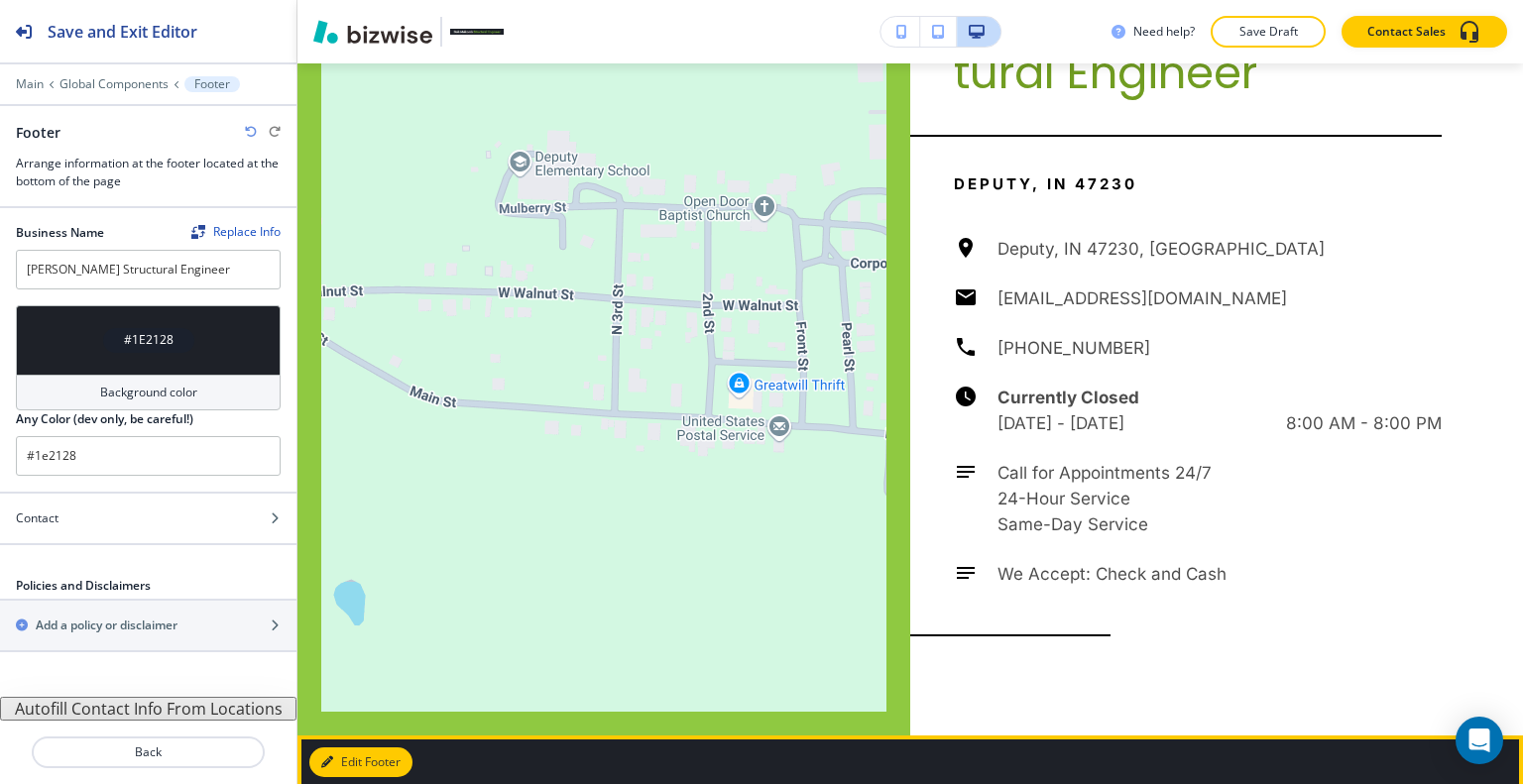 scroll, scrollTop: 6838, scrollLeft: 0, axis: vertical 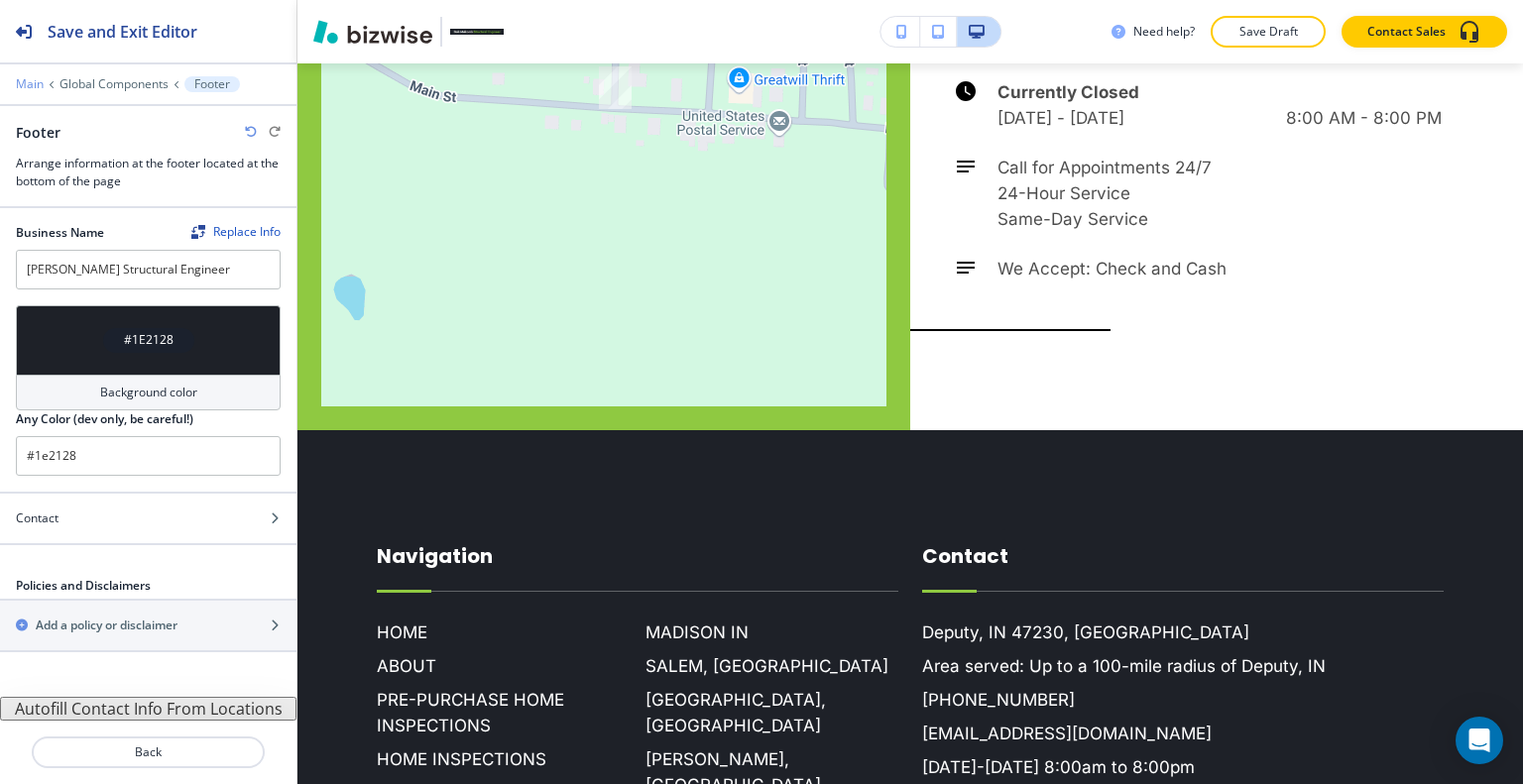click on "Main" at bounding box center (30, 84) 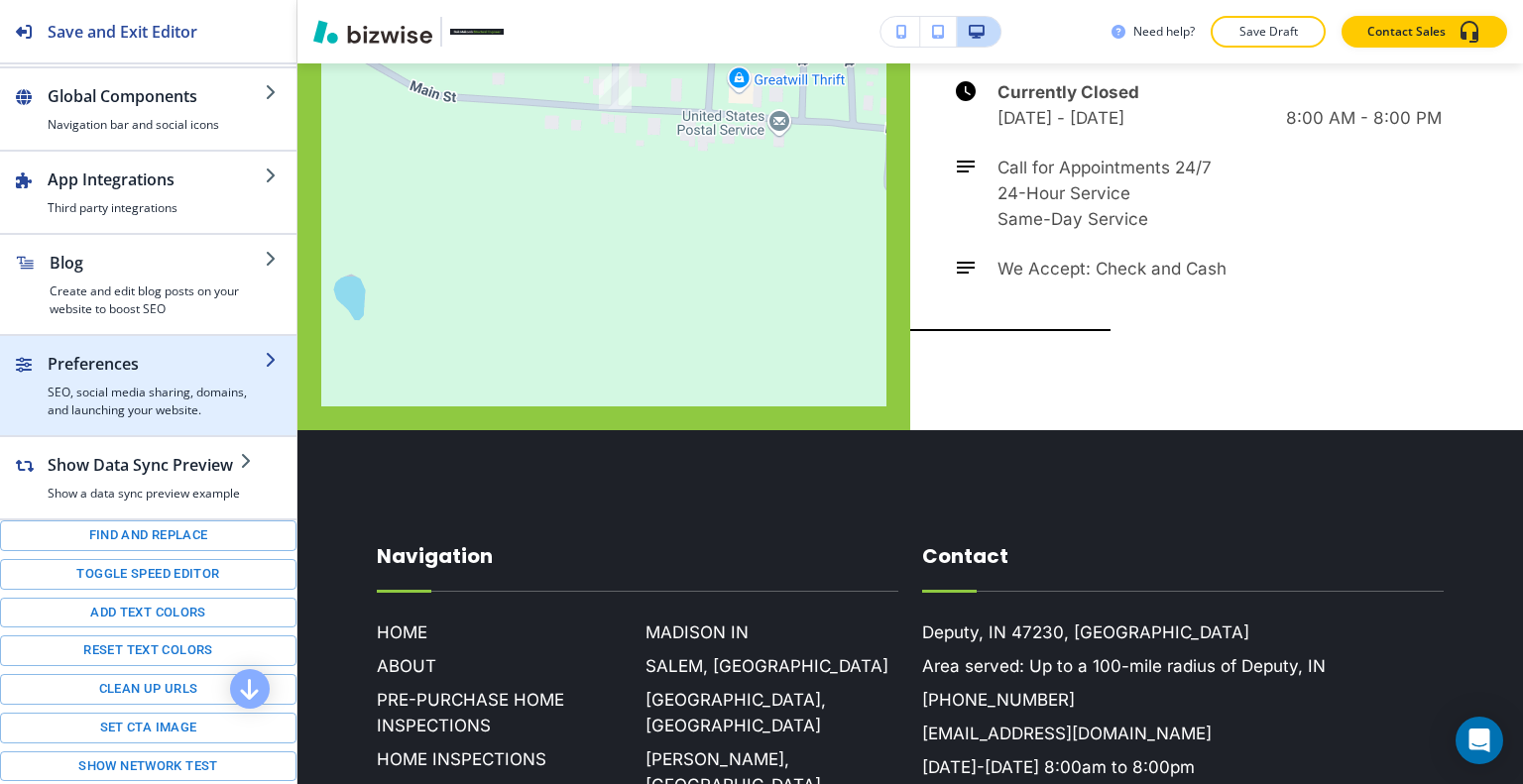 scroll, scrollTop: 0, scrollLeft: 0, axis: both 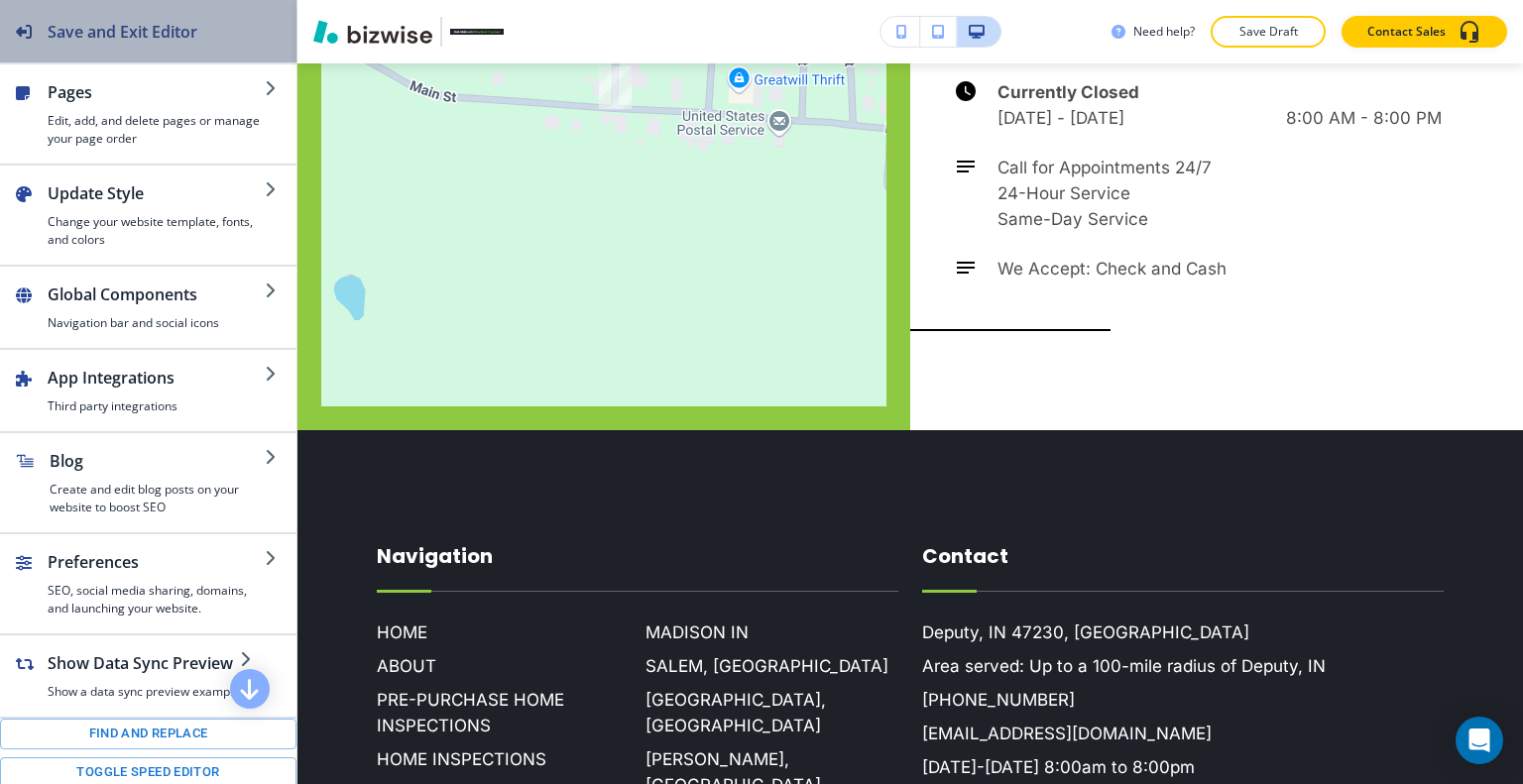 click on "Save and Exit Editor" at bounding box center (122, 32) 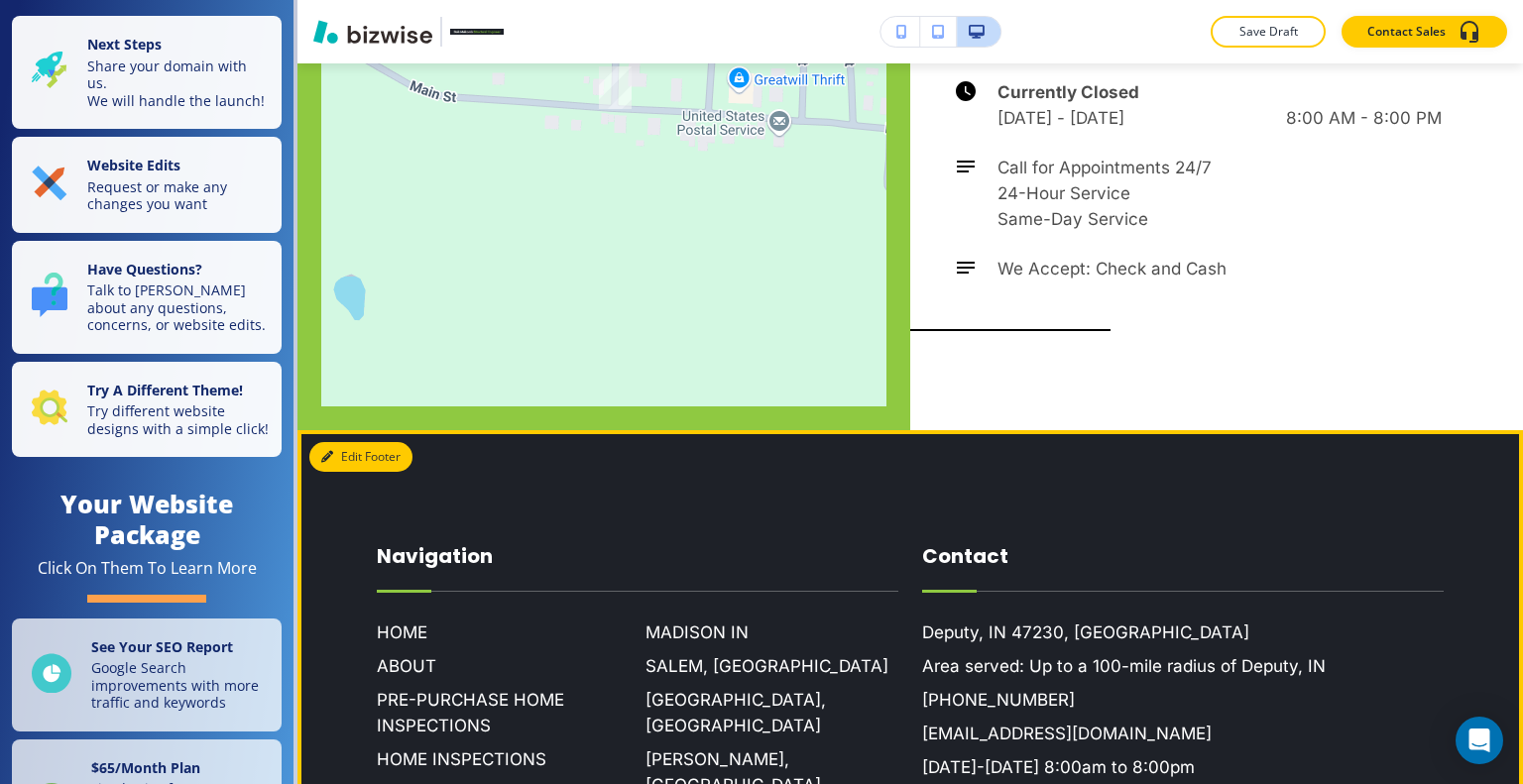 click on "Edit Footer" at bounding box center (361, 457) 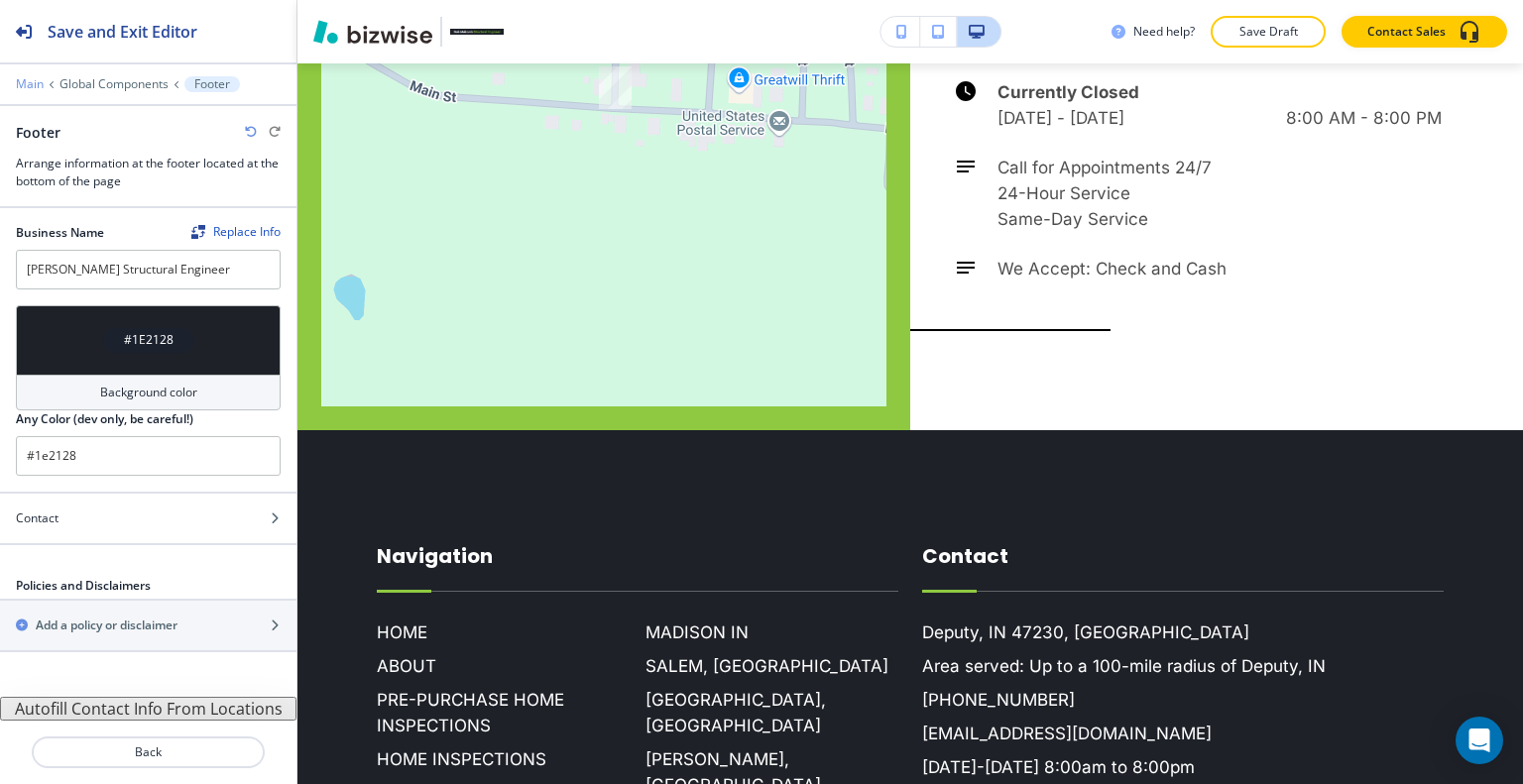 click on "Main" at bounding box center (30, 84) 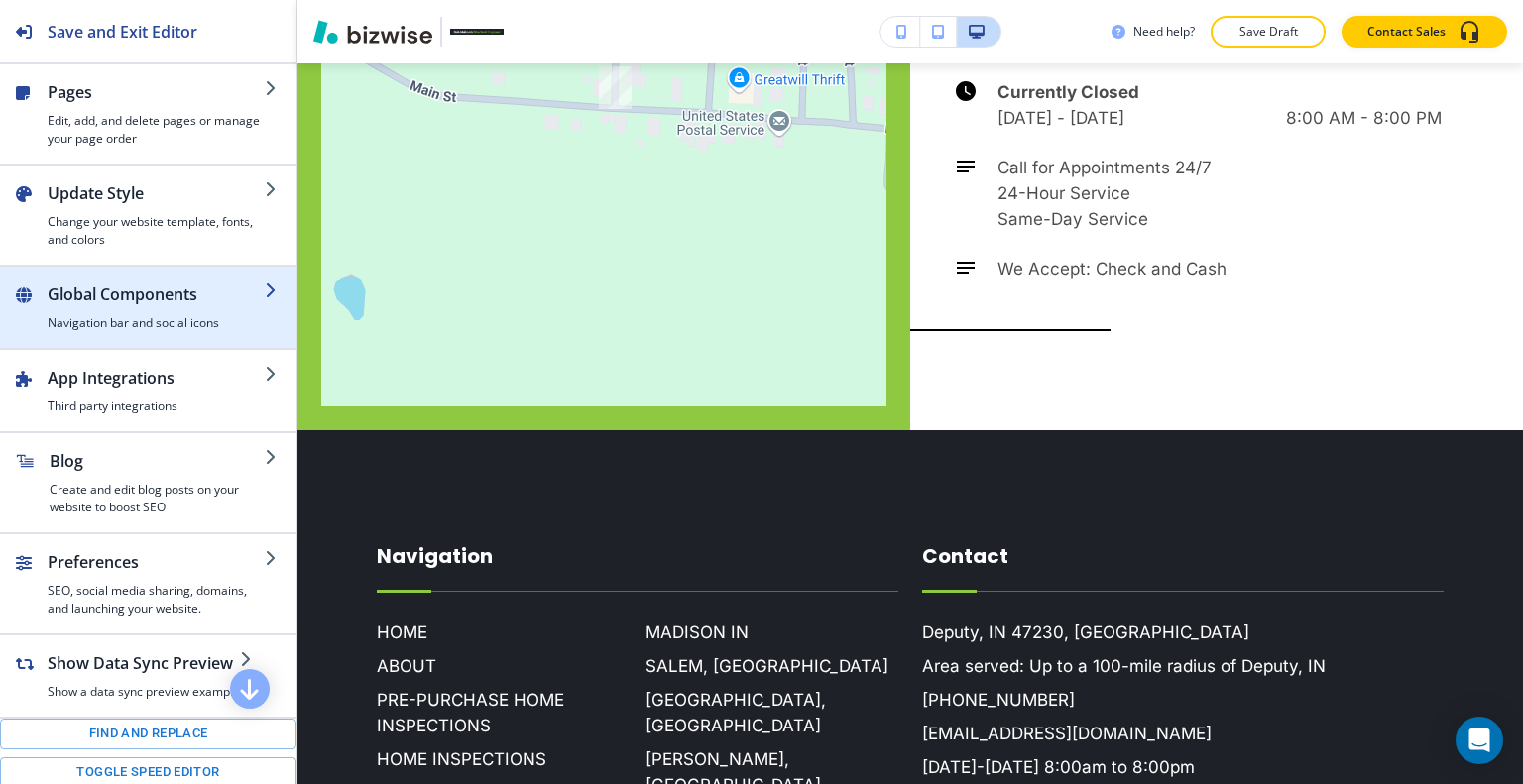 click on "Global Components" at bounding box center [156, 294] 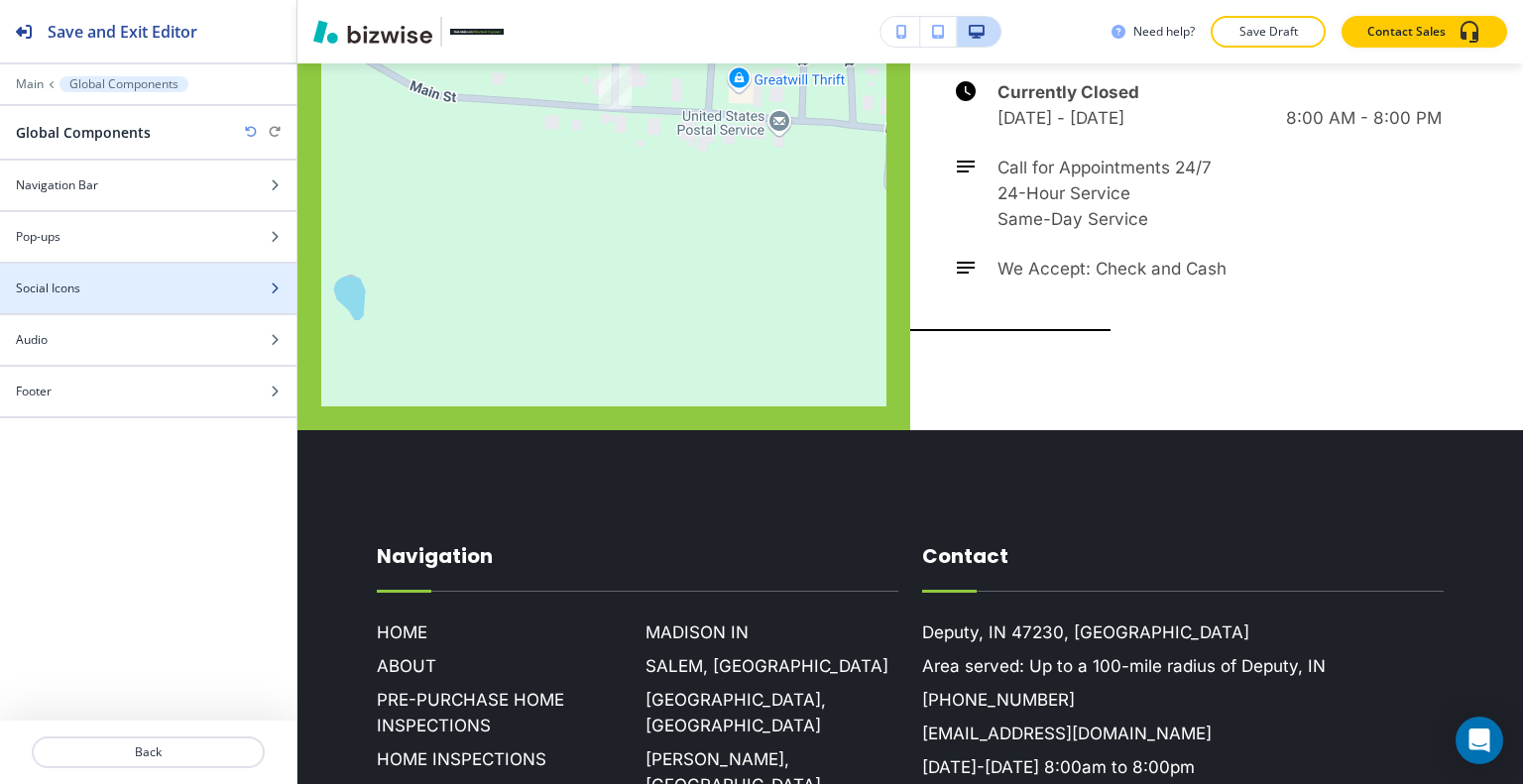click at bounding box center (148, 305) 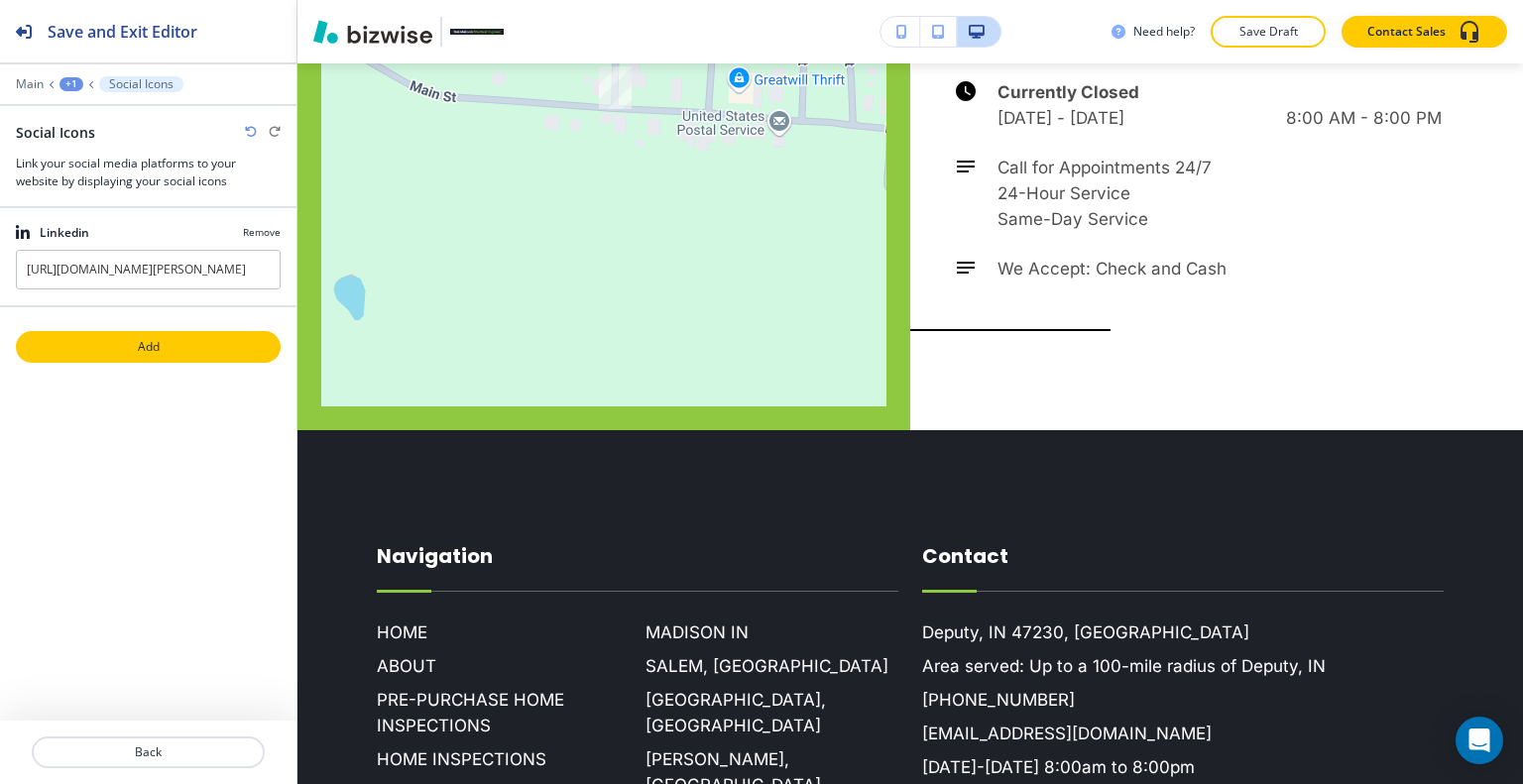 click on "Add" at bounding box center (148, 347) 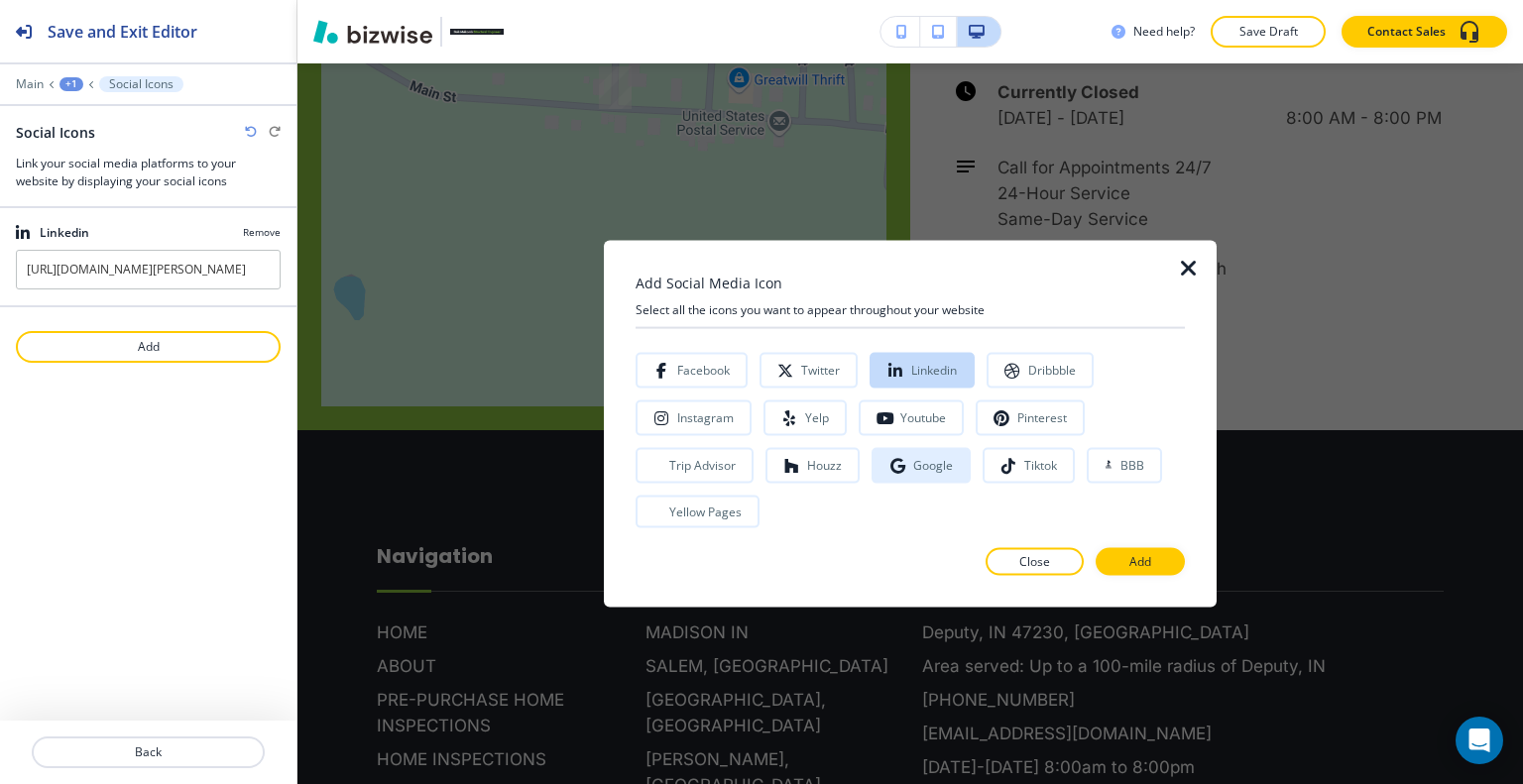 click on "Google" at bounding box center (933, 465) 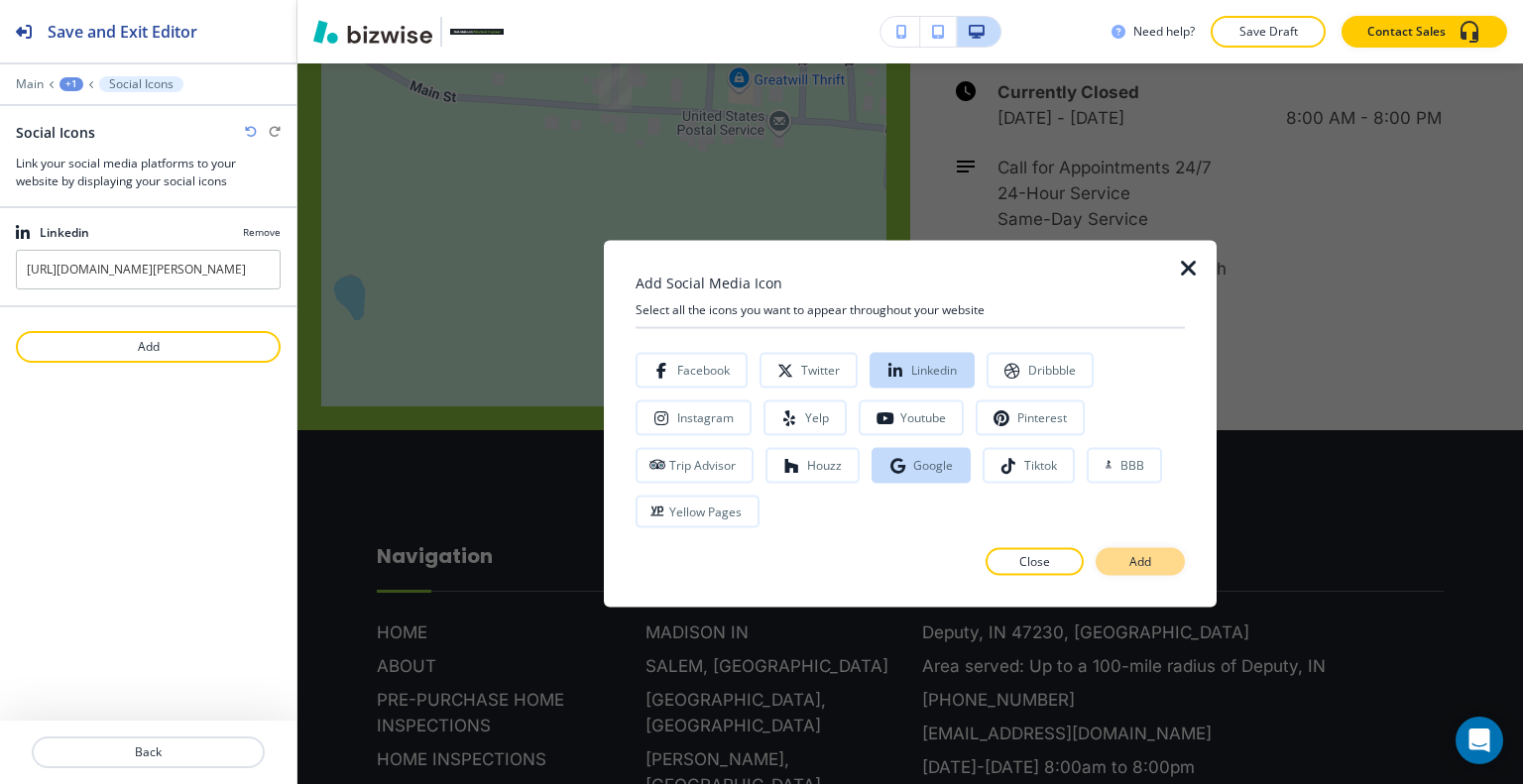 click on "Add" at bounding box center (1140, 562) 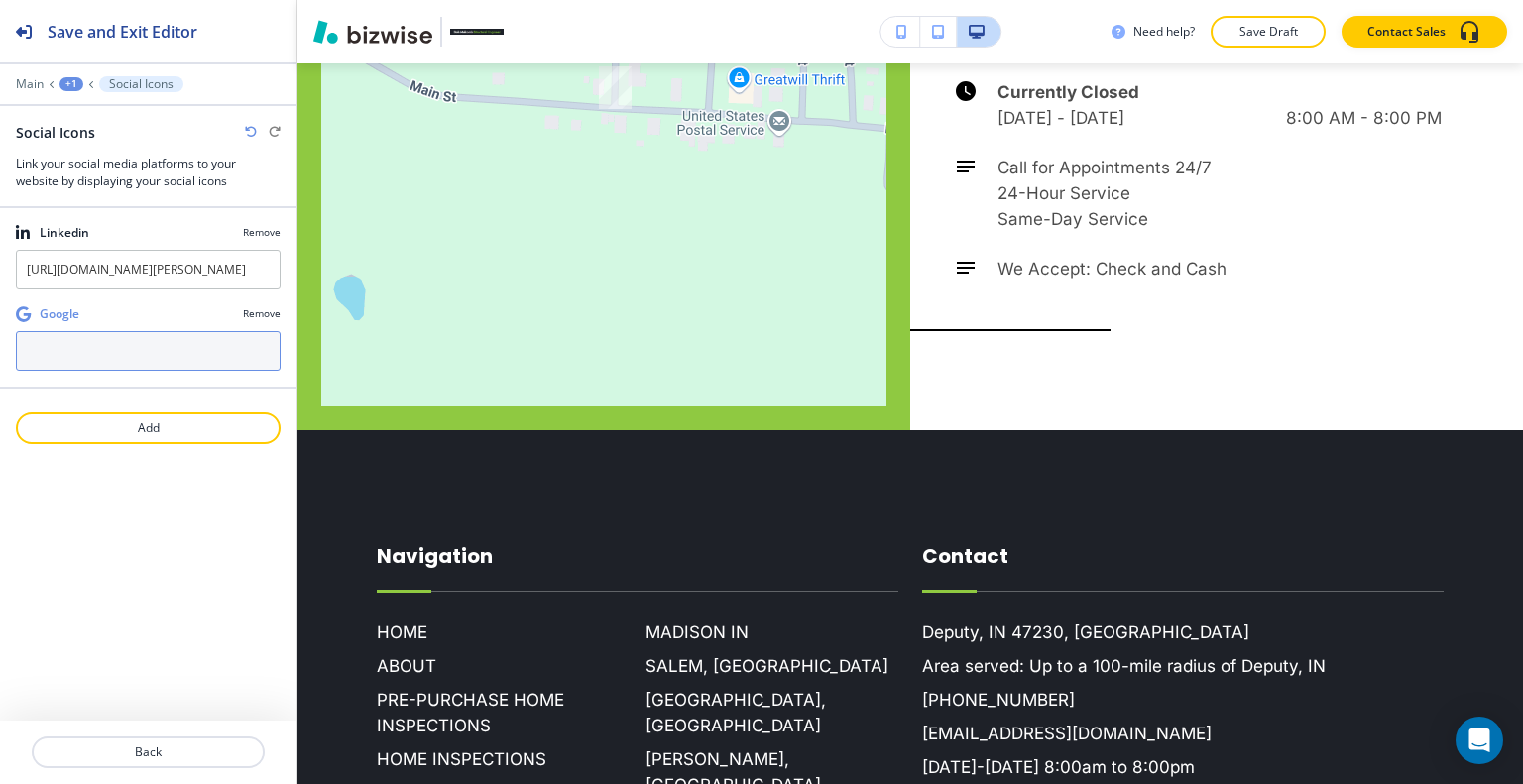 paste on "https://www.google.com/maps/place/Bob+Malcomb+Structural+Engineer/@38.7878348,-85.7119864,13z/data=!4m17!1m10!3m9!1s0x886bce8e9d3ad153:0x4379a0c52863dbae!2sBob+Malcomb+Structural+Engineer!8m2!3d38.7878348!4d-85.7119864!10e5!14m1!1BCgIgAQ!16s%2Fg%2F11g97snwqk!3m5!1s0x886bce8e9d3ad153:0x4379a0c52863dbae!8m2!3d38.7878348!4d-85.7119864!16s%2Fg%2F11g97snwqk?hl=en&entry=ttu" 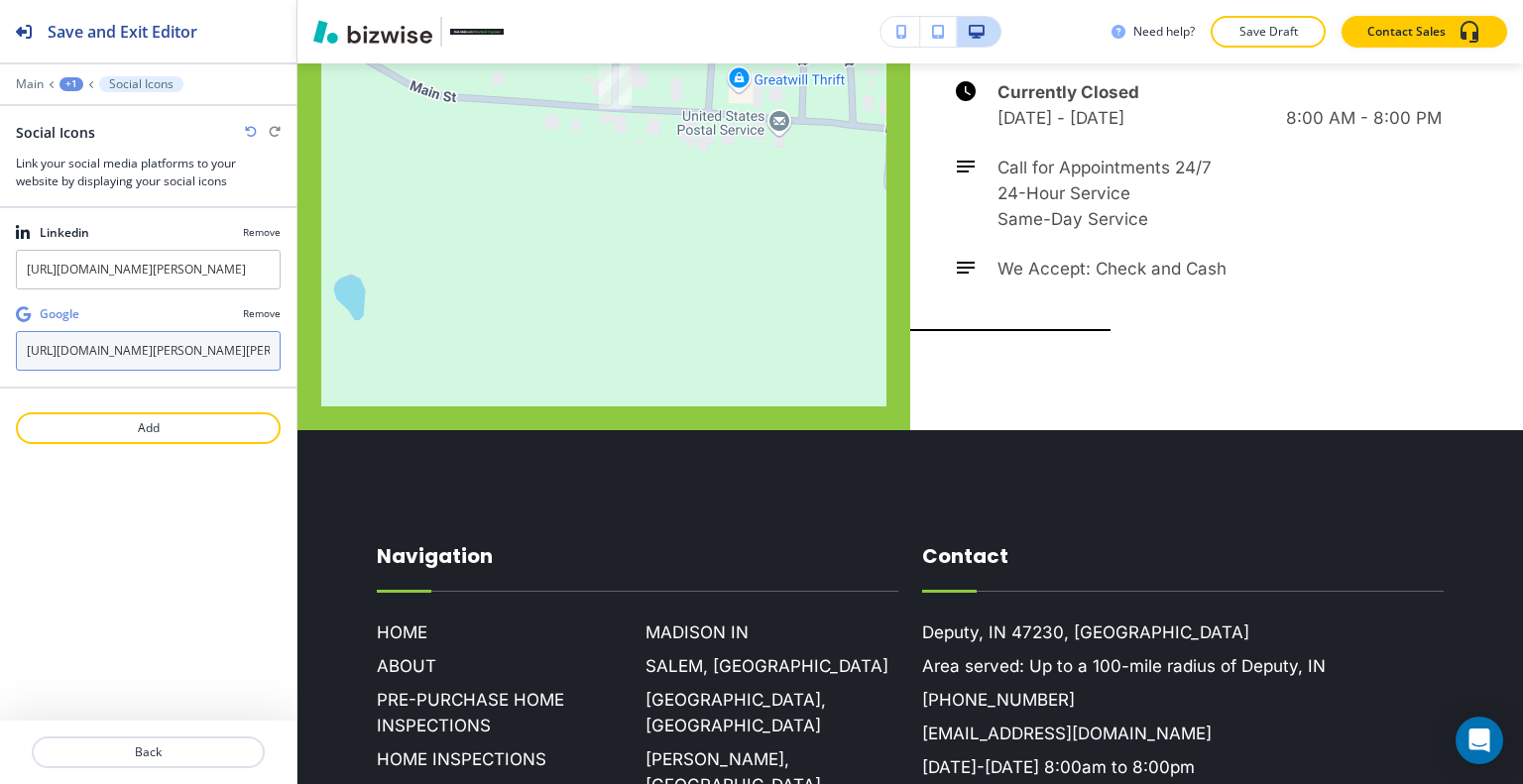 scroll, scrollTop: 0, scrollLeft: 2129, axis: horizontal 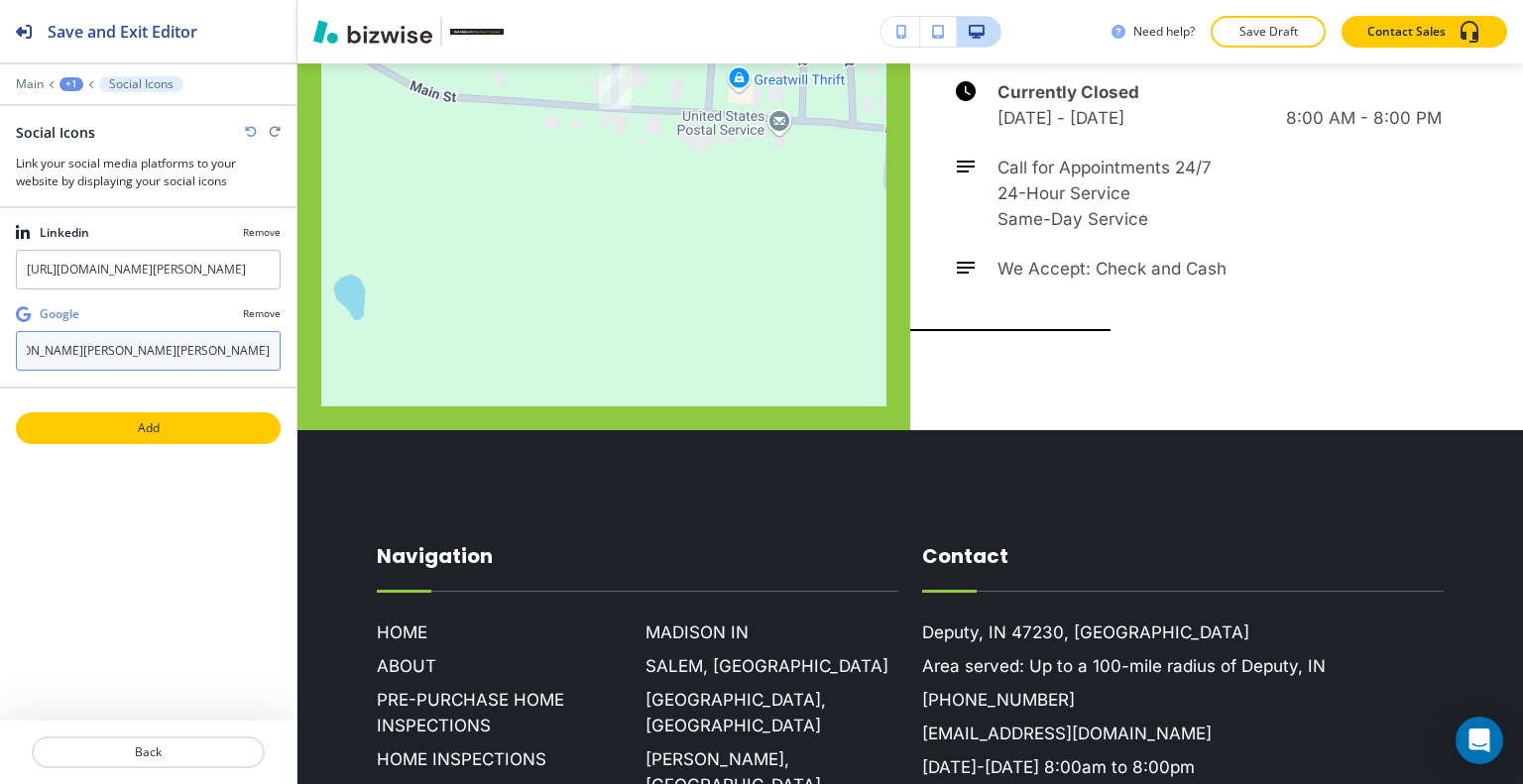 type on "https://www.google.com/maps/place/Bob+Malcomb+Structural+Engineer/@38.7878348,-85.7119864,13z/data=!4m17!1m10!3m9!1s0x886bce8e9d3ad153:0x4379a0c52863dbae!2sBob+Malcomb+Structural+Engineer!8m2!3d38.7878348!4d-85.7119864!10e5!14m1!1BCgIgAQ!16s%2Fg%2F11g97snwqk!3m5!1s0x886bce8e9d3ad153:0x4379a0c52863dbae!8m2!3d38.7878348!4d-85.7119864!16s%2Fg%2F11g97snwqk?hl=en&entry=ttu" 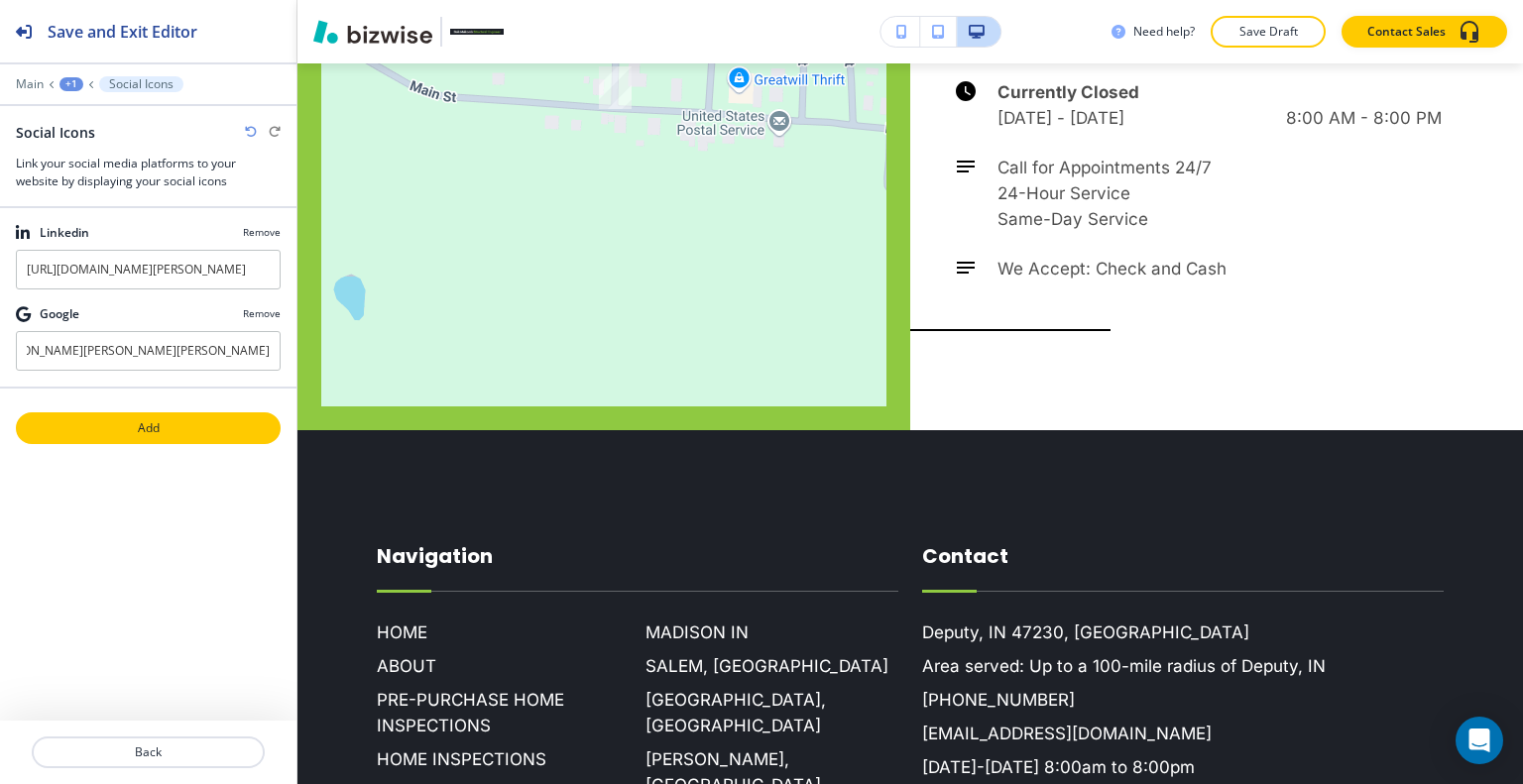 scroll, scrollTop: 0, scrollLeft: 0, axis: both 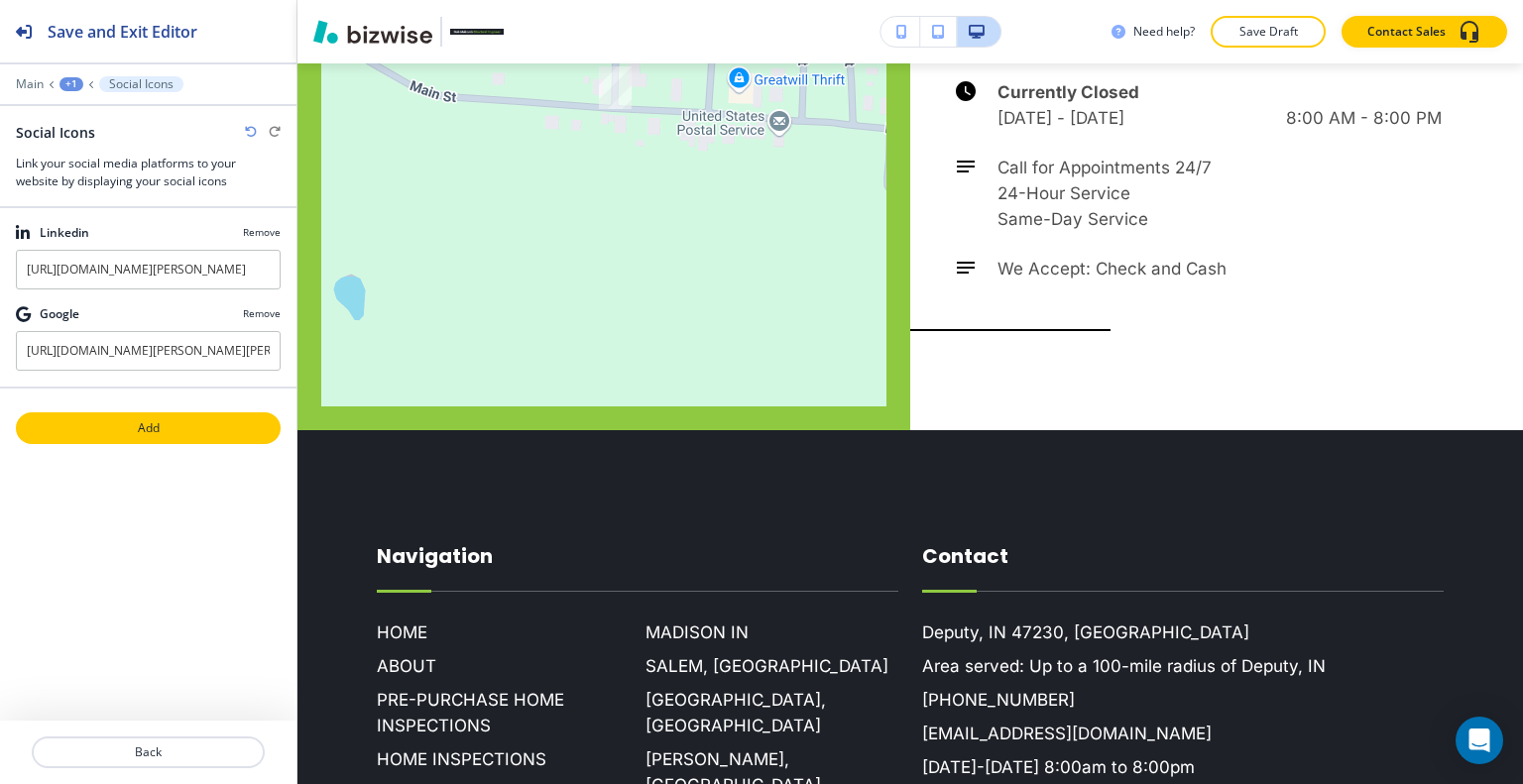 click on "Add" at bounding box center (148, 428) 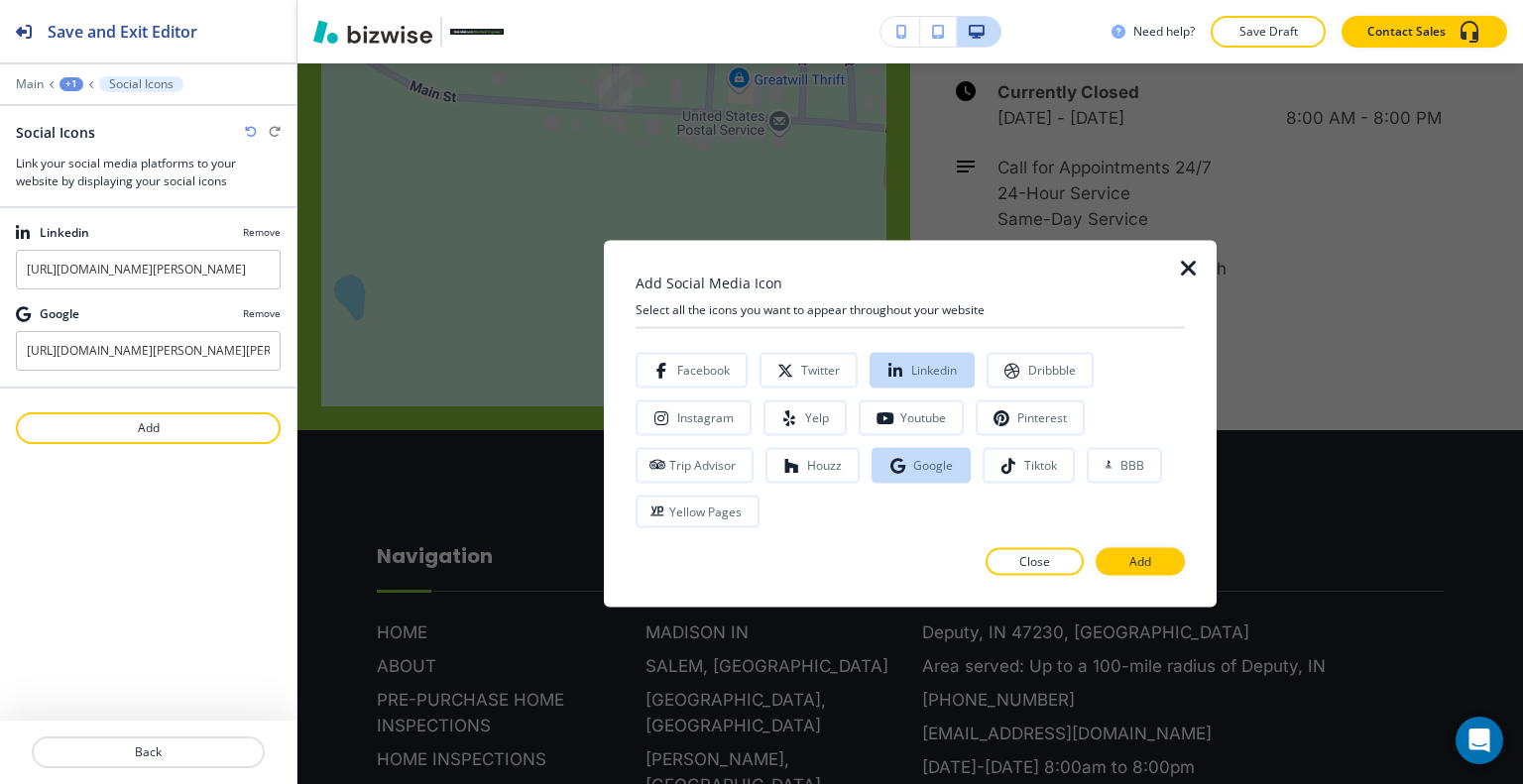 click on "Close" at bounding box center [1034, 562] 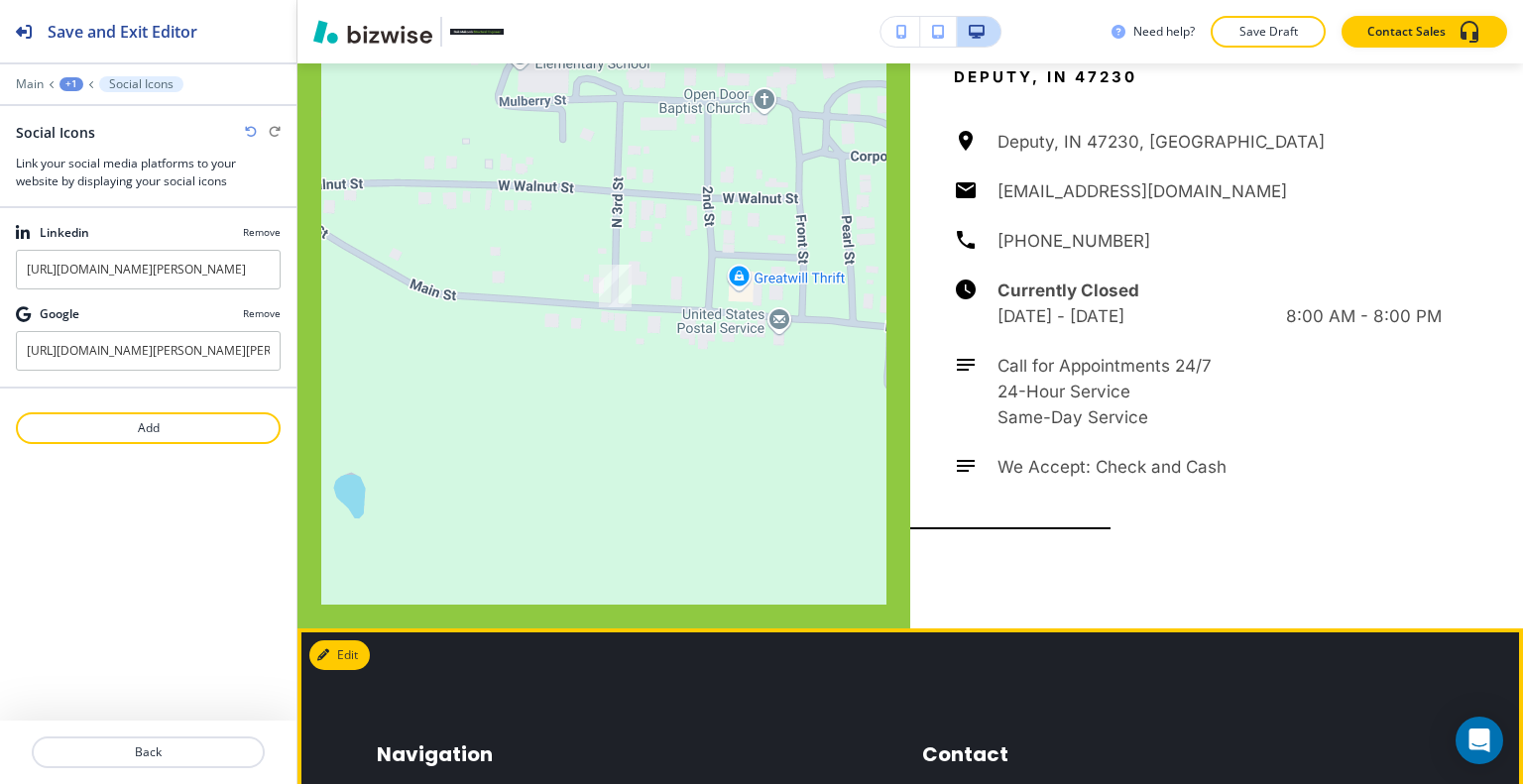 scroll, scrollTop: 6541, scrollLeft: 0, axis: vertical 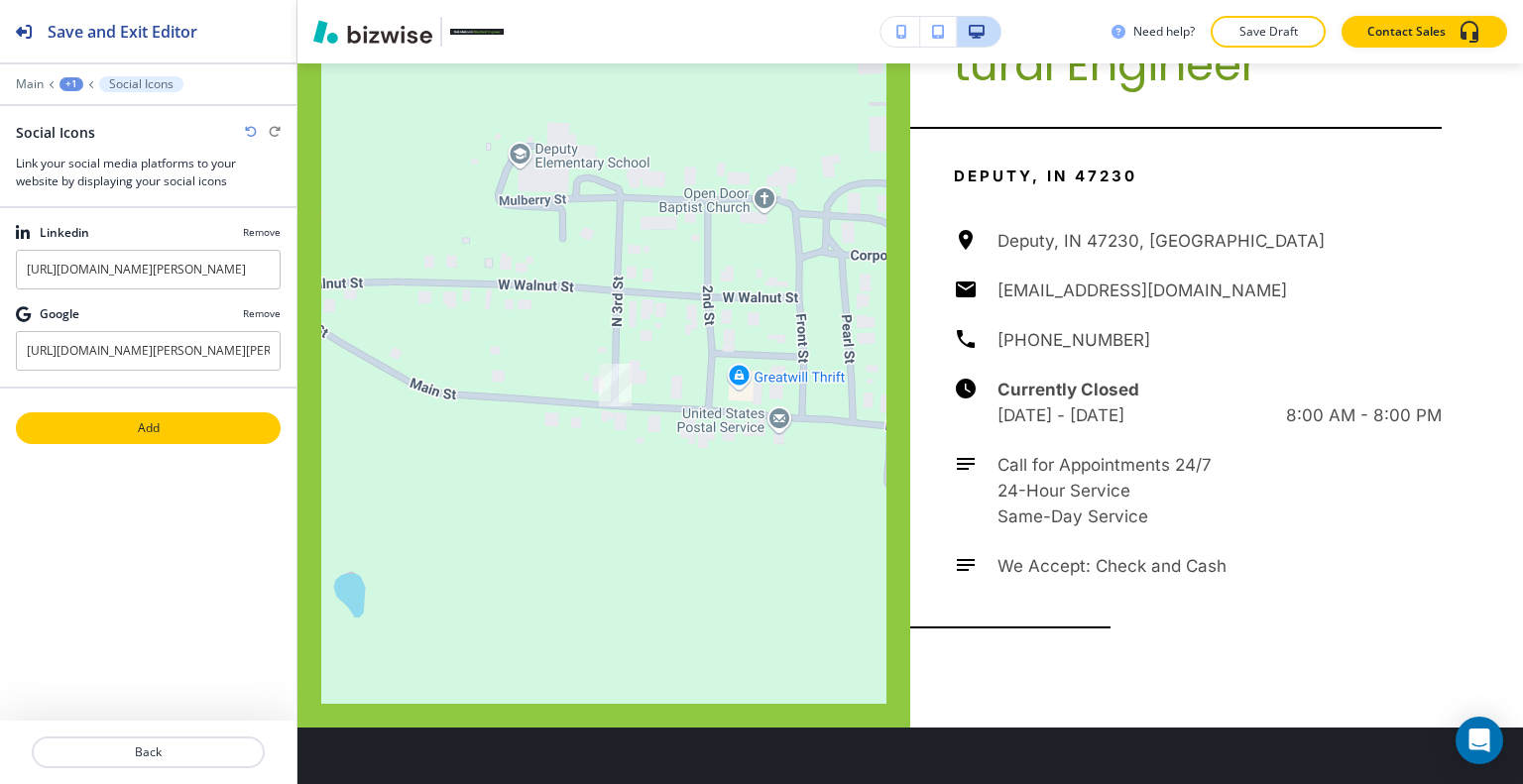 click on "Add" at bounding box center (148, 428) 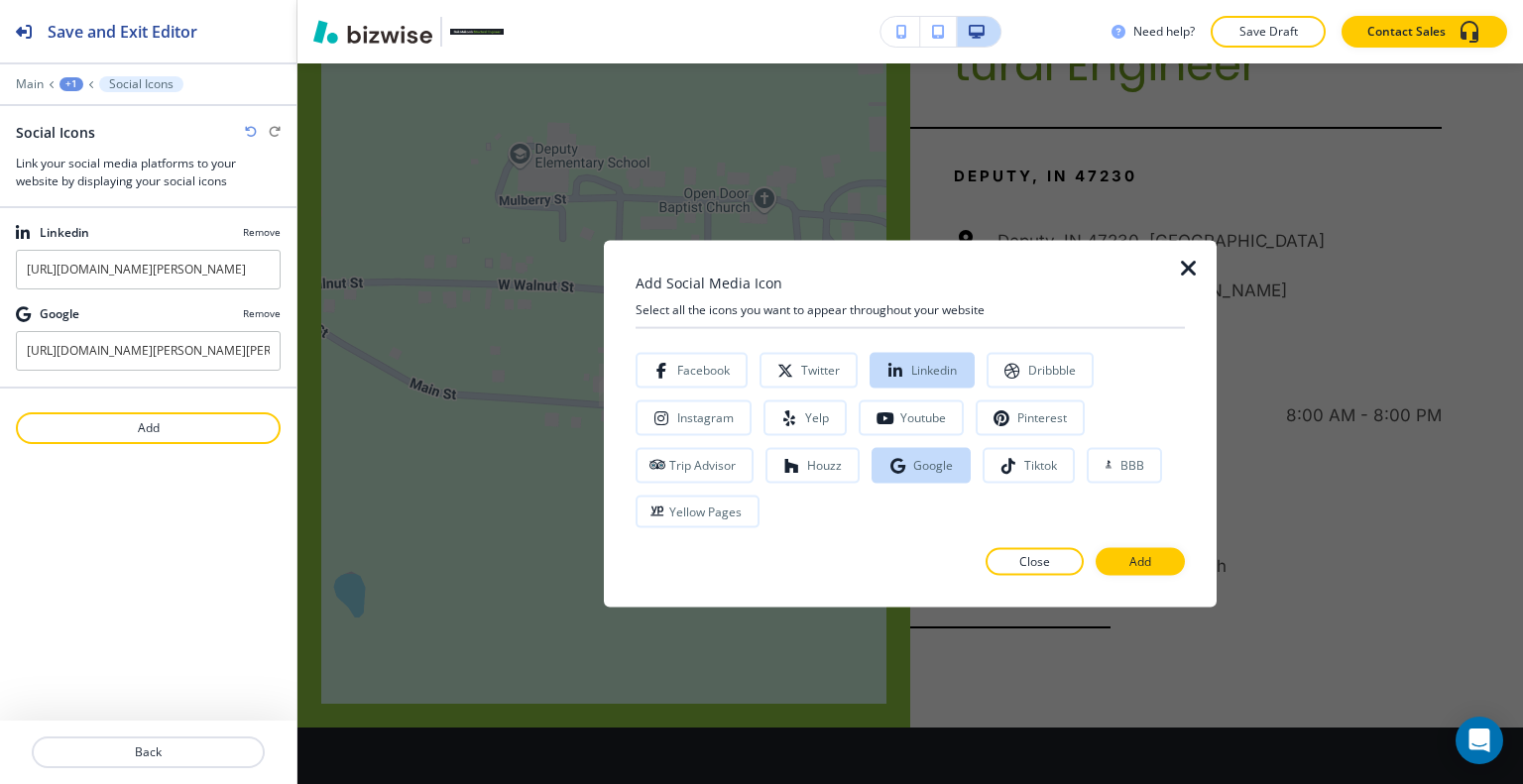 click at bounding box center [1189, 268] 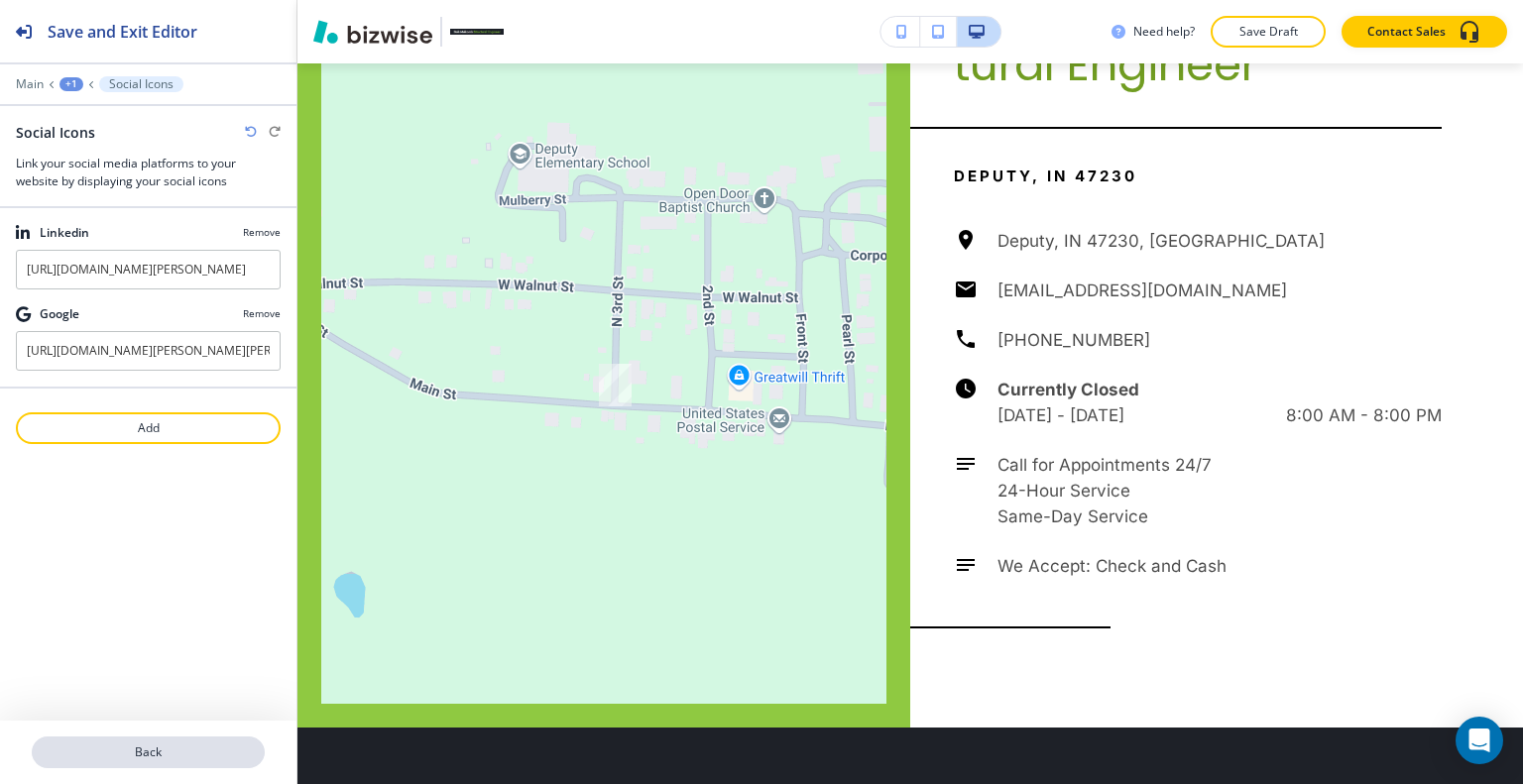 click on "Back" at bounding box center (148, 752) 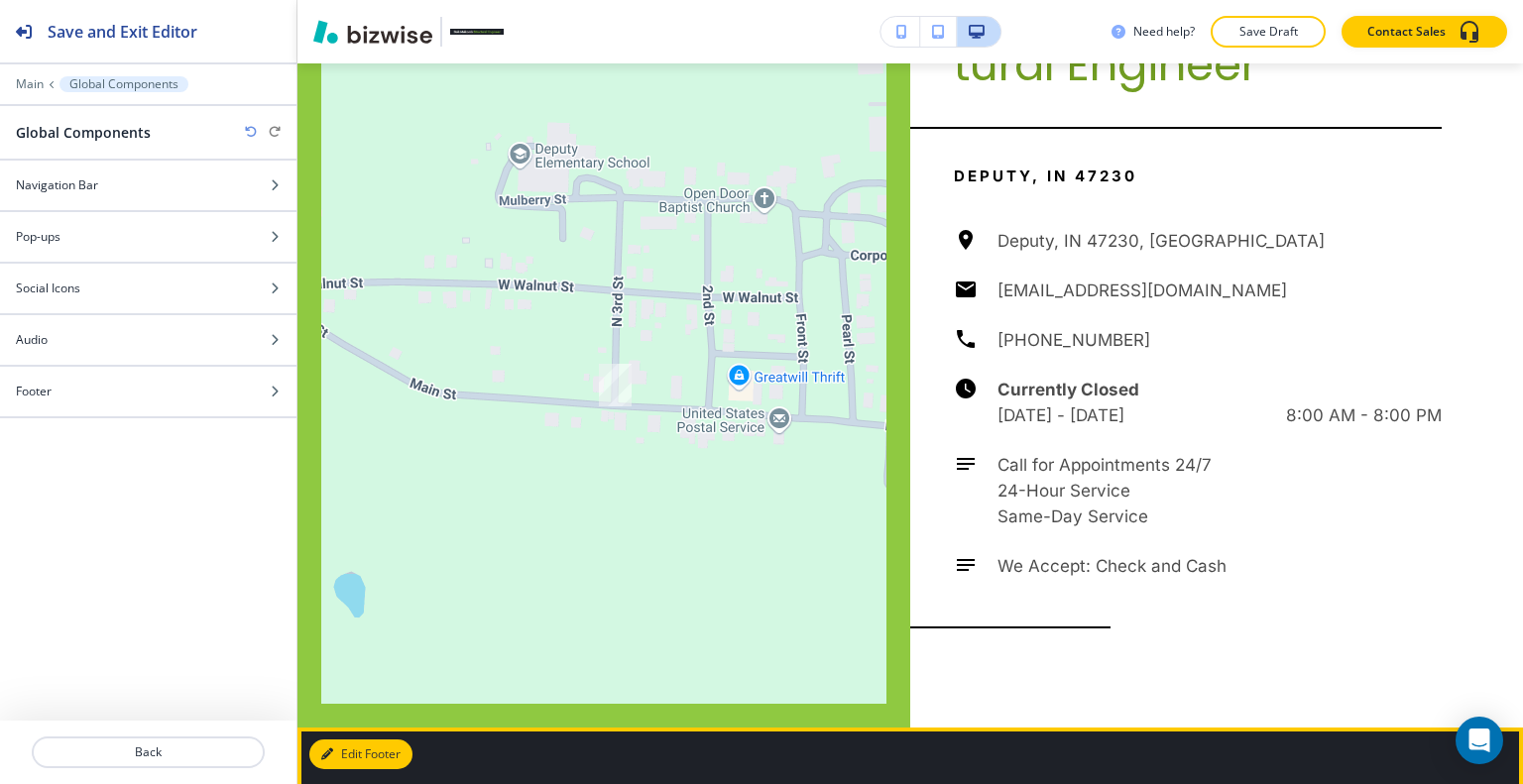 click on "Edit Footer" at bounding box center [361, 754] 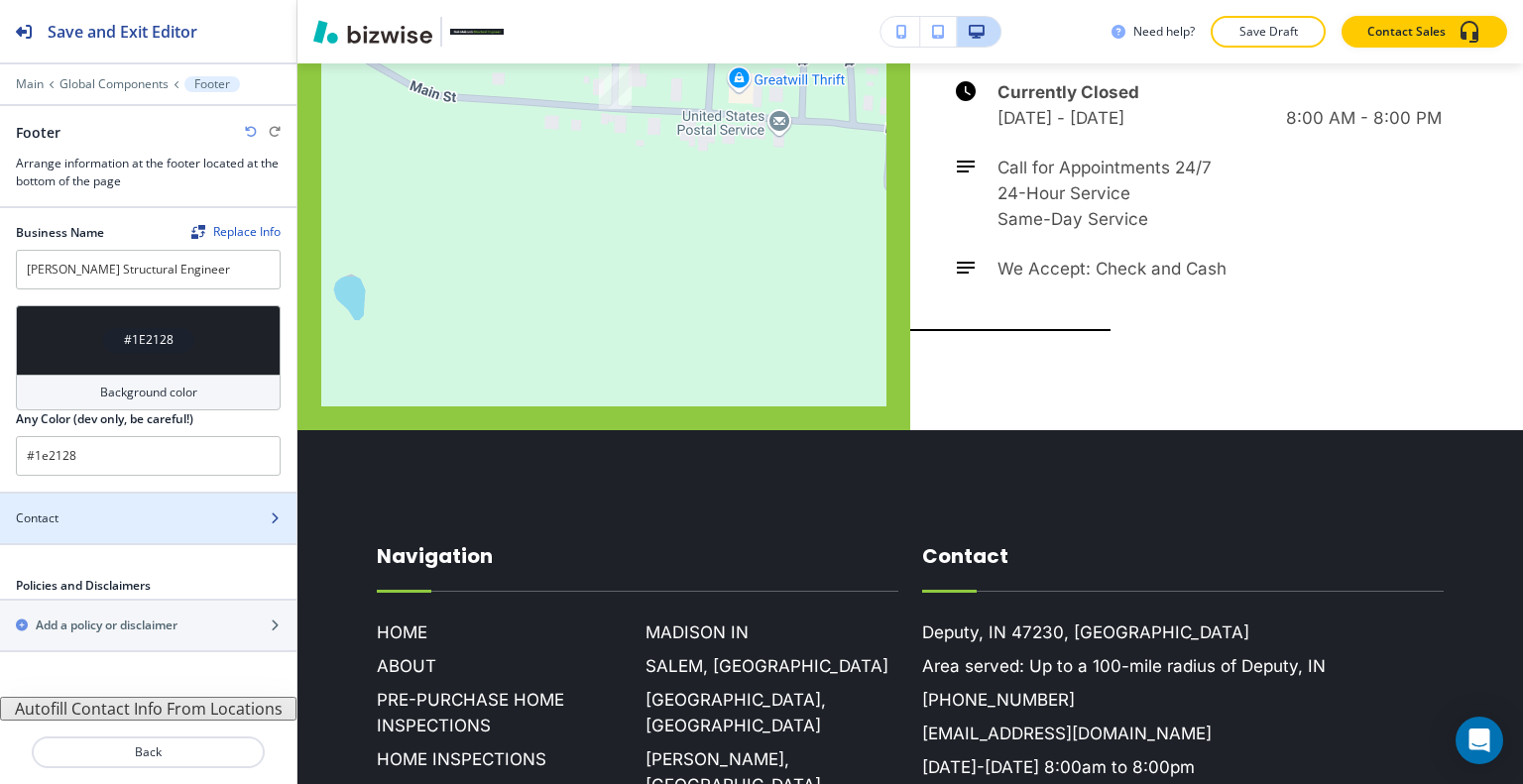click on "Contact" at bounding box center (126, 518) 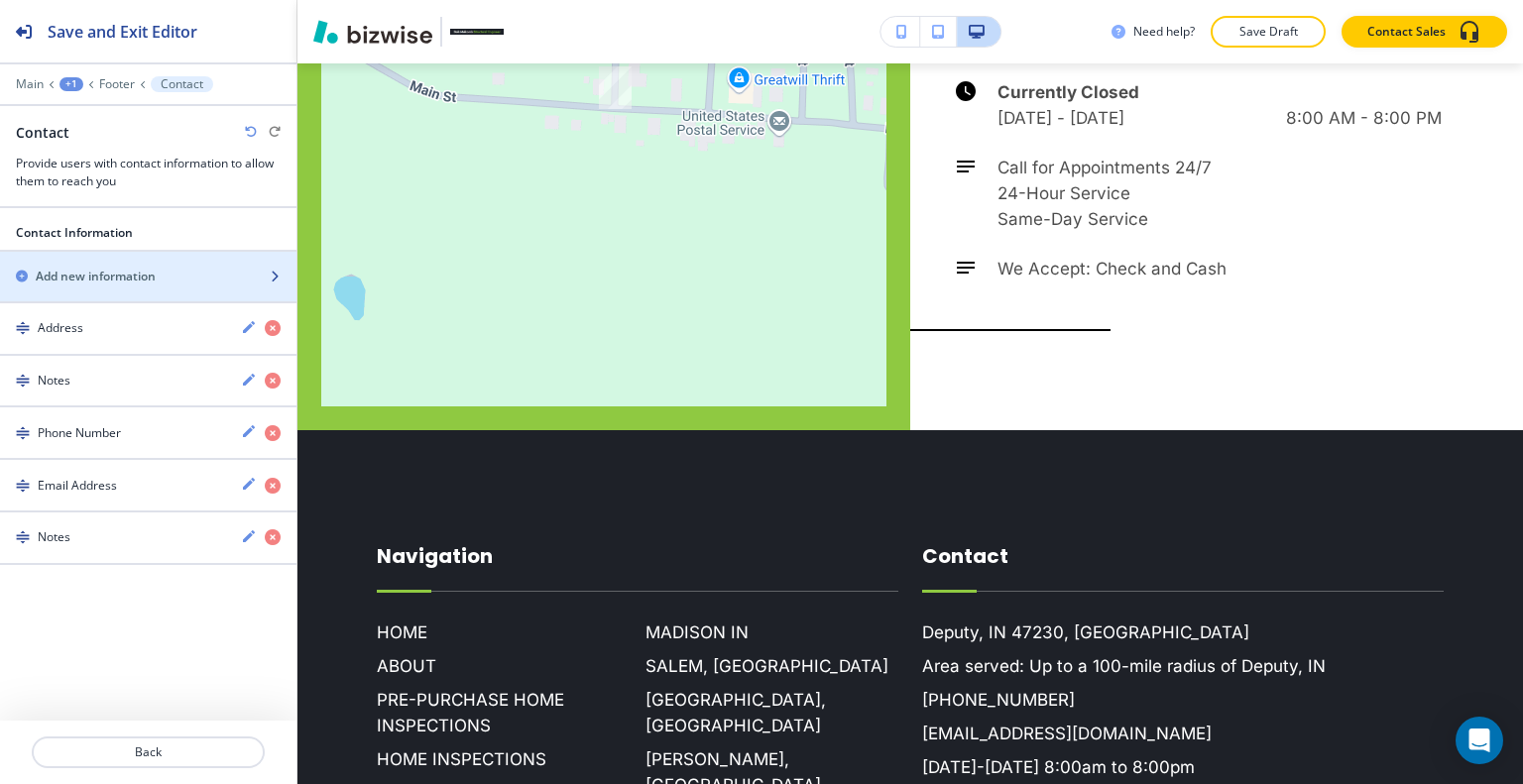 click at bounding box center [148, 293] 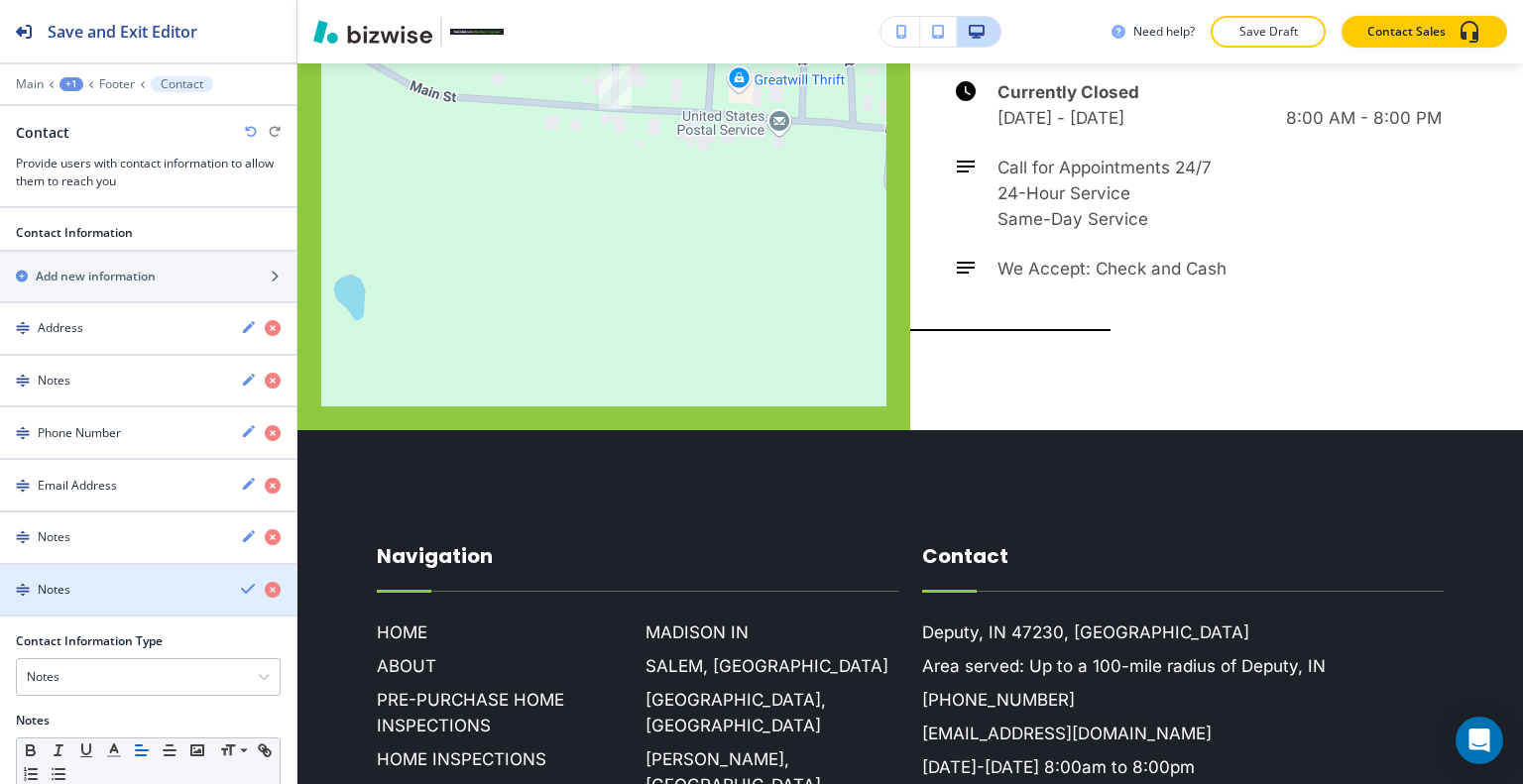 scroll, scrollTop: 152, scrollLeft: 0, axis: vertical 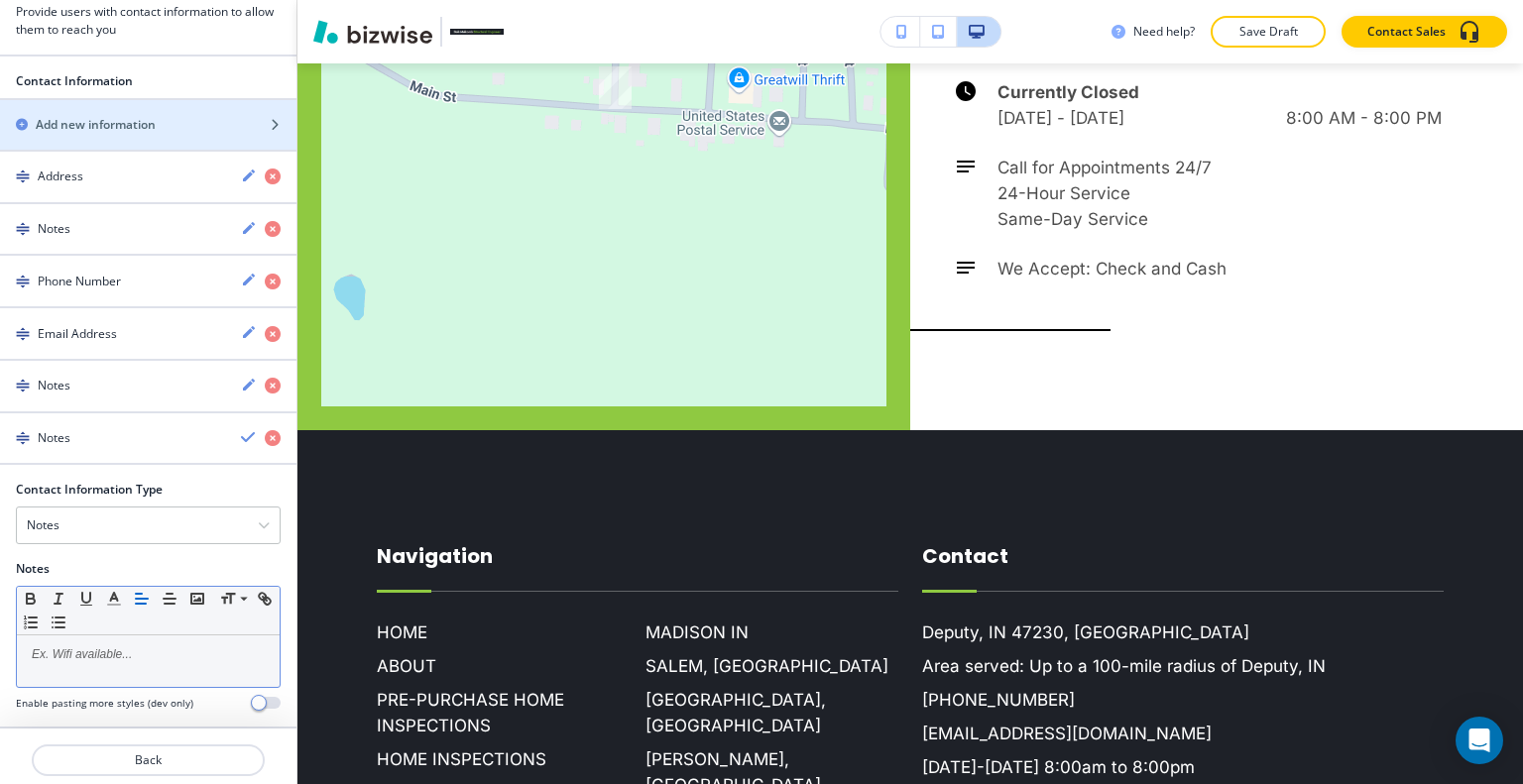 click at bounding box center [148, 661] 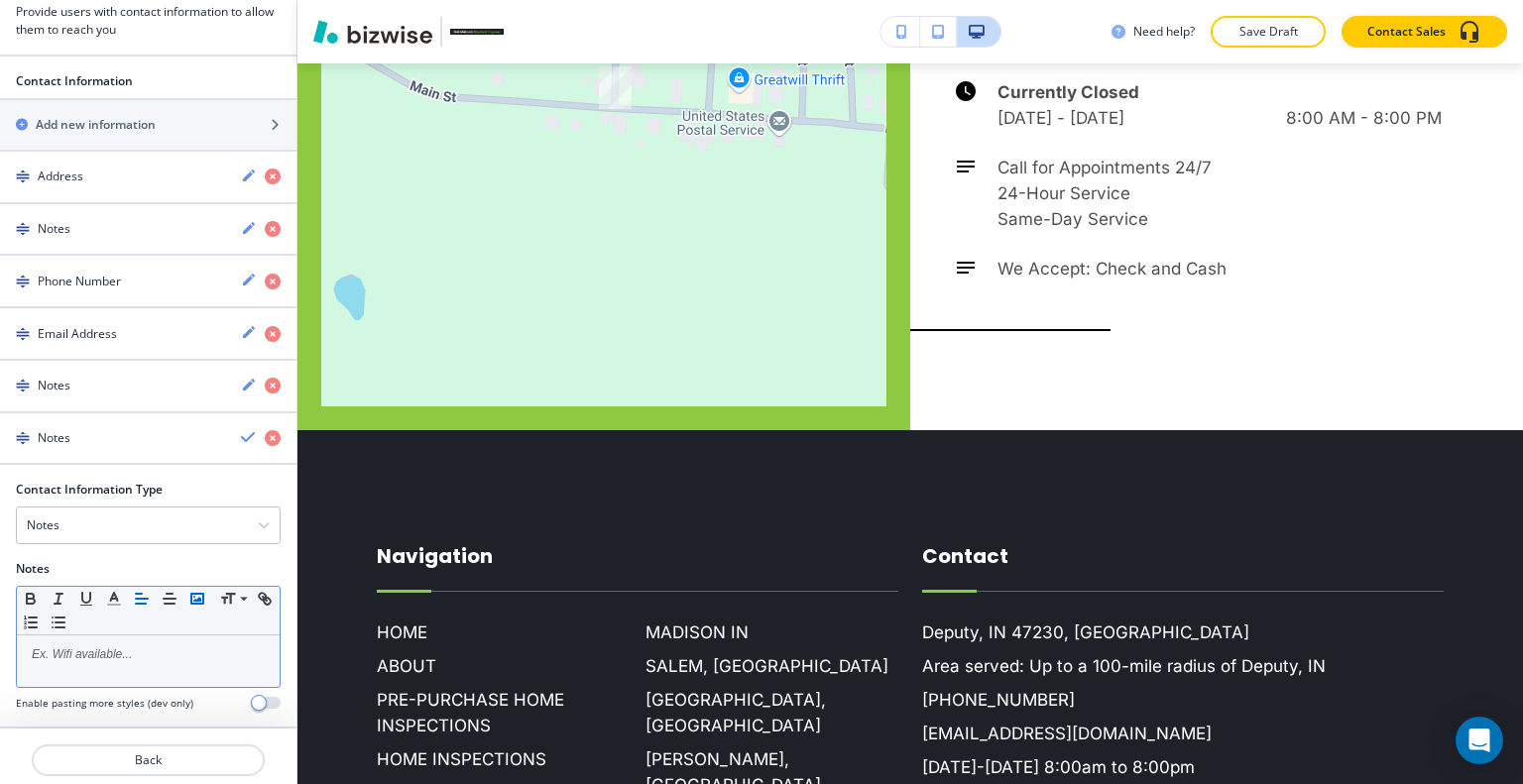 click 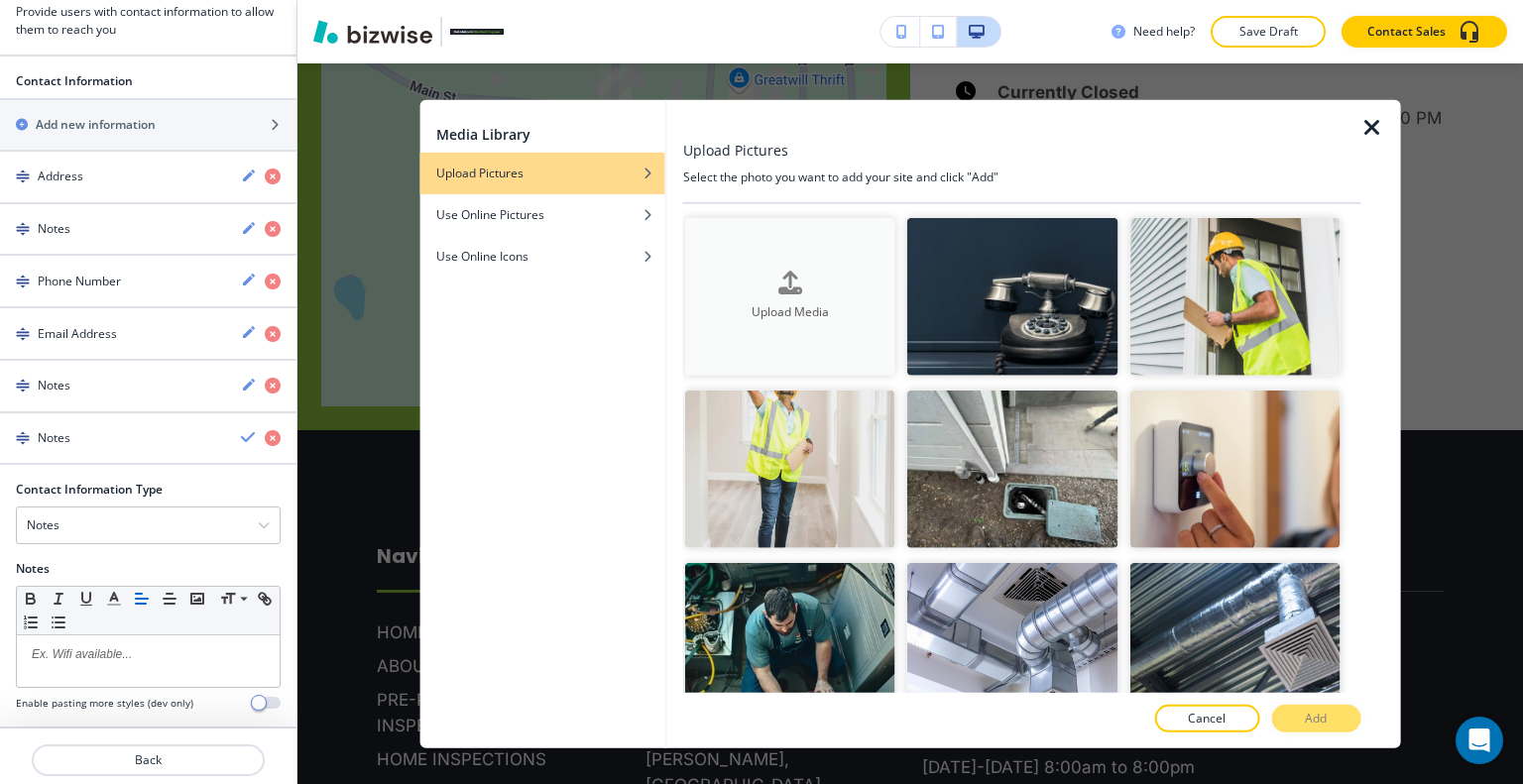 click at bounding box center (790, 283) 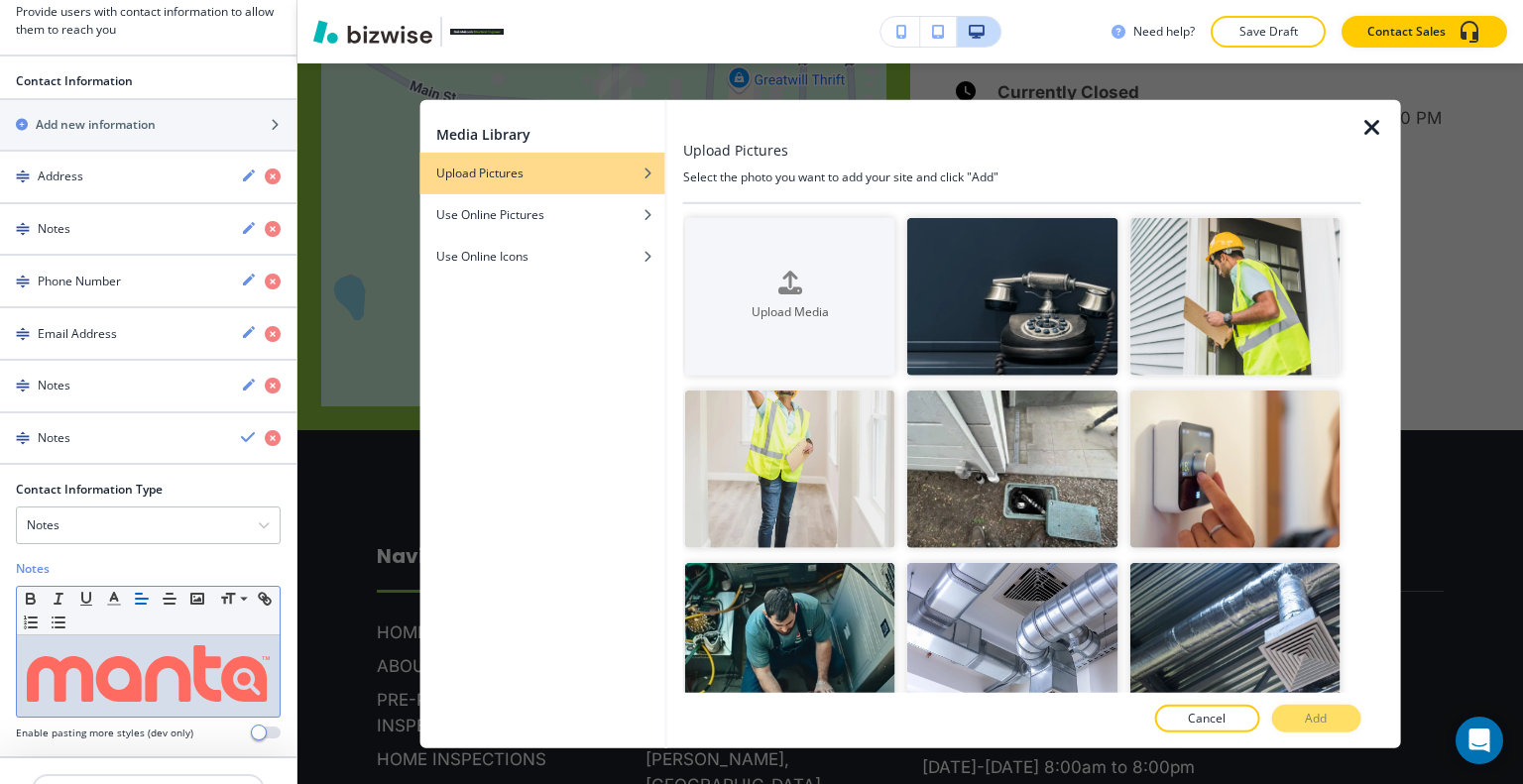 click at bounding box center (1372, 127) 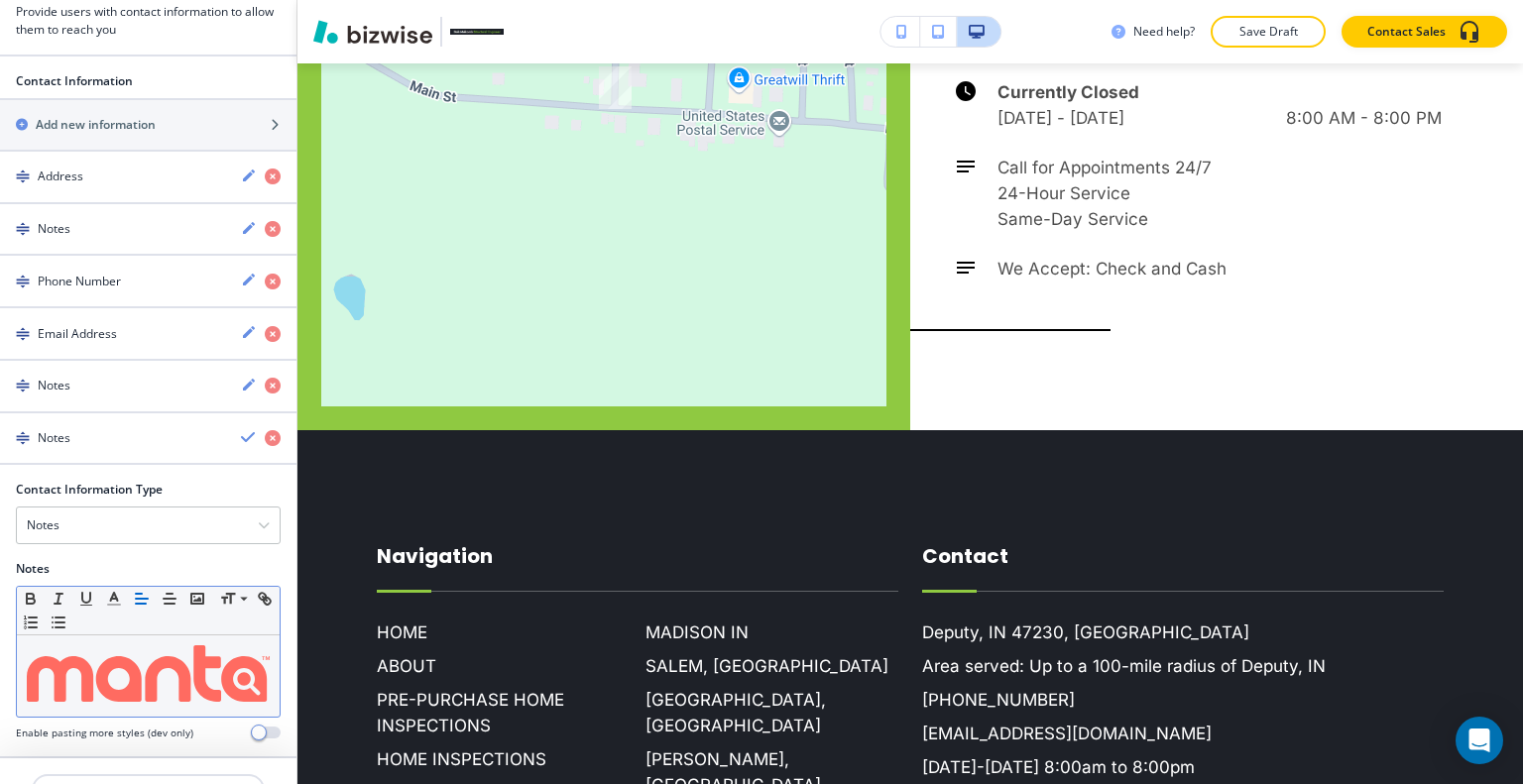 click at bounding box center (148, 673) 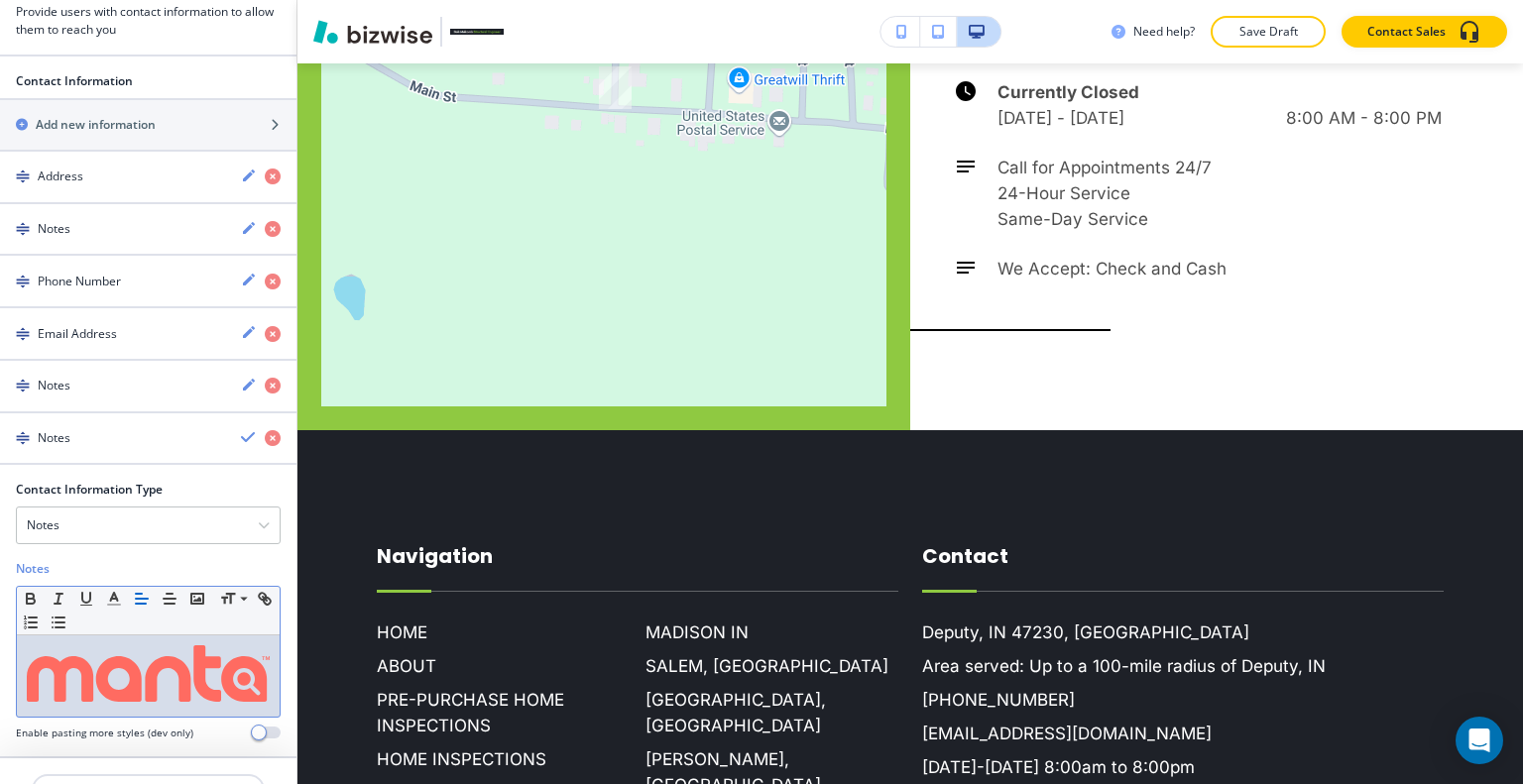 click at bounding box center (148, 676) 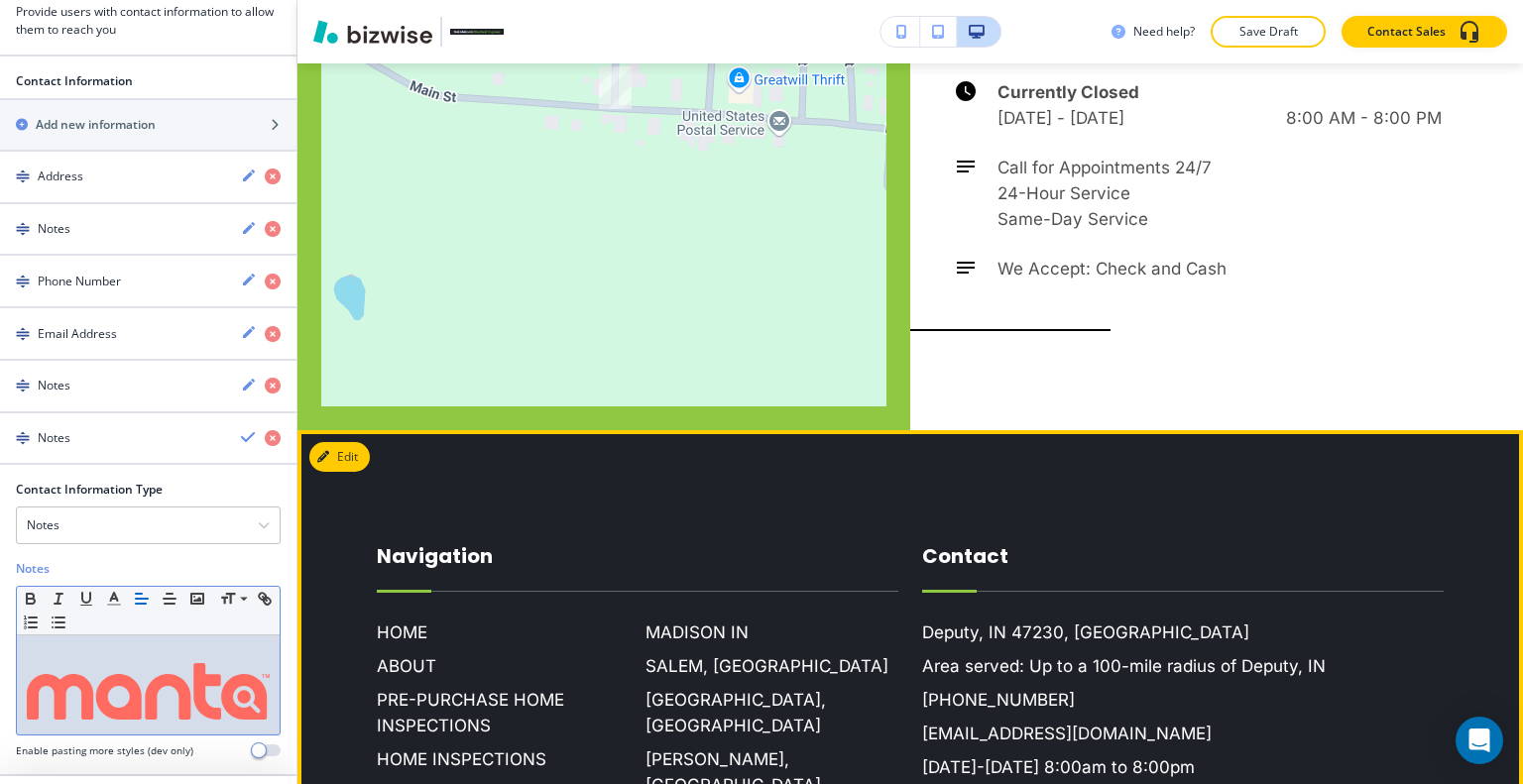 scroll, scrollTop: 6922, scrollLeft: 0, axis: vertical 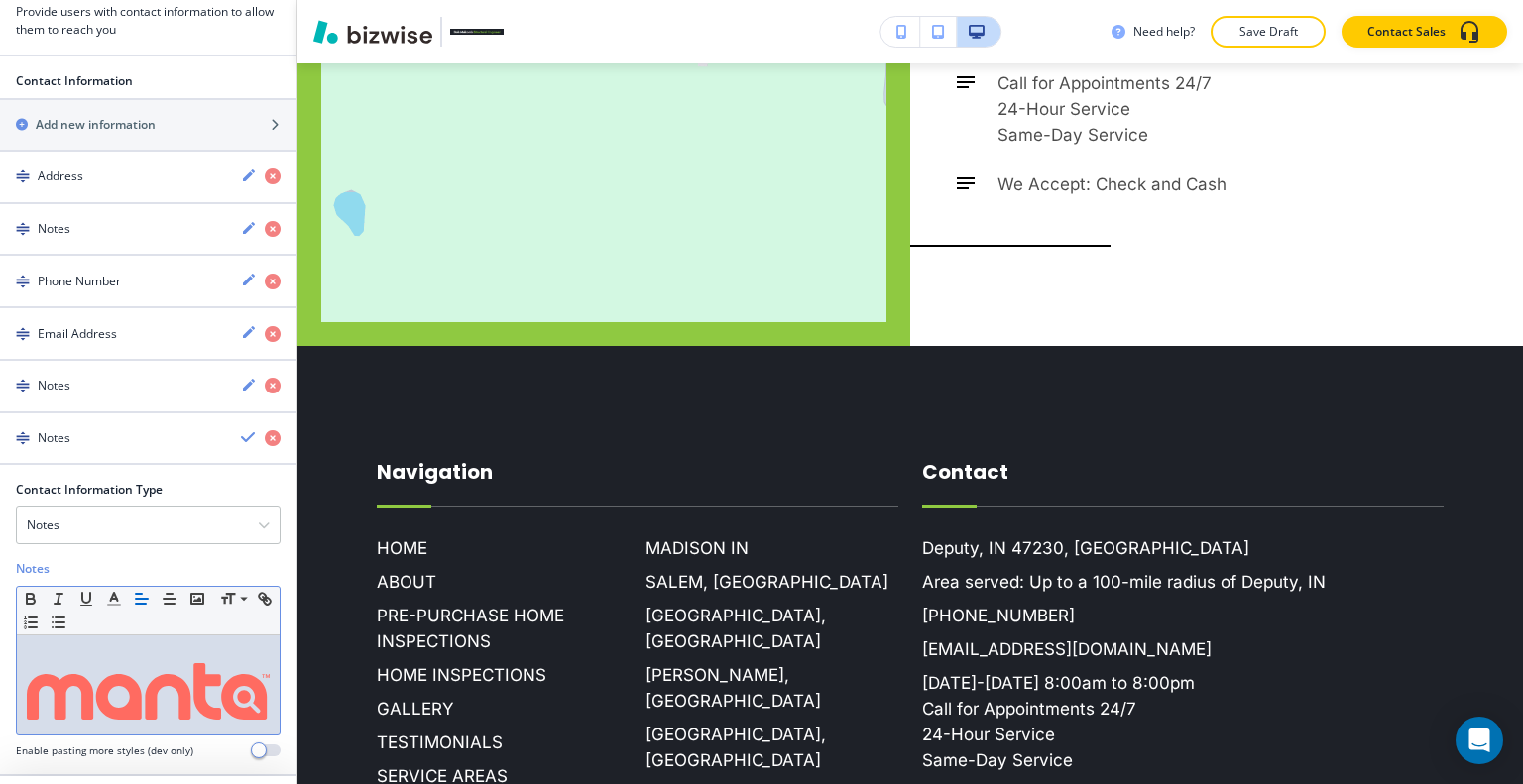 click at bounding box center [148, 691] 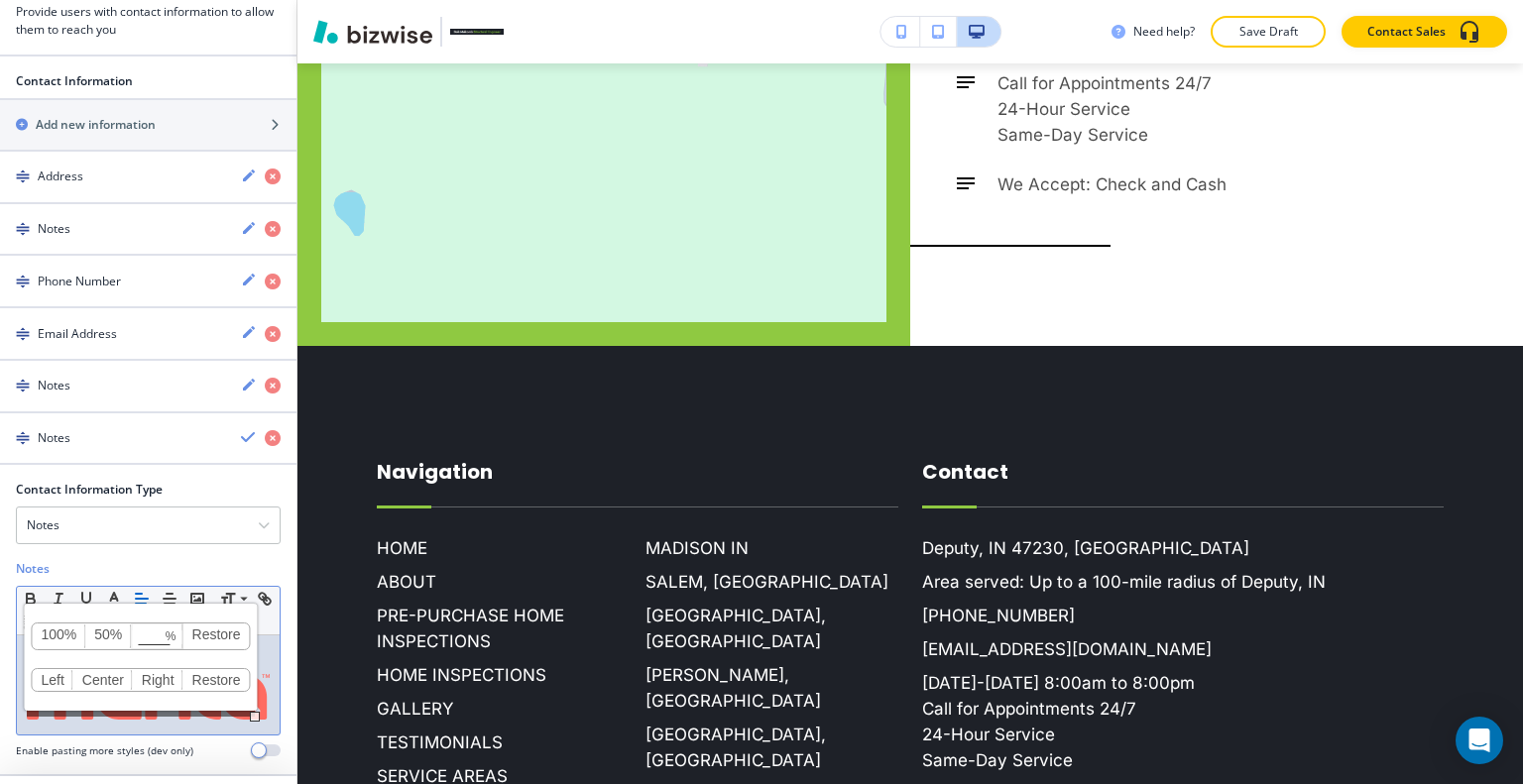 click at bounding box center (148, 685) 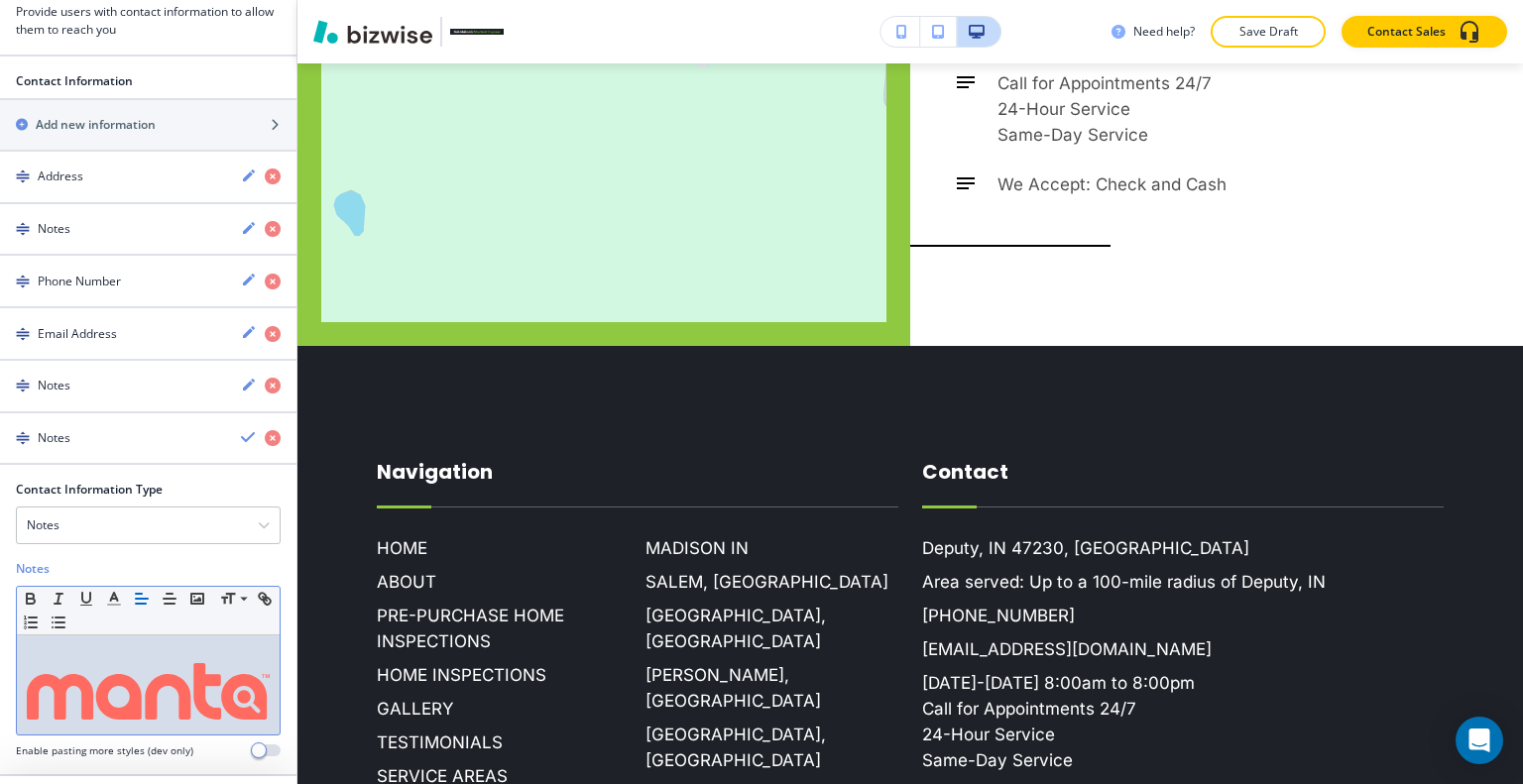 drag, startPoint x: 263, startPoint y: 698, endPoint x: 0, endPoint y: 665, distance: 265.0623 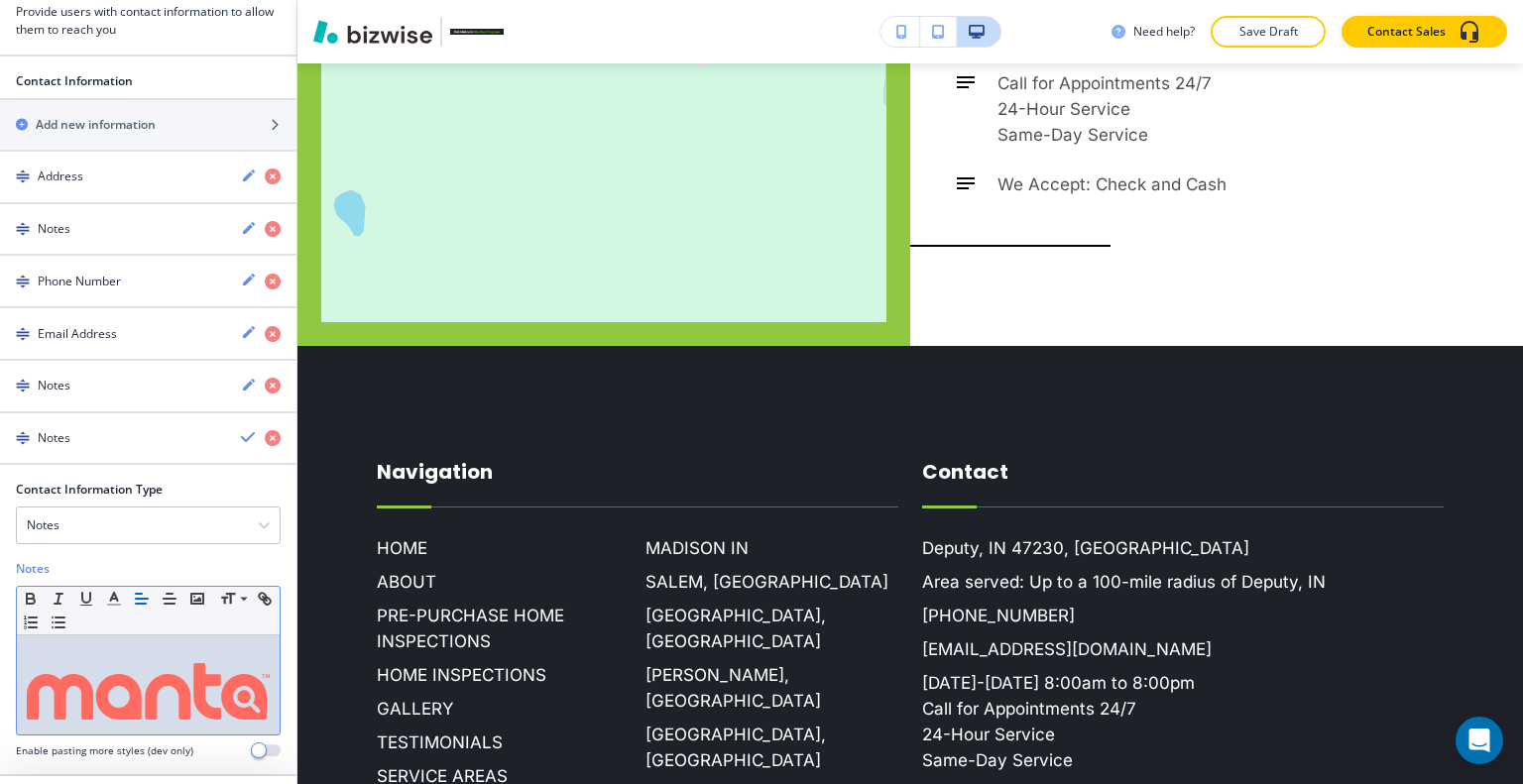 click at bounding box center (148, 685) 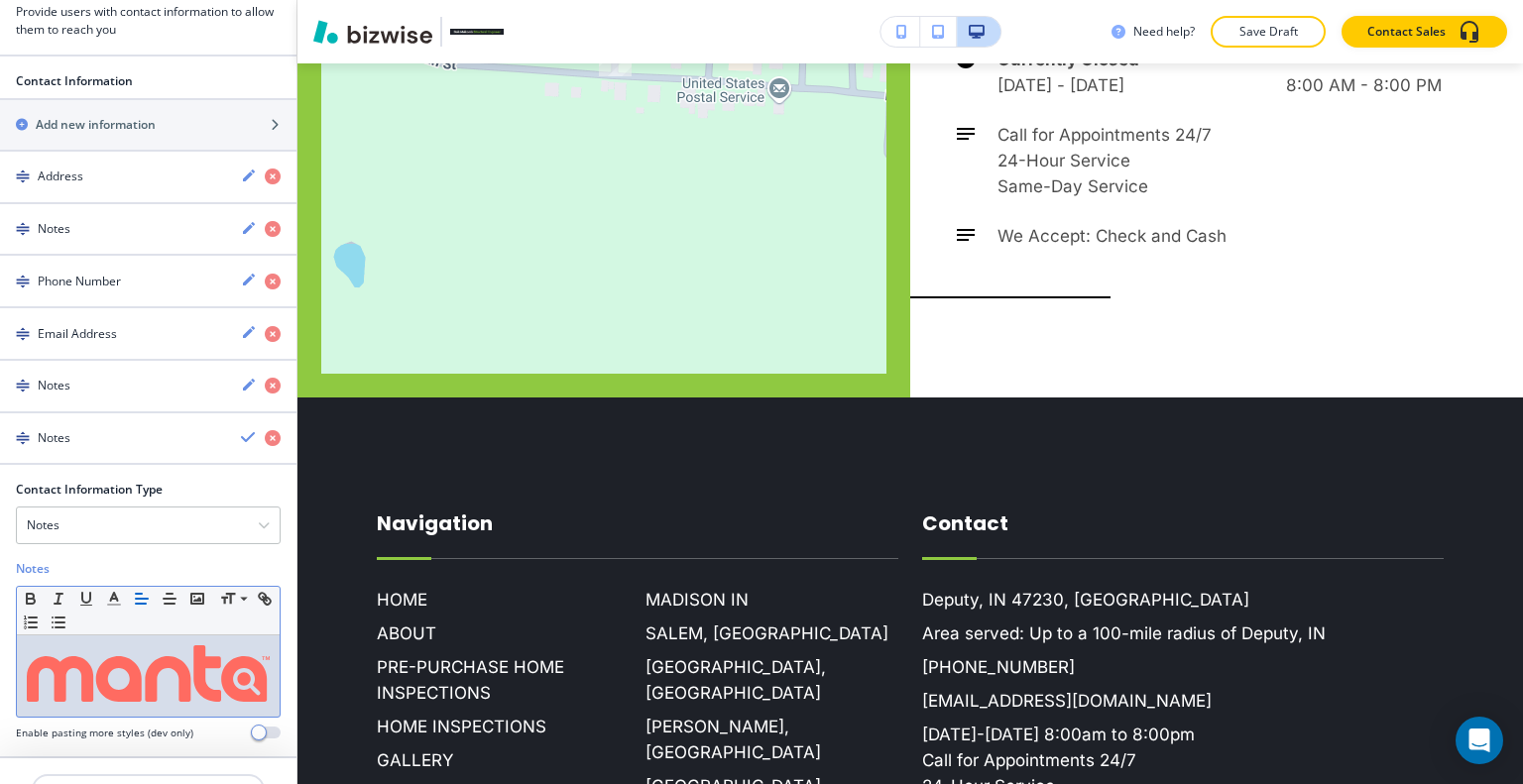 scroll, scrollTop: 6922, scrollLeft: 0, axis: vertical 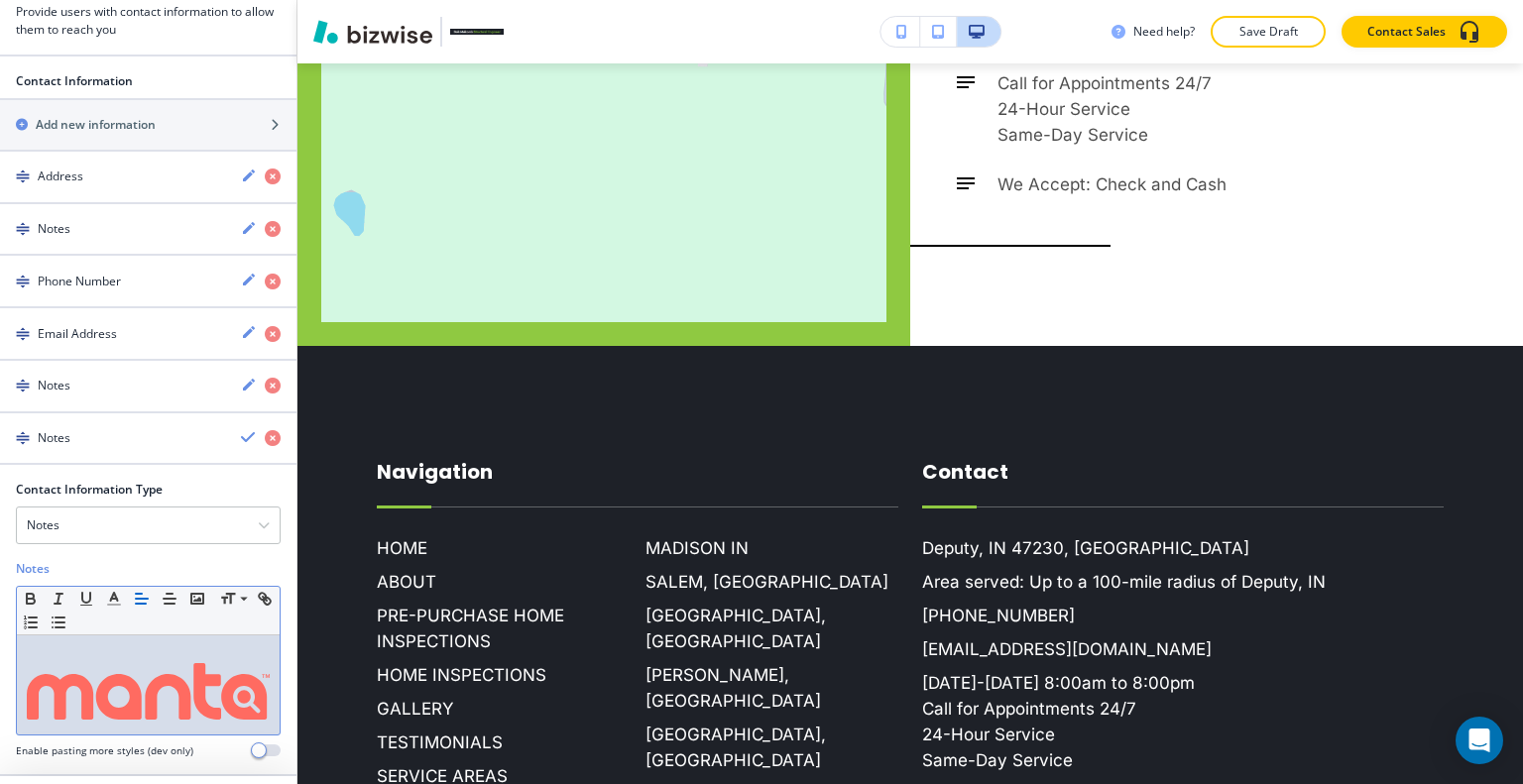 drag, startPoint x: 256, startPoint y: 693, endPoint x: 0, endPoint y: 681, distance: 256.2811 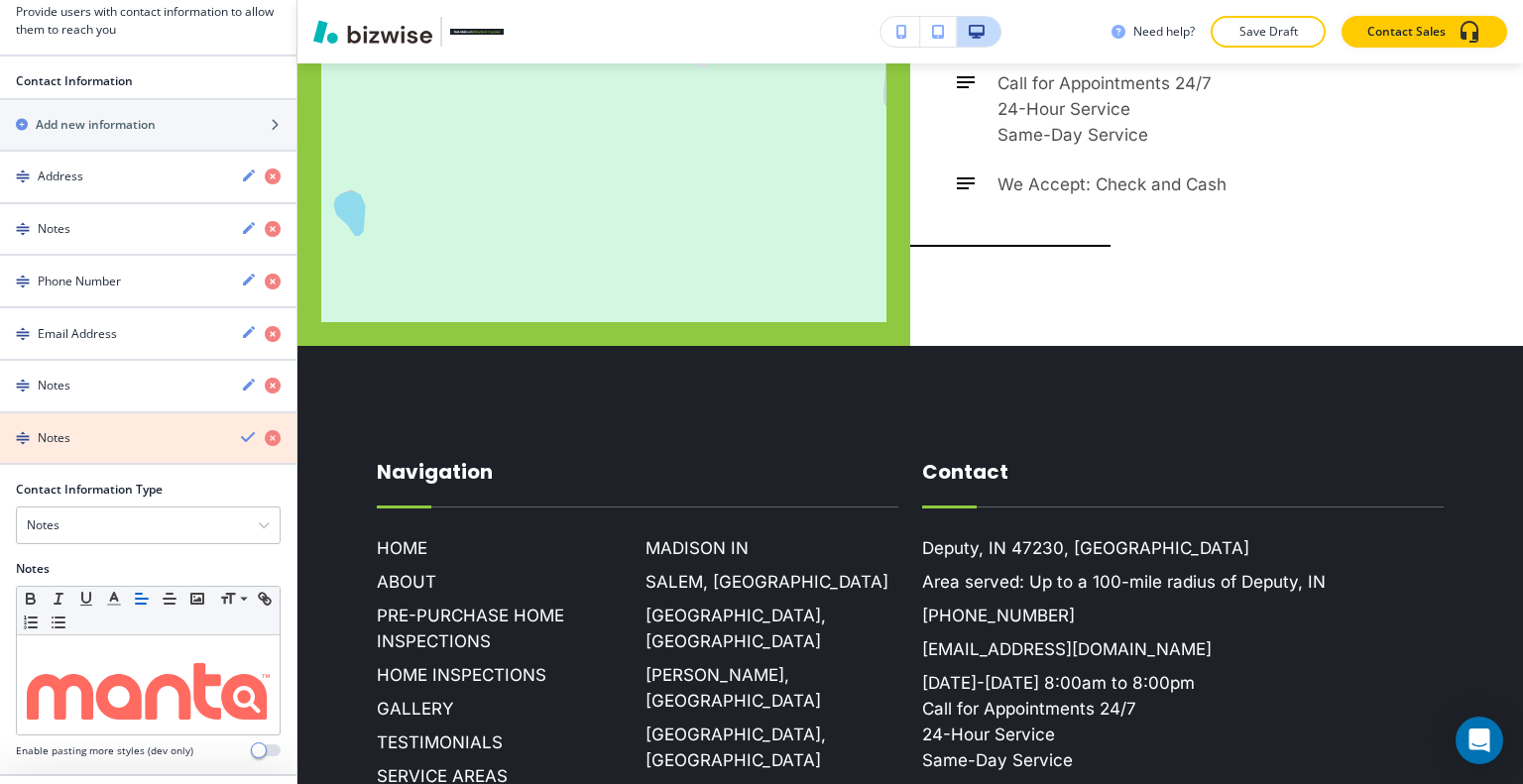 click at bounding box center (273, 438) 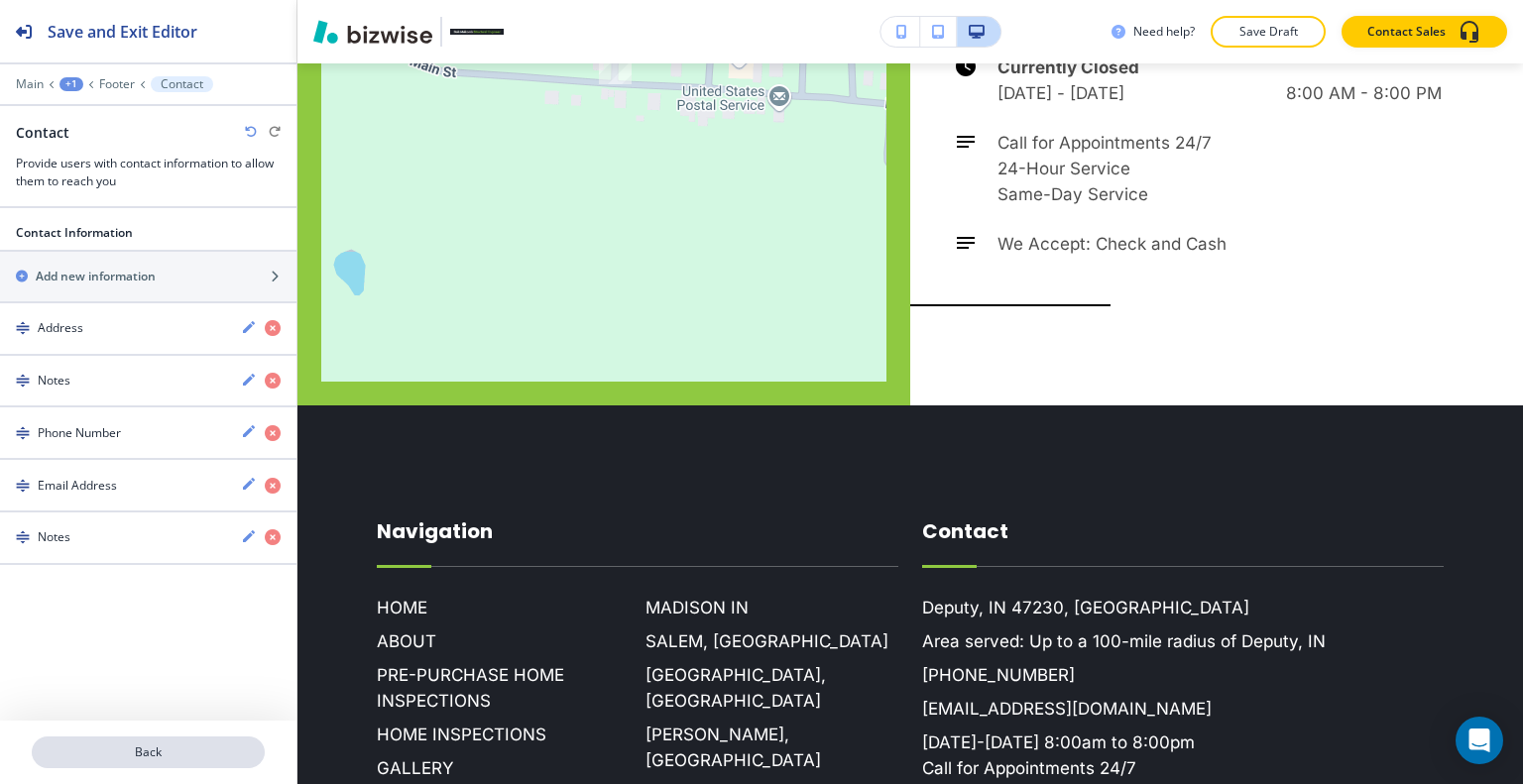 click on "Back" at bounding box center [148, 752] 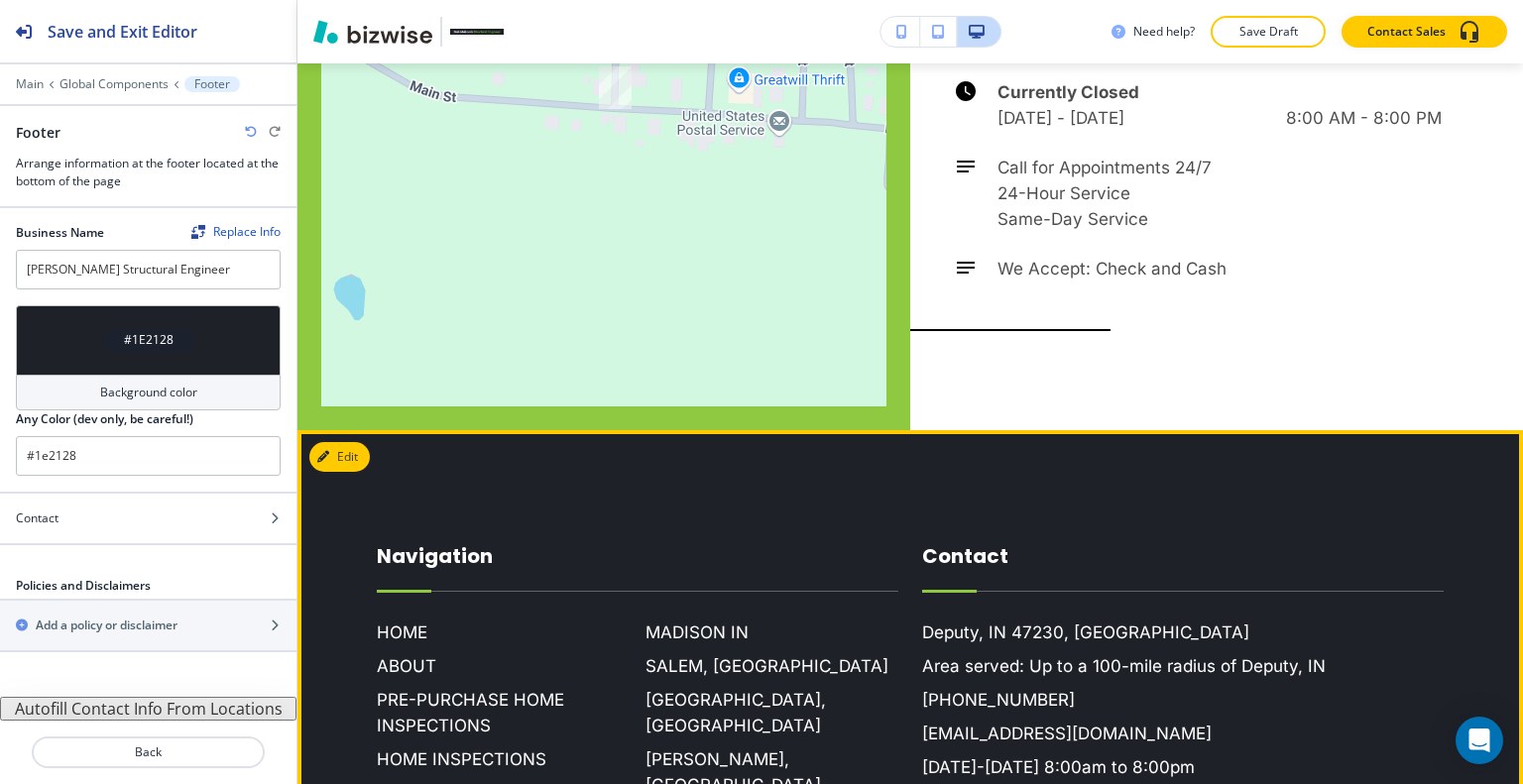 scroll, scrollTop: 6342, scrollLeft: 0, axis: vertical 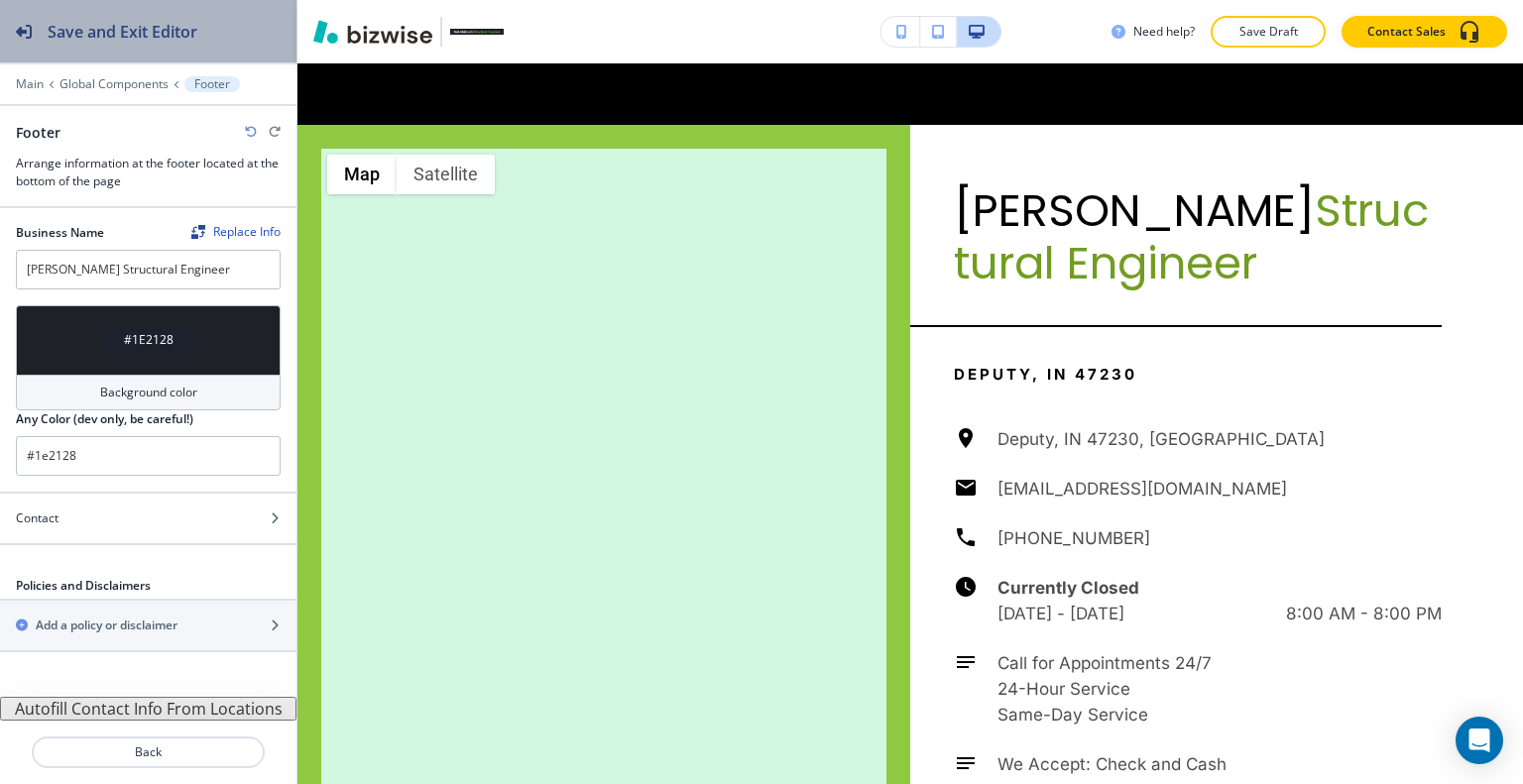 click on "Save and Exit Editor" at bounding box center (148, 31) 